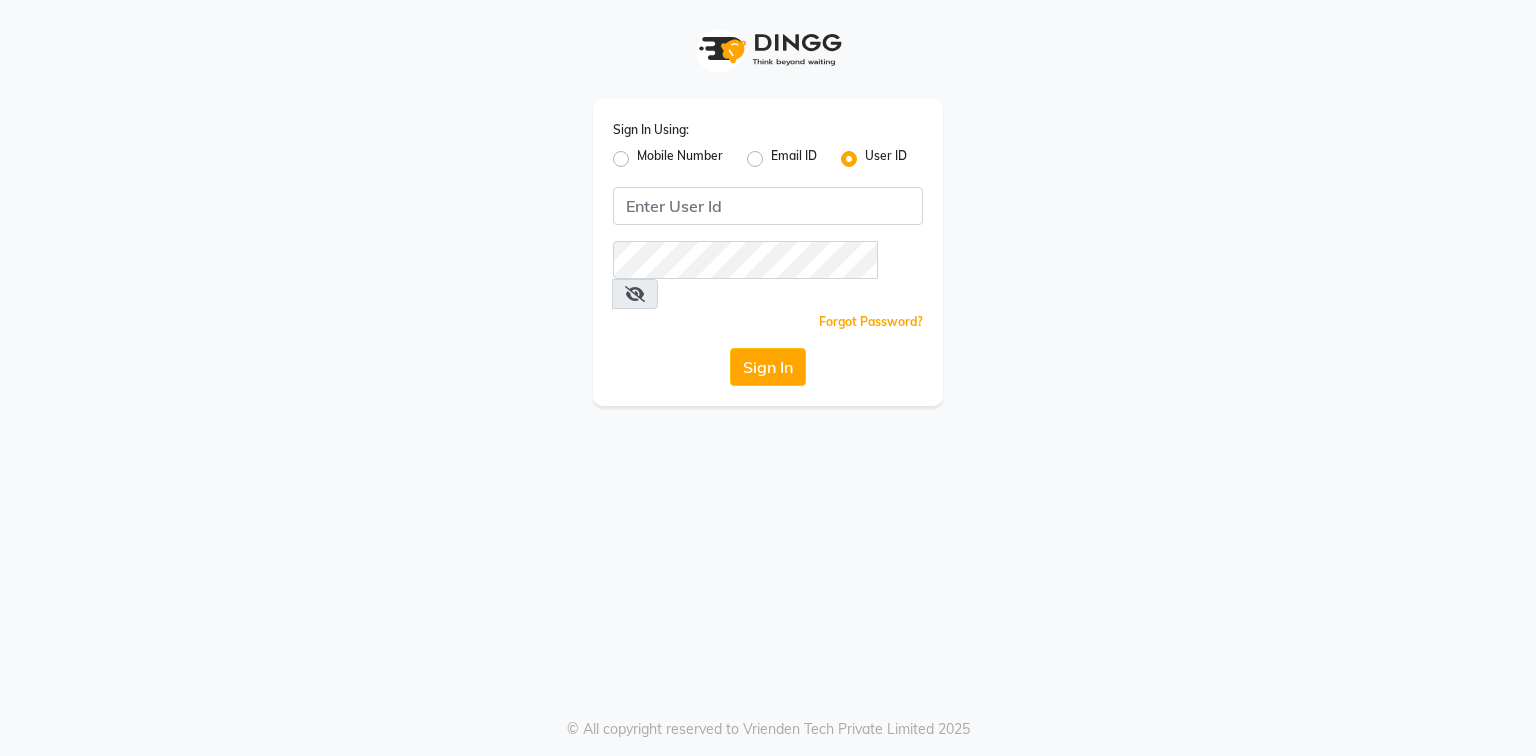 scroll, scrollTop: 0, scrollLeft: 0, axis: both 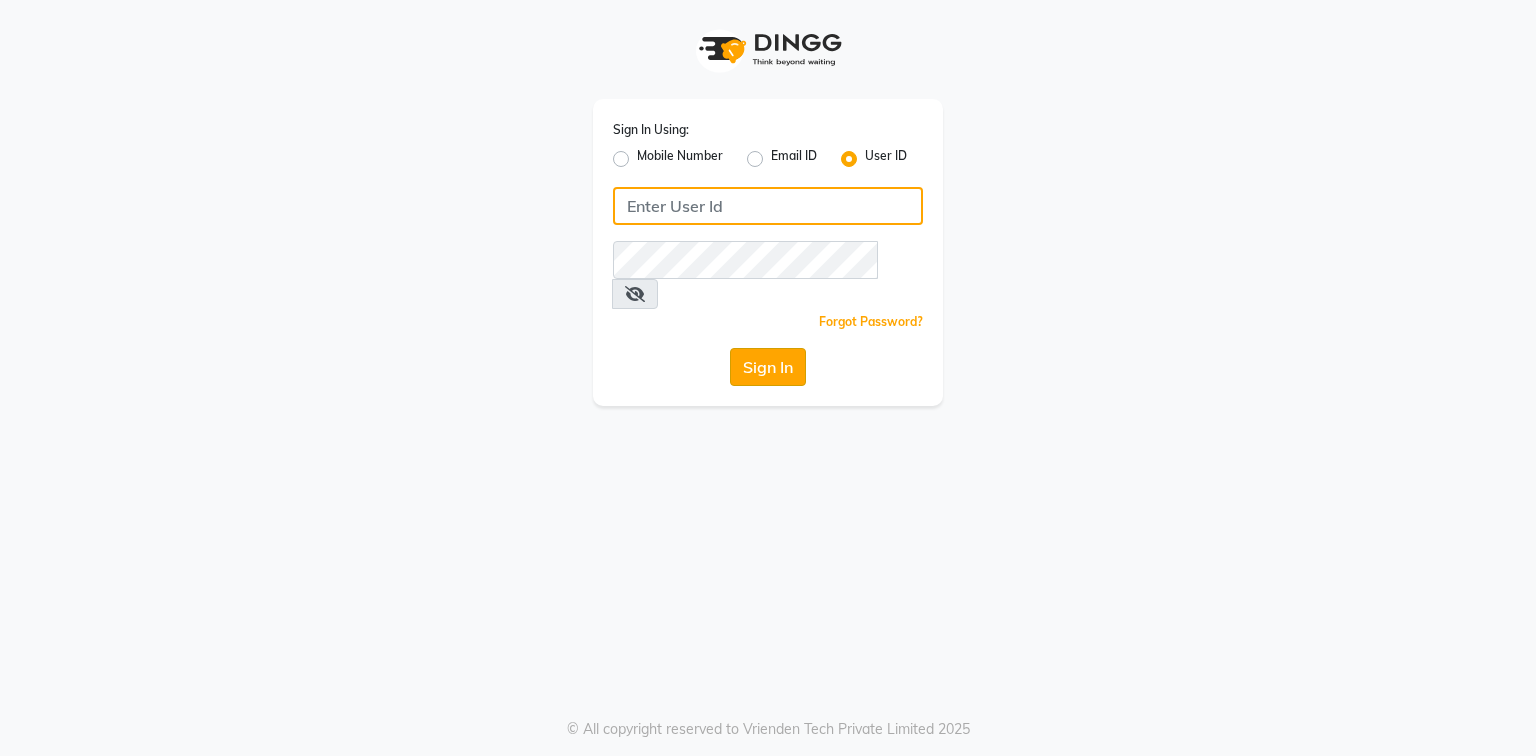 type on "belle and beau" 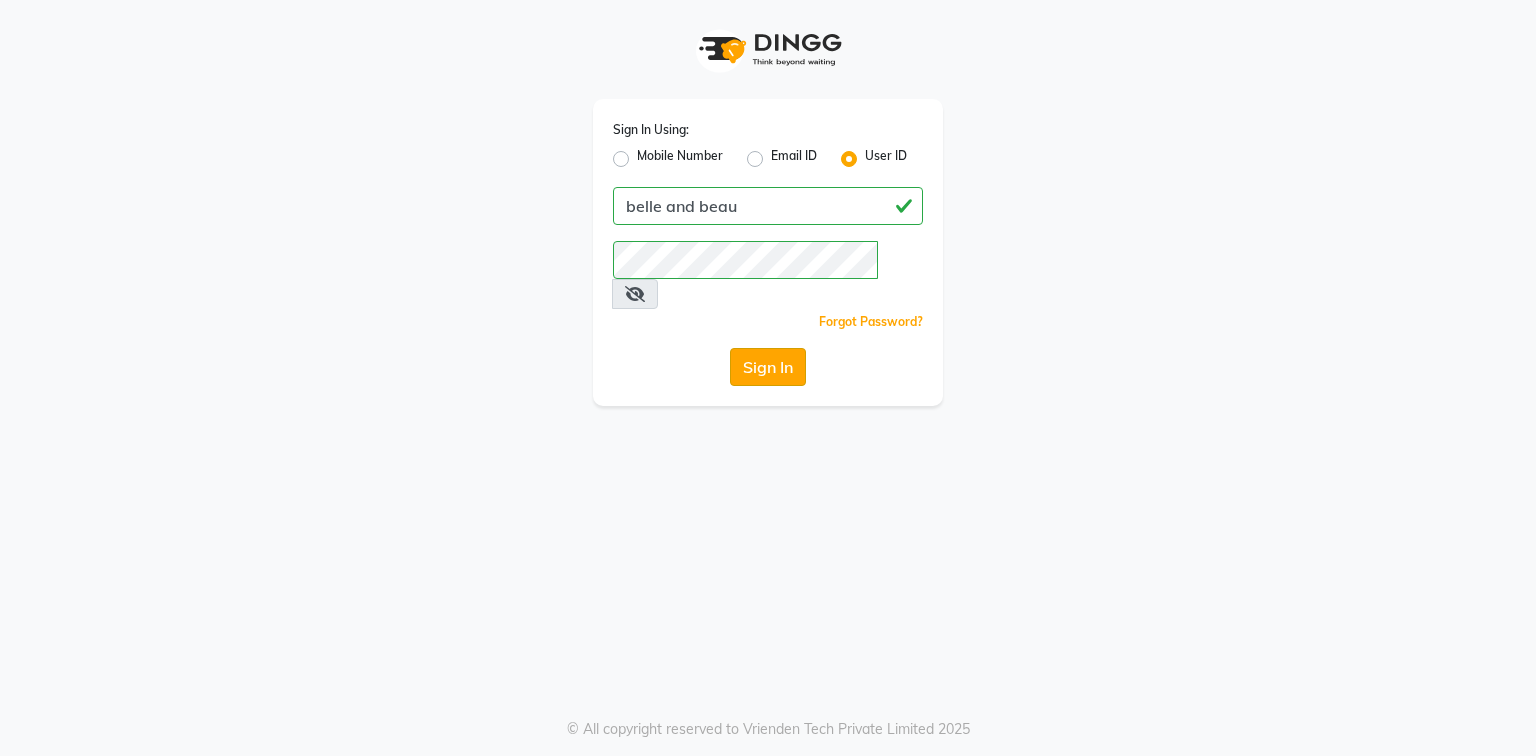 click on "Sign In" 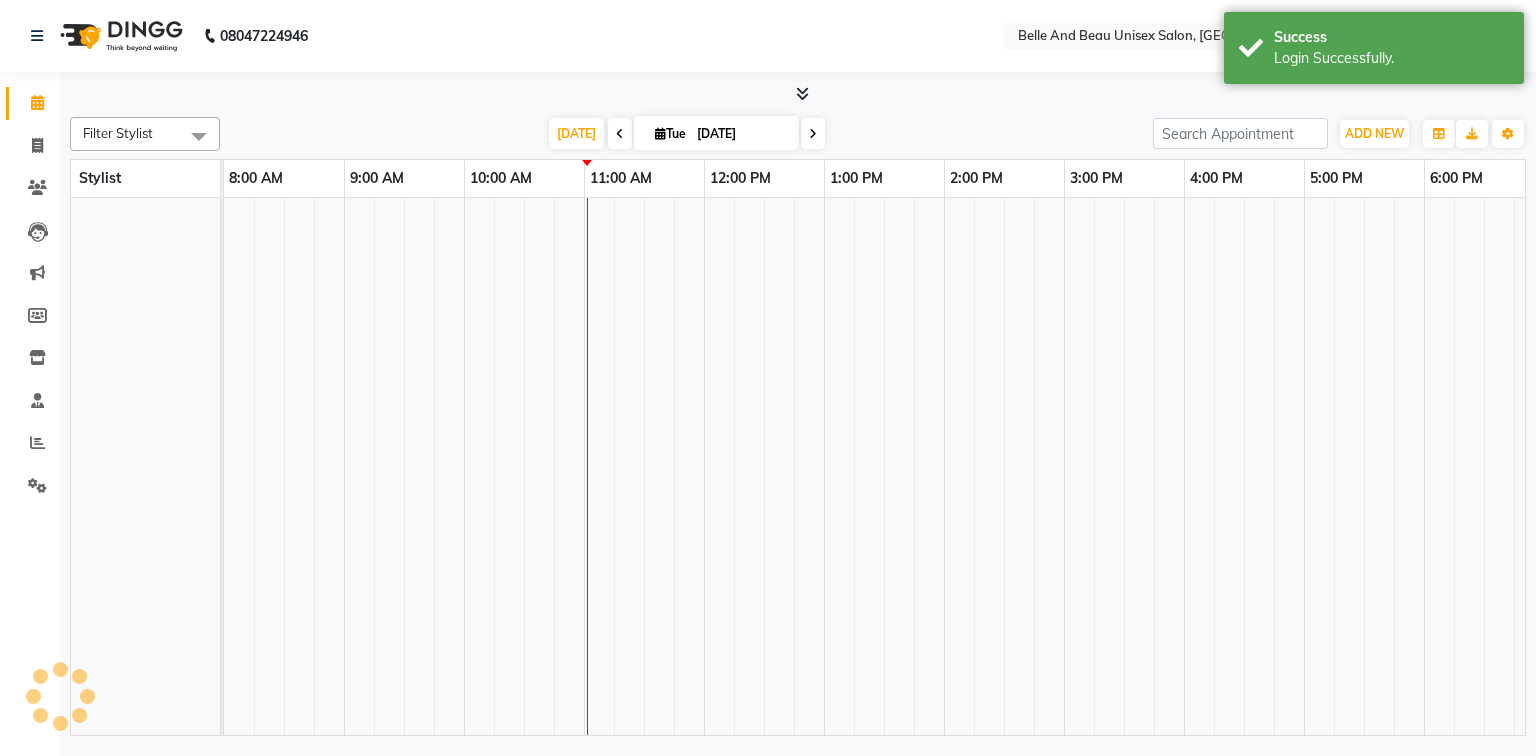 select on "en" 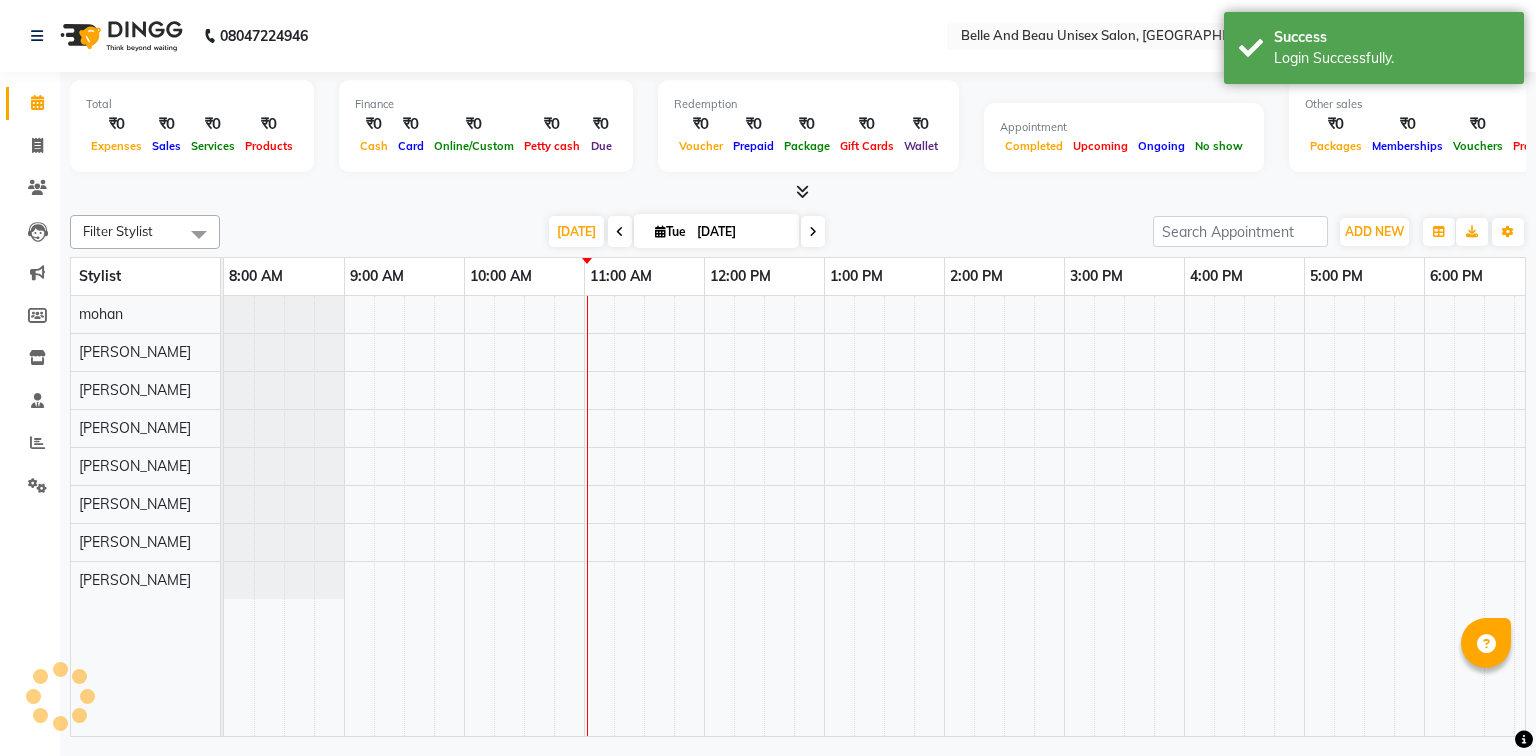 scroll, scrollTop: 0, scrollLeft: 0, axis: both 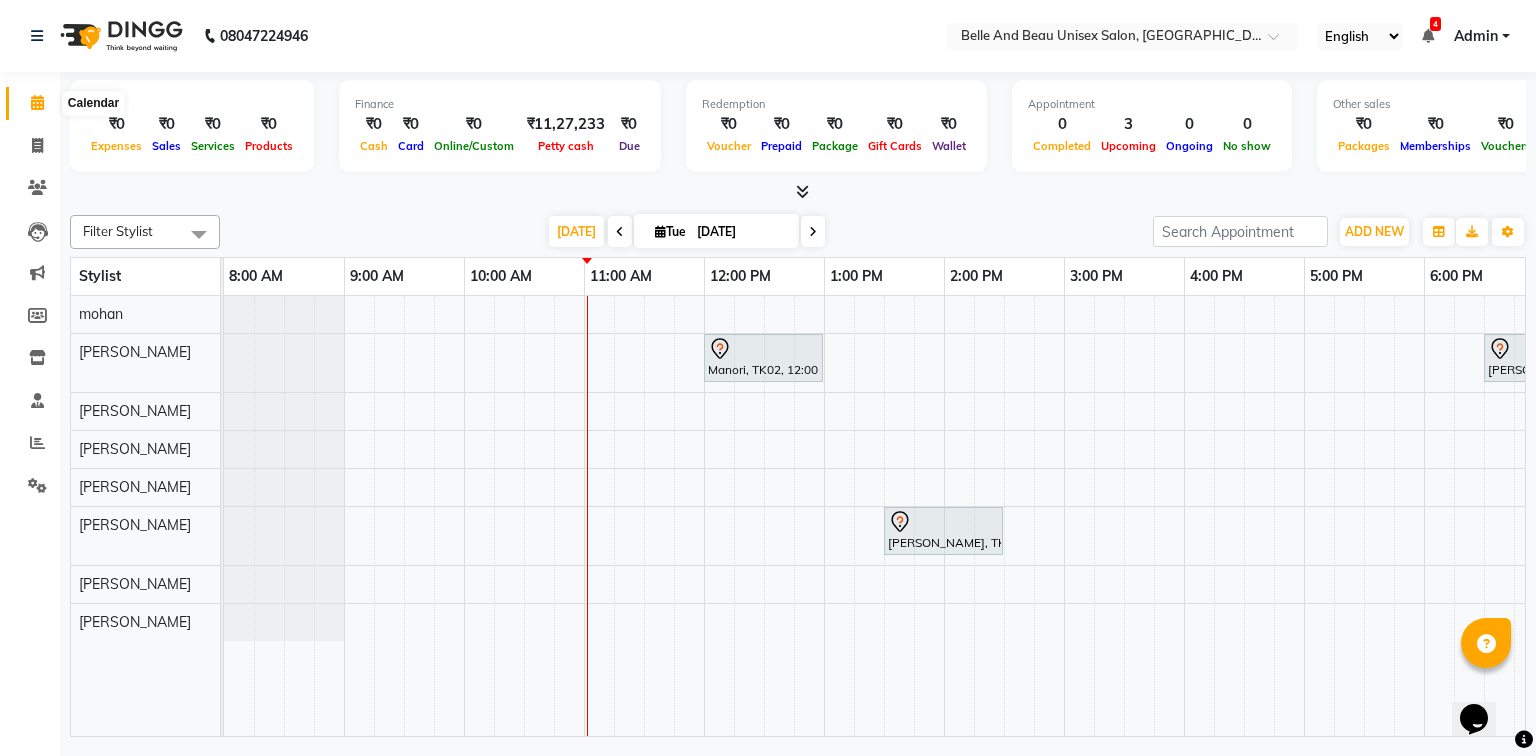click 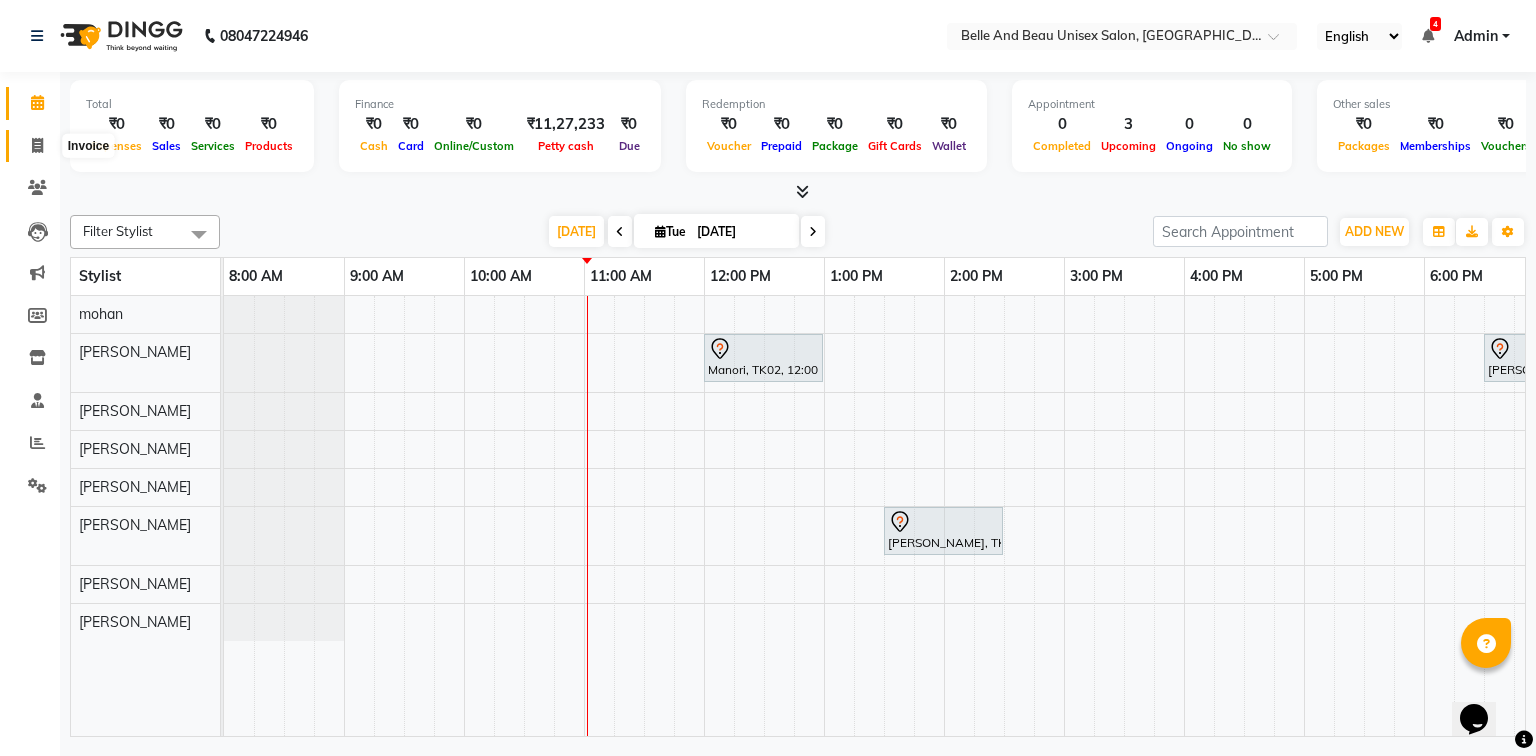 click 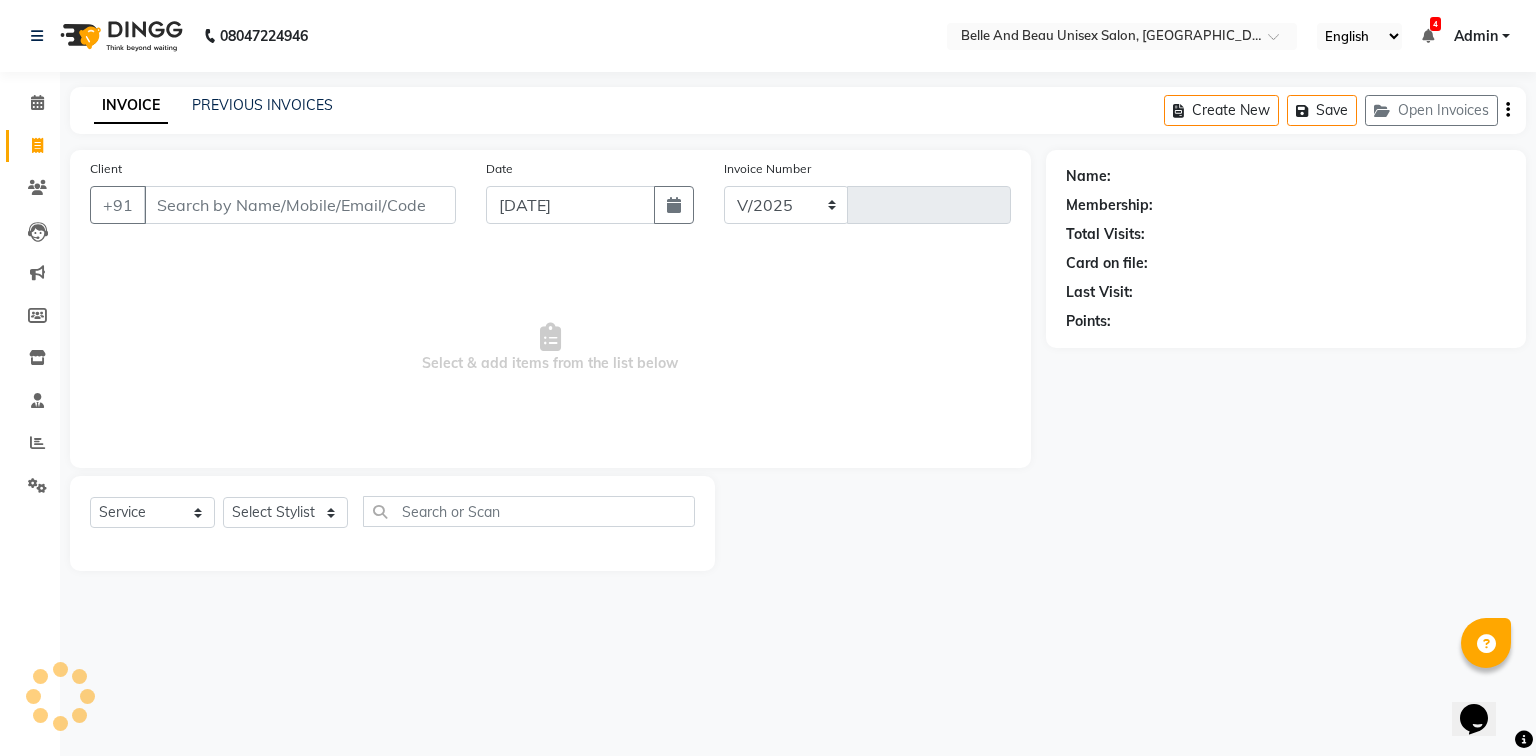 select on "7066" 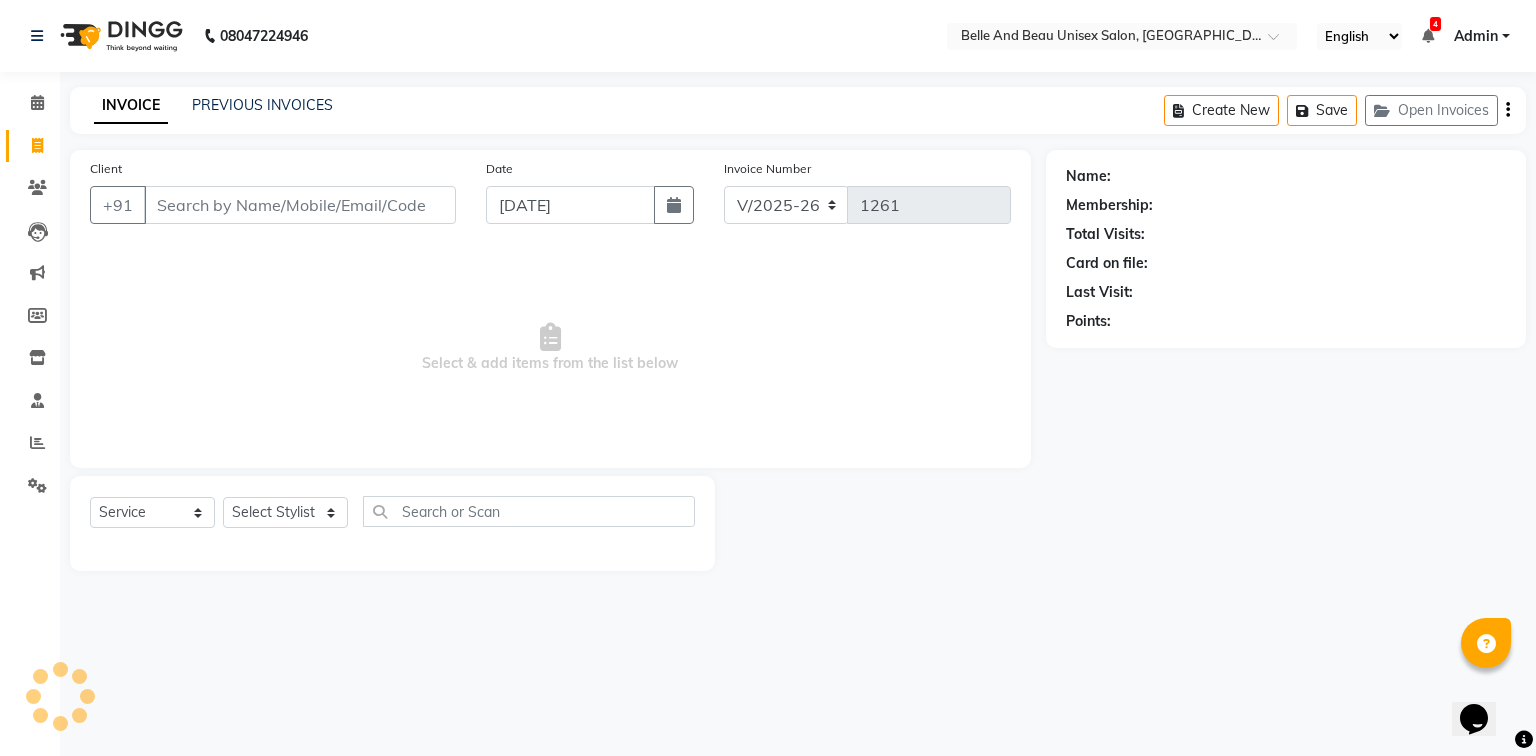 drag, startPoint x: 212, startPoint y: 202, endPoint x: 222, endPoint y: 184, distance: 20.59126 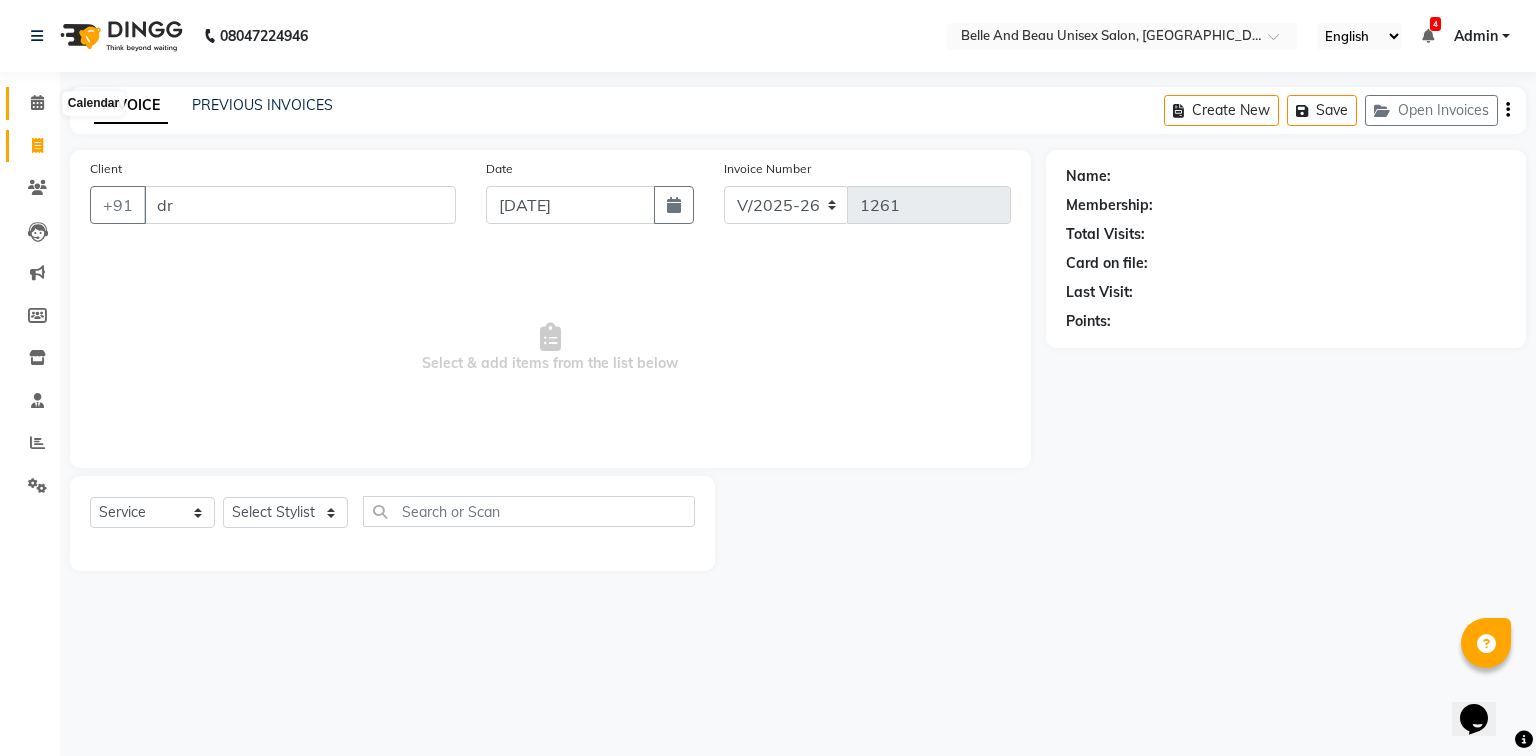 type on "dr" 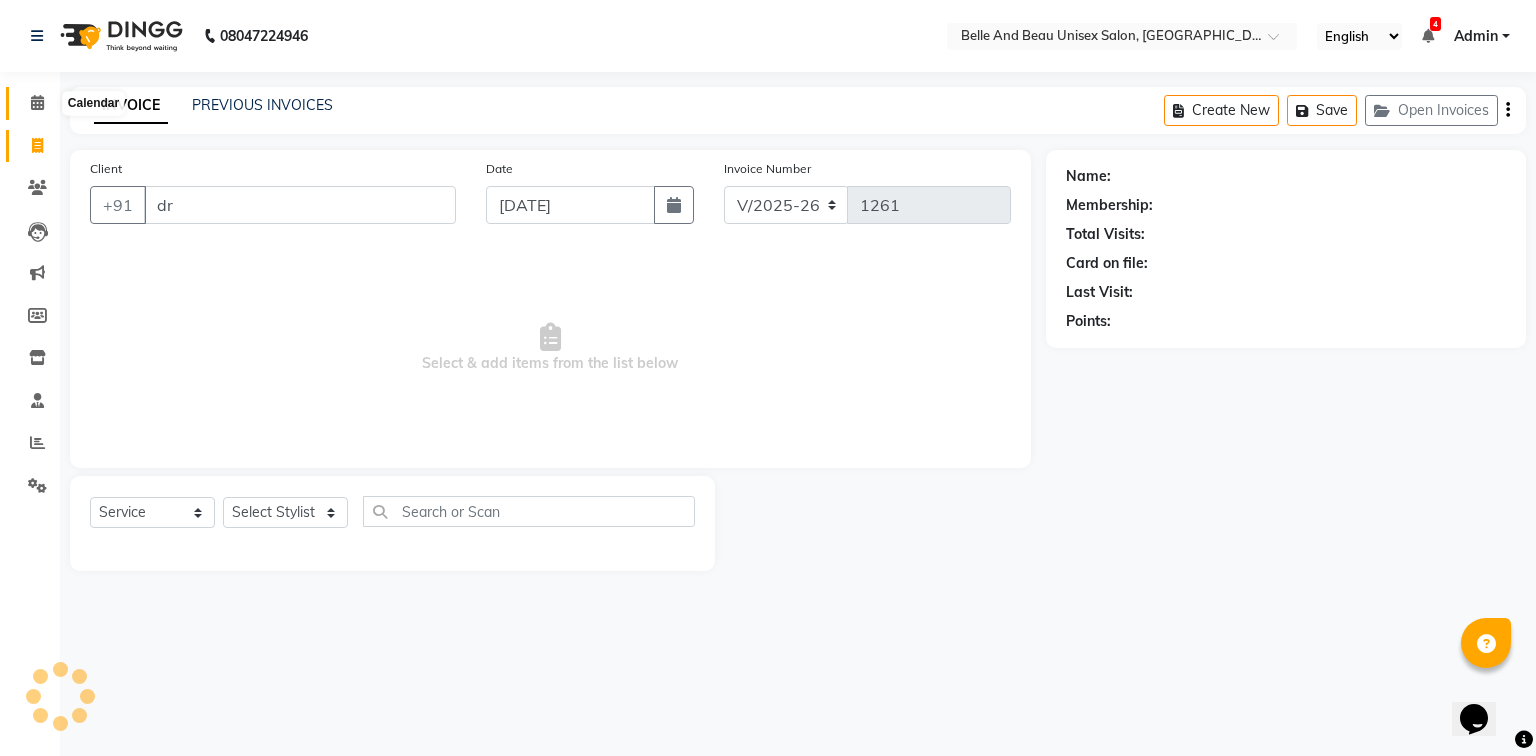 click 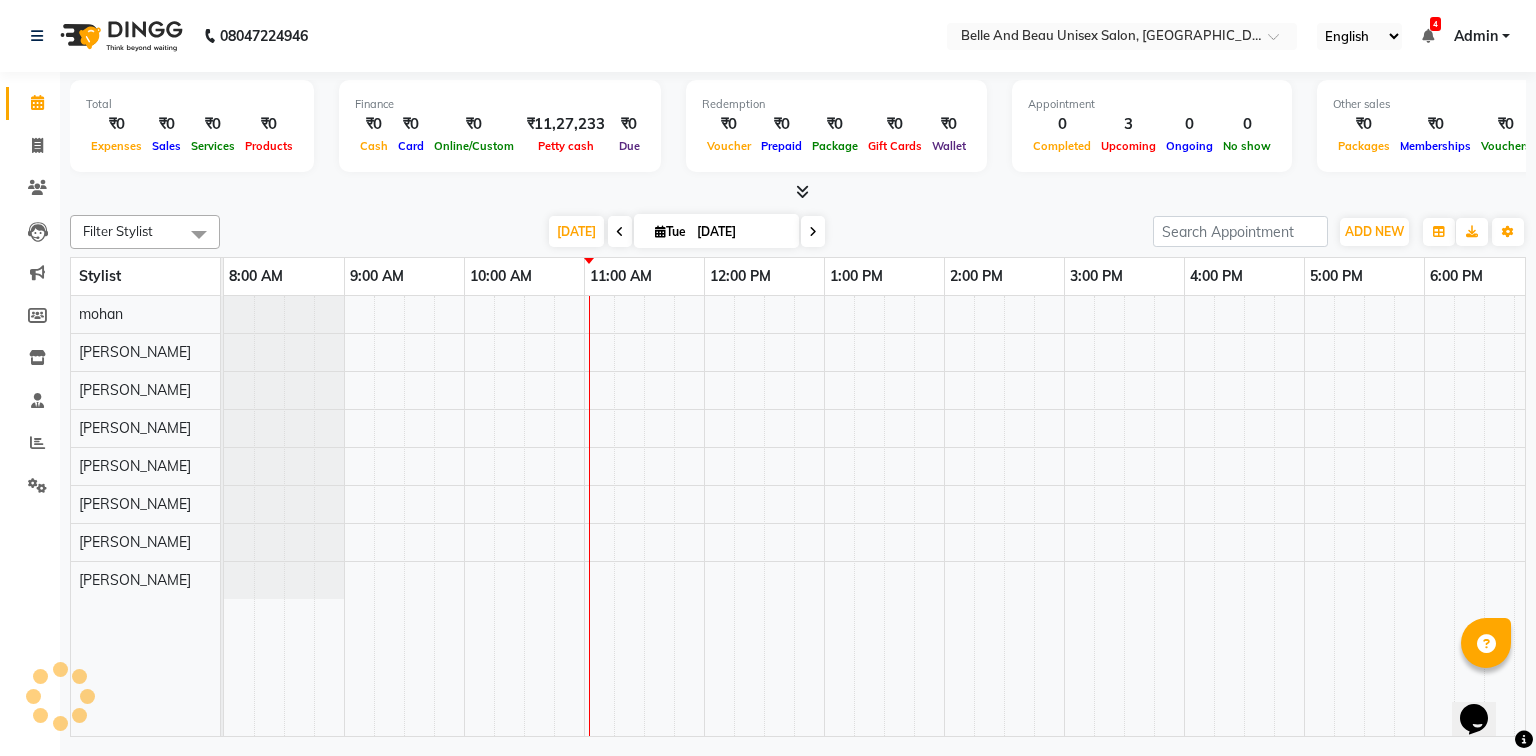 scroll, scrollTop: 0, scrollLeft: 138, axis: horizontal 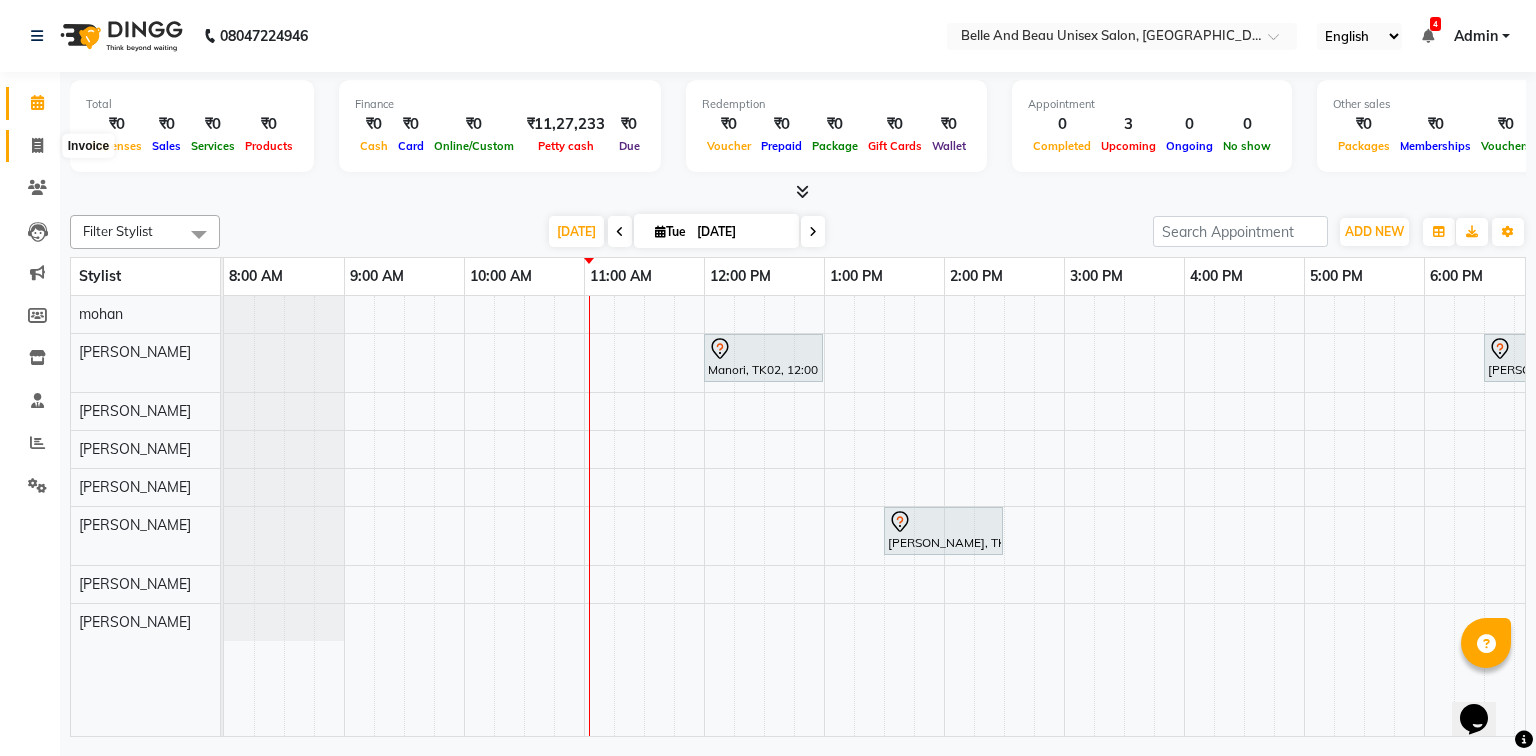 click 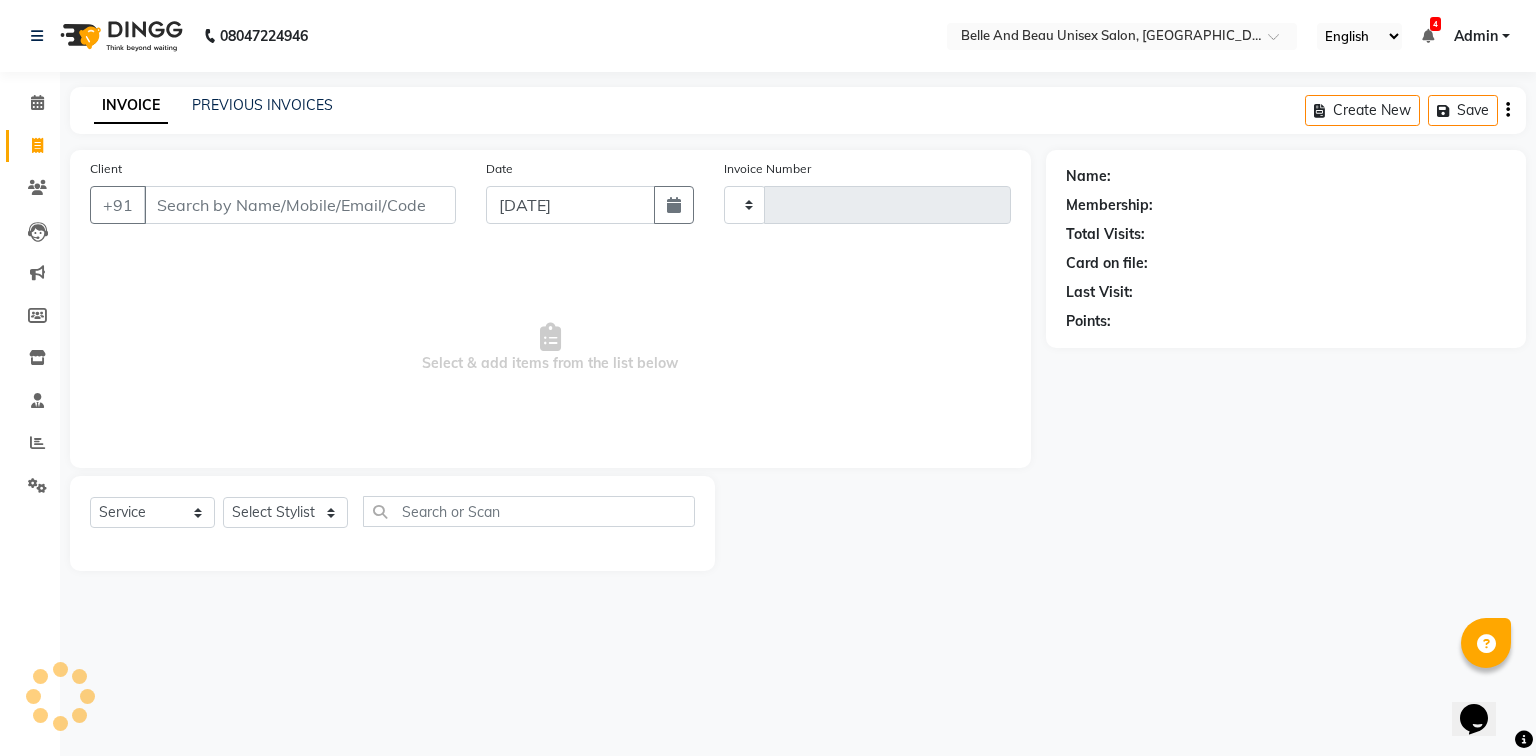 type on "1261" 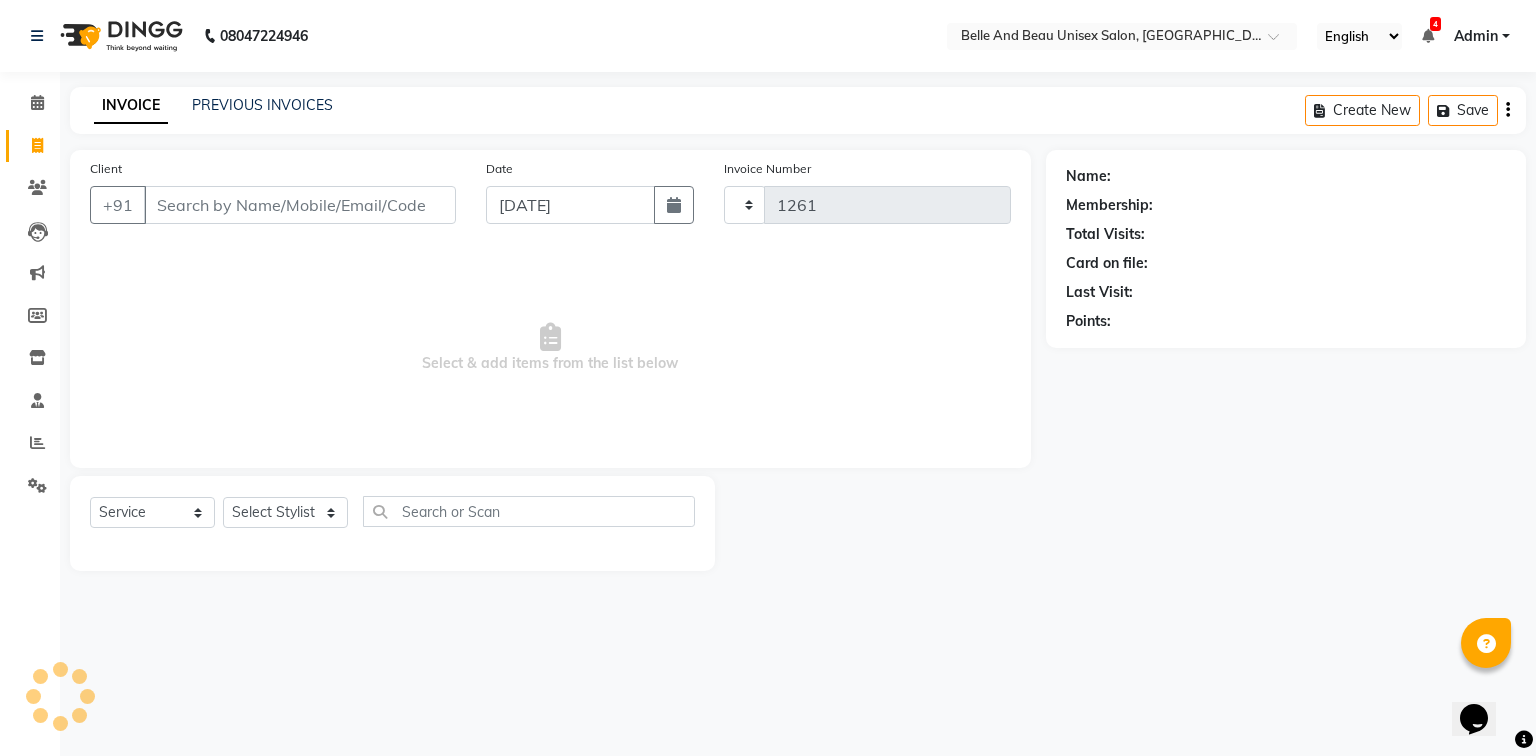 select on "7066" 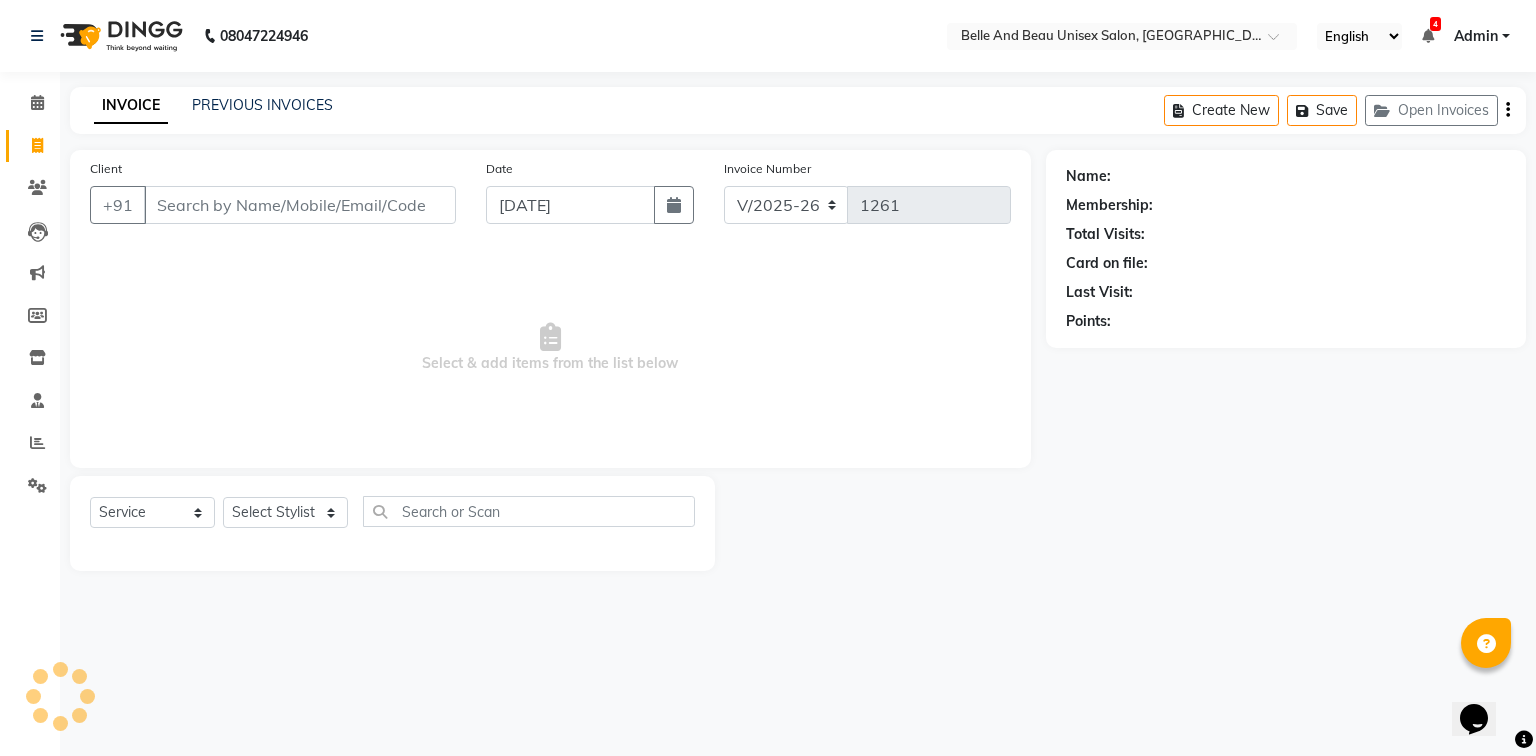 click on "Client" at bounding box center [300, 205] 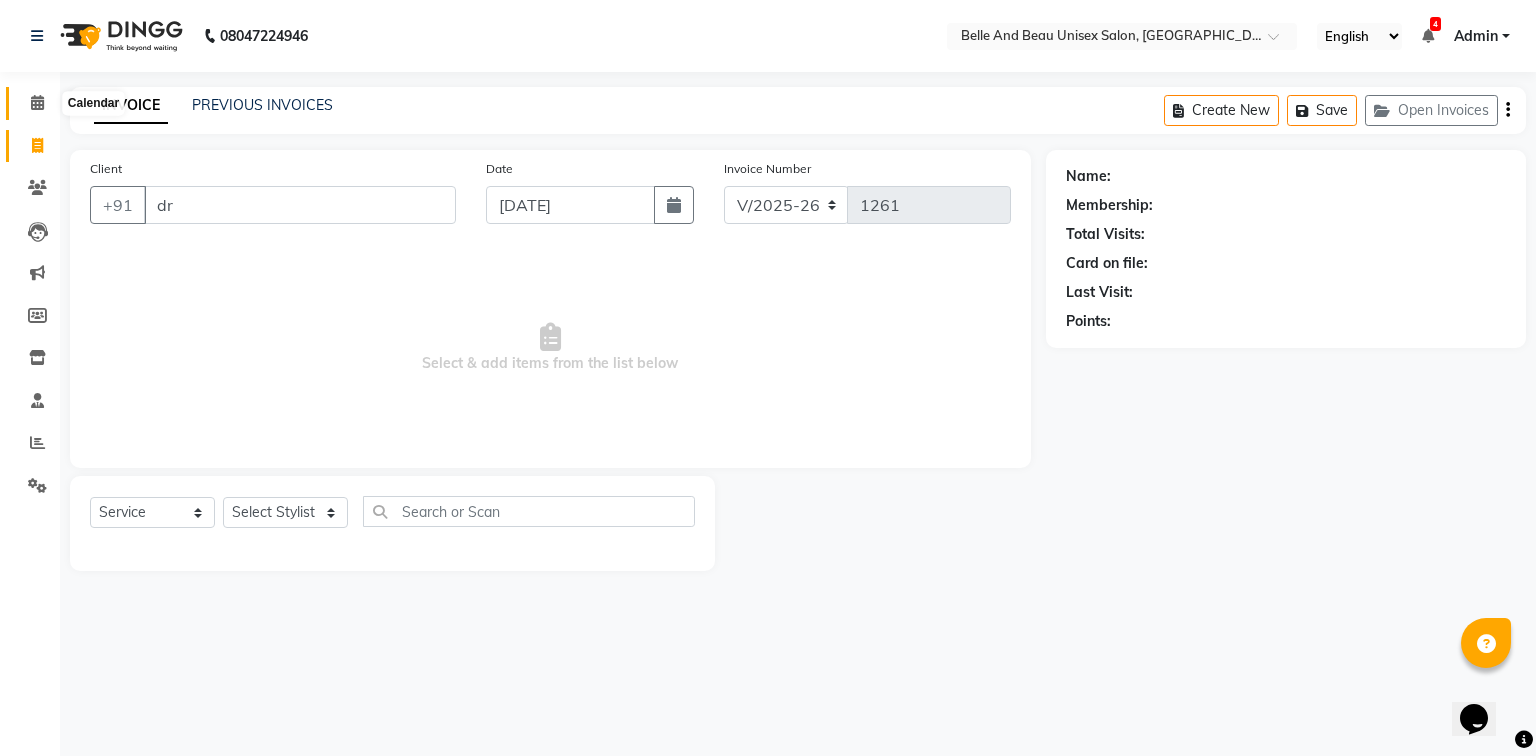 type on "dr" 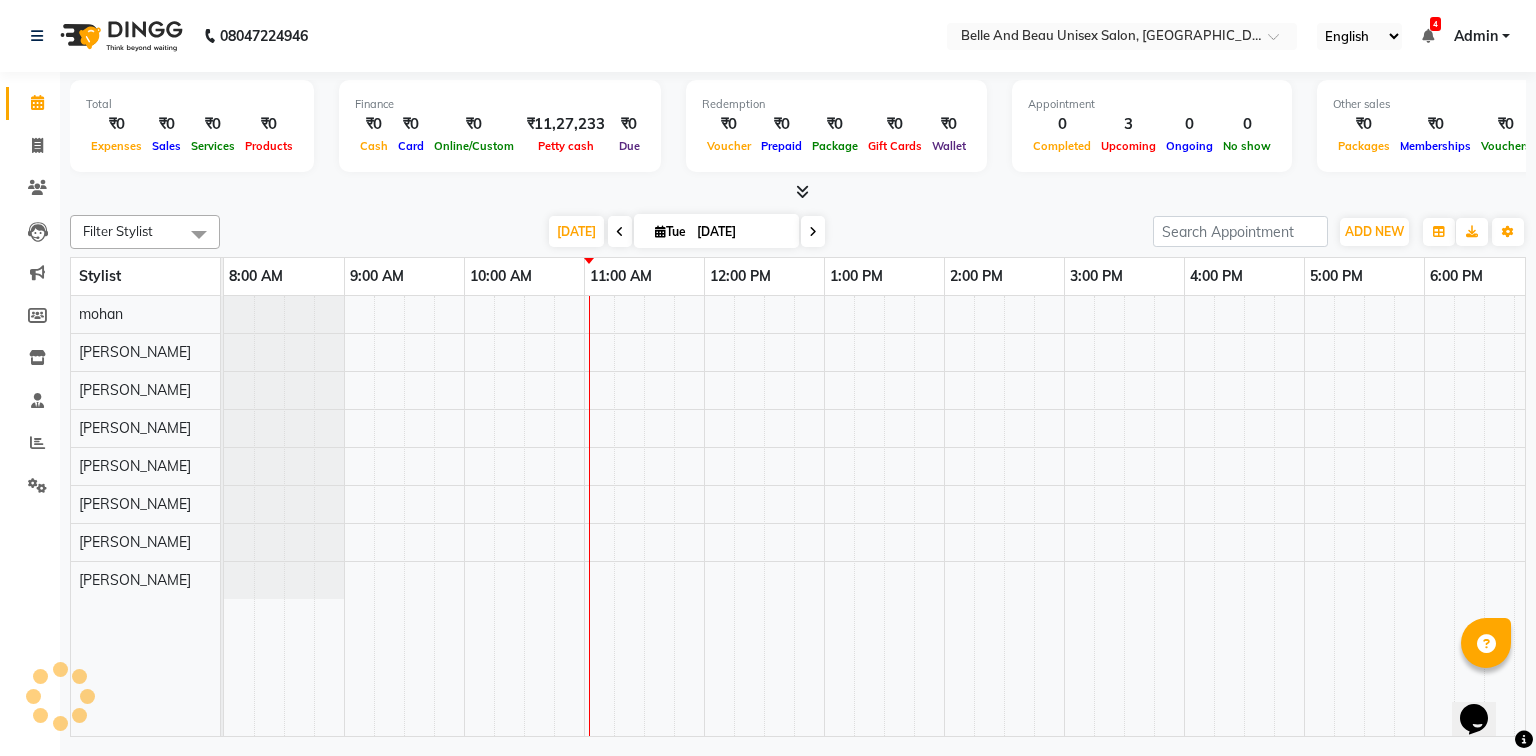 scroll, scrollTop: 0, scrollLeft: 0, axis: both 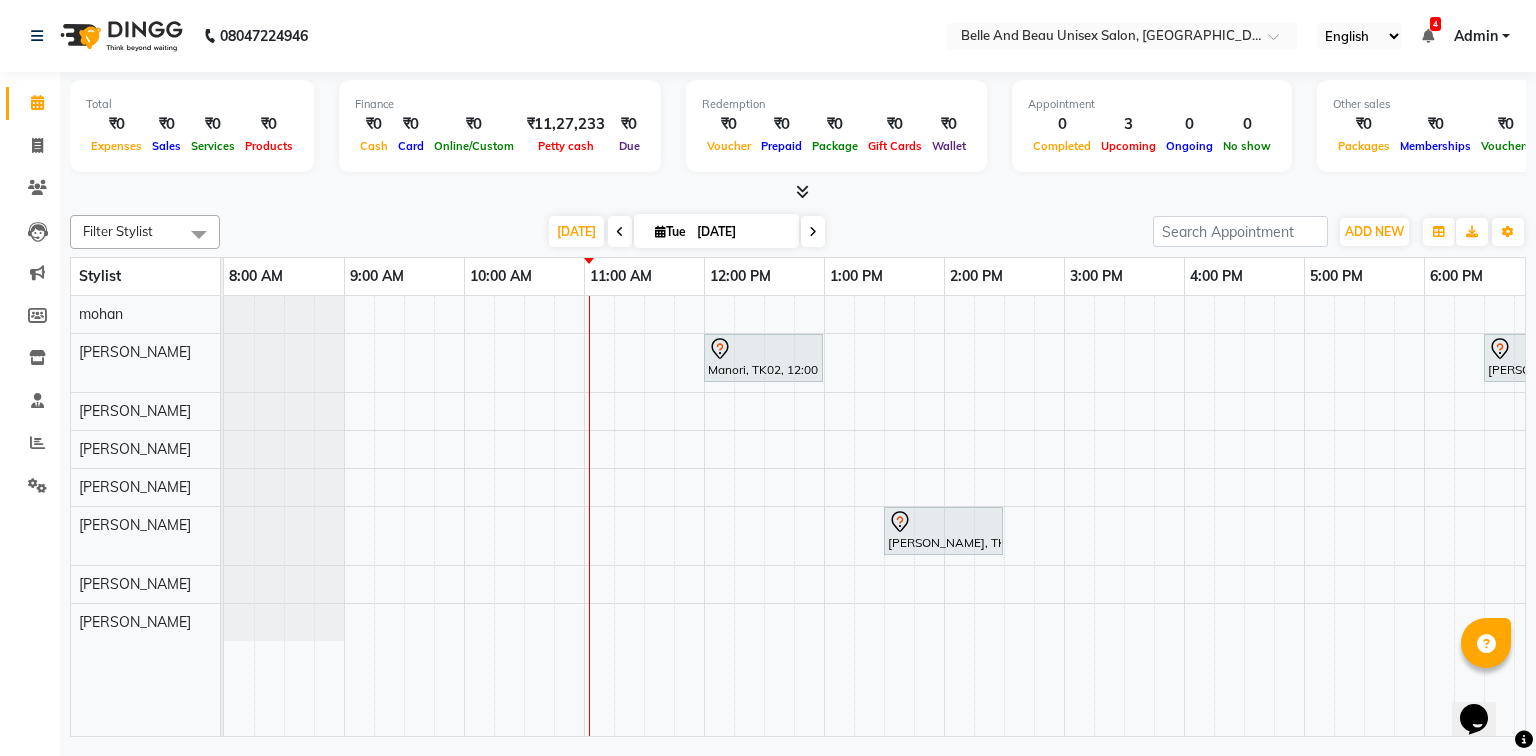 click on "Manori, TK02, 12:00 PM-01:00 PM, ginger & walnut             Trisha Agrawal, TK01, 06:30 PM-07:00 PM, Nail Art - Nail Art30 - Nail Extension             Anju Khatwani, TK03, 01:30 PM-02:30 PM, offer 1999" at bounding box center (1004, 516) 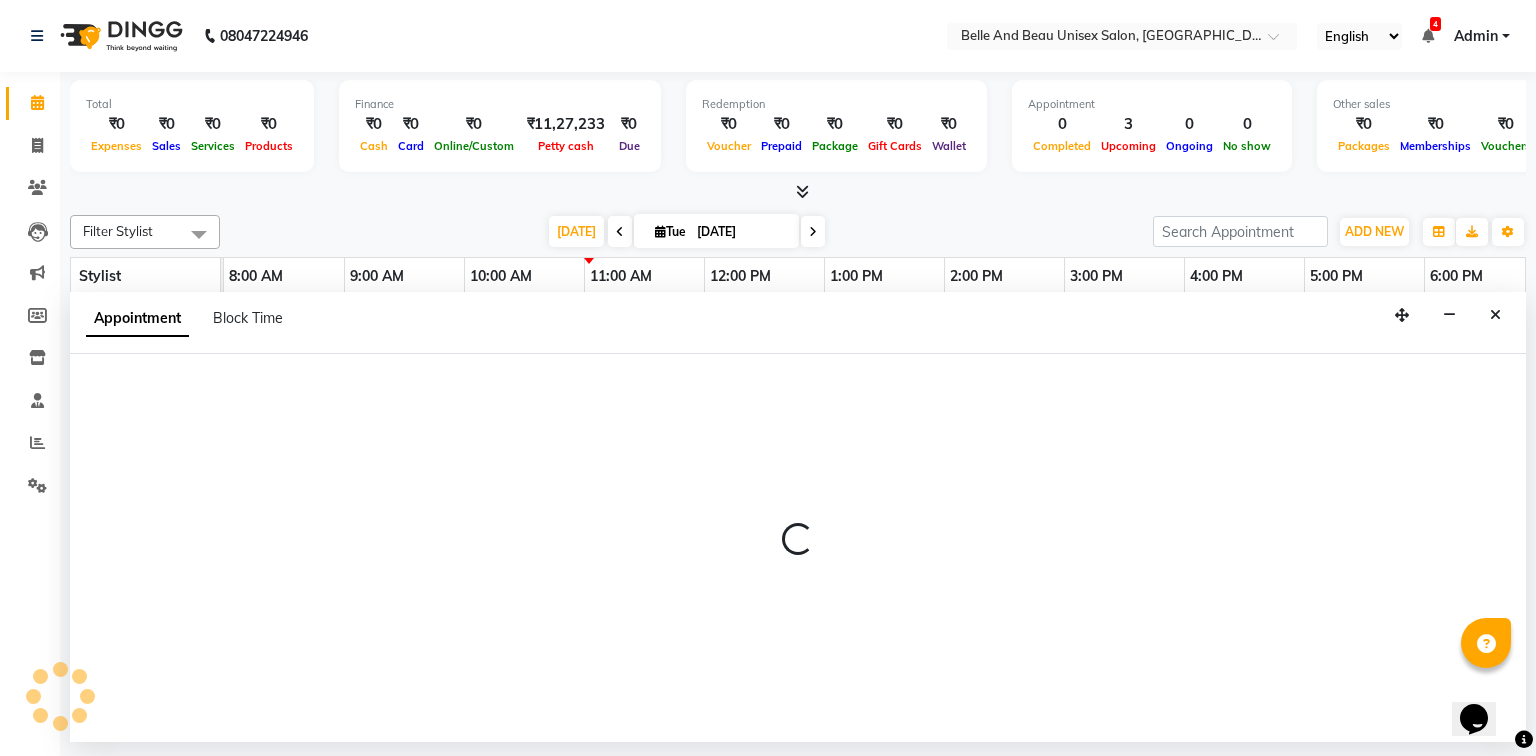 select on "65137" 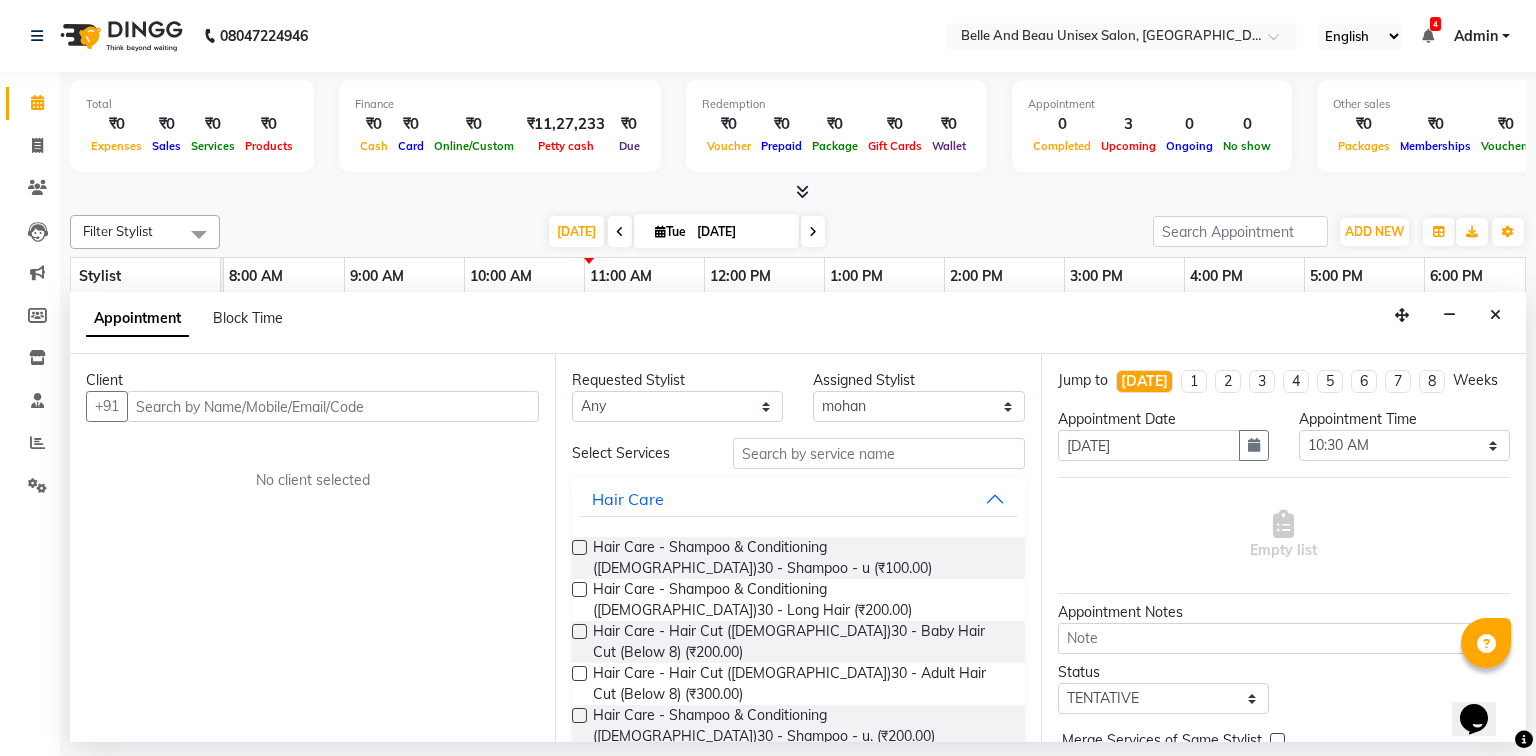 click at bounding box center (333, 406) 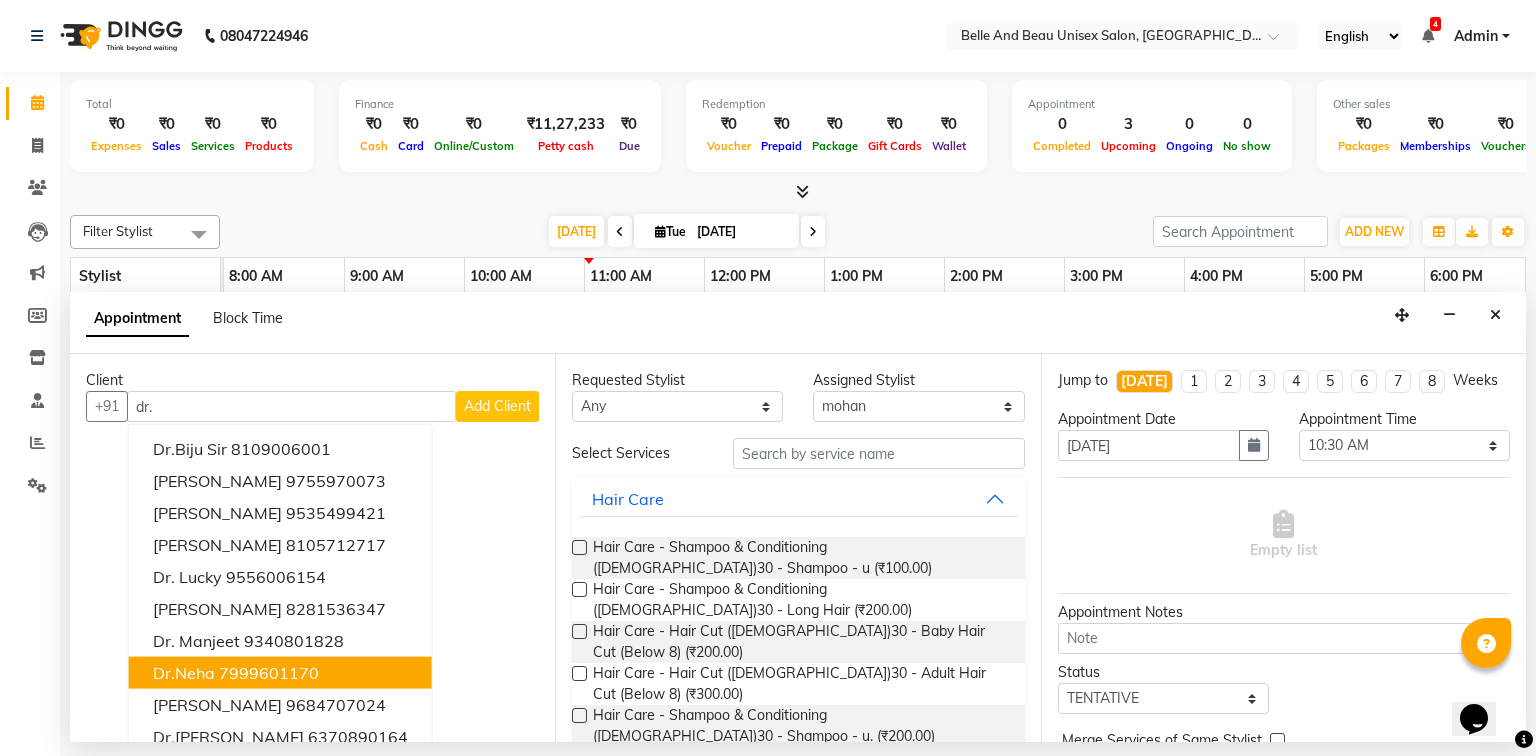 scroll, scrollTop: 19, scrollLeft: 0, axis: vertical 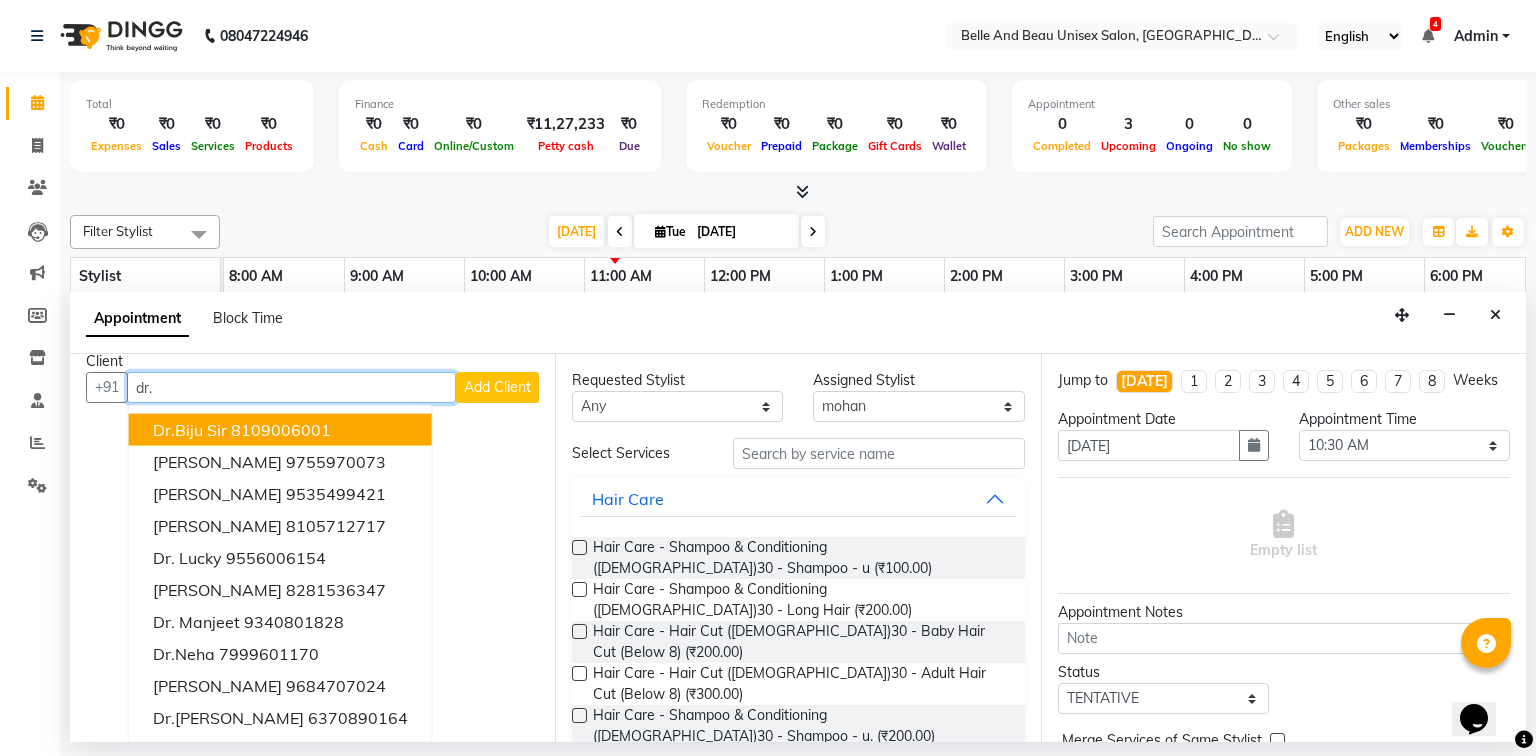 click on "dr." at bounding box center (291, 387) 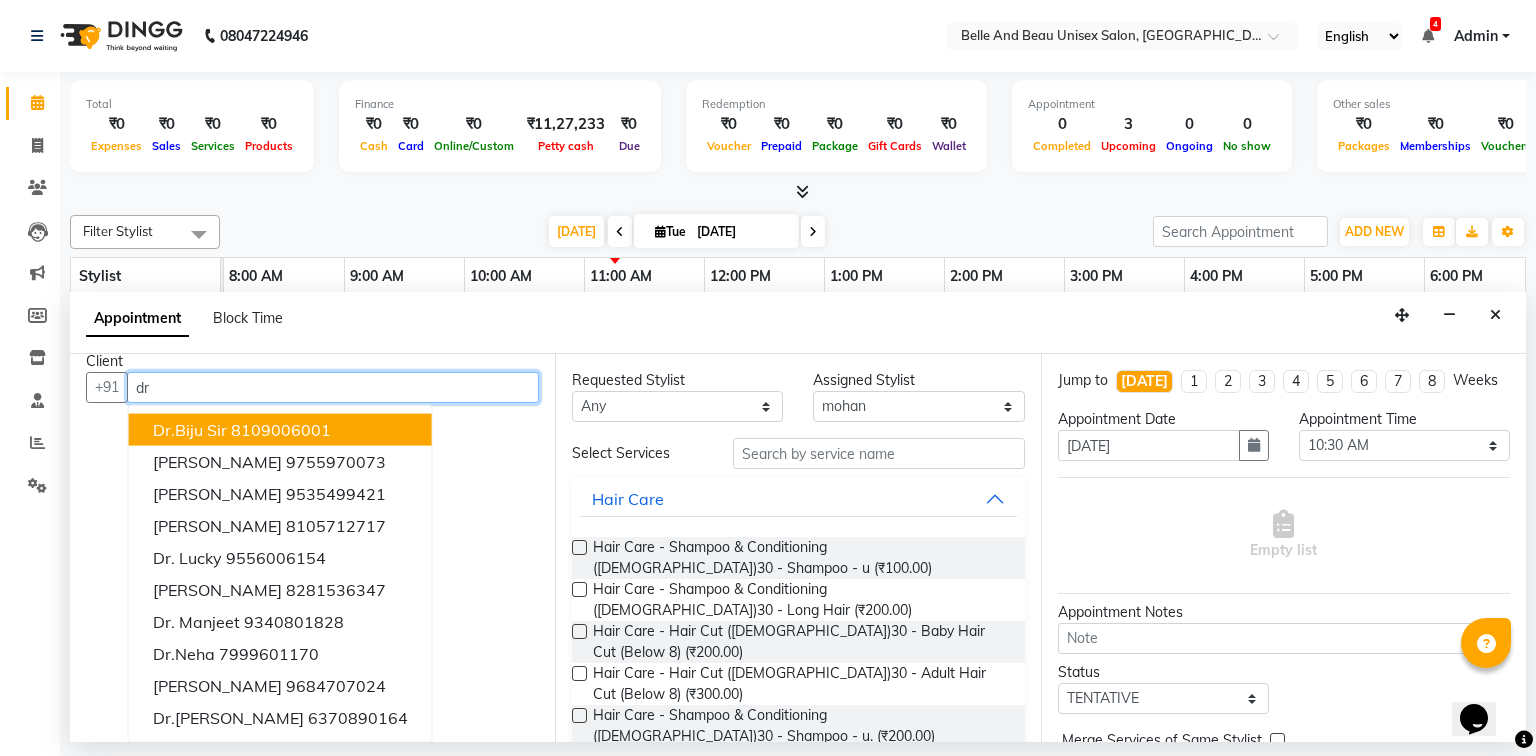 scroll, scrollTop: 0, scrollLeft: 0, axis: both 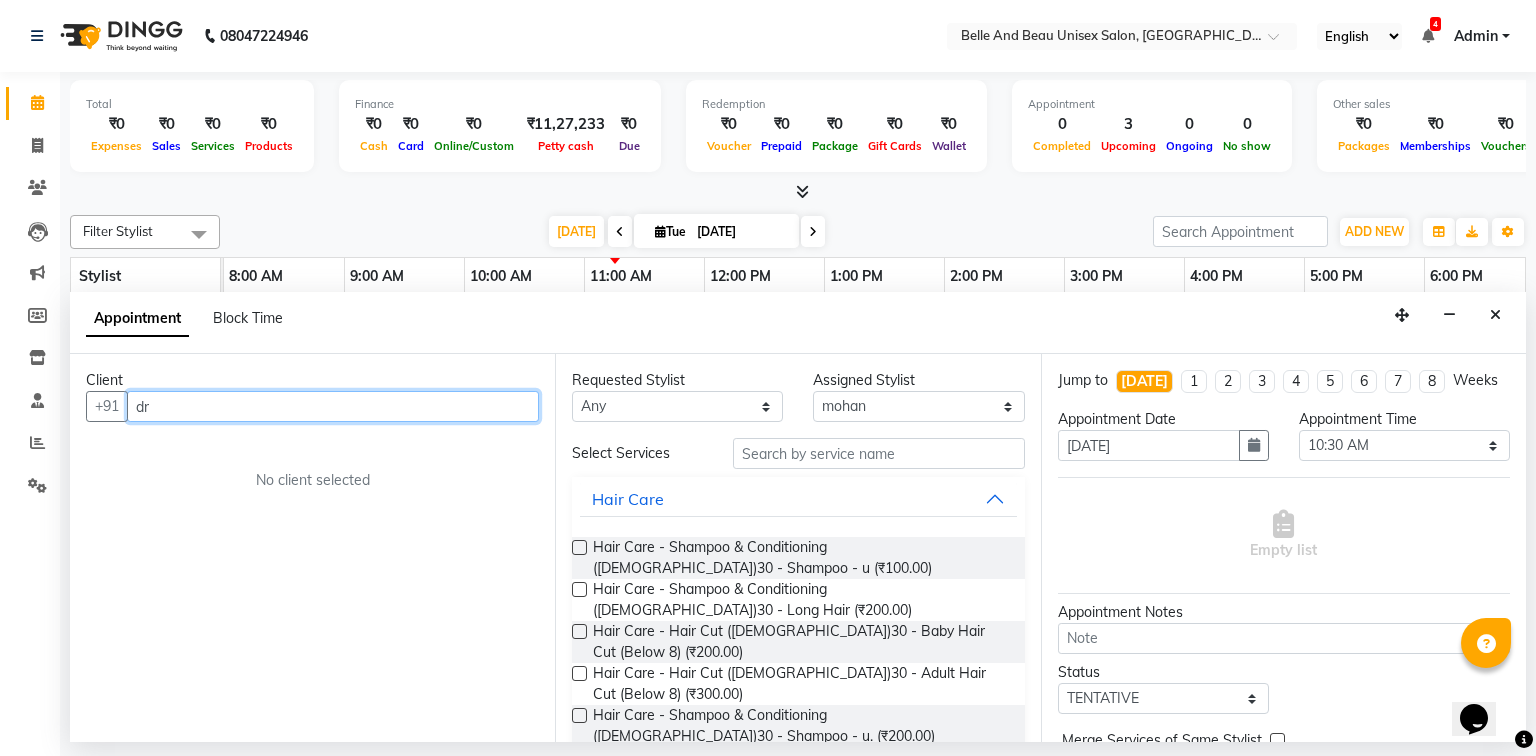type on "d" 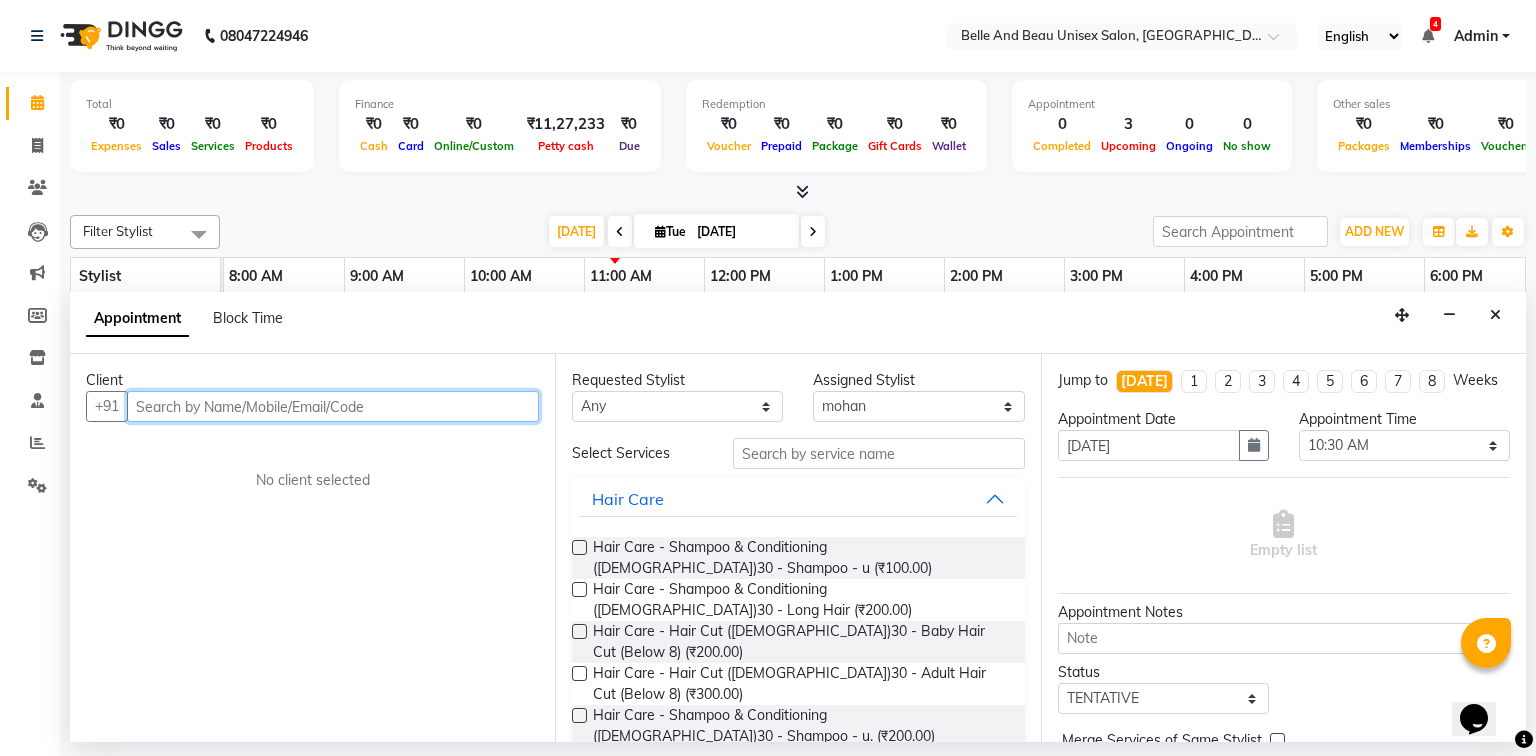 click at bounding box center [333, 406] 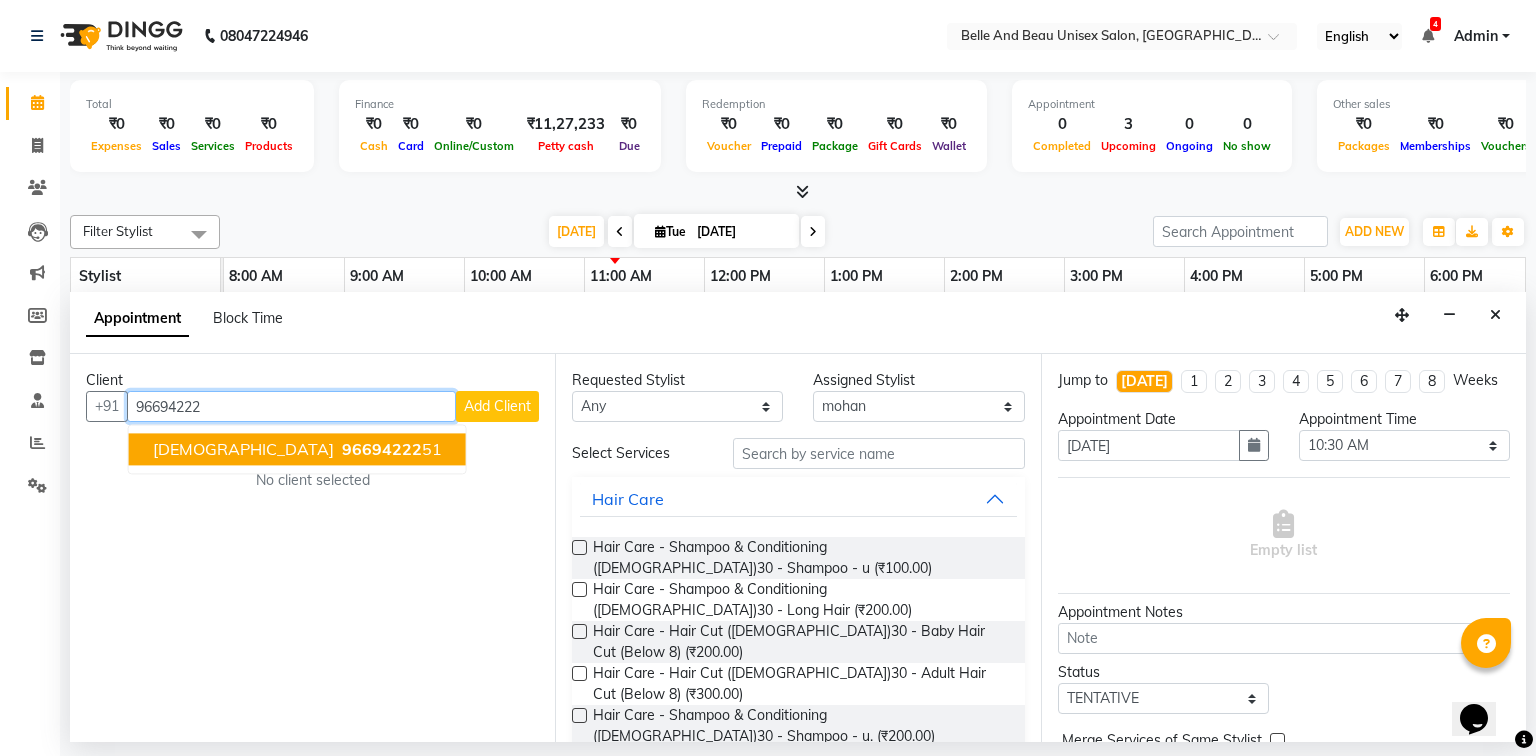 click on "shiva   96694222 51" at bounding box center (297, 450) 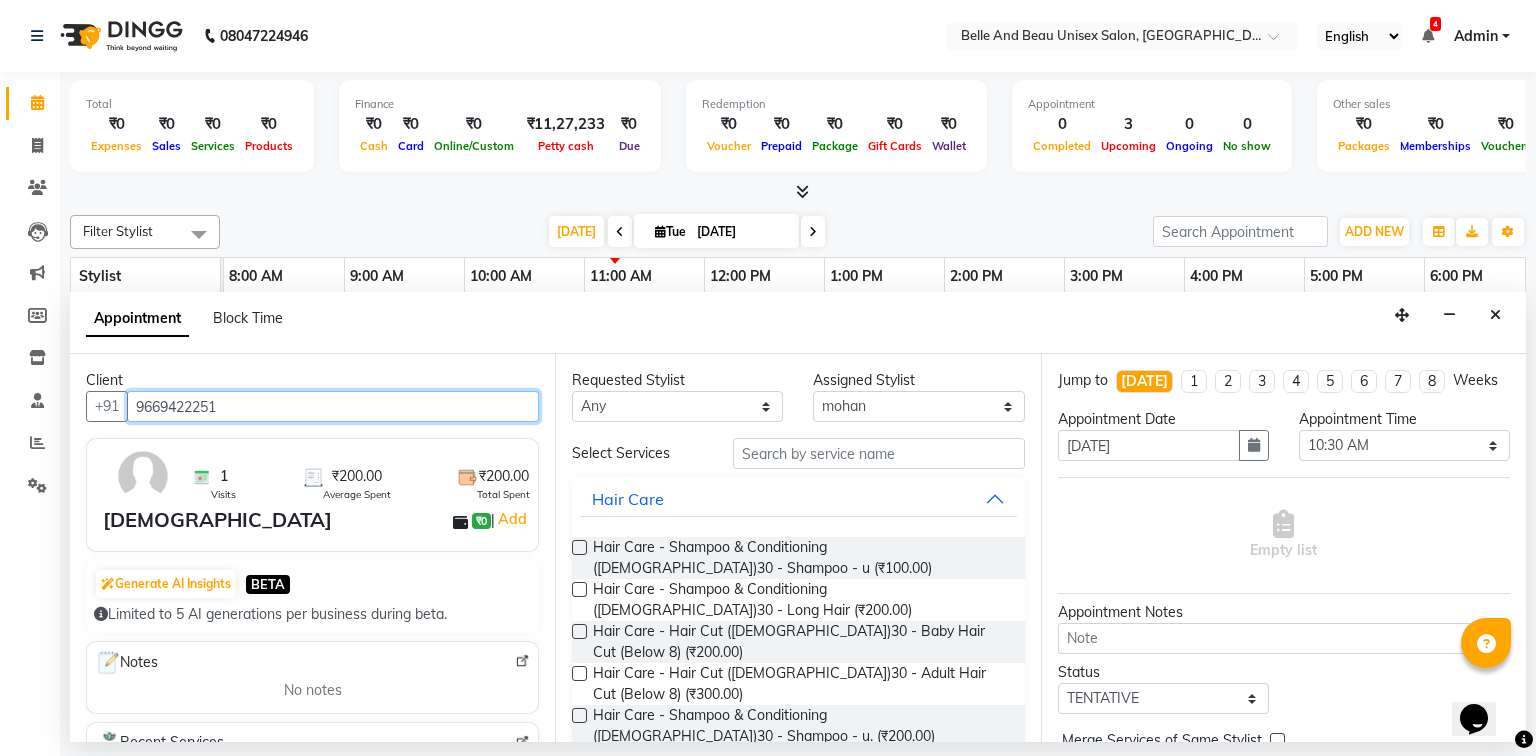 type on "9669422251" 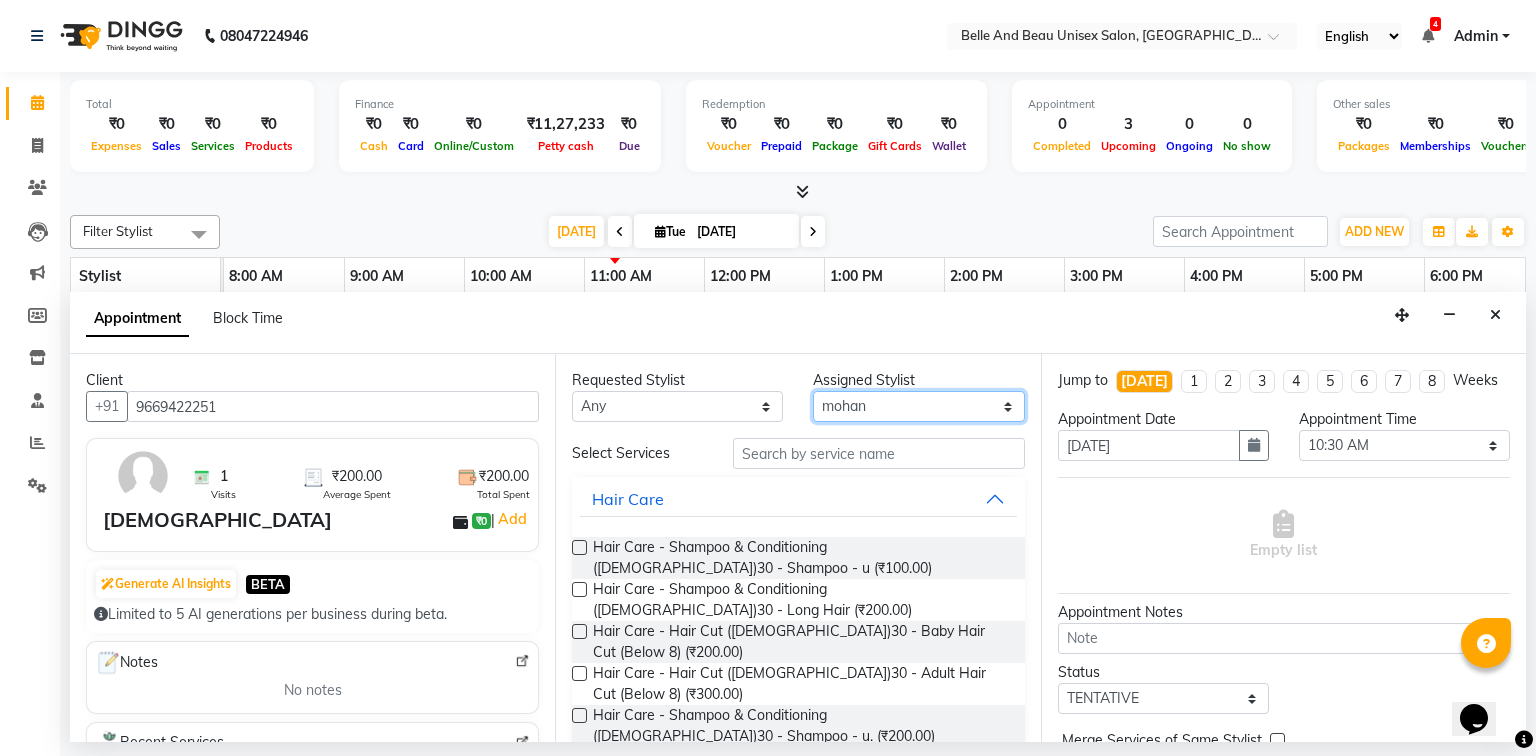 click on "Select  [PERSON_NAME]  [PERSON_NAME] [PERSON_NAME] [PERSON_NAME] [PERSON_NAME] [PERSON_NAME] [PERSON_NAME] [PERSON_NAME] Twinkle [PERSON_NAME] [PERSON_NAME]" at bounding box center [918, 406] 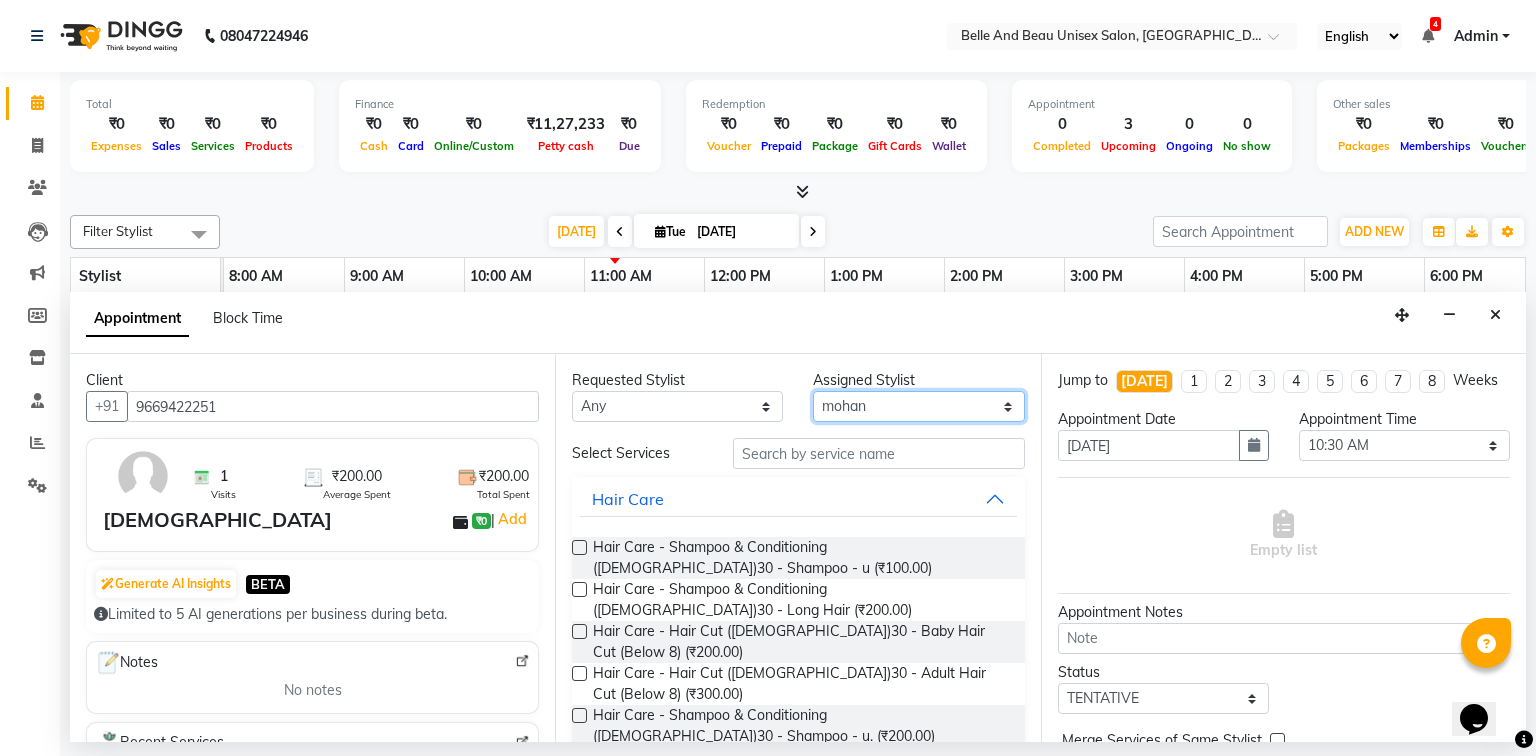 select on "83443" 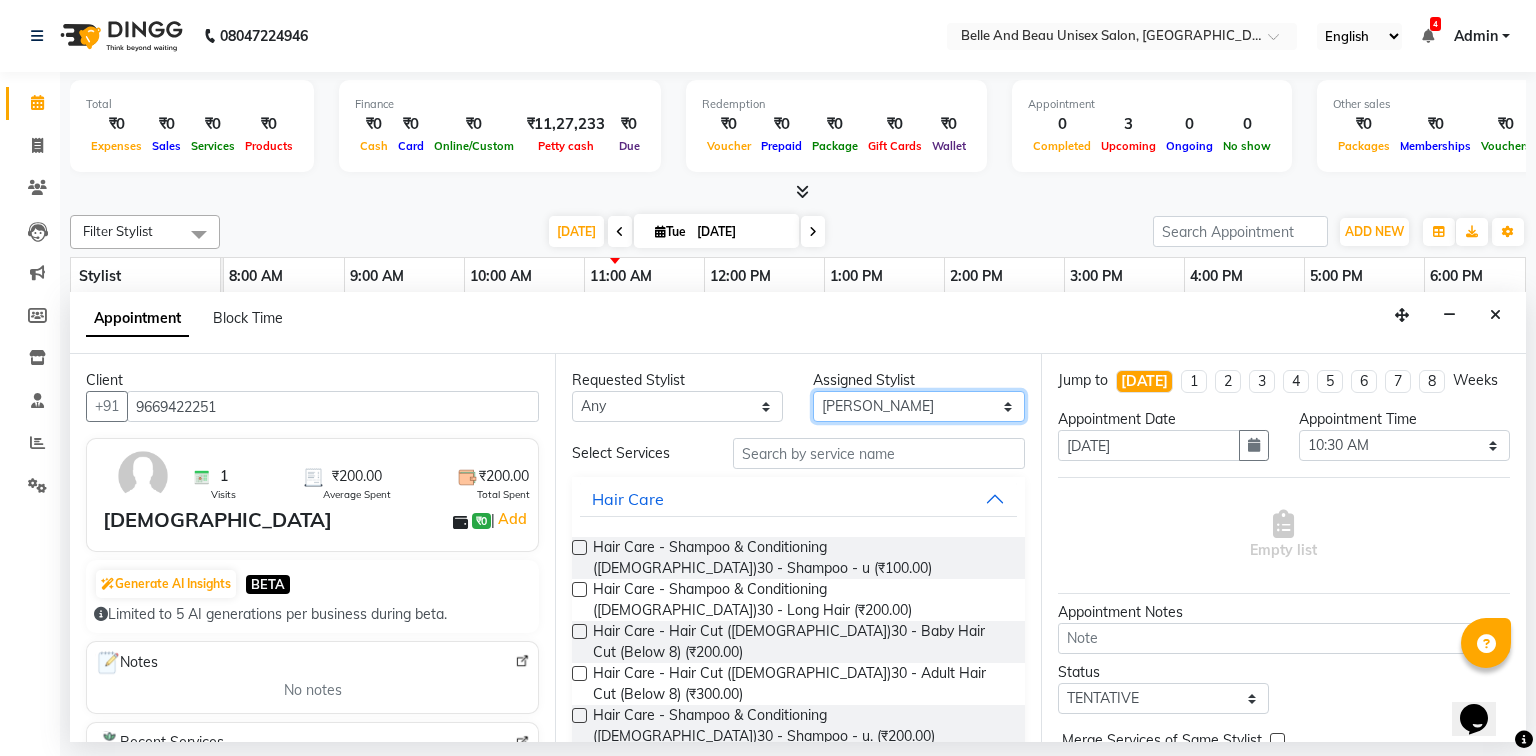click on "Select  [PERSON_NAME]  [PERSON_NAME] [PERSON_NAME] [PERSON_NAME] [PERSON_NAME] [PERSON_NAME] [PERSON_NAME] [PERSON_NAME] Twinkle [PERSON_NAME] [PERSON_NAME]" at bounding box center [918, 406] 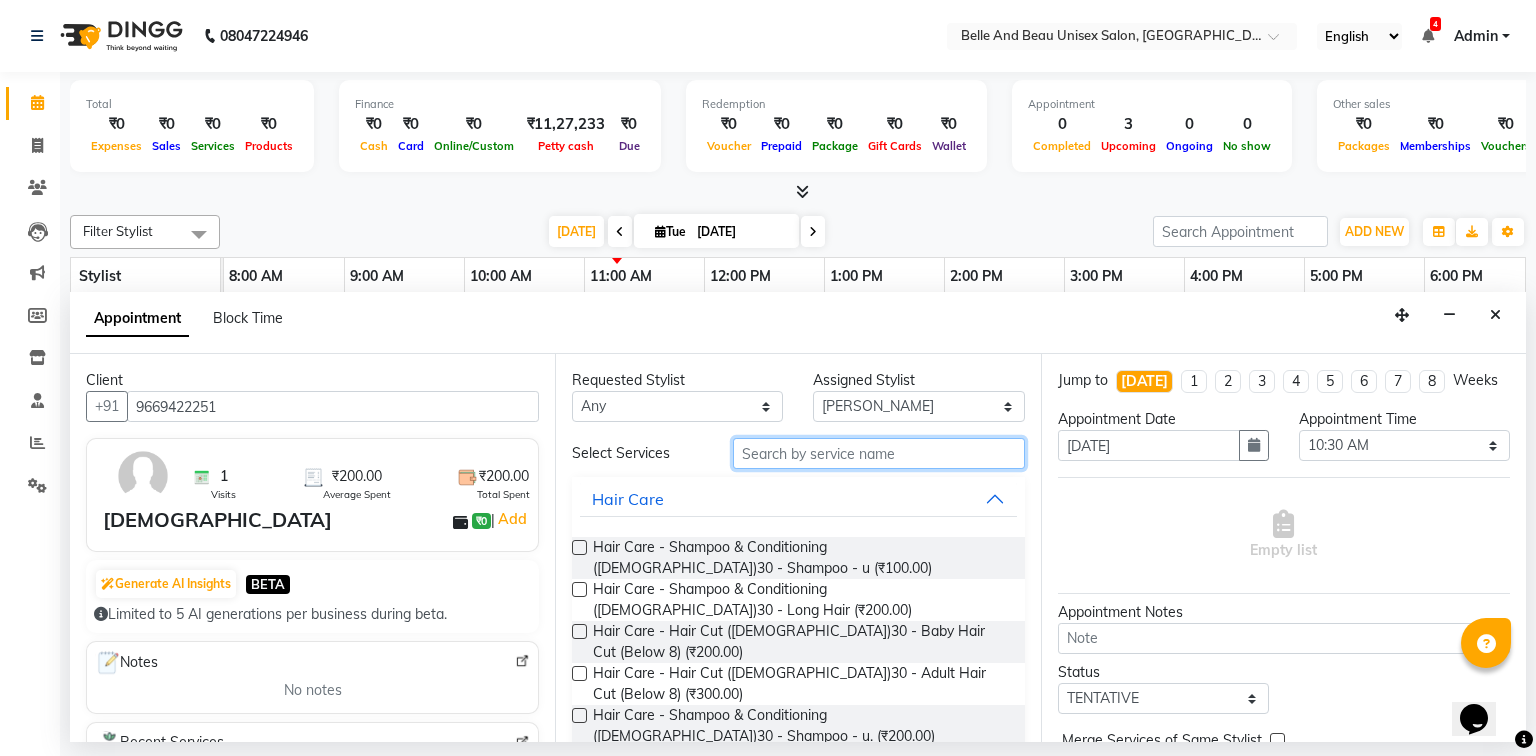click at bounding box center [879, 453] 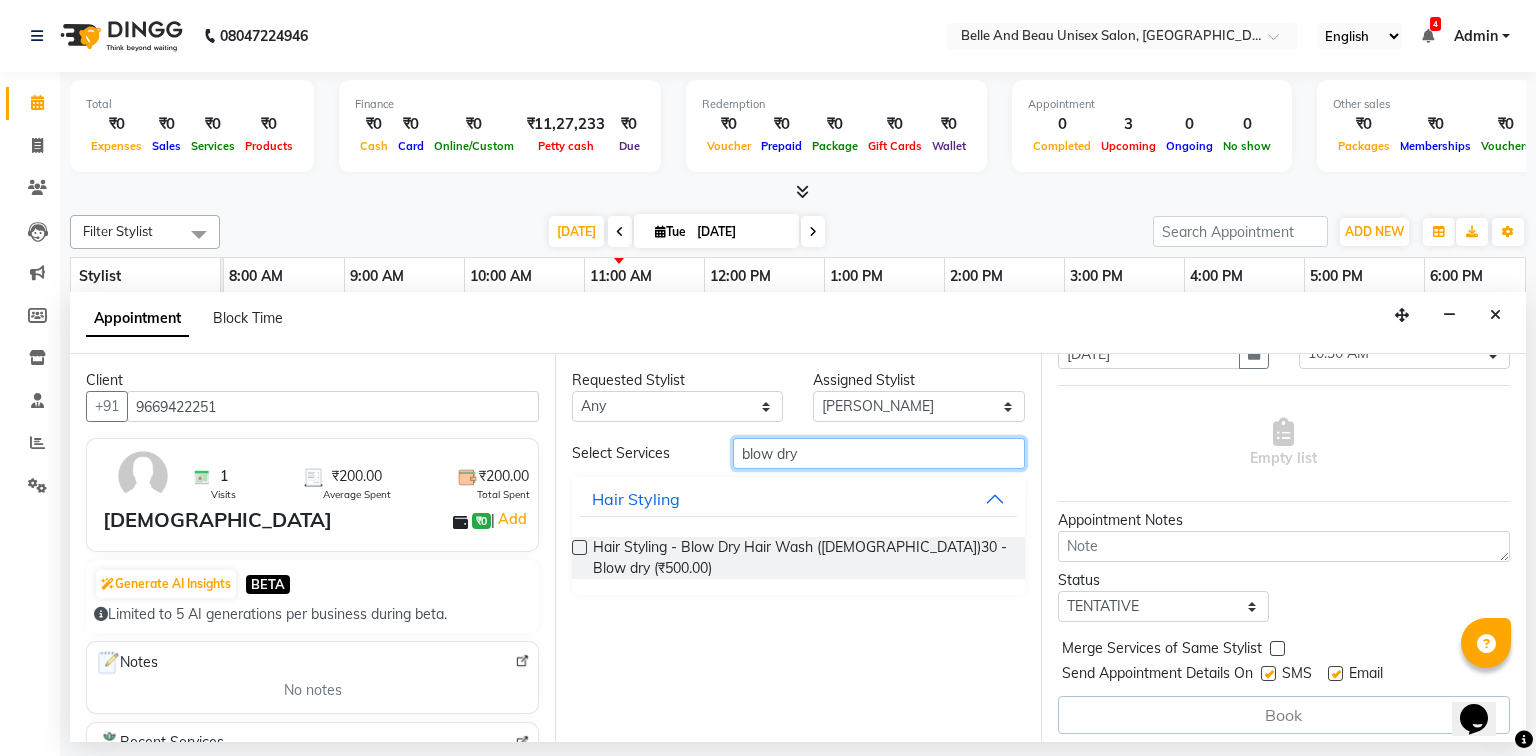 scroll, scrollTop: 97, scrollLeft: 0, axis: vertical 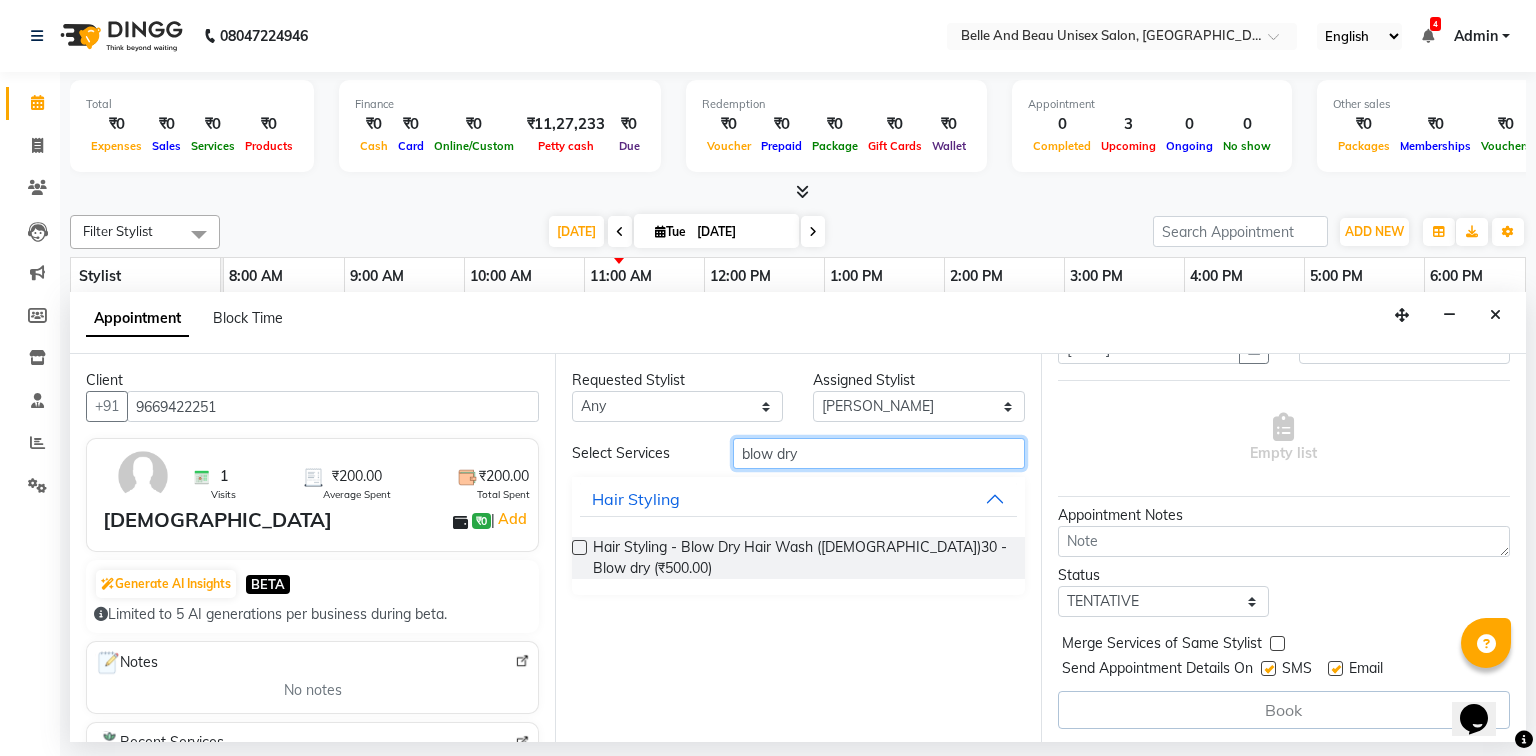 type on "blow dry" 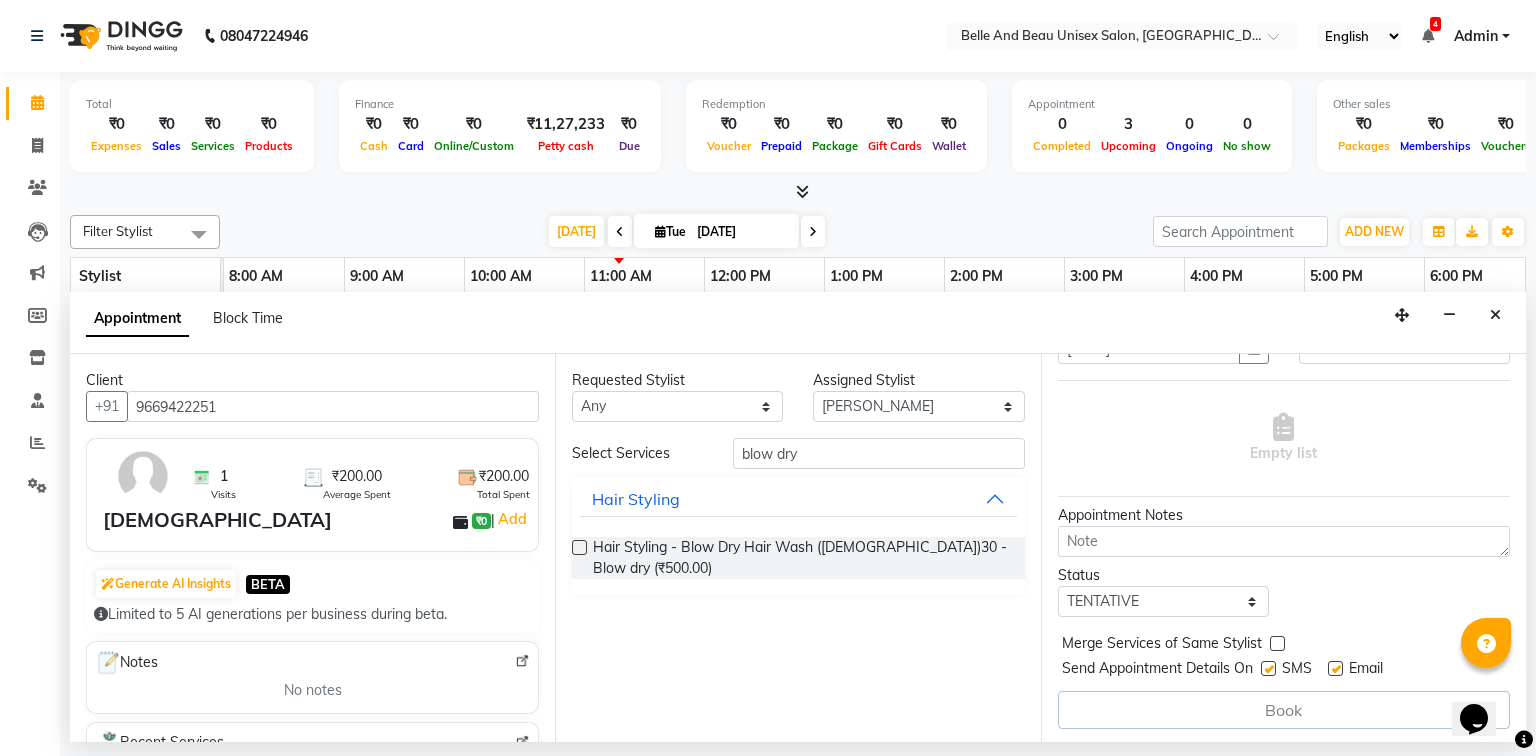 click at bounding box center (579, 547) 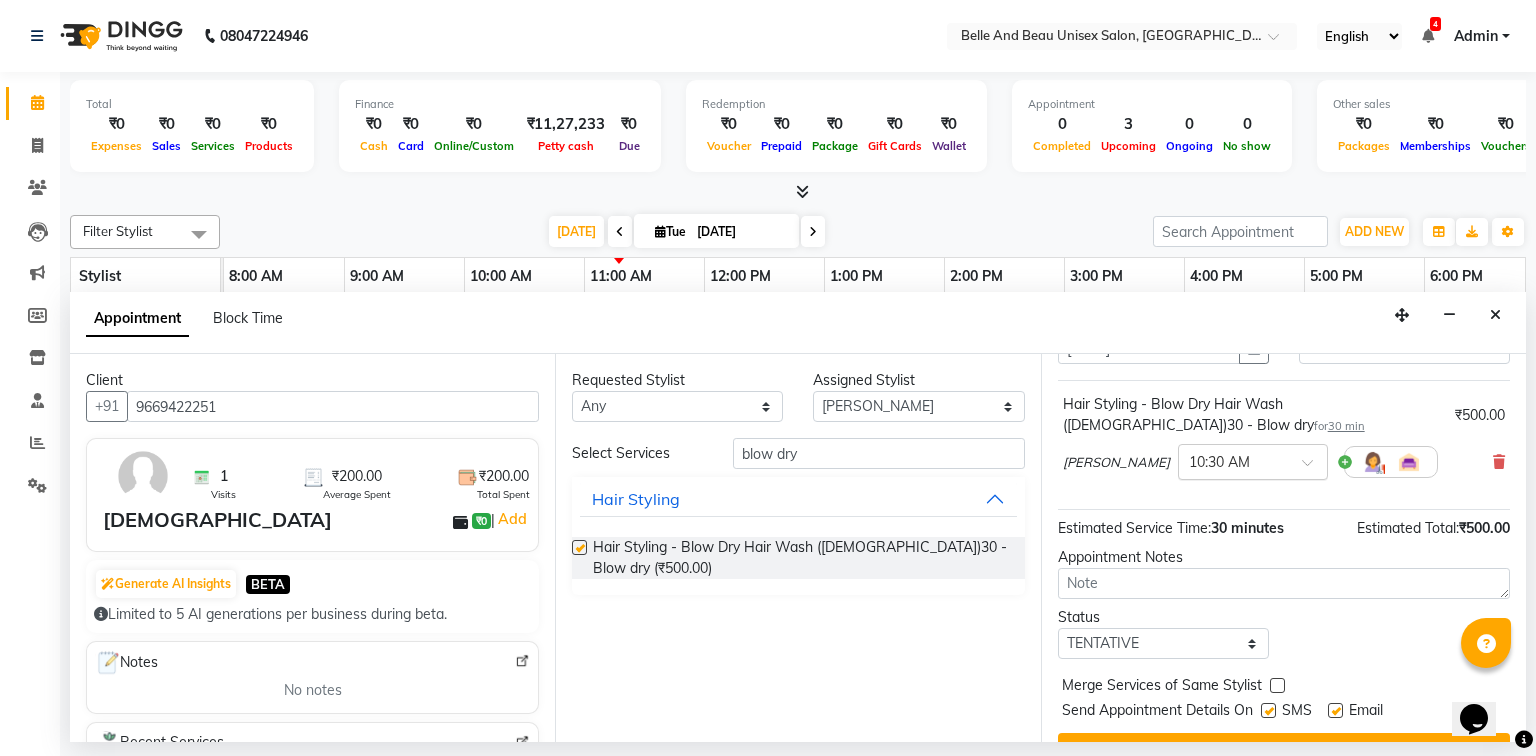 checkbox on "false" 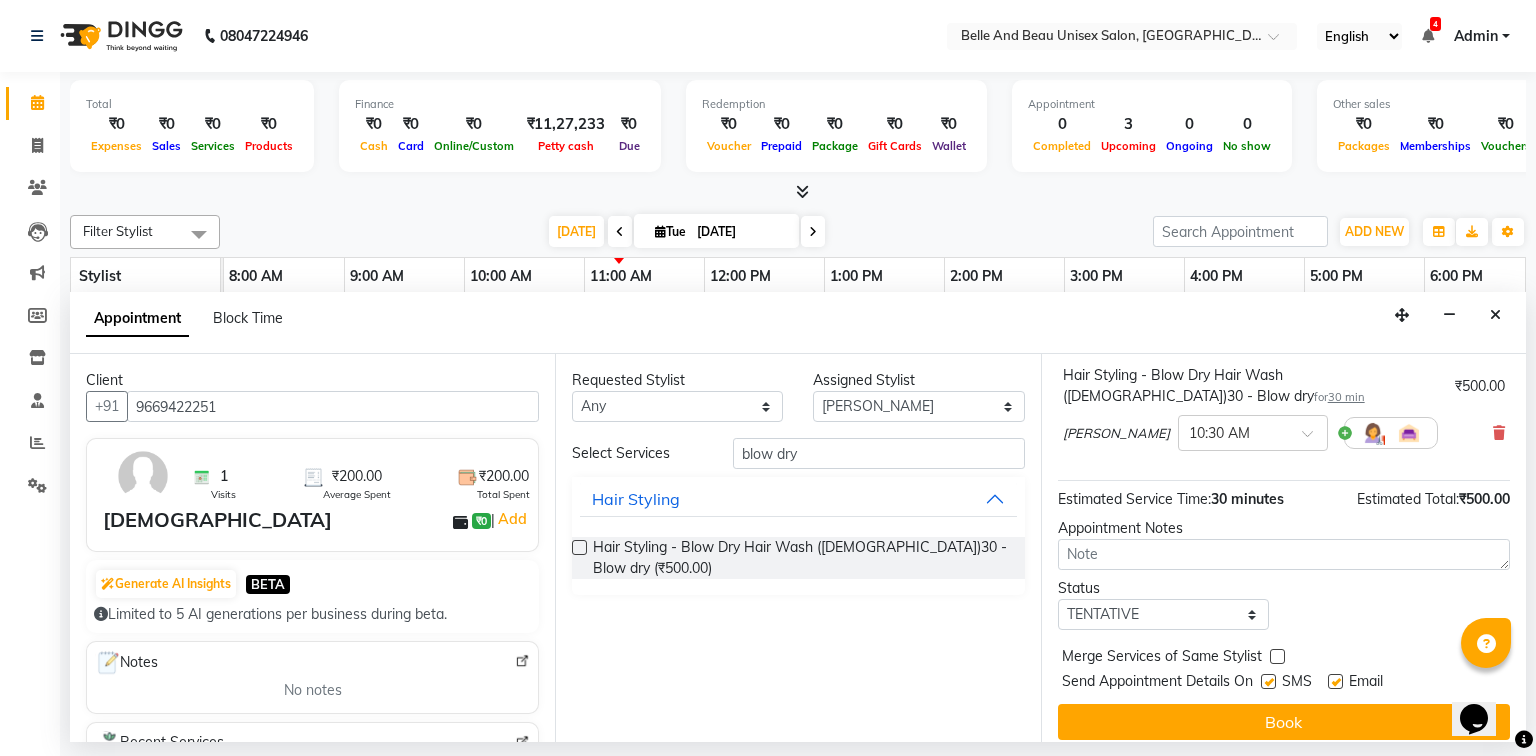 scroll, scrollTop: 139, scrollLeft: 0, axis: vertical 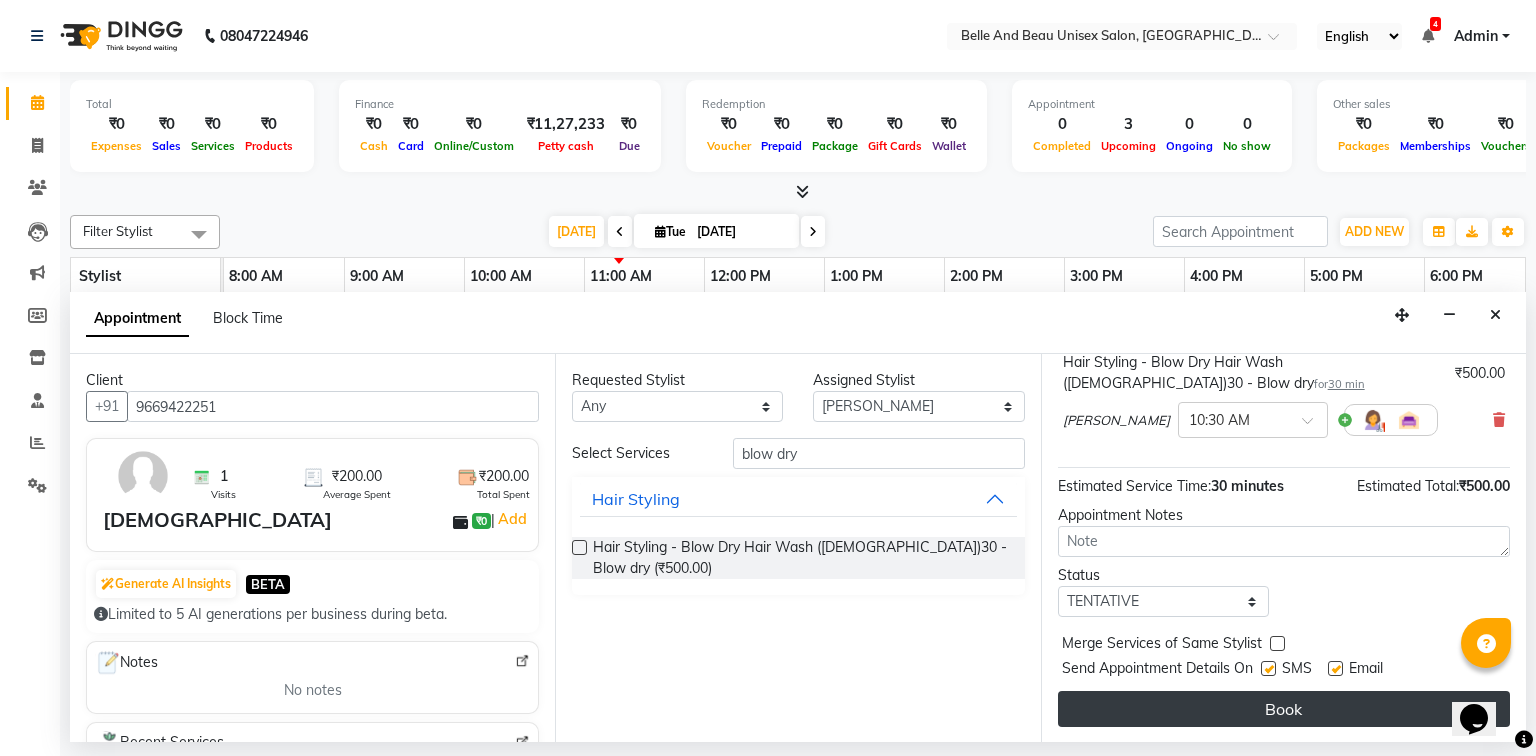 click on "Book" at bounding box center [1284, 709] 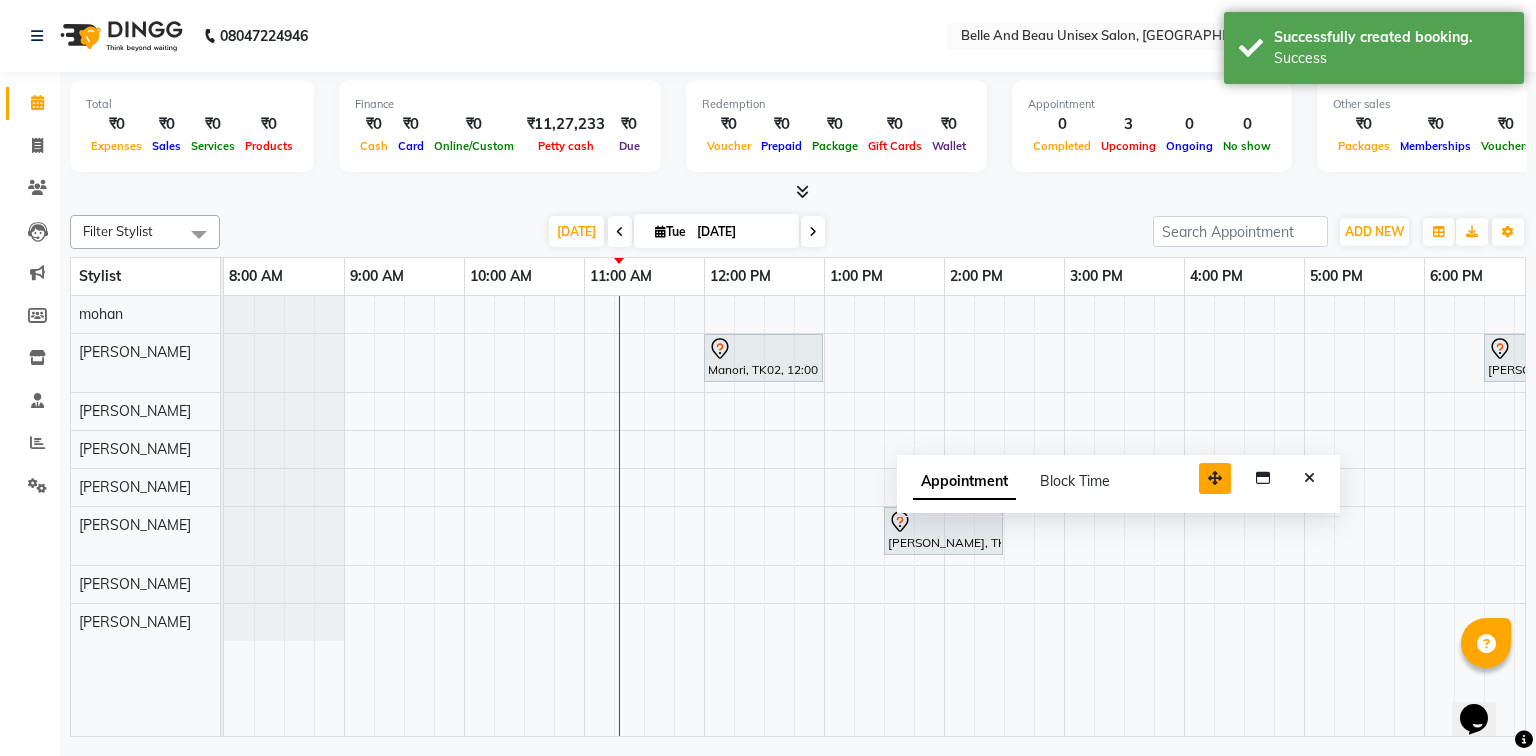 drag, startPoint x: 1405, startPoint y: 708, endPoint x: 1210, endPoint y: 469, distance: 308.45746 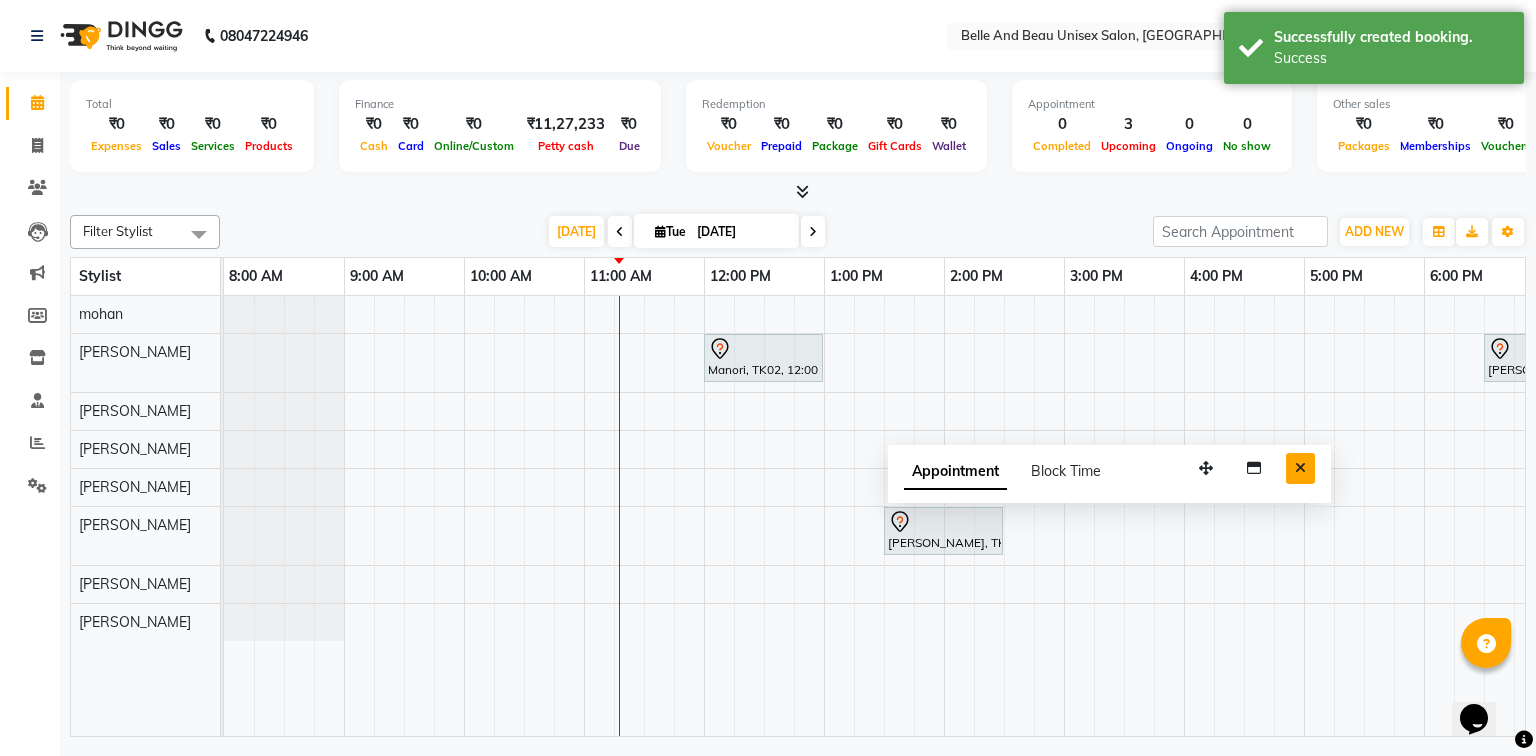 click at bounding box center (1300, 468) 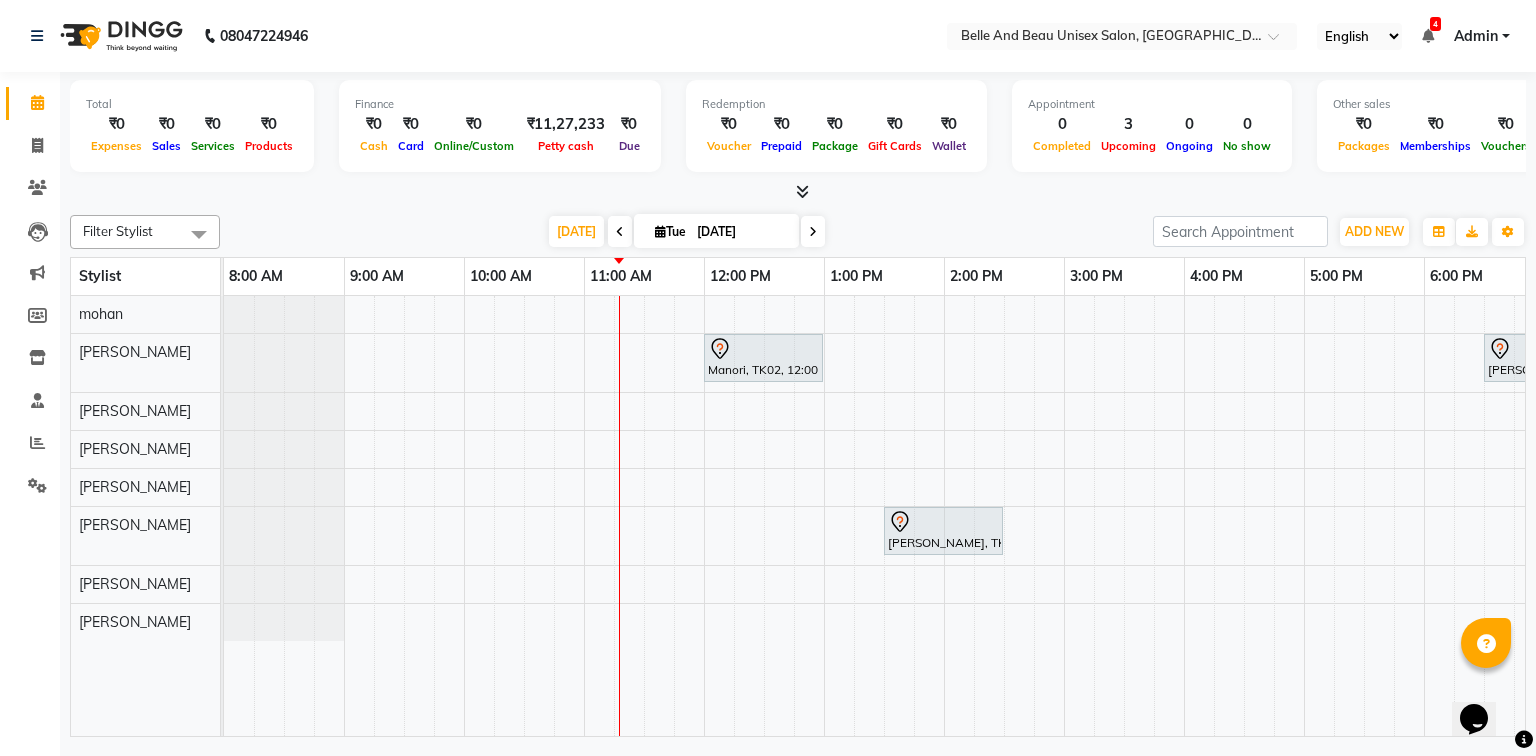 select on "service" 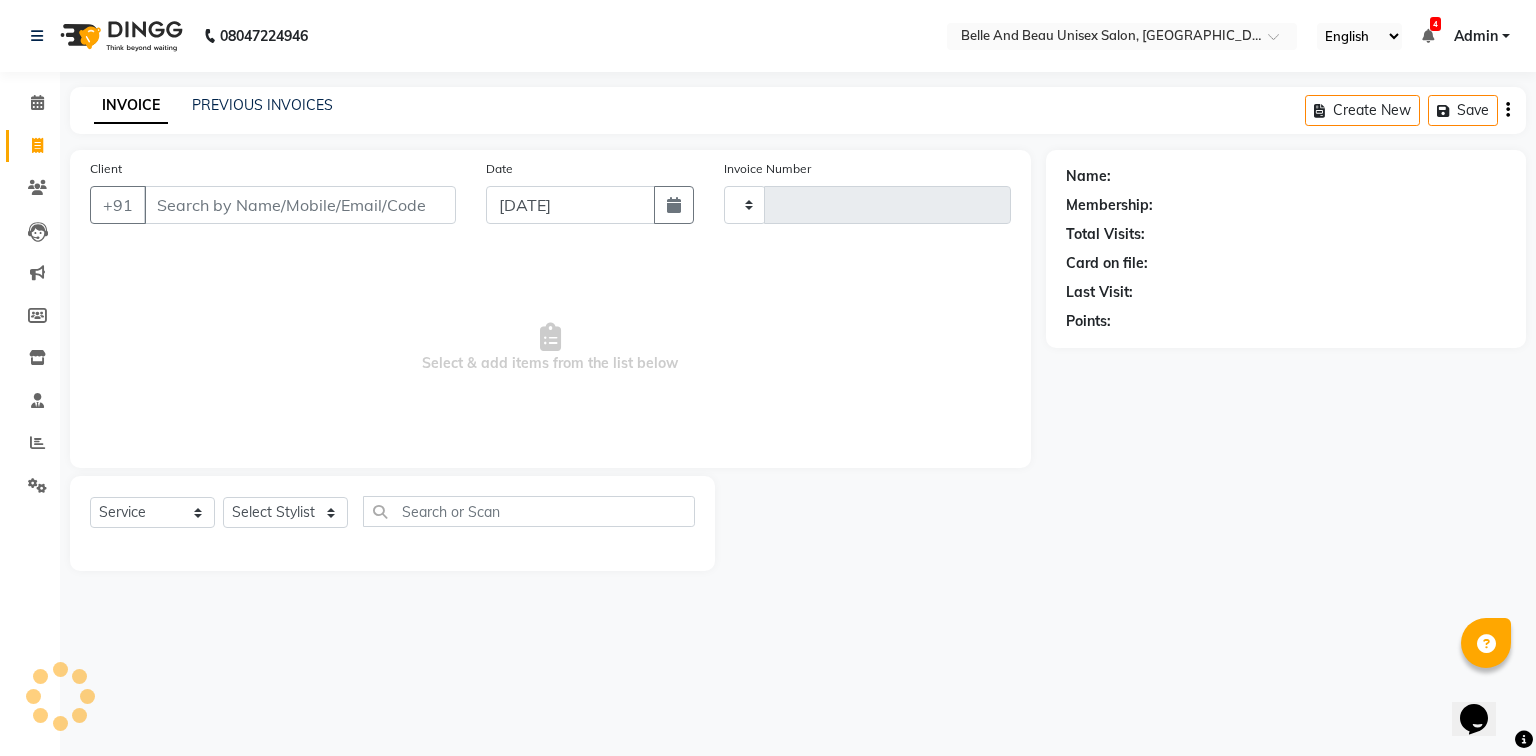 type on "1261" 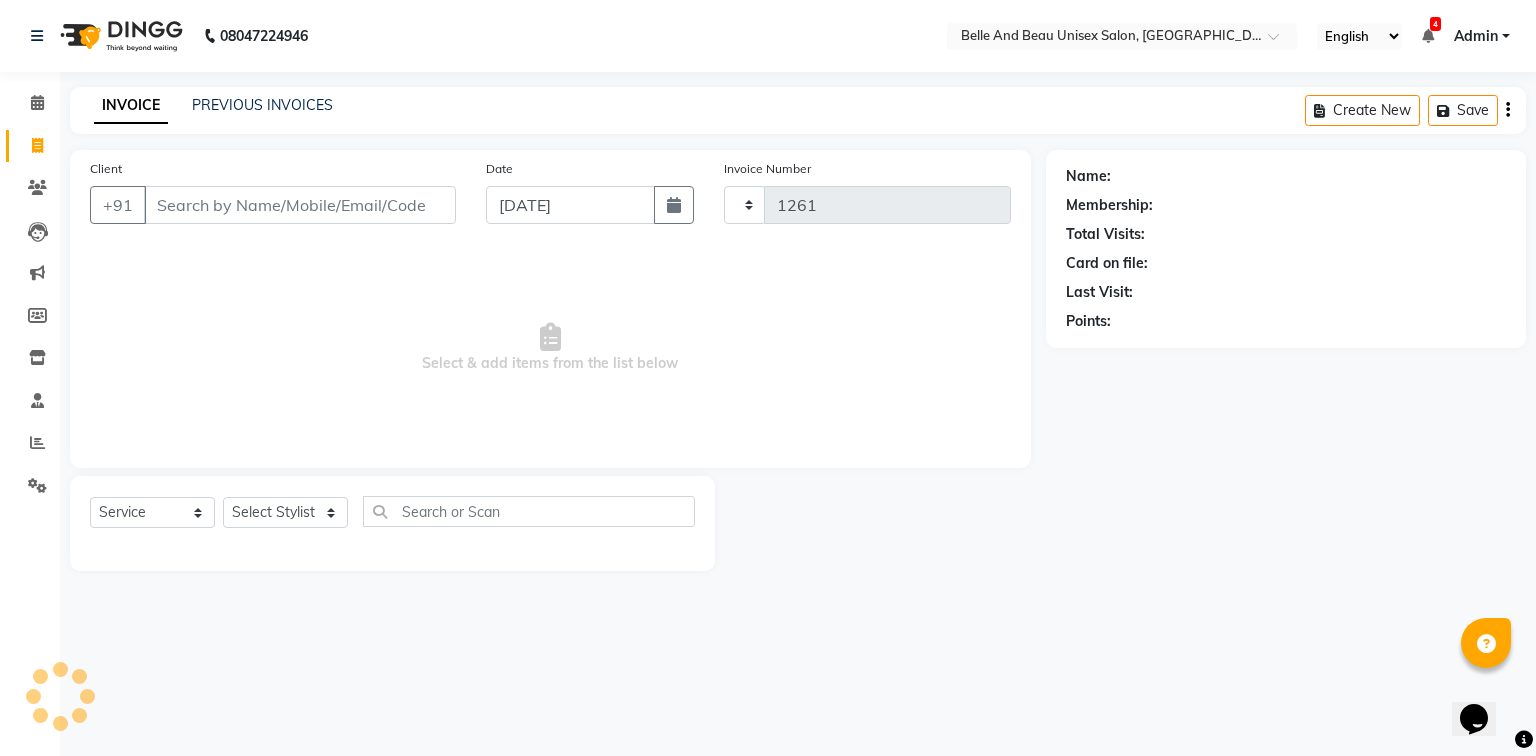 select on "7066" 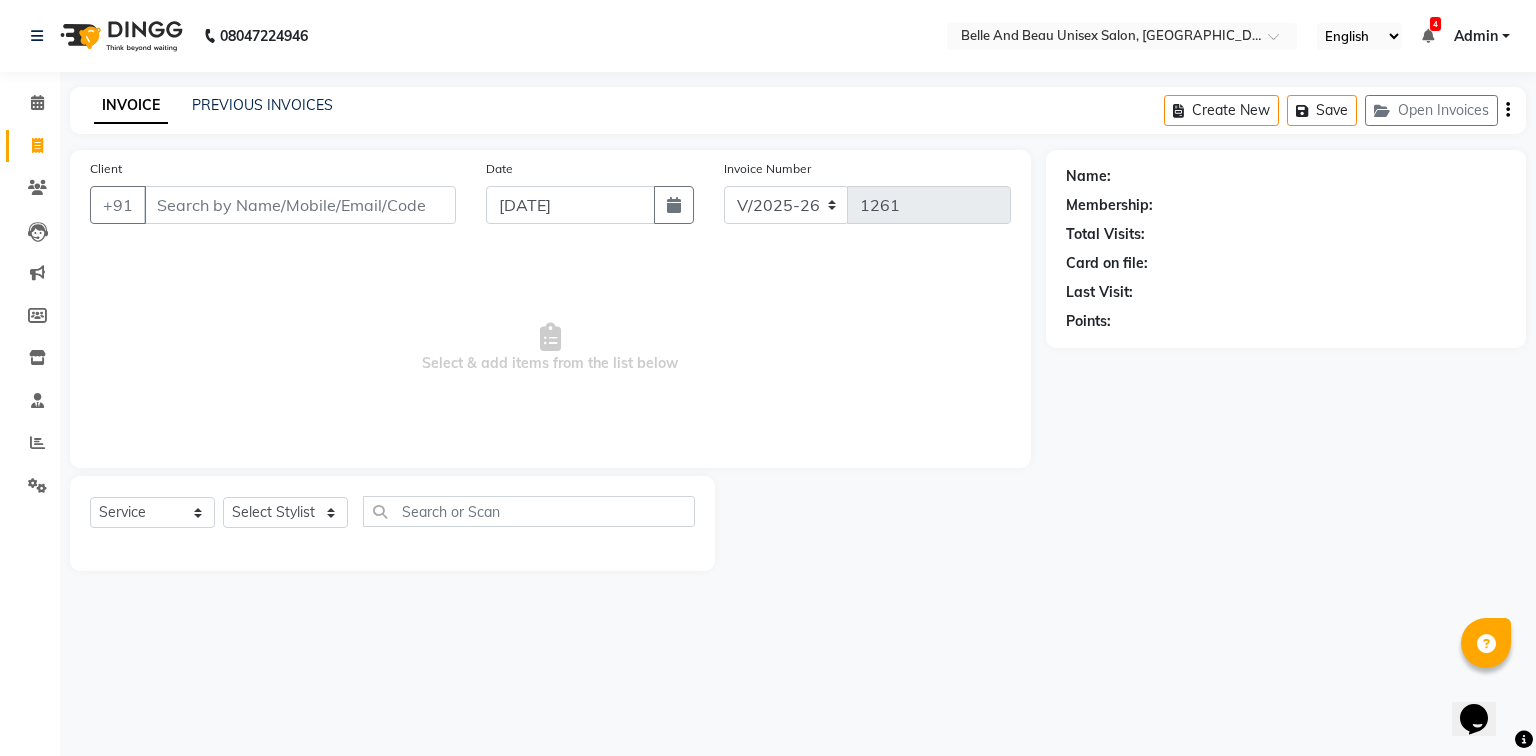 click on "Client" at bounding box center [300, 205] 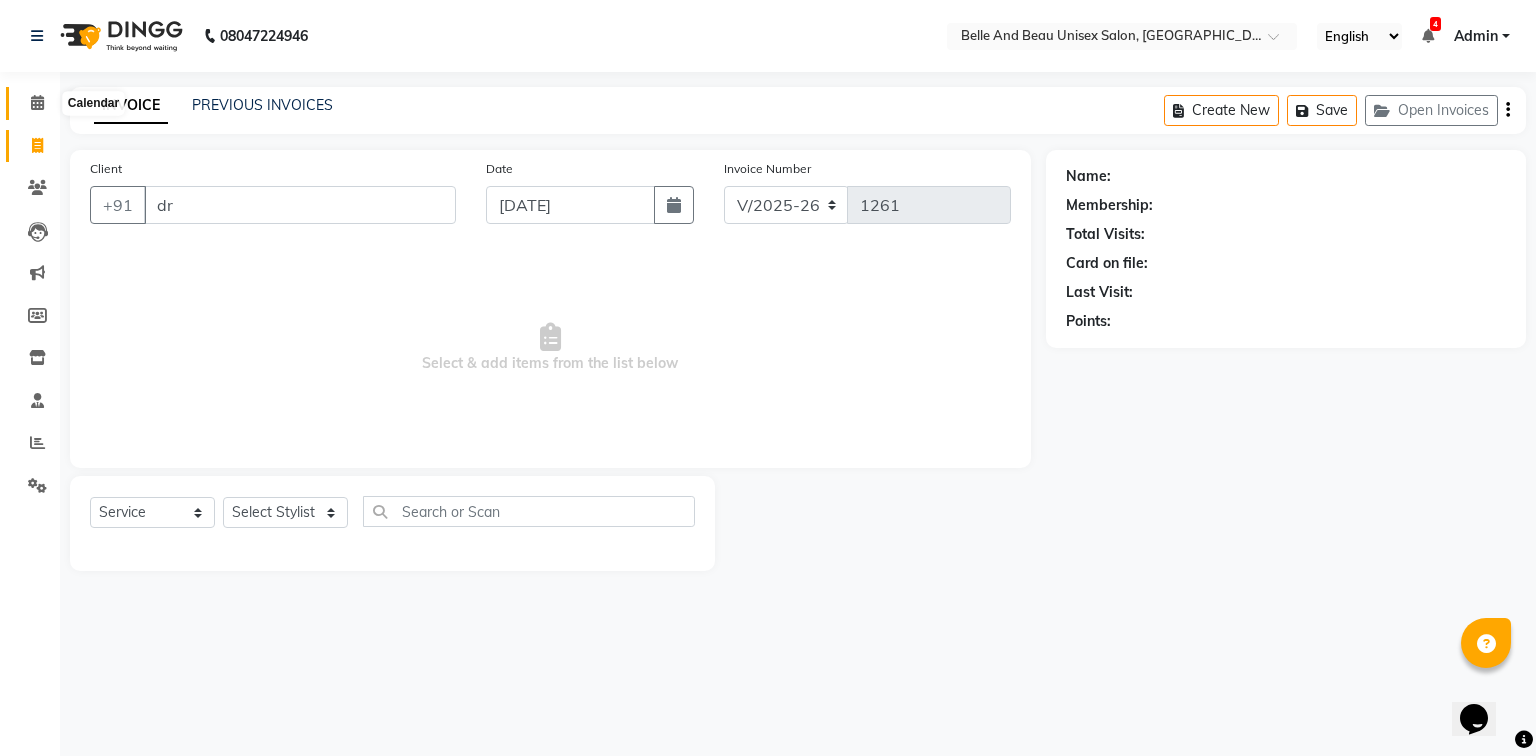type on "dr" 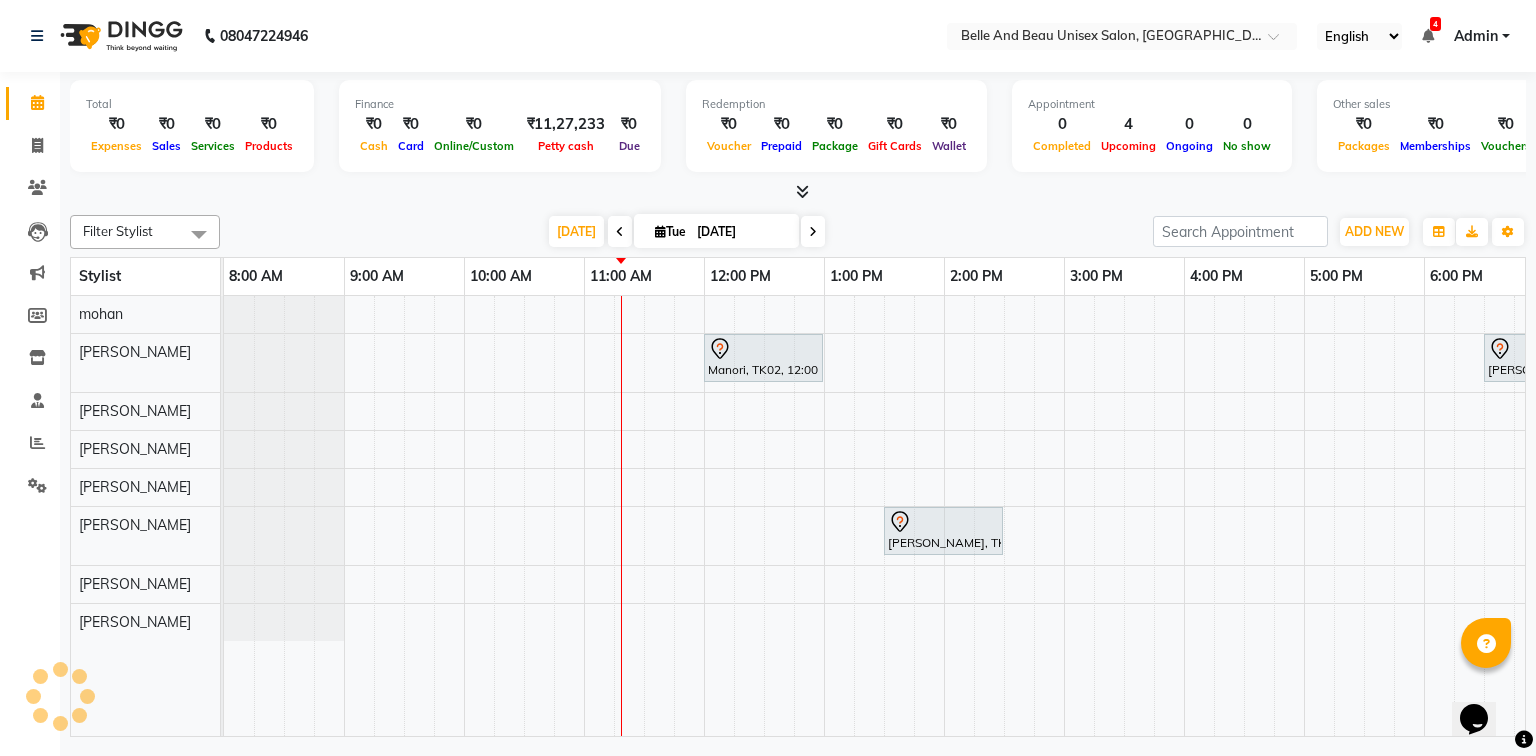 scroll, scrollTop: 0, scrollLeft: 0, axis: both 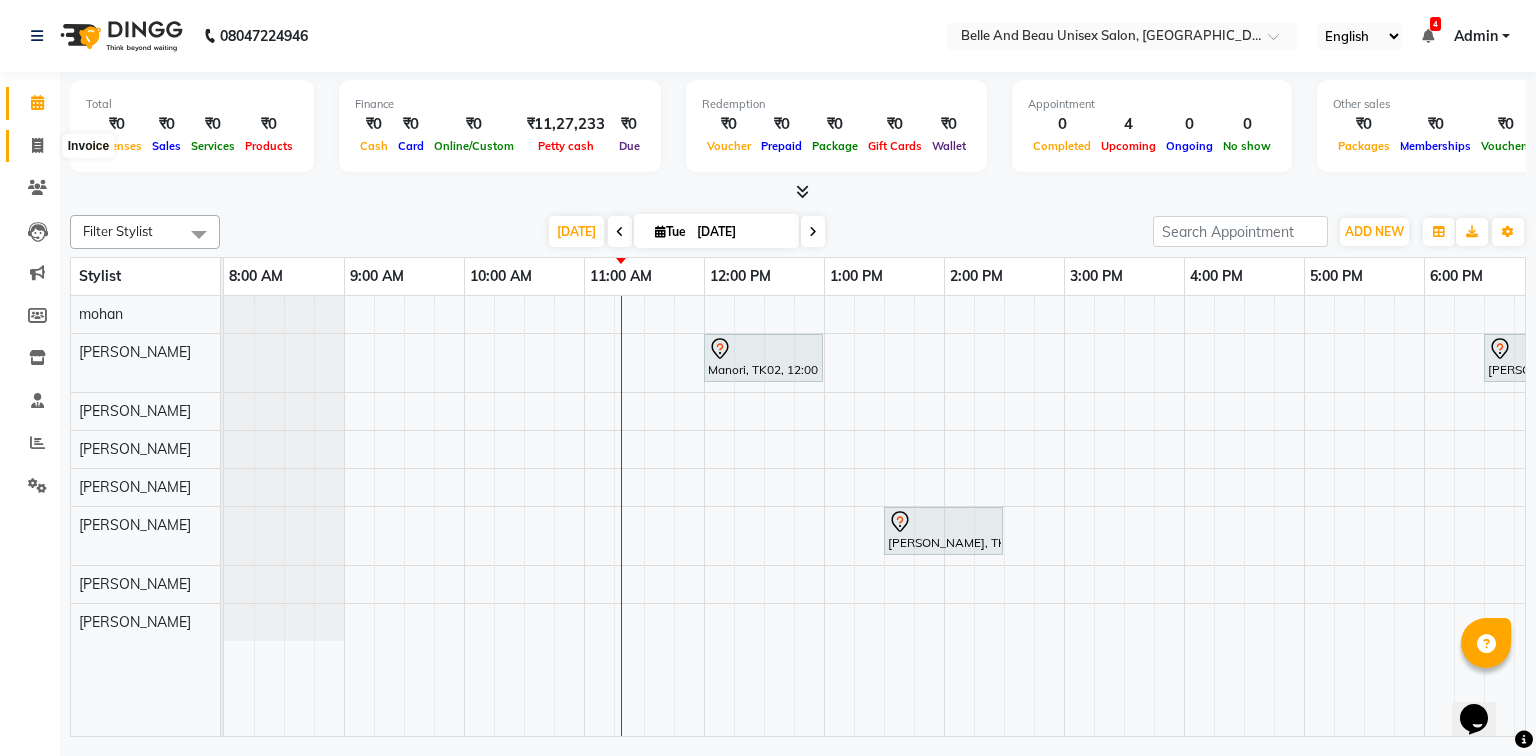 click 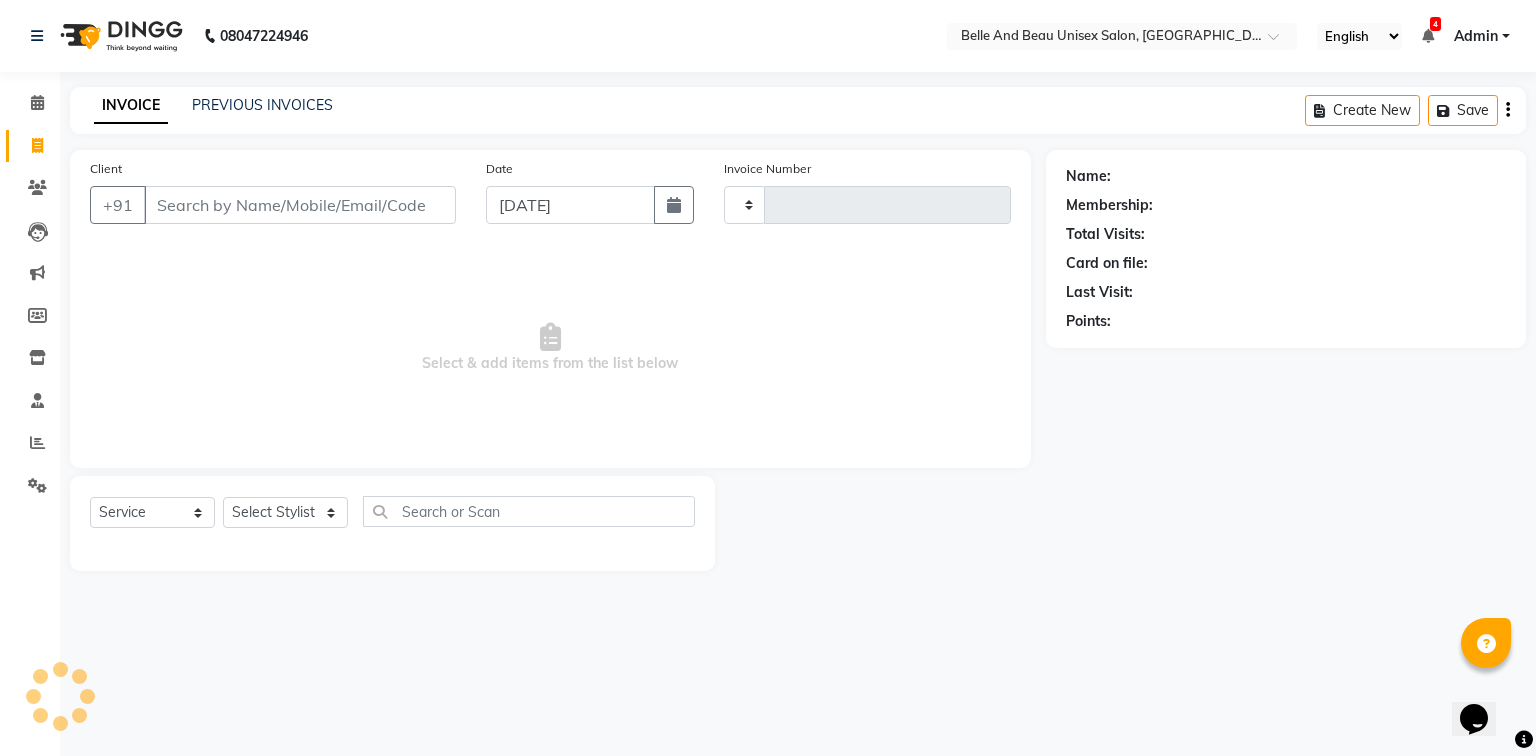 type on "1261" 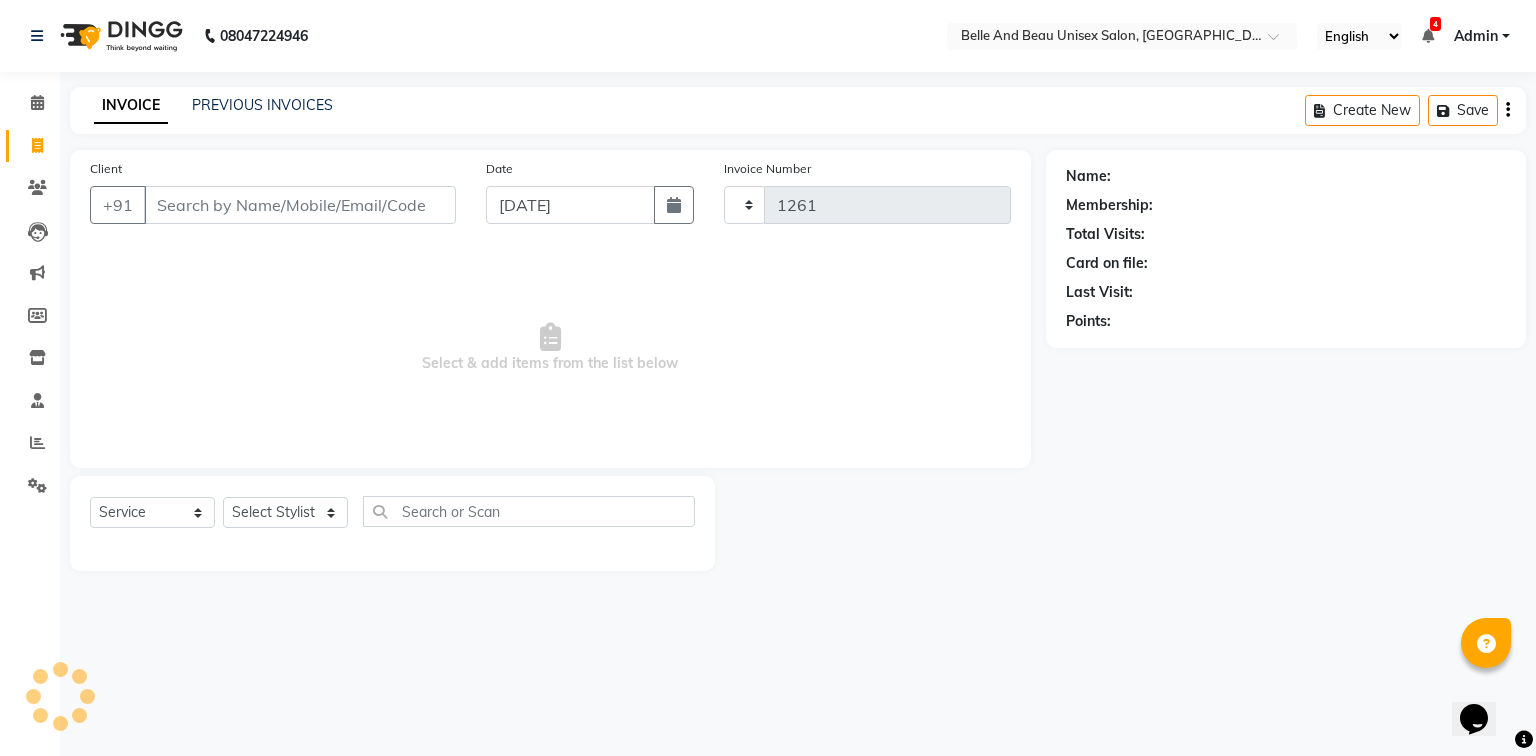 select on "7066" 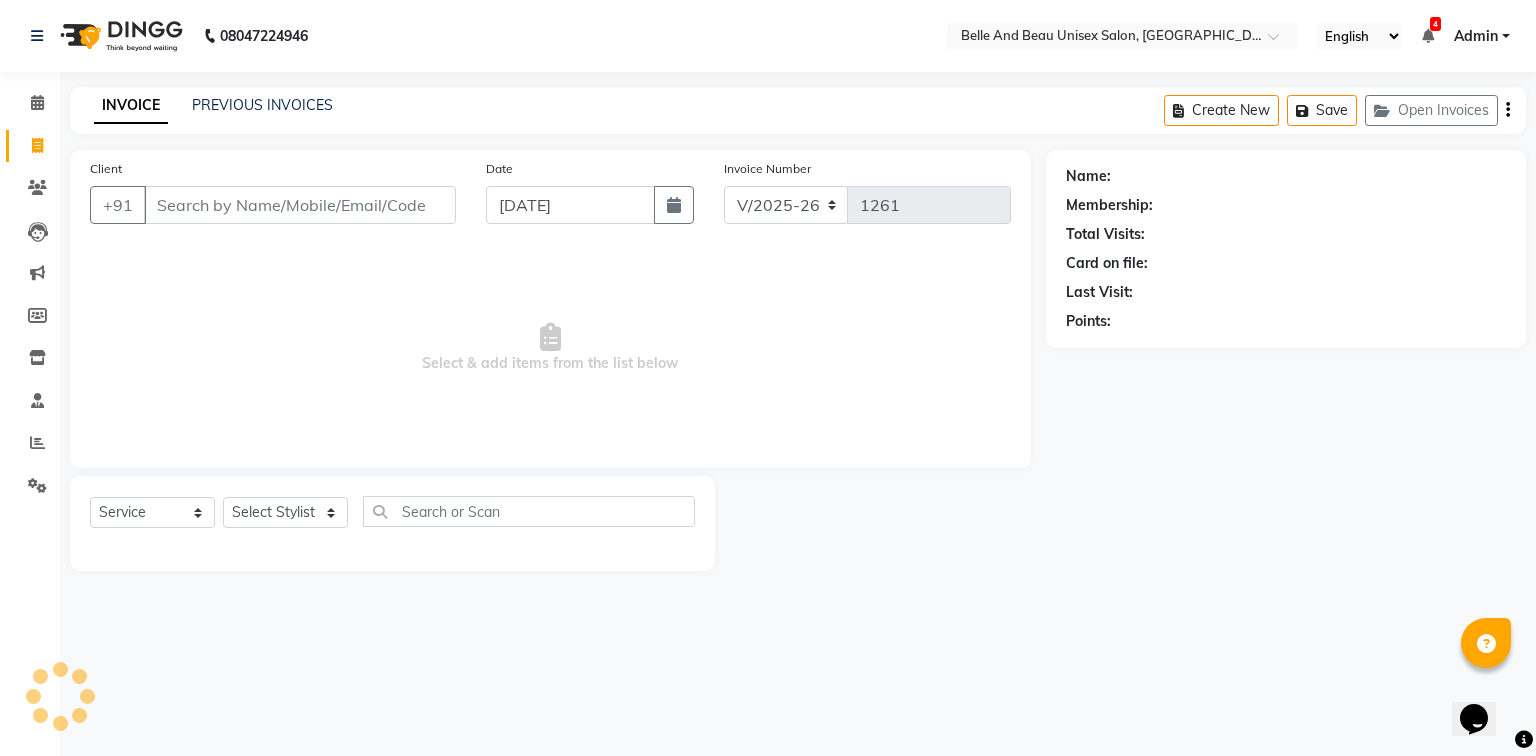 click on "Client" at bounding box center (300, 205) 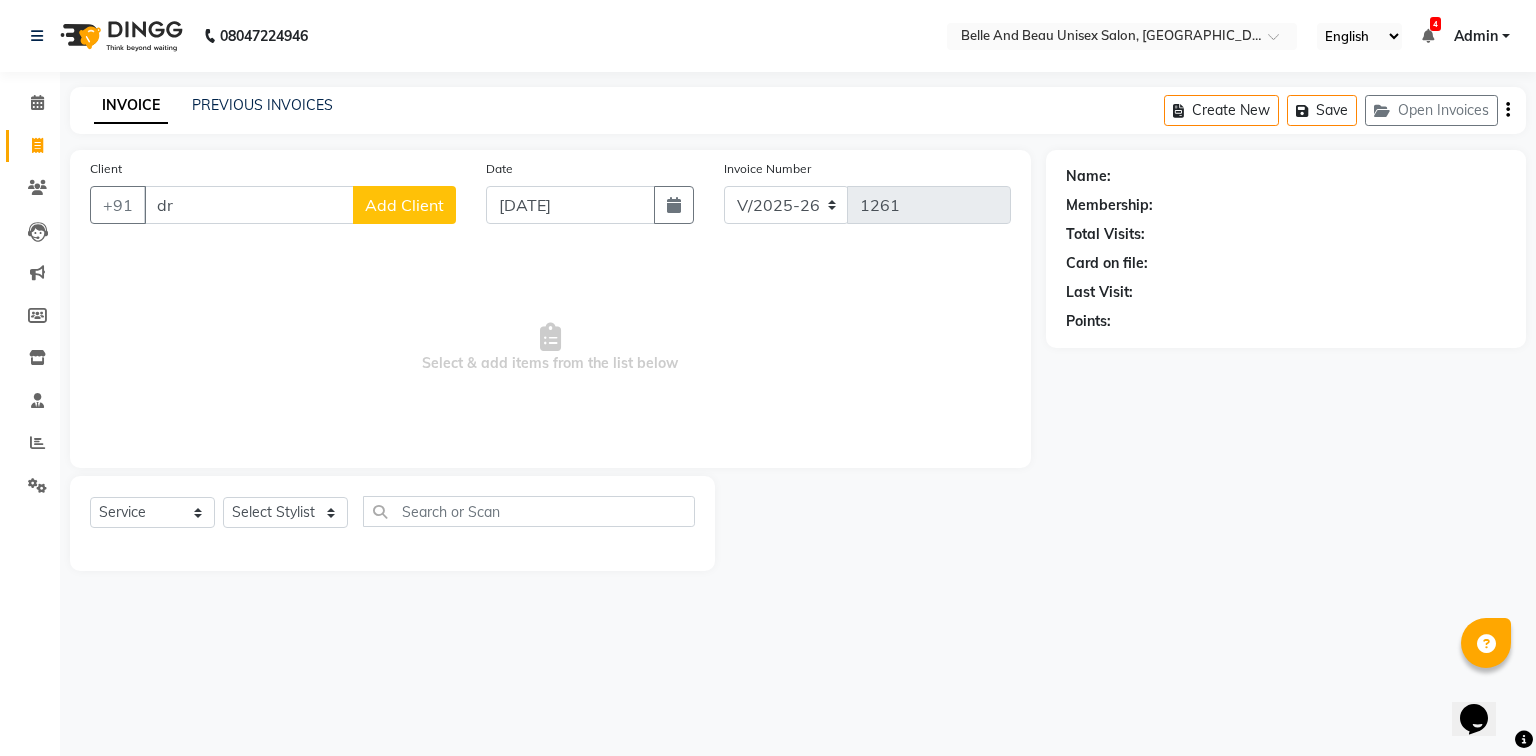 type on "dr" 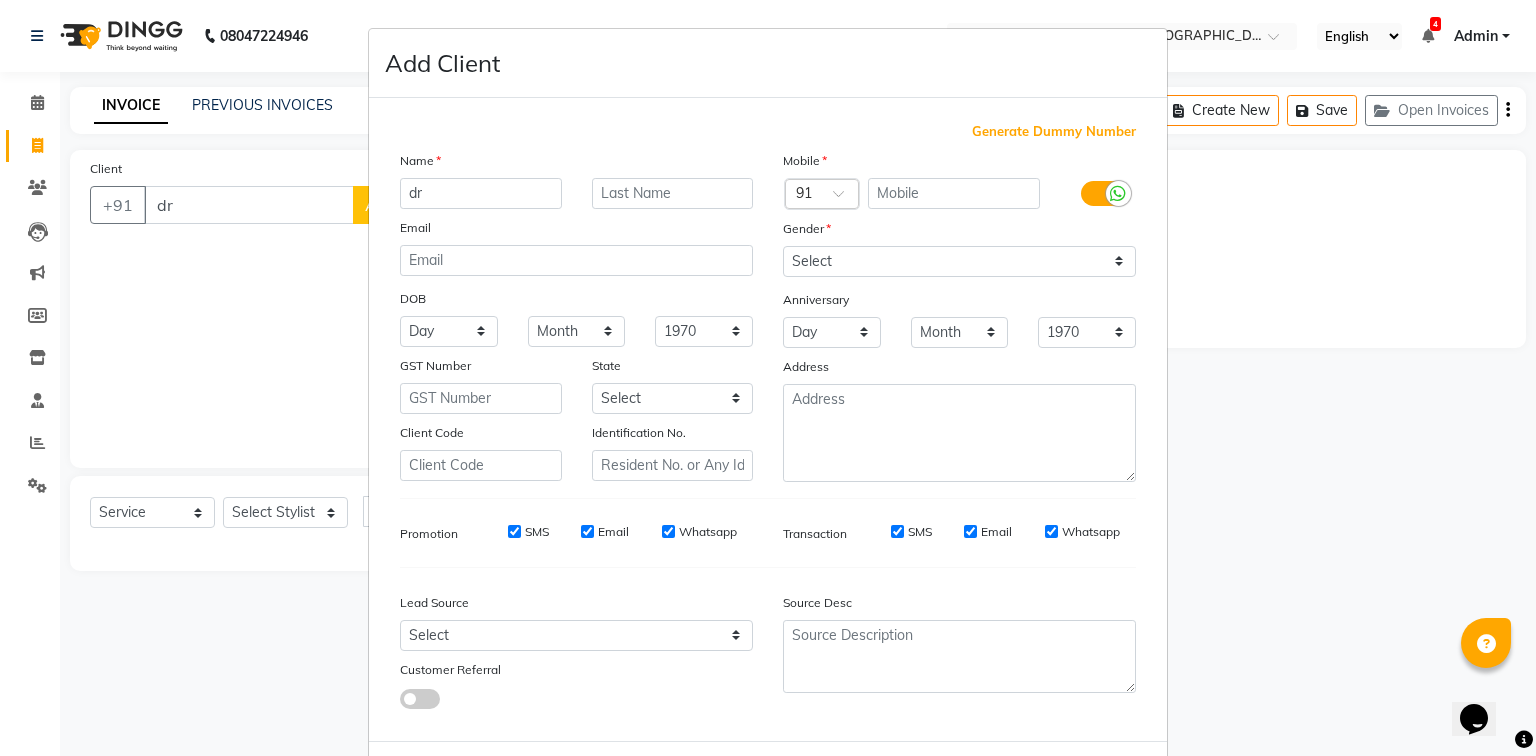 click on "Add Client Generate Dummy Number Name dr Email DOB Day 01 02 03 04 05 06 07 08 09 10 11 12 13 14 15 16 17 18 19 20 21 22 23 24 25 26 27 28 29 30 31 Month January February March April May June July August September October November December 1940 1941 1942 1943 1944 1945 1946 1947 1948 1949 1950 1951 1952 1953 1954 1955 1956 1957 1958 1959 1960 1961 1962 1963 1964 1965 1966 1967 1968 1969 1970 1971 1972 1973 1974 1975 1976 1977 1978 1979 1980 1981 1982 1983 1984 1985 1986 1987 1988 1989 1990 1991 1992 1993 1994 1995 1996 1997 1998 1999 2000 2001 2002 2003 2004 2005 2006 2007 2008 2009 2010 2011 2012 2013 2014 2015 2016 2017 2018 2019 2020 2021 2022 2023 2024 GST Number State Select Andaman and Nicobar Islands Andhra Pradesh Arunachal Pradesh Assam Bihar Chandigarh Chhattisgarh Dadra and Nagar Haveli Daman and Diu Delhi Goa Gujarat Haryana Himachal Pradesh Jammu and Kashmir Jharkhand Karnataka Kerala Lakshadweep Madhya Pradesh Maharashtra Manipur Meghalaya Mizoram Nagaland Odisha Pondicherry Punjab Rajasthan ×" at bounding box center [768, 378] 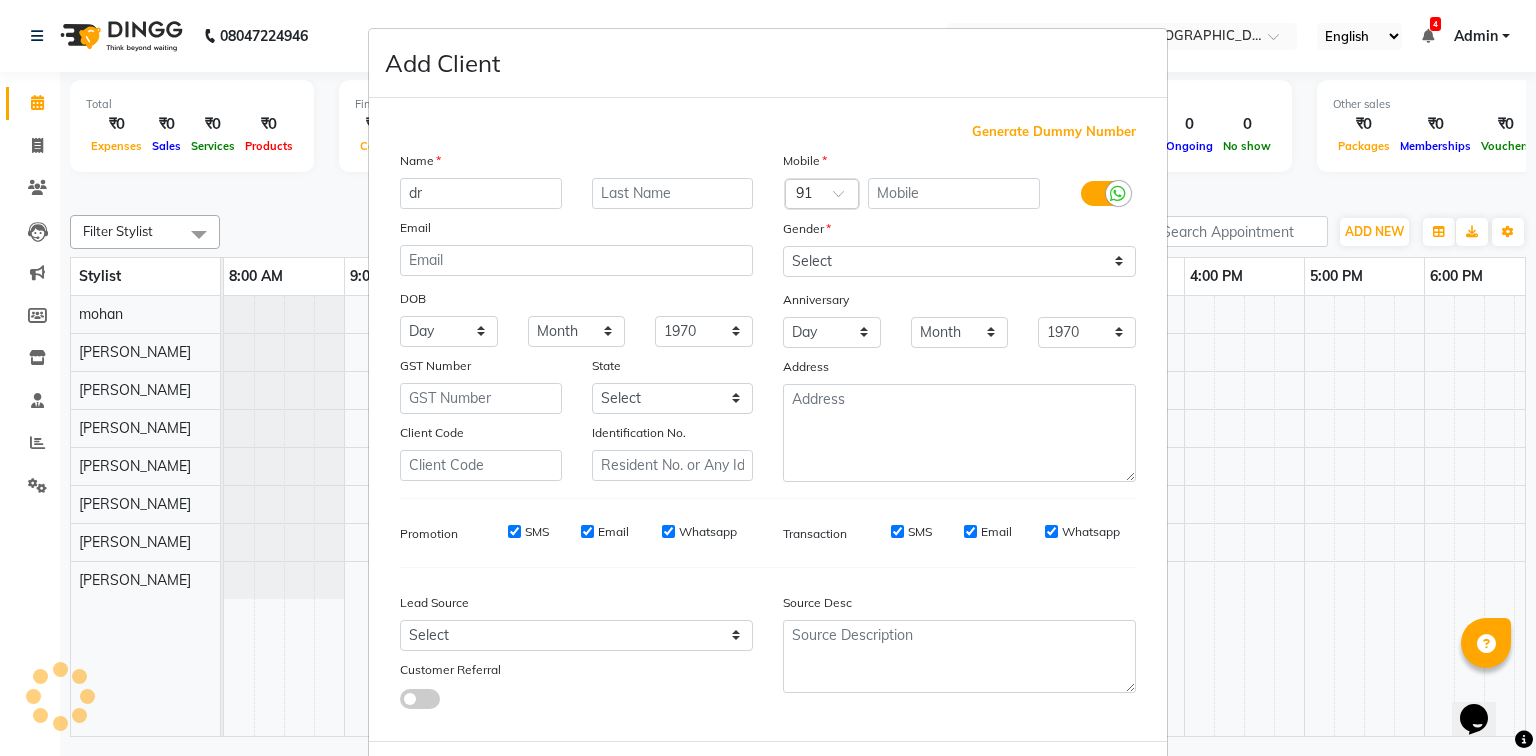 scroll, scrollTop: 0, scrollLeft: 258, axis: horizontal 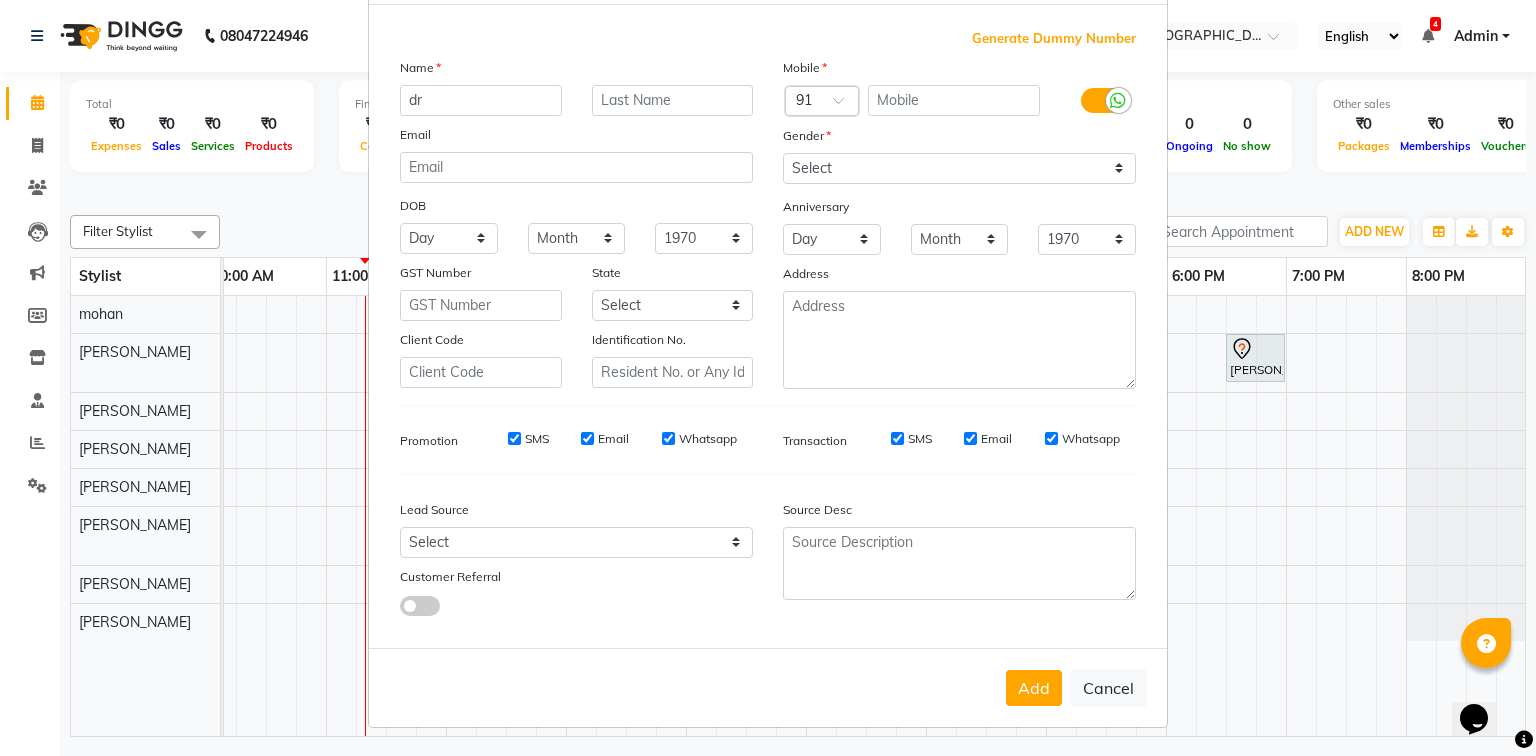 drag, startPoint x: 1106, startPoint y: 696, endPoint x: 1078, endPoint y: 665, distance: 41.773197 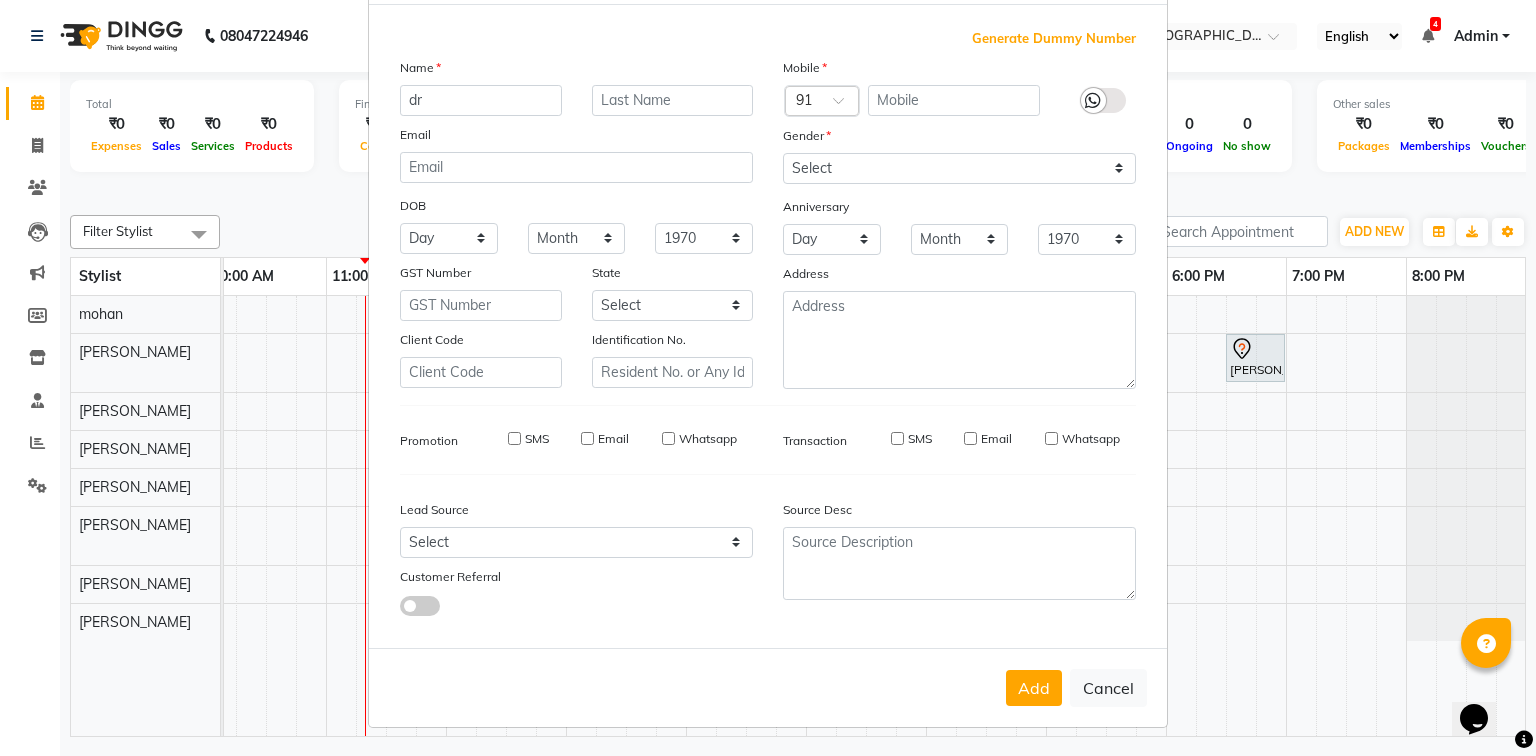 type 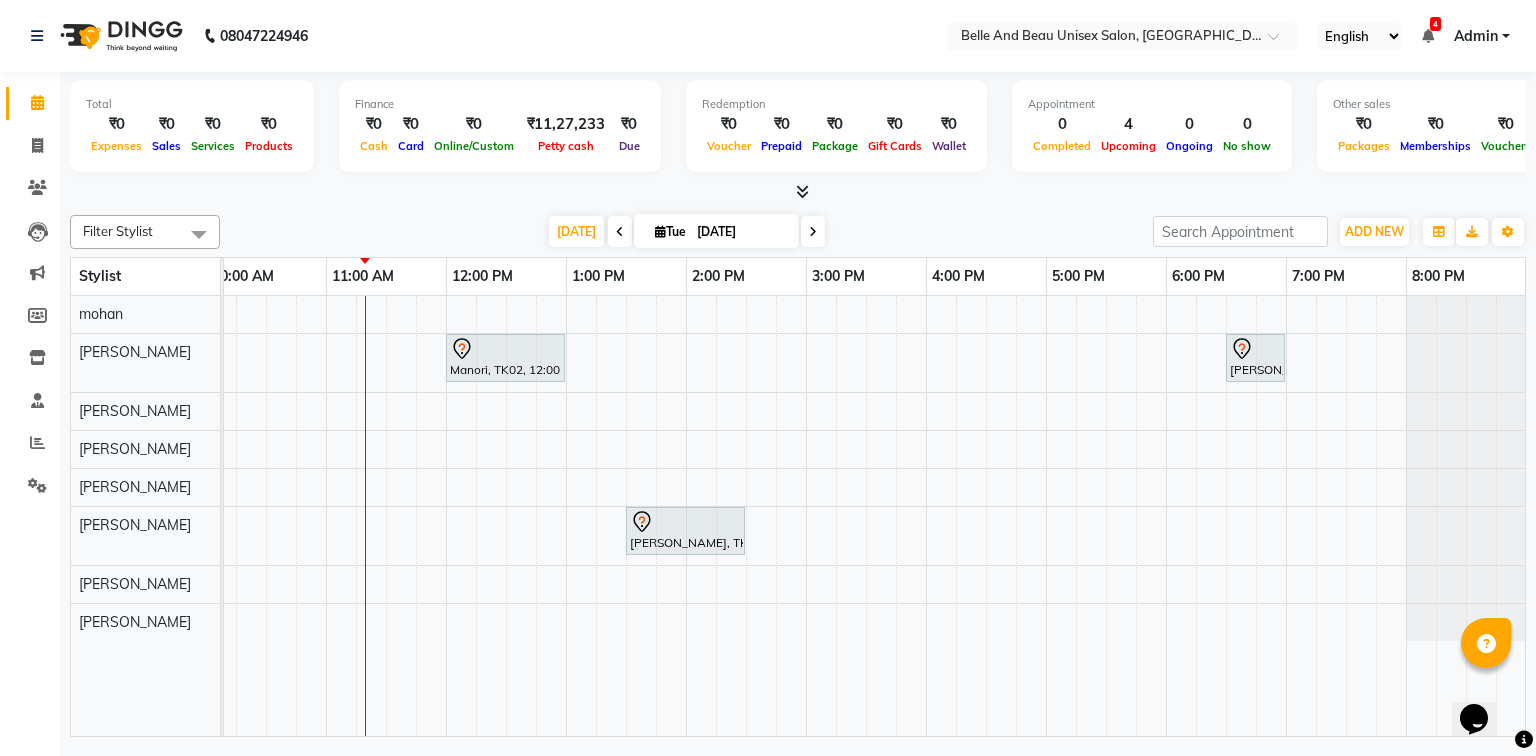 scroll, scrollTop: 0, scrollLeft: 0, axis: both 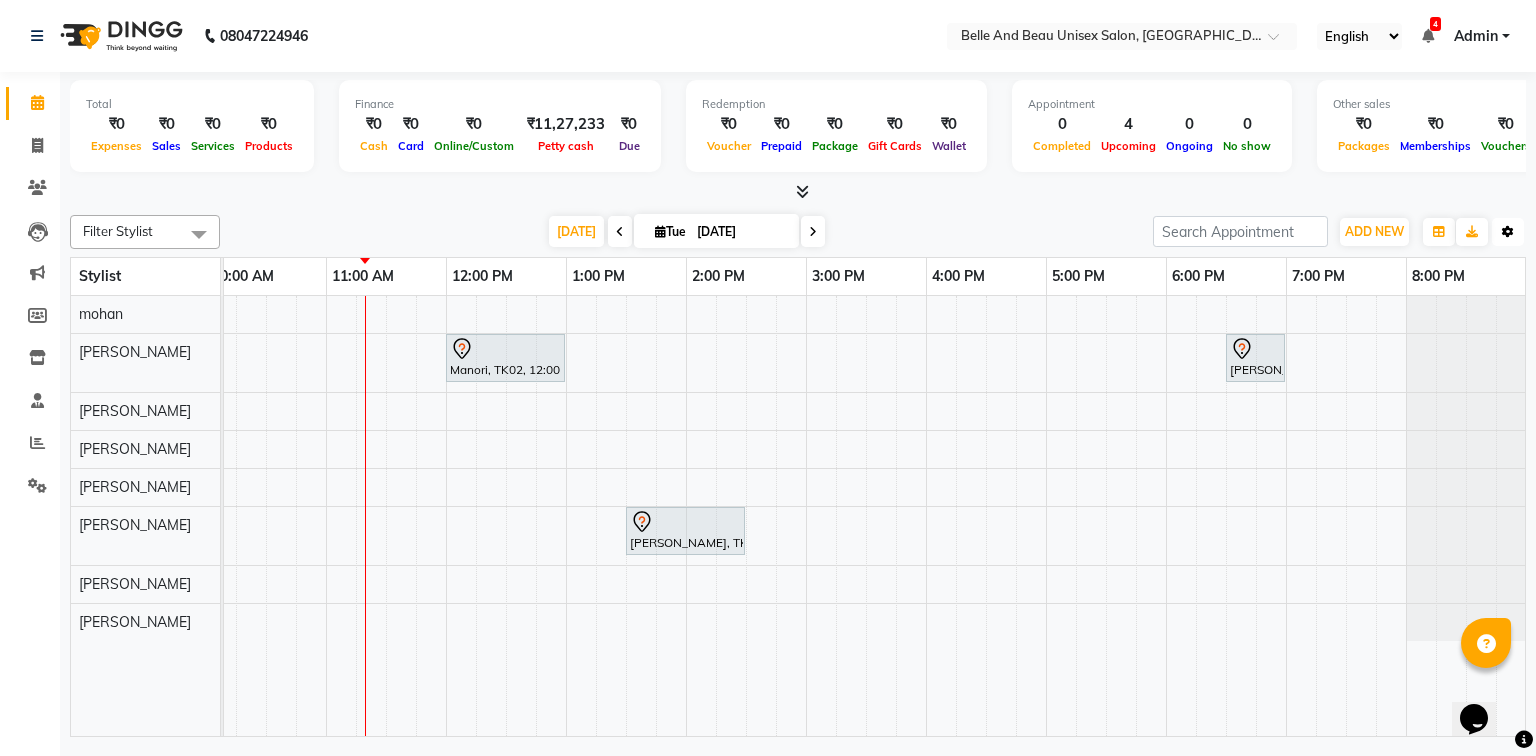 click at bounding box center (1508, 232) 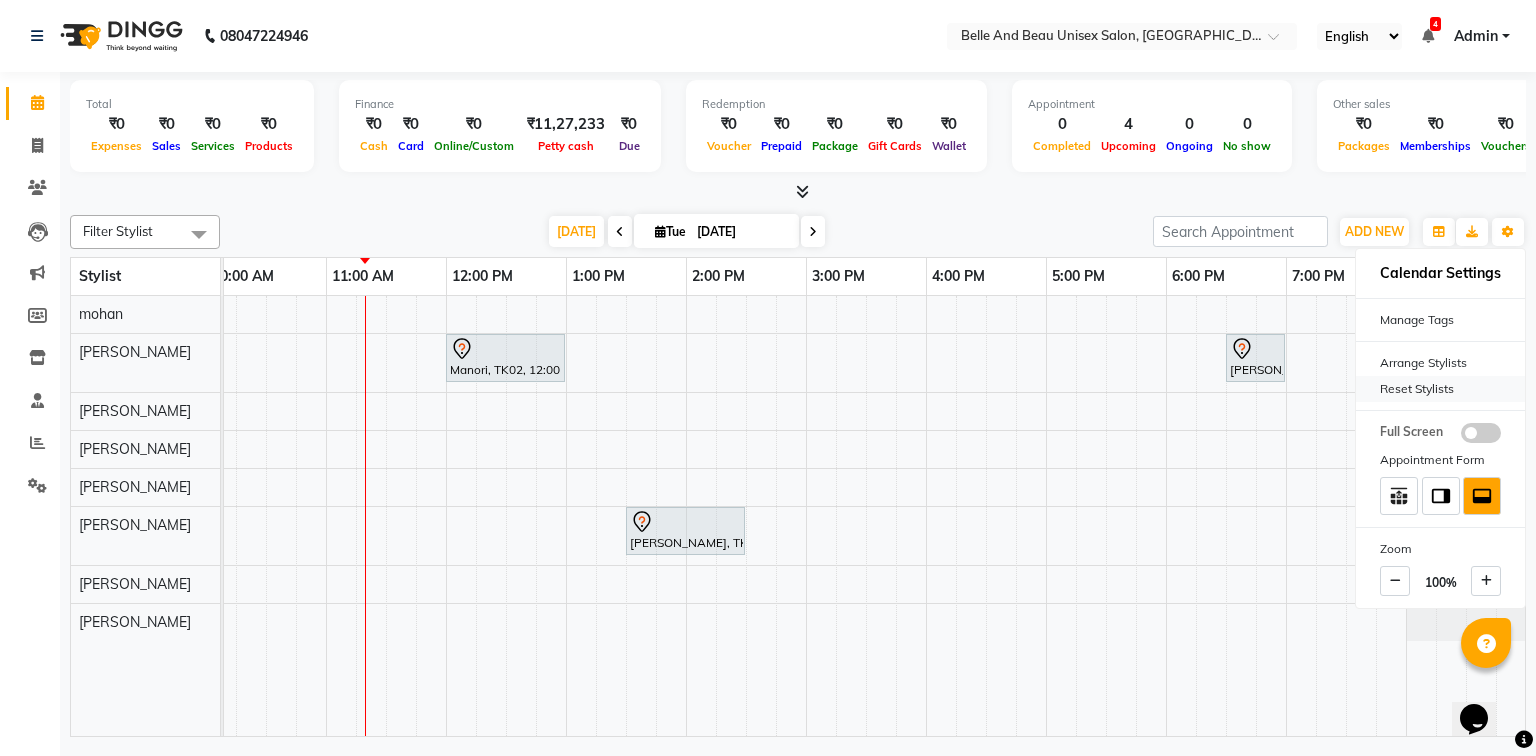 click on "Reset Stylists" at bounding box center (1440, 389) 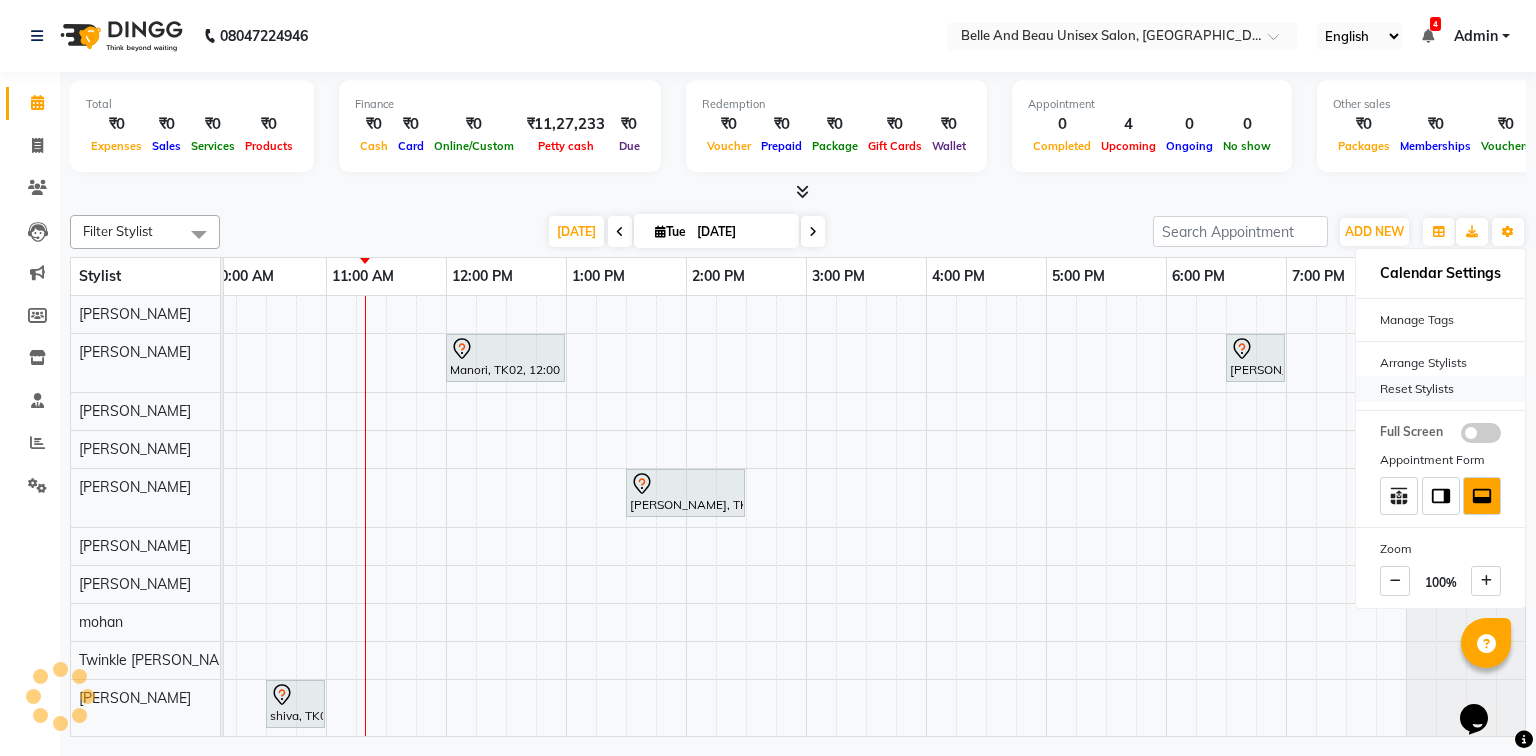 scroll, scrollTop: 0, scrollLeft: 0, axis: both 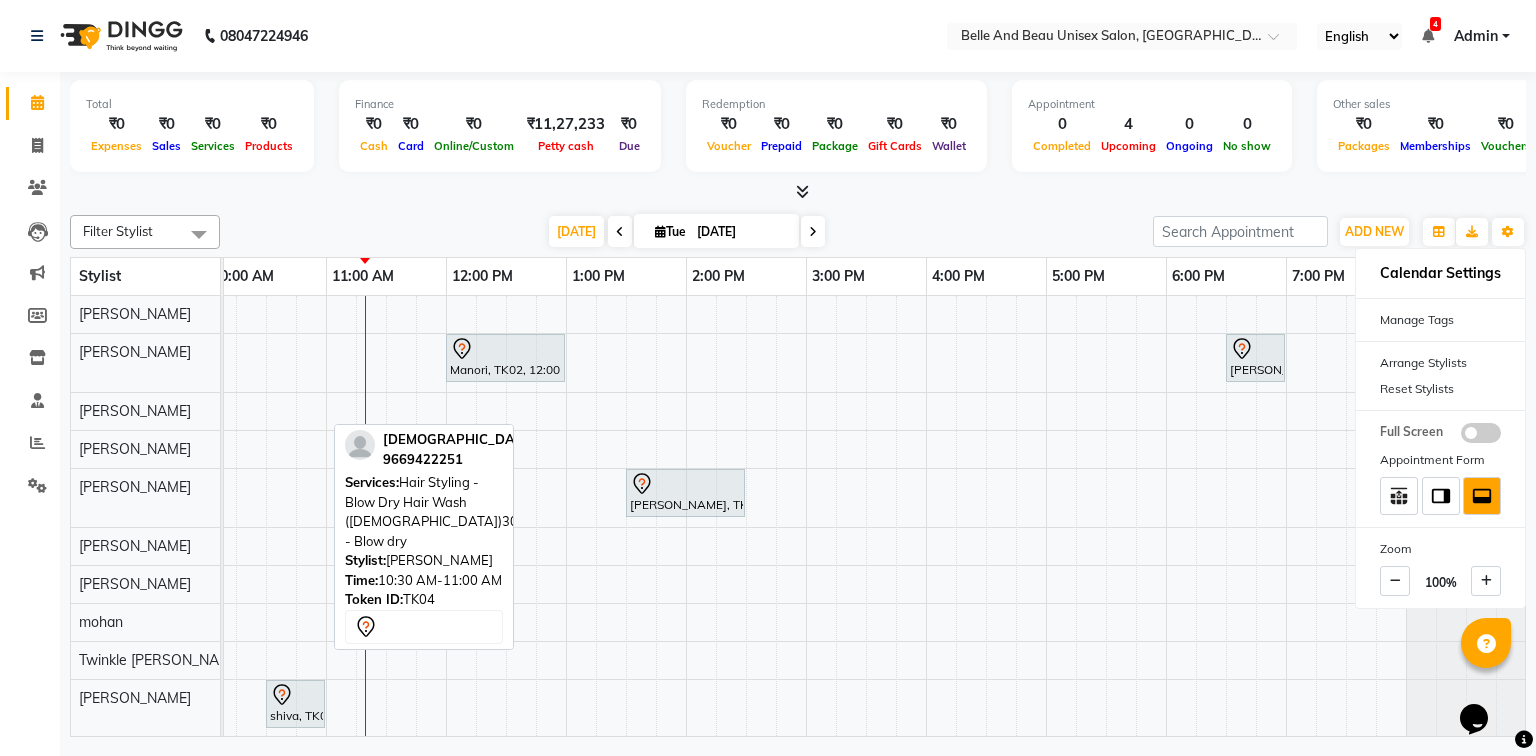click on "shiva, TK04, 10:30 AM-11:00 AM, Hair Styling - Blow Dry Hair Wash ([DEMOGRAPHIC_DATA])30 - Blow dry" at bounding box center (295, 704) 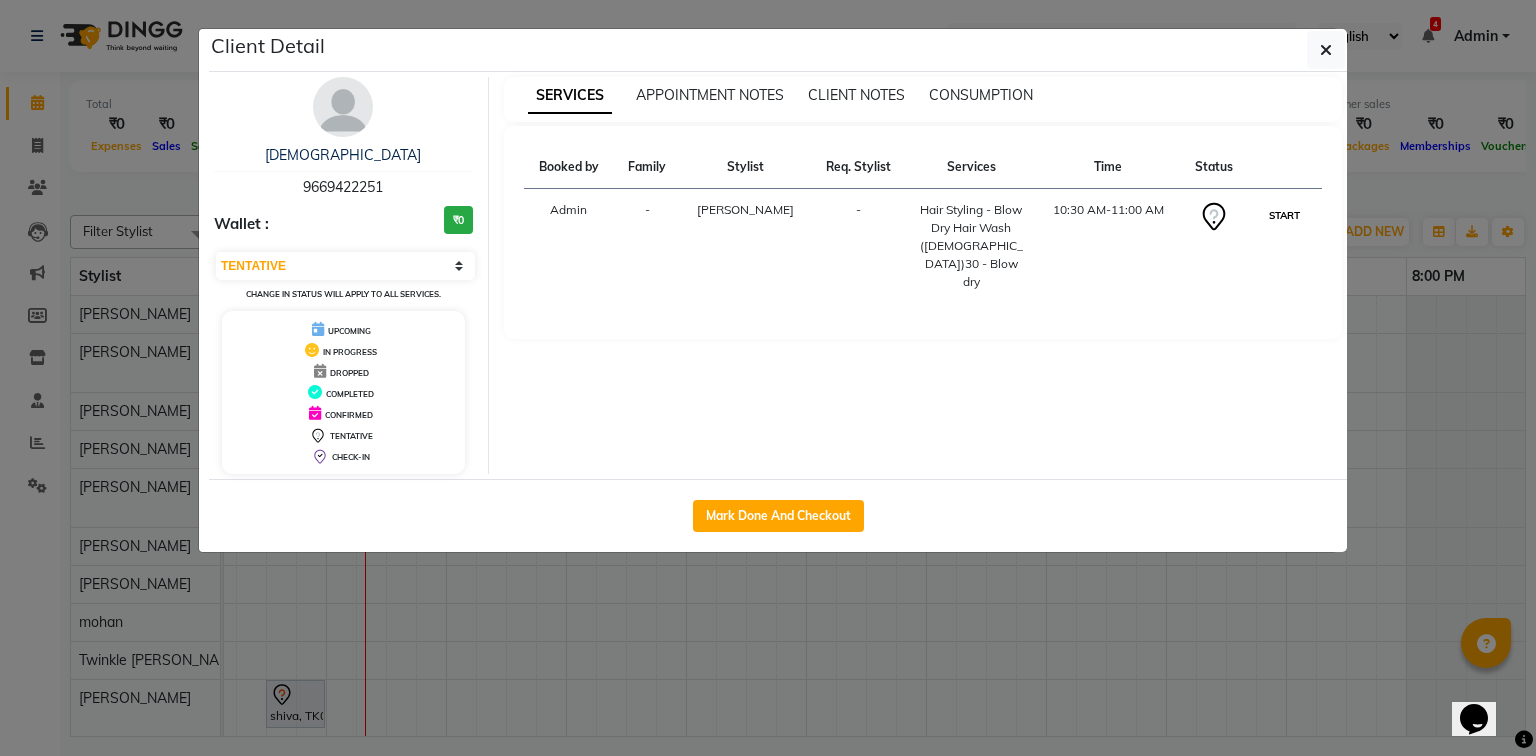 click on "START" at bounding box center [1284, 215] 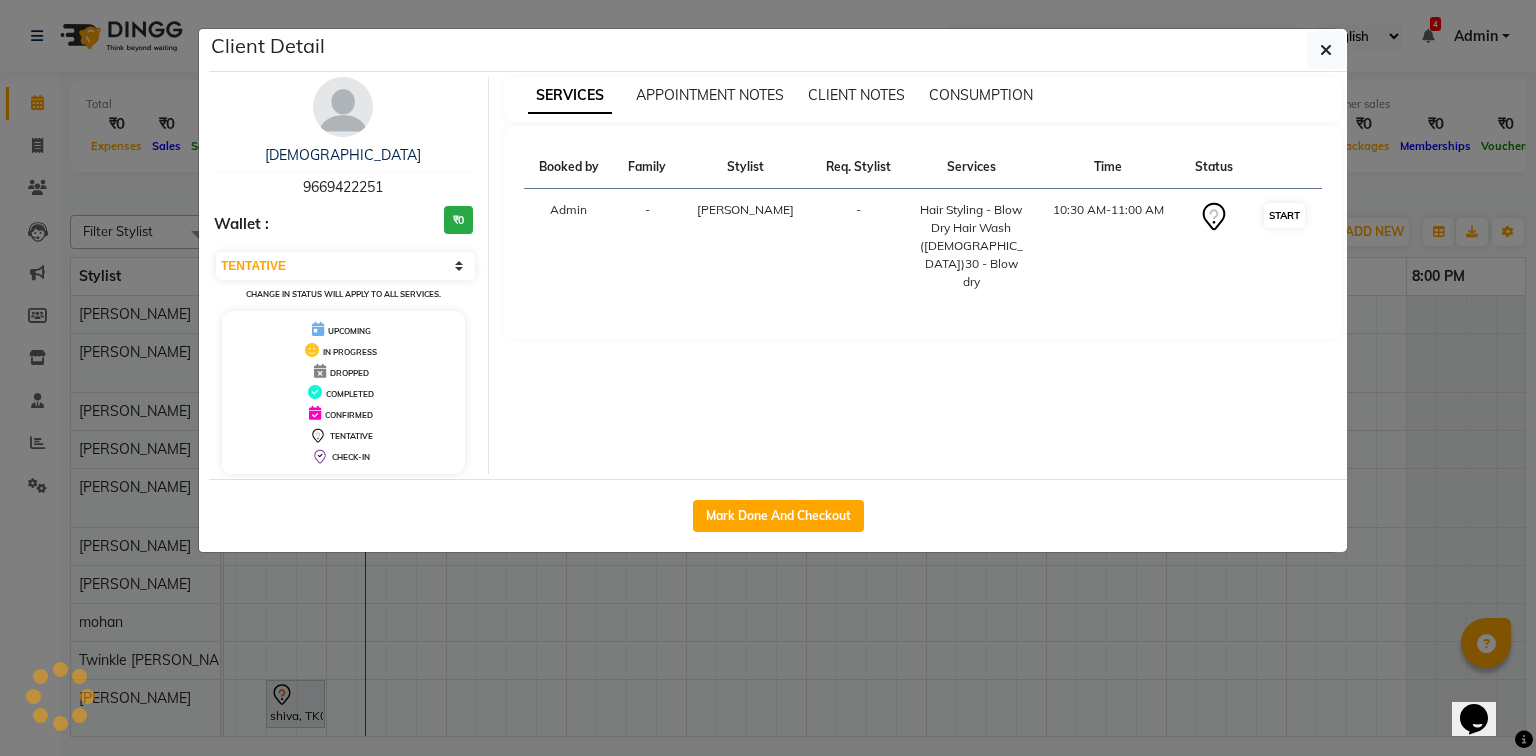 select on "1" 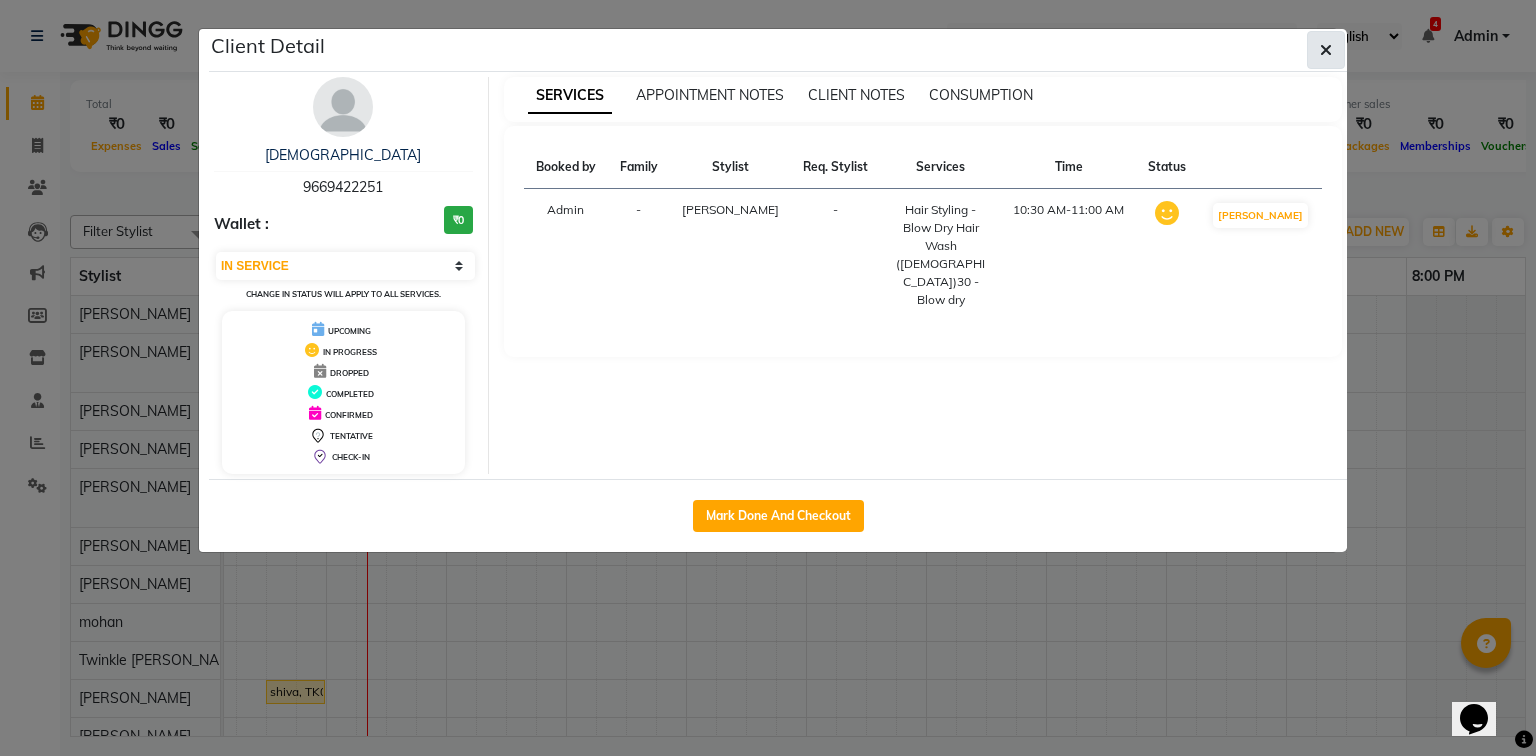 click 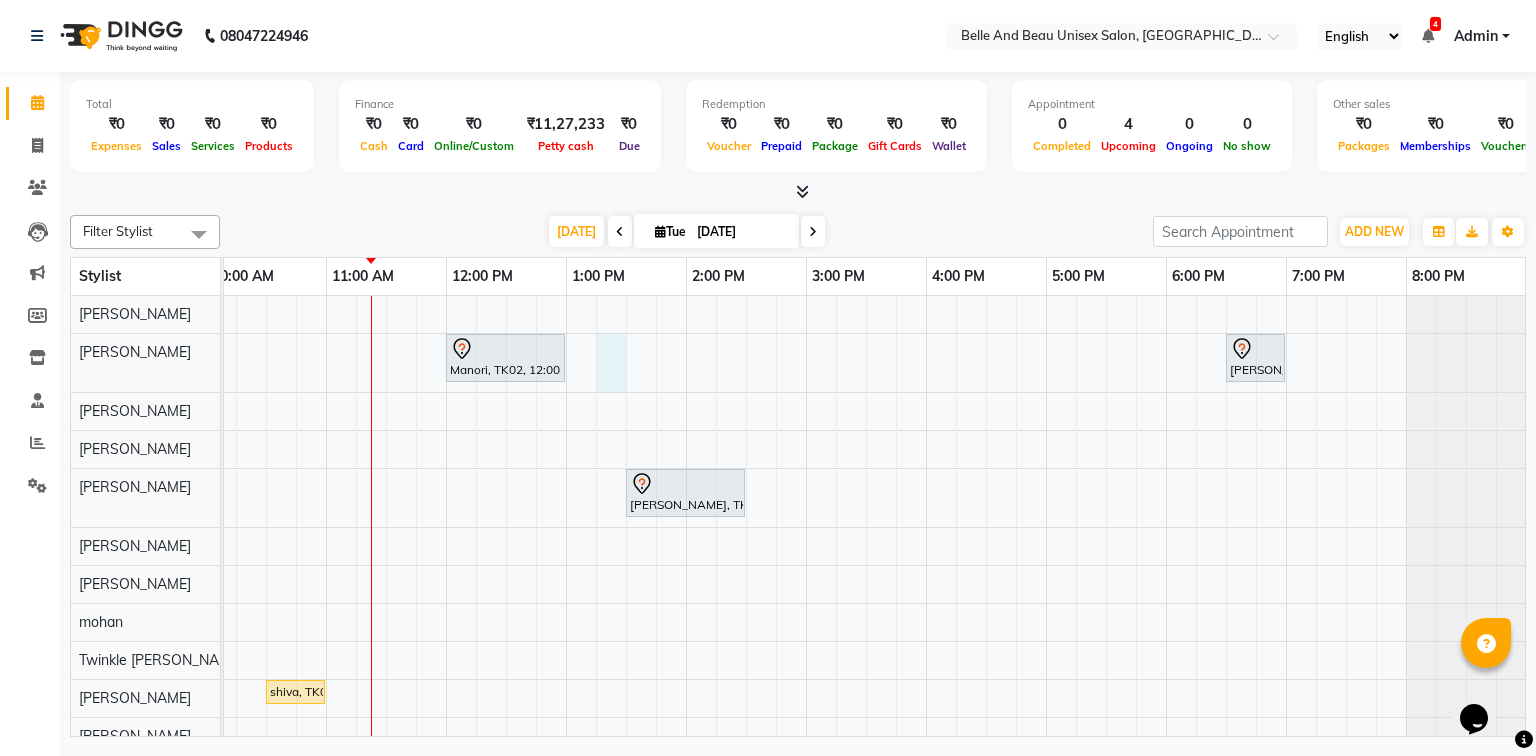click on "Manori, TK02, 12:00 PM-01:00 PM, ginger & walnut             Trisha Agrawal, TK01, 06:30 PM-07:00 PM, Nail Art - Nail Art30 - Nail Extension             Anju Khatwani, TK03, 01:30 PM-02:30 PM, offer 1999    shiva, TK04, 10:30 AM-11:00 AM, Hair Styling - Blow Dry Hair Wash (Female)30 - Blow dry" at bounding box center (746, 544) 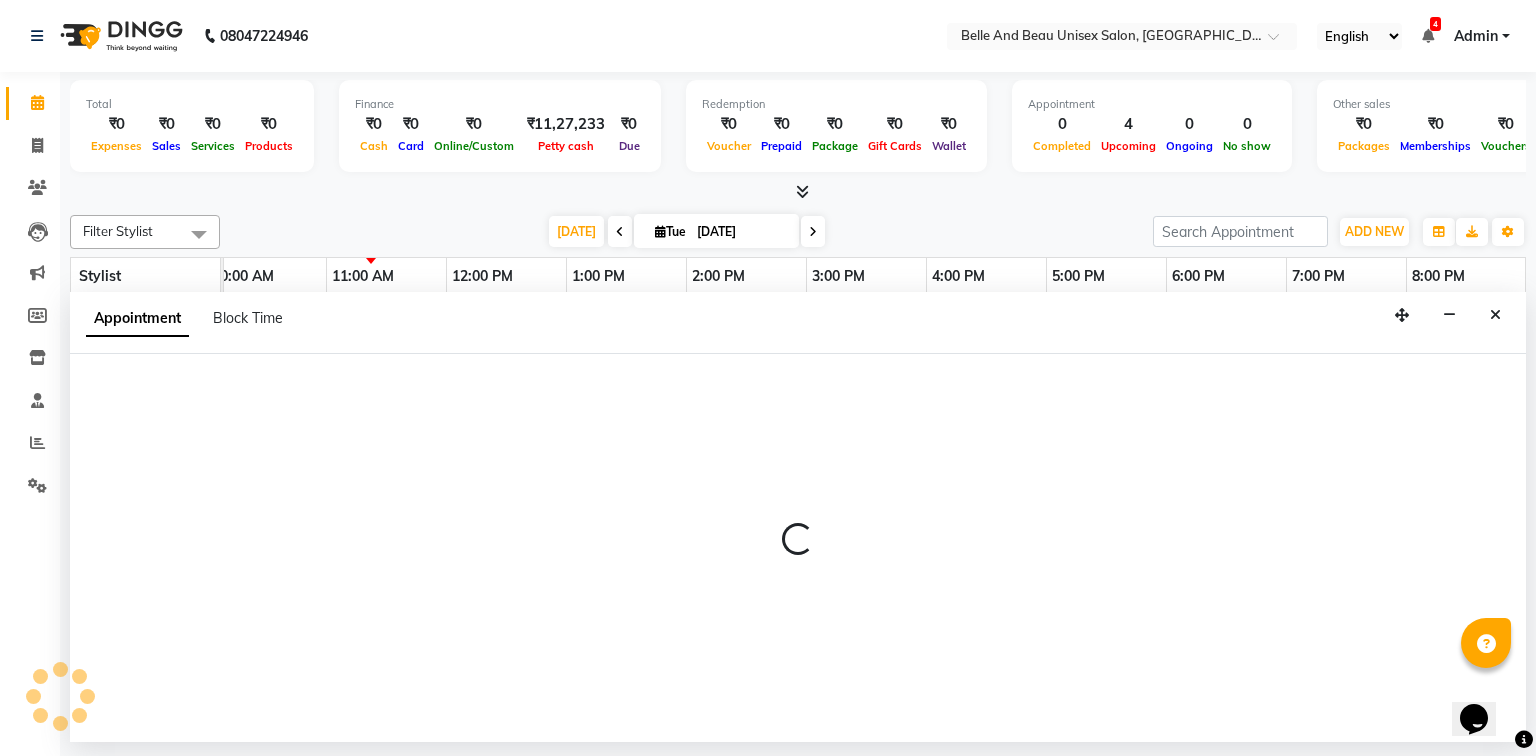 select on "59222" 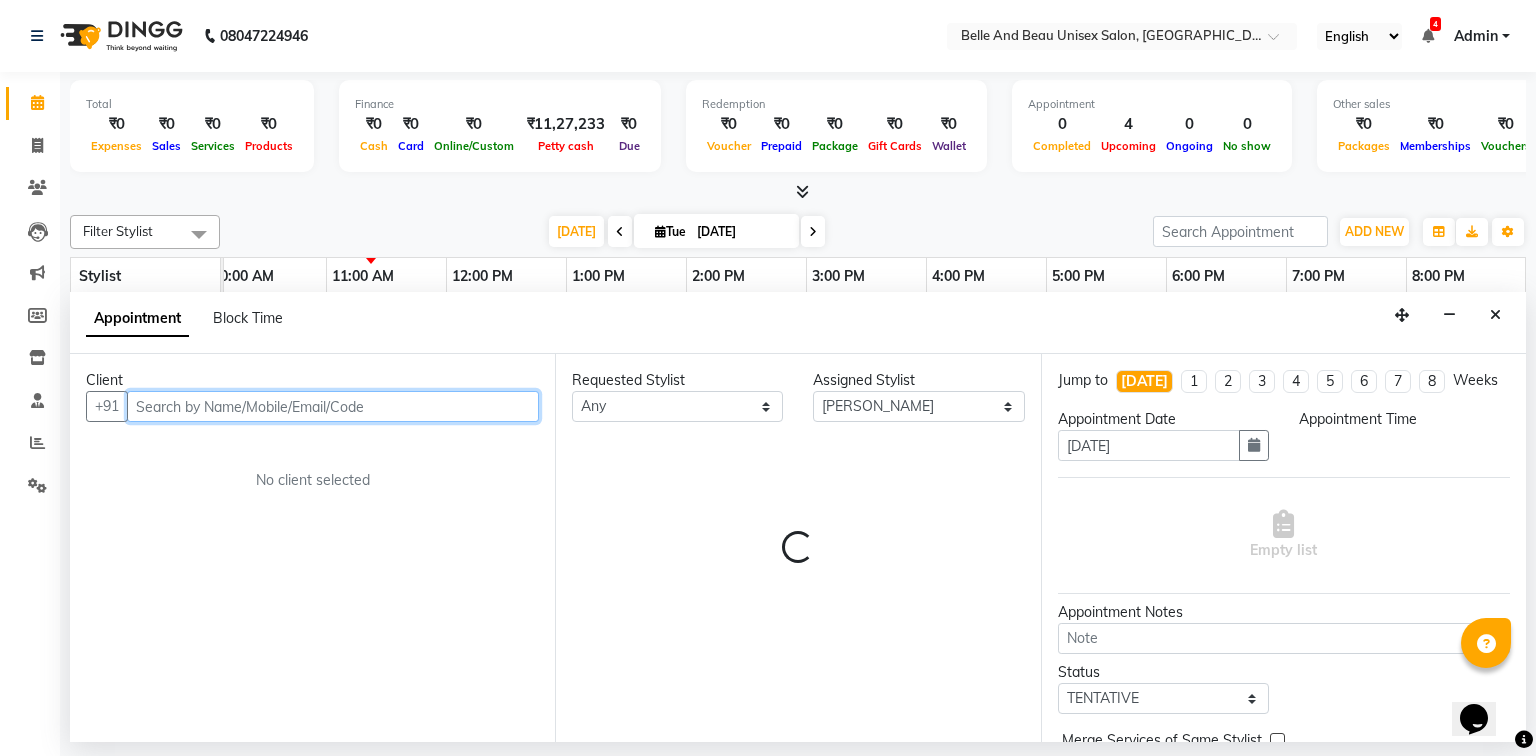 select on "795" 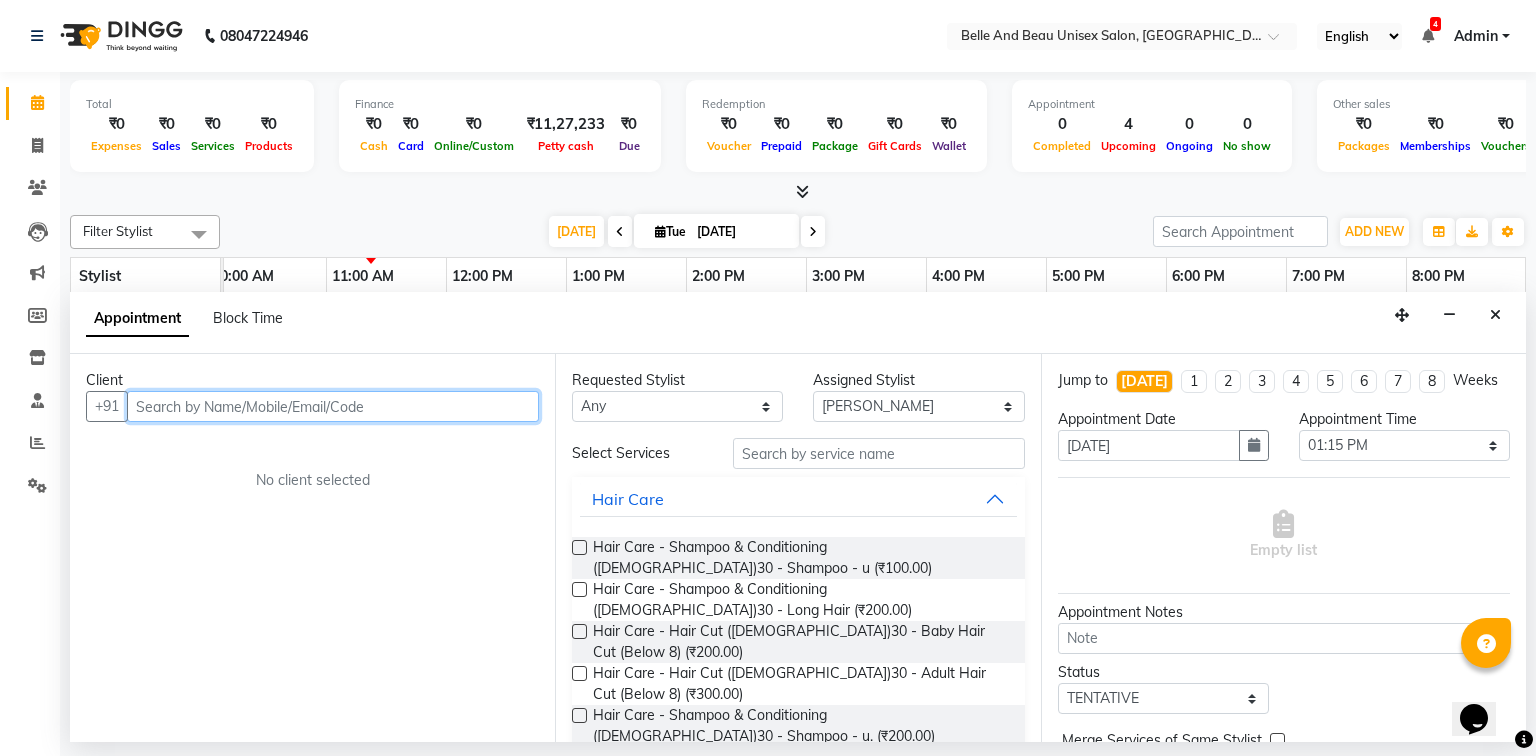 click at bounding box center [333, 406] 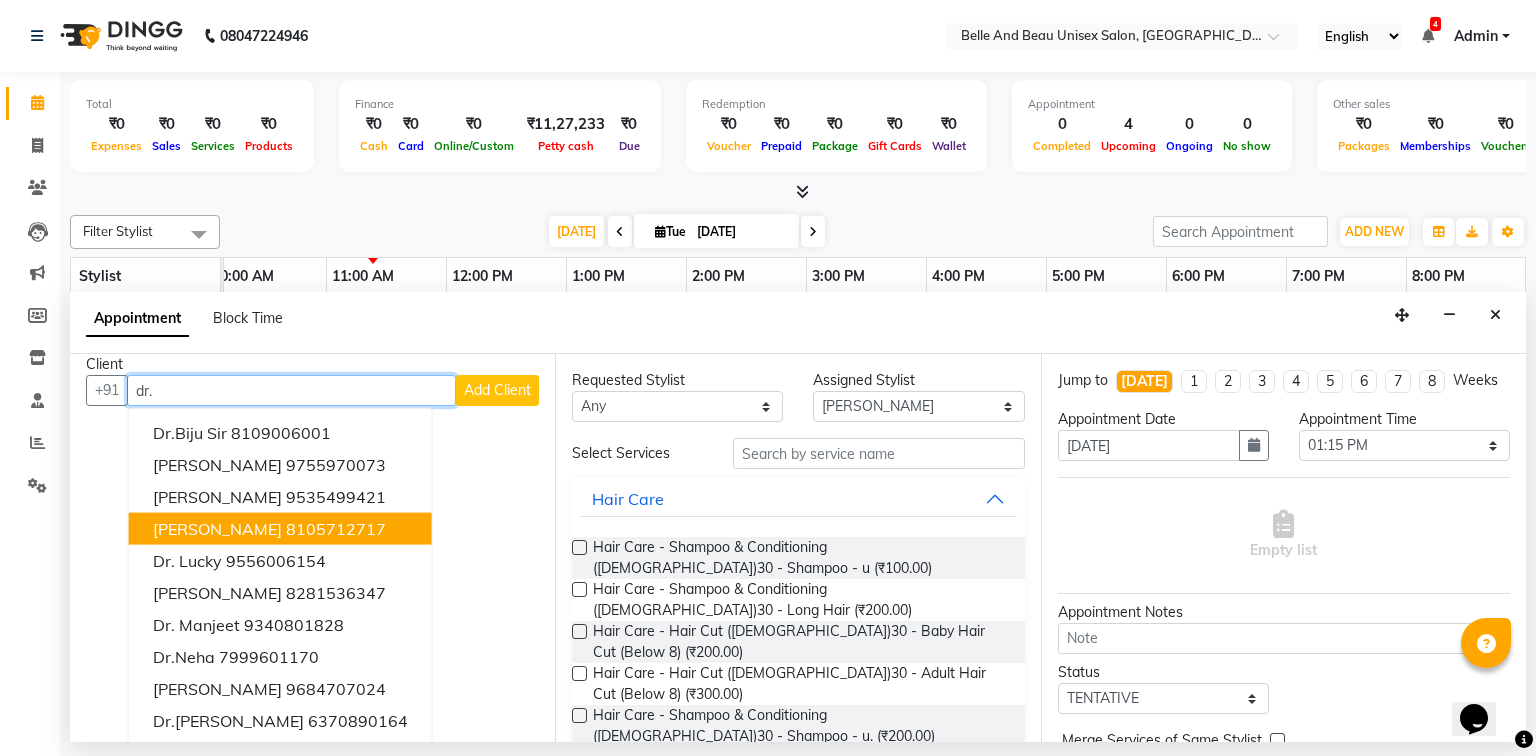 scroll, scrollTop: 19, scrollLeft: 0, axis: vertical 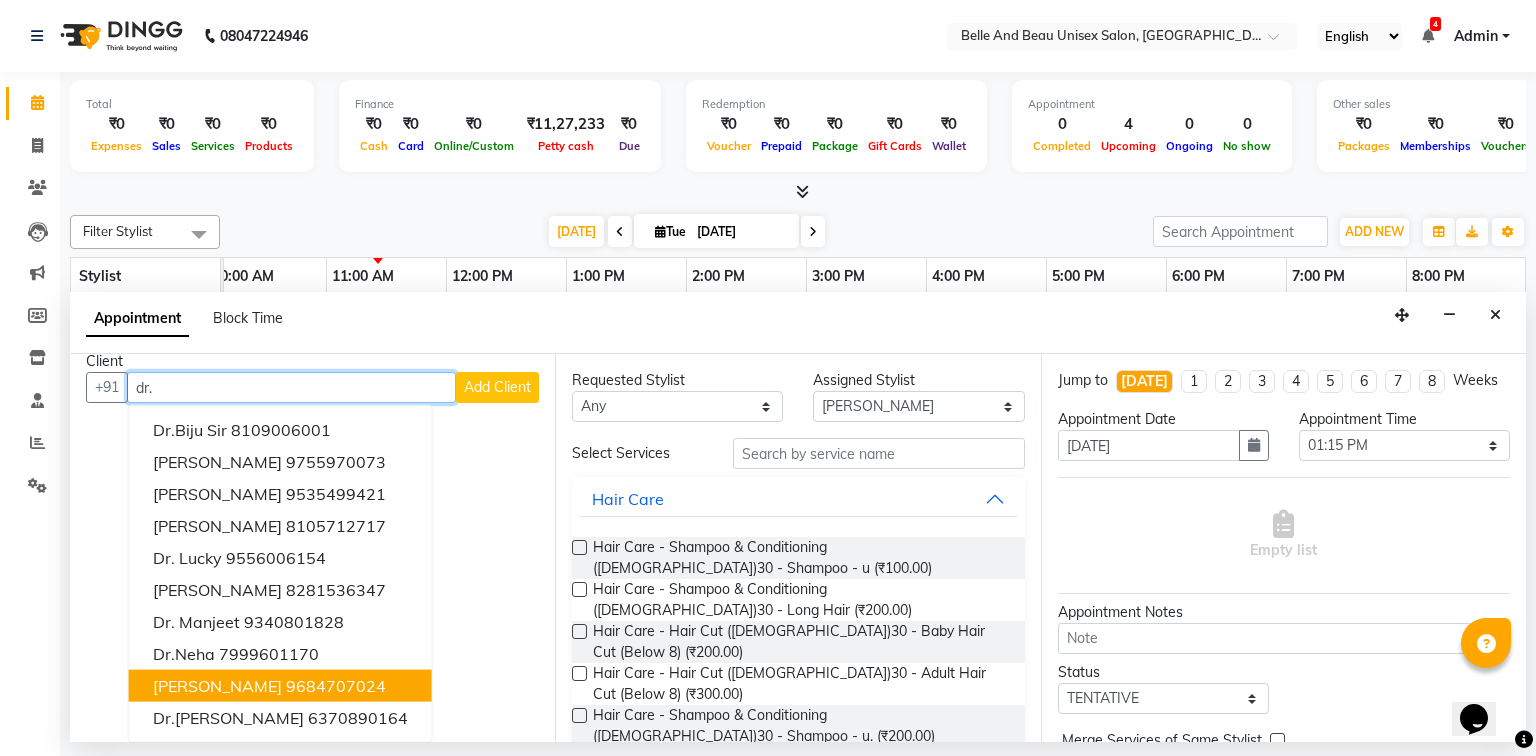 type on "dr." 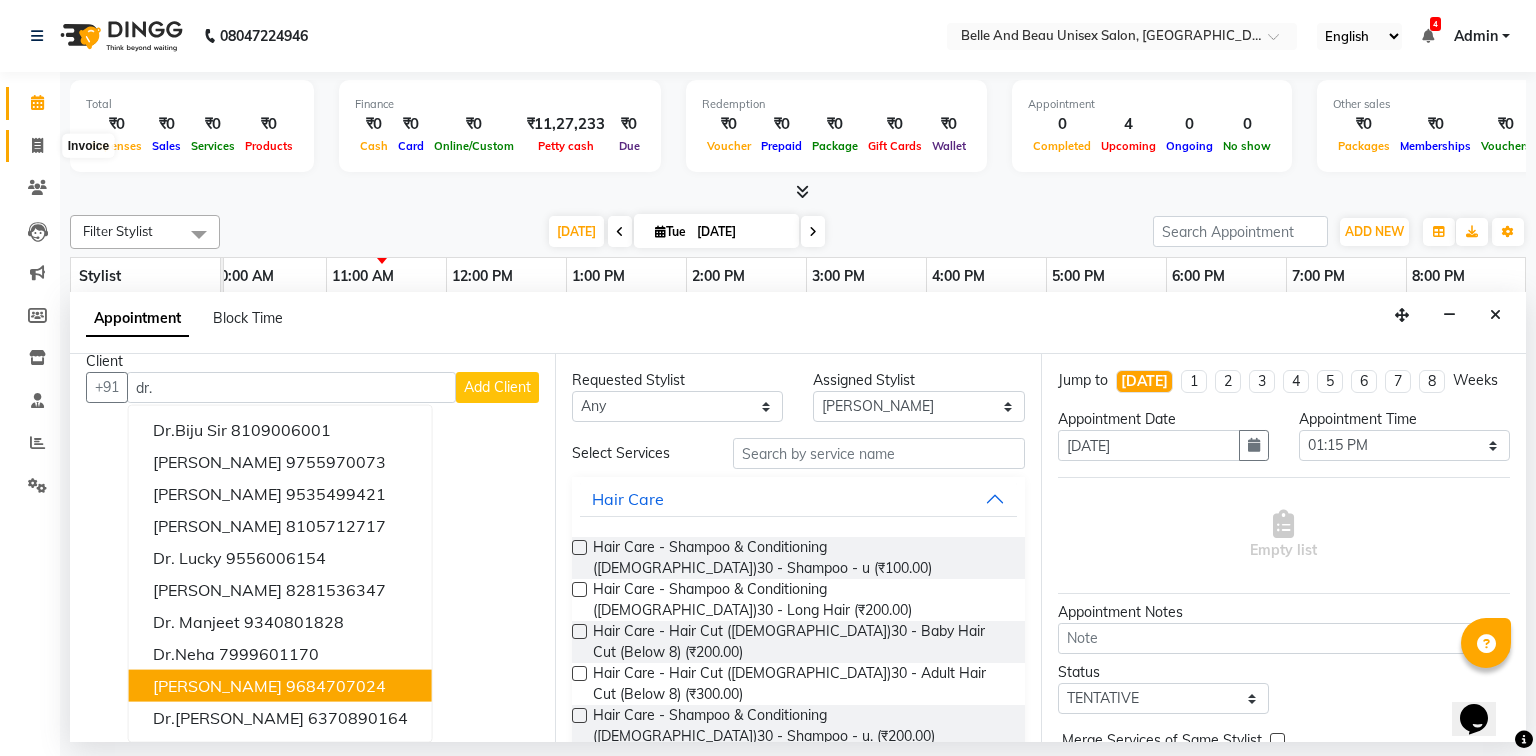 click 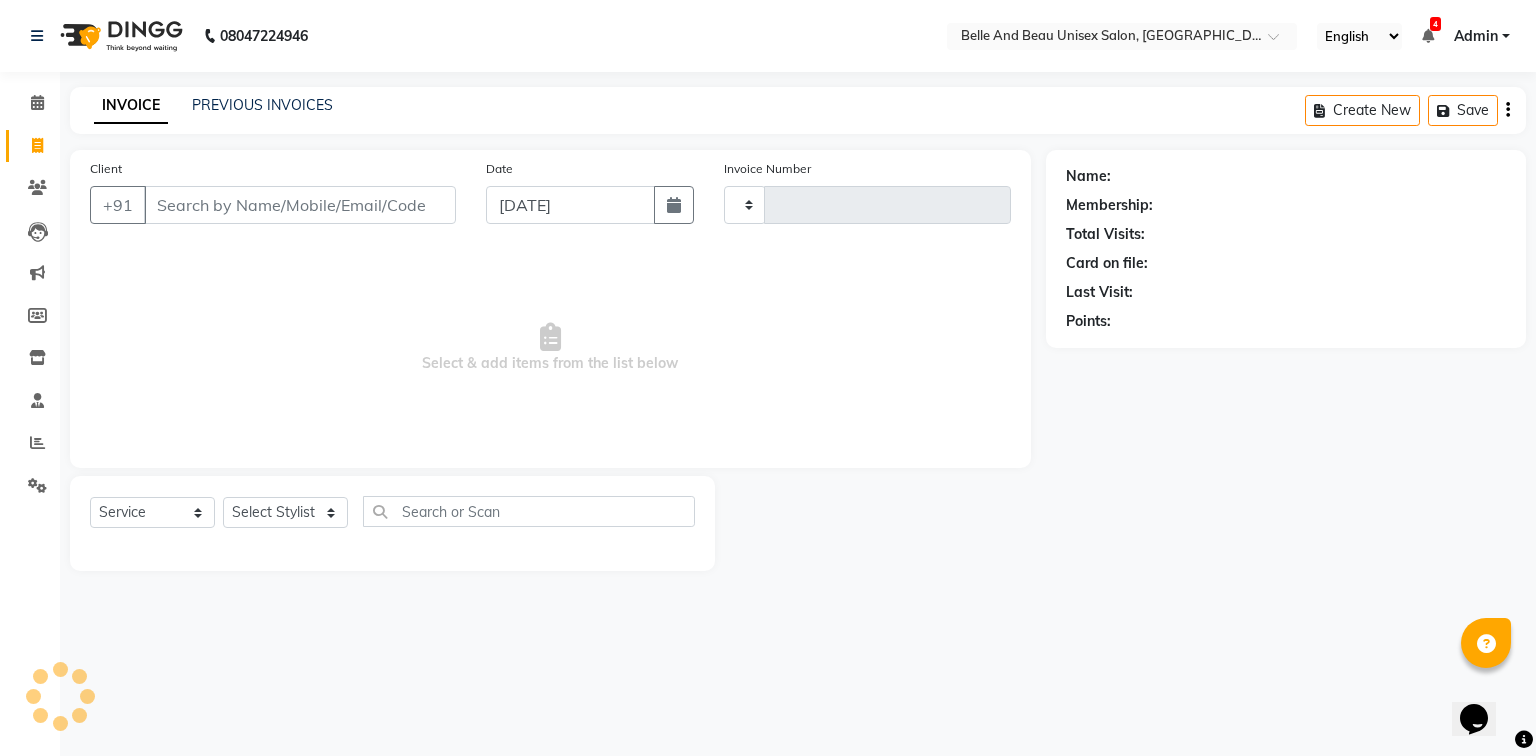 type on "1261" 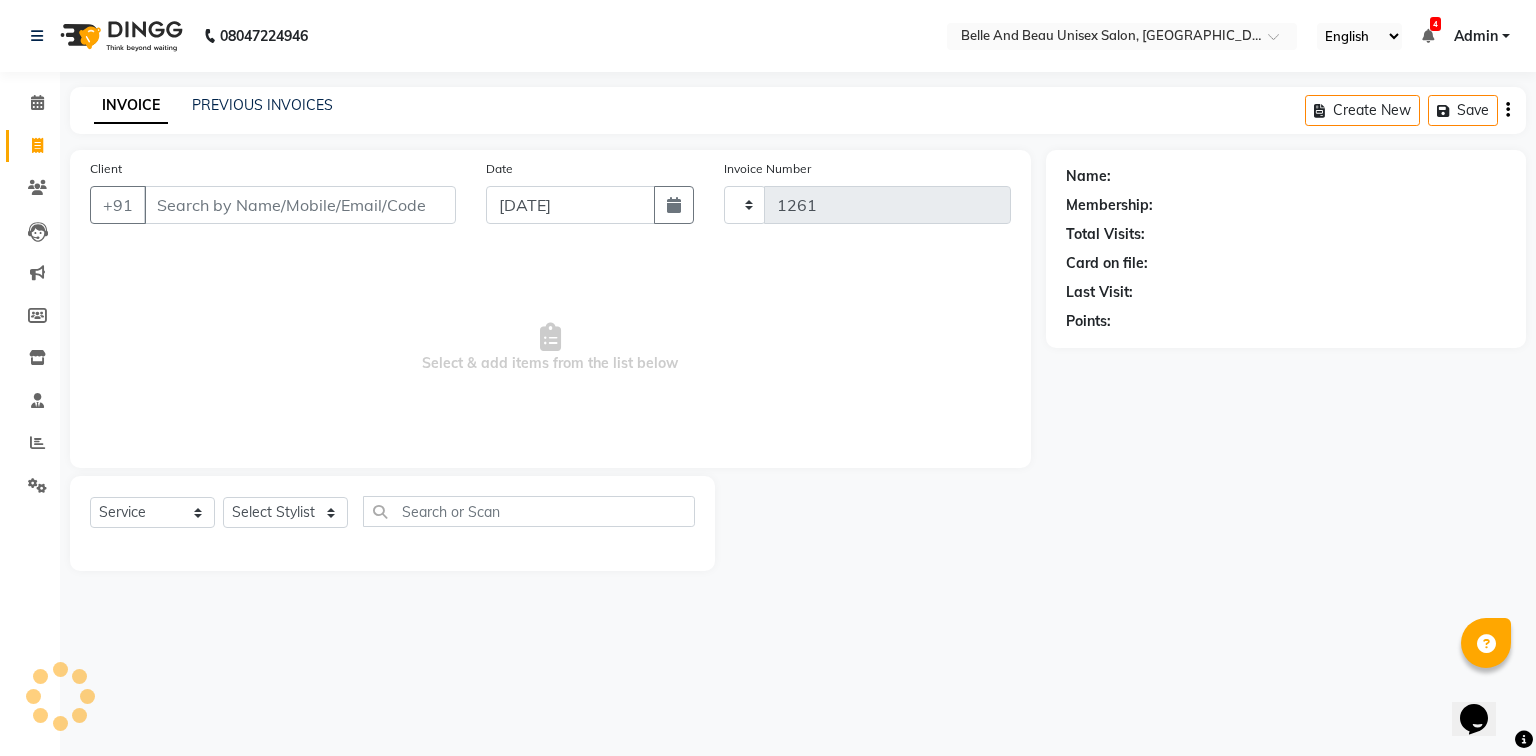select on "7066" 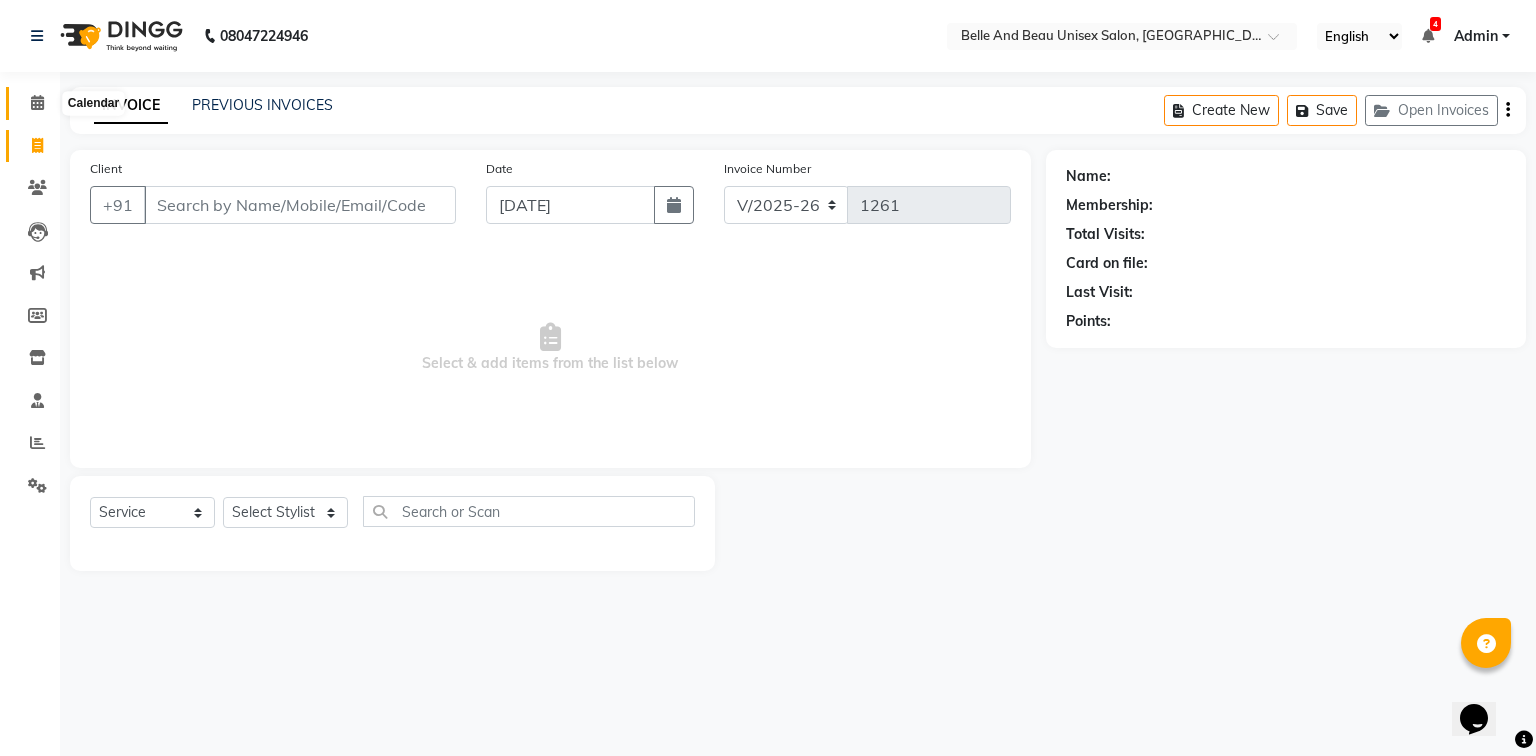 click 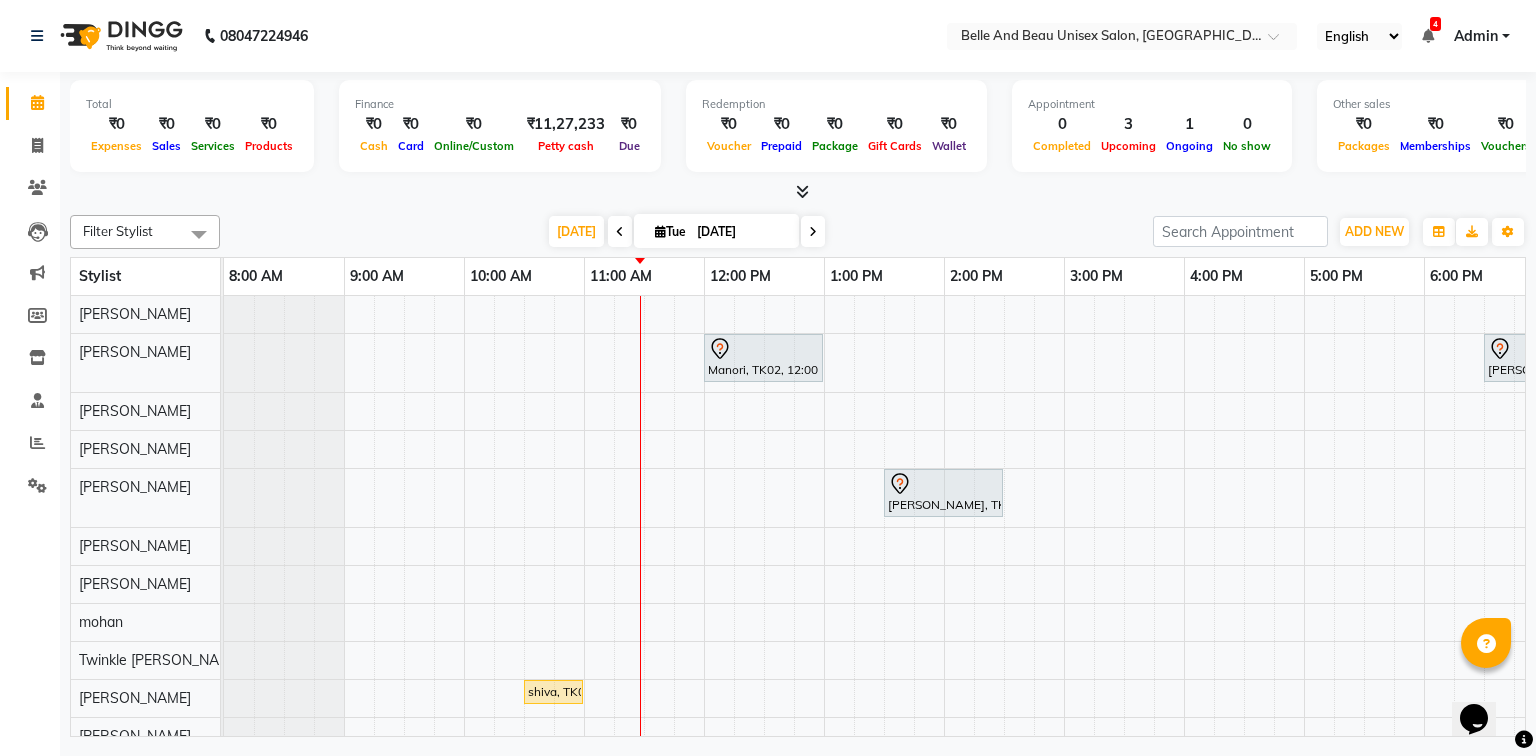 scroll, scrollTop: 0, scrollLeft: 0, axis: both 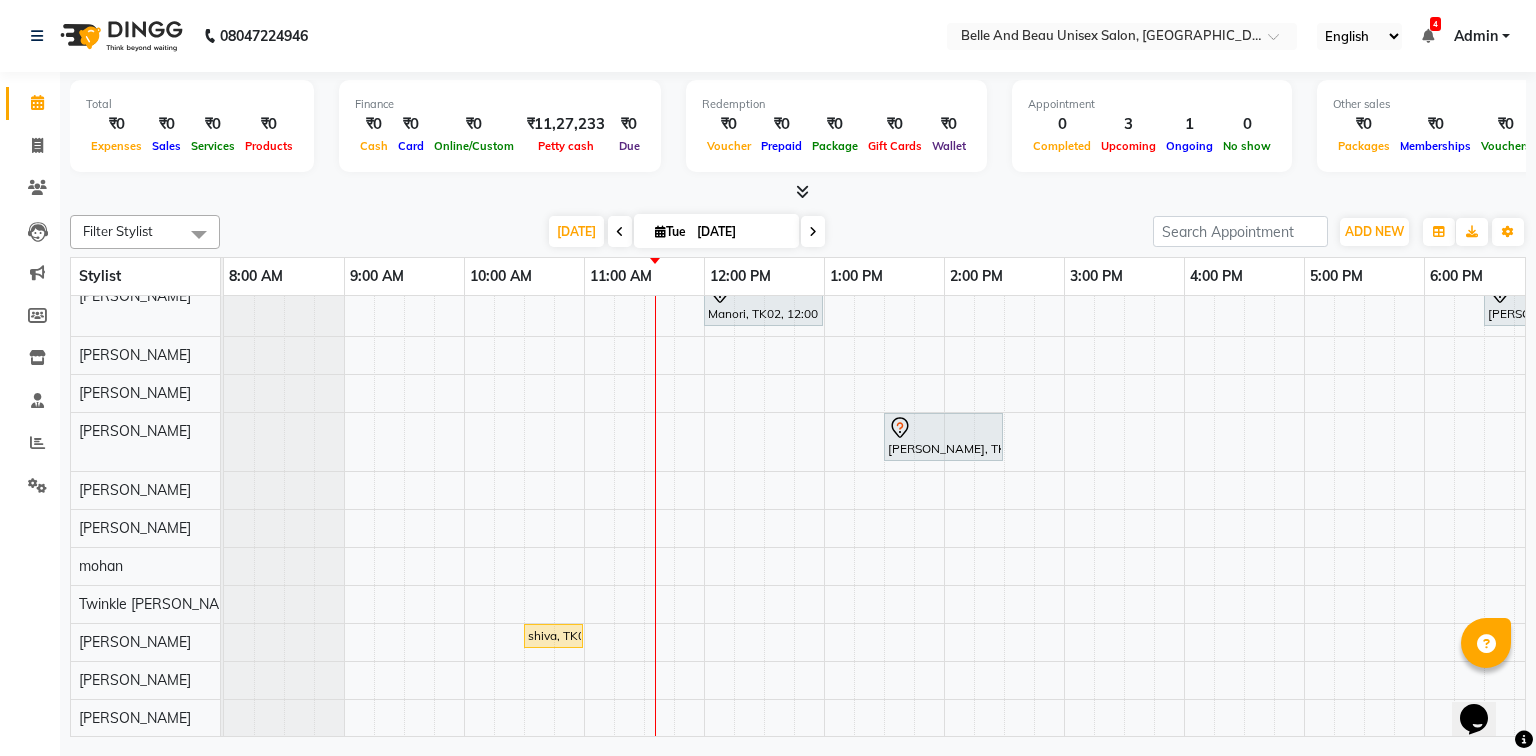 click on "Manori, TK02, 12:00 PM-01:00 PM, ginger & walnut             Trisha Agrawal, TK01, 06:30 PM-07:00 PM, Nail Art - Nail Art30 - Nail Extension             Anju Khatwani, TK03, 01:30 PM-02:30 PM, offer 1999    shiva, TK04, 10:30 AM-11:00 AM, Hair Styling - Blow Dry Hair Wash (Female)30 - Blow dry" at bounding box center [1004, 488] 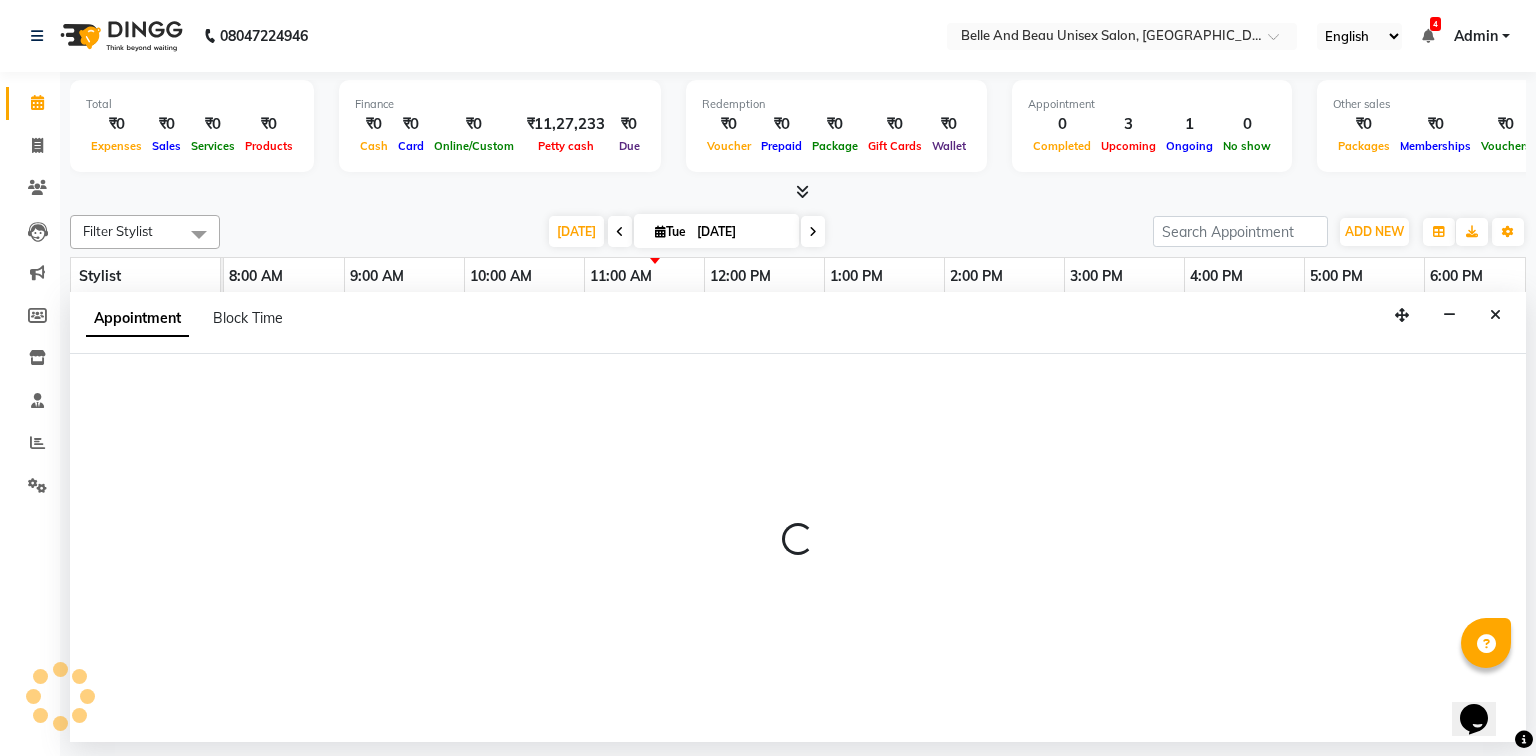 select on "63196" 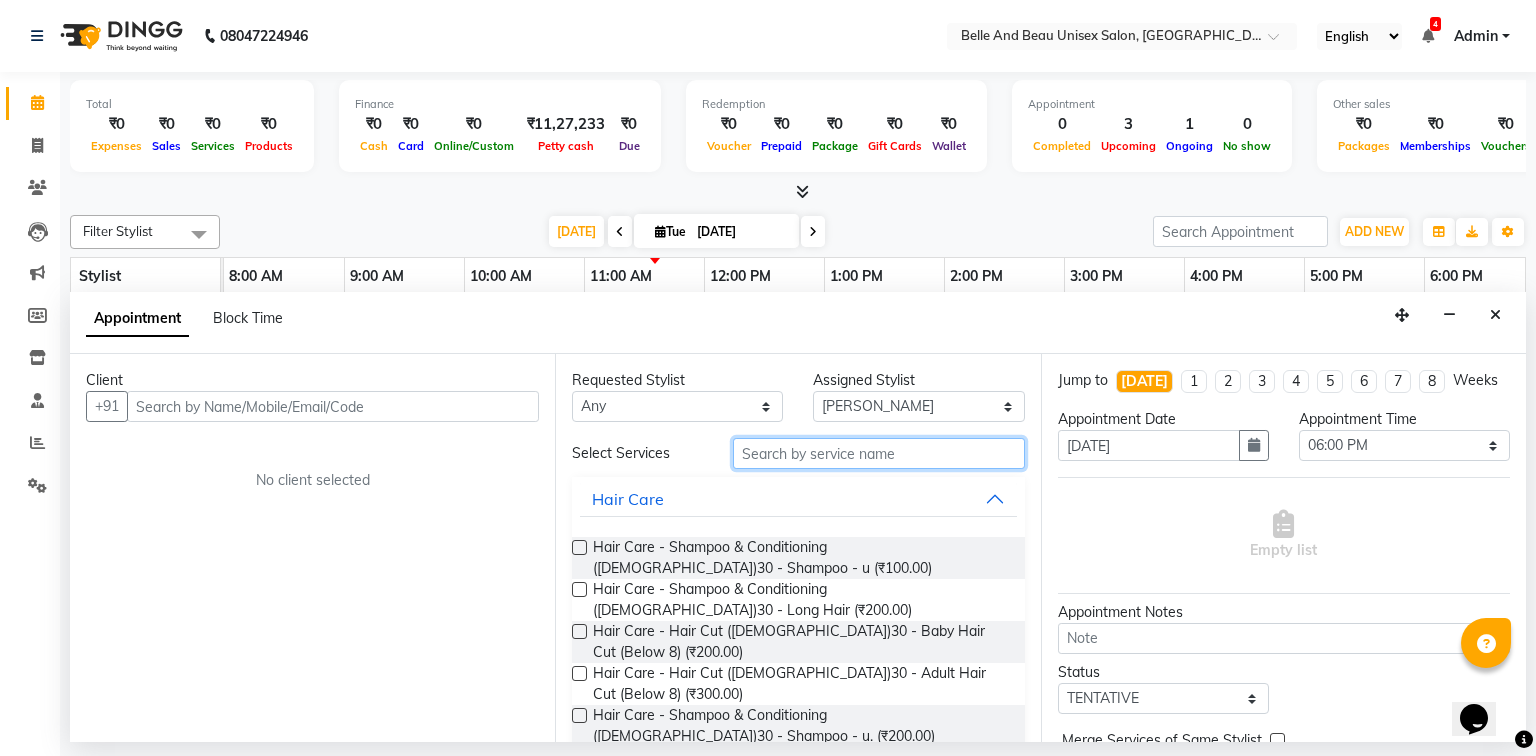 click at bounding box center [879, 453] 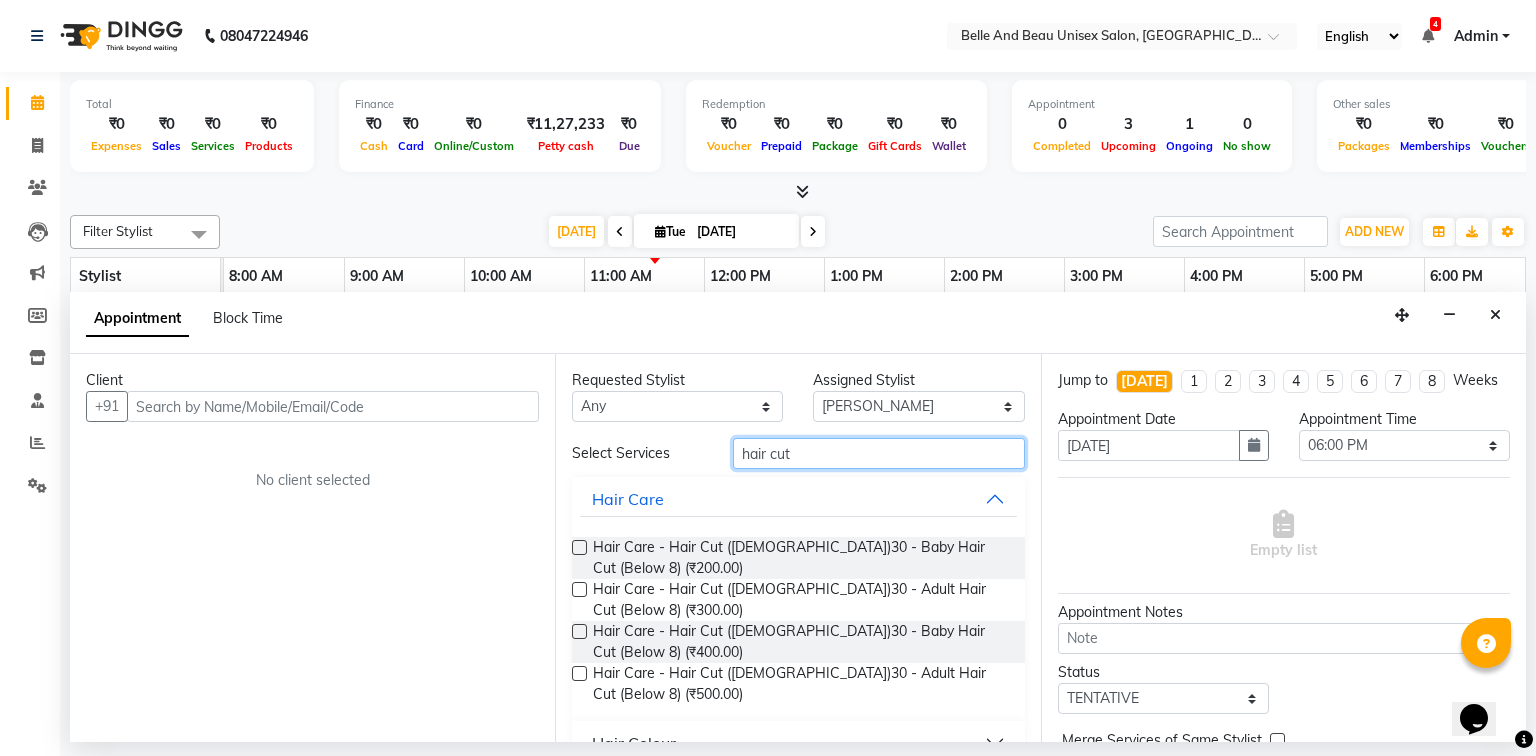 type on "hair cut" 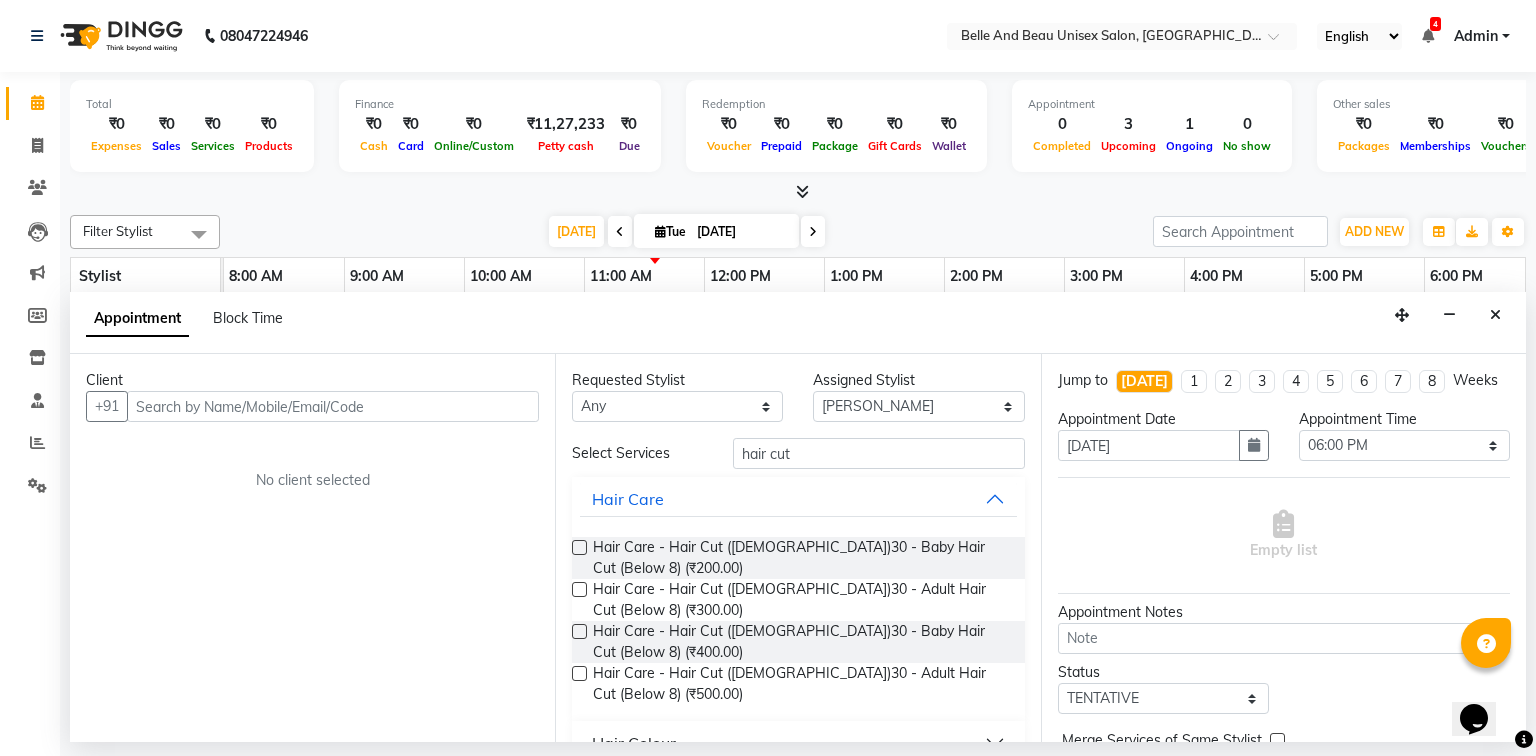 click at bounding box center (579, 589) 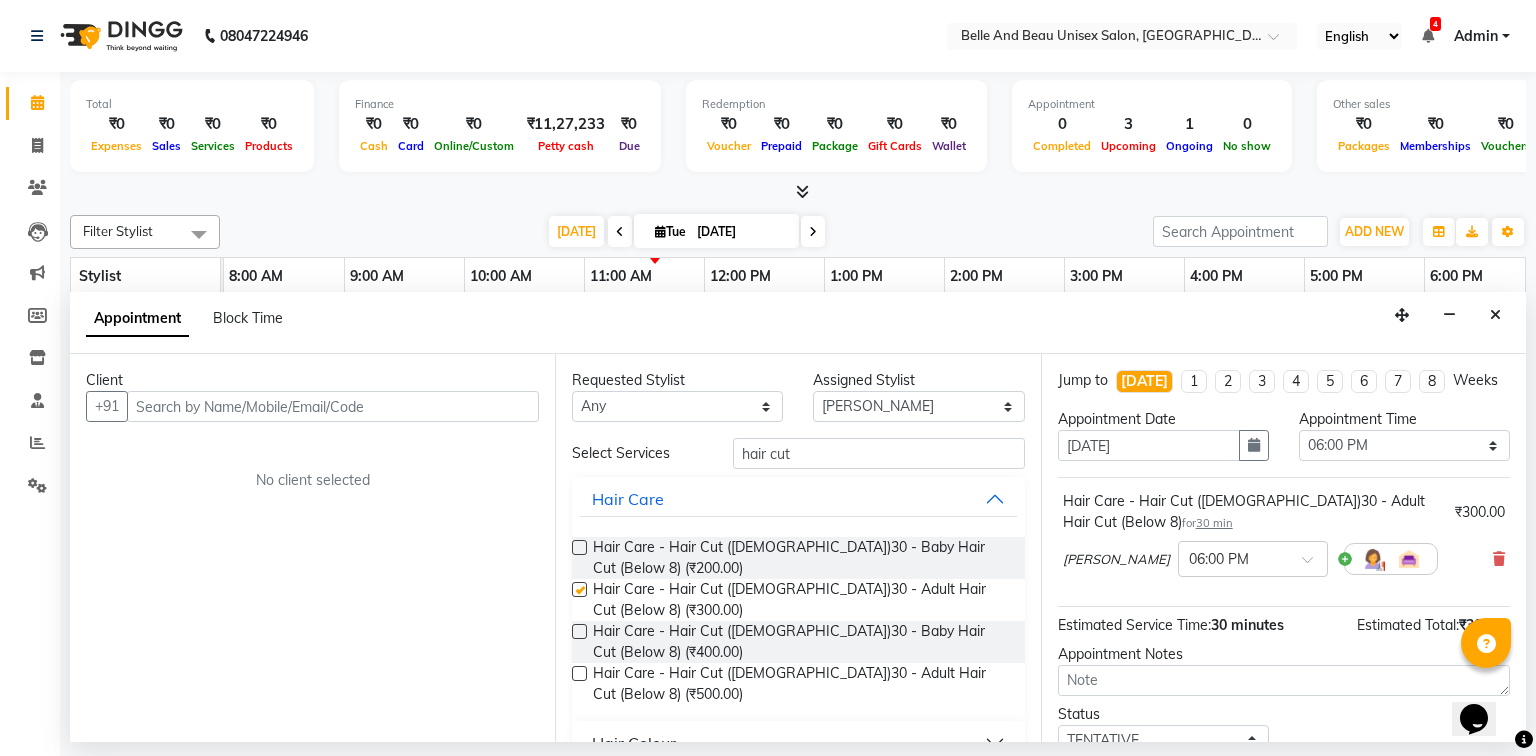 checkbox on "false" 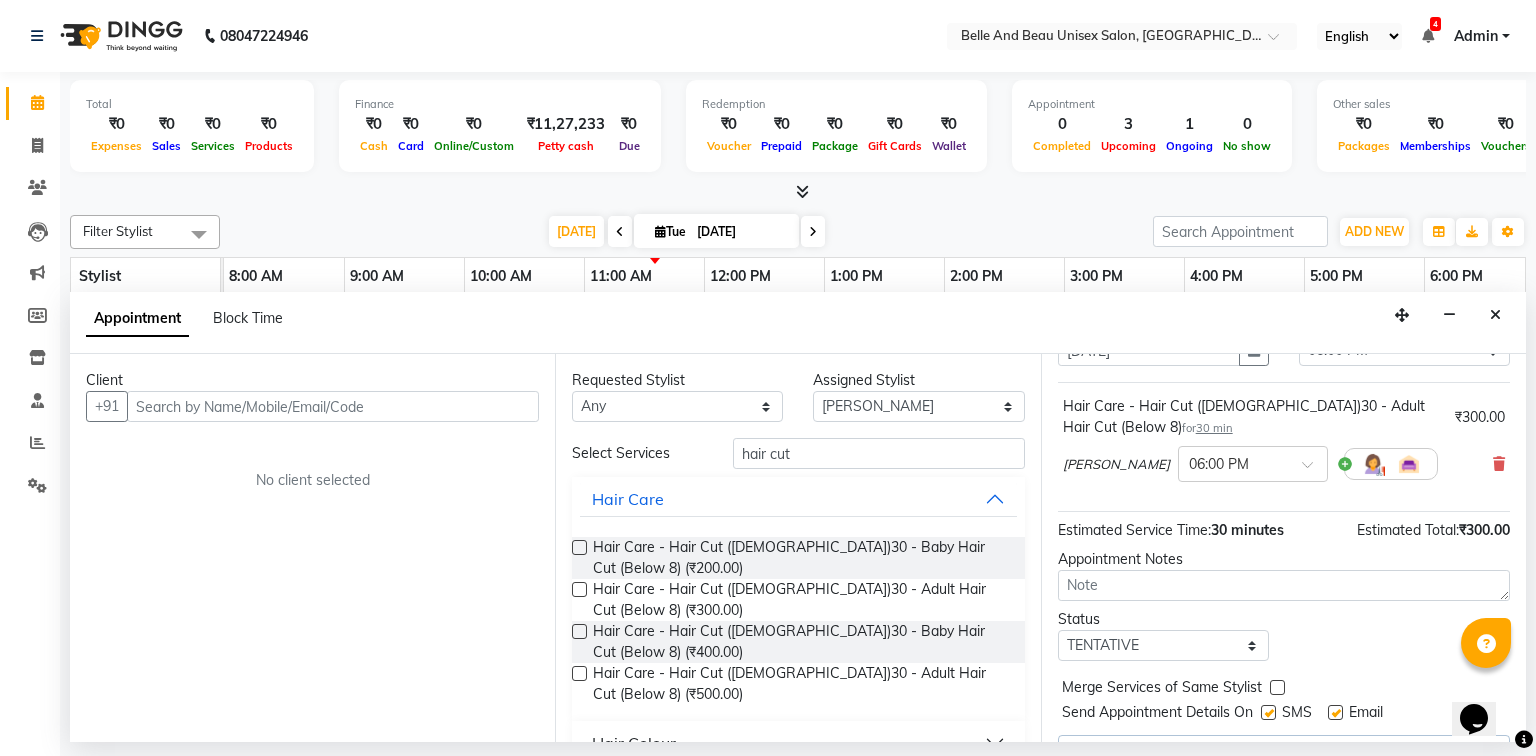 scroll, scrollTop: 140, scrollLeft: 0, axis: vertical 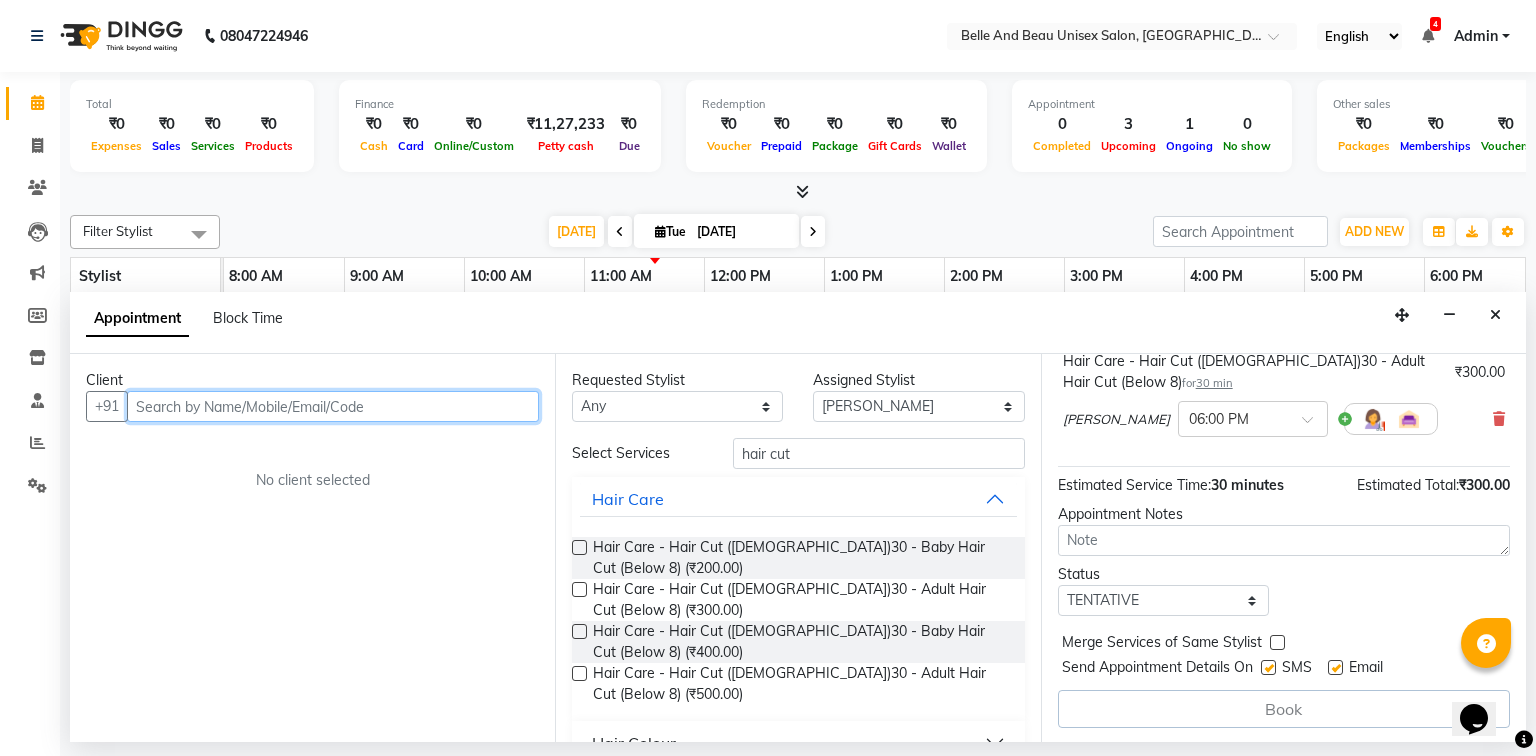 click at bounding box center (333, 406) 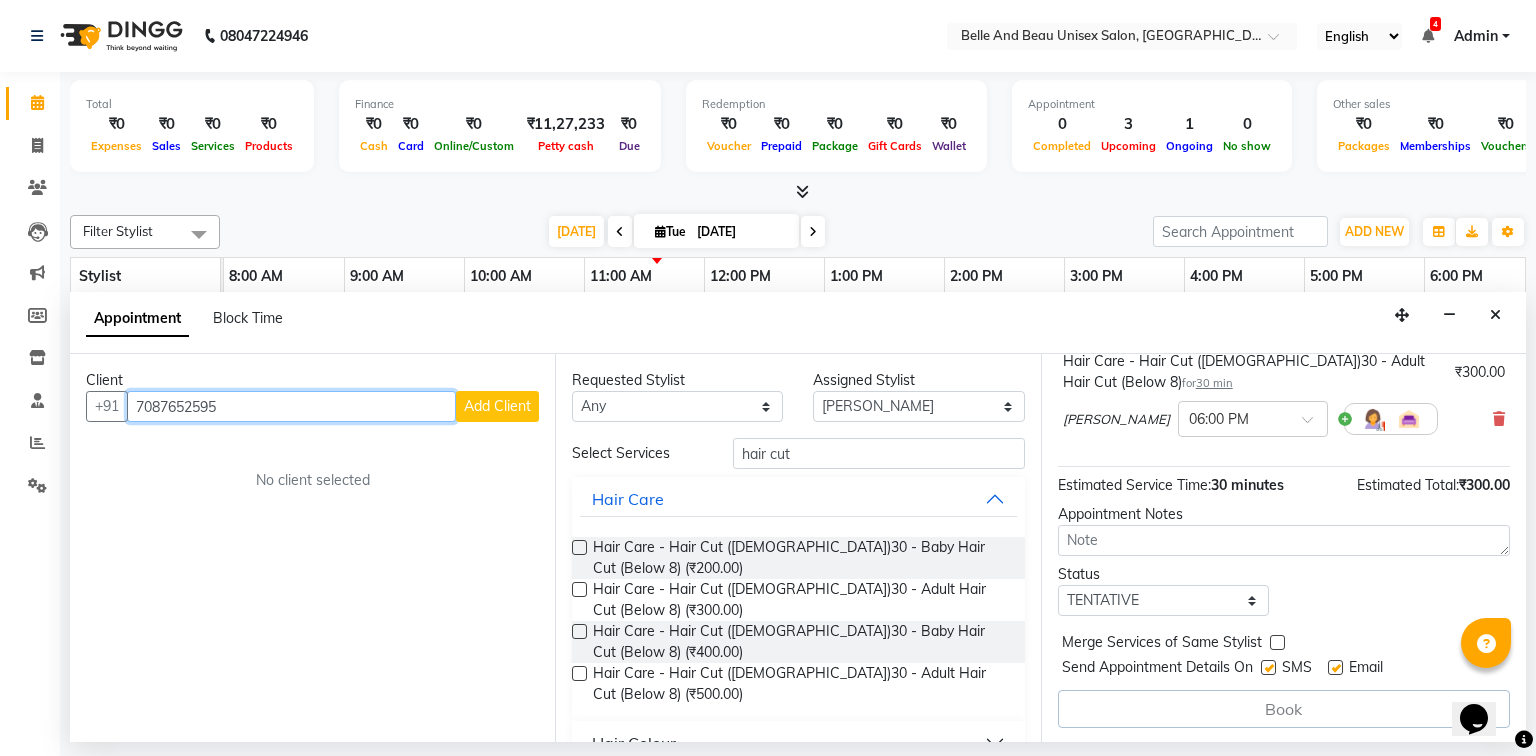 type on "7087652595" 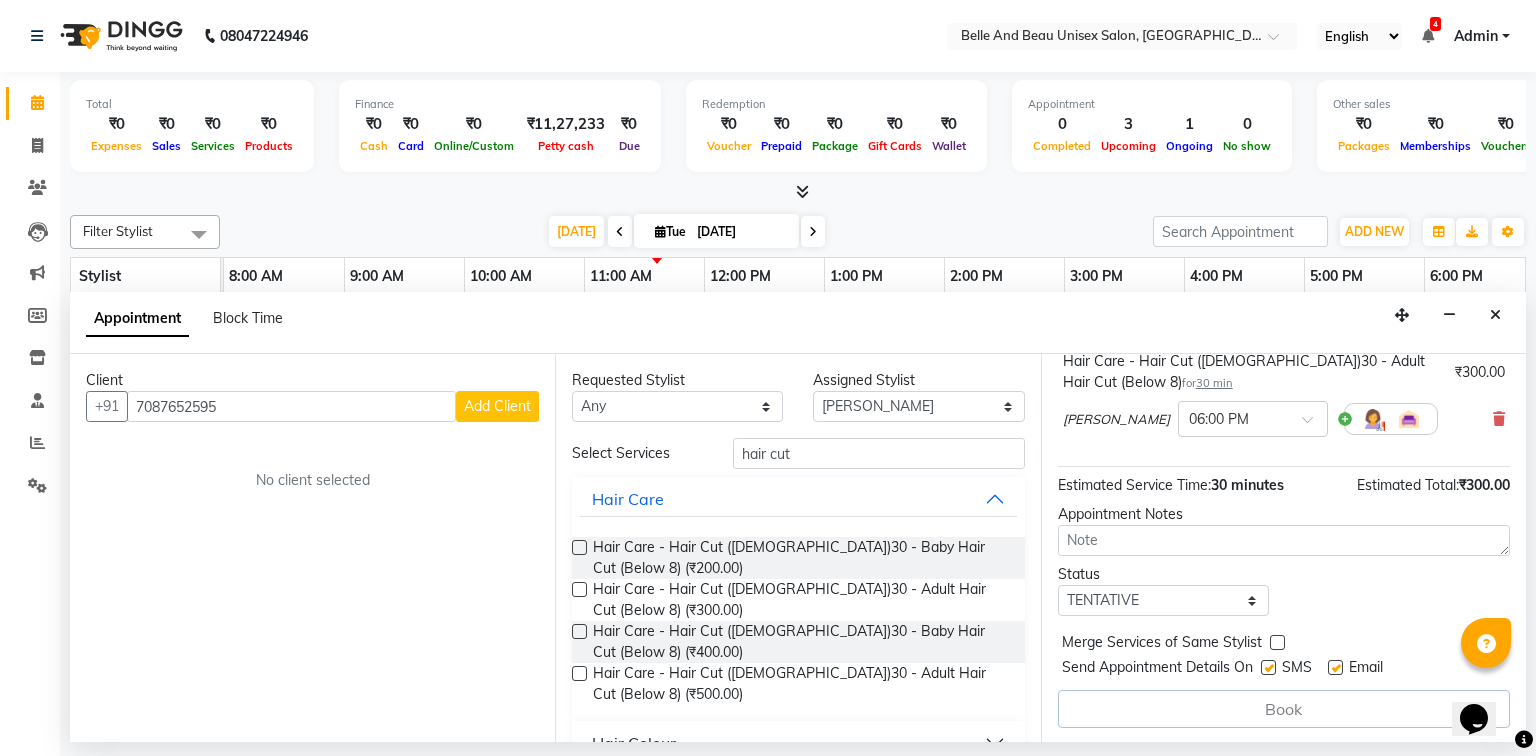 click on "Add Client" at bounding box center [497, 406] 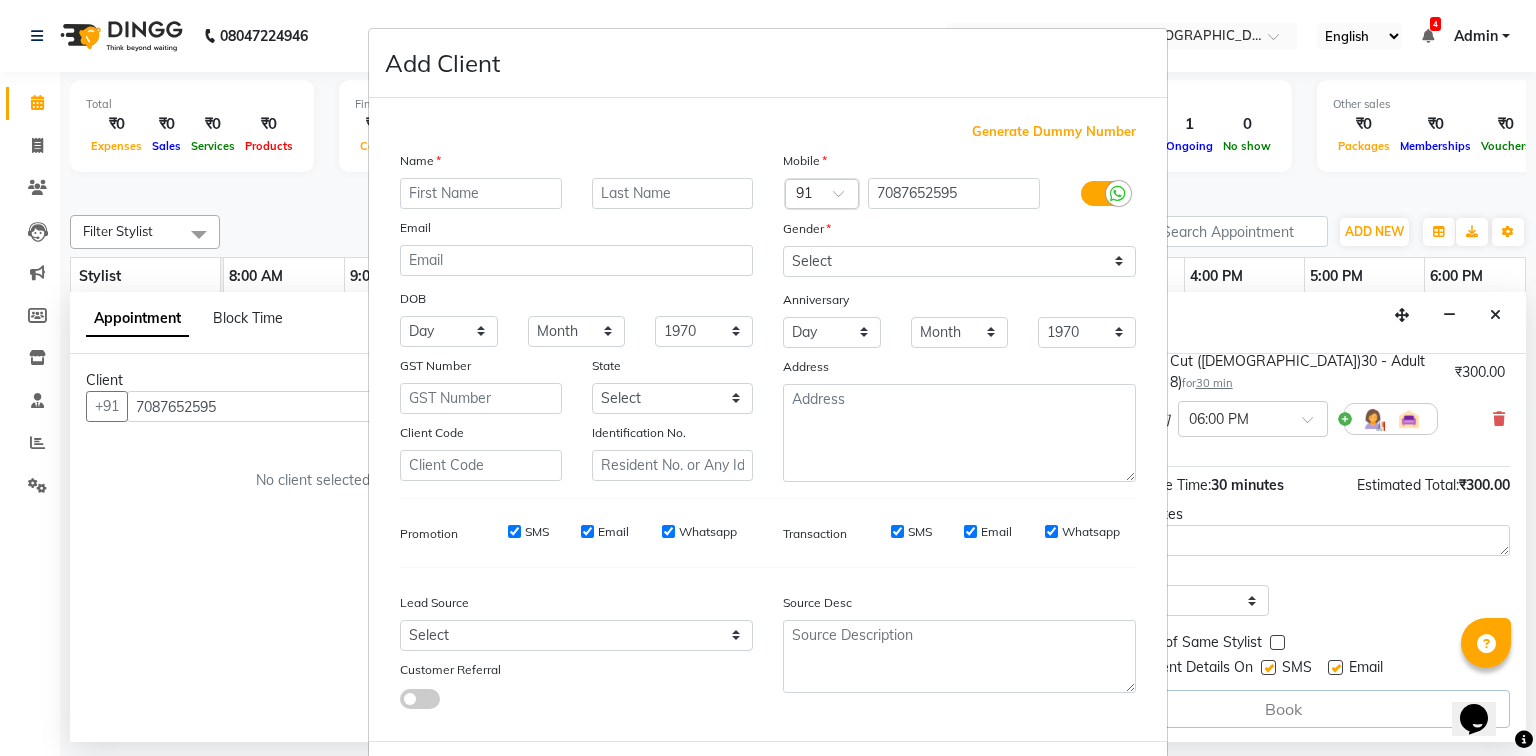 click at bounding box center (481, 193) 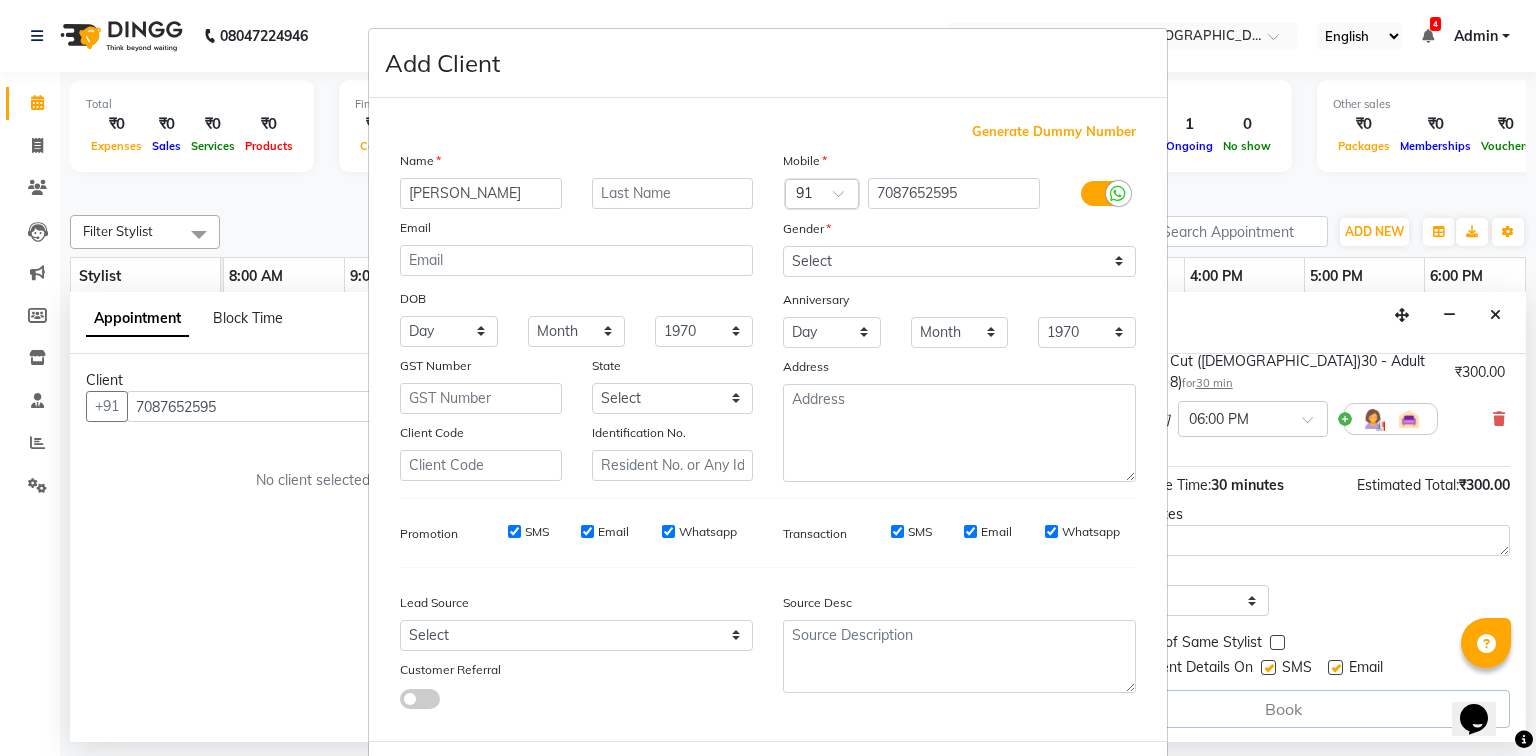 click on "Dr. ajay Kumar" at bounding box center (481, 193) 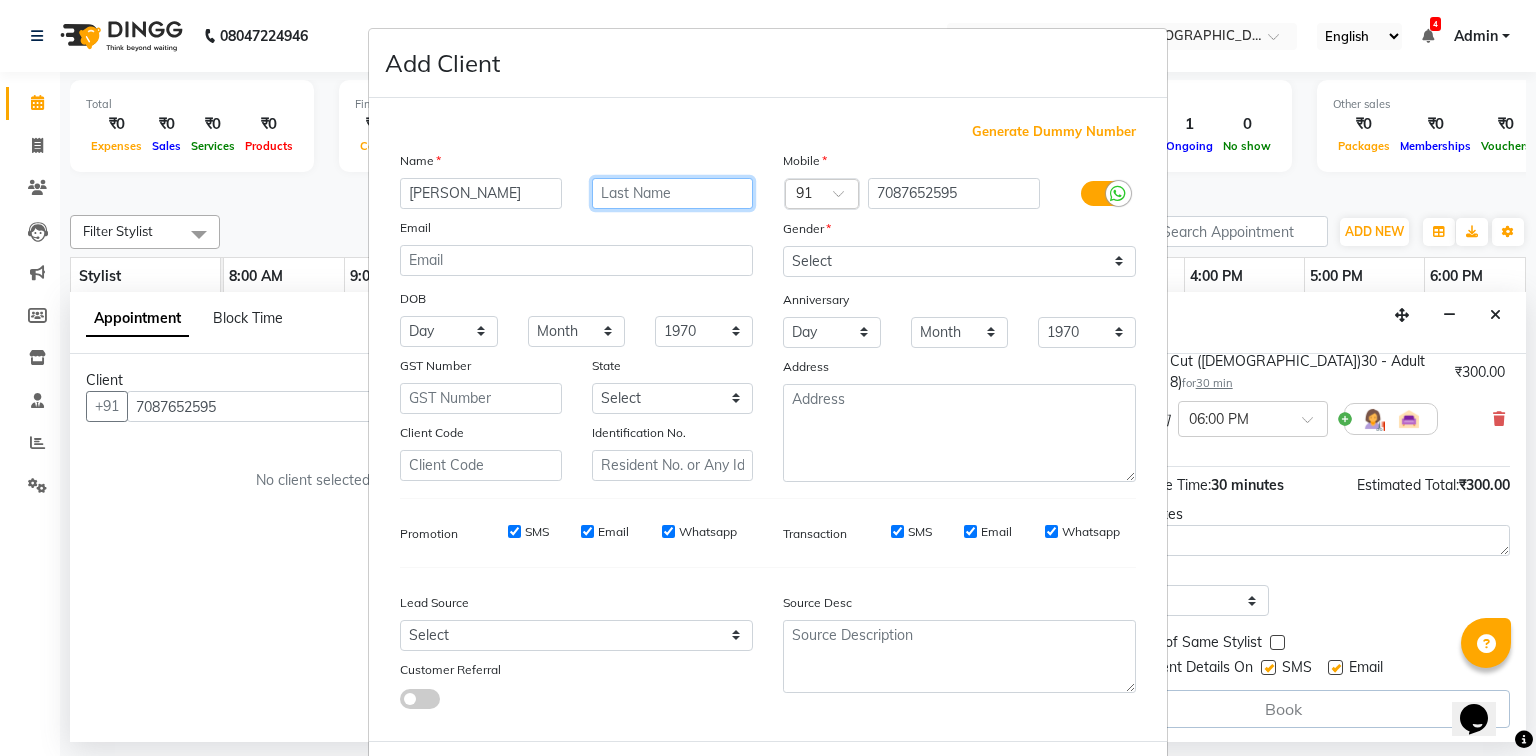 click at bounding box center [673, 193] 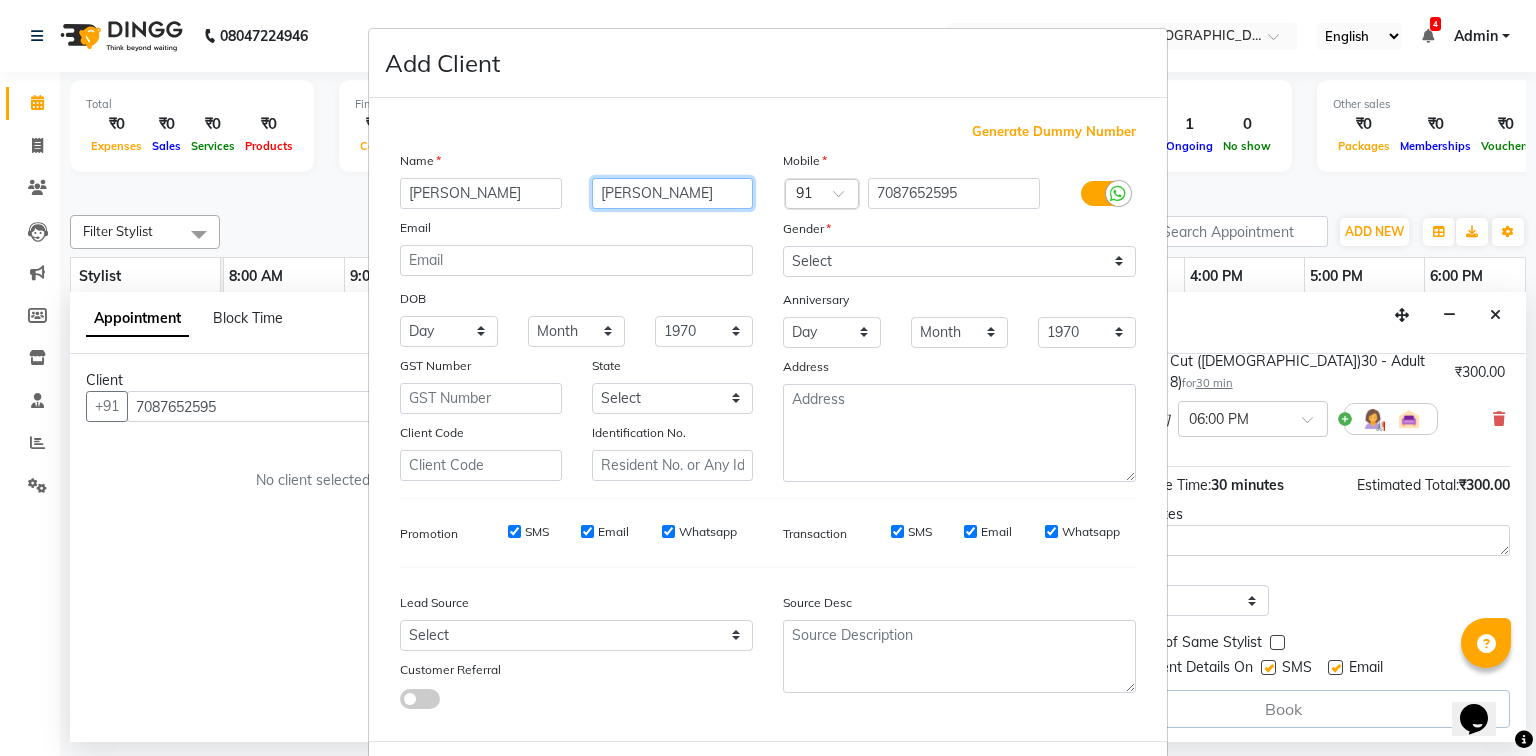 type on "Kumar" 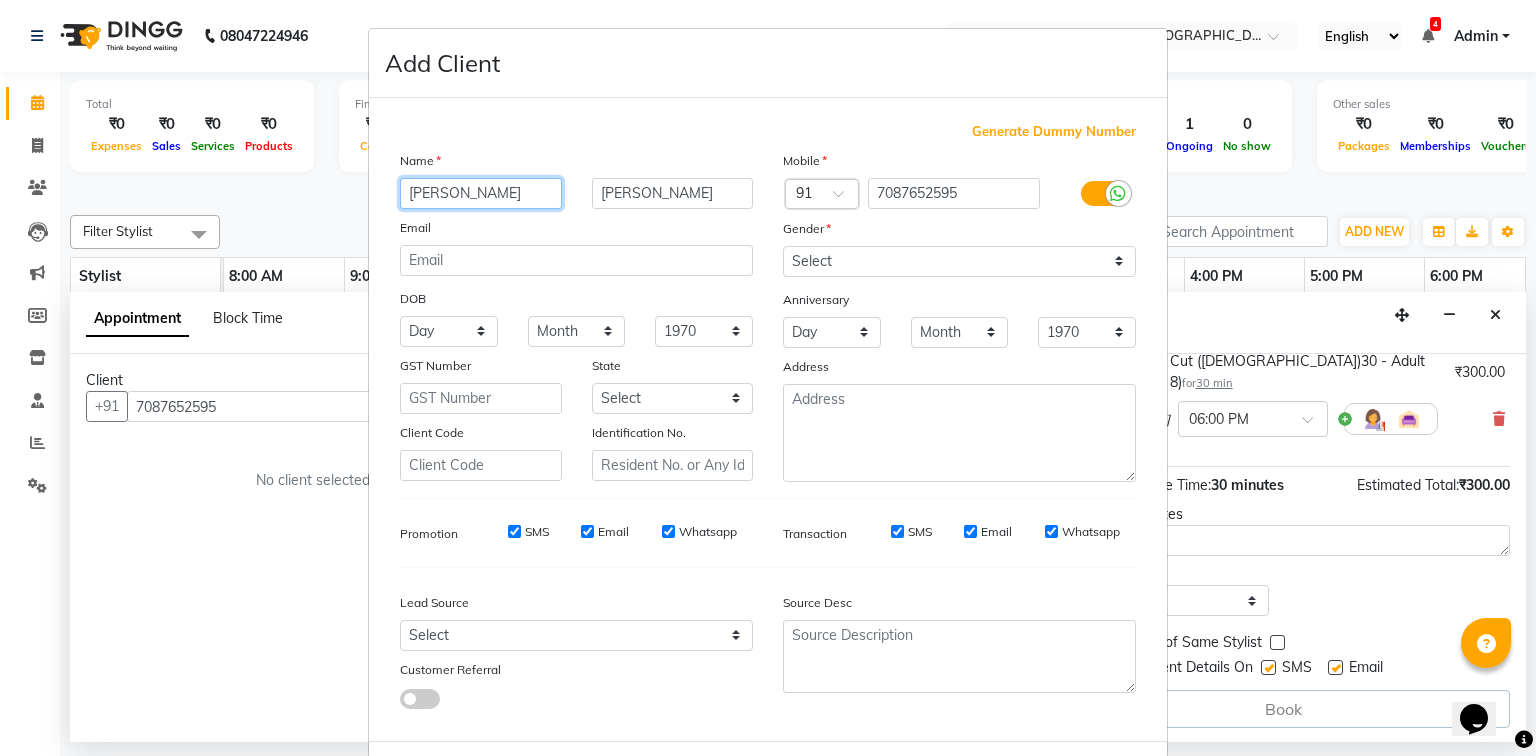 click on "[PERSON_NAME]" at bounding box center (481, 193) 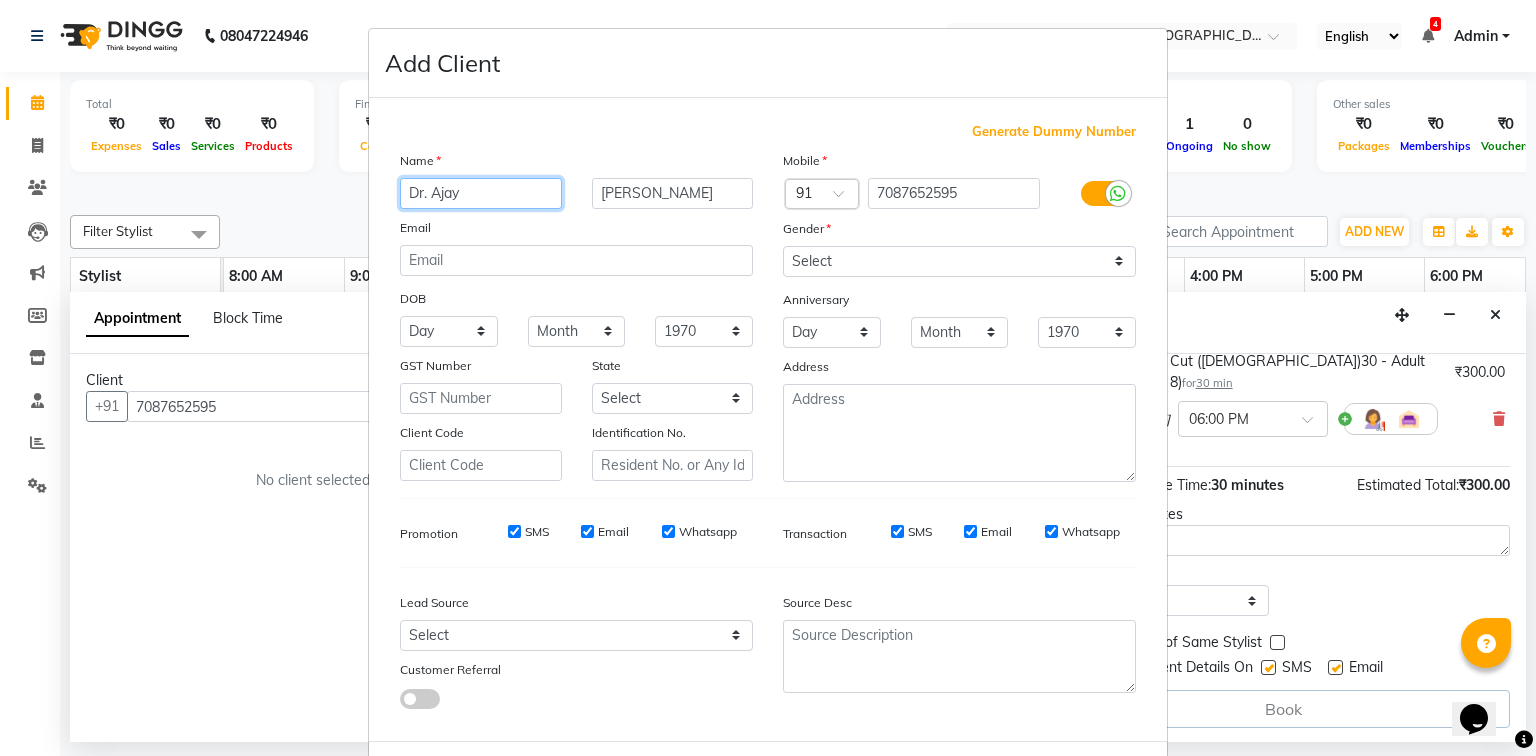 type on "Dr. Ajay" 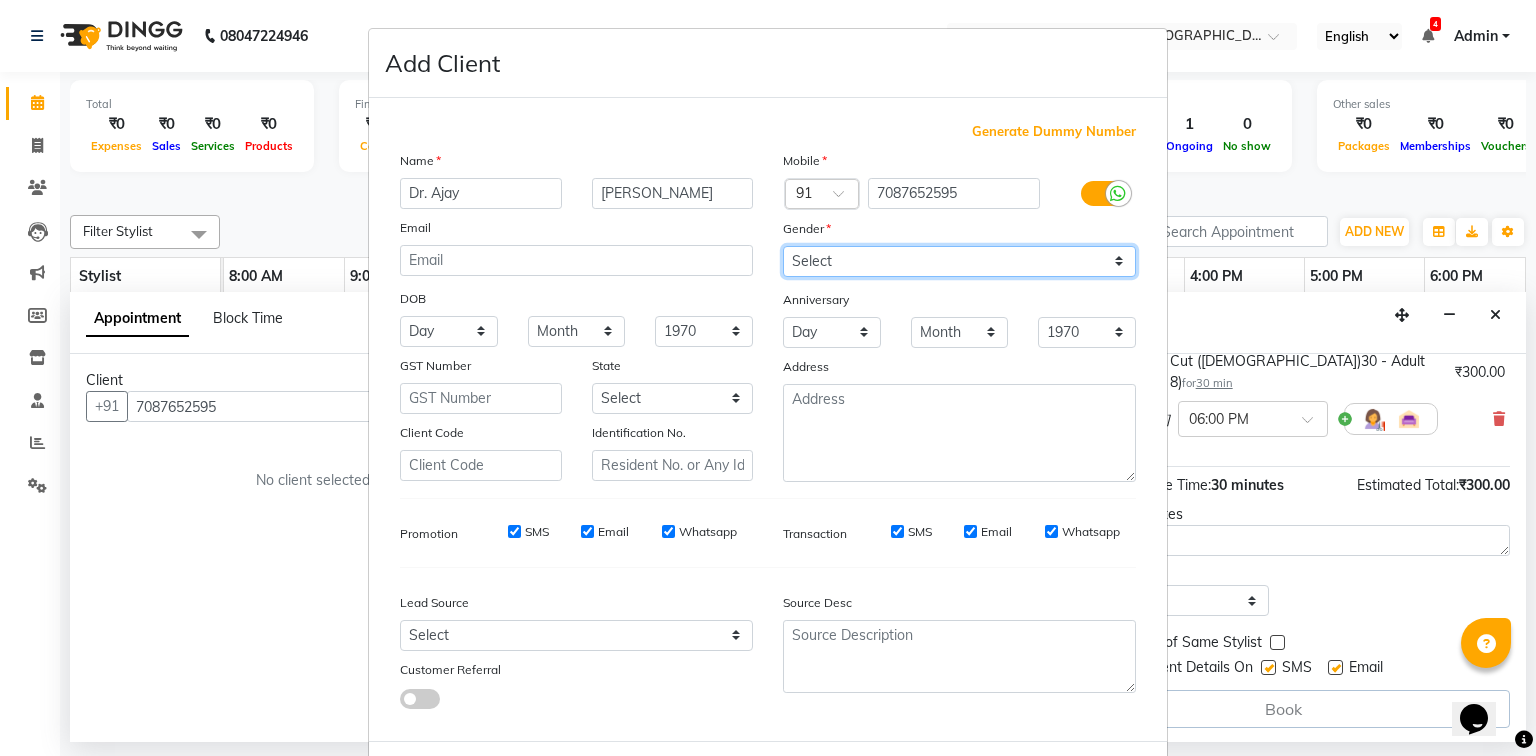 click on "Select [DEMOGRAPHIC_DATA] [DEMOGRAPHIC_DATA] Other Prefer Not To Say" at bounding box center [959, 261] 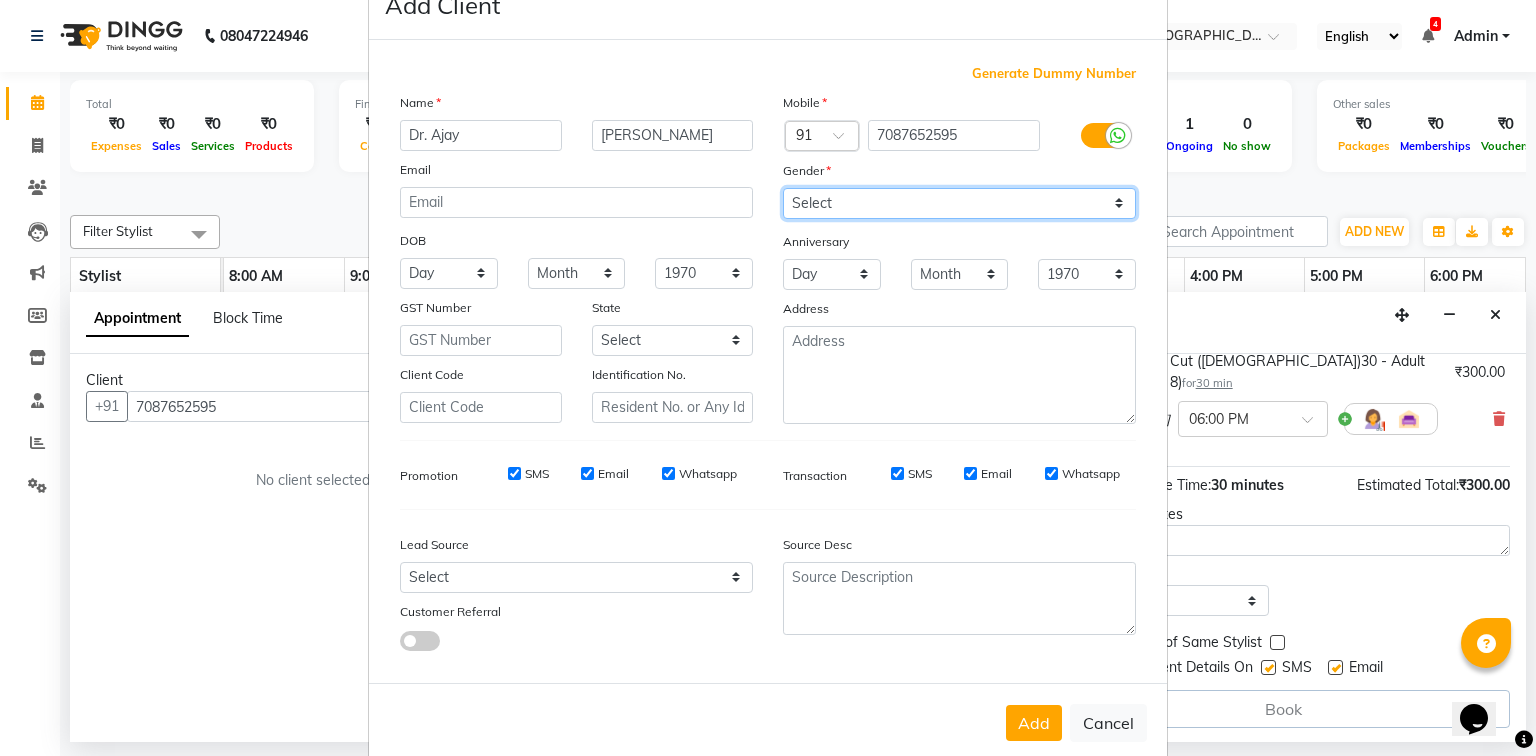 scroll, scrollTop: 100, scrollLeft: 0, axis: vertical 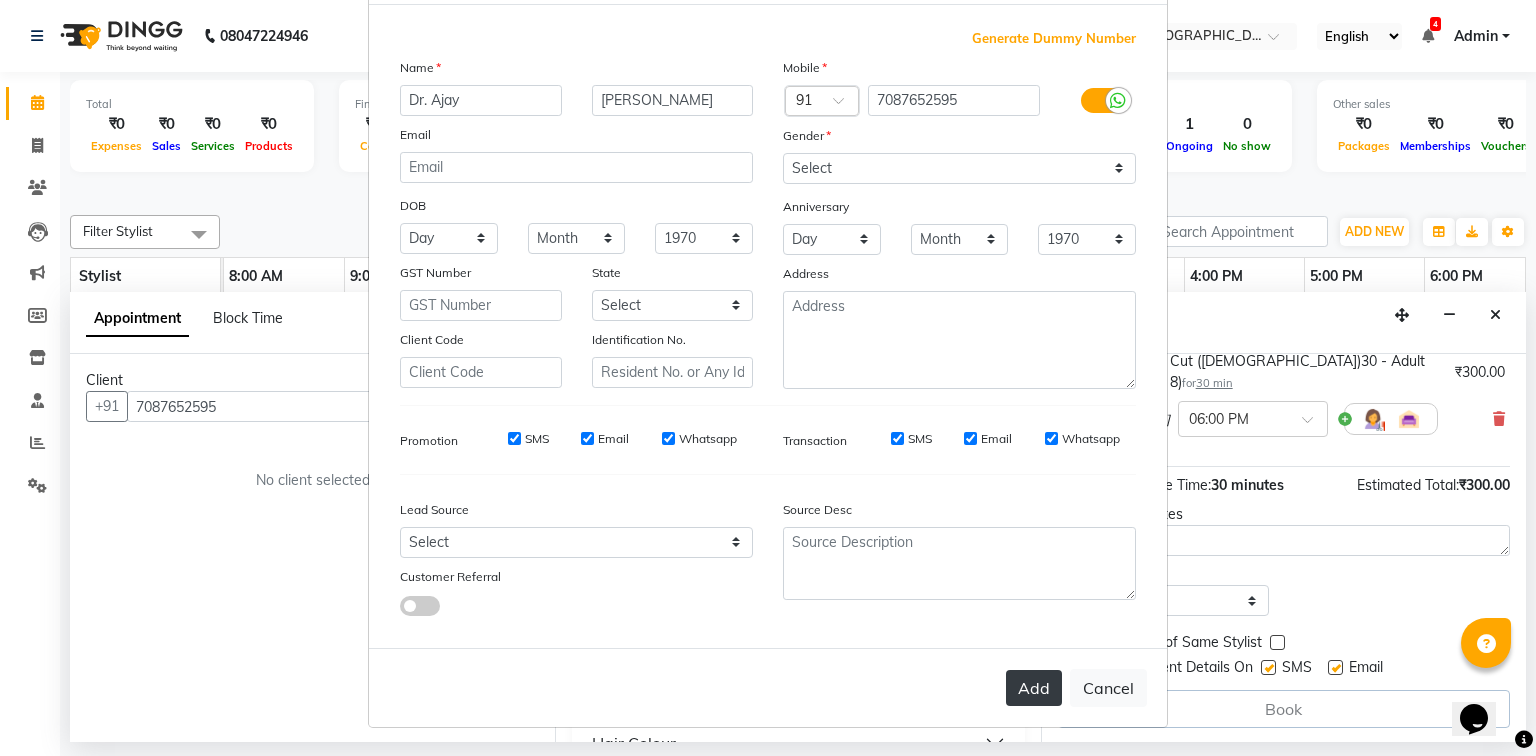 click on "Add" at bounding box center [1034, 688] 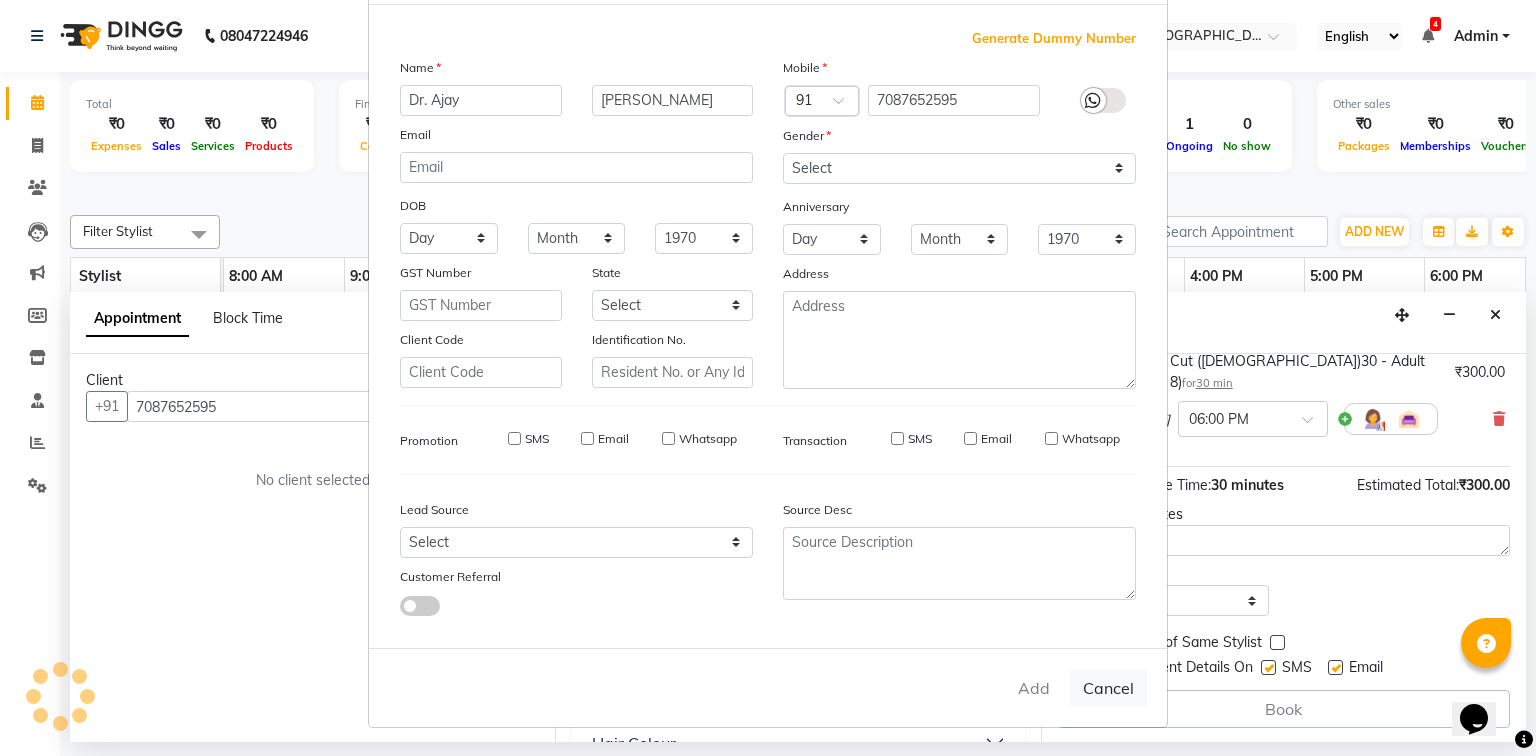 type 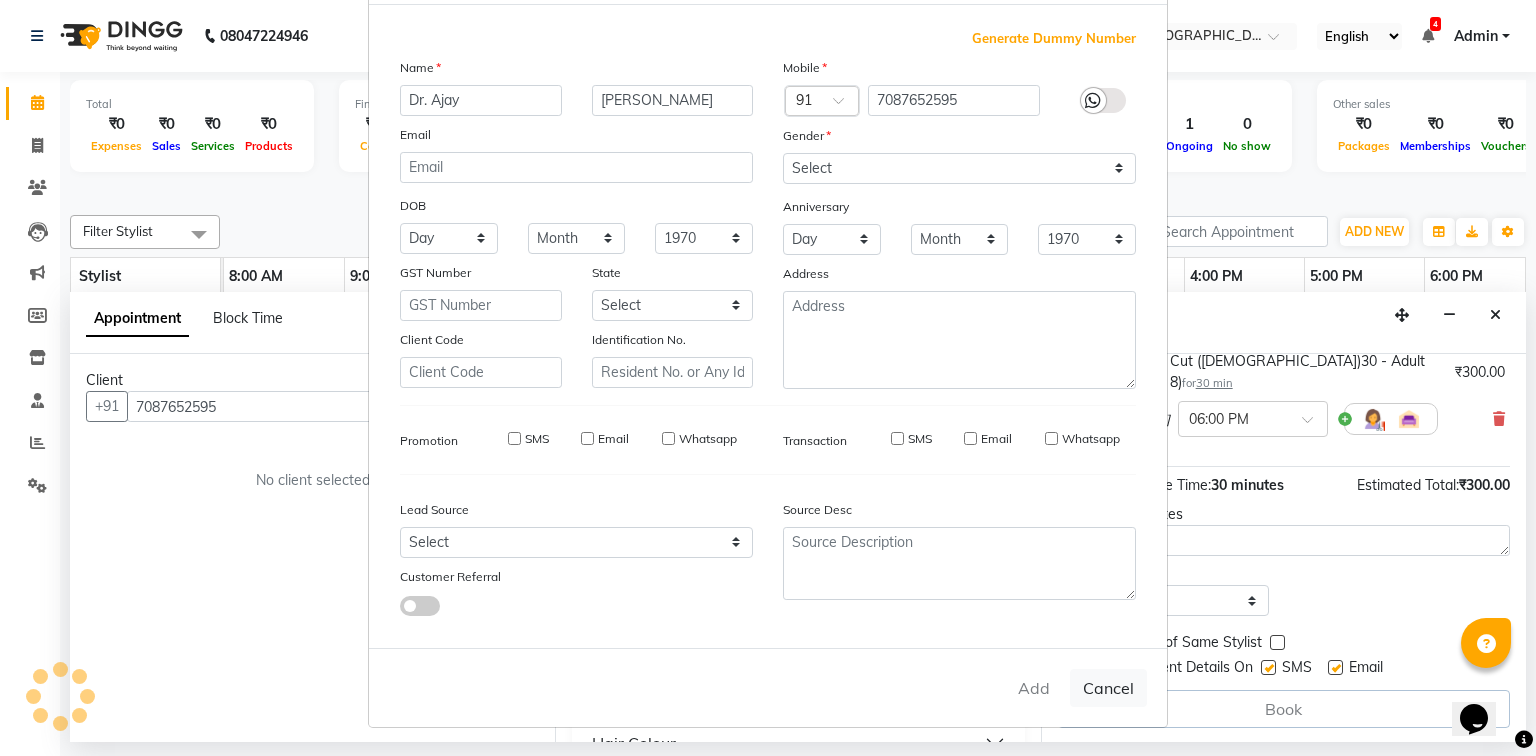 type 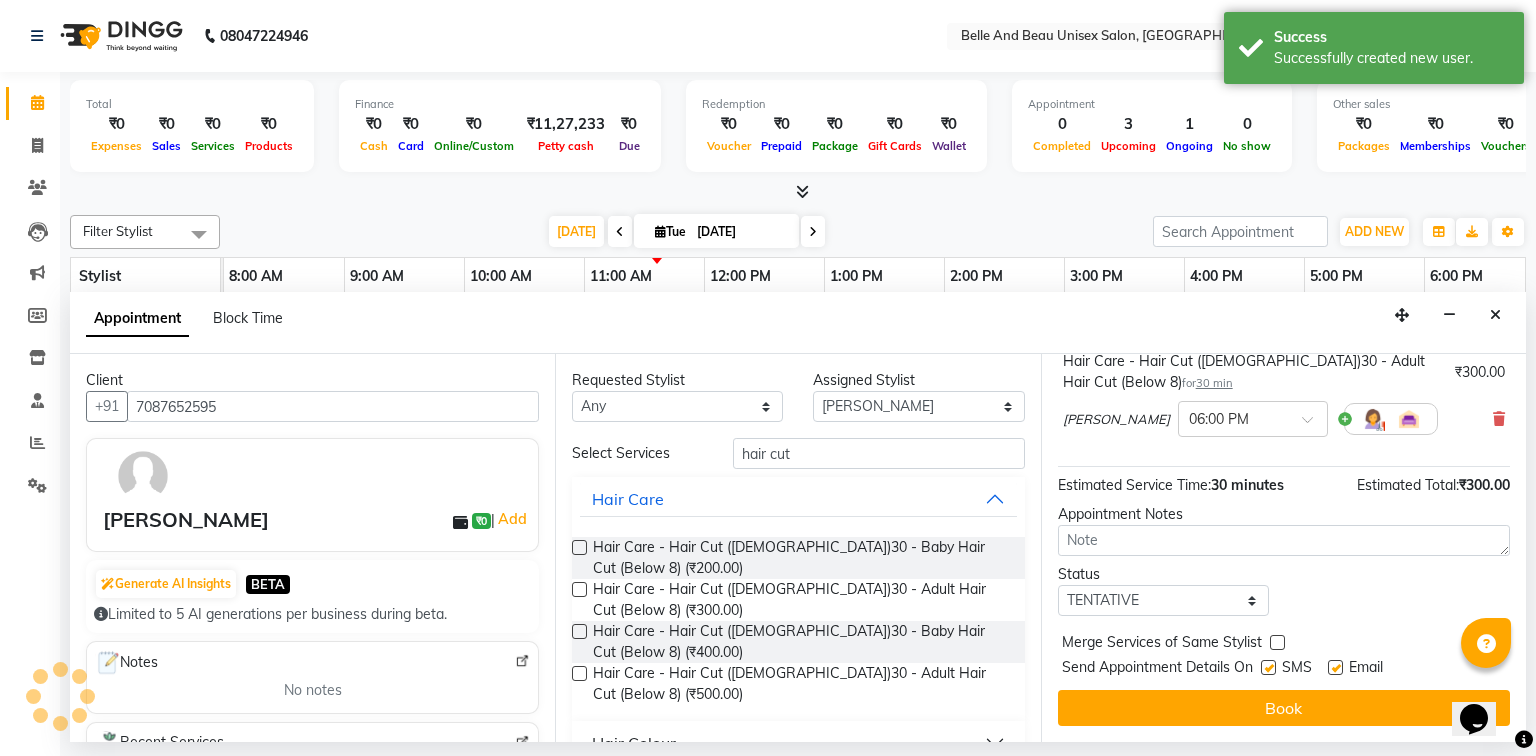 scroll, scrollTop: 139, scrollLeft: 0, axis: vertical 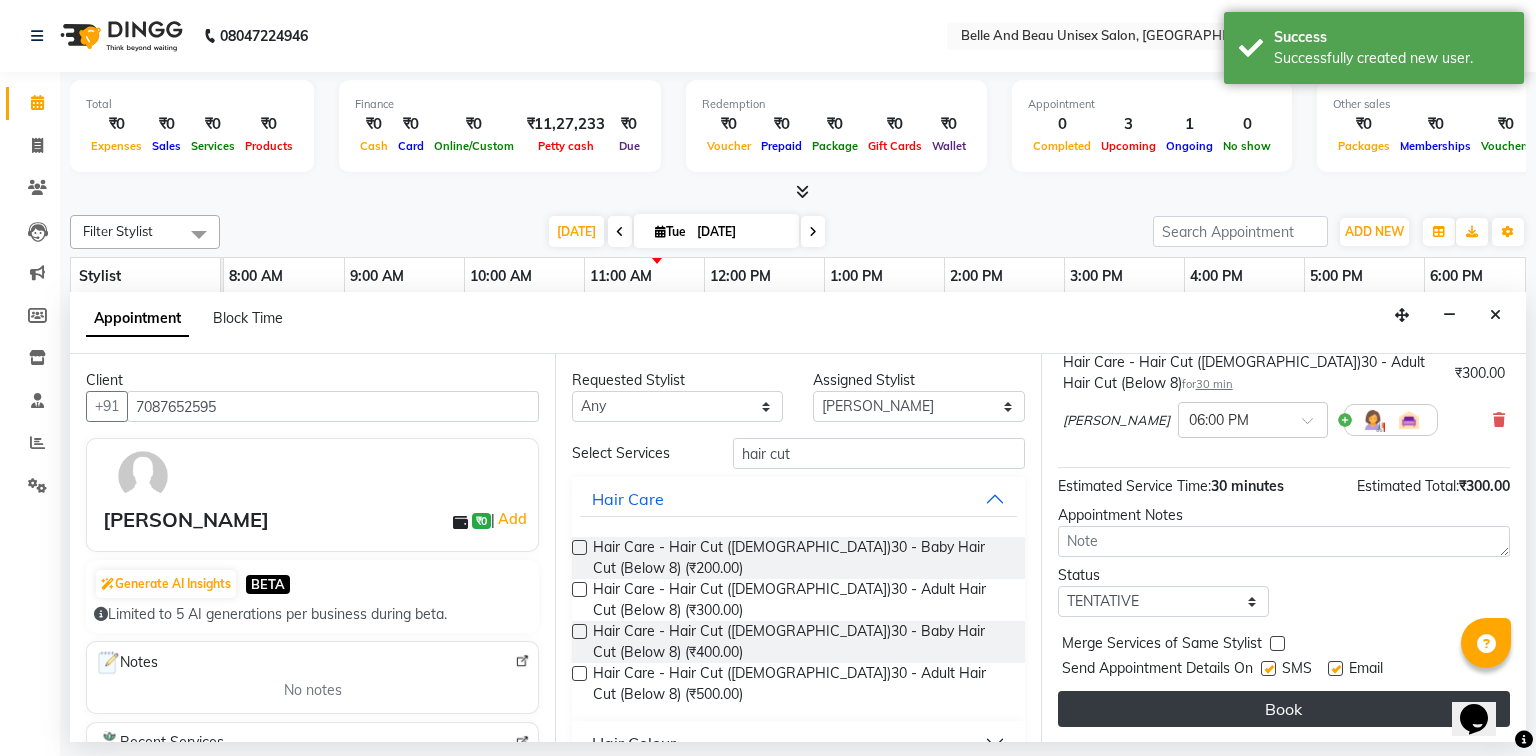 click on "Book" at bounding box center [1284, 709] 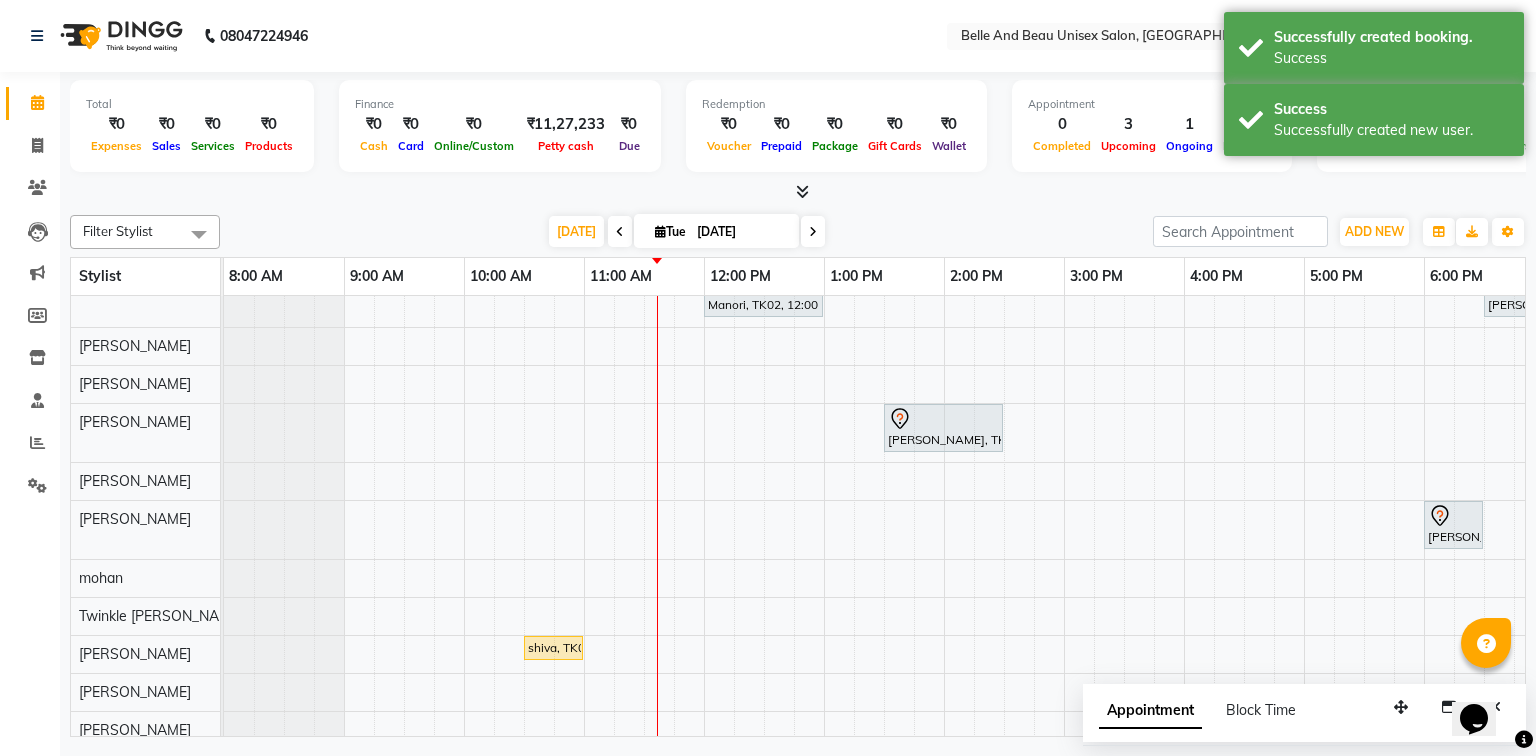 scroll, scrollTop: 83, scrollLeft: 0, axis: vertical 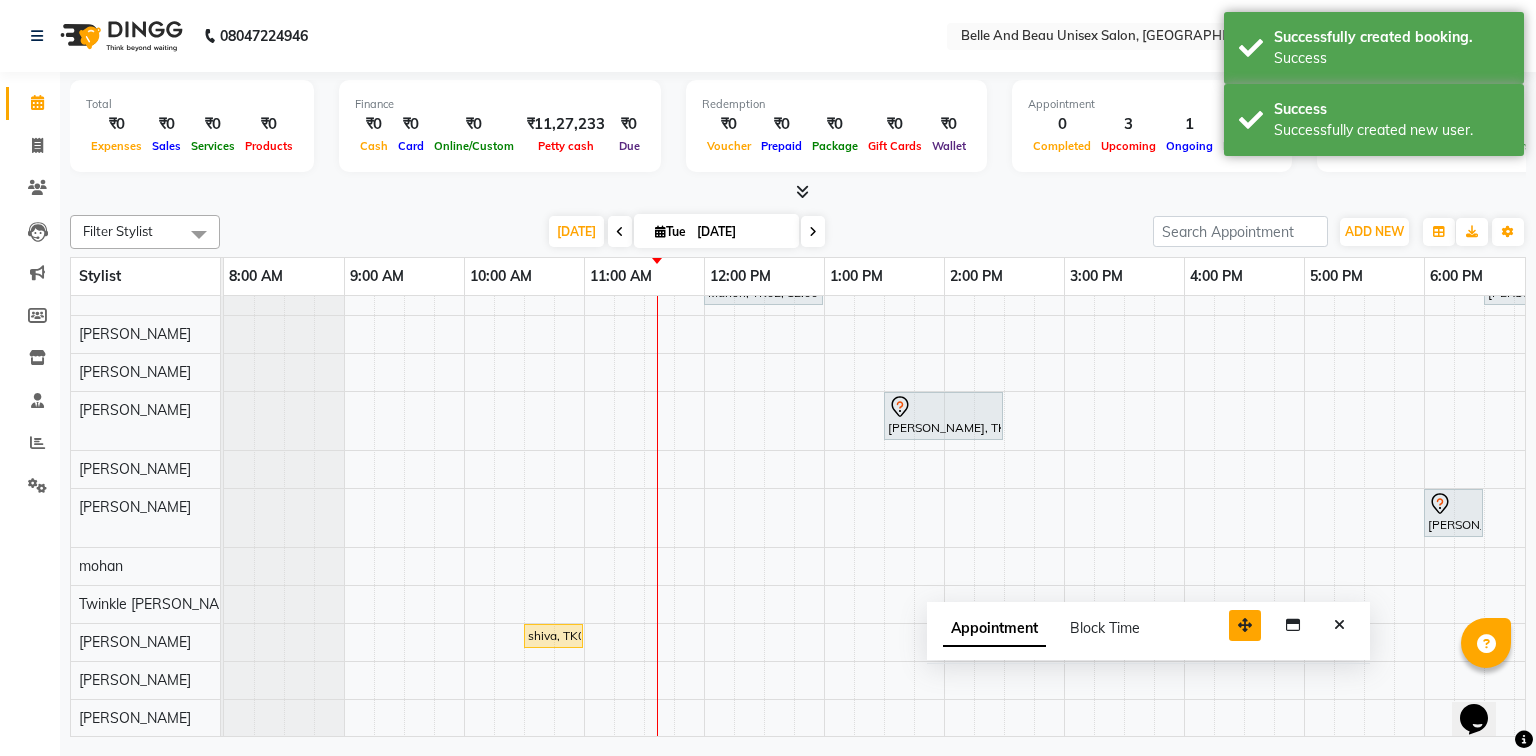 drag, startPoint x: 1400, startPoint y: 708, endPoint x: 1244, endPoint y: 626, distance: 176.23848 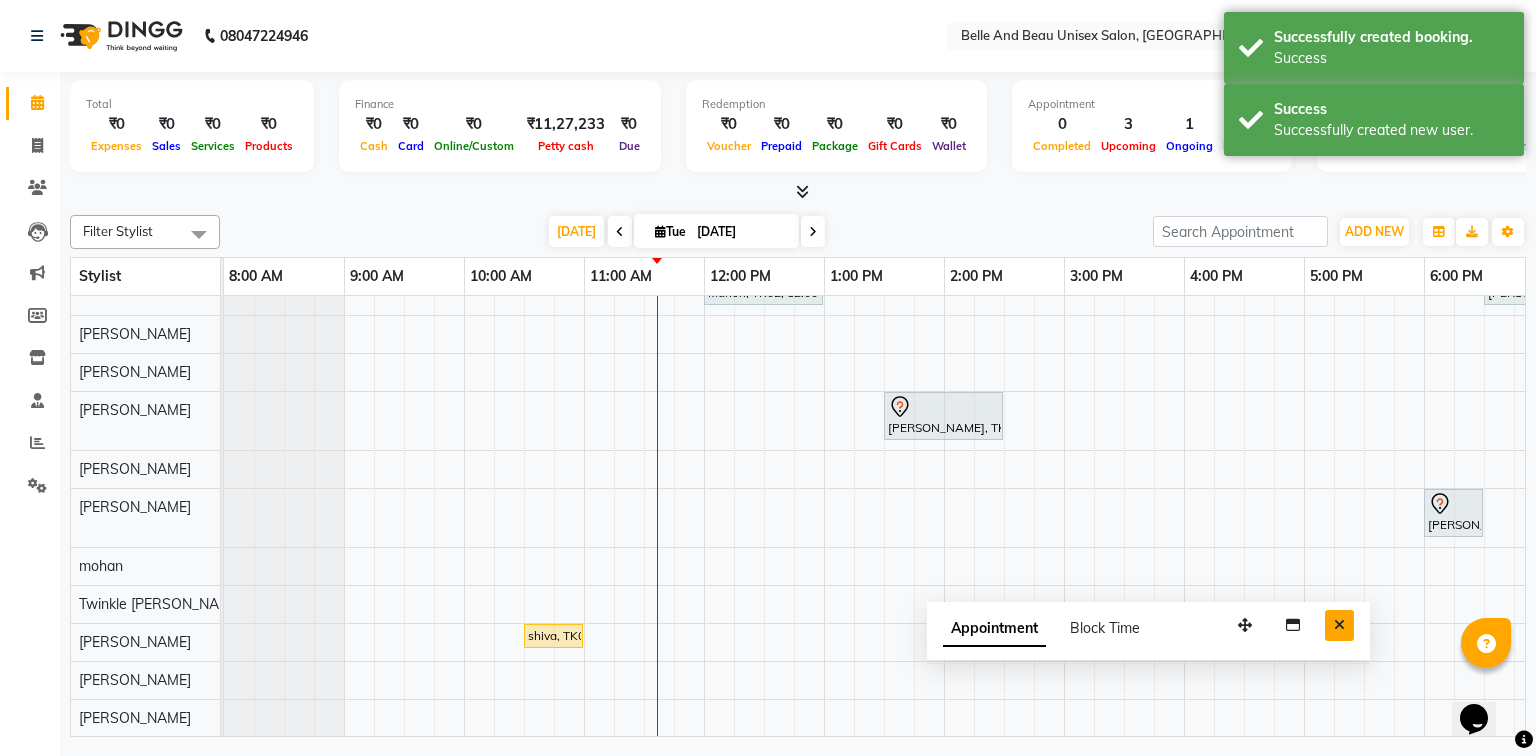 click at bounding box center [1339, 625] 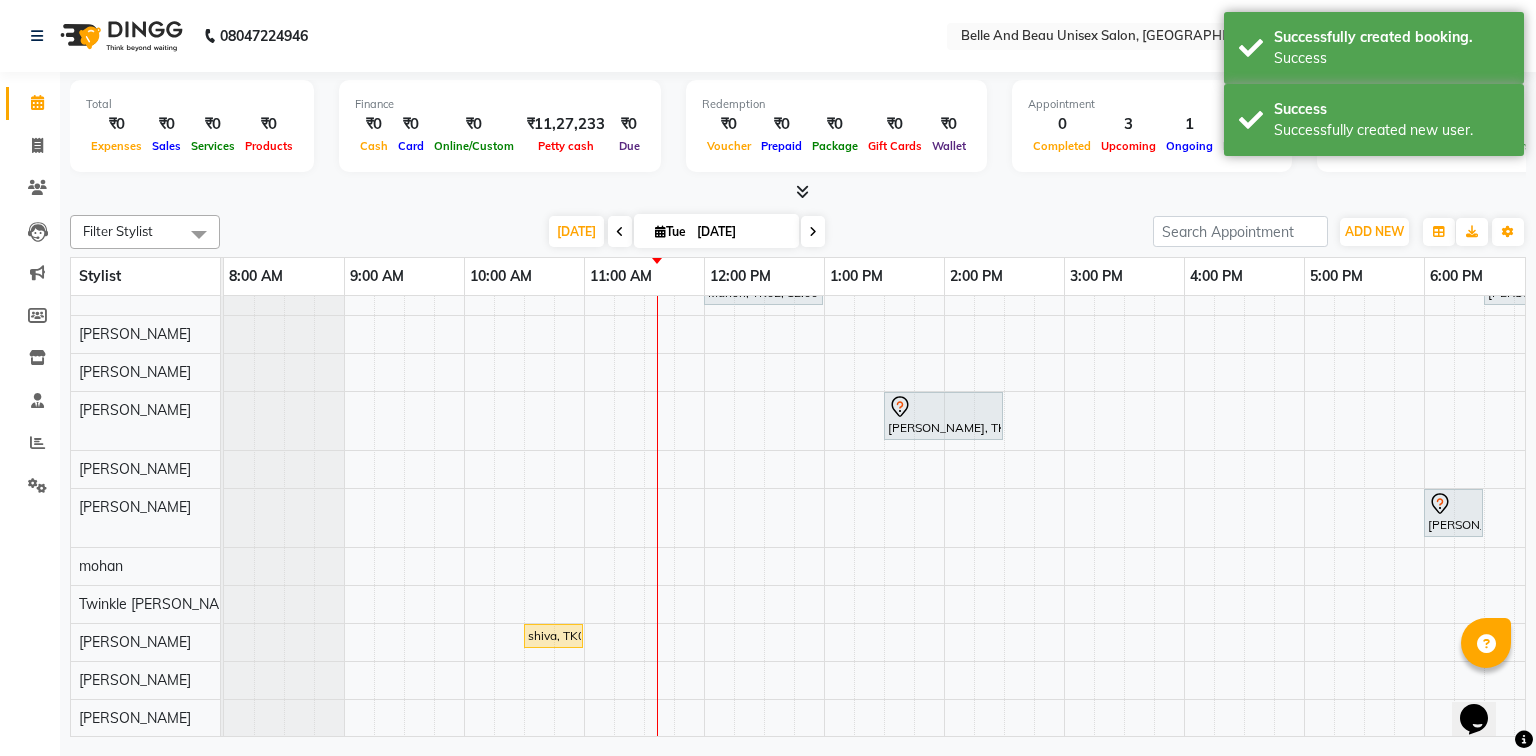 scroll, scrollTop: 38, scrollLeft: 0, axis: vertical 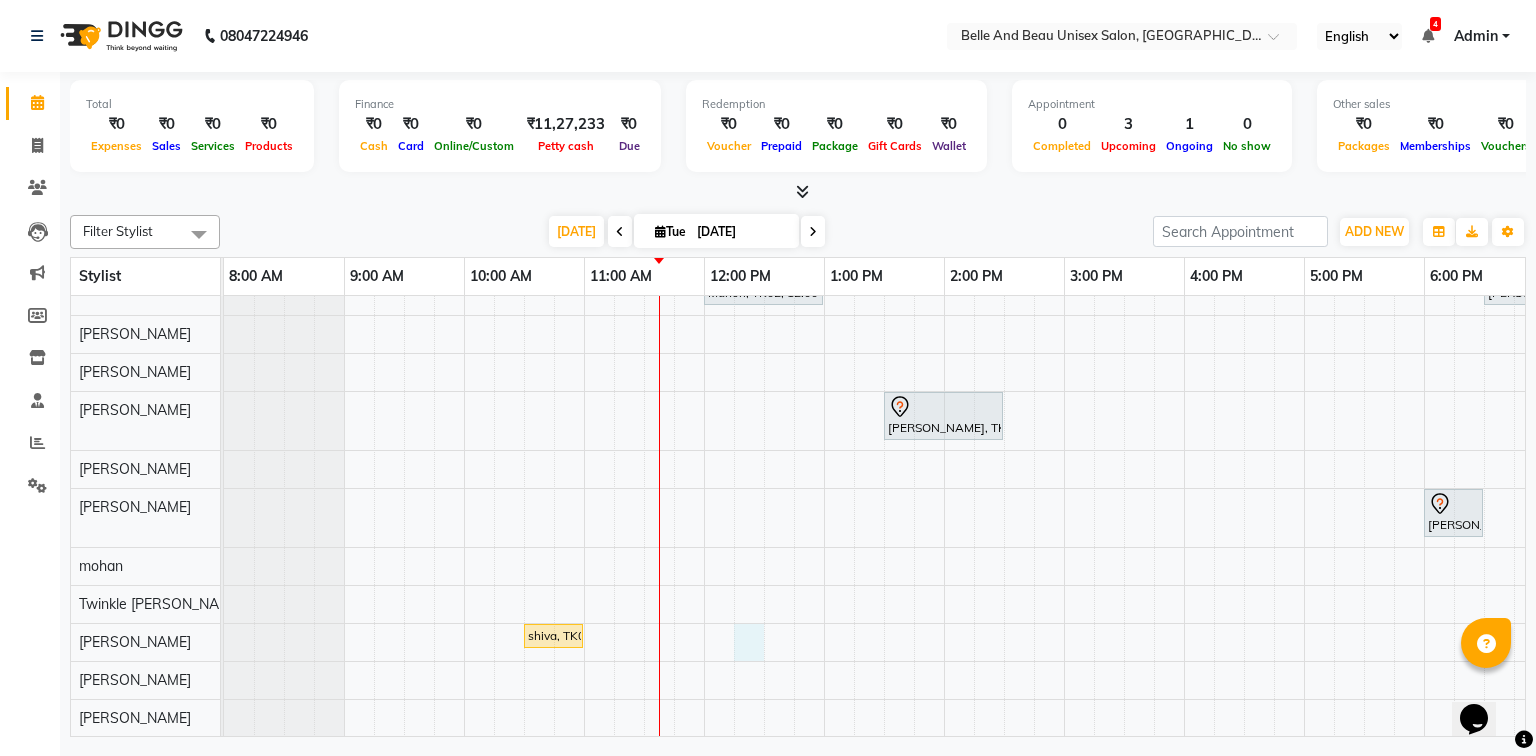 click on "Manori, TK02, 12:00 PM-01:00 PM, ginger & walnut             Trisha Agrawal, TK01, 06:30 PM-07:00 PM, Nail Art - Nail Art30 - Nail Extension             Anju Khatwani, TK03, 01:30 PM-02:30 PM, offer 1999             Dr. Ajay Kumar, TK05, 06:00 PM-06:30 PM, Hair Care - Hair Cut (Male)30 - Adult Hair Cut (Below 8)    shiva, TK04, 10:30 AM-11:00 AM, Hair Styling - Blow Dry Hair Wash (Female)30 - Blow dry" at bounding box center (1004, 478) 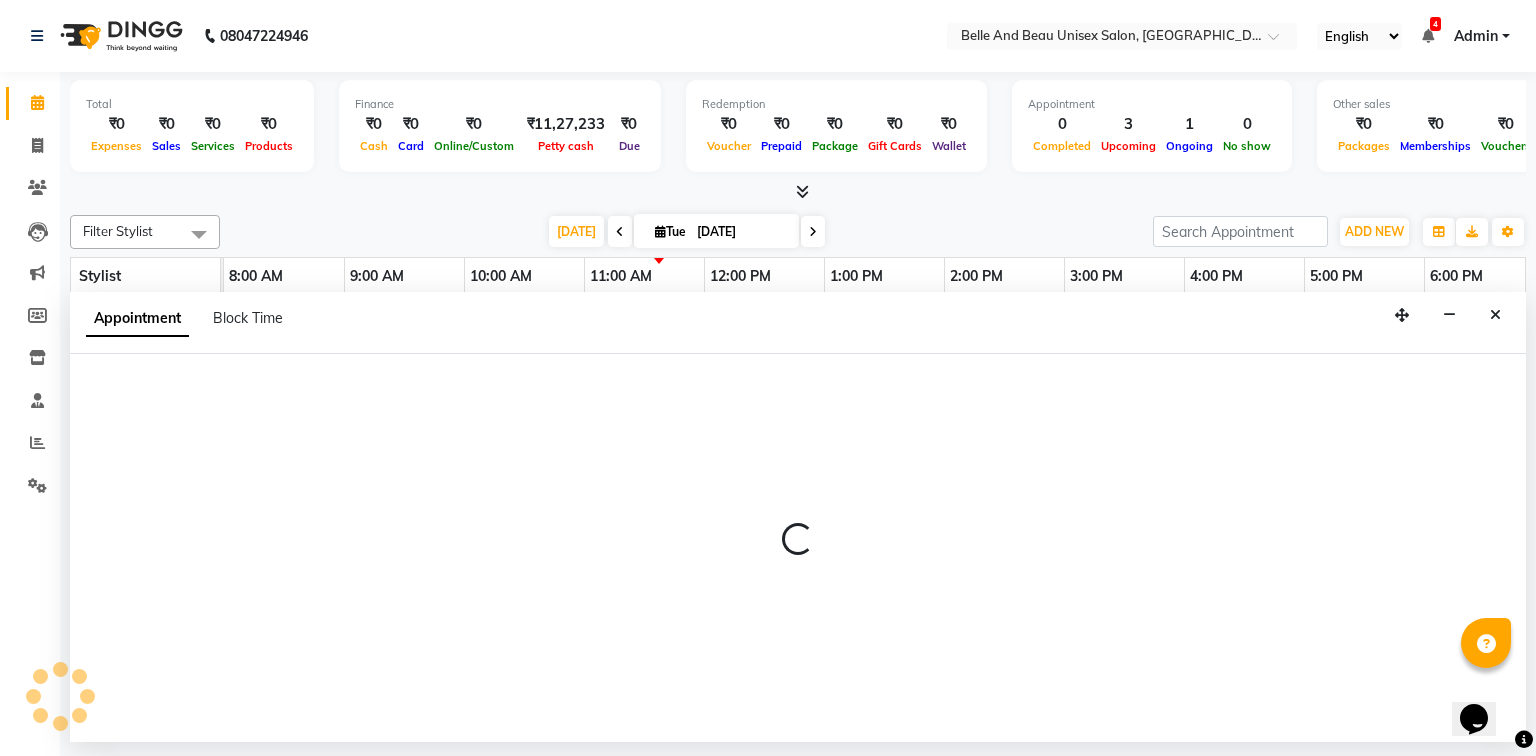 select on "83443" 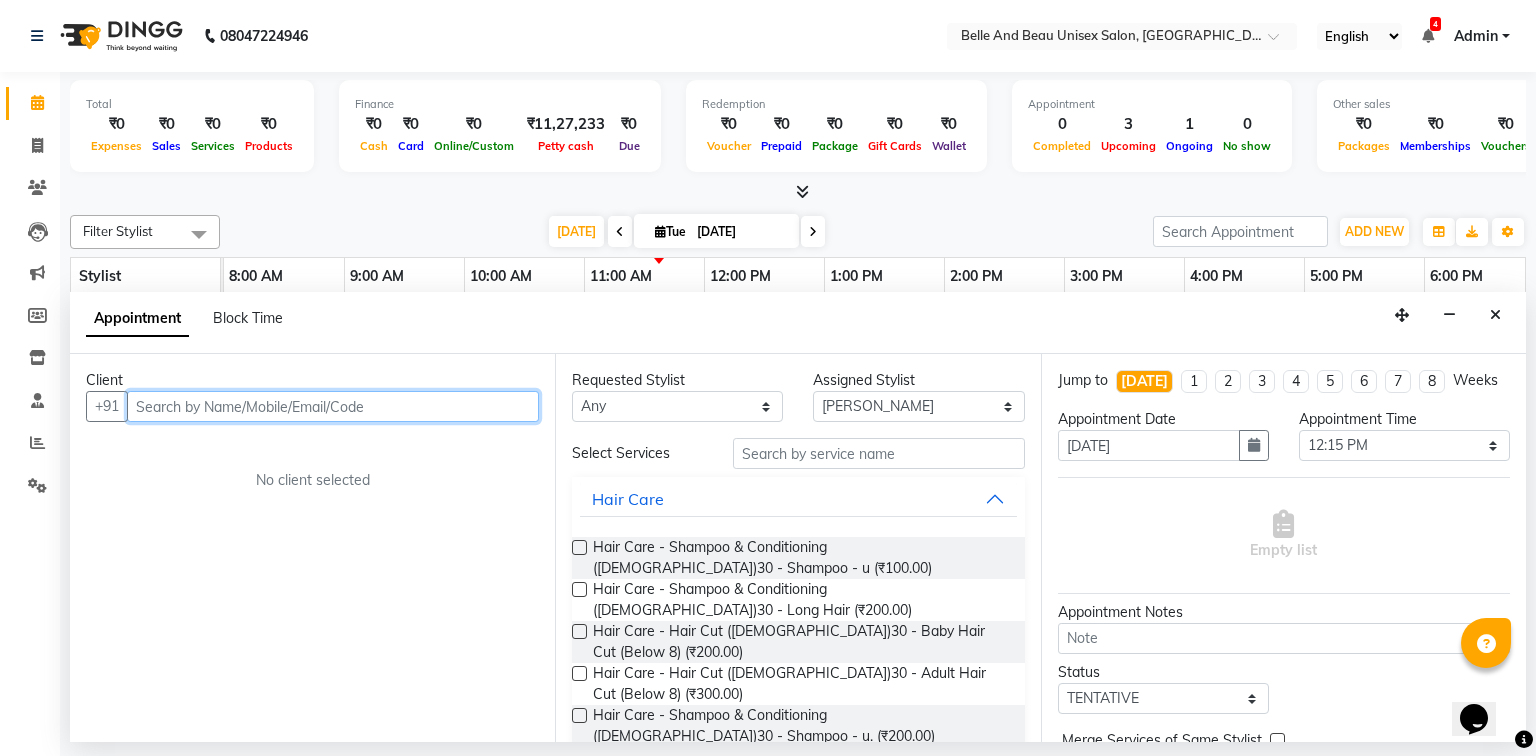 click at bounding box center (333, 406) 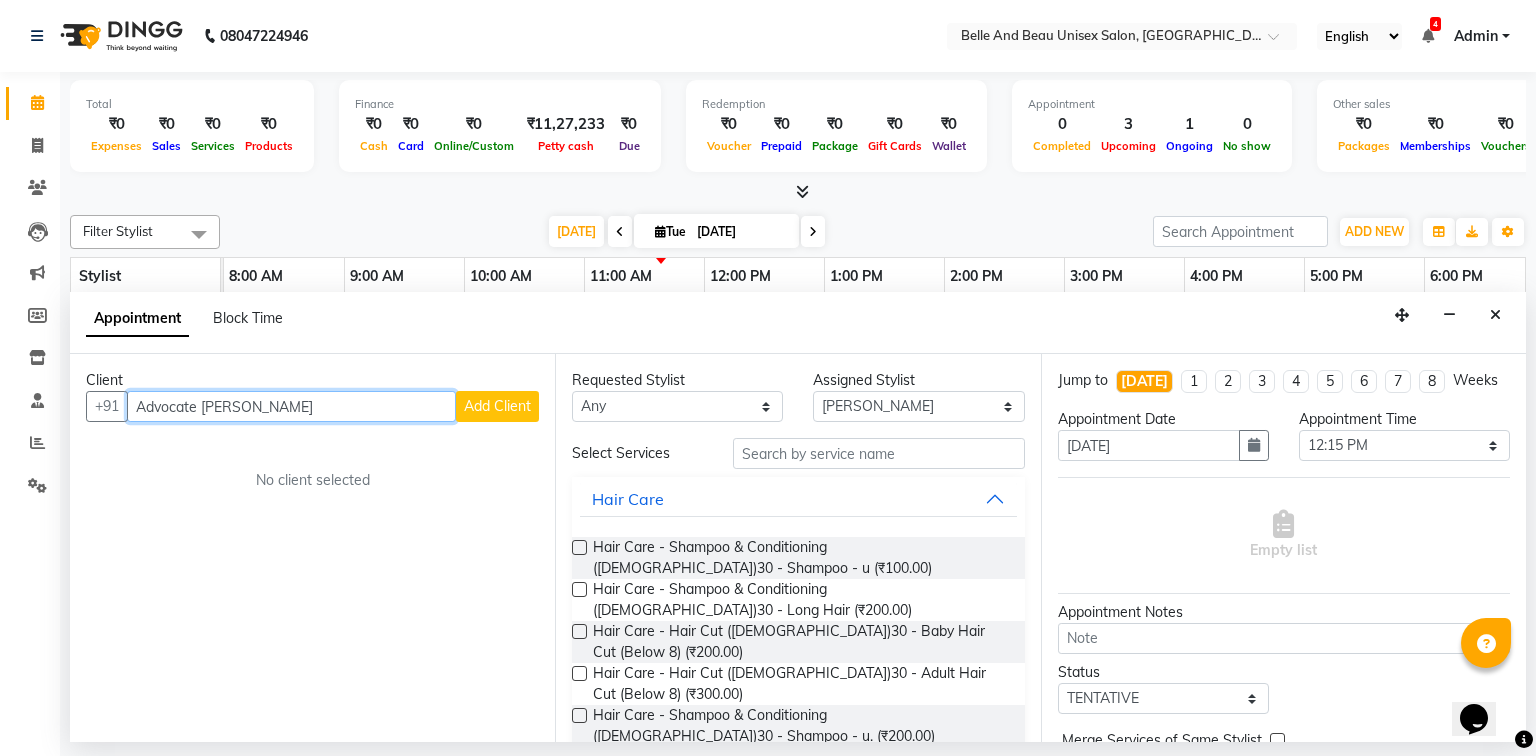 click on "Advocate Acharay" at bounding box center (291, 406) 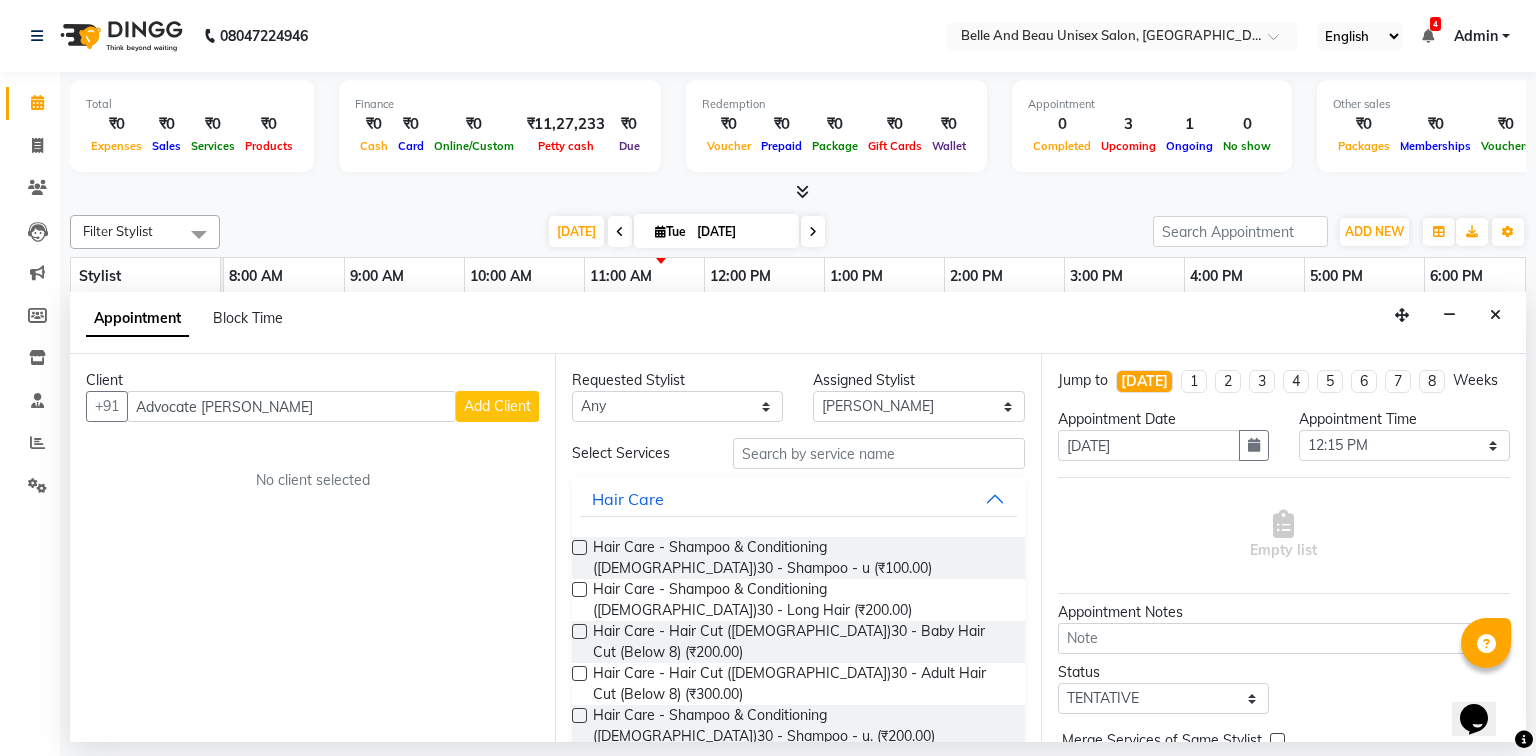 click on "Add Client" at bounding box center (497, 406) 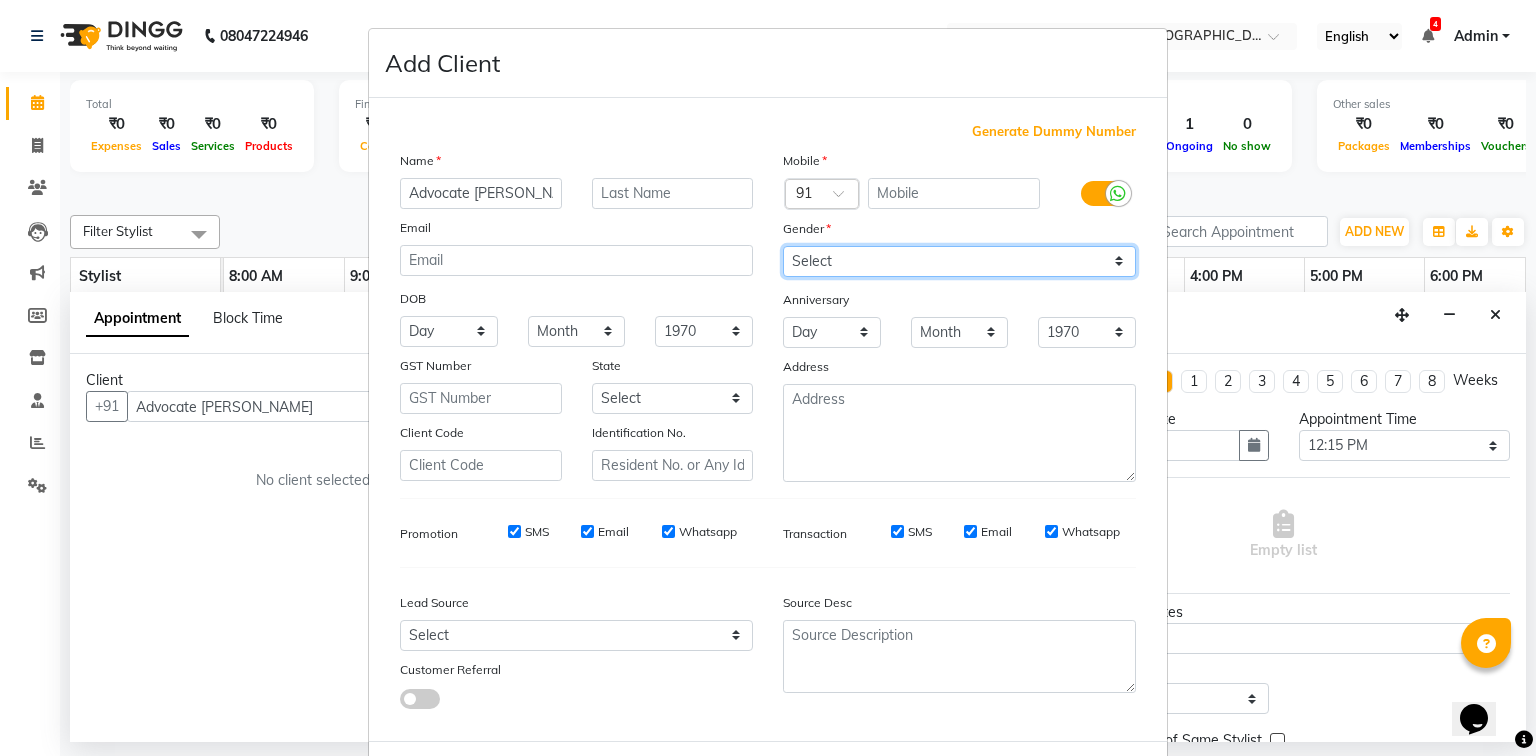 click on "Select [DEMOGRAPHIC_DATA] [DEMOGRAPHIC_DATA] Other Prefer Not To Say" at bounding box center (959, 261) 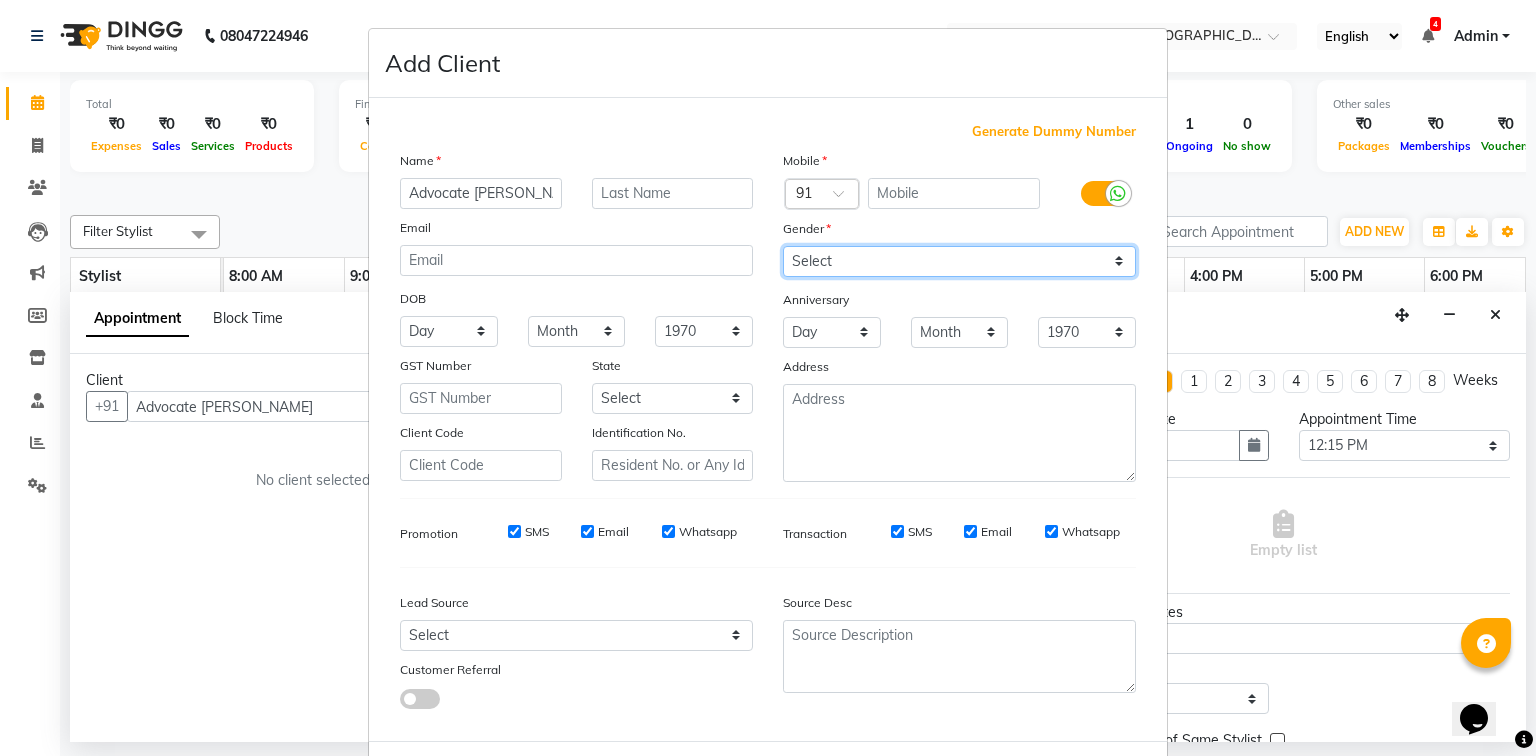 click on "Select [DEMOGRAPHIC_DATA] [DEMOGRAPHIC_DATA] Other Prefer Not To Say" at bounding box center (959, 261) 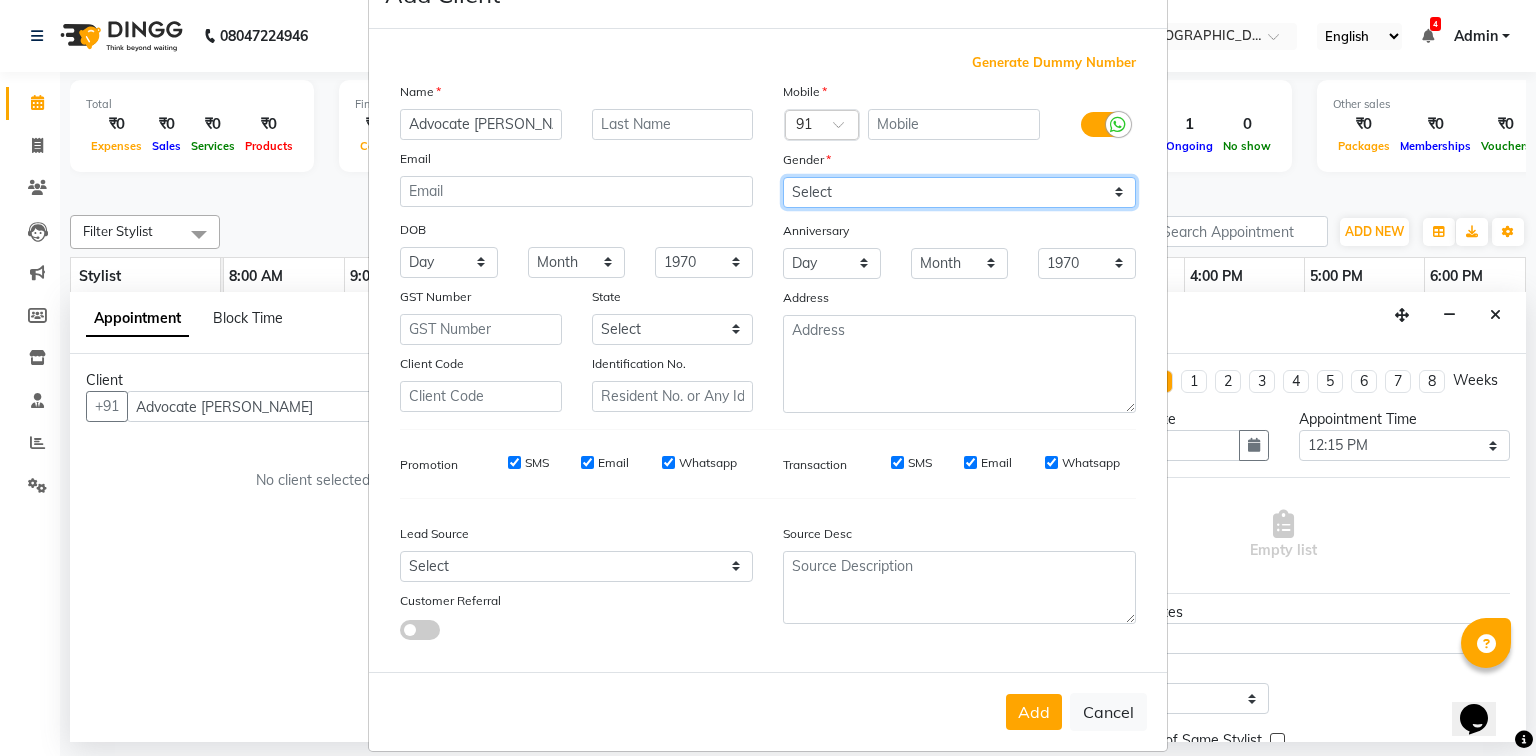 scroll, scrollTop: 100, scrollLeft: 0, axis: vertical 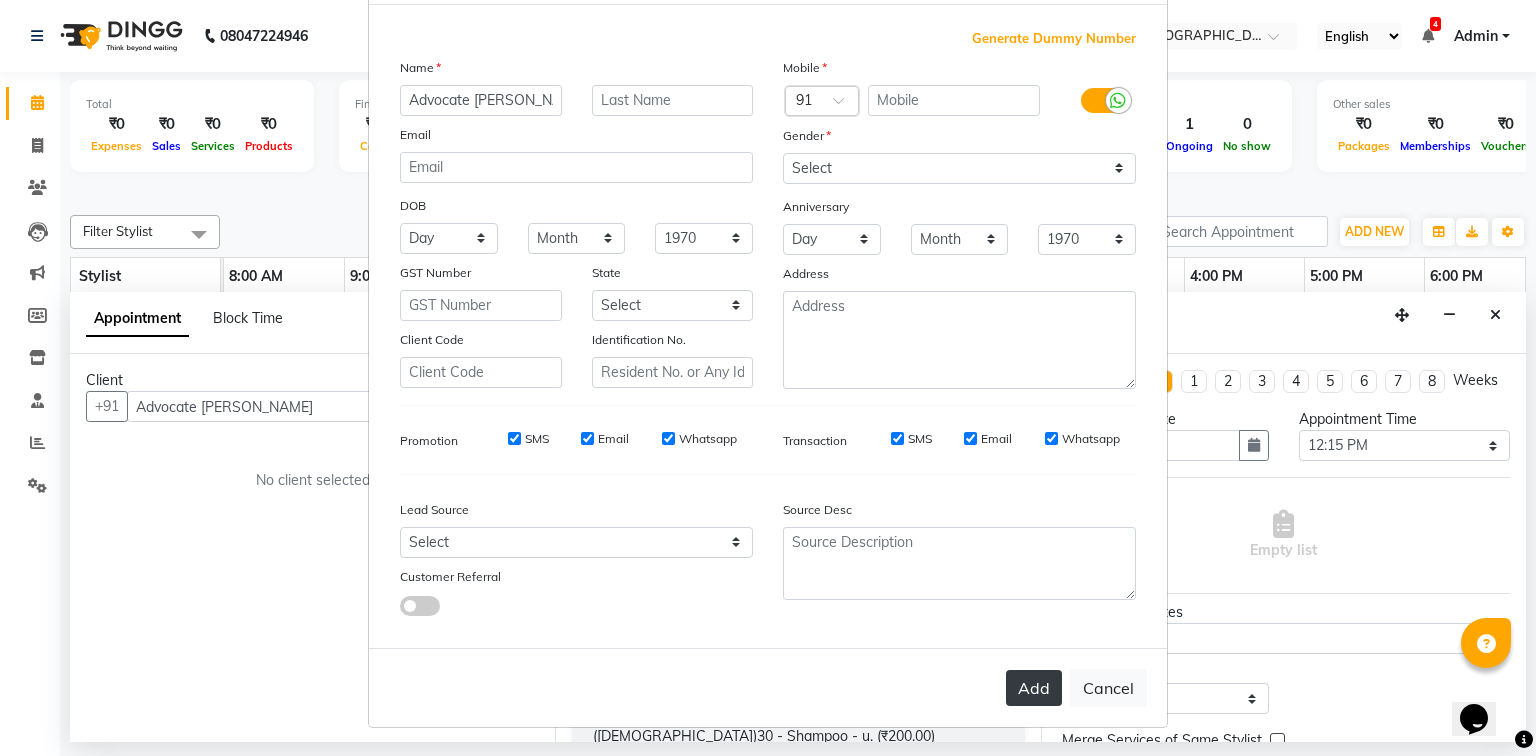 click on "Add" at bounding box center [1034, 688] 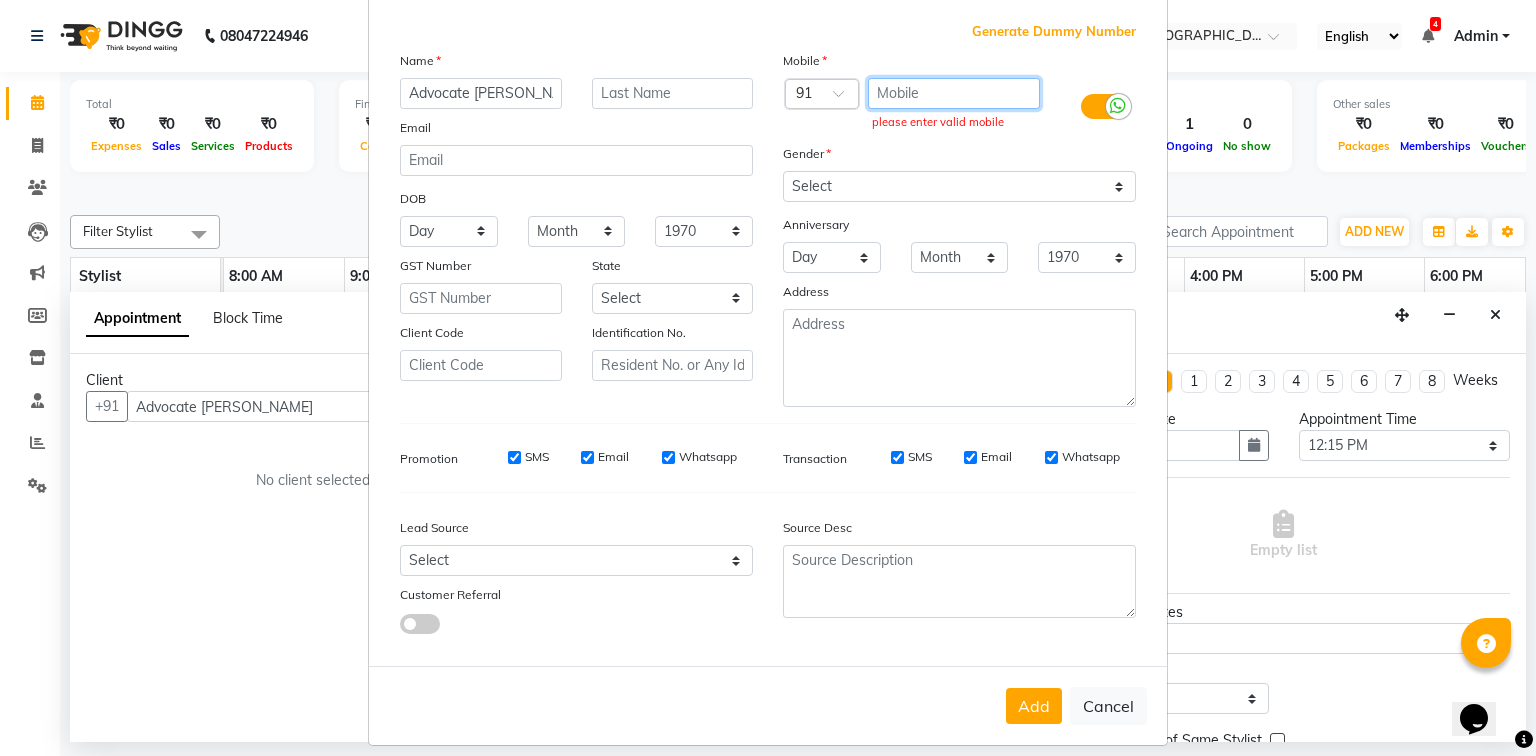 click at bounding box center (954, 93) 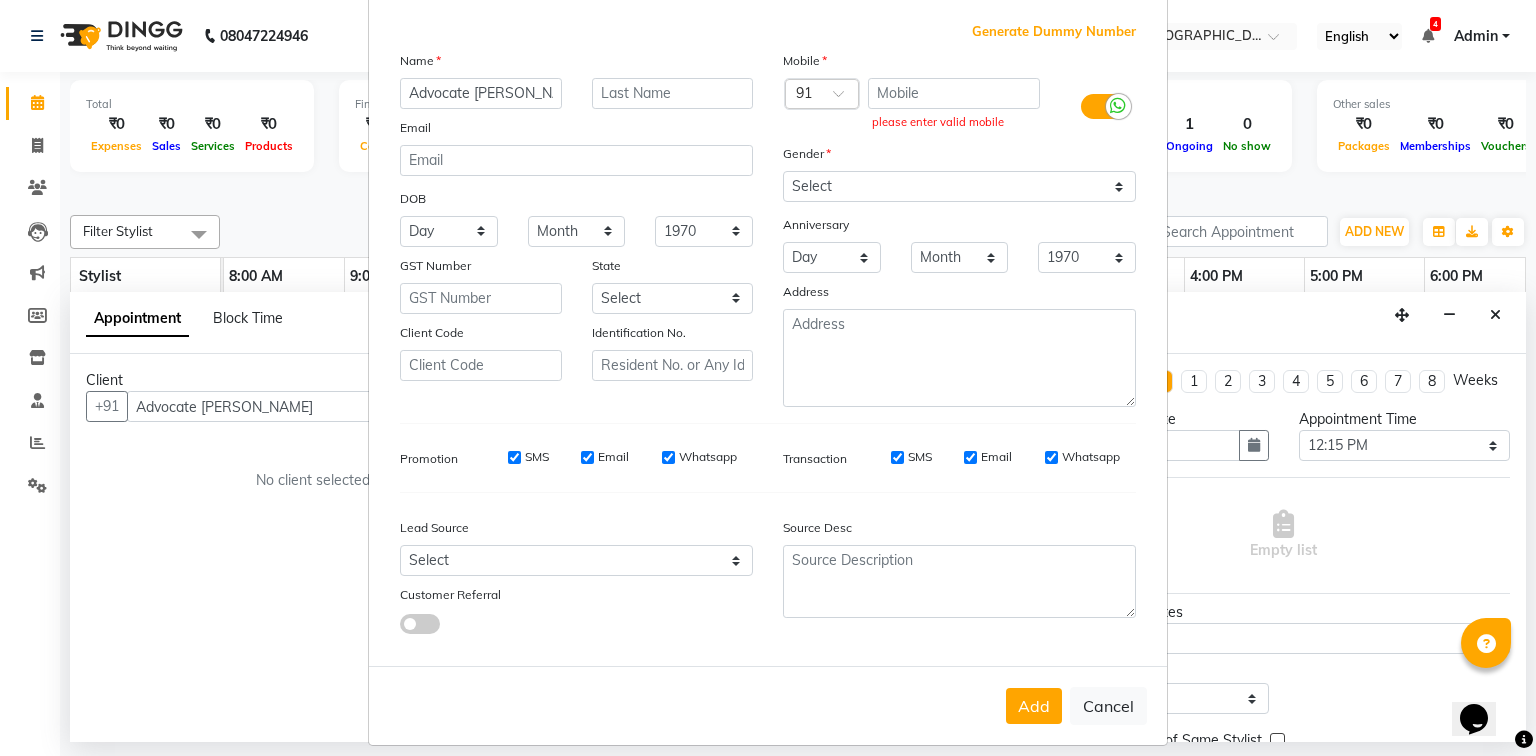click on "Add Client Generate Dummy Number Name Advocate Acharya Email DOB Day 01 02 03 04 05 06 07 08 09 10 11 12 13 14 15 16 17 18 19 20 21 22 23 24 25 26 27 28 29 30 31 Month January February March April May June July August September October November December 1940 1941 1942 1943 1944 1945 1946 1947 1948 1949 1950 1951 1952 1953 1954 1955 1956 1957 1958 1959 1960 1961 1962 1963 1964 1965 1966 1967 1968 1969 1970 1971 1972 1973 1974 1975 1976 1977 1978 1979 1980 1981 1982 1983 1984 1985 1986 1987 1988 1989 1990 1991 1992 1993 1994 1995 1996 1997 1998 1999 2000 2001 2002 2003 2004 2005 2006 2007 2008 2009 2010 2011 2012 2013 2014 2015 2016 2017 2018 2019 2020 2021 2022 2023 2024 GST Number State Select Andaman and Nicobar Islands Andhra Pradesh Arunachal Pradesh Assam Bihar Chandigarh Chhattisgarh Dadra and Nagar Haveli Daman and Diu Delhi Goa Gujarat Haryana Himachal Pradesh Jammu and Kashmir Jharkhand Karnataka Kerala Lakshadweep Madhya Pradesh Maharashtra Manipur Meghalaya Mizoram Nagaland Odisha Pondicherry Punjab" at bounding box center (768, 378) 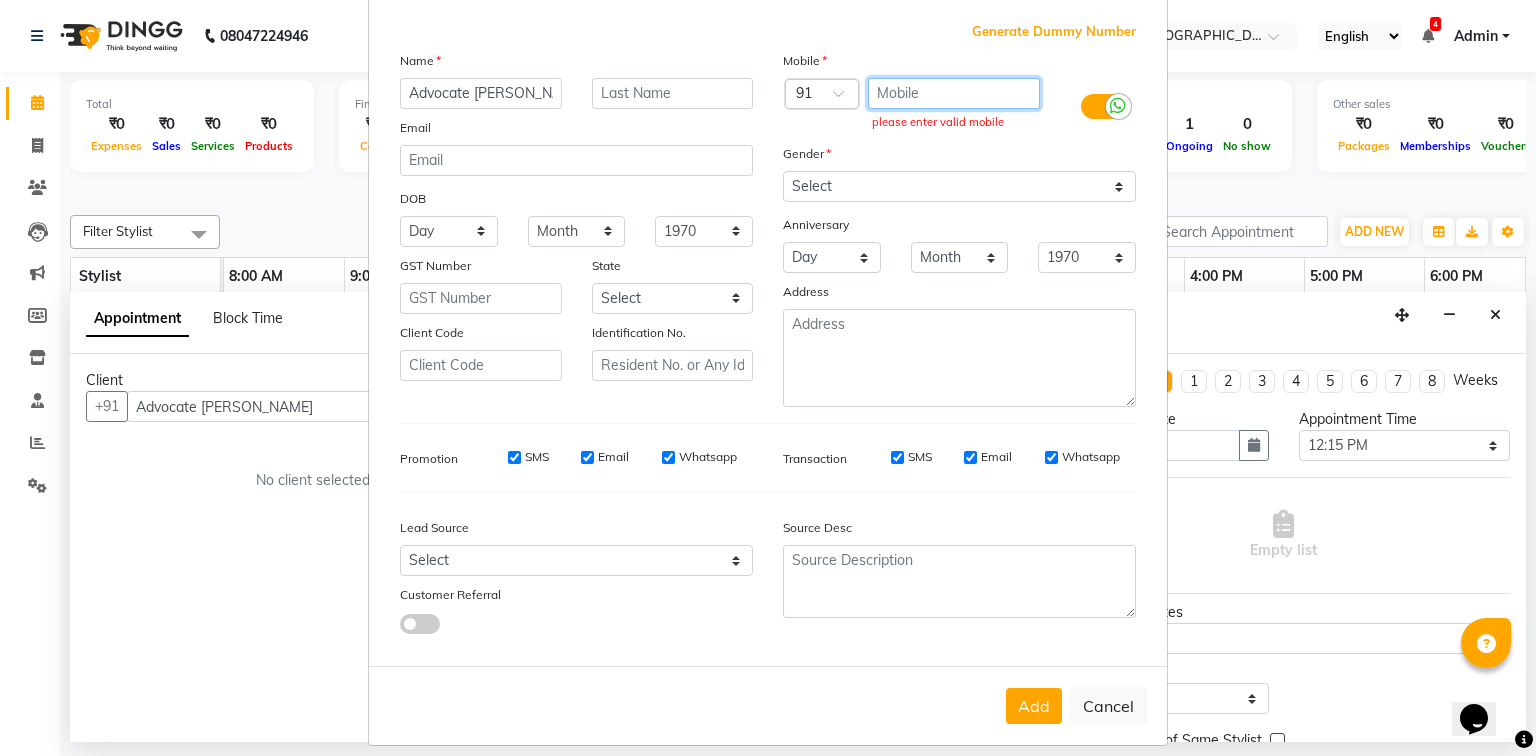 click at bounding box center [954, 93] 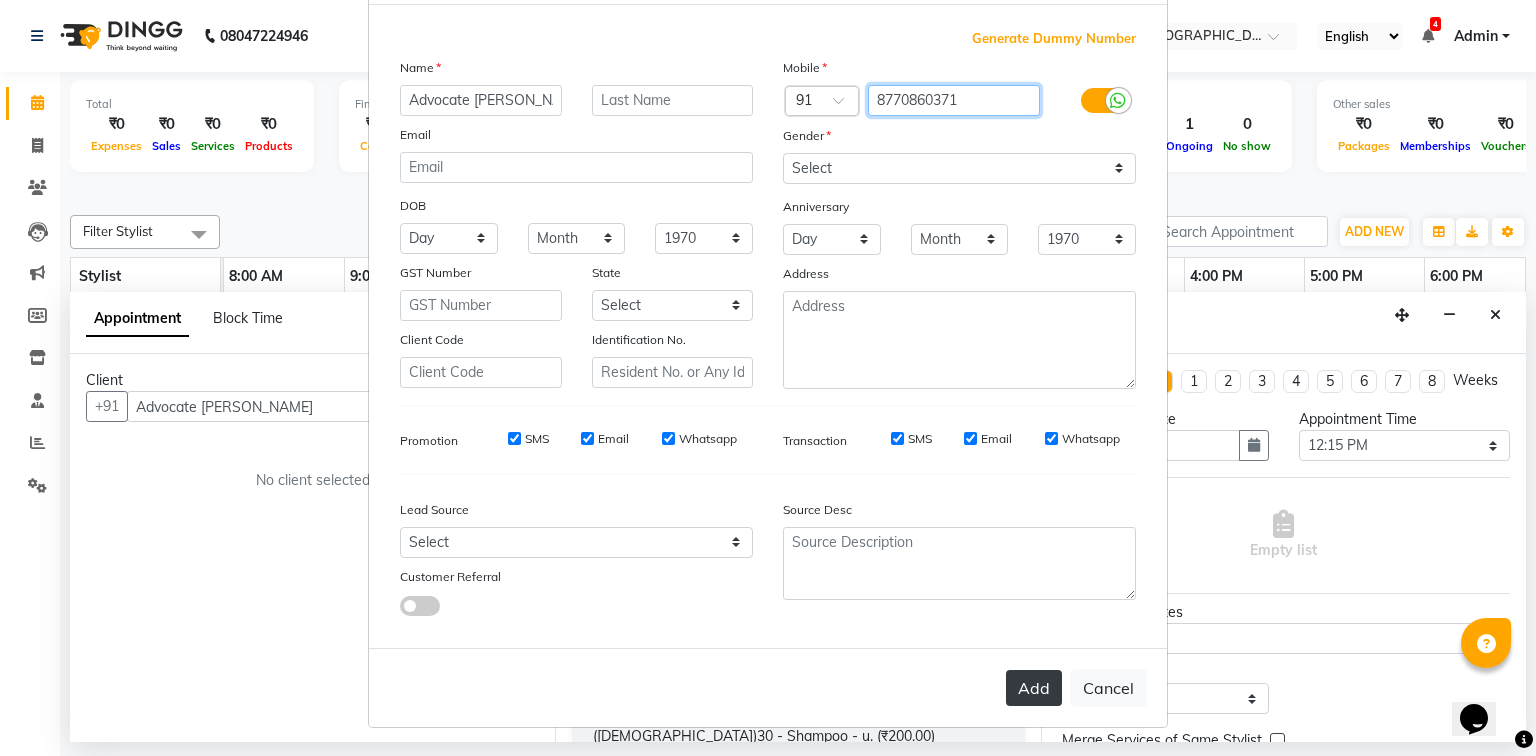 type on "8770860371" 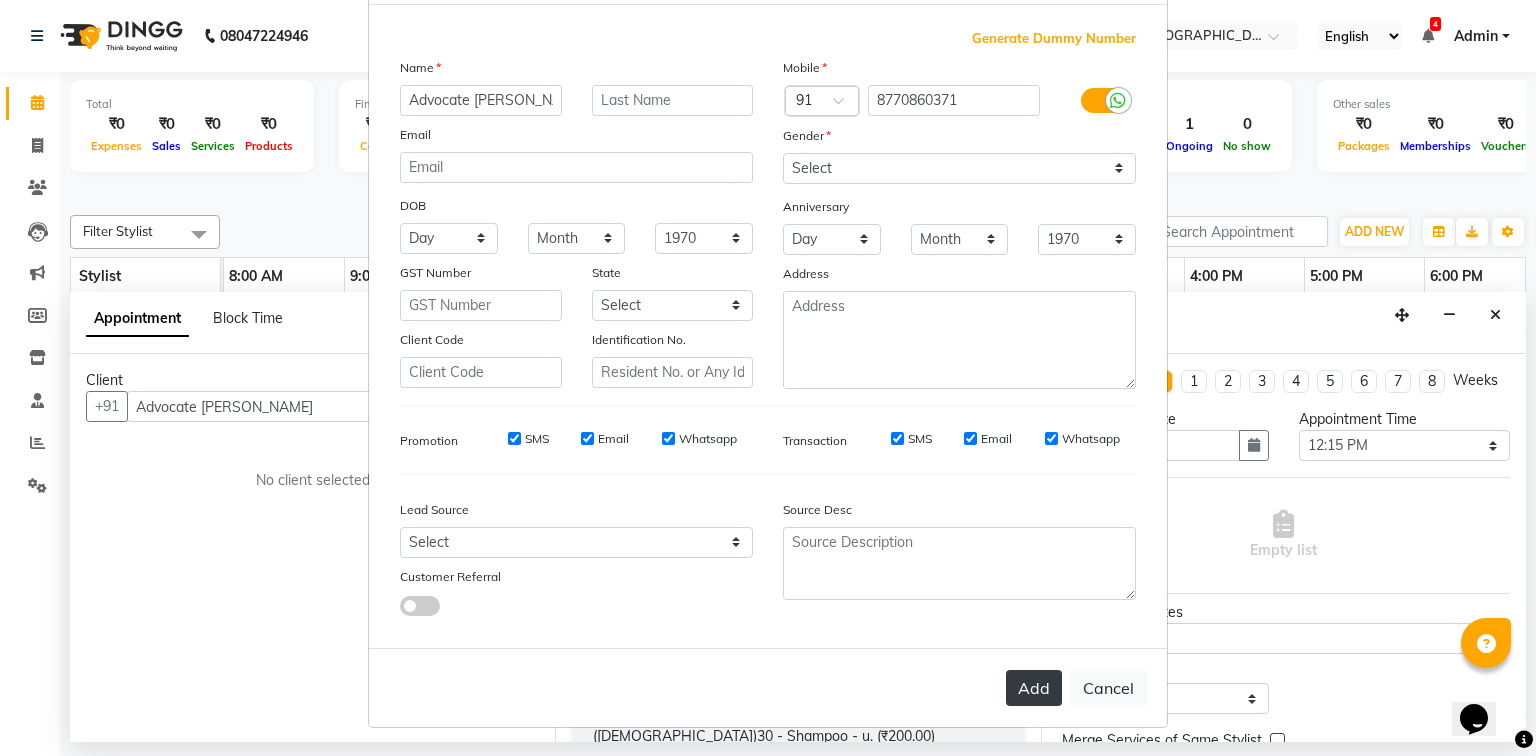 click on "Add" at bounding box center [1034, 688] 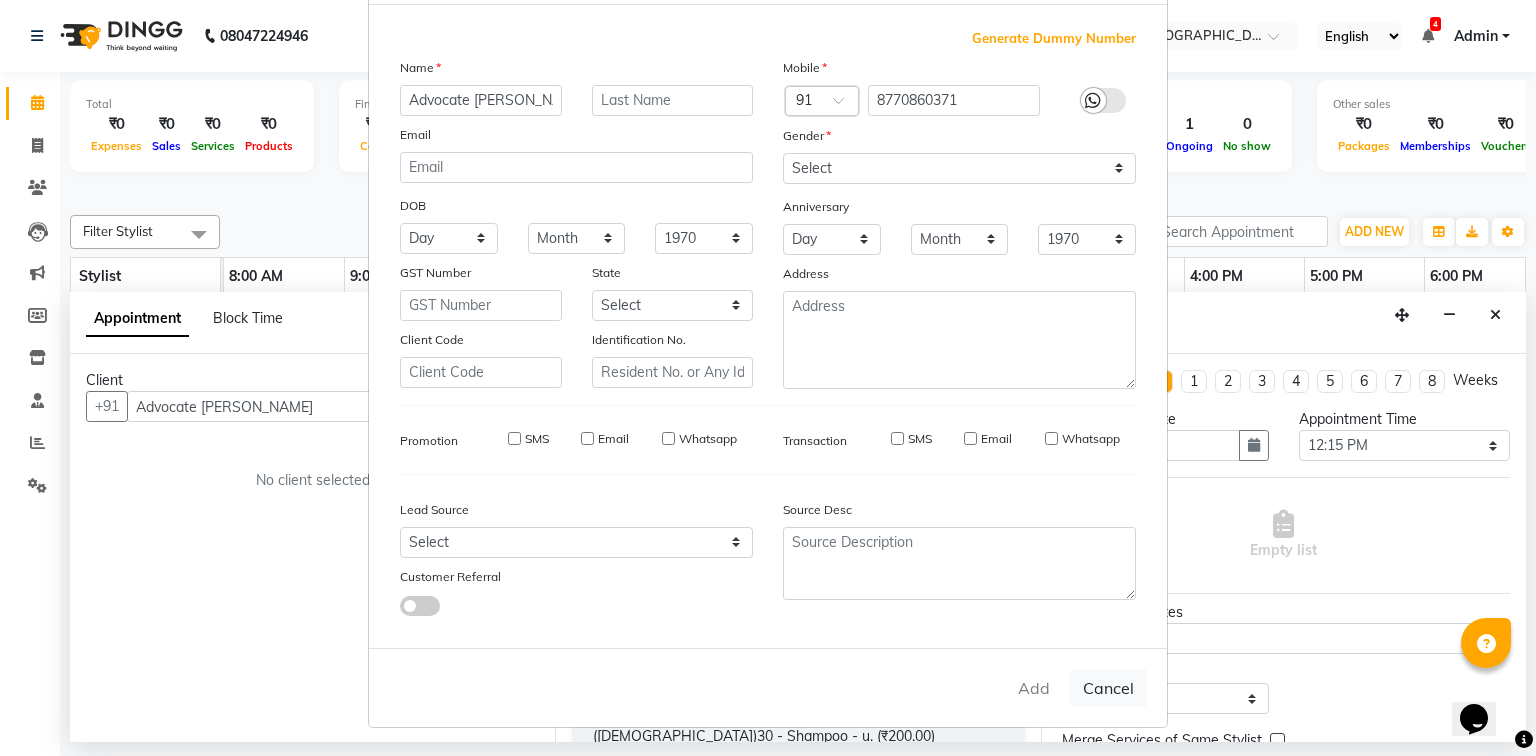 type on "8770860371" 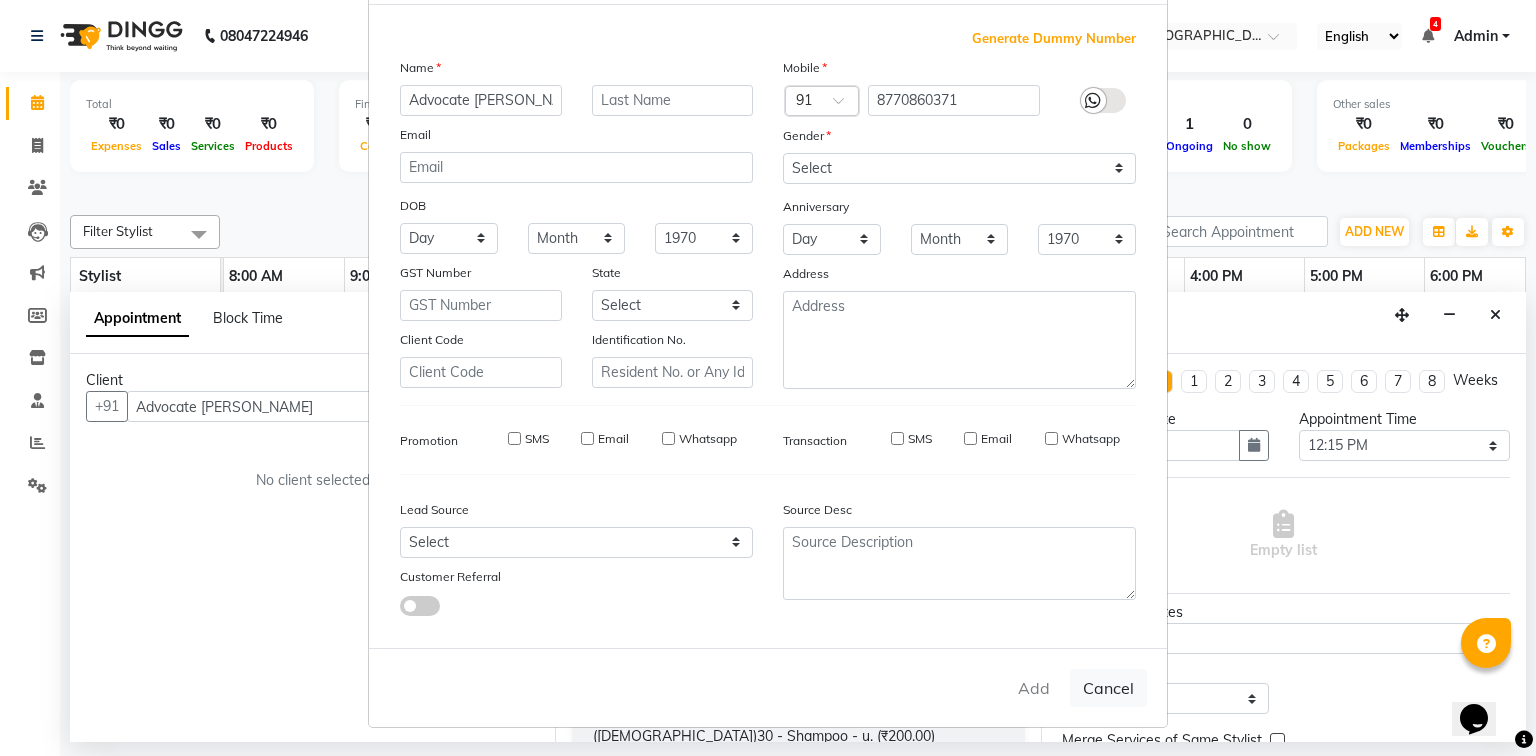 type 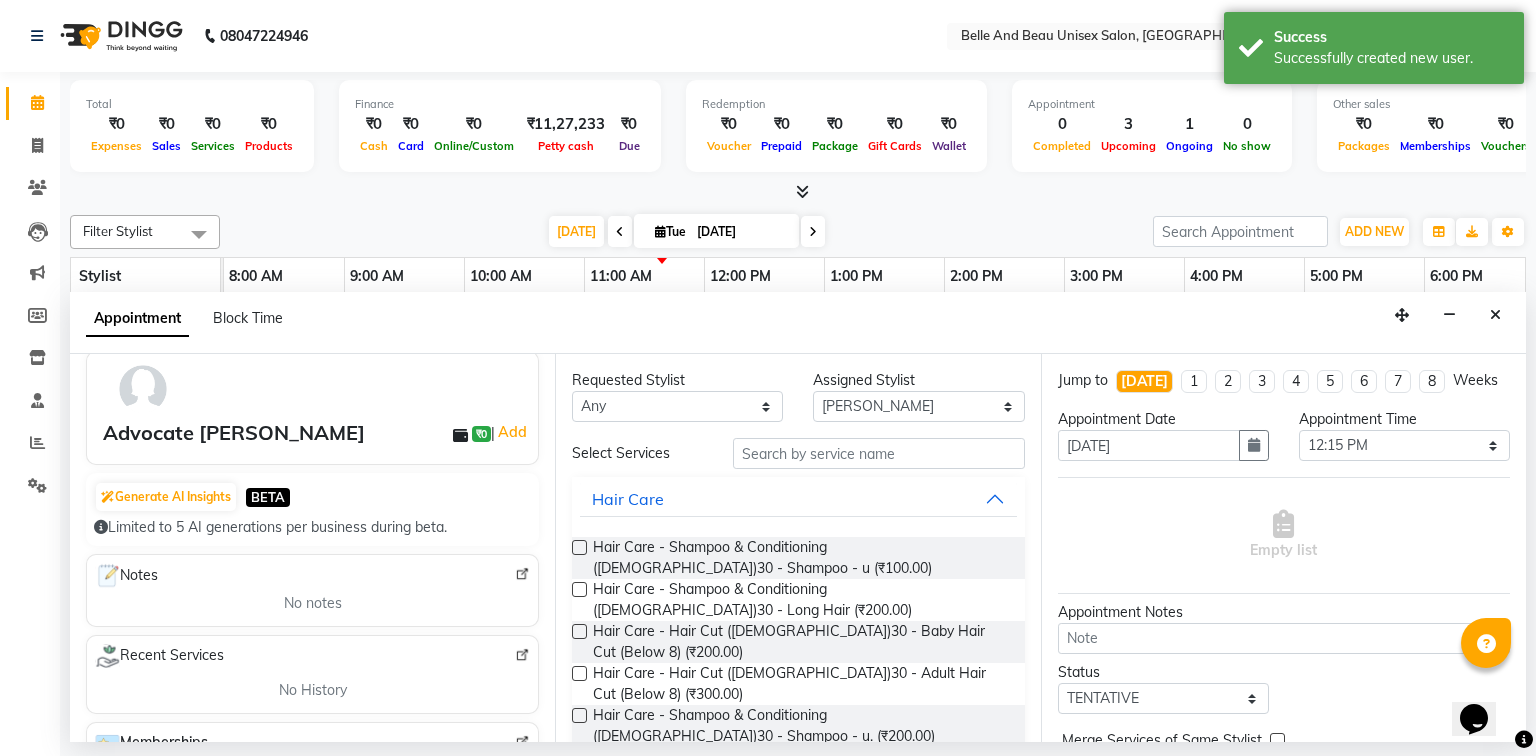 scroll, scrollTop: 240, scrollLeft: 0, axis: vertical 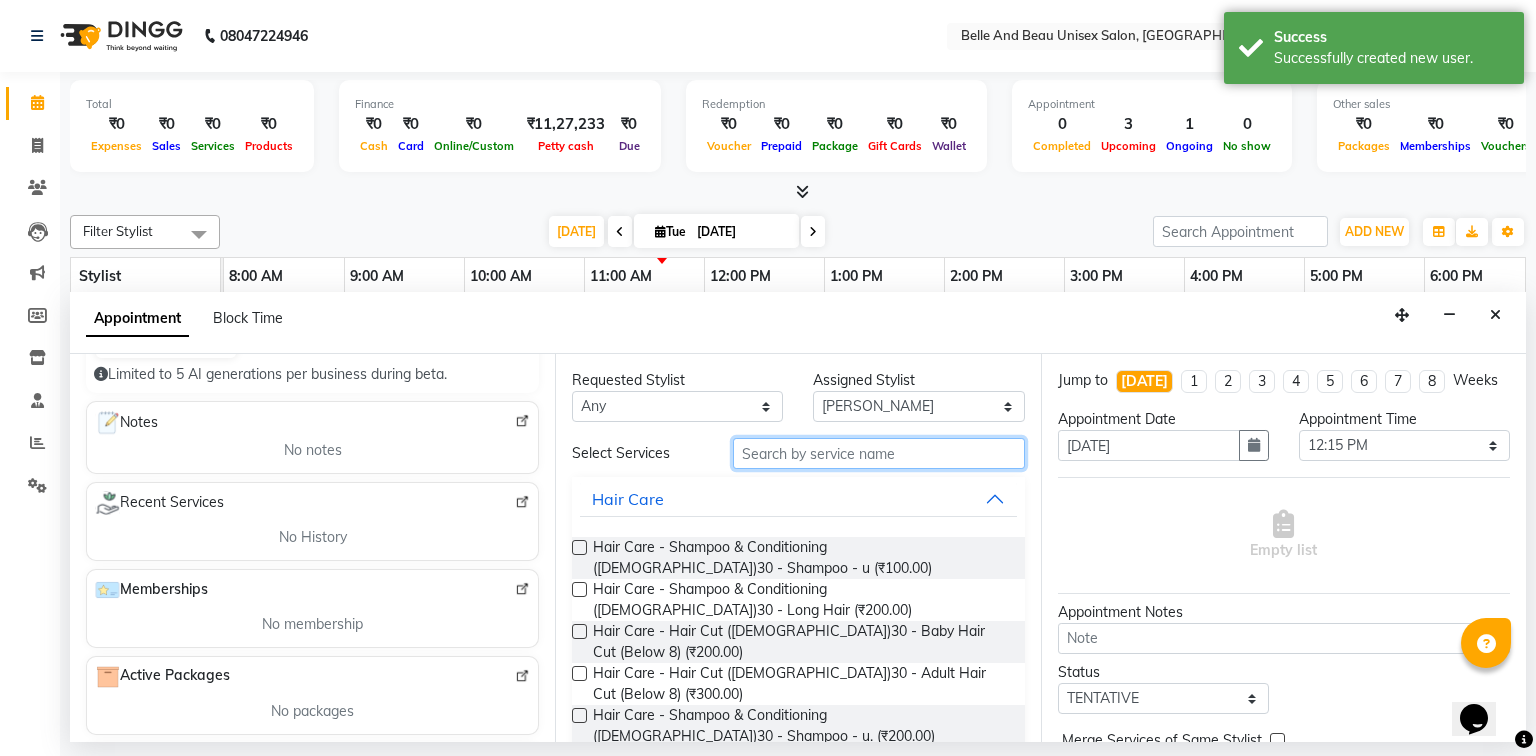 click at bounding box center [879, 453] 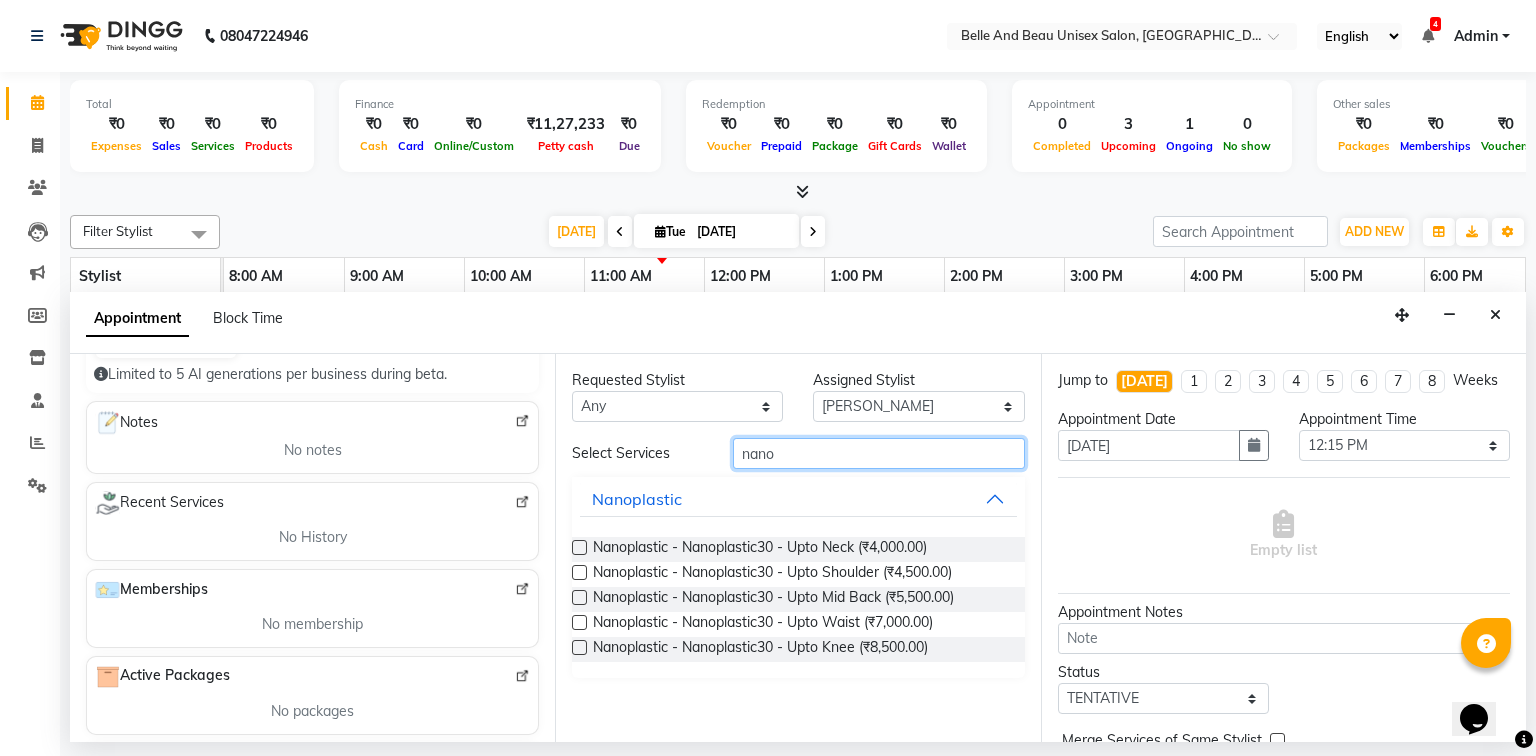 type on "nano" 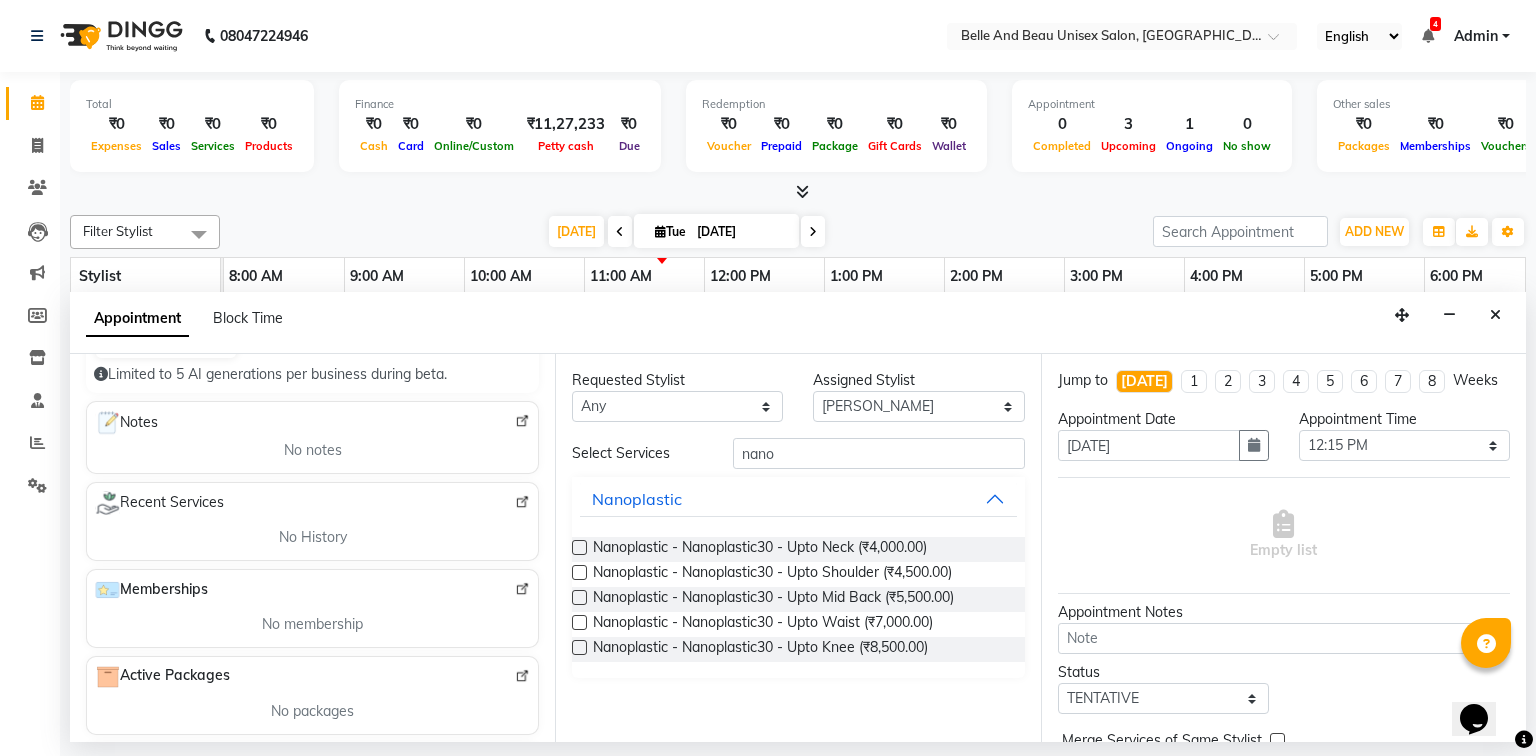 click on "Nanoplastic - Nanoplastic30 - Upto Mid Back (₹5,500.00)" at bounding box center [798, 599] 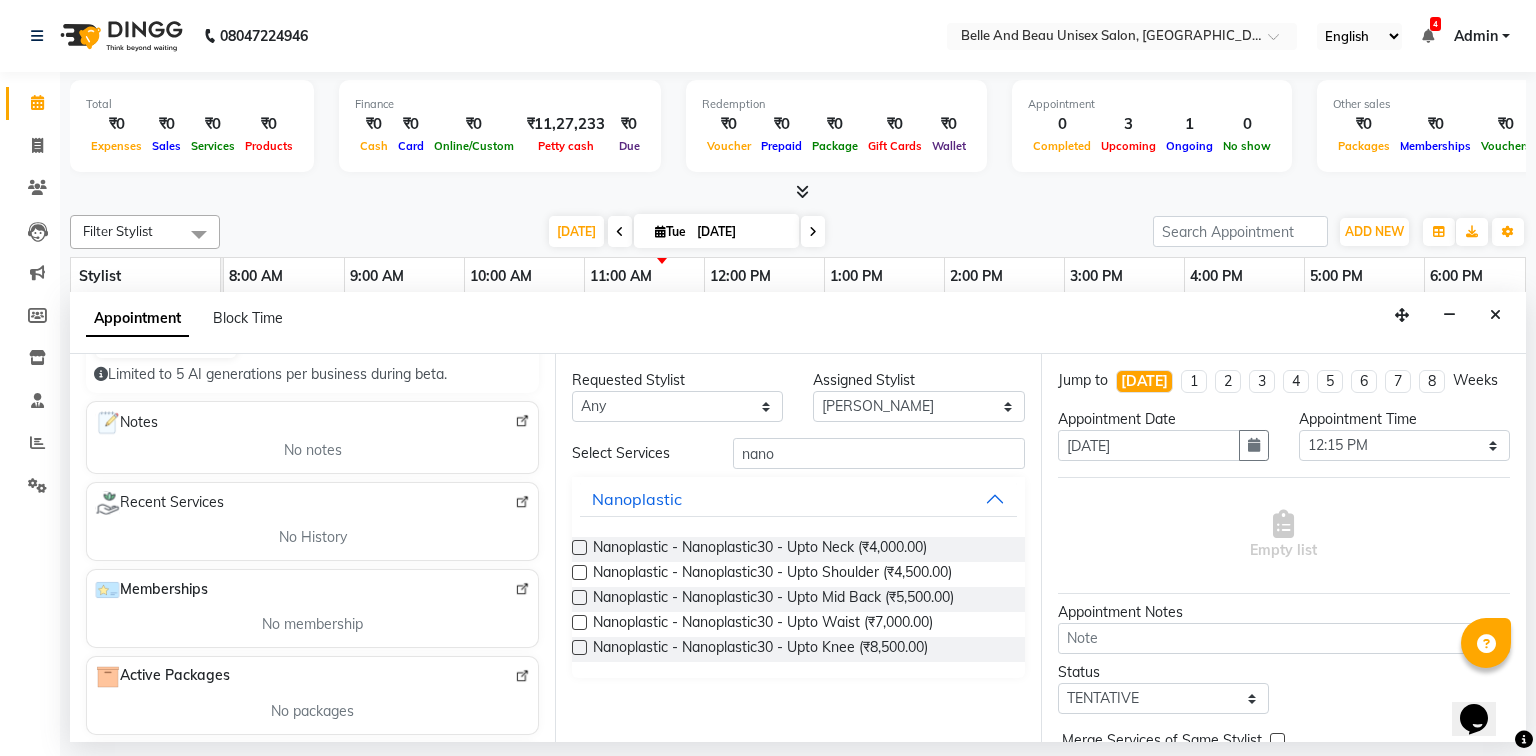scroll, scrollTop: 97, scrollLeft: 0, axis: vertical 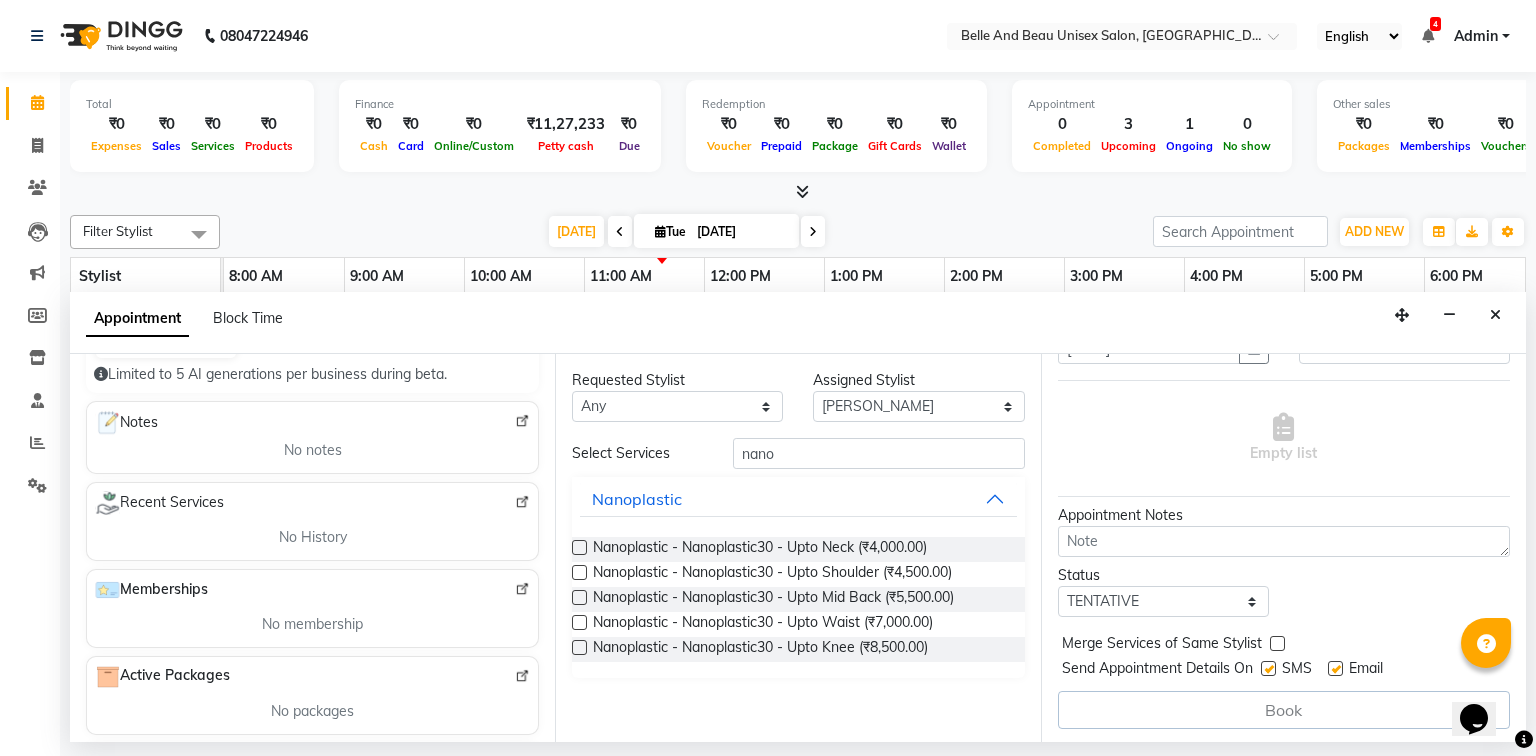 click at bounding box center (579, 597) 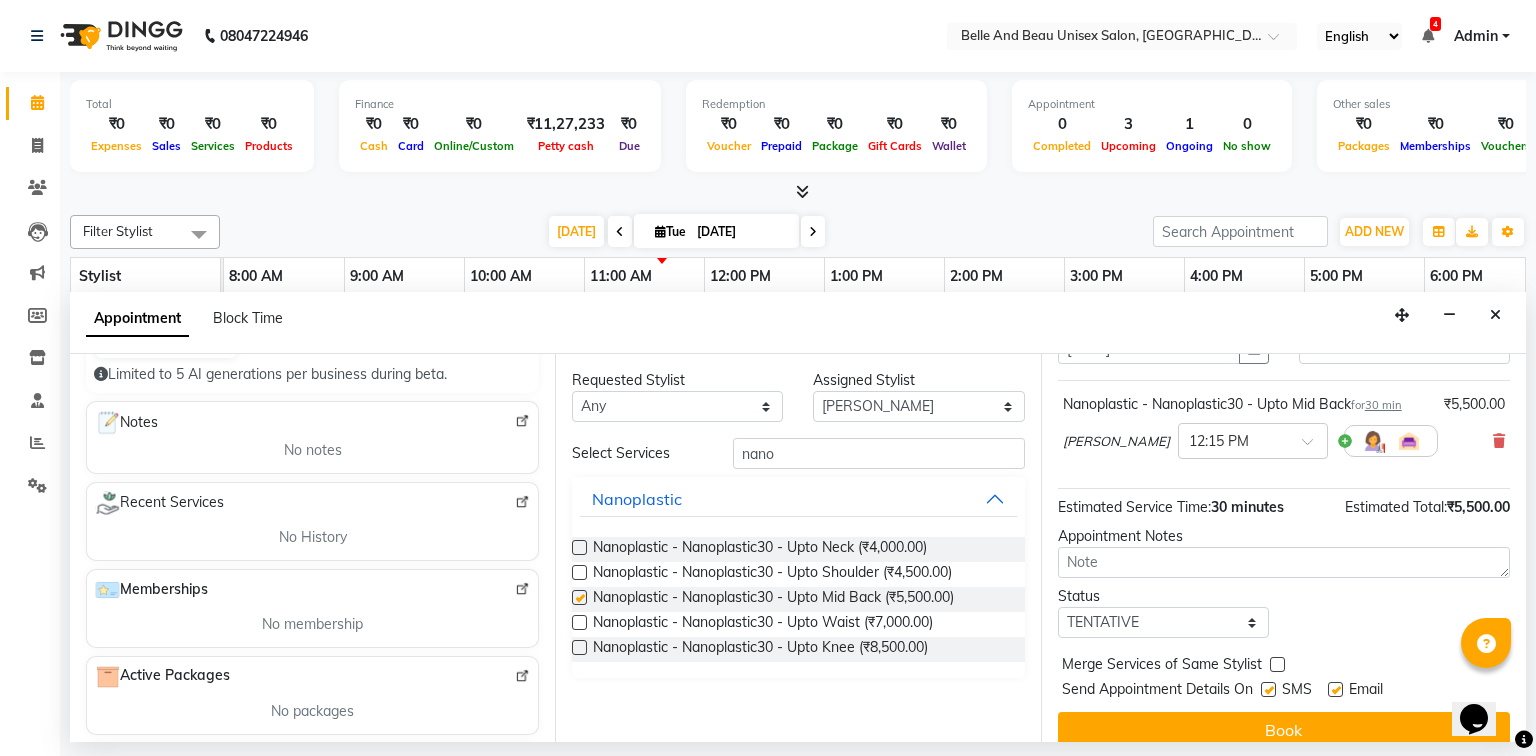 checkbox on "false" 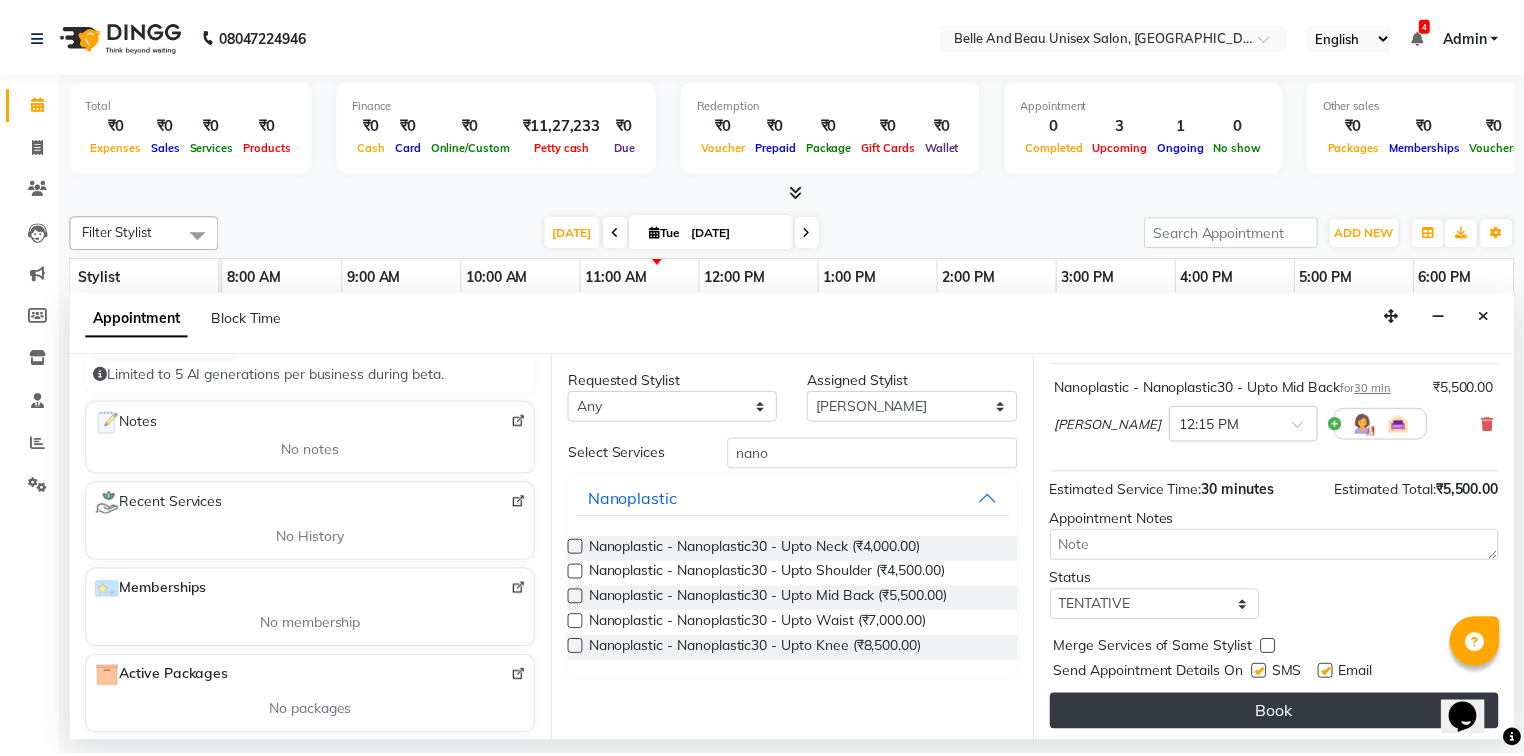 scroll, scrollTop: 118, scrollLeft: 0, axis: vertical 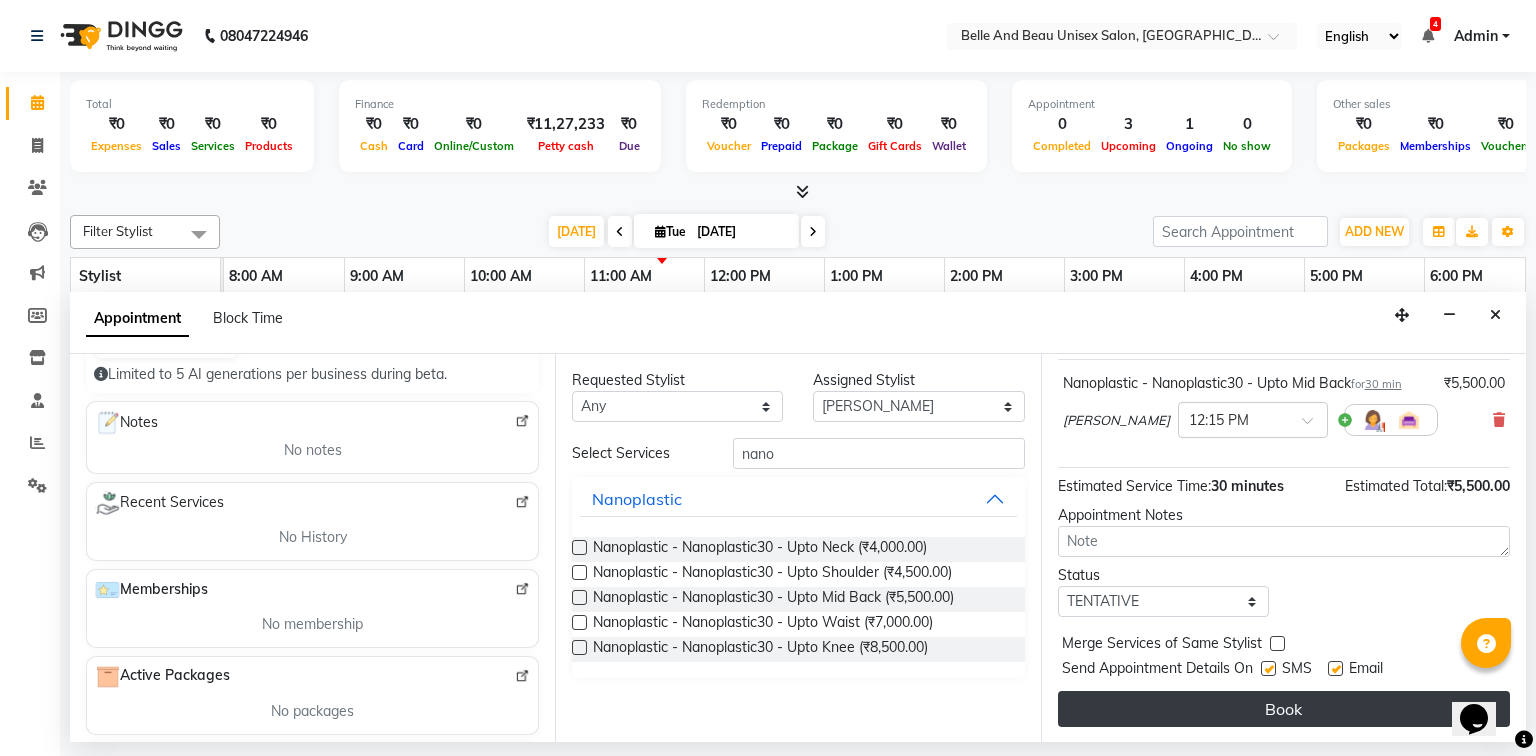 click on "Book" at bounding box center (1284, 709) 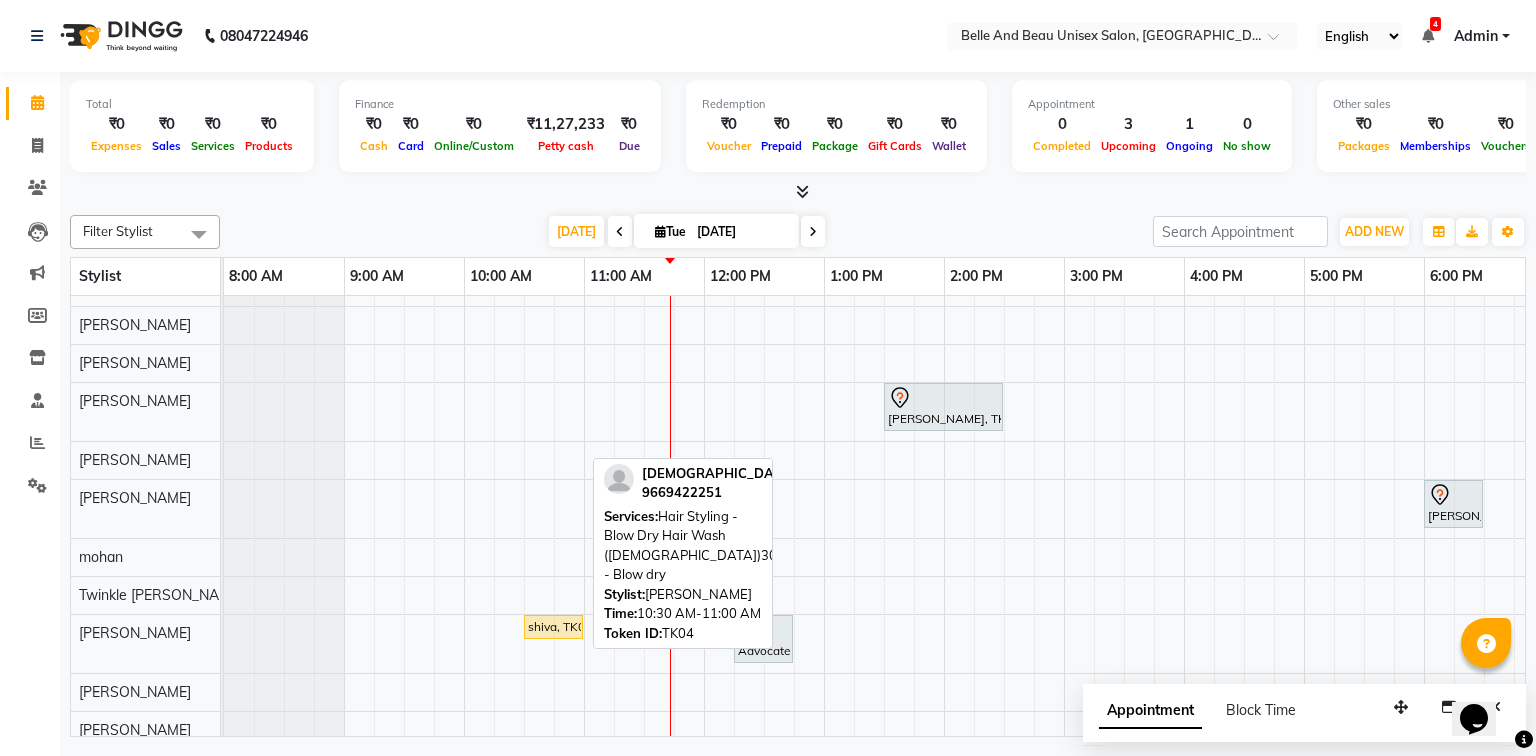 click on "shiva, TK04, 10:30 AM-11:00 AM, Hair Styling - Blow Dry Hair Wash ([DEMOGRAPHIC_DATA])30 - Blow dry" at bounding box center (553, 627) 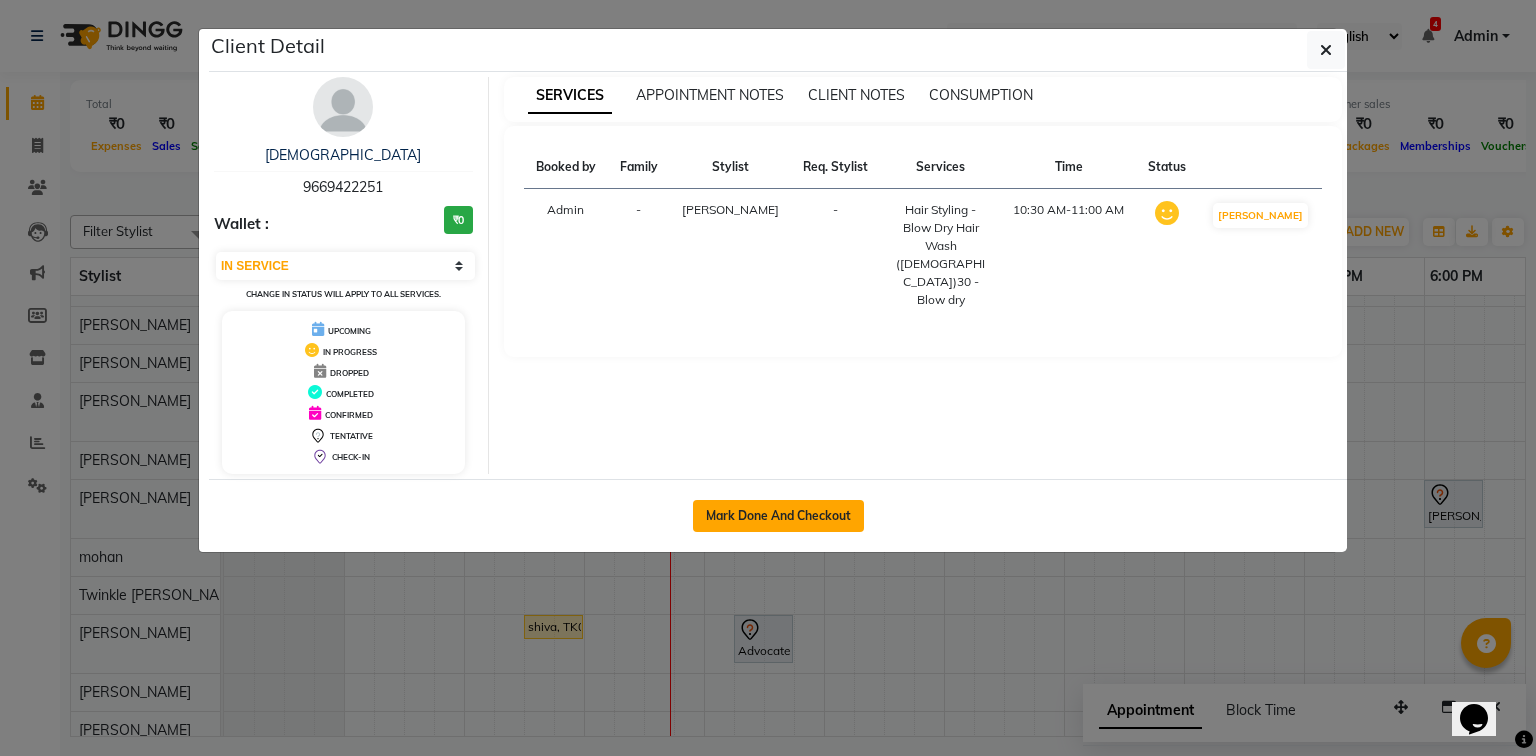 click on "Mark Done And Checkout" 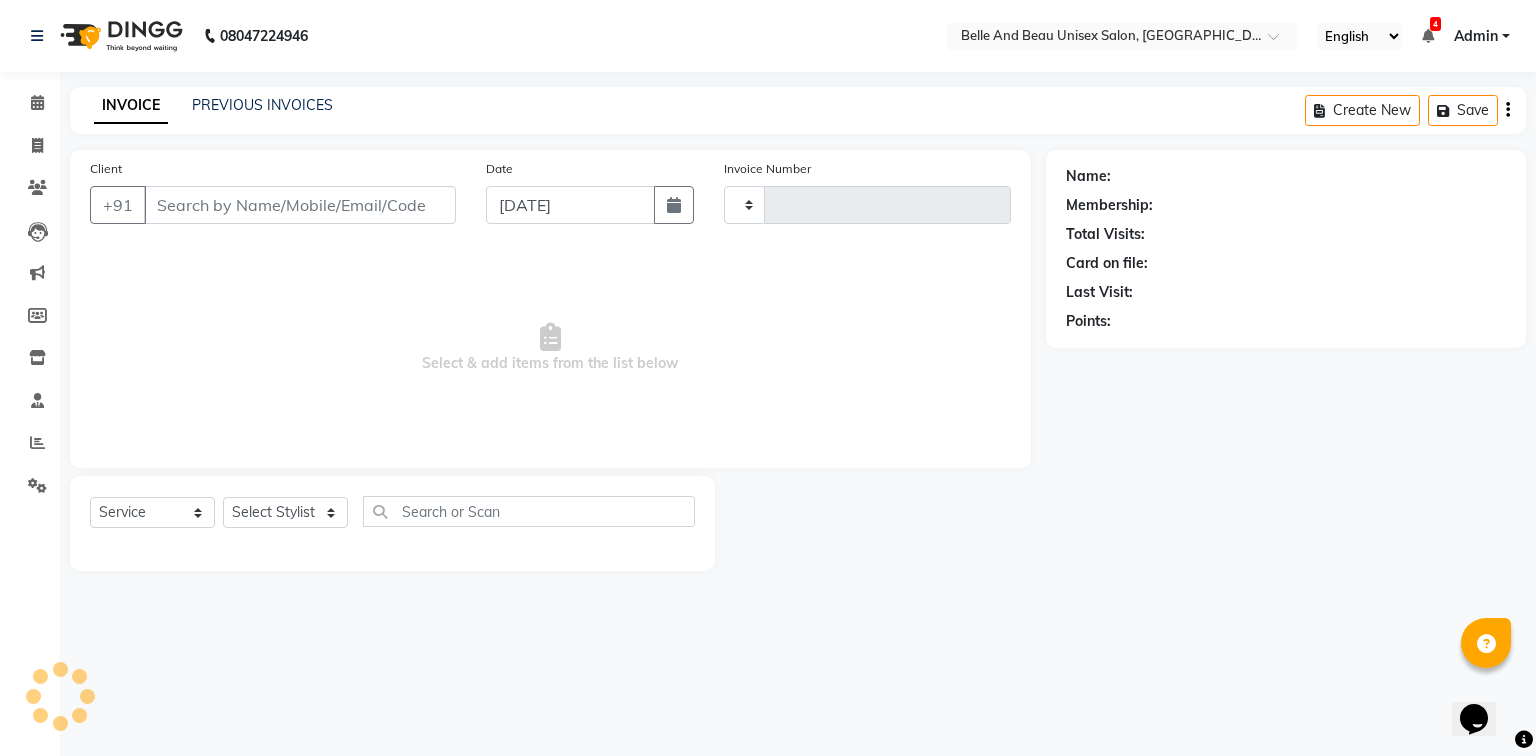 type on "1261" 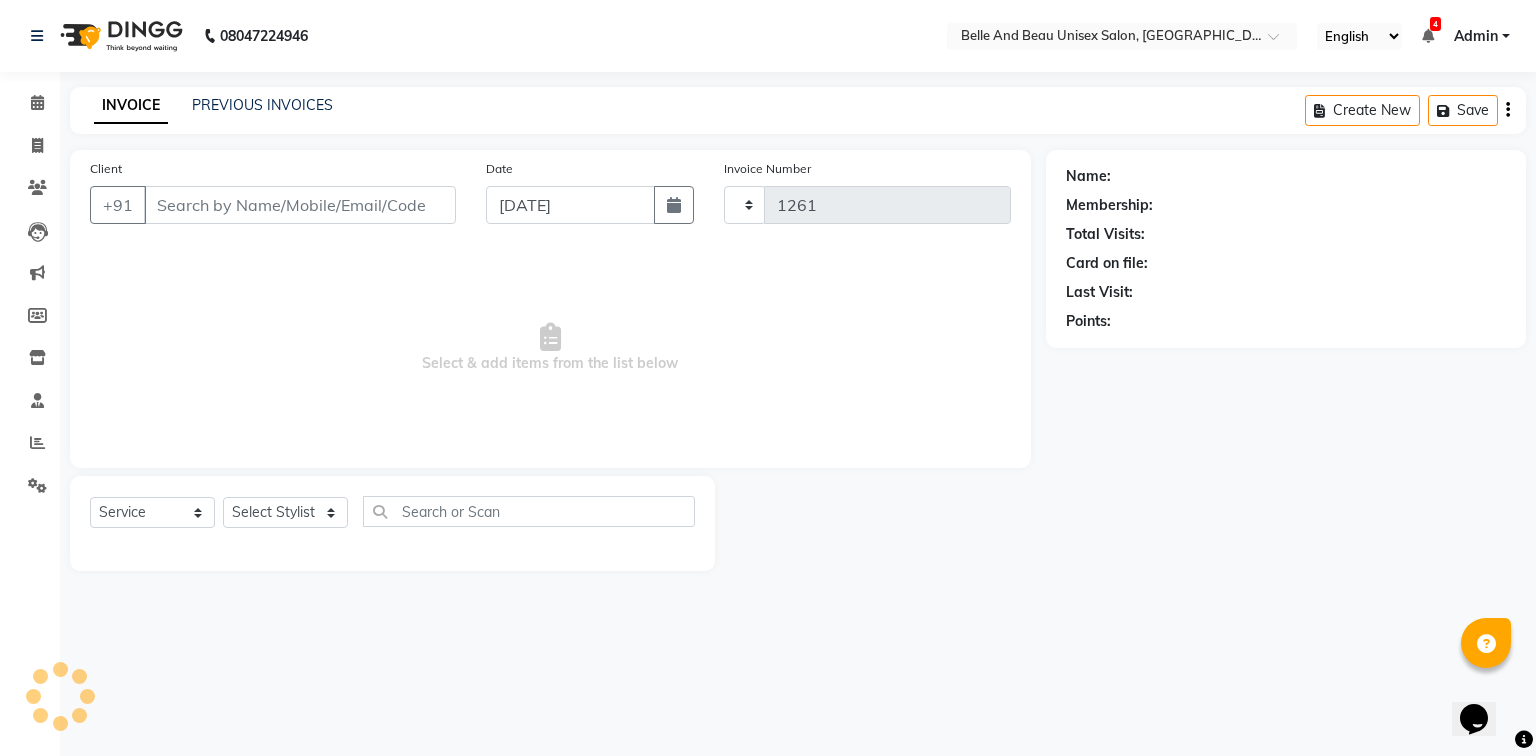 select on "3" 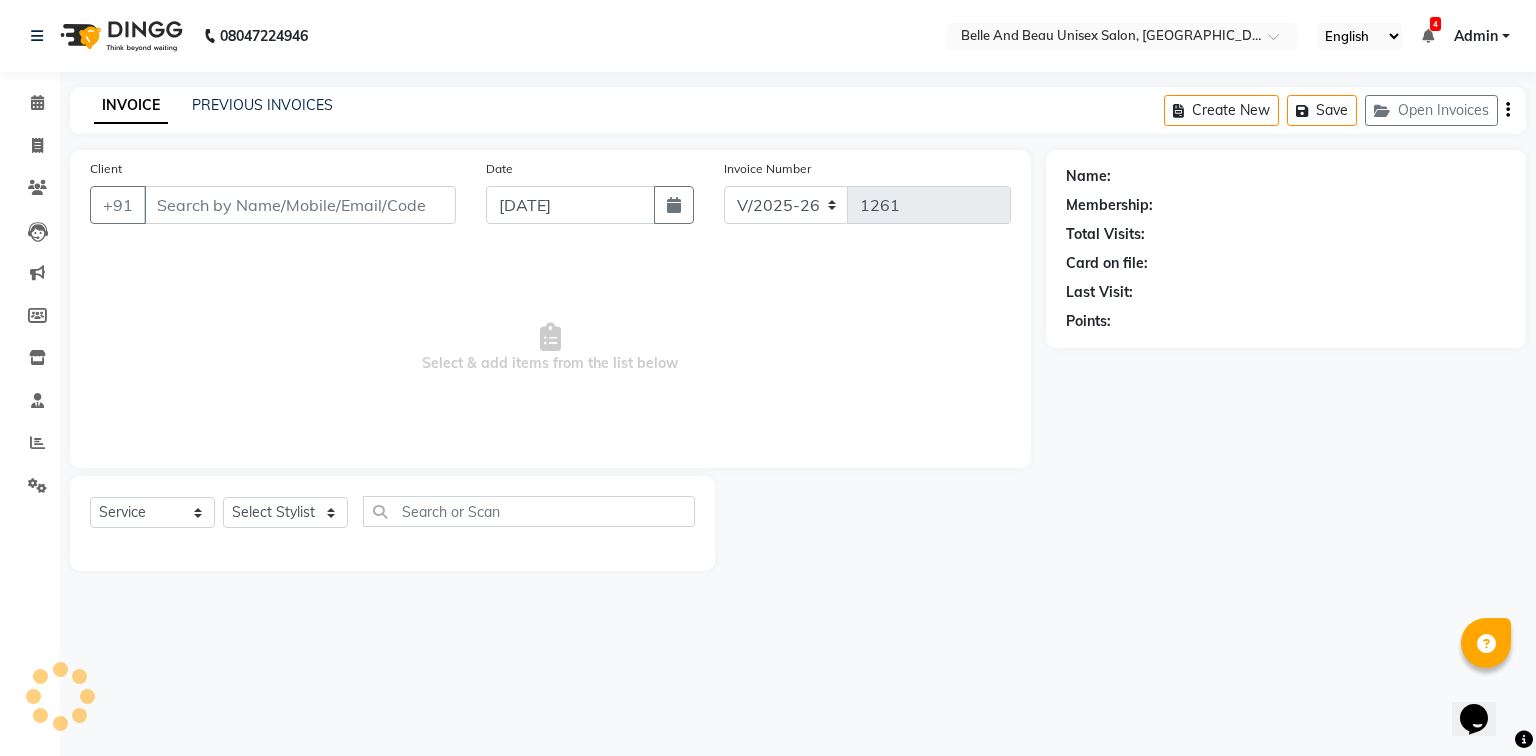 type on "9669422251" 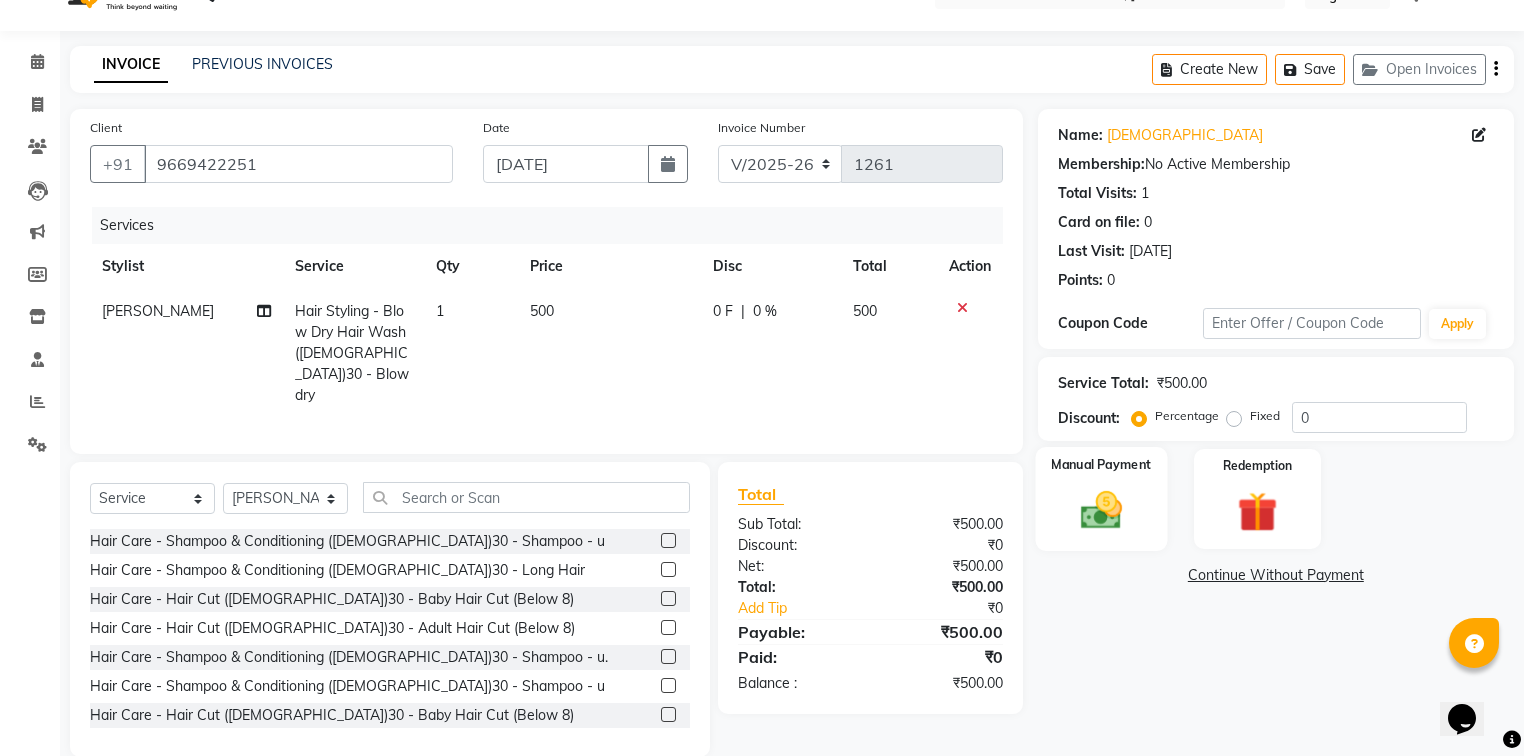 scroll, scrollTop: 64, scrollLeft: 0, axis: vertical 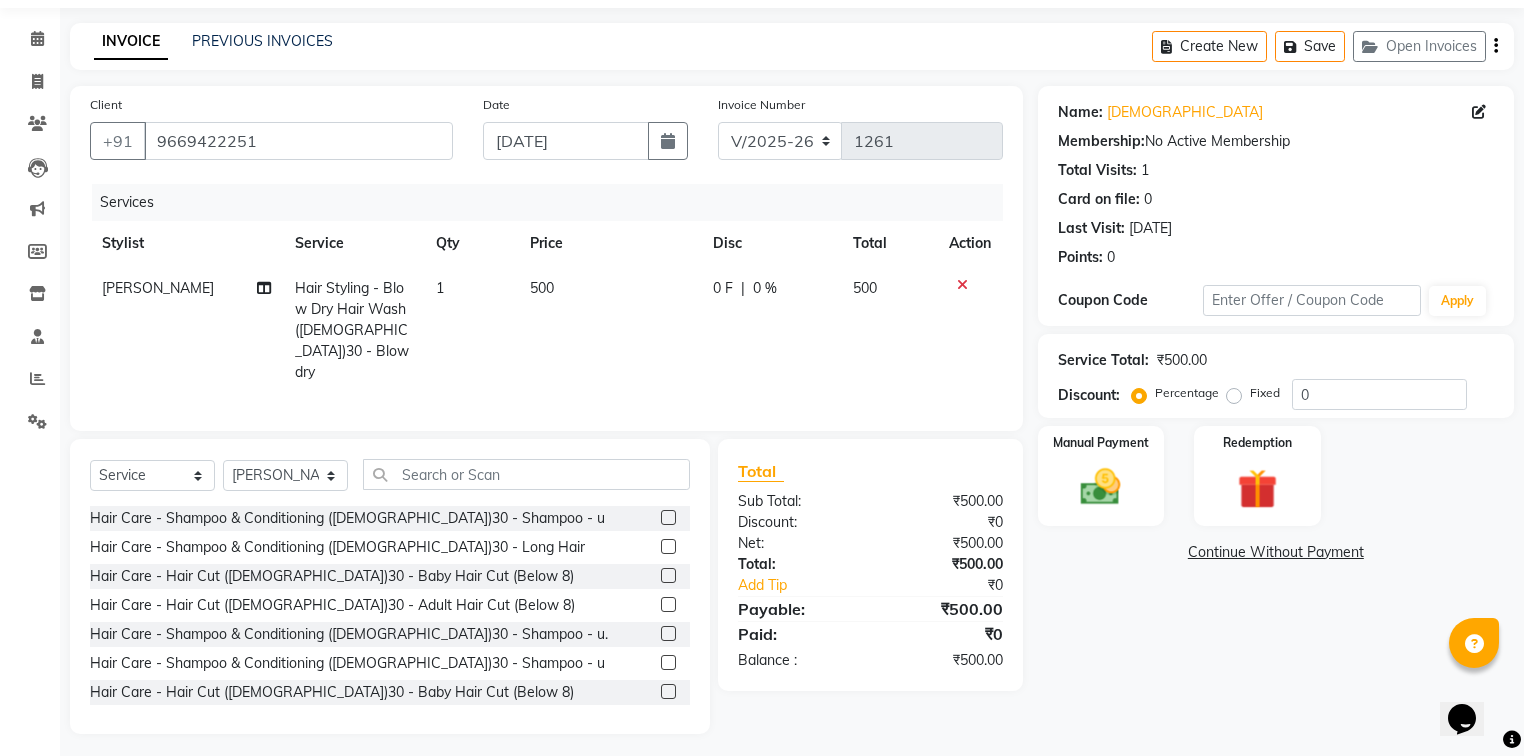 click on "500" 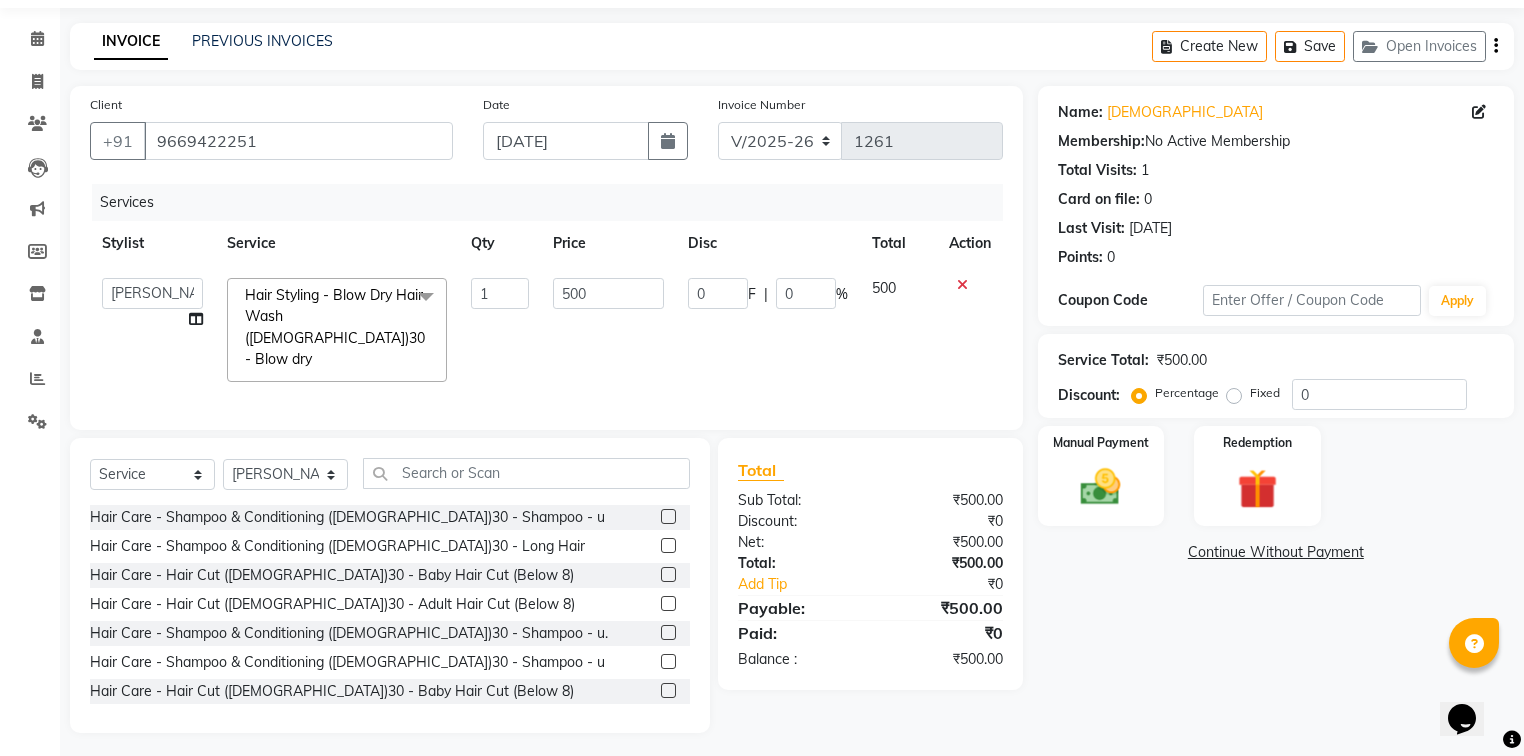 scroll, scrollTop: 61, scrollLeft: 0, axis: vertical 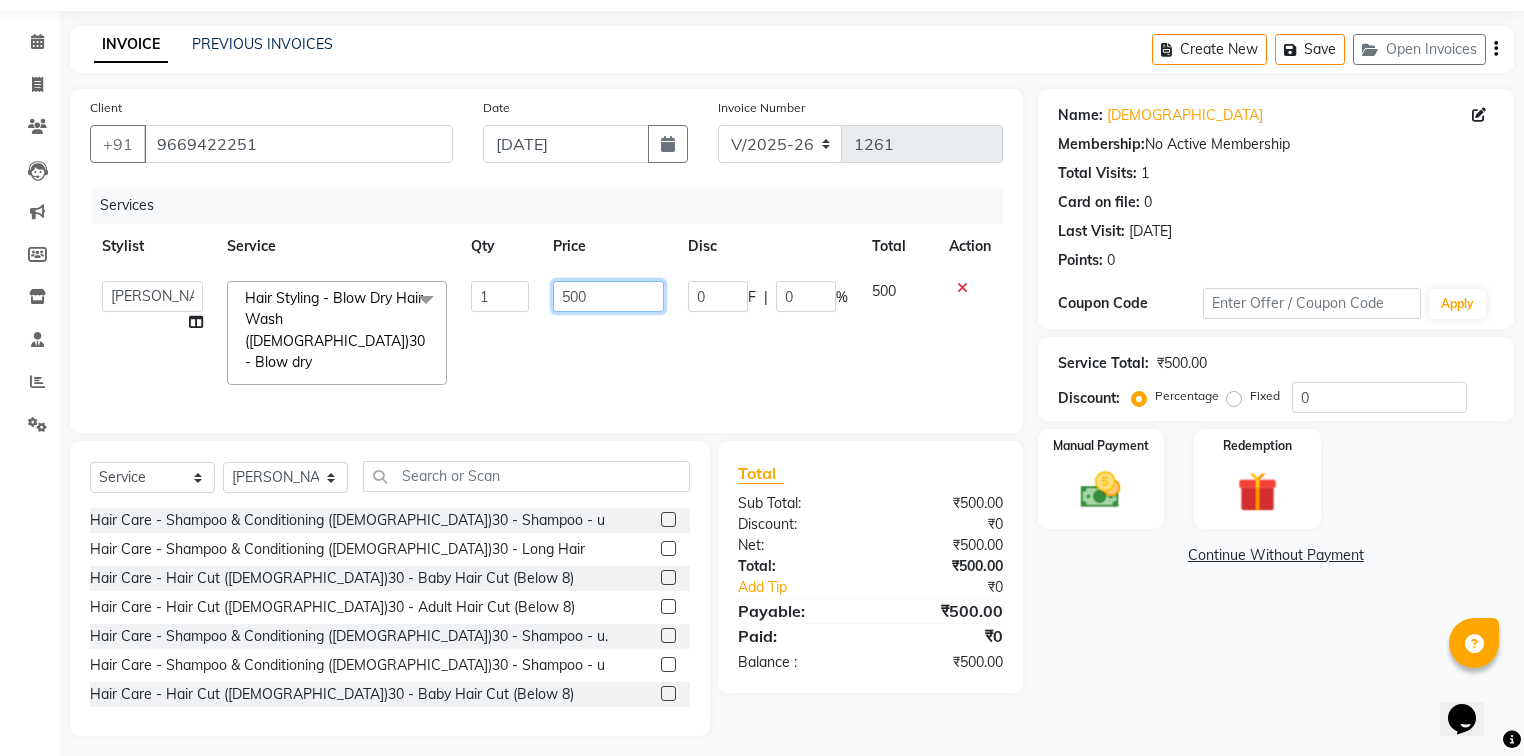 click on "500" 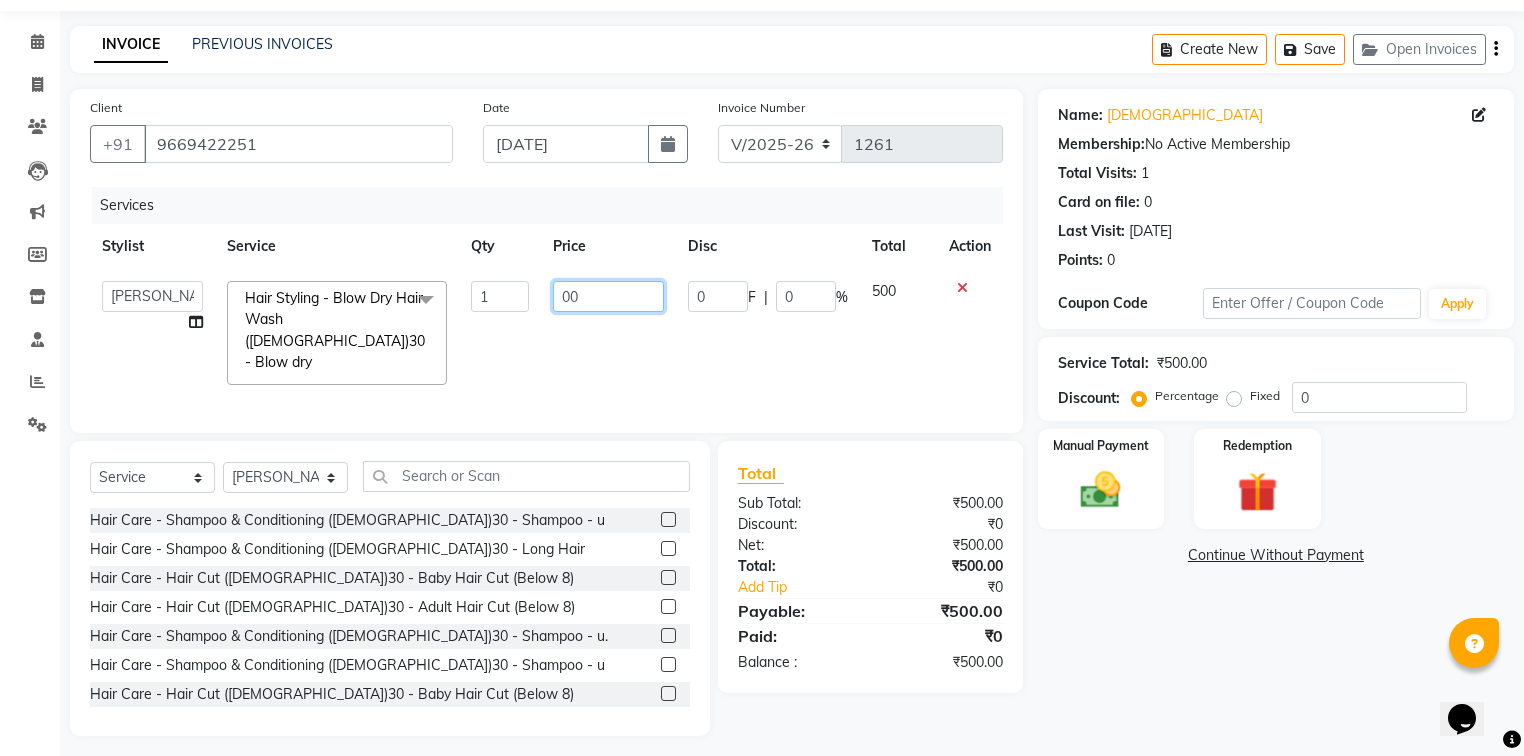 type on "300" 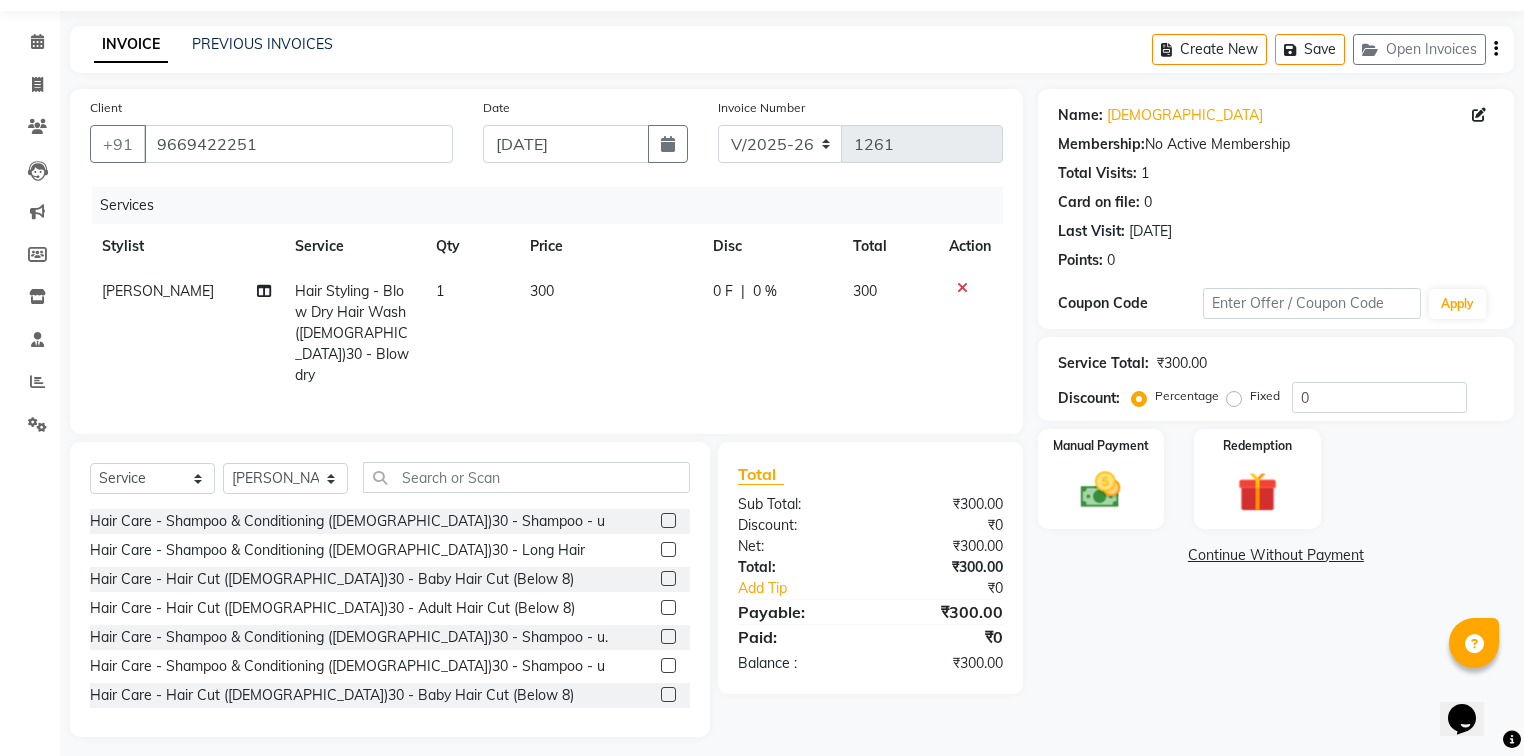 click on "Name: Shiva  Membership:  No Active Membership  Total Visits:  1 Card on file:  0 Last Visit:   08-12-2024 Points:   0  Coupon Code Apply Service Total:  ₹300.00  Discount:  Percentage   Fixed  0 Manual Payment Redemption  Continue Without Payment" 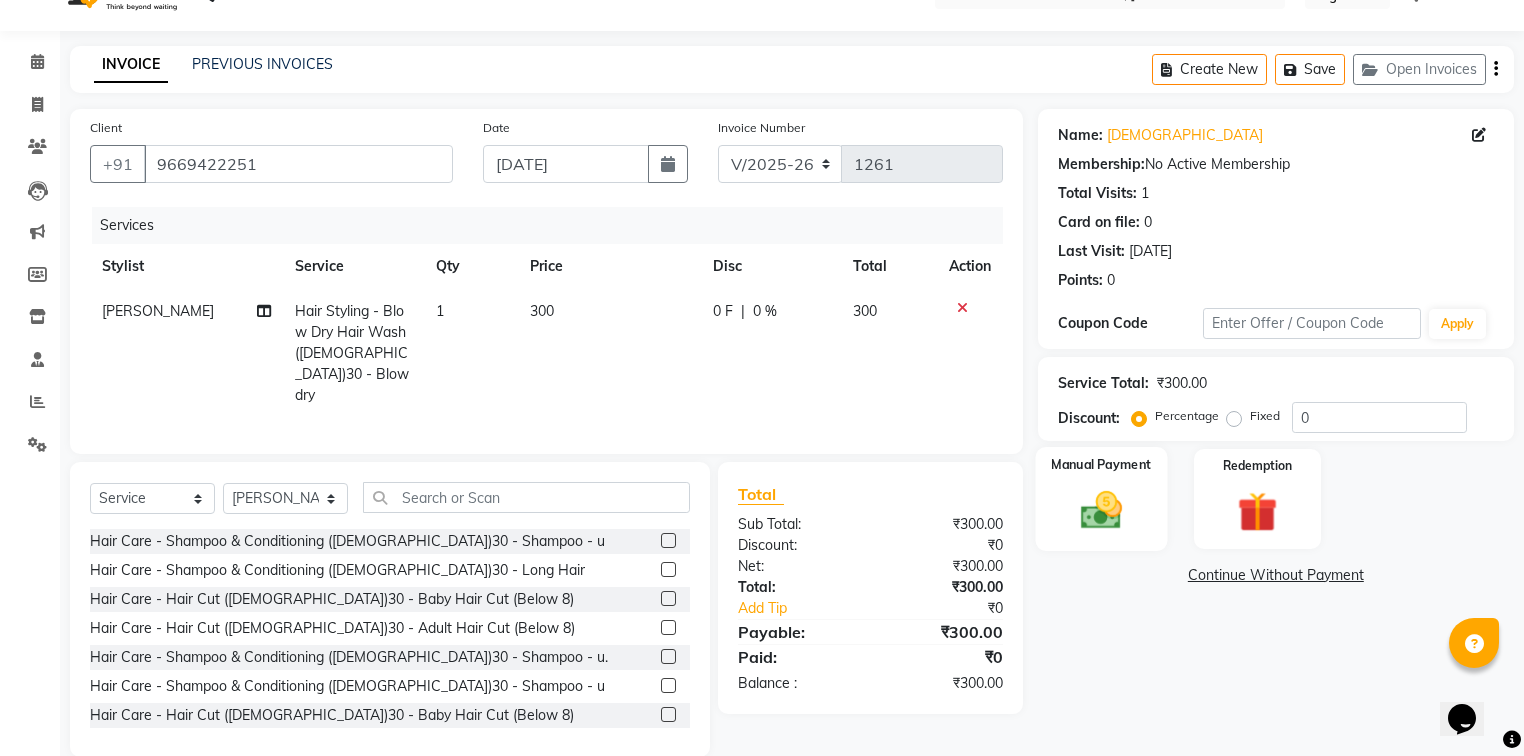 scroll, scrollTop: 64, scrollLeft: 0, axis: vertical 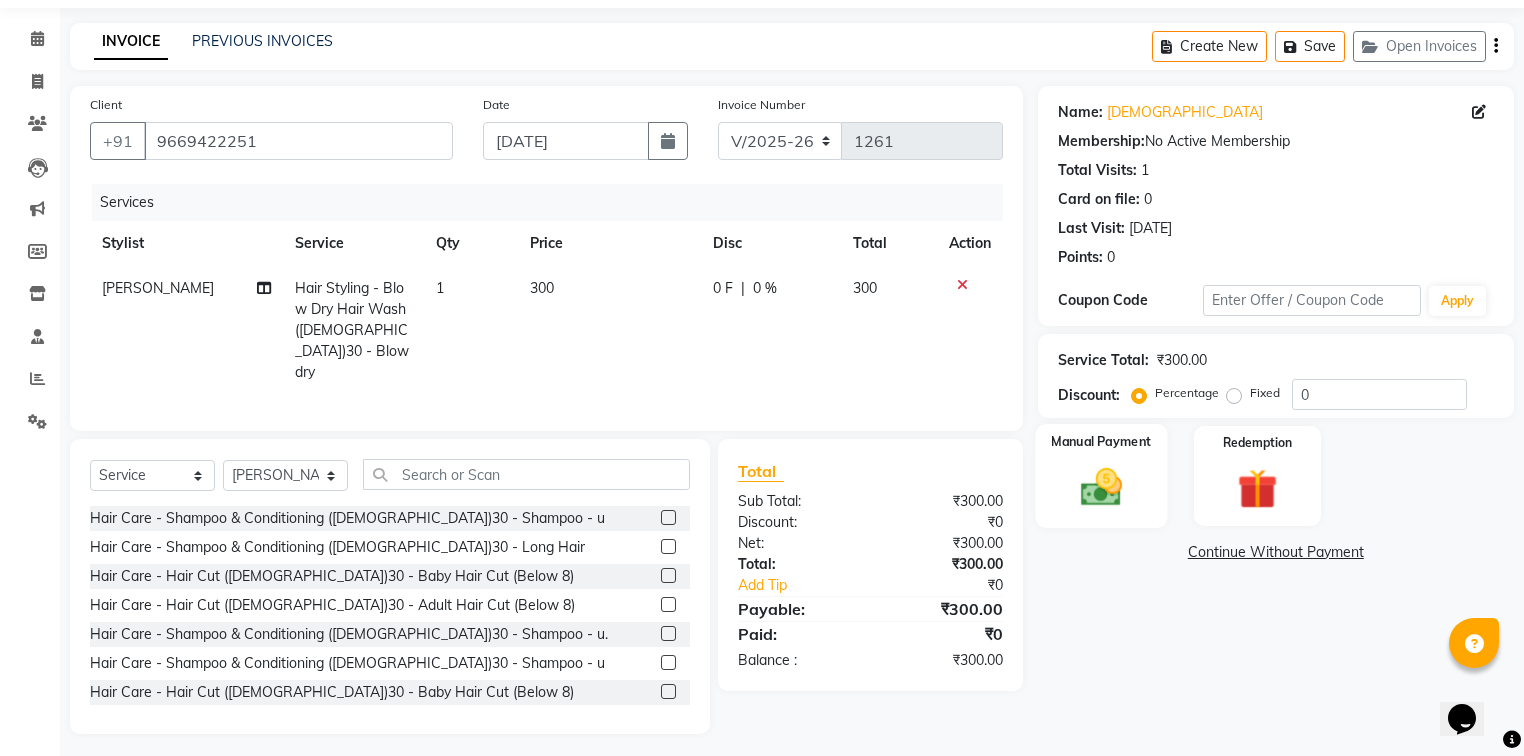 click 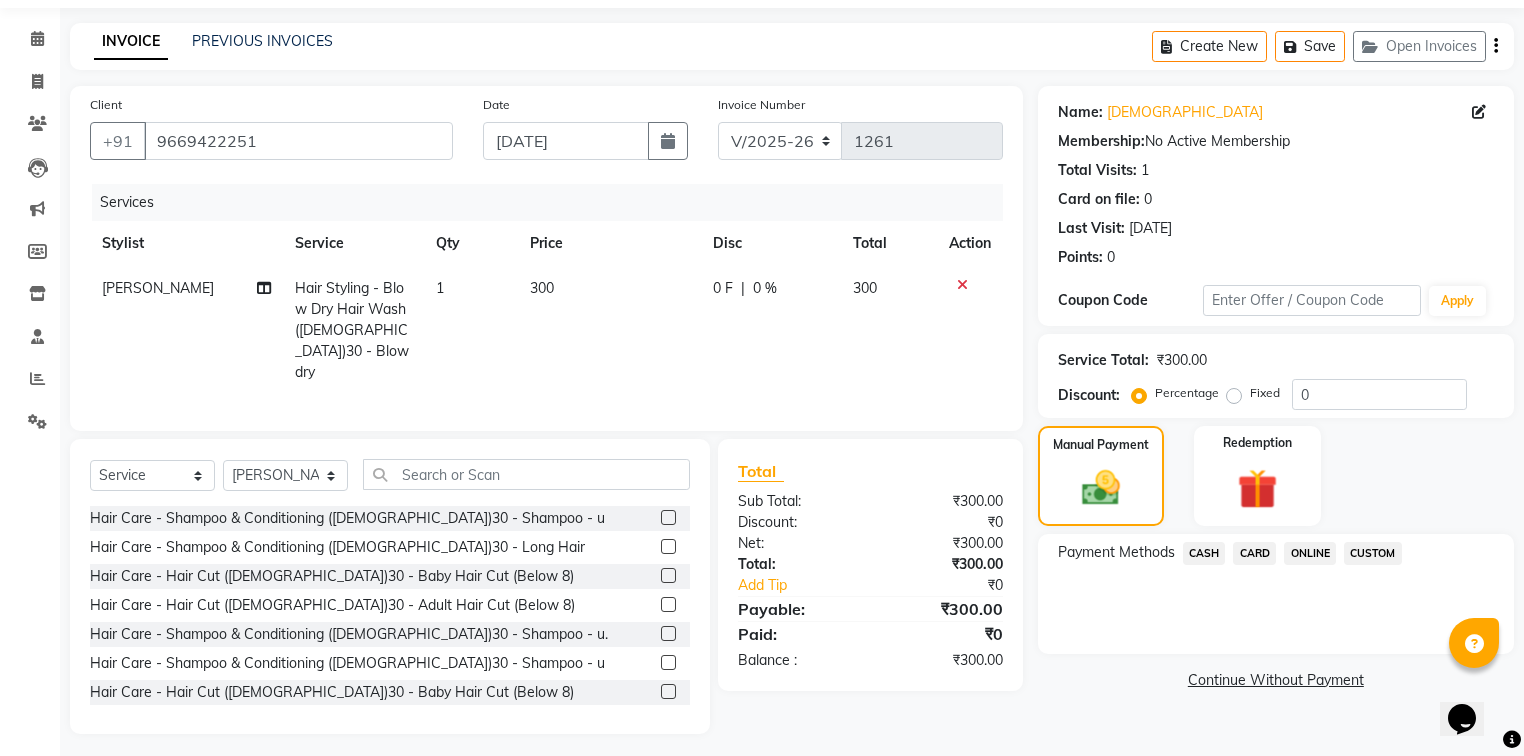 click on "CASH" 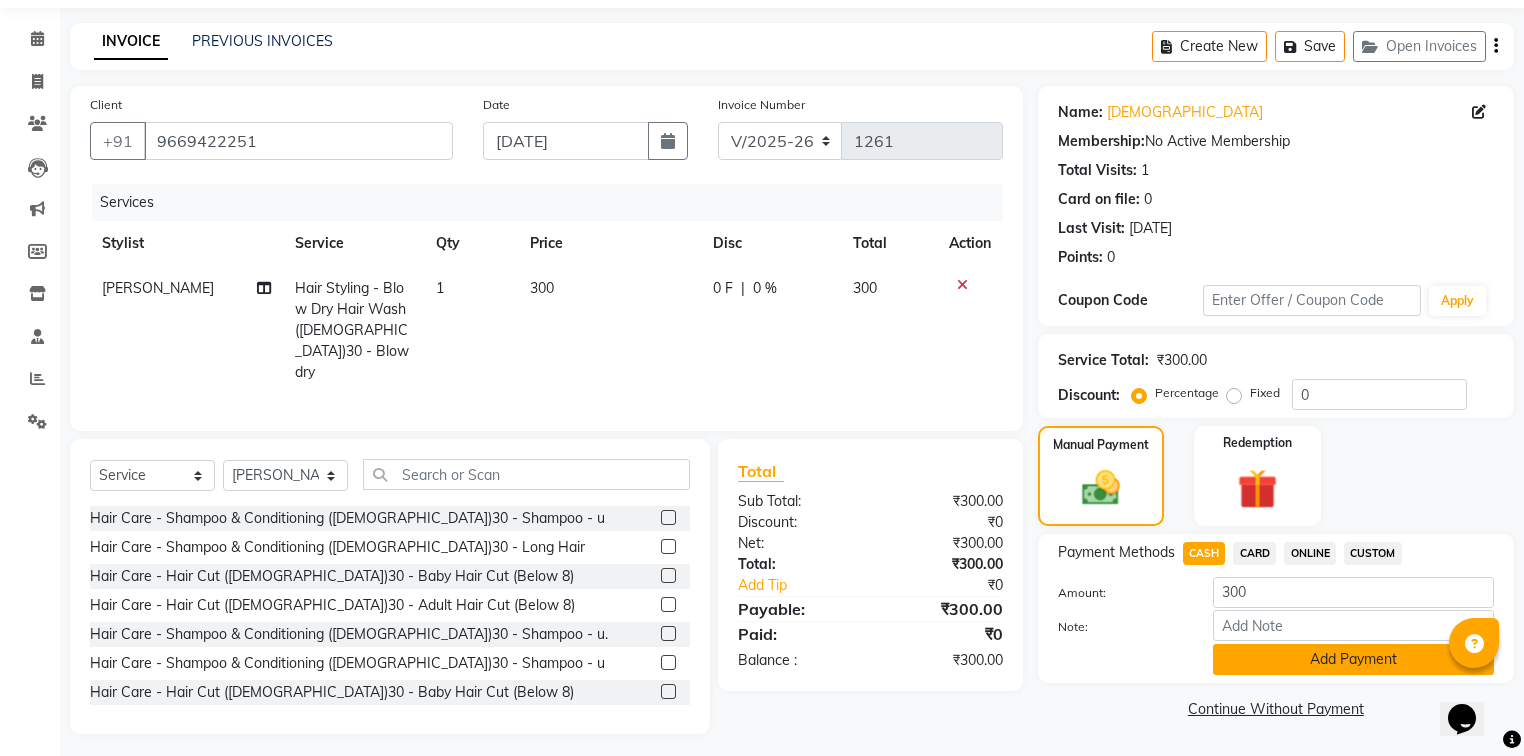 click on "Add Payment" 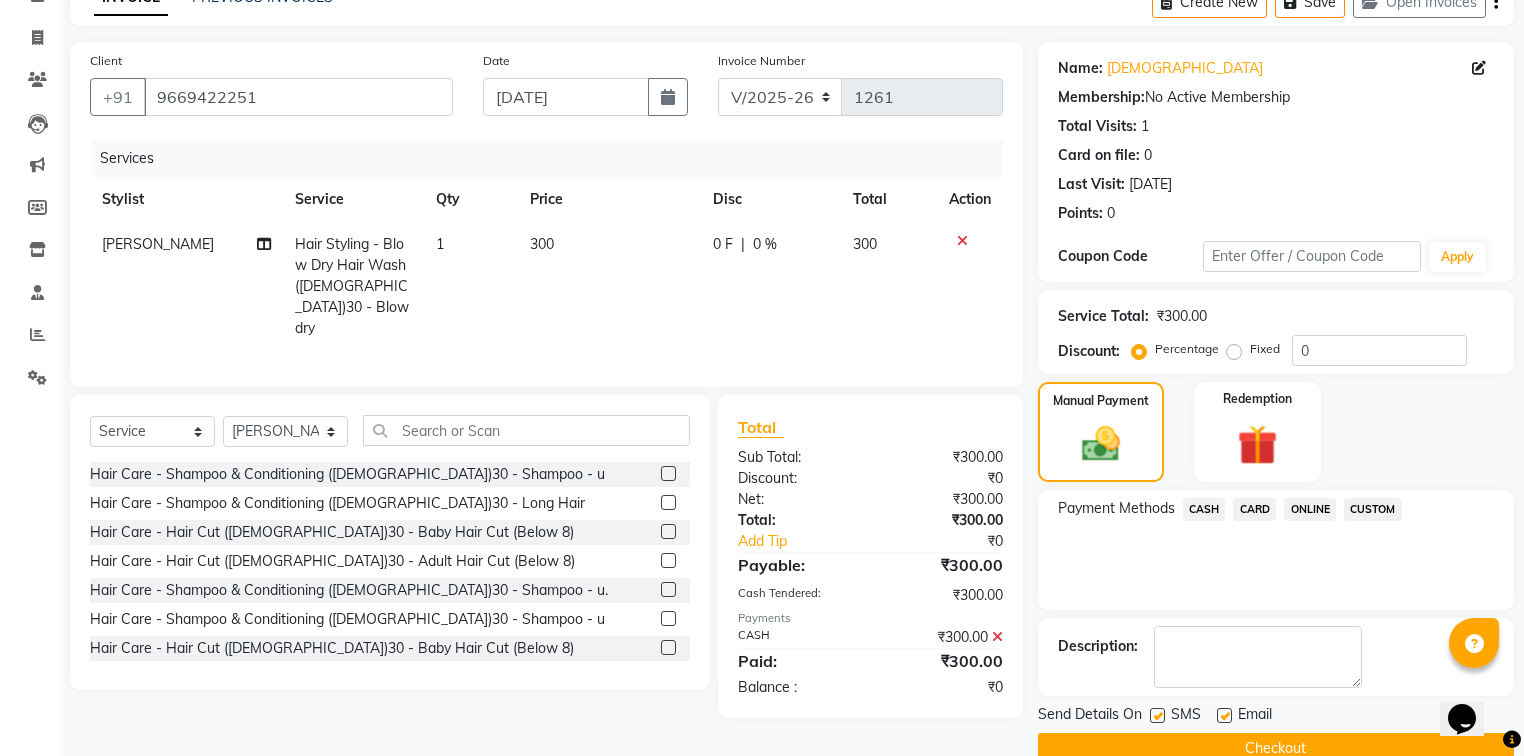 scroll, scrollTop: 144, scrollLeft: 0, axis: vertical 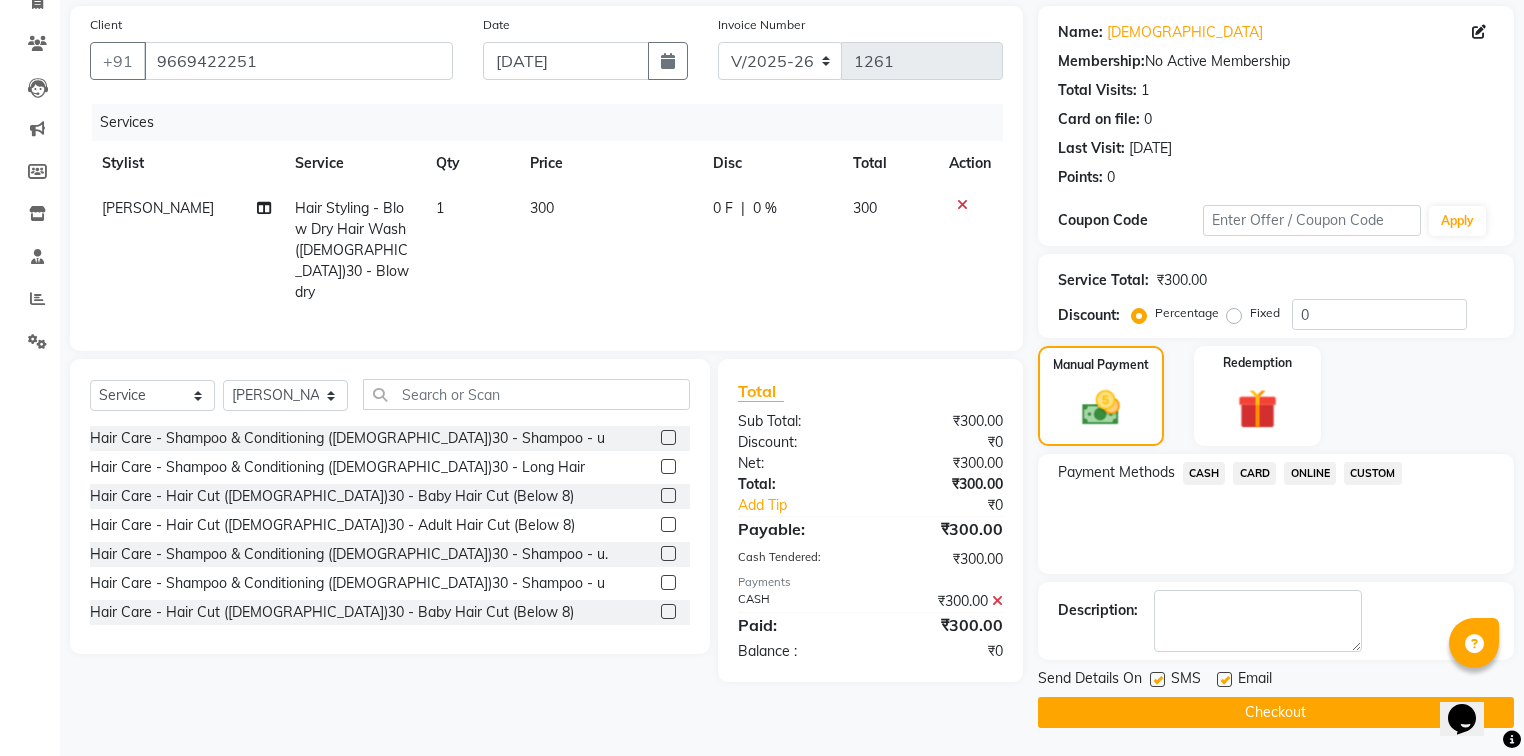 click on "Checkout" 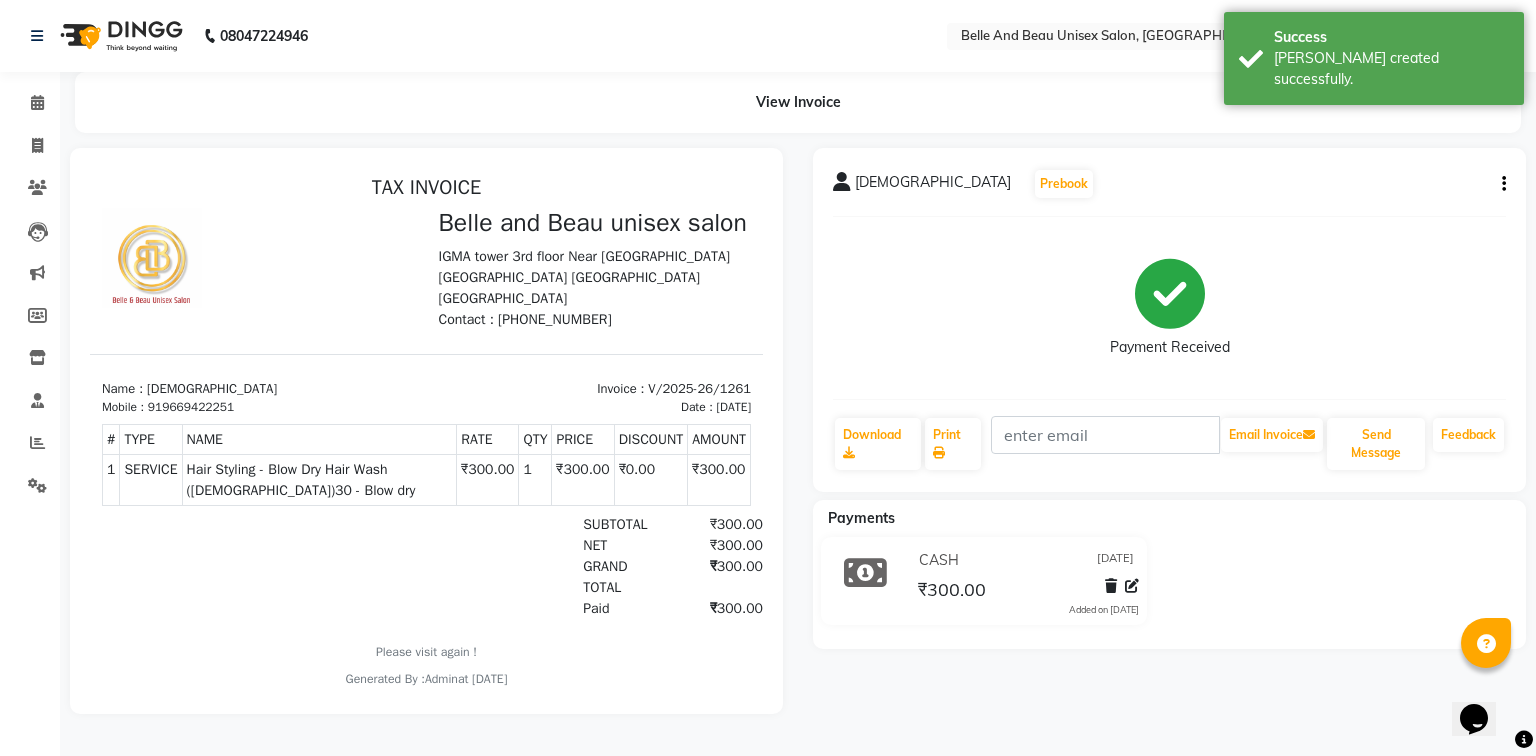 scroll, scrollTop: 0, scrollLeft: 0, axis: both 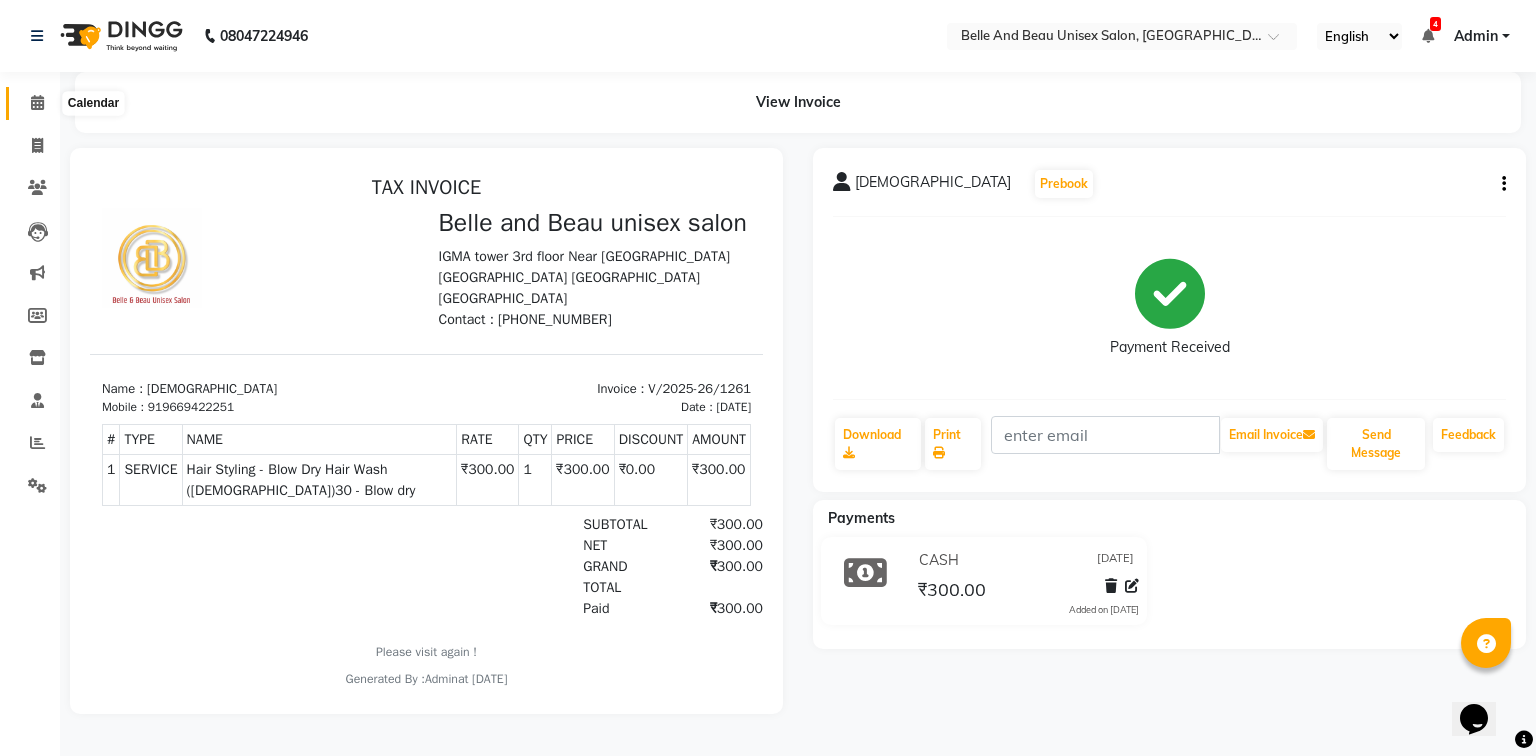 click 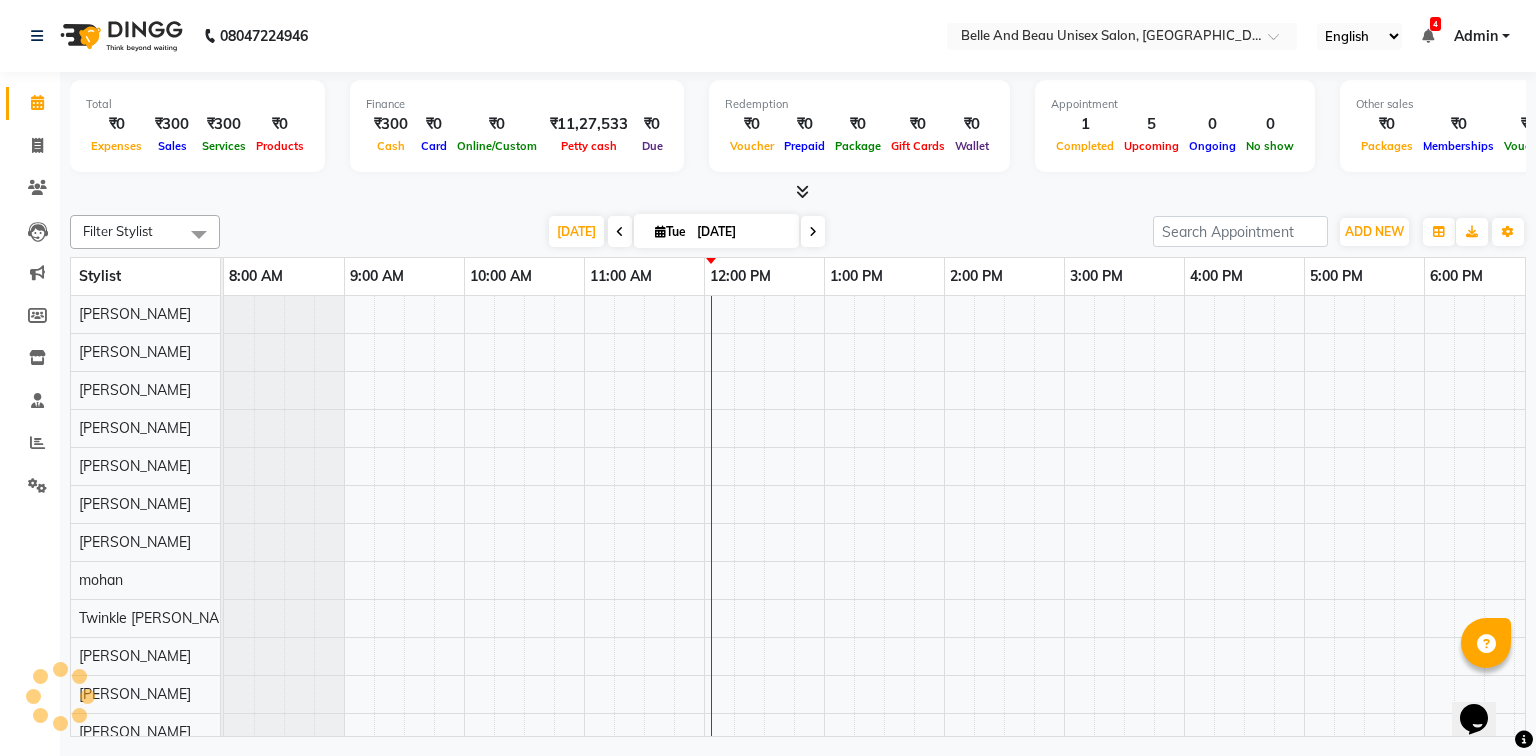 scroll, scrollTop: 0, scrollLeft: 0, axis: both 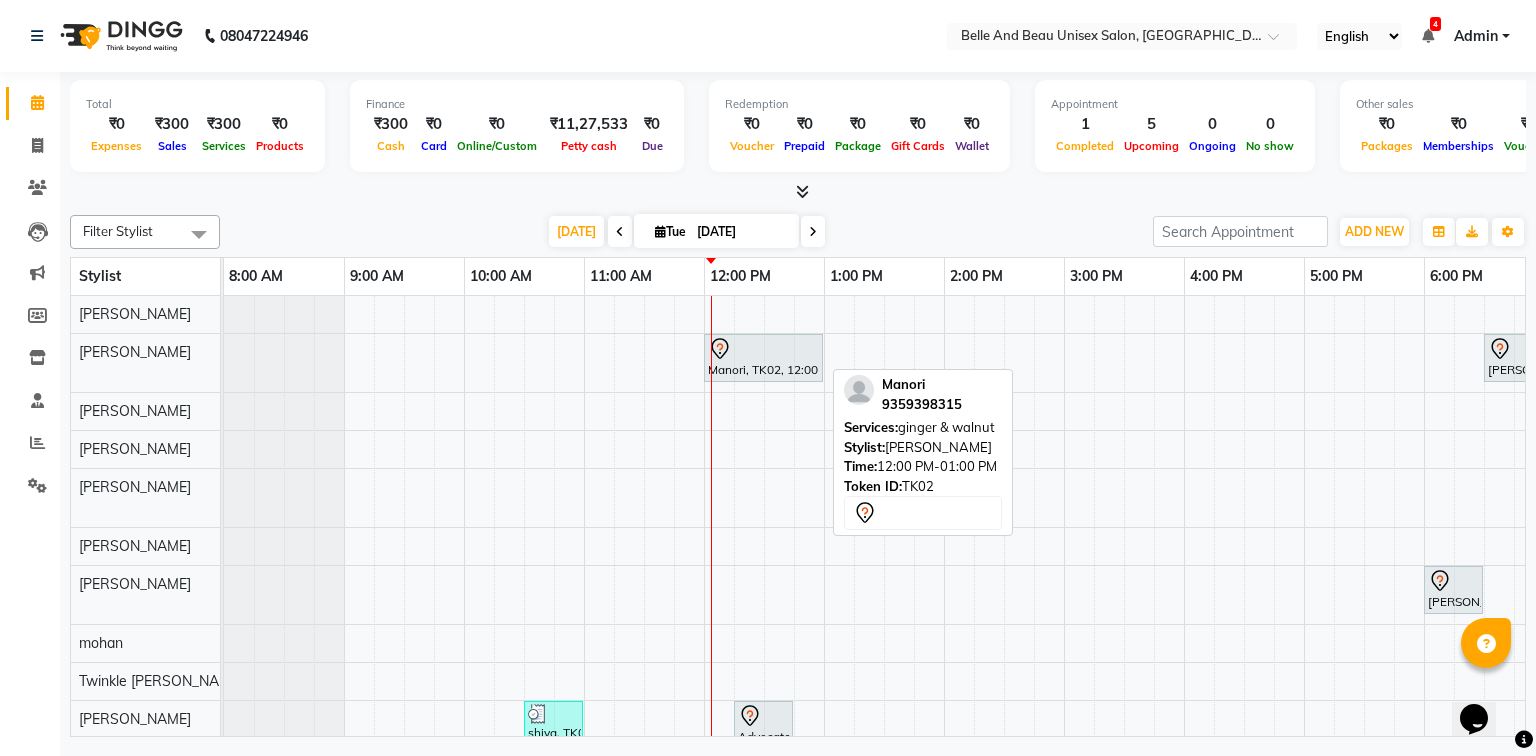 click on "Manori, TK02, 12:00 PM-01:00 PM, ginger & walnut" at bounding box center [763, 358] 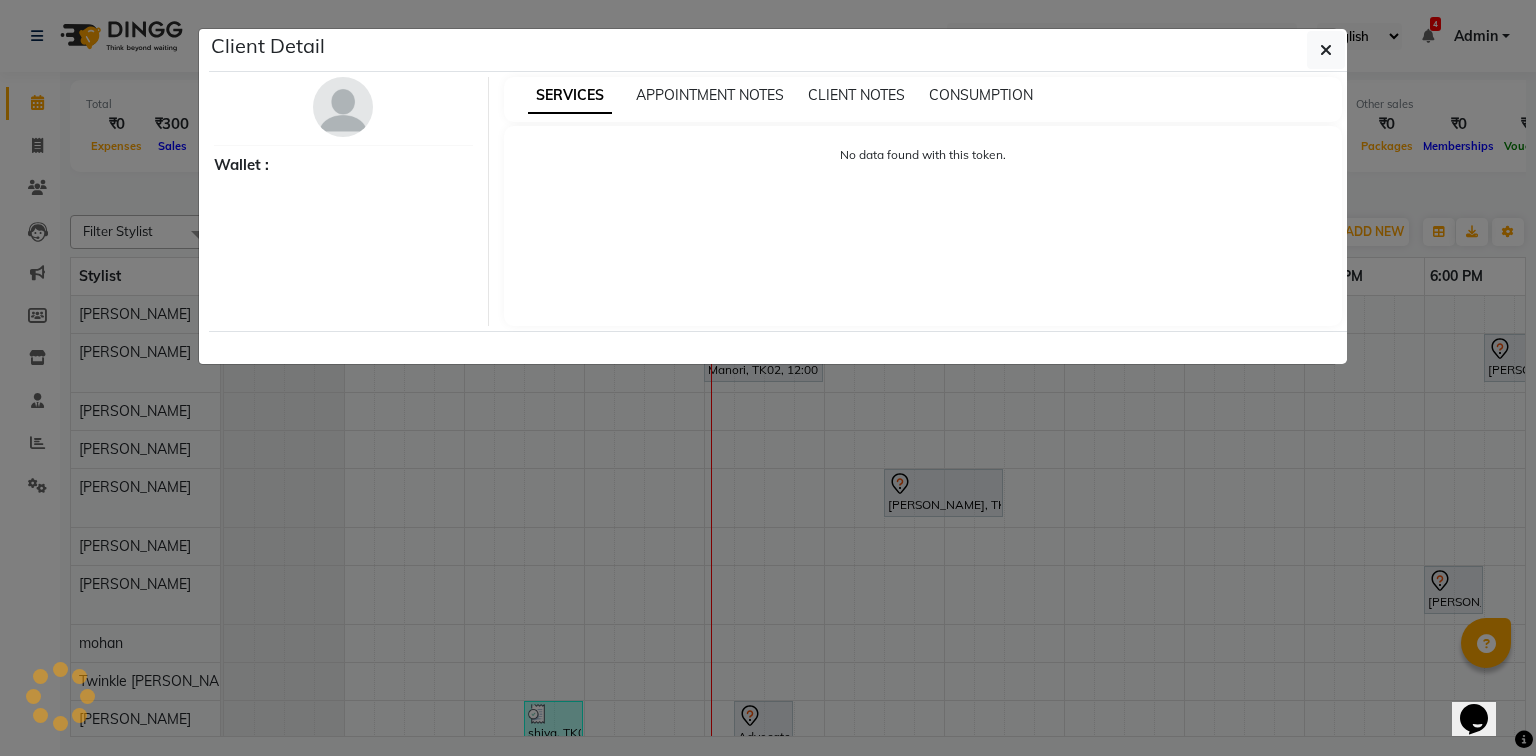 select on "7" 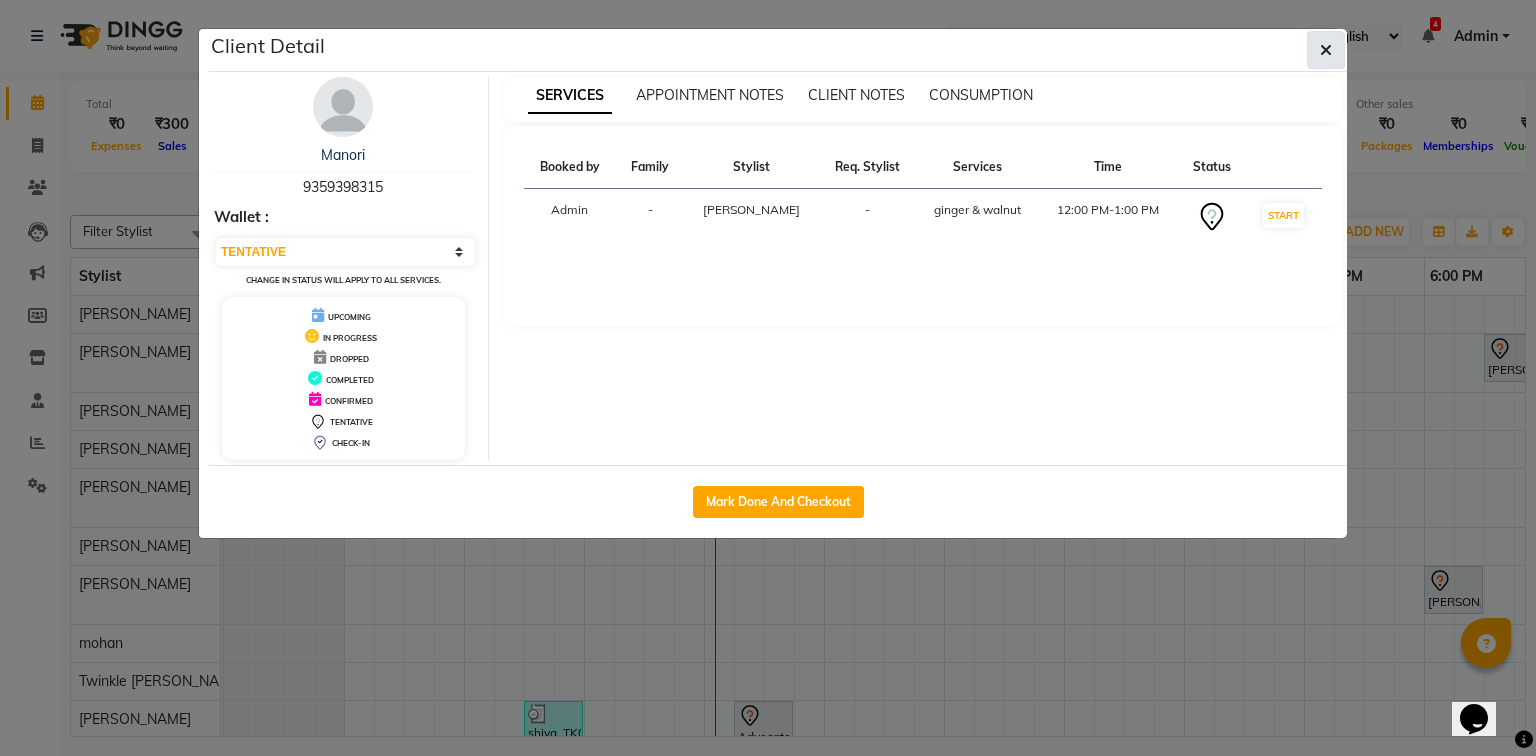 click 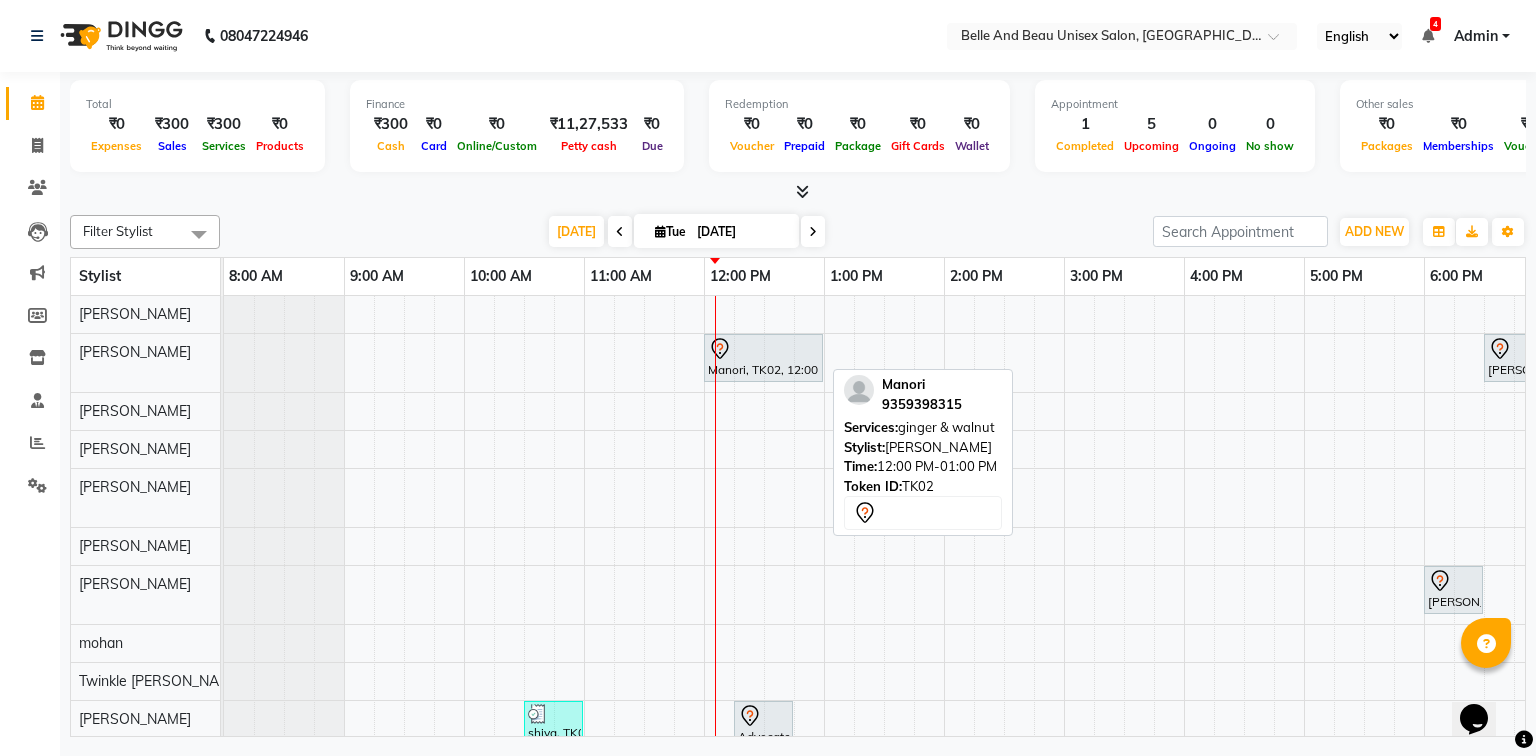 click at bounding box center (763, 349) 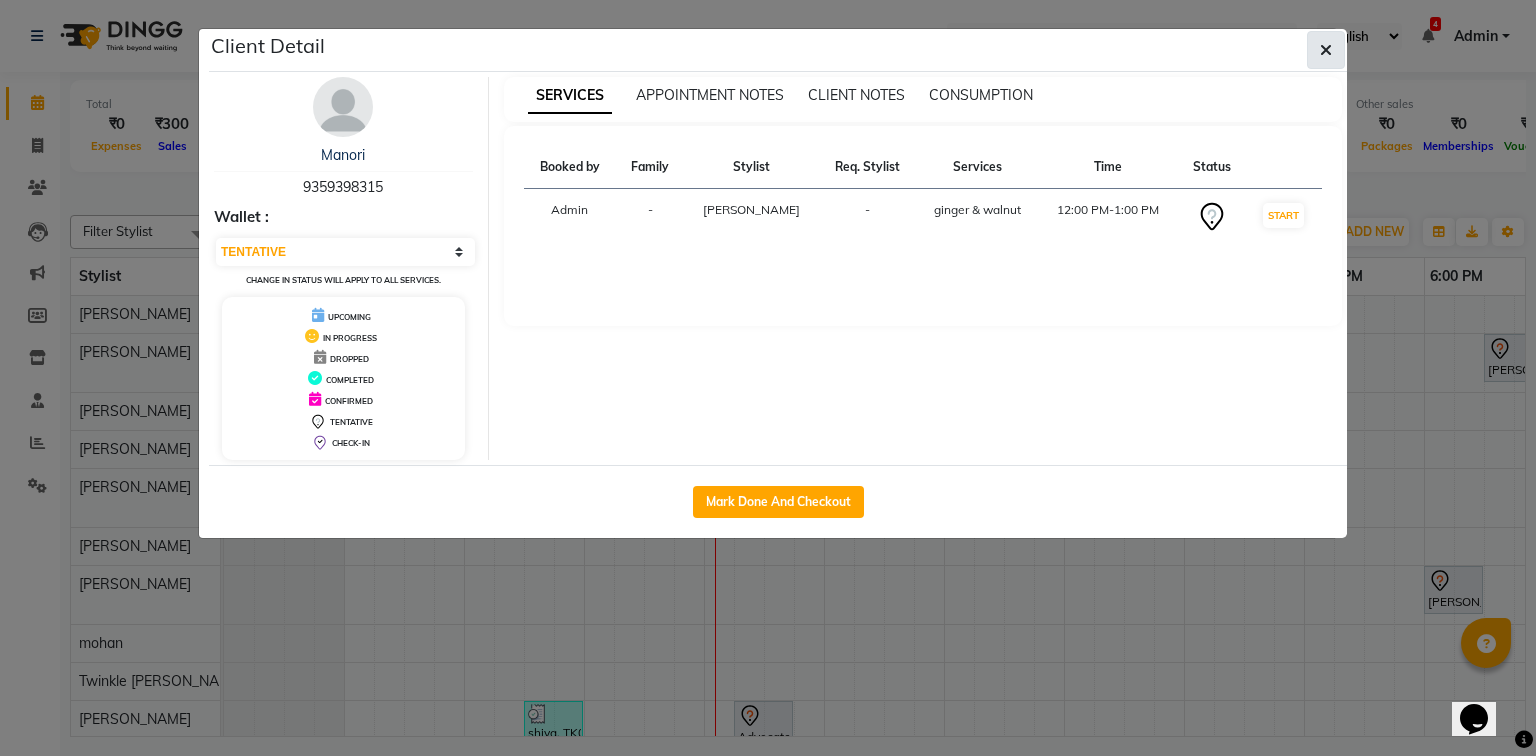 click 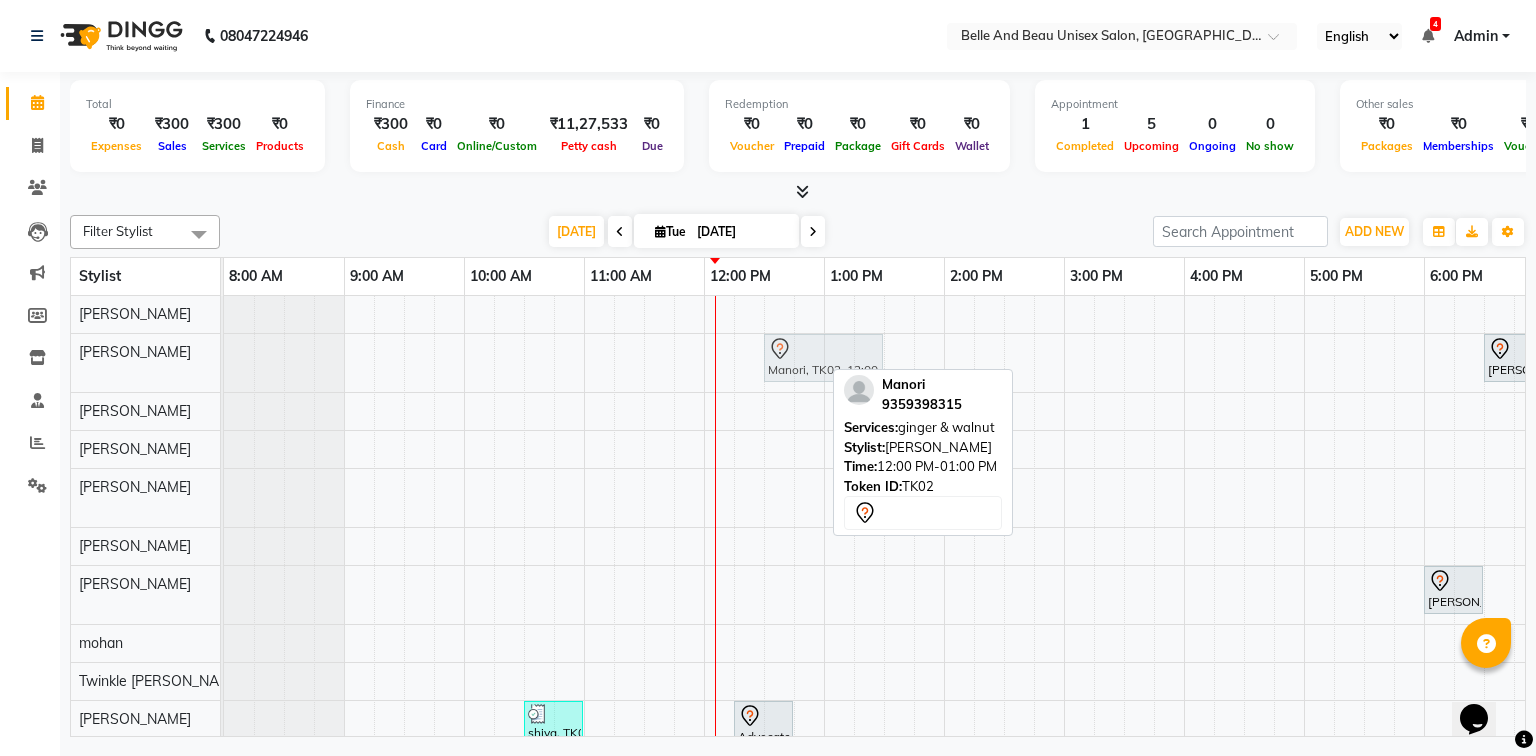 drag, startPoint x: 736, startPoint y: 356, endPoint x: 788, endPoint y: 351, distance: 52.23983 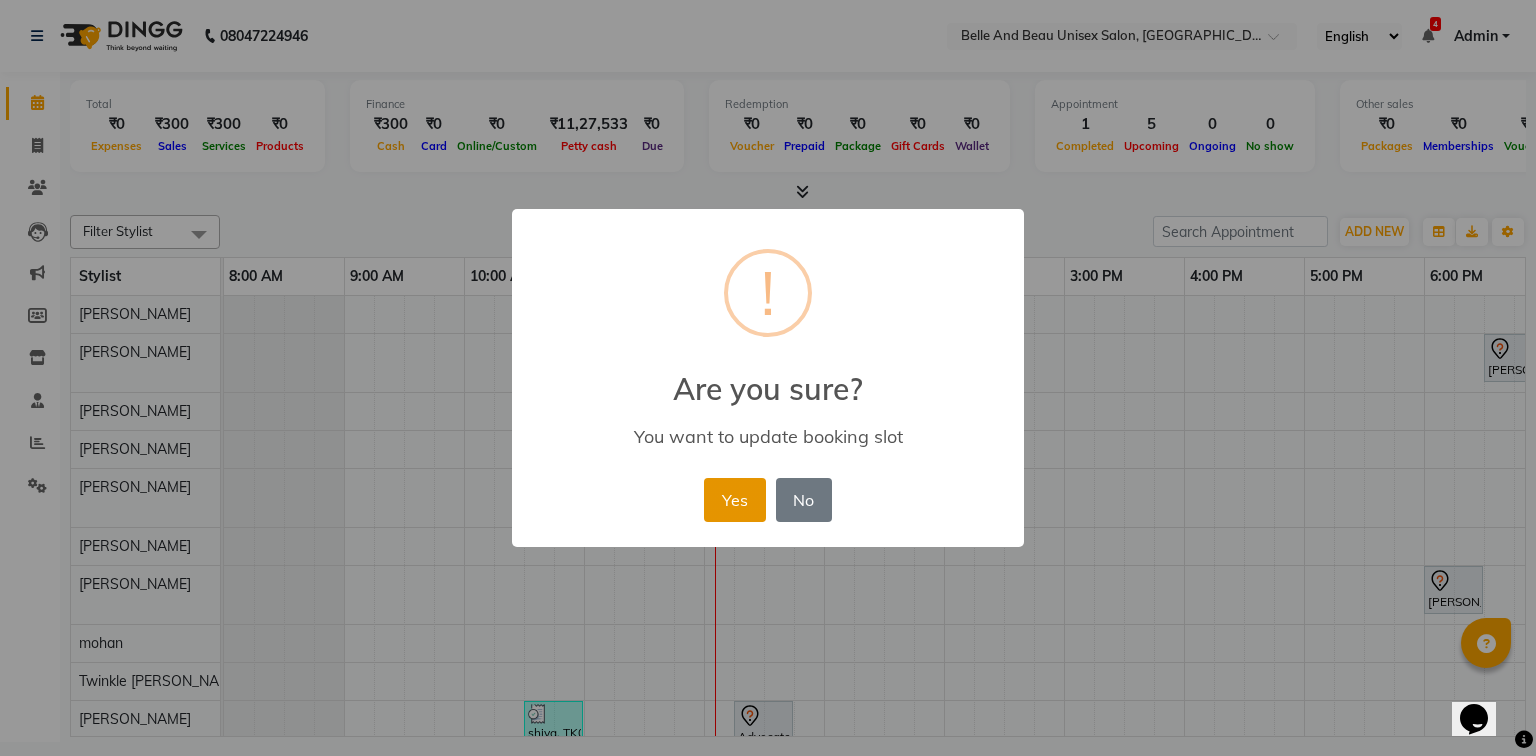 click on "Yes" at bounding box center (734, 500) 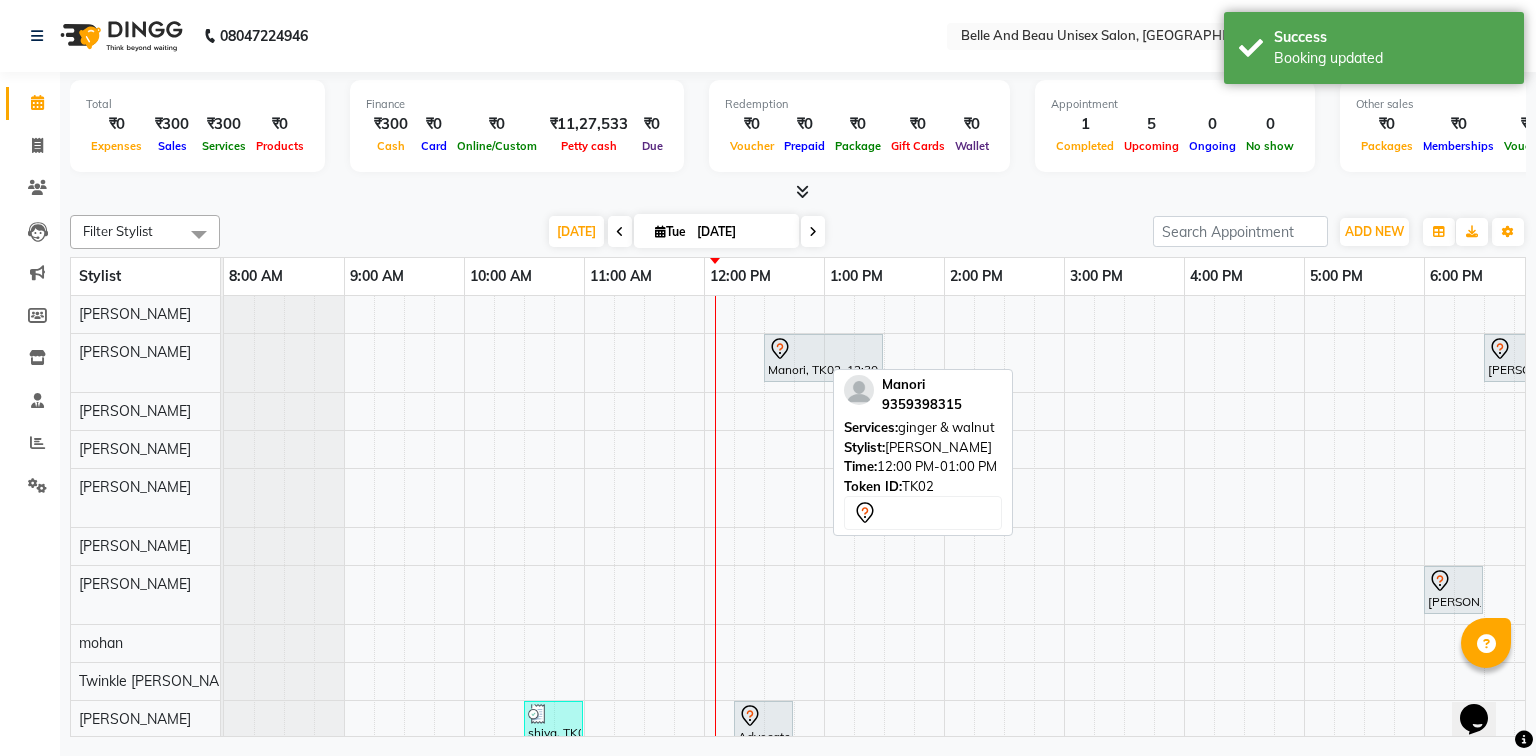 click on "Manori, TK02, 12:30 PM-01:30 PM, ginger & walnut             Trisha Agrawal, TK01, 06:30 PM-07:00 PM, Nail Art - Nail Art30 - Nail Extension             Anju Khatwani, TK03, 01:30 PM-02:30 PM, offer 1999             Dr. Ajay Kumar, TK05, 06:00 PM-06:30 PM, Hair Care - Hair Cut (Male)30 - Adult Hair Cut (Below 8)     shiva, TK04, 10:30 AM-11:00 AM, Hair Styling - Blow Dry Hair Wash (Female)30 - Blow dry             Advocate Acharya, TK06, 12:15 PM-12:45 PM, Nanoplastic - Nanoplastic30 - Upto Mid Back" at bounding box center [1004, 565] 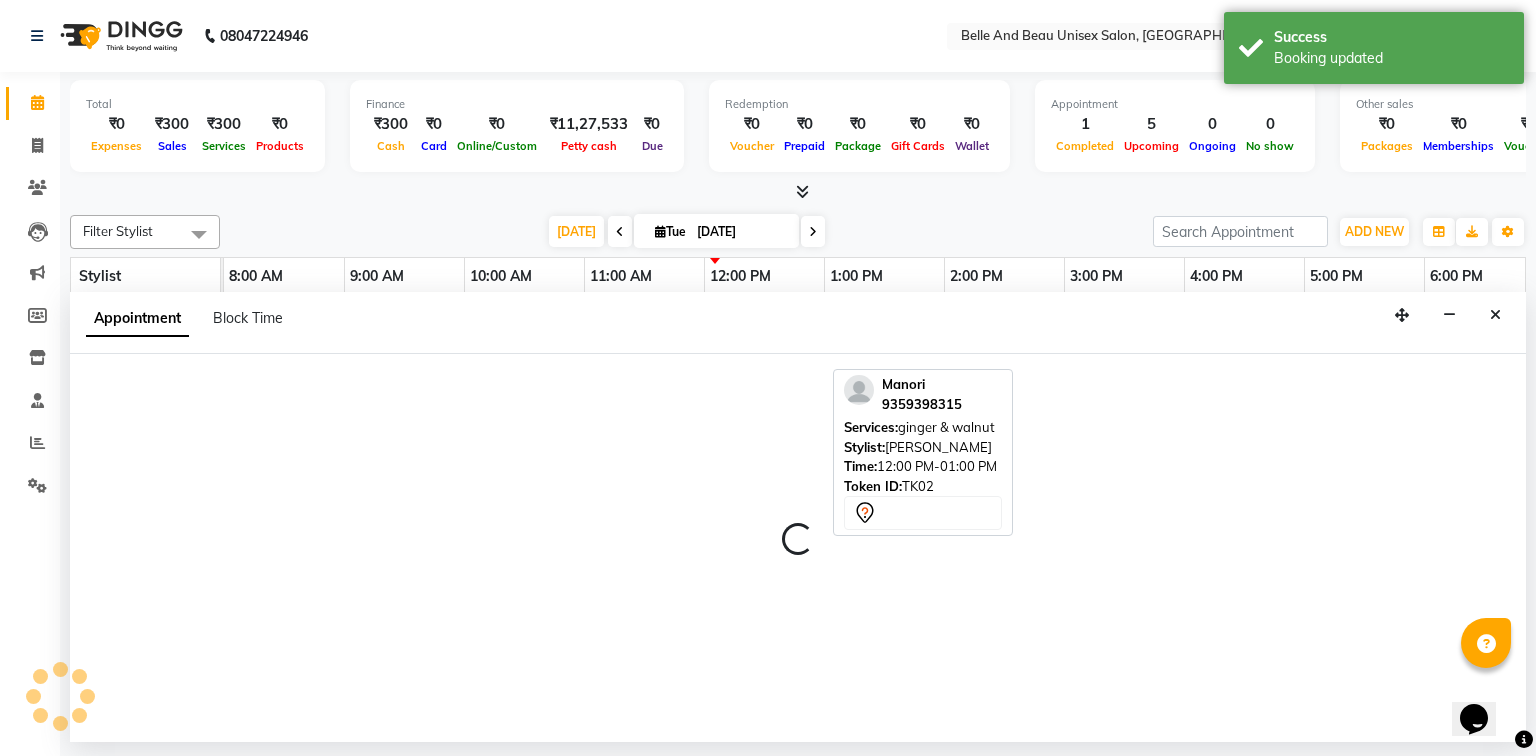 select on "63196" 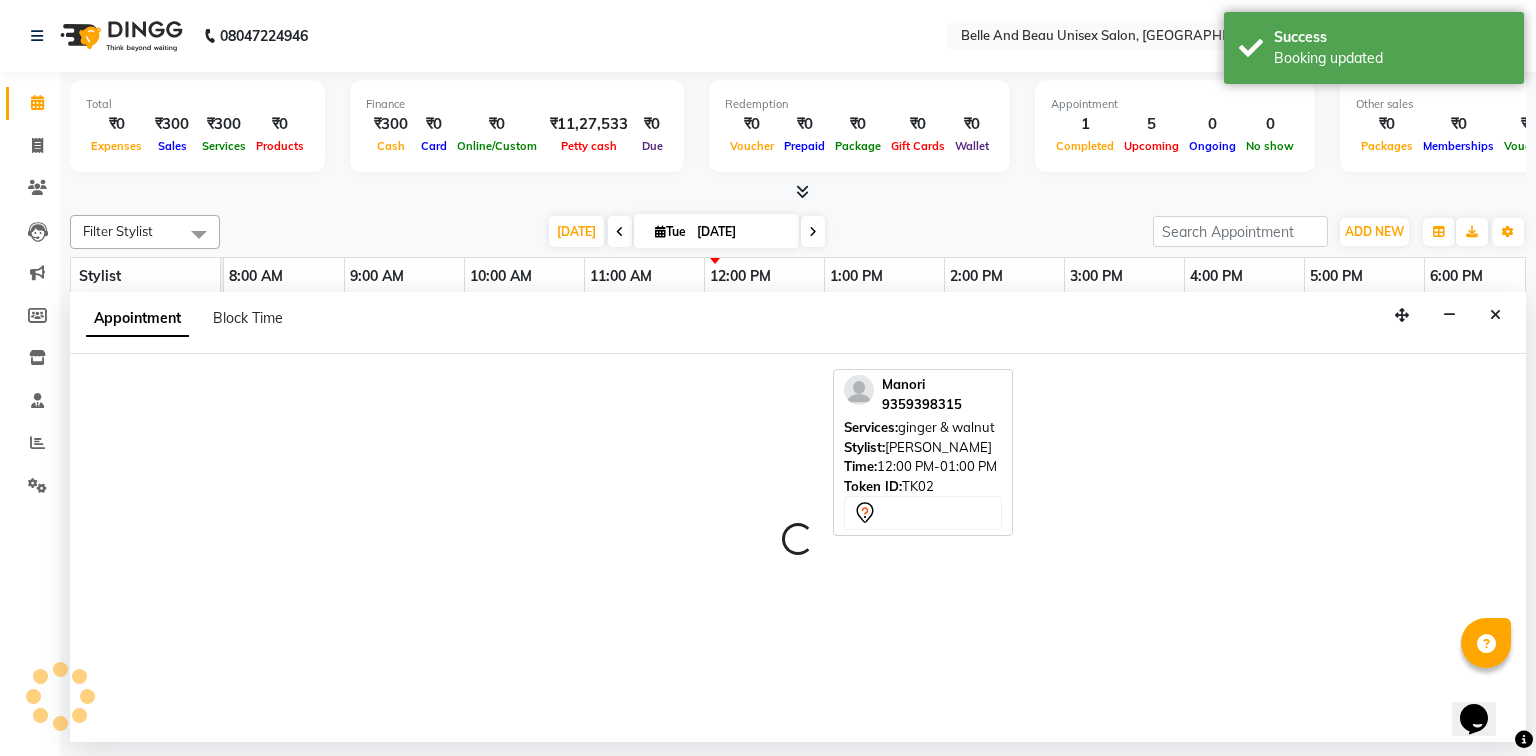 select on "870" 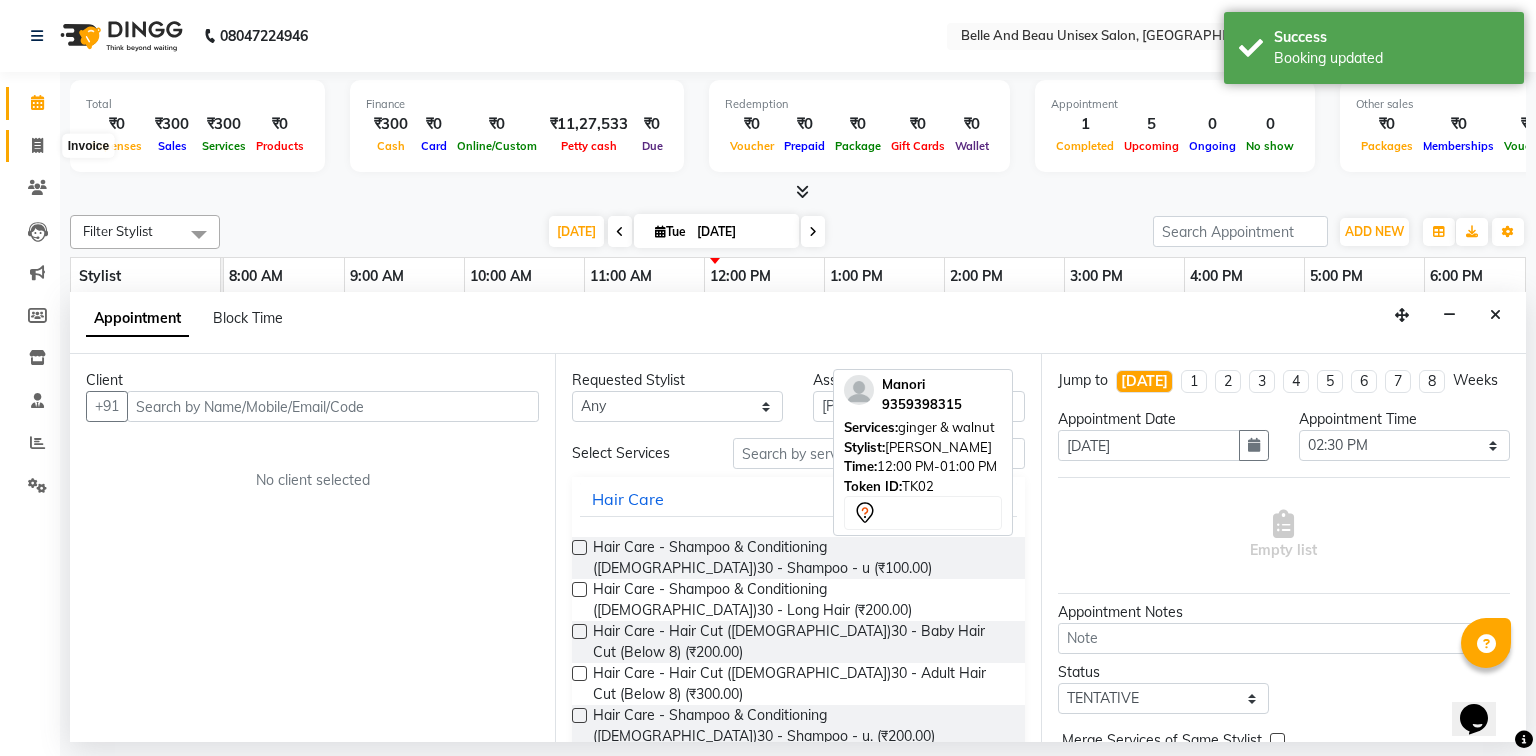 click 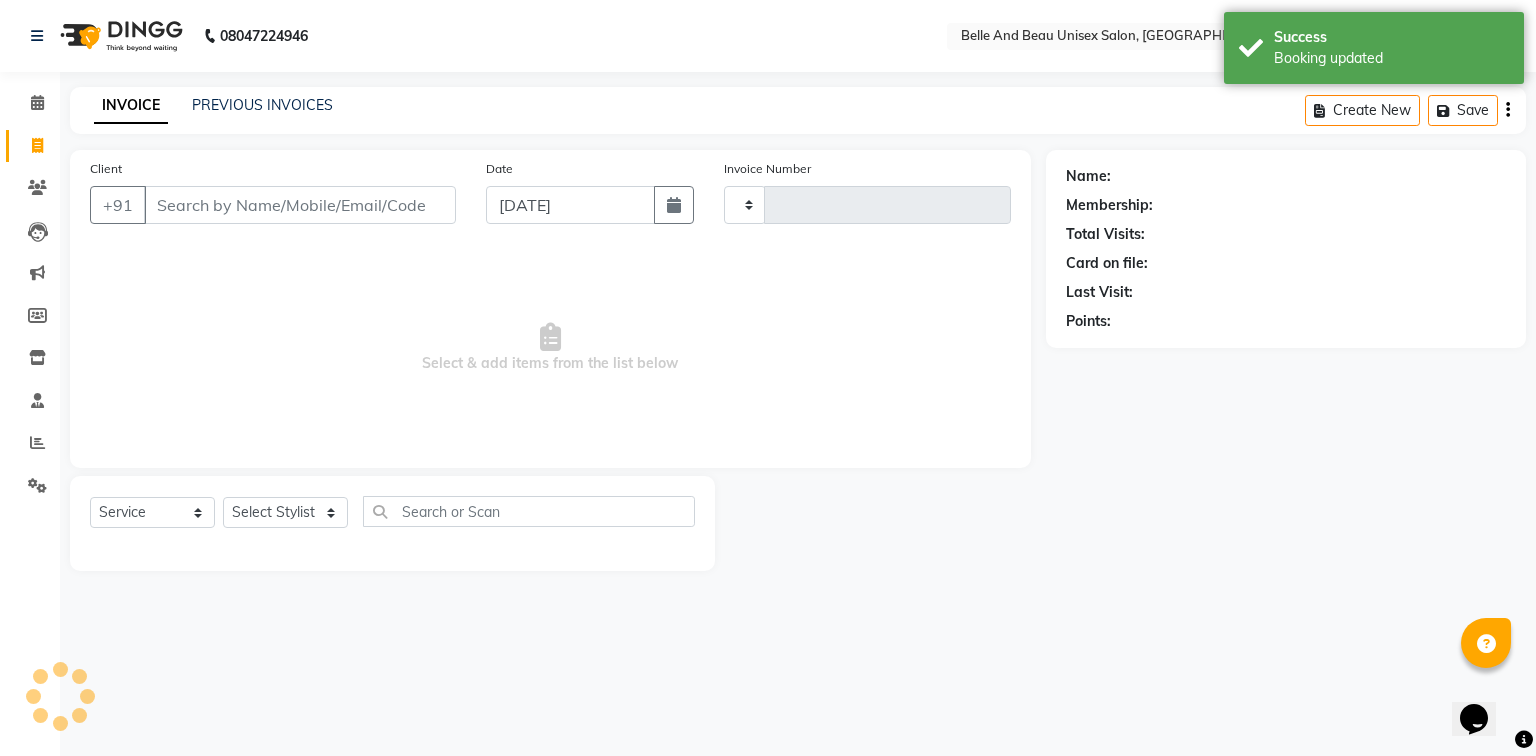 type on "1262" 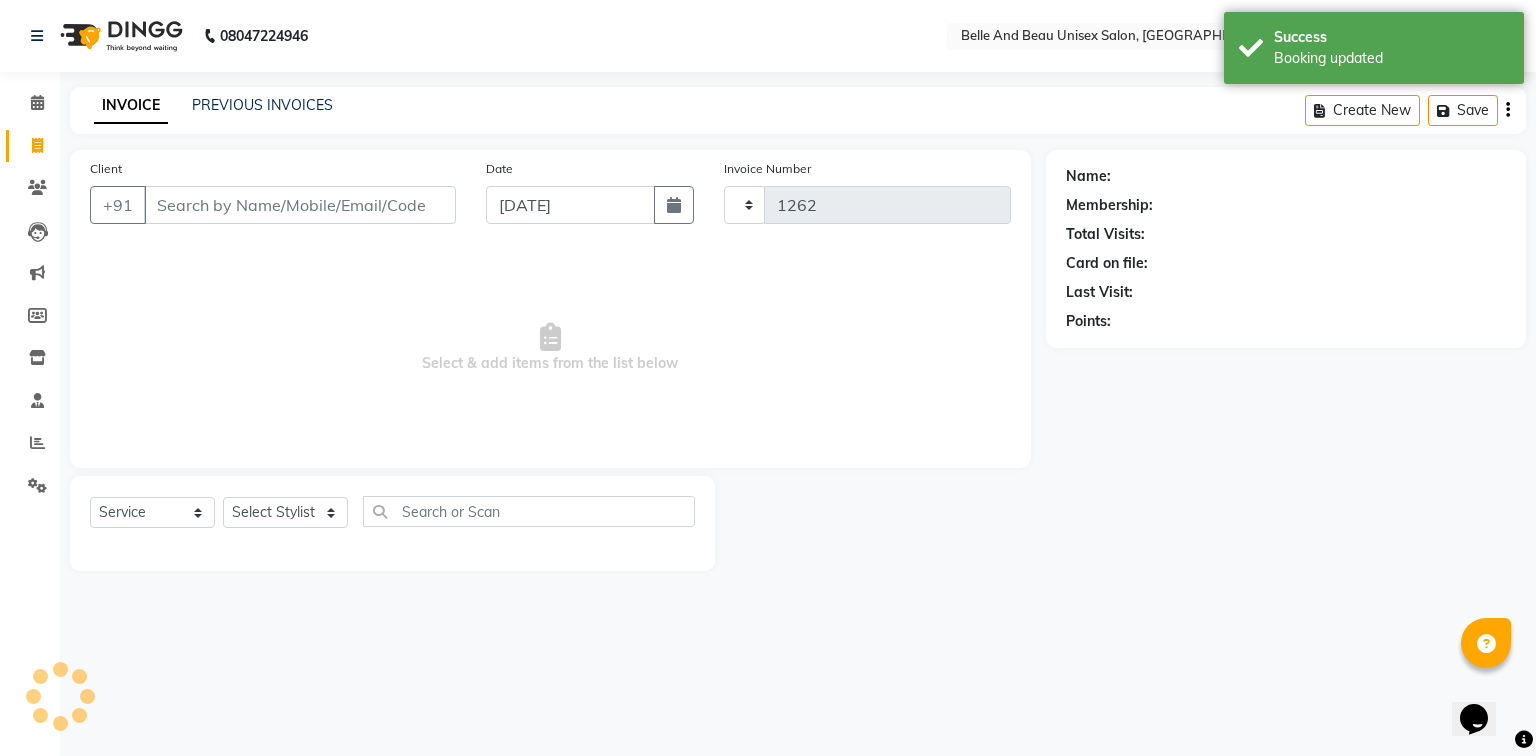 select on "7066" 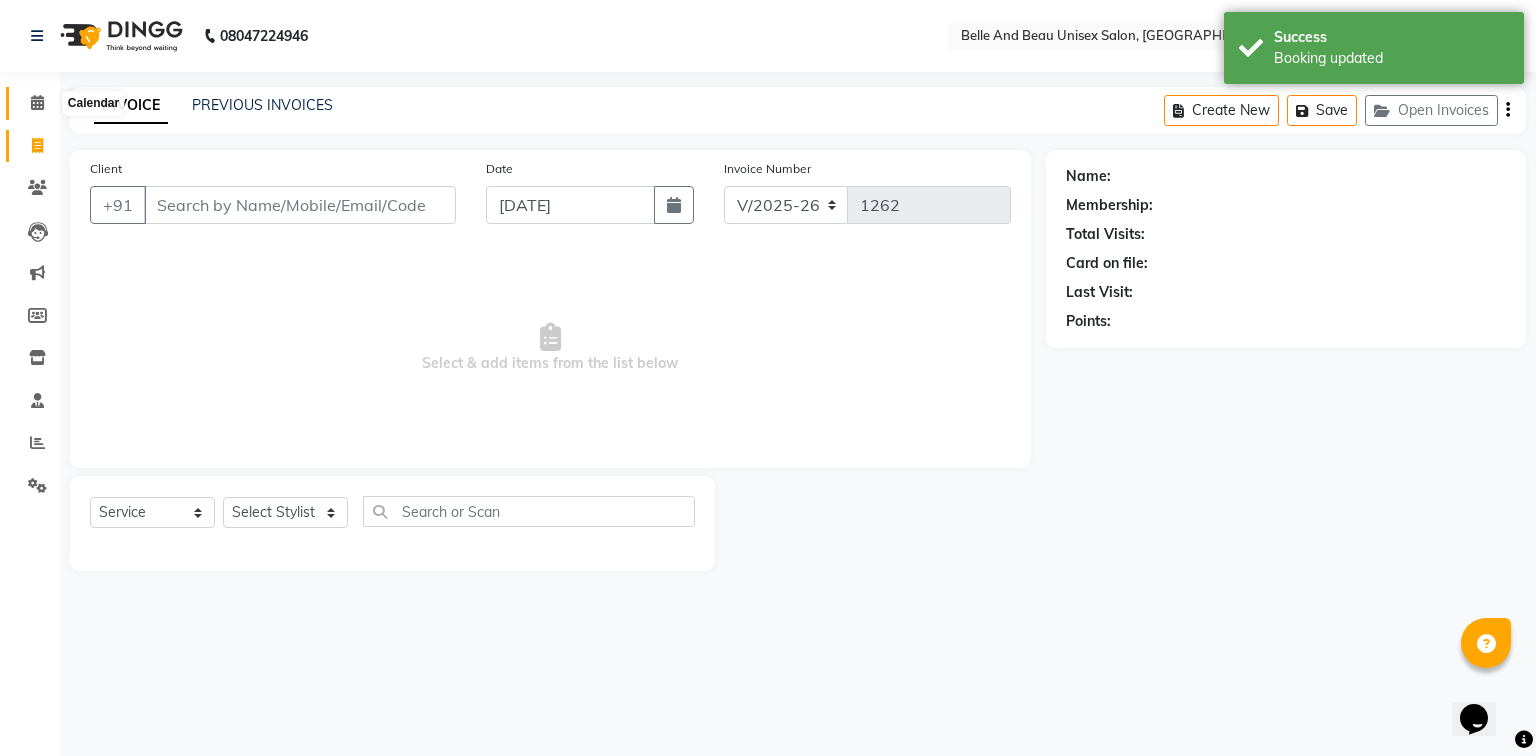 click 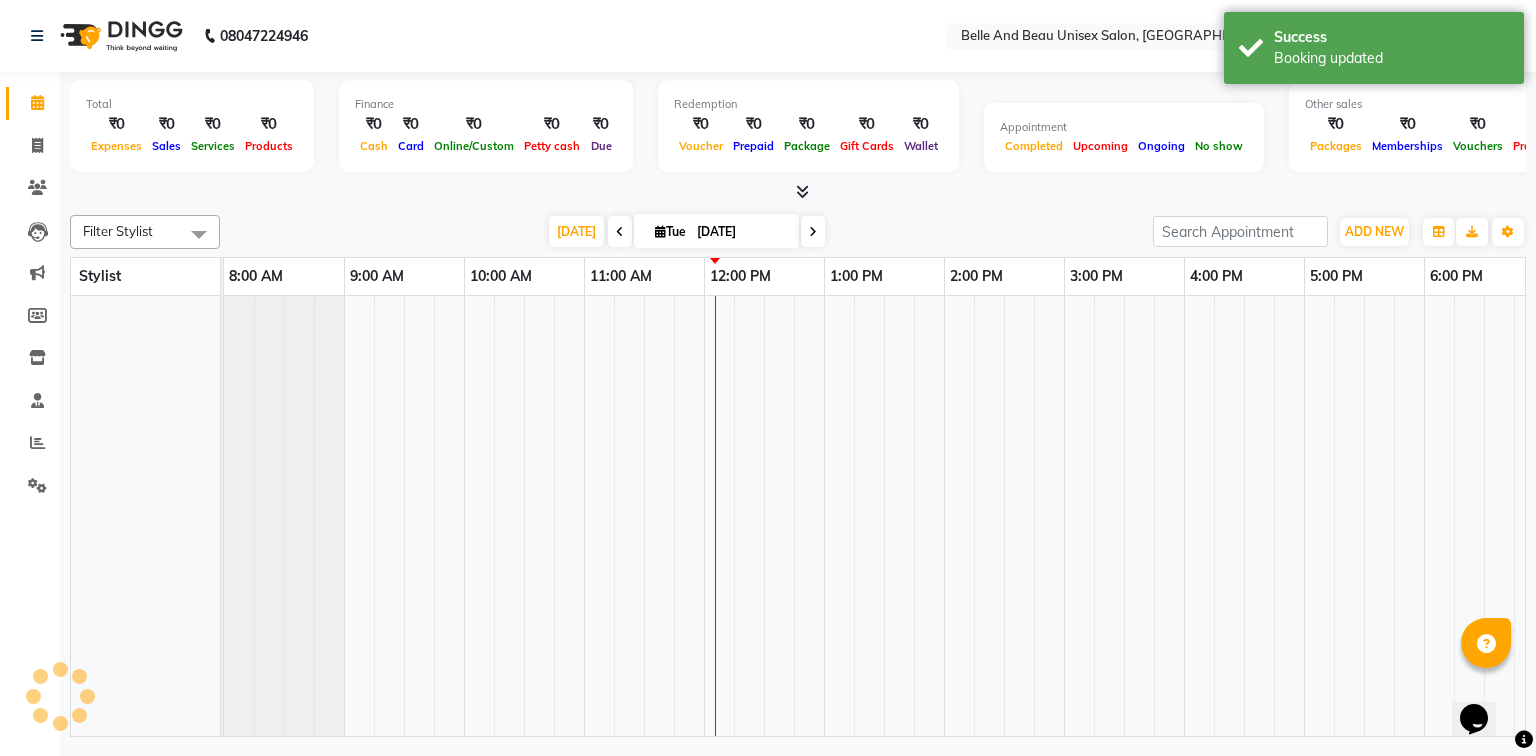 scroll, scrollTop: 0, scrollLeft: 0, axis: both 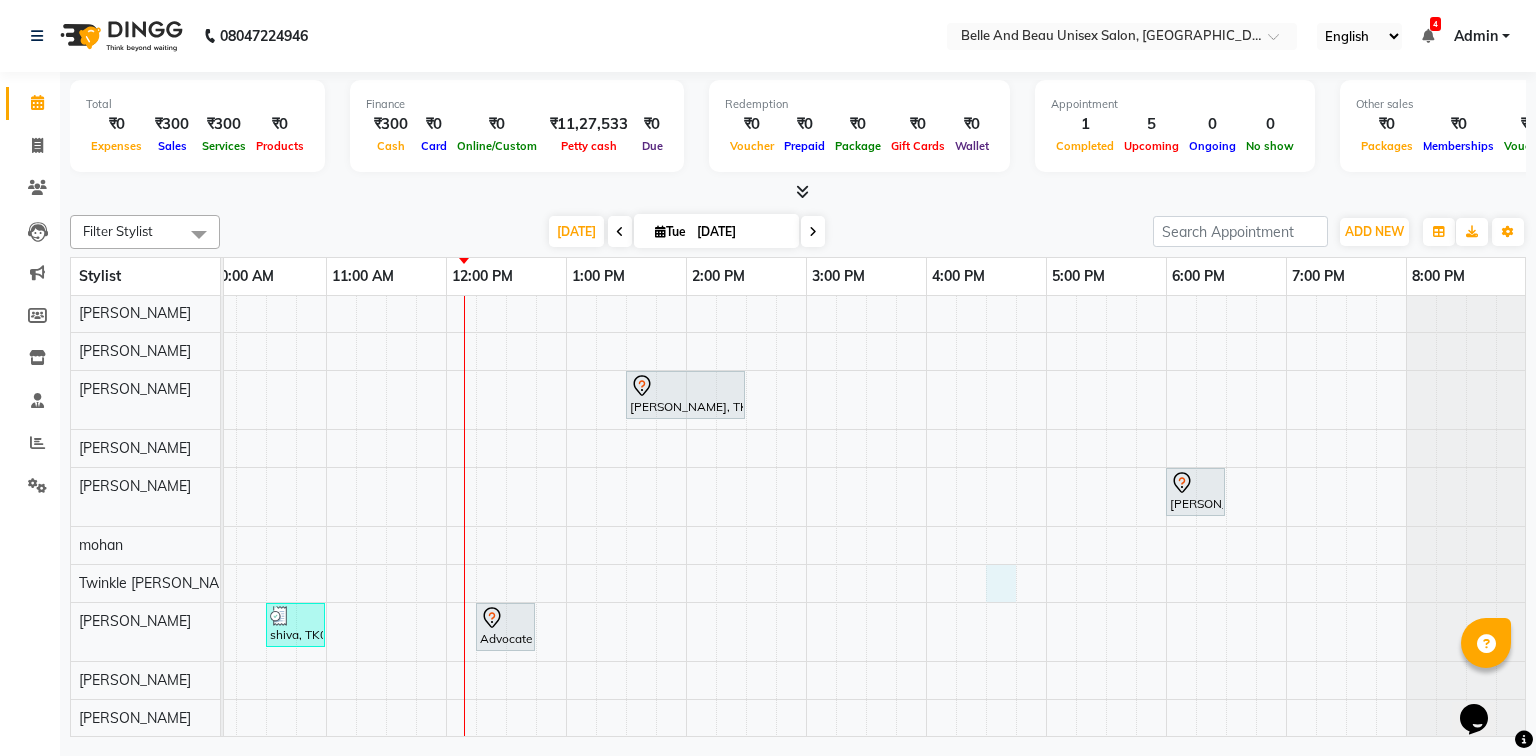click on "Manori, TK02, 12:30 PM-01:30 PM, ginger & walnut             Trisha Agrawal, TK01, 06:30 PM-07:00 PM, Nail Art - Nail Art30 - Nail Extension             Anju Khatwani, TK03, 01:30 PM-02:30 PM, offer 1999             Dr. Ajay Kumar, TK05, 06:00 PM-06:30 PM, Hair Care - Hair Cut (Male)30 - Adult Hair Cut (Below 8)     shiva, TK04, 10:30 AM-11:00 AM, Hair Styling - Blow Dry Hair Wash (Female)30 - Blow dry             Advocate Acharya, TK06, 12:15 PM-12:45 PM, Nanoplastic - Nanoplastic30 - Upto Mid Back" at bounding box center (746, 467) 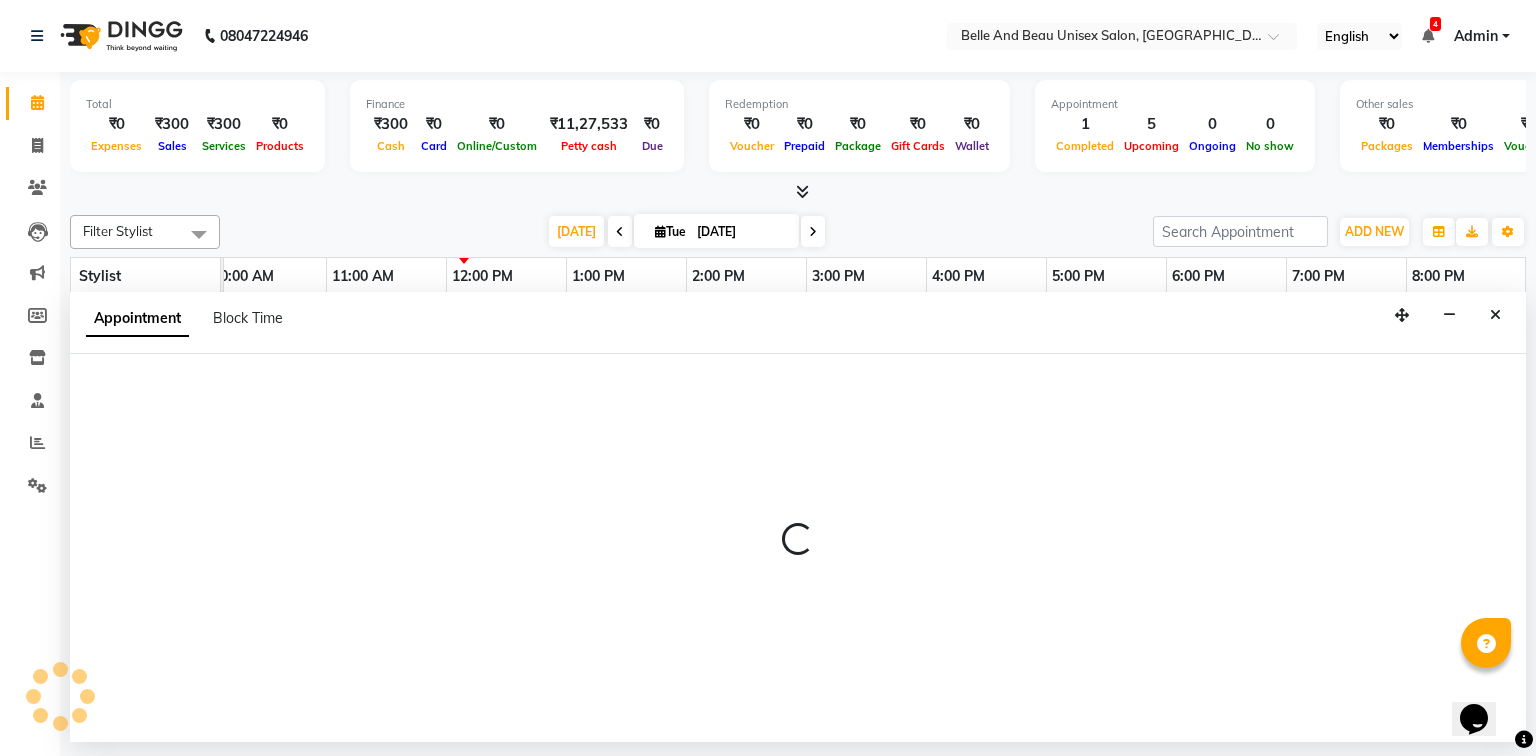 select on "81466" 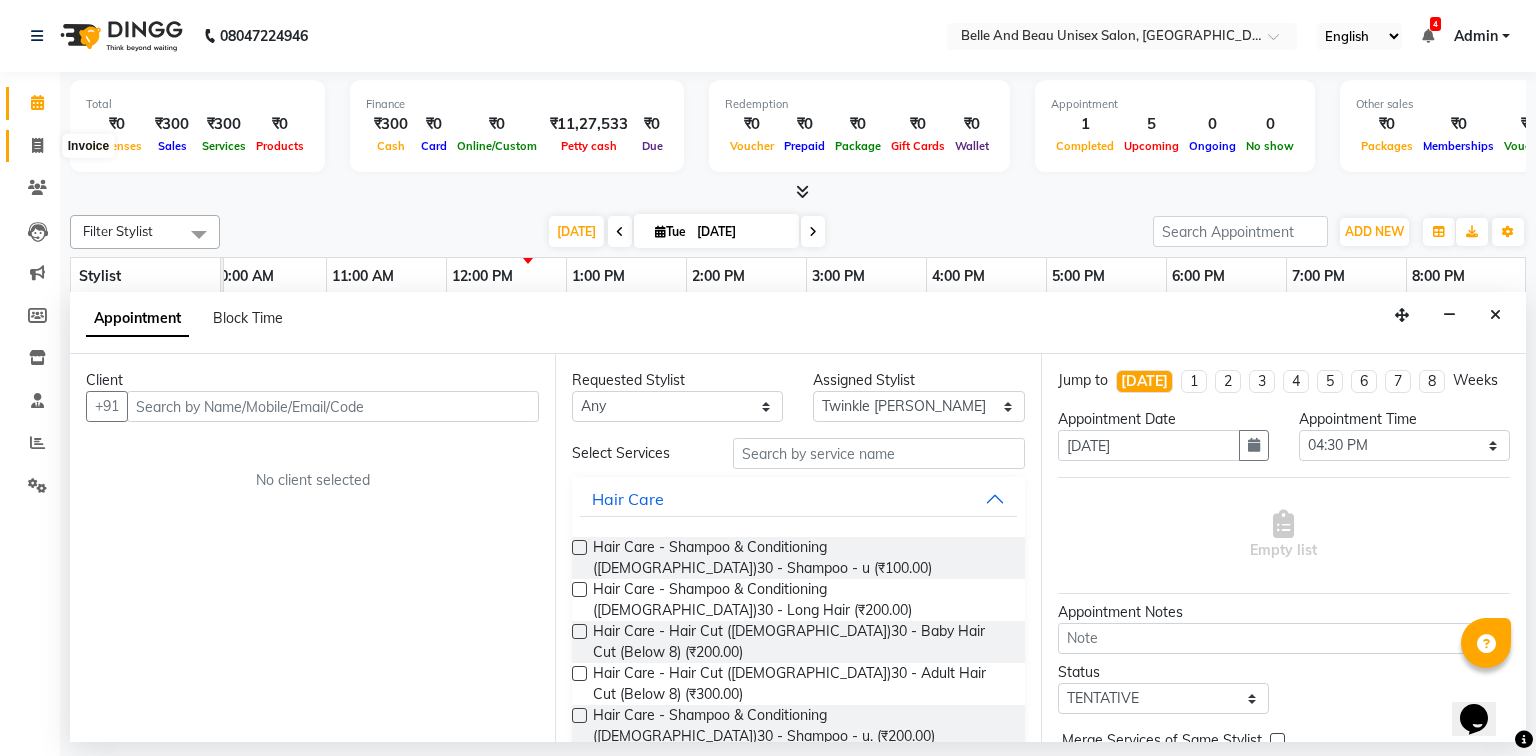 click 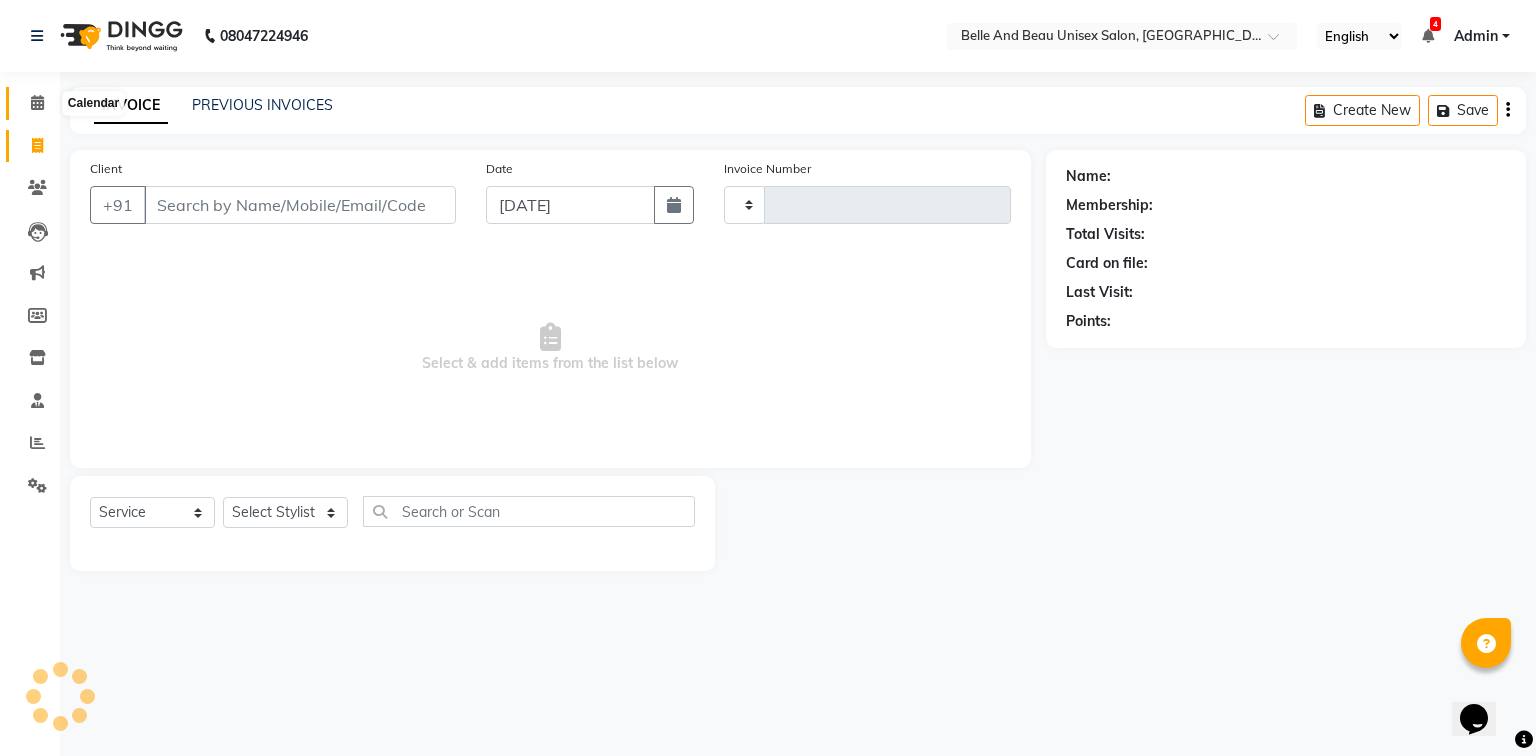 click 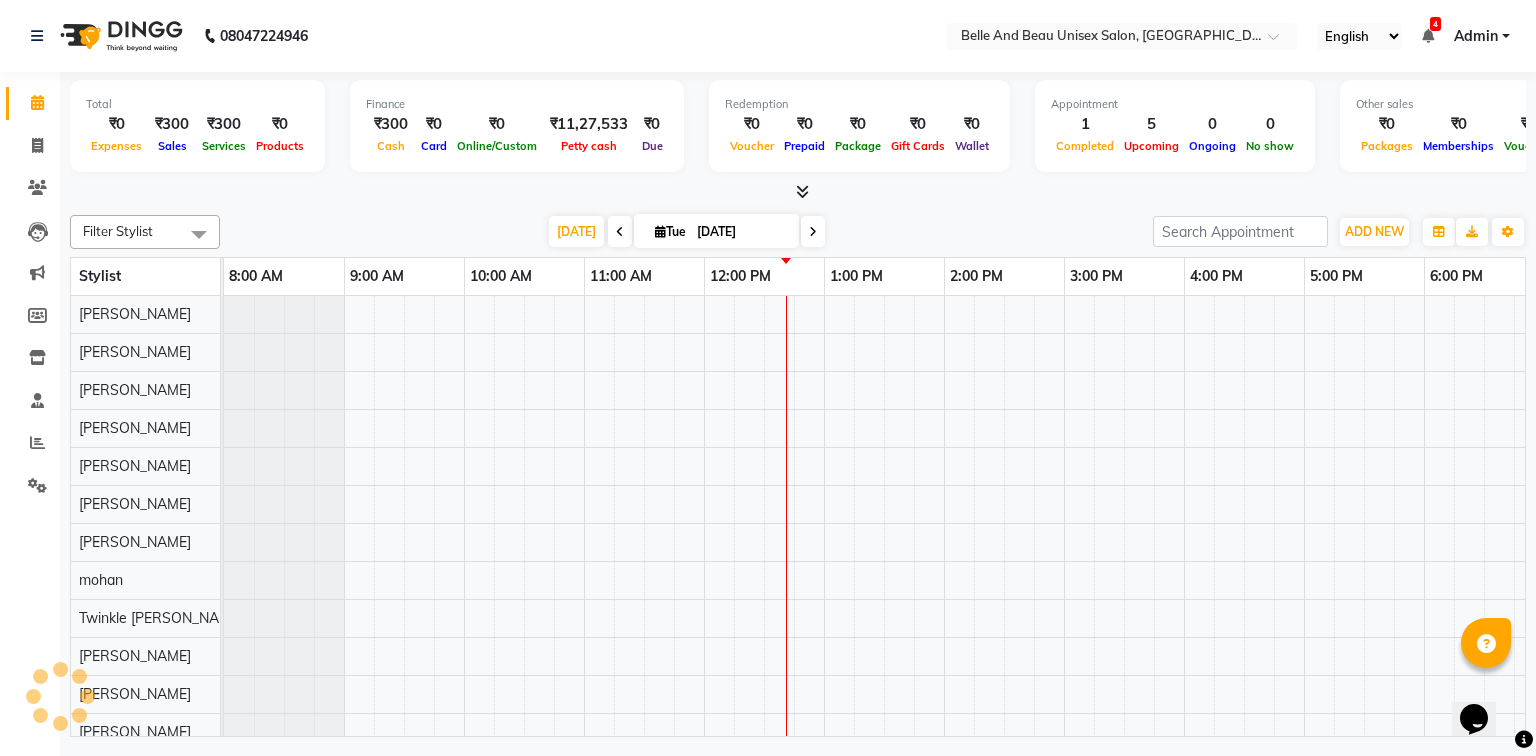 scroll, scrollTop: 0, scrollLeft: 258, axis: horizontal 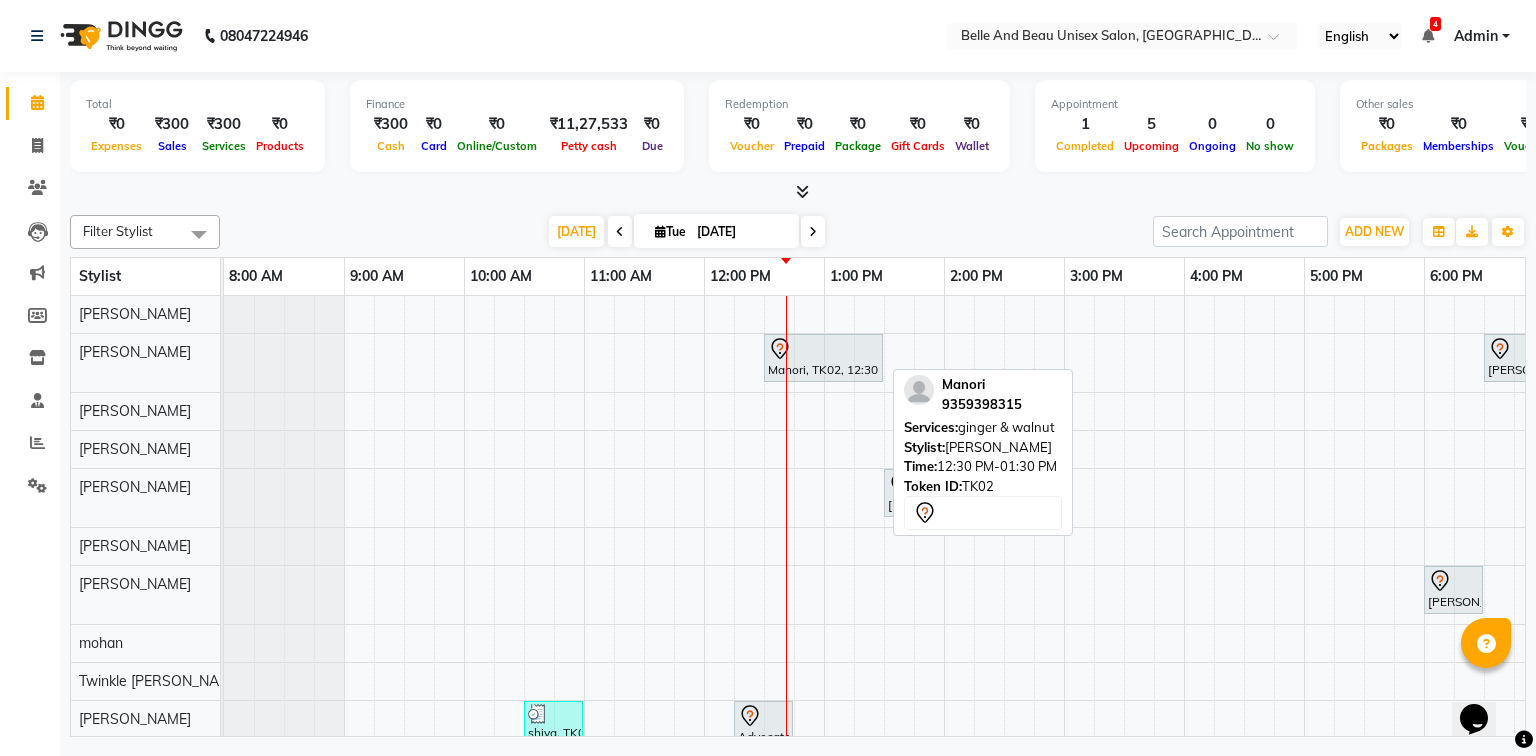 click at bounding box center (823, 349) 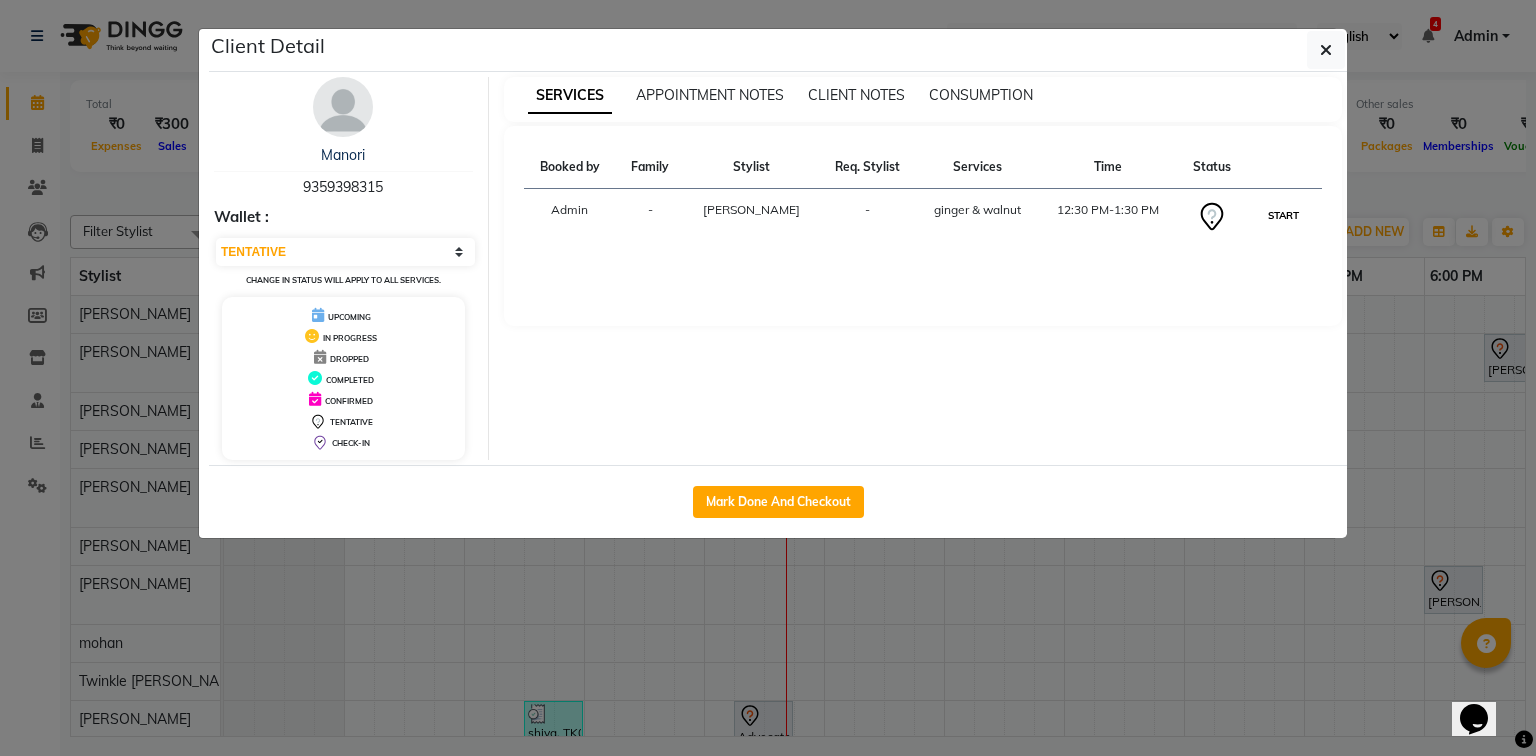 click on "START" at bounding box center (1283, 215) 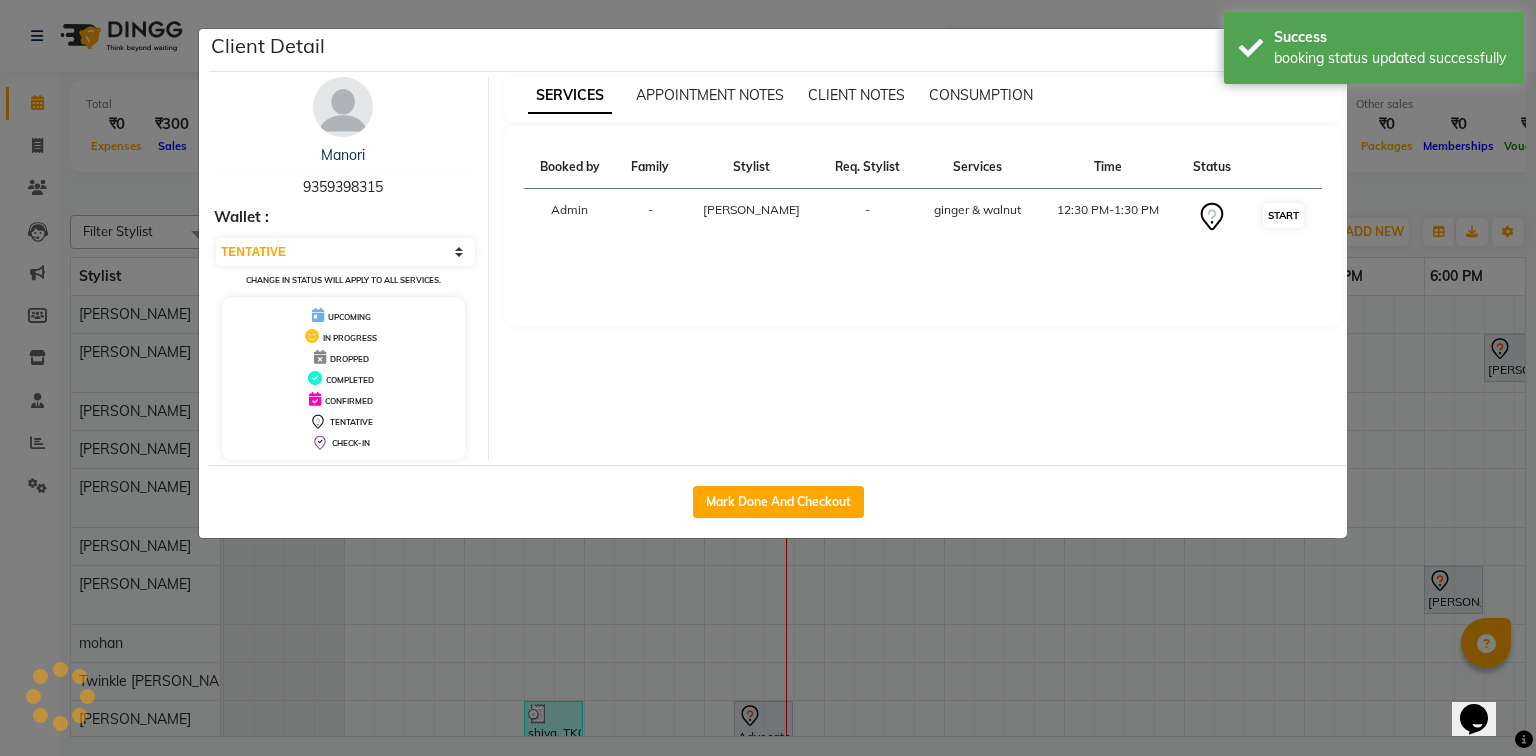 select on "1" 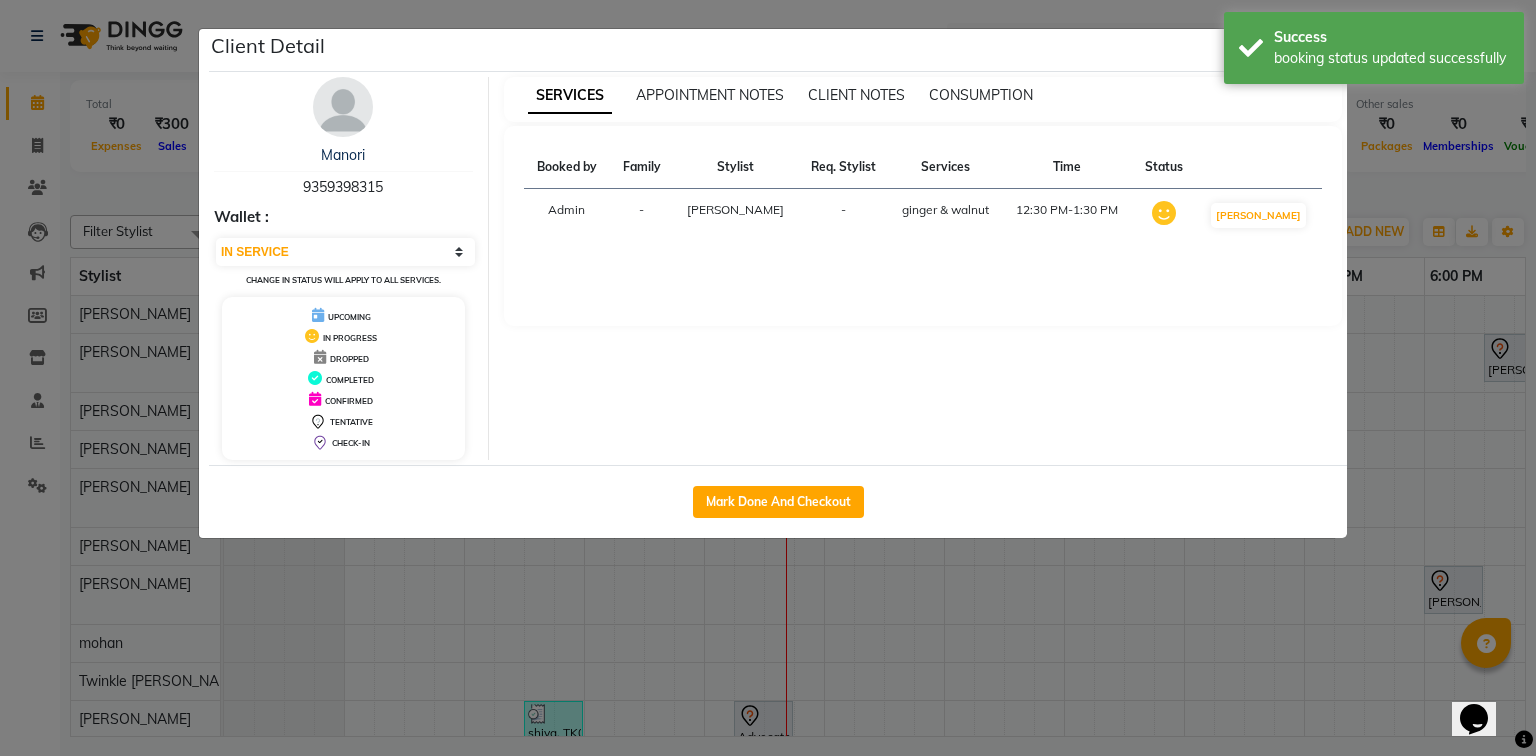 click on "Client Detail  Manori    9359398315 Wallet : Select IN SERVICE CONFIRMED TENTATIVE CHECK IN MARK DONE DROPPED UPCOMING Change in status will apply to all services. UPCOMING IN PROGRESS DROPPED COMPLETED CONFIRMED TENTATIVE CHECK-IN SERVICES APPOINTMENT NOTES CLIENT NOTES CONSUMPTION Booked by Family Stylist Req. Stylist Services Time Status  Admin  - Nibha -  ginger & walnut   12:30 PM-1:30 PM   MARK DONE   Mark Done And Checkout" 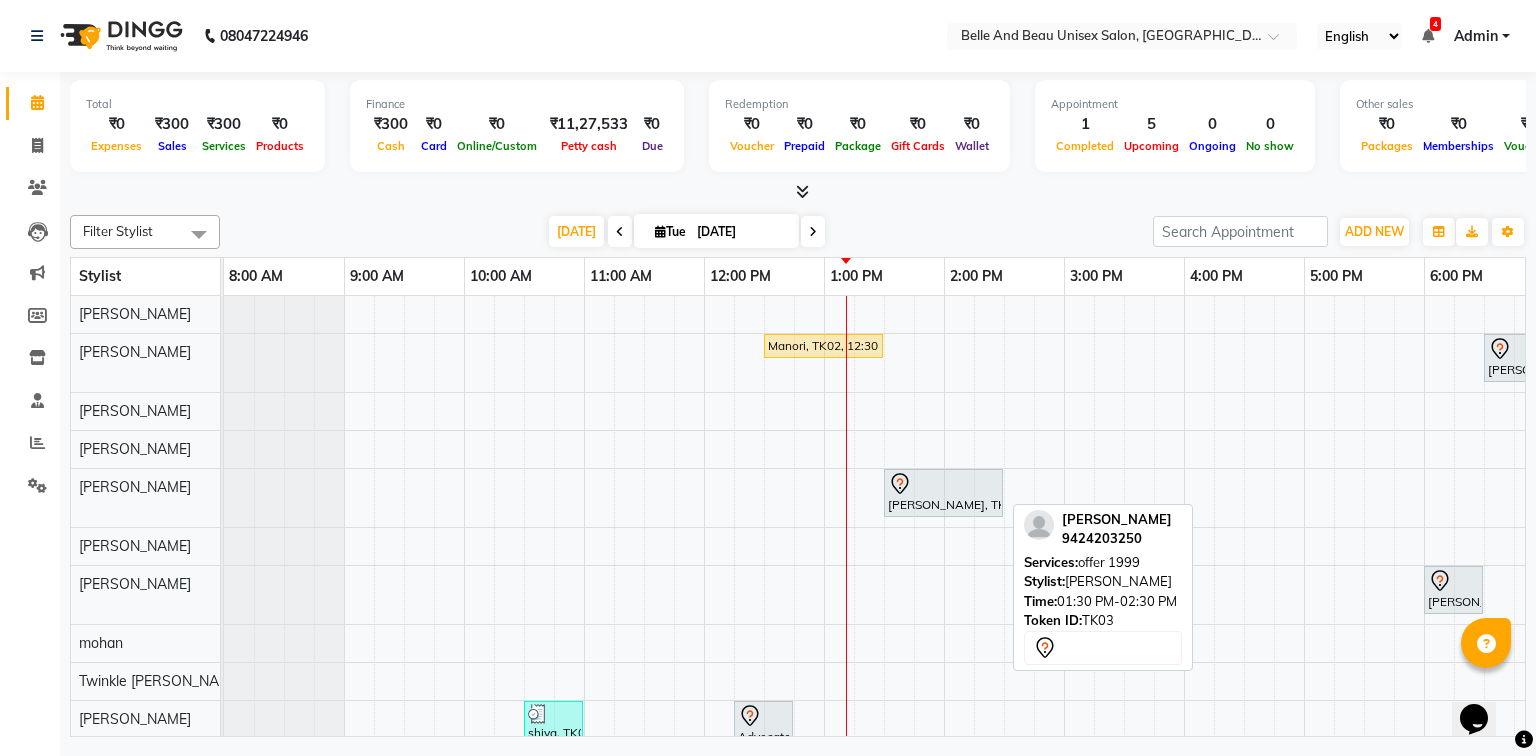 click on "Anju Khatwani, TK03, 01:30 PM-02:30 PM, offer 1999" at bounding box center (943, 493) 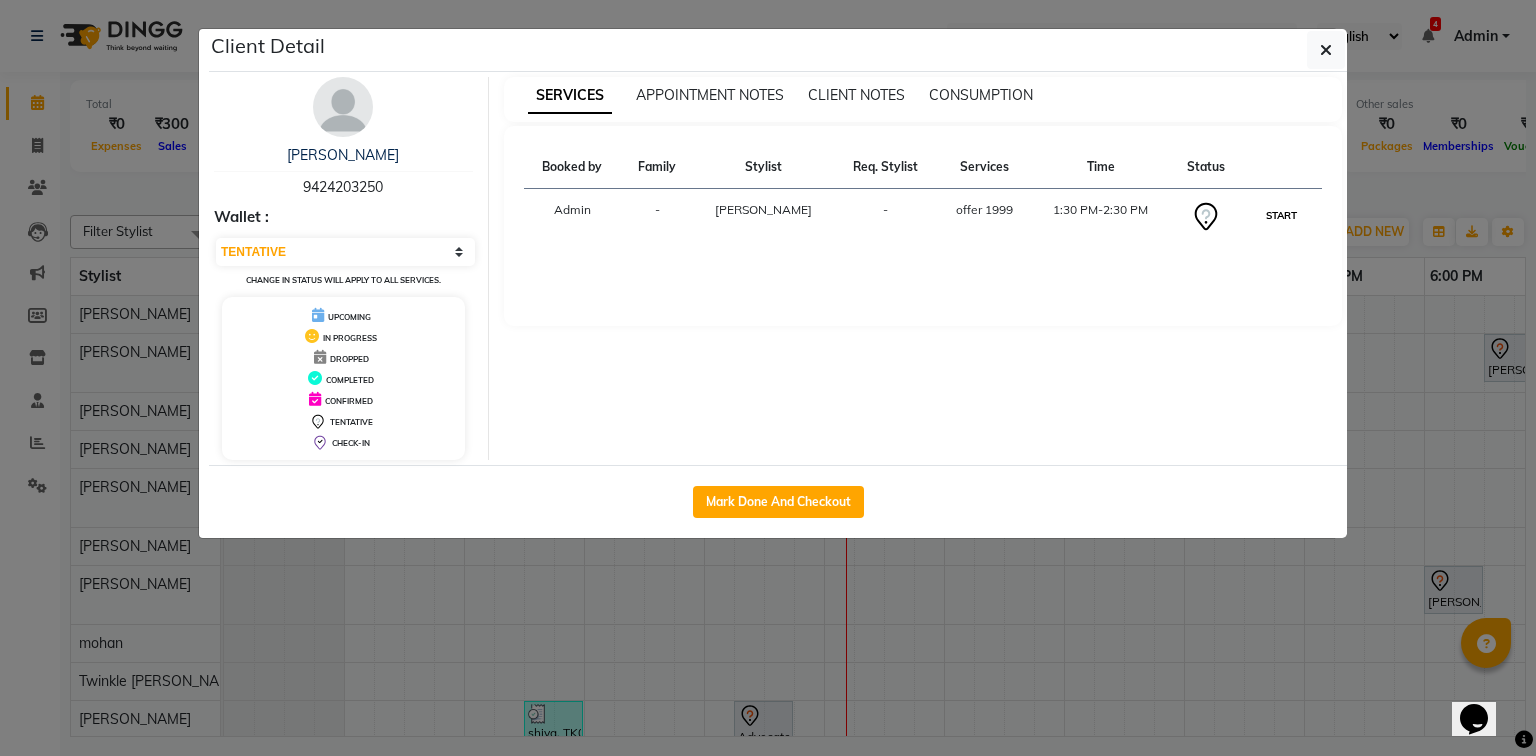 click on "START" at bounding box center [1281, 215] 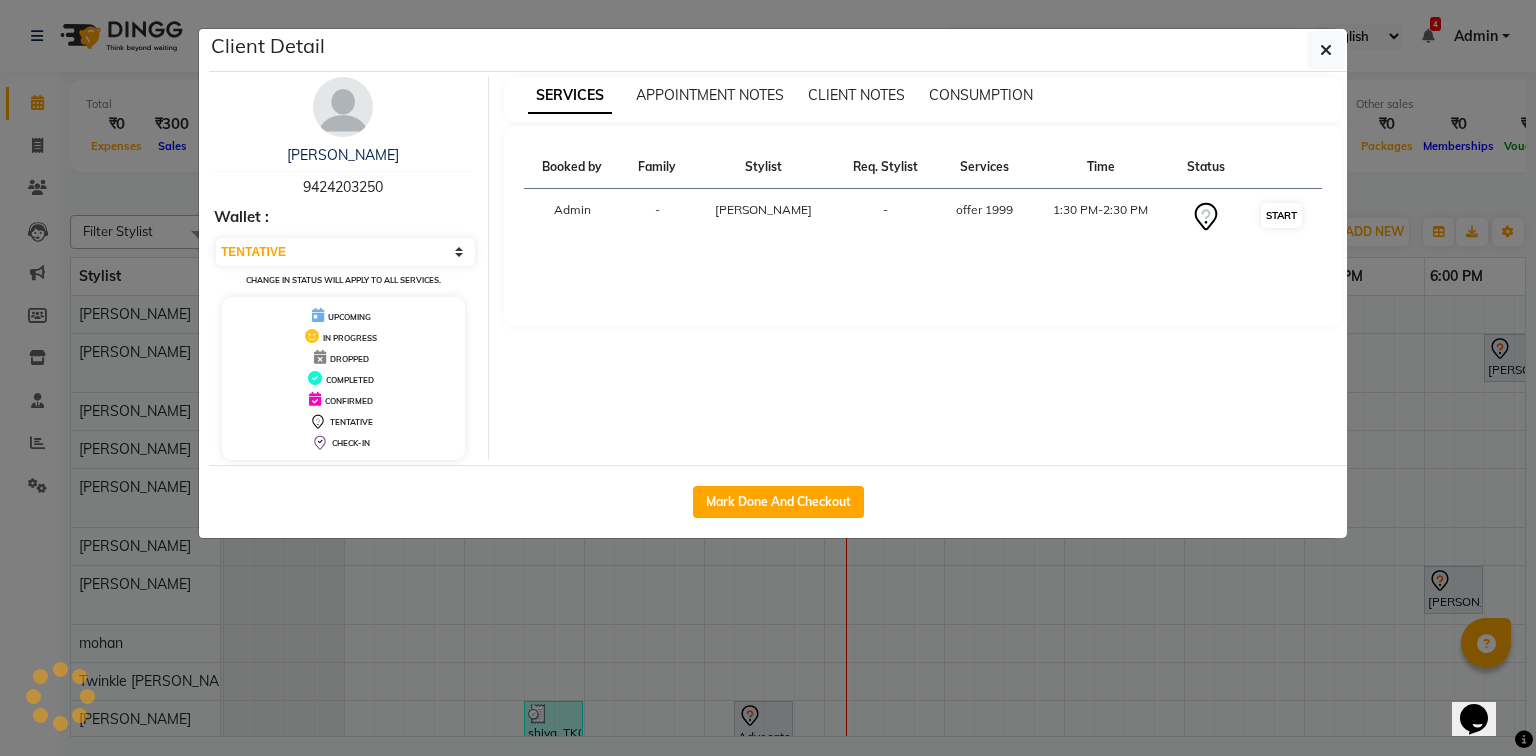 select on "1" 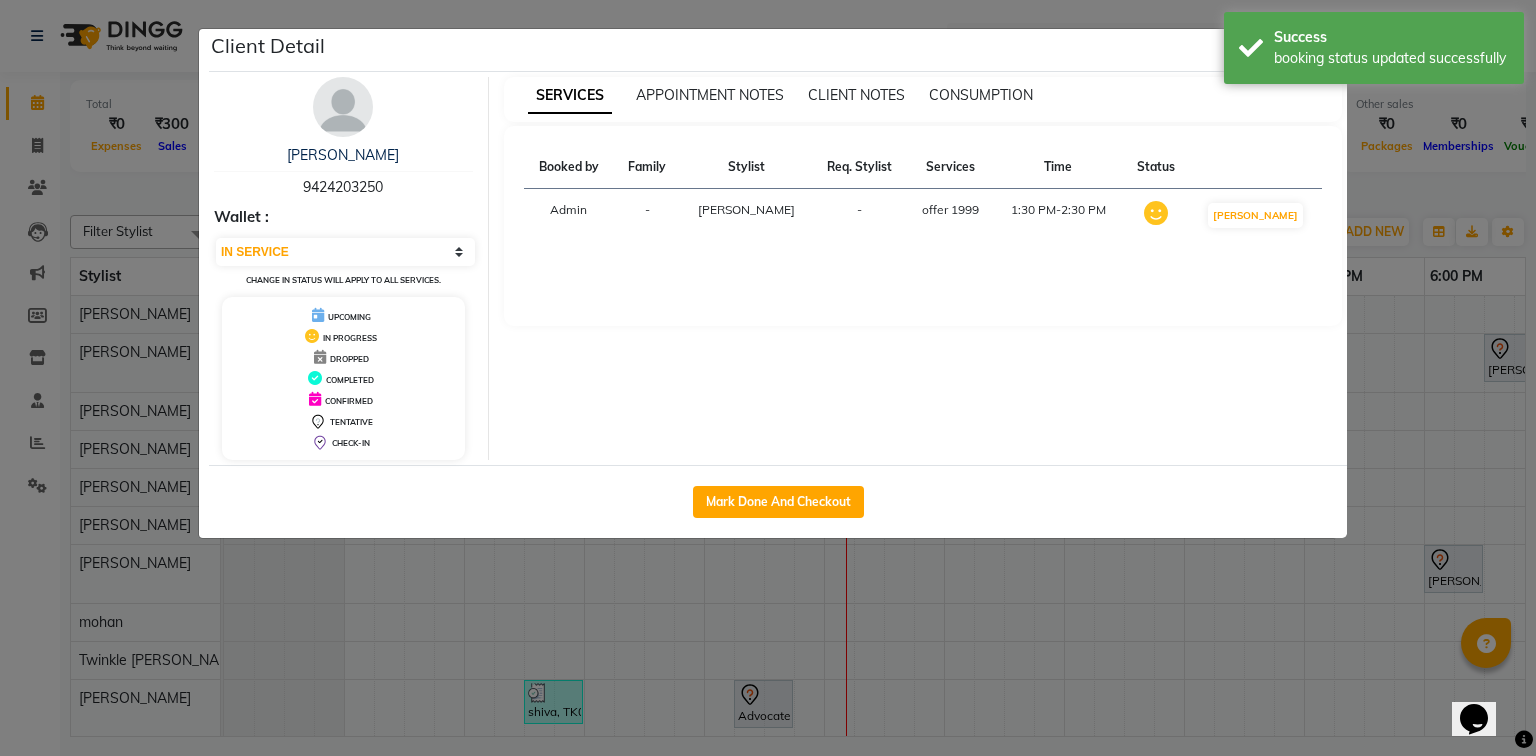 click on "Client Detail  Anju Khatwani    9424203250 Wallet : Select IN SERVICE CONFIRMED TENTATIVE CHECK IN MARK DONE DROPPED UPCOMING Change in status will apply to all services. UPCOMING IN PROGRESS DROPPED COMPLETED CONFIRMED TENTATIVE CHECK-IN SERVICES APPOINTMENT NOTES CLIENT NOTES CONSUMPTION Booked by Family Stylist Req. Stylist Services Time Status  Admin  - varsha -  offer 1999   1:30 PM-2:30 PM   MARK DONE   Mark Done And Checkout" 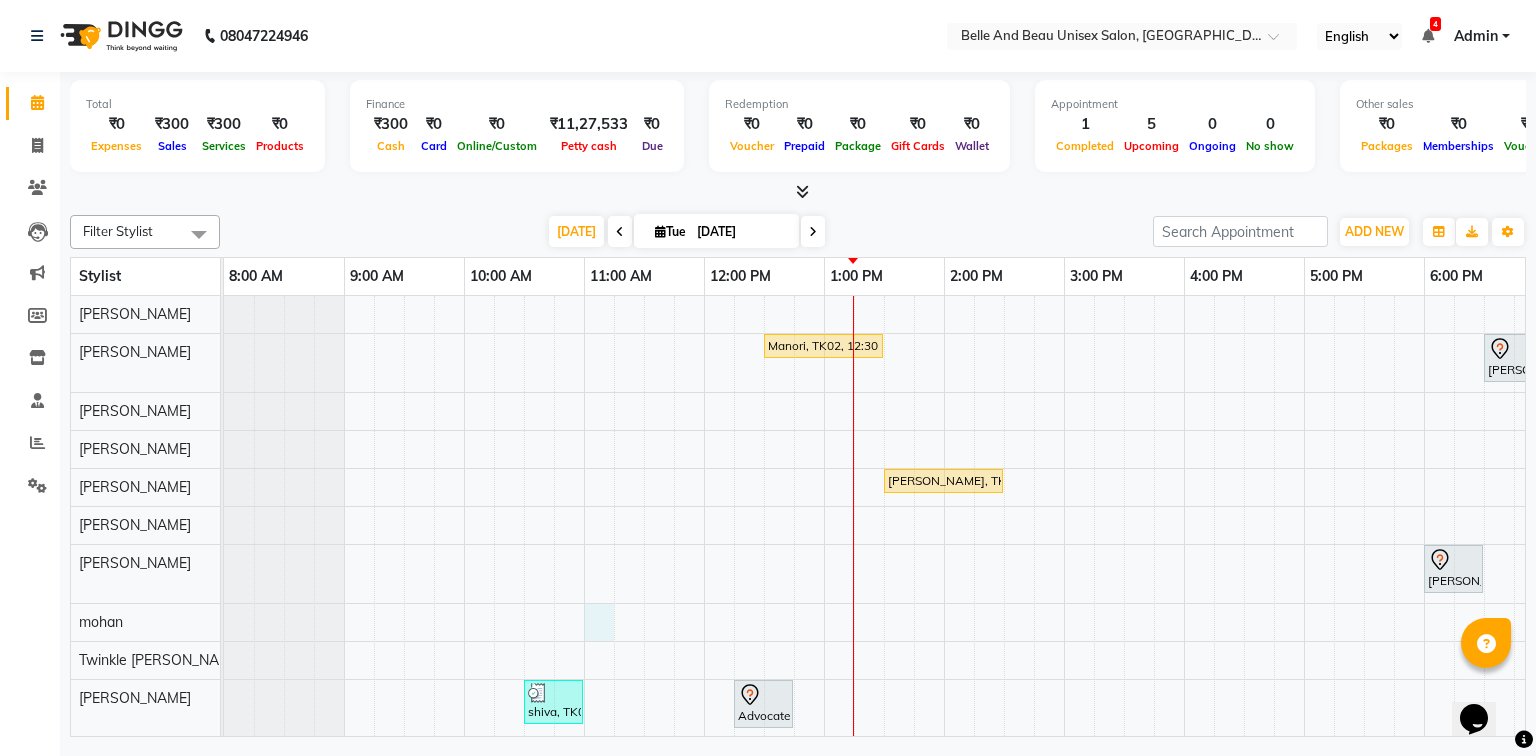 click on "Manori, TK02, 12:30 PM-01:30 PM, ginger & walnut             Trisha Agrawal, TK01, 06:30 PM-07:00 PM, Nail Art - Nail Art30 - Nail Extension    Anju Khatwani, TK03, 01:30 PM-02:30 PM, offer 1999             Dr. Ajay Kumar, TK05, 06:00 PM-06:30 PM, Hair Care - Hair Cut (Male)30 - Adult Hair Cut (Below 8)     shiva, TK04, 10:30 AM-11:00 AM, Hair Styling - Blow Dry Hair Wash (Female)30 - Blow dry             Advocate Acharya, TK06, 12:15 PM-12:45 PM, Nanoplastic - Nanoplastic30 - Upto Mid Back" at bounding box center [1004, 555] 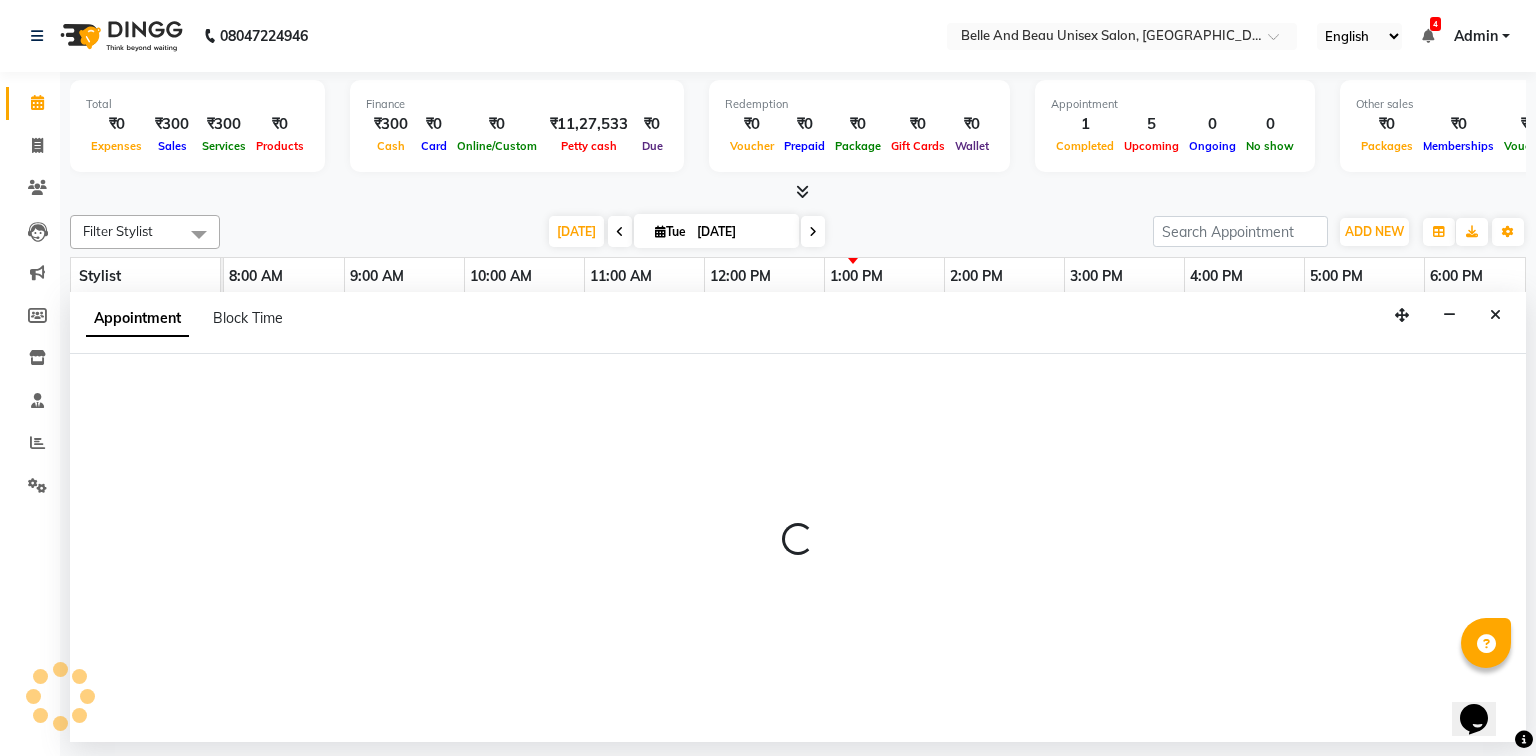 select on "65137" 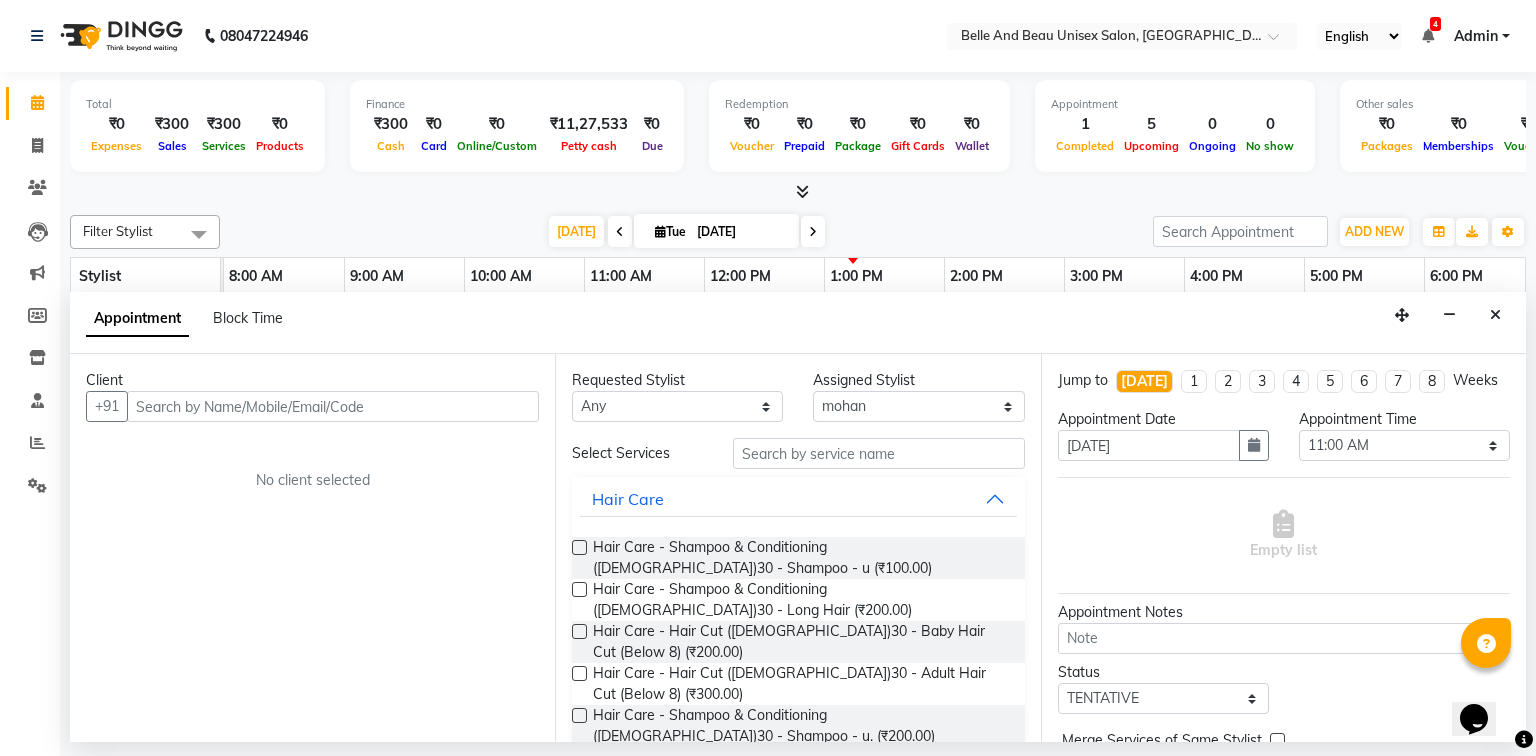 click at bounding box center (333, 406) 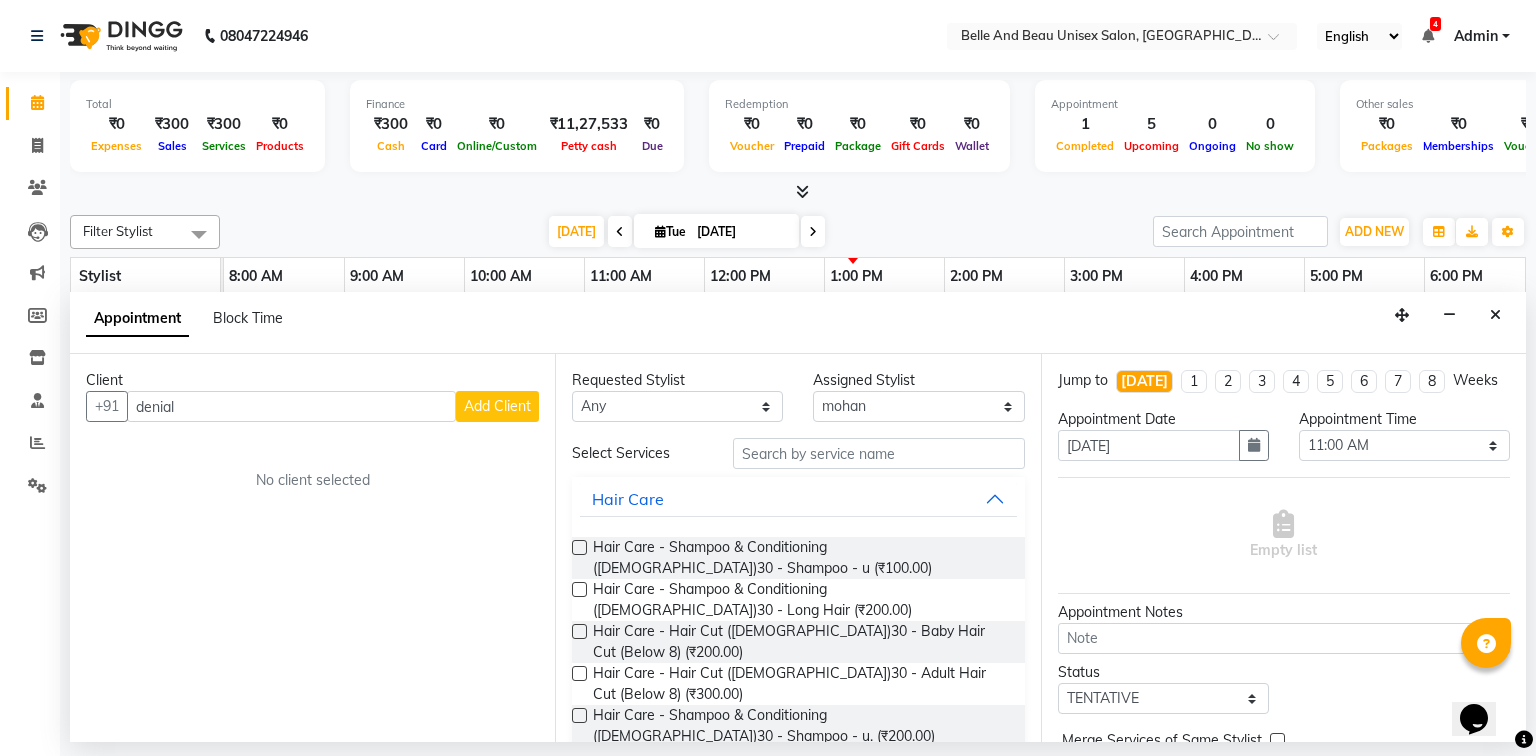 click on "denial" at bounding box center (291, 406) 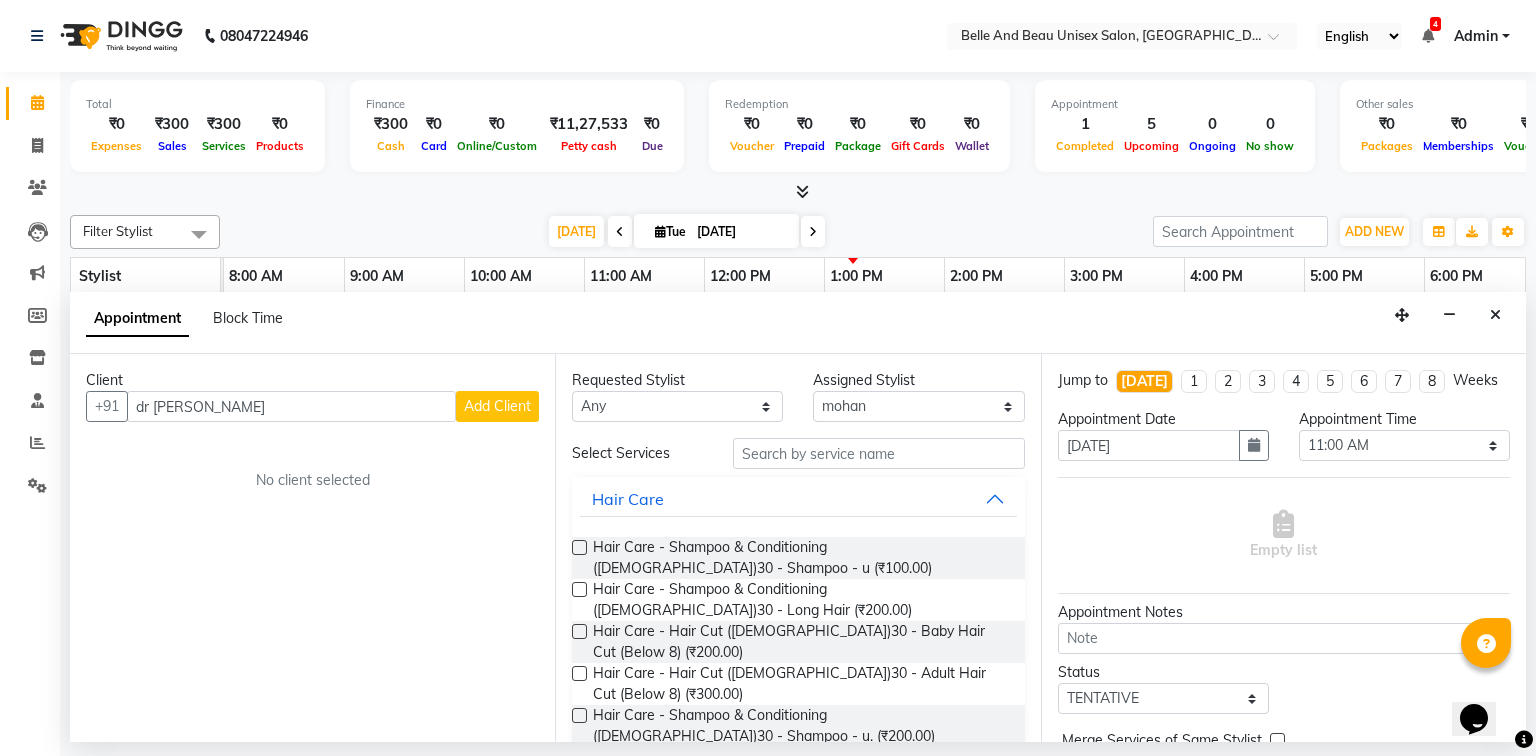 click on "dr denial" at bounding box center [291, 406] 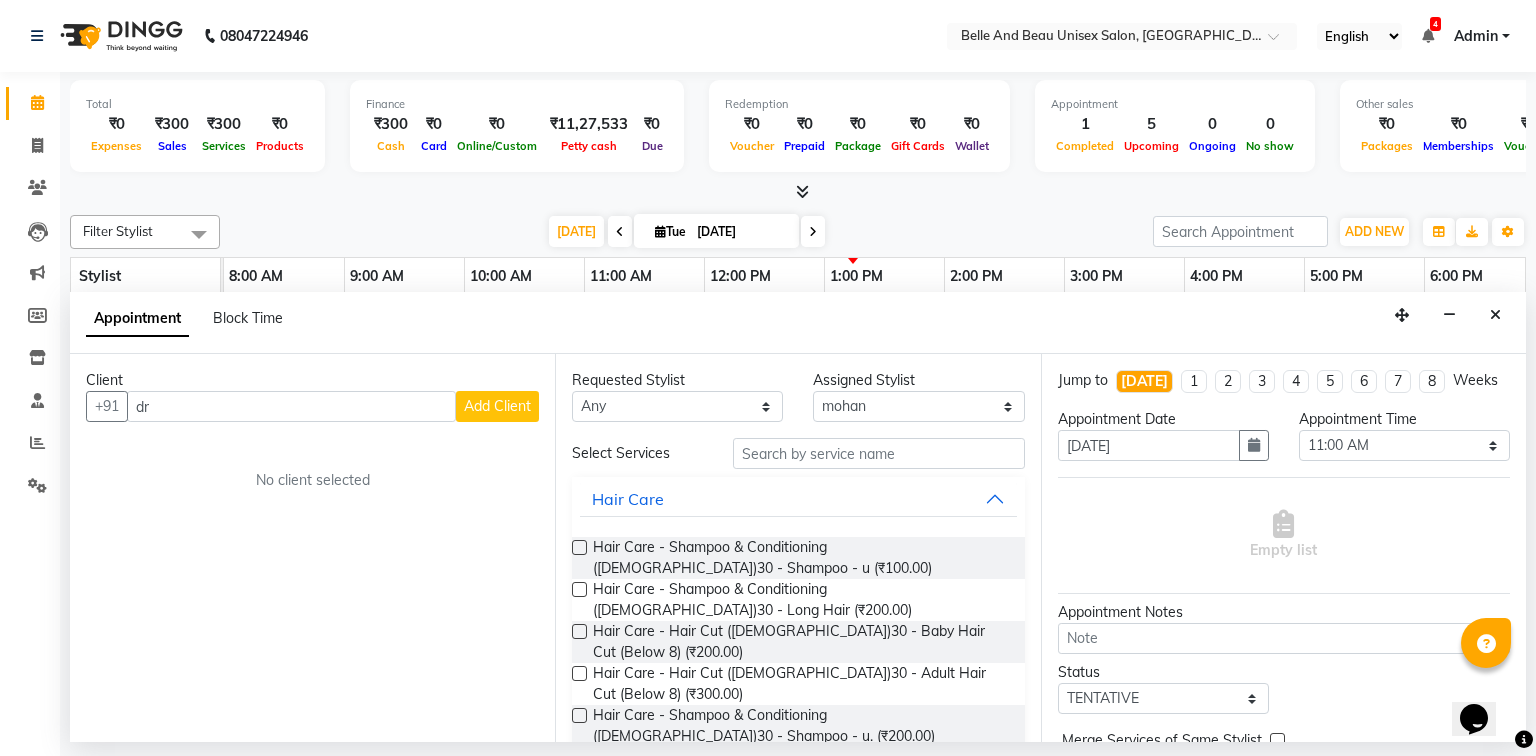 type on "d" 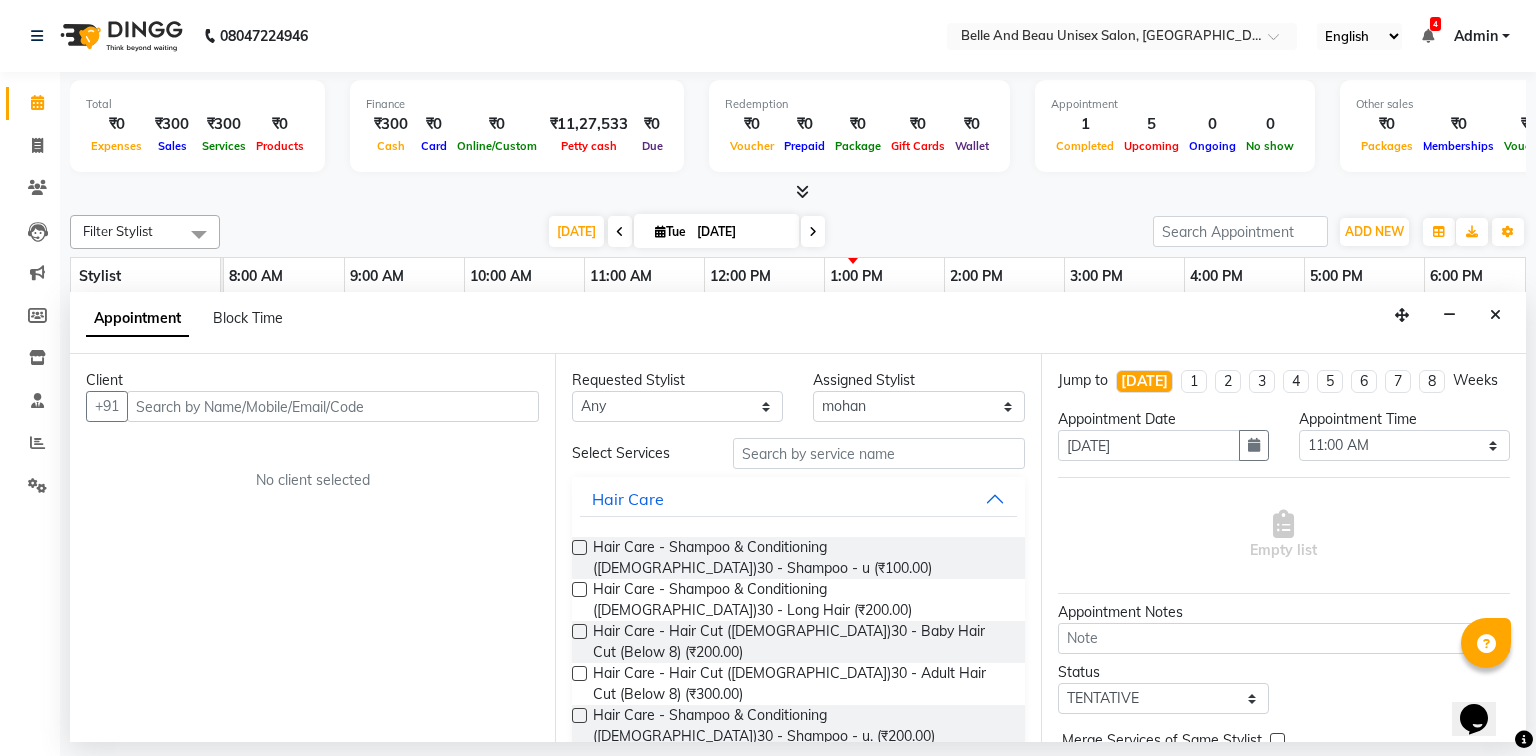 click at bounding box center [333, 406] 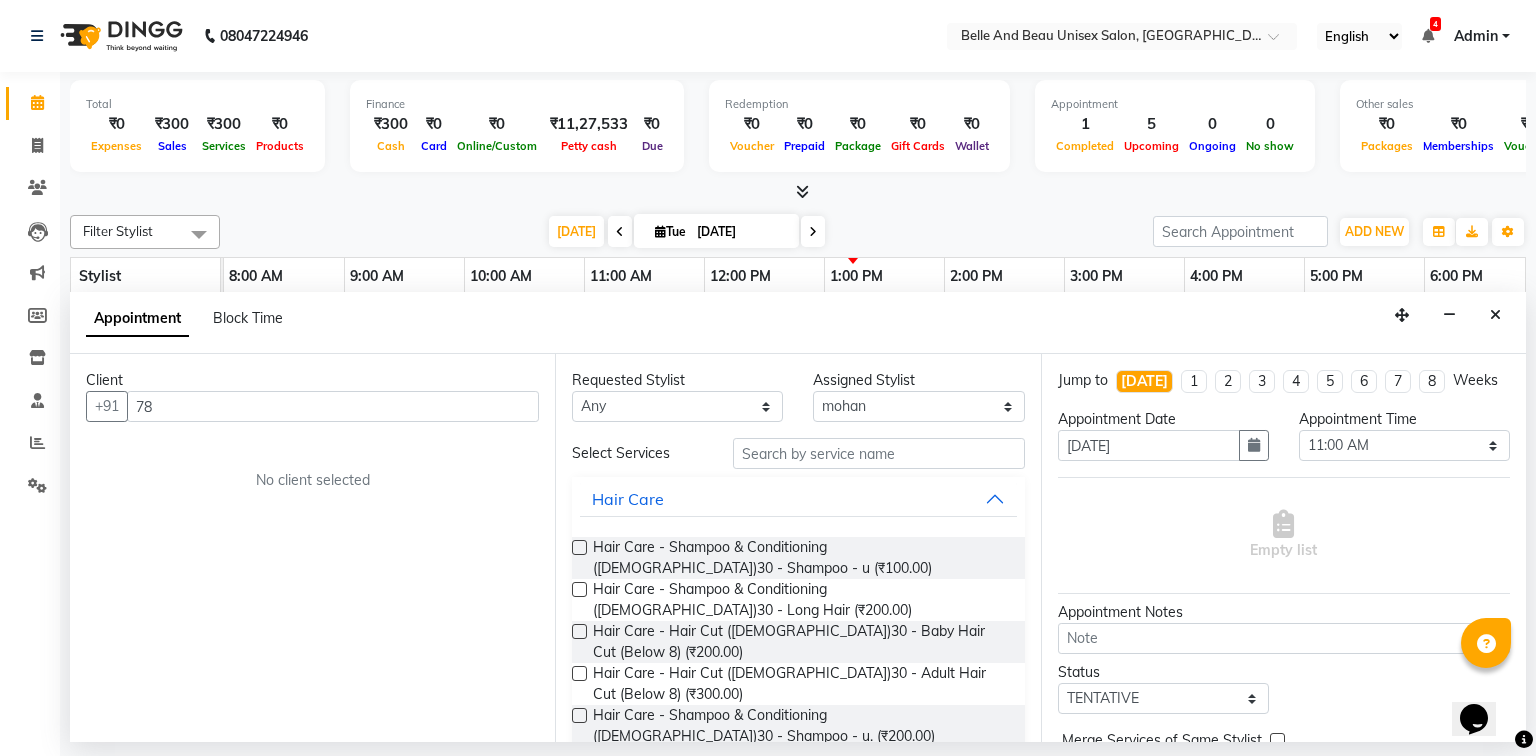 type on "7" 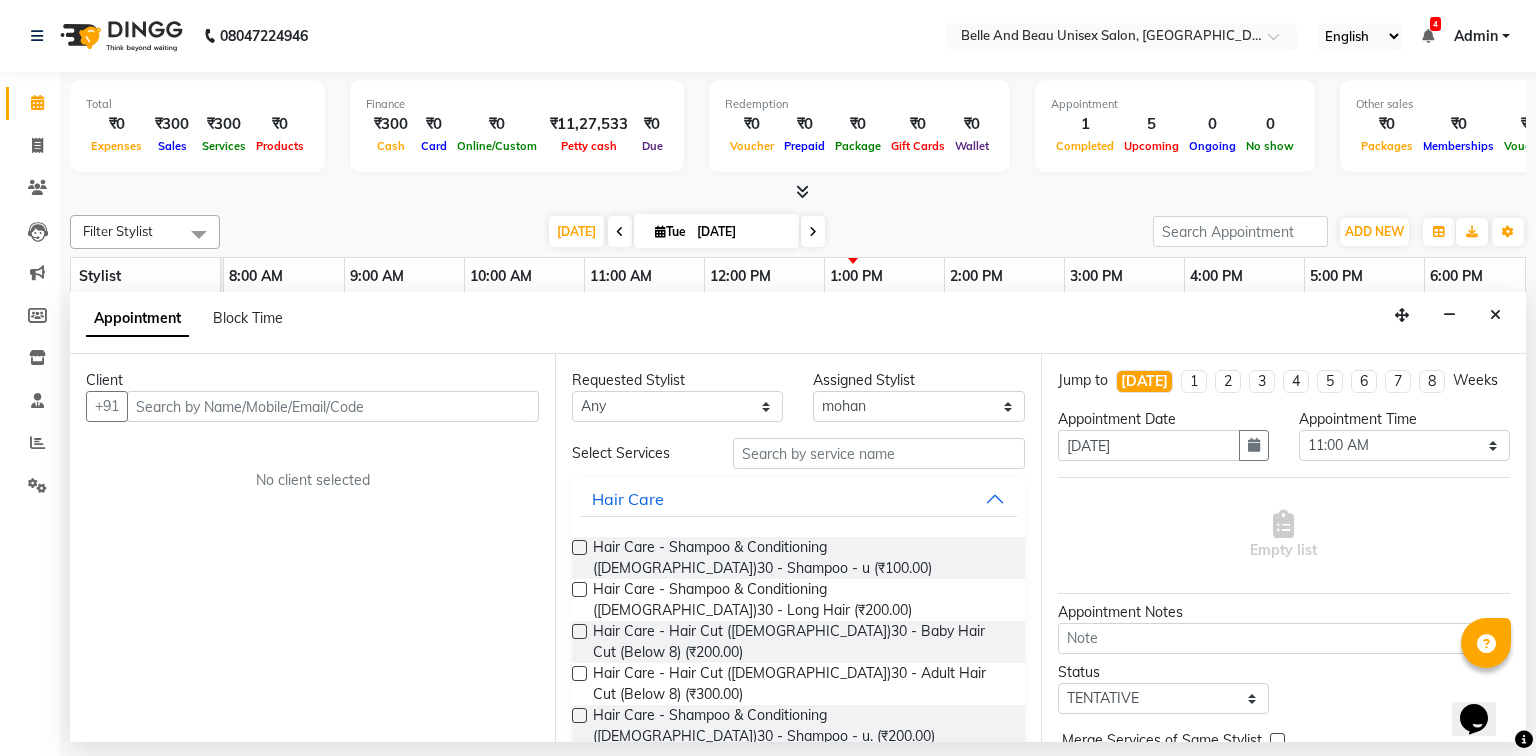 type on "9" 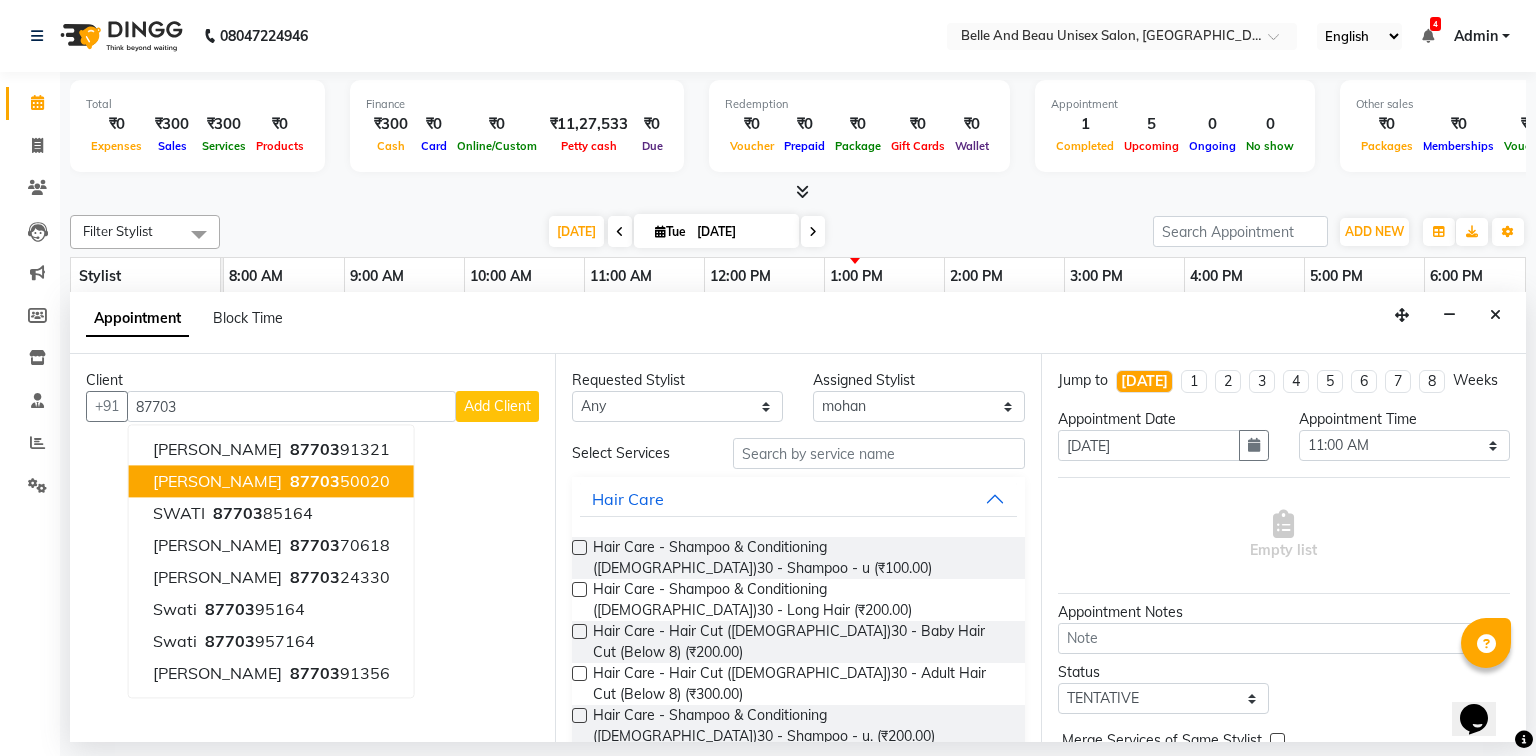 click on "87703" at bounding box center (315, 482) 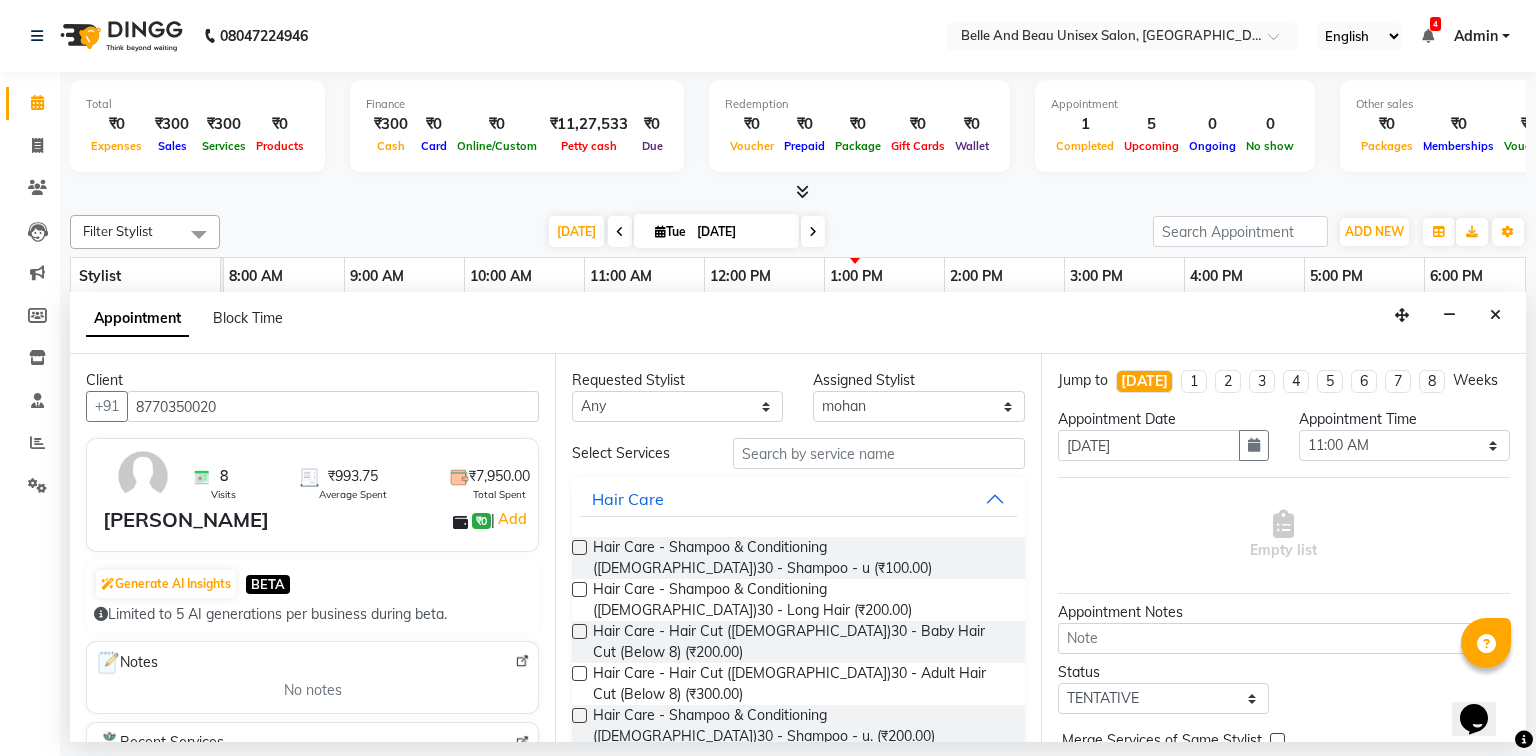type on "8770350020" 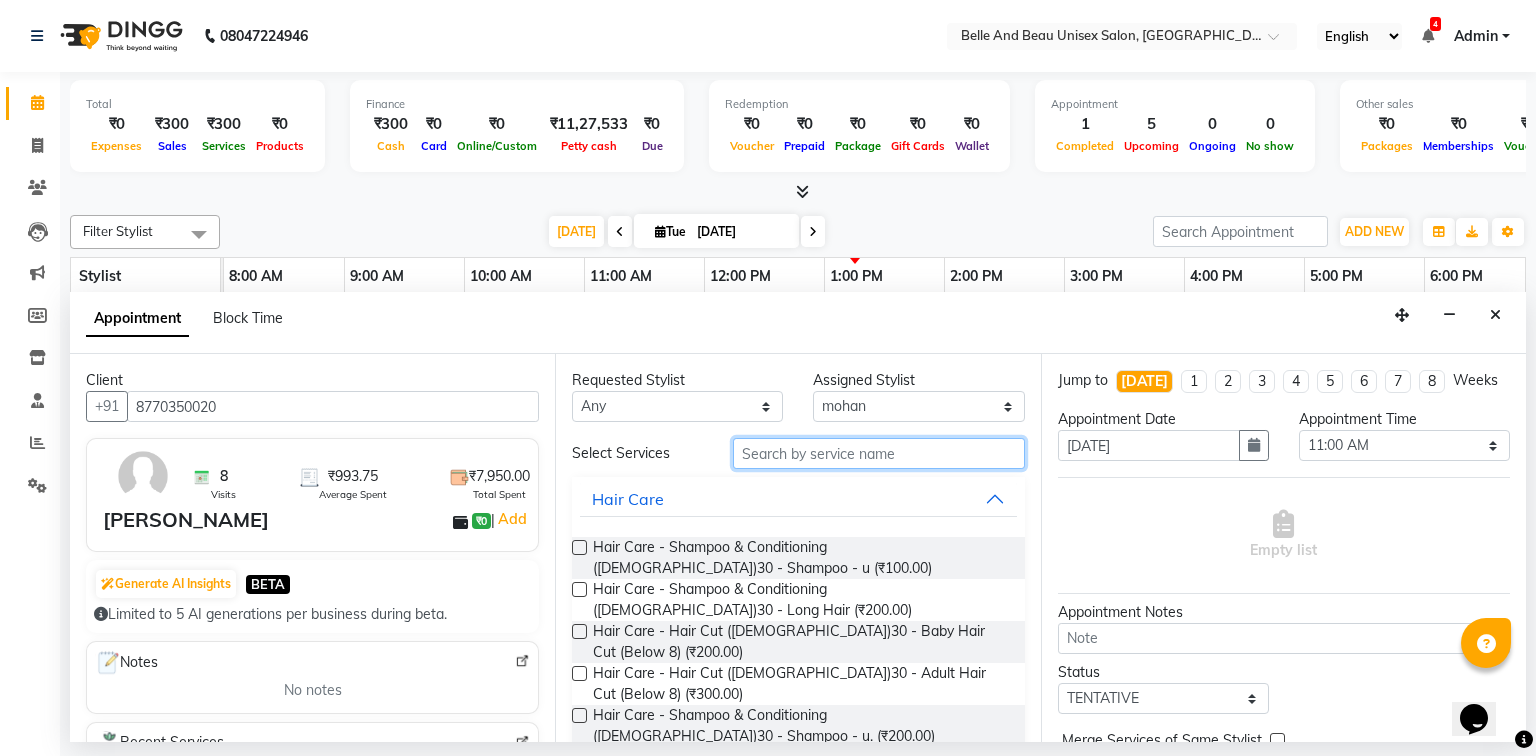 click at bounding box center (879, 453) 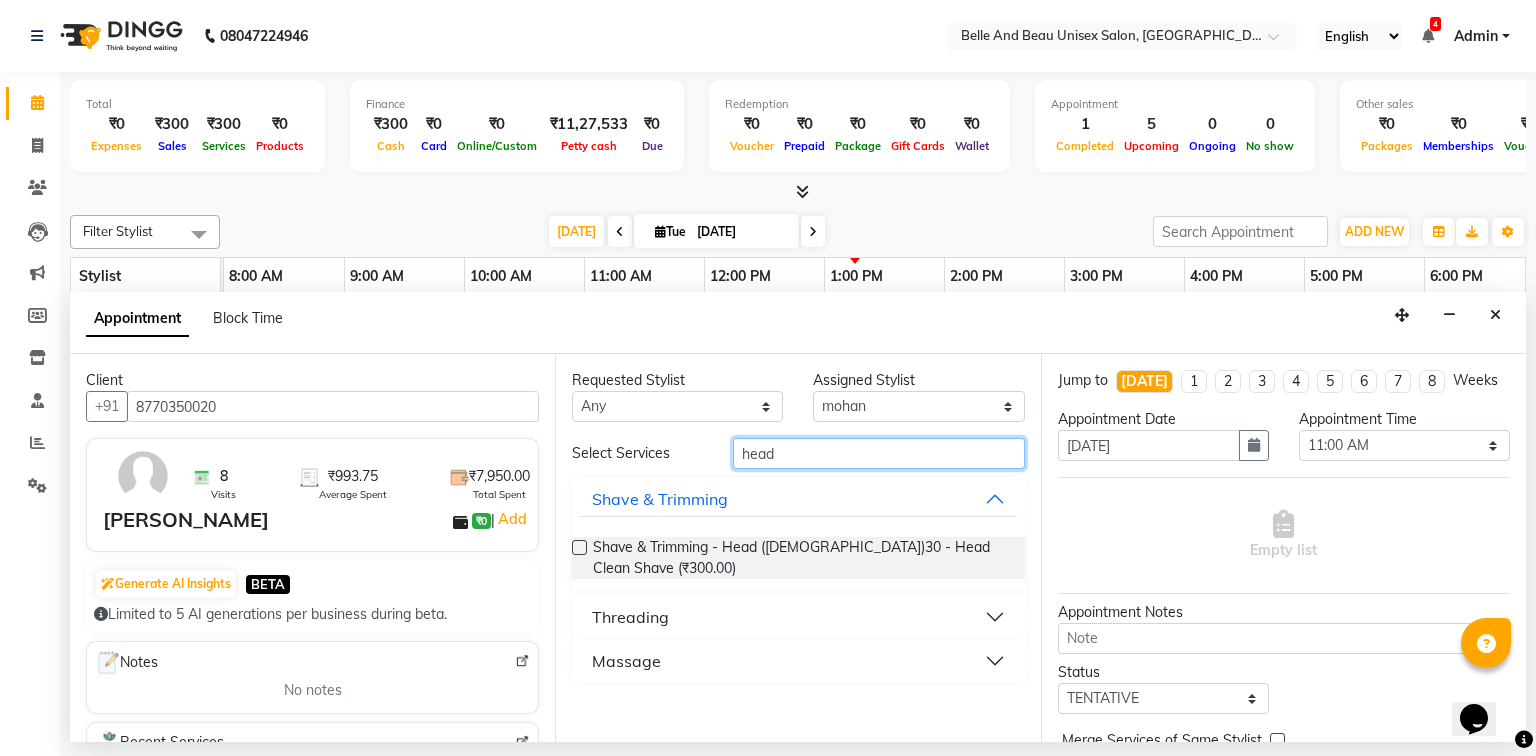 type on "head" 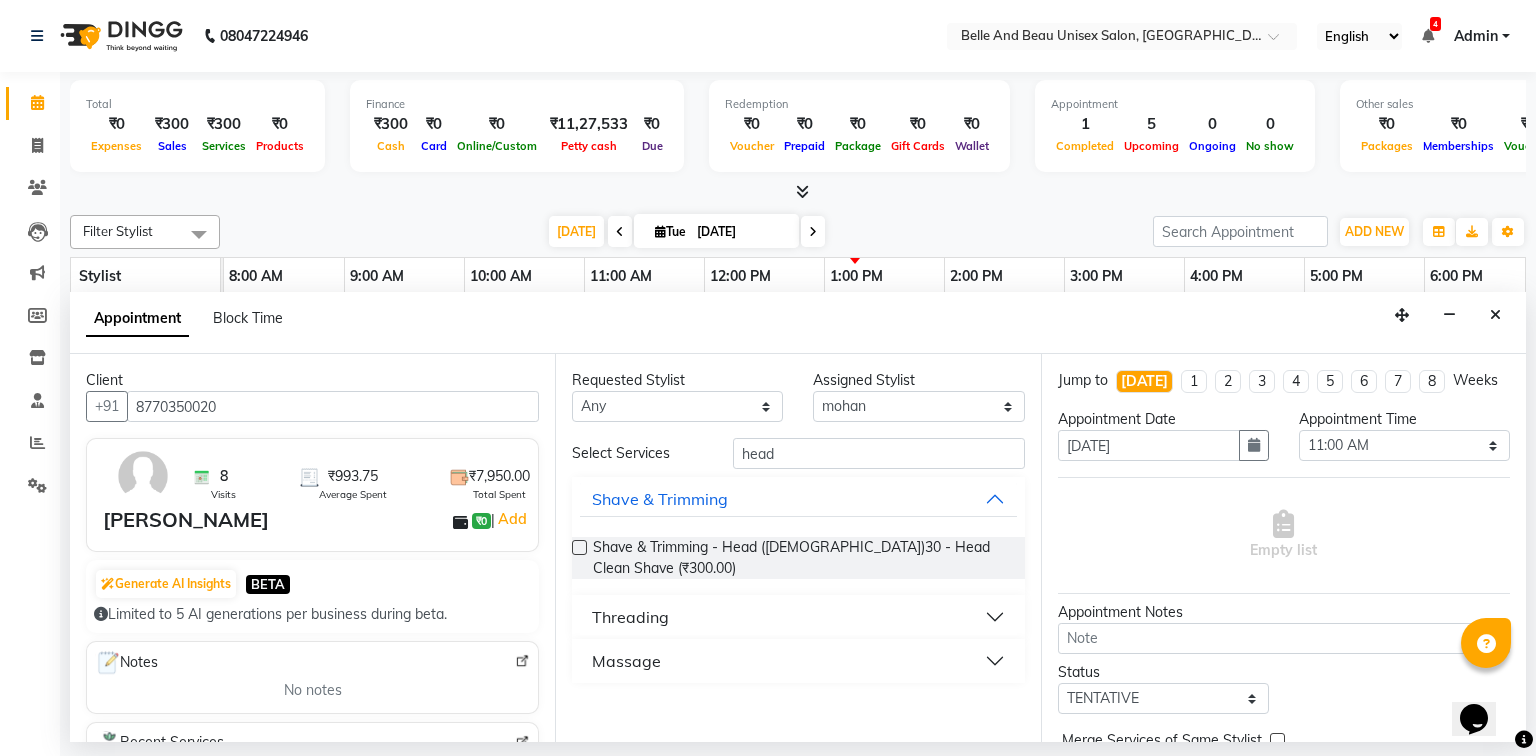 click on "Massage" at bounding box center (798, 661) 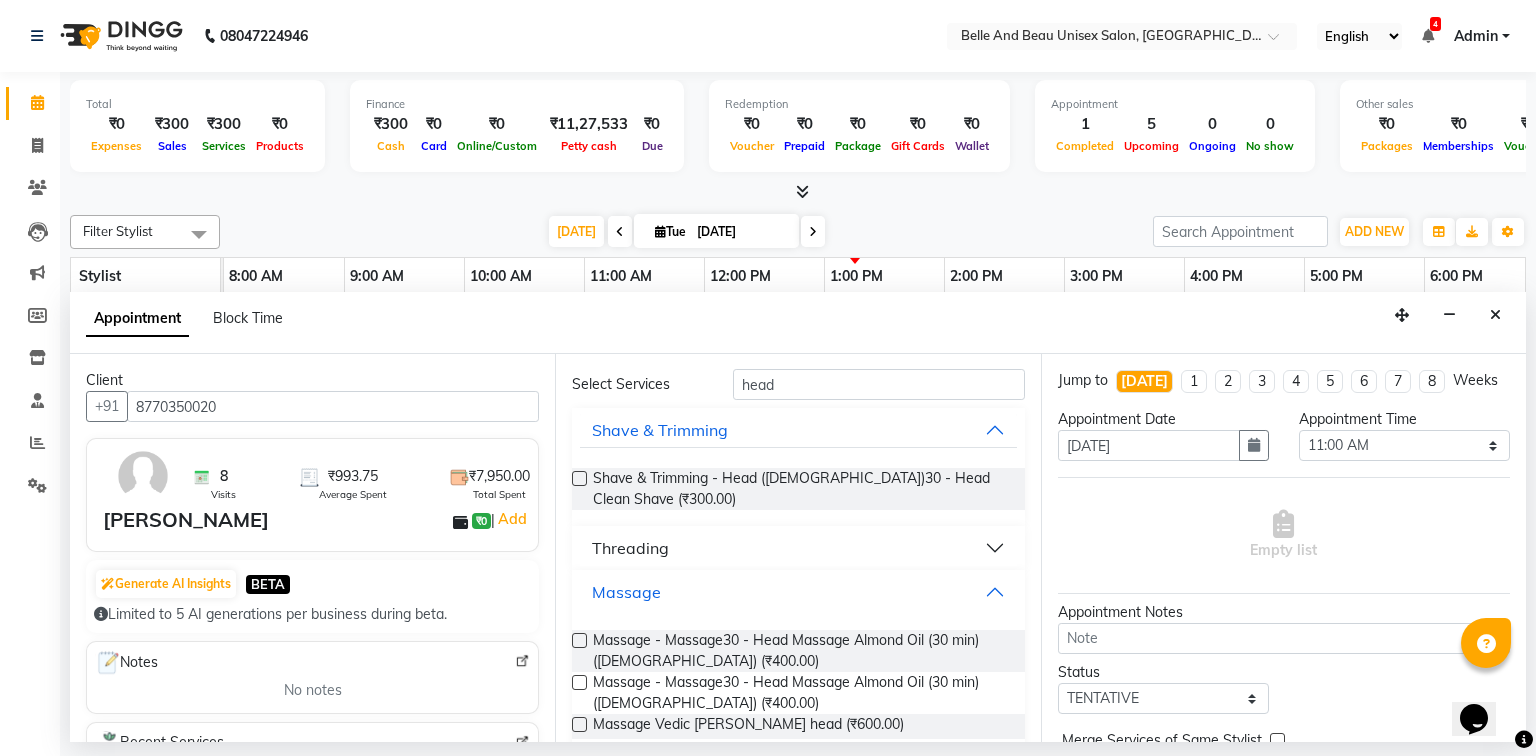 scroll, scrollTop: 148, scrollLeft: 0, axis: vertical 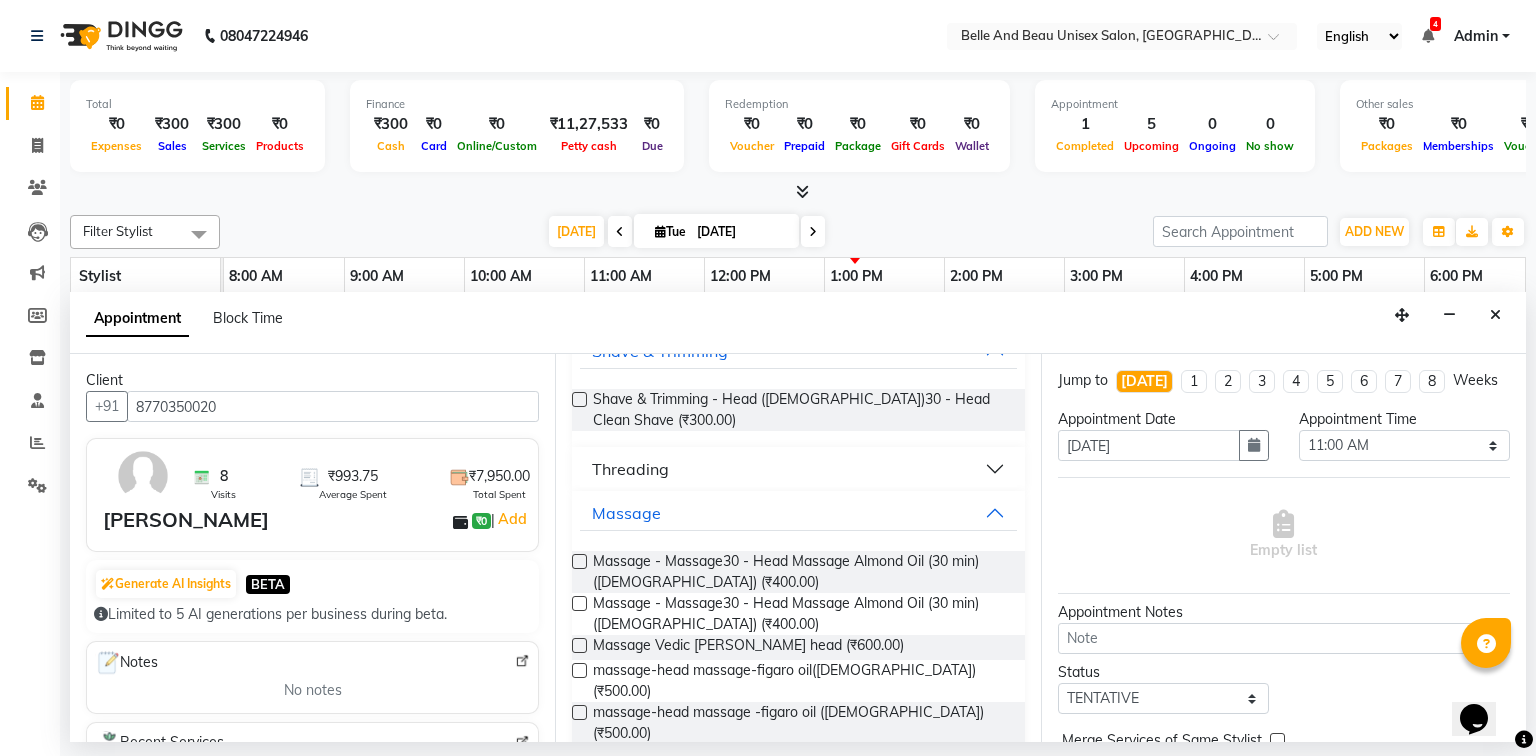 click at bounding box center [579, 645] 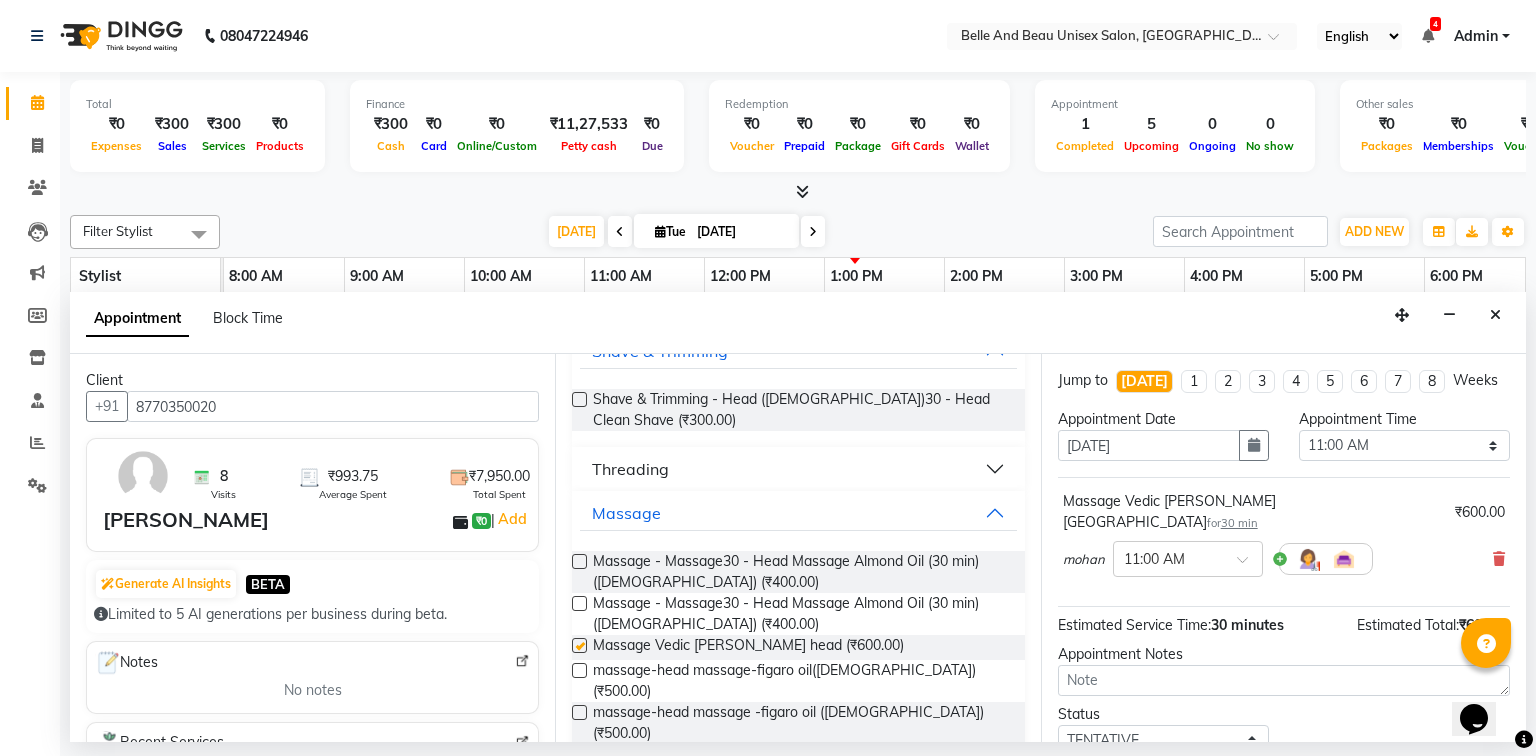 checkbox on "false" 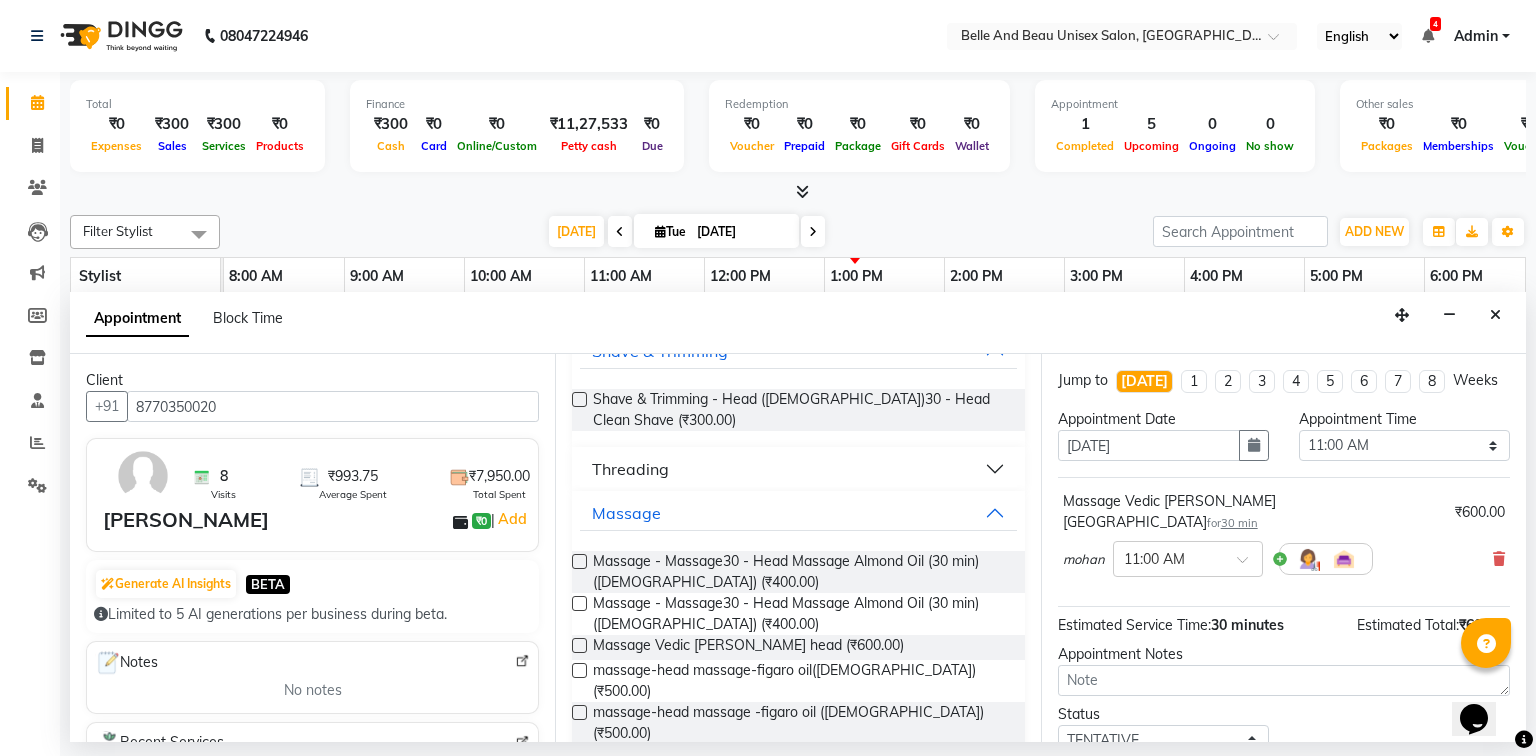 scroll, scrollTop: 0, scrollLeft: 0, axis: both 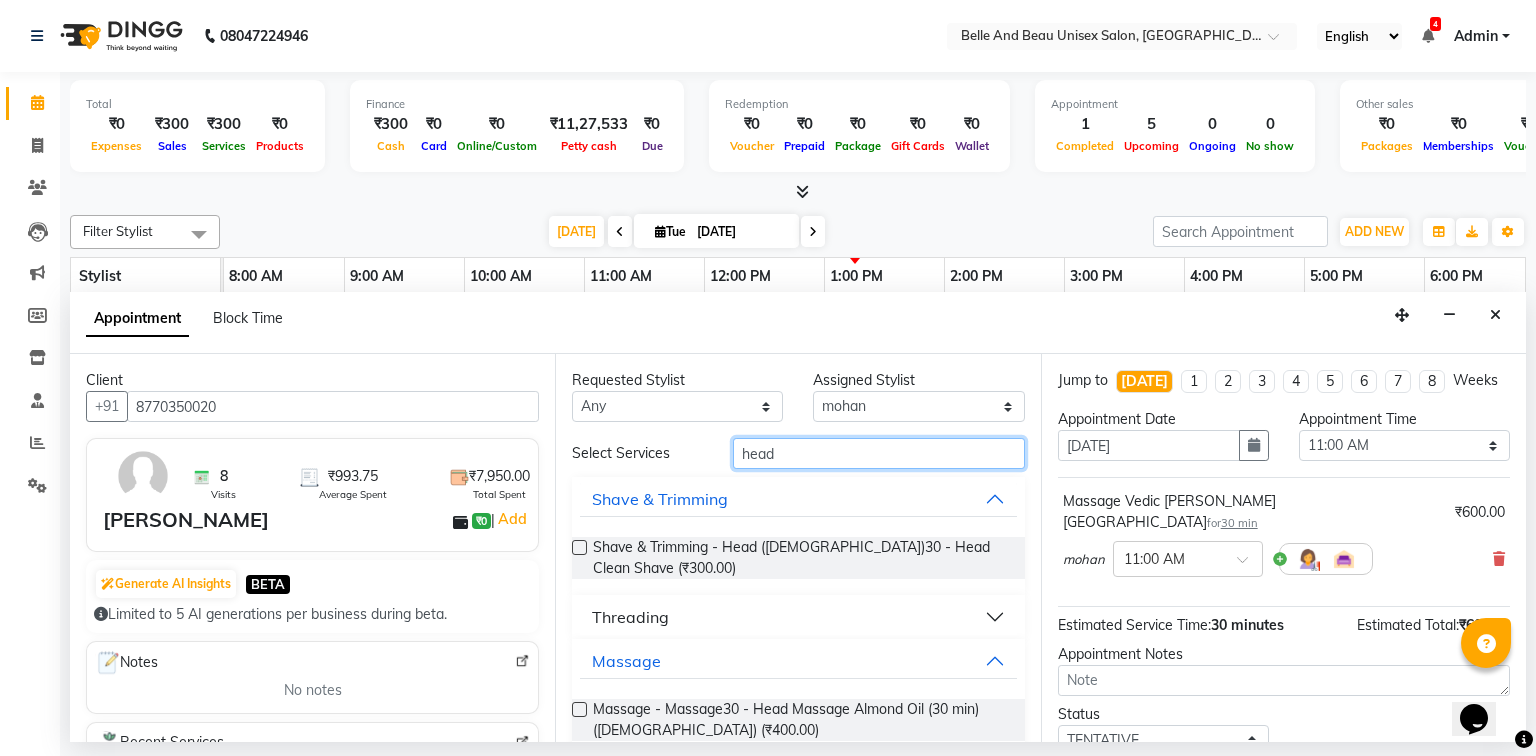 click on "head" at bounding box center (879, 453) 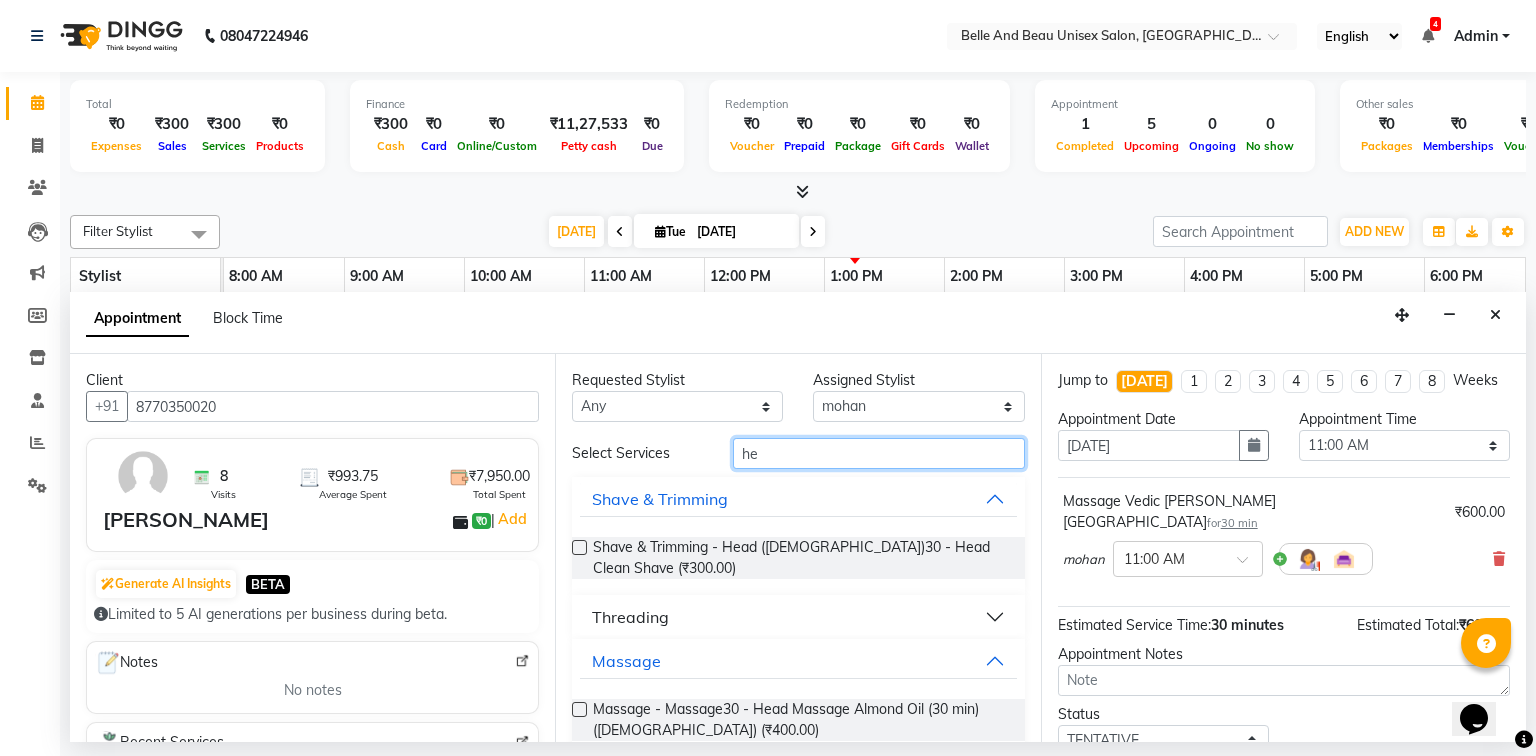type on "h" 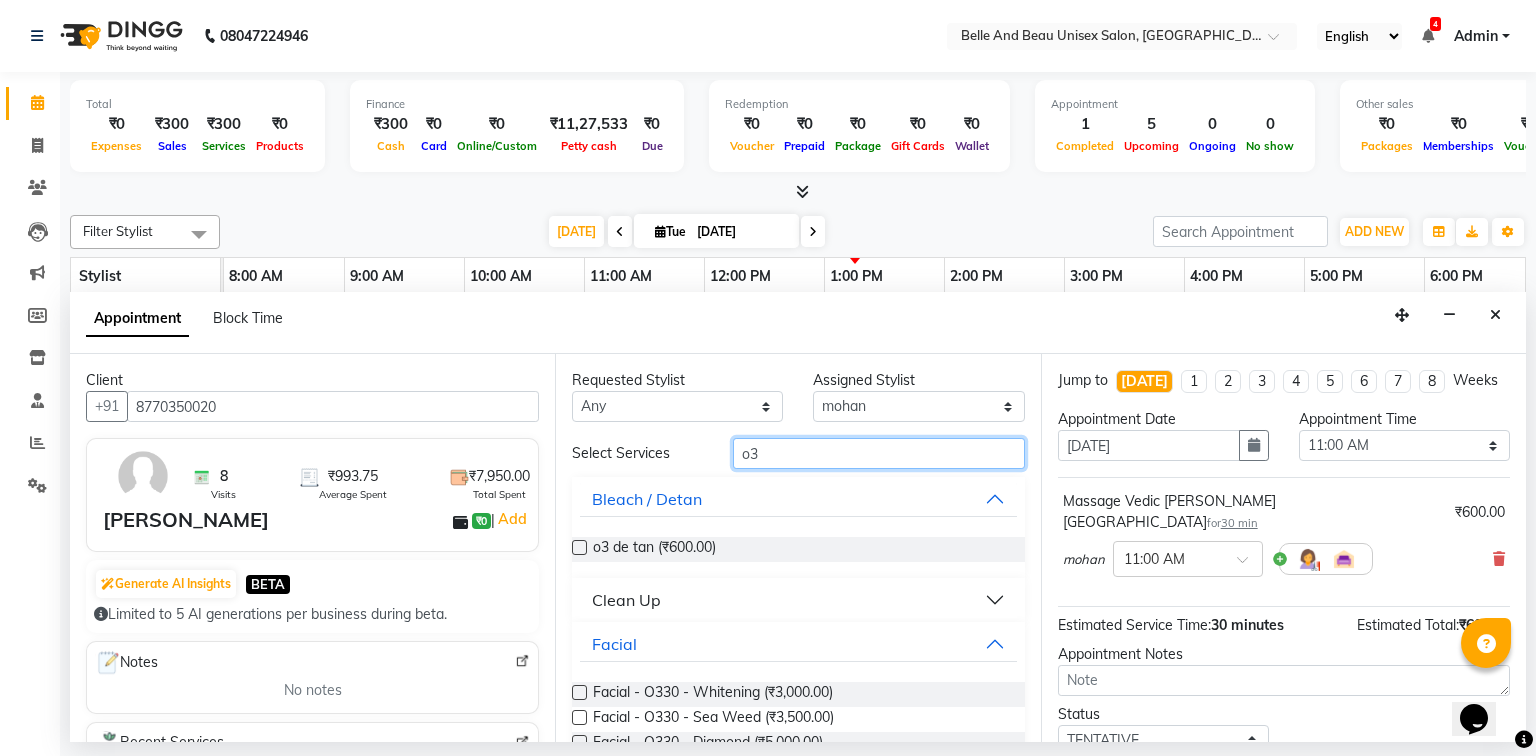 type on "o3" 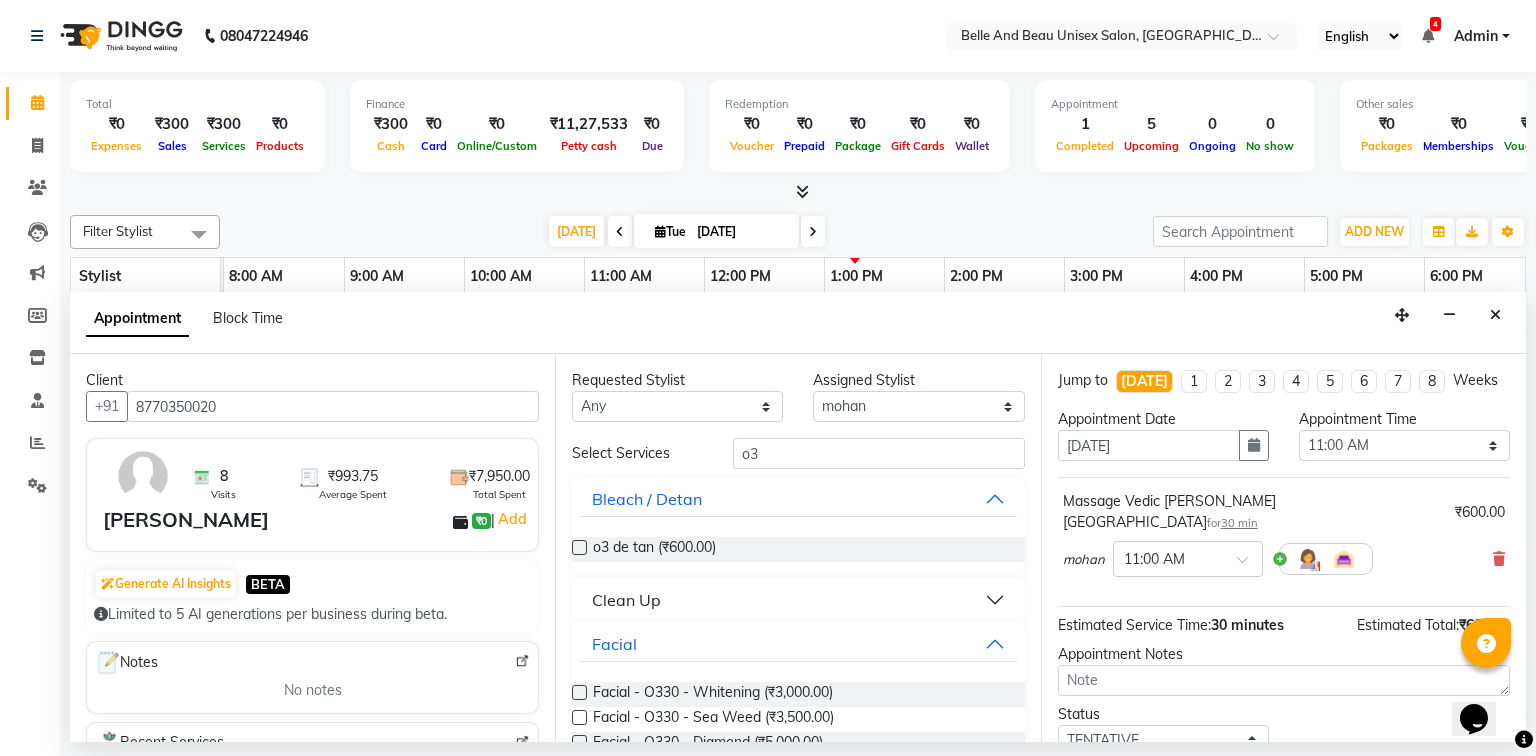 click on "Clean Up" at bounding box center [798, 600] 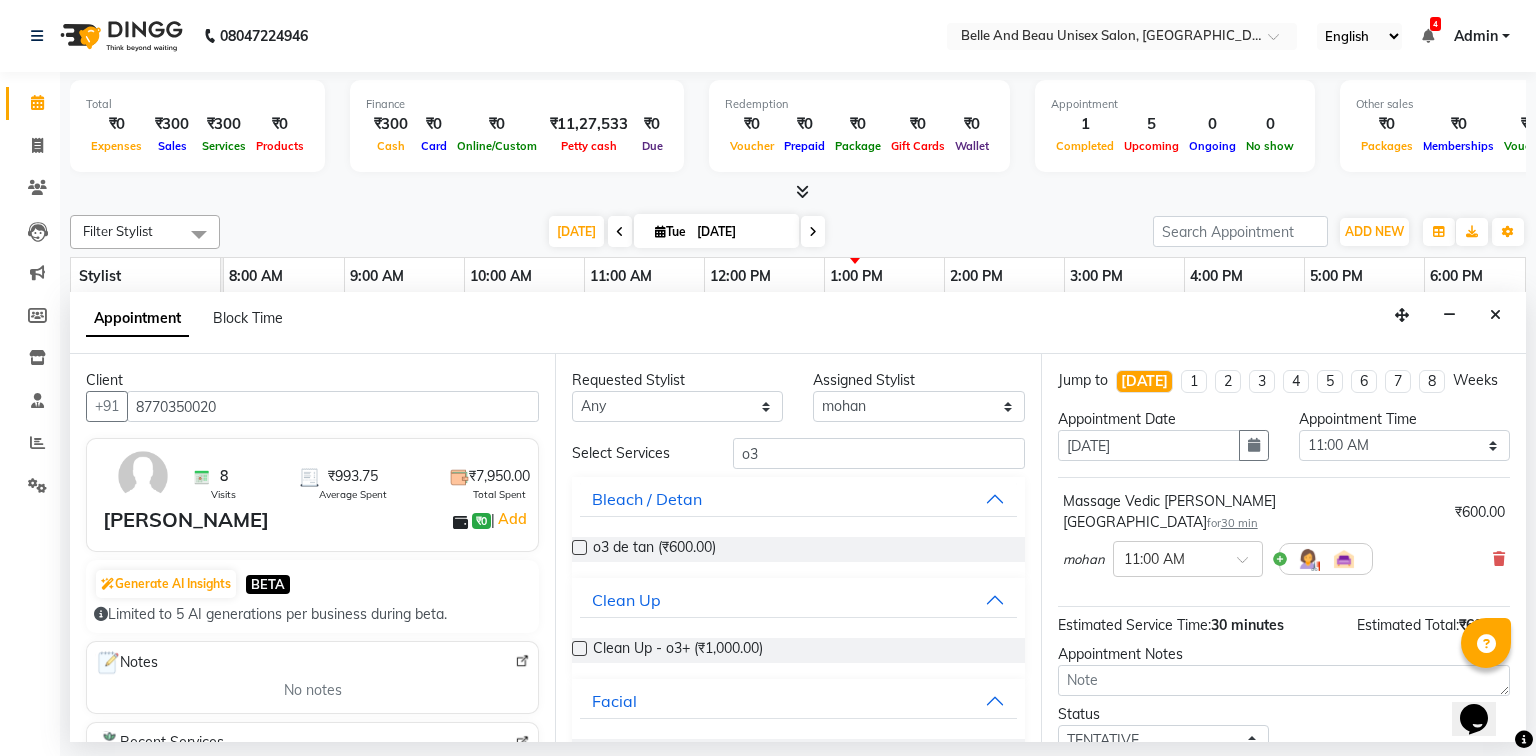click at bounding box center (579, 648) 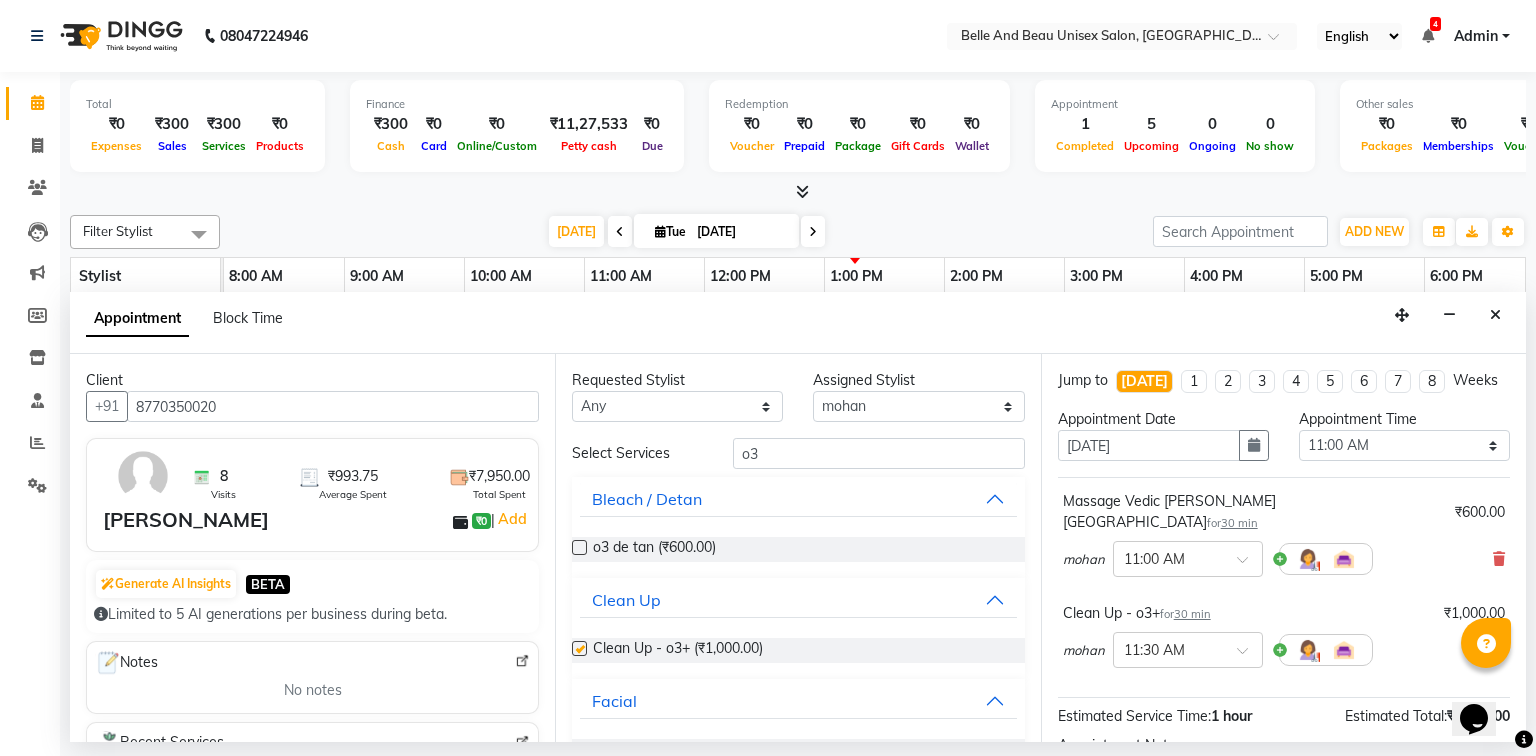 checkbox on "false" 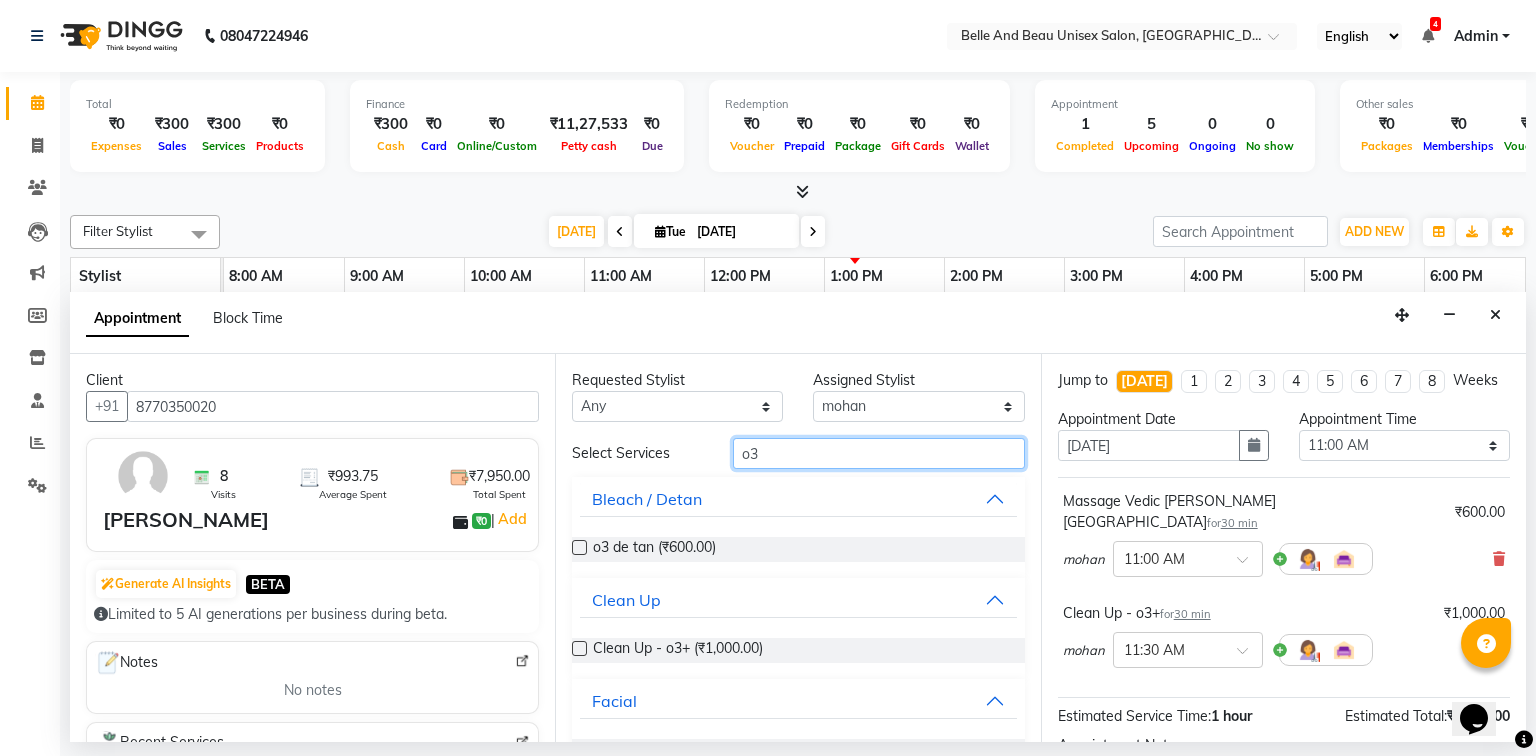 click on "o3" at bounding box center [879, 453] 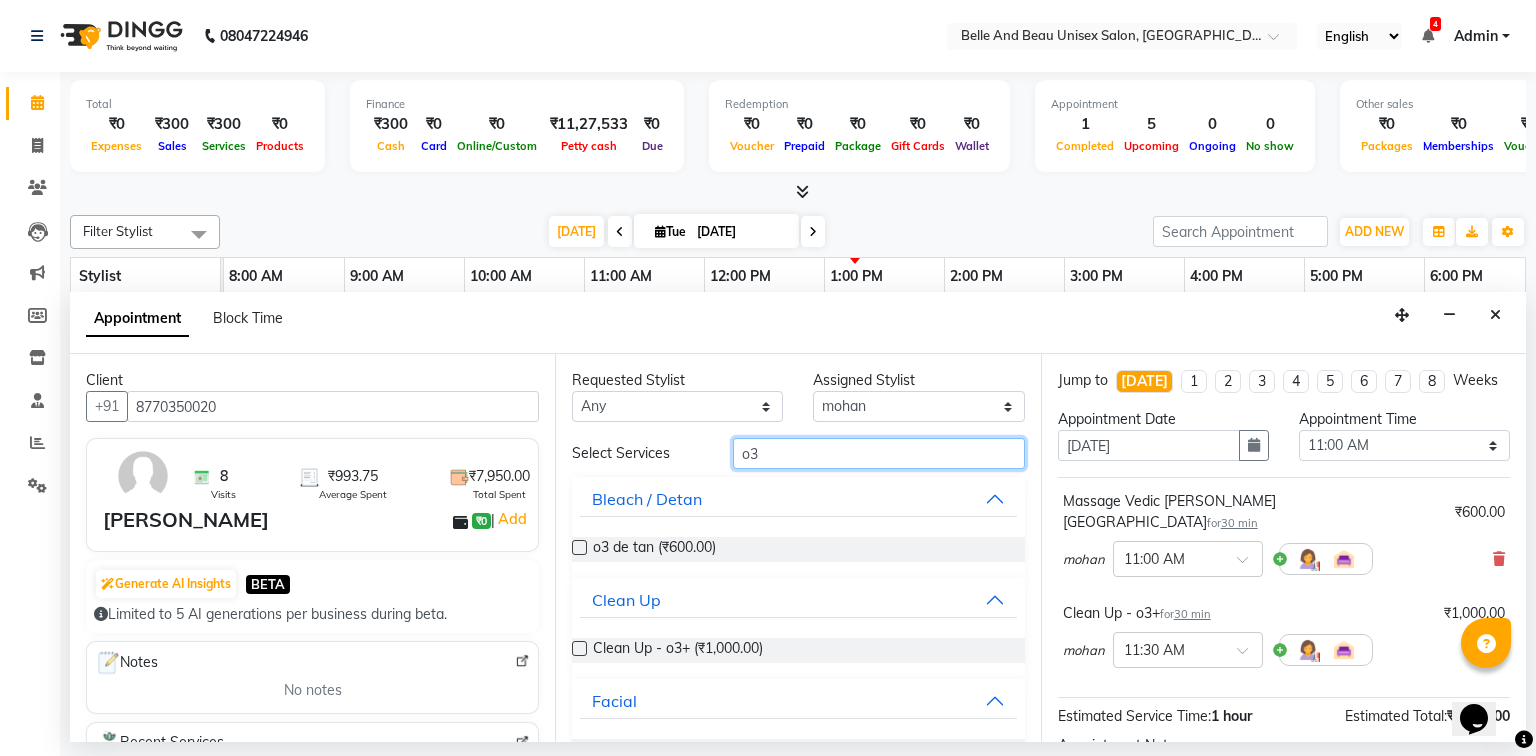 type on "o" 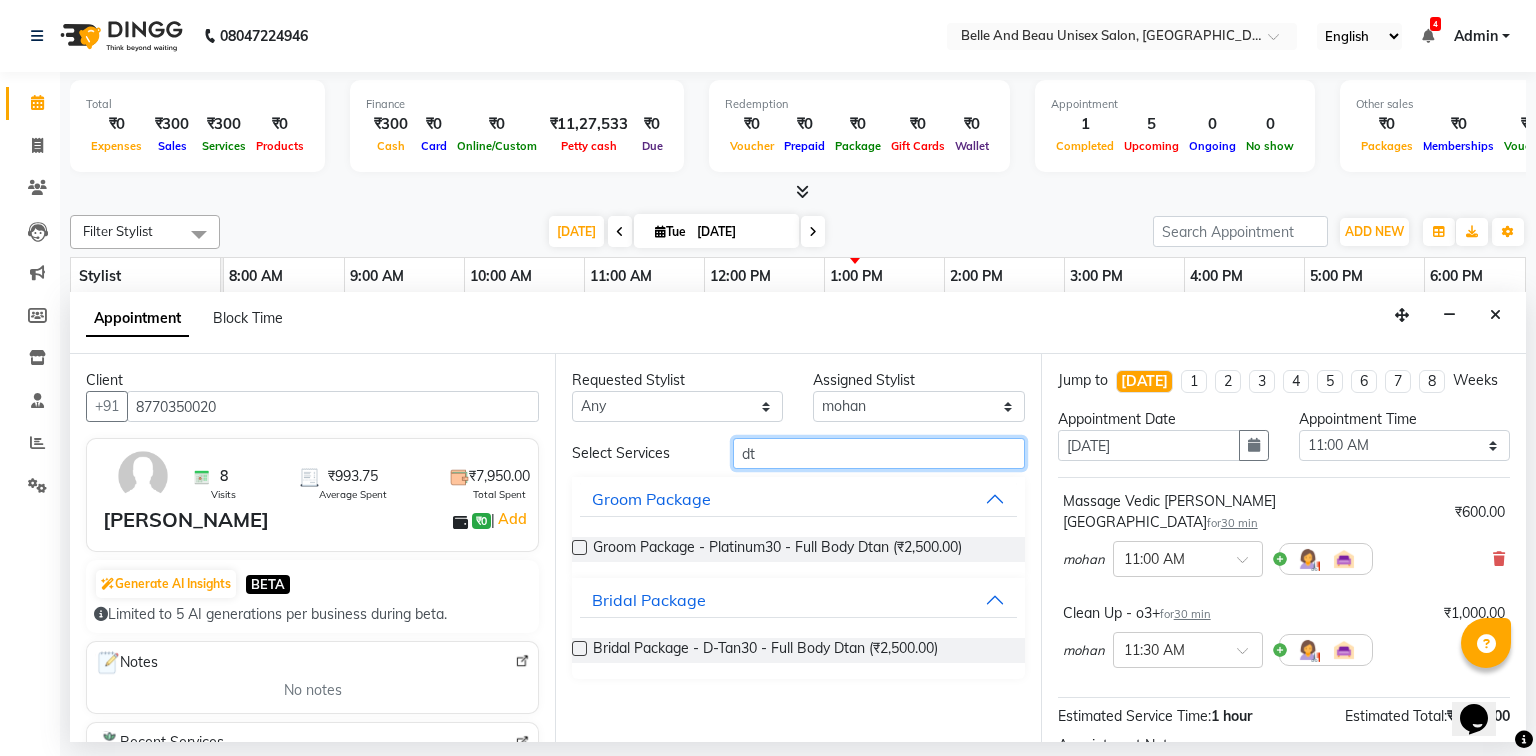 type on "d" 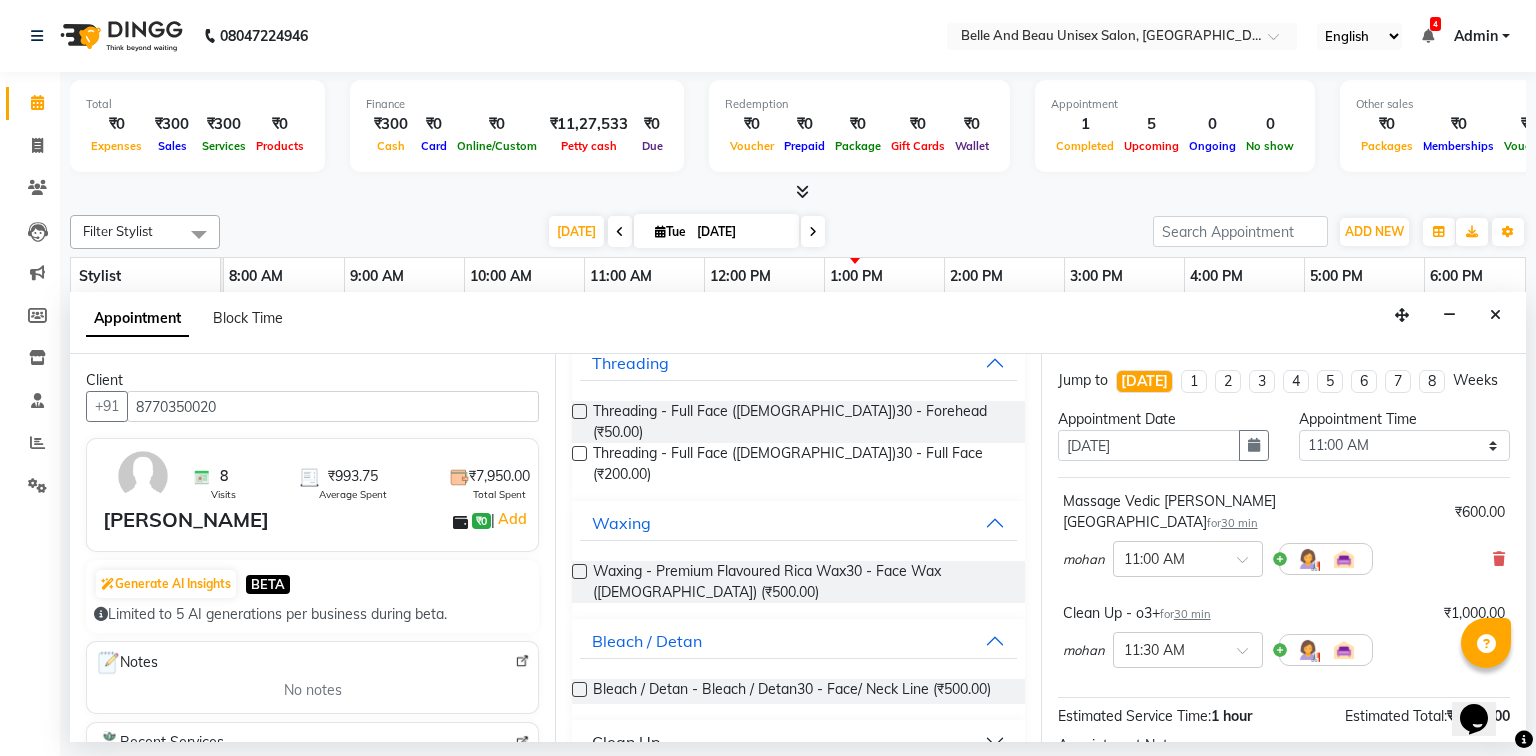 scroll, scrollTop: 160, scrollLeft: 0, axis: vertical 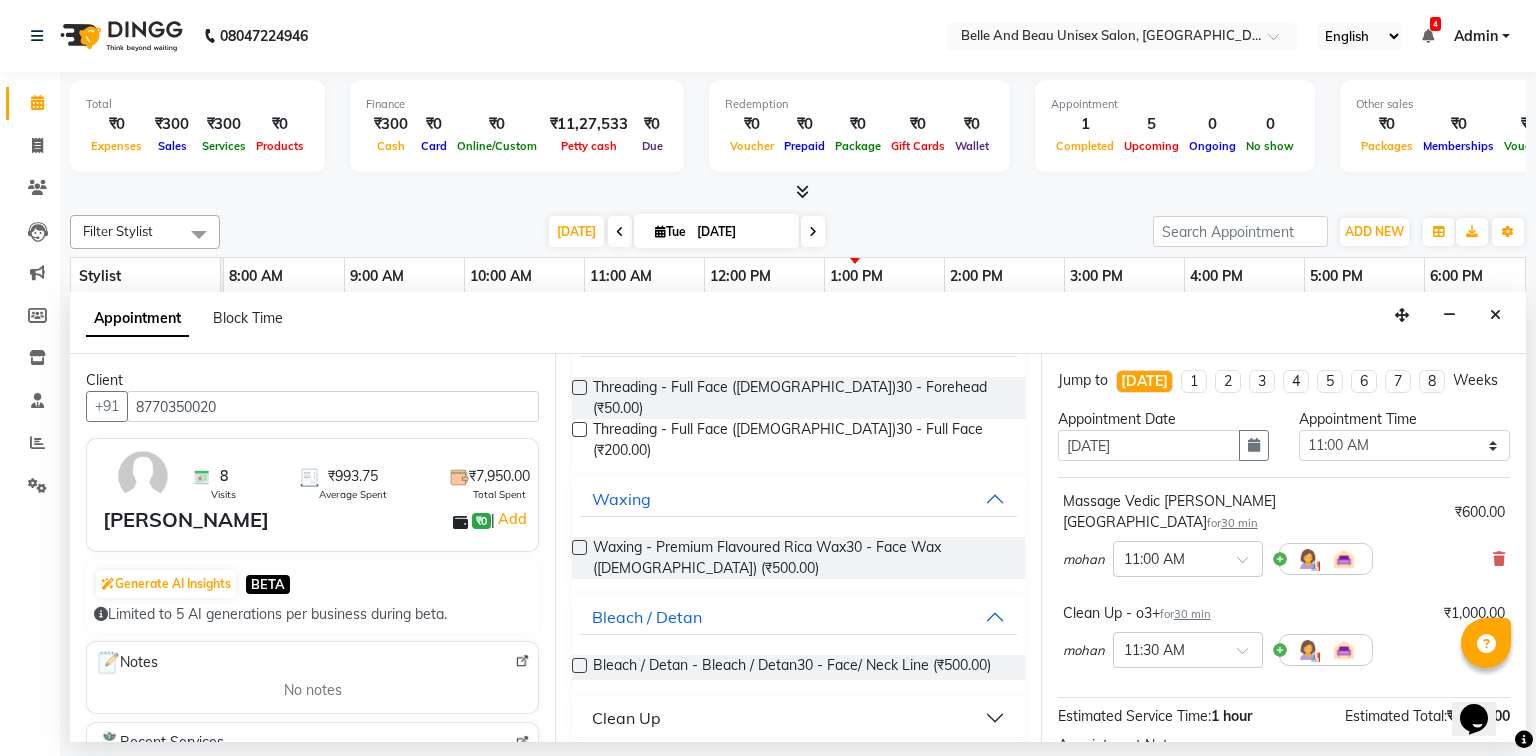 type on "face" 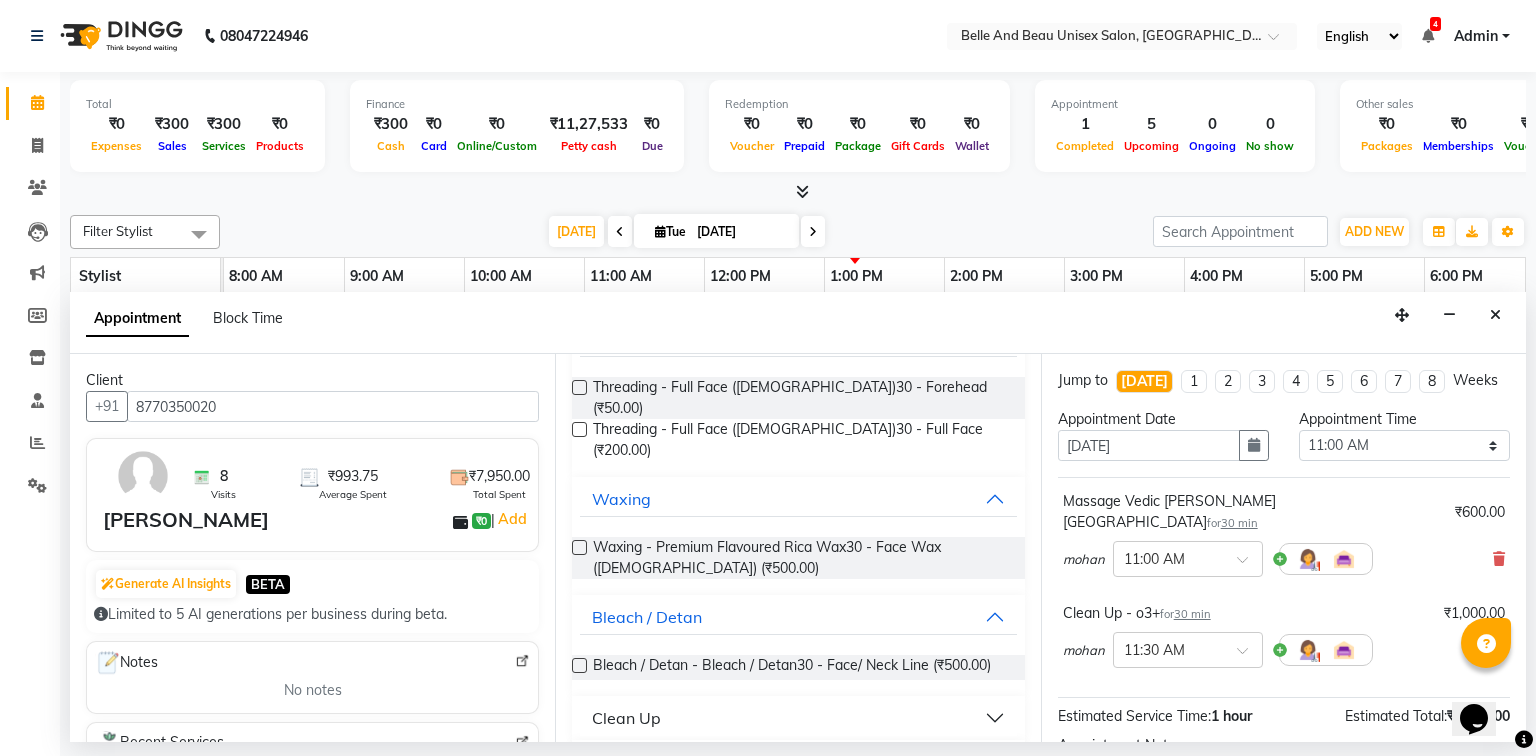 click at bounding box center (579, 665) 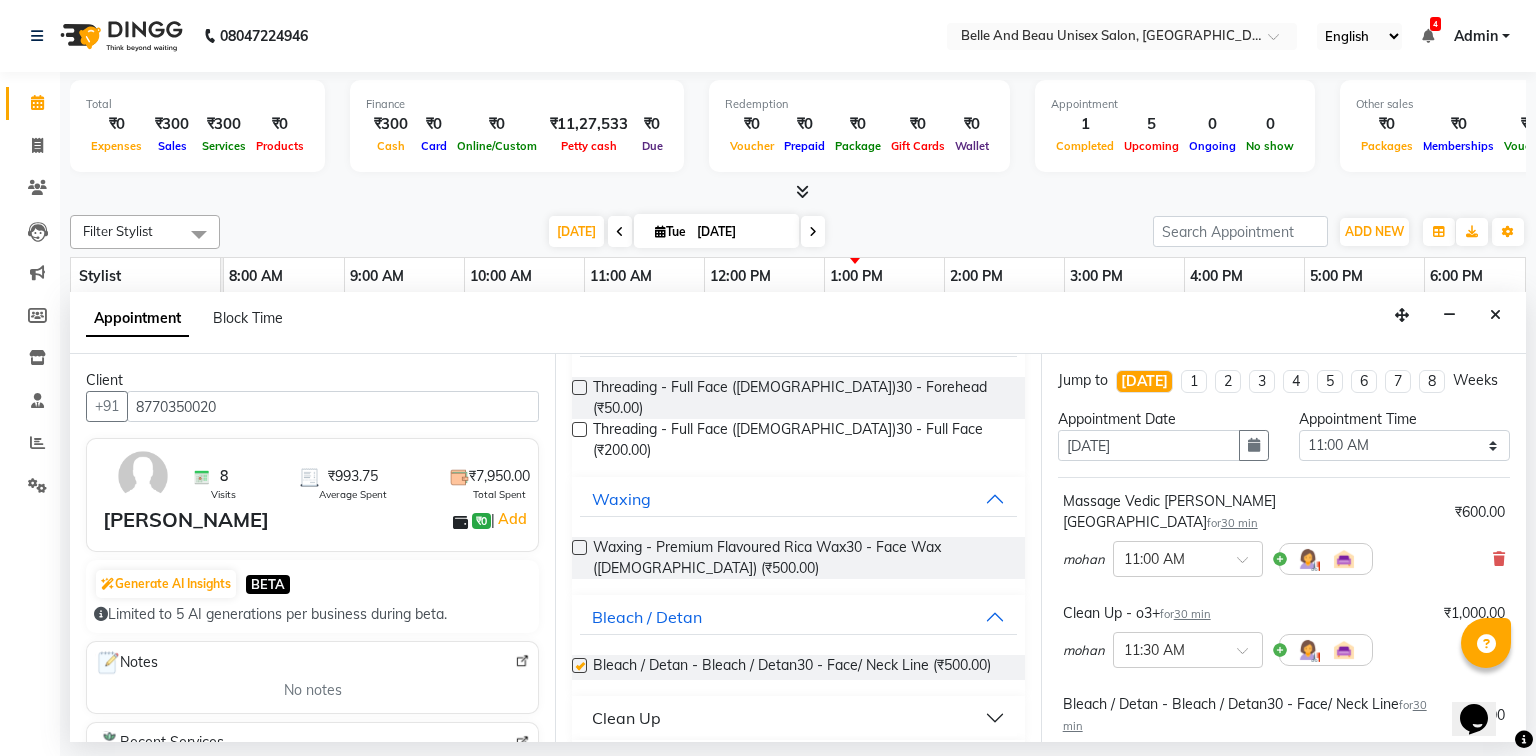 checkbox on "false" 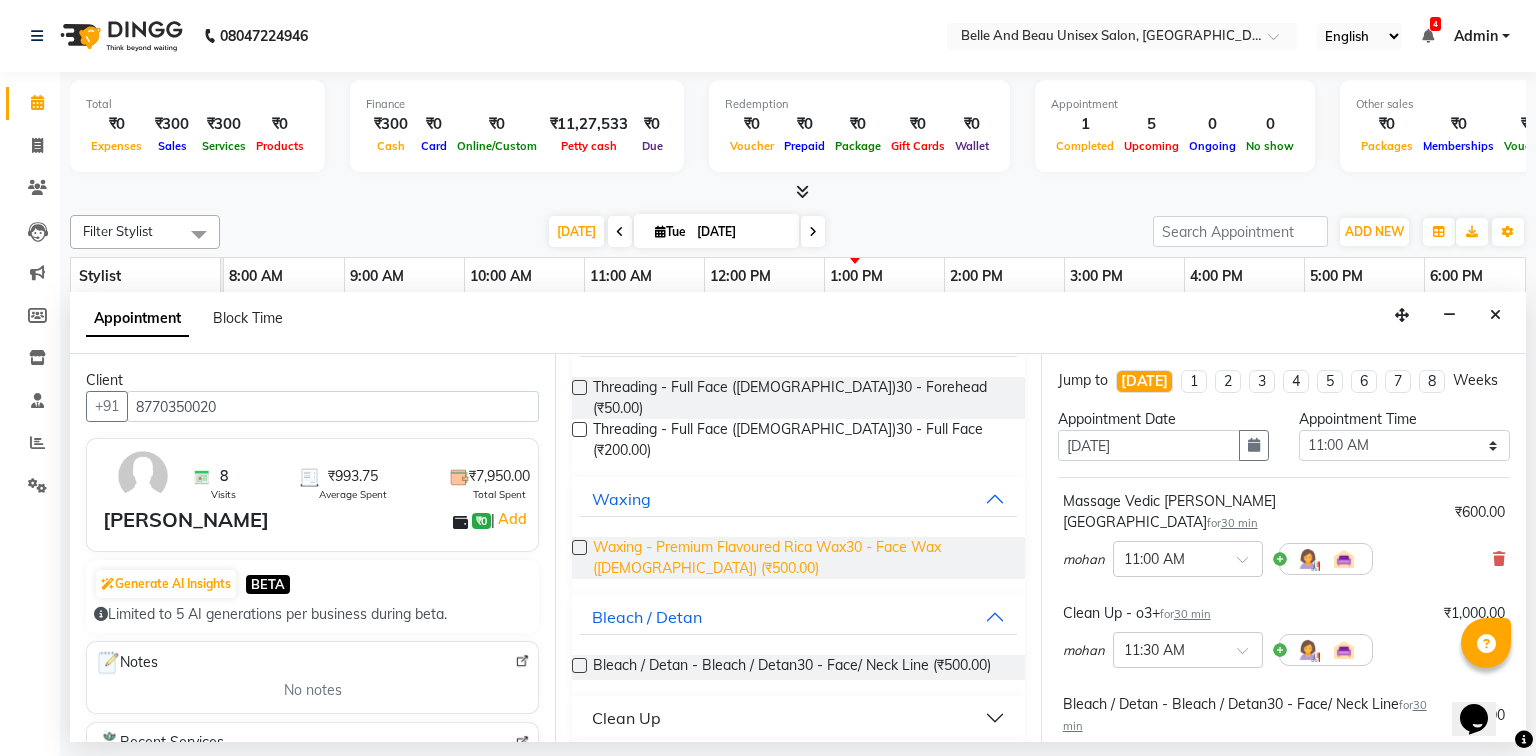 scroll, scrollTop: 0, scrollLeft: 0, axis: both 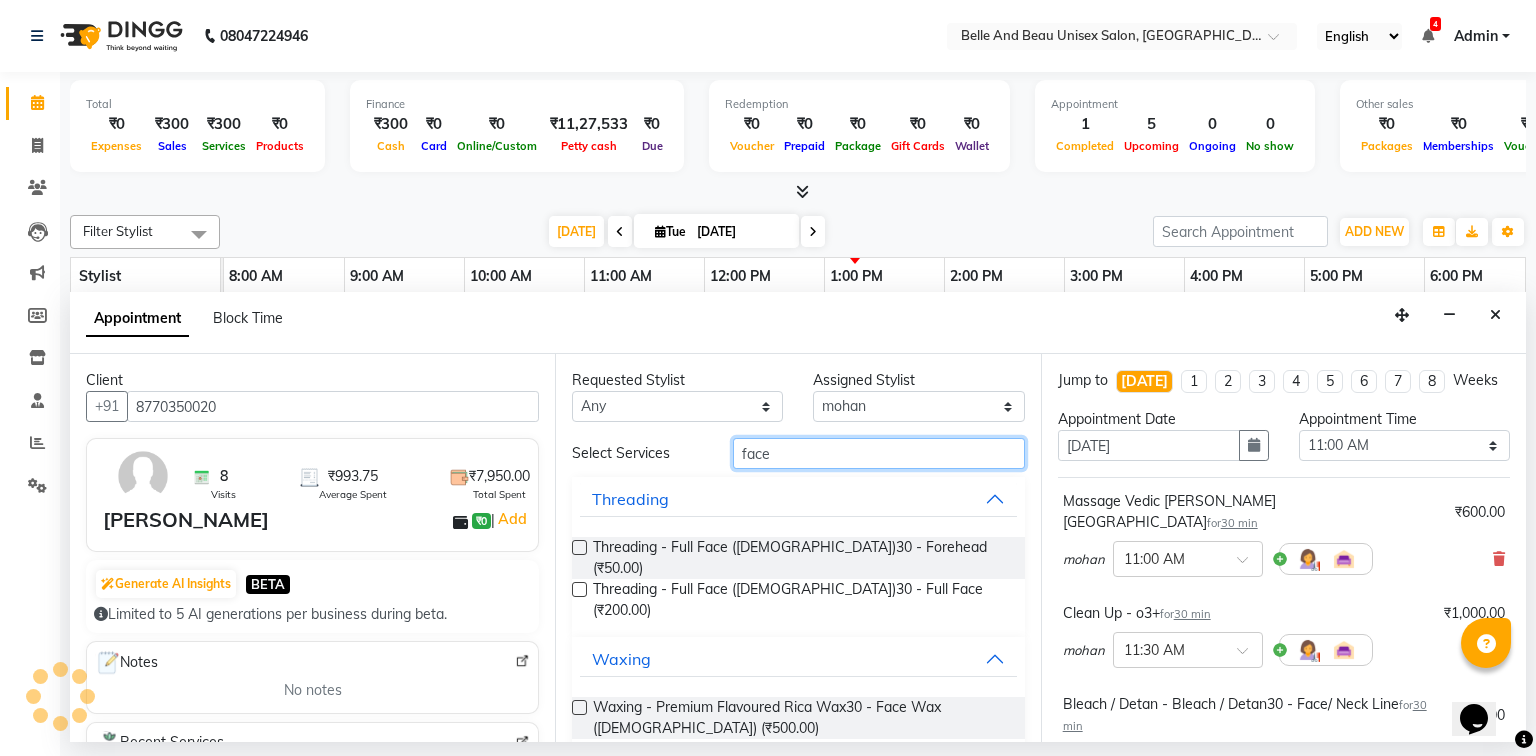 click on "face" at bounding box center (879, 453) 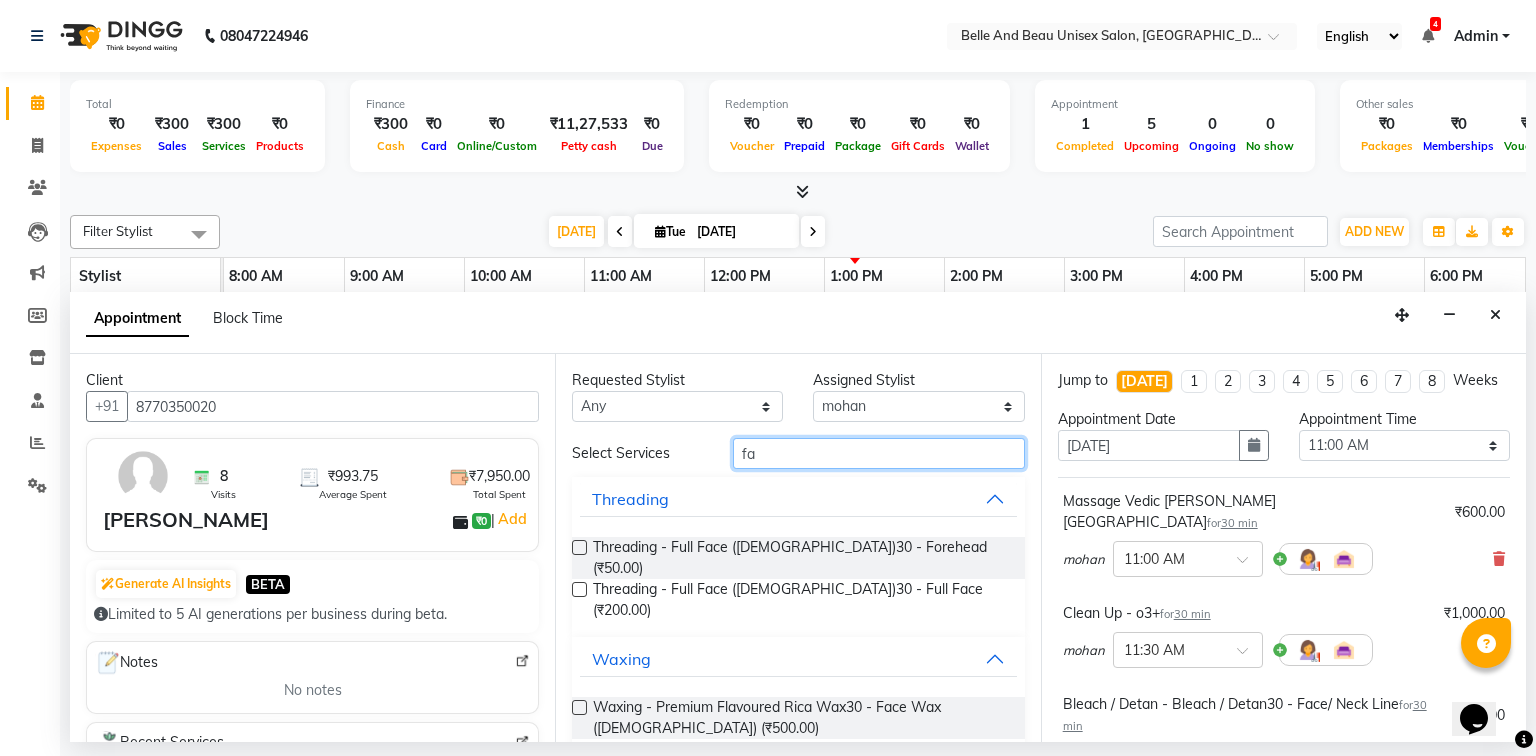 type on "f" 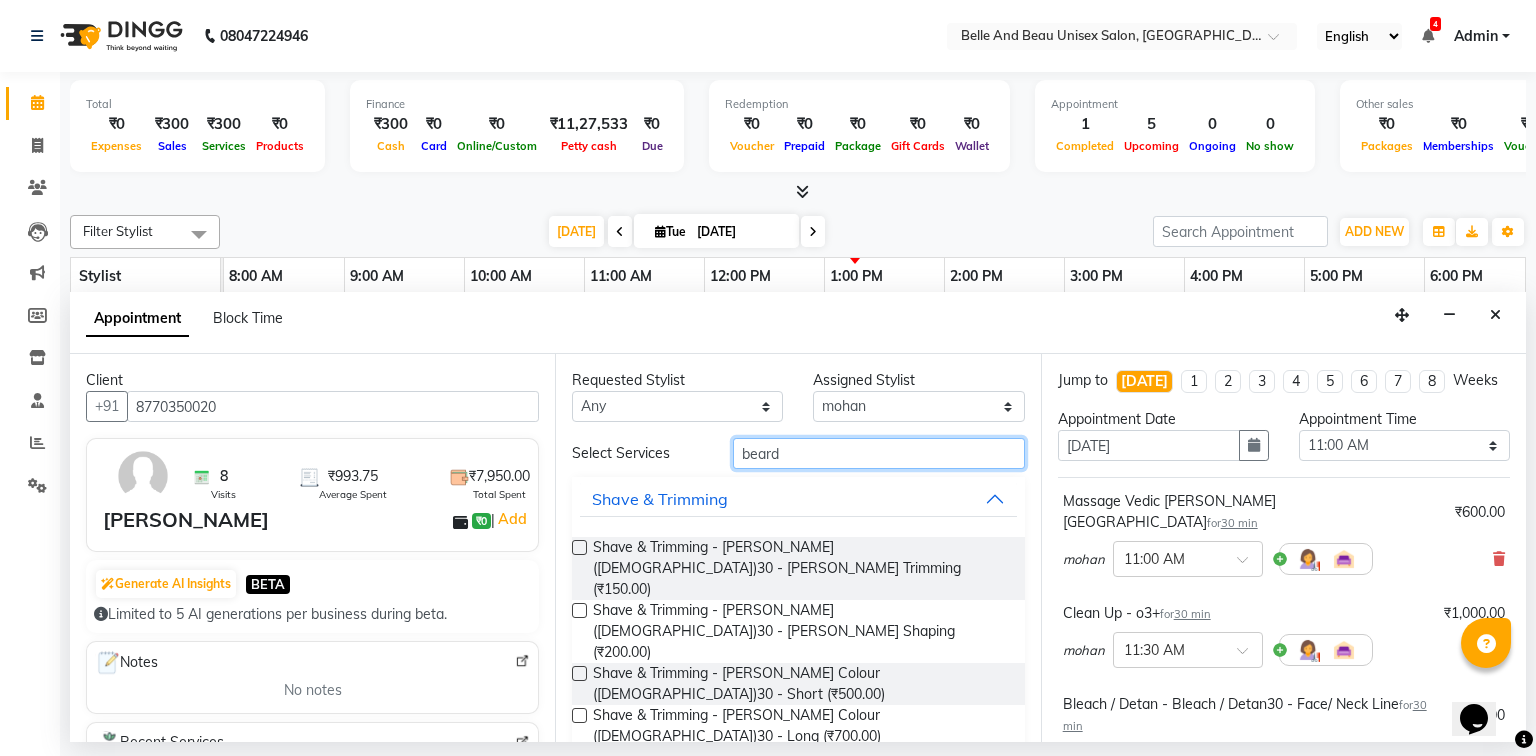 type on "beard" 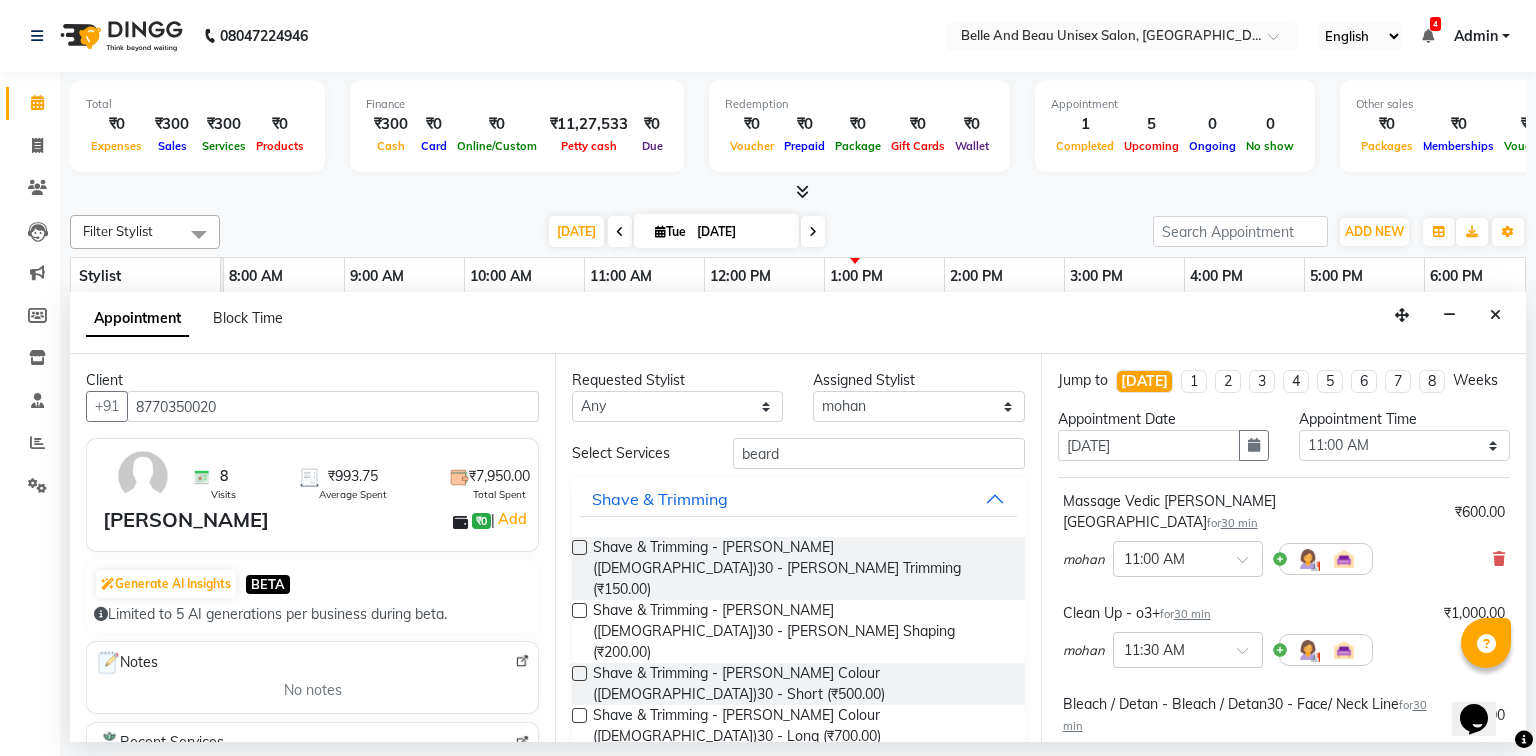 click at bounding box center [579, 610] 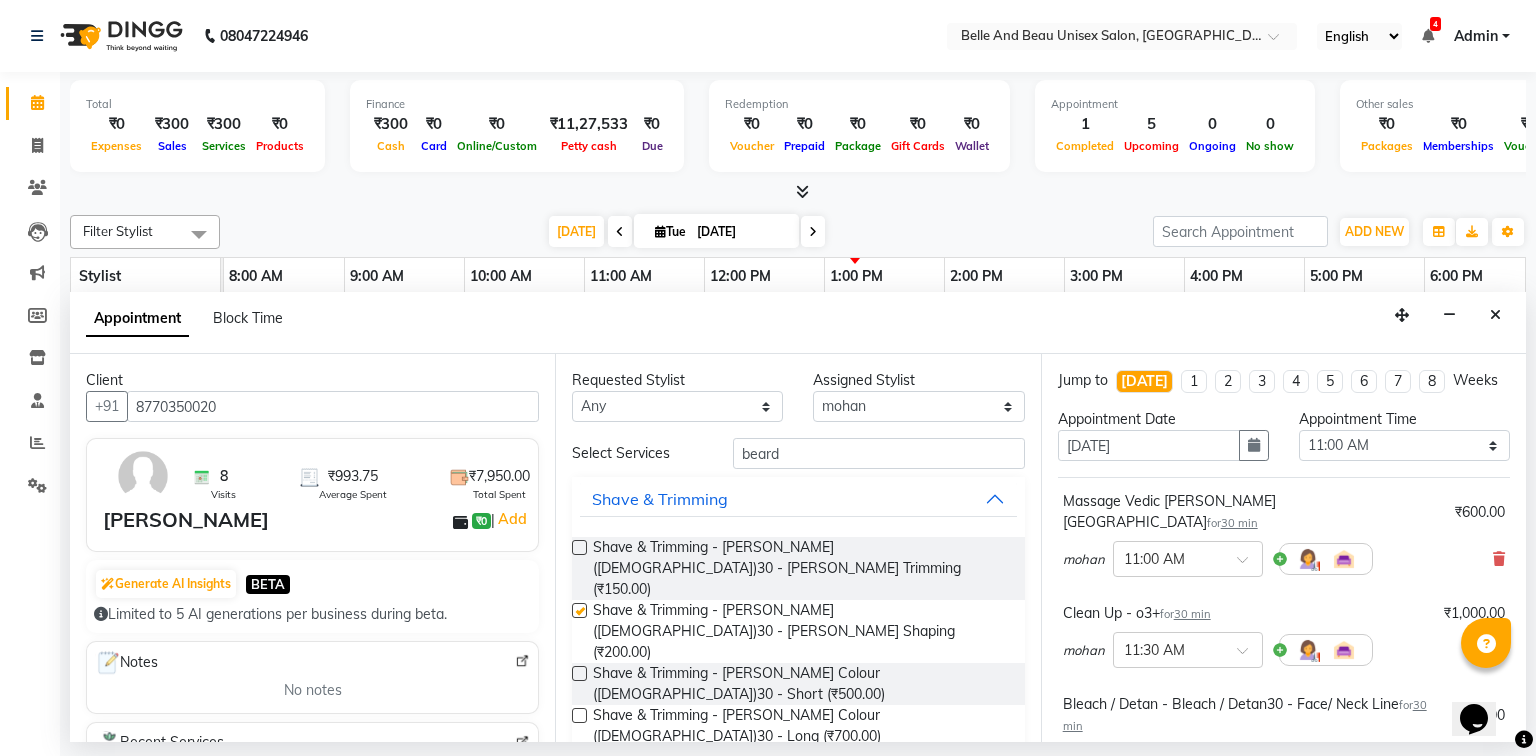 checkbox on "false" 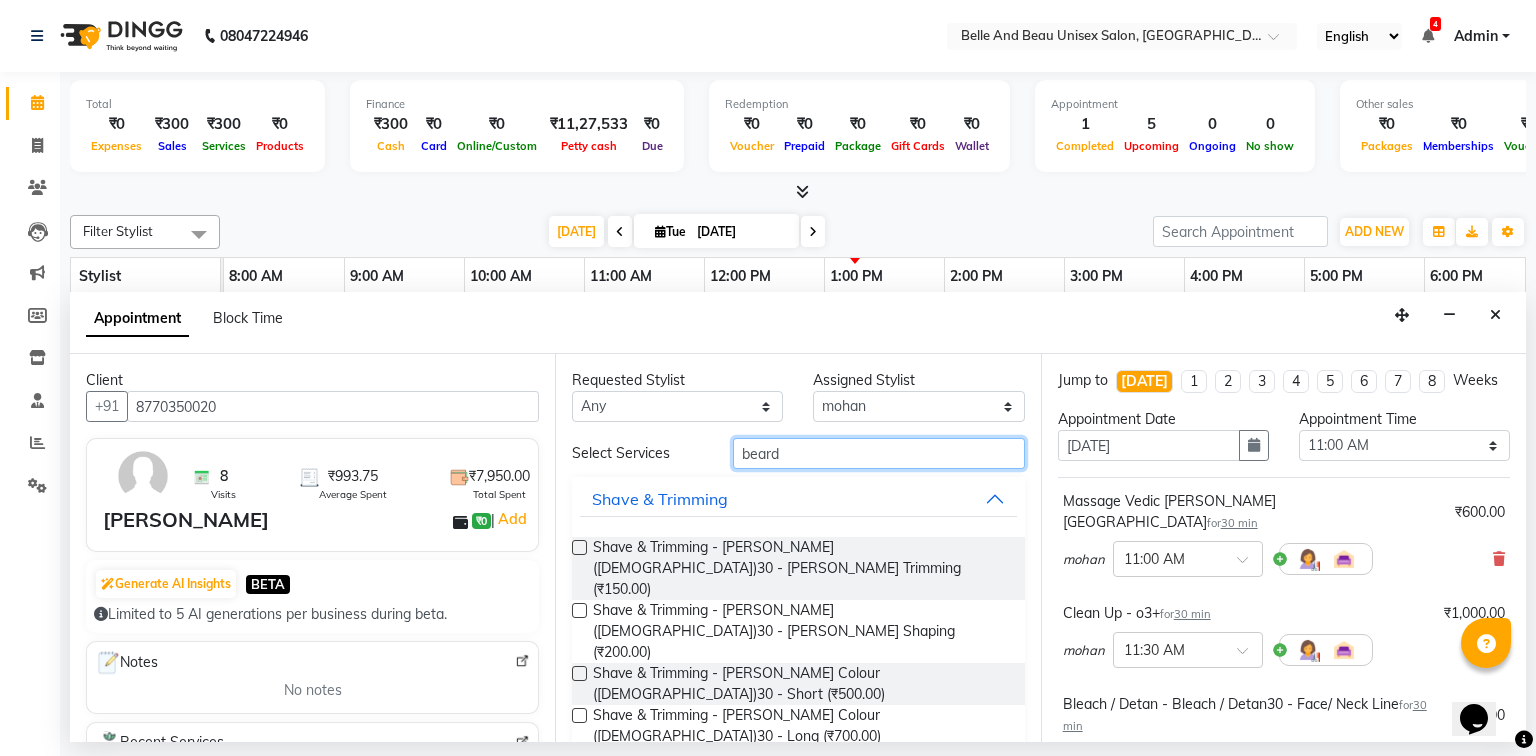 click on "beard" at bounding box center [879, 453] 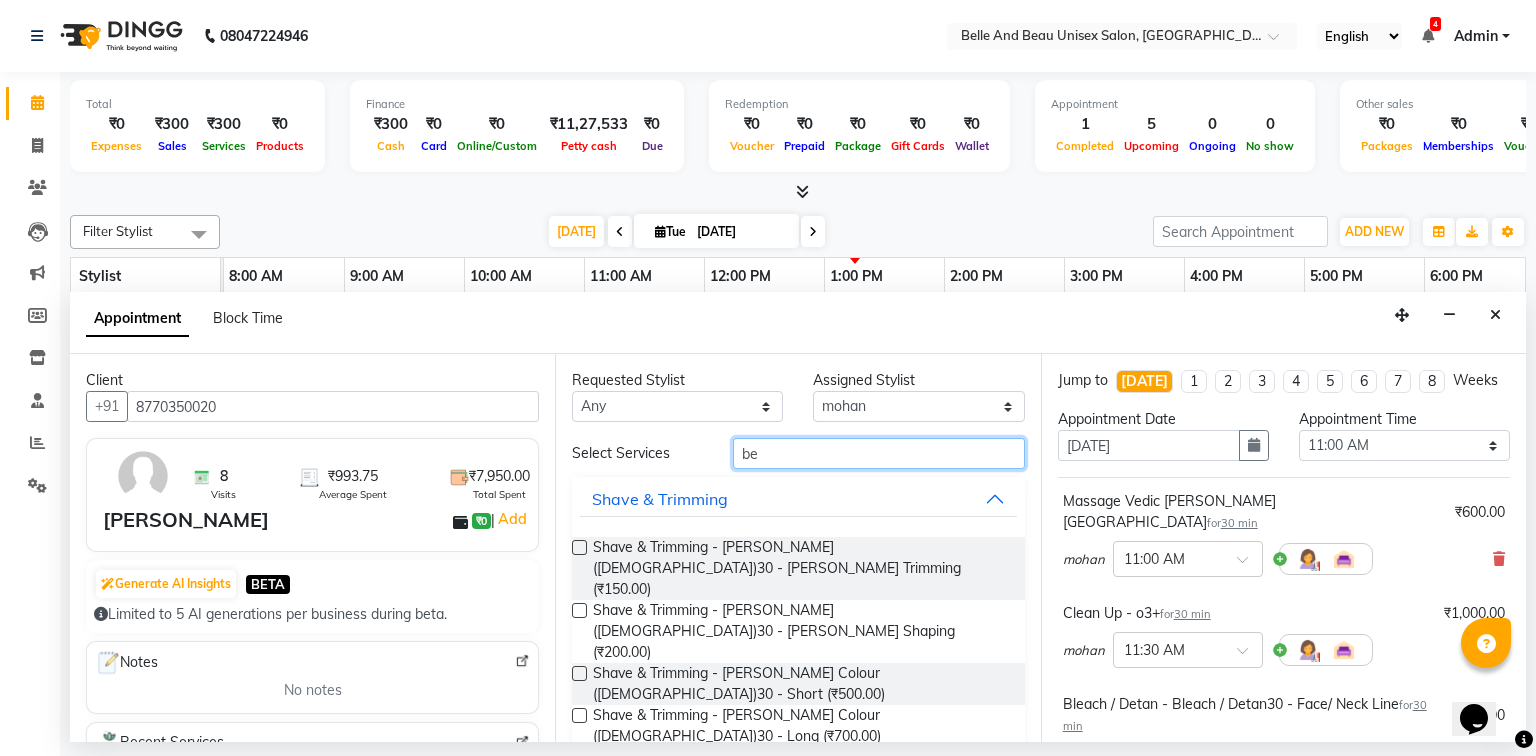 type on "b" 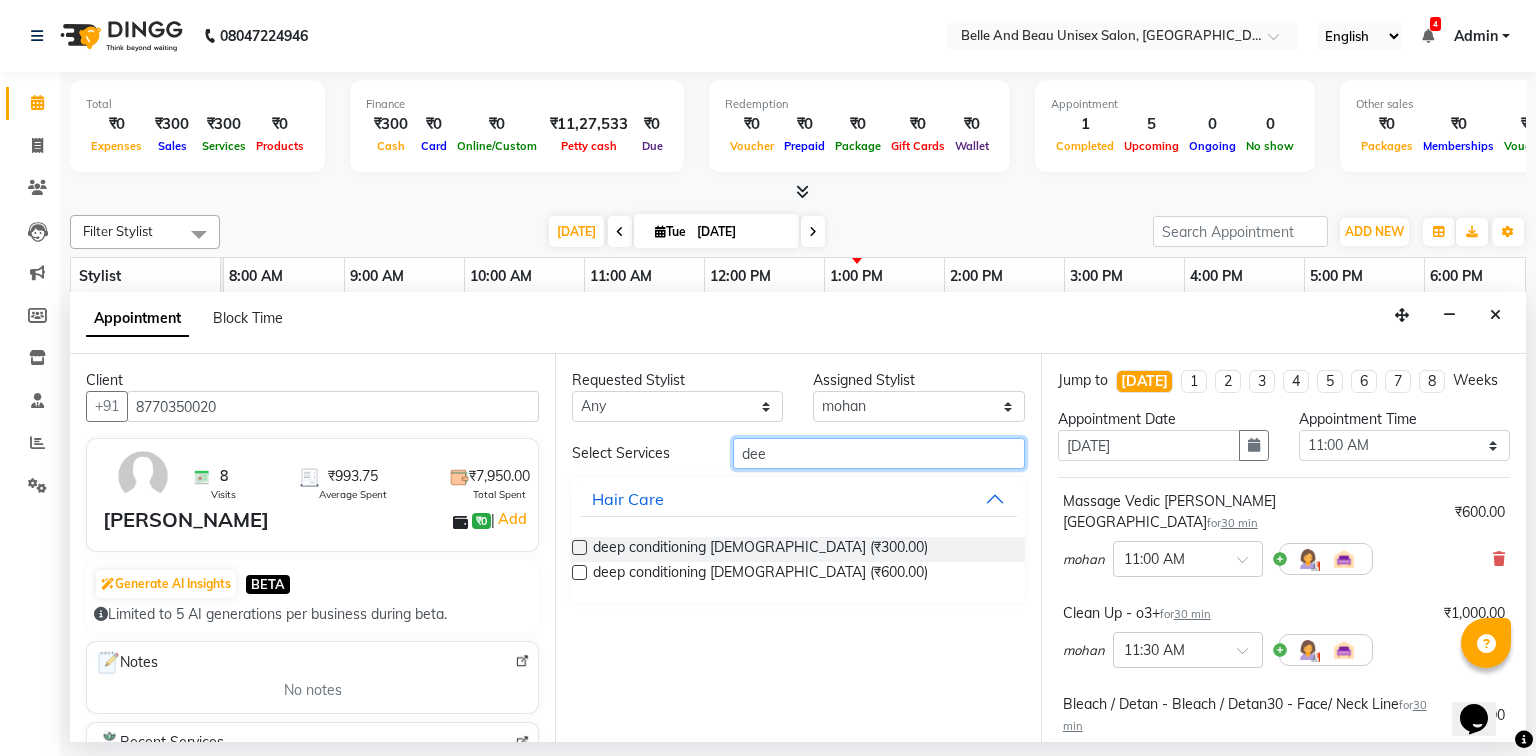 type on "dee" 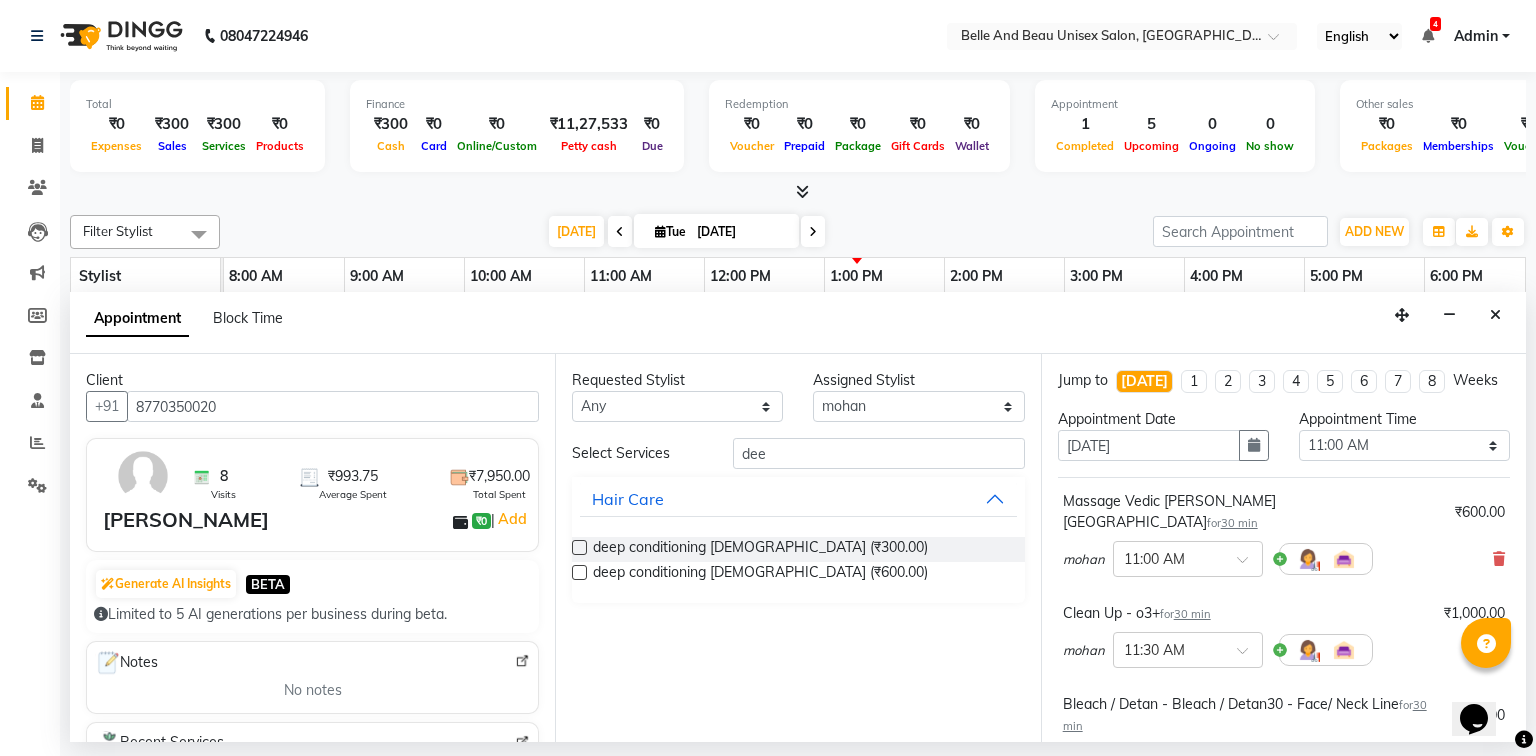 click at bounding box center (579, 547) 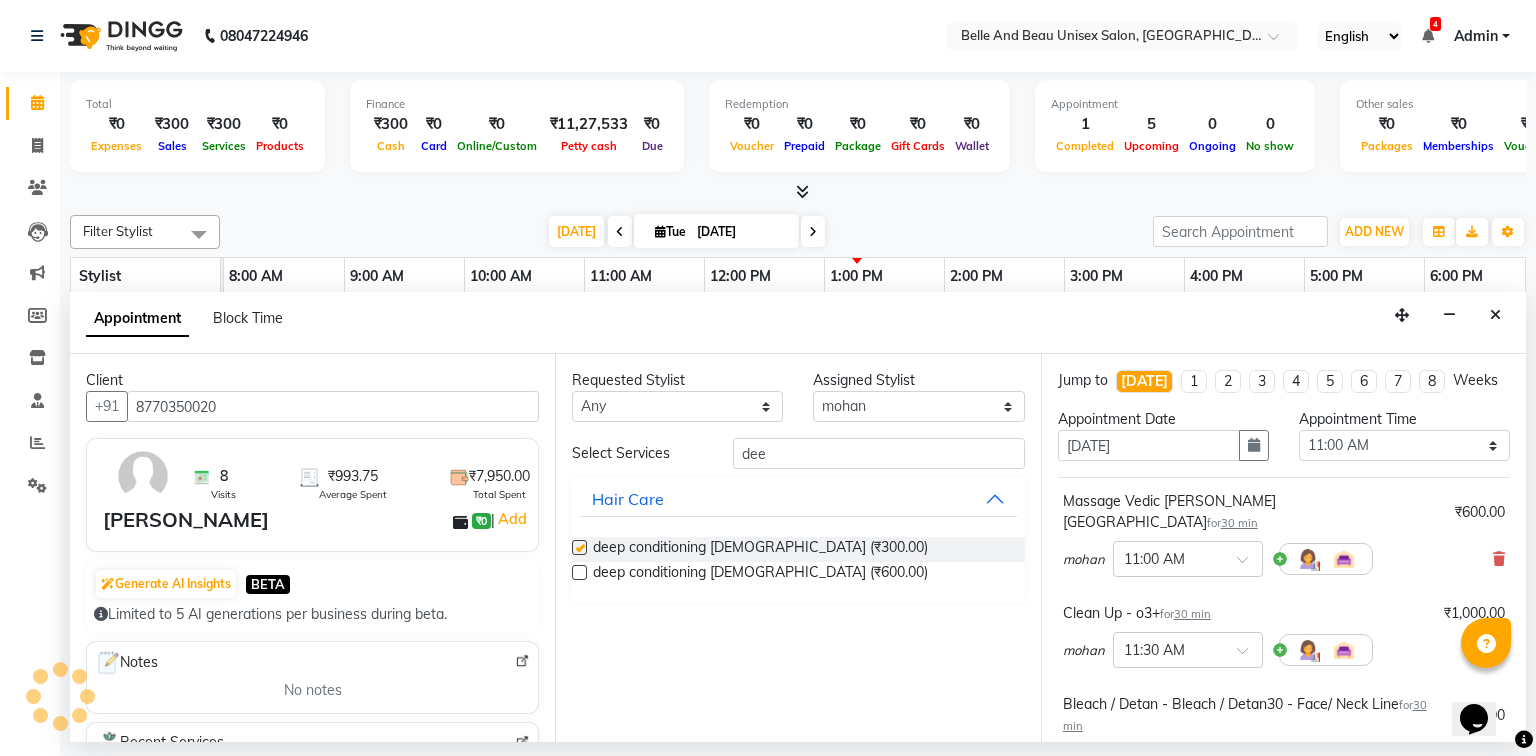 checkbox on "false" 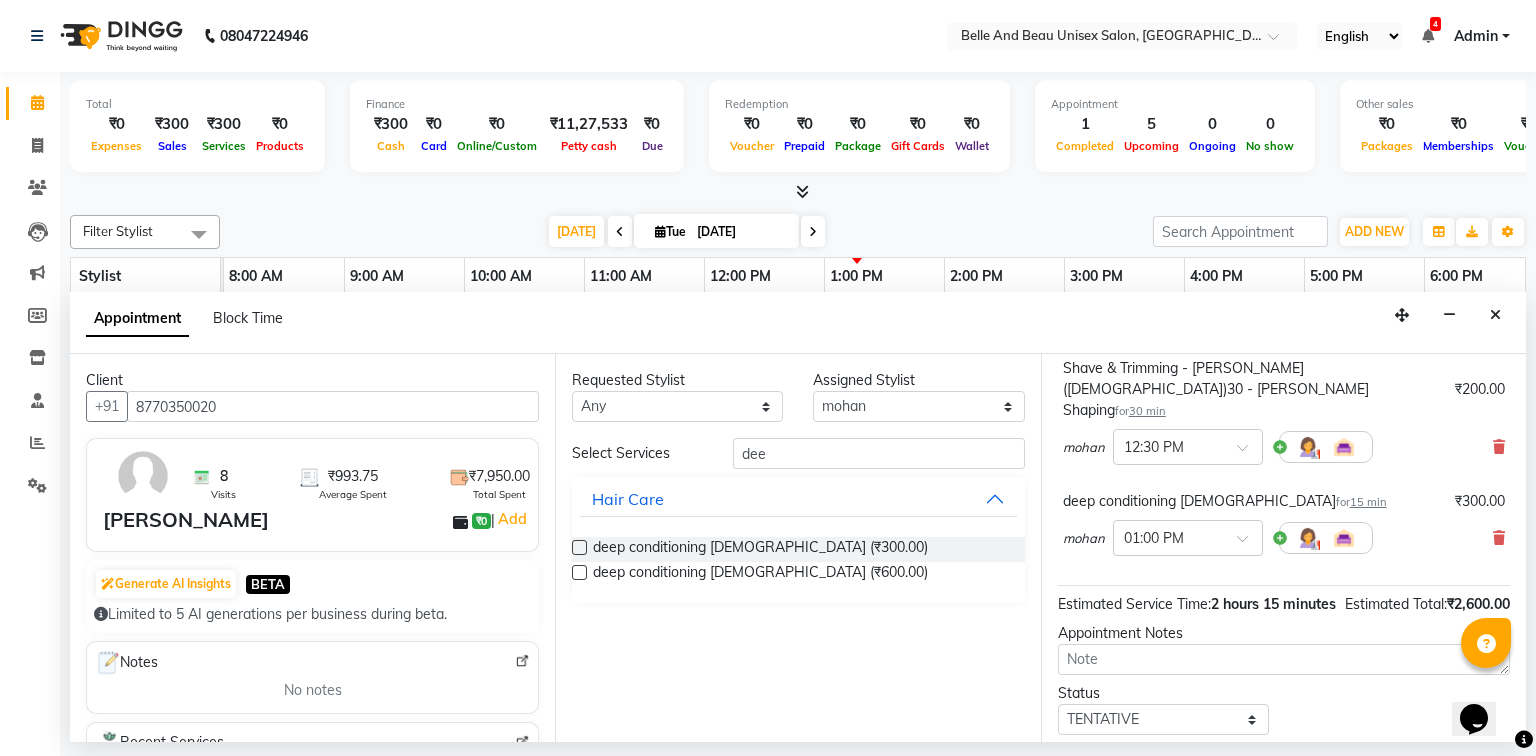 scroll, scrollTop: 545, scrollLeft: 0, axis: vertical 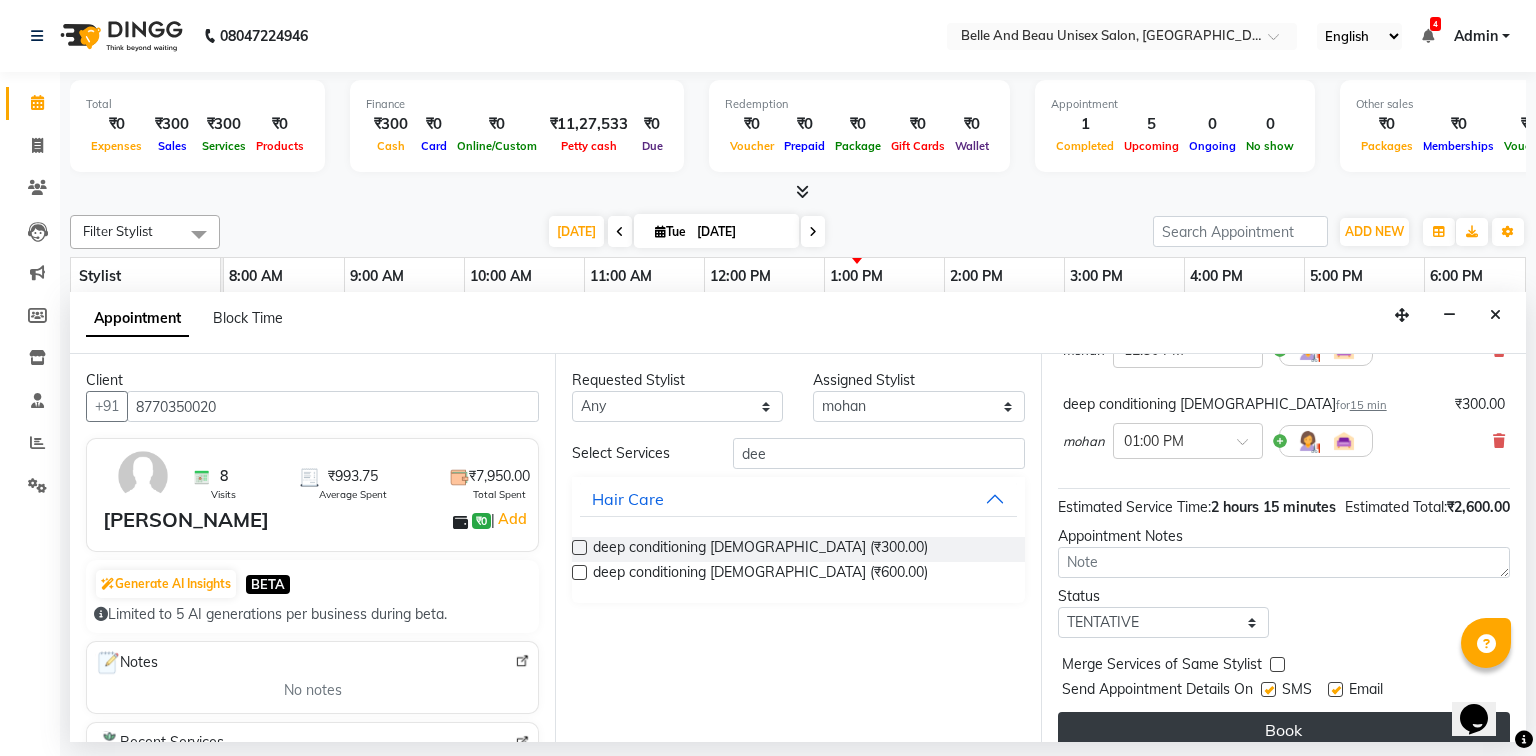 click on "Book" at bounding box center (1284, 730) 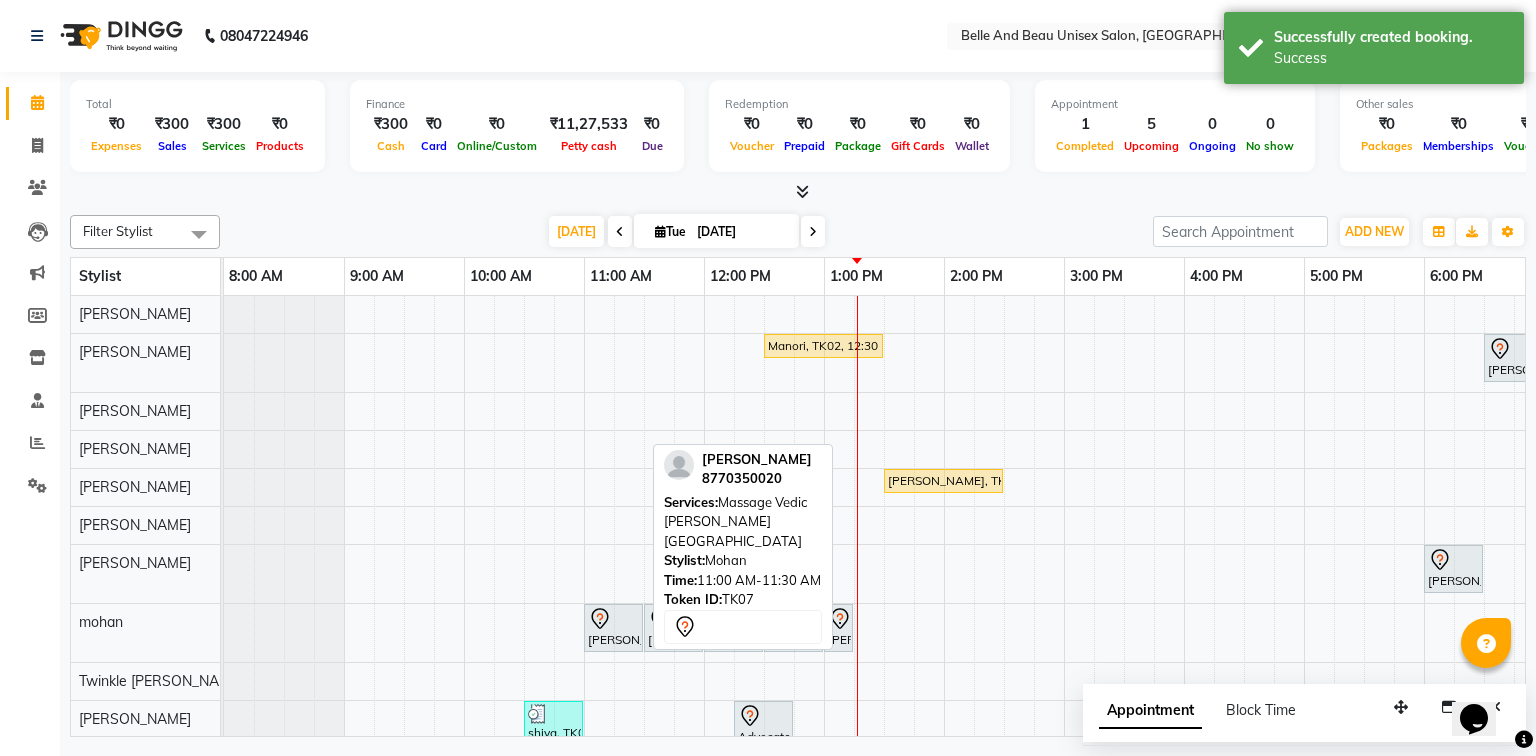 click on "[PERSON_NAME], TK07, 11:00 AM-11:30 AM, Massage [GEOGRAPHIC_DATA][PERSON_NAME]" at bounding box center [613, 628] 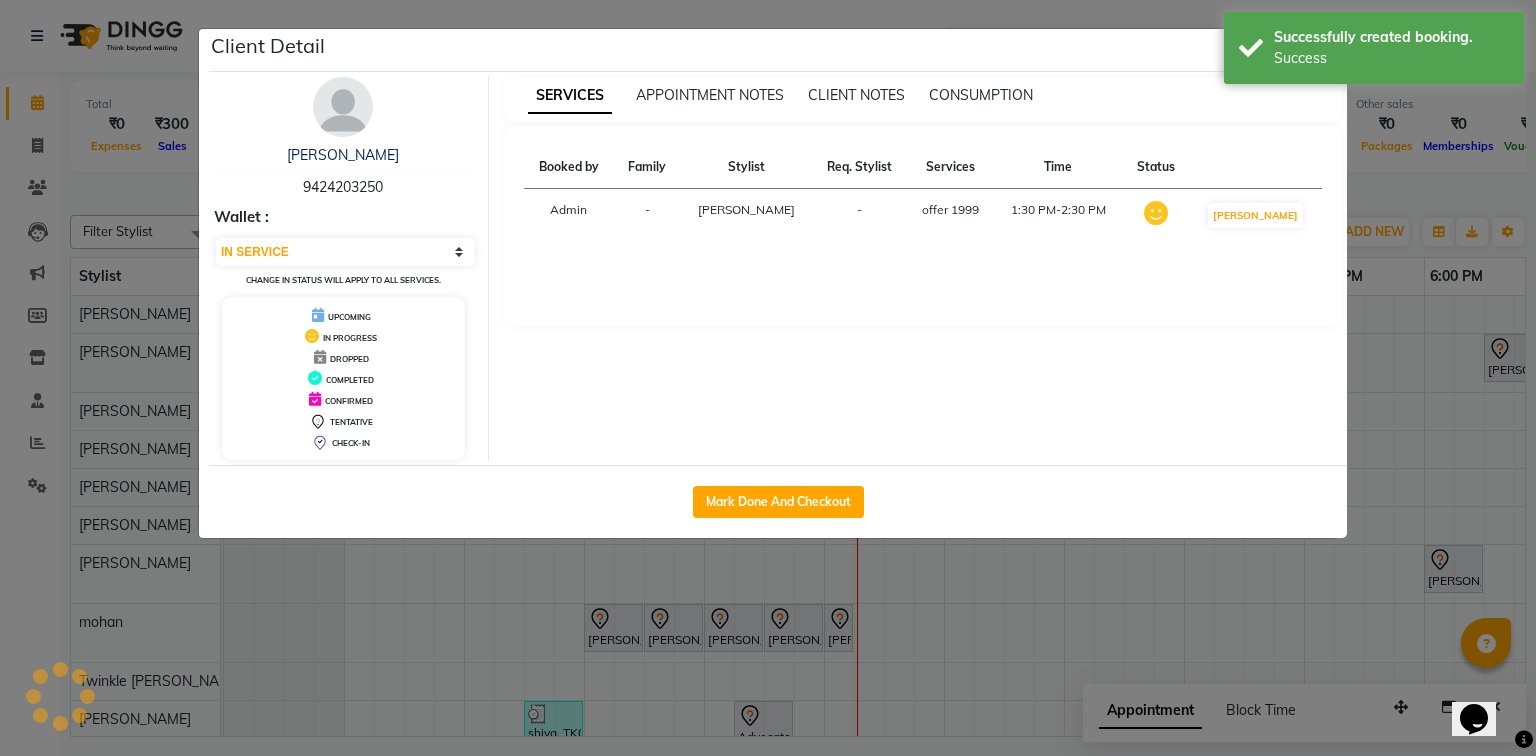 select on "7" 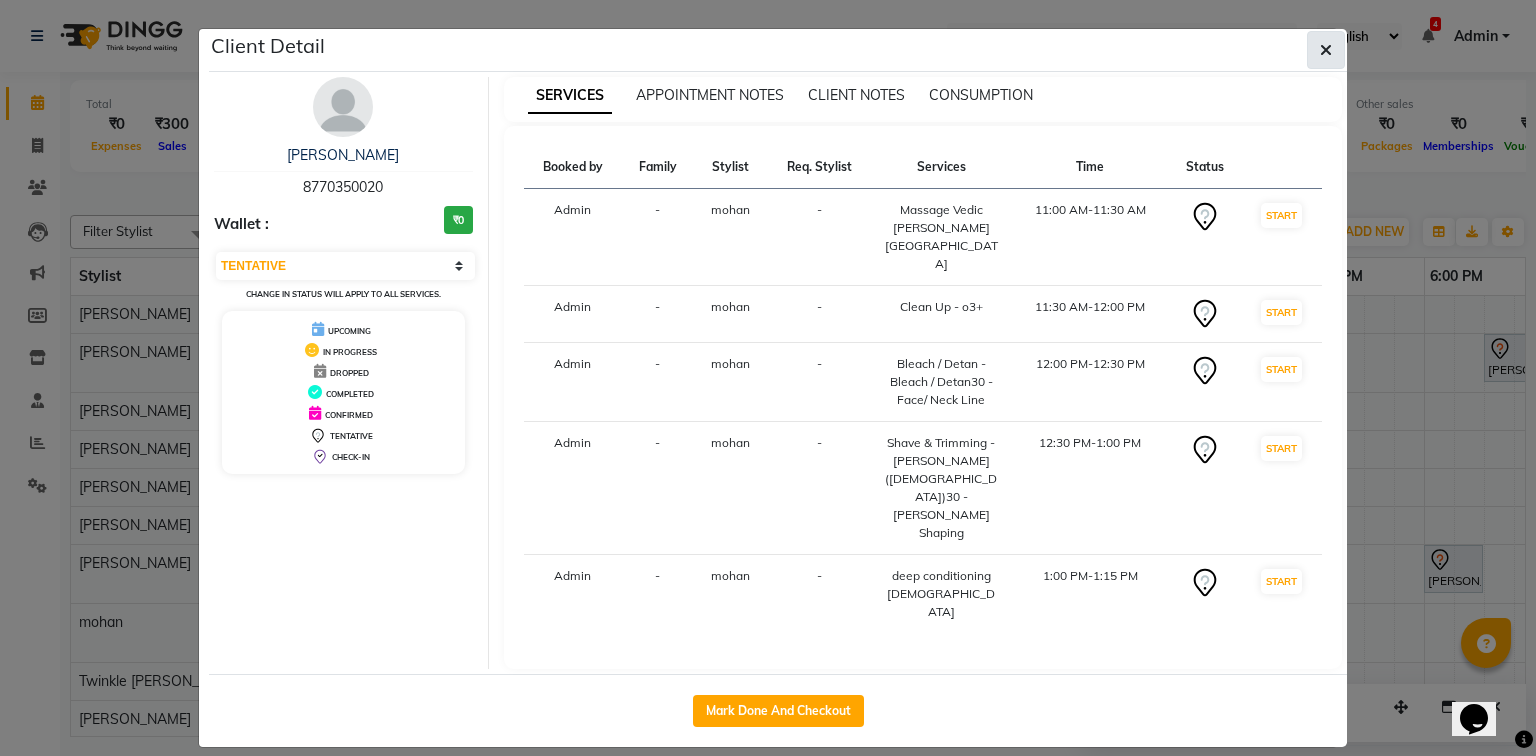 click 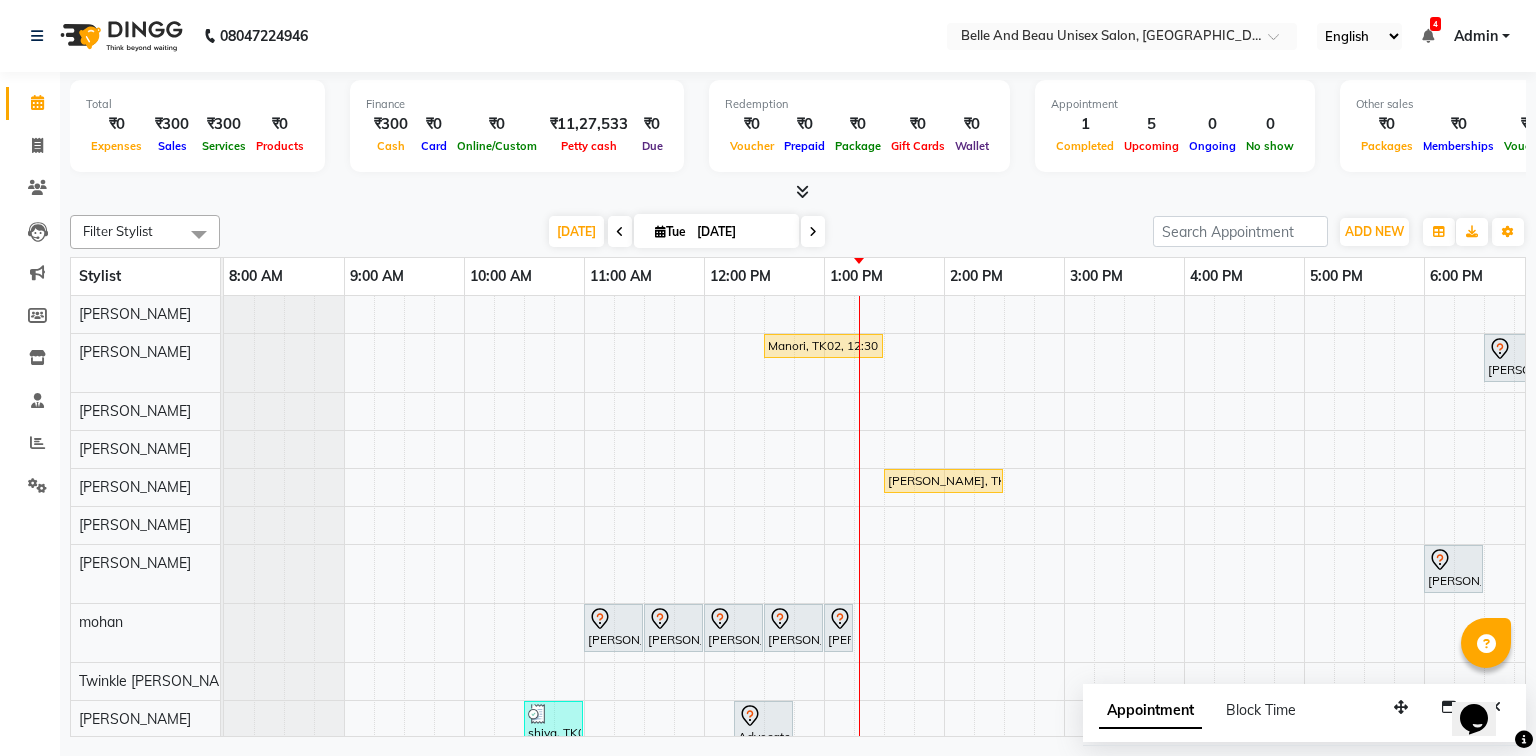 scroll, scrollTop: 108, scrollLeft: 0, axis: vertical 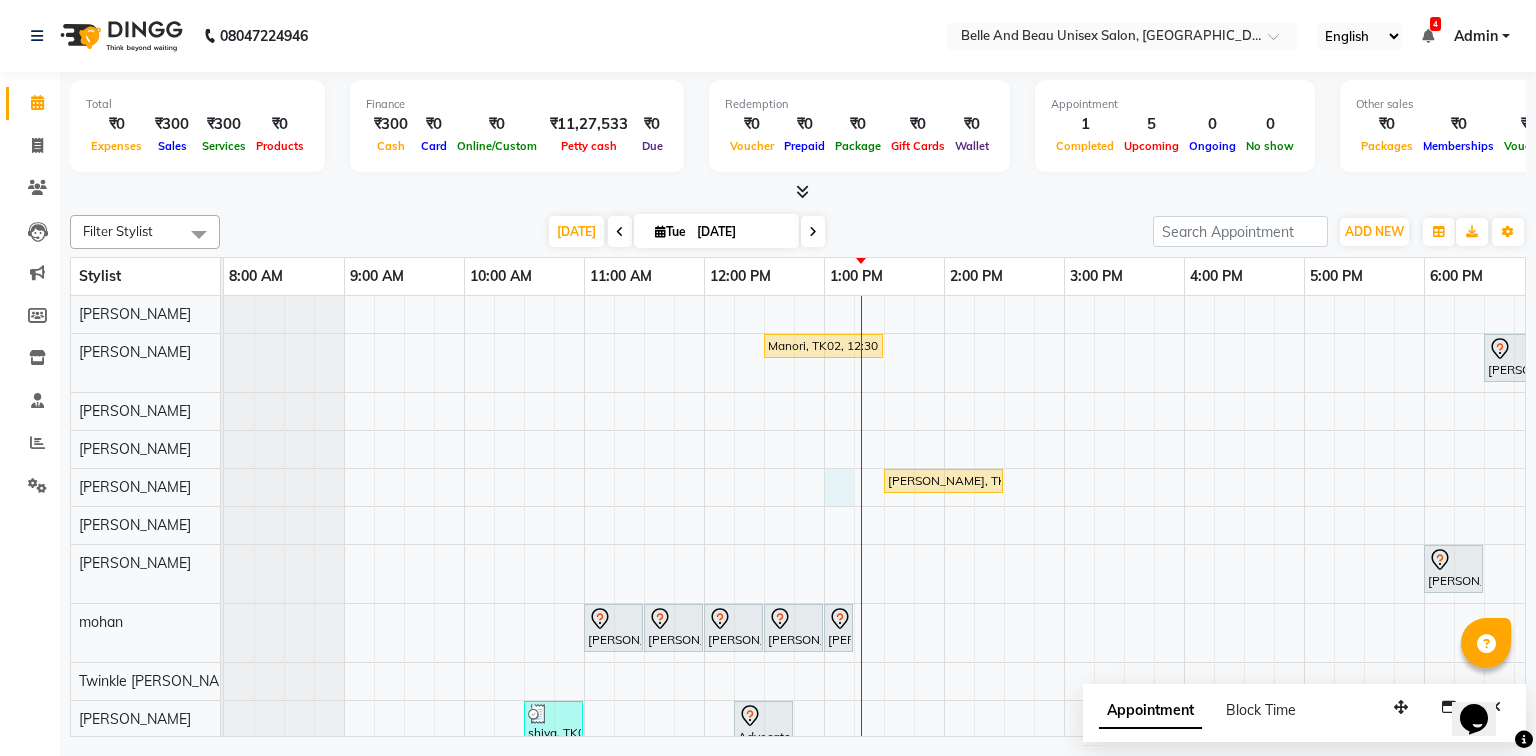 click on "Manori, TK02, 12:30 PM-01:30 PM, ginger & walnut             Trisha Agrawal, TK01, 06:30 PM-07:00 PM, Nail Art - Nail Art30 - Nail Extension    Anju Khatwani, TK03, 01:30 PM-02:30 PM, offer 1999             Dr. Ajay Kumar, TK05, 06:00 PM-06:30 PM, Hair Care - Hair Cut (Male)30 - Adult Hair Cut (Below 8)             Daniel D, TK07, 11:00 AM-11:30 AM, Massage Vedic Valle  head              Daniel D, TK07, 11:30 AM-12:00 PM, Clean Up - o3+             Daniel D, TK07, 12:00 PM-12:30 PM, Bleach / Detan - Bleach / Detan30 - Face/ Neck Line             Daniel D, TK07, 12:30 PM-01:00 PM, Shave & Trimming - Beard  (Male)30 - Beard Shaping             Daniel D, TK07, 01:00 PM-01:15 PM, deep conditioning male     shiva, TK04, 10:30 AM-11:00 AM, Hair Styling - Blow Dry Hair Wash (Female)30 - Blow dry             Advocate Acharya, TK06, 12:15 PM-12:45 PM, Nanoplastic - Nanoplastic30 - Upto Mid Back" at bounding box center (1004, 565) 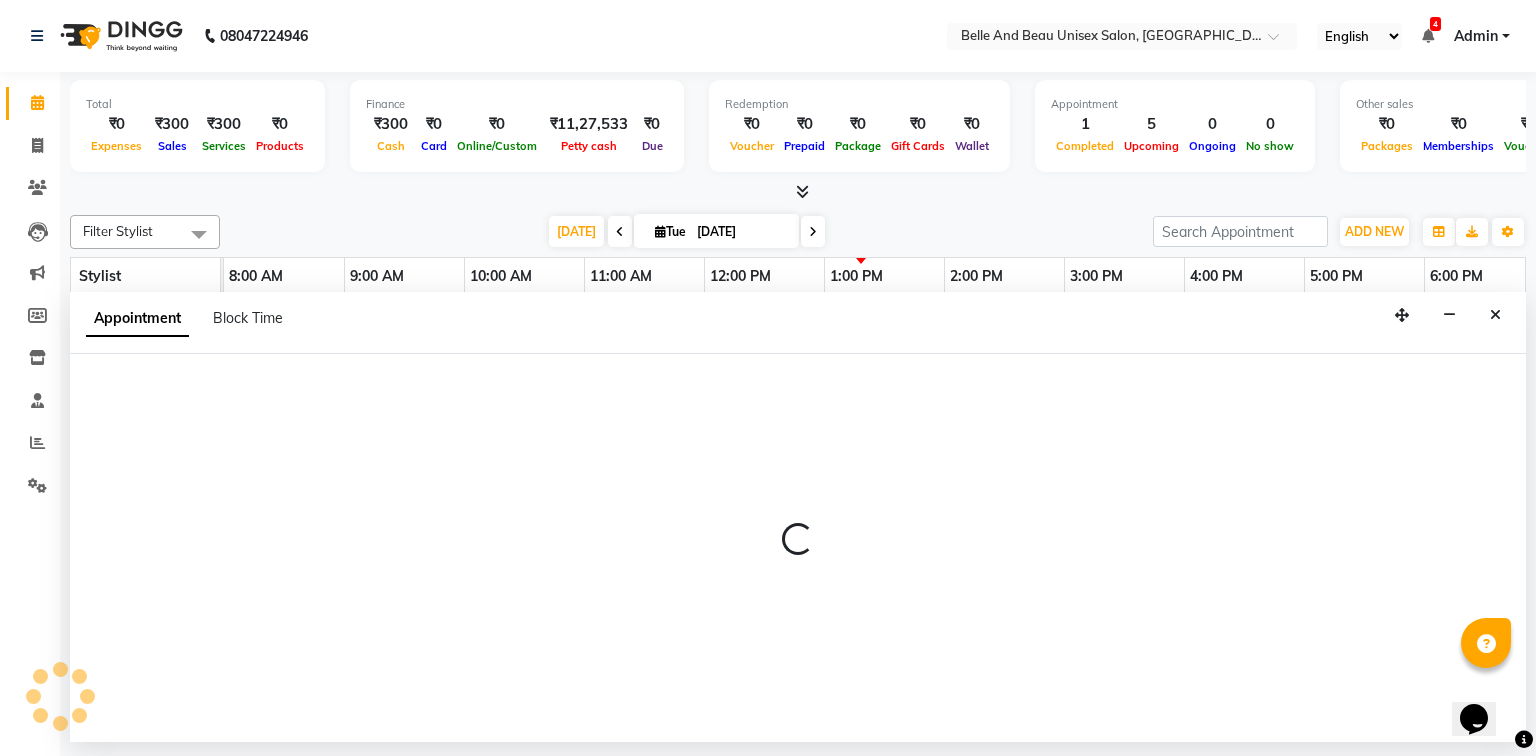select on "60511" 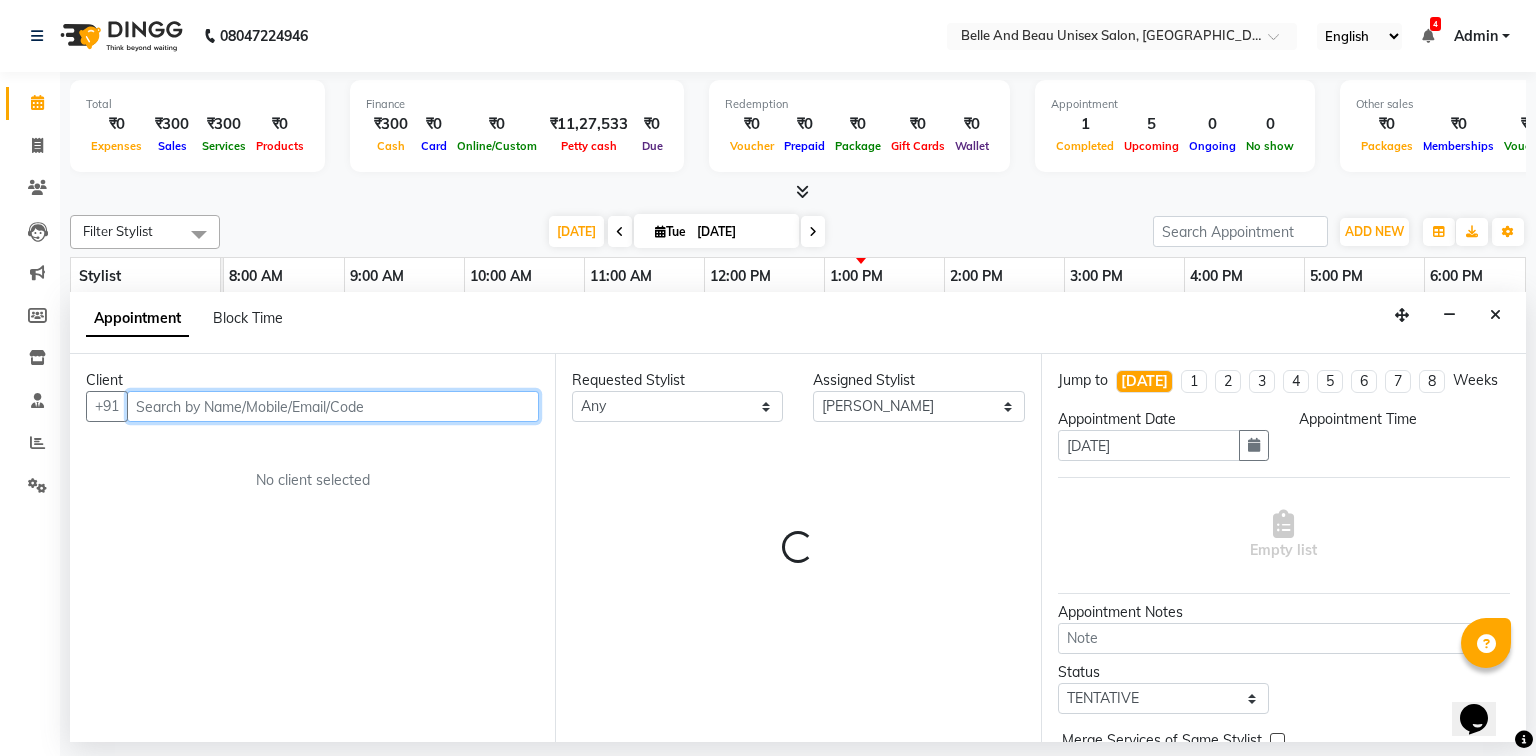 select on "780" 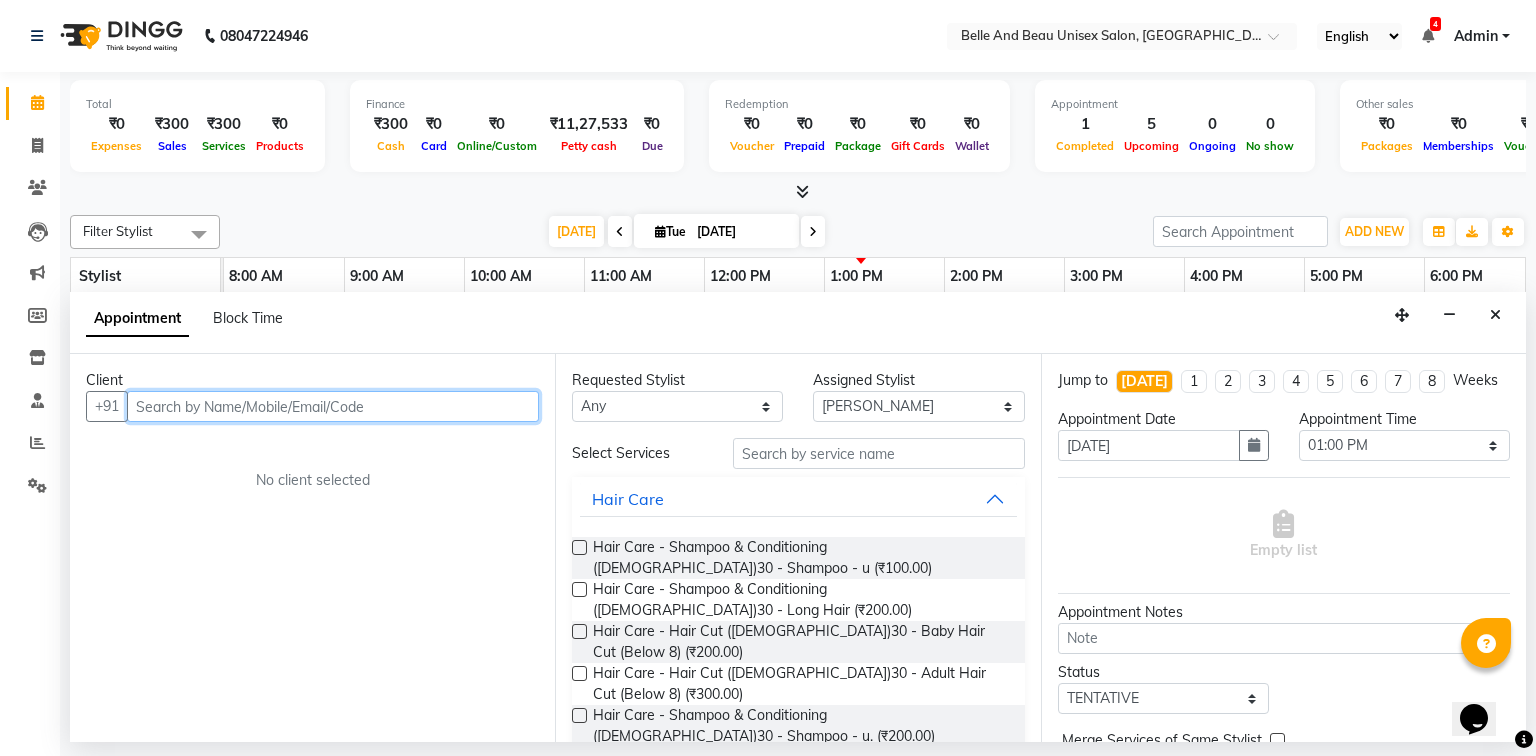 click at bounding box center [333, 406] 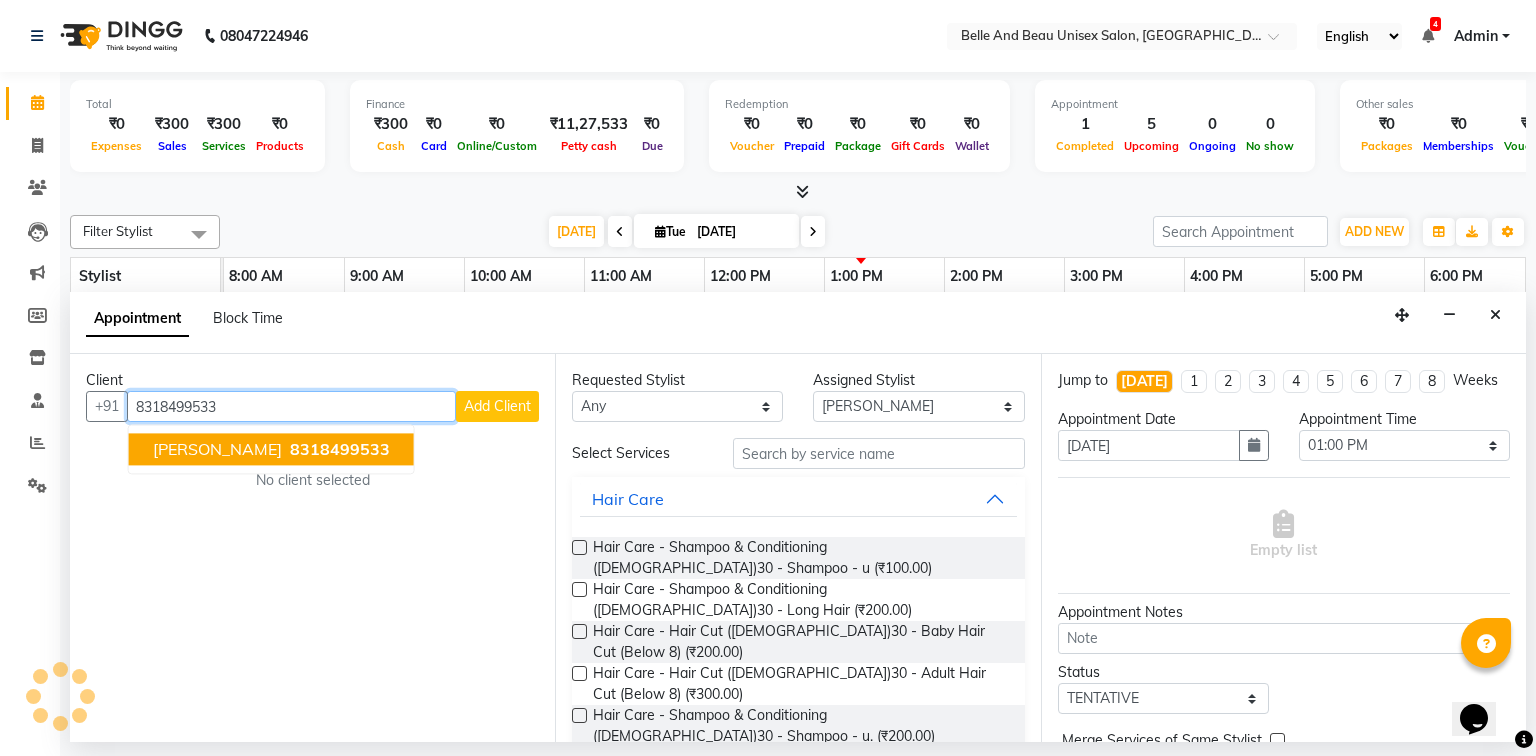 click on "[PERSON_NAME]" at bounding box center [217, 450] 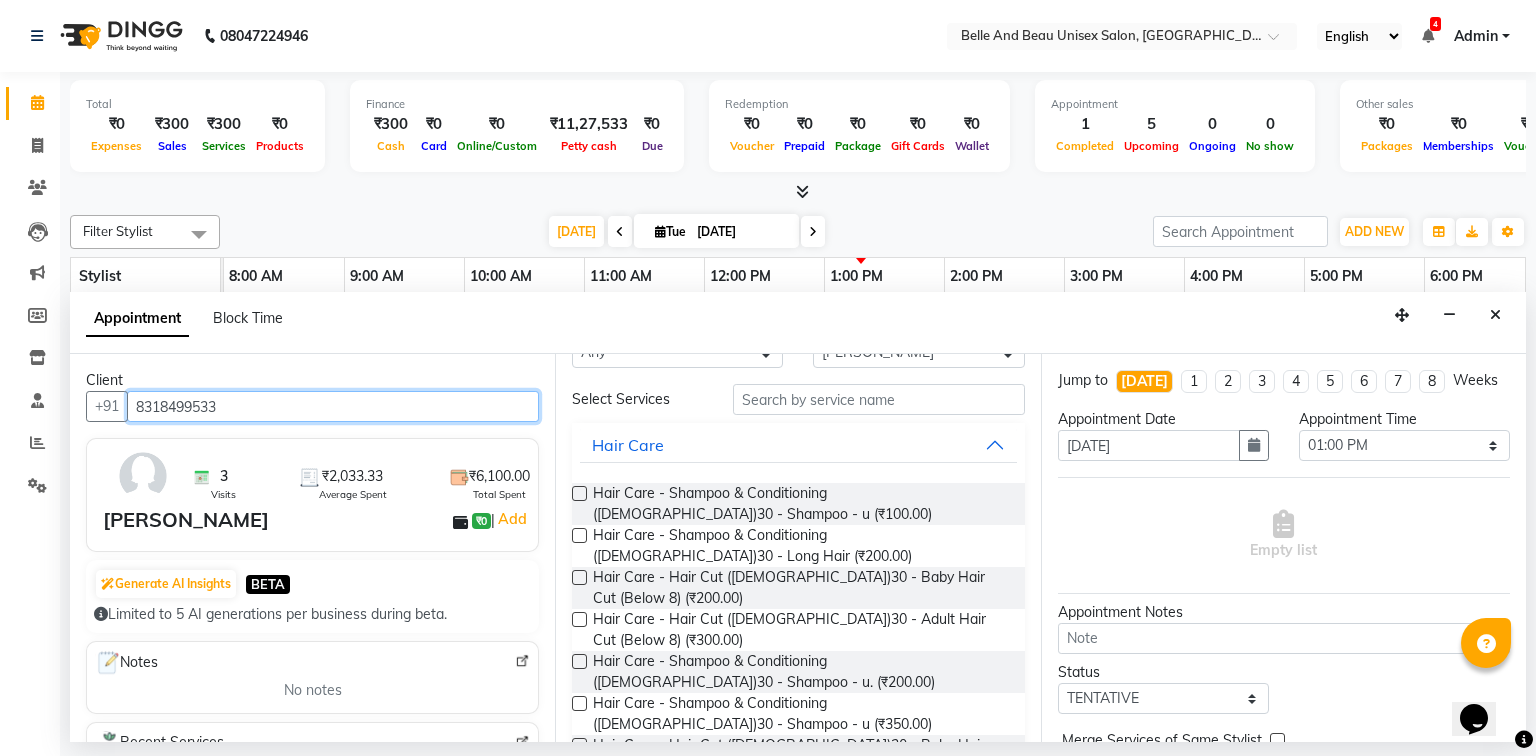 scroll, scrollTop: 80, scrollLeft: 0, axis: vertical 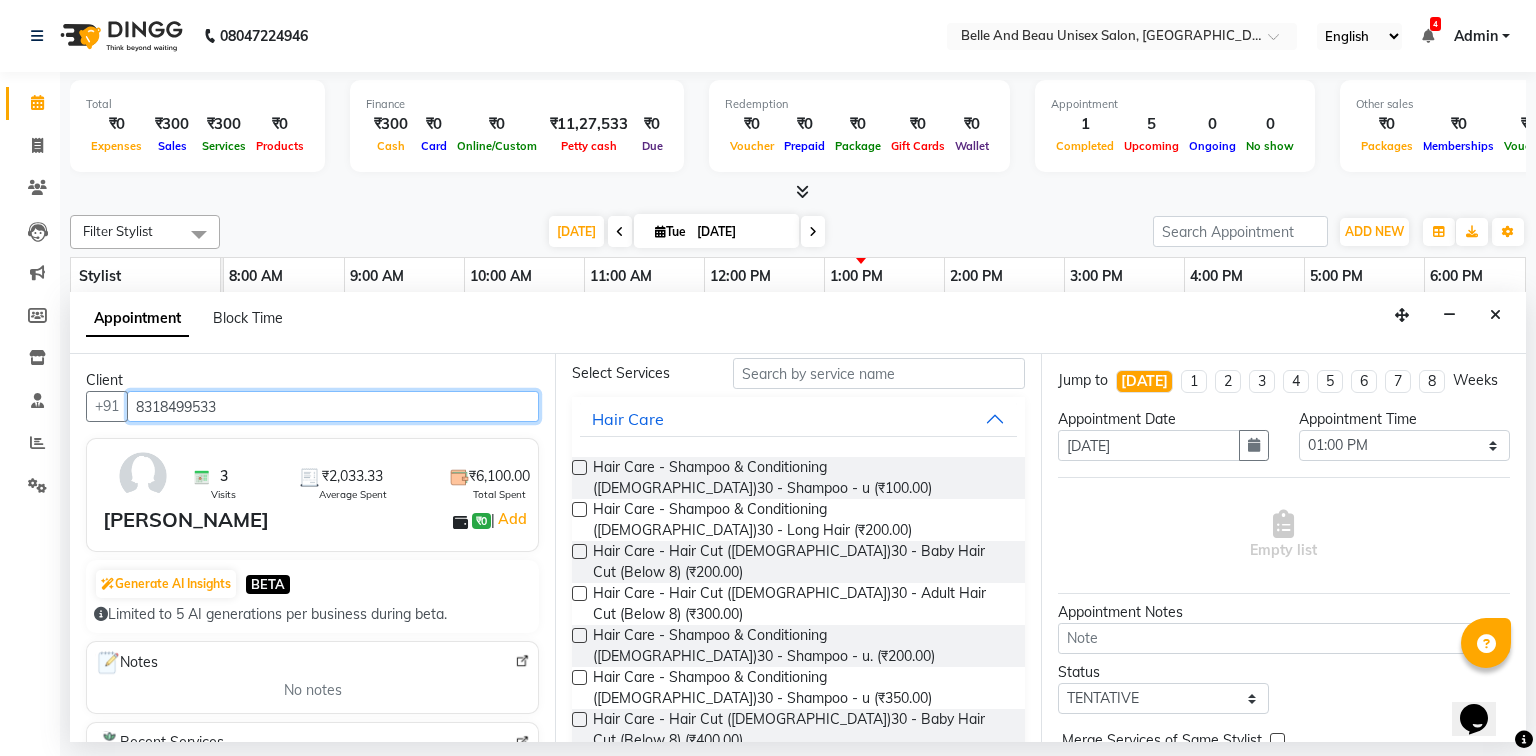 type on "8318499533" 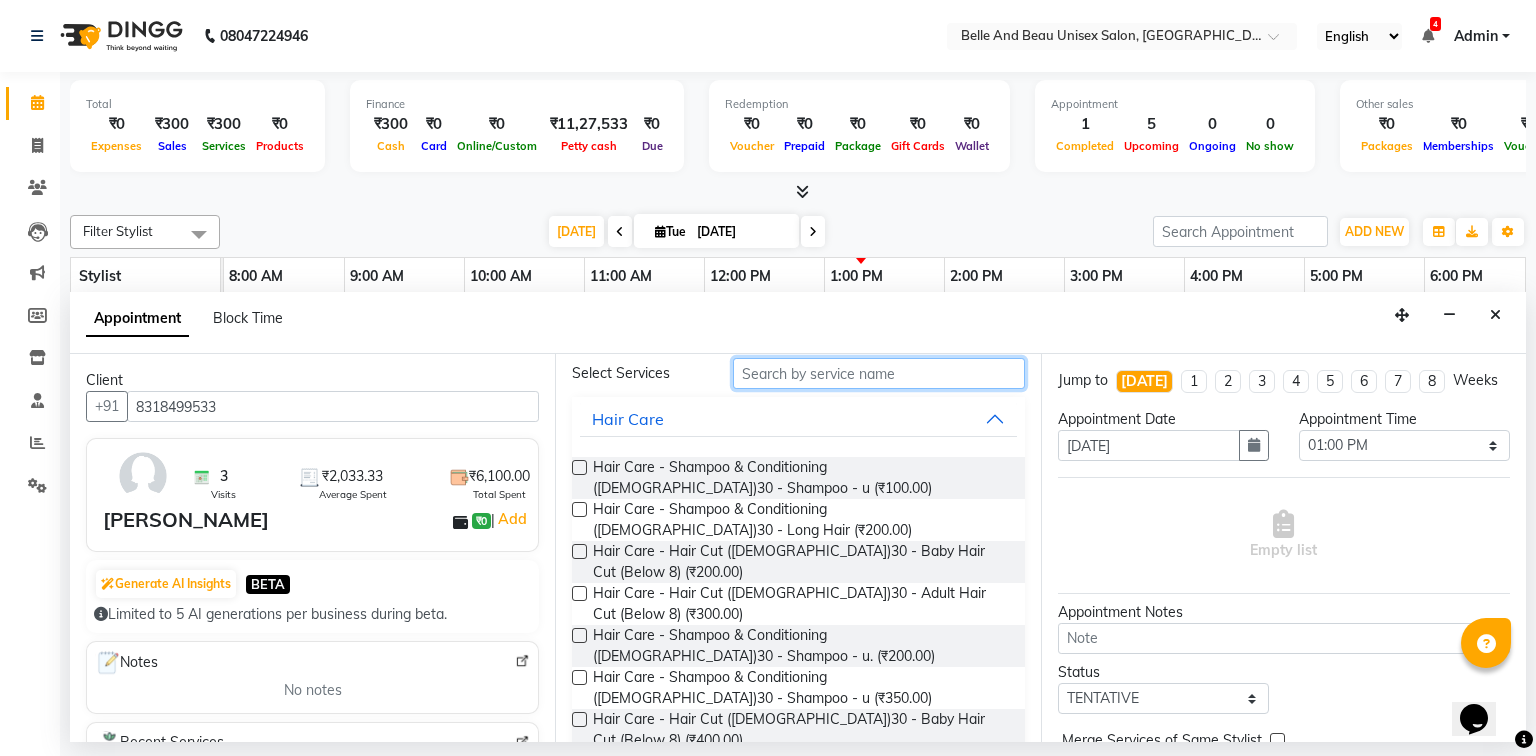 click at bounding box center (879, 373) 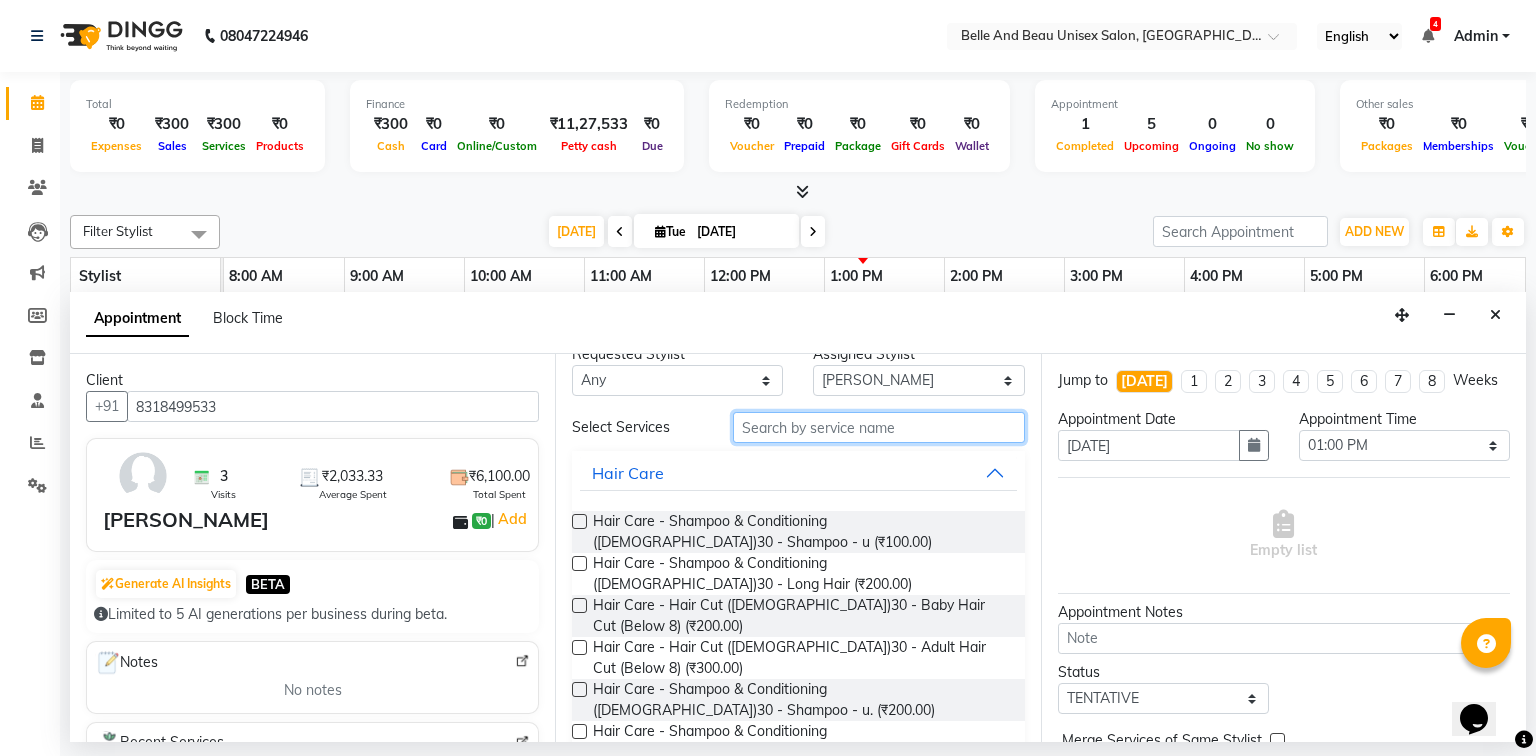 scroll, scrollTop: 0, scrollLeft: 0, axis: both 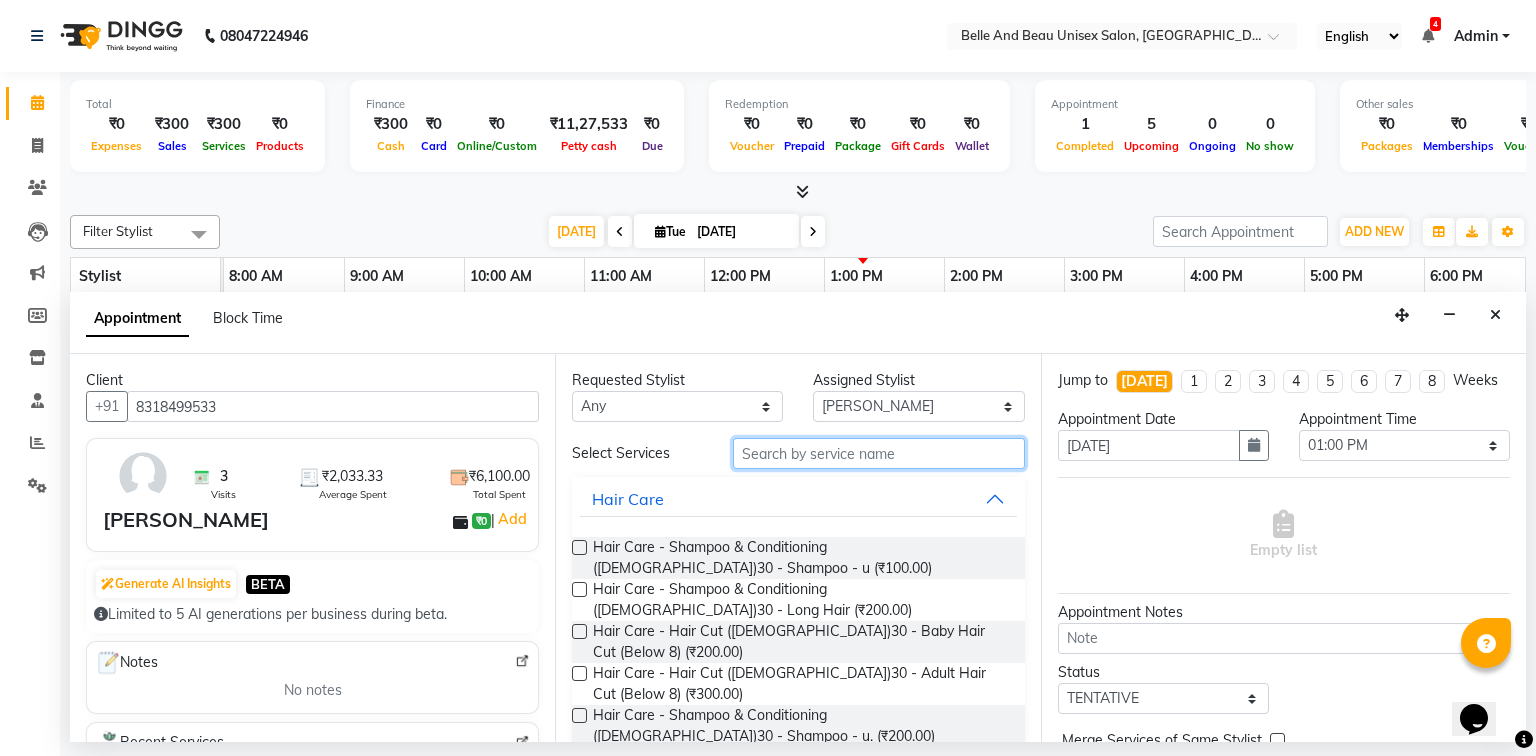 click at bounding box center [879, 453] 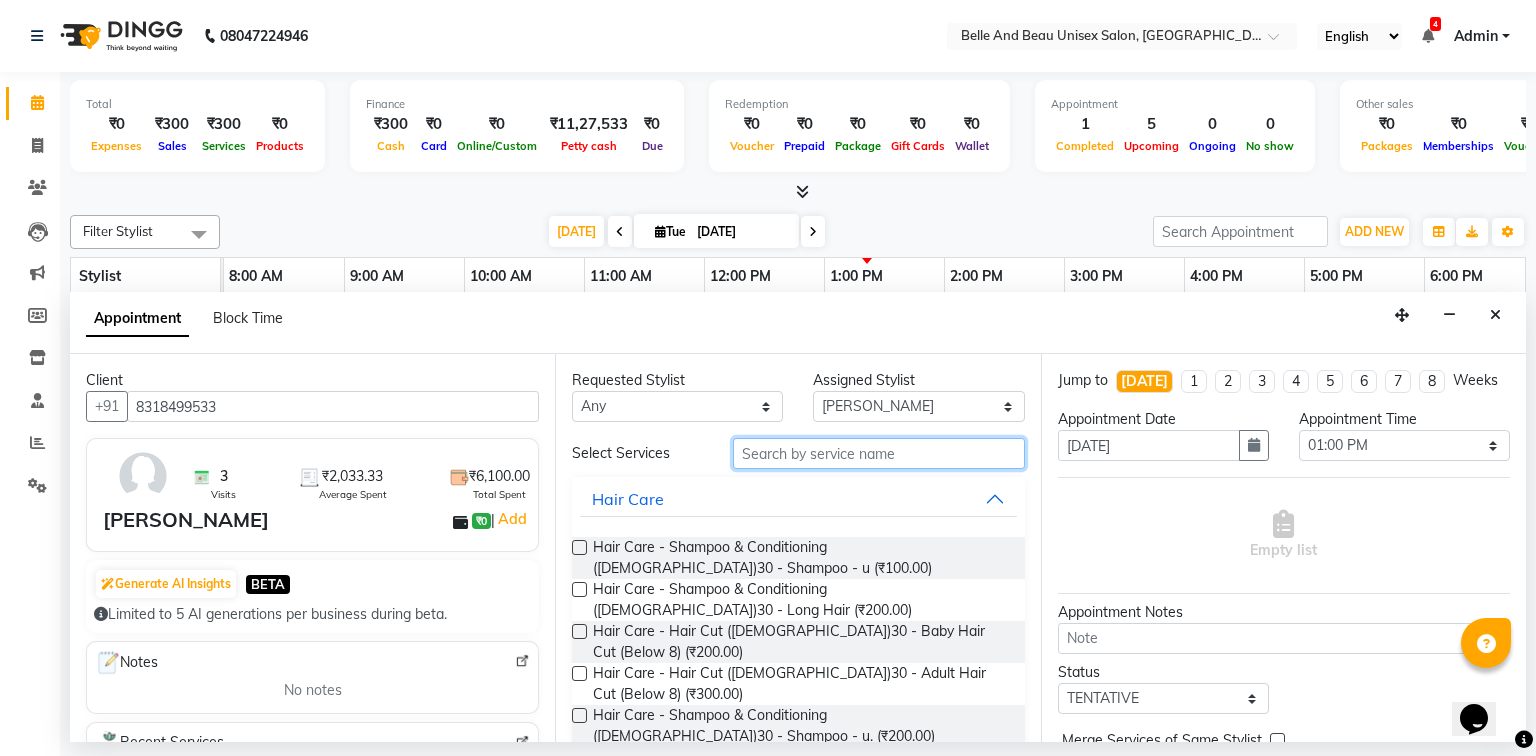 click at bounding box center [879, 453] 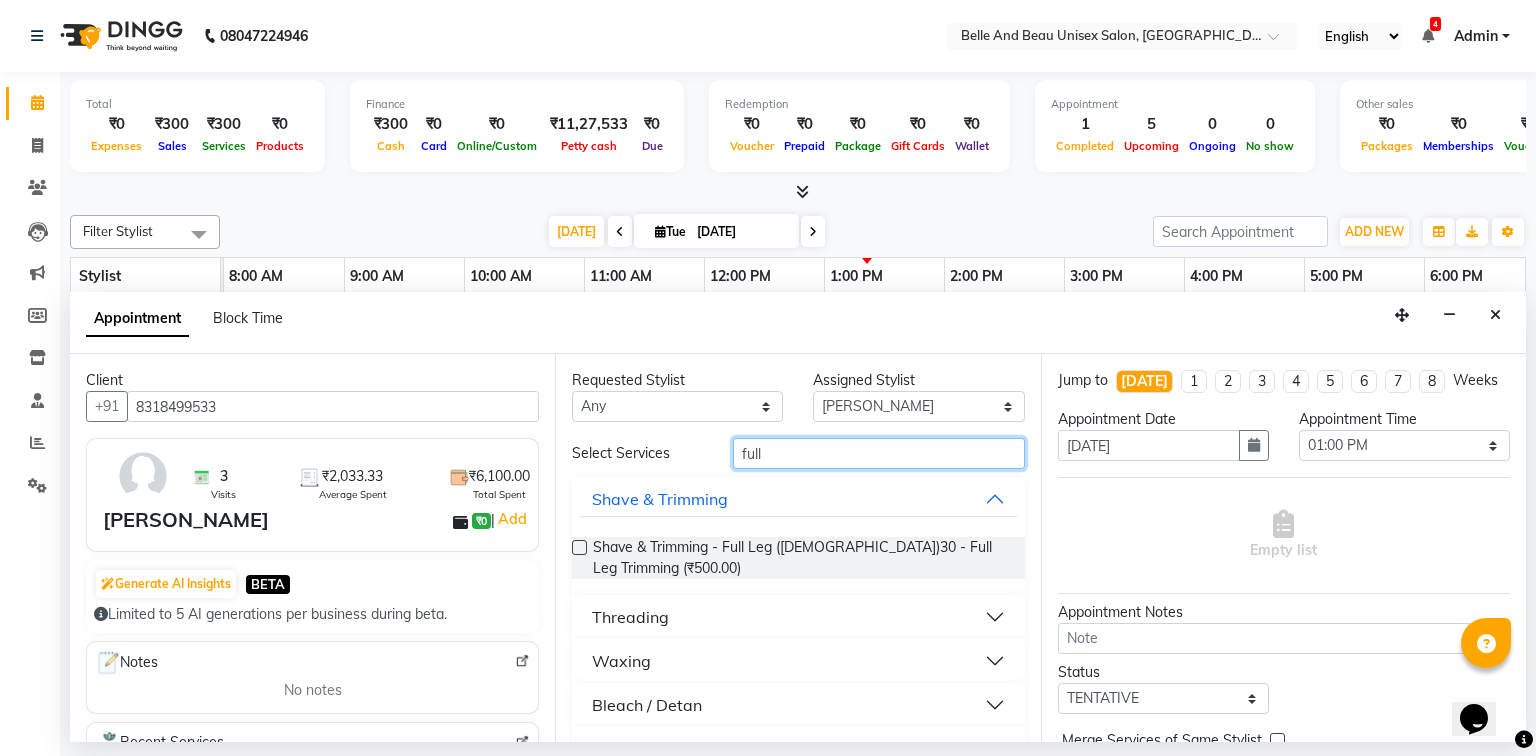 type on "full" 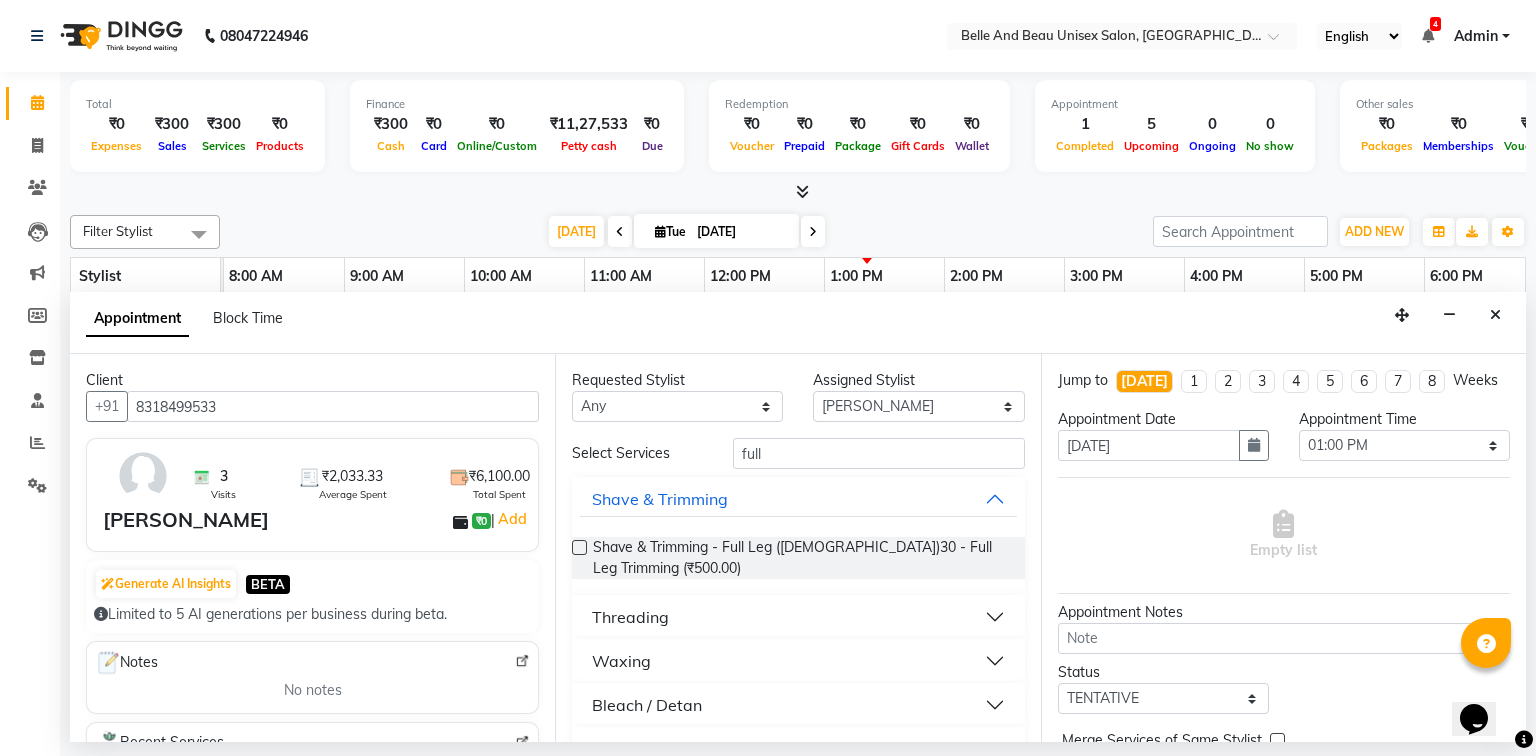 click on "Waxing" at bounding box center [798, 661] 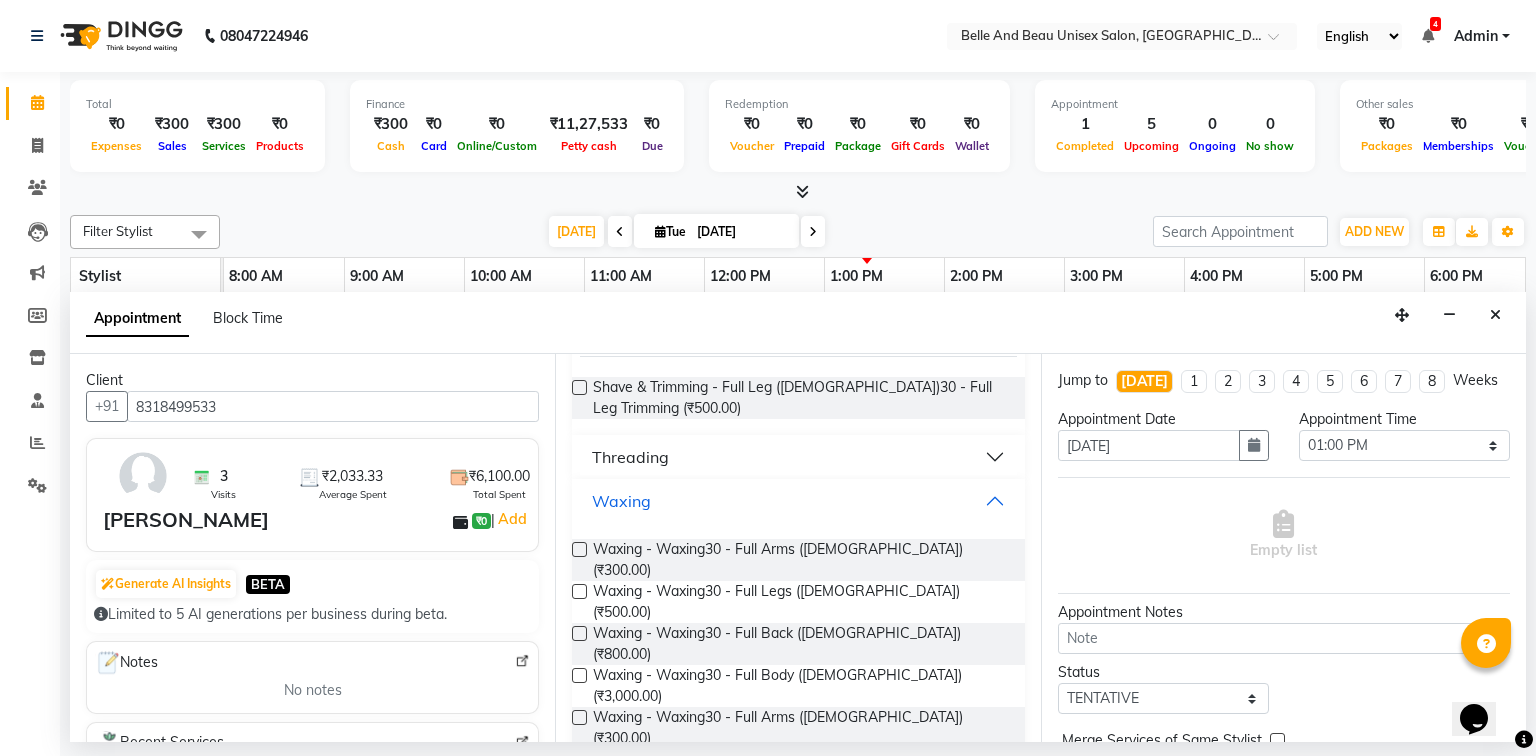 scroll, scrollTop: 400, scrollLeft: 0, axis: vertical 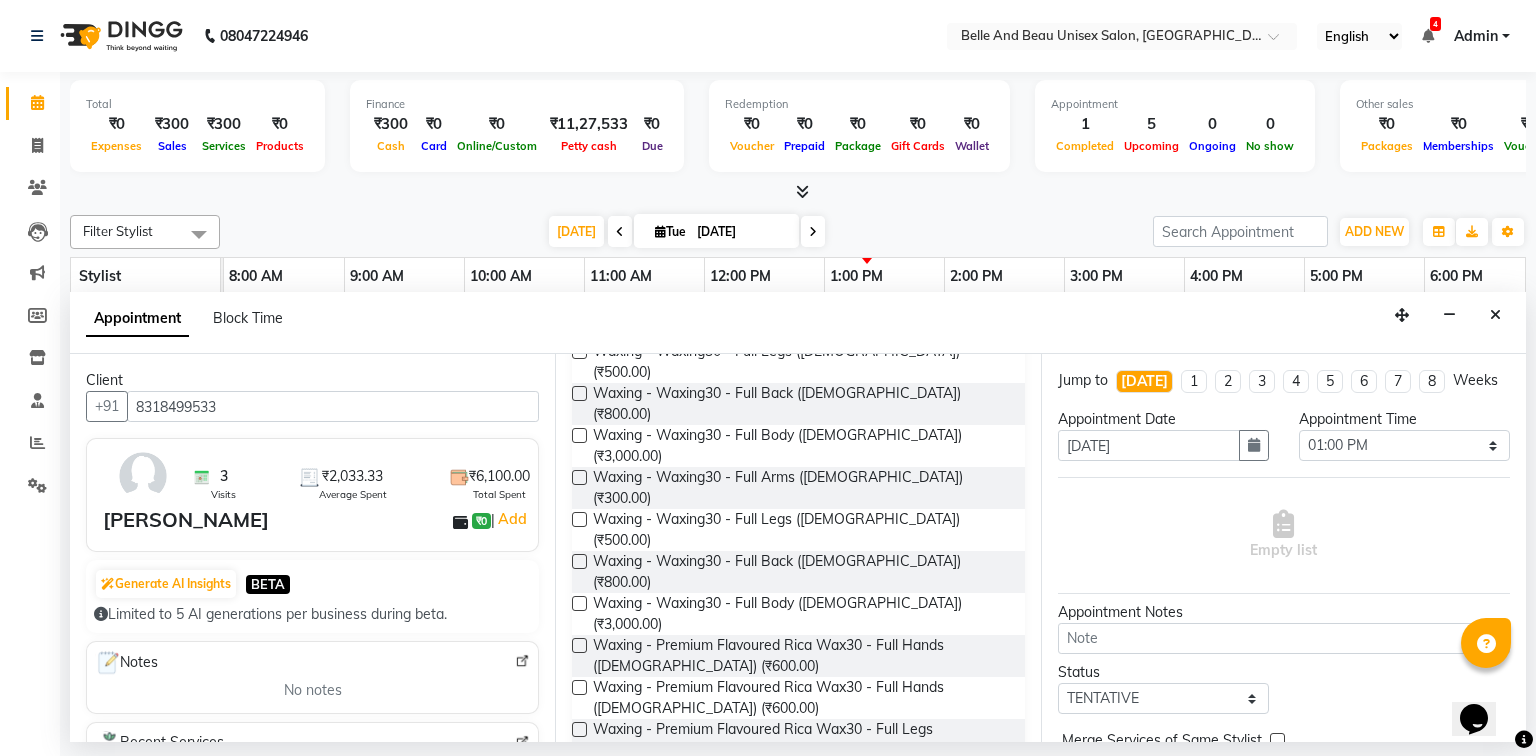 click at bounding box center [579, 771] 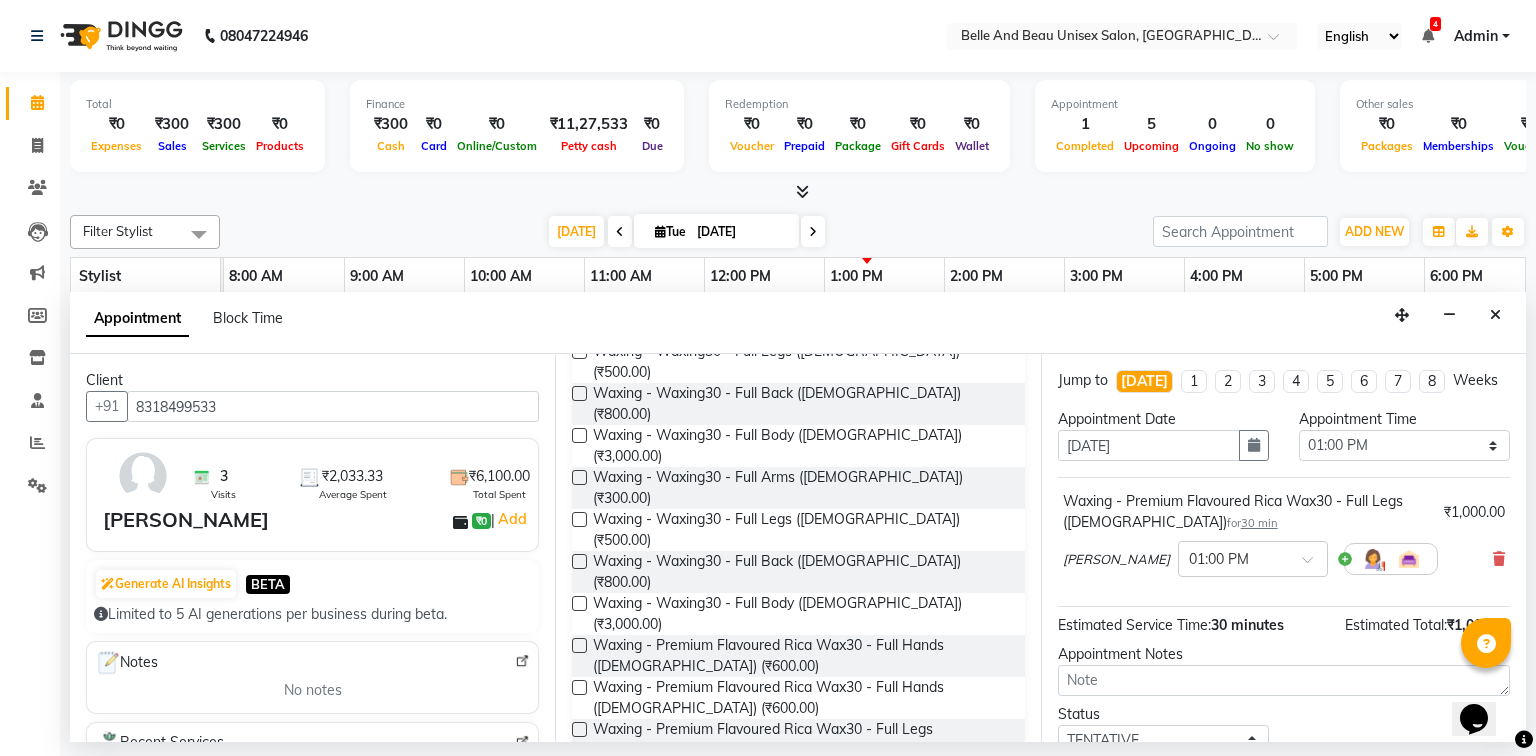 checkbox on "false" 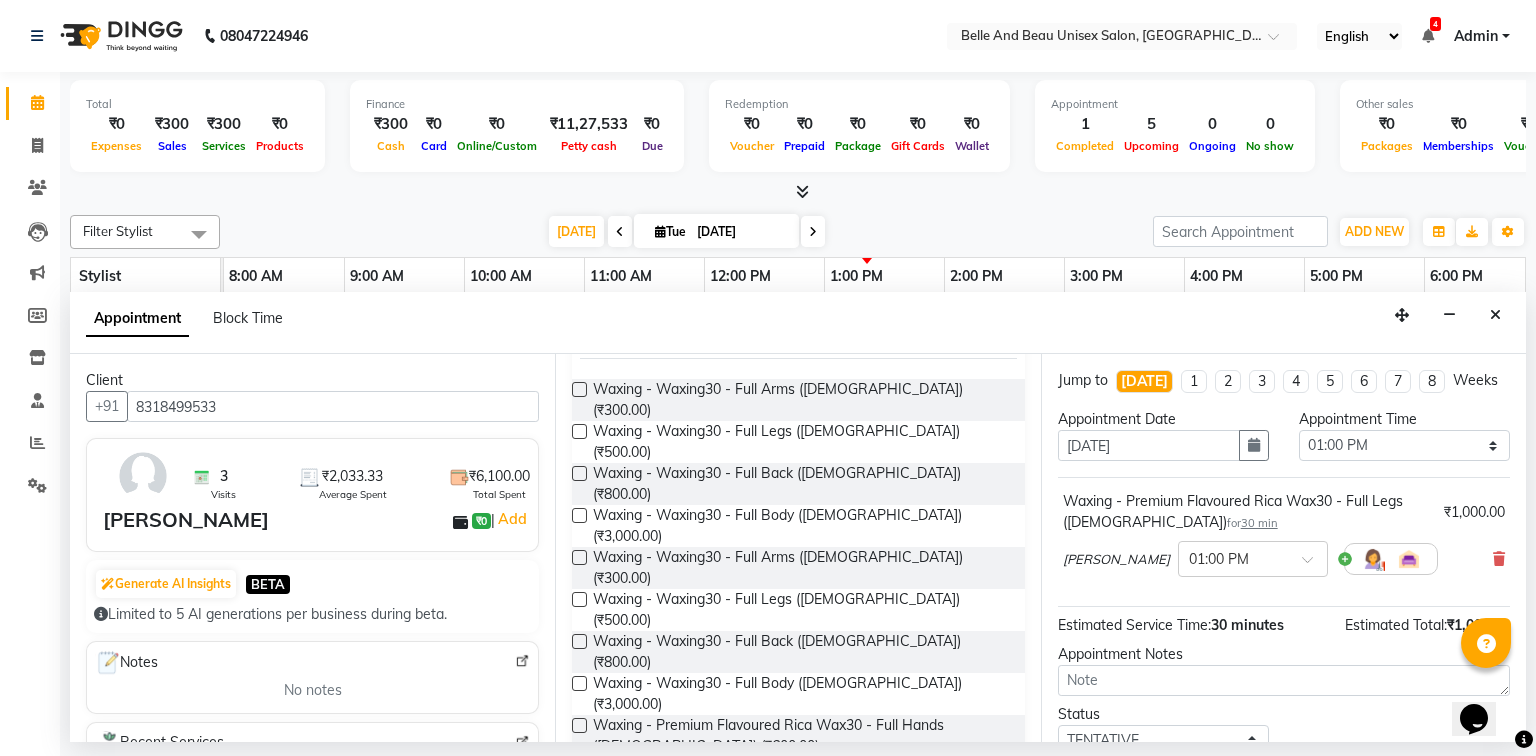 scroll, scrollTop: 0, scrollLeft: 0, axis: both 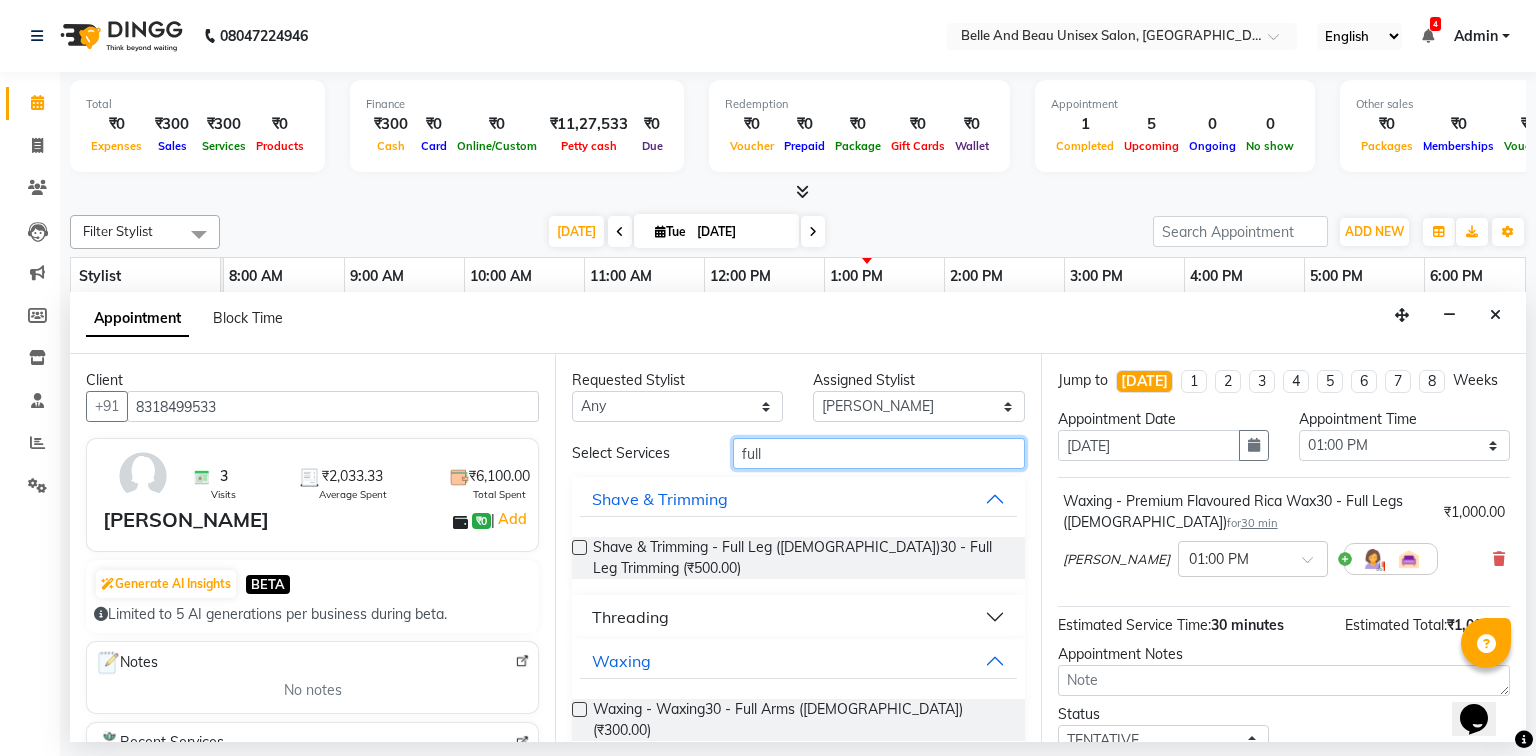 click on "full" at bounding box center (879, 453) 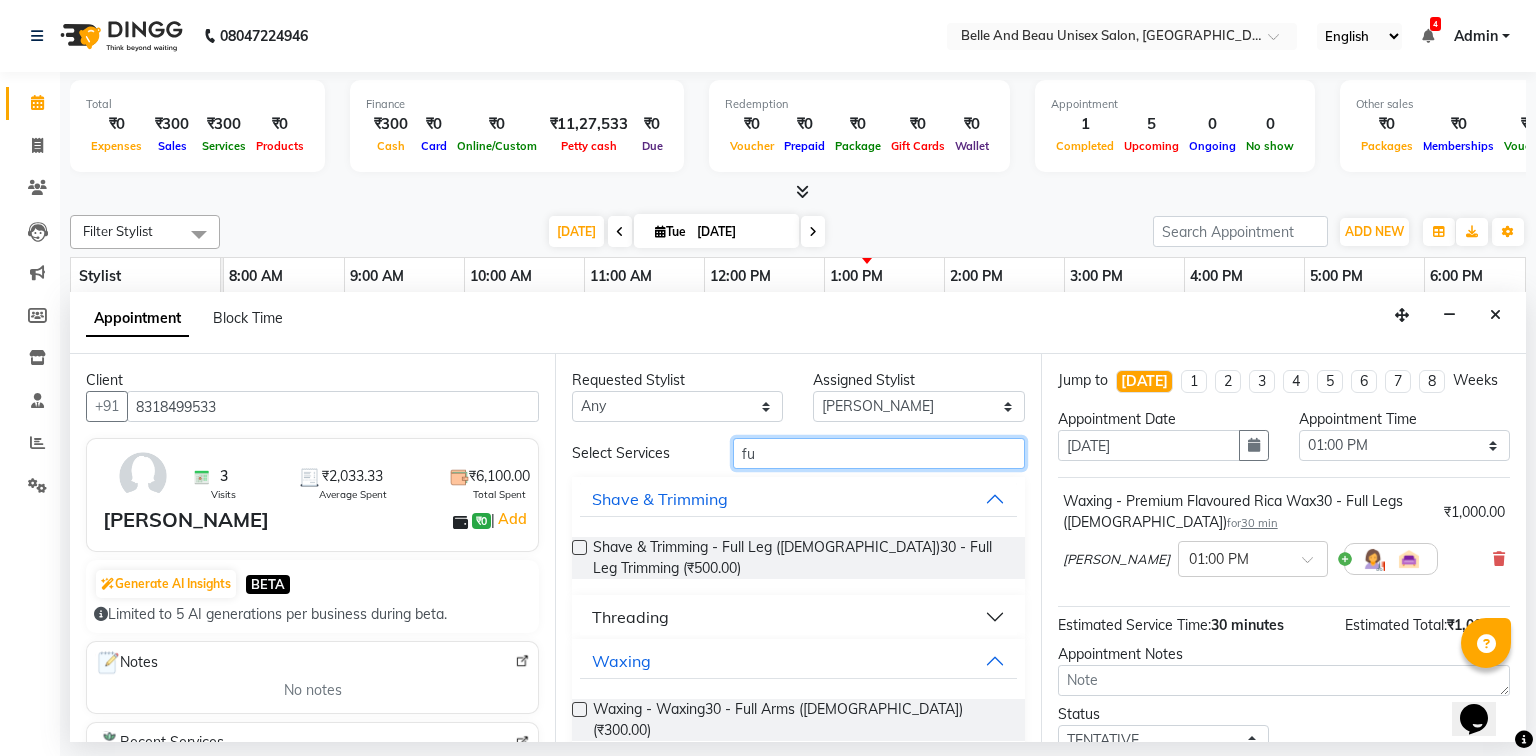type on "f" 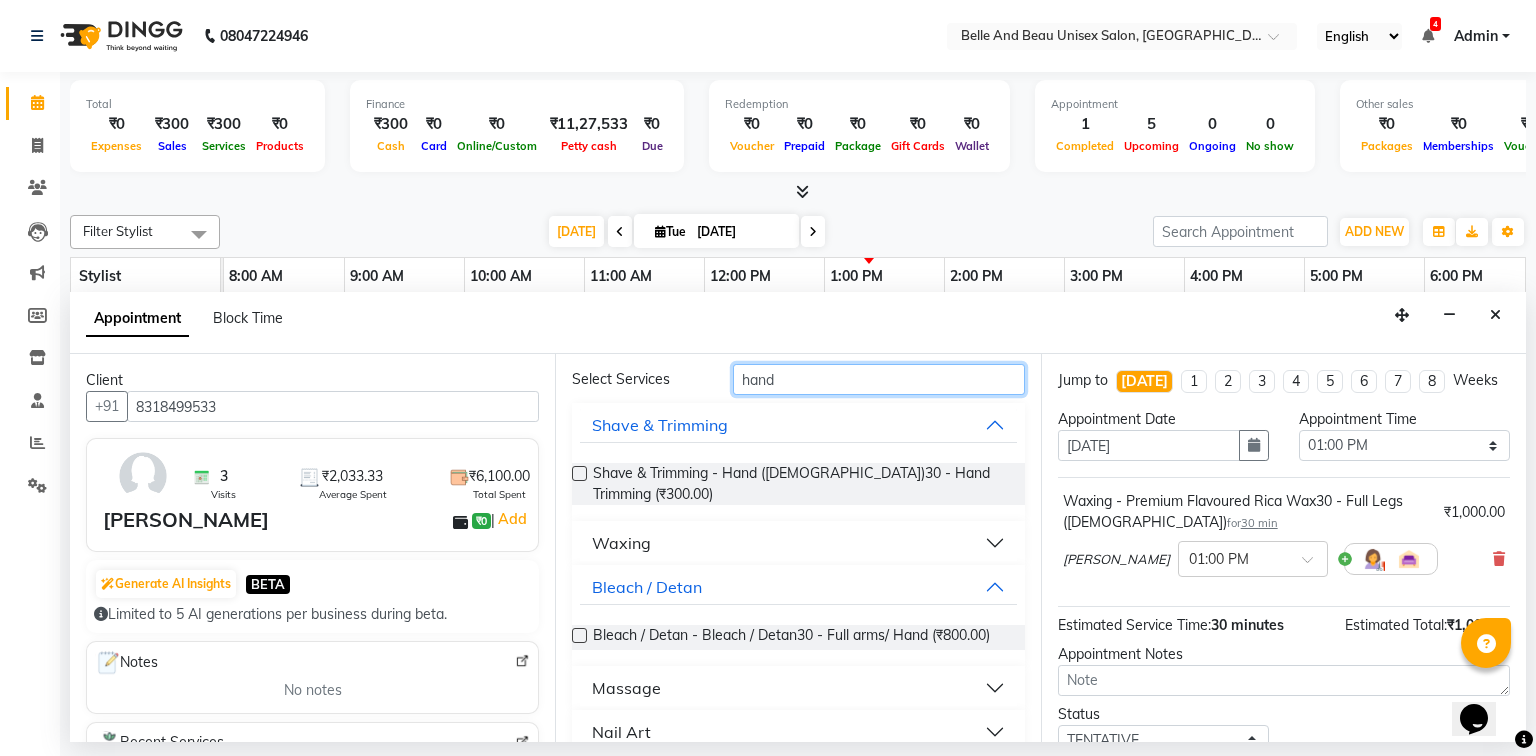 scroll, scrollTop: 146, scrollLeft: 0, axis: vertical 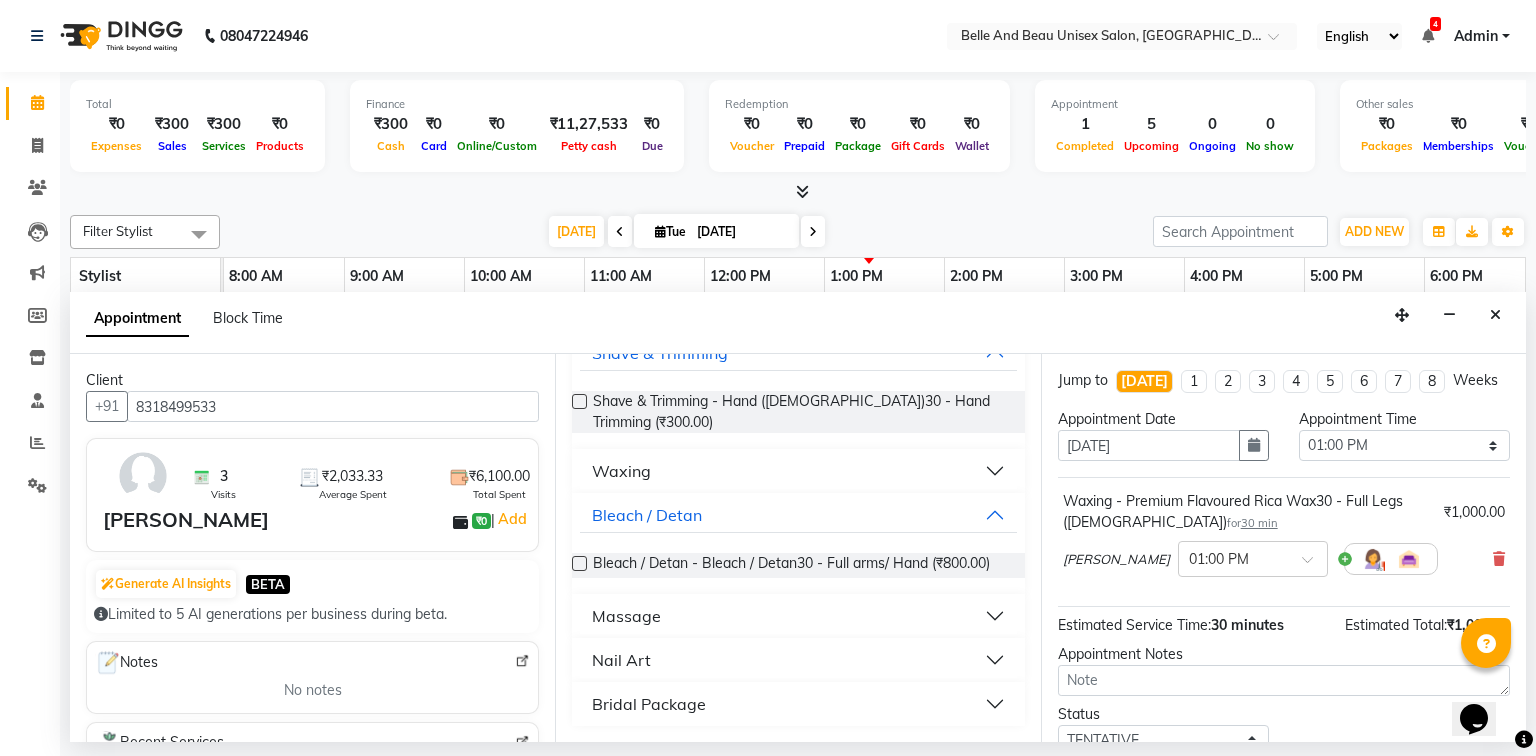 type on "hand" 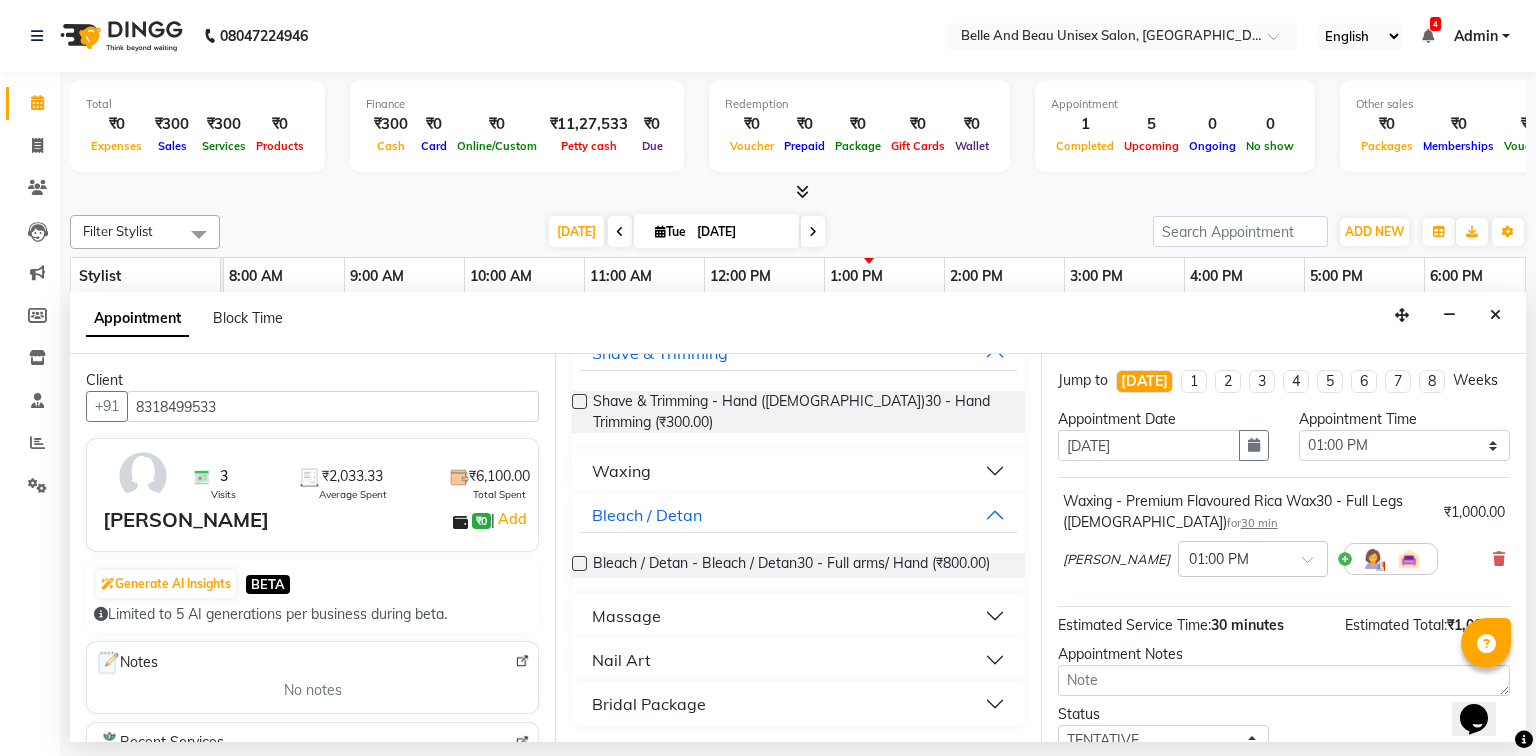 click on "Waxing" at bounding box center [798, 471] 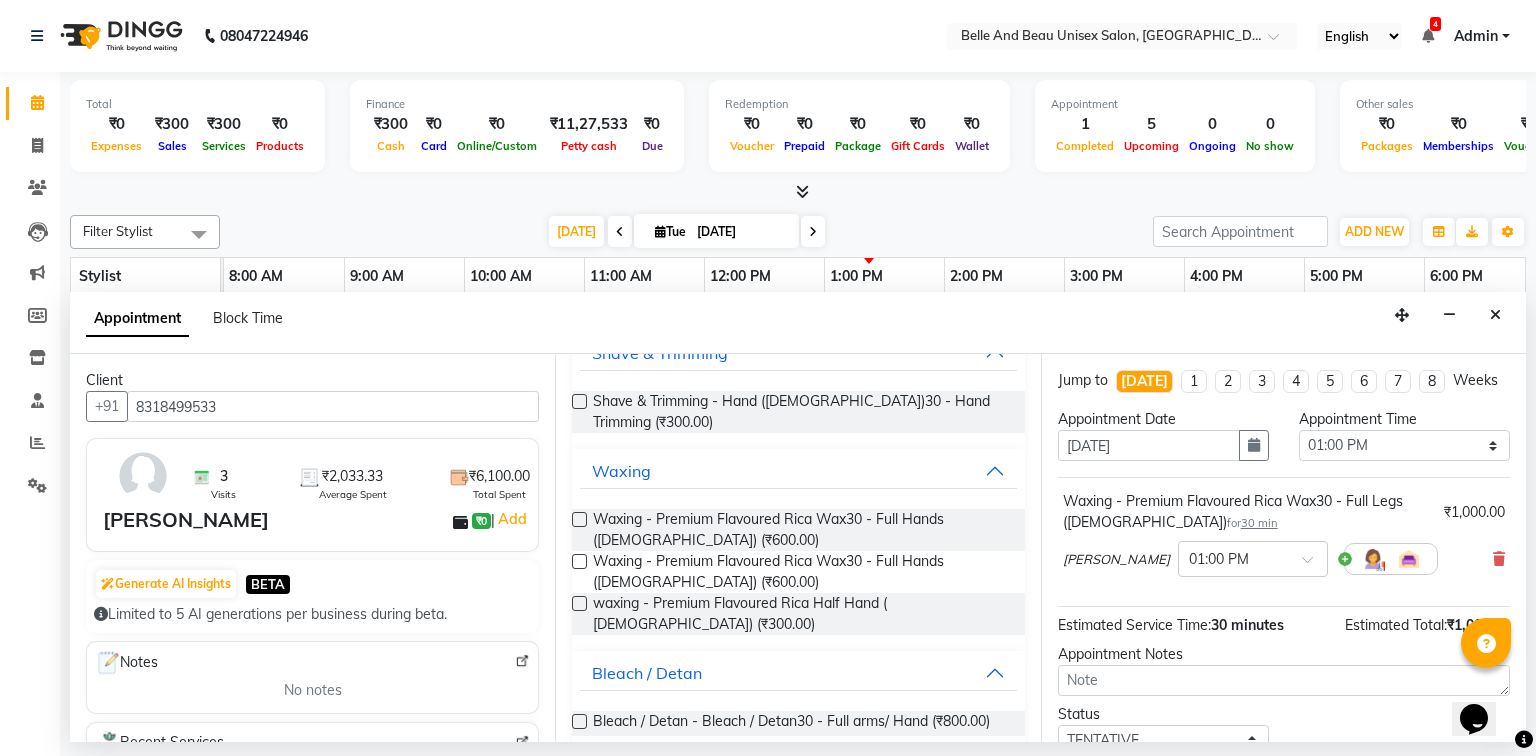 click at bounding box center (579, 561) 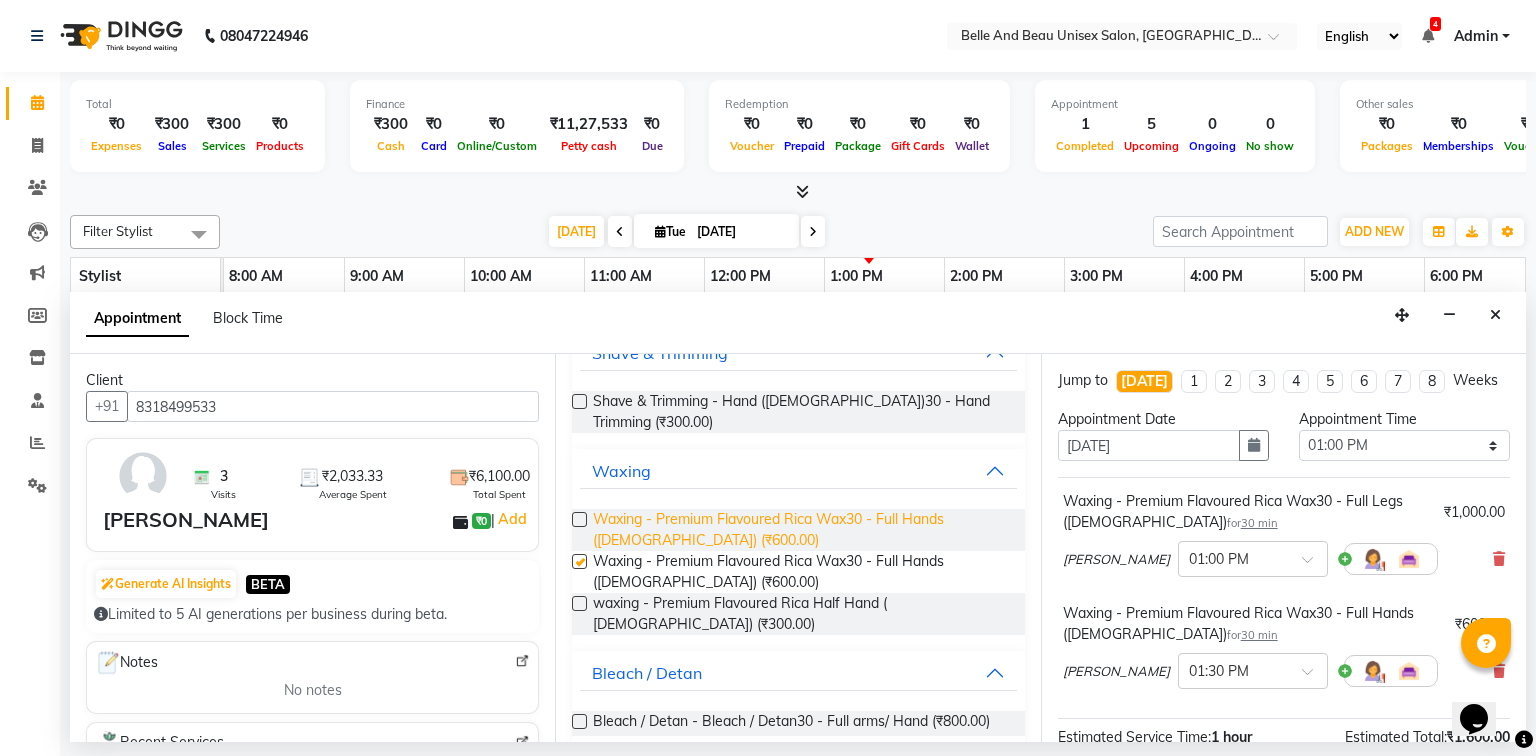 checkbox on "false" 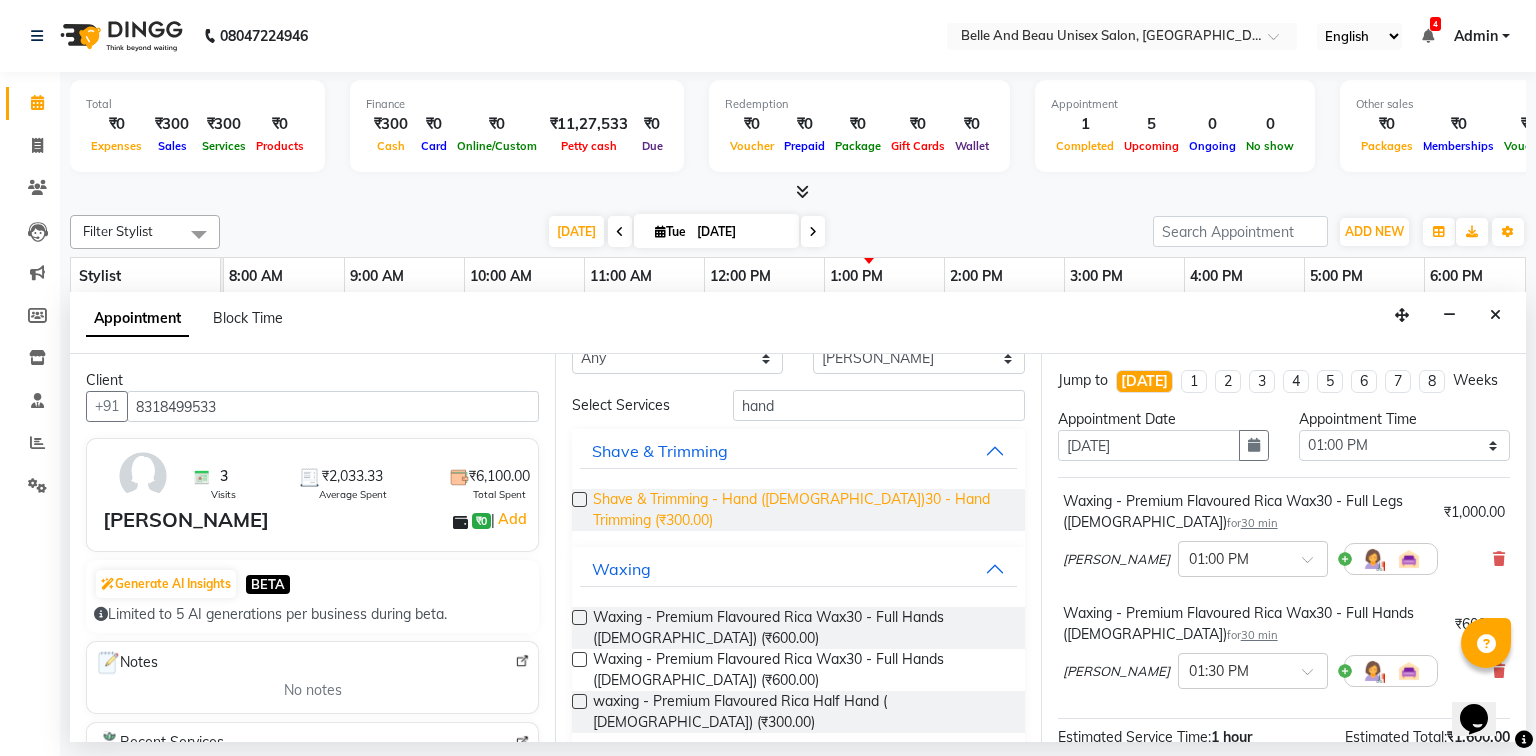 scroll, scrollTop: 0, scrollLeft: 0, axis: both 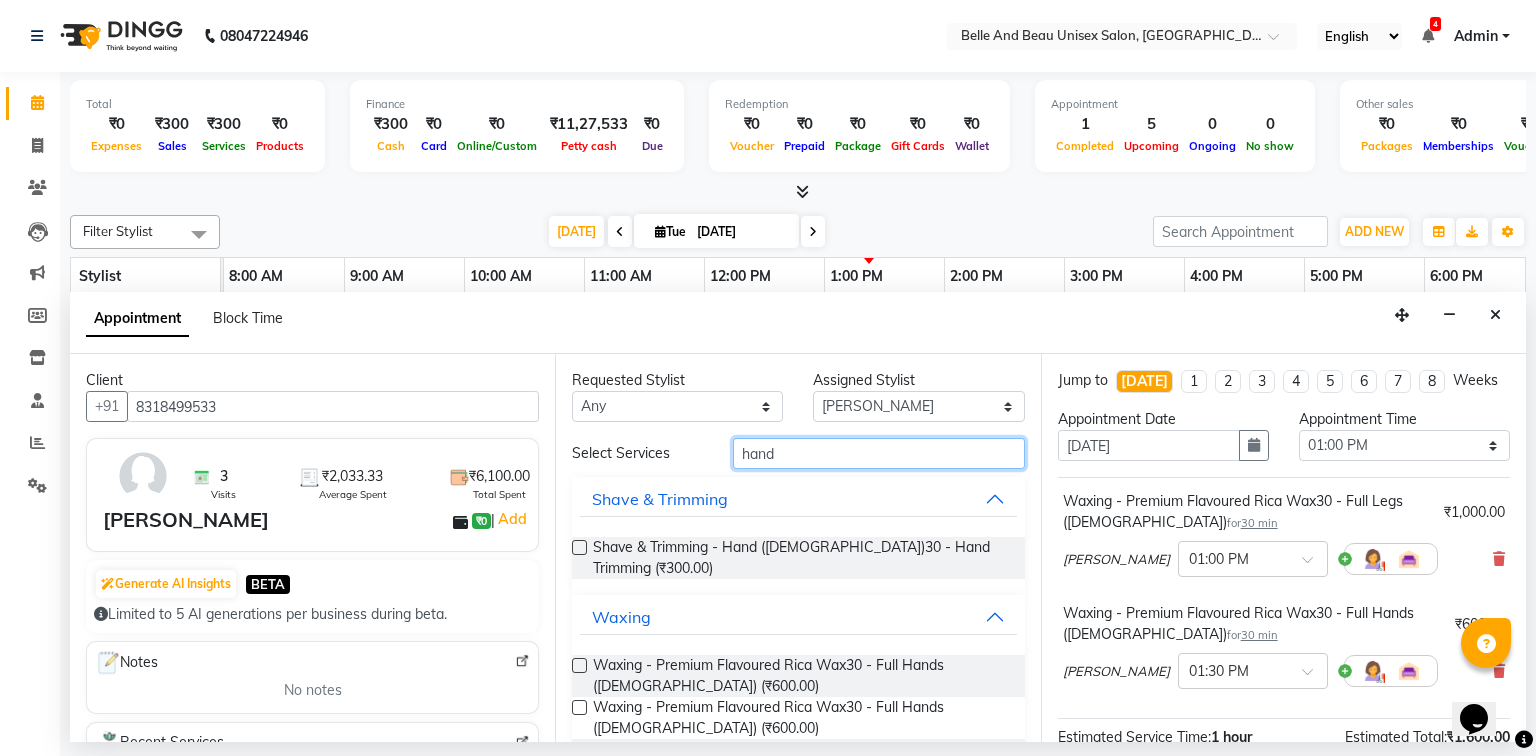click on "hand" at bounding box center (879, 453) 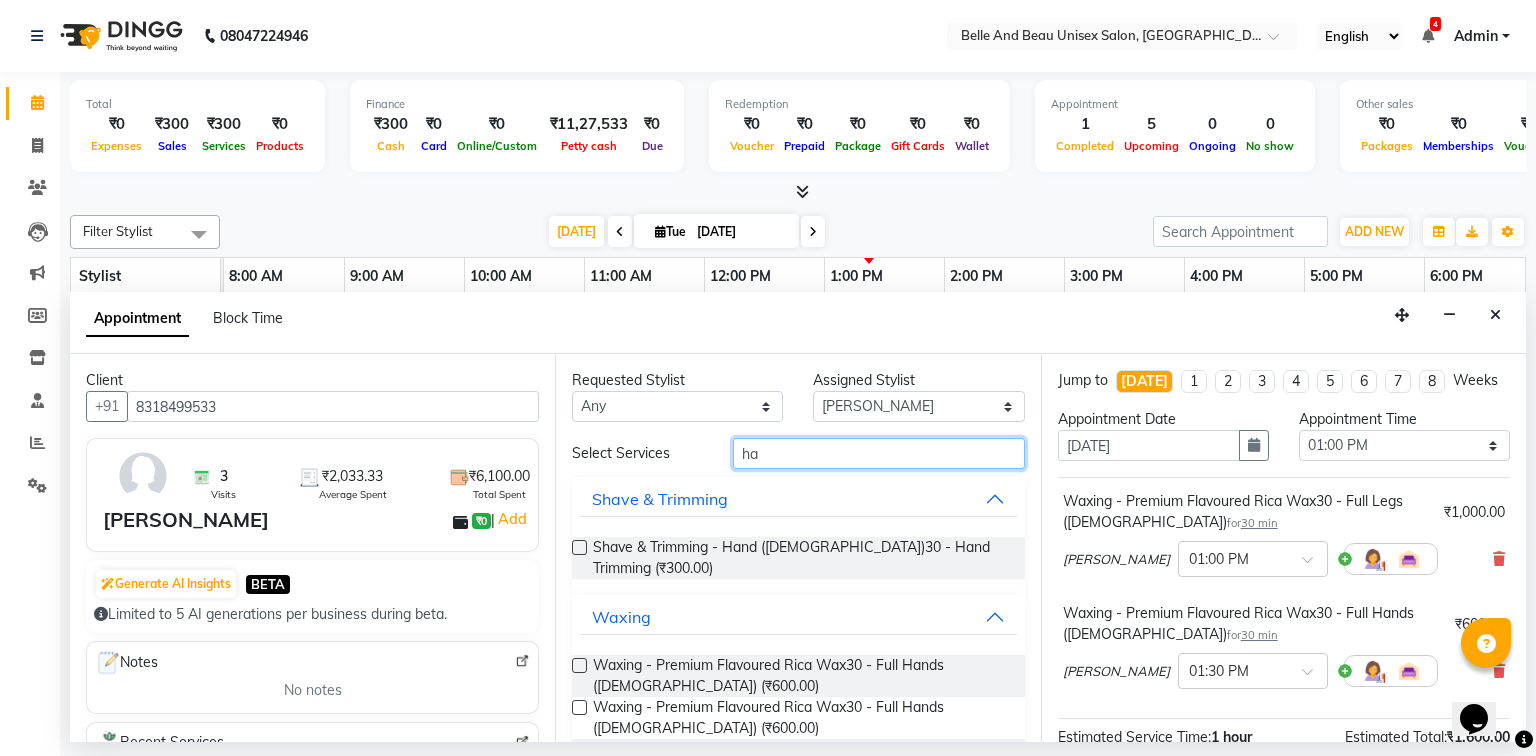 type on "h" 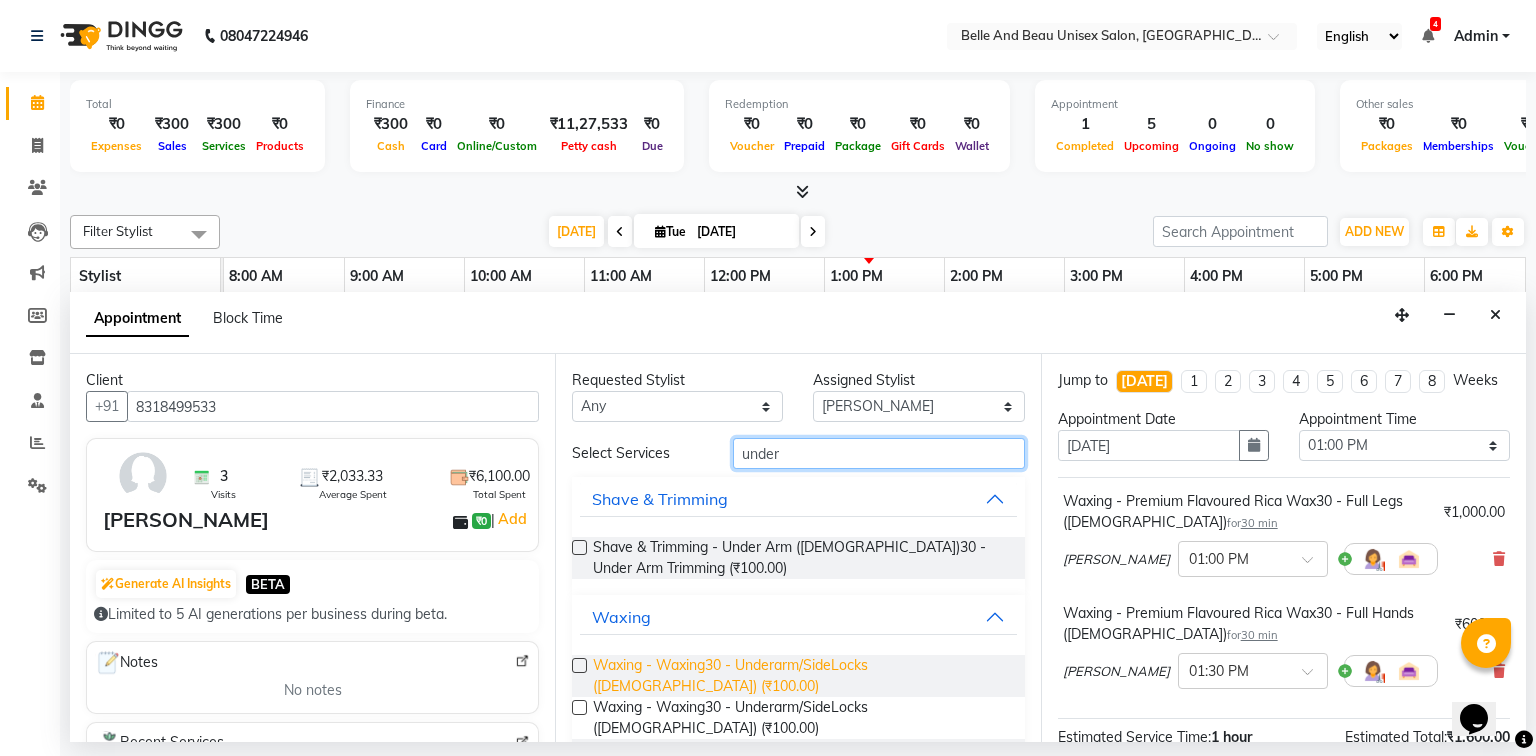 scroll, scrollTop: 80, scrollLeft: 0, axis: vertical 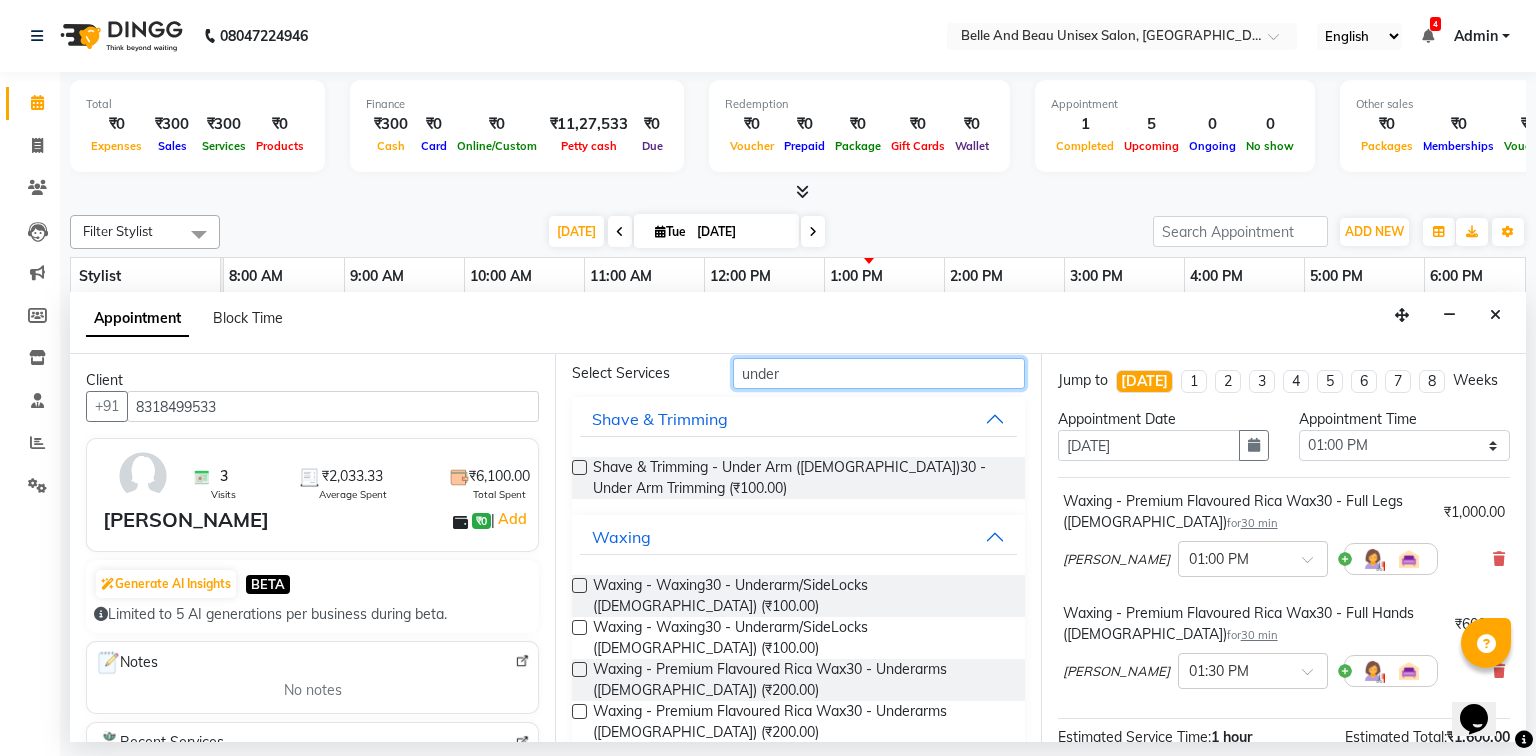 type on "under" 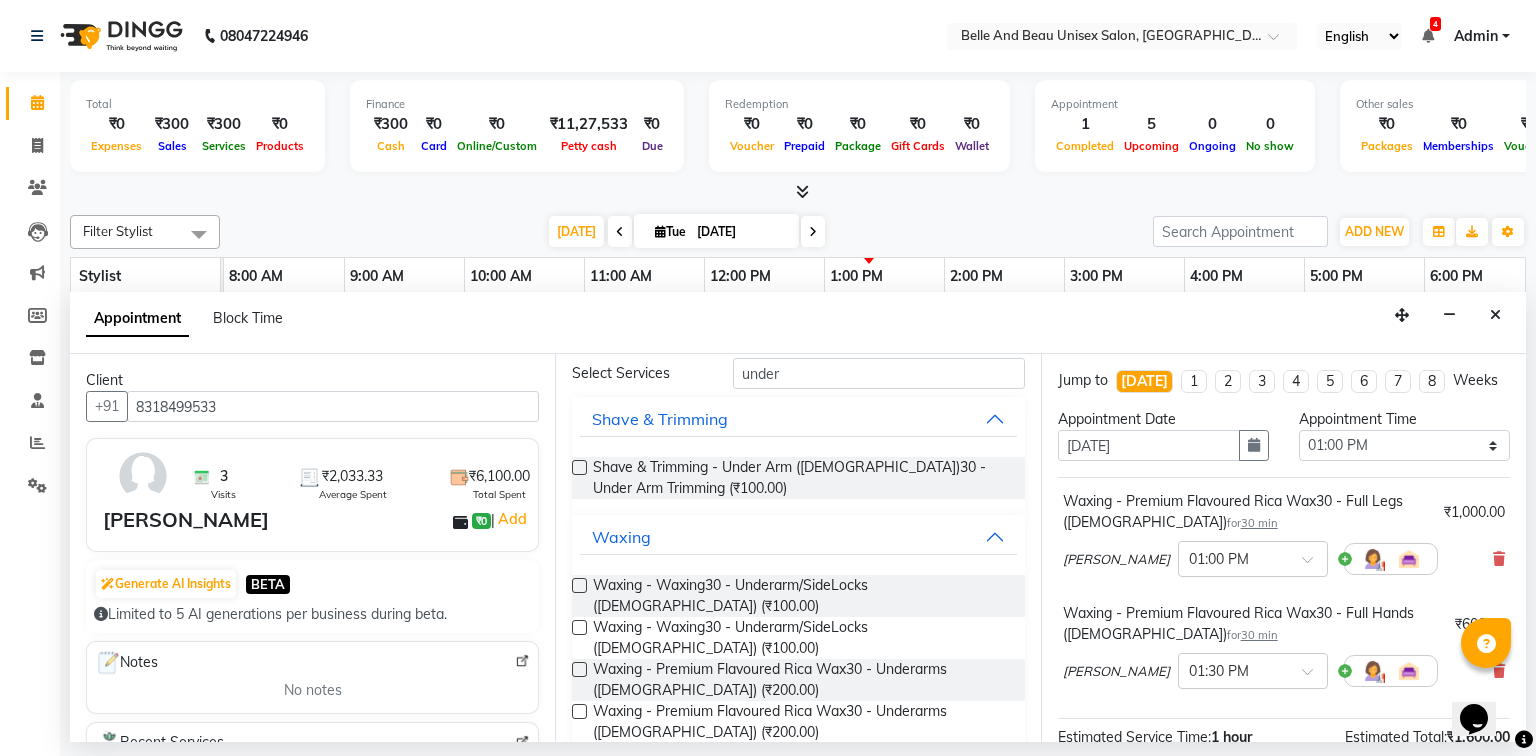 click at bounding box center [579, 669] 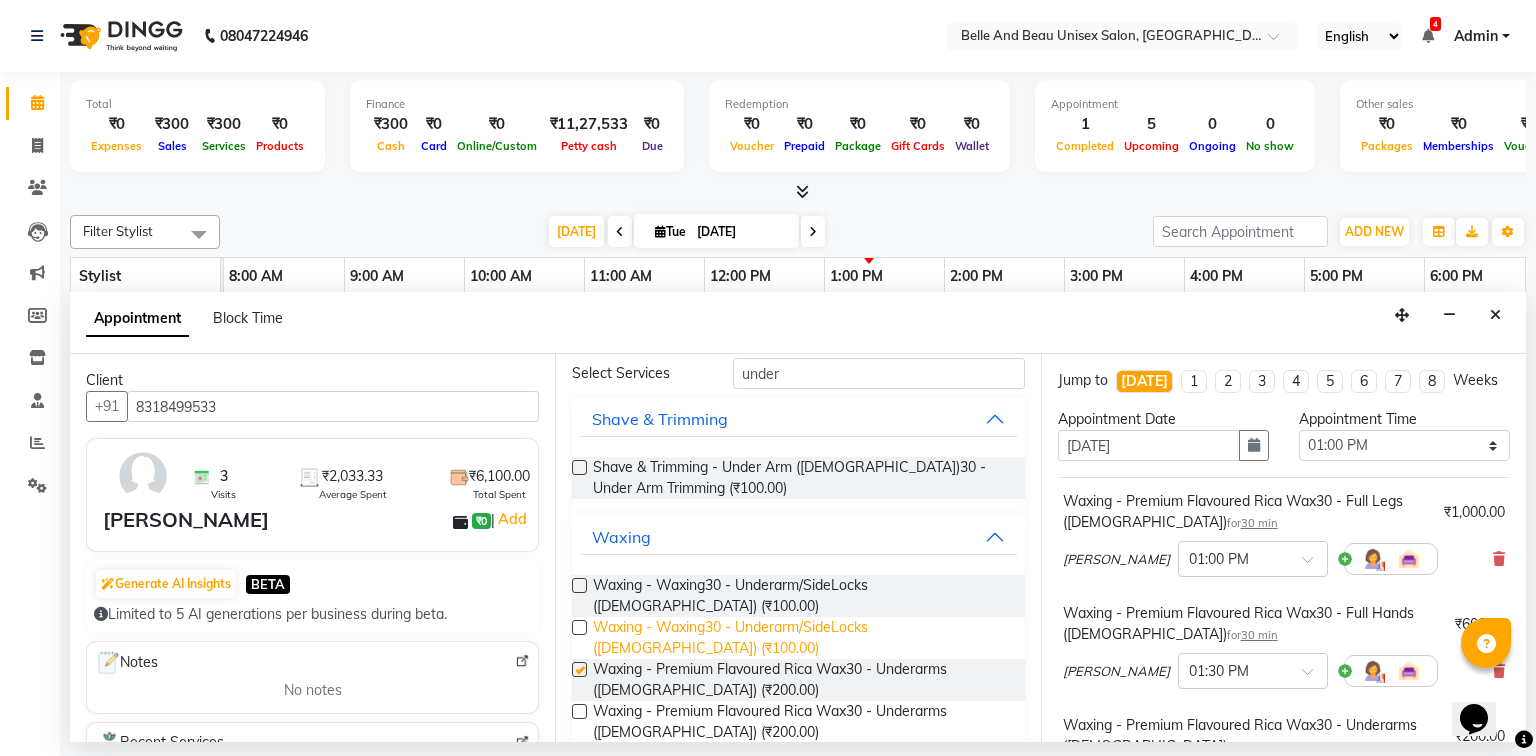 checkbox on "false" 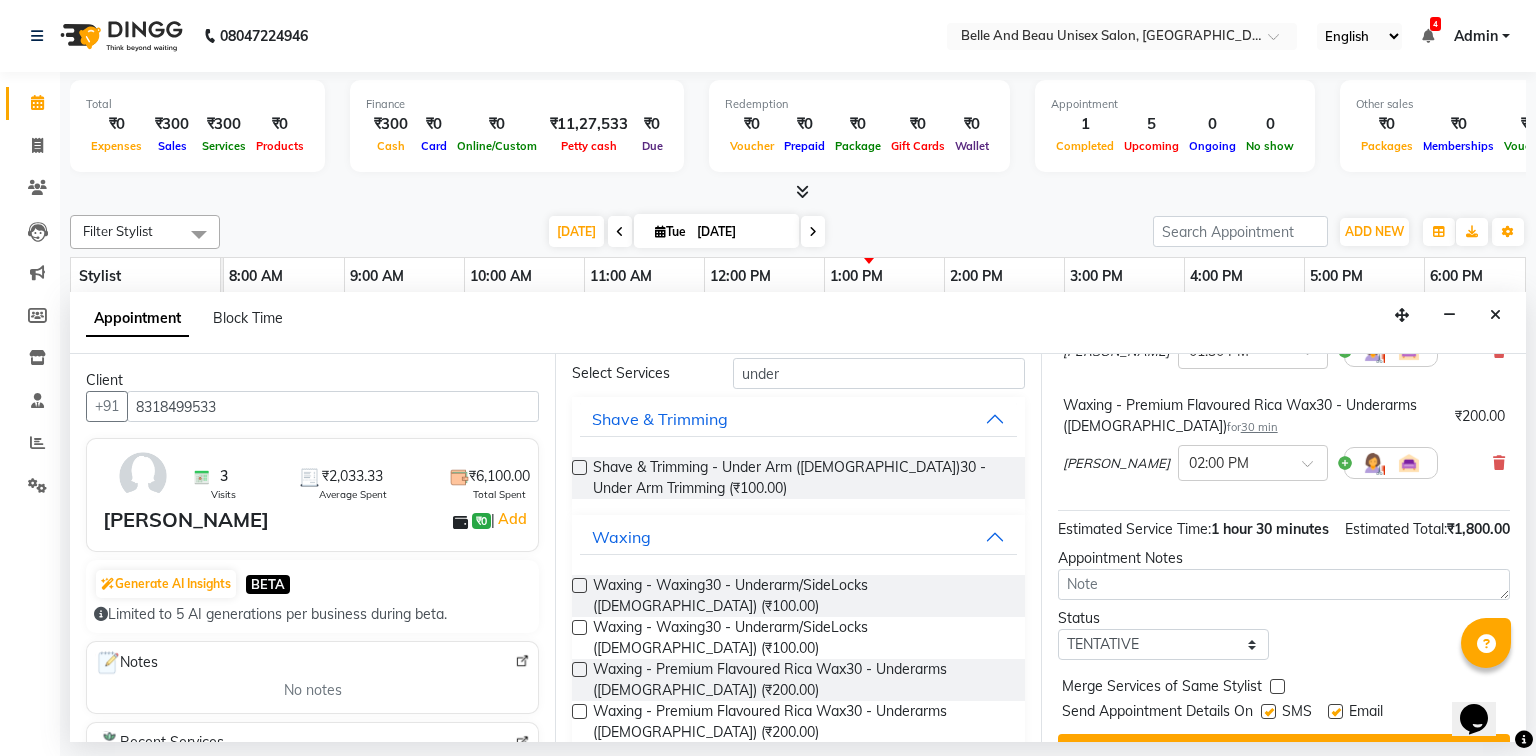 scroll, scrollTop: 384, scrollLeft: 0, axis: vertical 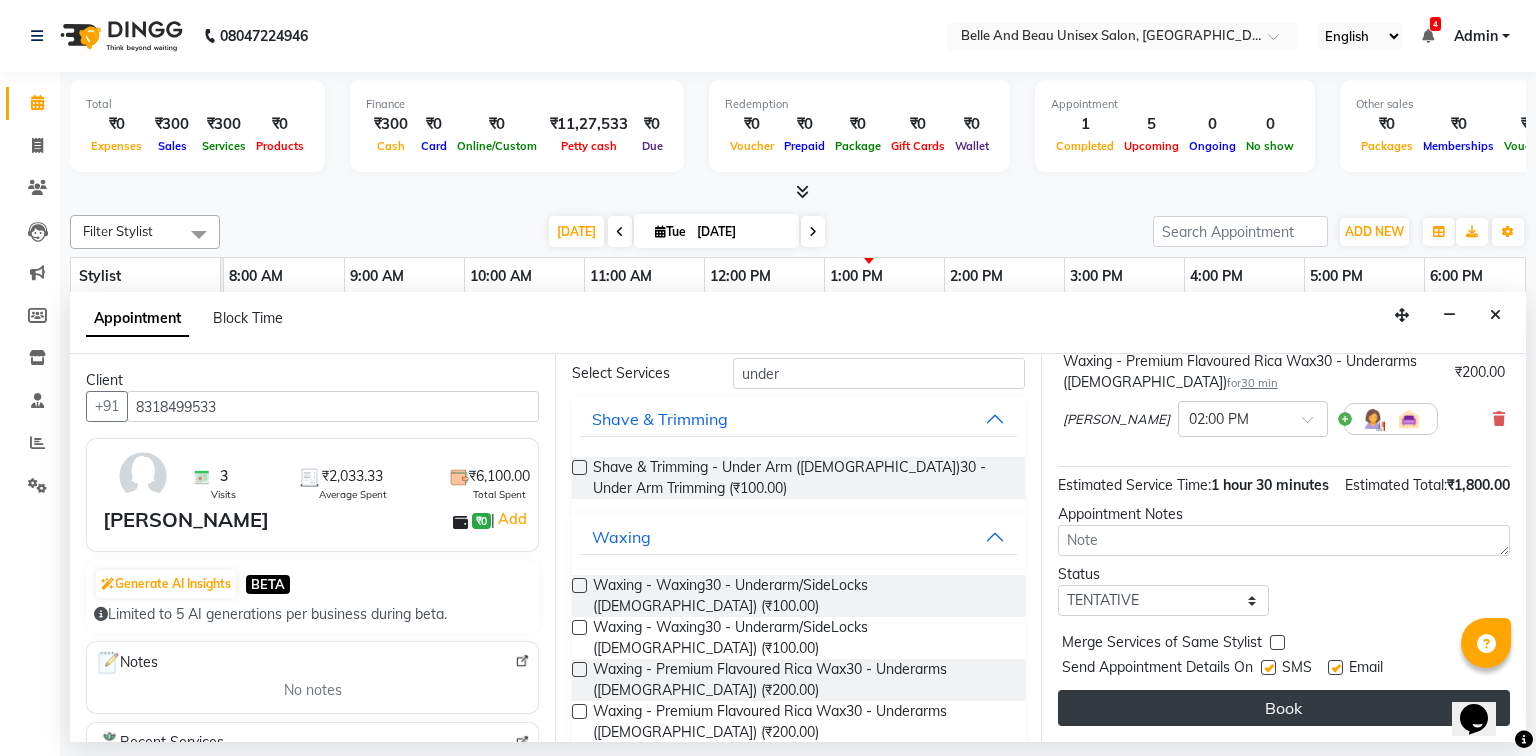 click on "Book" at bounding box center [1284, 708] 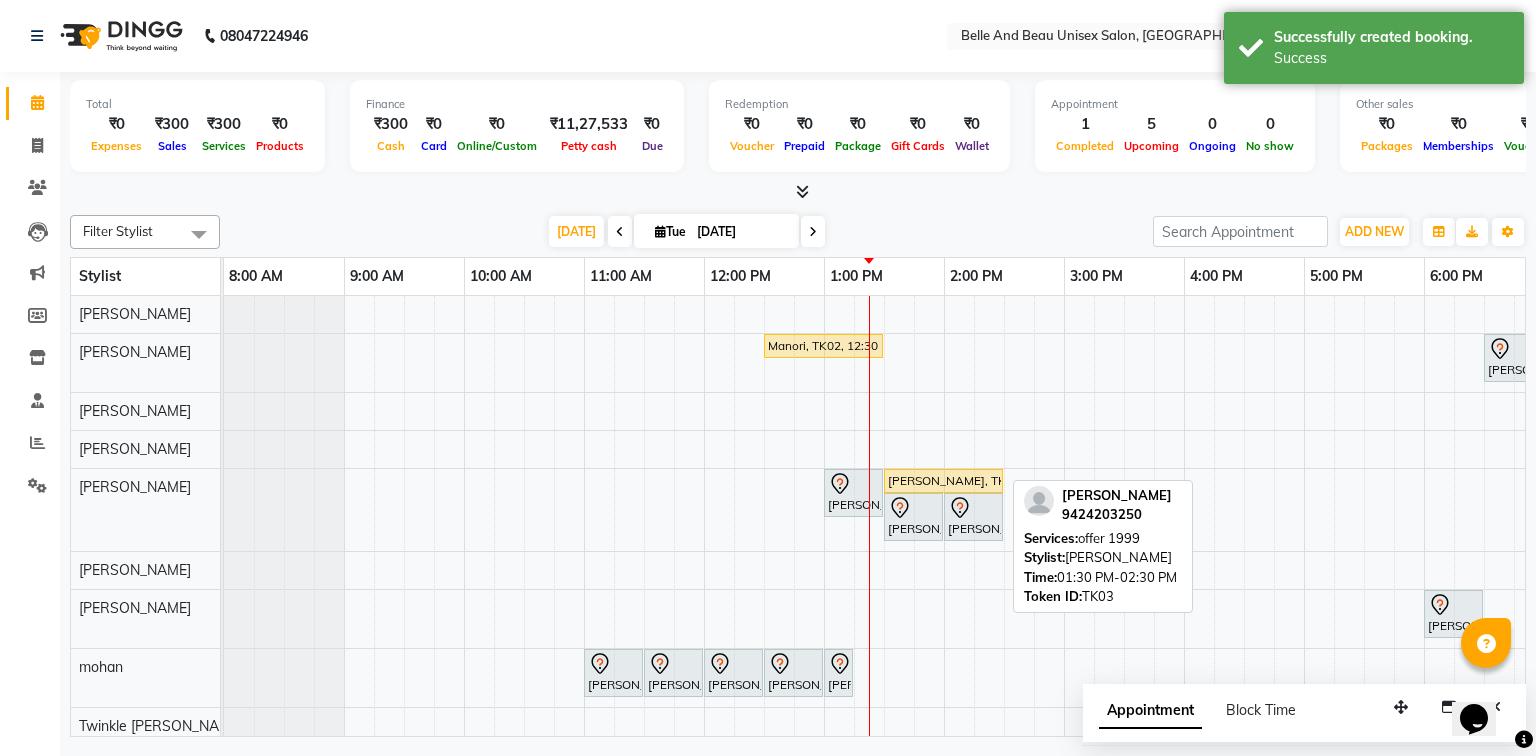 click on "Anju Khatwani, TK03, 01:30 PM-02:30 PM, offer 1999" at bounding box center [943, 481] 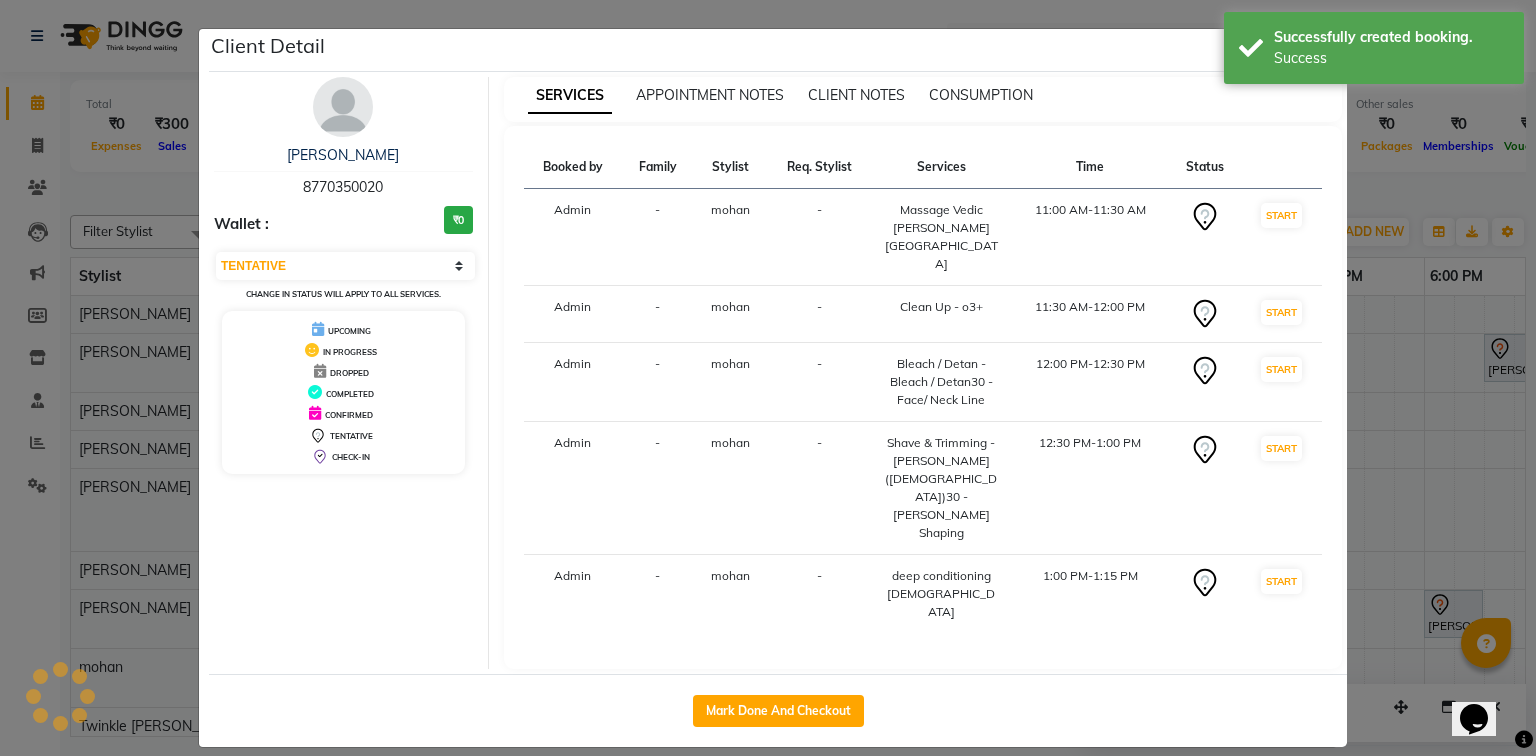 select on "1" 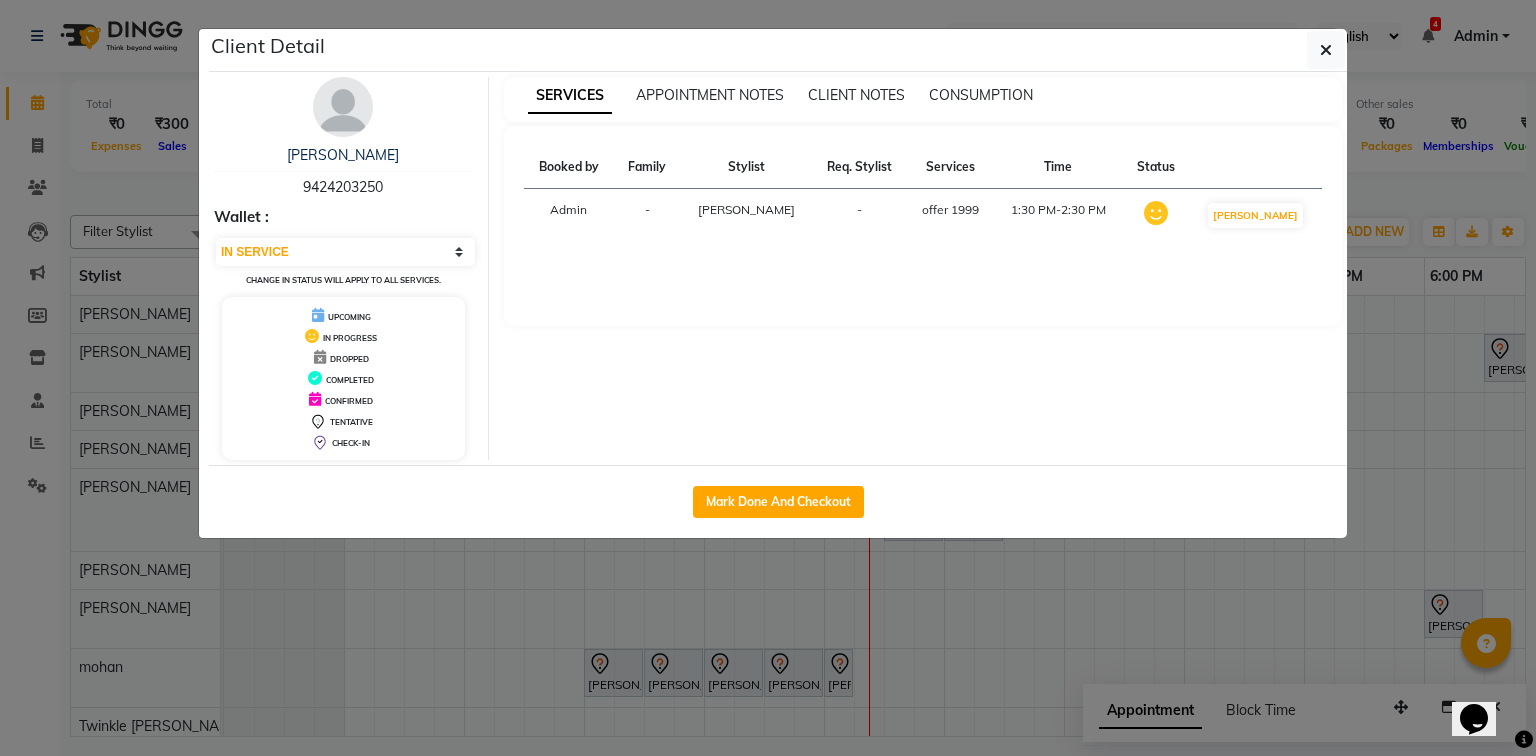 click 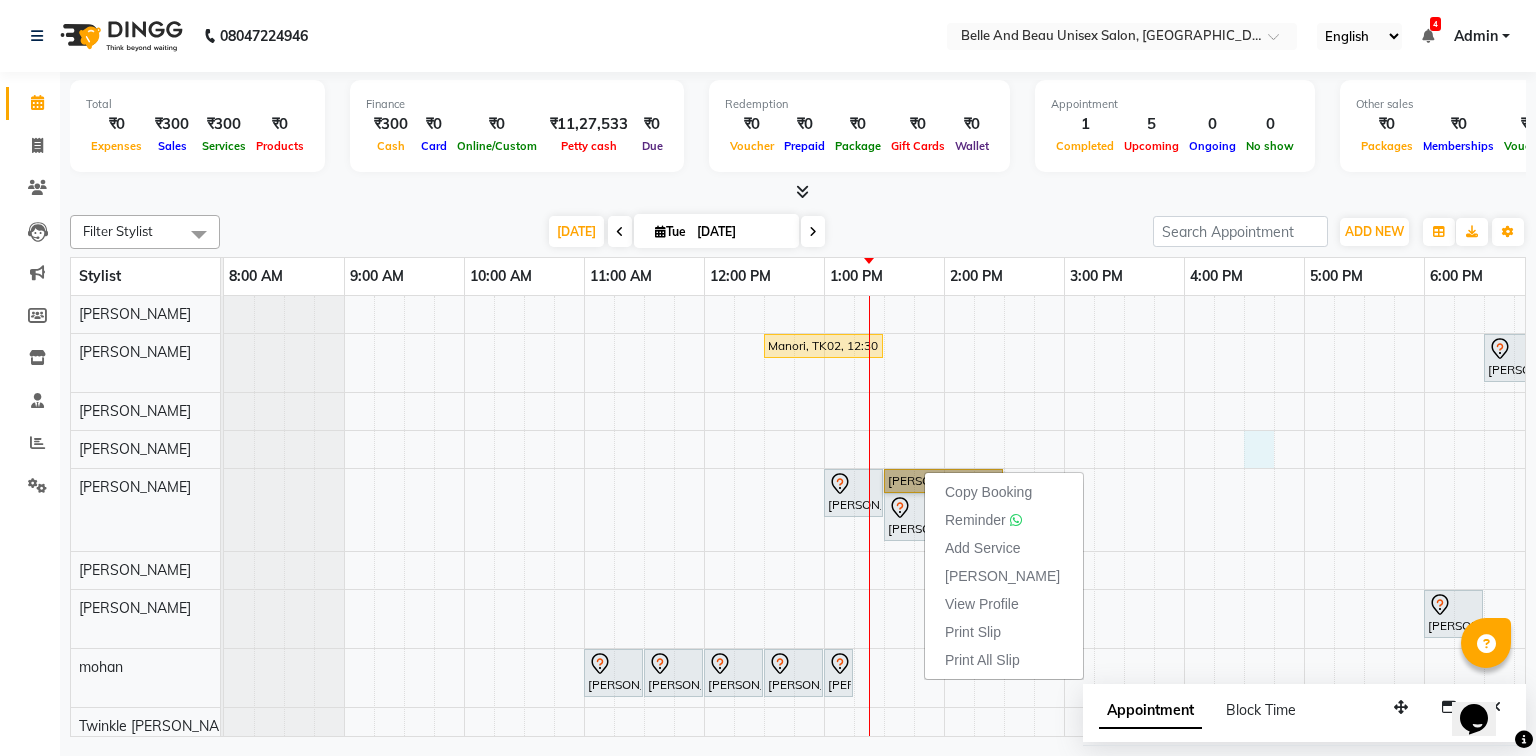 click on "Manori, TK02, 12:30 PM-01:30 PM, ginger & walnut             Trisha Agrawal, TK01, 06:30 PM-07:00 PM, Nail Art - Nail Art30 - Nail Extension             dr Stuti Gupta, TK08, 01:00 PM-01:30 PM, Waxing - Premium Flavoured Rica Wax30 - Full Legs (Female)    Anju Khatwani, TK03, 01:30 PM-02:30 PM, offer 1999             dr Stuti Gupta, TK08, 01:30 PM-02:00 PM, Waxing - Premium Flavoured Rica Wax30 - Full Hands (Female)             dr Stuti Gupta, TK08, 02:00 PM-02:30 PM, Waxing - Premium Flavoured Rica Wax30 - Underarms (Male)             Dr. Ajay Kumar, TK05, 06:00 PM-06:30 PM, Hair Care - Hair Cut (Male)30 - Adult Hair Cut (Below 8)             Daniel D, TK07, 11:00 AM-11:30 AM, Massage Vedic Valle  head              Daniel D, TK07, 11:30 AM-12:00 PM, Clean Up - o3+             Daniel D, TK07, 12:00 PM-12:30 PM, Bleach / Detan - Bleach / Detan30 - Face/ Neck Line             Daniel D, TK07, 12:30 PM-01:00 PM, Shave & Trimming - Beard  (Male)30 - Beard Shaping" at bounding box center [1004, 588] 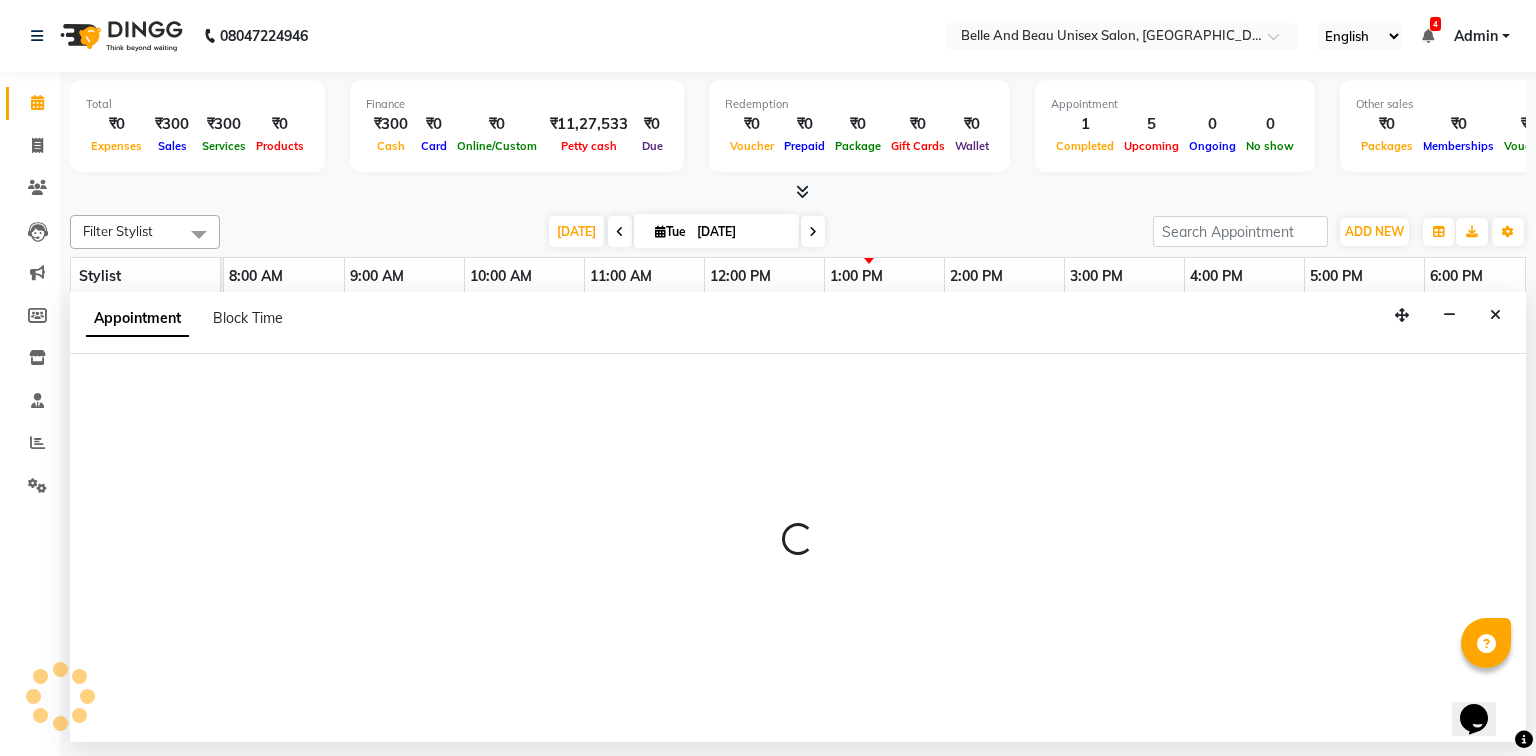 select on "59701" 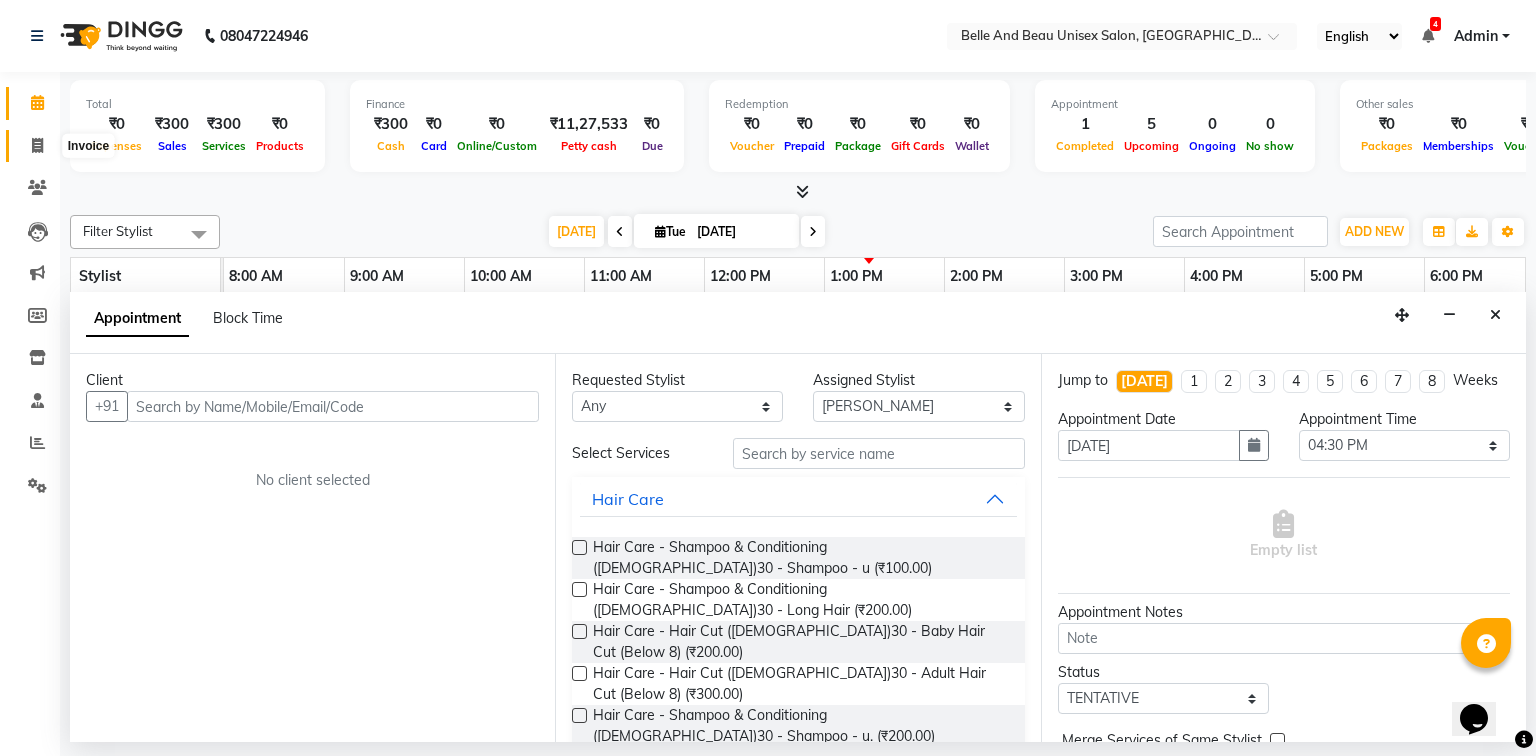 click 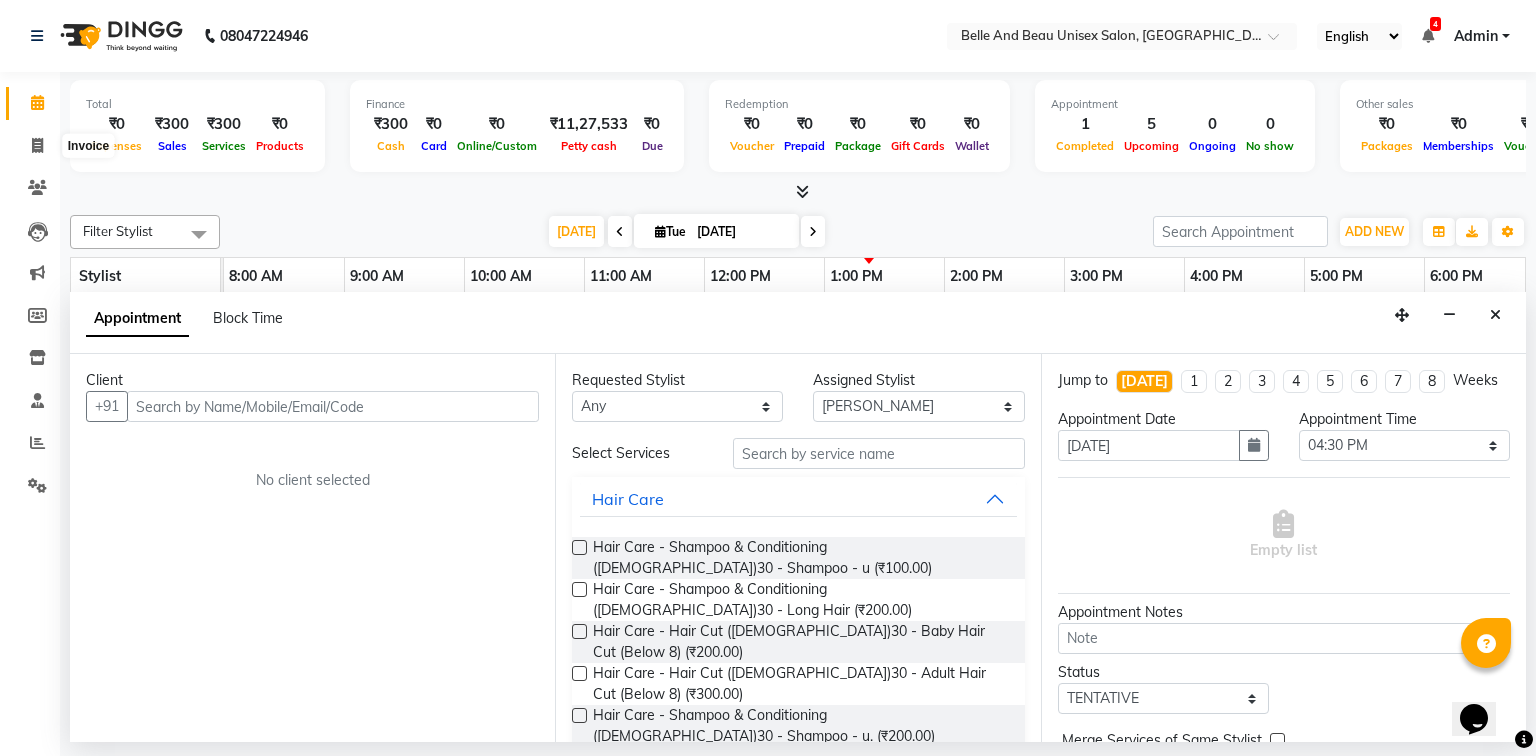 select on "7066" 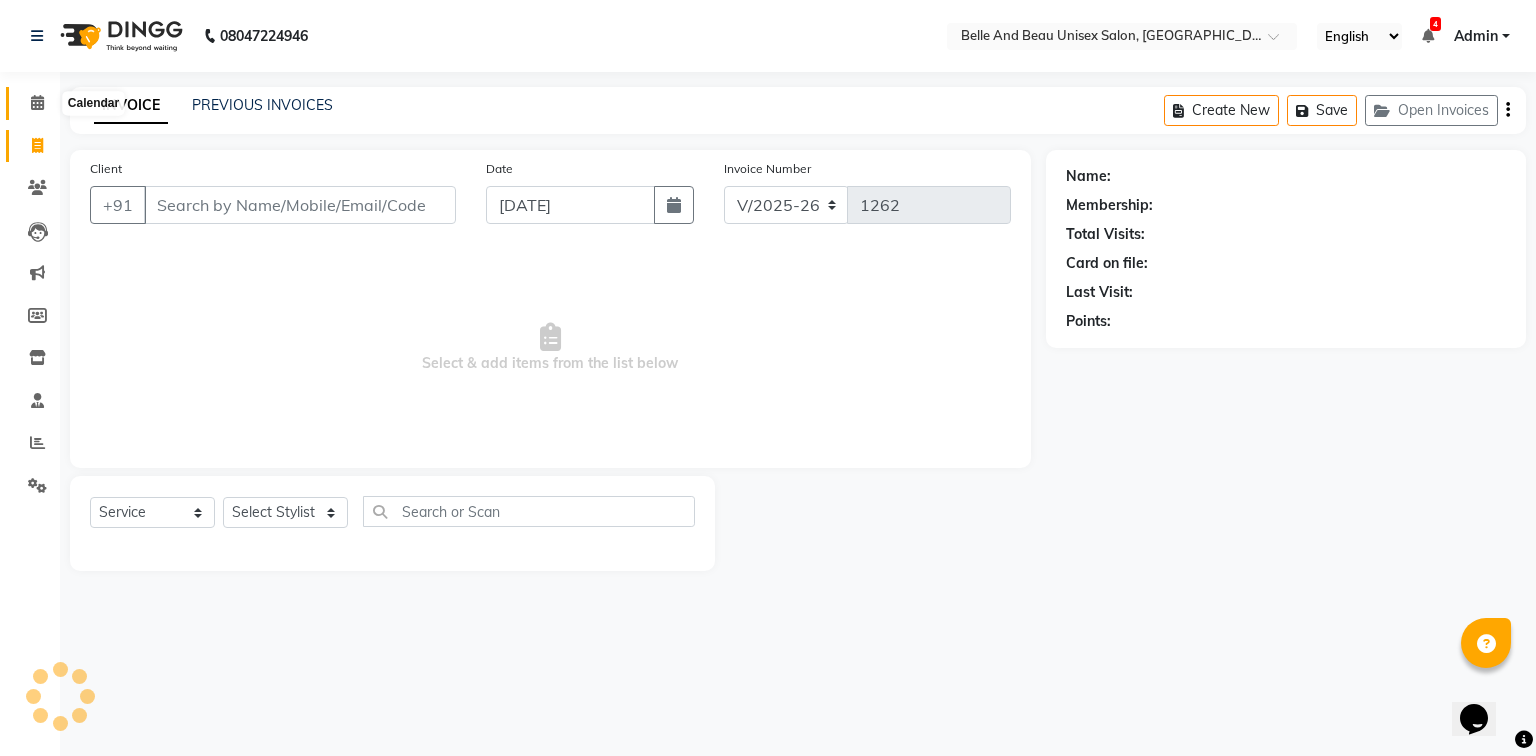 click 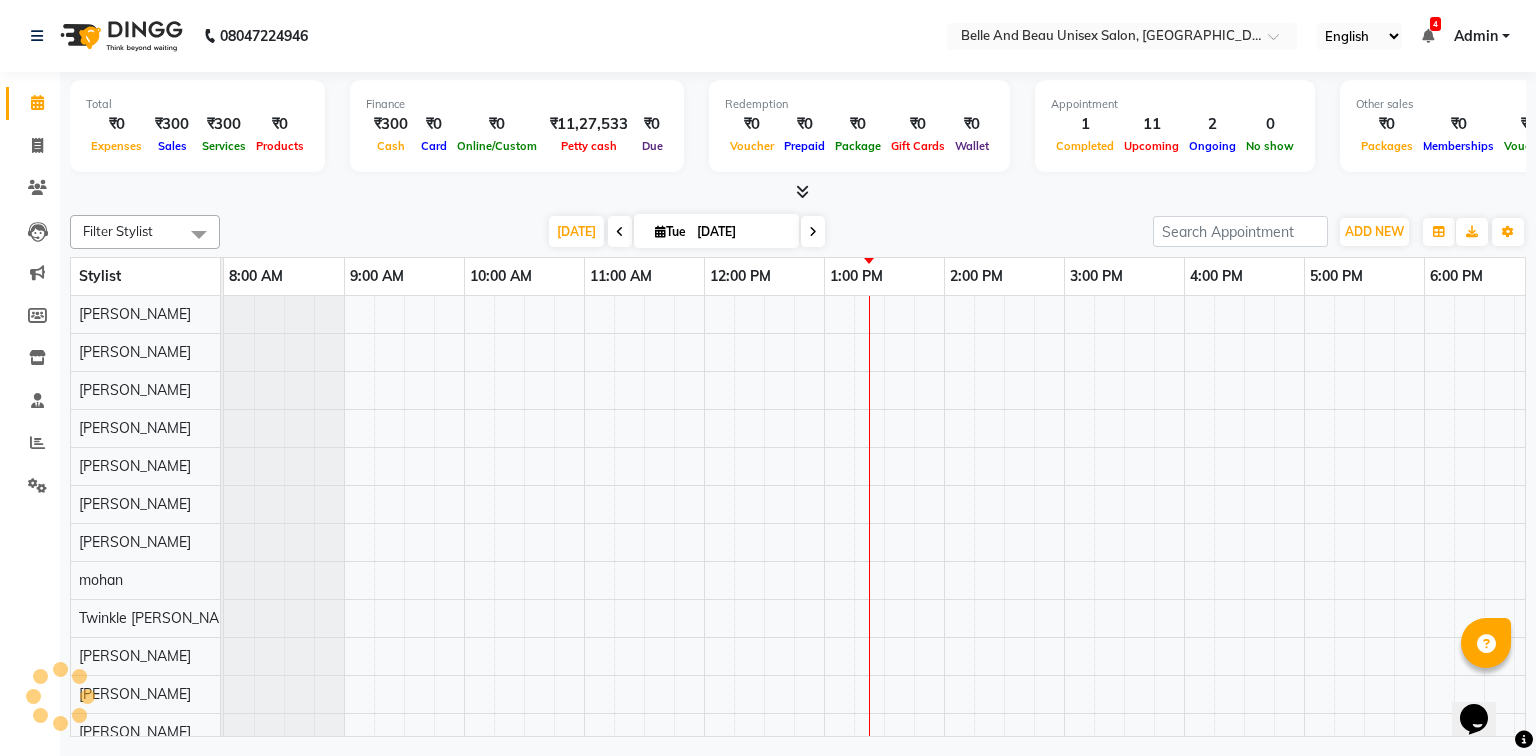 scroll, scrollTop: 0, scrollLeft: 258, axis: horizontal 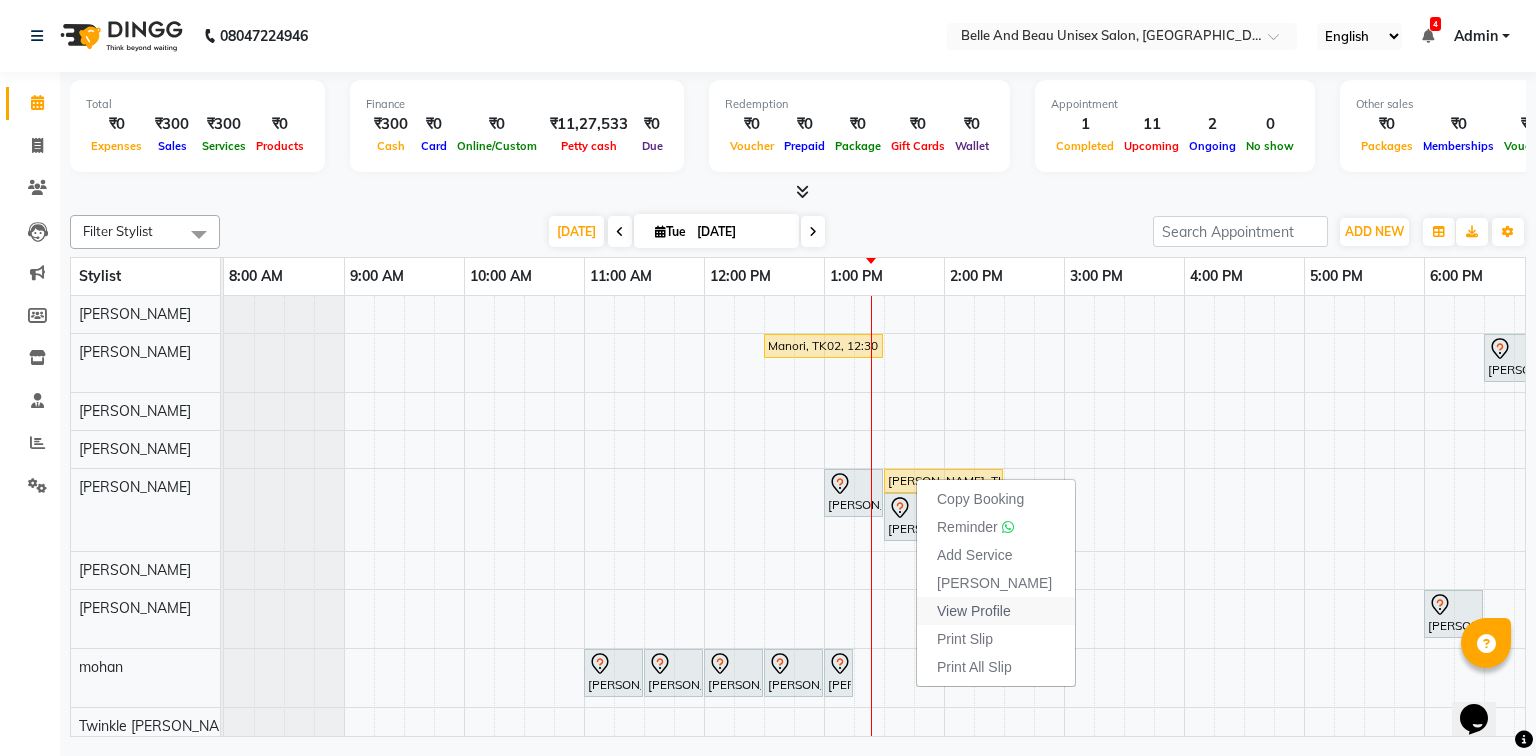 click on "View Profile" at bounding box center (974, 611) 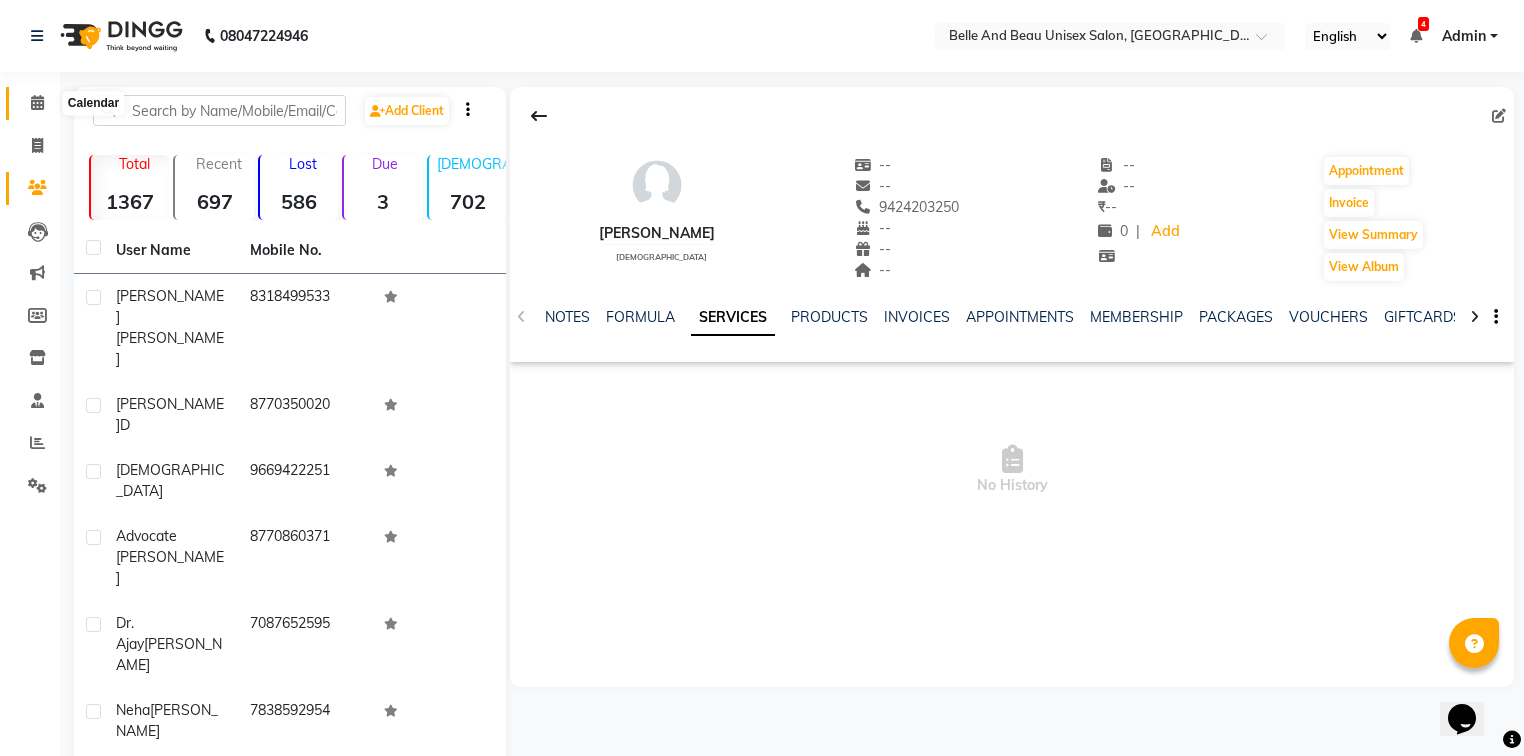 click 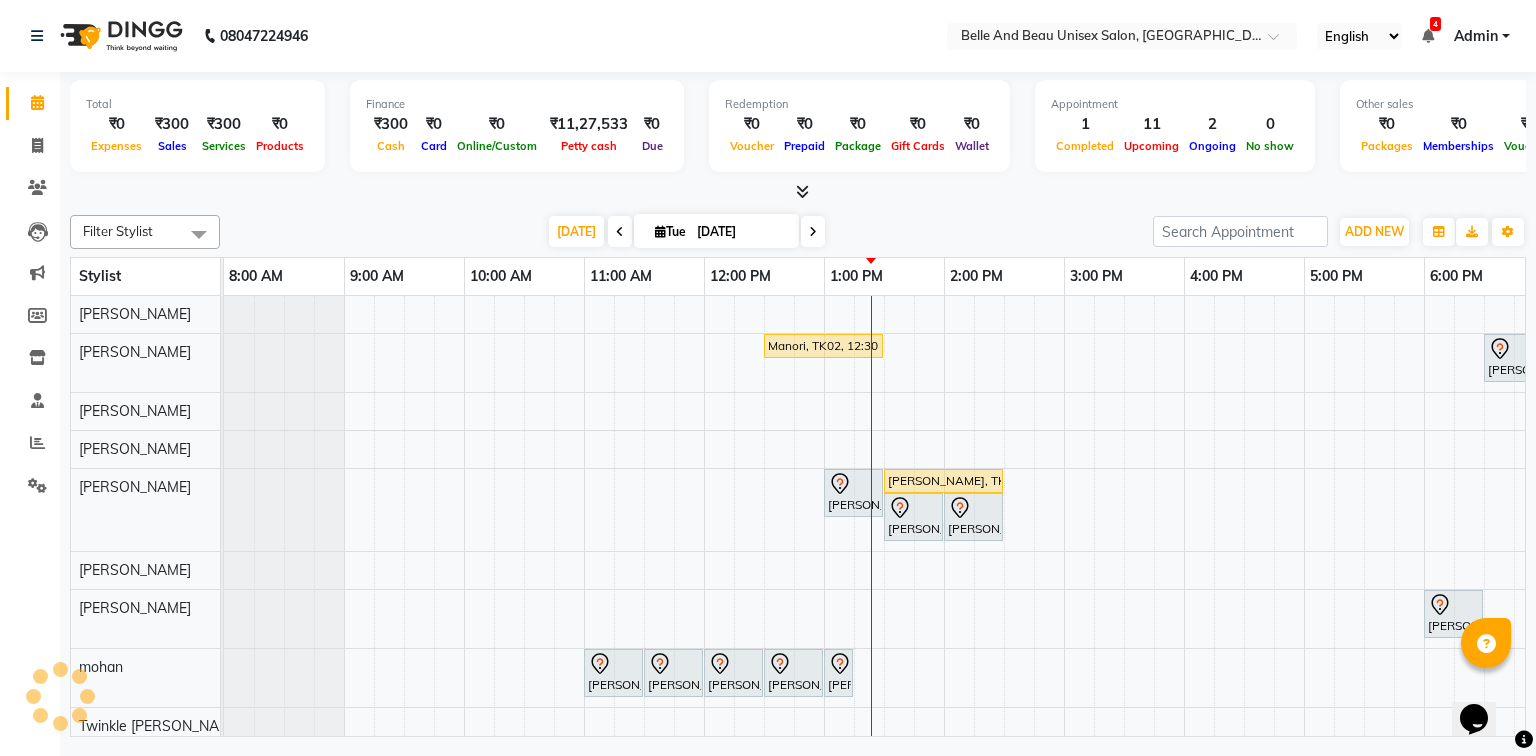 scroll, scrollTop: 0, scrollLeft: 0, axis: both 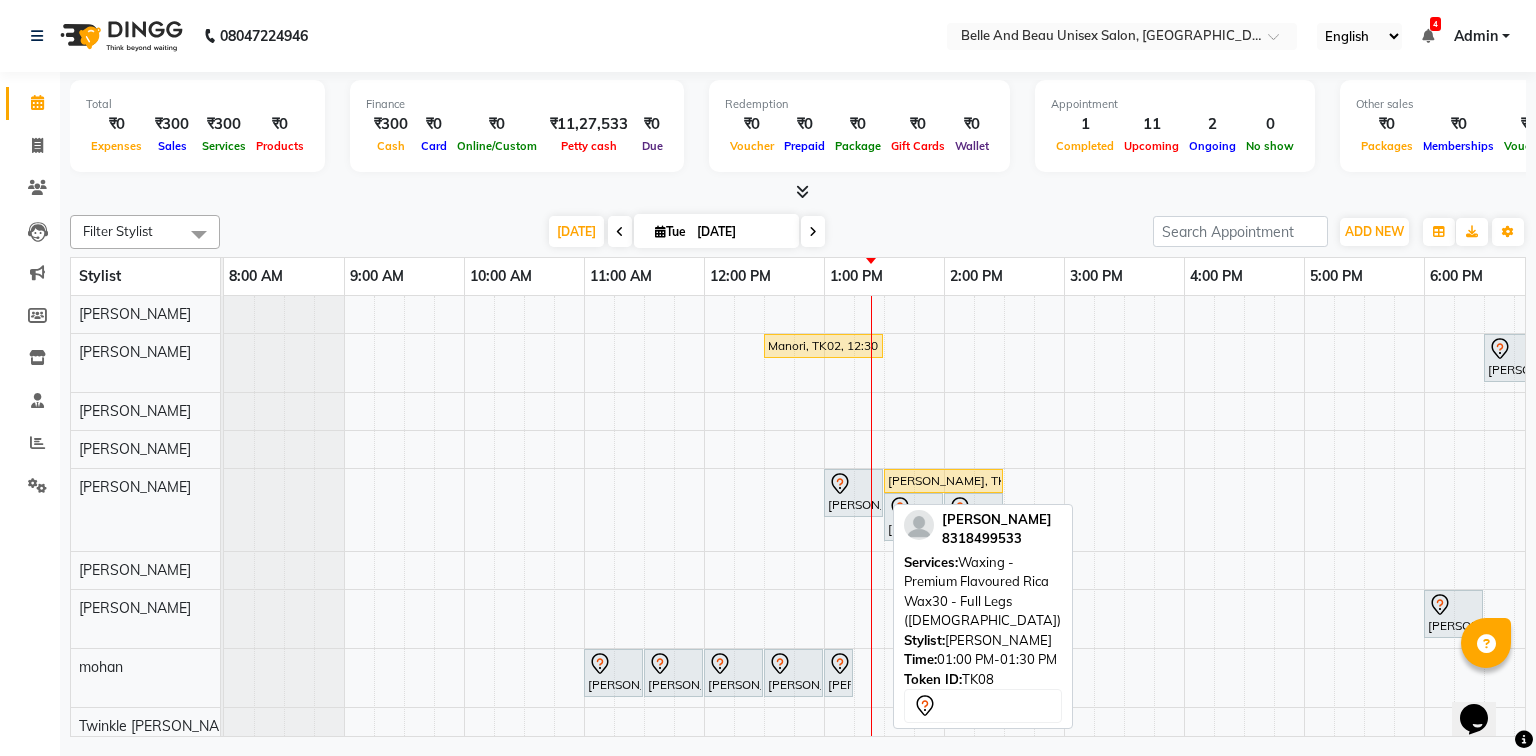click on "[PERSON_NAME], TK08, 01:00 PM-01:30 PM, Waxing - Premium Flavoured Rica Wax30 - Full Legs ([DEMOGRAPHIC_DATA])" at bounding box center (853, 493) 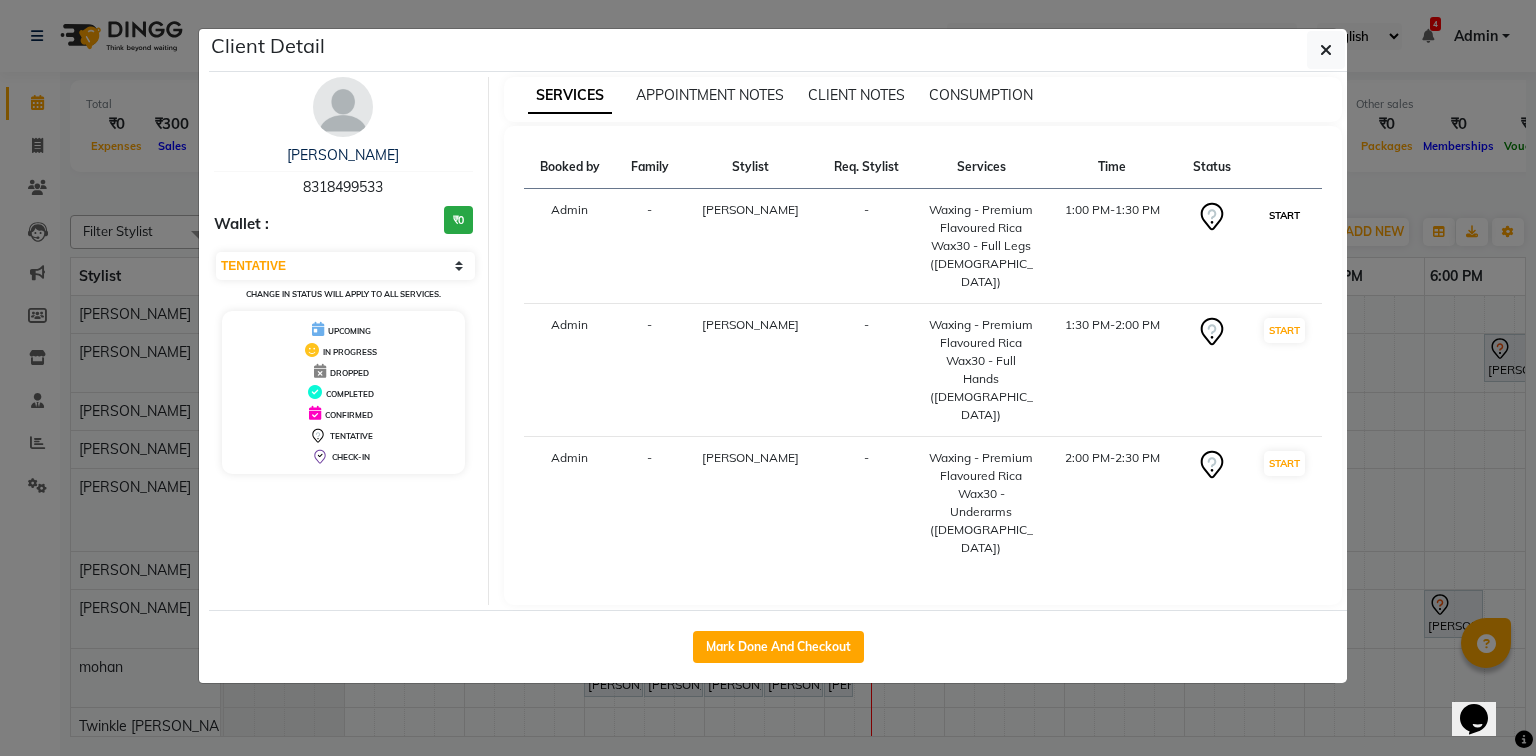 click on "START" at bounding box center (1284, 215) 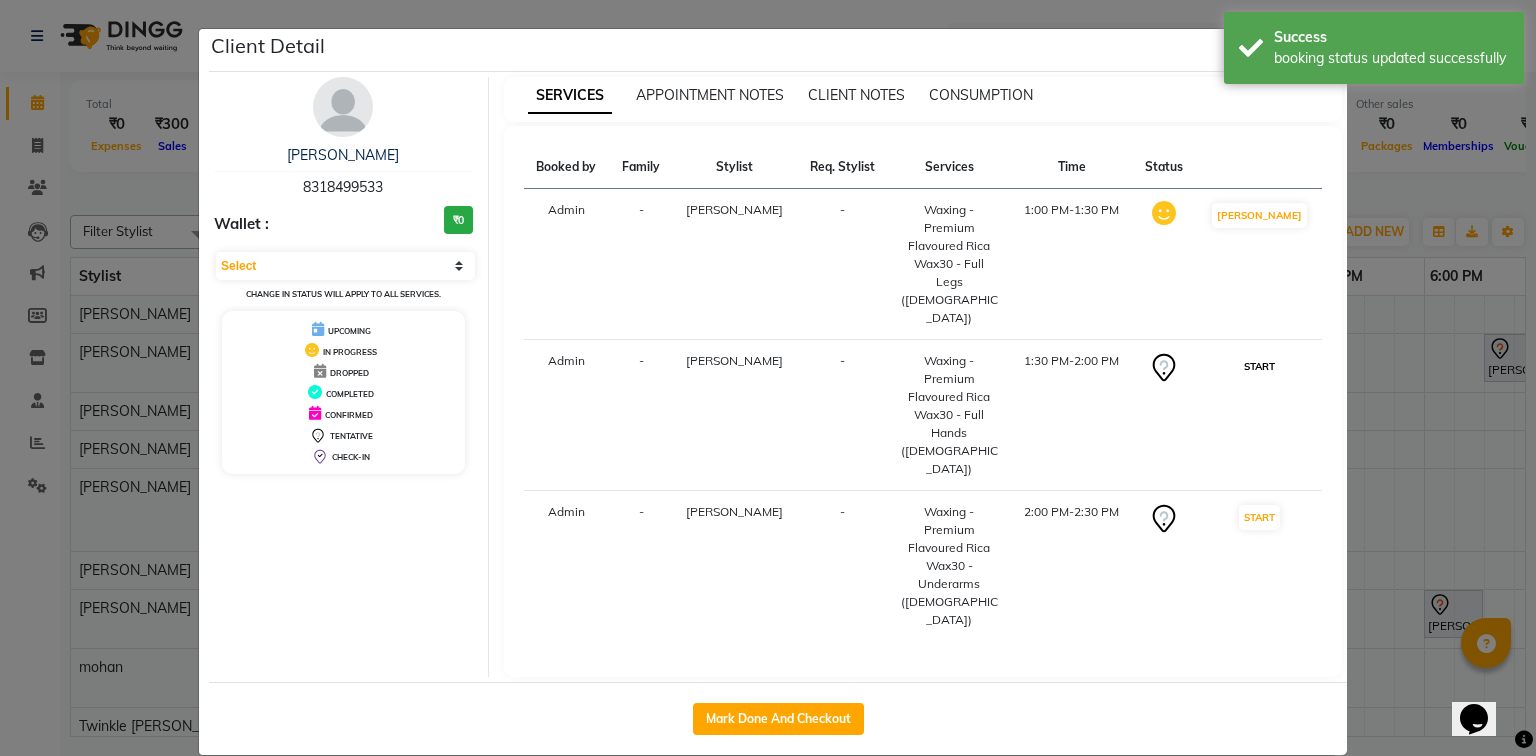 click on "START" at bounding box center (1259, 366) 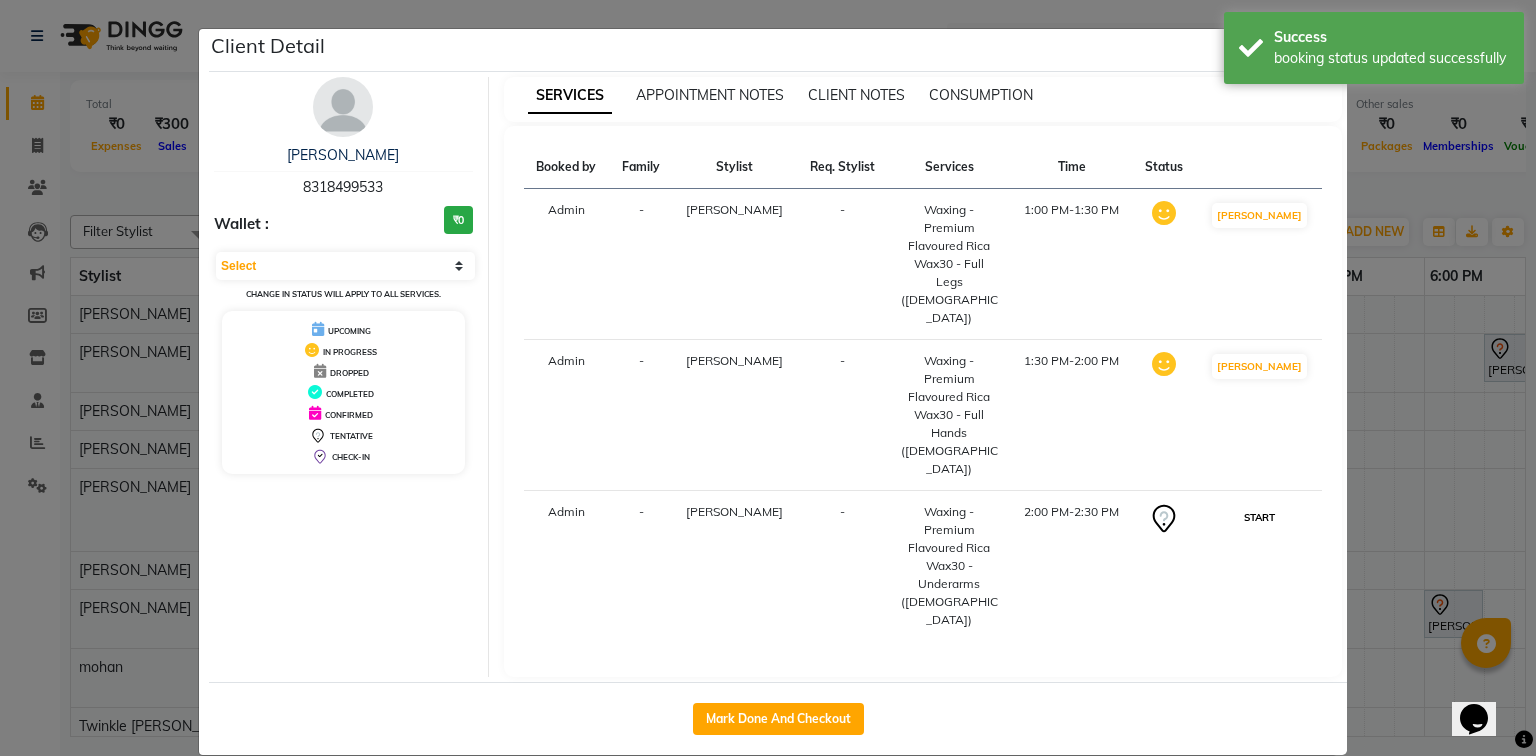 click on "START" at bounding box center [1259, 517] 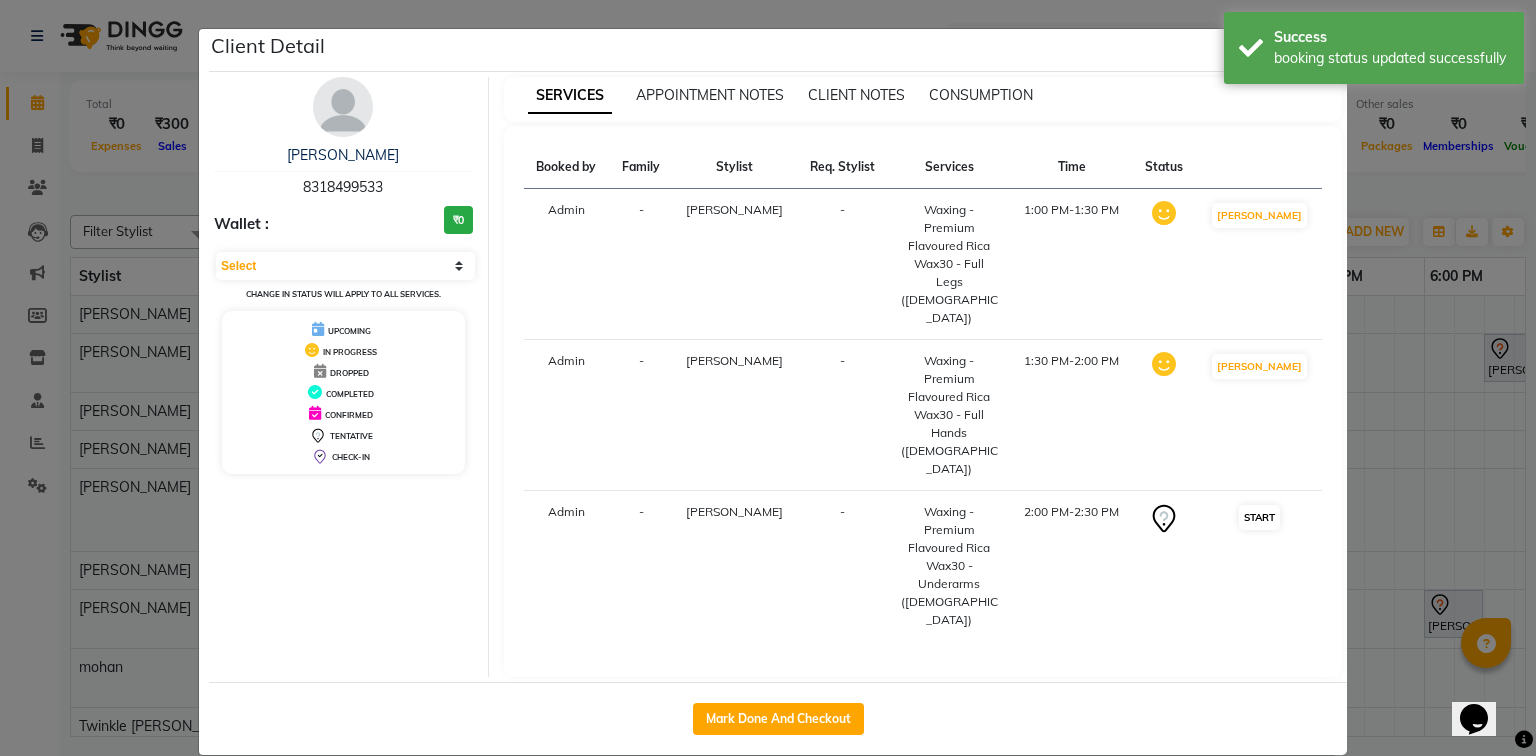 select on "1" 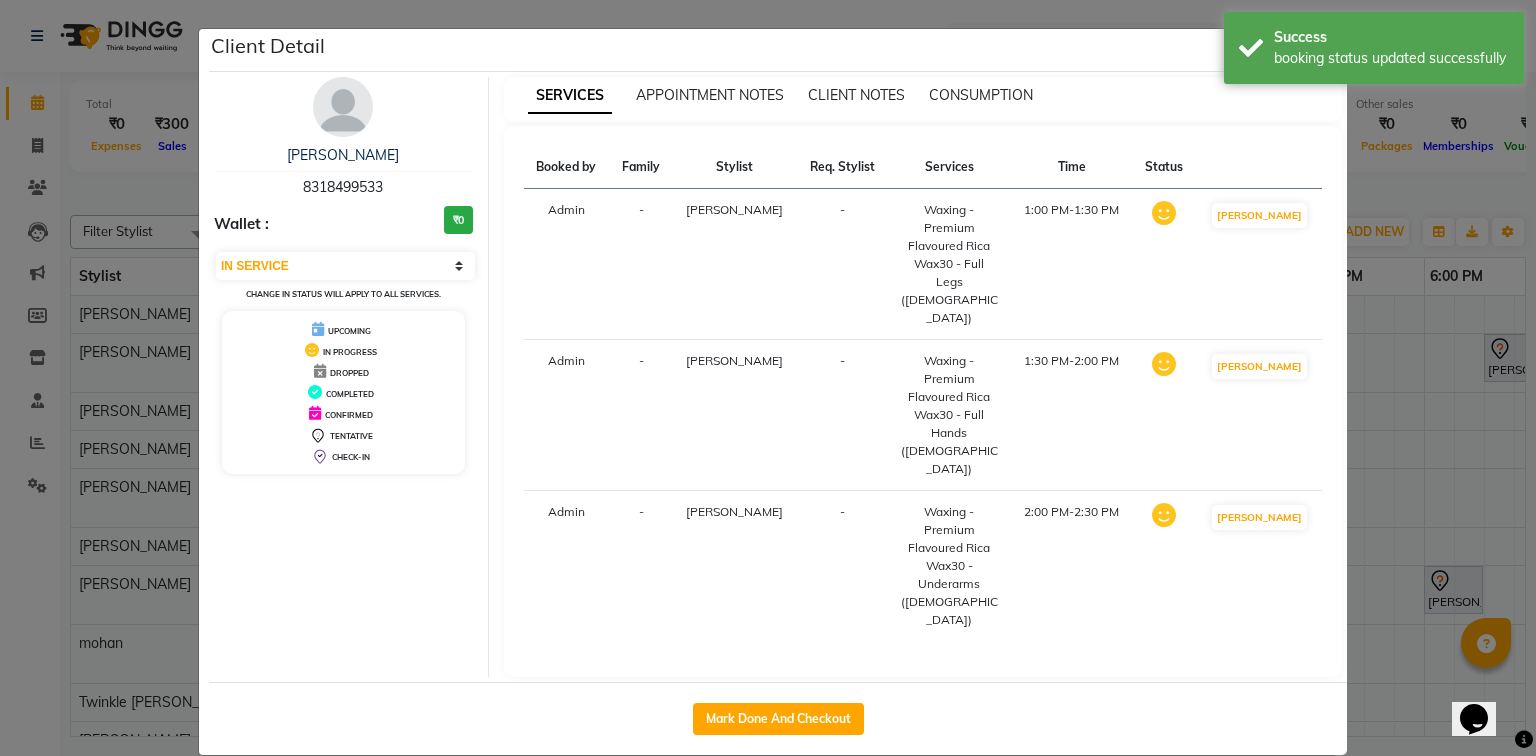 click on "Client Detail  dr Stuti Gupta   8318499533 Wallet : ₹0 Select IN SERVICE CONFIRMED TENTATIVE CHECK IN MARK DONE DROPPED UPCOMING Change in status will apply to all services. UPCOMING IN PROGRESS DROPPED COMPLETED CONFIRMED TENTATIVE CHECK-IN SERVICES APPOINTMENT NOTES CLIENT NOTES CONSUMPTION Booked by Family Stylist Req. Stylist Services Time Status  Admin  - varsha -  Waxing - Premium Flavoured Rica Wax30 - Full Legs (Female)   1:00 PM-1:30 PM   MARK DONE   Admin  - varsha -  Waxing - Premium Flavoured Rica Wax30 - Full Hands (Female)   1:30 PM-2:00 PM   MARK DONE   Admin  - varsha -  Waxing - Premium Flavoured Rica Wax30 - Underarms (Male)   2:00 PM-2:30 PM   MARK DONE   Mark Done And Checkout" 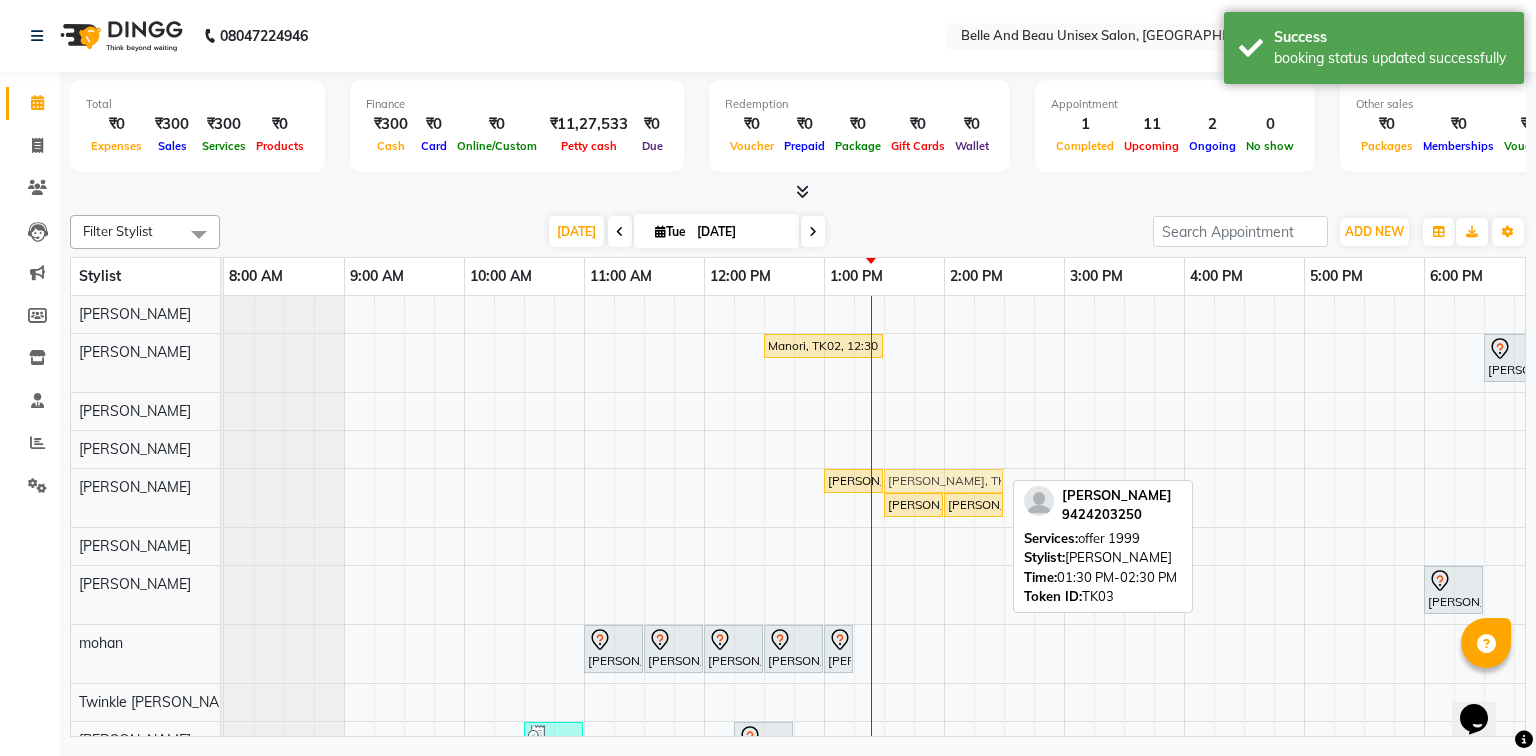 click on "dr Stuti Gupta, TK08, 01:00 PM-01:30 PM, Waxing - Premium Flavoured Rica Wax30 - Full Legs (Female)    Anju Khatwani, TK03, 01:30 PM-02:30 PM, offer 1999    dr Stuti Gupta, TK08, 01:30 PM-02:00 PM, Waxing - Premium Flavoured Rica Wax30 - Full Hands (Female)    dr Stuti Gupta, TK08, 02:00 PM-02:30 PM, Waxing - Premium Flavoured Rica Wax30 - Underarms (Male)    Anju Khatwani, TK03, 01:30 PM-02:30 PM, offer 1999" at bounding box center [224, 498] 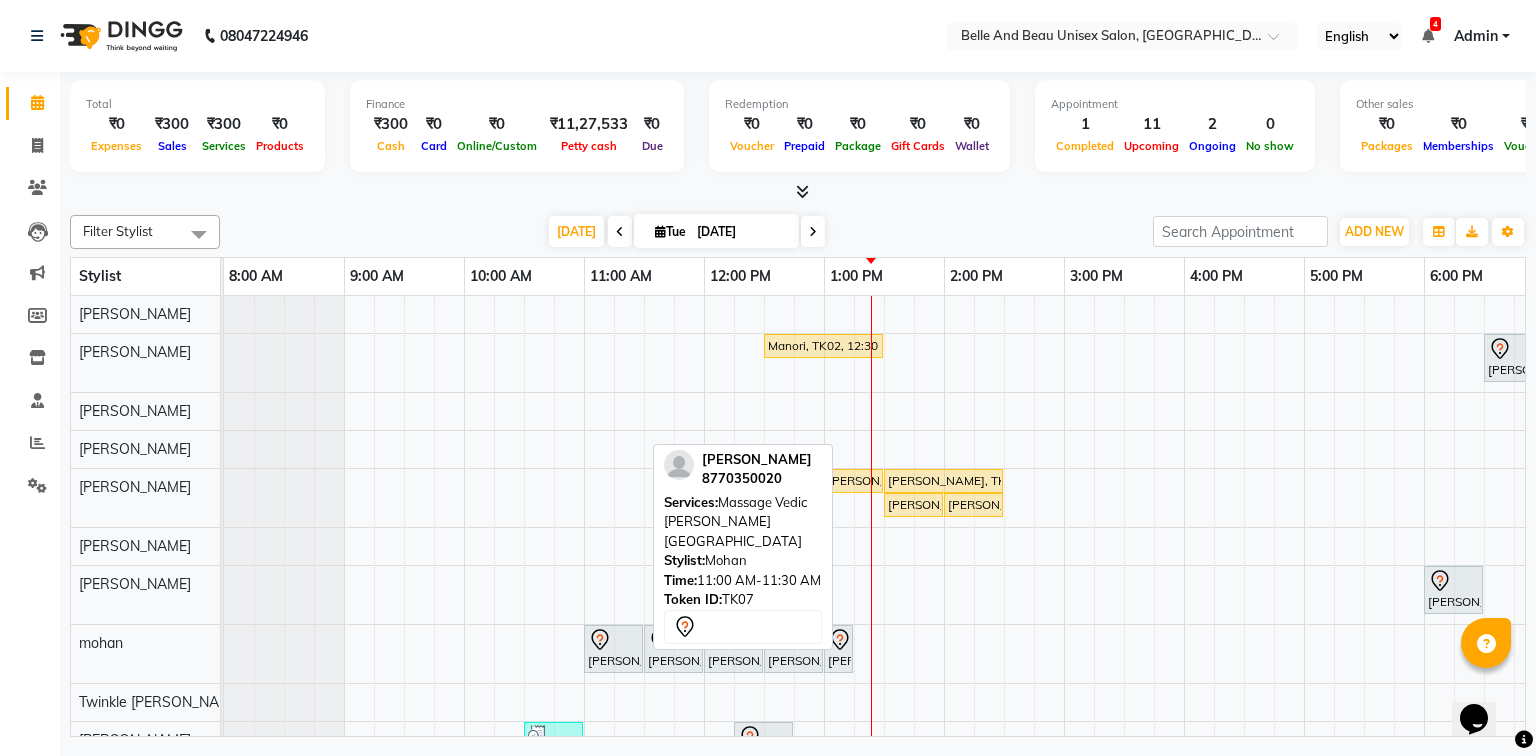 click on "[PERSON_NAME], TK07, 11:00 AM-11:30 AM, Massage [GEOGRAPHIC_DATA][PERSON_NAME]" at bounding box center [613, 649] 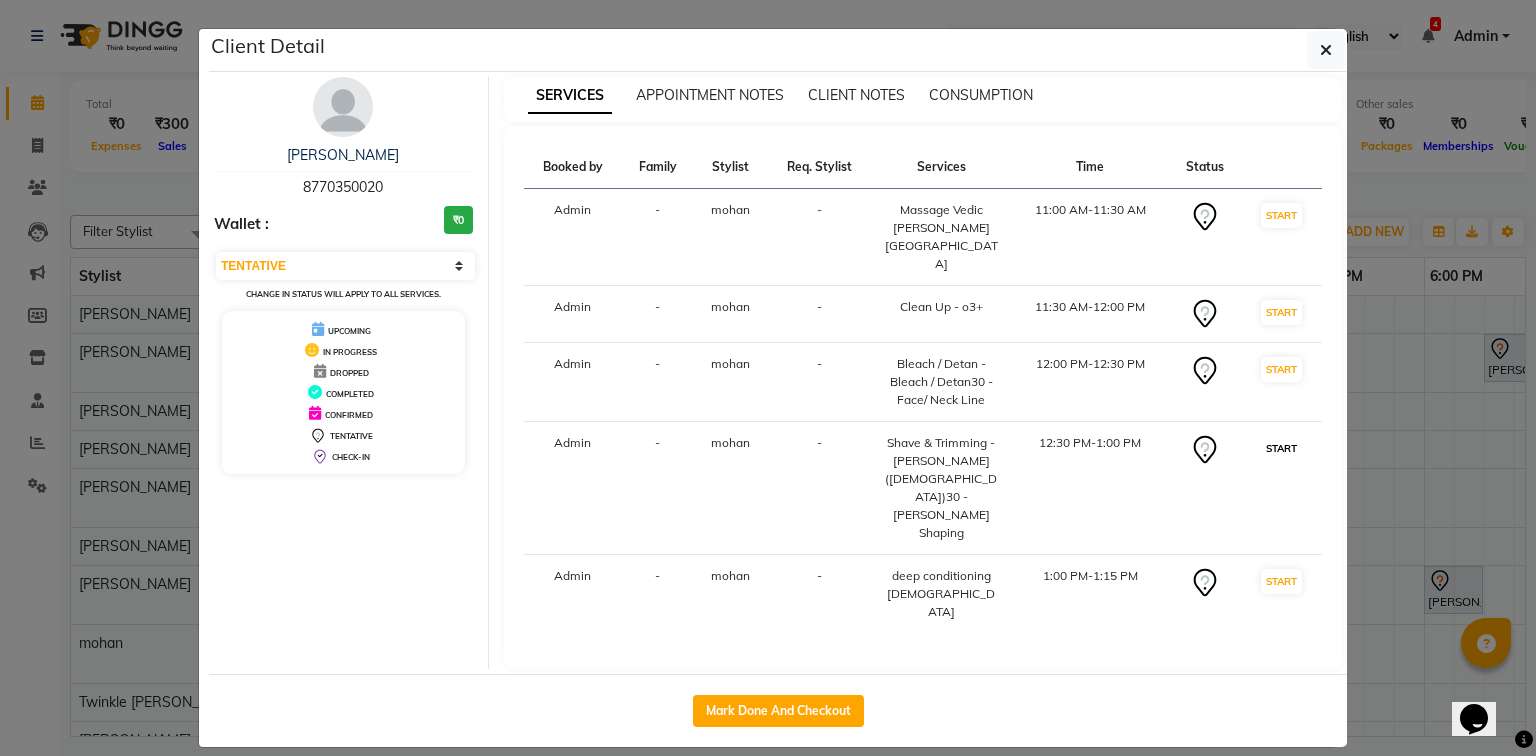 click on "START" at bounding box center [1281, 448] 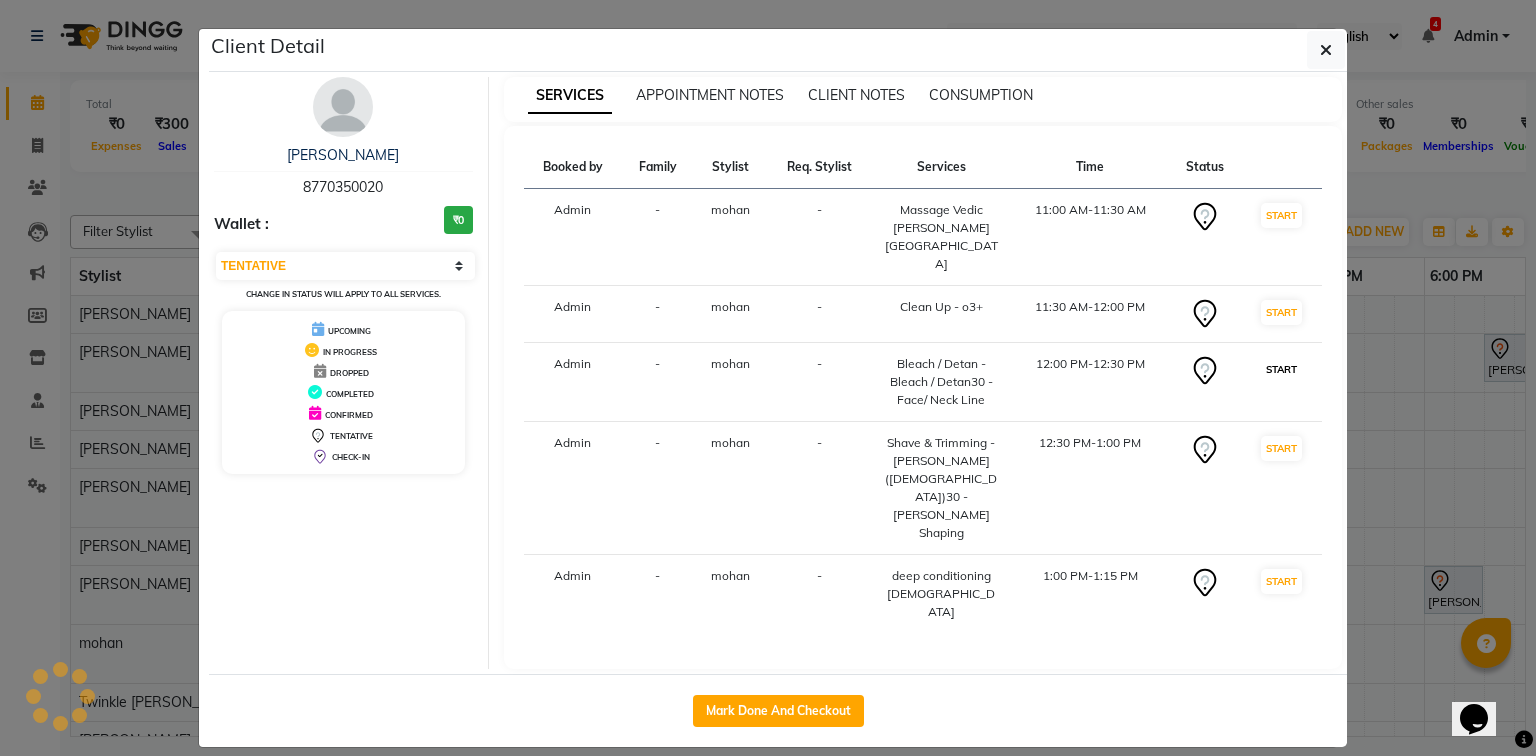 click on "START" at bounding box center [1281, 369] 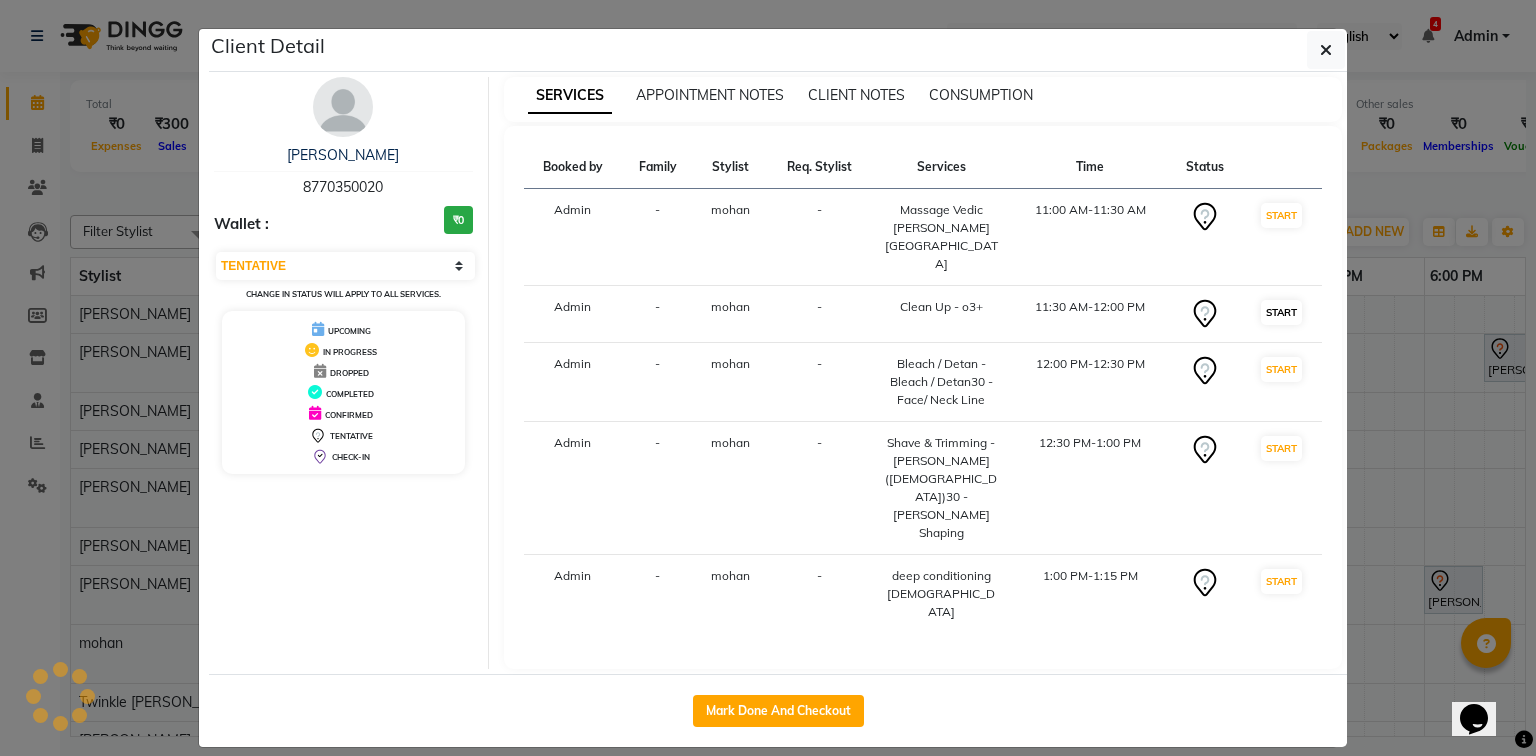 select on "select" 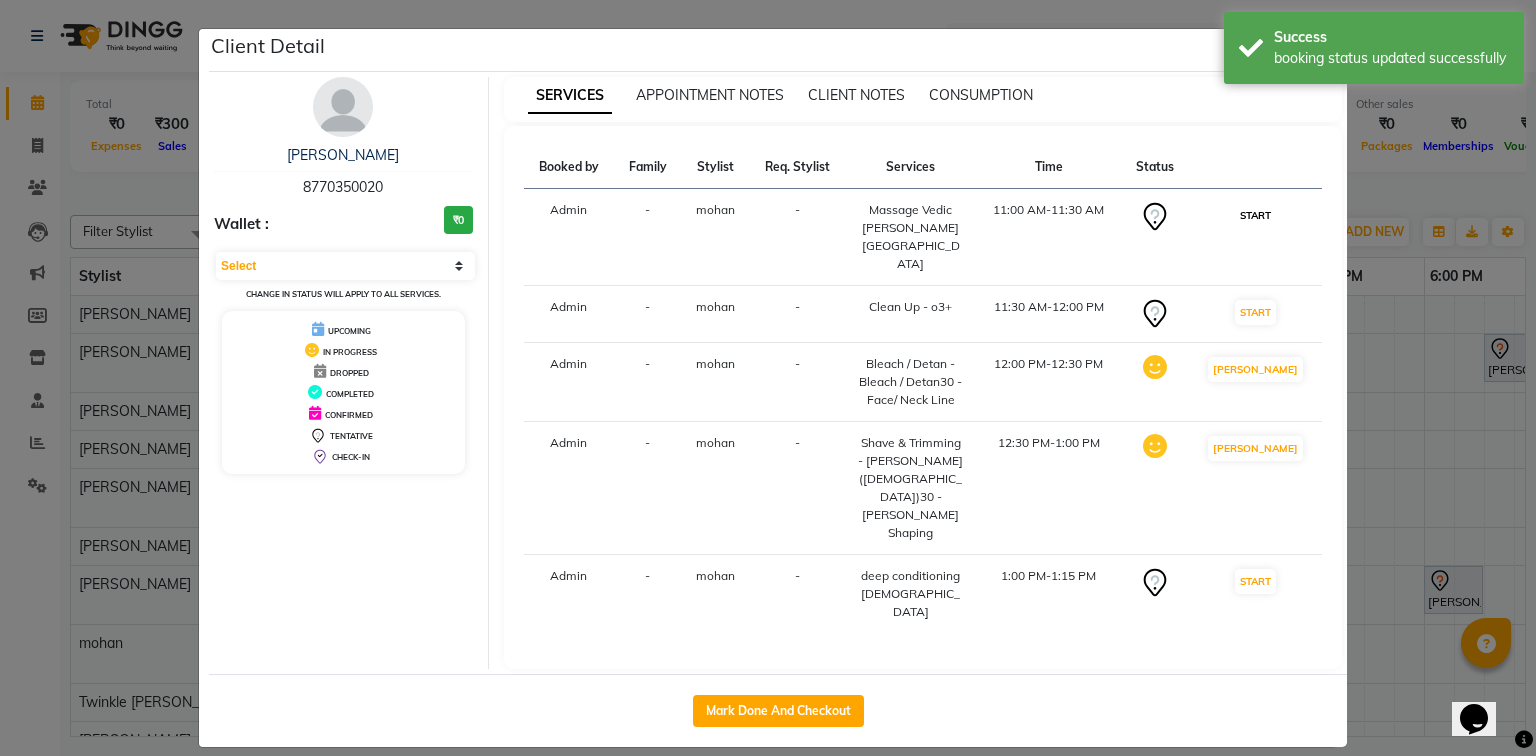 click on "START" at bounding box center (1255, 215) 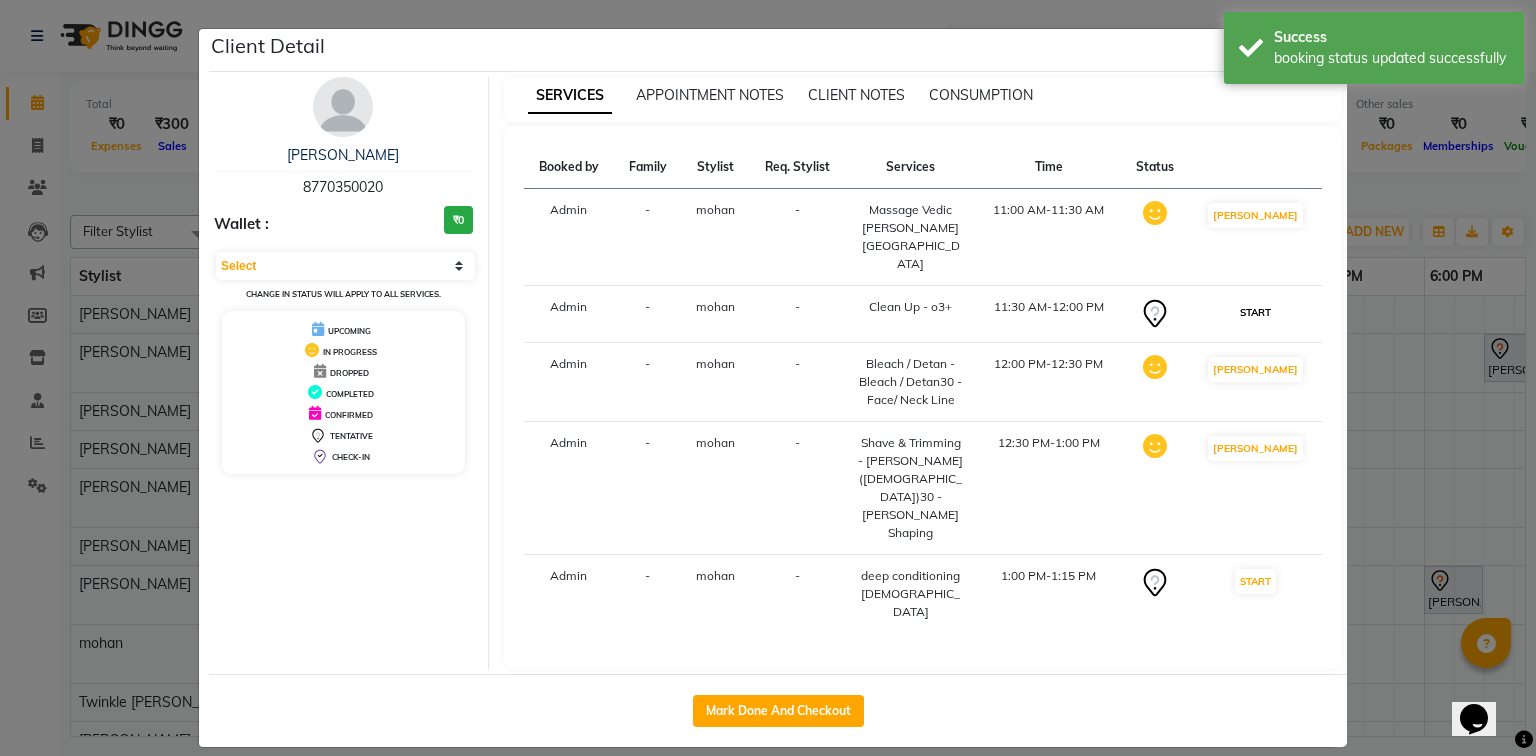 click on "START" at bounding box center [1255, 312] 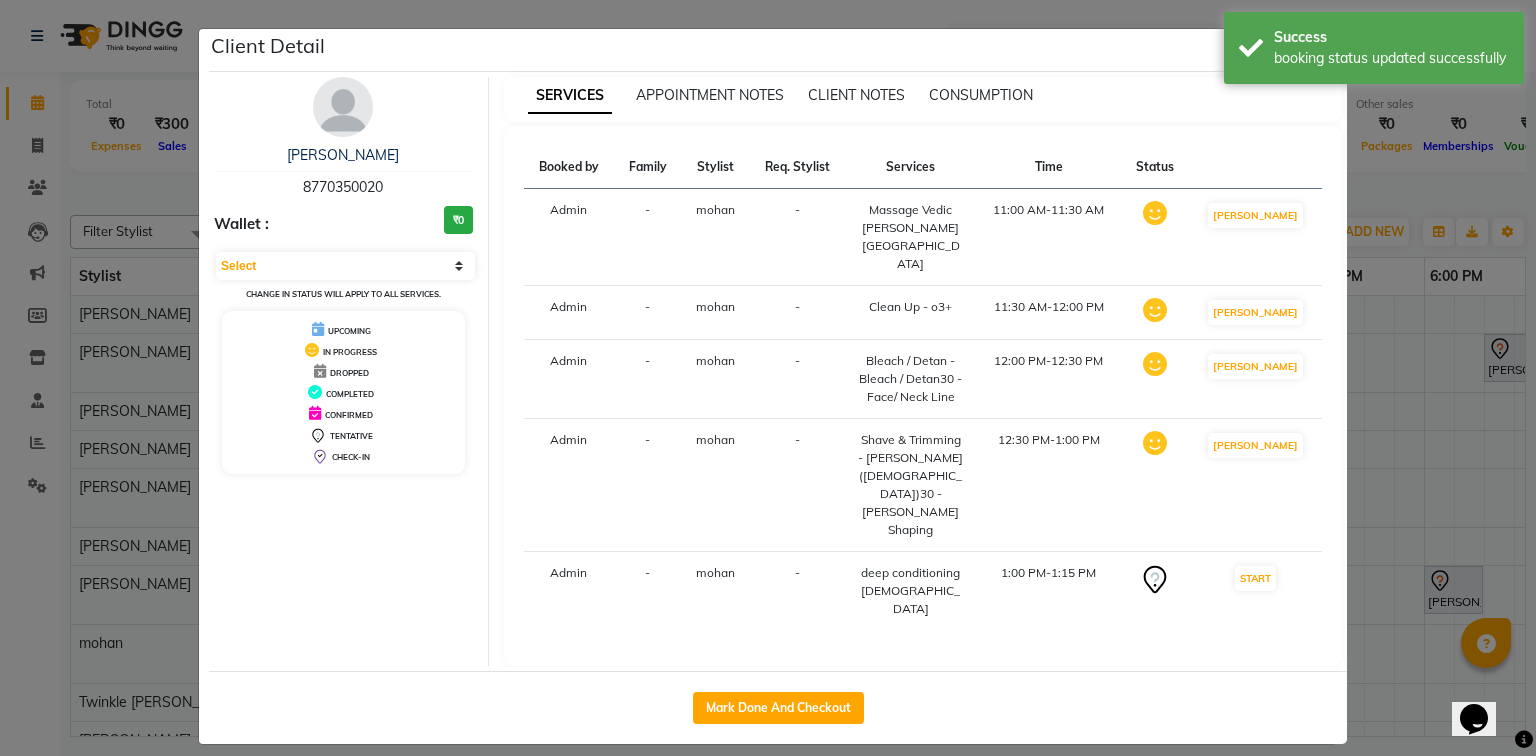 click on "Client Detail  Daniel D   8770350020 Wallet : ₹0 Select IN SERVICE CONFIRMED TENTATIVE CHECK IN MARK DONE DROPPED UPCOMING Change in status will apply to all services. UPCOMING IN PROGRESS DROPPED COMPLETED CONFIRMED TENTATIVE CHECK-IN SERVICES APPOINTMENT NOTES CLIENT NOTES CONSUMPTION Booked by Family Stylist Req. Stylist Services Time Status  Admin  - mohan -  Massage Vedic Valle  head    11:00 AM-11:30 AM   MARK DONE   Admin  - mohan -  Clean Up - o3+   11:30 AM-12:00 PM   MARK DONE   Admin  - mohan -  Bleach / Detan - Bleach / Detan30 - Face/ Neck Line   12:00 PM-12:30 PM   MARK DONE   Admin  - mohan -  Shave & Trimming - Beard  (Male)30 - Beard Shaping   12:30 PM-1:00 PM   MARK DONE   Admin  - mohan -  deep conditioning male   1:00 PM-1:15 PM   START   Mark Done And Checkout" 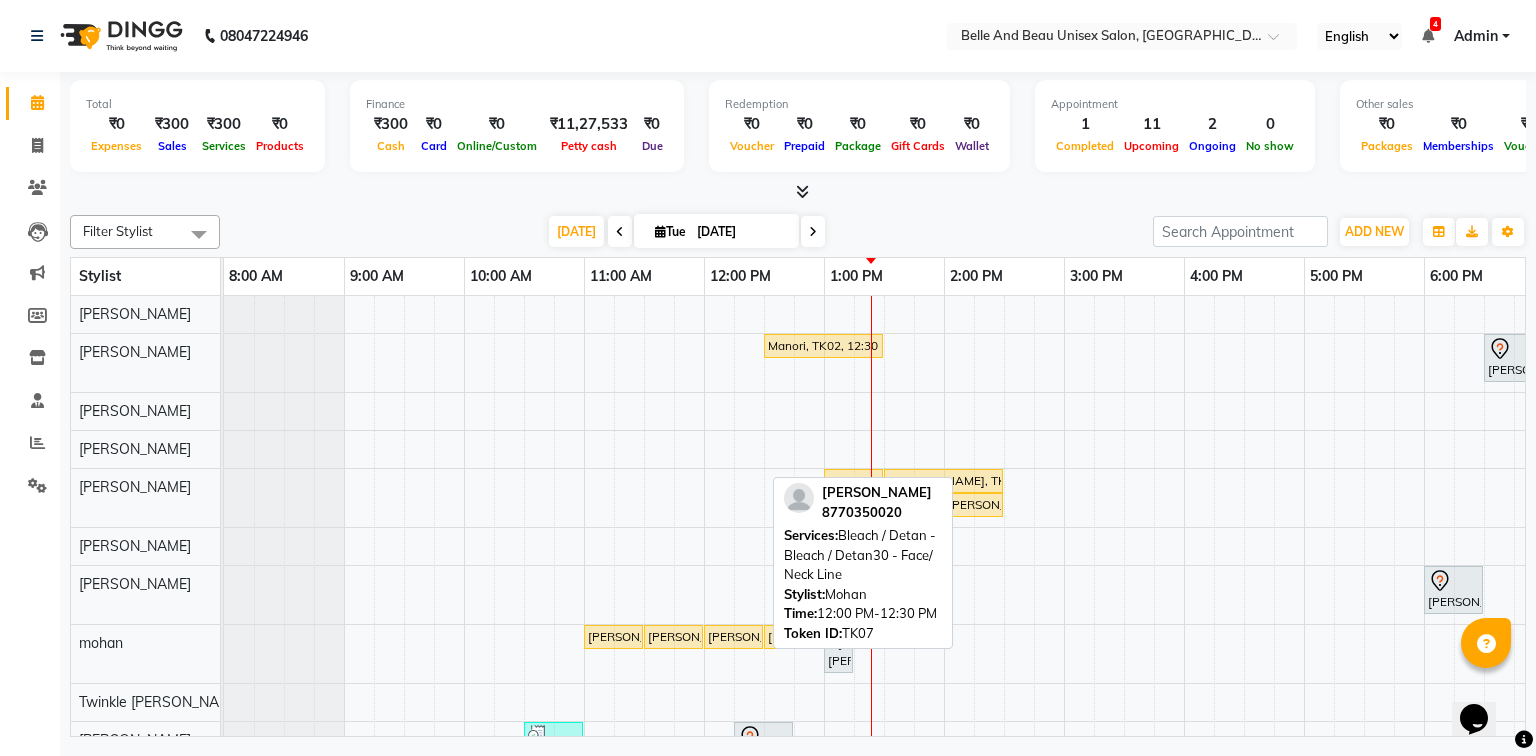 click on "[PERSON_NAME], TK07, 12:00 PM-12:30 PM, Bleach / Detan - Bleach / Detan30 - Face/ Neck Line" at bounding box center (733, 637) 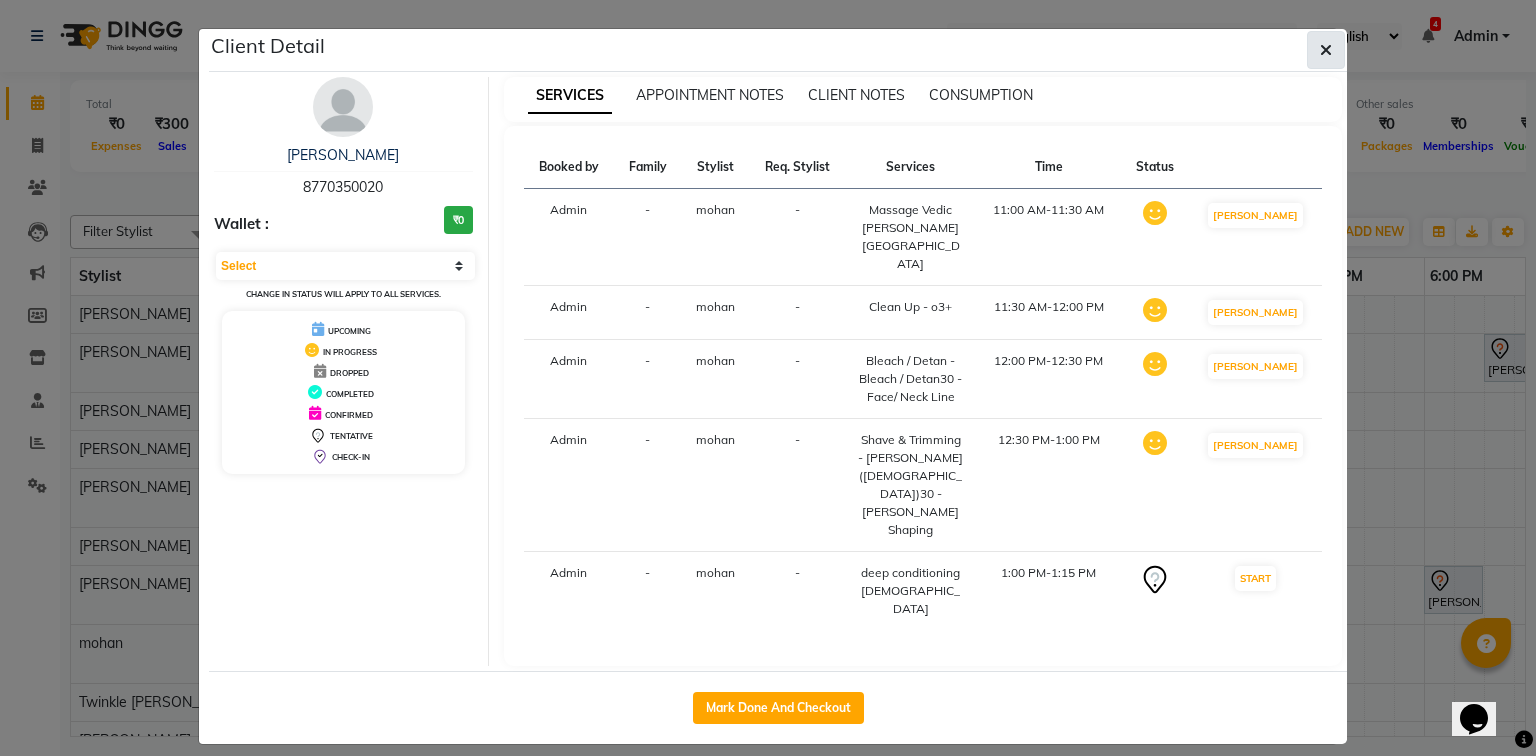 click 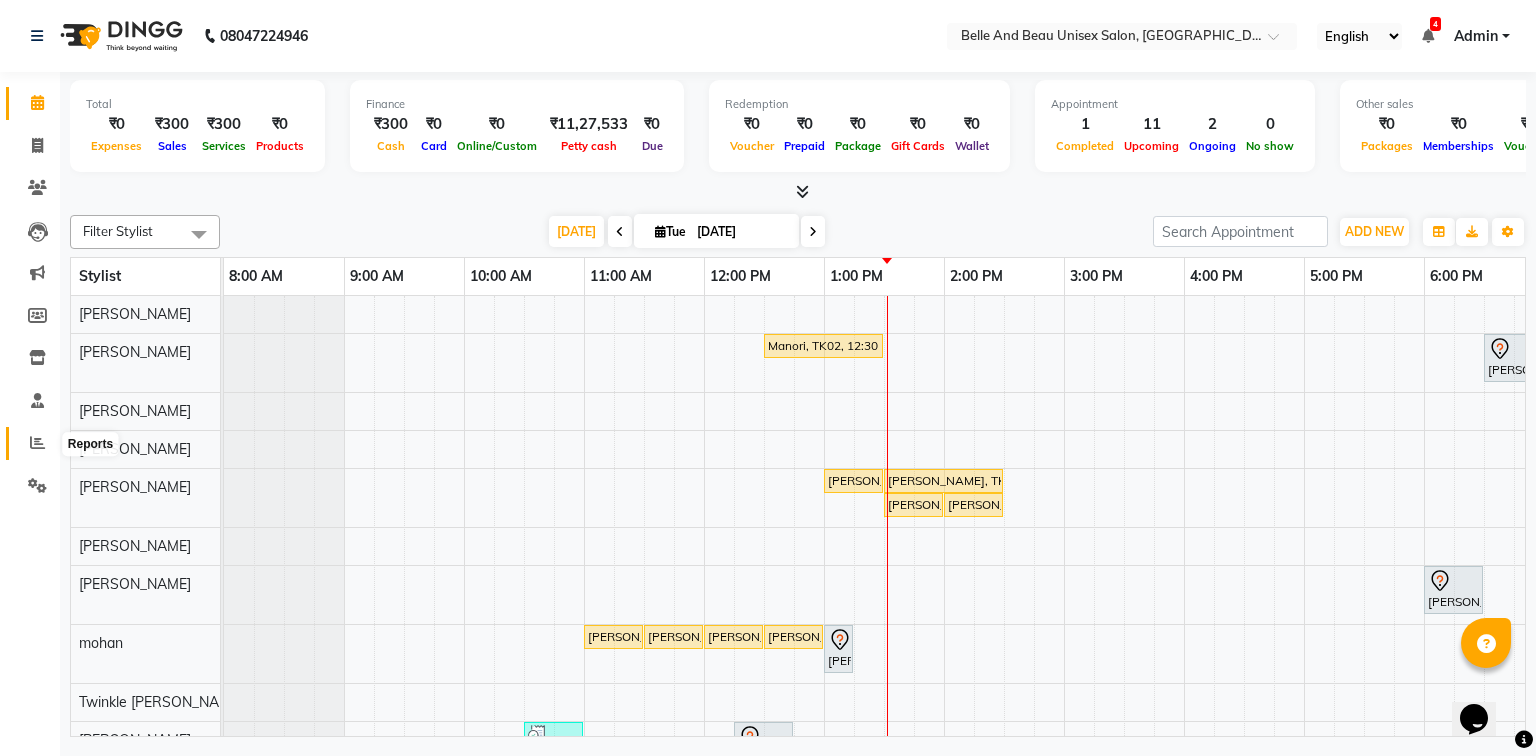 click 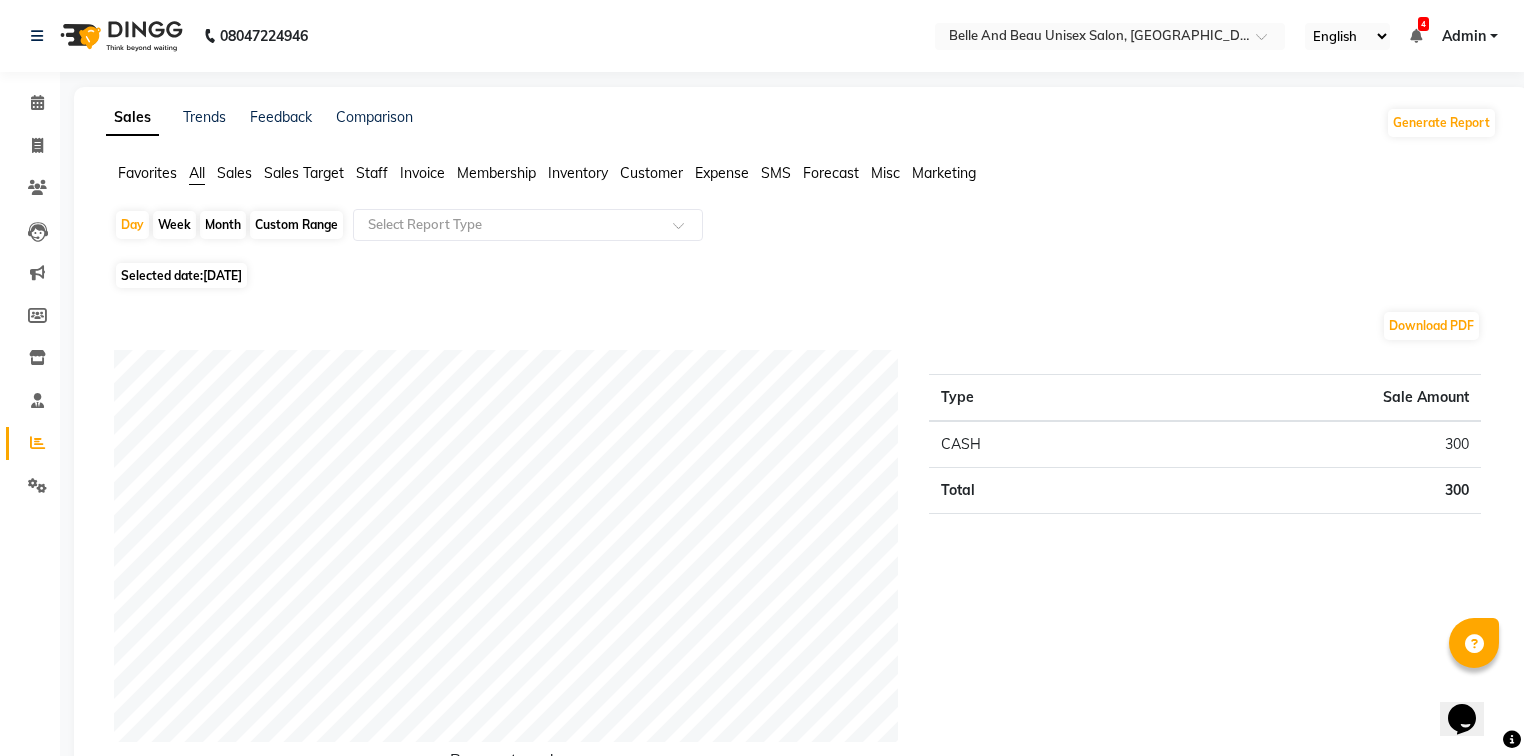 click on "Staff" 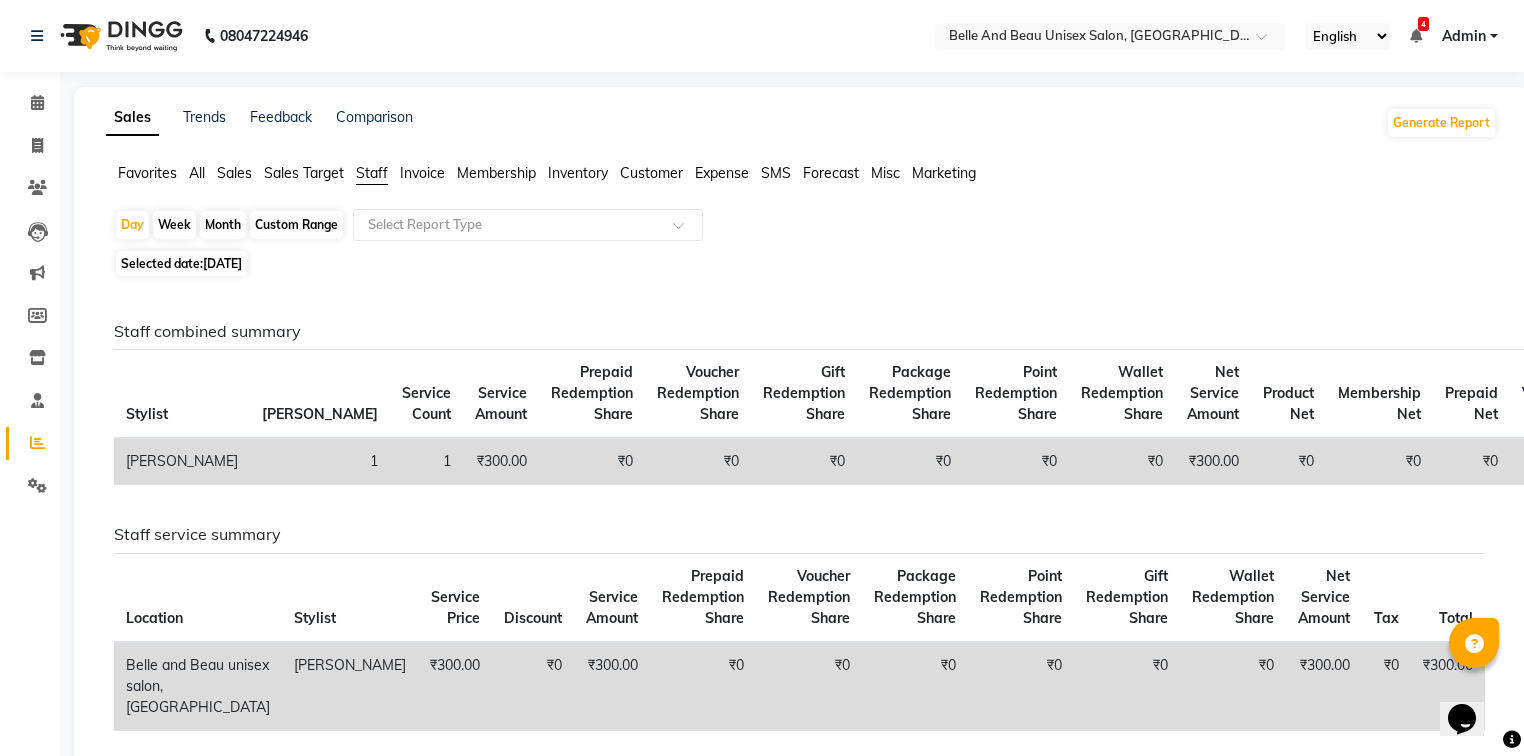 click on "Custom Range" 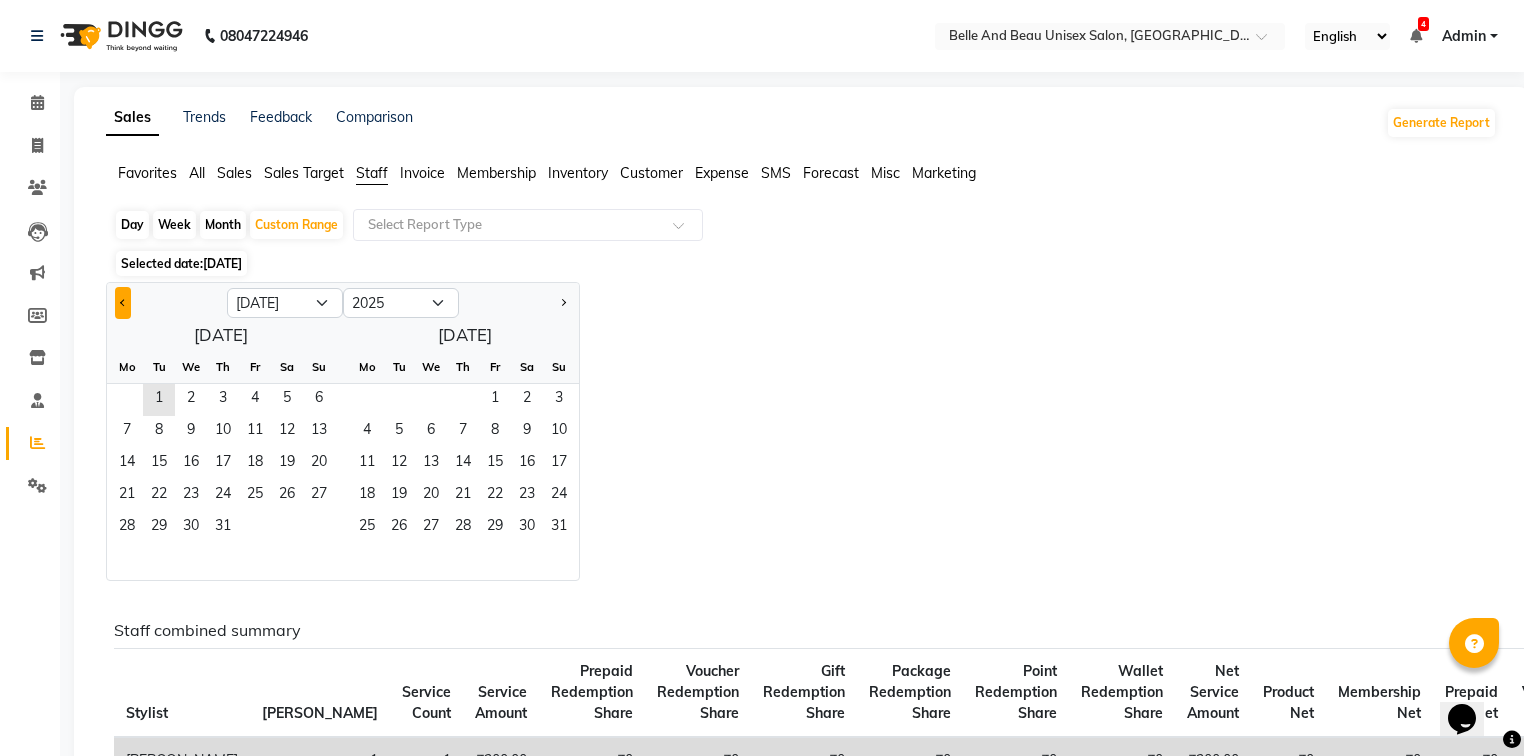 click 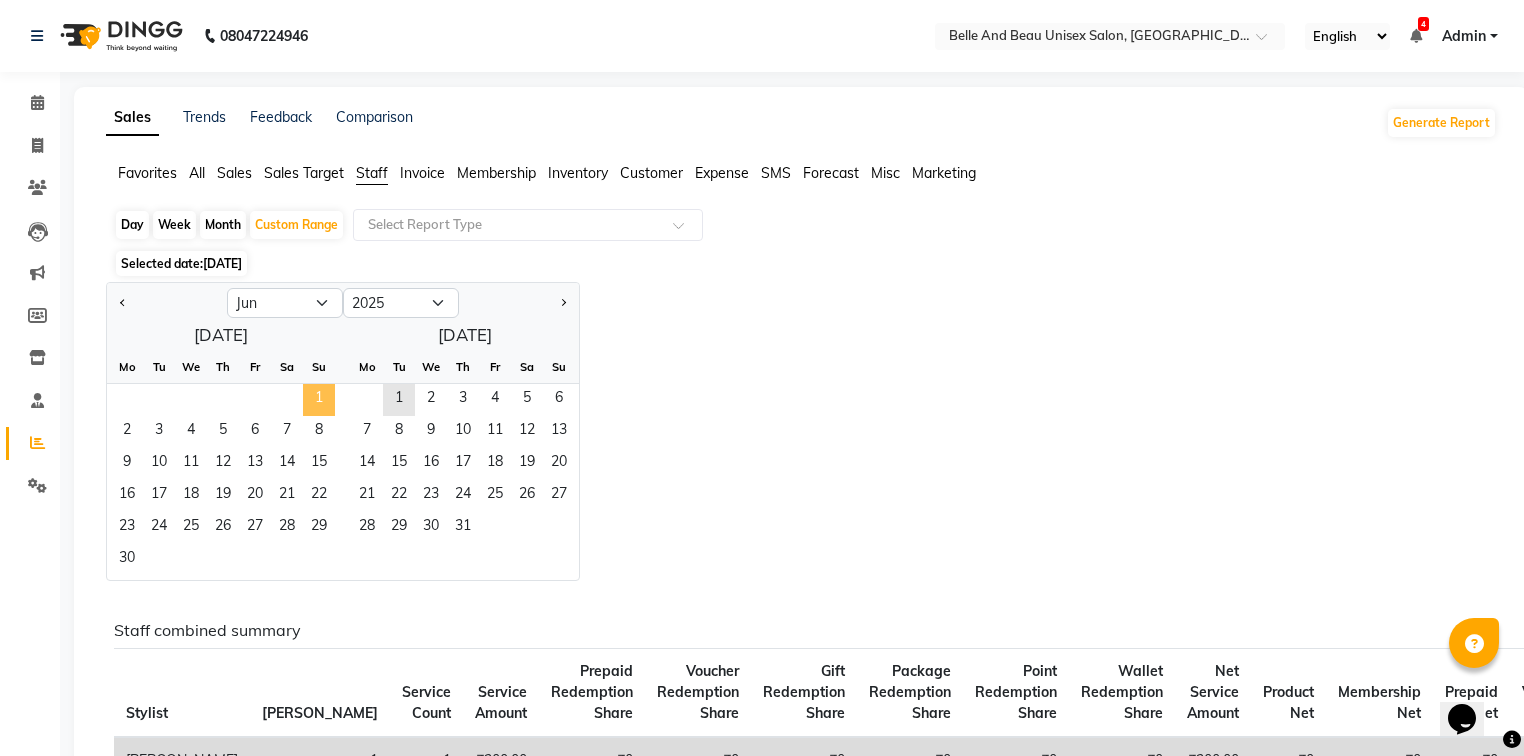 click on "1" 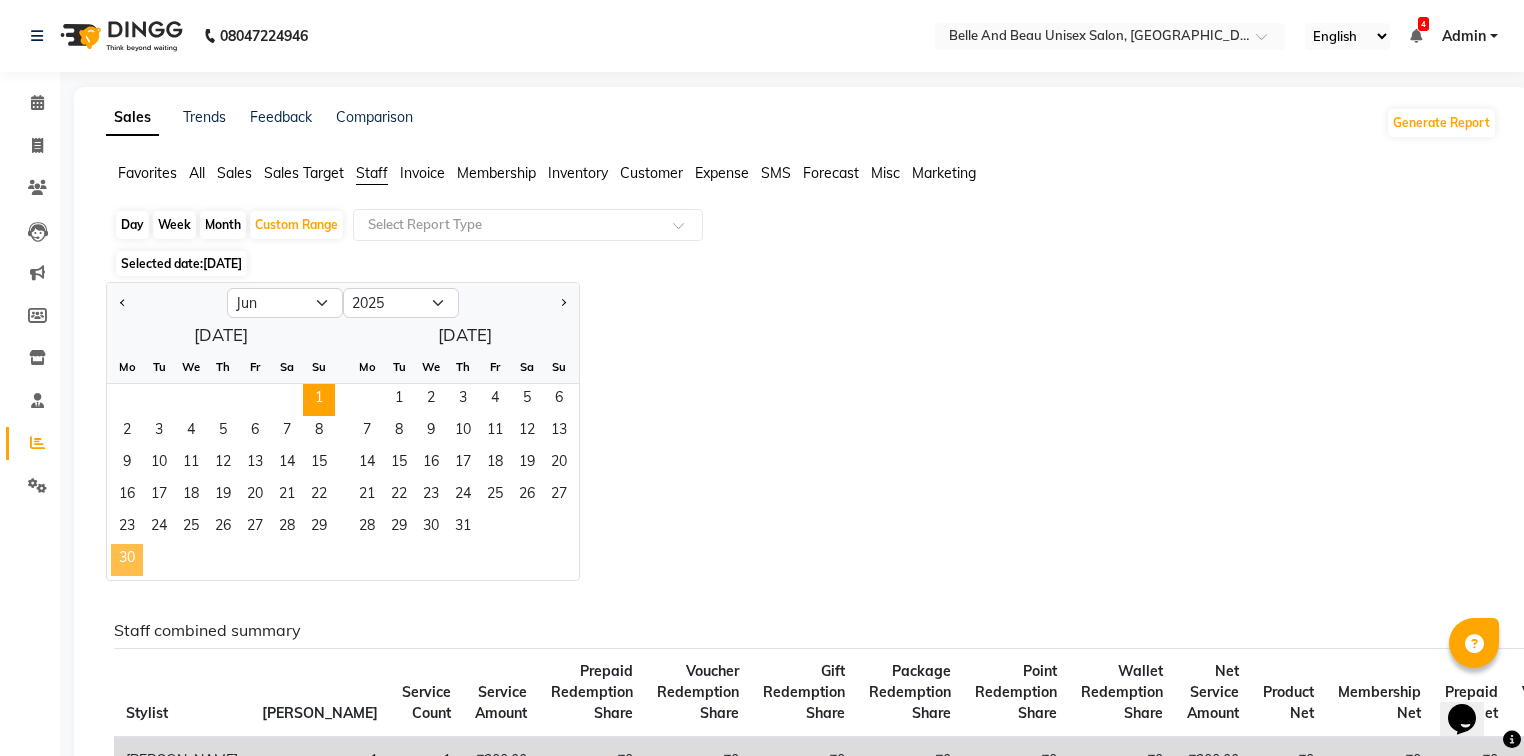 click on "30" 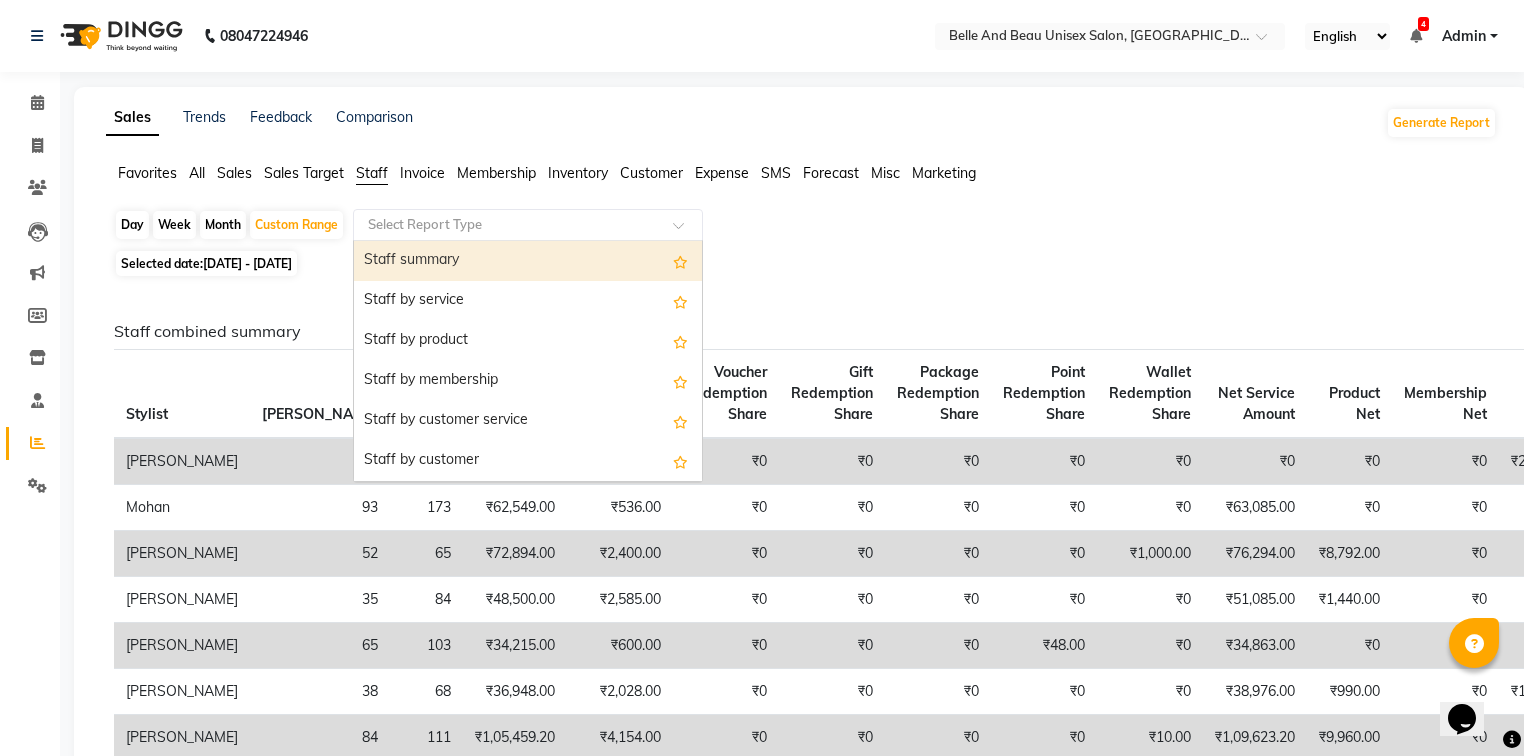 click 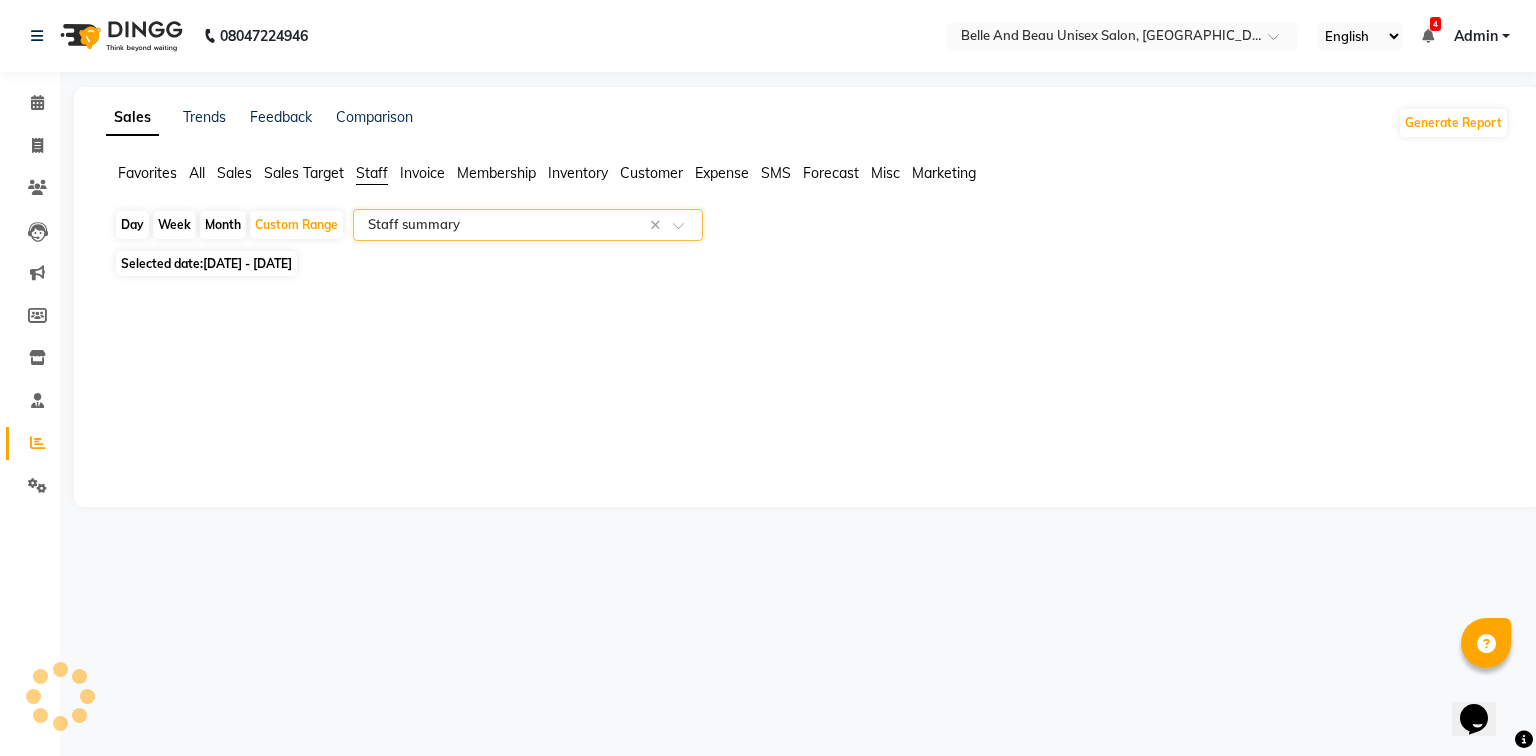 select on "filtered_report" 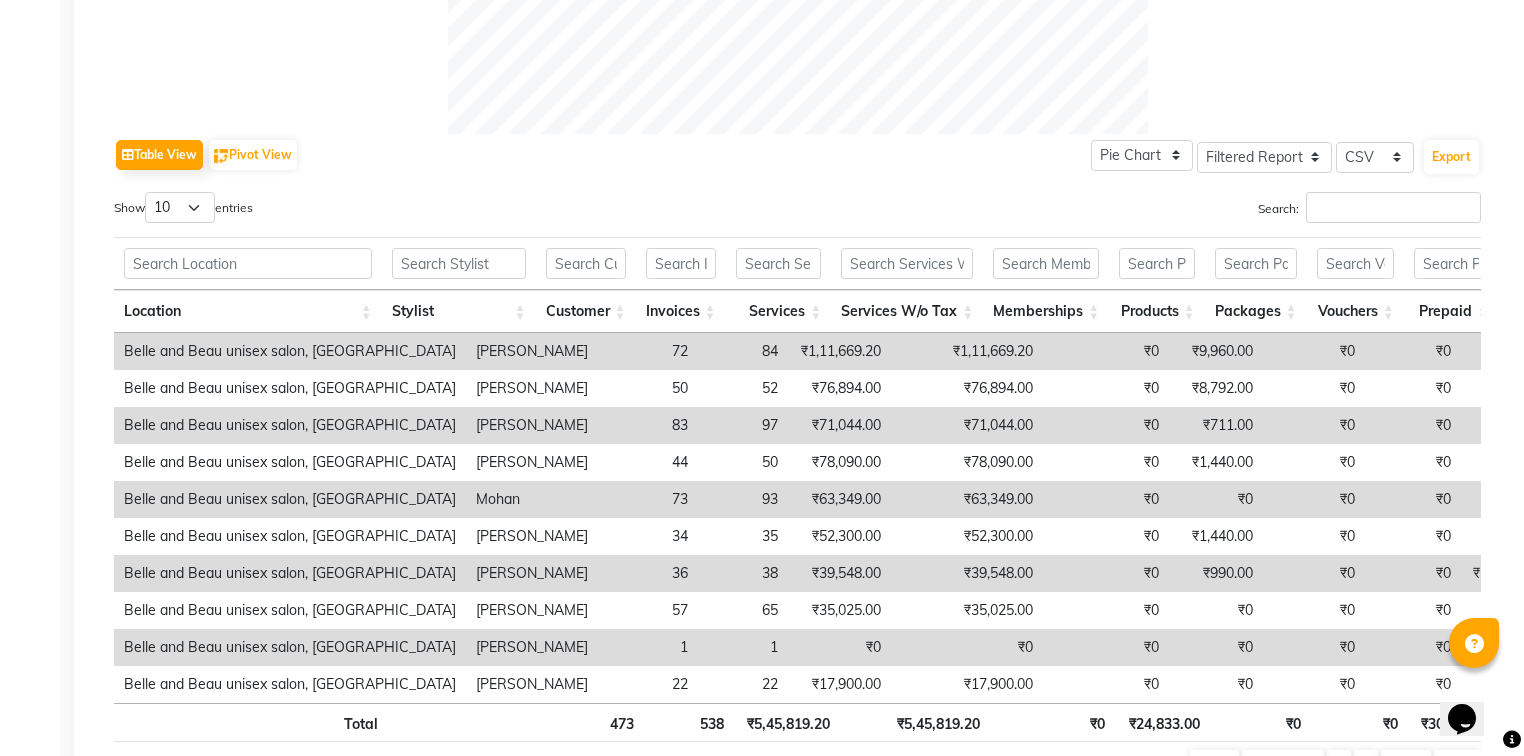 scroll, scrollTop: 1008, scrollLeft: 0, axis: vertical 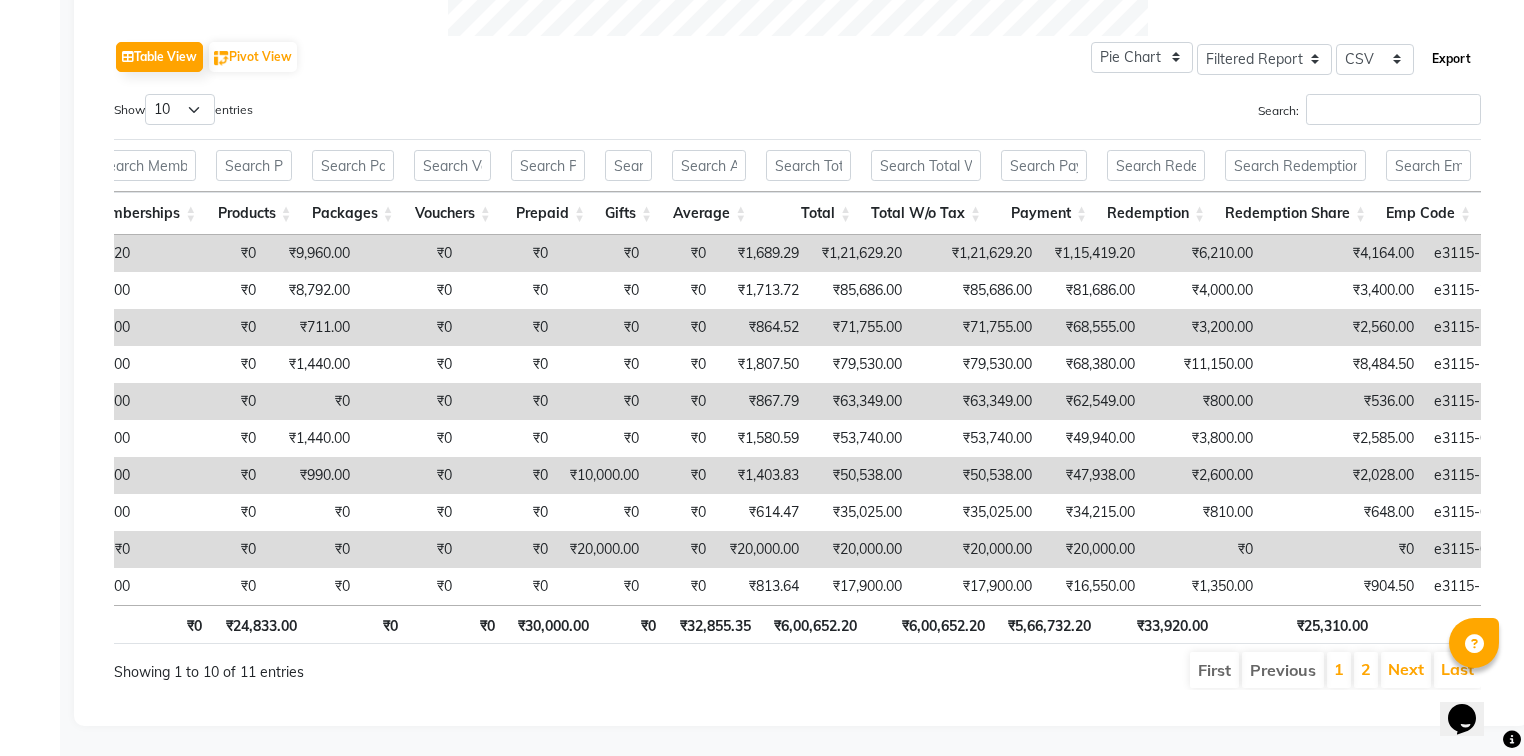 click on "Export" 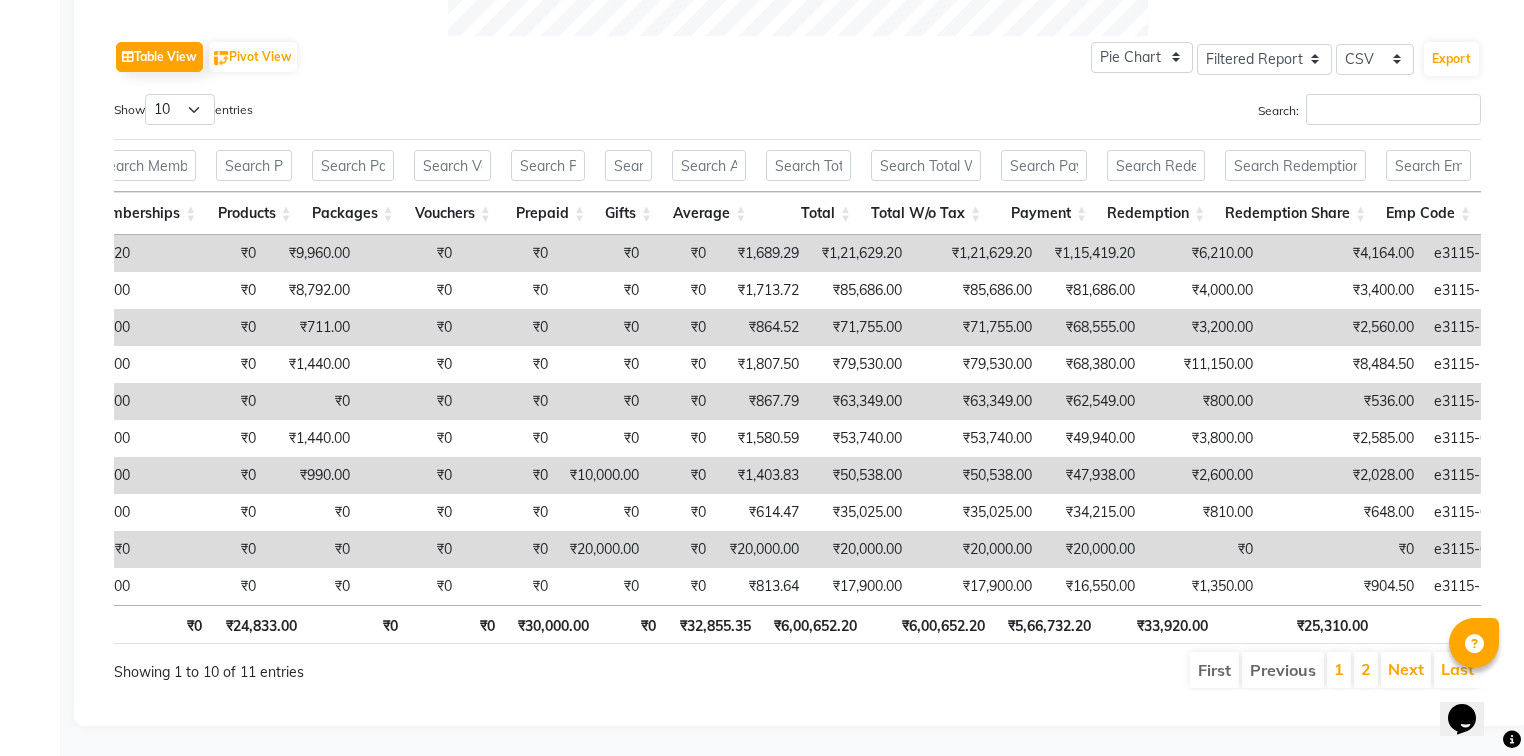 click on "1" at bounding box center [1339, 670] 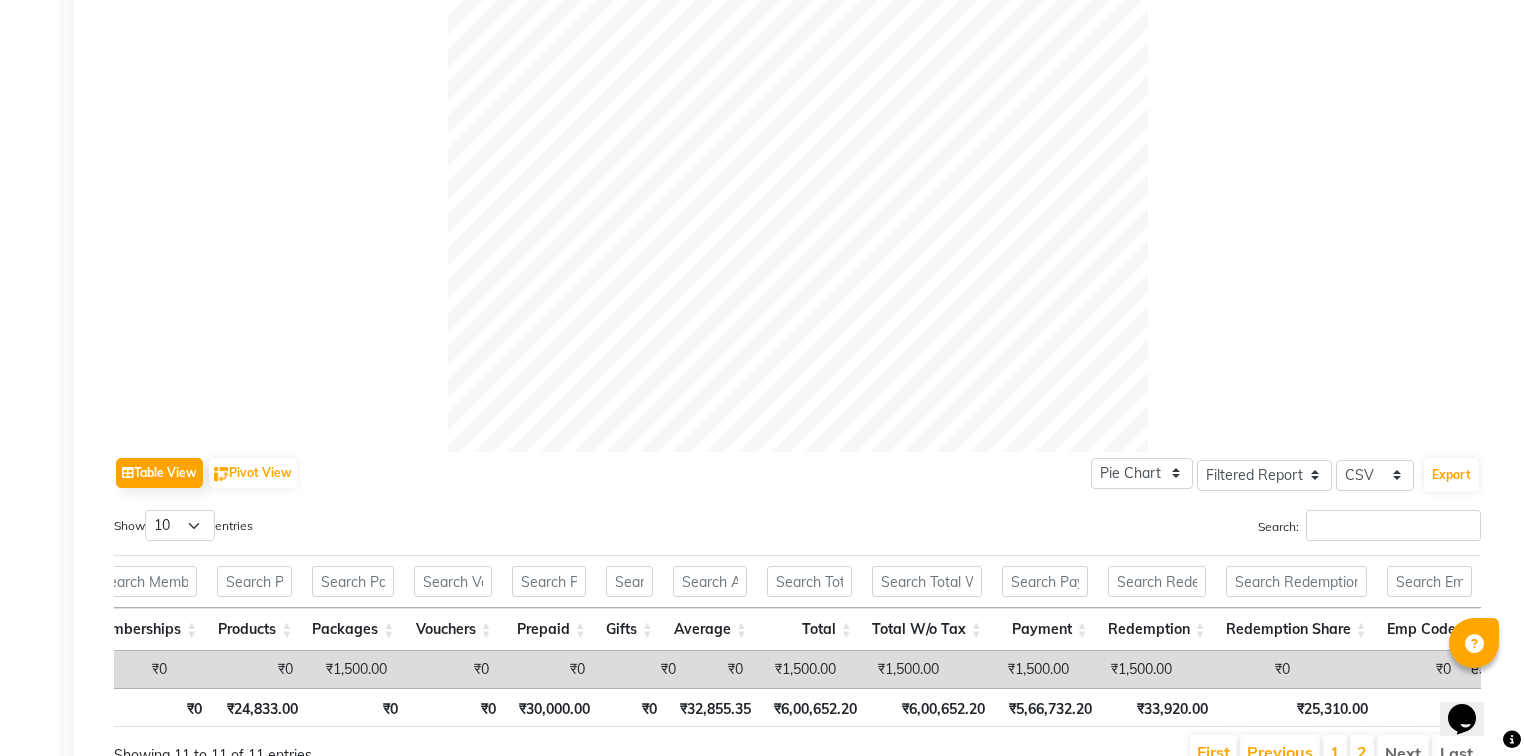 scroll, scrollTop: 676, scrollLeft: 0, axis: vertical 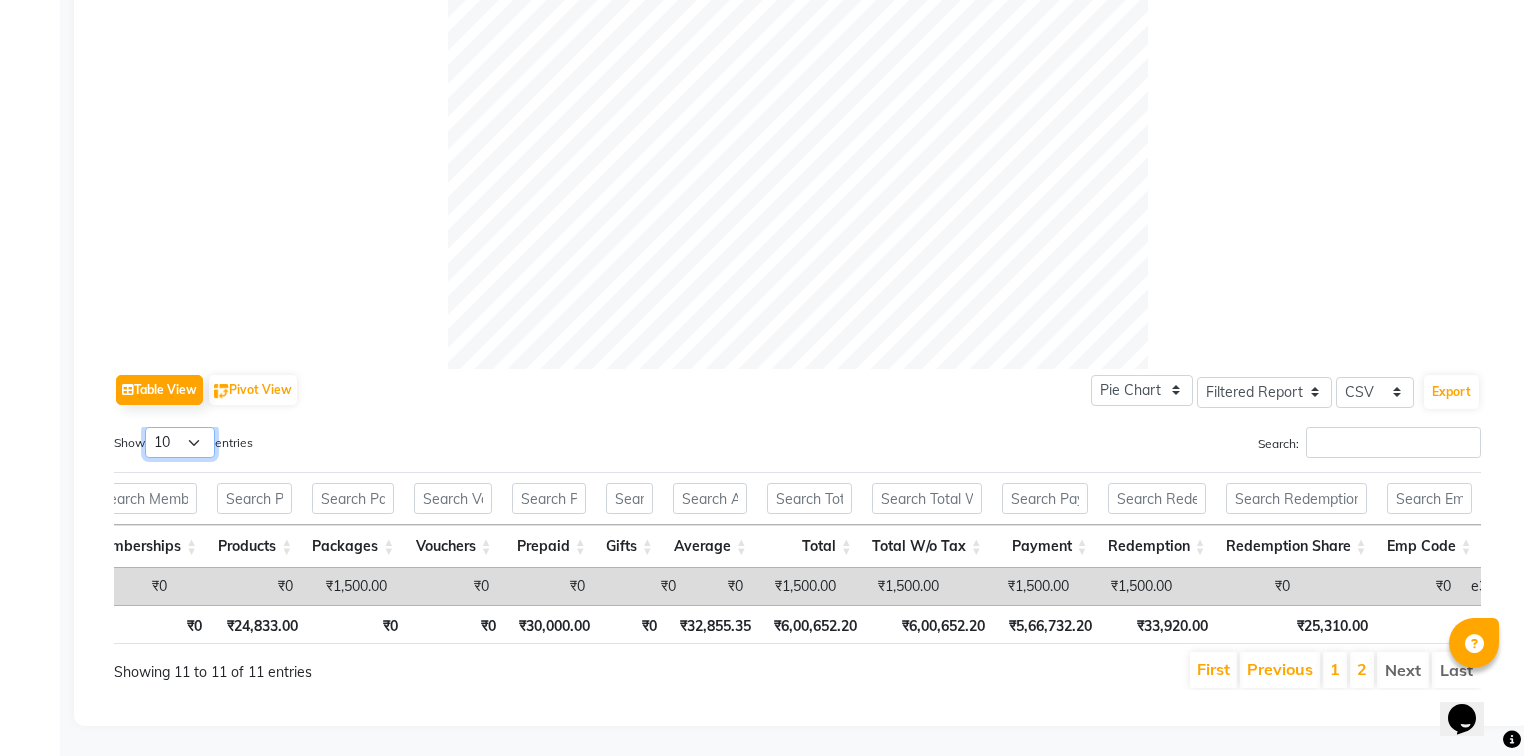 click on "10 25 50 100" at bounding box center [180, 442] 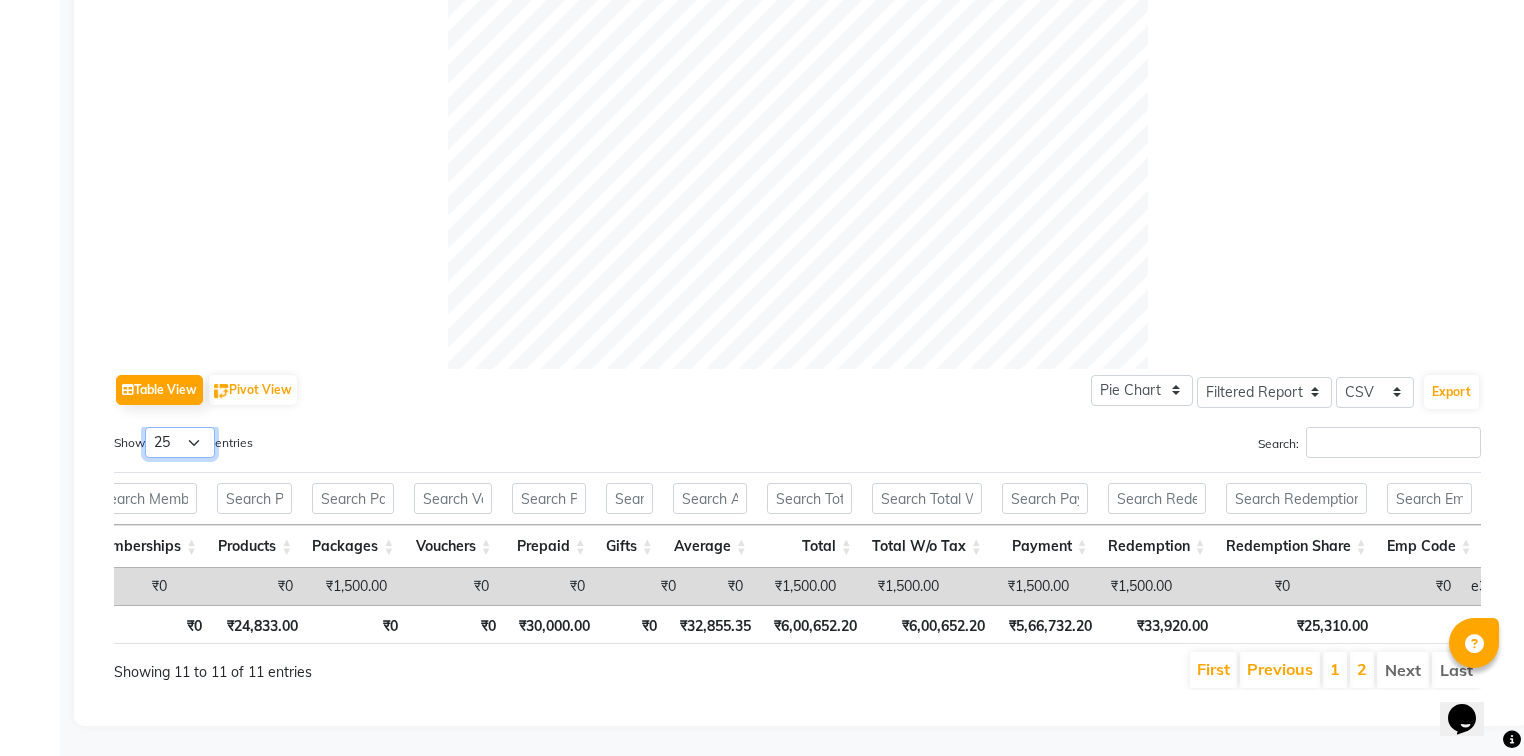 click on "10 25 50 100" at bounding box center [180, 442] 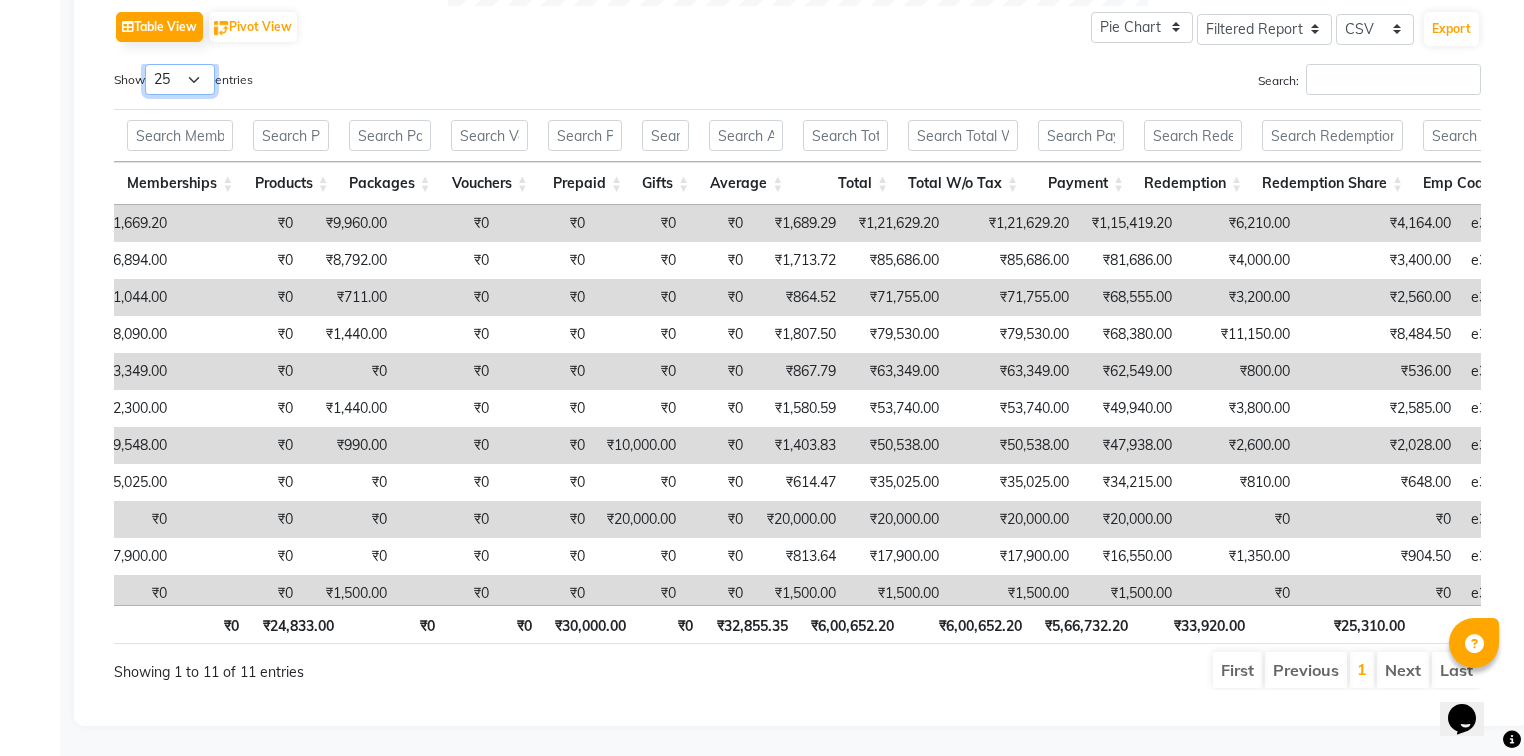 scroll, scrollTop: 1026, scrollLeft: 0, axis: vertical 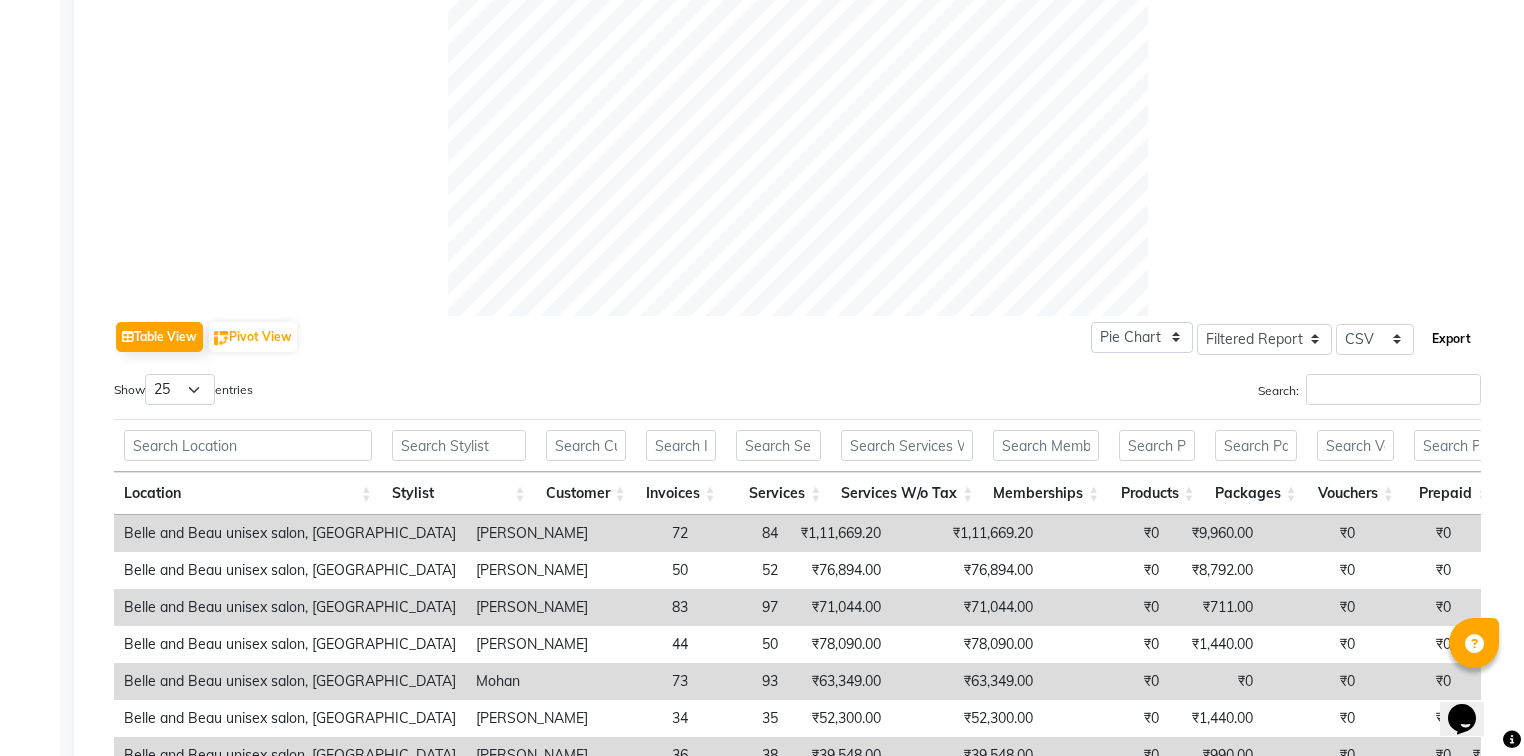 click on "Export" 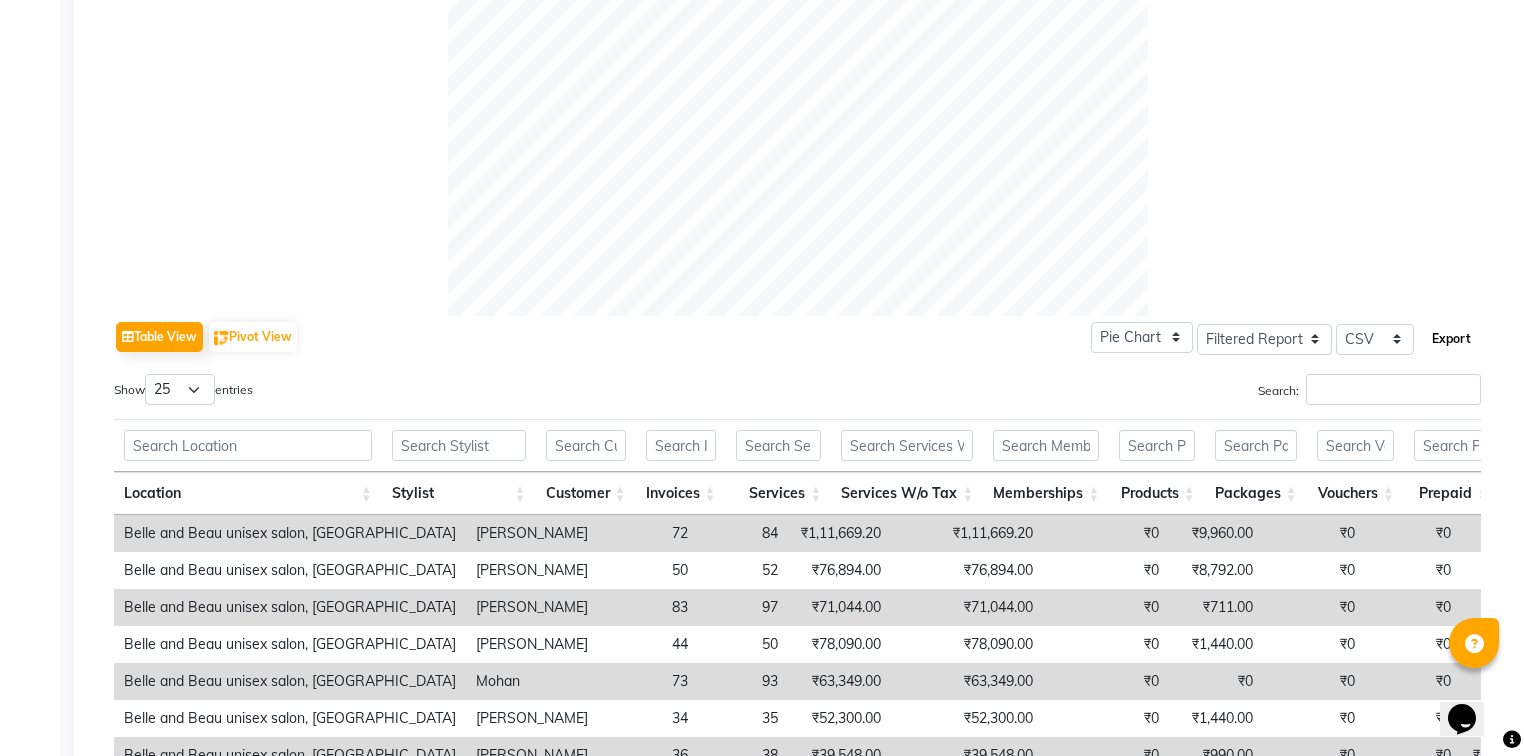 click on "Export" 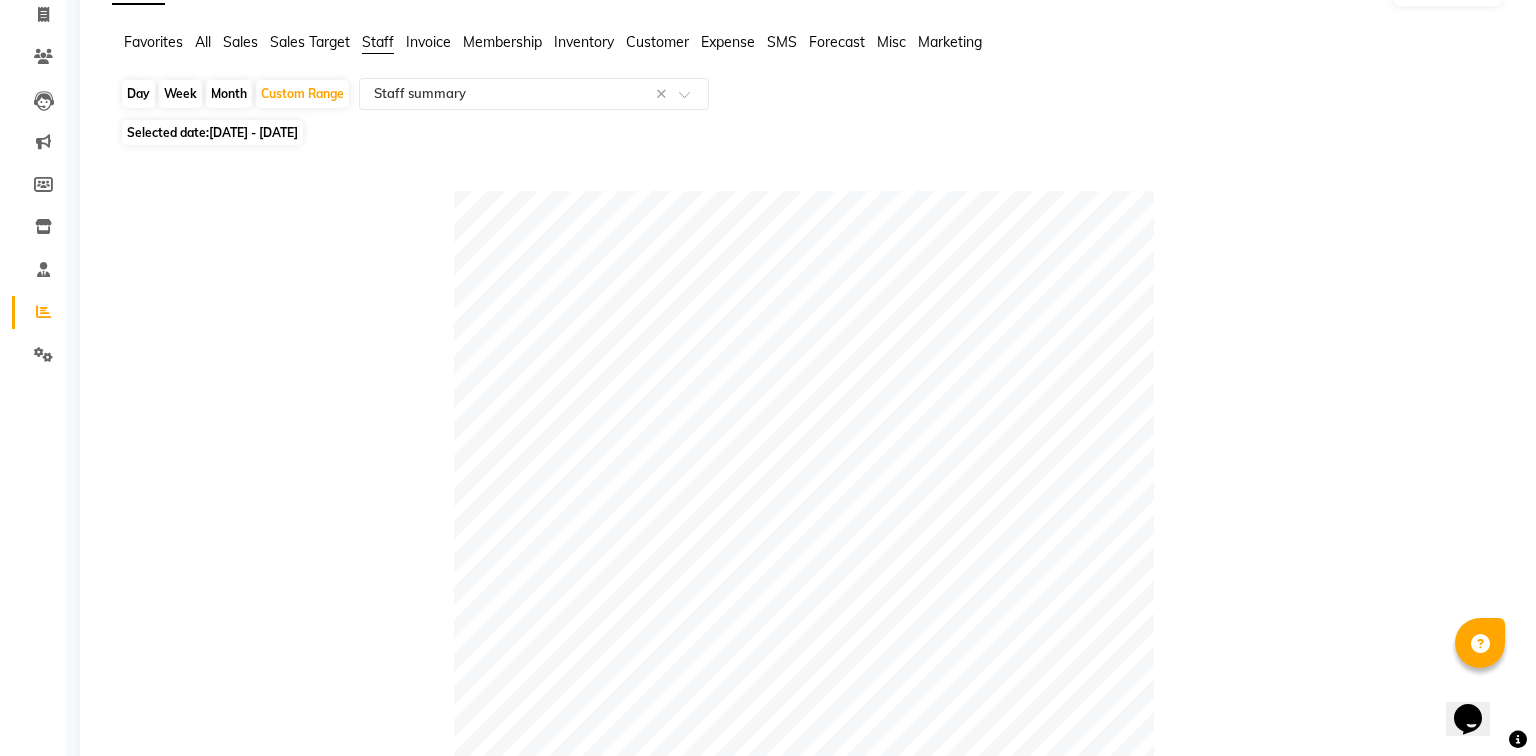 scroll, scrollTop: 0, scrollLeft: 0, axis: both 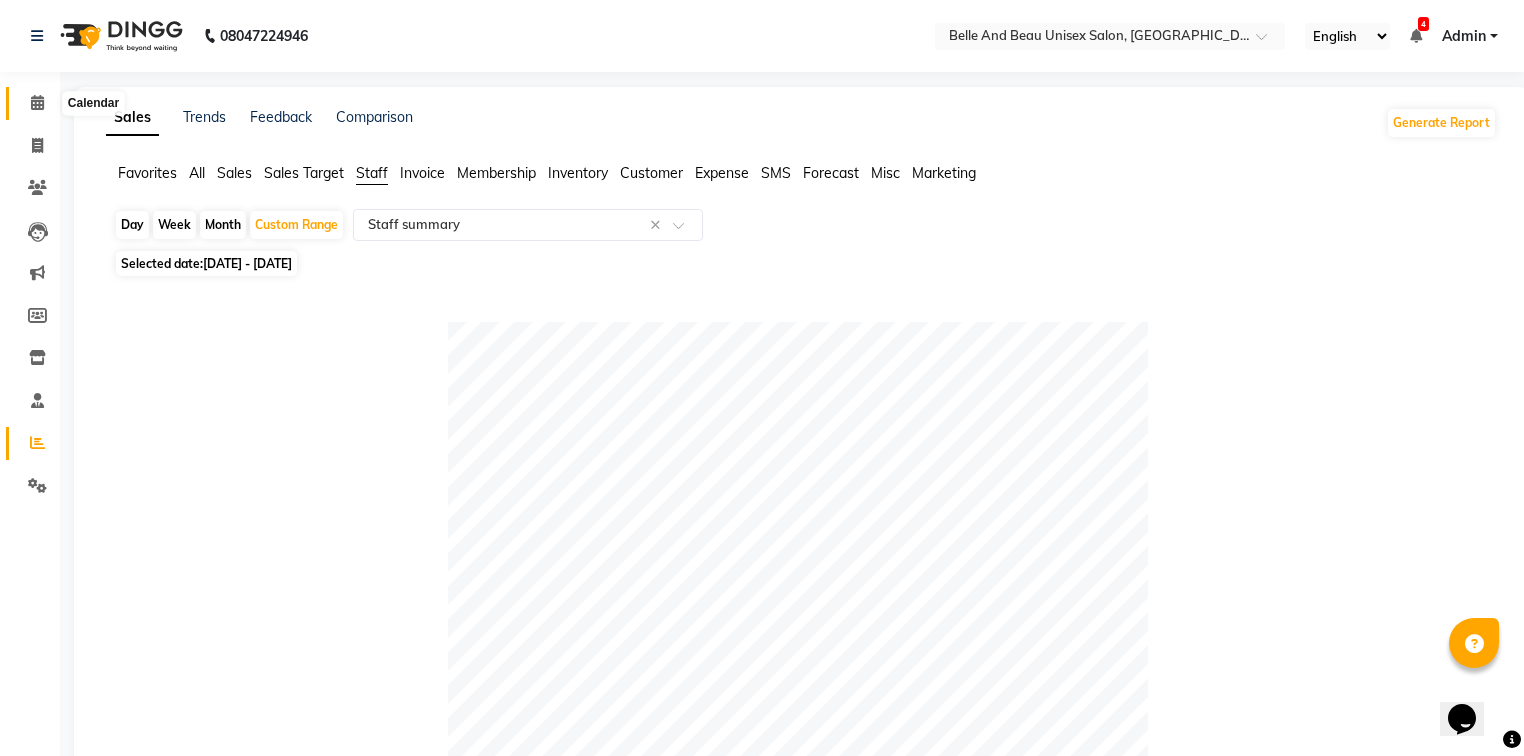click 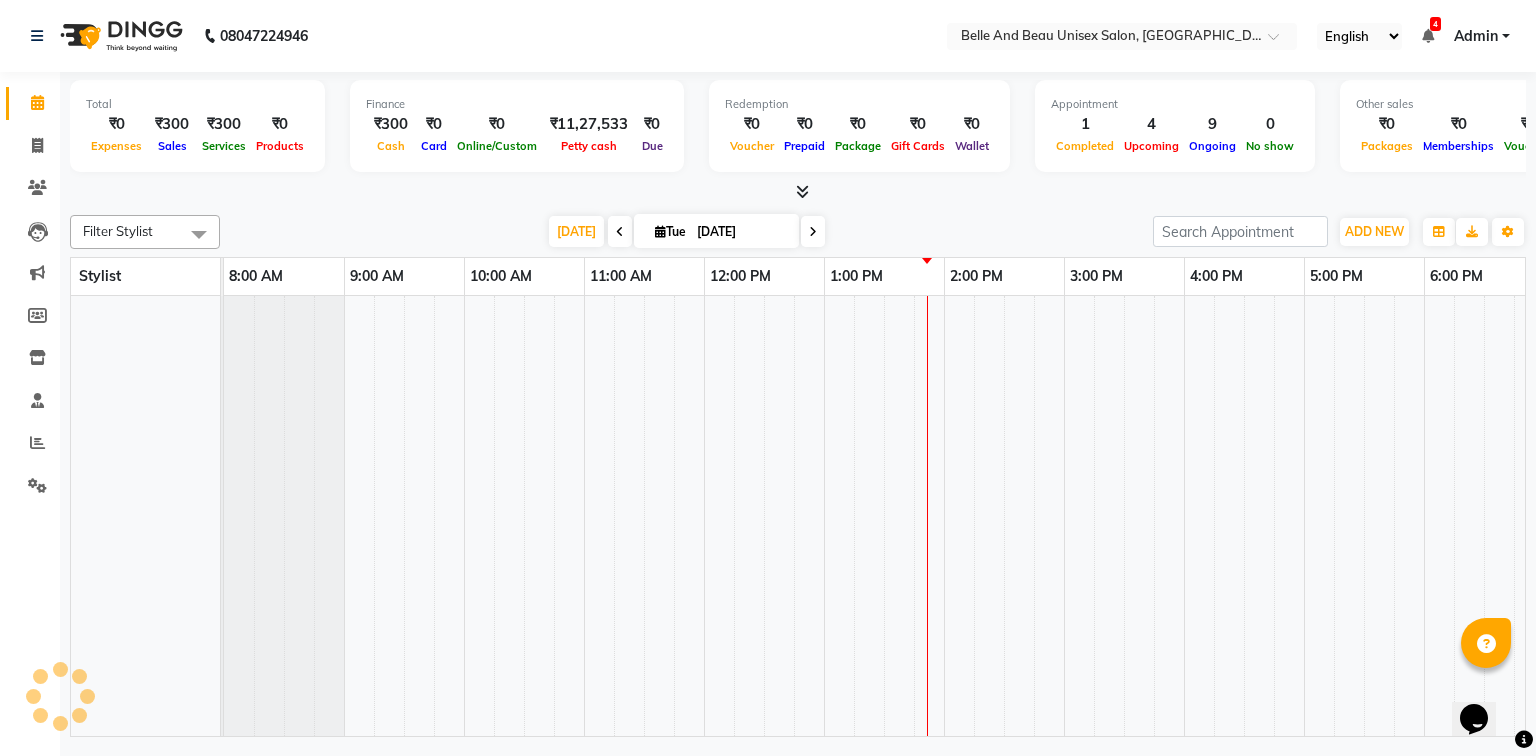 scroll, scrollTop: 0, scrollLeft: 258, axis: horizontal 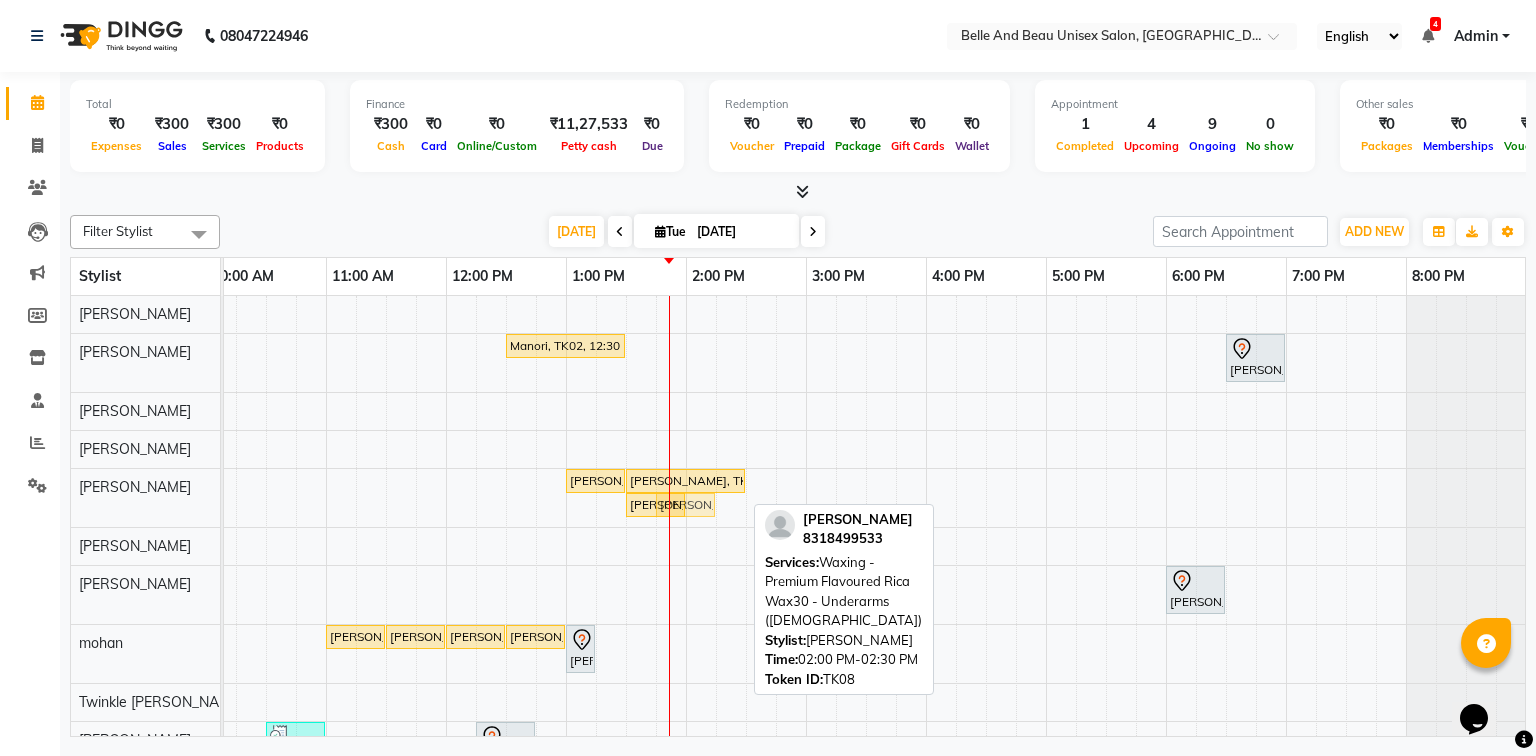 drag, startPoint x: 698, startPoint y: 503, endPoint x: 656, endPoint y: 496, distance: 42.579338 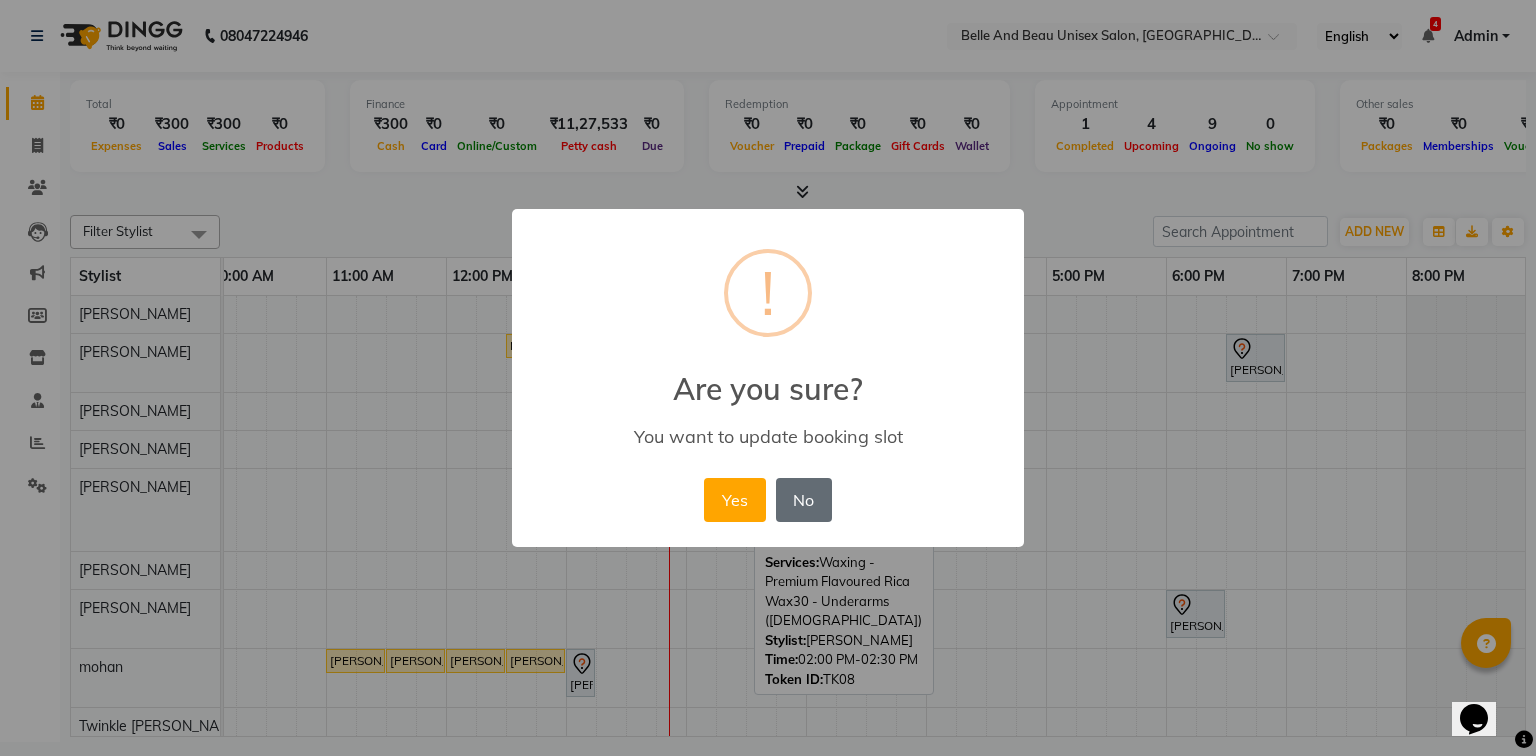 click on "No" at bounding box center [804, 500] 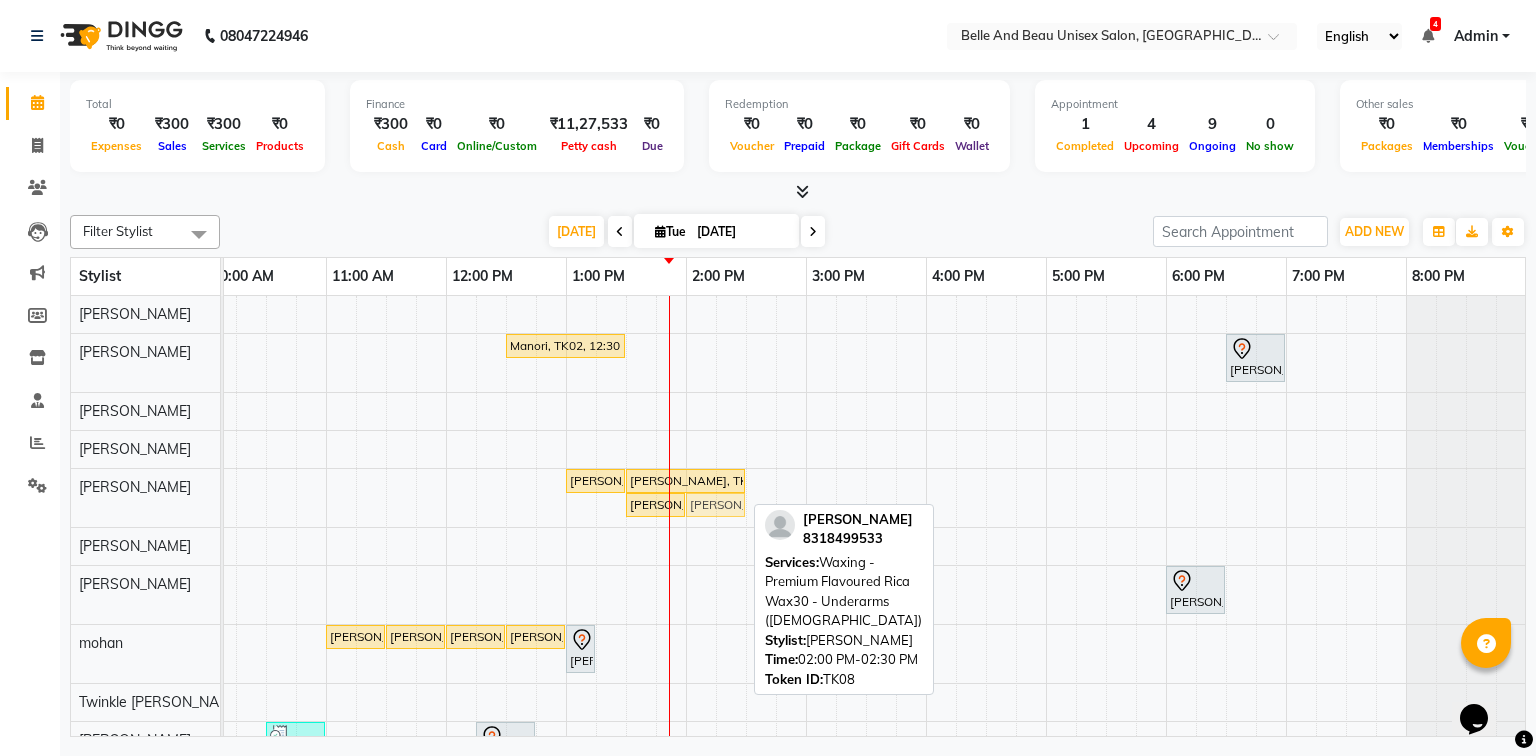 click on "dr Stuti Gupta, TK08, 01:00 PM-01:30 PM, Waxing - Premium Flavoured Rica Wax30 - Full Legs (Female)    Anju Khatwani, TK03, 01:30 PM-02:30 PM, offer 1999    dr Stuti Gupta, TK08, 01:30 PM-02:00 PM, Waxing - Premium Flavoured Rica Wax30 - Full Hands (Female)    dr Stuti Gupta, TK08, 02:00 PM-02:30 PM, Waxing - Premium Flavoured Rica Wax30 - Underarms (Male)    dr Stuti Gupta, TK08, 02:00 PM-02:30 PM, Waxing - Premium Flavoured Rica Wax30 - Underarms (Male)" at bounding box center [-34, 498] 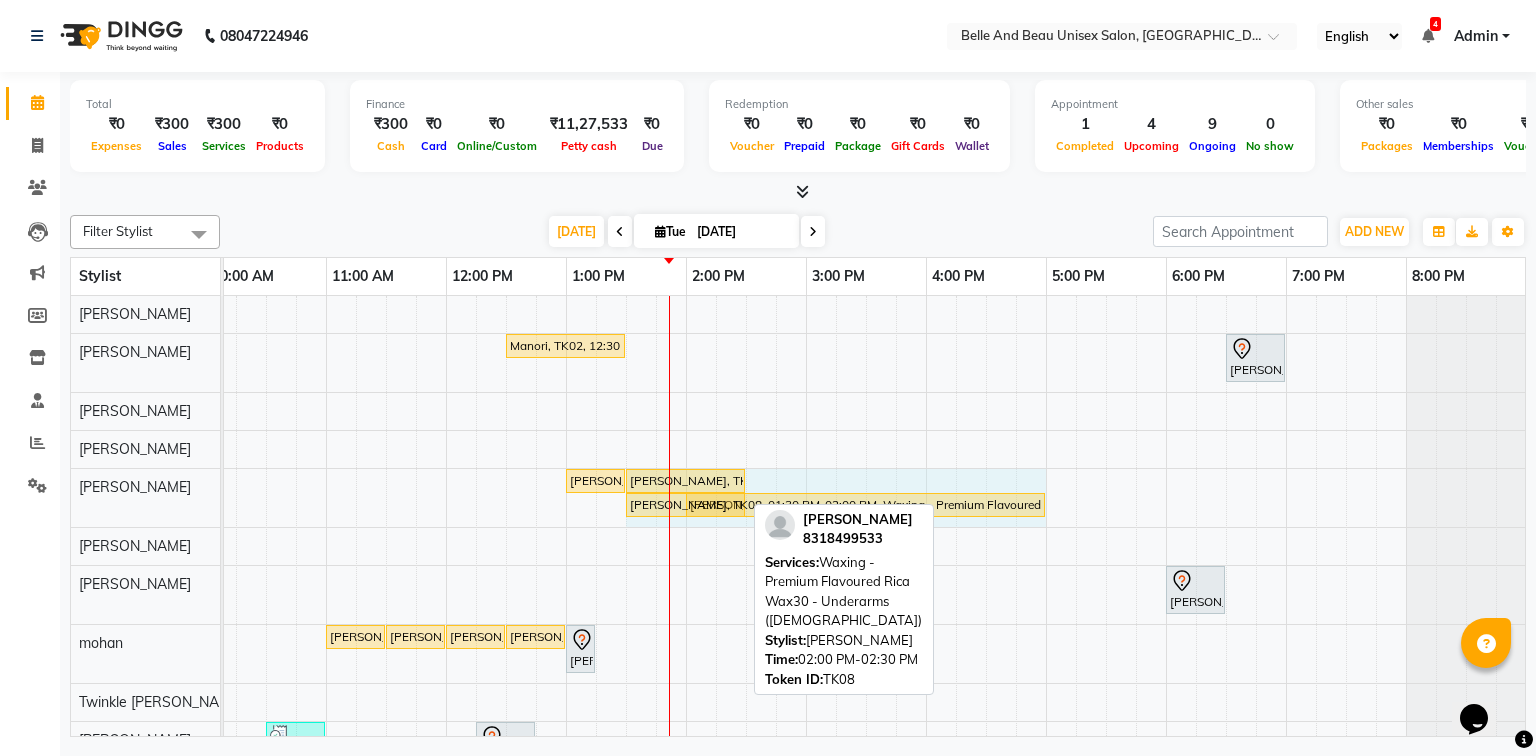 drag, startPoint x: 680, startPoint y: 500, endPoint x: 1040, endPoint y: 518, distance: 360.4497 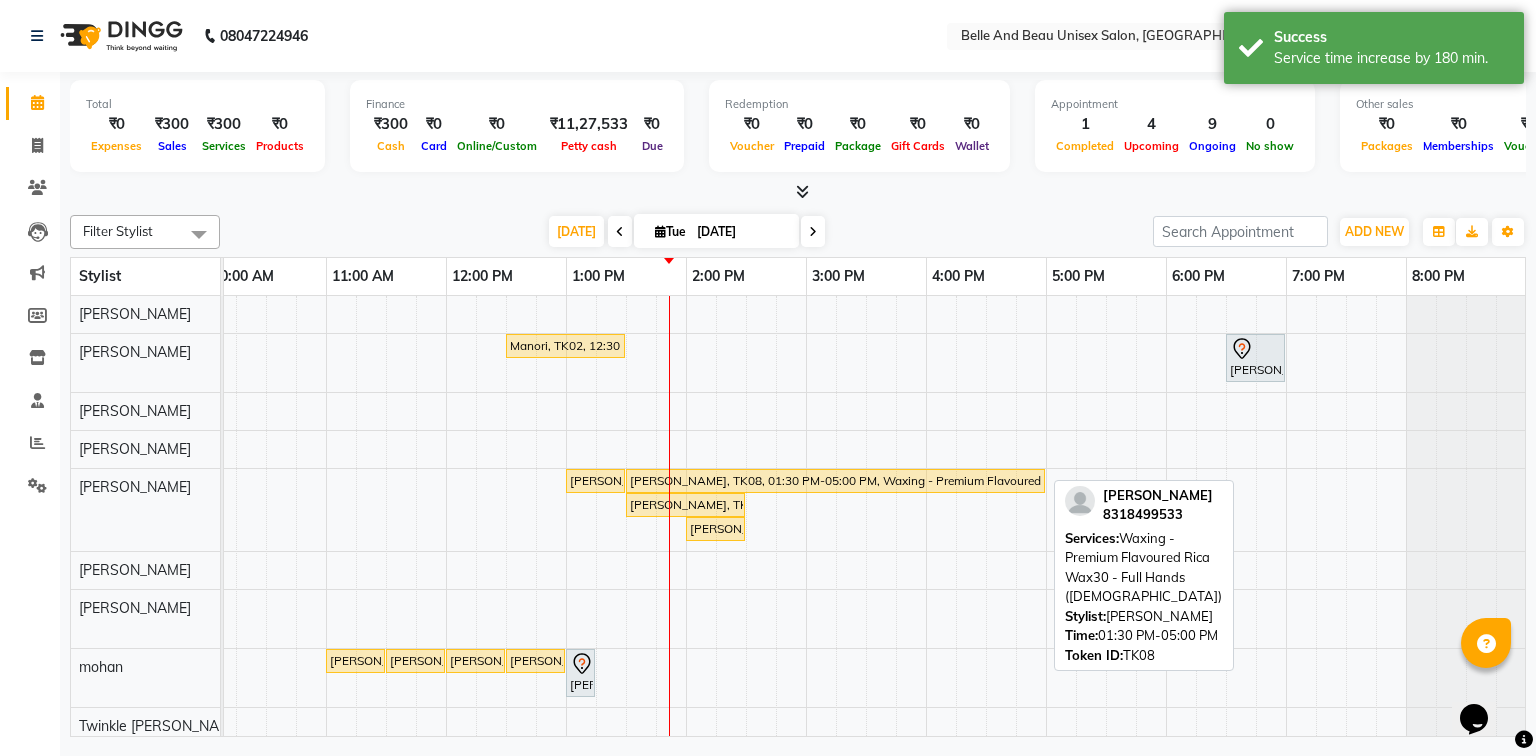 click on "dr Stuti Gupta, TK08, 01:30 PM-05:00 PM, Waxing - Premium Flavoured Rica Wax30 - Full Hands (Female)" at bounding box center (835, 481) 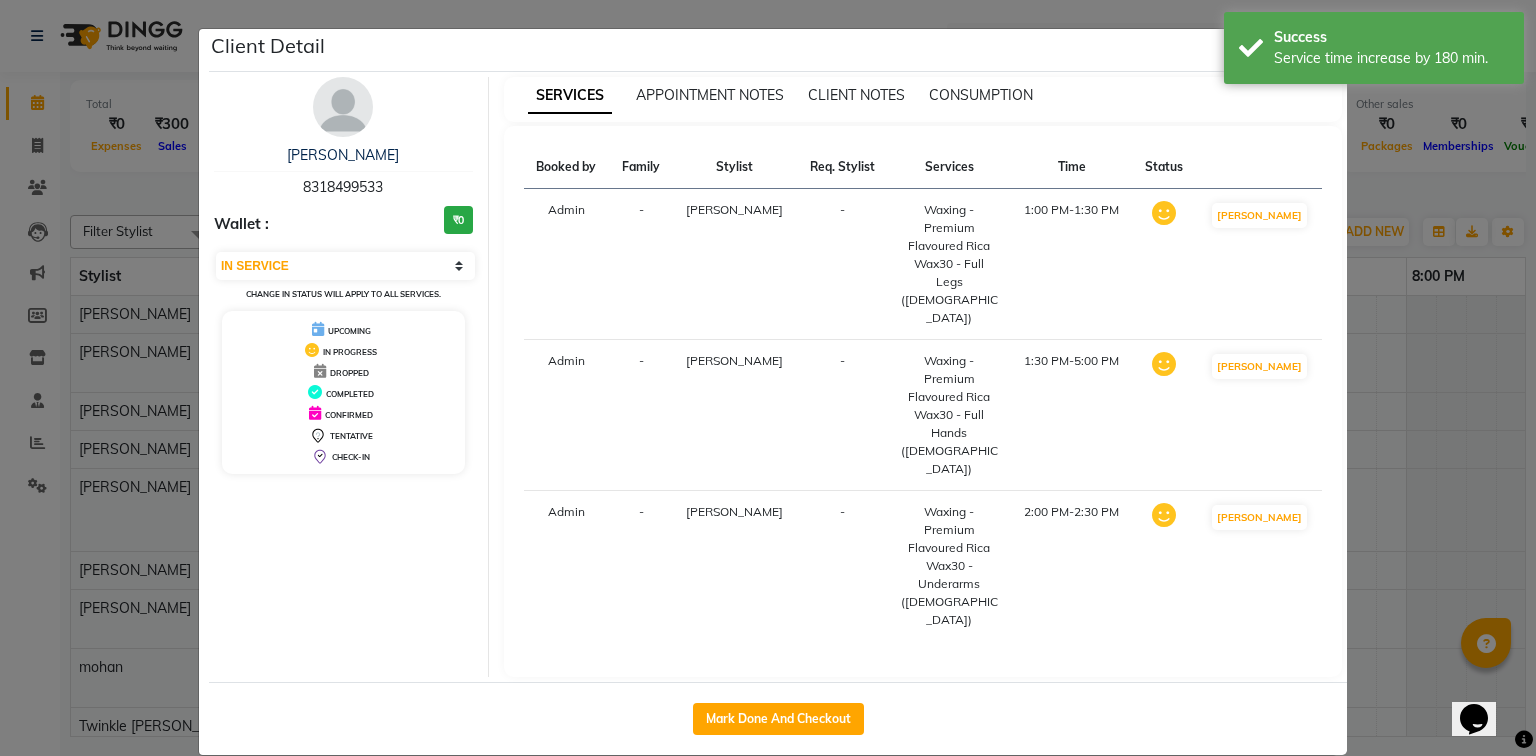 click on "Client Detail  dr Stuti Gupta   8318499533 Wallet : ₹0 Select IN SERVICE CONFIRMED TENTATIVE CHECK IN MARK DONE DROPPED UPCOMING Change in status will apply to all services. UPCOMING IN PROGRESS DROPPED COMPLETED CONFIRMED TENTATIVE CHECK-IN SERVICES APPOINTMENT NOTES CLIENT NOTES CONSUMPTION Booked by Family Stylist Req. Stylist Services Time Status  Admin  - varsha -  Waxing - Premium Flavoured Rica Wax30 - Full Legs (Female)   1:00 PM-1:30 PM   MARK DONE   Admin  - varsha -  Waxing - Premium Flavoured Rica Wax30 - Full Hands (Female)   1:30 PM-5:00 PM   MARK DONE   Admin  - varsha -  Waxing - Premium Flavoured Rica Wax30 - Underarms (Male)   2:00 PM-2:30 PM   MARK DONE   Mark Done And Checkout" 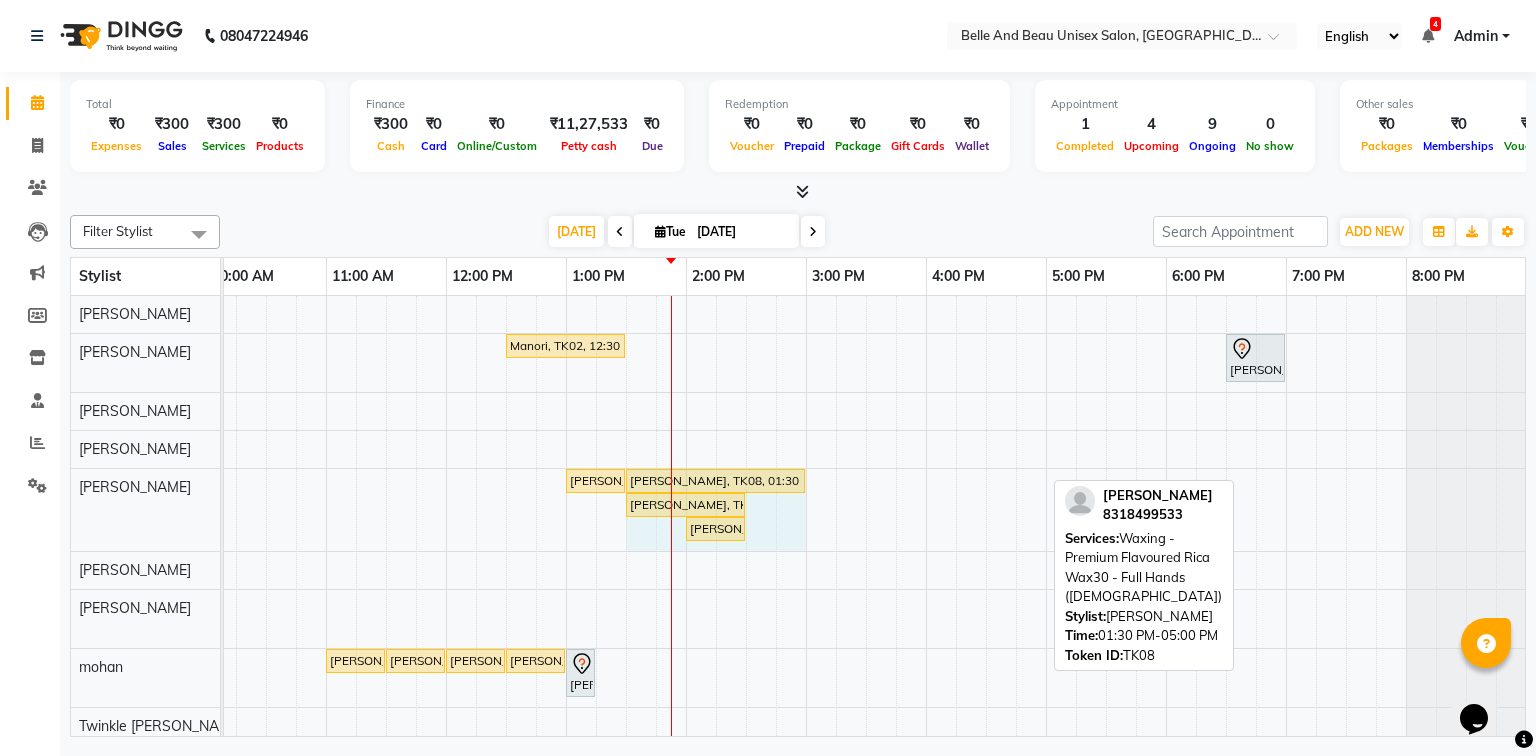 drag, startPoint x: 1044, startPoint y: 476, endPoint x: 777, endPoint y: 468, distance: 267.1198 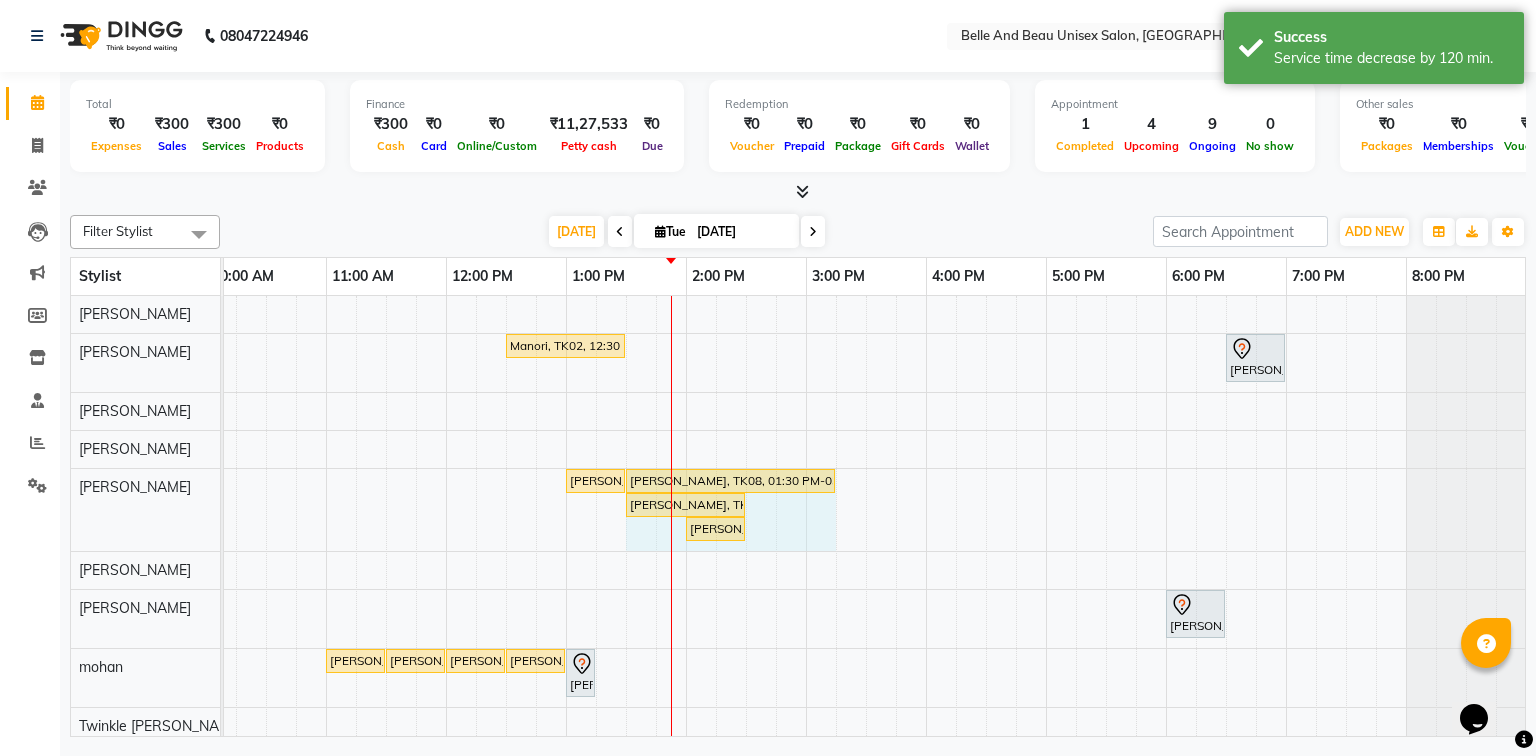 drag, startPoint x: 801, startPoint y: 475, endPoint x: 824, endPoint y: 480, distance: 23.537205 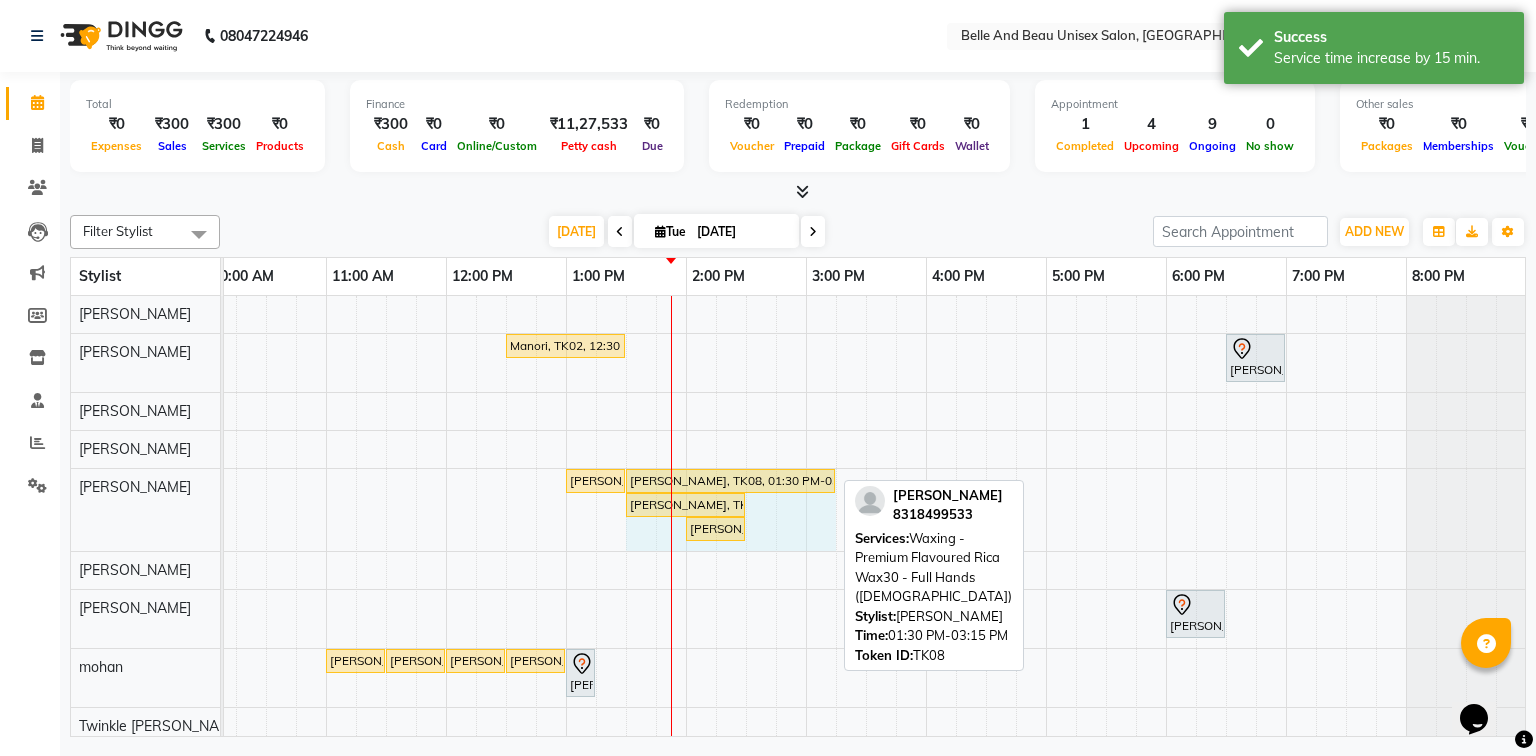 drag, startPoint x: 835, startPoint y: 475, endPoint x: 809, endPoint y: 470, distance: 26.476404 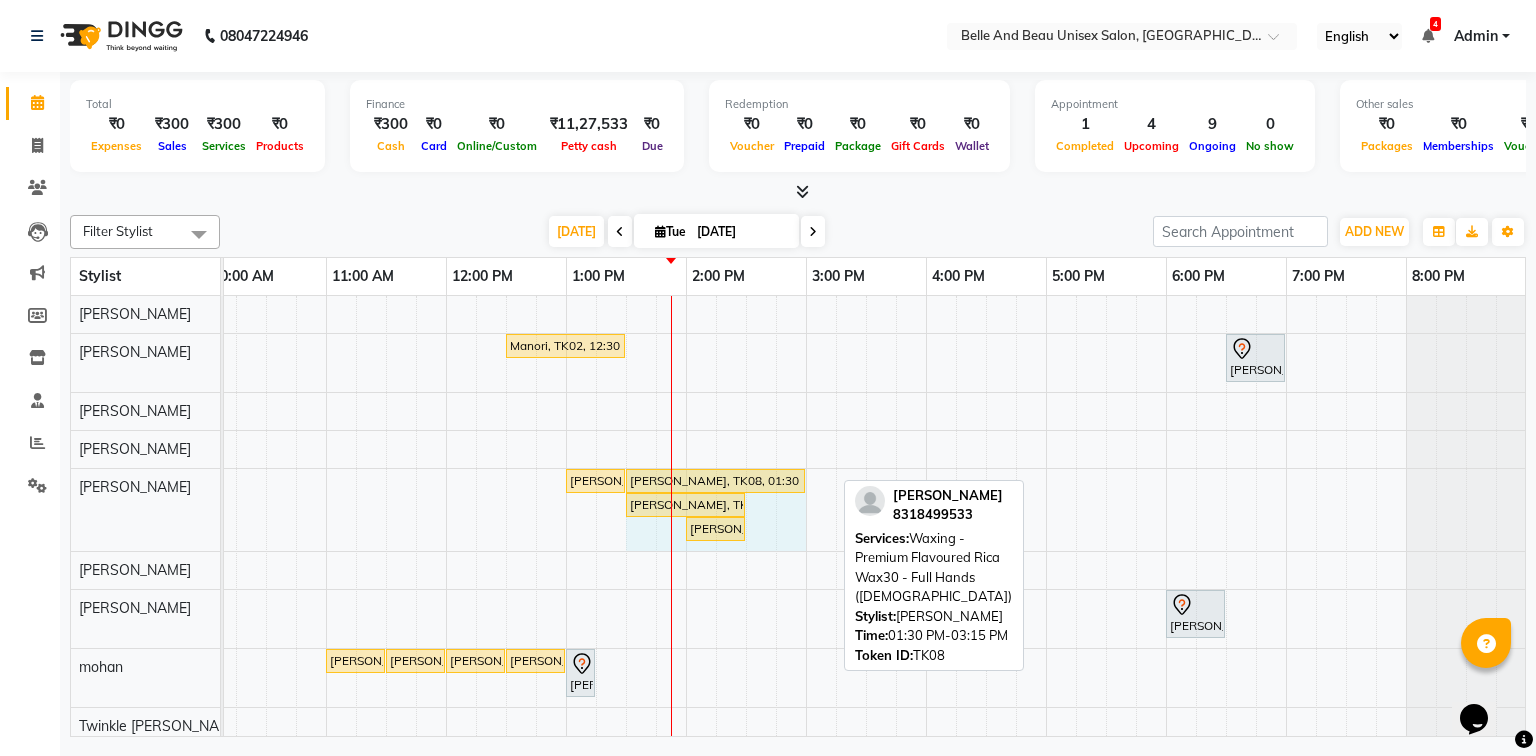 drag, startPoint x: 836, startPoint y: 476, endPoint x: 809, endPoint y: 470, distance: 27.658634 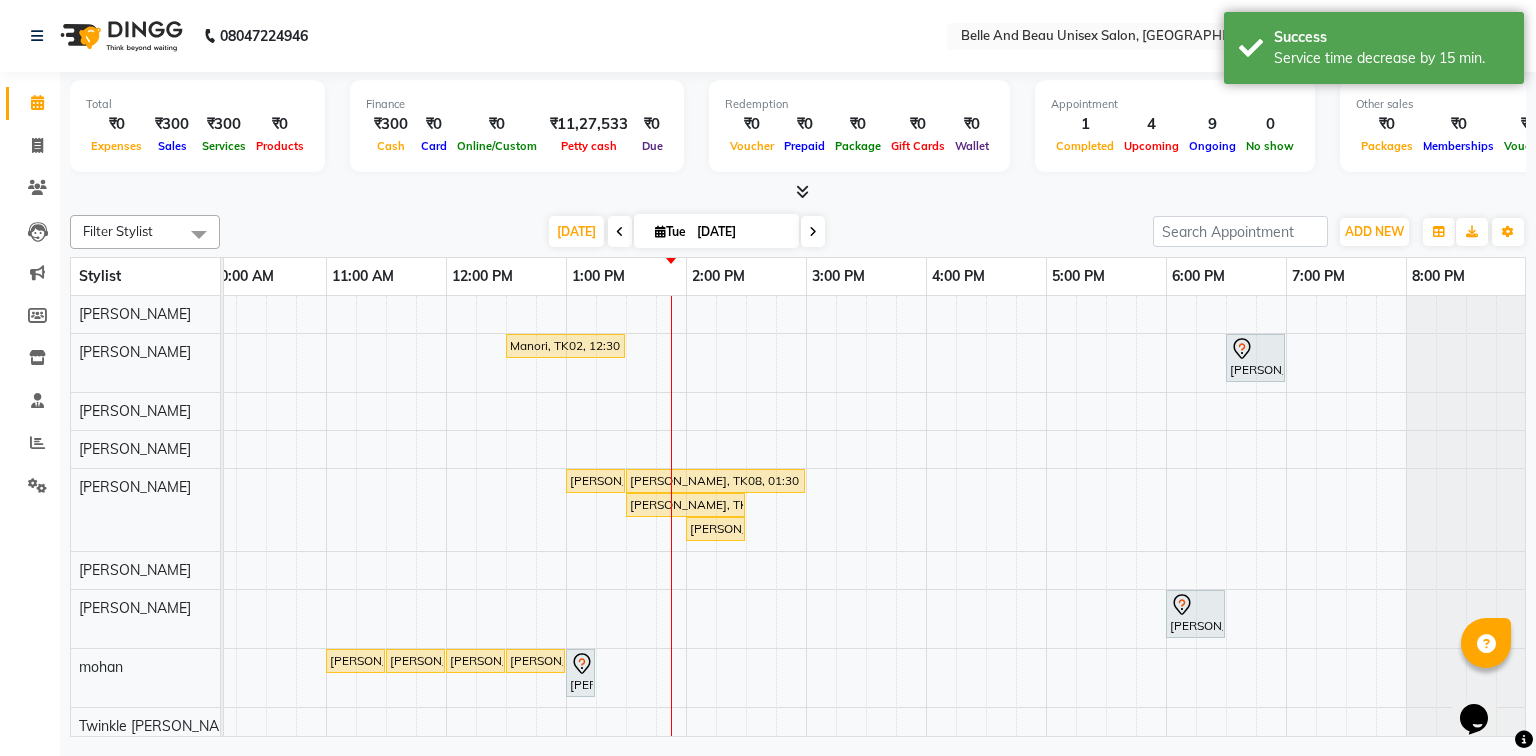 scroll, scrollTop: 90, scrollLeft: 258, axis: both 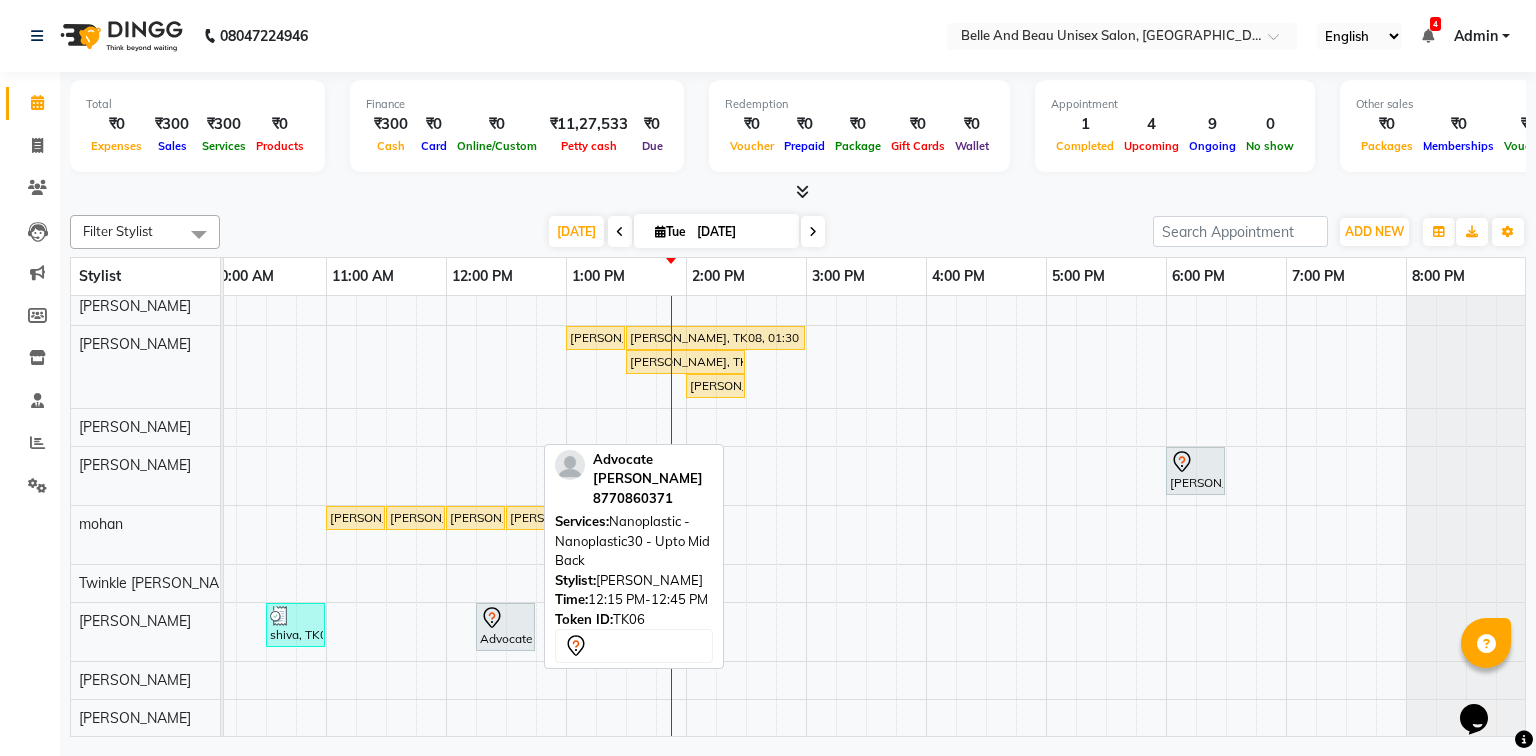 click on "Advocate Acharya, TK06, 12:15 PM-12:45 PM, Nanoplastic - Nanoplastic30 - Upto Mid Back" at bounding box center (505, 627) 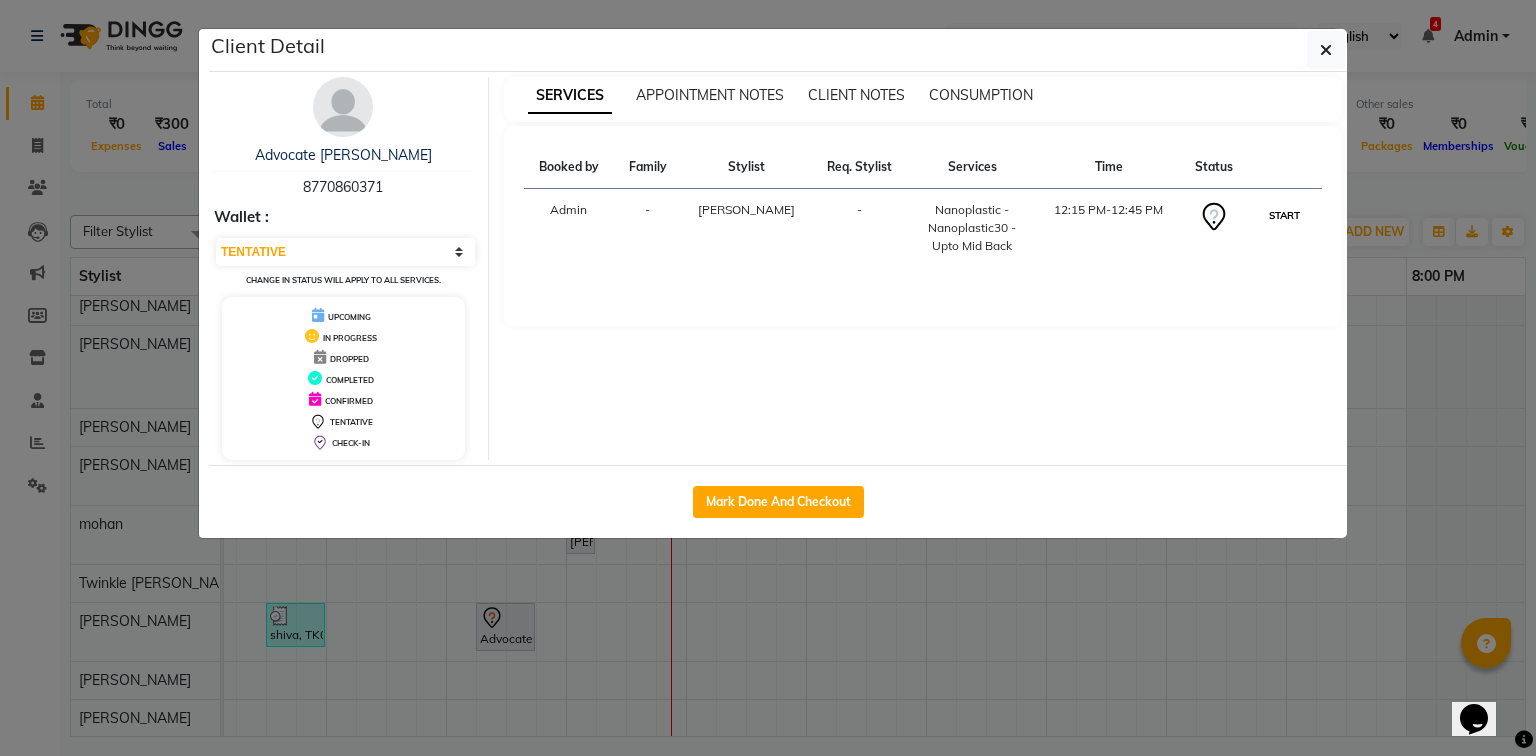 click on "START" at bounding box center (1284, 215) 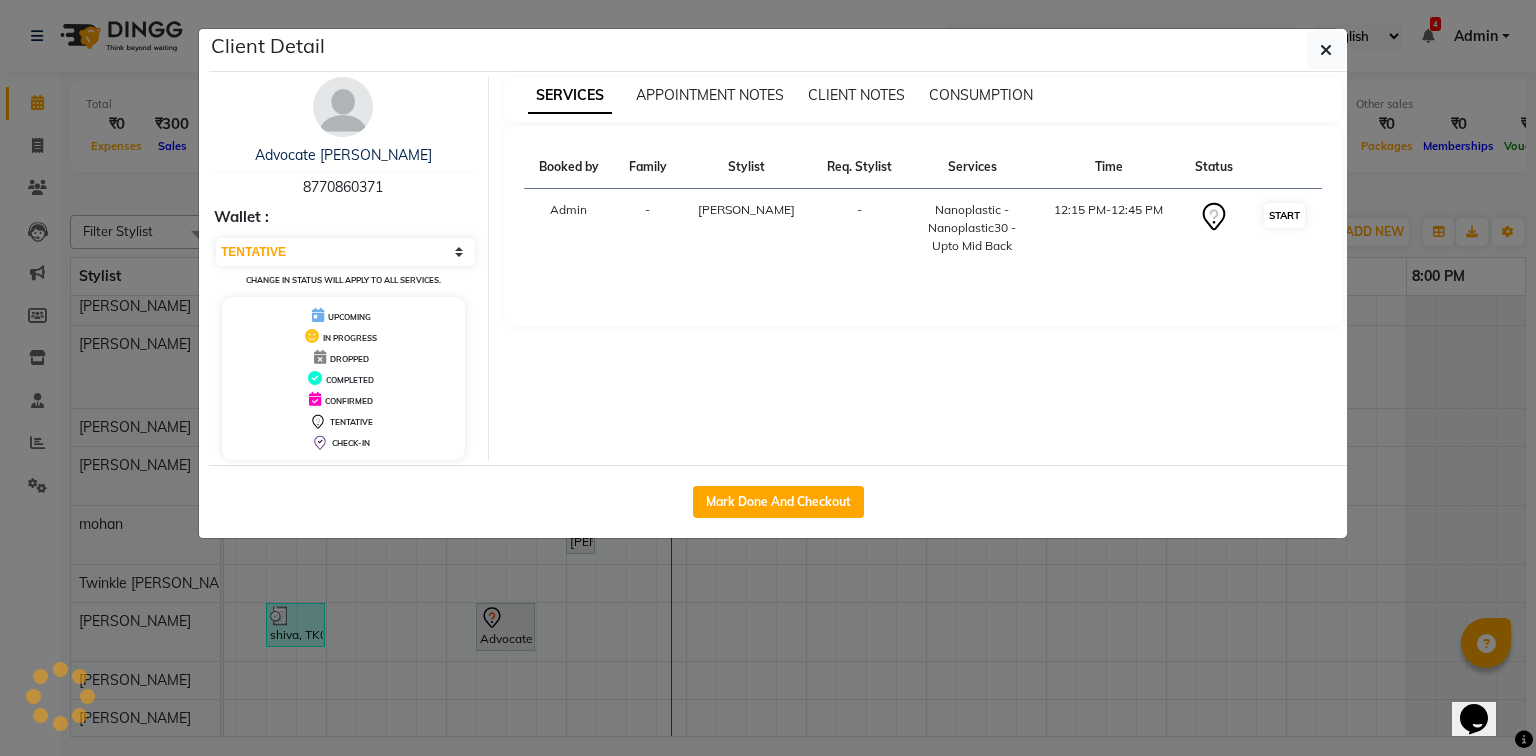 select on "1" 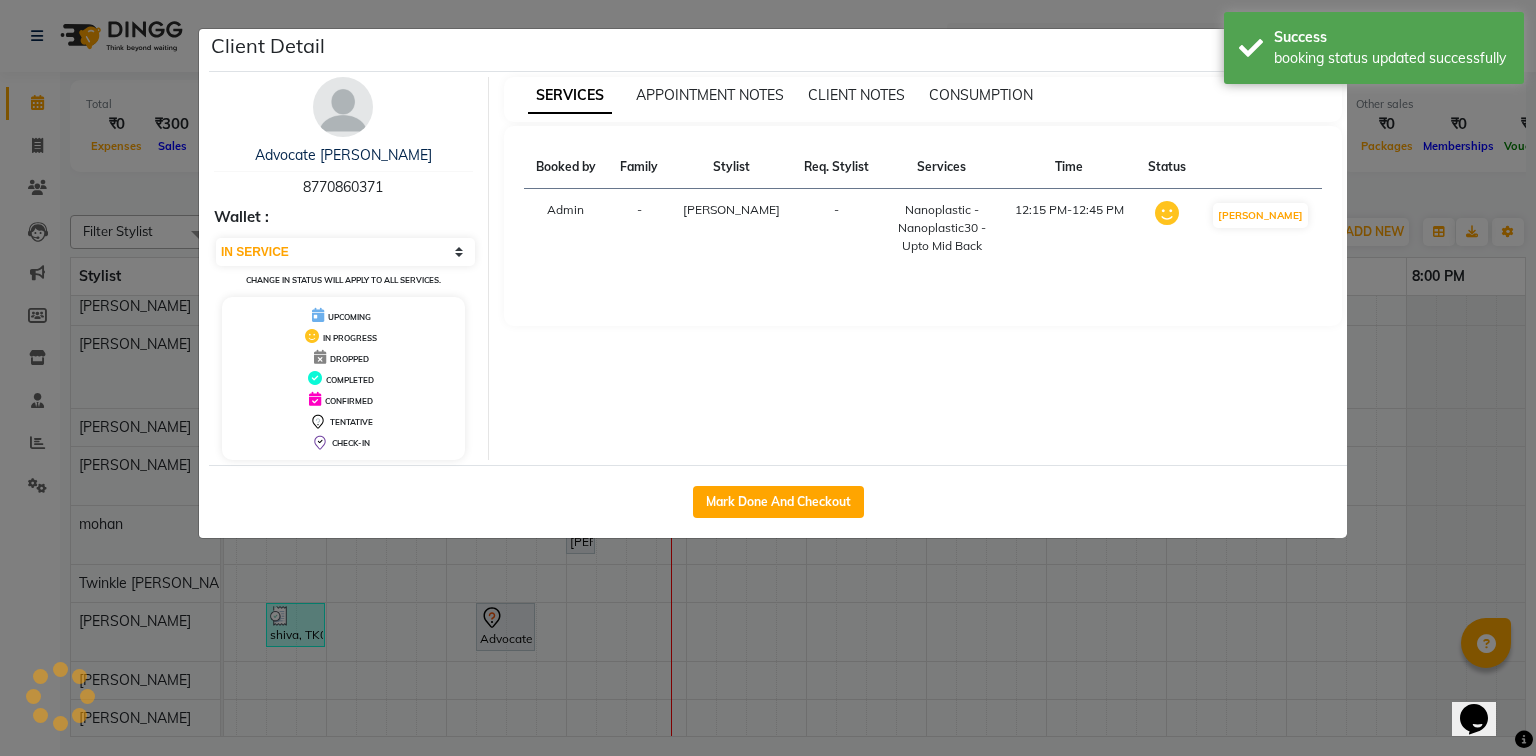 scroll, scrollTop: 148, scrollLeft: 0, axis: vertical 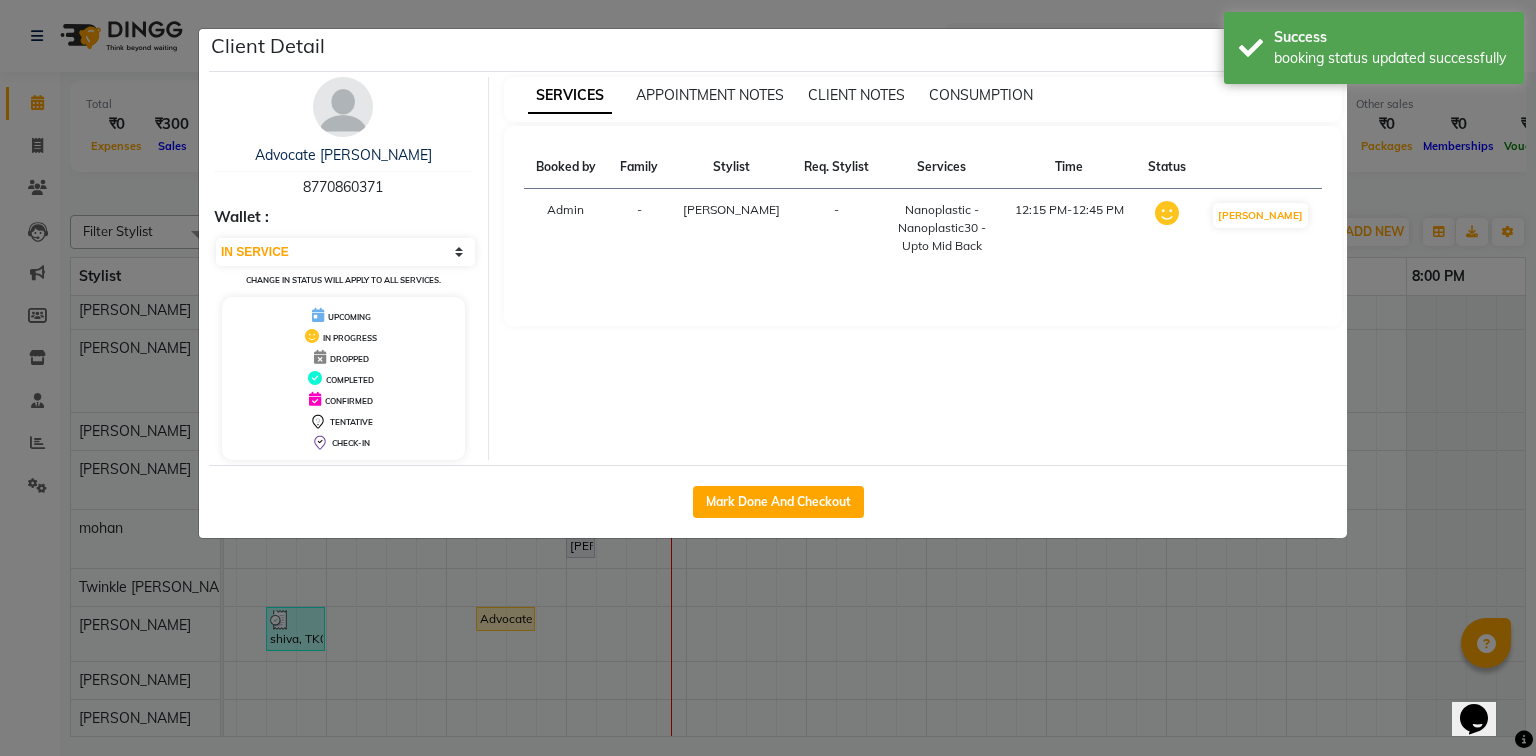 click on "Client Detail  Advocate Acharya    8770860371 Wallet : Select IN SERVICE CONFIRMED TENTATIVE CHECK IN MARK DONE DROPPED UPCOMING Change in status will apply to all services. UPCOMING IN PROGRESS DROPPED COMPLETED CONFIRMED TENTATIVE CHECK-IN SERVICES APPOINTMENT NOTES CLIENT NOTES CONSUMPTION Booked by Family Stylist Req. Stylist Services Time Status  Admin  - Mukesh Shrivas -  Nanoplastic - Nanoplastic30 - Upto Mid Back   12:15 PM-12:45 PM   MARK DONE   Mark Done And Checkout" 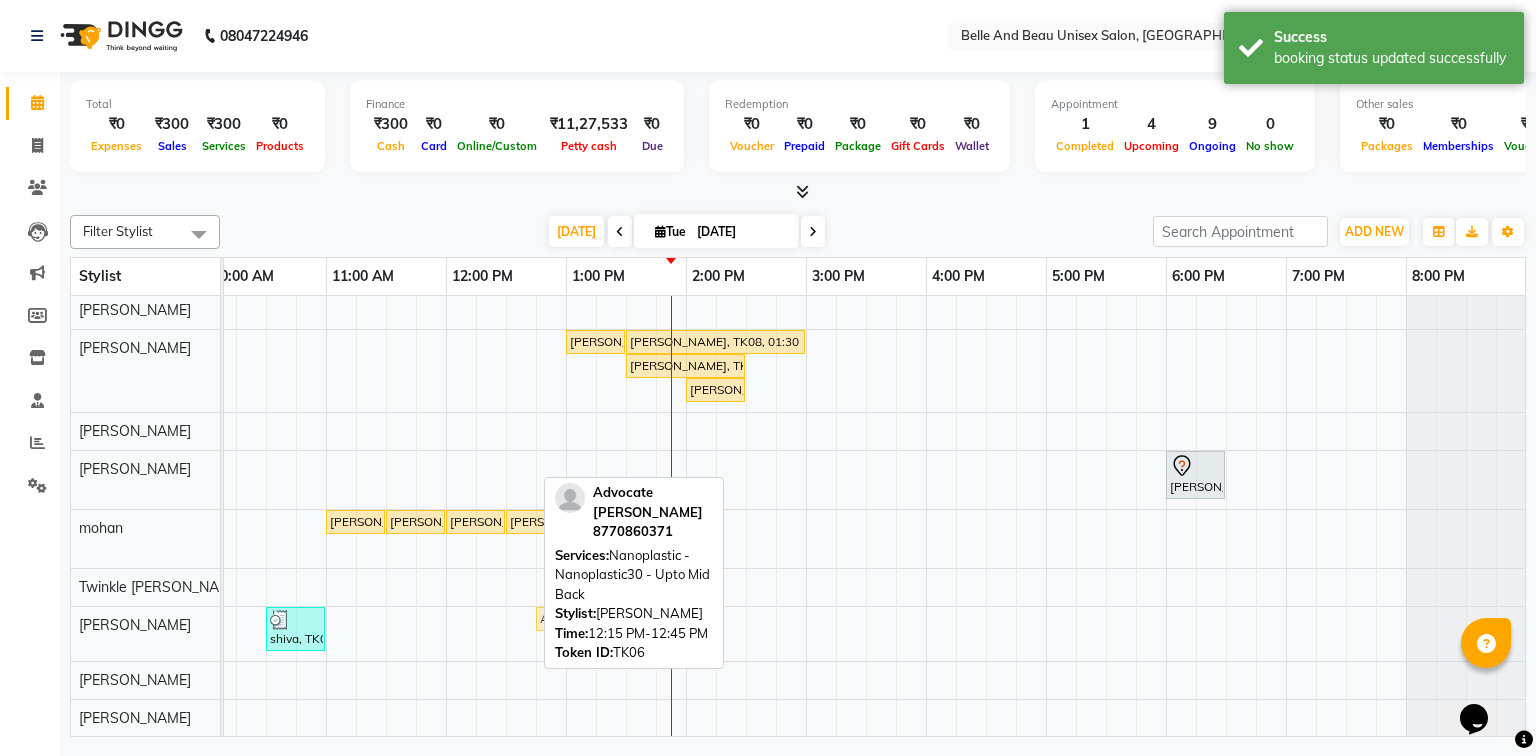 drag, startPoint x: 502, startPoint y: 606, endPoint x: 575, endPoint y: 606, distance: 73 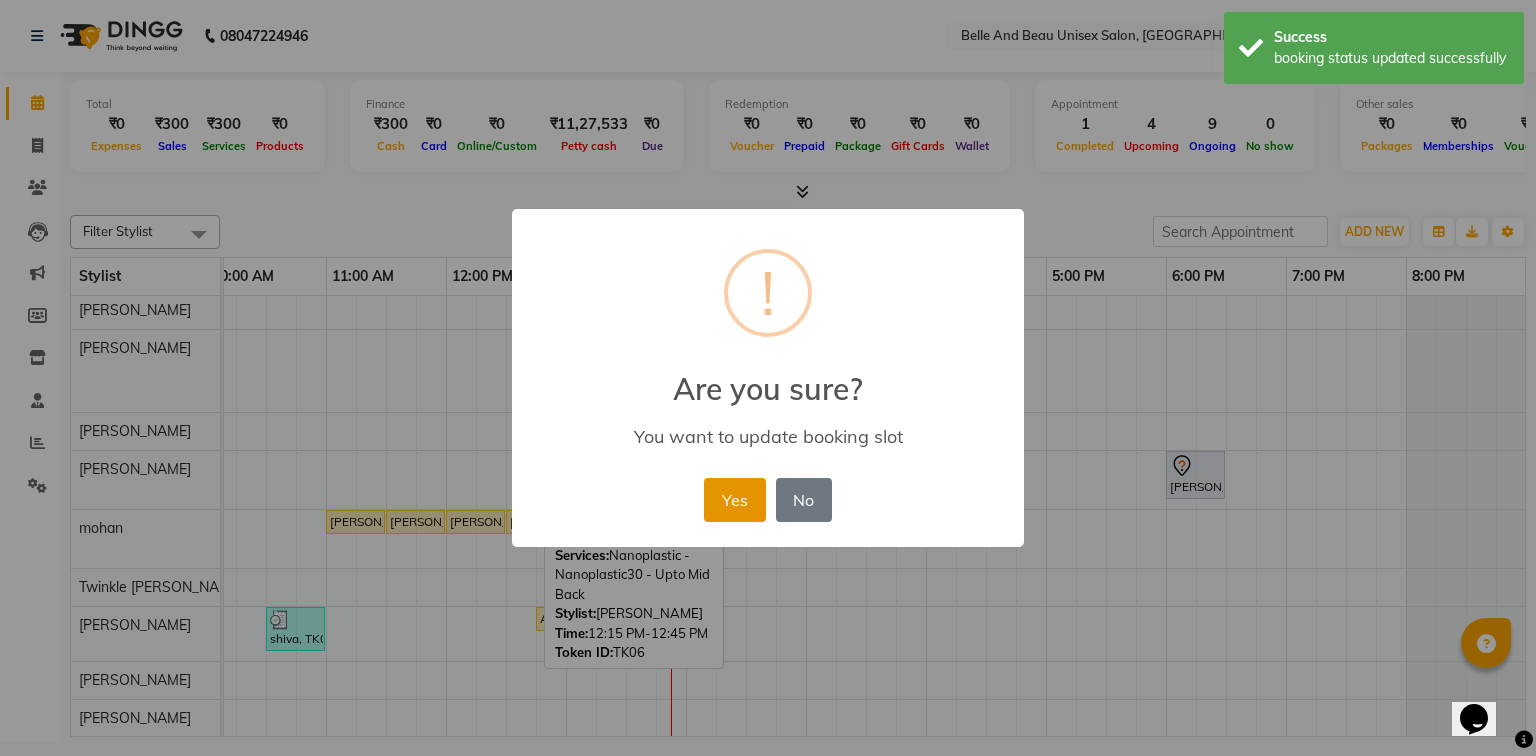click on "Yes" at bounding box center (734, 500) 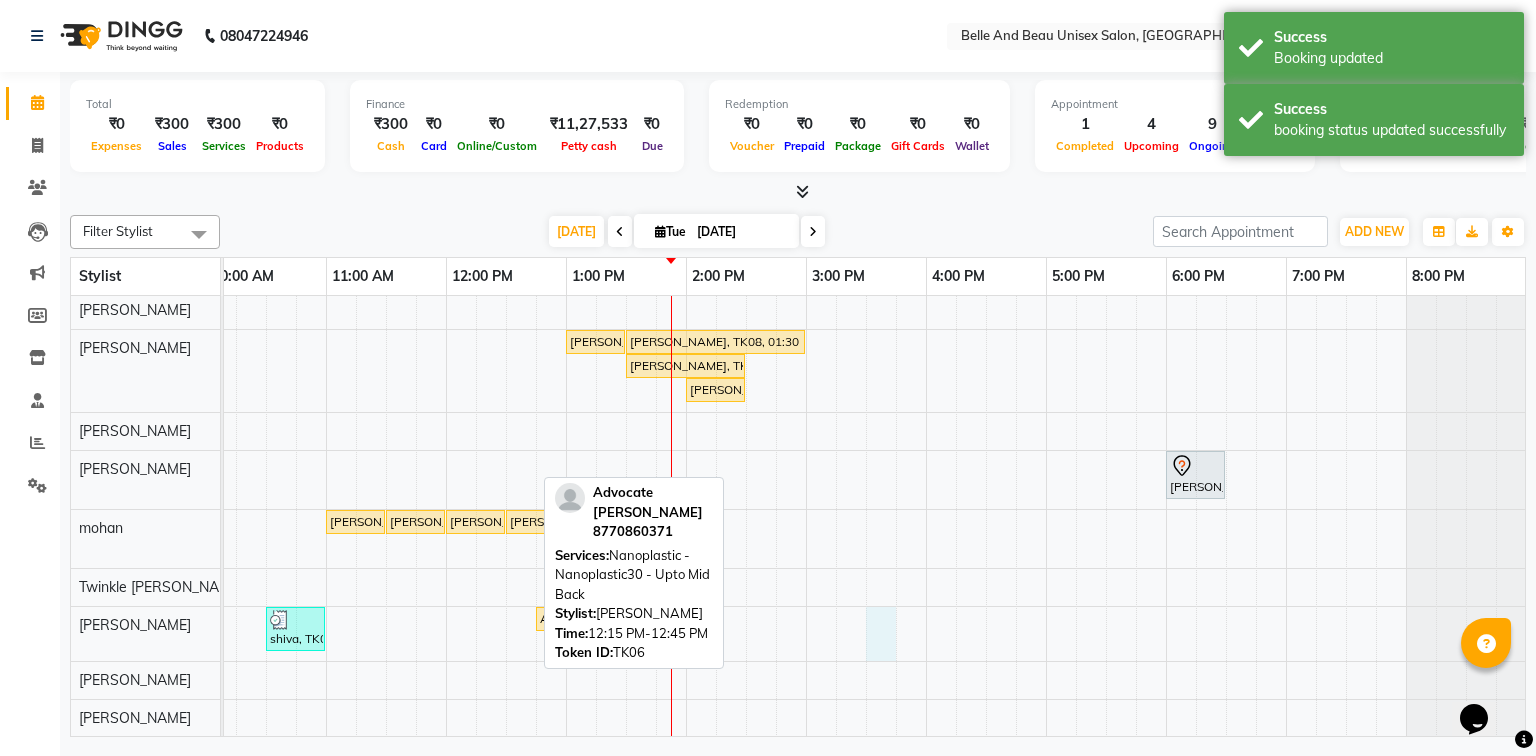 click on "Manori, TK02, 12:30 PM-01:30 PM, ginger & walnut             Trisha Agrawal, TK01, 06:30 PM-07:00 PM, Nail Art - Nail Art30 - Nail Extension    dr Stuti Gupta, TK08, 01:00 PM-01:30 PM, Waxing - Premium Flavoured Rica Wax30 - Full Legs (Female)    dr Stuti Gupta, TK08, 01:30 PM-03:00 PM, Waxing - Premium Flavoured Rica Wax30 - Full Hands (Female)    Anju Khatwani, TK03, 01:30 PM-02:30 PM, offer 1999    dr Stuti Gupta, TK08, 02:00 PM-02:30 PM, Waxing - Premium Flavoured Rica Wax30 - Underarms (Male)             Dr. Ajay Kumar, TK05, 06:00 PM-06:30 PM, Hair Care - Hair Cut (Male)30 - Adult Hair Cut (Below 8)    Daniel D, TK07, 11:00 AM-11:30 AM, Massage Vedic Valle  head     Daniel D, TK07, 11:30 AM-12:00 PM, Clean Up - o3+    Daniel D, TK07, 12:00 PM-12:30 PM, Bleach / Detan - Bleach / Detan30 - Face/ Neck Line    Daniel D, TK07, 12:30 PM-01:00 PM, Shave & Trimming - Beard  (Male)30 - Beard Shaping             Daniel D, TK07, 01:00 PM-01:15 PM, deep conditioning male" at bounding box center (746, 447) 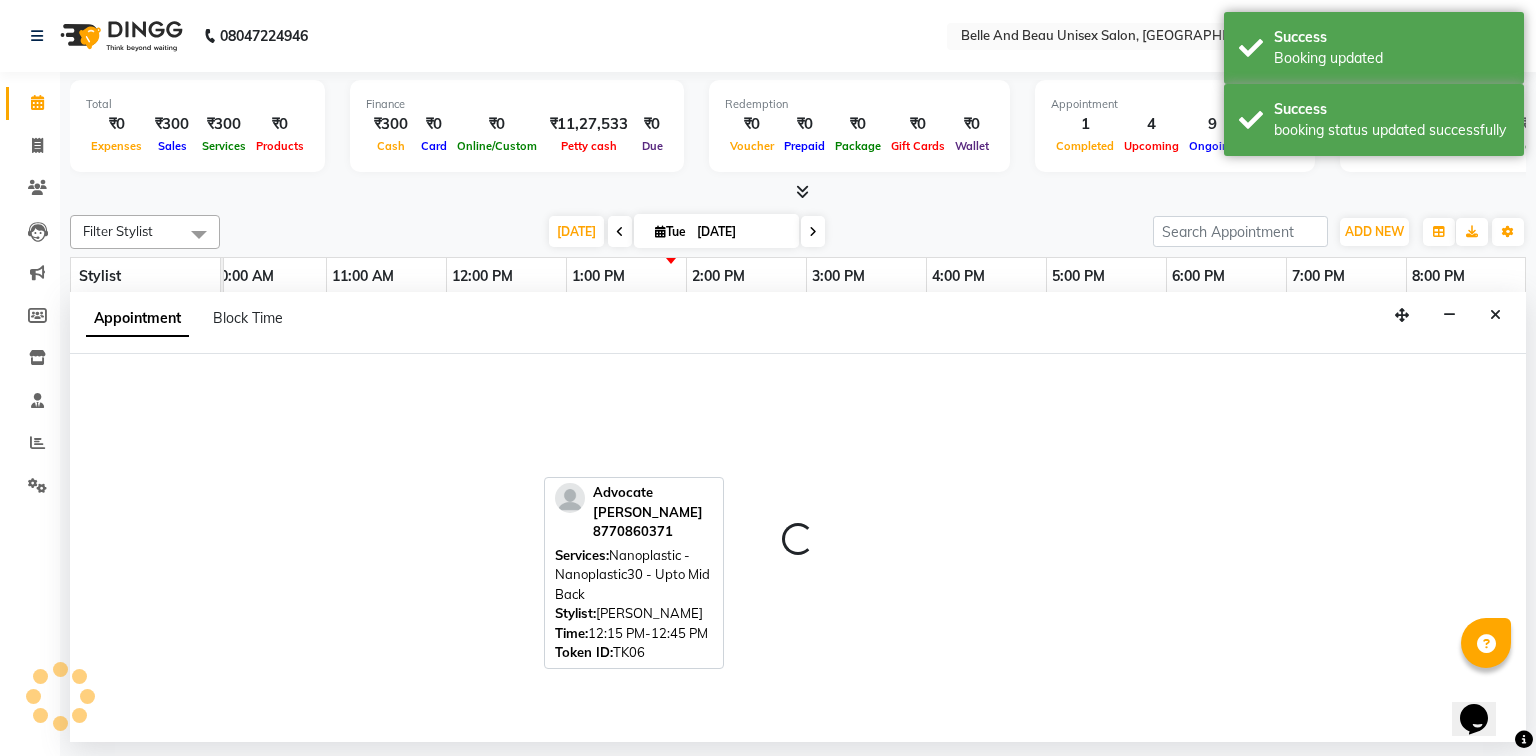 select on "83443" 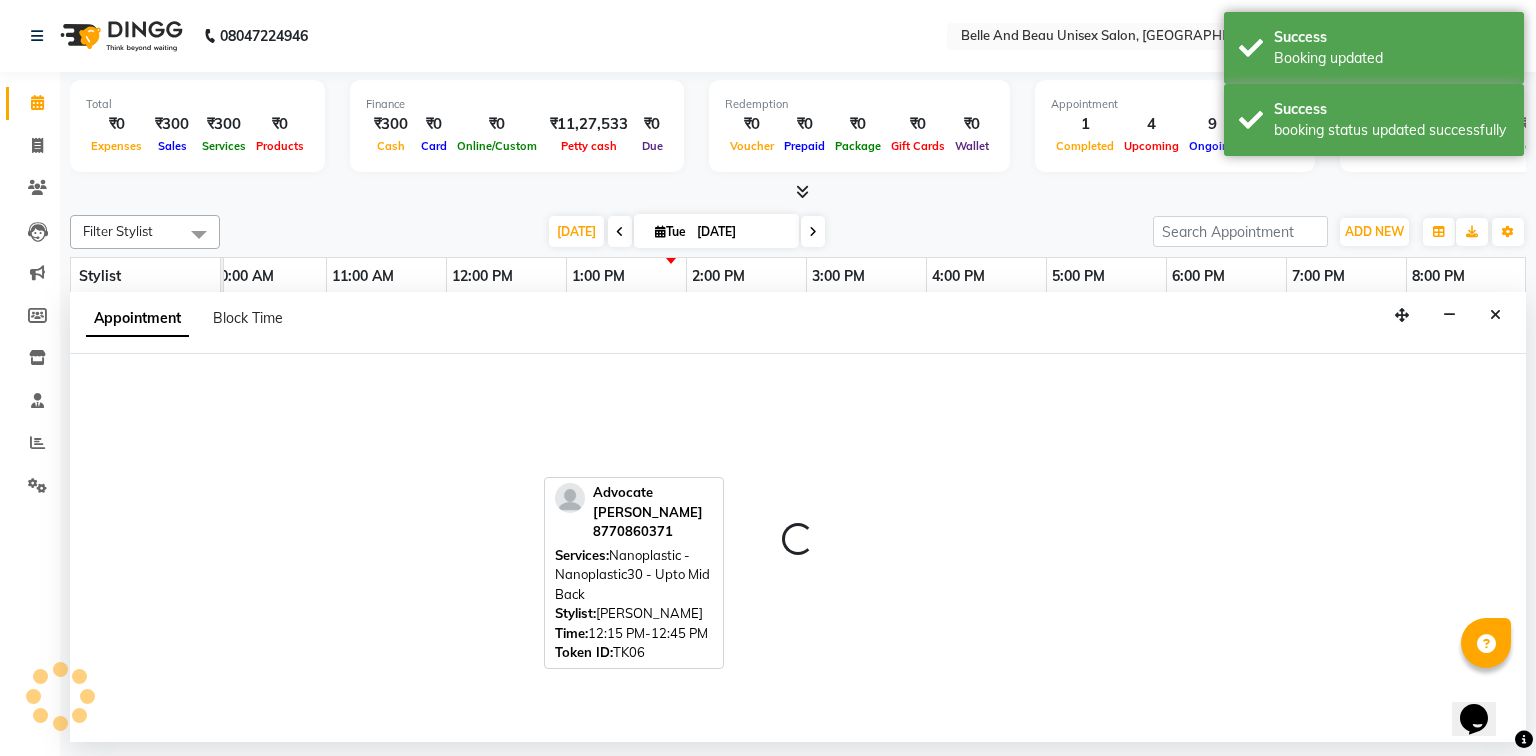 select on "930" 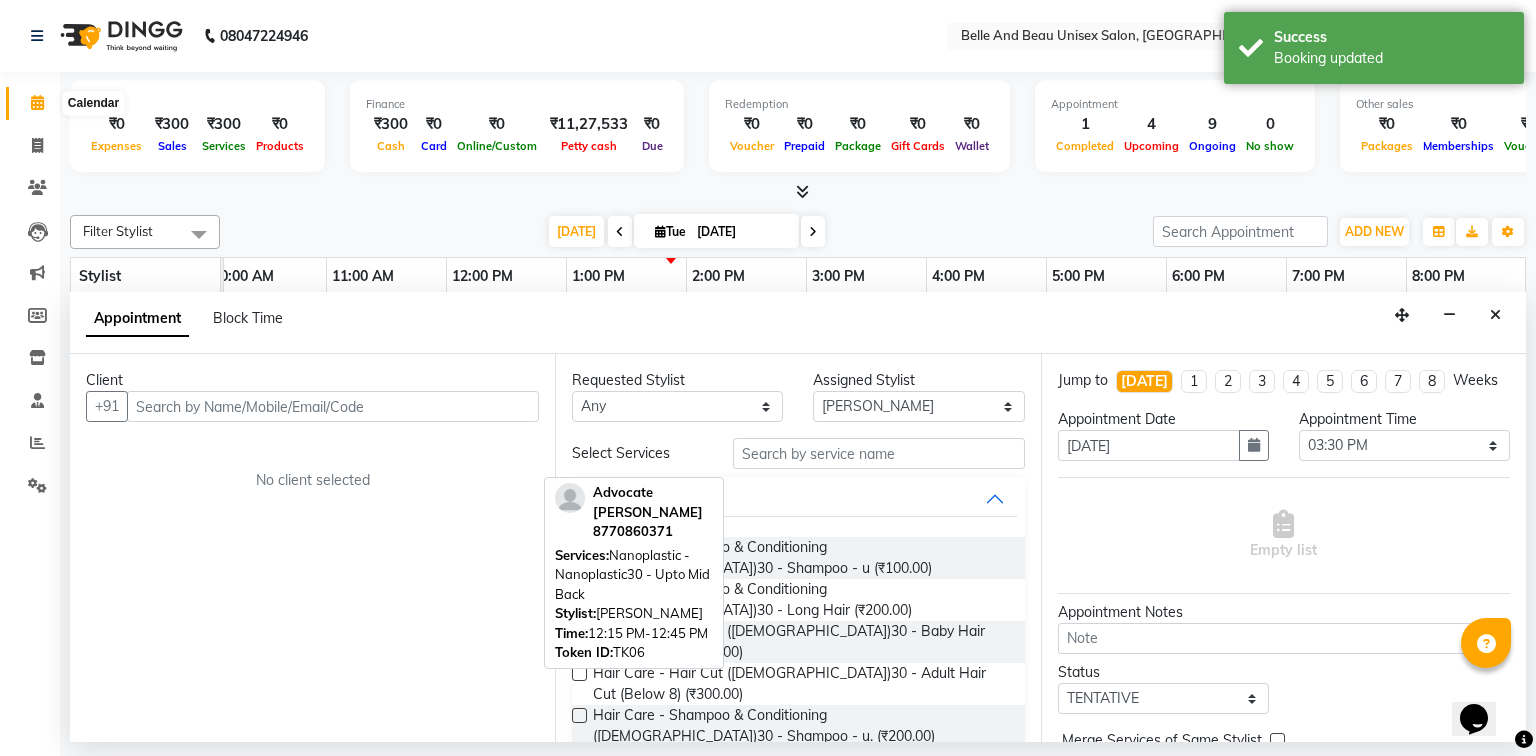 click 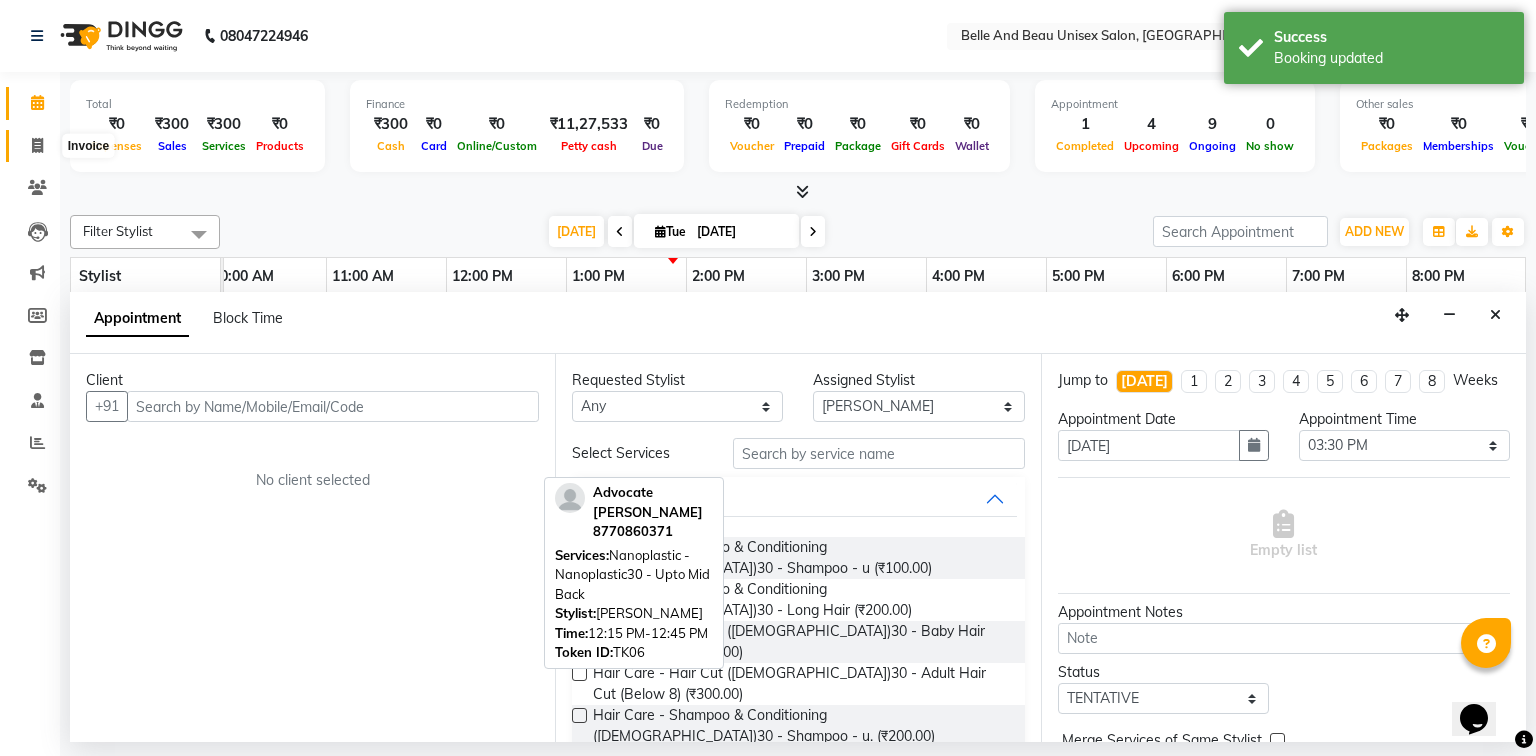 click 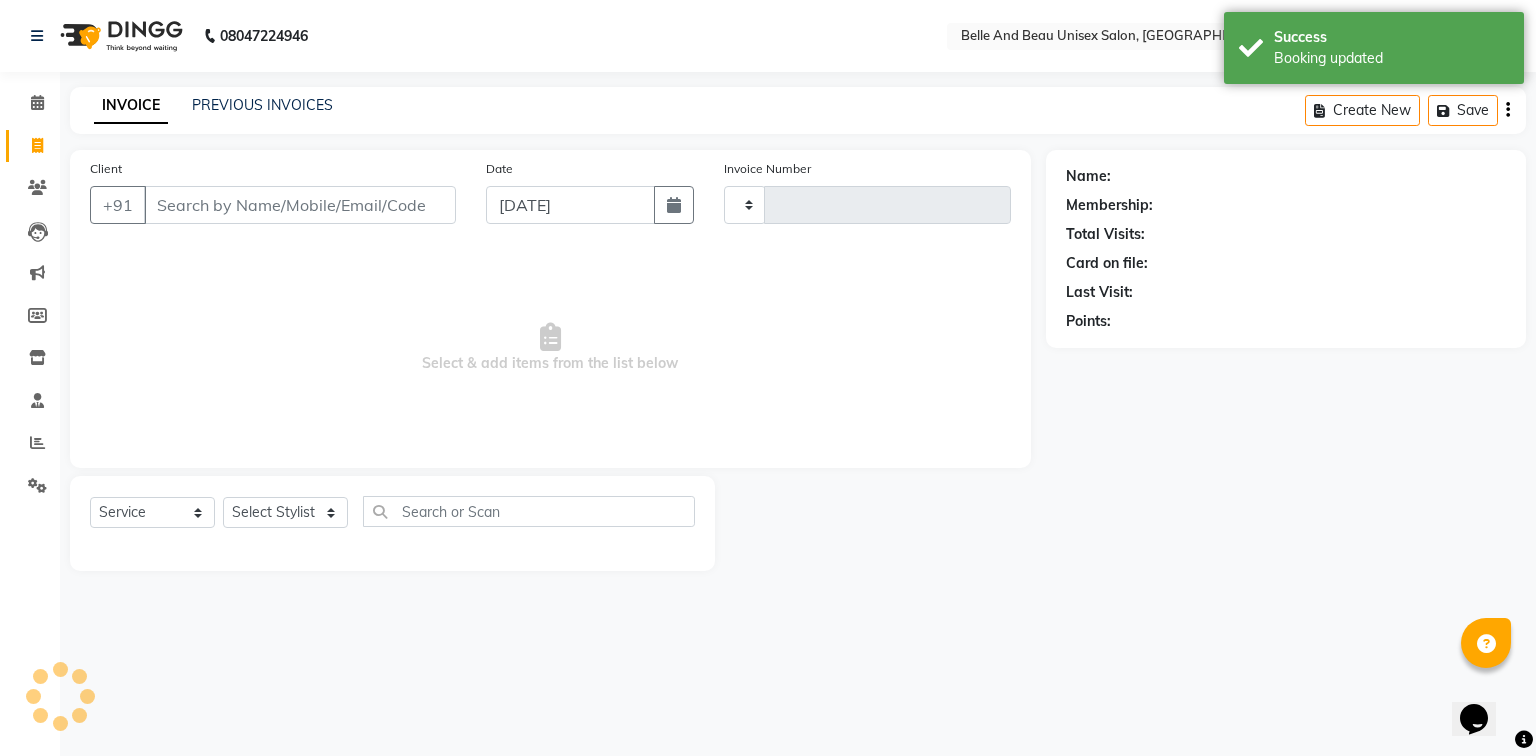 type on "1262" 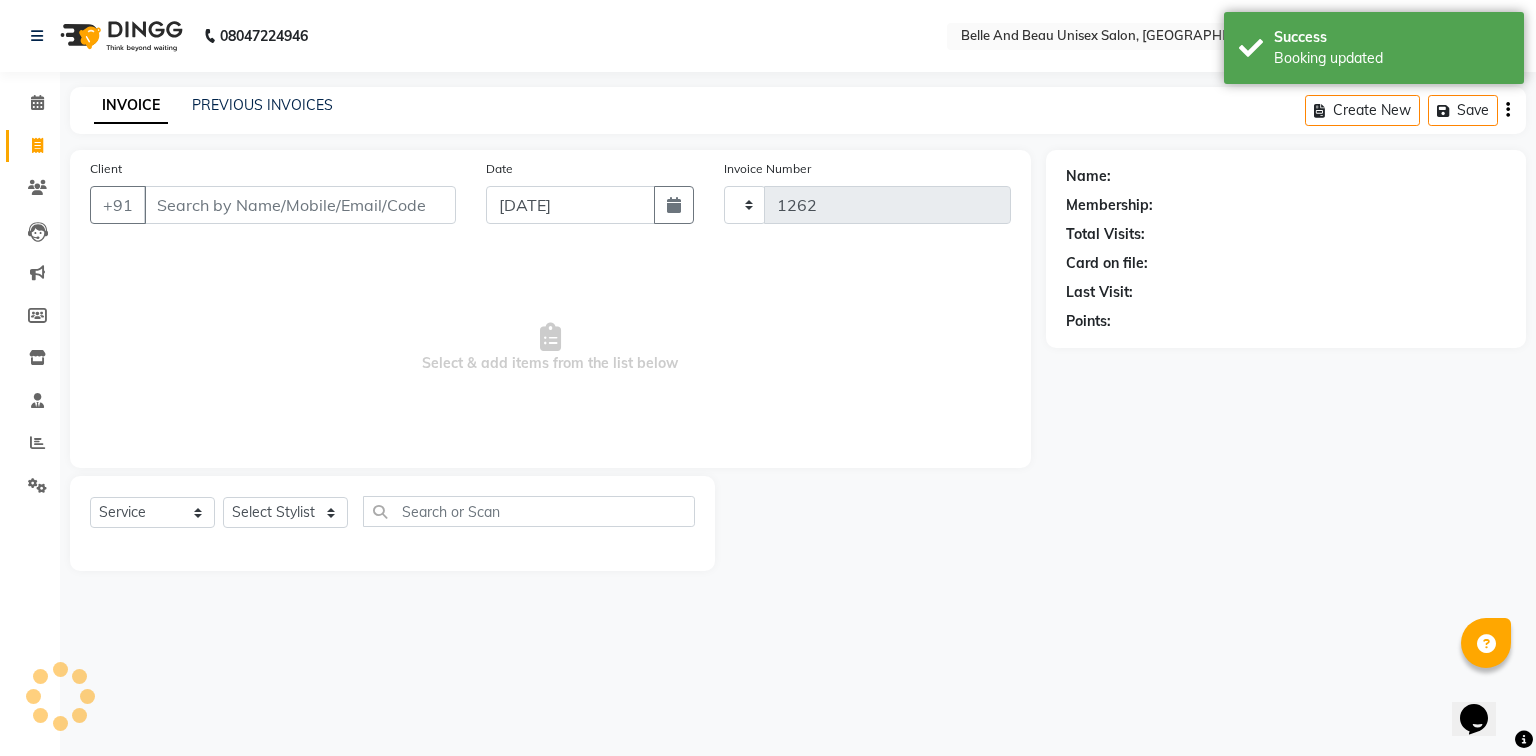 select on "7066" 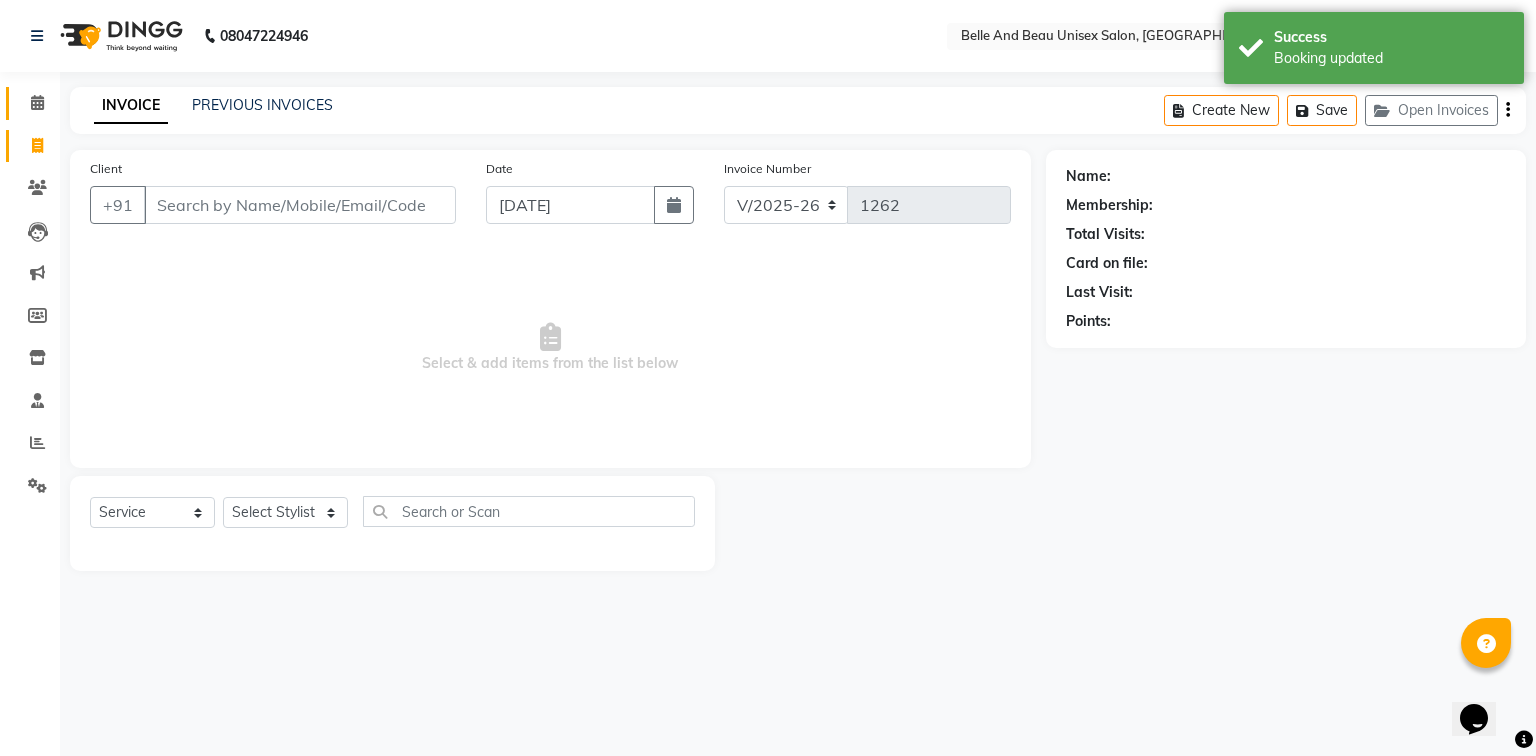 click on "Calendar" 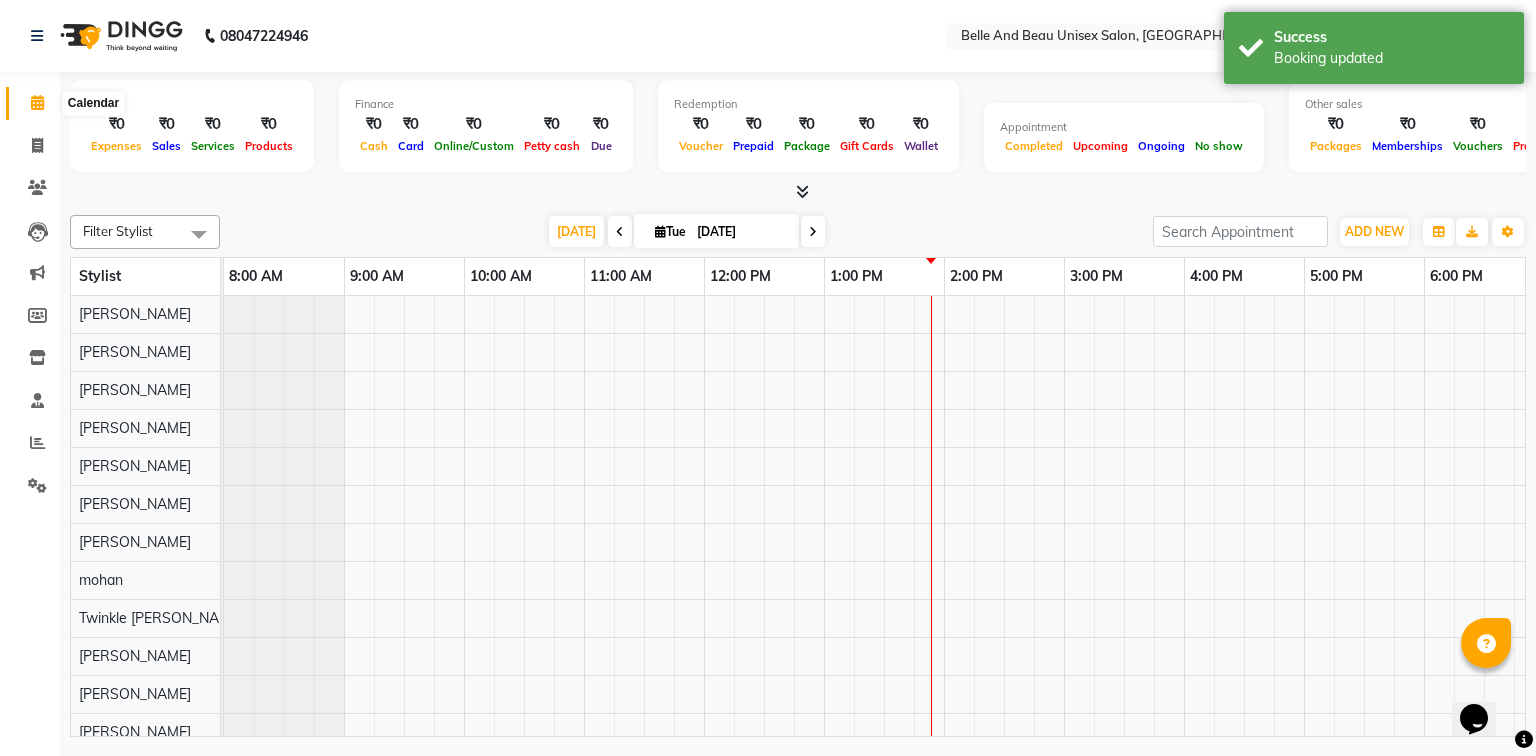 scroll, scrollTop: 0, scrollLeft: 0, axis: both 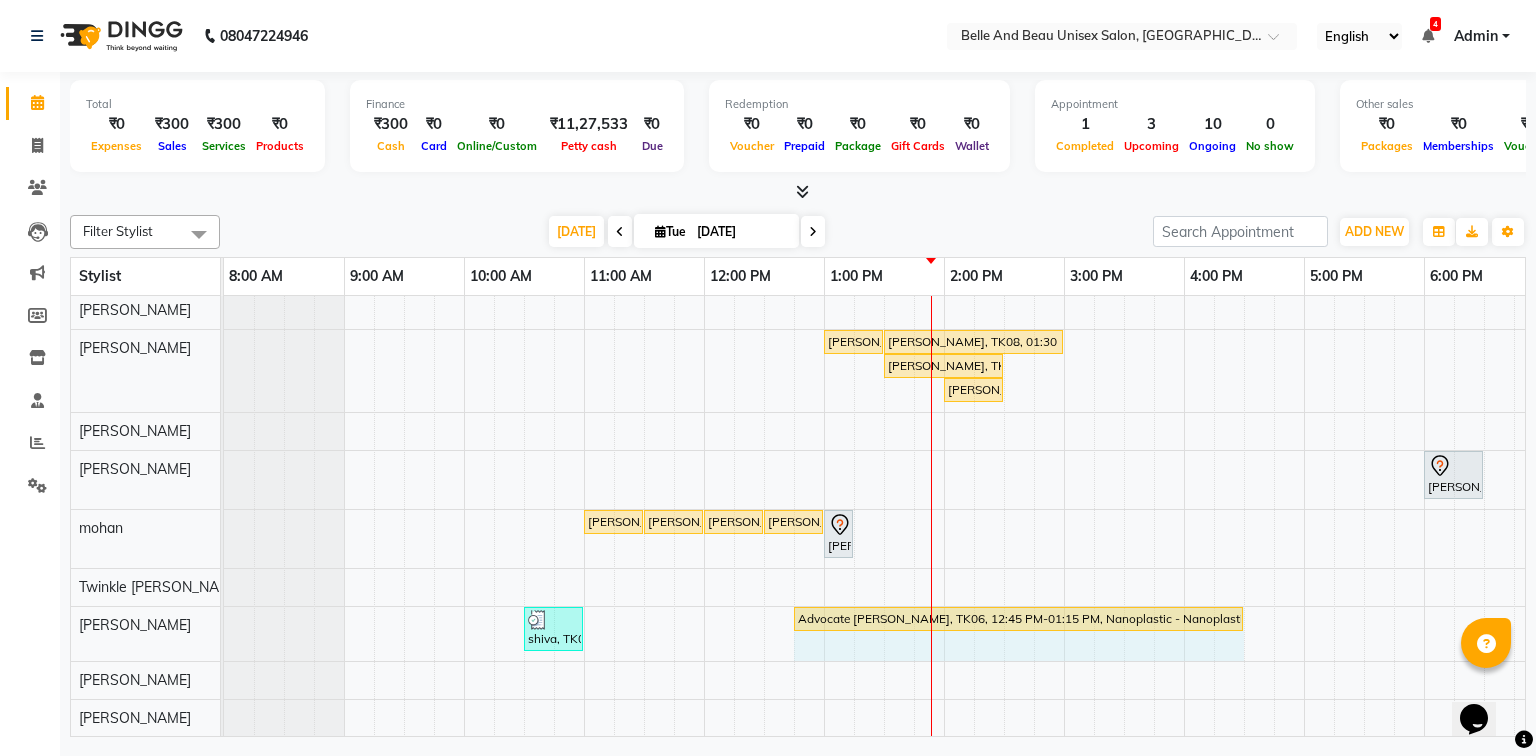 drag, startPoint x: 855, startPoint y: 606, endPoint x: 1244, endPoint y: 620, distance: 389.25186 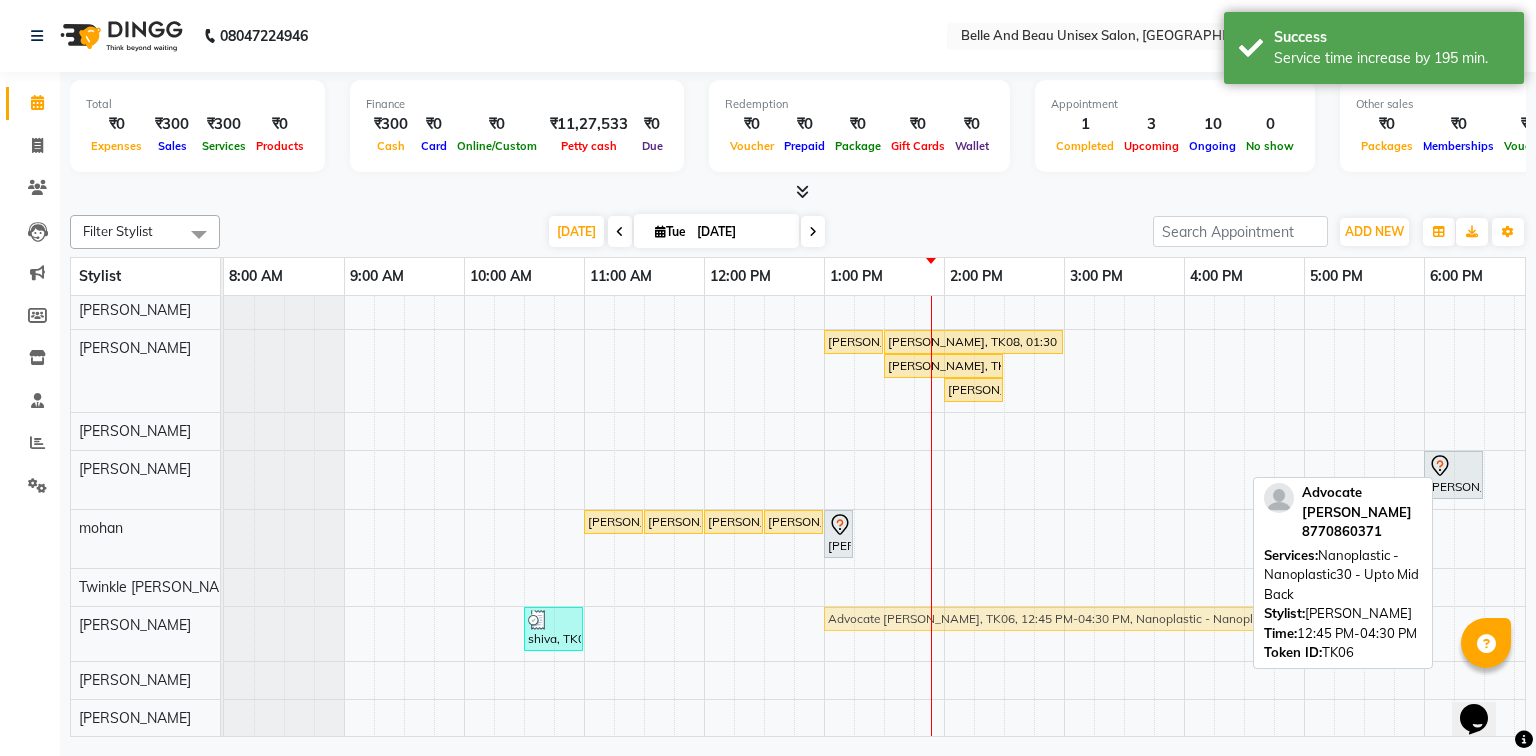 drag, startPoint x: 806, startPoint y: 606, endPoint x: 840, endPoint y: 611, distance: 34.36568 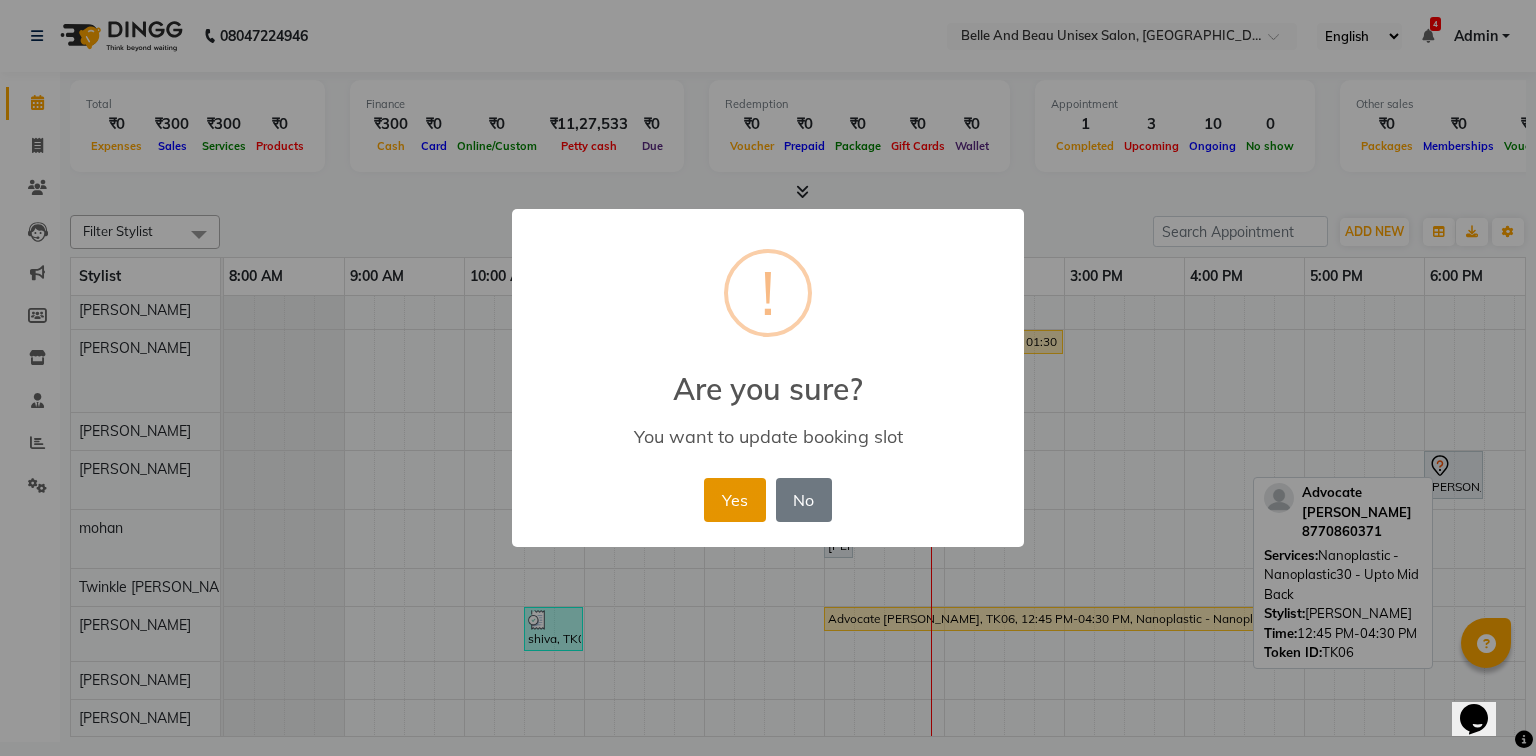 click on "Yes" at bounding box center [734, 500] 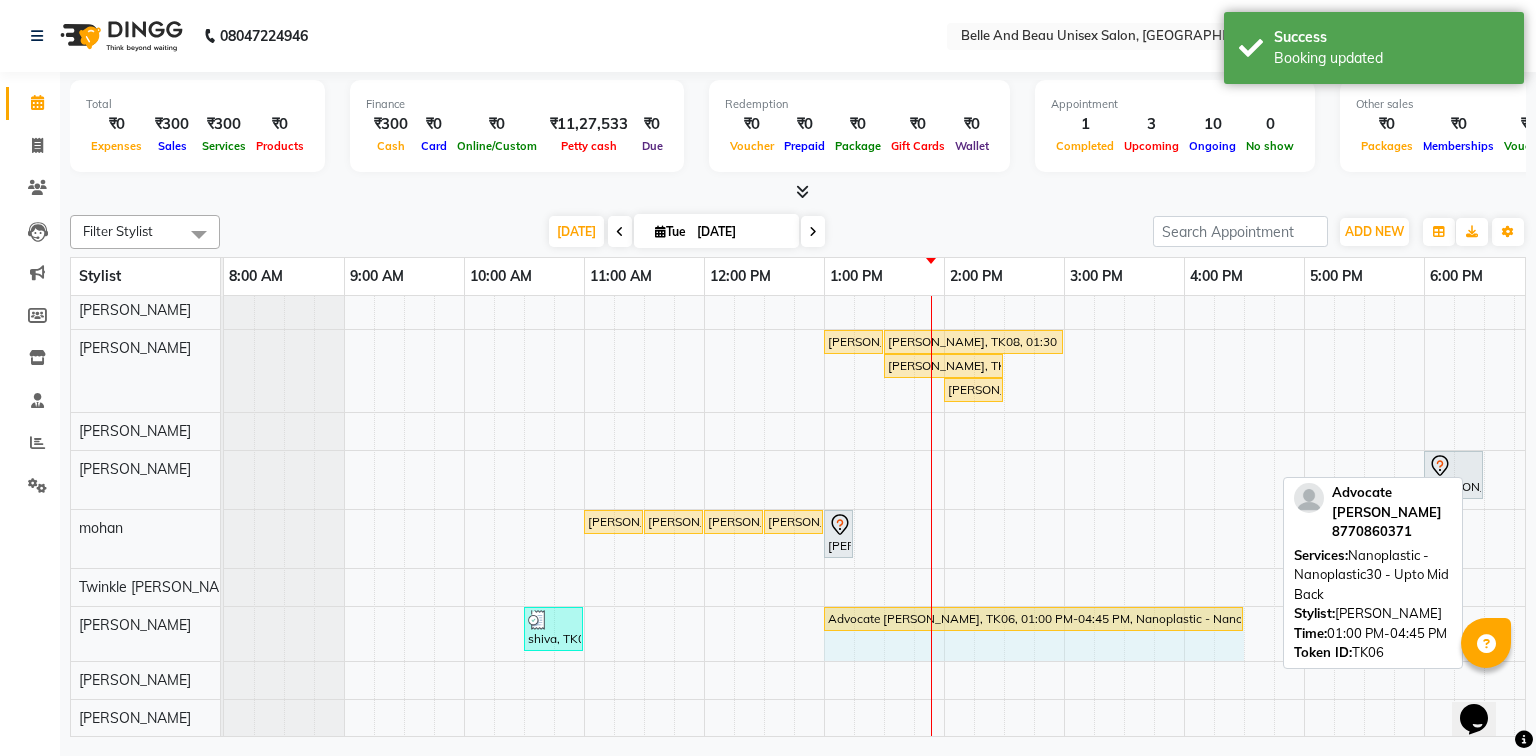 drag, startPoint x: 1272, startPoint y: 608, endPoint x: 1224, endPoint y: 600, distance: 48.6621 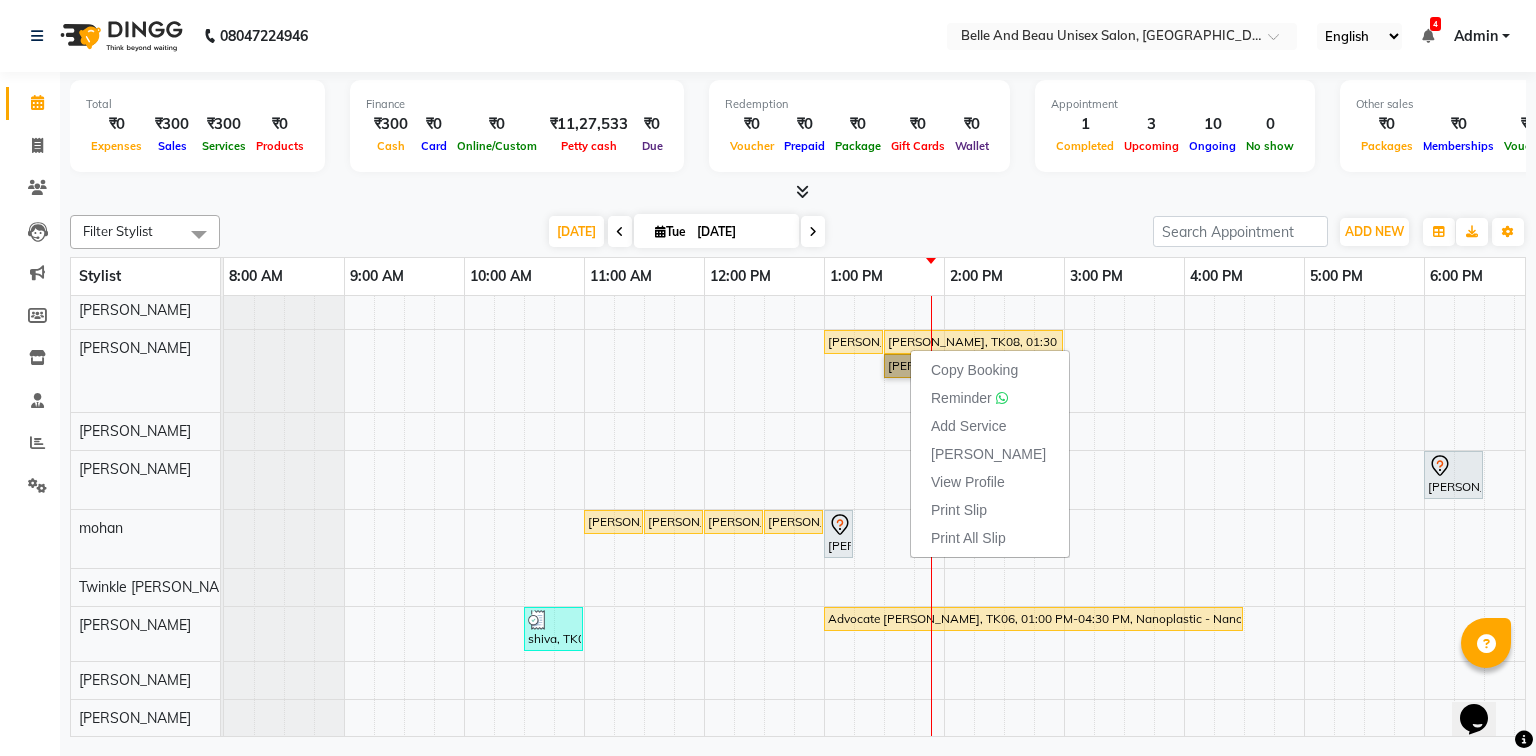 click on "Manori, TK02, 12:30 PM-01:30 PM, ginger & walnut             Trisha Agrawal, TK01, 06:30 PM-07:00 PM, Nail Art - Nail Art30 - Nail Extension    dr Stuti Gupta, TK08, 01:00 PM-01:30 PM, Waxing - Premium Flavoured Rica Wax30 - Full Legs (Female)    dr Stuti Gupta, TK08, 01:30 PM-03:00 PM, Waxing - Premium Flavoured Rica Wax30 - Full Hands (Female)    Anju Khatwani, TK03, 01:30 PM-02:30 PM, offer 1999    dr Stuti Gupta, TK08, 02:00 PM-02:30 PM, Waxing - Premium Flavoured Rica Wax30 - Underarms (Male)             Dr. Ajay Kumar, TK05, 06:00 PM-06:30 PM, Hair Care - Hair Cut (Male)30 - Adult Hair Cut (Below 8)    Daniel D, TK07, 11:00 AM-11:30 AM, Massage Vedic Valle  head     Daniel D, TK07, 11:30 AM-12:00 PM, Clean Up - o3+    Daniel D, TK07, 12:00 PM-12:30 PM, Bleach / Detan - Bleach / Detan30 - Face/ Neck Line    Daniel D, TK07, 12:30 PM-01:00 PM, Shave & Trimming - Beard  (Male)30 - Beard Shaping             Daniel D, TK07, 01:00 PM-01:15 PM, deep conditioning male" at bounding box center (1004, 447) 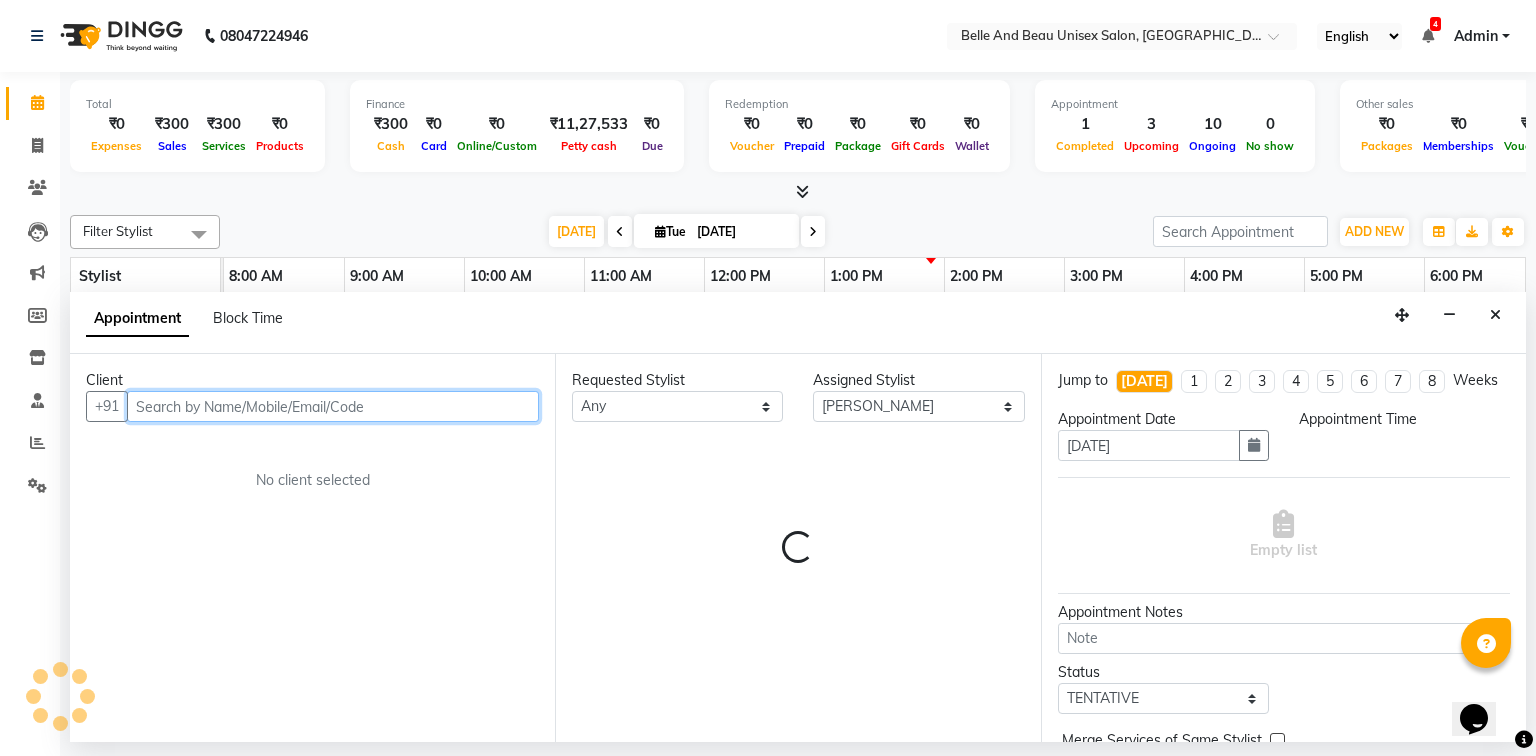 select on "735" 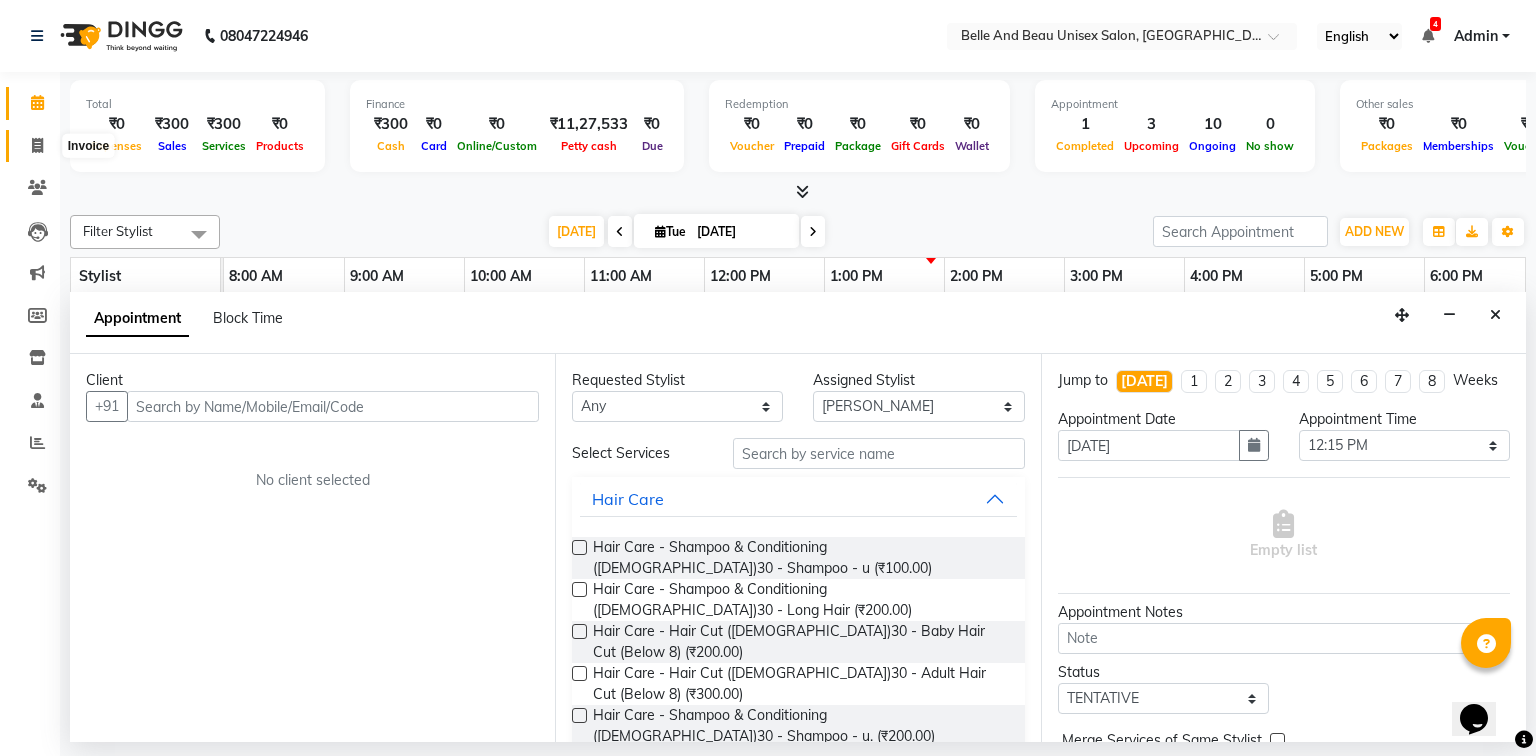 click 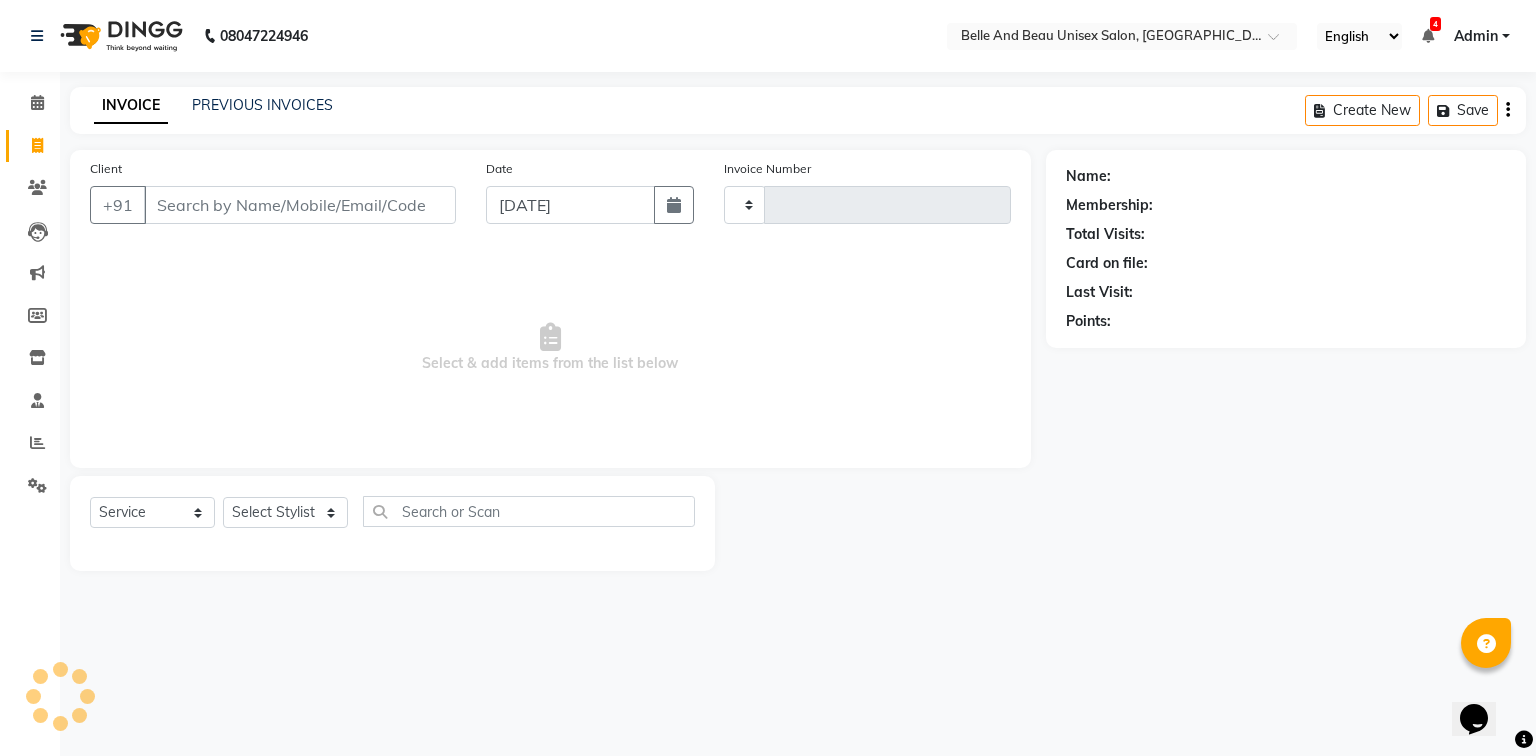 type on "1262" 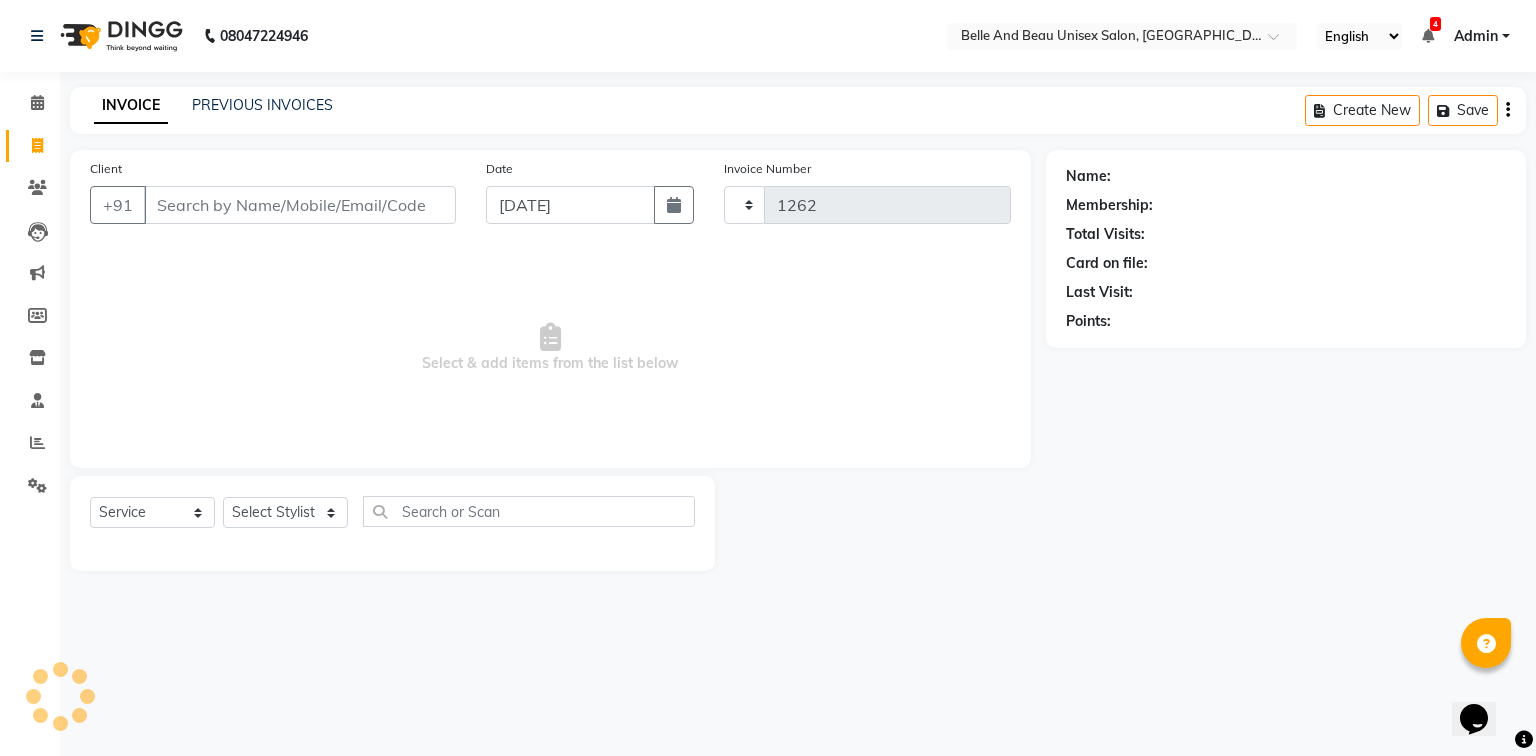 select on "7066" 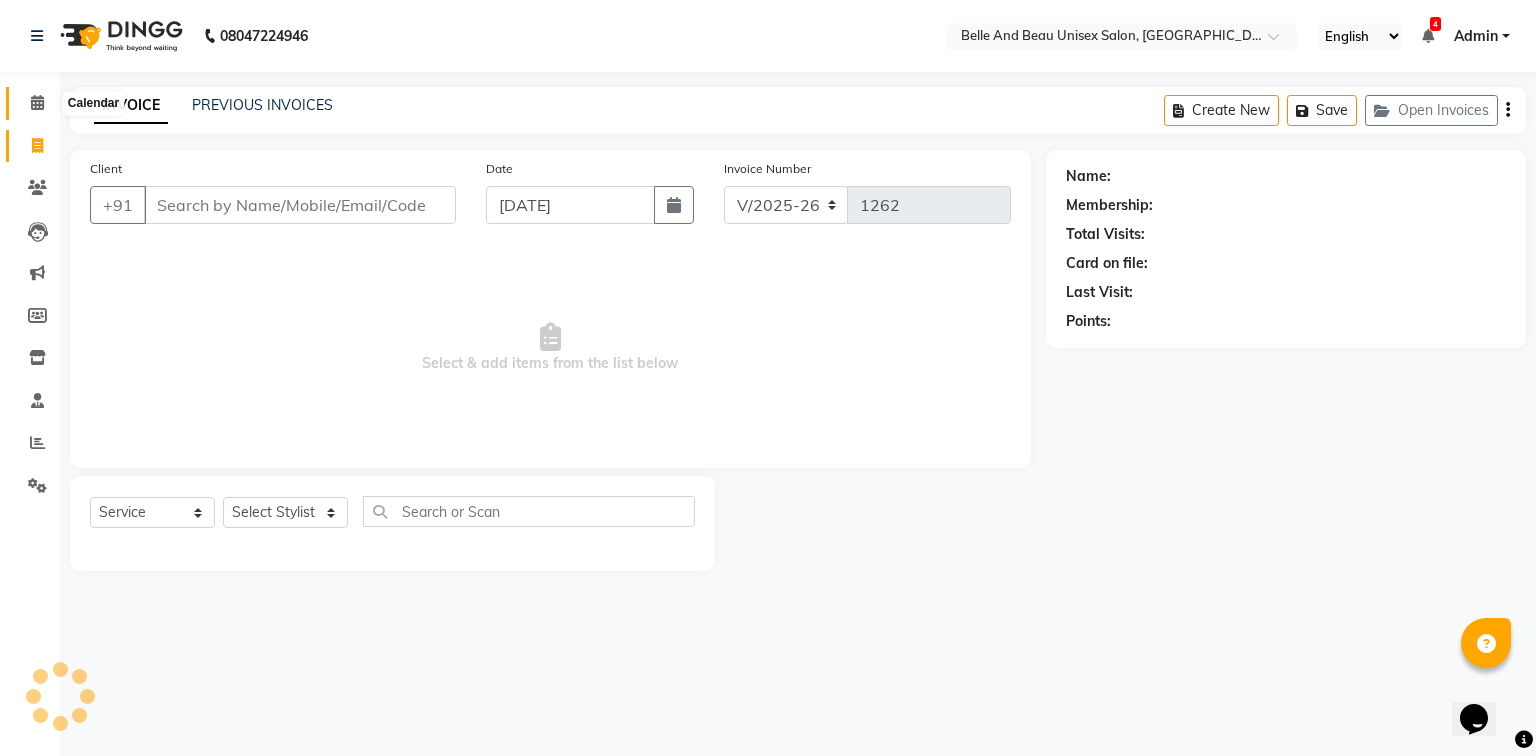 click 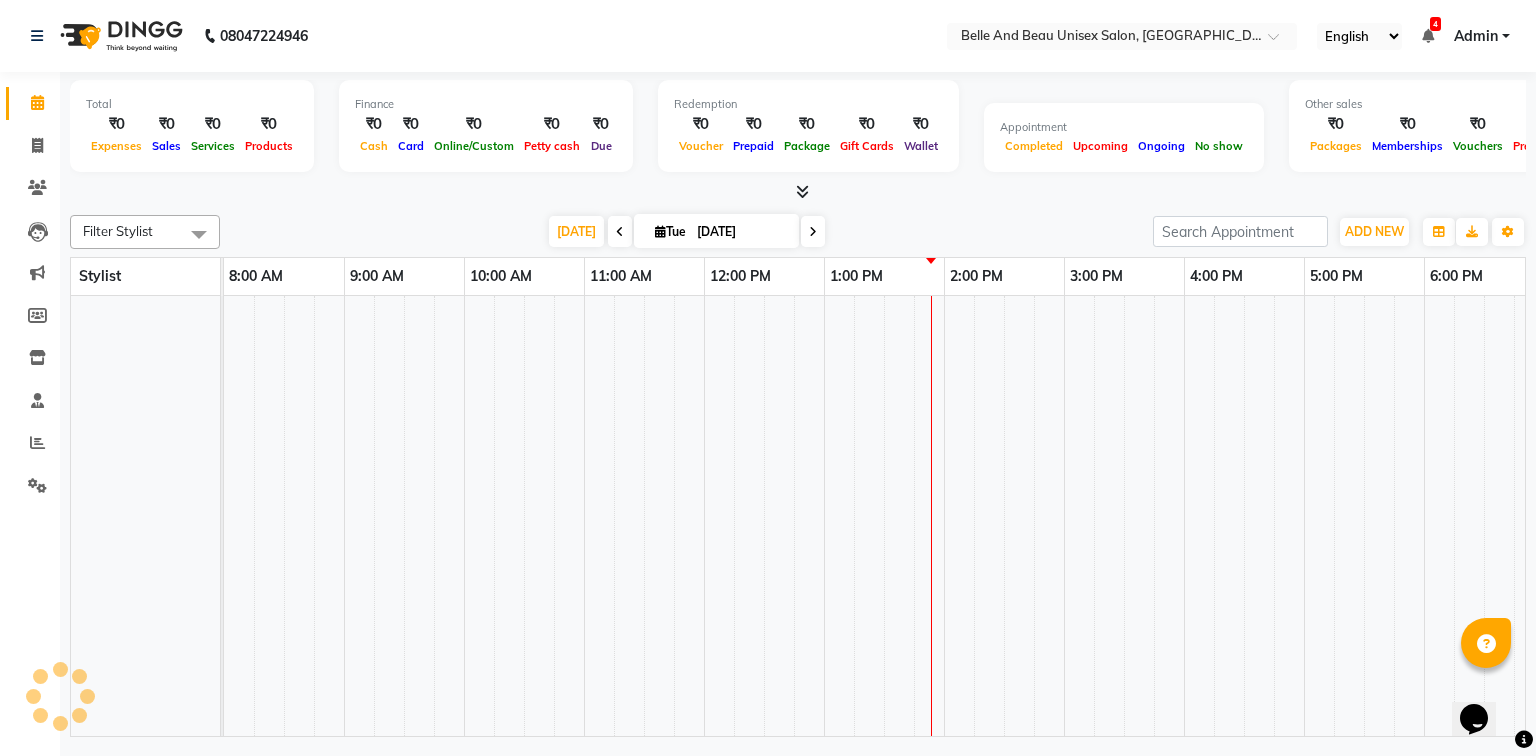scroll, scrollTop: 0, scrollLeft: 0, axis: both 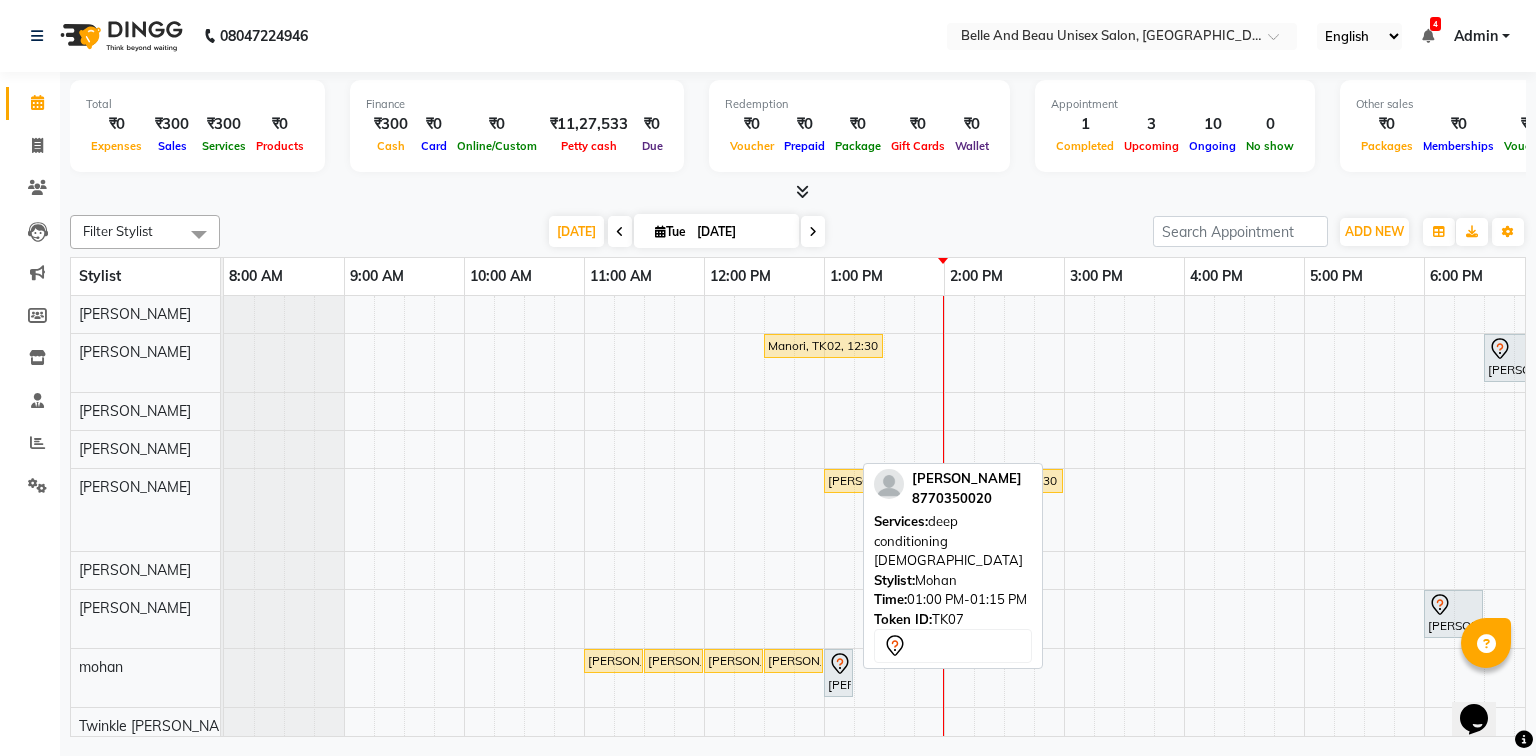 click 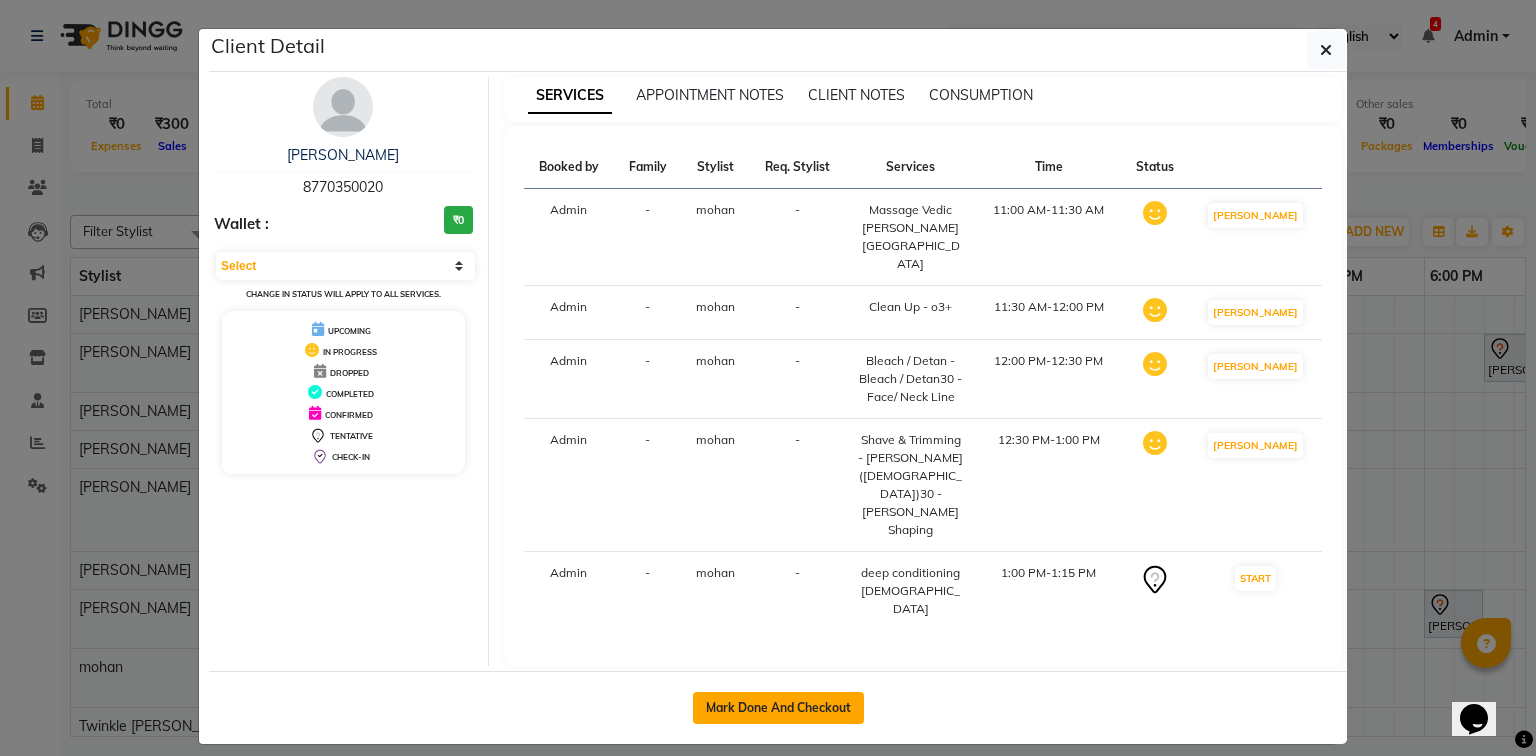 click on "Mark Done And Checkout" 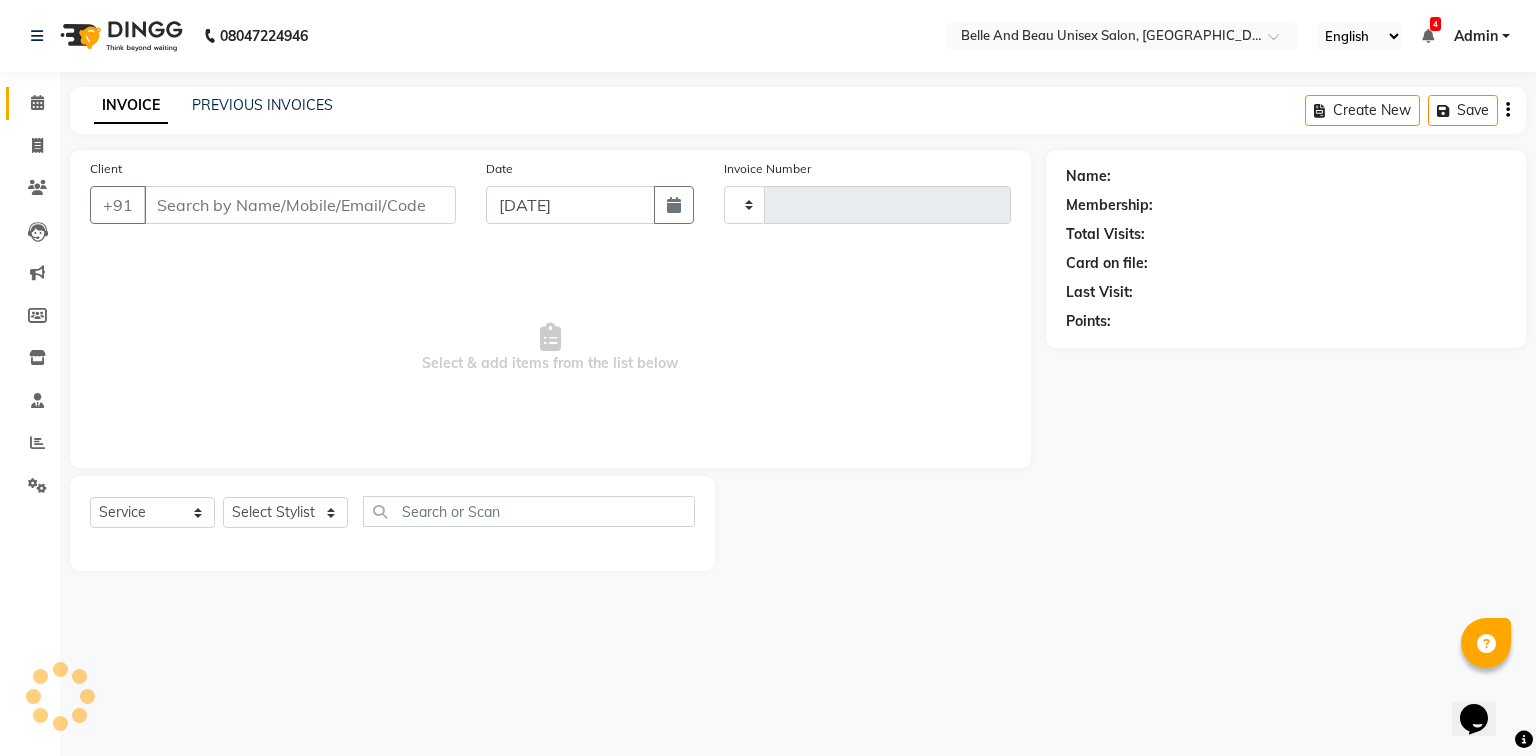 type on "1262" 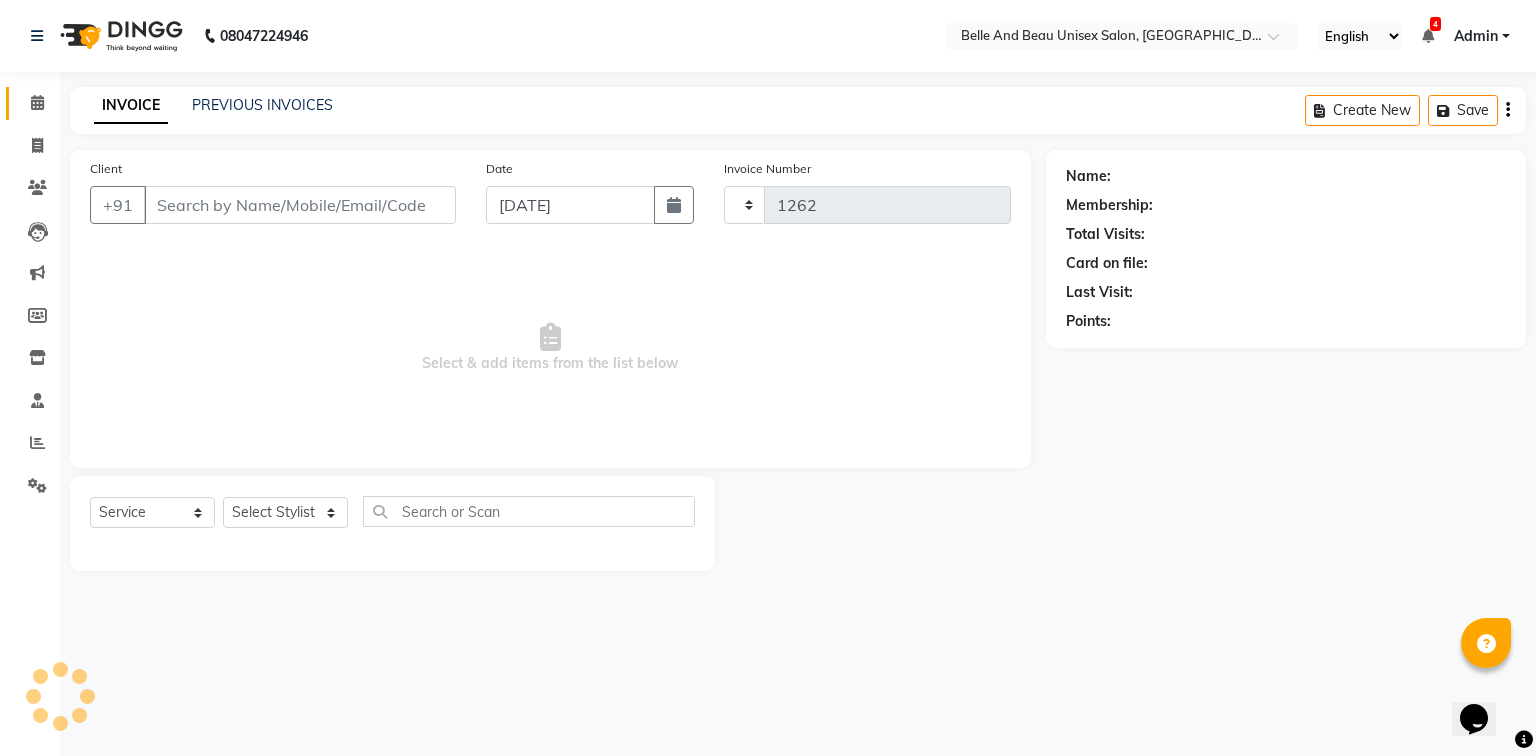select on "7066" 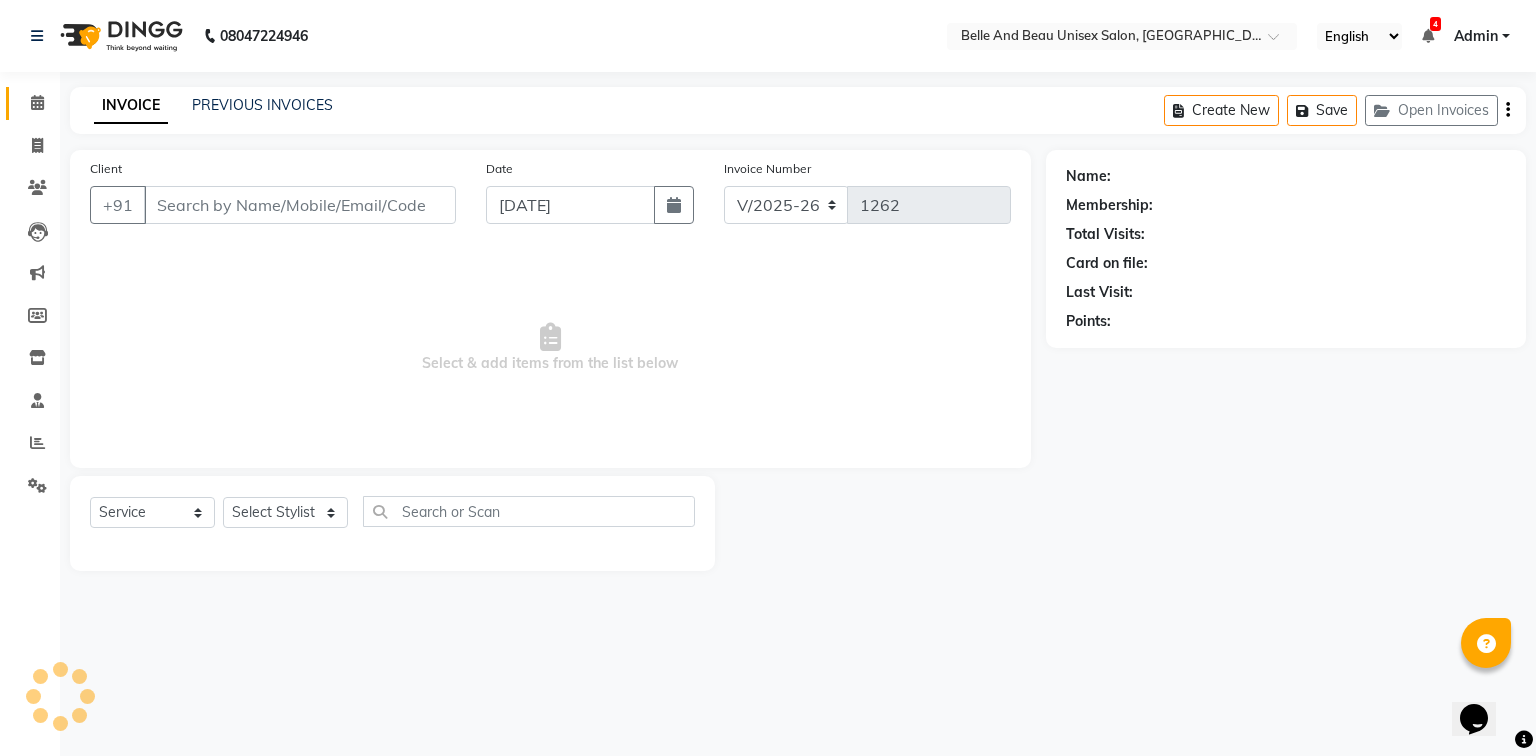 type on "8770350020" 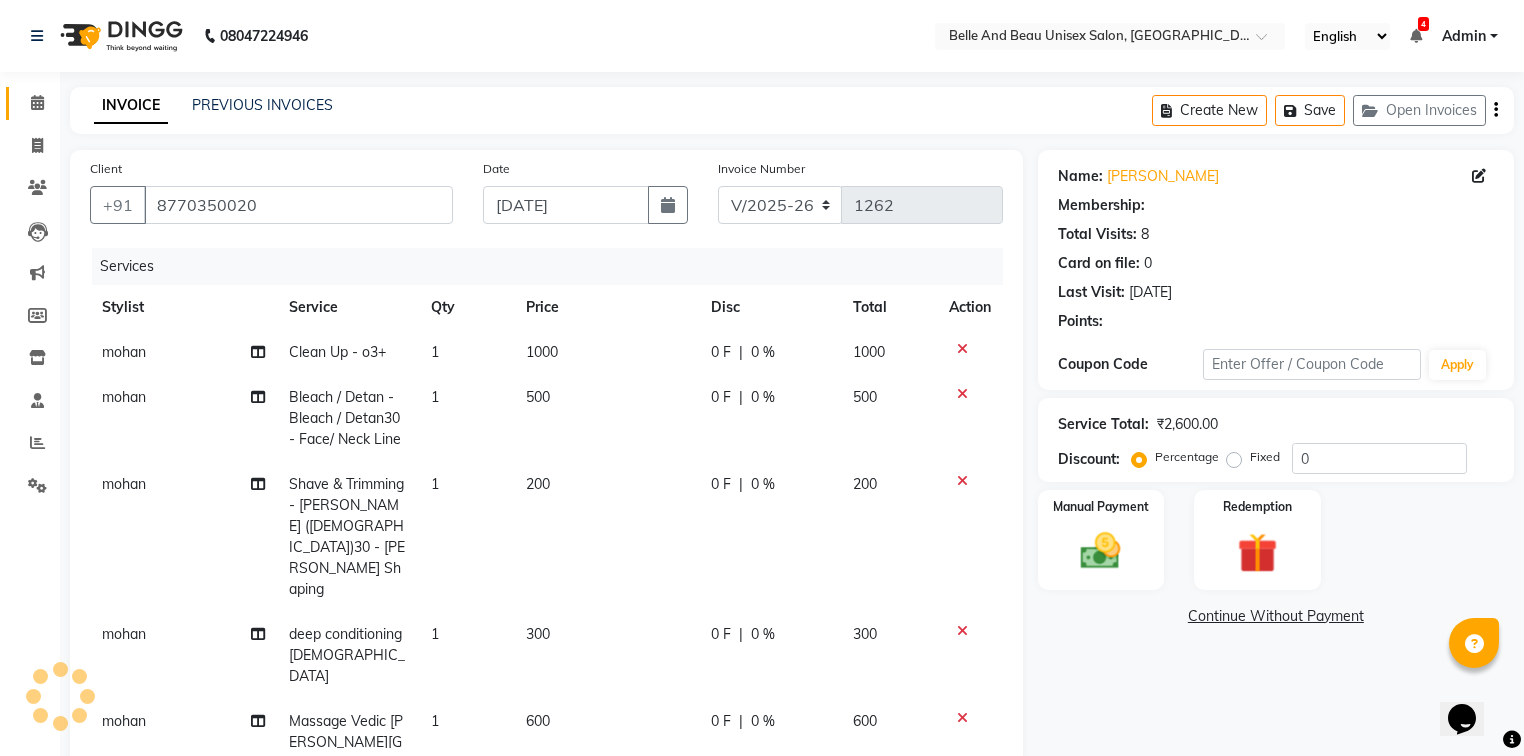 select on "1: Object" 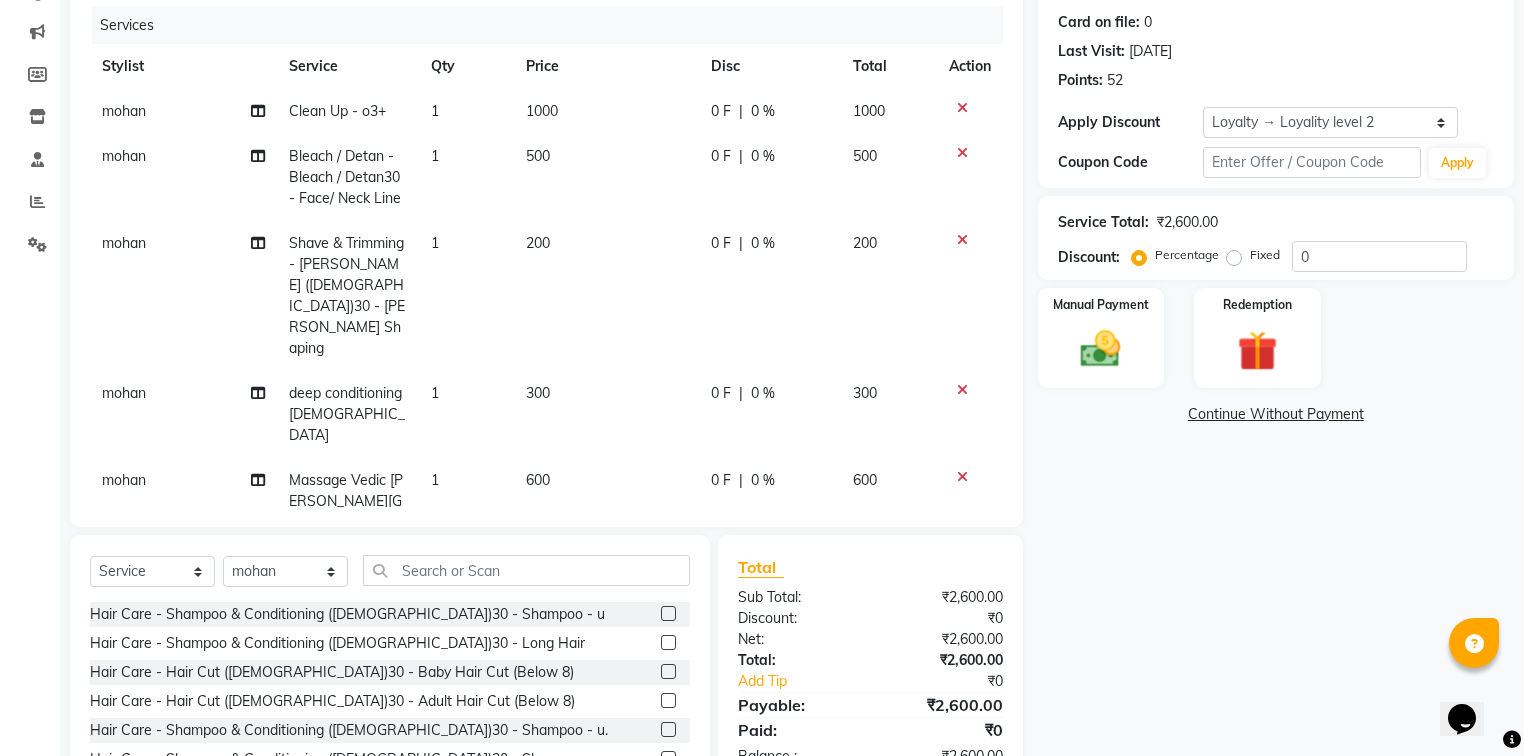 scroll, scrollTop: 147, scrollLeft: 0, axis: vertical 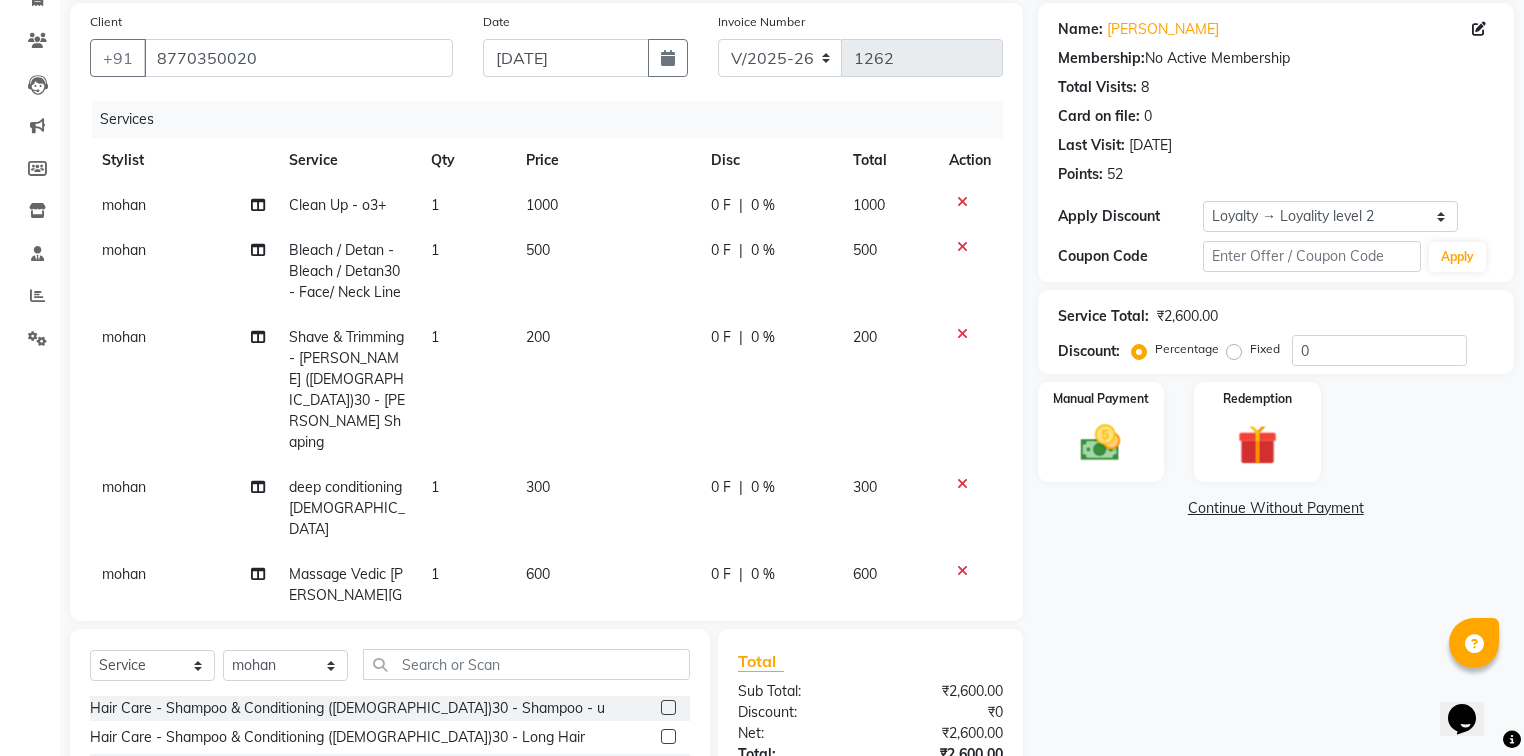 click on "500" 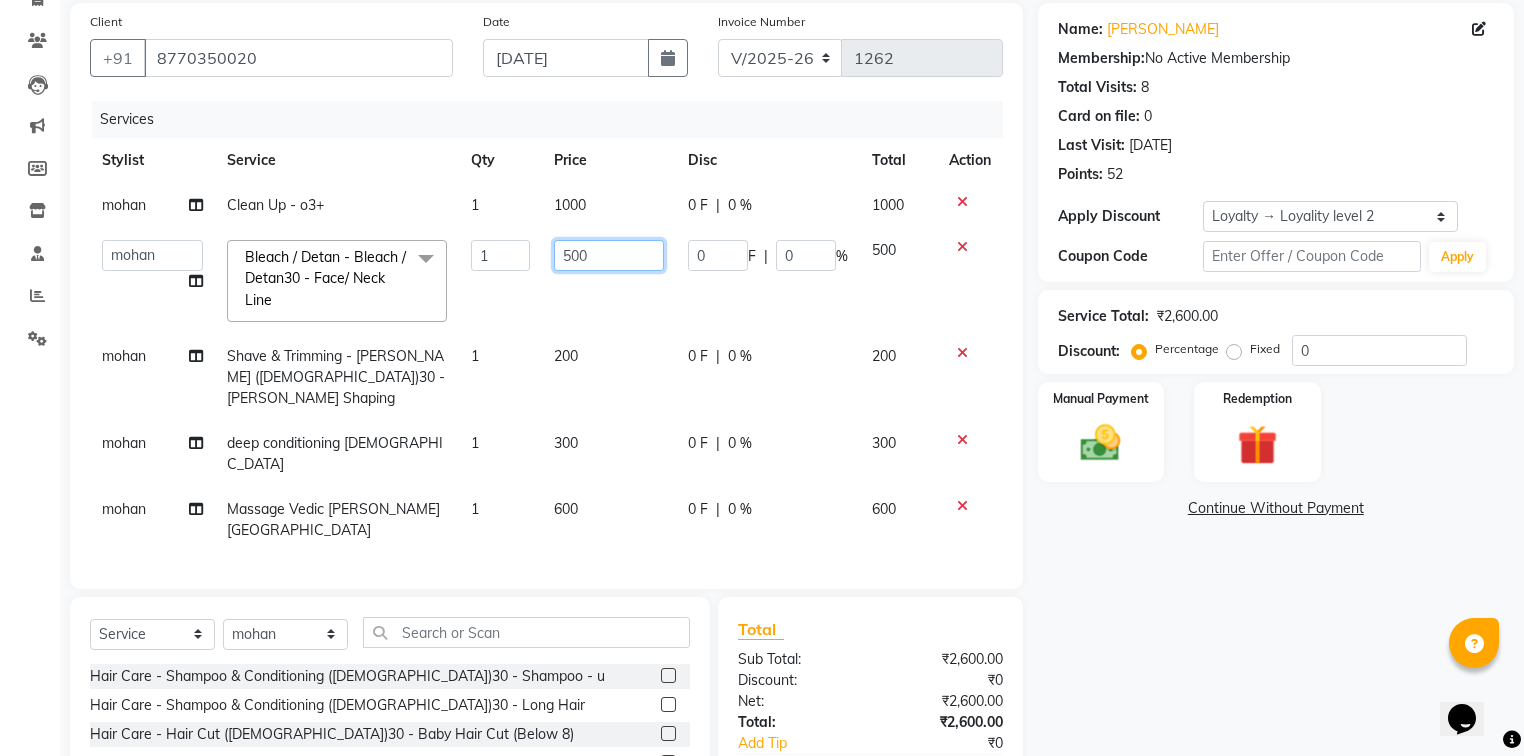 click on "500" 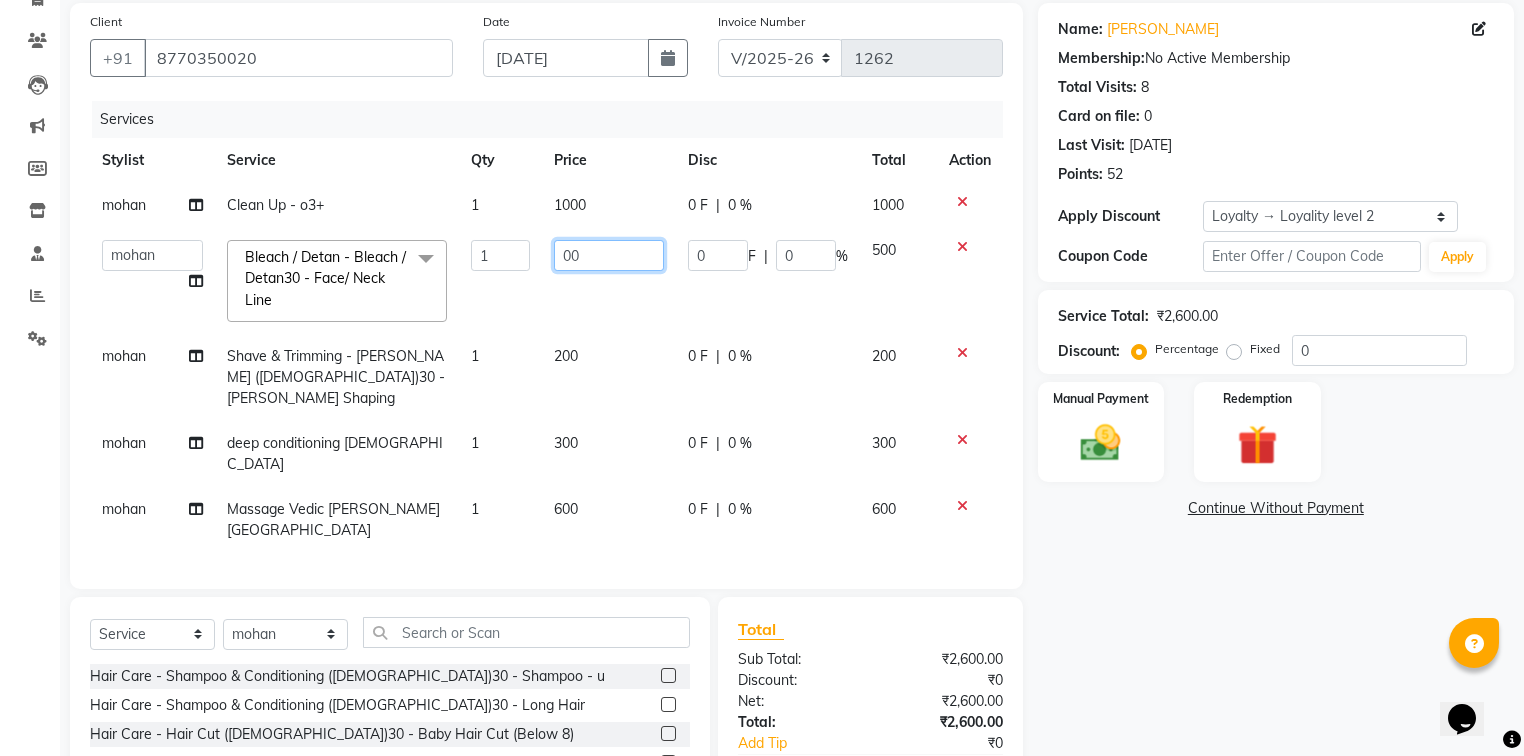 type on "600" 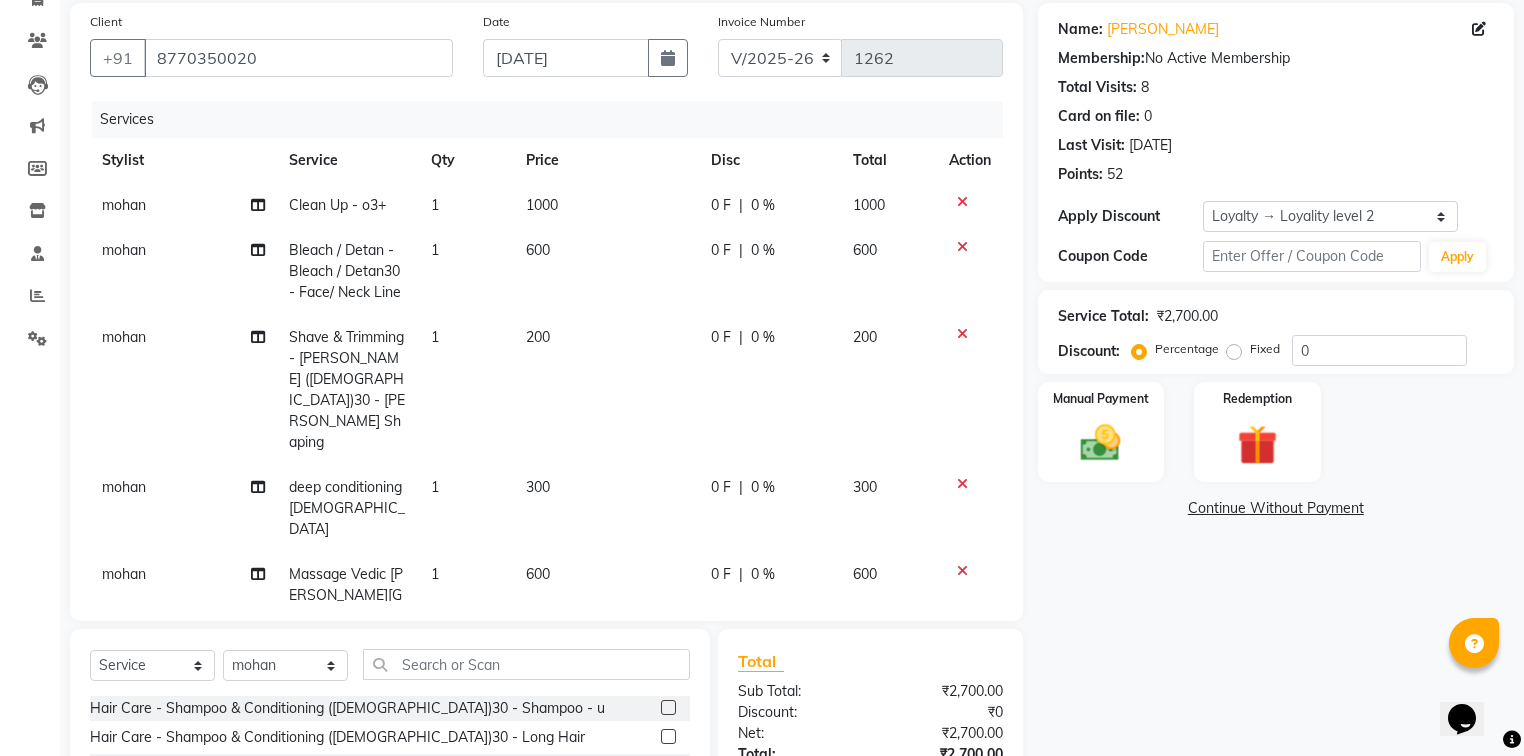 click on "Name: Daniel D Membership:  No Active Membership  Total Visits:  8 Card on file:  0 Last Visit:   17-06-2025 Points:   52  Apply Discount Select  Loyalty → Loyality level 2  Coupon Code Apply Service Total:  ₹2,700.00  Discount:  Percentage   Fixed  0 Manual Payment Redemption  Continue Without Payment" 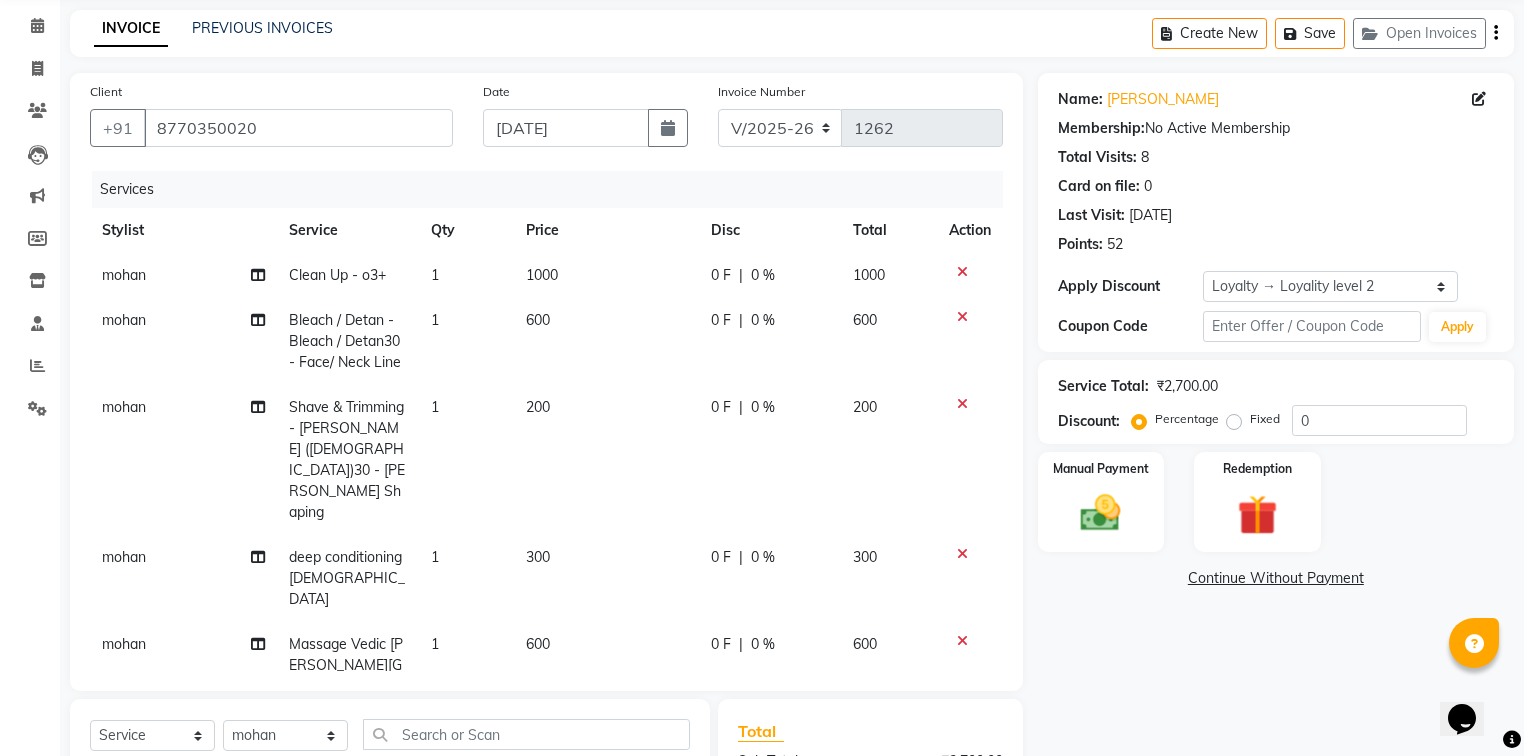 scroll, scrollTop: 67, scrollLeft: 0, axis: vertical 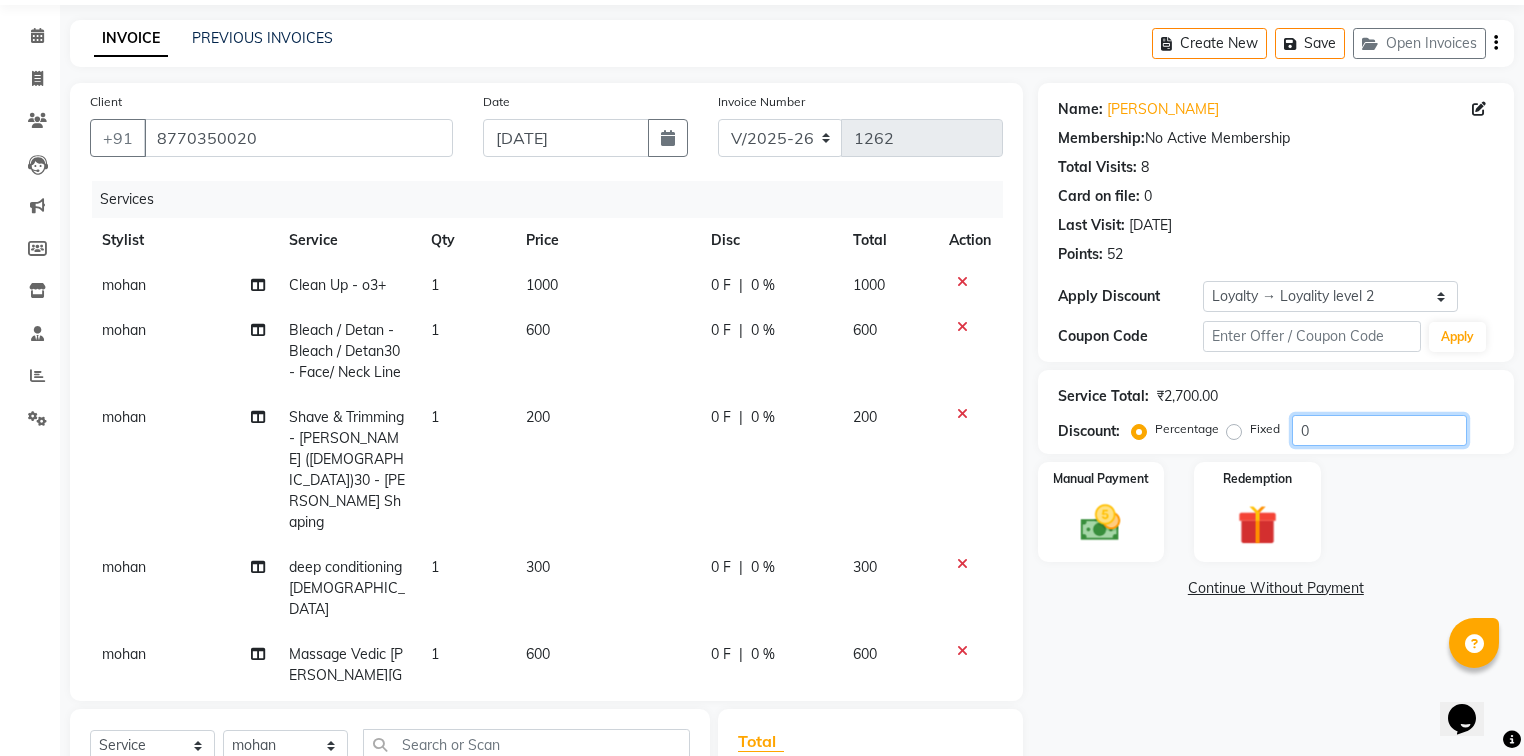 click on "0" 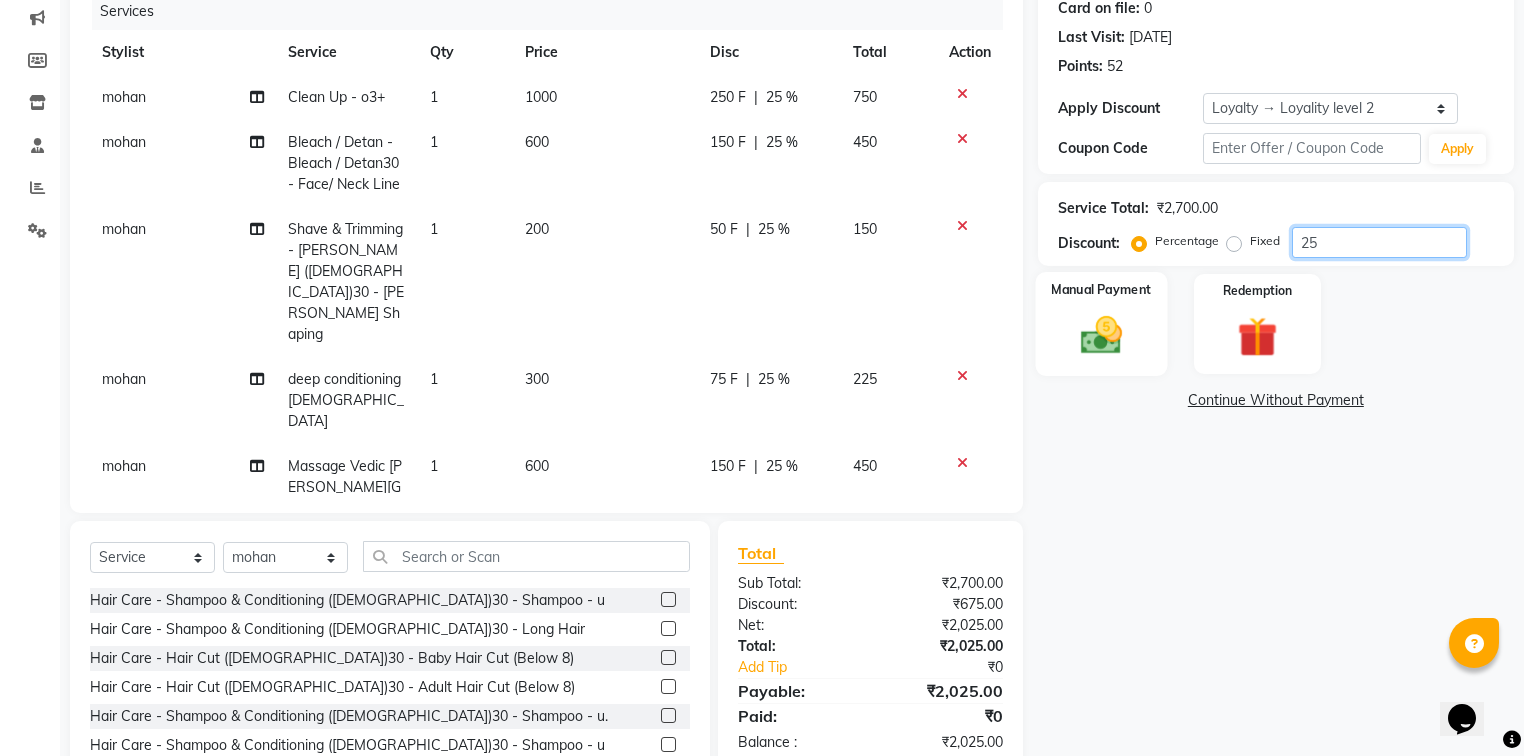 scroll, scrollTop: 227, scrollLeft: 0, axis: vertical 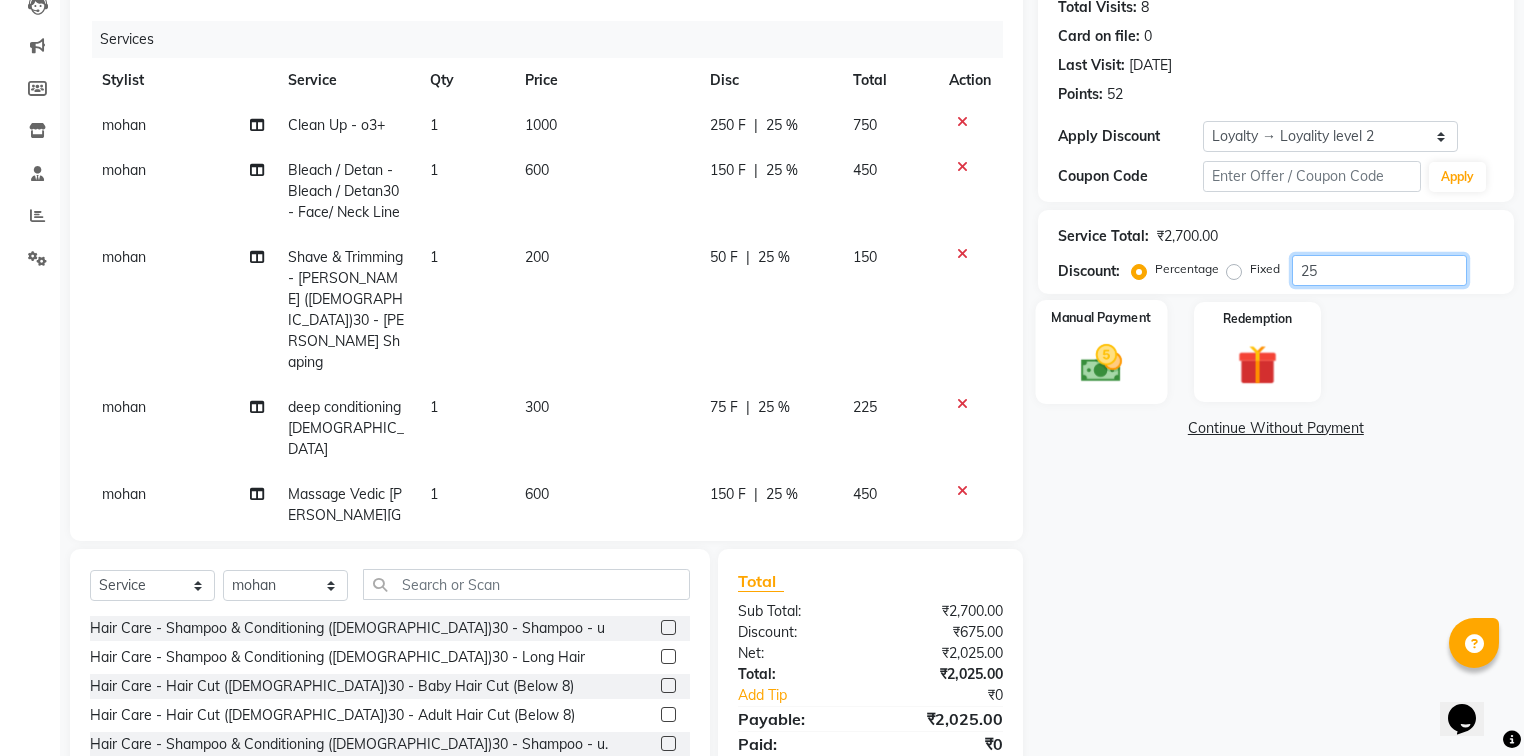 type on "25" 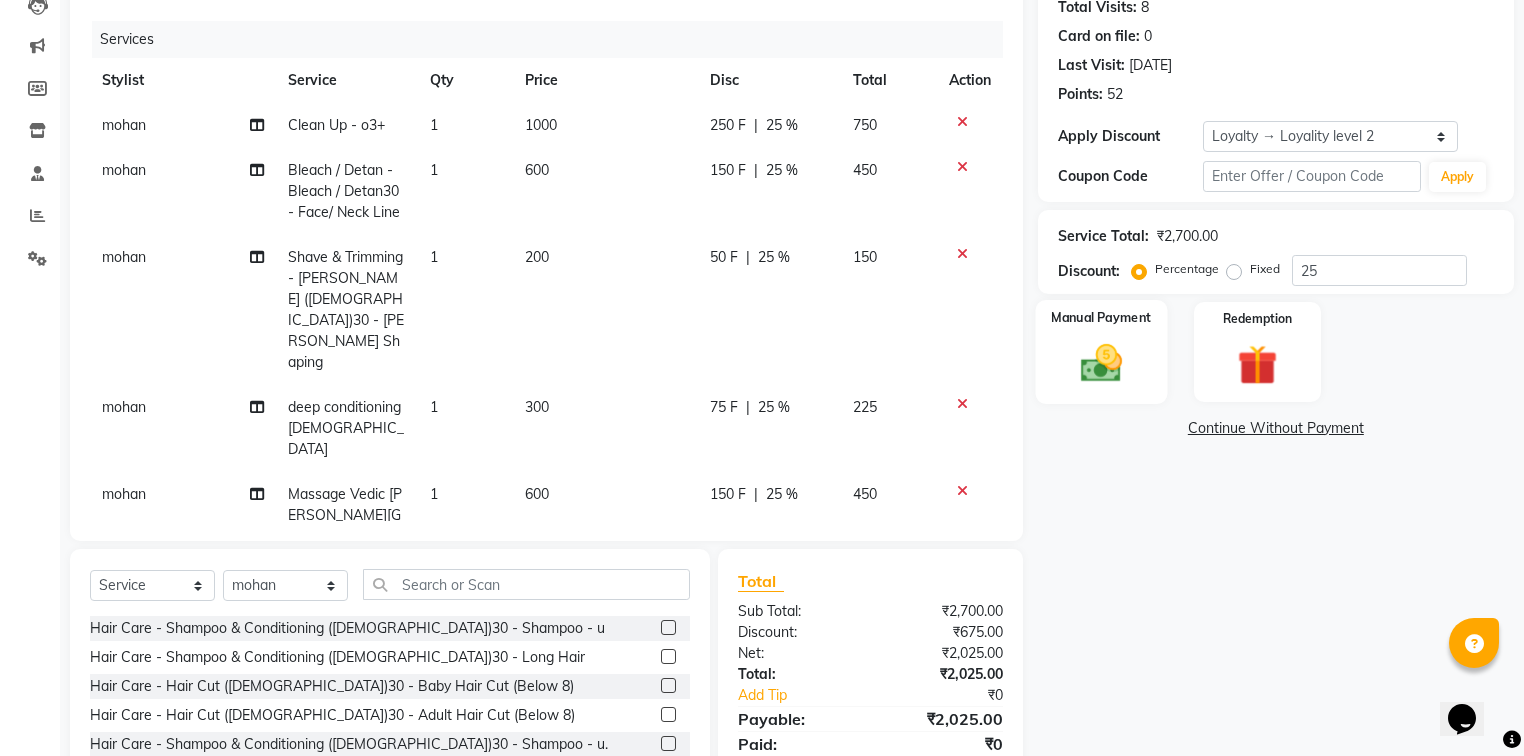 click 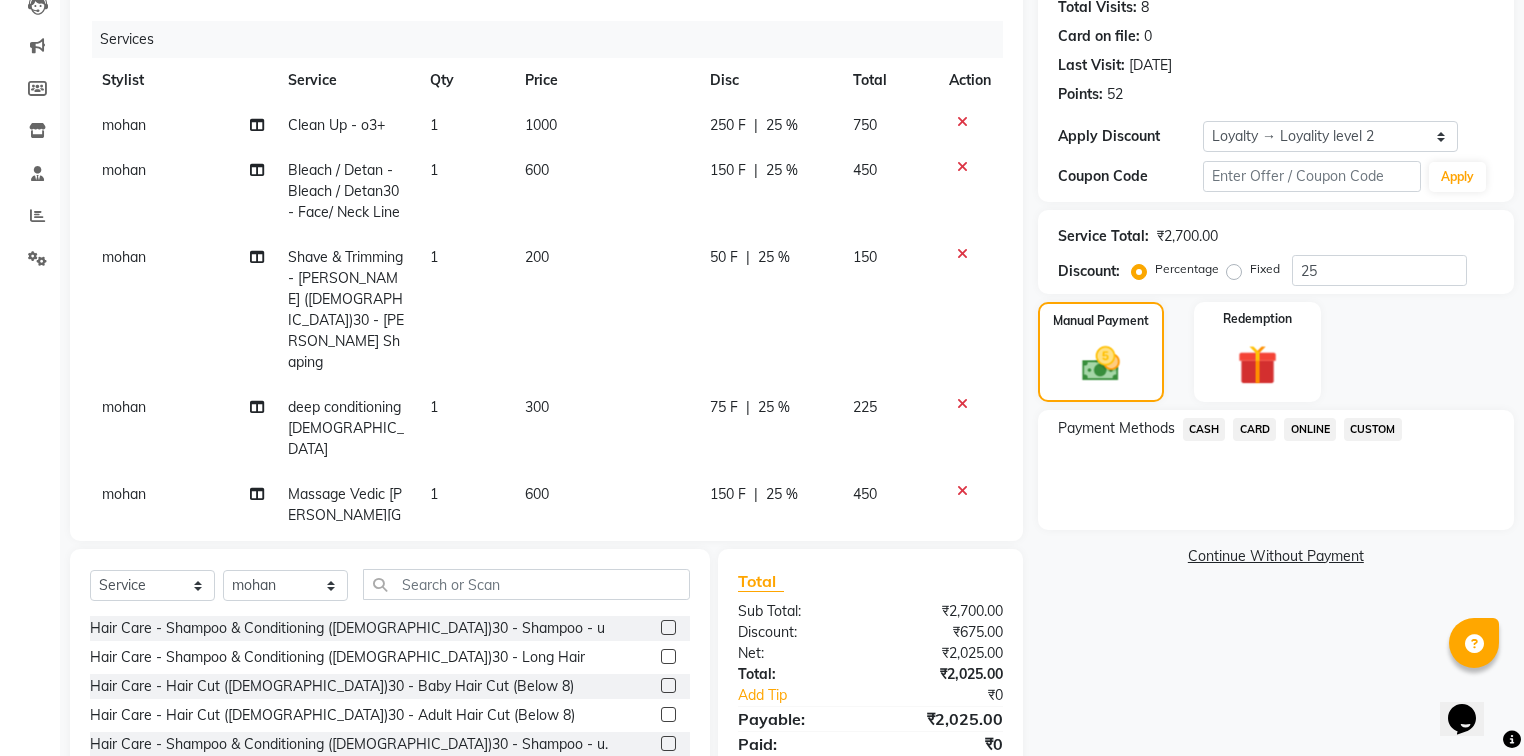 click on "ONLINE" 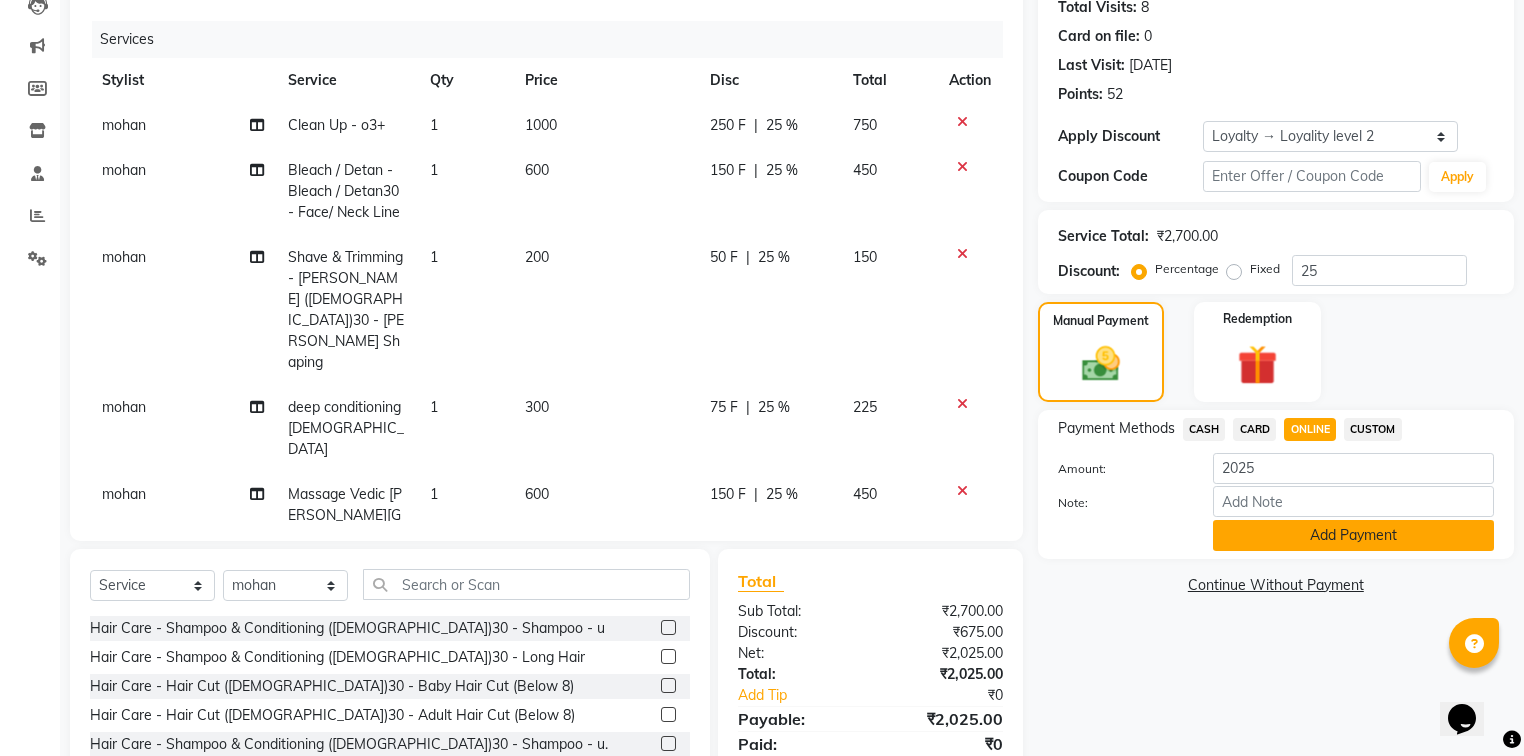 click on "Add Payment" 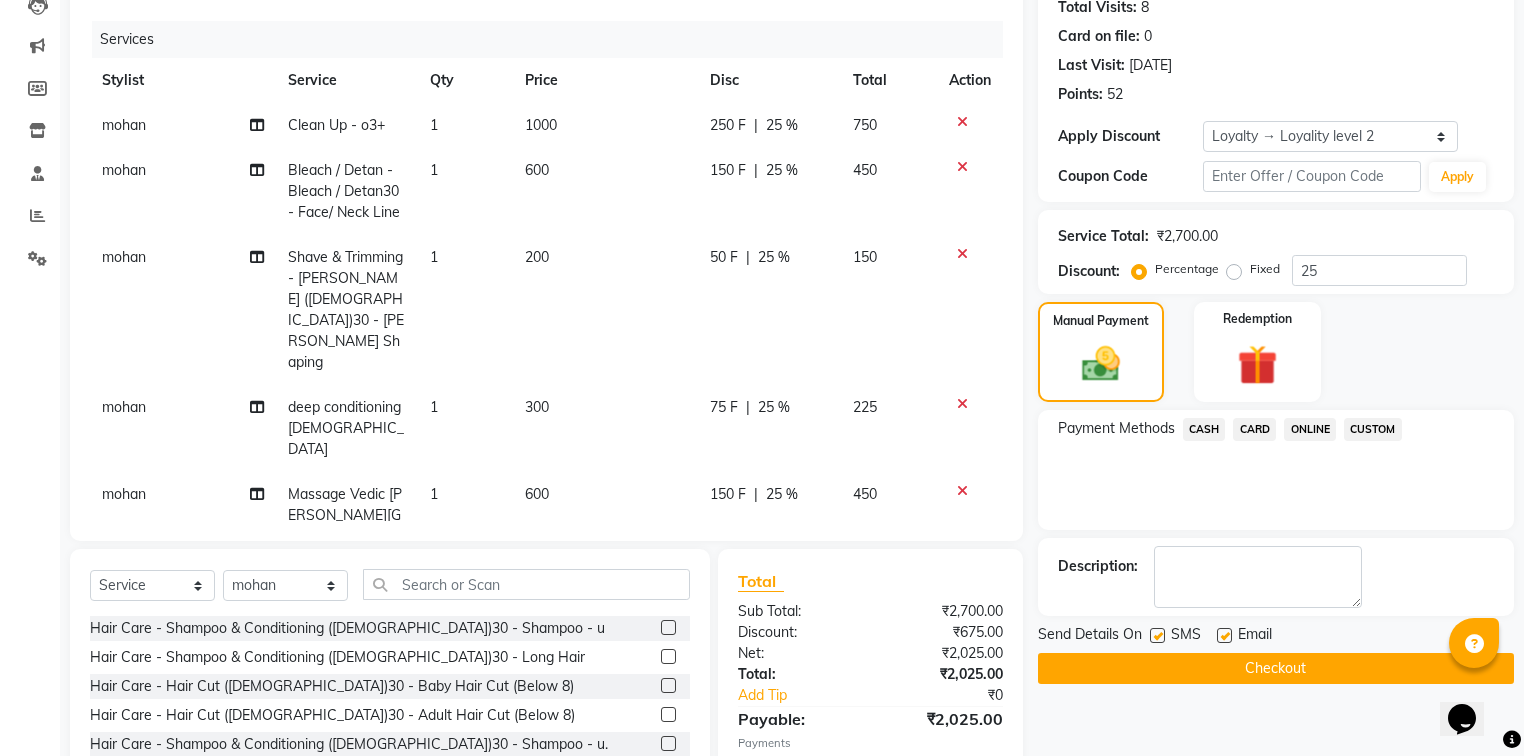click on "Checkout" 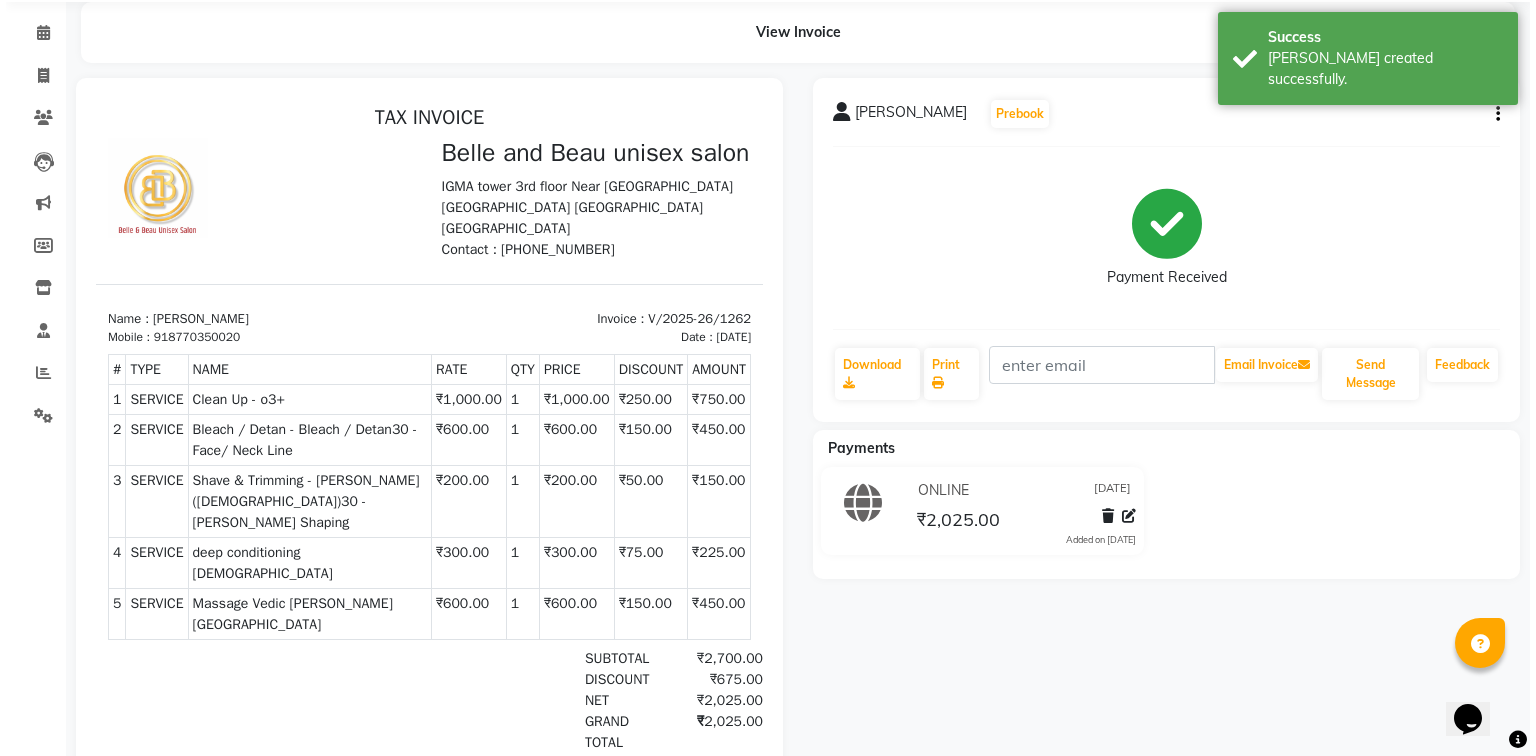 scroll, scrollTop: 0, scrollLeft: 0, axis: both 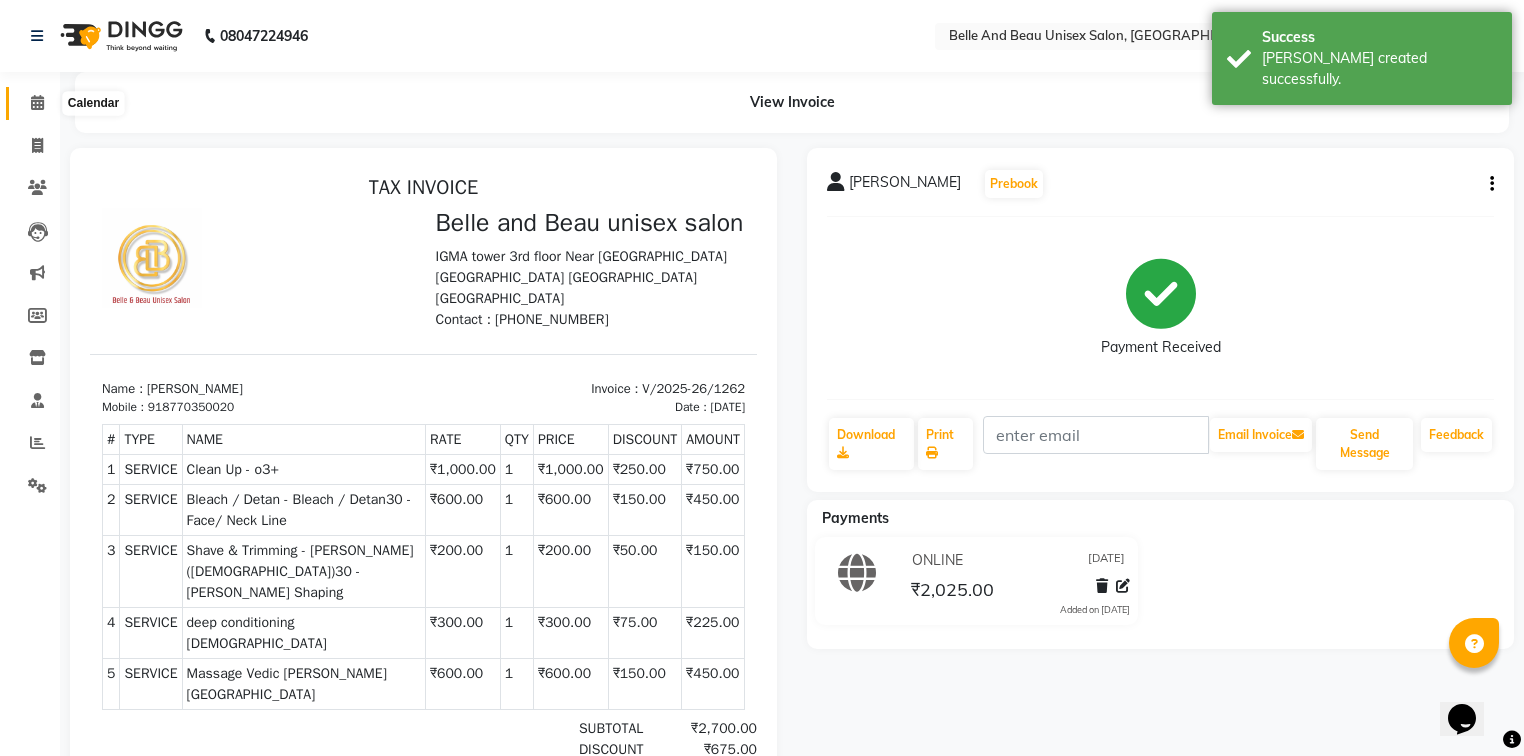 click 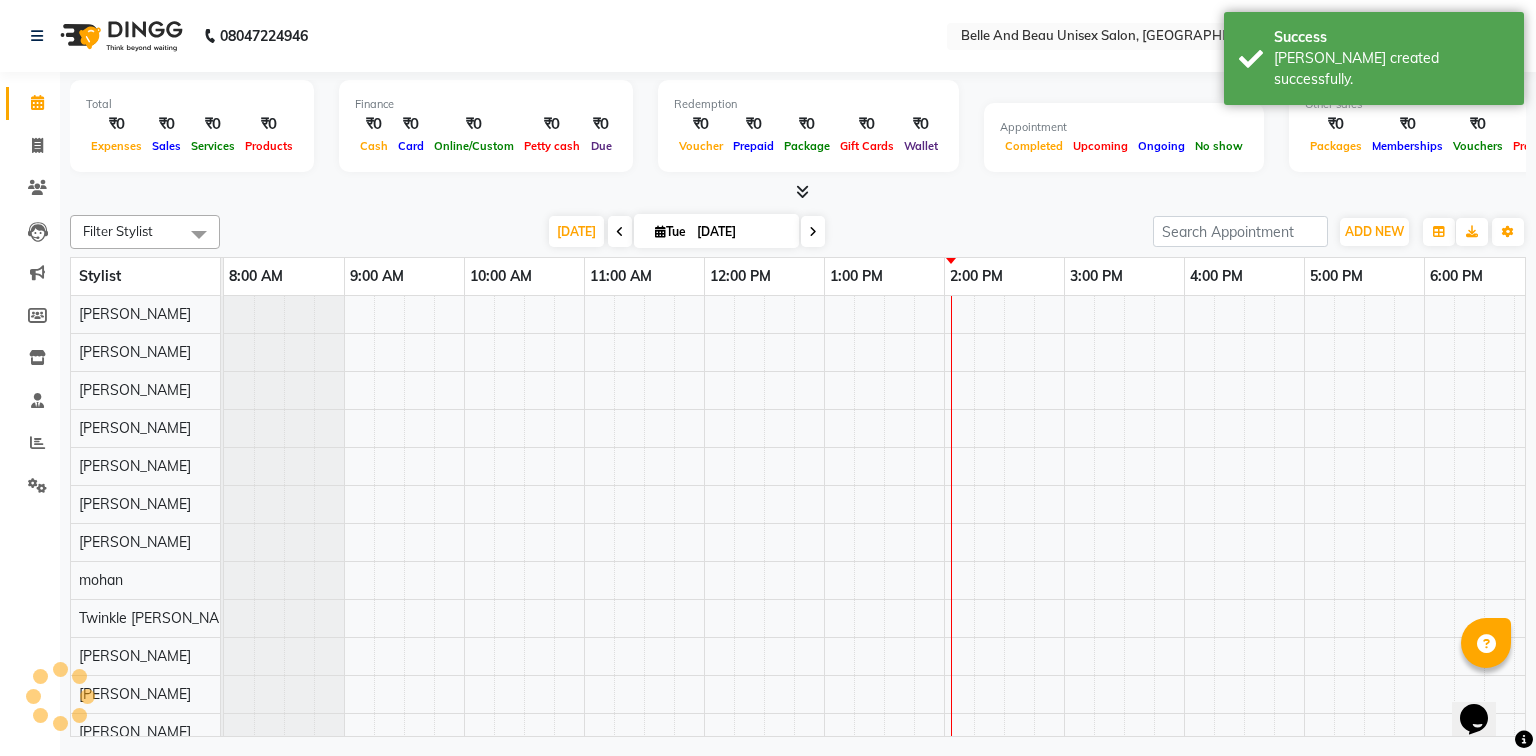 scroll, scrollTop: 0, scrollLeft: 0, axis: both 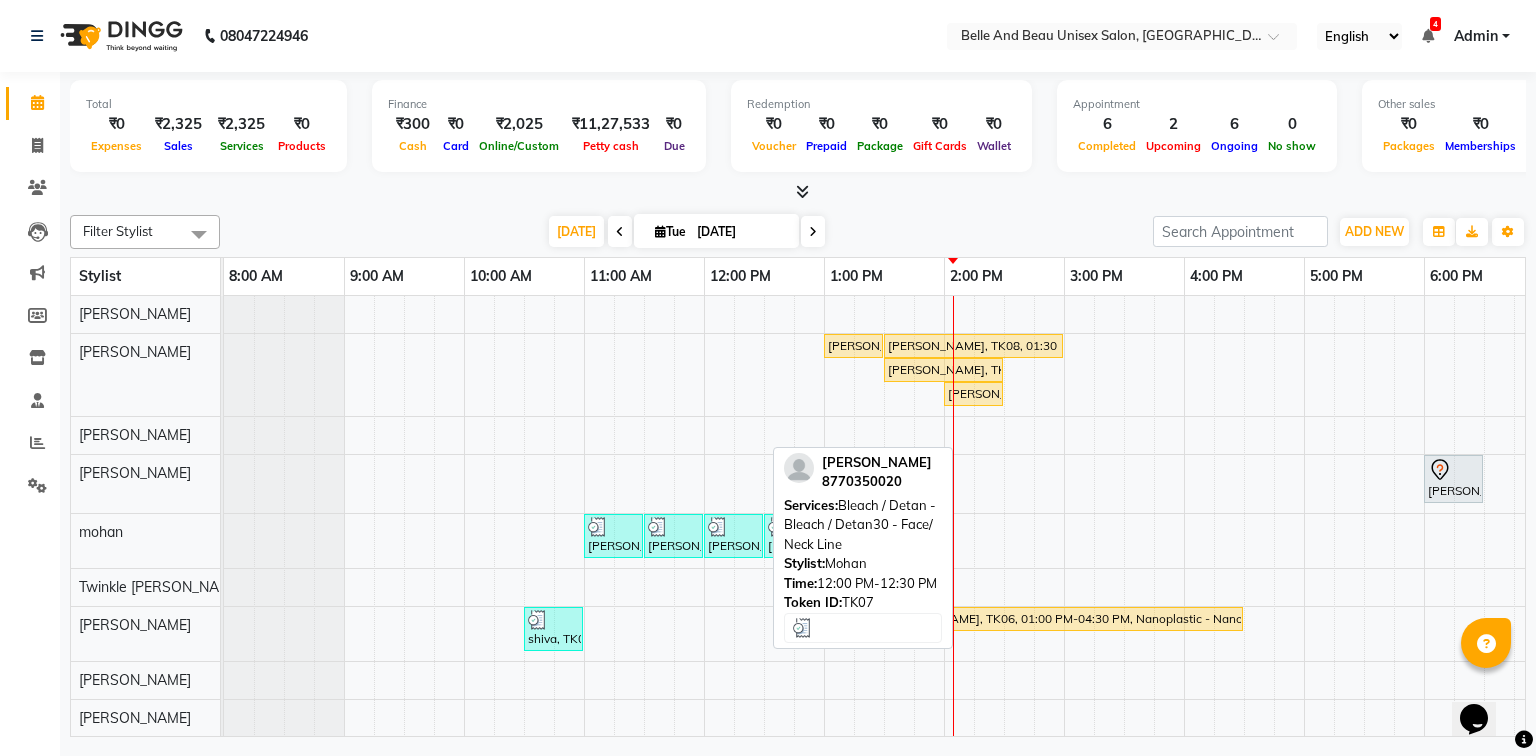 click on "[PERSON_NAME], TK07, 12:00 PM-12:30 PM, Bleach / Detan - Bleach / Detan30 - Face/ Neck Line" at bounding box center (733, 536) 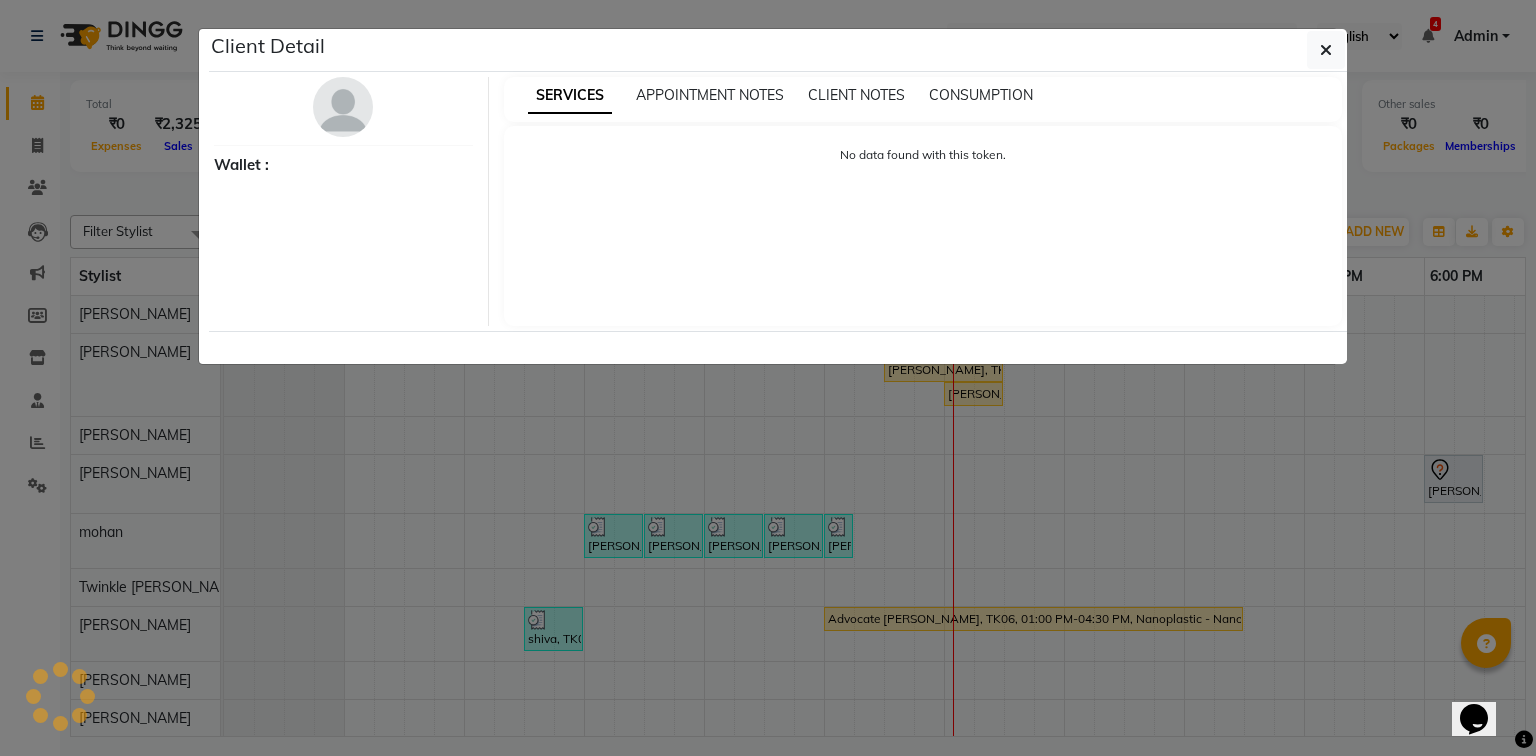 select on "3" 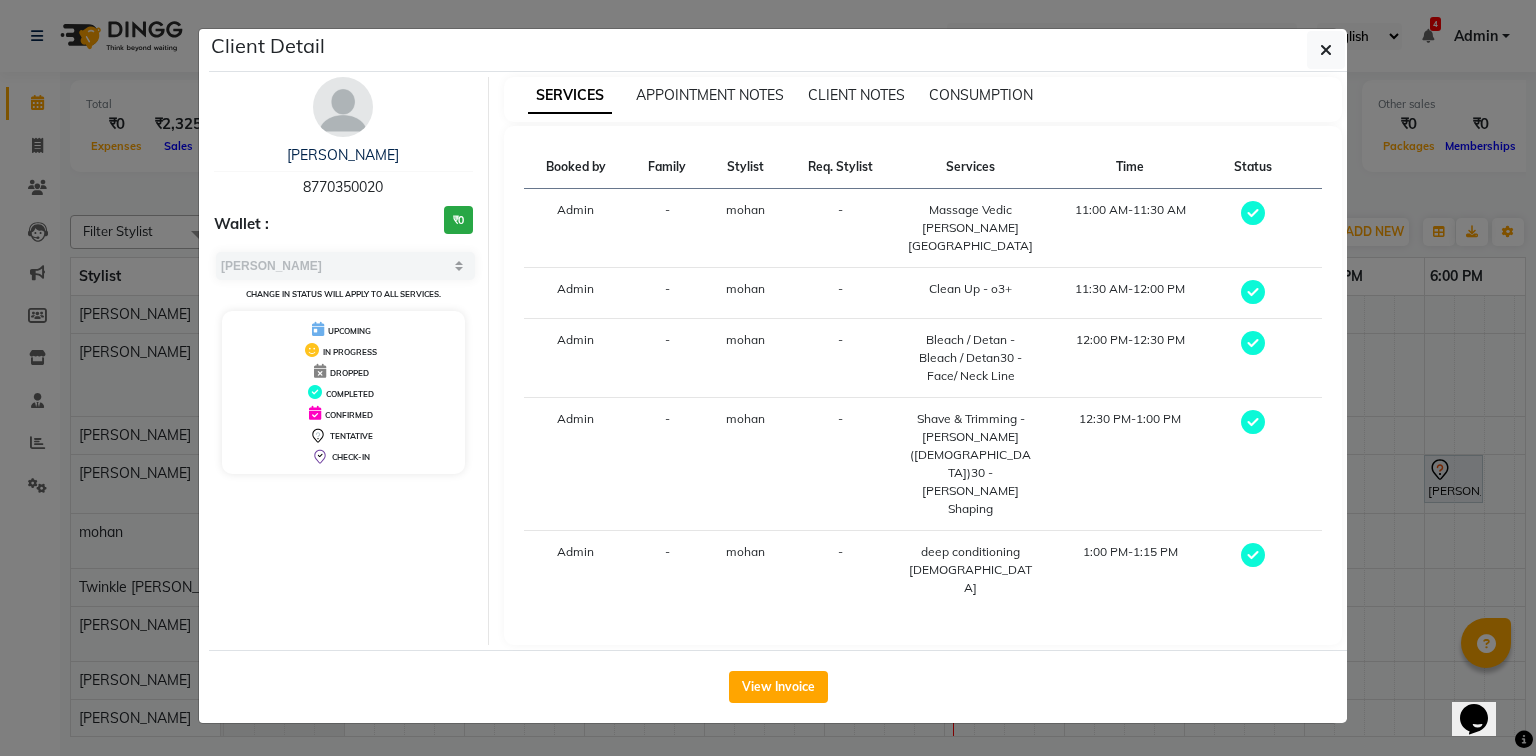 drag, startPoint x: 399, startPoint y: 179, endPoint x: 228, endPoint y: 205, distance: 172.96532 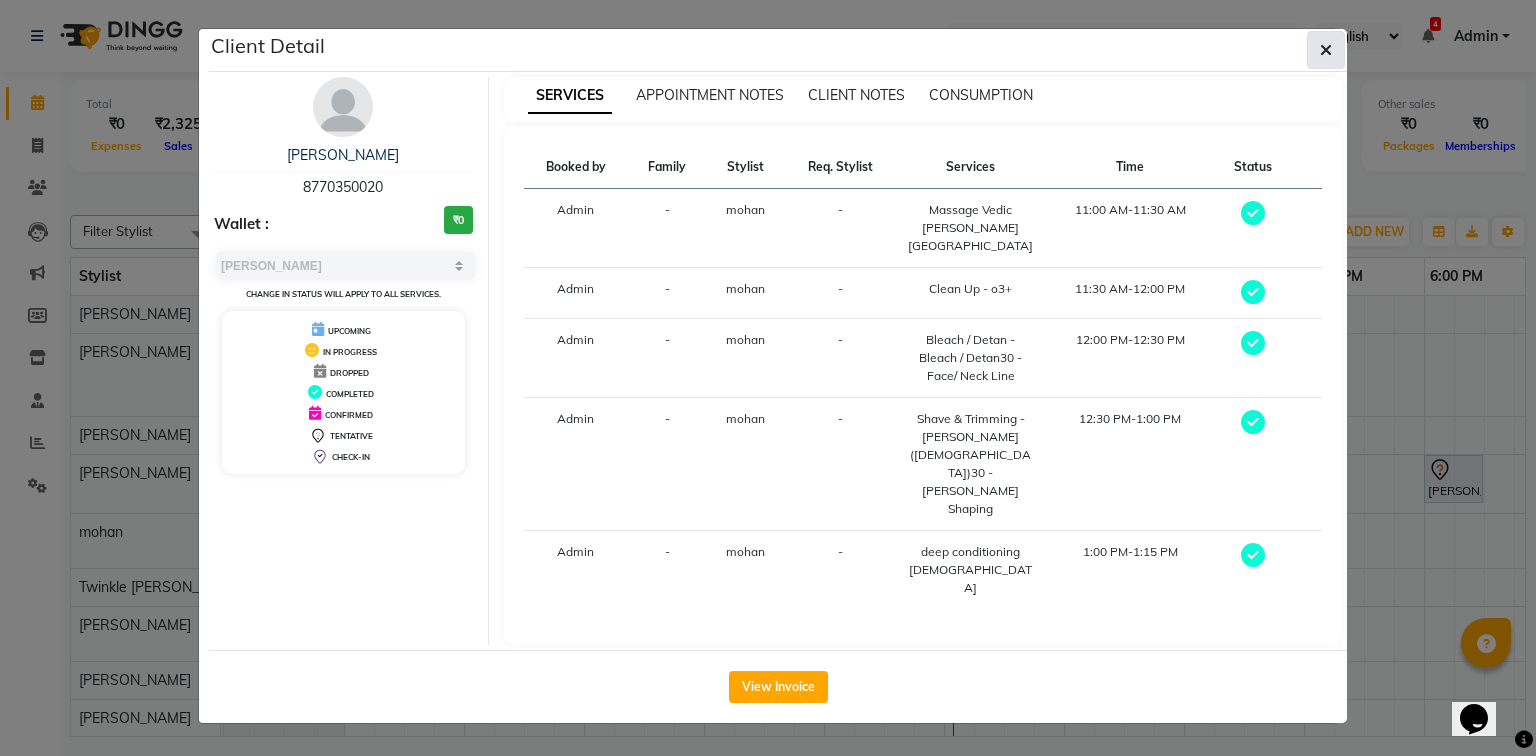 click 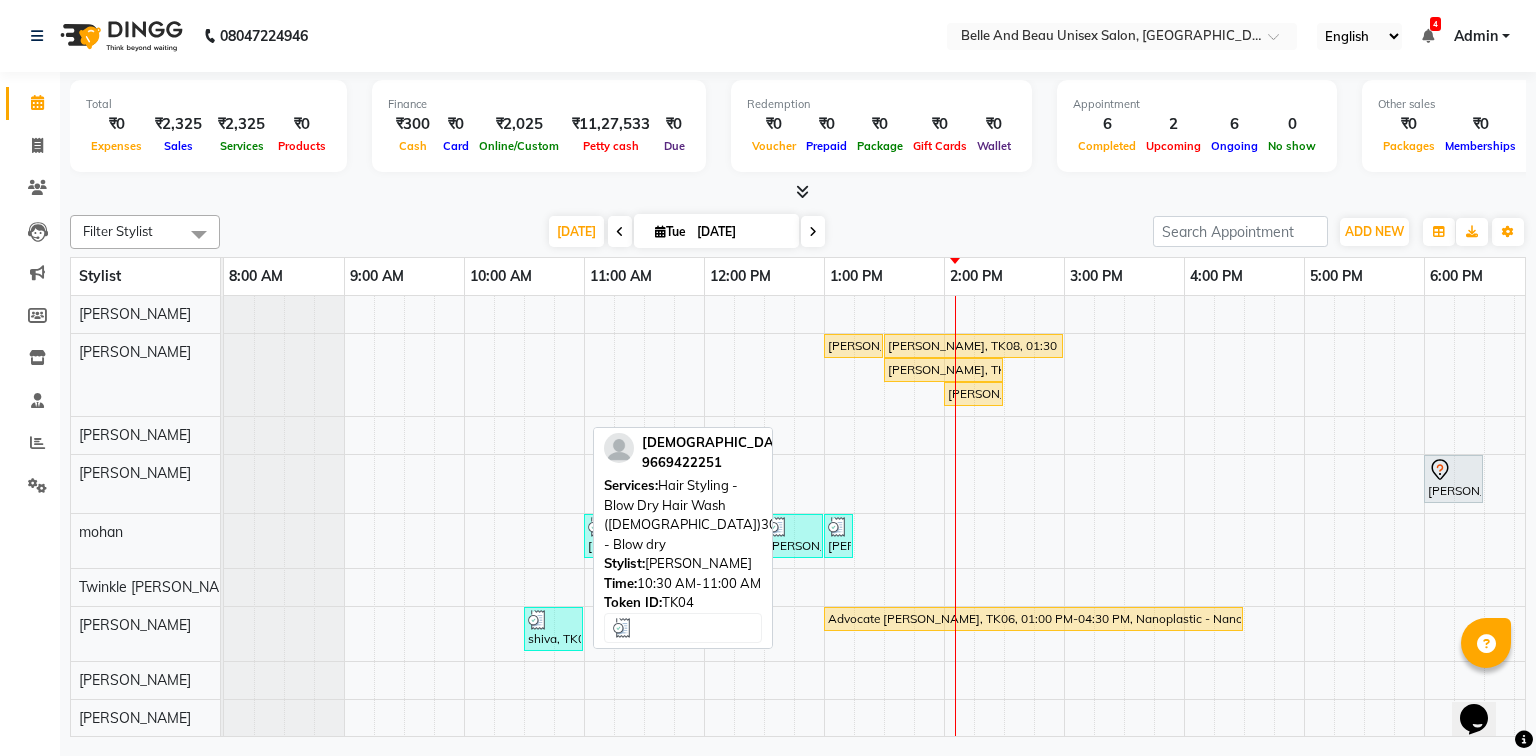 click on "shiva, TK04, 10:30 AM-11:00 AM, Hair Styling - Blow Dry Hair Wash ([DEMOGRAPHIC_DATA])30 - Blow dry" at bounding box center [553, 629] 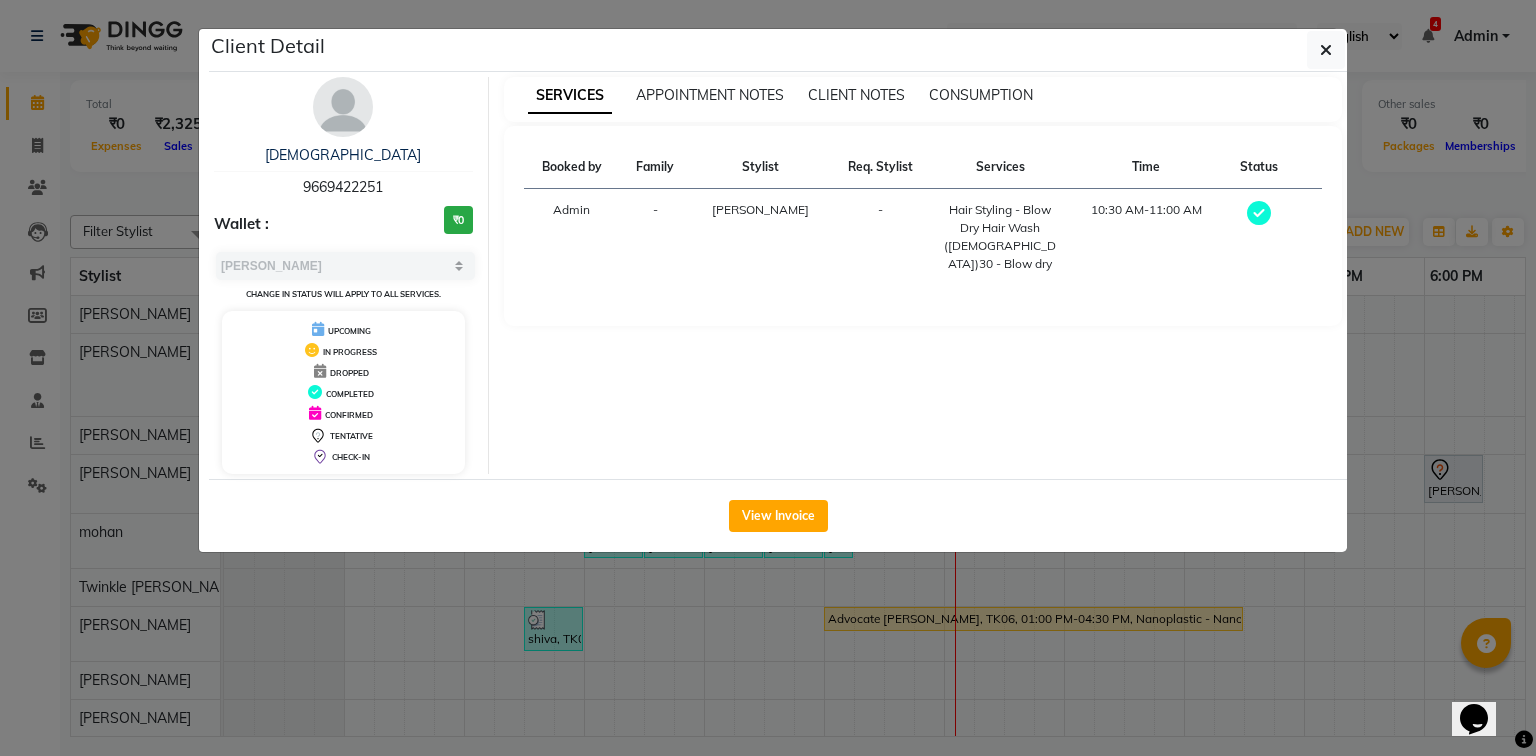 drag, startPoint x: 387, startPoint y: 188, endPoint x: 240, endPoint y: 185, distance: 147.03061 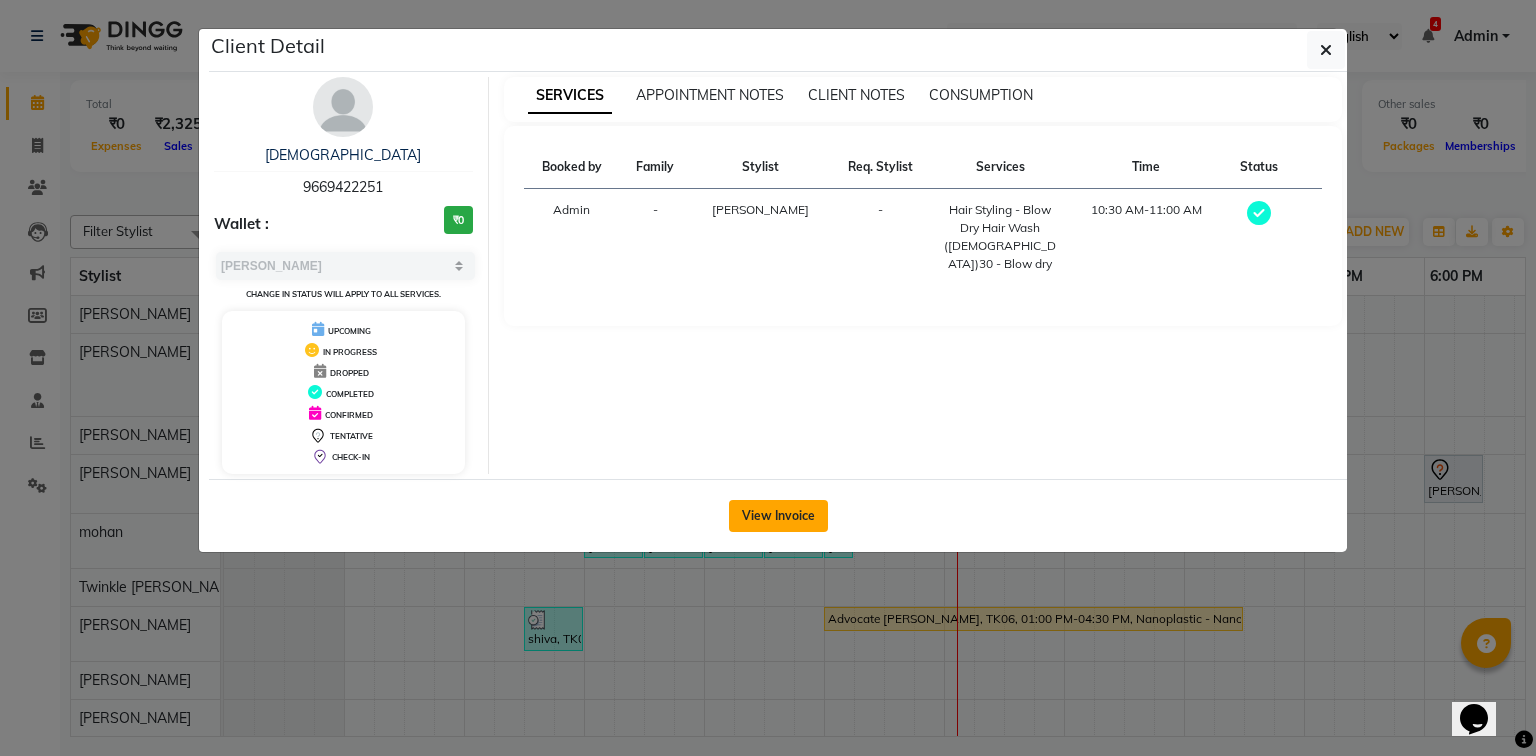 click on "View Invoice" 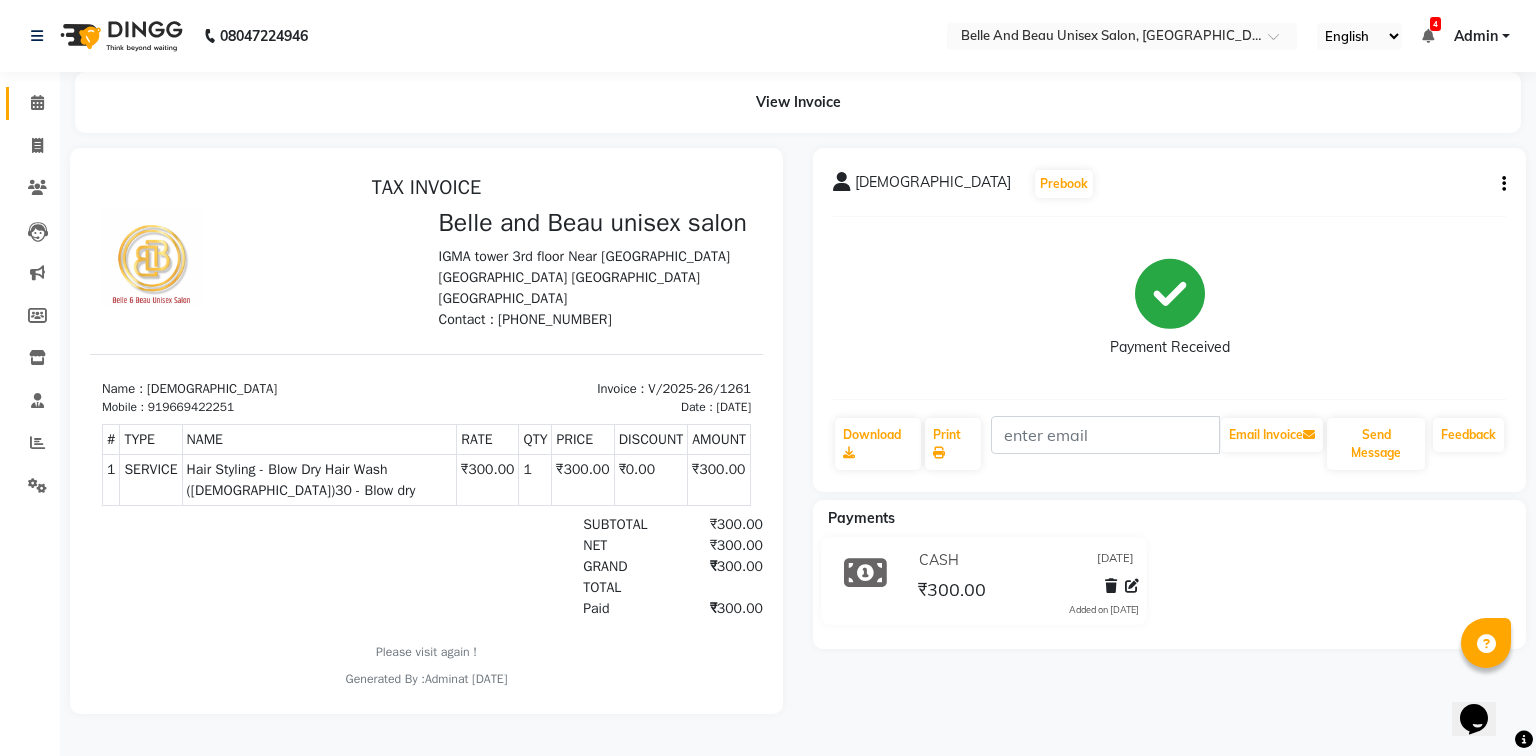 scroll, scrollTop: 0, scrollLeft: 0, axis: both 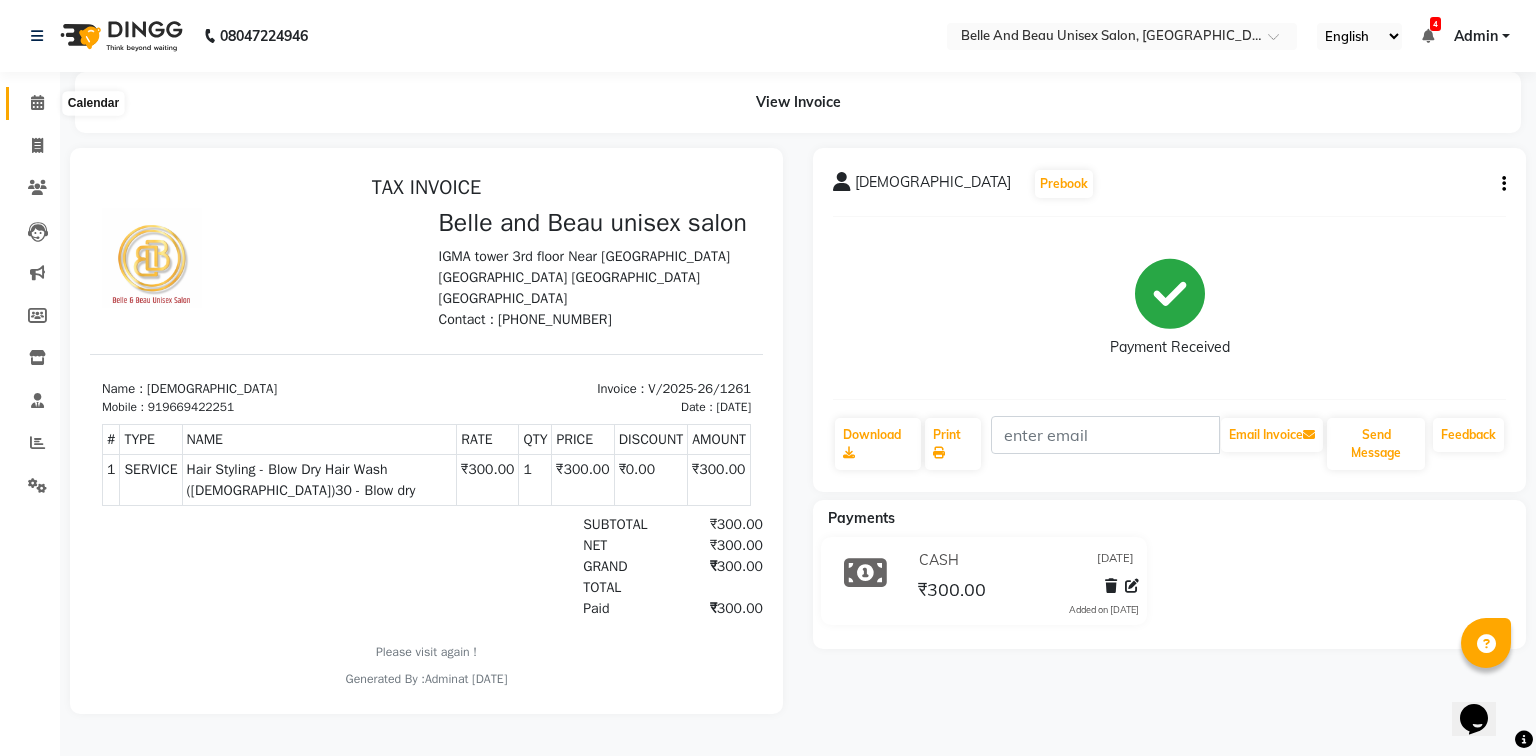 click 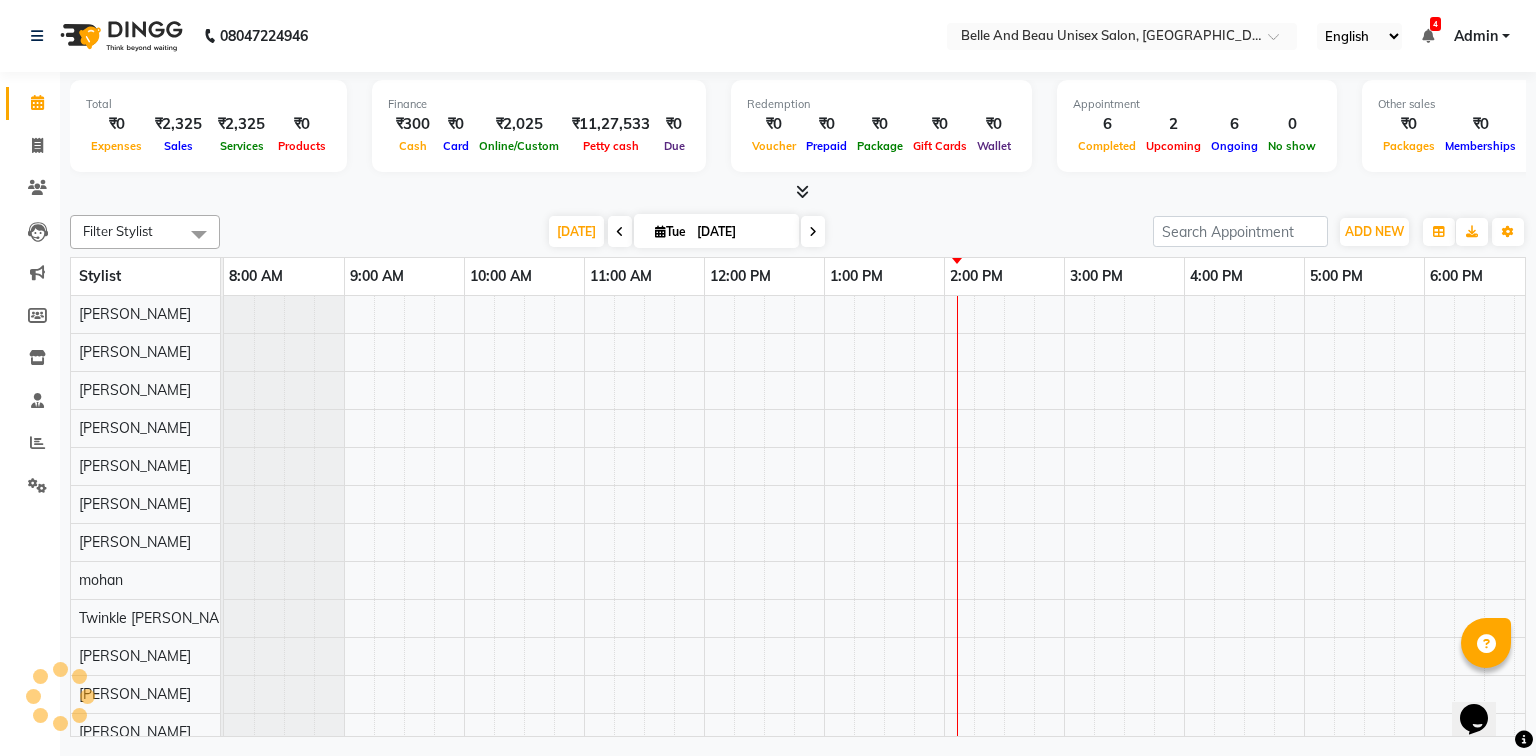 scroll, scrollTop: 0, scrollLeft: 258, axis: horizontal 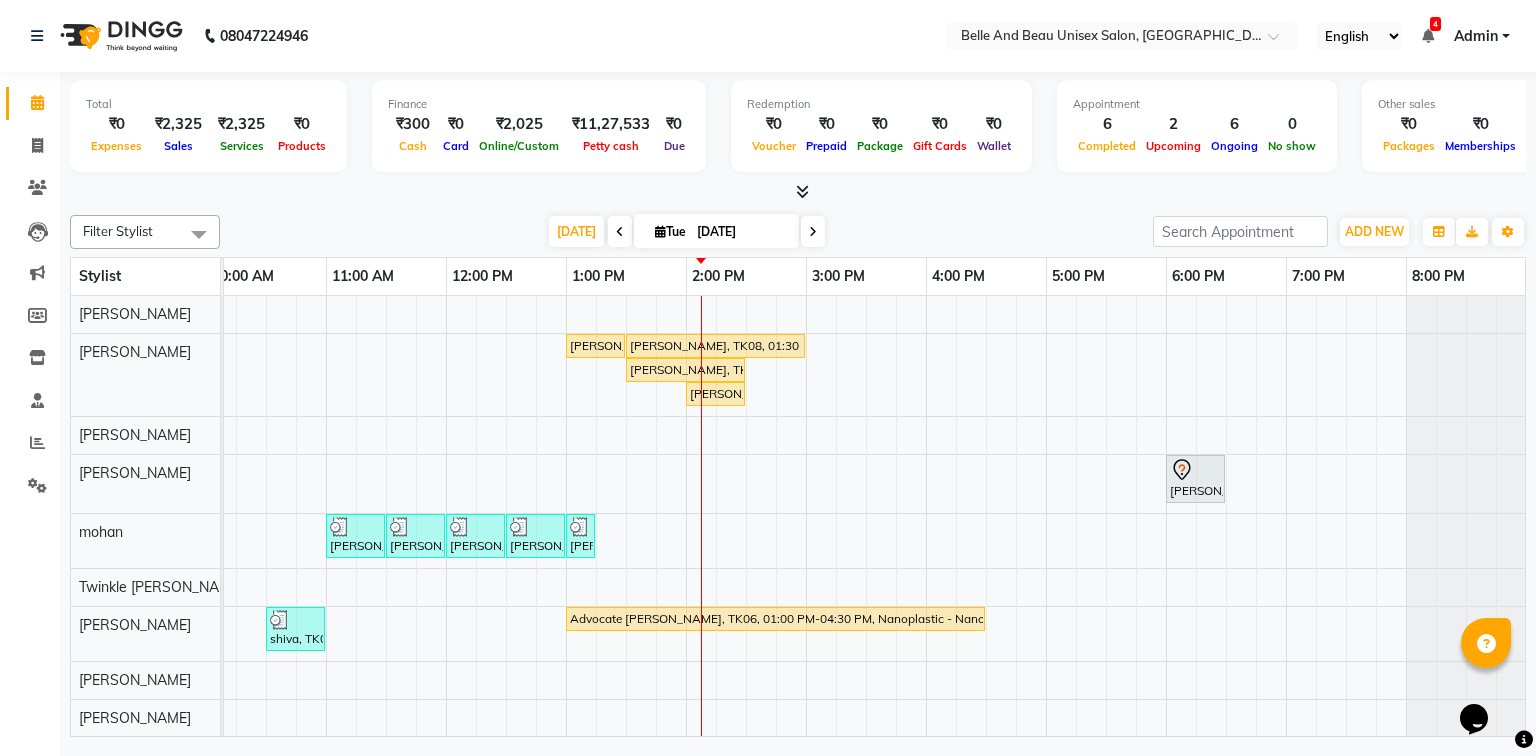 drag, startPoint x: 541, startPoint y: 735, endPoint x: 388, endPoint y: 707, distance: 155.54099 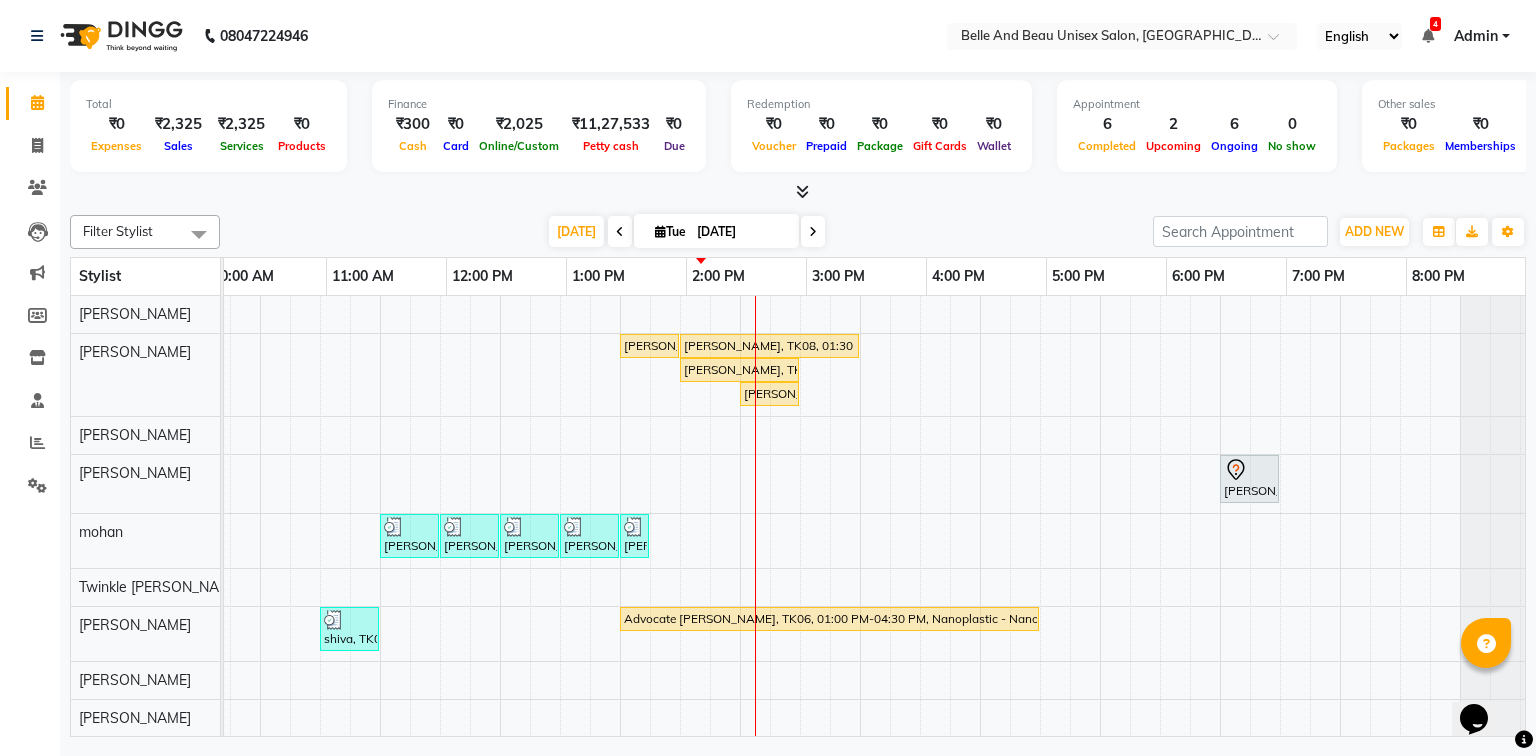 scroll, scrollTop: 0, scrollLeft: 204, axis: horizontal 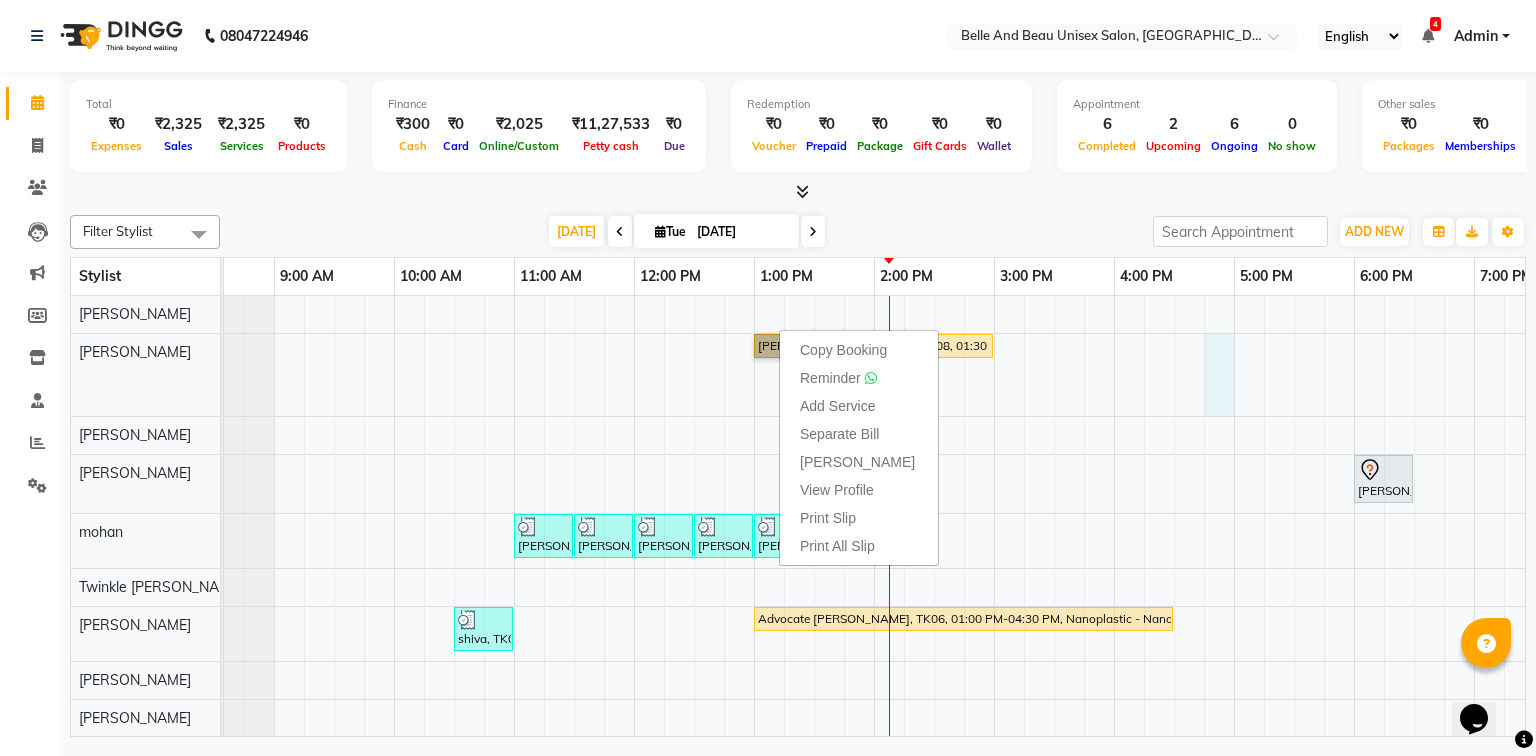 click on "Manori, TK02, 12:30 PM-01:30 PM, ginger & walnut             Trisha Agrawal, TK01, 06:30 PM-07:00 PM, Nail Art - Nail Art30 - Nail Extension    dr Stuti Gupta, TK08, 01:00 PM-01:30 PM, Waxing - Premium Flavoured Rica Wax30 - Full Legs (Female)    dr Stuti Gupta, TK08, 01:30 PM-03:00 PM, Waxing - Premium Flavoured Rica Wax30 - Full Hands (Female)    Anju Khatwani, TK03, 01:30 PM-02:30 PM, offer 1999    dr Stuti Gupta, TK08, 02:00 PM-02:30 PM, Waxing - Premium Flavoured Rica Wax30 - Underarms (Male)             Dr. Ajay Kumar, TK05, 06:00 PM-06:30 PM, Hair Care - Hair Cut (Male)30 - Adult Hair Cut (Below 8)     Daniel D, TK07, 11:00 AM-11:30 AM, Massage Vedic Valle  head      Daniel D, TK07, 11:30 AM-12:00 PM, Clean Up - o3+     Daniel D, TK07, 12:00 PM-12:30 PM, Bleach / Detan - Bleach / Detan30 - Face/ Neck Line     Daniel D, TK07, 12:30 PM-01:00 PM, Shave & Trimming - Beard  (Male)30 - Beard Shaping     Daniel D, TK07, 01:00 PM-01:15 PM, deep conditioning male" at bounding box center [934, 449] 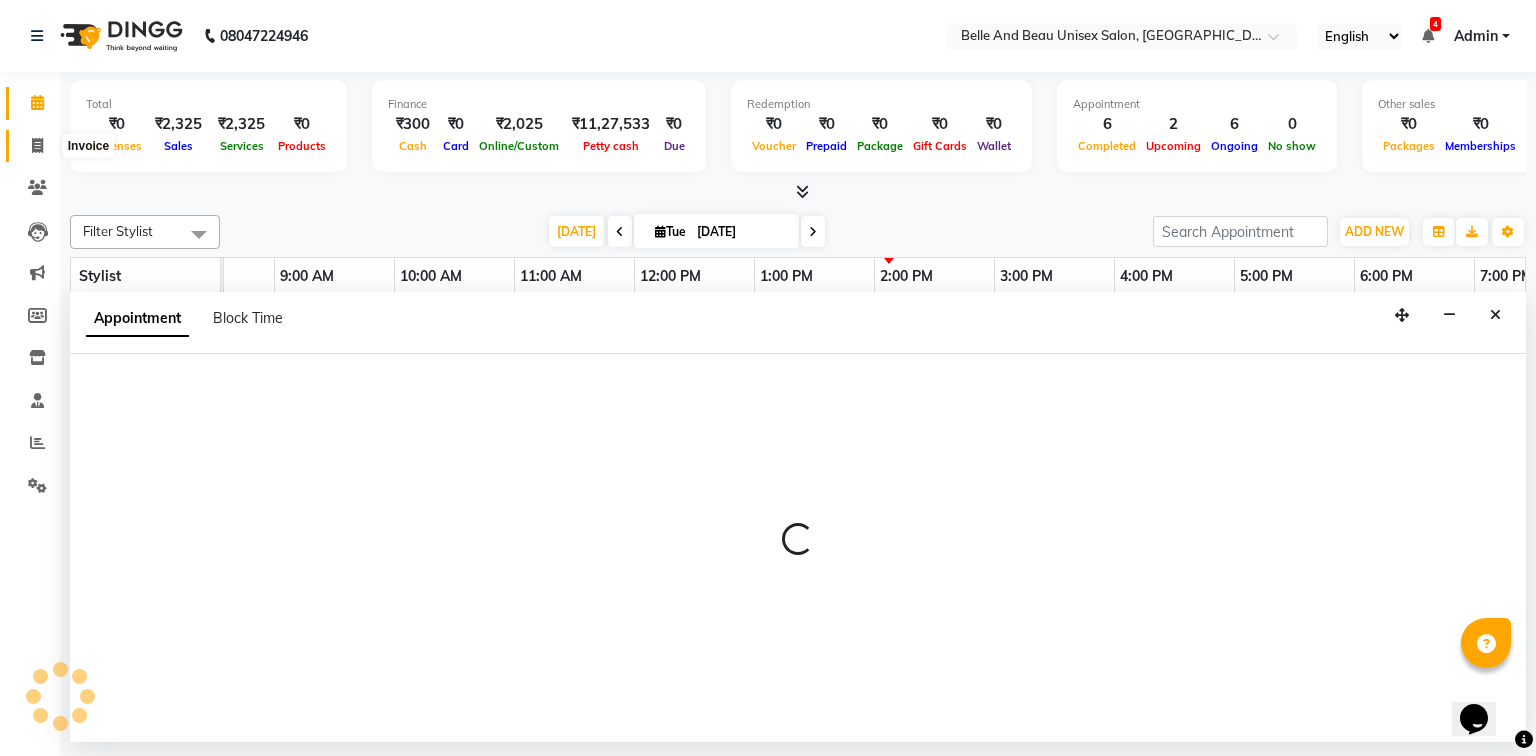 select on "60511" 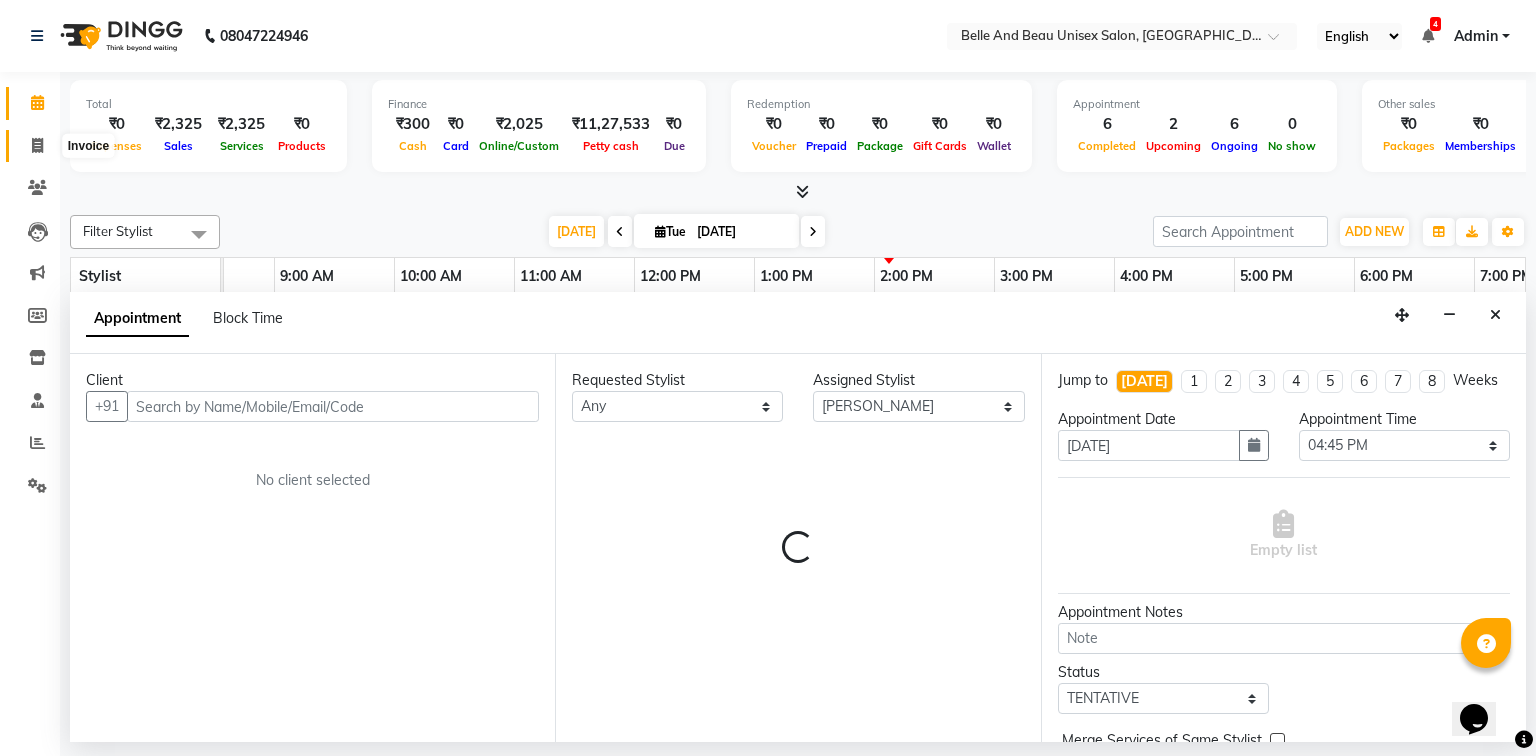 click 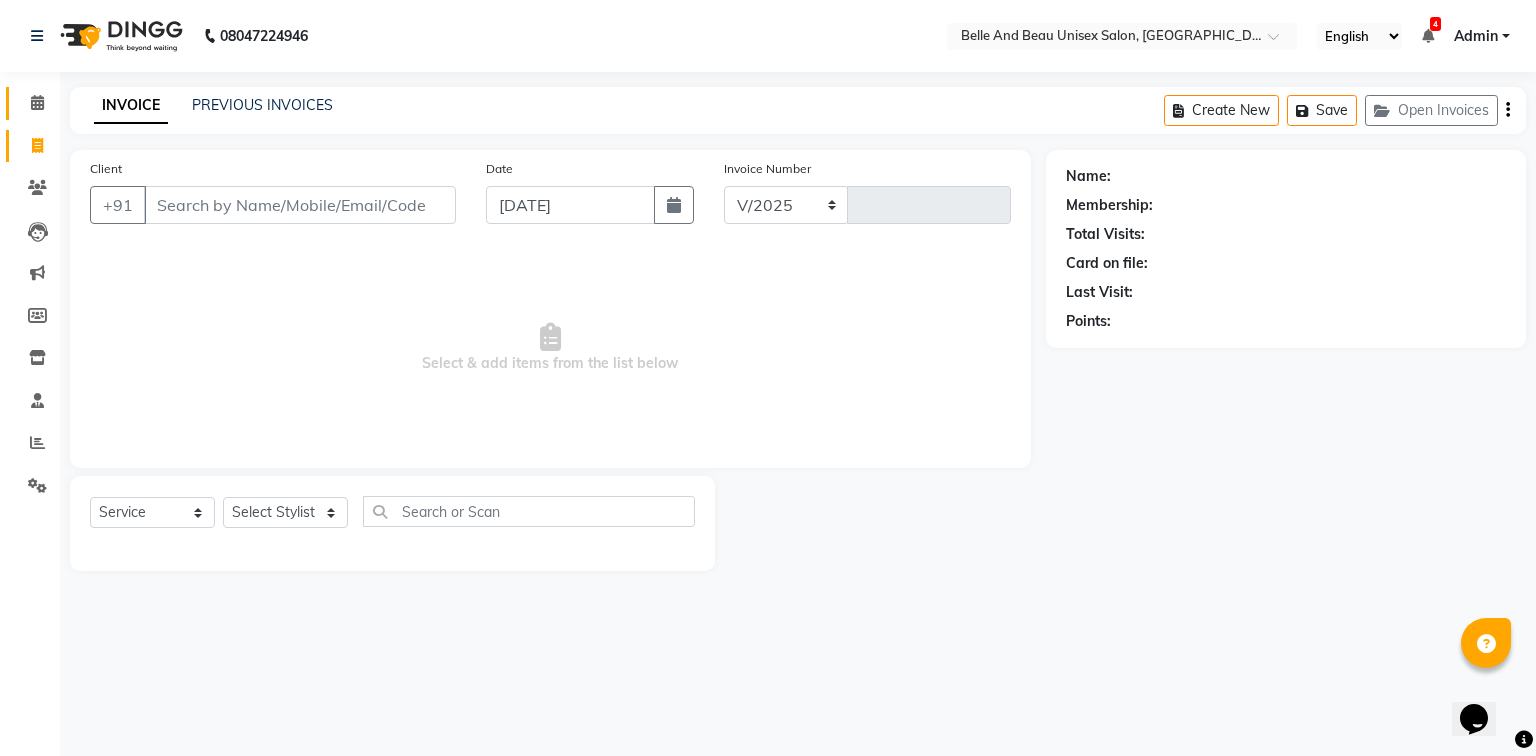 select on "7066" 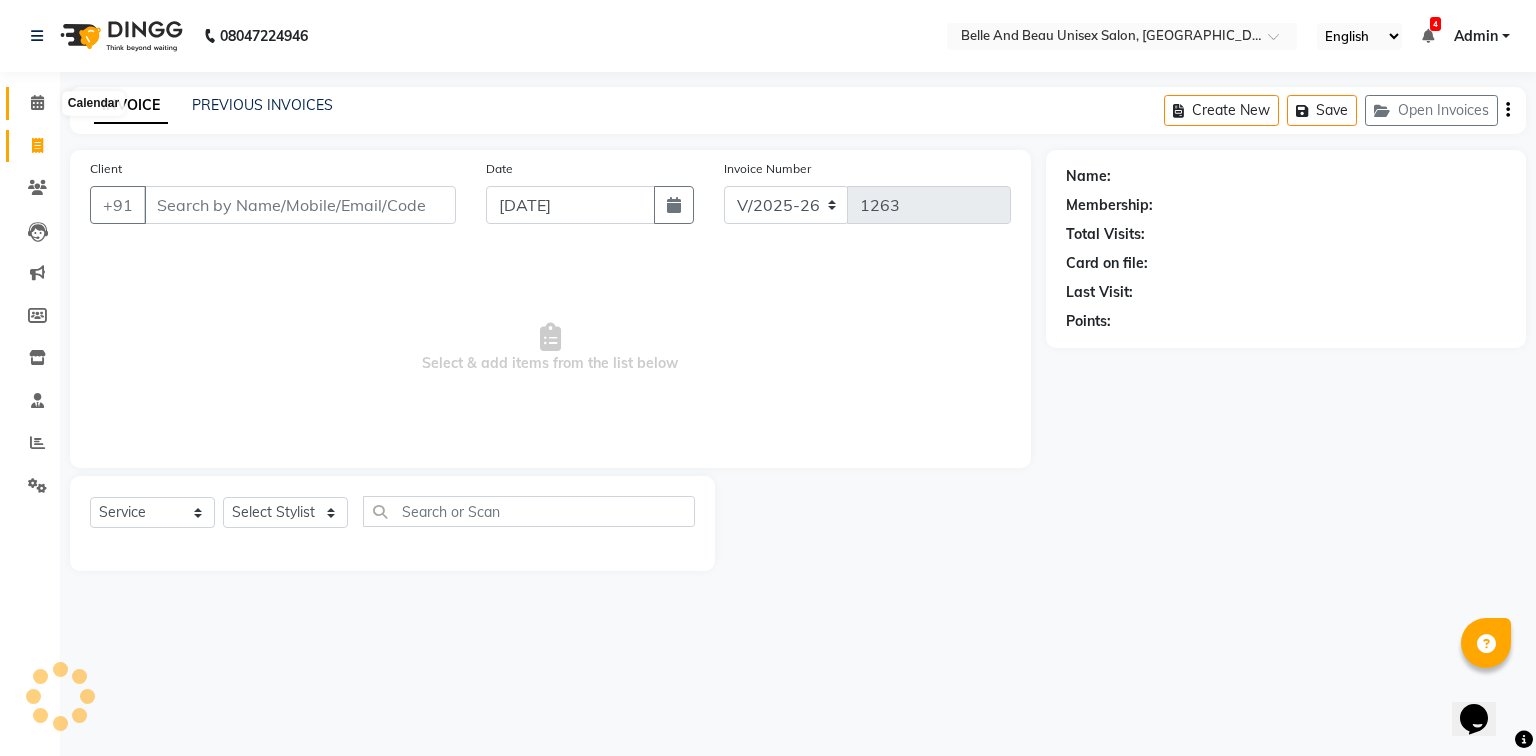 click 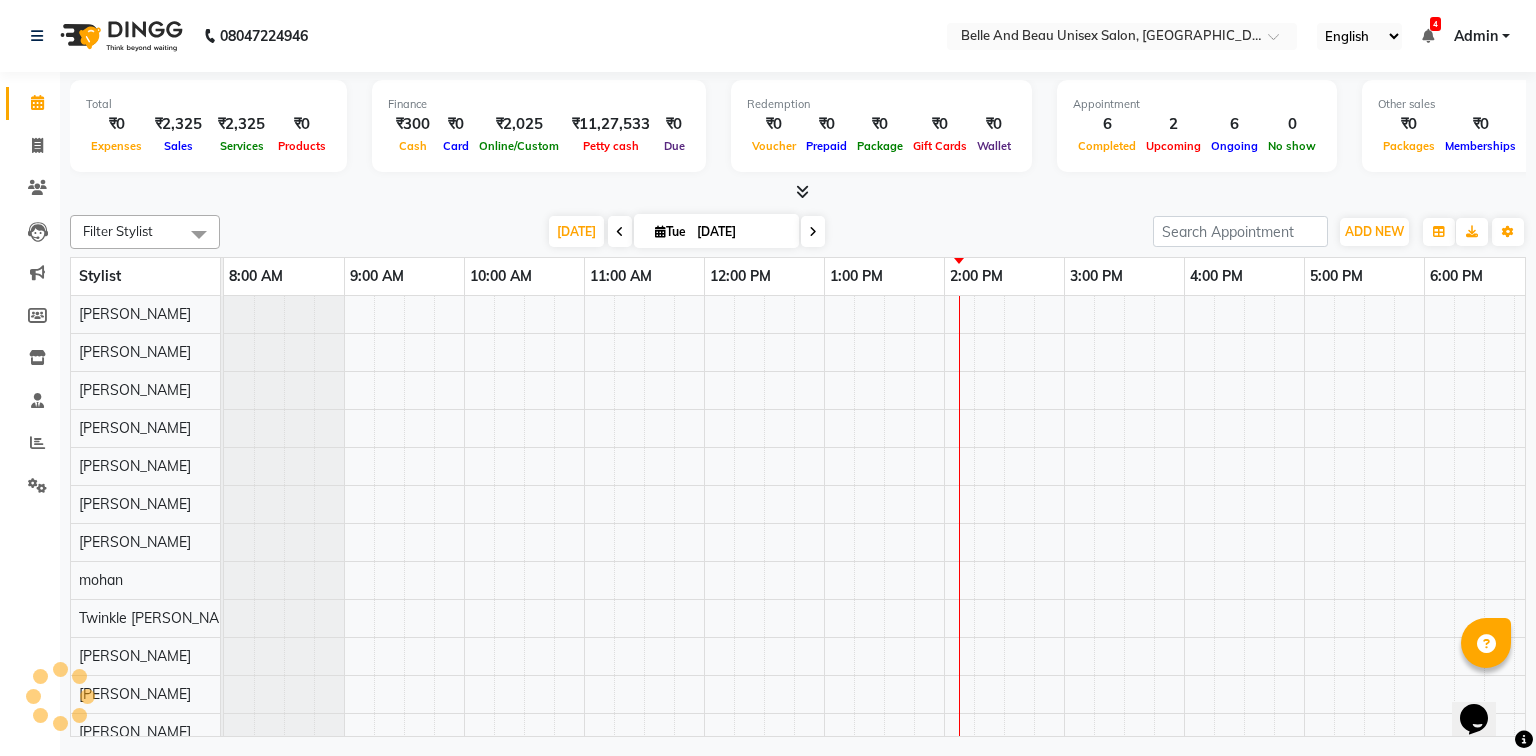 scroll, scrollTop: 0, scrollLeft: 258, axis: horizontal 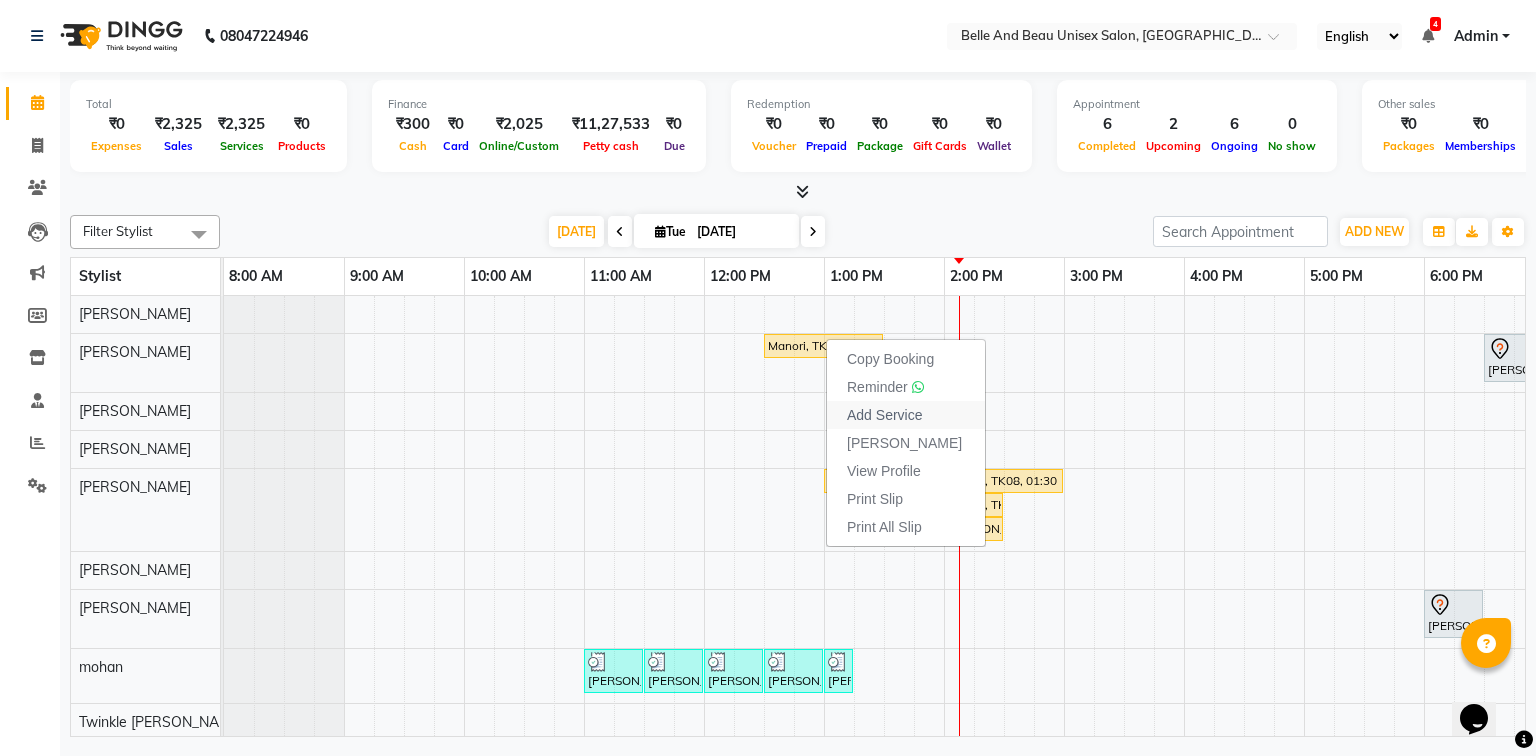 click on "Add Service" at bounding box center [884, 415] 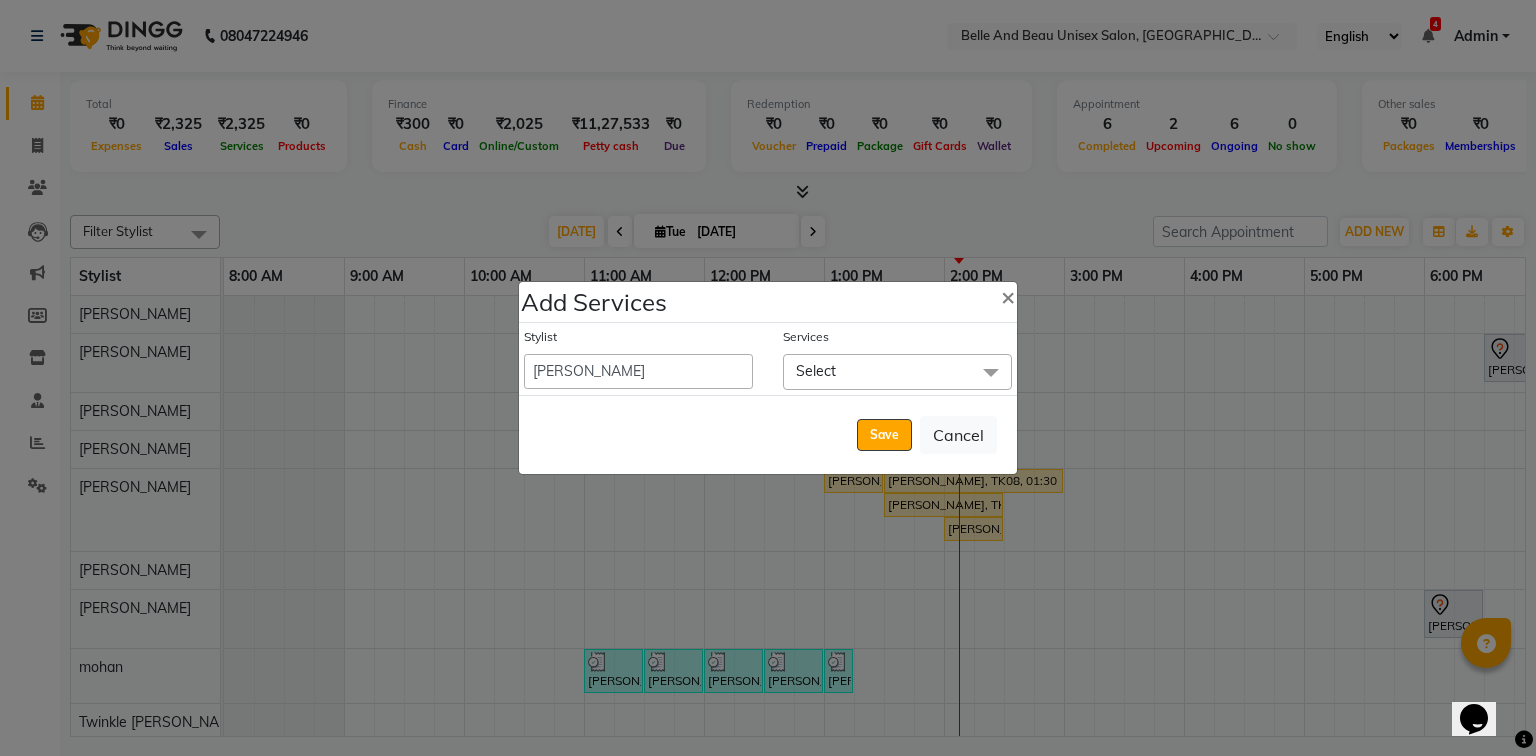 click on "Select" 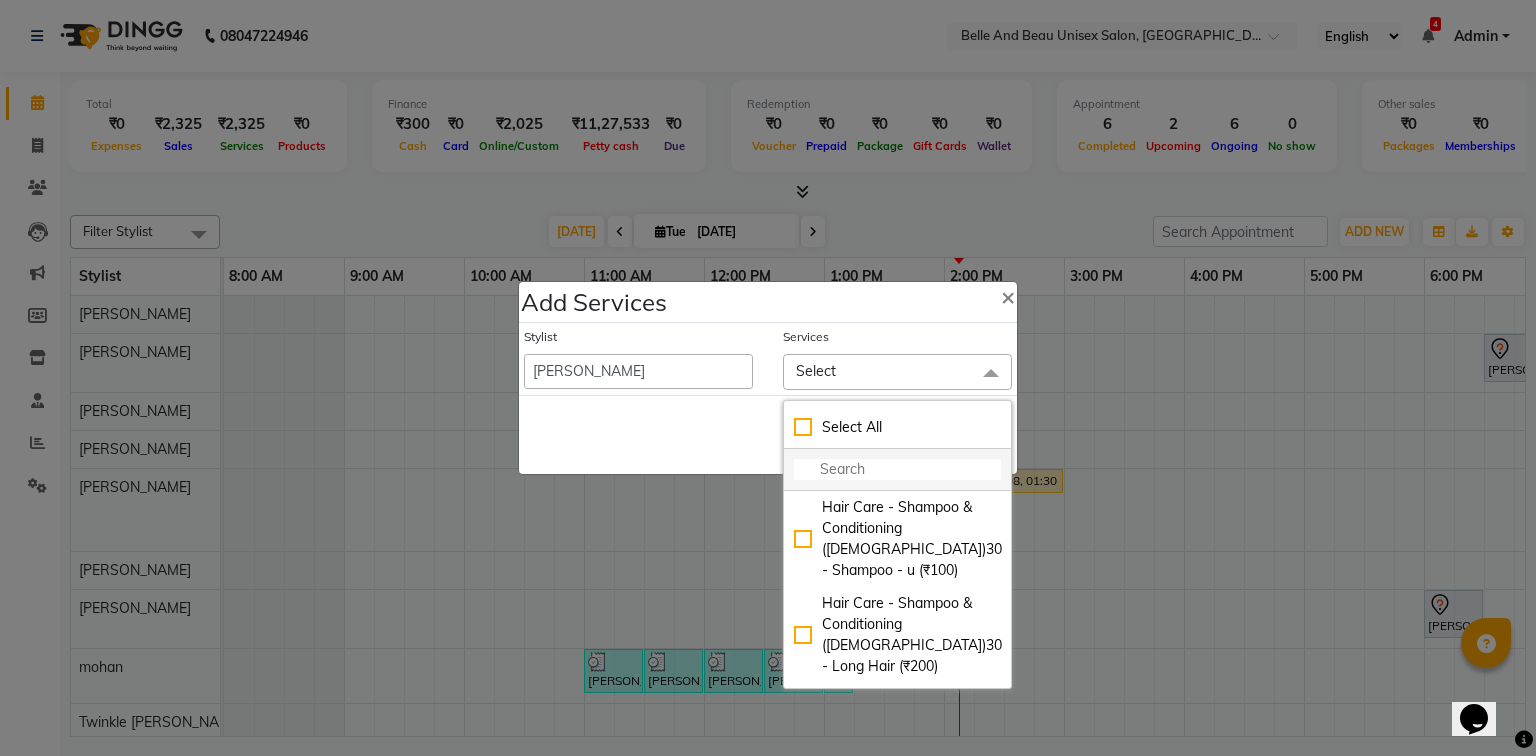 click 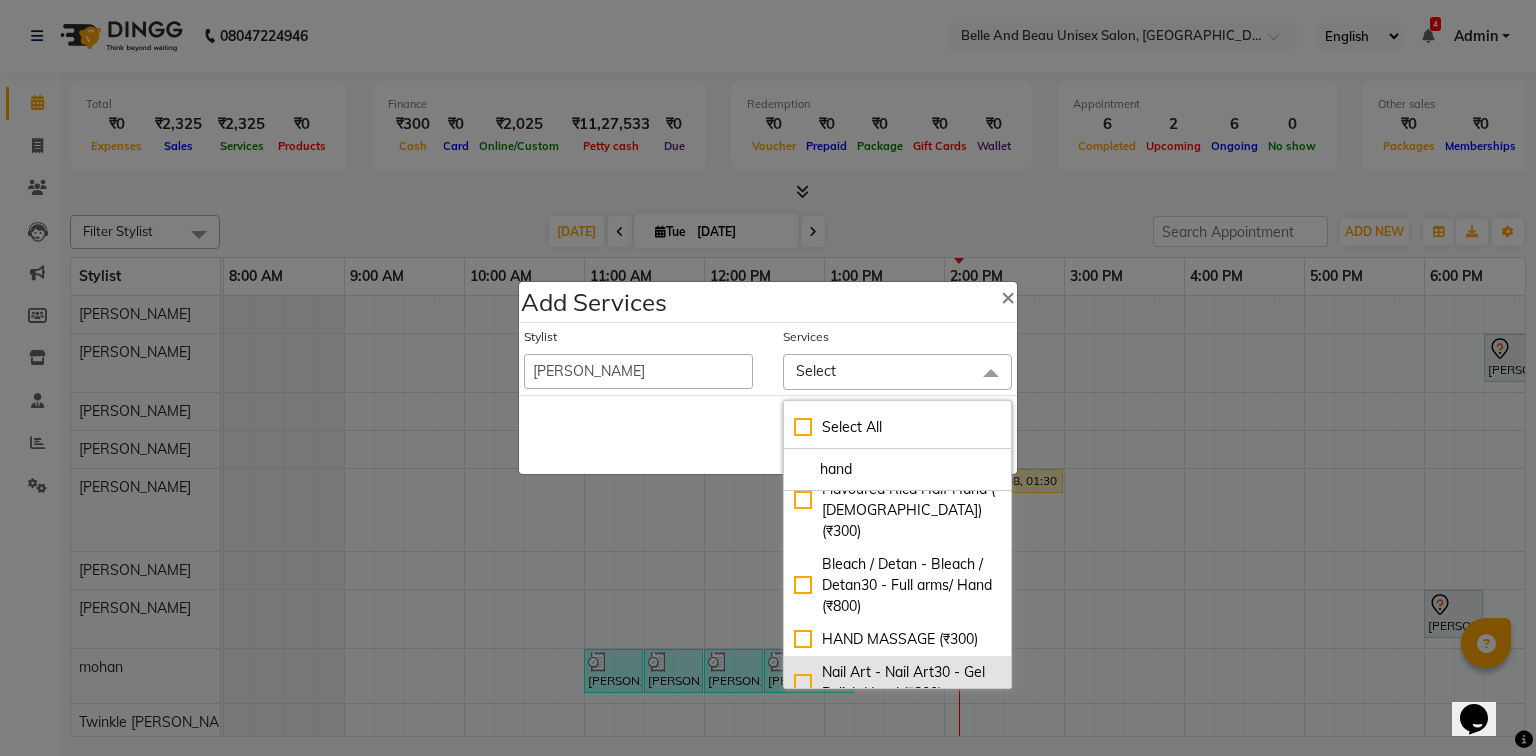 scroll, scrollTop: 360, scrollLeft: 0, axis: vertical 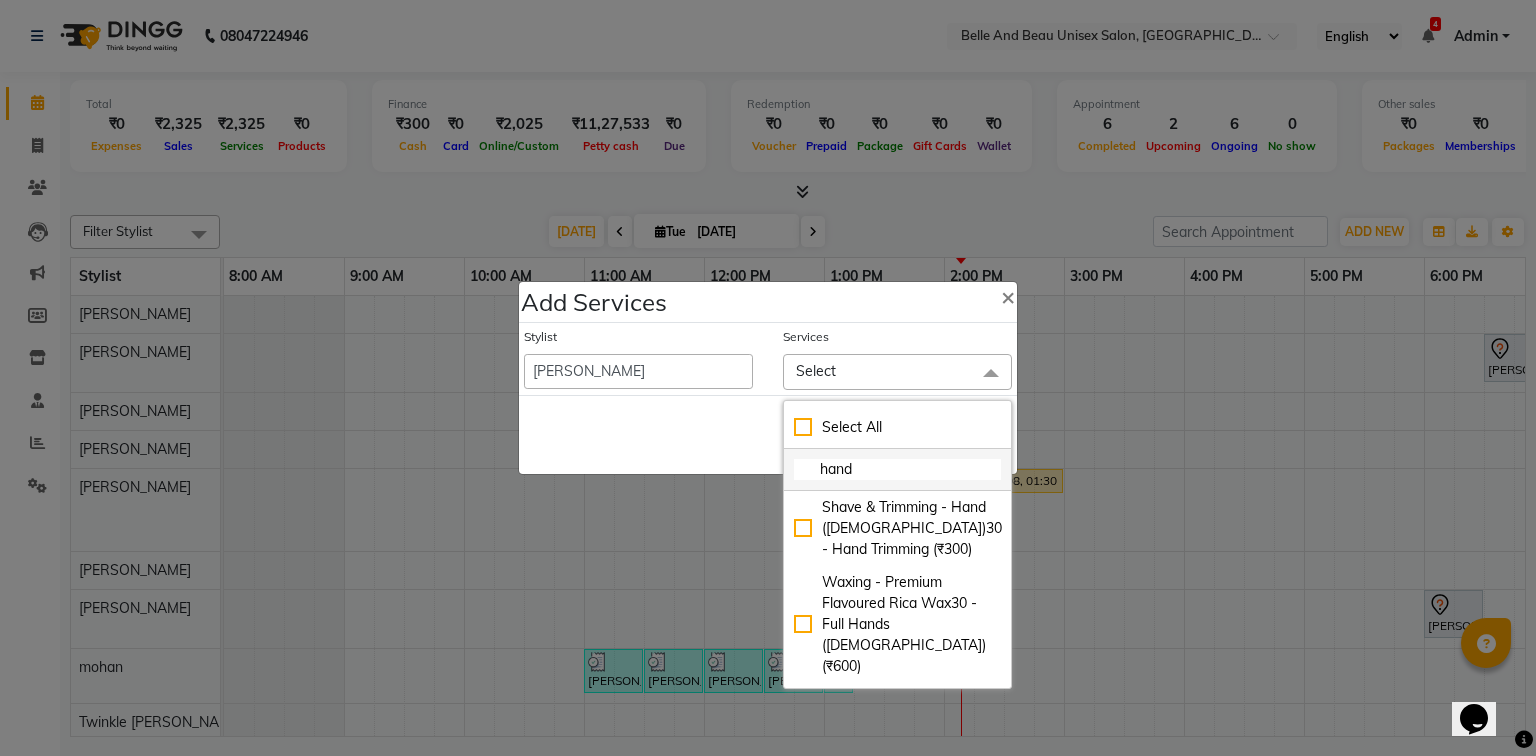 click on "hand" 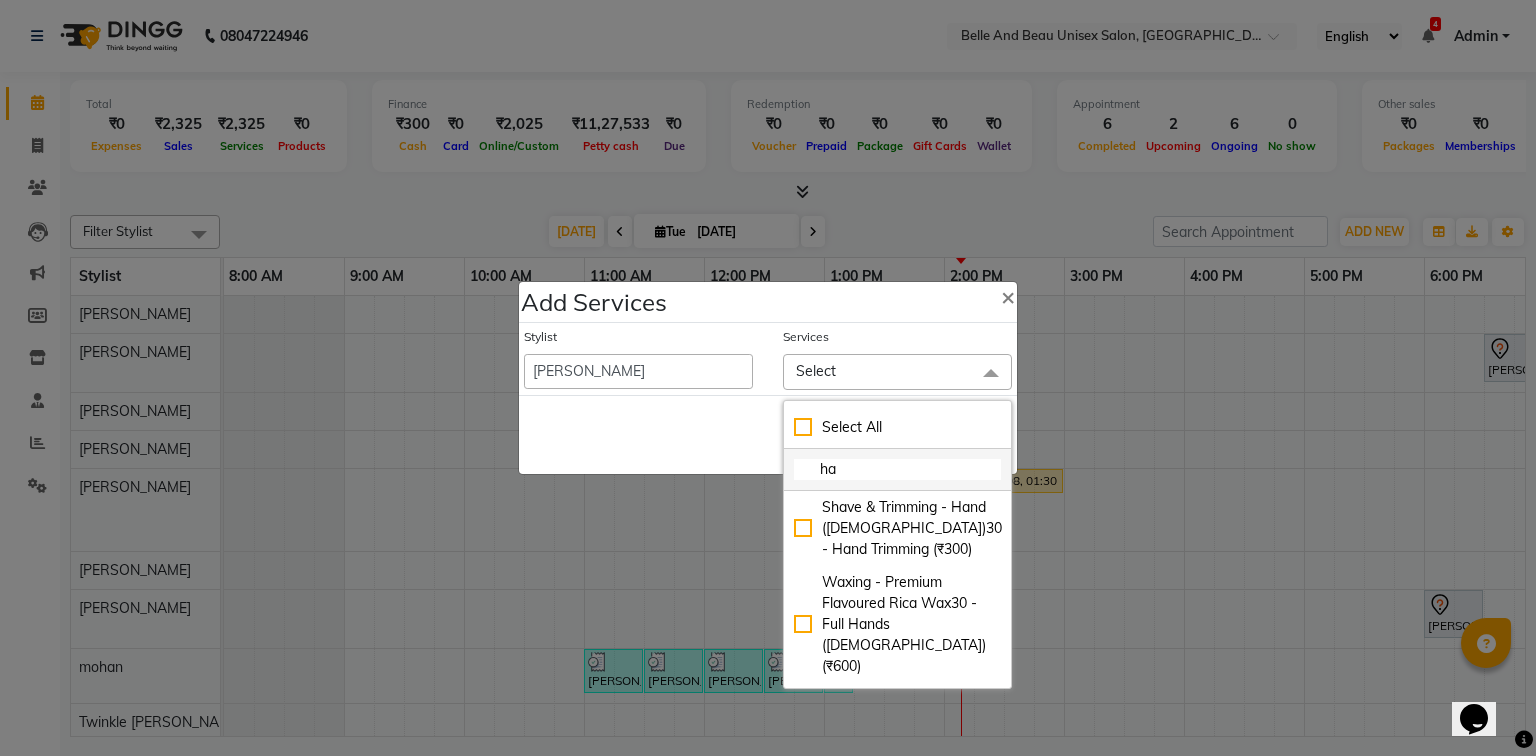 type on "h" 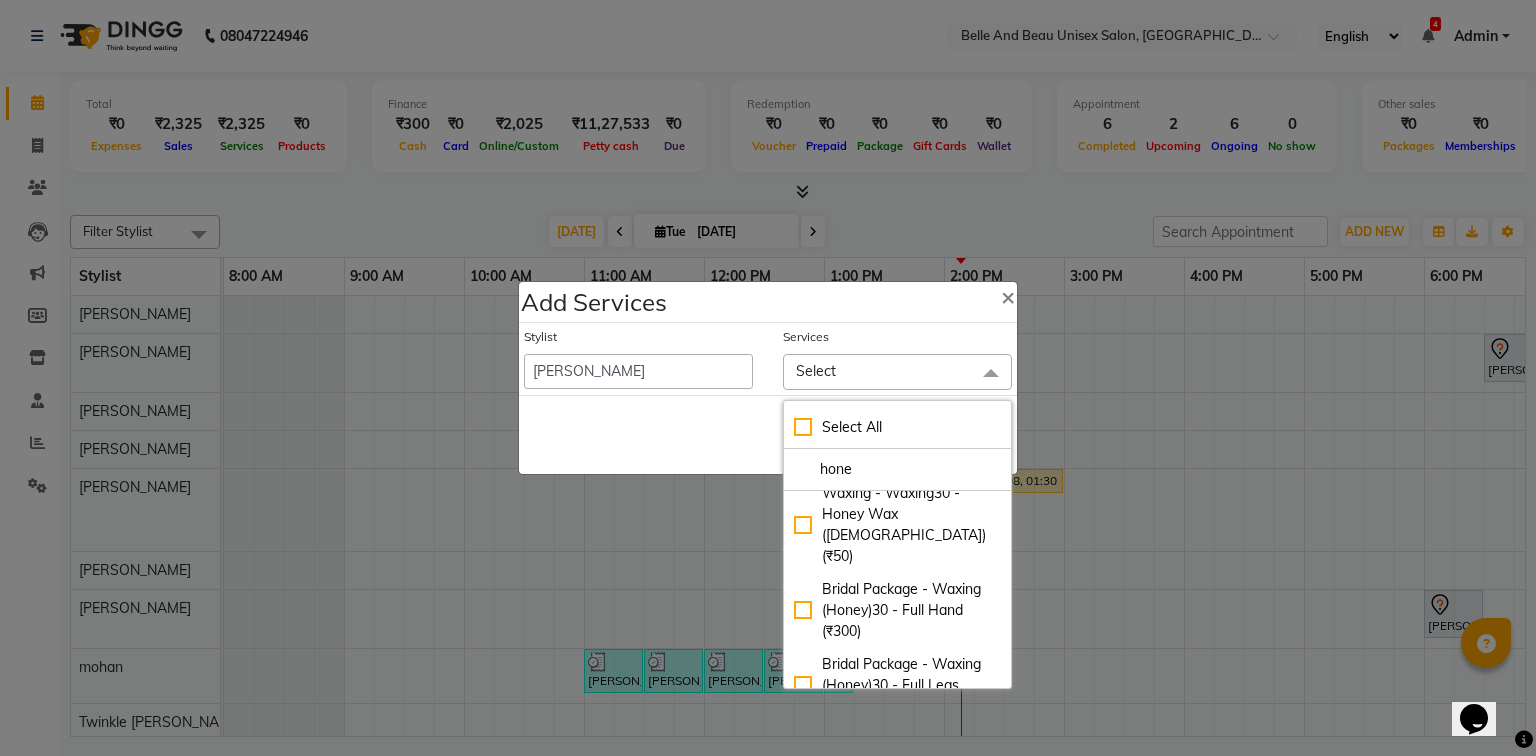 scroll, scrollTop: 156, scrollLeft: 0, axis: vertical 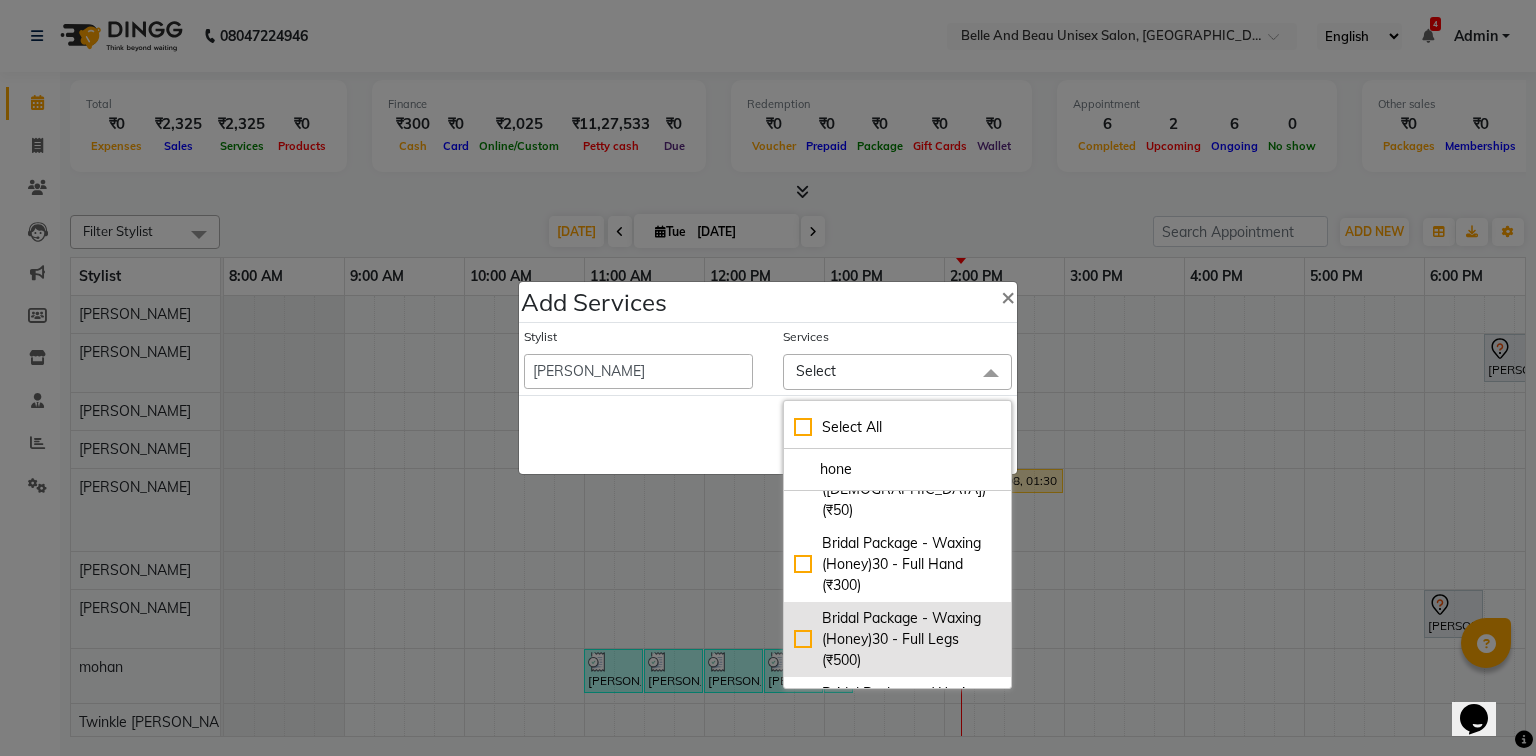 type on "hone" 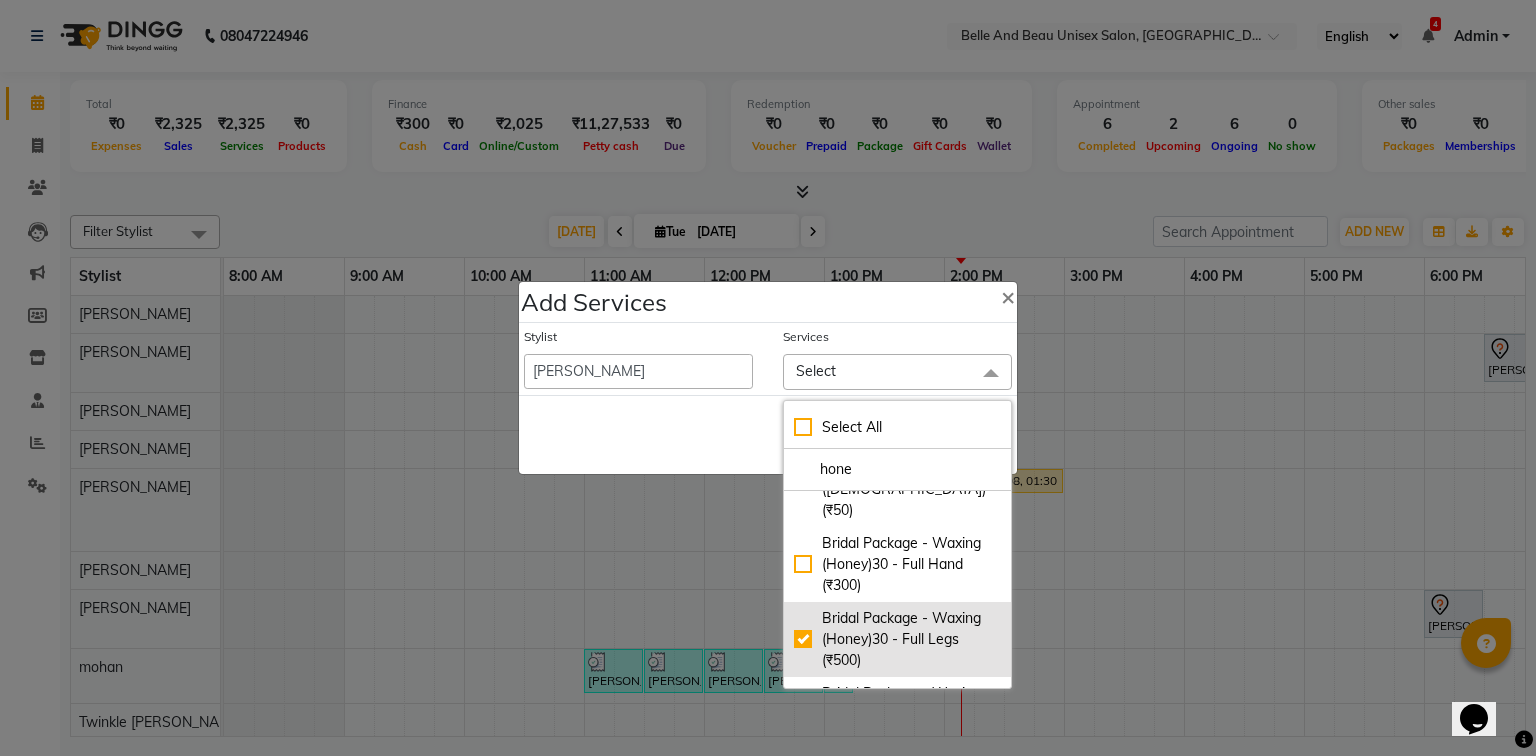 checkbox on "true" 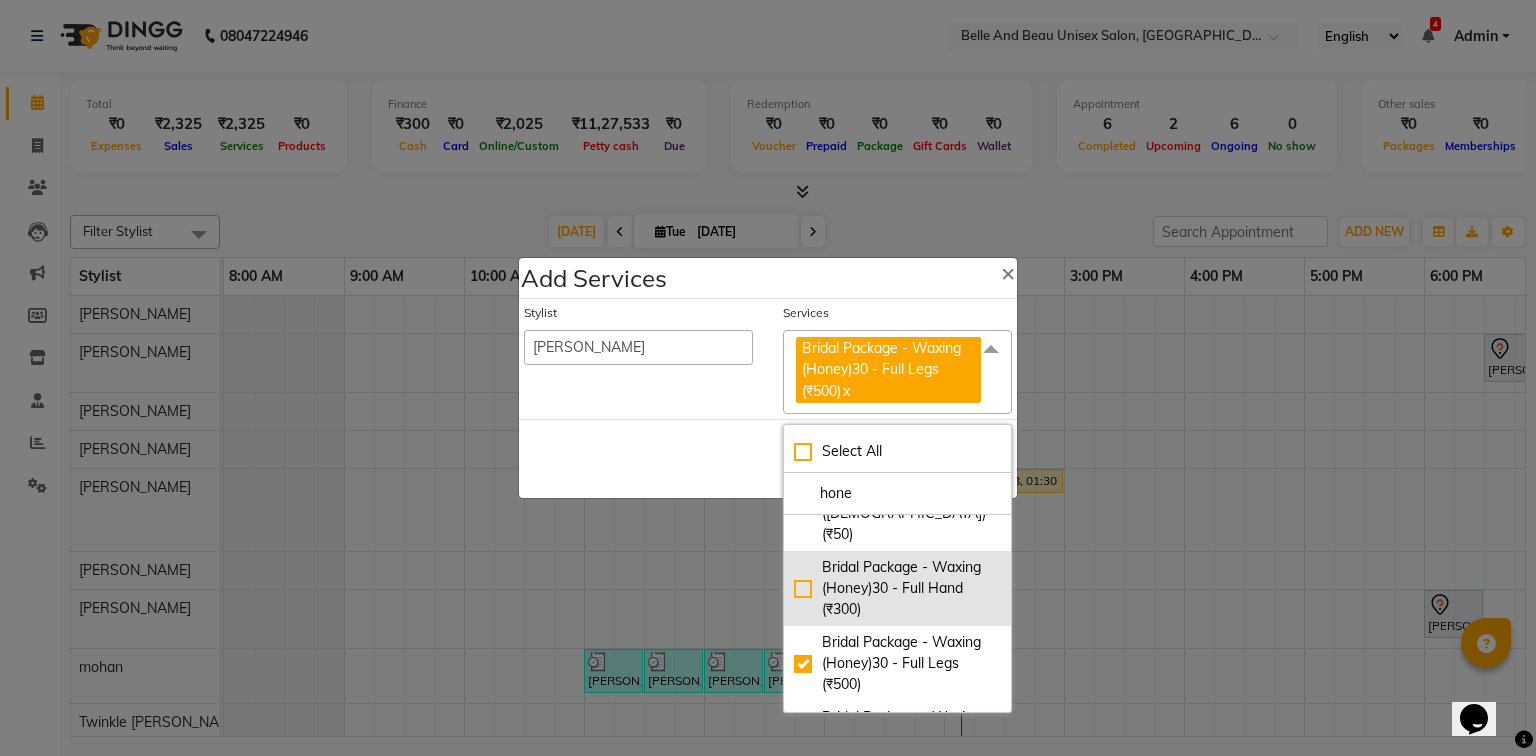 click on "Bridal Package - Waxing (Honey)30 - Full Hand (₹300)" 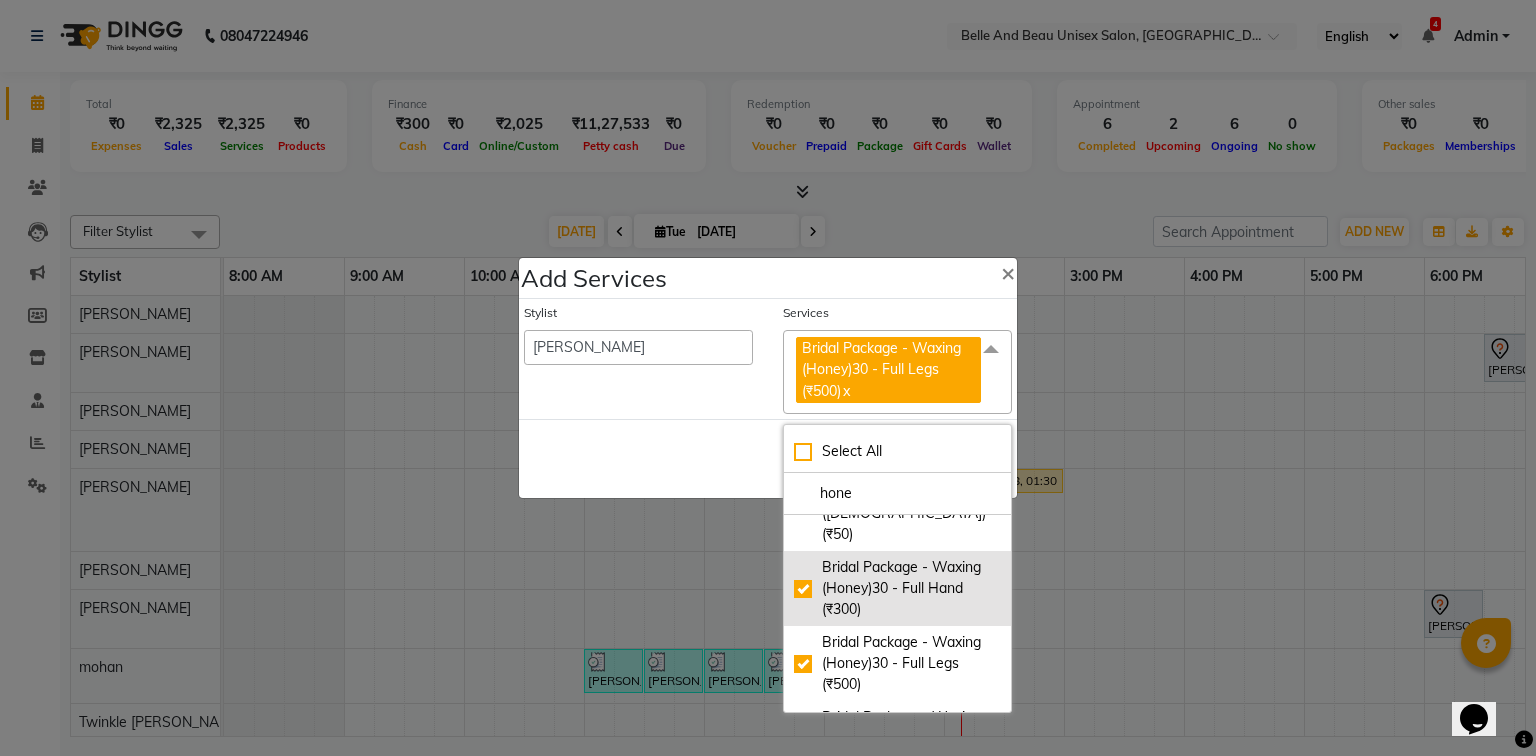 checkbox on "true" 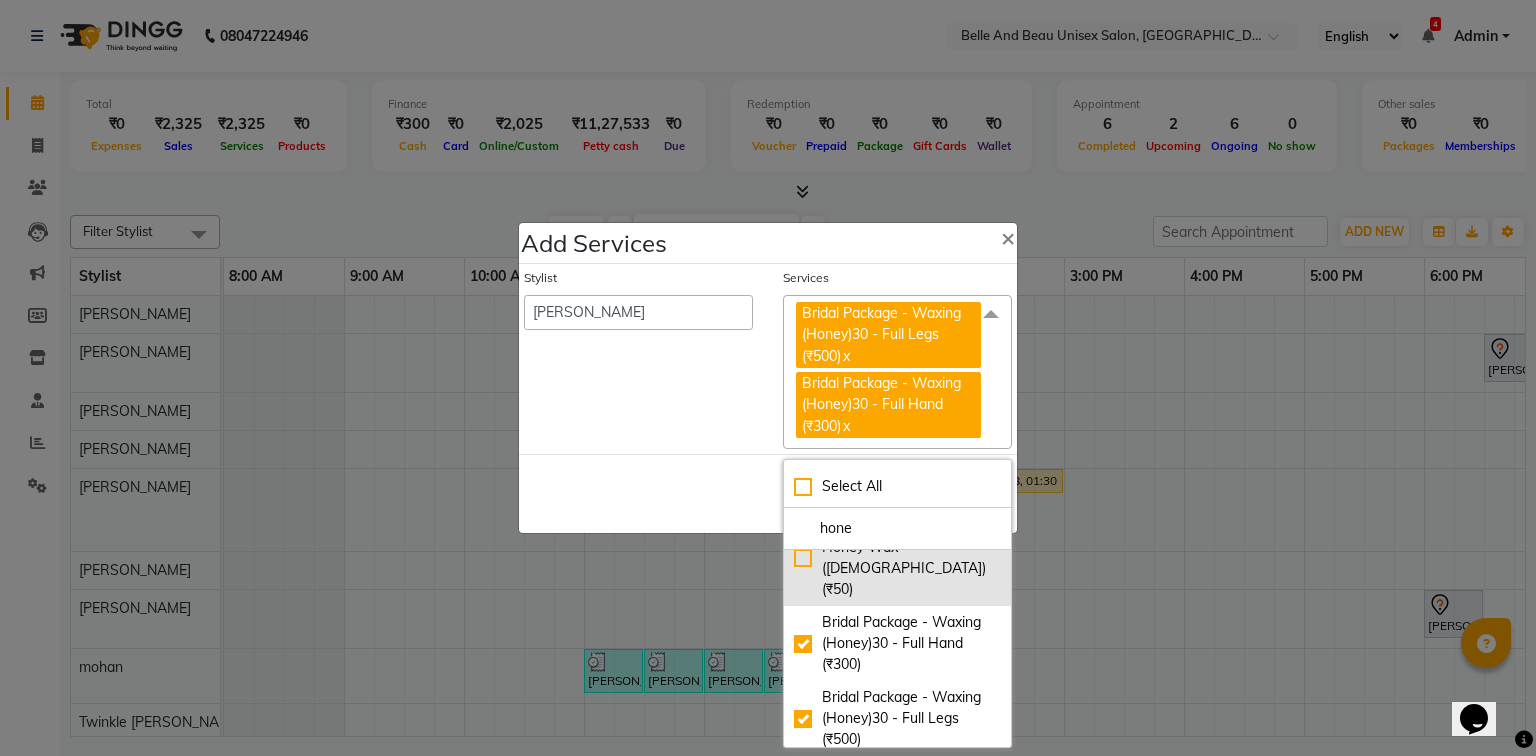 scroll, scrollTop: 156, scrollLeft: 0, axis: vertical 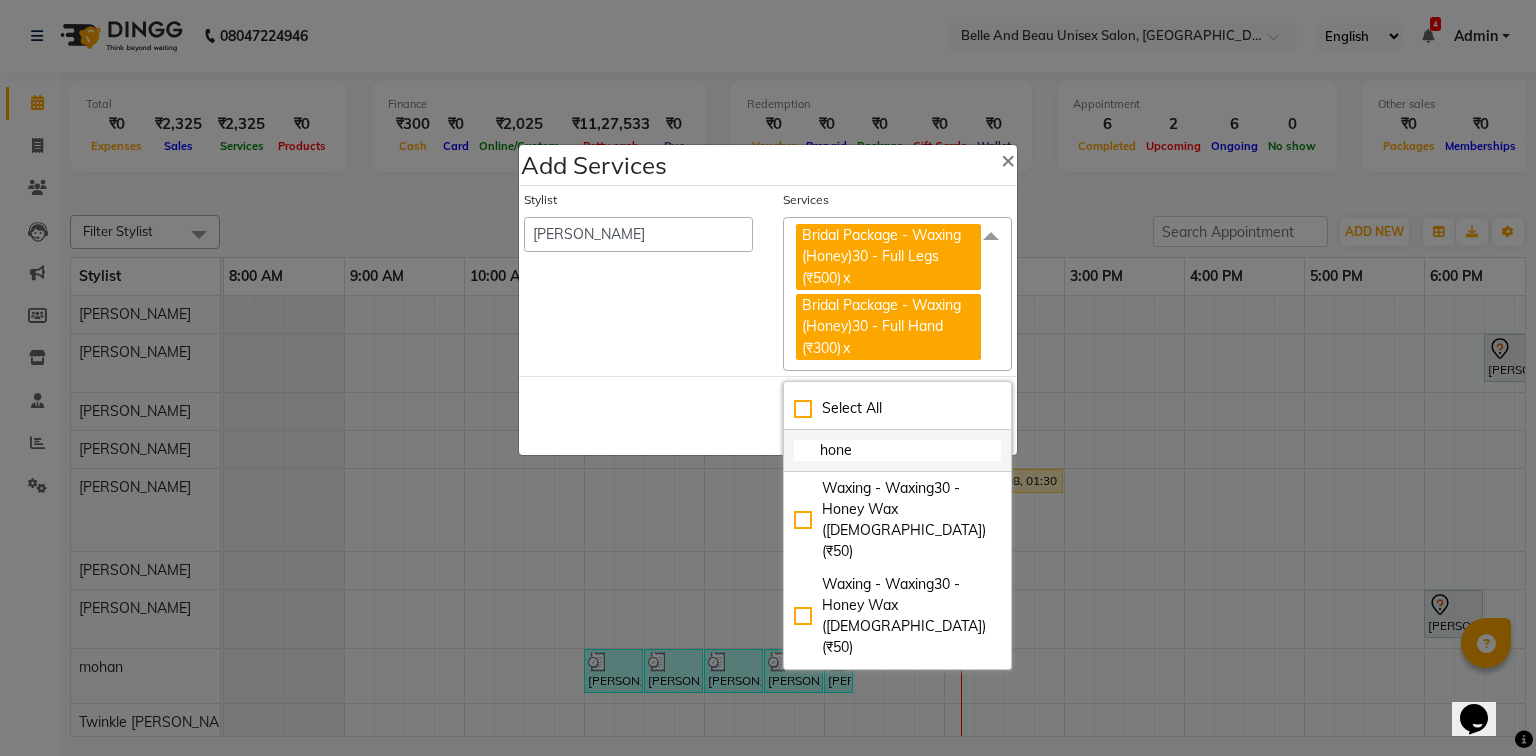 click on "hone" 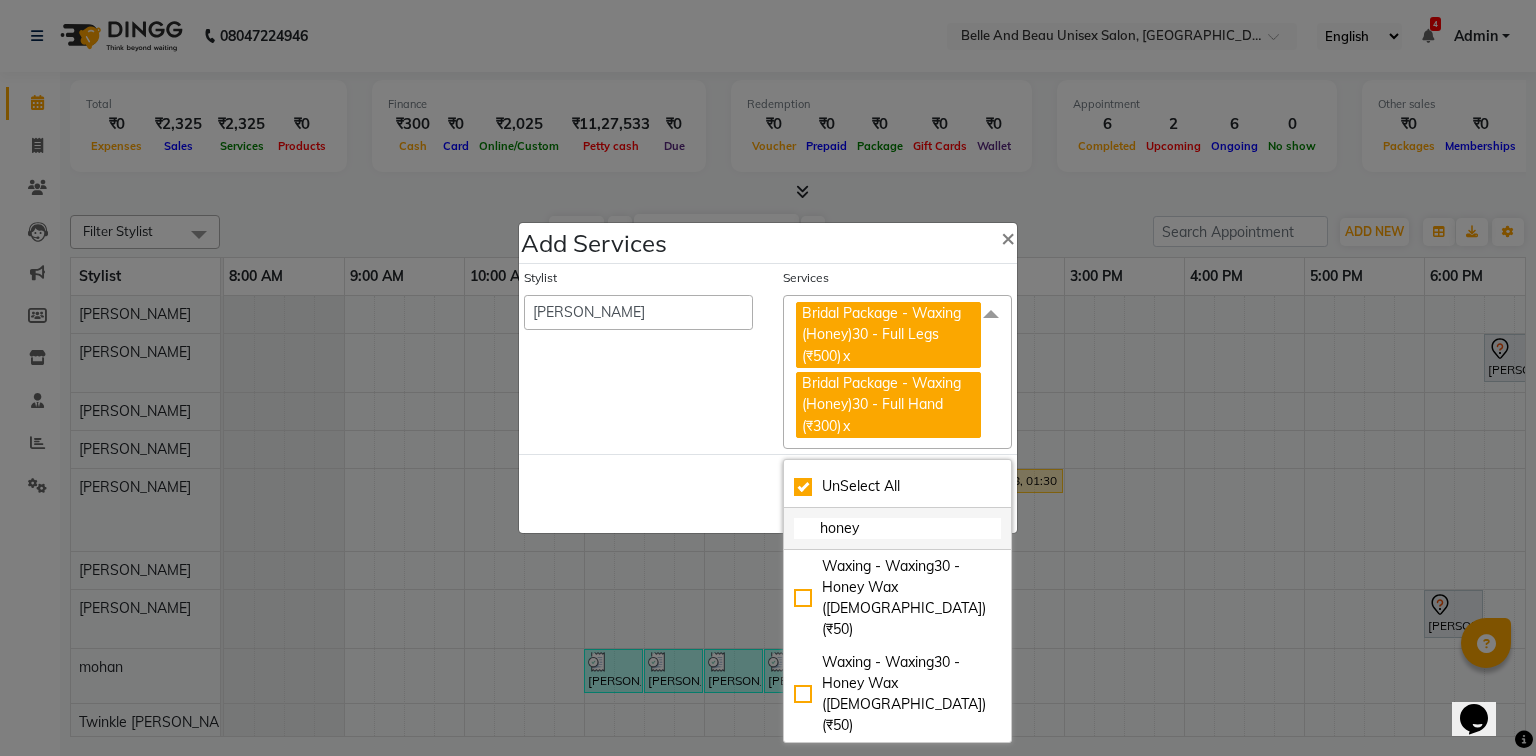 scroll, scrollTop: 0, scrollLeft: 0, axis: both 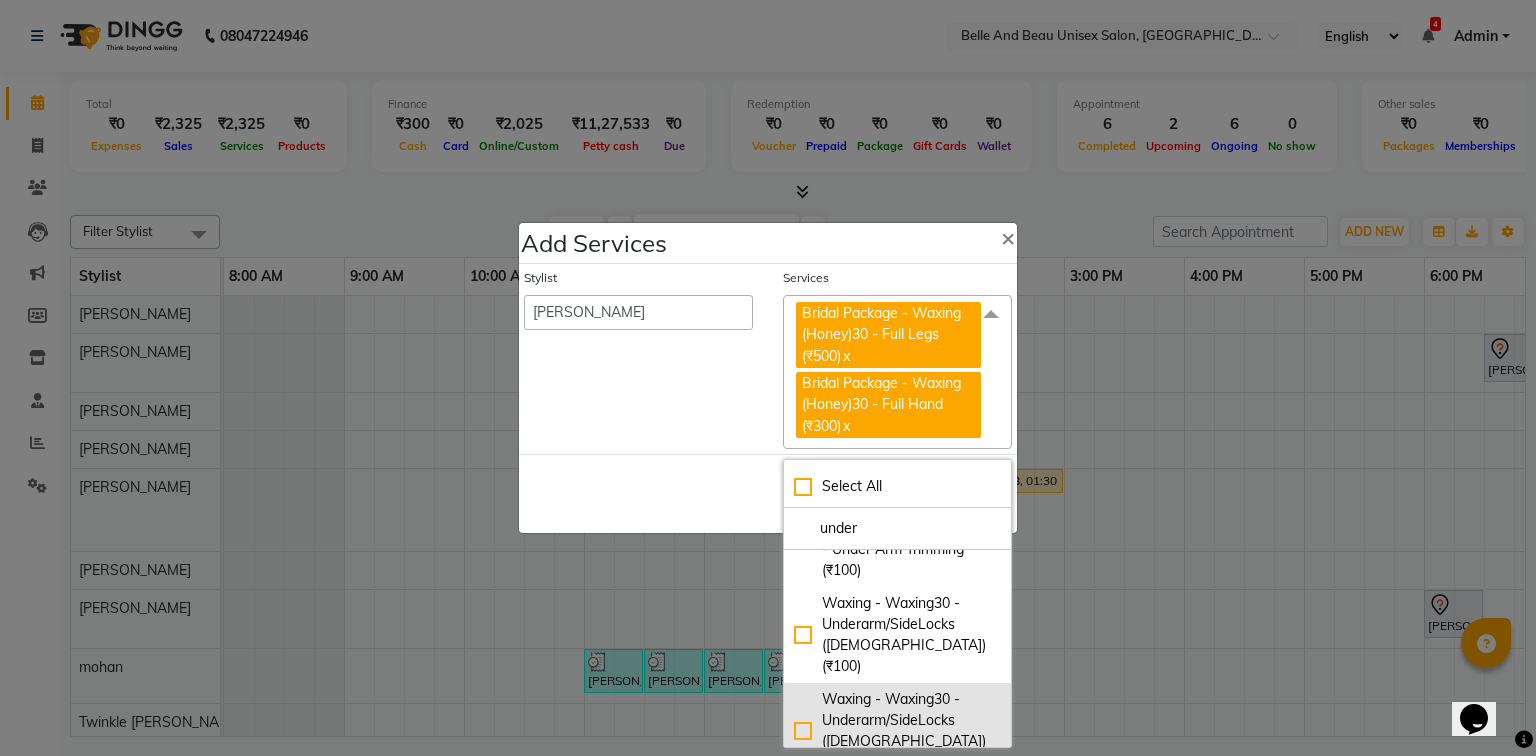 click on "Waxing - Waxing30 - Underarm/SideLocks ([DEMOGRAPHIC_DATA]) (₹100)" 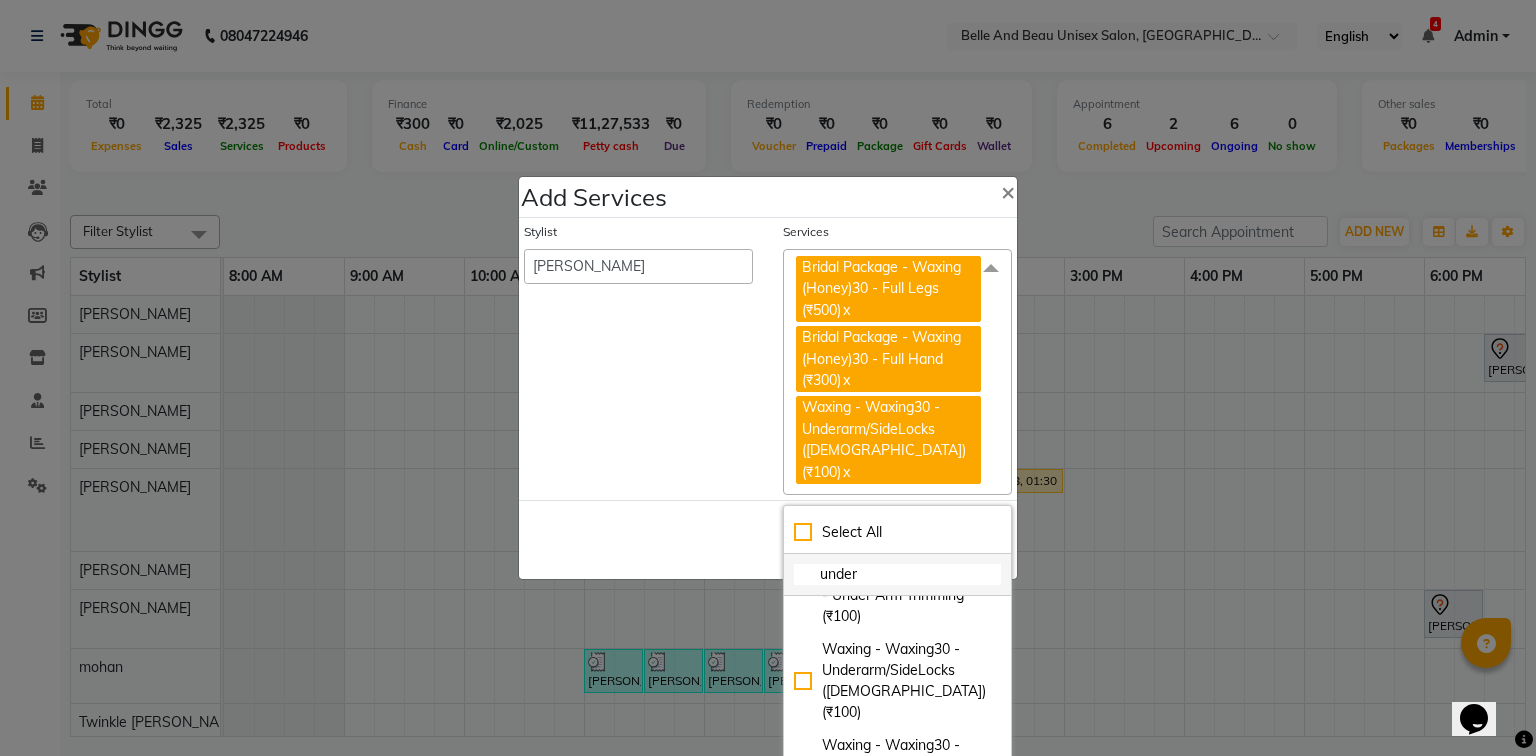 click on "under" 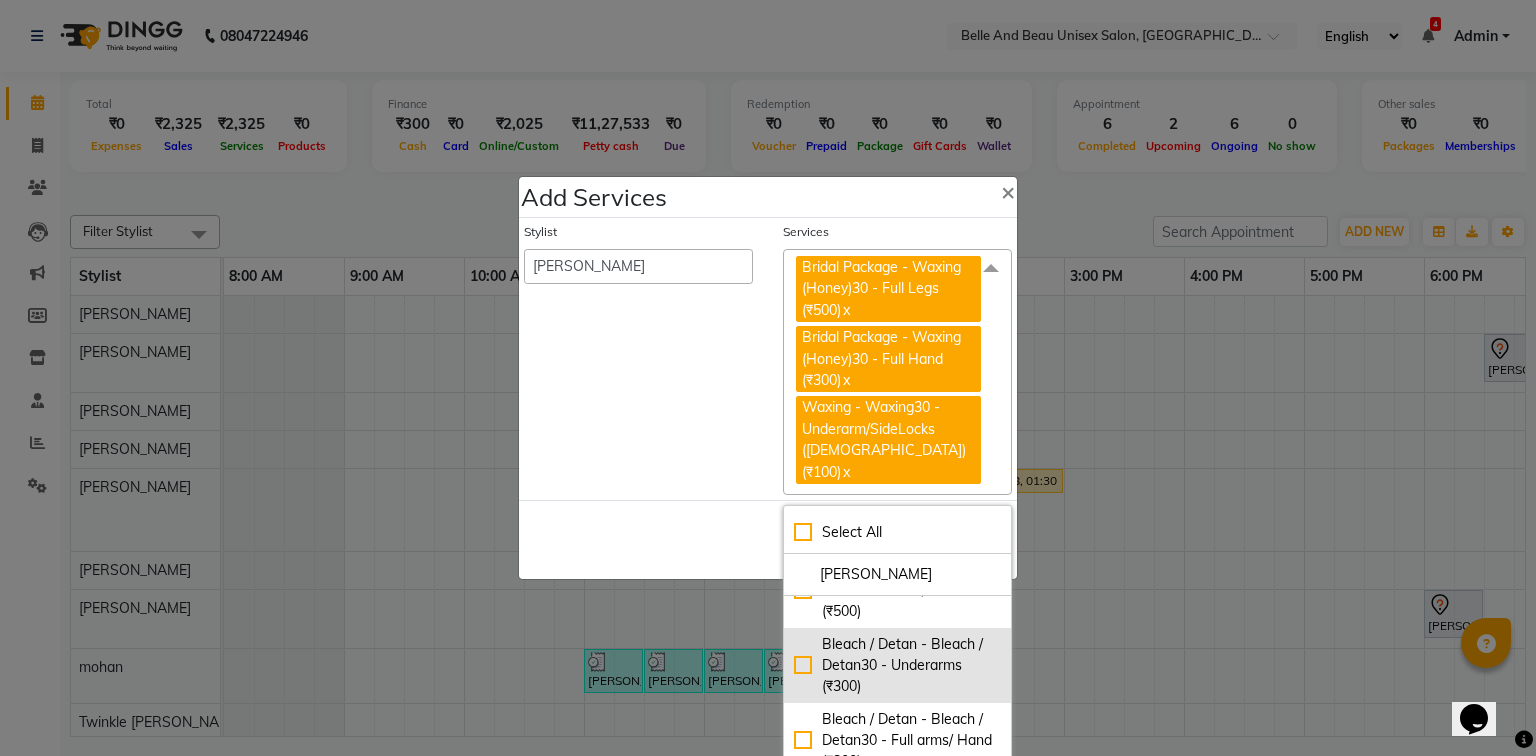 scroll, scrollTop: 0, scrollLeft: 0, axis: both 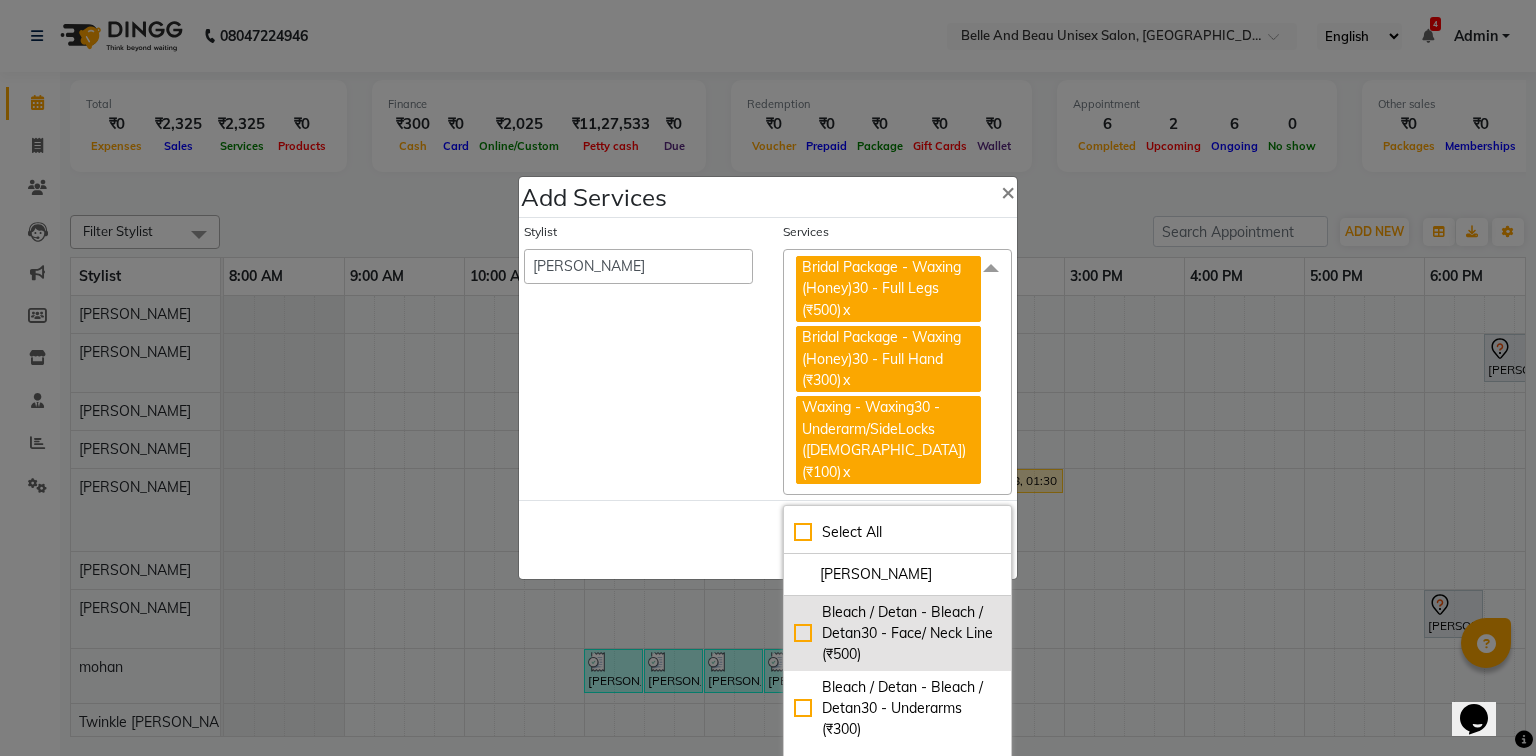 click on "Bleach / Detan - Bleach / Detan30 - Face/ Neck Line (₹500)" 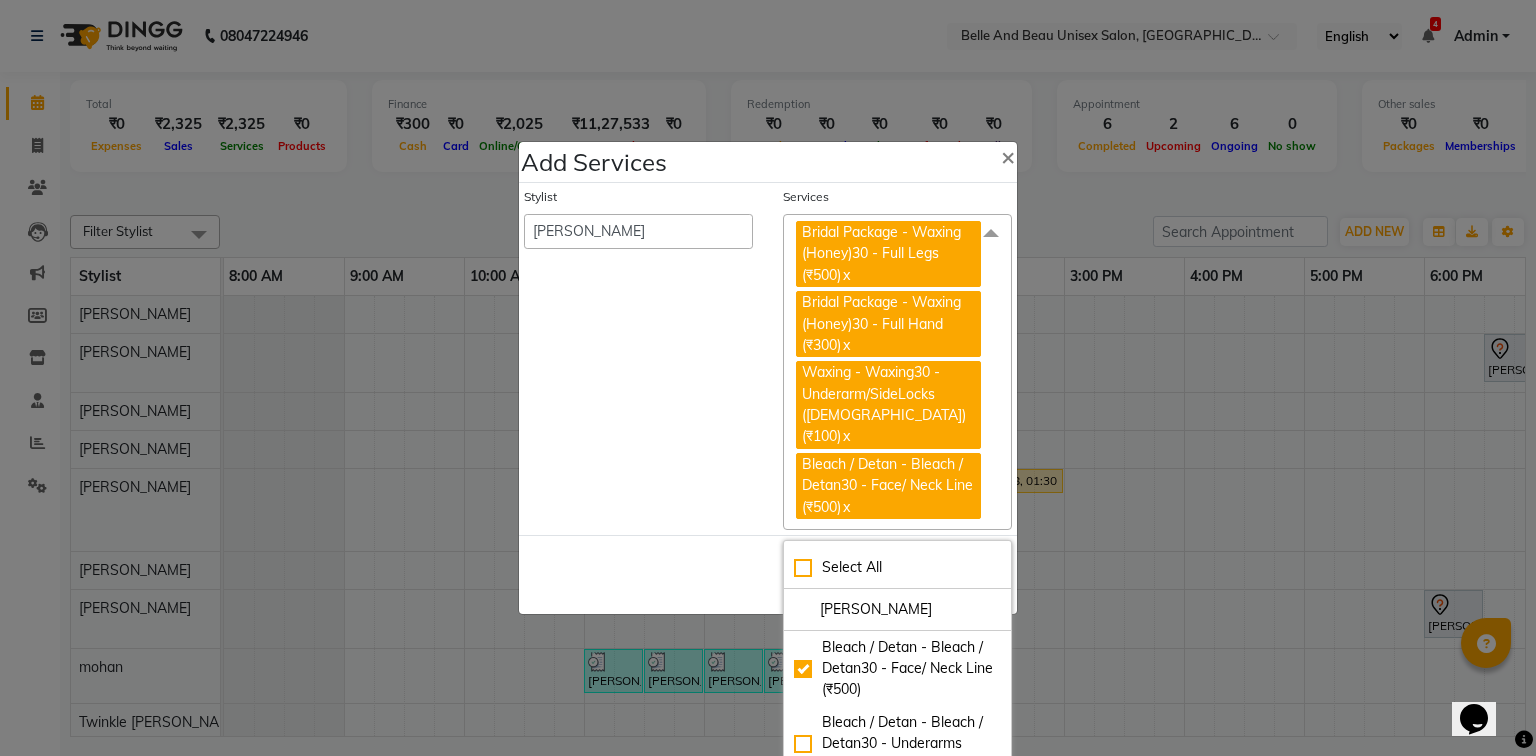 click on "Save   Cancel" 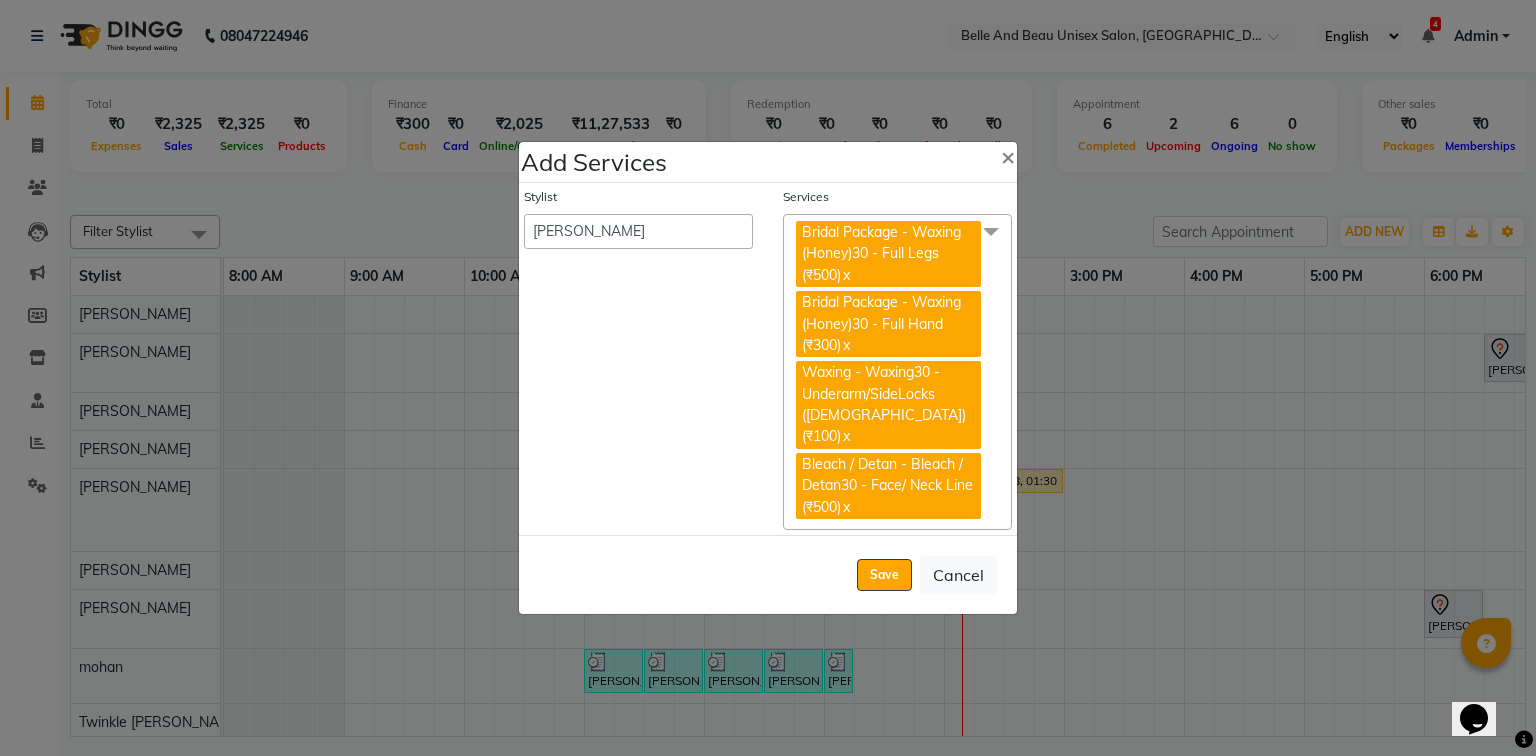 click on "Save   Cancel" 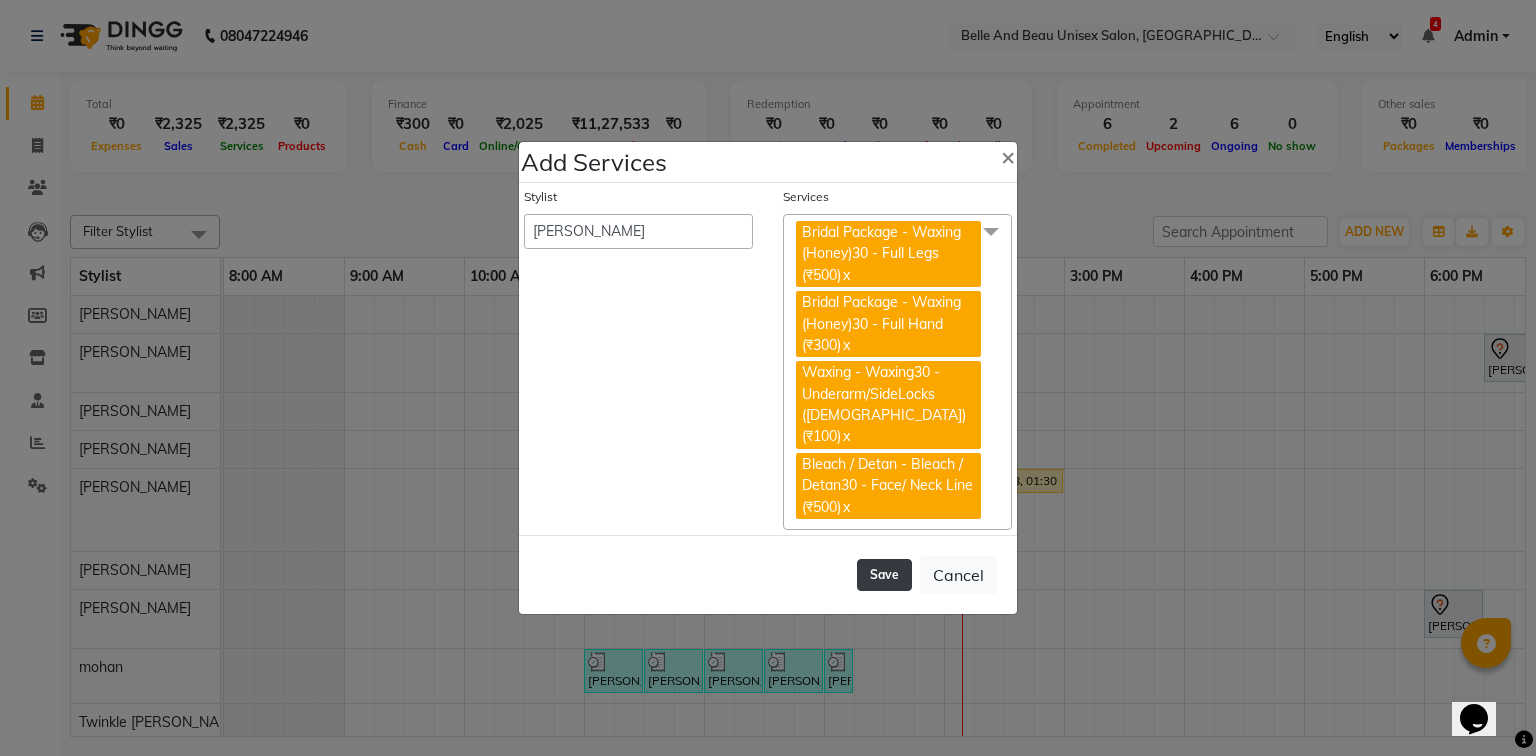 click on "Save" 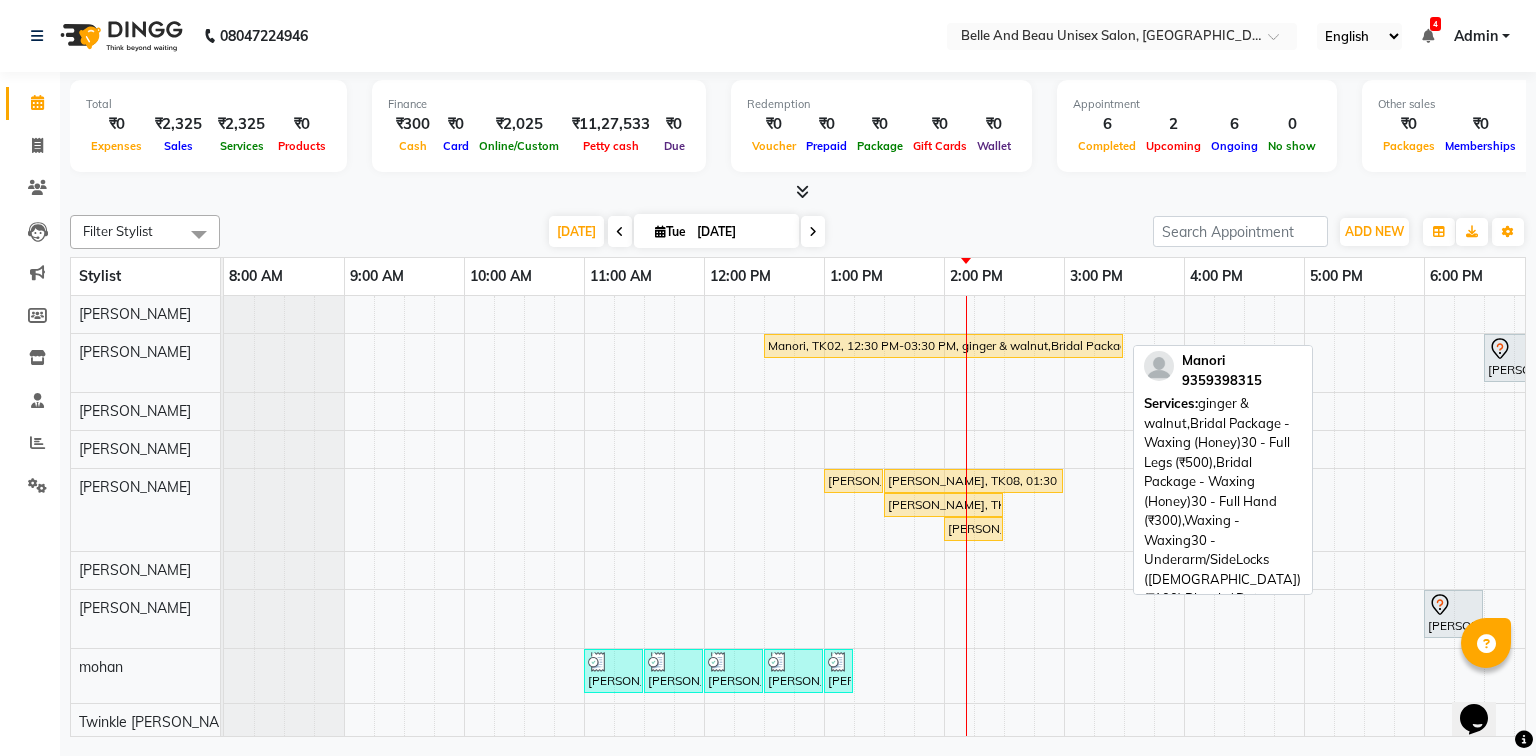 click on "Manori, TK02, 12:30 PM-03:30 PM, ginger & walnut,Bridal Package - Waxing (Honey)30 - Full Legs (₹500),Bridal Package - Waxing (Honey)30 - Full Hand (₹300),Waxing - Waxing30 - Underarm/SideLocks (Female) (₹100),Bleach / Detan - Bleach / Detan30 - Face/ Neck Line (₹500)" at bounding box center [943, 346] 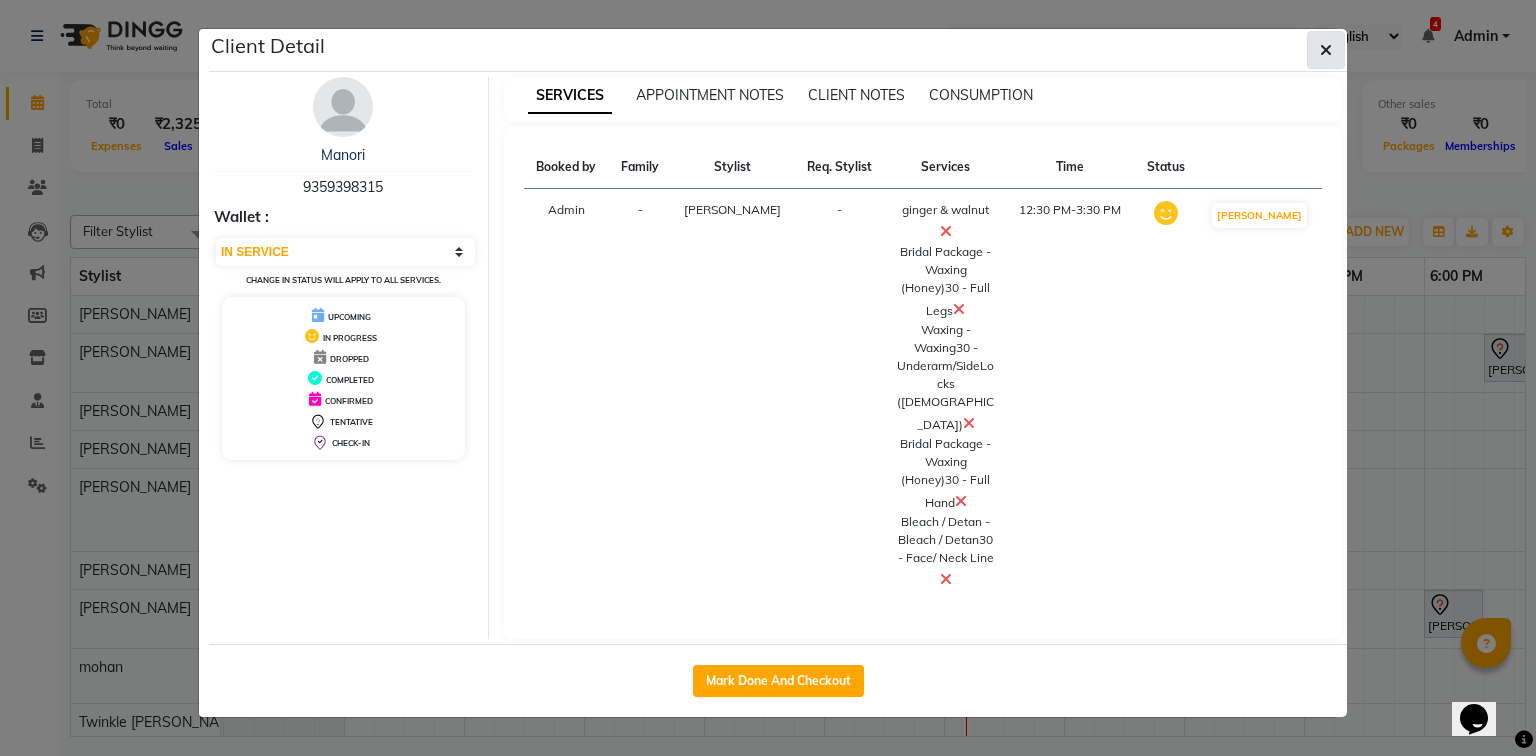 click 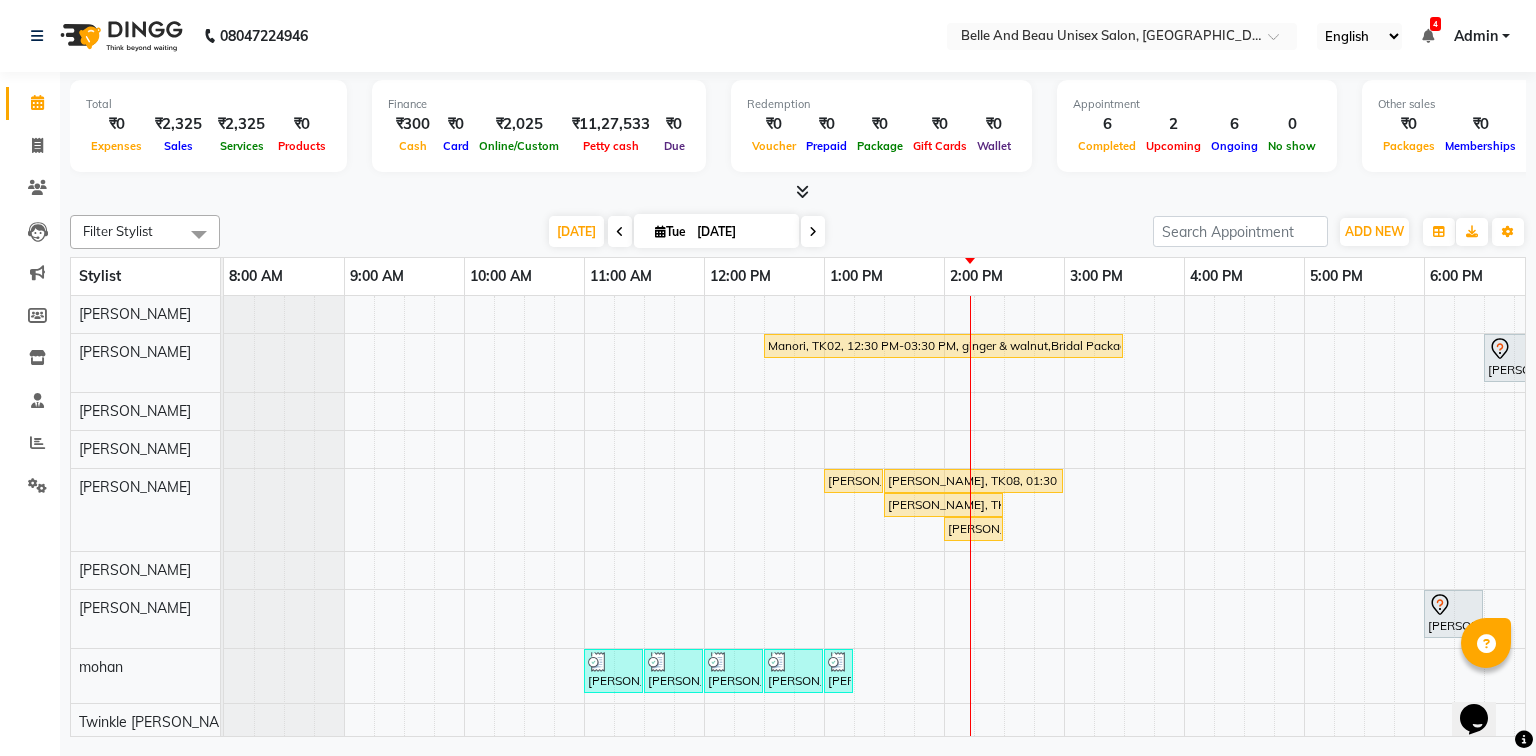 scroll, scrollTop: 60, scrollLeft: 0, axis: vertical 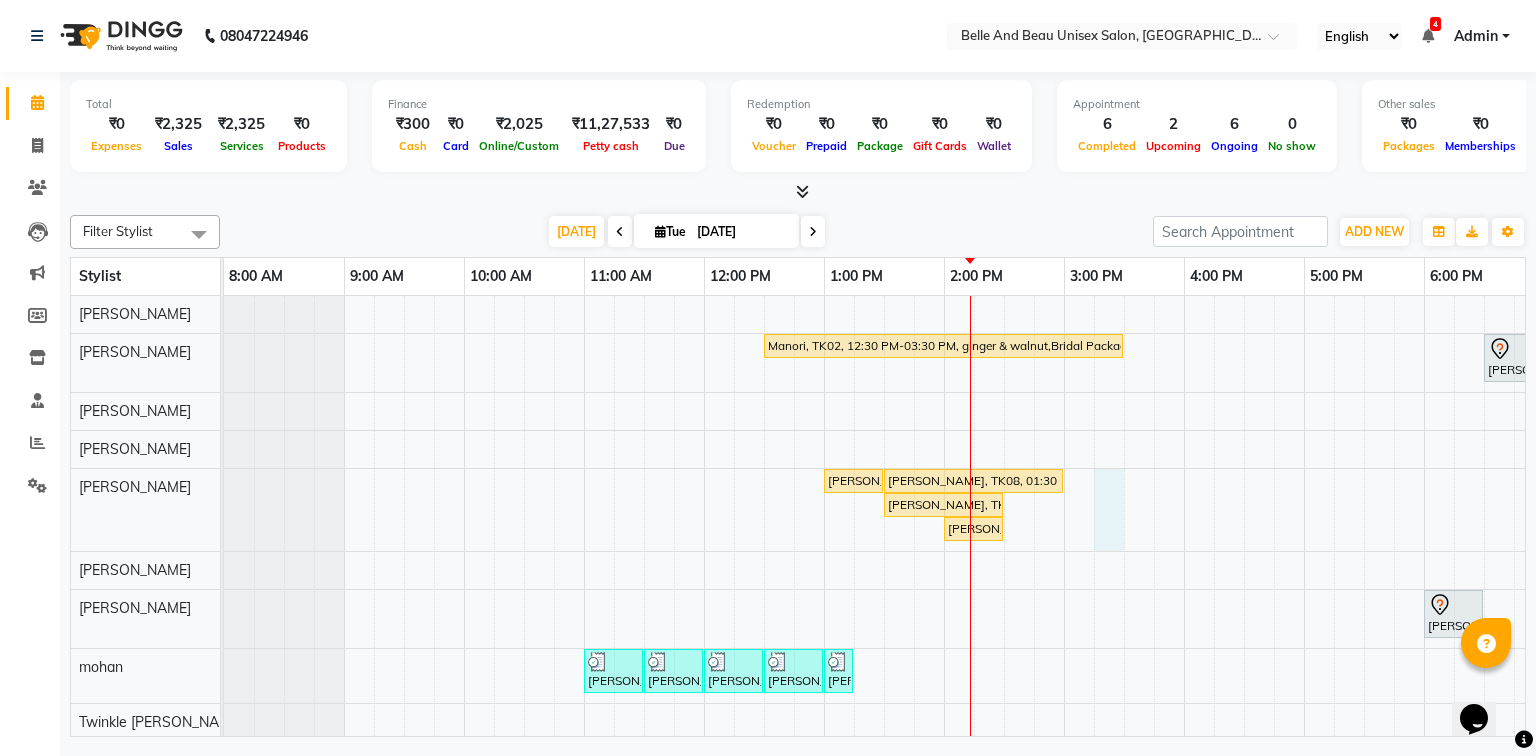 click on "Manori, TK02, 12:30 PM-03:30 PM, ginger & walnut,Bridal Package - Waxing (Honey)30 - Full Legs (₹500),Bridal Package - Waxing (Honey)30 - Full Hand (₹300),Waxing - Waxing30 - Underarm/SideLocks (Female) (₹100),Bleach / Detan - Bleach / Detan30 - Face/ Neck Line (₹500)             Trisha Agrawal, TK01, 06:30 PM-07:00 PM, Nail Art - Nail Art30 - Nail Extension    dr Stuti Gupta, TK08, 01:00 PM-01:30 PM, Waxing - Premium Flavoured Rica Wax30 - Full Legs (Female)    dr Stuti Gupta, TK08, 01:30 PM-03:00 PM, Waxing - Premium Flavoured Rica Wax30 - Full Hands (Female)    Anju Khatwani, TK03, 01:30 PM-02:30 PM, offer 1999    dr Stuti Gupta, TK08, 02:00 PM-02:30 PM, Waxing - Premium Flavoured Rica Wax30 - Underarms (Male)             Dr. Ajay Kumar, TK05, 06:00 PM-06:30 PM, Hair Care - Hair Cut (Male)30 - Adult Hair Cut (Below 8)     Daniel D, TK07, 11:00 AM-11:30 AM, Massage Vedic Valle  head      Daniel D, TK07, 11:30 AM-12:00 PM, Clean Up - o3+" at bounding box center [1004, 584] 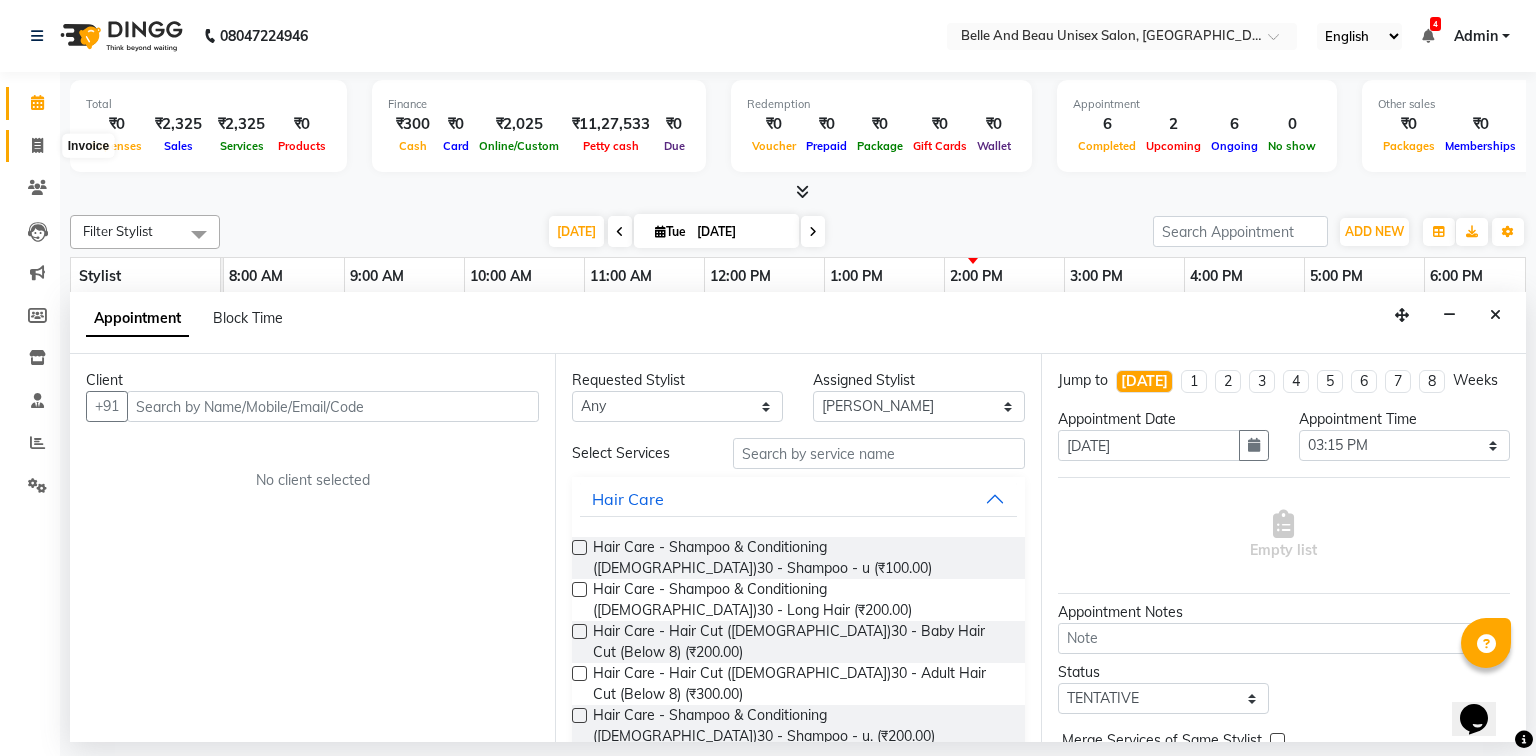 click 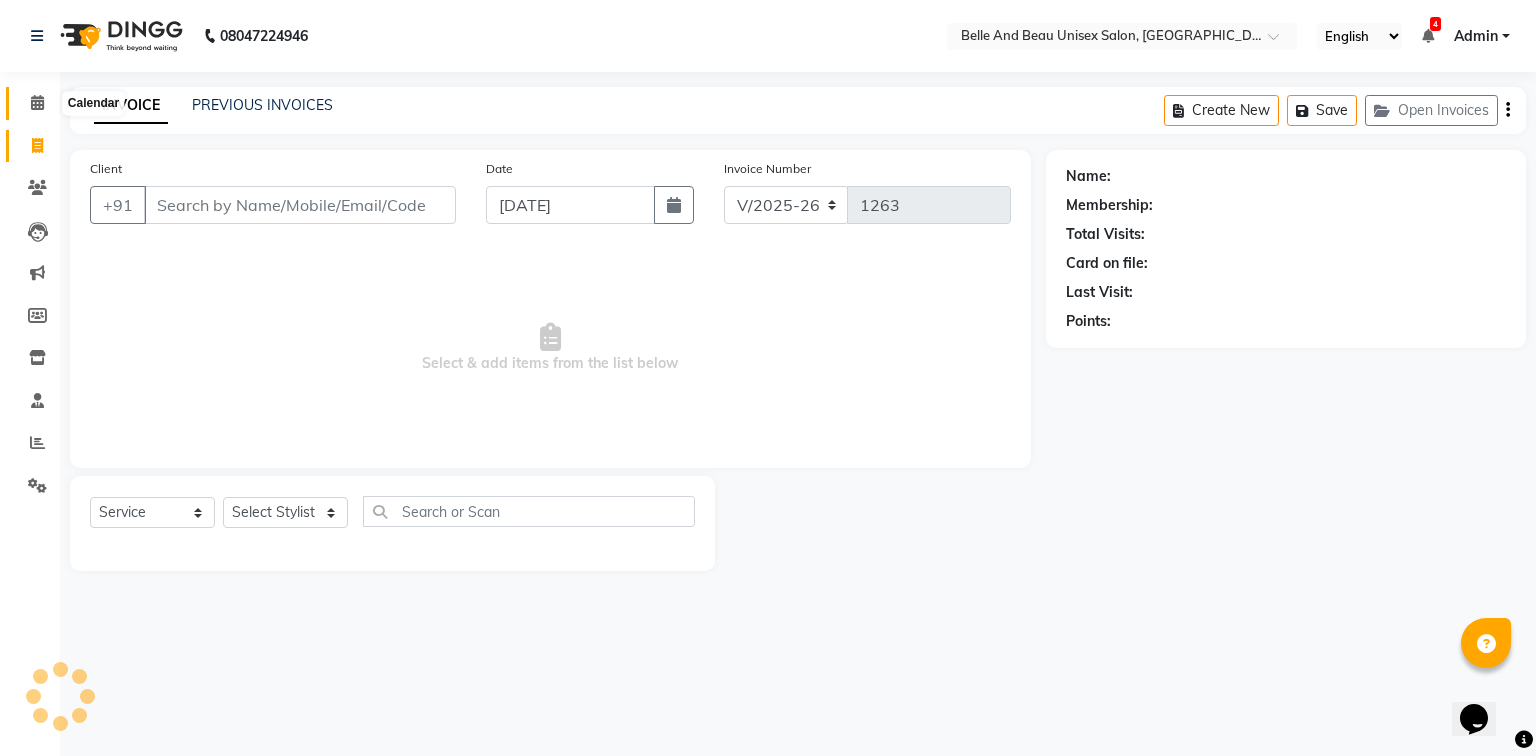 click 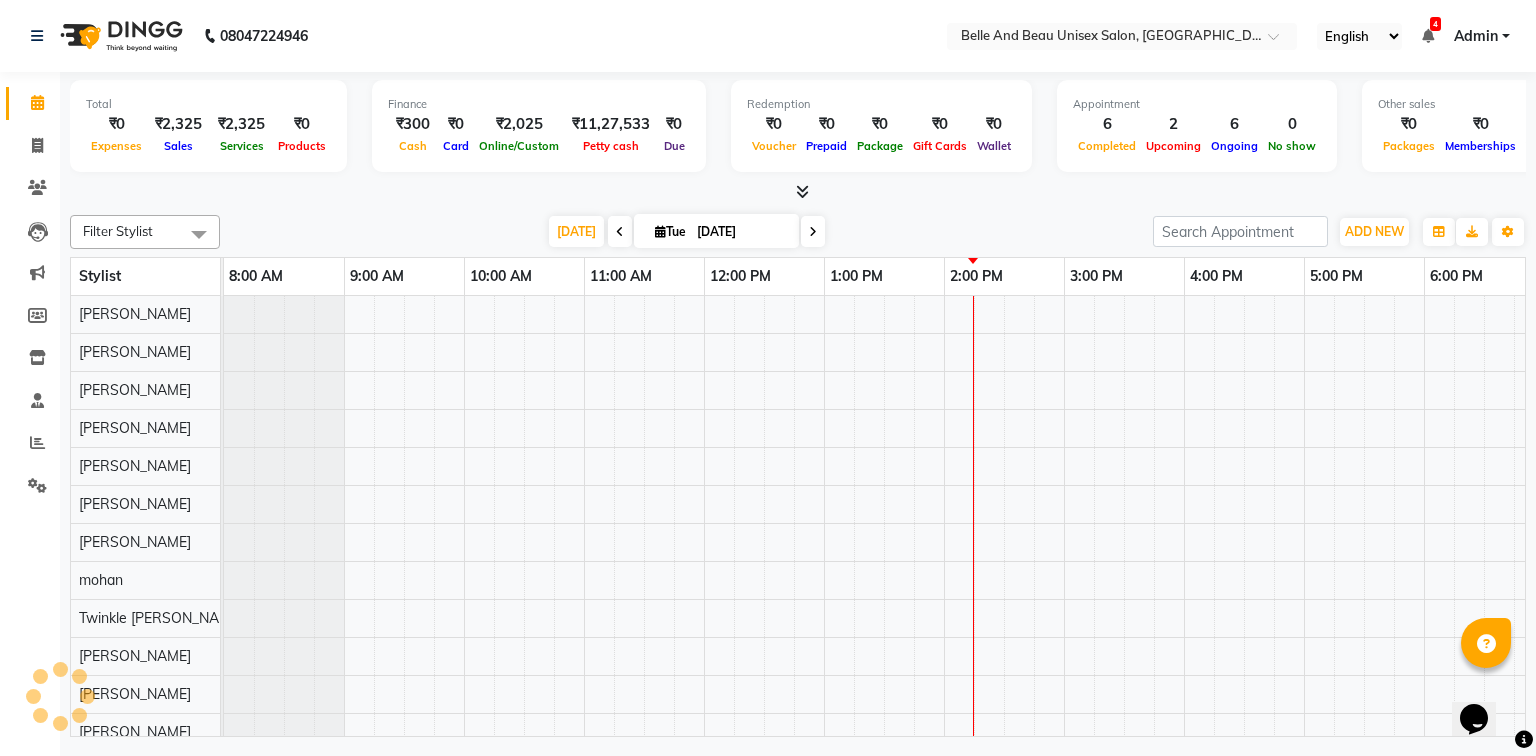 scroll, scrollTop: 0, scrollLeft: 0, axis: both 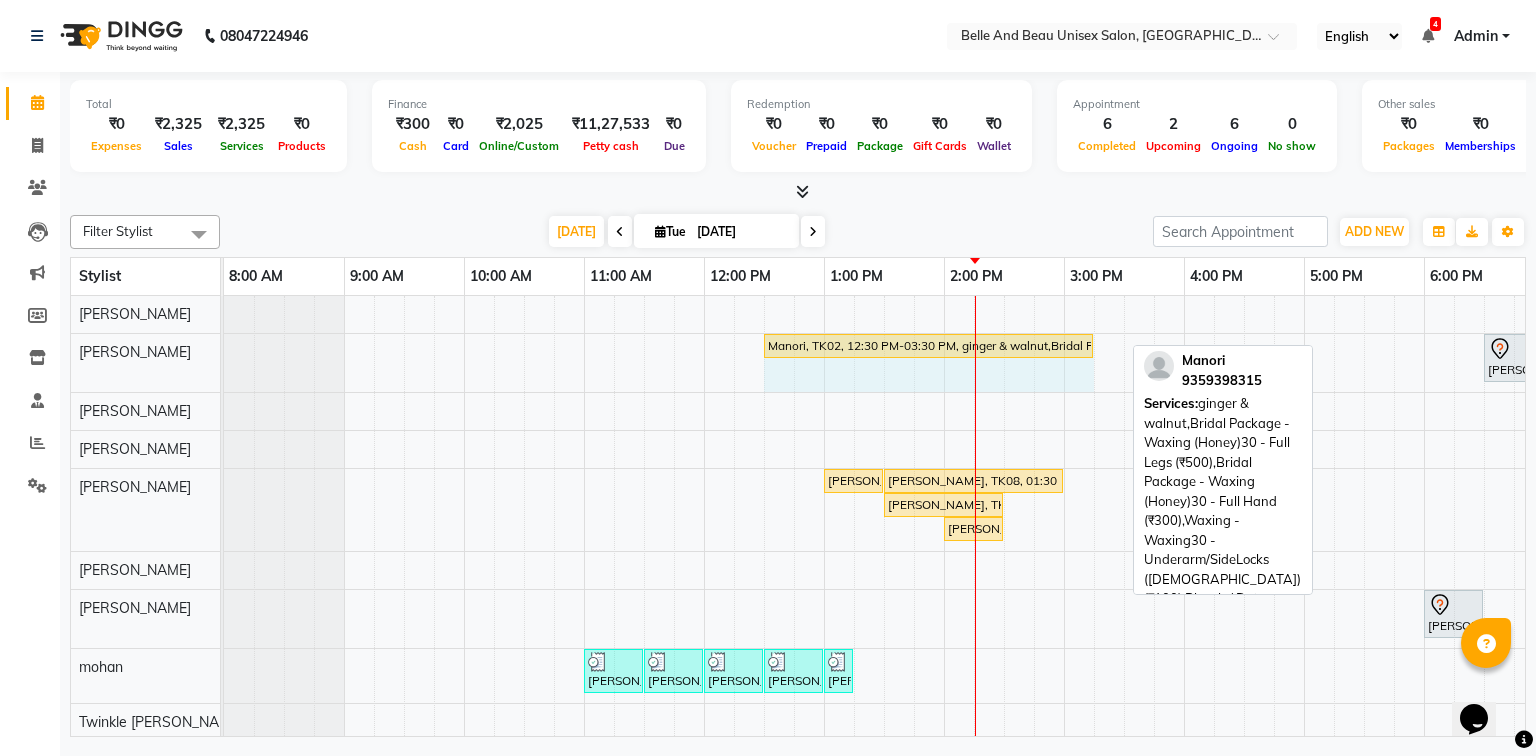 drag, startPoint x: 1118, startPoint y: 341, endPoint x: 1067, endPoint y: 341, distance: 51 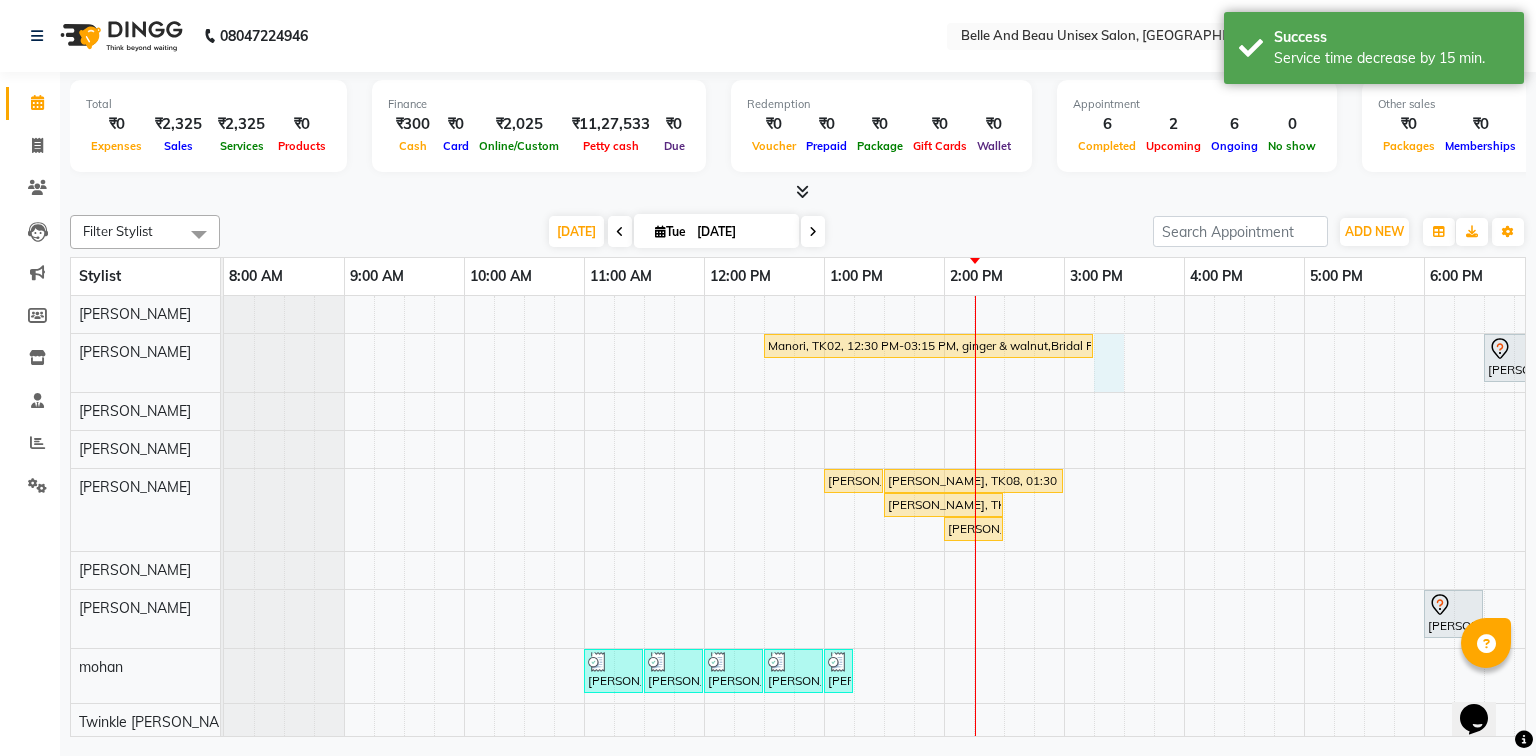 click on "Manori, TK02, 12:30 PM-03:15 PM, ginger & walnut,Bridal Package - Waxing (Honey)30 - Full Legs (₹500),Bridal Package - Waxing (Honey)30 - Full Hand (₹300),Waxing - Waxing30 - Underarm/SideLocks (Female) (₹100),Bleach / Detan - Bleach / Detan30 - Face/ Neck Line (₹500)             Trisha Agrawal, TK01, 06:30 PM-07:00 PM, Nail Art - Nail Art30 - Nail Extension    dr Stuti Gupta, TK08, 01:00 PM-01:30 PM, Waxing - Premium Flavoured Rica Wax30 - Full Legs (Female)    dr Stuti Gupta, TK08, 01:30 PM-03:00 PM, Waxing - Premium Flavoured Rica Wax30 - Full Hands (Female)    Anju Khatwani, TK03, 01:30 PM-02:30 PM, offer 1999    dr Stuti Gupta, TK08, 02:00 PM-02:30 PM, Waxing - Premium Flavoured Rica Wax30 - Underarms (Male)             Dr. Ajay Kumar, TK05, 06:00 PM-06:30 PM, Hair Care - Hair Cut (Male)30 - Adult Hair Cut (Below 8)     Daniel D, TK07, 11:00 AM-11:30 AM, Massage Vedic Valle  head      Daniel D, TK07, 11:30 AM-12:00 PM, Clean Up - o3+" at bounding box center [1004, 584] 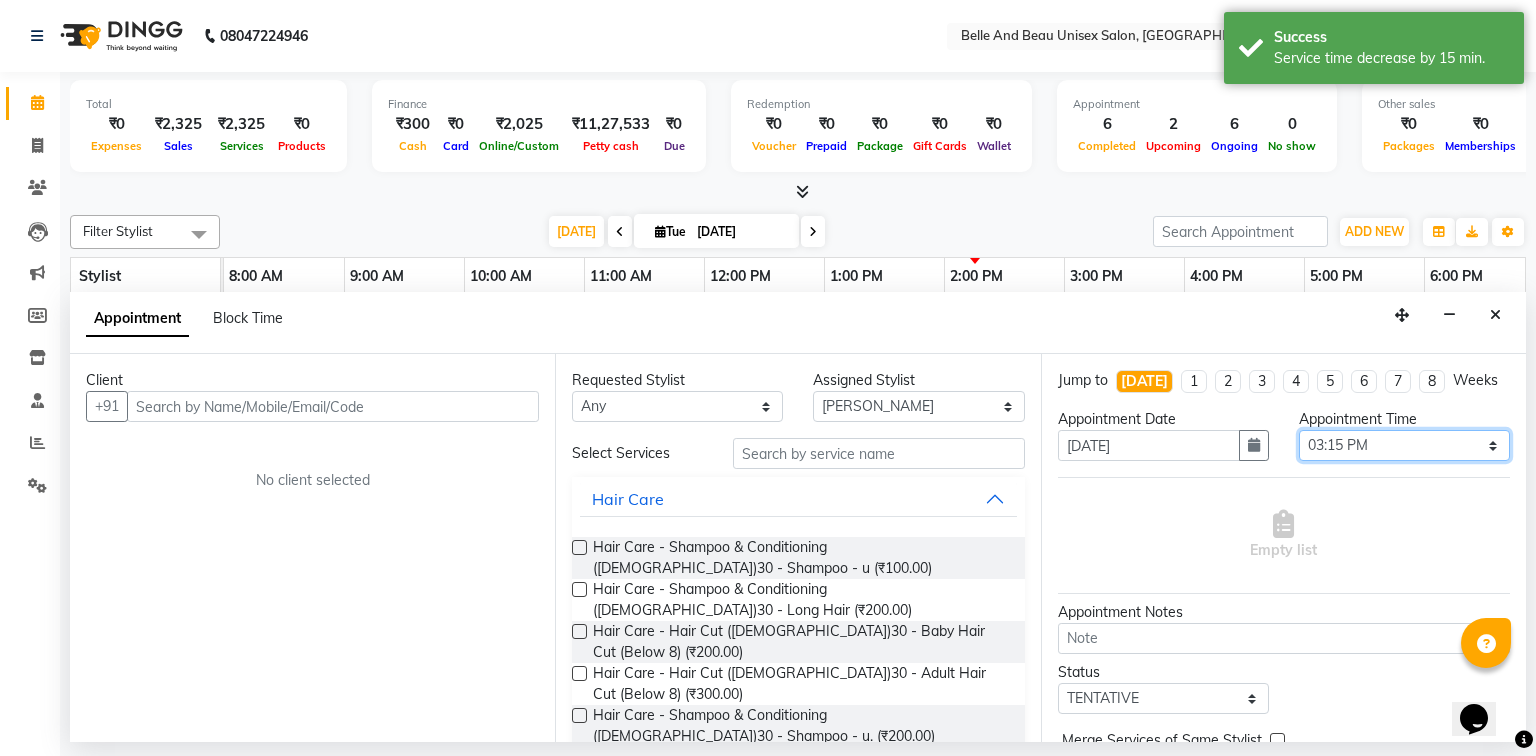 click on "Select 09:00 AM 09:15 AM 09:30 AM 09:45 AM 10:00 AM 10:15 AM 10:30 AM 10:45 AM 11:00 AM 11:15 AM 11:30 AM 11:45 AM 12:00 PM 12:15 PM 12:30 PM 12:45 PM 01:00 PM 01:15 PM 01:30 PM 01:45 PM 02:00 PM 02:15 PM 02:30 PM 02:45 PM 03:00 PM 03:15 PM 03:30 PM 03:45 PM 04:00 PM 04:15 PM 04:30 PM 04:45 PM 05:00 PM 05:15 PM 05:30 PM 05:45 PM 06:00 PM 06:15 PM 06:30 PM 06:45 PM 07:00 PM 07:15 PM 07:30 PM 07:45 PM 08:00 PM" at bounding box center [1404, 445] 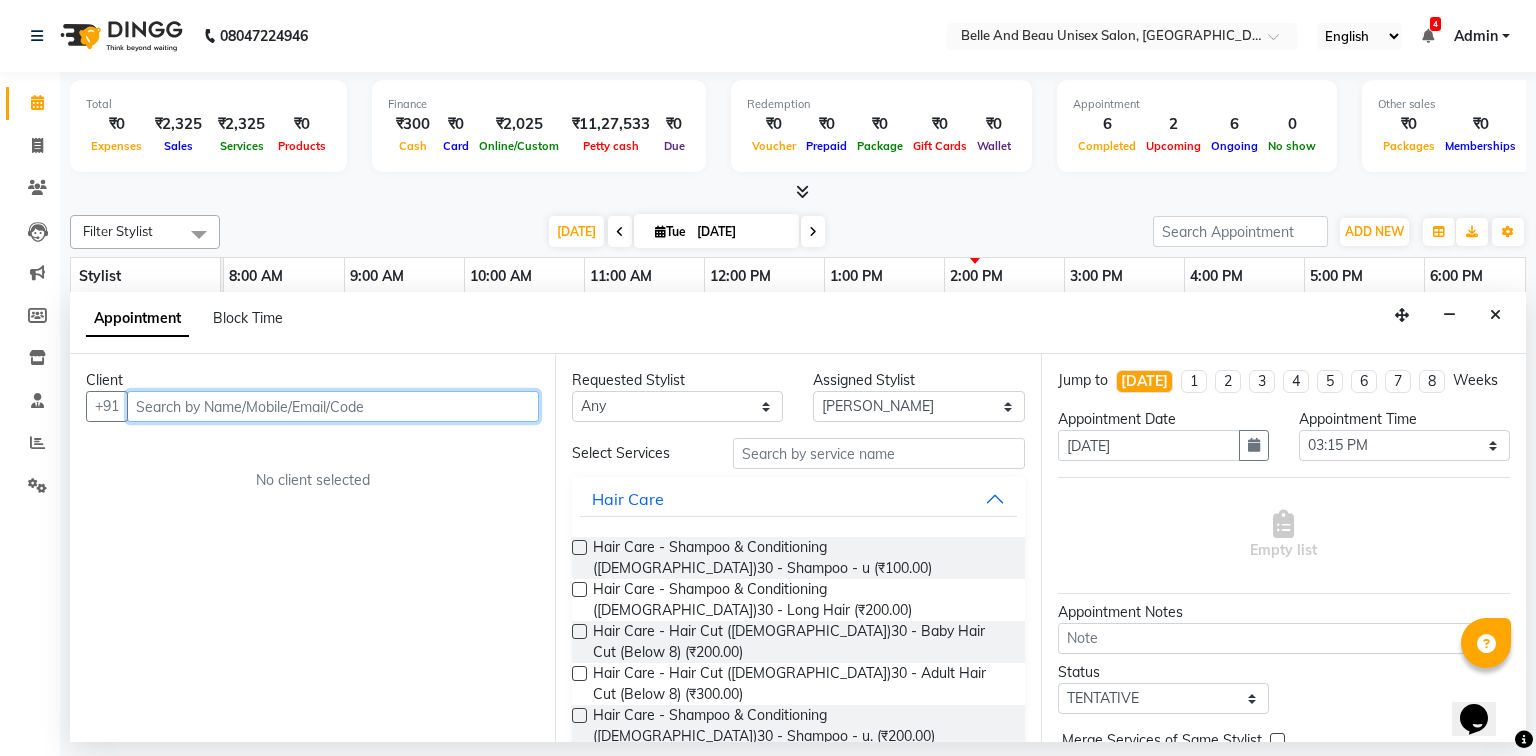 drag, startPoint x: 455, startPoint y: 404, endPoint x: 460, endPoint y: 387, distance: 17.720045 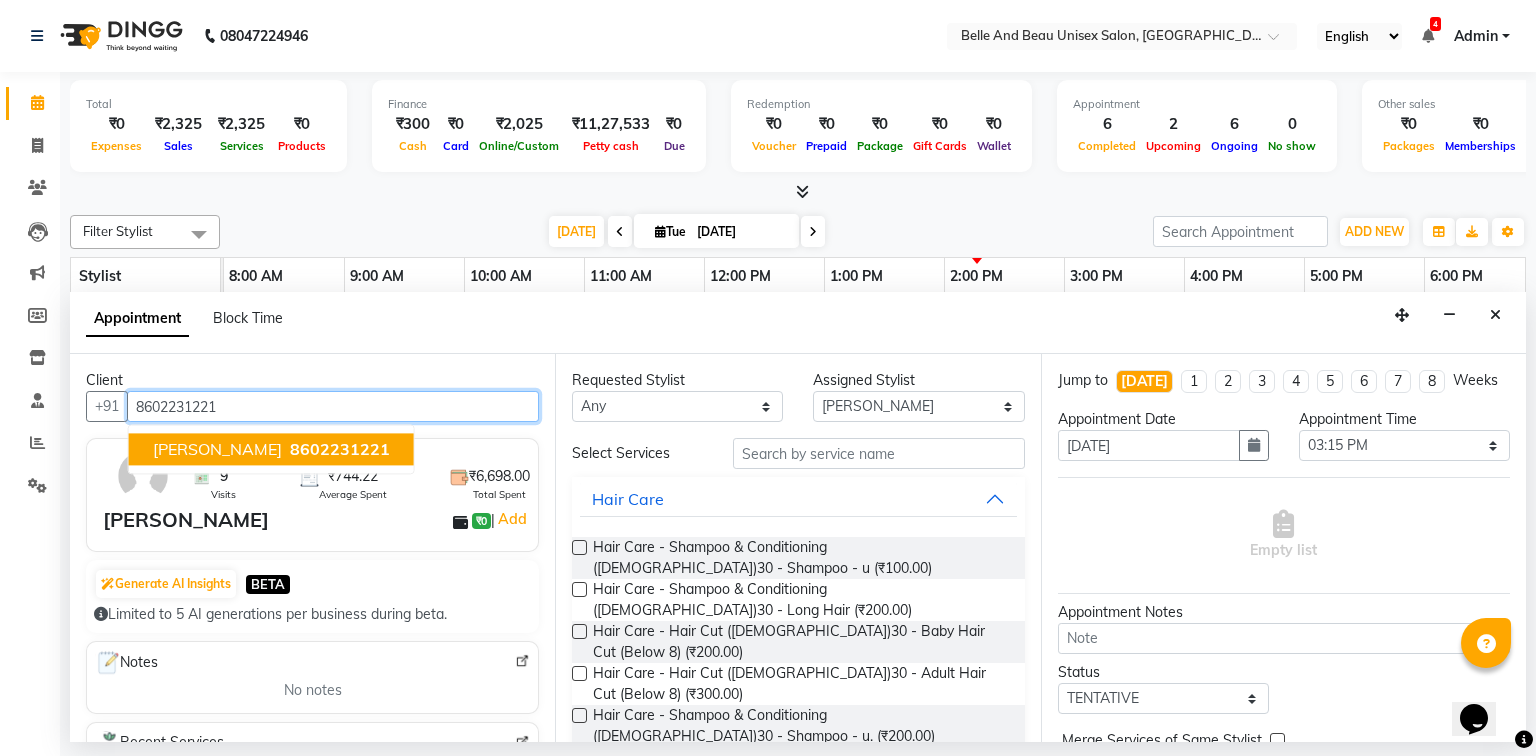 click on "[PERSON_NAME]" at bounding box center (217, 450) 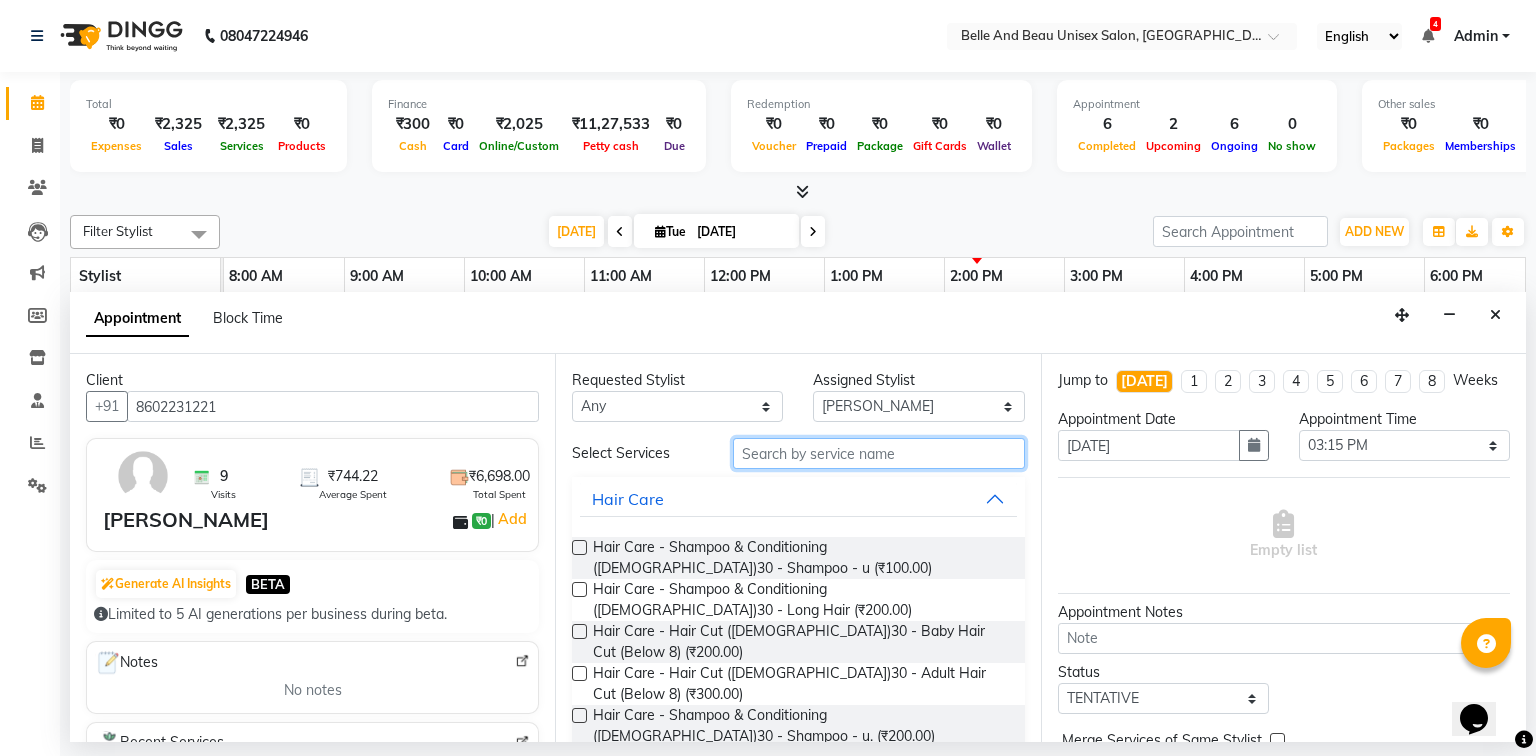 click at bounding box center [879, 453] 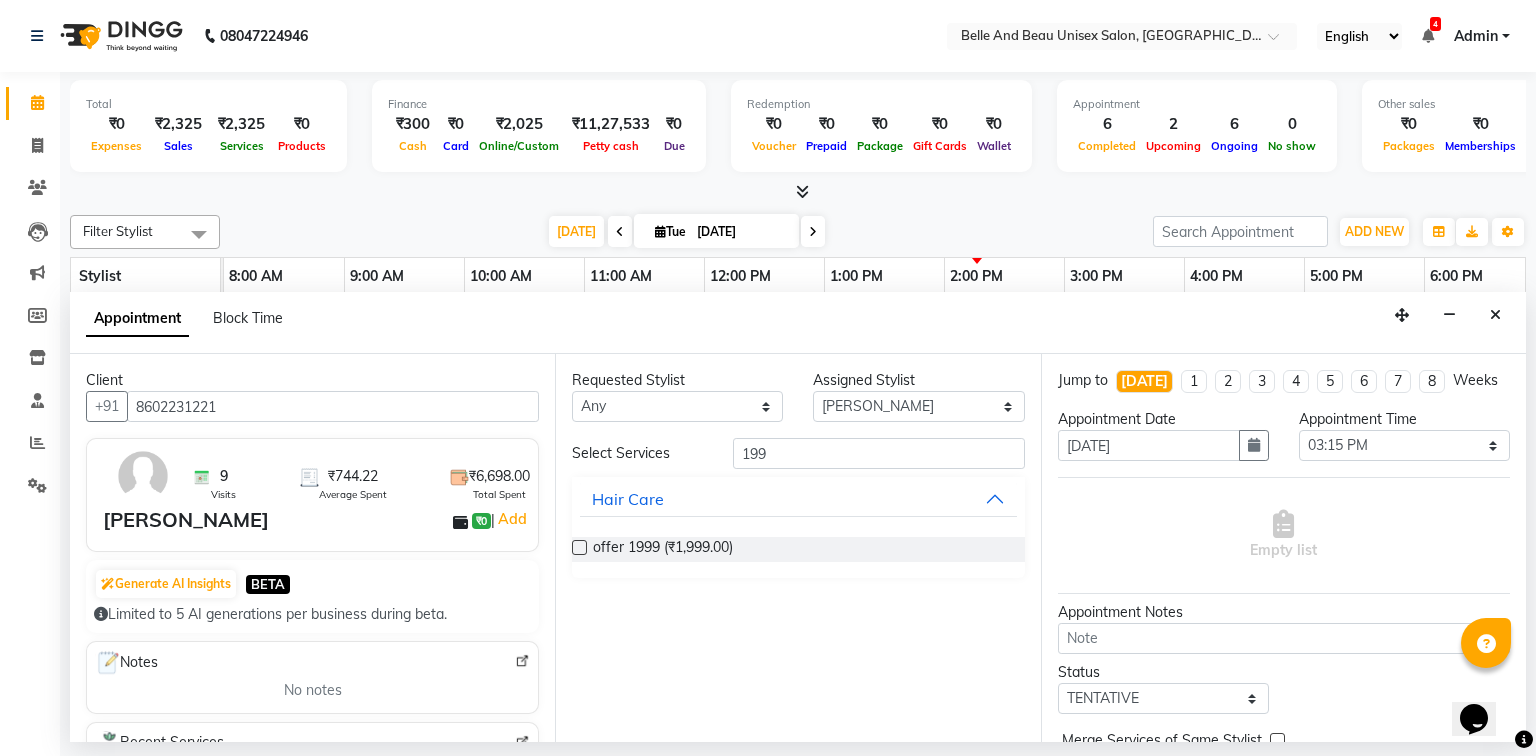 click at bounding box center [579, 547] 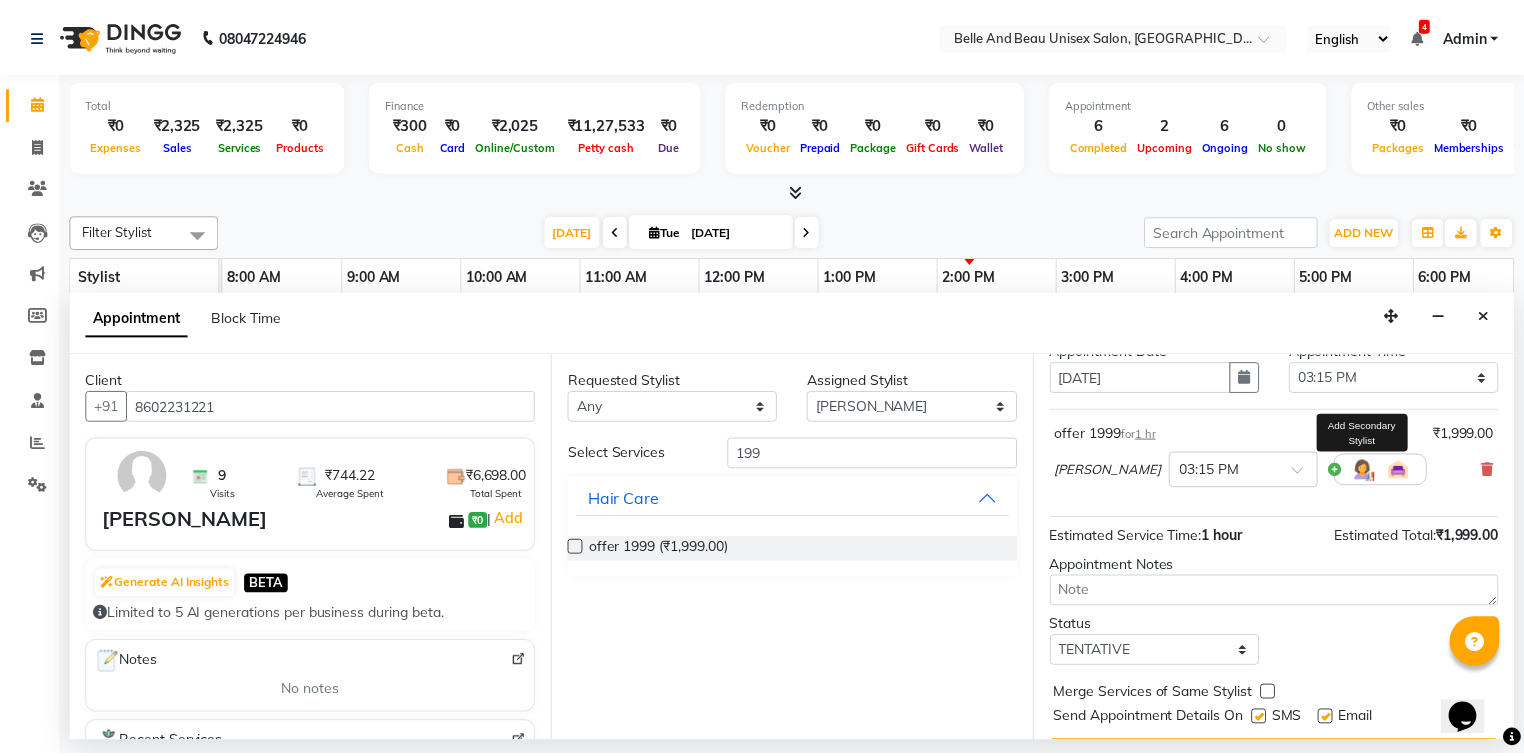 scroll, scrollTop: 118, scrollLeft: 0, axis: vertical 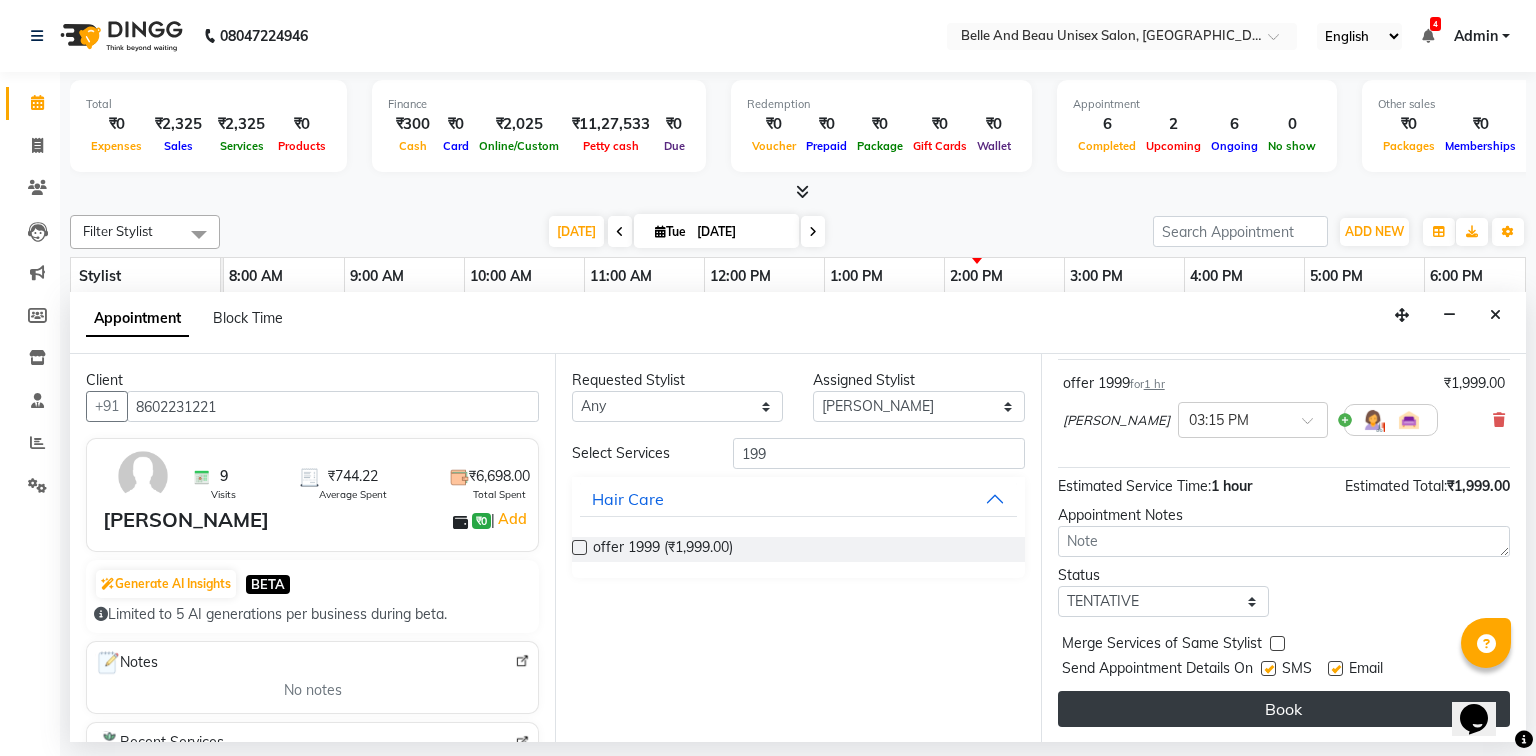 click on "Book" at bounding box center [1284, 709] 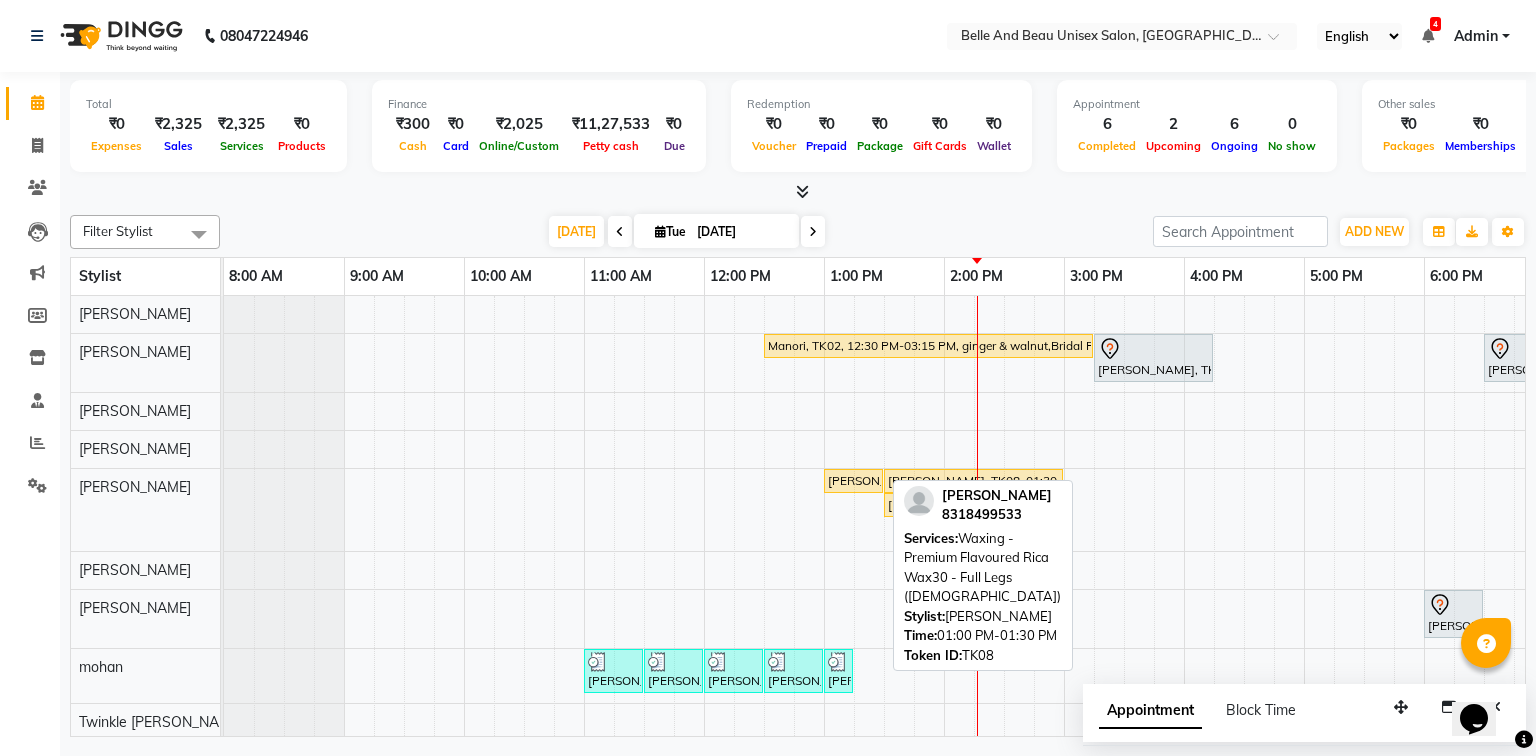 click on "[PERSON_NAME], TK08, 01:00 PM-01:30 PM, Waxing - Premium Flavoured Rica Wax30 - Full Legs ([DEMOGRAPHIC_DATA])" at bounding box center [853, 481] 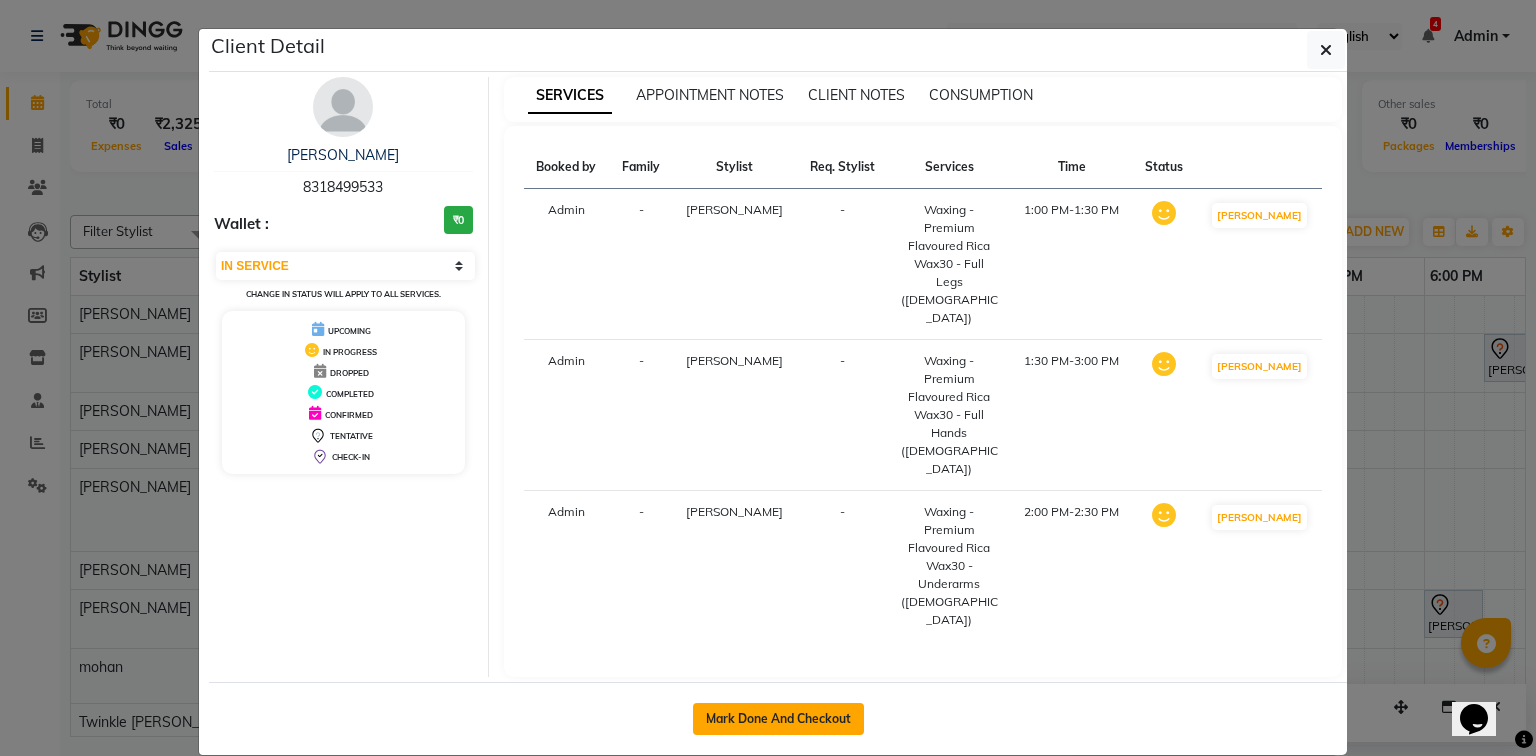 click on "Mark Done And Checkout" 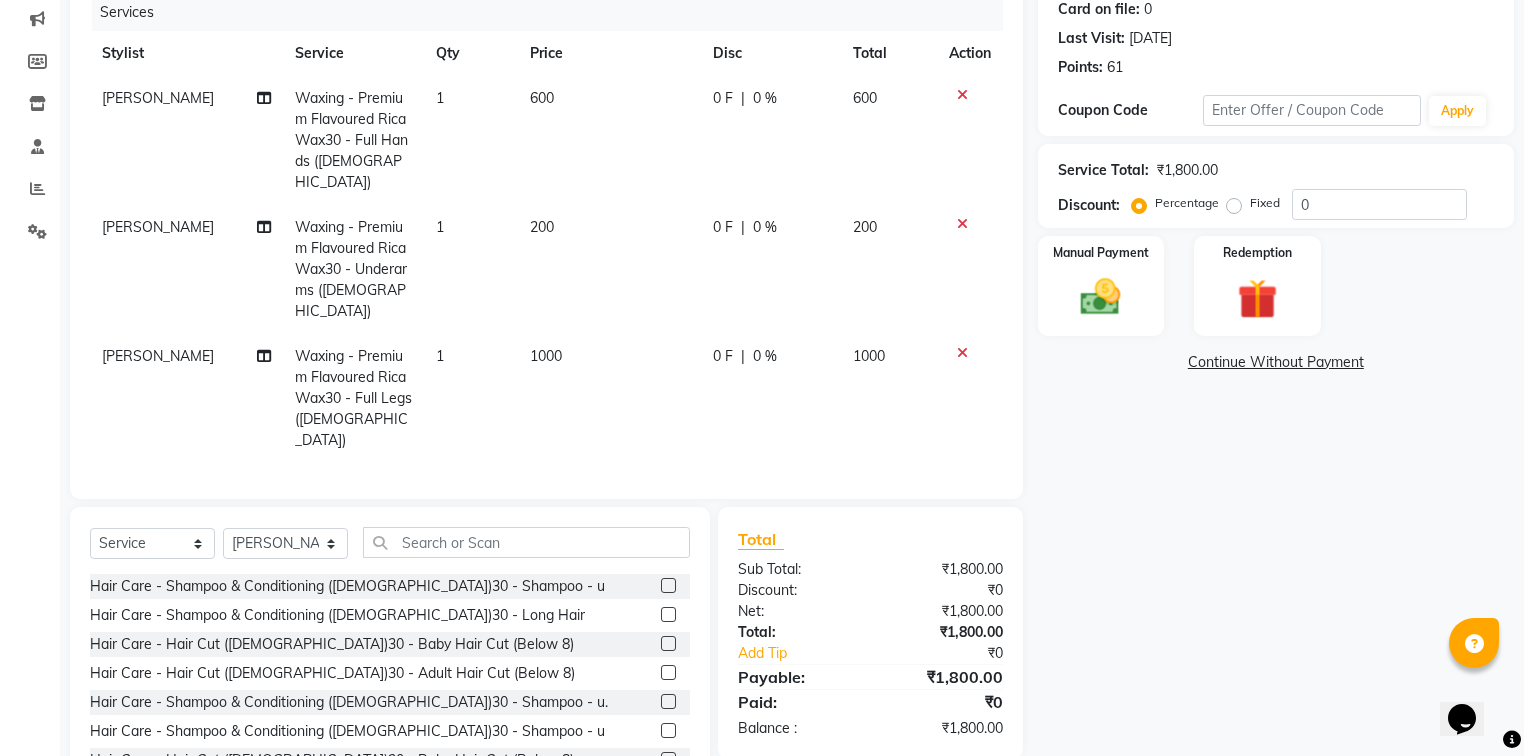 scroll, scrollTop: 280, scrollLeft: 0, axis: vertical 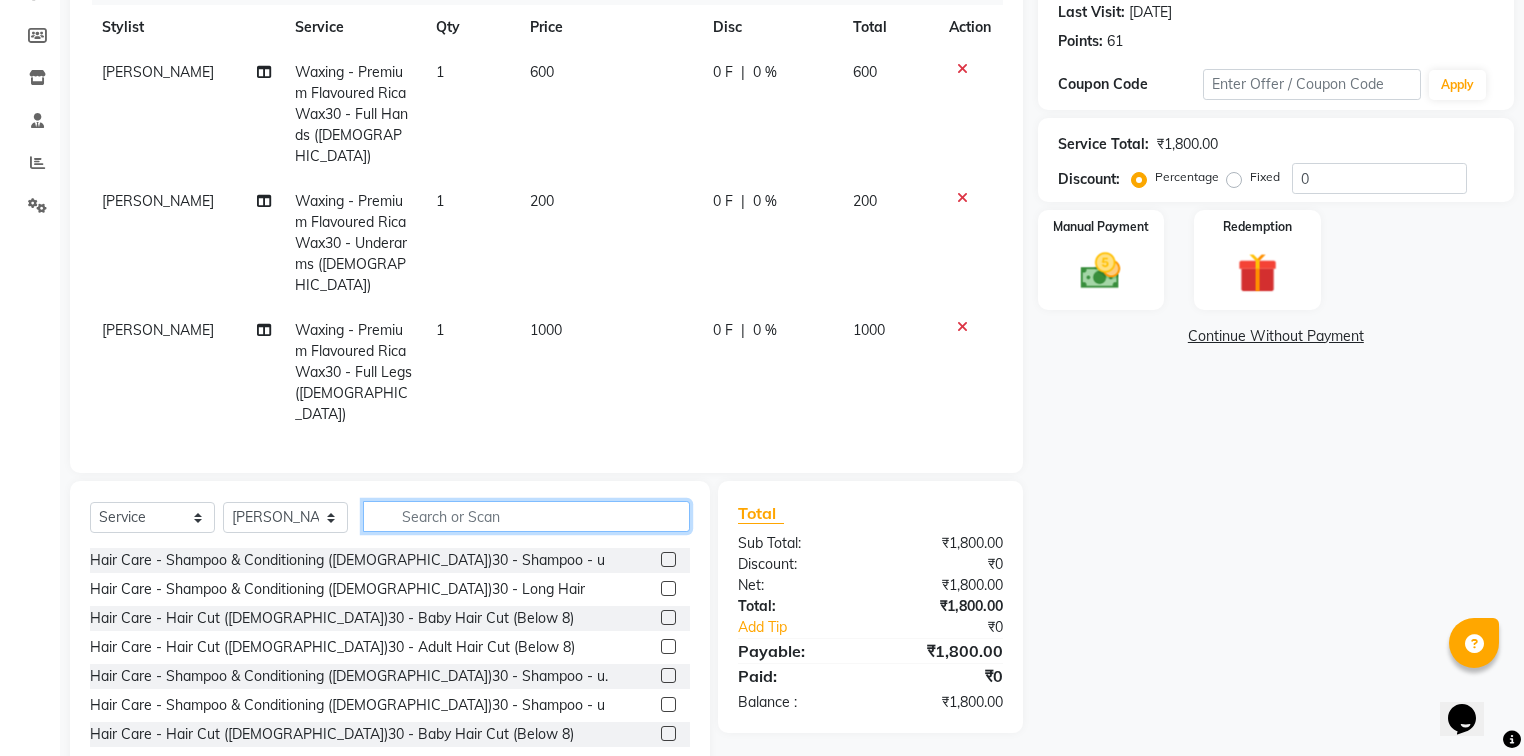 click 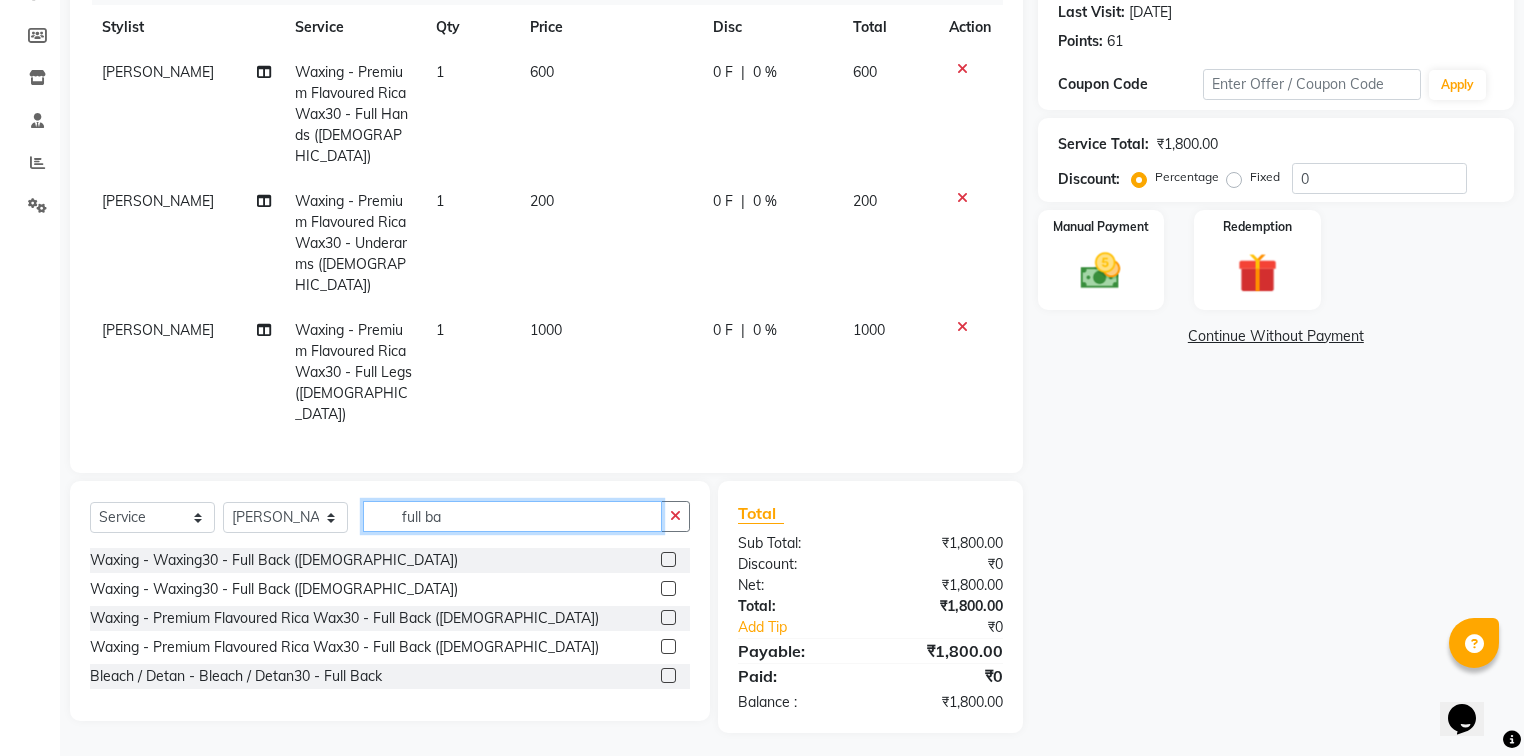 scroll, scrollTop: 236, scrollLeft: 0, axis: vertical 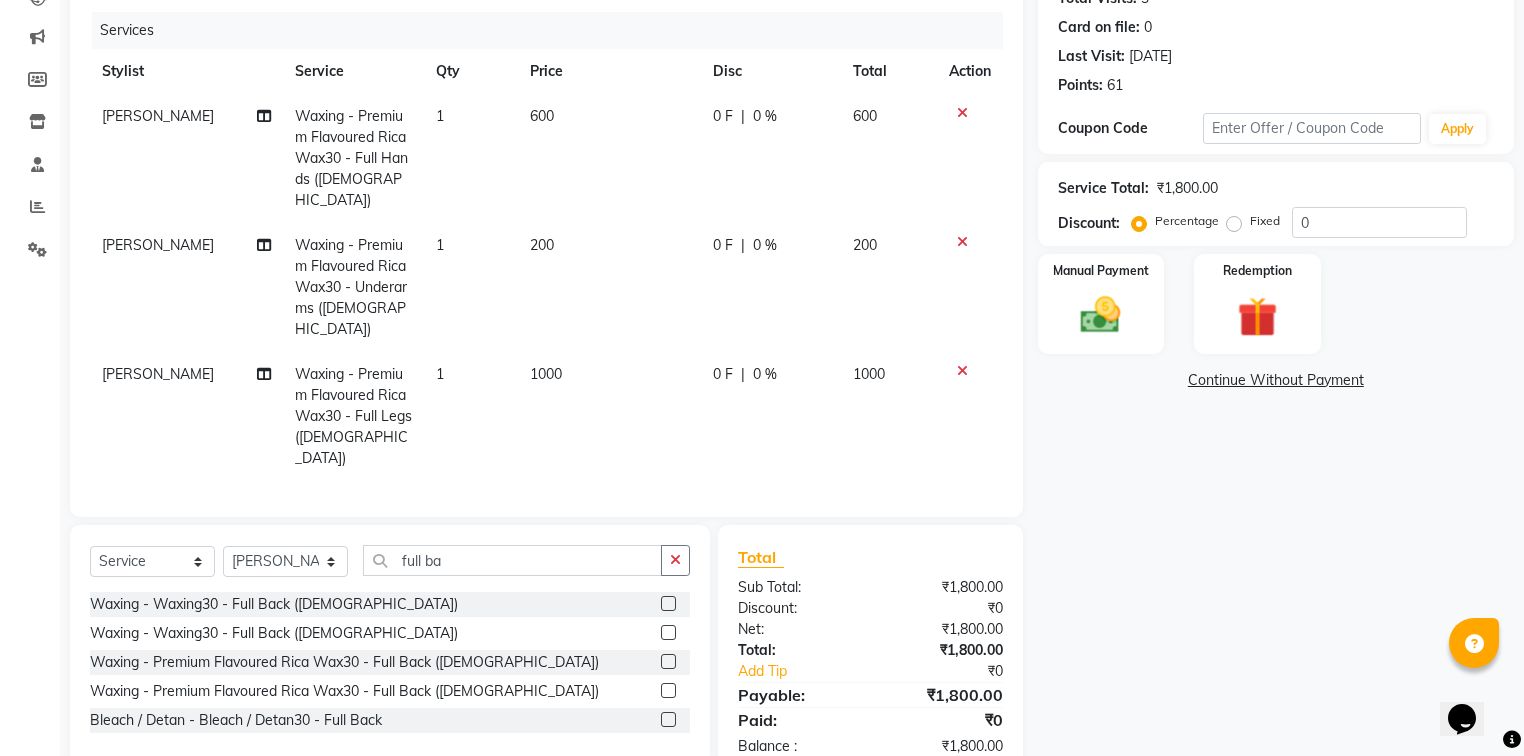 click 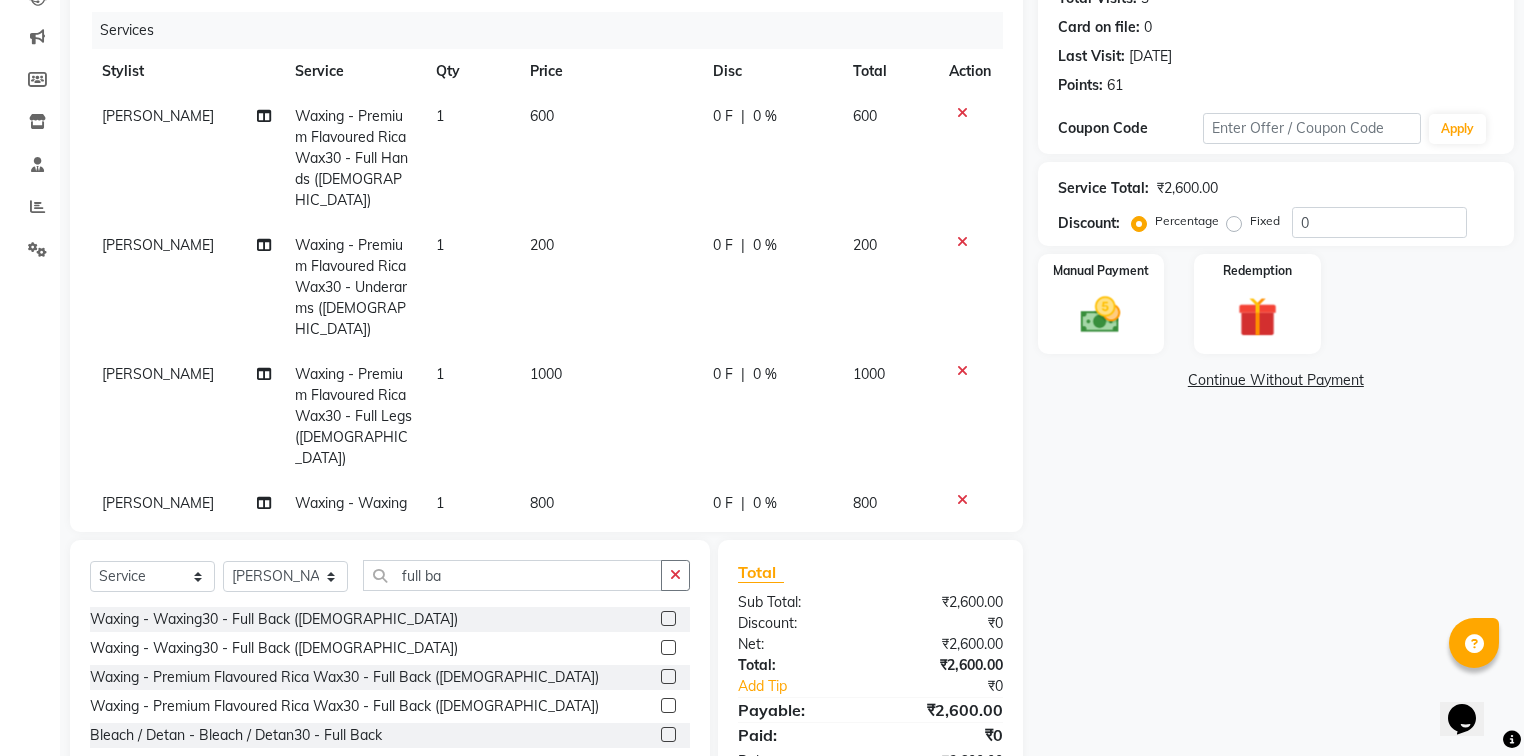 click on "800" 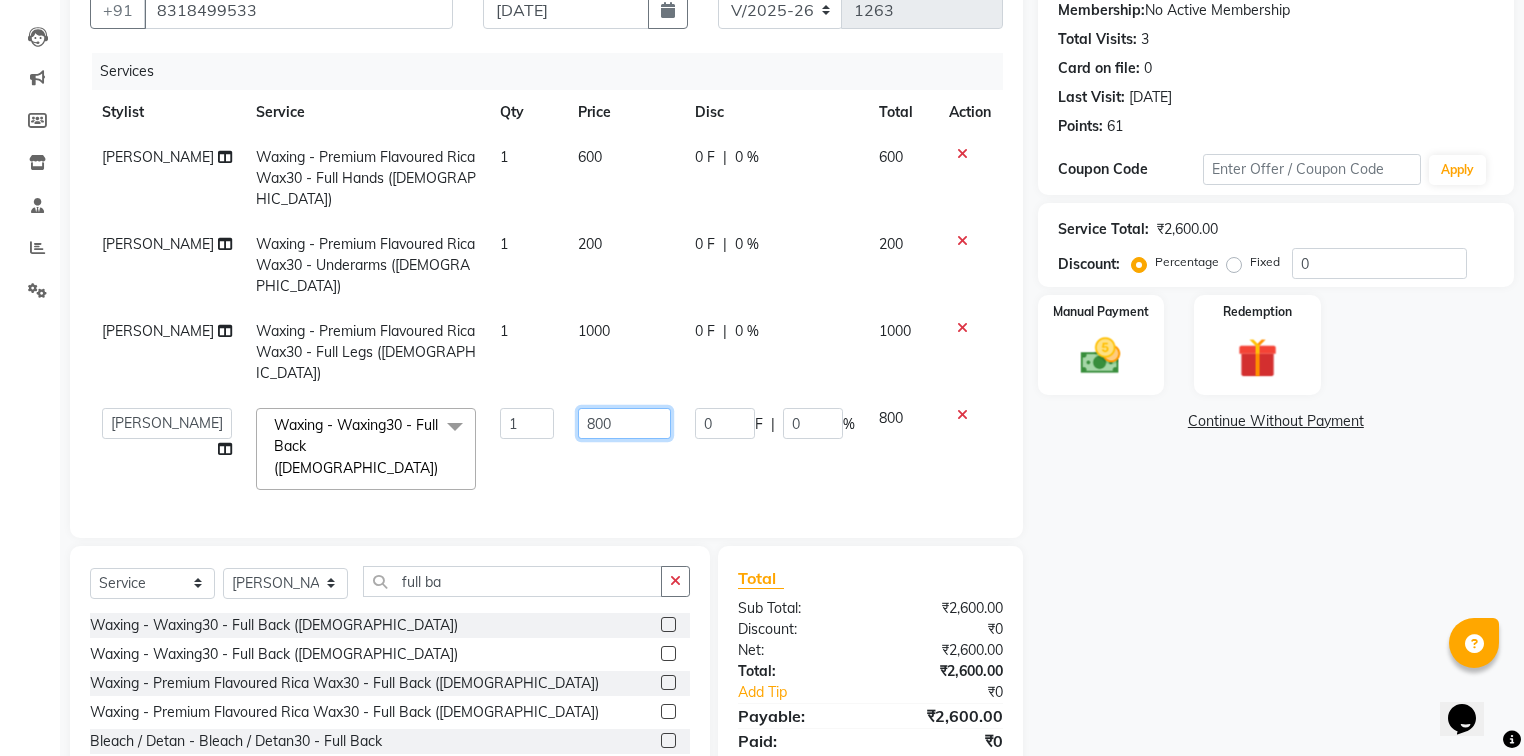 click on "800" 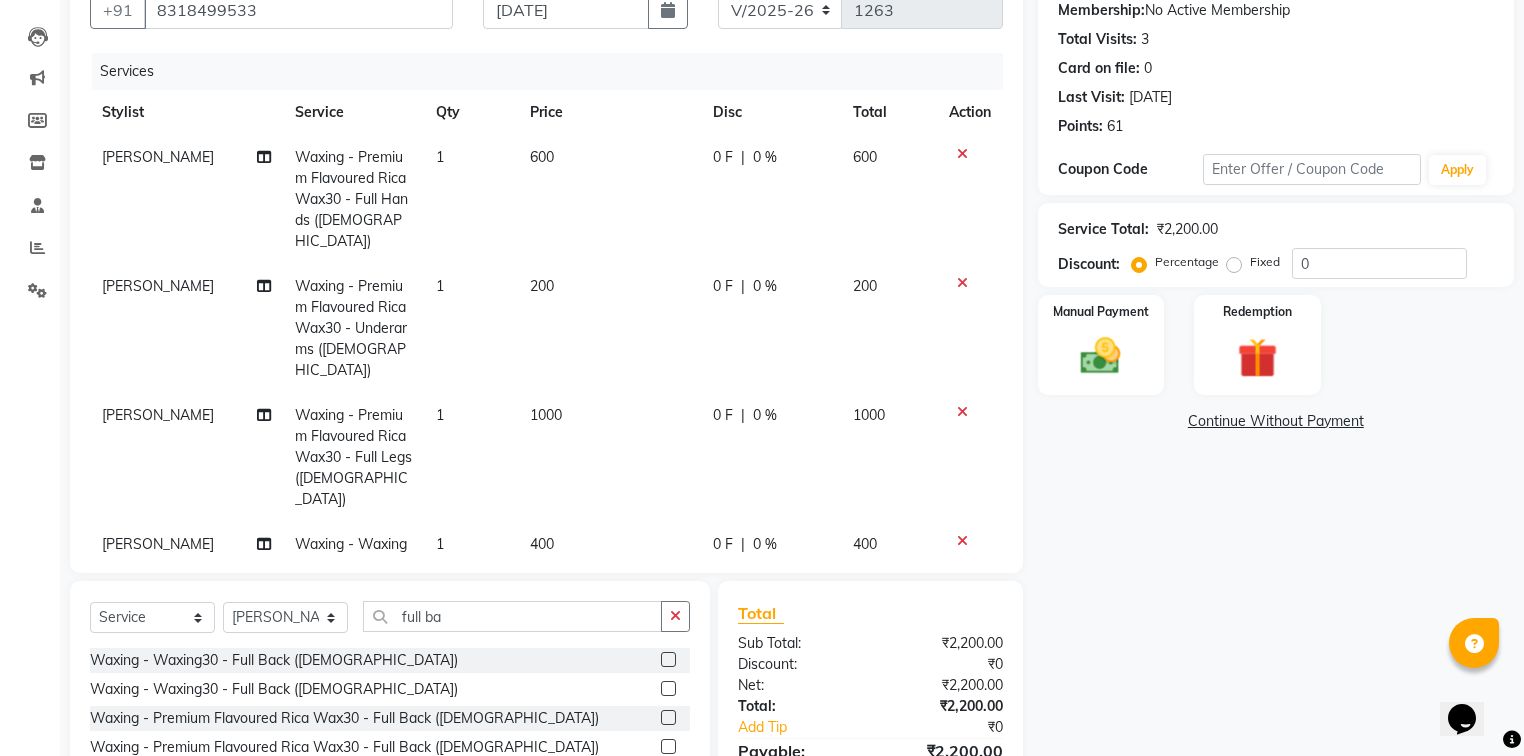 click on "Name: Dr Stuti Gupta Membership:  No Active Membership  Total Visits:  3 Card on file:  0 Last Visit:   22-03-2025 Points:   61  Coupon Code Apply Service Total:  ₹2,200.00  Discount:  Percentage   Fixed  0 Manual Payment Redemption  Continue Without Payment" 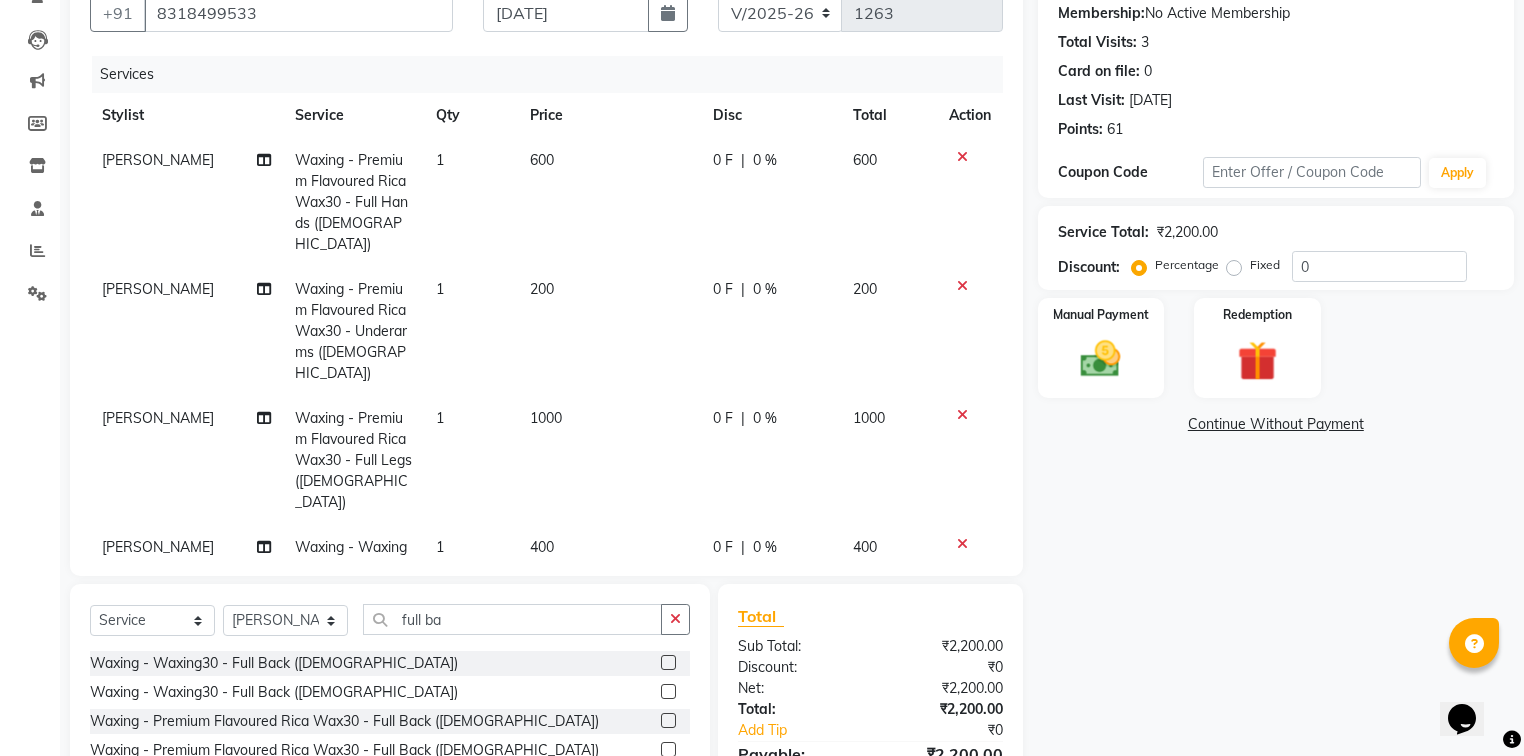 scroll, scrollTop: 0, scrollLeft: 0, axis: both 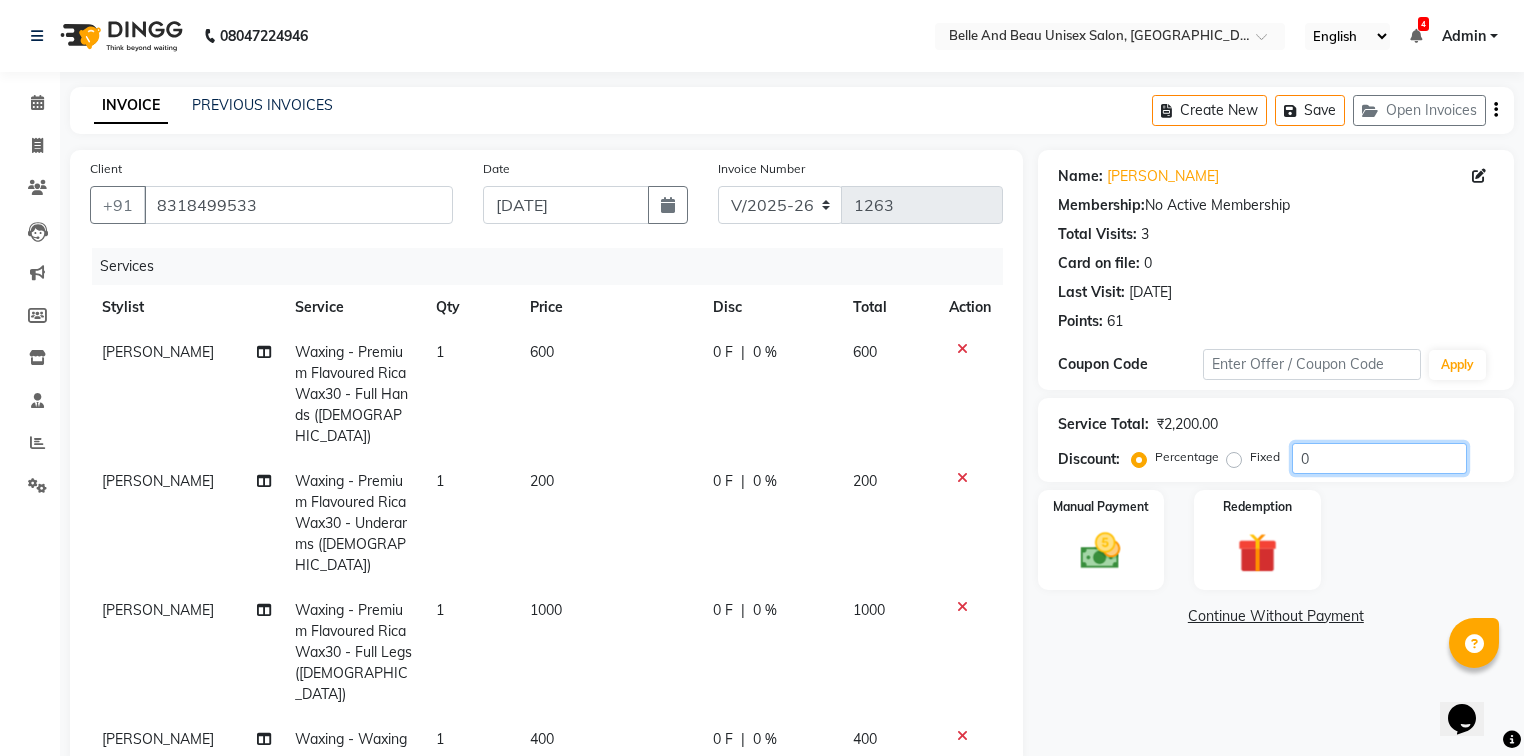 click on "0" 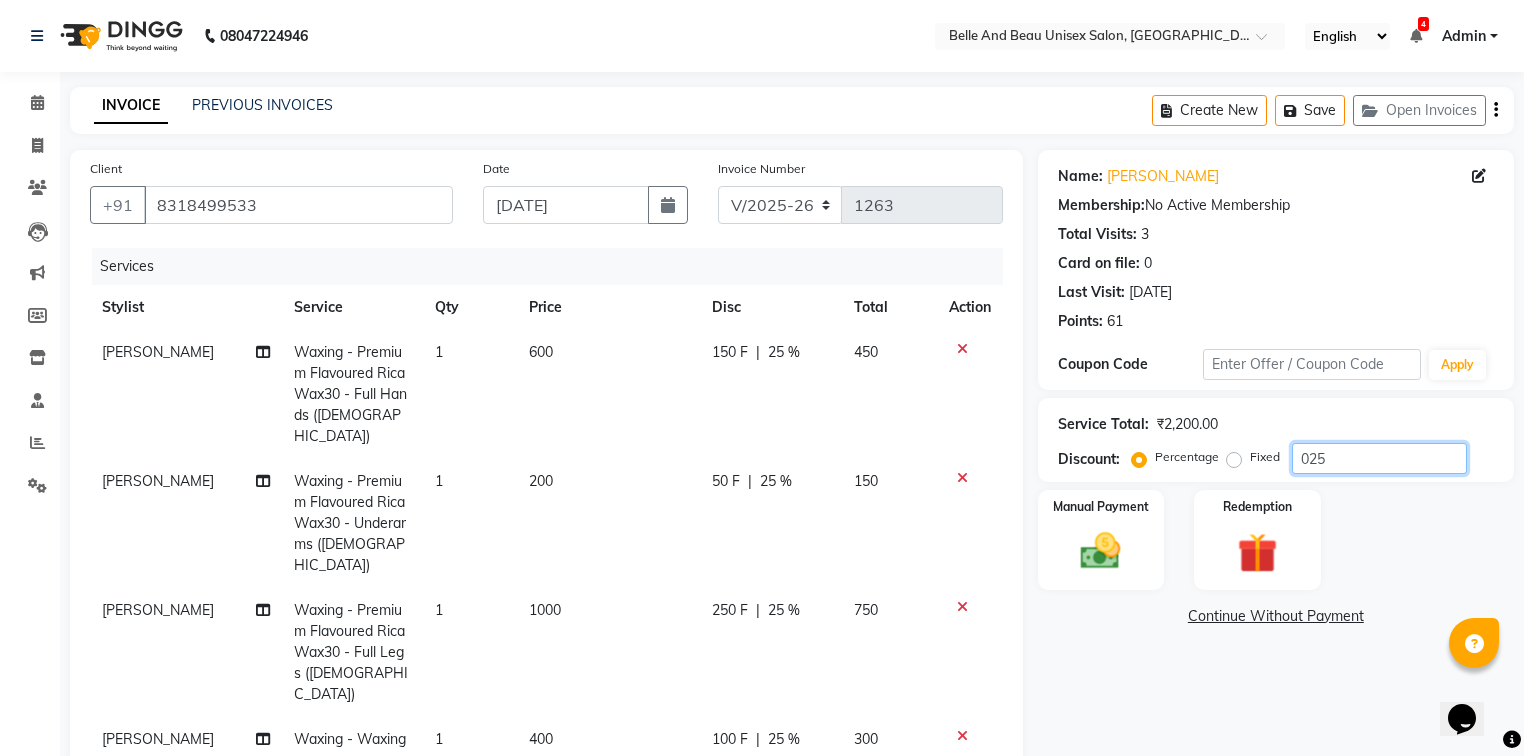 scroll, scrollTop: 20, scrollLeft: 0, axis: vertical 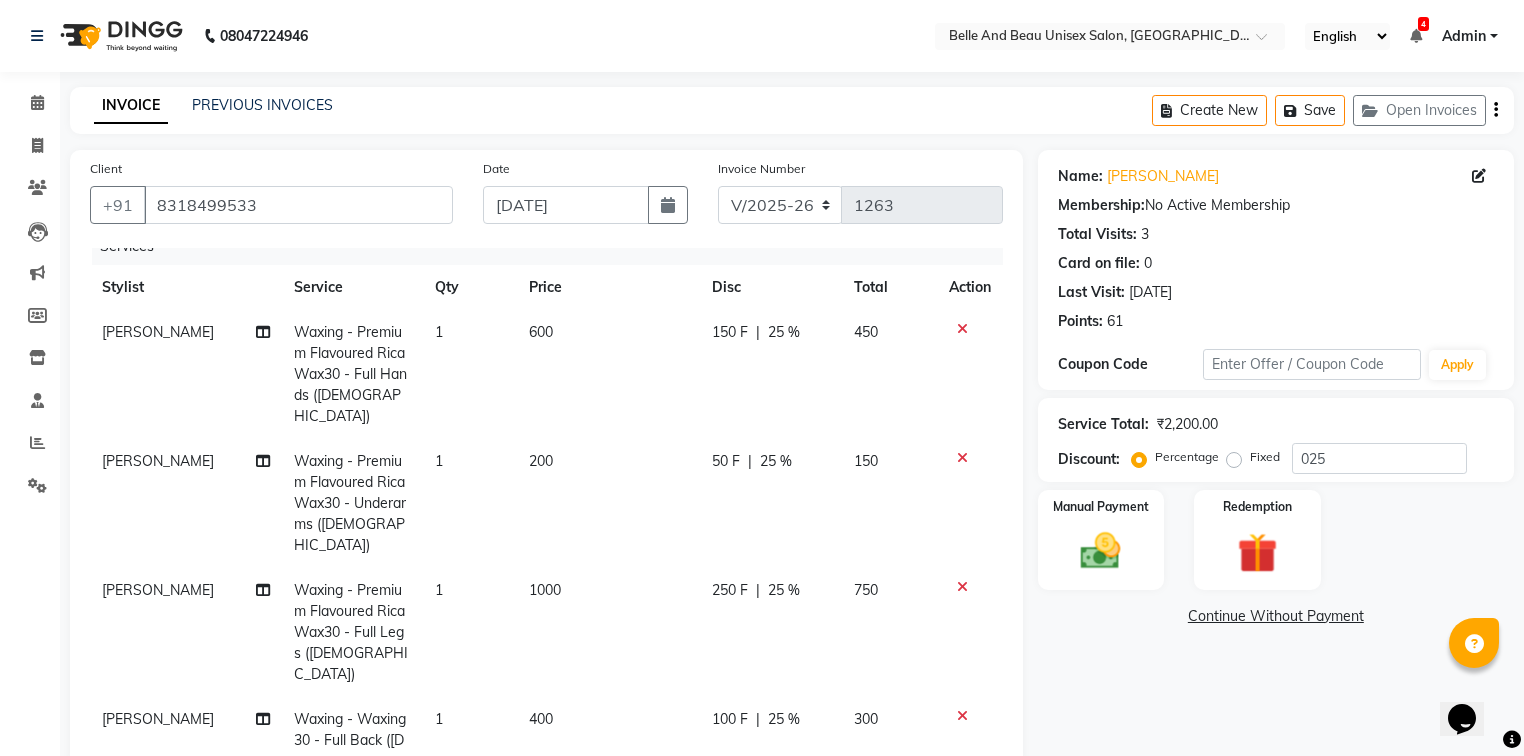 click on "Name: Dr Stuti Gupta Membership:  No Active Membership  Total Visits:  3 Card on file:  0 Last Visit:   22-03-2025 Points:   61  Coupon Code Apply Service Total:  ₹2,200.00  Discount:  Percentage   Fixed  025 Manual Payment Redemption  Continue Without Payment" 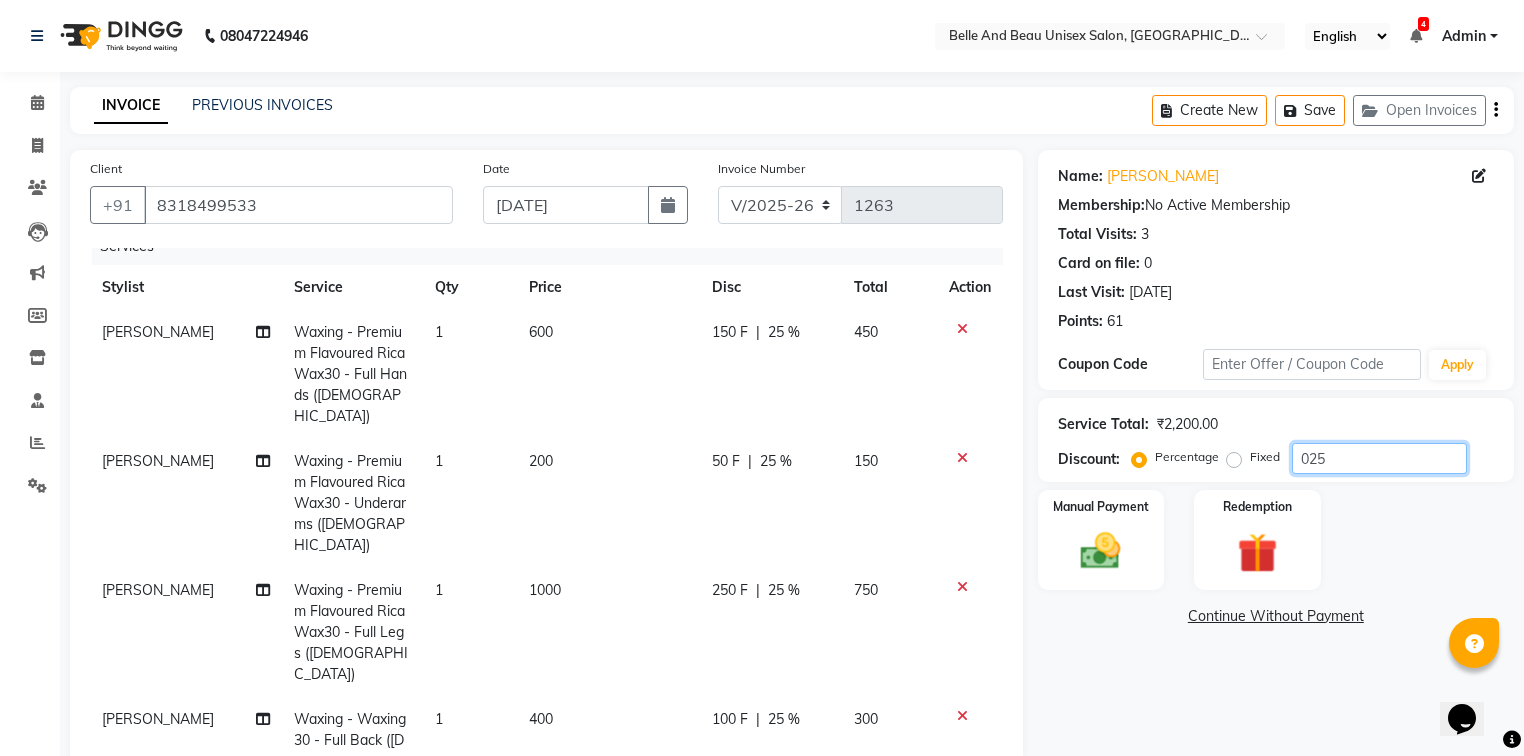 click on "025" 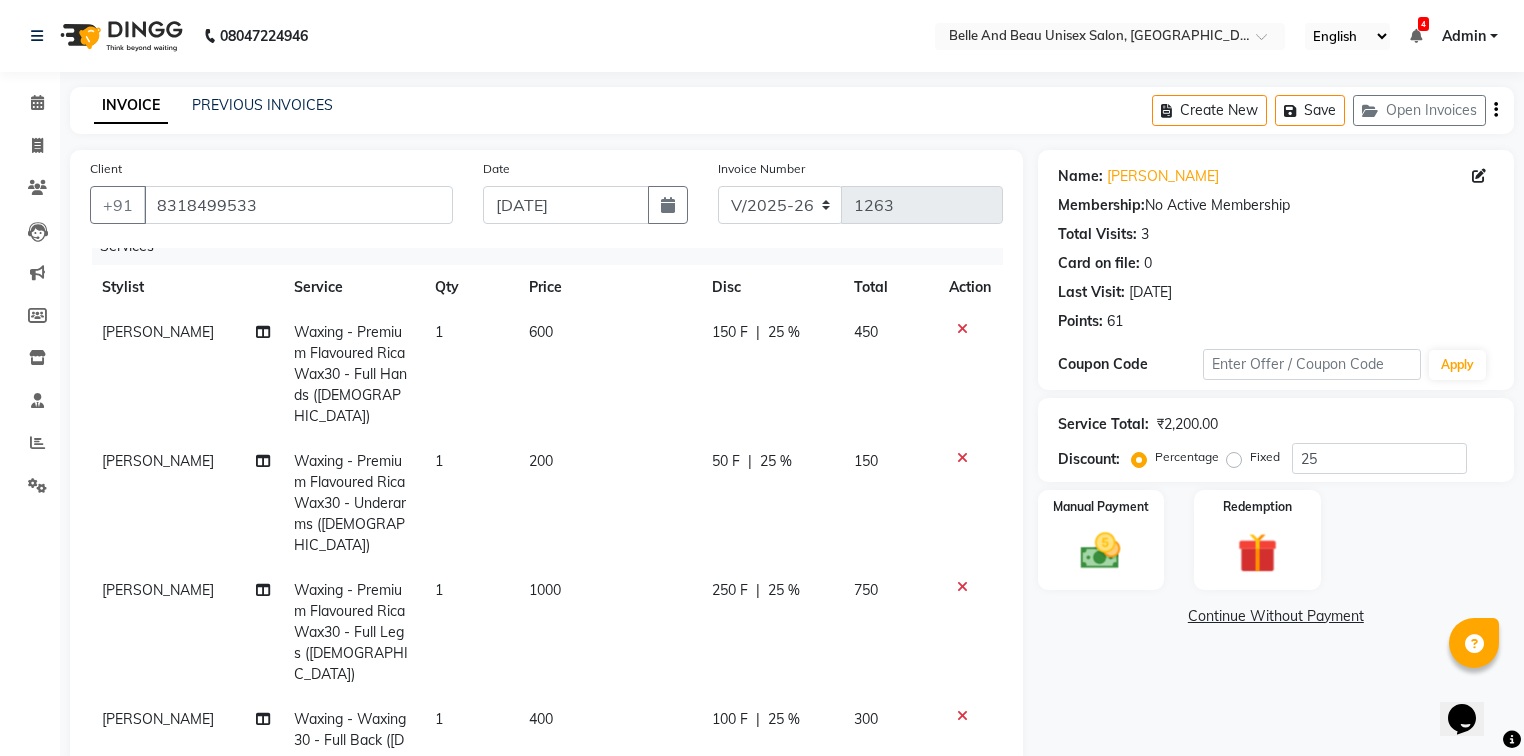 click on "Continue Without Payment" 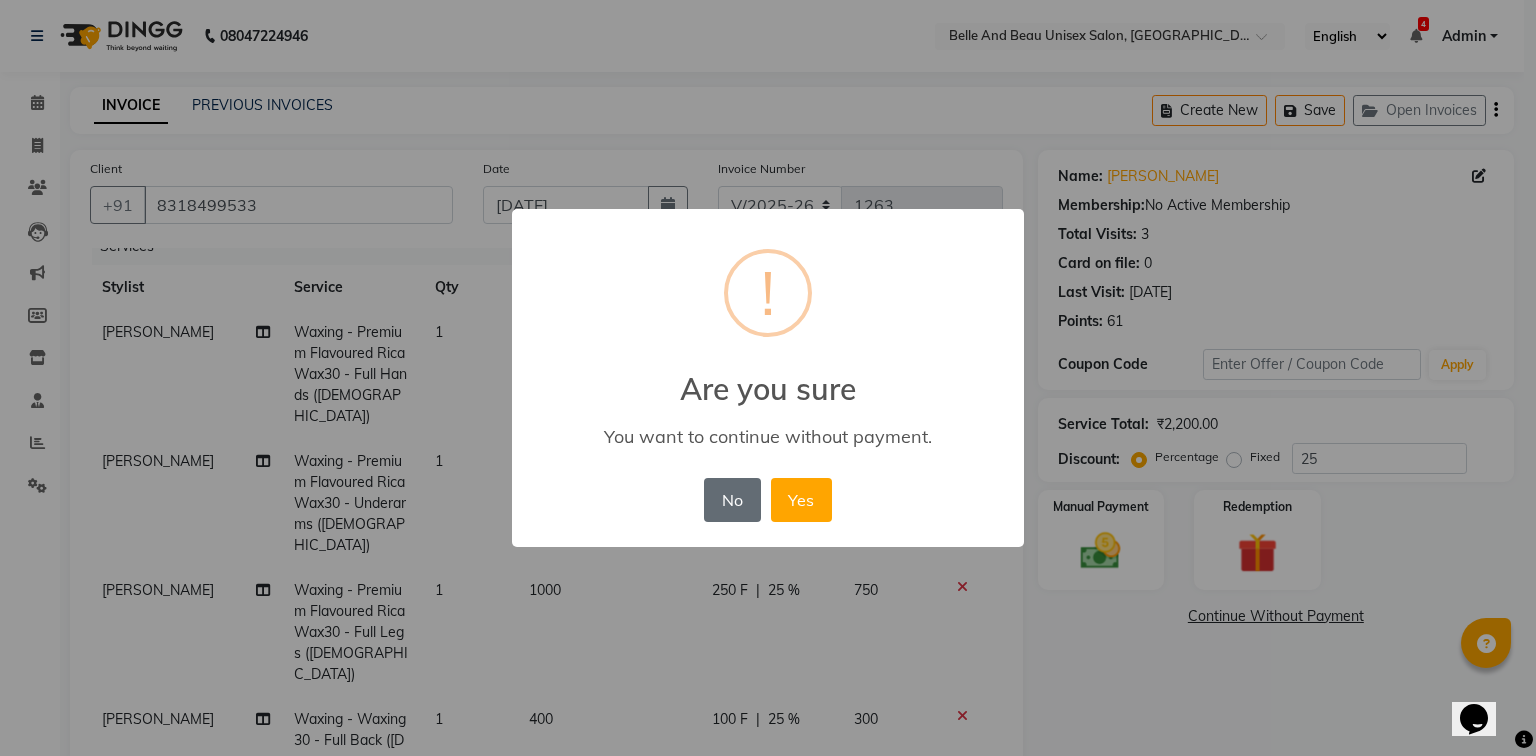 click on "No" at bounding box center (732, 500) 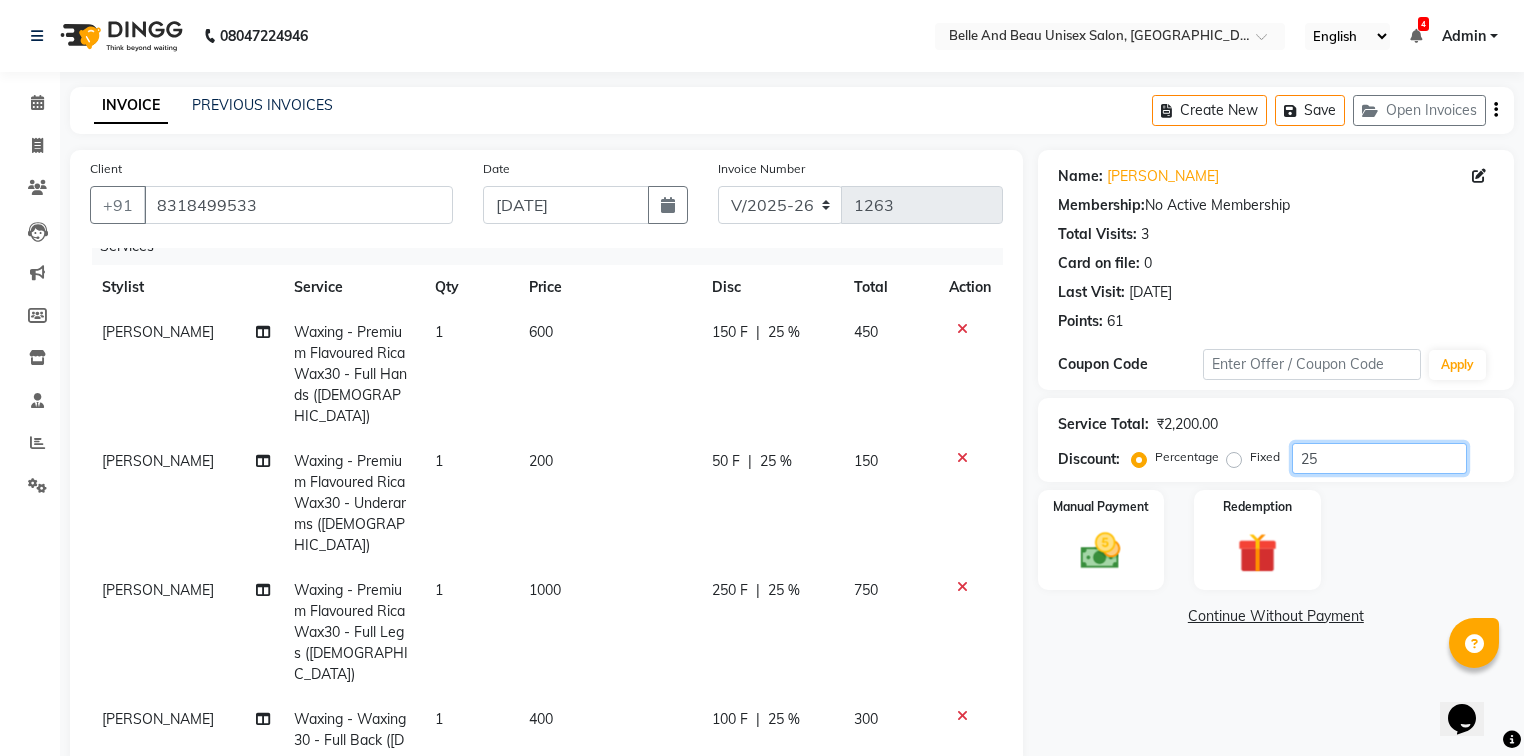 click on "25" 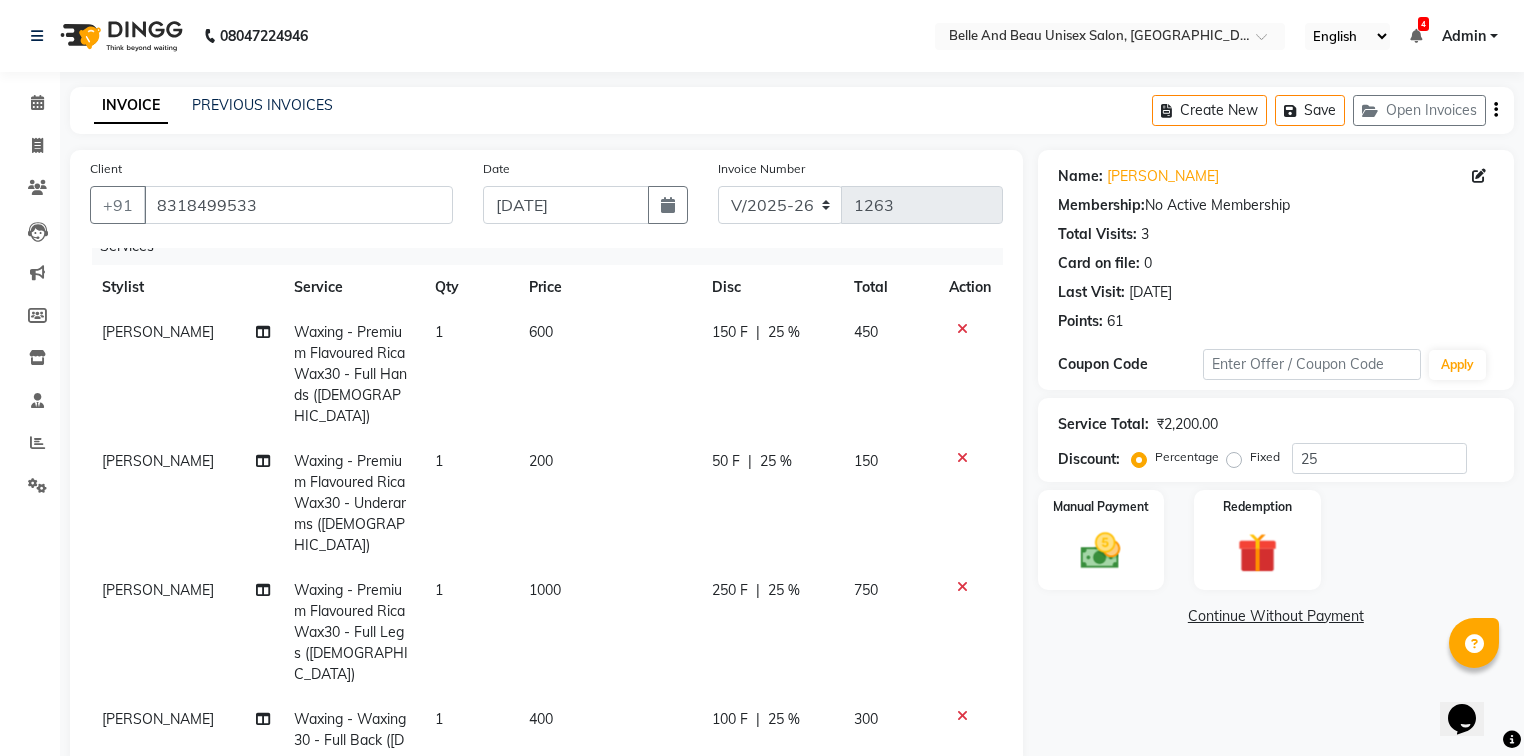click on "Name: Dr Stuti Gupta Membership:  No Active Membership  Total Visits:  3 Card on file:  0 Last Visit:   22-03-2025 Points:   61  Coupon Code Apply Service Total:  ₹2,200.00  Discount:  Percentage   Fixed  25 Manual Payment Redemption  Continue Without Payment" 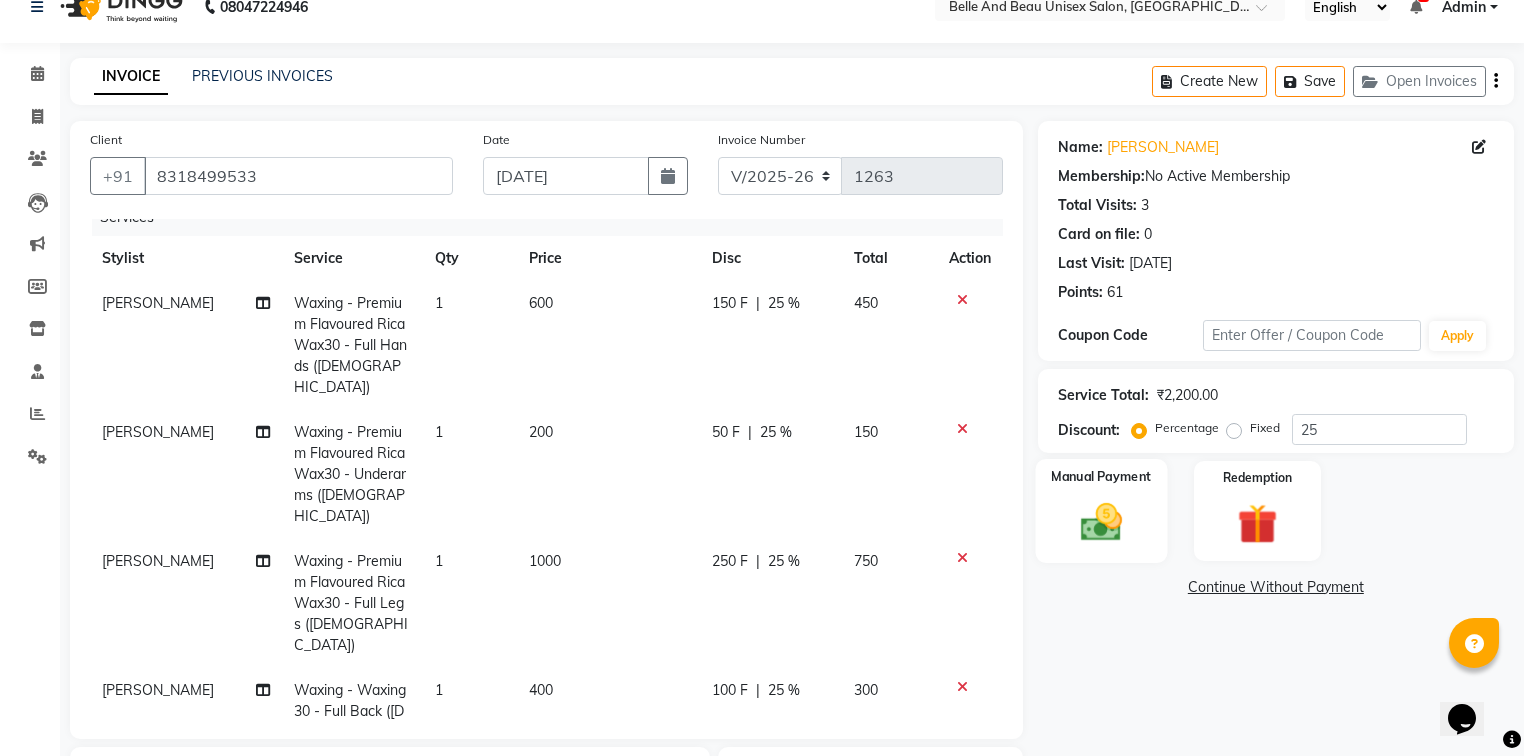 scroll, scrollTop: 0, scrollLeft: 0, axis: both 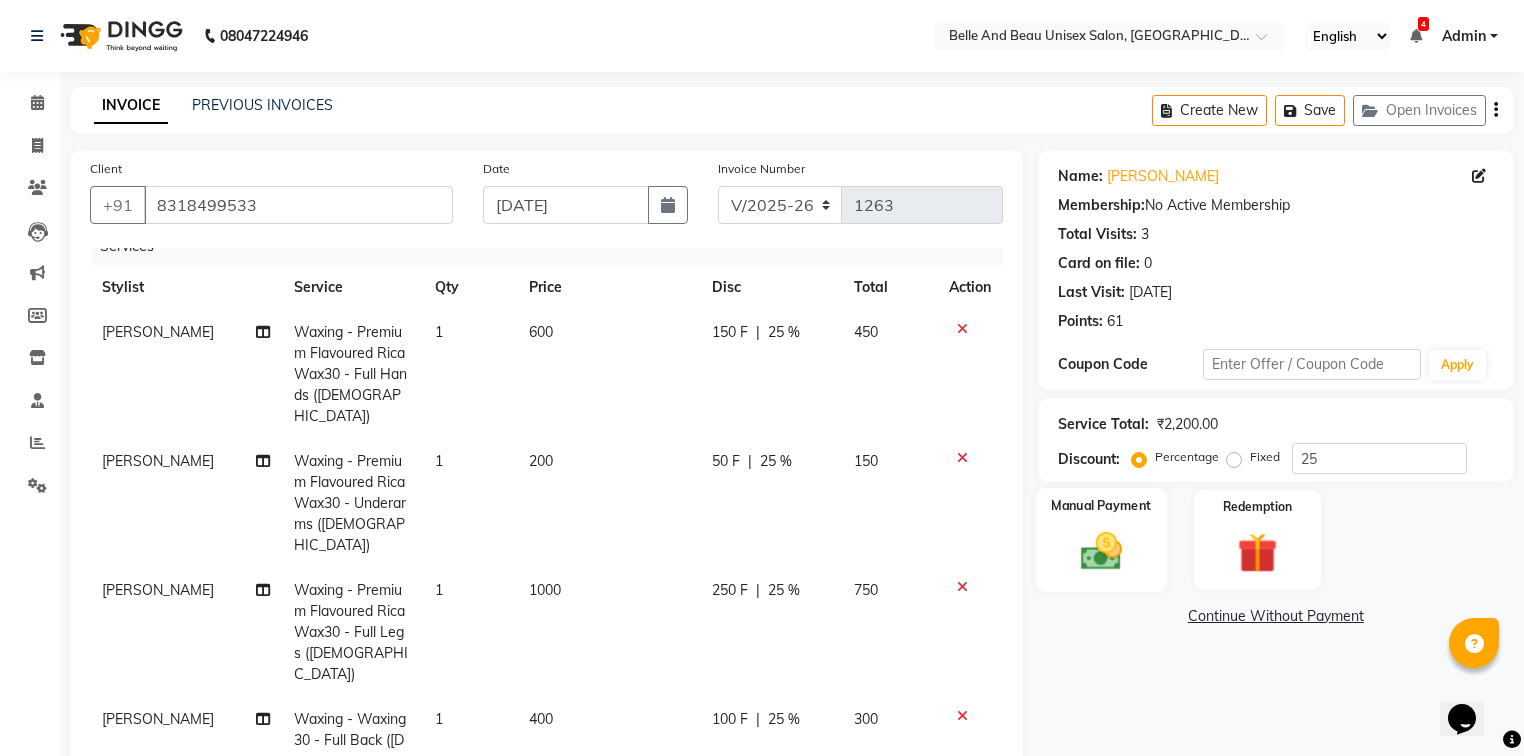 click 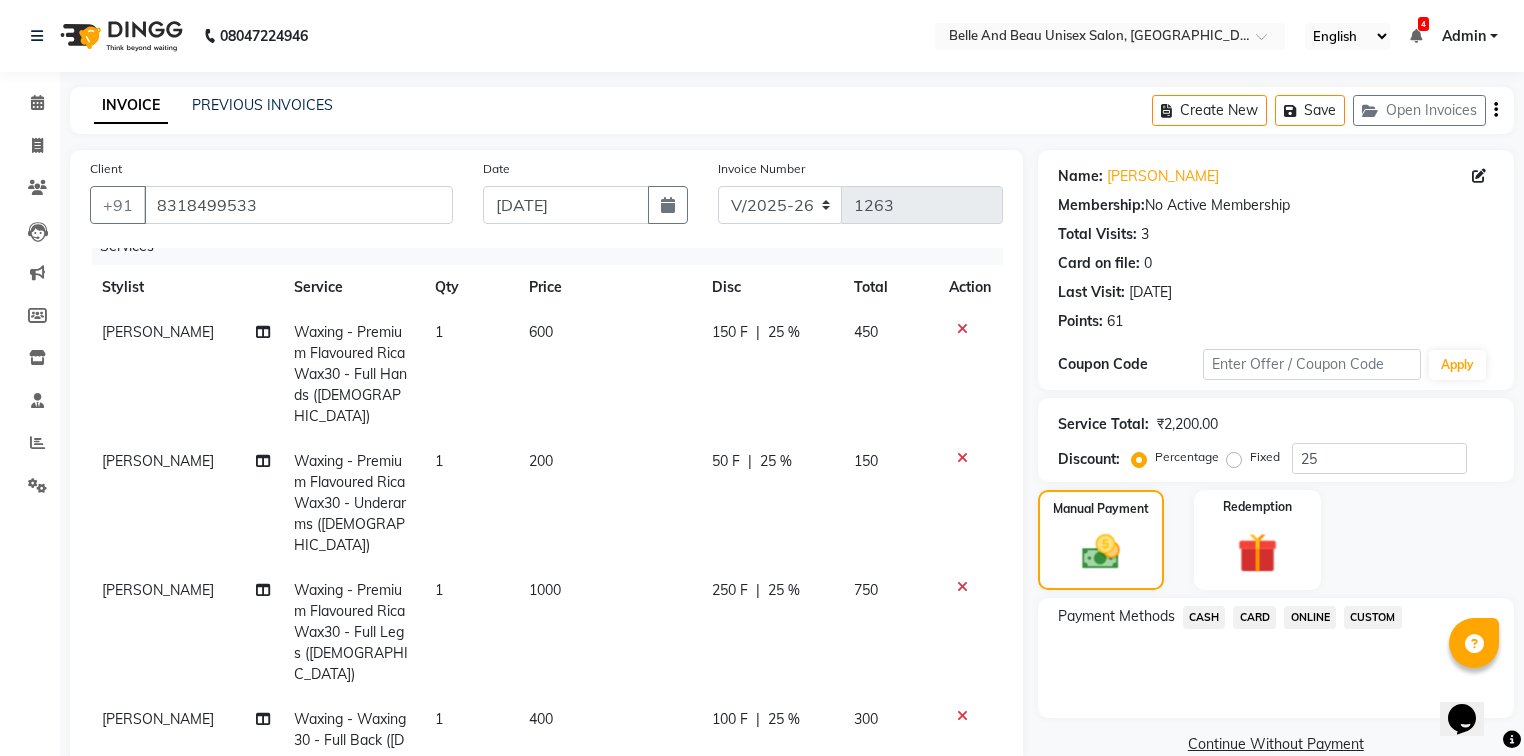 click on "ONLINE" 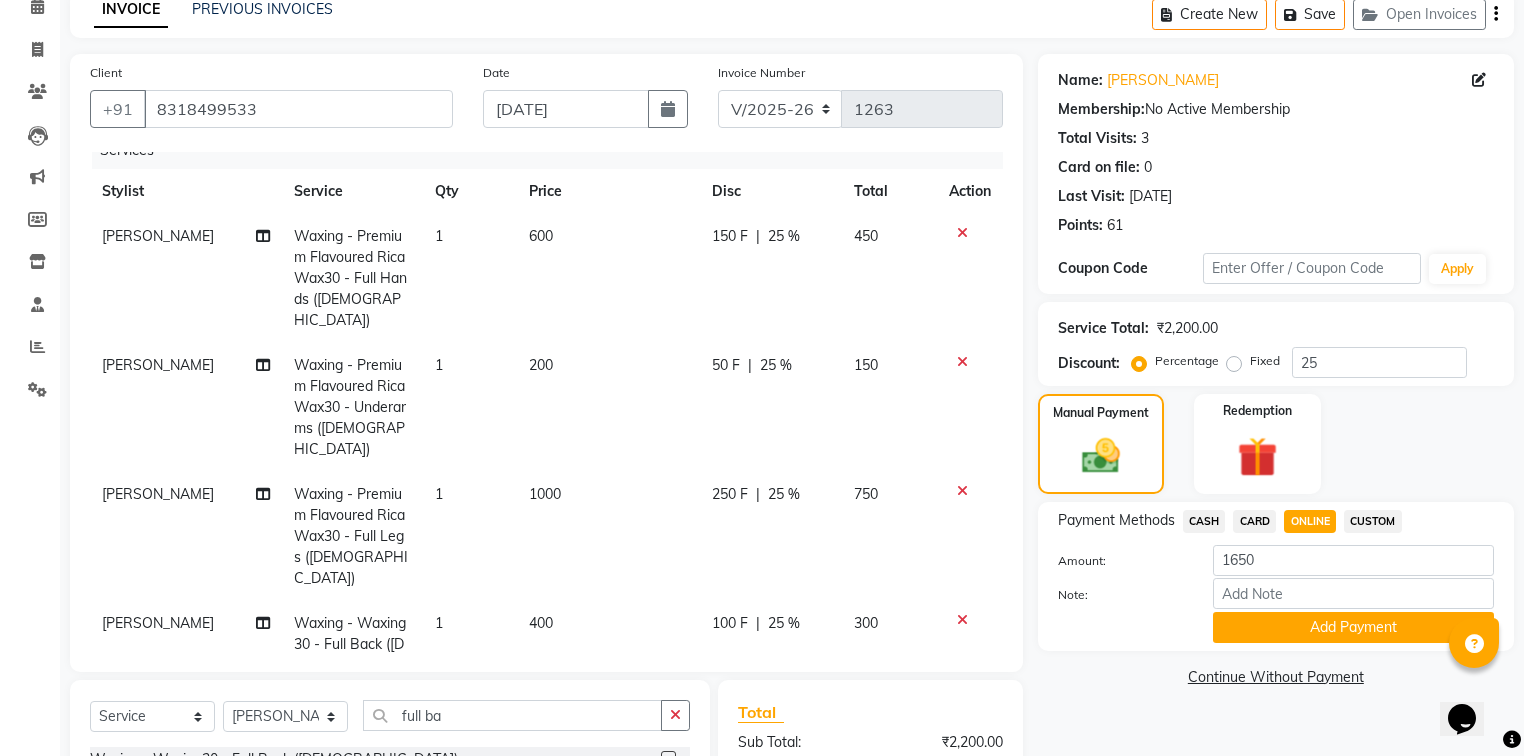 scroll, scrollTop: 302, scrollLeft: 0, axis: vertical 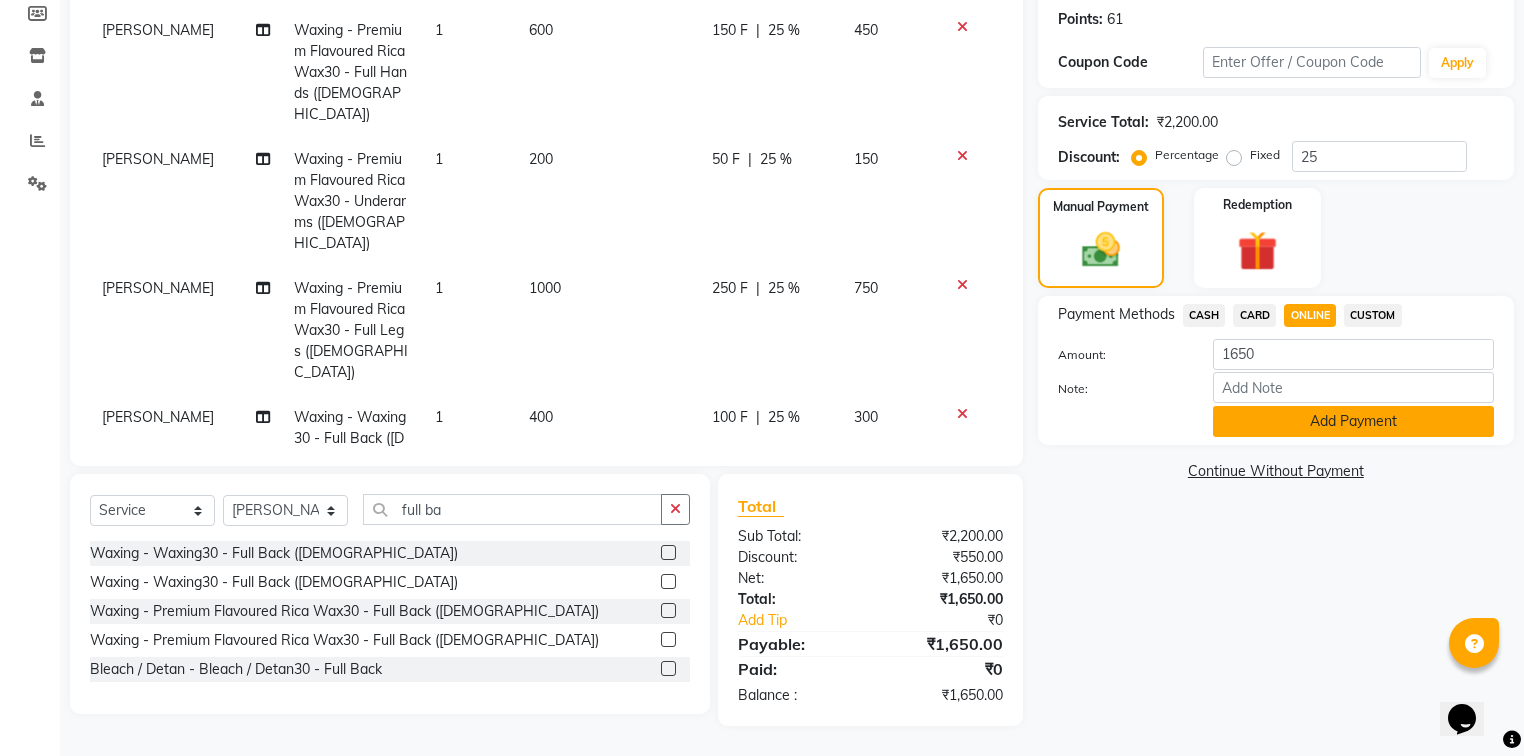 click on "Add Payment" 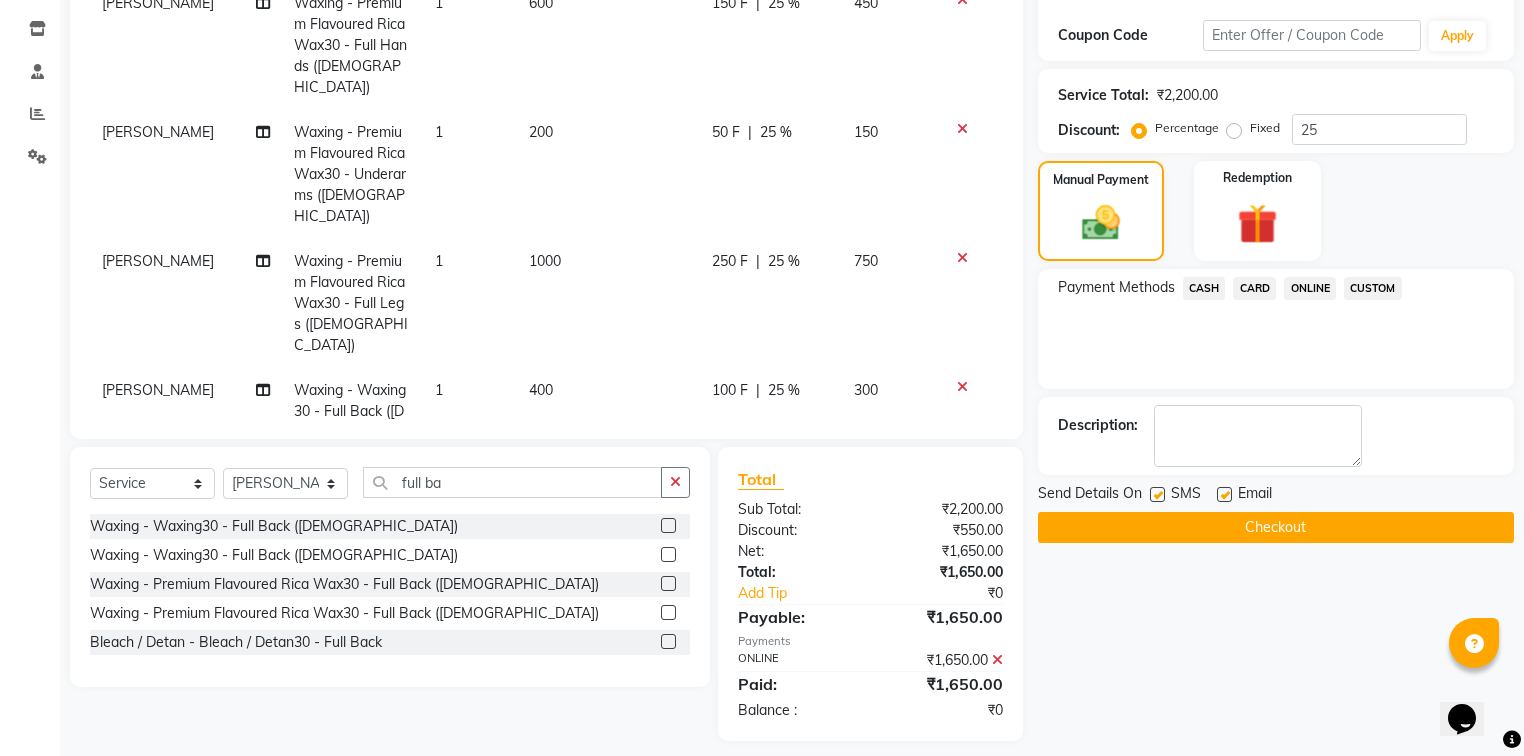 scroll, scrollTop: 344, scrollLeft: 0, axis: vertical 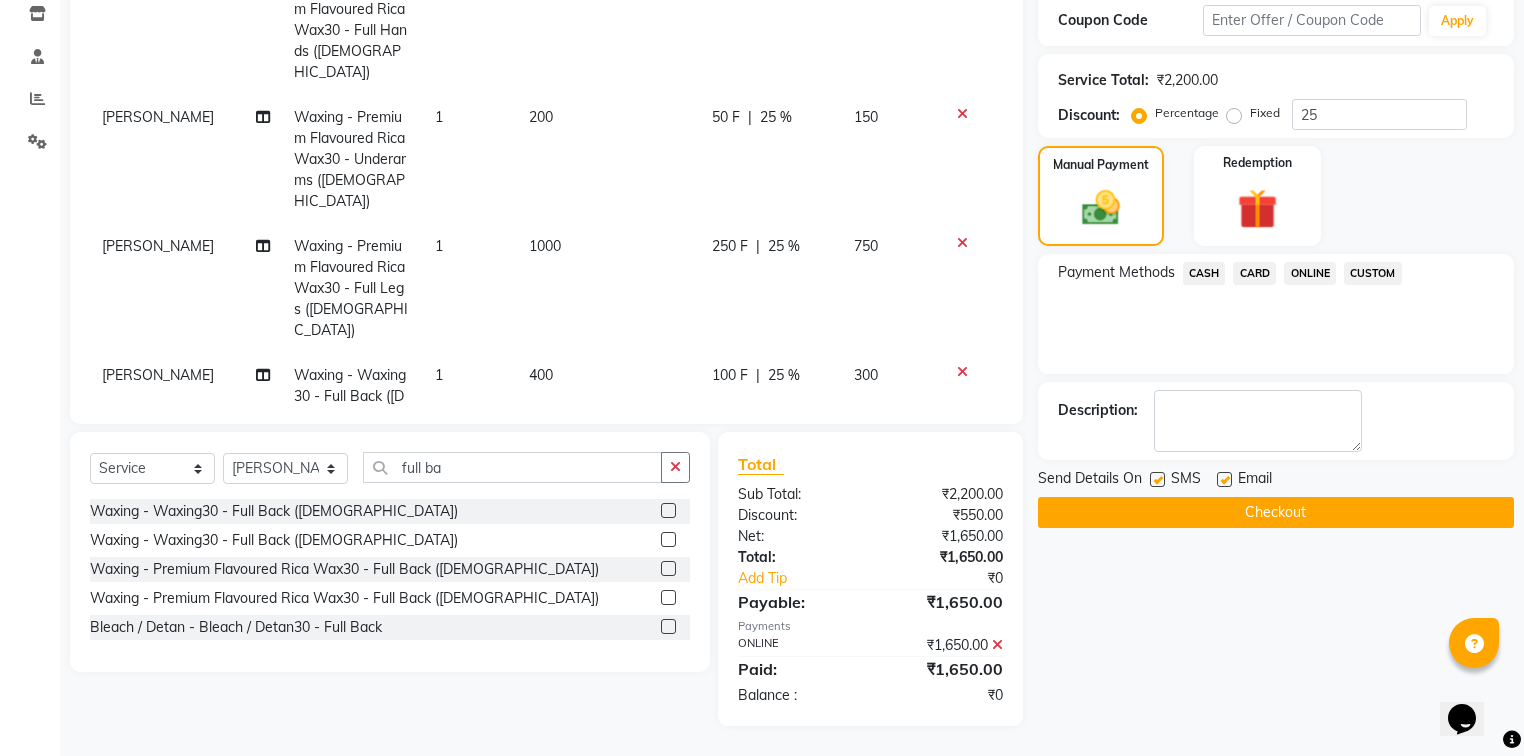 click on "Checkout" 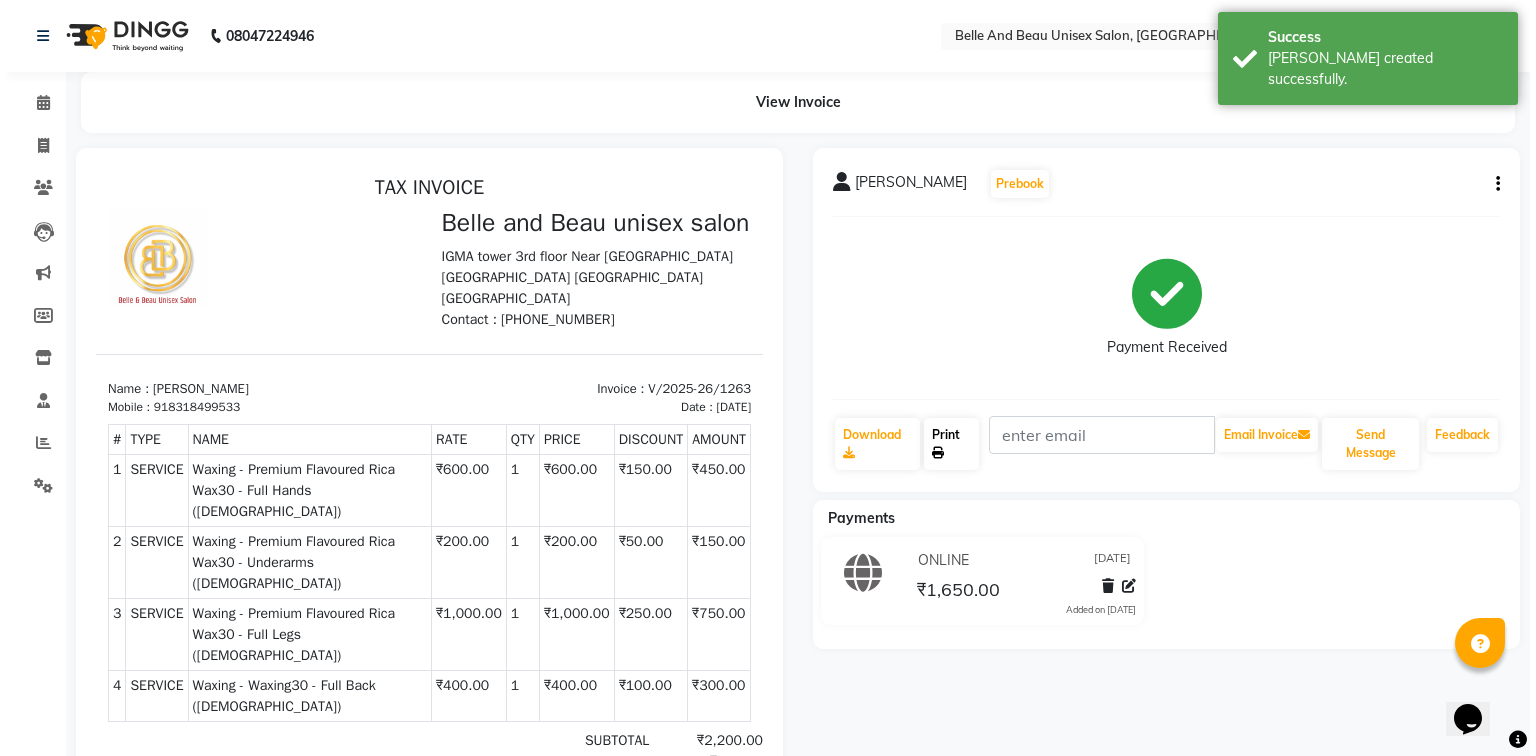 scroll, scrollTop: 0, scrollLeft: 0, axis: both 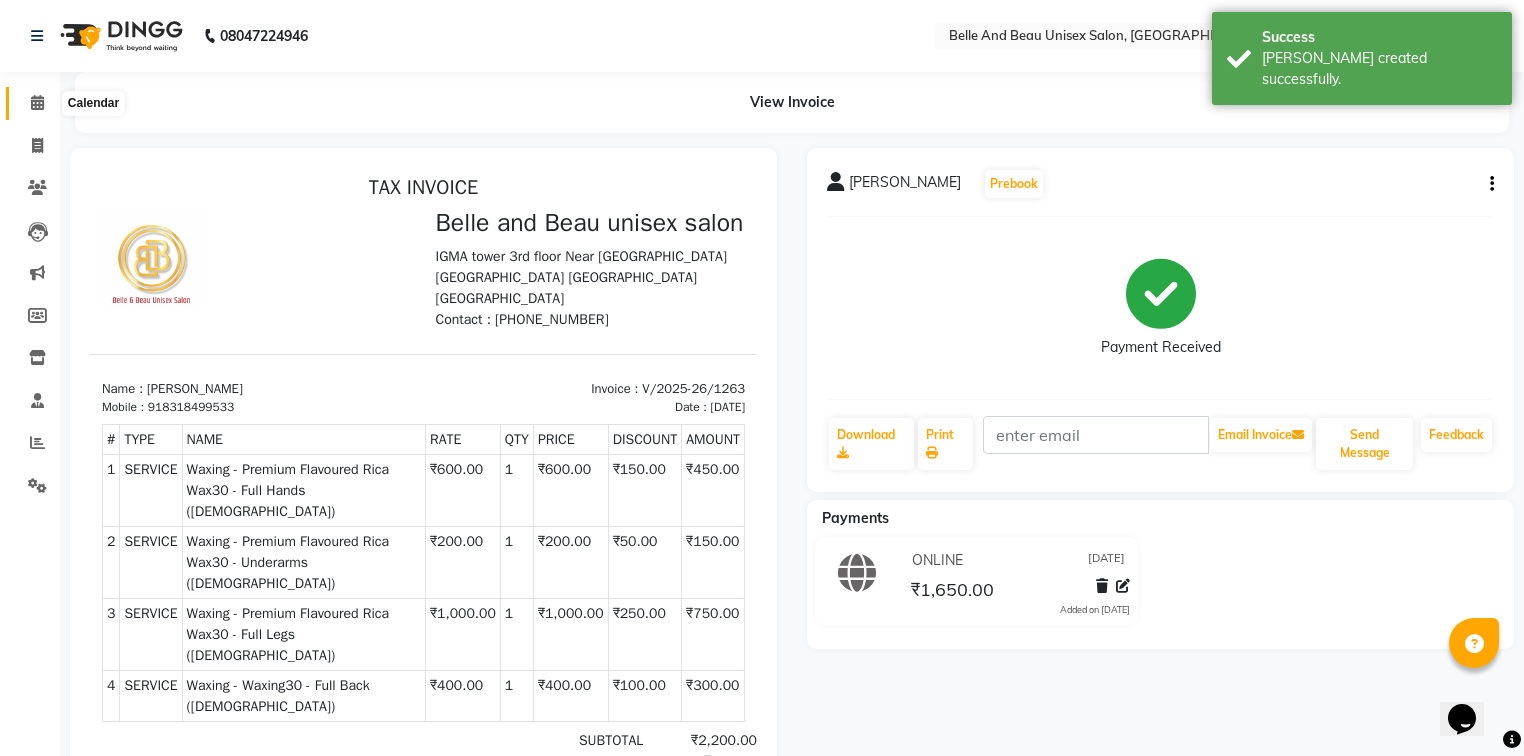 click 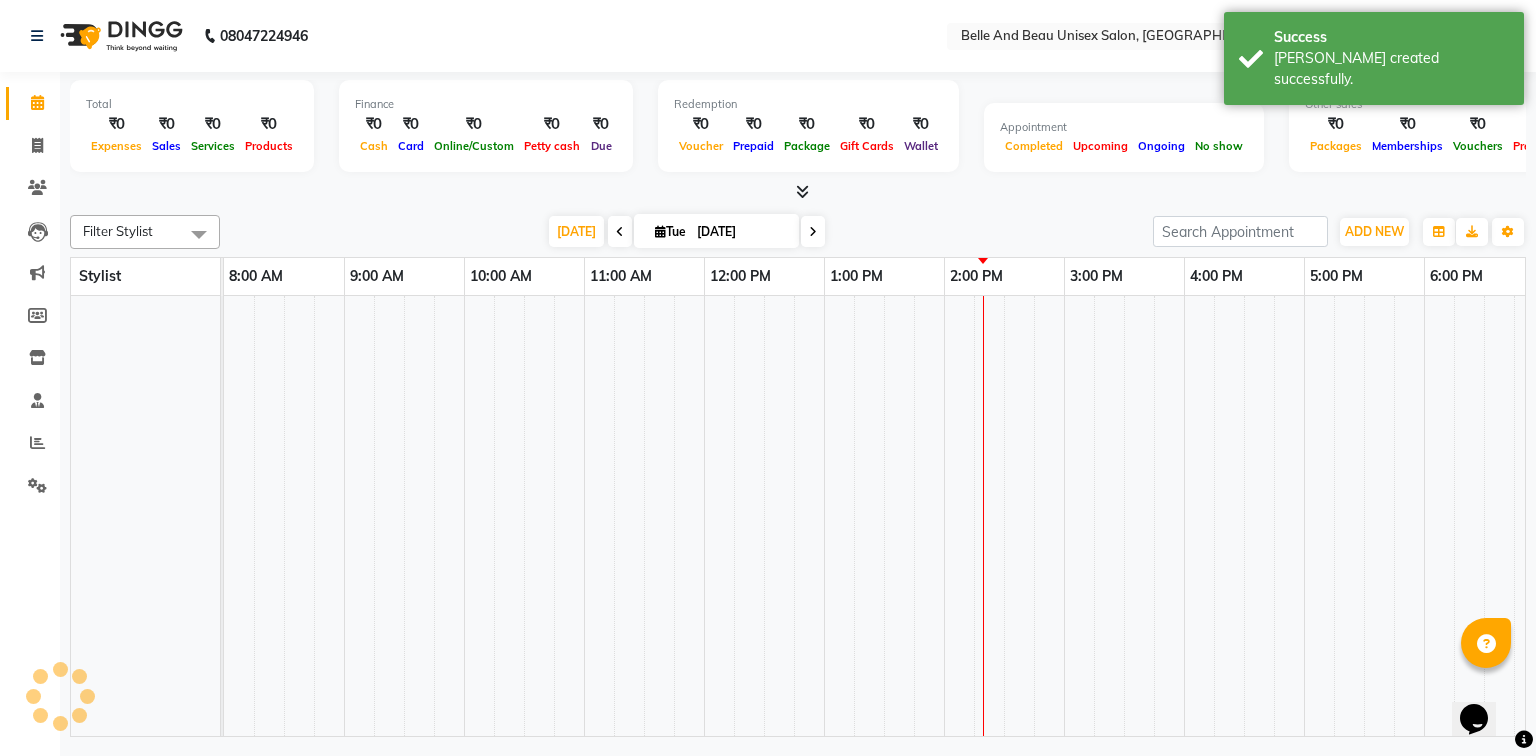 scroll, scrollTop: 0, scrollLeft: 0, axis: both 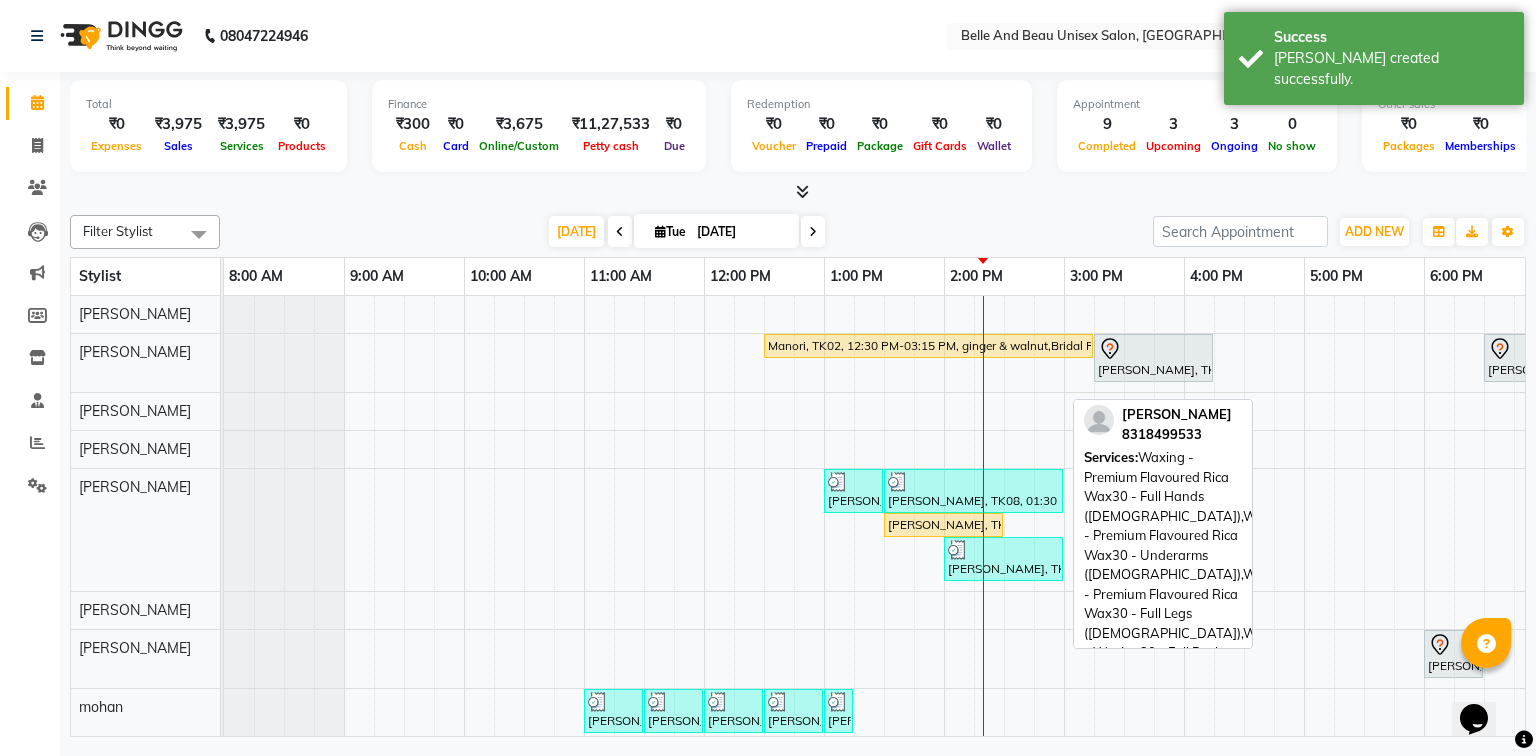 click on "[PERSON_NAME], TK08, 02:00 PM-03:00 PM, Waxing - Premium Flavoured Rica Wax30 - Full Hands ([DEMOGRAPHIC_DATA]),Waxing - Premium Flavoured Rica Wax30 - Underarms ([DEMOGRAPHIC_DATA]),Waxing - Premium Flavoured Rica Wax30 - Full Legs ([DEMOGRAPHIC_DATA]),Waxing - Waxing30 - Full Back ([DEMOGRAPHIC_DATA])" at bounding box center (1003, 559) 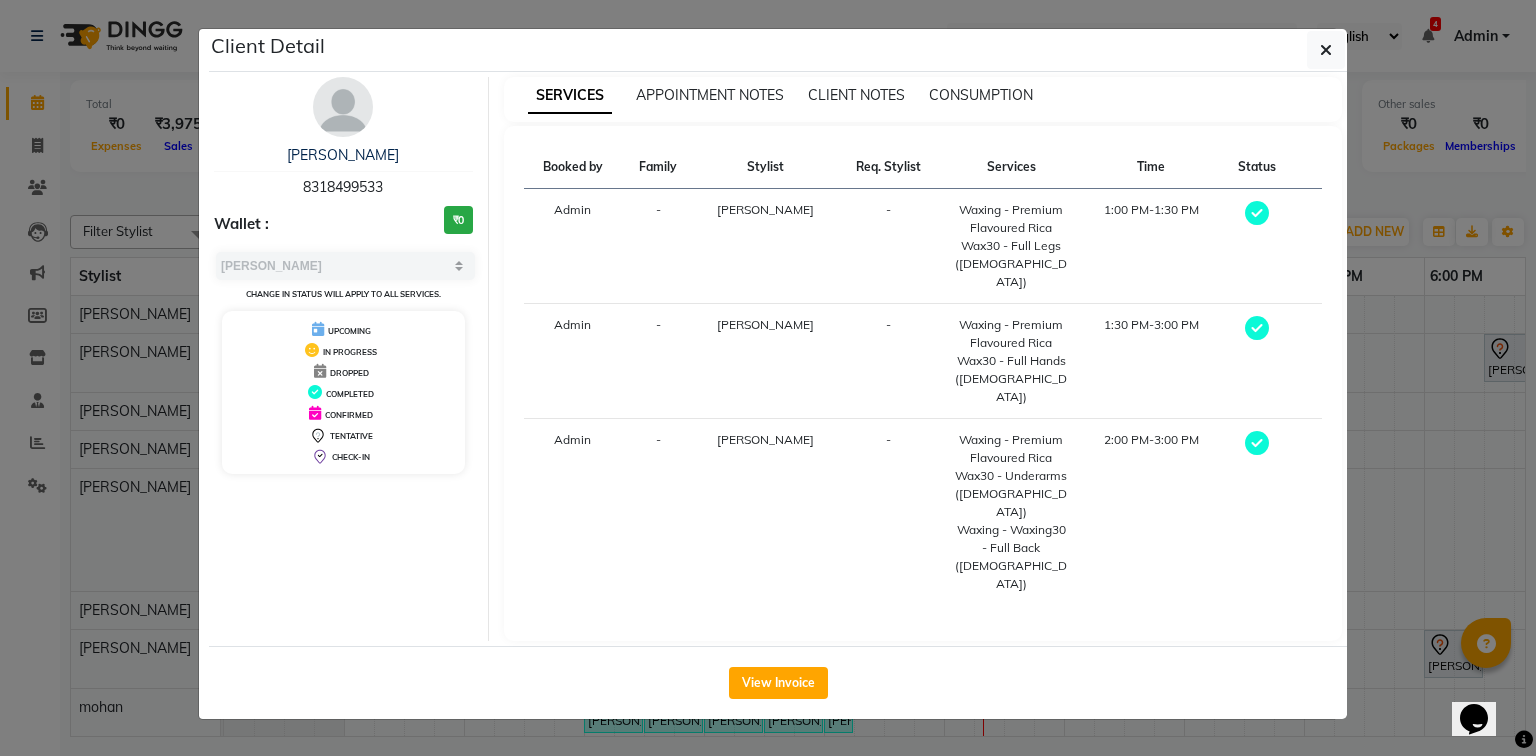 drag, startPoint x: 386, startPoint y: 184, endPoint x: 267, endPoint y: 175, distance: 119.33985 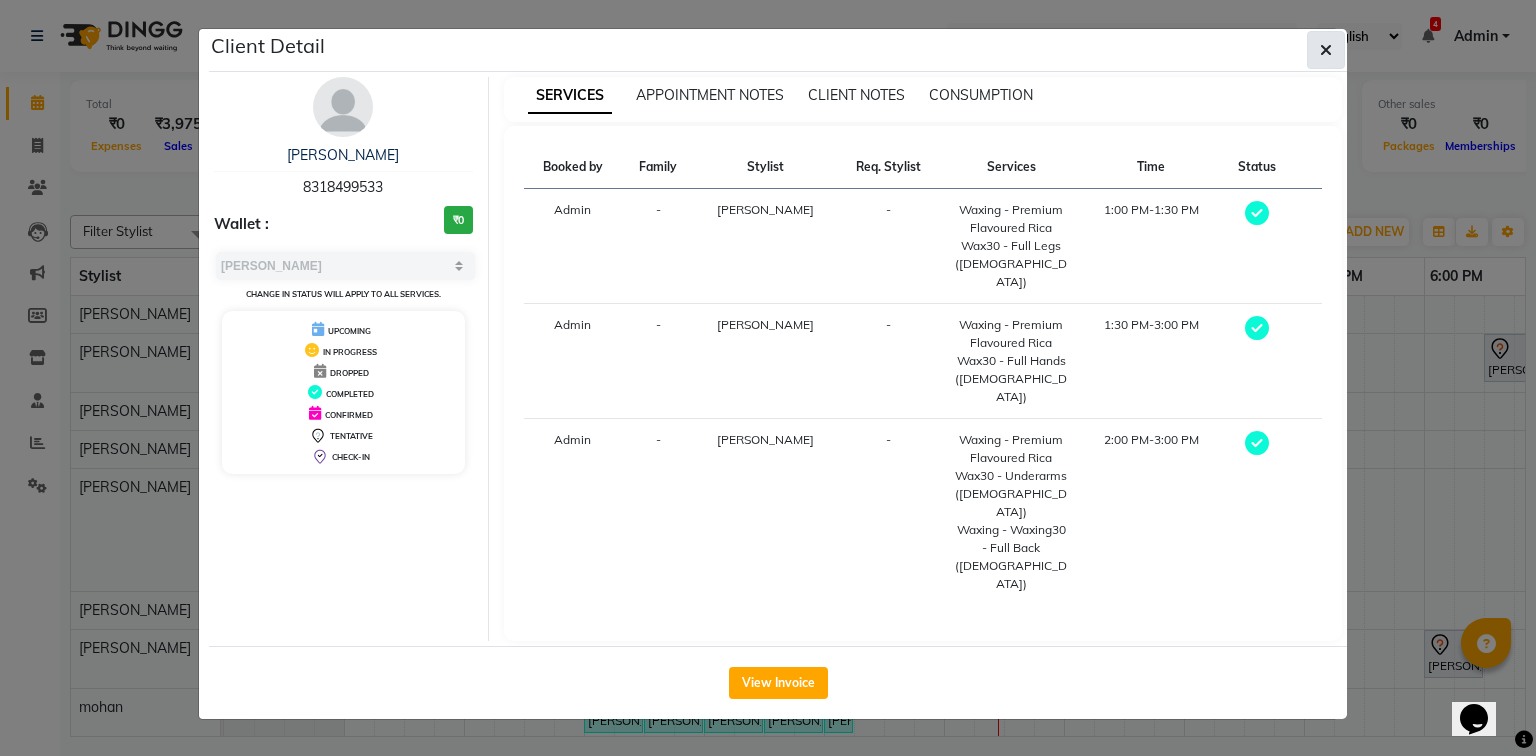 click 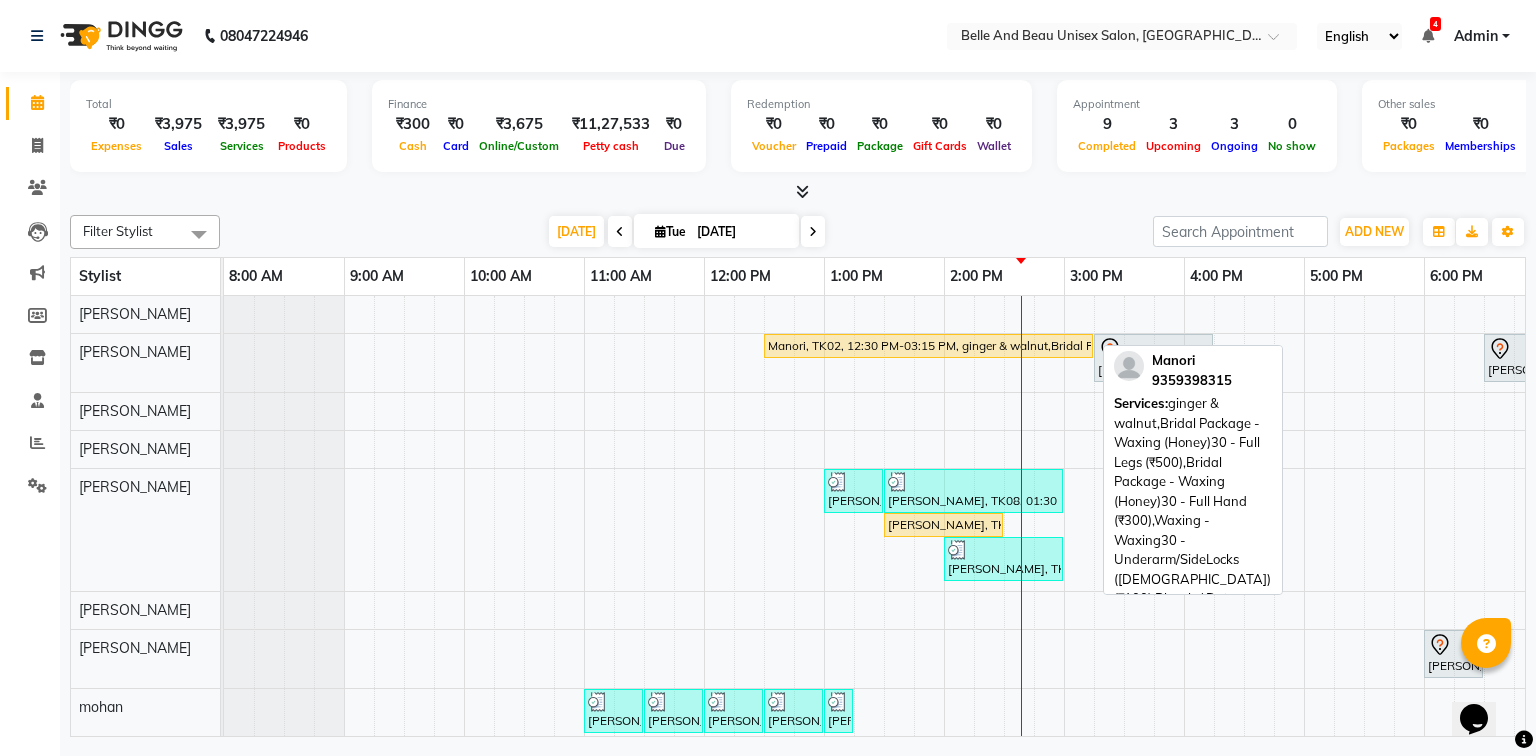 click on "Manori, TK02, 12:30 PM-03:15 PM, ginger & walnut,Bridal Package - Waxing (Honey)30 - Full Legs (₹500),Bridal Package - Waxing (Honey)30 - Full Hand (₹300),Waxing - Waxing30 - Underarm/SideLocks ([DEMOGRAPHIC_DATA]) (₹100),Bleach / Detan - Bleach / Detan30 - Face/ Neck Line (₹500)" at bounding box center (928, 346) 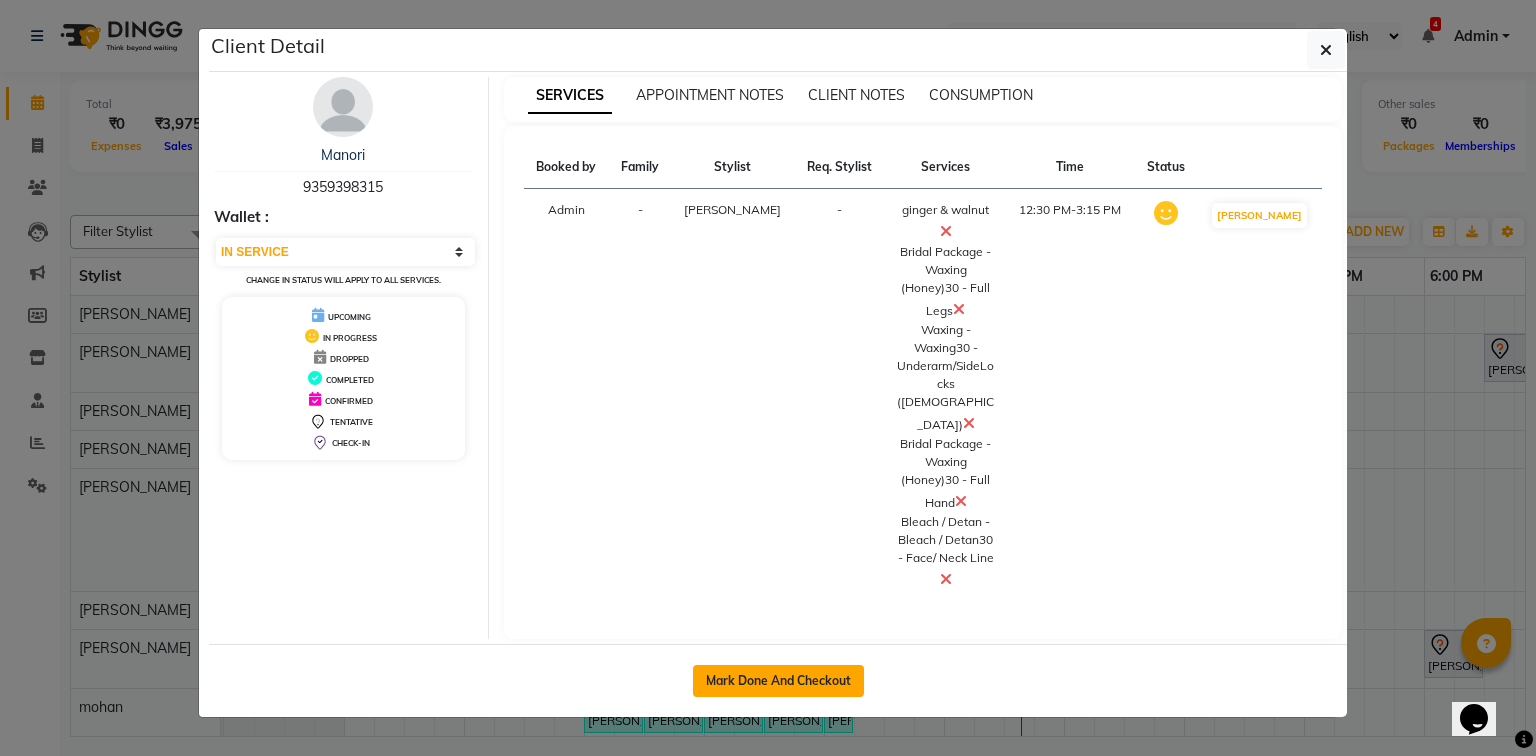 click on "Mark Done And Checkout" 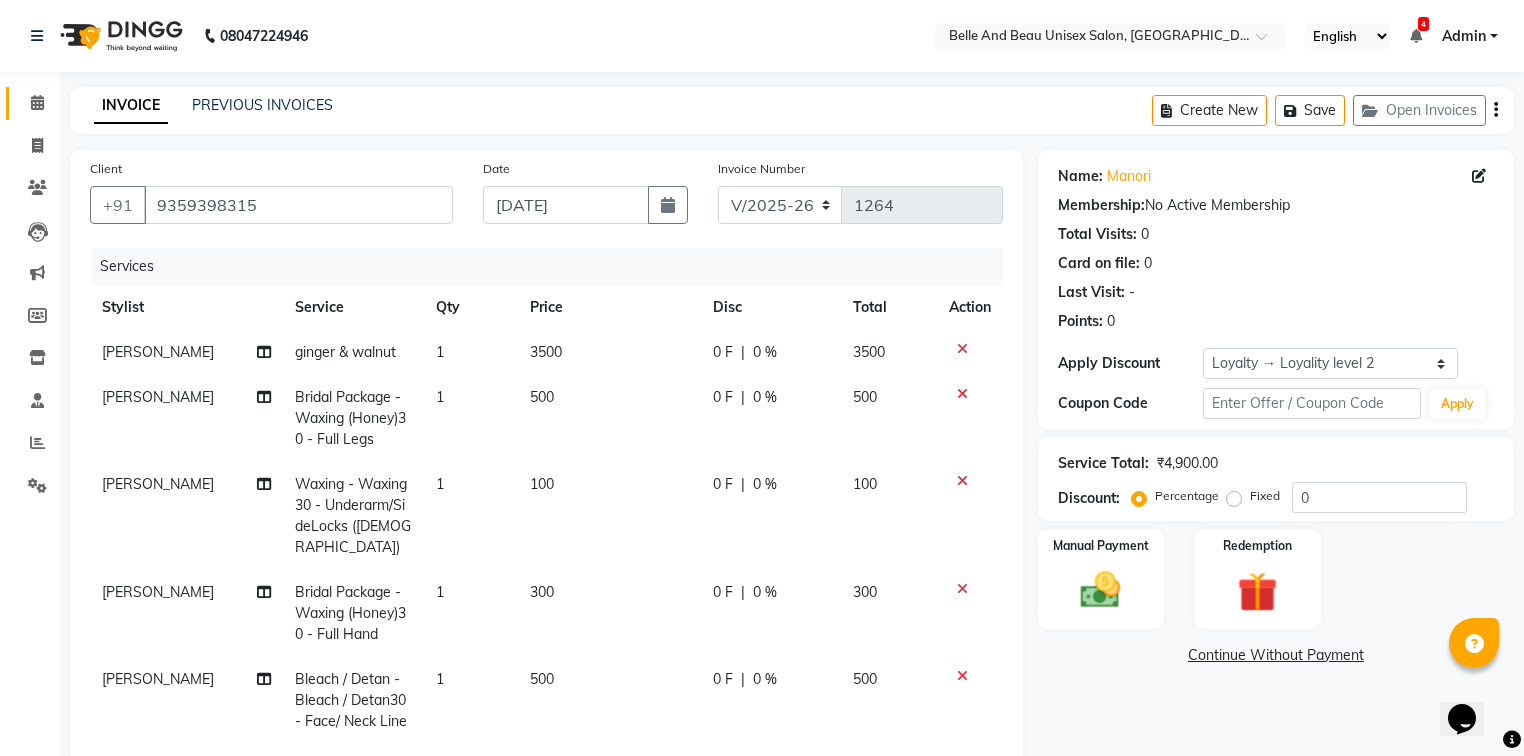 scroll, scrollTop: 3, scrollLeft: 0, axis: vertical 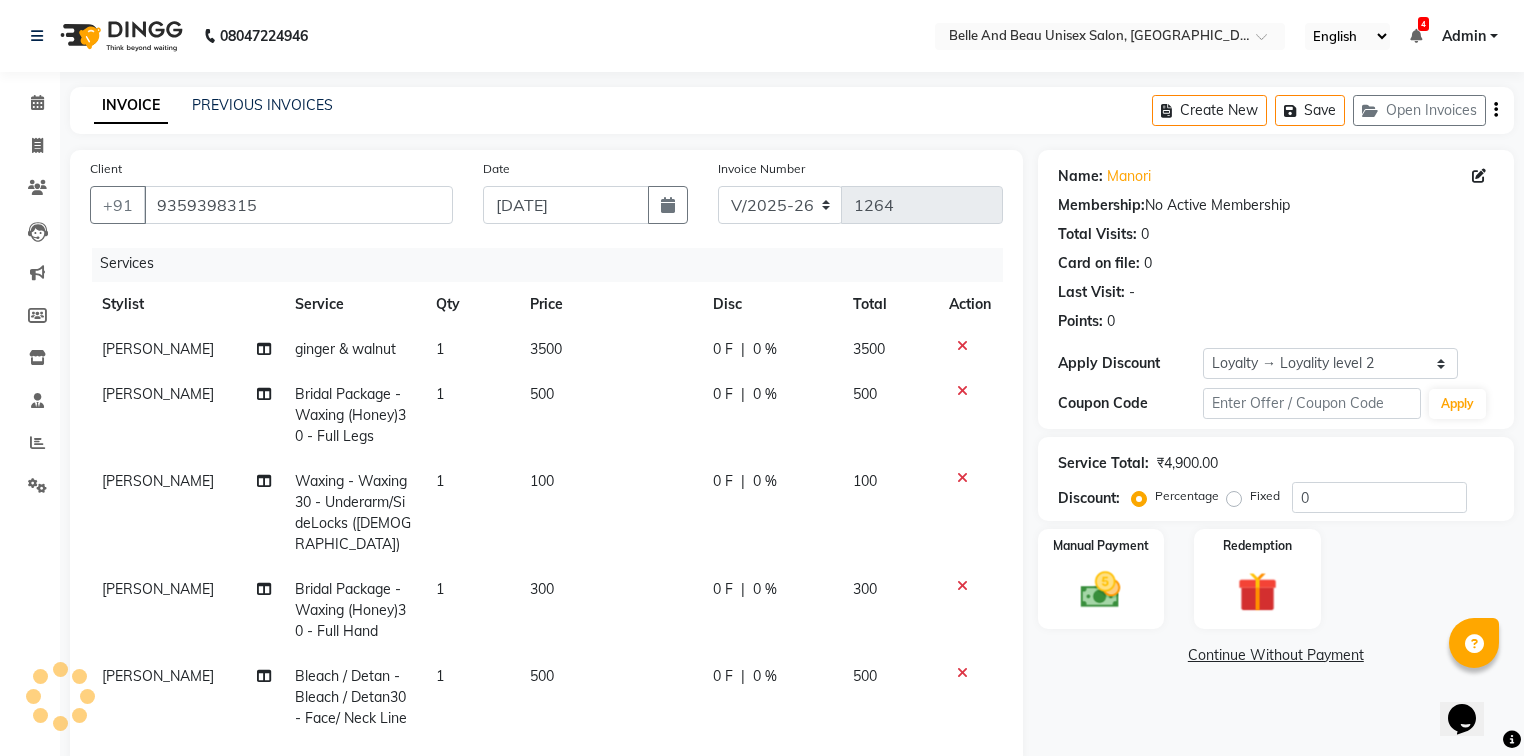 click 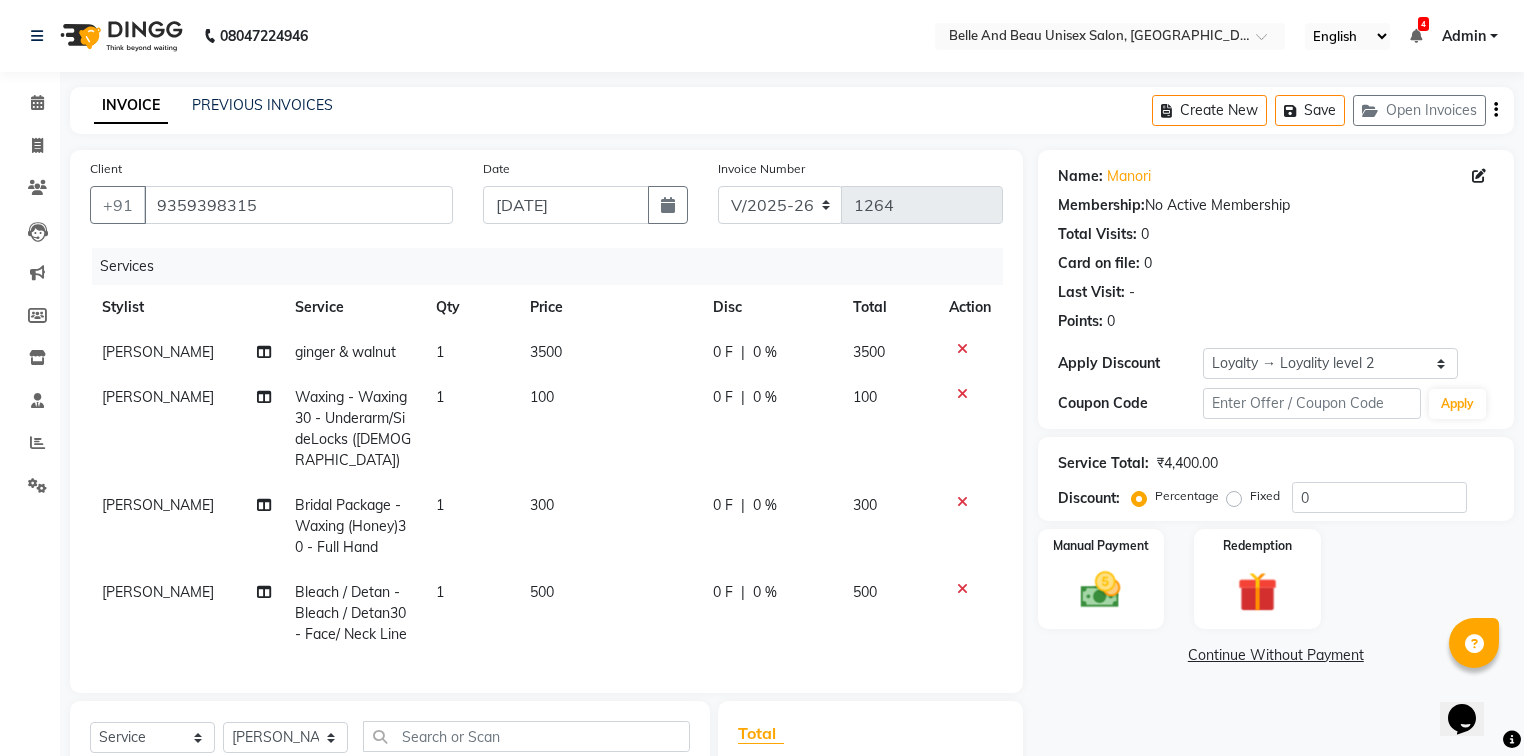 click 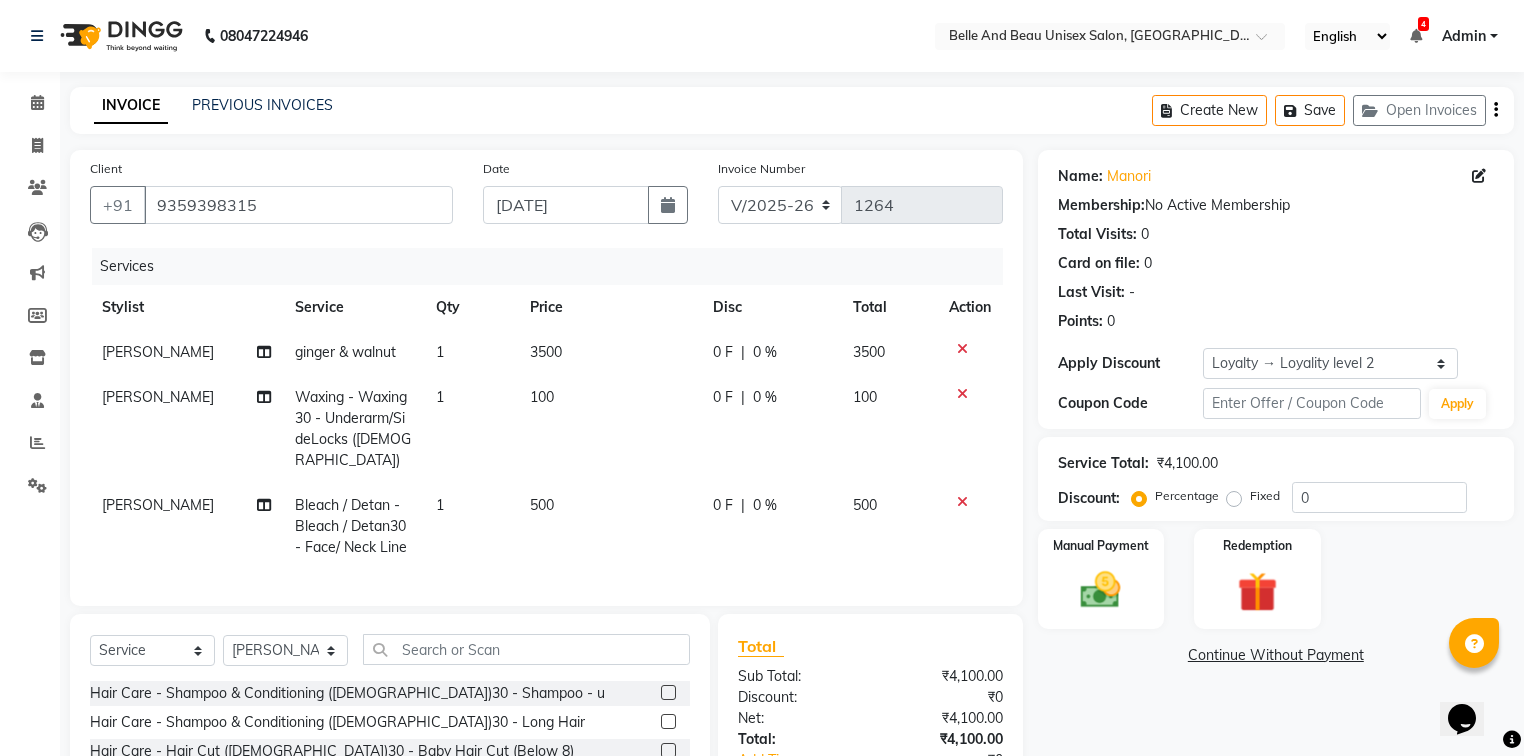 scroll, scrollTop: 80, scrollLeft: 0, axis: vertical 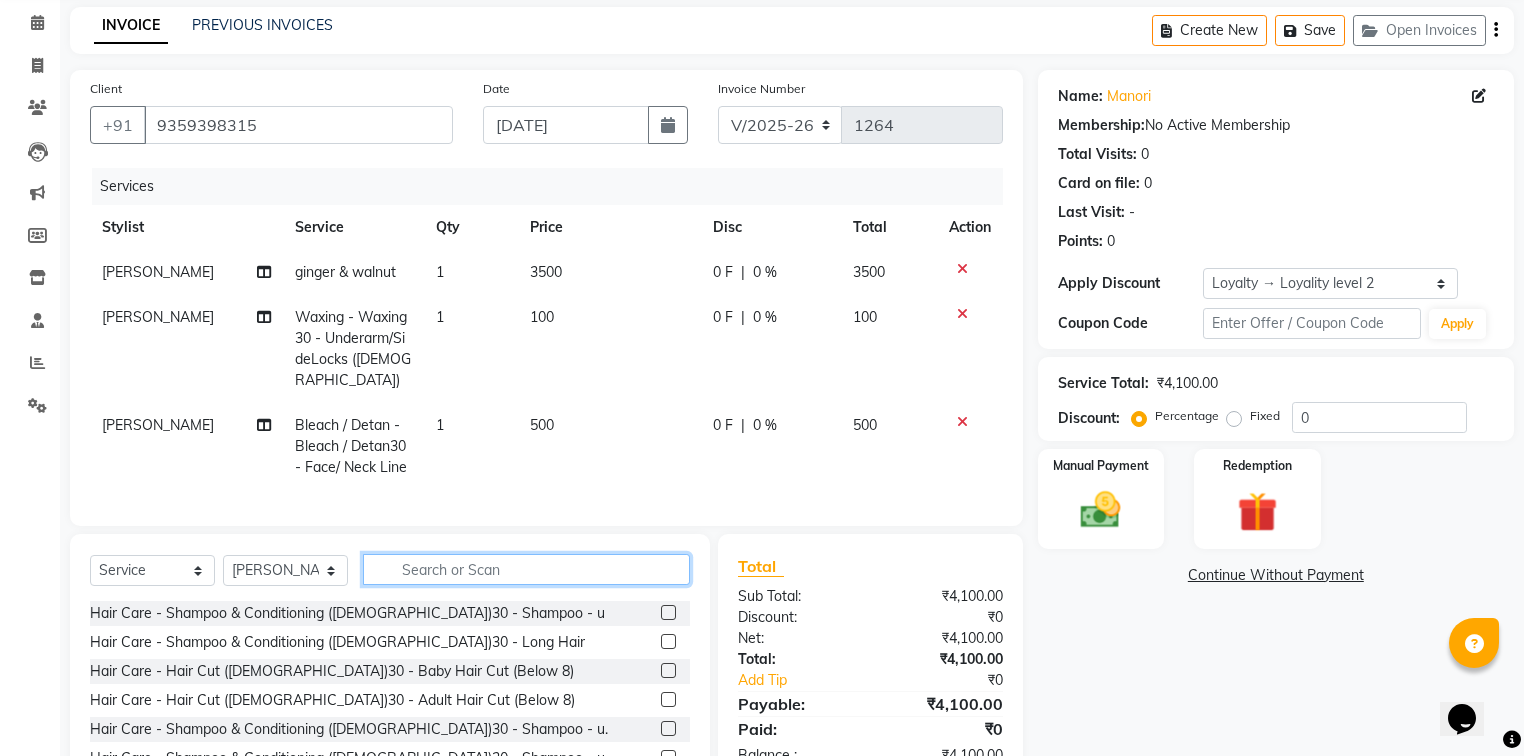 click 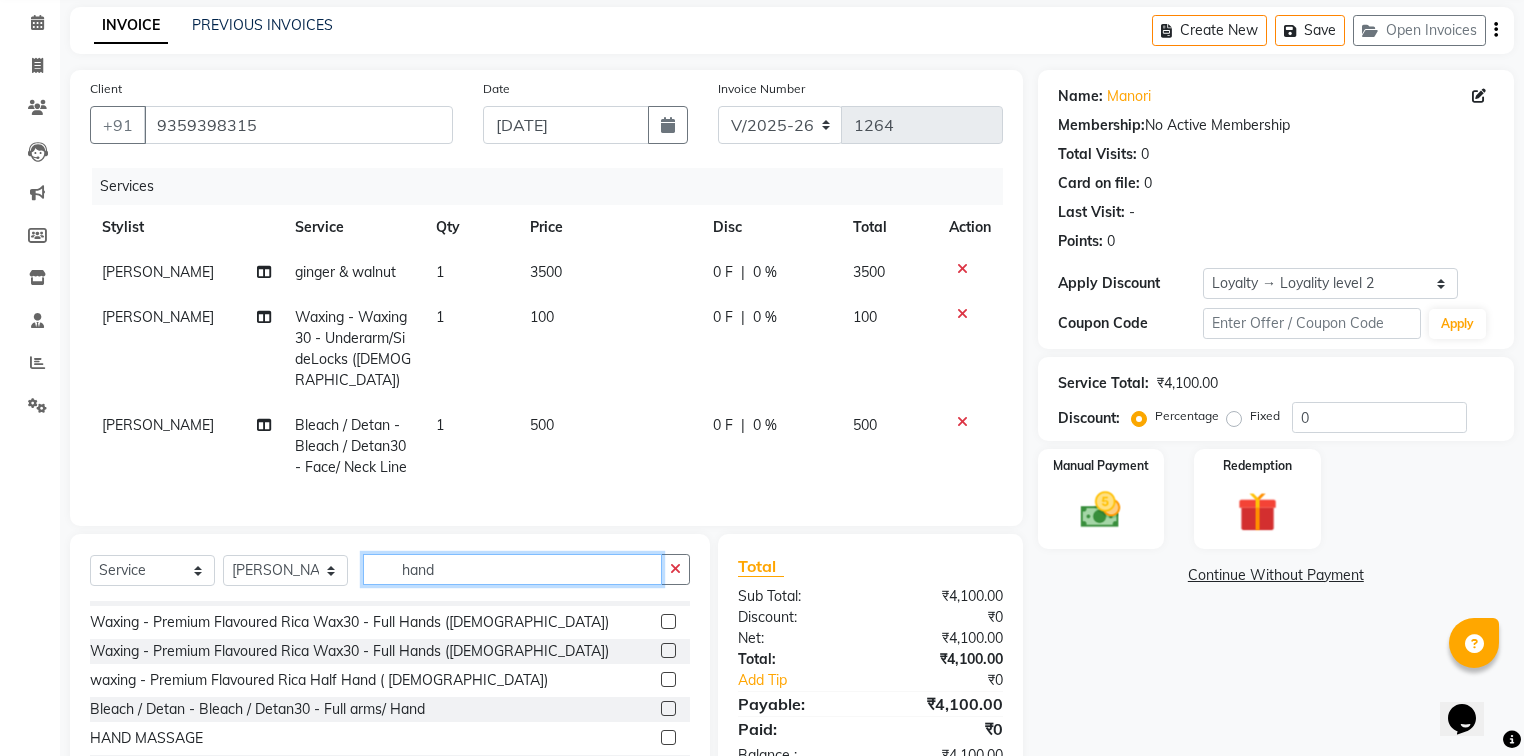 scroll, scrollTop: 32, scrollLeft: 0, axis: vertical 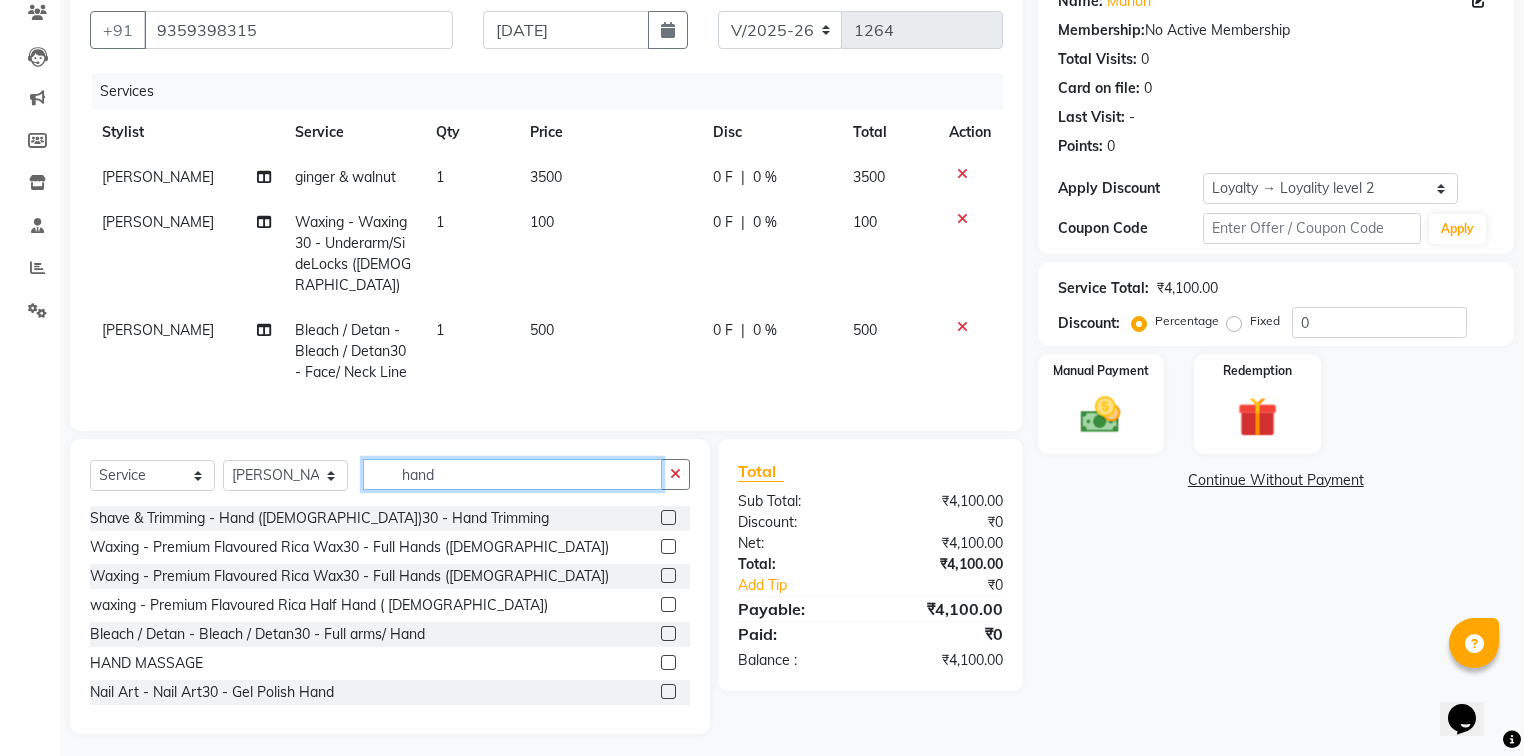 click on "hand" 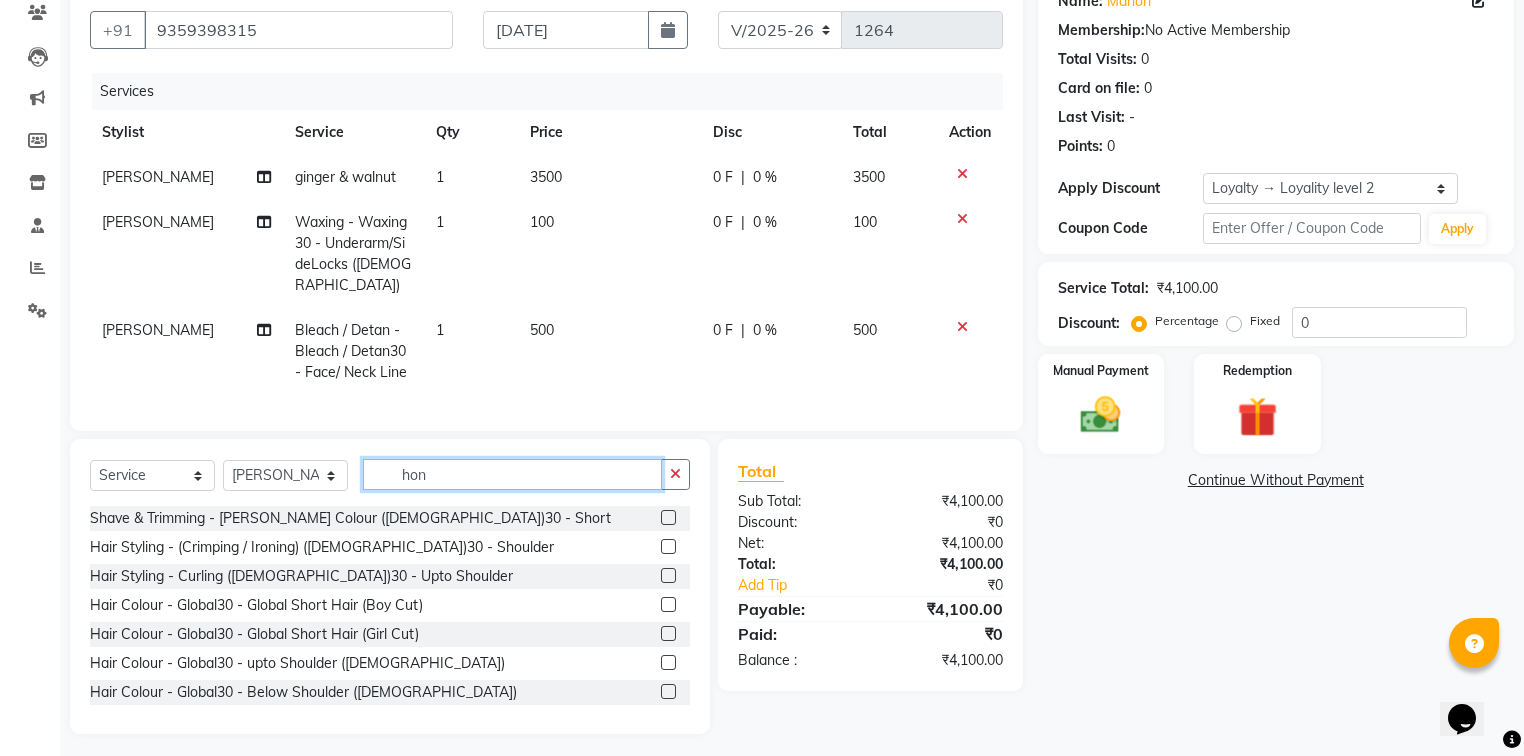 scroll, scrollTop: 131, scrollLeft: 0, axis: vertical 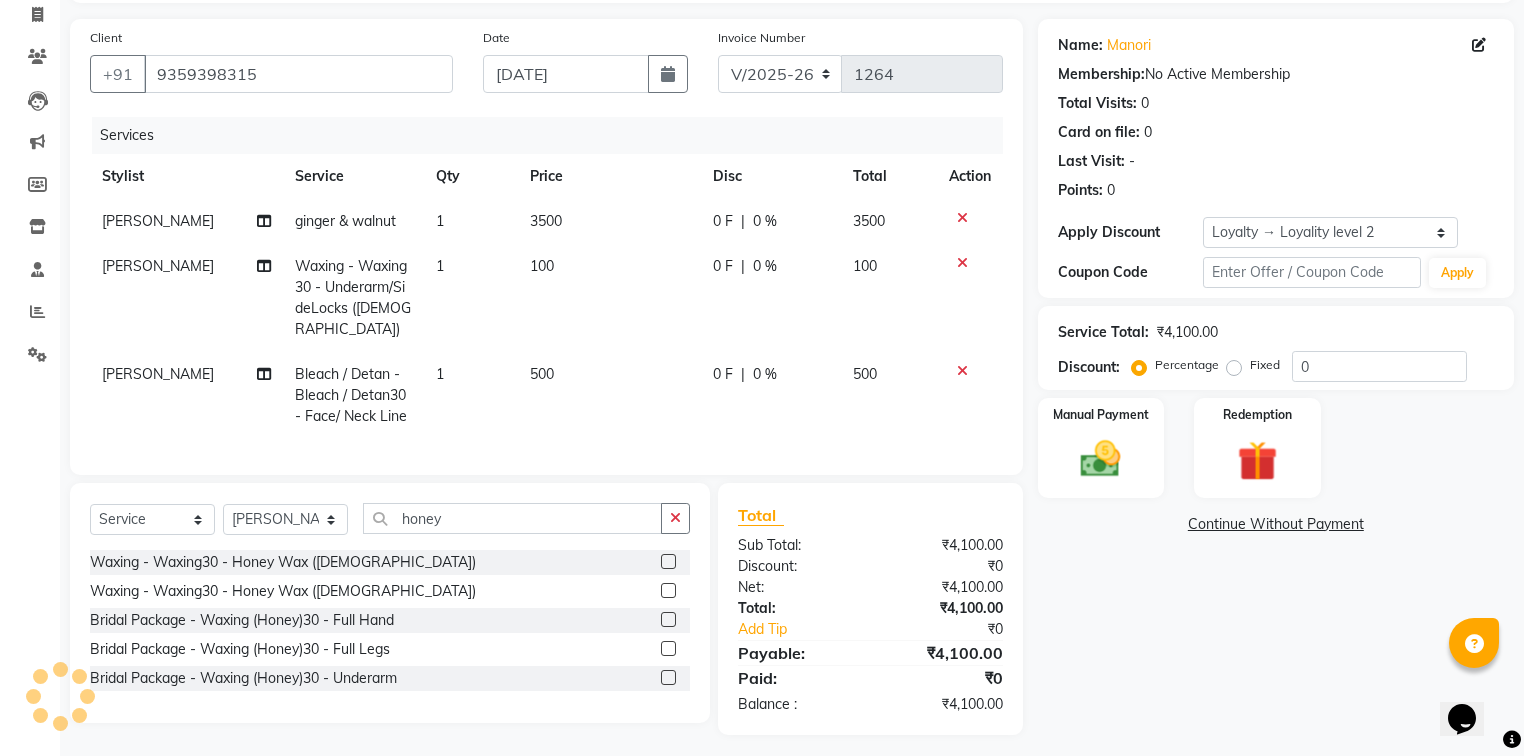 click 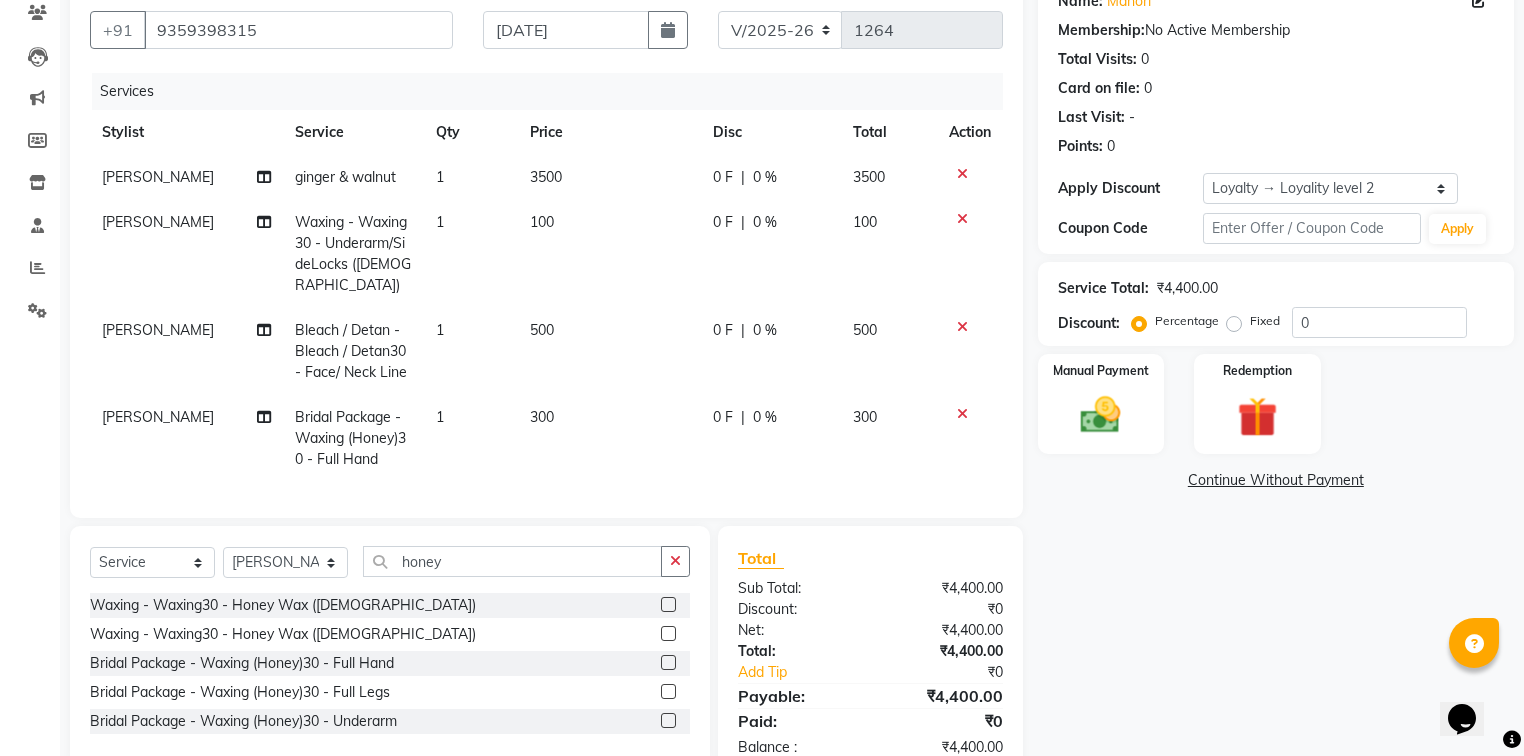 scroll, scrollTop: 218, scrollLeft: 0, axis: vertical 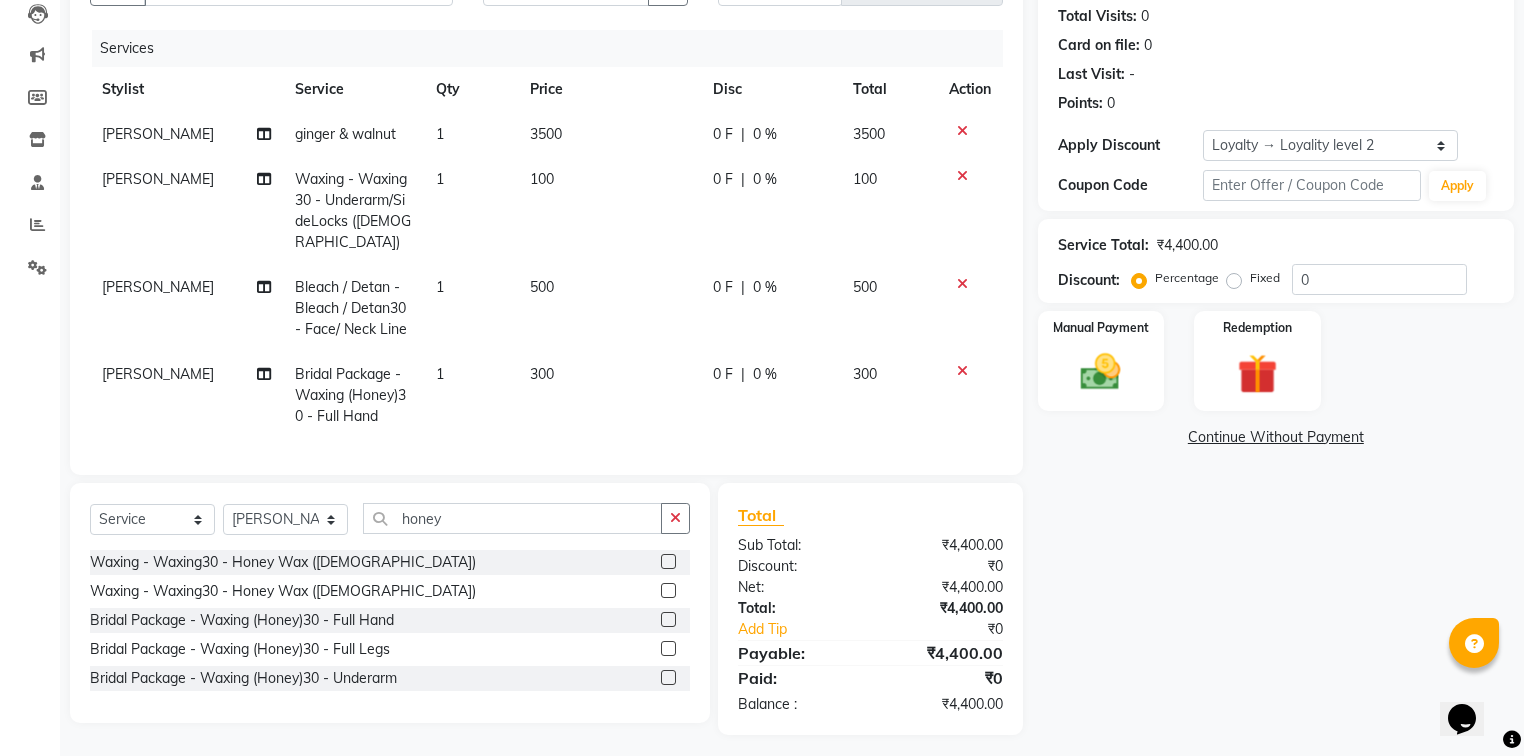 click 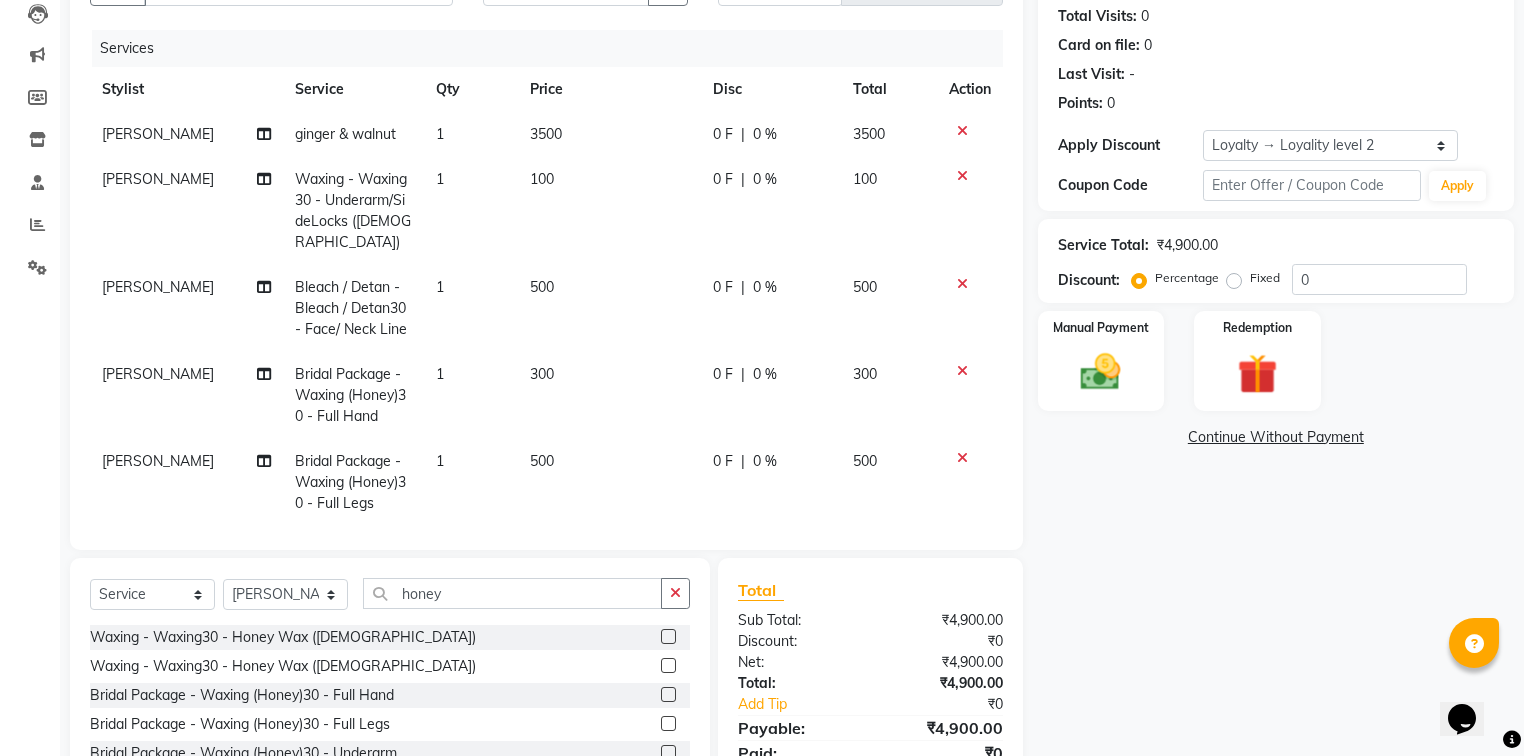 click 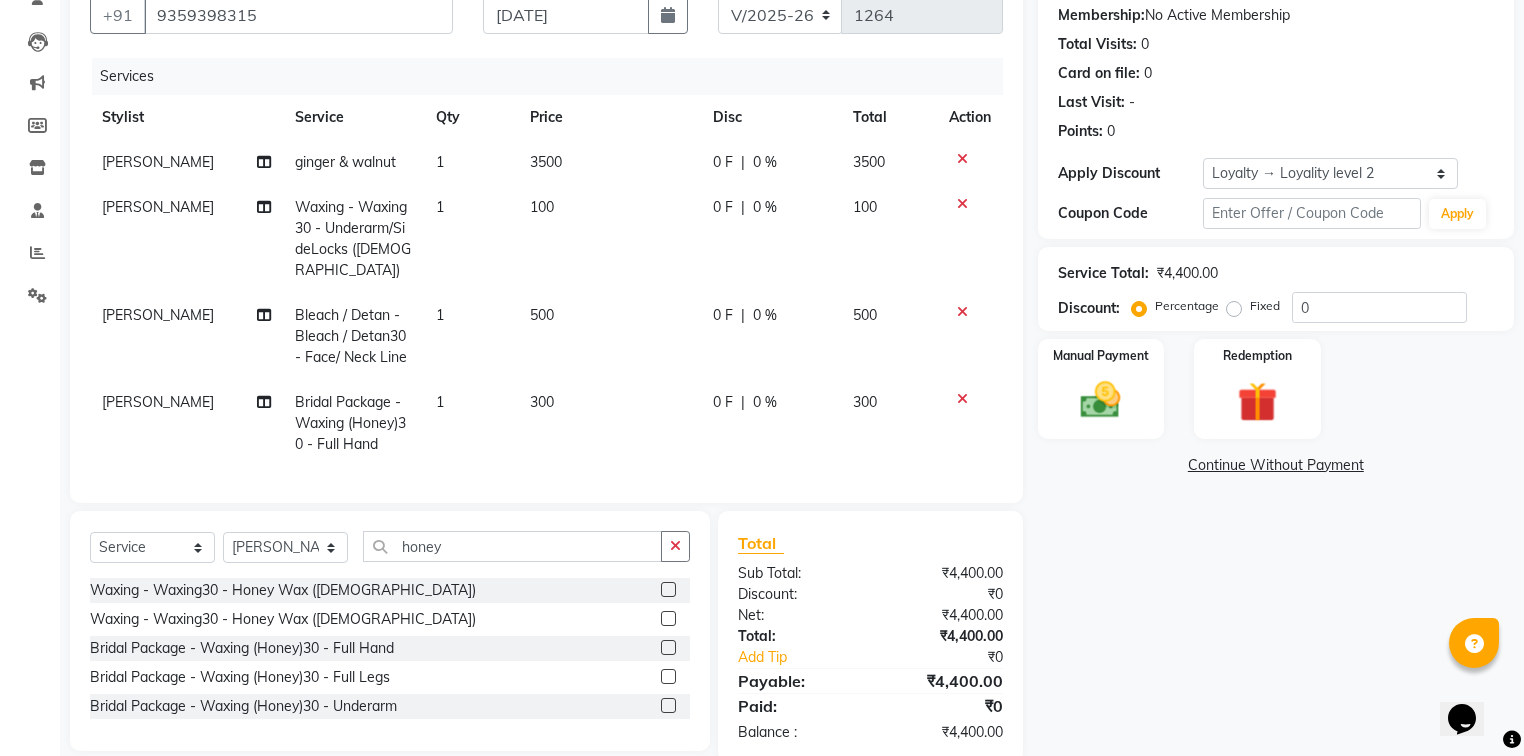 scroll, scrollTop: 218, scrollLeft: 0, axis: vertical 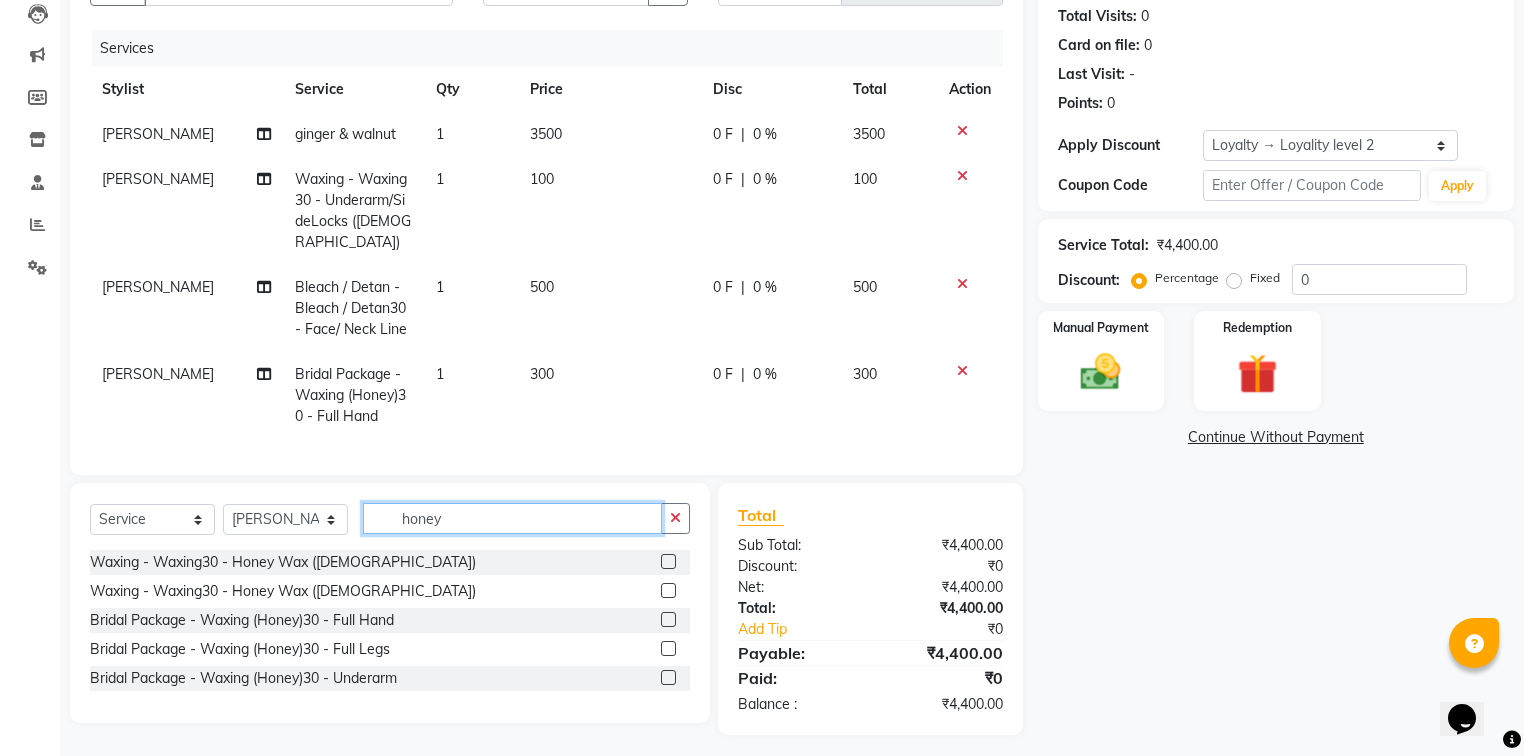 click on "honey" 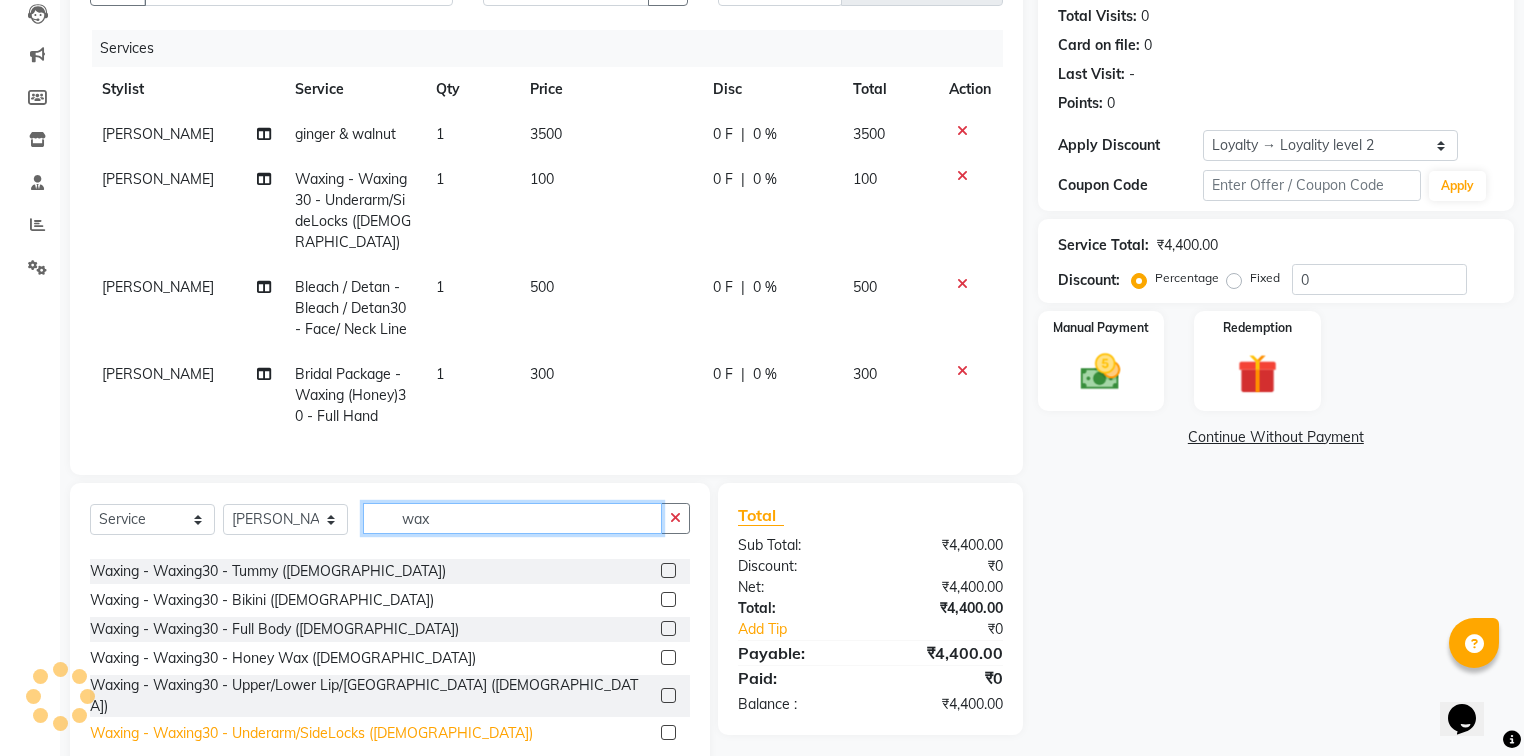 scroll, scrollTop: 320, scrollLeft: 0, axis: vertical 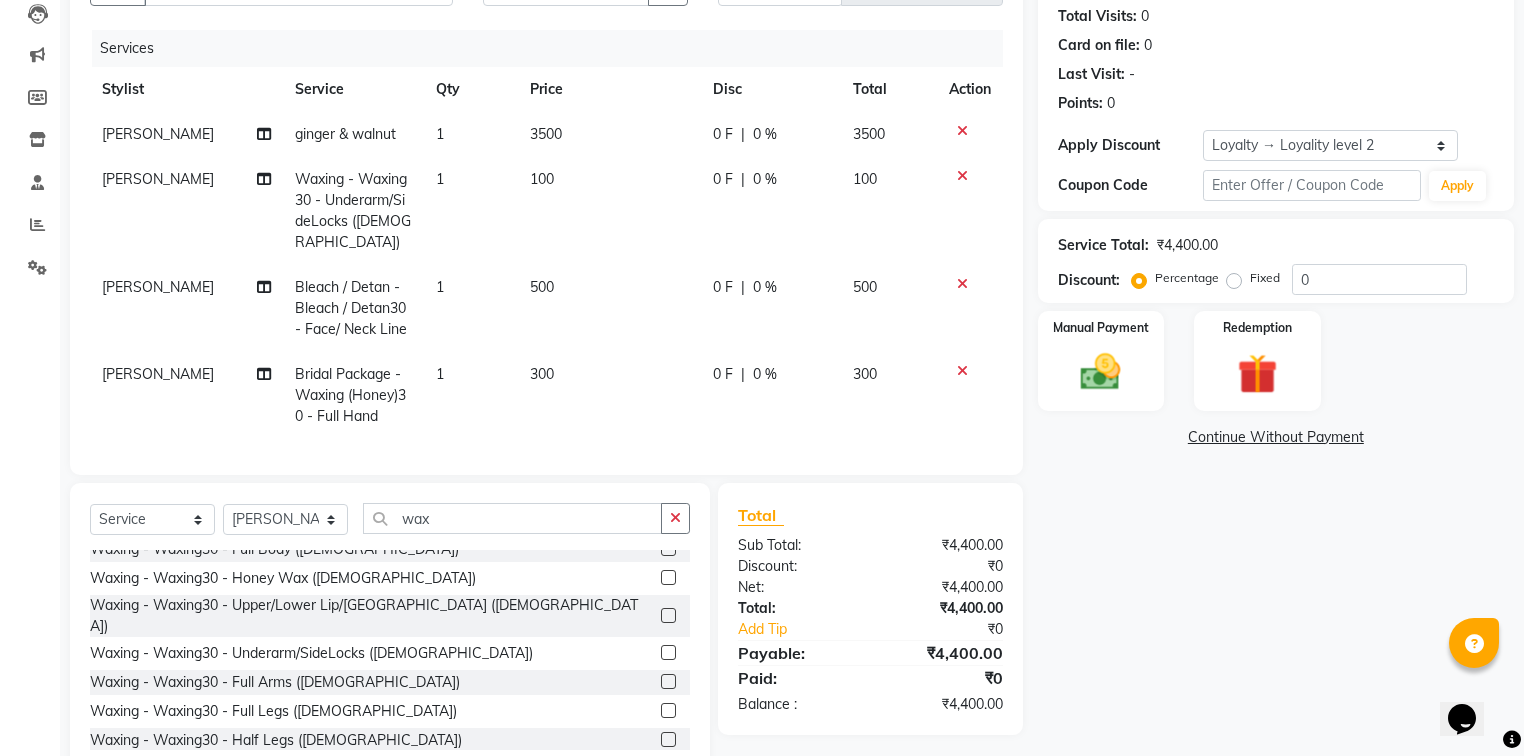 click 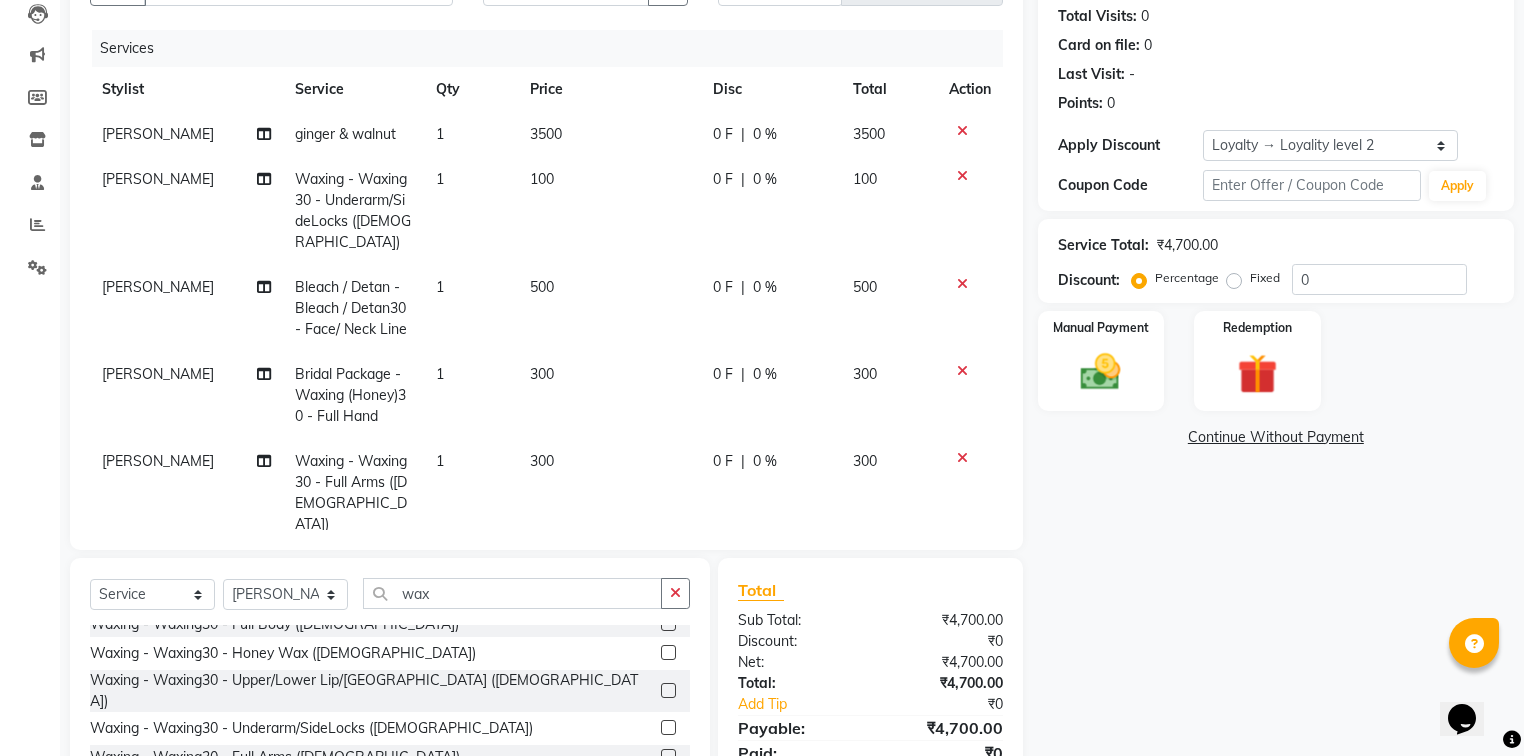 click 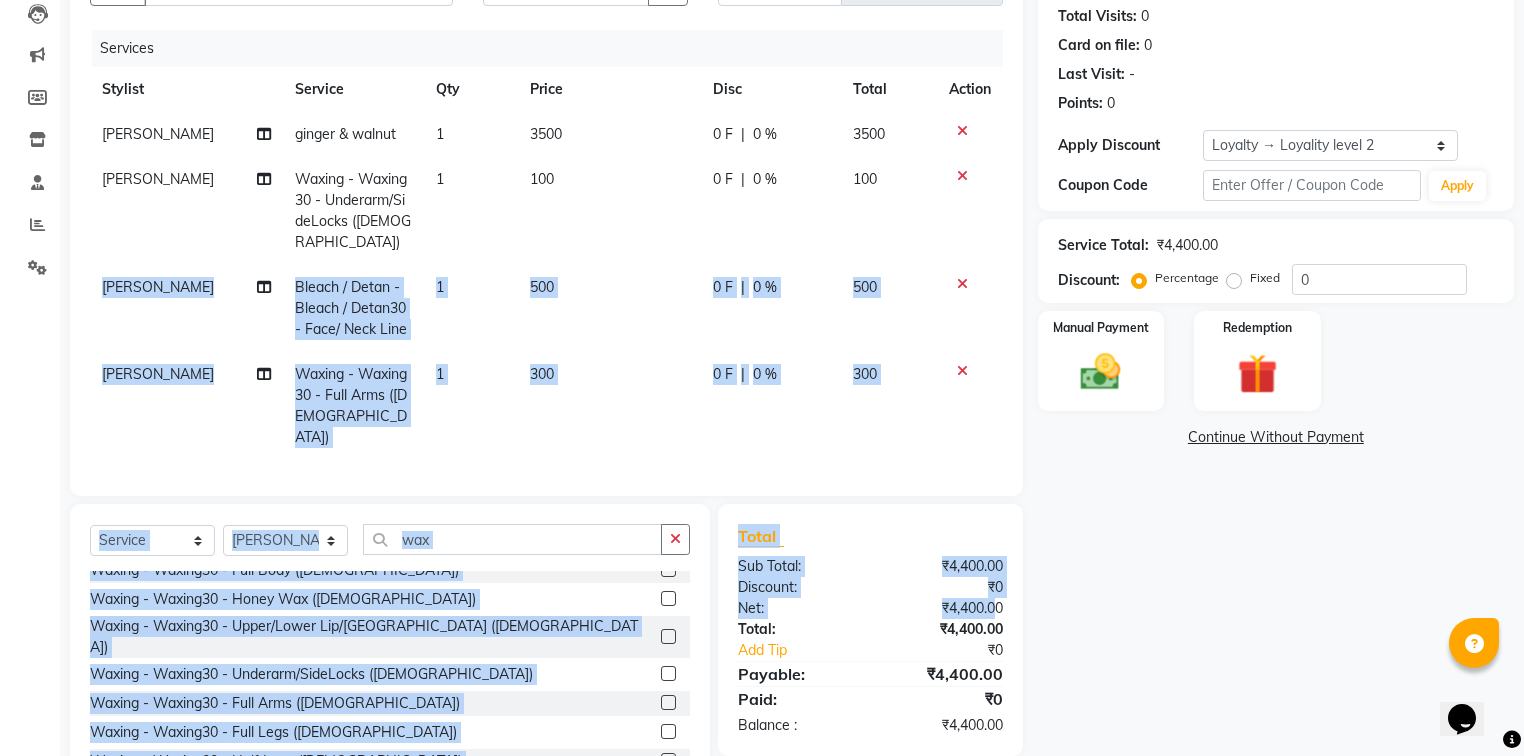 scroll, scrollTop: 0, scrollLeft: 15, axis: horizontal 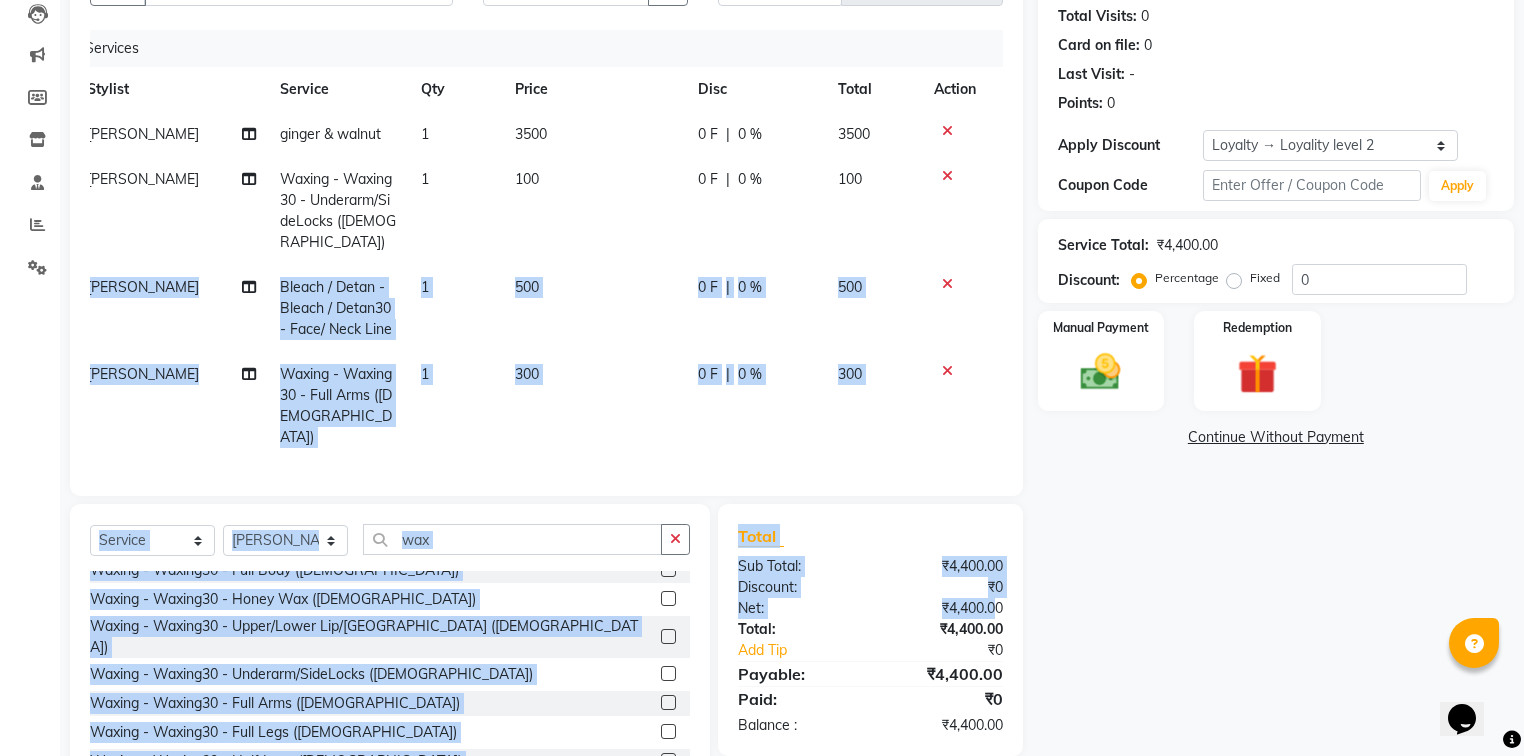 drag, startPoint x: 972, startPoint y: 178, endPoint x: 1379, endPoint y: 639, distance: 614.95526 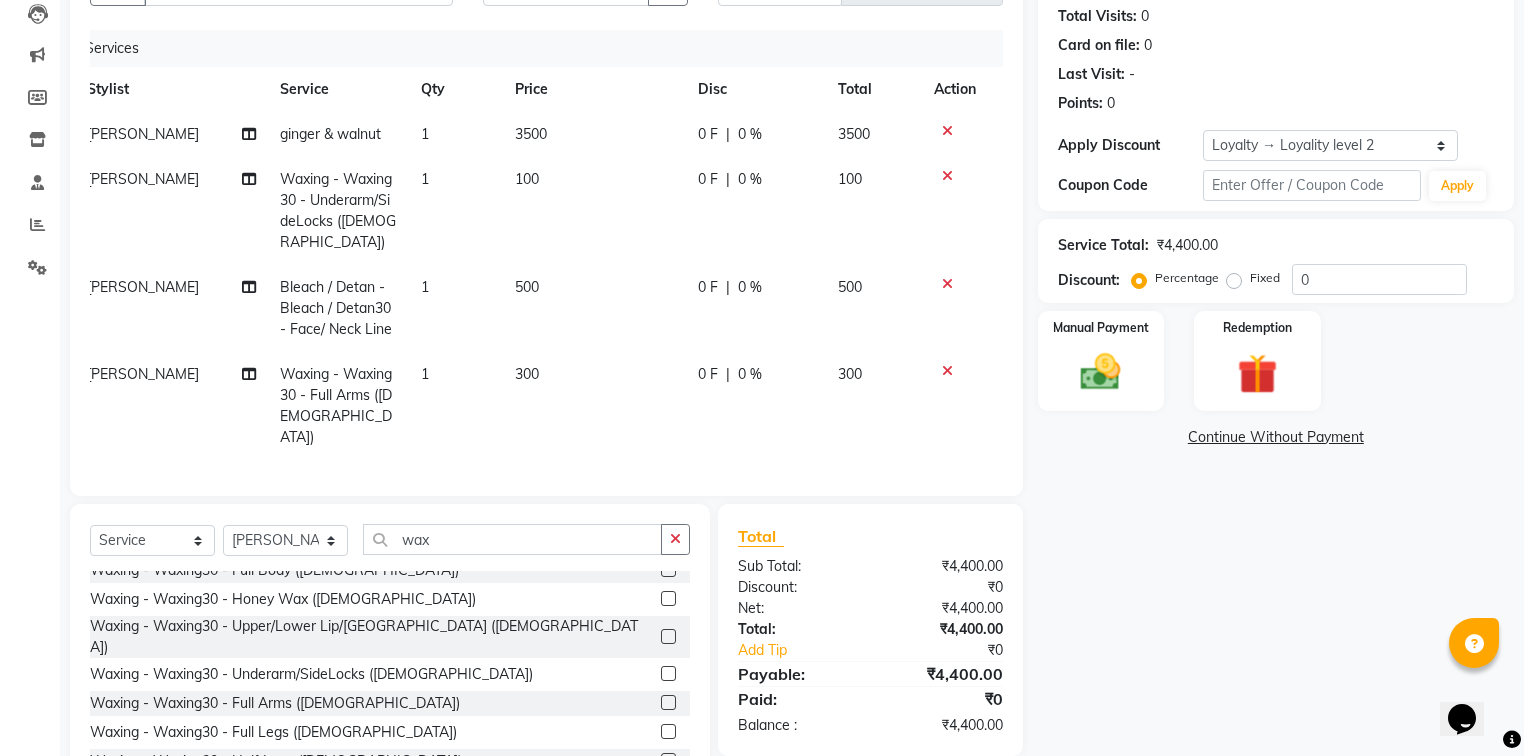 click on "Name: Manori  Membership:  No Active Membership  Total Visits:  0 Card on file:  0 Last Visit:   - Points:   0  Apply Discount Select  Loyalty → Loyality level 2  Coupon Code Apply Service Total:  ₹4,400.00  Discount:  Percentage   Fixed  0 Manual Payment Redemption  Continue Without Payment" 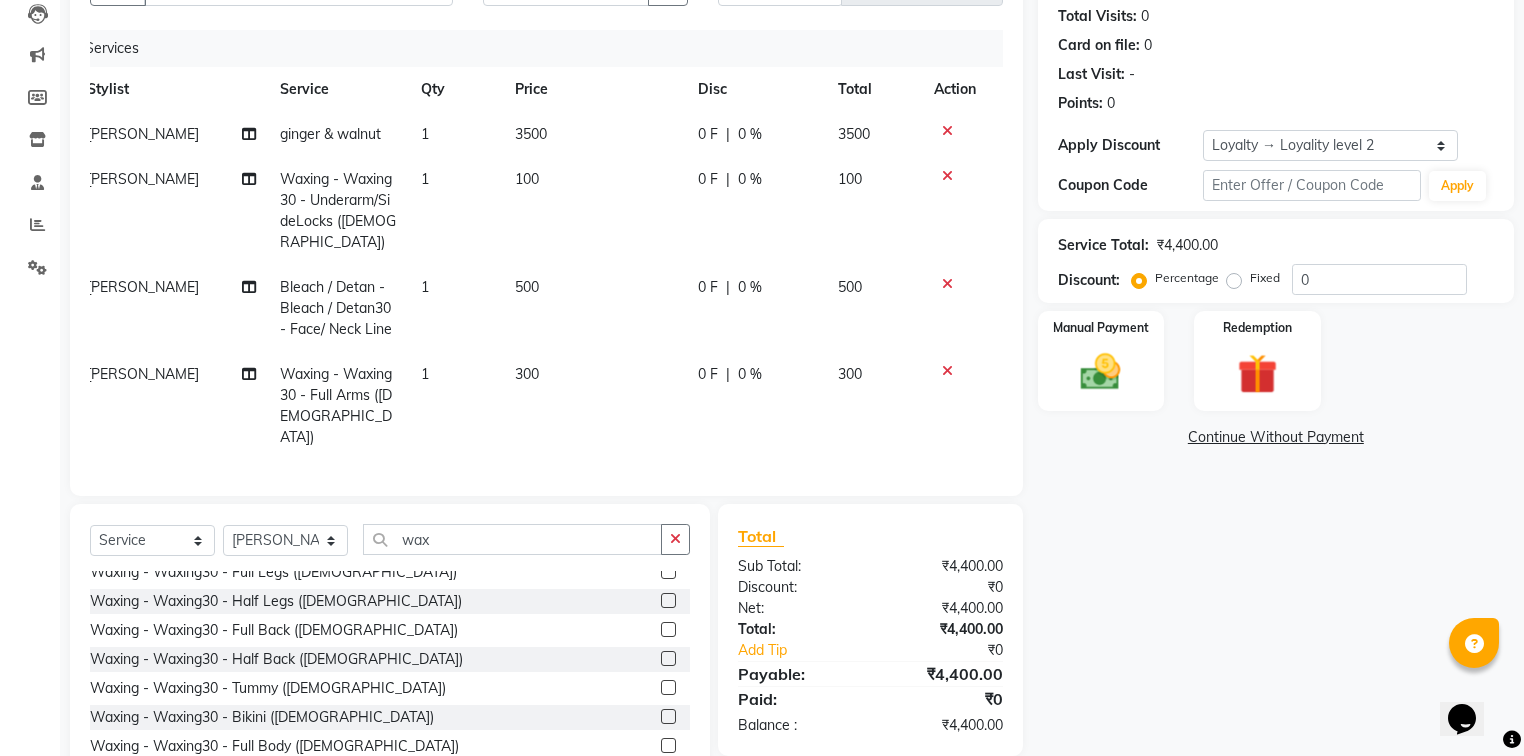 scroll, scrollTop: 400, scrollLeft: 0, axis: vertical 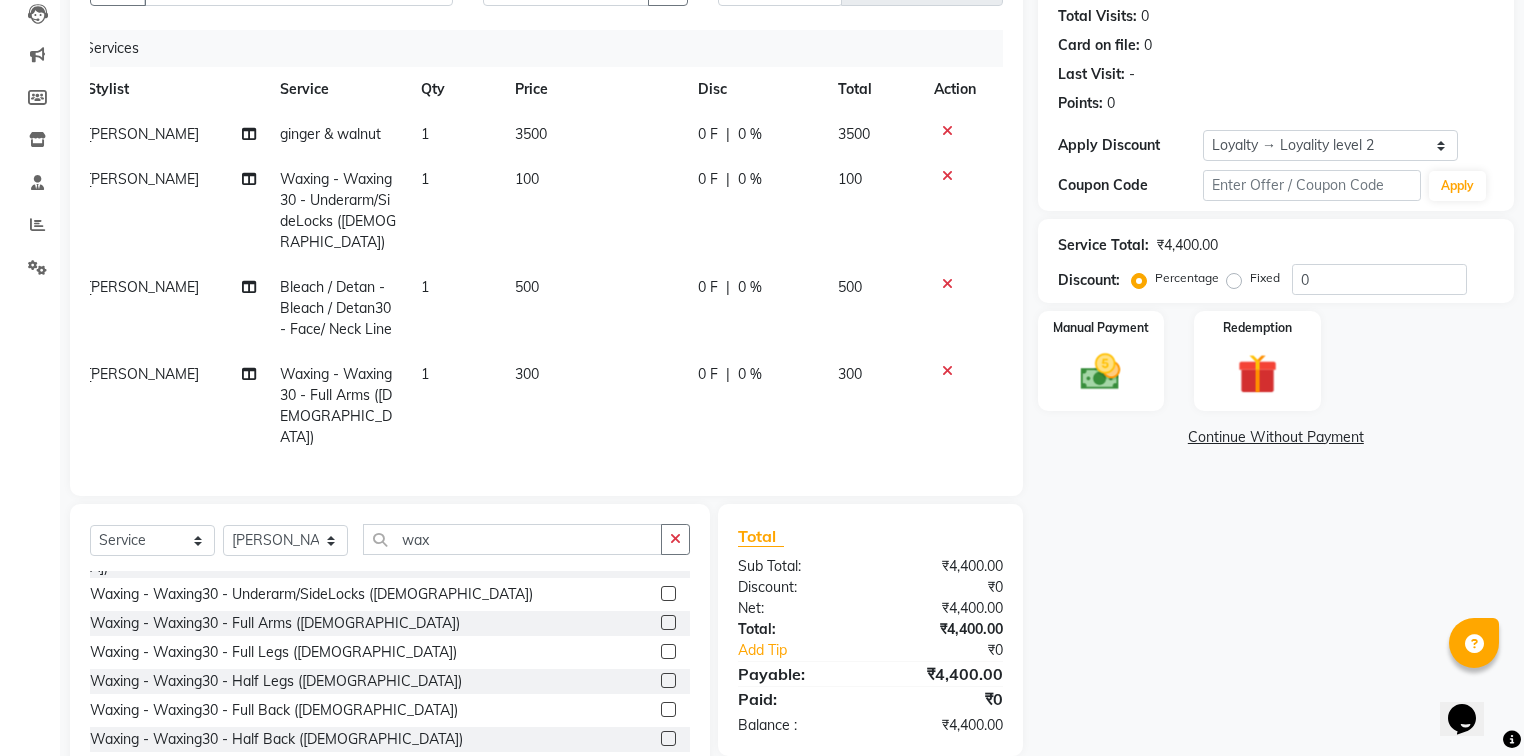 click 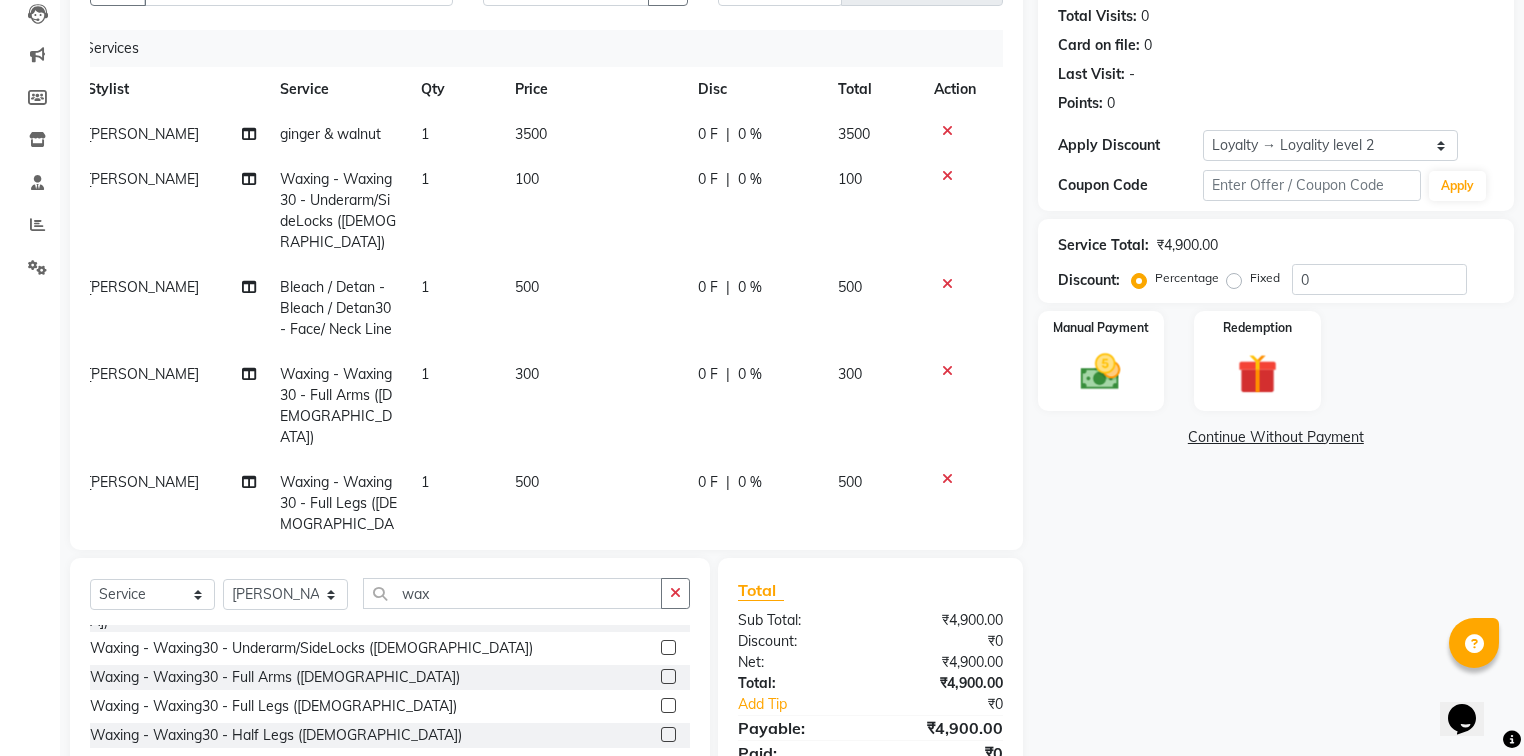 scroll, scrollTop: 3, scrollLeft: 15, axis: both 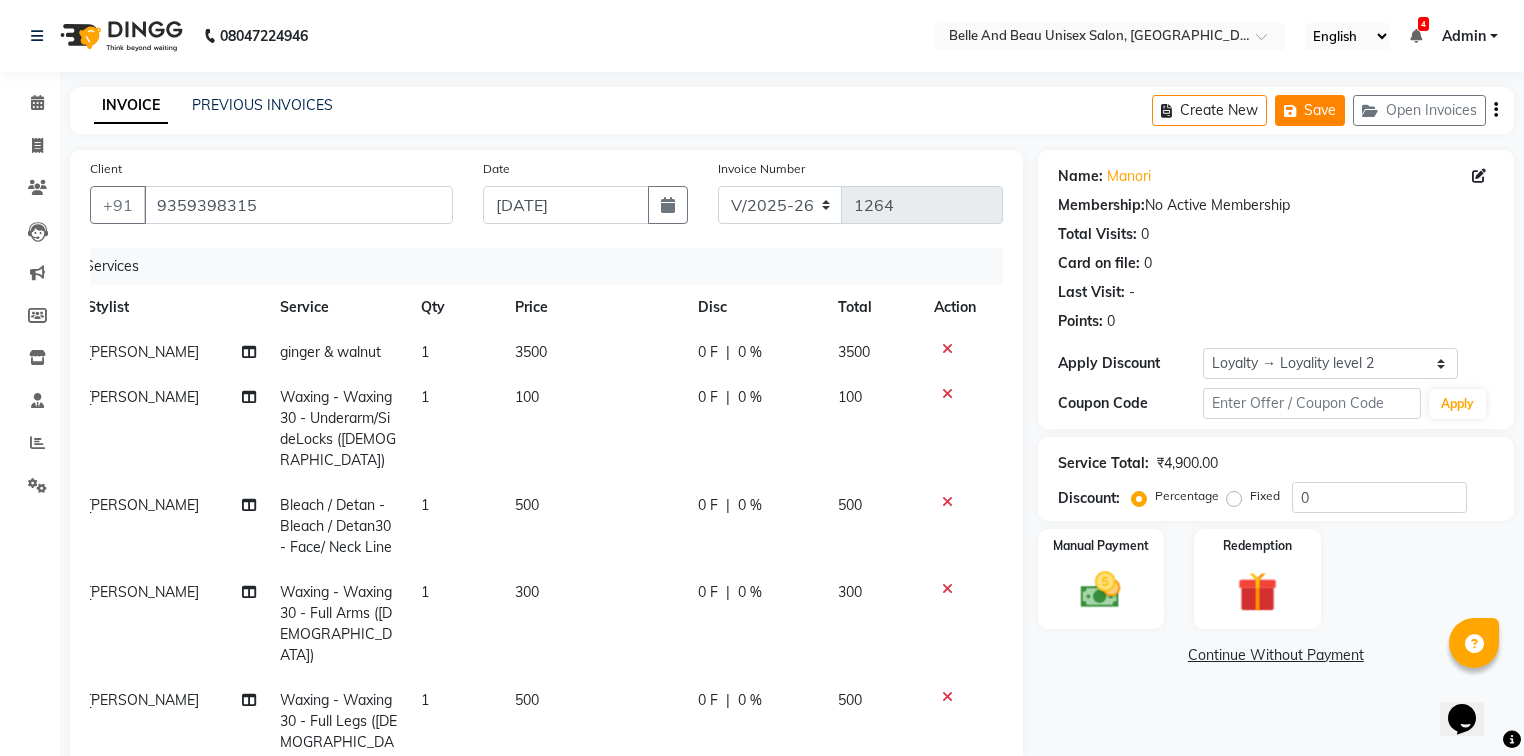 click on "Save" 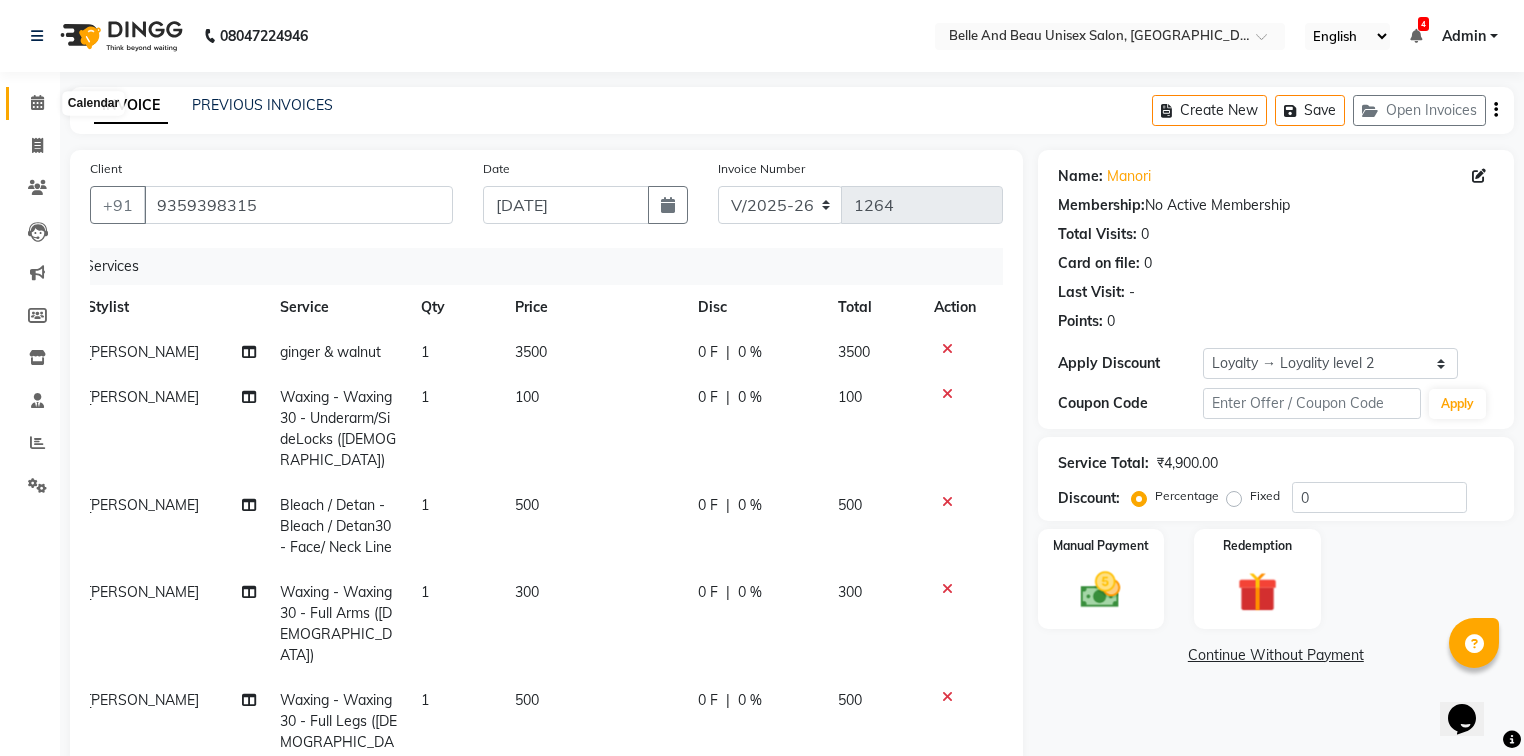 click 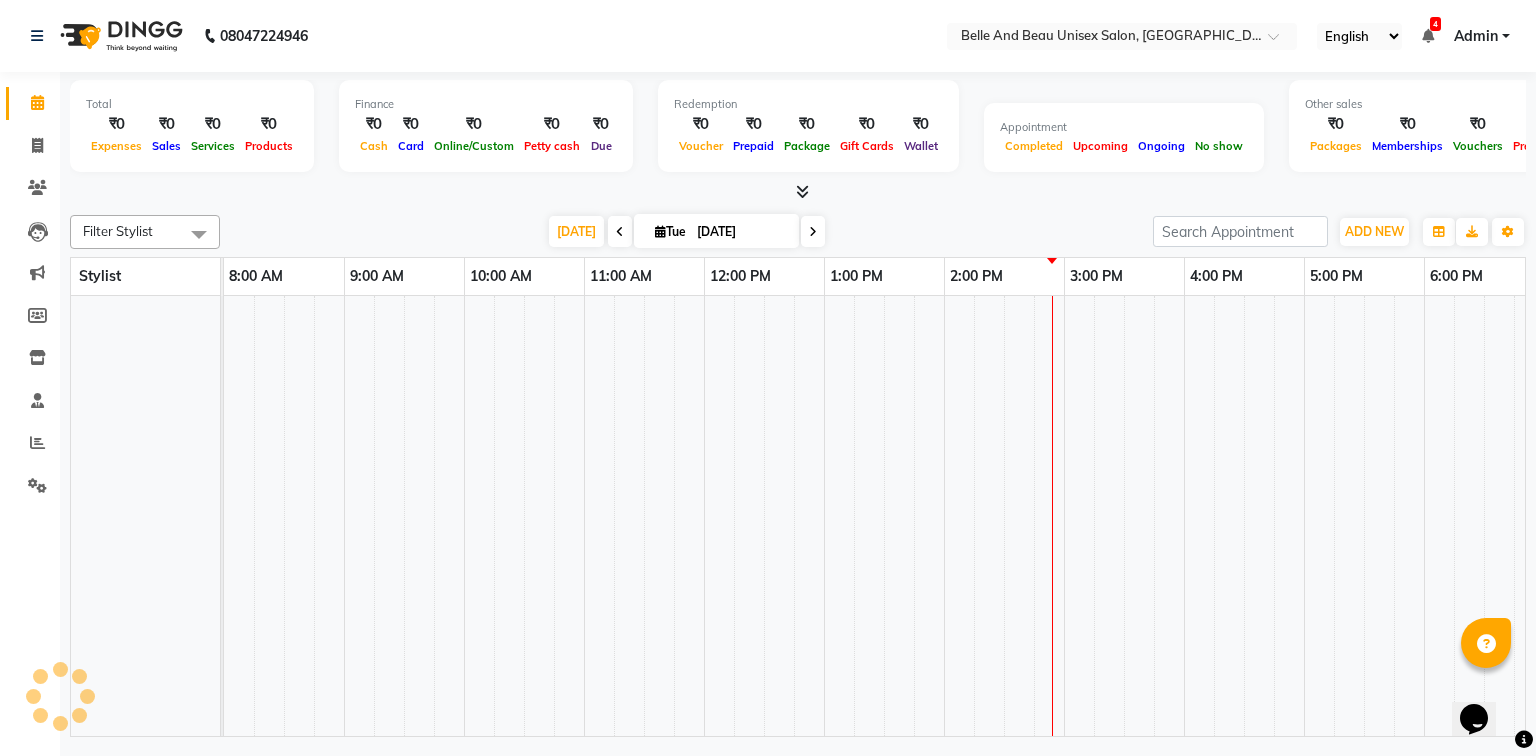 scroll, scrollTop: 0, scrollLeft: 0, axis: both 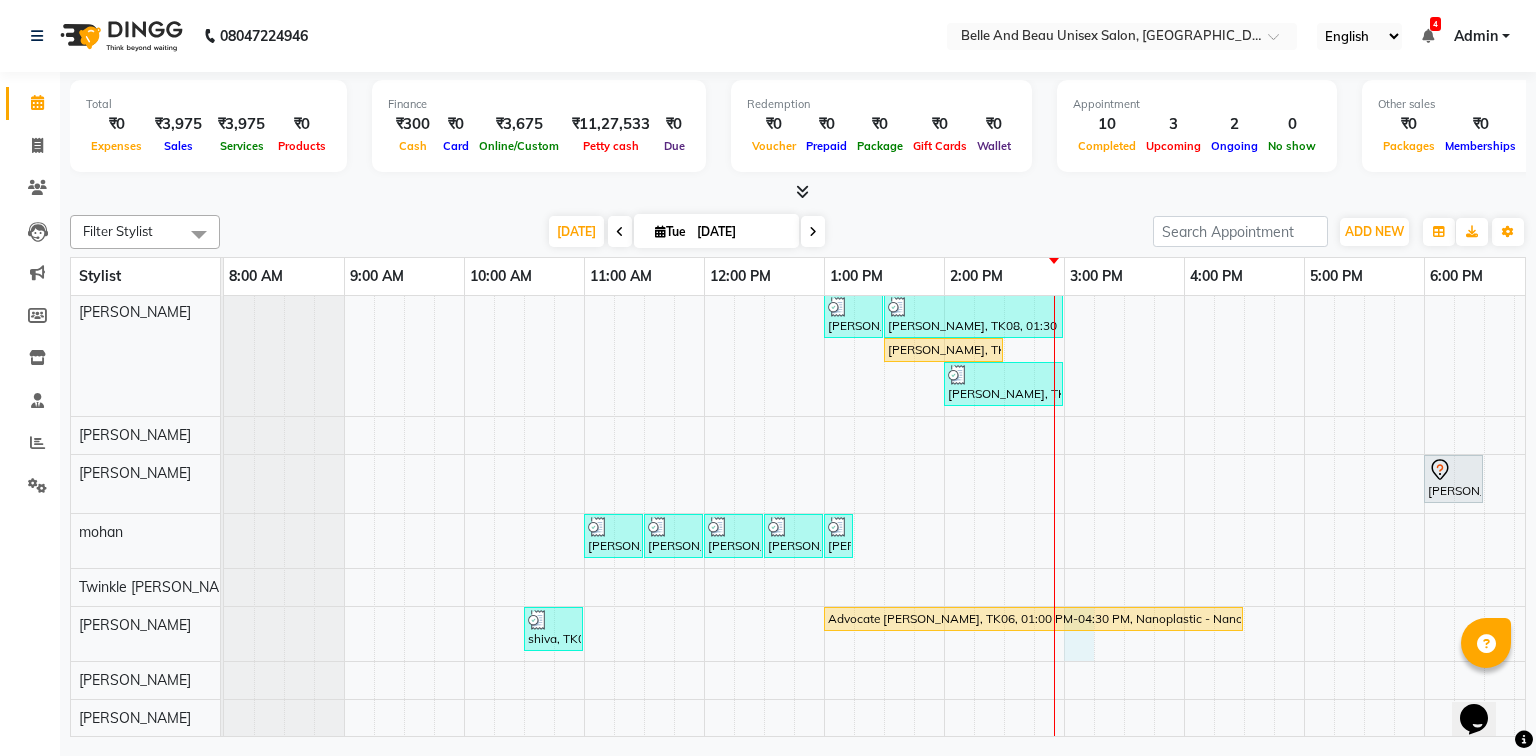 click on "Manori, TK02, 12:30 PM-03:15 PM, ginger & walnut,Bridal Package - Waxing (Honey)30 - Full Legs (₹500),Bridal Package - Waxing (Honey)30 - Full Hand (₹300),Waxing - Waxing30 - Underarm/SideLocks (Female) (₹100),Bleach / Detan - Bleach / Detan30 - Face/ Neck Line (₹500)             honey sharma, TK09, 03:15 PM-04:15 PM, offer 1999             Trisha Agrawal, TK01, 06:30 PM-07:00 PM, Nail Art - Nail Art30 - Nail Extension     dr Stuti Gupta, TK08, 01:00 PM-01:30 PM, Waxing - Premium Flavoured Rica Wax30 - Full Legs (Female)     dr Stuti Gupta, TK08, 01:30 PM-03:00 PM, Waxing - Premium Flavoured Rica Wax30 - Full Hands (Female)    Anju Khatwani, TK03, 01:30 PM-02:30 PM, offer 1999     dr Stuti Gupta, TK08, 02:00 PM-03:00 PM, Waxing - Premium Flavoured Rica Wax30 - Full Hands (Female),Waxing - Premium Flavoured Rica Wax30 - Underarms (Male),Waxing - Premium Flavoured Rica Wax30 - Full Legs (Female),Waxing - Waxing30 - Full Back (Female)" at bounding box center [1004, 429] 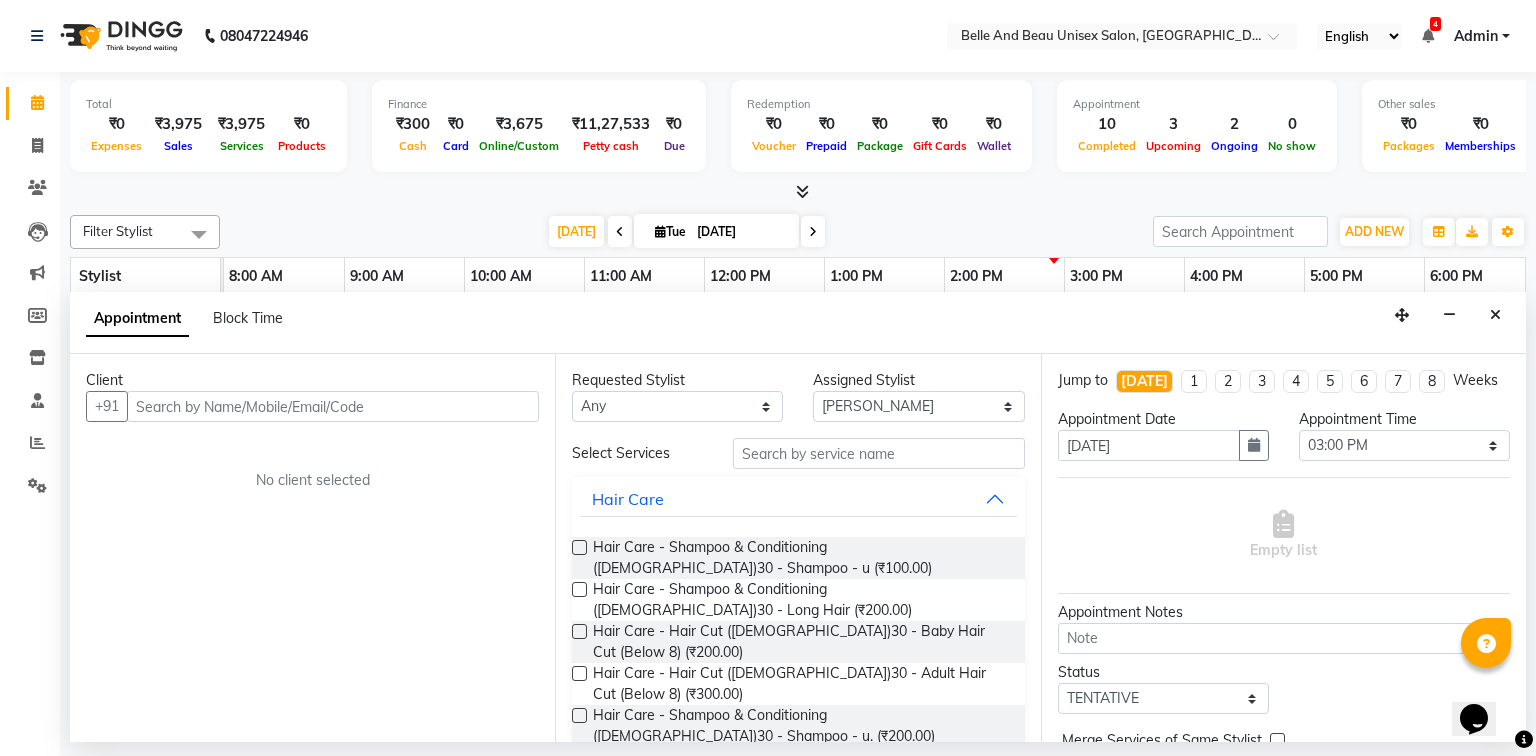 click at bounding box center [333, 406] 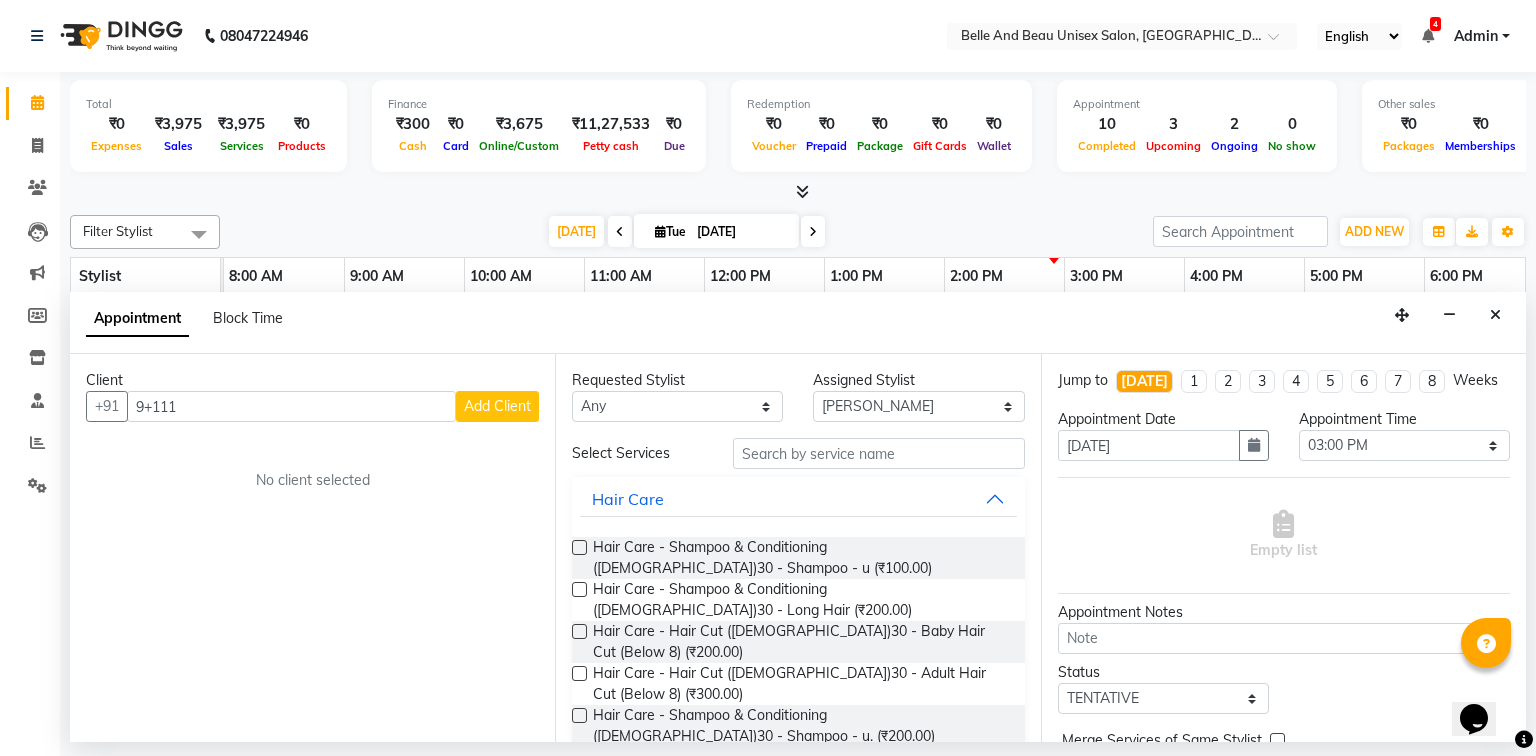 click on "9+111" at bounding box center (291, 406) 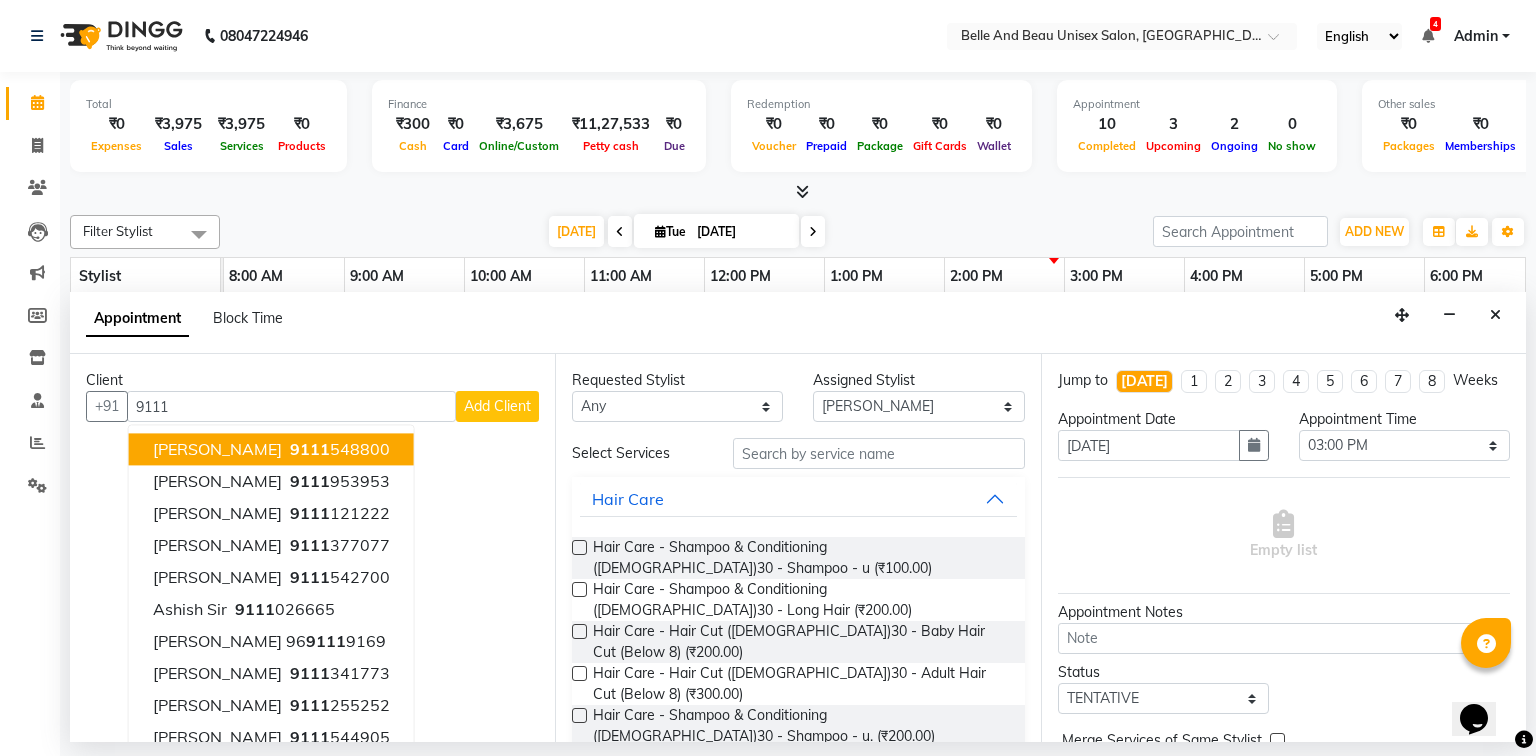 click on "9111" at bounding box center [291, 406] 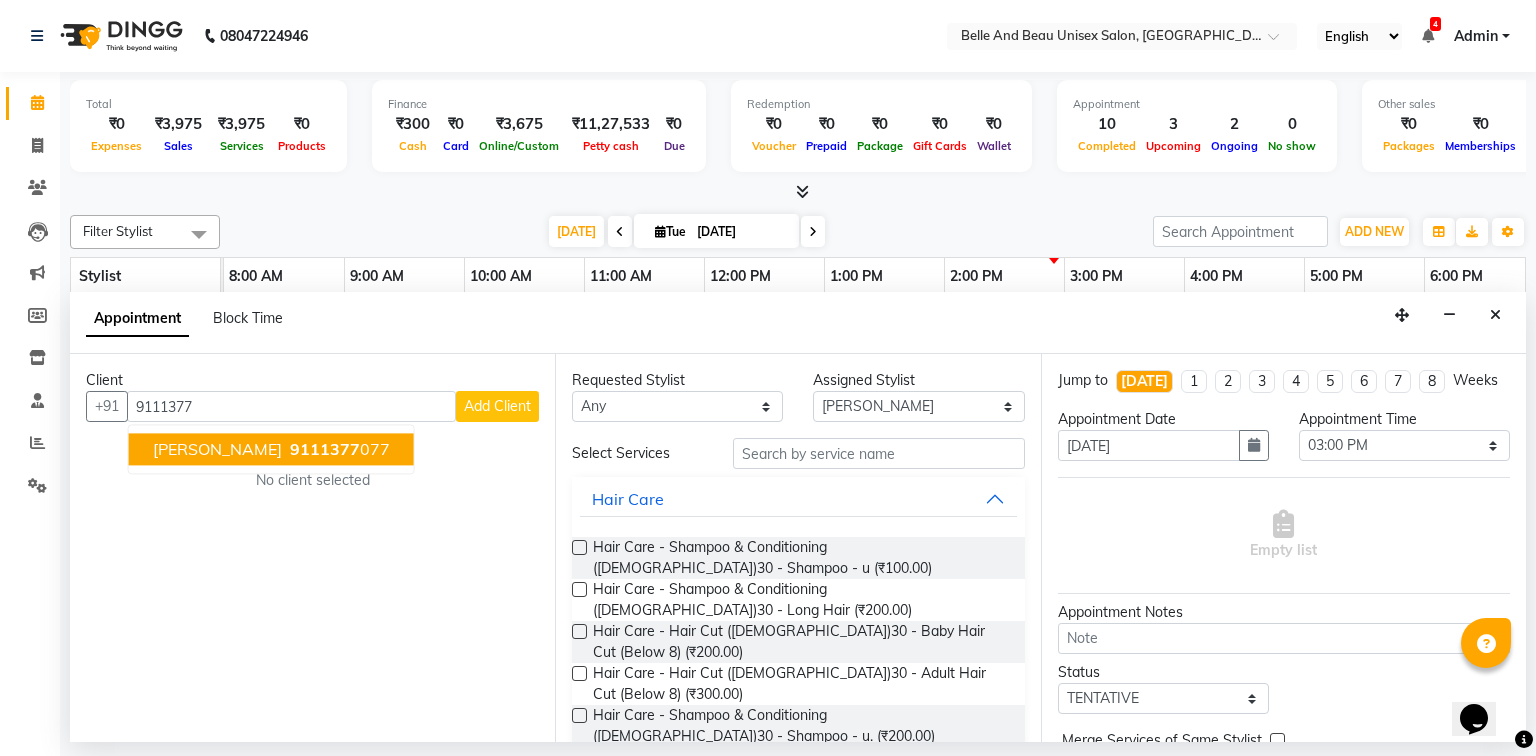 click on "[PERSON_NAME]" at bounding box center (217, 450) 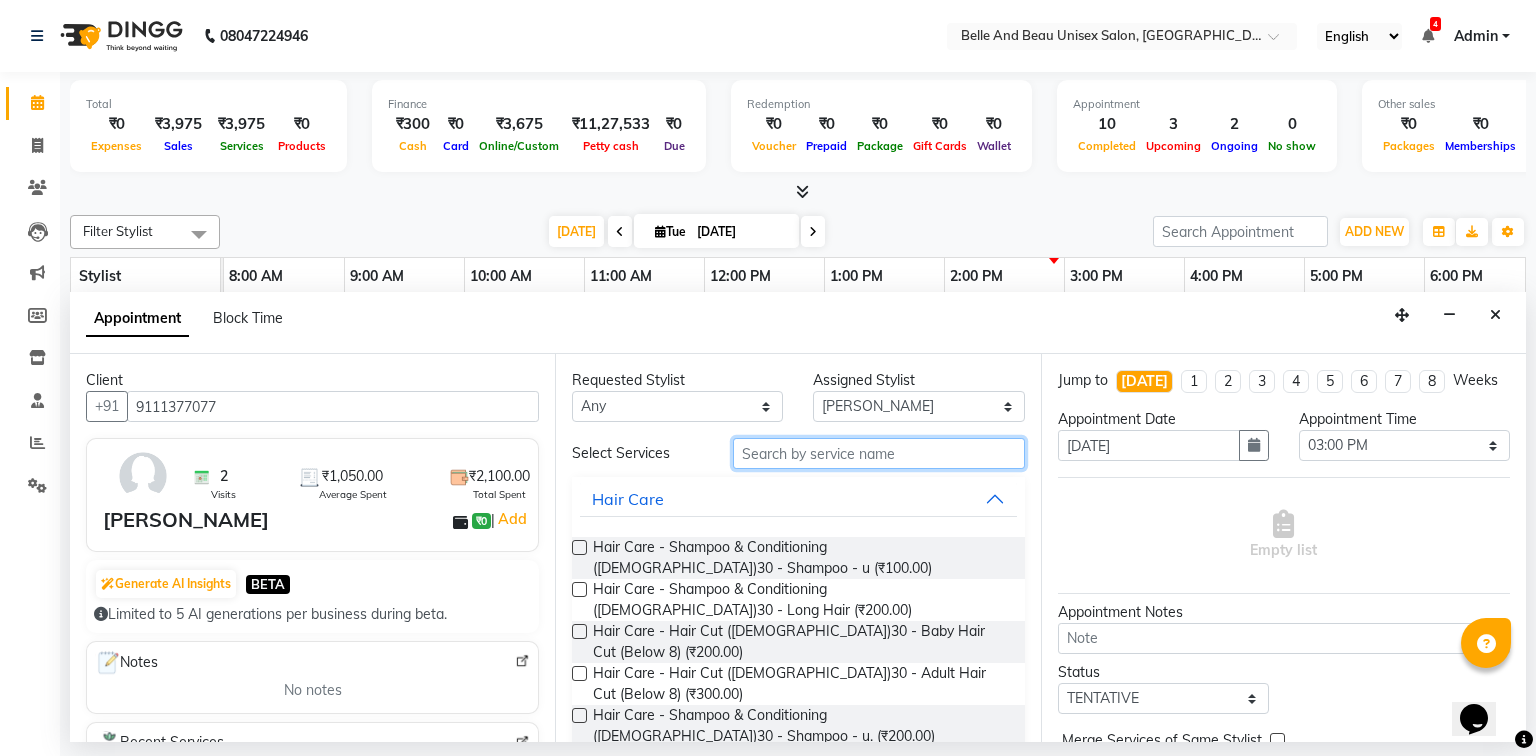 click at bounding box center (879, 453) 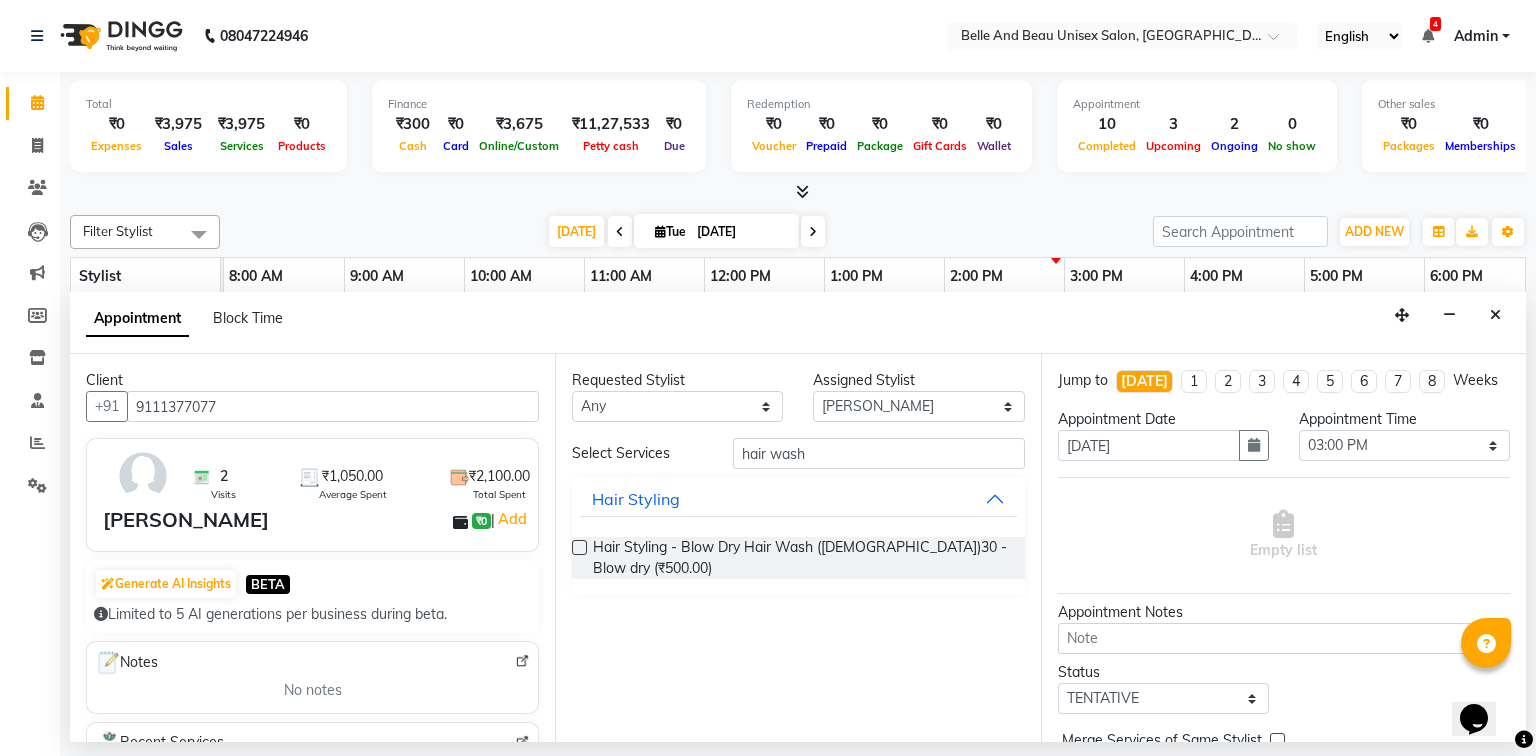 click at bounding box center [579, 547] 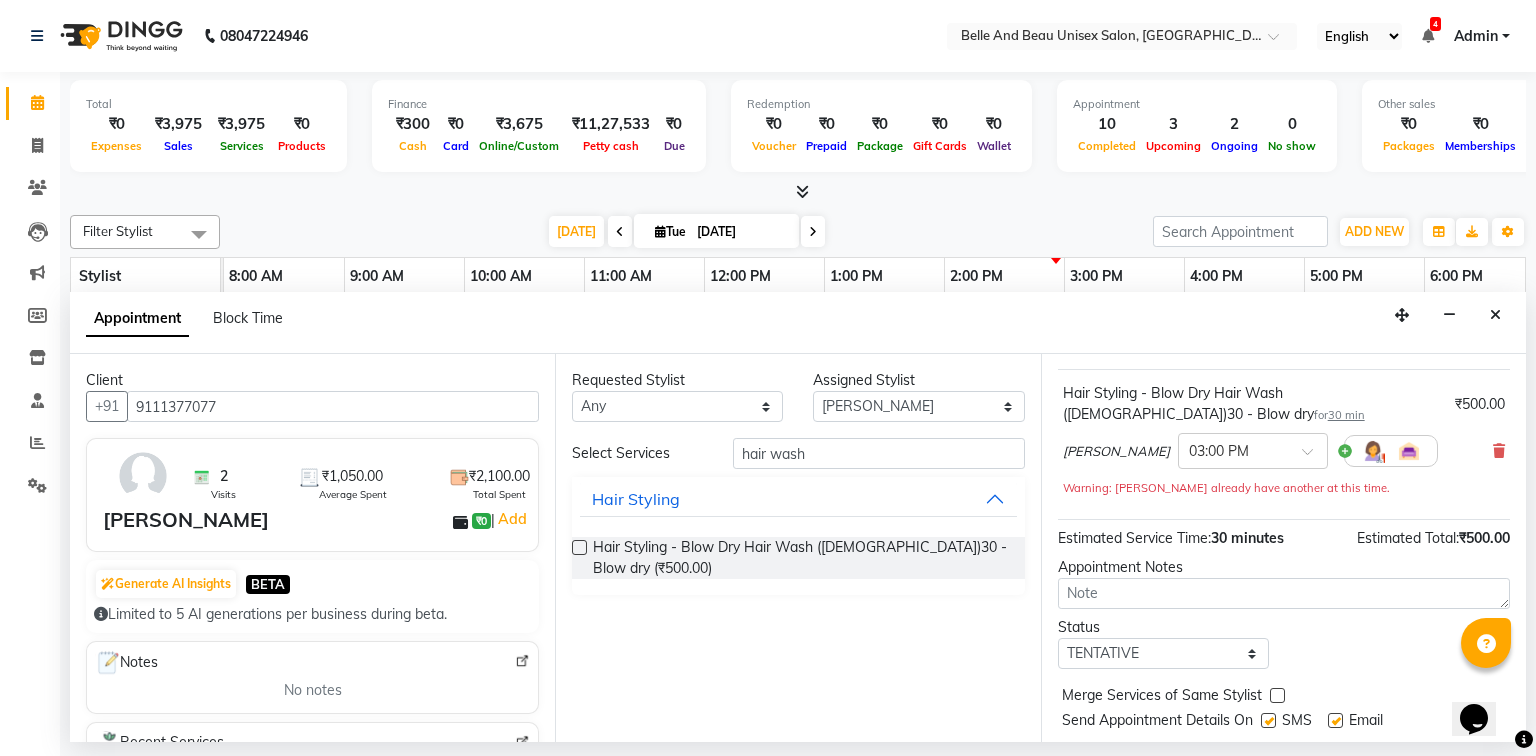 scroll, scrollTop: 160, scrollLeft: 0, axis: vertical 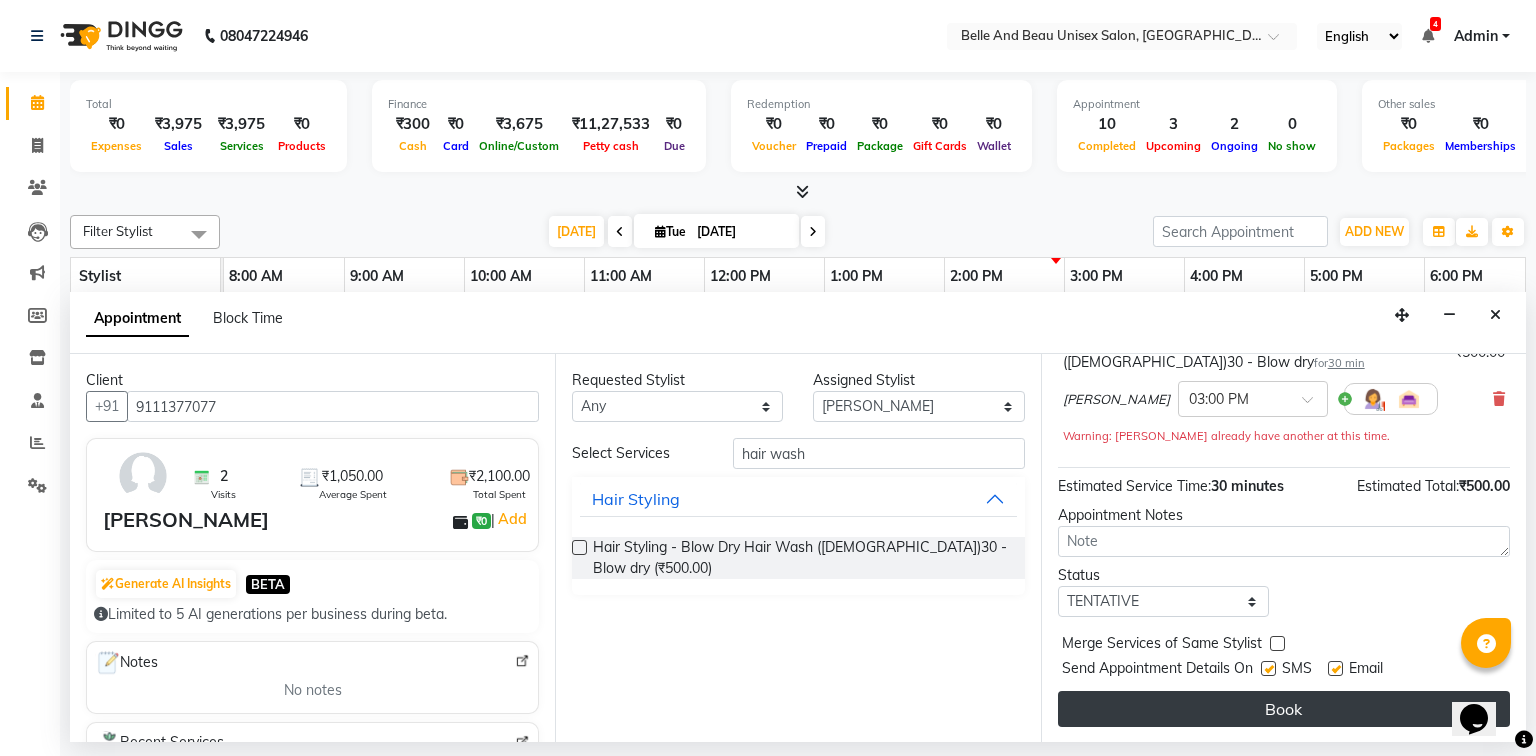 click on "Book" at bounding box center (1284, 709) 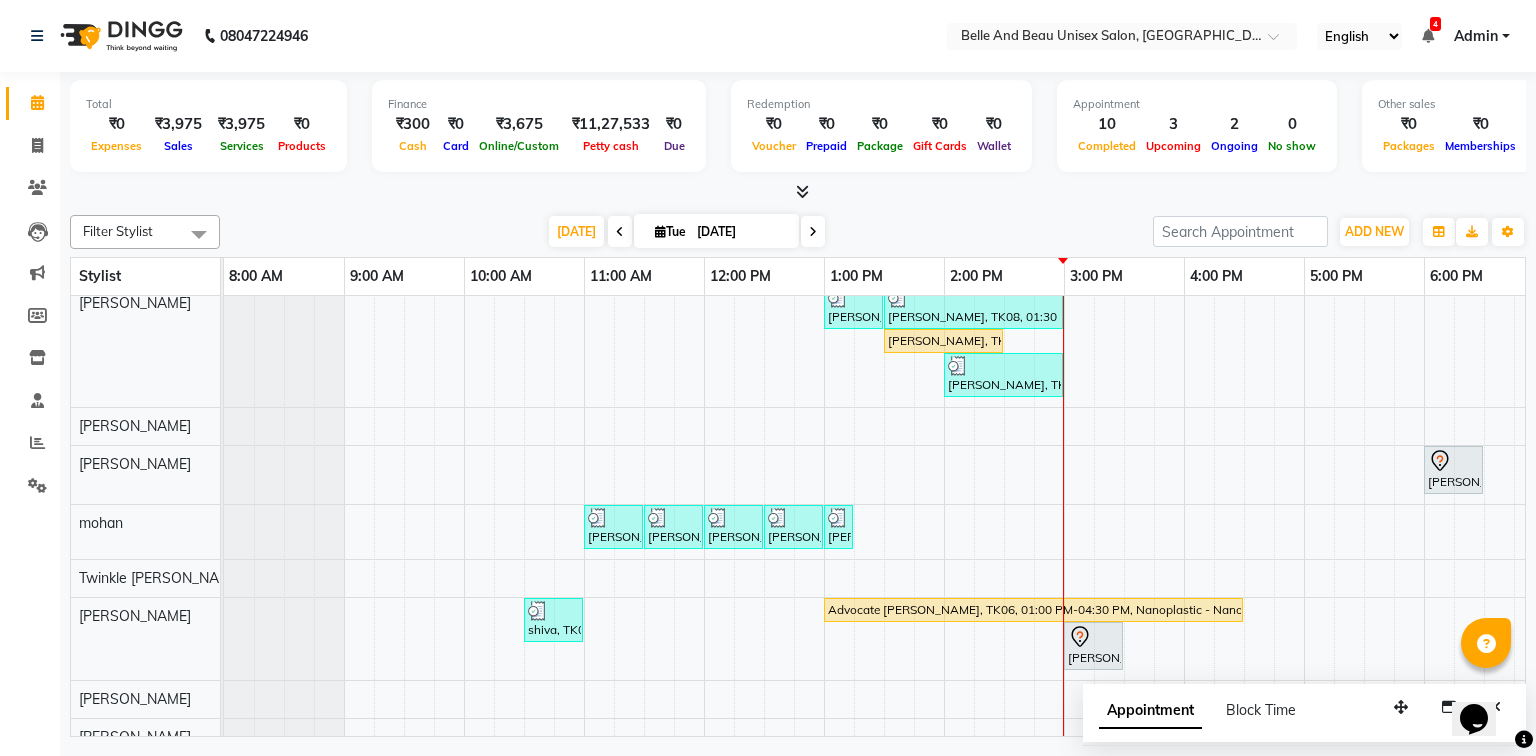 scroll, scrollTop: 59, scrollLeft: 0, axis: vertical 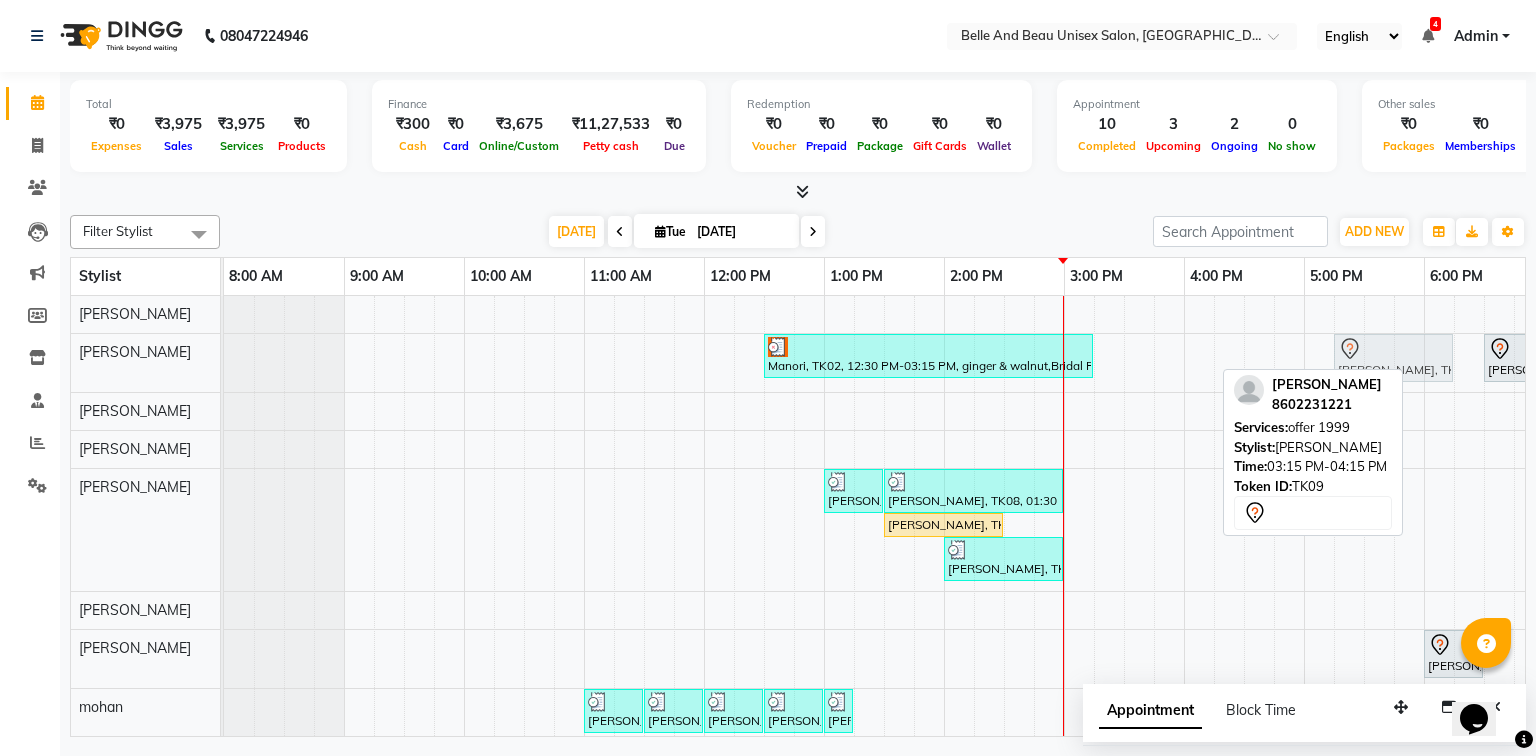 drag, startPoint x: 1140, startPoint y: 360, endPoint x: 1380, endPoint y: 360, distance: 240 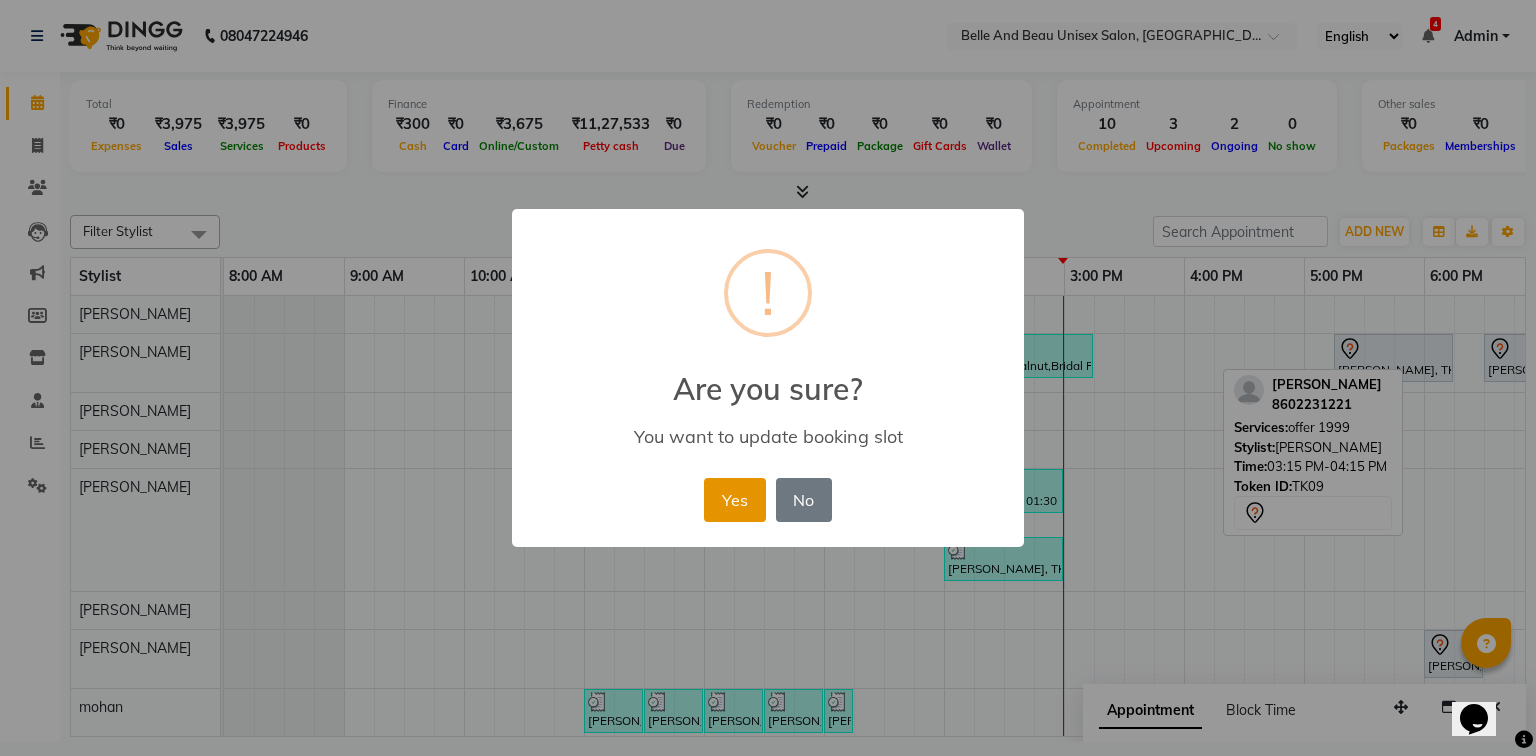 click on "Yes" at bounding box center [734, 500] 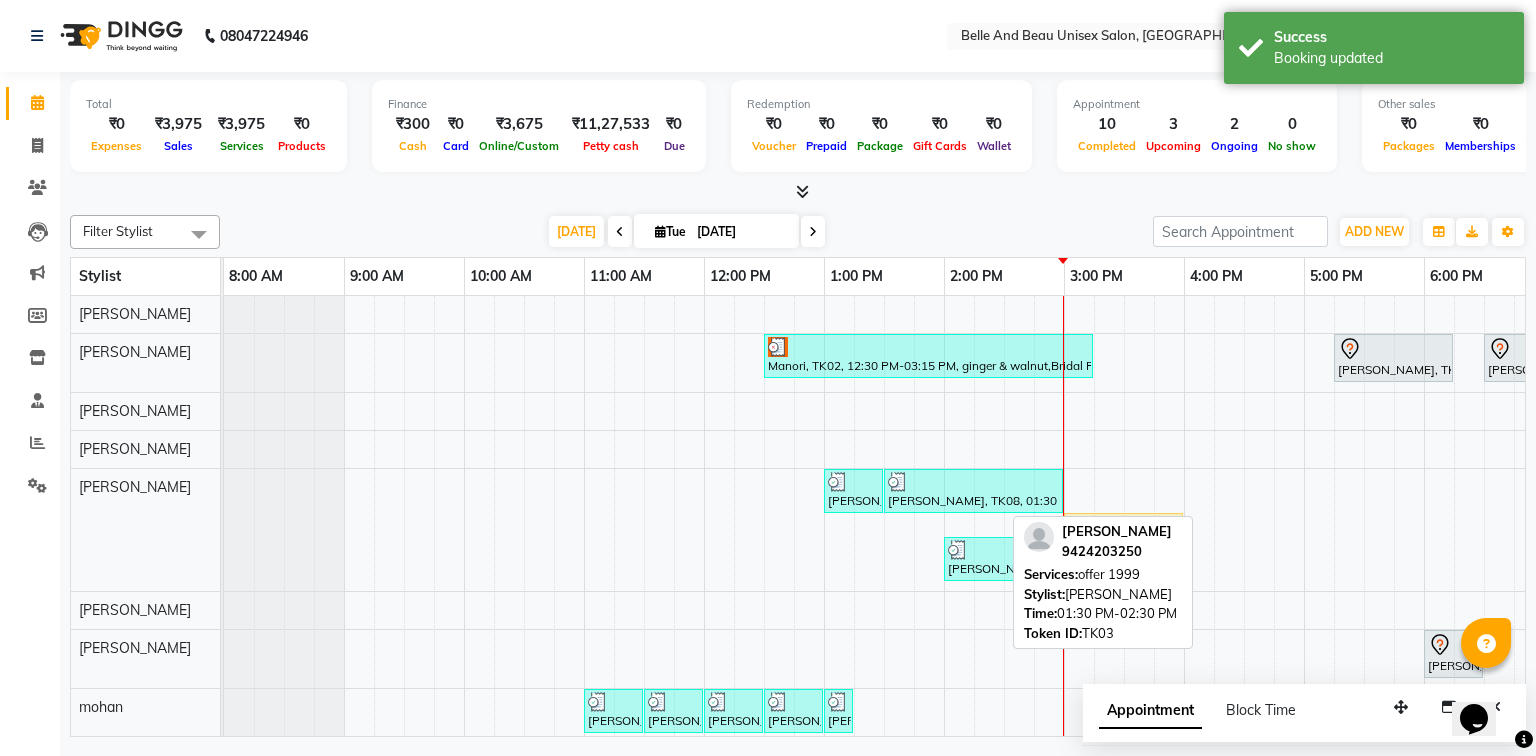 drag, startPoint x: 920, startPoint y: 520, endPoint x: 1104, endPoint y: 514, distance: 184.0978 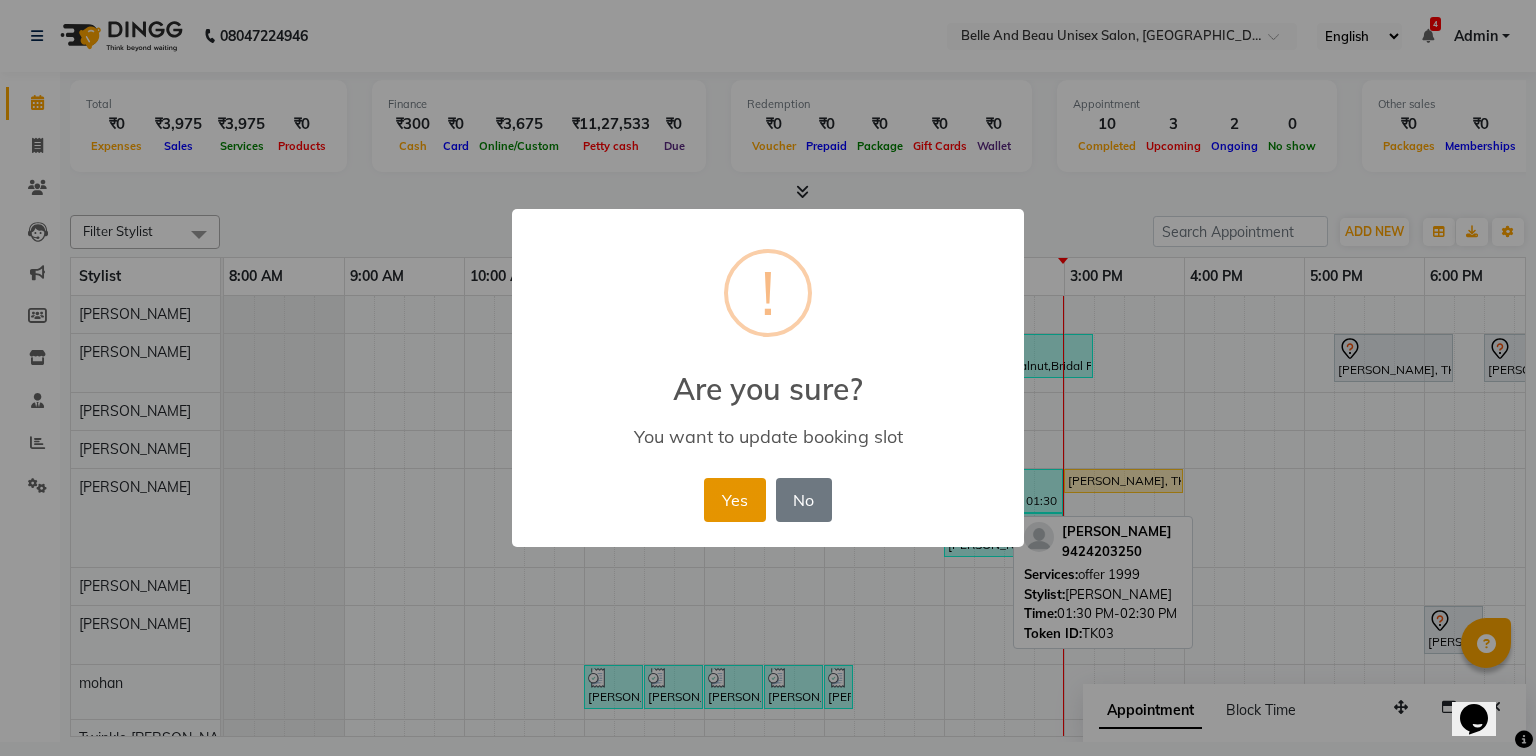 click on "Yes" at bounding box center [734, 500] 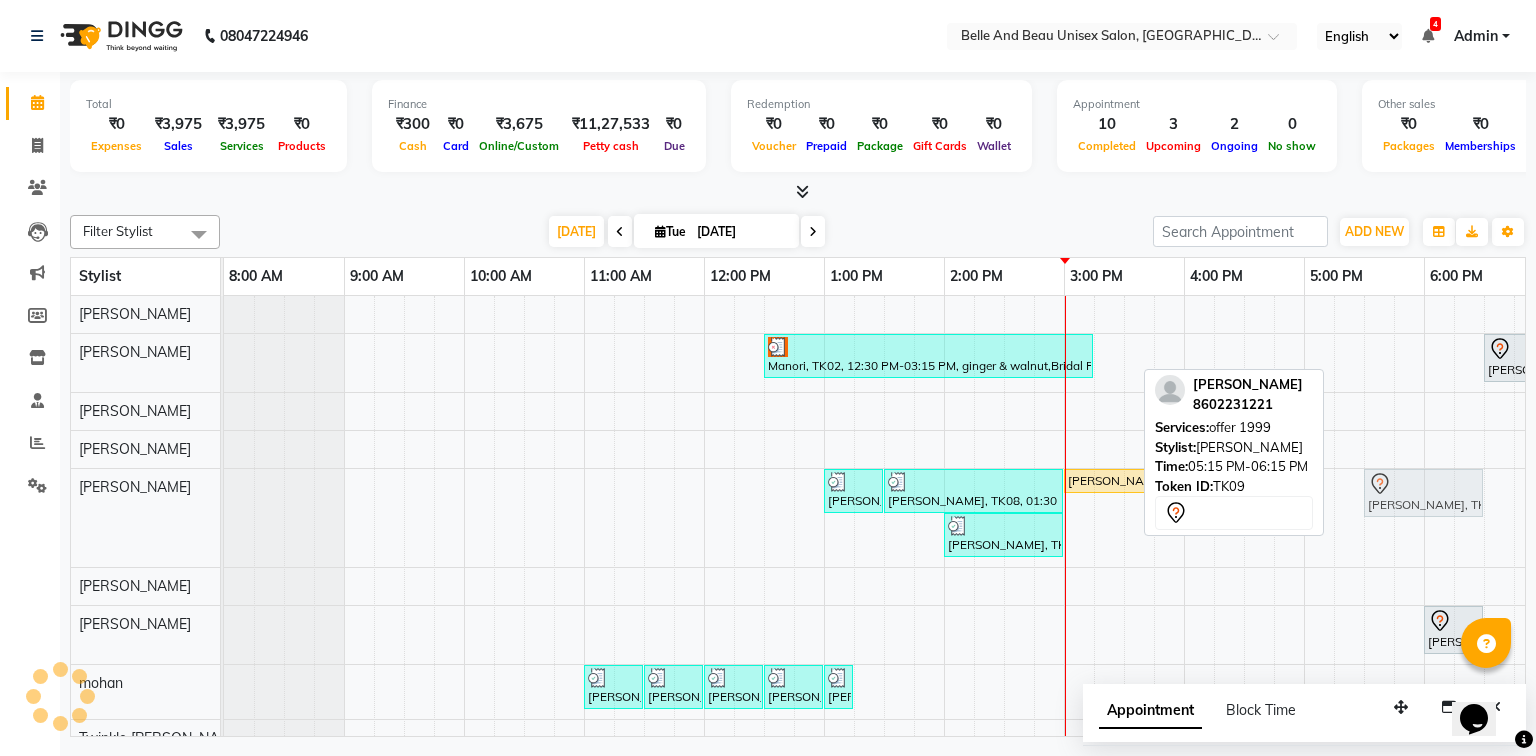drag, startPoint x: 1400, startPoint y: 356, endPoint x: 1422, endPoint y: 488, distance: 133.82077 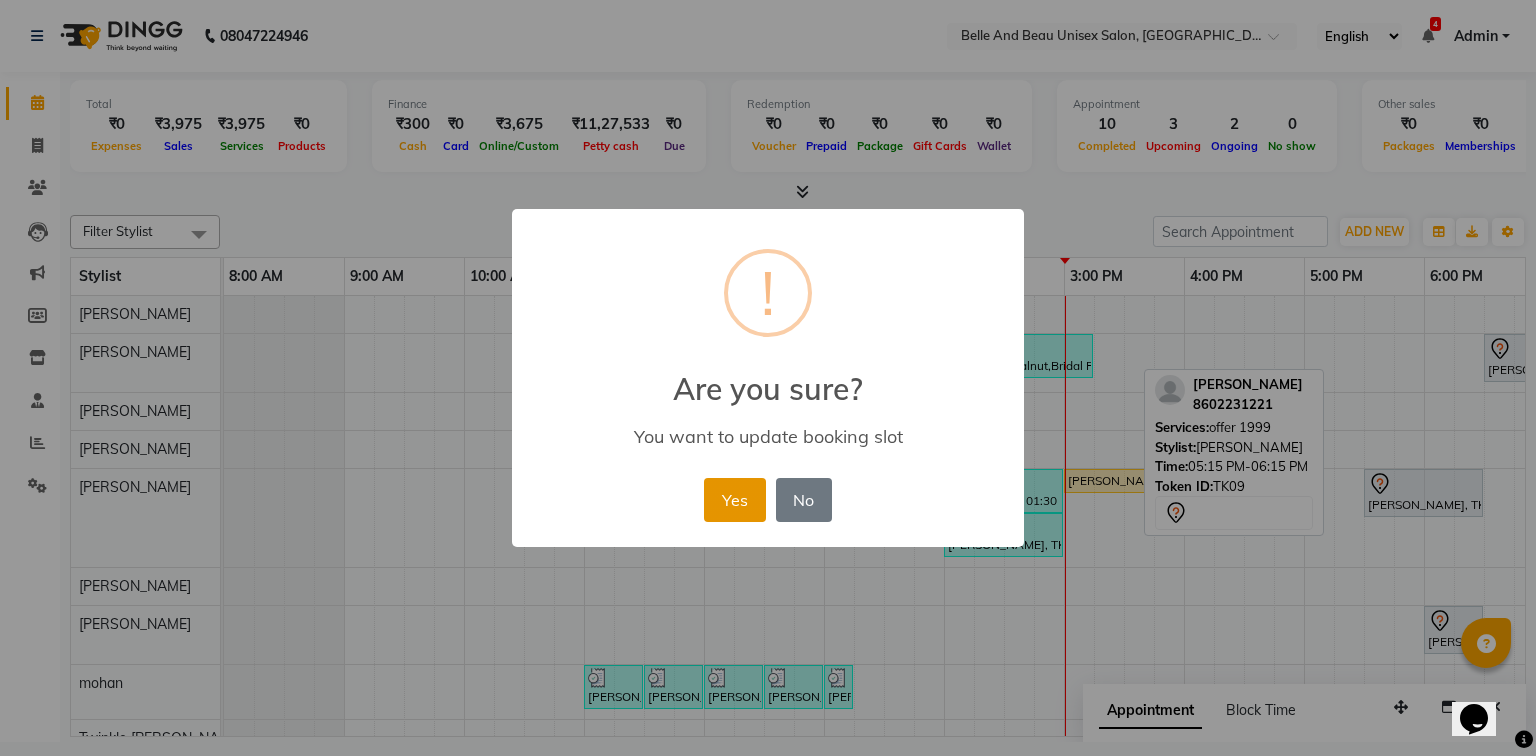 click on "Yes" at bounding box center [734, 500] 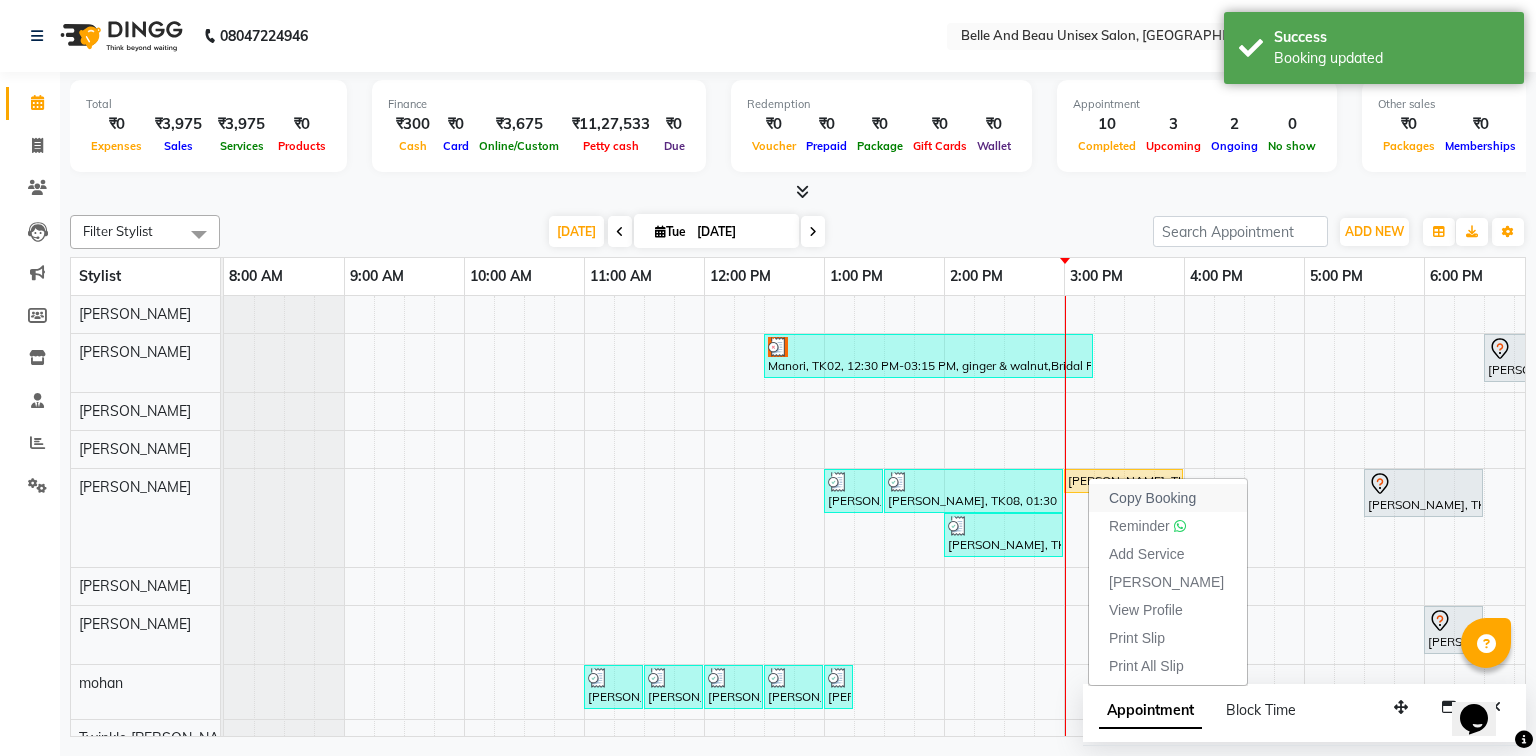 click on "Copy Booking" at bounding box center (1152, 498) 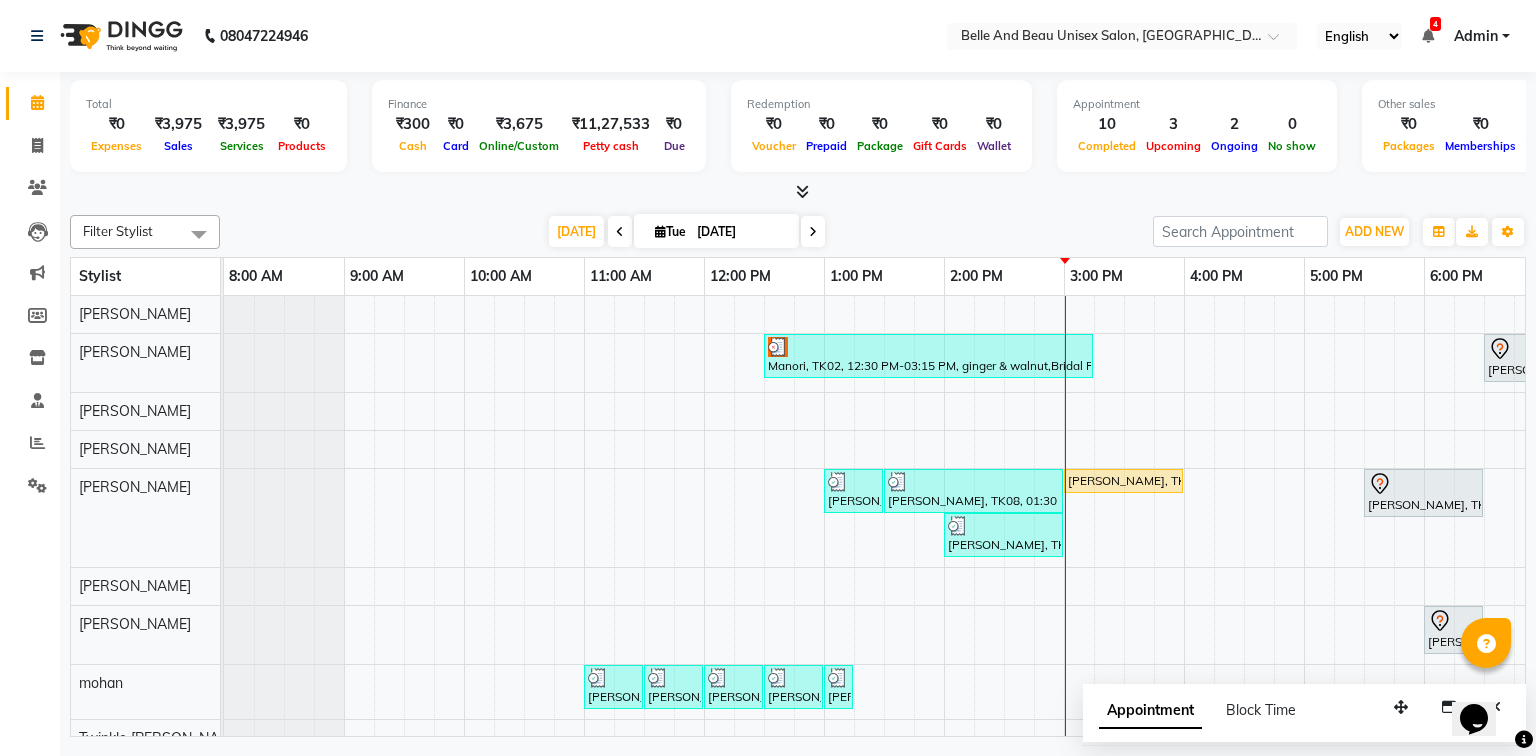 click on "Manori, TK02, 12:30 PM-03:15 PM, ginger & walnut,Bridal Package - Waxing (Honey)30 - Full Legs (₹500),Bridal Package - Waxing (Honey)30 - Full Hand (₹300),Waxing - Waxing30 - Underarm/SideLocks (Female) (₹100),Bleach / Detan - Bleach / Detan30 - Face/ Neck Line (₹500)             Trisha Agrawal, TK01, 06:30 PM-07:00 PM, Nail Art - Nail Art30 - Nail Extension     dr Stuti Gupta, TK08, 01:00 PM-01:30 PM, Waxing - Premium Flavoured Rica Wax30 - Full Legs (Female)     dr Stuti Gupta, TK08, 01:30 PM-03:00 PM, Waxing - Premium Flavoured Rica Wax30 - Full Hands (Female)    Anju Khatwani, TK03, 03:00 PM-04:00 PM, offer 1999             honey sharma, TK09, 05:30 PM-06:30 PM, offer 1999     dr Stuti Gupta, TK08, 02:00 PM-03:00 PM, Waxing - Premium Flavoured Rica Wax30 - Full Hands (Female),Waxing - Premium Flavoured Rica Wax30 - Underarms (Male),Waxing - Premium Flavoured Rica Wax30 - Full Legs (Female),Waxing - Waxing30 - Full Back (Female)" at bounding box center (1004, 606) 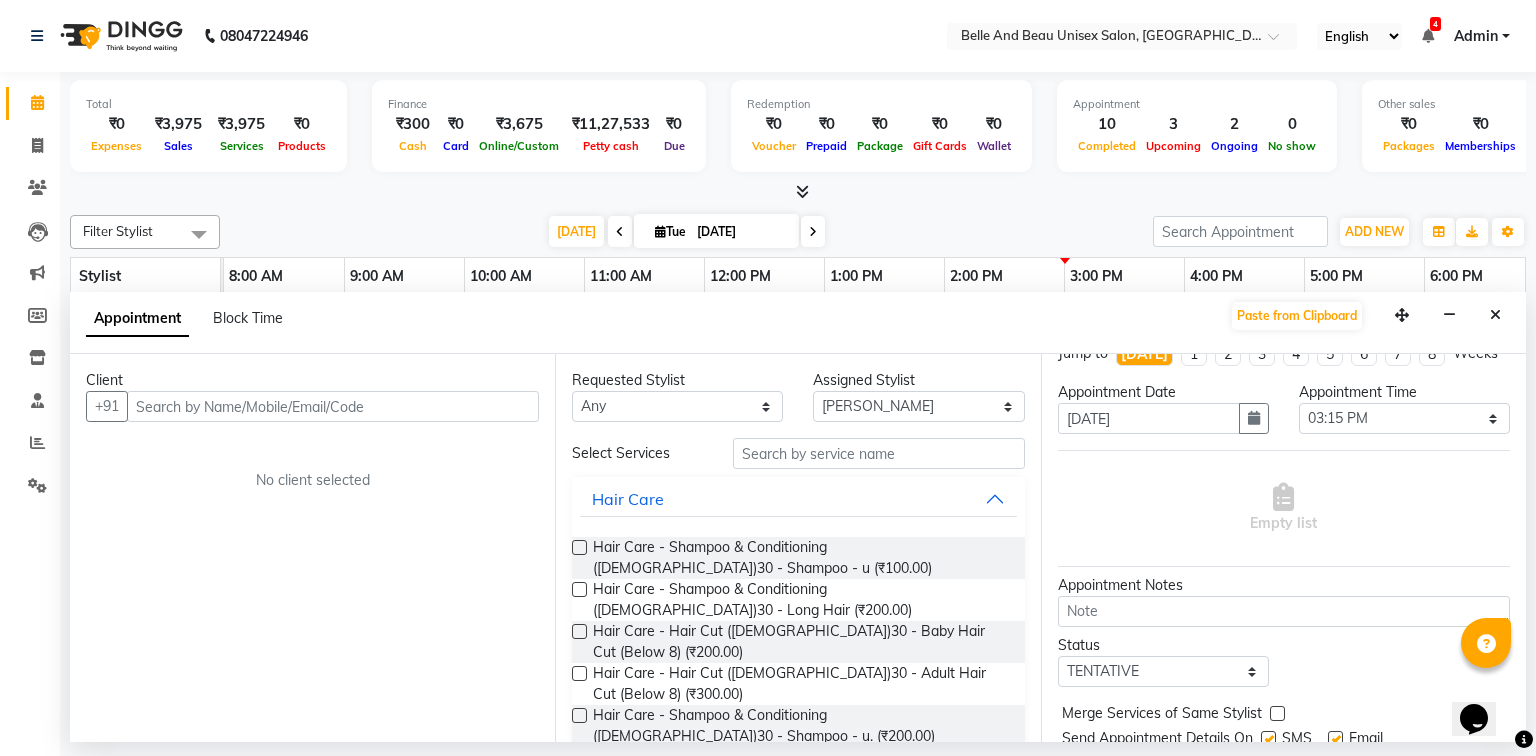 scroll, scrollTop: 0, scrollLeft: 0, axis: both 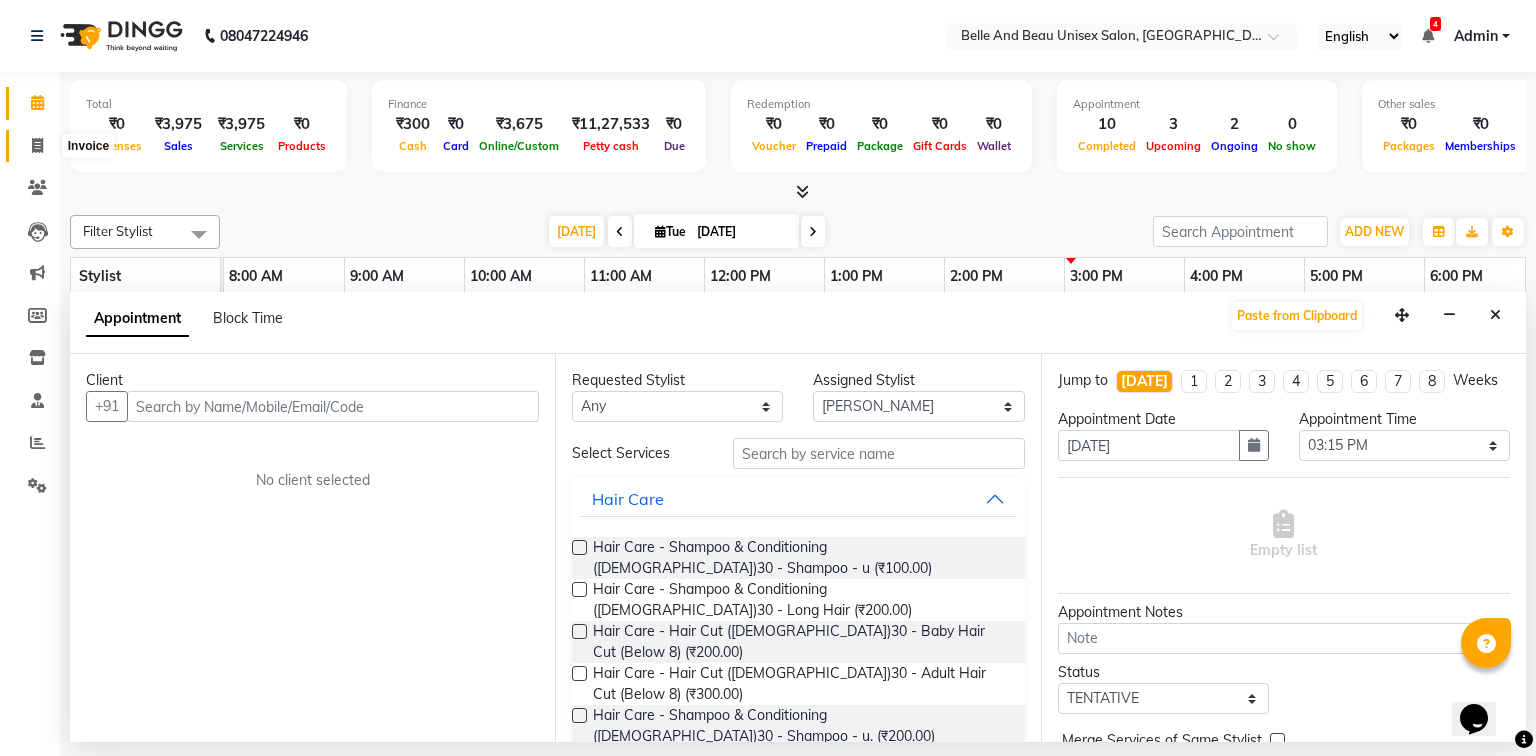 click 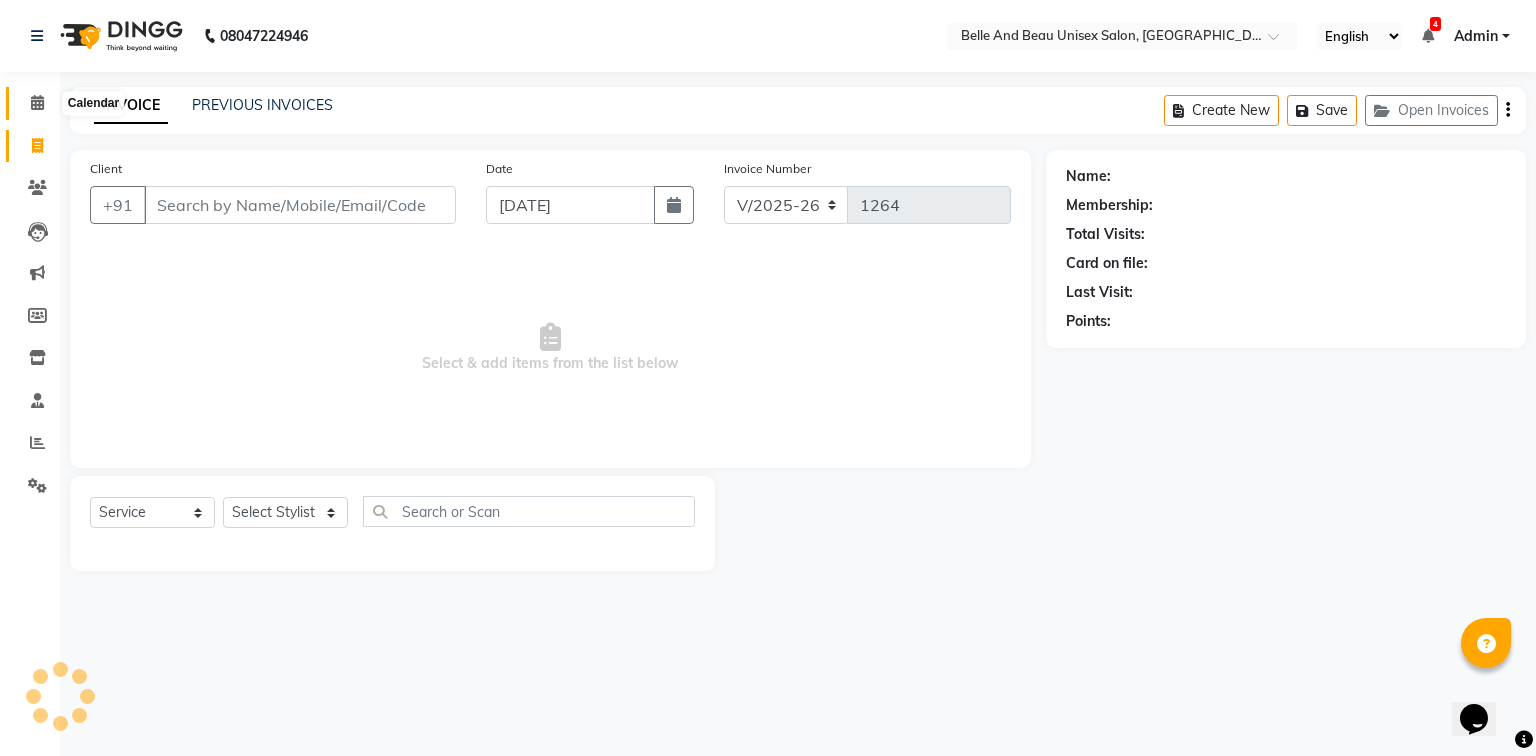 click 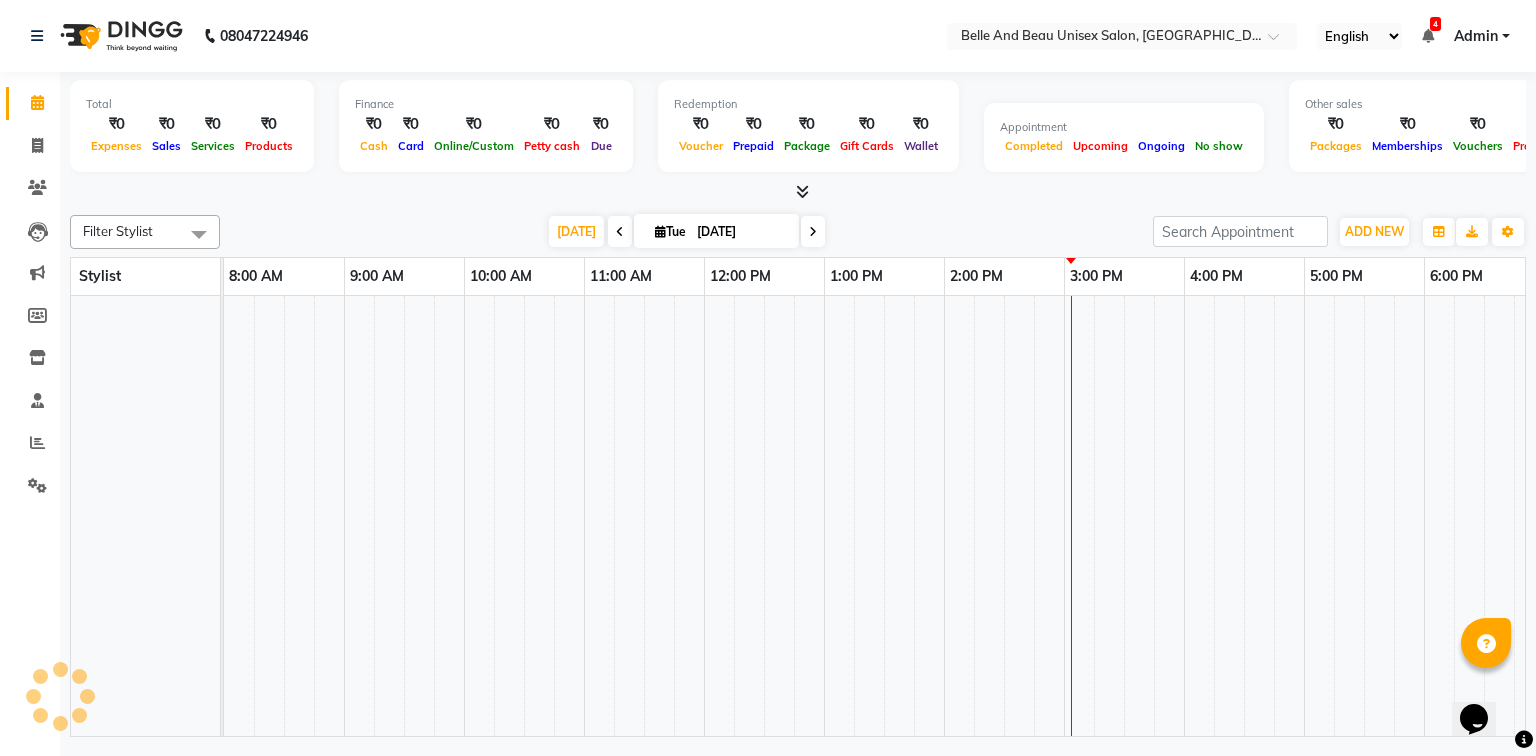 scroll, scrollTop: 0, scrollLeft: 0, axis: both 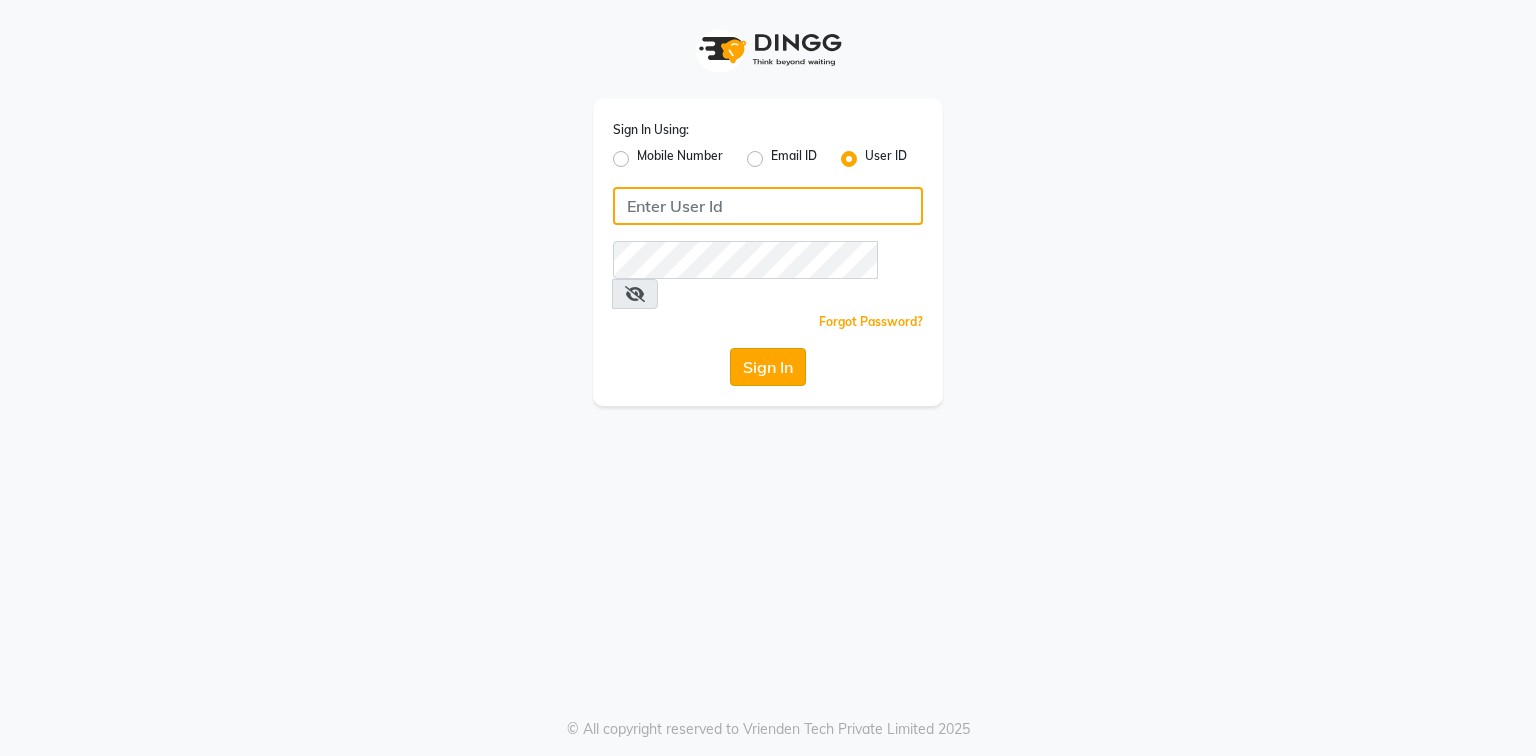 type on "belle and beau" 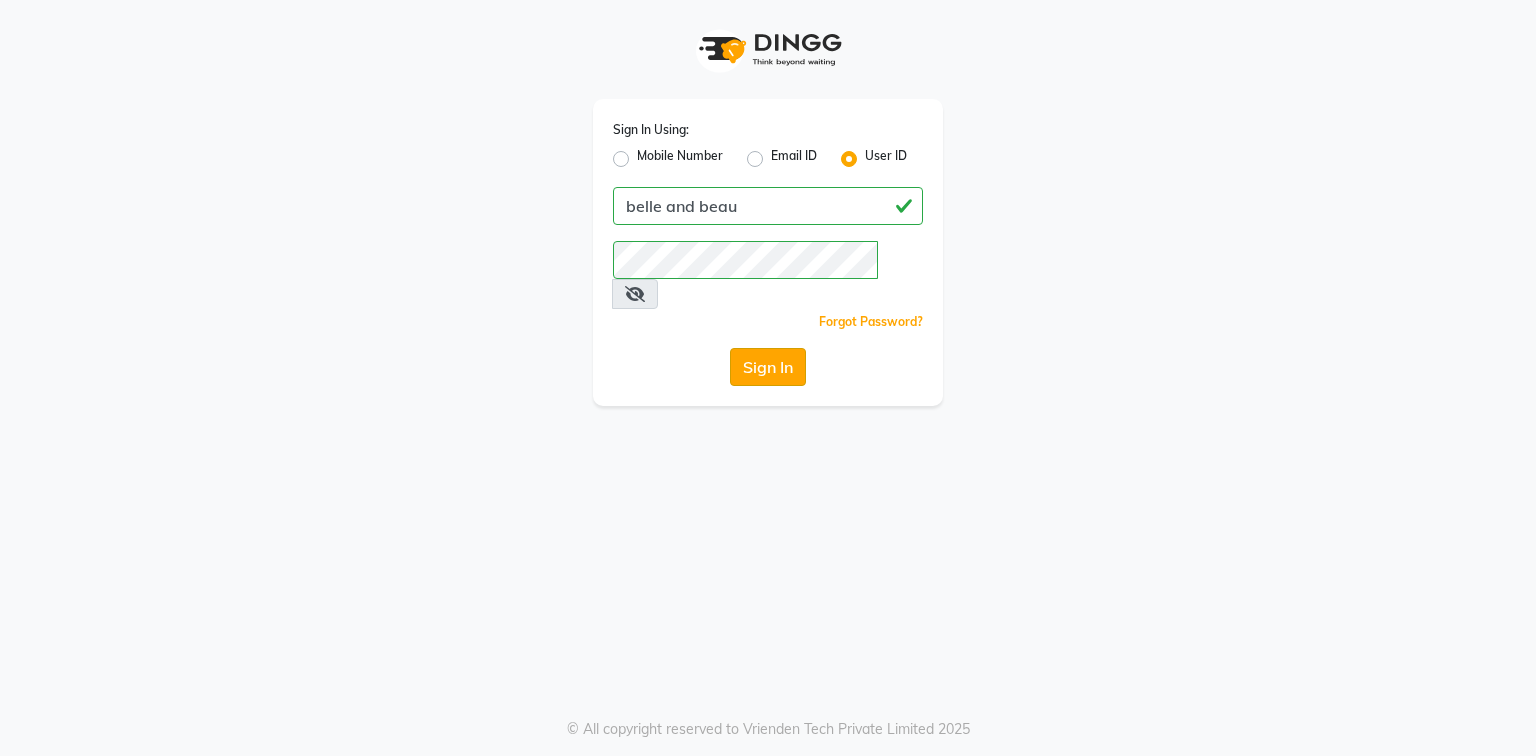 click on "Sign In" 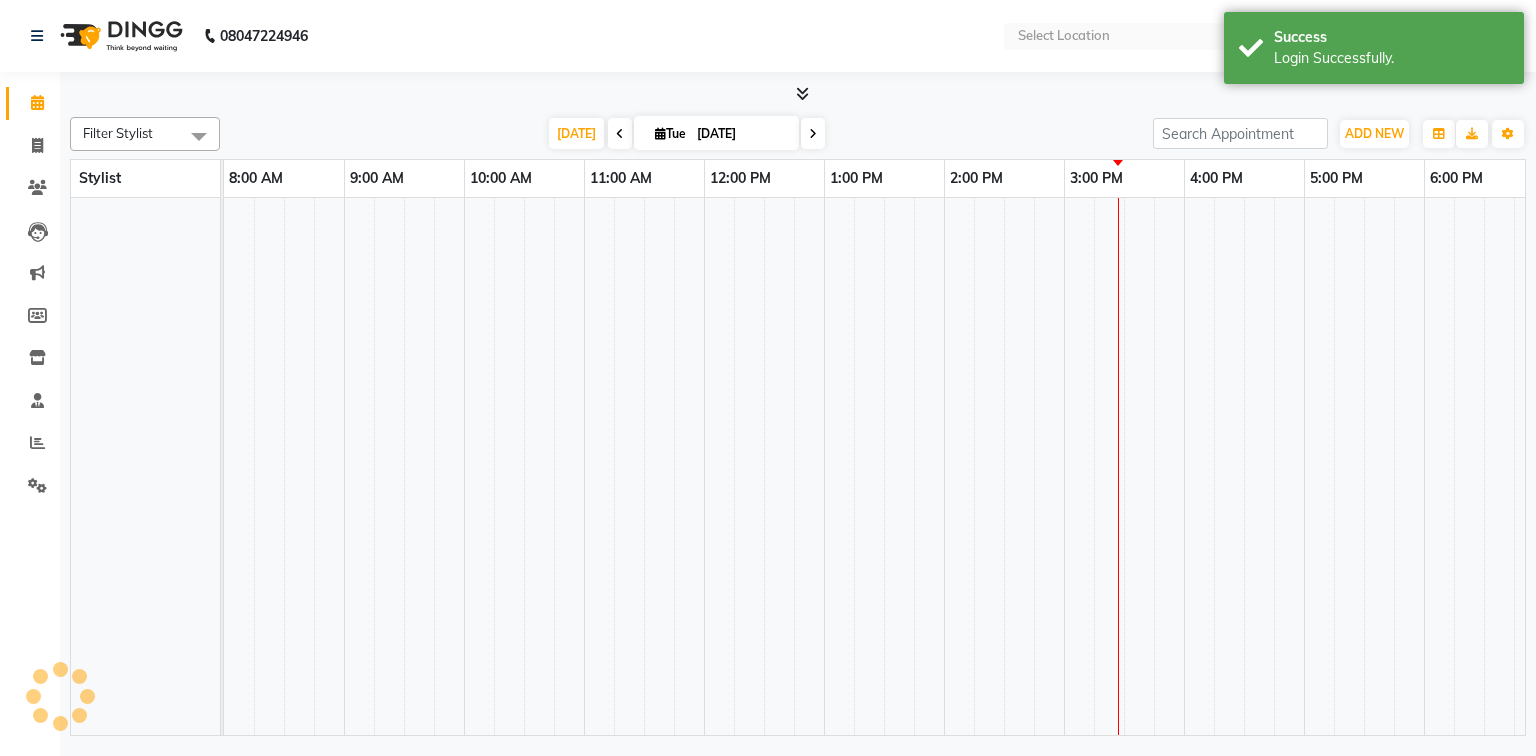 select on "en" 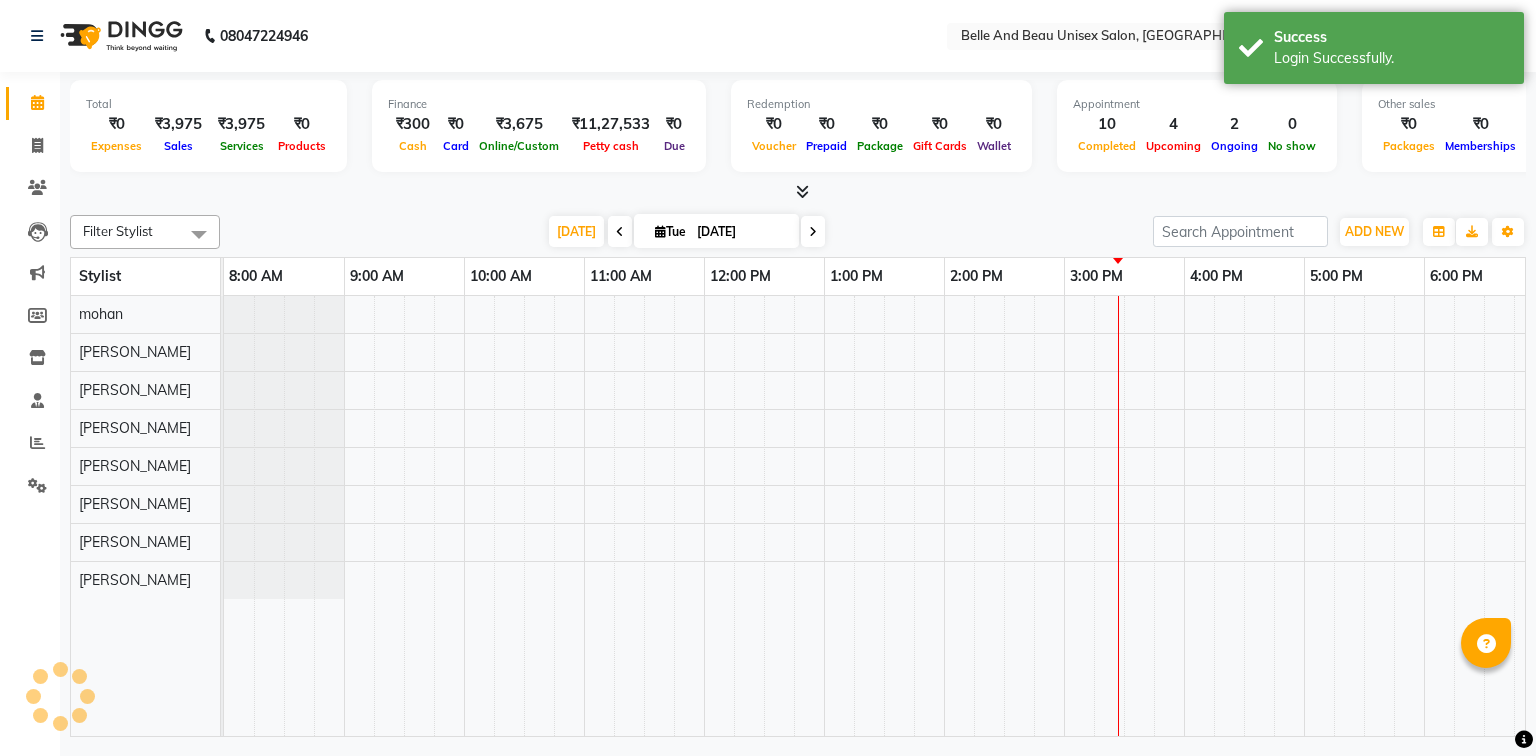 scroll, scrollTop: 0, scrollLeft: 0, axis: both 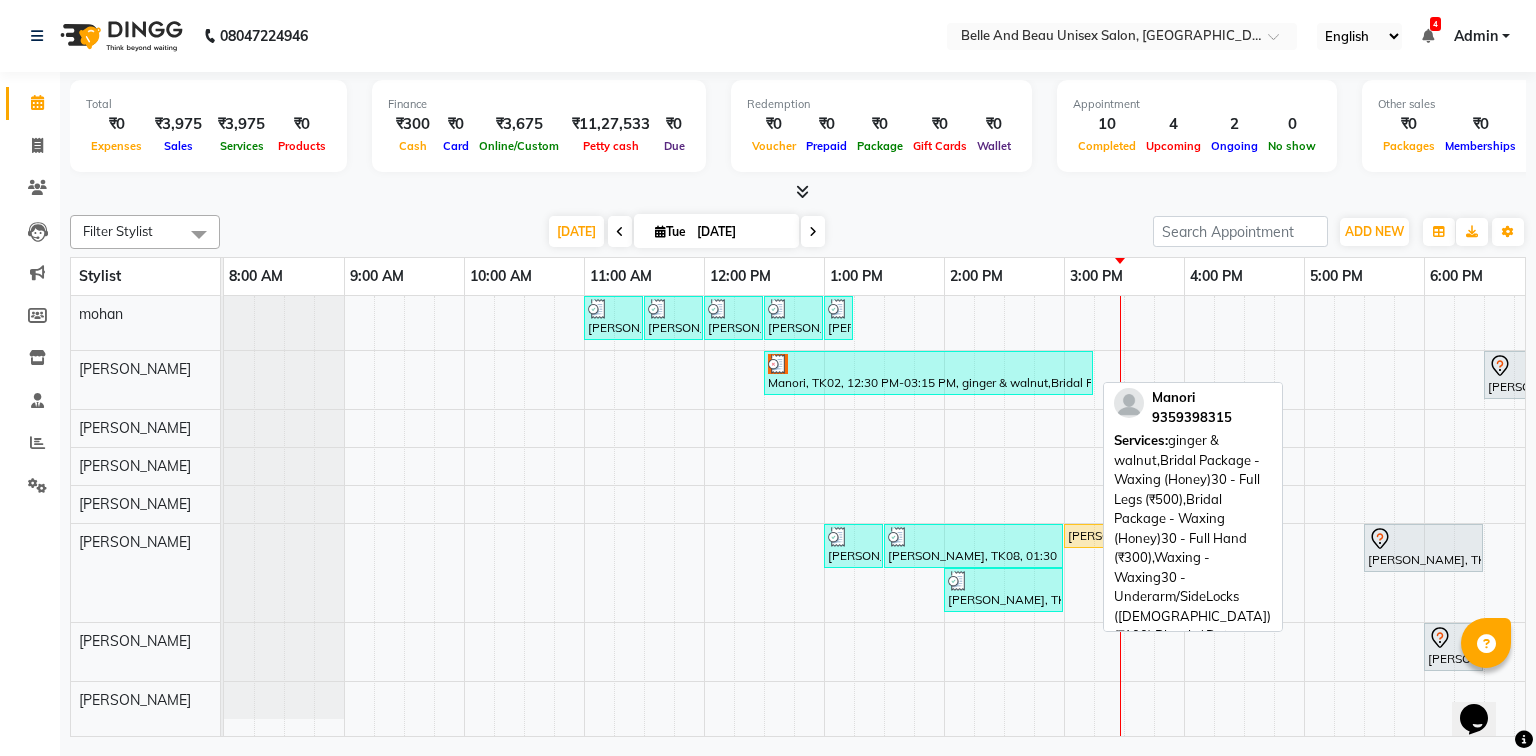click on "Manori, TK02, 12:30 PM-03:15 PM, ginger & walnut,Bridal Package - Waxing (Honey)30 - Full Legs (₹500),Bridal Package - Waxing (Honey)30 - Full Hand (₹300),Waxing - Waxing30 - Underarm/SideLocks ([DEMOGRAPHIC_DATA]) (₹100),Bleach / Detan - Bleach / Detan30 - Face/ Neck Line (₹500)" at bounding box center [928, 373] 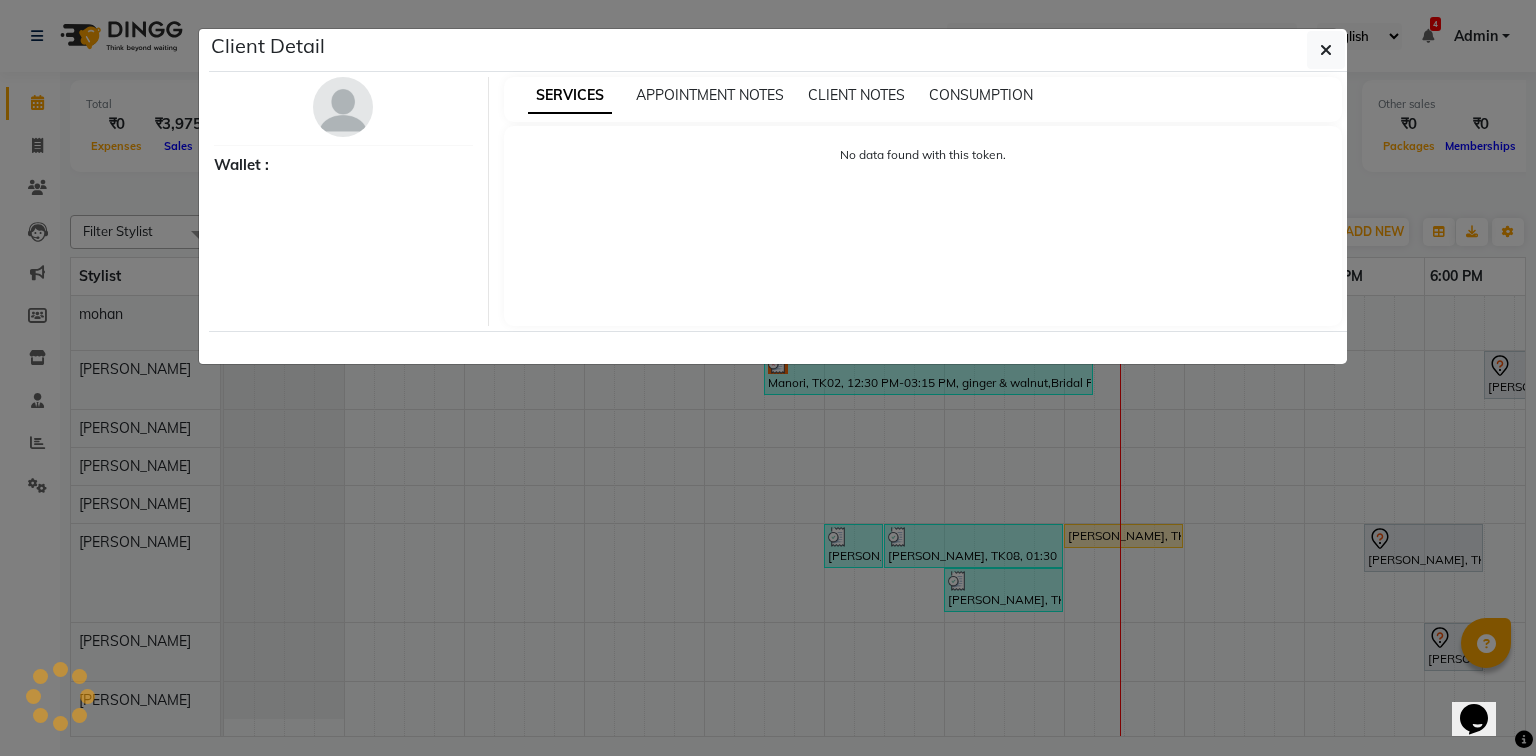 select on "3" 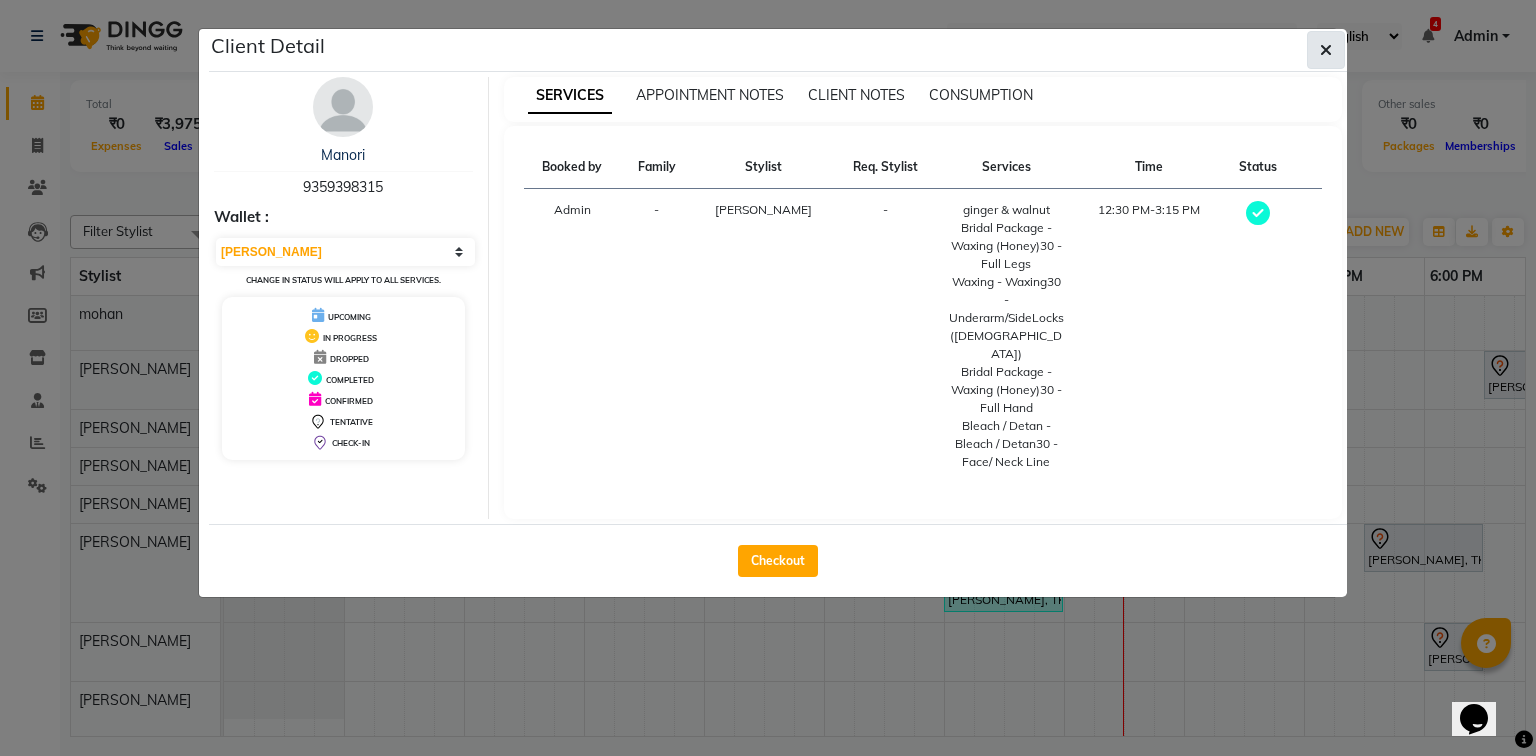 click 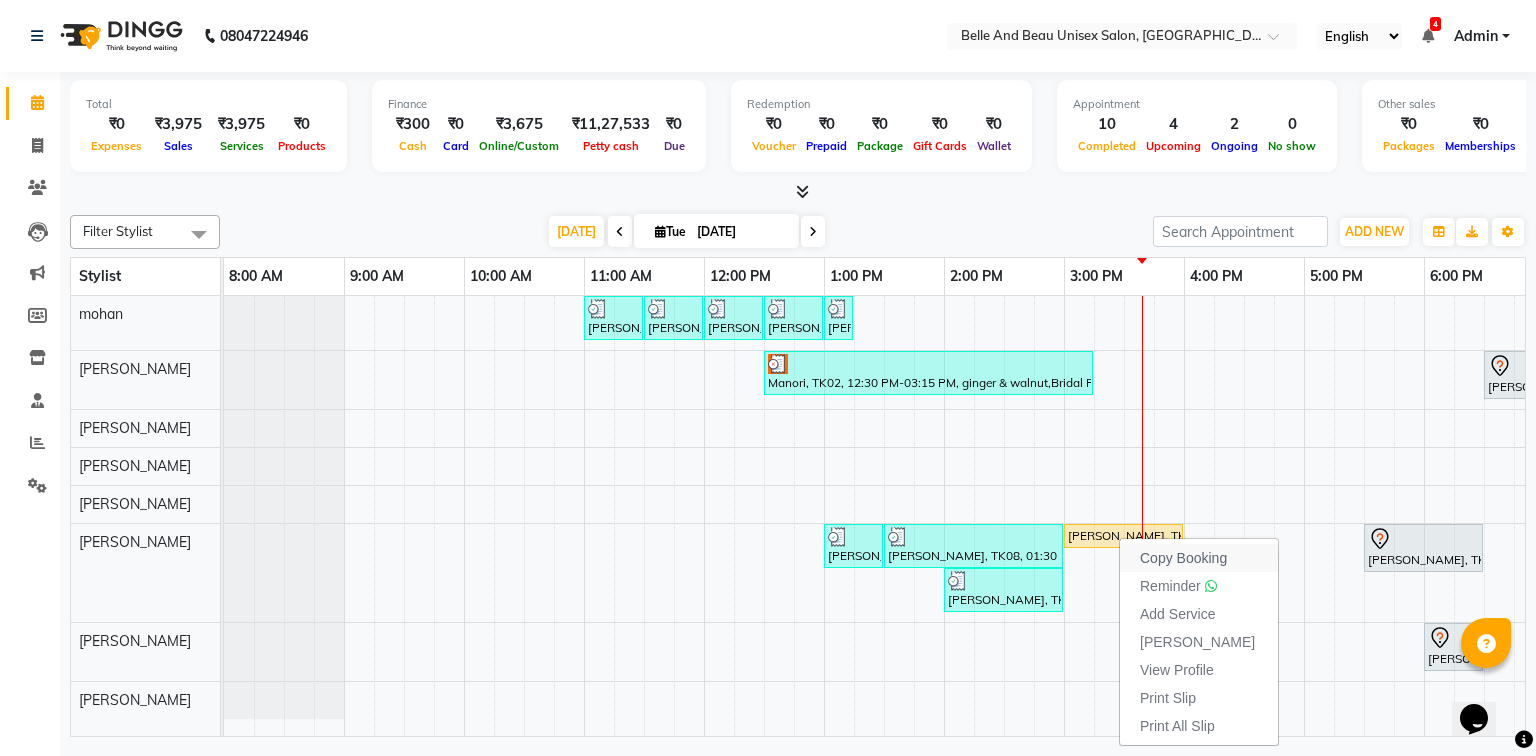 click on "Copy Booking" at bounding box center [1199, 558] 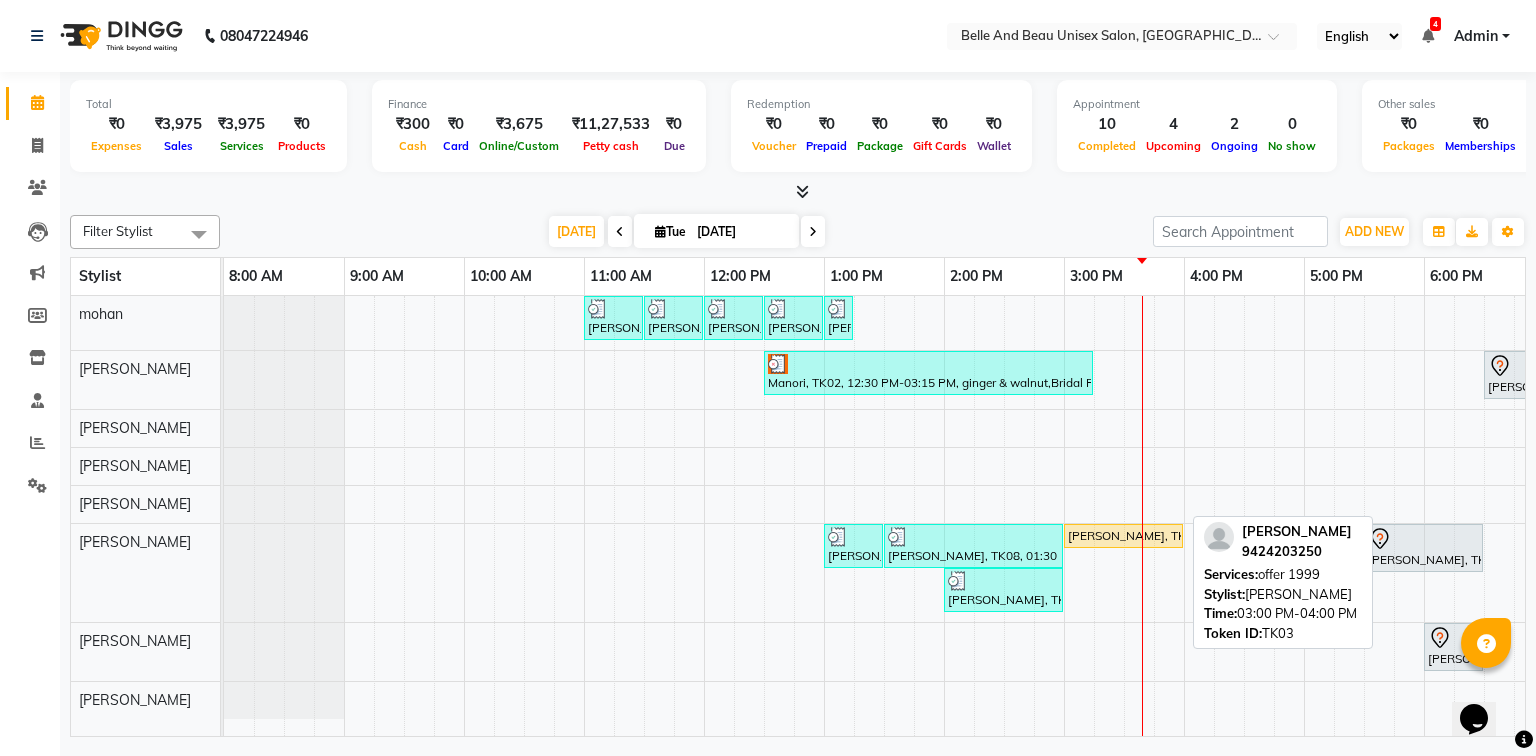 click on "[PERSON_NAME], TK03, 03:00 PM-04:00 PM, offer 1999" at bounding box center [1123, 536] 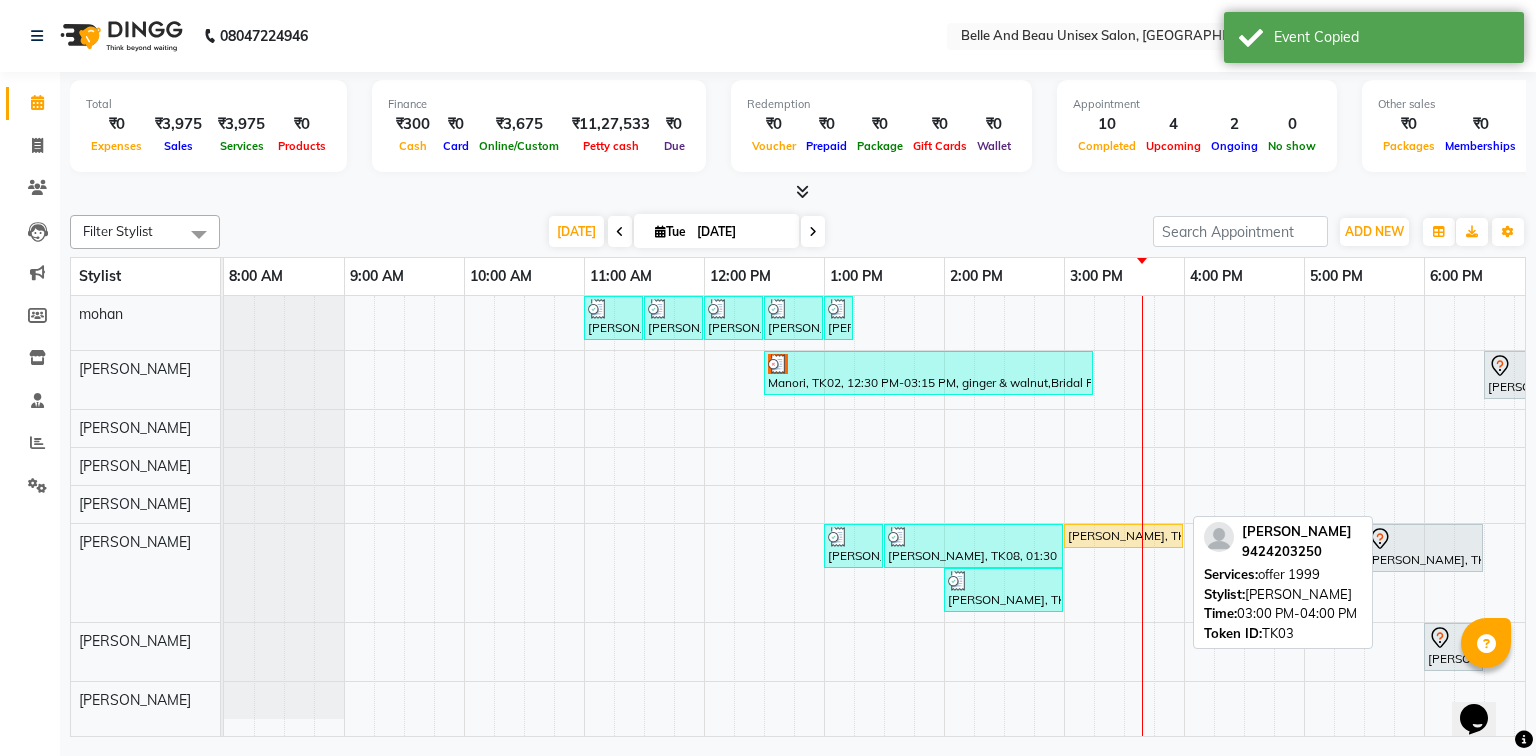 select on "3" 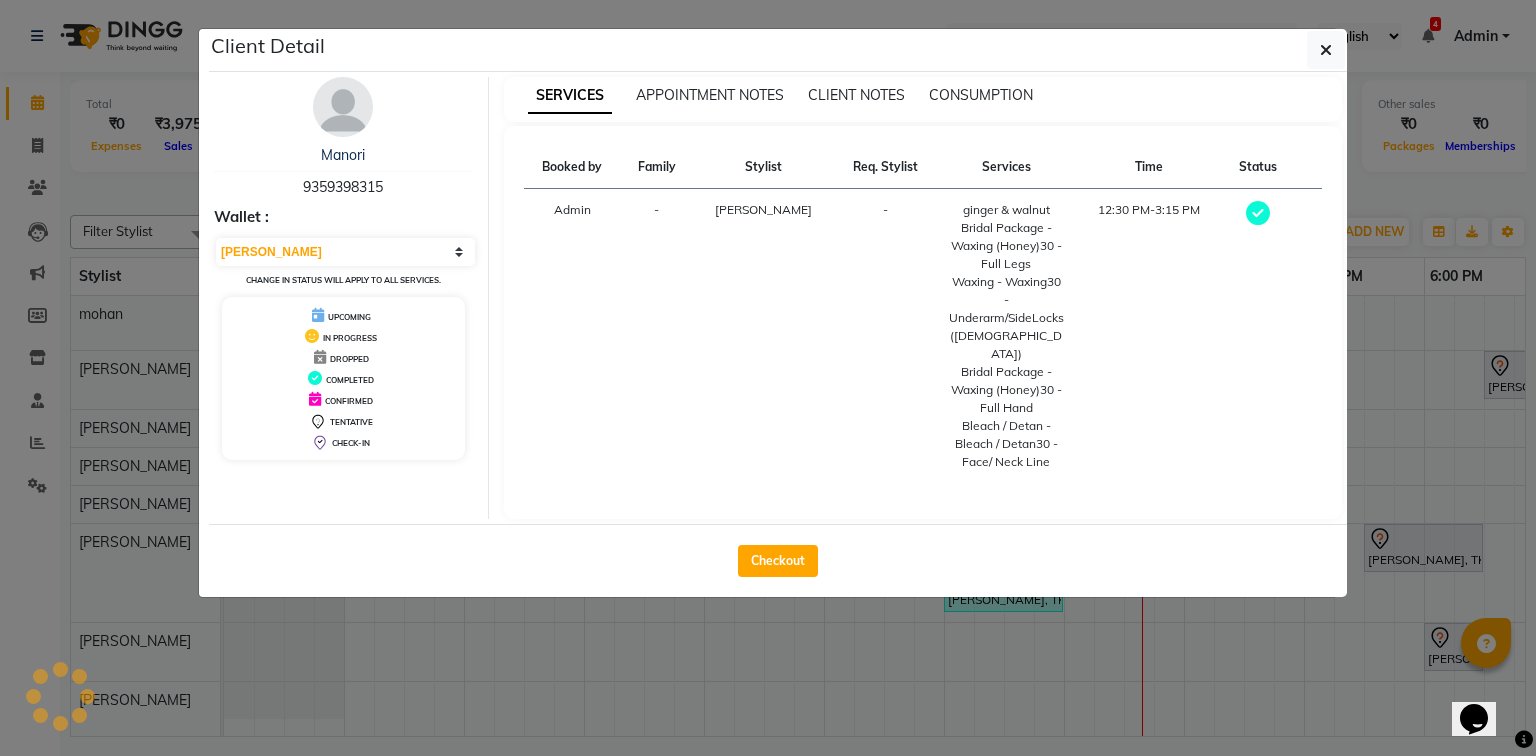 drag, startPoint x: 408, startPoint y: 195, endPoint x: 348, endPoint y: 186, distance: 60.671246 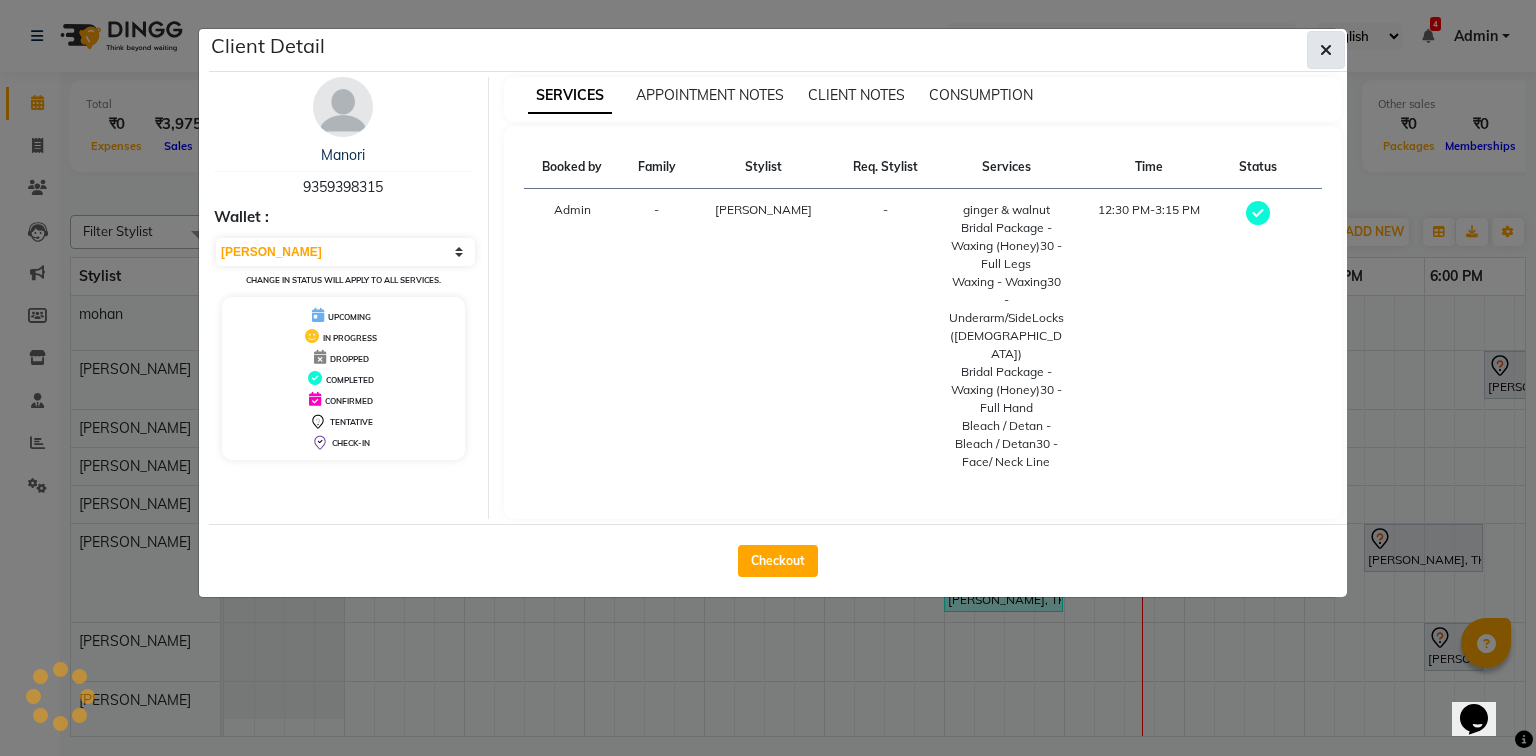 click 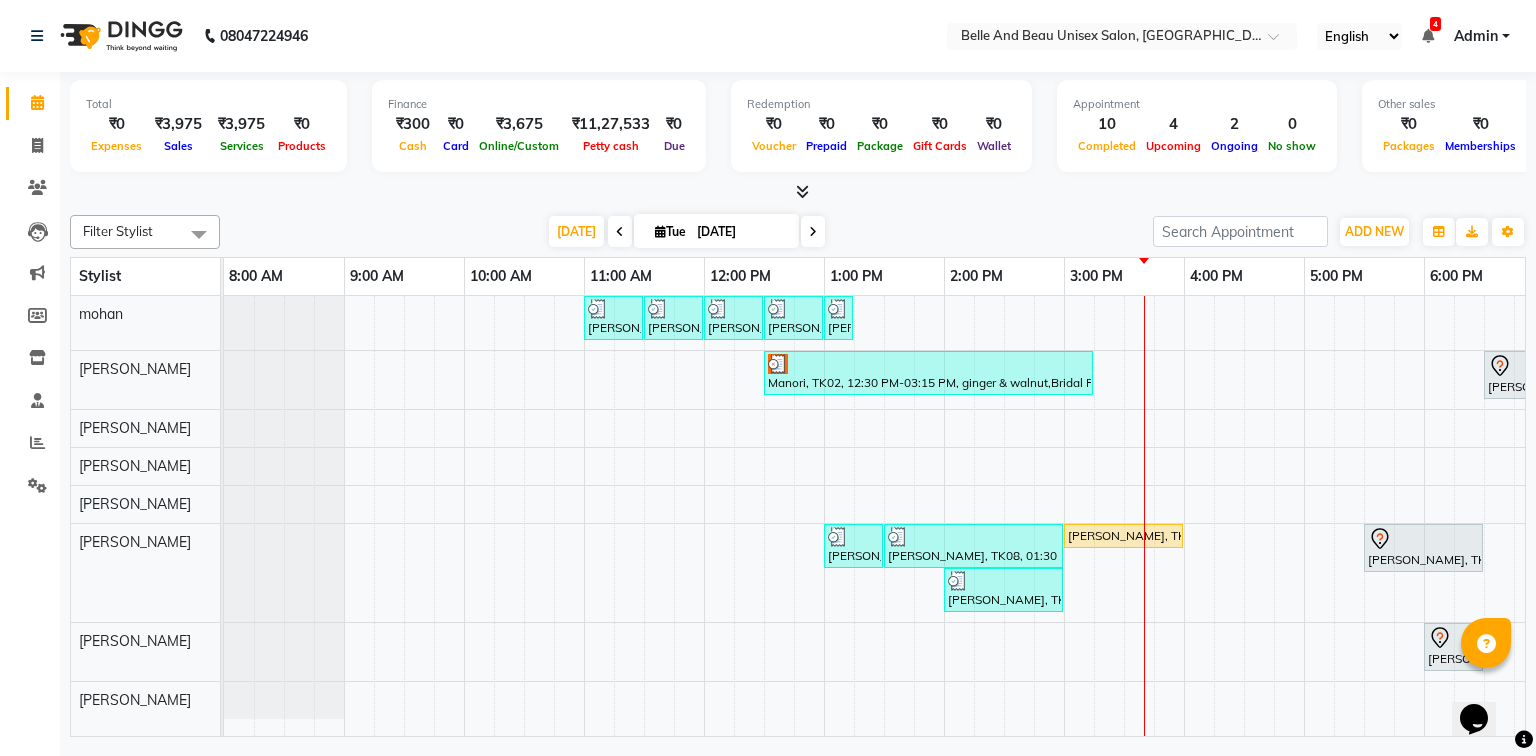 scroll, scrollTop: 0, scrollLeft: 84, axis: horizontal 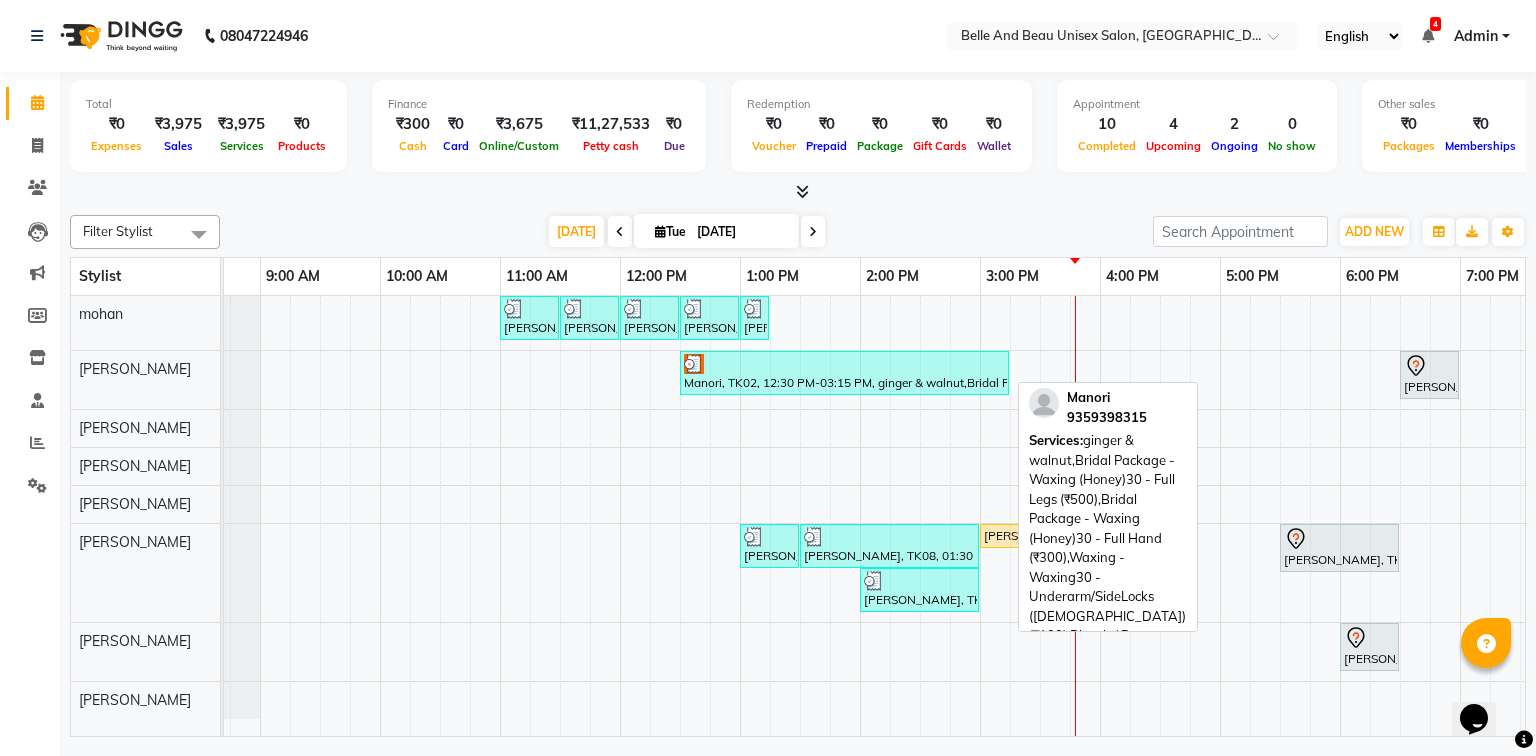 click on "Manori, TK02, 12:30 PM-03:15 PM, ginger & walnut,Bridal Package - Waxing (Honey)30 - Full Legs (₹500),Bridal Package - Waxing (Honey)30 - Full Hand (₹300),Waxing - Waxing30 - Underarm/SideLocks ([DEMOGRAPHIC_DATA]) (₹100),Bleach / Detan - Bleach / Detan30 - Face/ Neck Line (₹500)" at bounding box center [844, 373] 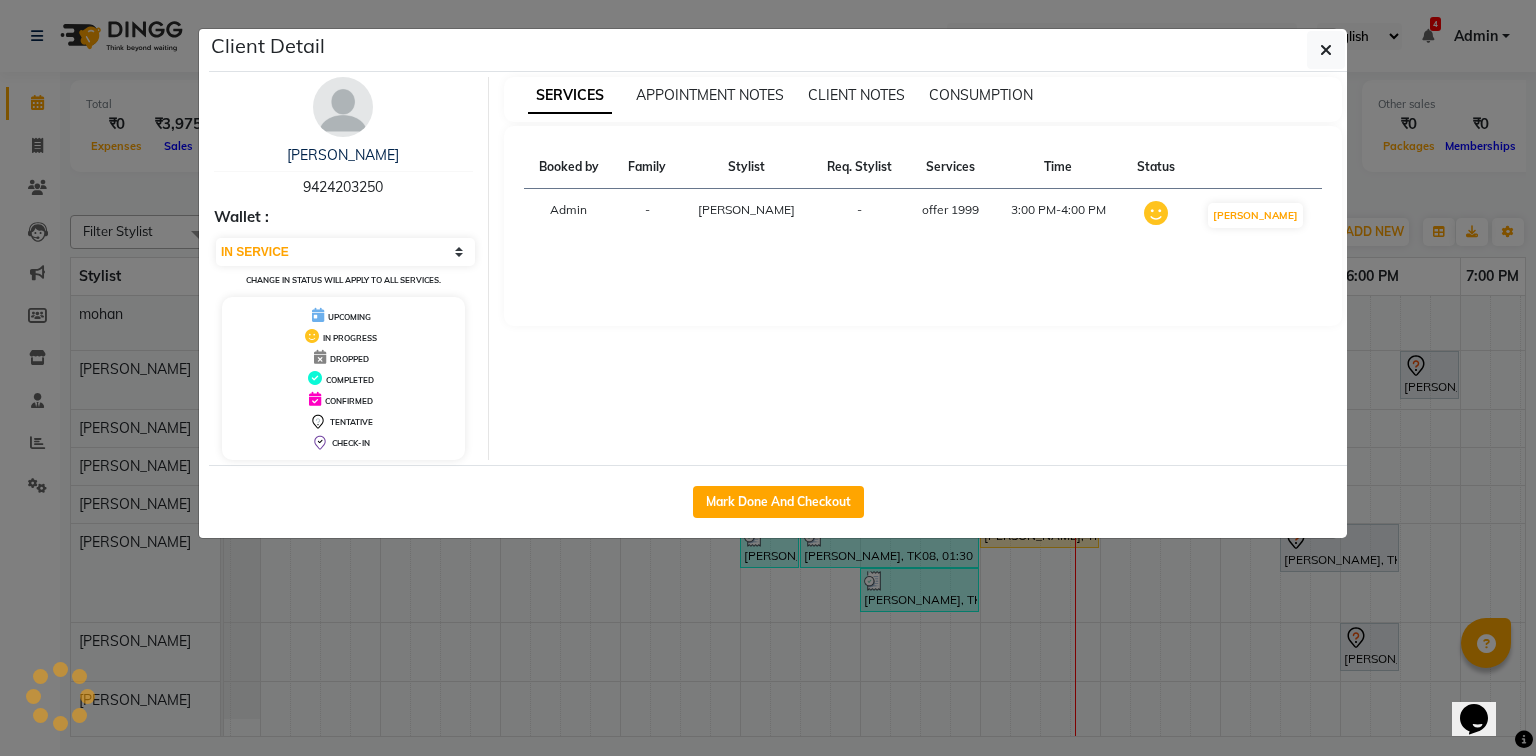 select on "3" 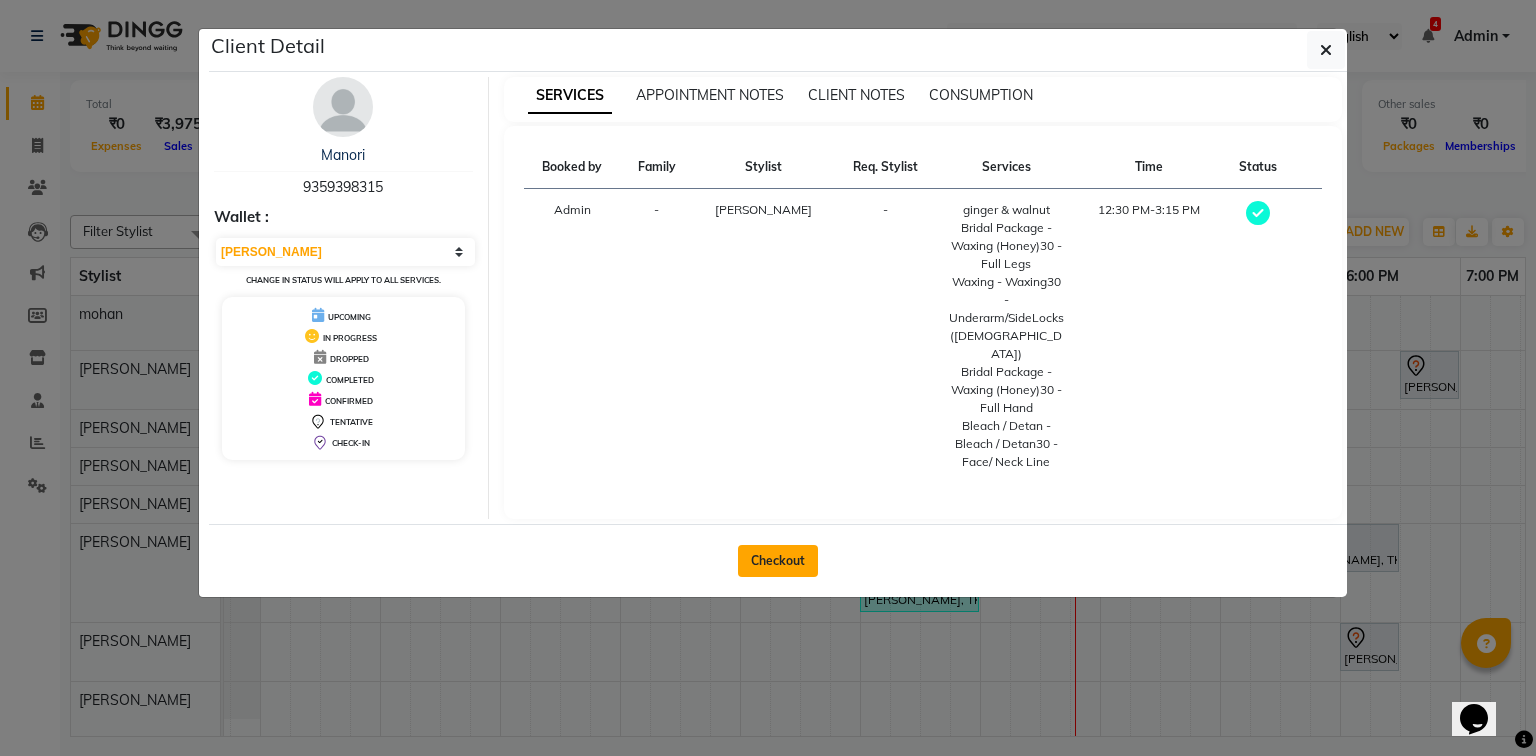 click on "Checkout" 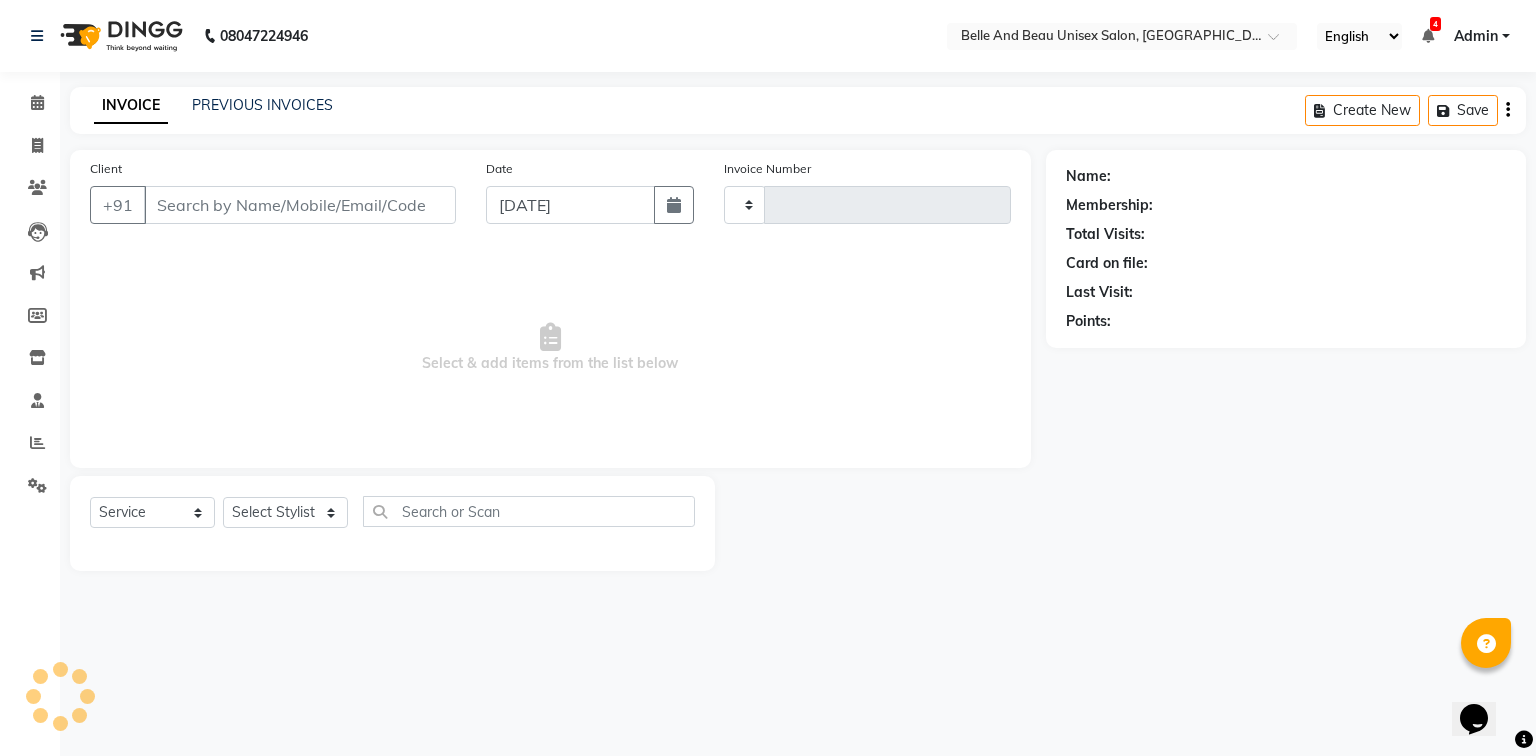 type on "1264" 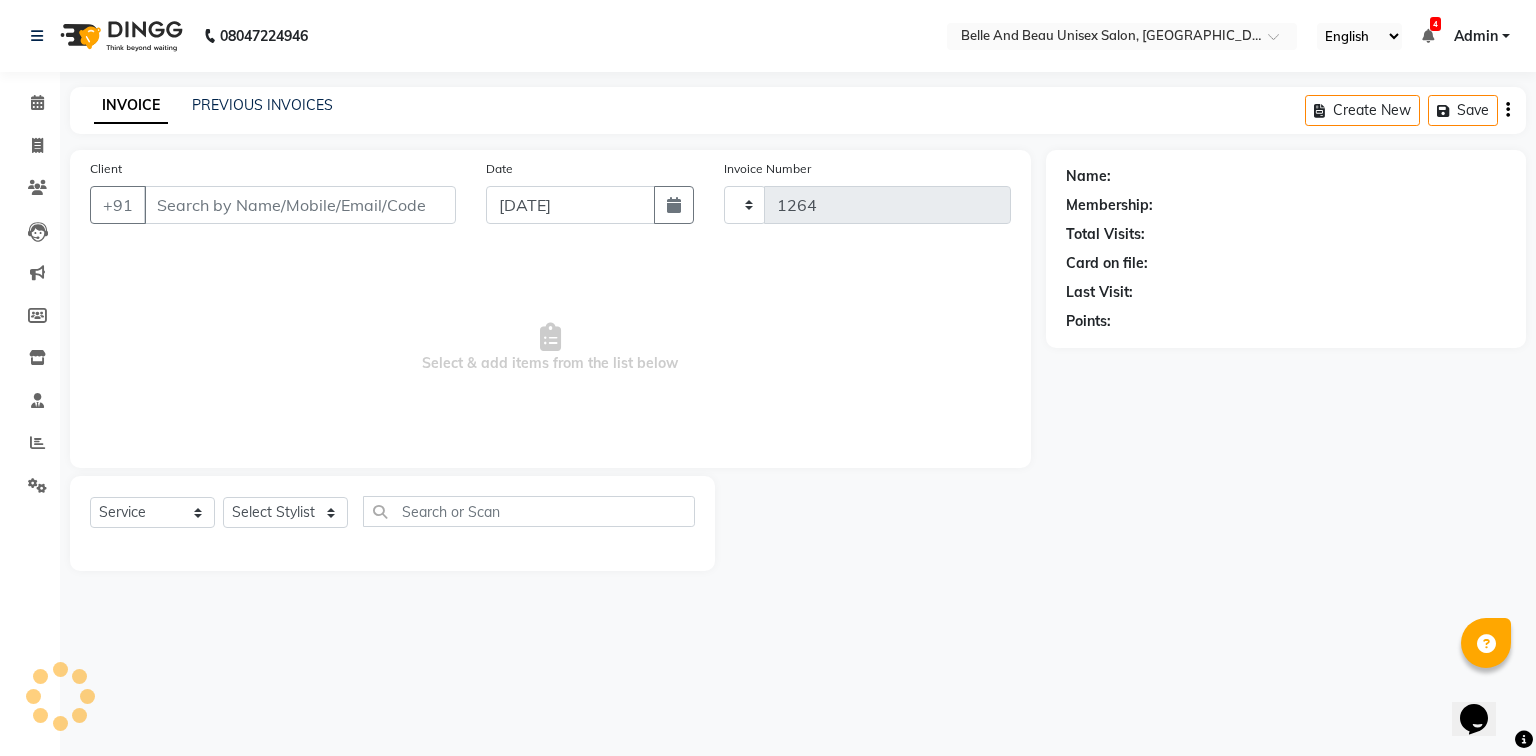select on "7066" 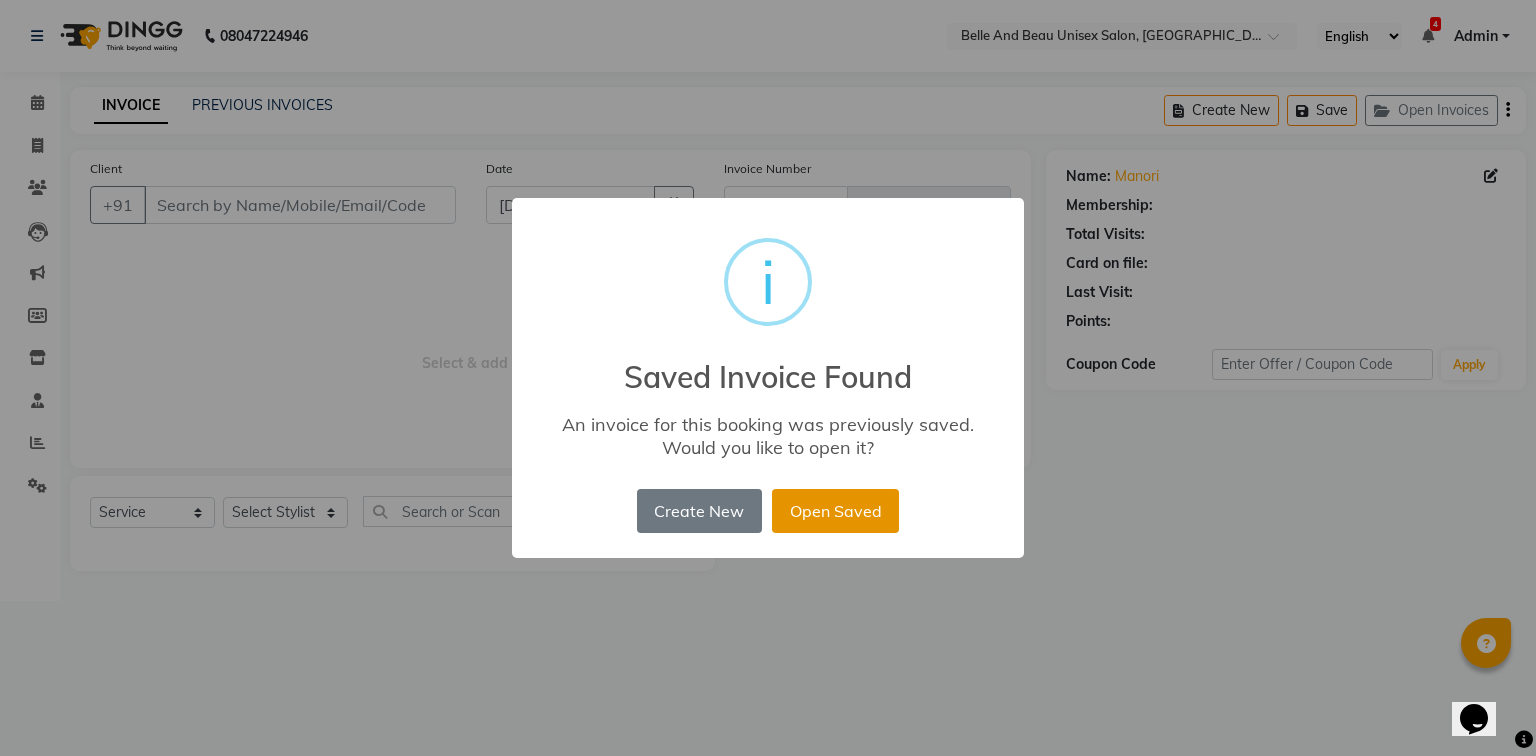 click on "Open Saved" at bounding box center [835, 511] 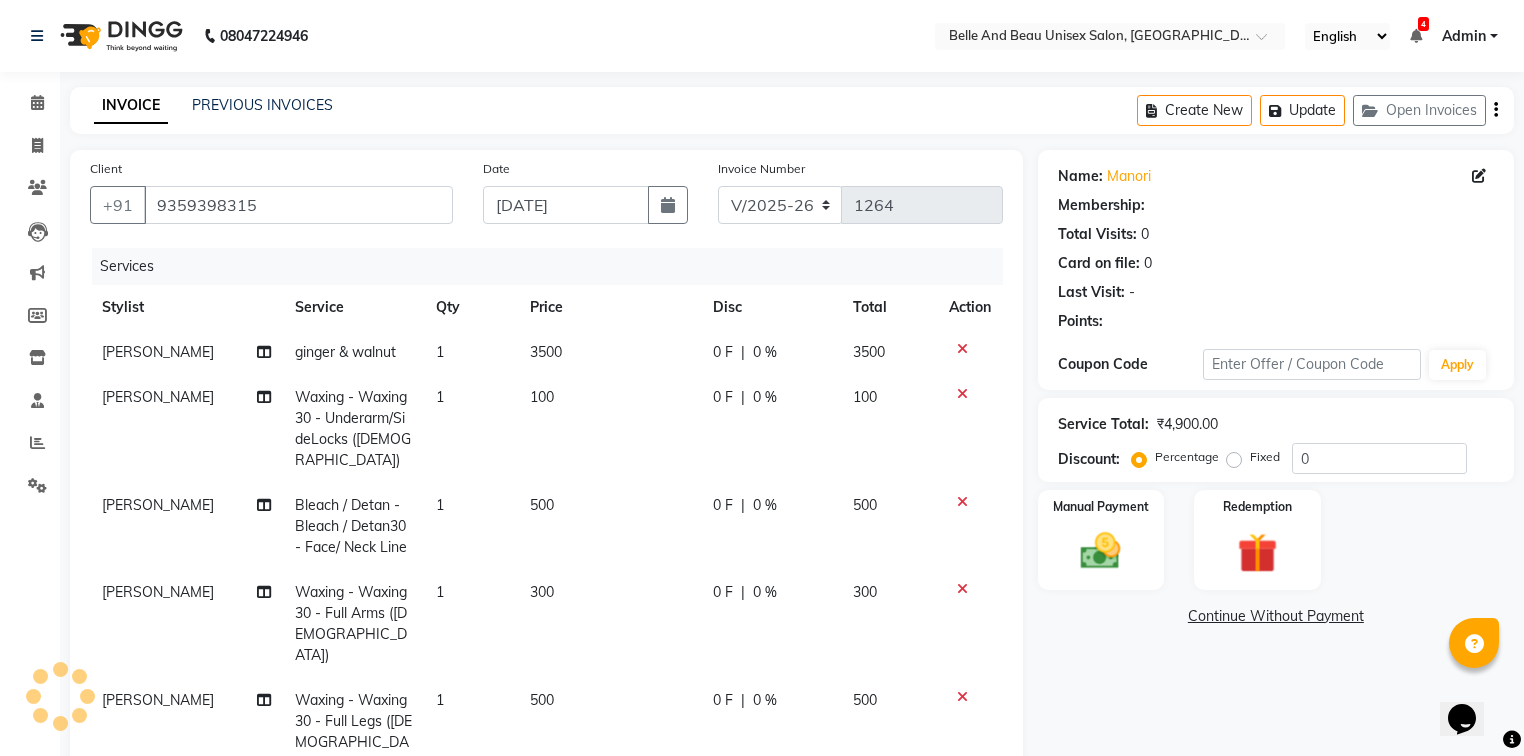 select on "1: Object" 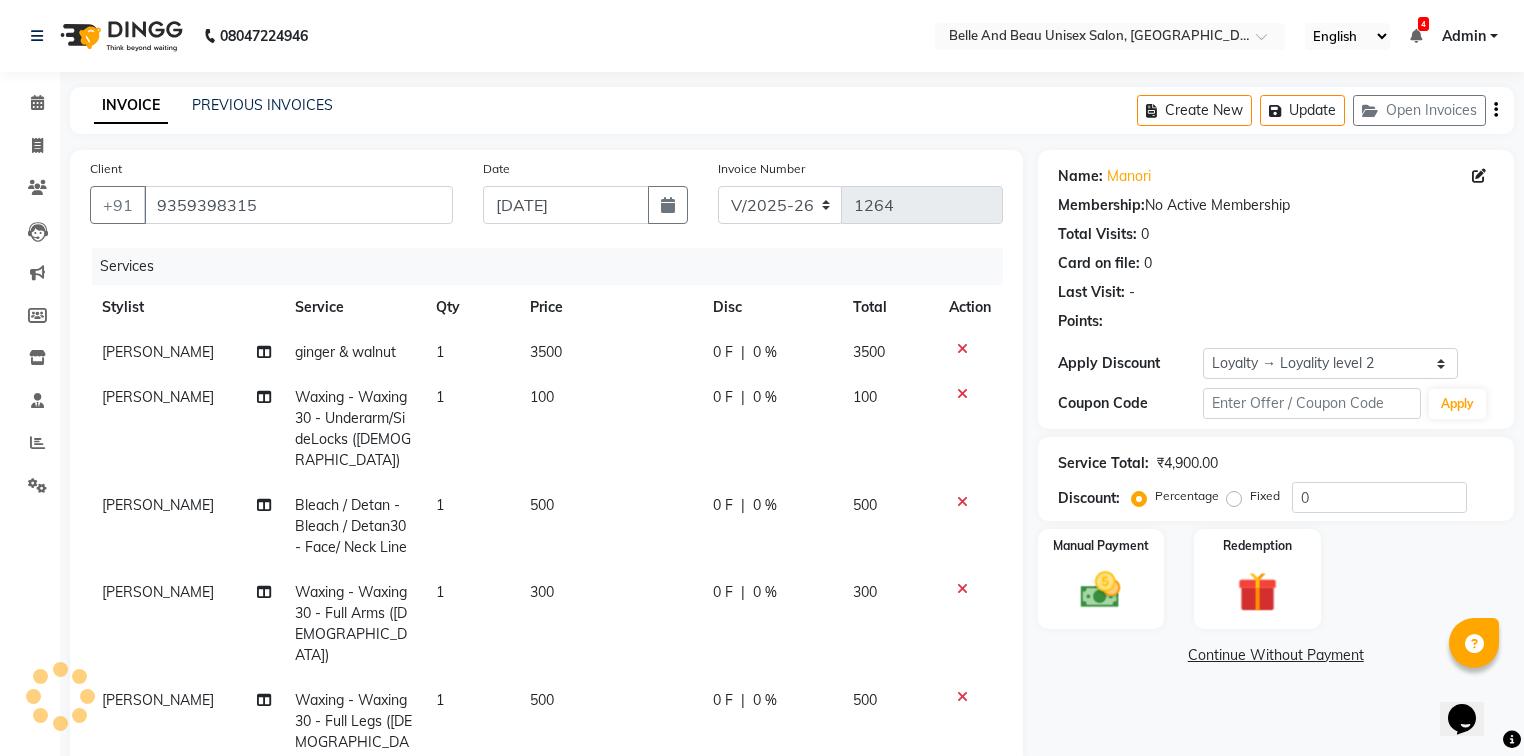 scroll, scrollTop: 3, scrollLeft: 0, axis: vertical 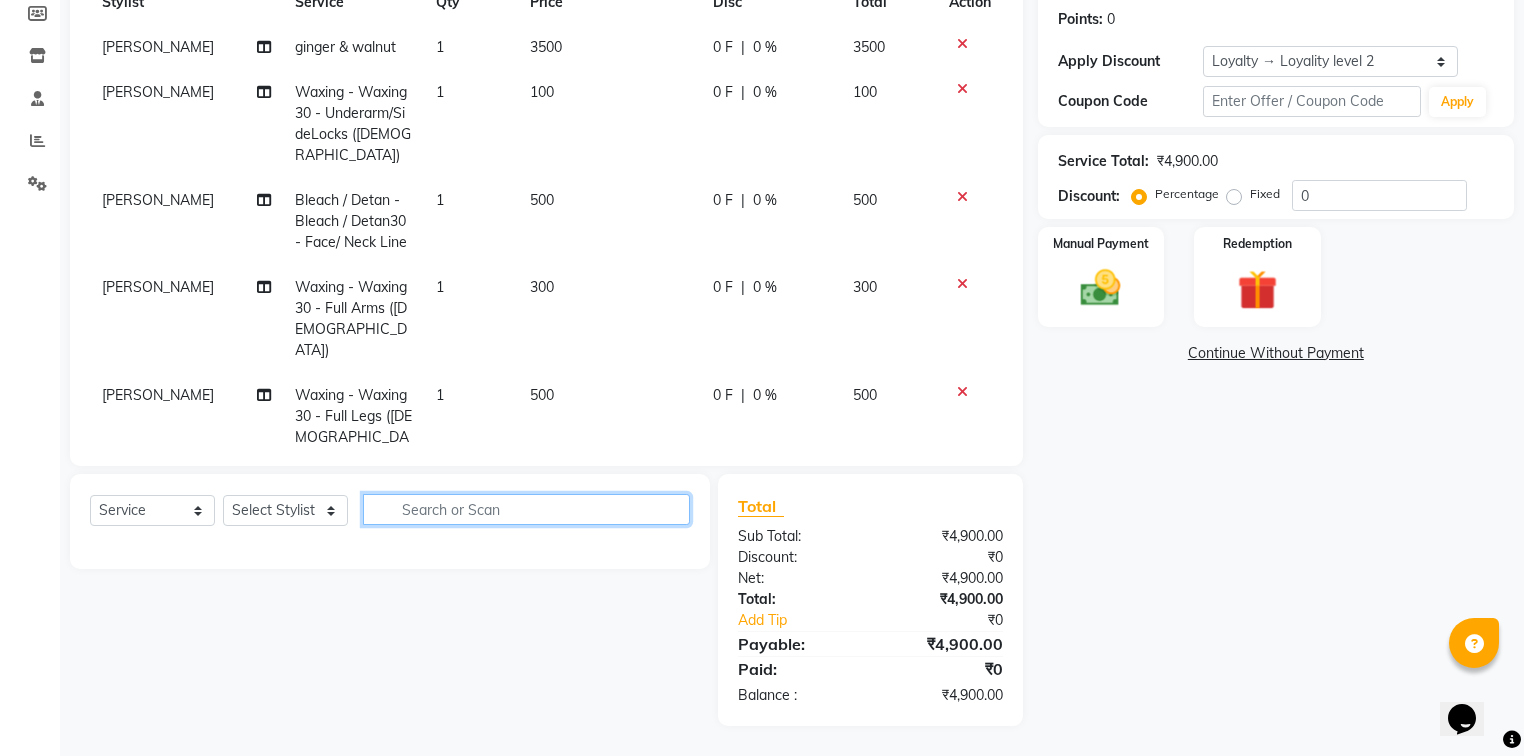 click 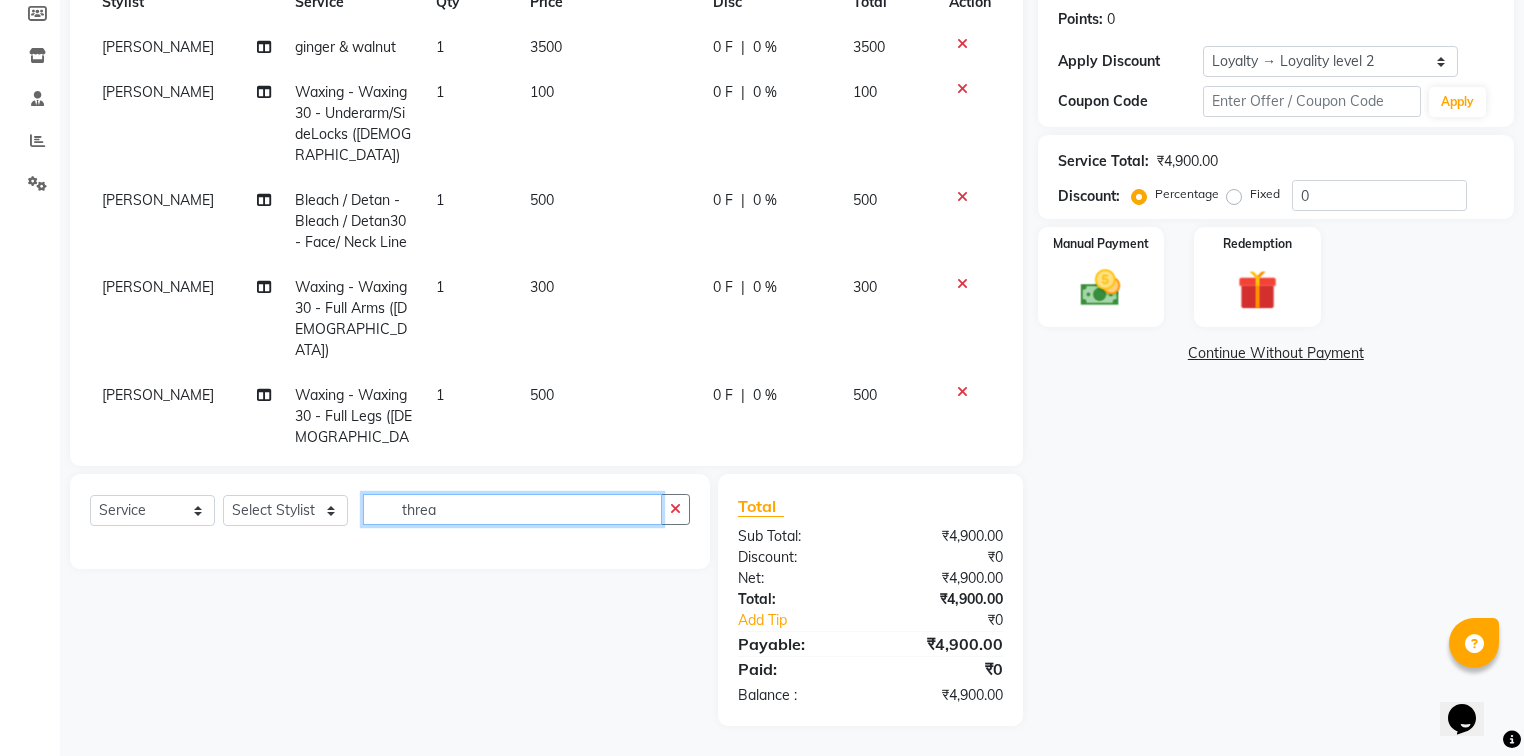 click on "threa" 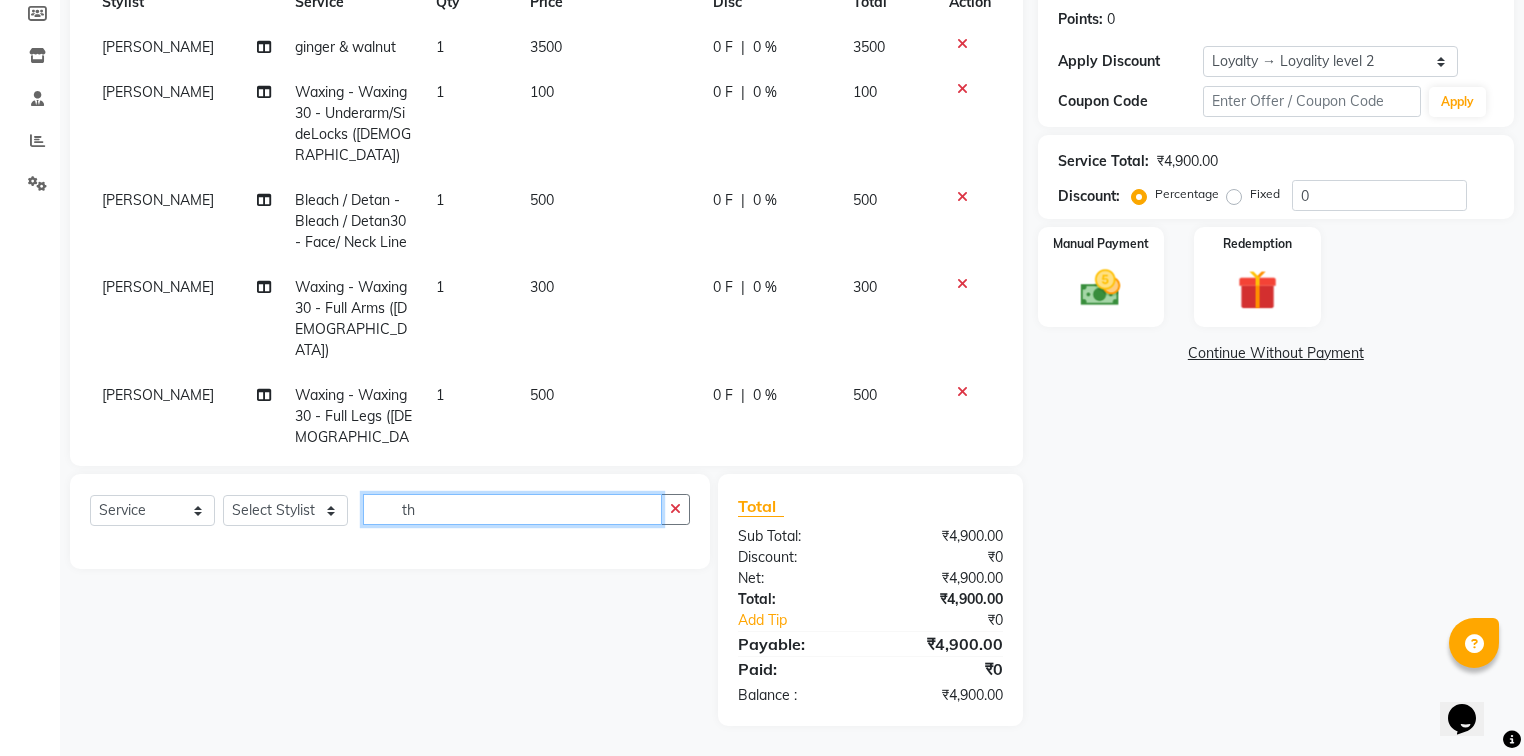 type on "t" 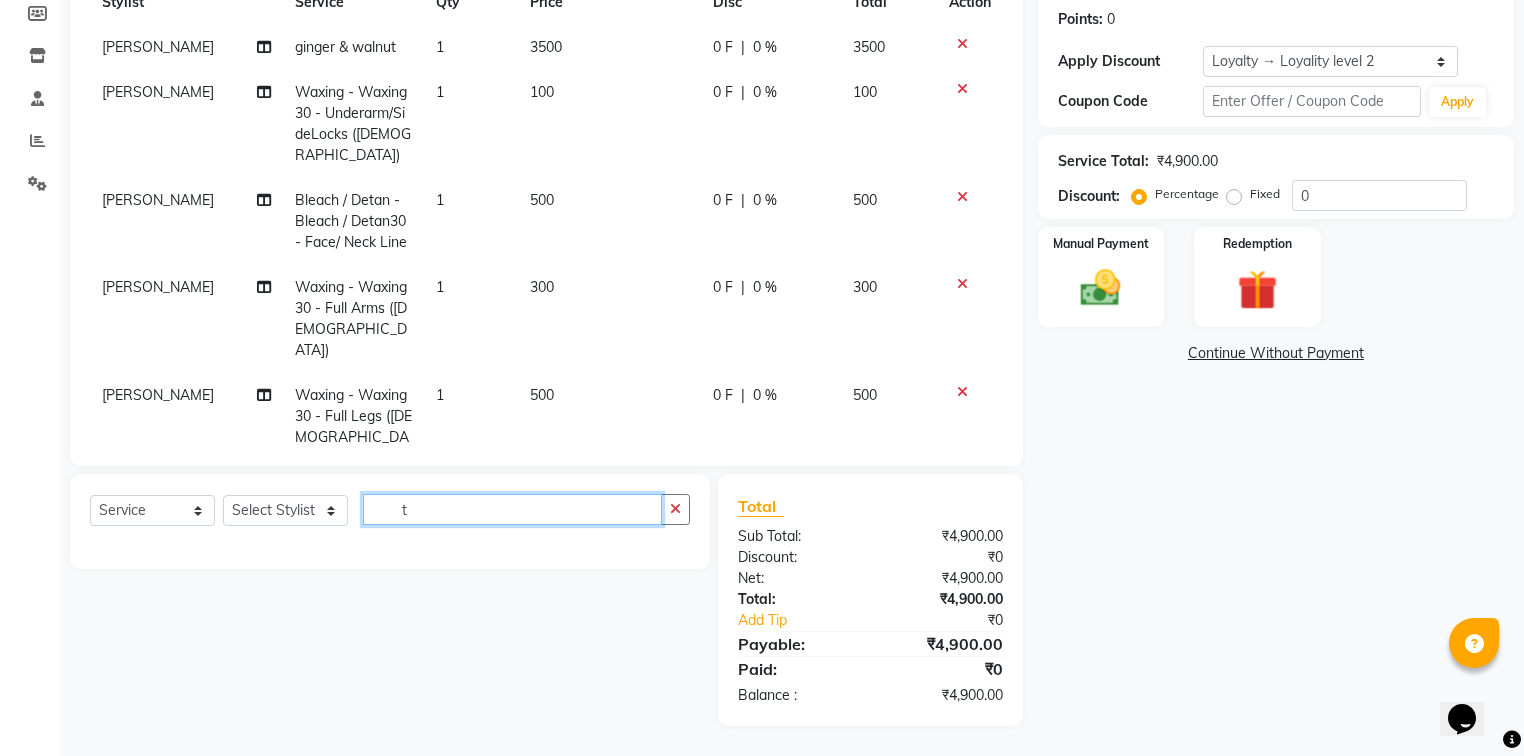 type 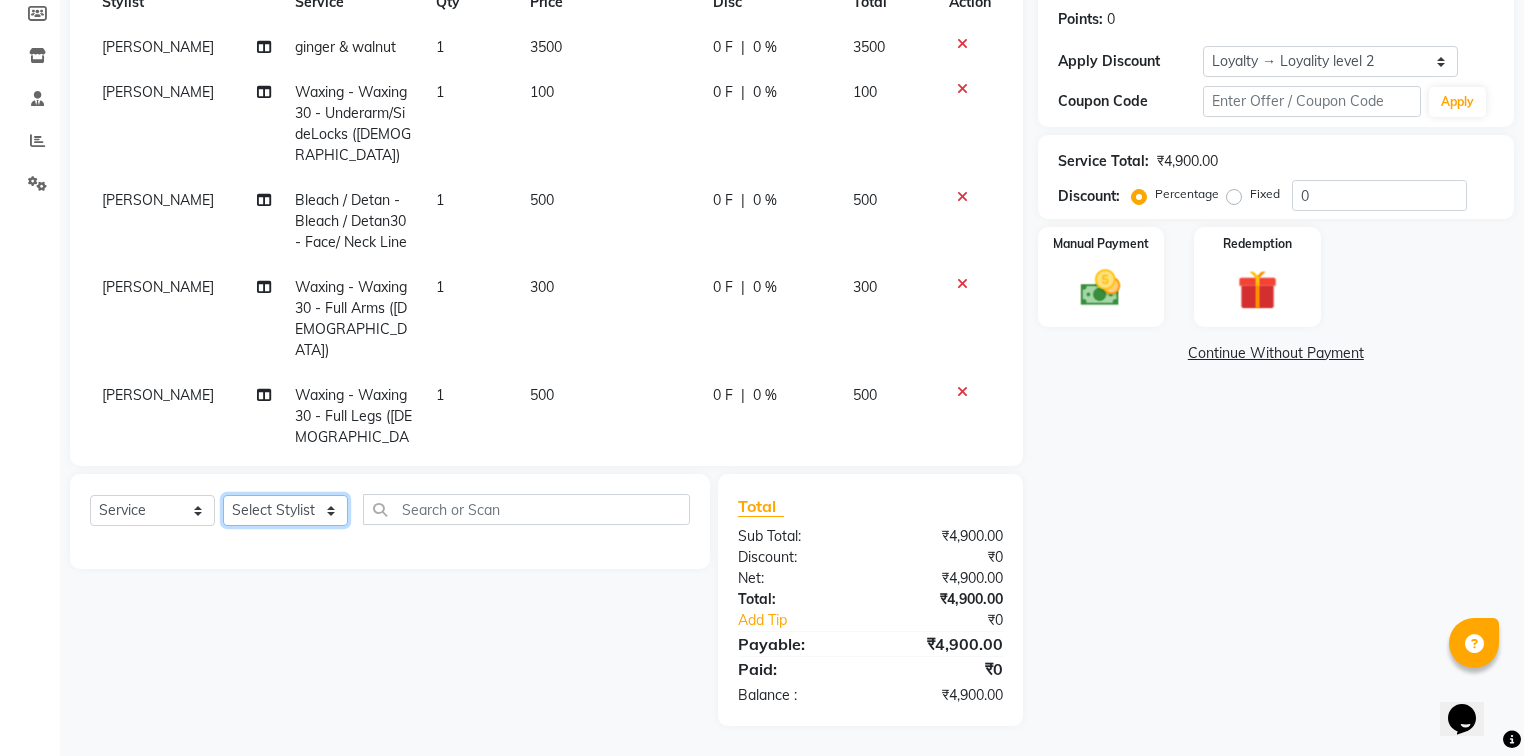 click on "Select Stylist  [PERSON_NAME]  [PERSON_NAME] [PERSON_NAME] [PERSON_NAME] [PERSON_NAME] [PERSON_NAME] [PERSON_NAME] [PERSON_NAME] [PERSON_NAME] Twinkle [PERSON_NAME] [PERSON_NAME]" 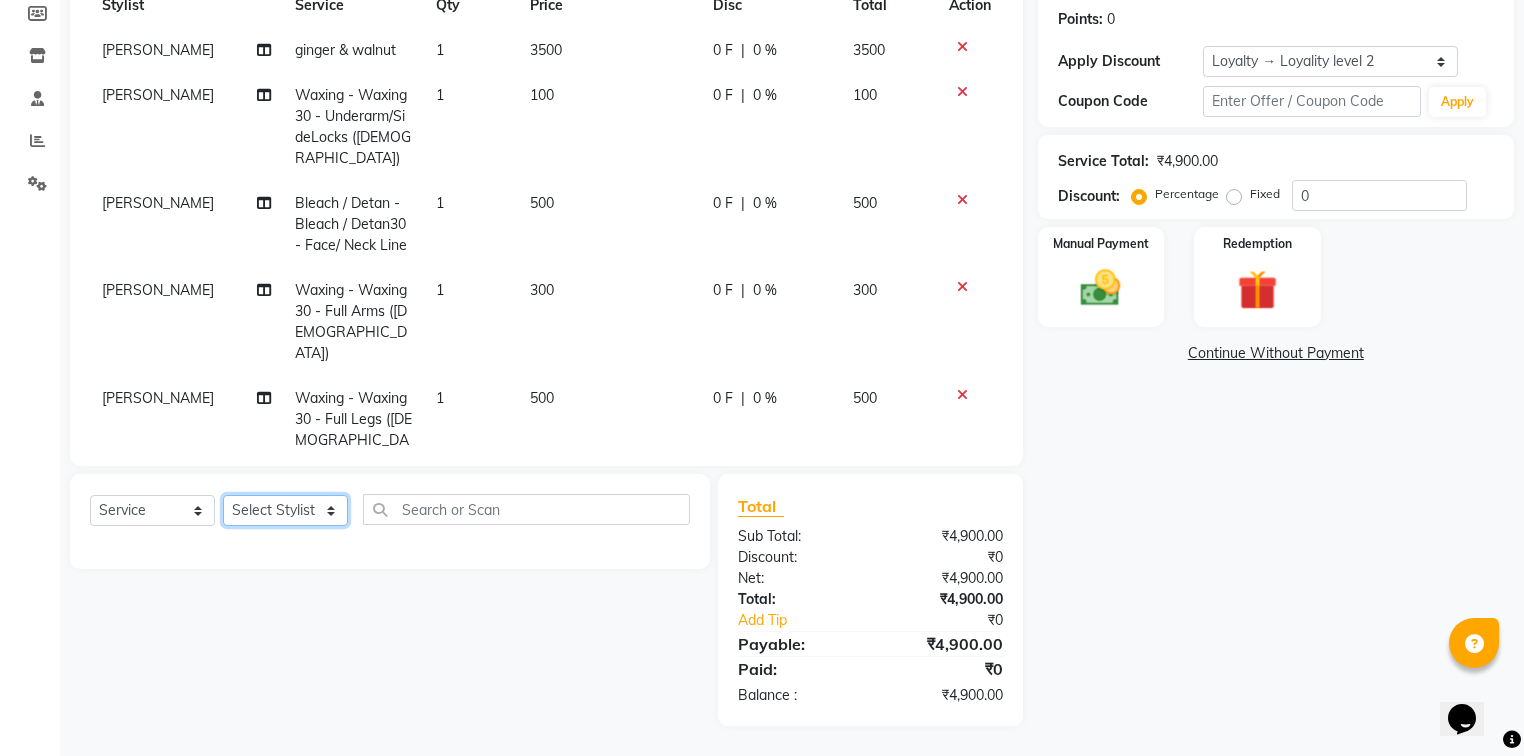 drag, startPoint x: 281, startPoint y: 513, endPoint x: 288, endPoint y: 498, distance: 16.552946 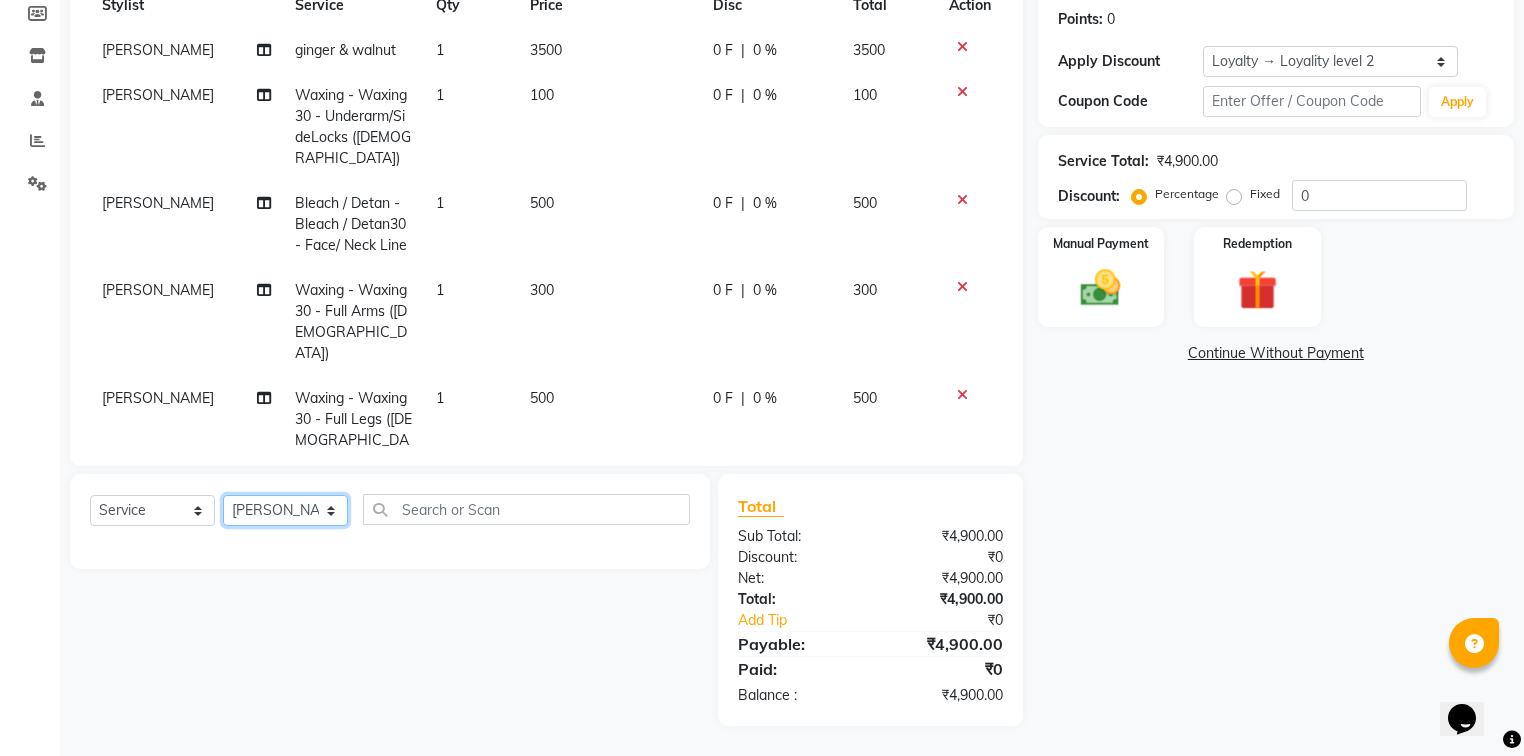 click on "Select Stylist  [PERSON_NAME]  [PERSON_NAME] [PERSON_NAME] [PERSON_NAME] [PERSON_NAME] [PERSON_NAME] [PERSON_NAME] [PERSON_NAME] [PERSON_NAME] Twinkle [PERSON_NAME] [PERSON_NAME]" 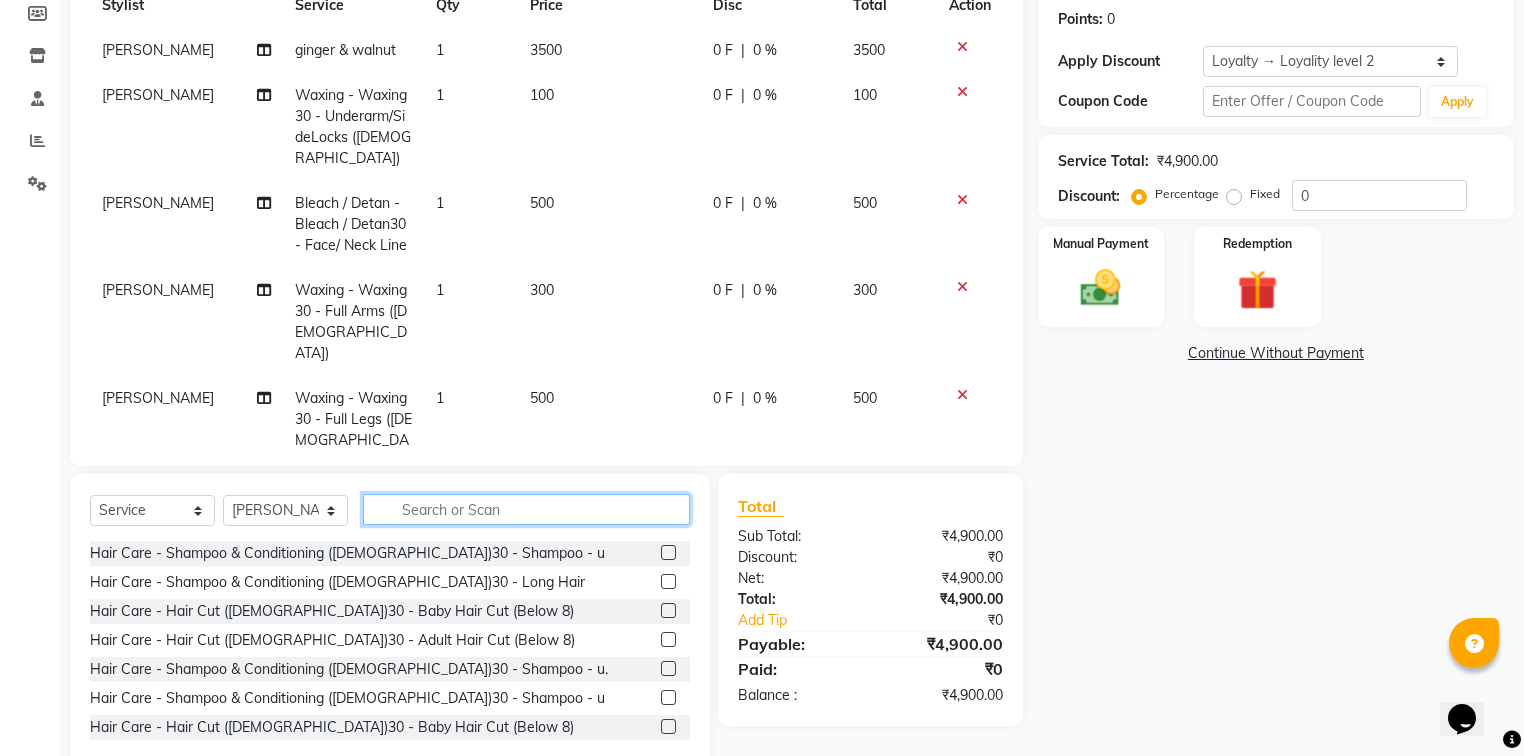 click 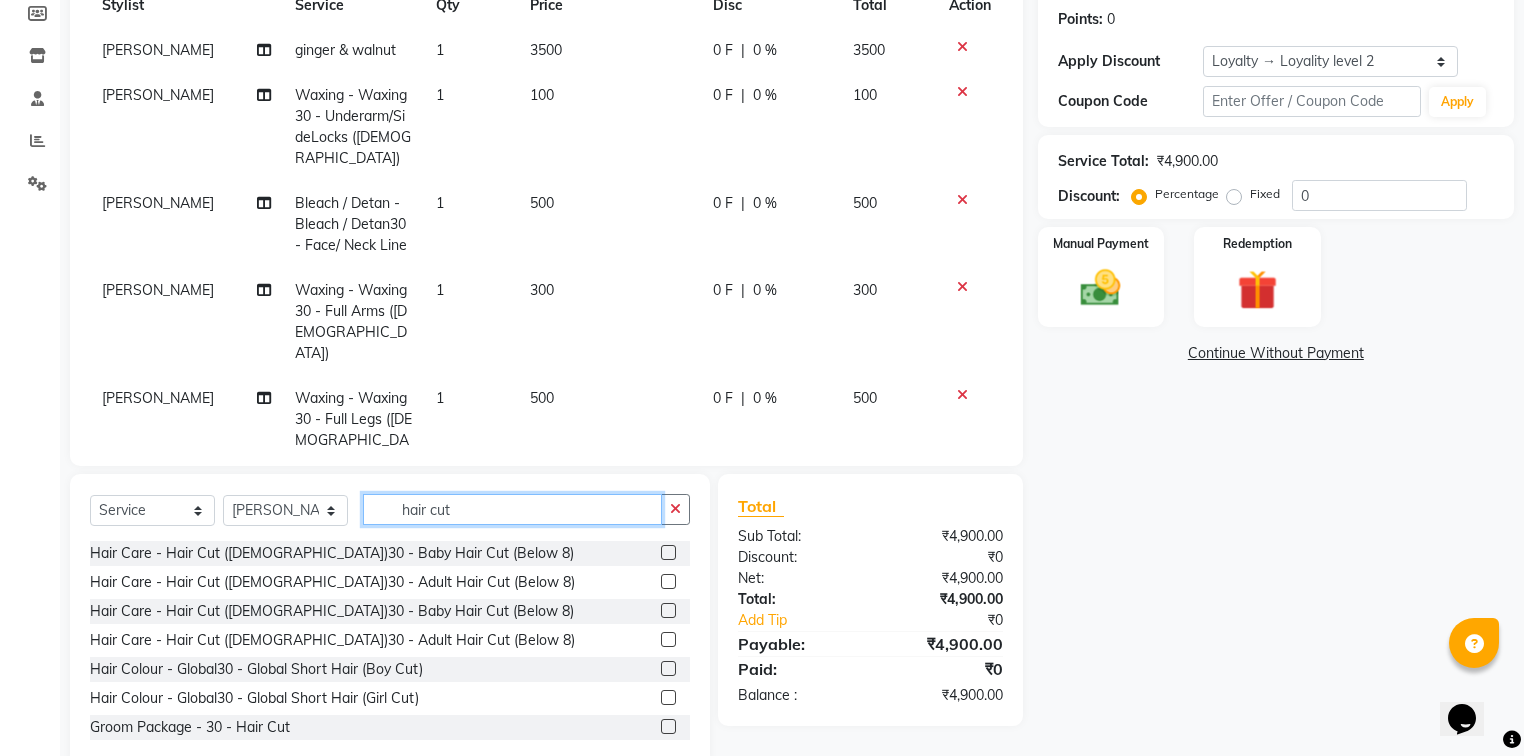 type on "hair cut" 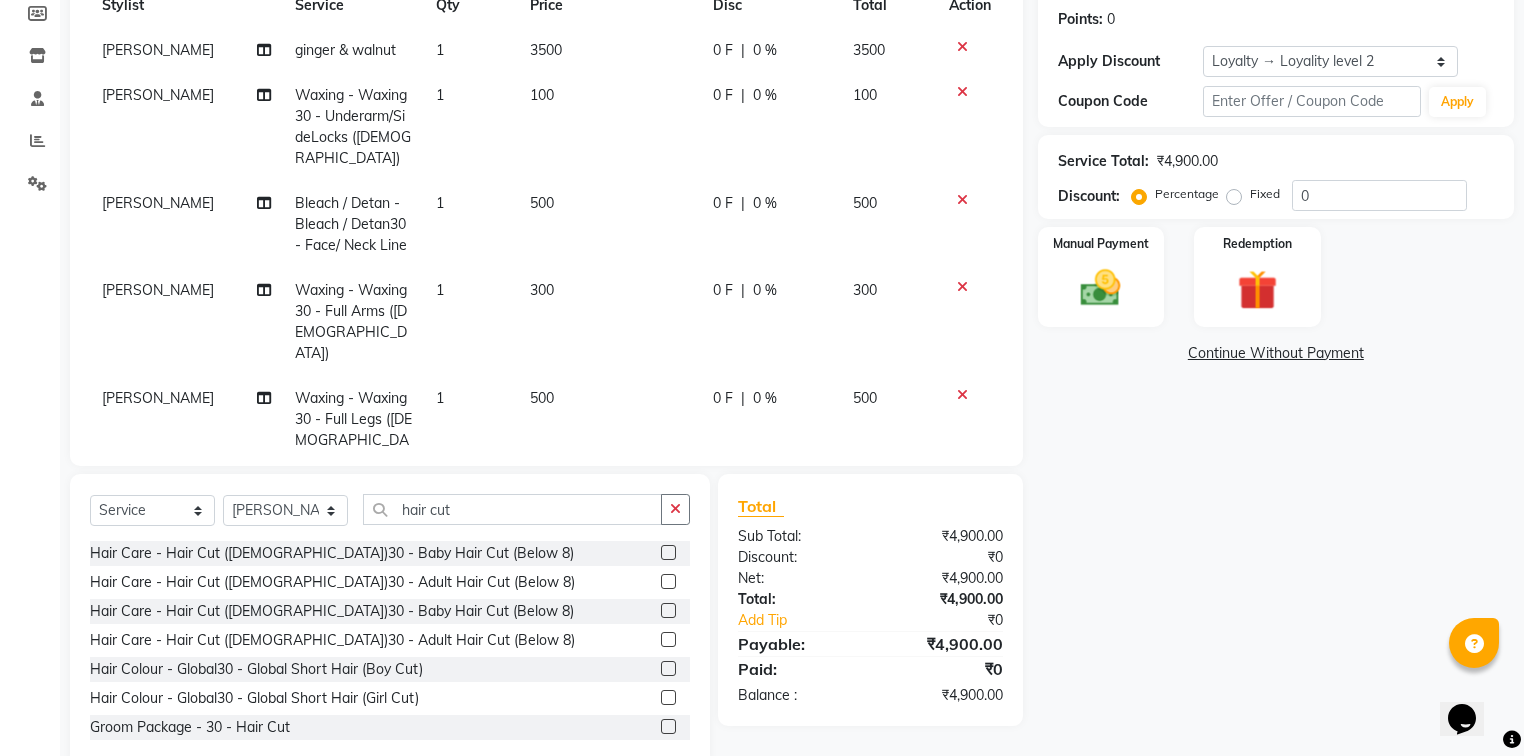click 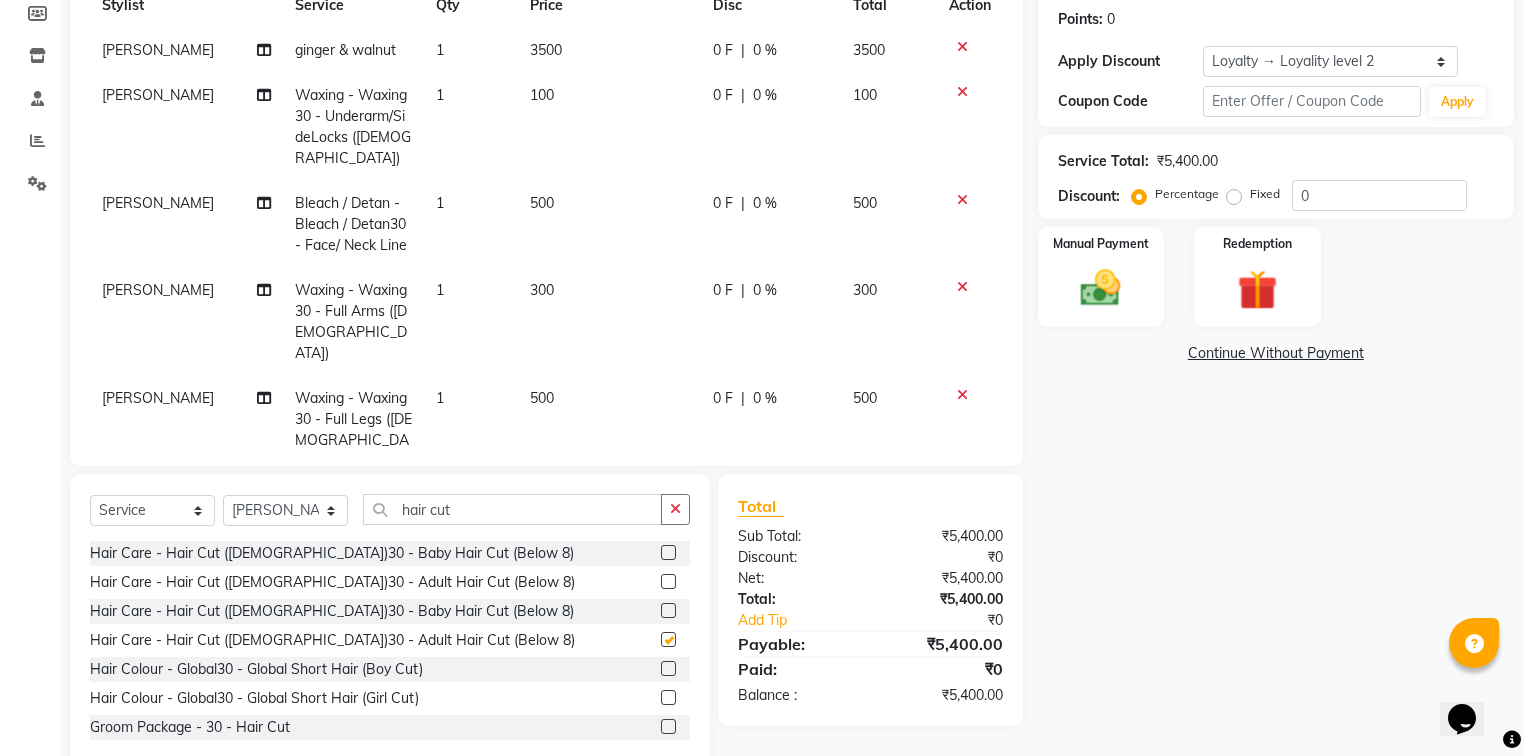 checkbox on "false" 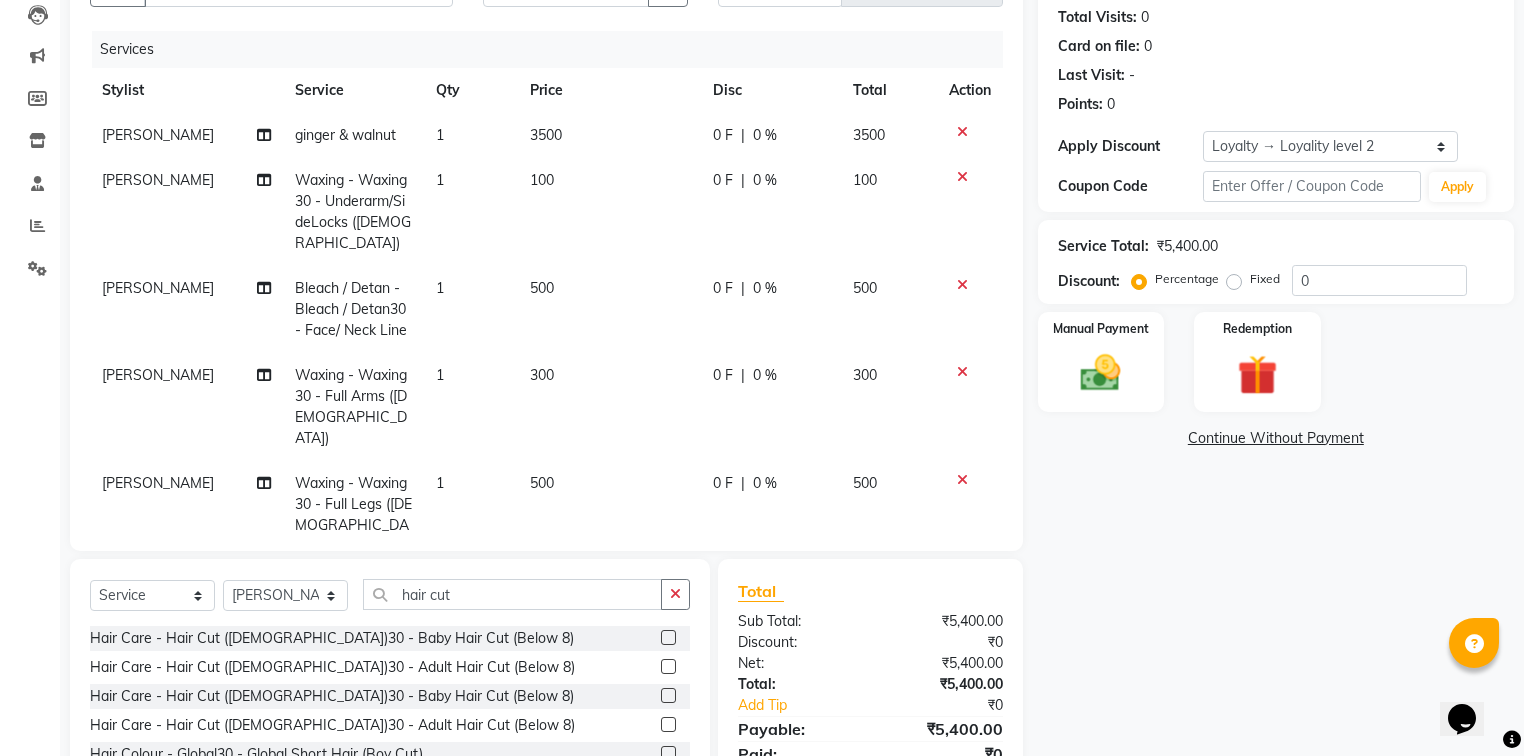 scroll, scrollTop: 62, scrollLeft: 0, axis: vertical 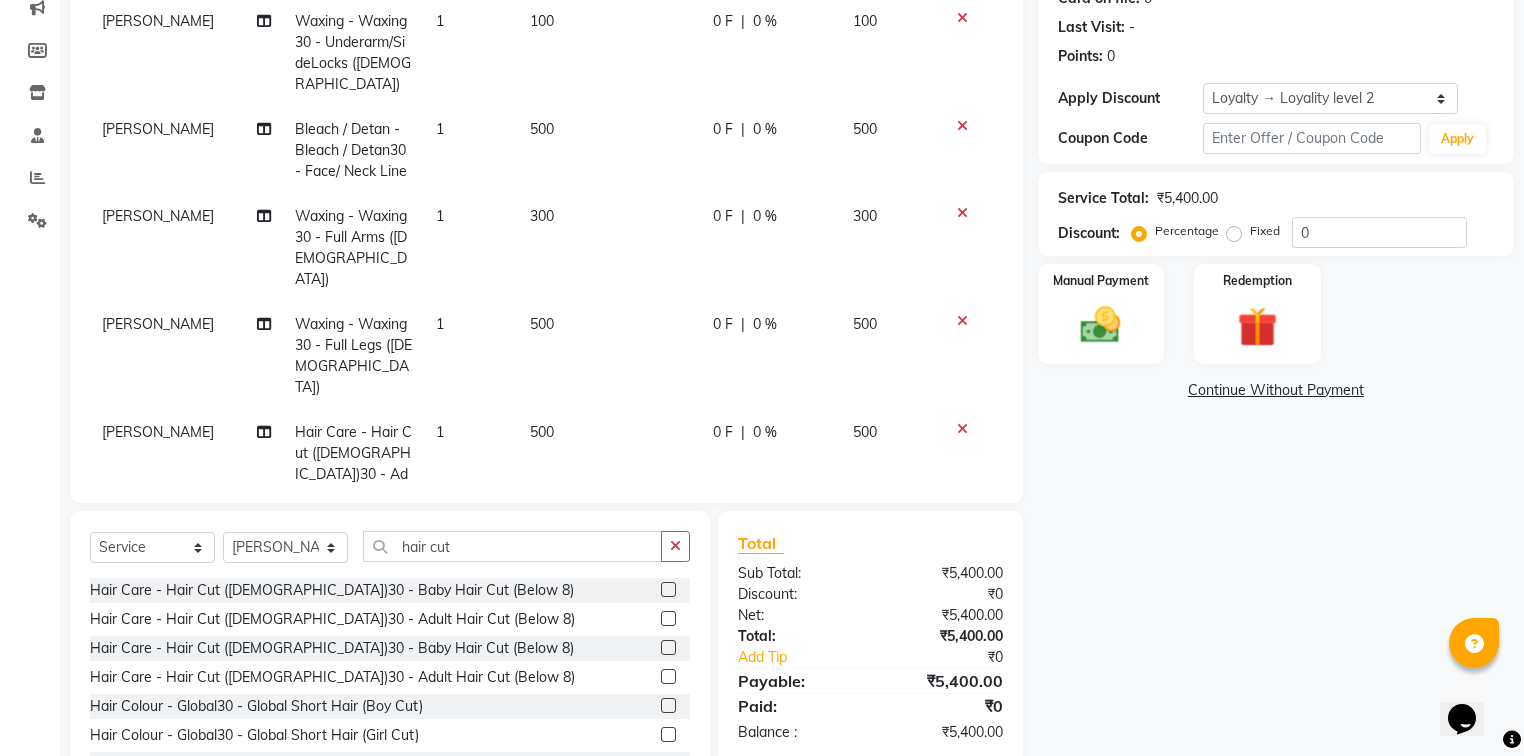 click on "500" 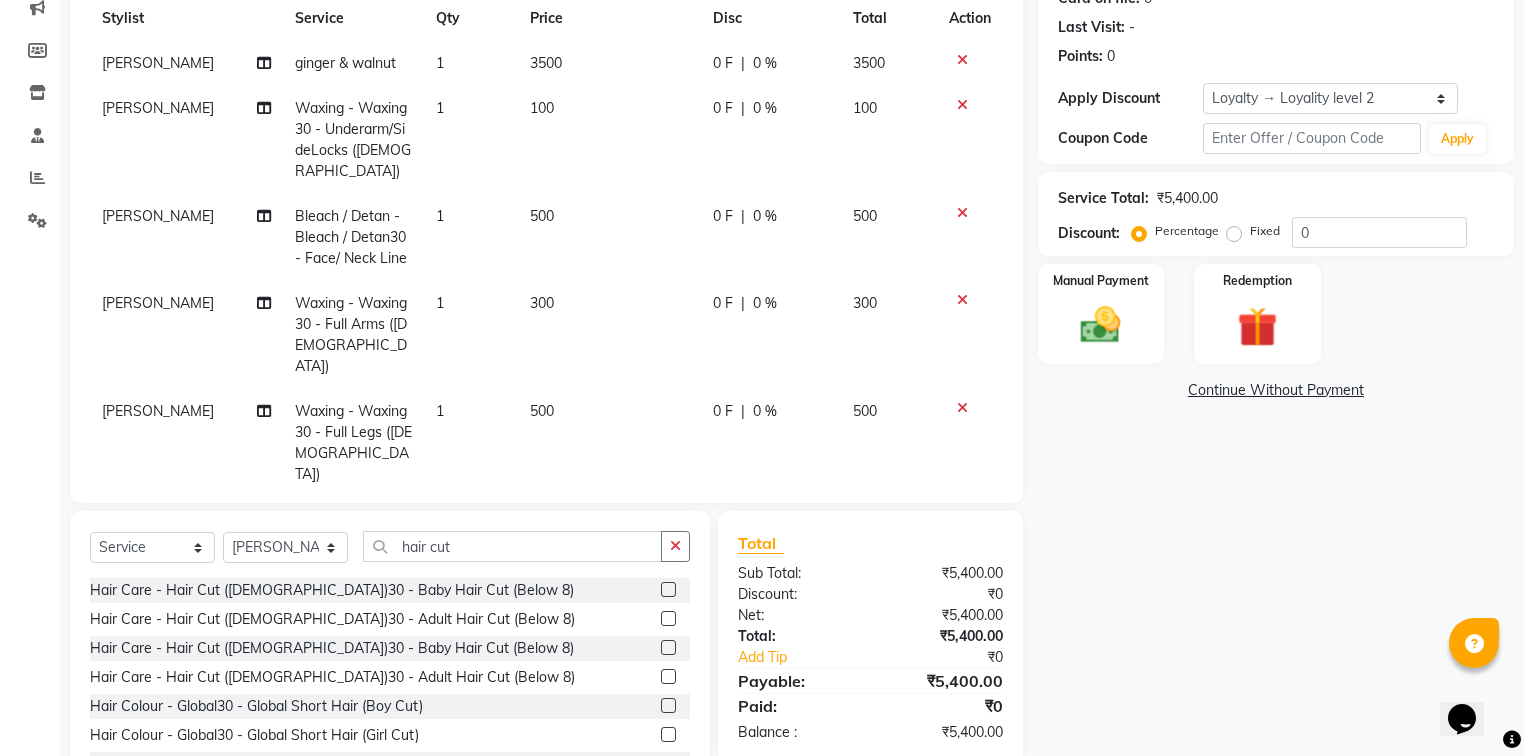 select on "83443" 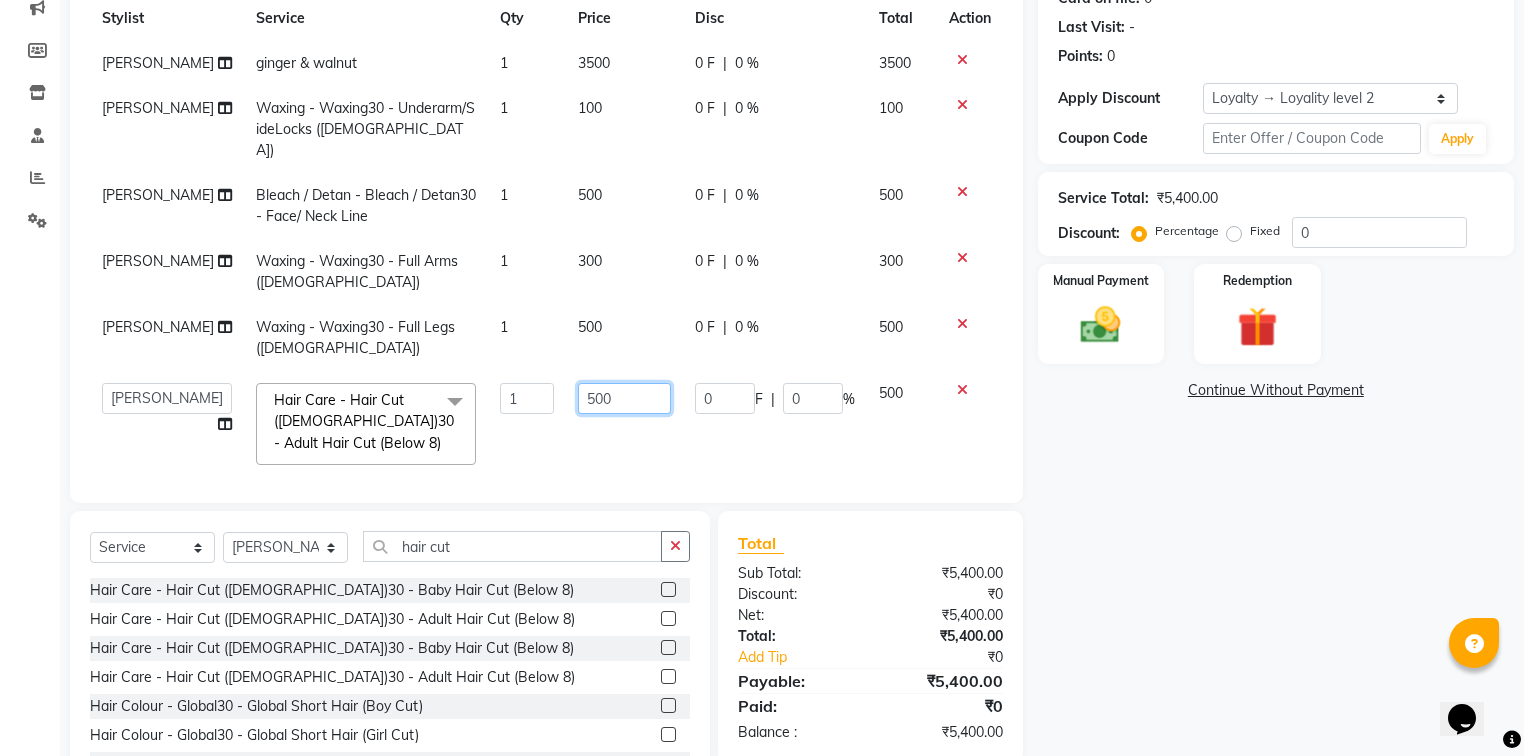 click on "500" 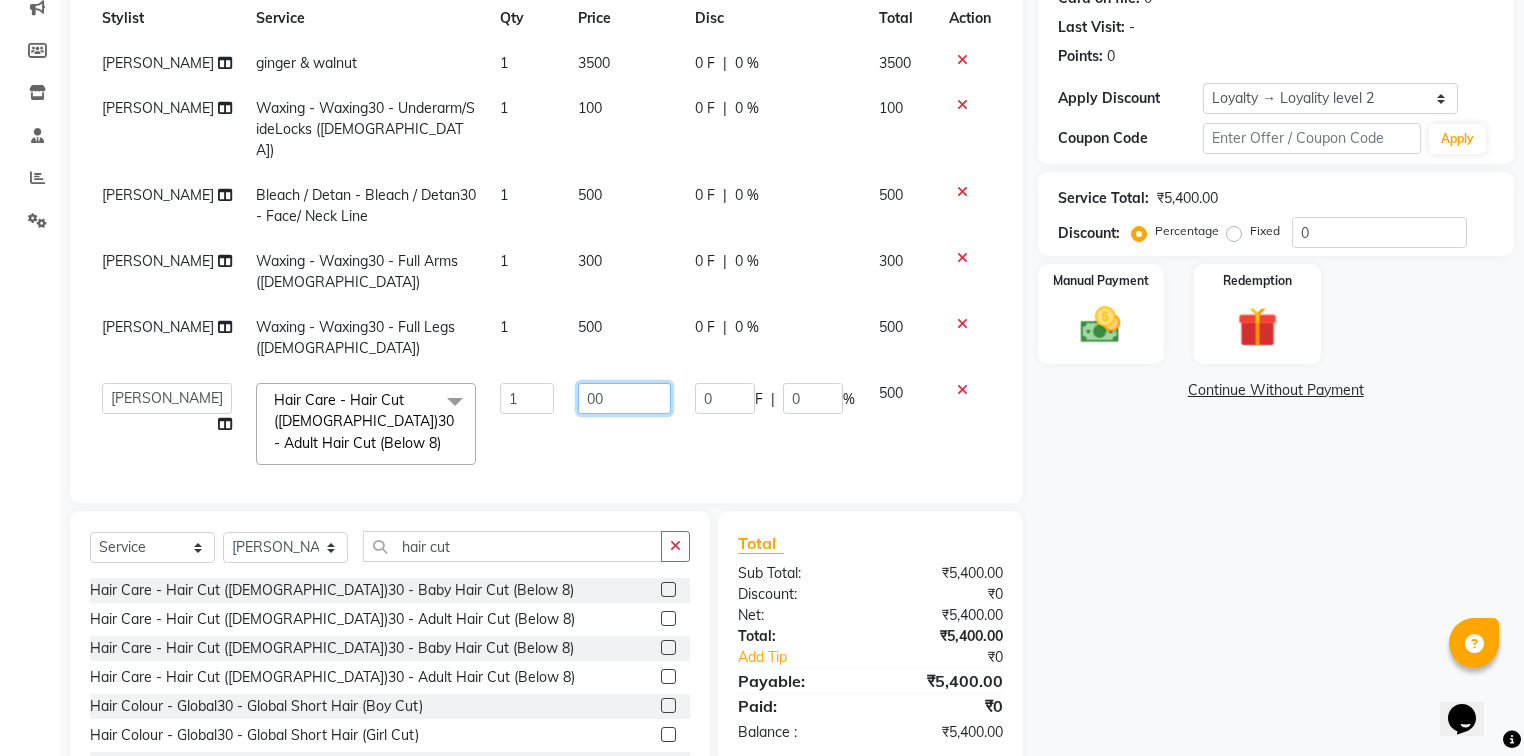 type on "700" 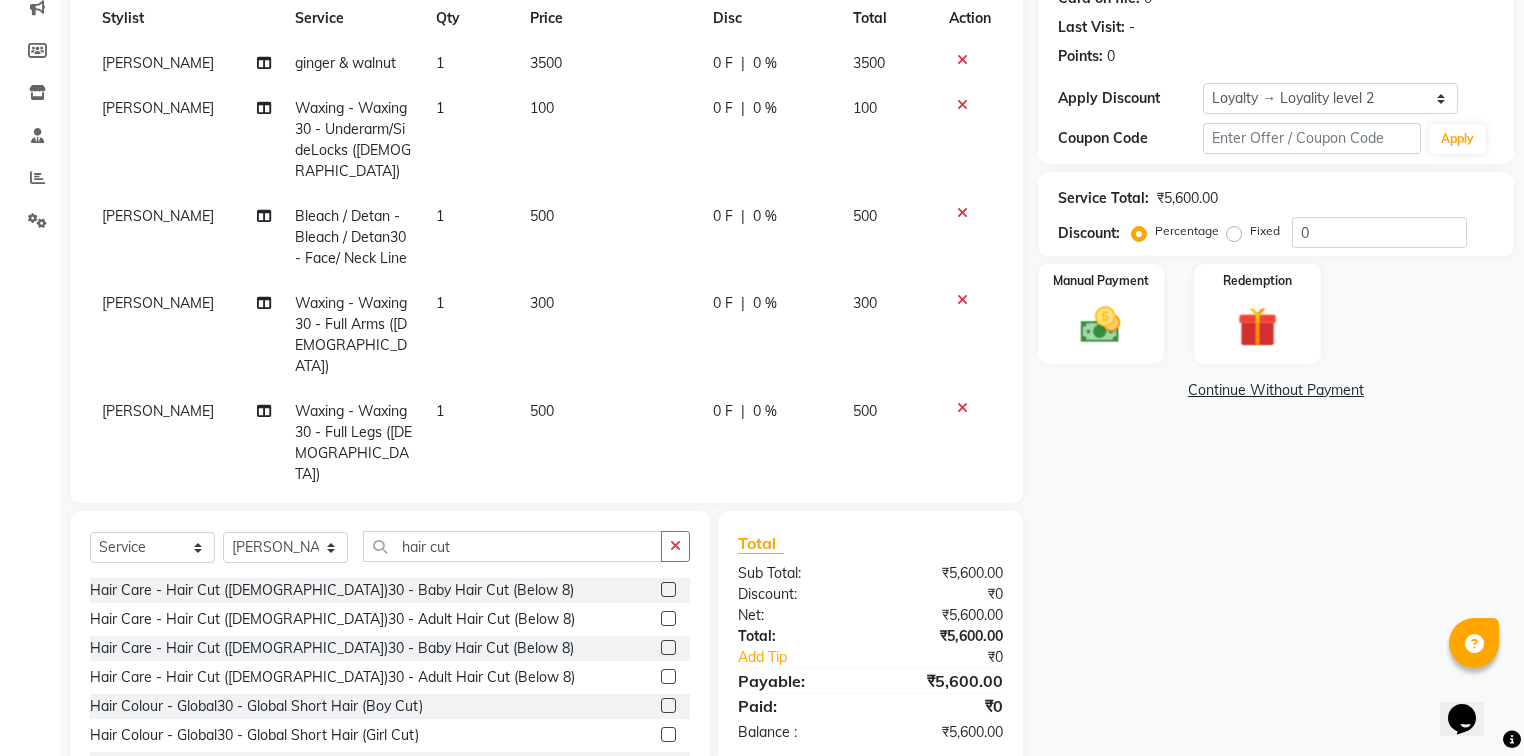 click on "Name: Manori  Membership:  No Active Membership  Total Visits:  0 Card on file:  0 Last Visit:   - Points:   0  Apply Discount Select  Loyalty → Loyality level 2  Coupon Code Apply Service Total:  ₹5,600.00  Discount:  Percentage   Fixed  0 Manual Payment Redemption  Continue Without Payment" 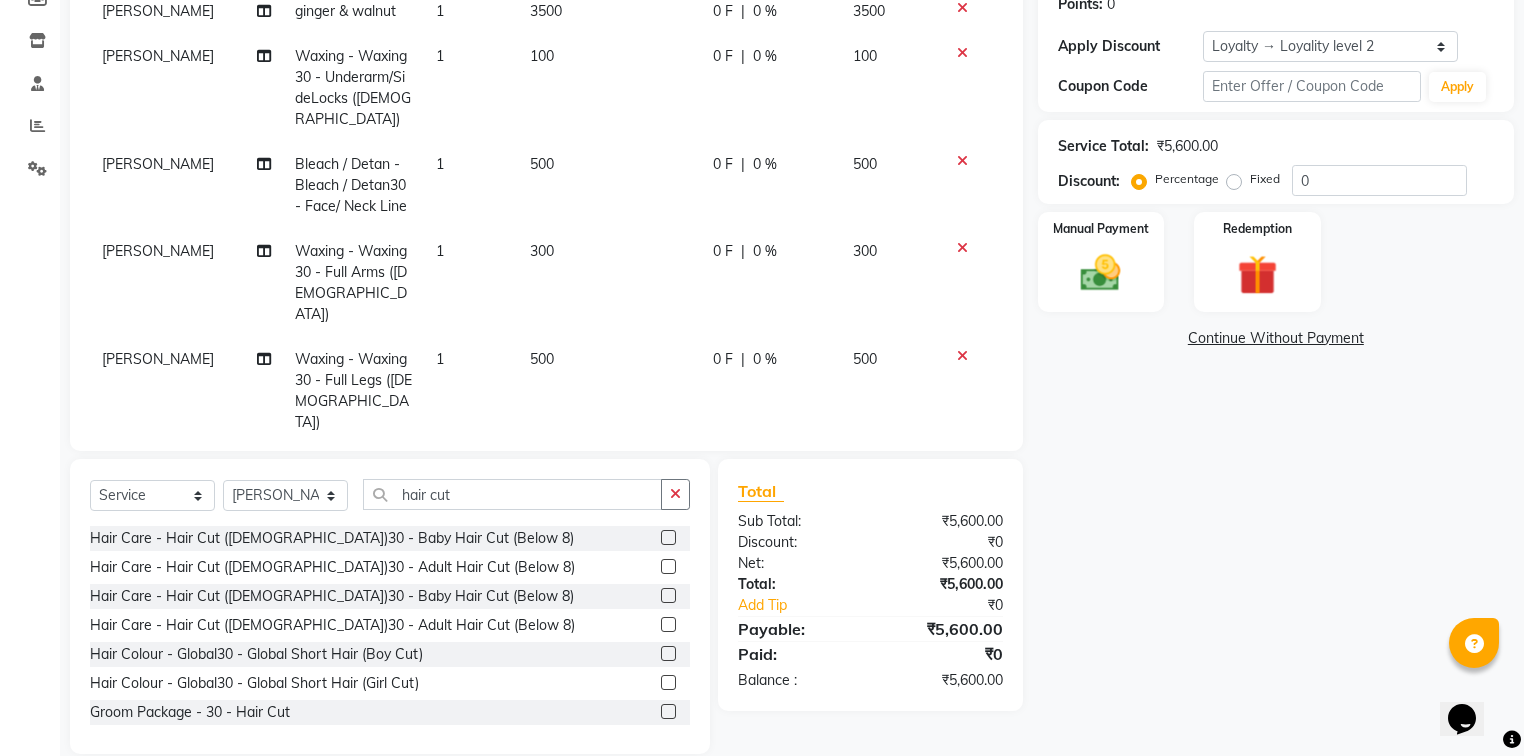 scroll, scrollTop: 345, scrollLeft: 0, axis: vertical 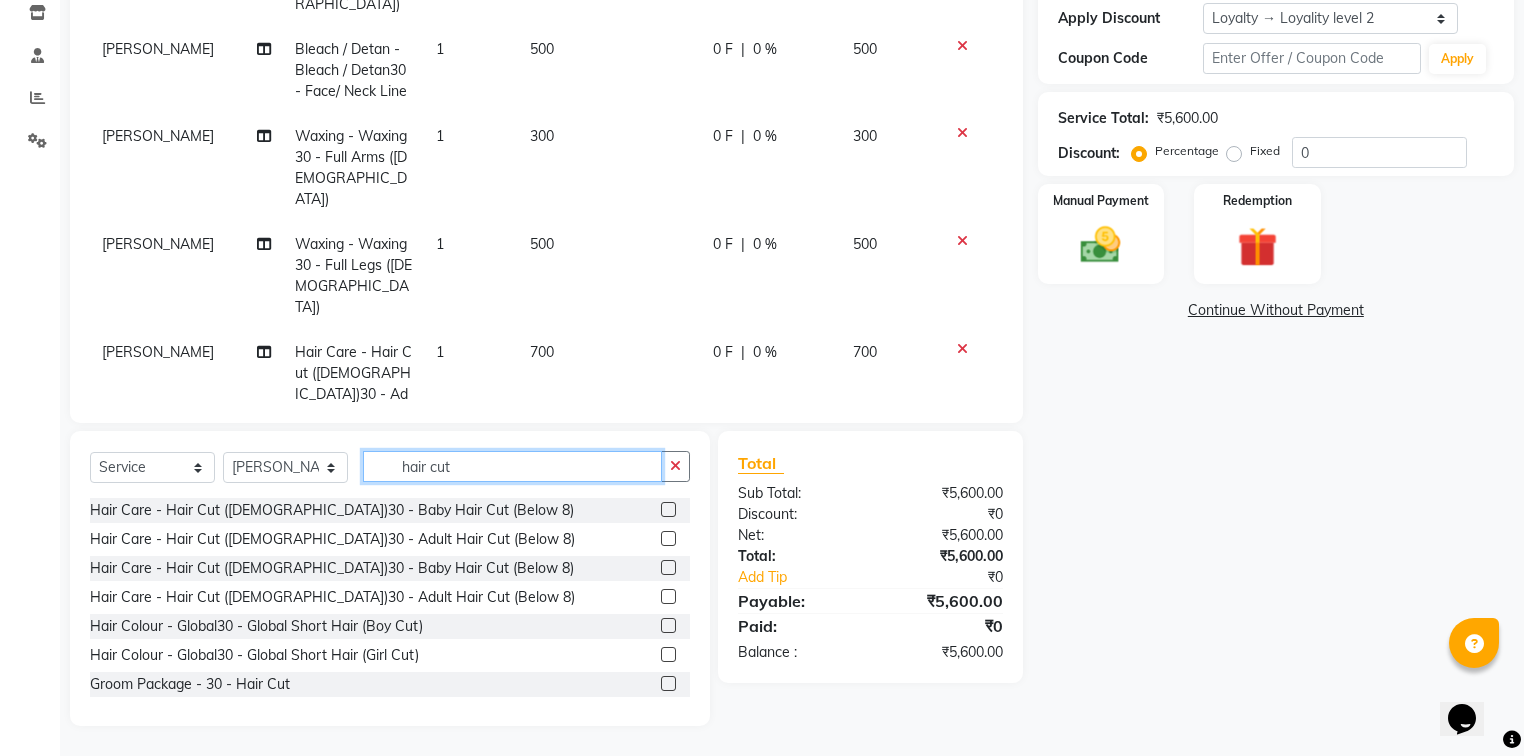click on "hair cut" 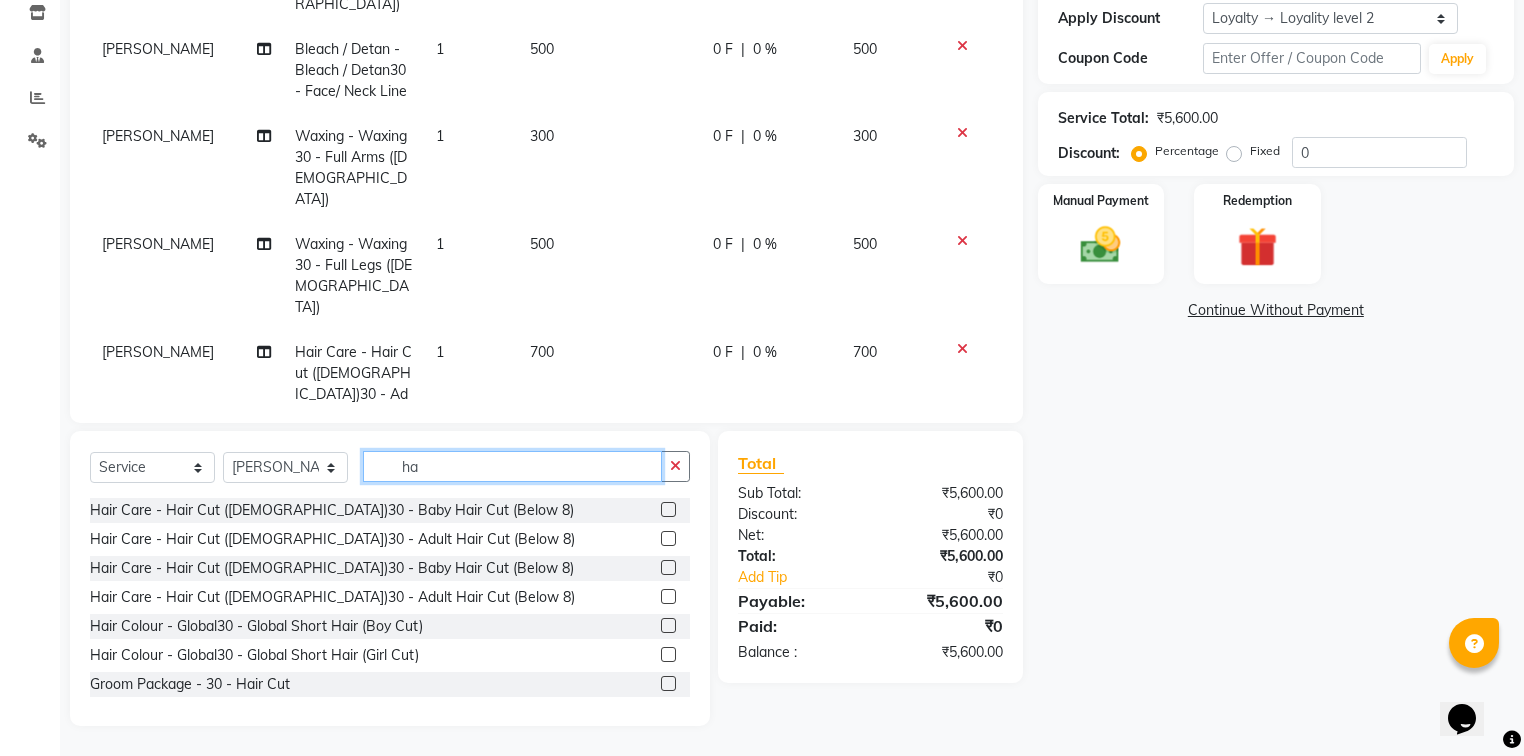 type on "h" 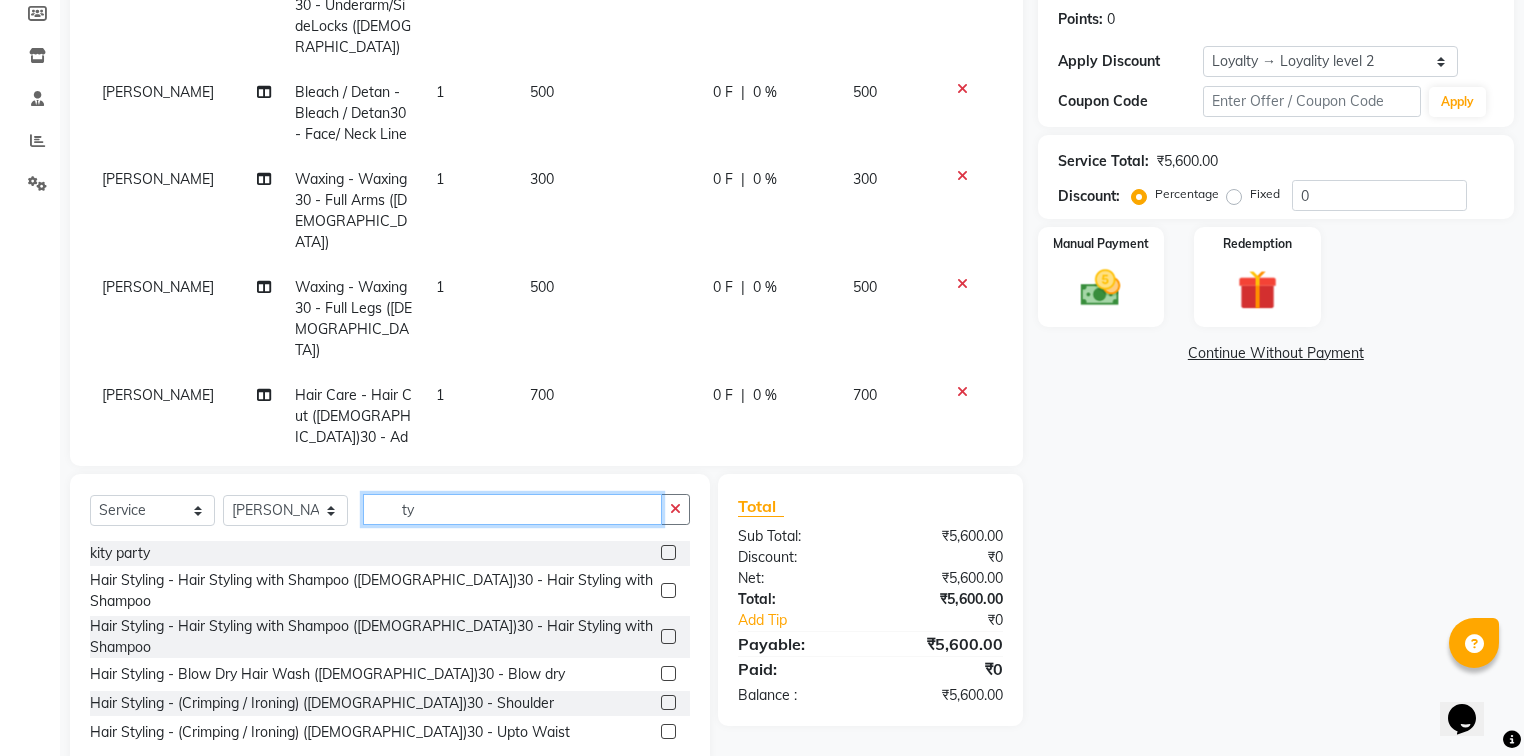 scroll, scrollTop: 345, scrollLeft: 0, axis: vertical 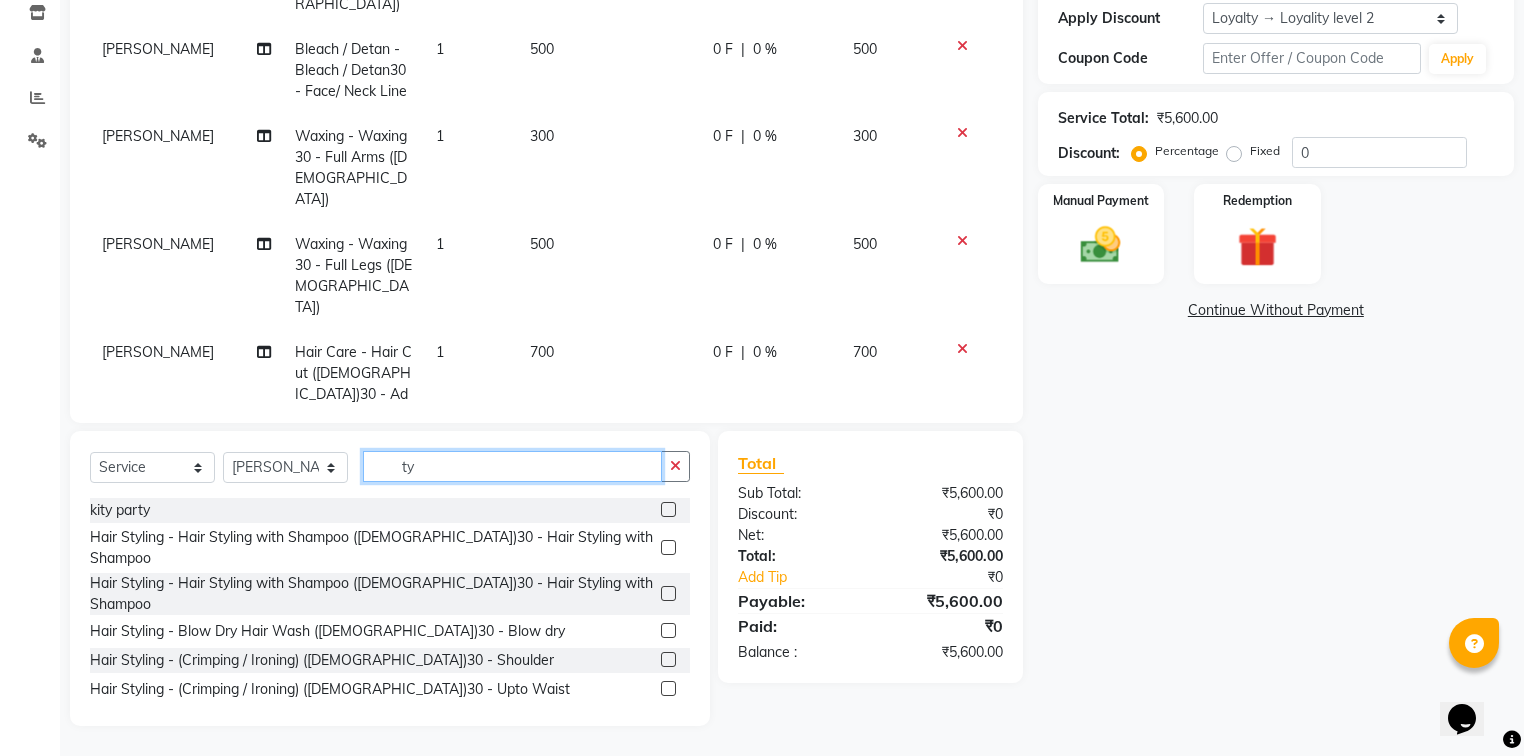type on "t" 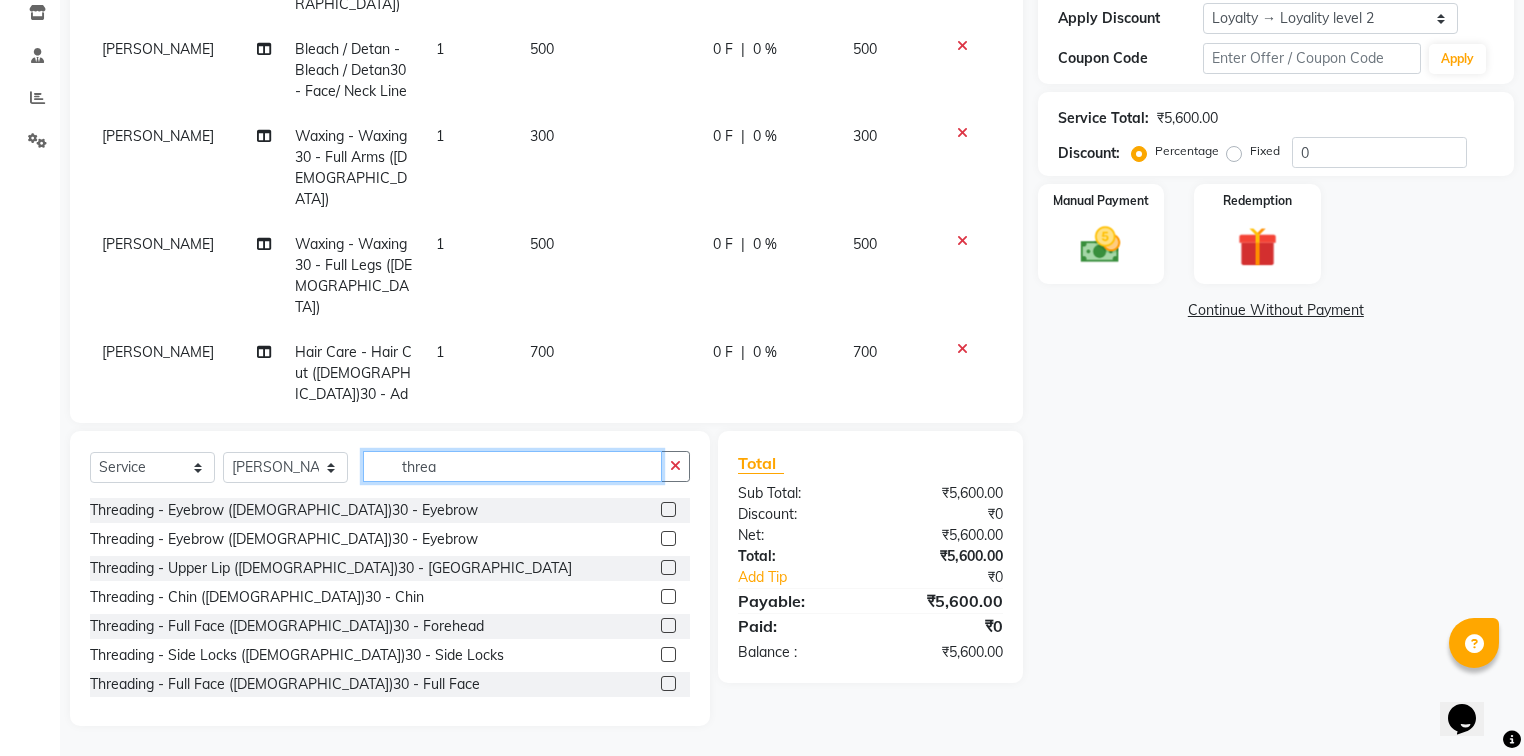 type on "threa" 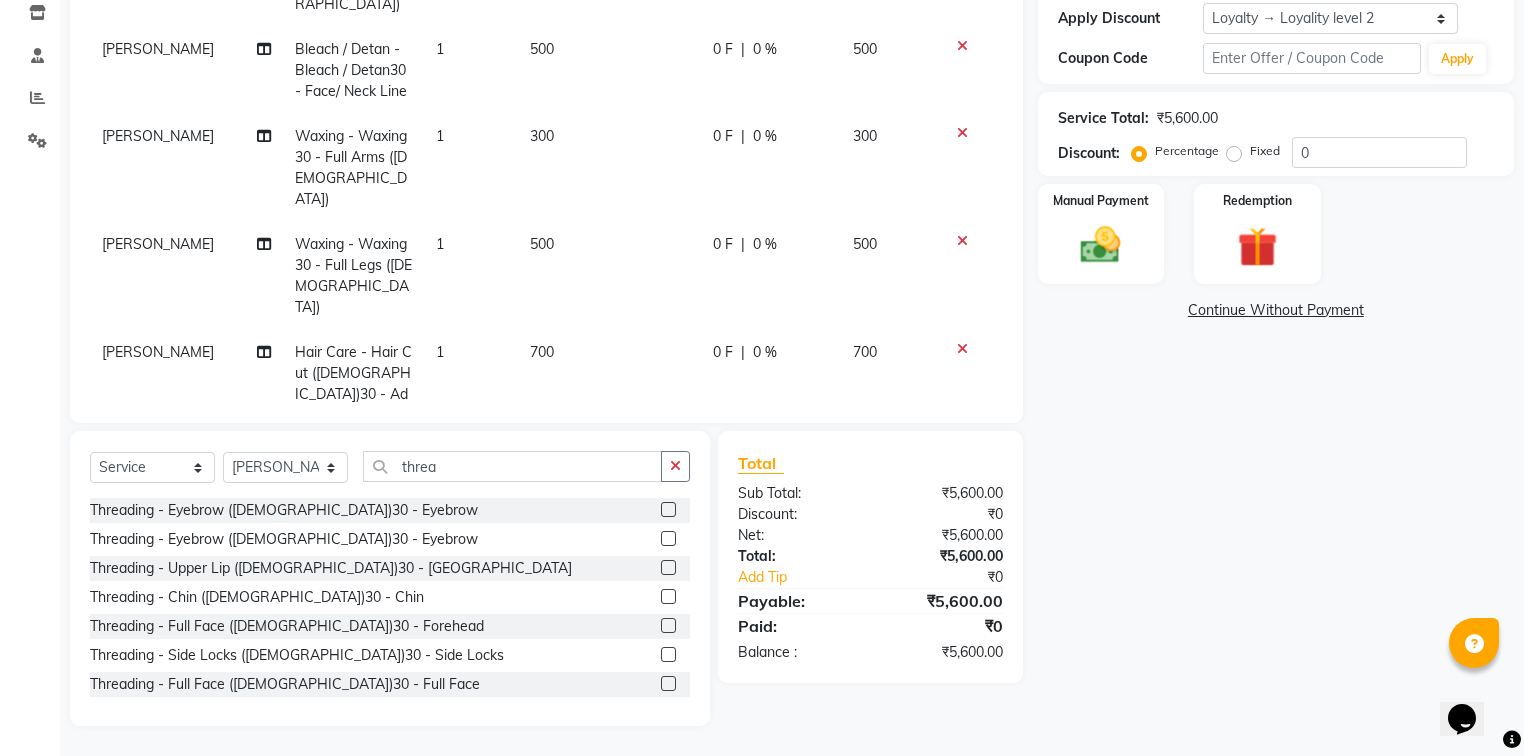 click 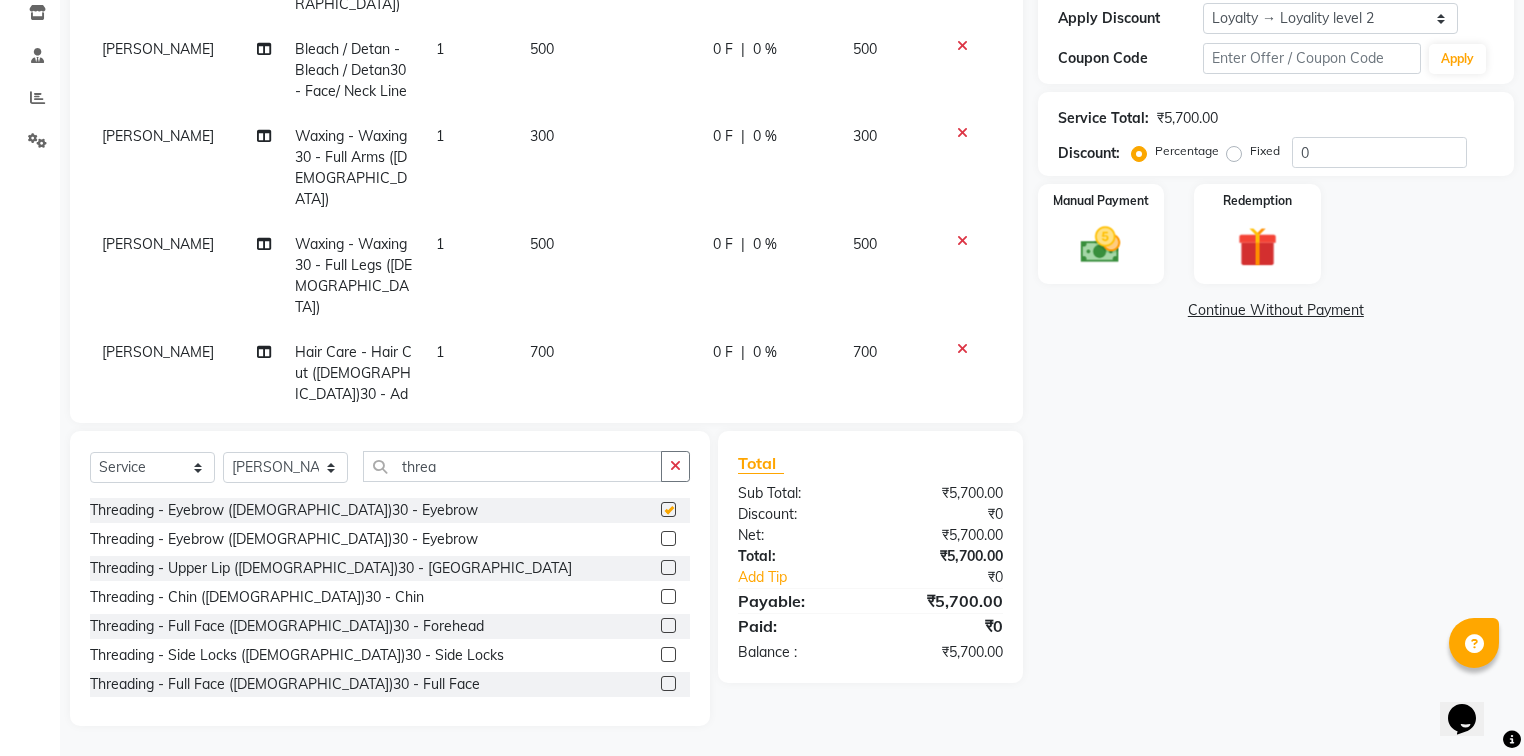 checkbox on "false" 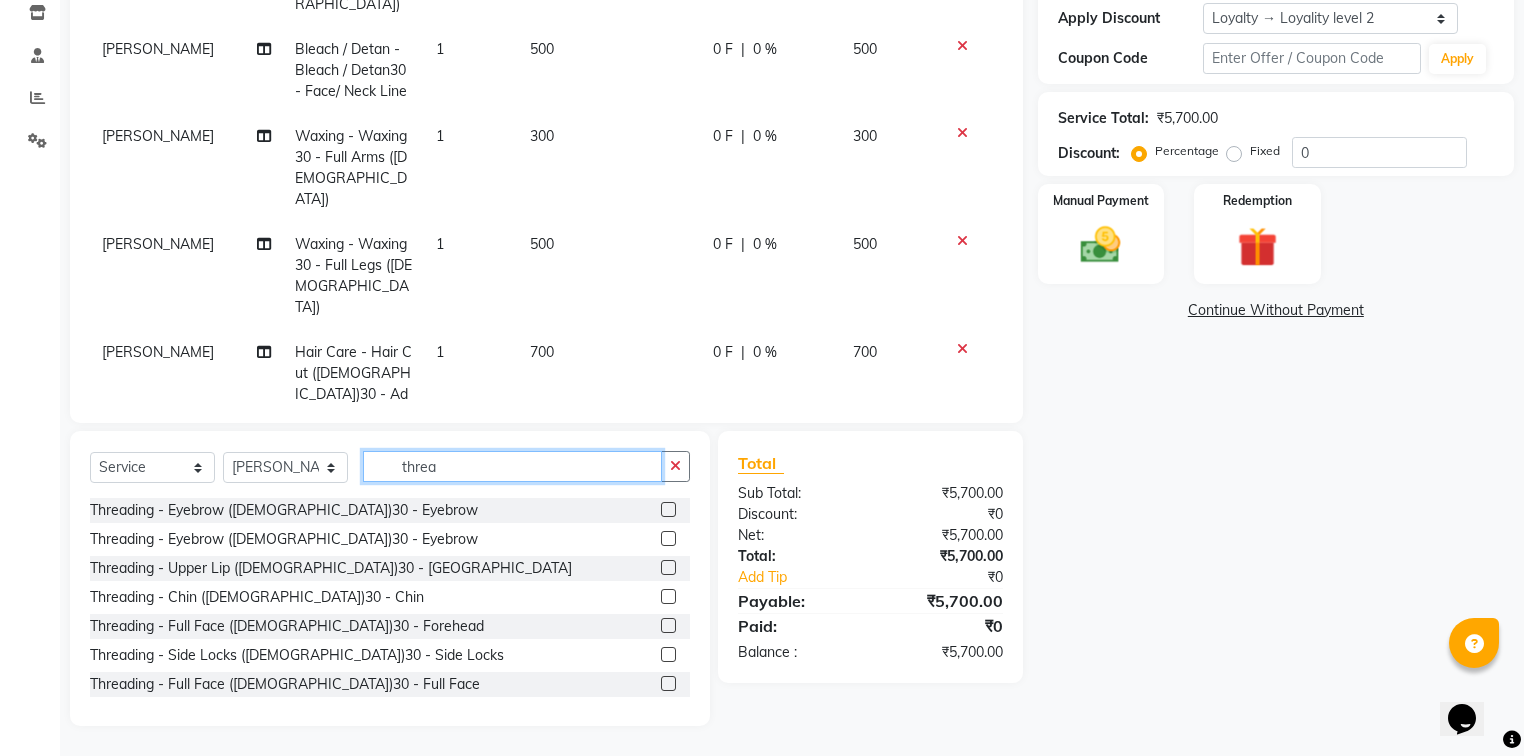 click on "threa" 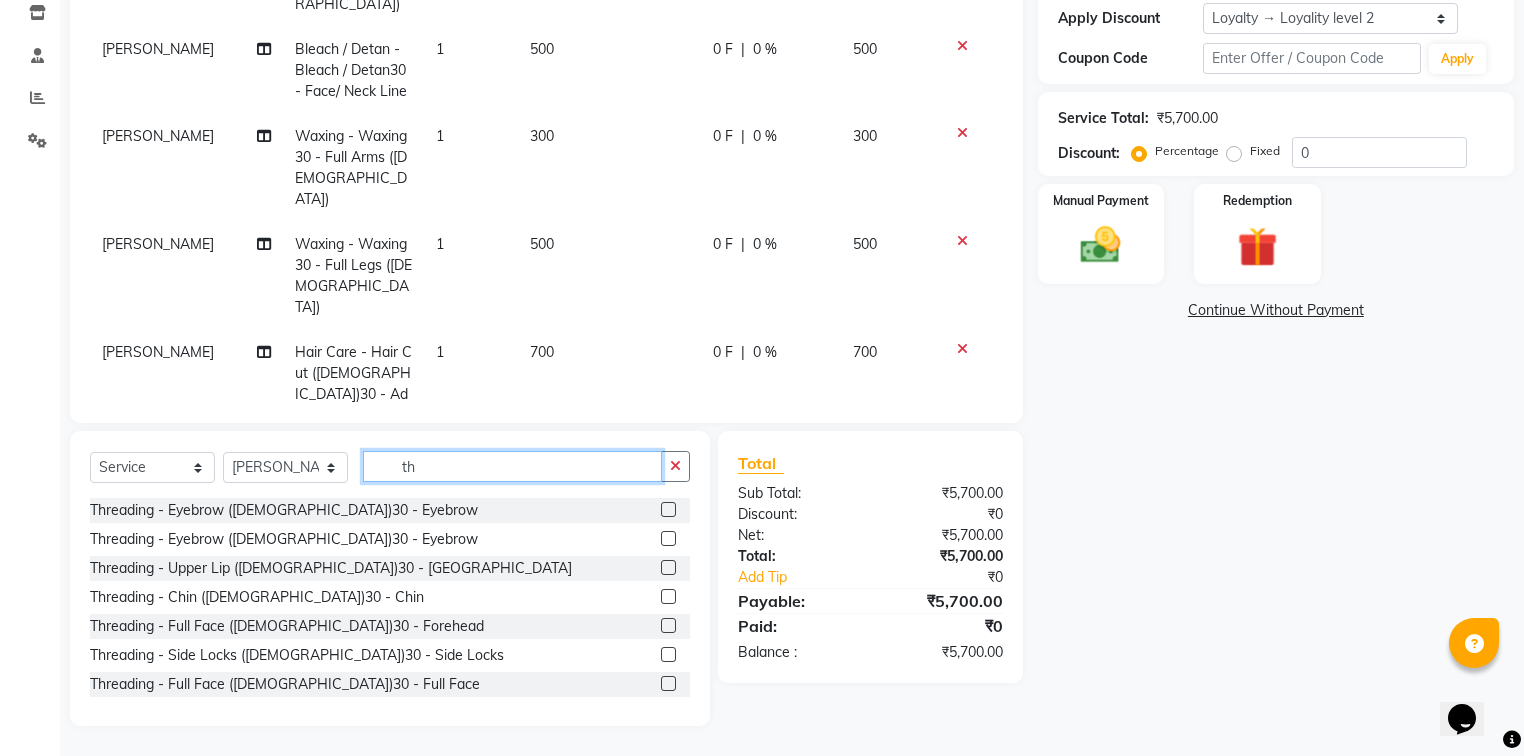 type on "t" 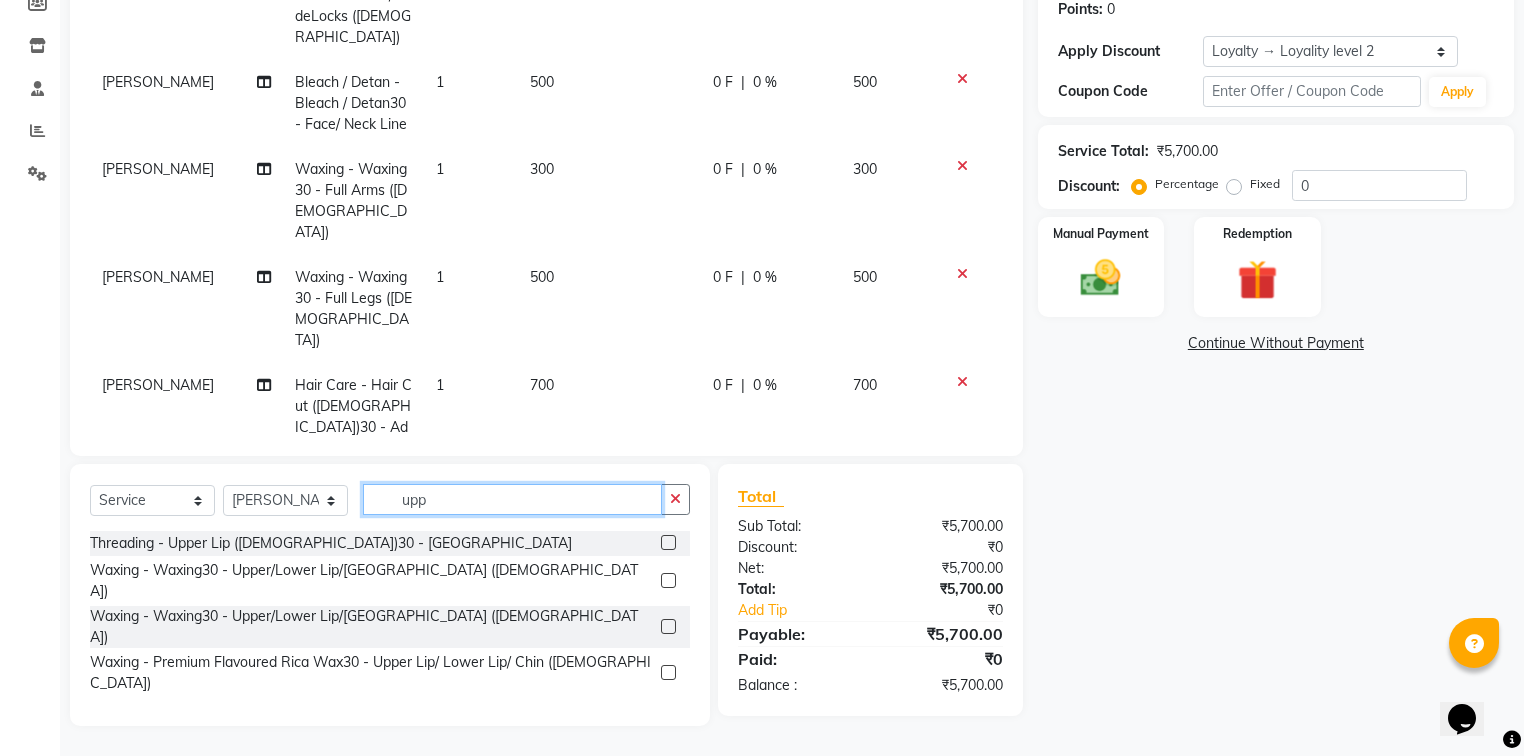 scroll, scrollTop: 302, scrollLeft: 0, axis: vertical 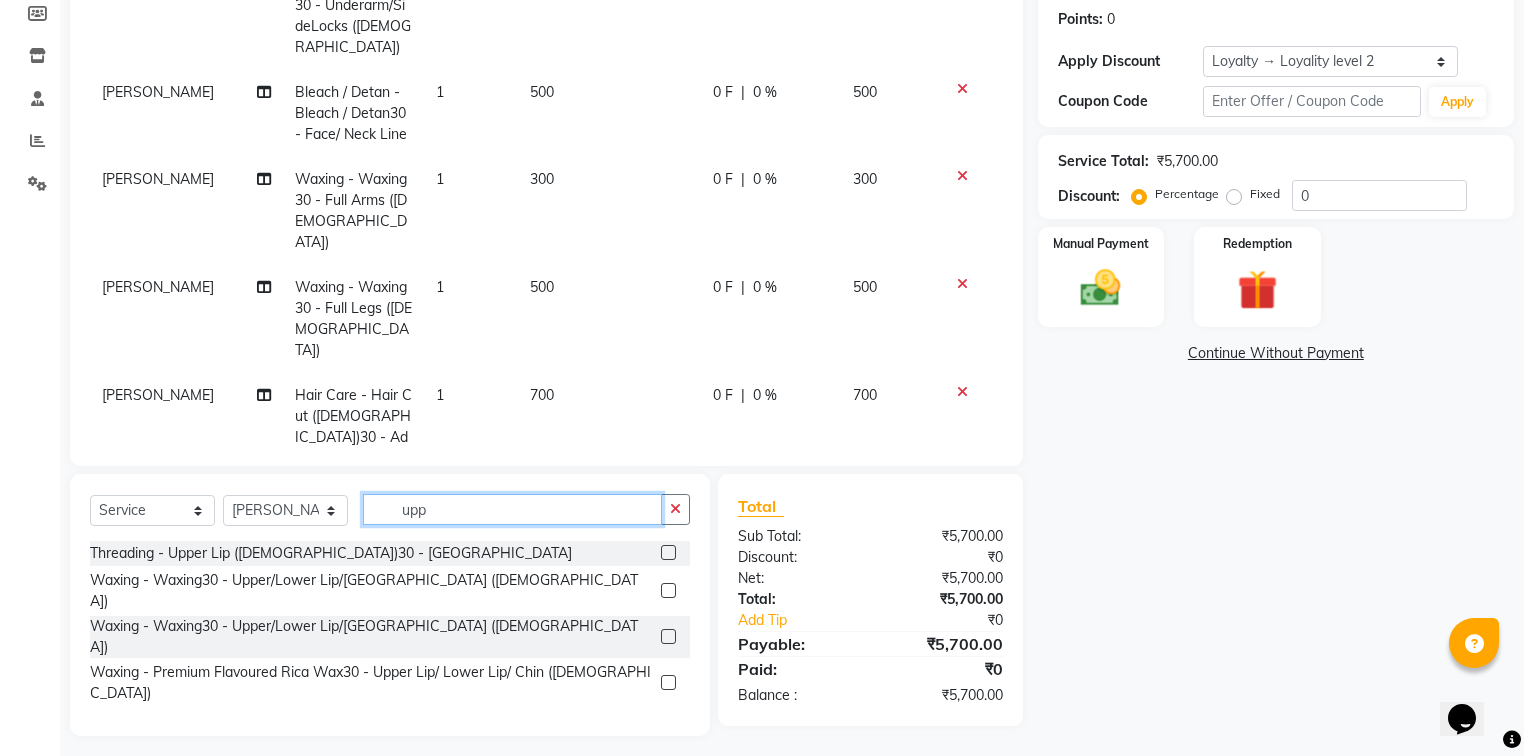 type on "upp" 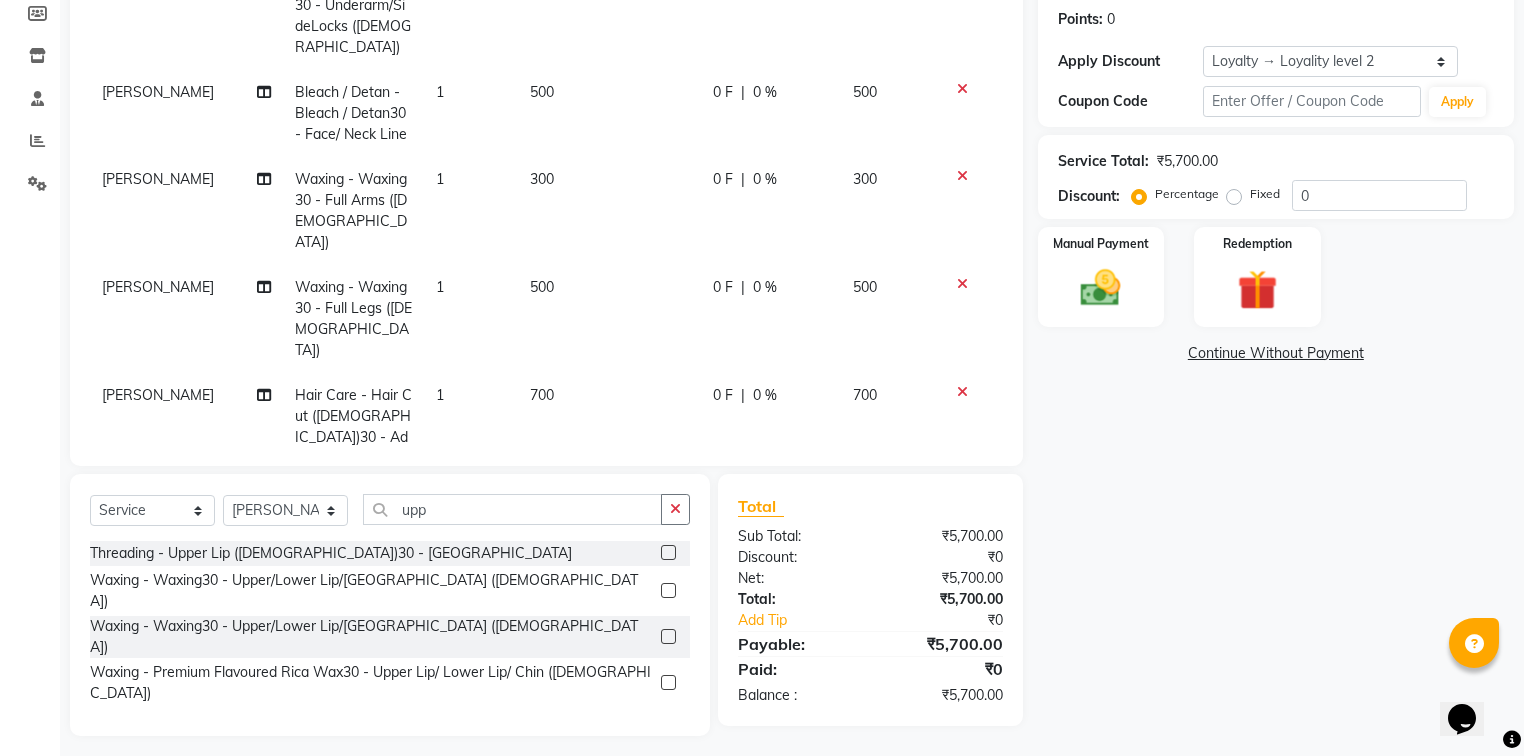 click 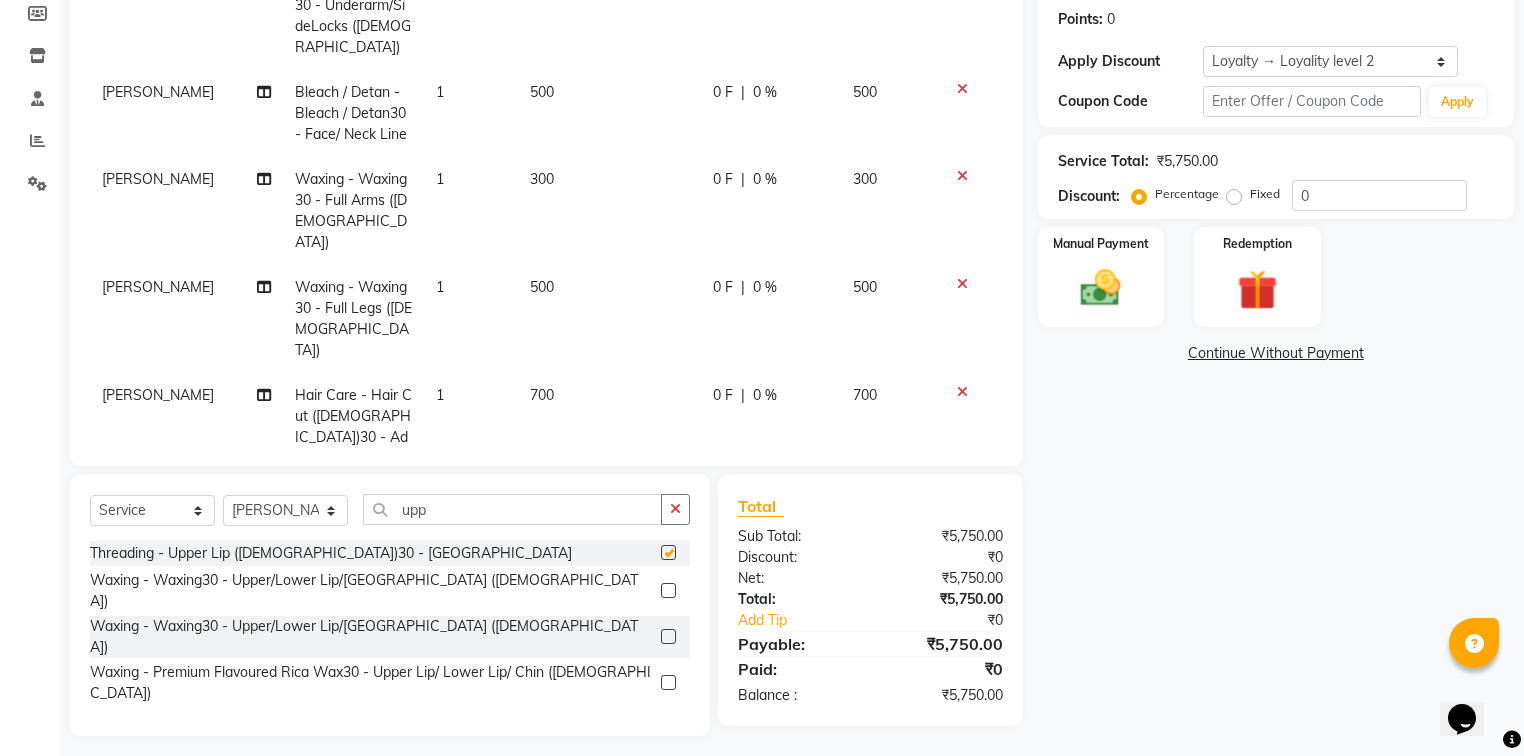 checkbox on "false" 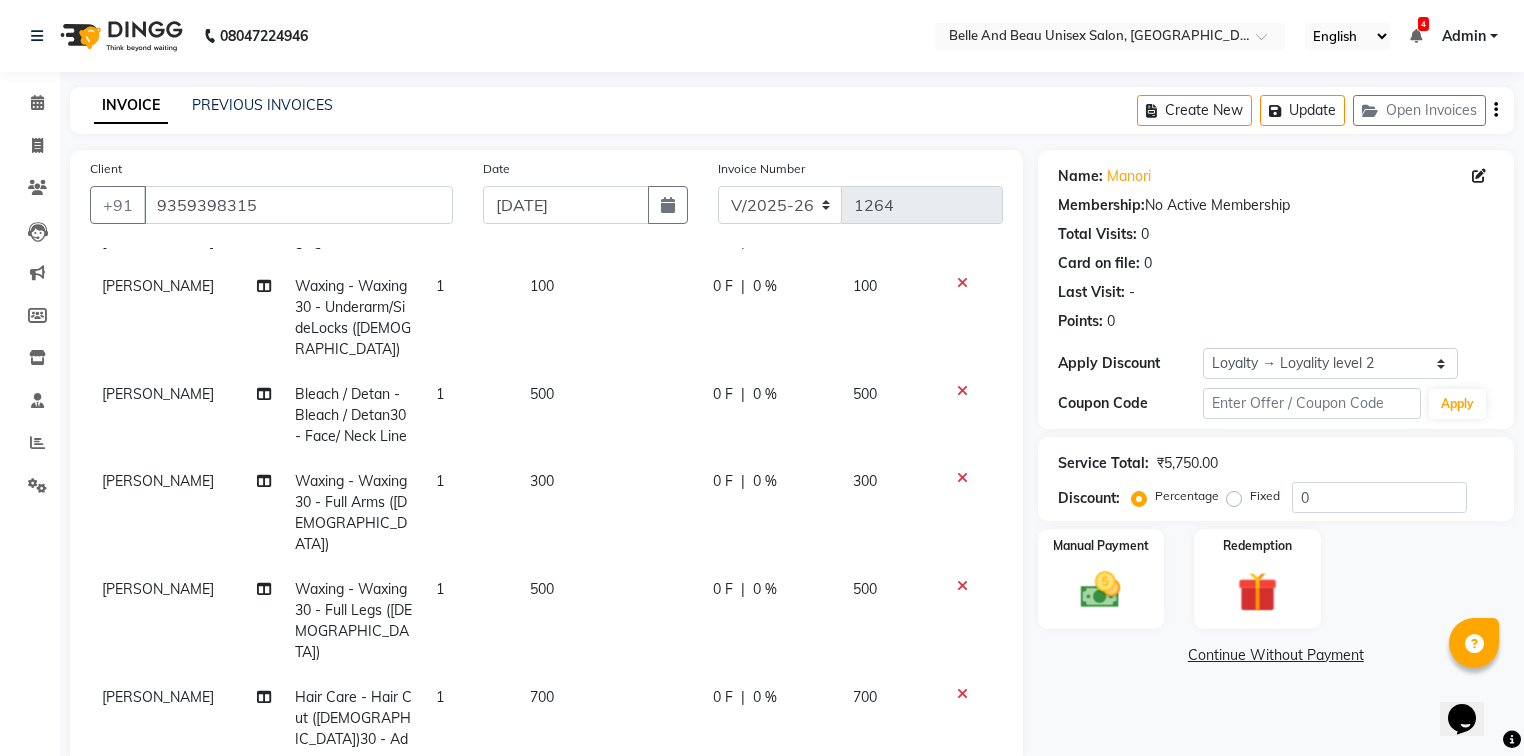 scroll, scrollTop: 0, scrollLeft: 0, axis: both 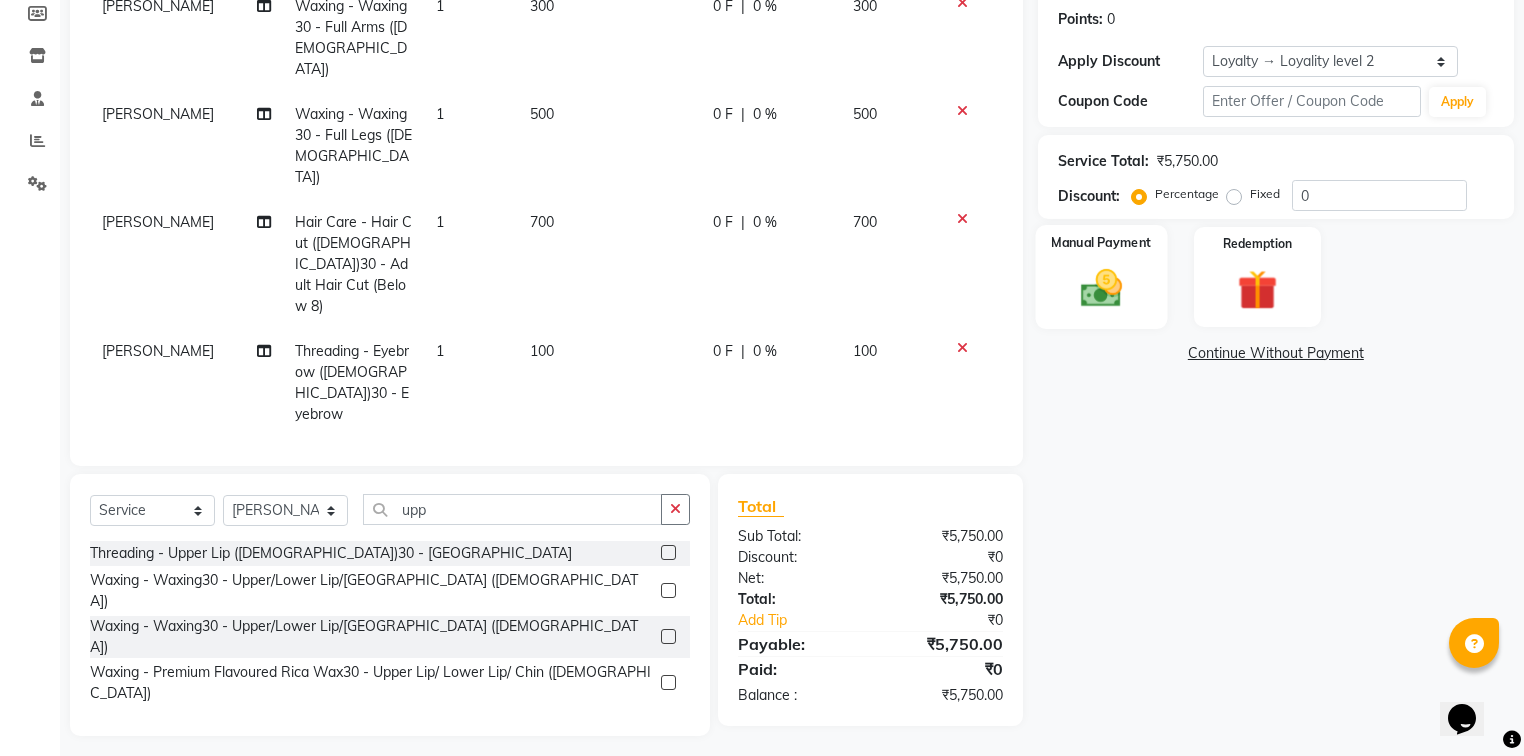 click 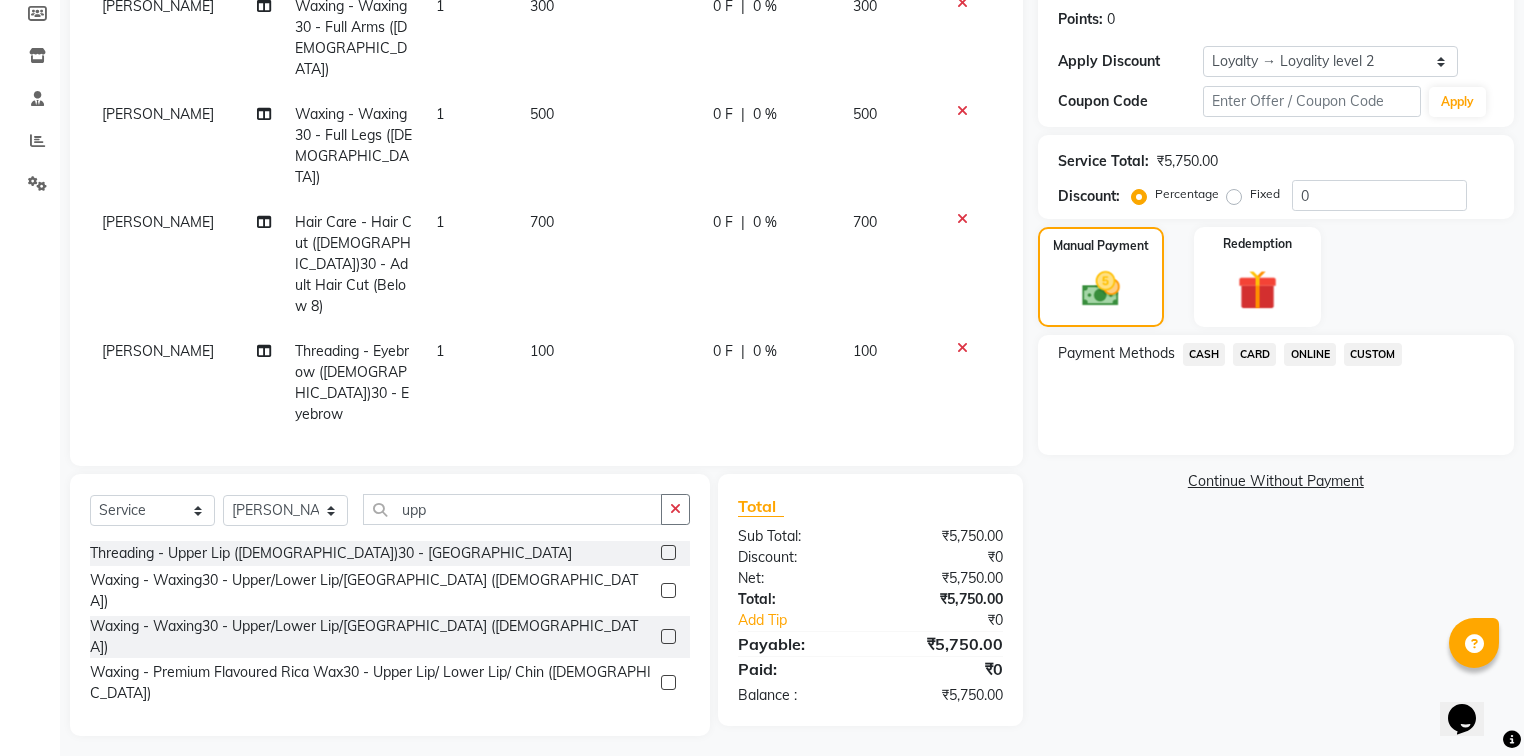 click on "ONLINE" 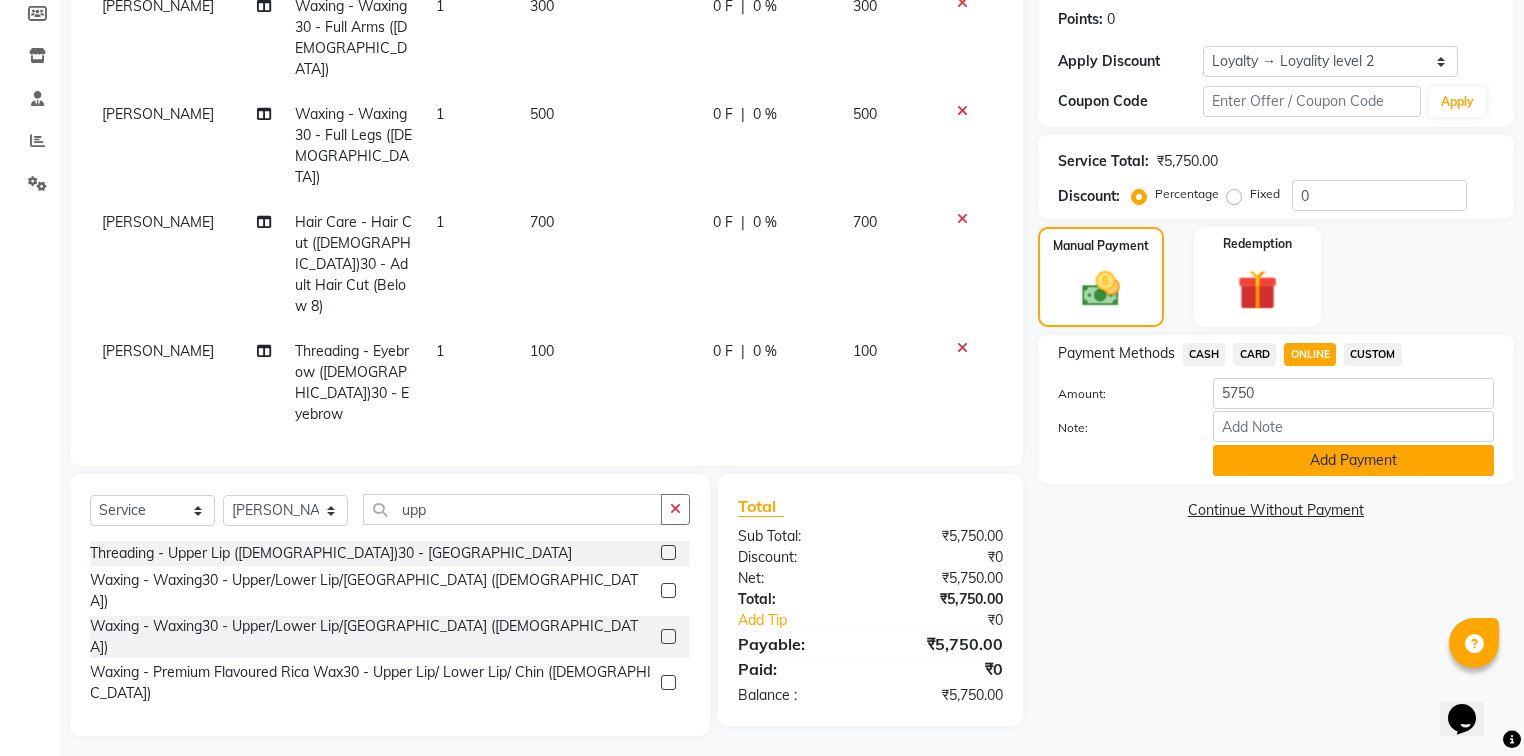 click on "Add Payment" 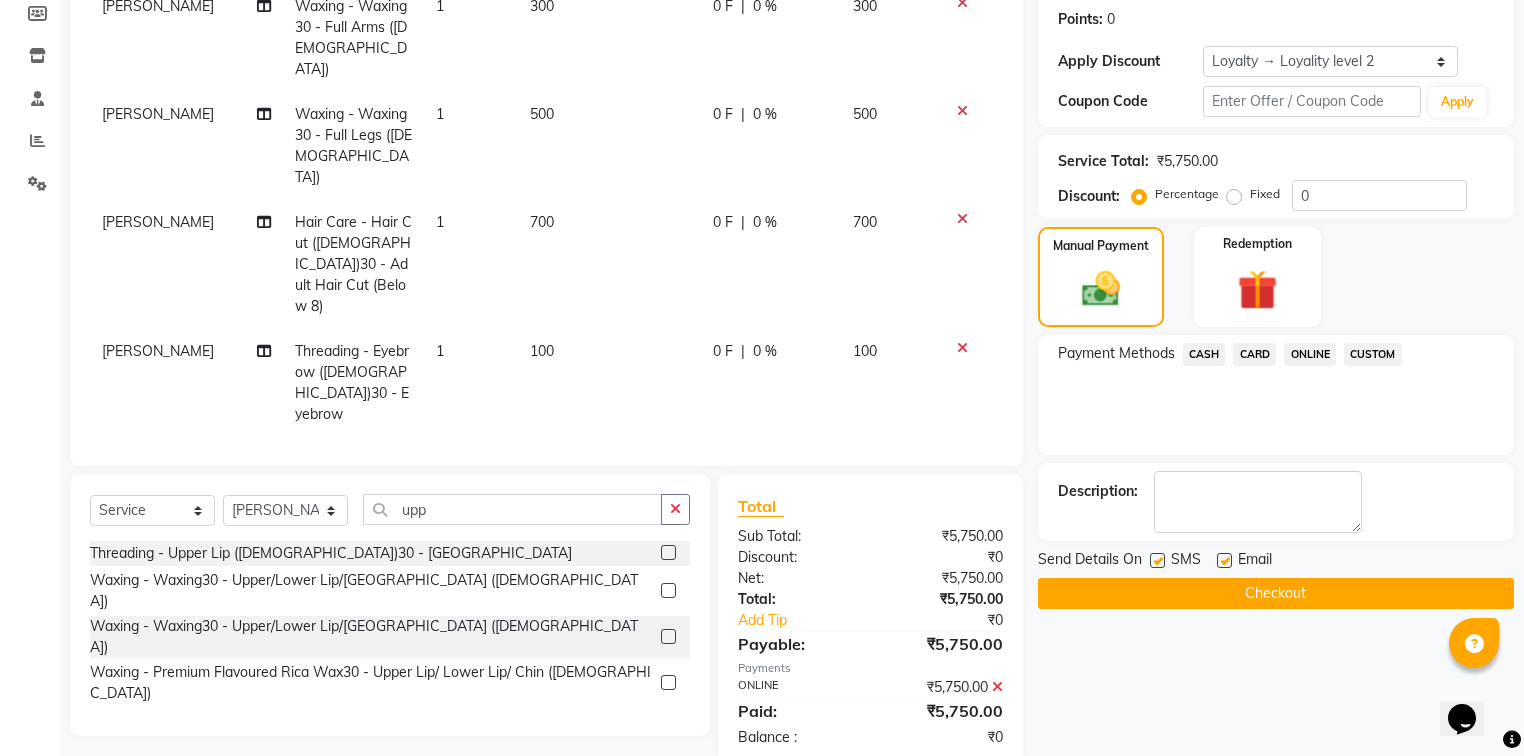 click on "Checkout" 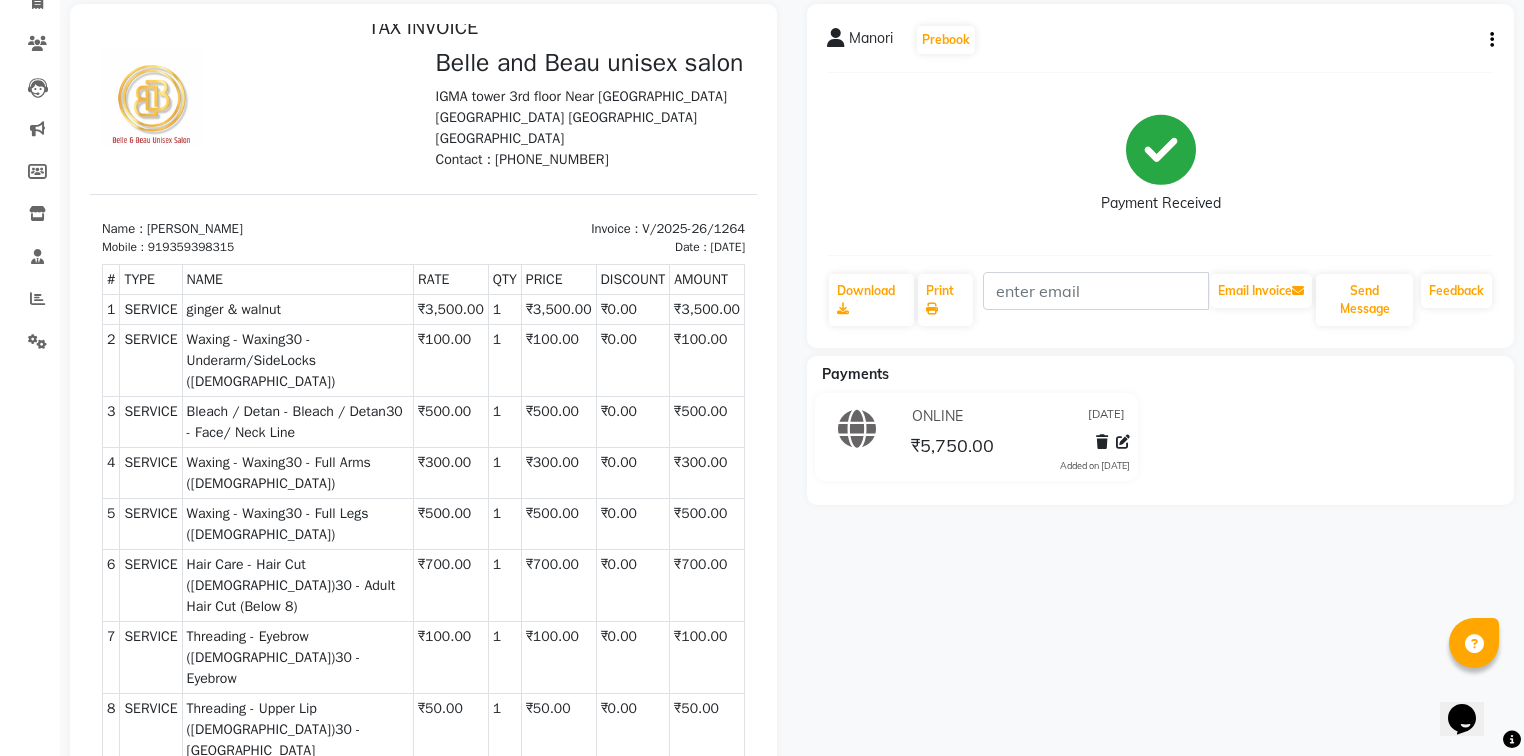scroll, scrollTop: 0, scrollLeft: 0, axis: both 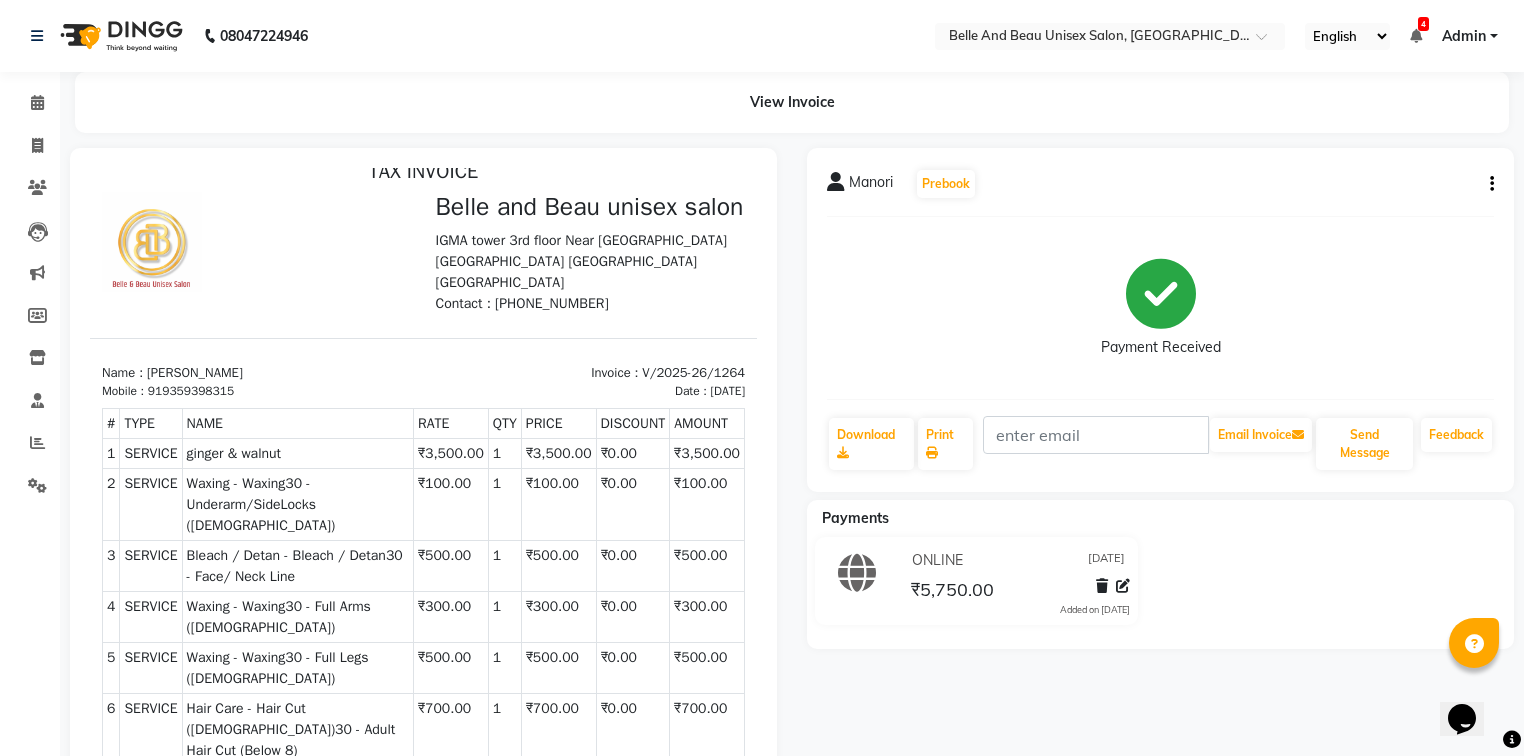 click 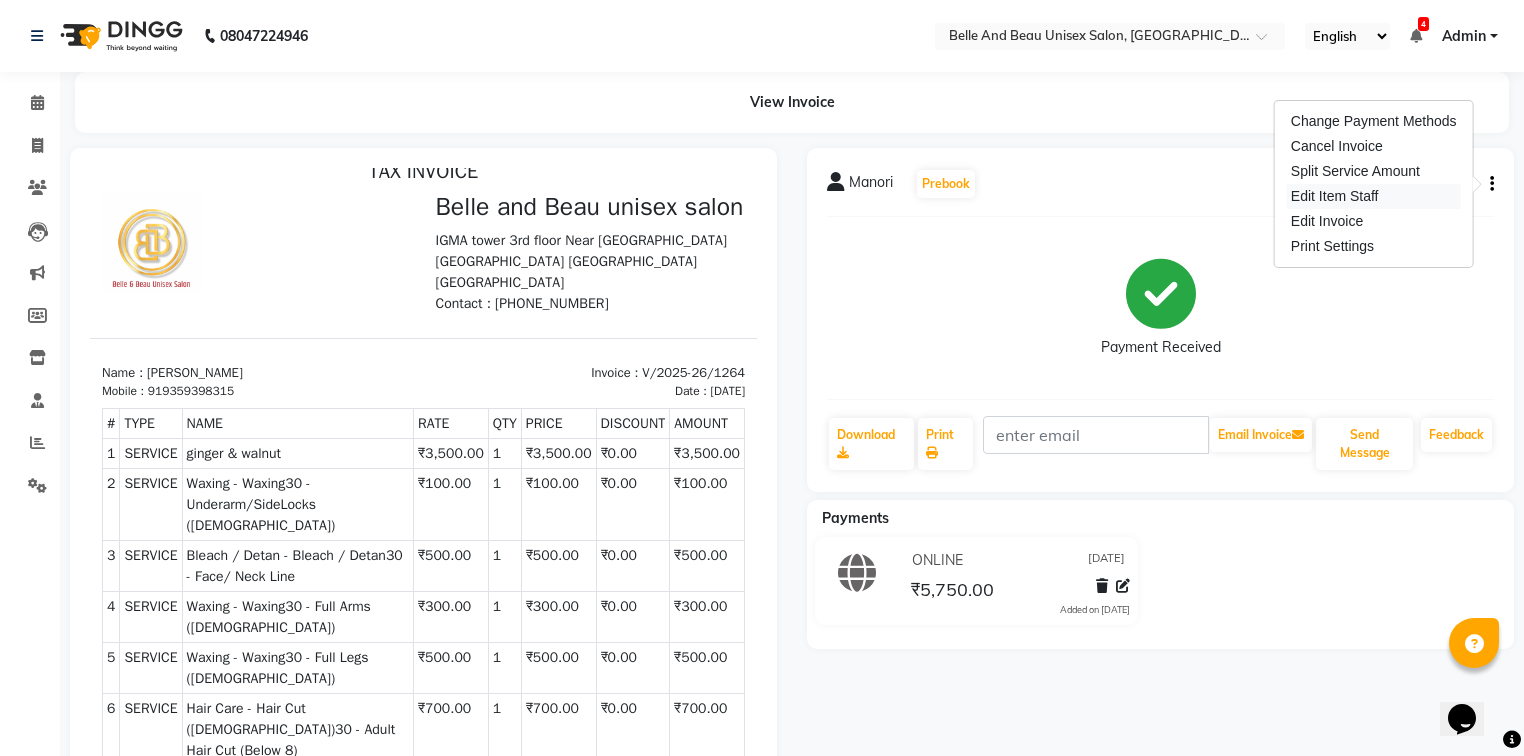 click on "Edit Item Staff" at bounding box center [1374, 196] 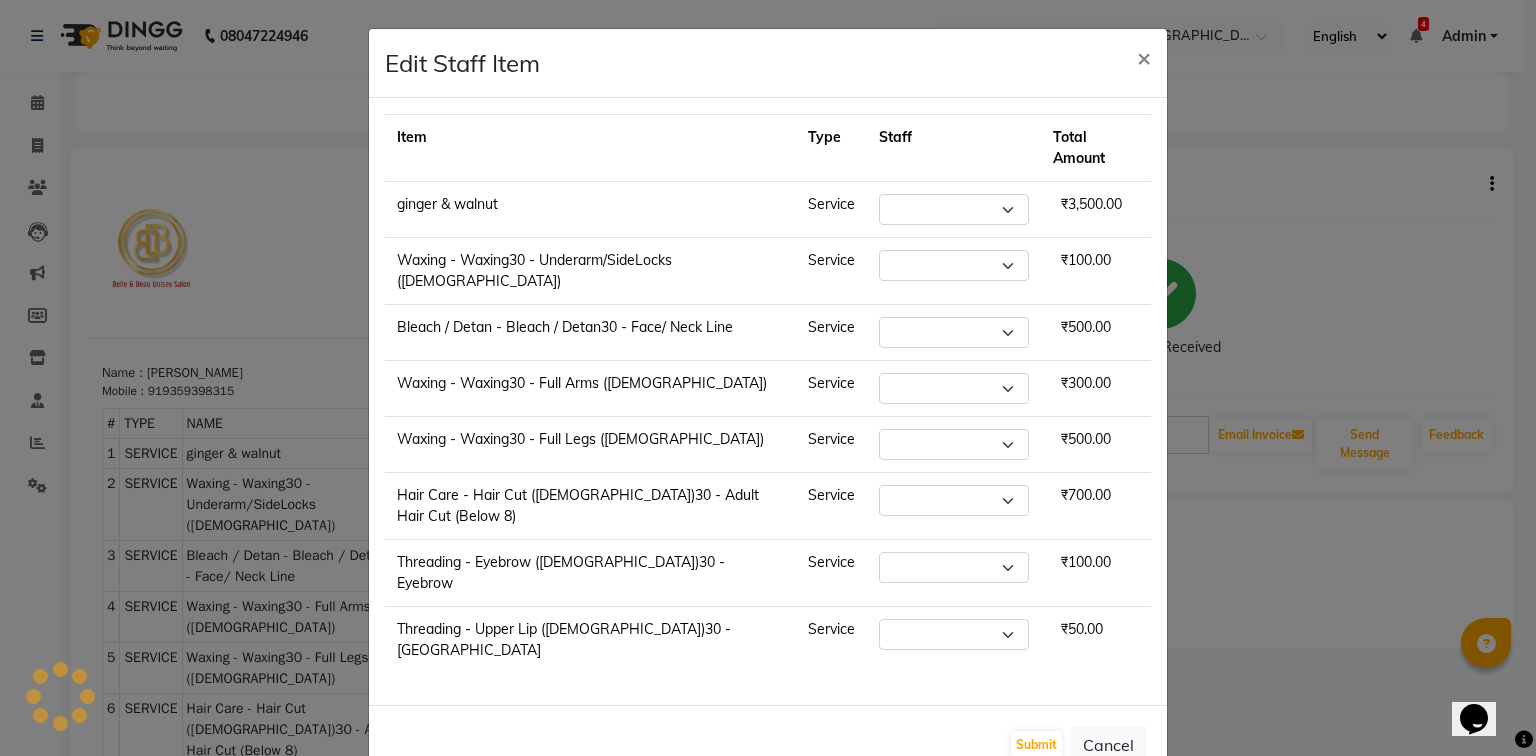 select on "59222" 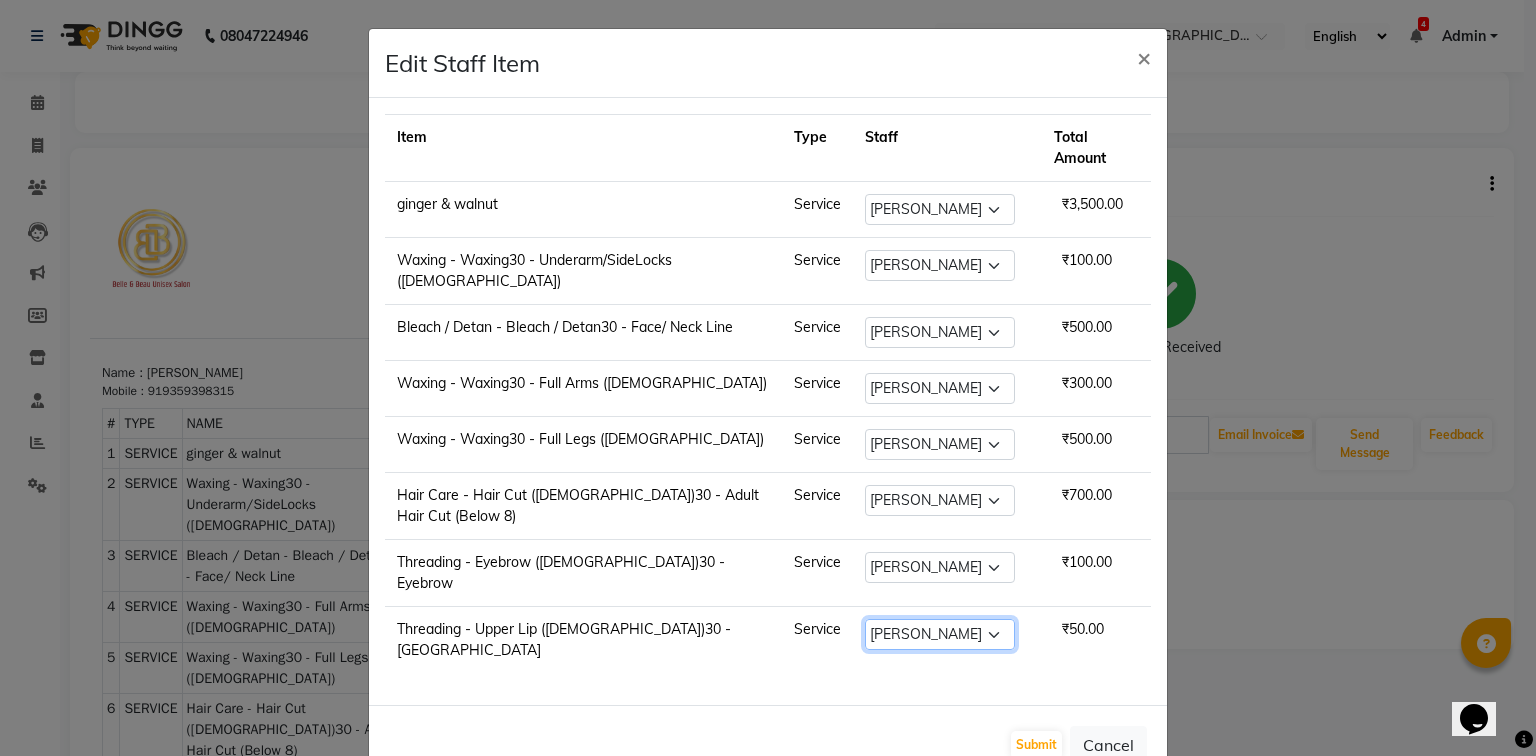 click on "Select   [PERSON_NAME]    [PERSON_NAME] [PERSON_NAME]   [PERSON_NAME]   [PERSON_NAME]   [PERSON_NAME]   [PERSON_NAME]   [PERSON_NAME]   [PERSON_NAME]   Twinkle [PERSON_NAME]   [PERSON_NAME]" 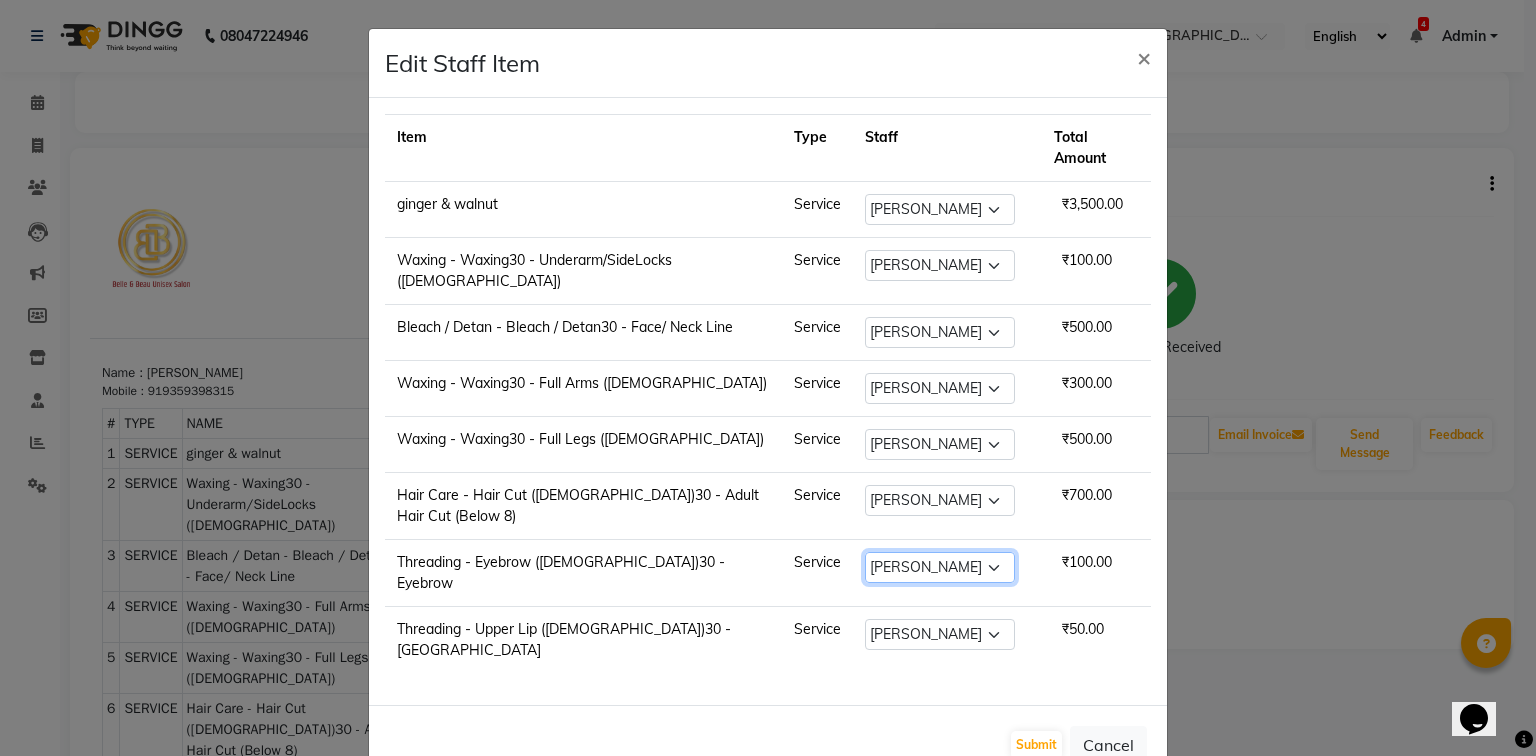 click on "Select   [PERSON_NAME]    [PERSON_NAME] [PERSON_NAME]   [PERSON_NAME]   [PERSON_NAME]   [PERSON_NAME]   [PERSON_NAME]   [PERSON_NAME]   [PERSON_NAME]   Twinkle [PERSON_NAME]   [PERSON_NAME]" 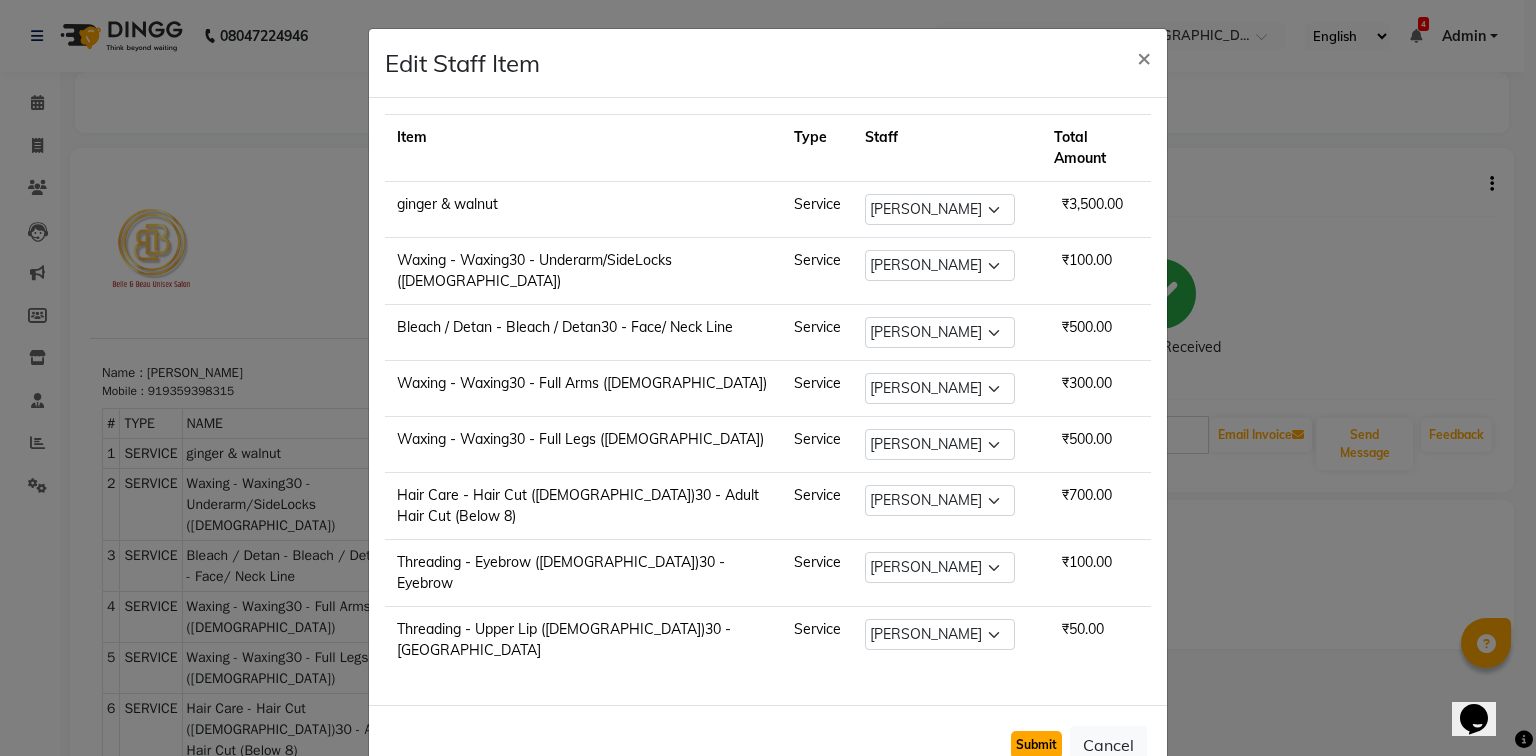 click on "Submit" 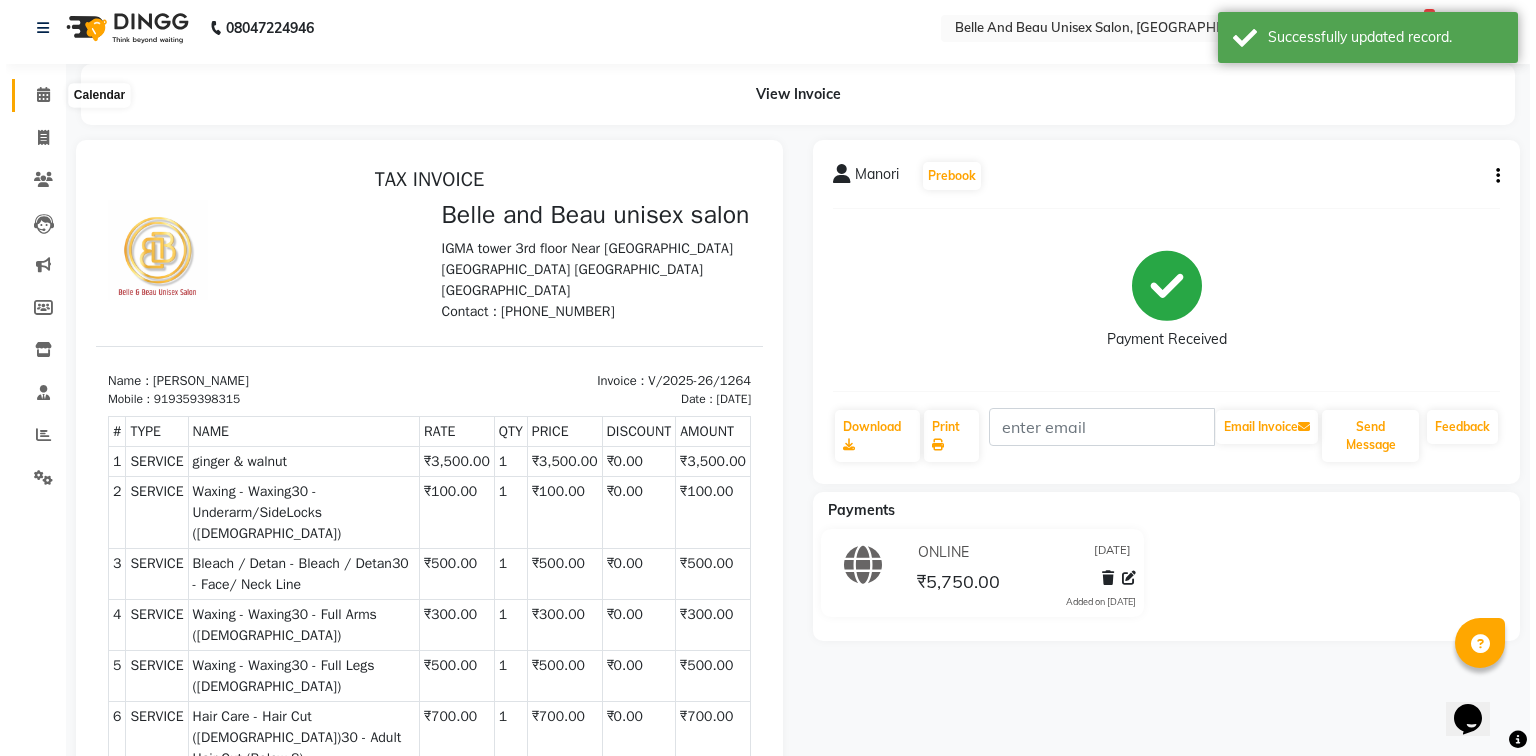 scroll, scrollTop: 0, scrollLeft: 0, axis: both 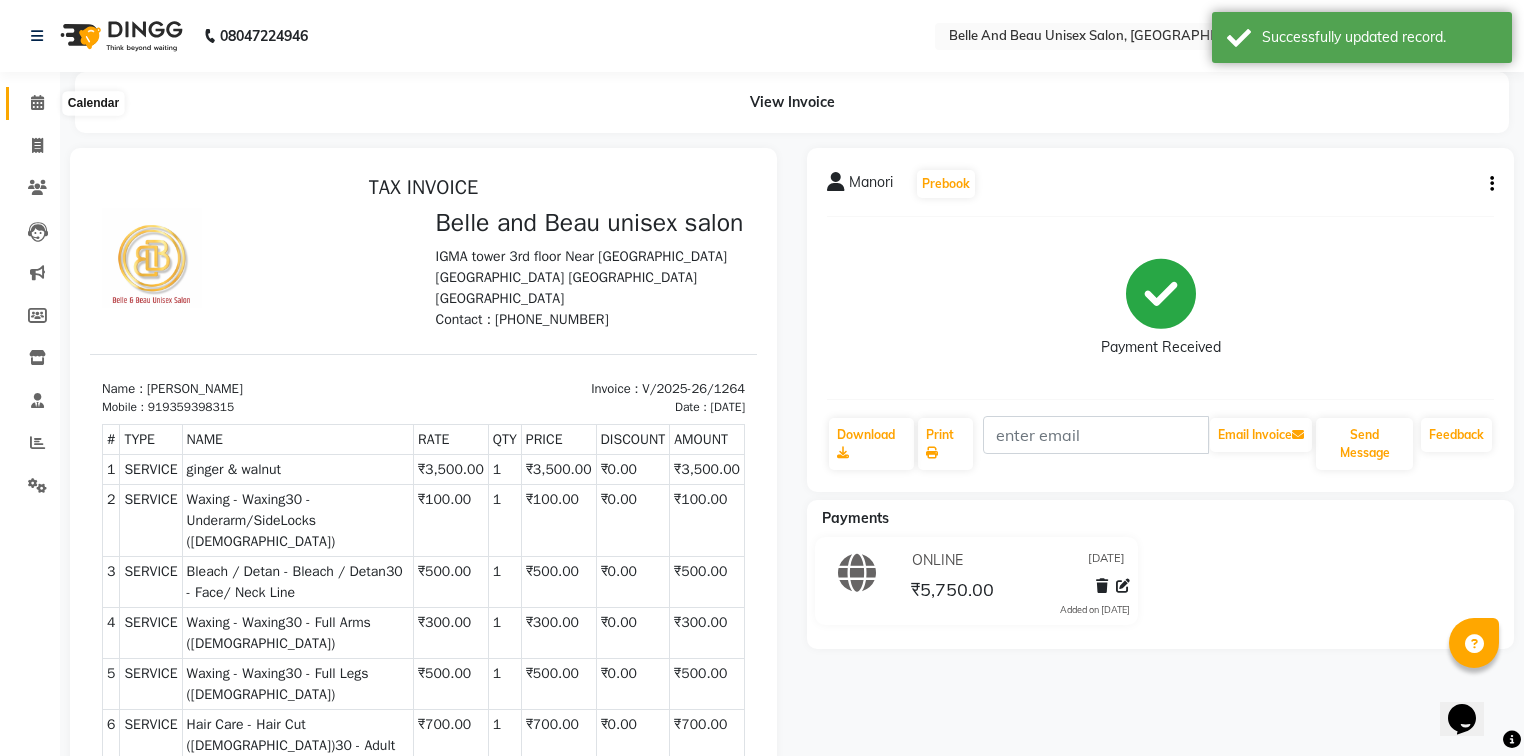click 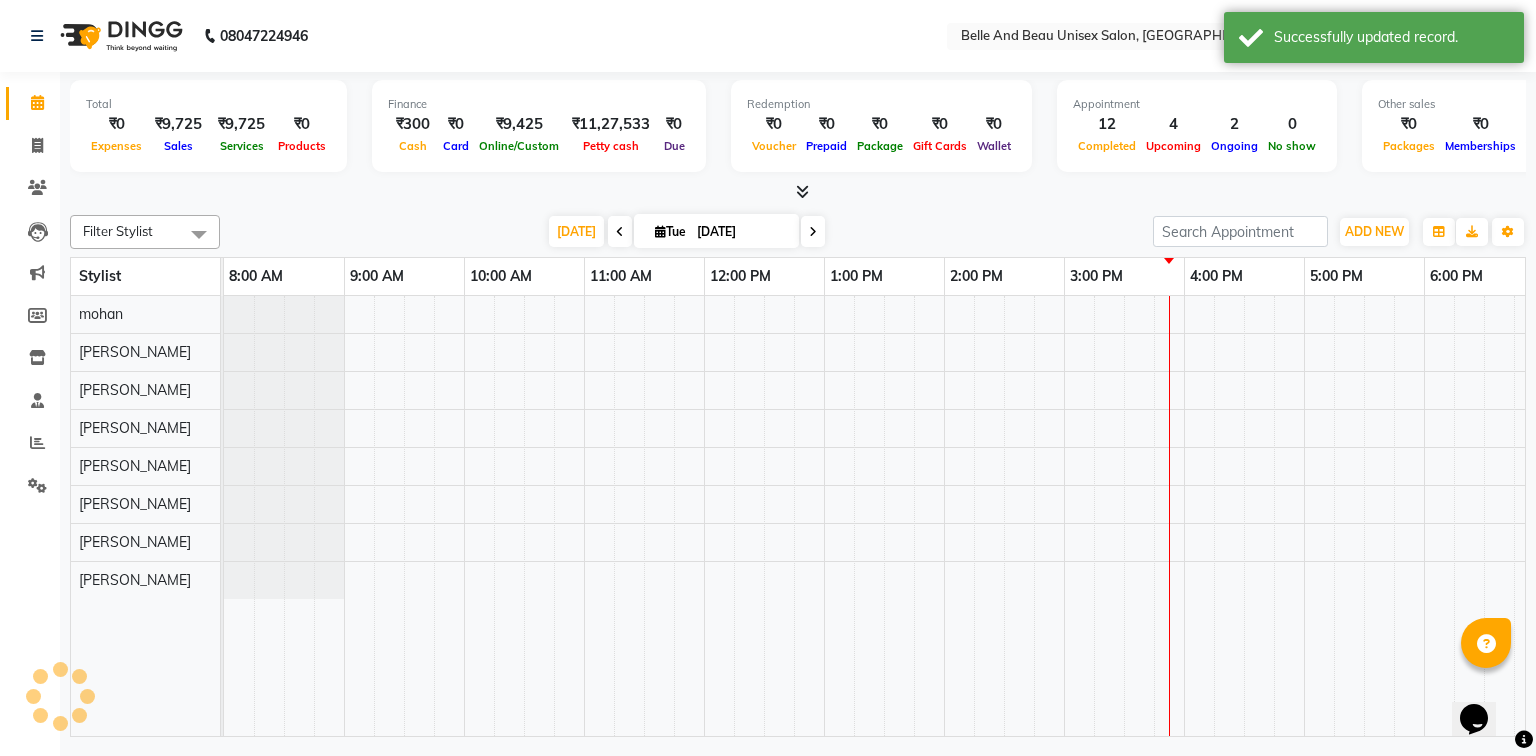 scroll, scrollTop: 0, scrollLeft: 0, axis: both 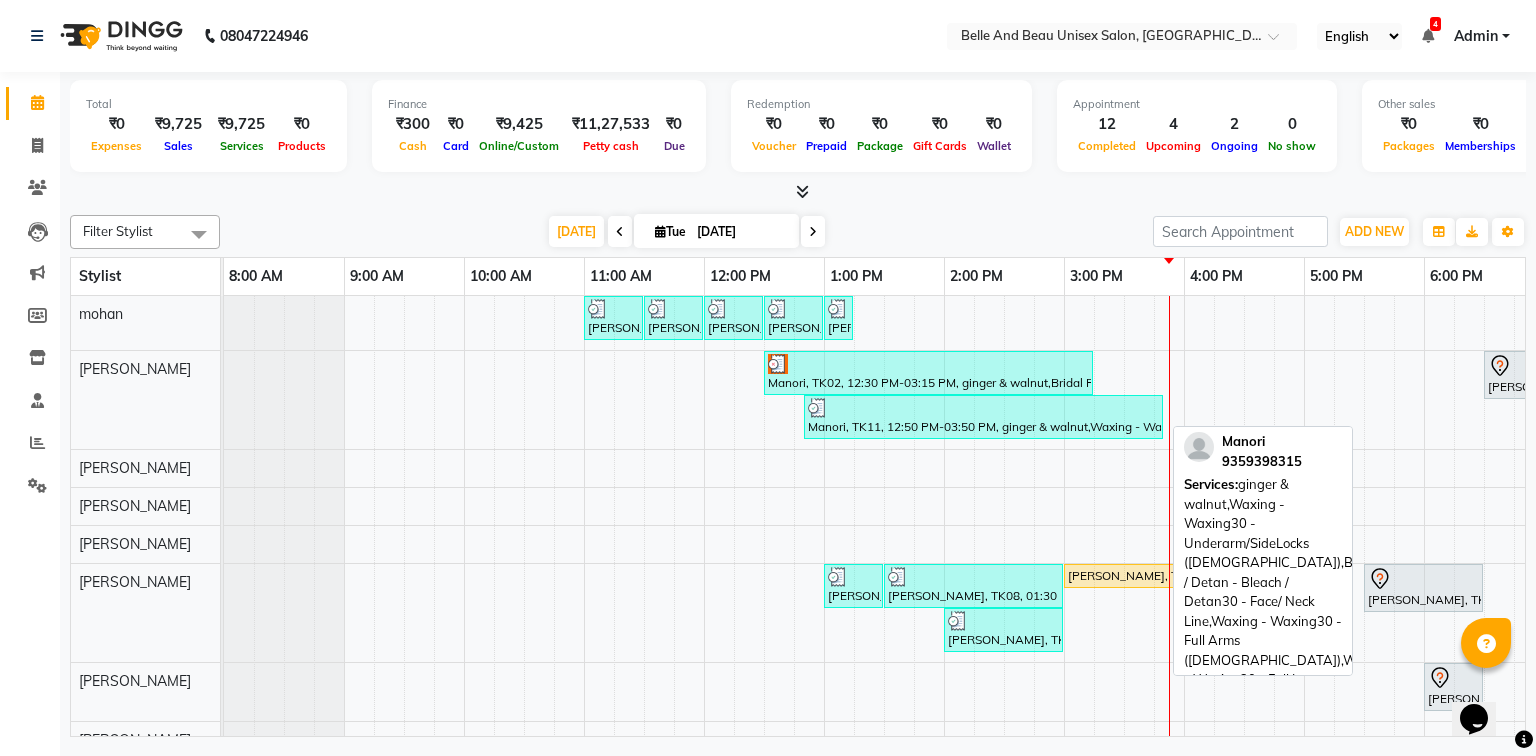 click on "Manori, TK11, 12:50 PM-03:50 PM, ginger & walnut,Waxing - Waxing30 - Underarm/SideLocks ([DEMOGRAPHIC_DATA]),Bleach / Detan - Bleach / Detan30 - Face/ Neck Line,Waxing - Waxing30 - Full Arms ([DEMOGRAPHIC_DATA]),Waxing - Waxing30 - Full Legs ([DEMOGRAPHIC_DATA])" at bounding box center [983, 417] 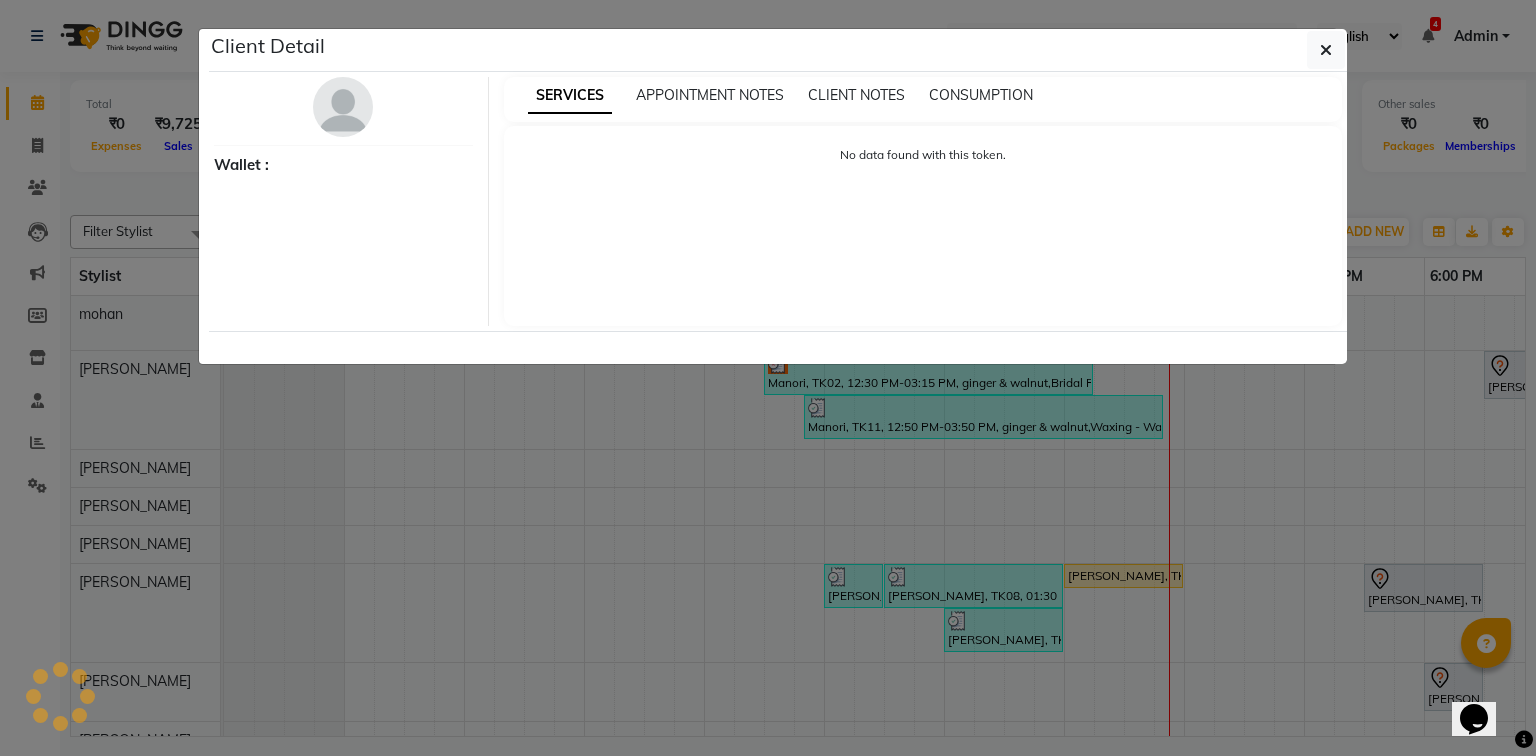 select on "3" 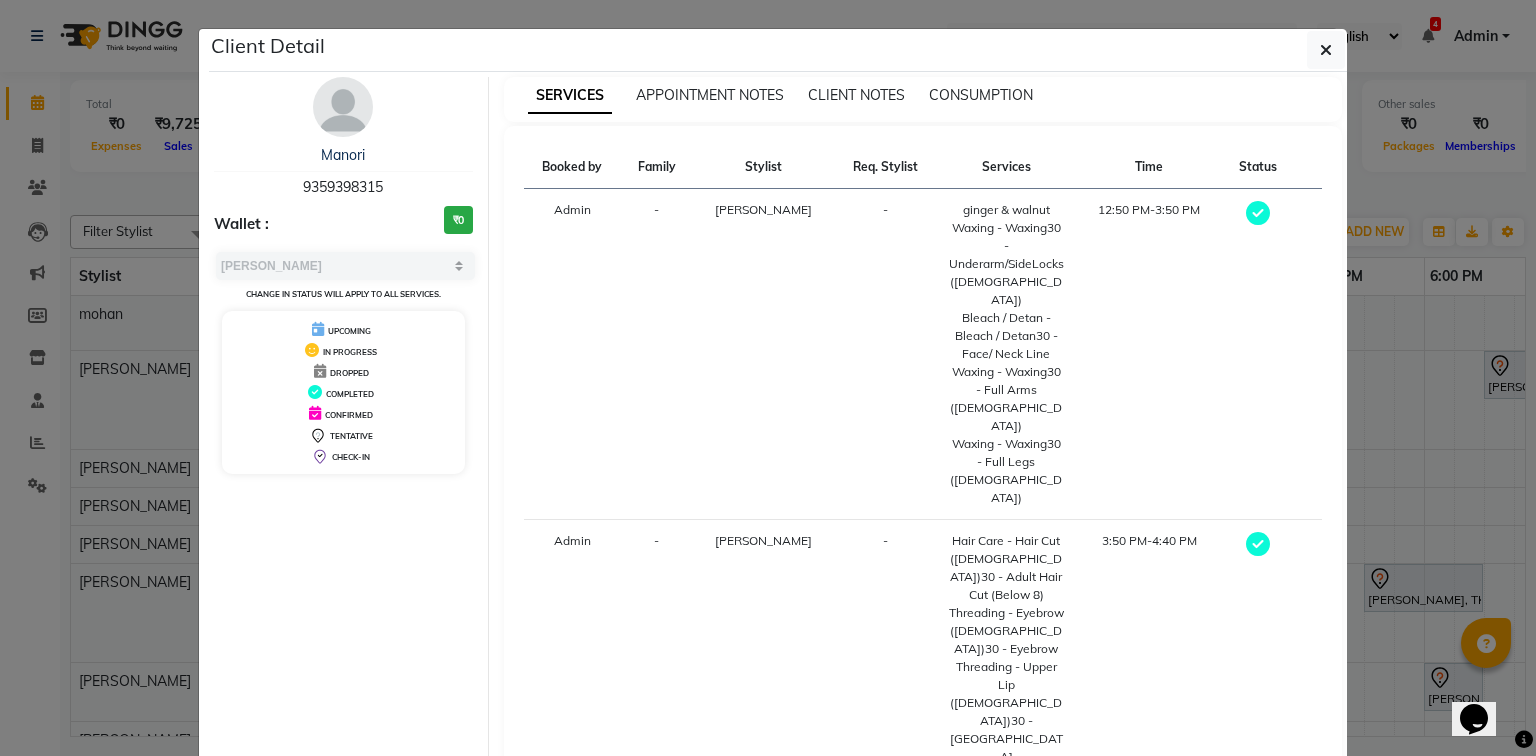 drag, startPoint x: 376, startPoint y: 149, endPoint x: 232, endPoint y: 156, distance: 144.17004 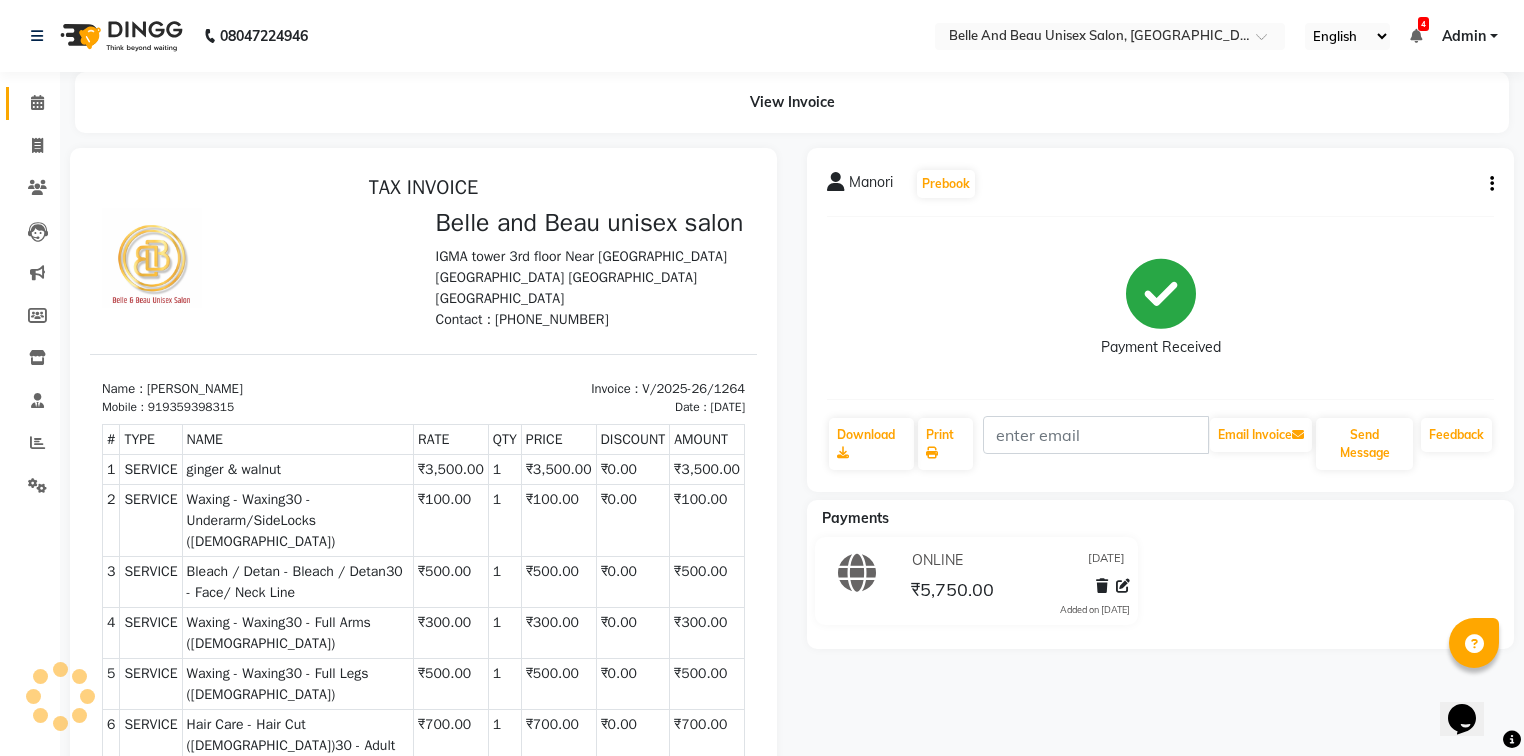 scroll, scrollTop: 0, scrollLeft: 0, axis: both 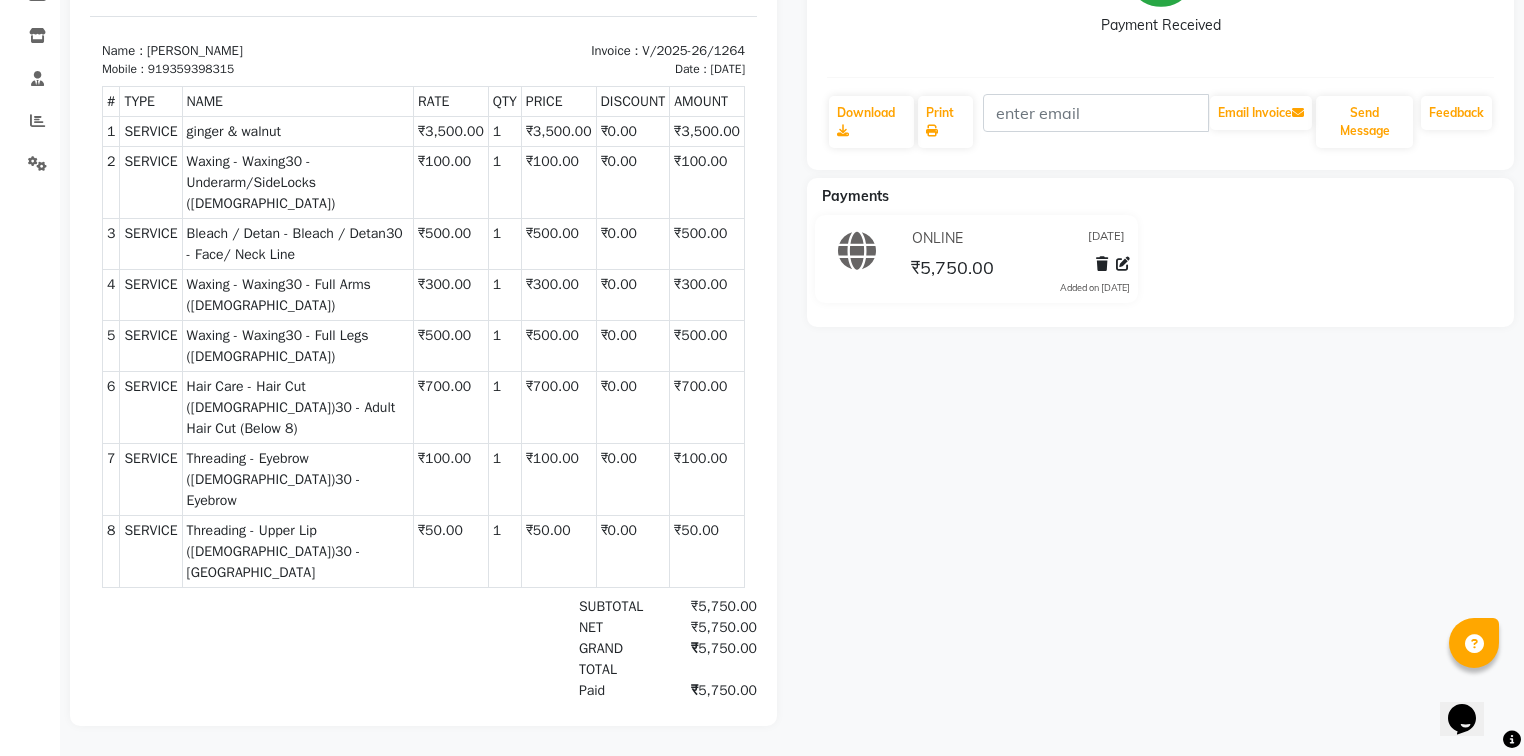 click on "Manori   Prebook   Payment Received  Download  Print   Email Invoice   Send Message Feedback  Payments ONLINE [DATE] ₹5,750.00  Added on [DATE]" 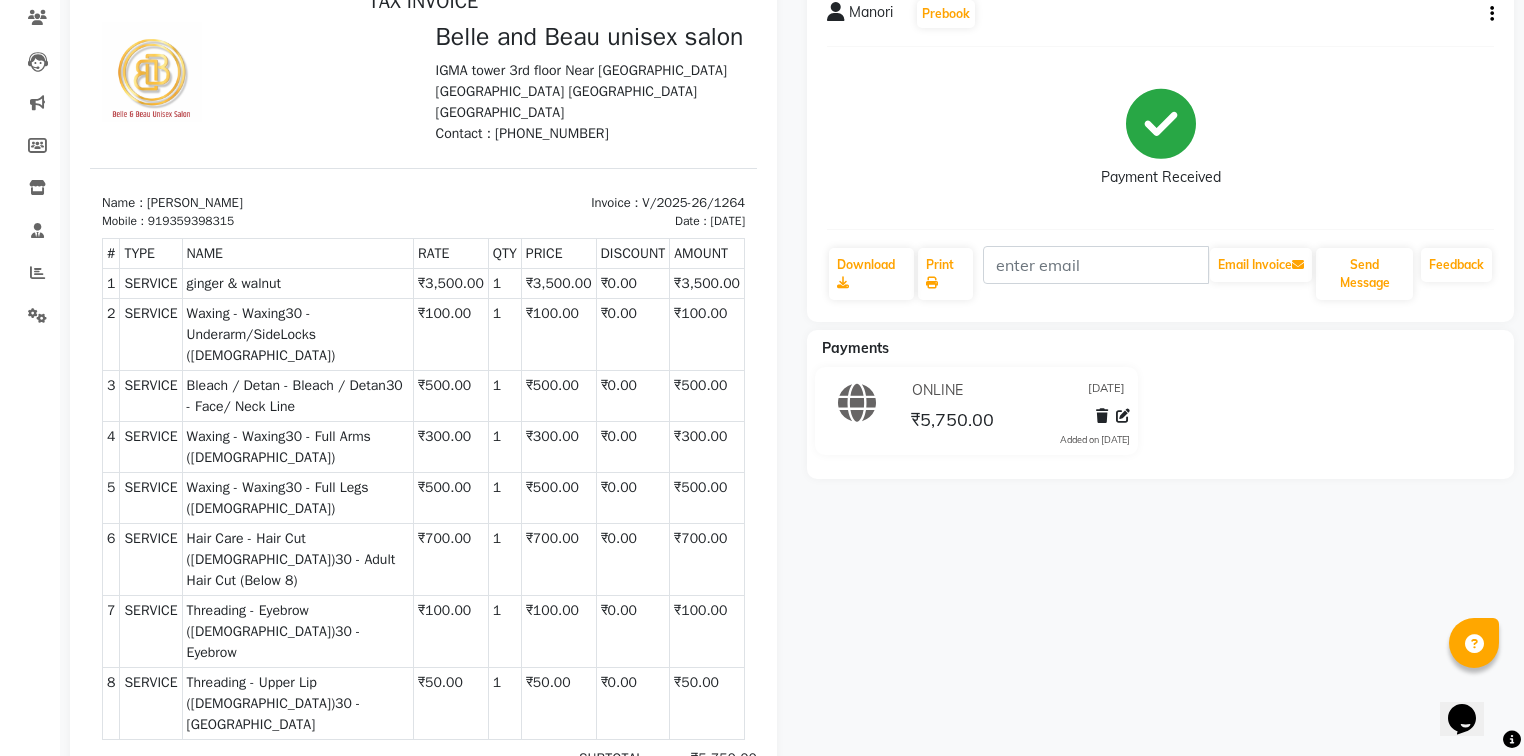 scroll, scrollTop: 12, scrollLeft: 0, axis: vertical 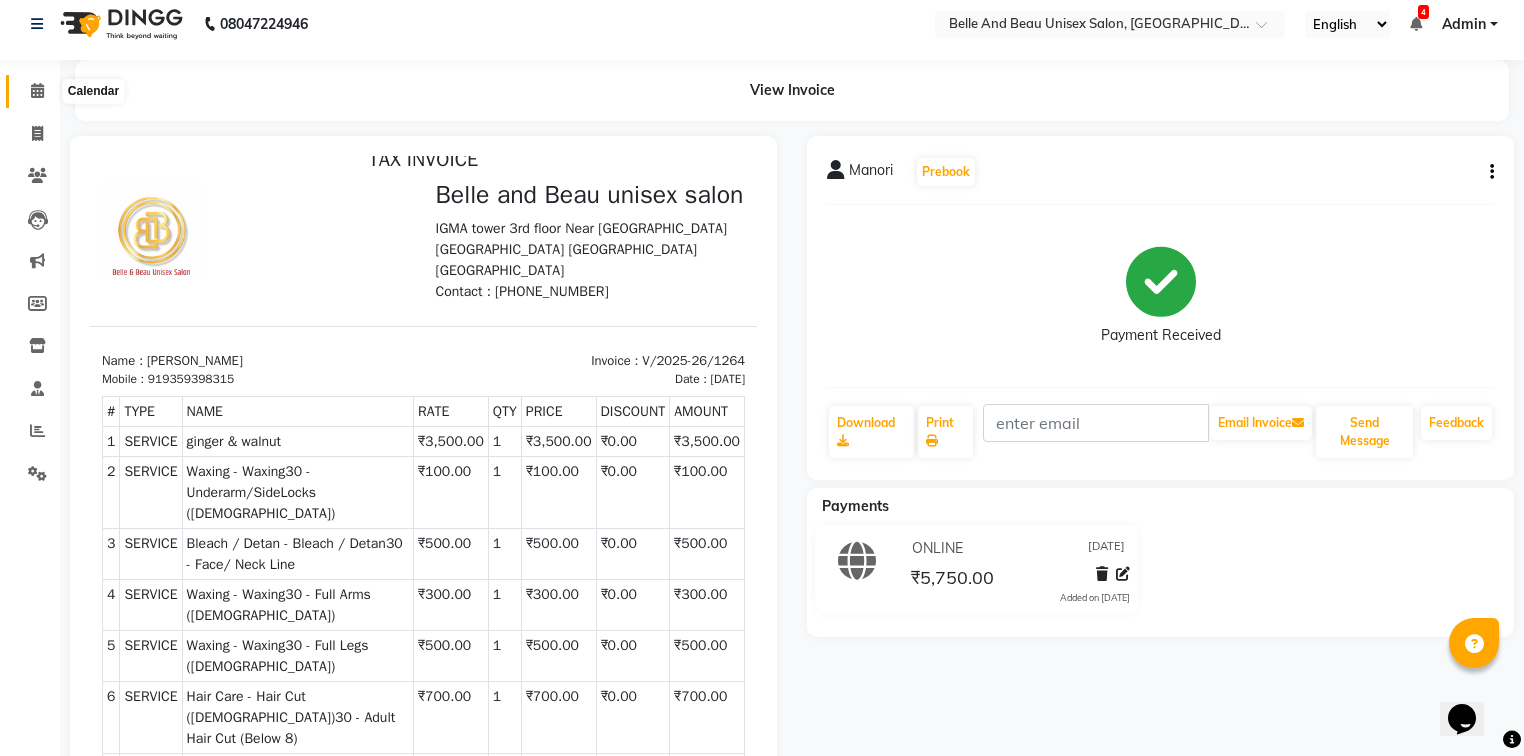 click 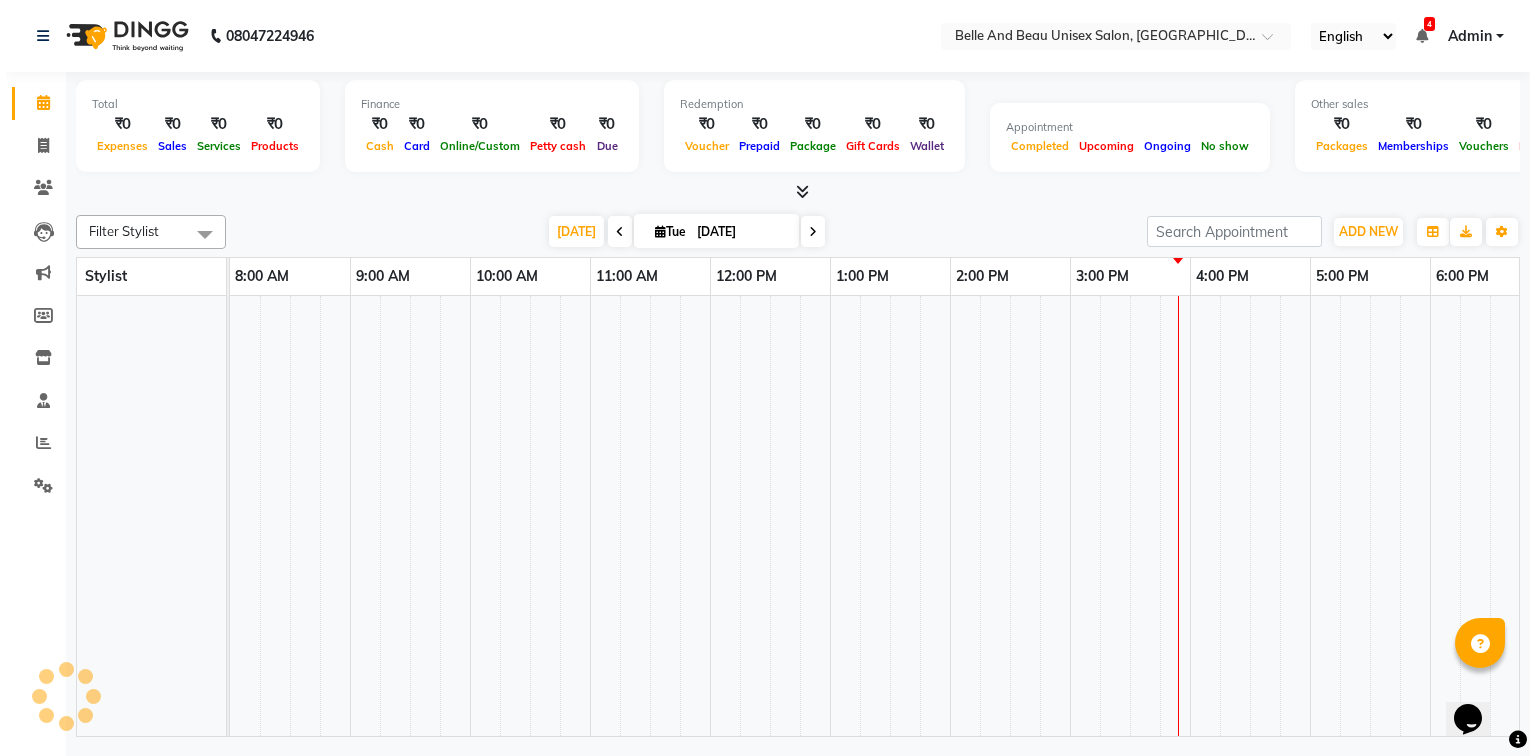 scroll, scrollTop: 0, scrollLeft: 0, axis: both 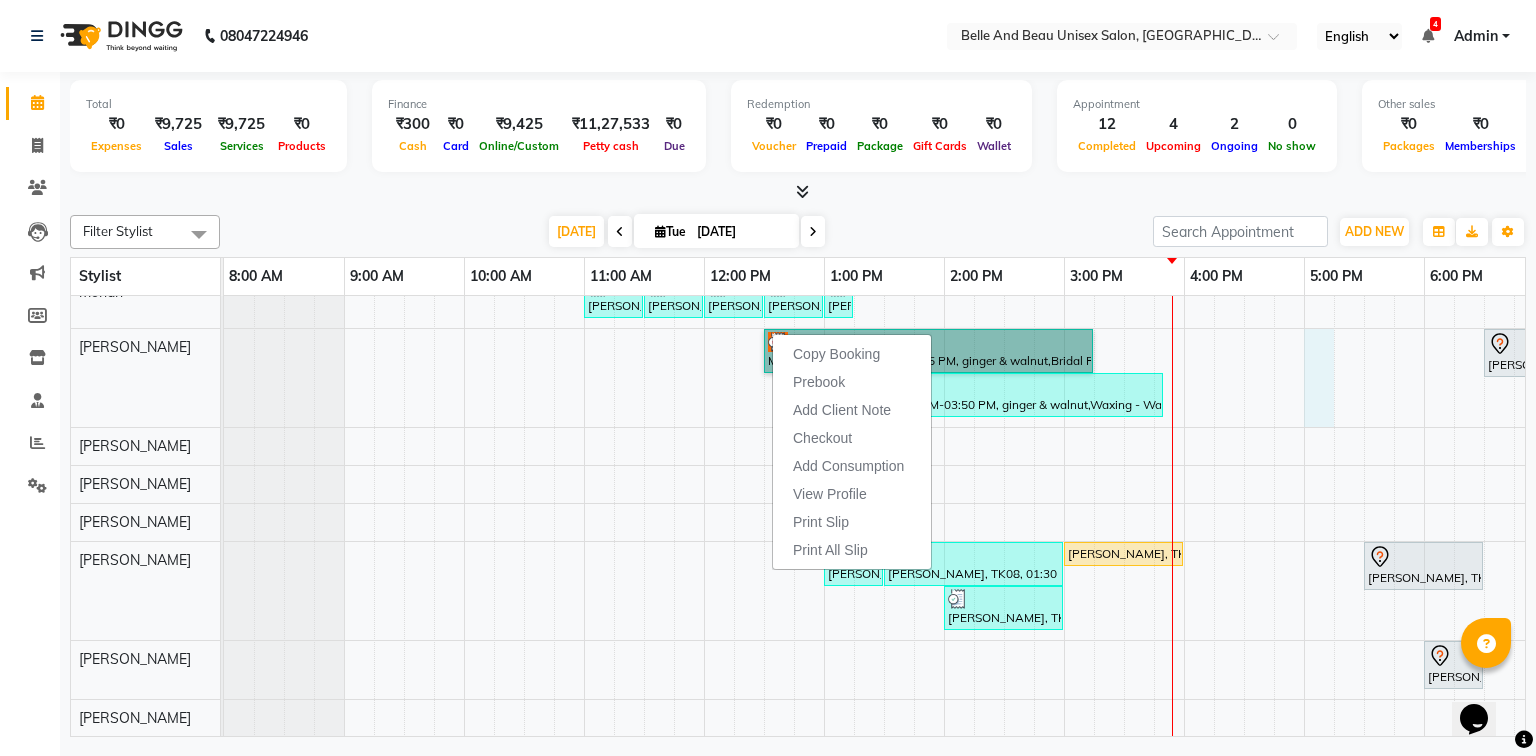 click on "[PERSON_NAME], TK07, 11:00 AM-11:30 AM, Massage Vedic [PERSON_NAME]  head      [PERSON_NAME], TK07, 11:30 AM-12:00 PM, Clean Up - o3+     [PERSON_NAME], TK07, 12:00 PM-12:30 PM, Bleach / Detan - Bleach / Detan30 - Face/ Neck Line     [PERSON_NAME], TK07, 12:30 PM-01:00 PM, Shave & Trimming - [PERSON_NAME]  ([DEMOGRAPHIC_DATA])30 - [PERSON_NAME] Shaping     [PERSON_NAME], TK07, 01:00 PM-01:15 PM, deep conditioning [DEMOGRAPHIC_DATA]     Manori, TK02, 12:30 PM-03:15 PM, ginger & walnut,Bridal Package - Waxing (Honey)30 - Full Legs (₹500),Bridal Package - Waxing (Honey)30 - Full Hand (₹300),Waxing - Waxing30 - Underarm/SideLocks ([DEMOGRAPHIC_DATA]) (₹100),Bleach / Detan - Bleach / Detan30 - Face/ Neck Line (₹500)             [PERSON_NAME], TK01, 06:30 PM-07:00 PM, Nail Art - Nail Art30 - Nail Extension     Manori, TK11, 12:50 PM-03:50 PM, ginger & walnut,Waxing - Waxing30 - Underarm/SideLocks ([DEMOGRAPHIC_DATA]),Bleach / Detan - Bleach / Detan30 - Face/ Neck Line,Waxing - Waxing30 - Full Arms ([DEMOGRAPHIC_DATA]),Waxing - Waxing30 - Full Legs ([DEMOGRAPHIC_DATA])" at bounding box center (1004, 505) 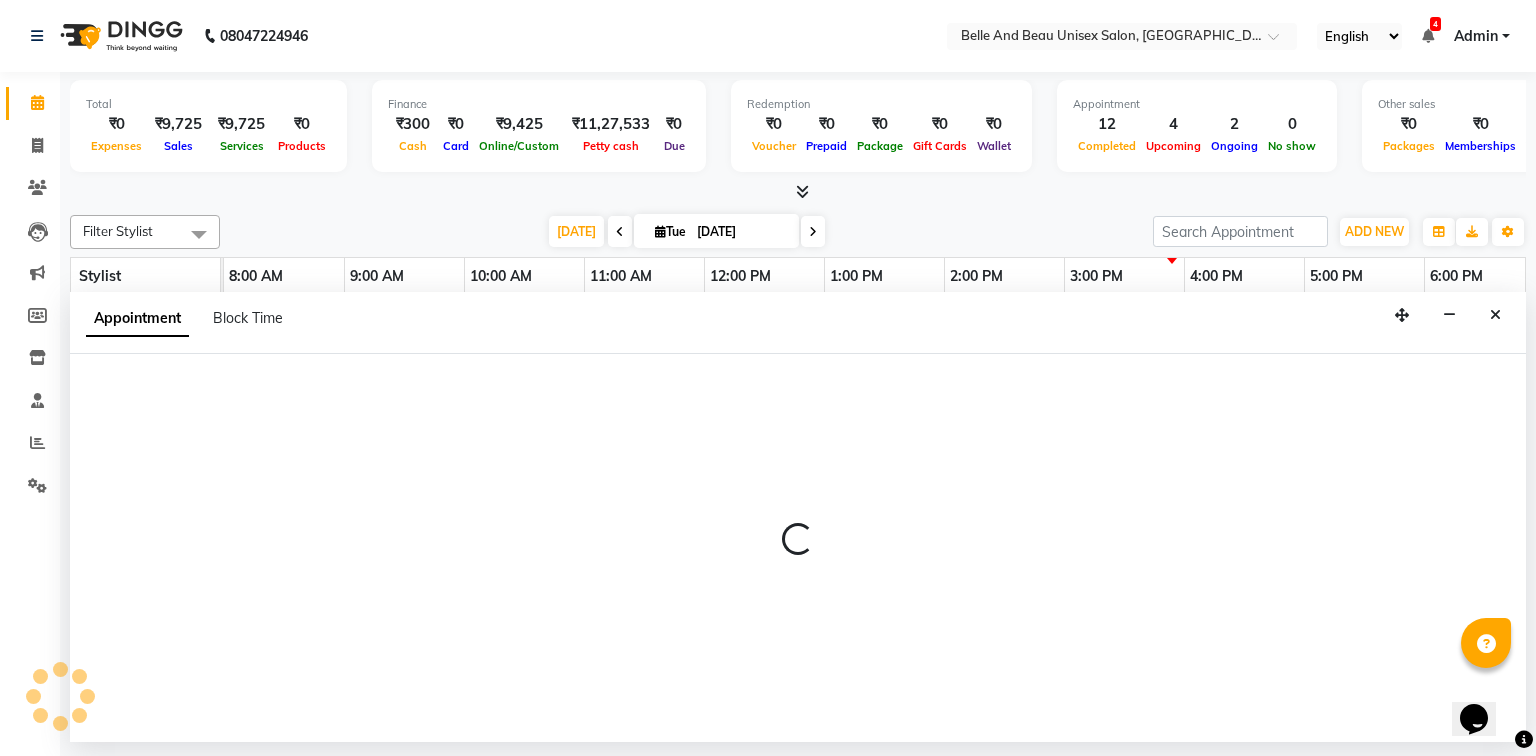 select on "59222" 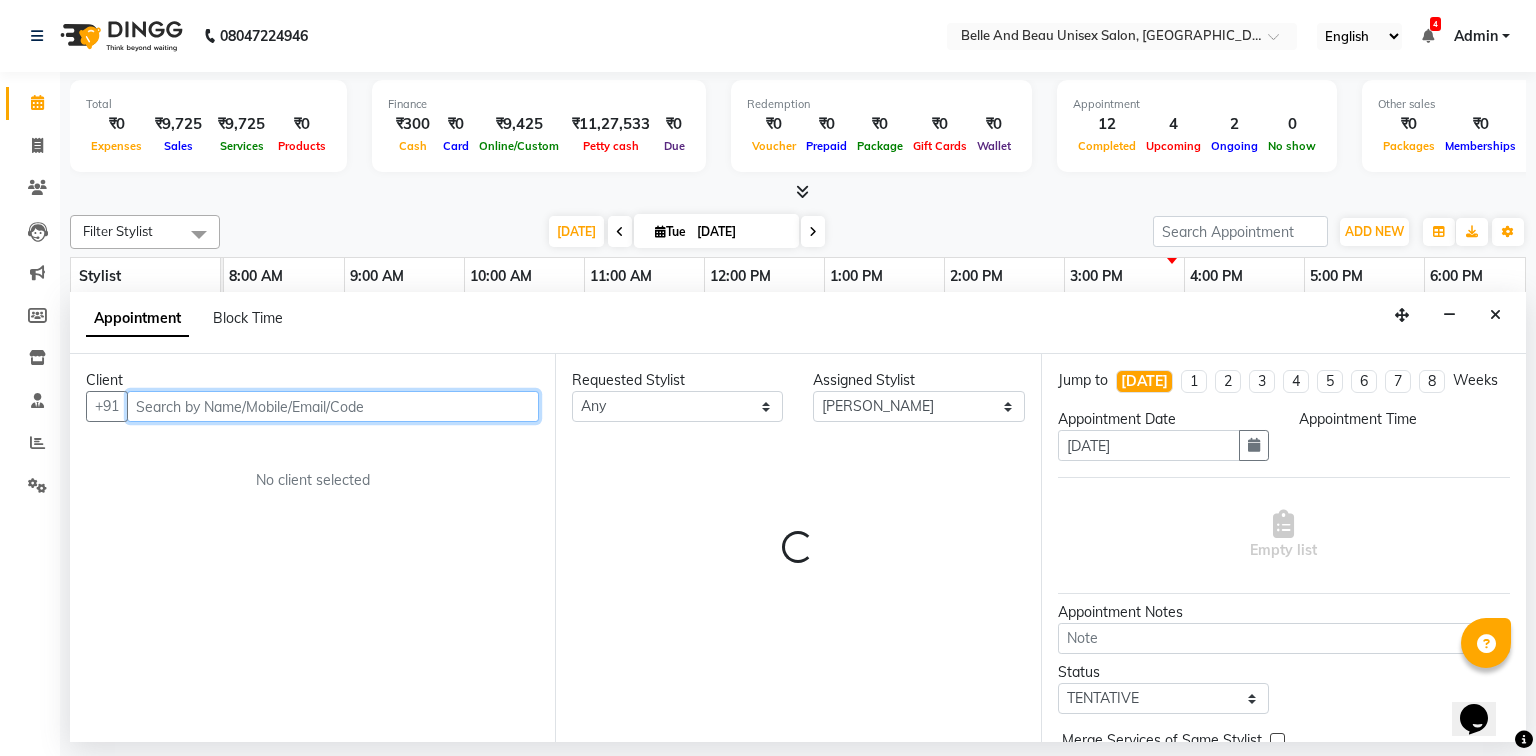 select on "1020" 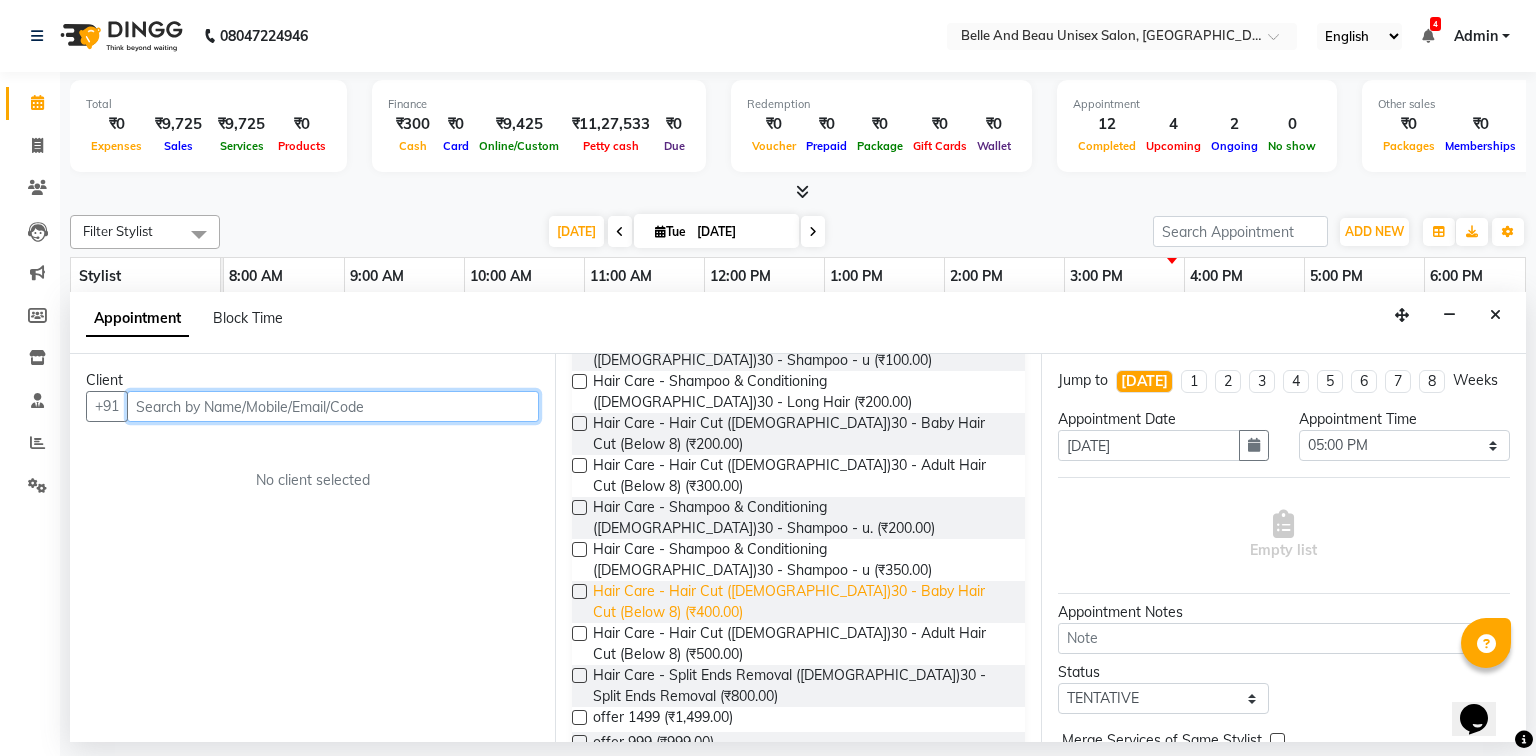 scroll, scrollTop: 0, scrollLeft: 0, axis: both 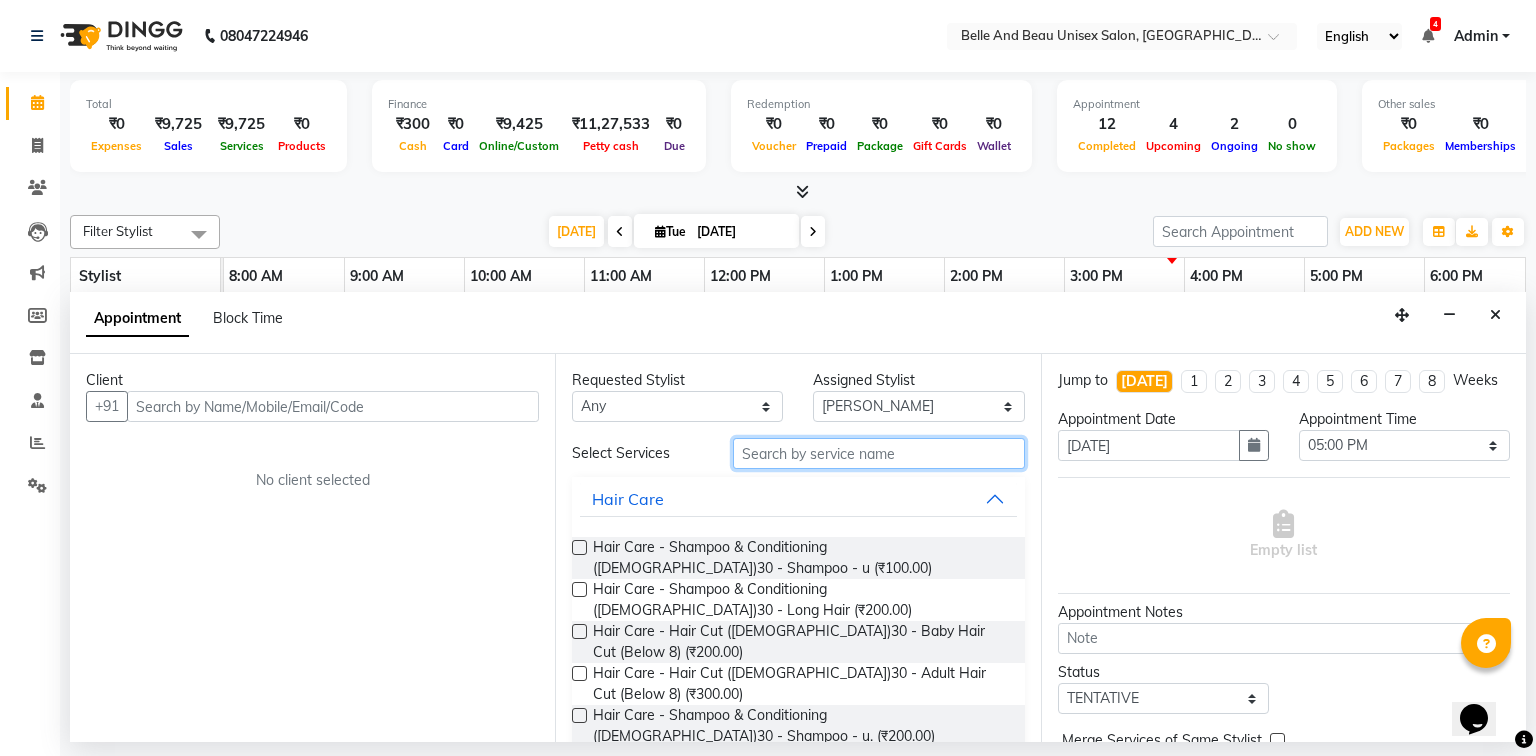 click at bounding box center [879, 453] 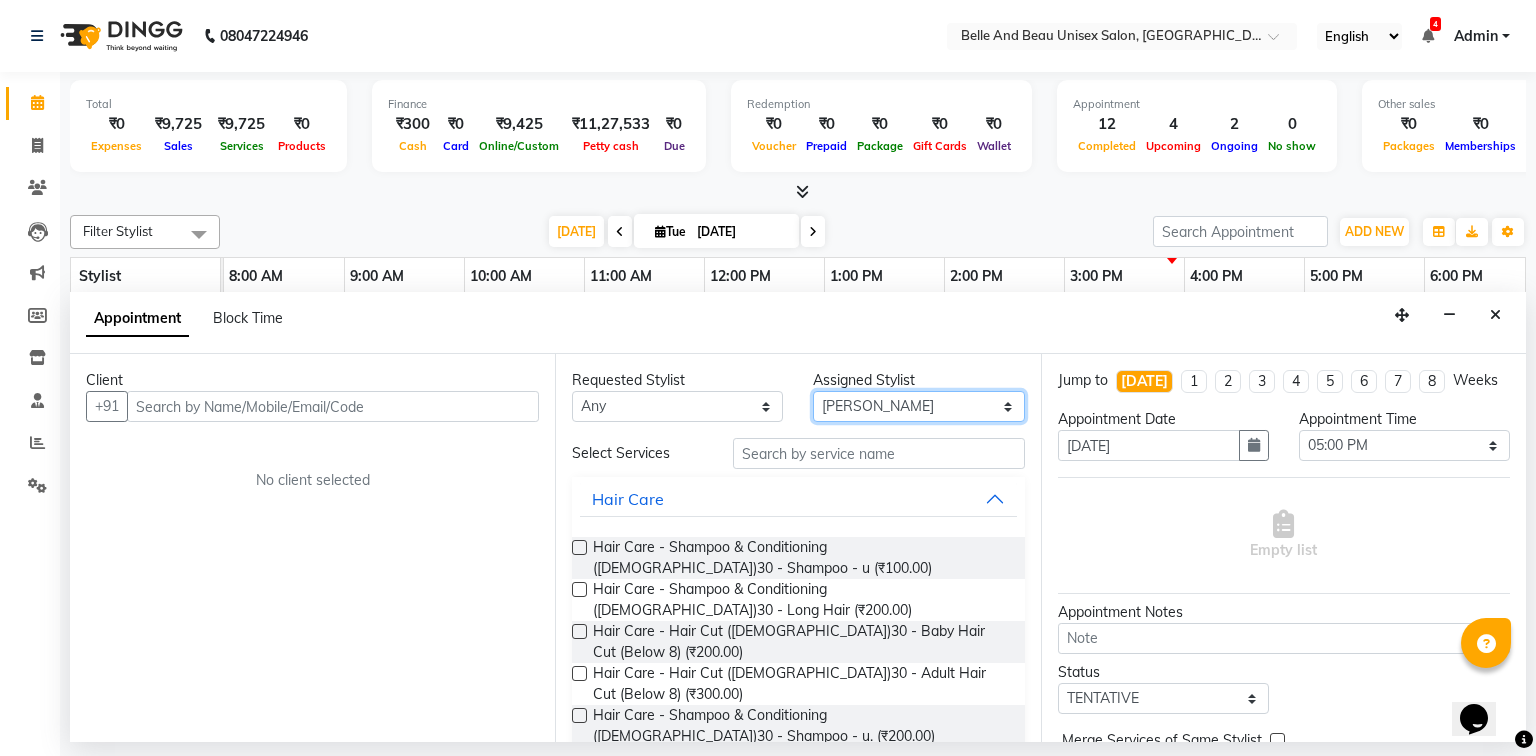 click on "Select  [PERSON_NAME]  [PERSON_NAME] [PERSON_NAME] [PERSON_NAME] [PERSON_NAME] [PERSON_NAME] [PERSON_NAME] [PERSON_NAME] Twinkle [PERSON_NAME] [PERSON_NAME]" at bounding box center (918, 406) 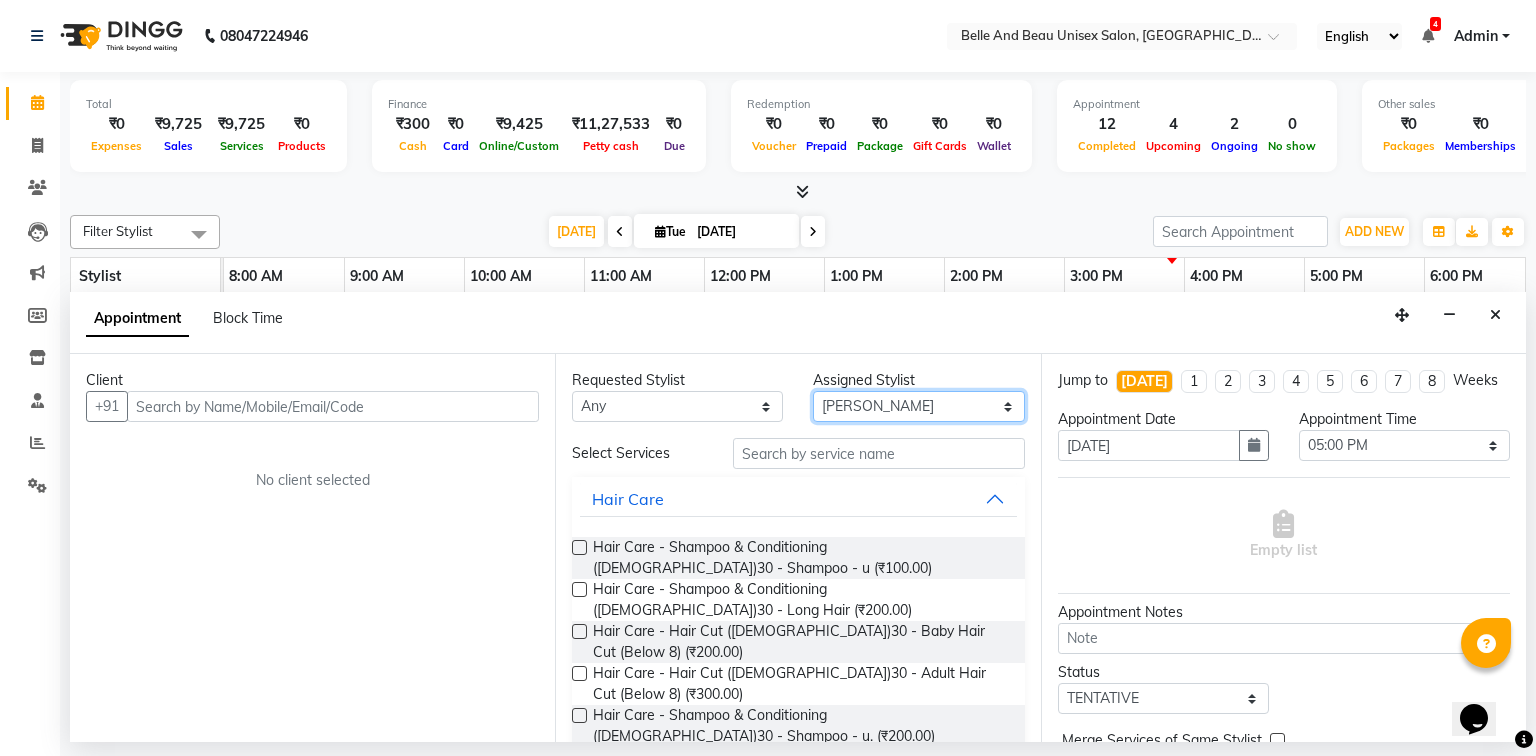 select on "65137" 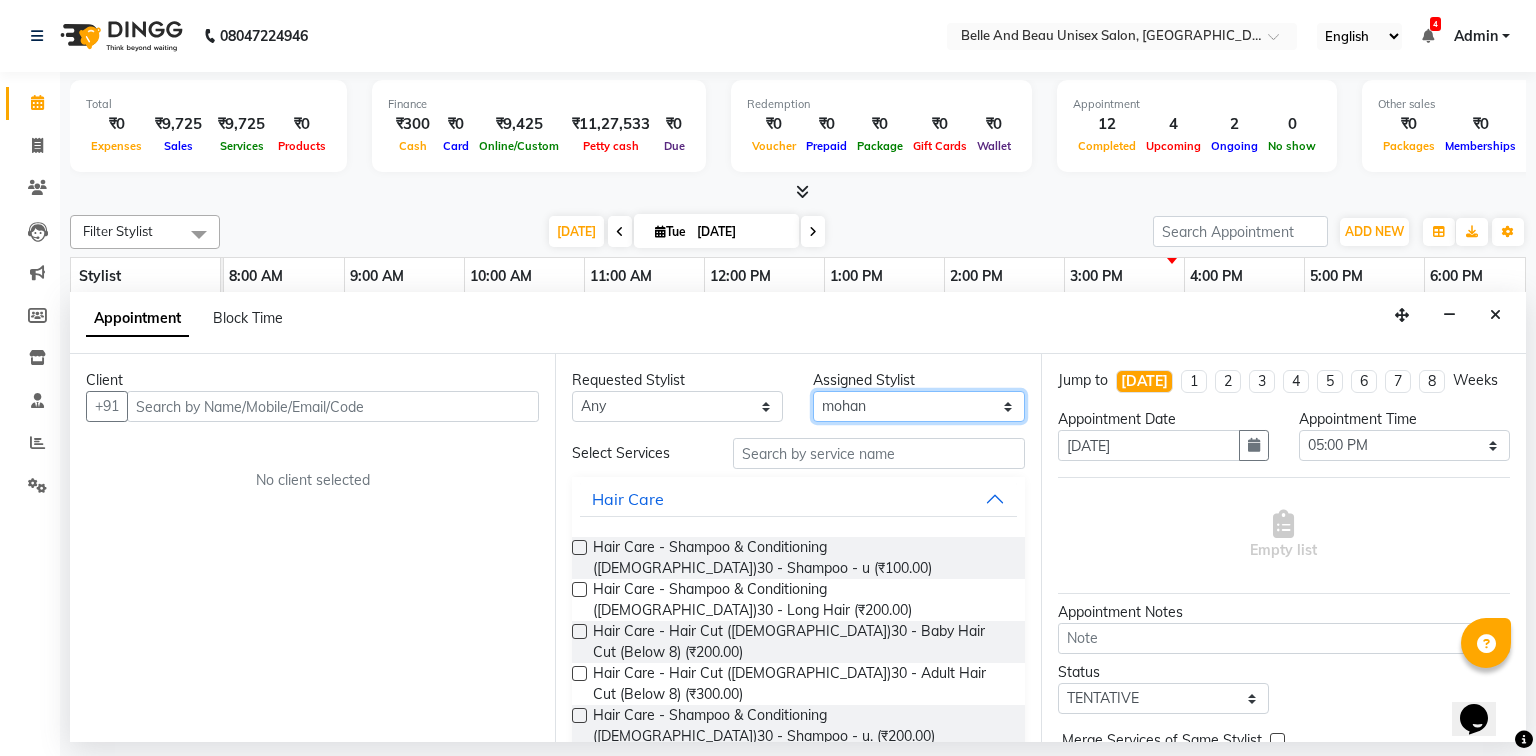 click on "Select  [PERSON_NAME]  [PERSON_NAME] [PERSON_NAME] [PERSON_NAME] [PERSON_NAME] [PERSON_NAME] [PERSON_NAME] [PERSON_NAME] Twinkle [PERSON_NAME] [PERSON_NAME]" at bounding box center [918, 406] 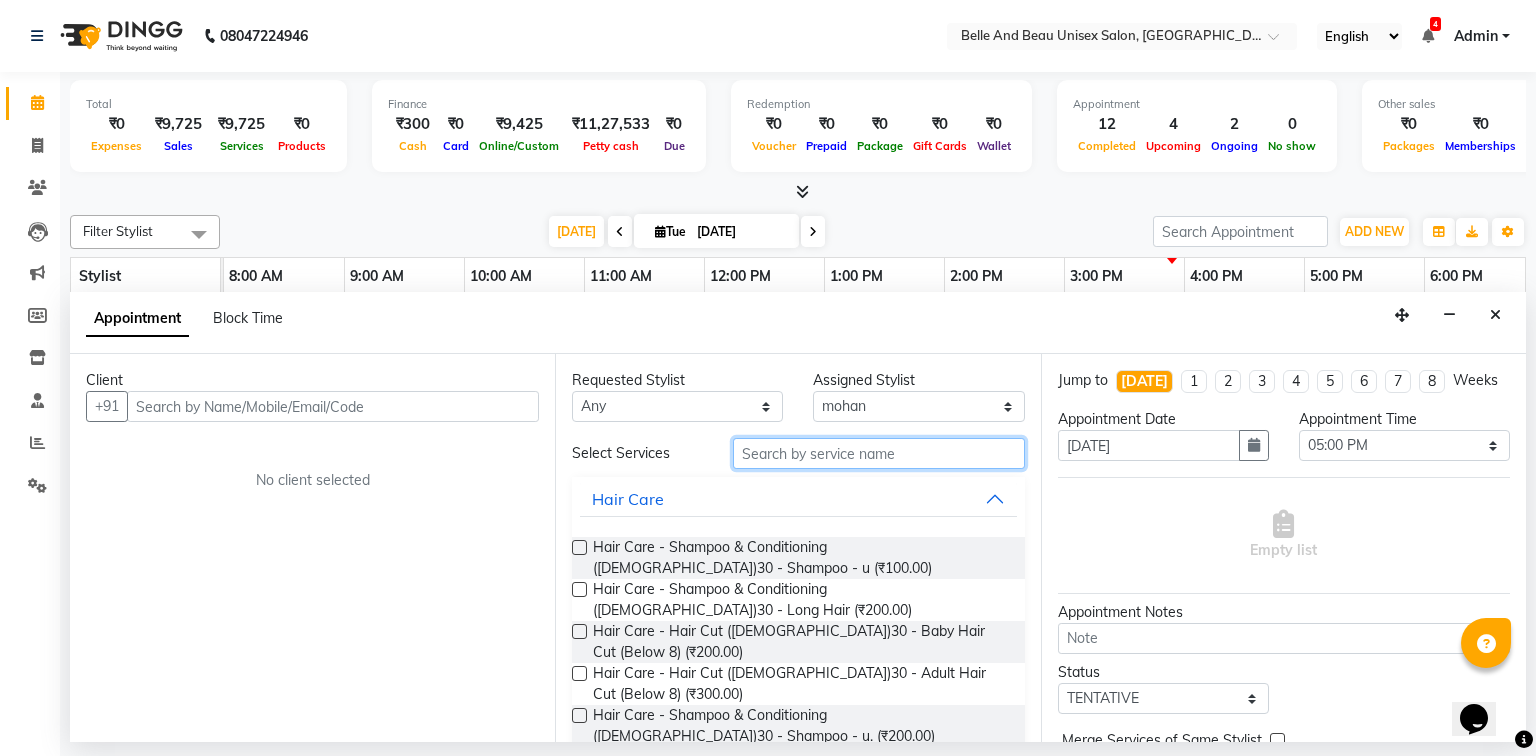 drag, startPoint x: 833, startPoint y: 453, endPoint x: 835, endPoint y: 418, distance: 35.057095 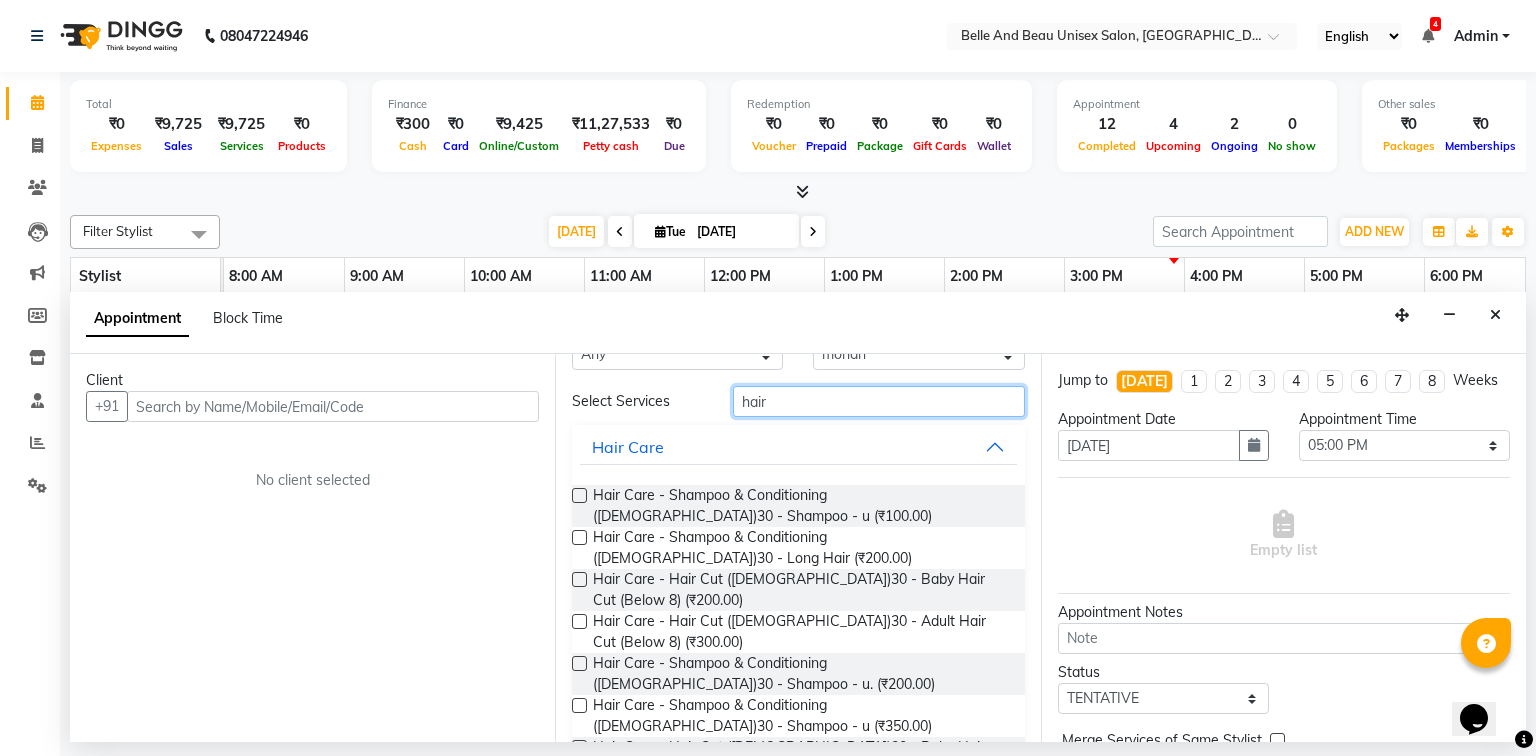 scroll, scrollTop: 80, scrollLeft: 0, axis: vertical 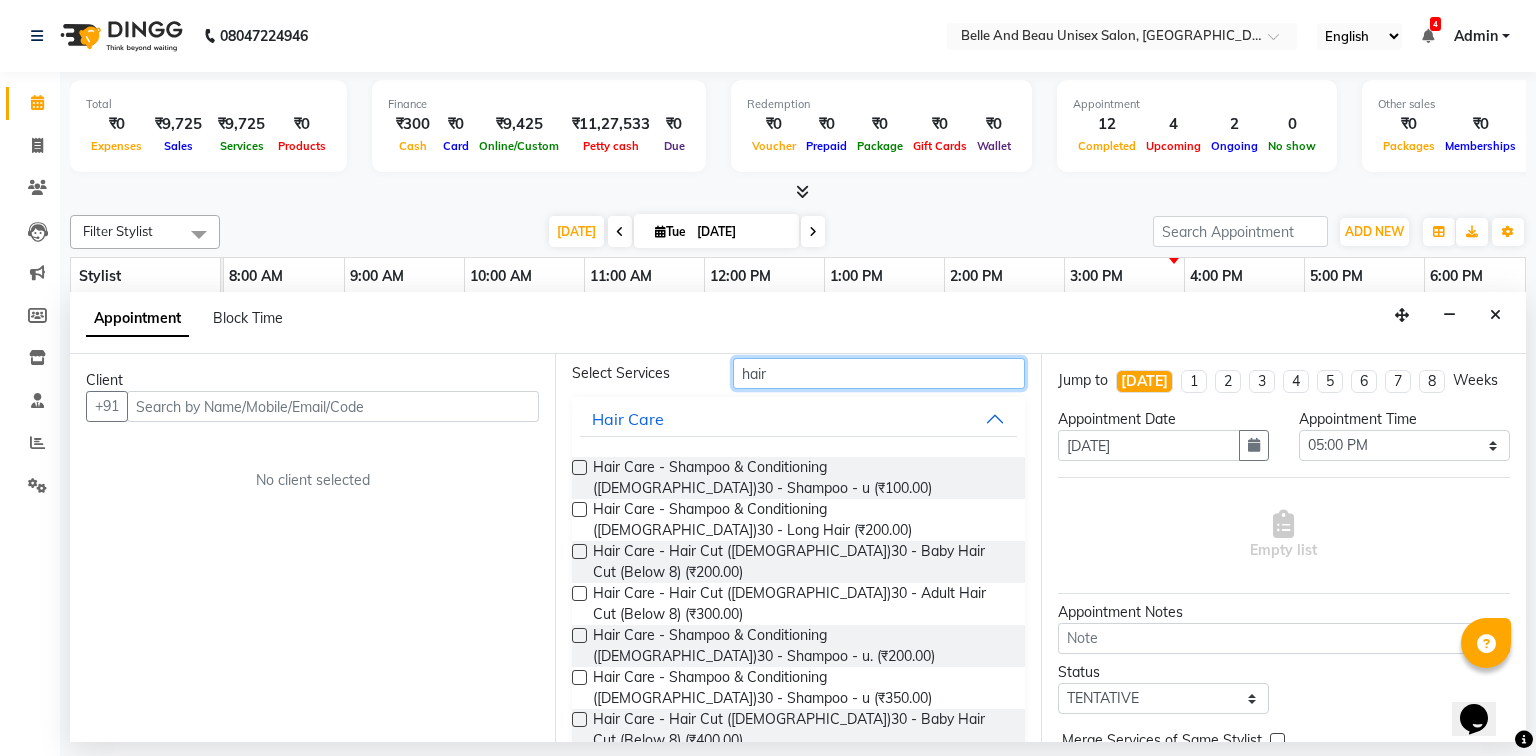 type on "hair" 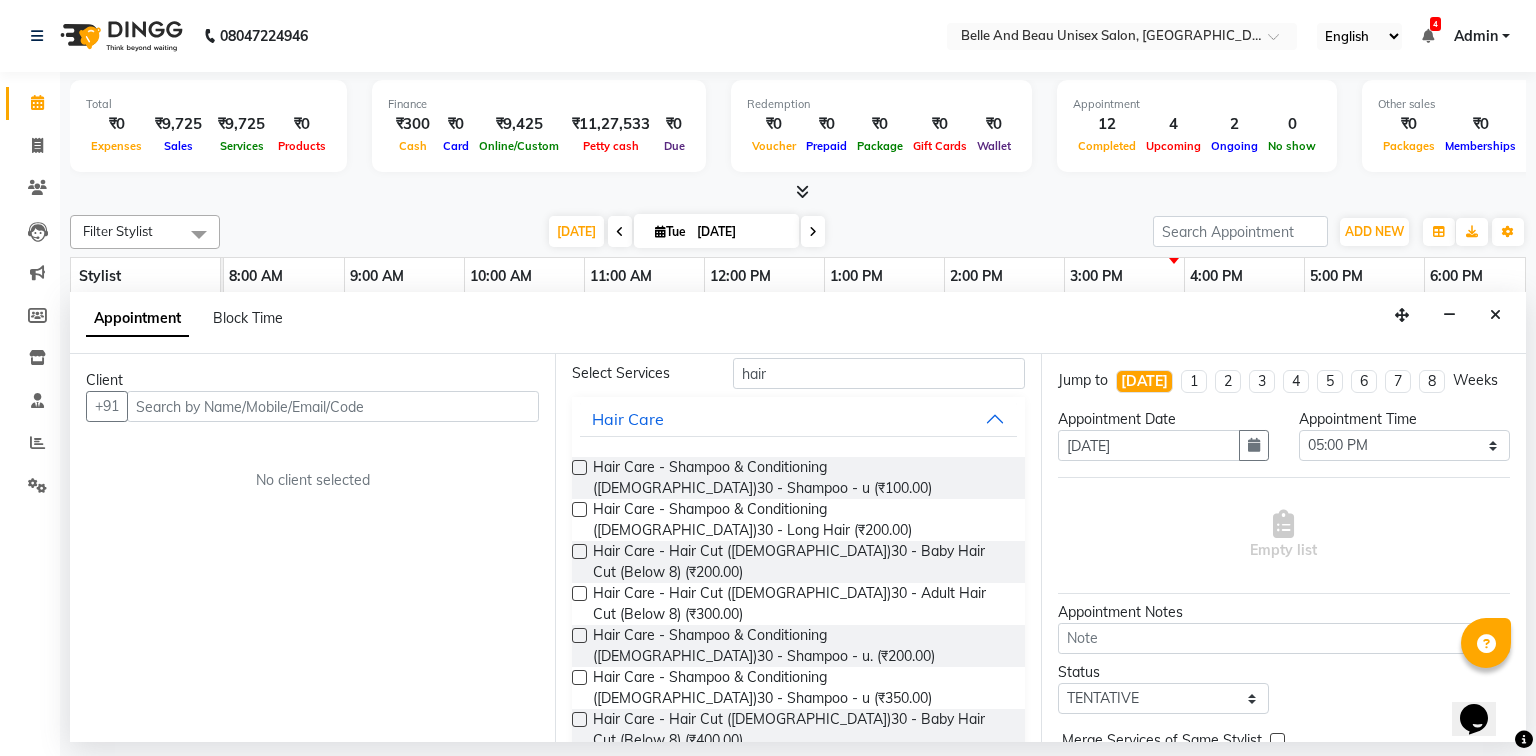click at bounding box center (579, 635) 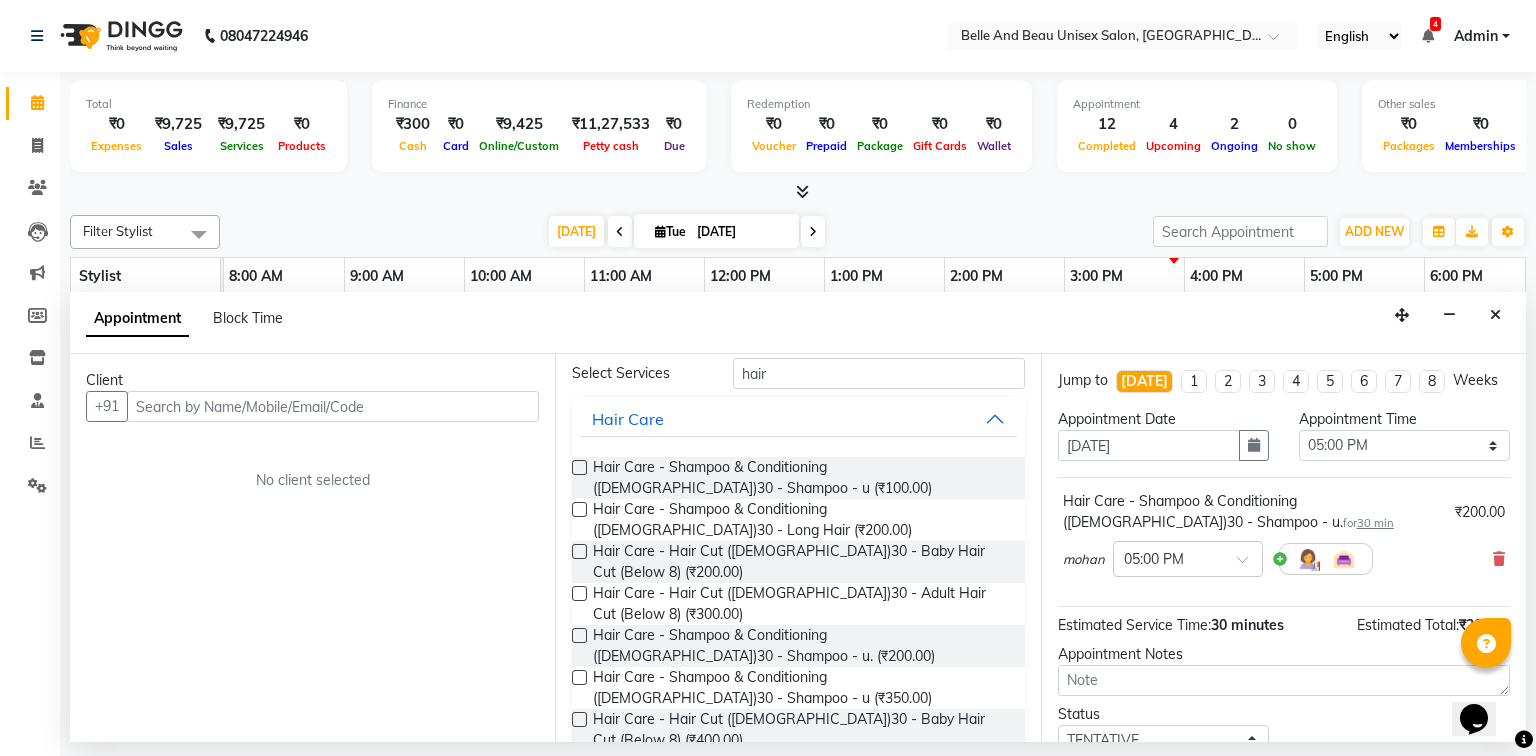 click at bounding box center [579, 635] 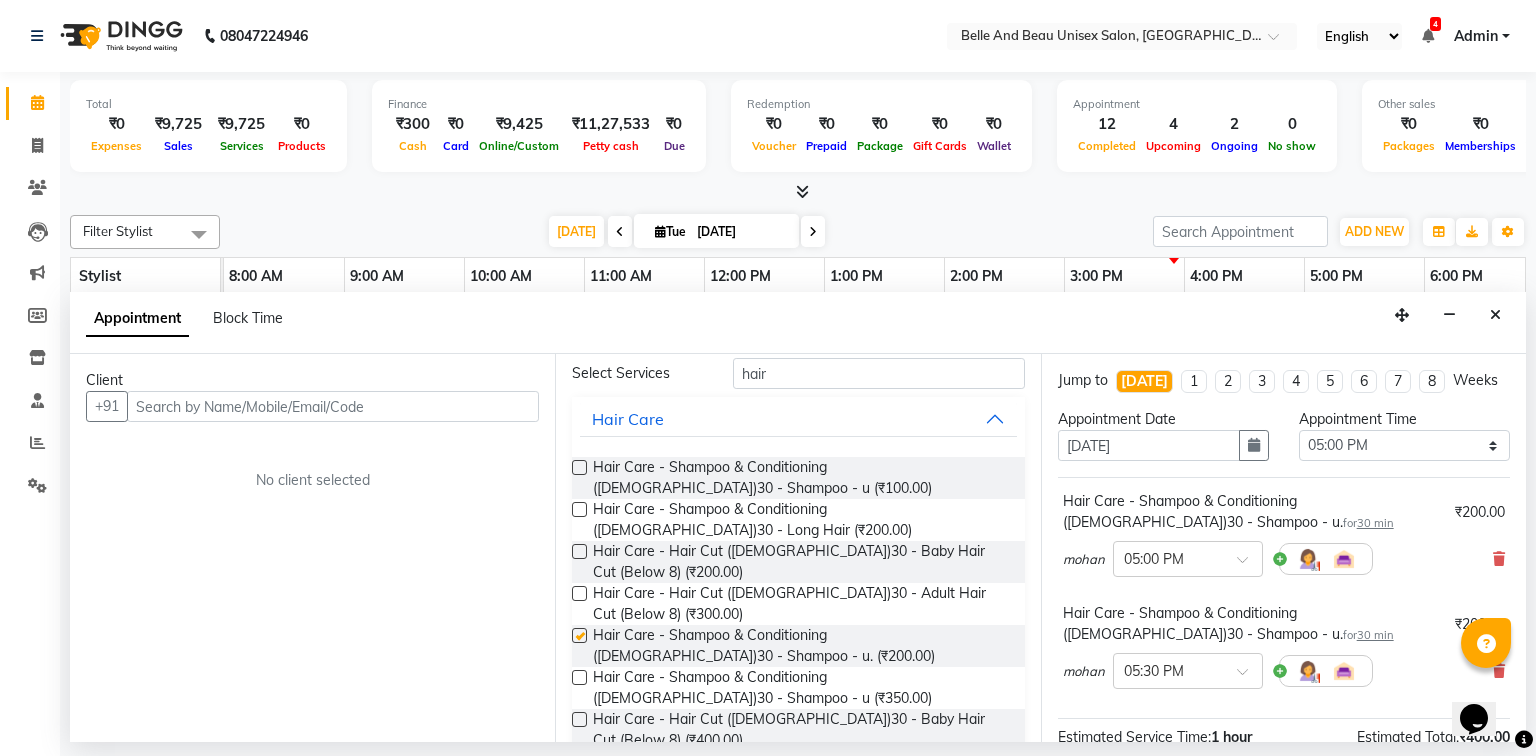 checkbox on "false" 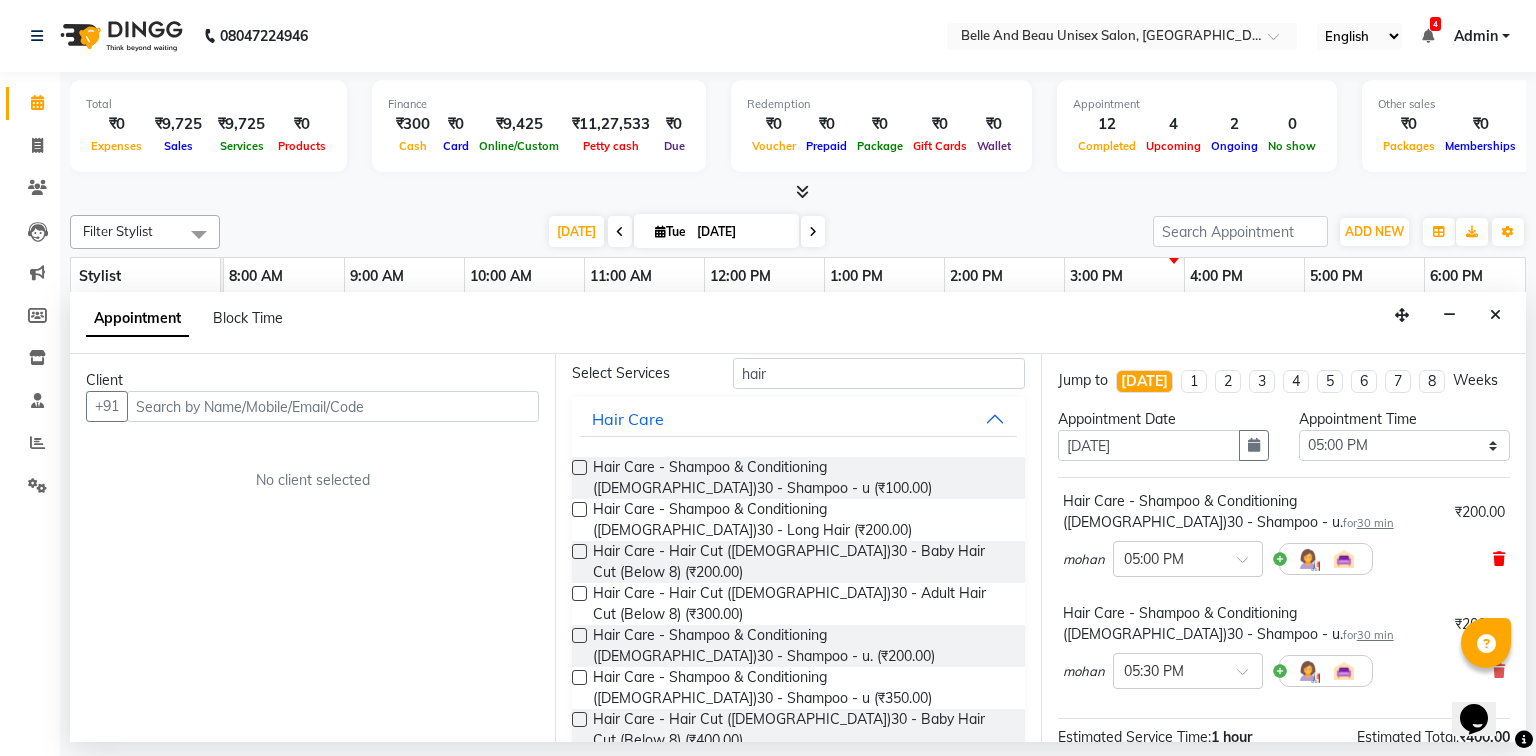 click at bounding box center (1499, 559) 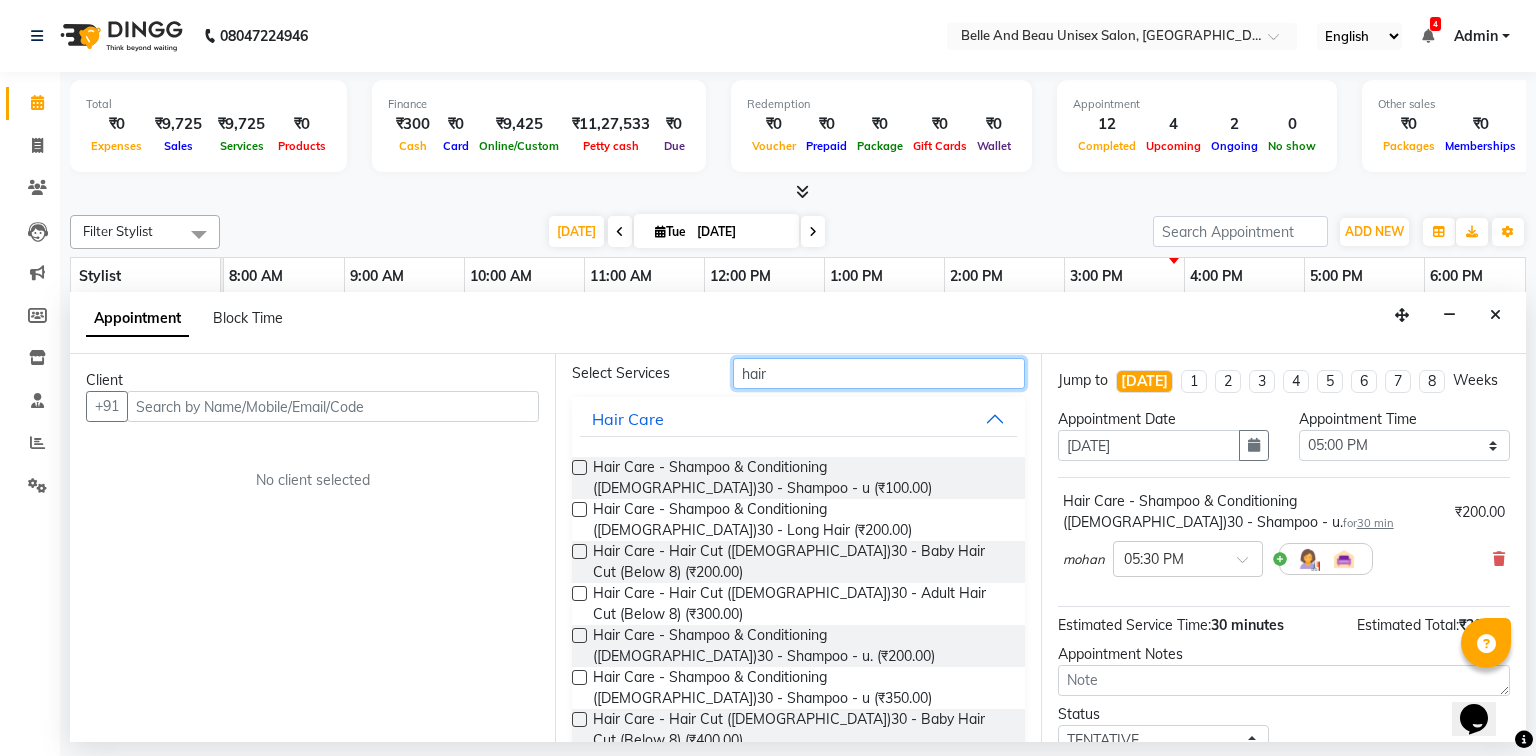 click on "hair" at bounding box center (879, 373) 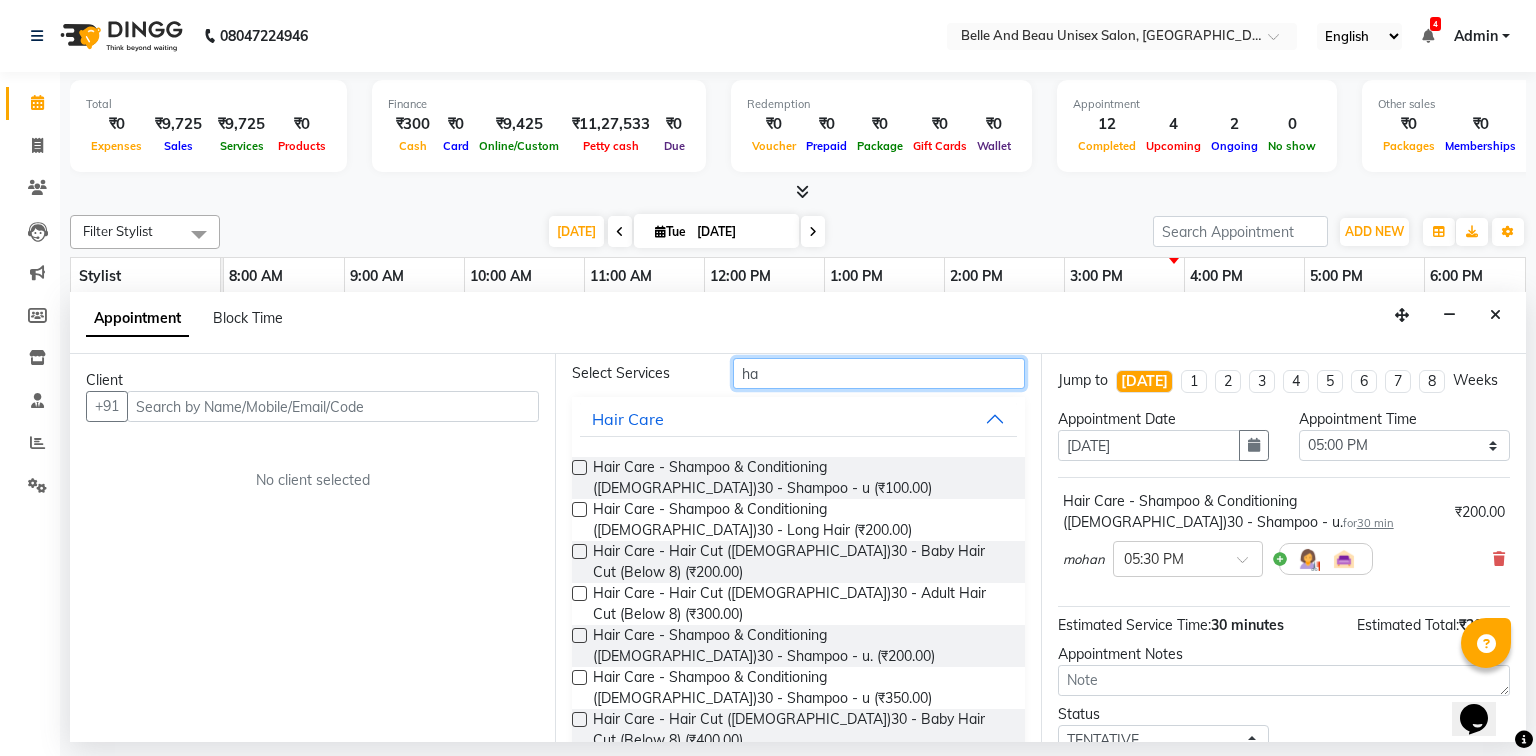 type on "h" 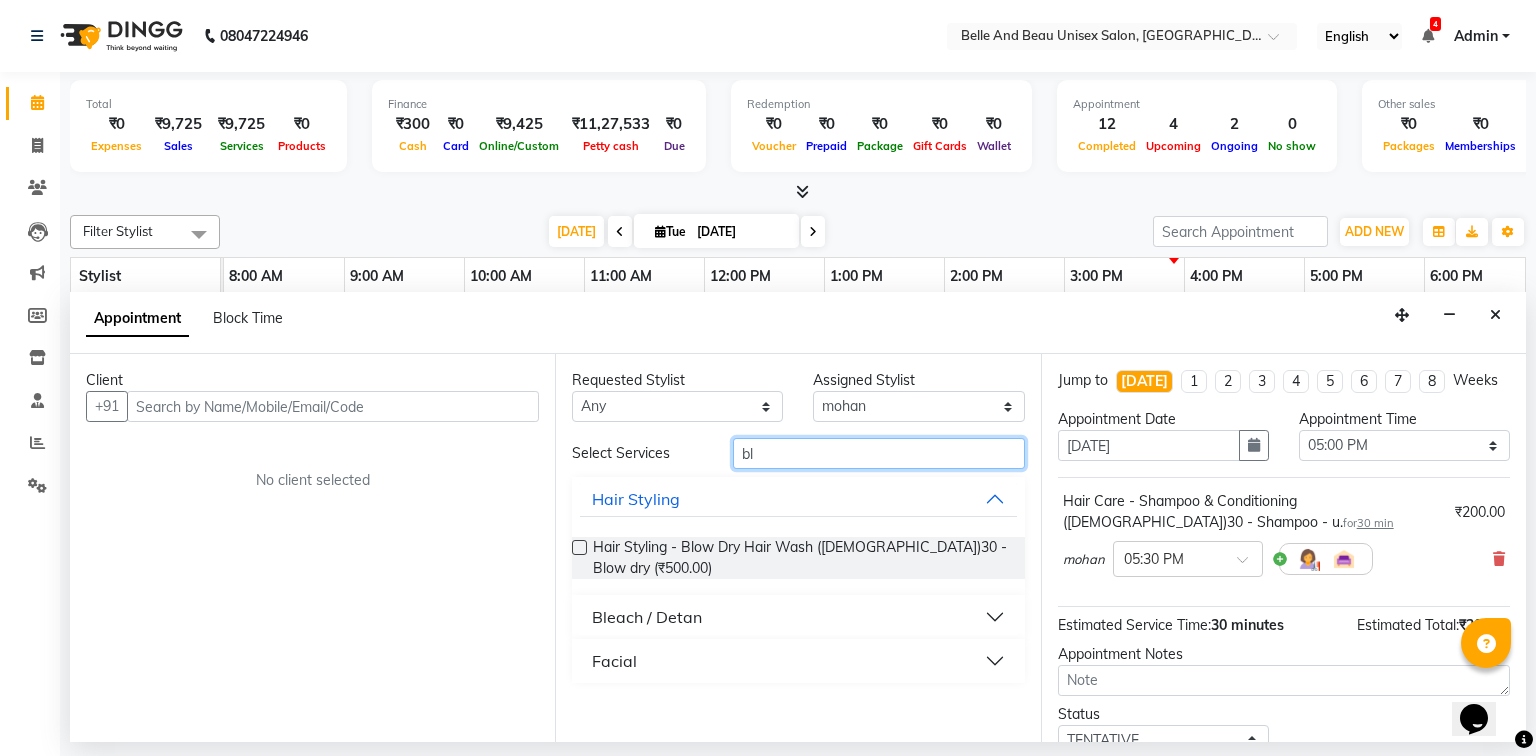 scroll, scrollTop: 0, scrollLeft: 0, axis: both 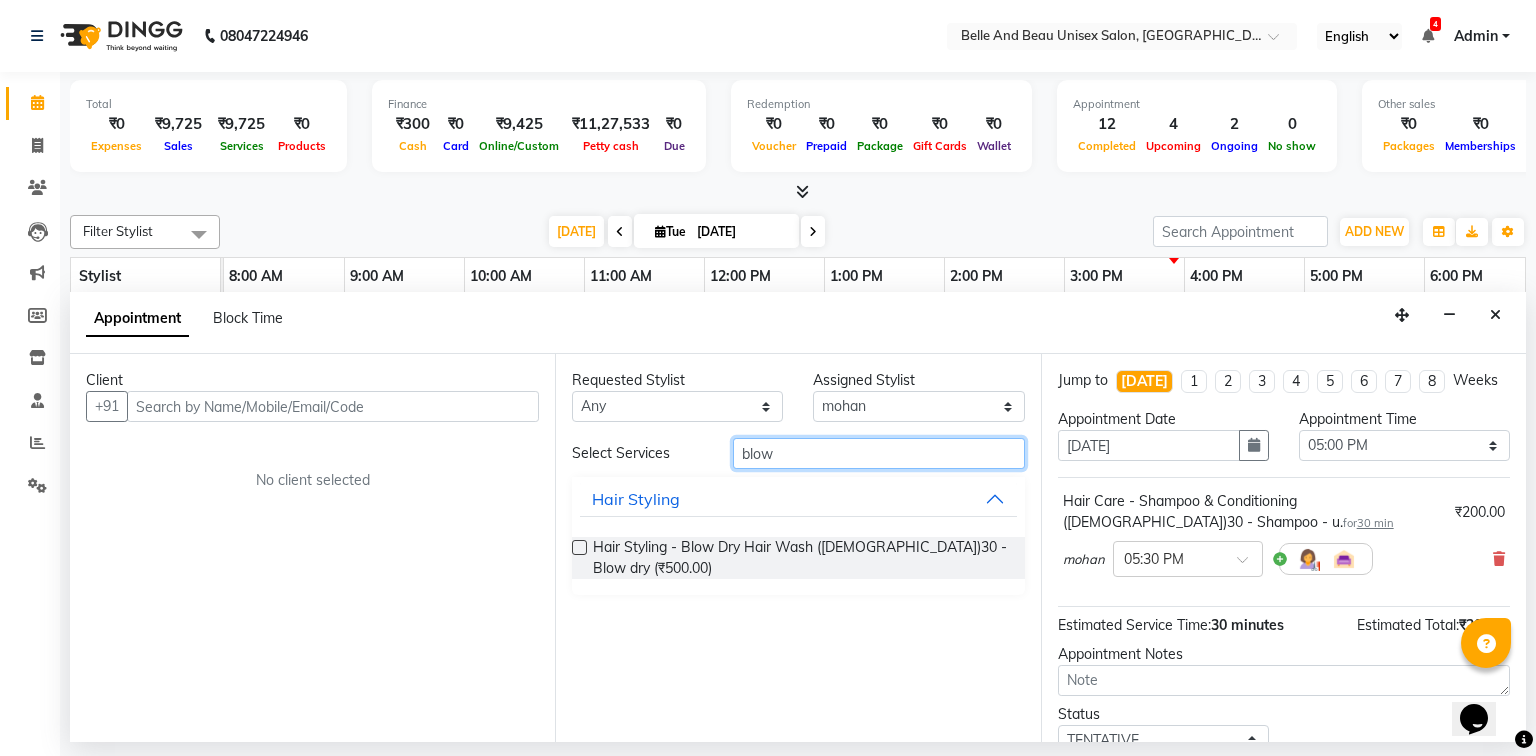 type on "blow" 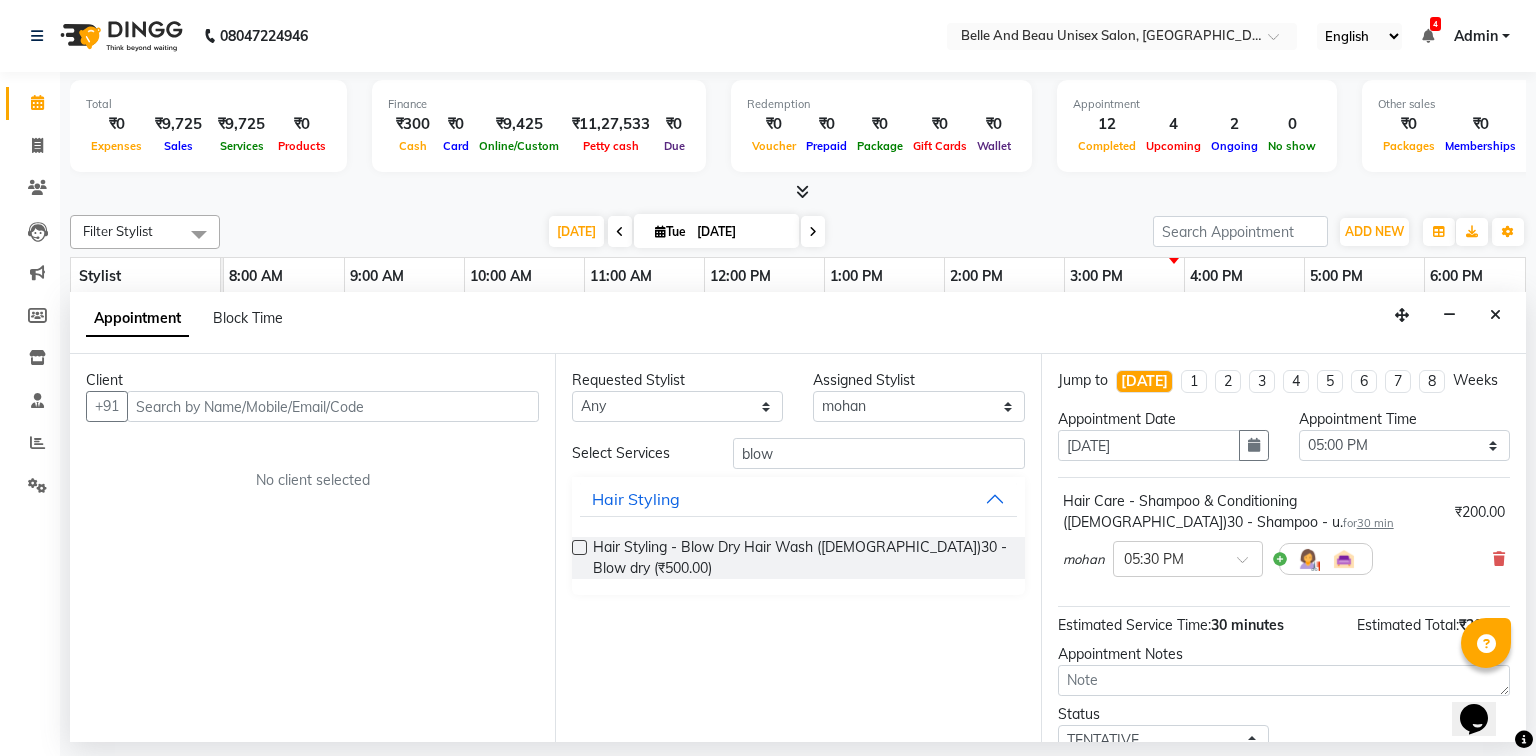 click at bounding box center [579, 547] 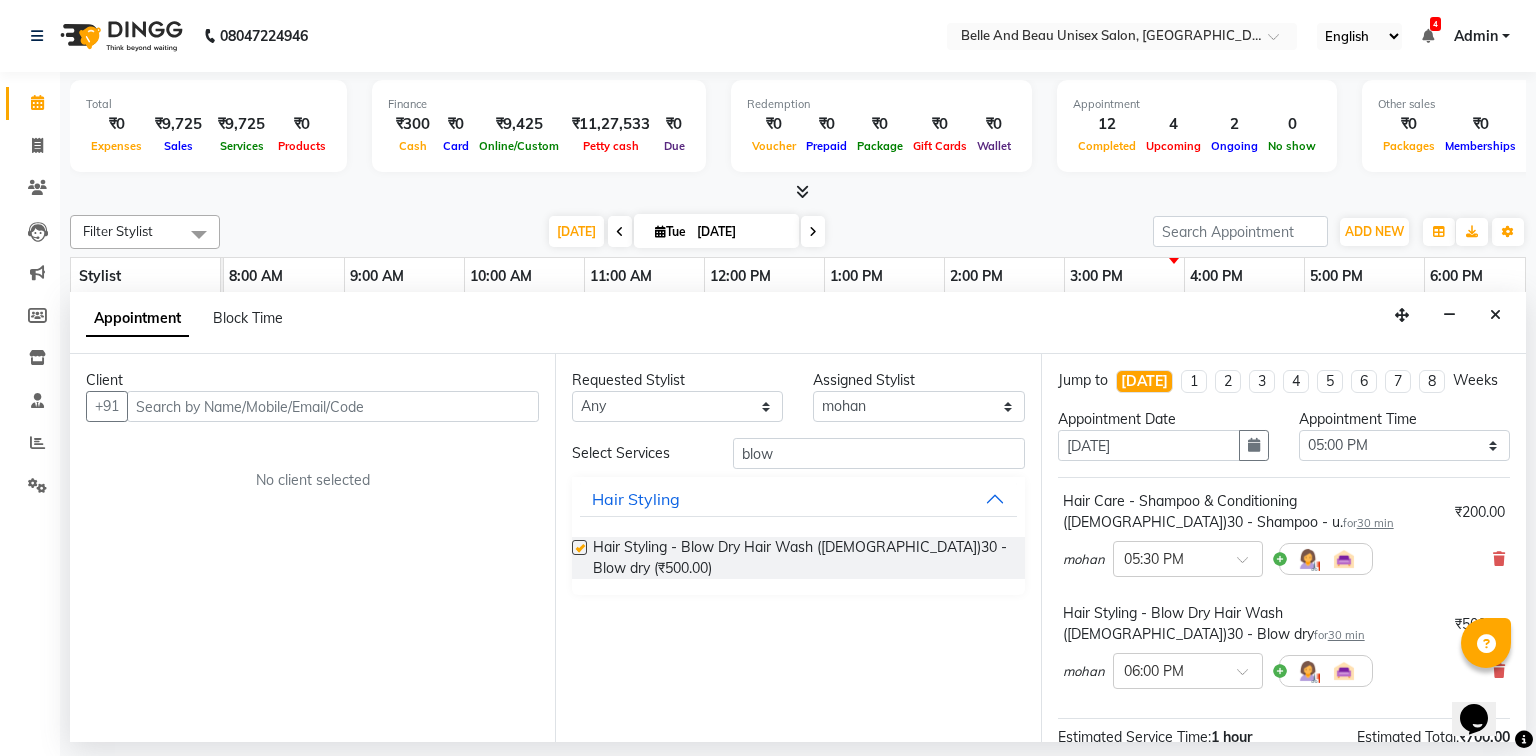 checkbox on "false" 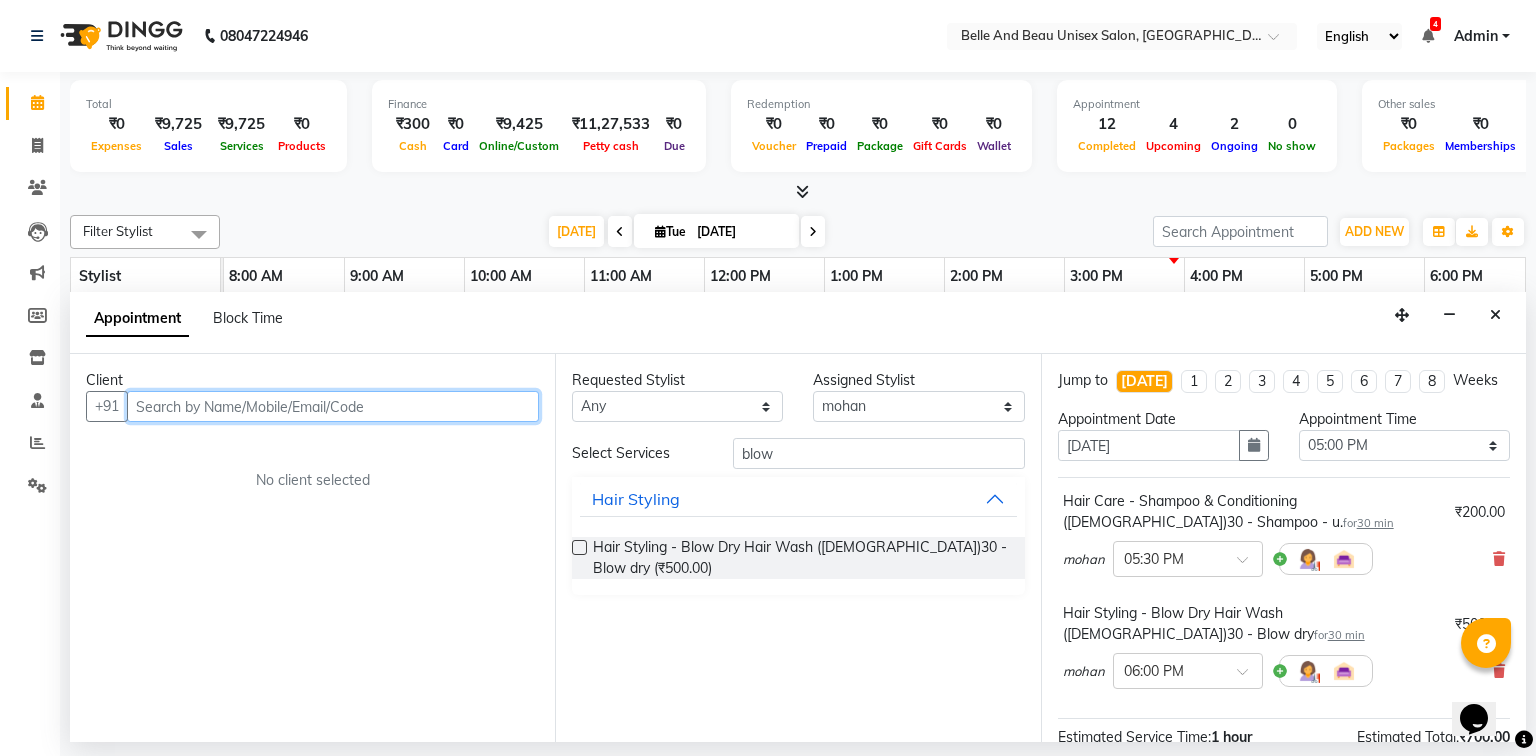 click at bounding box center [333, 406] 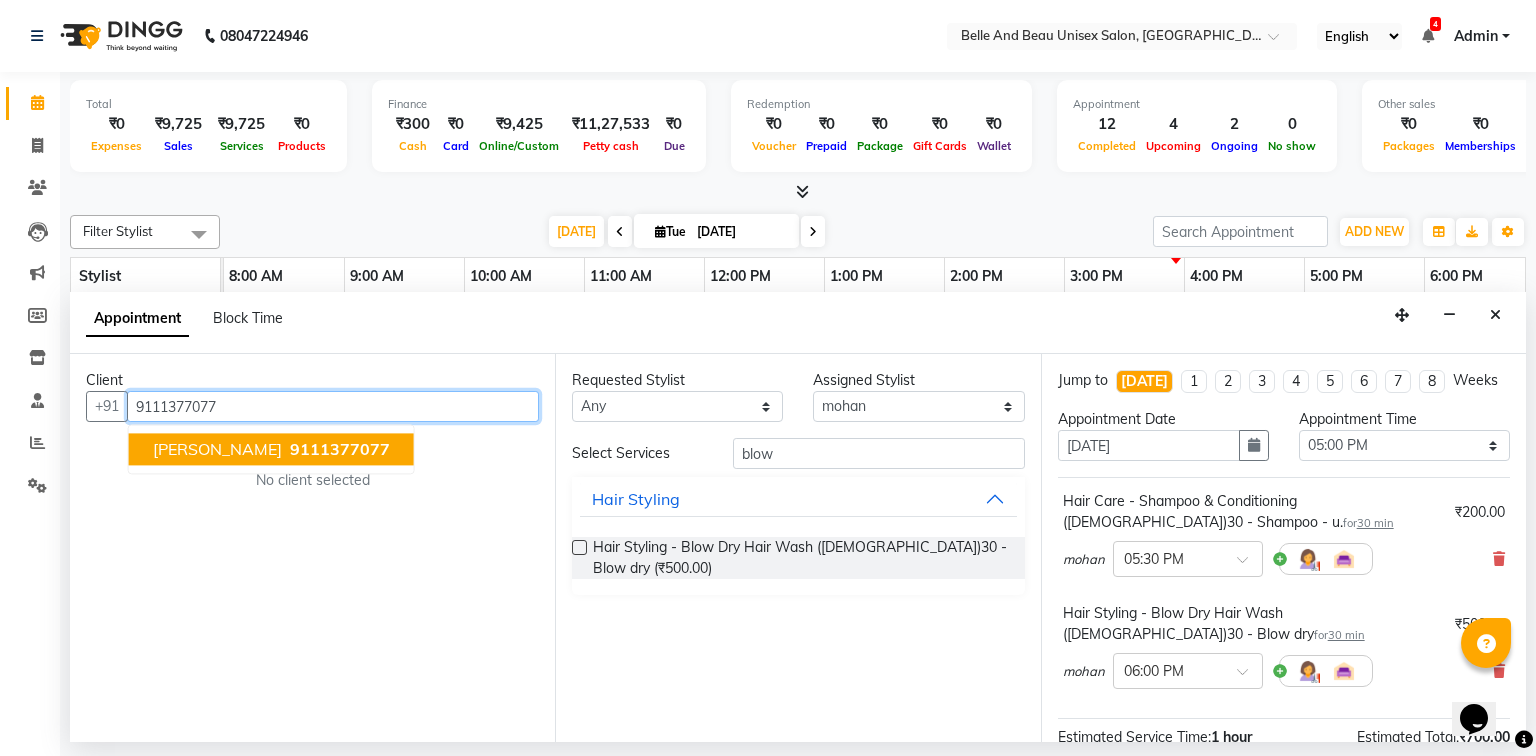 click on "[PERSON_NAME]" at bounding box center [217, 450] 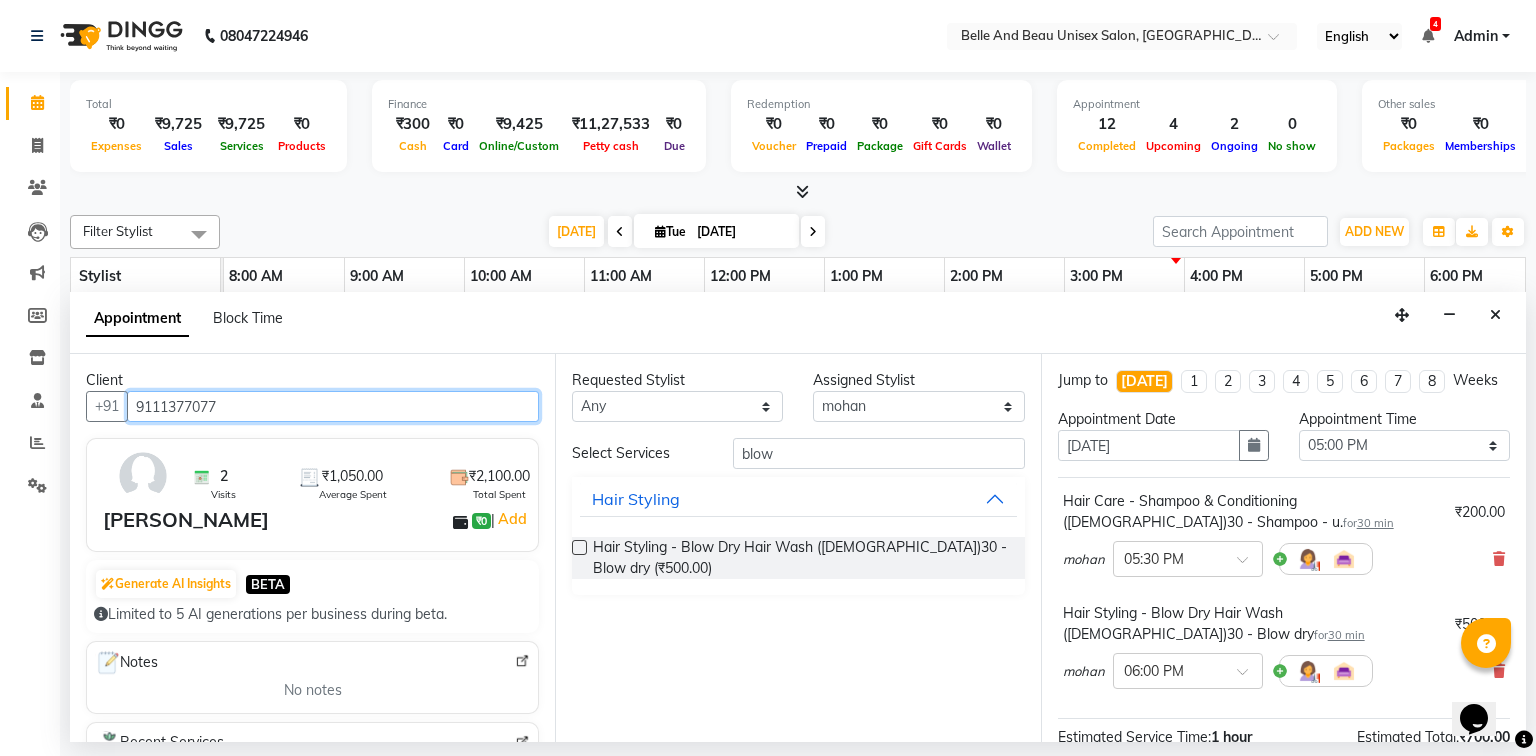 drag, startPoint x: 204, startPoint y: 402, endPoint x: 77, endPoint y: 404, distance: 127.01575 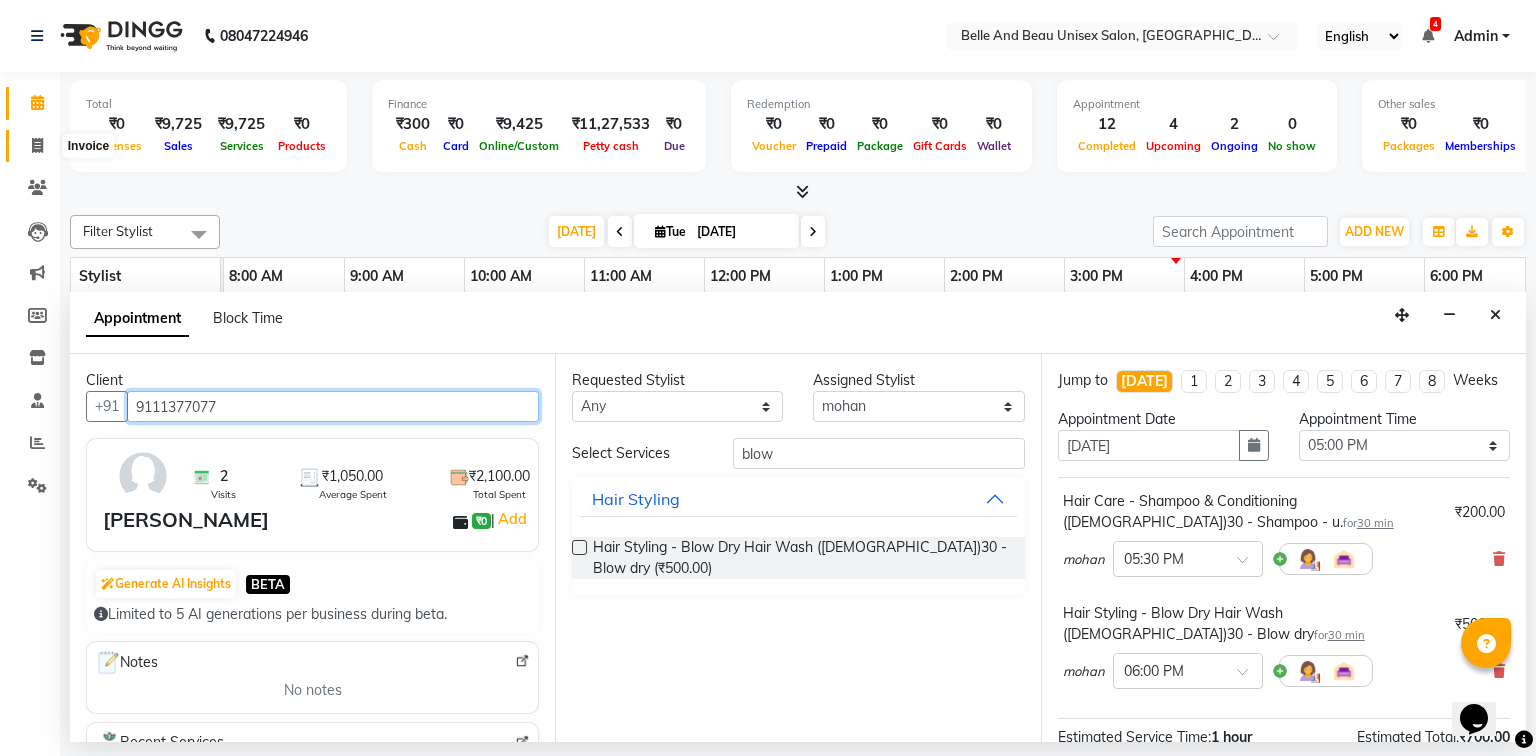 type on "9111377077" 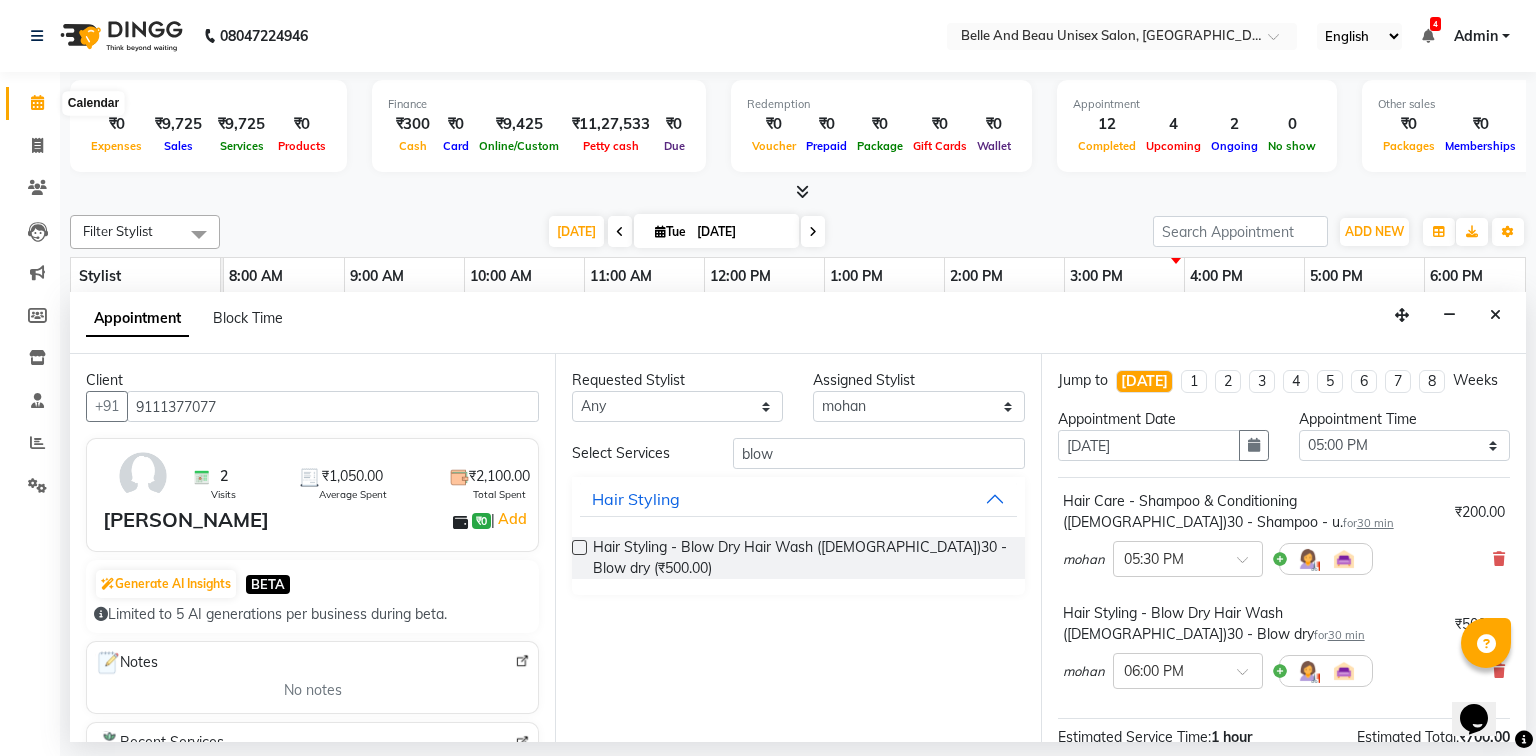 click 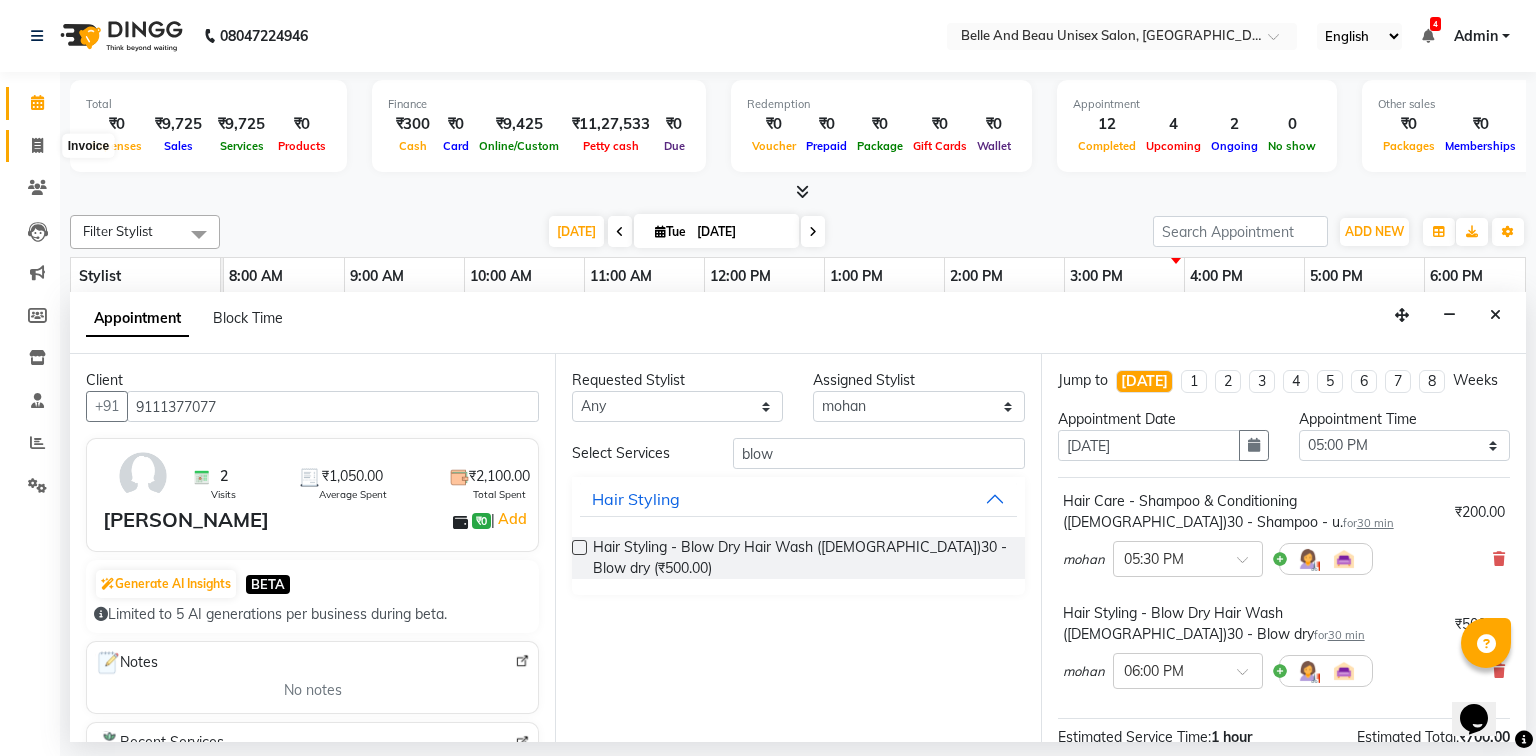 click 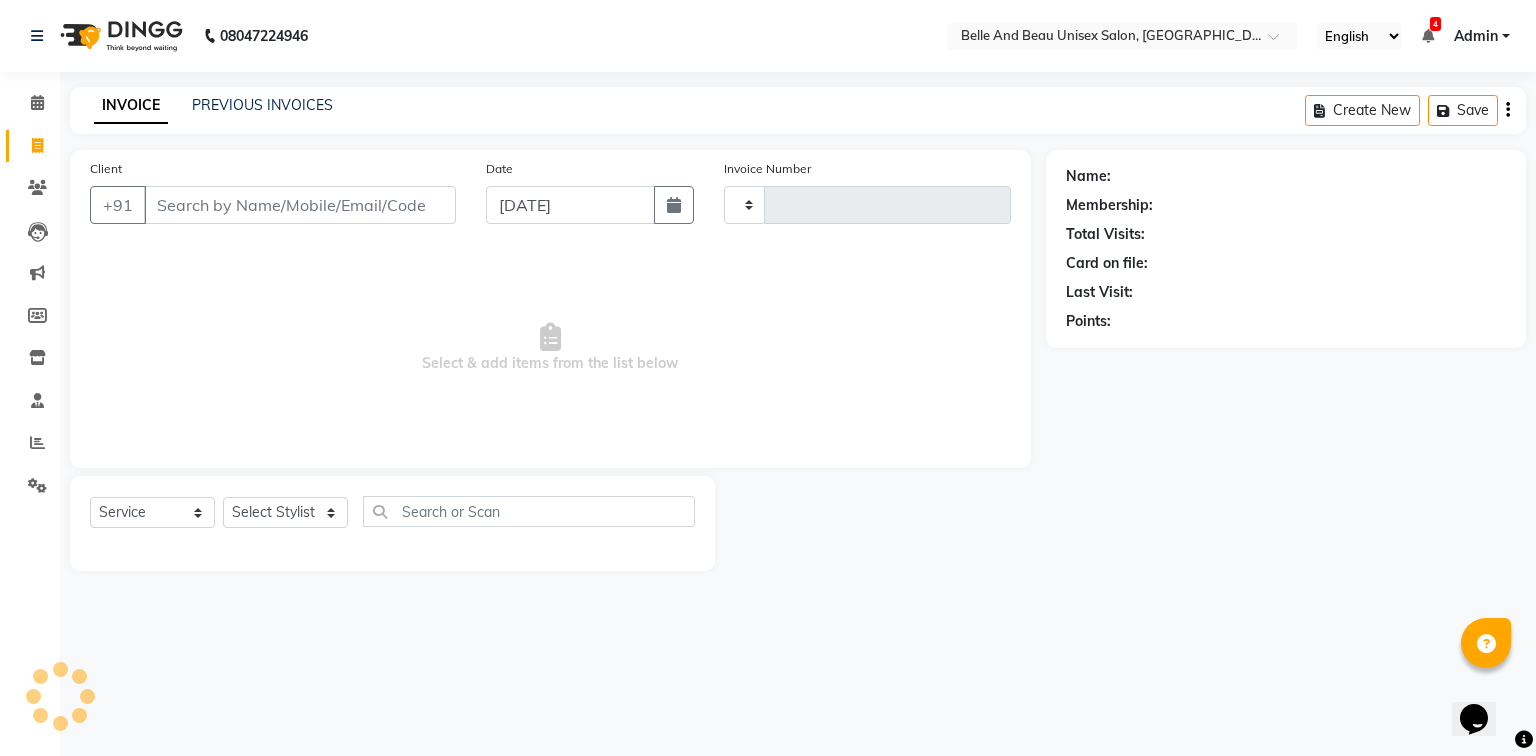 type on "1265" 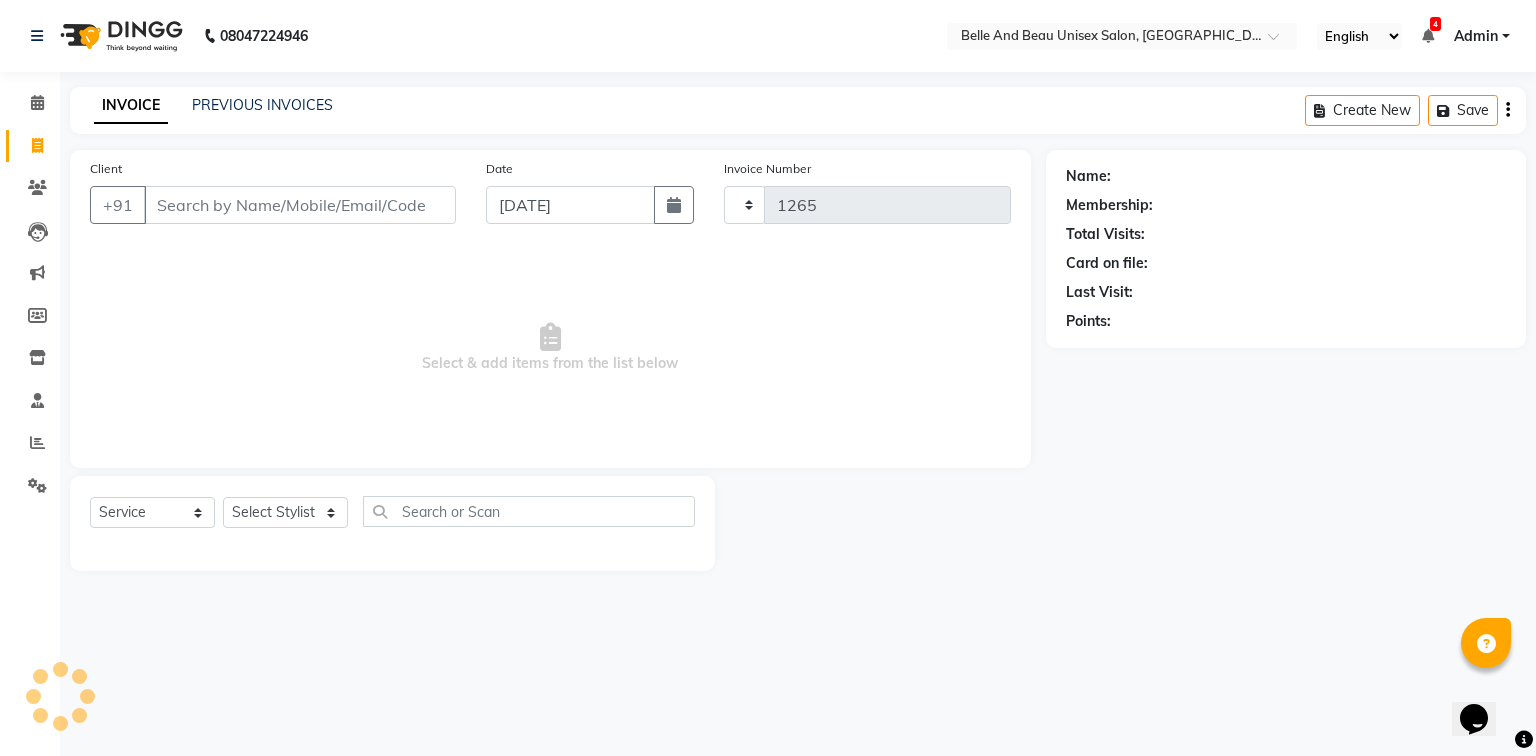 select on "7066" 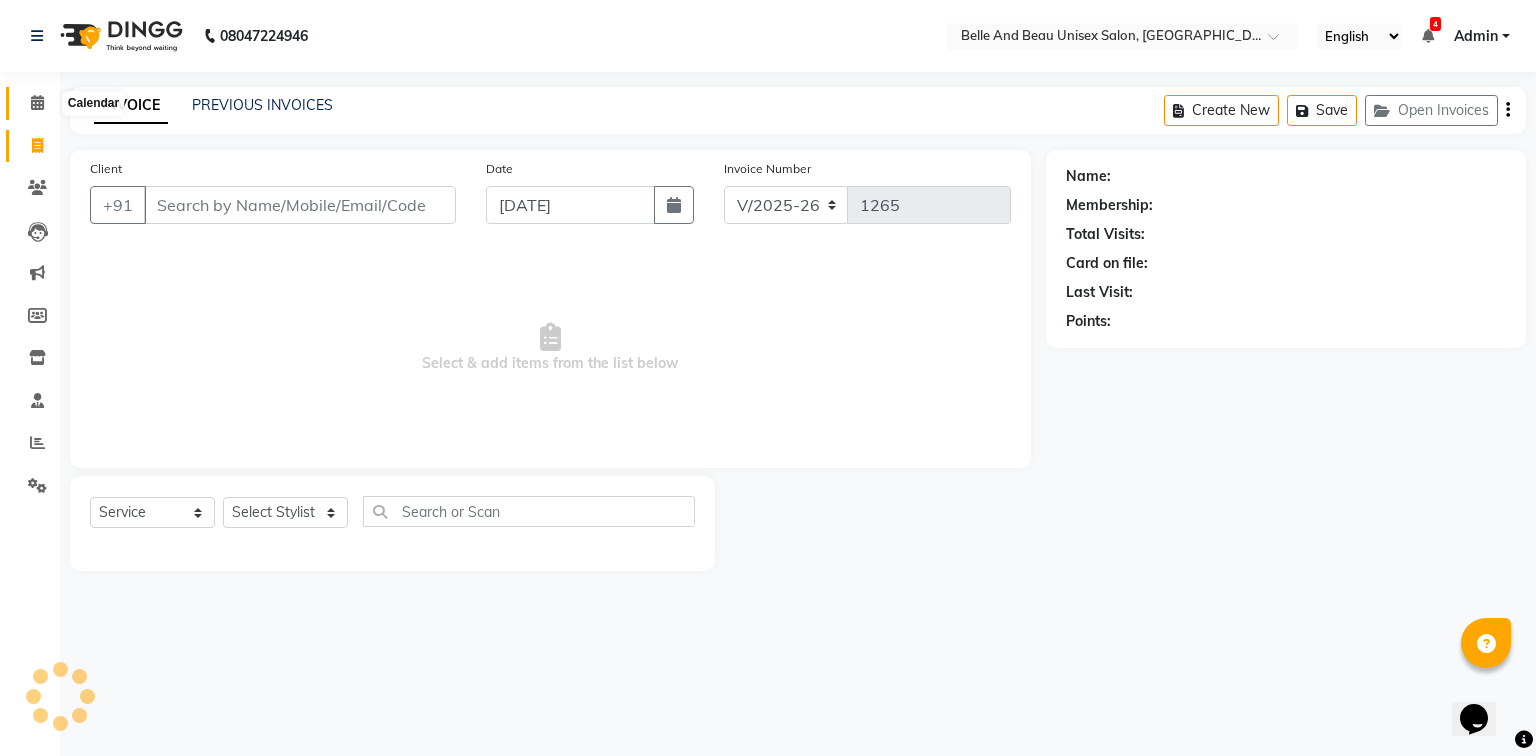 click 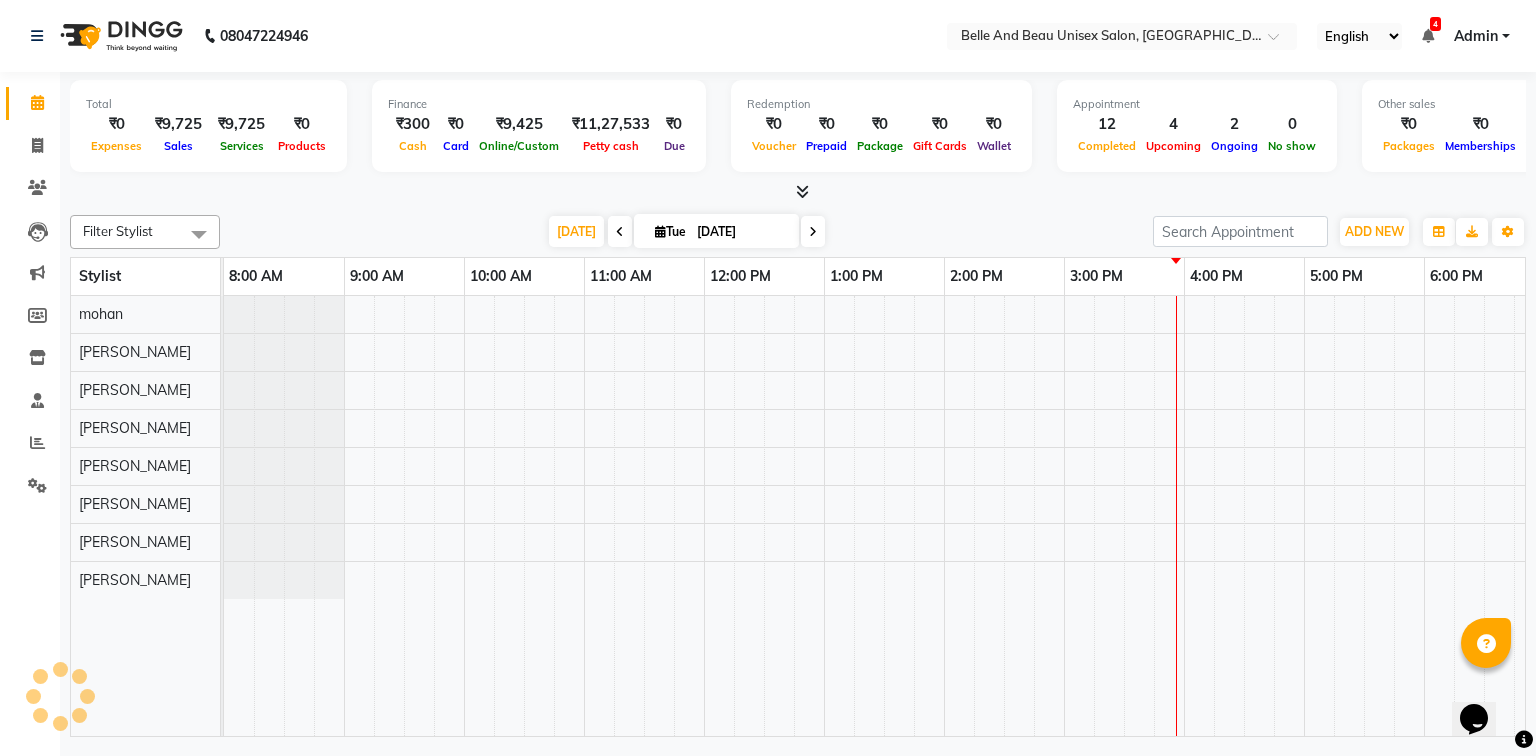 scroll, scrollTop: 0, scrollLeft: 0, axis: both 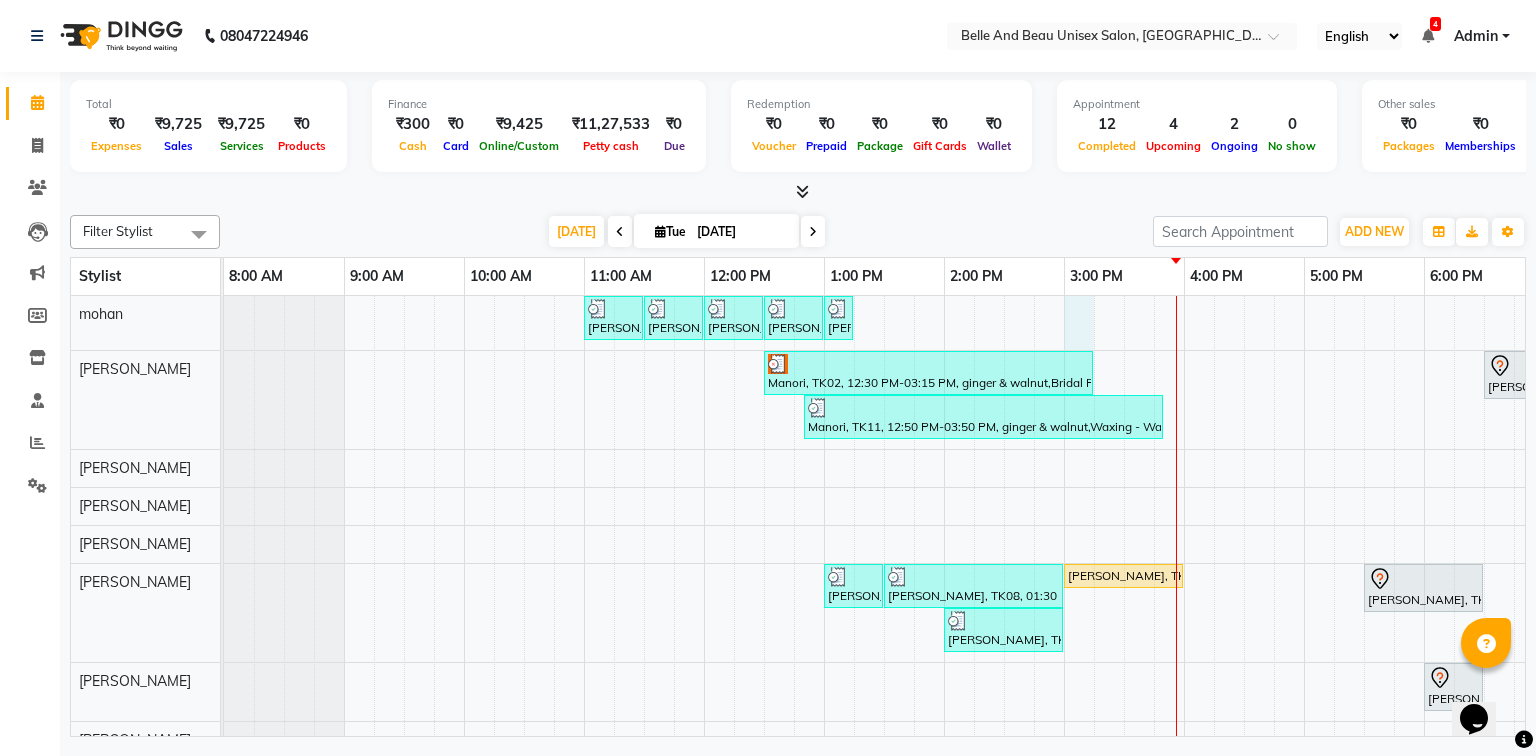 click on "[PERSON_NAME], TK07, 11:00 AM-11:30 AM, Massage Vedic [PERSON_NAME]  head      [PERSON_NAME], TK07, 11:30 AM-12:00 PM, Clean Up - o3+     [PERSON_NAME], TK07, 12:00 PM-12:30 PM, Bleach / Detan - Bleach / Detan30 - Face/ Neck Line     [PERSON_NAME], TK07, 12:30 PM-01:00 PM, Shave & Trimming - [PERSON_NAME]  ([DEMOGRAPHIC_DATA])30 - [PERSON_NAME] Shaping     [PERSON_NAME], TK07, 01:00 PM-01:15 PM, deep conditioning [DEMOGRAPHIC_DATA]     Manori, TK02, 12:30 PM-03:15 PM, ginger & walnut,Bridal Package - Waxing (Honey)30 - Full Legs (₹500),Bridal Package - Waxing (Honey)30 - Full Hand (₹300),Waxing - Waxing30 - Underarm/SideLocks ([DEMOGRAPHIC_DATA]) (₹100),Bleach / Detan - Bleach / Detan30 - Face/ Neck Line (₹500)             [PERSON_NAME], TK01, 06:30 PM-07:00 PM, Nail Art - Nail Art30 - Nail Extension     Manori, TK11, 12:50 PM-03:50 PM, ginger & walnut,Waxing - Waxing30 - Underarm/SideLocks ([DEMOGRAPHIC_DATA]),Bleach / Detan - Bleach / Detan30 - Face/ Neck Line,Waxing - Waxing30 - Full Arms ([DEMOGRAPHIC_DATA]),Waxing - Waxing30 - Full Legs ([DEMOGRAPHIC_DATA])" at bounding box center (1004, 527) 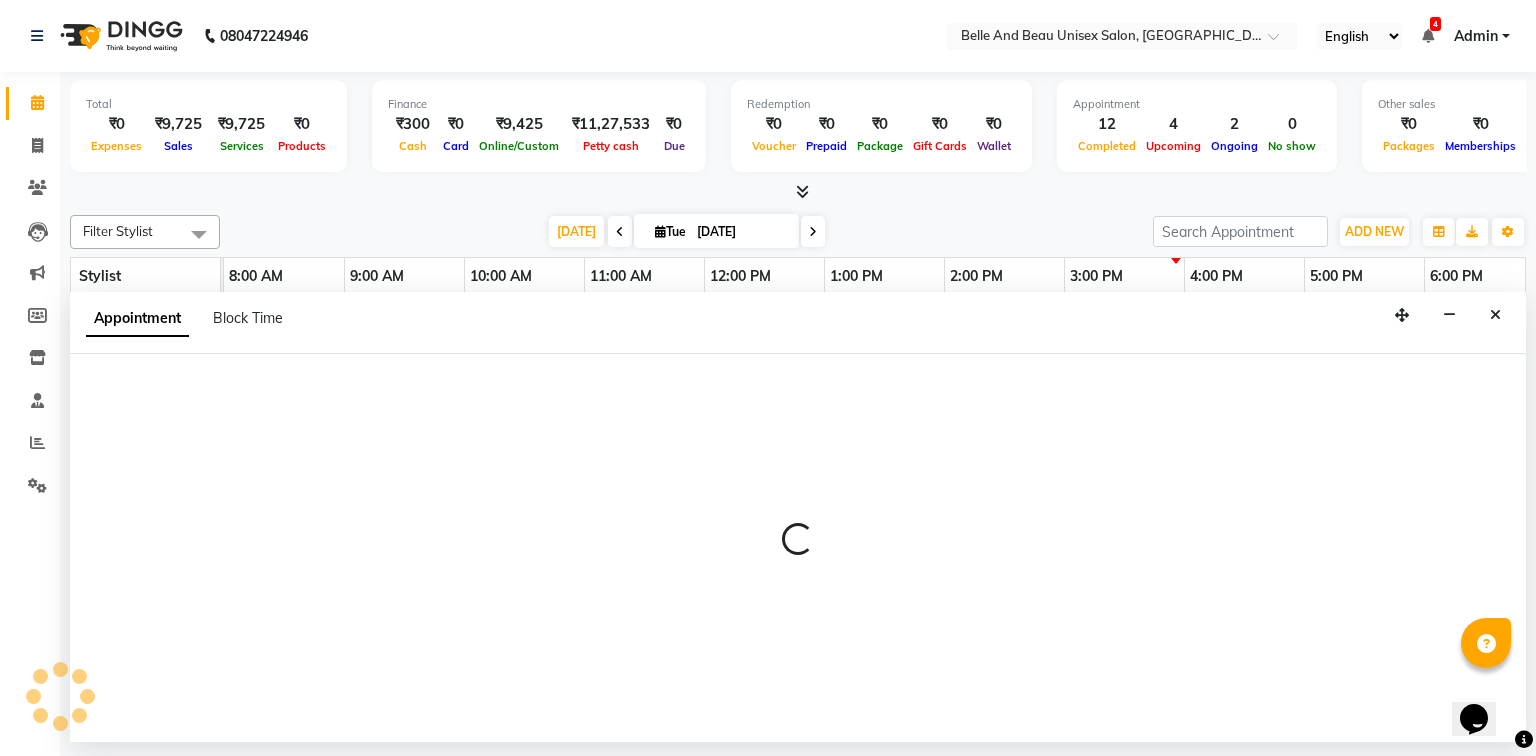 select on "65137" 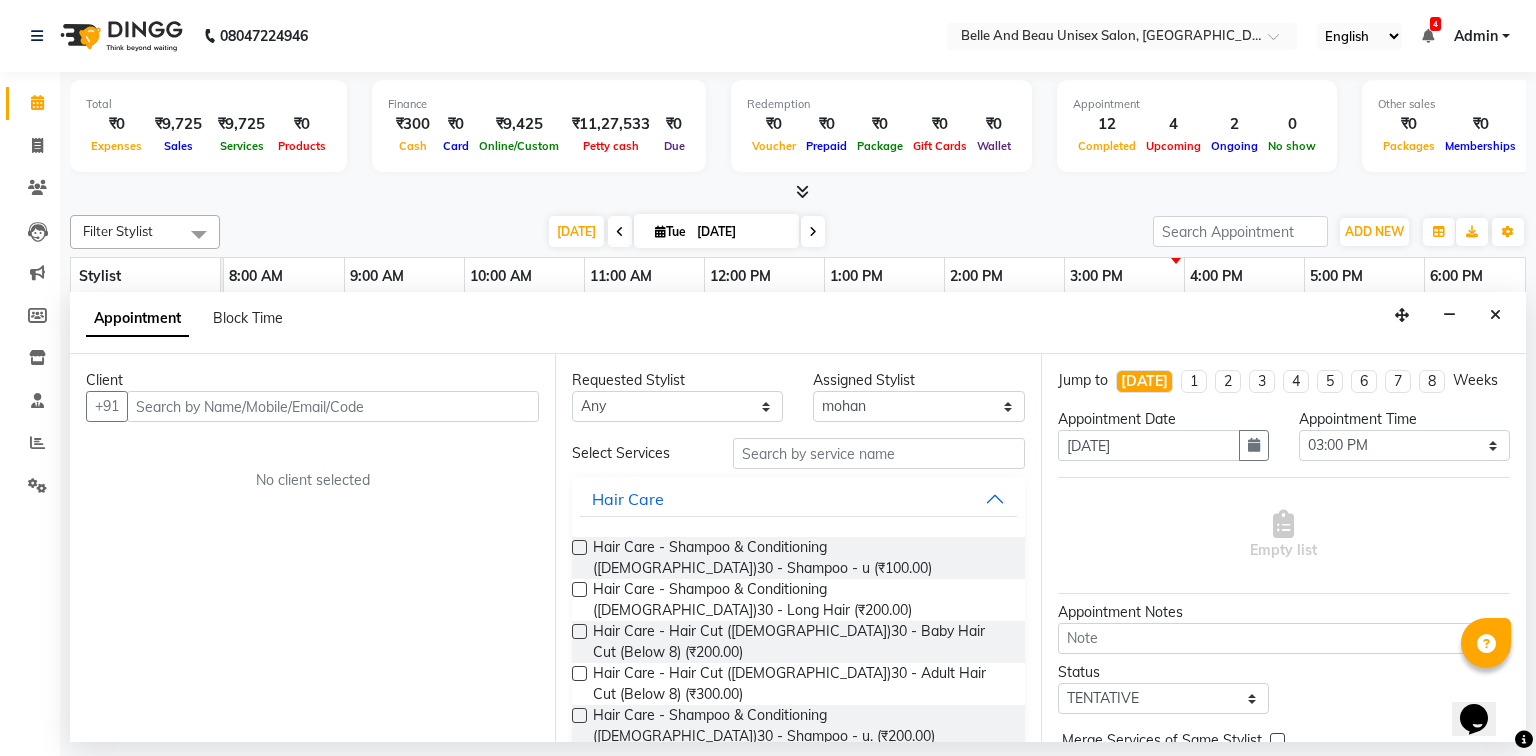 click at bounding box center [333, 406] 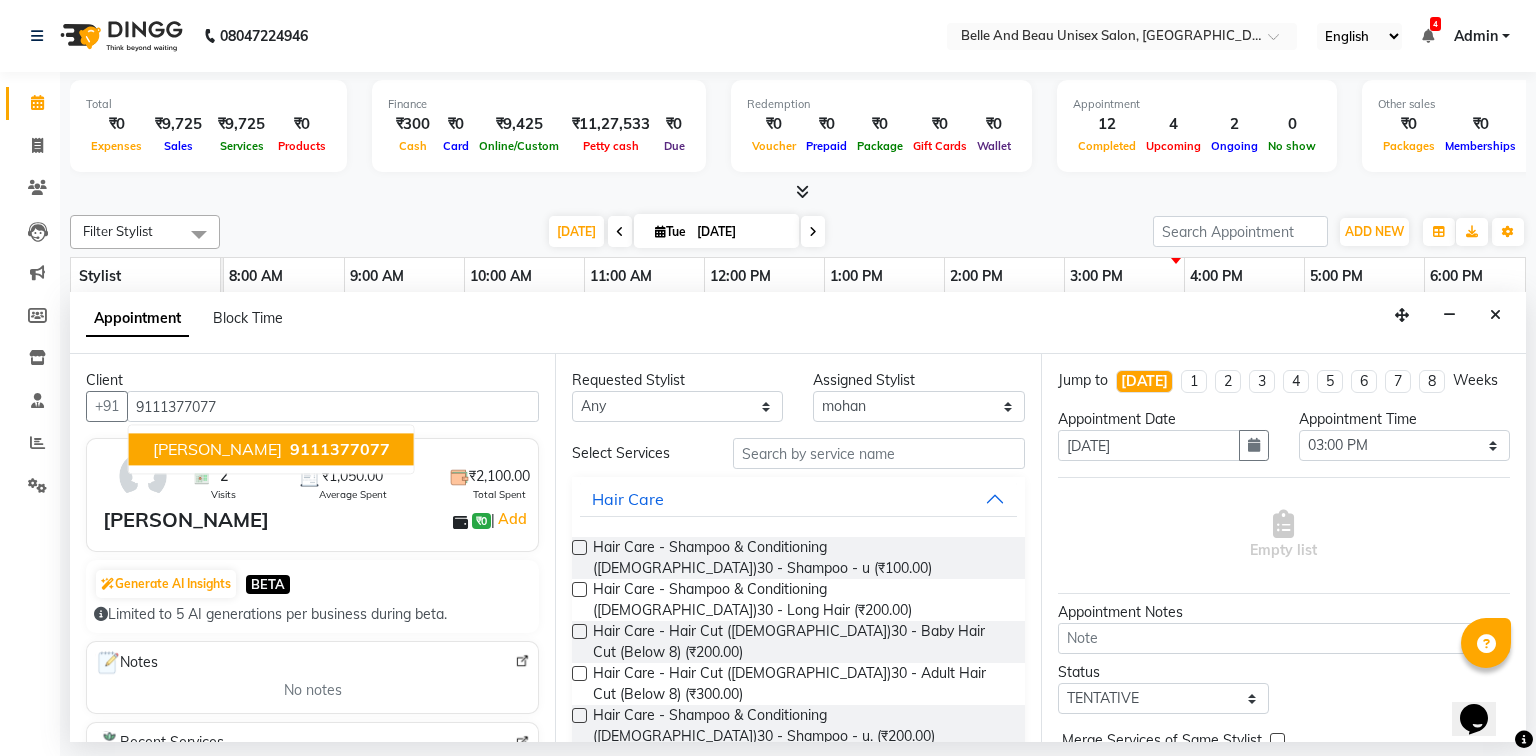 type on "9111377077" 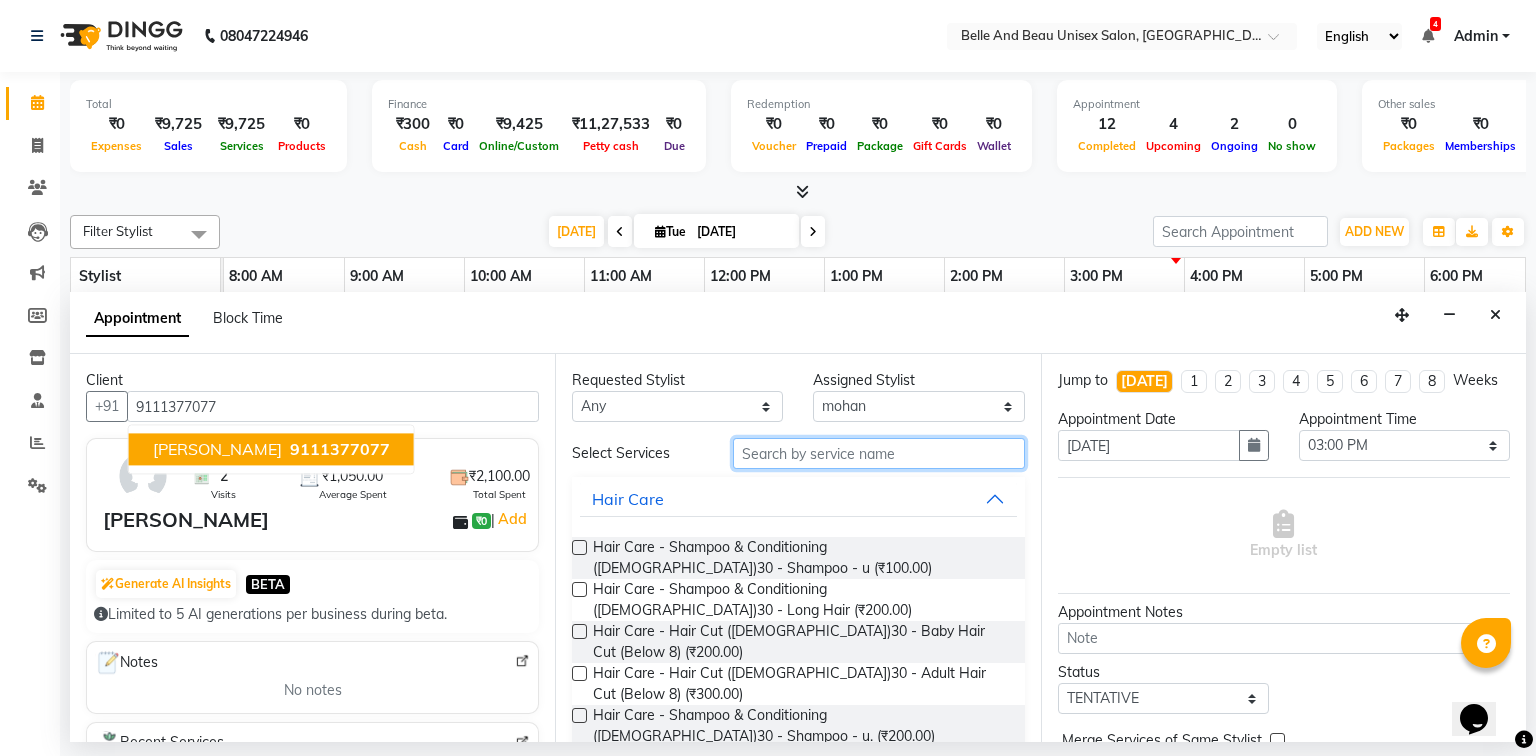 click at bounding box center [879, 453] 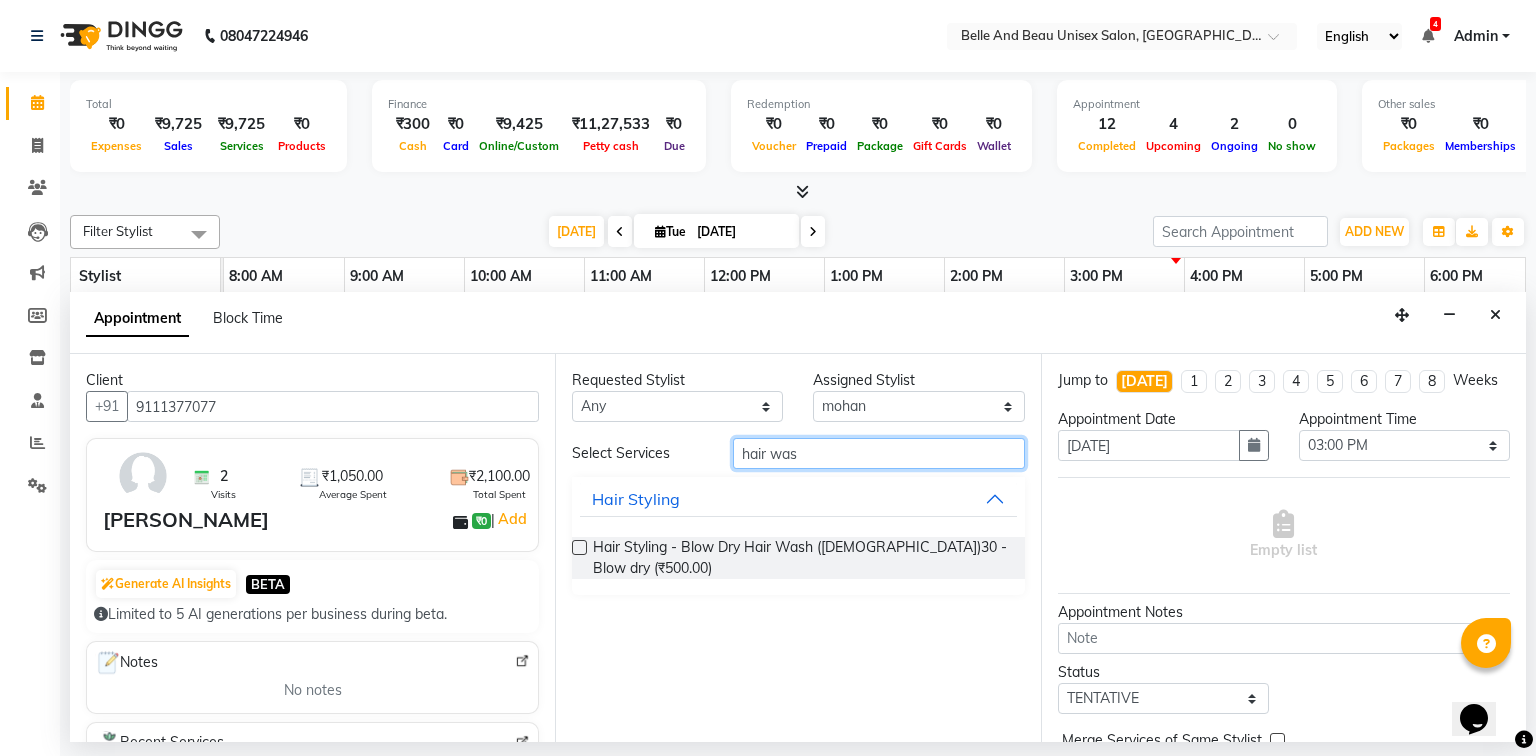 type on "hair was" 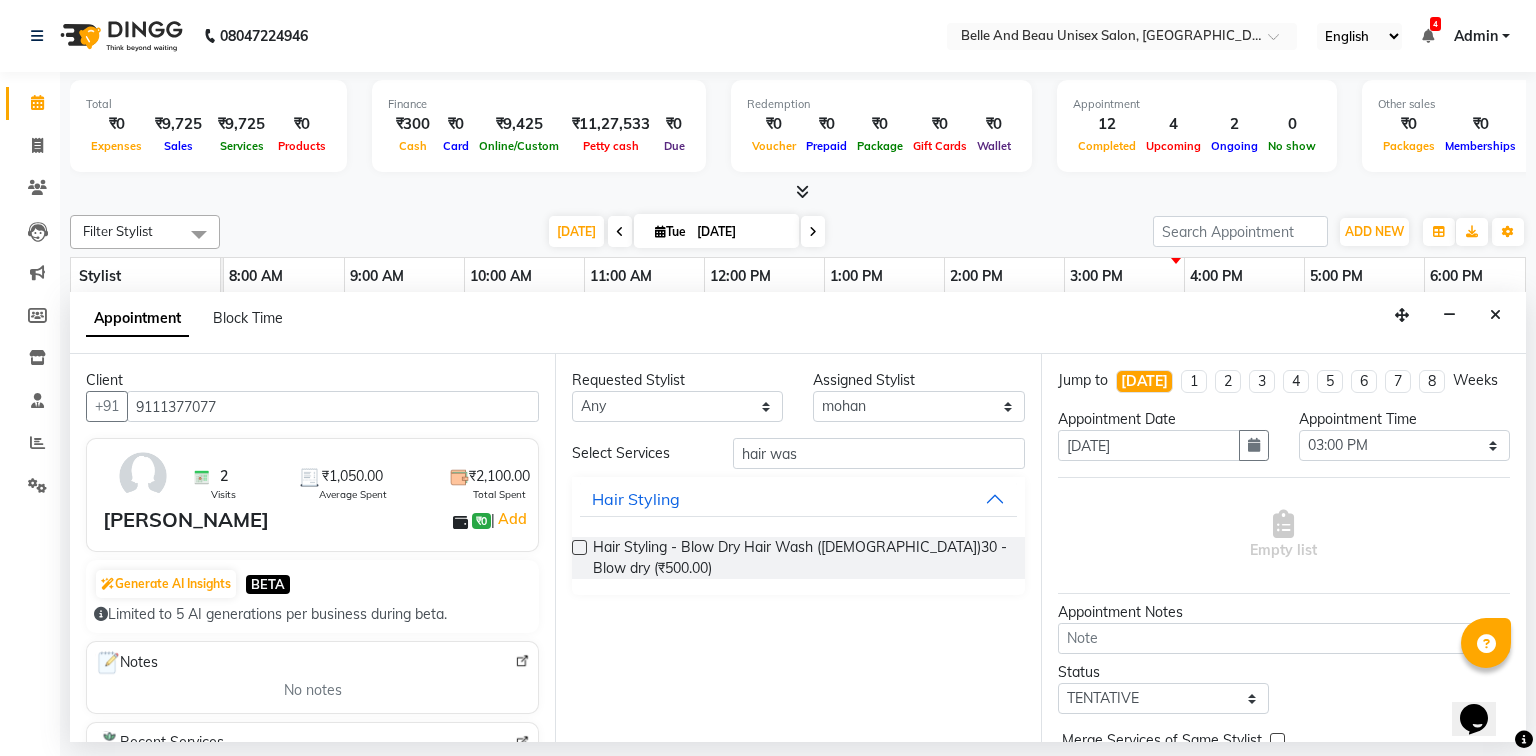click at bounding box center [579, 547] 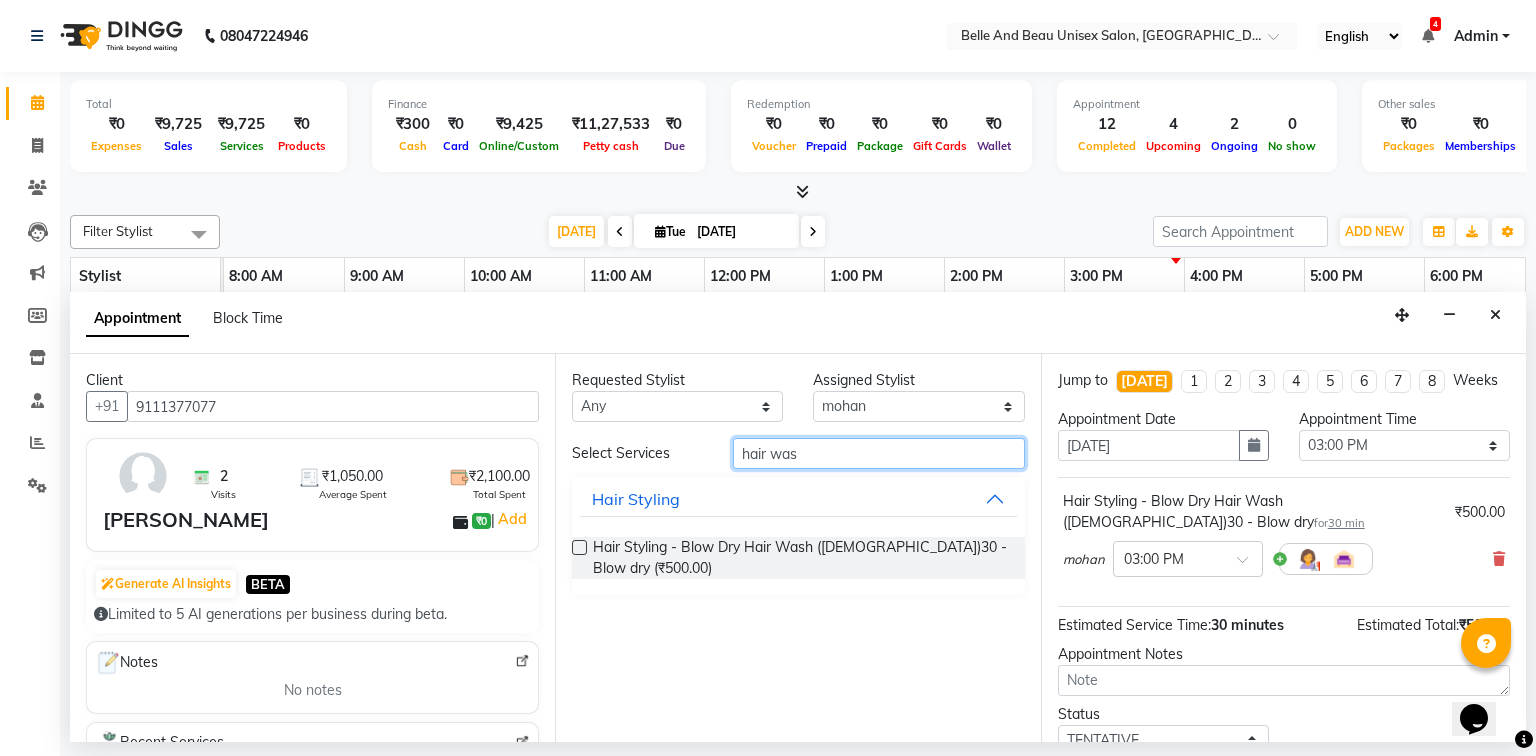 click on "hair was" at bounding box center [879, 453] 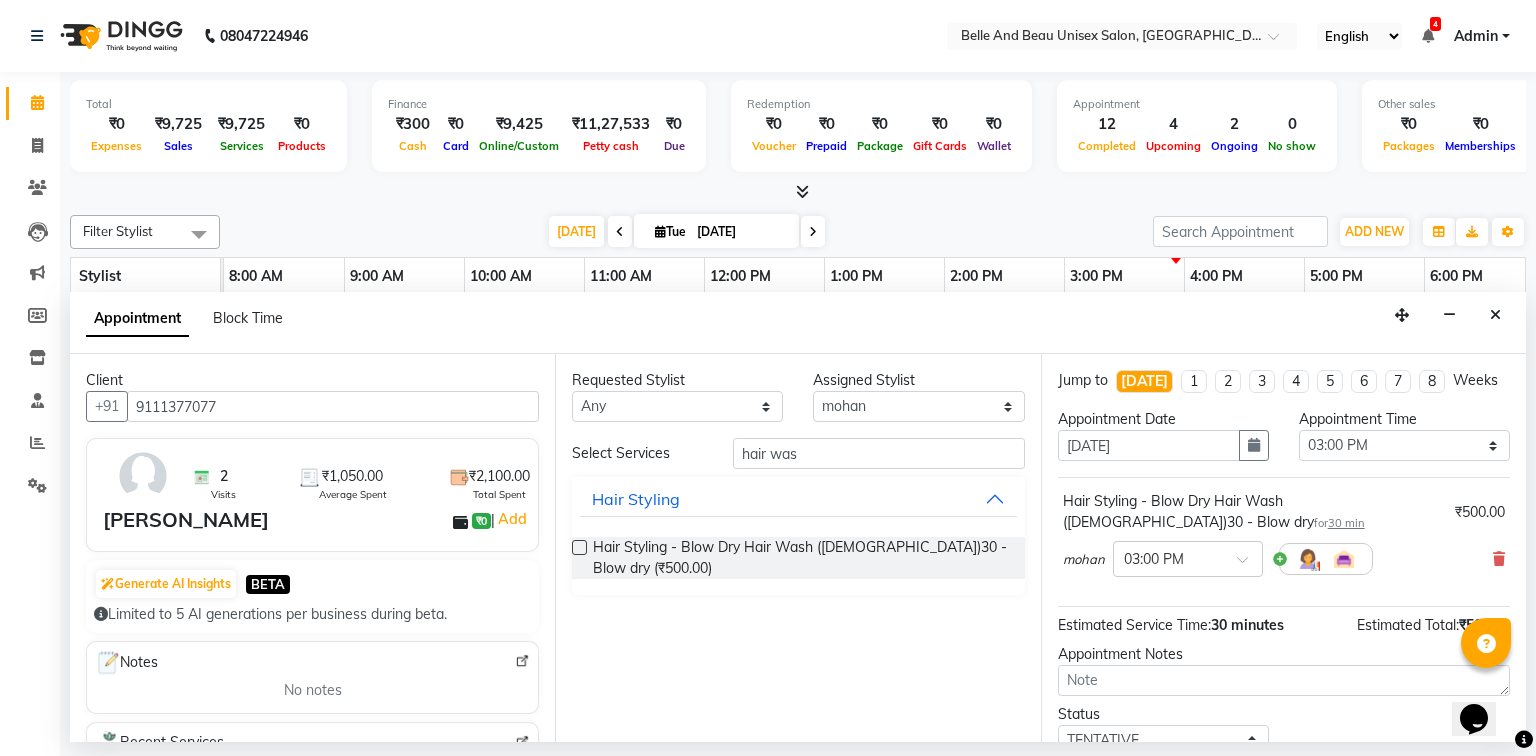 click at bounding box center (579, 547) 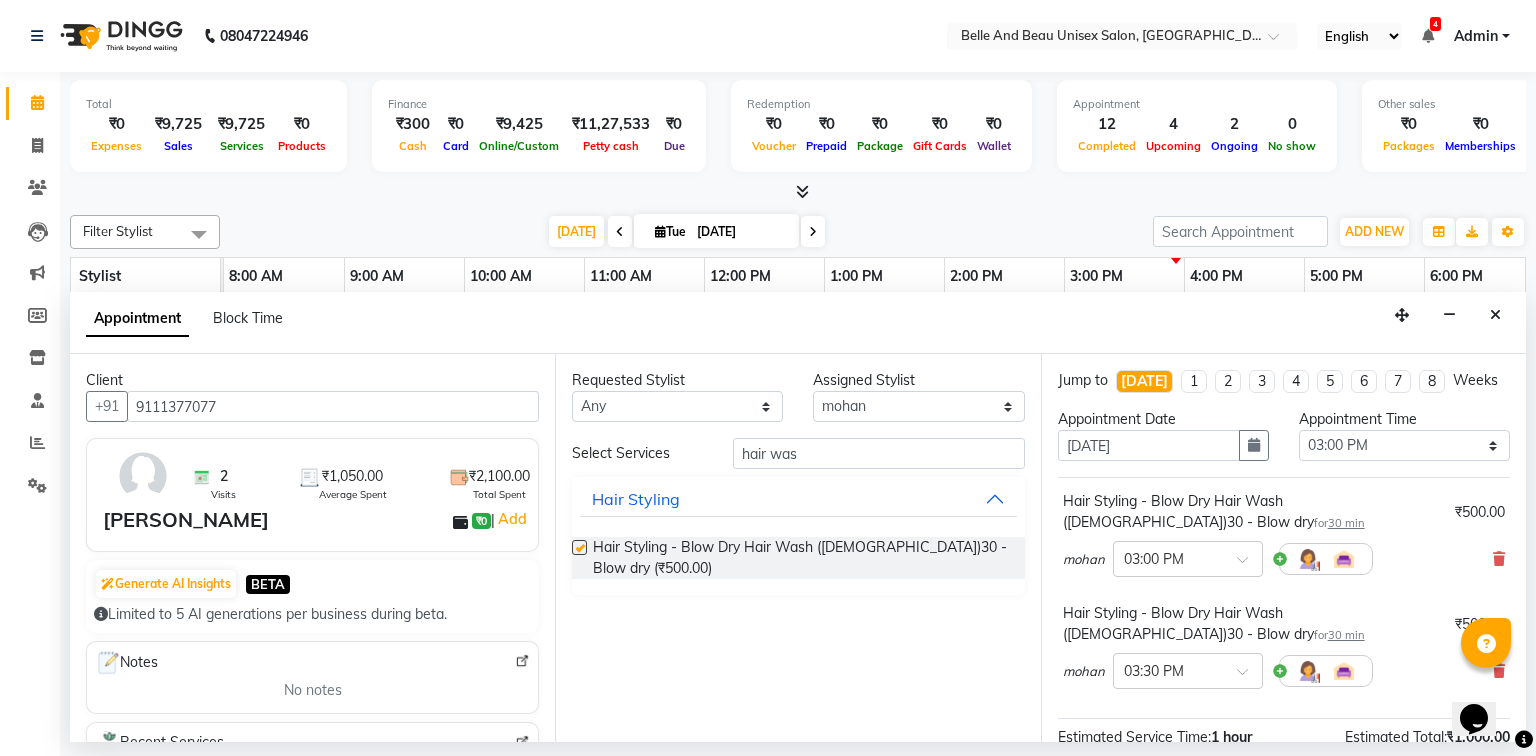 checkbox on "false" 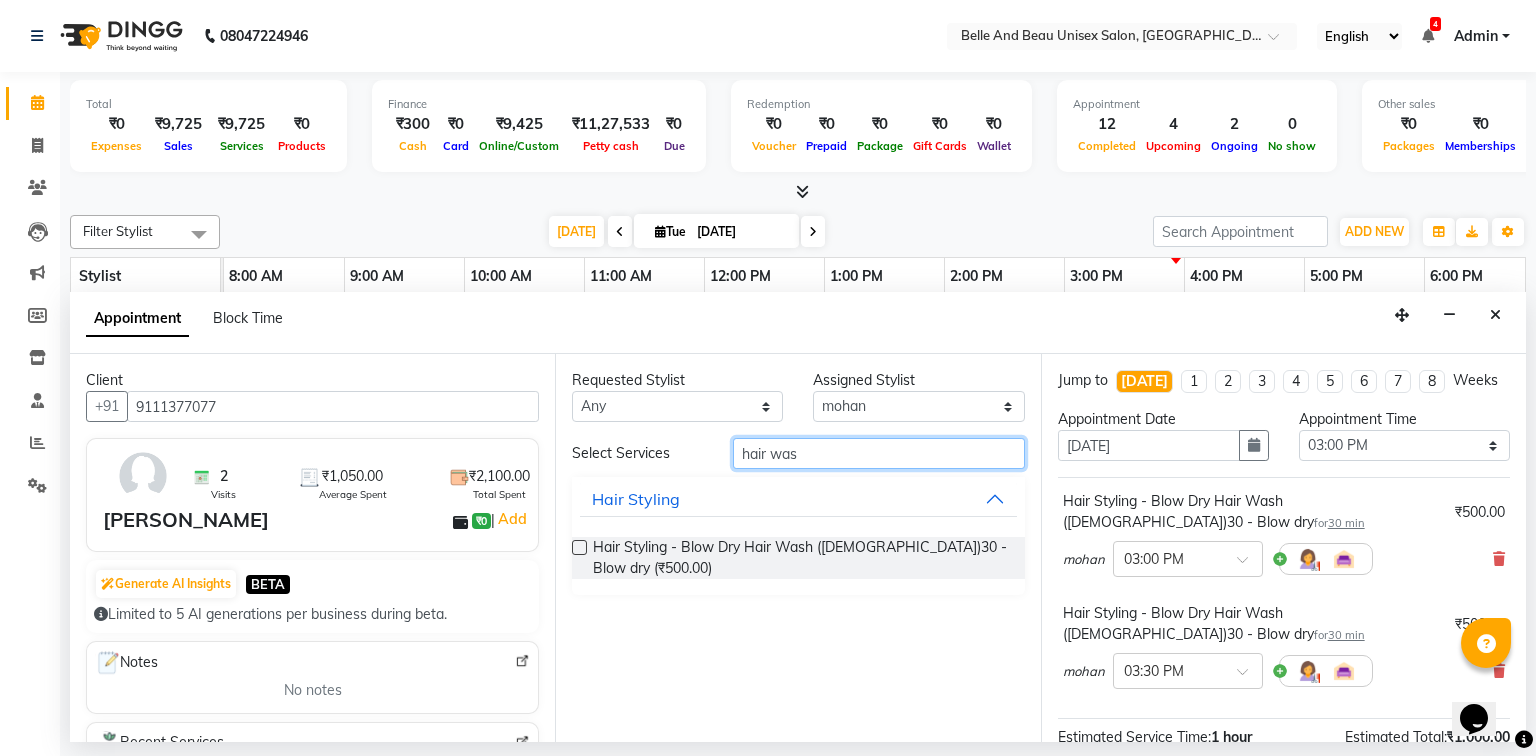 click on "hair was" at bounding box center [879, 453] 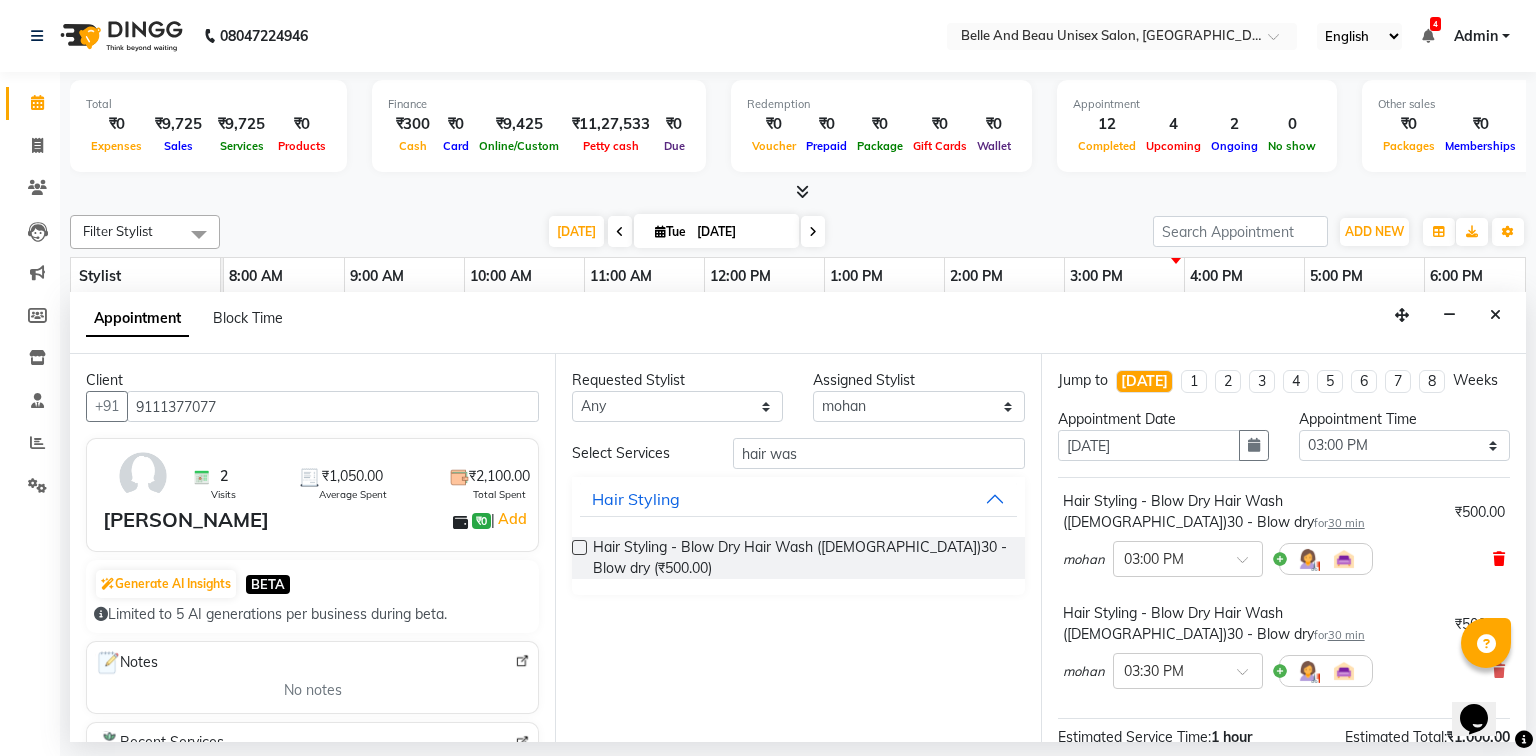 click at bounding box center [1499, 559] 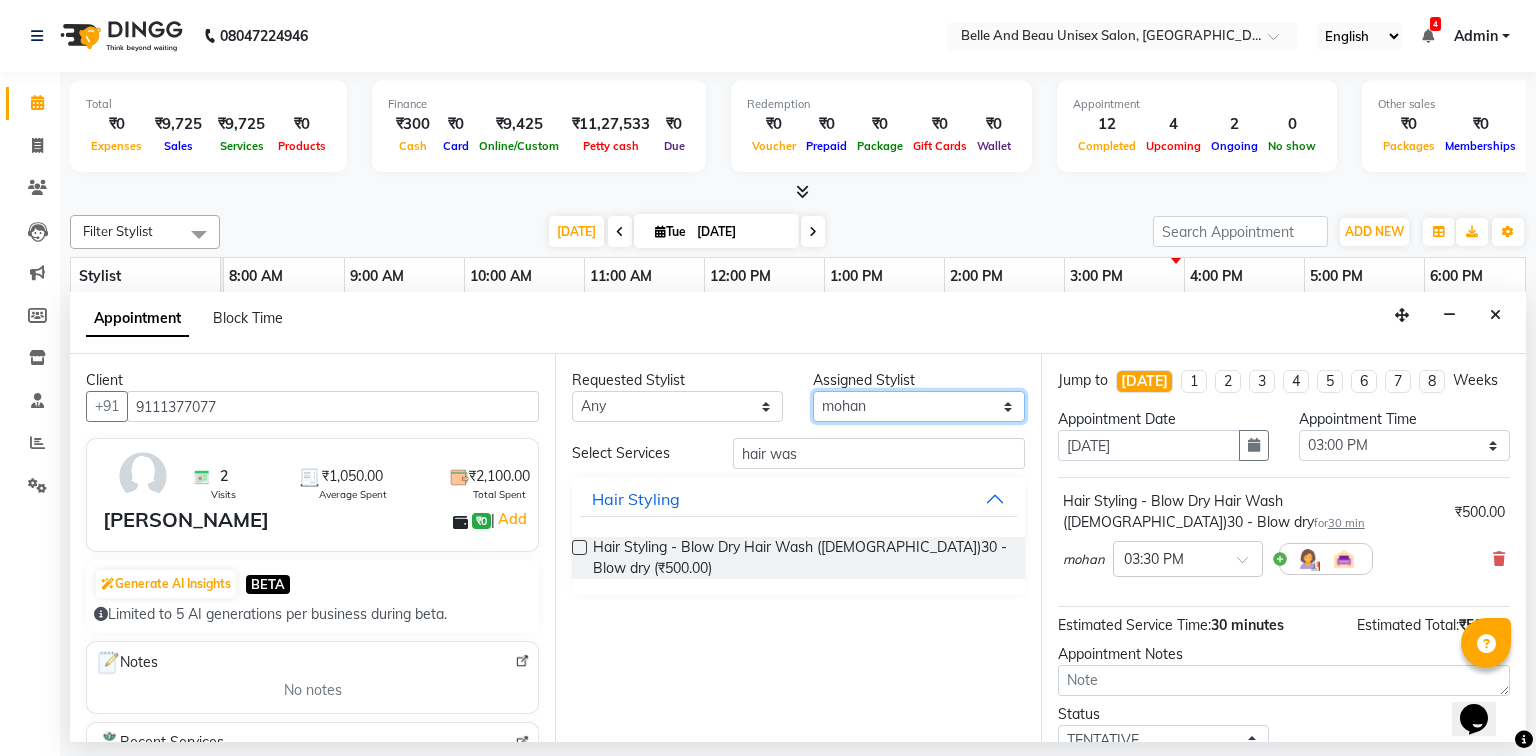 click on "Select  [PERSON_NAME]  [PERSON_NAME] [PERSON_NAME] [PERSON_NAME] [PERSON_NAME] [PERSON_NAME] [PERSON_NAME] [PERSON_NAME] Twinkle [PERSON_NAME] [PERSON_NAME]" at bounding box center (918, 406) 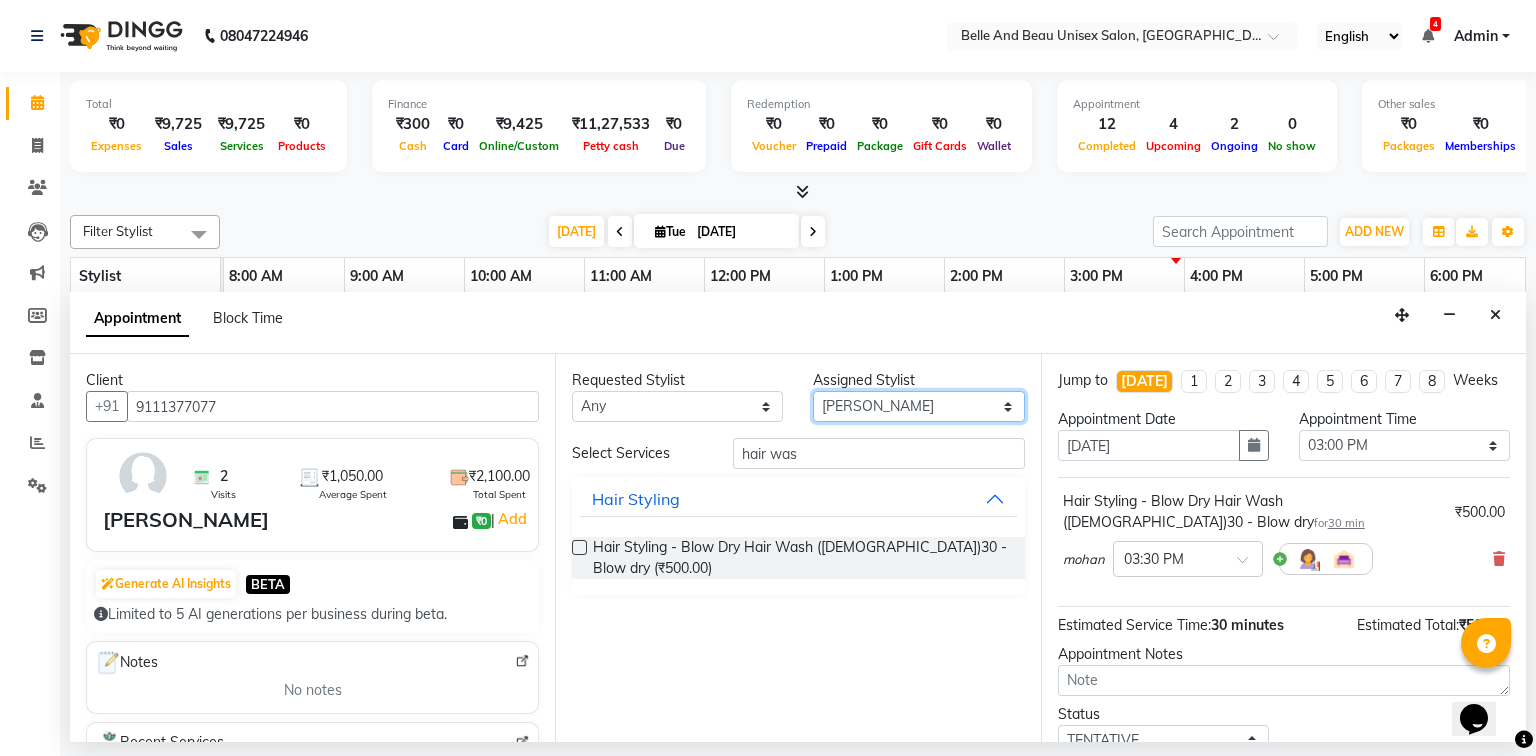 click on "Select  [PERSON_NAME]  [PERSON_NAME] [PERSON_NAME] [PERSON_NAME] [PERSON_NAME] [PERSON_NAME] [PERSON_NAME] [PERSON_NAME] Twinkle [PERSON_NAME] [PERSON_NAME]" at bounding box center [918, 406] 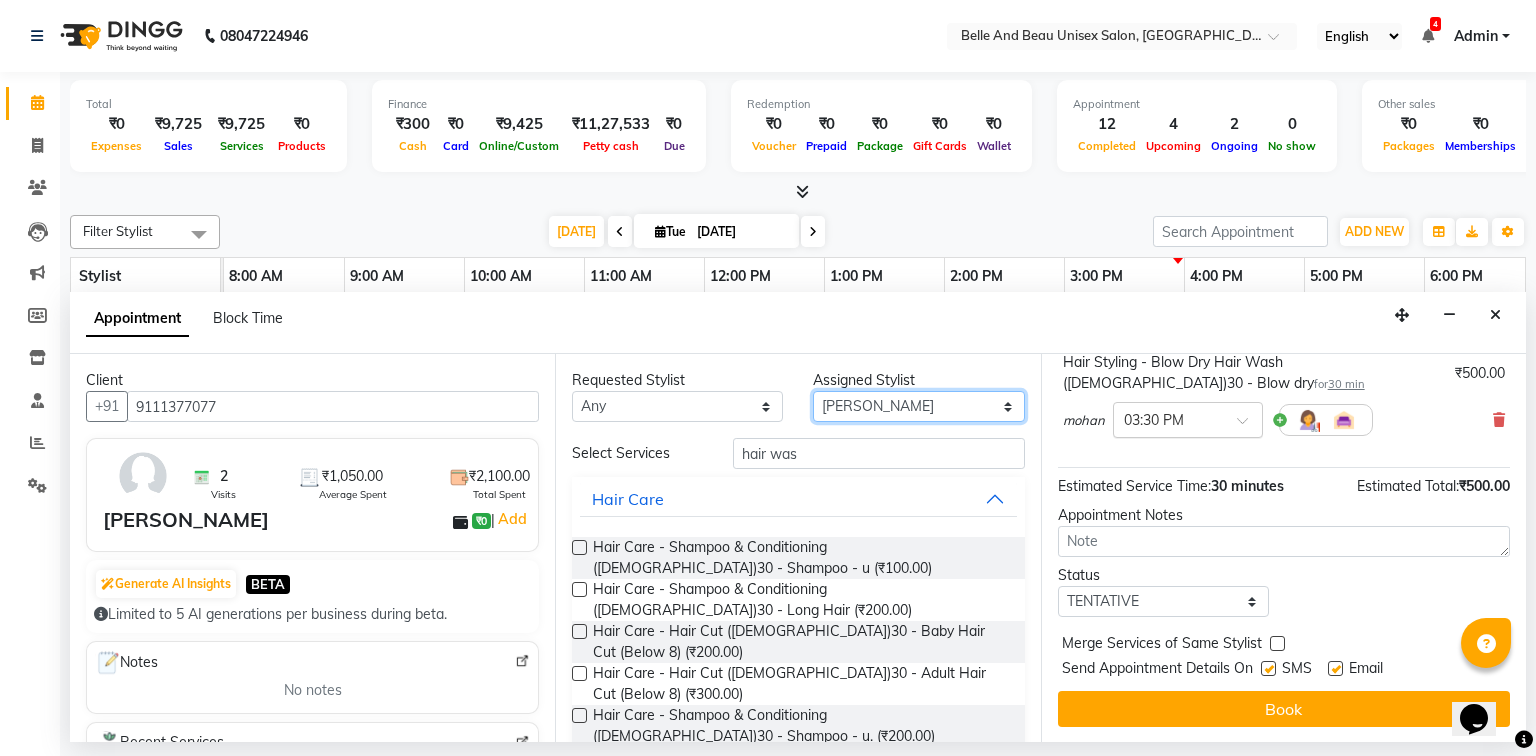 scroll, scrollTop: 0, scrollLeft: 0, axis: both 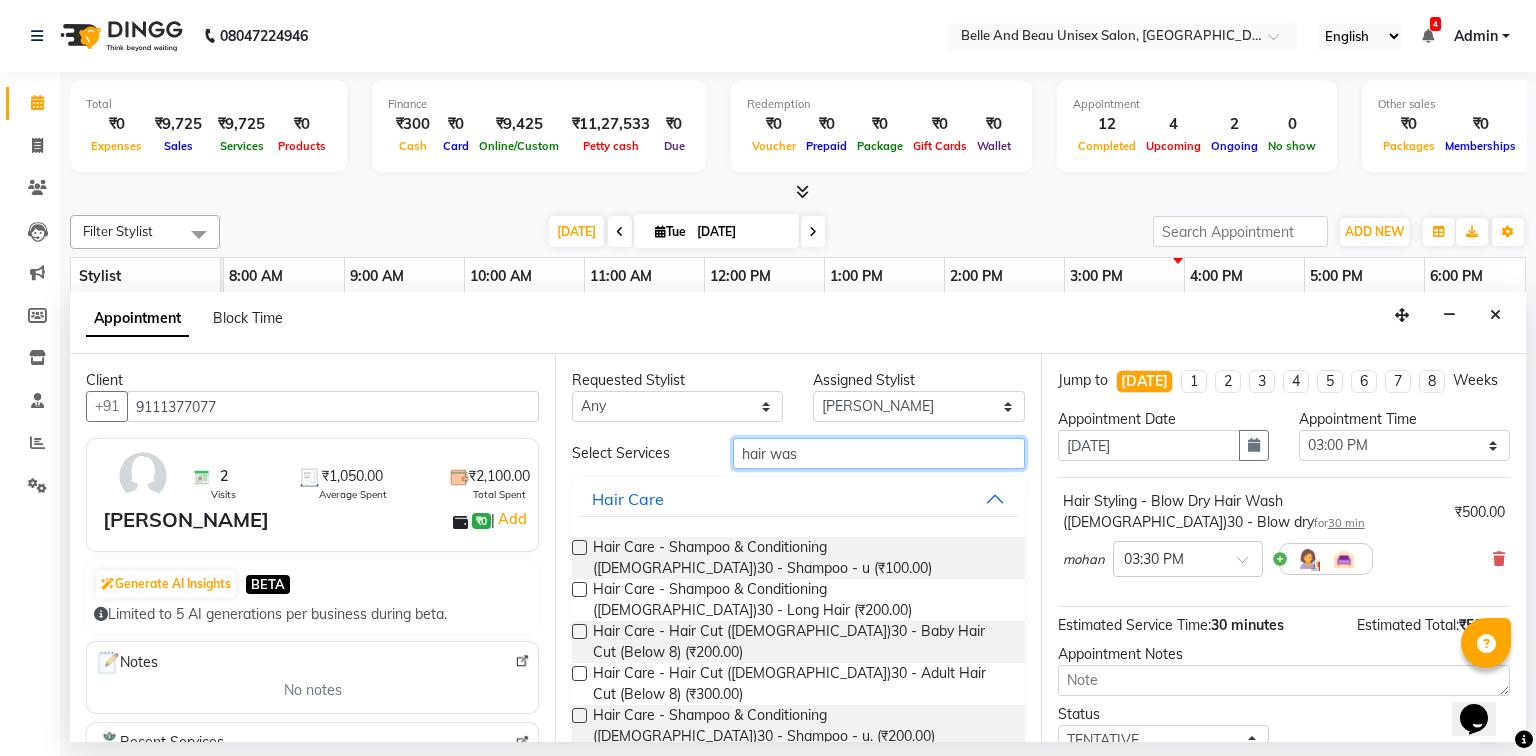 click on "hair was" at bounding box center [879, 453] 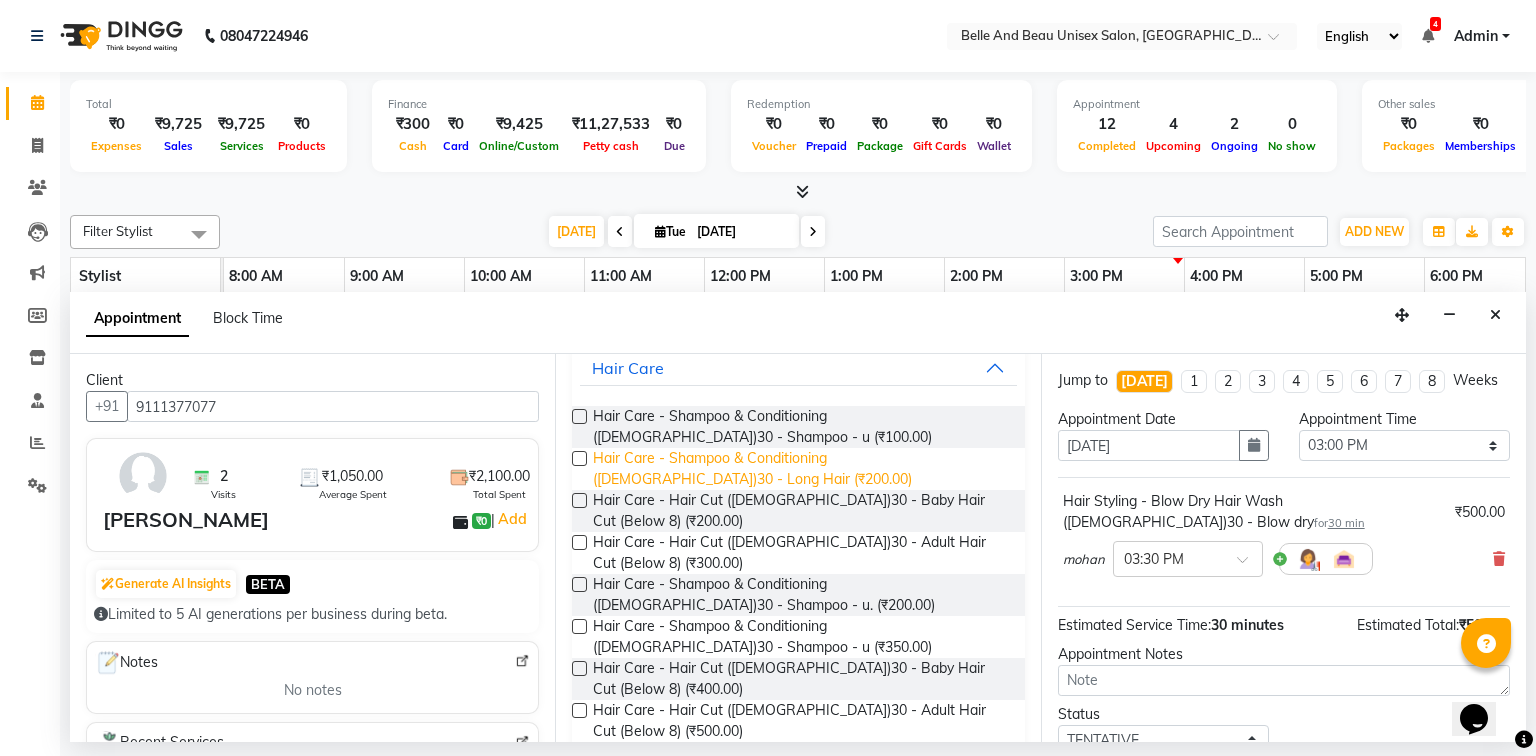 scroll, scrollTop: 160, scrollLeft: 0, axis: vertical 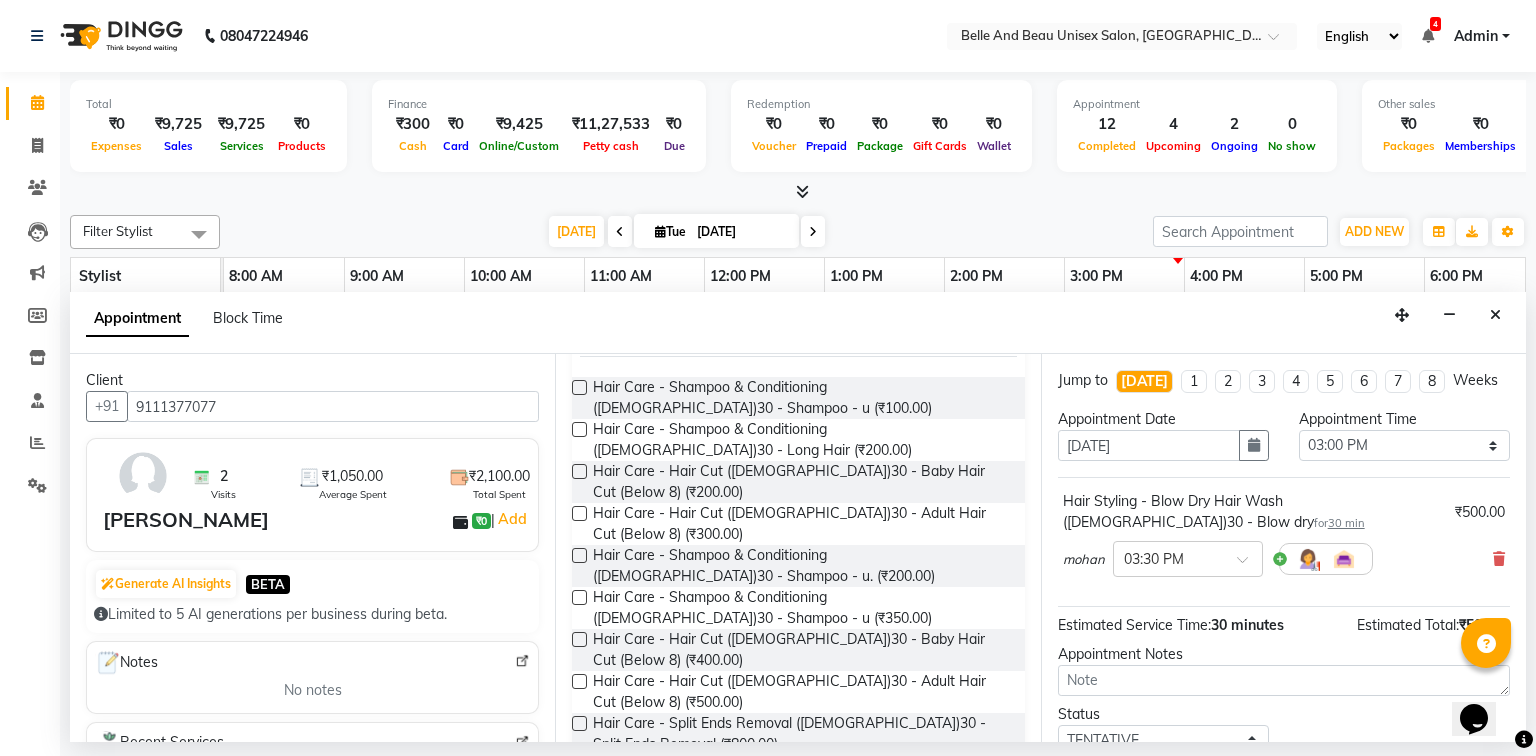 click at bounding box center (579, 681) 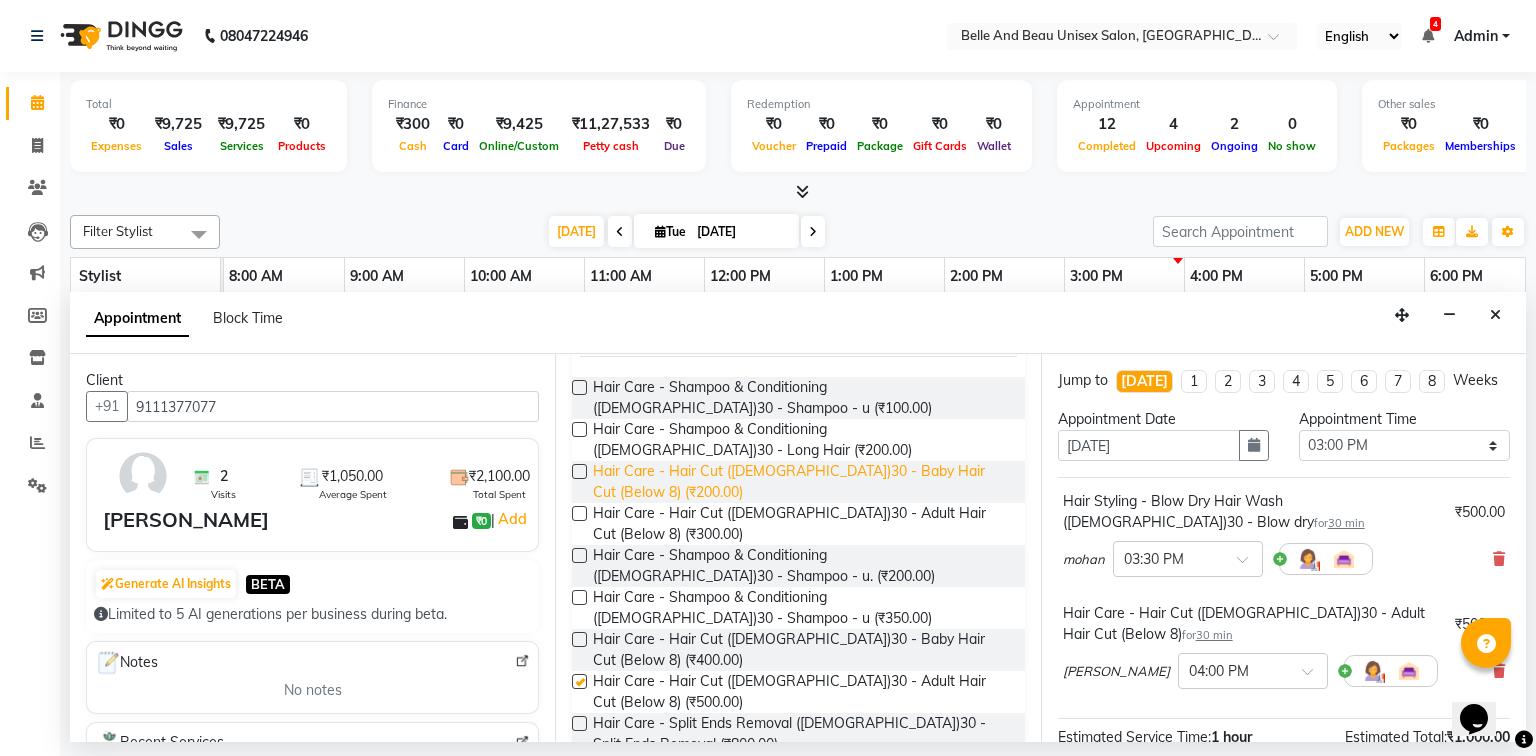 checkbox on "false" 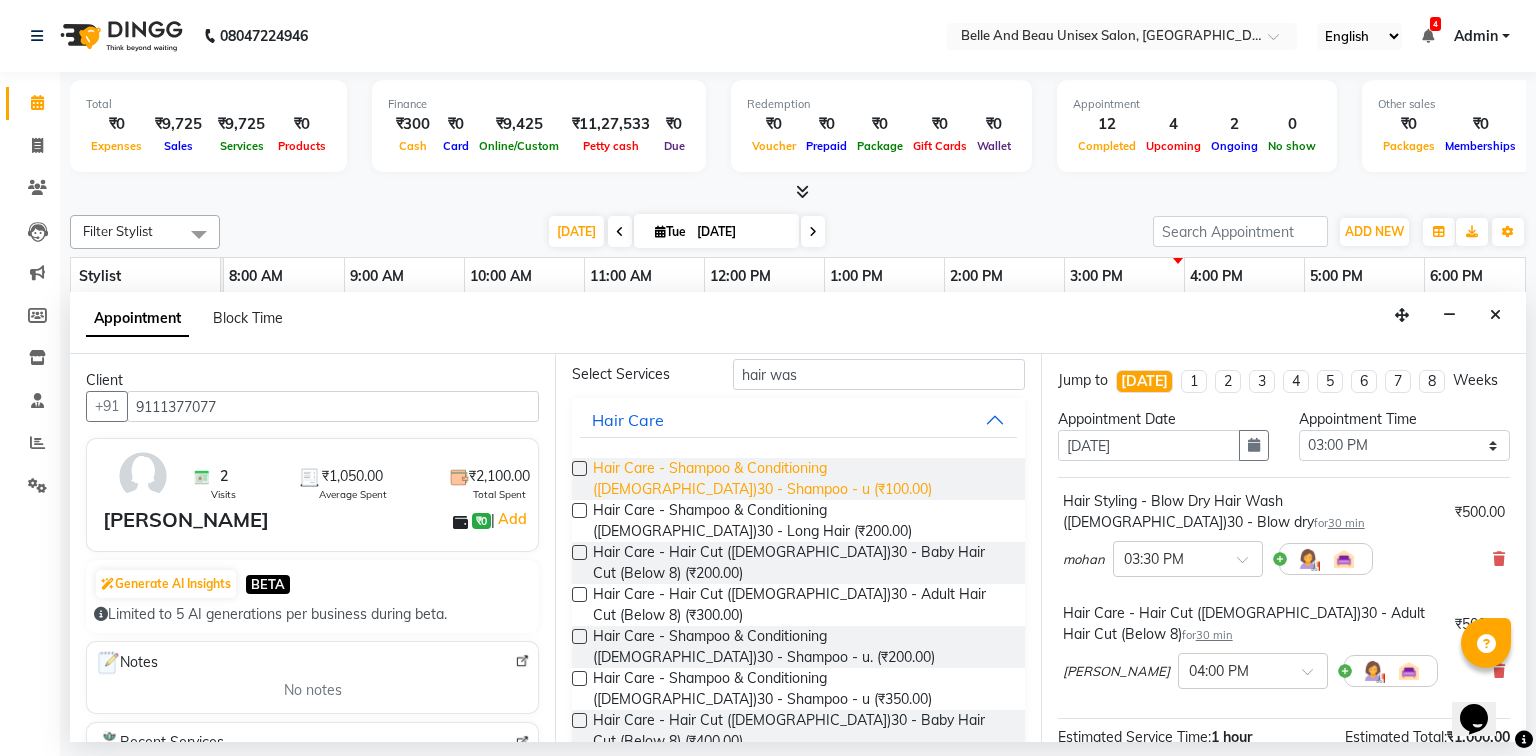 scroll, scrollTop: 0, scrollLeft: 0, axis: both 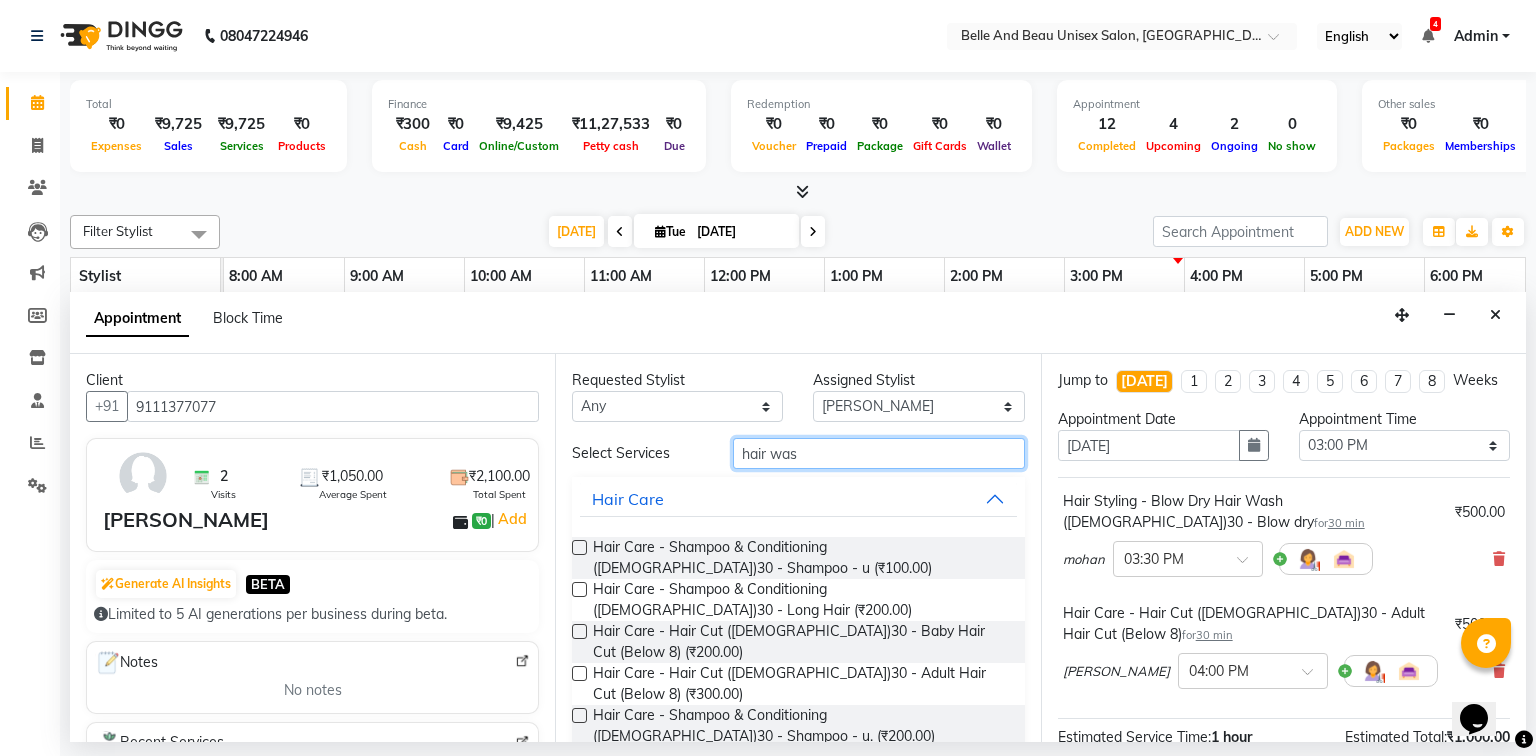click on "hair was" at bounding box center [879, 453] 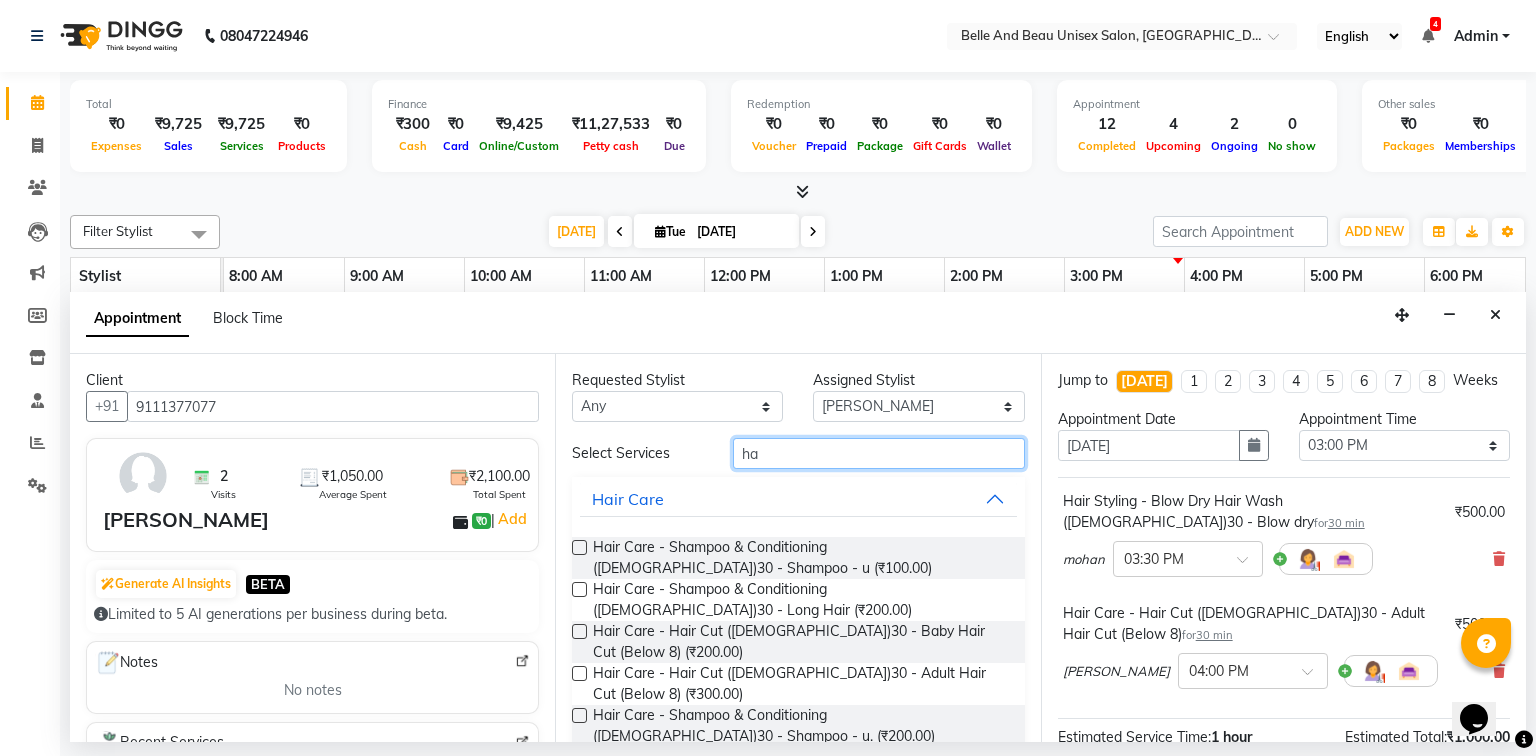type on "h" 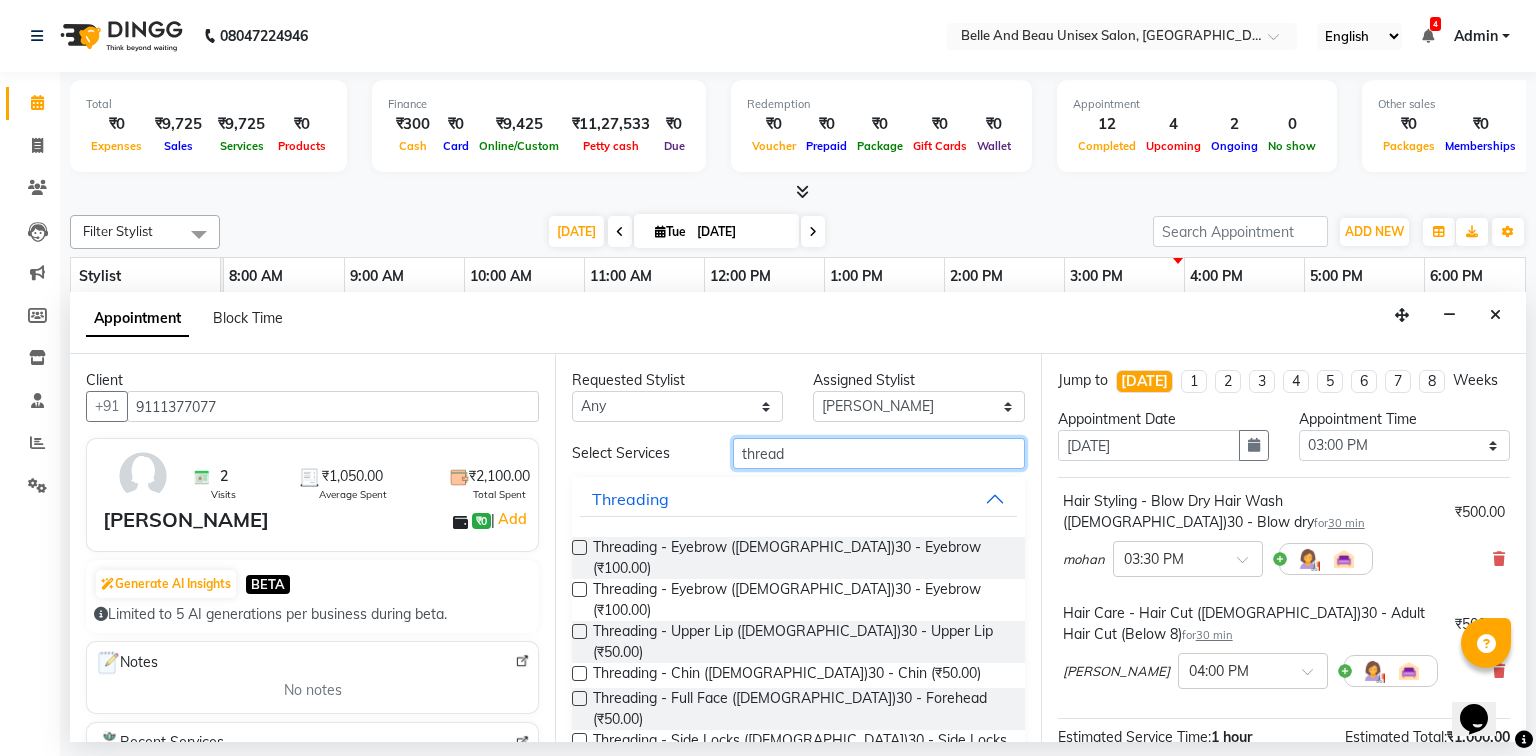 type on "thread" 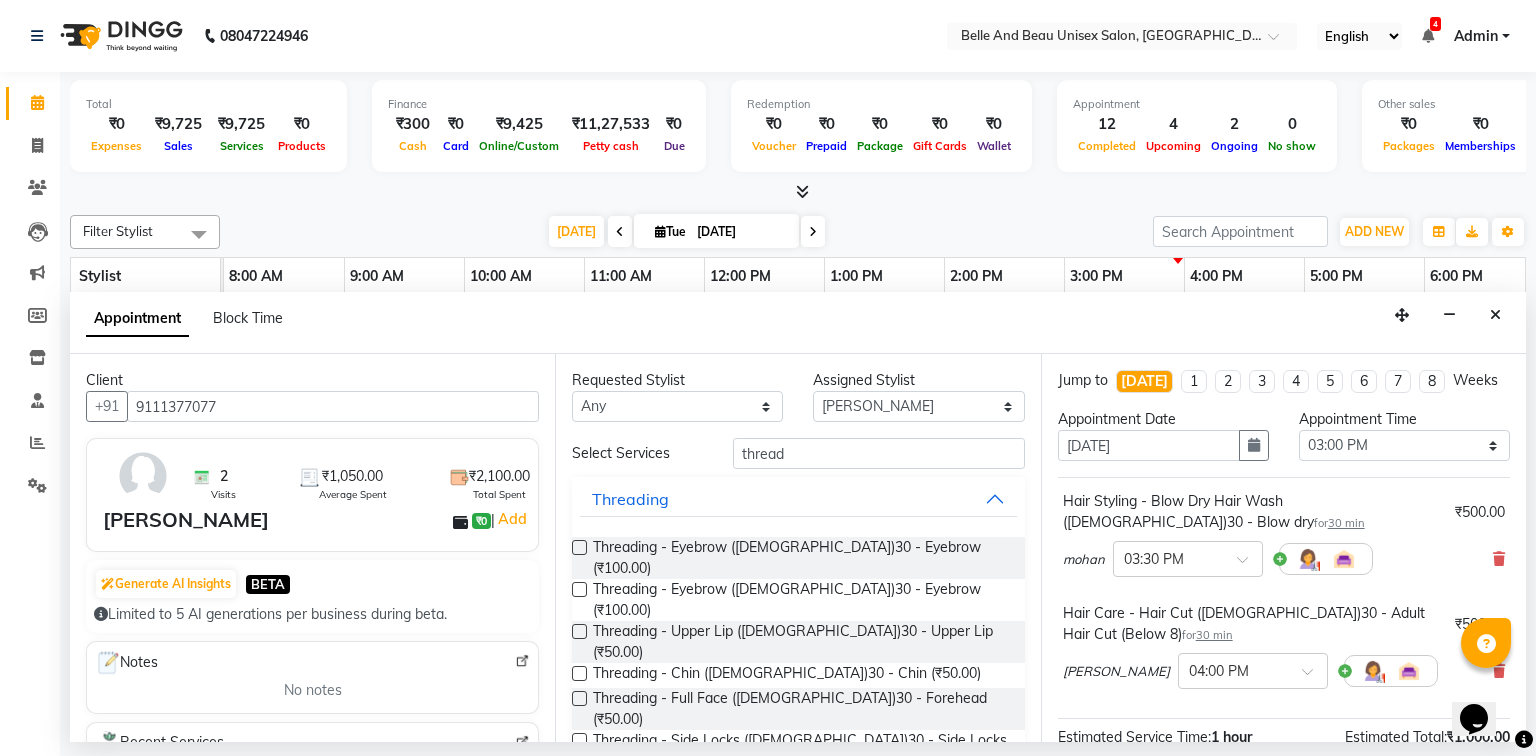click at bounding box center (579, 547) 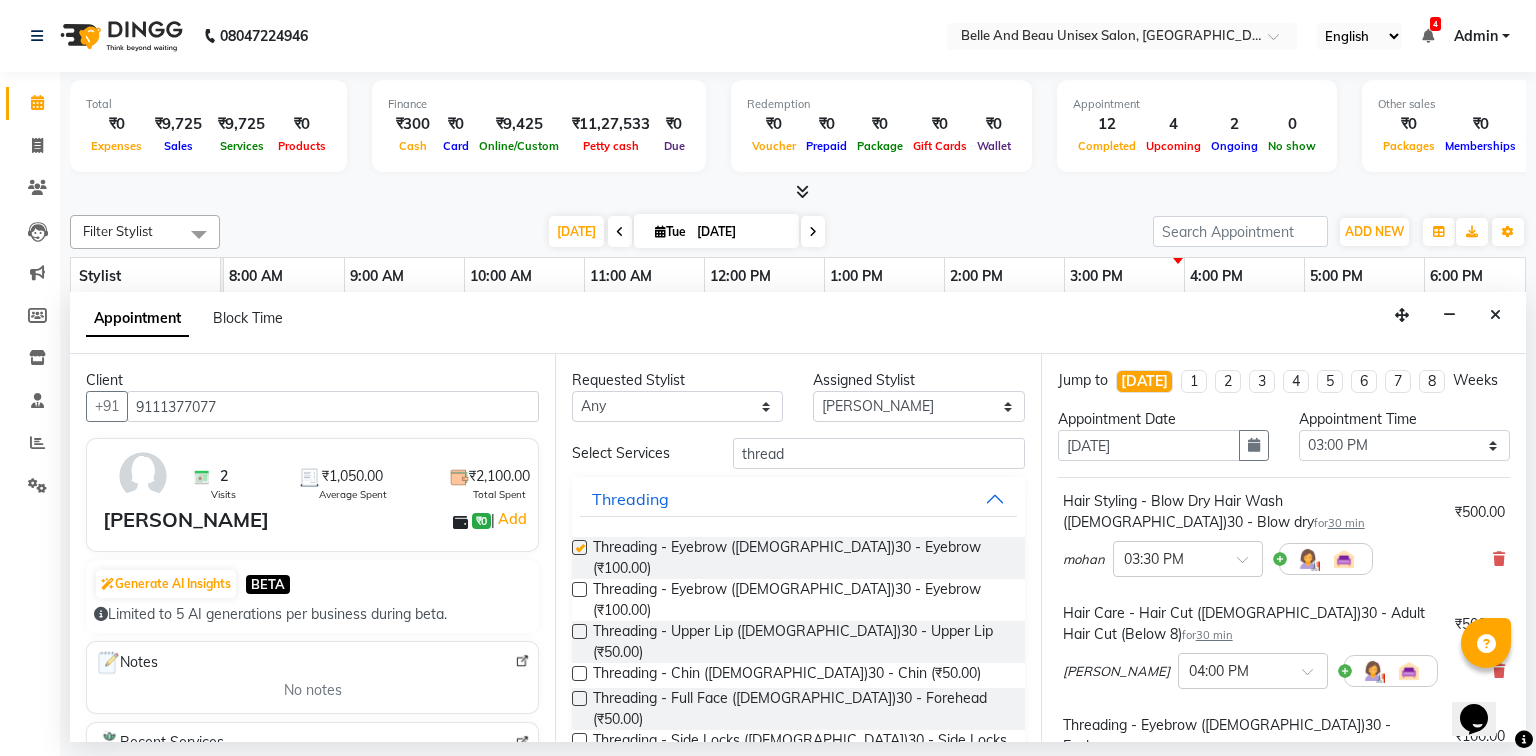 checkbox on "false" 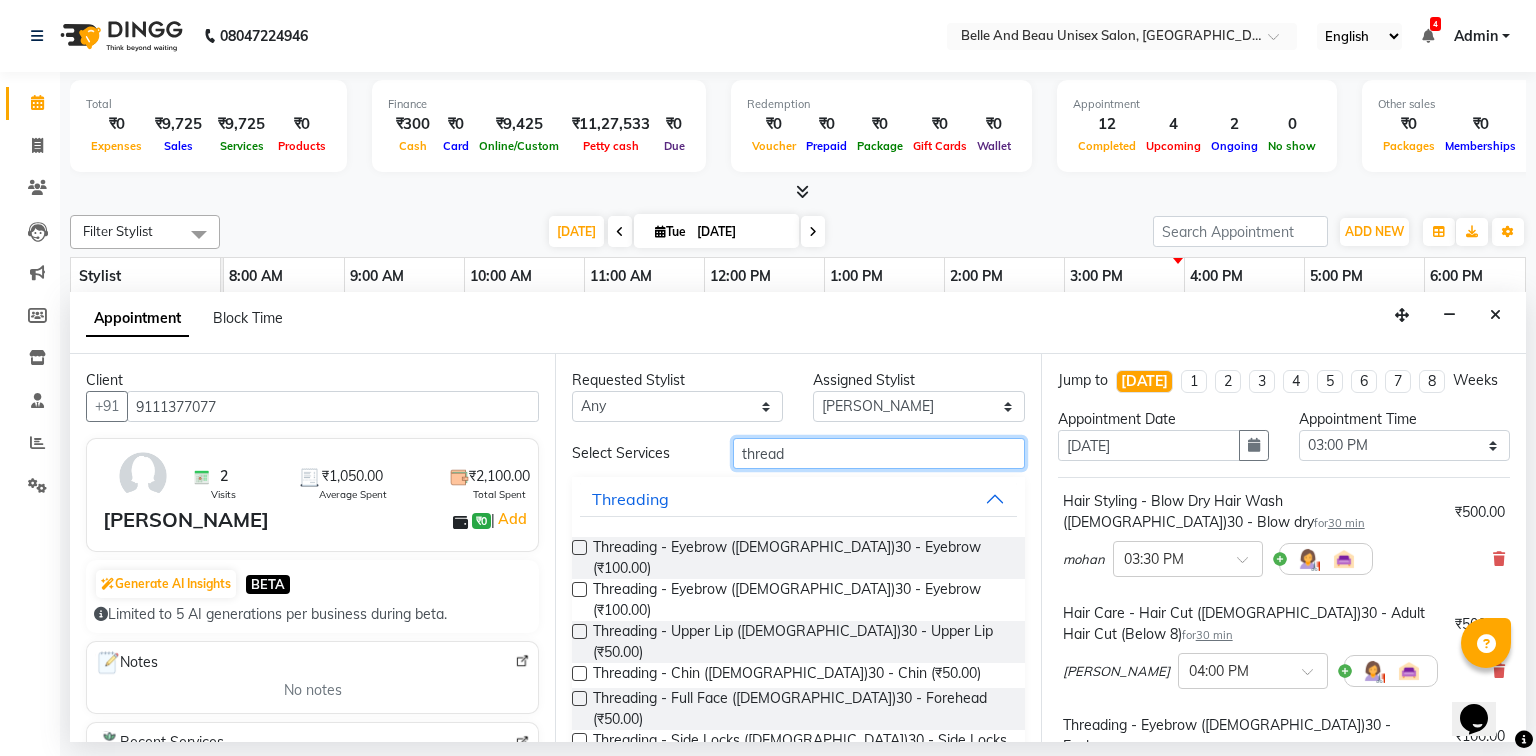 click on "thread" at bounding box center (879, 453) 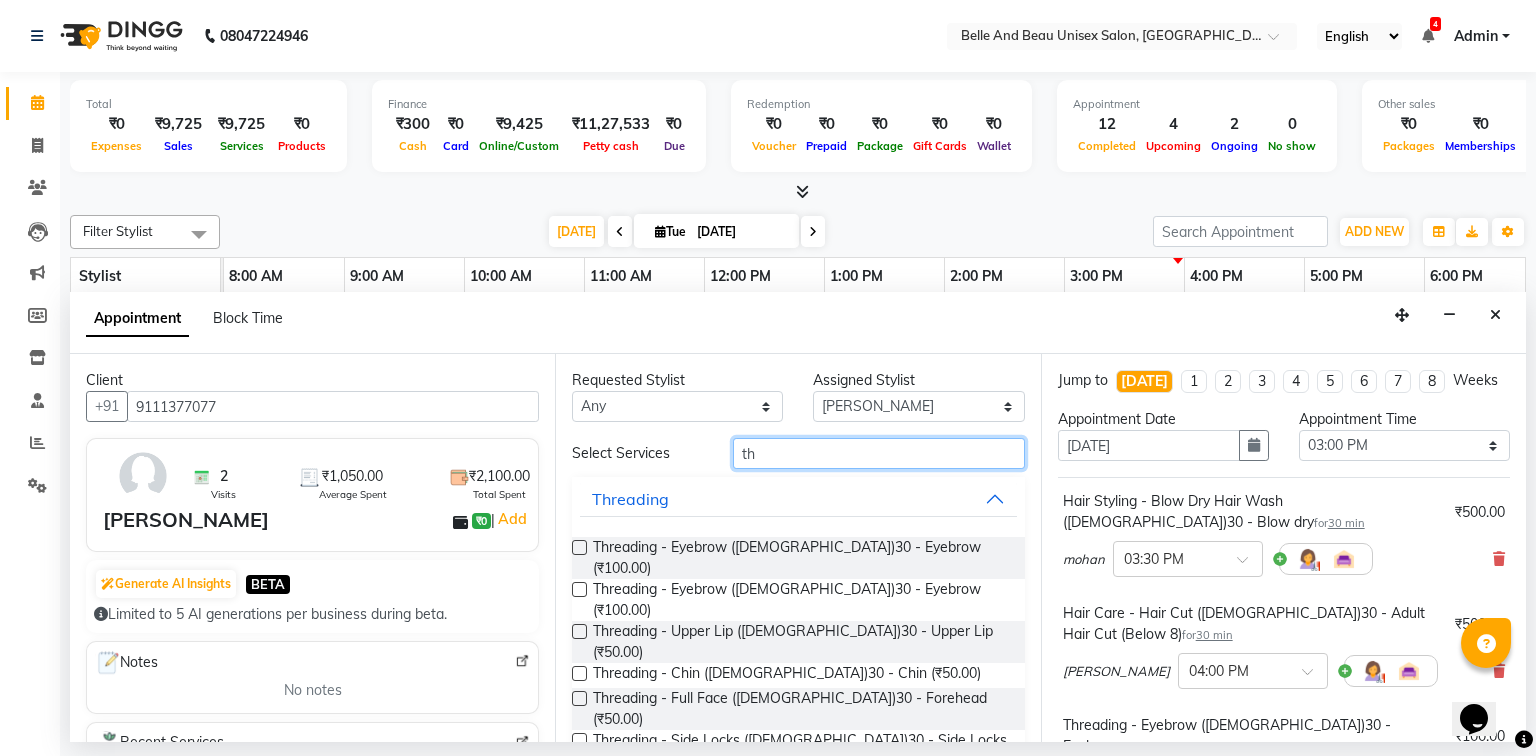 type on "t" 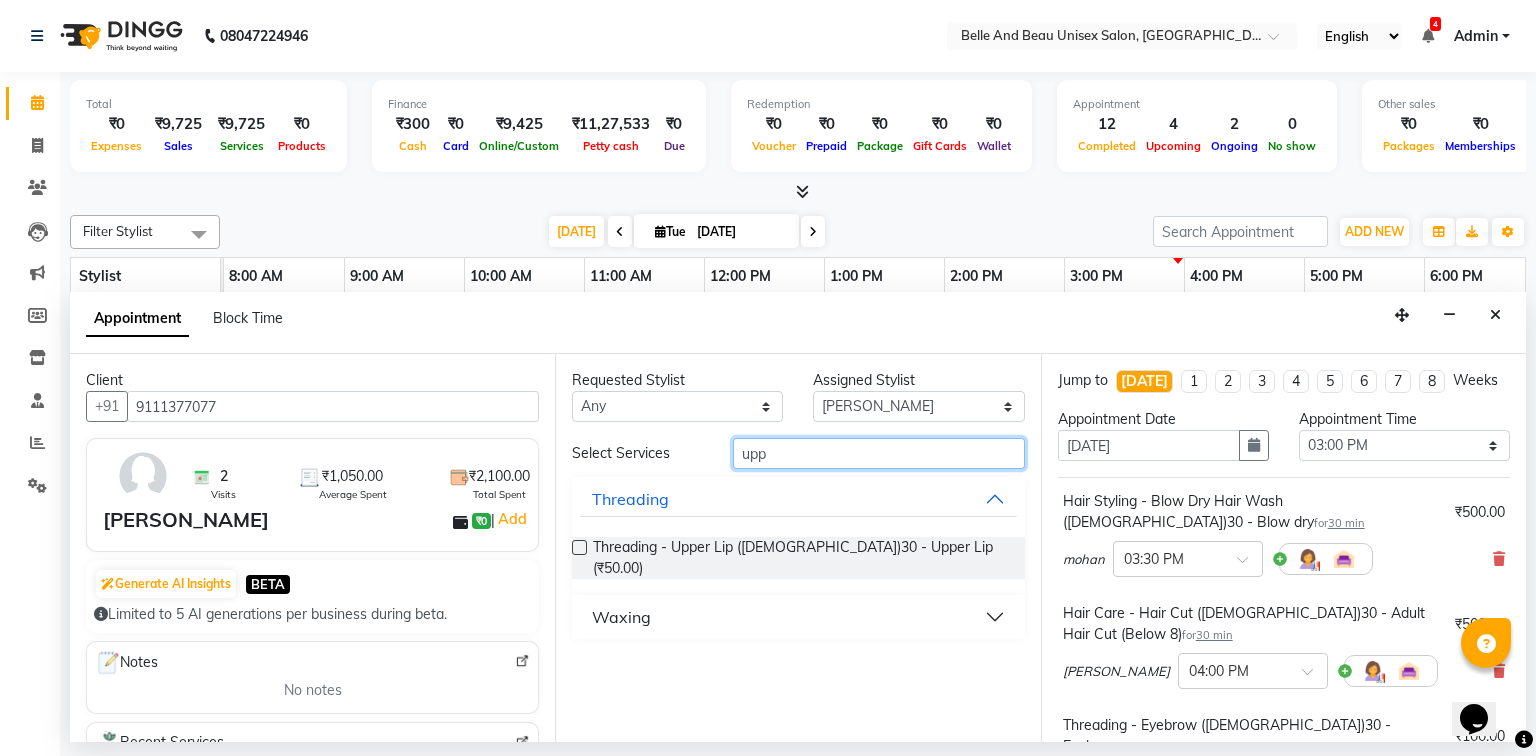 type on "upp" 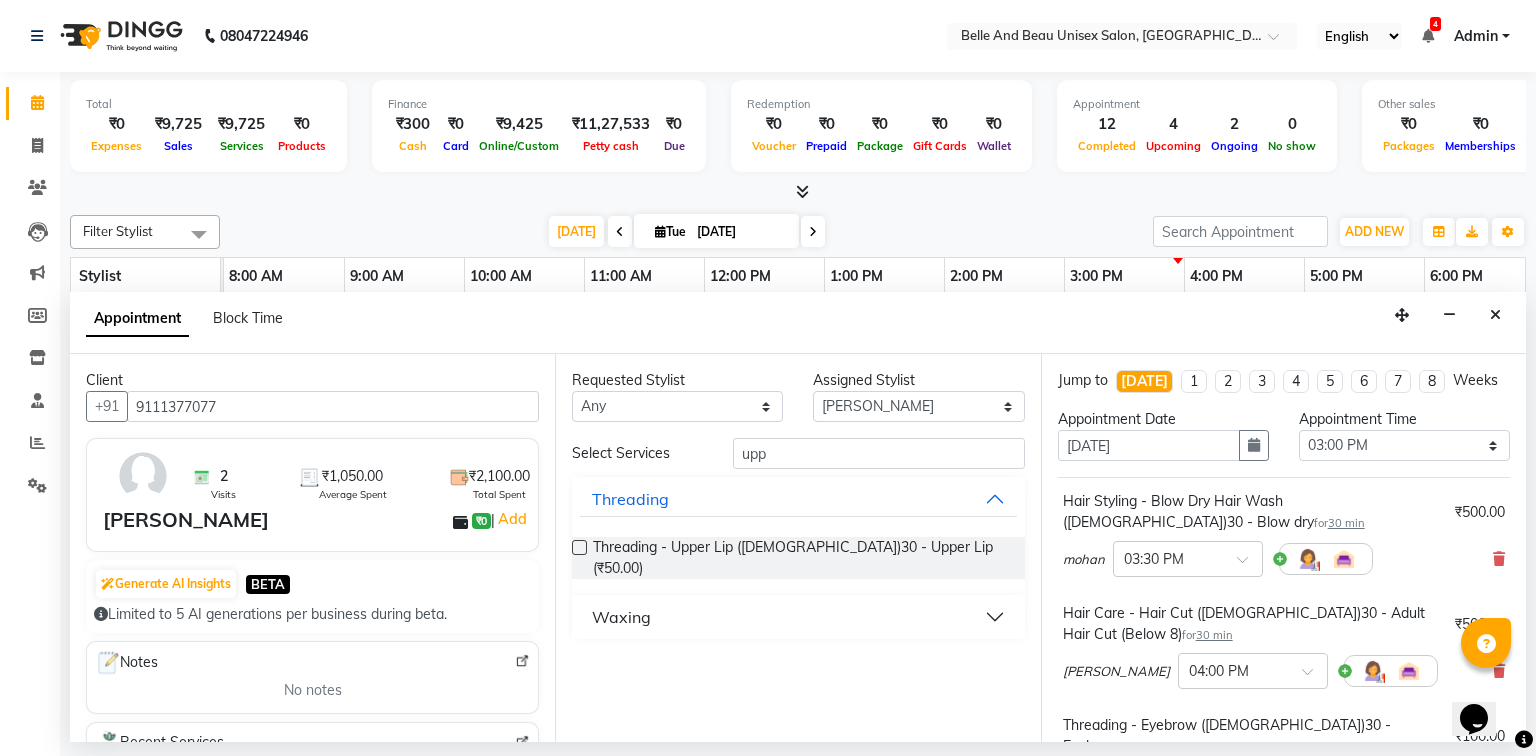 click at bounding box center [579, 547] 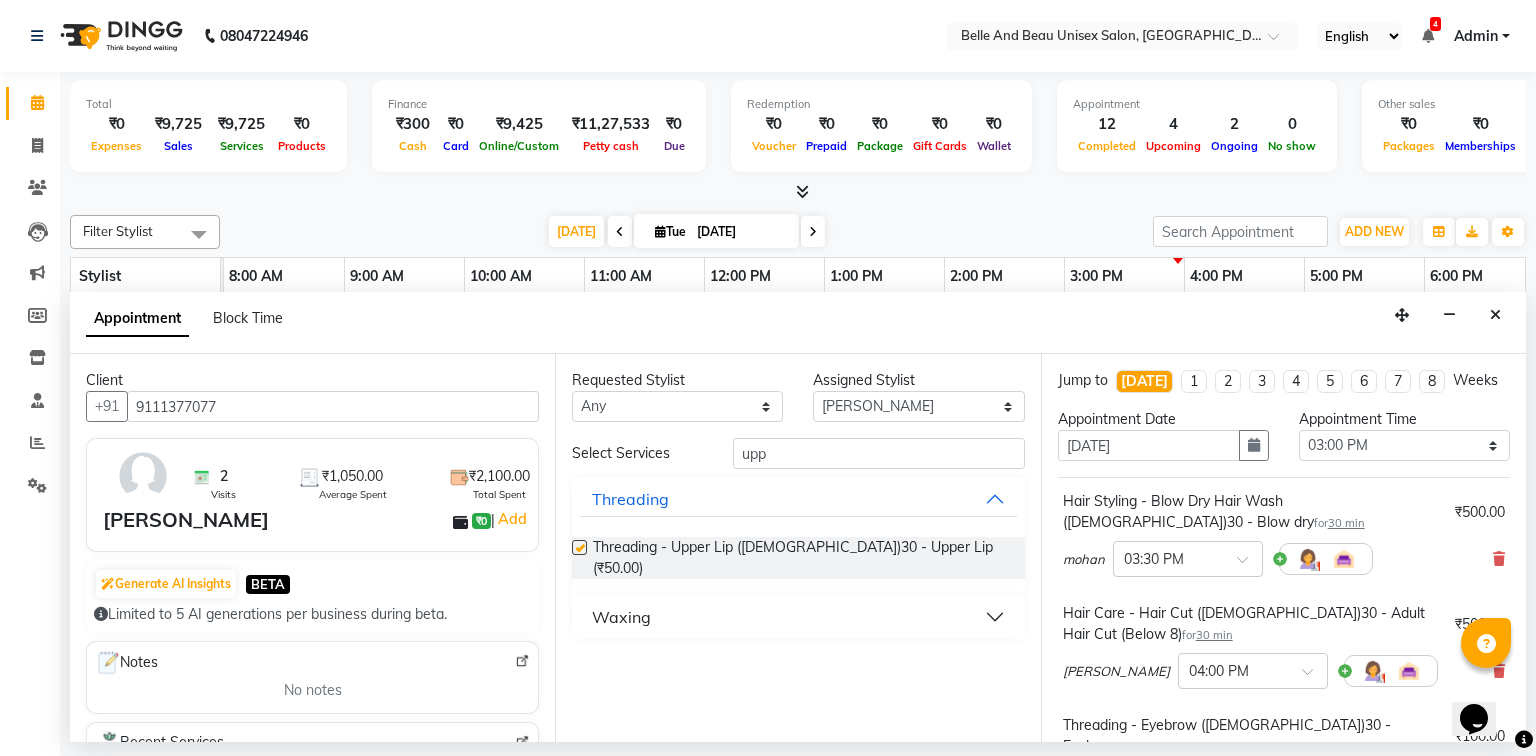 checkbox on "false" 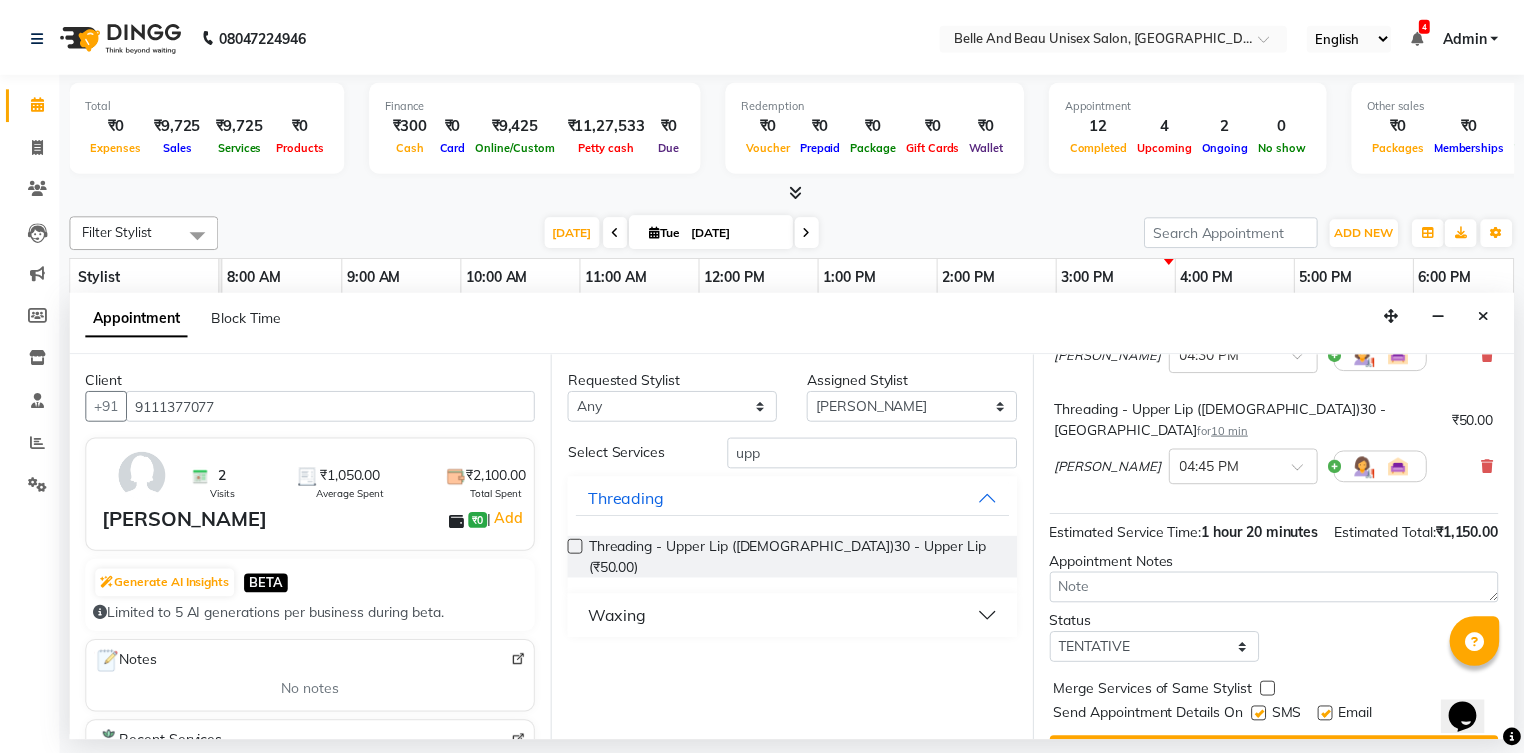 scroll, scrollTop: 454, scrollLeft: 0, axis: vertical 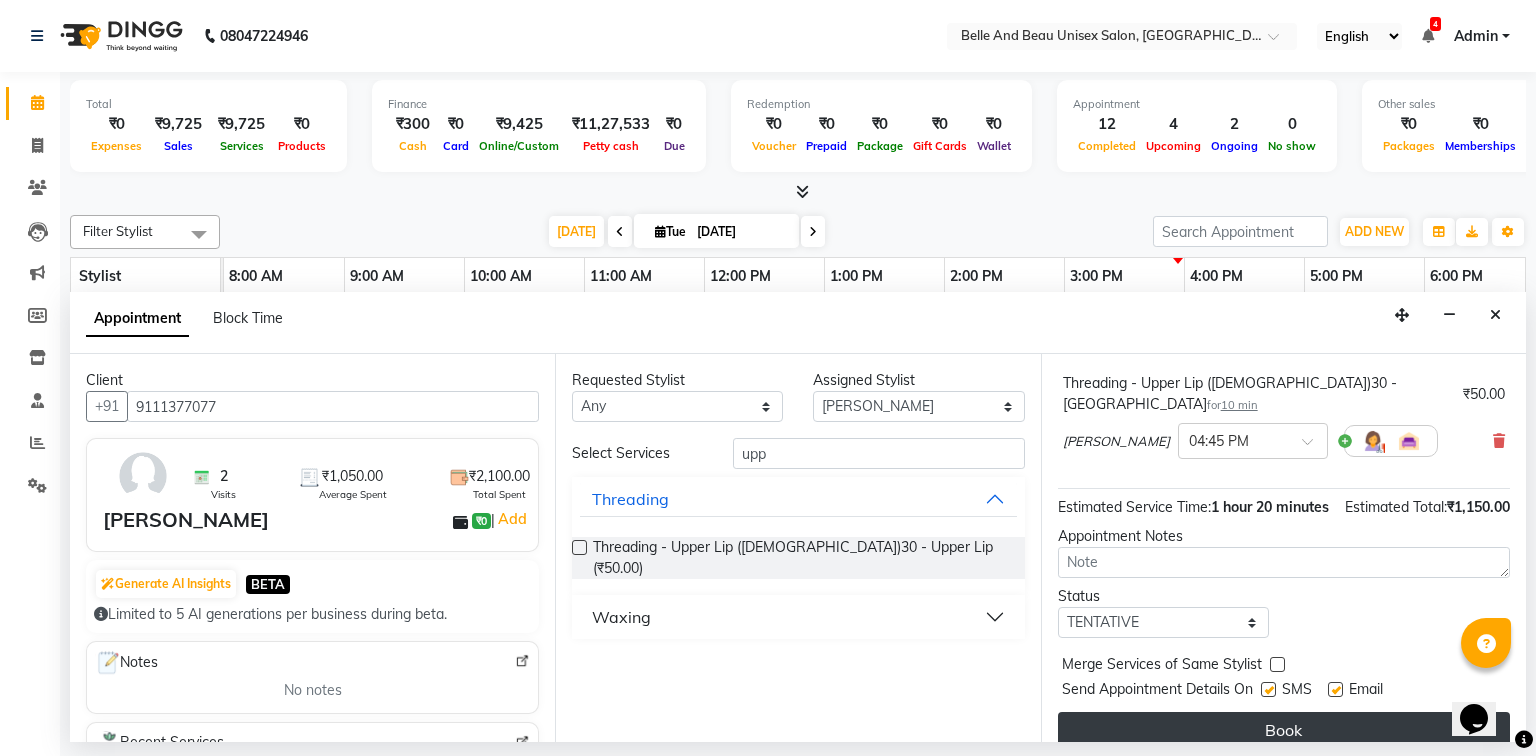 click on "Book" at bounding box center [1284, 730] 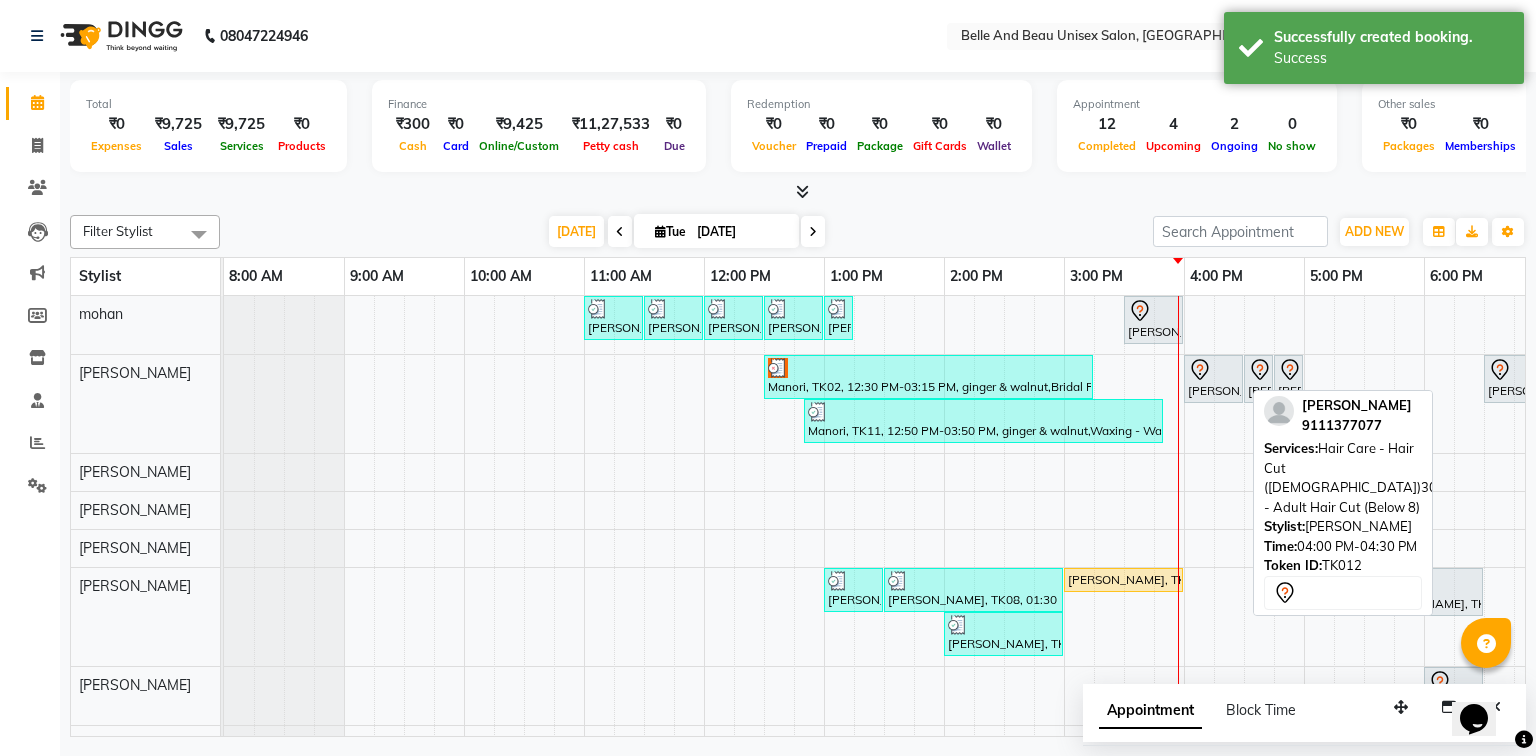 click on "[PERSON_NAME], TK12, 04:00 PM-04:30 PM, Hair Care - Hair Cut ([DEMOGRAPHIC_DATA])30 - Adult Hair Cut (Below 8)" at bounding box center (1213, 379) 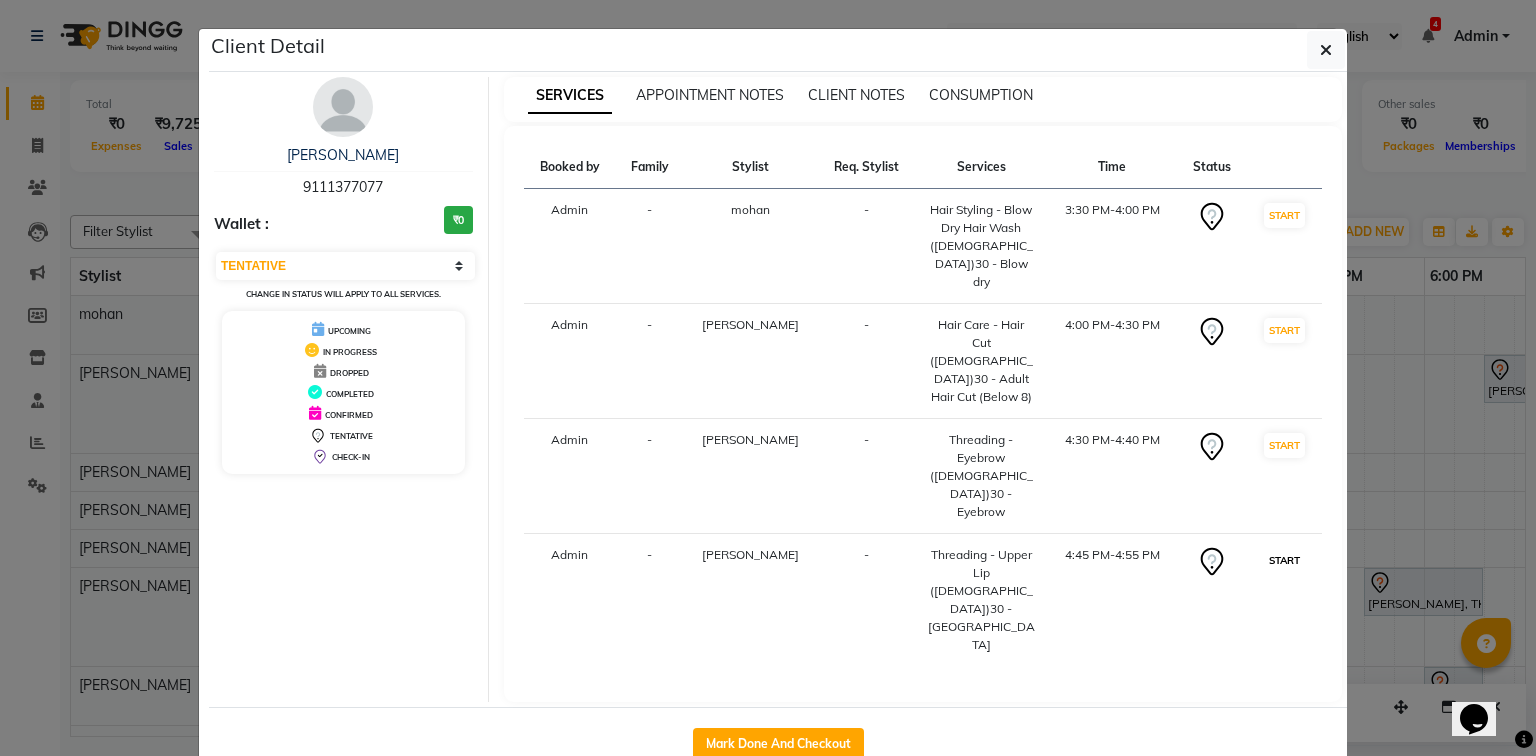 click on "START" at bounding box center [1284, 560] 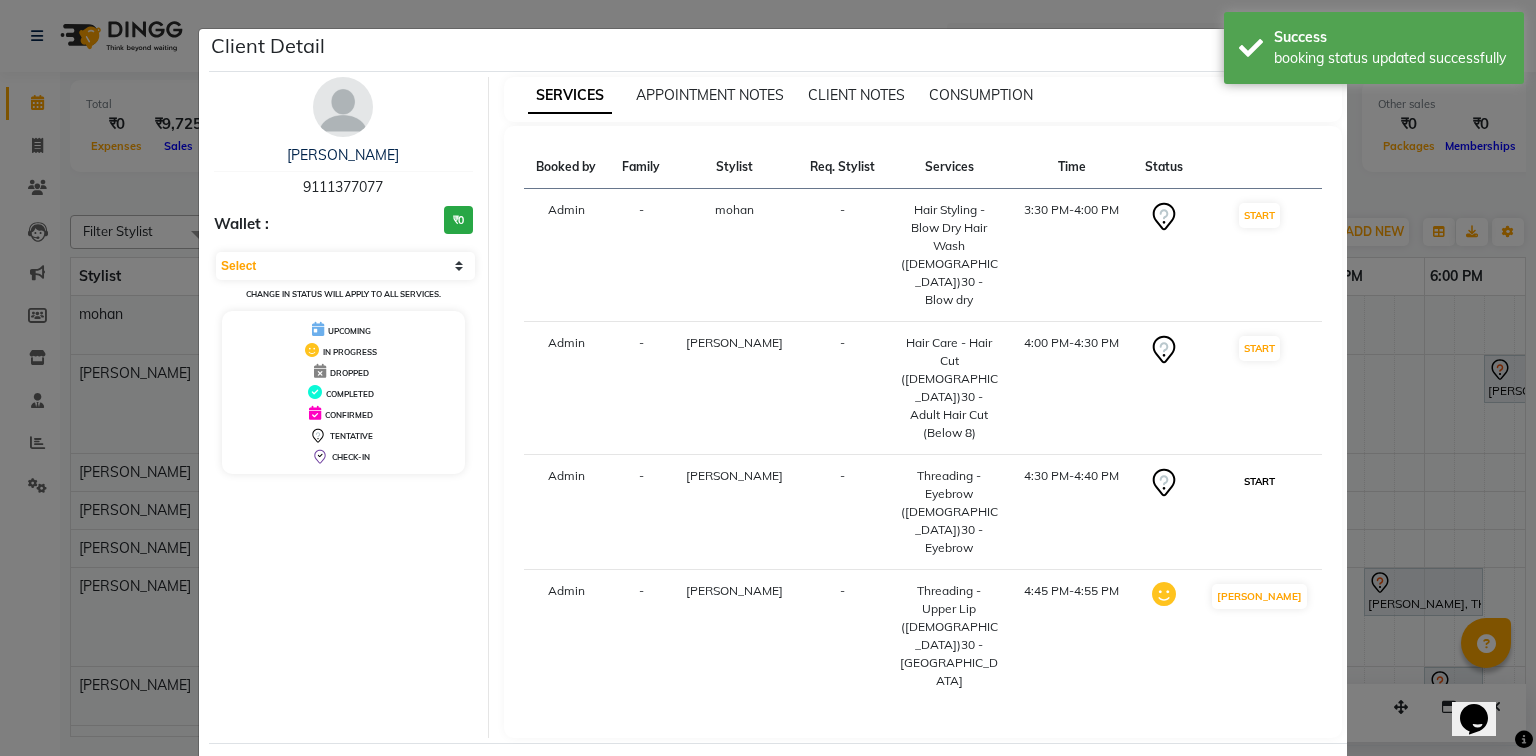 click on "START" at bounding box center (1259, 481) 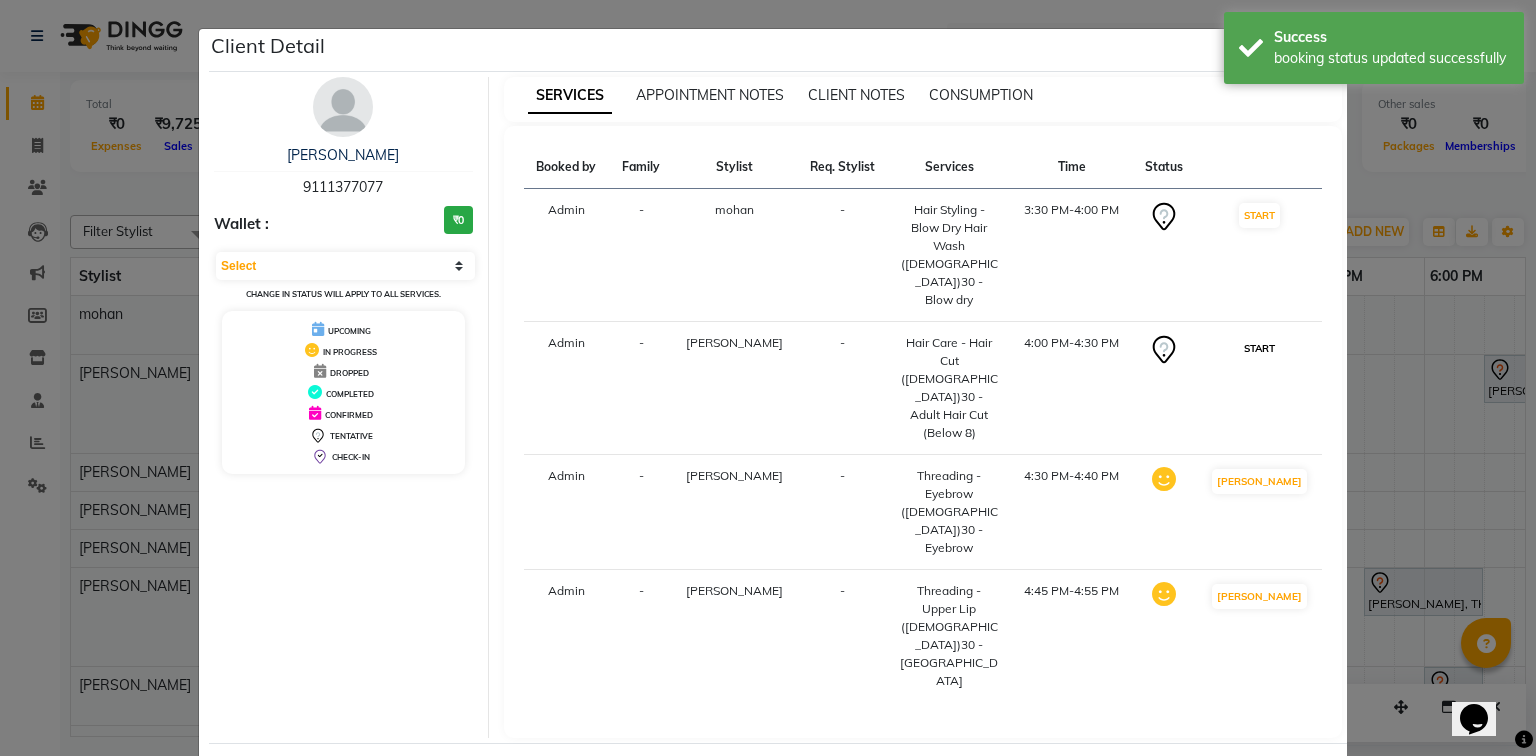 click on "START" at bounding box center [1259, 348] 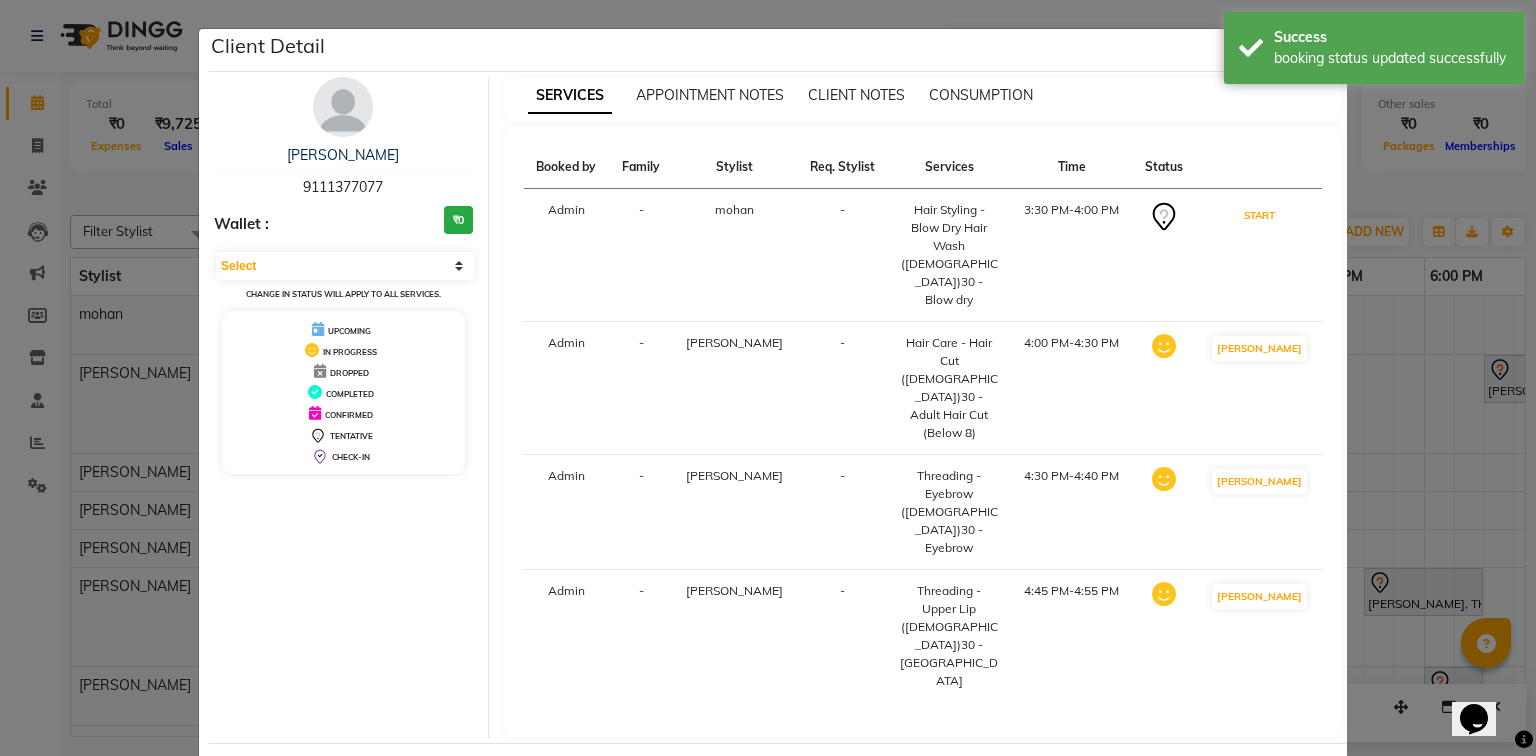 click on "START" at bounding box center (1259, 215) 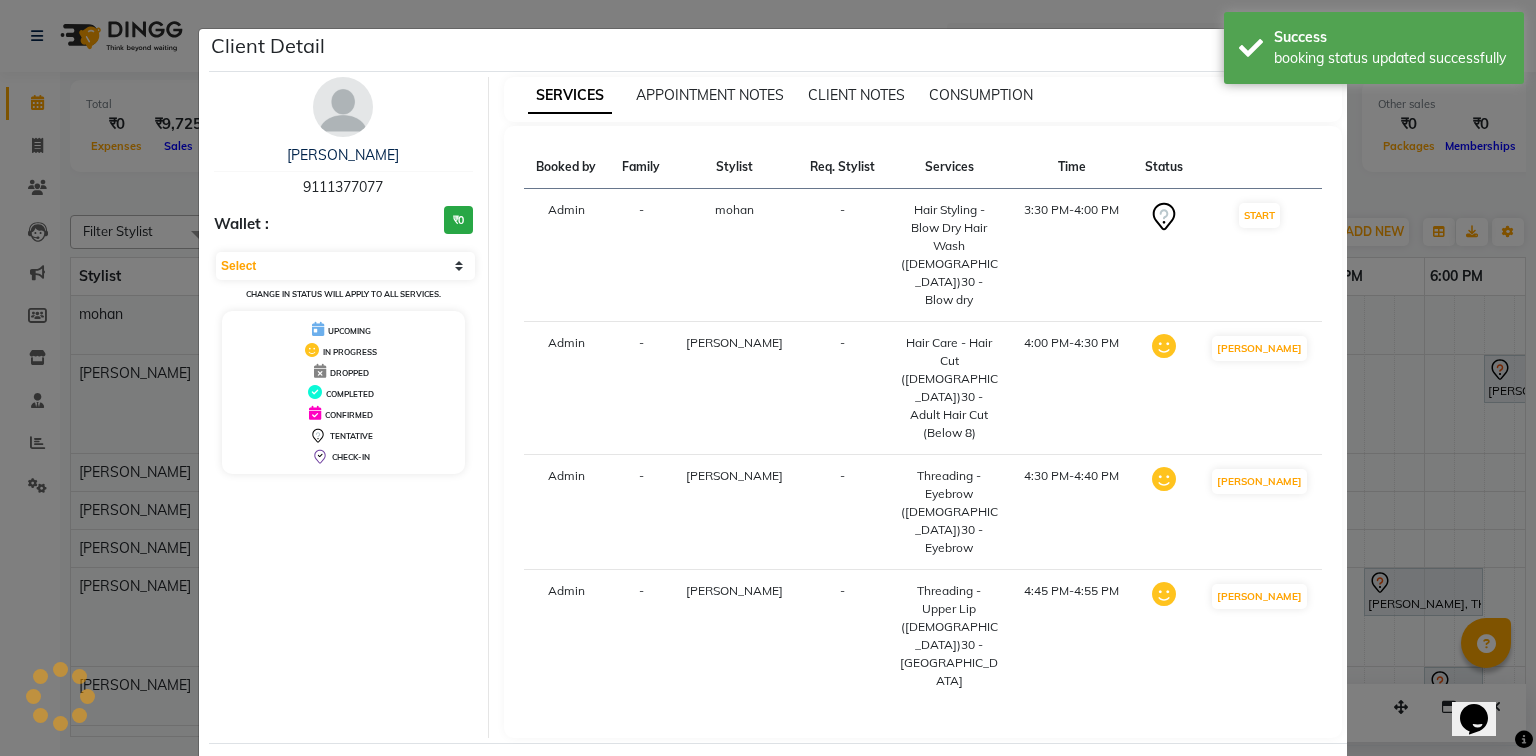 select on "1" 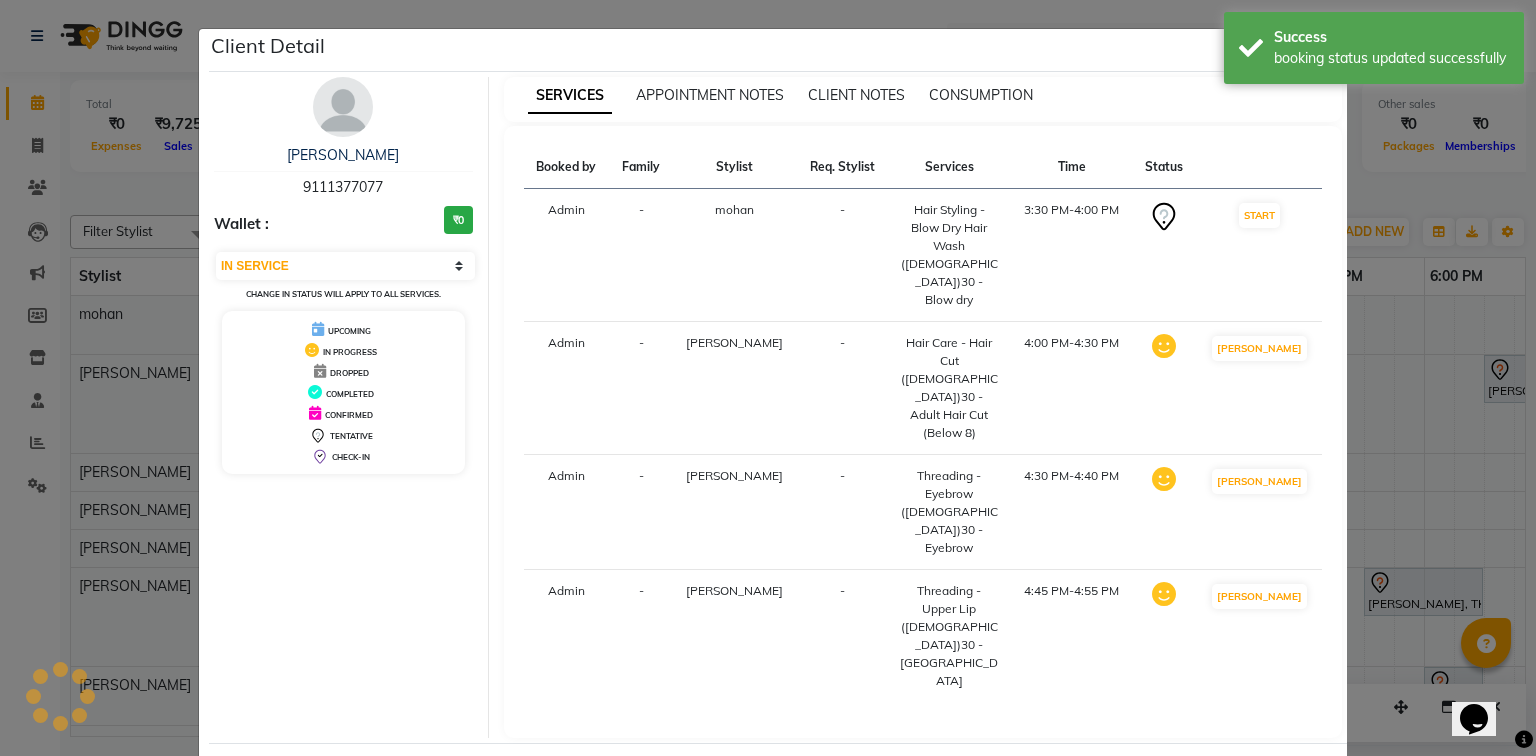 click on "Mark Done And Checkout" 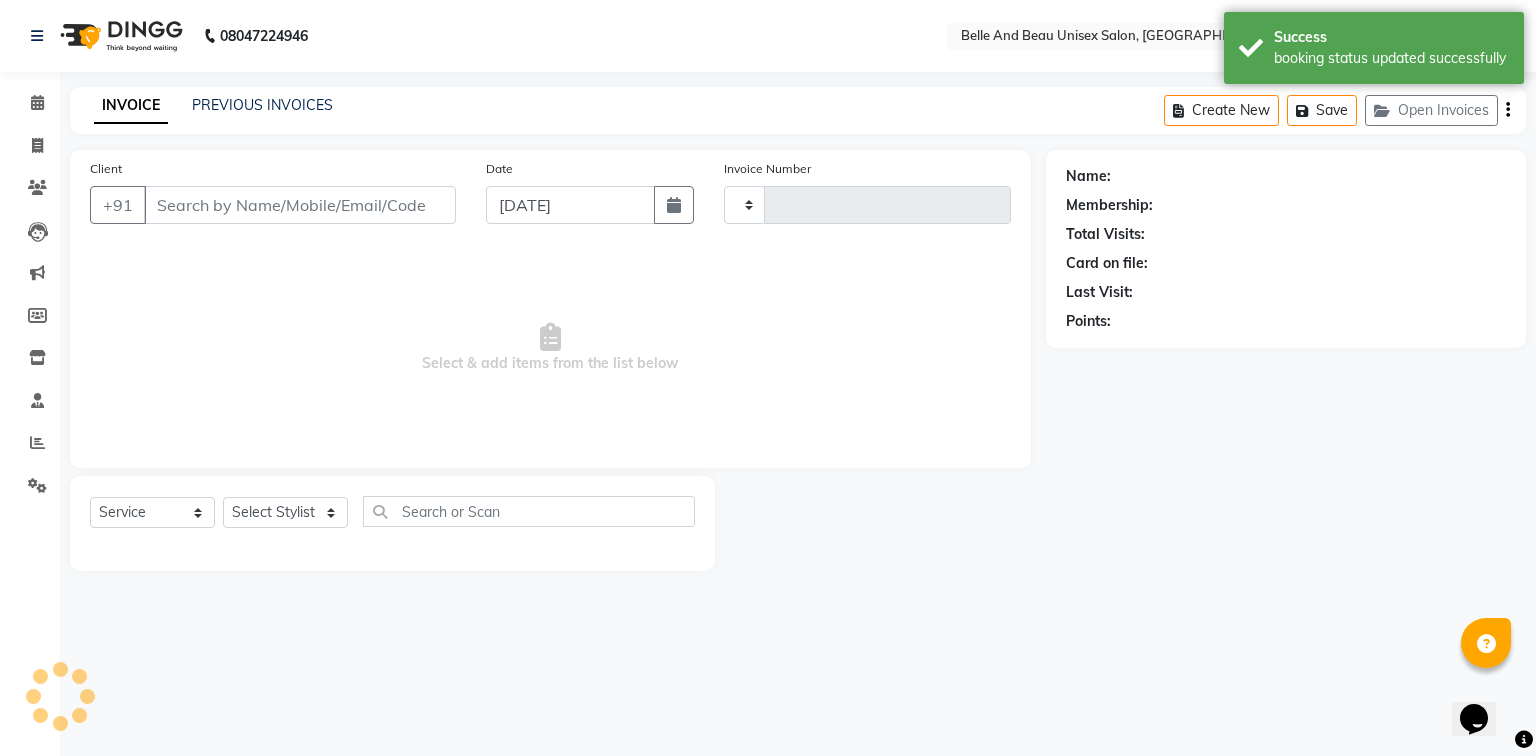 type on "1265" 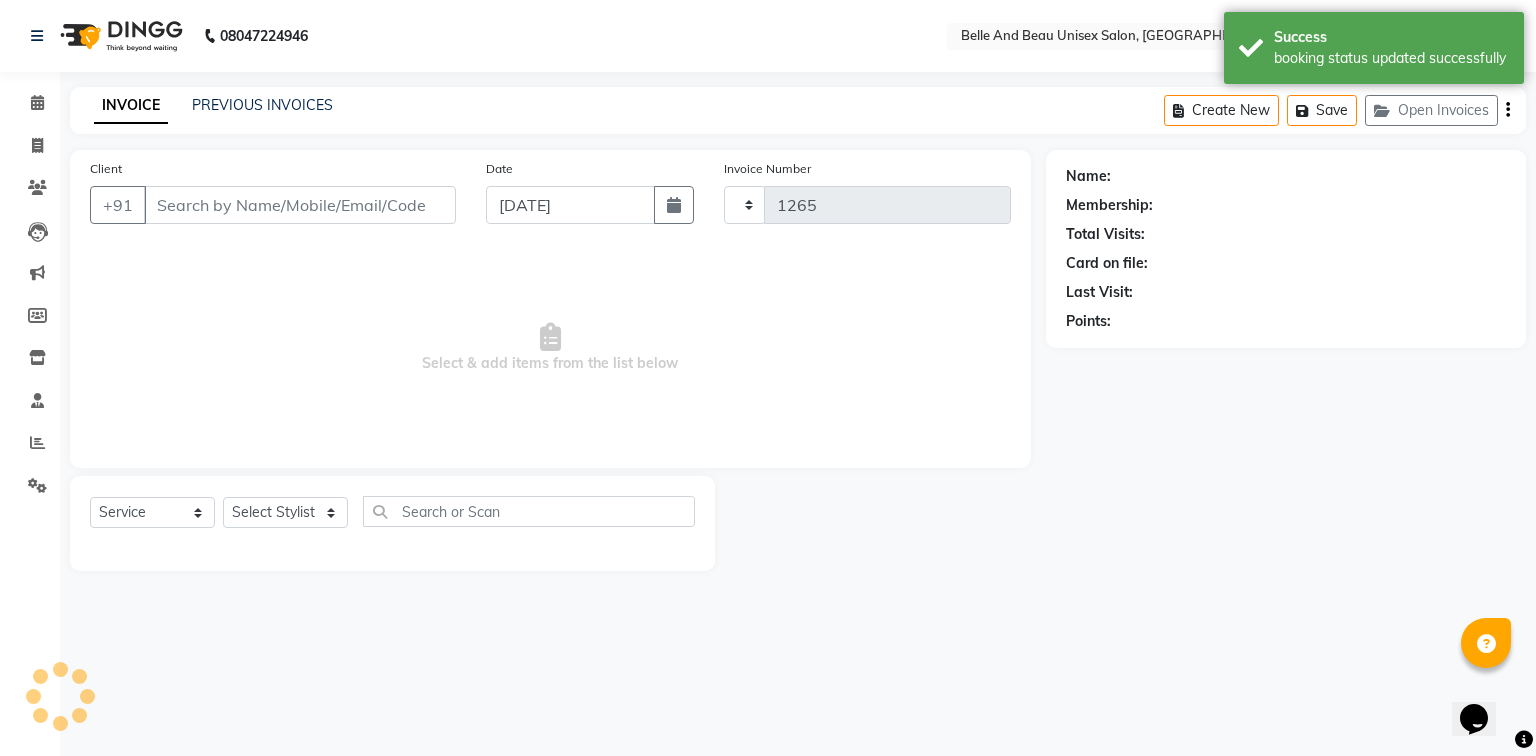 select on "7066" 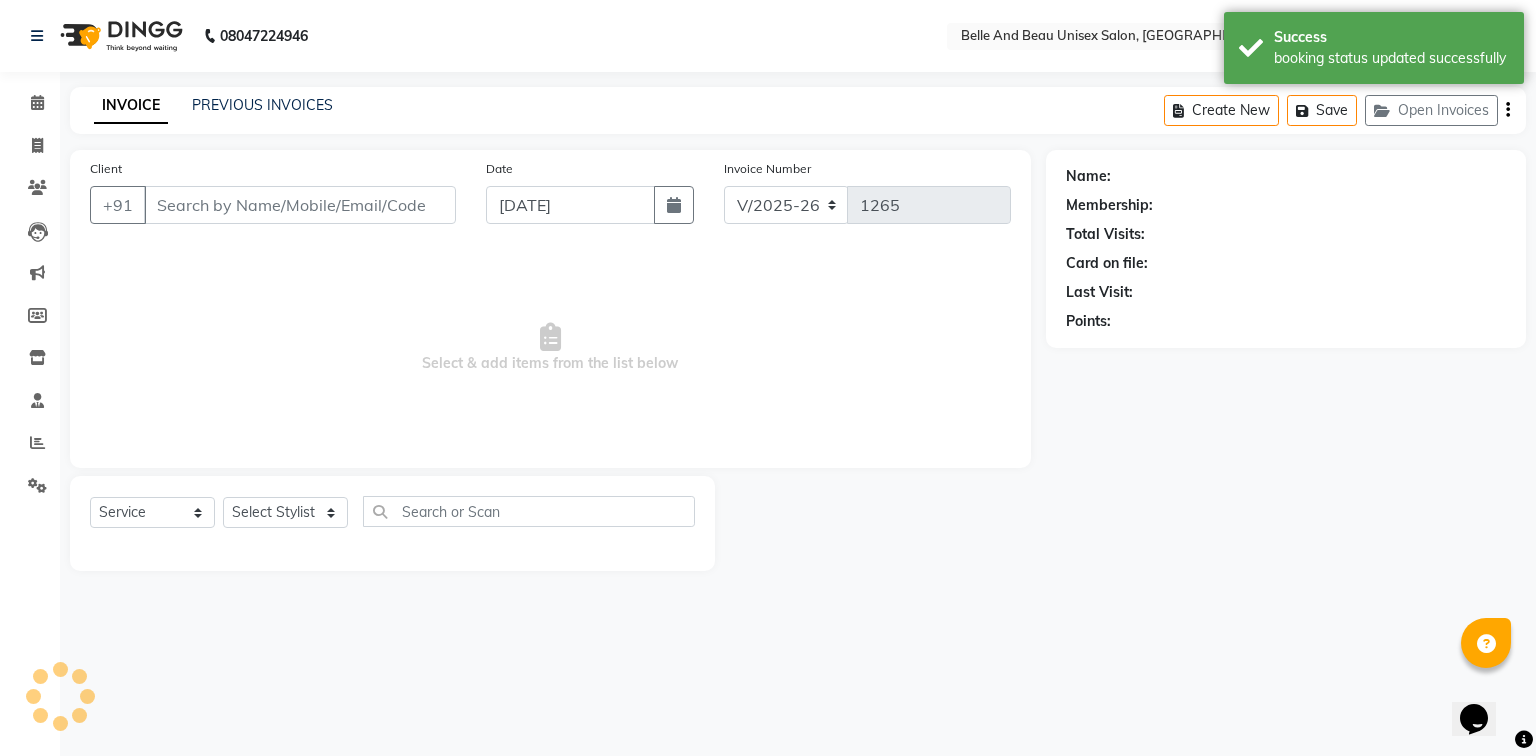 type on "9111377077" 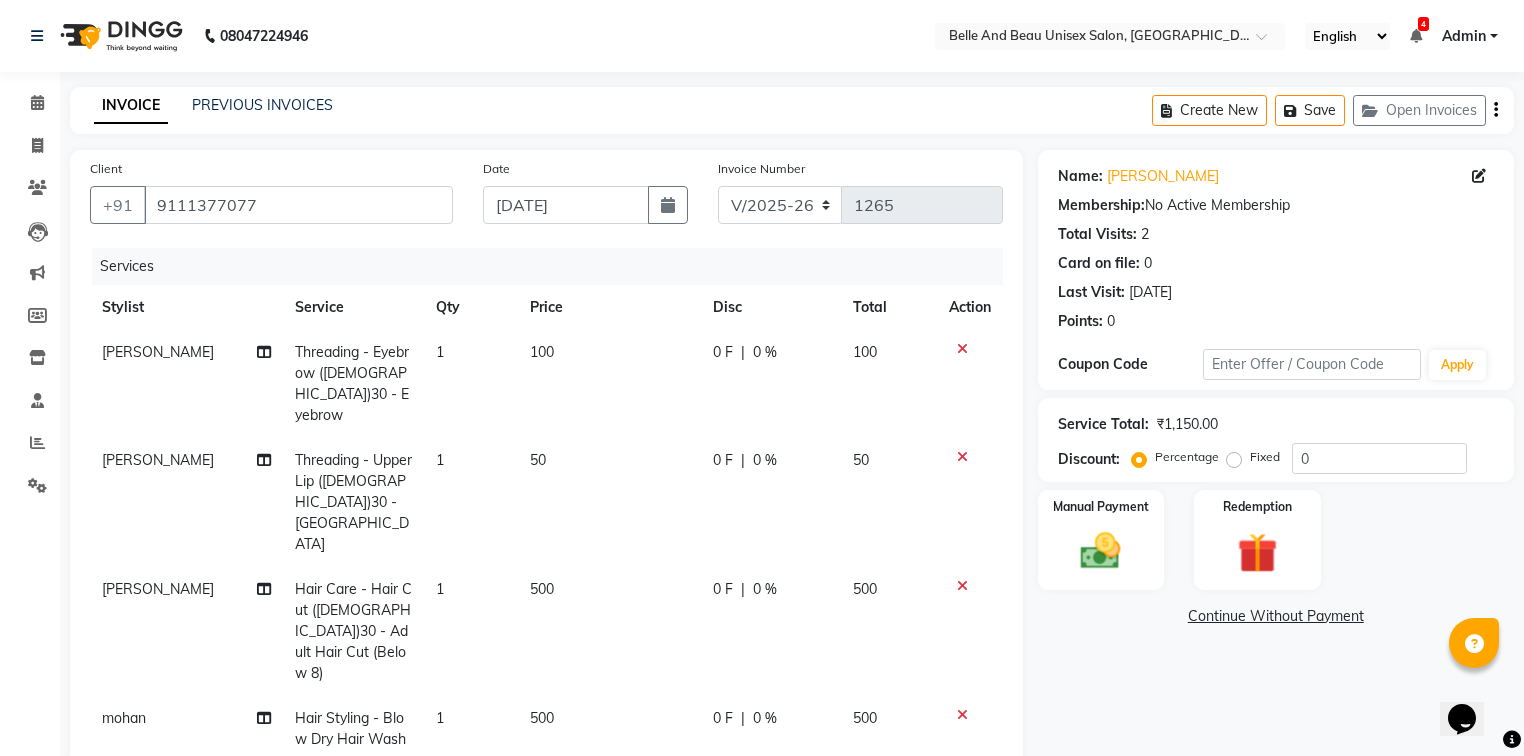click on "500" 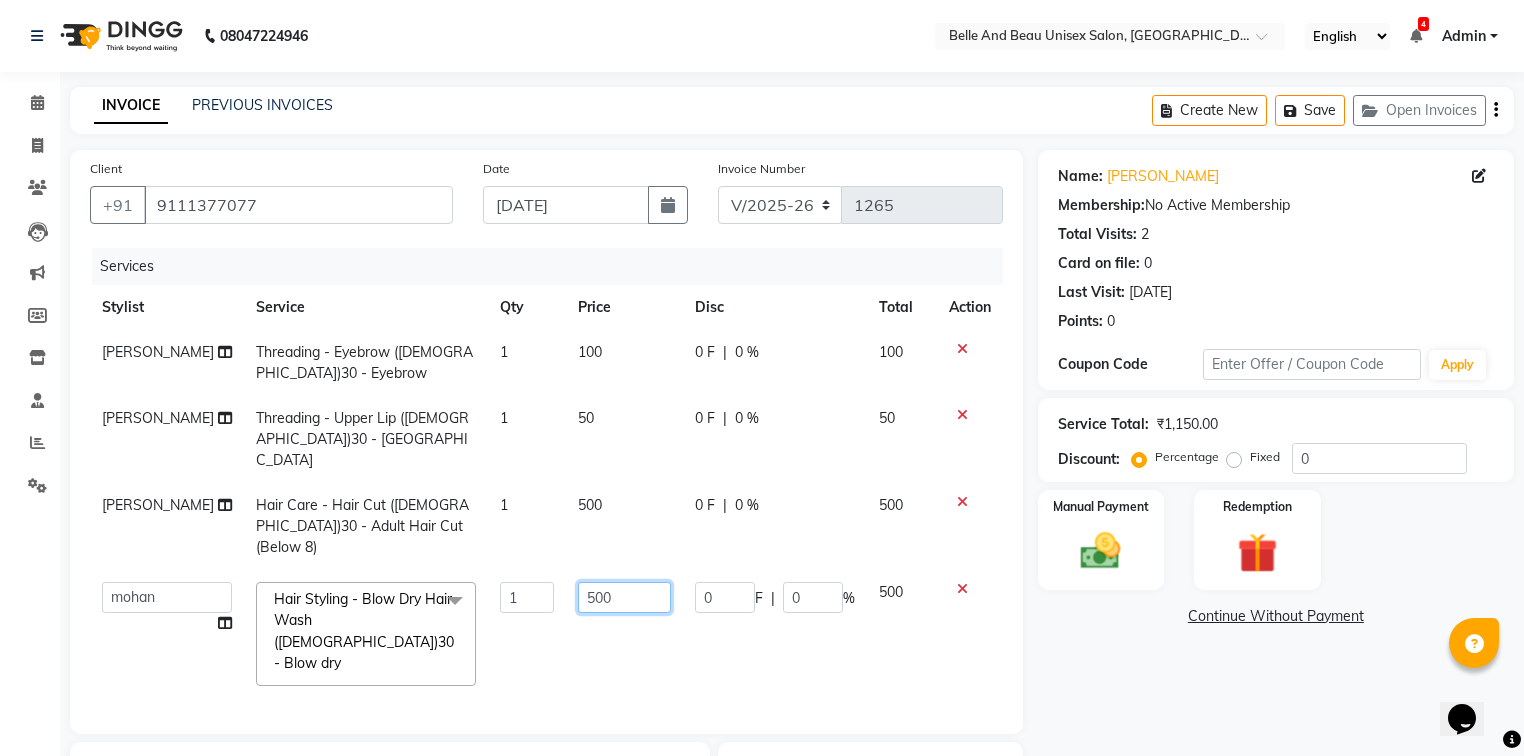 click on "500" 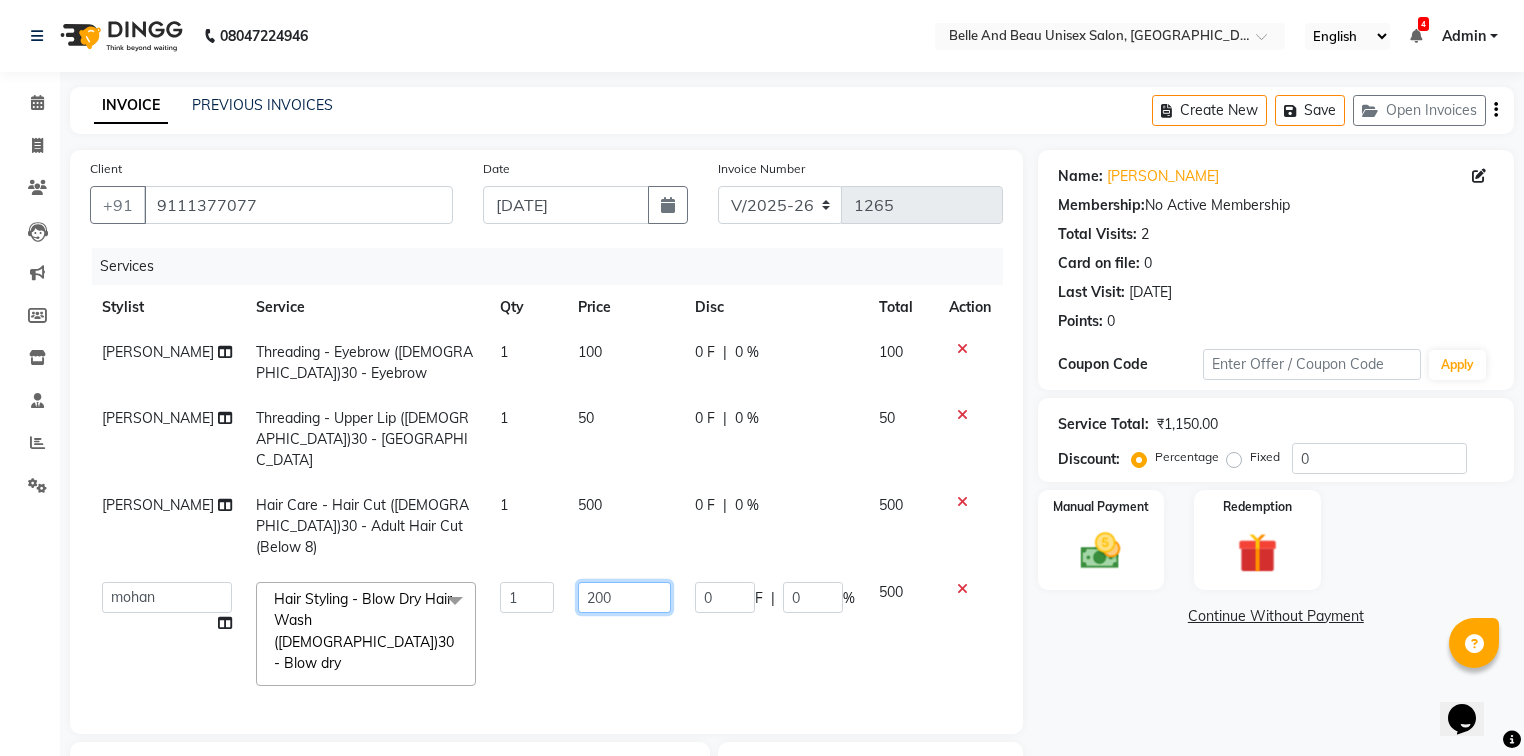 click on "200" 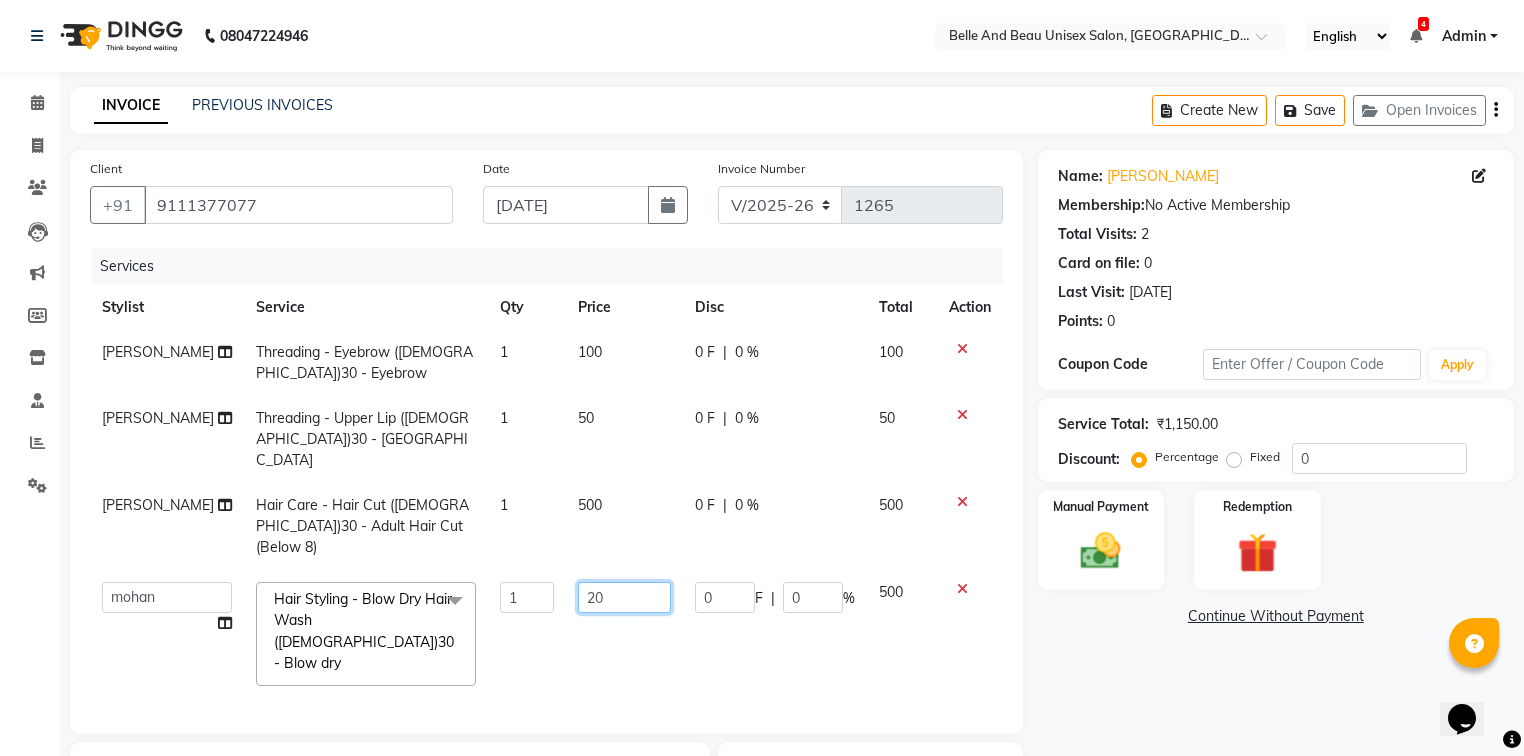 type on "250" 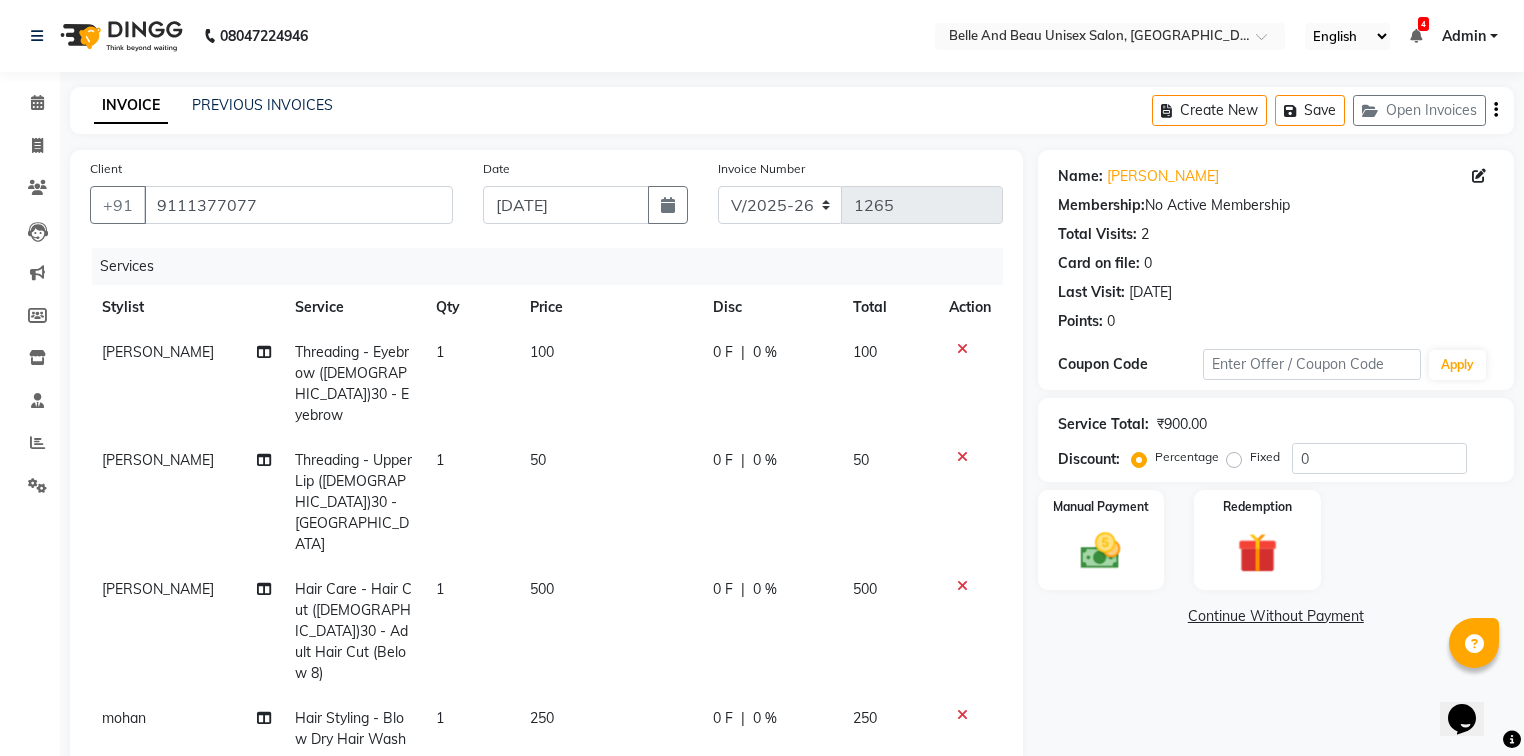 click on "[PERSON_NAME] Threading - Eyebrow ([DEMOGRAPHIC_DATA])30 - Eyebrow 1 100 0 F | 0 % 100 [PERSON_NAME] Threading - Upper Lip ([DEMOGRAPHIC_DATA])30 - Upper Lip 1 50 0 F | 0 % 50 [PERSON_NAME] Hair Care - Hair Cut ([DEMOGRAPHIC_DATA])30 - Adult Hair Cut (Below 8) 1 500 0 F | 0 % 500 mohan Hair Styling - Blow Dry Hair Wash ([DEMOGRAPHIC_DATA])30 - Blow dry 1 250 0 F | 0 % 250" 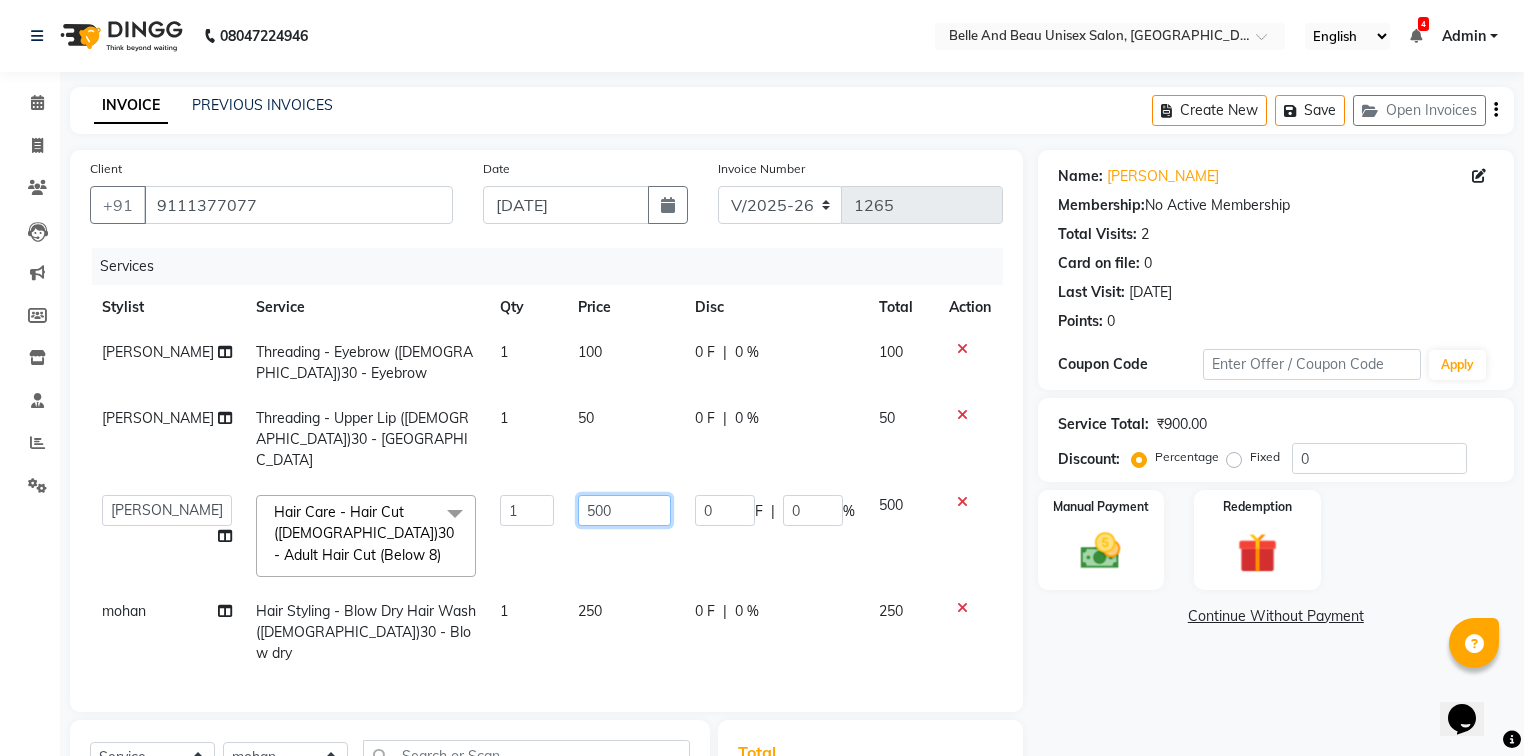 click on "500" 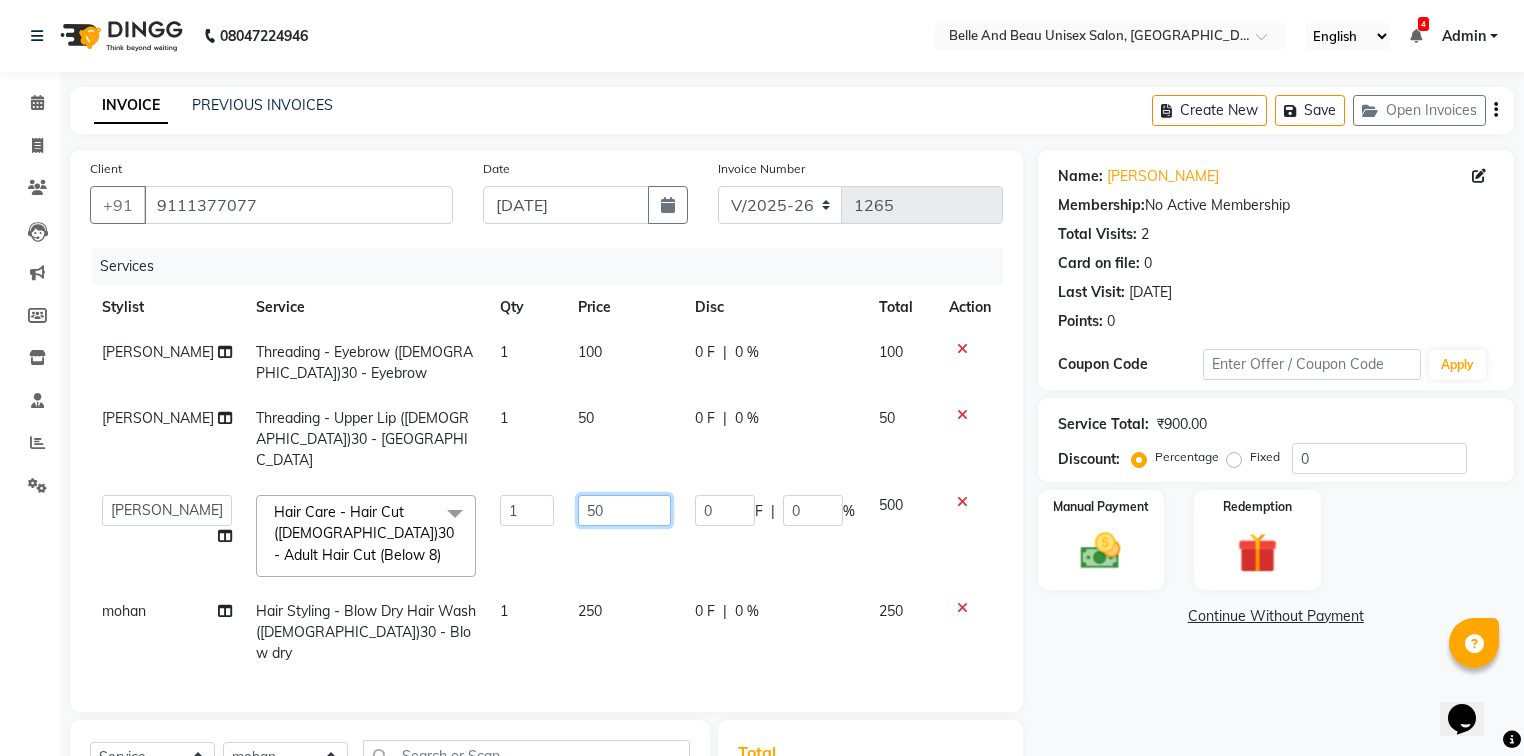 click on "50" 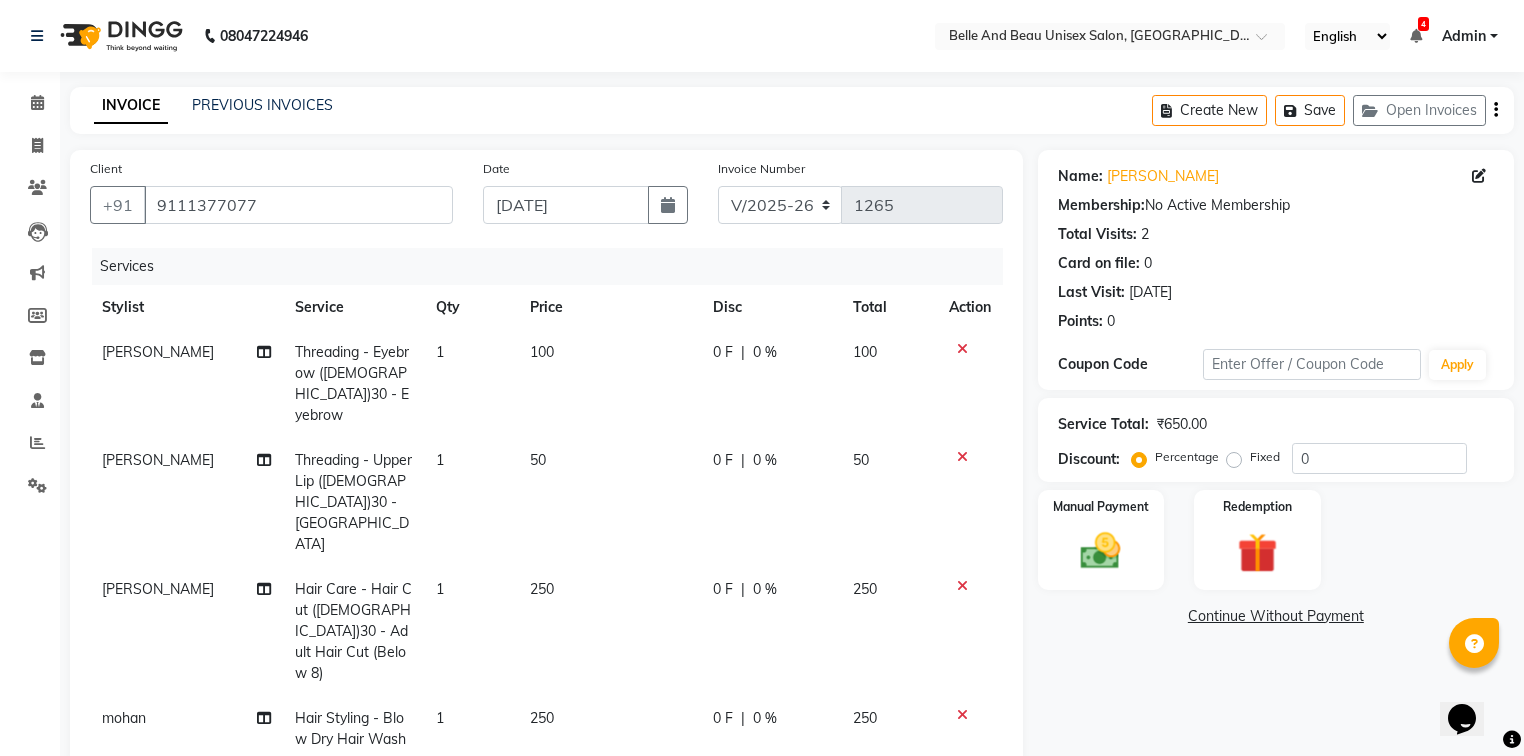 click on "Name: [PERSON_NAME] Membership:  No Active Membership  Total Visits:  2 Card on file:  0 Last Visit:   [DATE] Points:   0  Coupon Code Apply Service Total:  ₹650.00  Discount:  Percentage   Fixed  0 Manual Payment Redemption  Continue Without Payment" 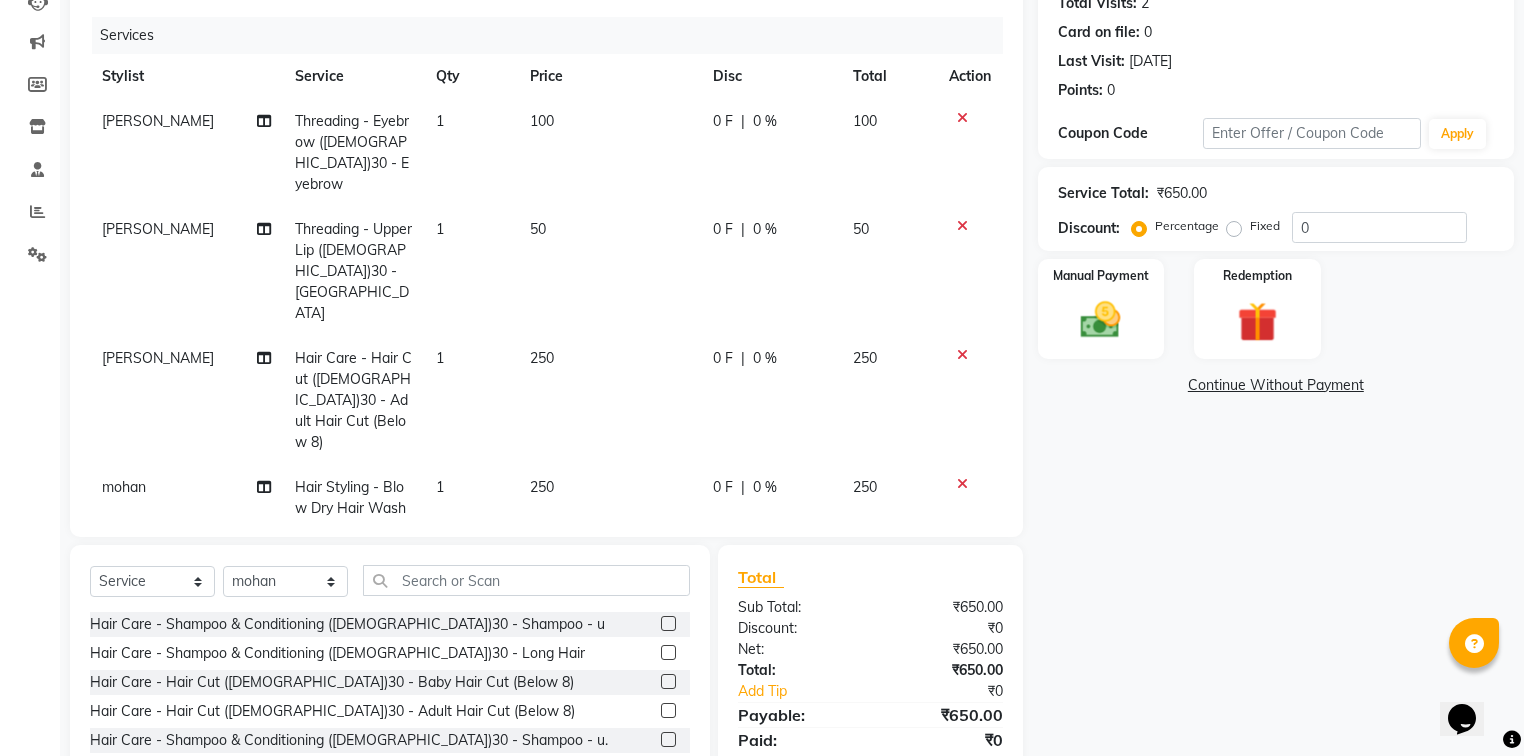 scroll, scrollTop: 240, scrollLeft: 0, axis: vertical 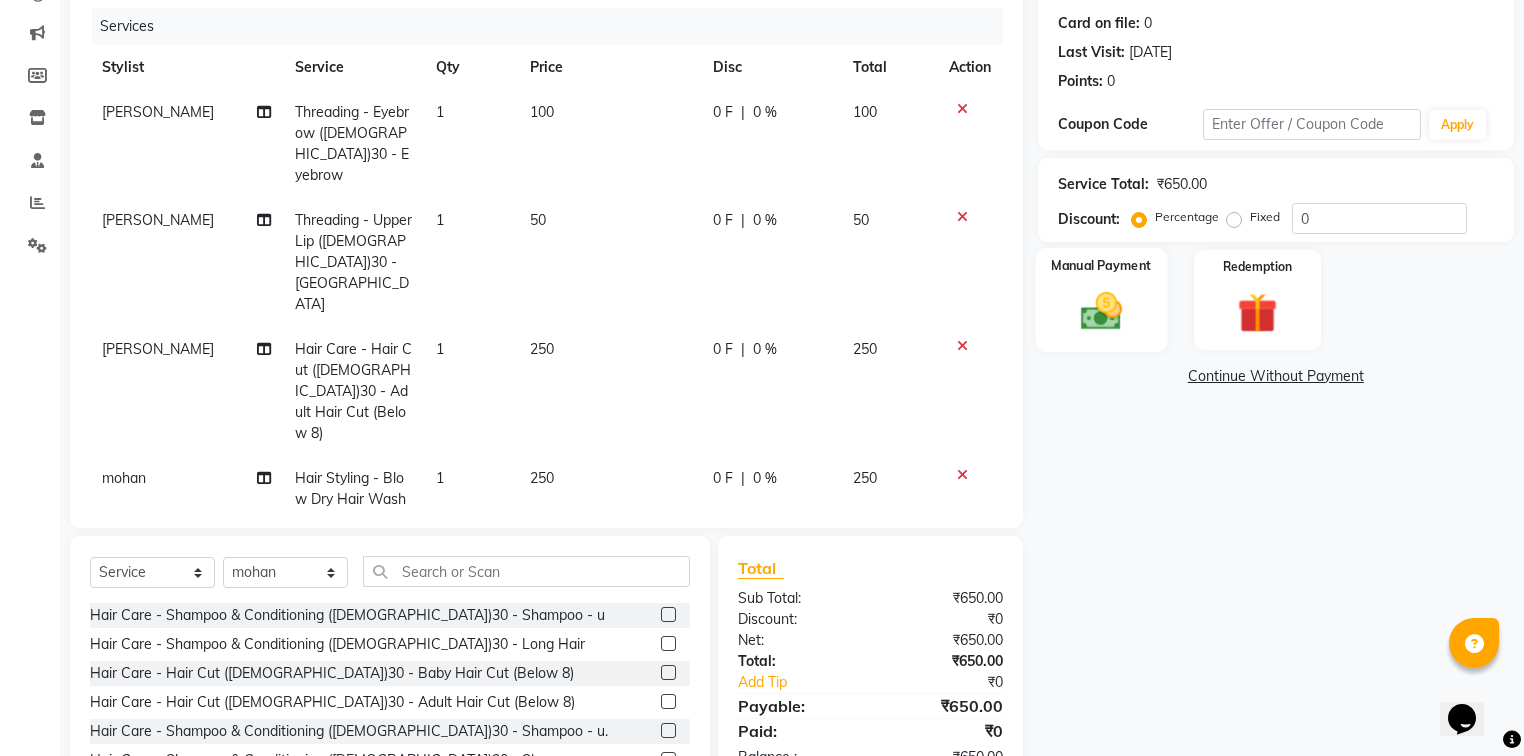 click 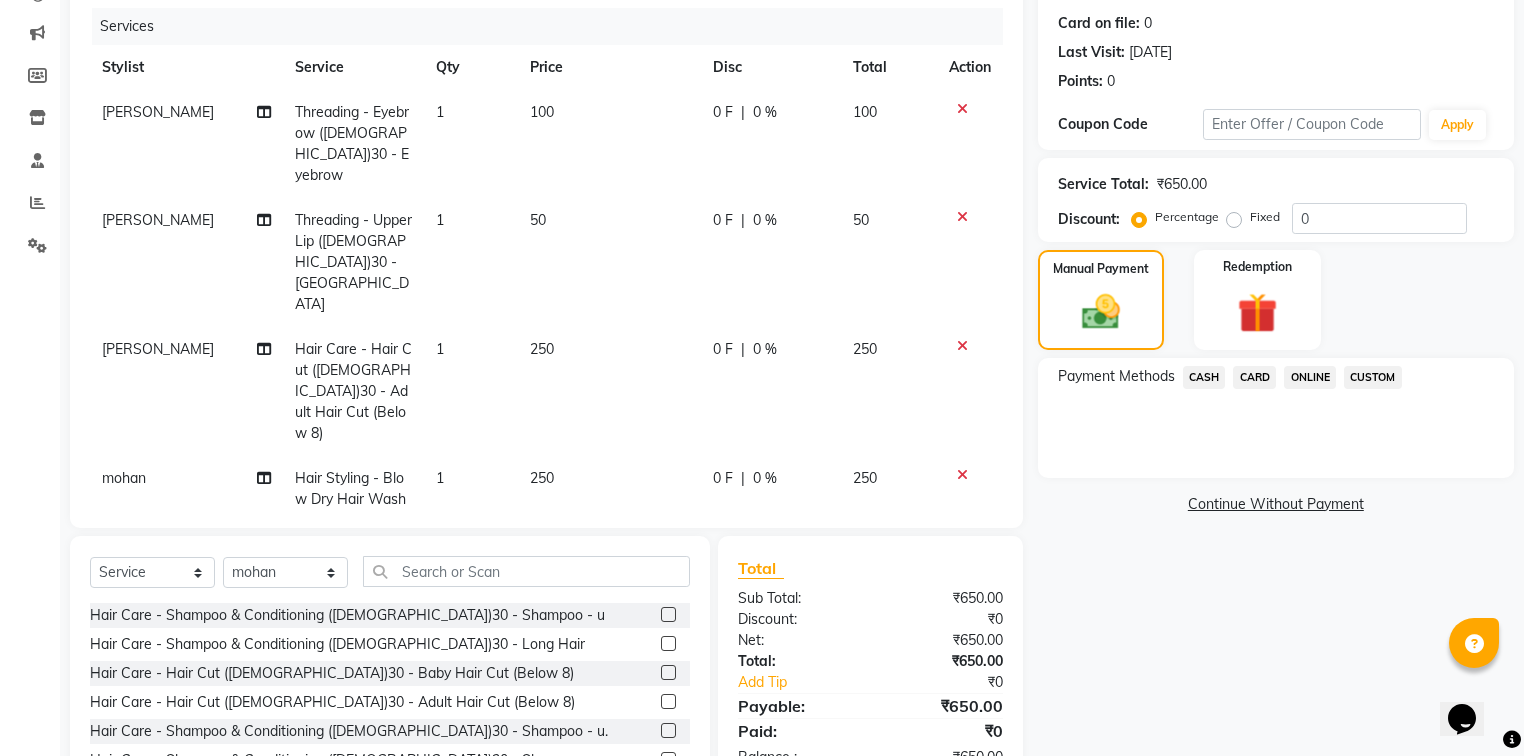 click on "ONLINE" 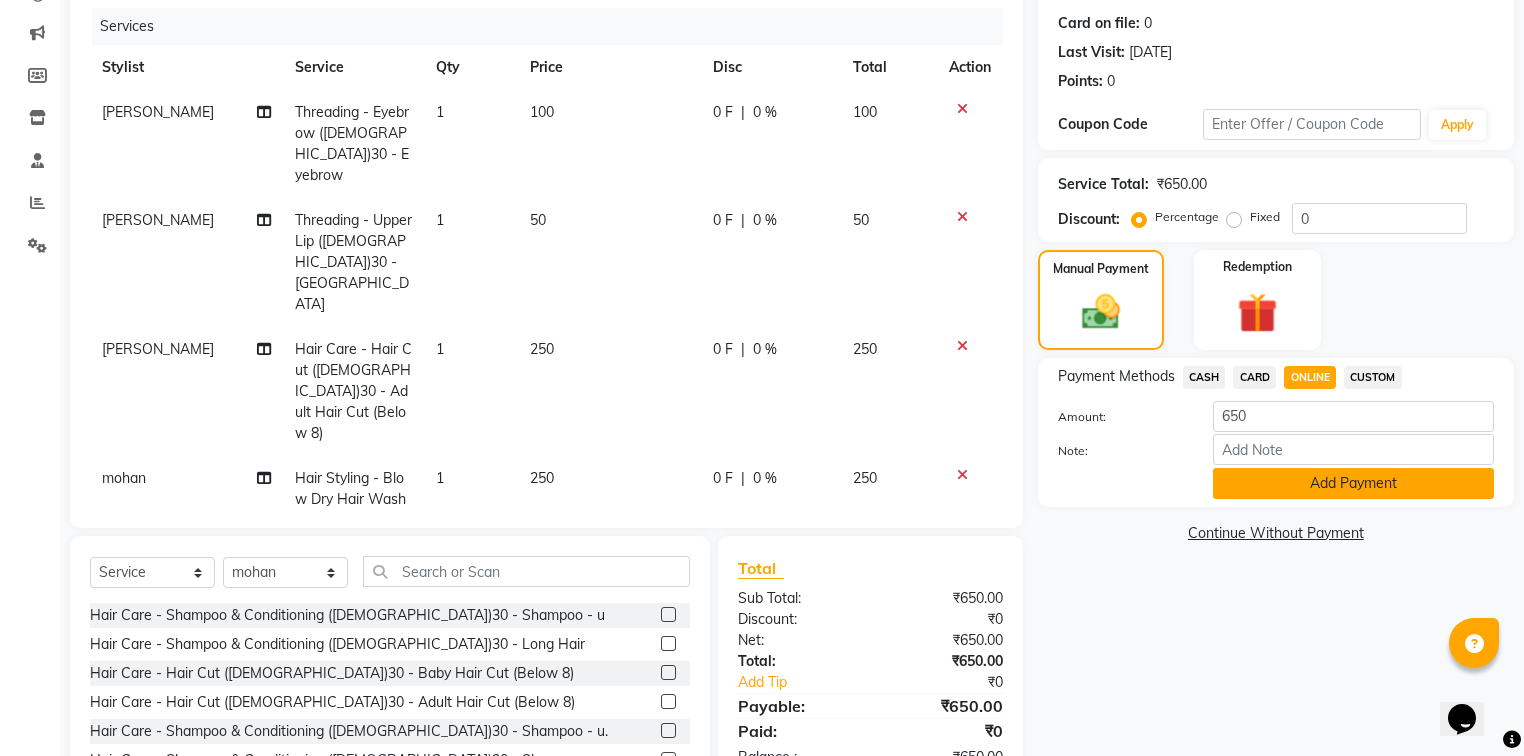 click on "Add Payment" 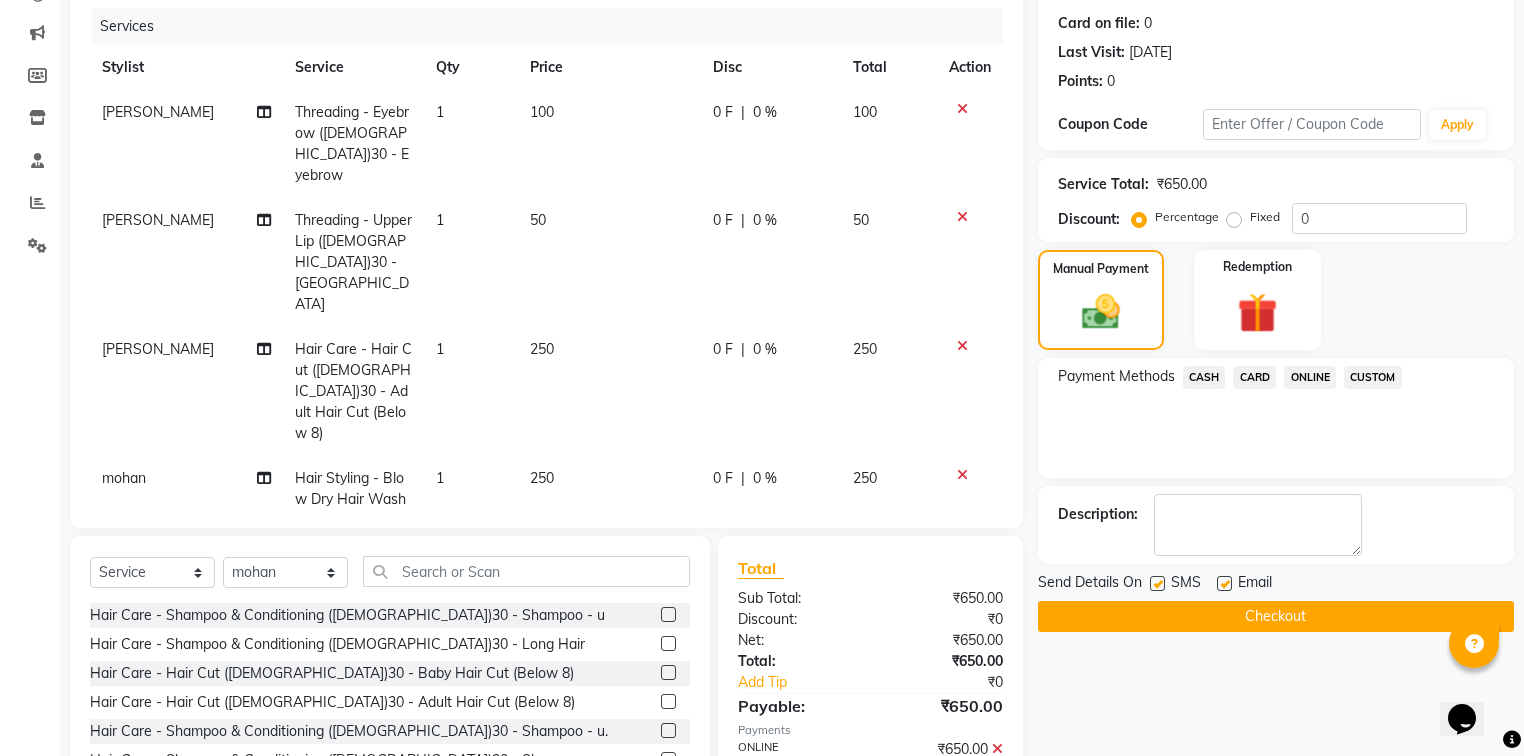 click on "Checkout" 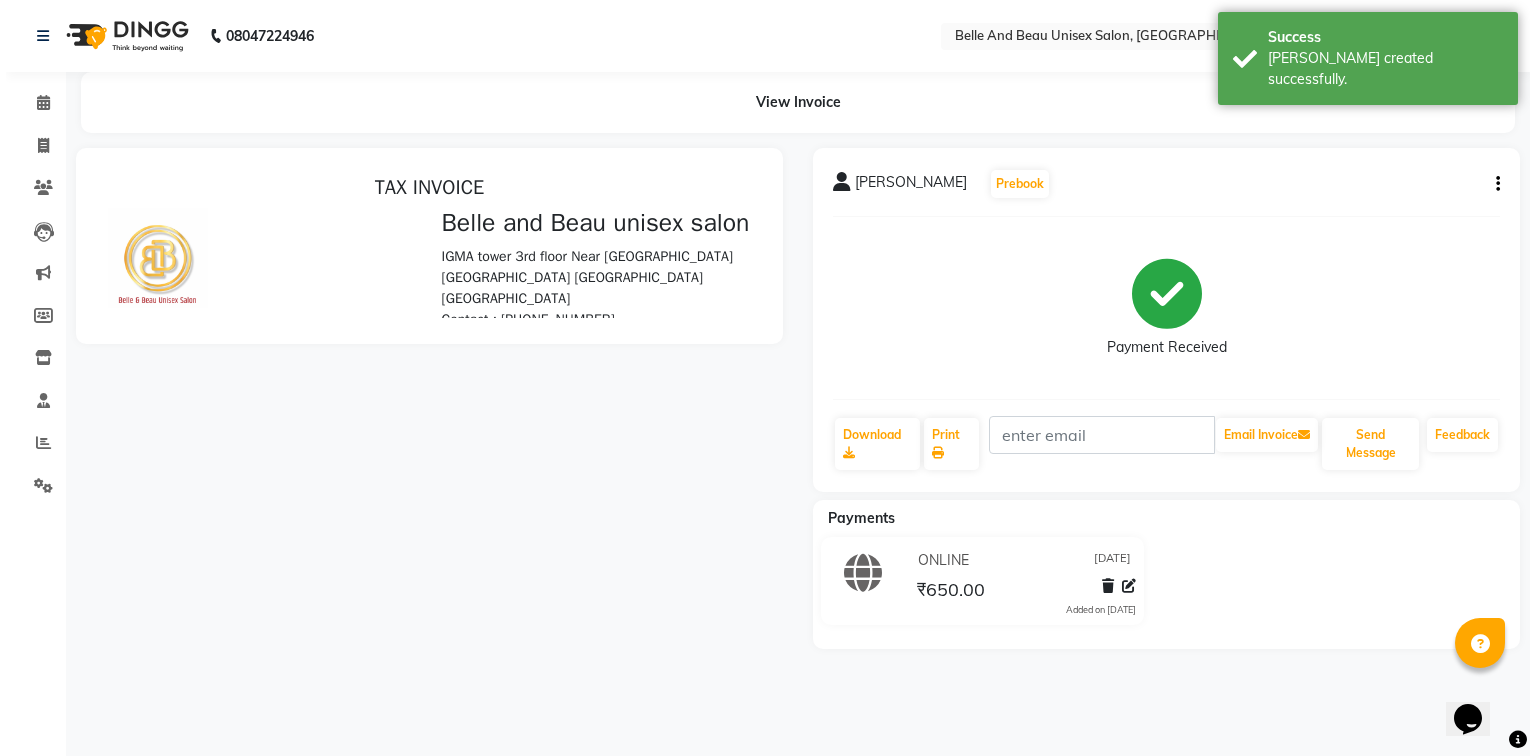 scroll, scrollTop: 0, scrollLeft: 0, axis: both 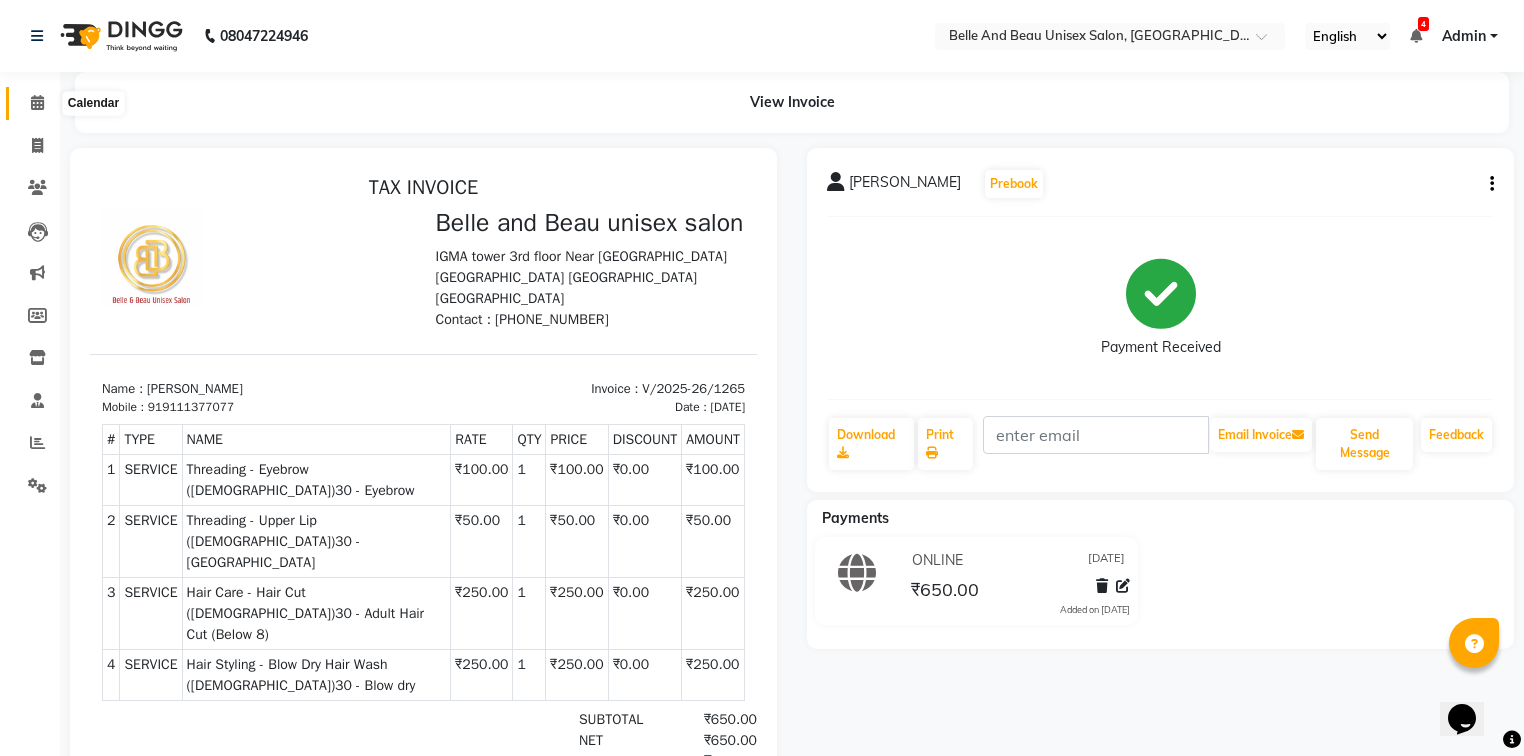 click 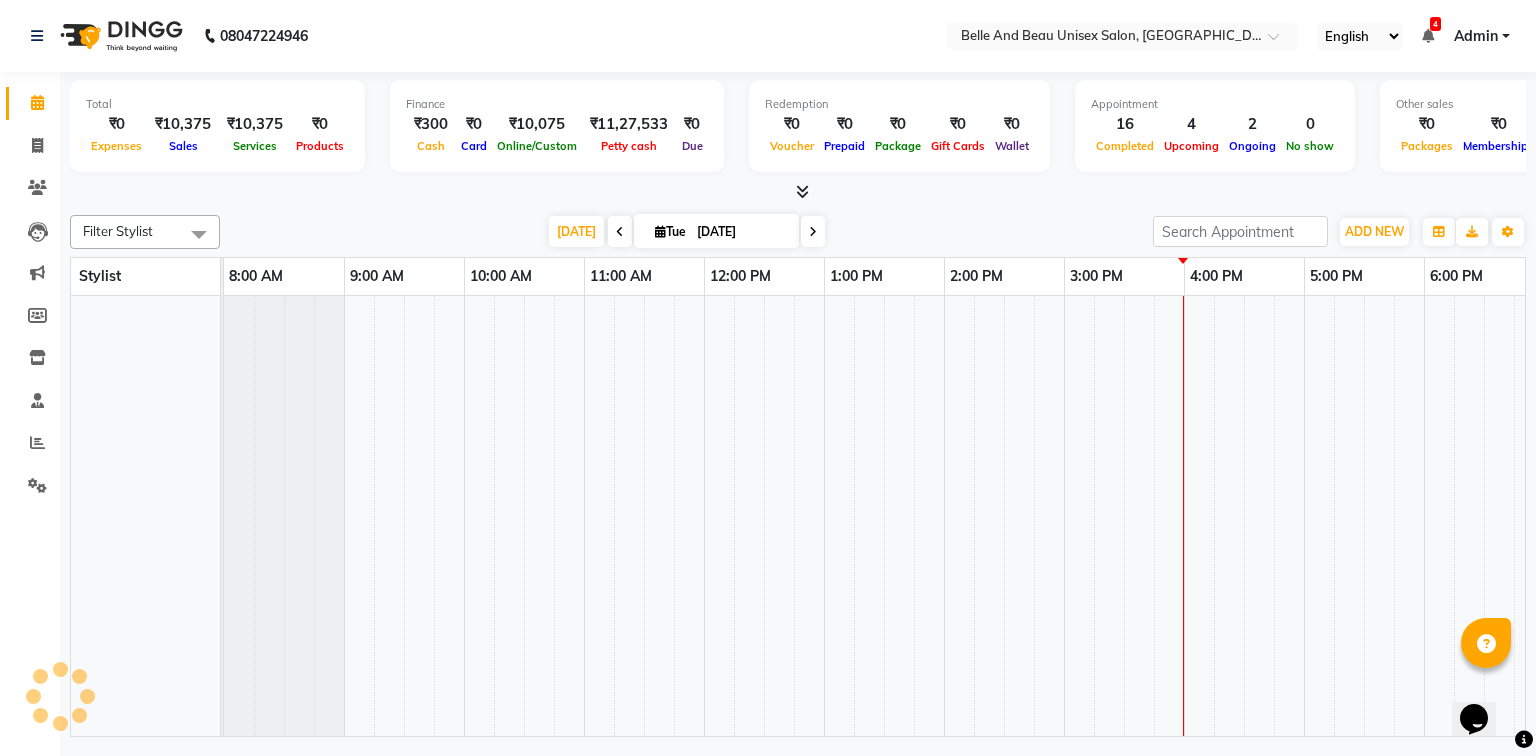 scroll, scrollTop: 0, scrollLeft: 0, axis: both 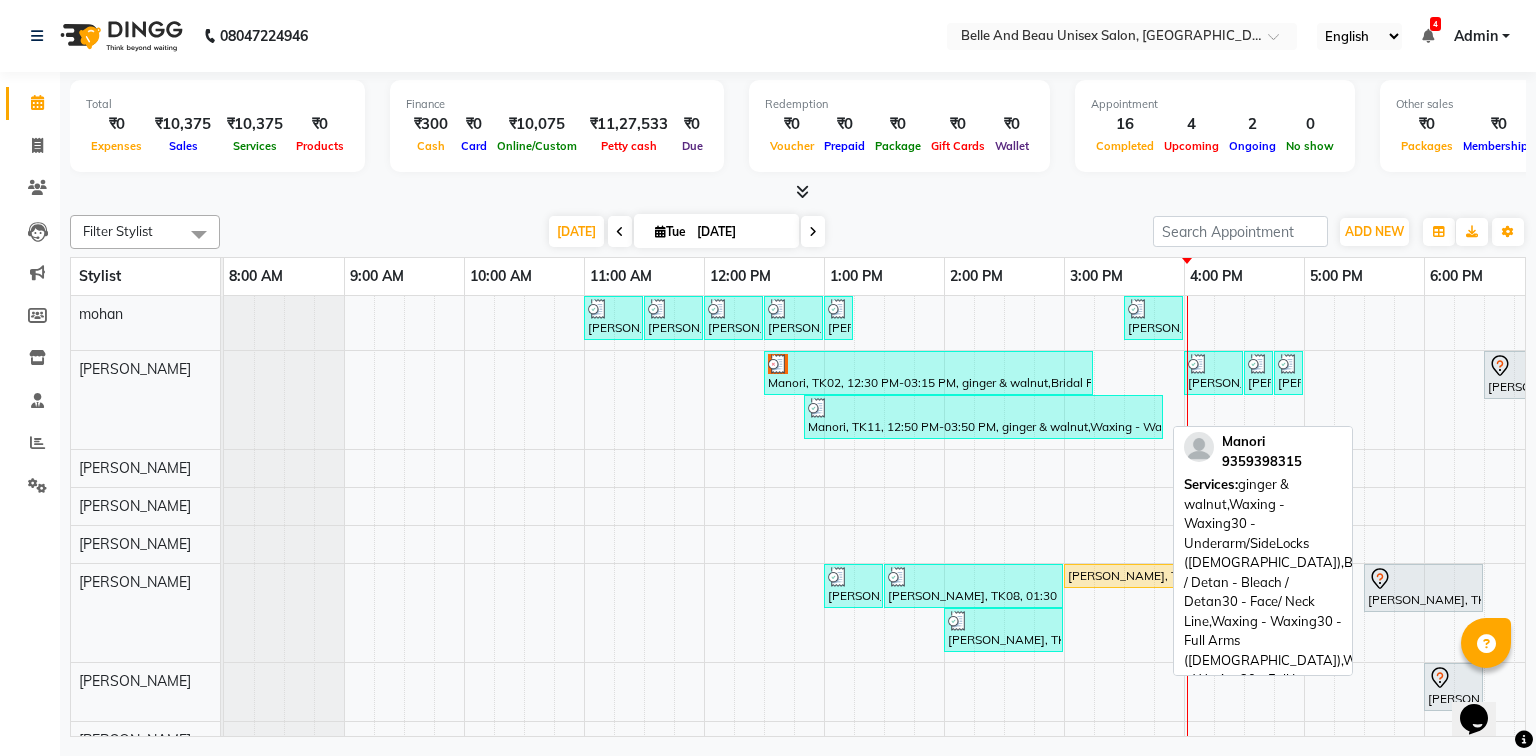 click on "Manori, TK11, 12:50 PM-03:50 PM, ginger & walnut,Waxing - Waxing30 - Underarm/SideLocks ([DEMOGRAPHIC_DATA]),Bleach / Detan - Bleach / Detan30 - Face/ Neck Line,Waxing - Waxing30 - Full Arms ([DEMOGRAPHIC_DATA]),Waxing - Waxing30 - Full Legs ([DEMOGRAPHIC_DATA])" at bounding box center [983, 417] 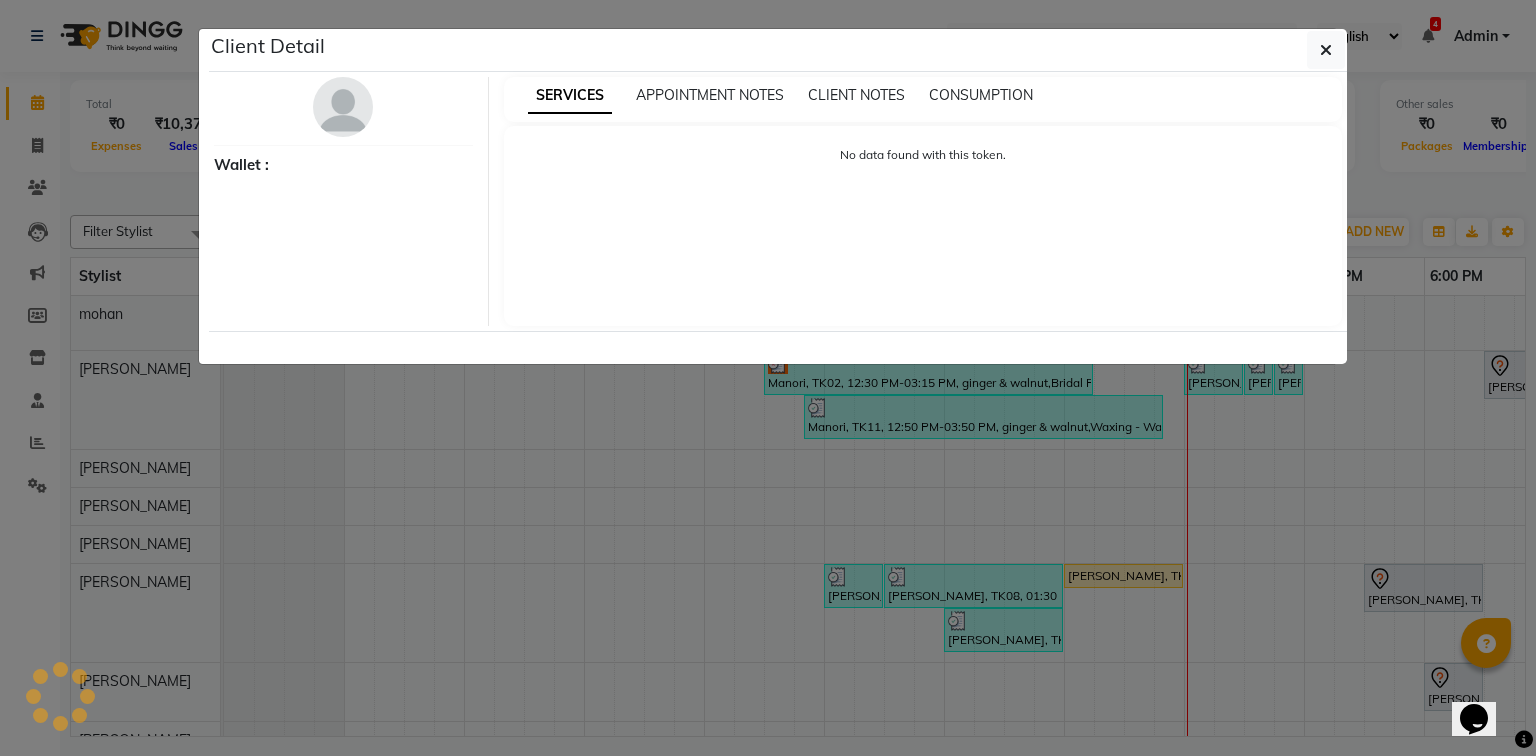 select on "3" 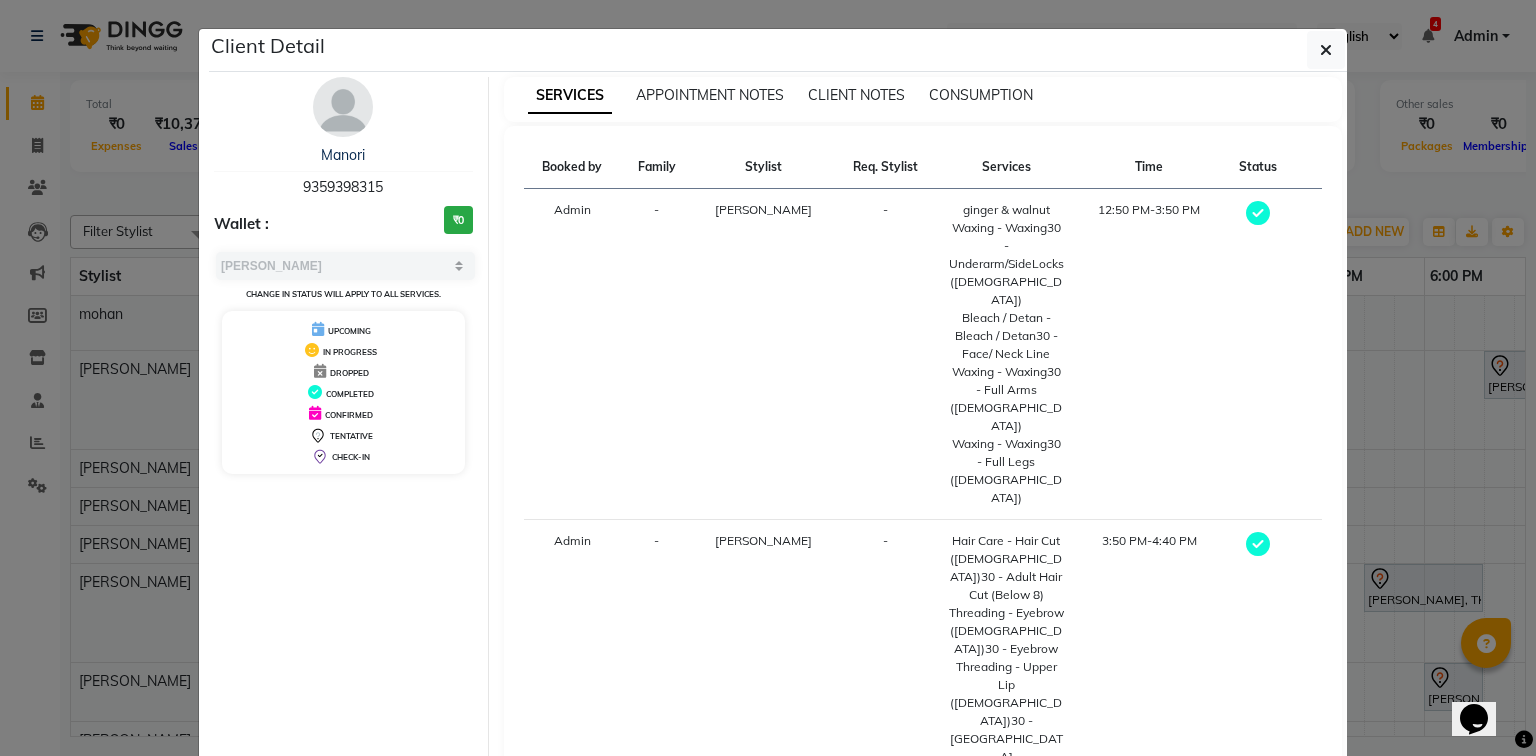 drag, startPoint x: 392, startPoint y: 184, endPoint x: 284, endPoint y: 180, distance: 108.07405 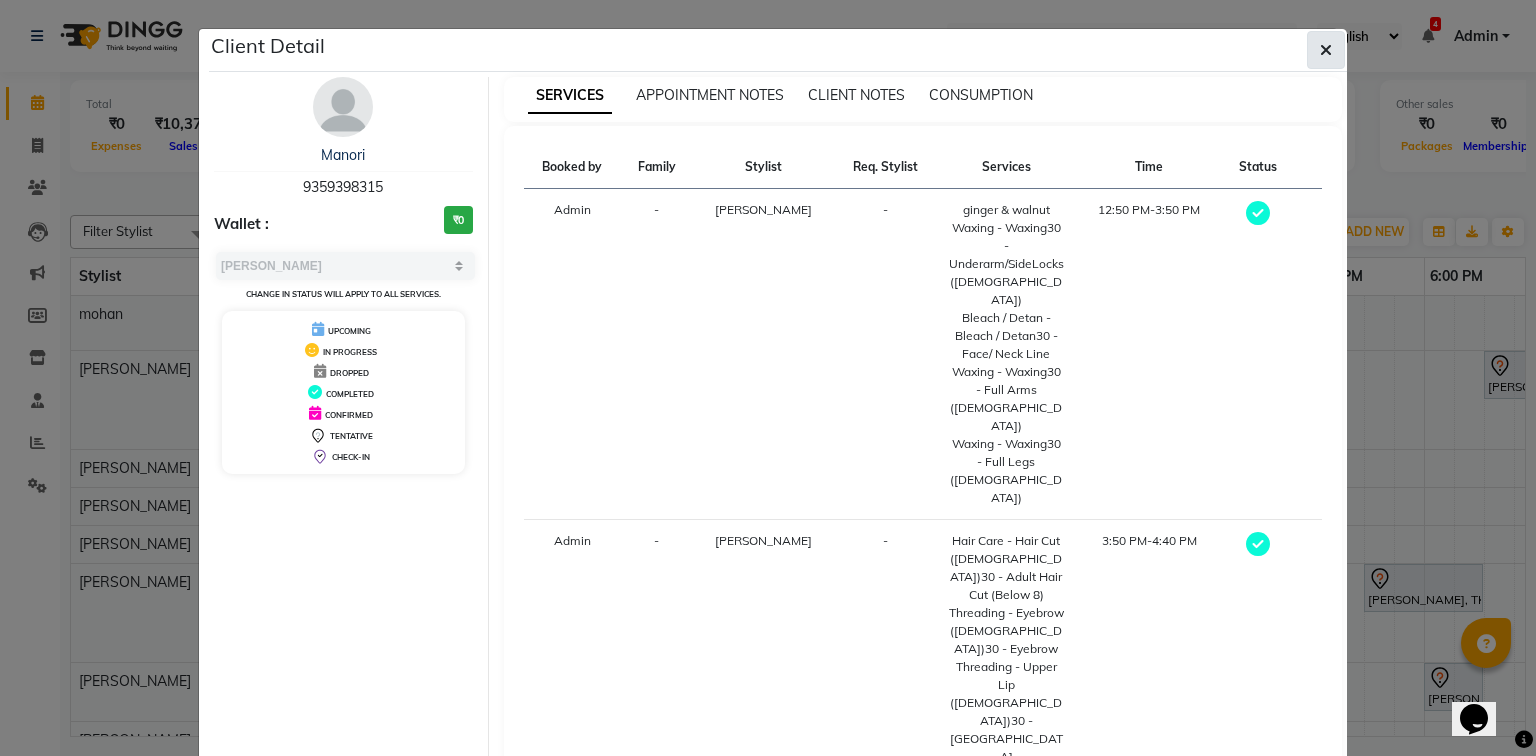 click 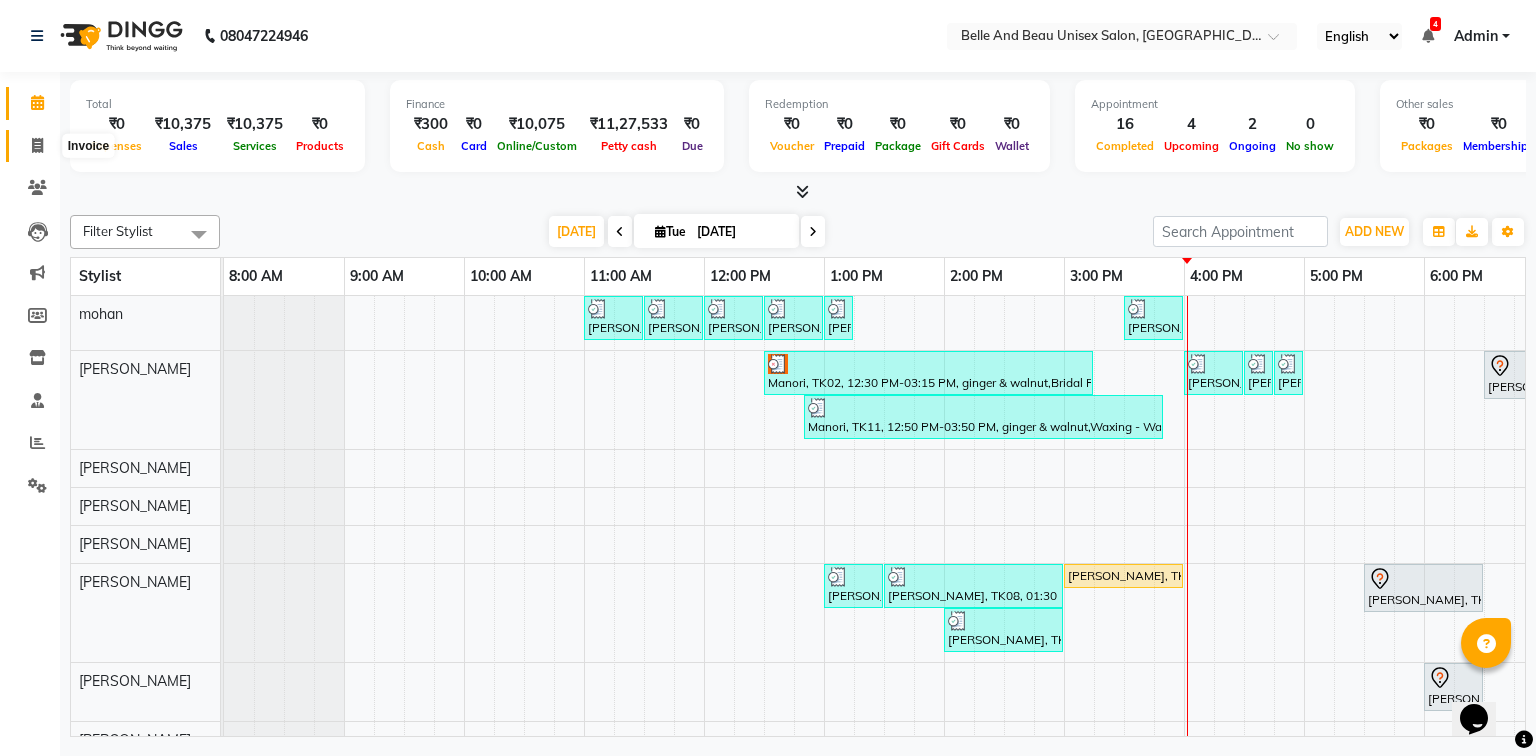 click 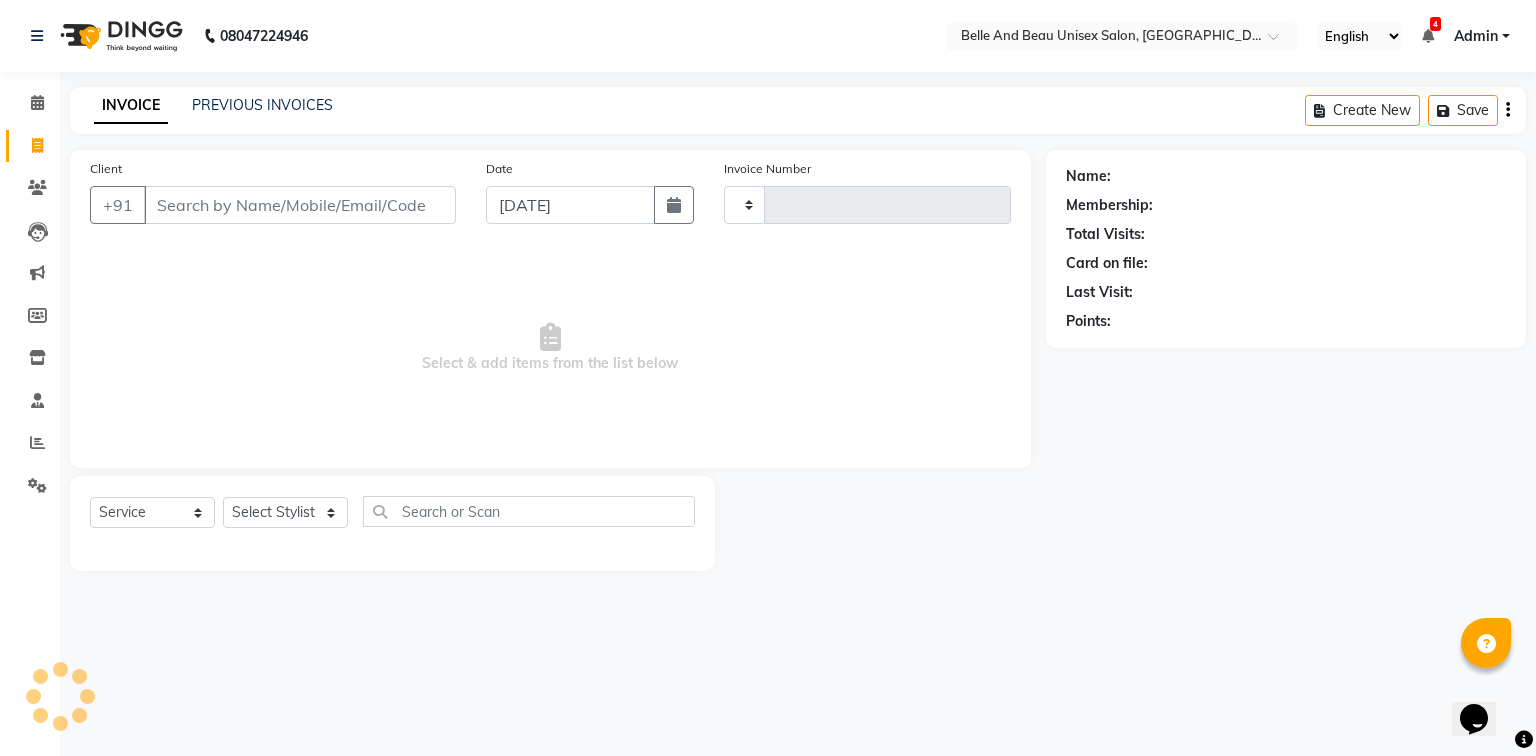 type on "1266" 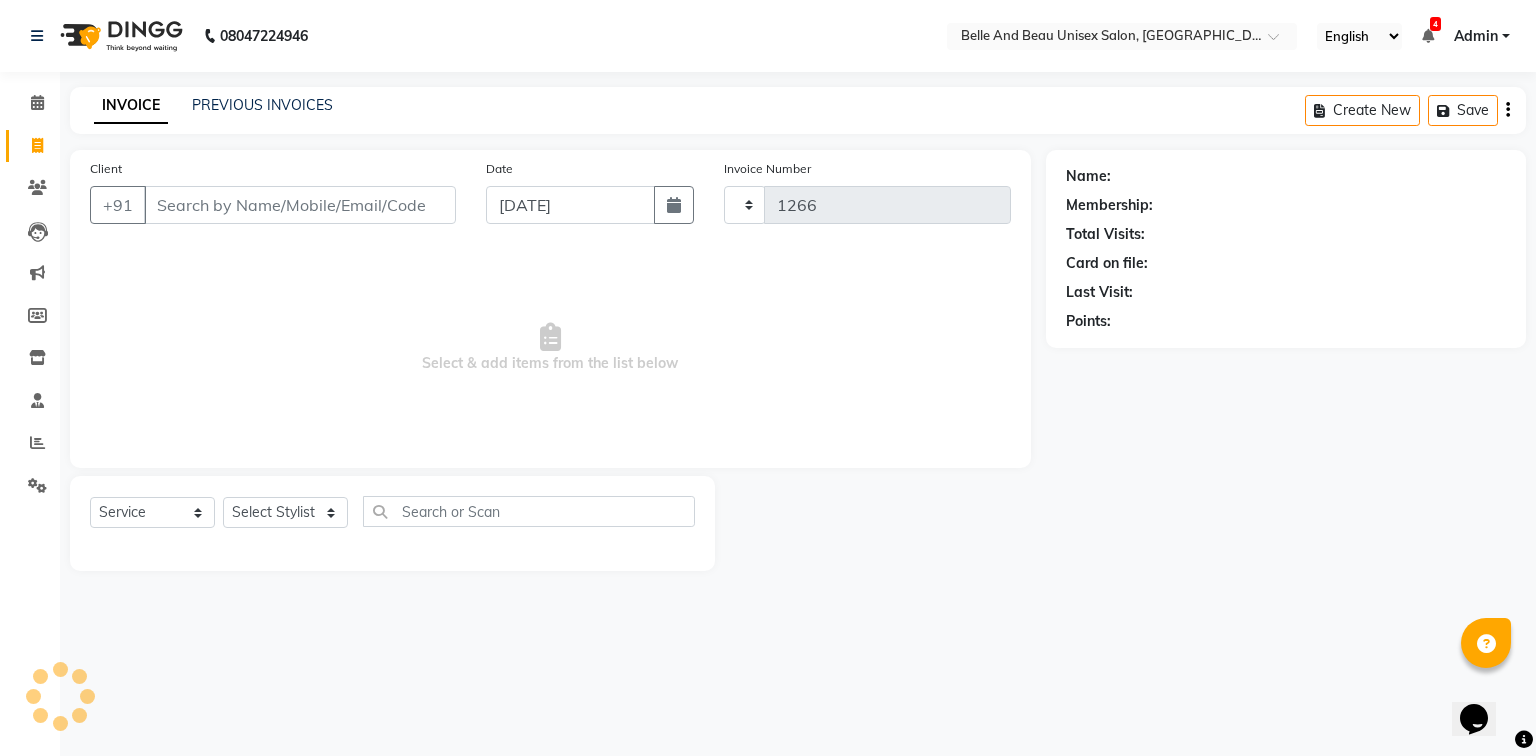 select on "7066" 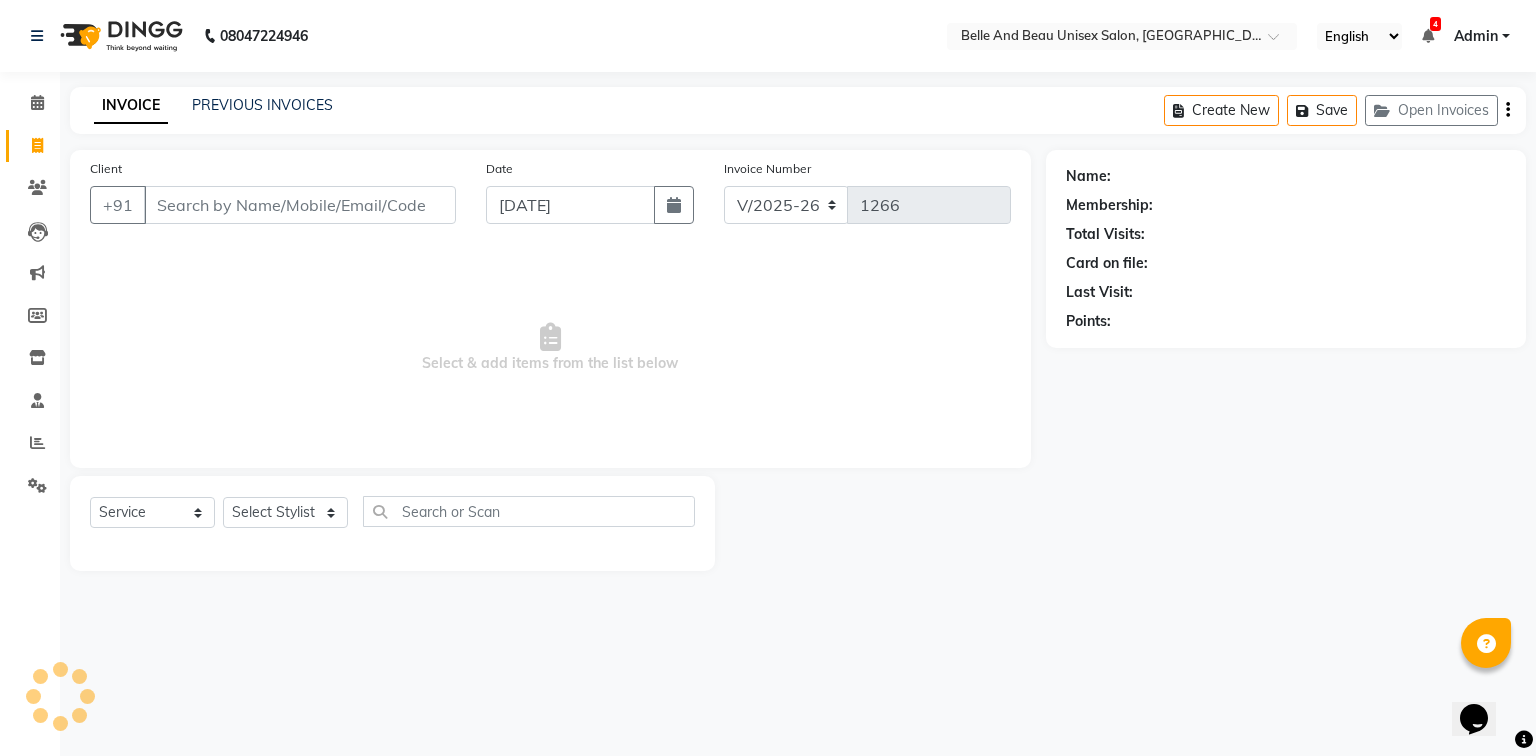 drag, startPoint x: 251, startPoint y: 202, endPoint x: 240, endPoint y: 195, distance: 13.038404 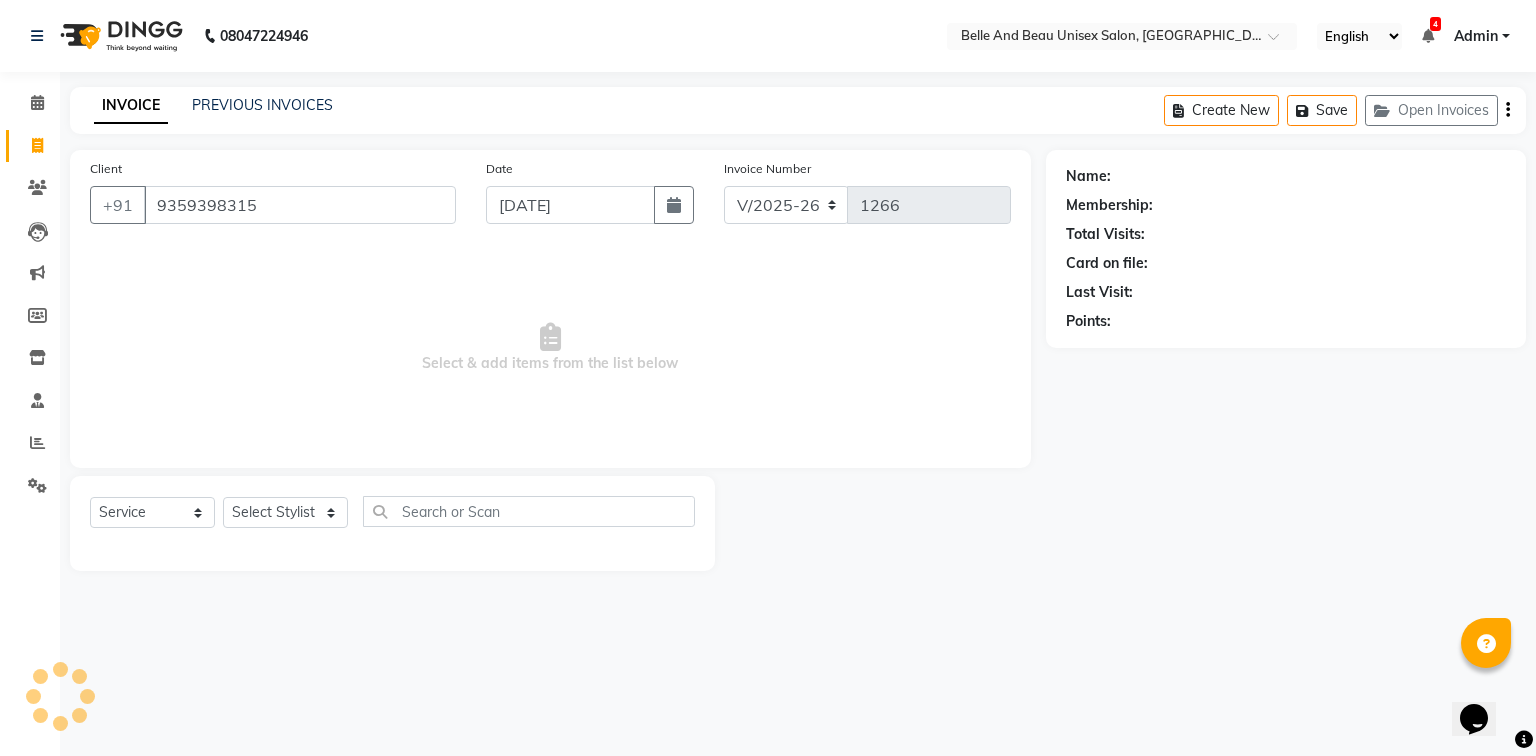 type on "9359398315" 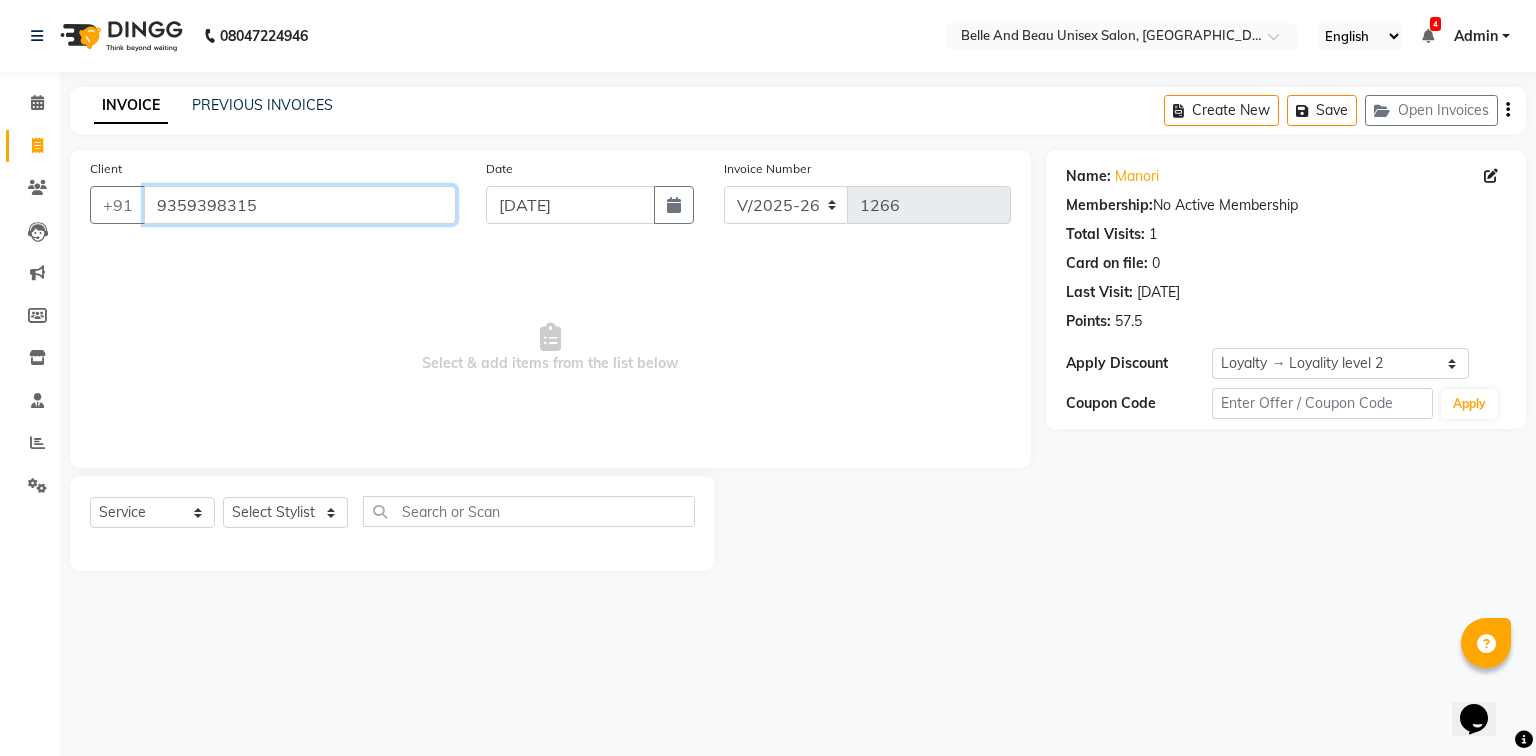 click on "9359398315" at bounding box center (300, 205) 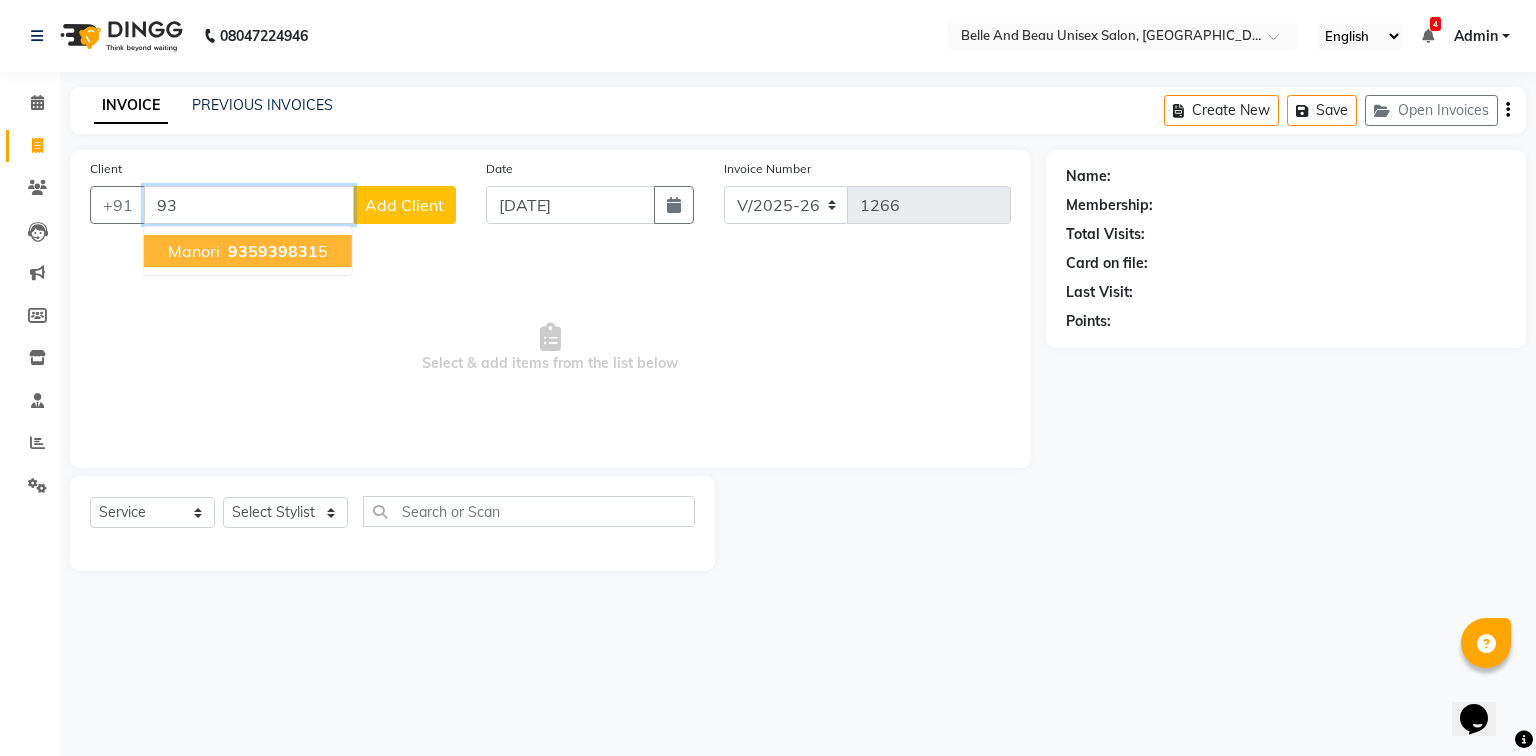 type on "9" 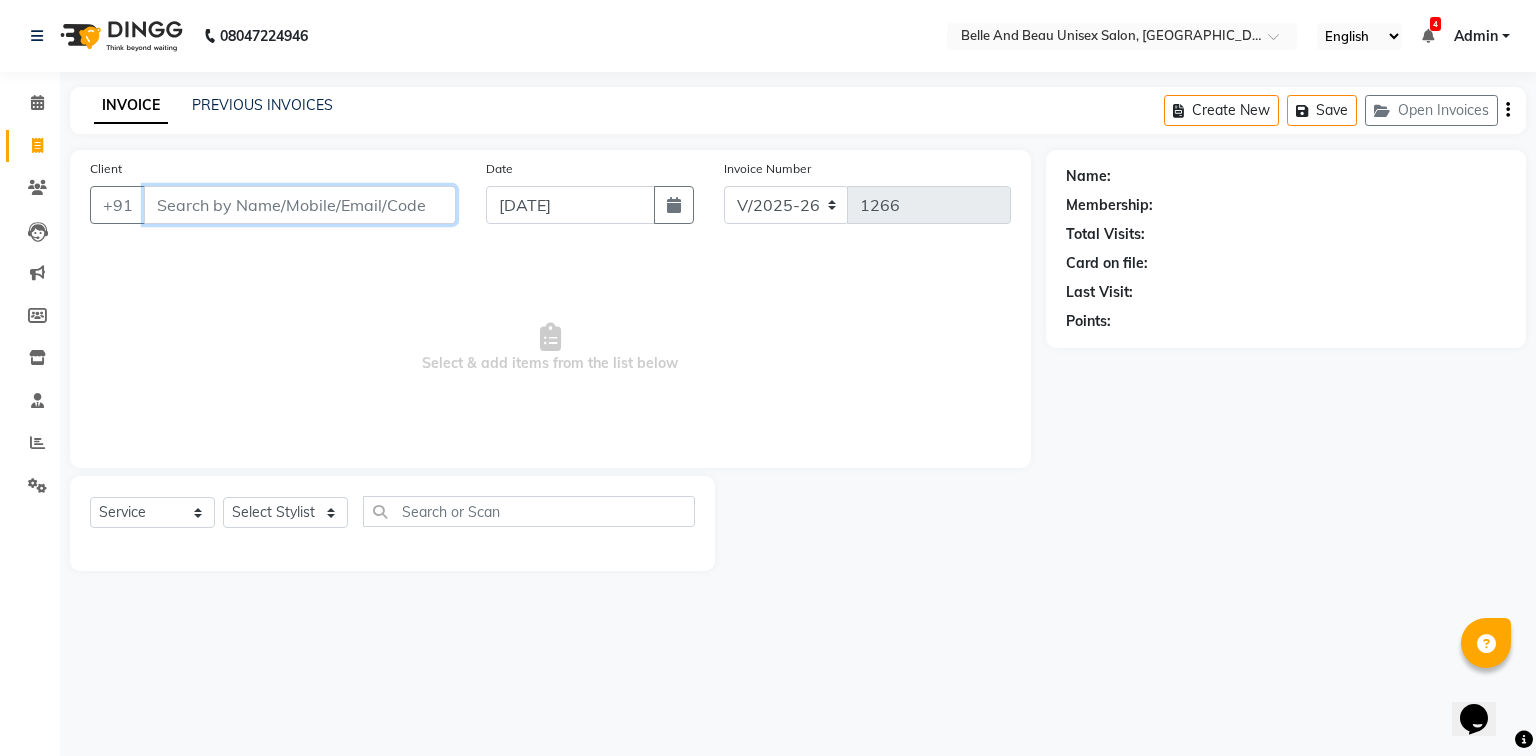 click on "Client" at bounding box center [300, 205] 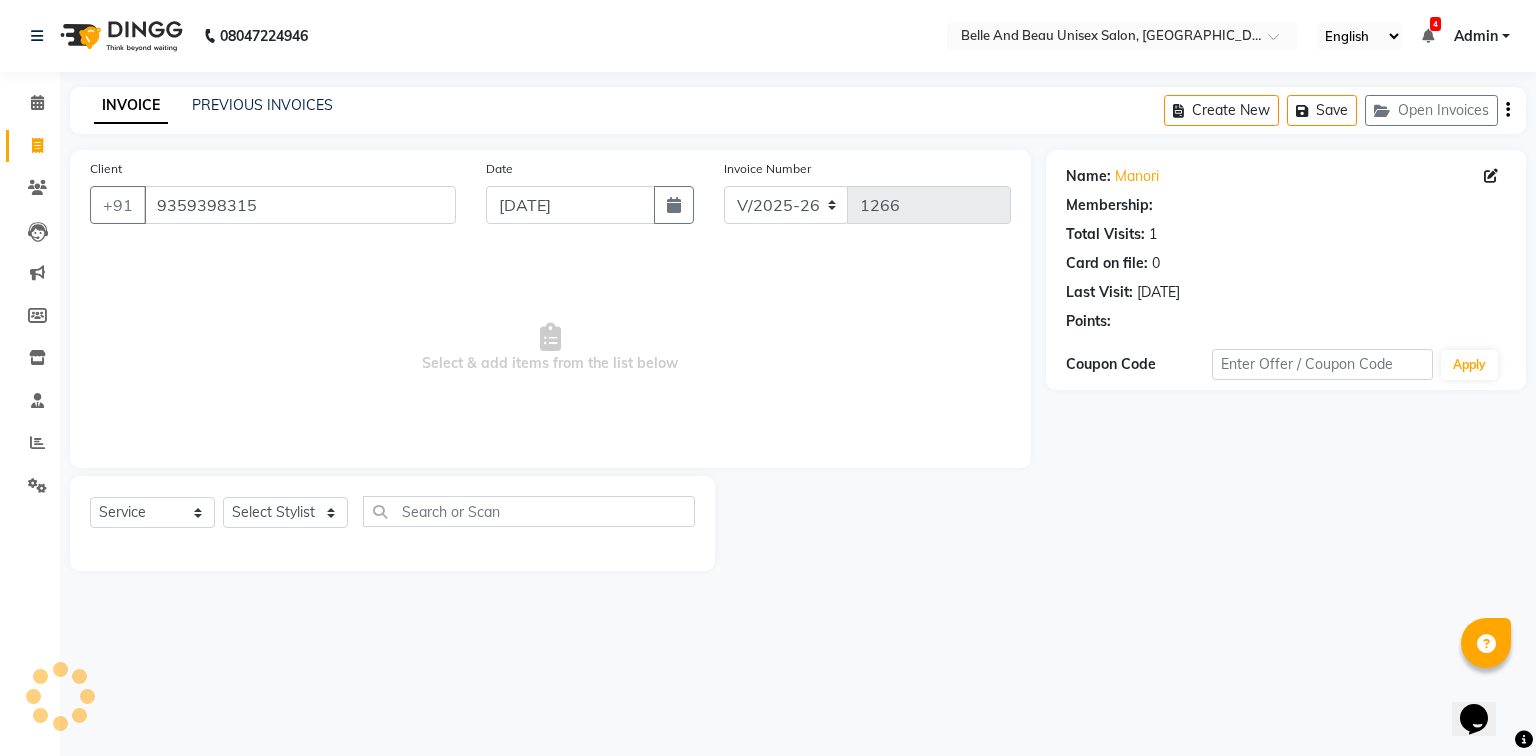 select on "1: Object" 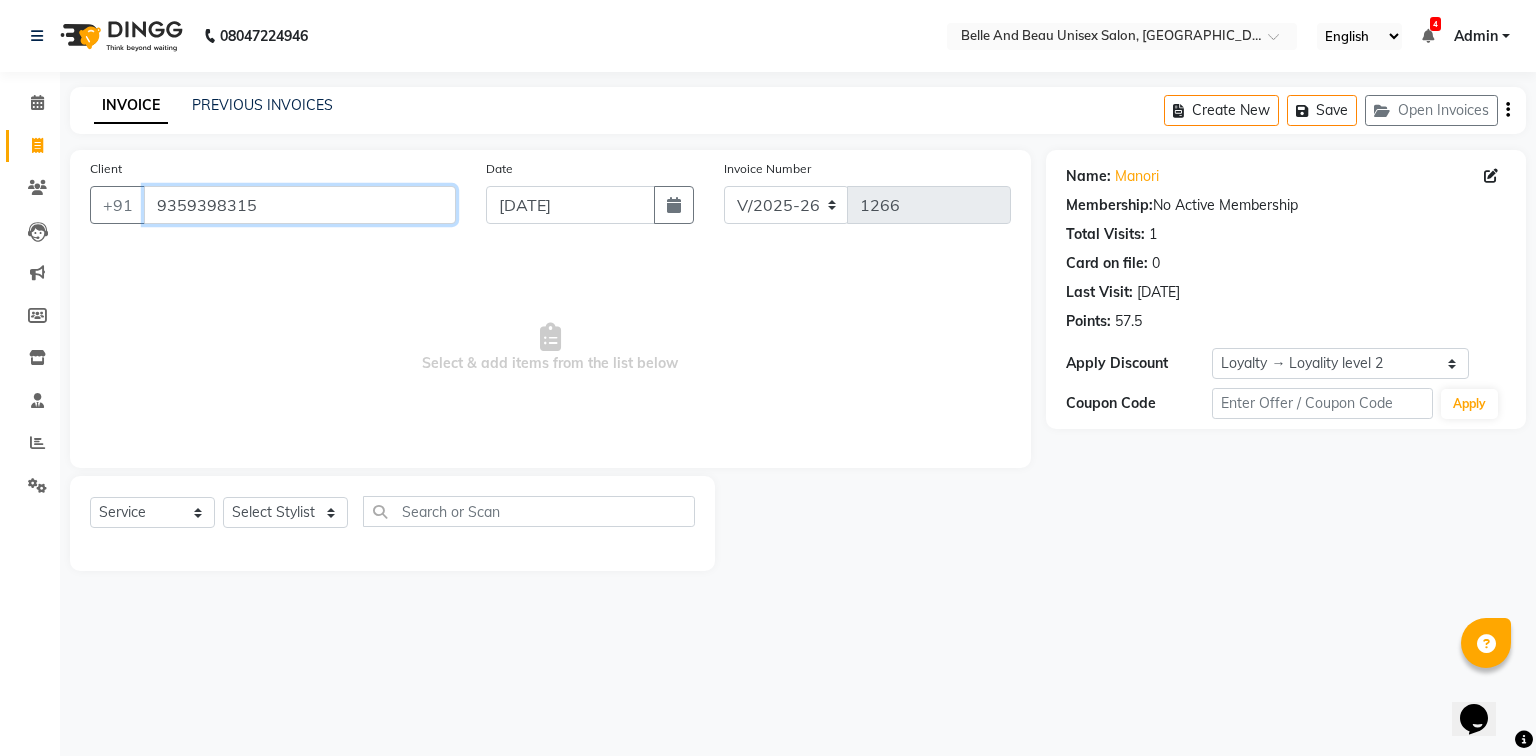 click on "9359398315" at bounding box center (300, 205) 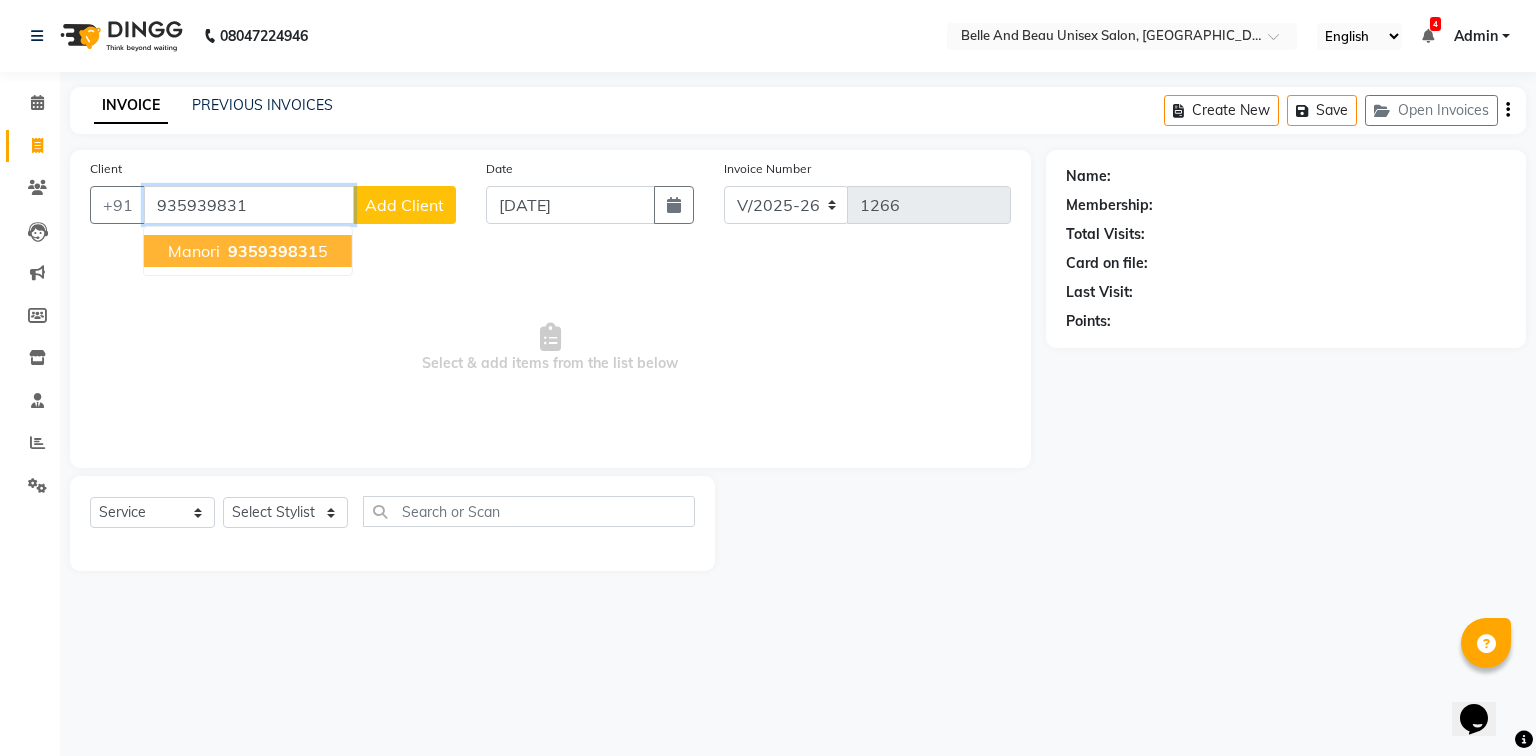 click on "935939831" at bounding box center (273, 251) 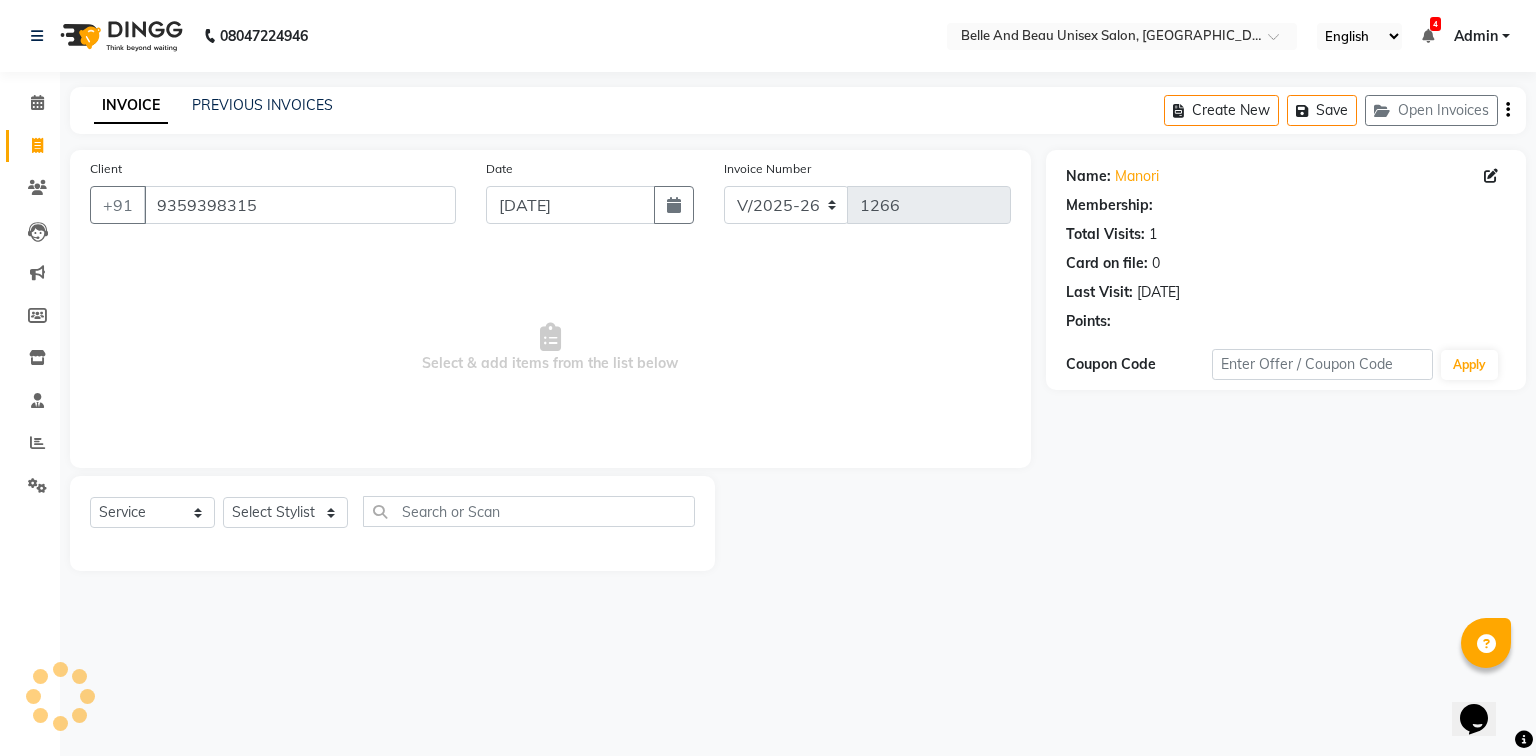 select on "1: Object" 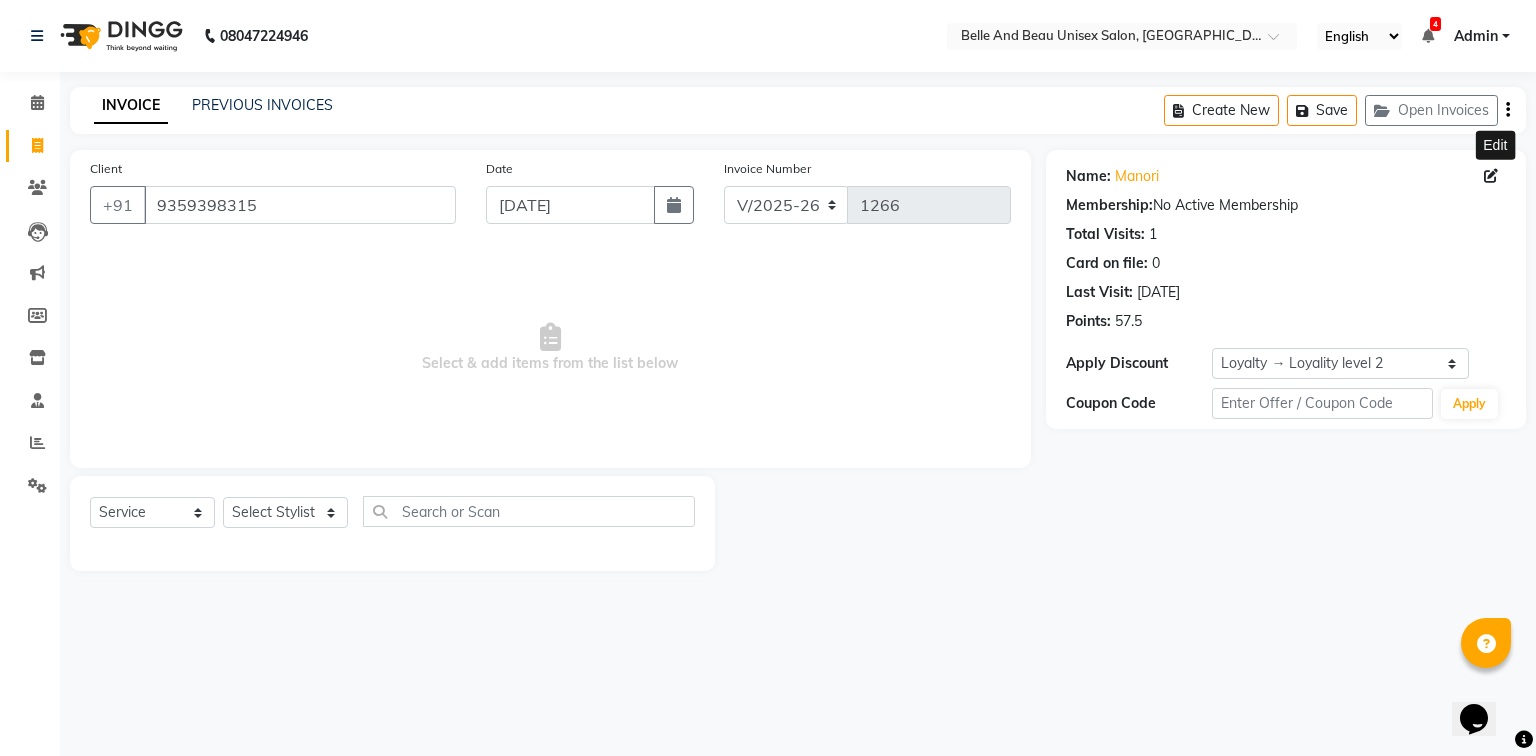 click 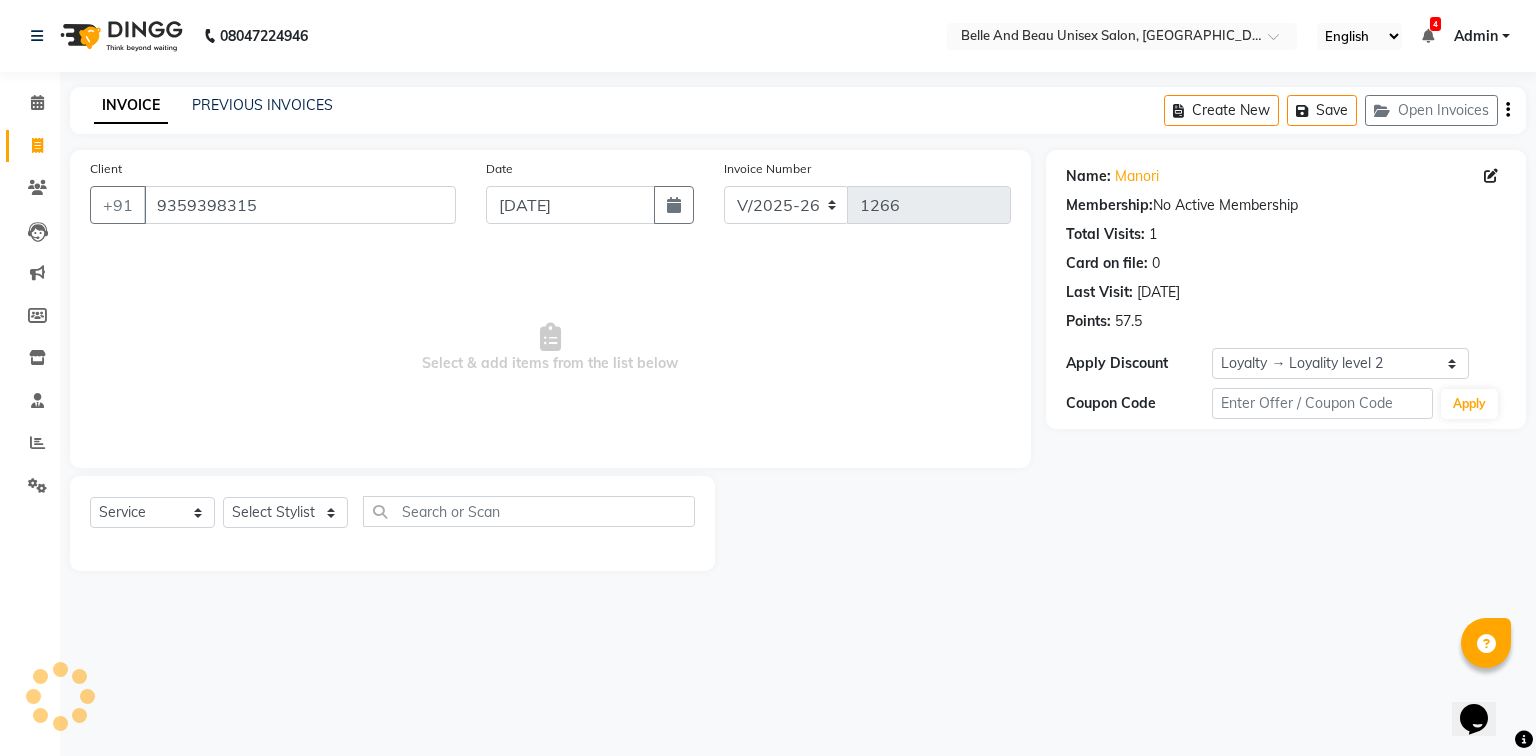 select on "[DEMOGRAPHIC_DATA]" 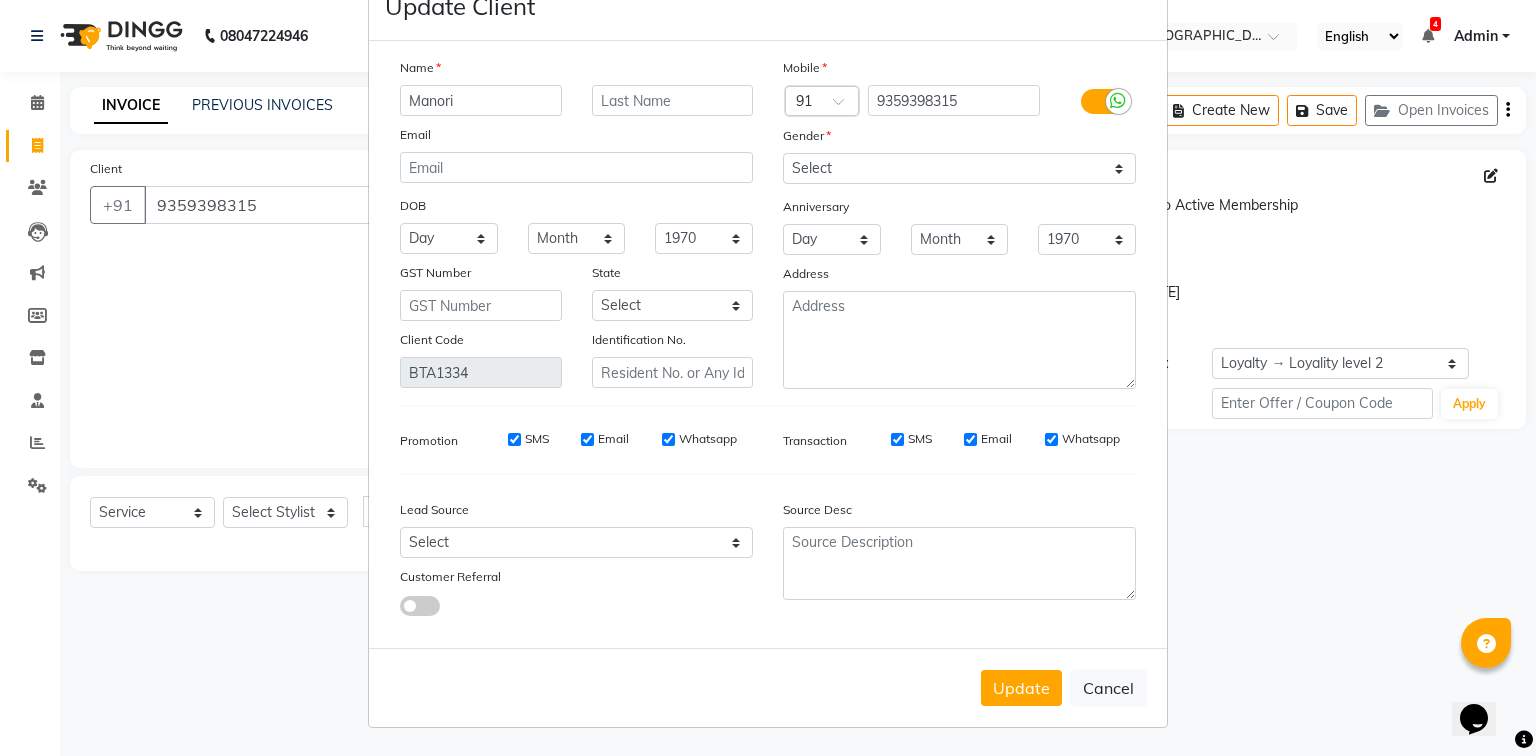 scroll, scrollTop: 0, scrollLeft: 0, axis: both 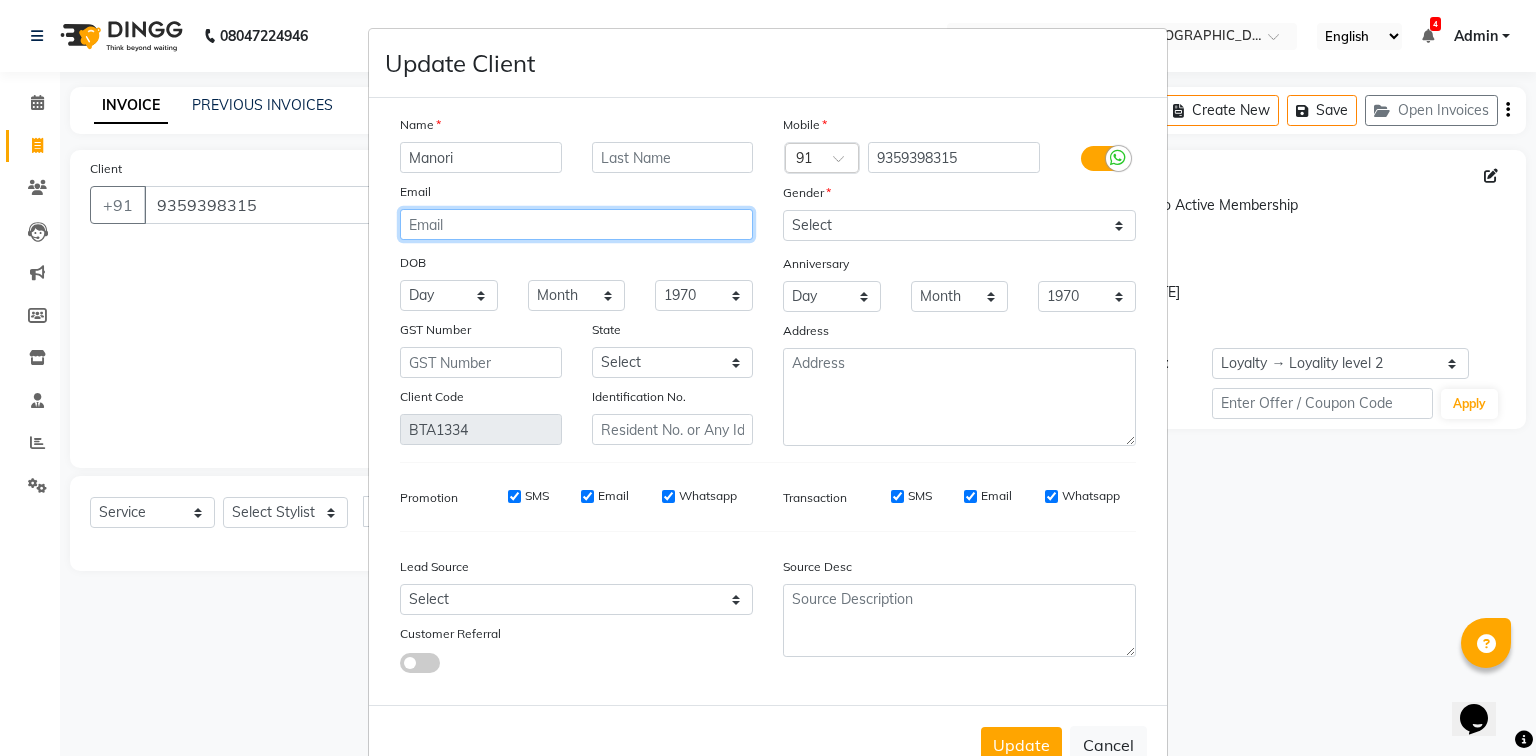 click at bounding box center [576, 224] 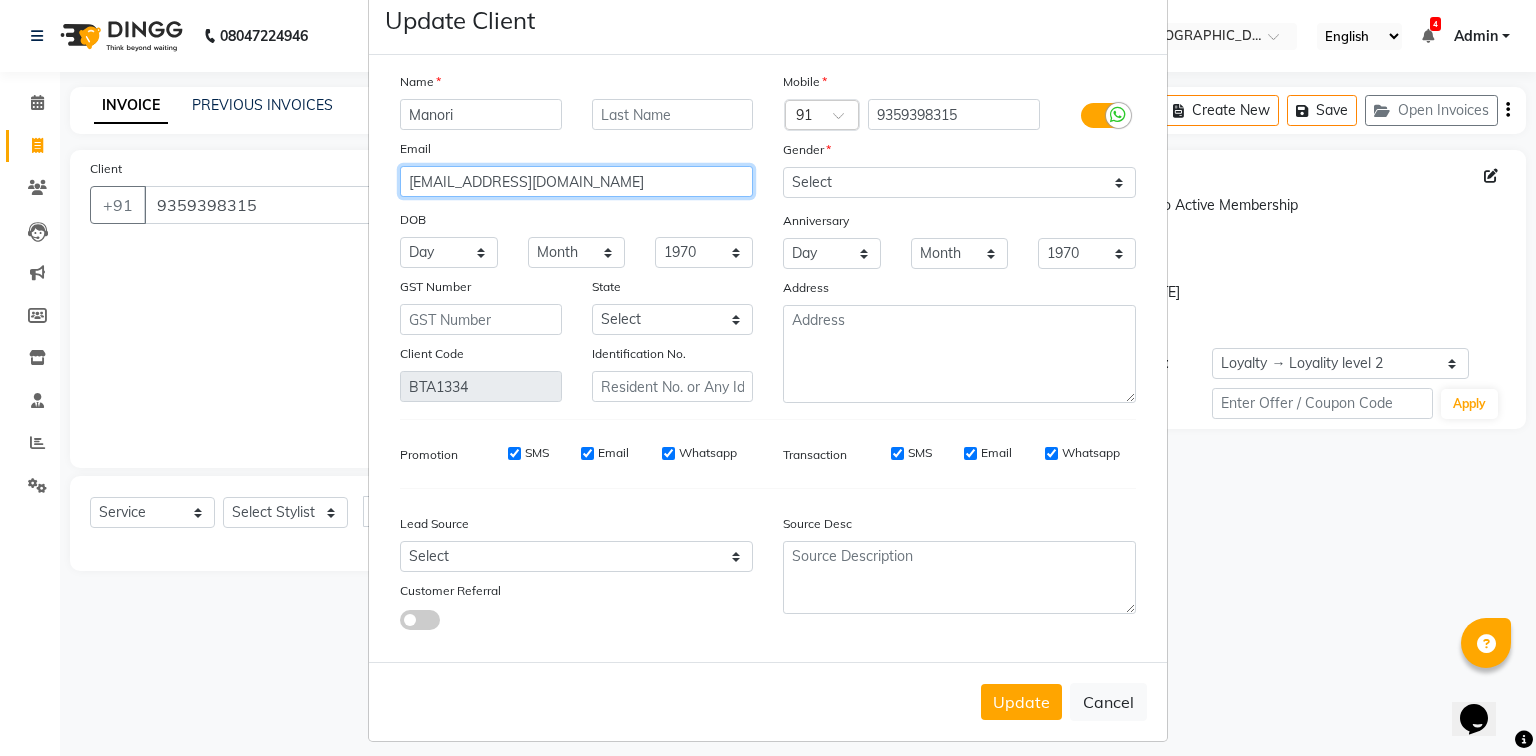 scroll, scrollTop: 65, scrollLeft: 0, axis: vertical 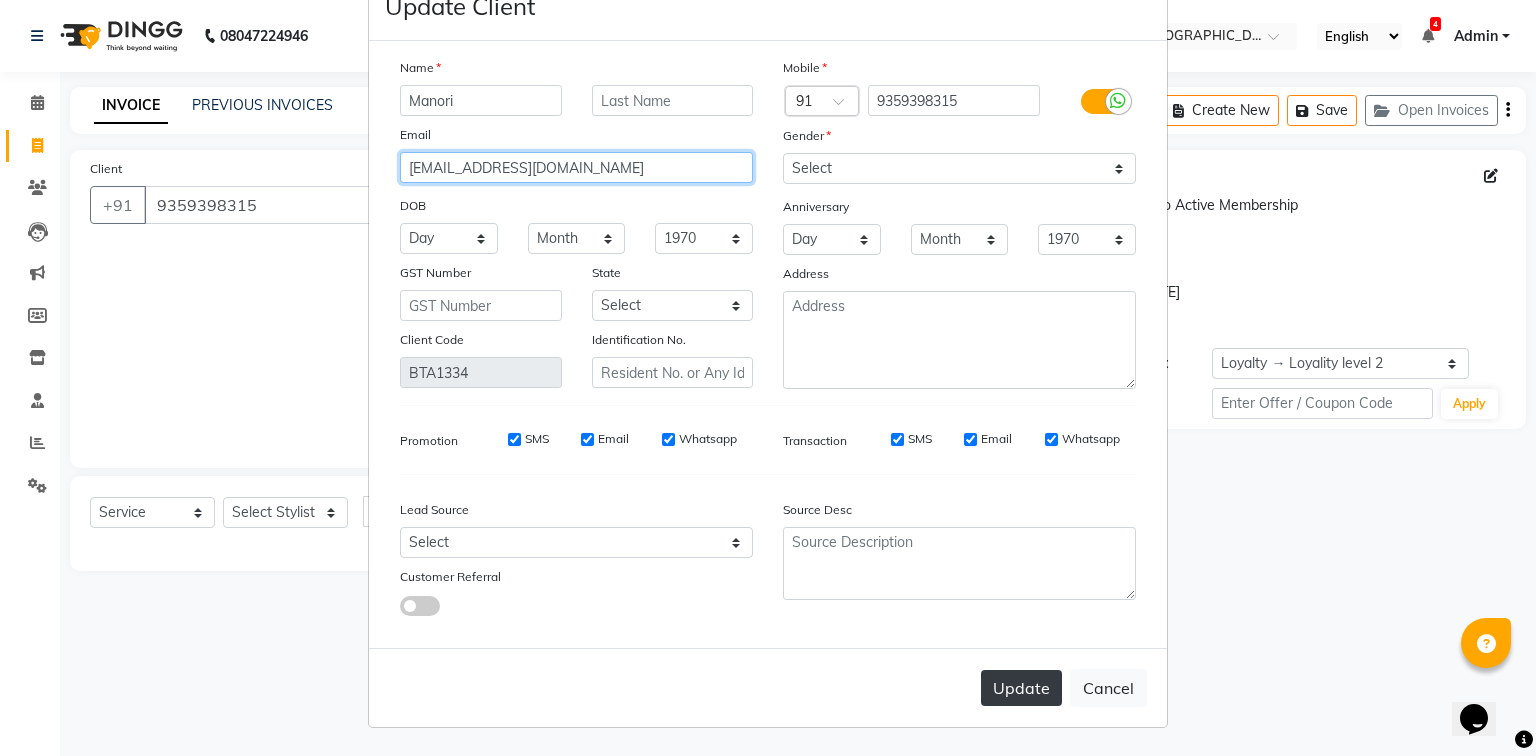 type on "[EMAIL_ADDRESS][DOMAIN_NAME]" 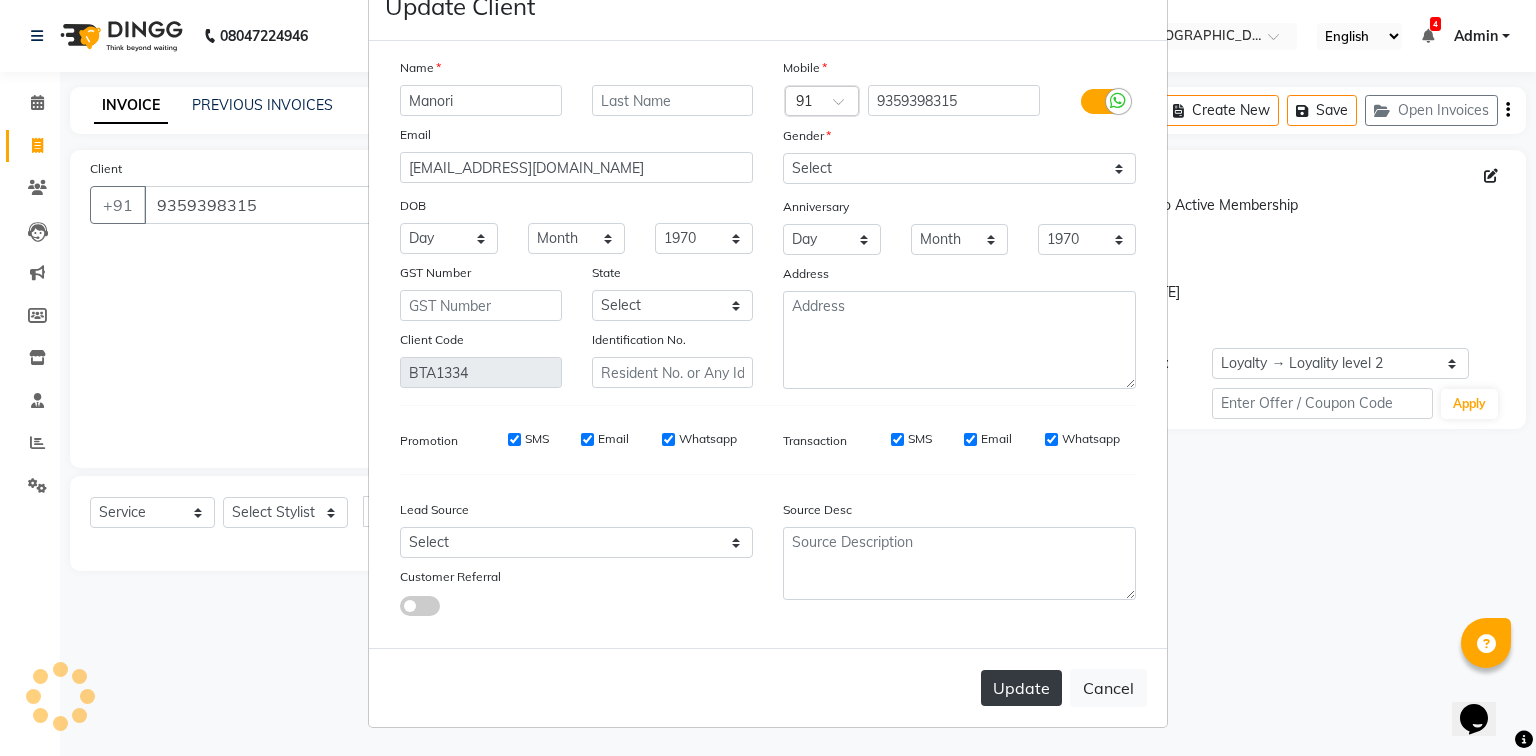click on "Update" at bounding box center (1021, 688) 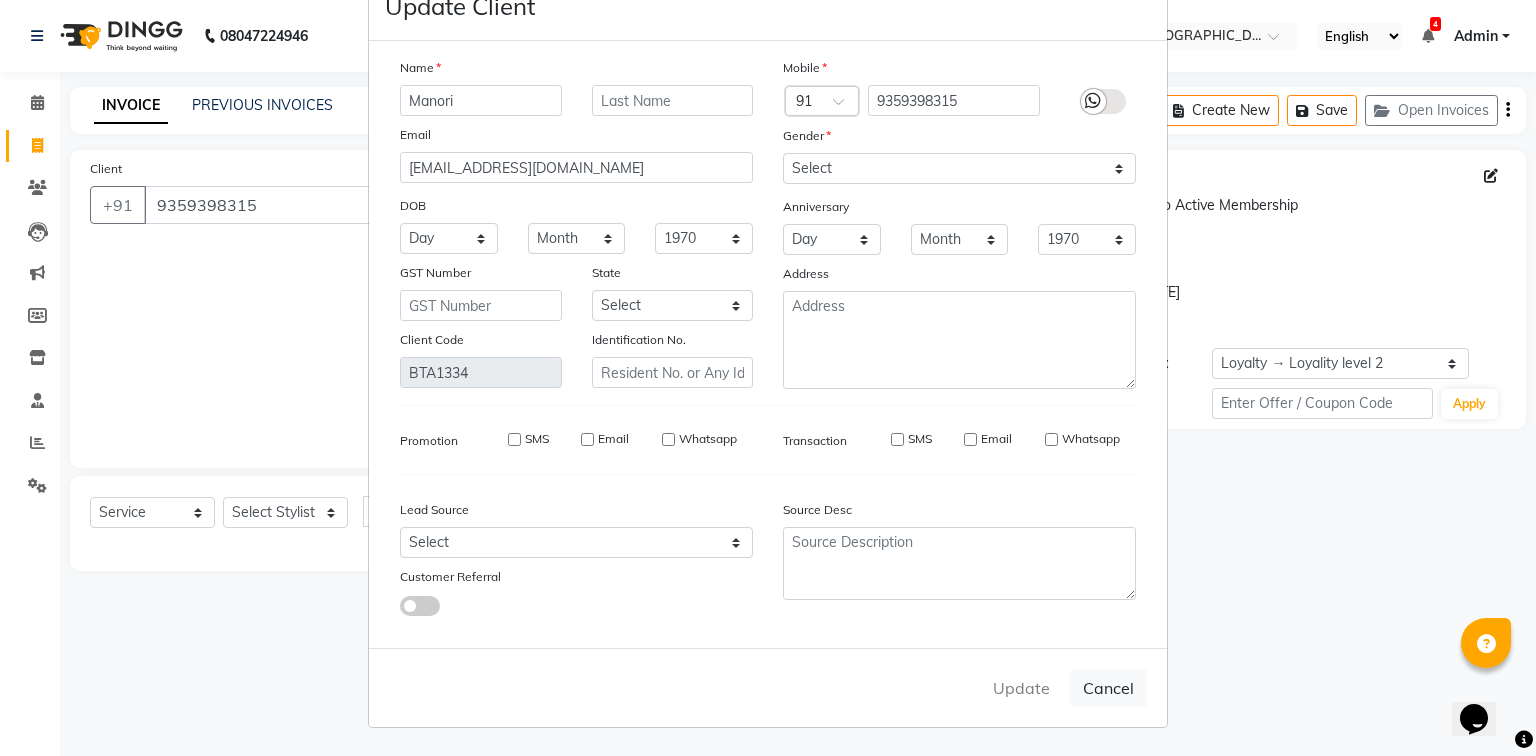 type 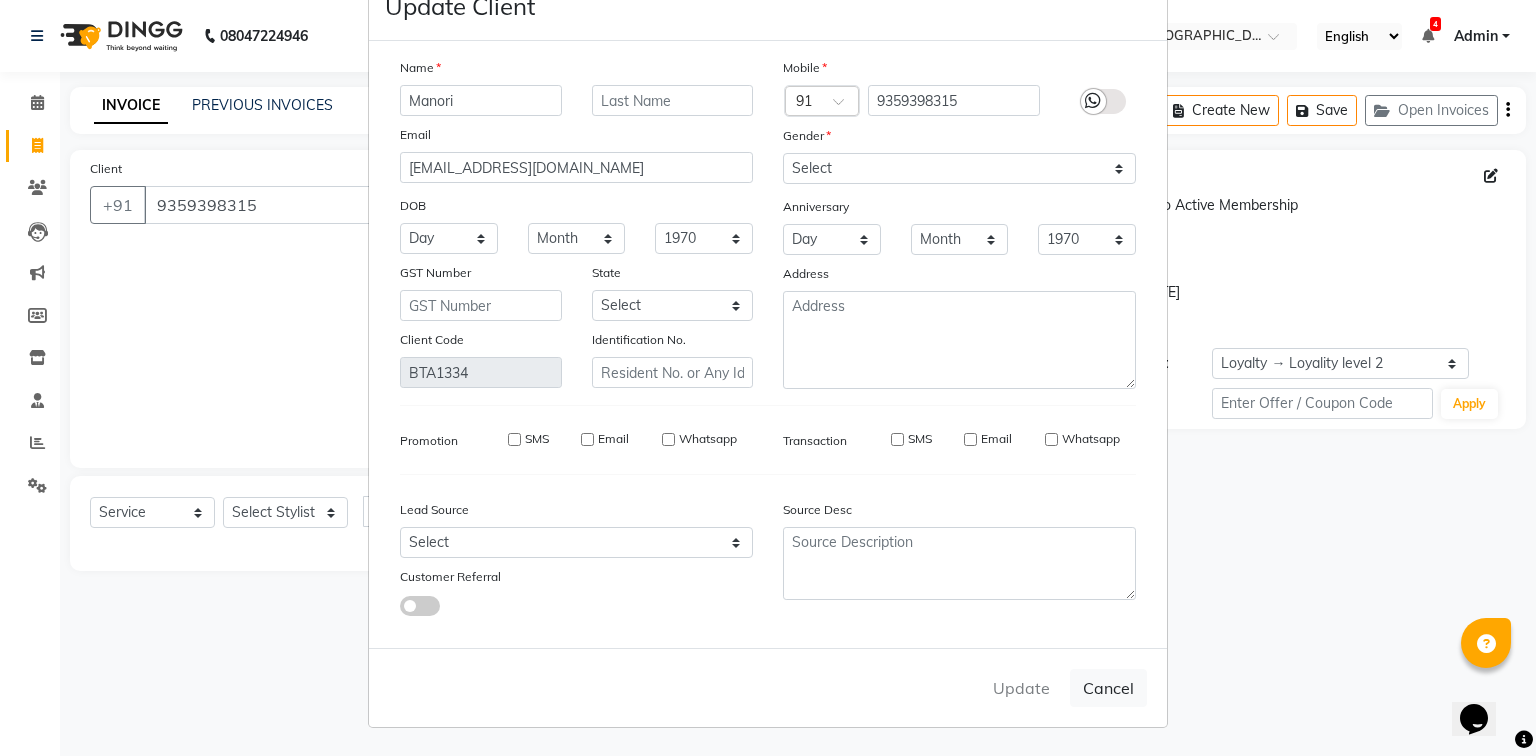 type 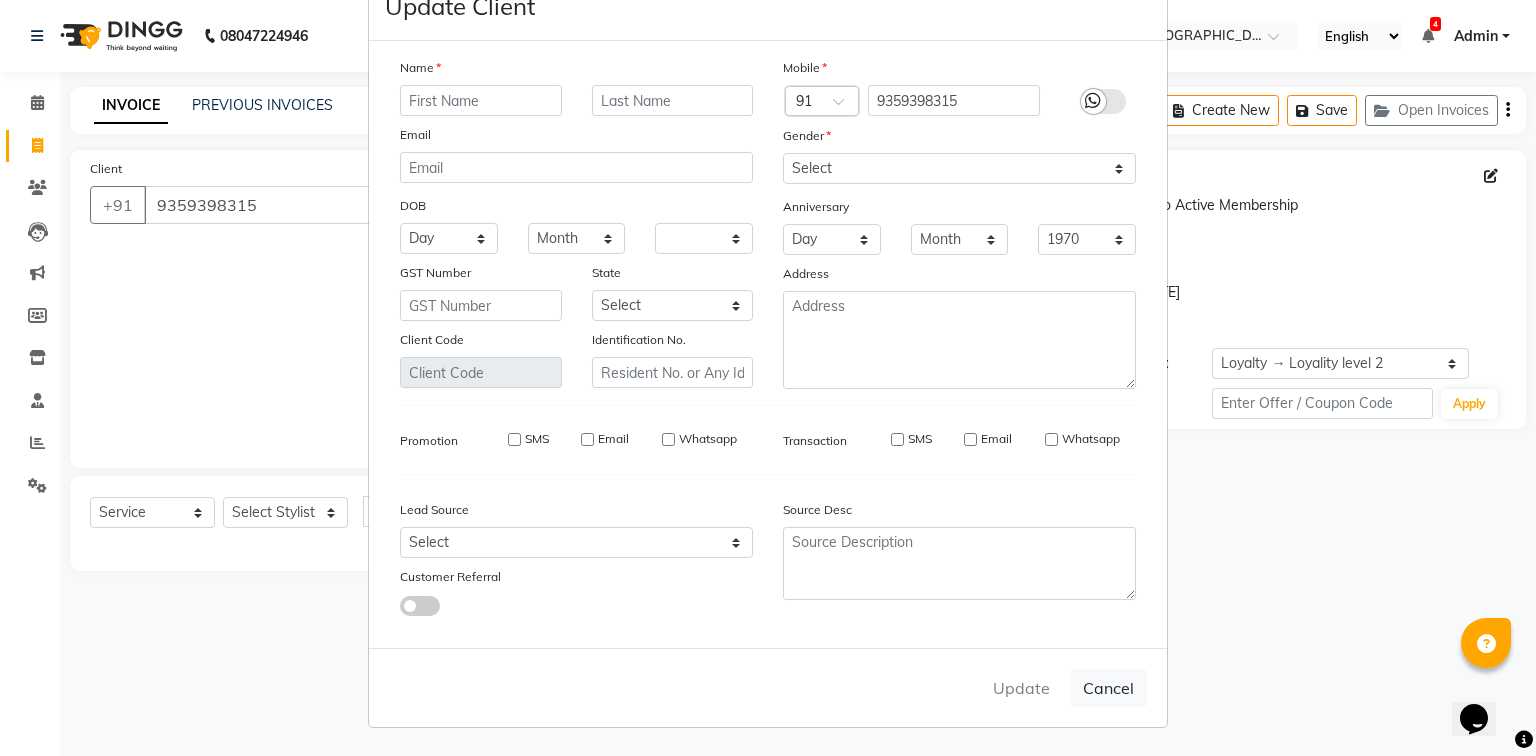 type 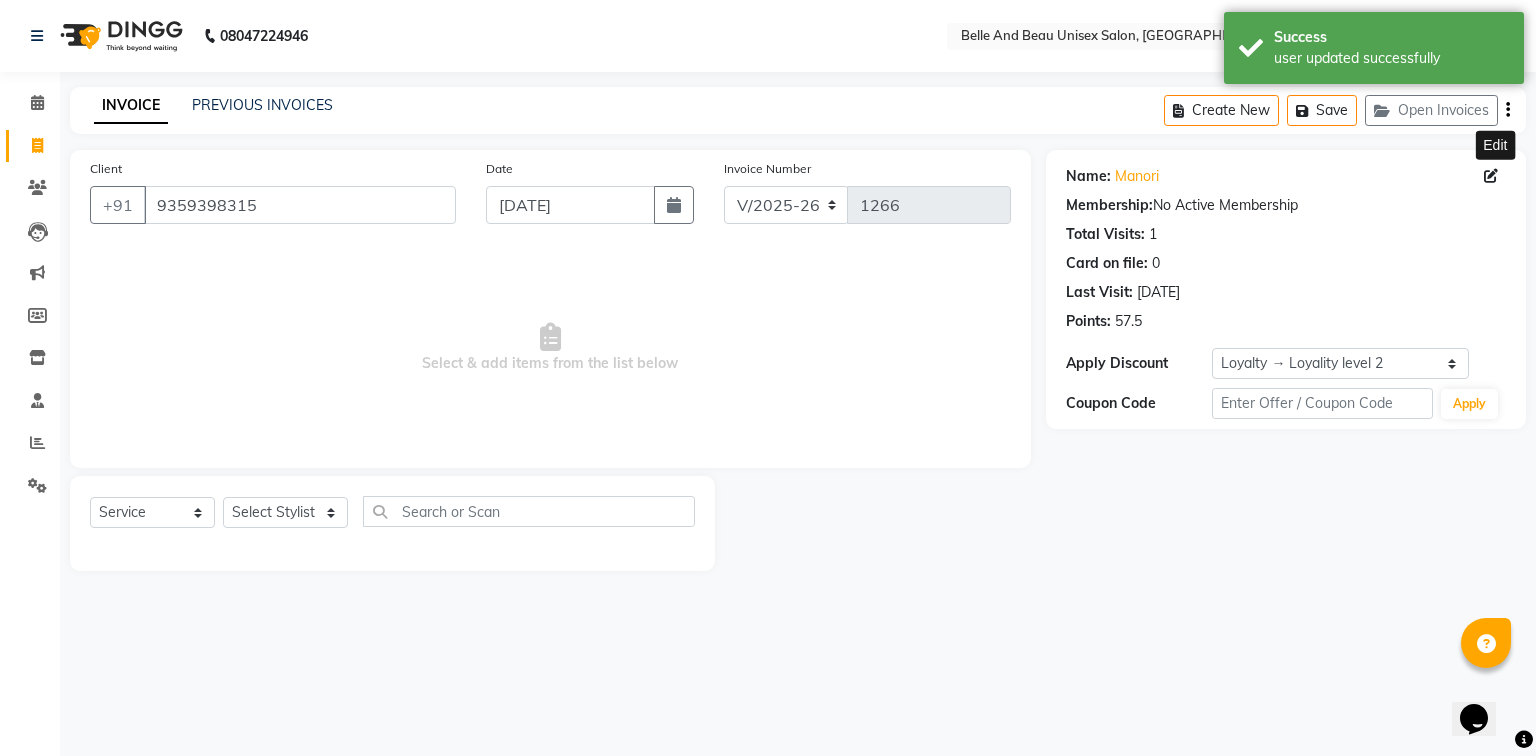 select on "1: Object" 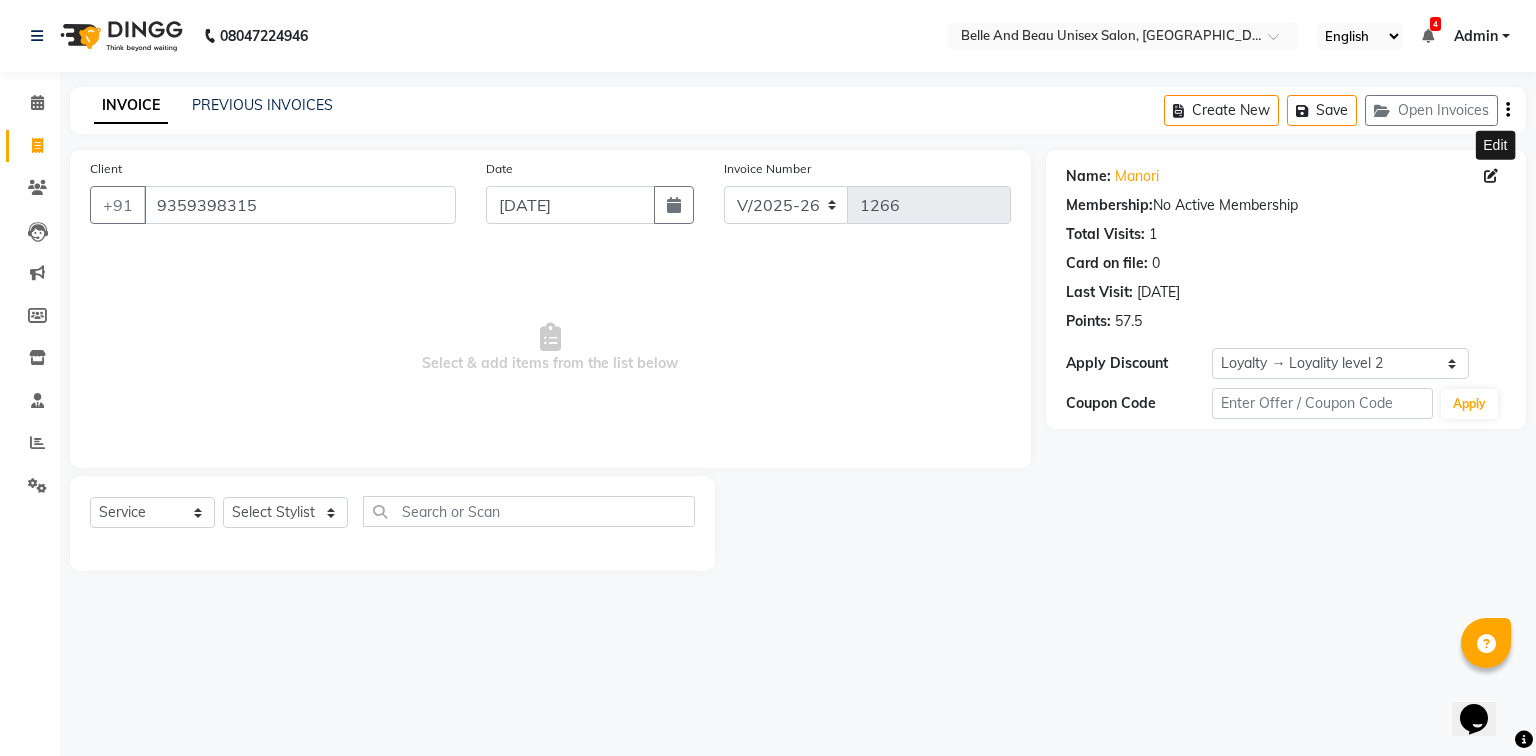 click 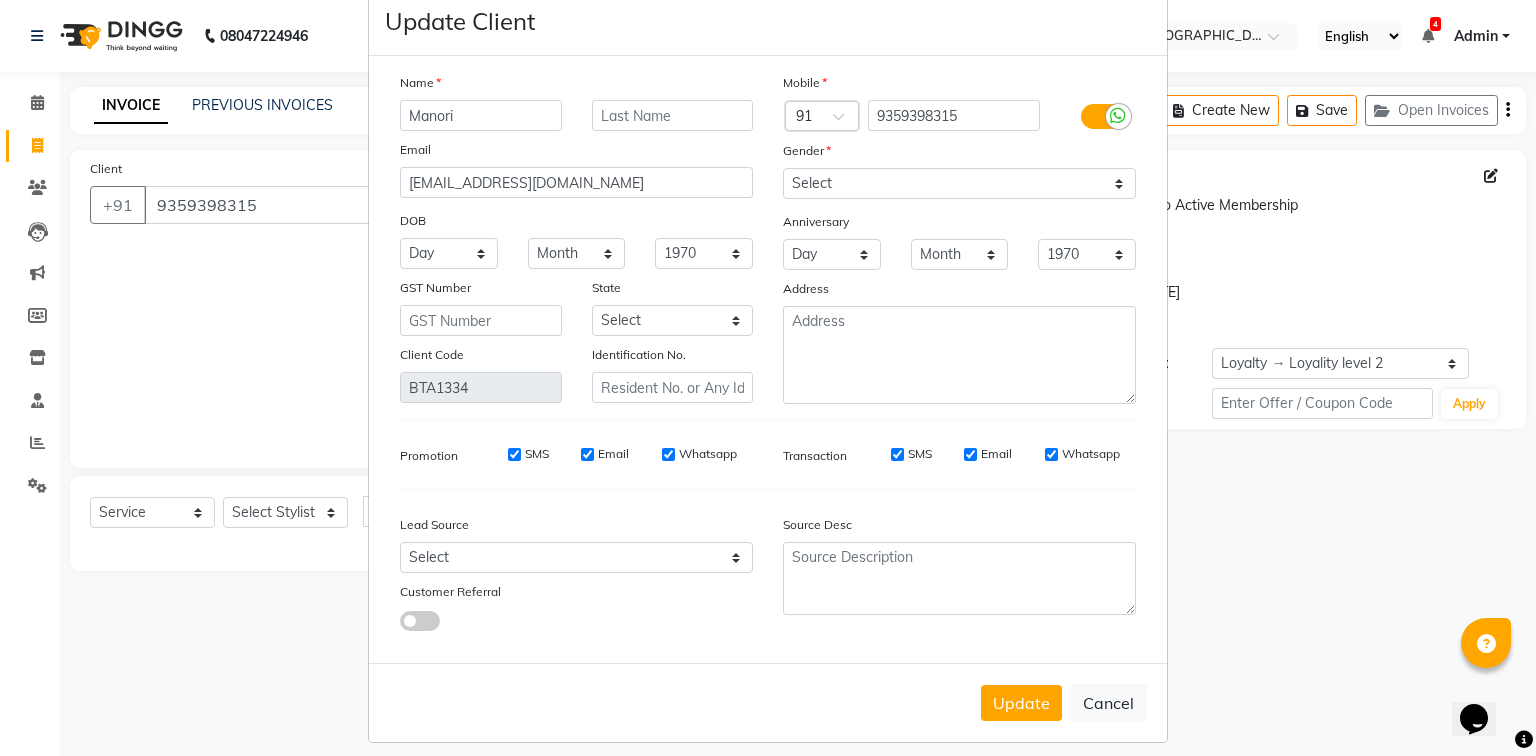 scroll, scrollTop: 65, scrollLeft: 0, axis: vertical 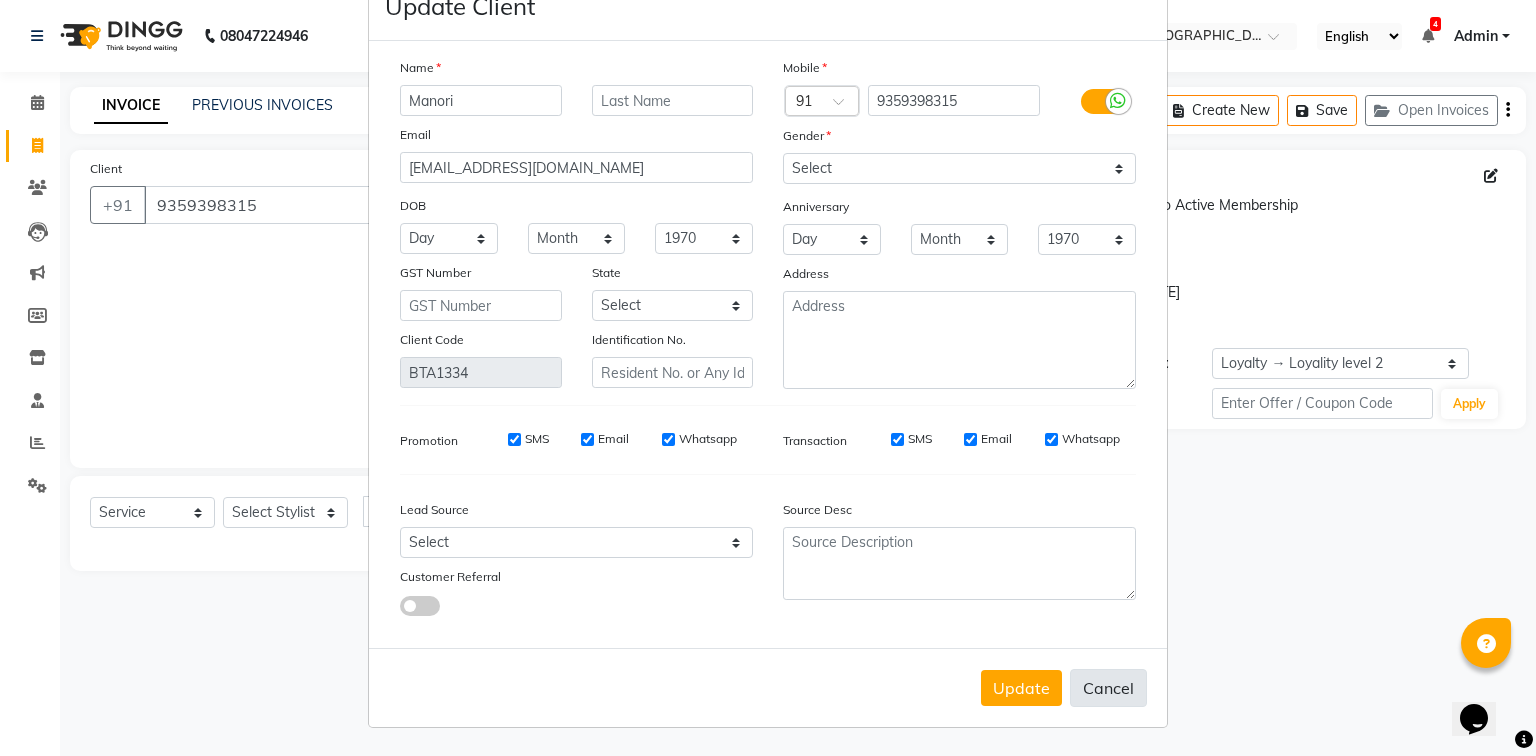 click on "Cancel" at bounding box center (1108, 688) 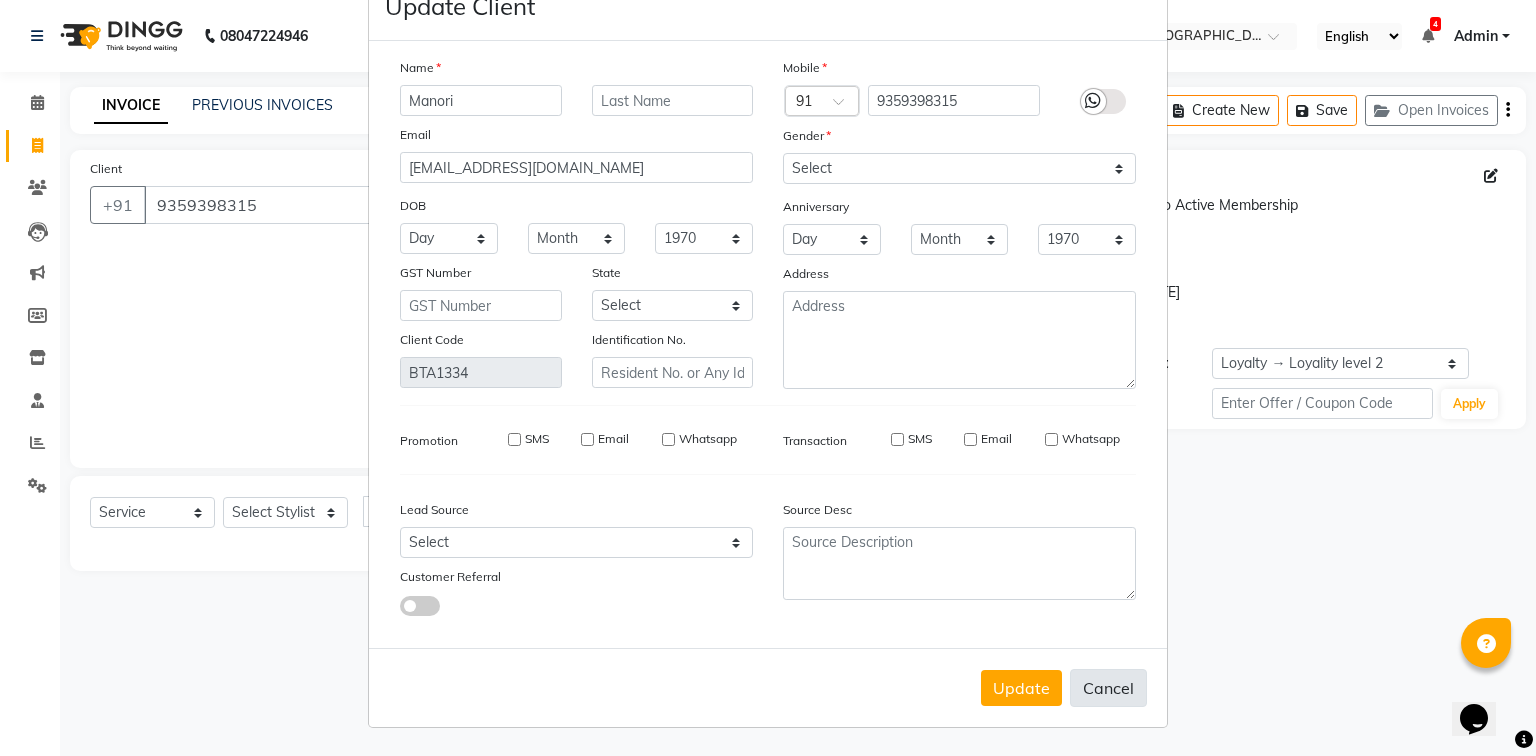type 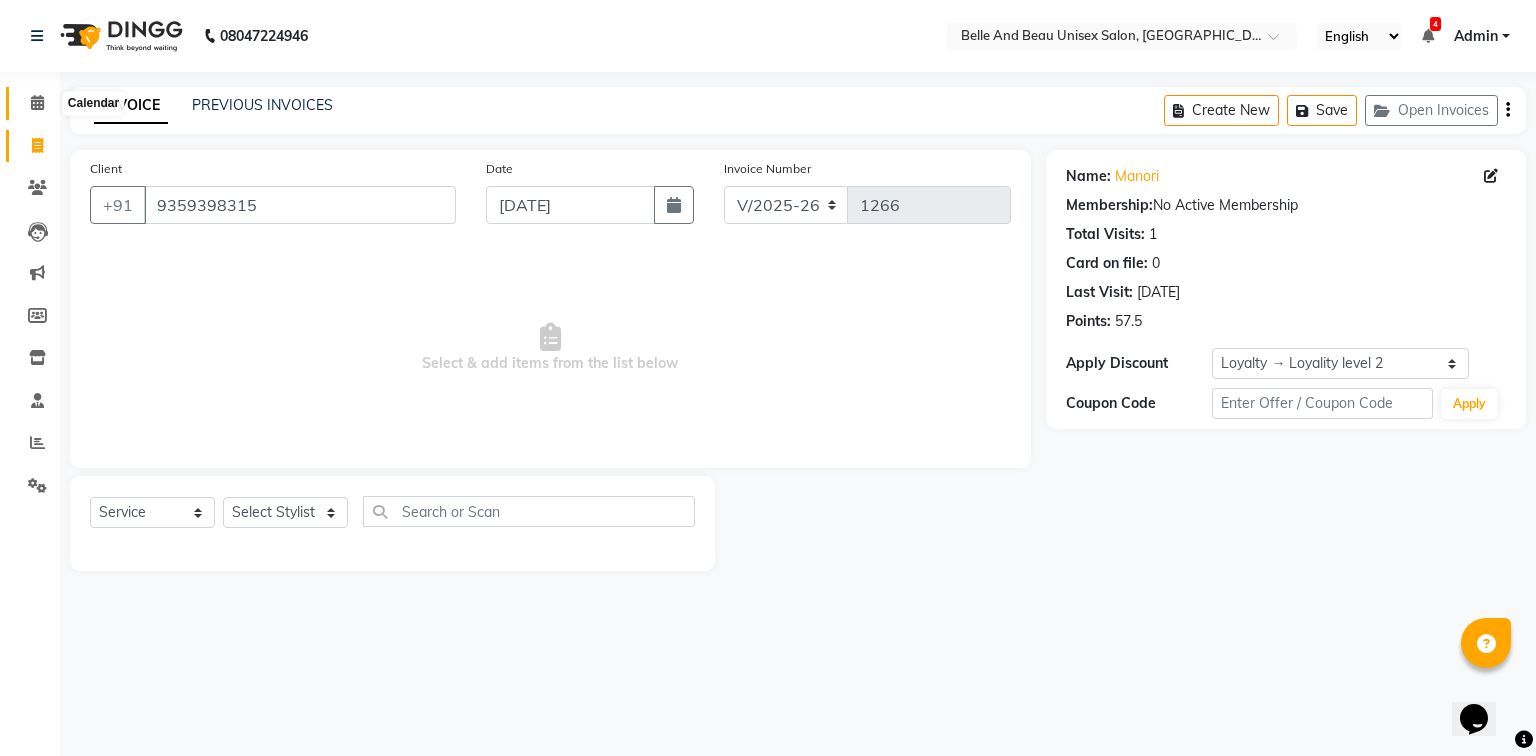 click 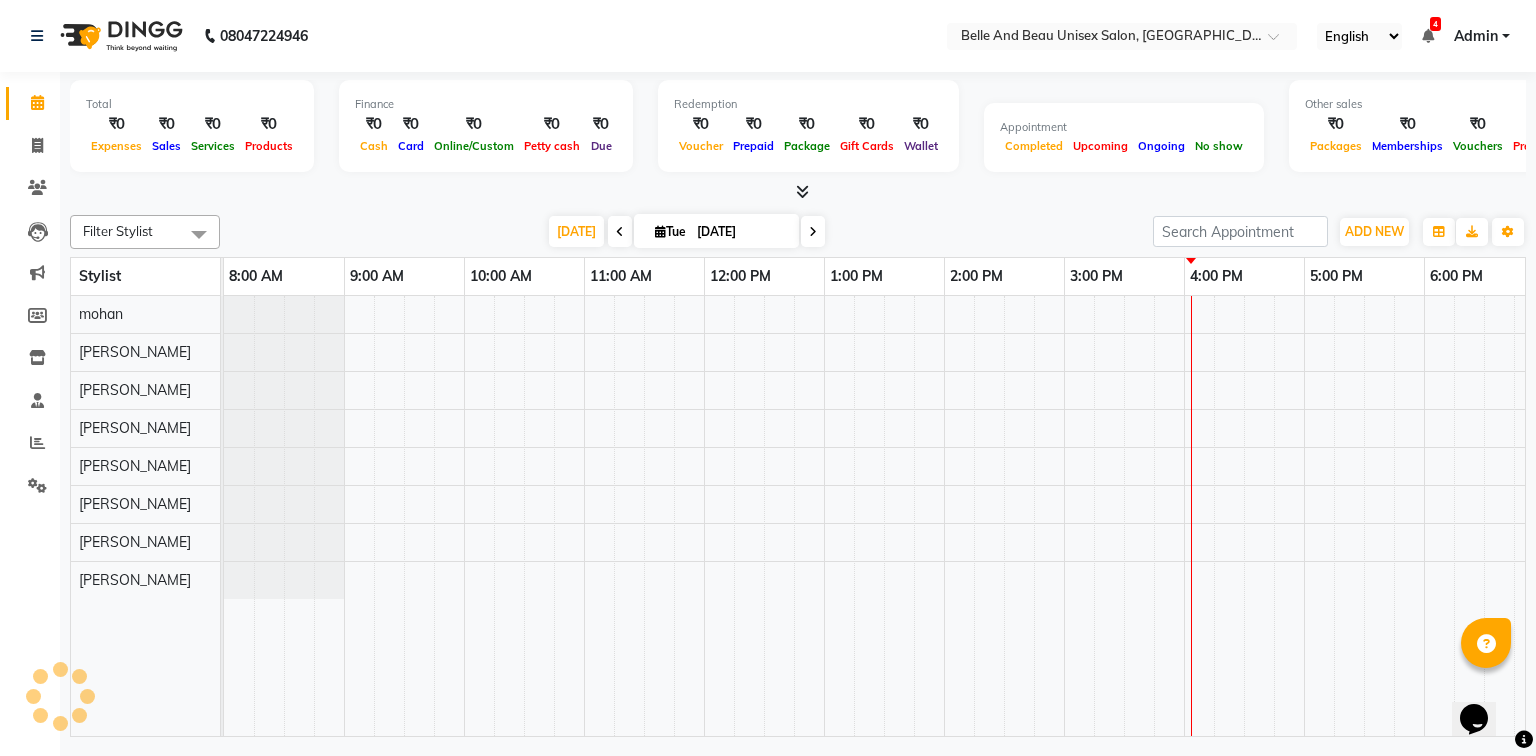 scroll, scrollTop: 0, scrollLeft: 0, axis: both 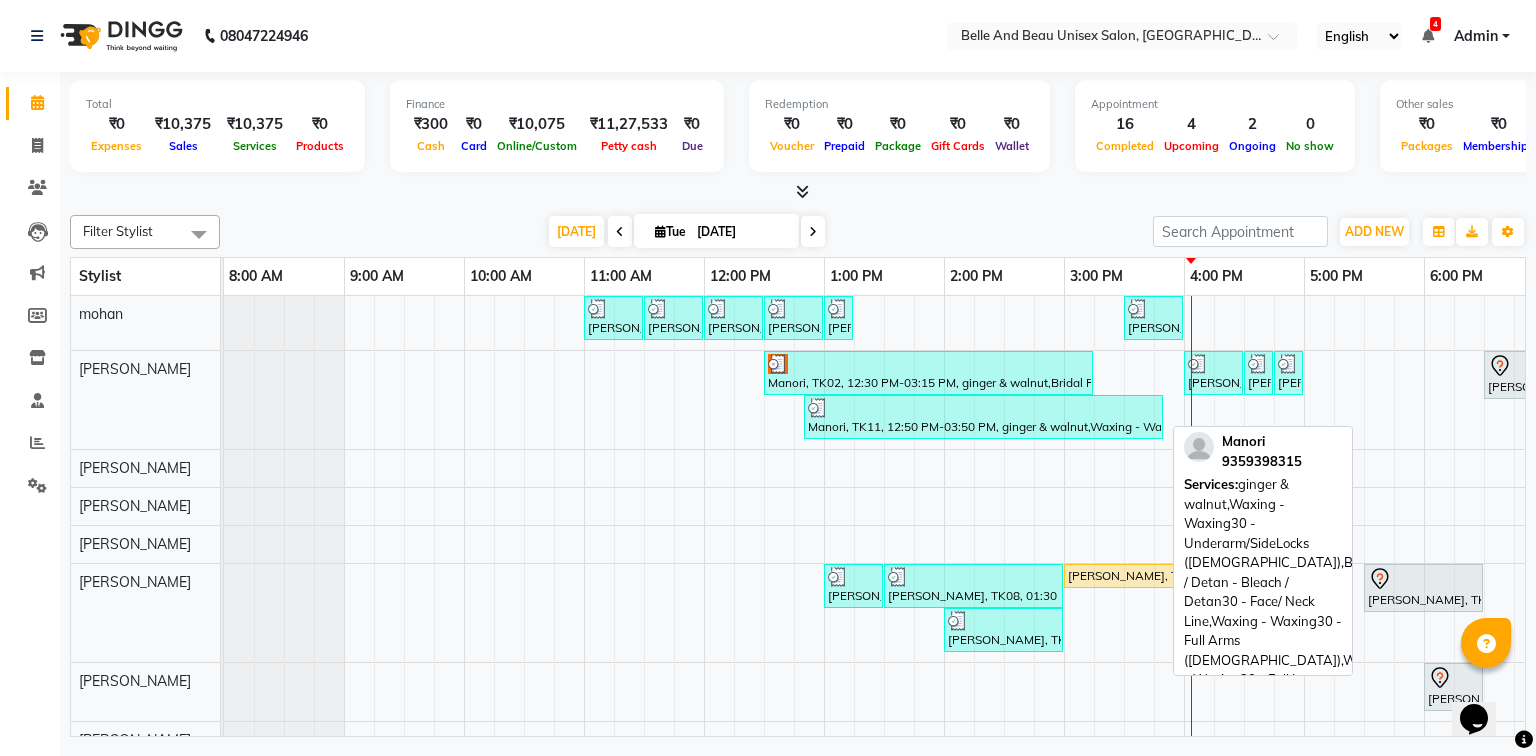 click at bounding box center [983, 408] 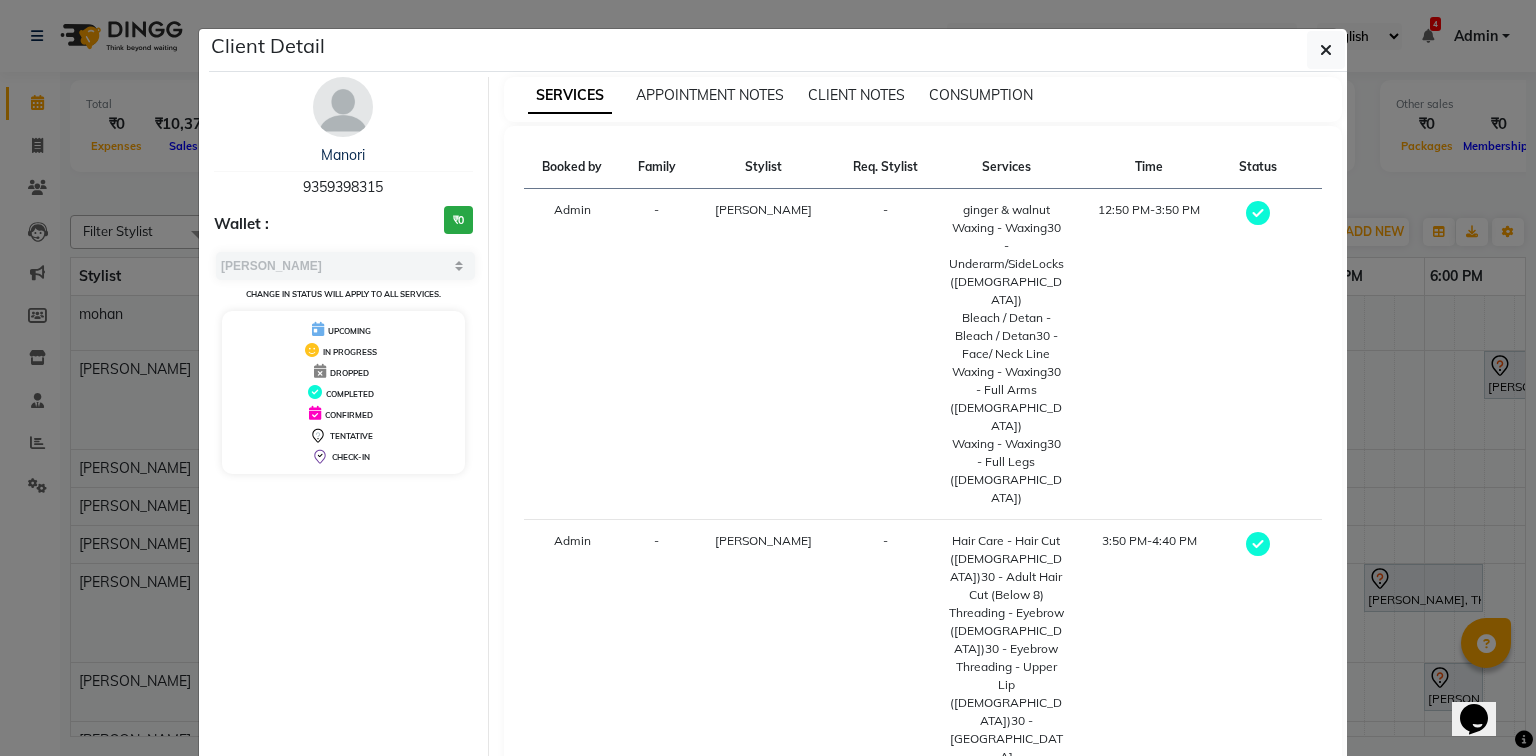 click on "View Invoice" 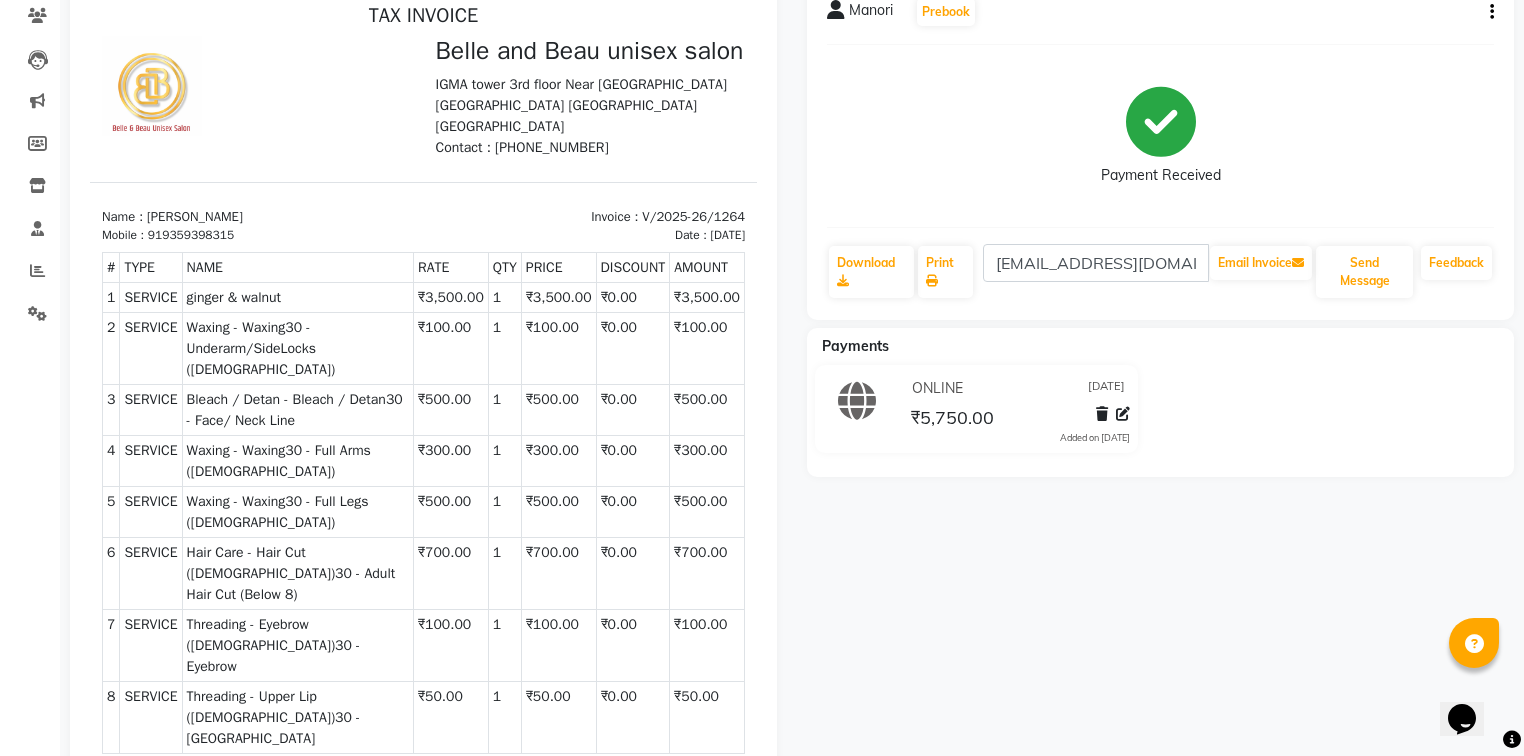 scroll, scrollTop: 92, scrollLeft: 0, axis: vertical 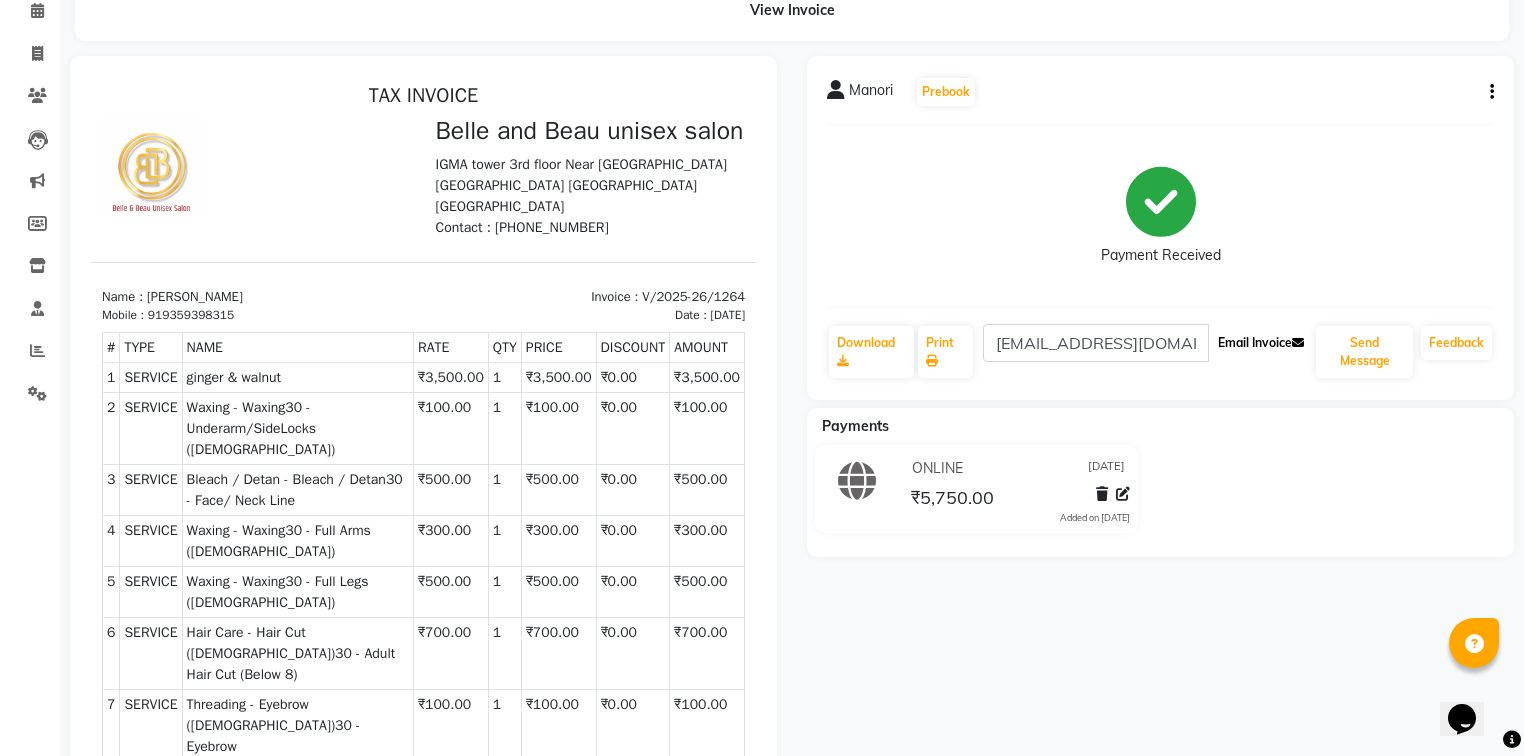 click on "Email Invoice" 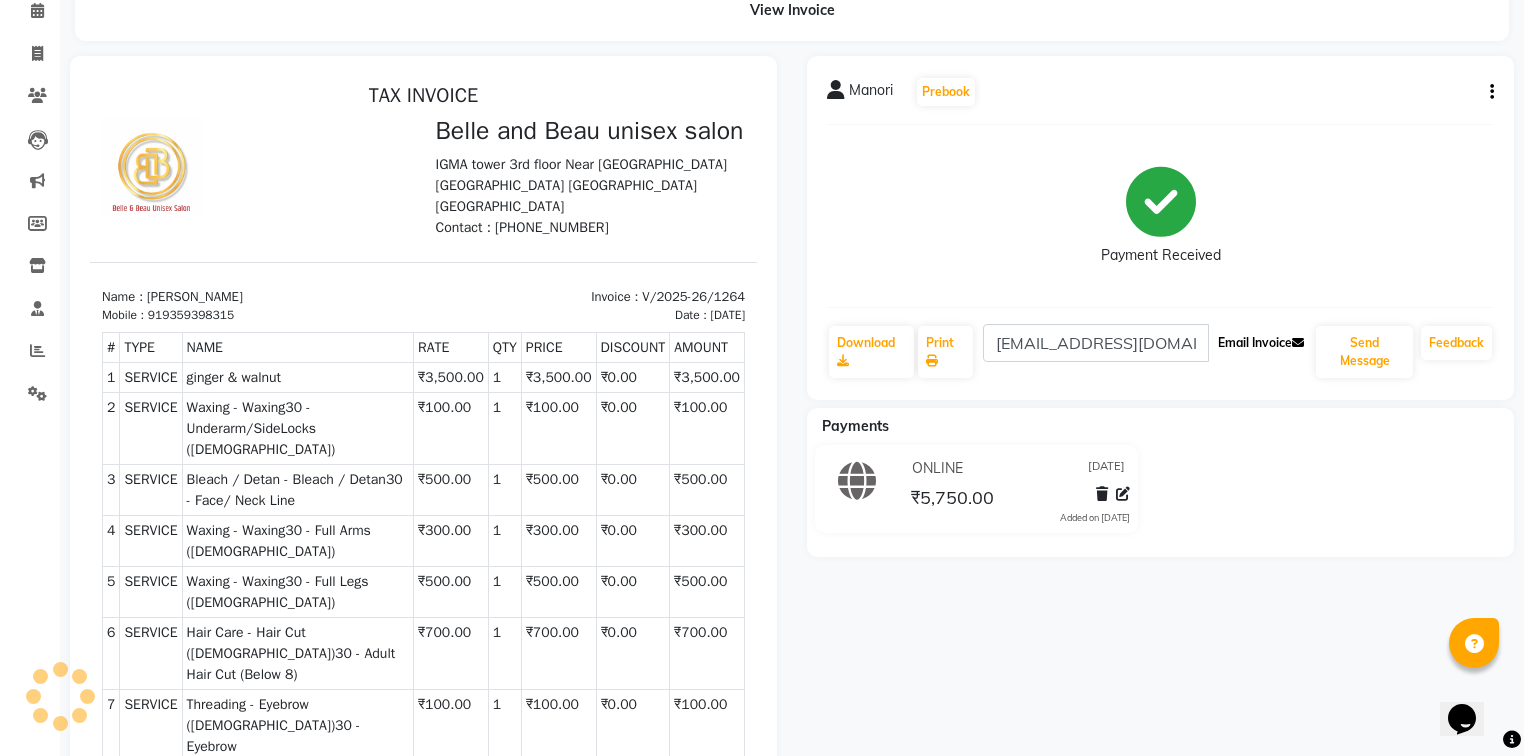 click 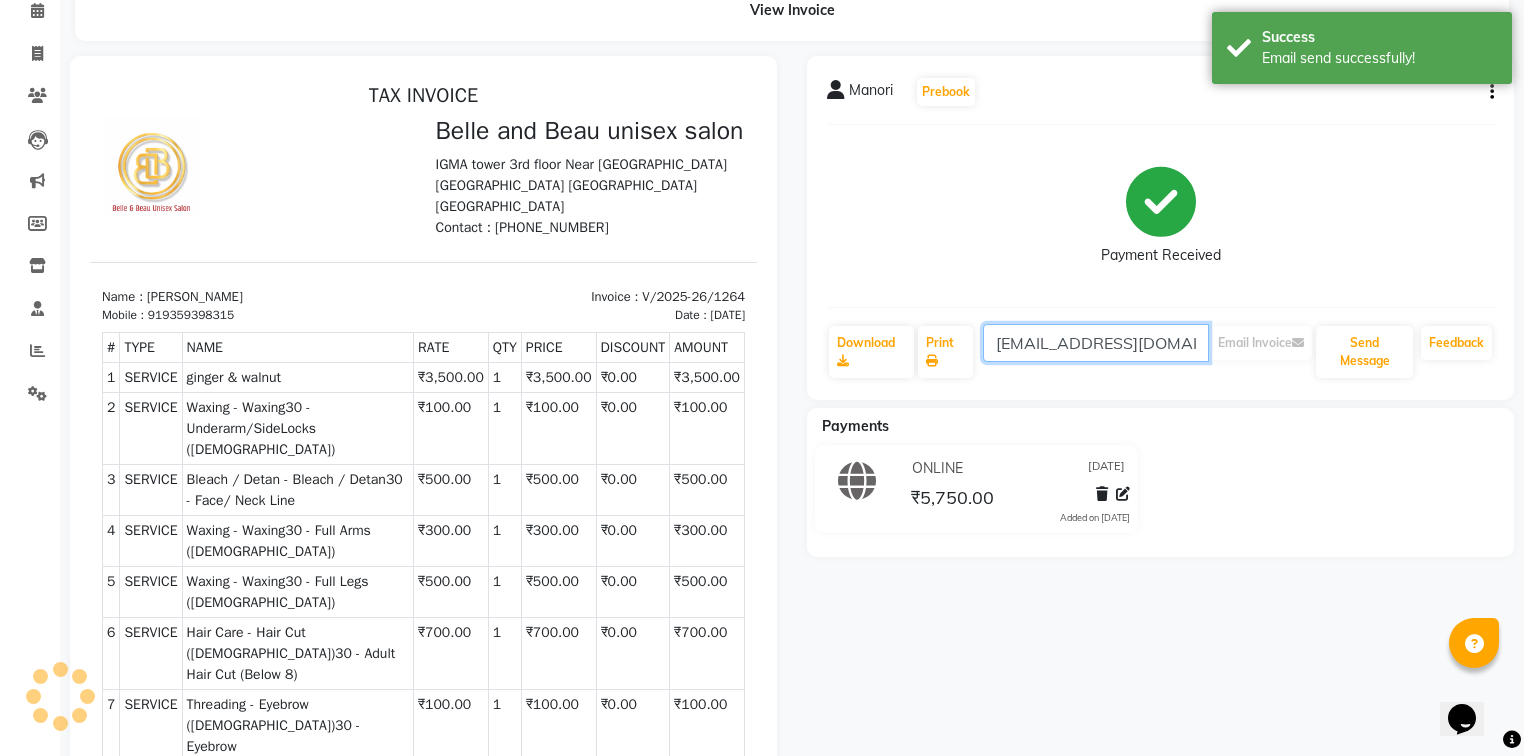 click on "[EMAIL_ADDRESS][DOMAIN_NAME]" 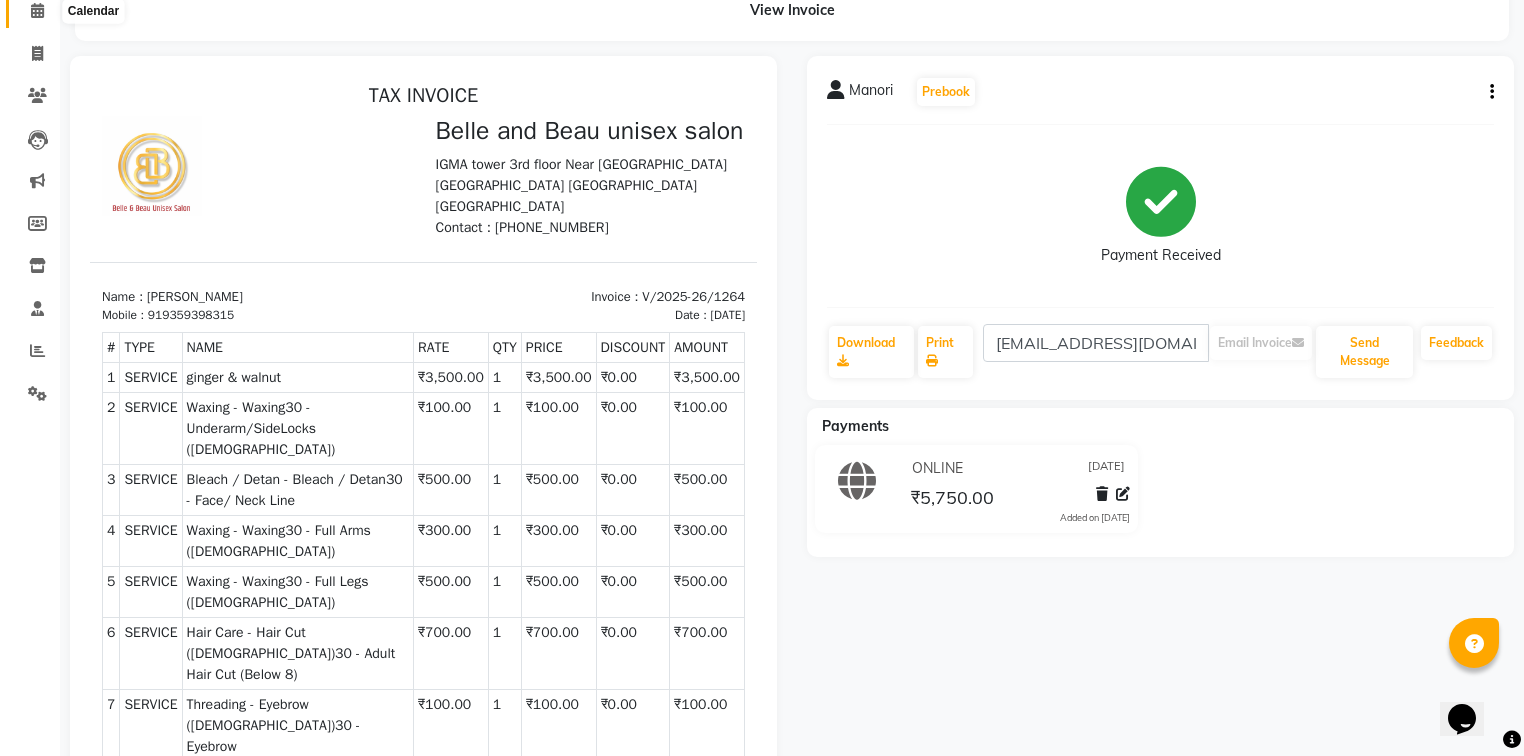 click 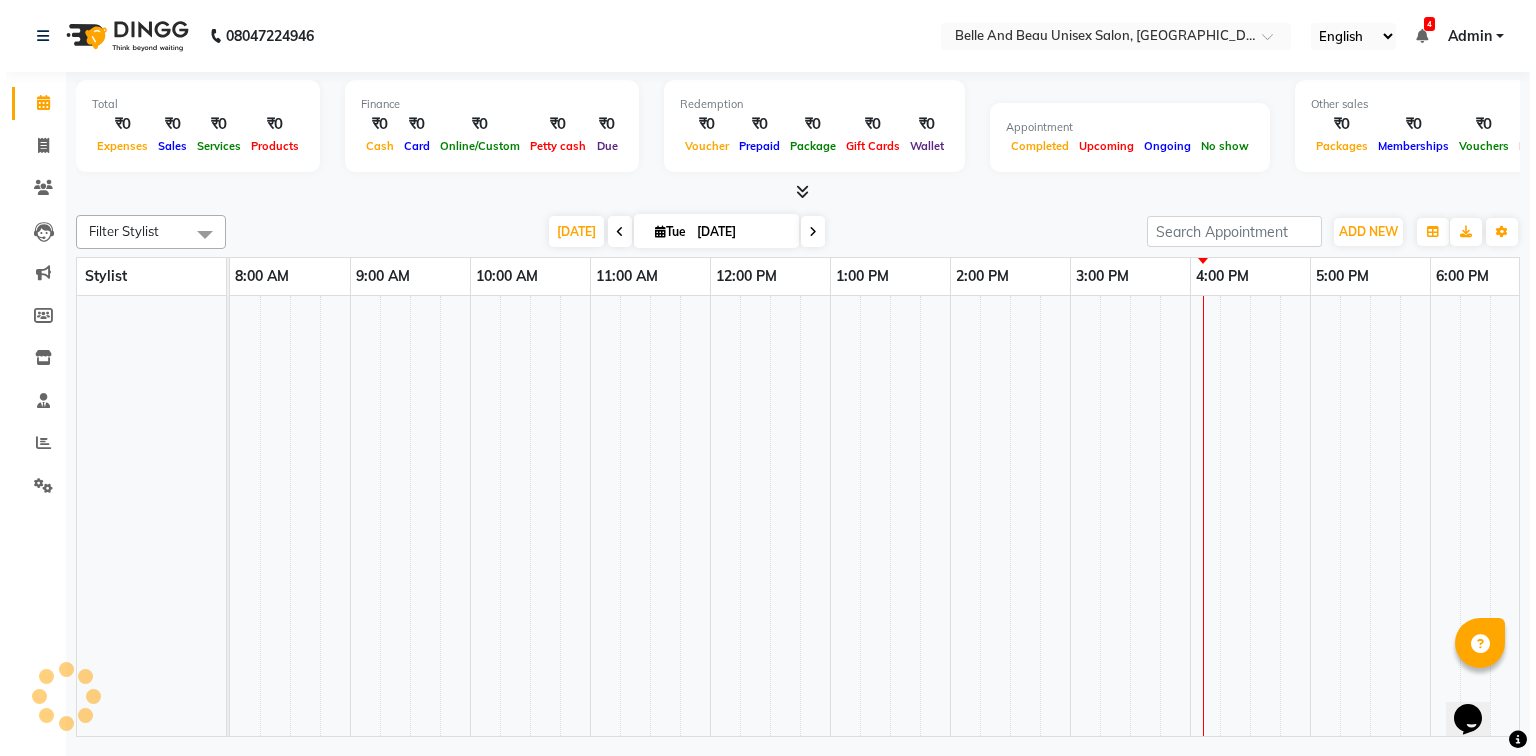 scroll, scrollTop: 0, scrollLeft: 0, axis: both 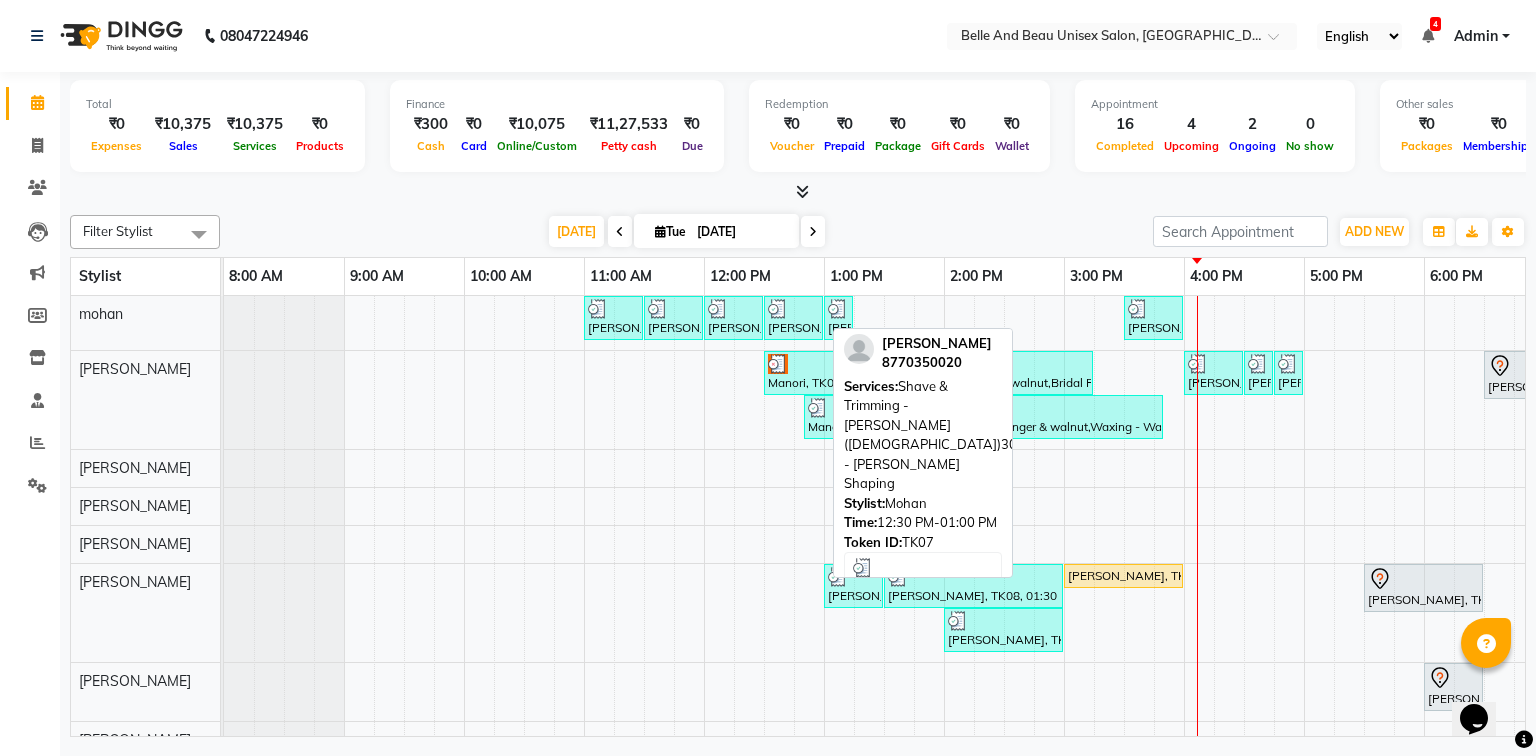 click on "[PERSON_NAME], TK07, 12:30 PM-01:00 PM, Shave & Trimming - [PERSON_NAME]  ([DEMOGRAPHIC_DATA])30 - [PERSON_NAME] Shaping" at bounding box center (793, 318) 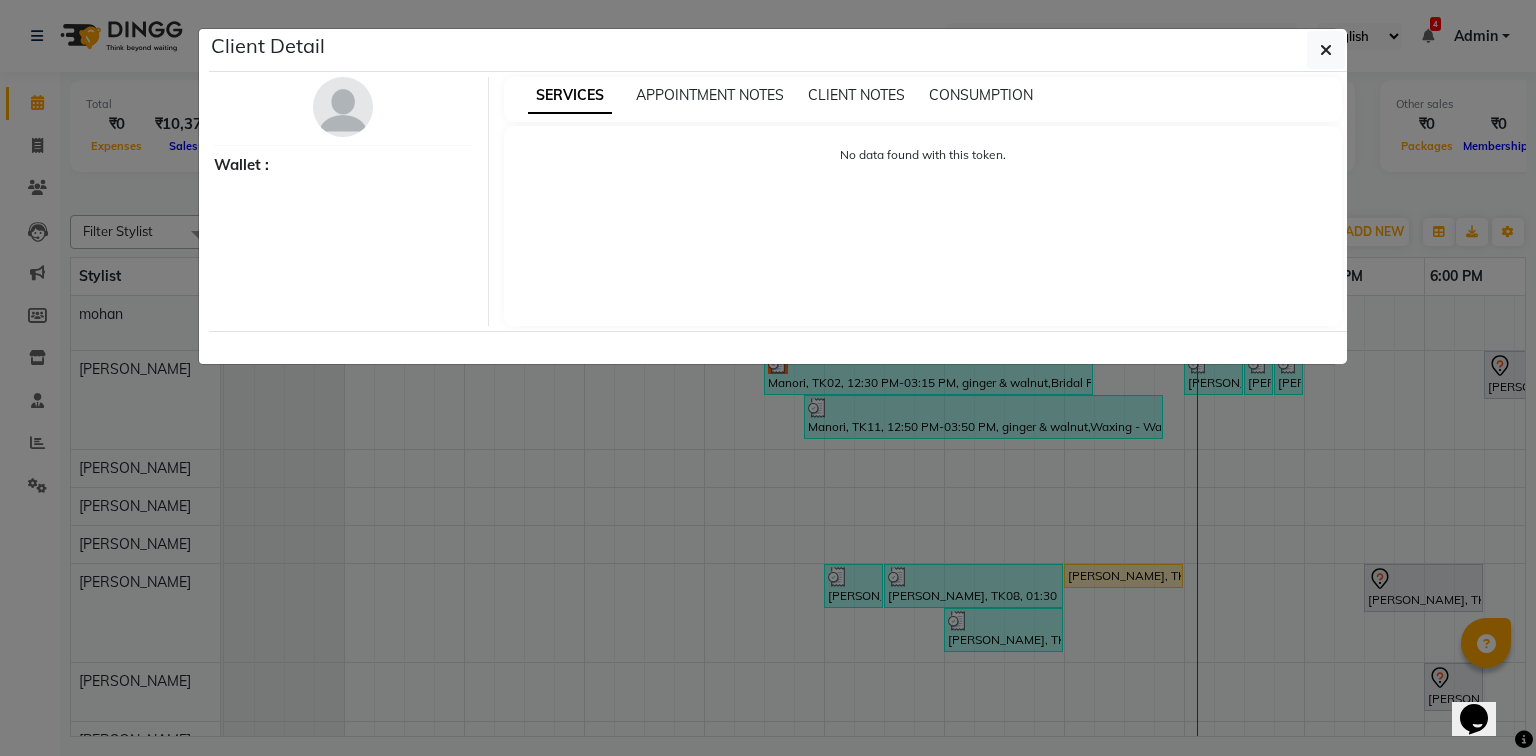 select on "3" 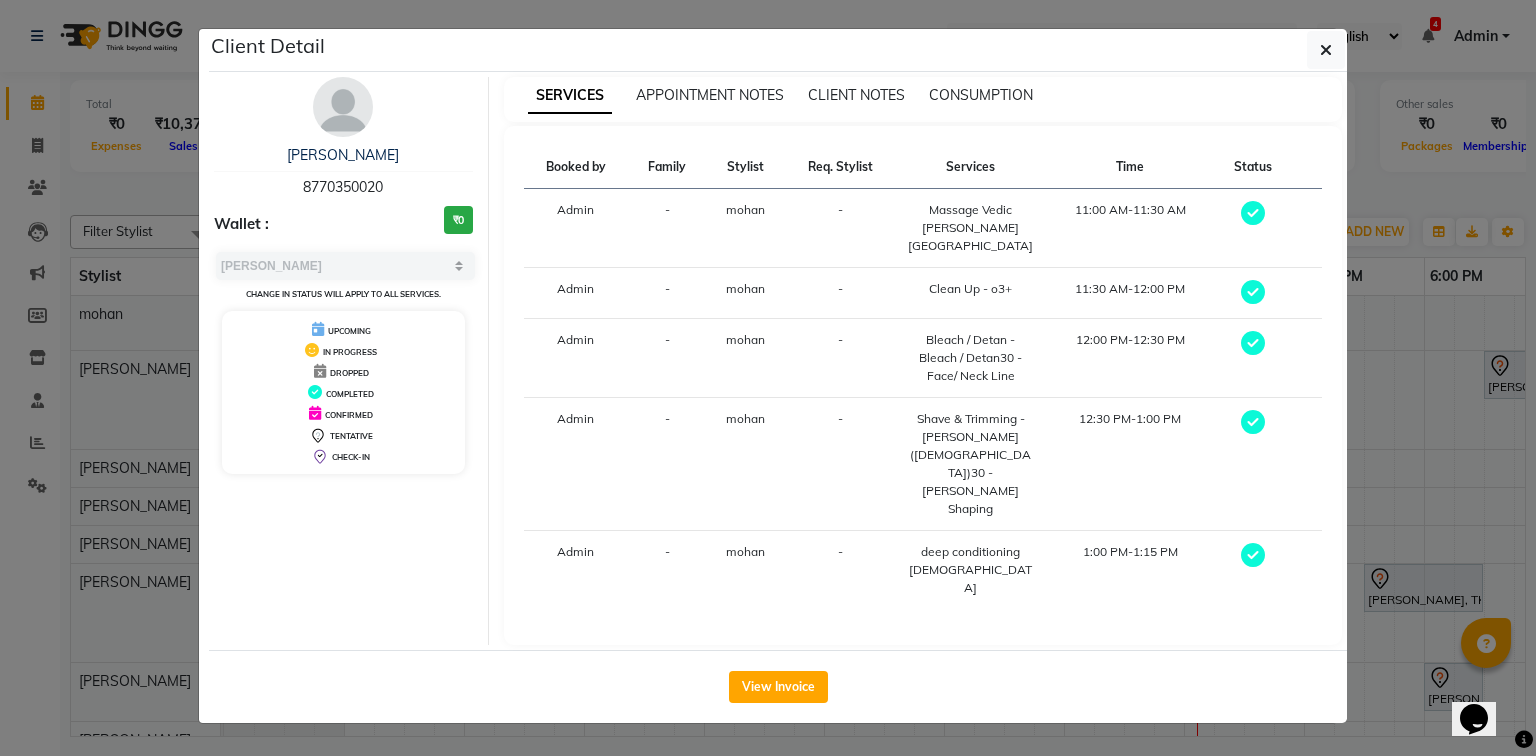 drag, startPoint x: 397, startPoint y: 181, endPoint x: 224, endPoint y: 183, distance: 173.01157 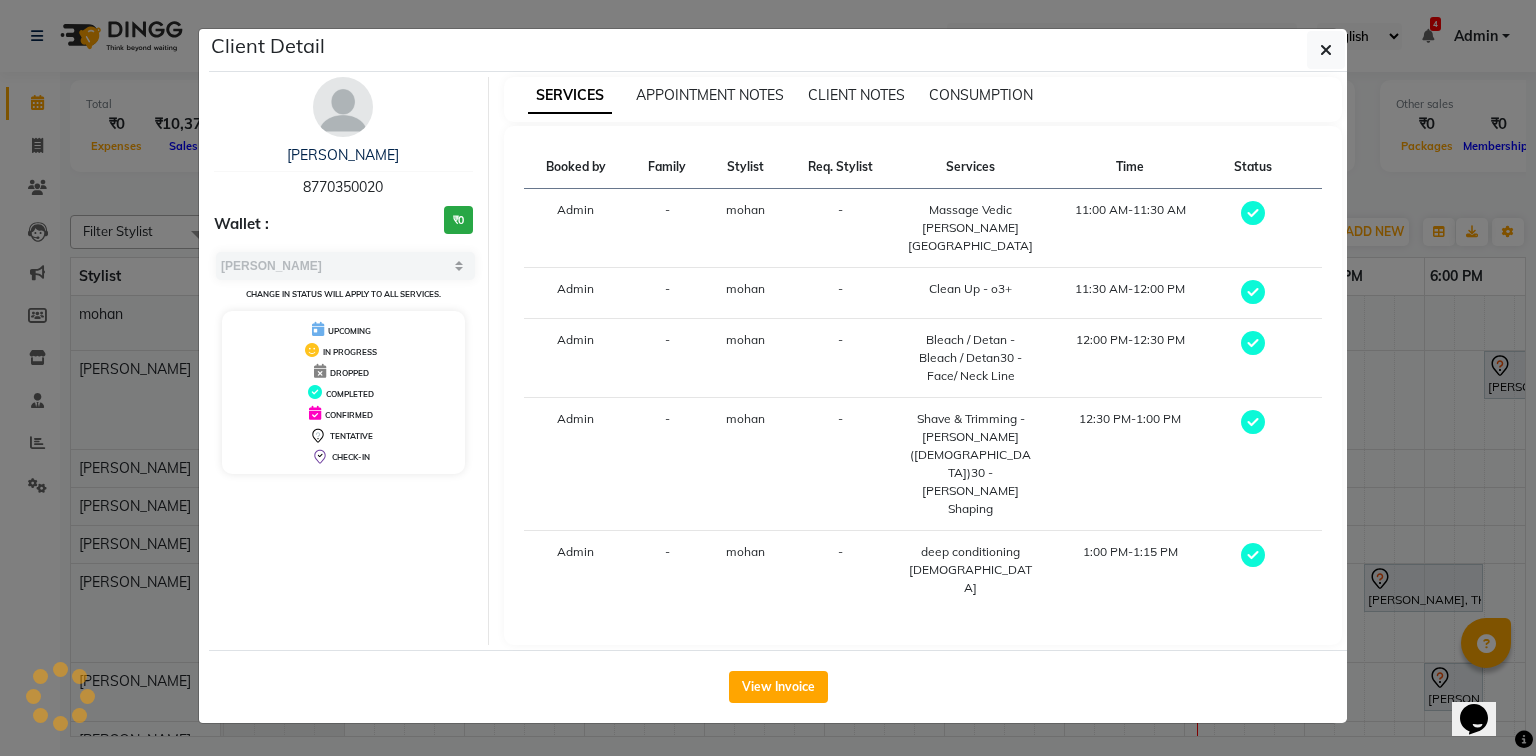 copy on "8770350020" 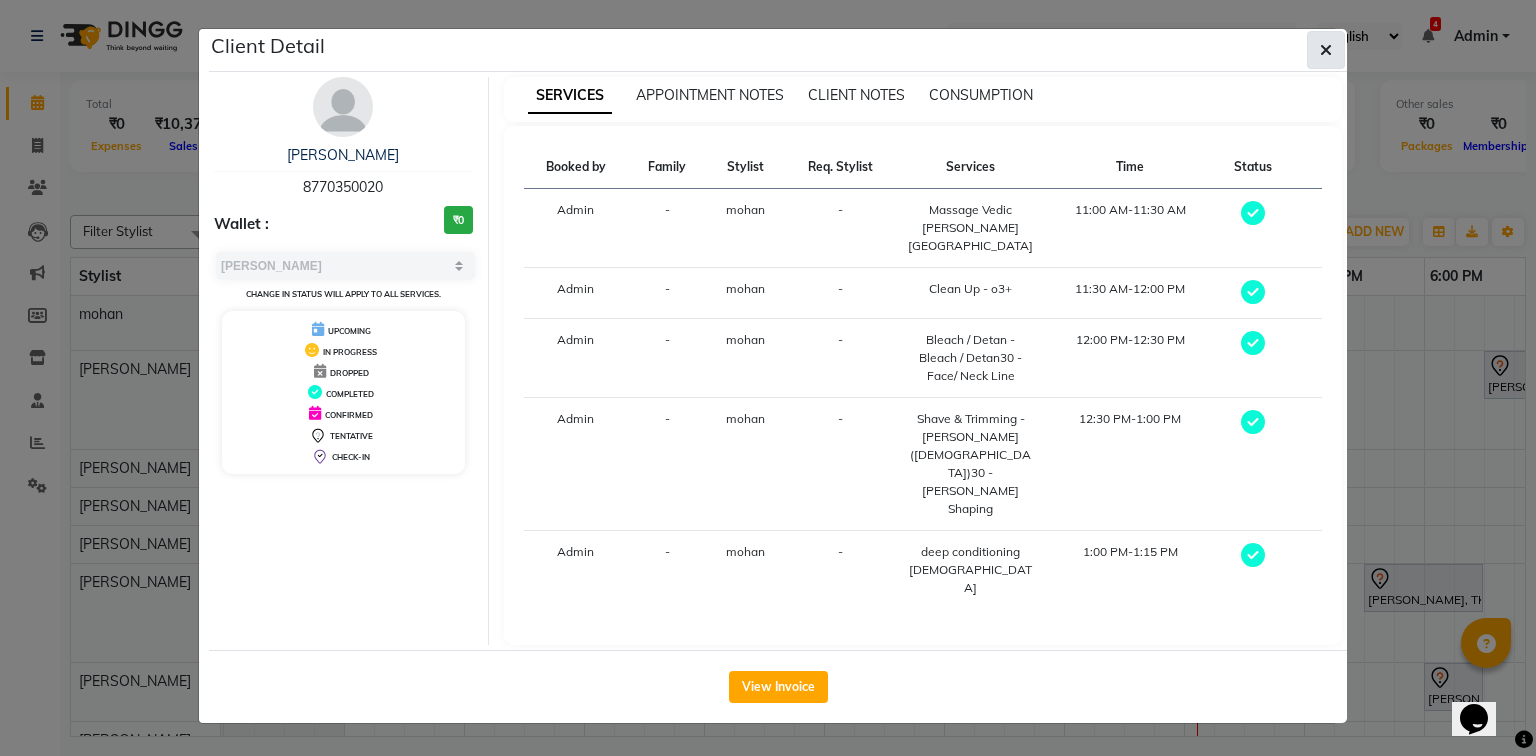 click 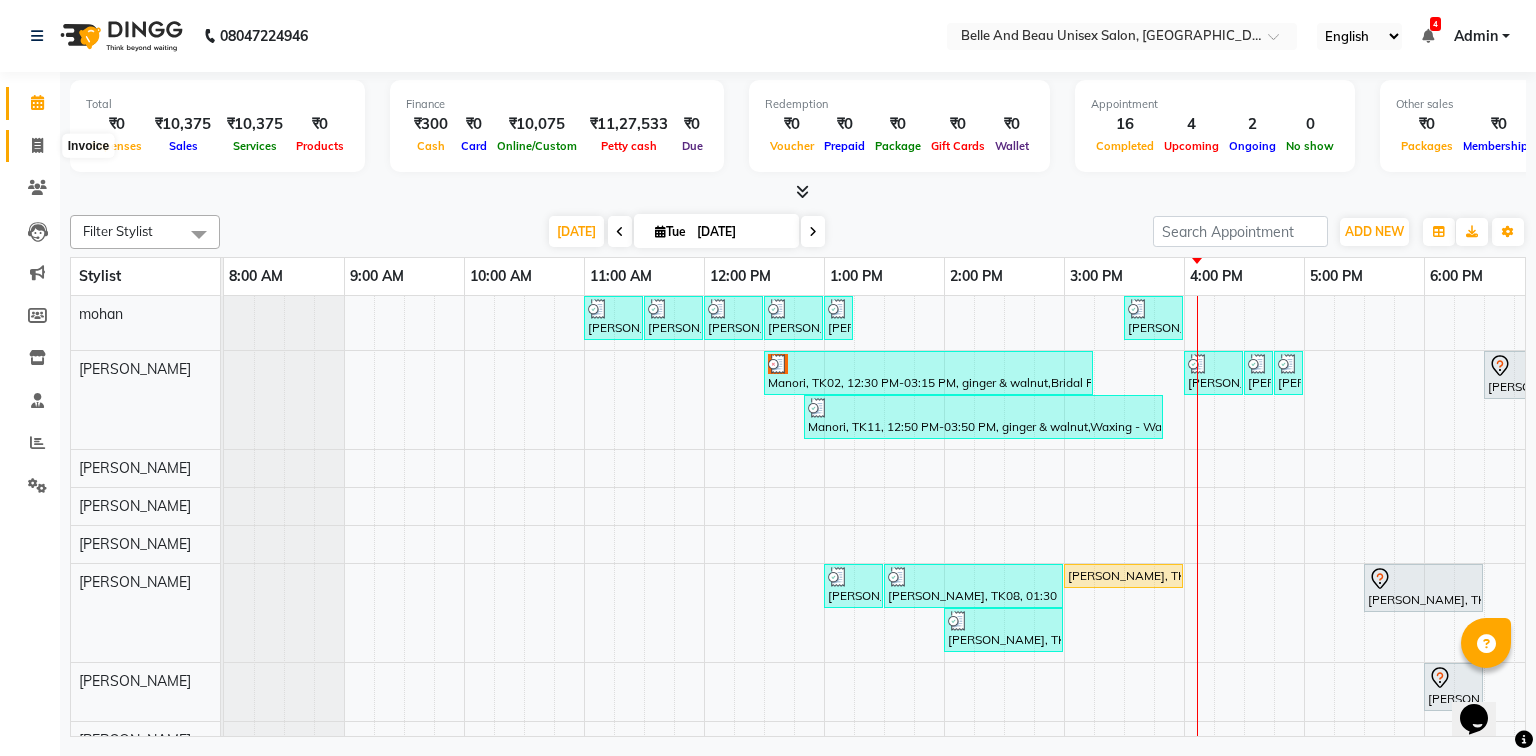 click 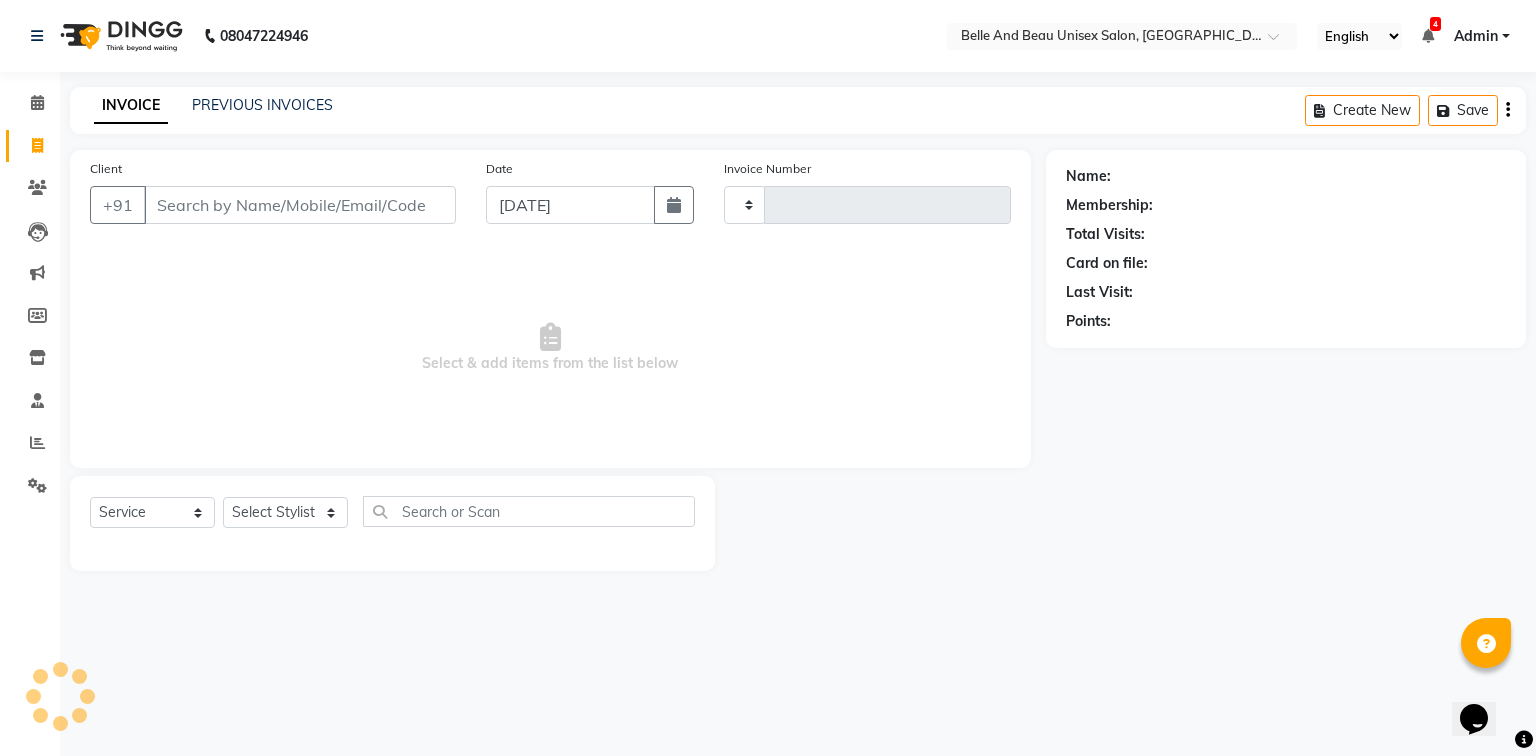 type on "1266" 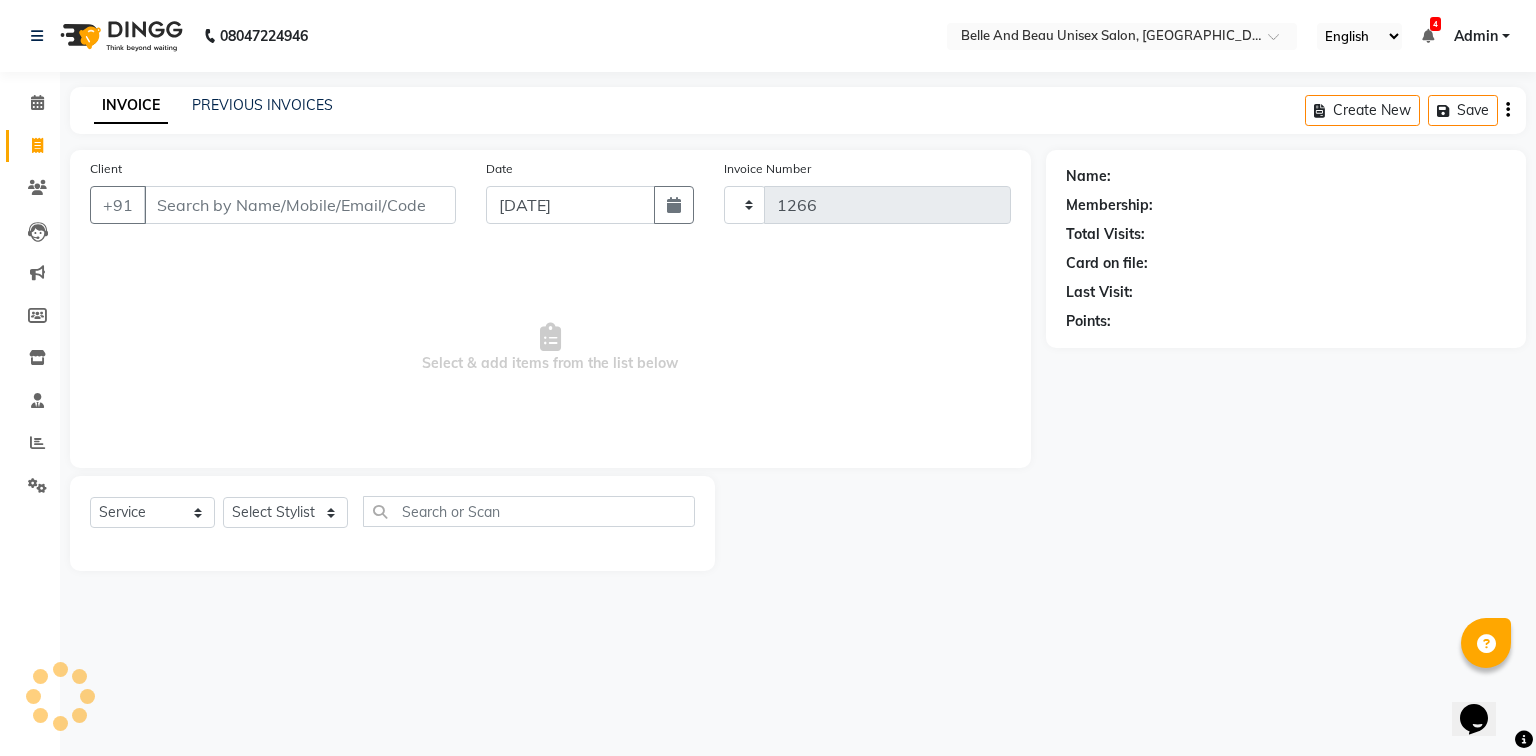 select on "7066" 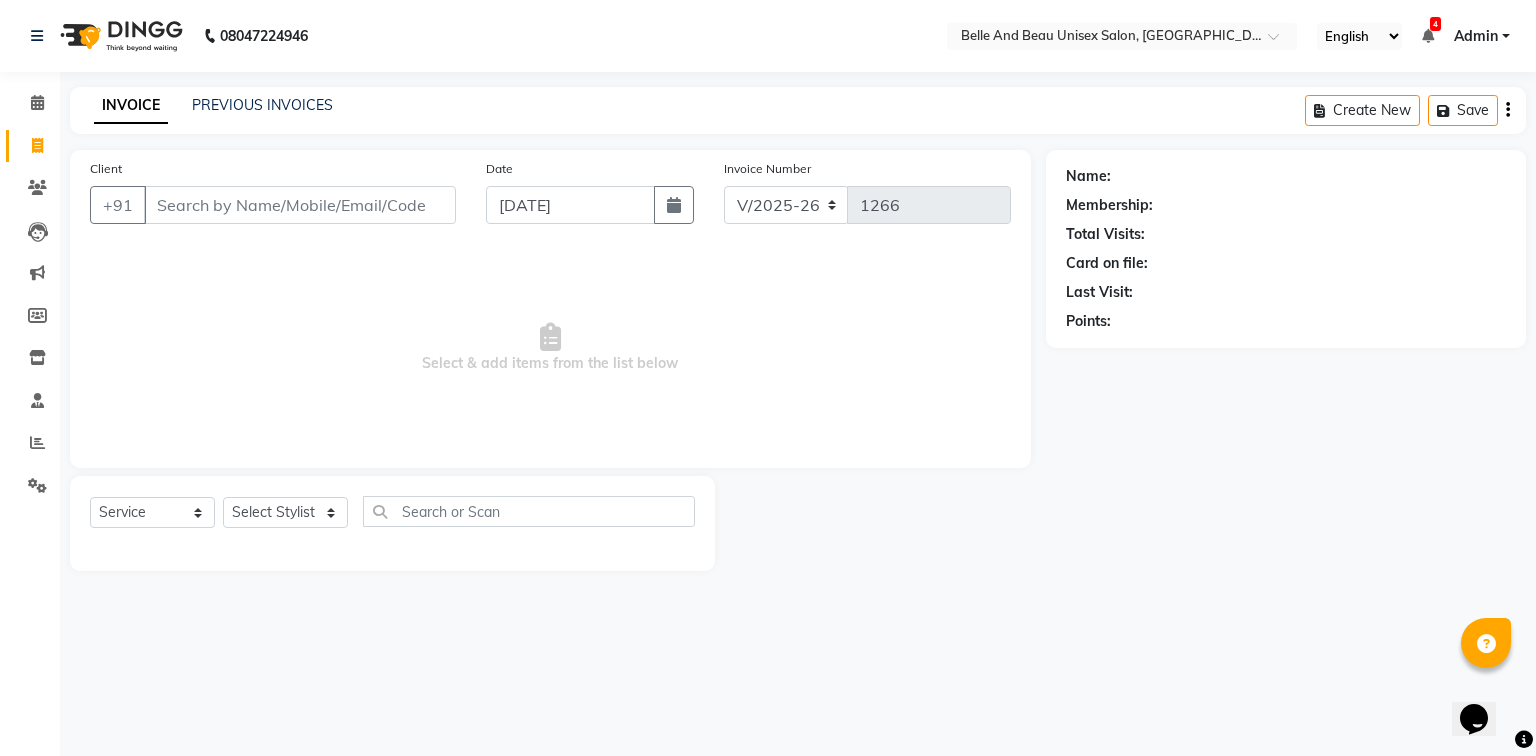 click on "Client" at bounding box center [300, 205] 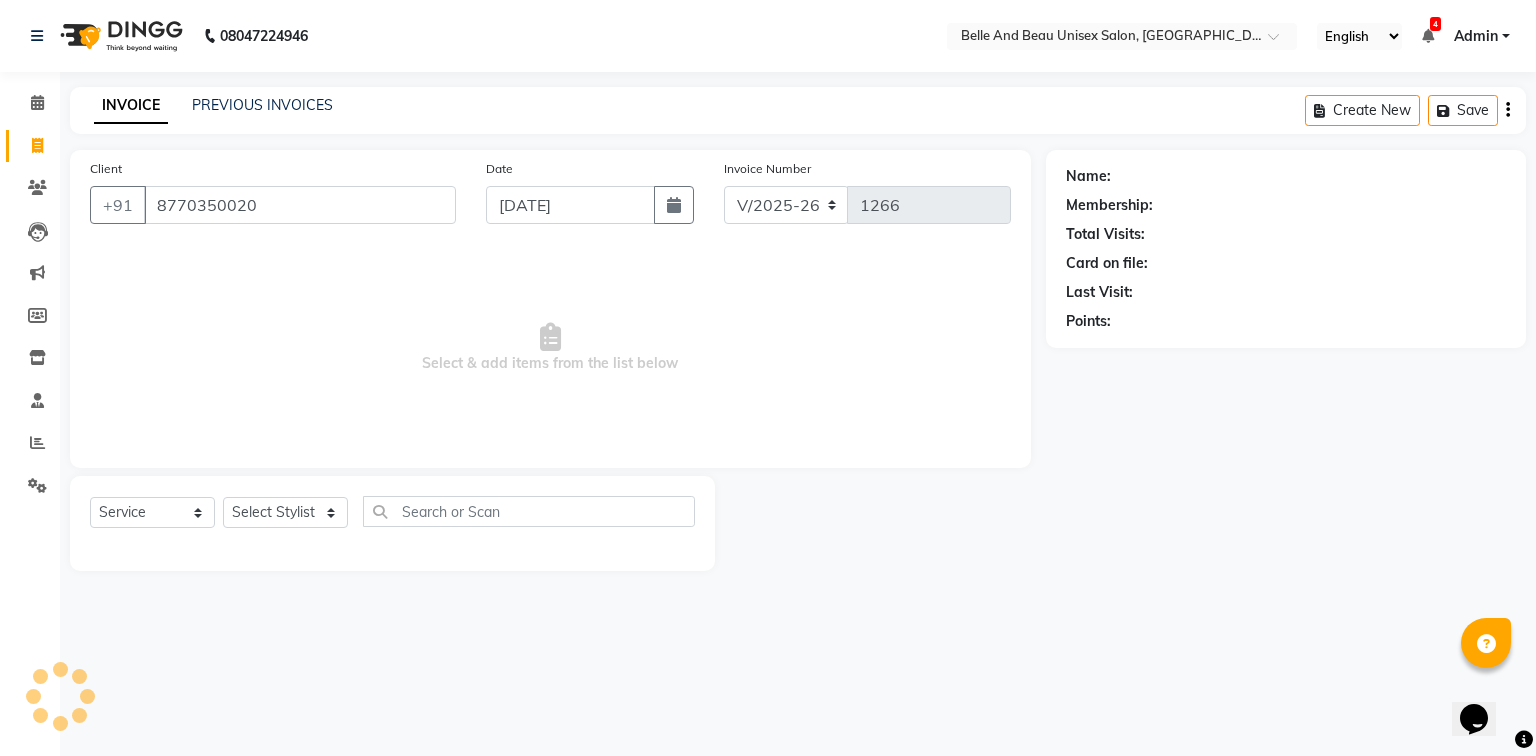 type on "8770350020" 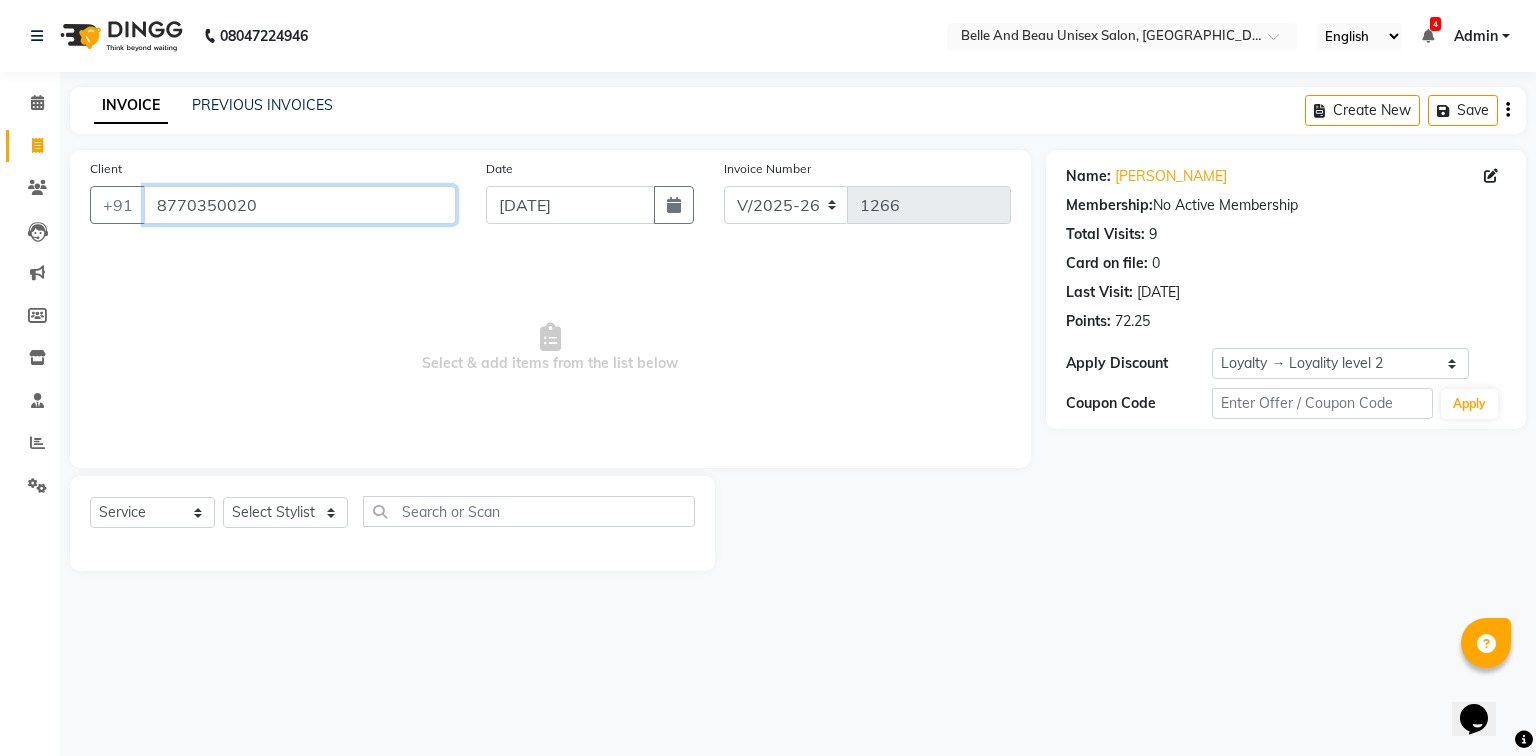 click on "8770350020" at bounding box center (300, 205) 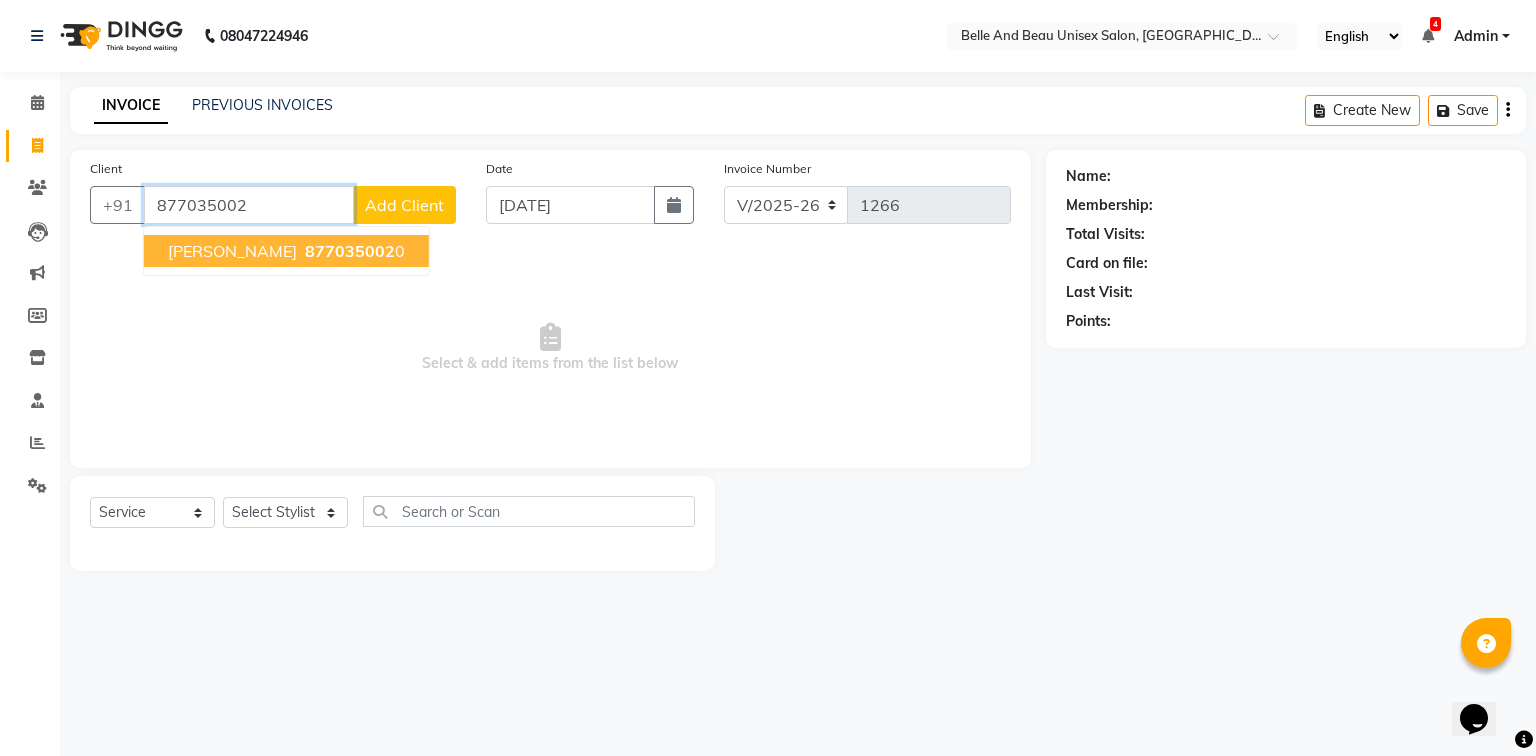click on "877035002" at bounding box center (350, 251) 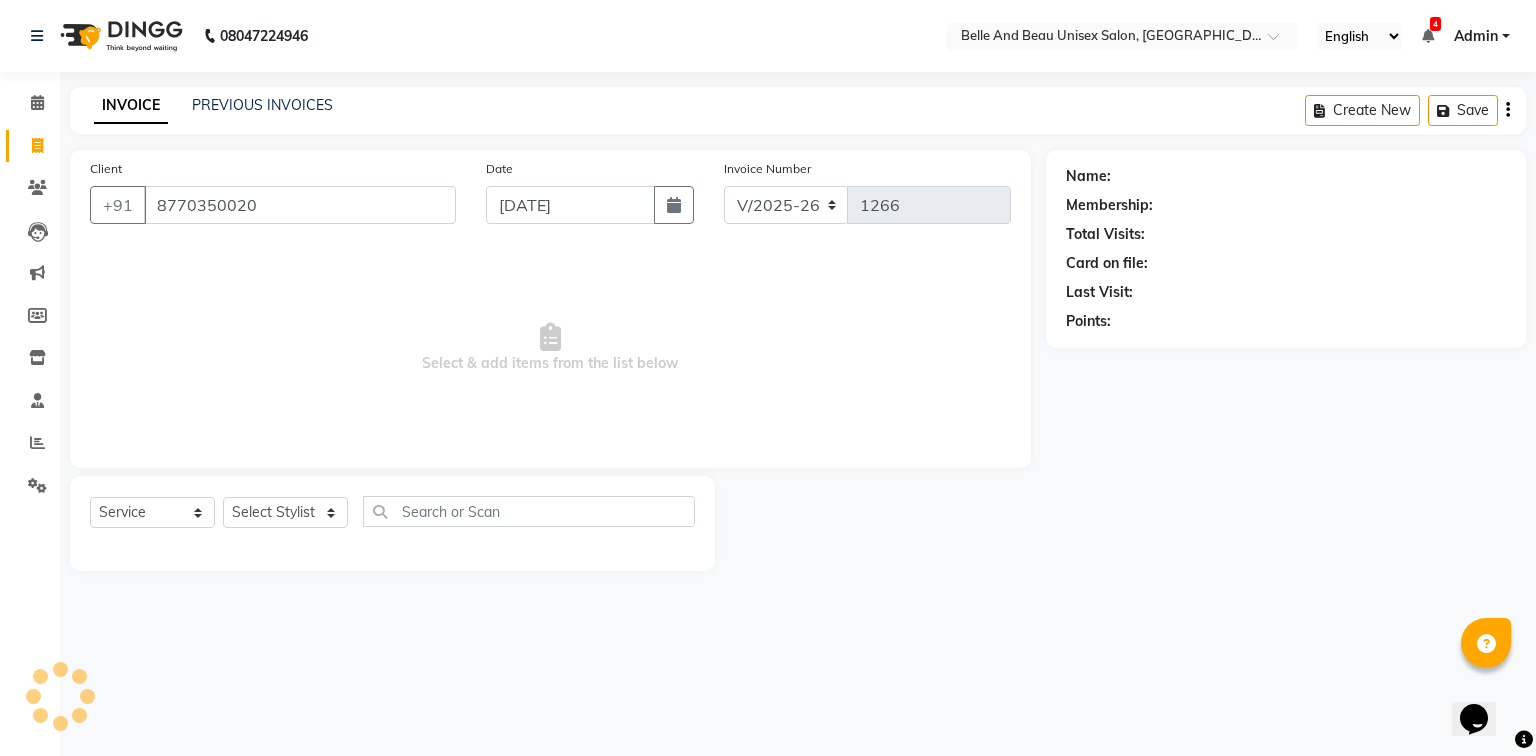 select on "1: Object" 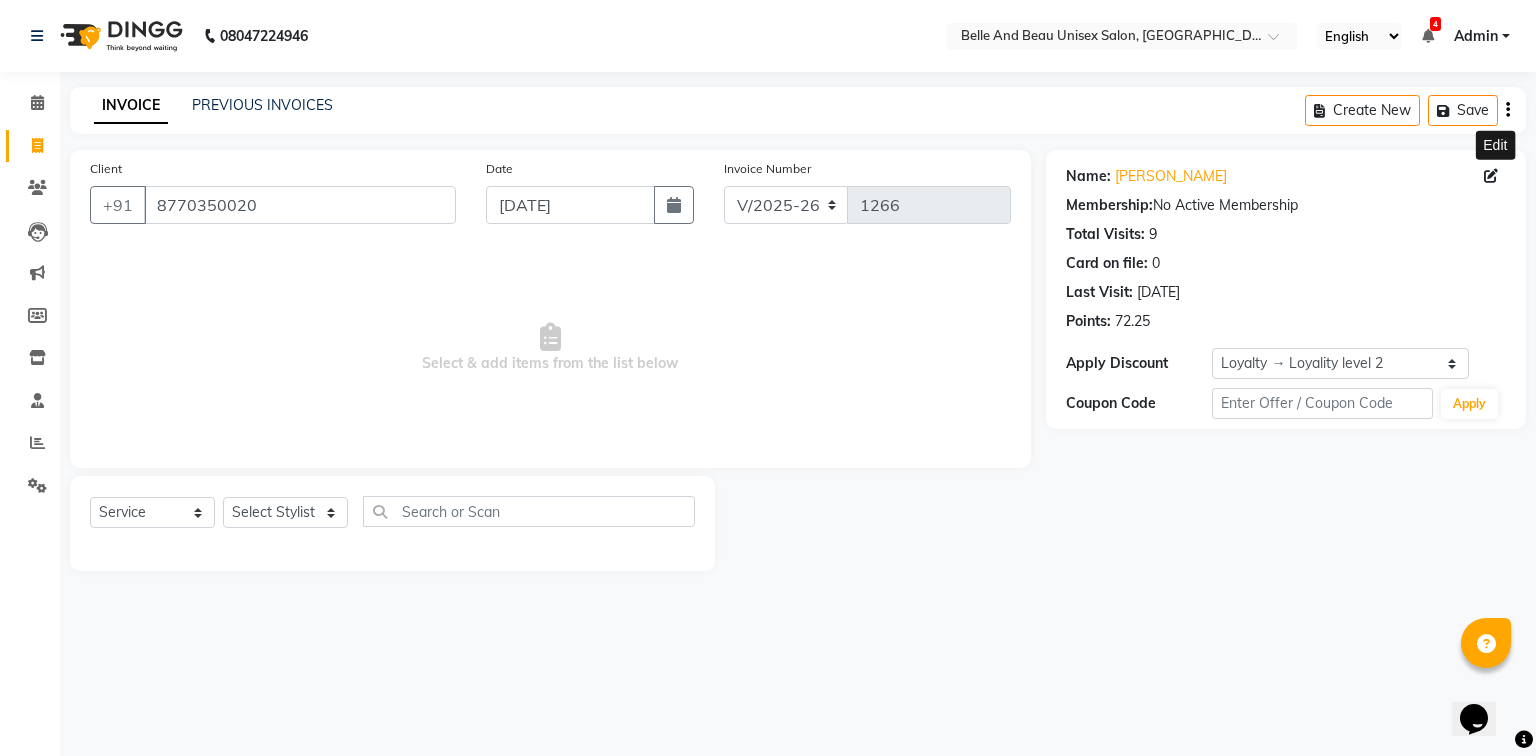 click 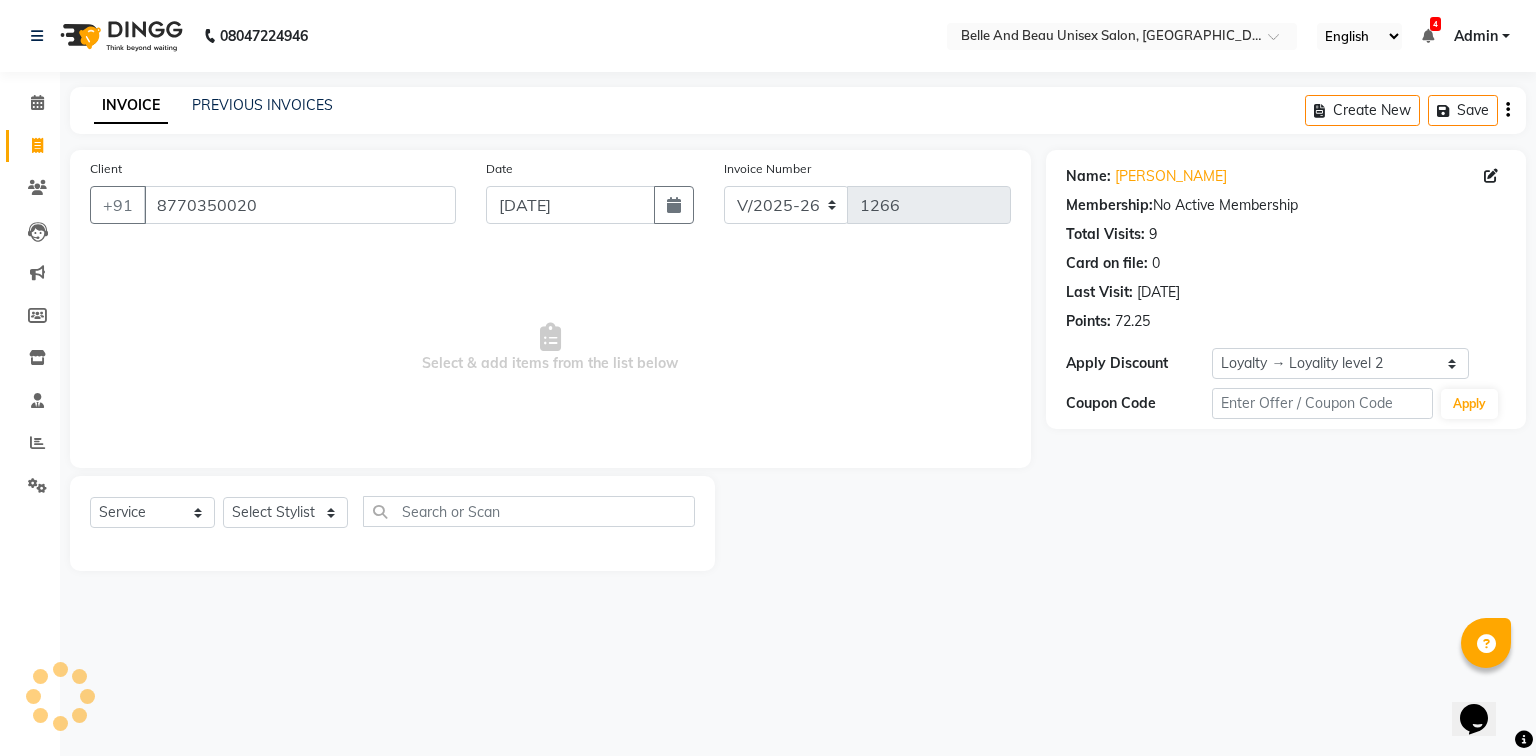 select on "[DEMOGRAPHIC_DATA]" 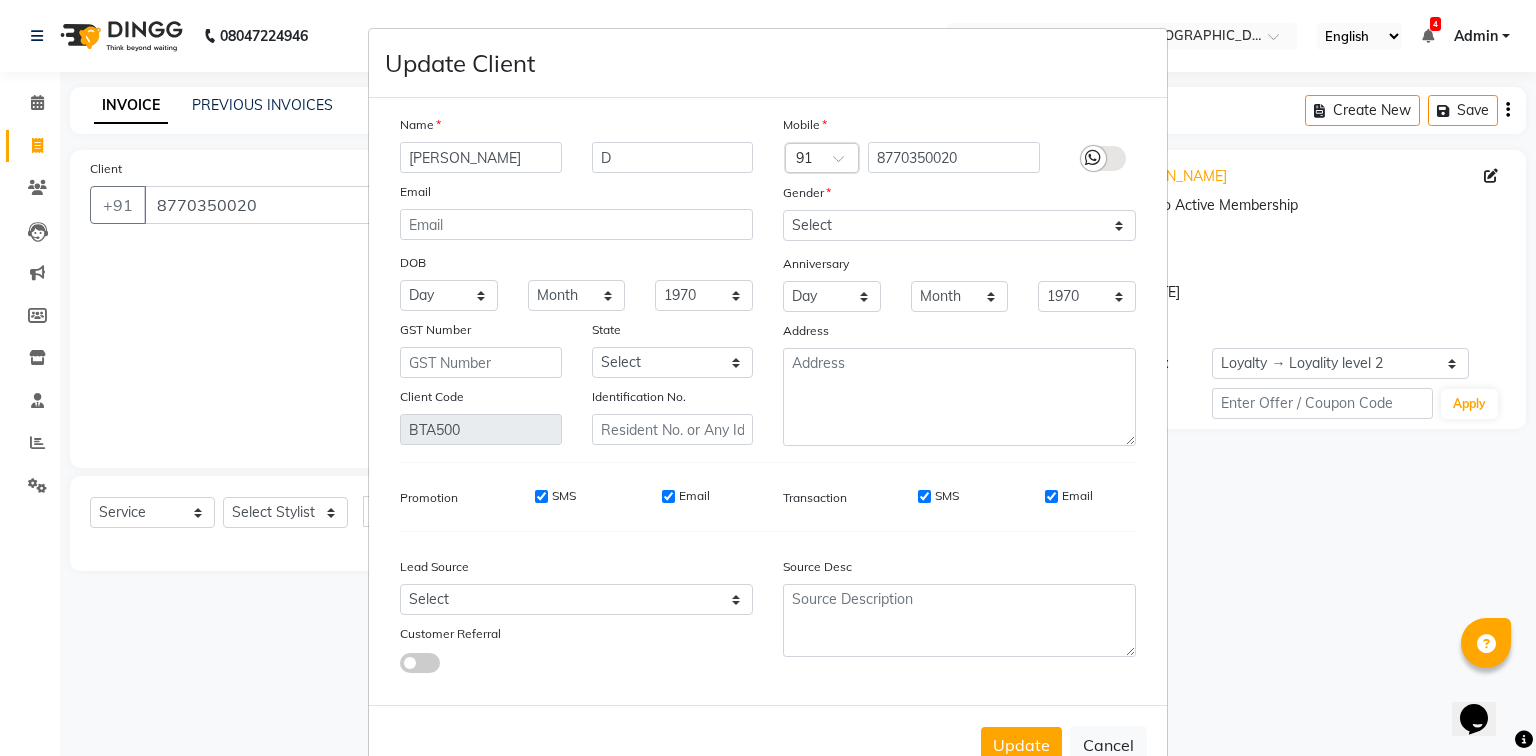 click on "[PERSON_NAME]" at bounding box center [481, 157] 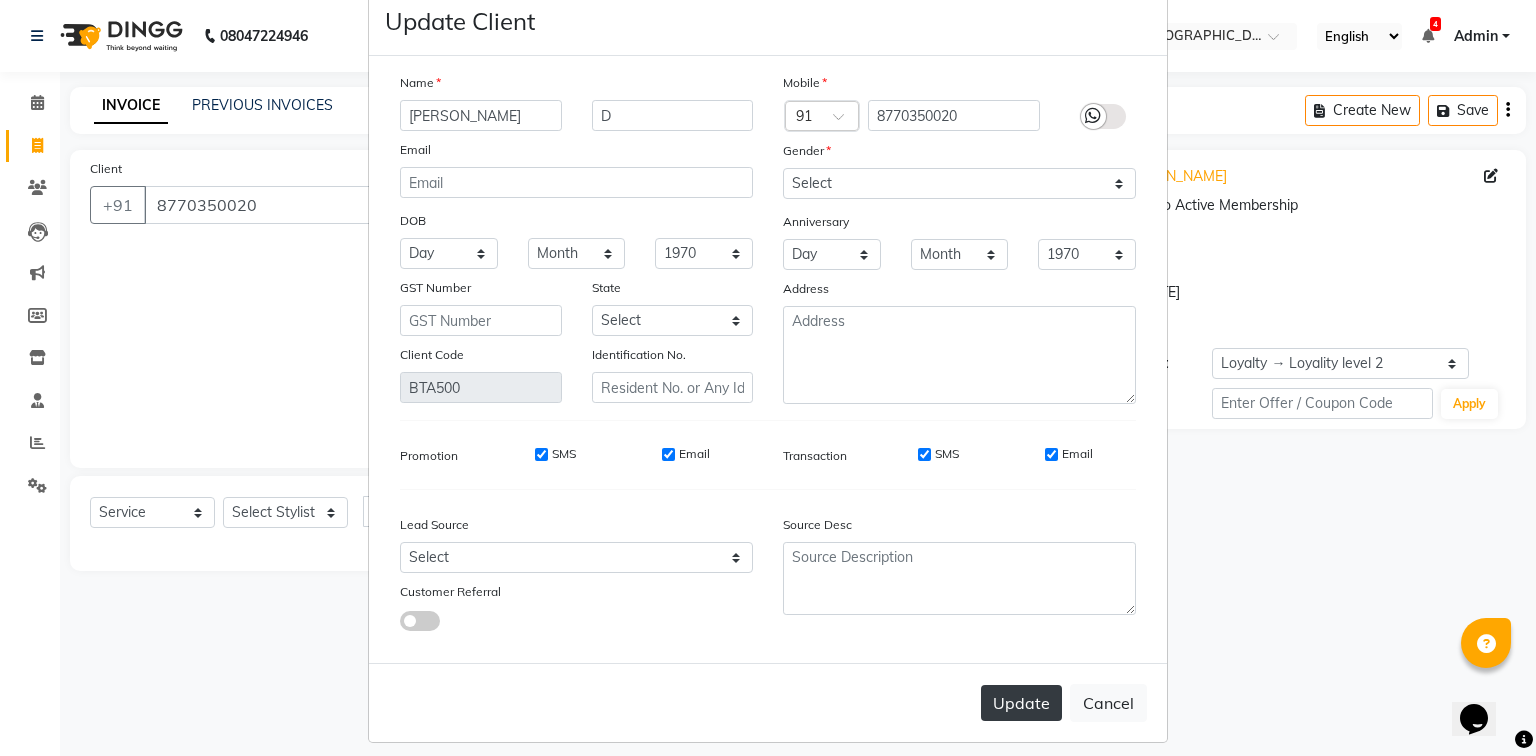 scroll, scrollTop: 65, scrollLeft: 0, axis: vertical 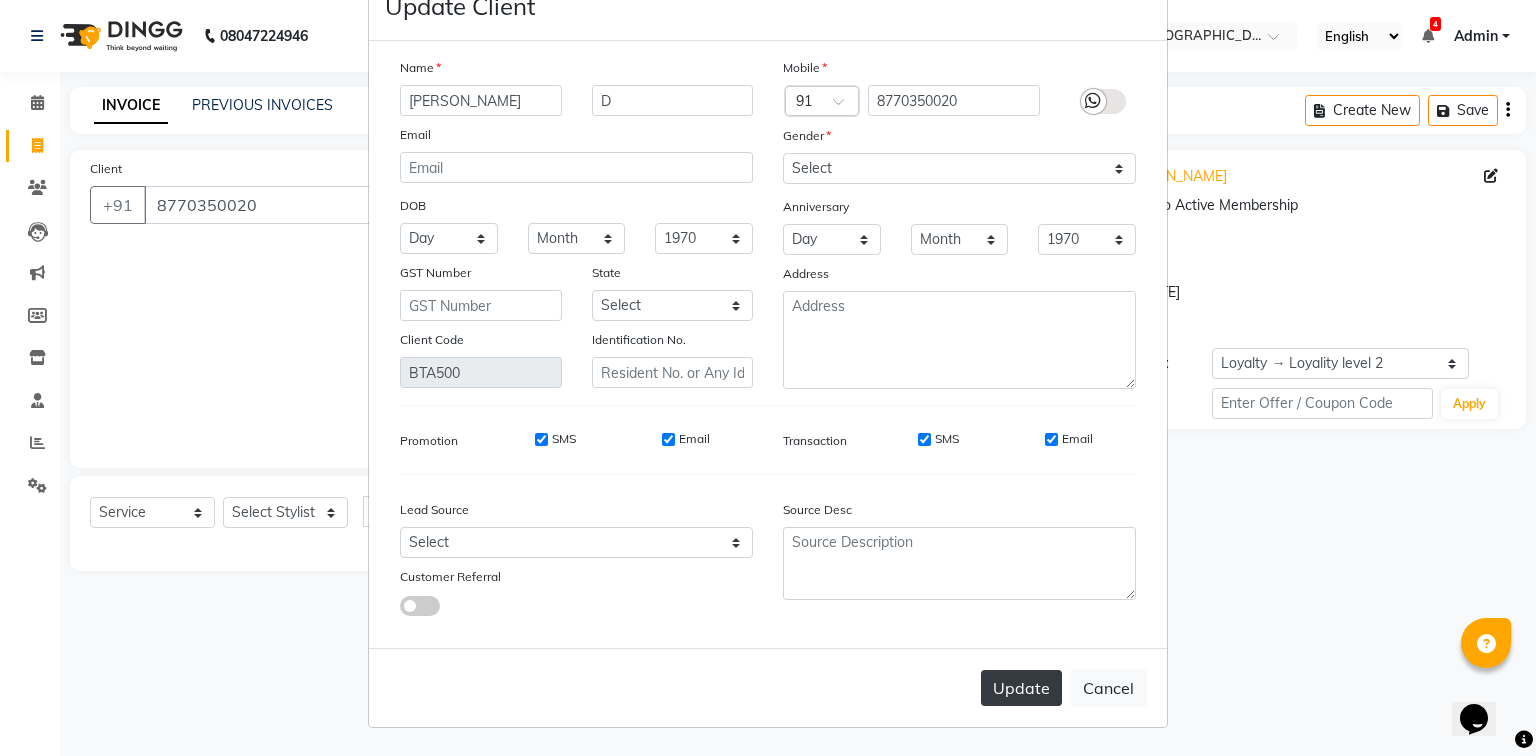 type on "[PERSON_NAME]" 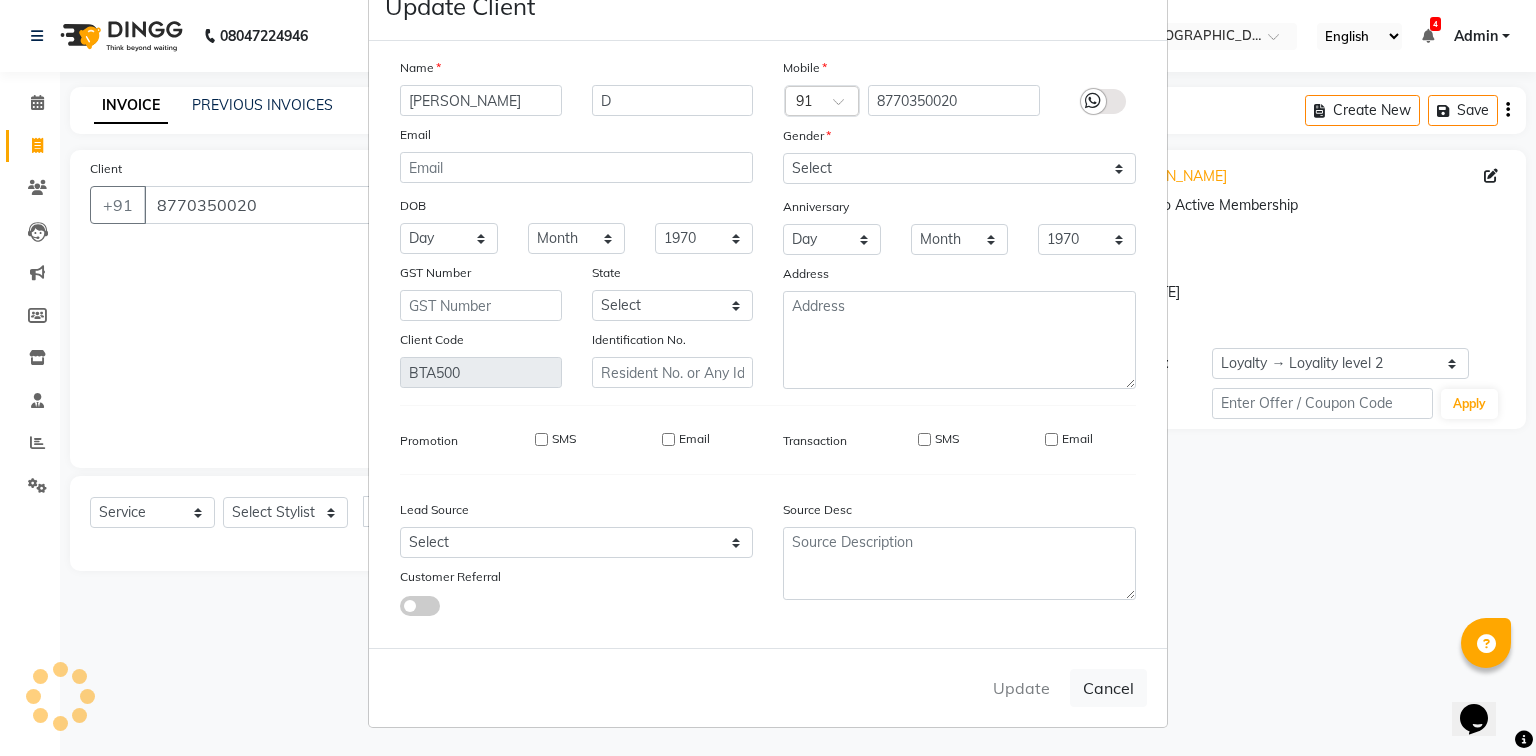type 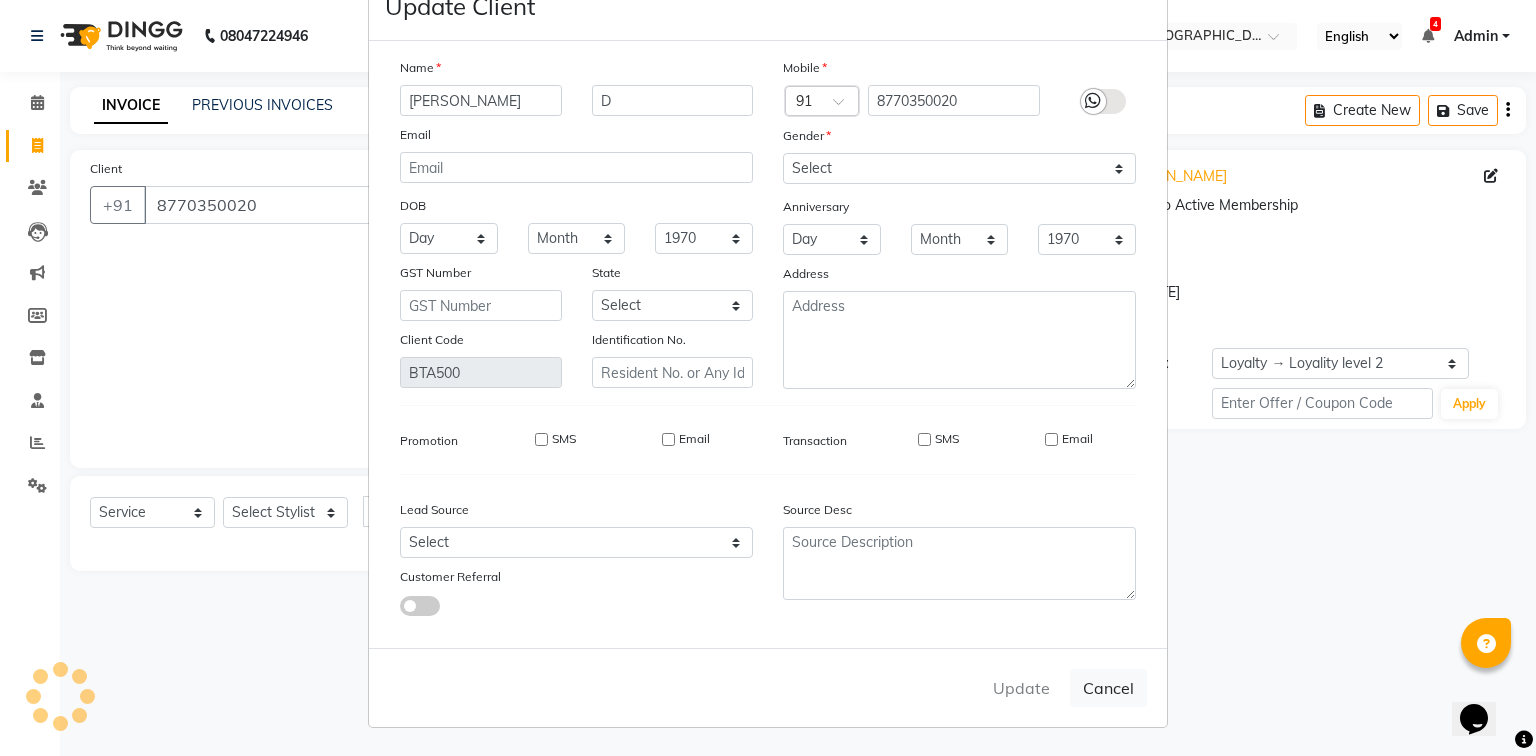 type 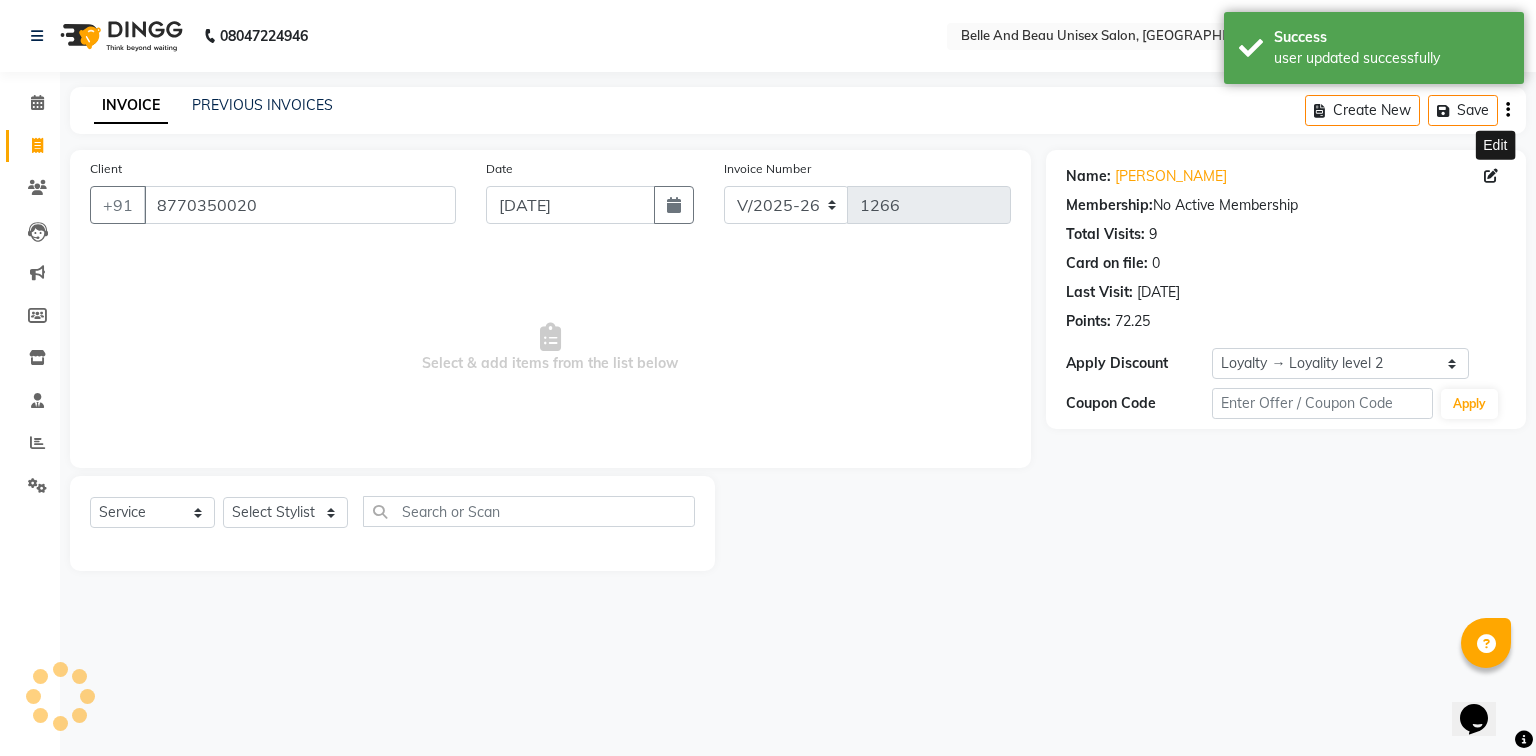 select on "1: Object" 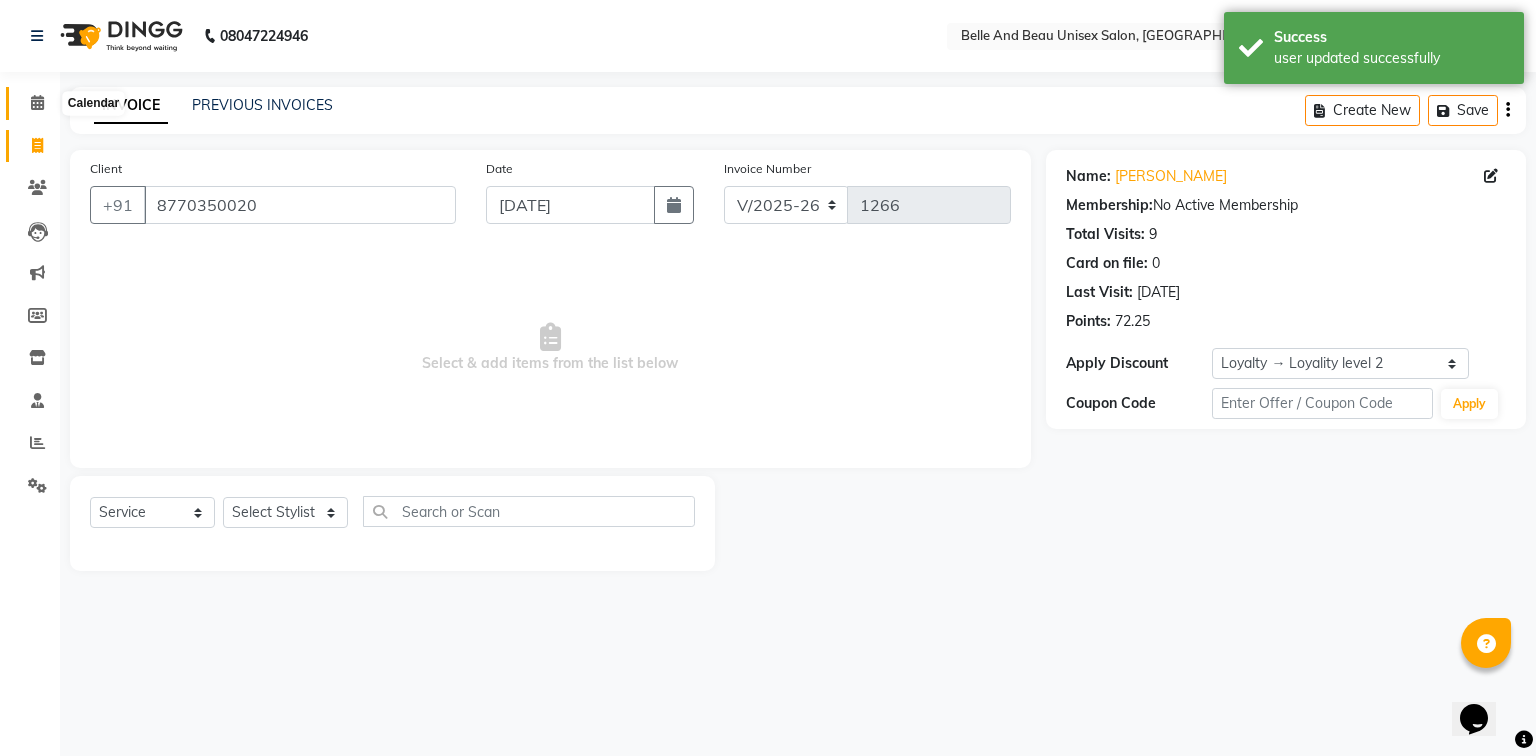 click 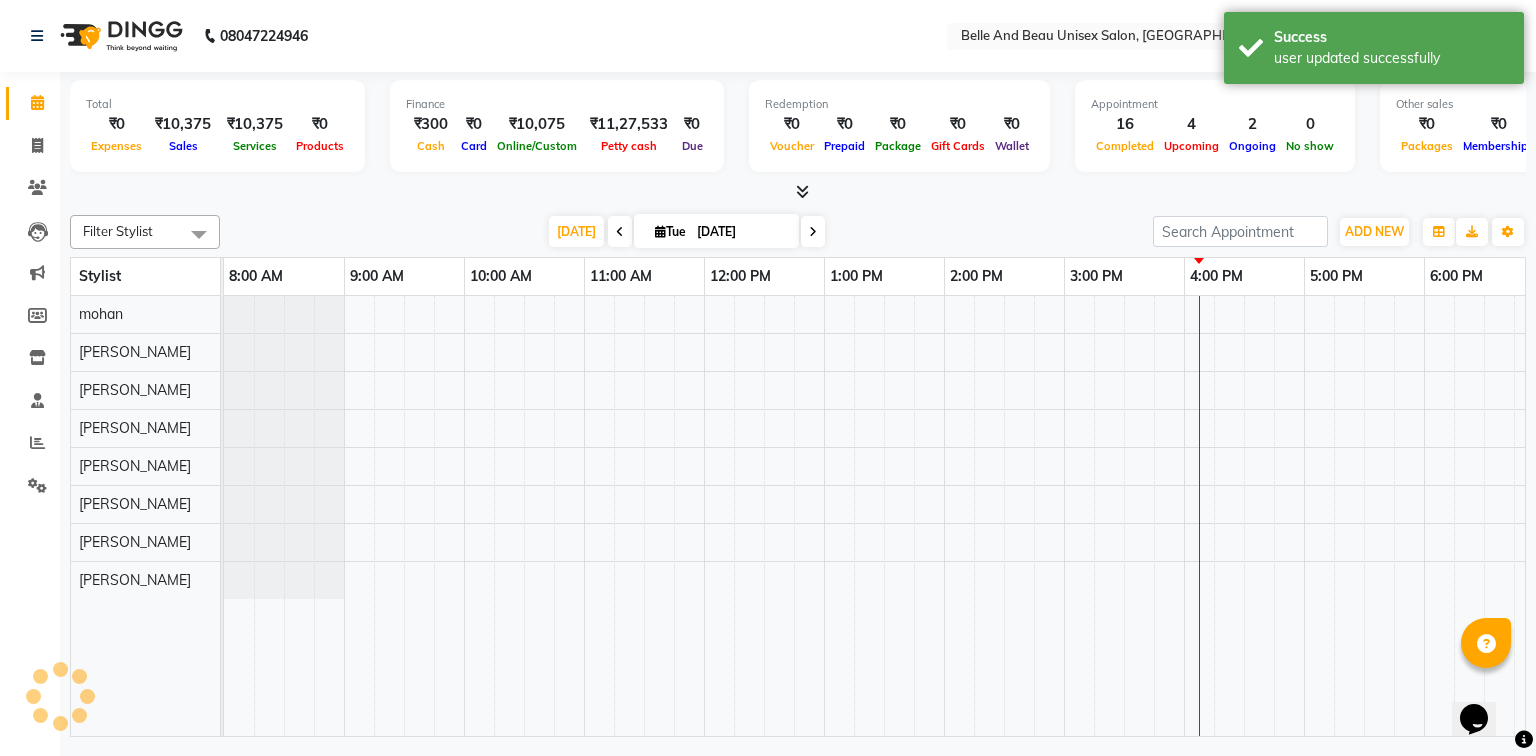 scroll, scrollTop: 0, scrollLeft: 0, axis: both 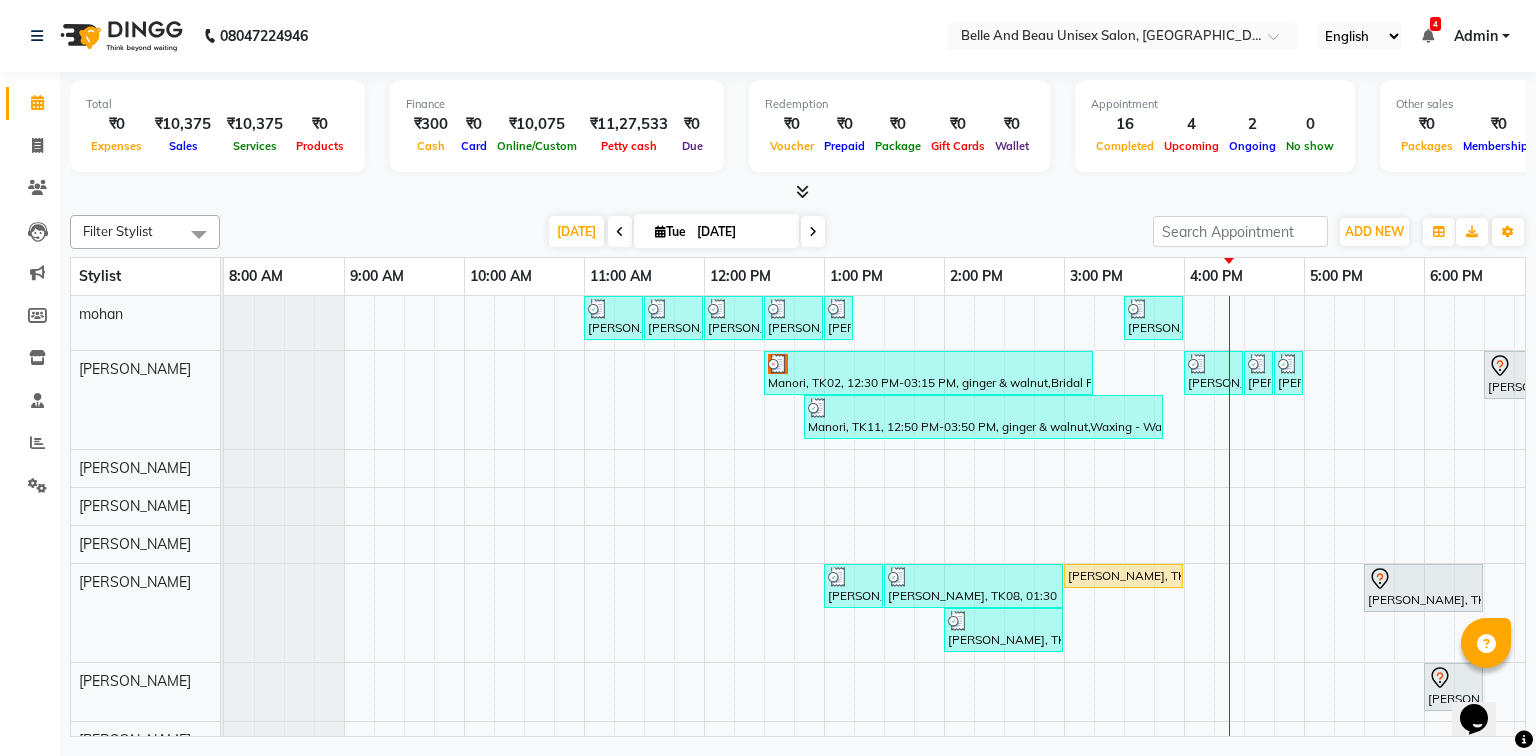 drag, startPoint x: 1262, startPoint y: 737, endPoint x: 1401, endPoint y: 759, distance: 140.73024 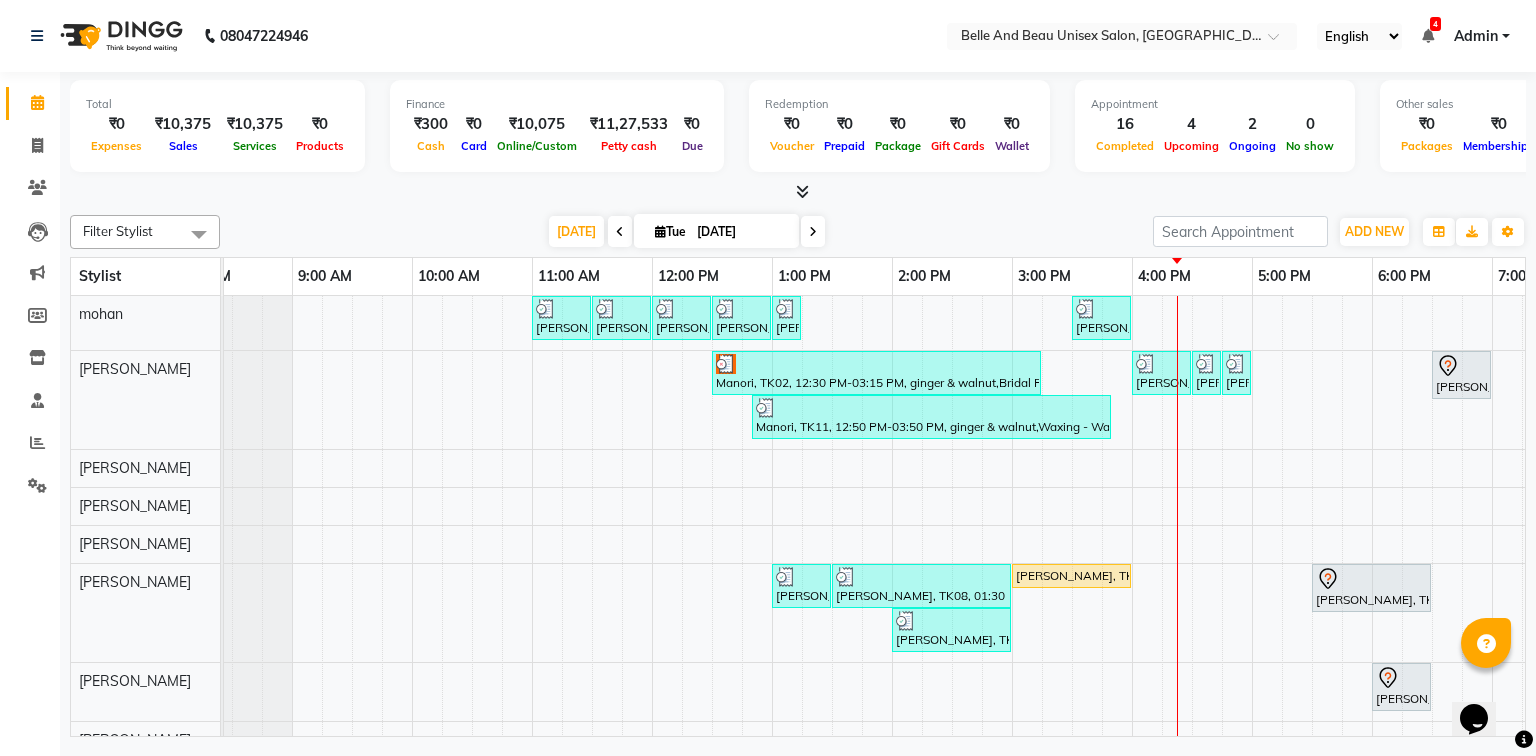 scroll, scrollTop: 0, scrollLeft: 55, axis: horizontal 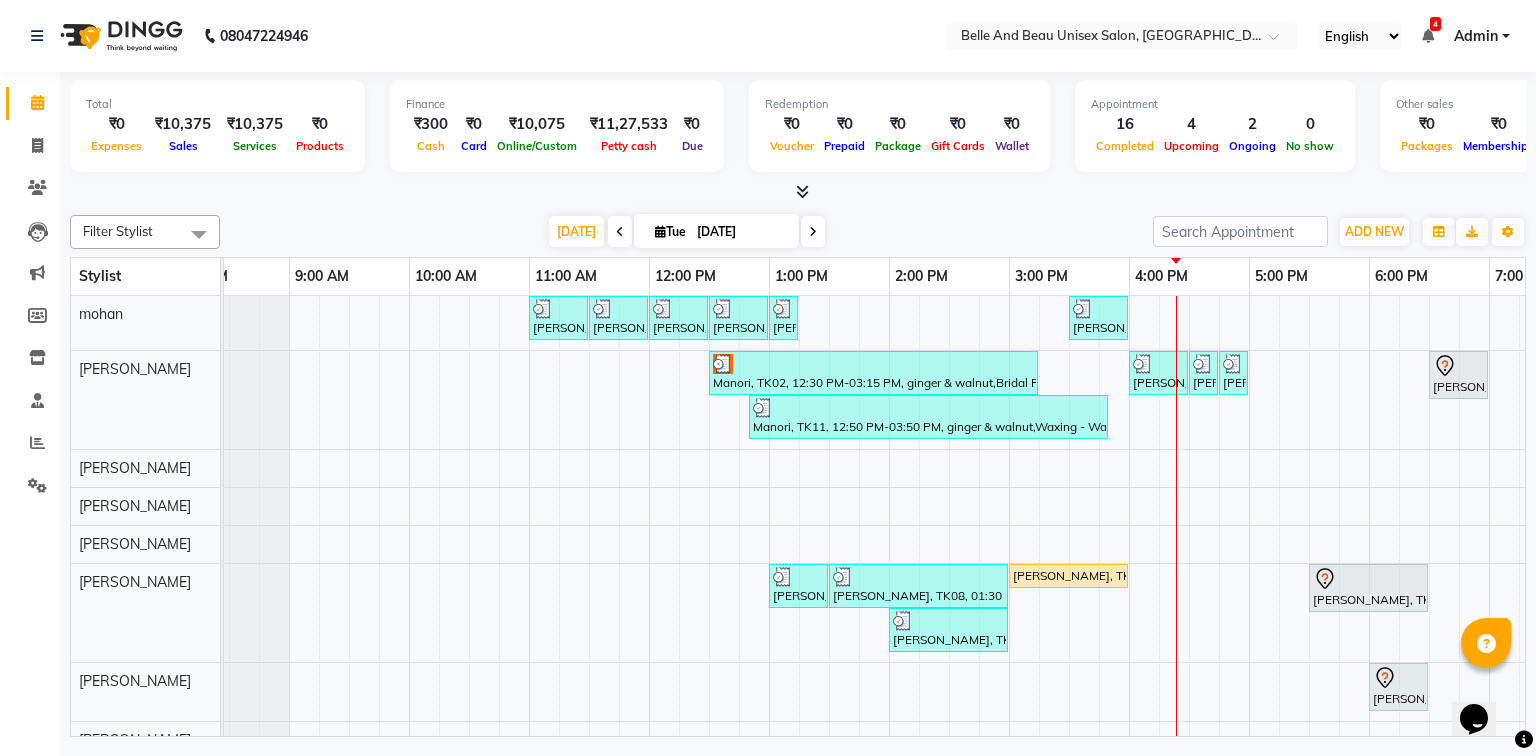 click at bounding box center (813, 231) 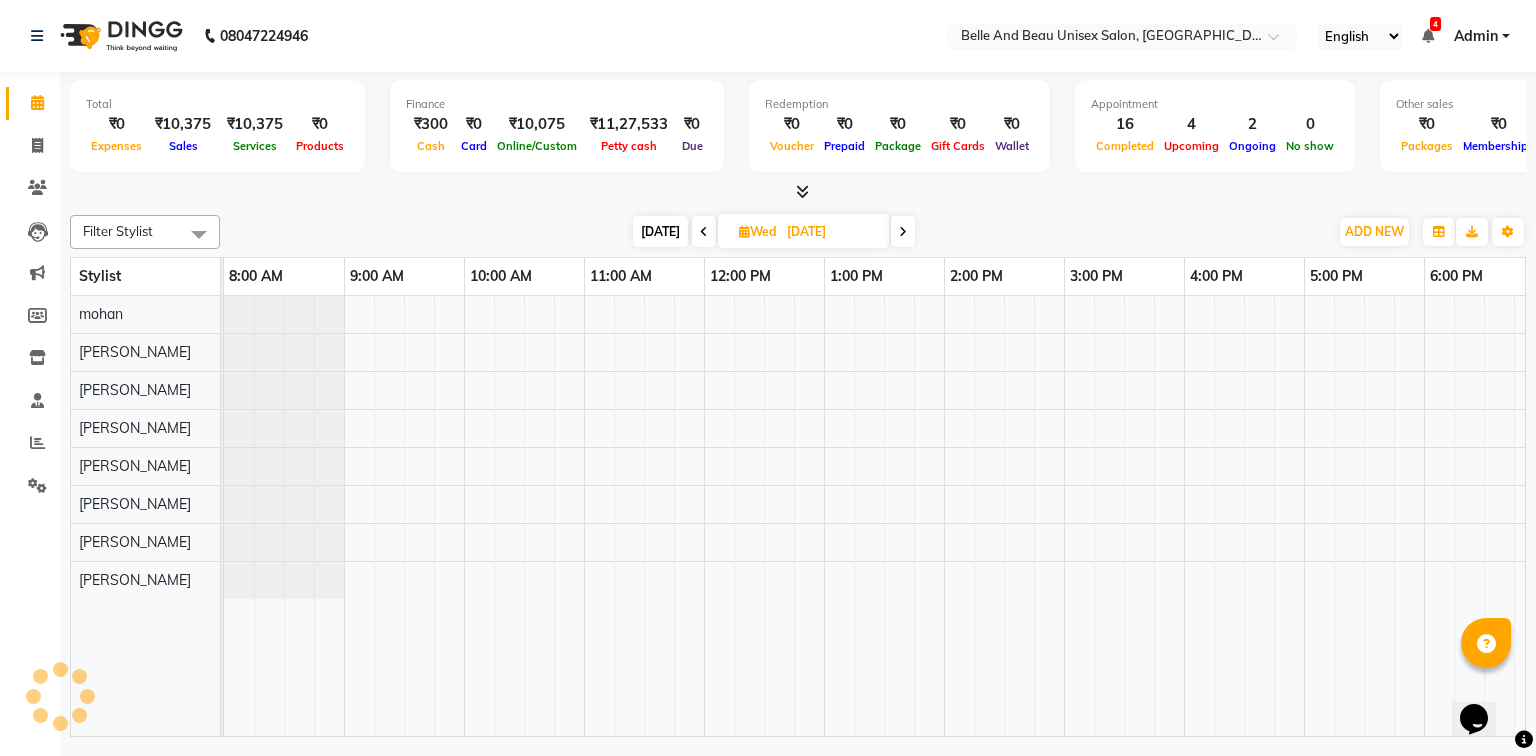 scroll, scrollTop: 0, scrollLeft: 258, axis: horizontal 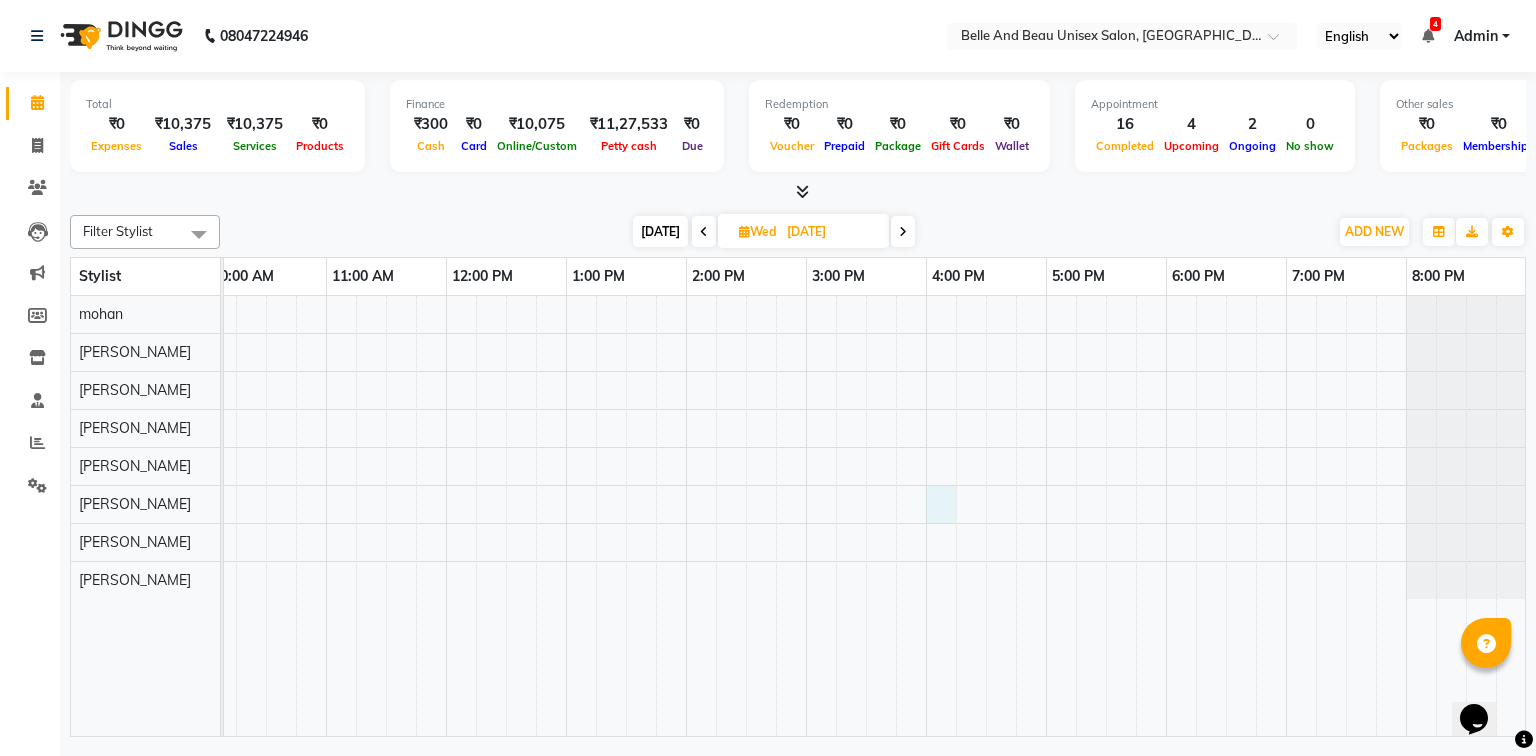 click at bounding box center (746, 516) 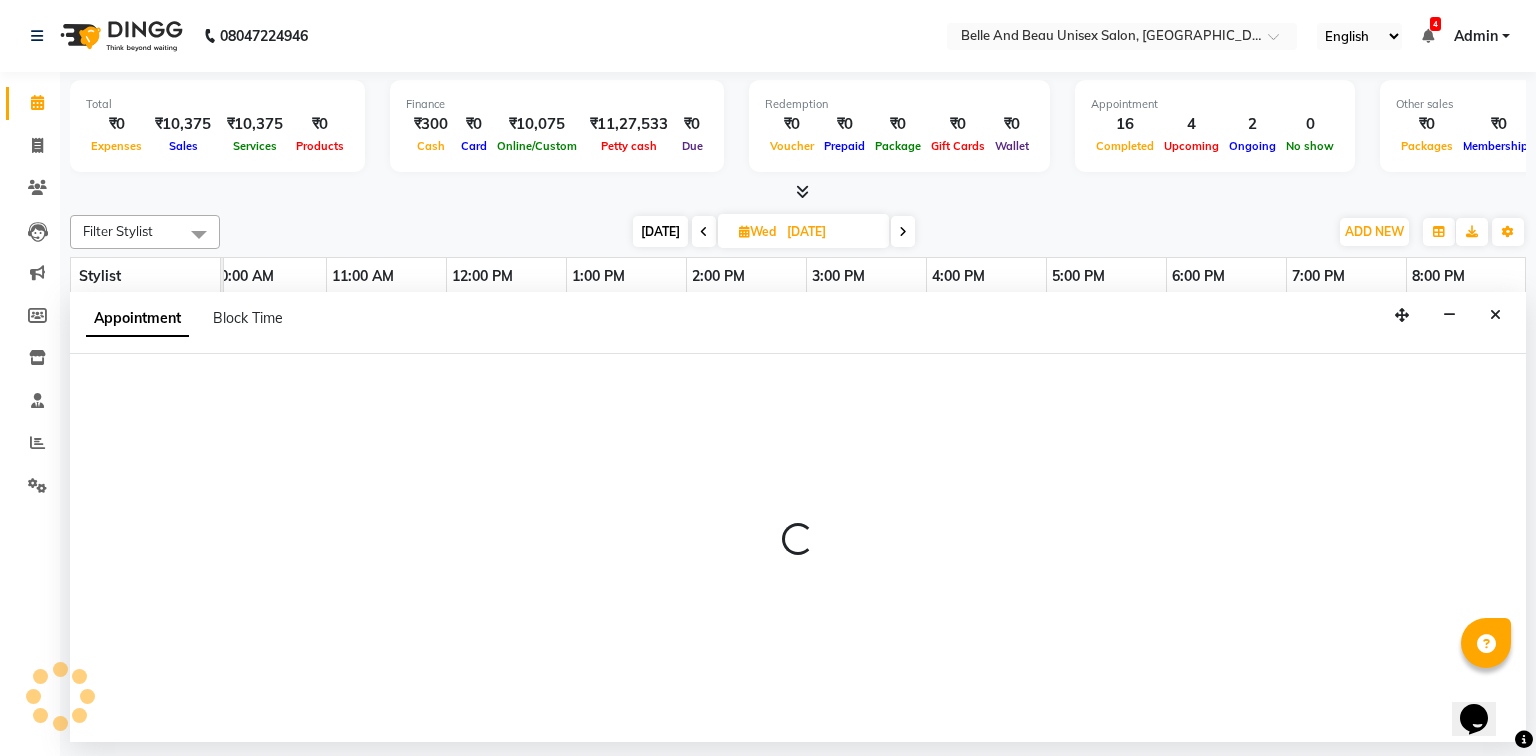 select on "60511" 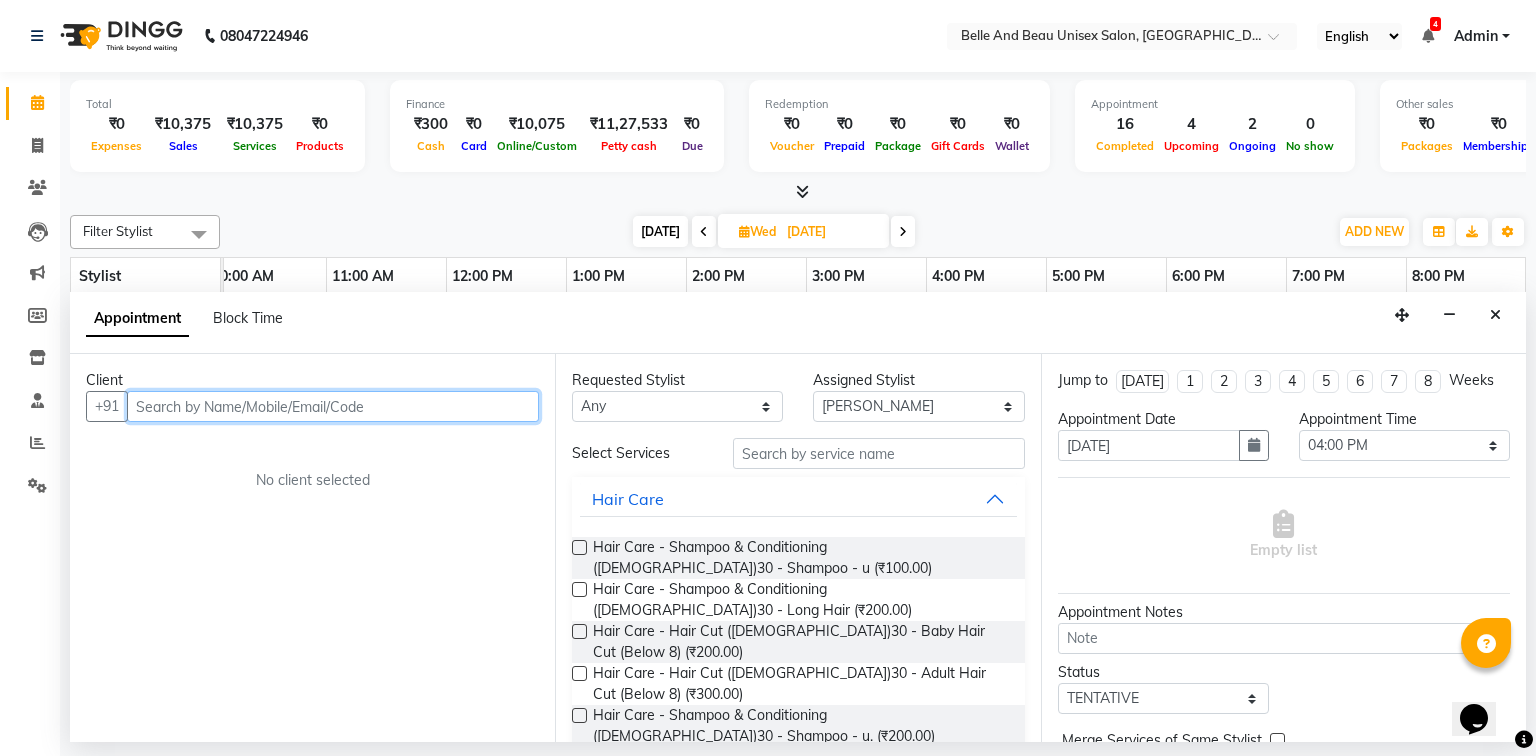 click at bounding box center (333, 406) 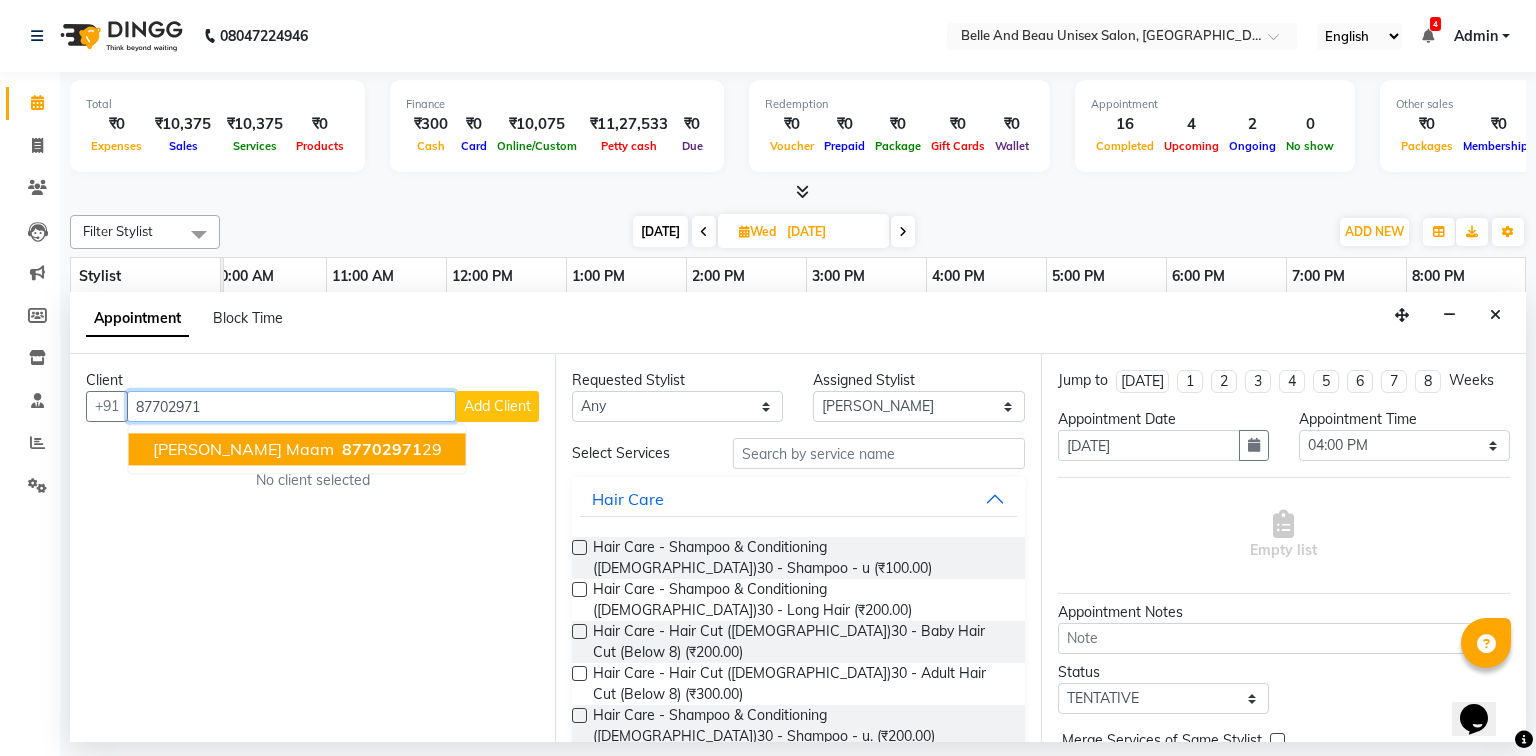 click on "87702971" at bounding box center (382, 450) 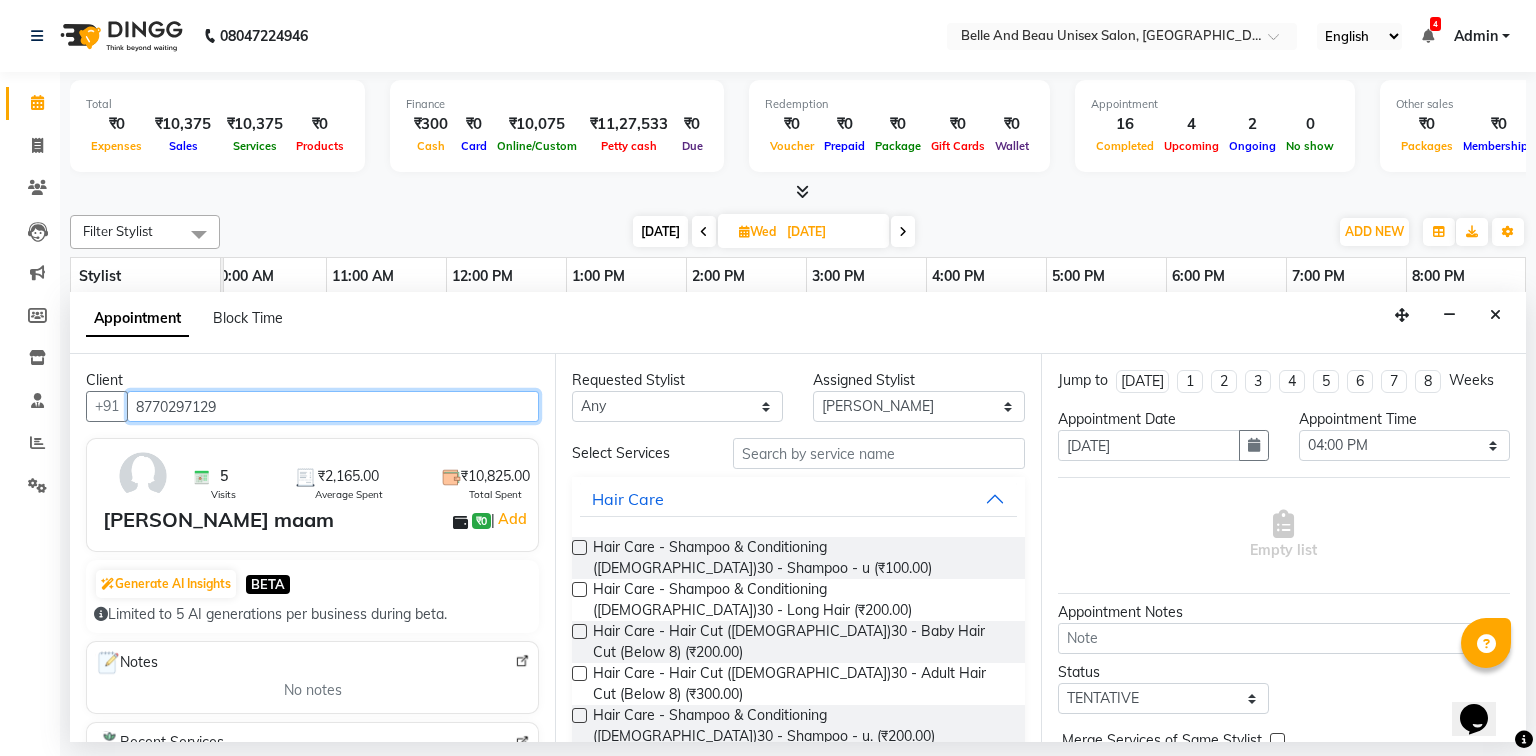 type on "8770297129" 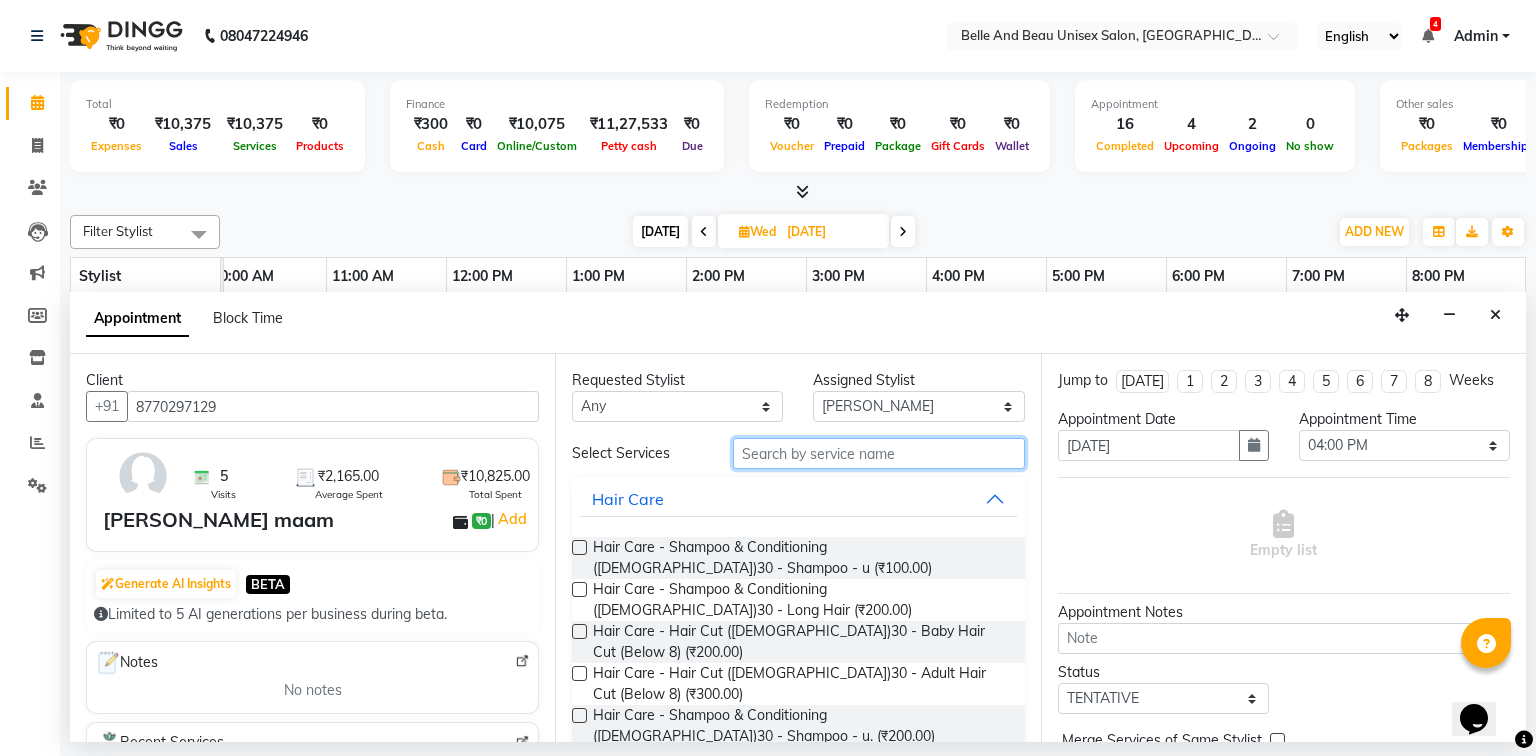 click at bounding box center (879, 453) 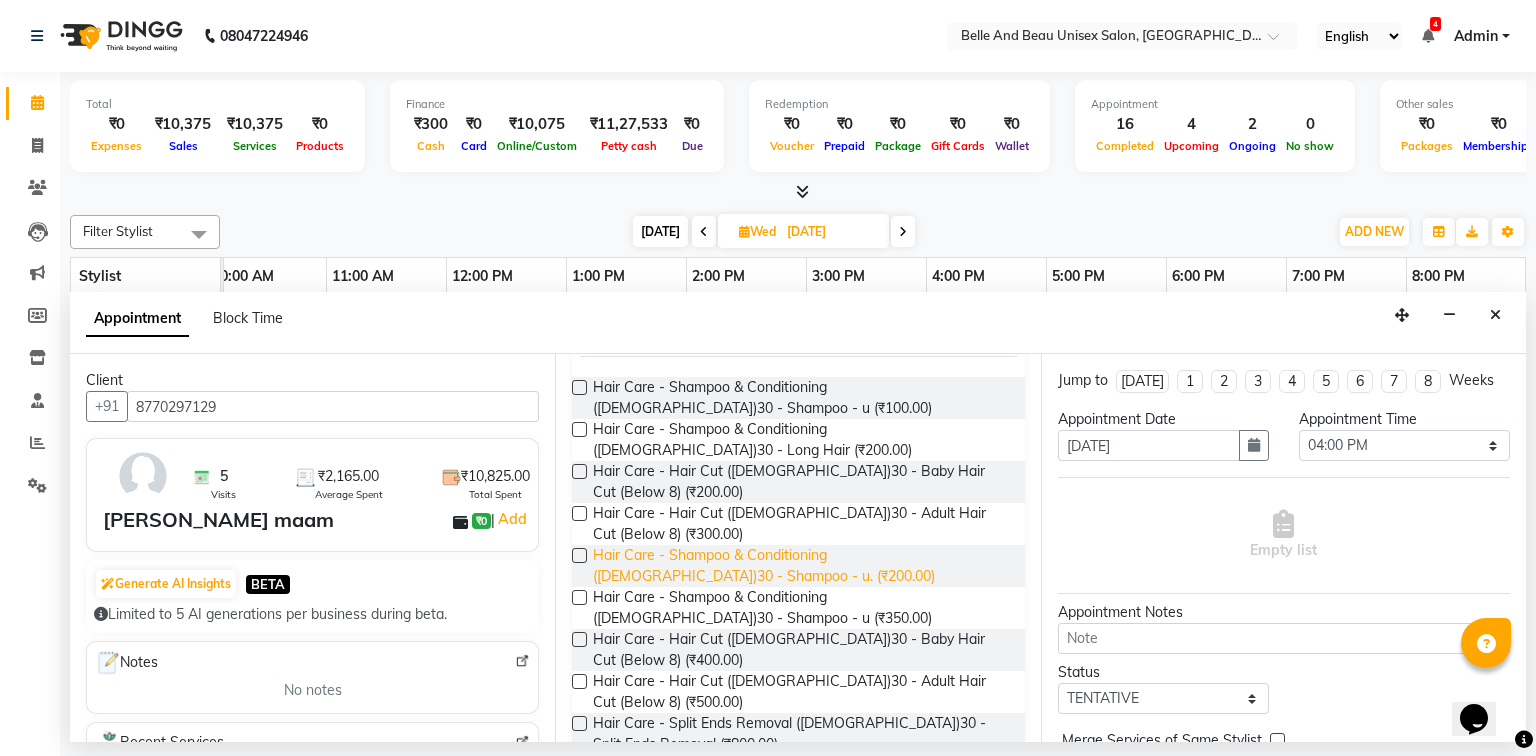 scroll, scrollTop: 450, scrollLeft: 0, axis: vertical 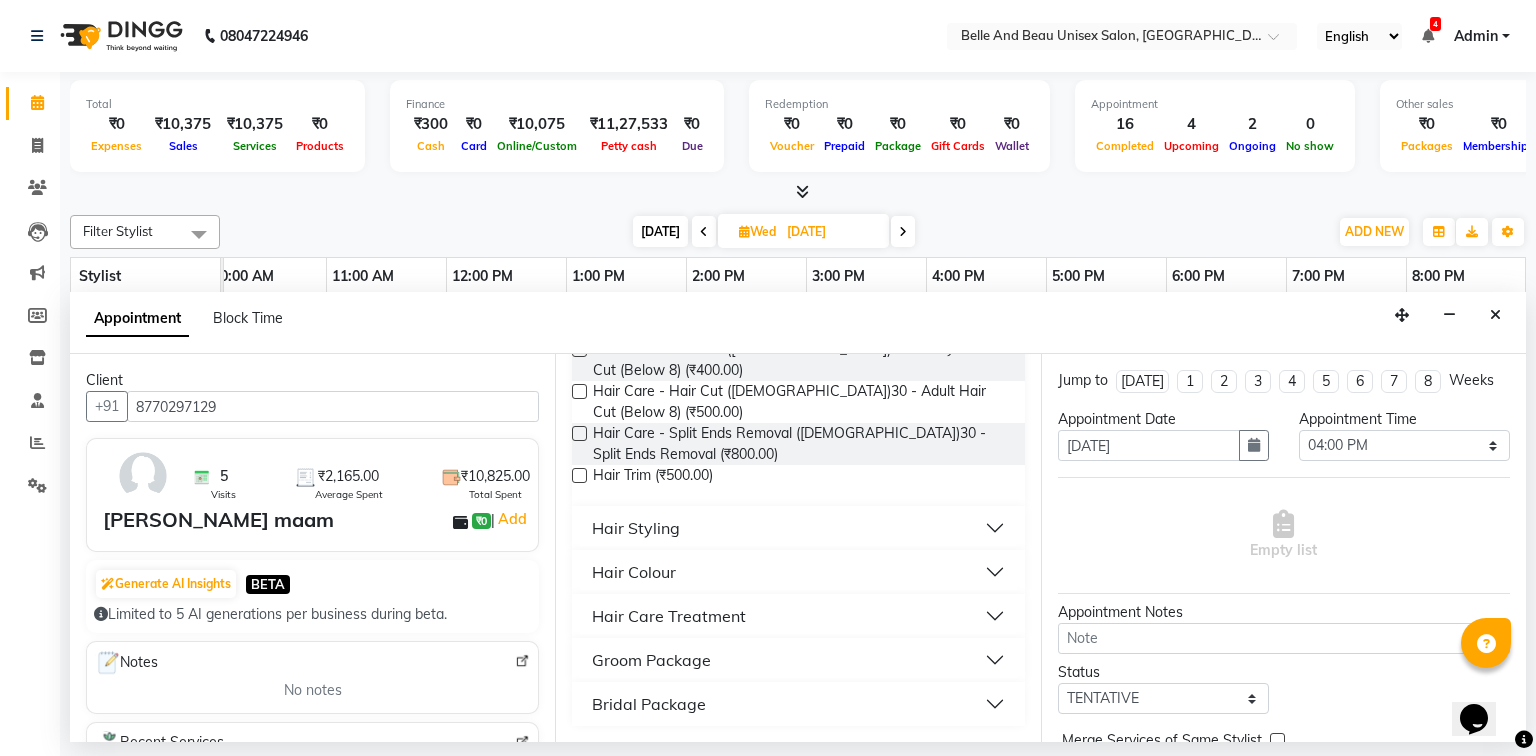 click on "Hair Care Treatment" at bounding box center [798, 616] 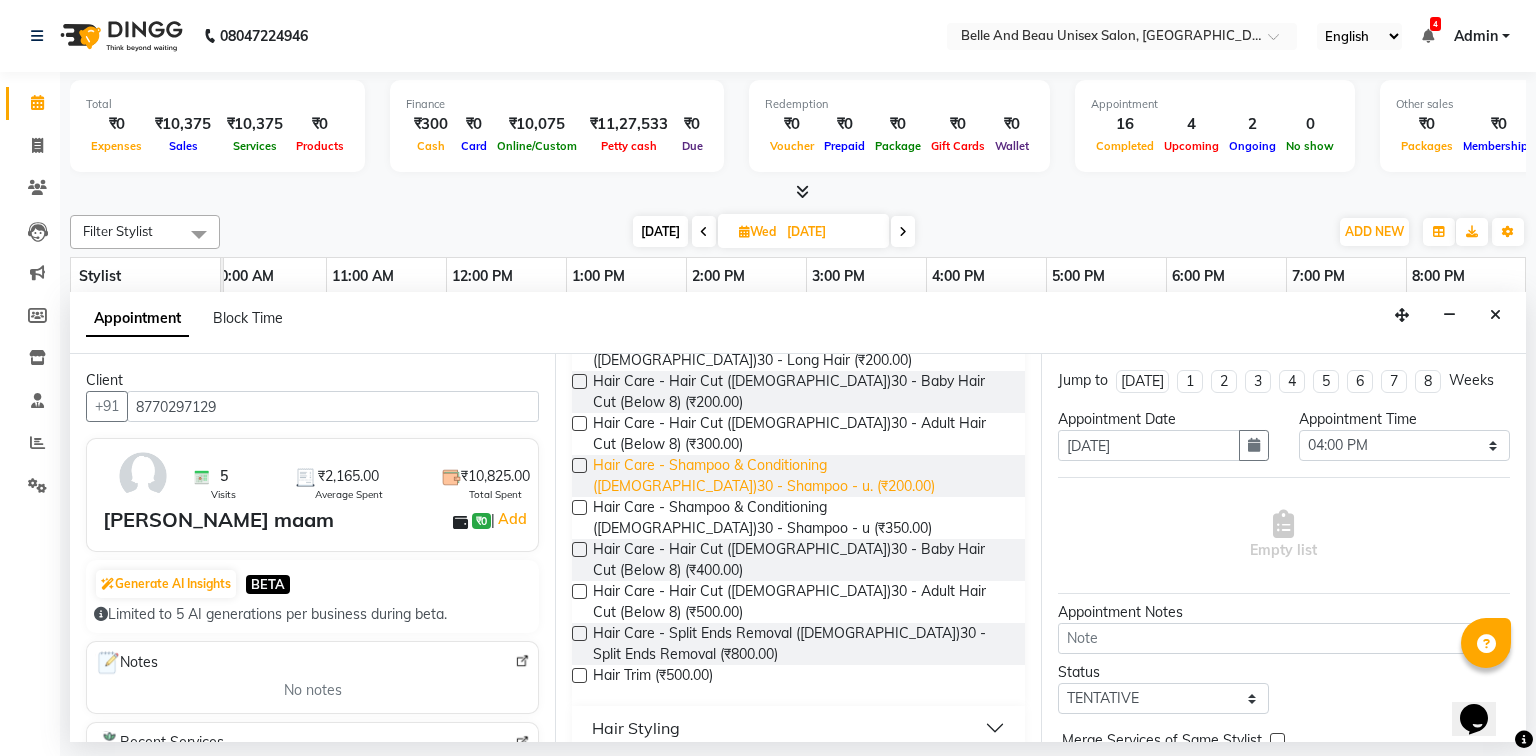 scroll, scrollTop: 0, scrollLeft: 0, axis: both 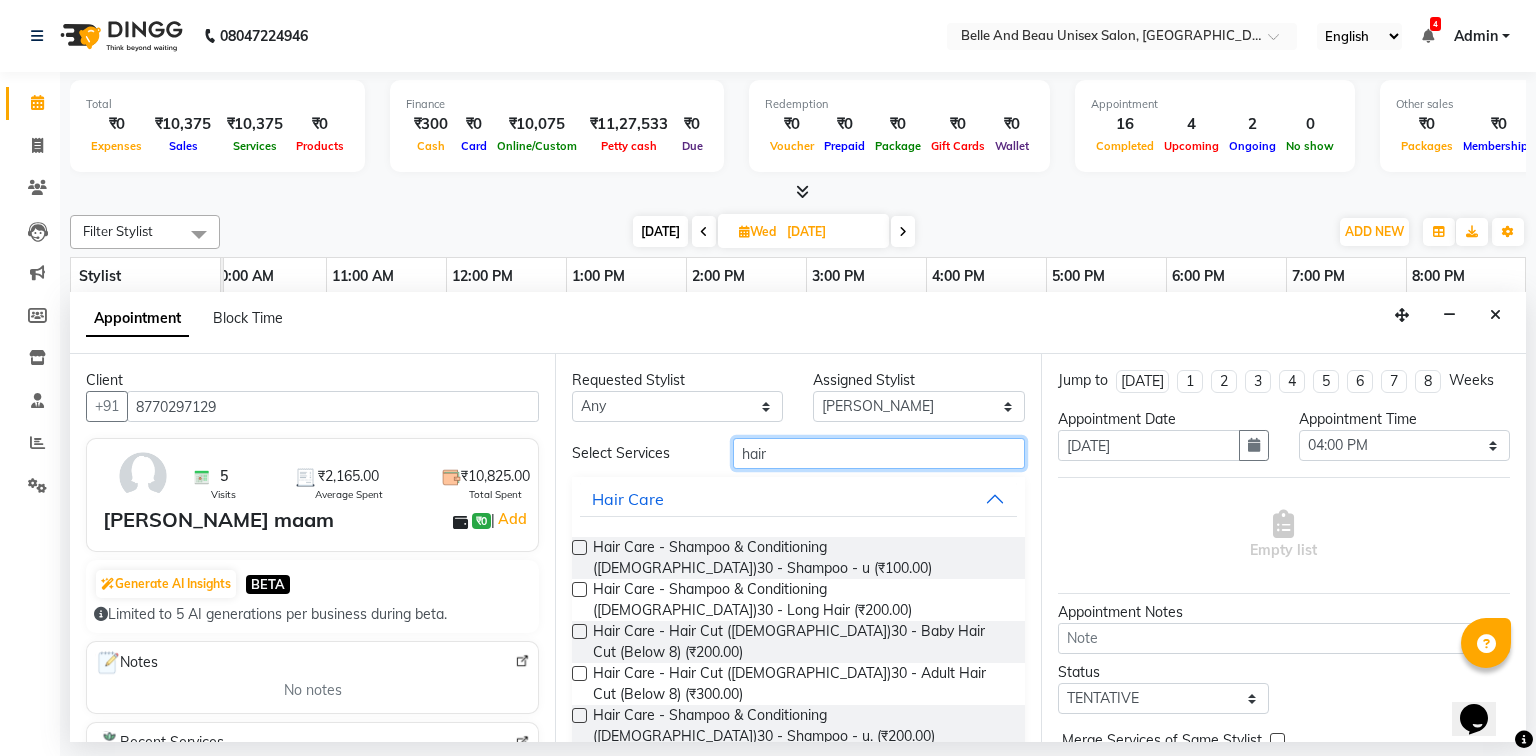 click on "hair" at bounding box center [879, 453] 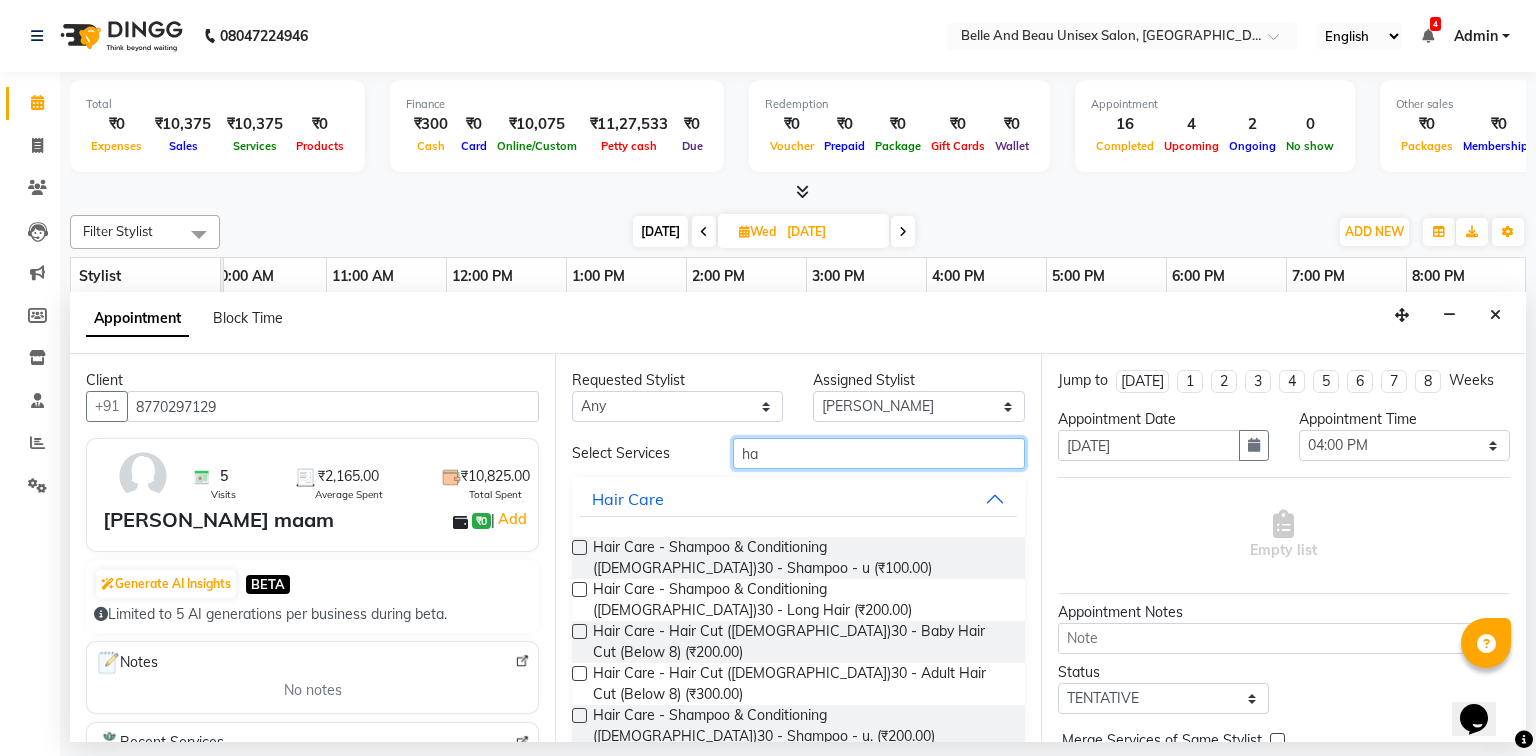 type on "h" 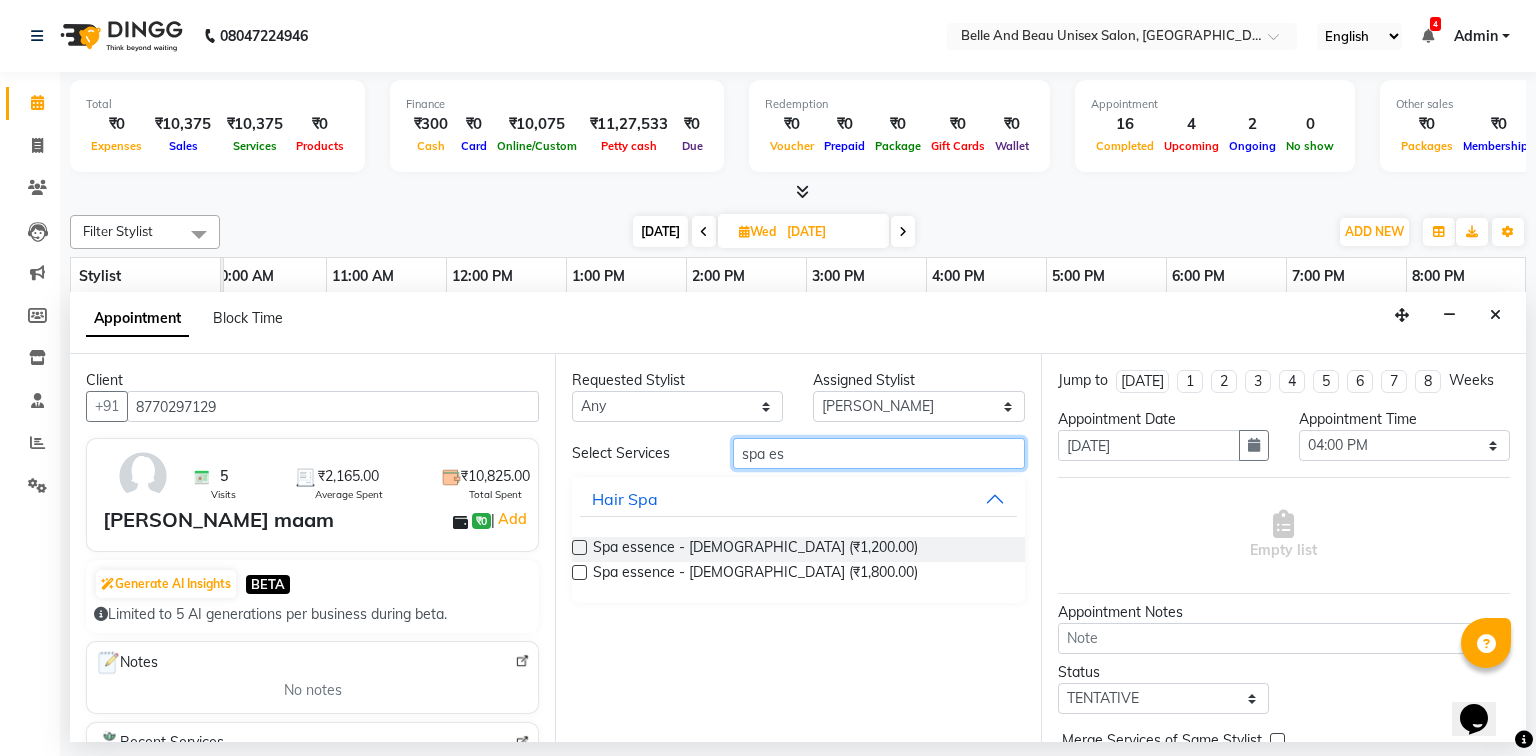type on "spa es" 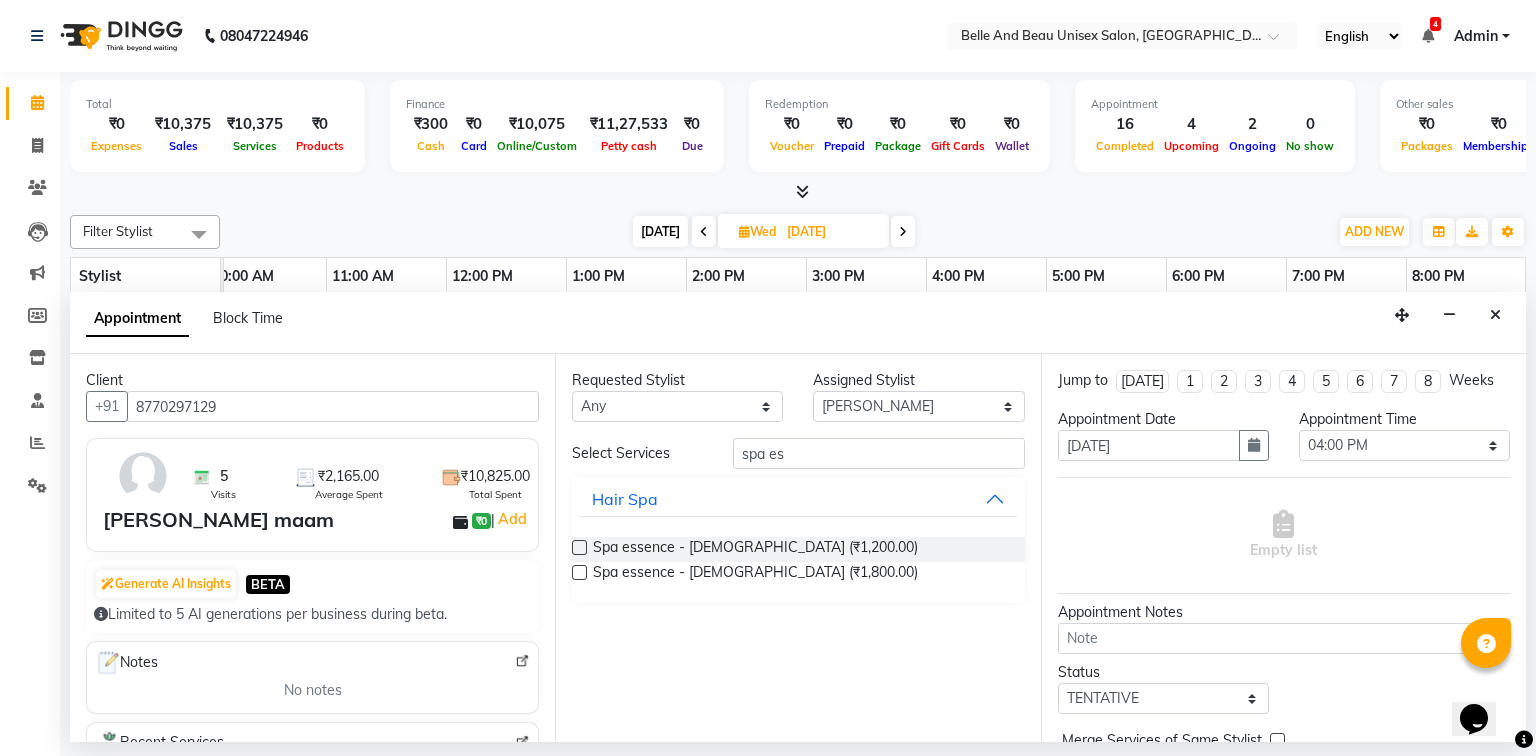 click at bounding box center (579, 572) 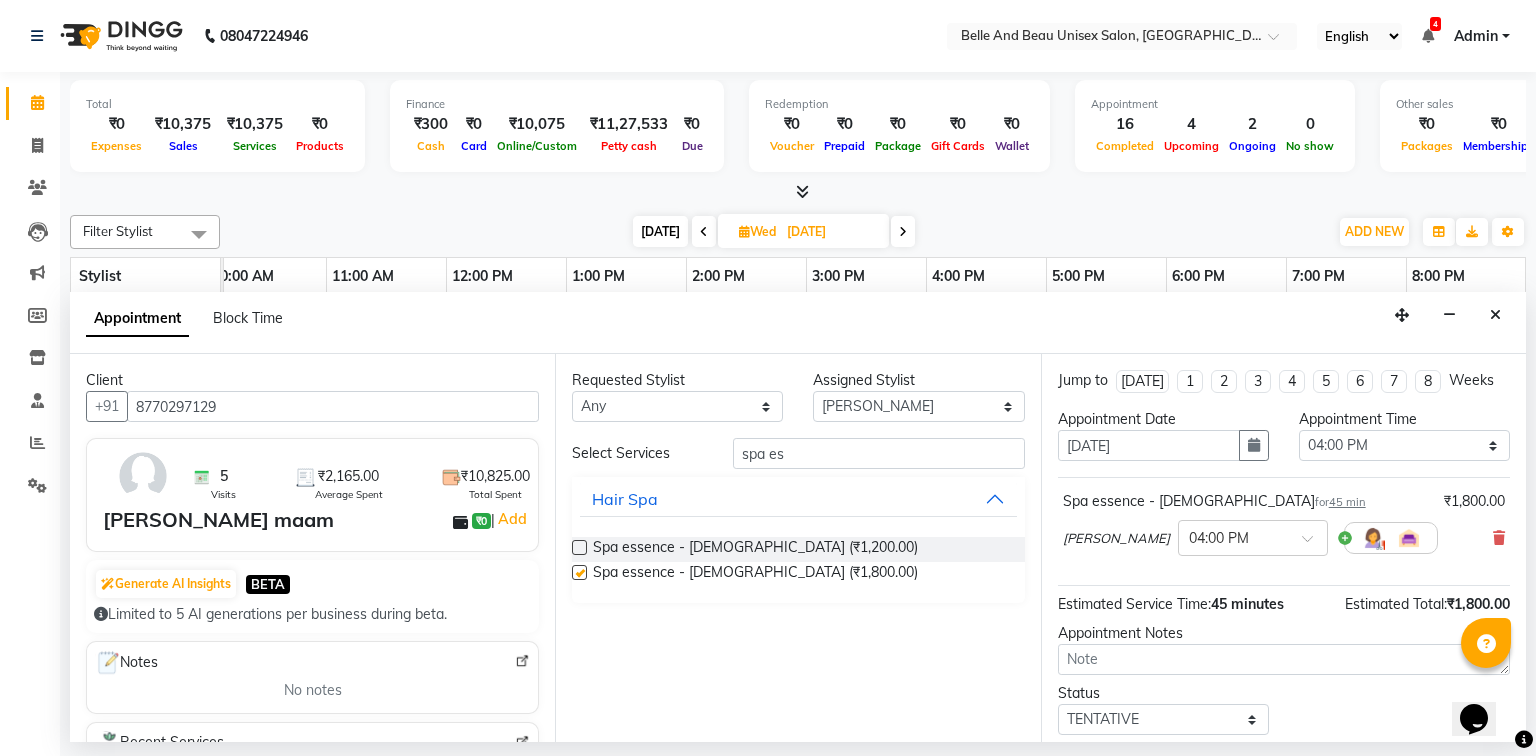 checkbox on "false" 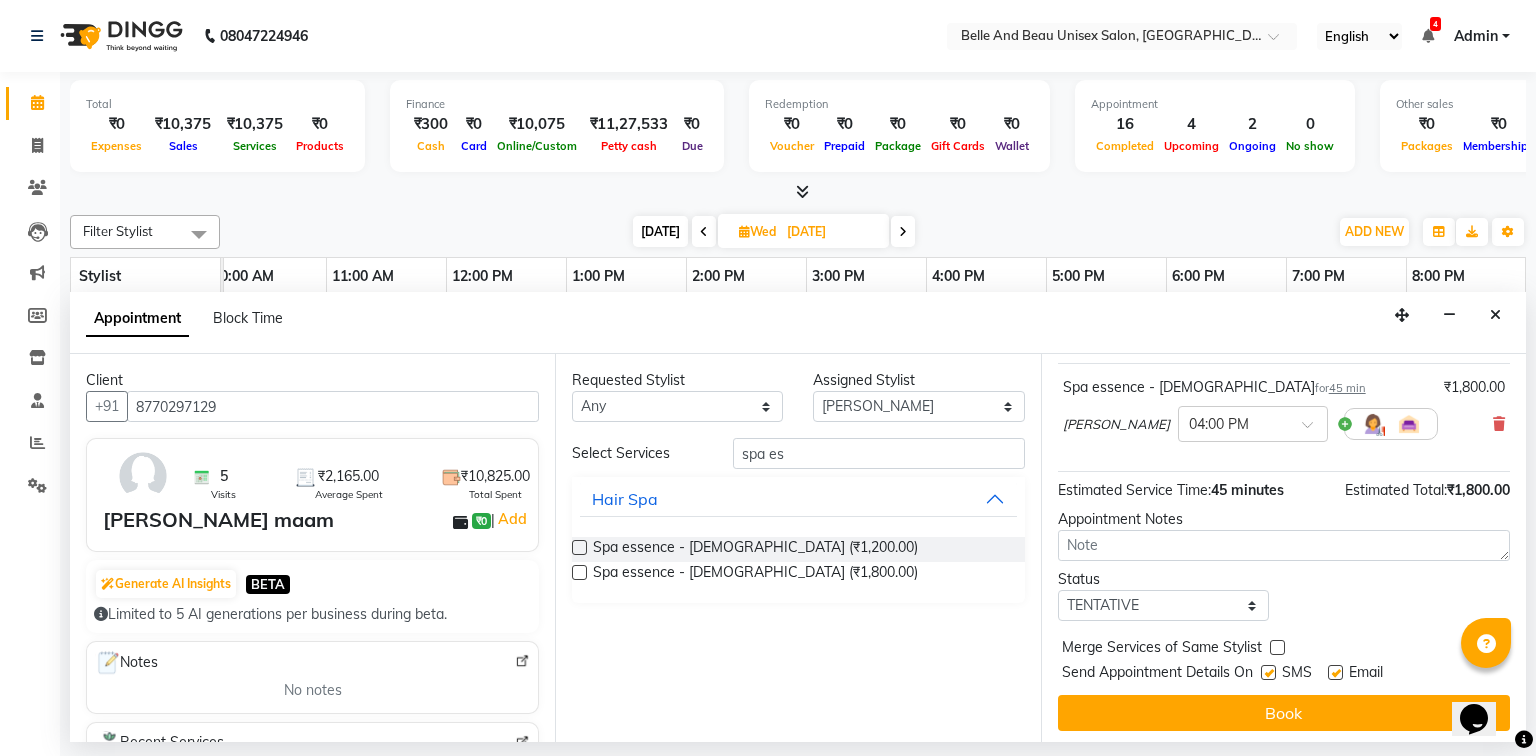 scroll, scrollTop: 118, scrollLeft: 0, axis: vertical 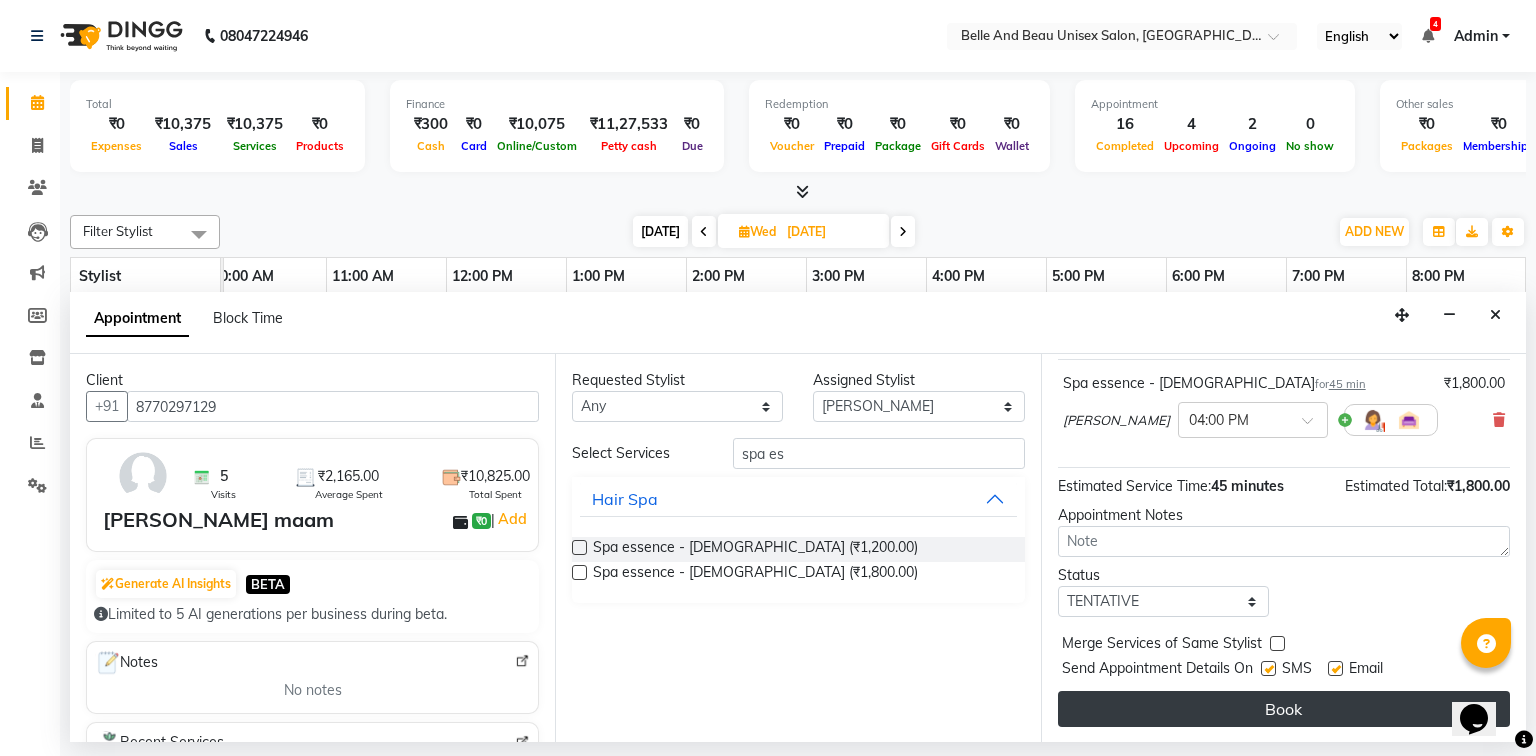click on "Book" at bounding box center (1284, 709) 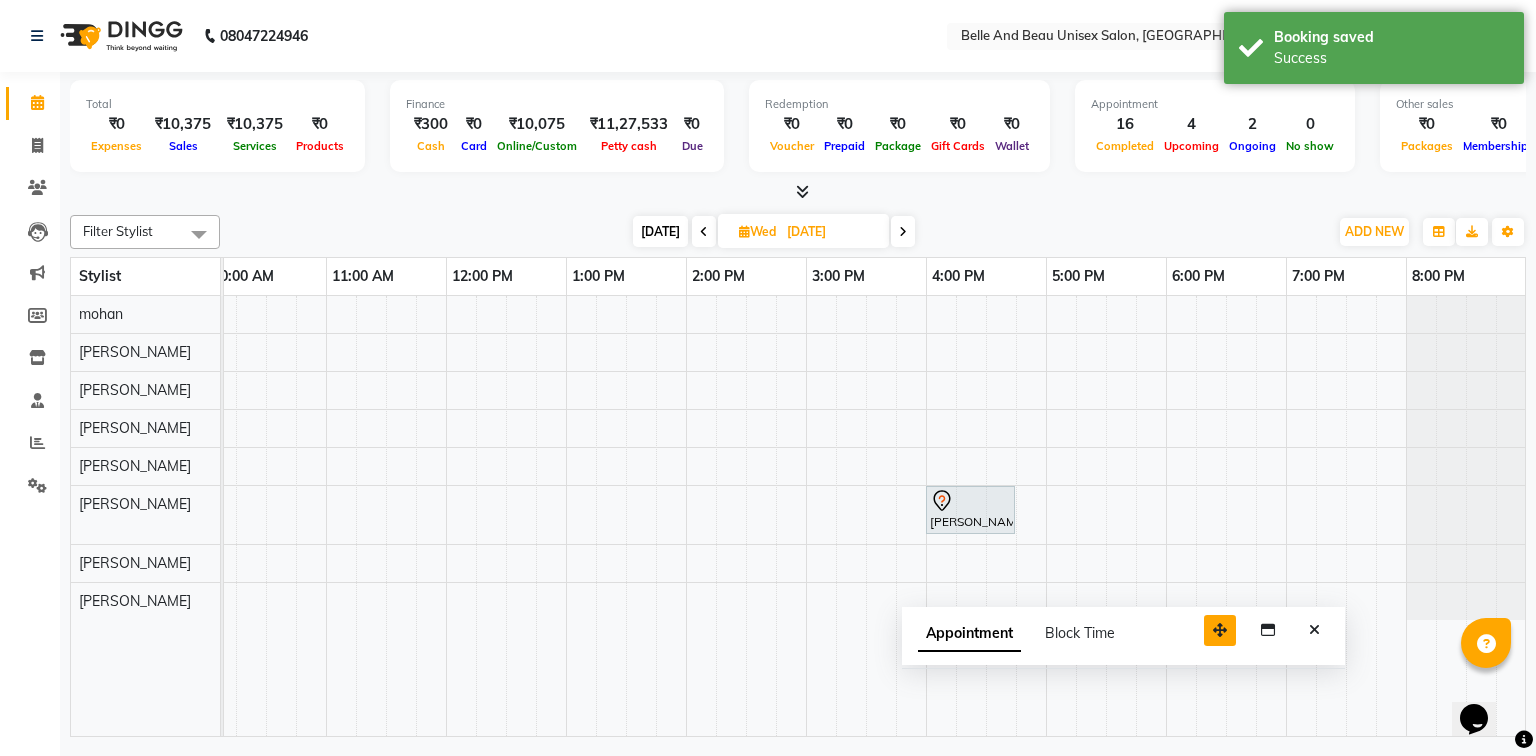 drag, startPoint x: 1406, startPoint y: 700, endPoint x: 1225, endPoint y: 623, distance: 196.69774 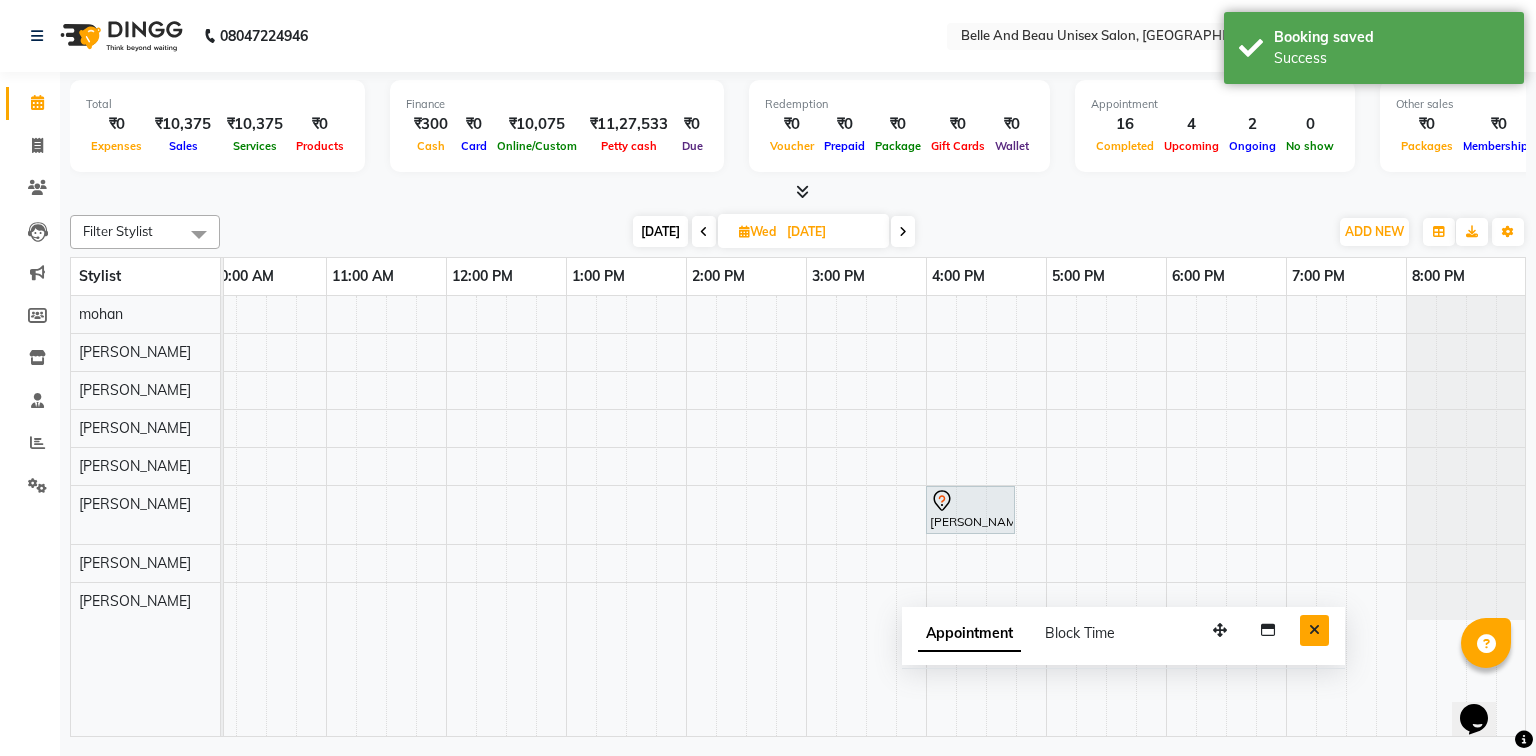 click at bounding box center (1314, 630) 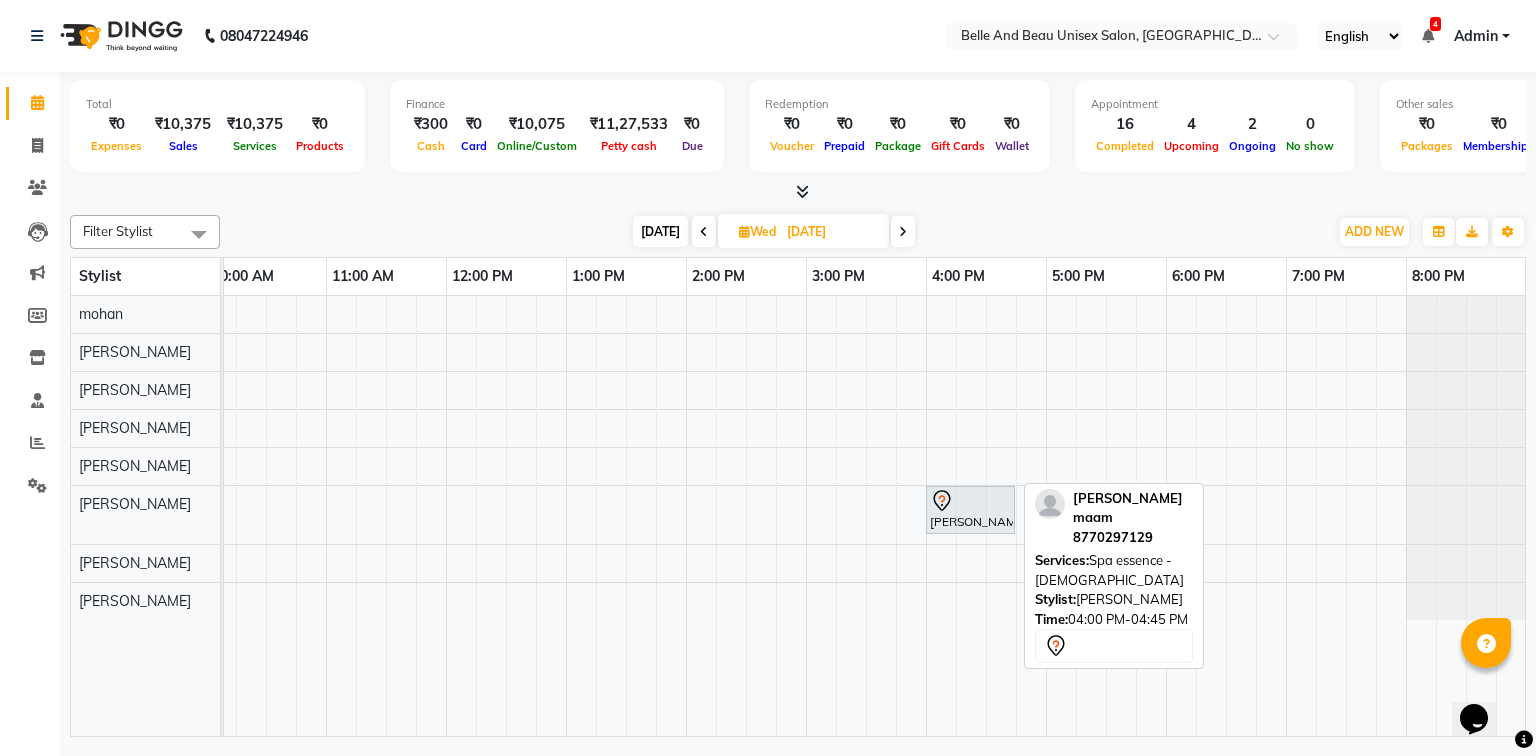 click on "[PERSON_NAME] maam, 04:00 PM-04:45 PM, Spa essence - [DEMOGRAPHIC_DATA]" at bounding box center (970, 510) 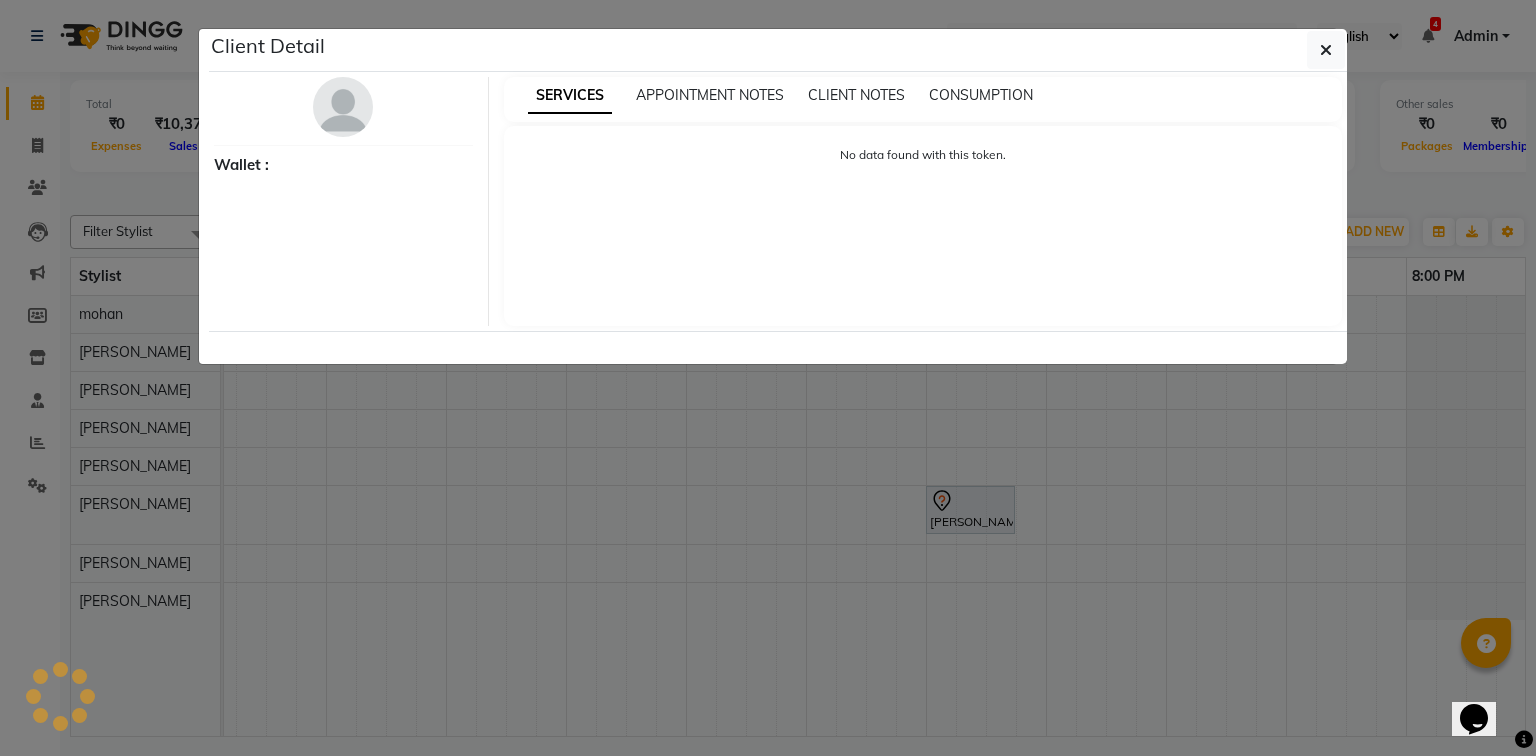select on "7" 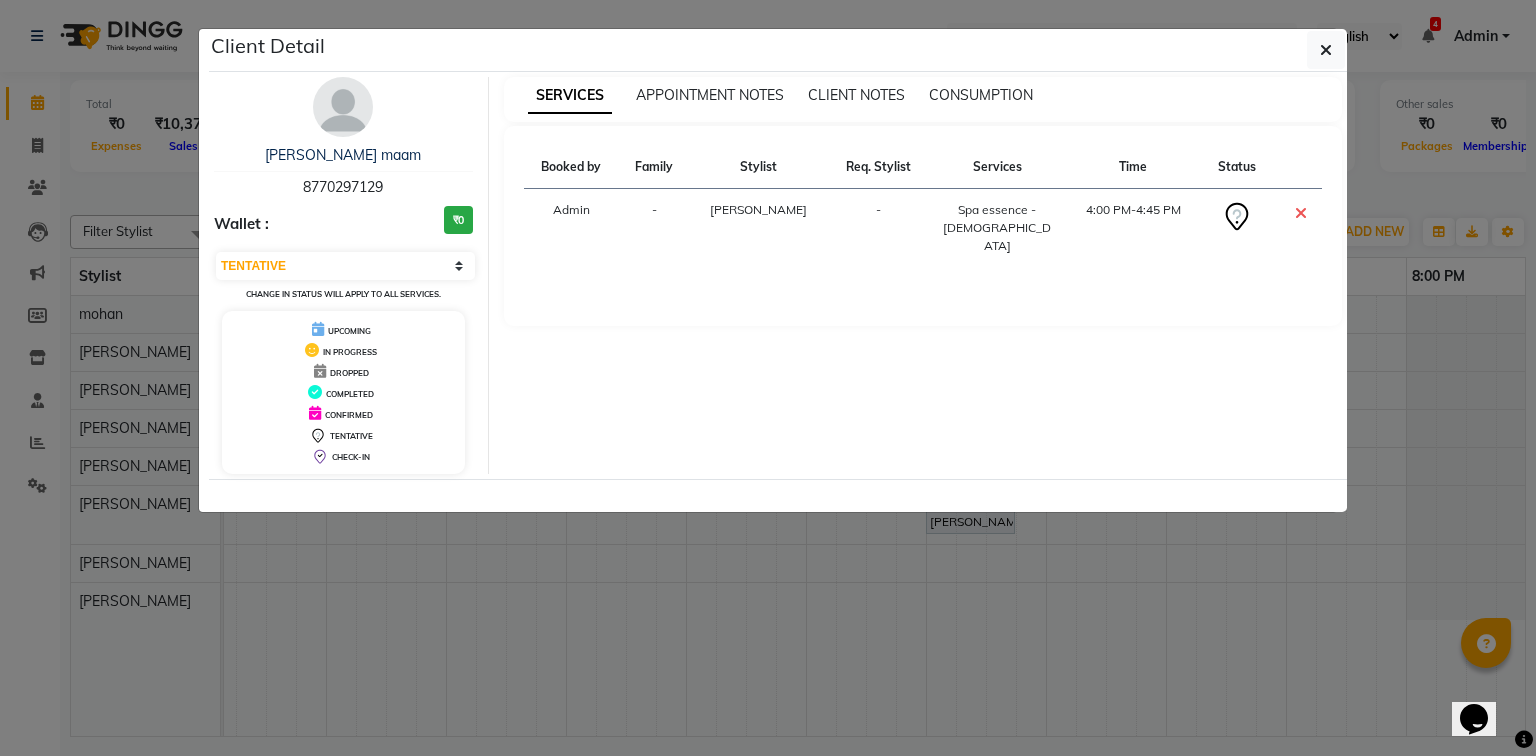 drag, startPoint x: 403, startPoint y: 180, endPoint x: 269, endPoint y: 185, distance: 134.09325 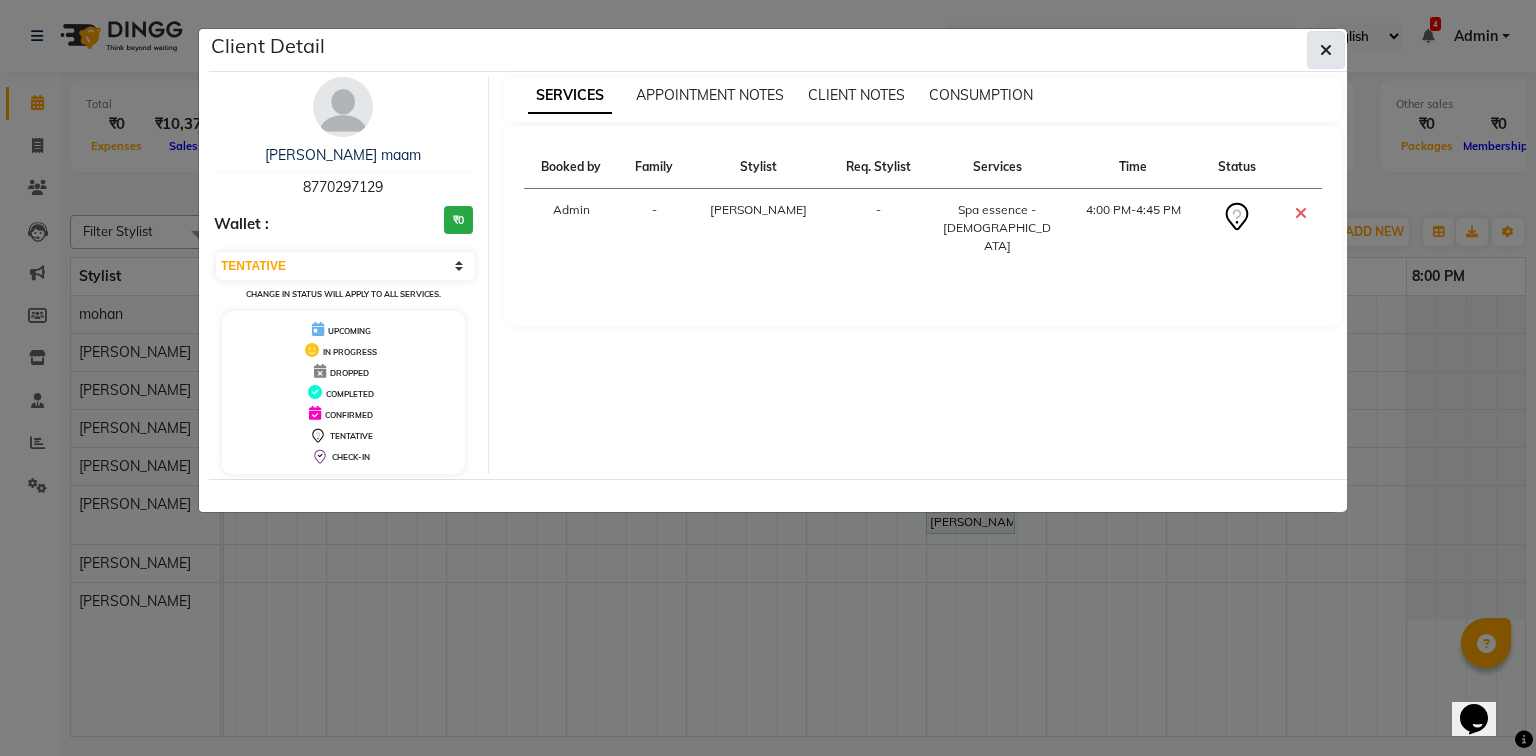 click 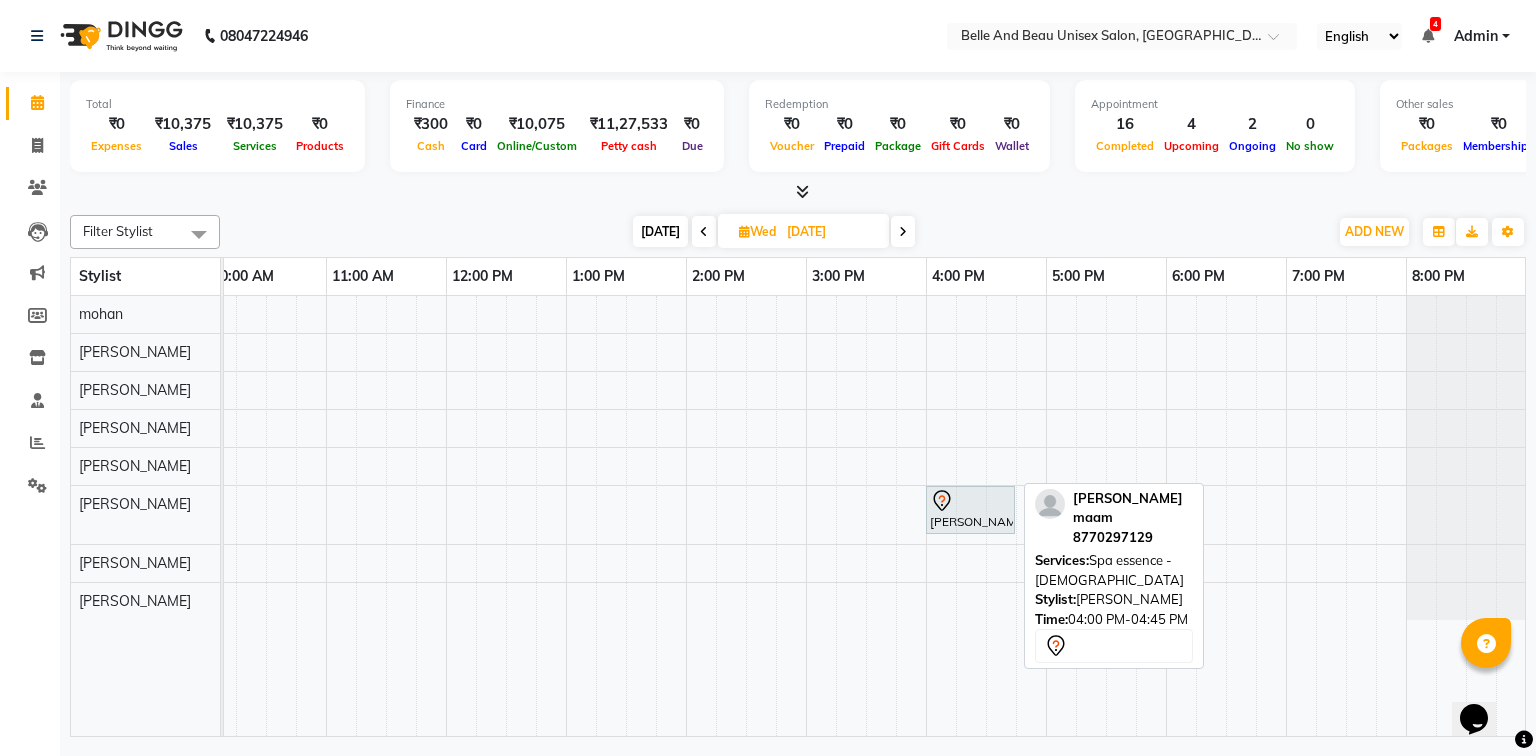 click at bounding box center (970, 501) 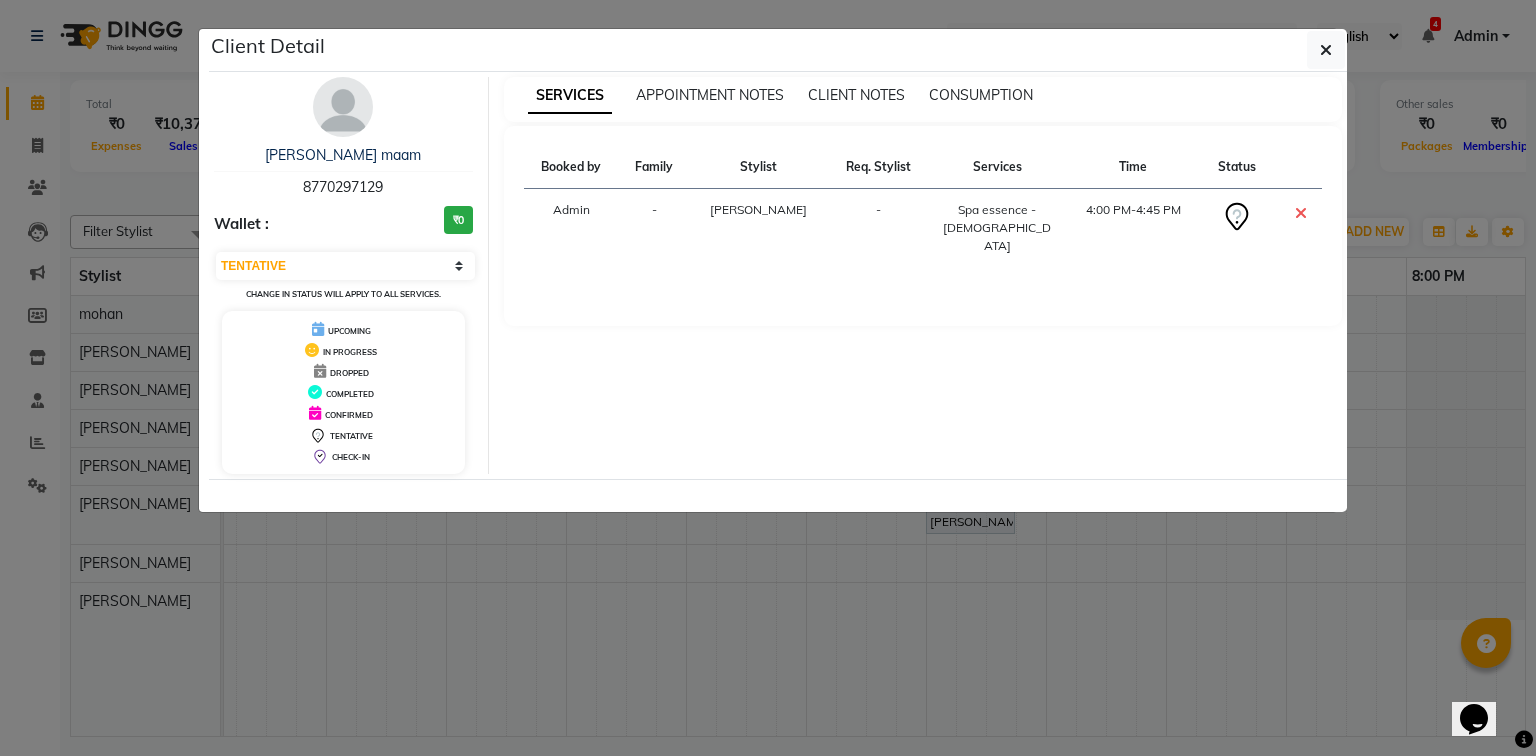 drag, startPoint x: 402, startPoint y: 175, endPoint x: 244, endPoint y: 196, distance: 159.38947 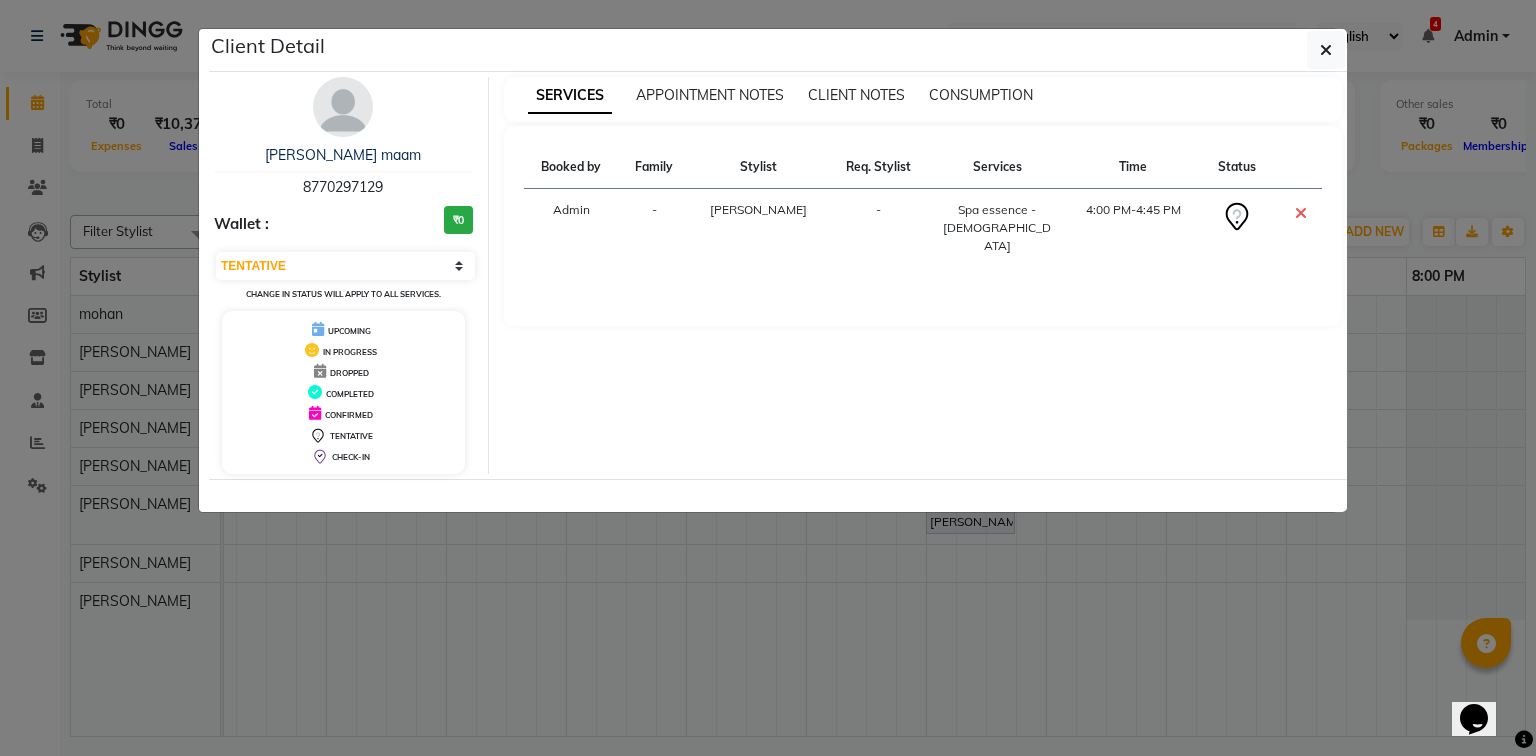 drag, startPoint x: 1331, startPoint y: 47, endPoint x: 1327, endPoint y: 102, distance: 55.145264 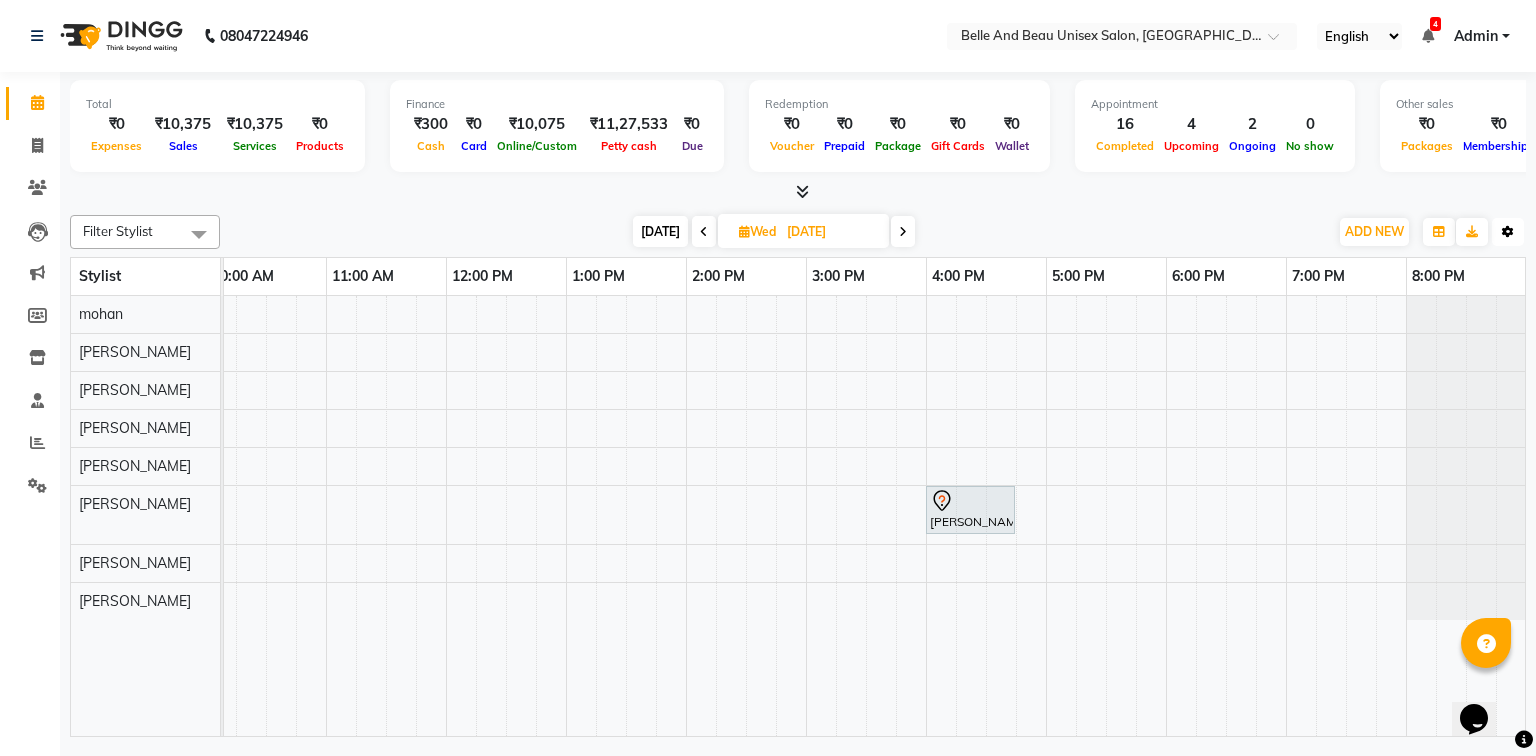 click on "Toggle Dropdown" at bounding box center (1508, 232) 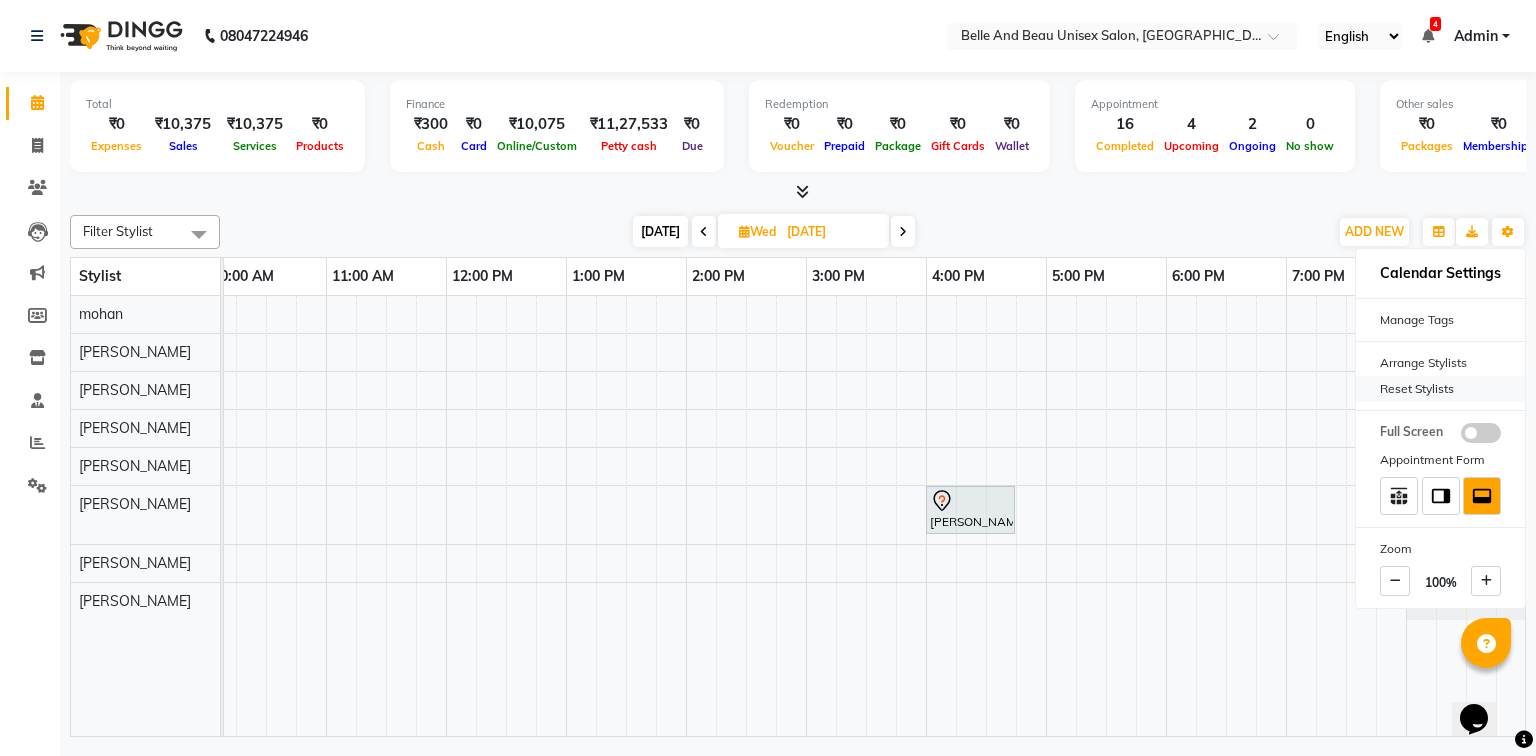 click on "Reset Stylists" at bounding box center (1440, 389) 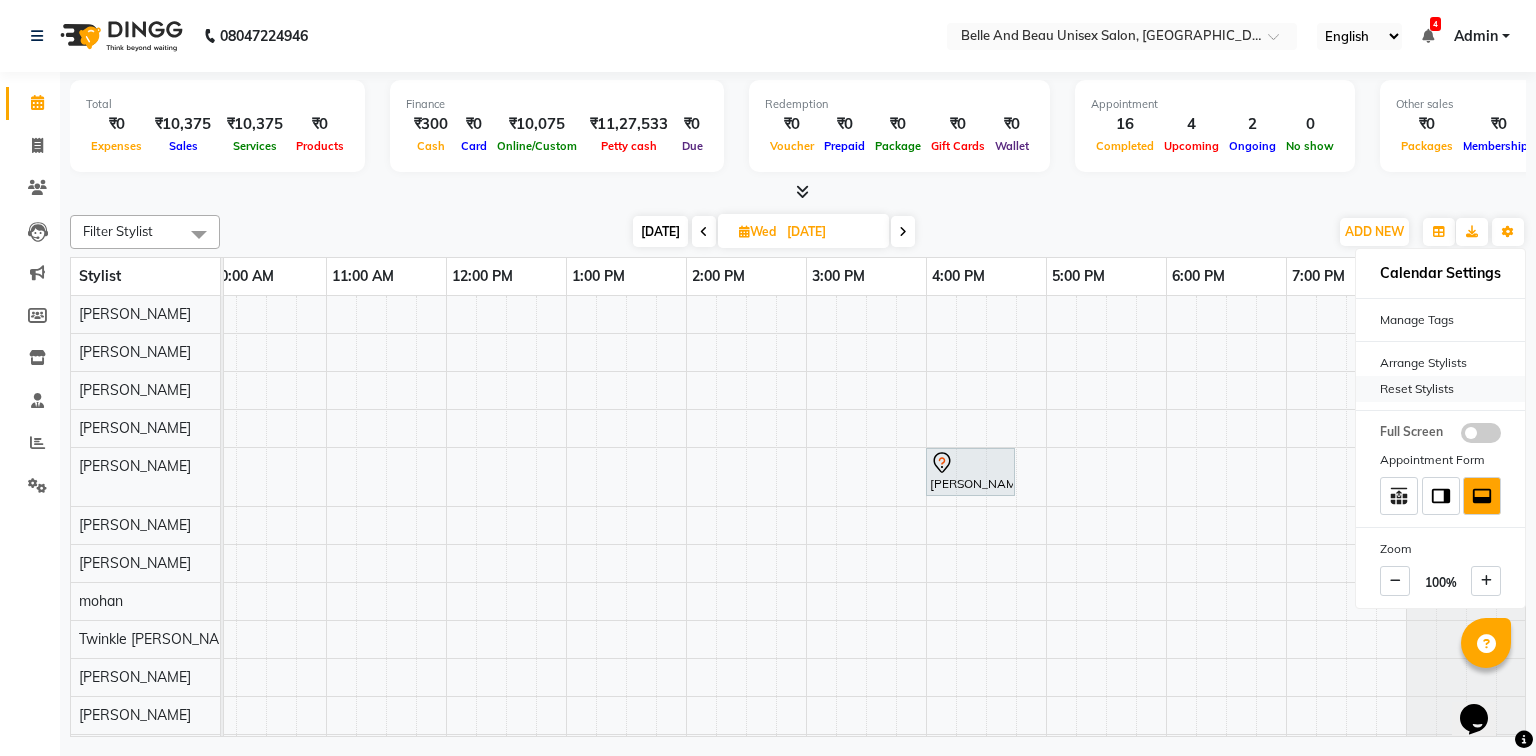 click on "Reset Stylists" at bounding box center [1440, 389] 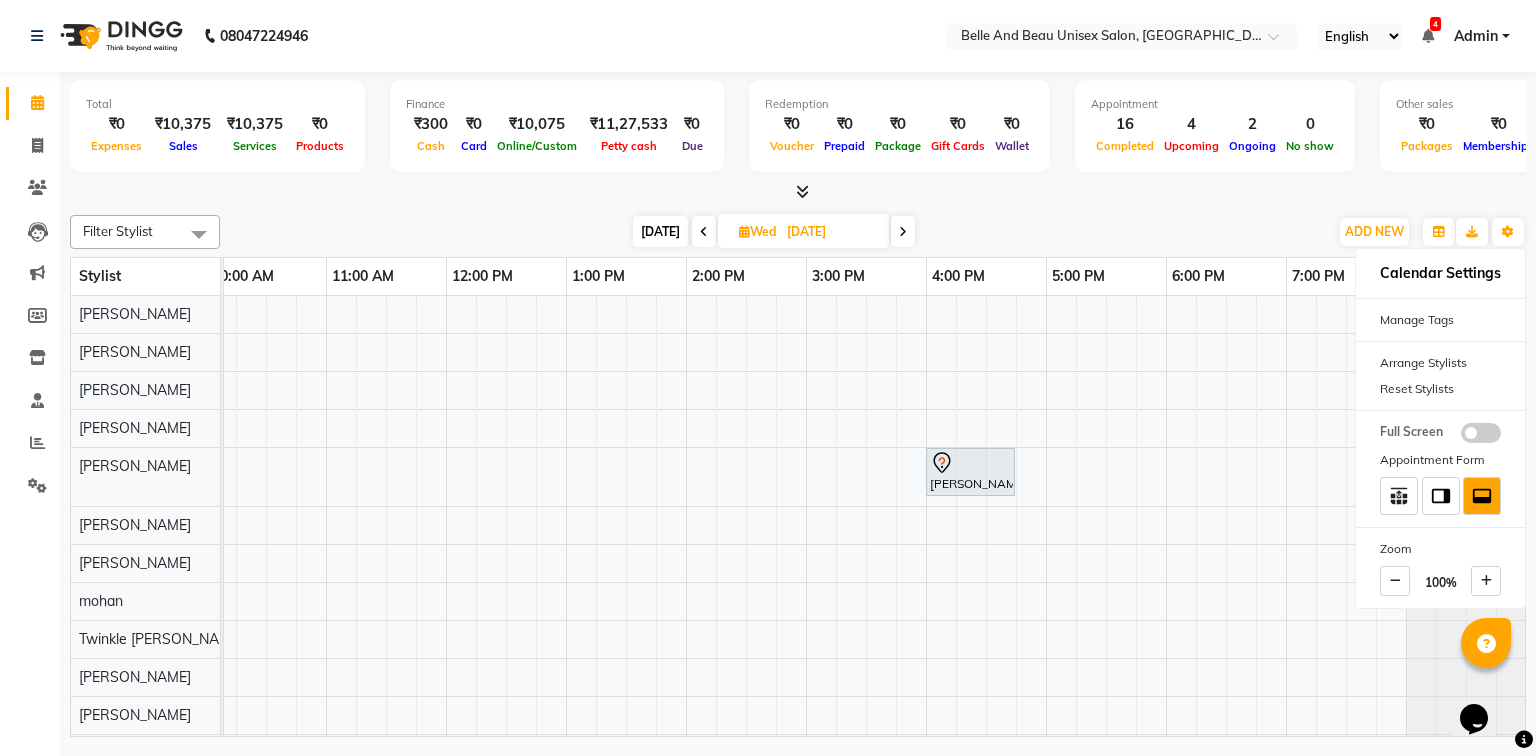 click on "[PERSON_NAME] maam, 04:00 PM-04:45 PM, Spa essence - [DEMOGRAPHIC_DATA]" at bounding box center [746, 534] 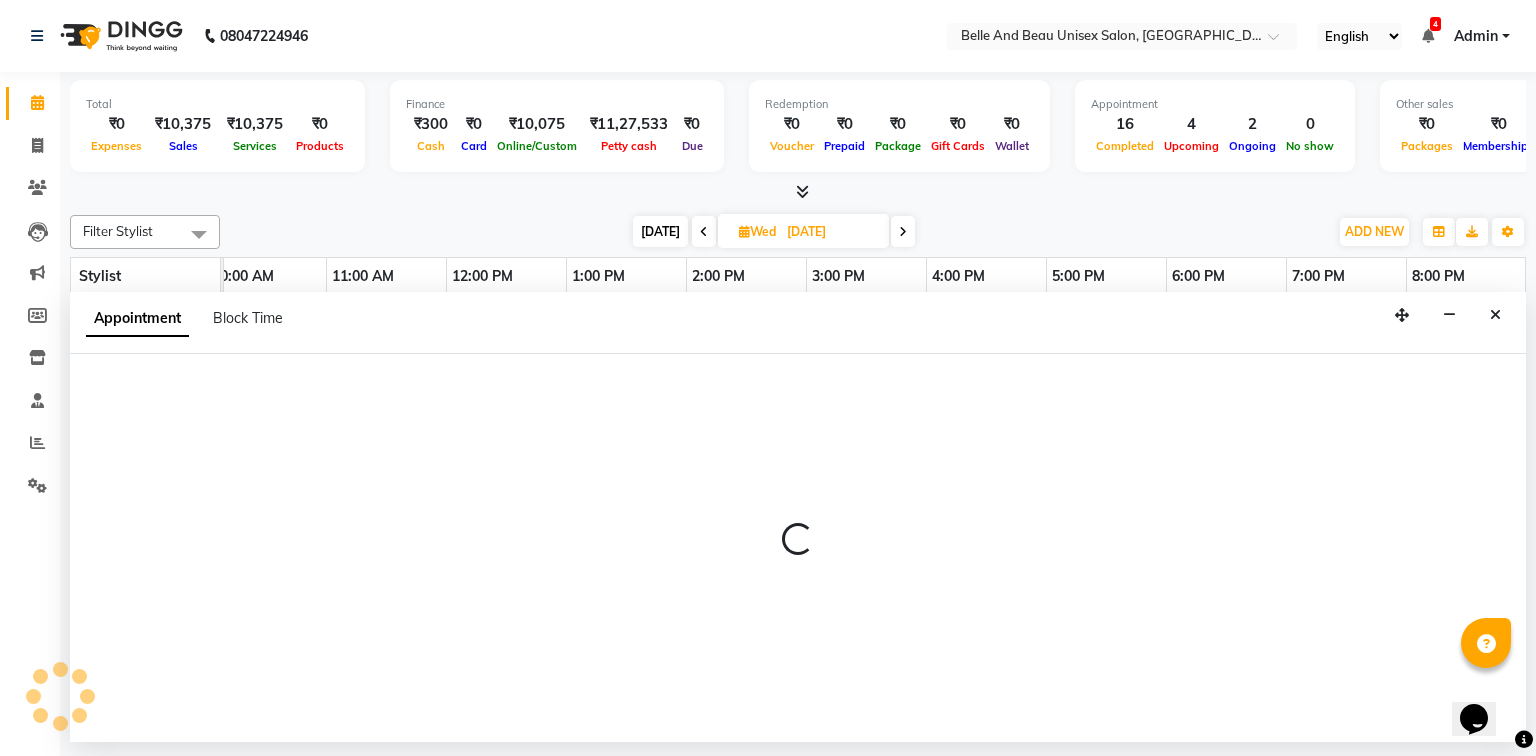select on "83443" 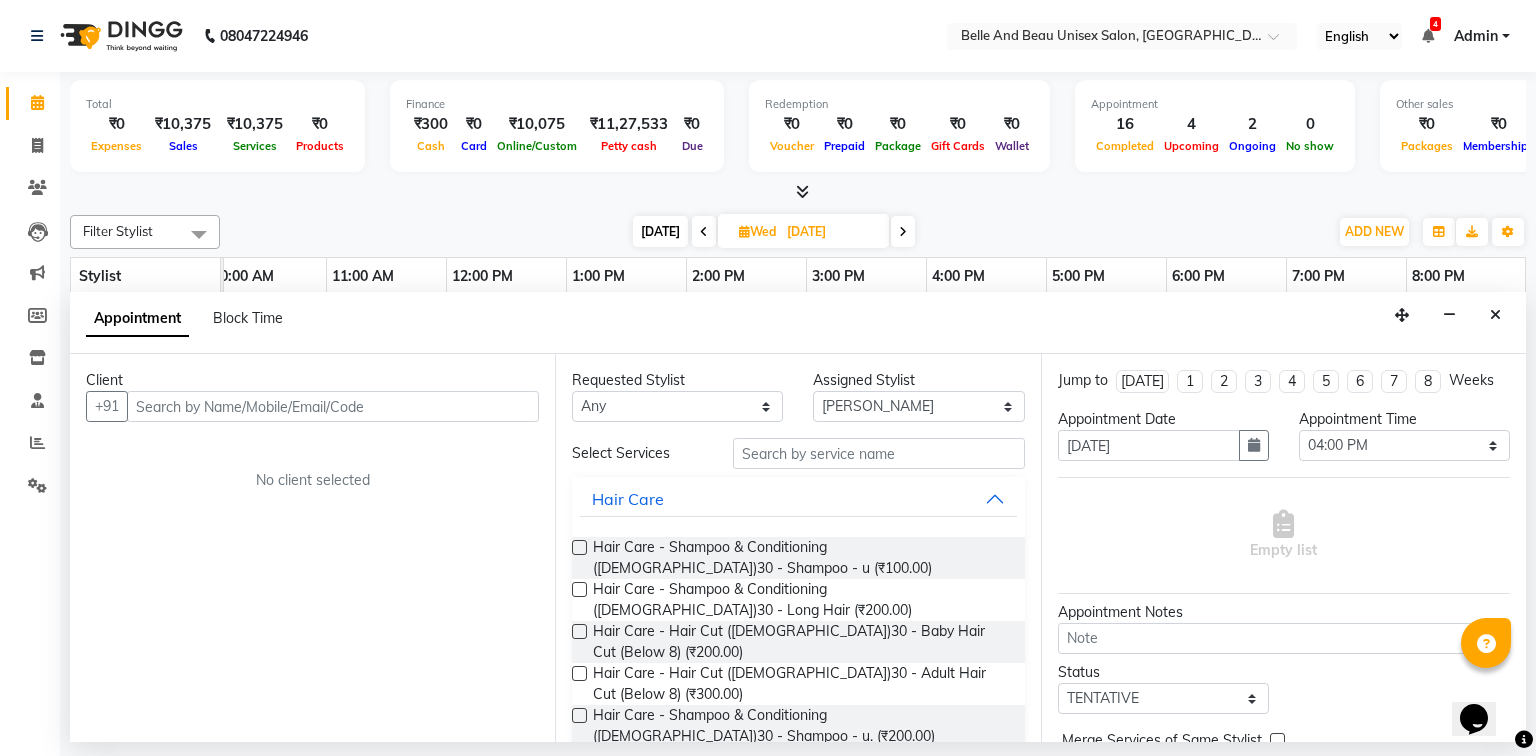 click at bounding box center [333, 406] 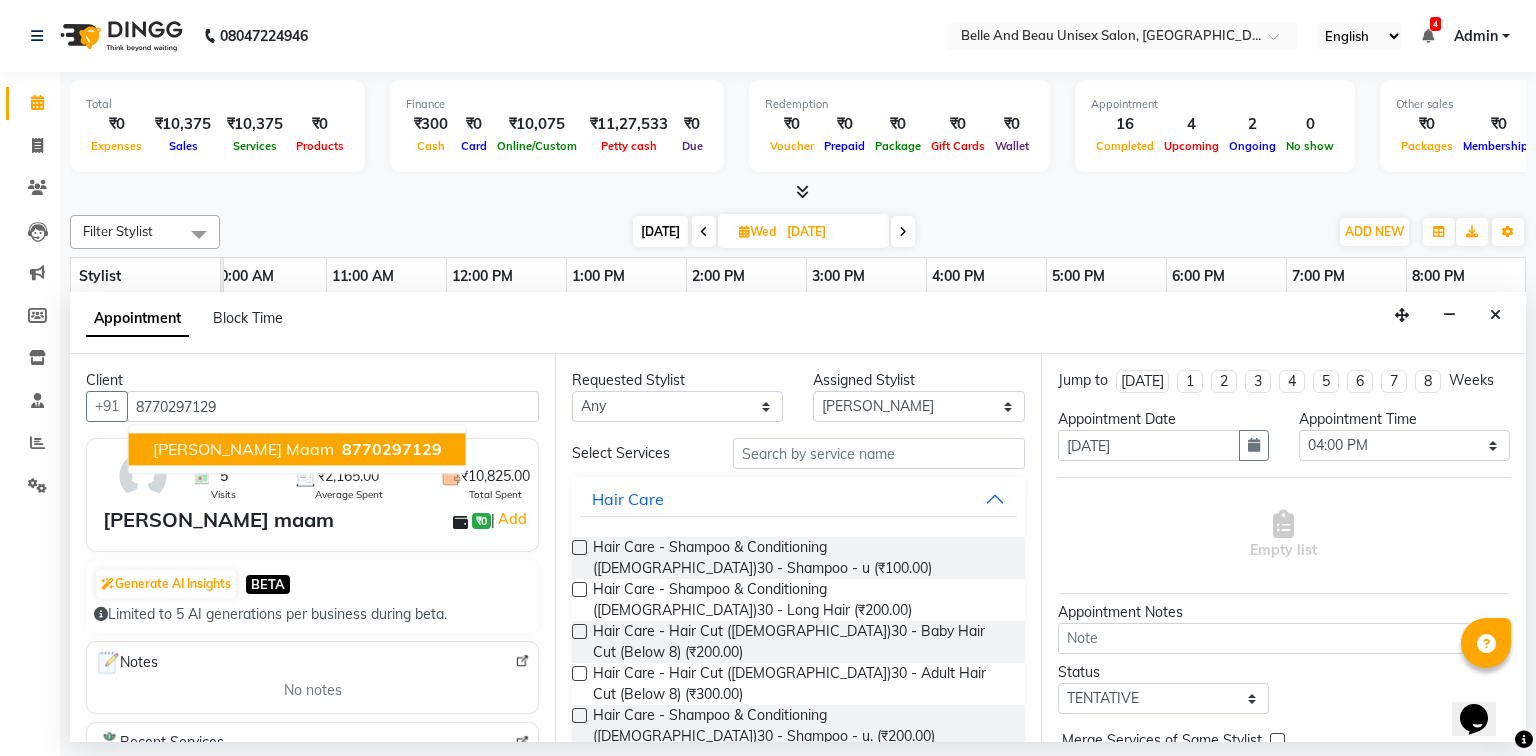 click on "8770297129" at bounding box center (392, 450) 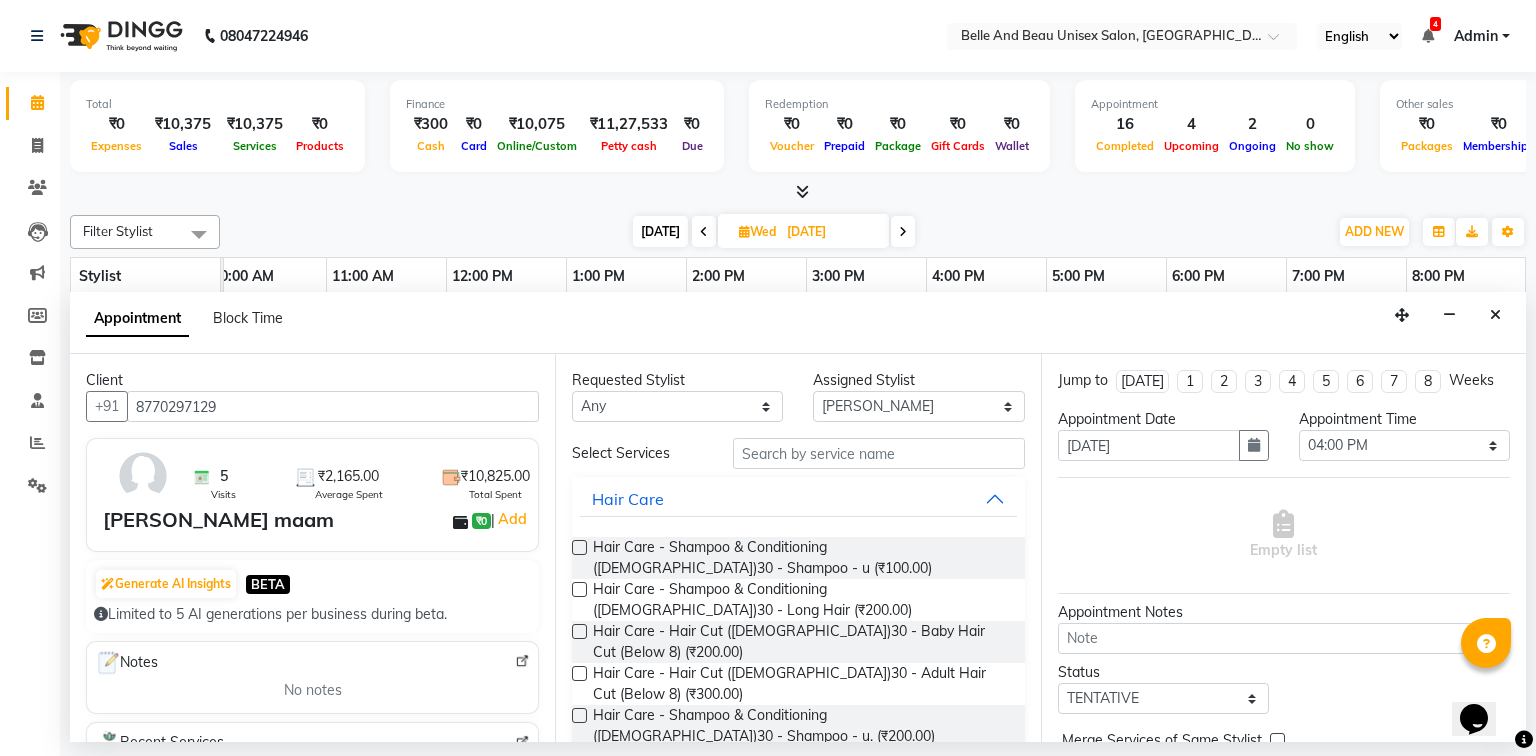 type on "8770297129" 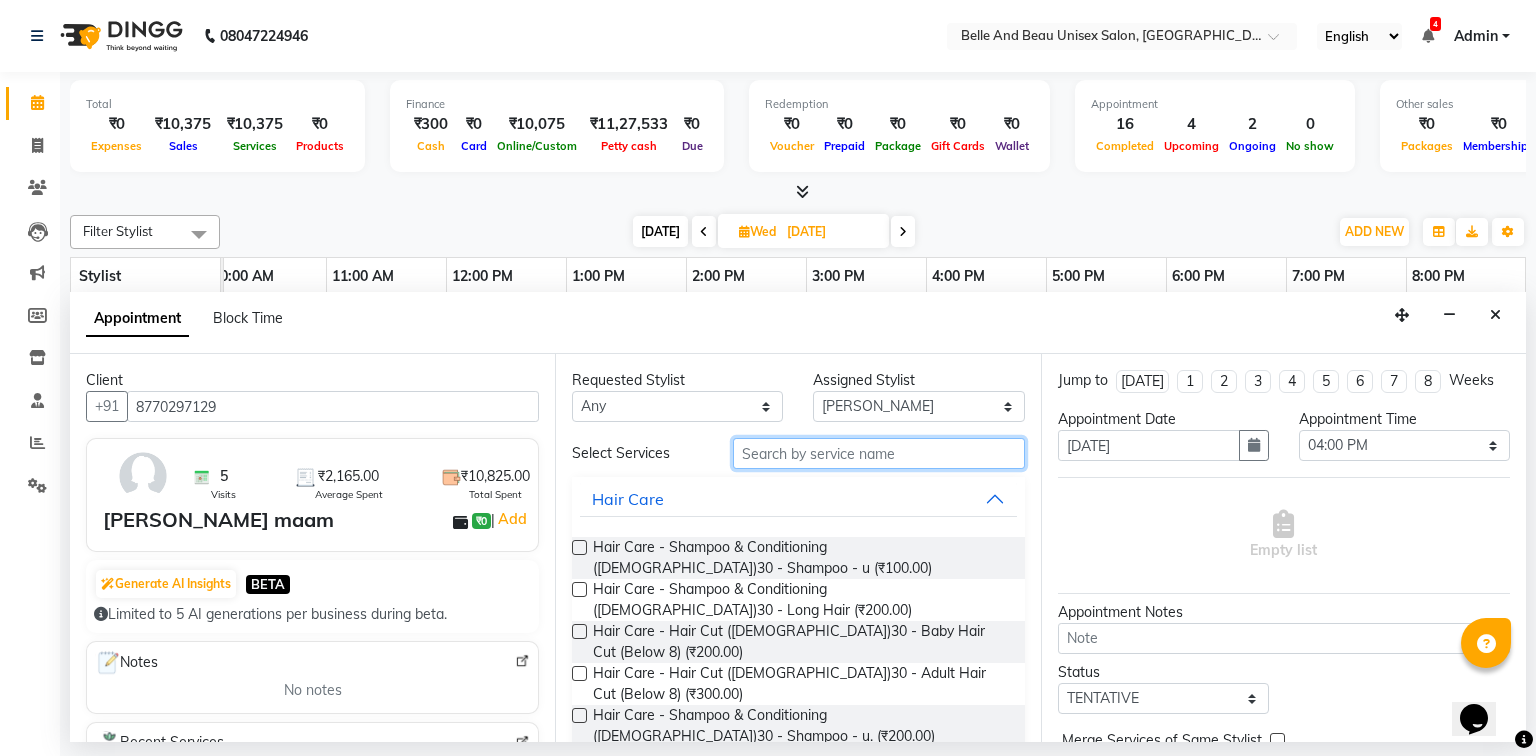 click at bounding box center (879, 453) 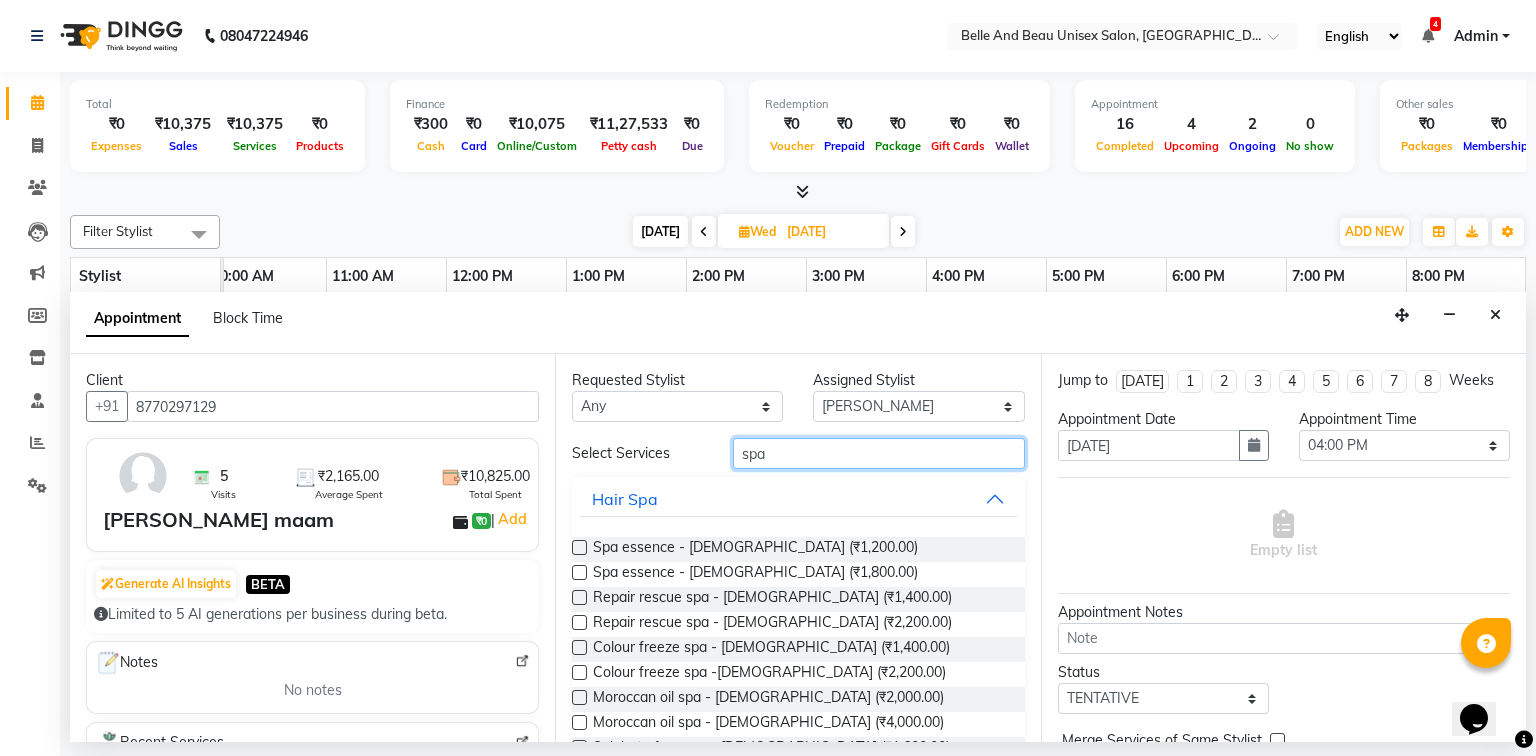 type on "spa" 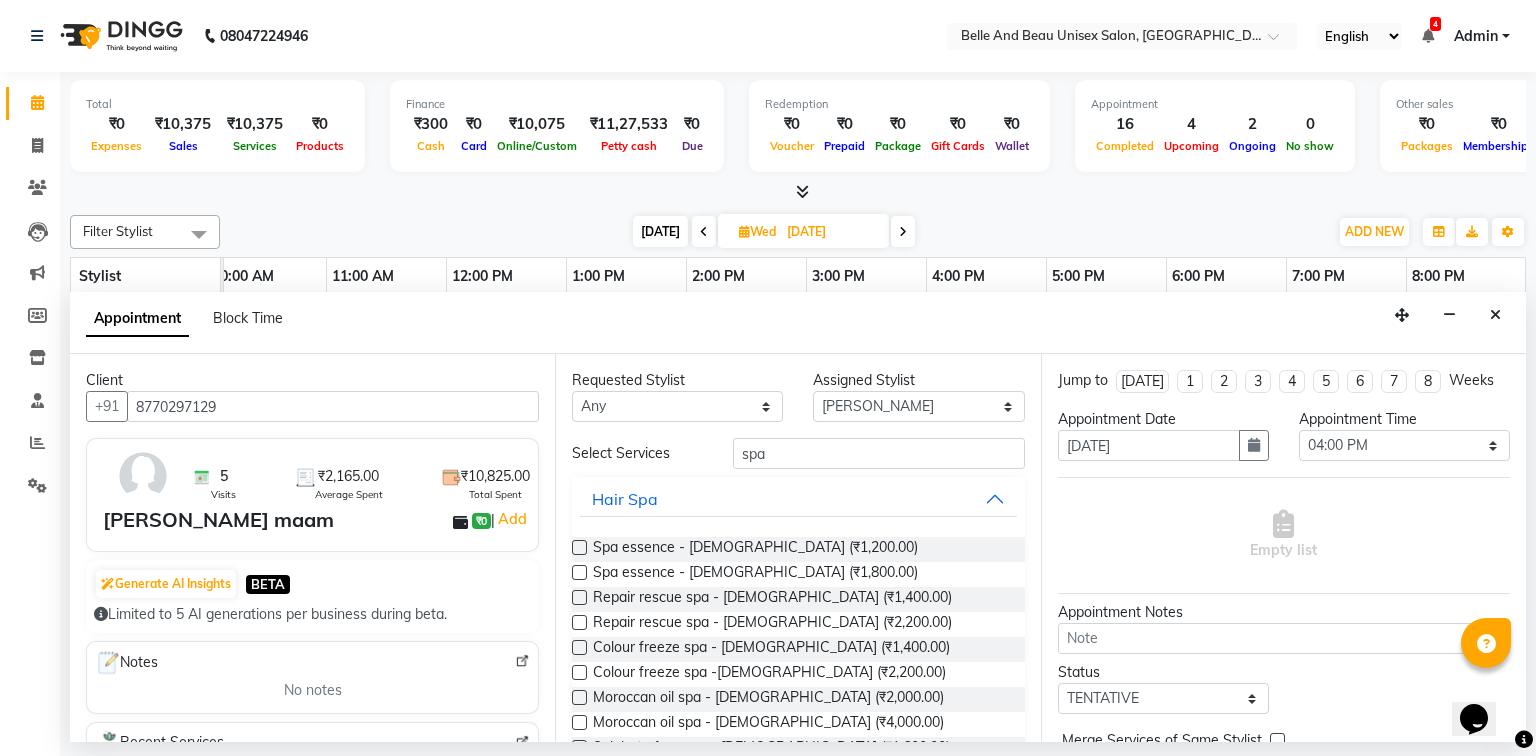 click at bounding box center [579, 572] 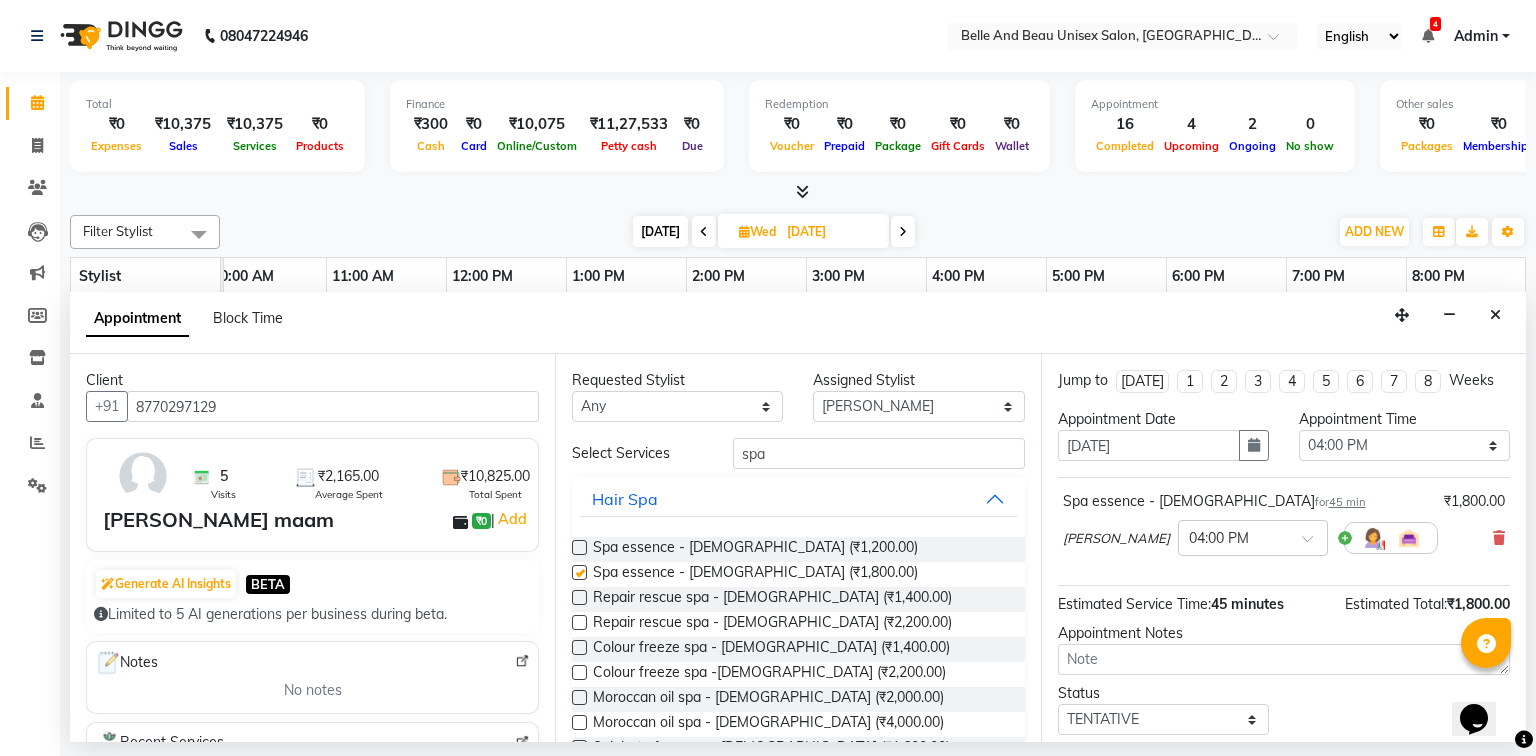 checkbox on "false" 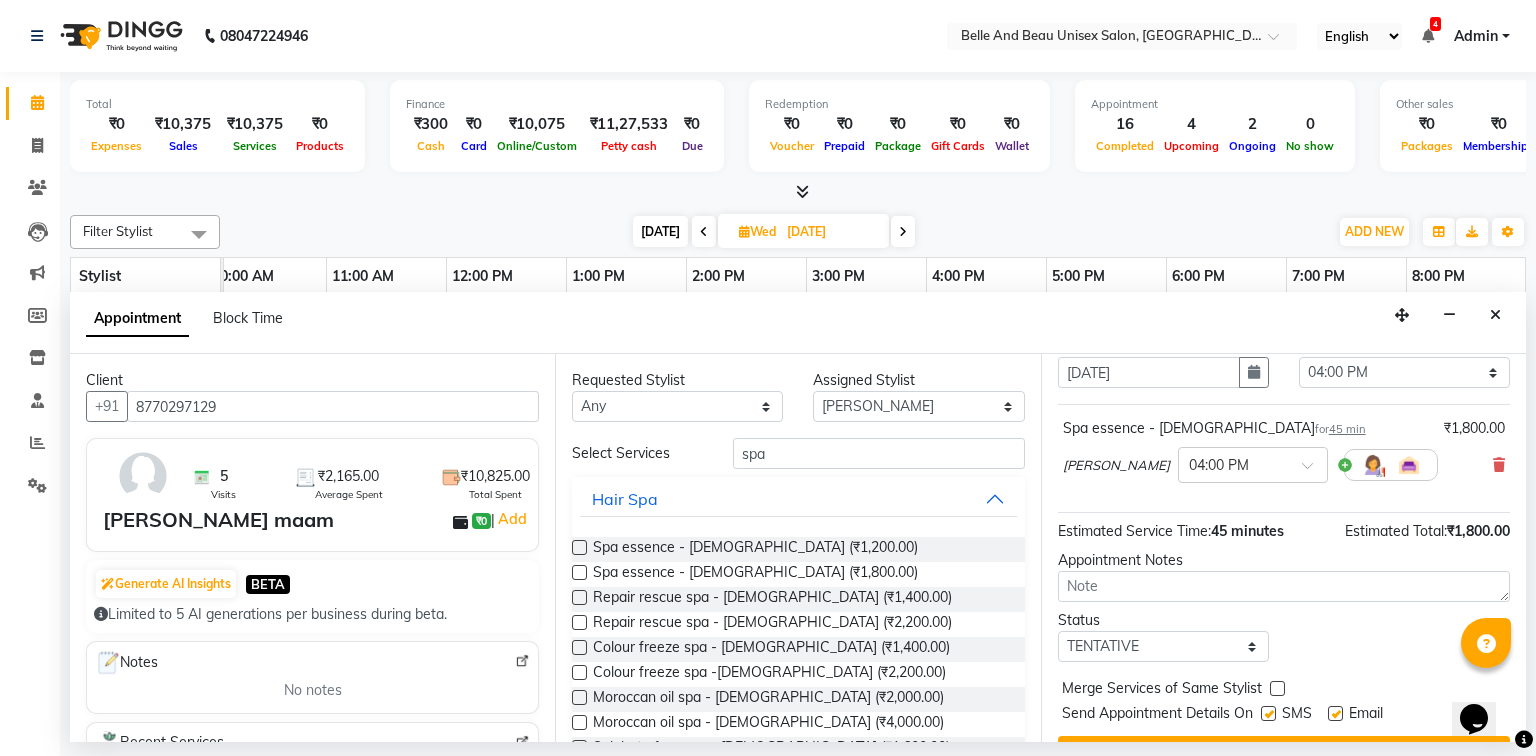 scroll, scrollTop: 118, scrollLeft: 0, axis: vertical 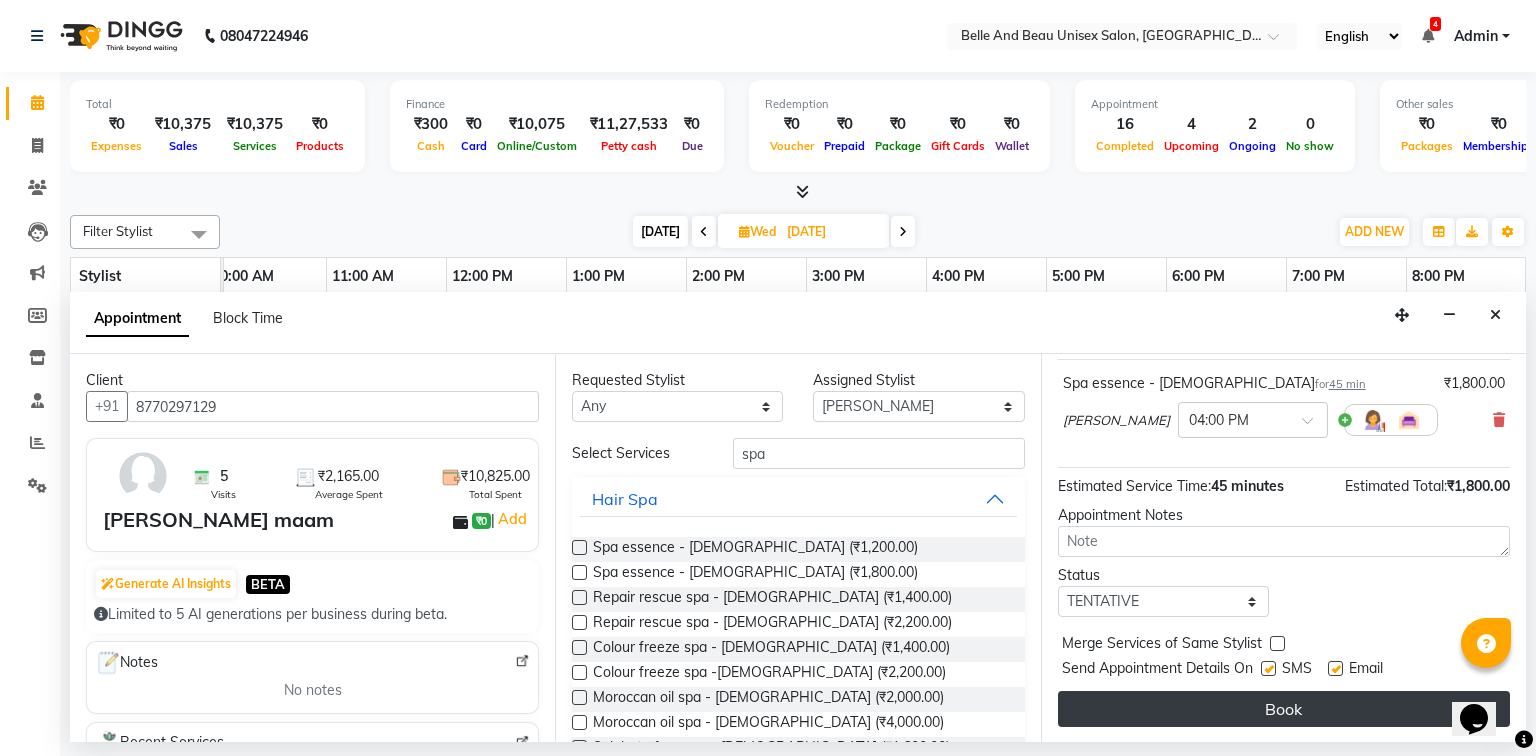 click on "Book" at bounding box center [1284, 709] 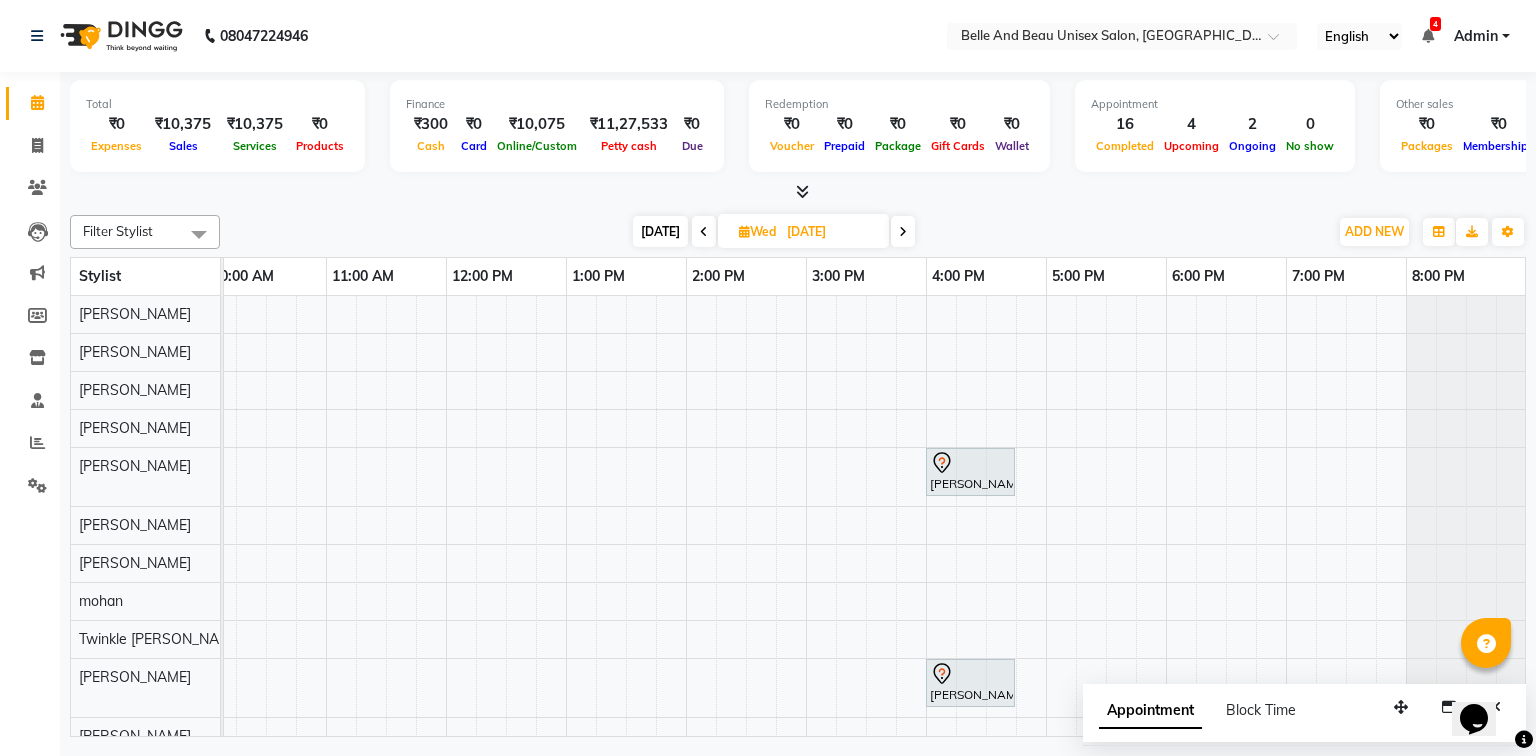 click at bounding box center [704, 232] 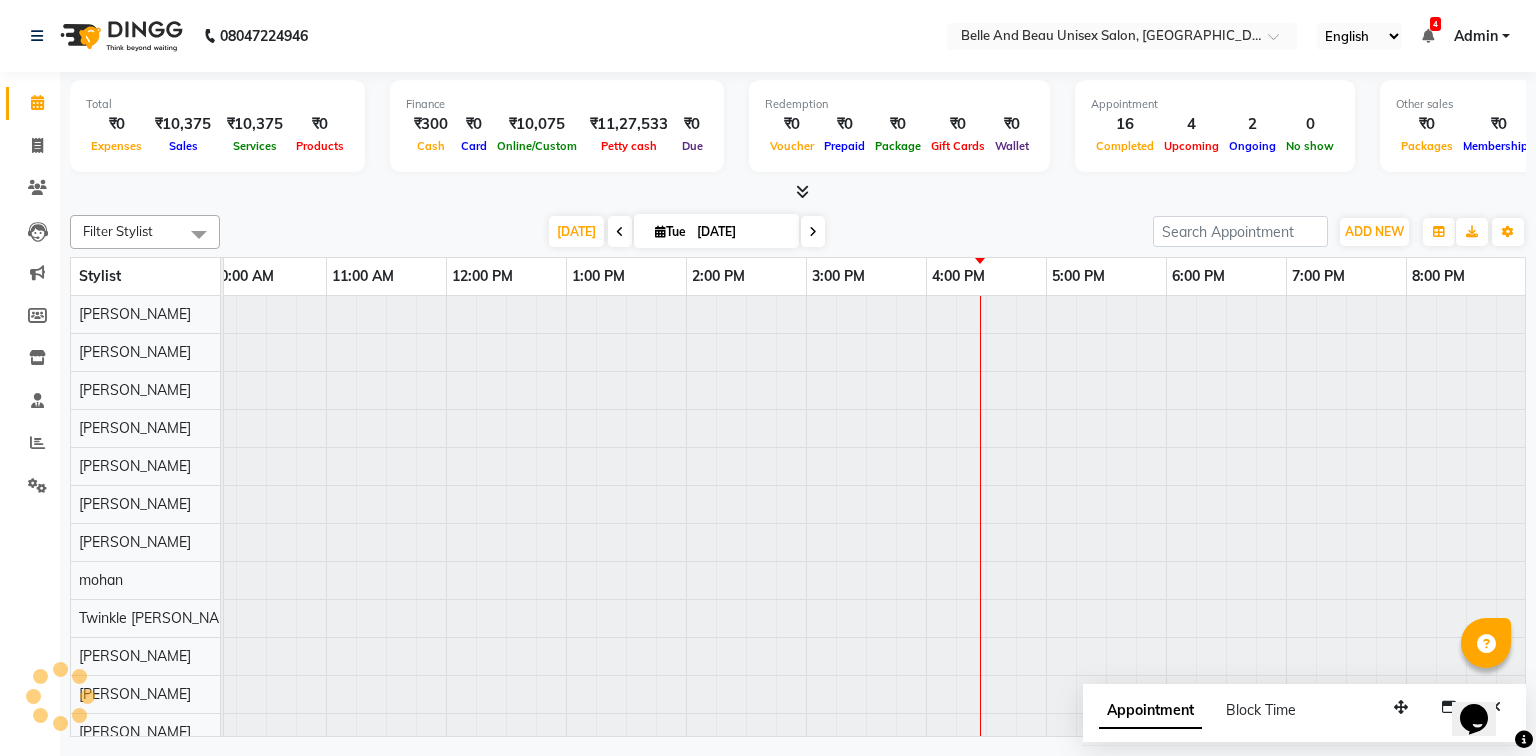 scroll, scrollTop: 0, scrollLeft: 0, axis: both 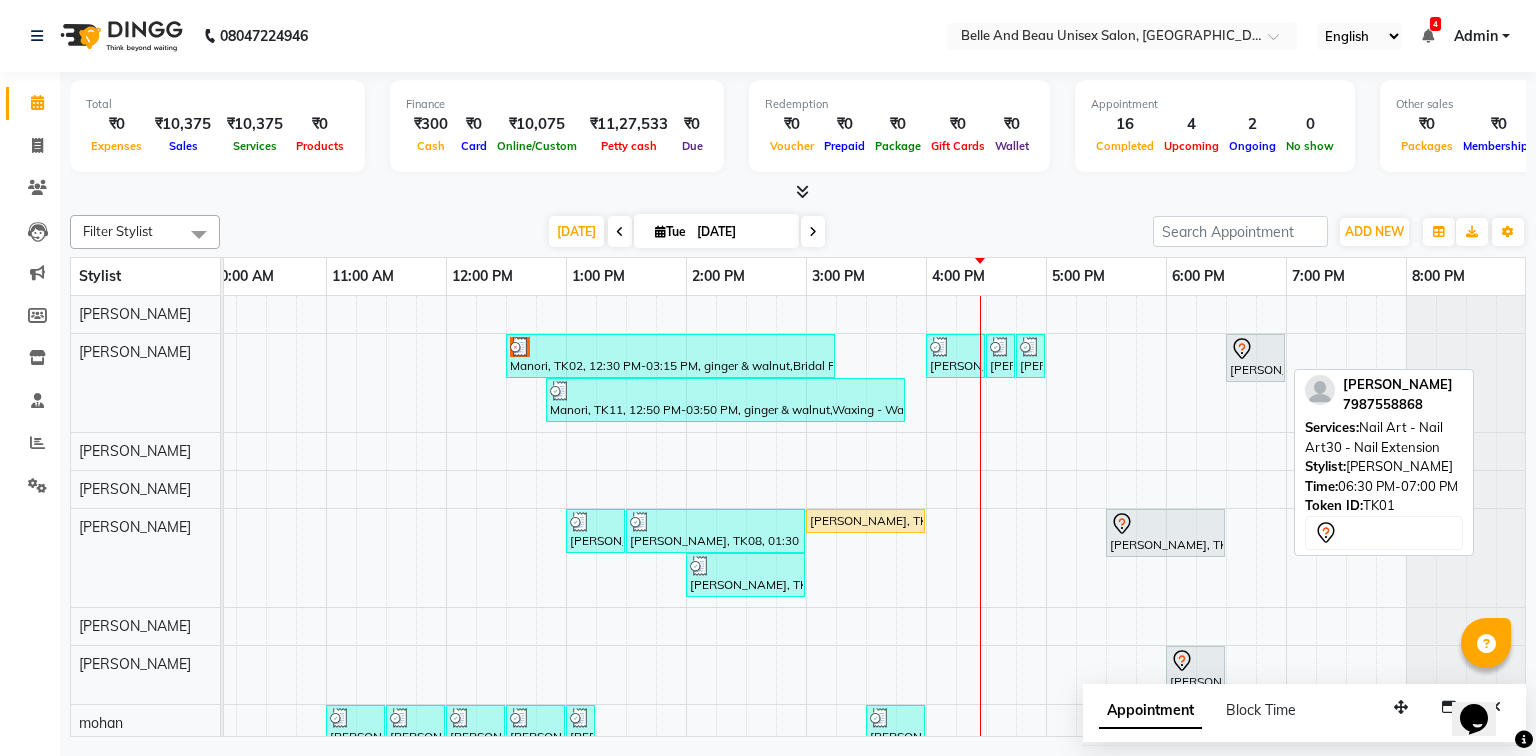 click on "[PERSON_NAME], TK01, 06:30 PM-07:00 PM, Nail Art - Nail Art30 - Nail Extension" at bounding box center [1255, 358] 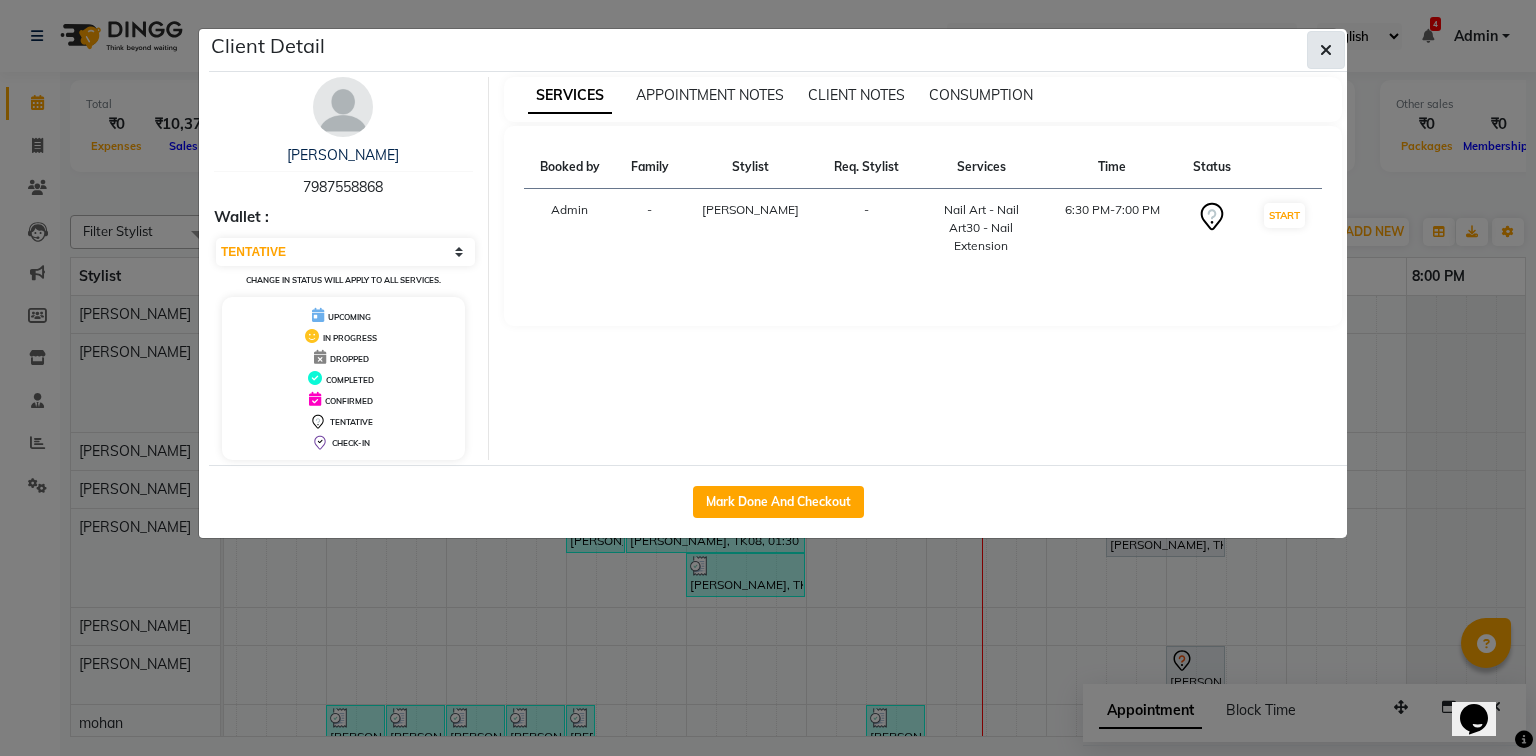 click 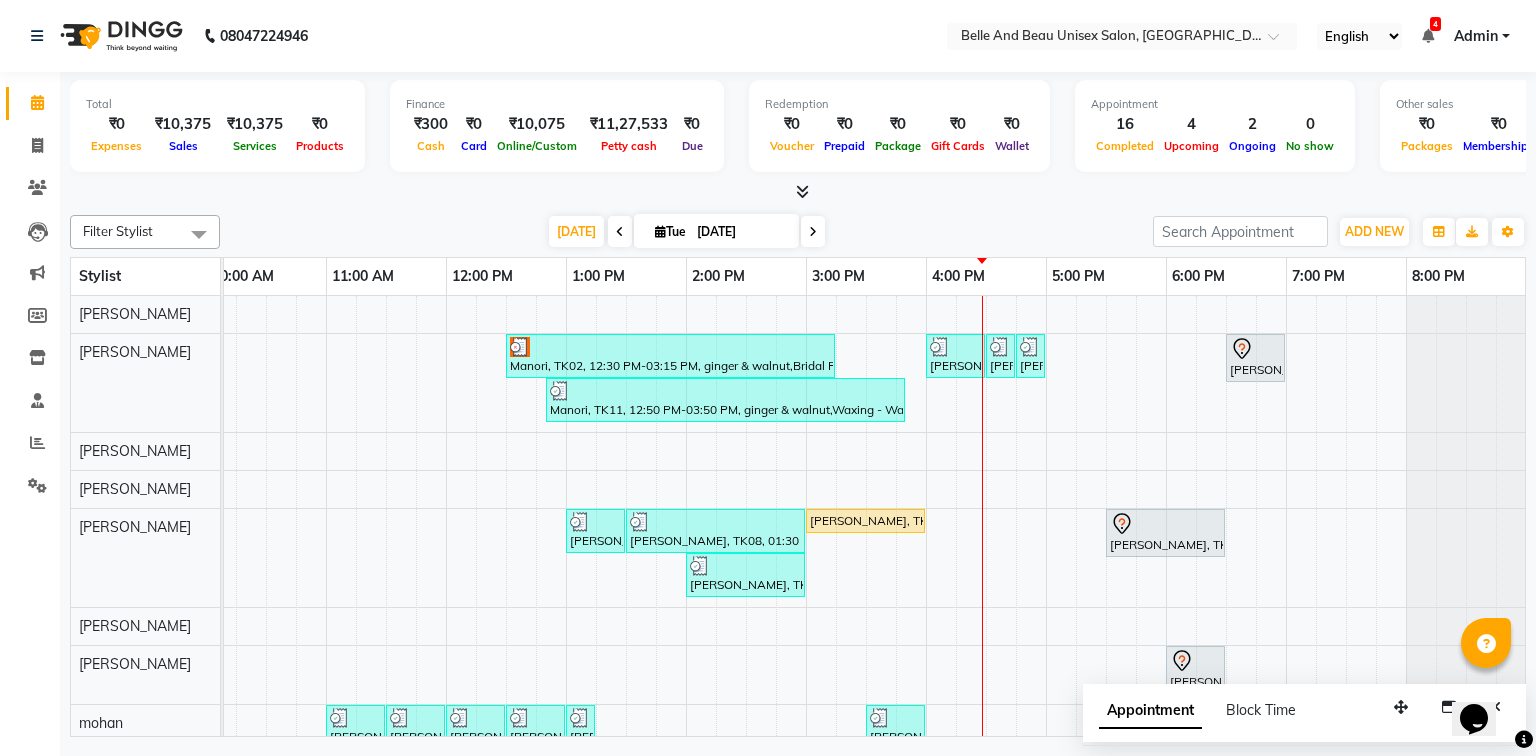 scroll, scrollTop: 57, scrollLeft: 258, axis: both 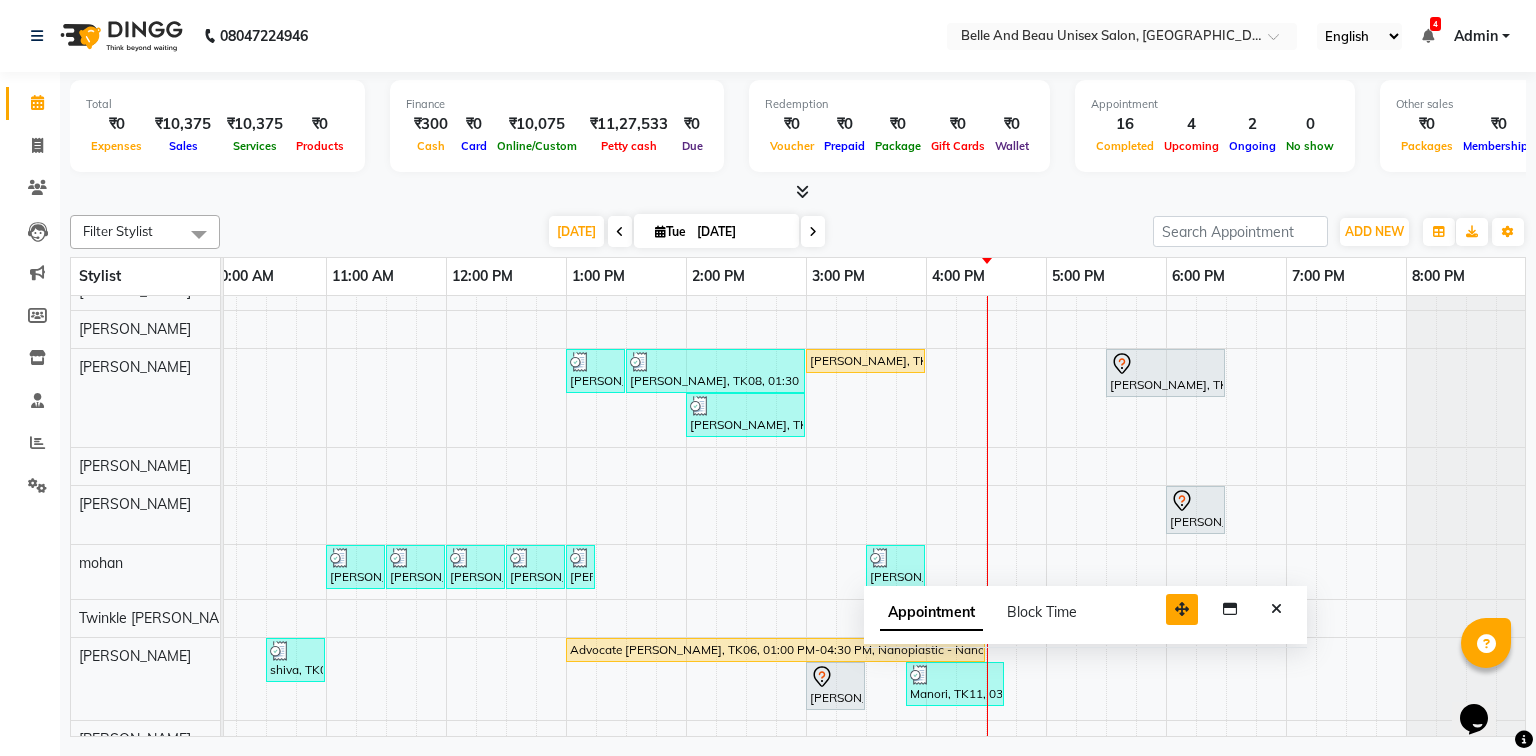 drag, startPoint x: 1401, startPoint y: 705, endPoint x: 1182, endPoint y: 607, distance: 239.92708 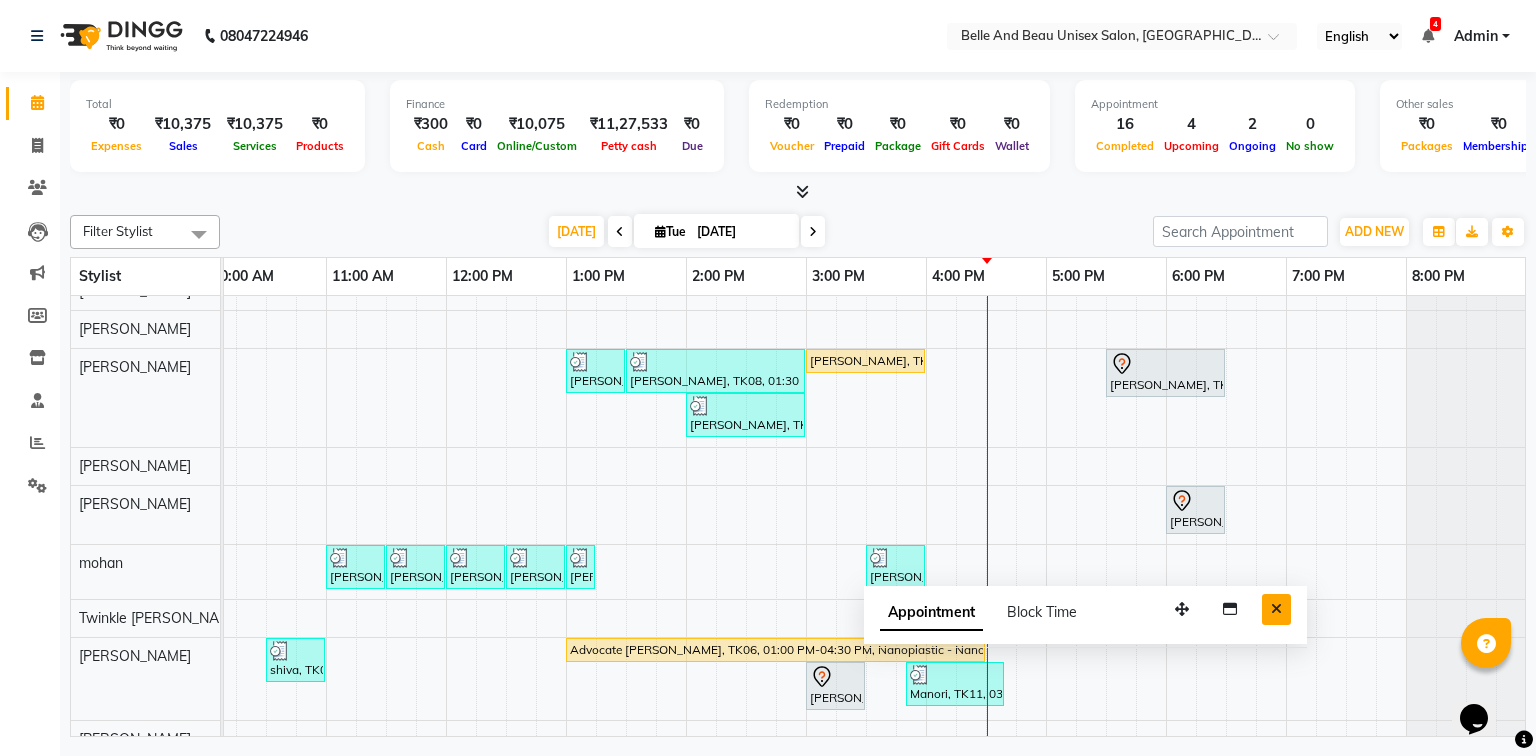 click at bounding box center [1276, 609] 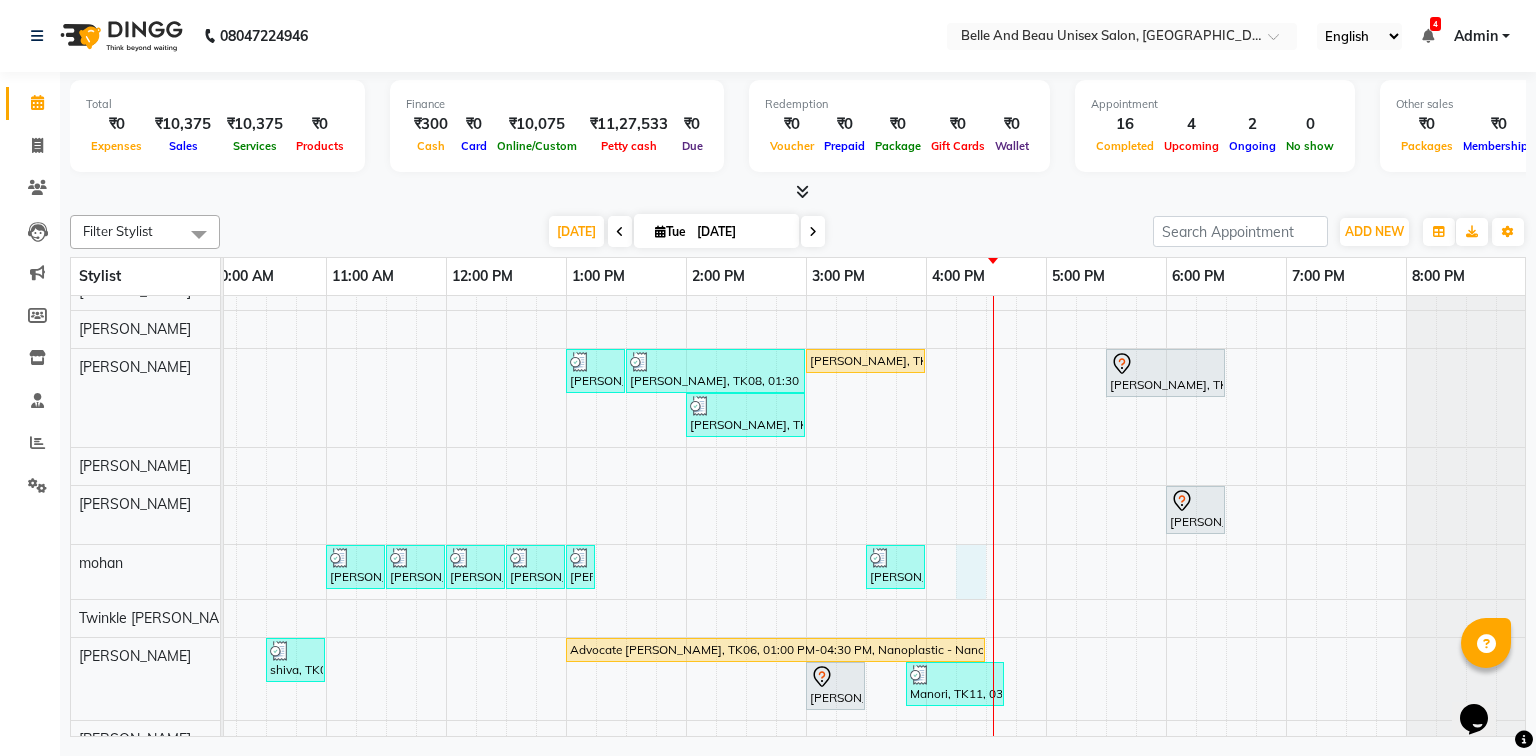 click on "Manori, TK02, 12:30 PM-03:15 PM, ginger & walnut,Bridal Package - Waxing (Honey)30 - Full Legs (₹500),Bridal Package - Waxing (Honey)30 - Full Hand (₹300),Waxing - Waxing30 - Underarm/SideLocks ([DEMOGRAPHIC_DATA]) (₹100),Bleach / Detan - Bleach / Detan30 - Face/ Neck Line (₹500)     [PERSON_NAME], TK12, 04:00 PM-04:30 PM, Hair Care - Hair Cut ([DEMOGRAPHIC_DATA])30 - Adult Hair Cut (Below 8)     [PERSON_NAME], TK12, 04:30 PM-04:40 PM, Threading - Eyebrow ([DEMOGRAPHIC_DATA])30 - Eyebrow     [PERSON_NAME], TK12, 04:45 PM-04:55 PM, Threading - [GEOGRAPHIC_DATA] ([DEMOGRAPHIC_DATA])30 - Upper Lip             [PERSON_NAME], TK01, 06:30 PM-07:00 PM, Nail Art - Nail Art30 - Nail Extension     Manori, TK11, 12:50 PM-03:50 PM, ginger & walnut,Waxing - Waxing30 - Underarm/SideLocks ([DEMOGRAPHIC_DATA]),Bleach / Detan - Bleach / Detan30 - Face/ Neck Line,Waxing - Waxing30 - Full Arms ([DEMOGRAPHIC_DATA]),Waxing - Waxing30 - Full Legs ([DEMOGRAPHIC_DATA])     [PERSON_NAME], TK08, 01:00 PM-01:30 PM, Waxing - Premium Flavoured Rica Wax30 - Full Legs ([DEMOGRAPHIC_DATA])" at bounding box center [746, 466] 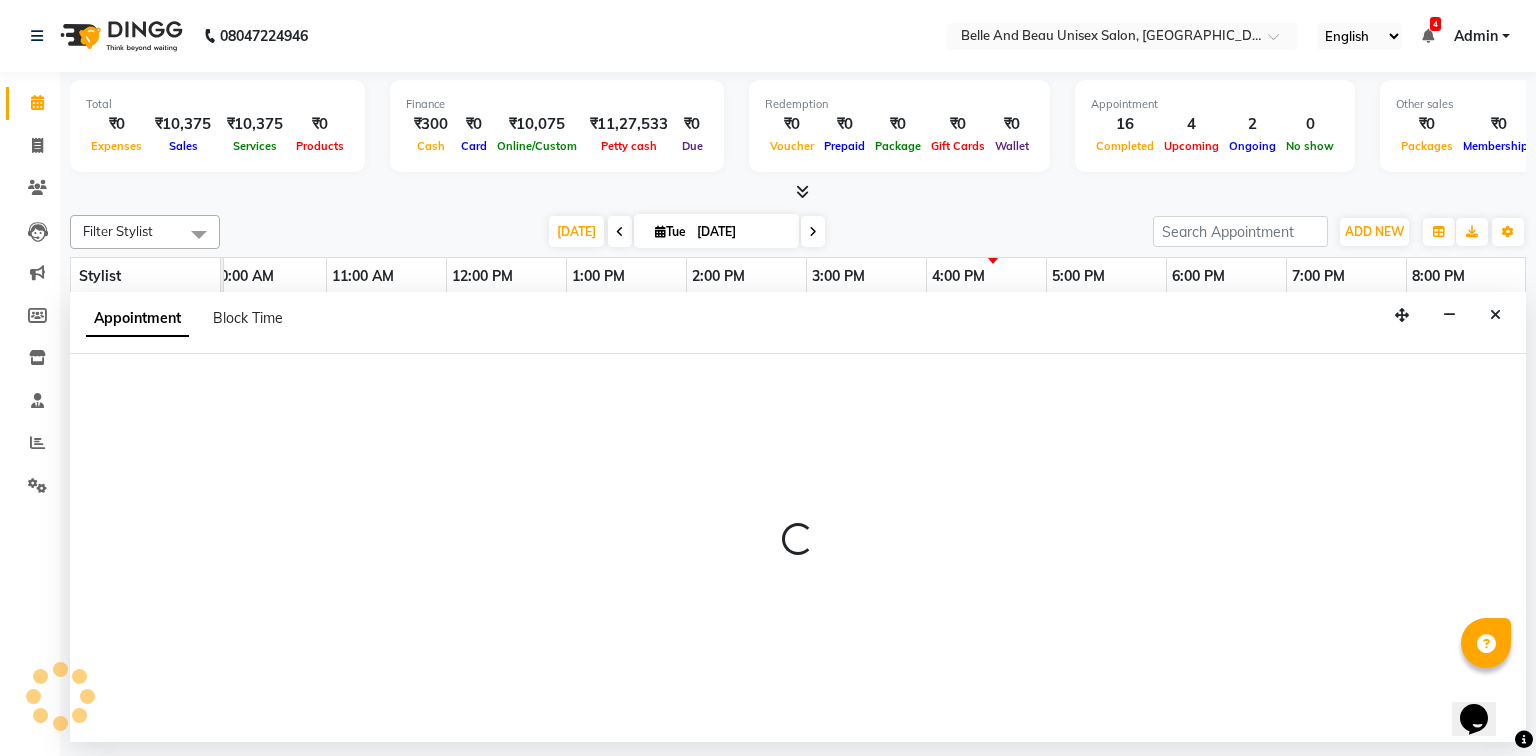 select on "65137" 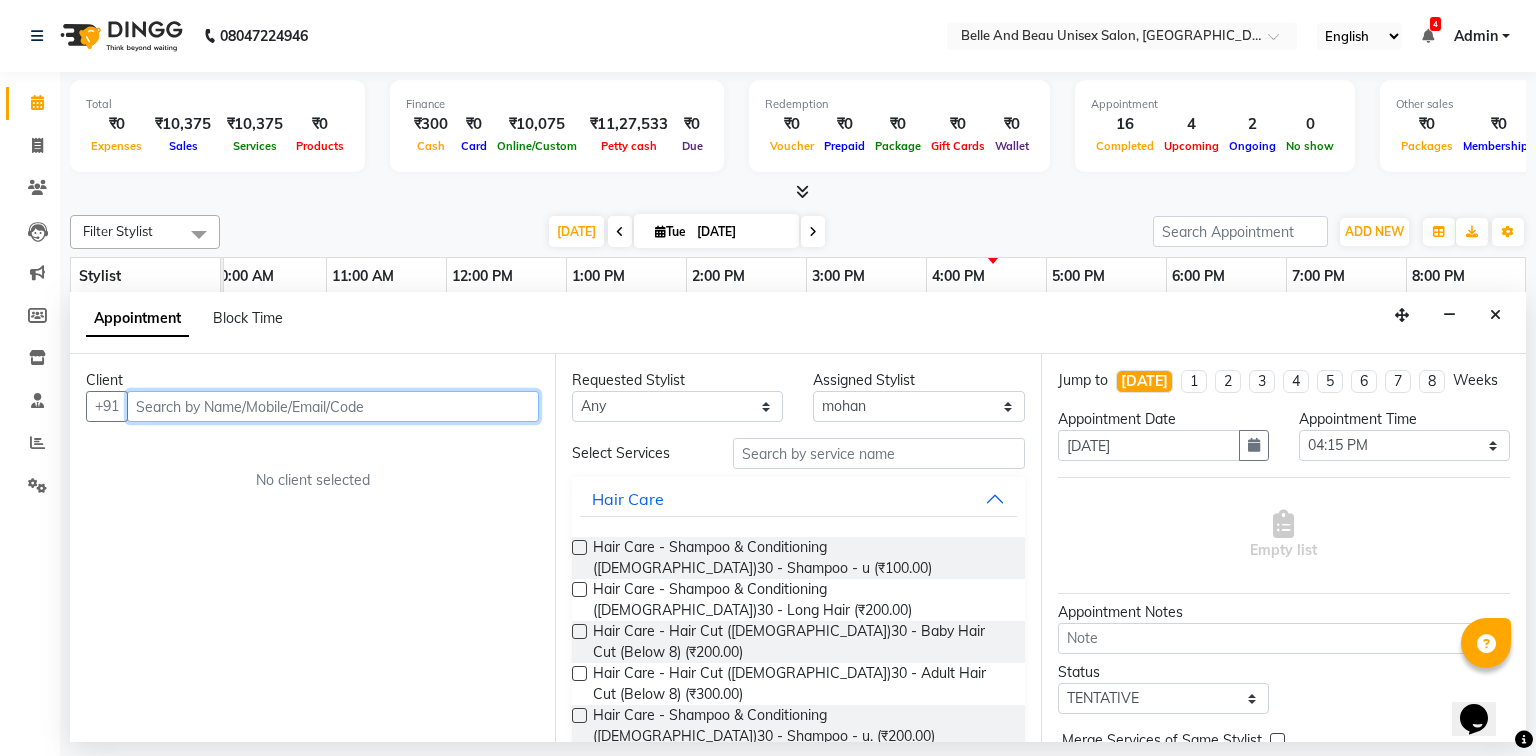 click at bounding box center (333, 406) 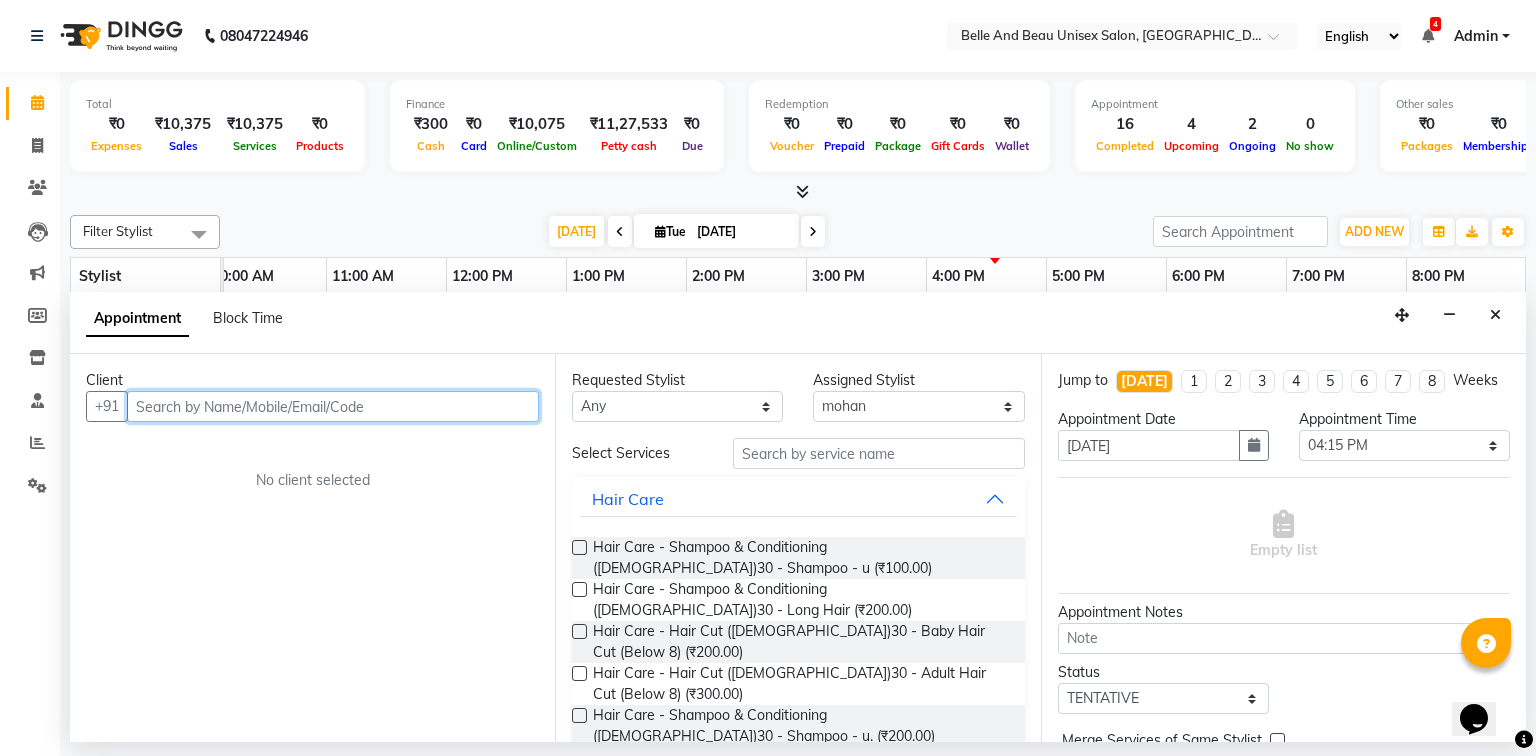 click at bounding box center (333, 406) 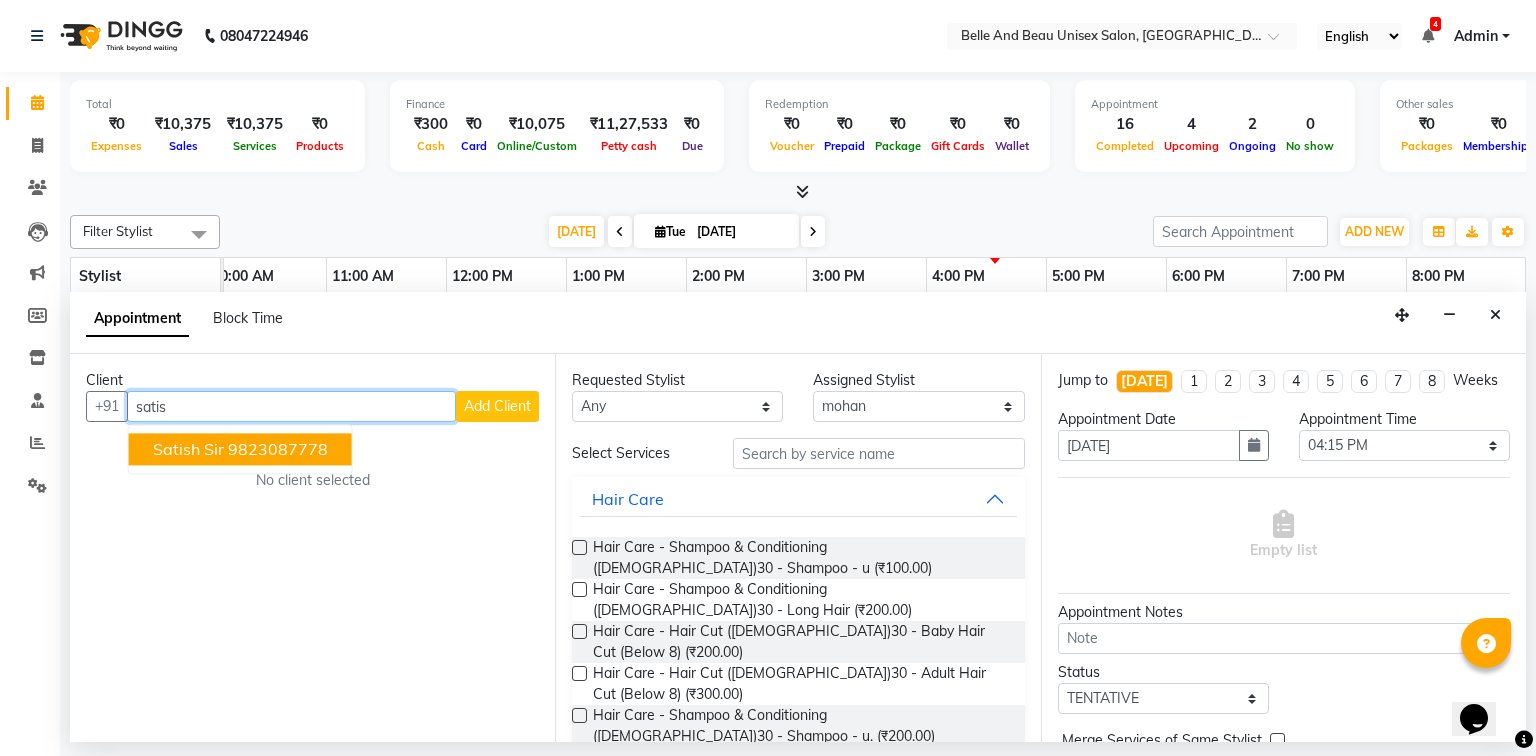 click on "satish sir" at bounding box center (188, 450) 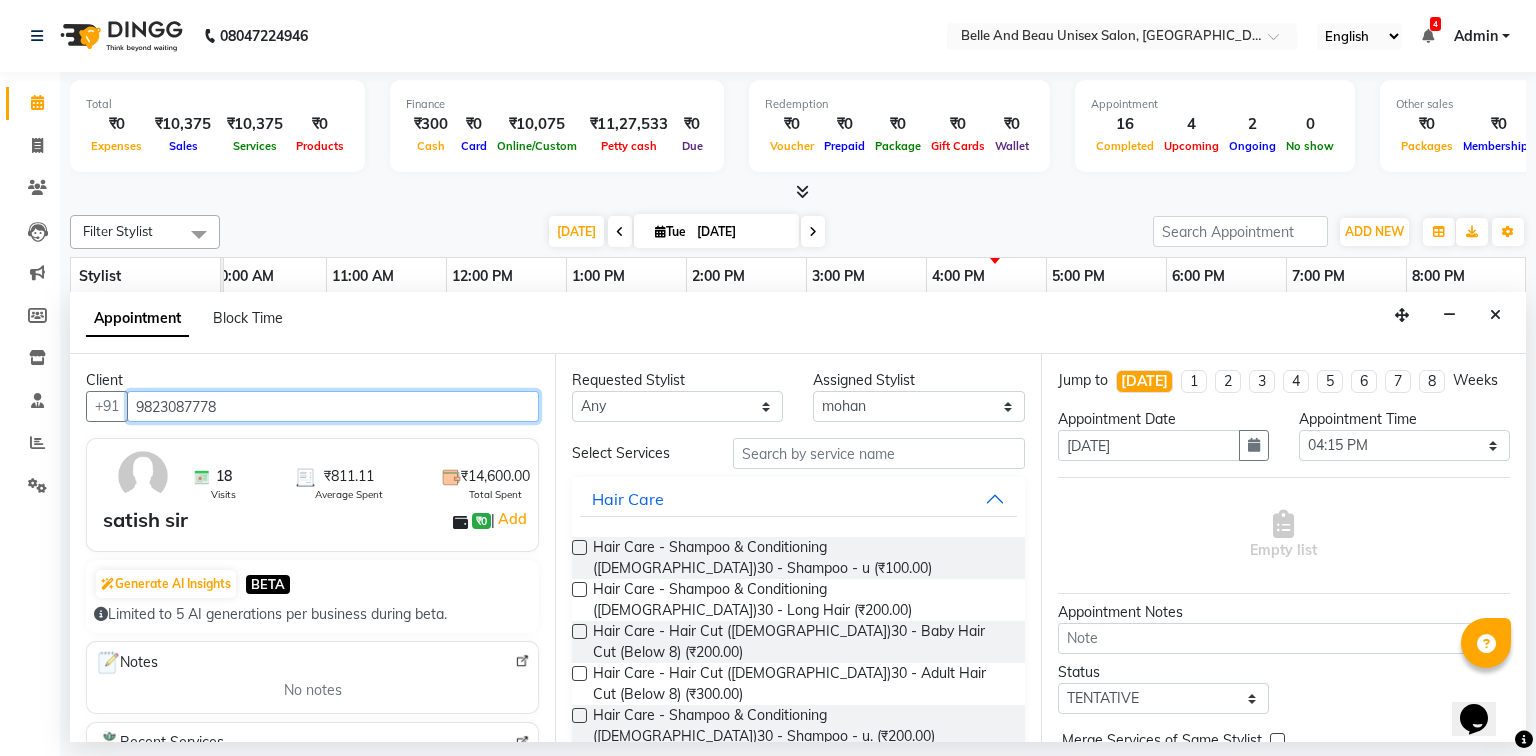 type on "9823087778" 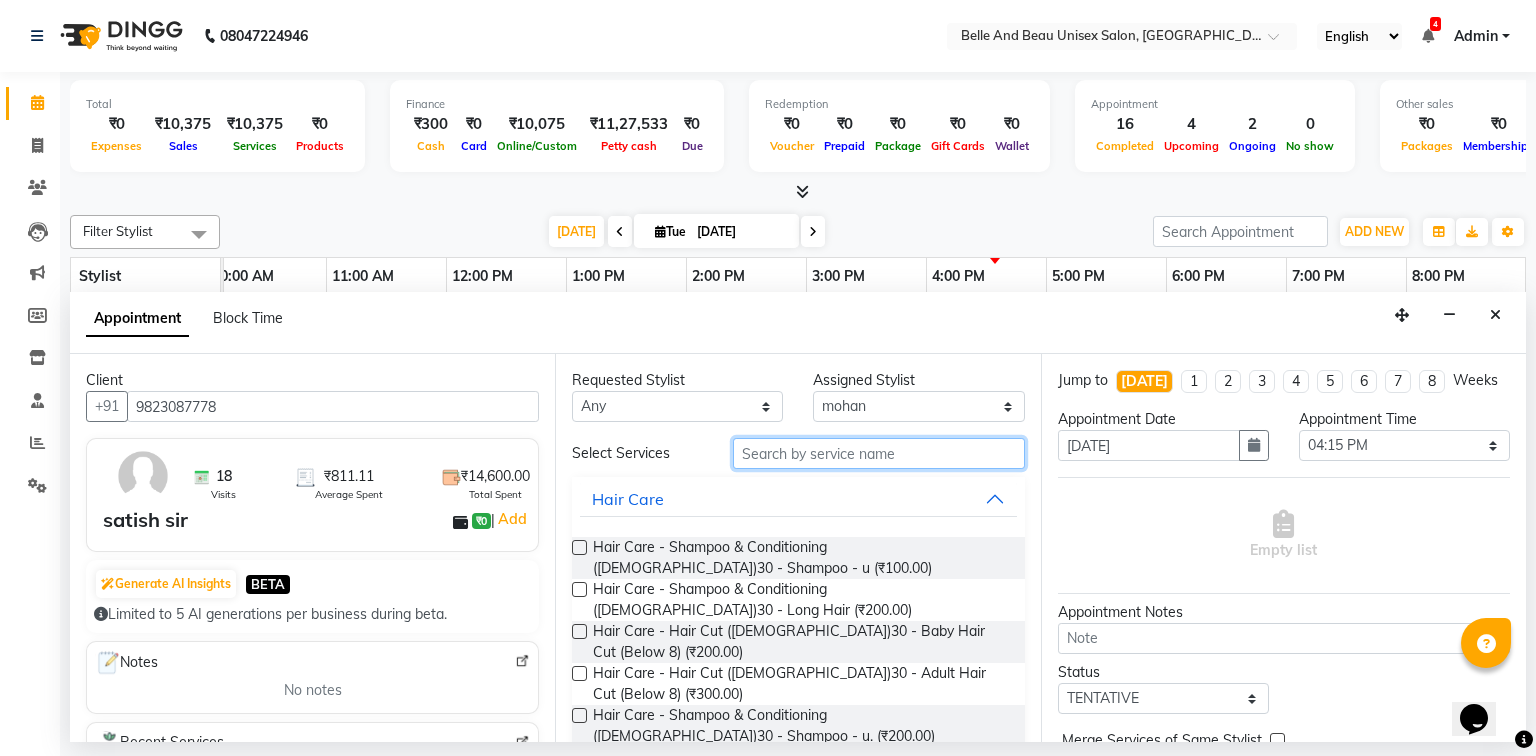 click at bounding box center (879, 453) 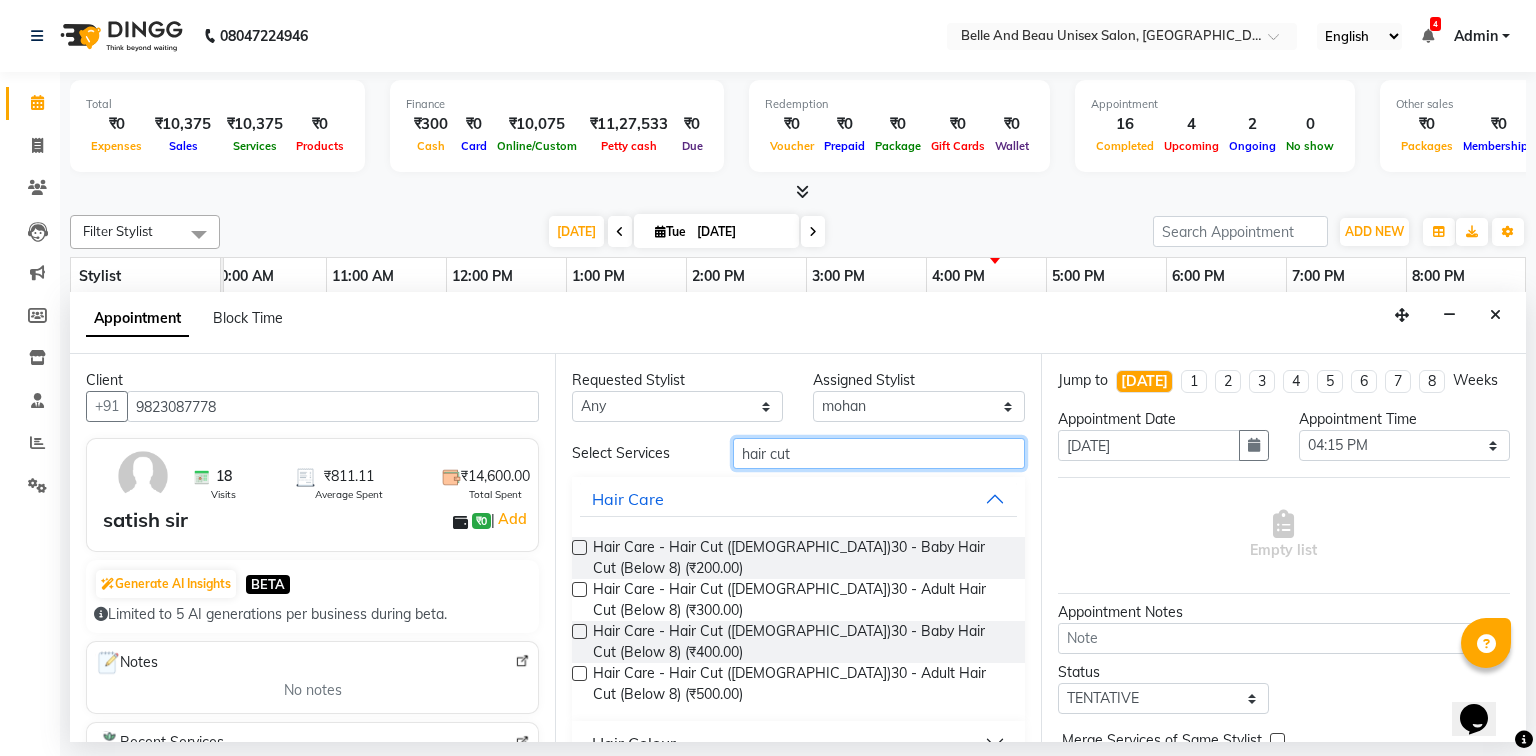type on "hair cut" 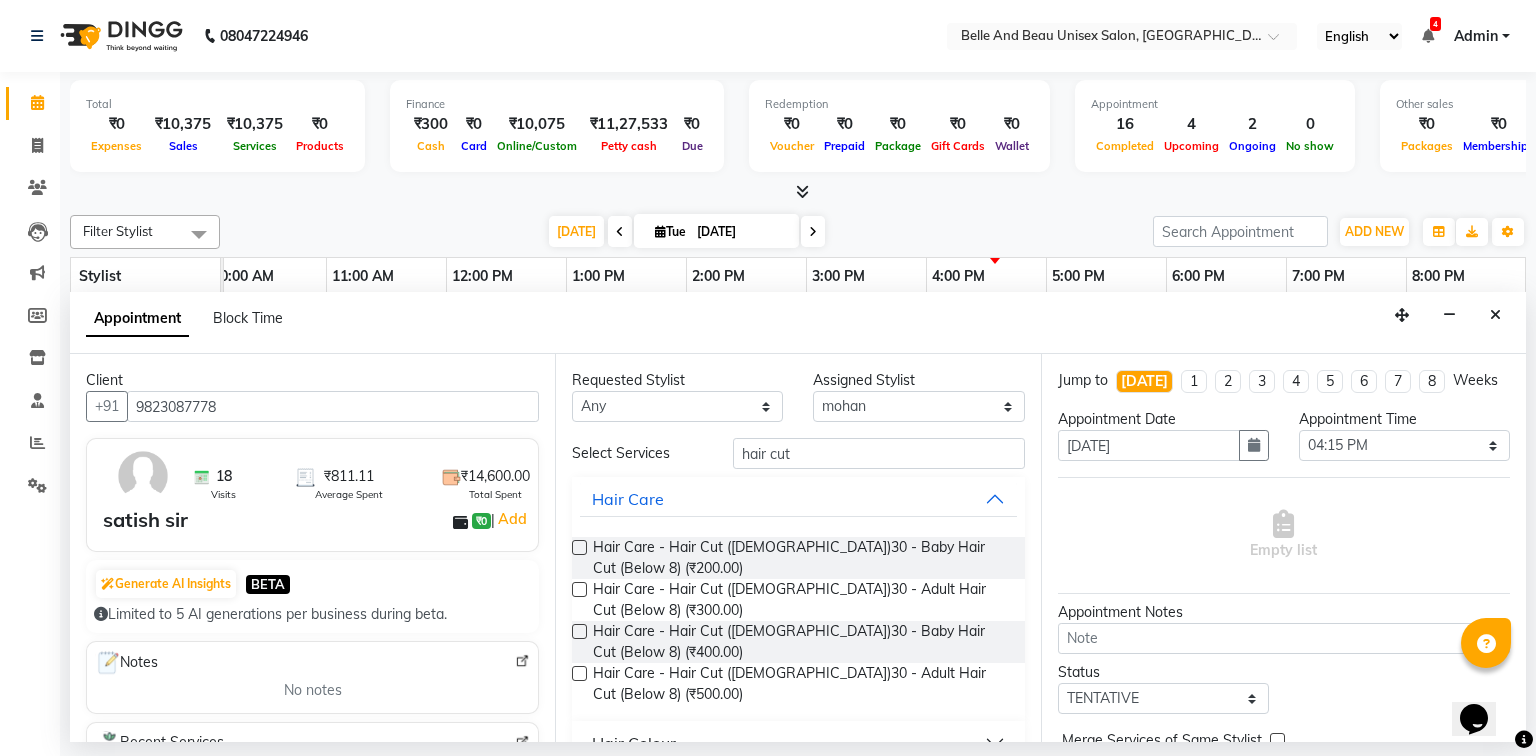 click at bounding box center (579, 589) 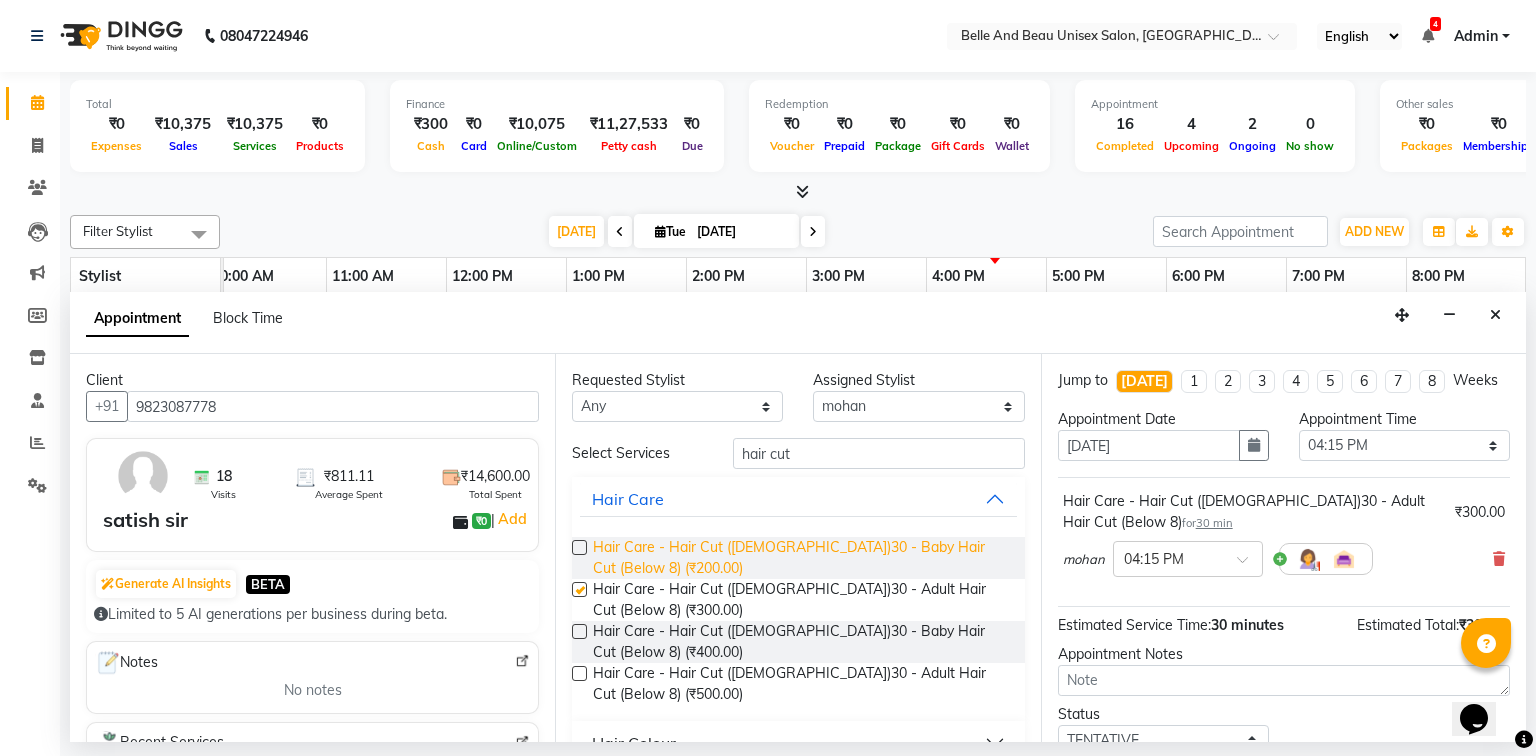 checkbox on "false" 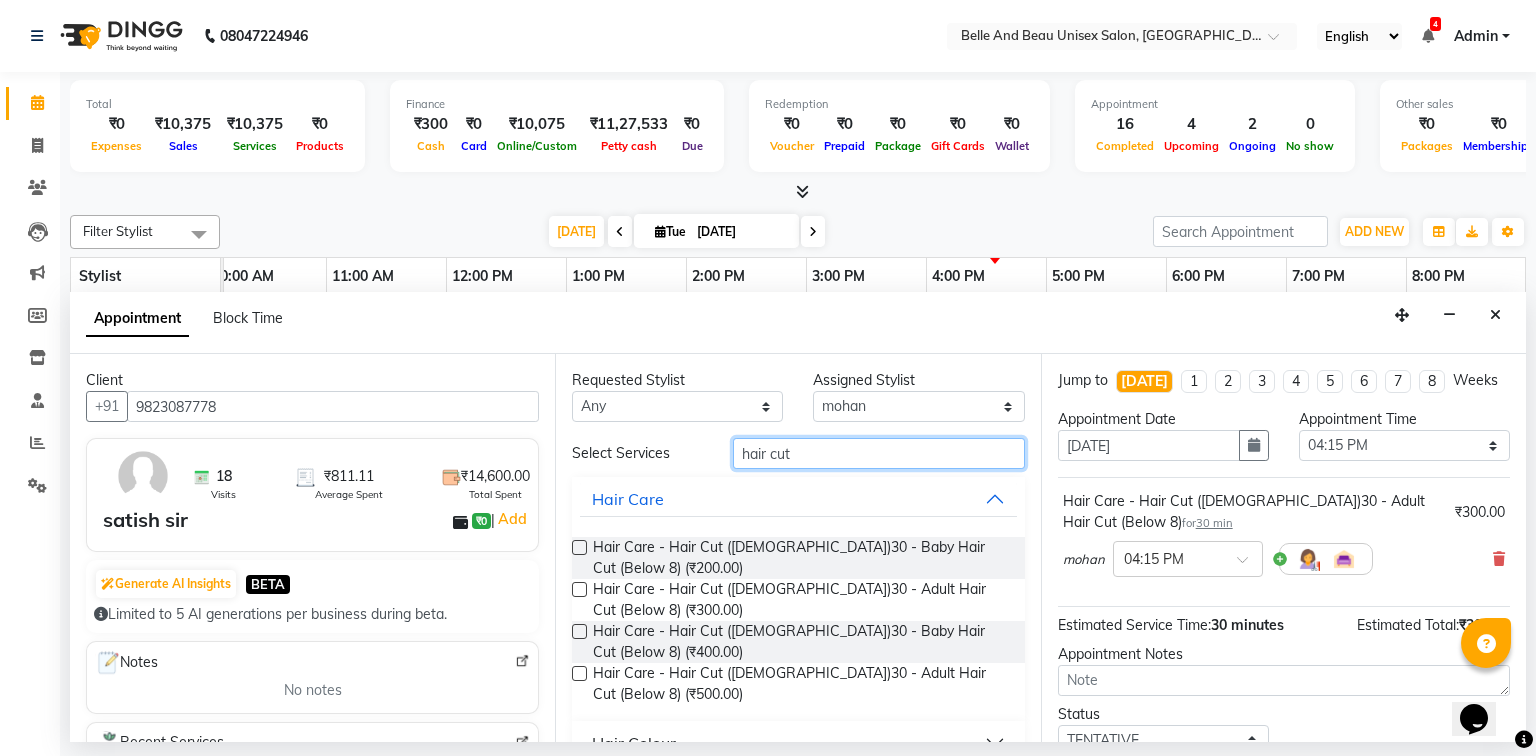 click on "hair cut" at bounding box center (879, 453) 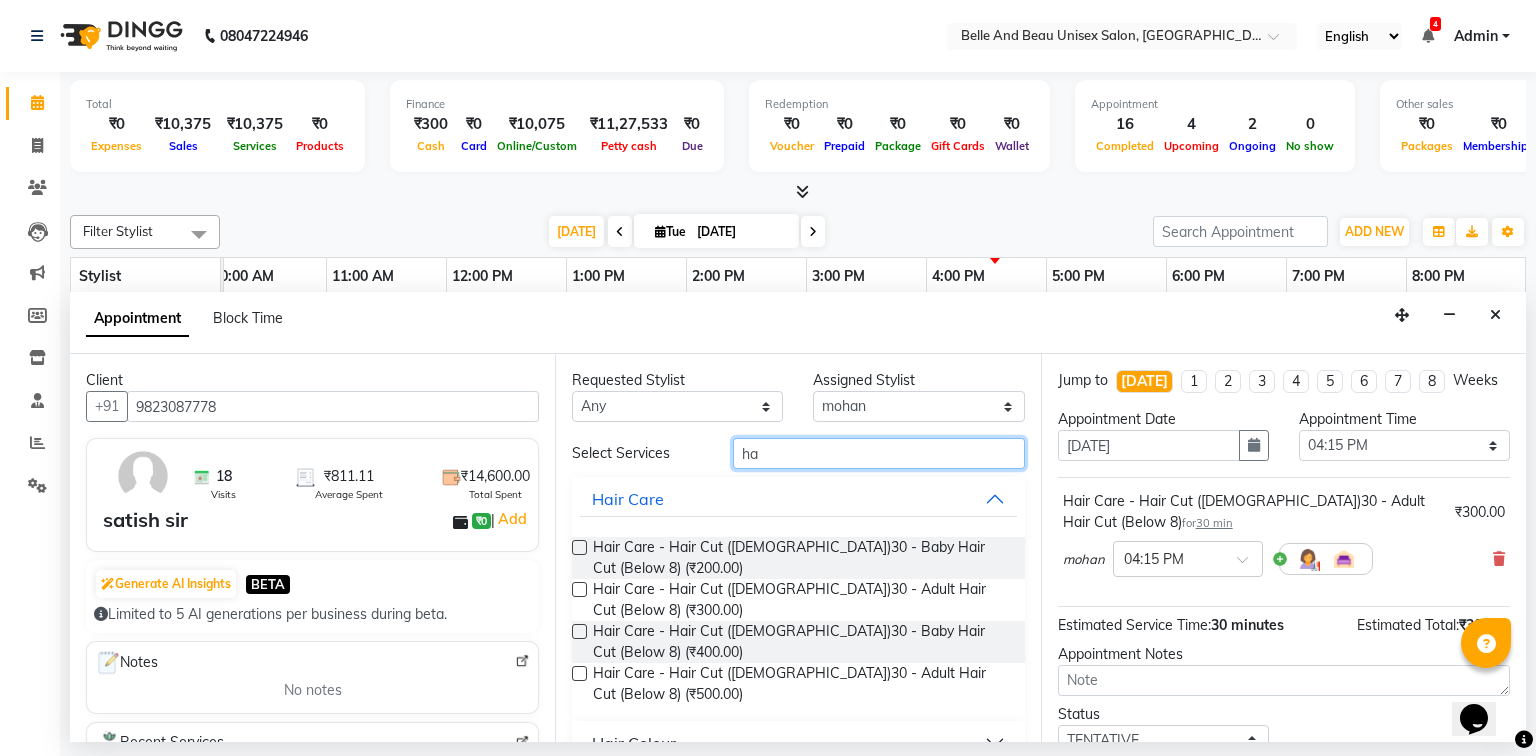 type on "h" 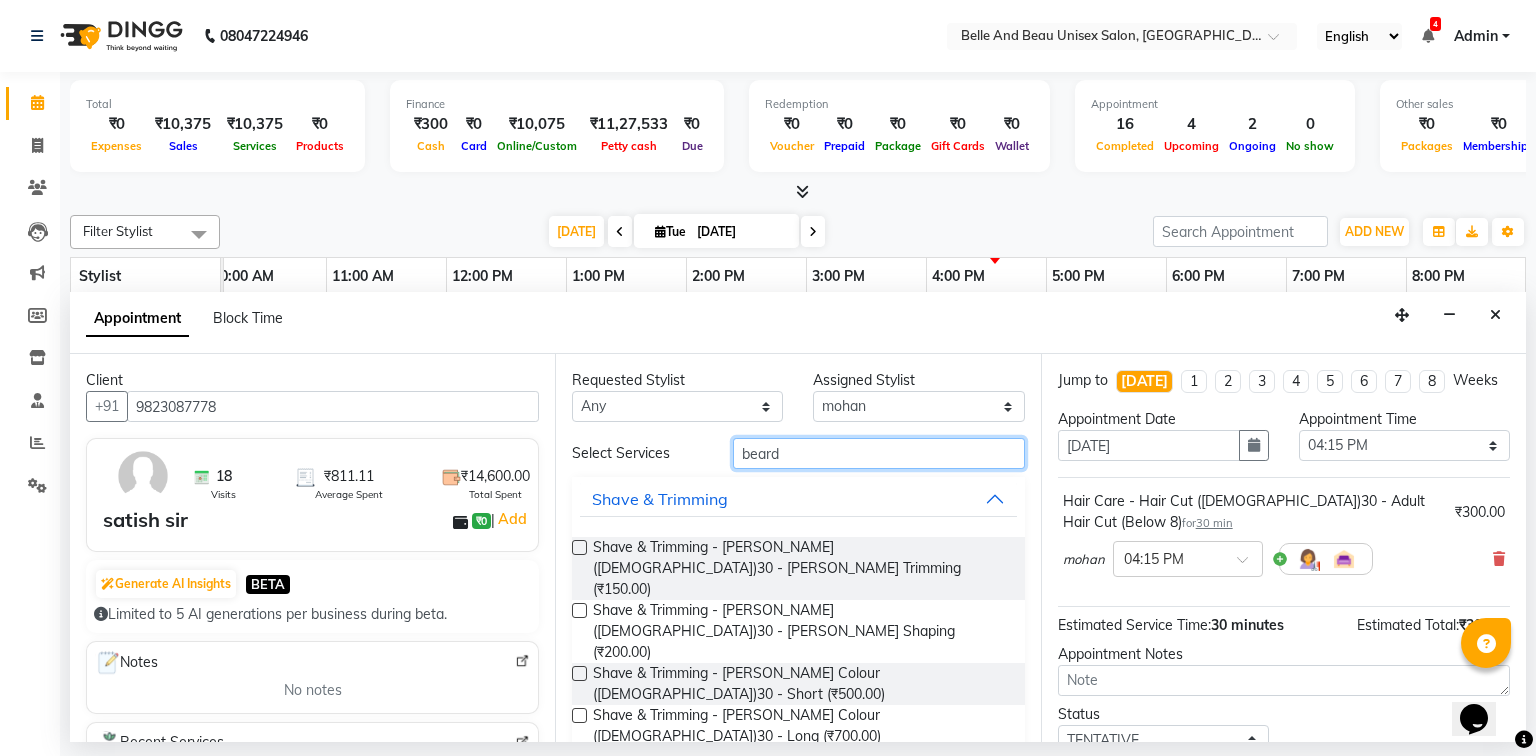 type on "beard" 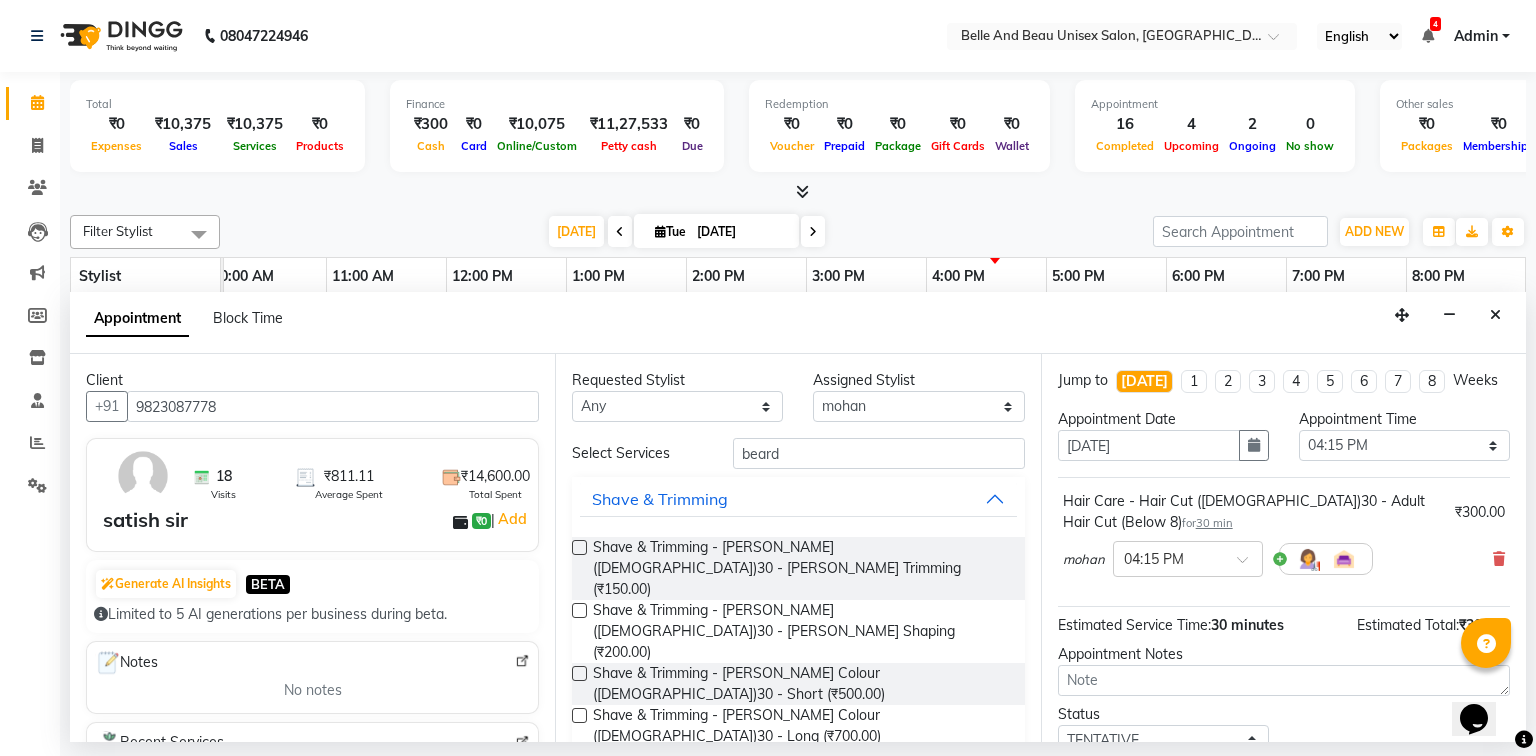 click at bounding box center (579, 610) 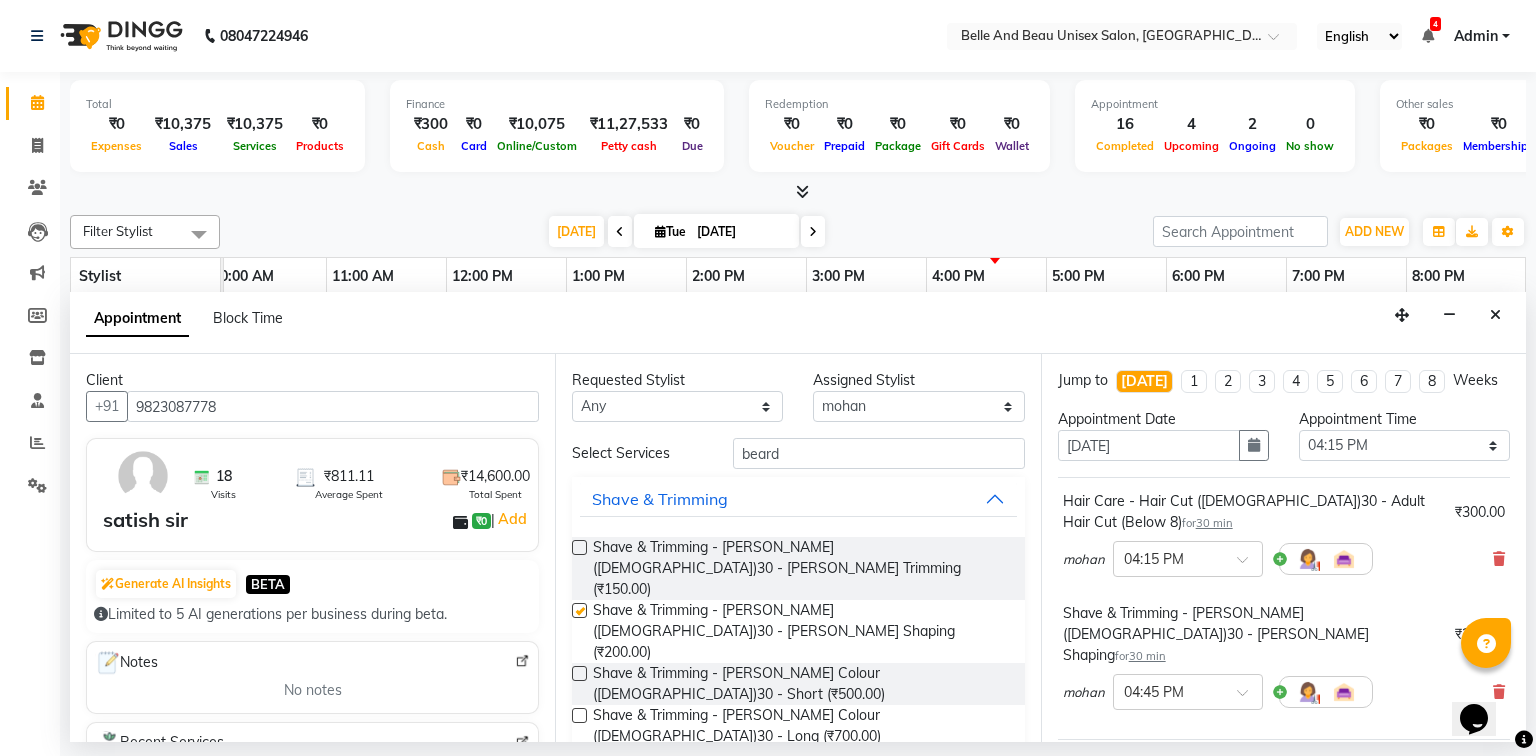 checkbox on "false" 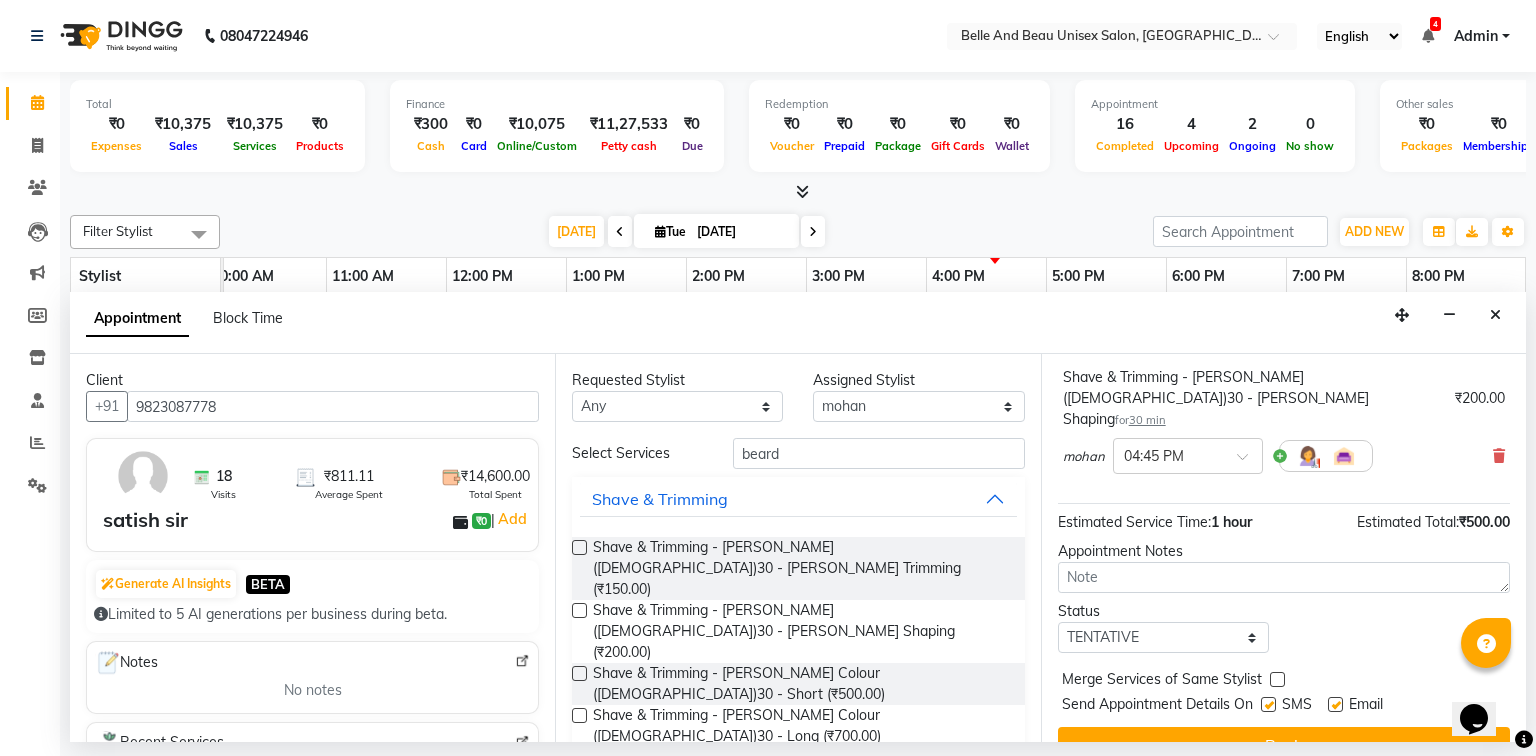 scroll, scrollTop: 251, scrollLeft: 0, axis: vertical 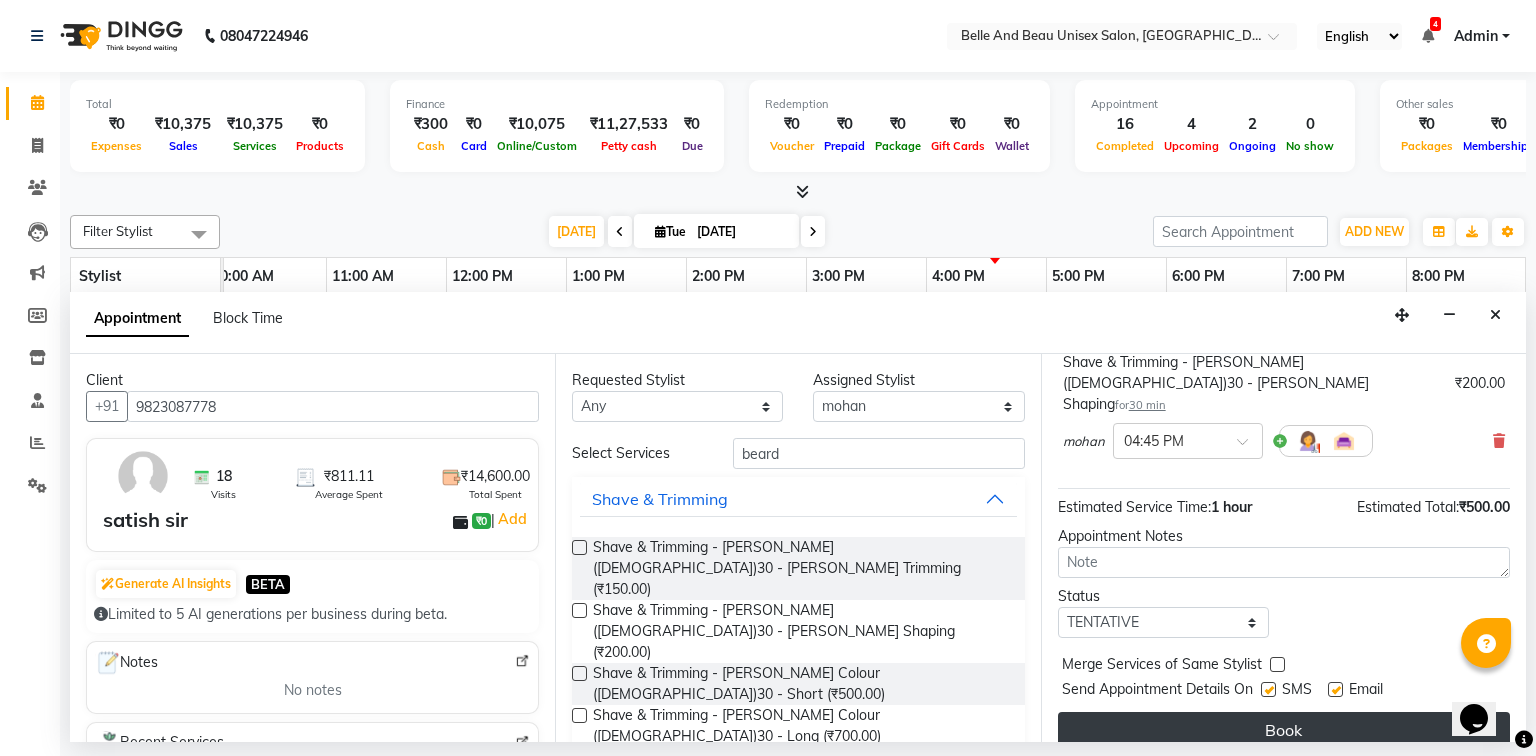 click on "Book" at bounding box center (1284, 730) 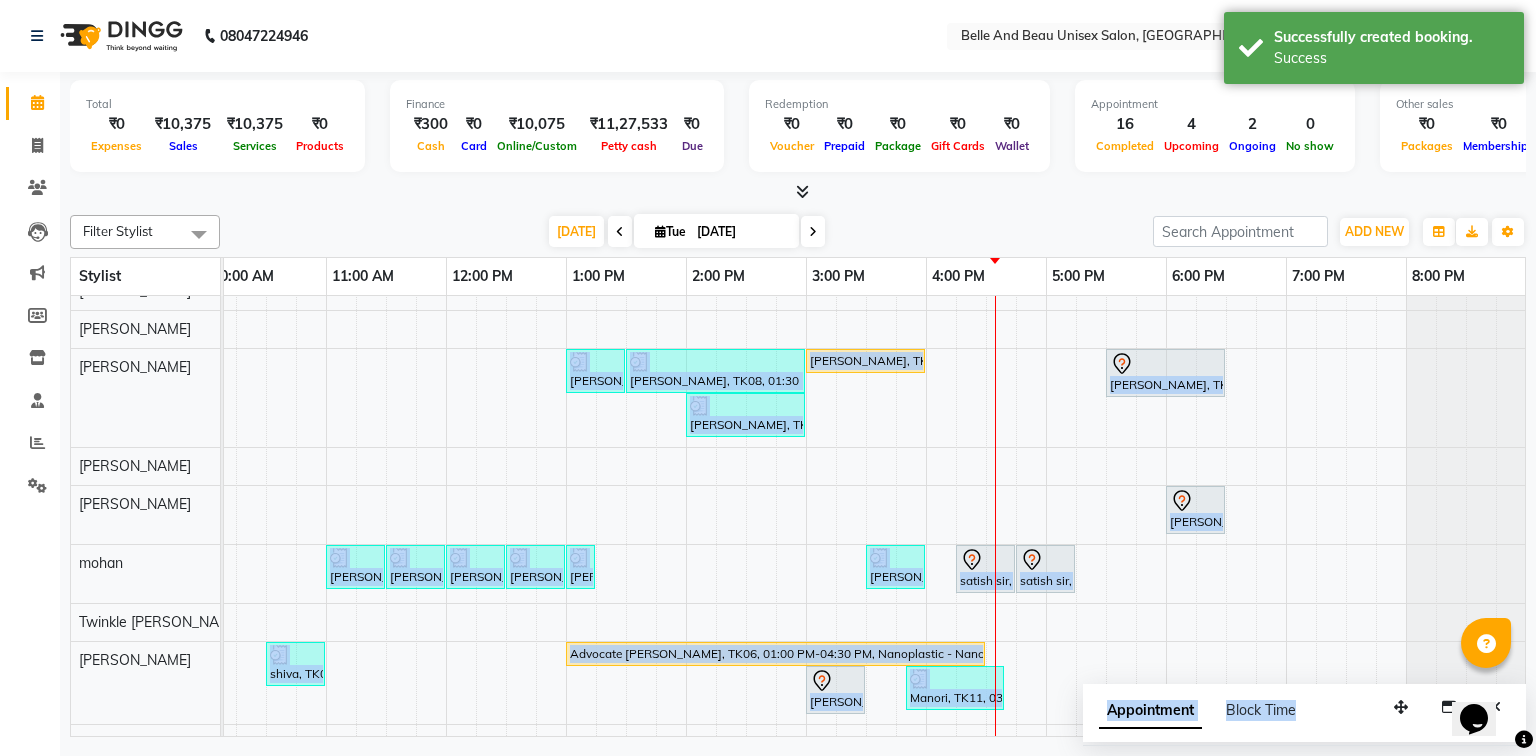 drag, startPoint x: 1340, startPoint y: 709, endPoint x: 1360, endPoint y: 674, distance: 40.311287 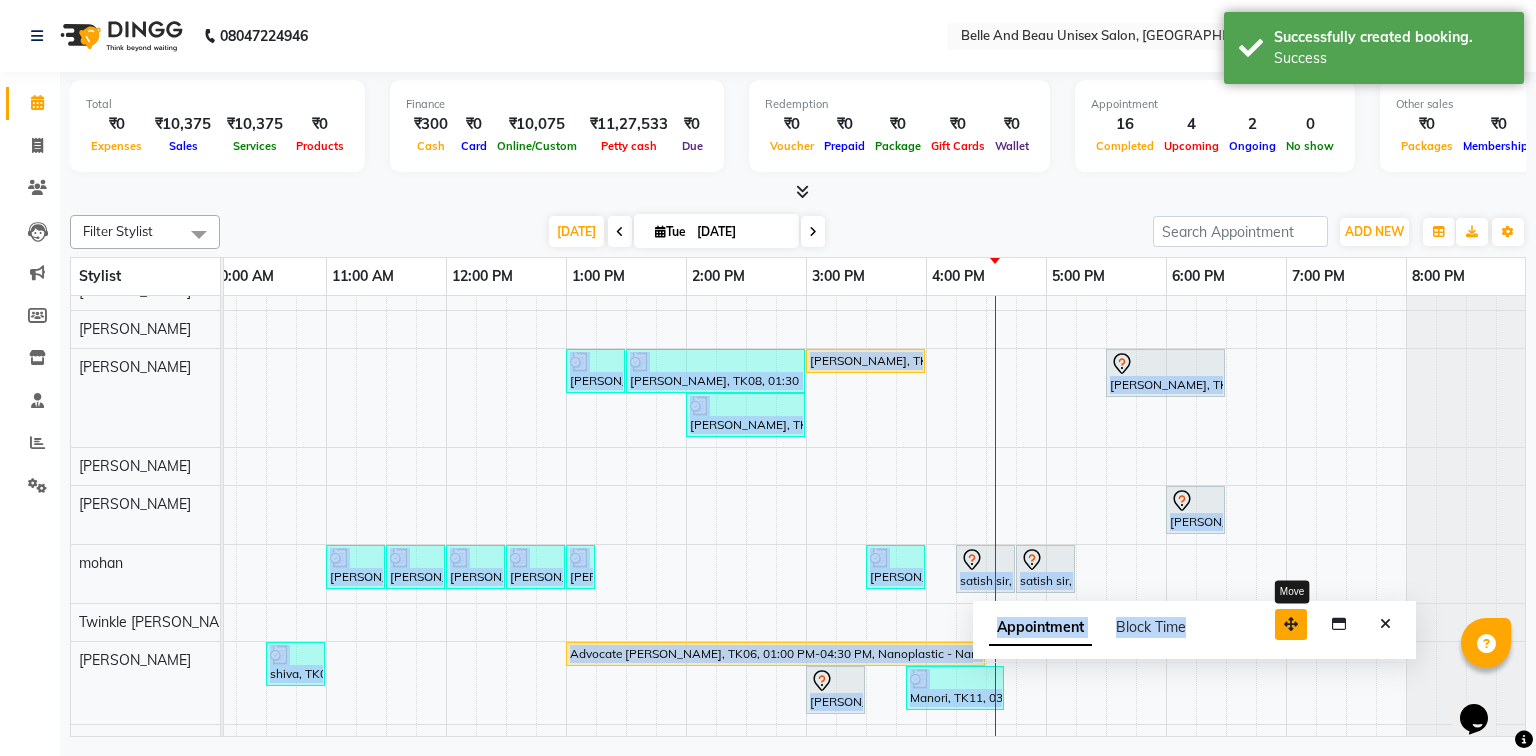 drag, startPoint x: 1404, startPoint y: 713, endPoint x: 1294, endPoint y: 630, distance: 137.80058 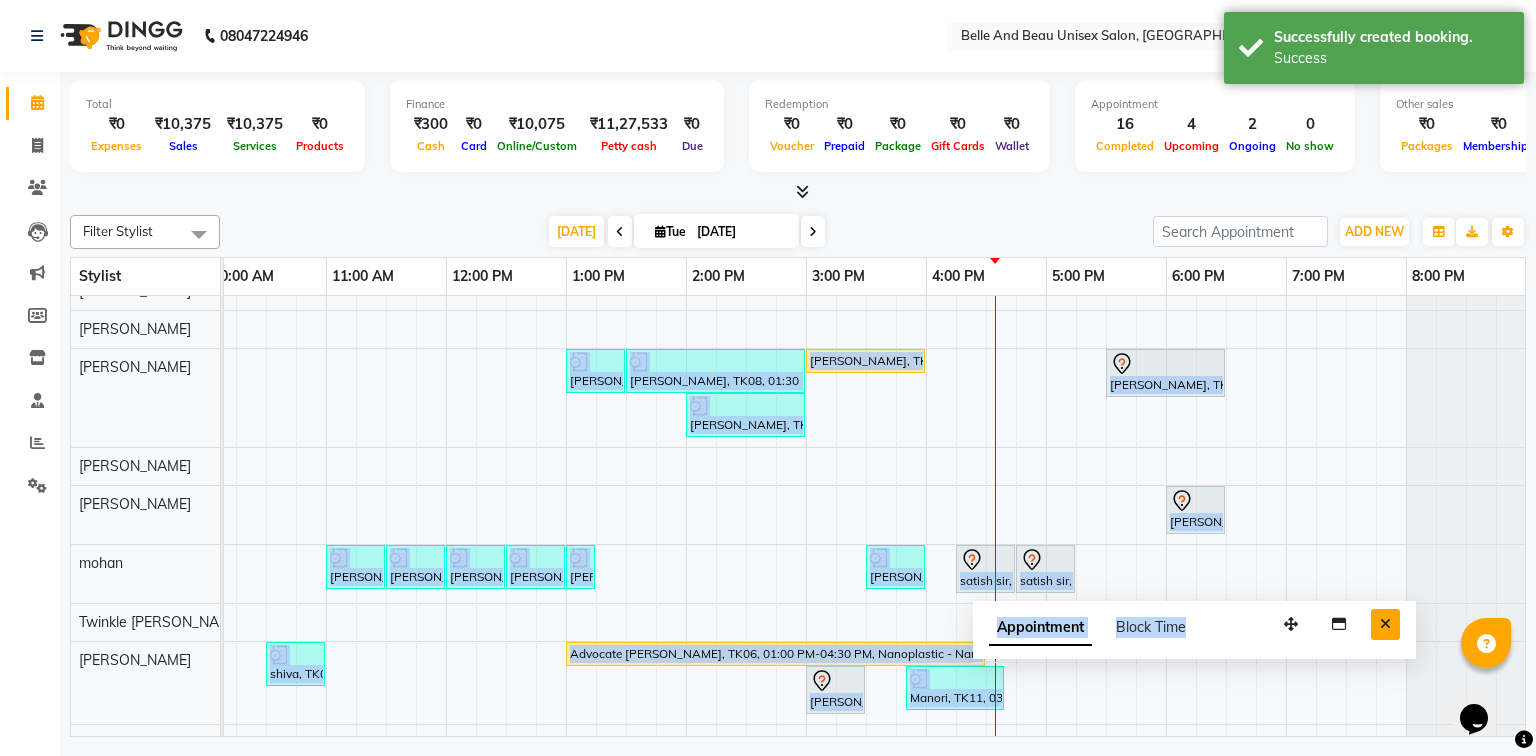 click at bounding box center [1385, 624] 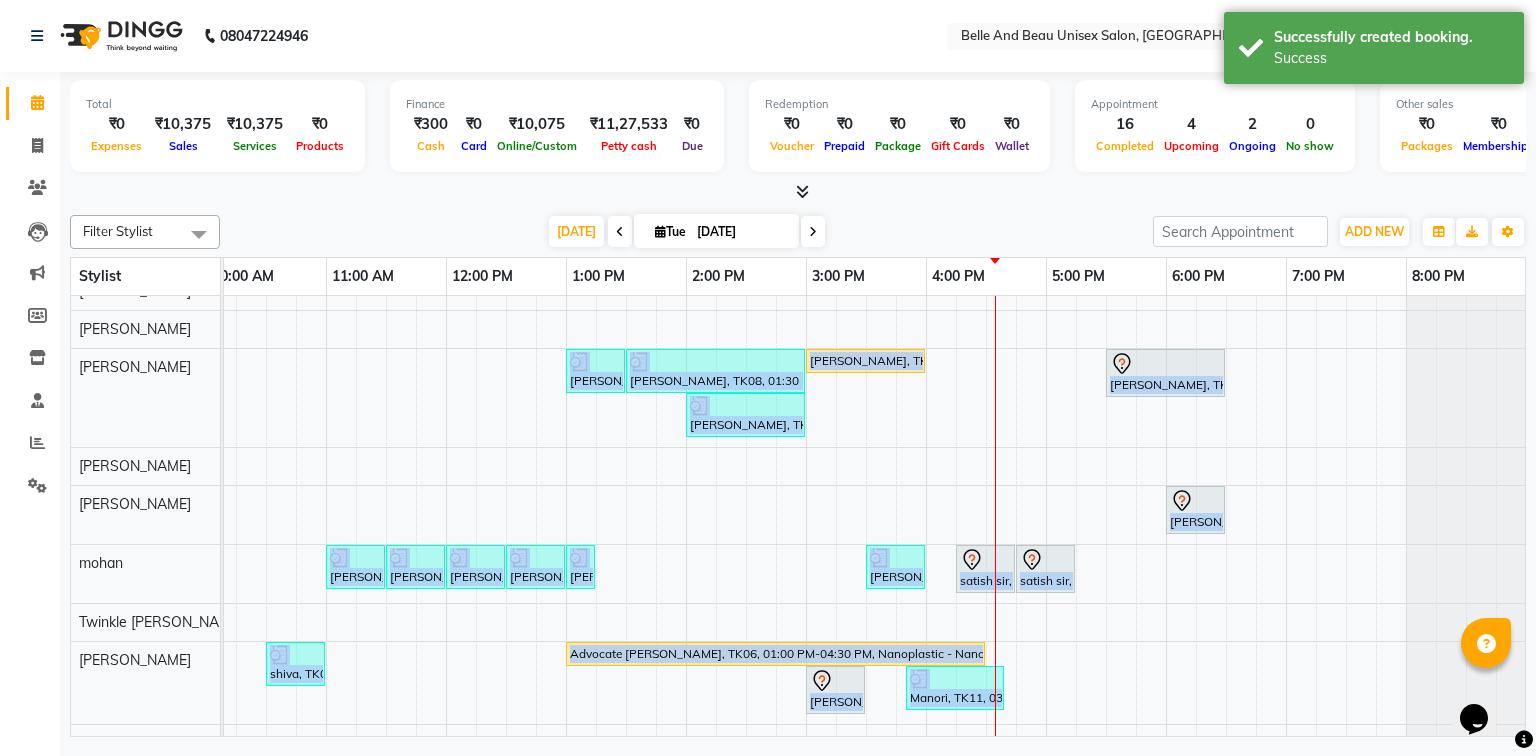 scroll, scrollTop: 37, scrollLeft: 258, axis: both 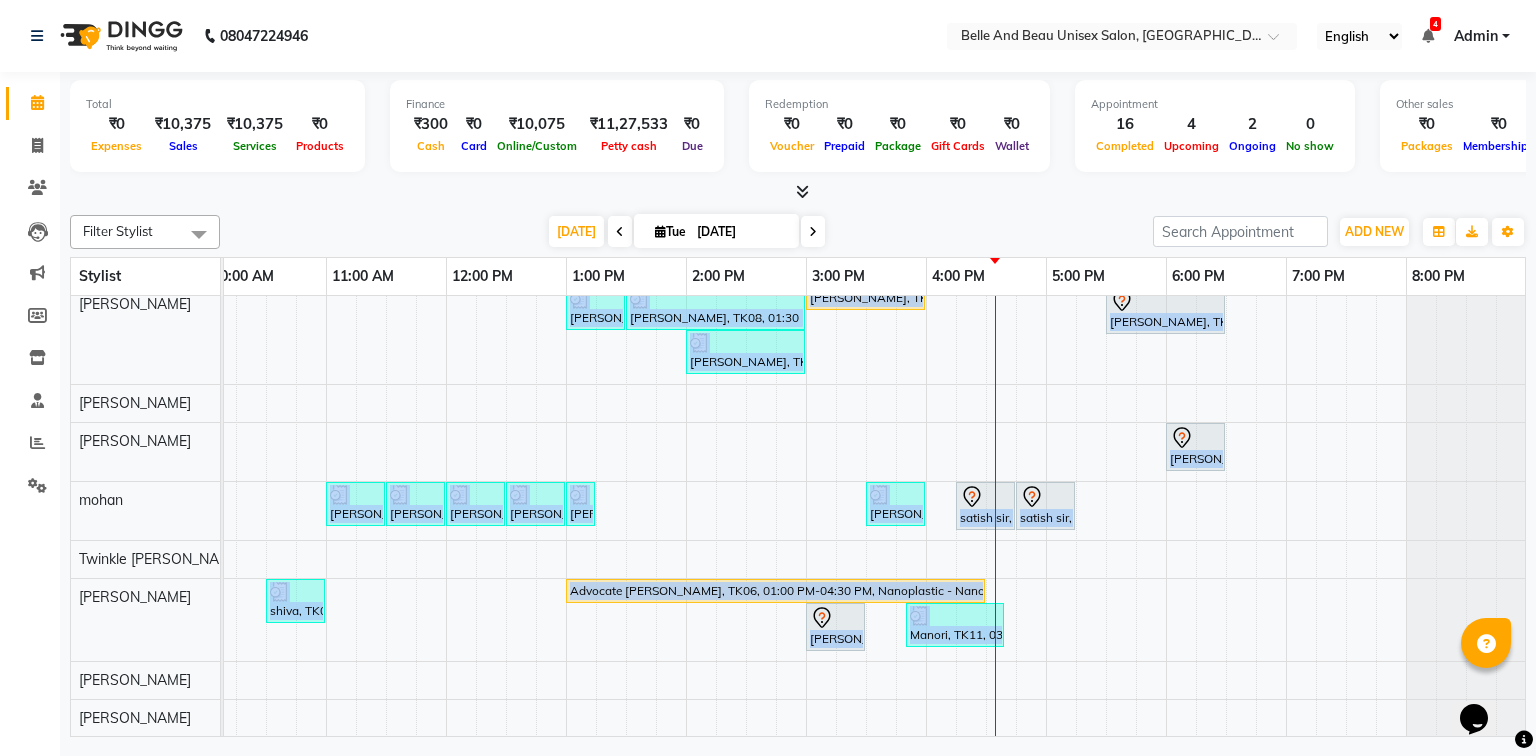 click on "Manori, TK02, 12:30 PM-03:15 PM, ginger & walnut,Bridal Package - Waxing (Honey)30 - Full Legs (₹500),Bridal Package - Waxing (Honey)30 - Full Hand (₹300),Waxing - Waxing30 - Underarm/SideLocks ([DEMOGRAPHIC_DATA]) (₹100),Bleach / Detan - Bleach / Detan30 - Face/ Neck Line (₹500)     [PERSON_NAME], TK12, 04:00 PM-04:30 PM, Hair Care - Hair Cut ([DEMOGRAPHIC_DATA])30 - Adult Hair Cut (Below 8)     [PERSON_NAME], TK12, 04:30 PM-04:40 PM, Threading - Eyebrow ([DEMOGRAPHIC_DATA])30 - Eyebrow     [PERSON_NAME], TK12, 04:45 PM-04:55 PM, Threading - [GEOGRAPHIC_DATA] ([DEMOGRAPHIC_DATA])30 - Upper Lip             [PERSON_NAME], TK01, 06:30 PM-07:00 PM, Nail Art - Nail Art30 - Nail Extension     Manori, TK11, 12:50 PM-03:50 PM, ginger & walnut,Waxing - Waxing30 - Underarm/SideLocks ([DEMOGRAPHIC_DATA]),Bleach / Detan - Bleach / Detan30 - Face/ Neck Line,Waxing - Waxing30 - Full Arms ([DEMOGRAPHIC_DATA]),Waxing - Waxing30 - Full Legs ([DEMOGRAPHIC_DATA])     [PERSON_NAME], TK08, 01:00 PM-01:30 PM, Waxing - Premium Flavoured Rica Wax30 - Full Legs ([DEMOGRAPHIC_DATA])" at bounding box center [746, 405] 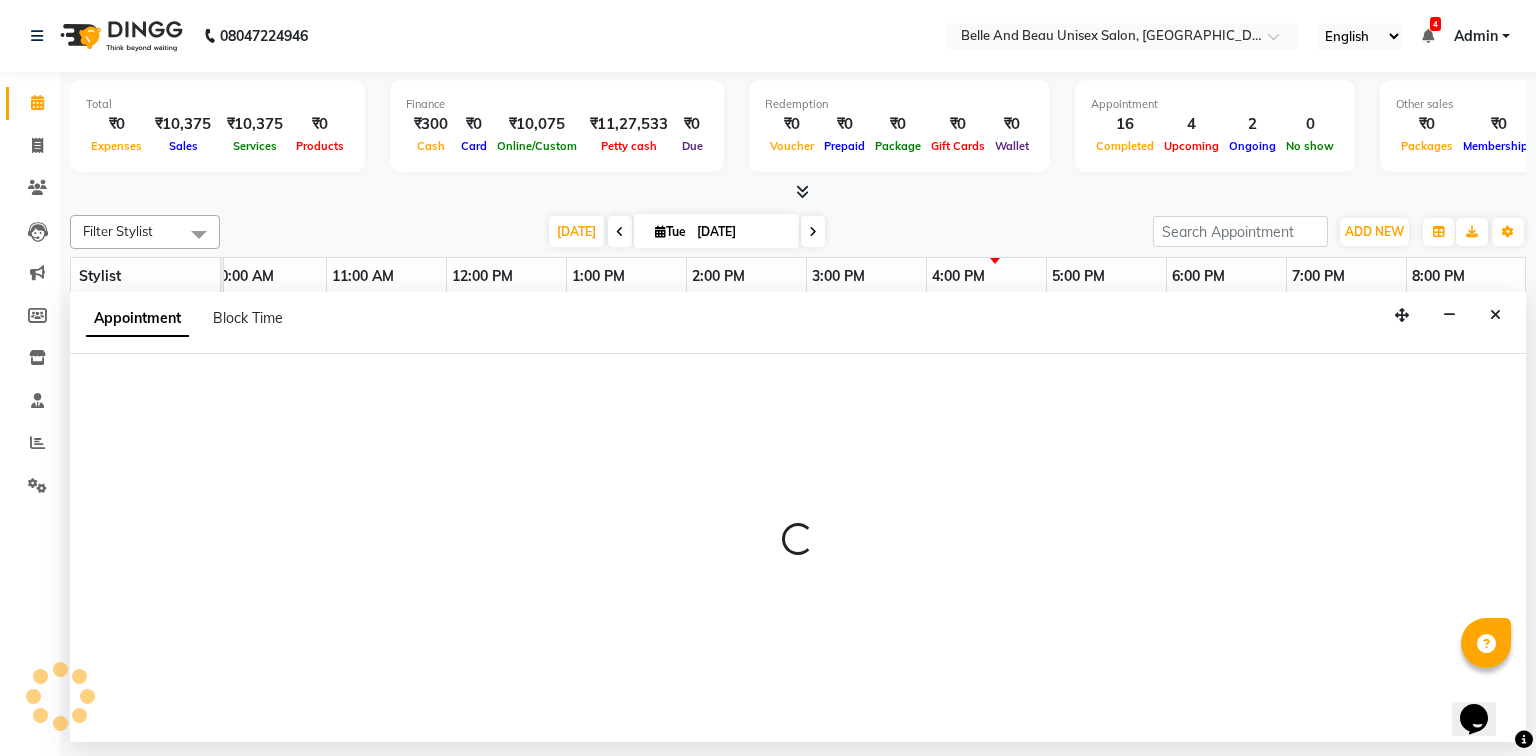 select on "83443" 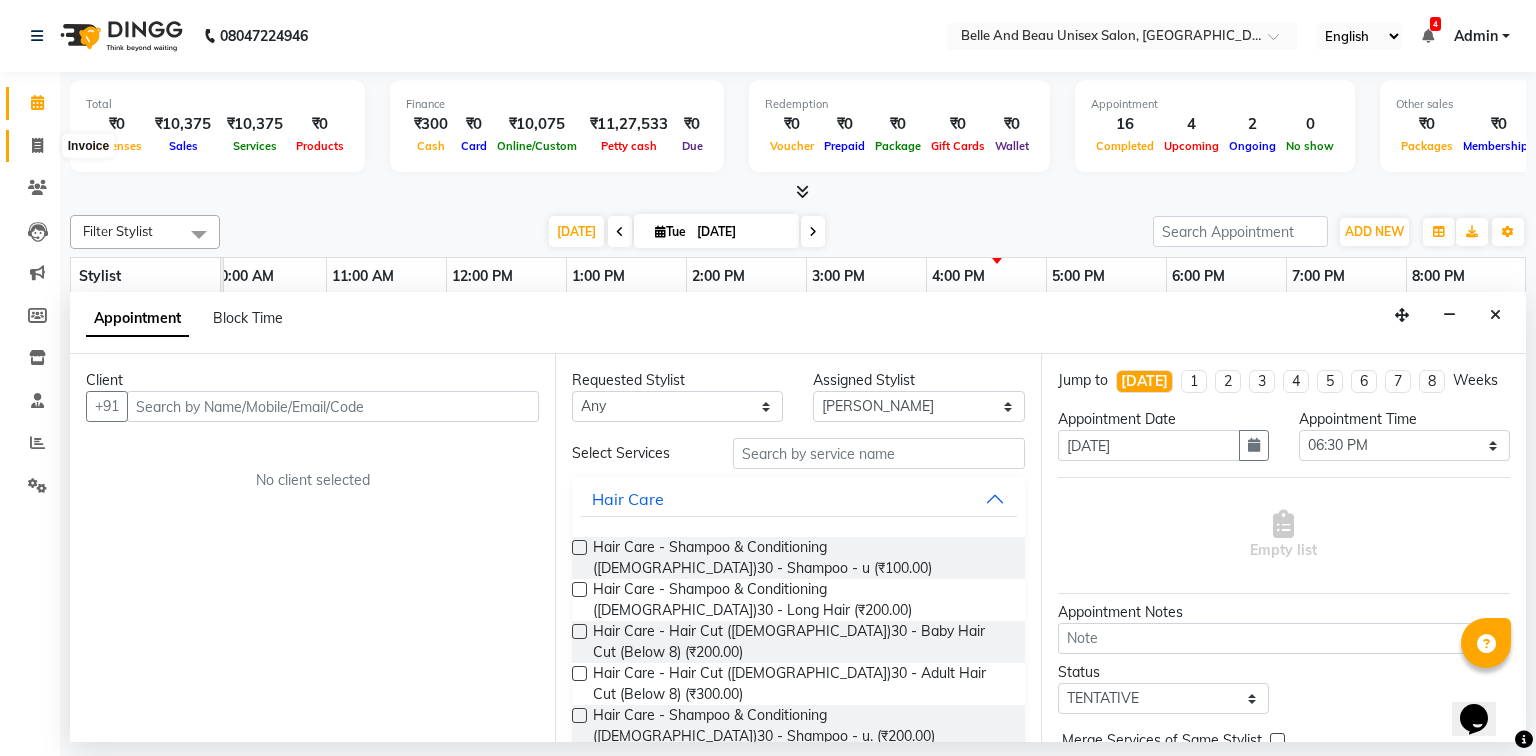 click 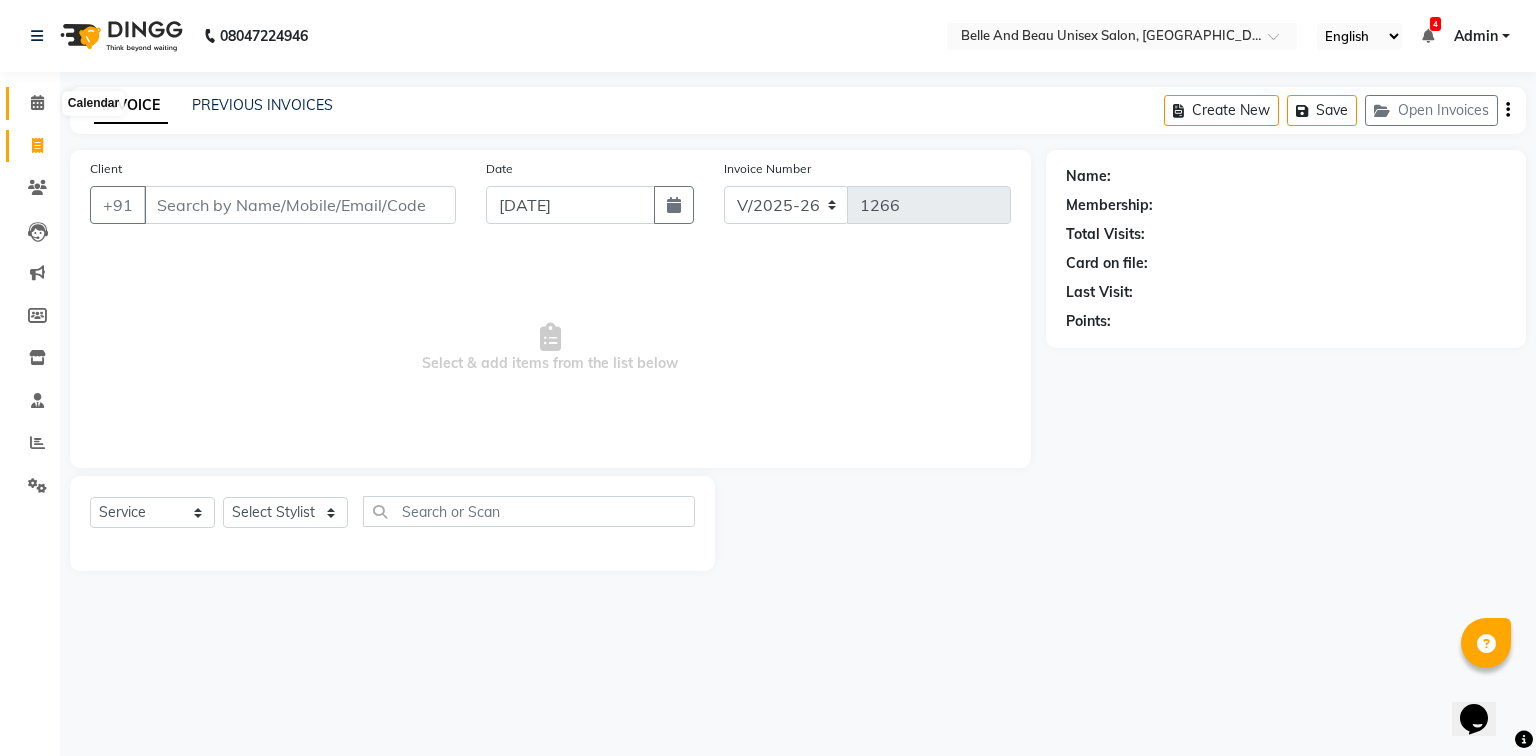 click 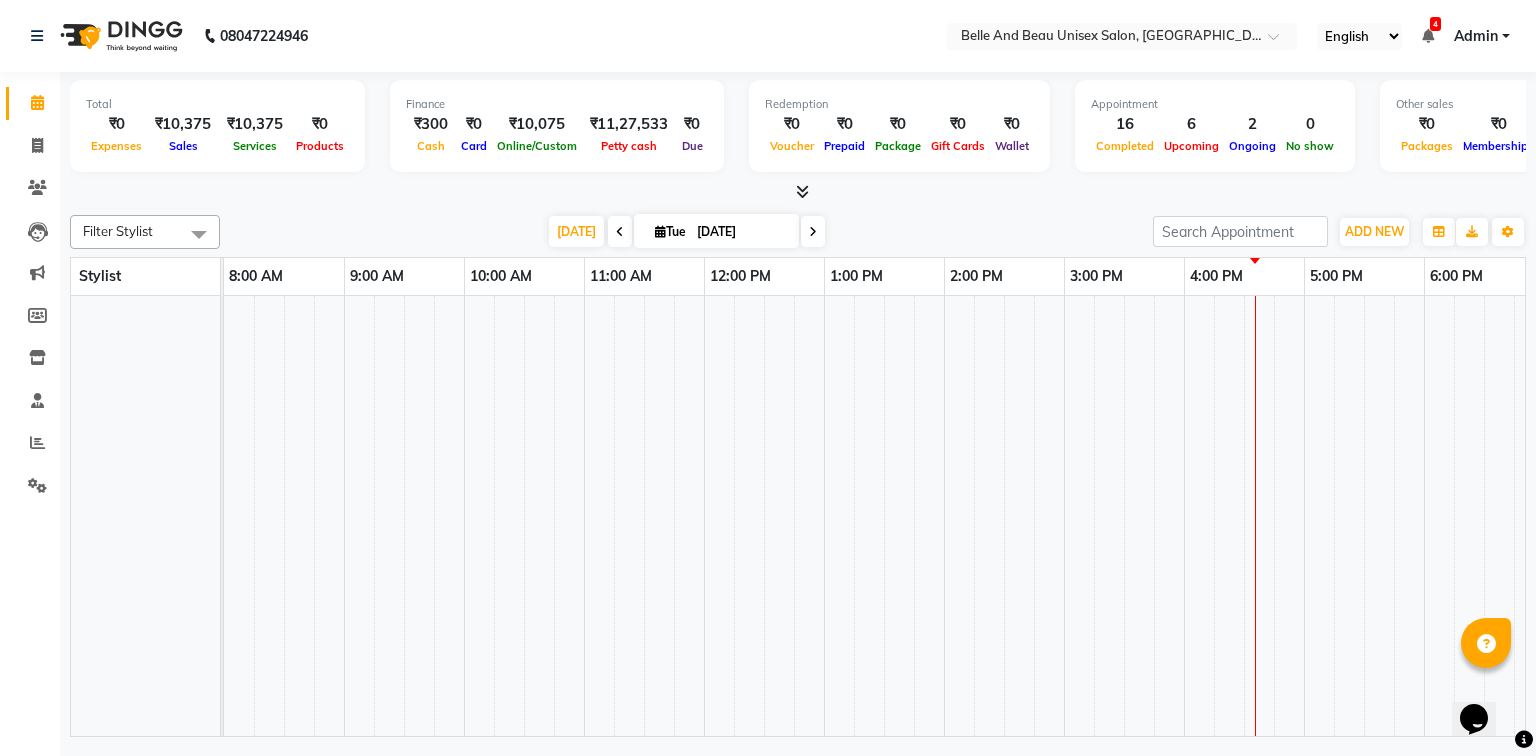 scroll, scrollTop: 0, scrollLeft: 0, axis: both 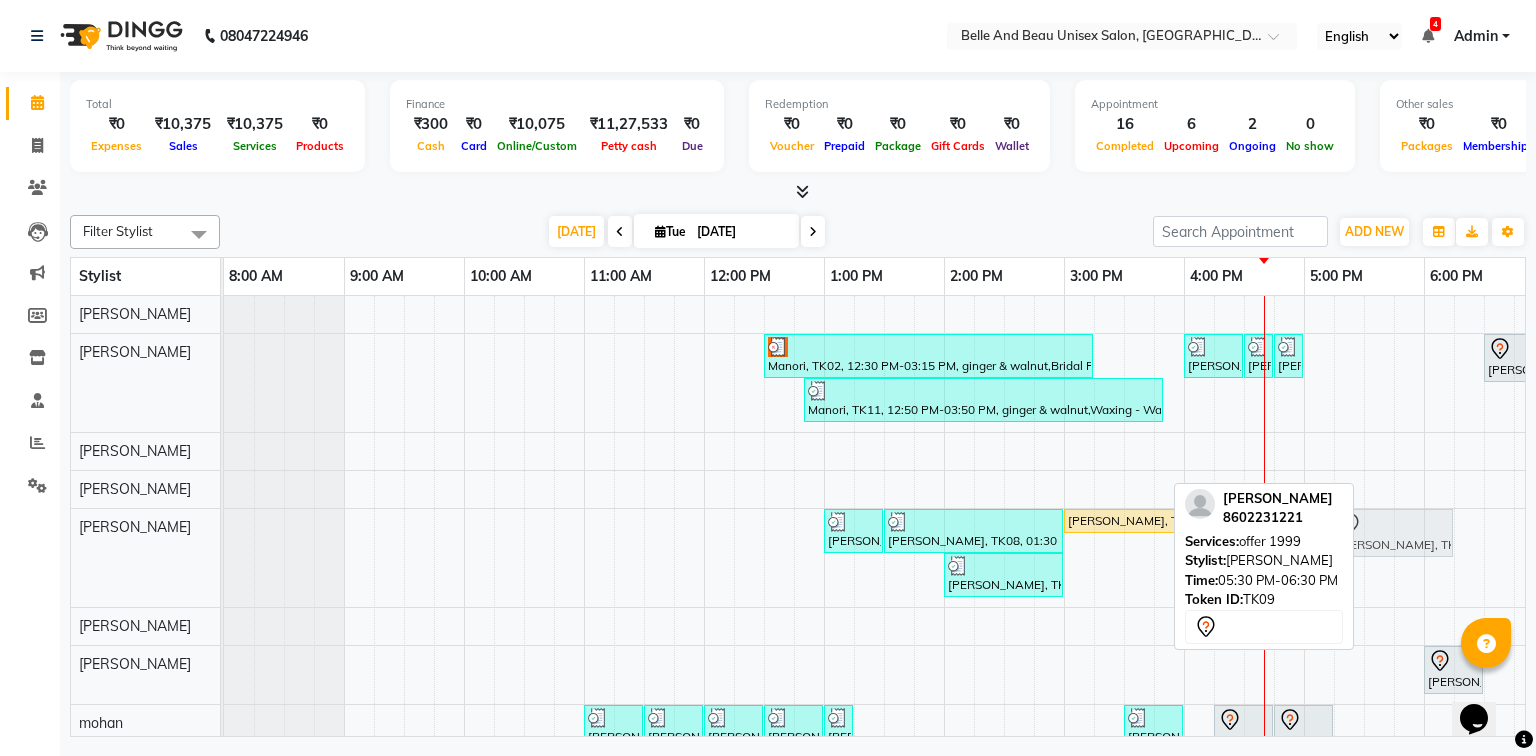 drag, startPoint x: 1431, startPoint y: 528, endPoint x: 1404, endPoint y: 566, distance: 46.615448 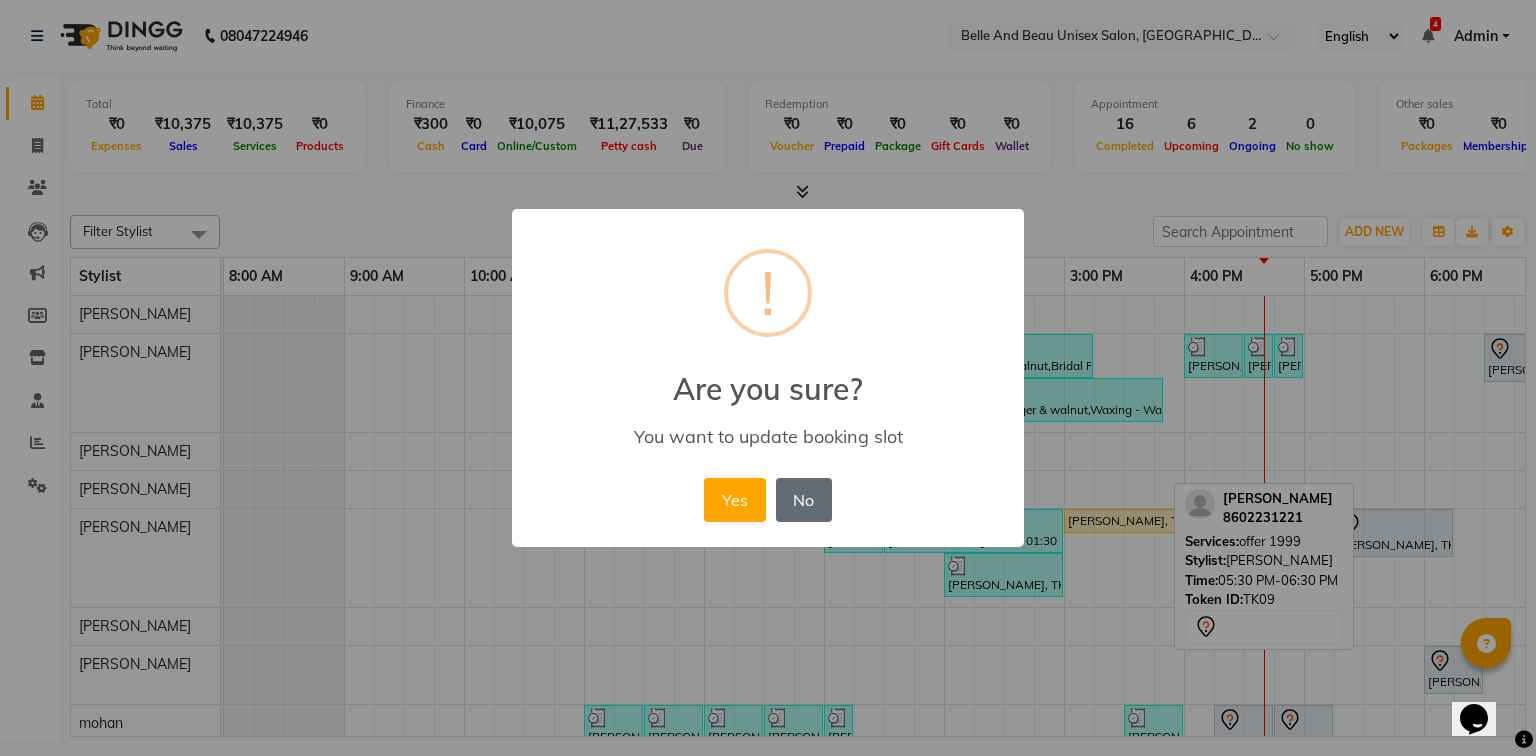 click on "No" at bounding box center [804, 500] 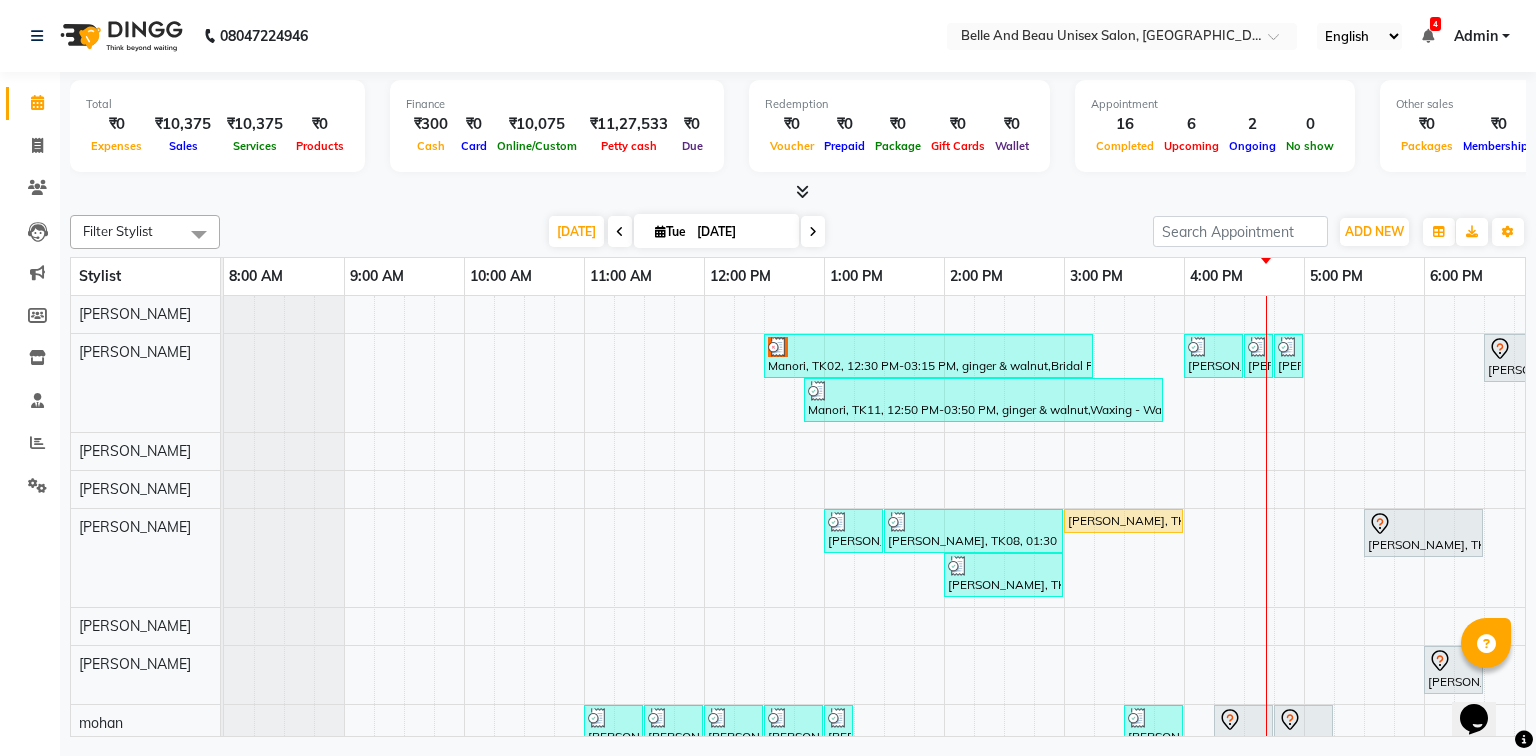 scroll, scrollTop: 0, scrollLeft: 149, axis: horizontal 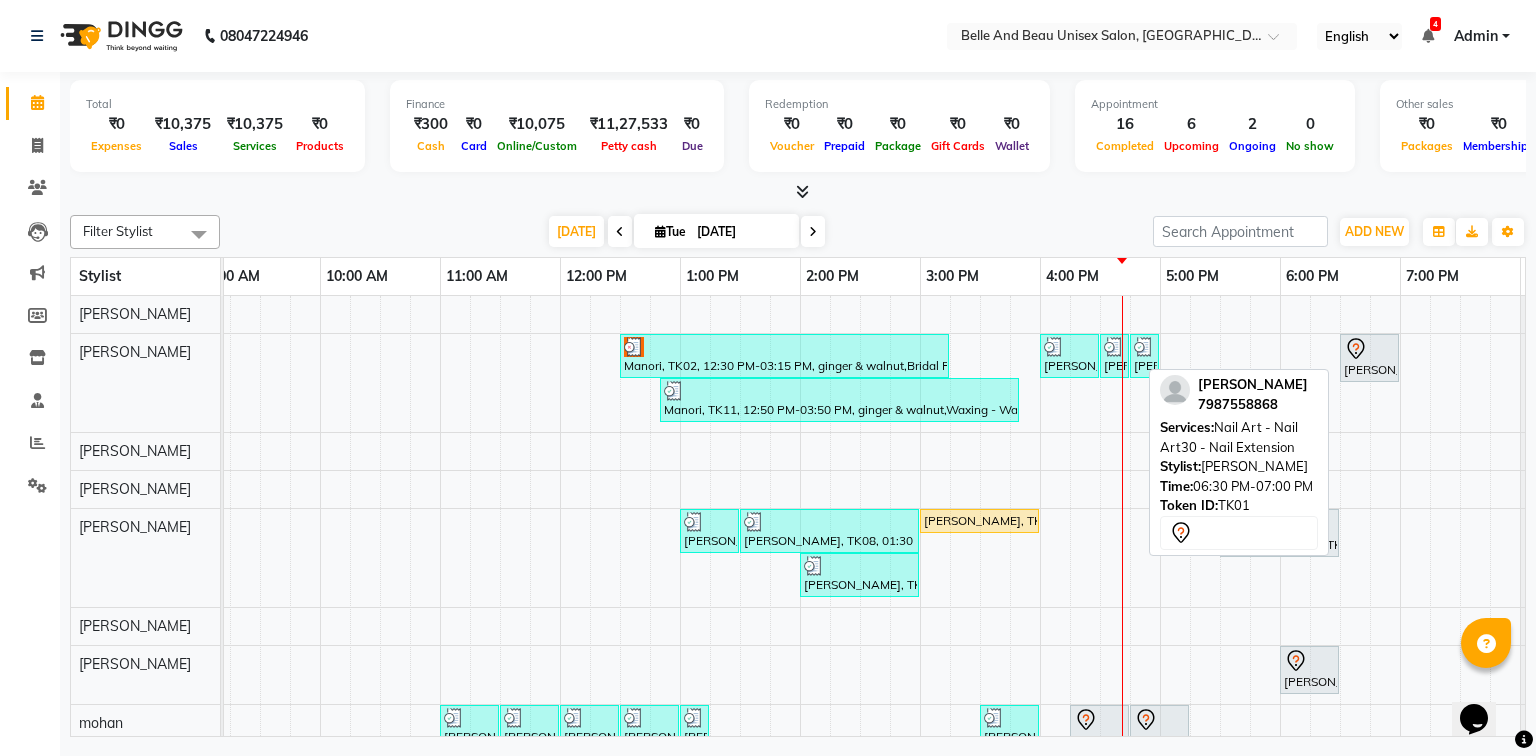 click on "[PERSON_NAME], TK01, 06:30 PM-07:00 PM, Nail Art - Nail Art30 - Nail Extension" at bounding box center (1369, 358) 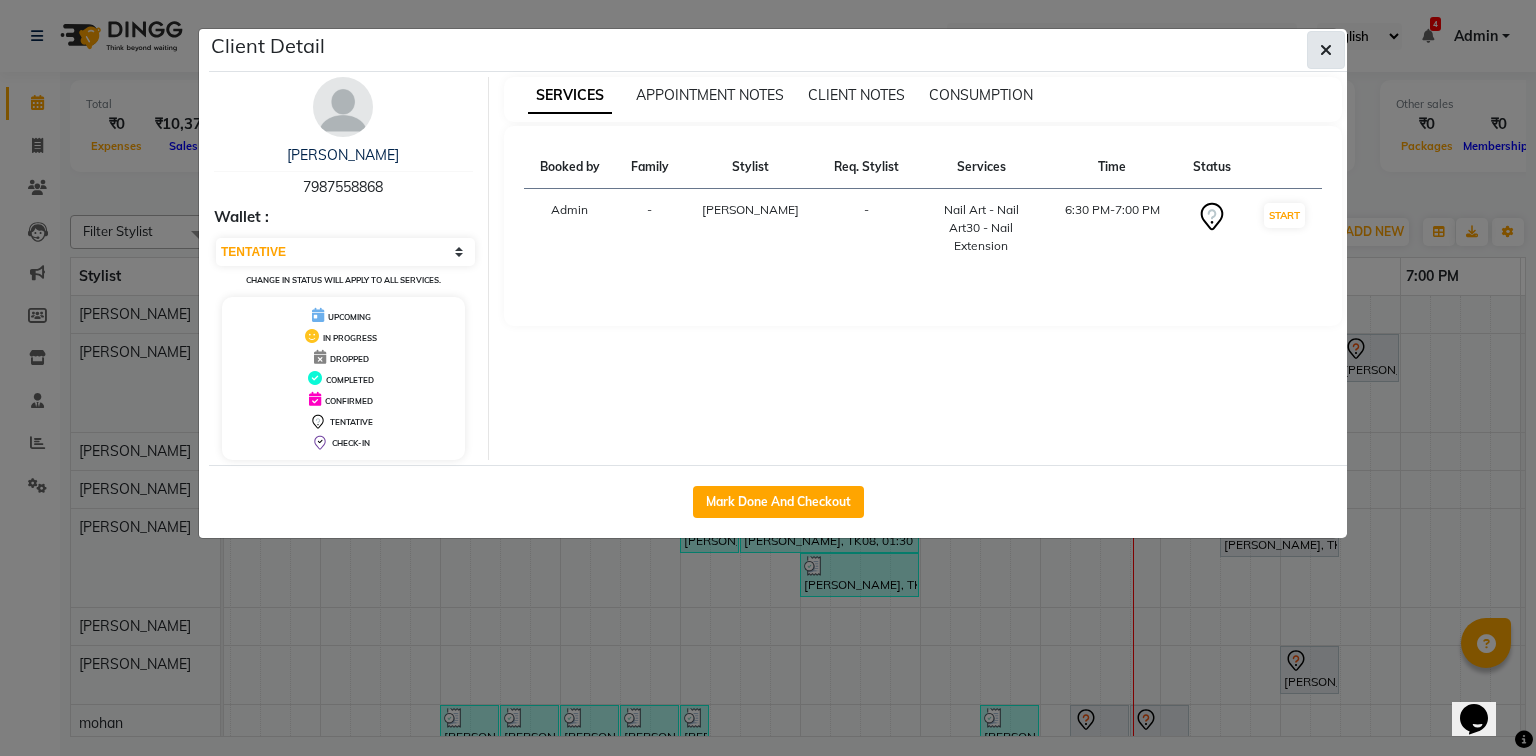 click 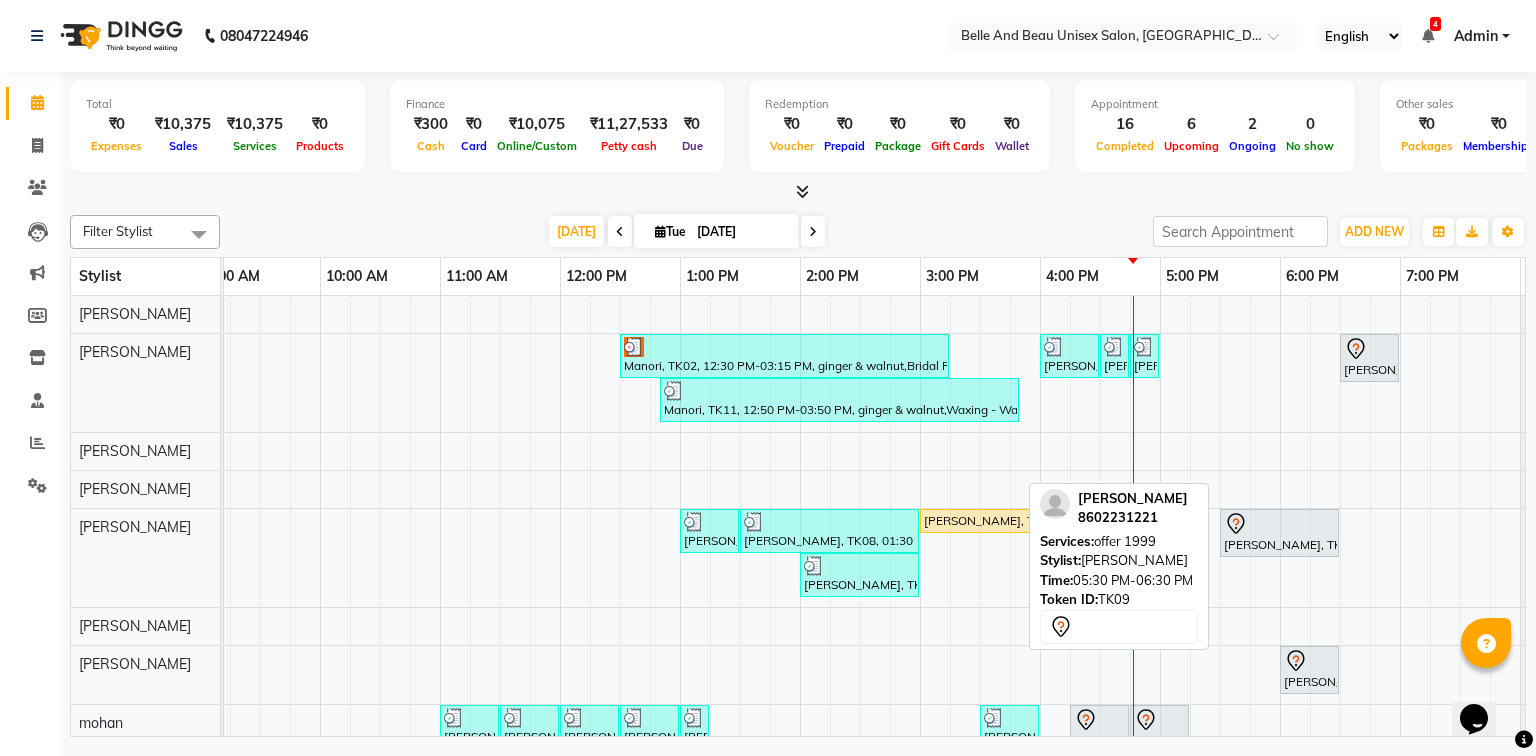 click at bounding box center (1279, 524) 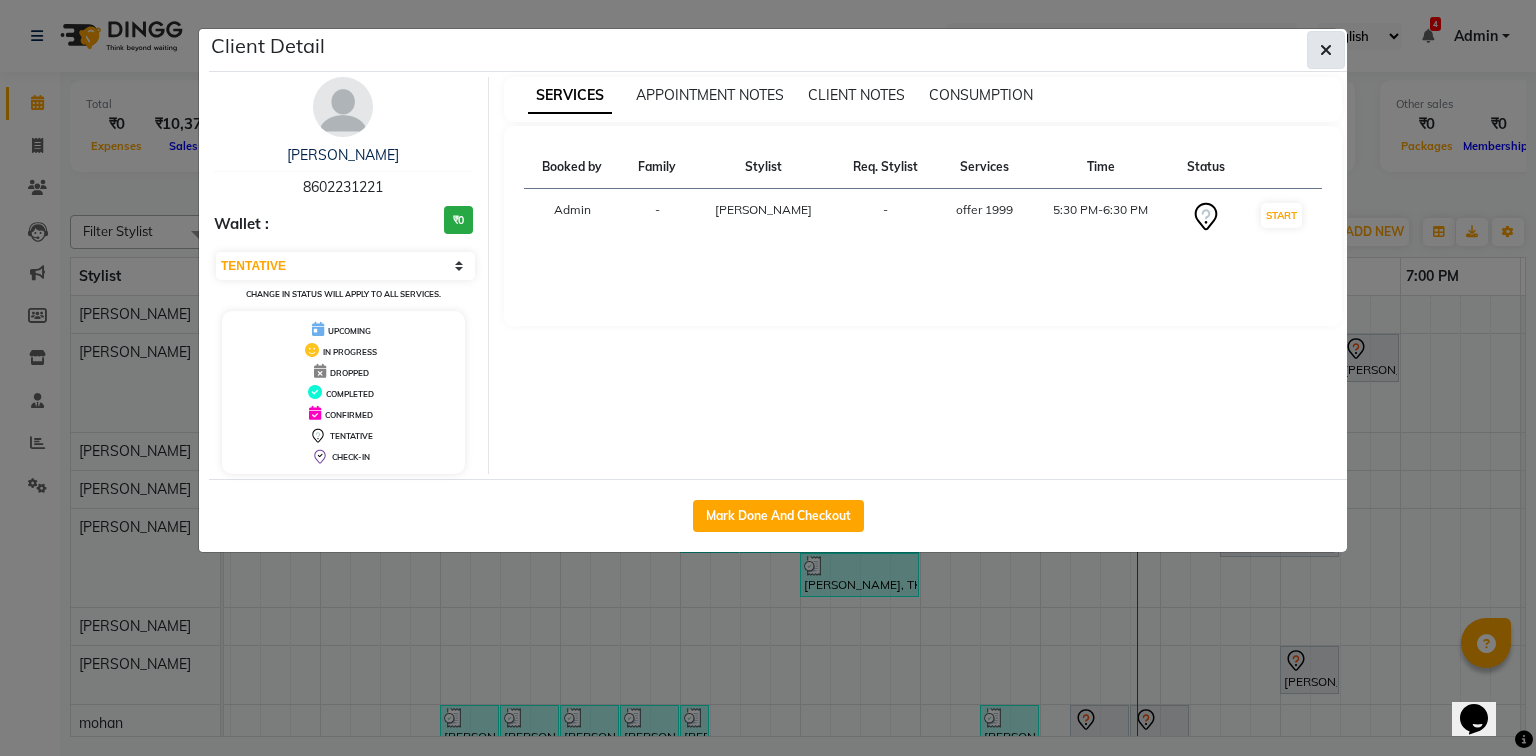 click 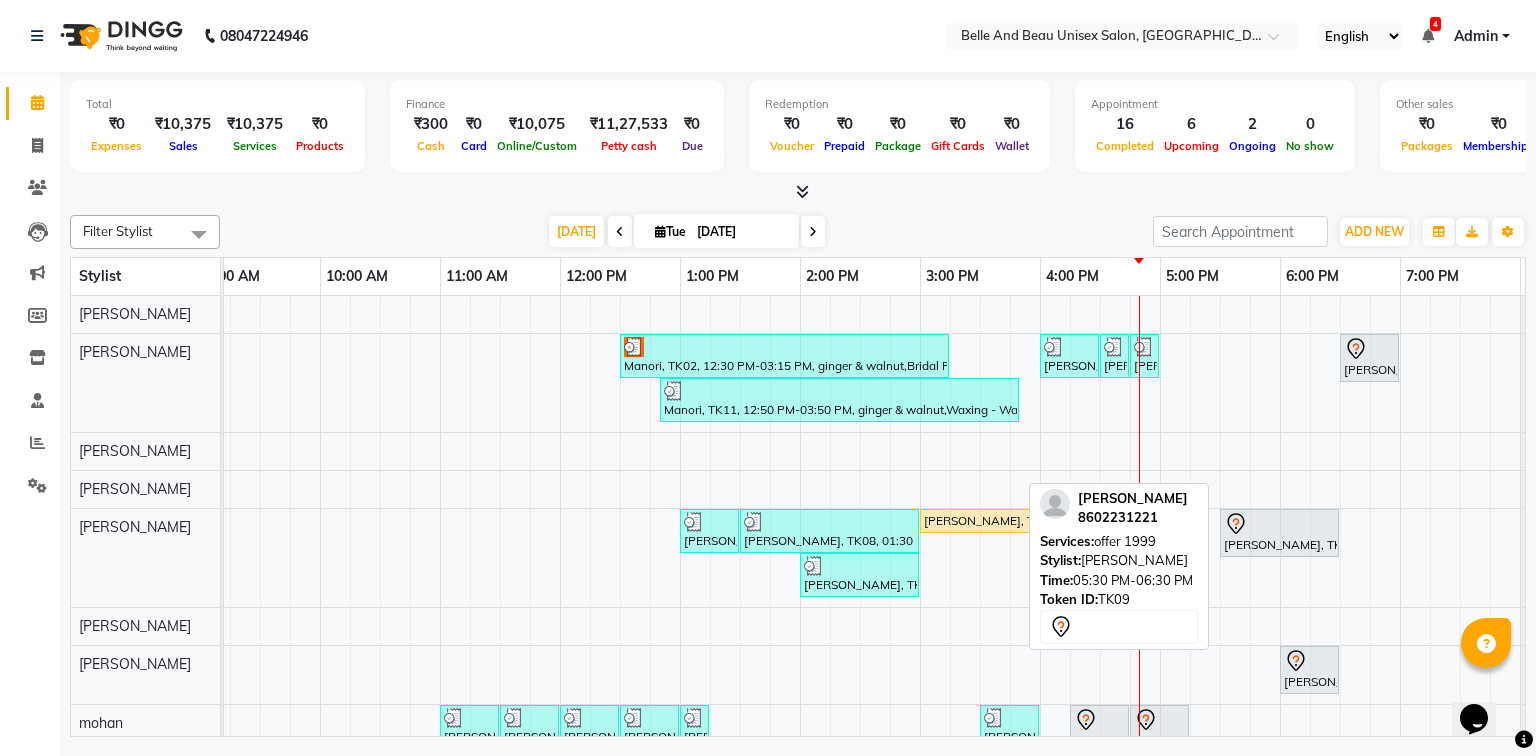 scroll, scrollTop: 139, scrollLeft: 144, axis: both 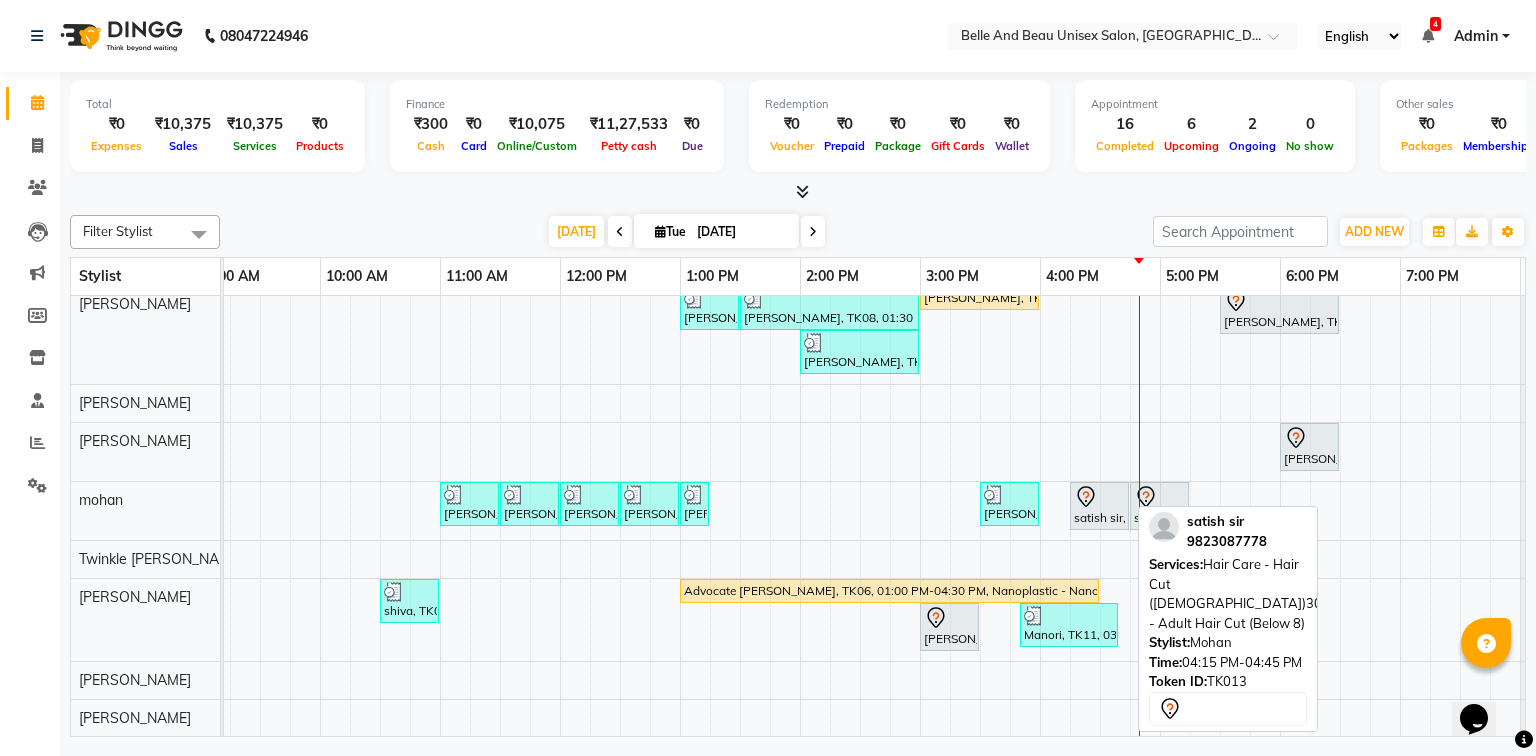 click on "satish sir, TK13, 04:15 PM-04:45 PM, Hair Care - Hair Cut ([DEMOGRAPHIC_DATA])30 - Adult Hair Cut (Below 8)" at bounding box center (1099, 506) 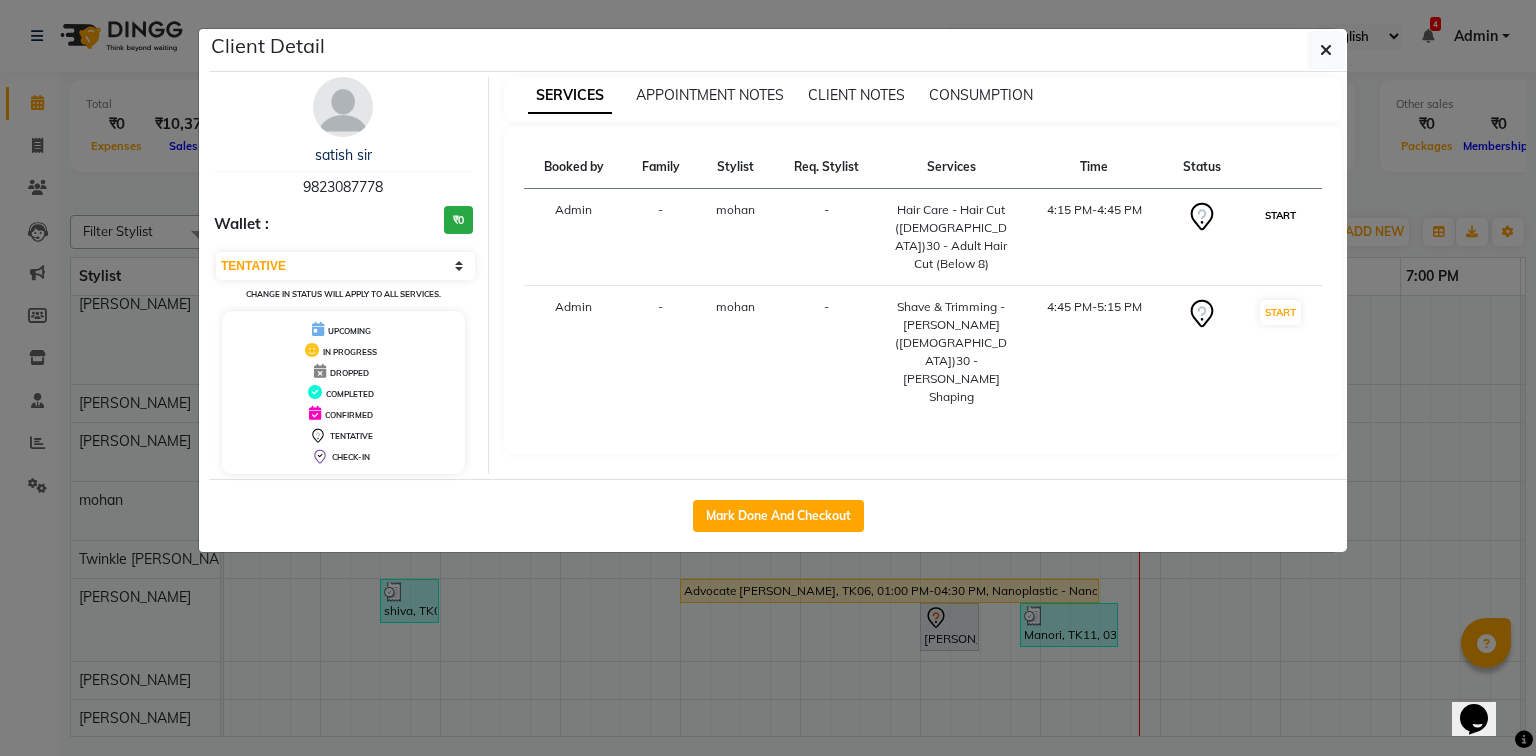 click on "START" at bounding box center [1280, 215] 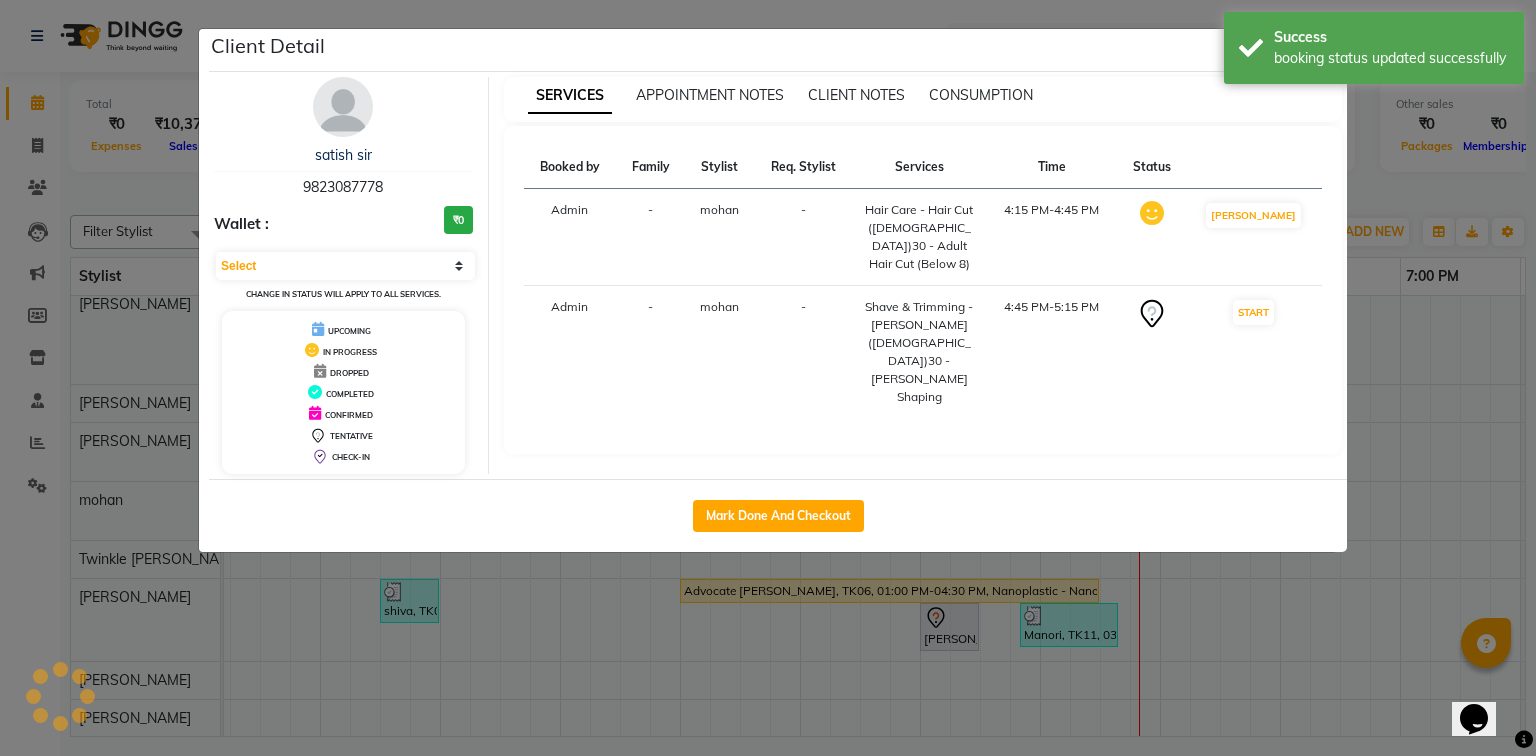 click on "START" at bounding box center [1254, 352] 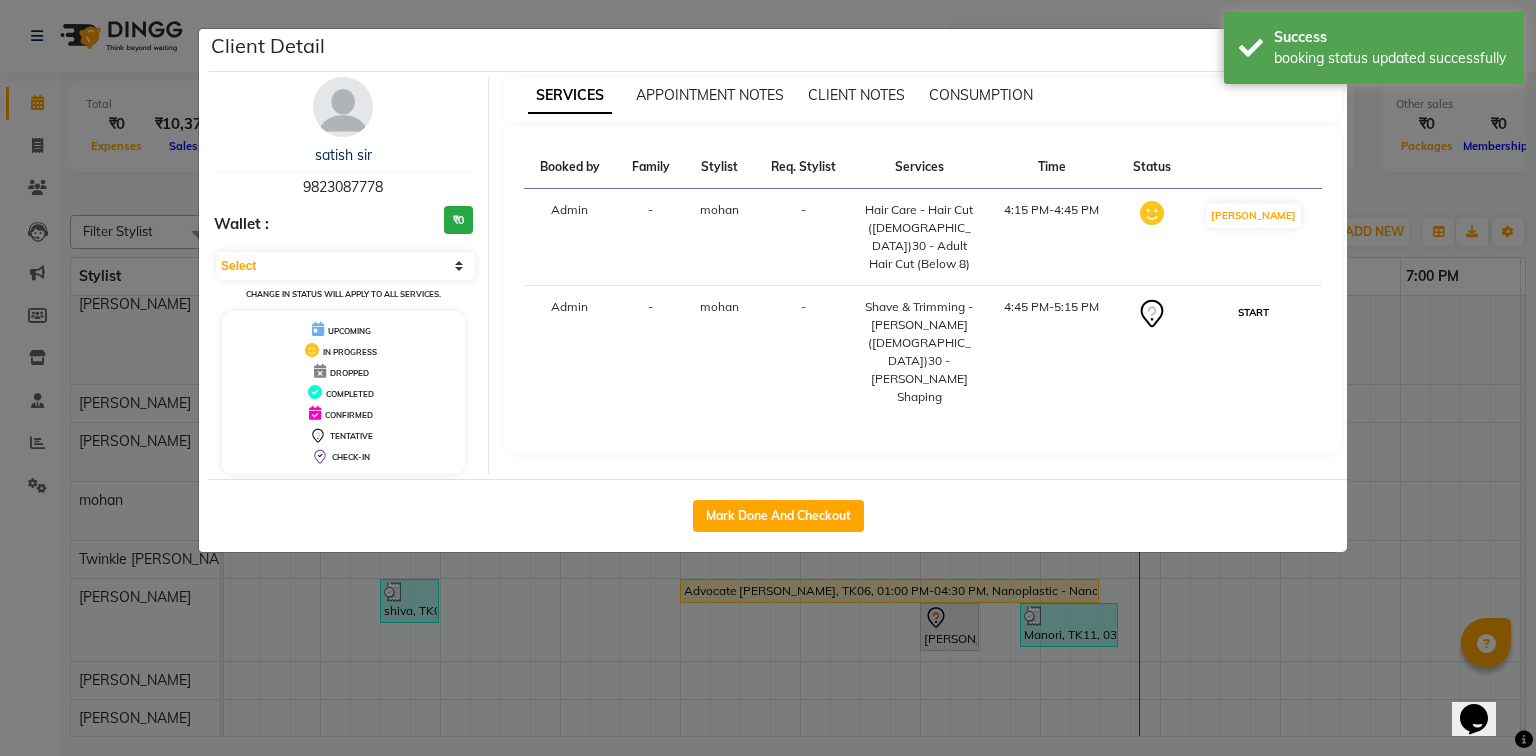 click on "START" at bounding box center (1253, 312) 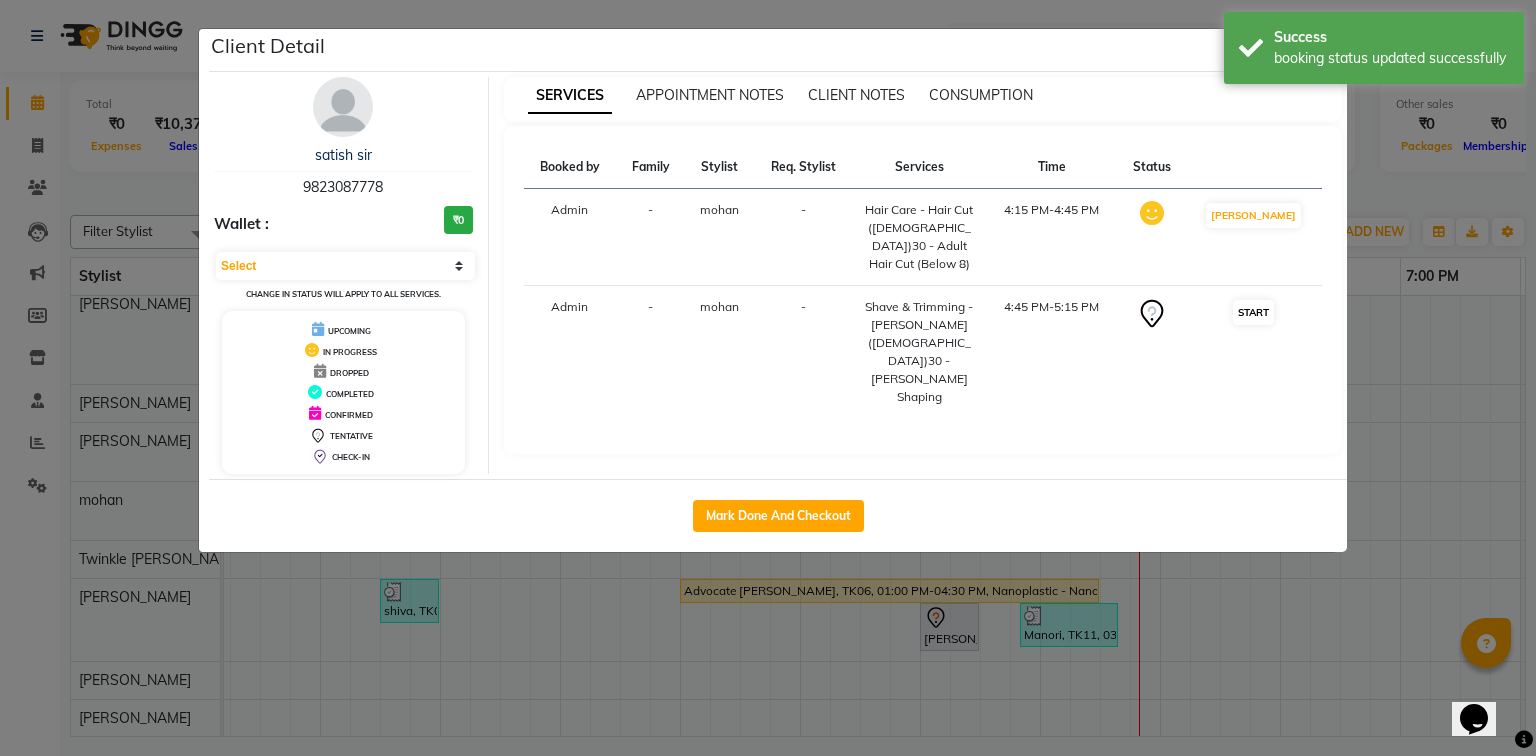 select on "1" 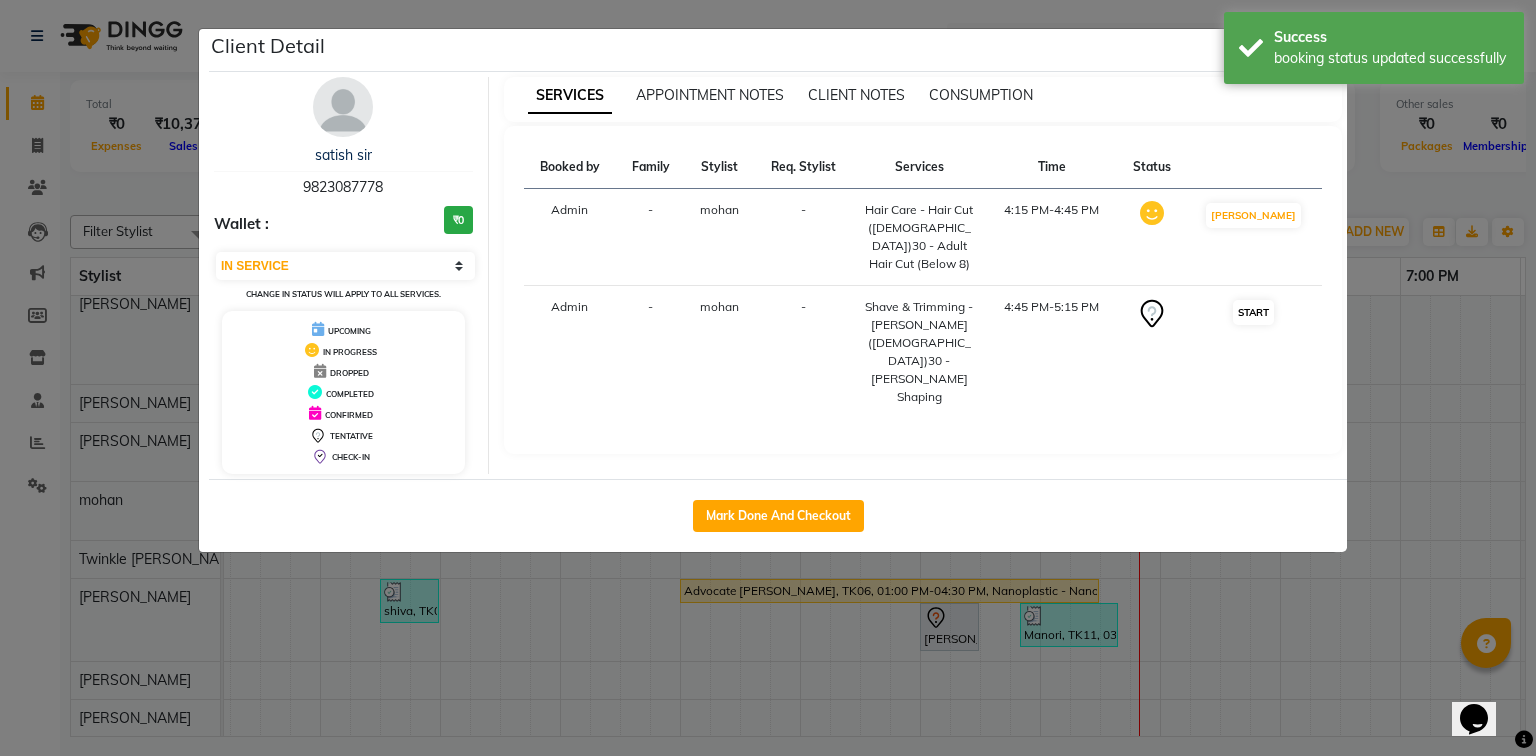 scroll, scrollTop: 228, scrollLeft: 0, axis: vertical 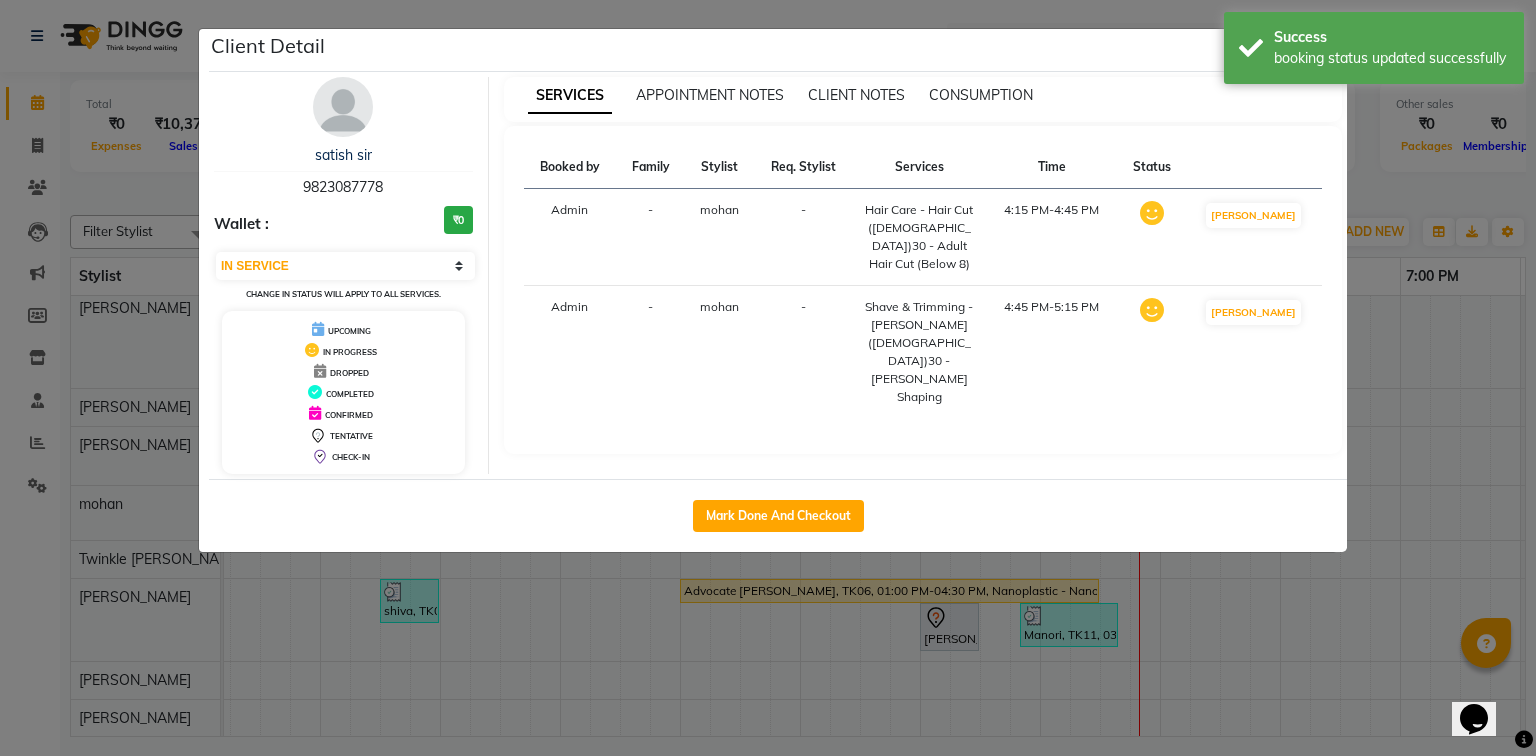 click on "Client Detail  satish sir   9823087778 Wallet : ₹0 Select IN SERVICE CONFIRMED TENTATIVE CHECK IN MARK DONE DROPPED UPCOMING Change in status will apply to all services. UPCOMING IN PROGRESS DROPPED COMPLETED CONFIRMED TENTATIVE CHECK-IN SERVICES APPOINTMENT NOTES CLIENT NOTES CONSUMPTION Booked by Family Stylist Req. Stylist Services Time Status  Admin  - mohan -  Hair Care - Hair Cut ([DEMOGRAPHIC_DATA])30 - Adult Hair Cut (Below 8)   4:15 PM-4:45 PM   MARK DONE   Admin  - mohan -  Shave & Trimming - [PERSON_NAME]  ([DEMOGRAPHIC_DATA])30 - [PERSON_NAME] Shaping   4:45 PM-5:15 PM   MARK DONE   Mark Done And Checkout" 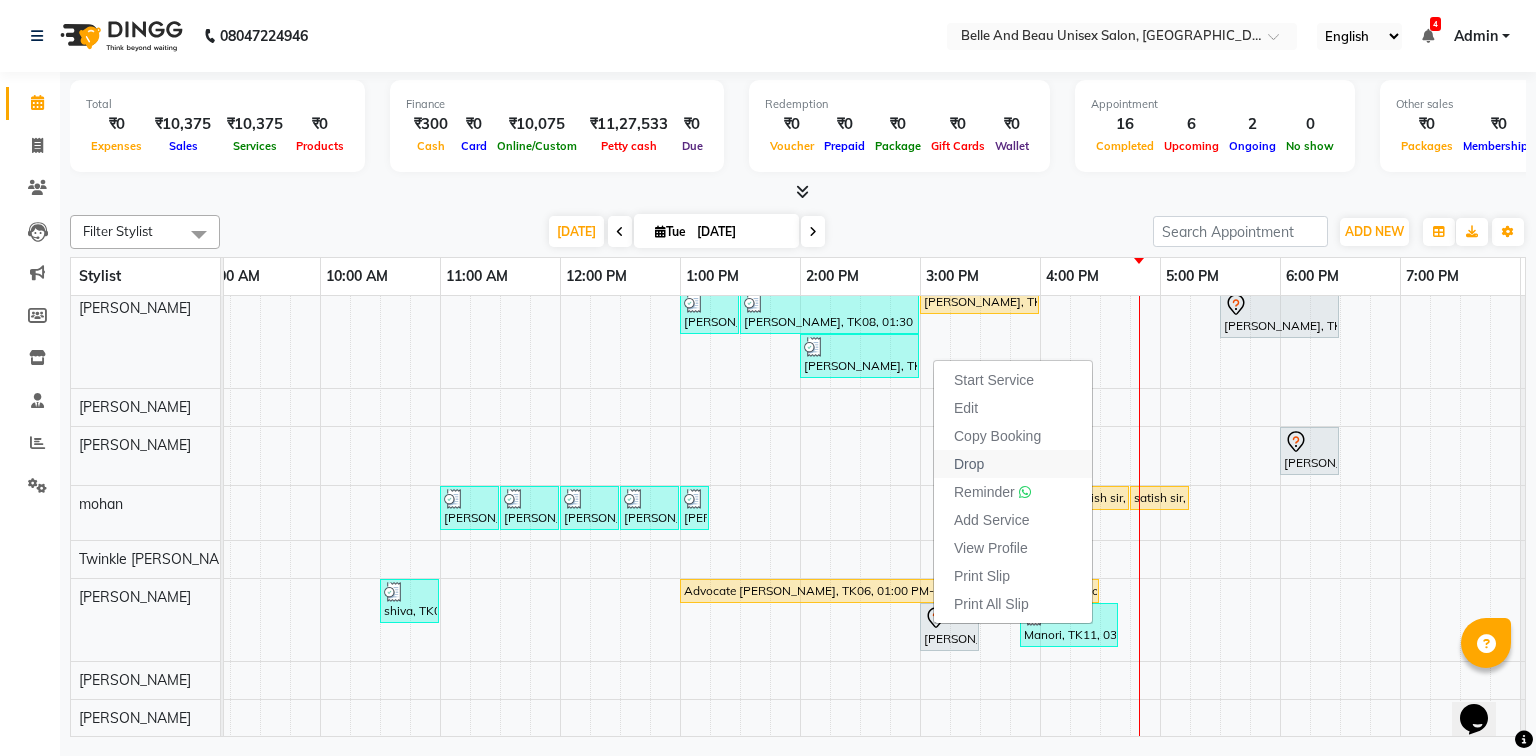 click on "Drop" at bounding box center [969, 464] 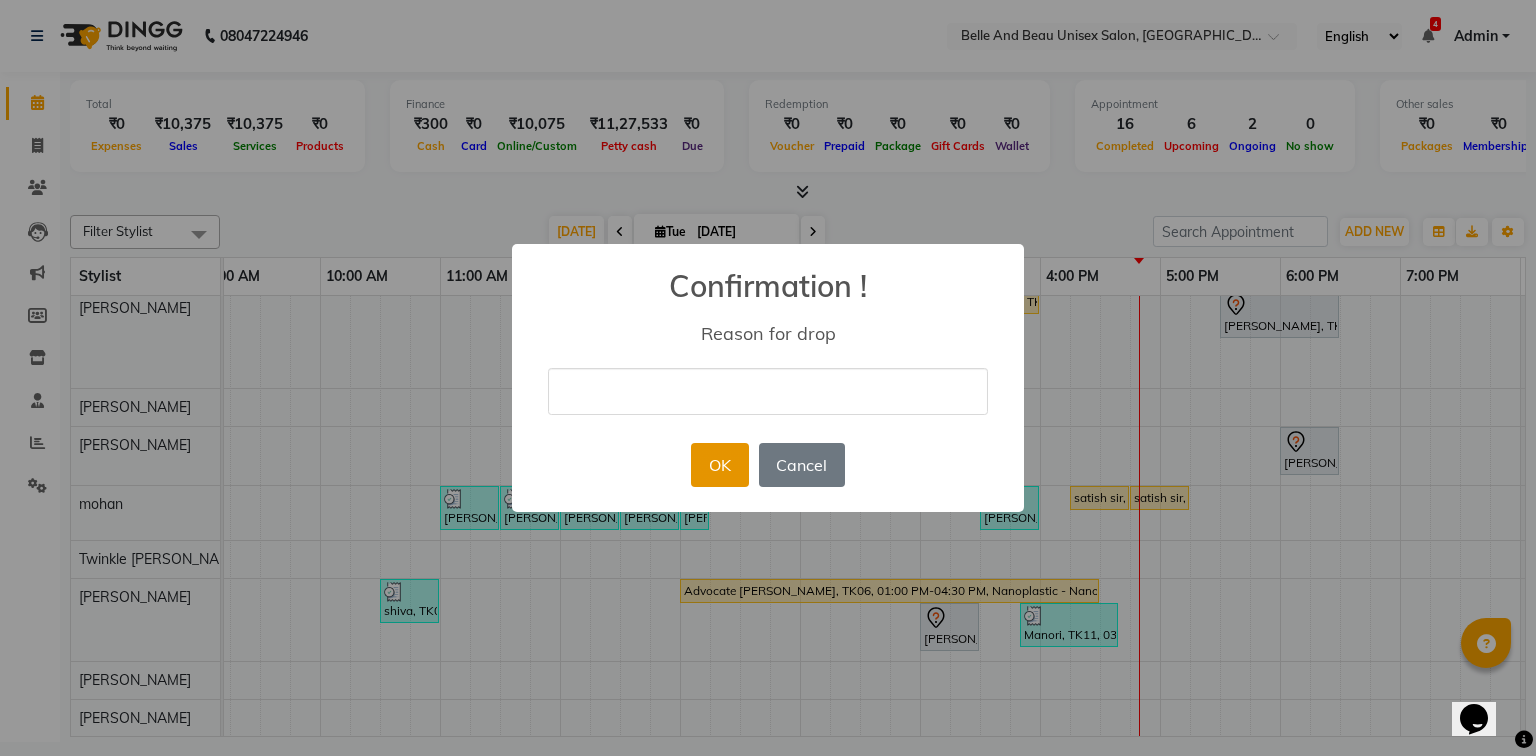 click on "OK" at bounding box center (719, 465) 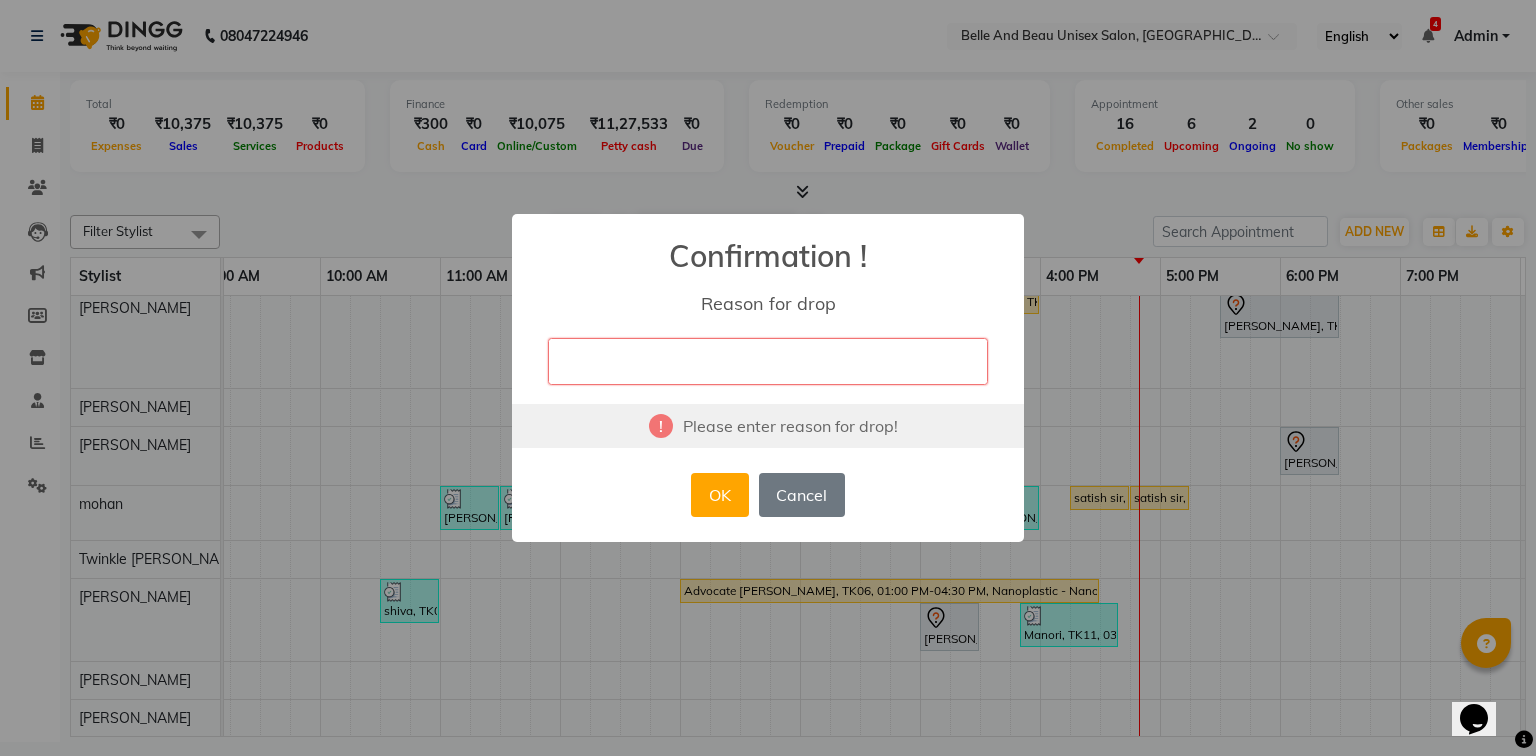 click at bounding box center (768, 361) 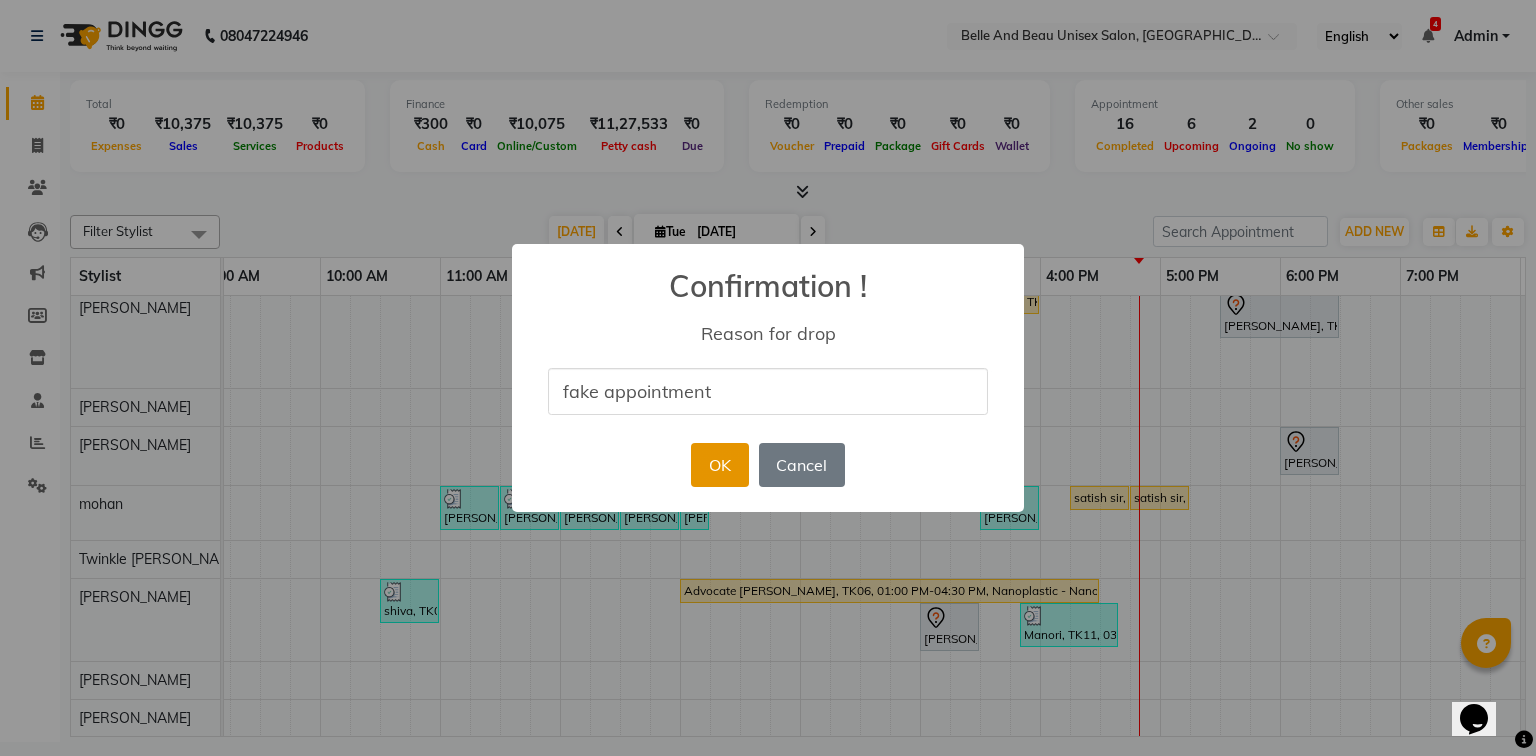 click on "OK" at bounding box center (719, 465) 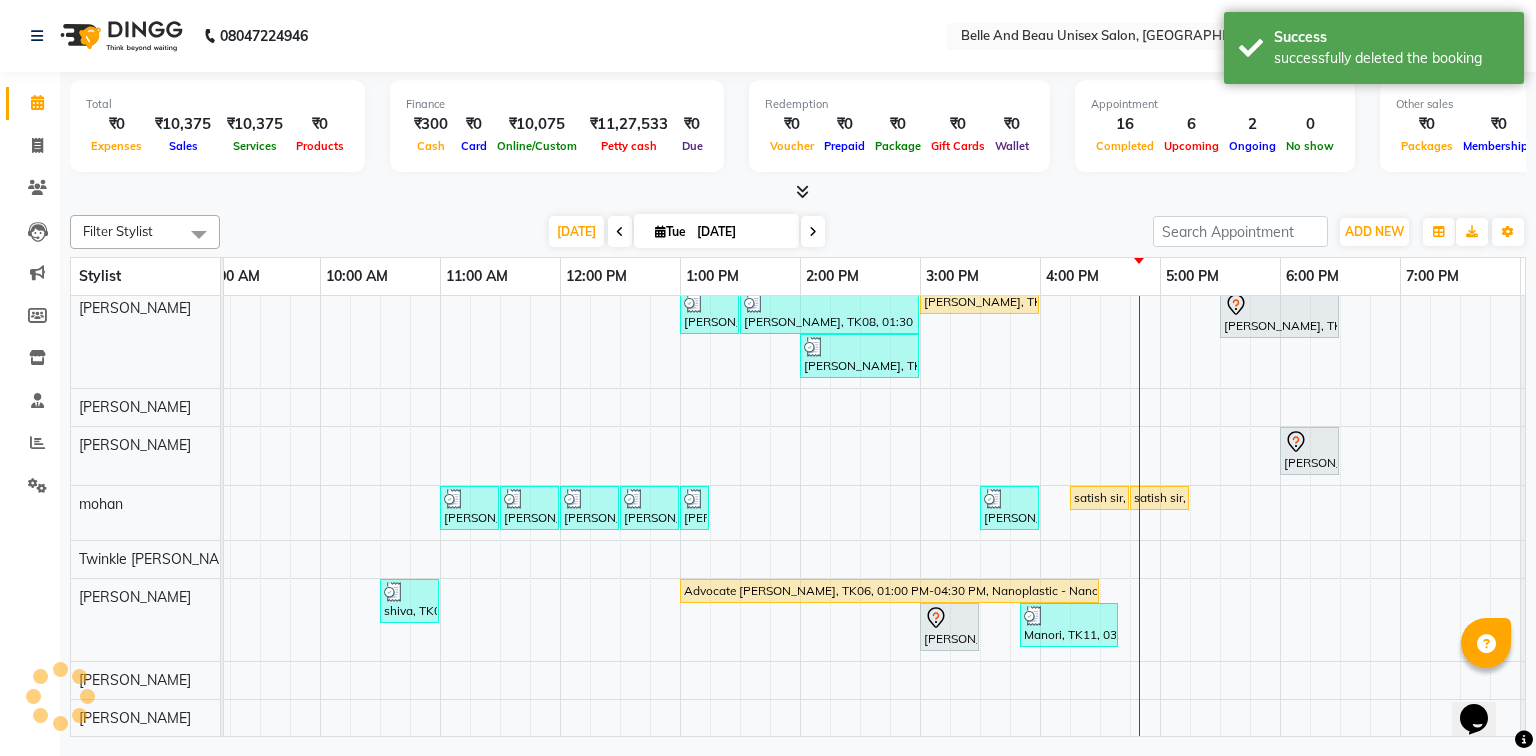 scroll, scrollTop: 224, scrollLeft: 0, axis: vertical 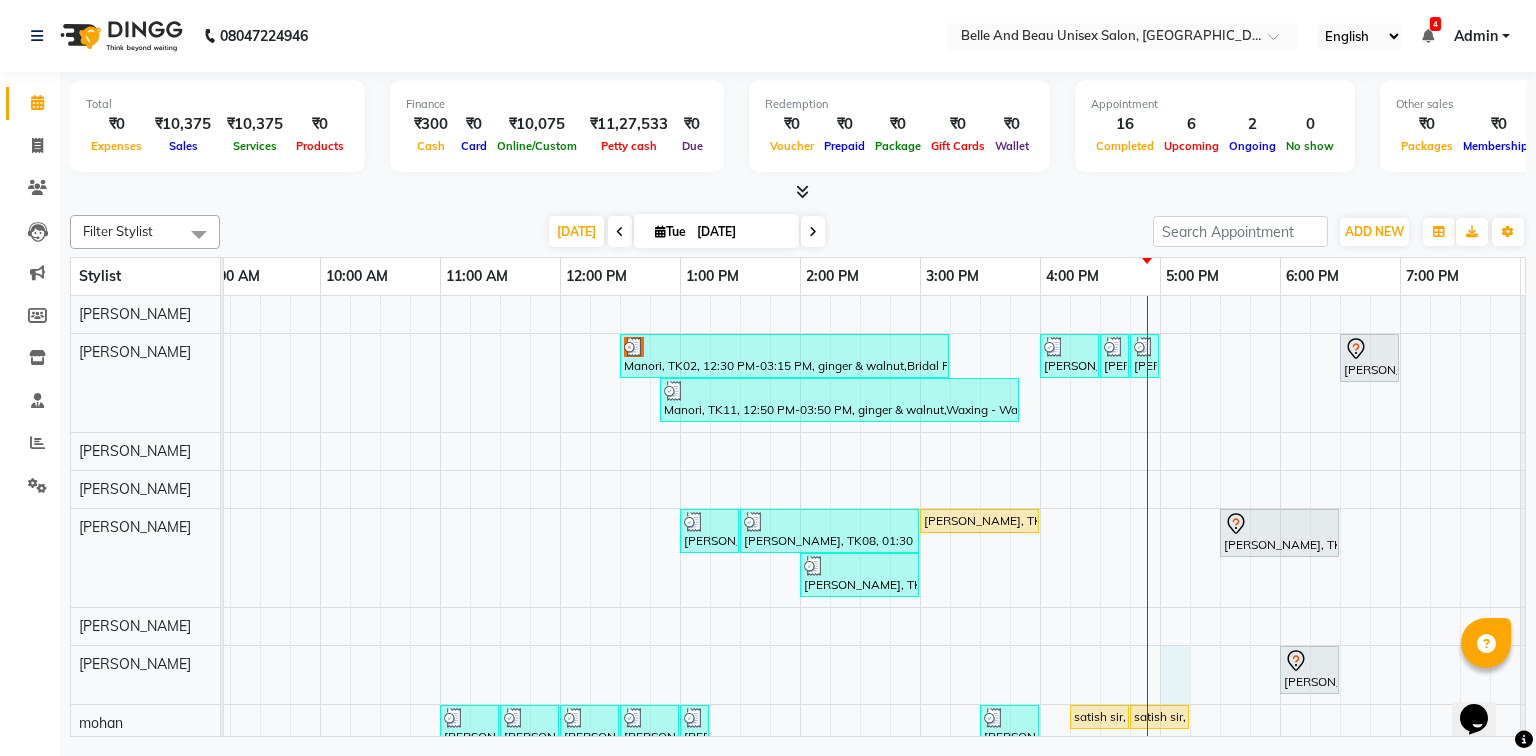 click on "Manori, TK02, 12:30 PM-03:15 PM, ginger & walnut,Bridal Package - Waxing (Honey)30 - Full Legs (₹500),Bridal Package - Waxing (Honey)30 - Full Hand (₹300),Waxing - Waxing30 - Underarm/SideLocks ([DEMOGRAPHIC_DATA]) (₹100),Bleach / Detan - Bleach / Detan30 - Face/ Neck Line (₹500)     [PERSON_NAME], TK12, 04:00 PM-04:30 PM, Hair Care - Hair Cut ([DEMOGRAPHIC_DATA])30 - Adult Hair Cut (Below 8)     [PERSON_NAME], TK12, 04:30 PM-04:40 PM, Threading - Eyebrow ([DEMOGRAPHIC_DATA])30 - Eyebrow     [PERSON_NAME], TK12, 04:45 PM-04:55 PM, Threading - [GEOGRAPHIC_DATA] ([DEMOGRAPHIC_DATA])30 - Upper Lip             [PERSON_NAME], TK01, 06:30 PM-07:00 PM, Nail Art - Nail Art30 - Nail Extension     Manori, TK11, 12:50 PM-03:50 PM, ginger & walnut,Waxing - Waxing30 - Underarm/SideLocks ([DEMOGRAPHIC_DATA]),Bleach / Detan - Bleach / Detan30 - Face/ Neck Line,Waxing - Waxing30 - Full Arms ([DEMOGRAPHIC_DATA]),Waxing - Waxing30 - Full Legs ([DEMOGRAPHIC_DATA])     [PERSON_NAME], TK08, 01:00 PM-01:30 PM, Waxing - Premium Flavoured Rica Wax30 - Full Legs ([DEMOGRAPHIC_DATA])" at bounding box center (860, 624) 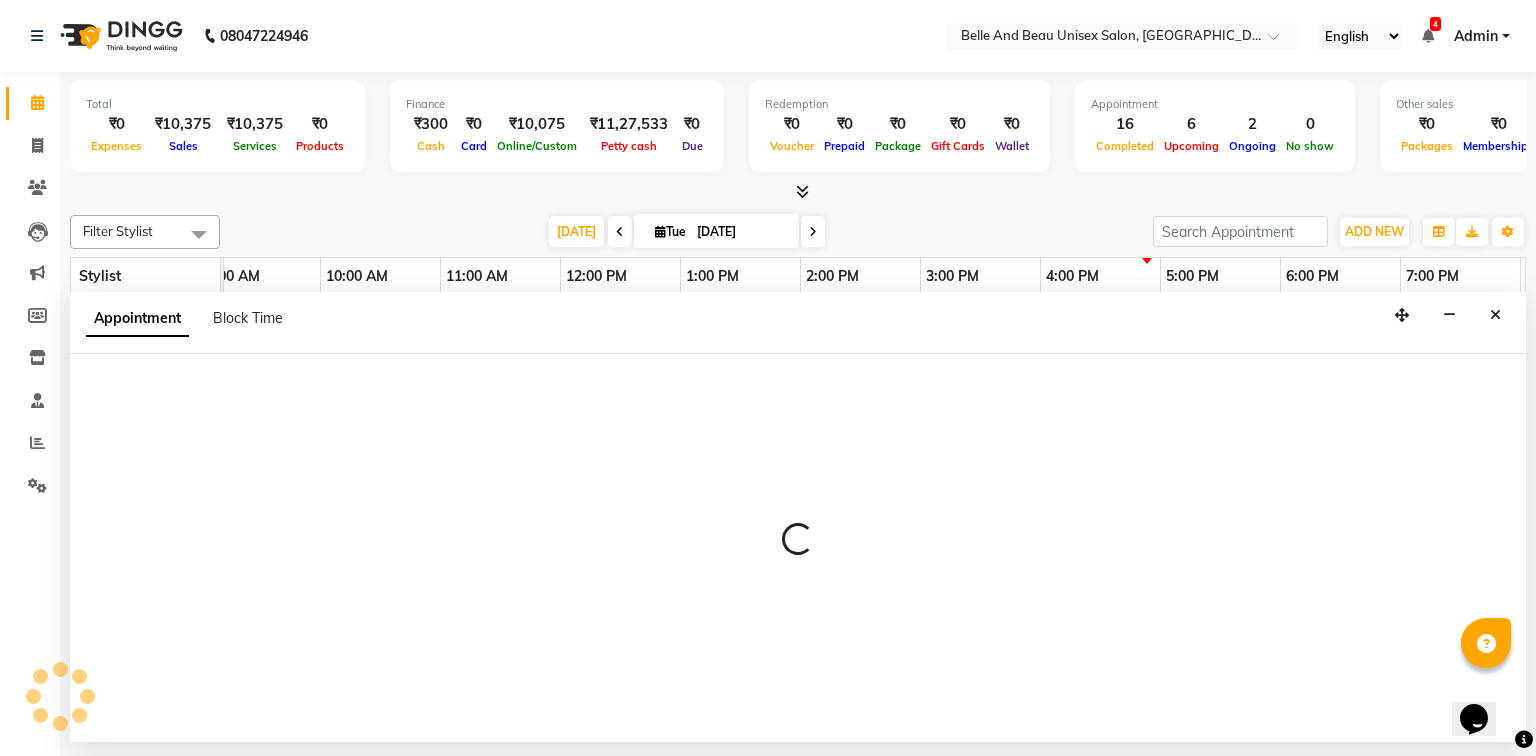 select on "63196" 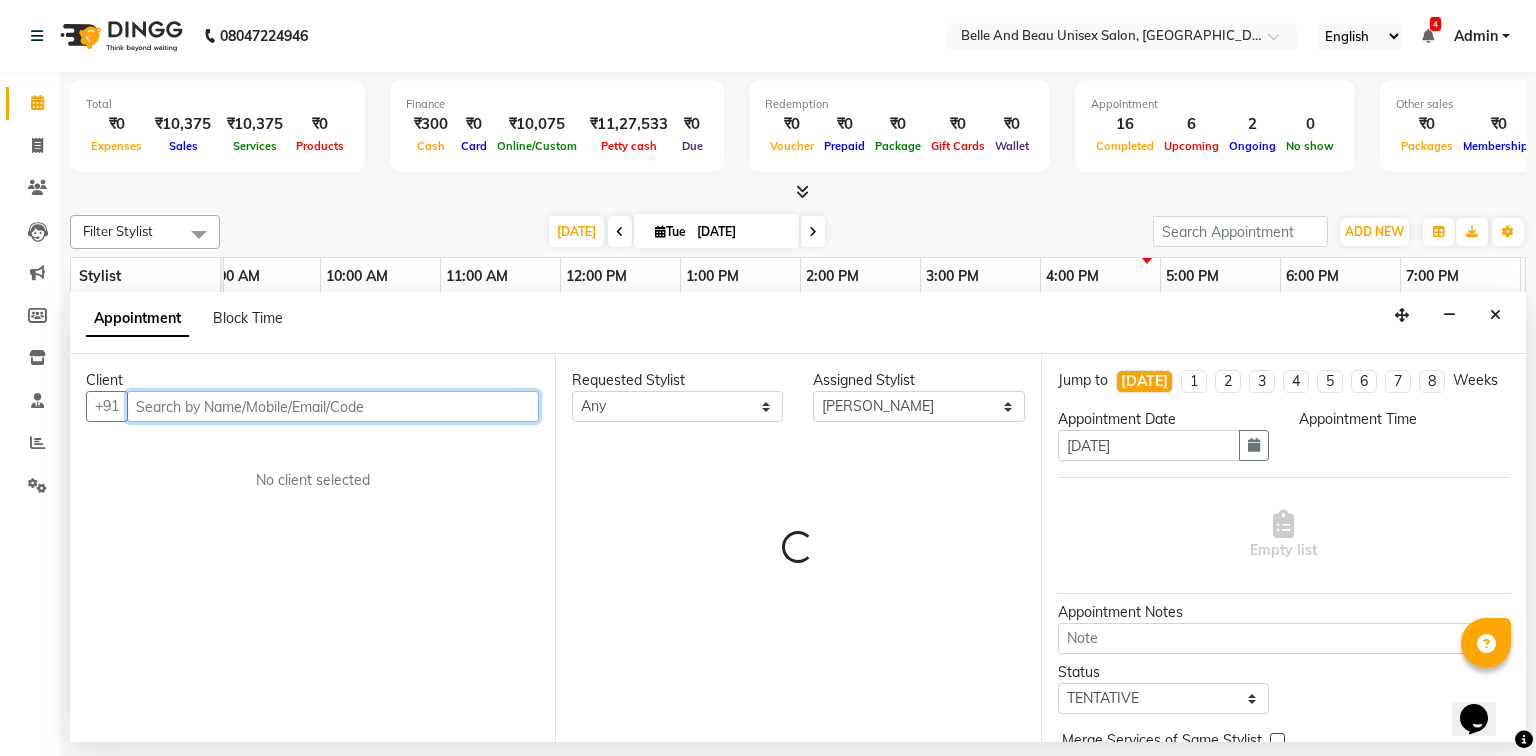 select on "1020" 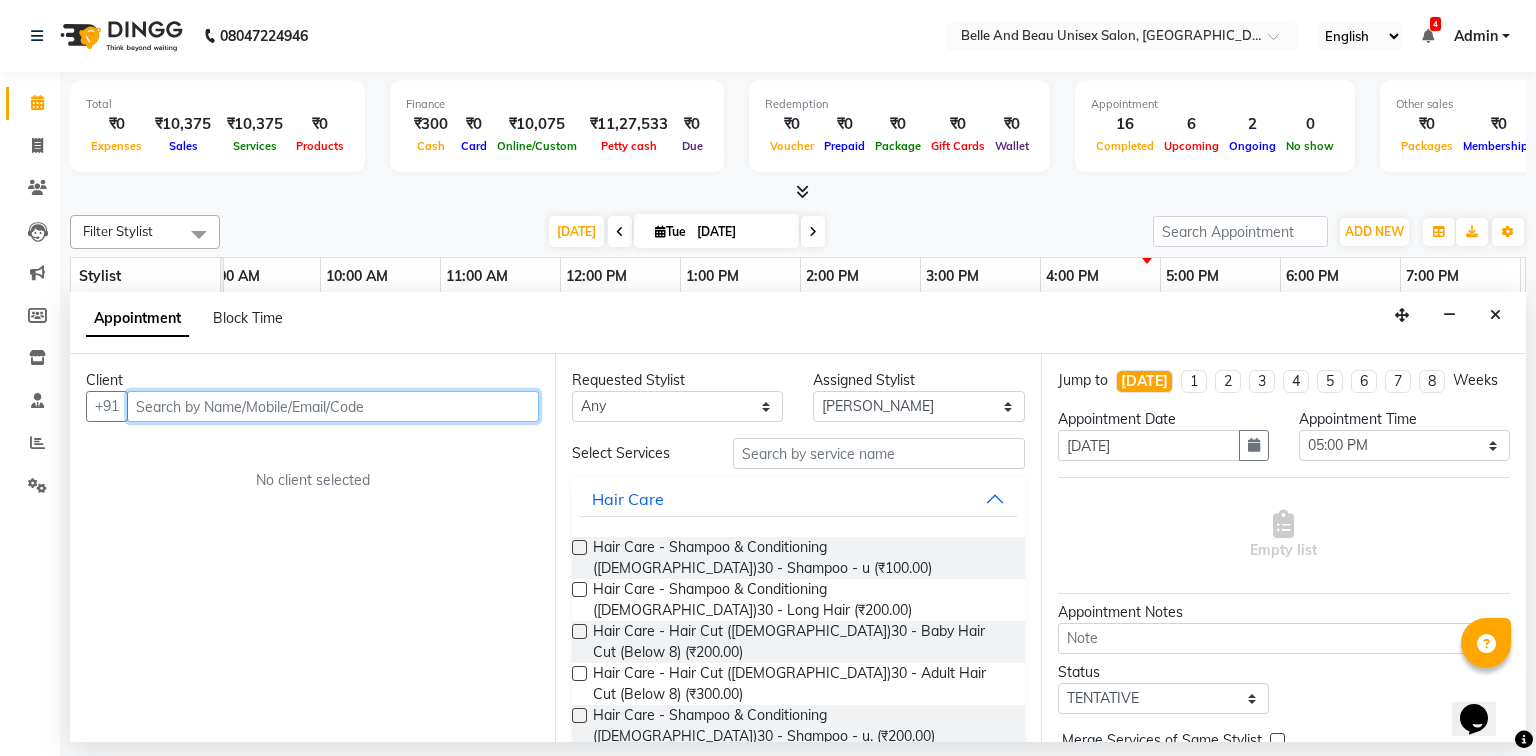 click at bounding box center [333, 406] 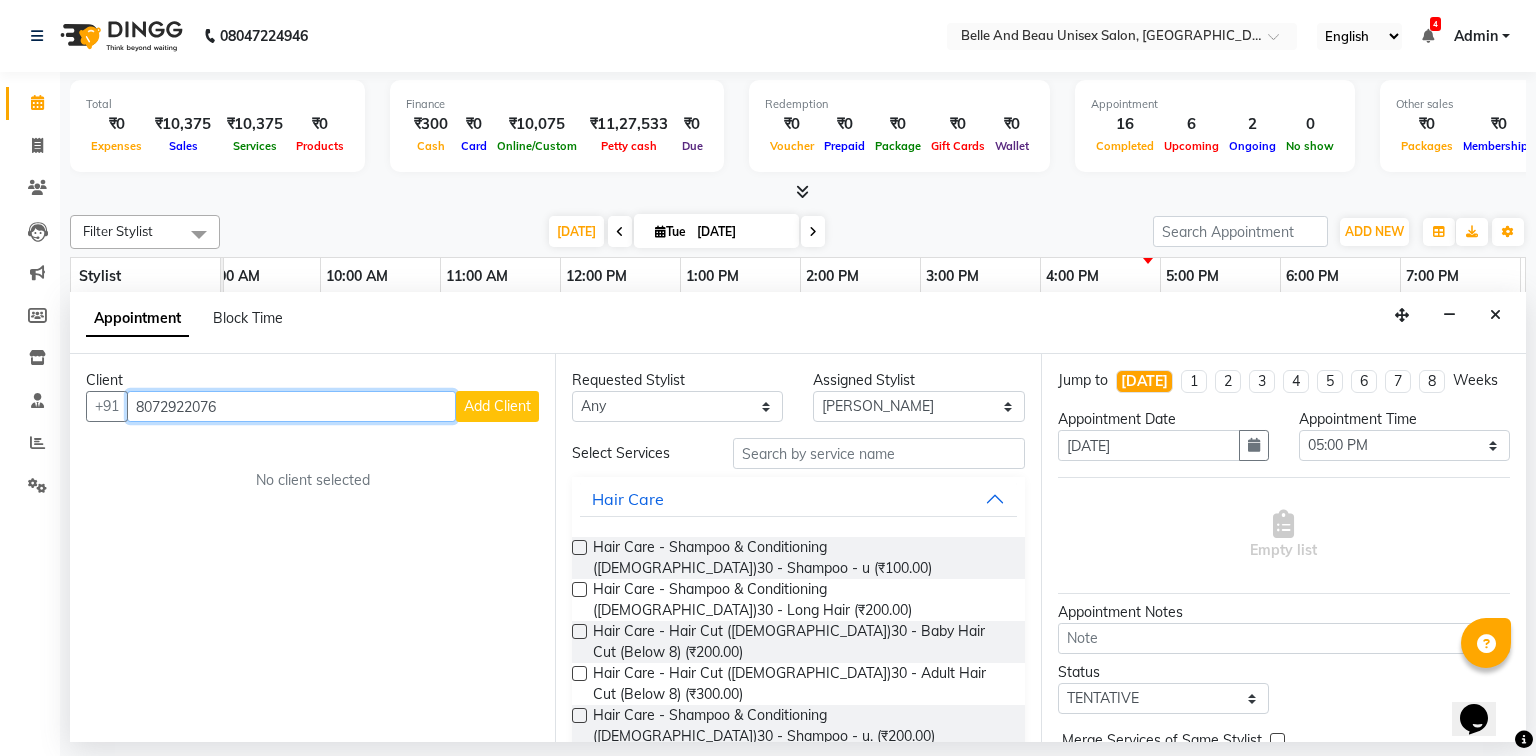 type on "8072922076" 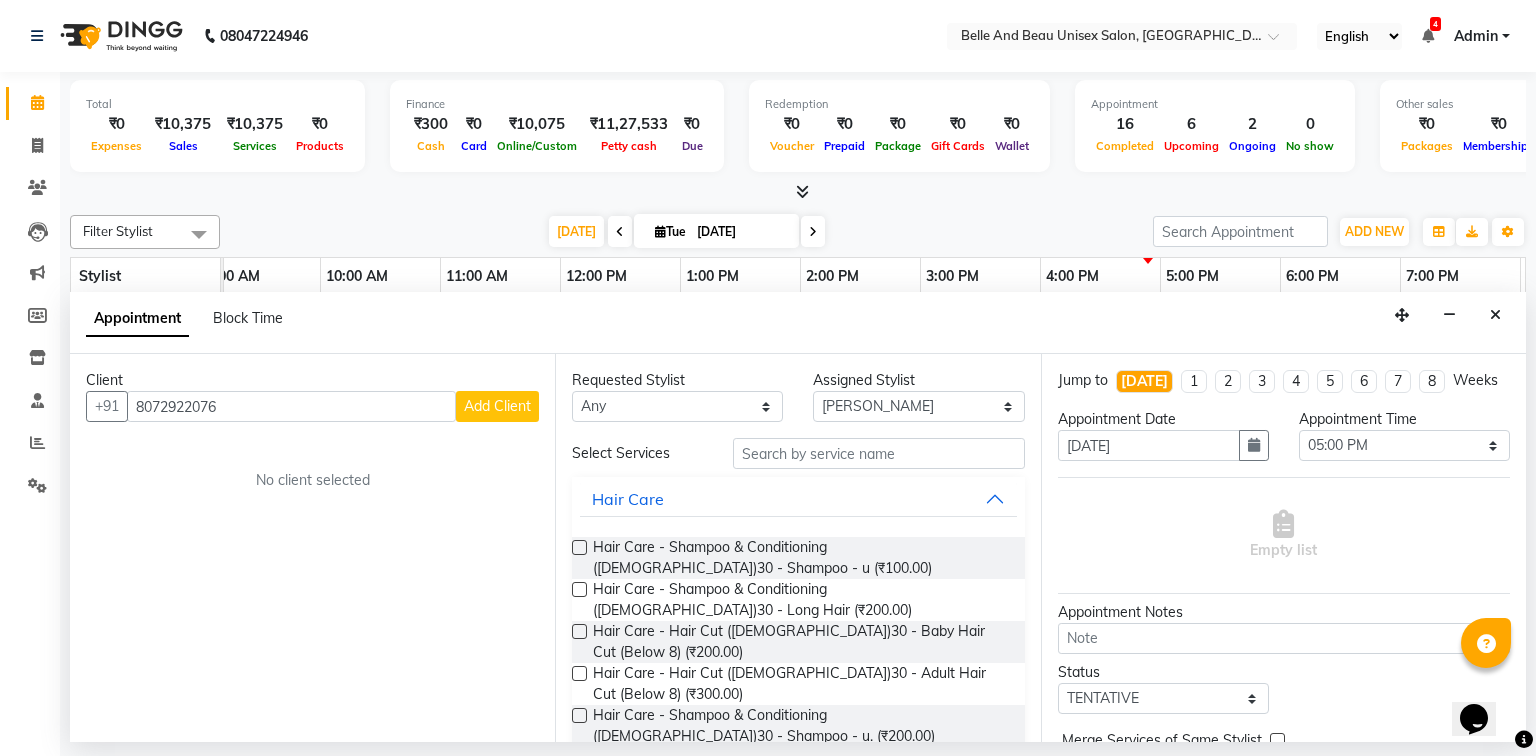 click on "Add Client" at bounding box center (497, 406) 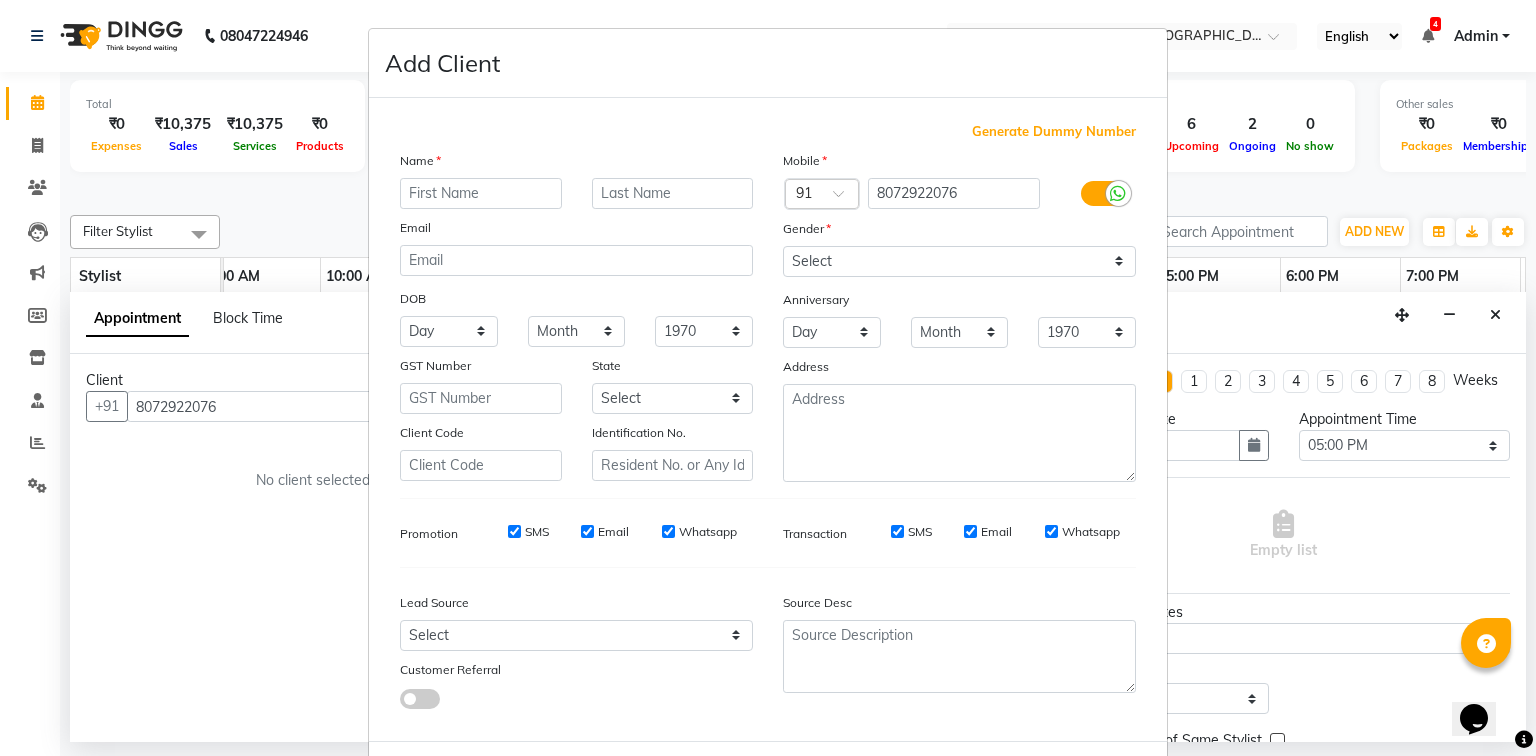 click at bounding box center (481, 193) 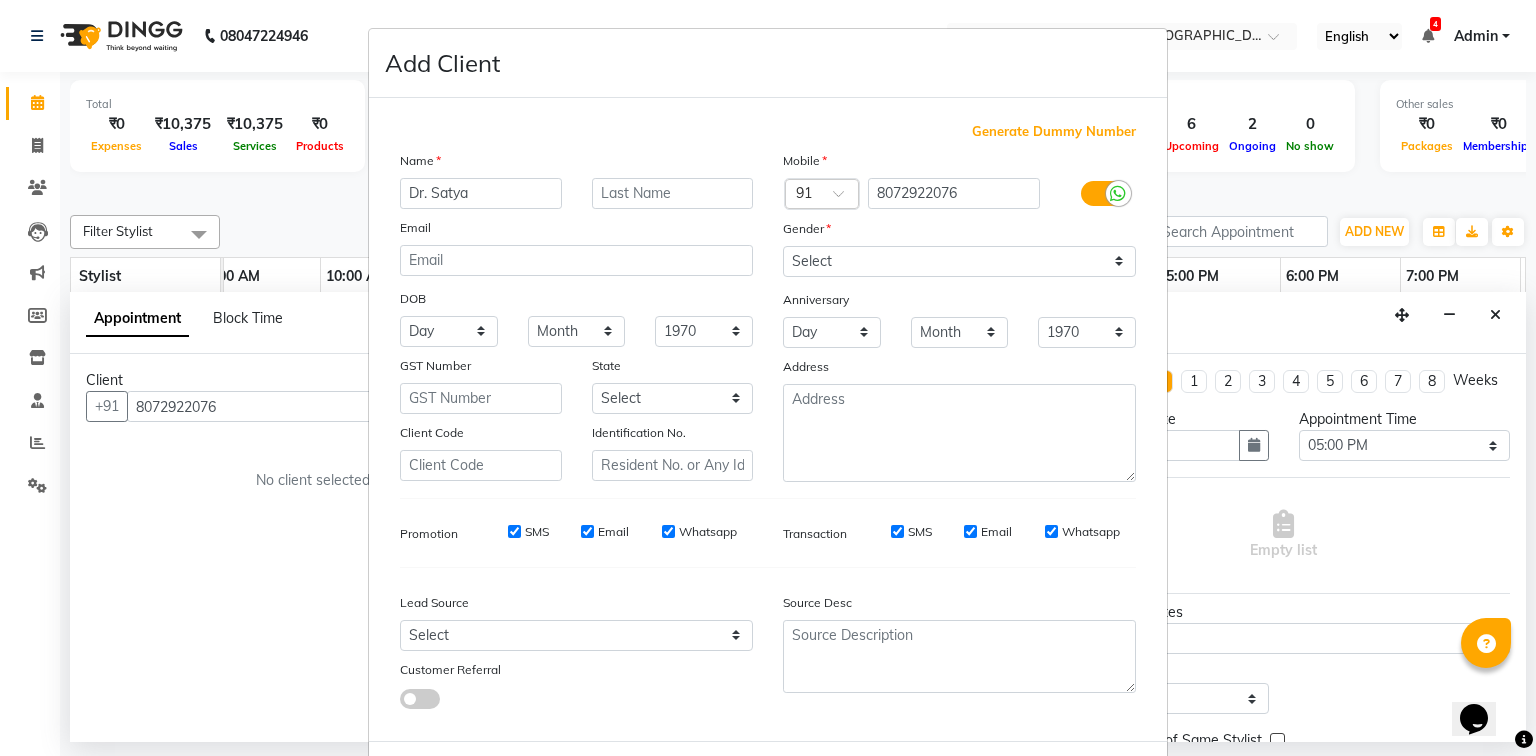 type on "Dr. Satya" 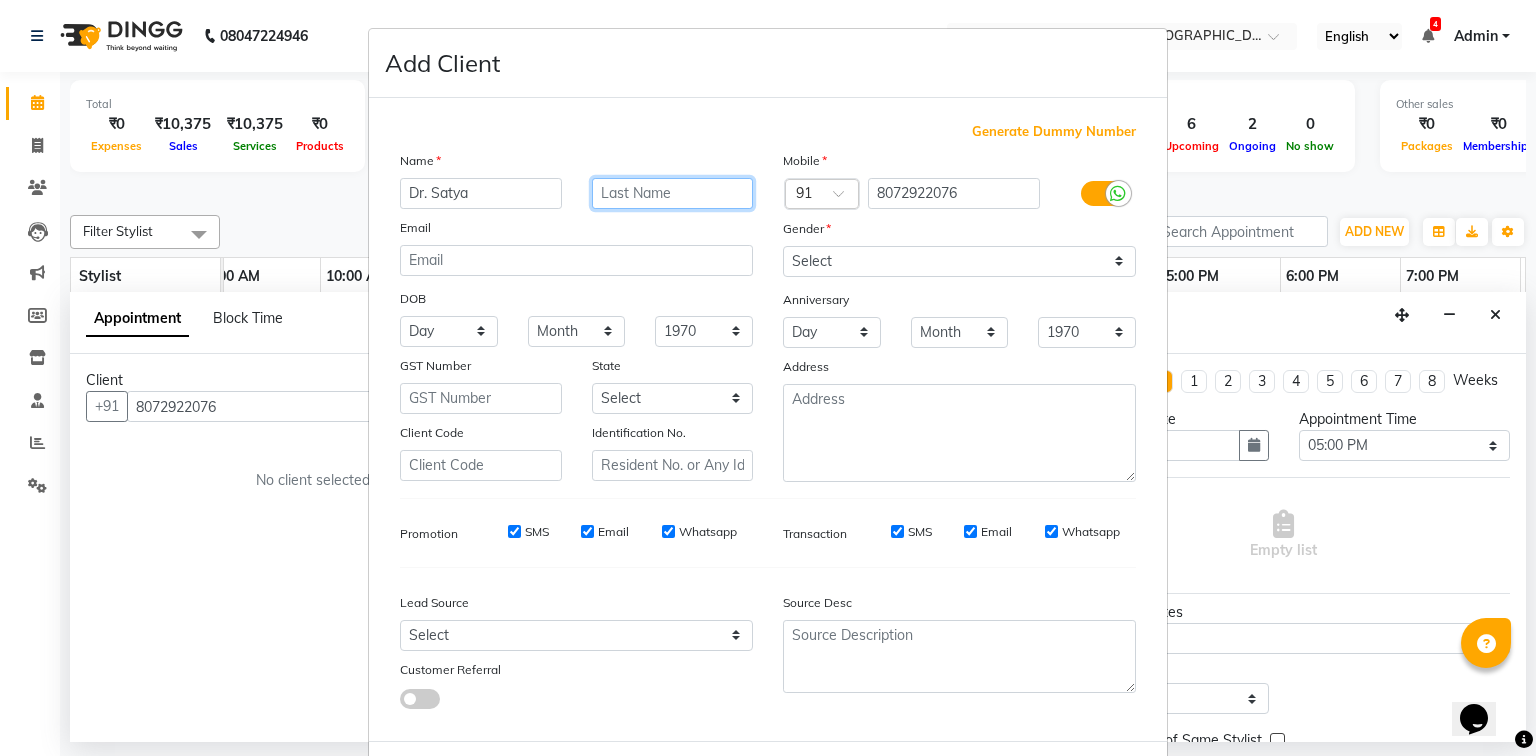 click at bounding box center (673, 193) 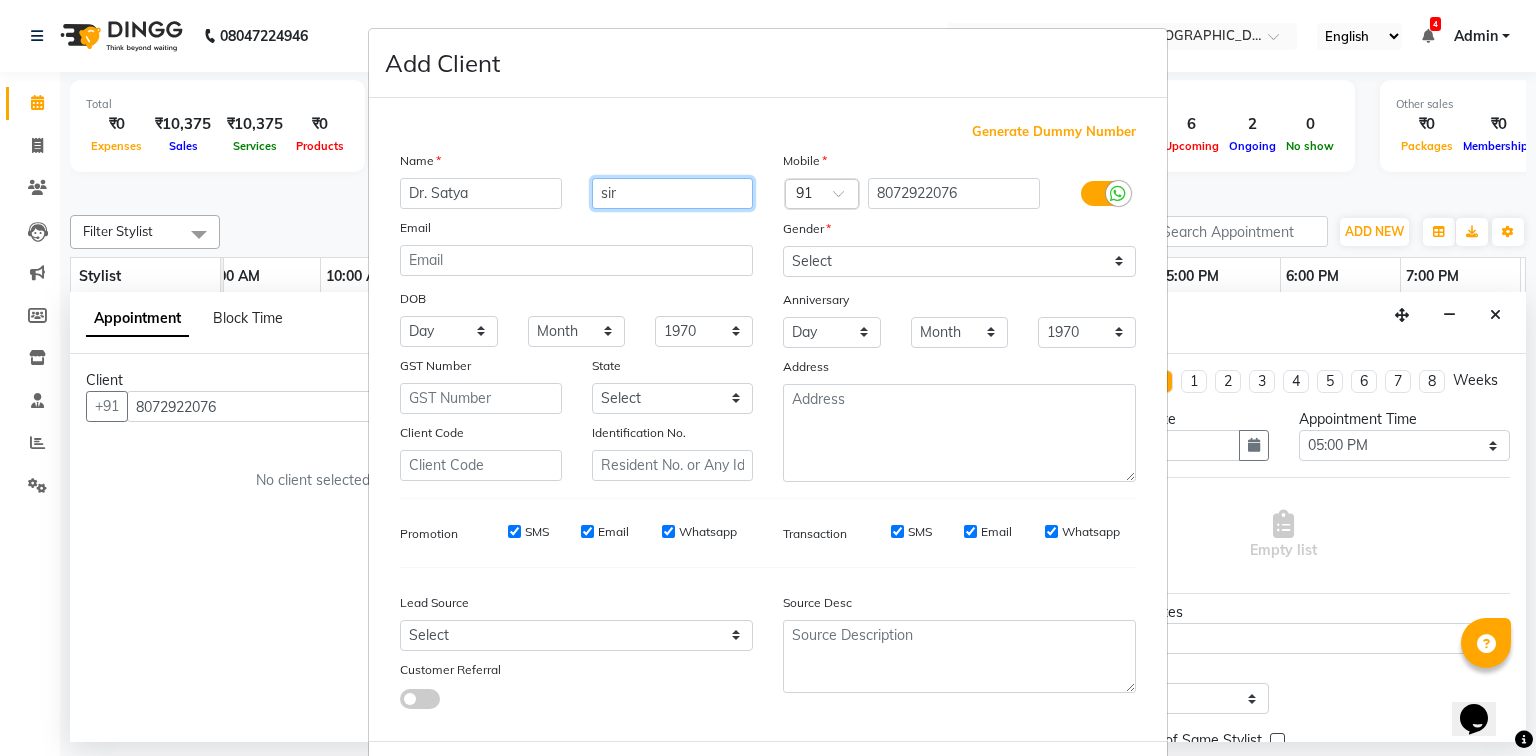 type on "sir" 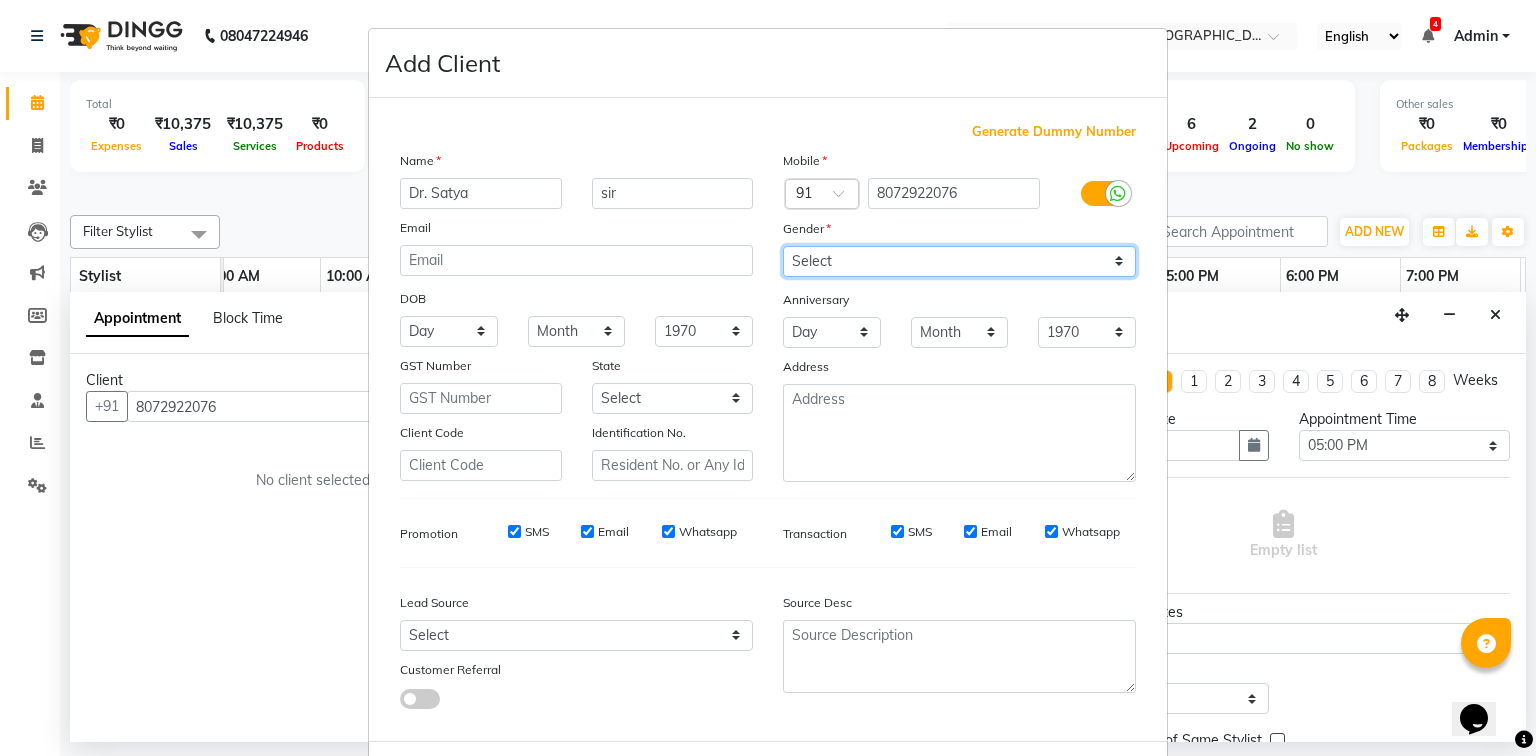 click on "Select [DEMOGRAPHIC_DATA] [DEMOGRAPHIC_DATA] Other Prefer Not To Say" at bounding box center [959, 261] 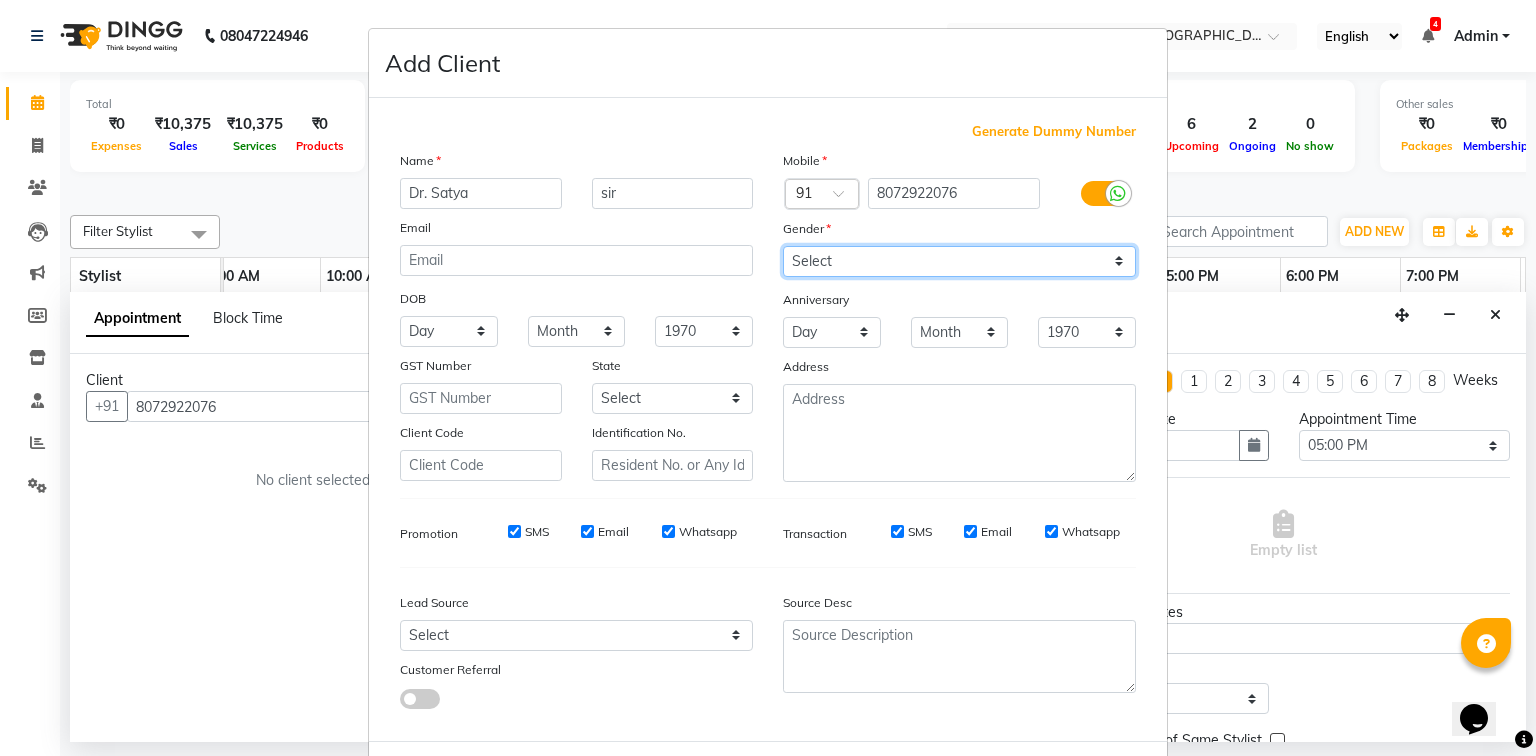 click on "Select [DEMOGRAPHIC_DATA] [DEMOGRAPHIC_DATA] Other Prefer Not To Say" at bounding box center [959, 261] 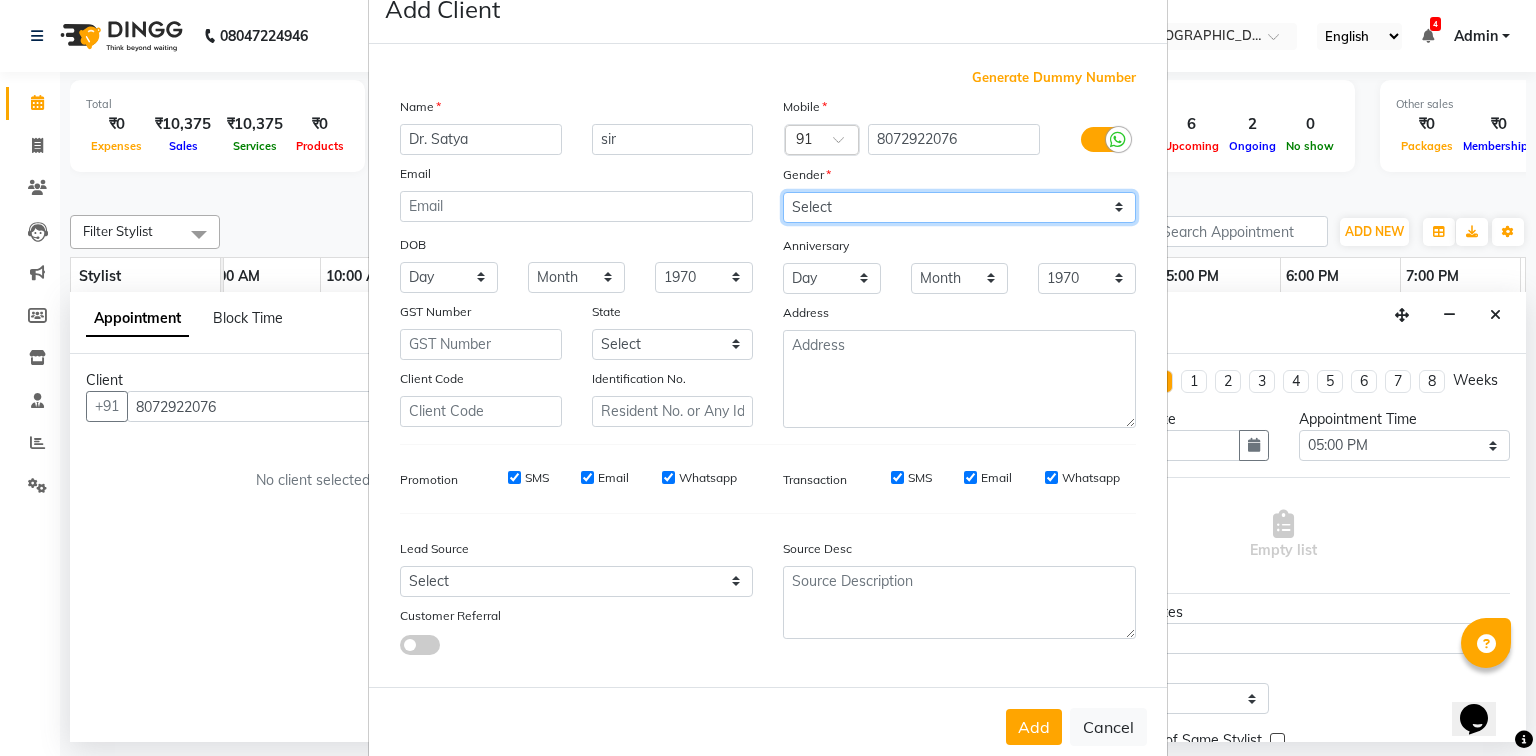 scroll, scrollTop: 100, scrollLeft: 0, axis: vertical 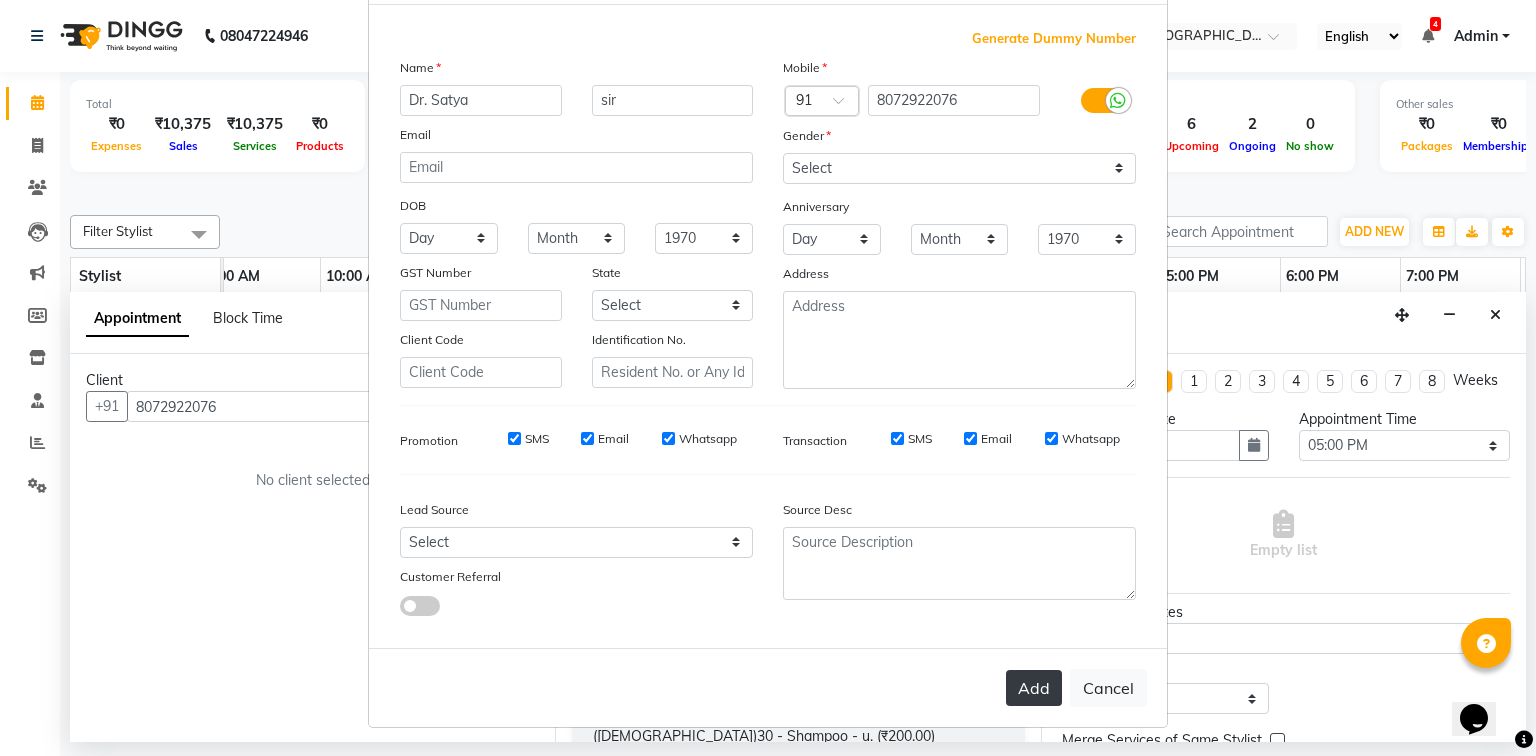 click on "Add" at bounding box center [1034, 688] 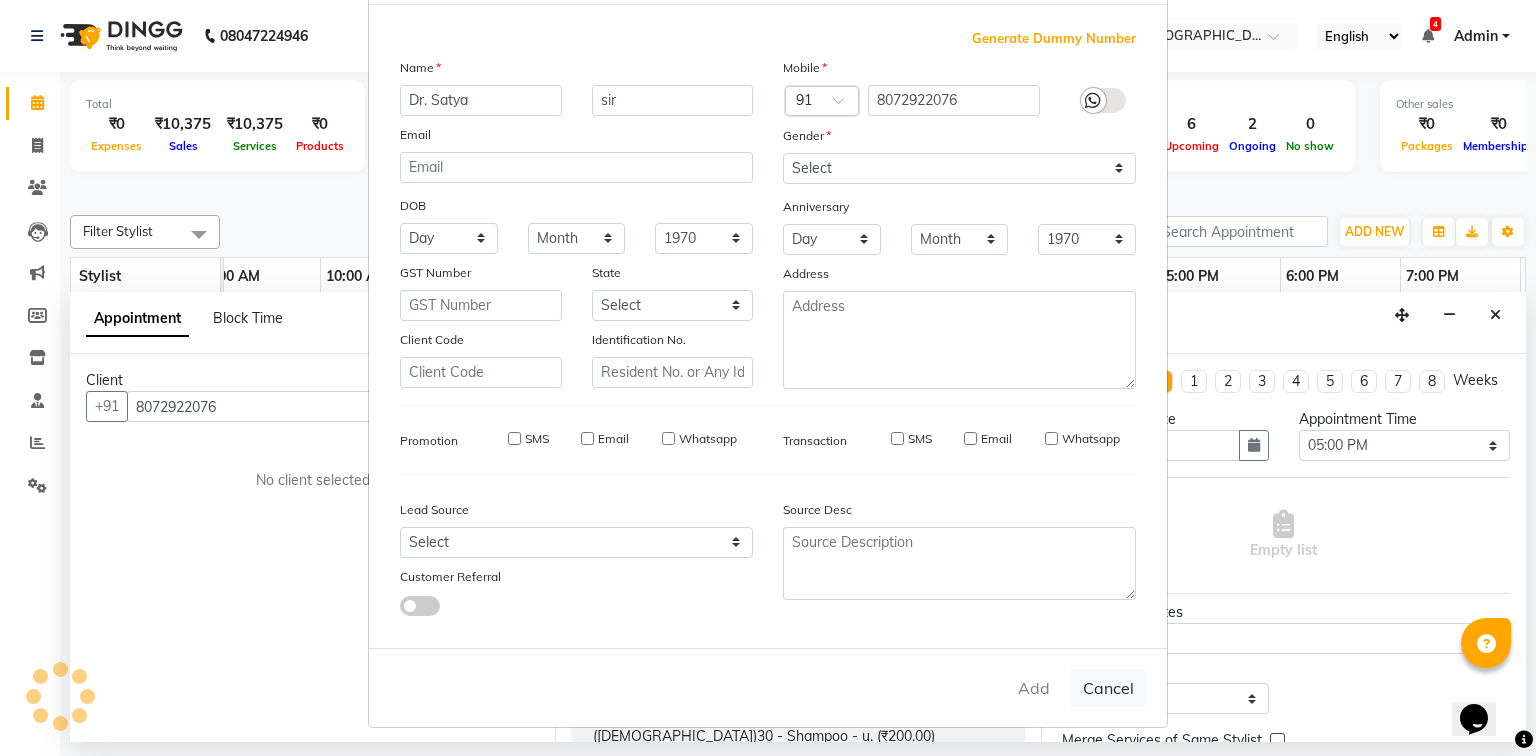 type 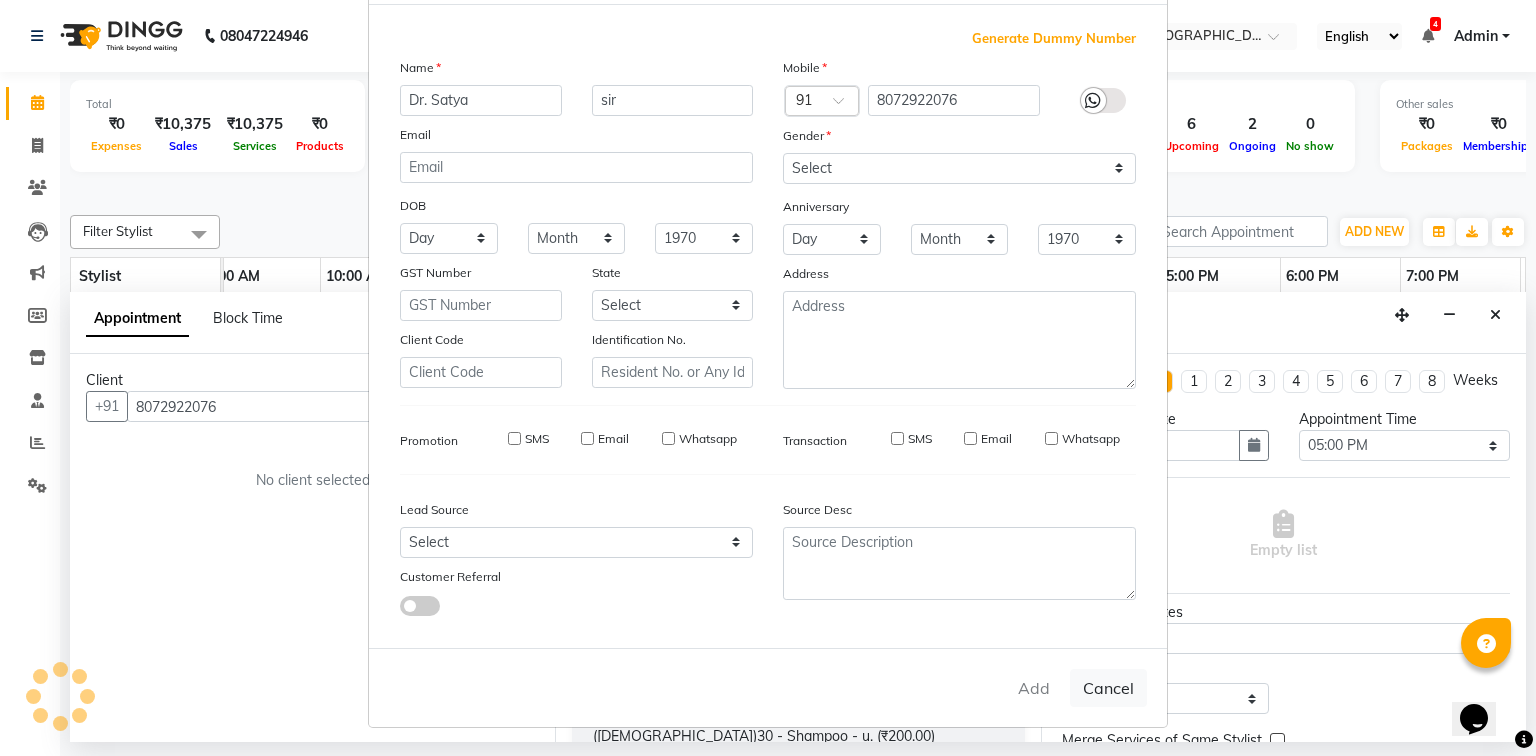 type 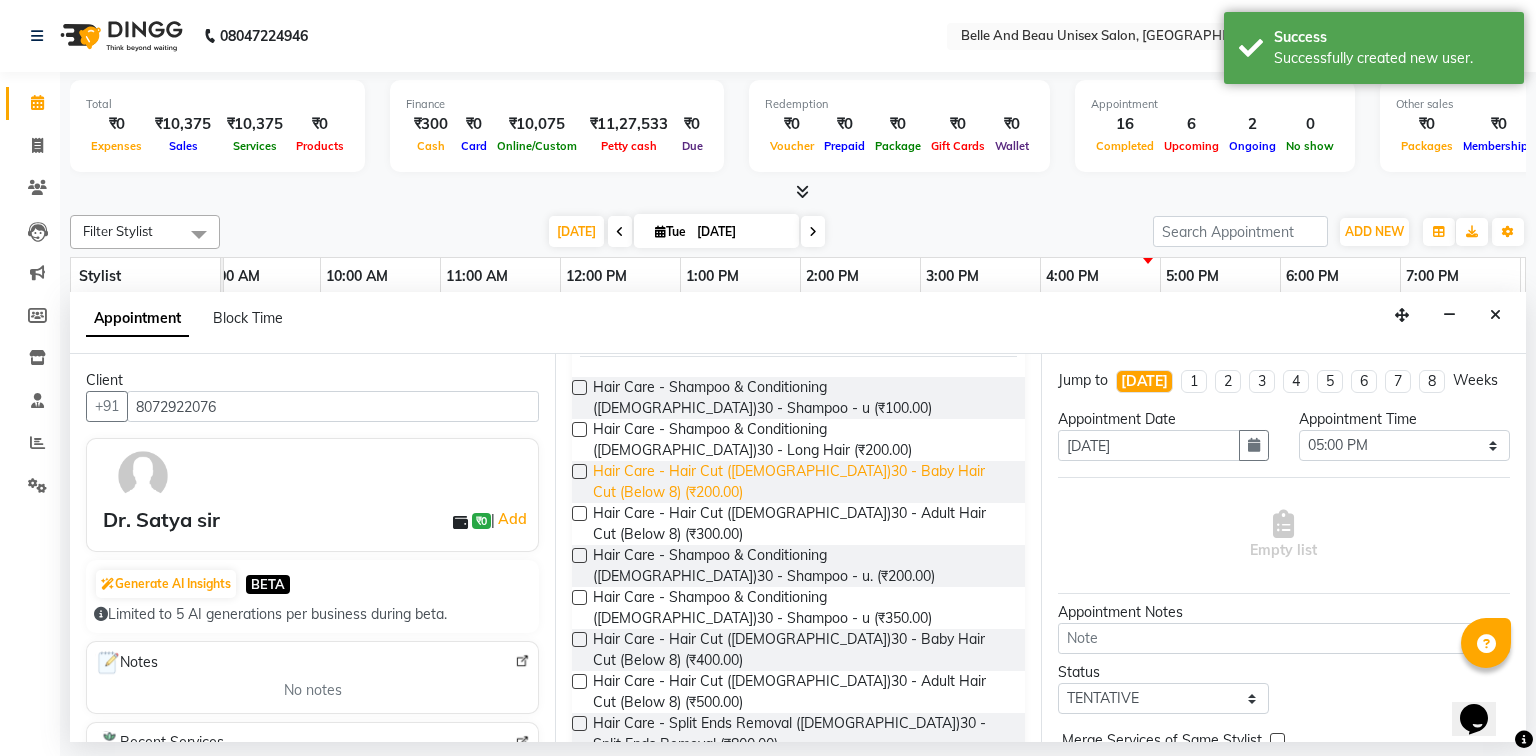 scroll, scrollTop: 240, scrollLeft: 0, axis: vertical 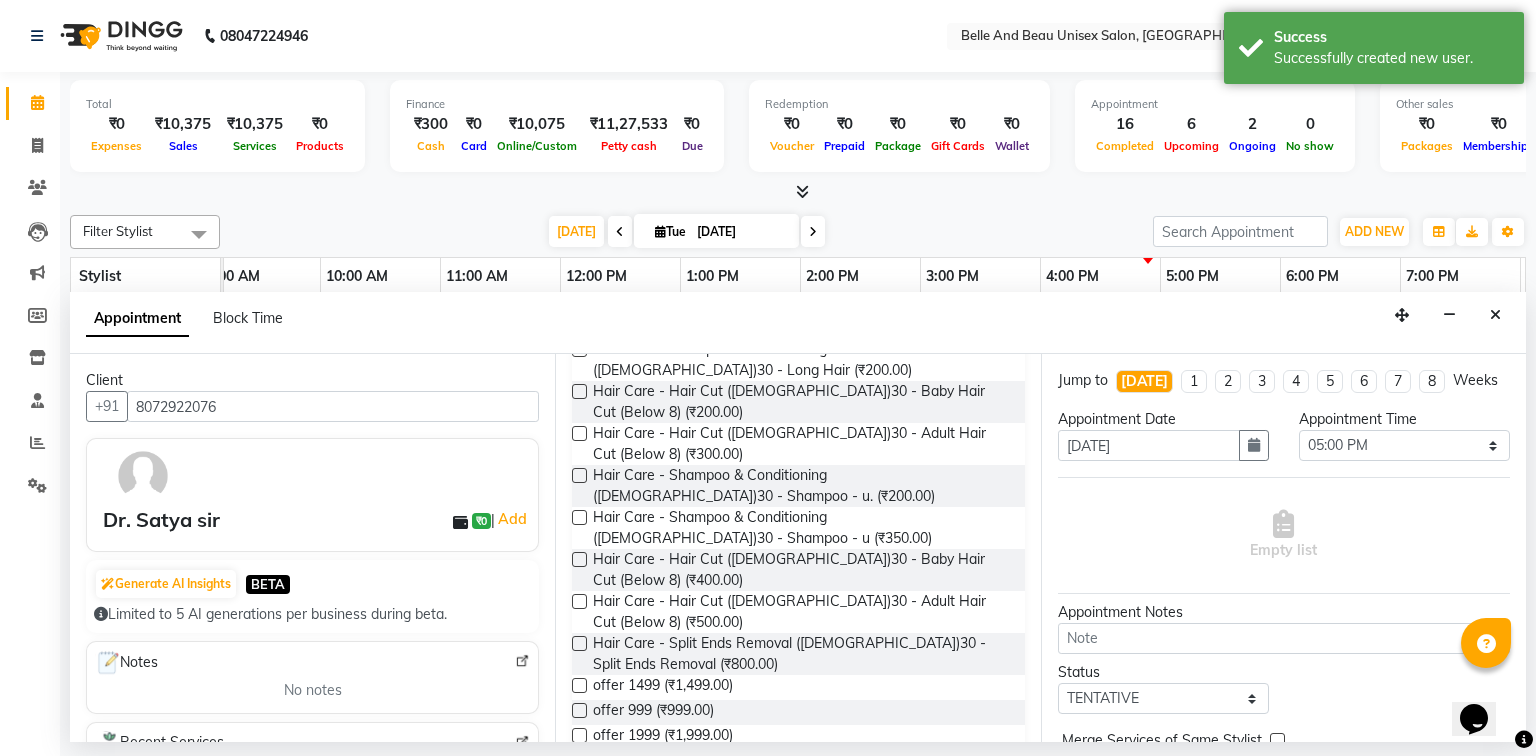 click at bounding box center (579, 433) 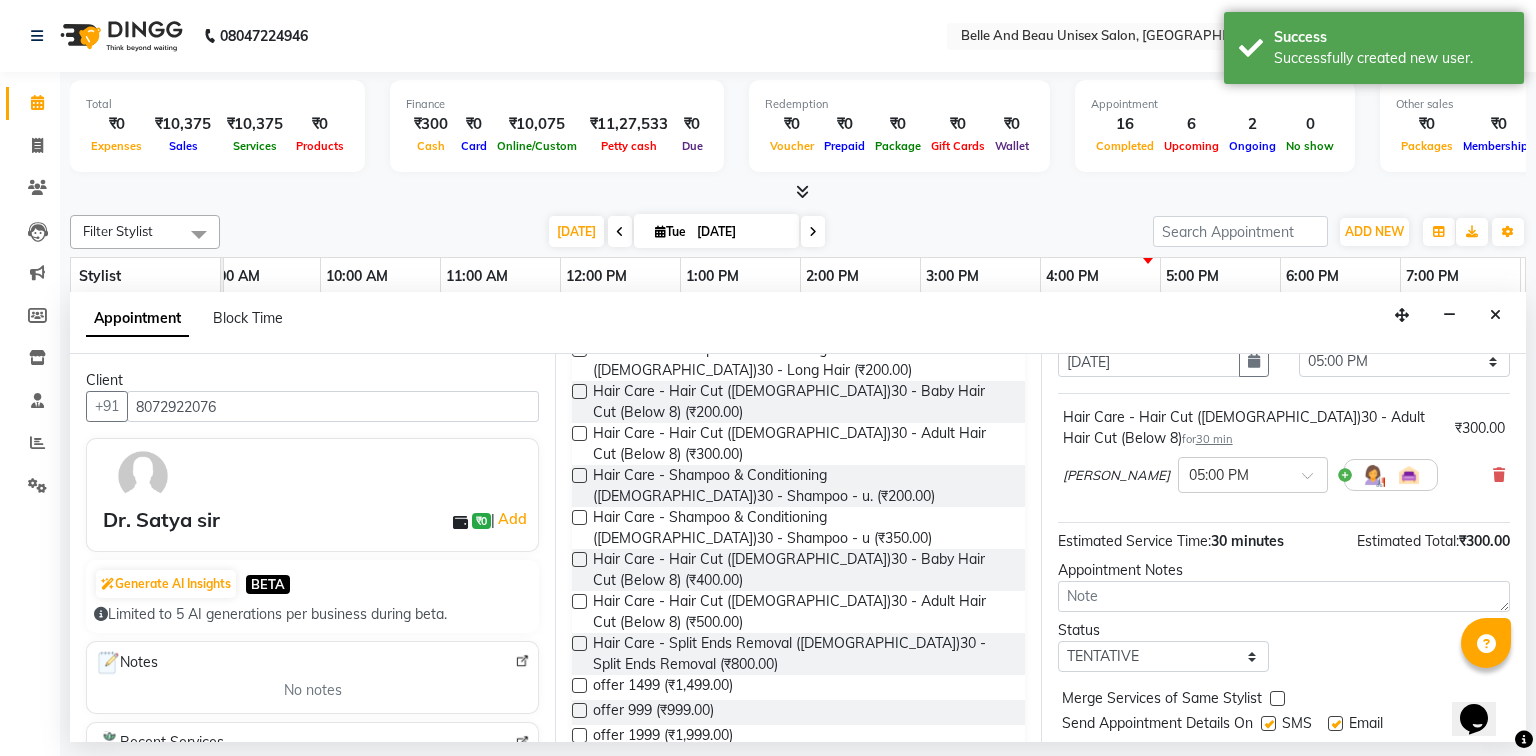 scroll, scrollTop: 139, scrollLeft: 0, axis: vertical 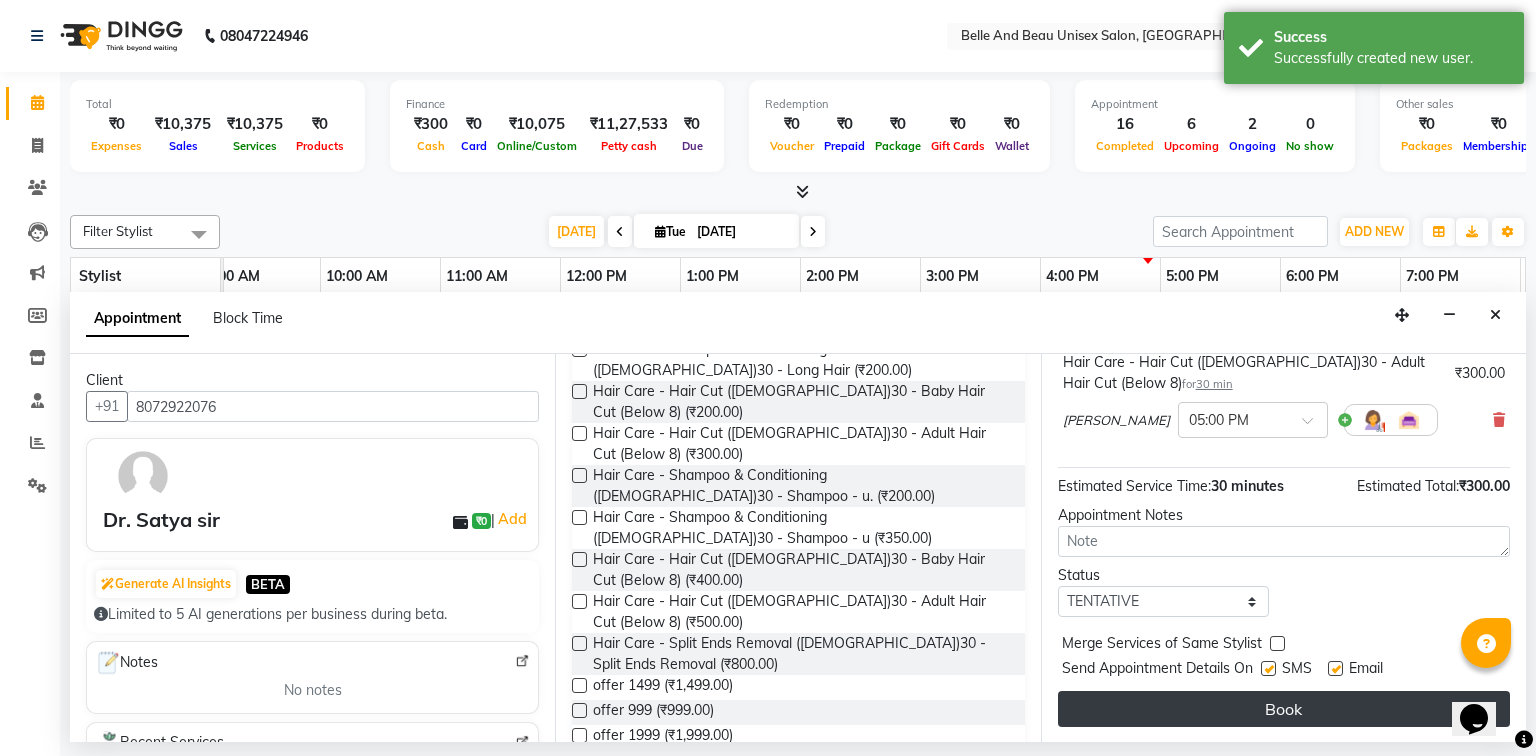 click on "Book" at bounding box center [1284, 709] 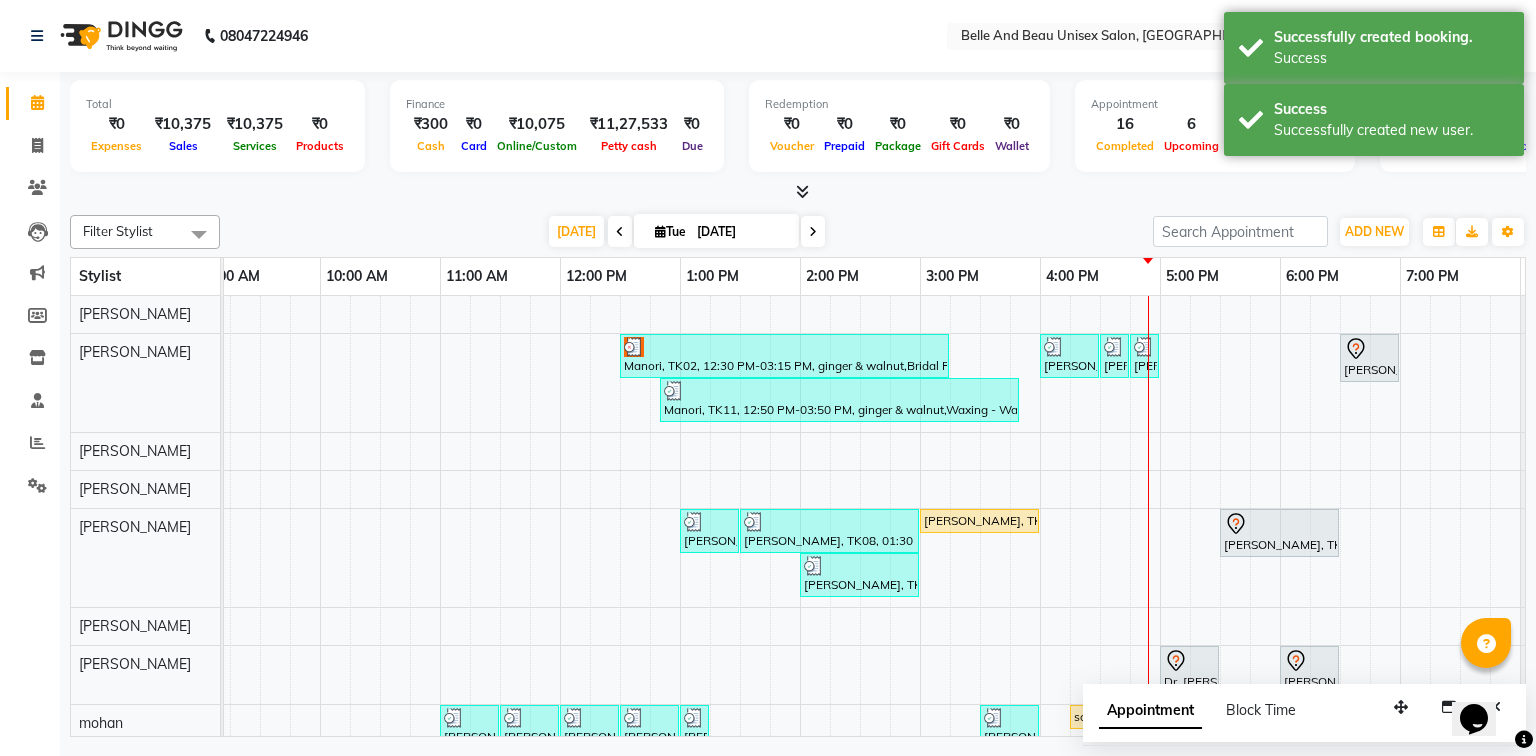 scroll, scrollTop: 80, scrollLeft: 144, axis: both 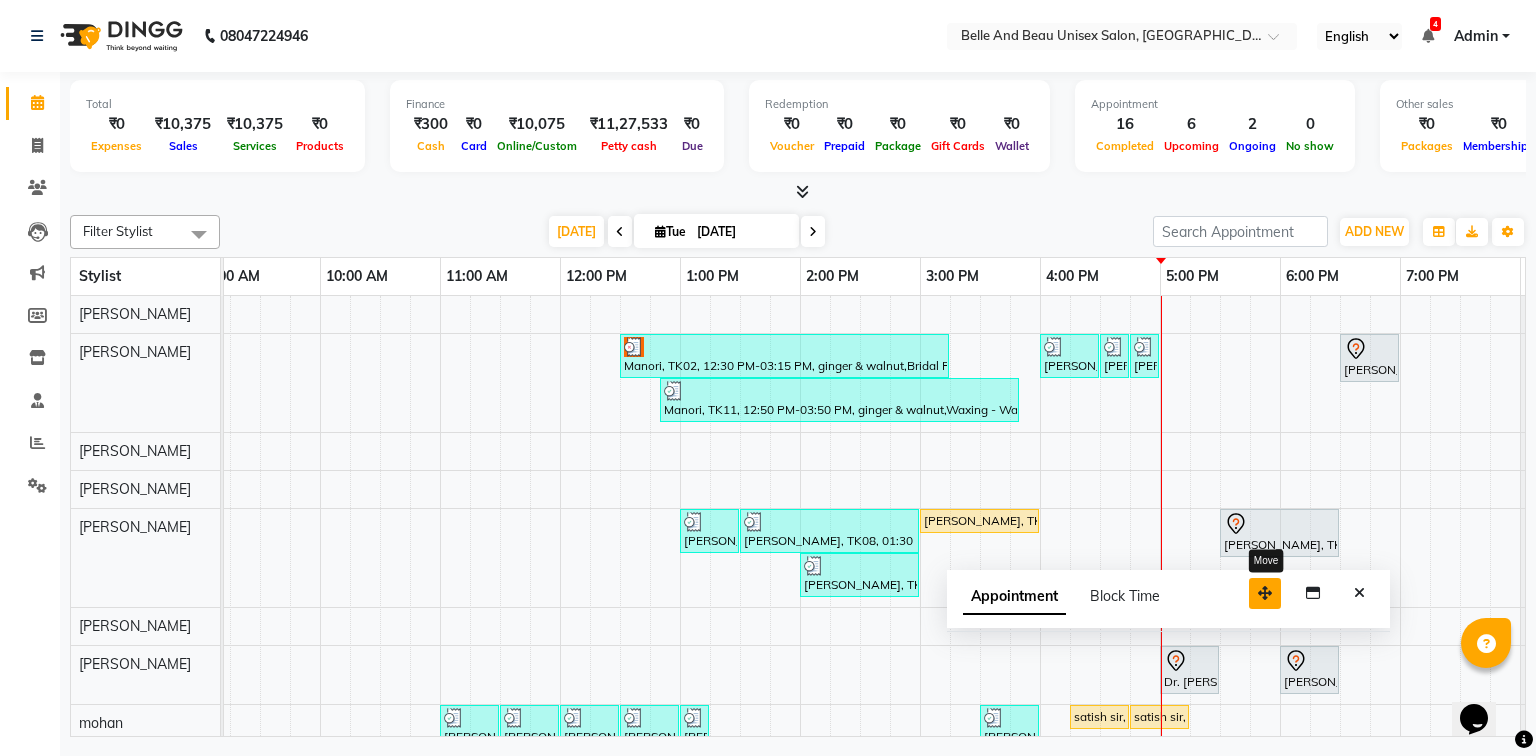 drag, startPoint x: 1405, startPoint y: 712, endPoint x: 1264, endPoint y: 549, distance: 215.52261 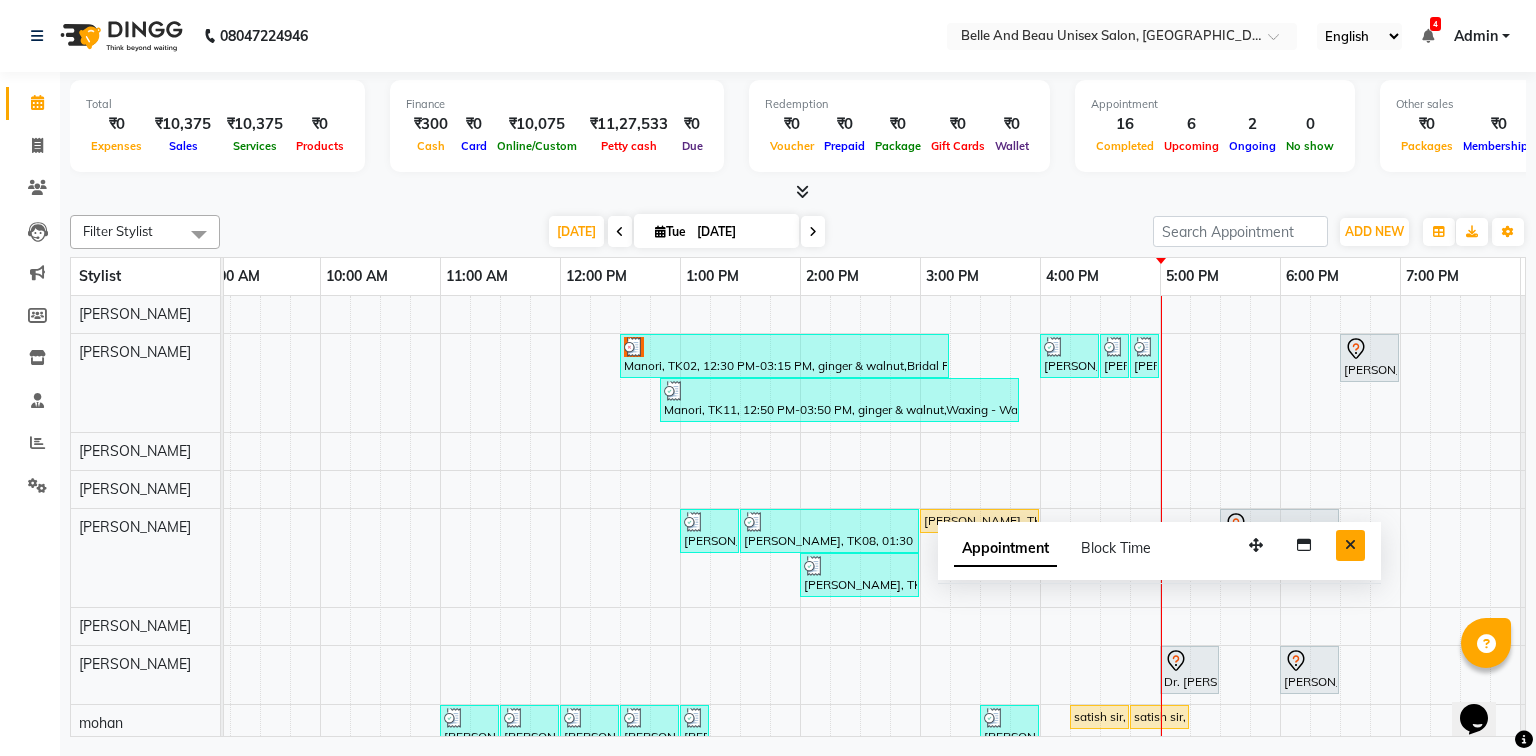 click at bounding box center (1350, 545) 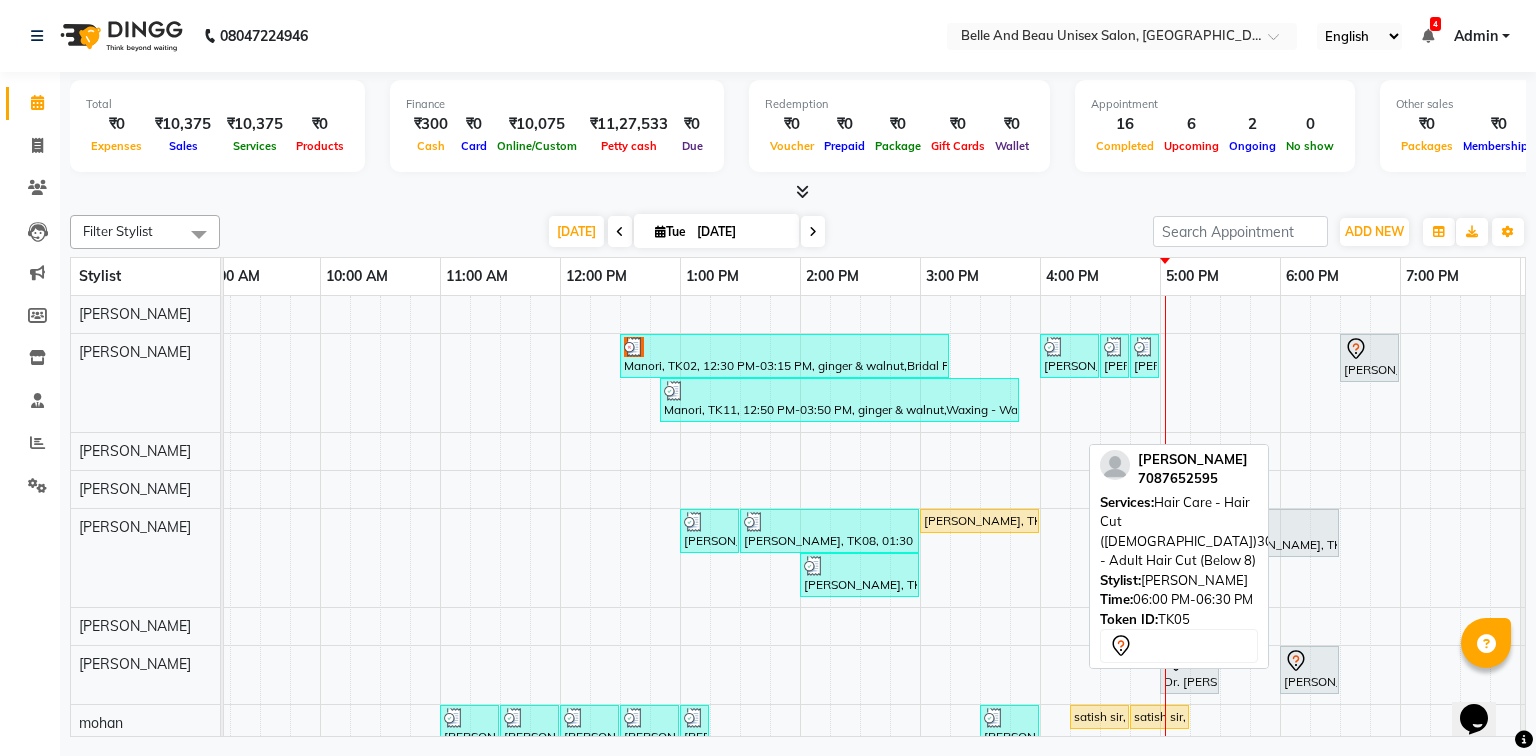 scroll, scrollTop: 59, scrollLeft: 144, axis: both 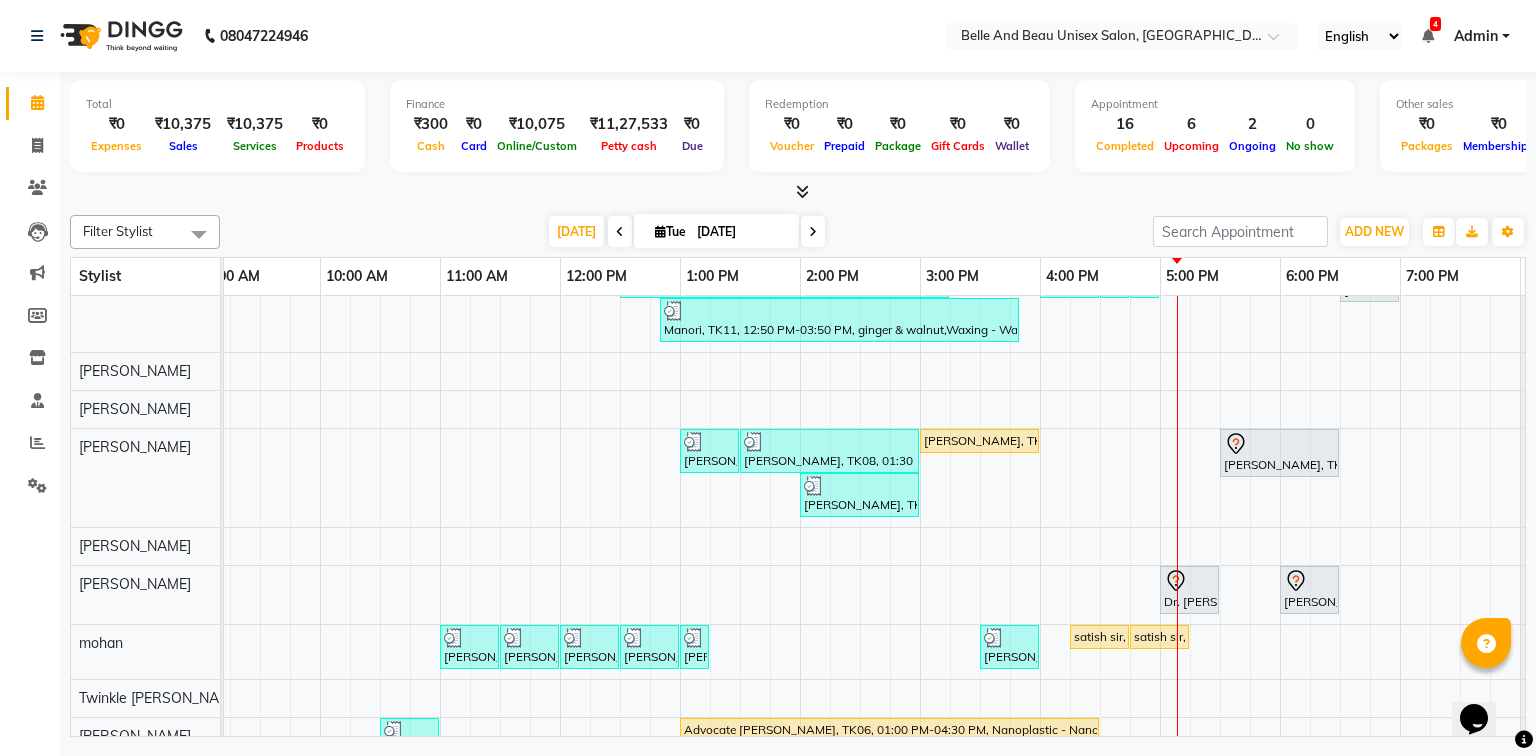 click on "Manori, TK02, 12:30 PM-03:15 PM, ginger & walnut,Bridal Package - Waxing (Honey)30 - Full Legs (₹500),Bridal Package - Waxing (Honey)30 - Full Hand (₹300),Waxing - Waxing30 - Underarm/SideLocks ([DEMOGRAPHIC_DATA]) (₹100),Bleach / Detan - Bleach / Detan30 - Face/ Neck Line (₹500)     [PERSON_NAME], TK12, 04:00 PM-04:30 PM, Hair Care - Hair Cut ([DEMOGRAPHIC_DATA])30 - Adult Hair Cut (Below 8)     [PERSON_NAME], TK12, 04:30 PM-04:40 PM, Threading - Eyebrow ([DEMOGRAPHIC_DATA])30 - Eyebrow     [PERSON_NAME], TK12, 04:45 PM-04:55 PM, Threading - [GEOGRAPHIC_DATA] ([DEMOGRAPHIC_DATA])30 - Upper Lip             [PERSON_NAME], TK01, 06:30 PM-07:00 PM, Nail Art - Nail Art30 - Nail Extension     Manori, TK11, 12:50 PM-03:50 PM, ginger & walnut,Waxing - Waxing30 - Underarm/SideLocks ([DEMOGRAPHIC_DATA]),Bleach / Detan - Bleach / Detan30 - Face/ Neck Line,Waxing - Waxing30 - Full Arms ([DEMOGRAPHIC_DATA]),Waxing - Waxing30 - Full Legs ([DEMOGRAPHIC_DATA])     [PERSON_NAME], TK08, 01:00 PM-01:30 PM, Waxing - Premium Flavoured Rica Wax30 - Full Legs ([DEMOGRAPHIC_DATA])" at bounding box center [860, 544] 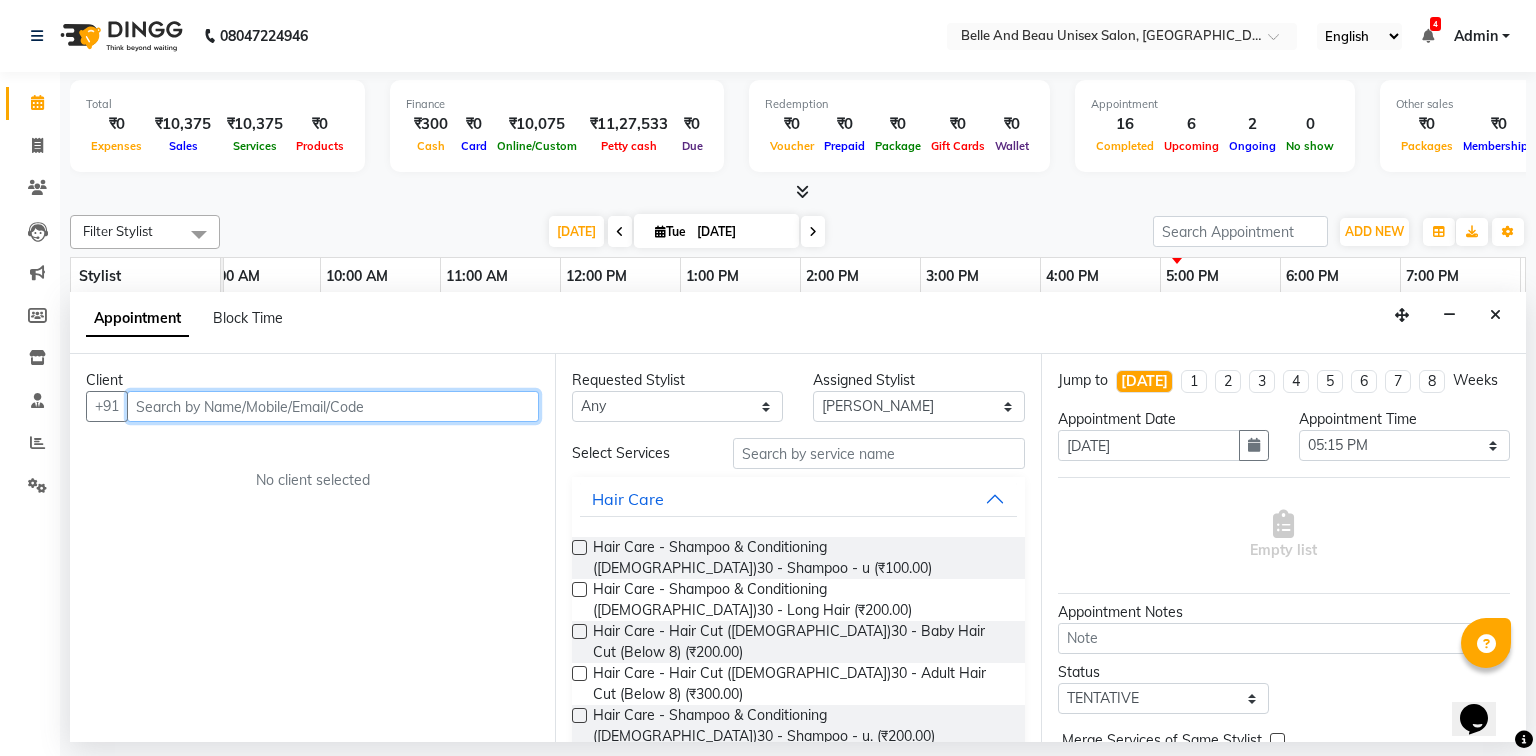 click at bounding box center (333, 406) 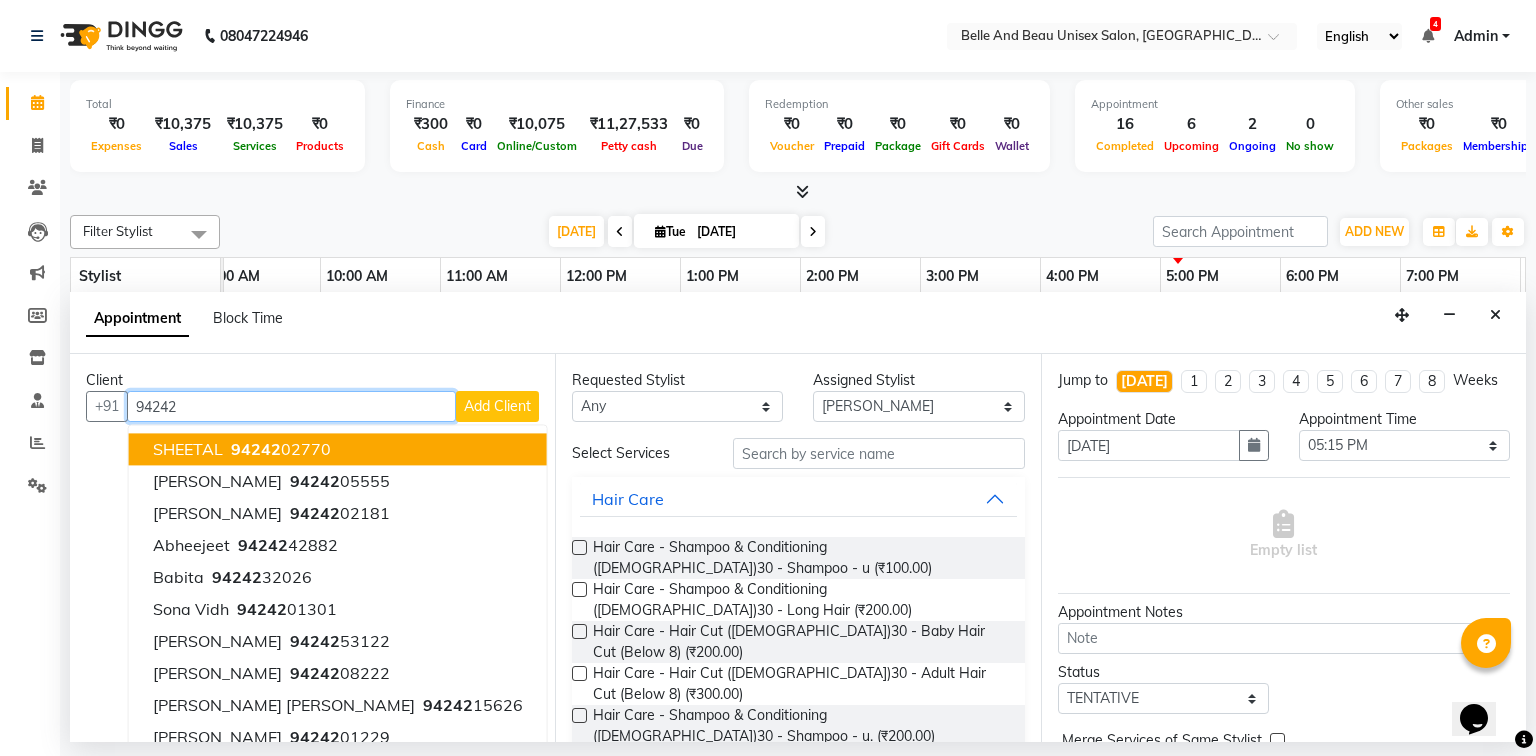 click on "SHEETAL   94242 02770" at bounding box center (338, 450) 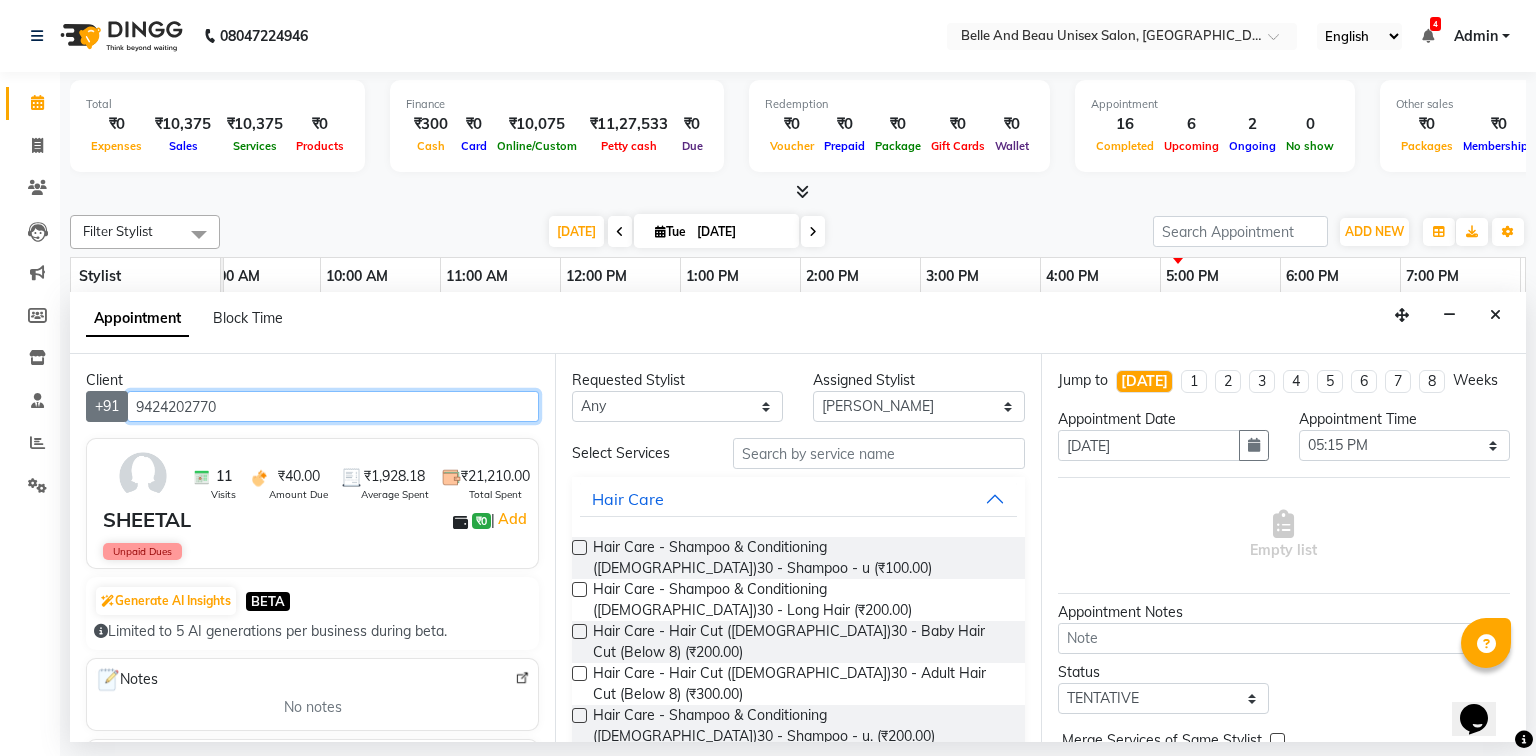 drag, startPoint x: 243, startPoint y: 412, endPoint x: 124, endPoint y: 410, distance: 119.01681 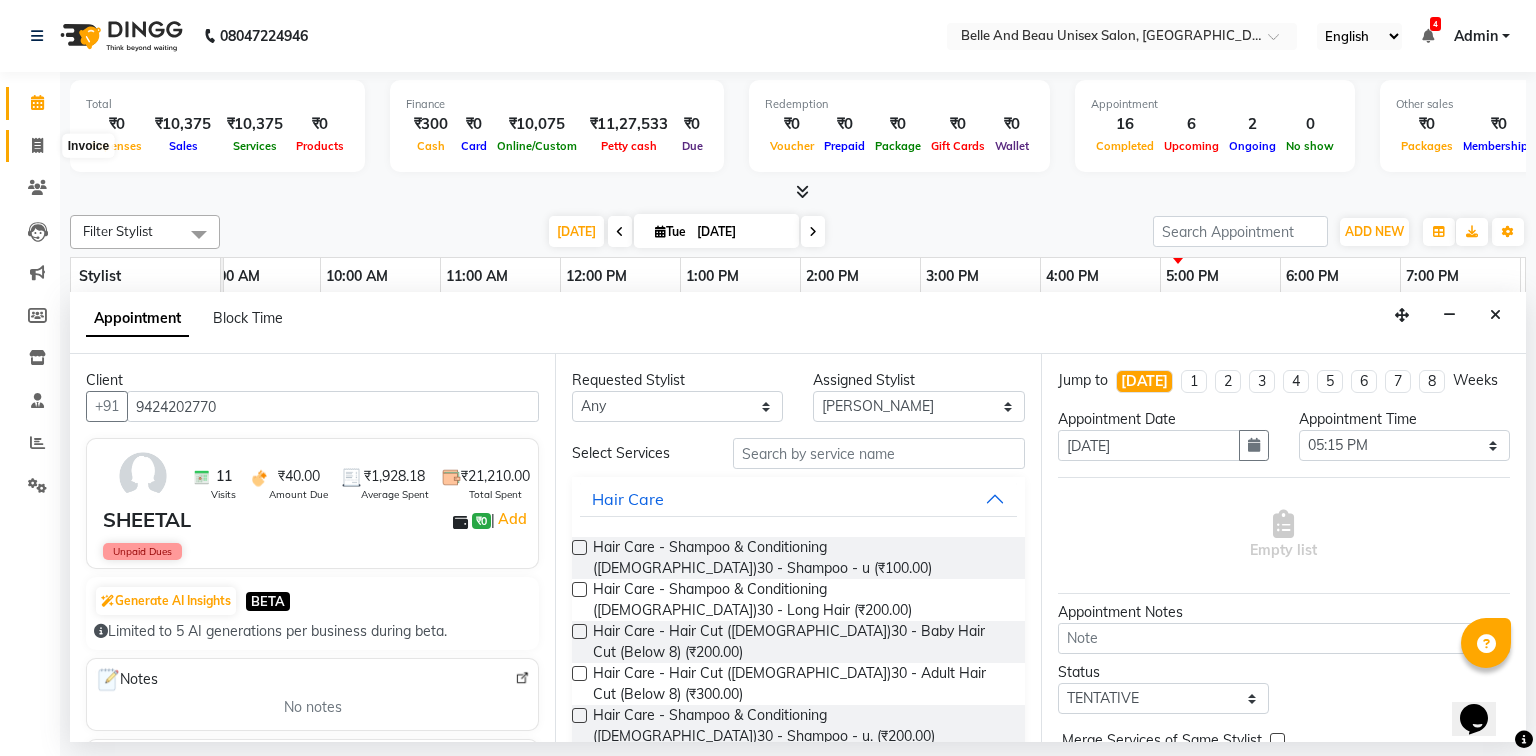 click 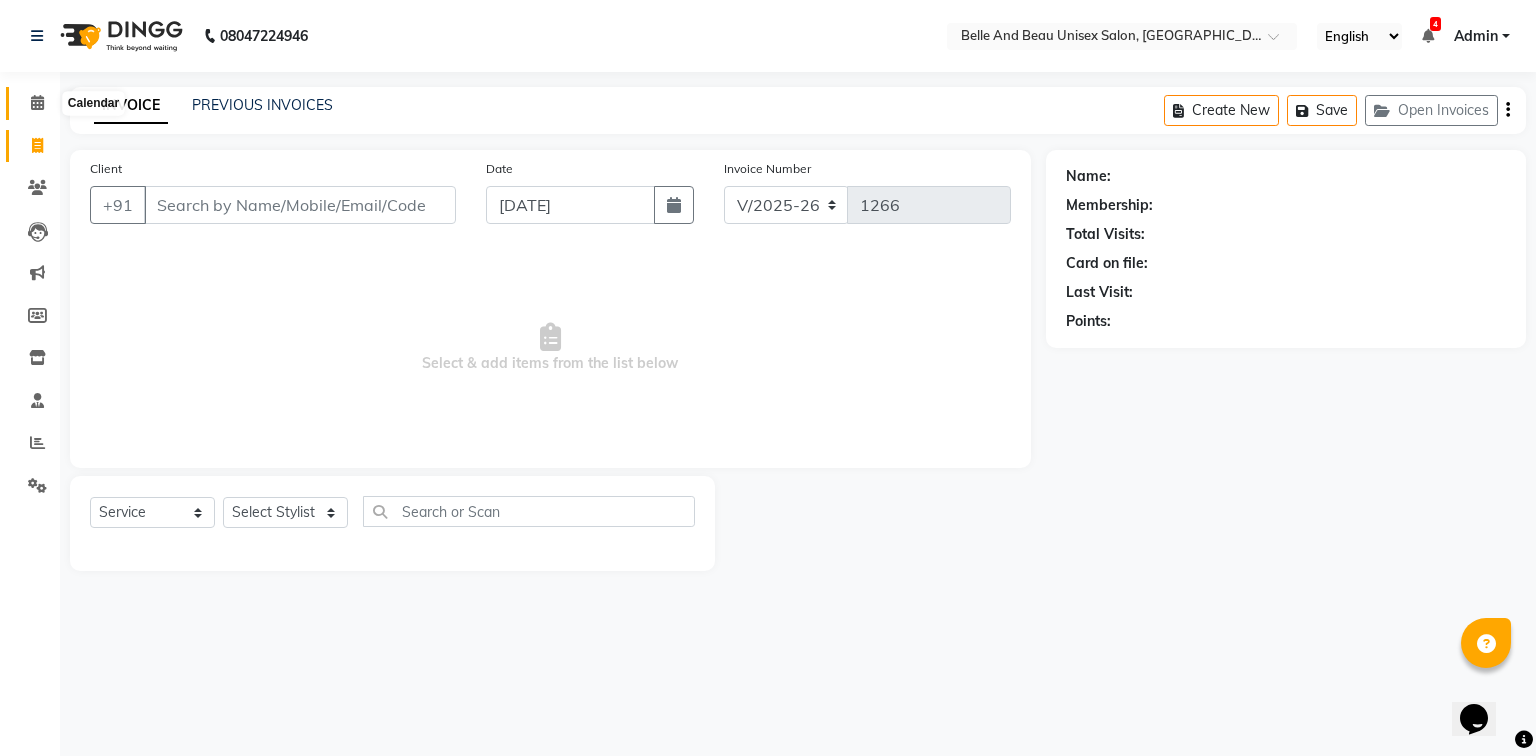 click 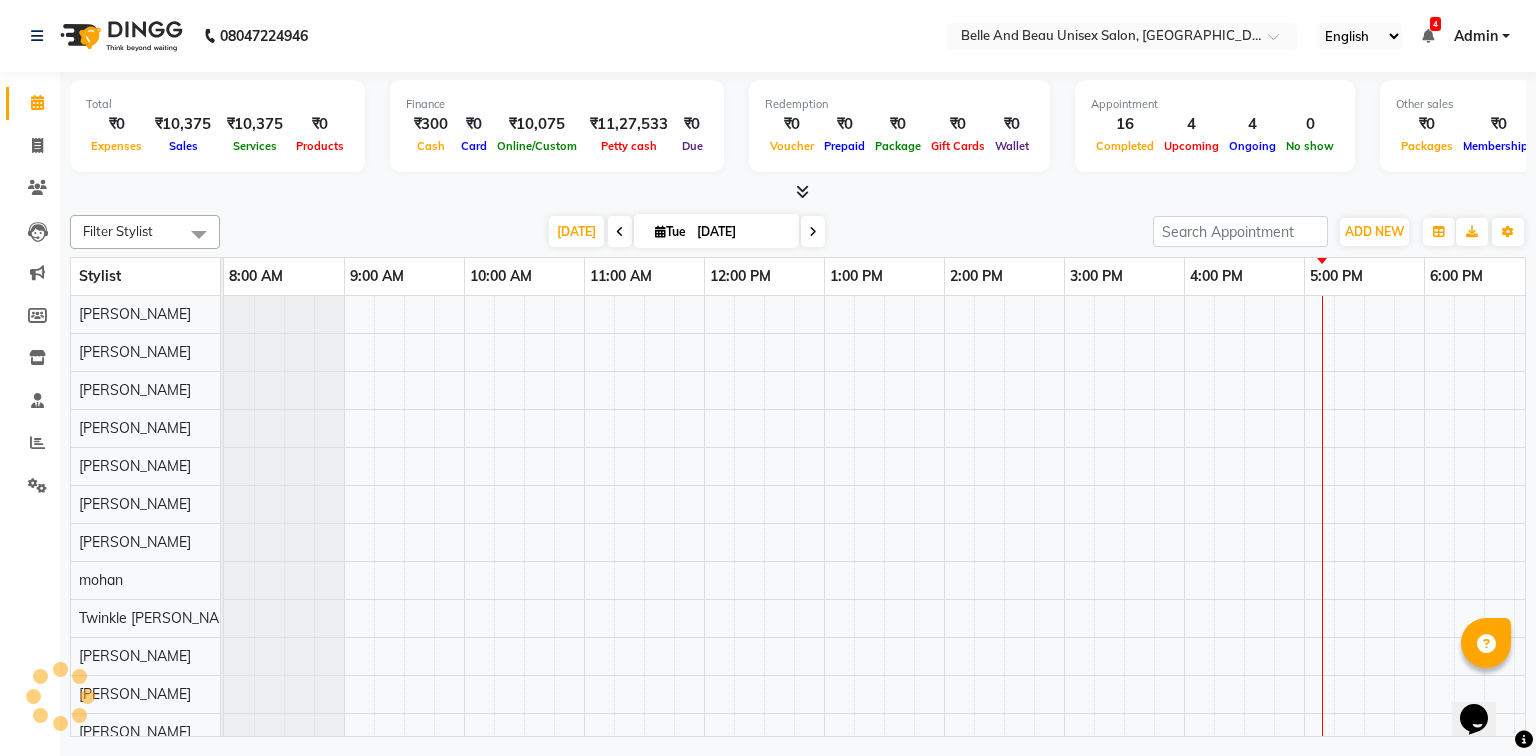 scroll, scrollTop: 0, scrollLeft: 0, axis: both 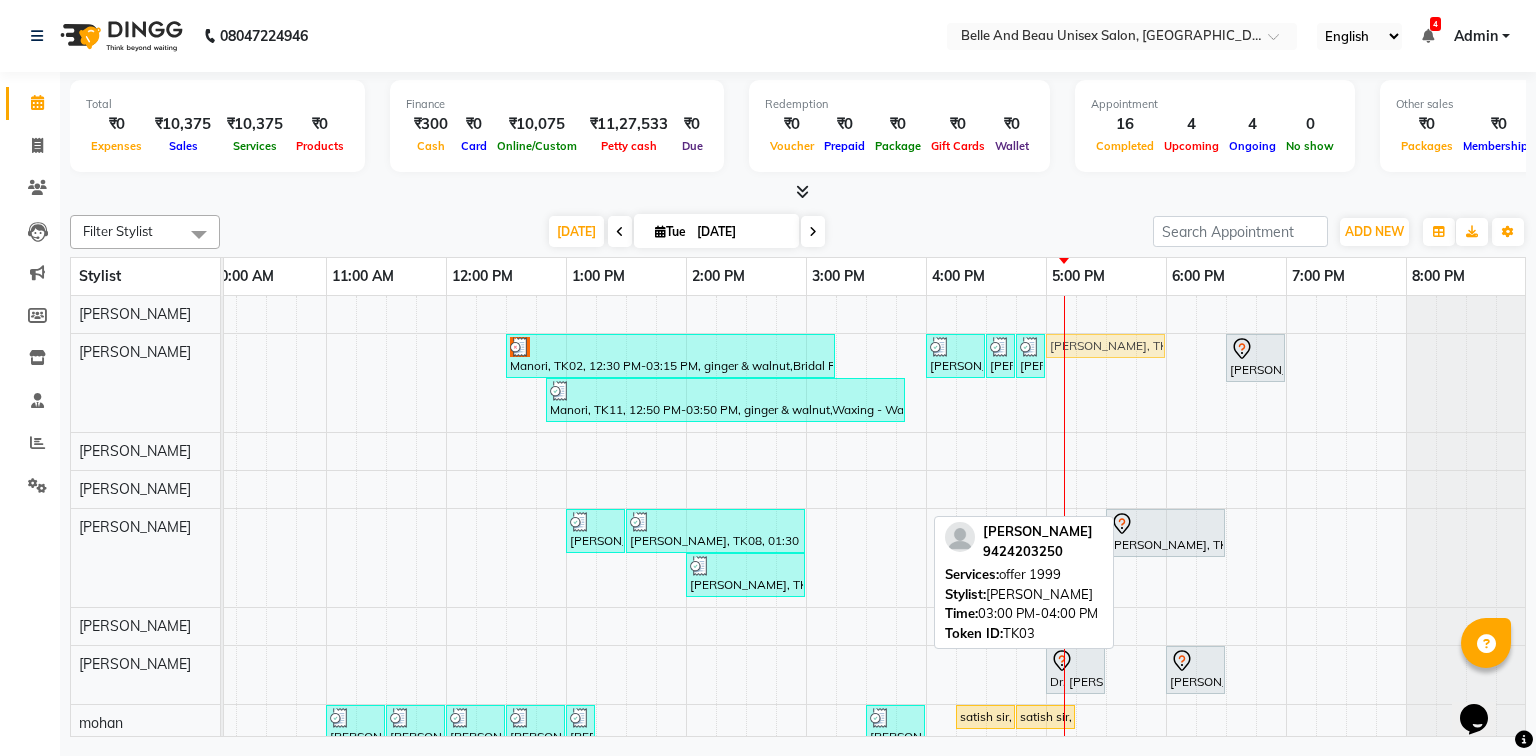 drag, startPoint x: 858, startPoint y: 524, endPoint x: 1095, endPoint y: 368, distance: 283.73404 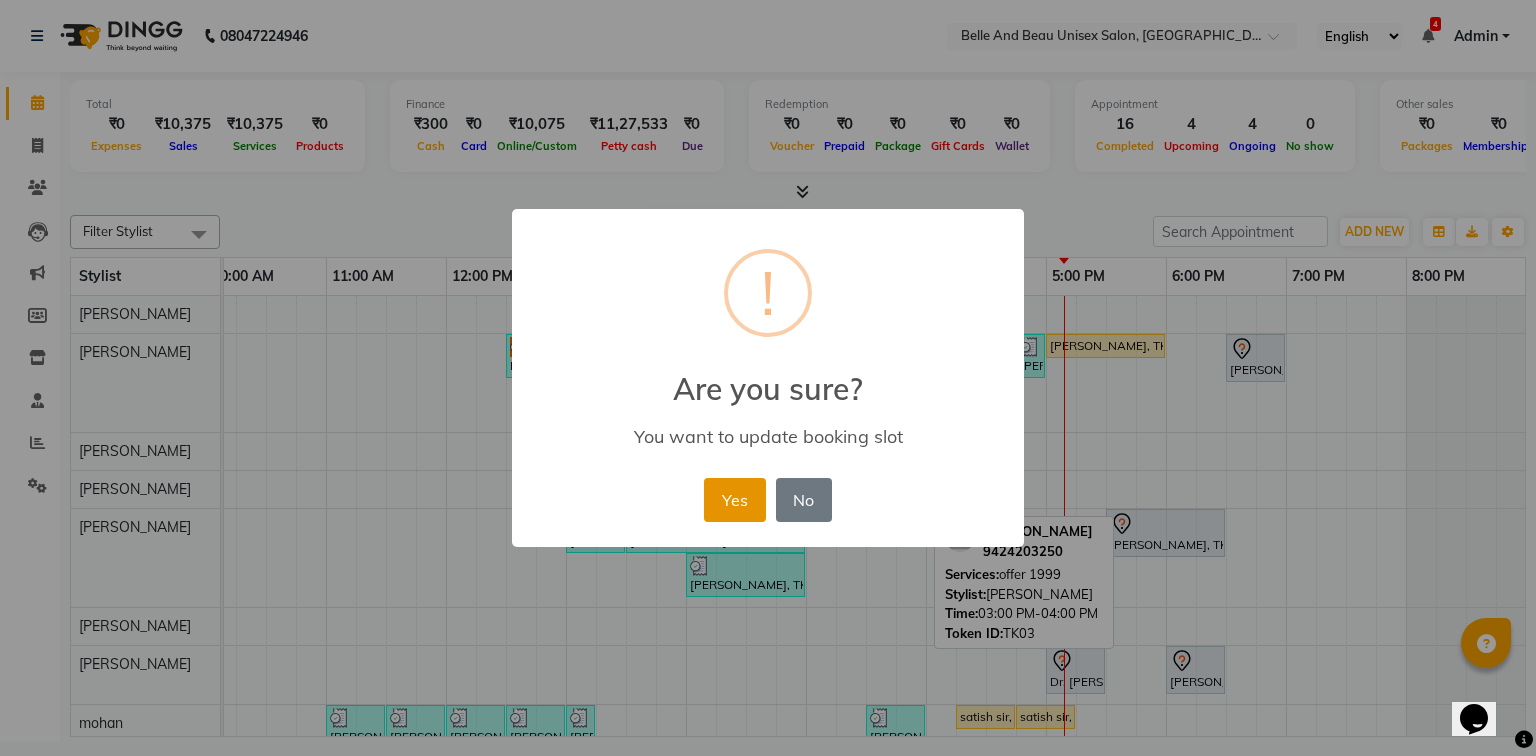 click on "Yes" at bounding box center (734, 500) 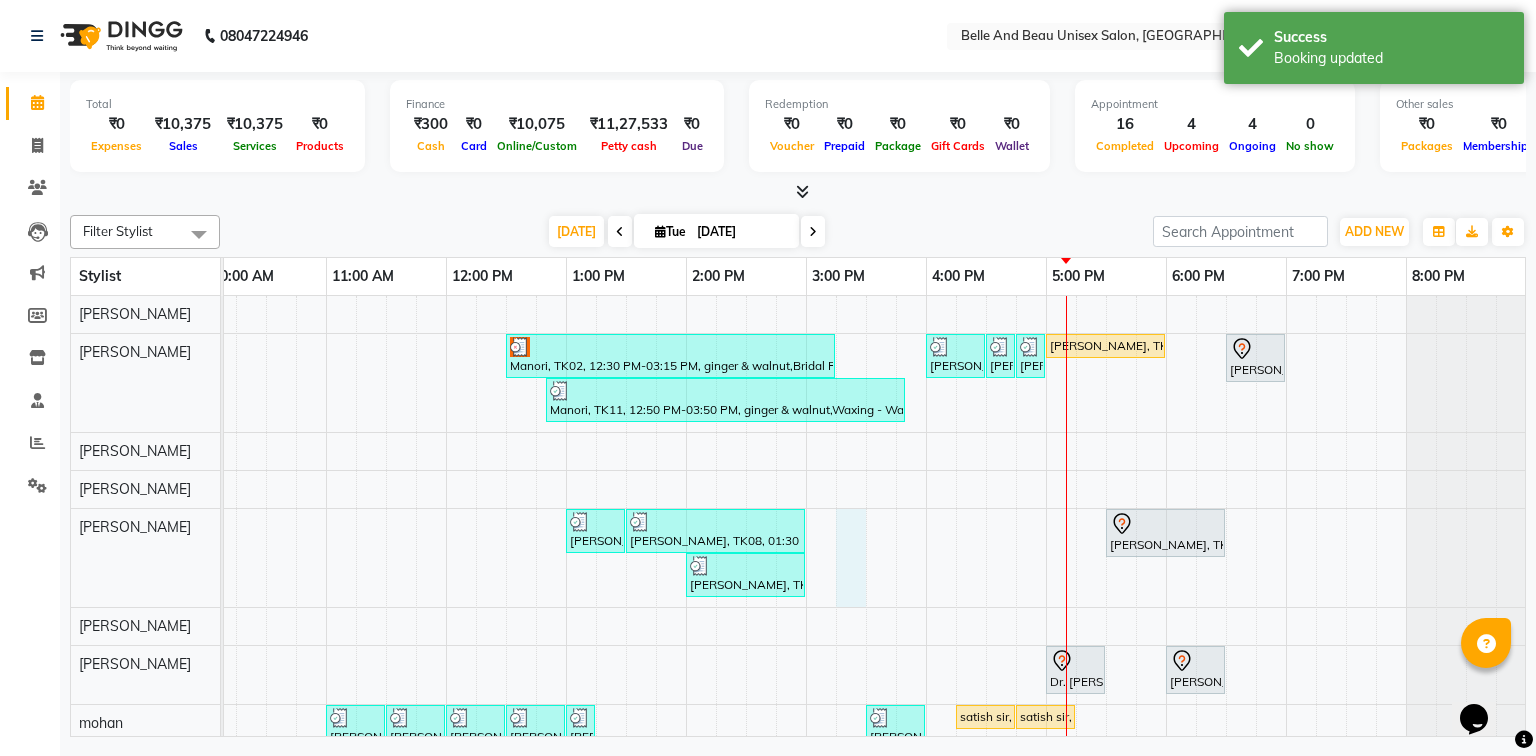 click on "Manori, TK02, 12:30 PM-03:15 PM, ginger & walnut,Bridal Package - Waxing (Honey)30 - Full Legs (₹500),Bridal Package - Waxing (Honey)30 - Full Hand (₹300),Waxing - Waxing30 - Underarm/SideLocks ([DEMOGRAPHIC_DATA]) (₹100),Bleach / Detan - Bleach / Detan30 - Face/ Neck Line (₹500)     [PERSON_NAME], TK12, 04:00 PM-04:30 PM, Hair Care - Hair Cut ([DEMOGRAPHIC_DATA])30 - Adult Hair Cut (Below 8)     [PERSON_NAME], TK12, 04:30 PM-04:40 PM, Threading - Eyebrow ([DEMOGRAPHIC_DATA])30 - Eyebrow     [PERSON_NAME], TK12, 04:45 PM-04:55 PM, Threading - [GEOGRAPHIC_DATA] ([DEMOGRAPHIC_DATA])30 - Upper Lip    [PERSON_NAME], TK03, 05:00 PM-06:00 PM, offer 1999             [PERSON_NAME], TK01, 06:30 PM-07:00 PM, Nail Art - Nail Art30 - Nail Extension     Manori, TK11, 12:50 PM-03:50 PM, ginger & walnut,Waxing - Waxing30 - Underarm/SideLocks ([DEMOGRAPHIC_DATA]),Bleach / Detan - Bleach / Detan30 - Face/ Neck Line,Waxing - Waxing30 - Full Arms ([DEMOGRAPHIC_DATA]),Waxing - Waxing30 - Full Legs ([DEMOGRAPHIC_DATA])                     [PERSON_NAME], TK09, 05:30 PM-06:30 PM, offer 1999" at bounding box center [746, 624] 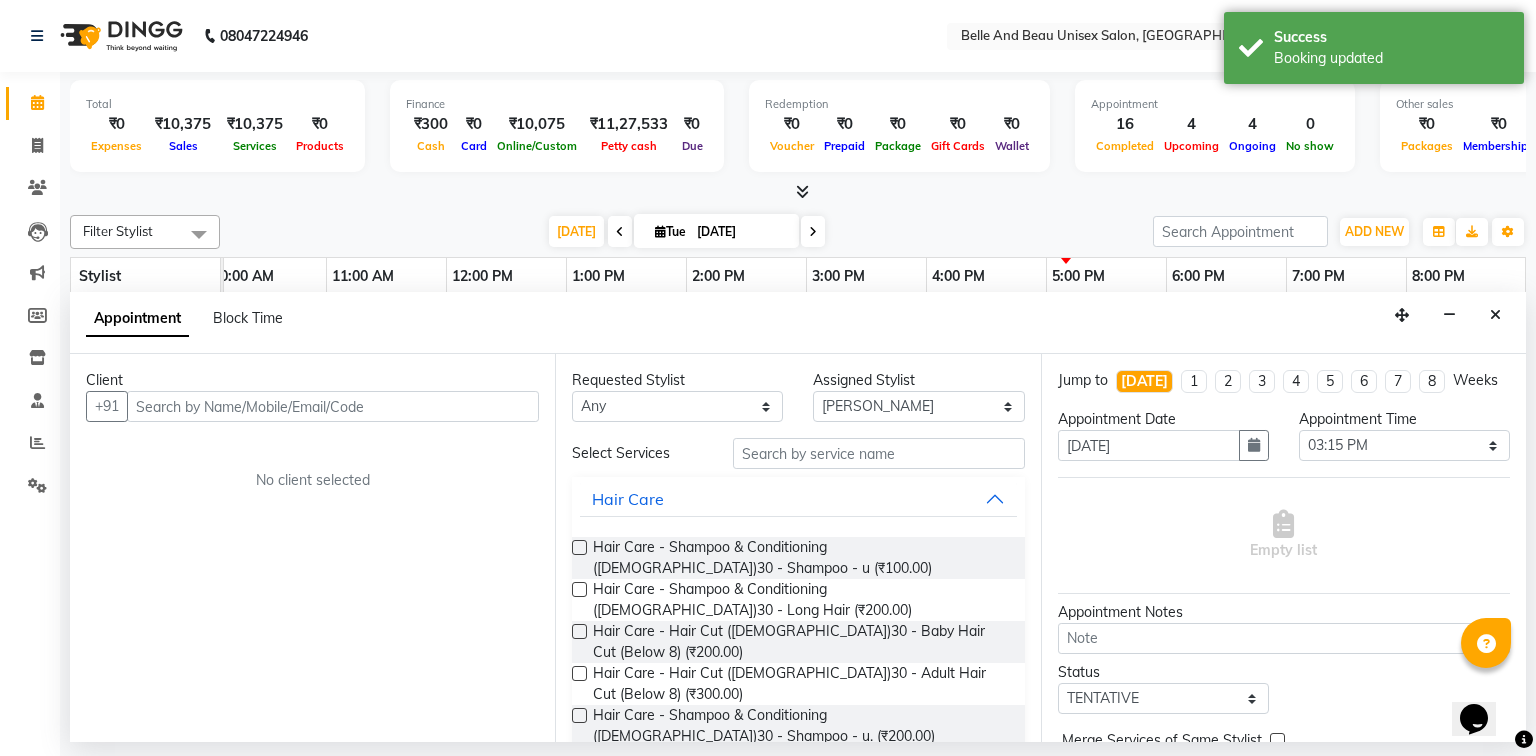 click at bounding box center (333, 406) 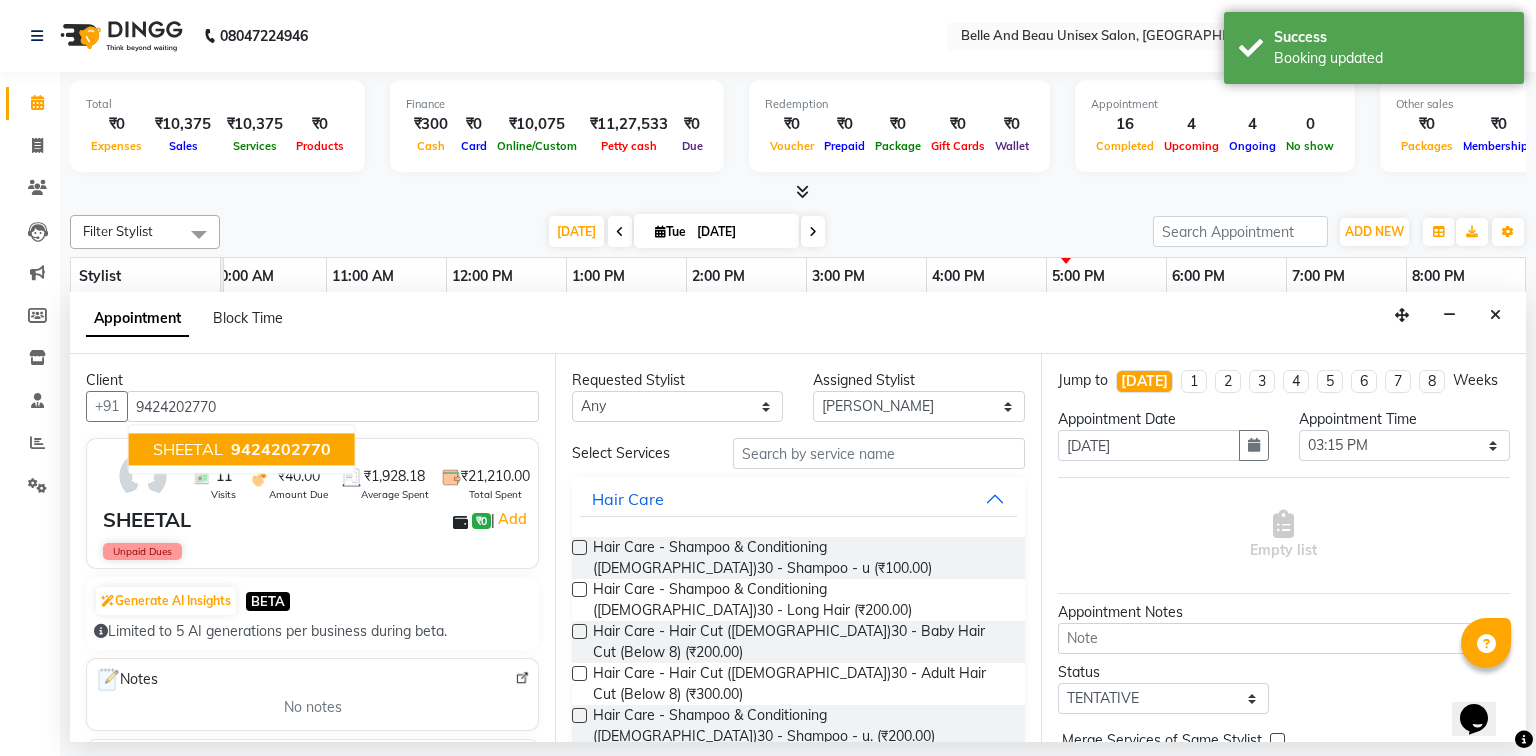 click on "9424202770" at bounding box center [281, 450] 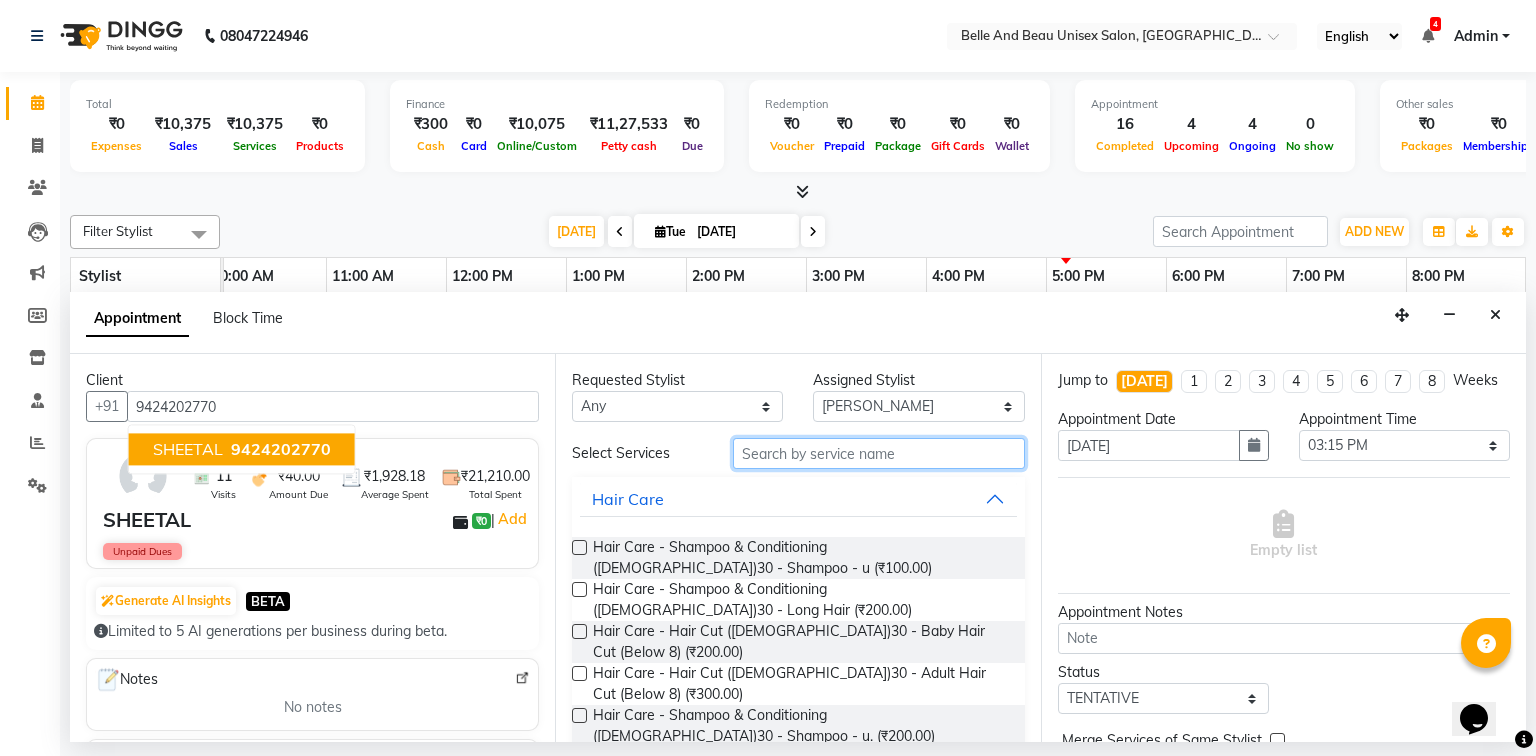 click at bounding box center [879, 453] 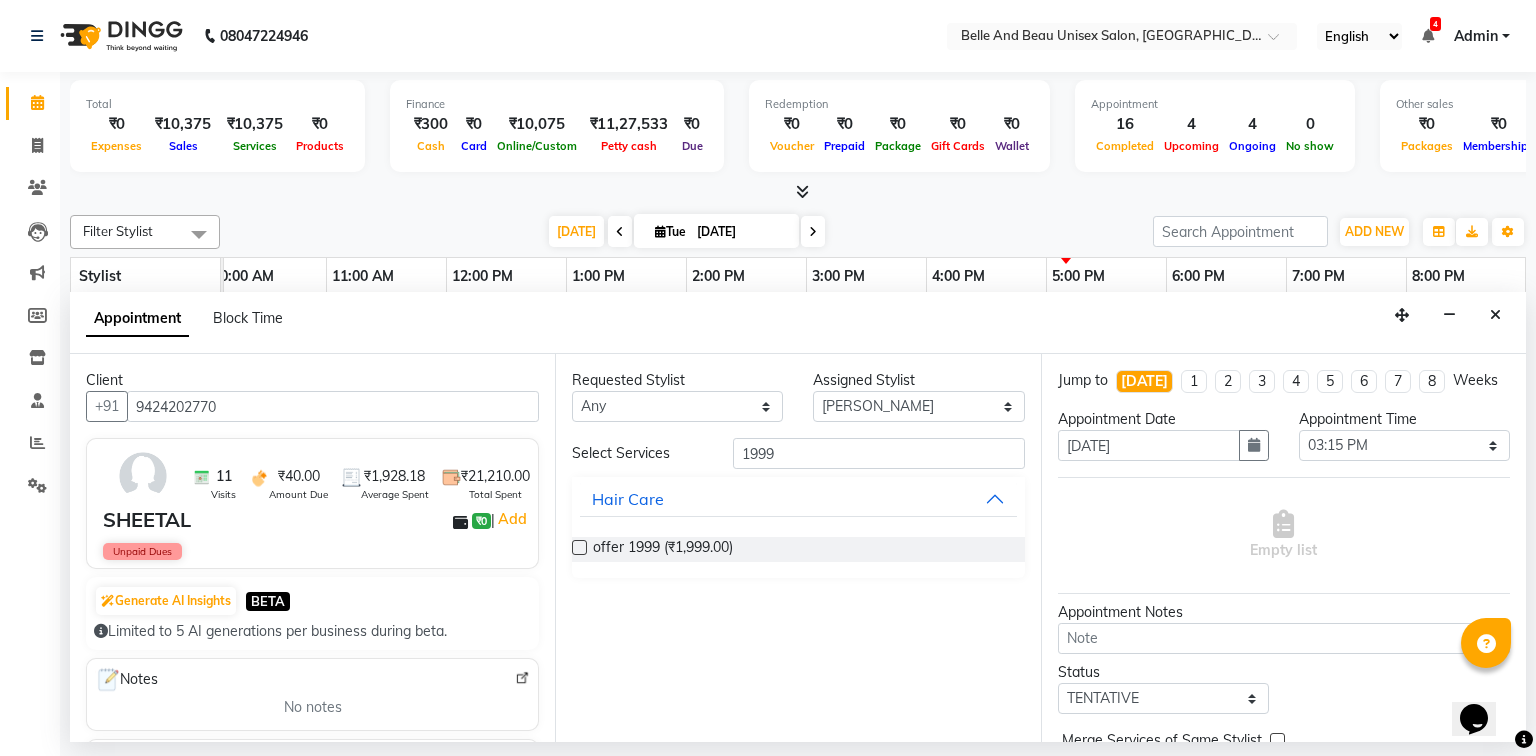 click at bounding box center (579, 547) 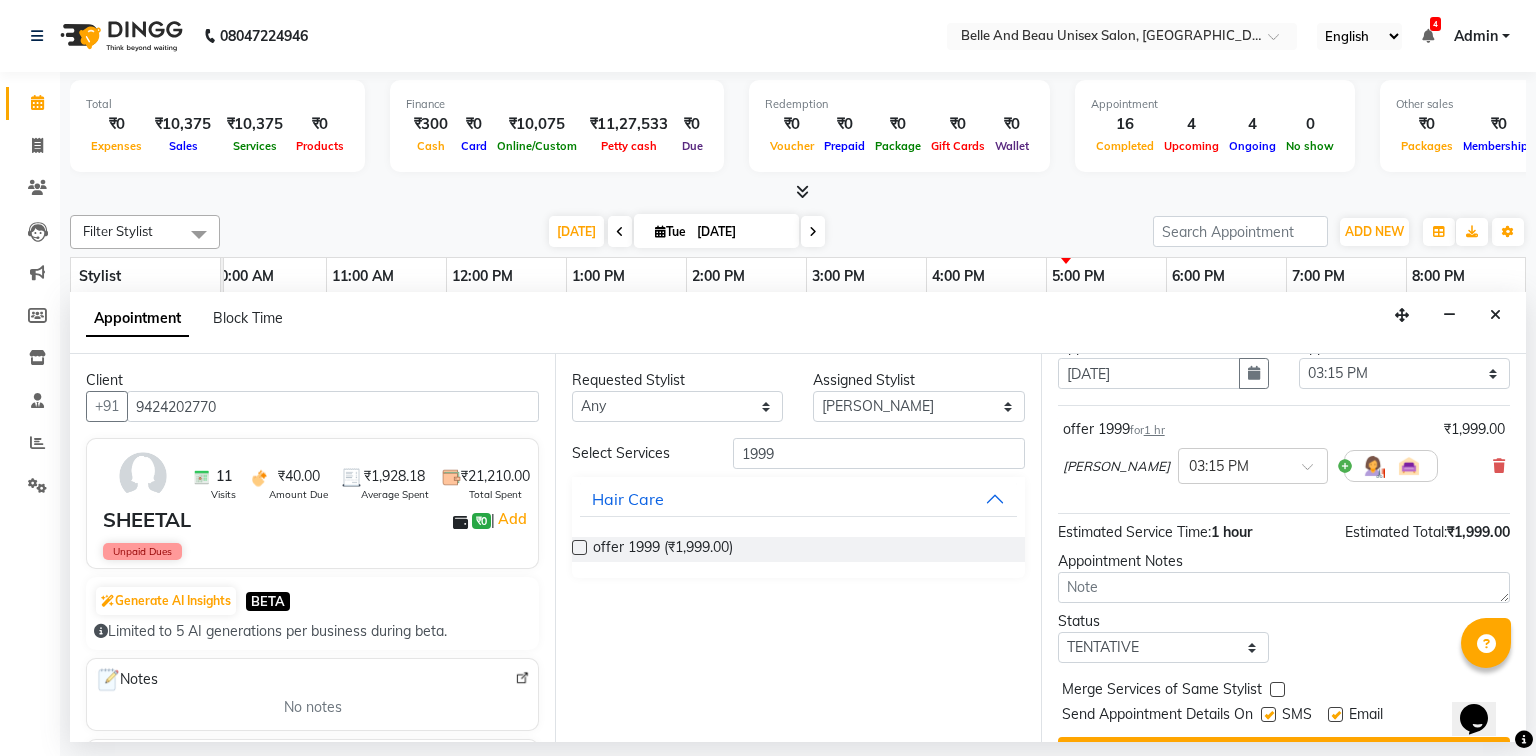 scroll, scrollTop: 118, scrollLeft: 0, axis: vertical 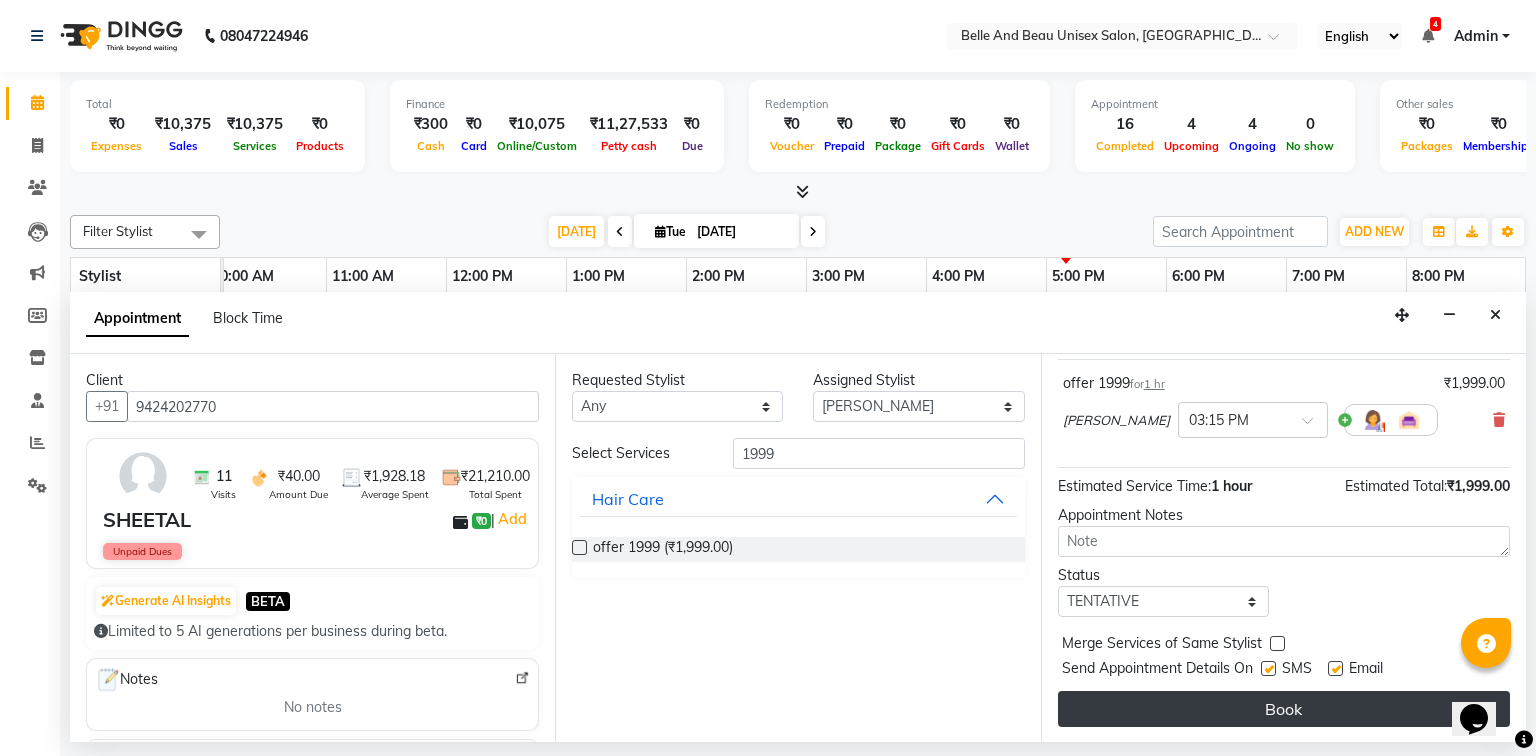click on "Book" at bounding box center [1284, 709] 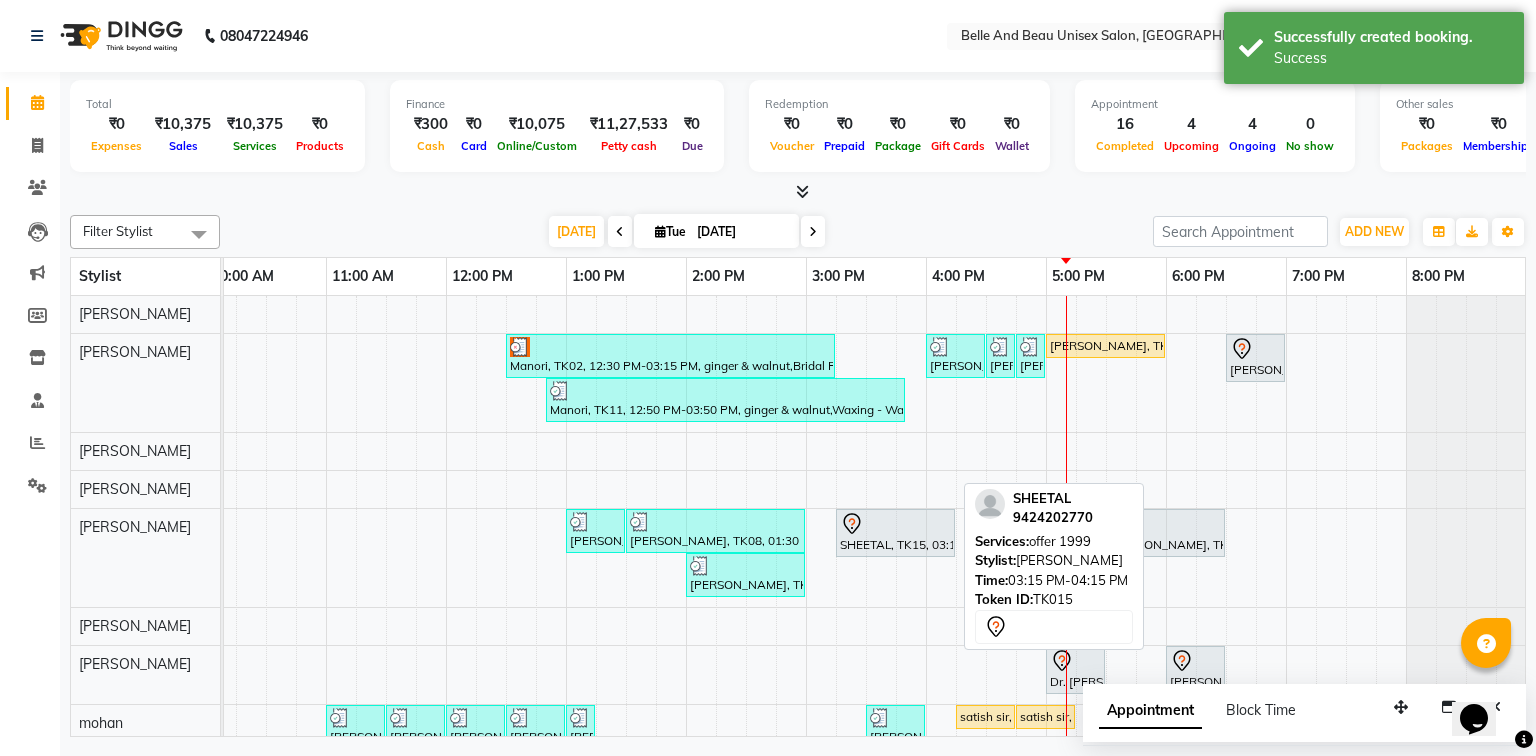 click on "SHEETAL, TK15, 03:15 PM-04:15 PM, offer 1999" at bounding box center [895, 533] 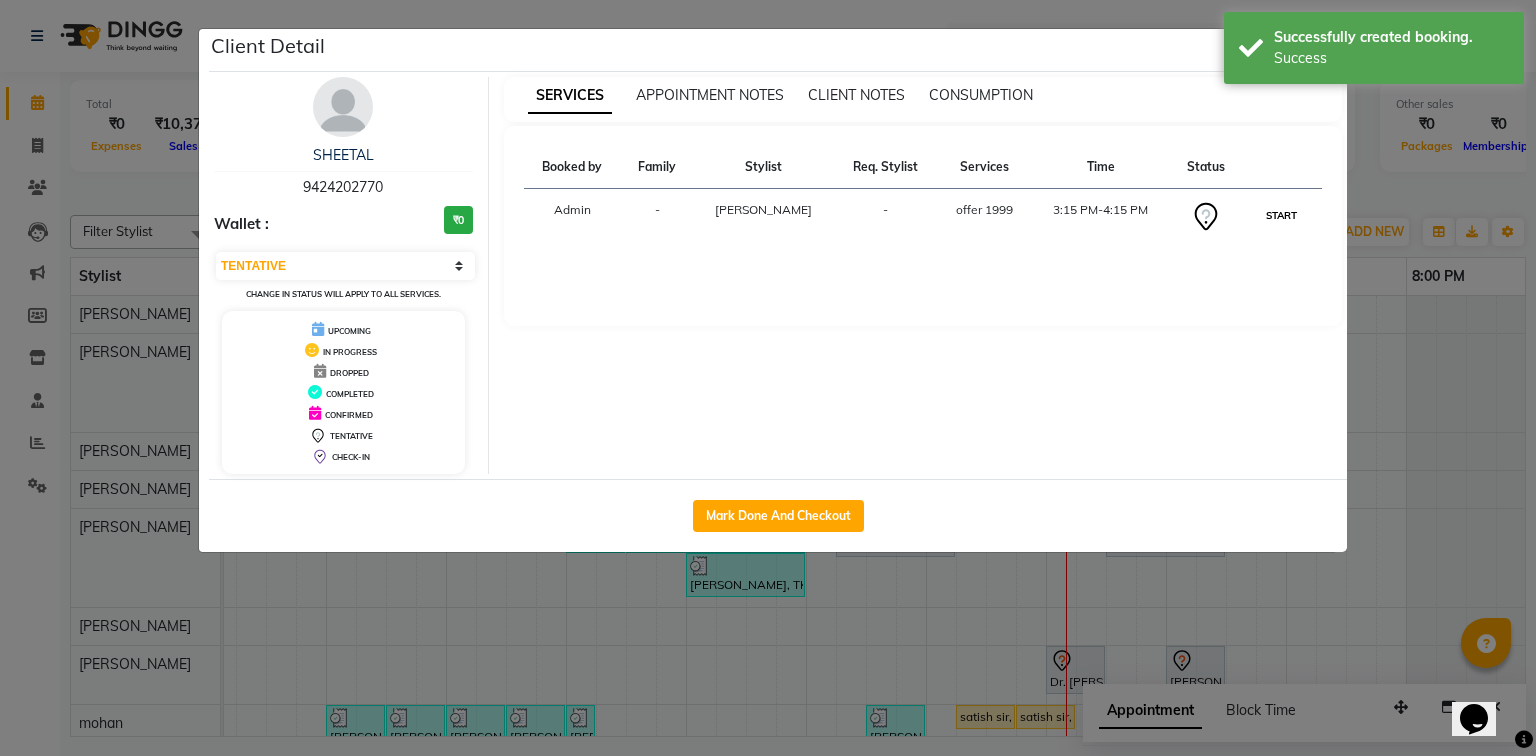 click on "START" at bounding box center [1281, 215] 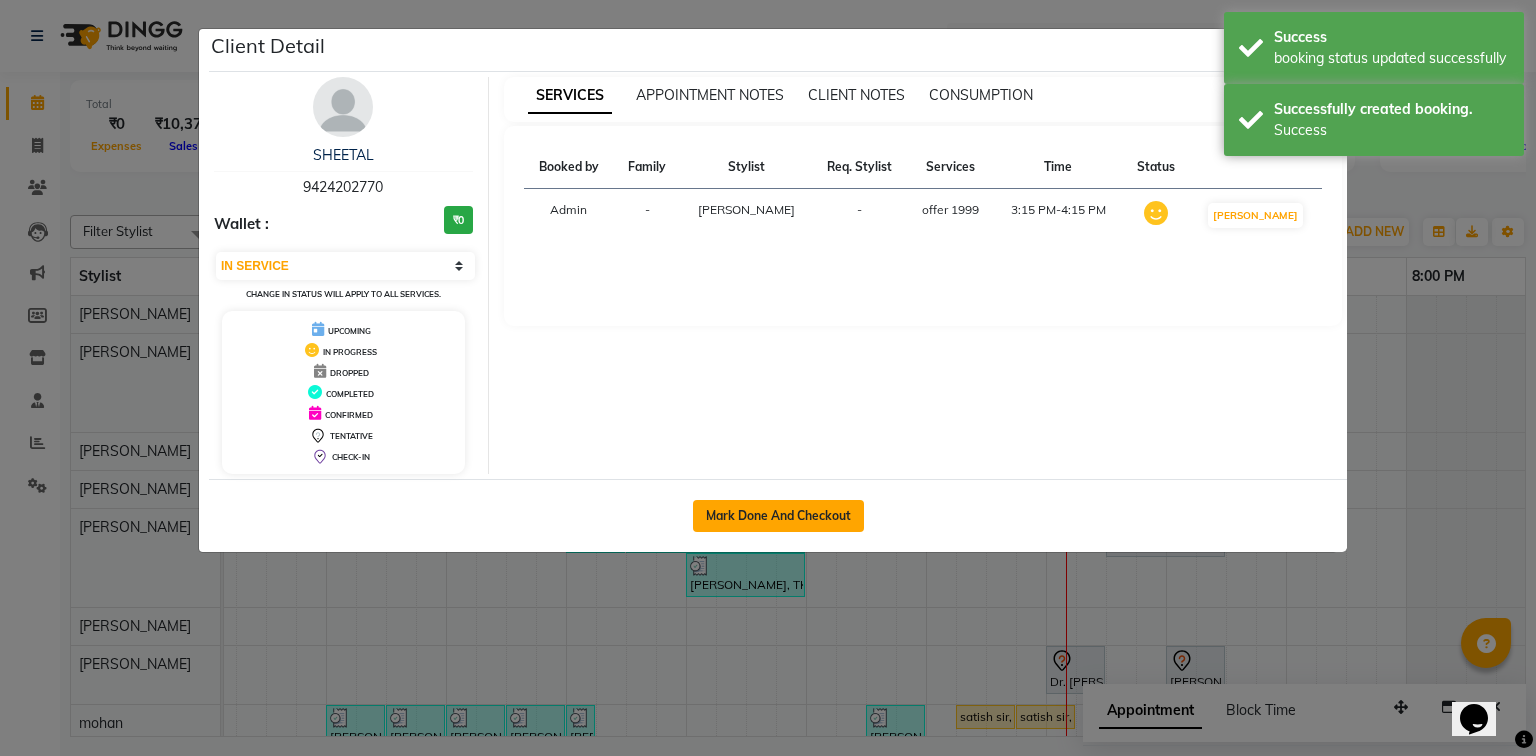 click on "Mark Done And Checkout" 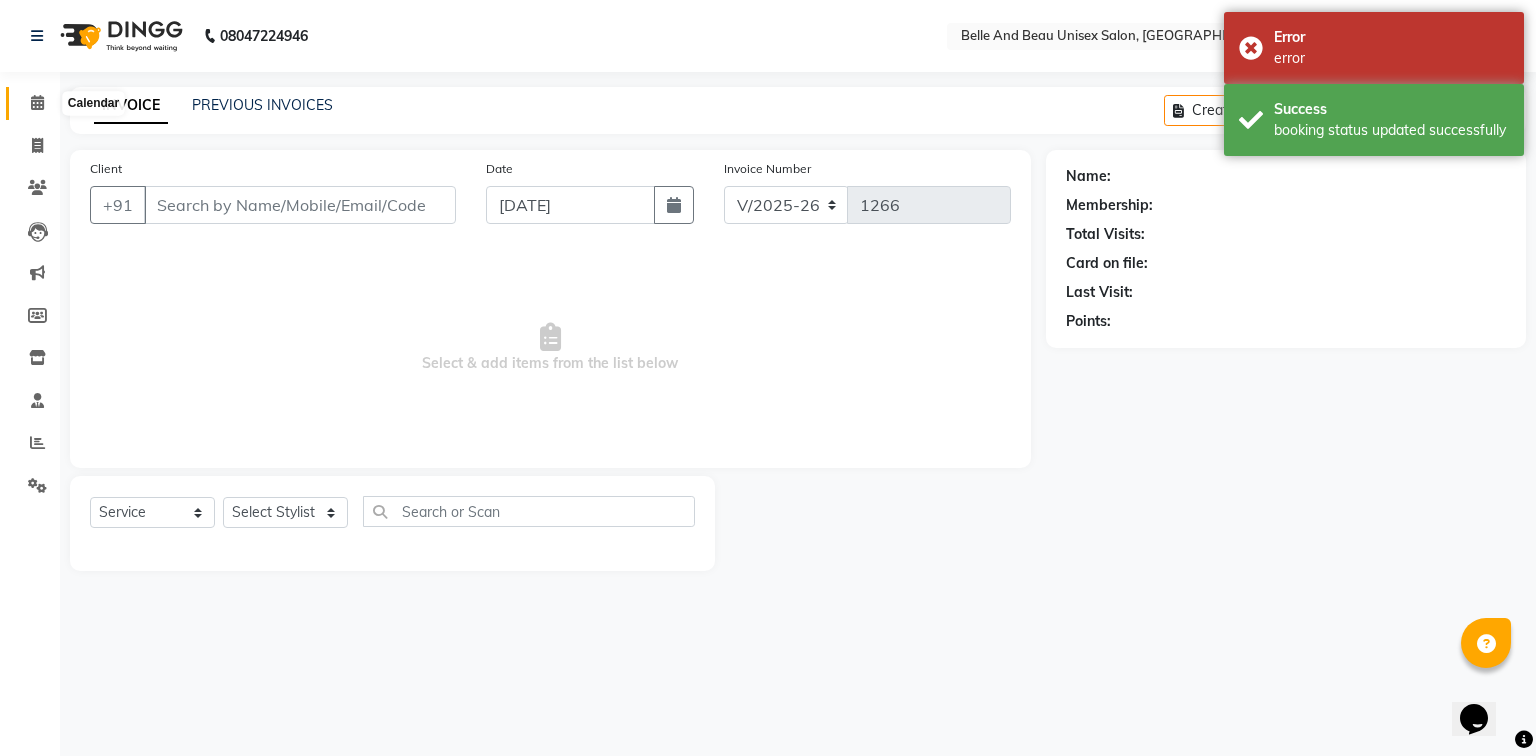 click 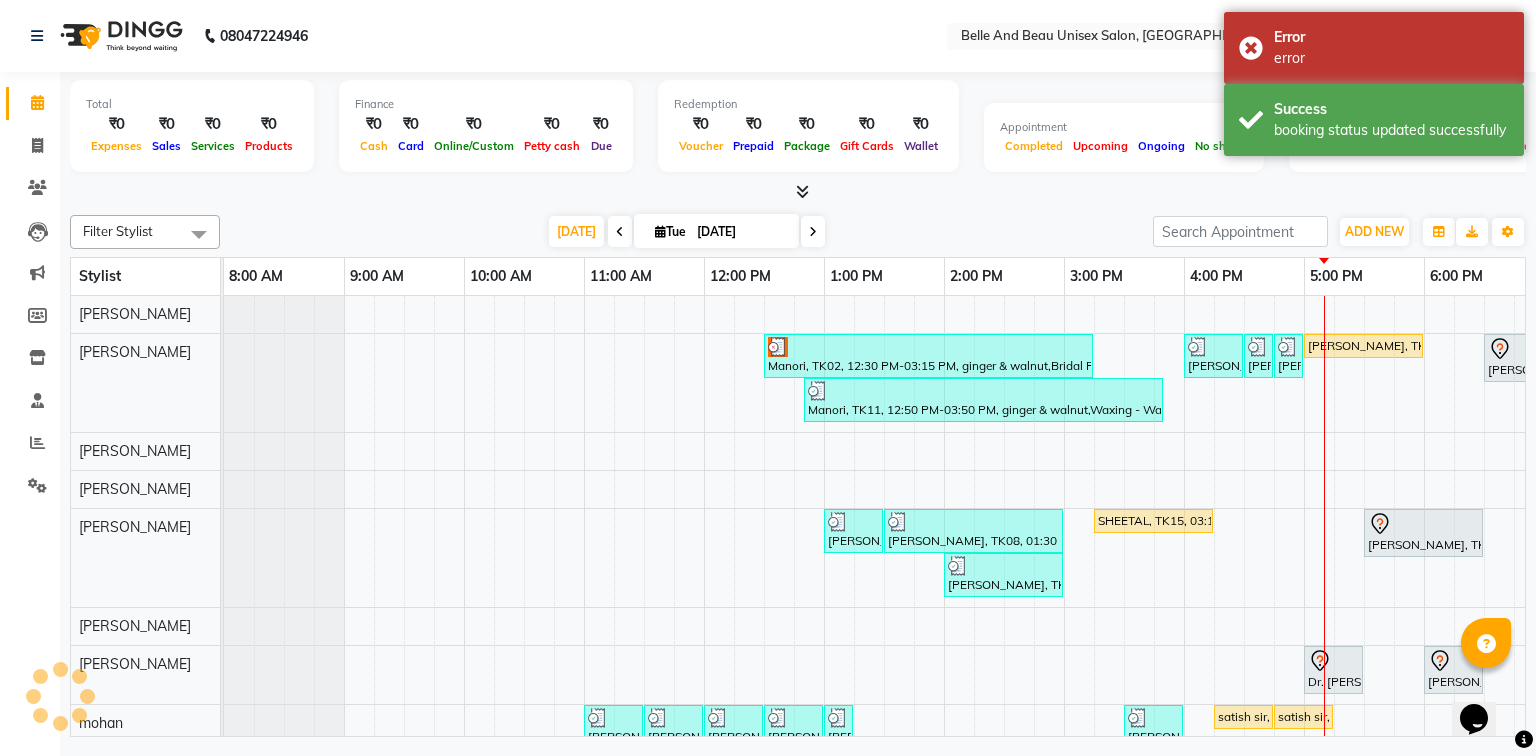 scroll, scrollTop: 0, scrollLeft: 0, axis: both 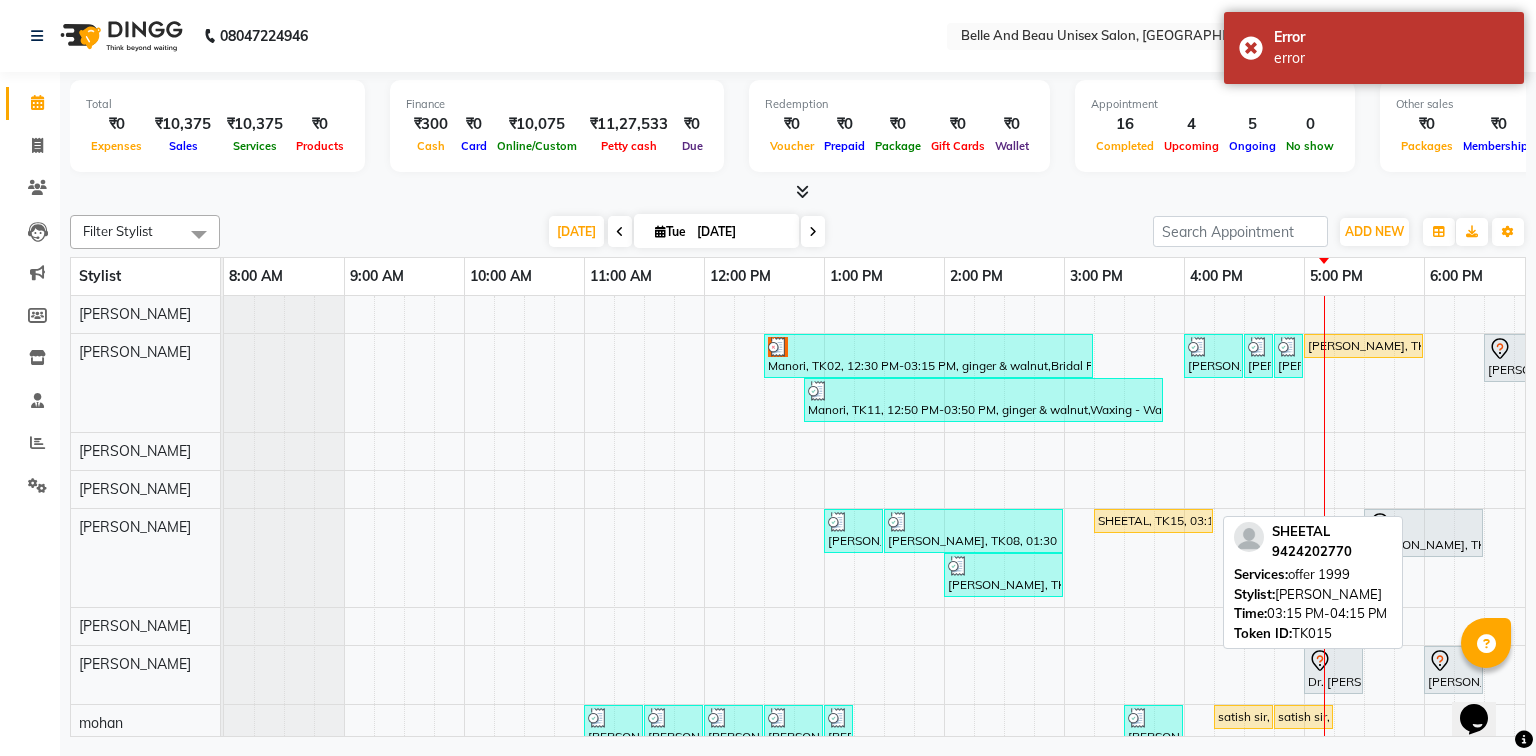 click on "SHEETAL, TK15, 03:15 PM-04:15 PM, offer 1999" at bounding box center (1153, 521) 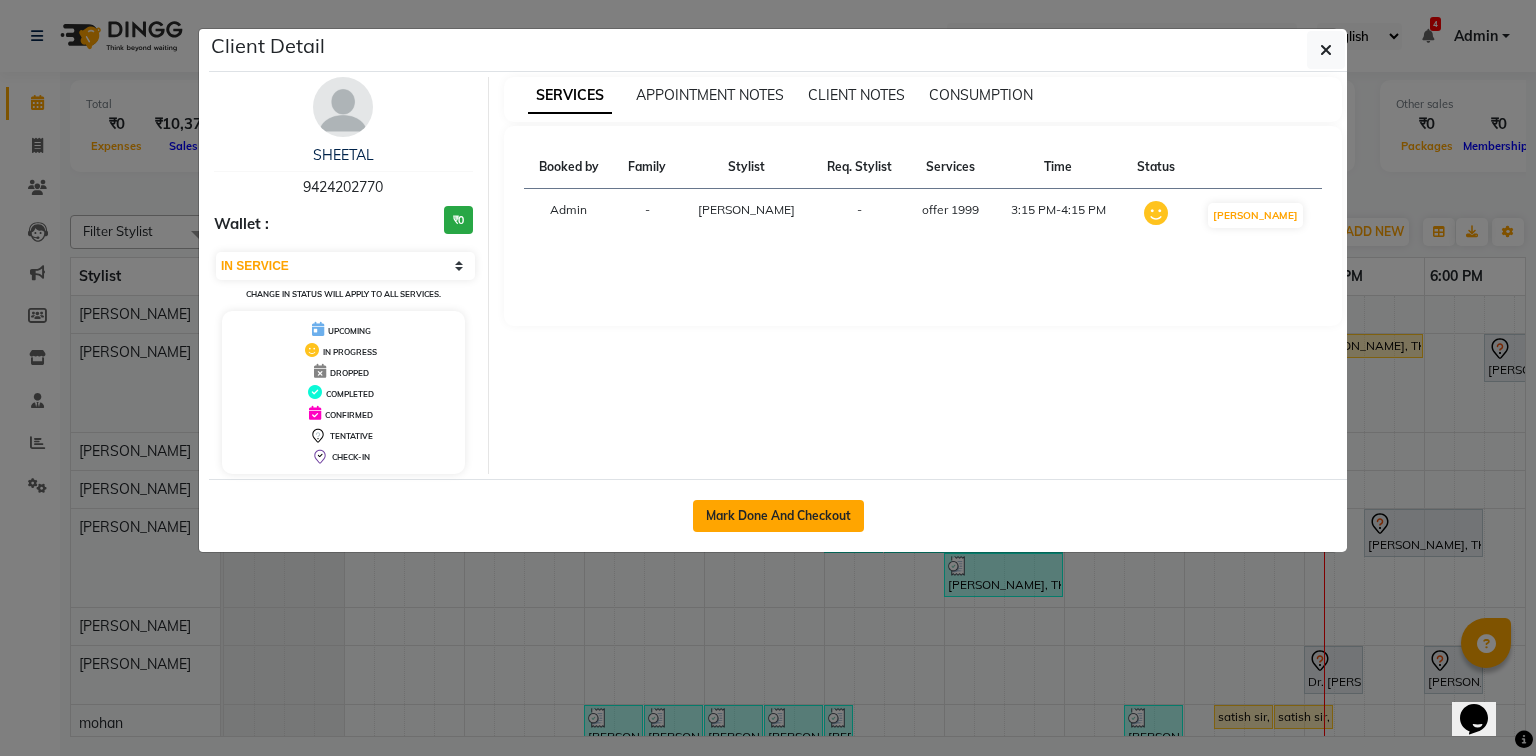 click on "Mark Done And Checkout" 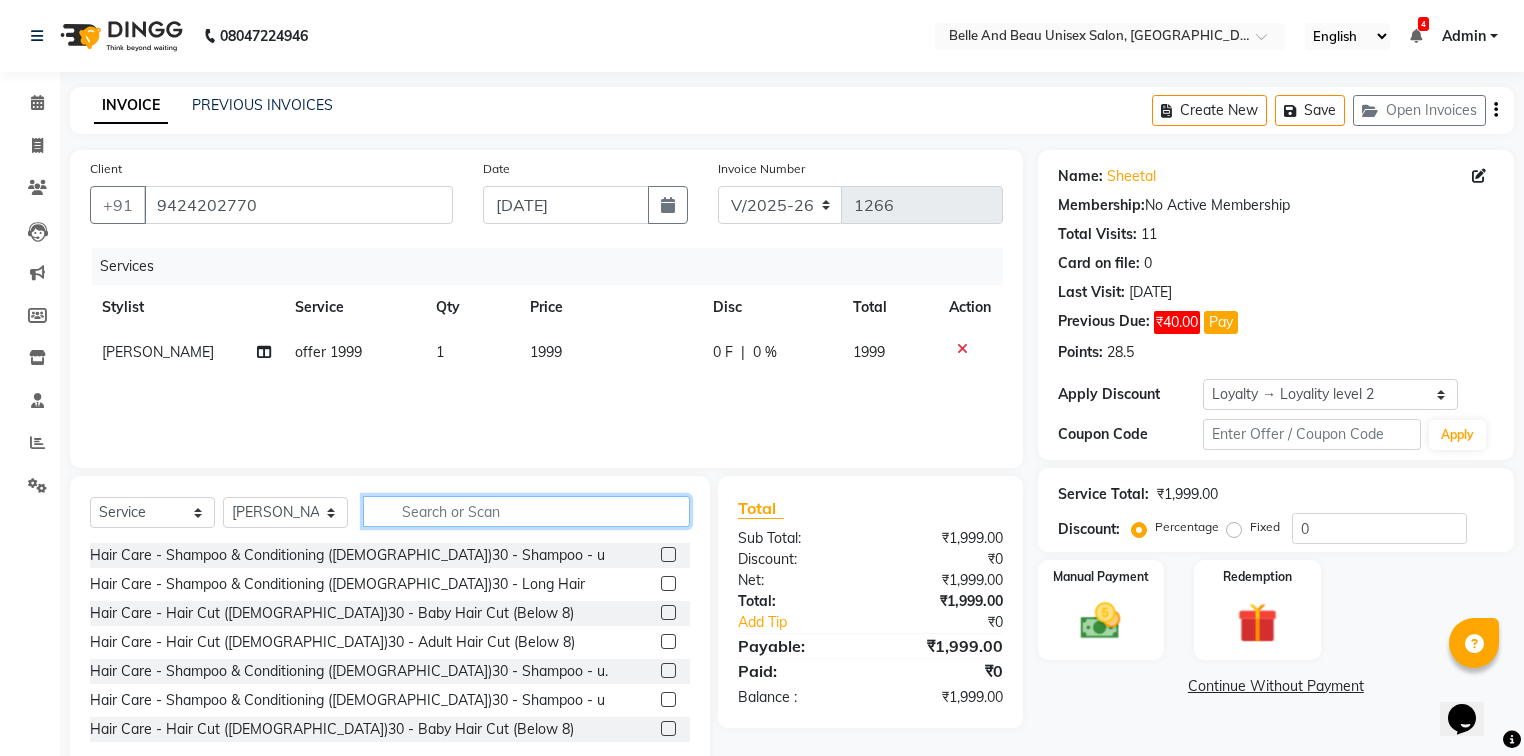 click 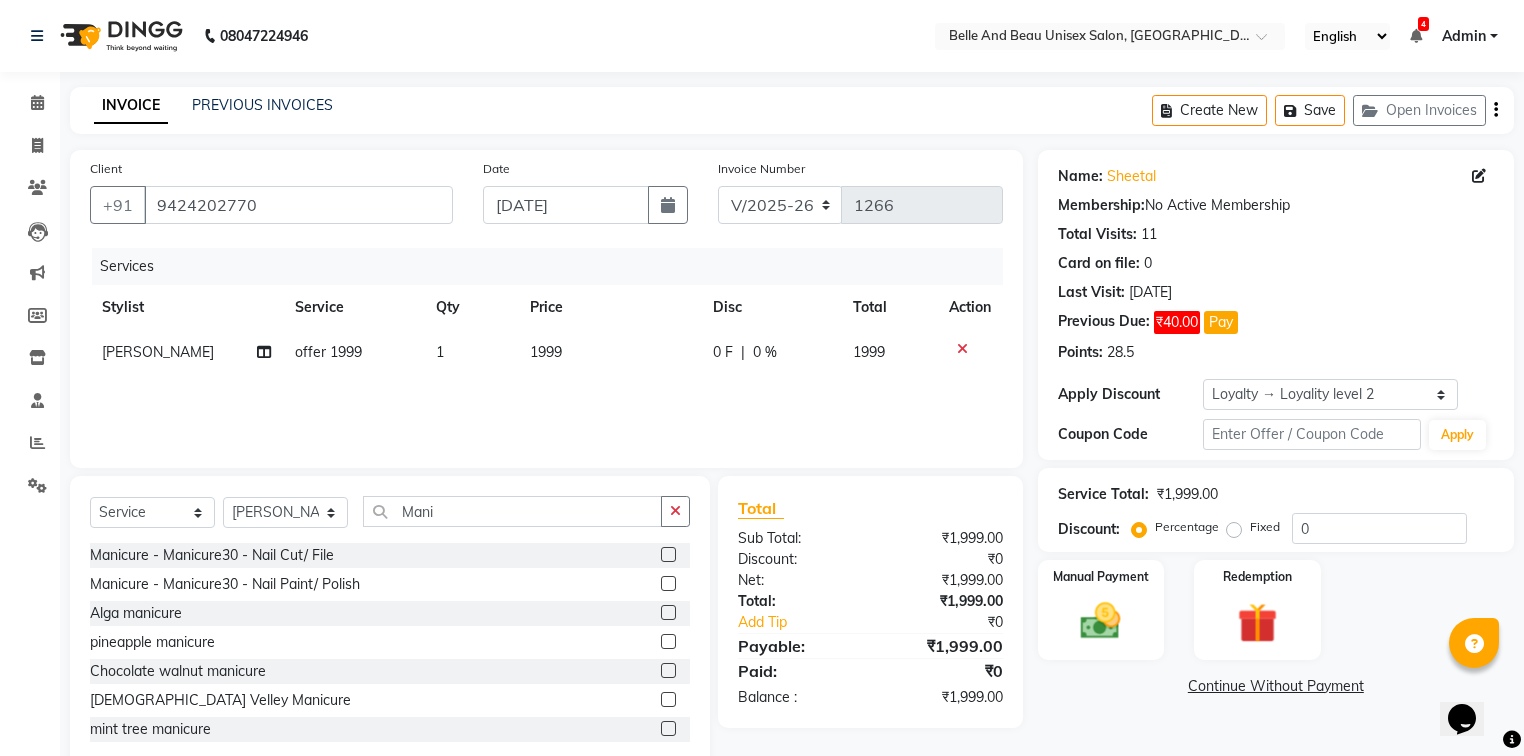 click 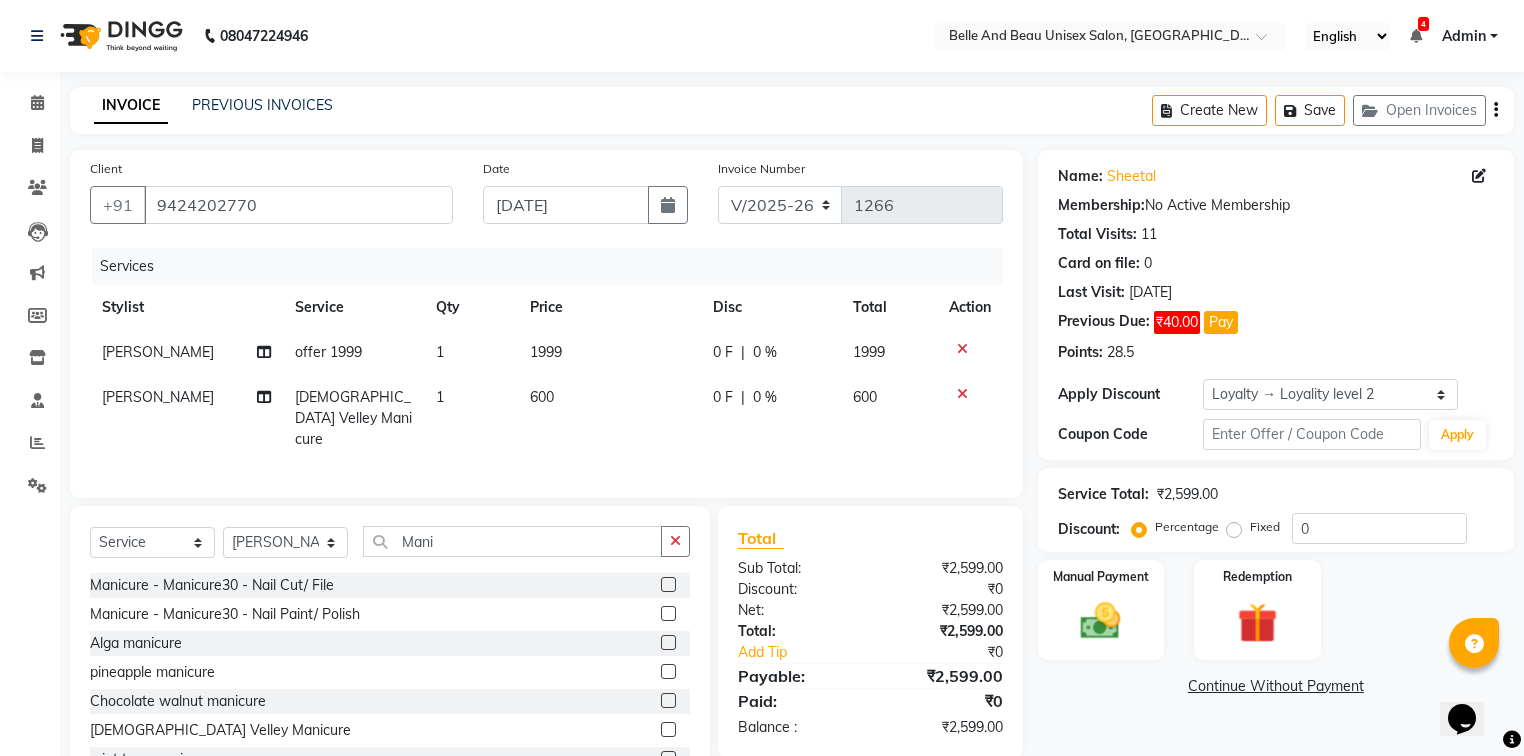 click on "600" 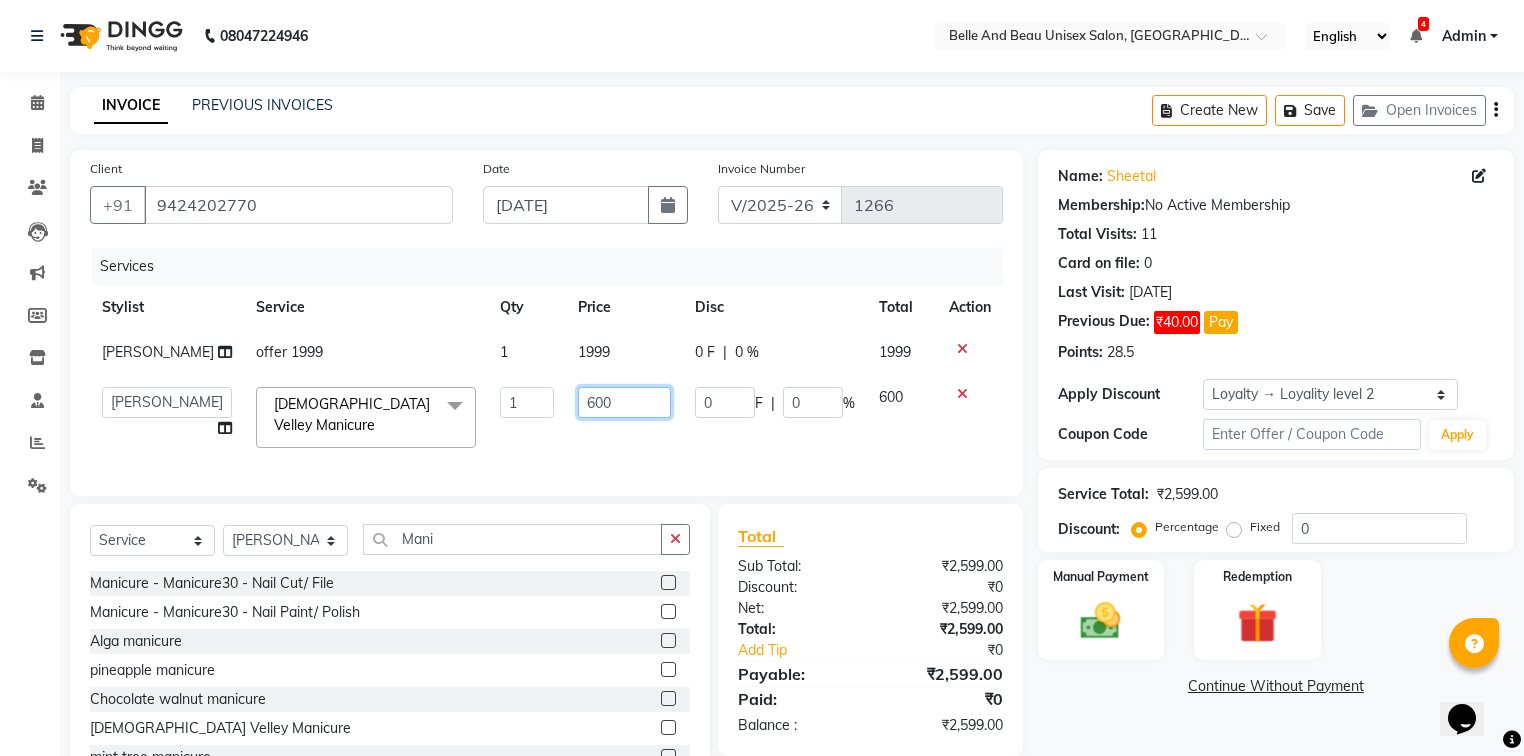 click on "600" 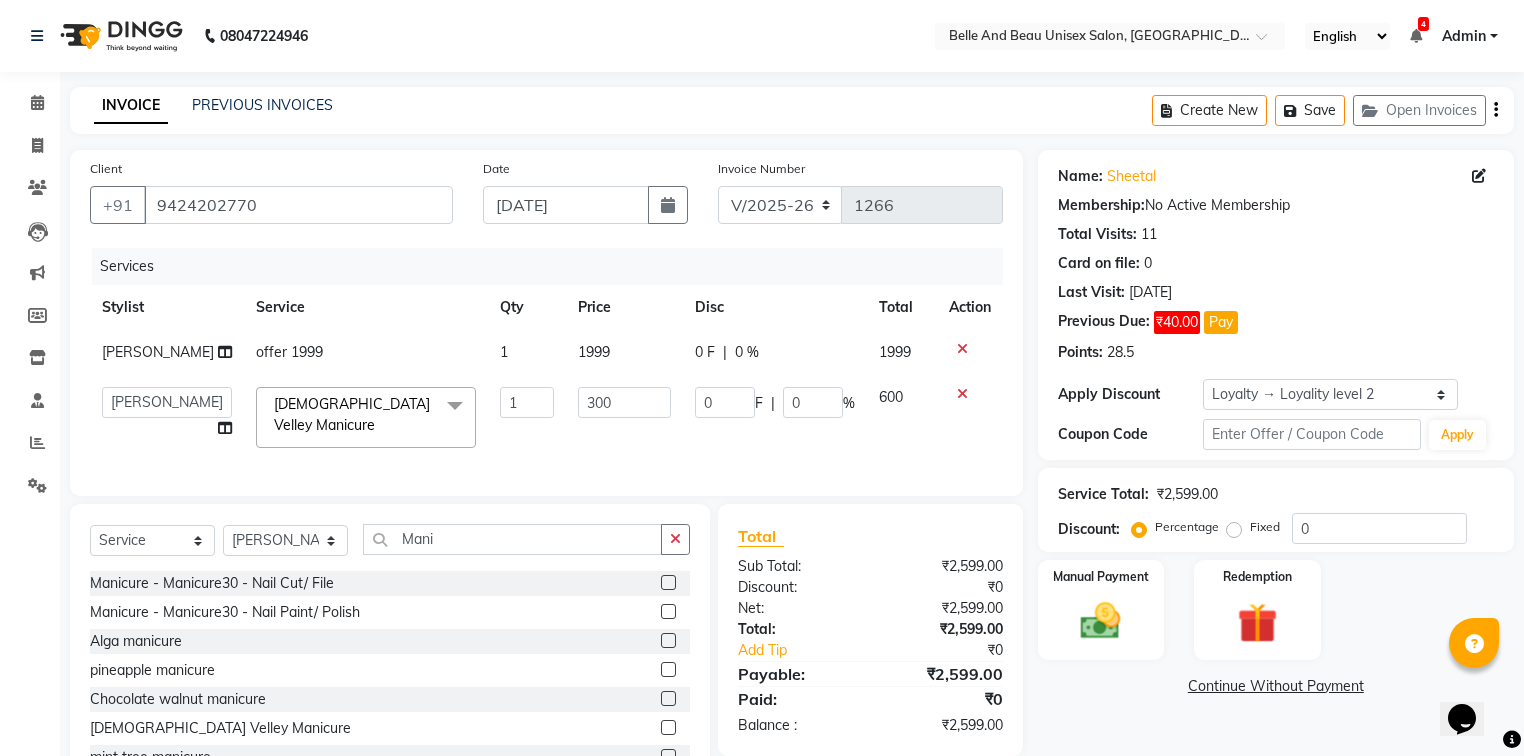 click on "Name: Sheetal  Membership:  No Active Membership  Total Visits:  11 Card on file:  0 Last Visit:   [DATE] Previous Due:  ₹40.00 Pay Points:   28.5  Apply Discount Select  Loyalty → Loyality level 2  Coupon Code Apply Service Total:  ₹2,599.00  Discount:  Percentage   Fixed  0 Manual Payment Redemption  Continue Without Payment" 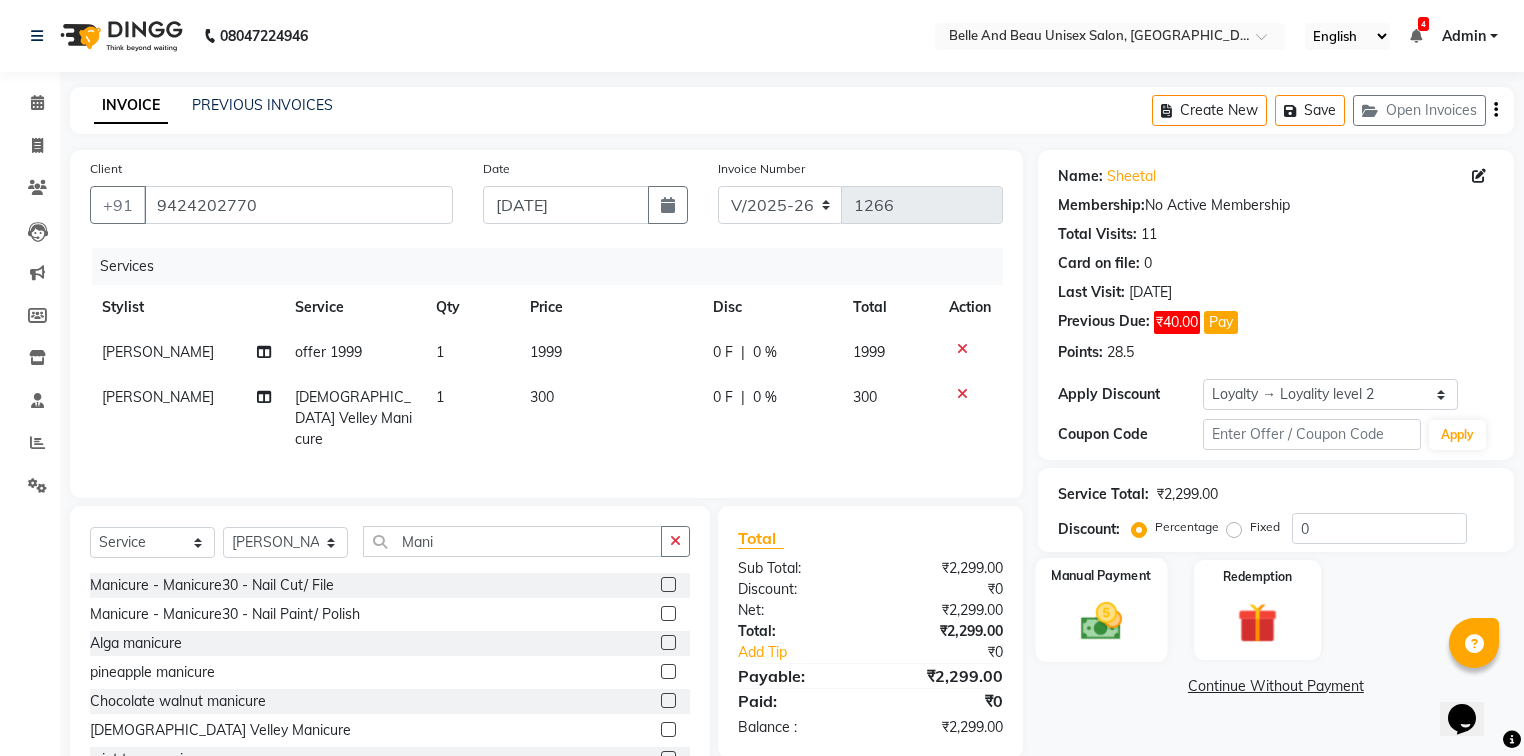 click 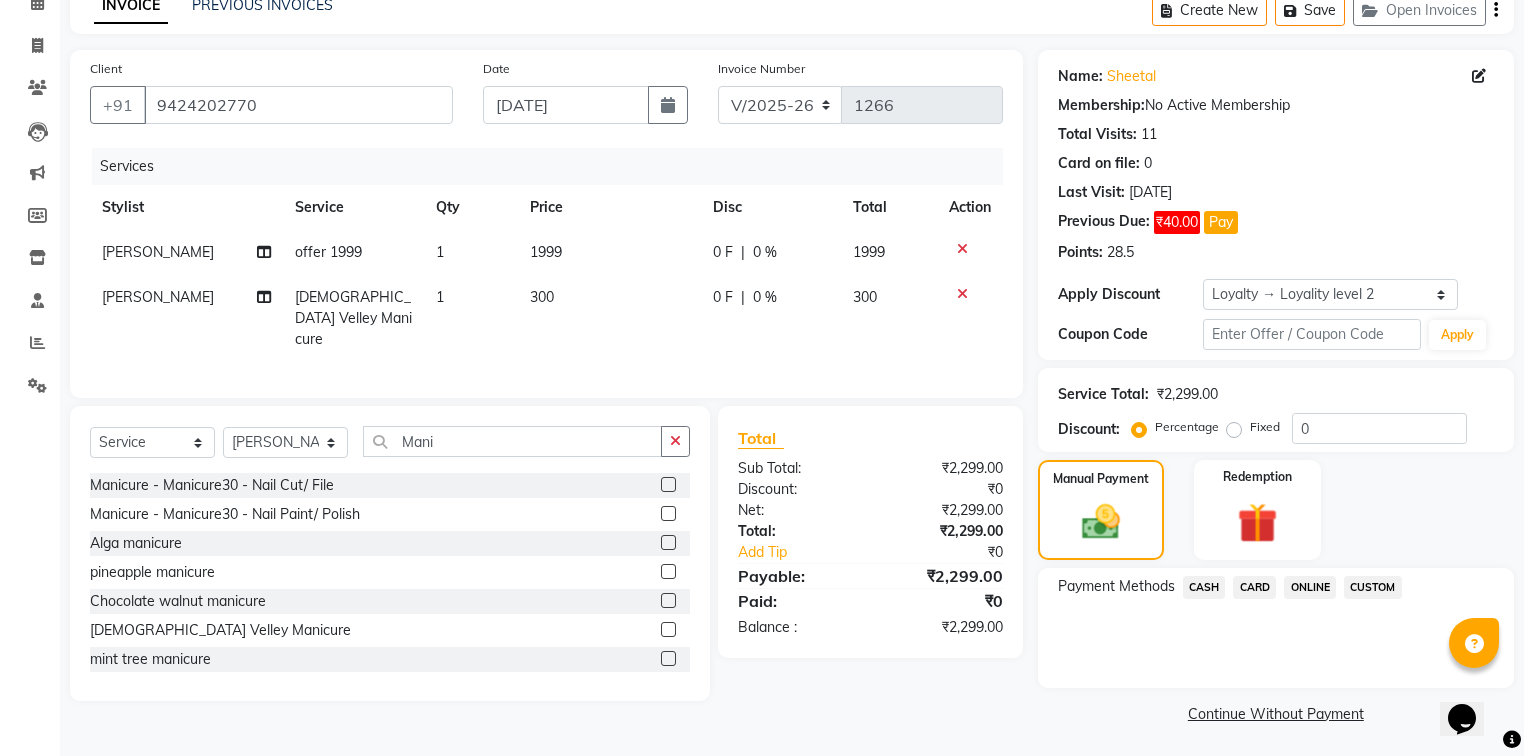 scroll, scrollTop: 102, scrollLeft: 0, axis: vertical 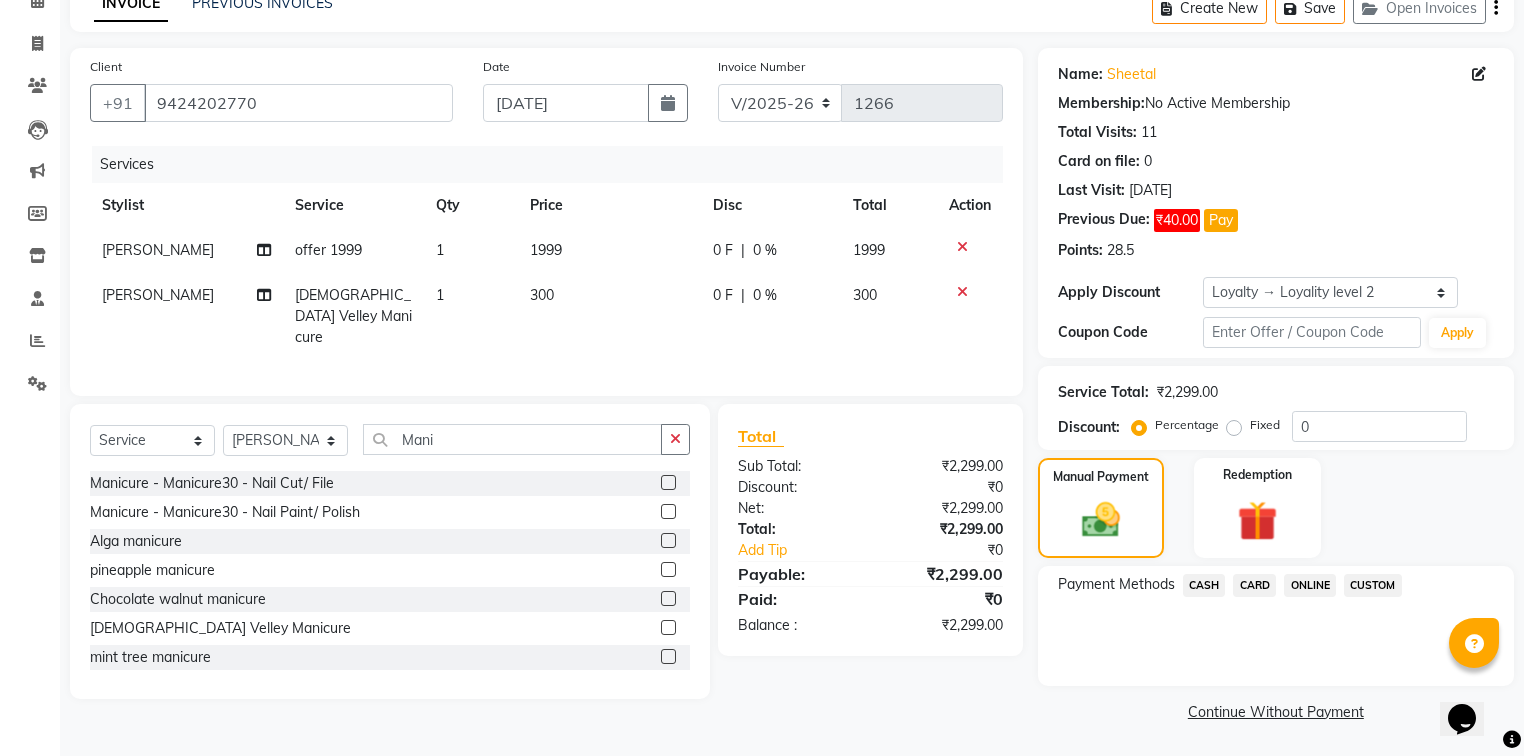 click on "CASH" 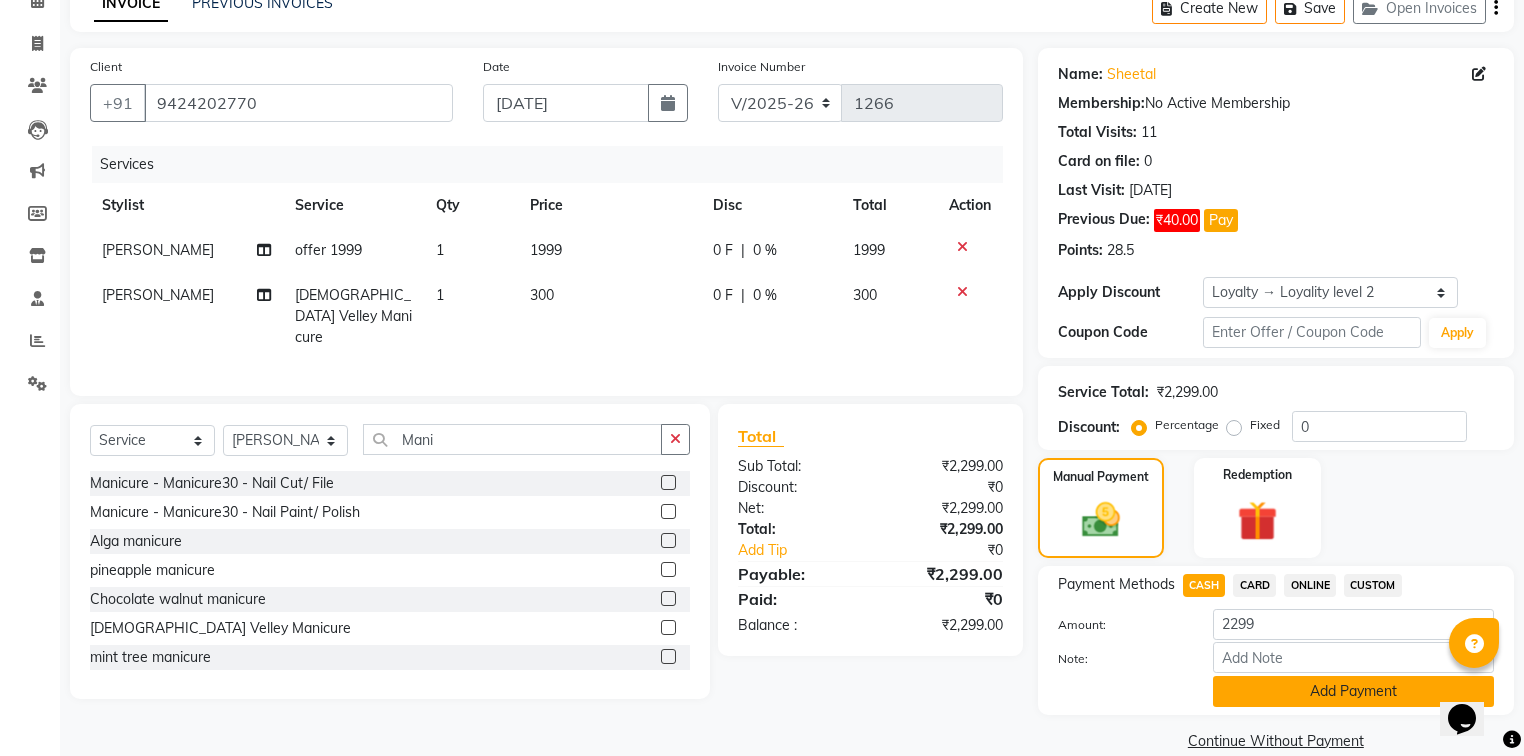 click on "Add Payment" 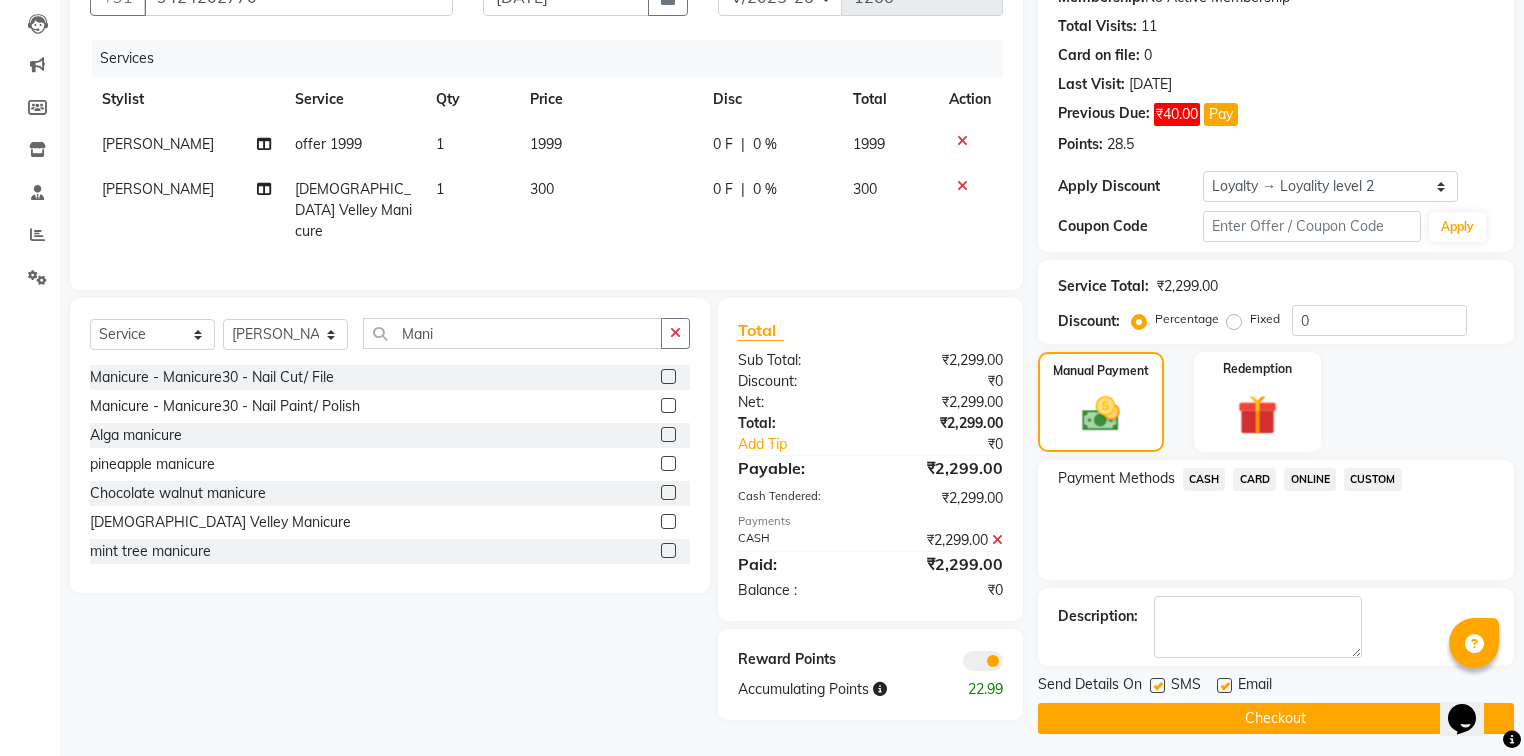 scroll, scrollTop: 214, scrollLeft: 0, axis: vertical 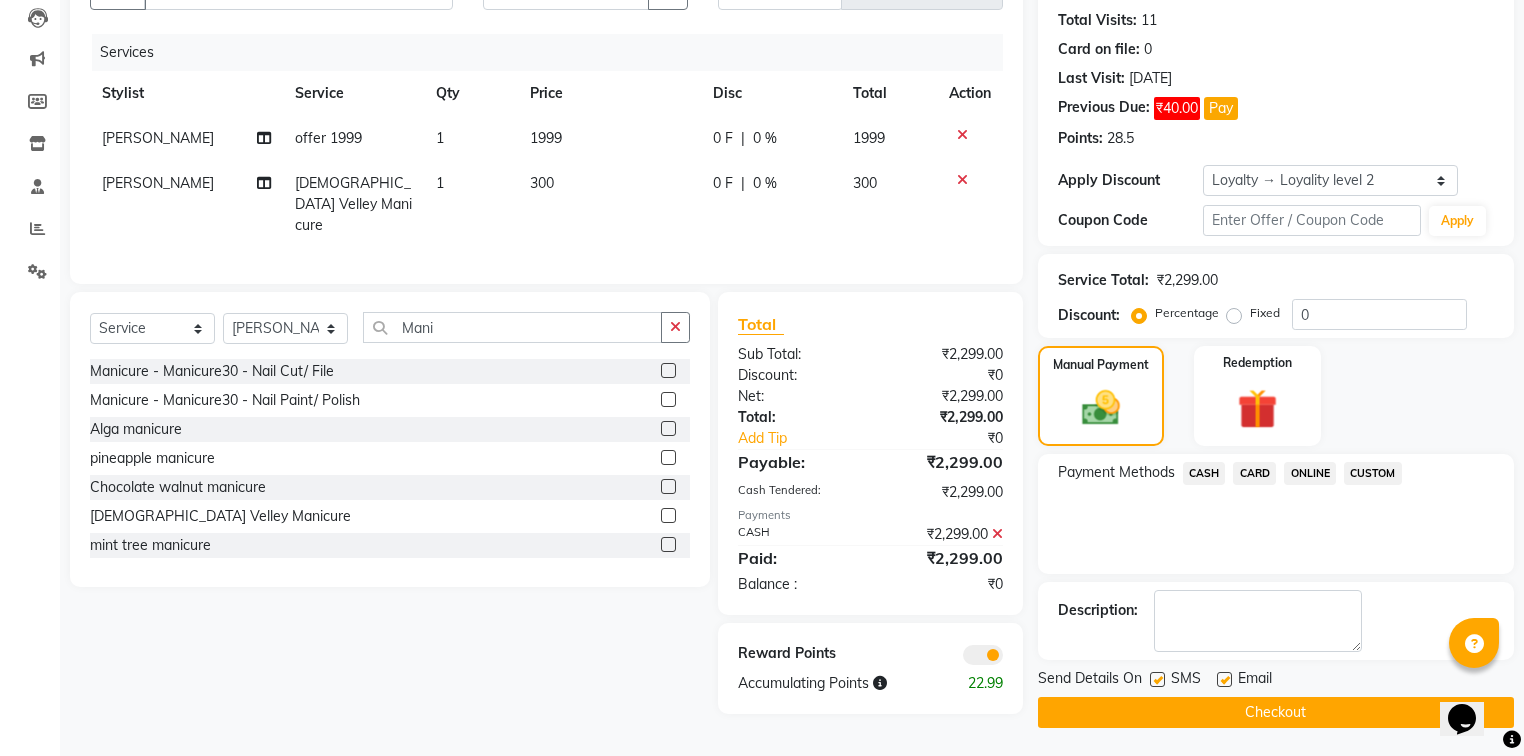 click on "Checkout" 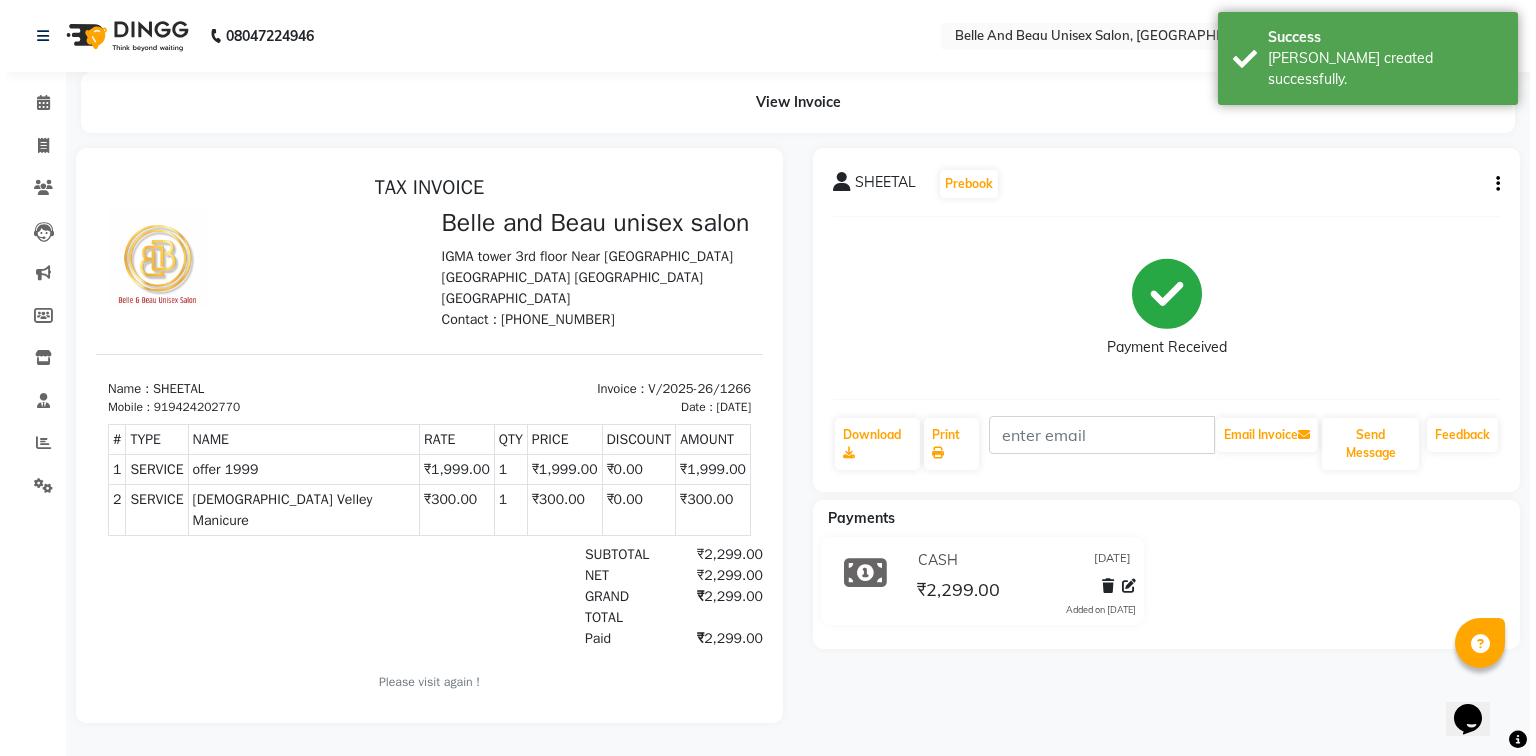 scroll, scrollTop: 0, scrollLeft: 0, axis: both 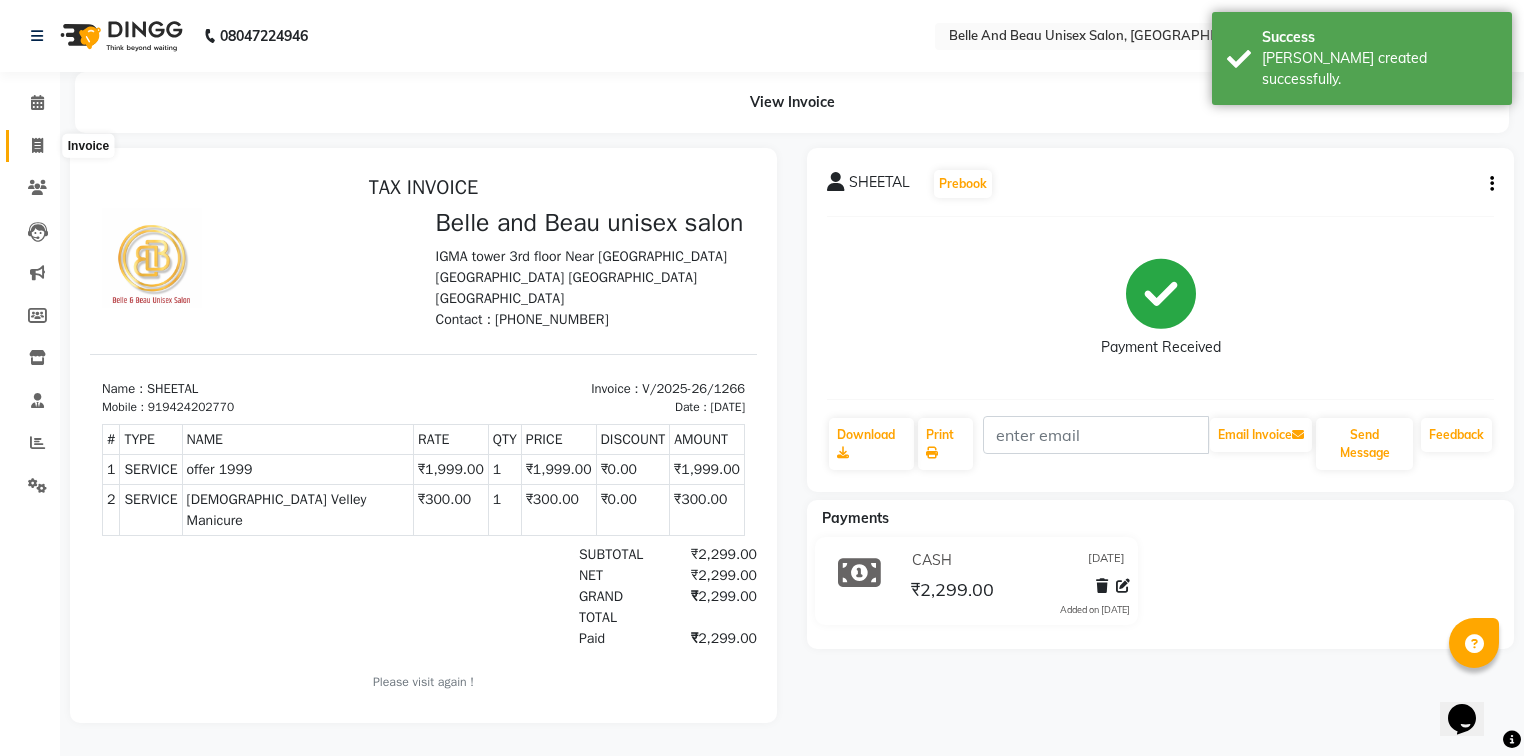 click 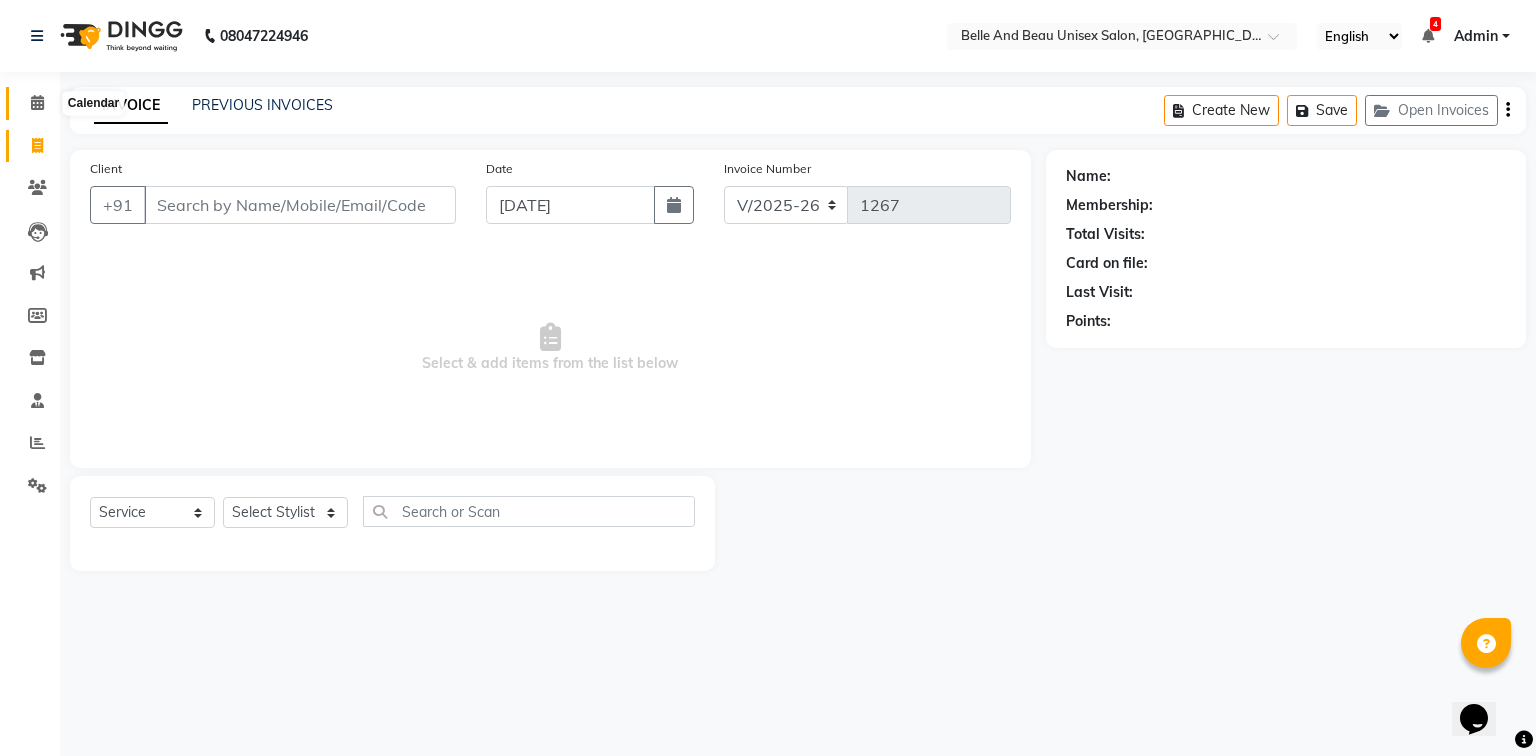 click 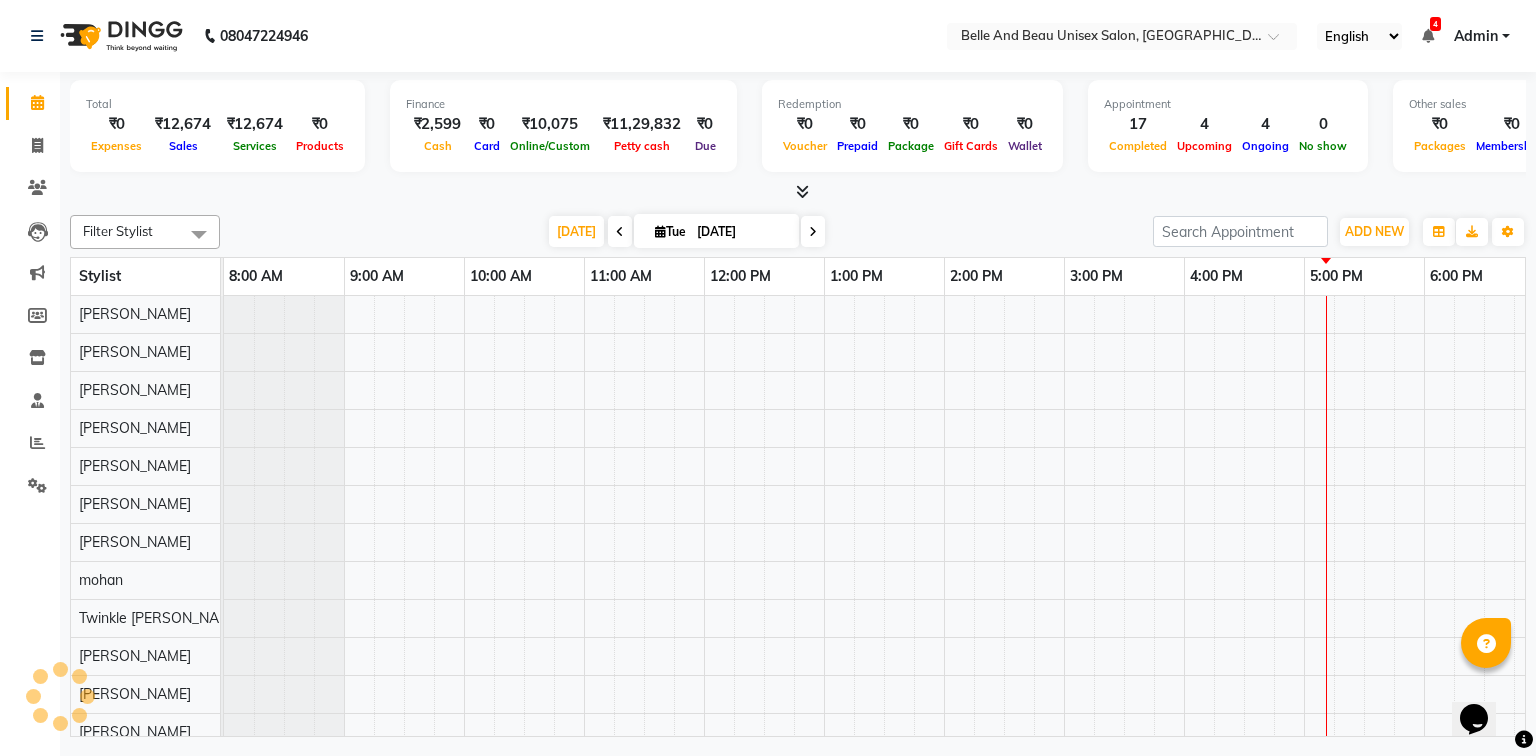 scroll, scrollTop: 0, scrollLeft: 138, axis: horizontal 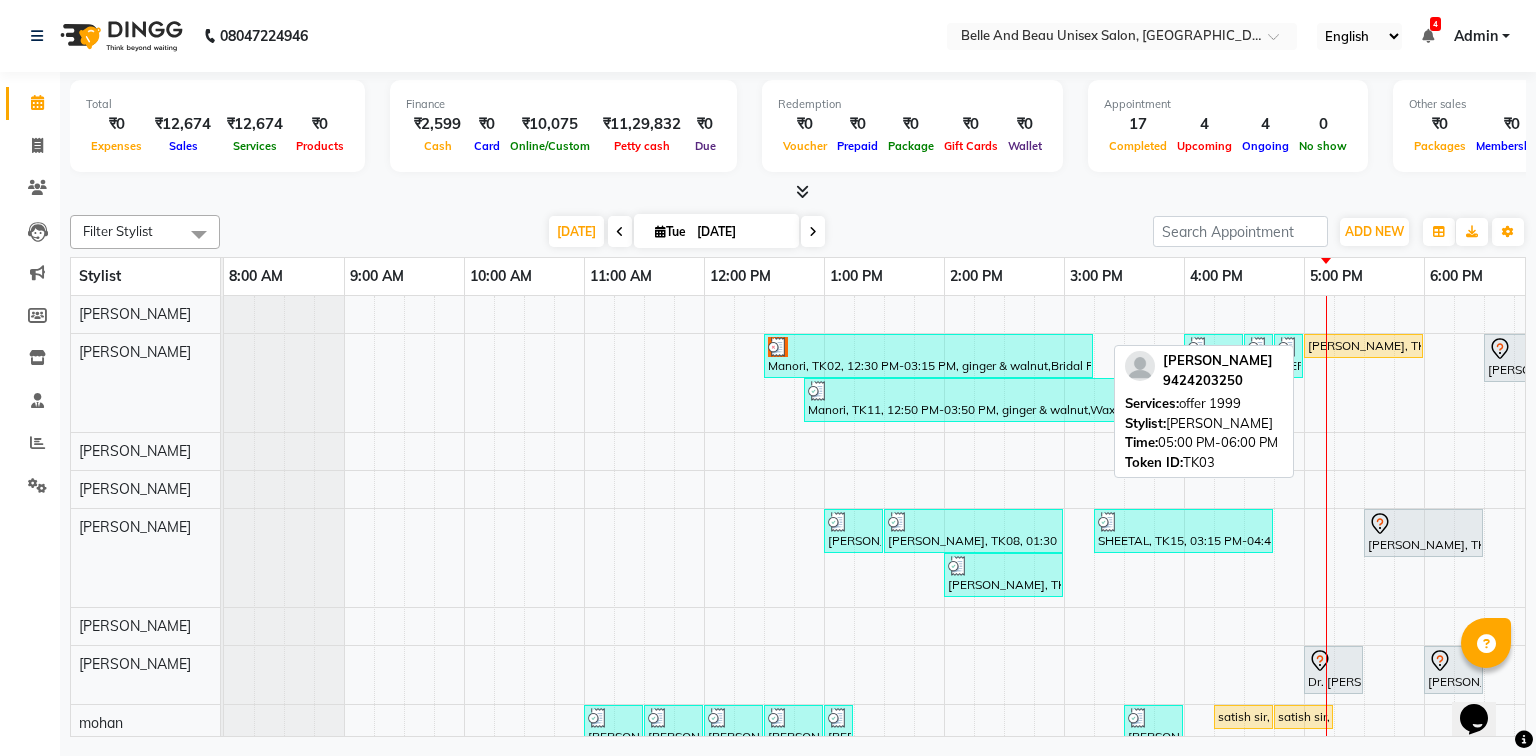 click on "[PERSON_NAME], TK03, 05:00 PM-06:00 PM, offer 1999" at bounding box center (1363, 346) 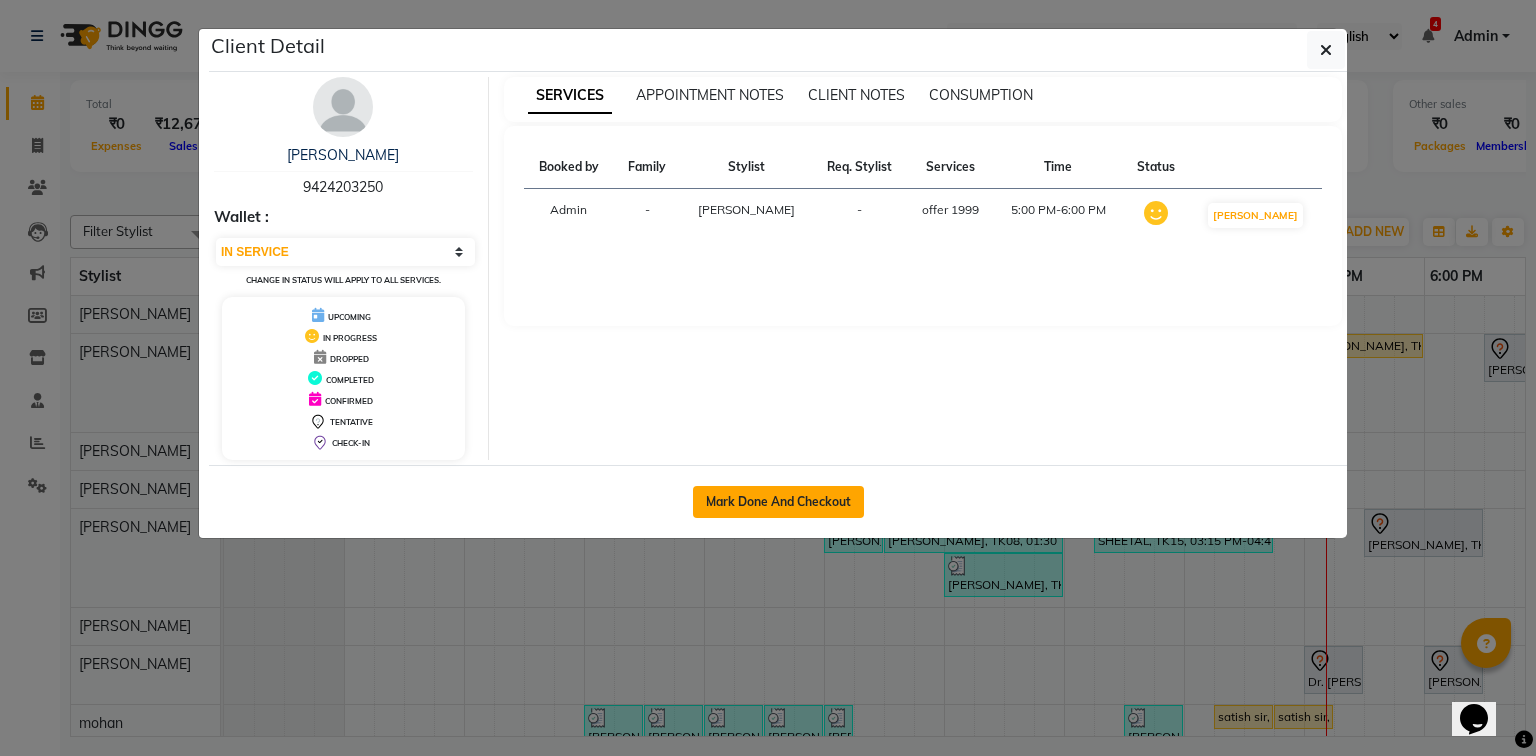 click on "Mark Done And Checkout" 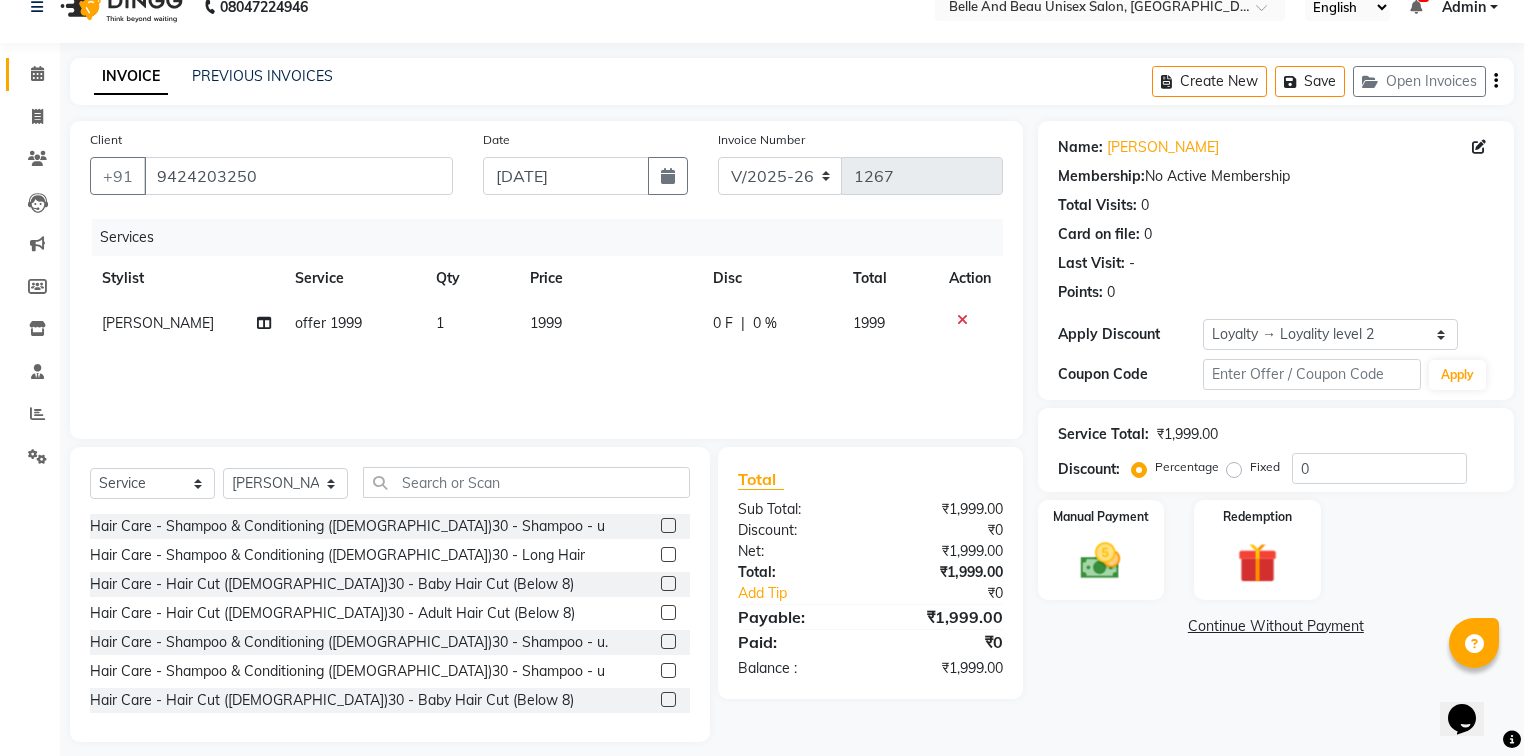 scroll, scrollTop: 45, scrollLeft: 0, axis: vertical 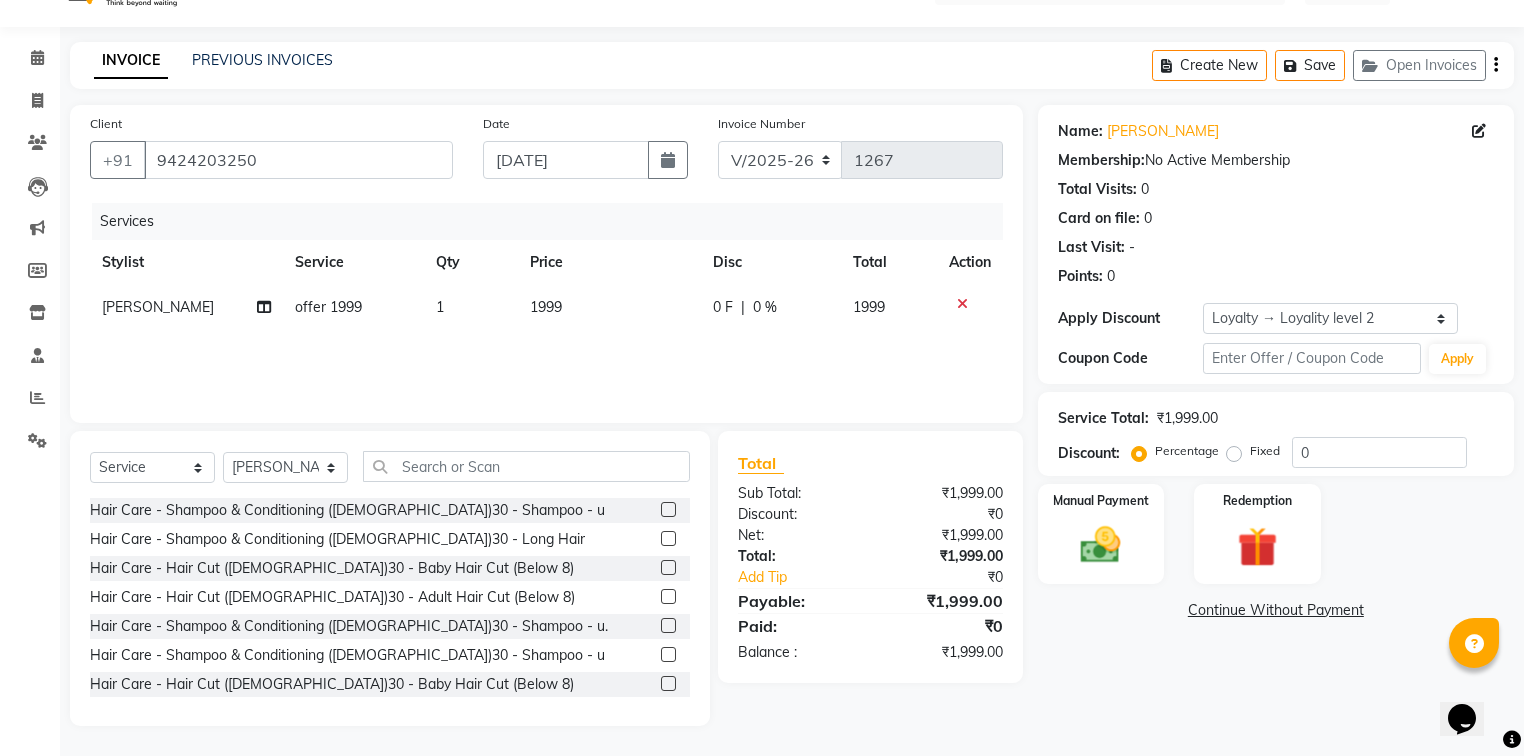 drag, startPoint x: 1104, startPoint y: 536, endPoint x: 1158, endPoint y: 586, distance: 73.593475 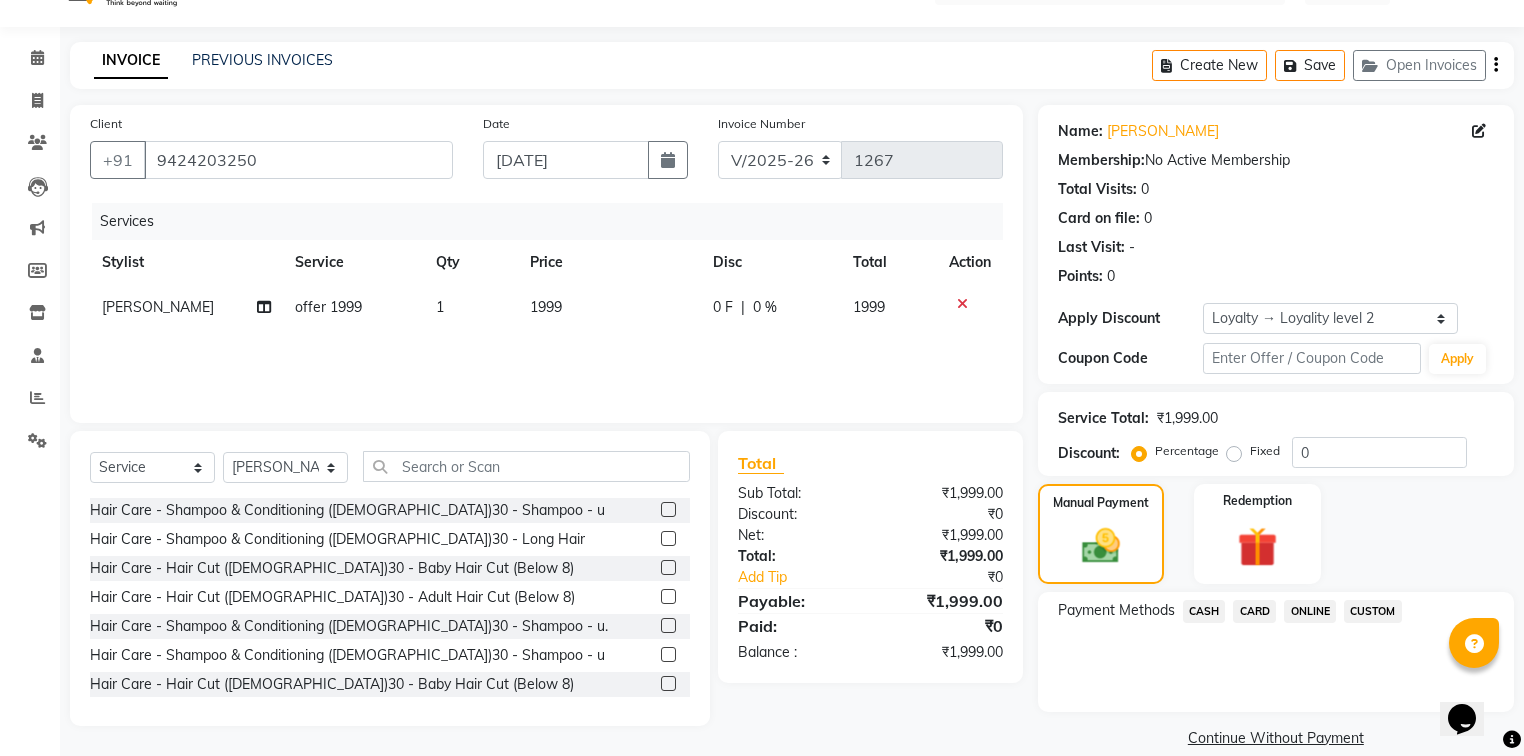 click on "CASH" 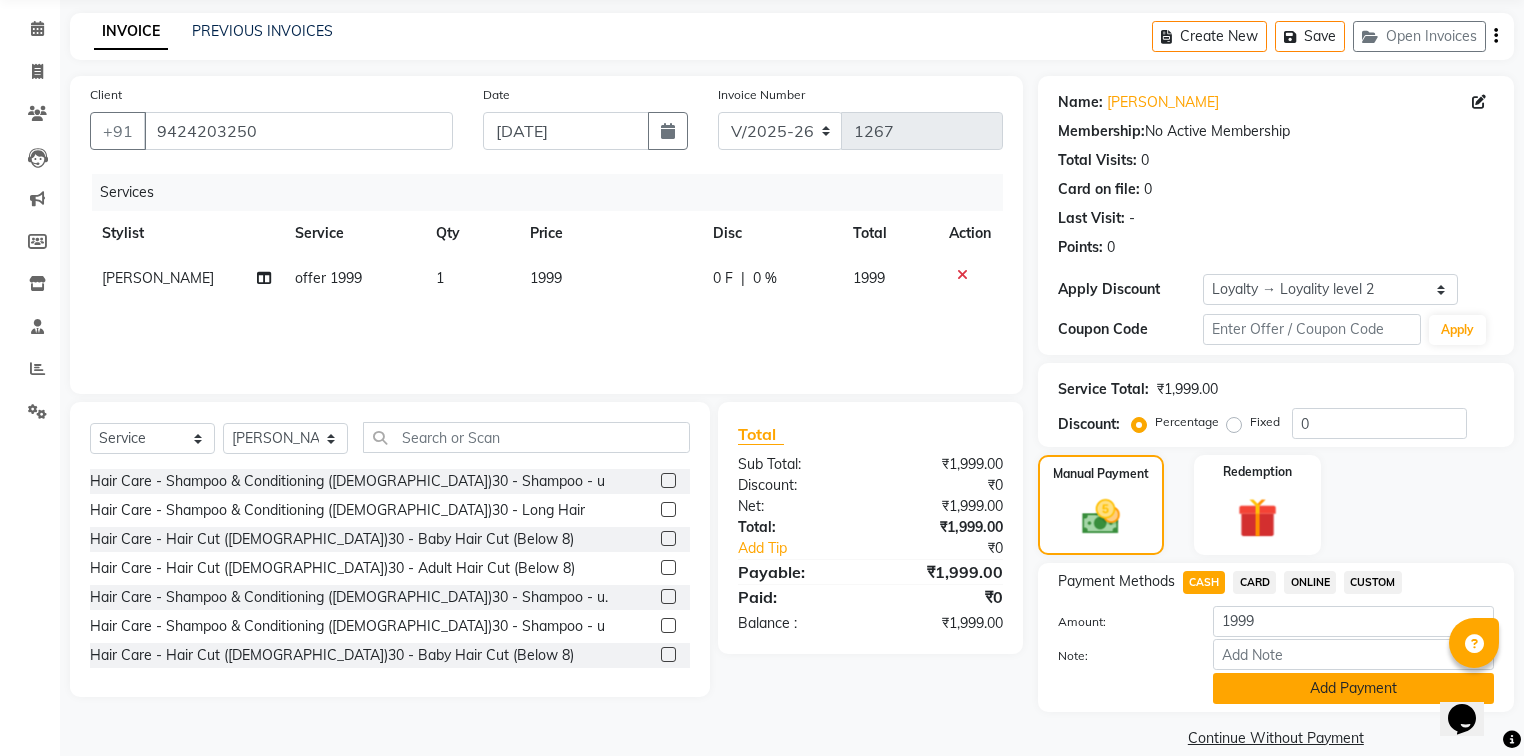 scroll, scrollTop: 102, scrollLeft: 0, axis: vertical 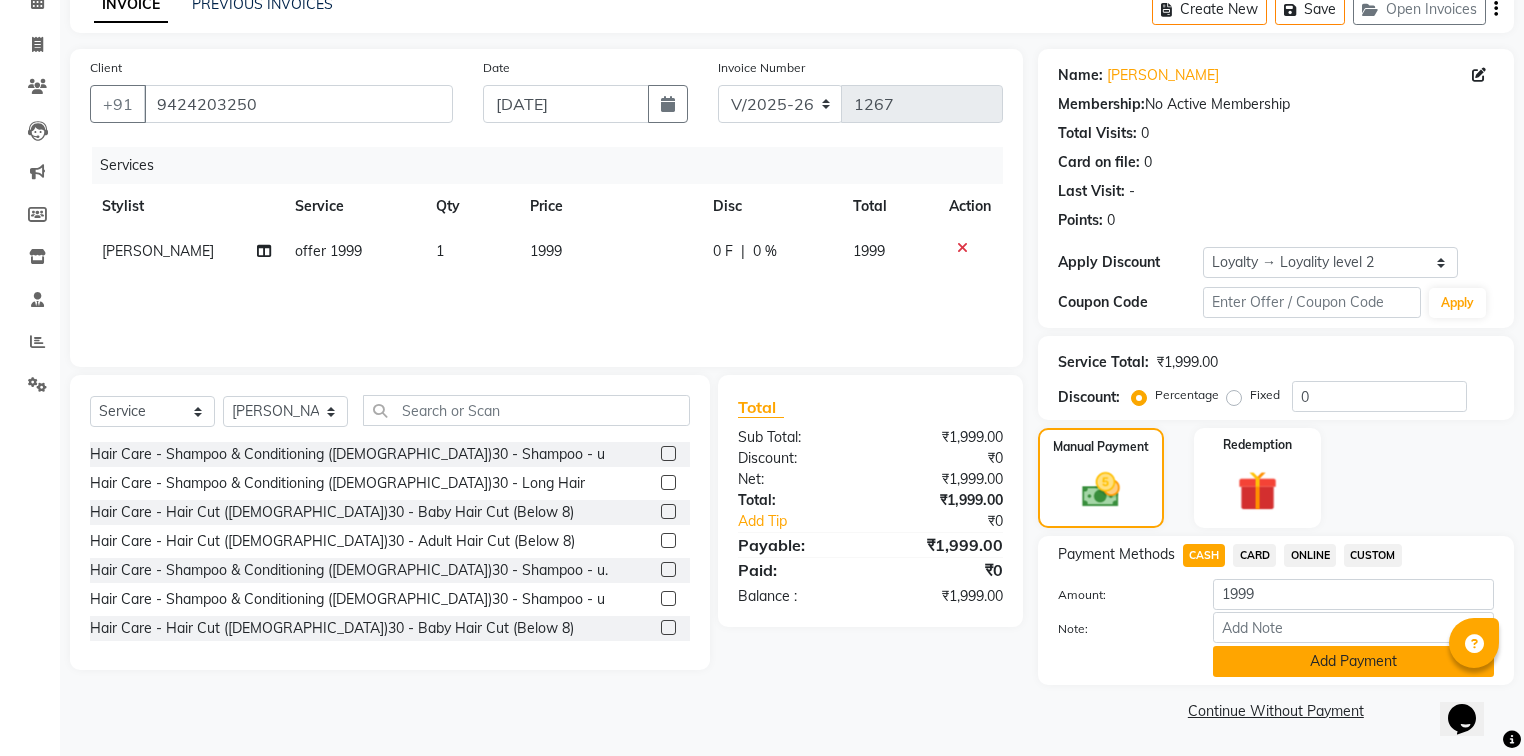 click on "Add Payment" 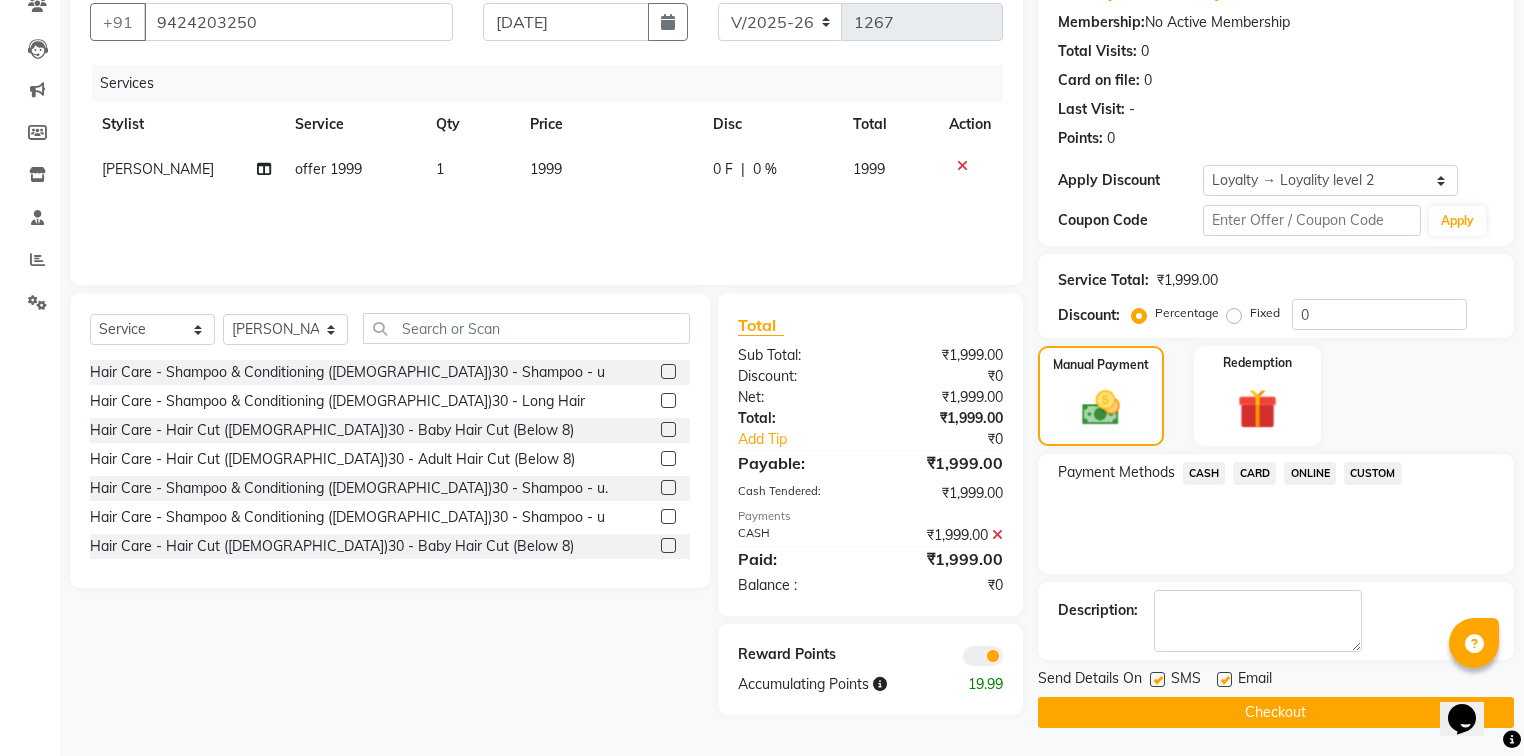 scroll, scrollTop: 184, scrollLeft: 0, axis: vertical 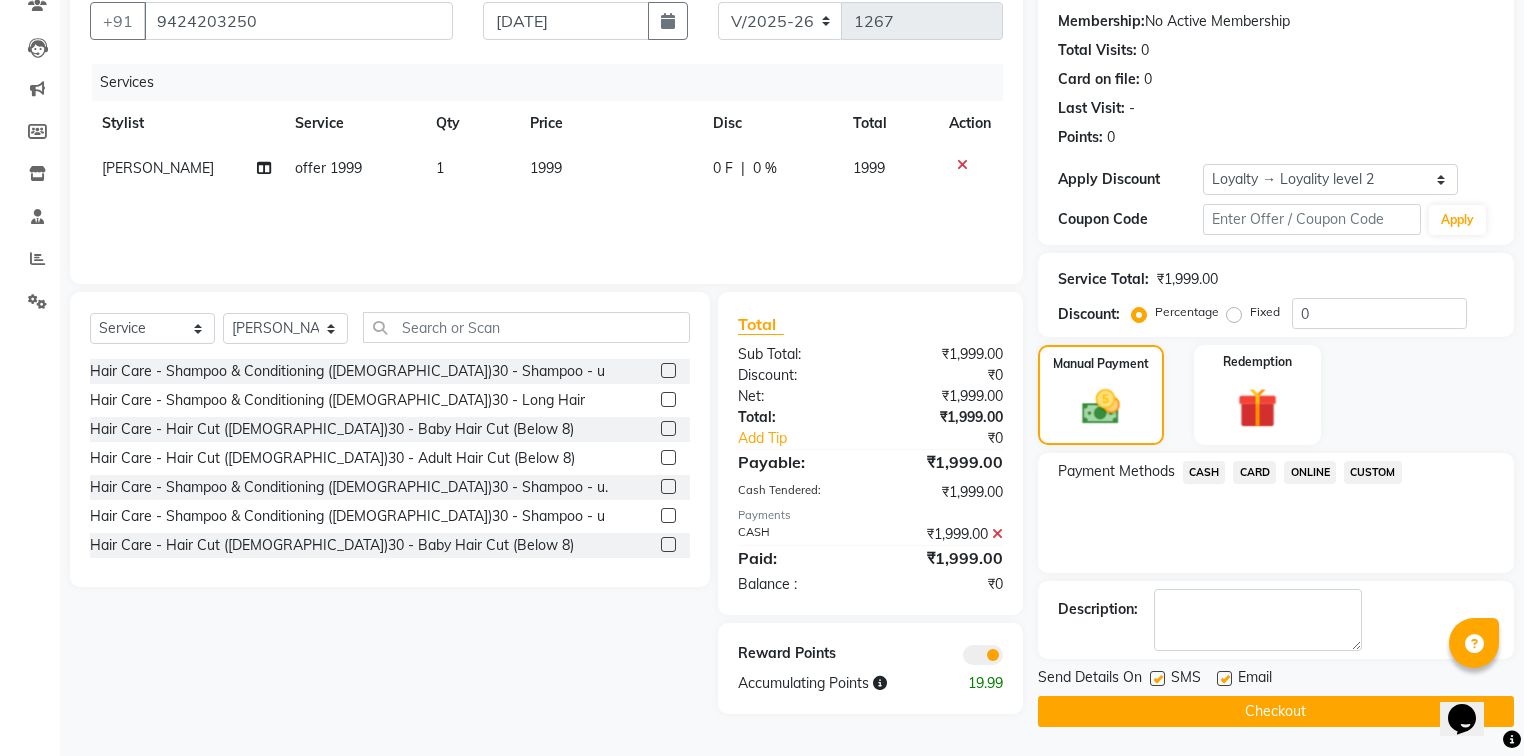 click on "Checkout" 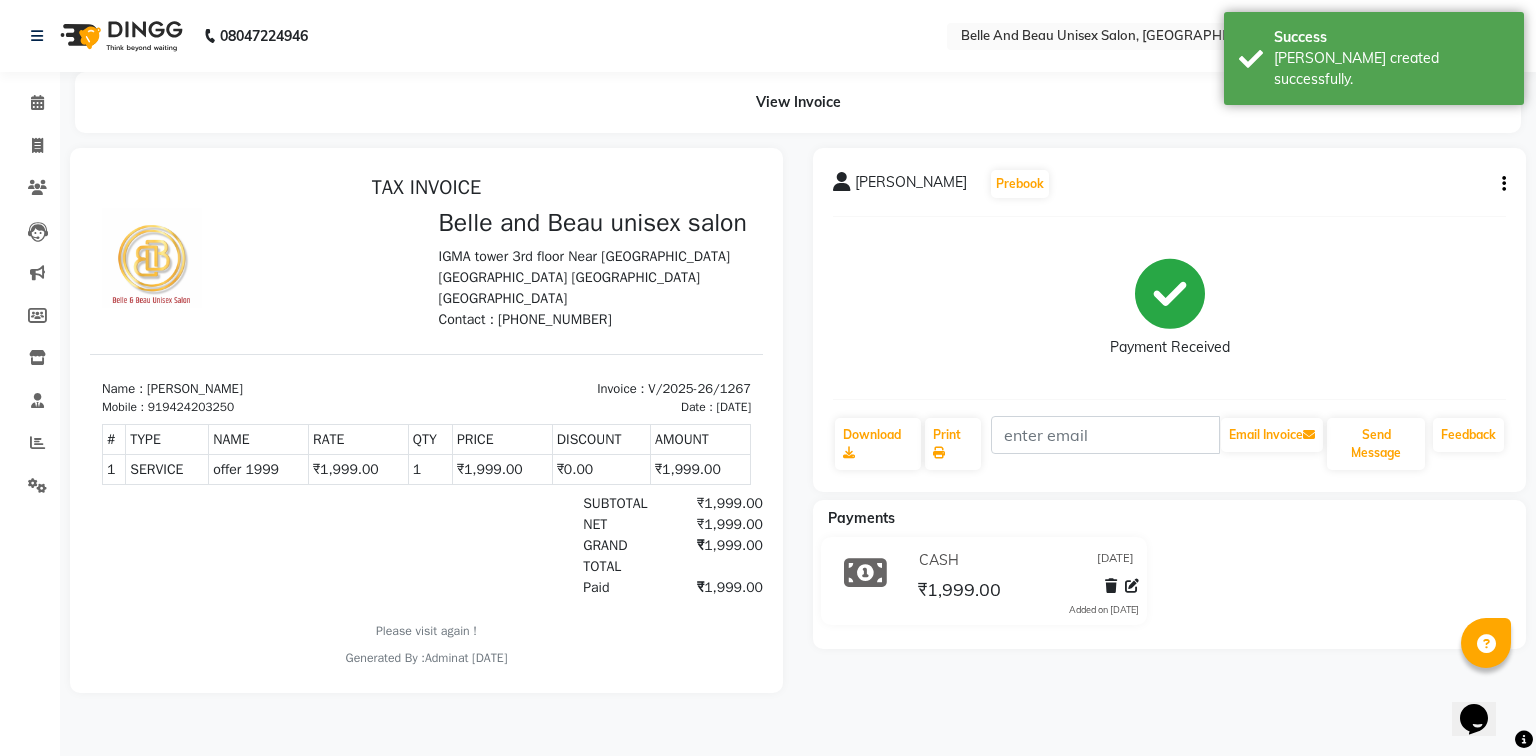 scroll, scrollTop: 0, scrollLeft: 0, axis: both 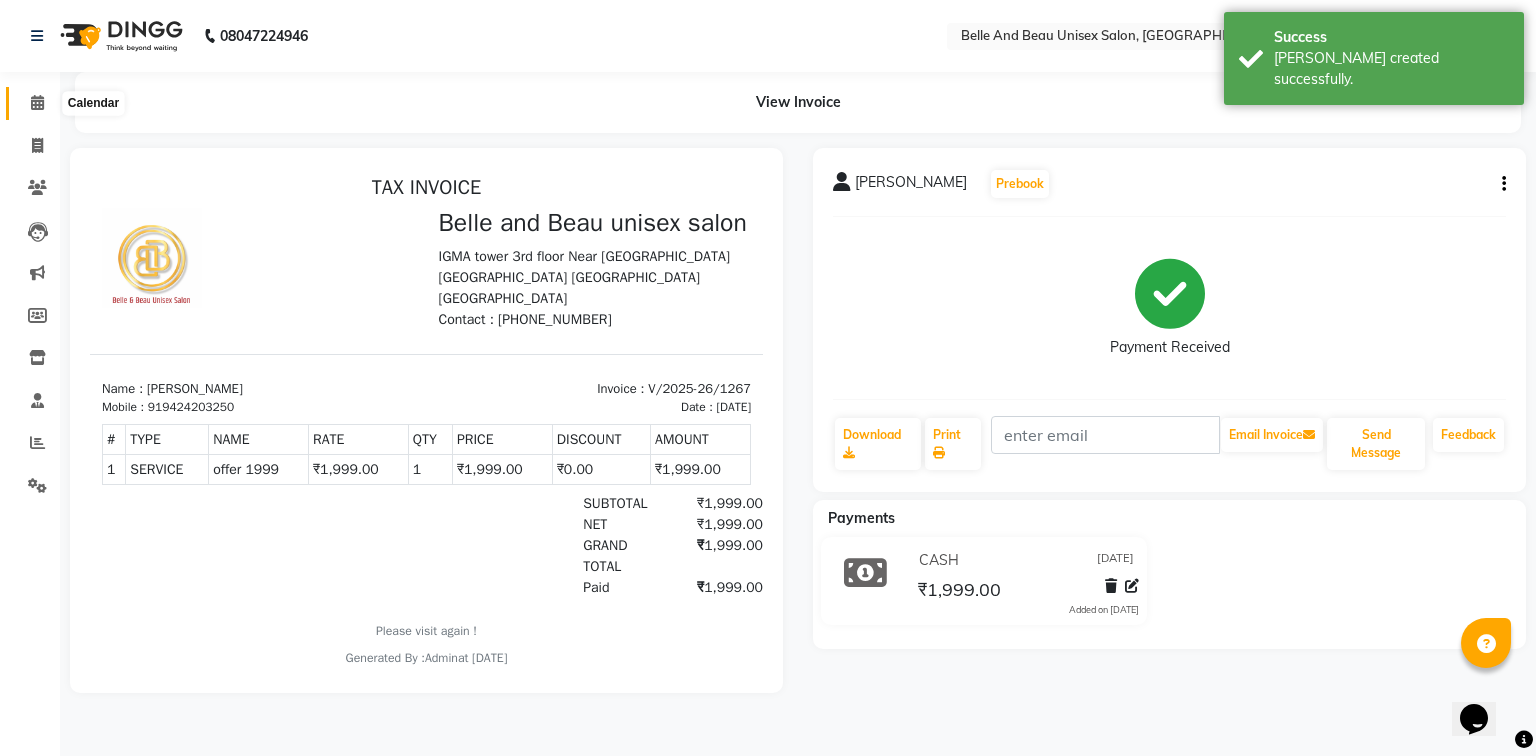 click 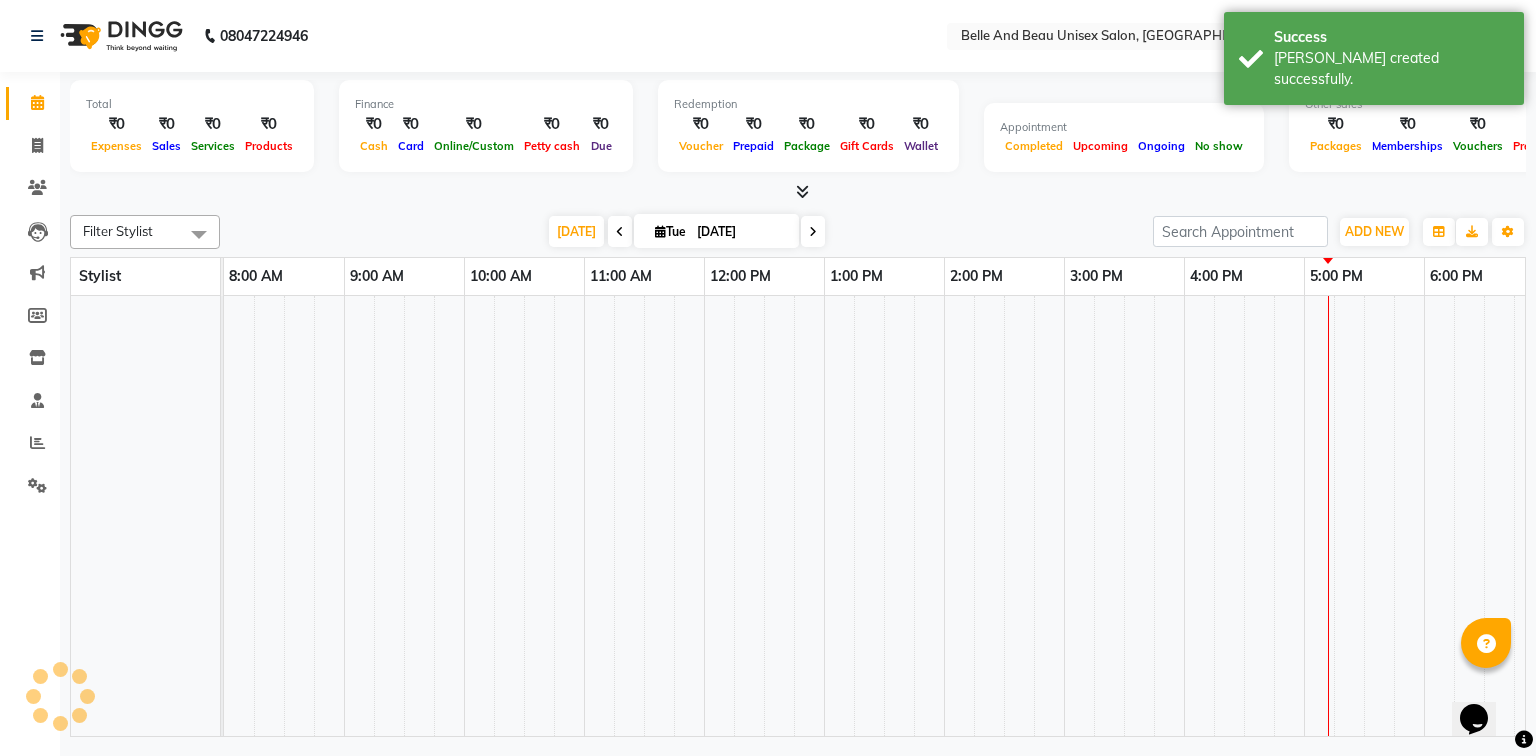 scroll, scrollTop: 0, scrollLeft: 0, axis: both 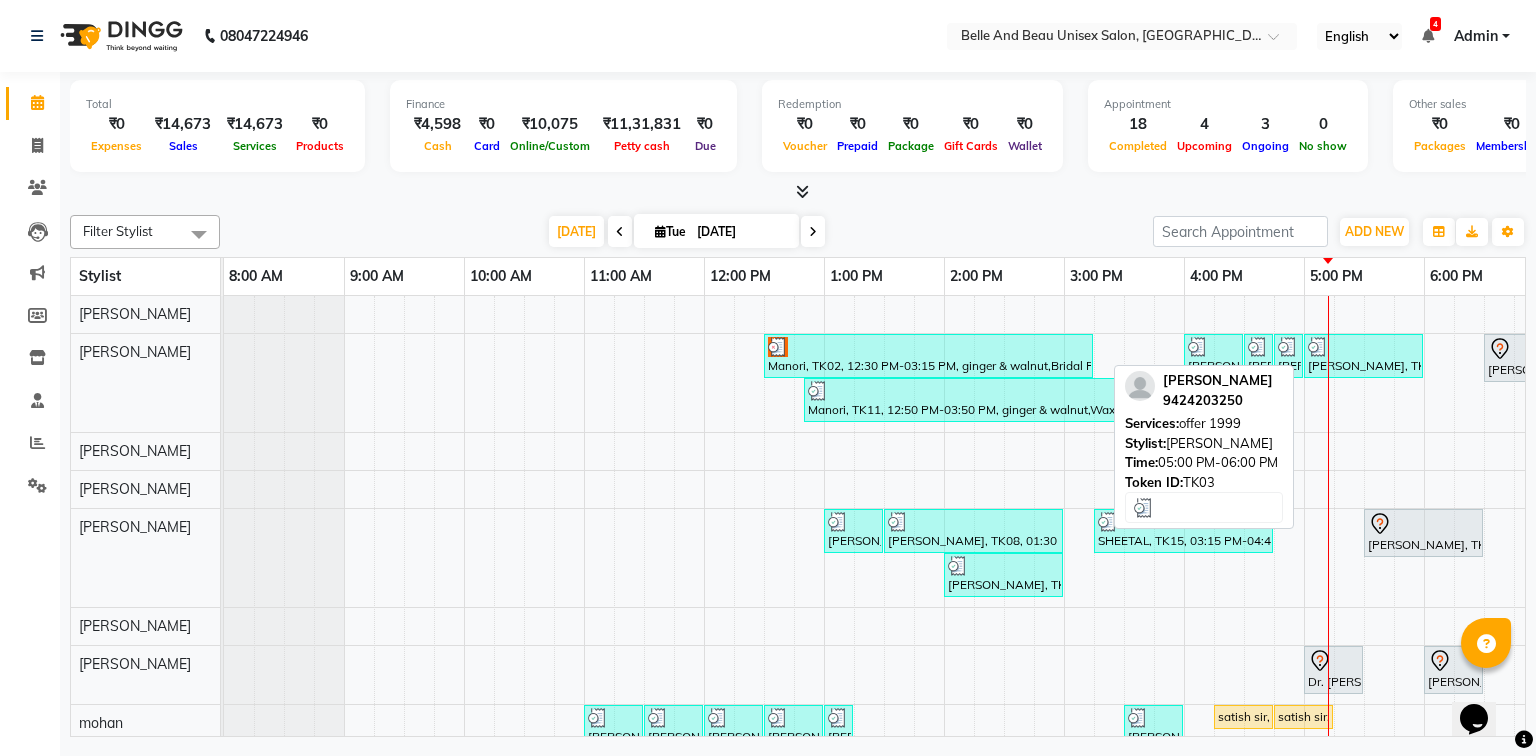 click on "[PERSON_NAME], TK03, 05:00 PM-06:00 PM, offer 1999" at bounding box center (1363, 356) 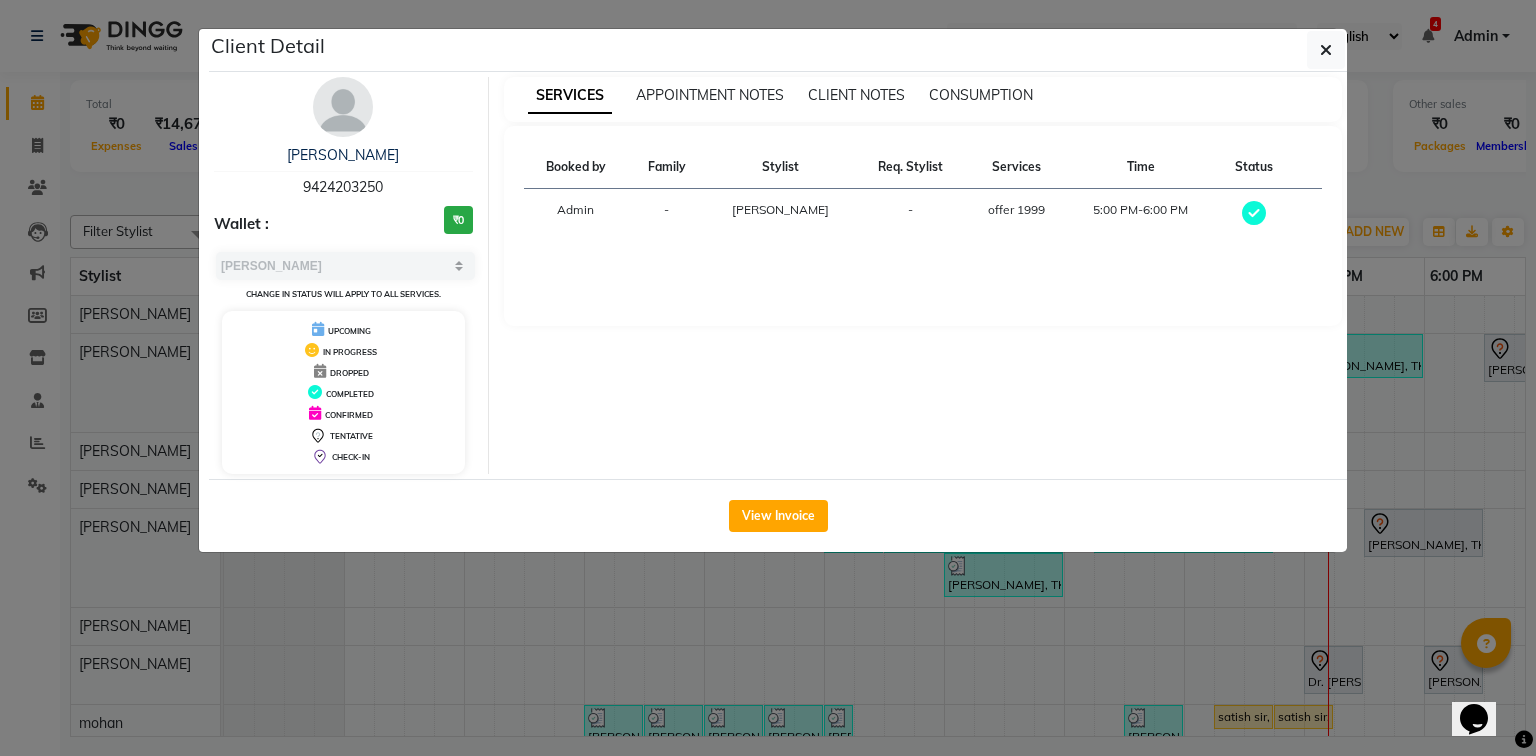 drag, startPoint x: 415, startPoint y: 179, endPoint x: 284, endPoint y: 185, distance: 131.13733 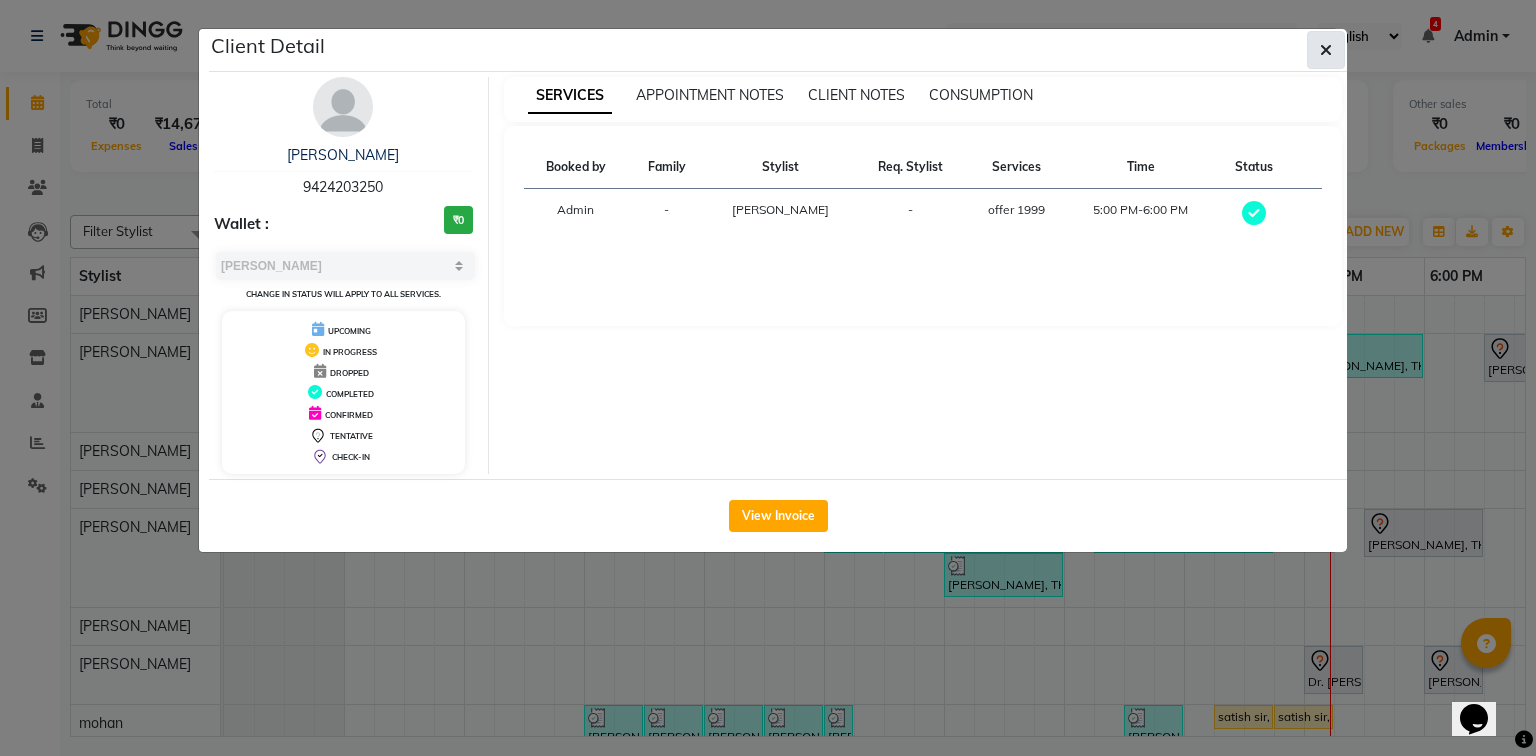 click 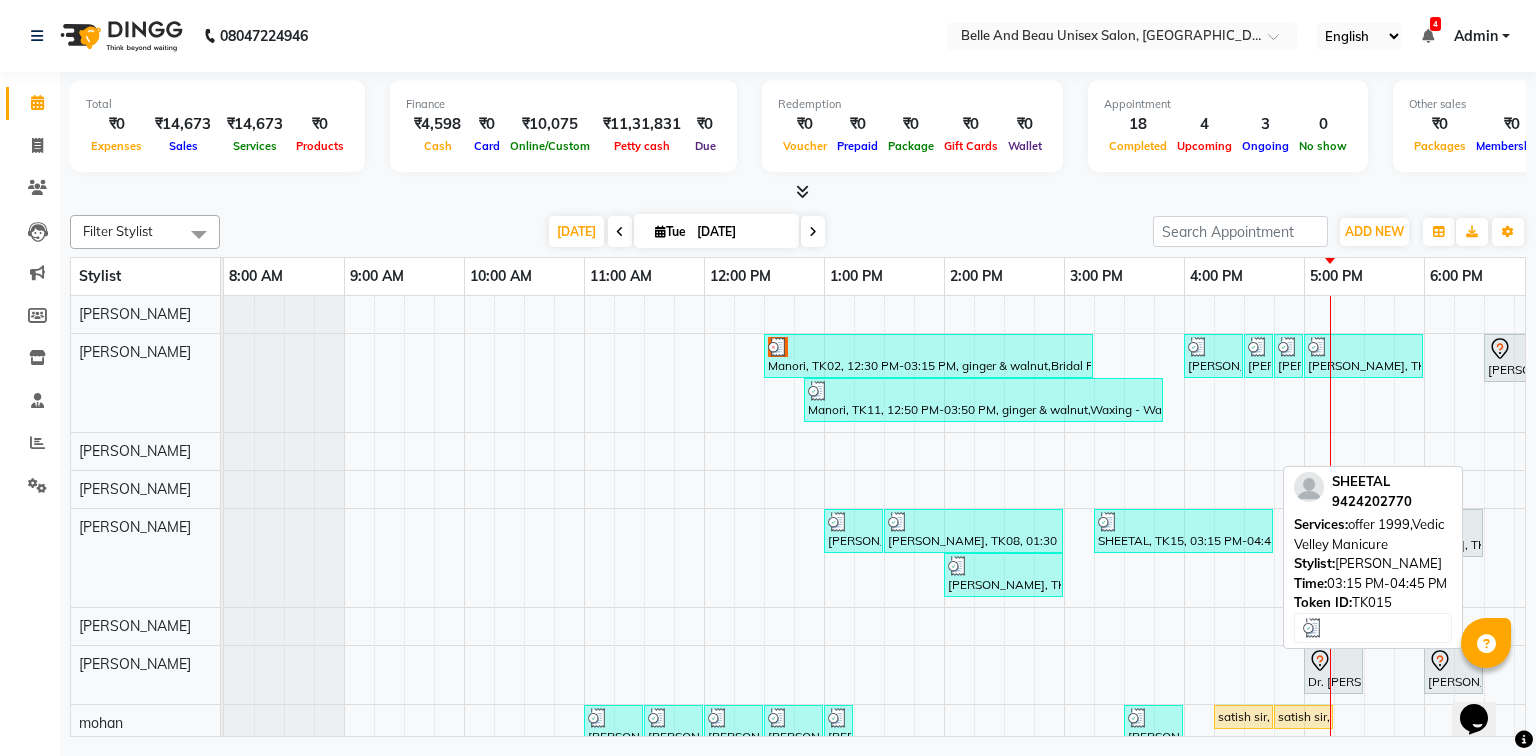click on "SHEETAL, TK15, 03:15 PM-04:45 PM, offer 1999,Vedic Velley Manicure" at bounding box center [1183, 531] 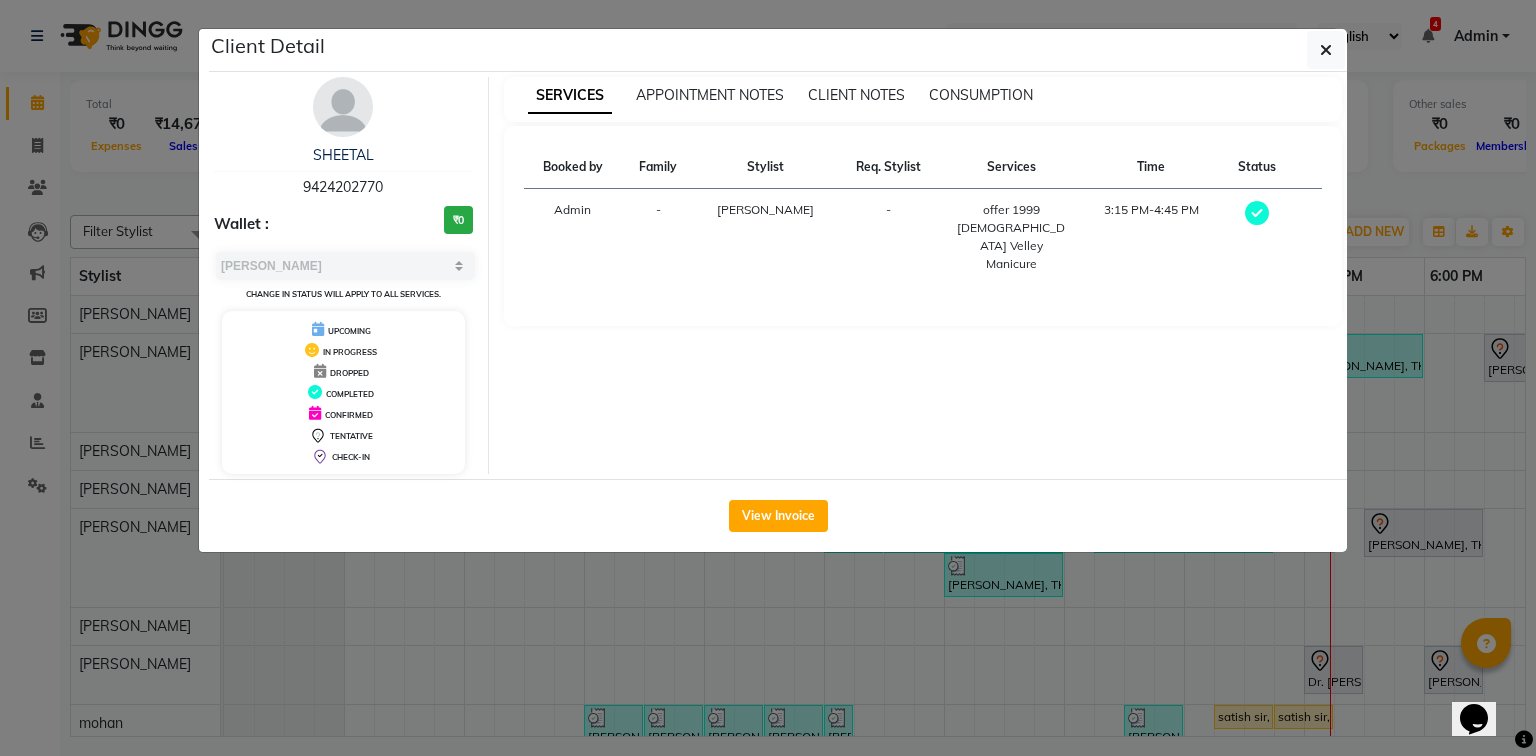 drag, startPoint x: 408, startPoint y: 185, endPoint x: 276, endPoint y: 177, distance: 132.2422 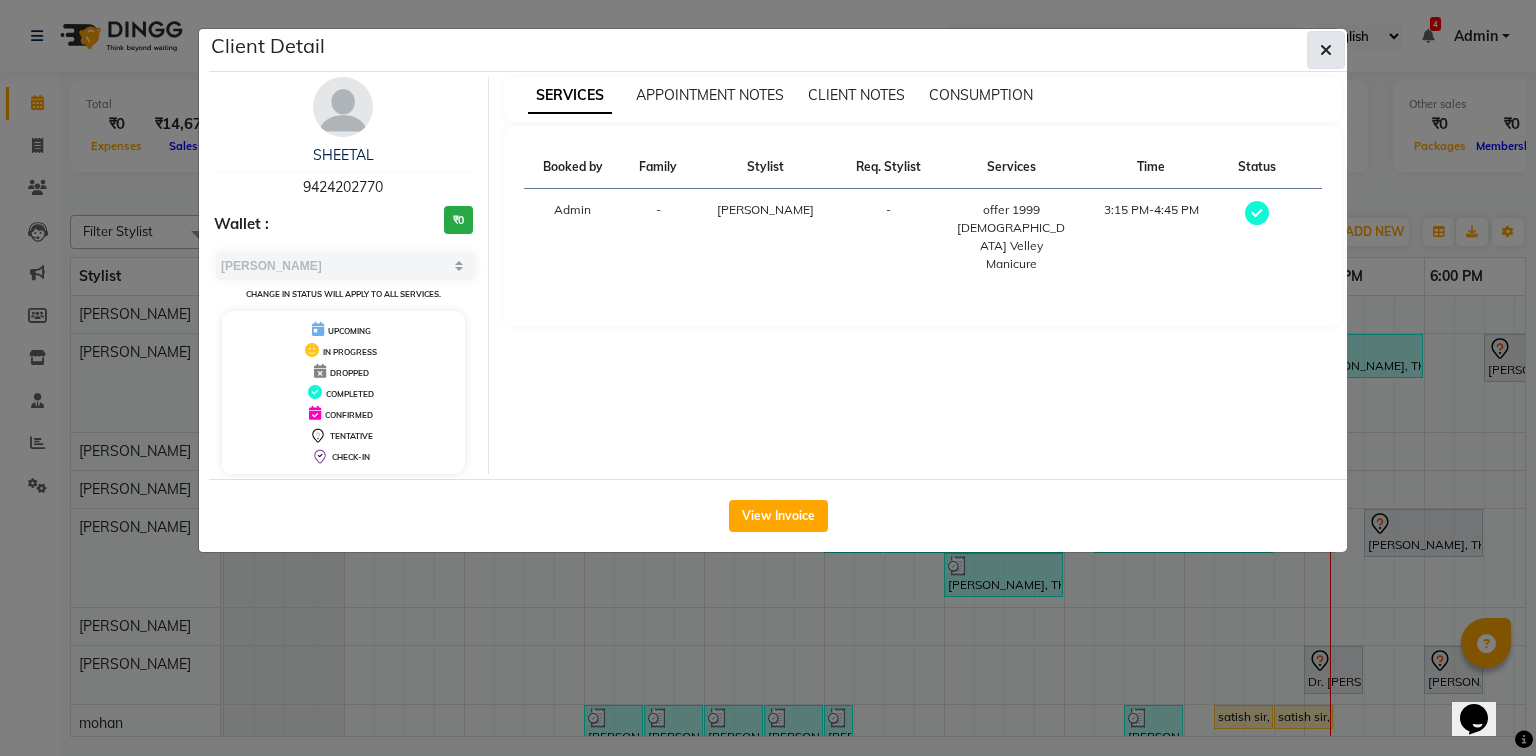 click 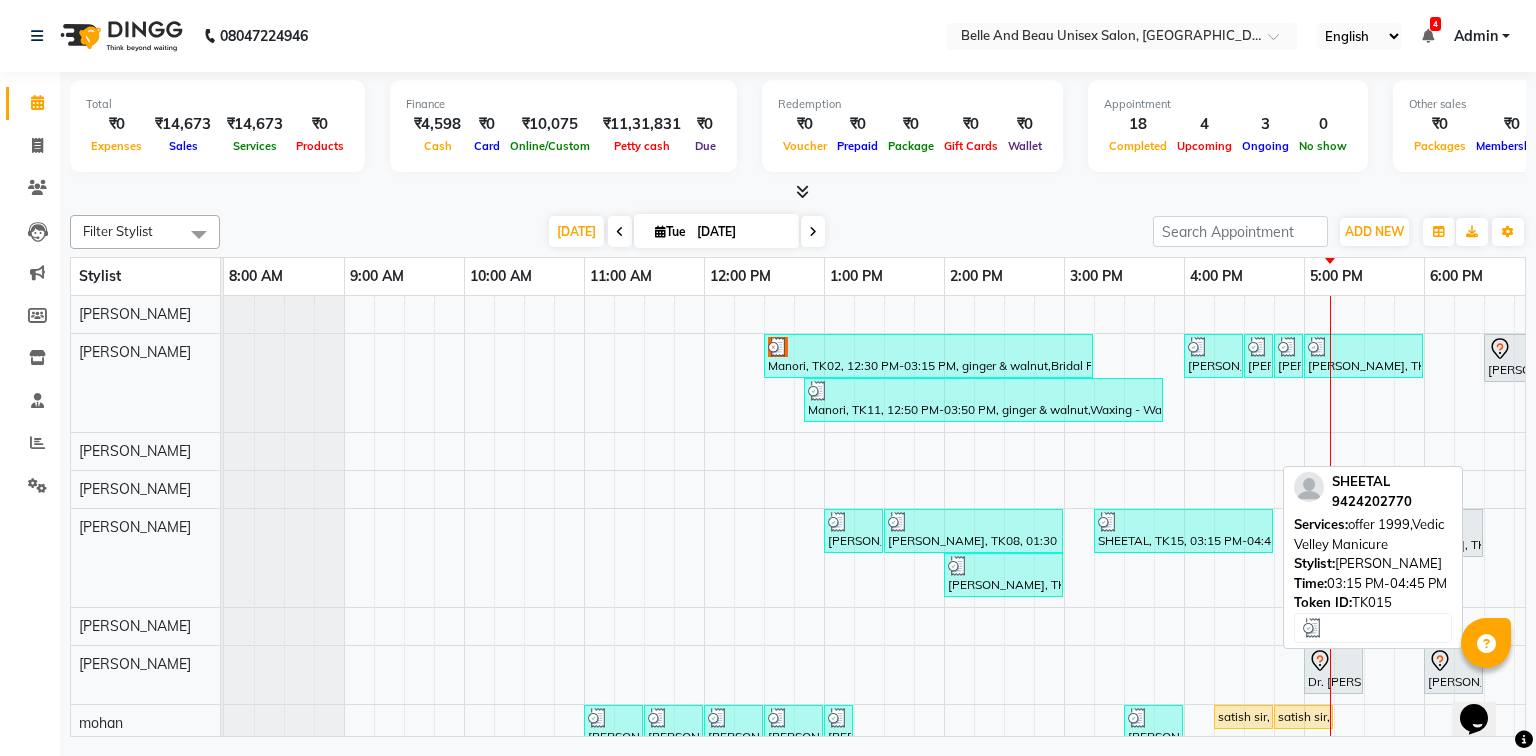 click on "SHEETAL, TK15, 03:15 PM-04:45 PM, offer 1999,Vedic Velley Manicure" at bounding box center [1183, 531] 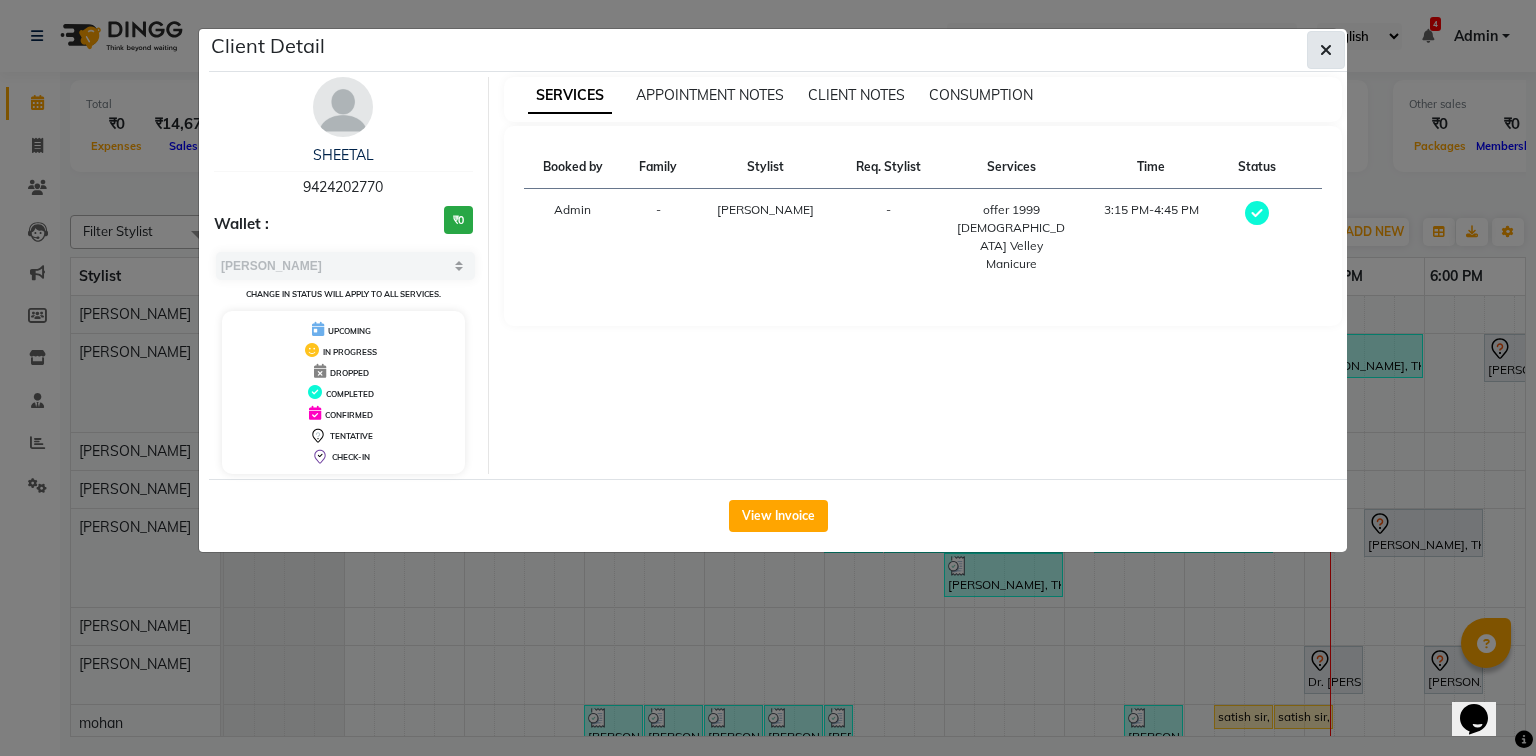 click 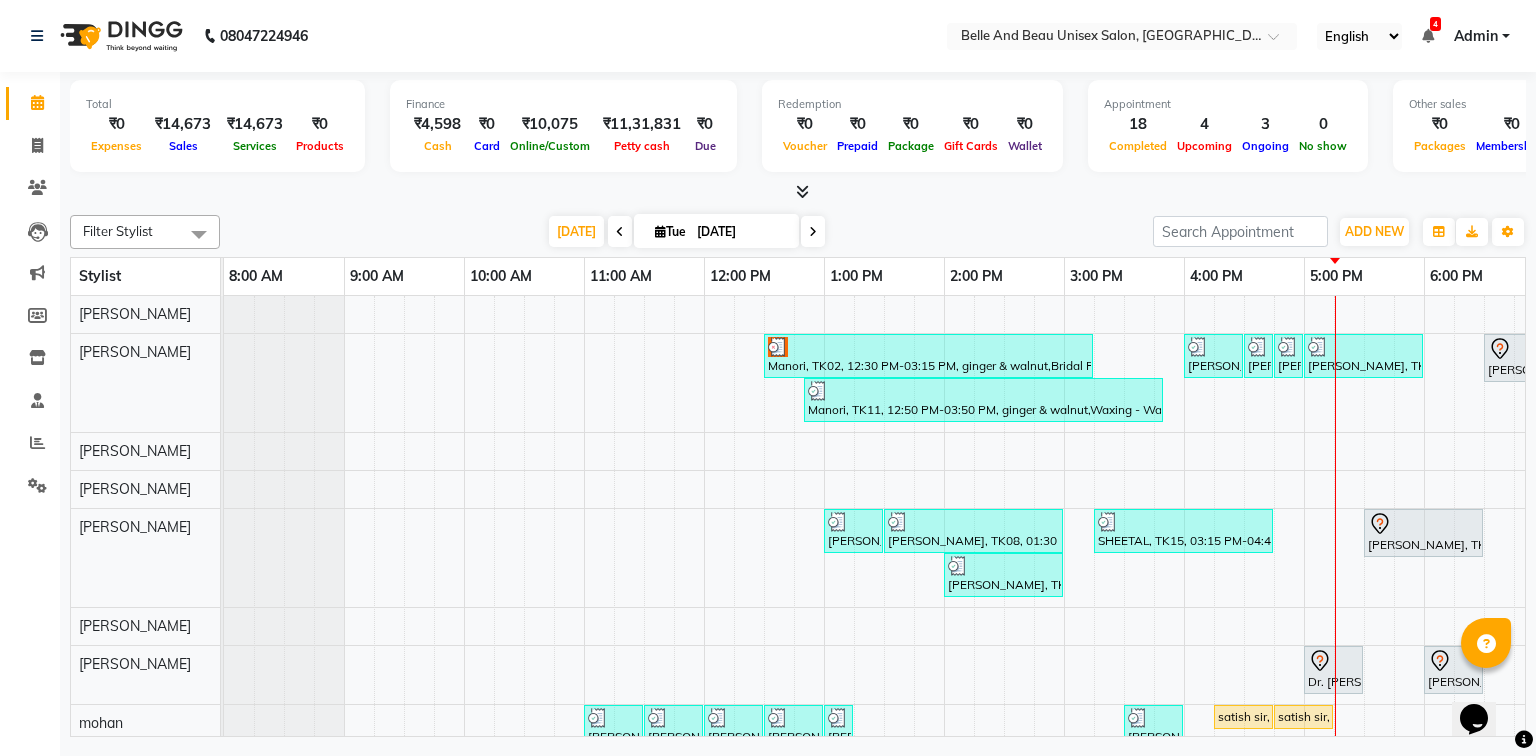 scroll, scrollTop: 127, scrollLeft: 0, axis: vertical 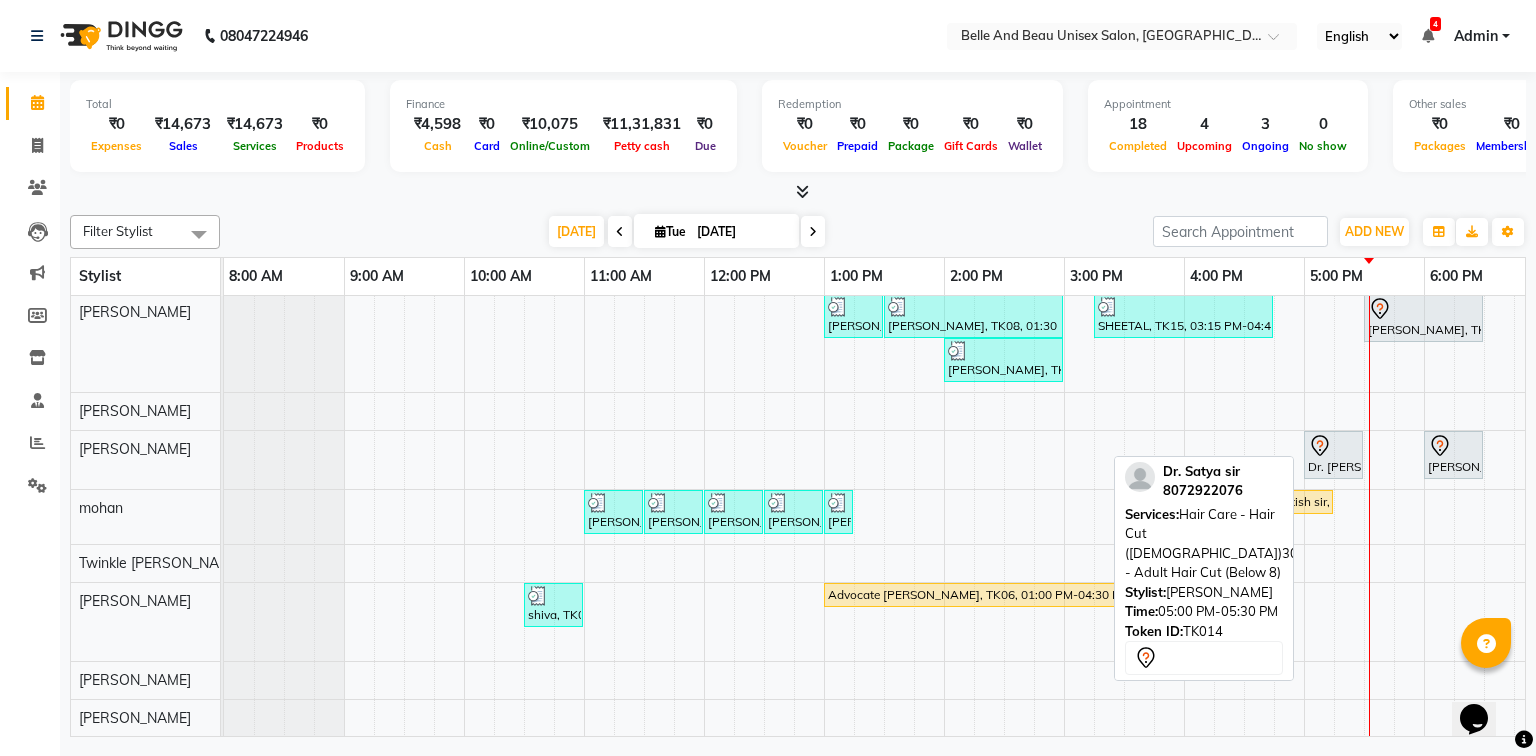 click on "Dr. [PERSON_NAME], TK14, 05:00 PM-05:30 PM, Hair Care - Hair Cut ([DEMOGRAPHIC_DATA])30 - Adult Hair Cut (Below 8)" at bounding box center (1333, 455) 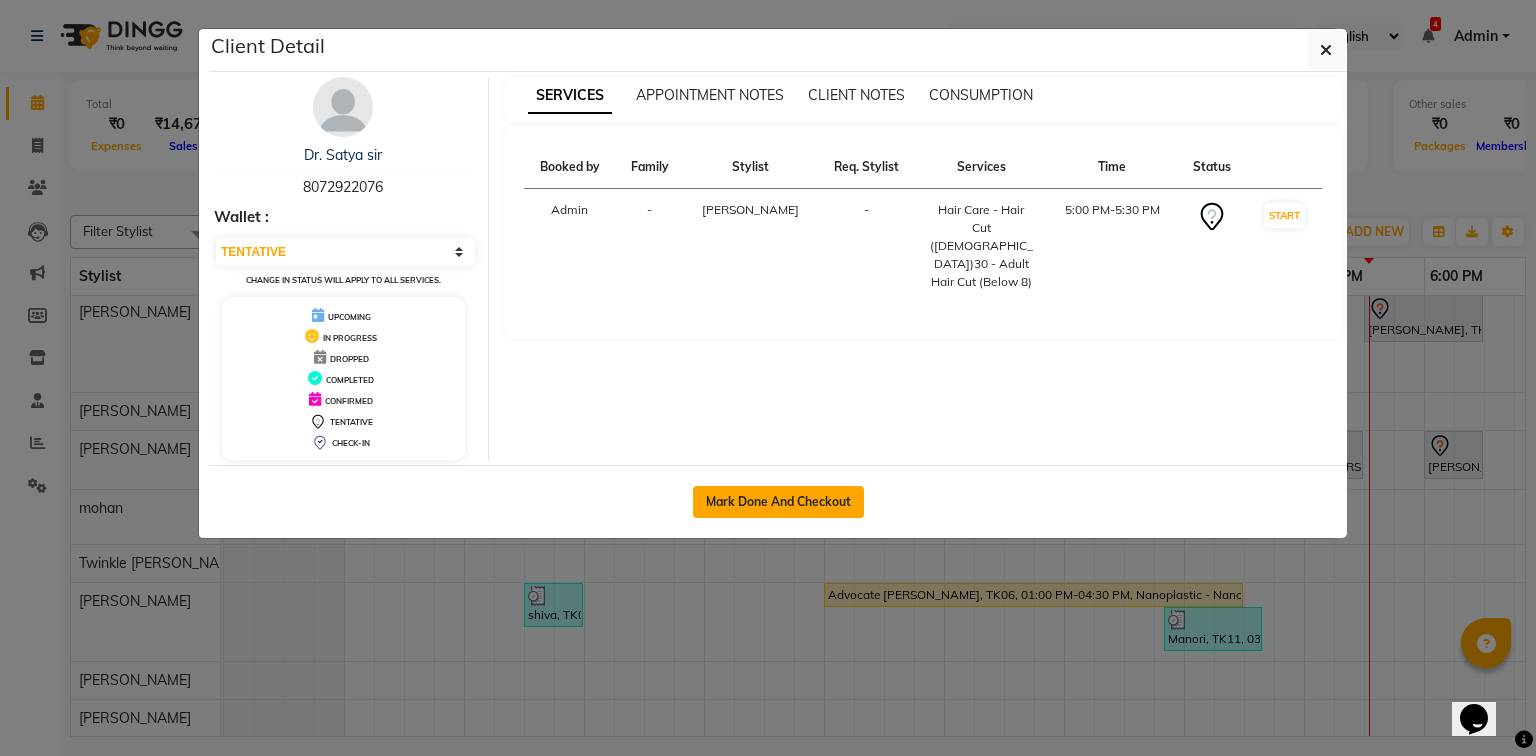 click on "Mark Done And Checkout" 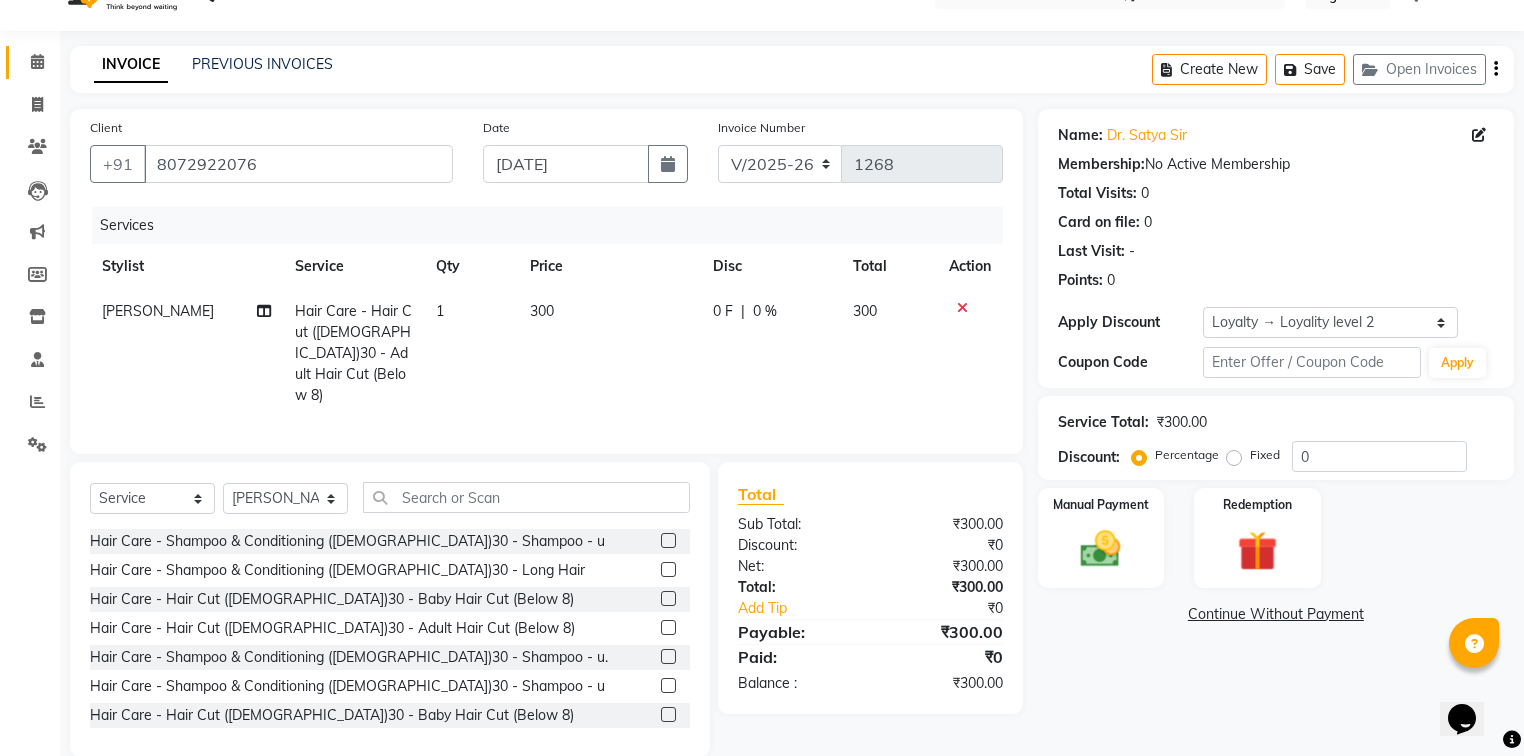 scroll, scrollTop: 64, scrollLeft: 0, axis: vertical 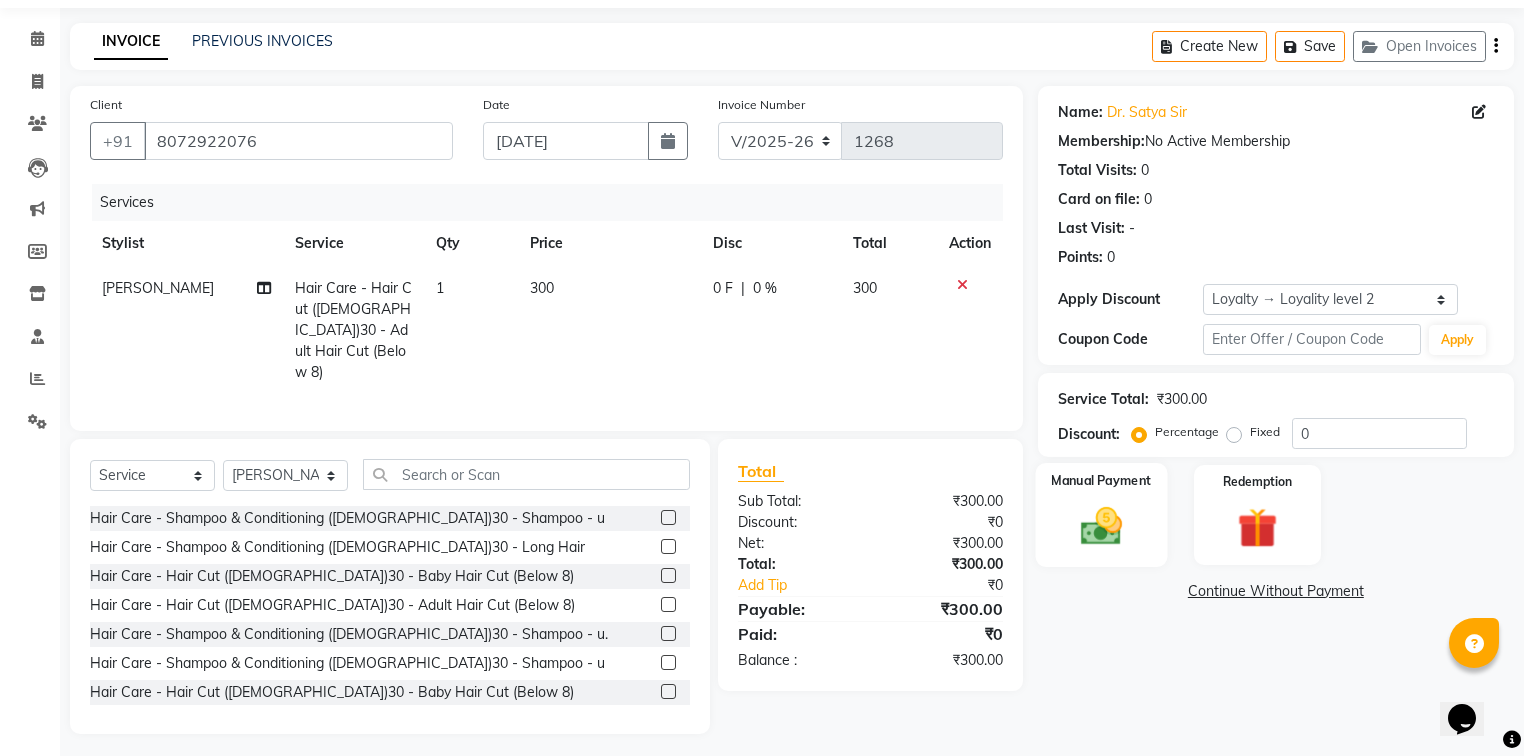 click 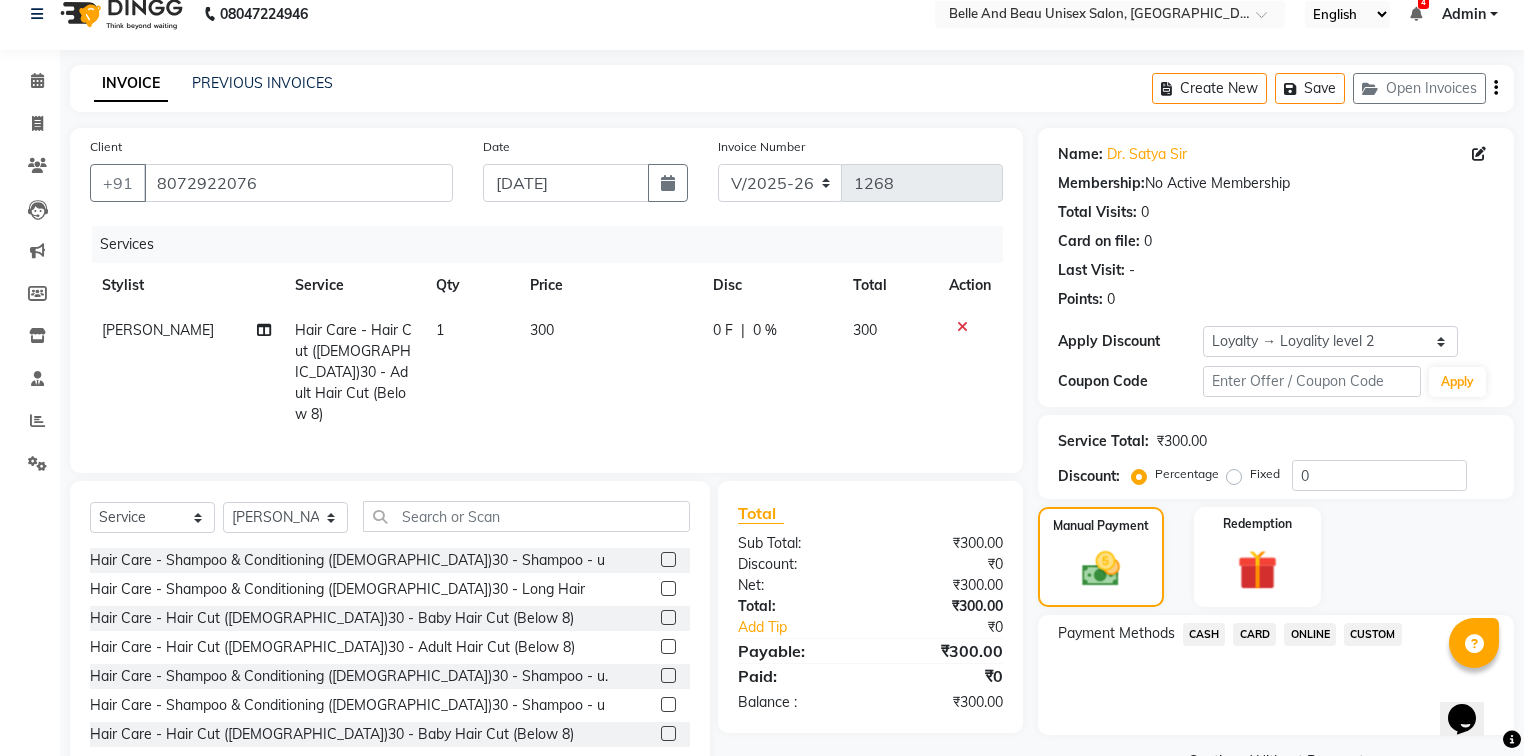 scroll, scrollTop: 0, scrollLeft: 0, axis: both 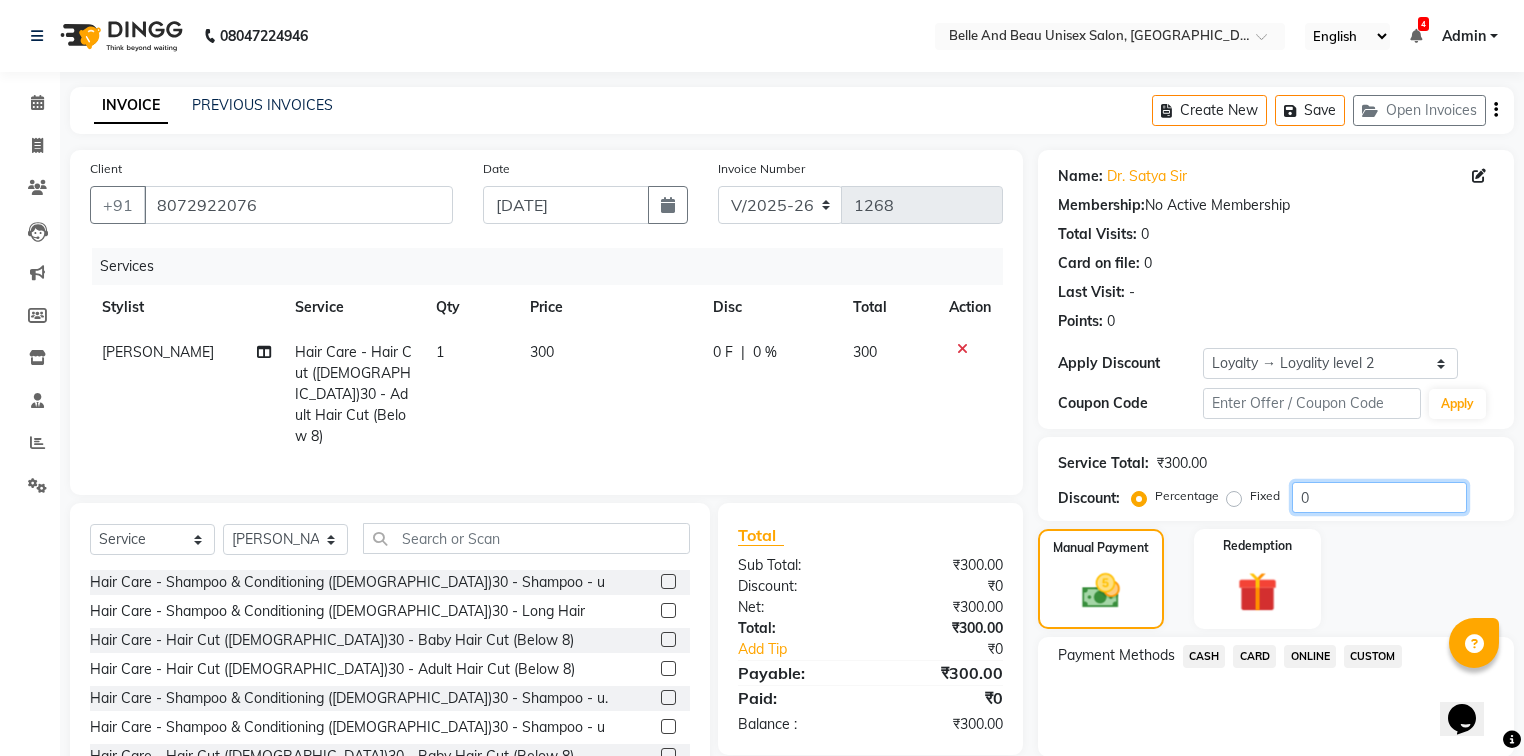 click on "0" 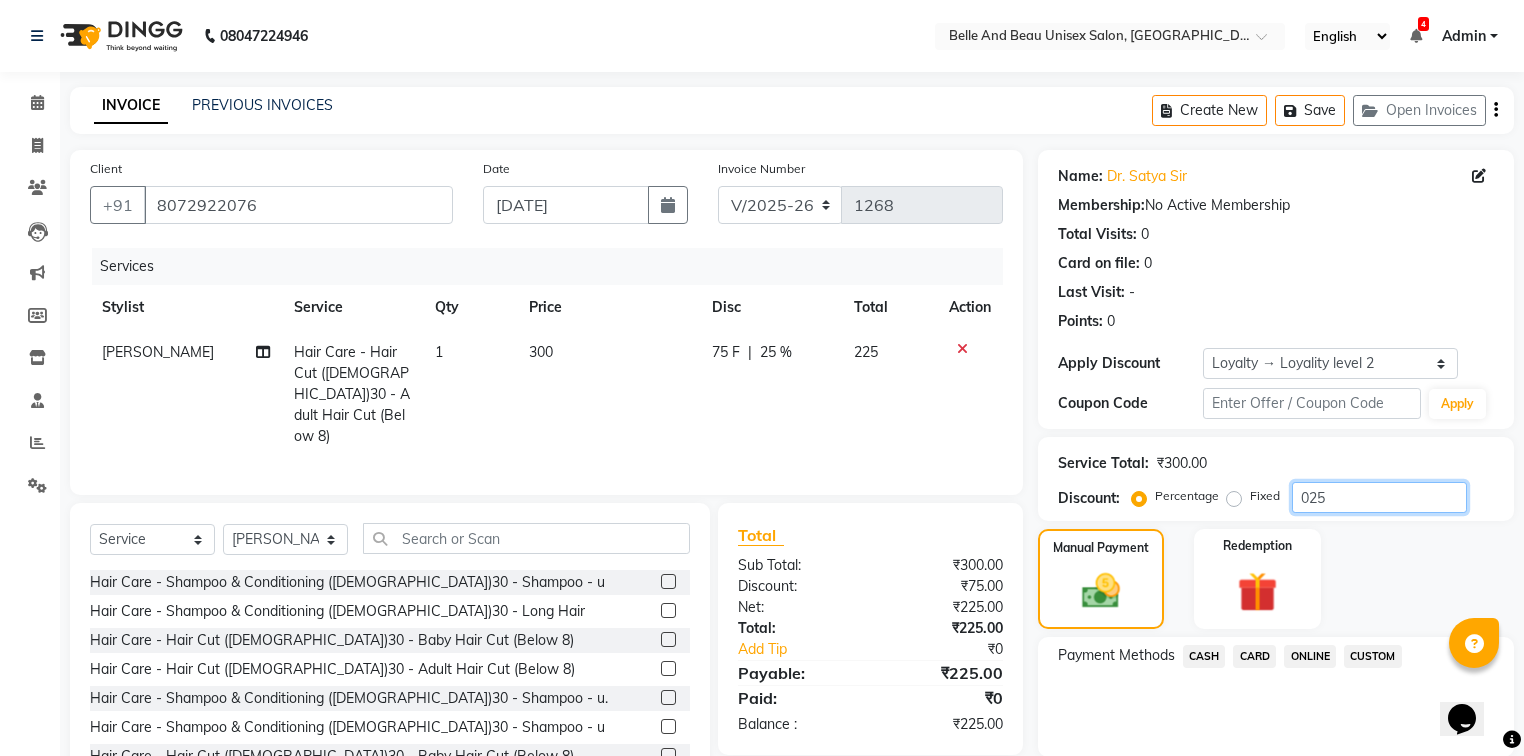click on "025" 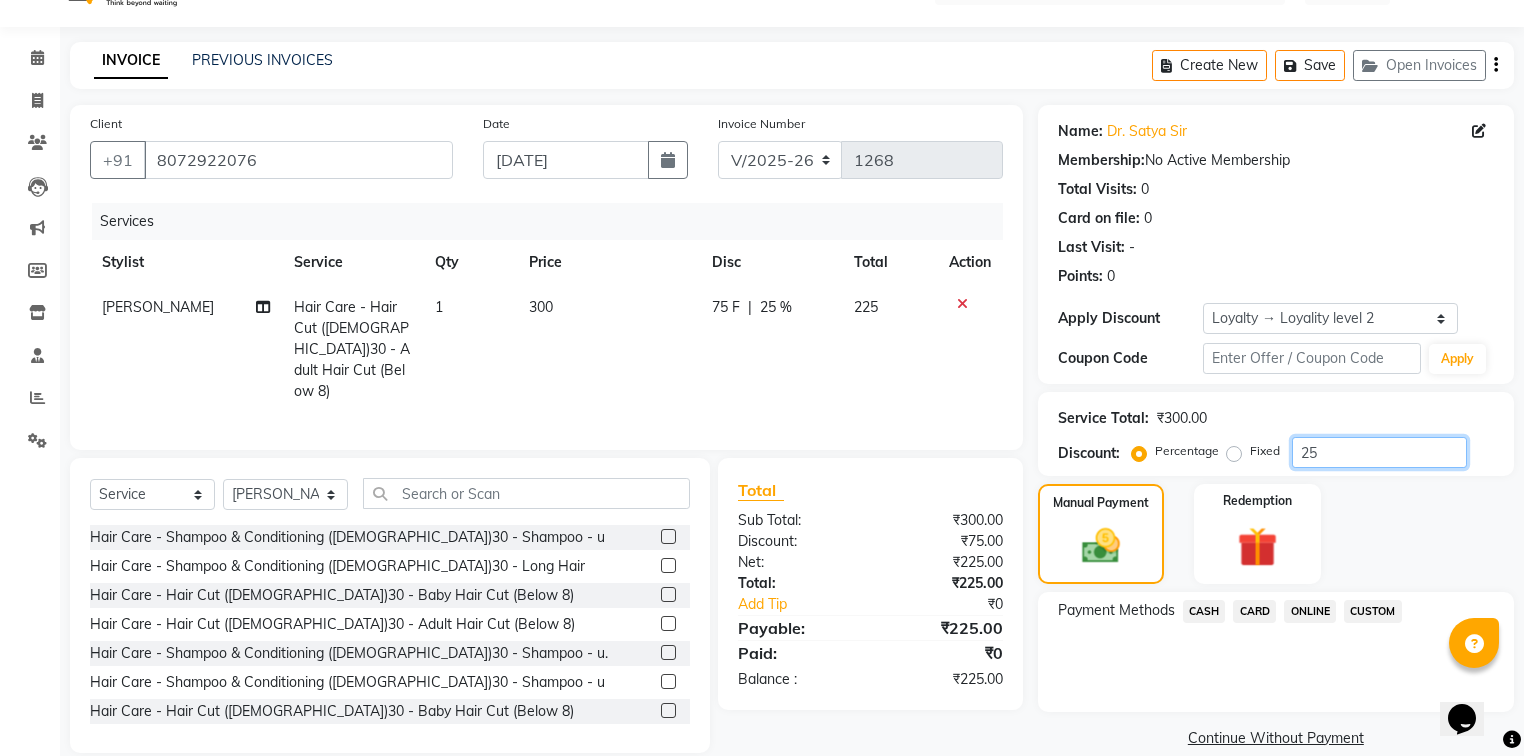 scroll, scrollTop: 71, scrollLeft: 0, axis: vertical 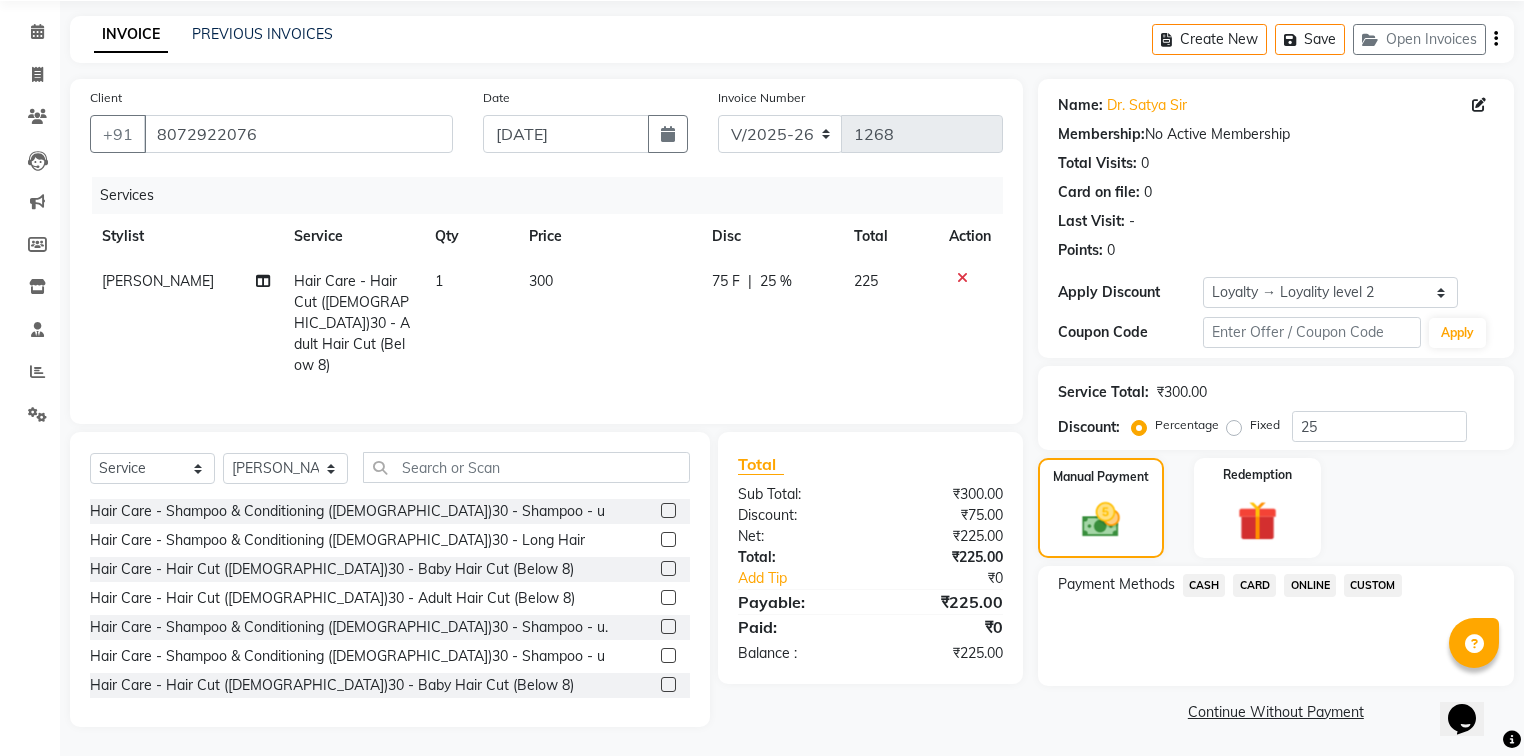 click on "ONLINE" 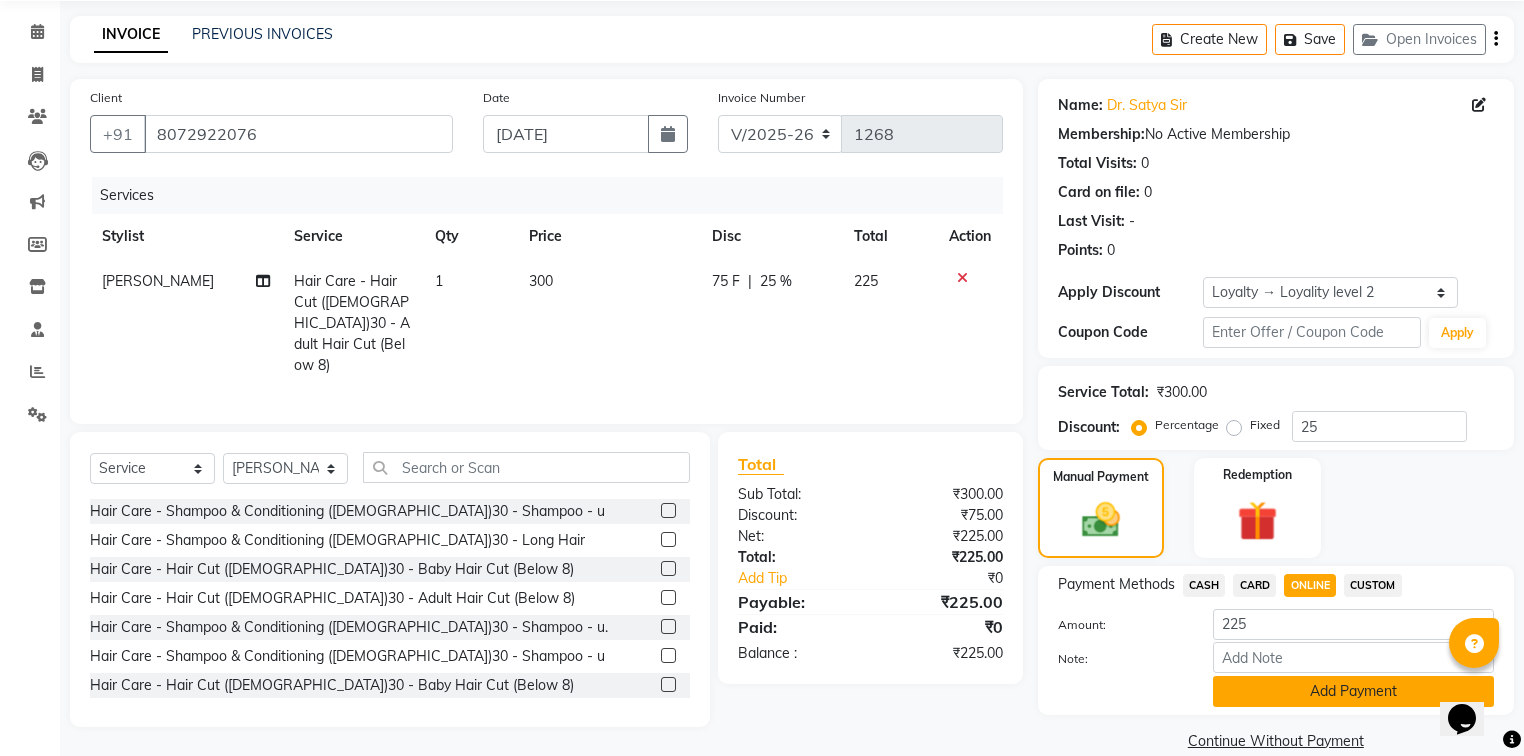 click on "Add Payment" 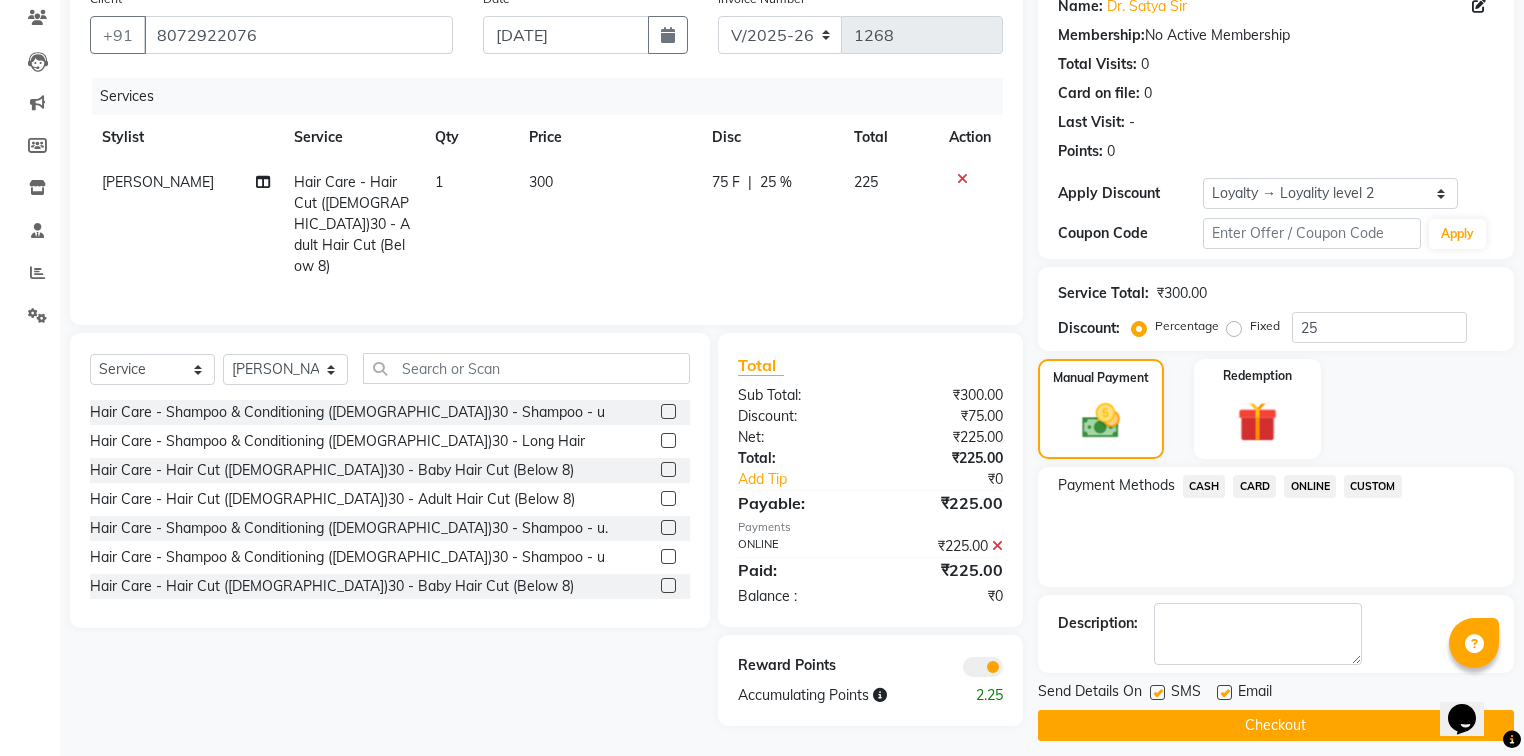 scroll, scrollTop: 184, scrollLeft: 0, axis: vertical 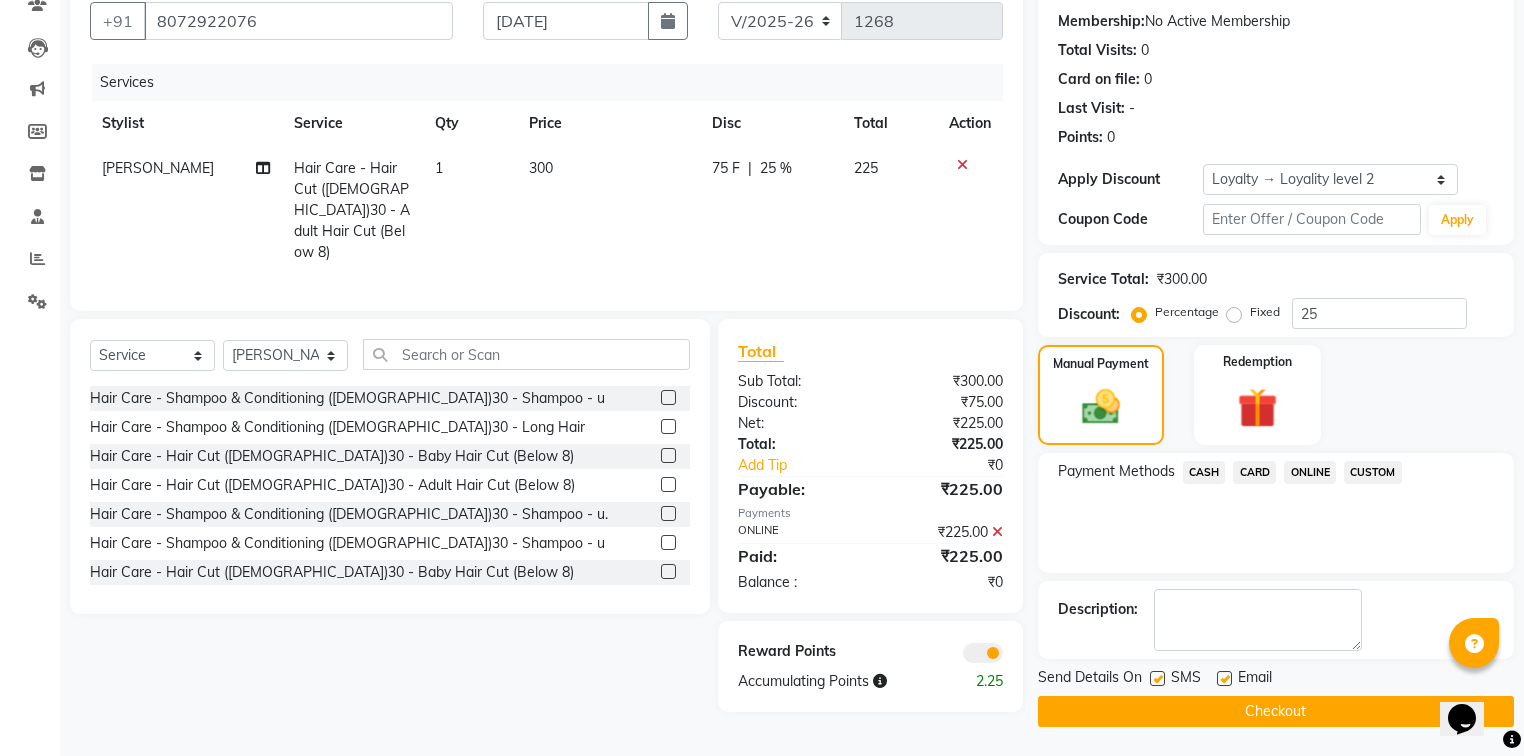 click on "Checkout" 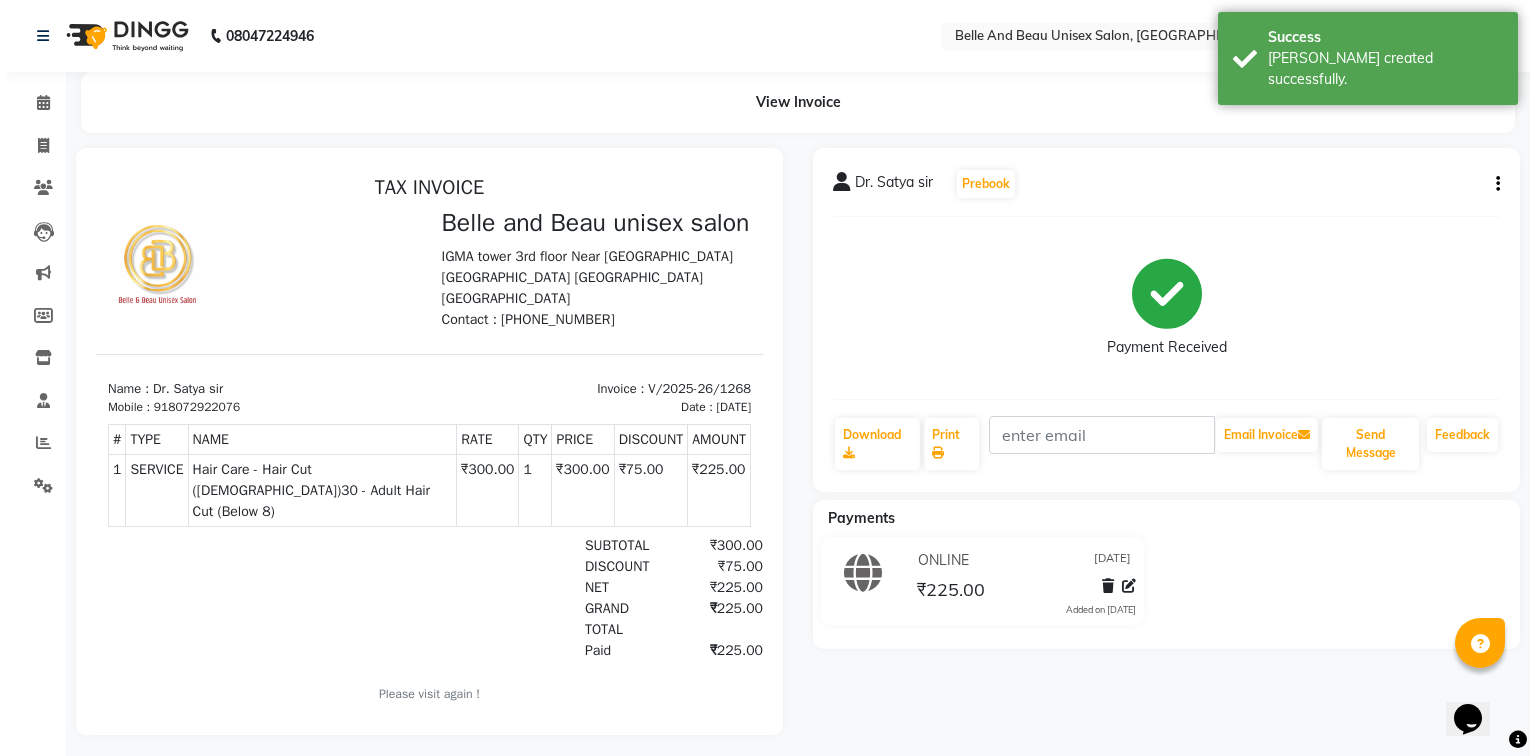 scroll, scrollTop: 0, scrollLeft: 0, axis: both 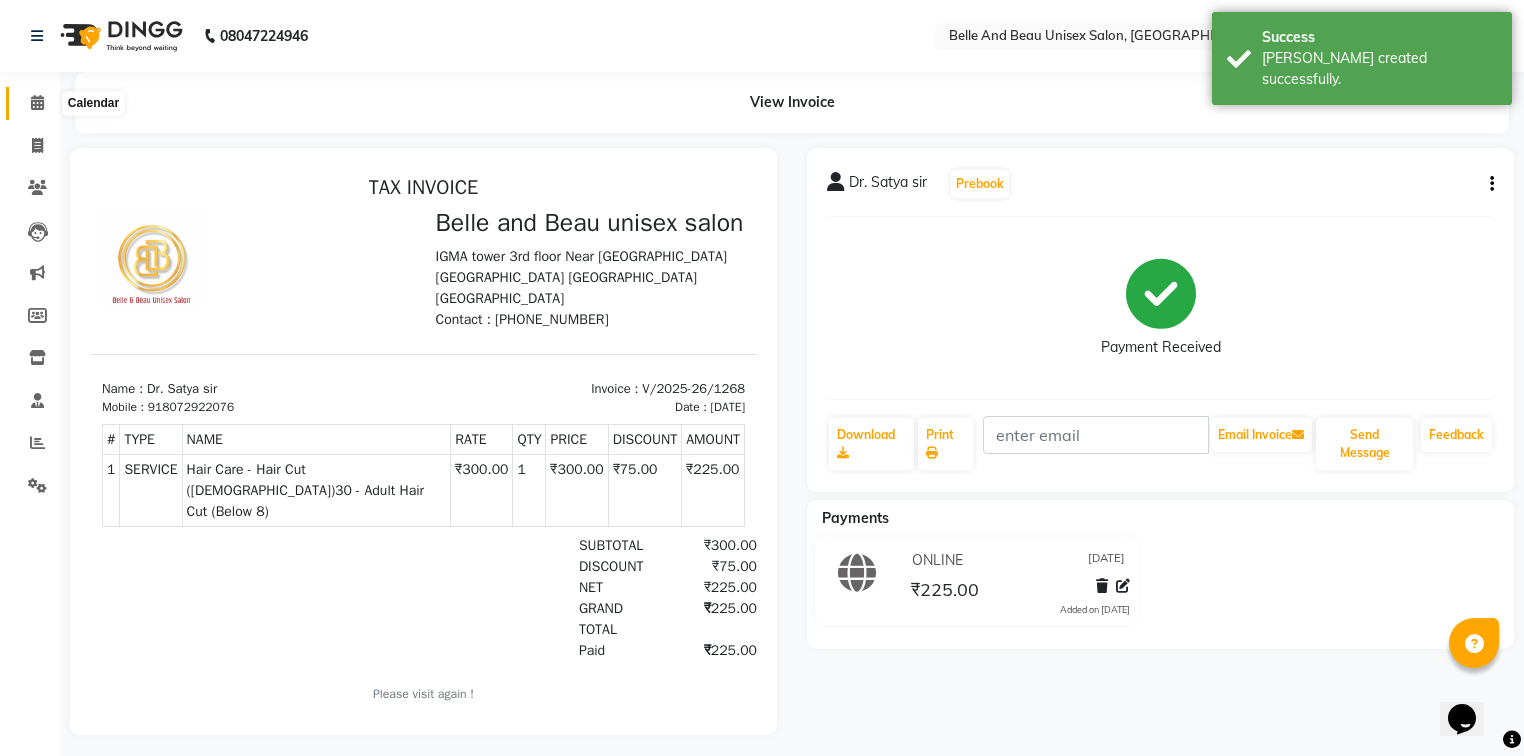 click 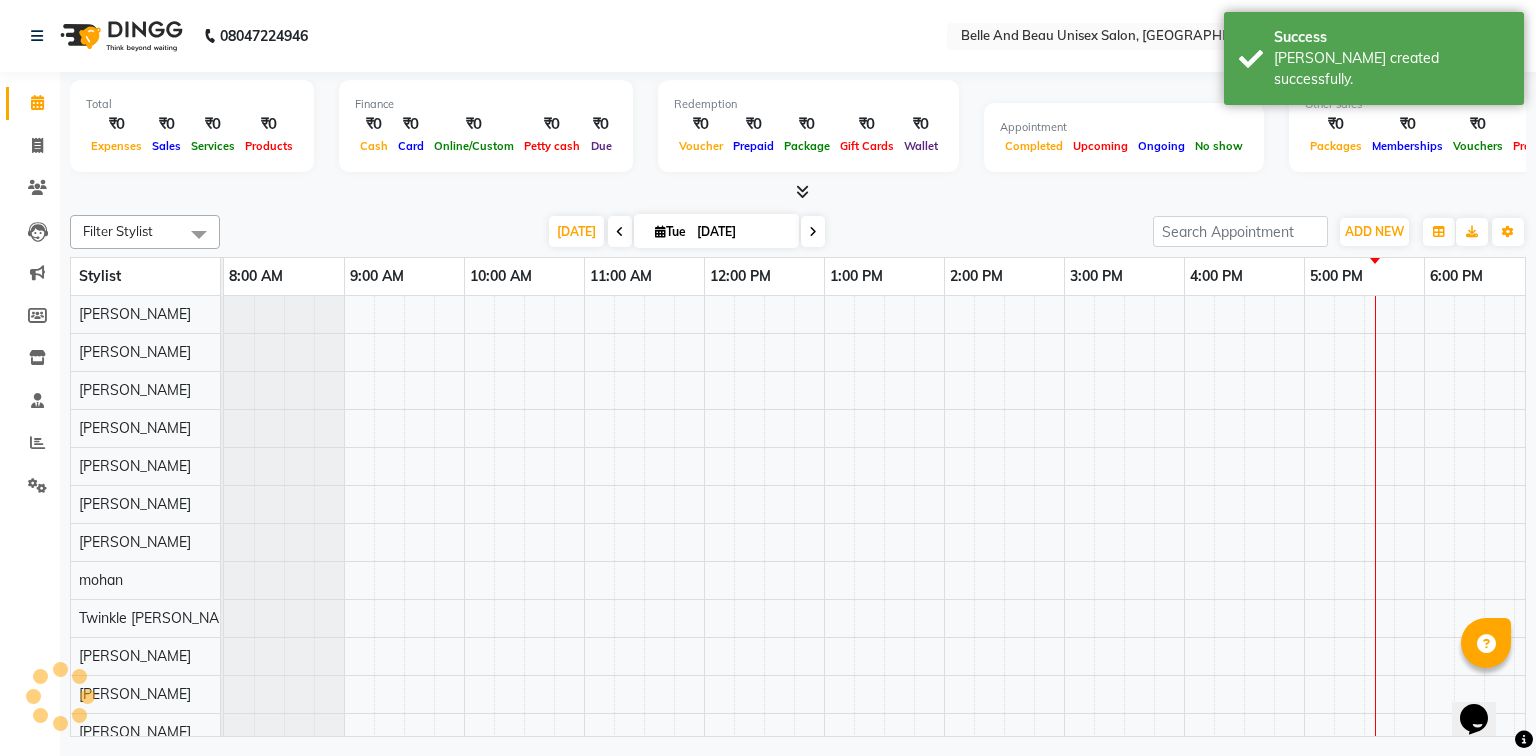scroll, scrollTop: 0, scrollLeft: 0, axis: both 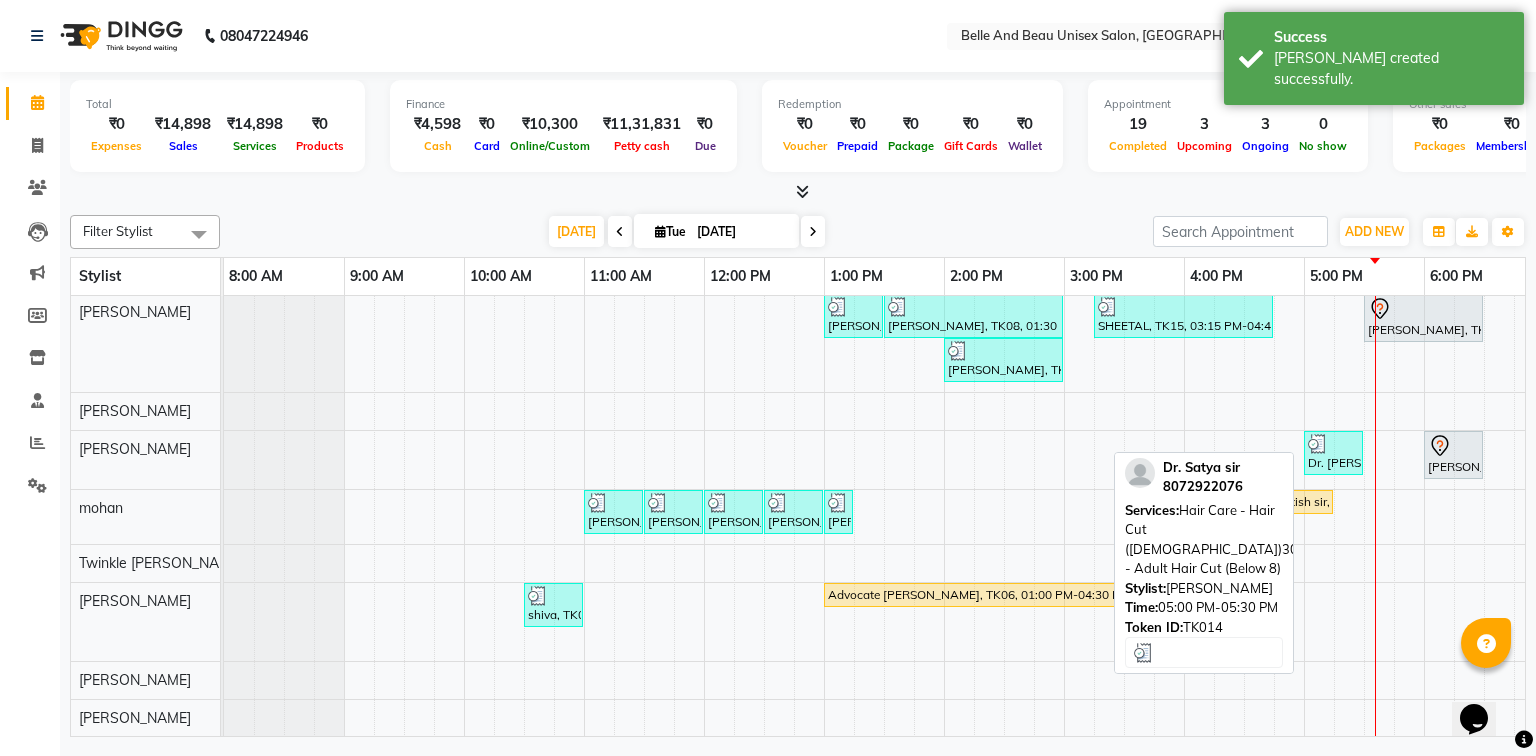 click on "Dr. [PERSON_NAME], TK14, 05:00 PM-05:30 PM, Hair Care - Hair Cut ([DEMOGRAPHIC_DATA])30 - Adult Hair Cut (Below 8)" at bounding box center (1333, 453) 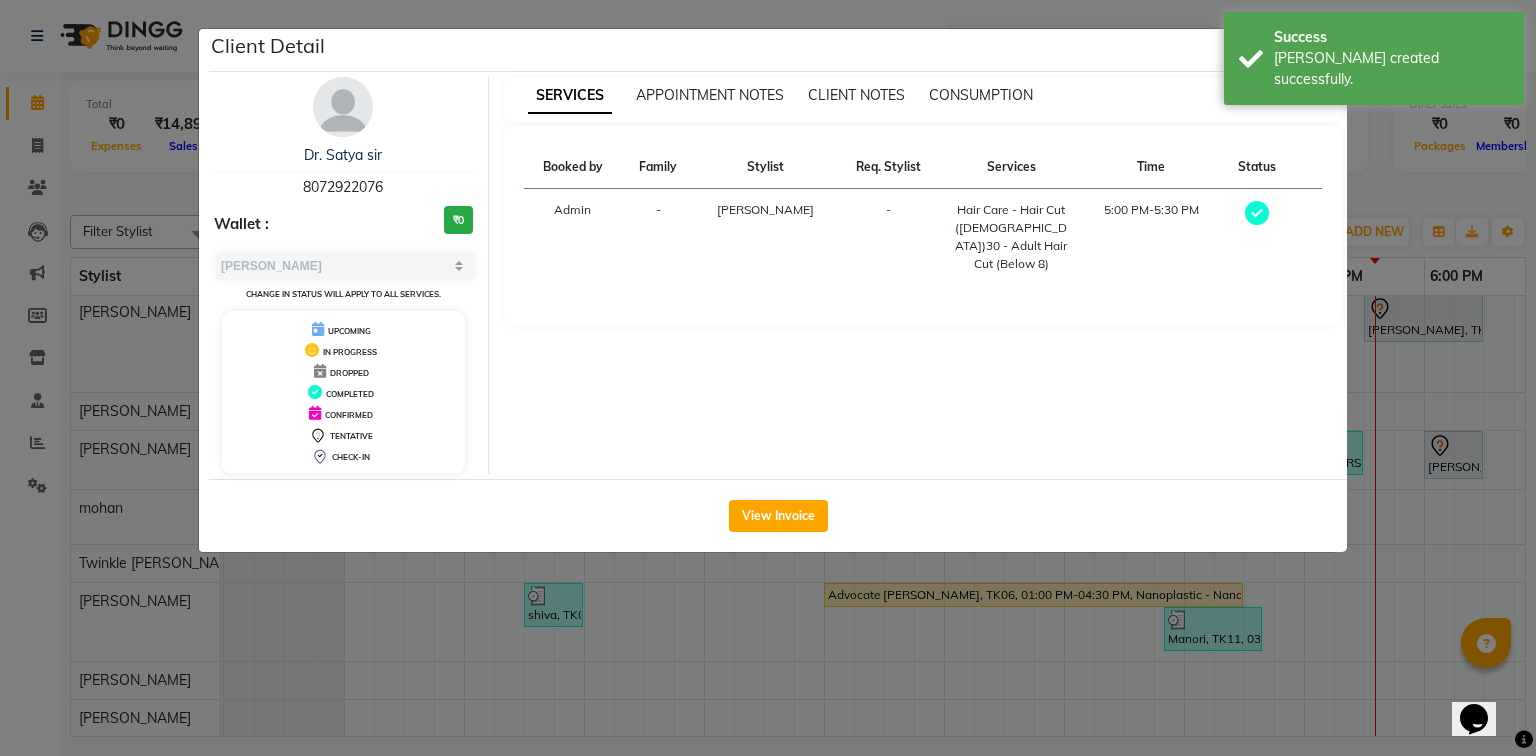 drag, startPoint x: 400, startPoint y: 186, endPoint x: 293, endPoint y: 176, distance: 107.46627 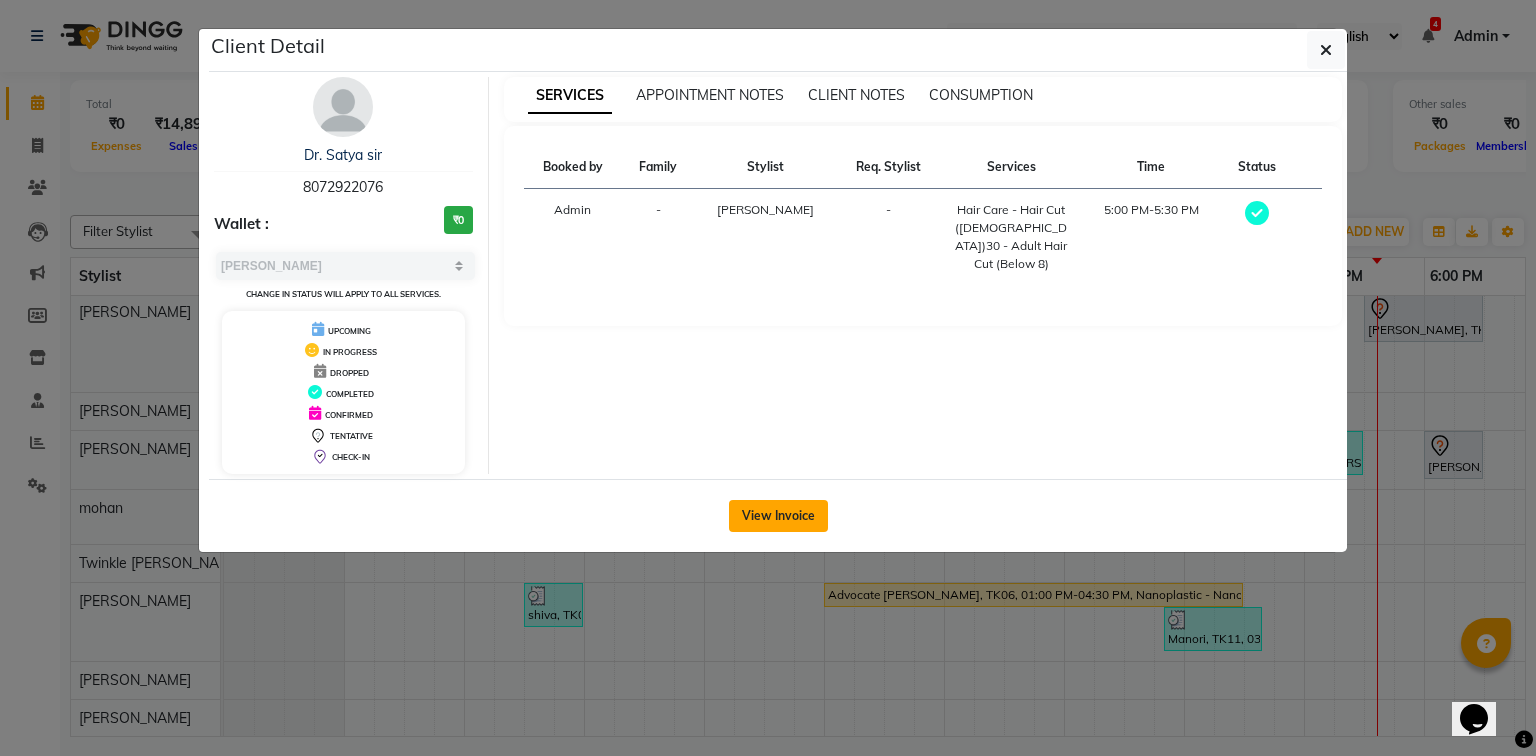 click on "View Invoice" 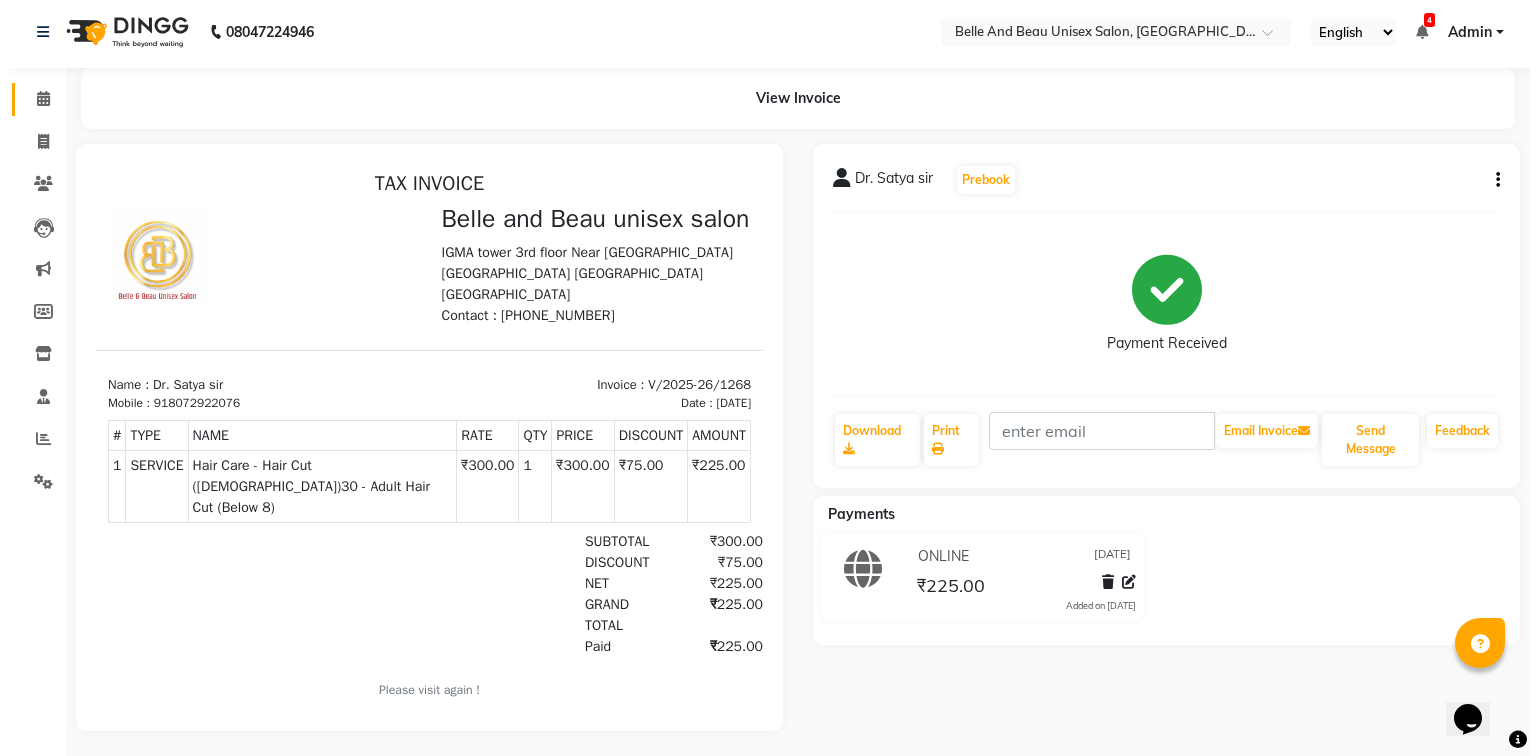scroll, scrollTop: 0, scrollLeft: 0, axis: both 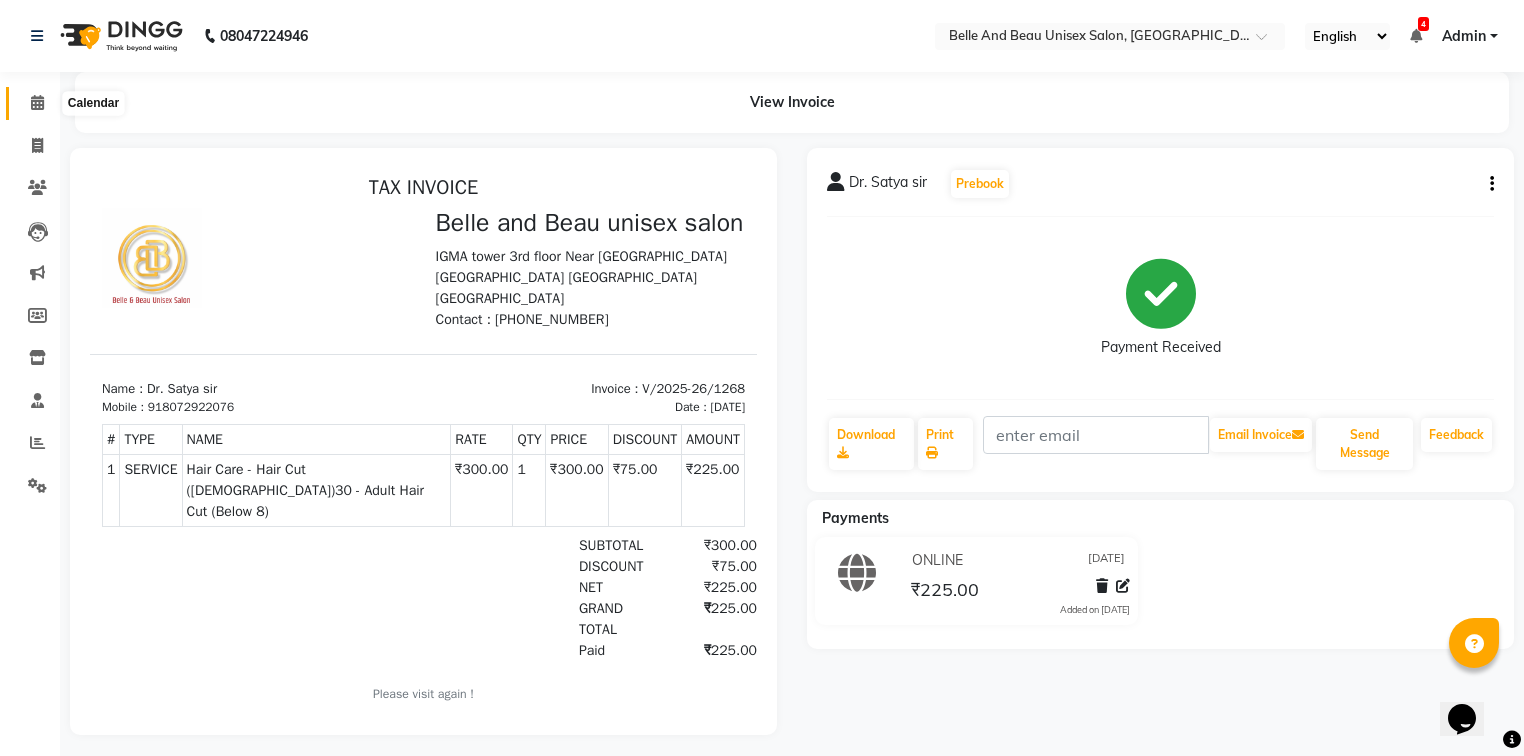 click 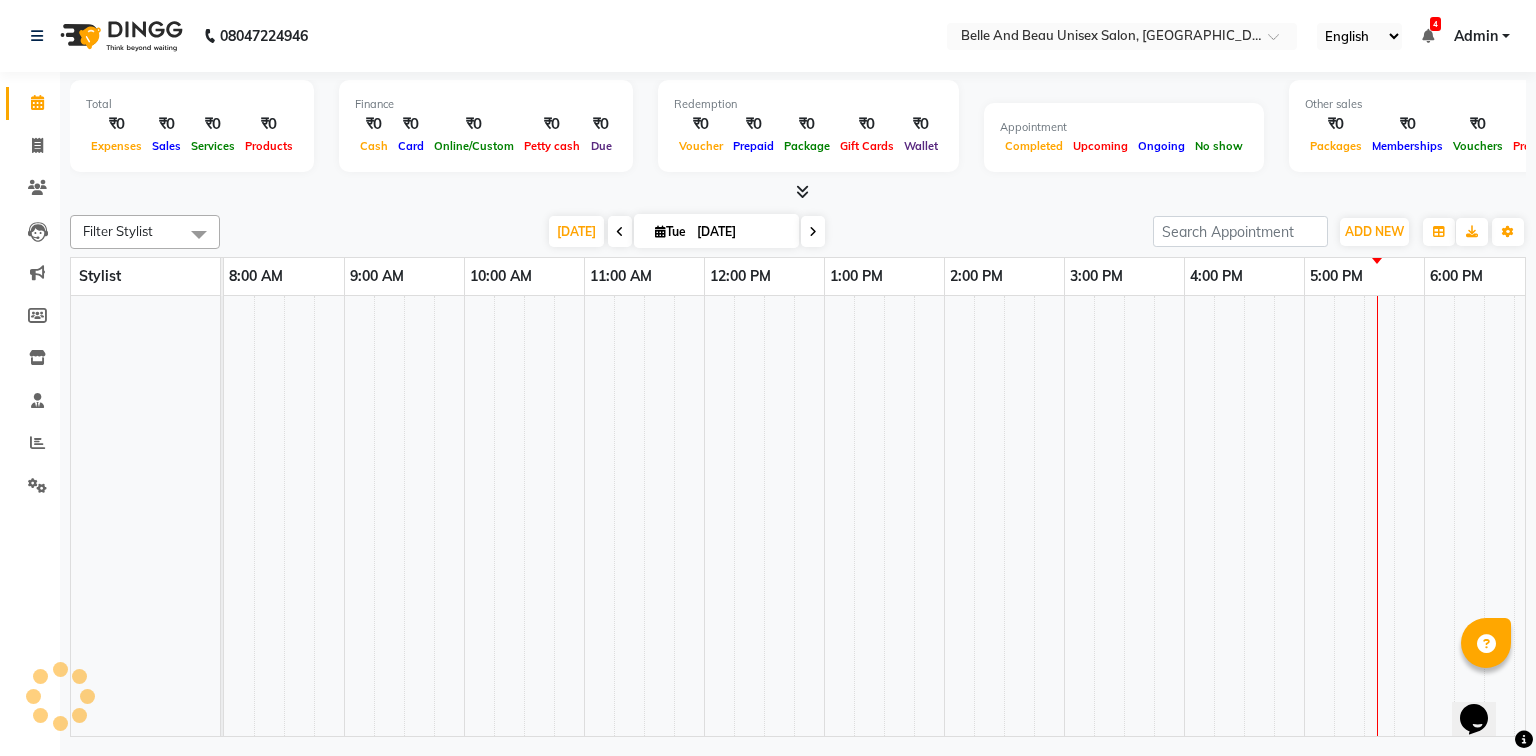 scroll, scrollTop: 0, scrollLeft: 0, axis: both 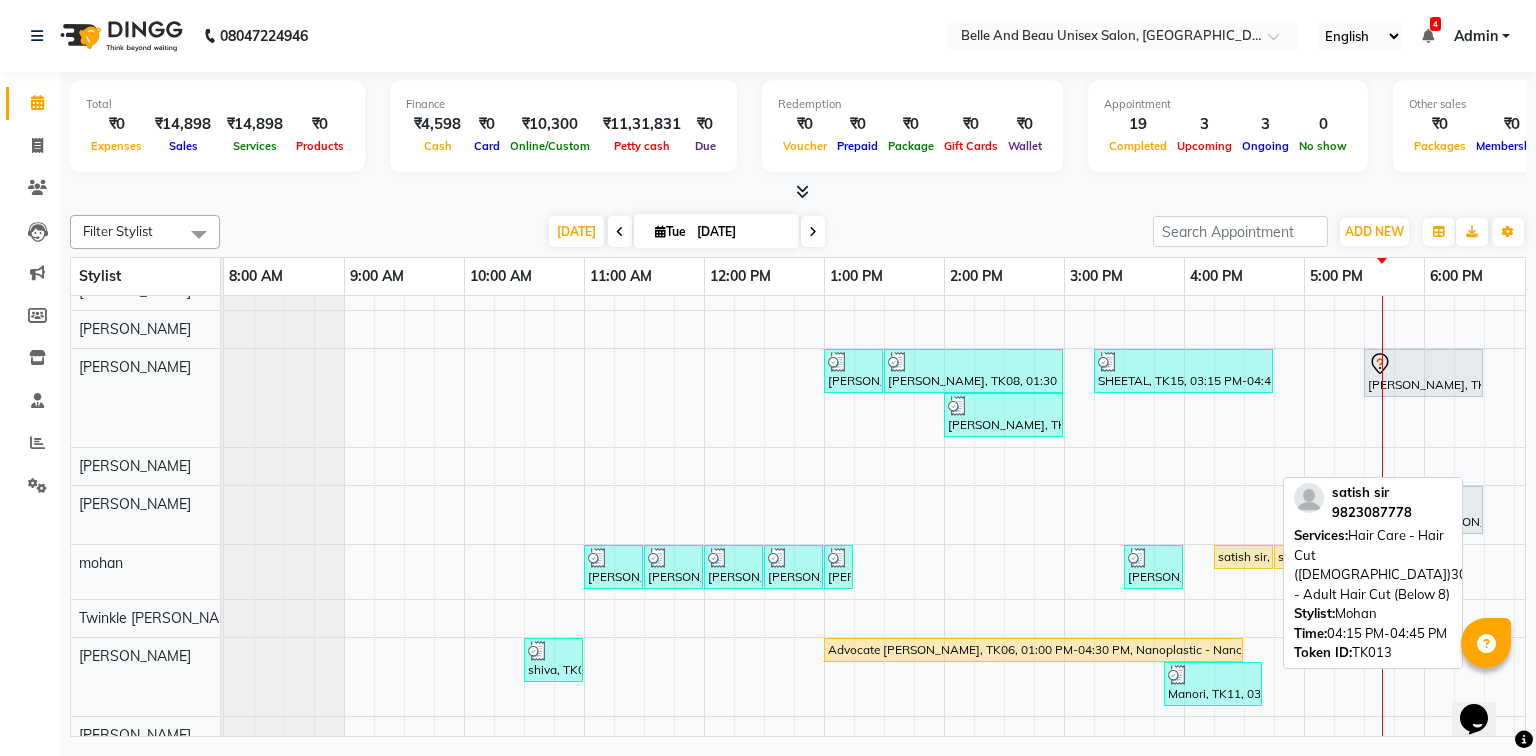click on "satish sir, TK13, 04:15 PM-04:45 PM, Hair Care - Hair Cut ([DEMOGRAPHIC_DATA])30 - Adult Hair Cut (Below 8)" at bounding box center [1243, 557] 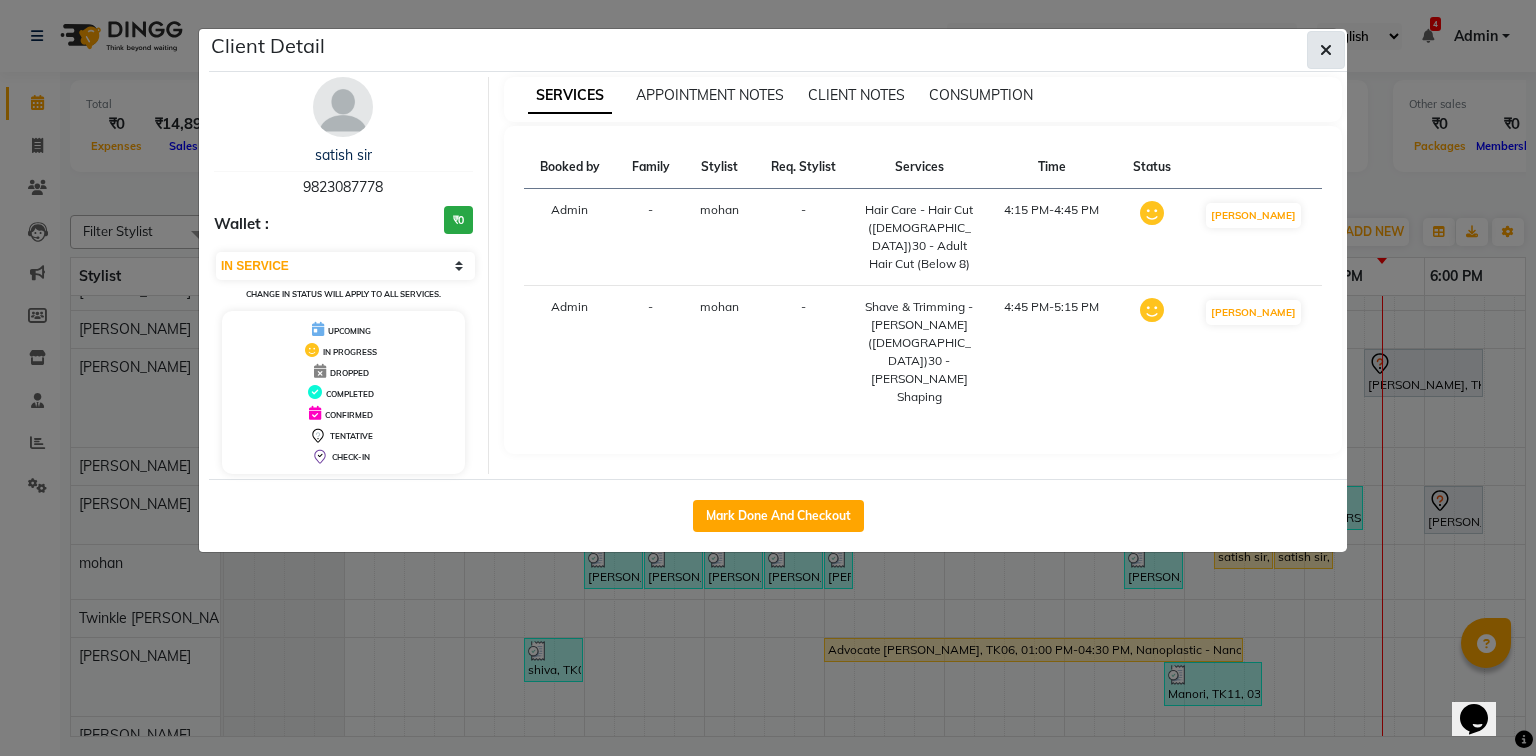 click 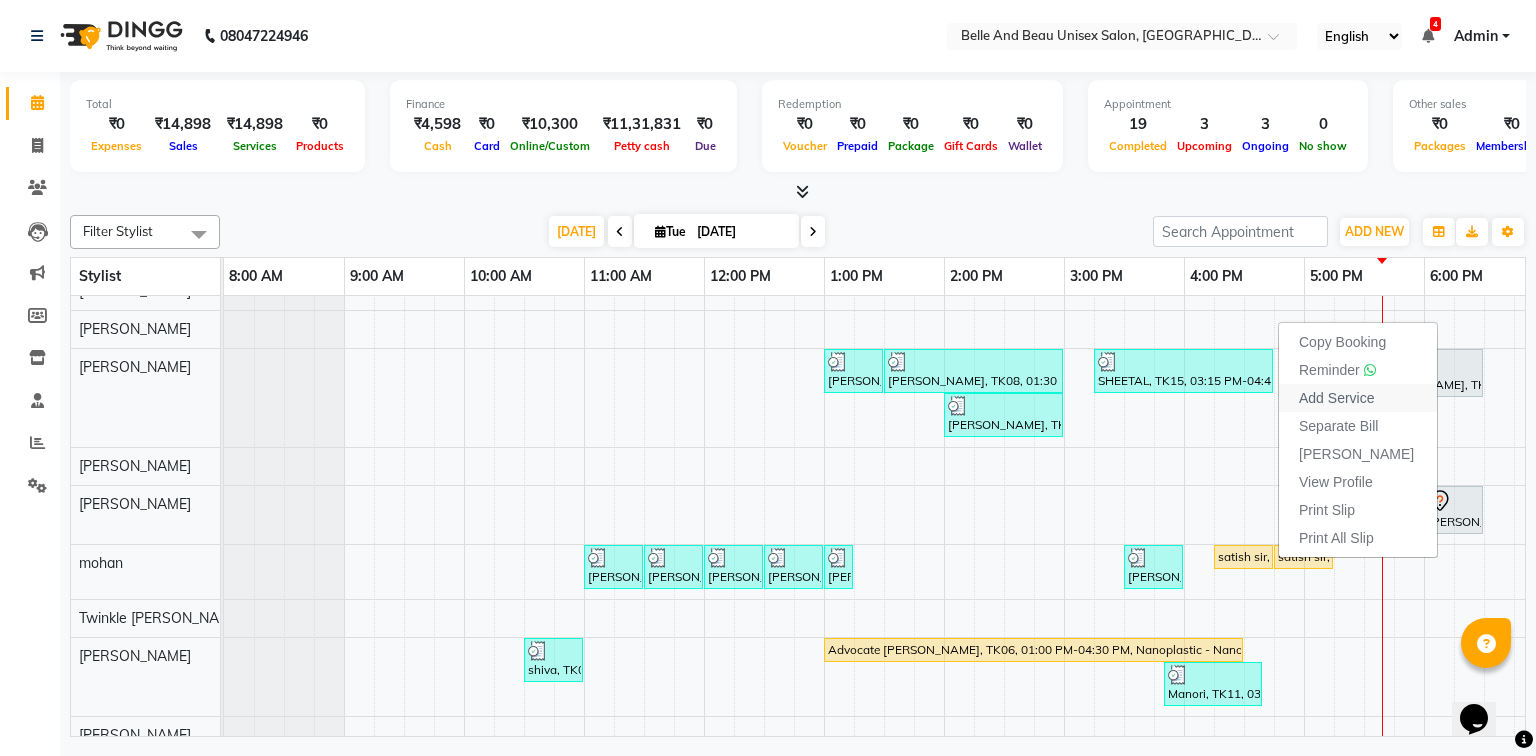click on "Add Service" at bounding box center (1336, 398) 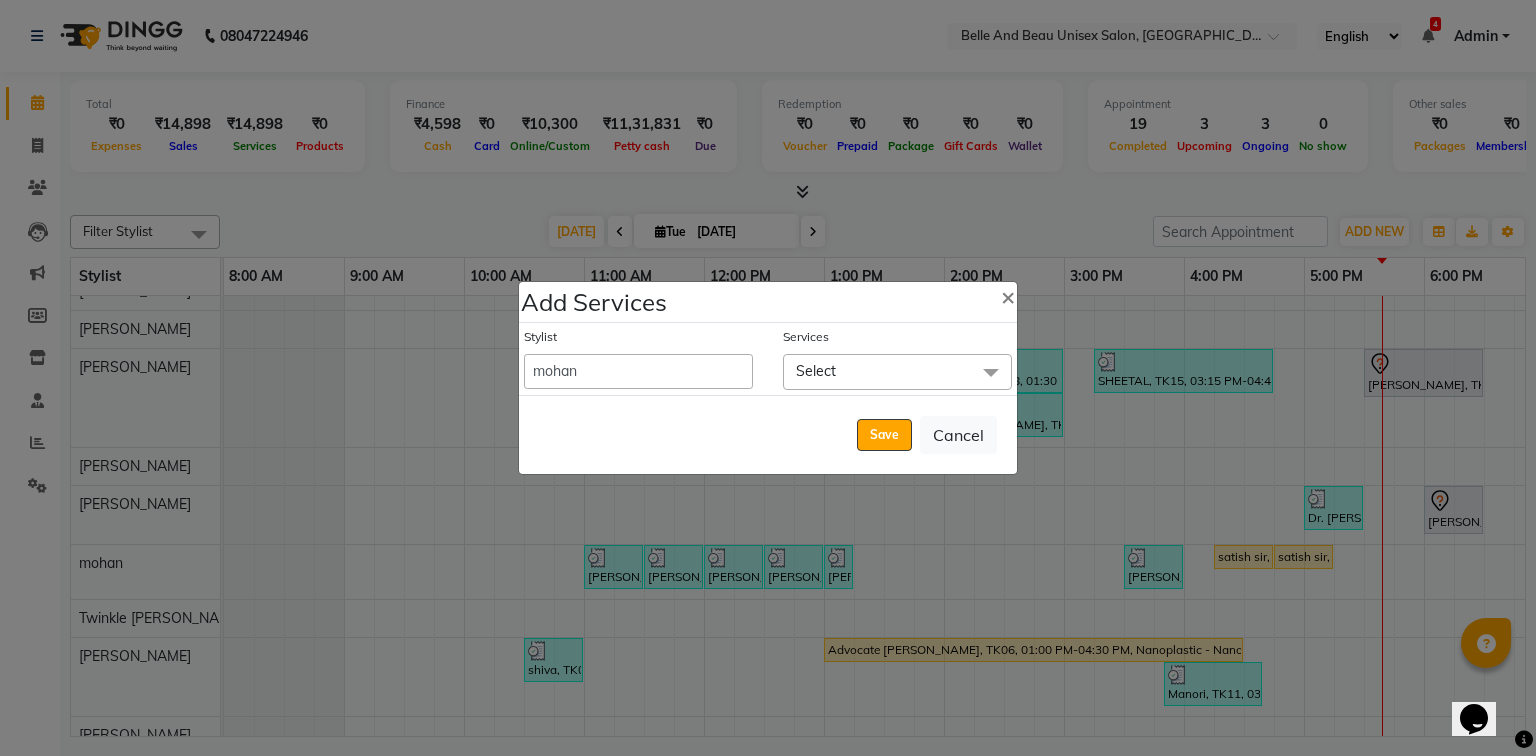 click on "Select" 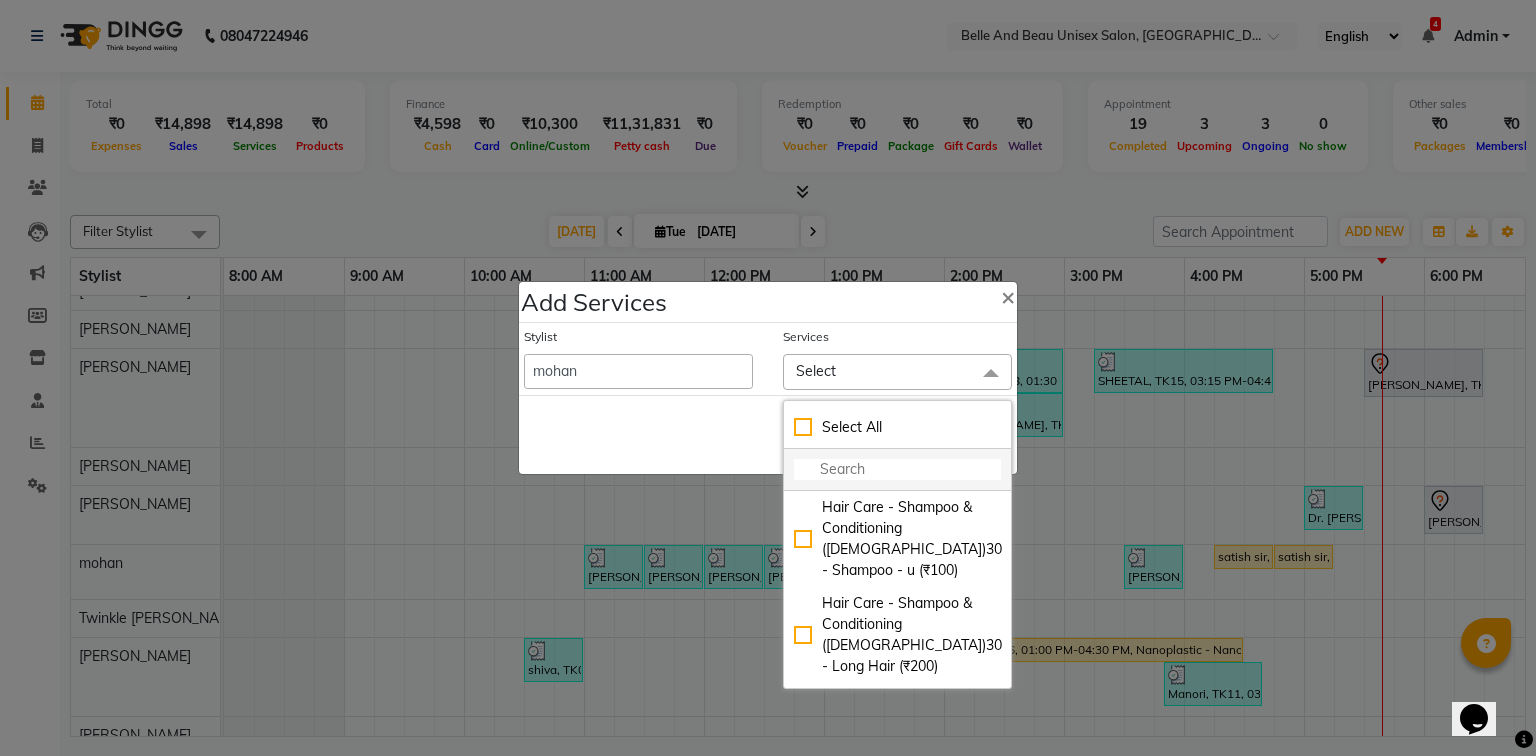 click 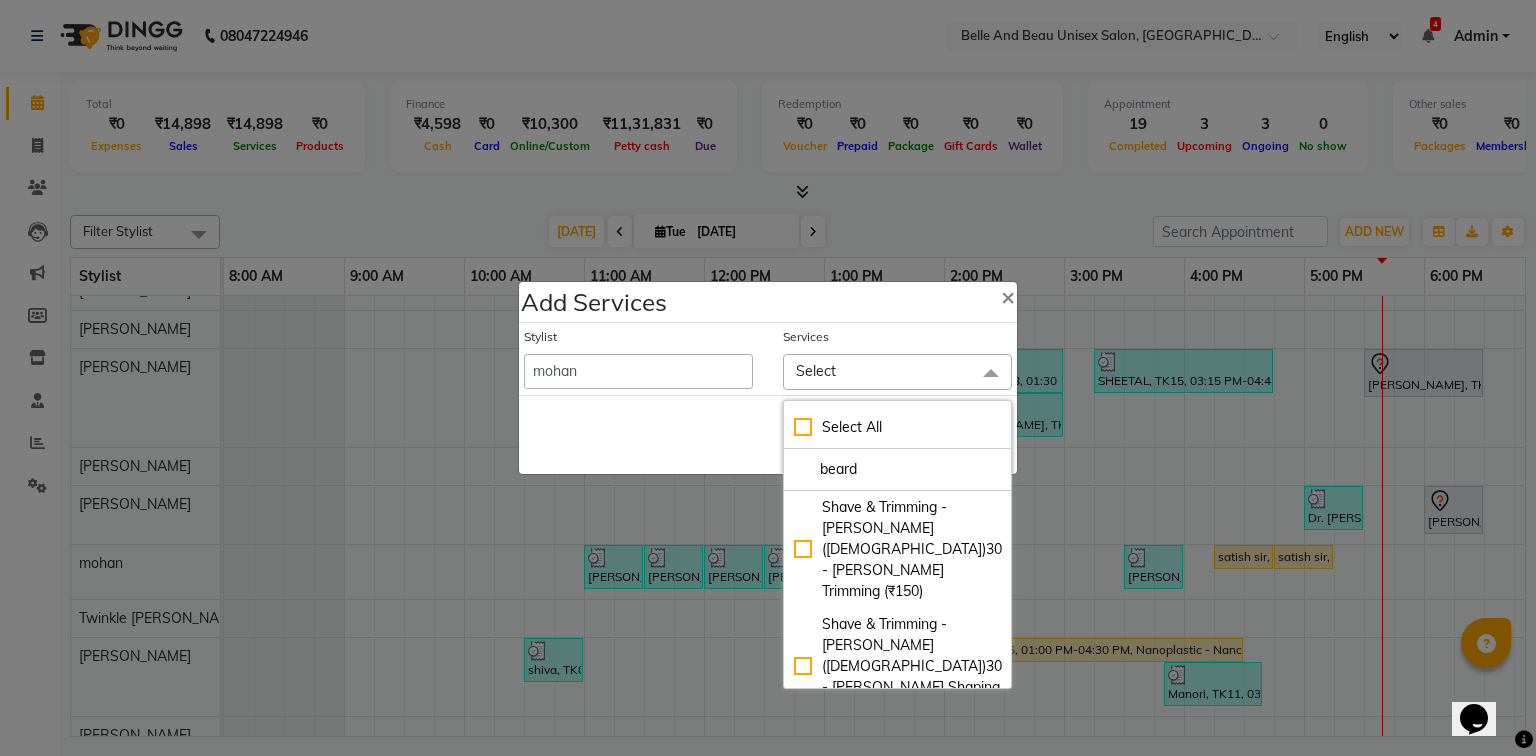 scroll, scrollTop: 160, scrollLeft: 0, axis: vertical 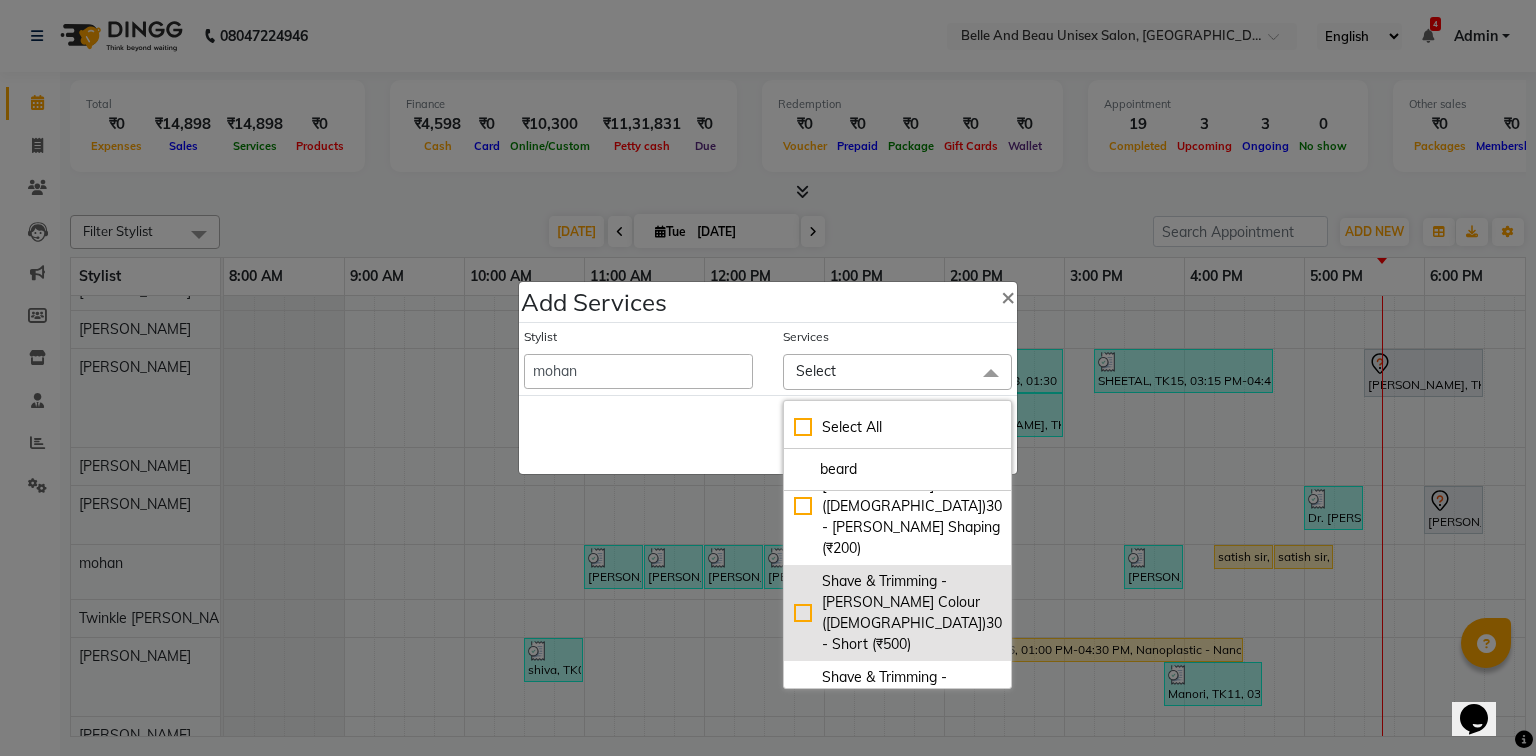 click on "Shave & Trimming - [PERSON_NAME] Colour  ([DEMOGRAPHIC_DATA])30 - Short (₹500)" 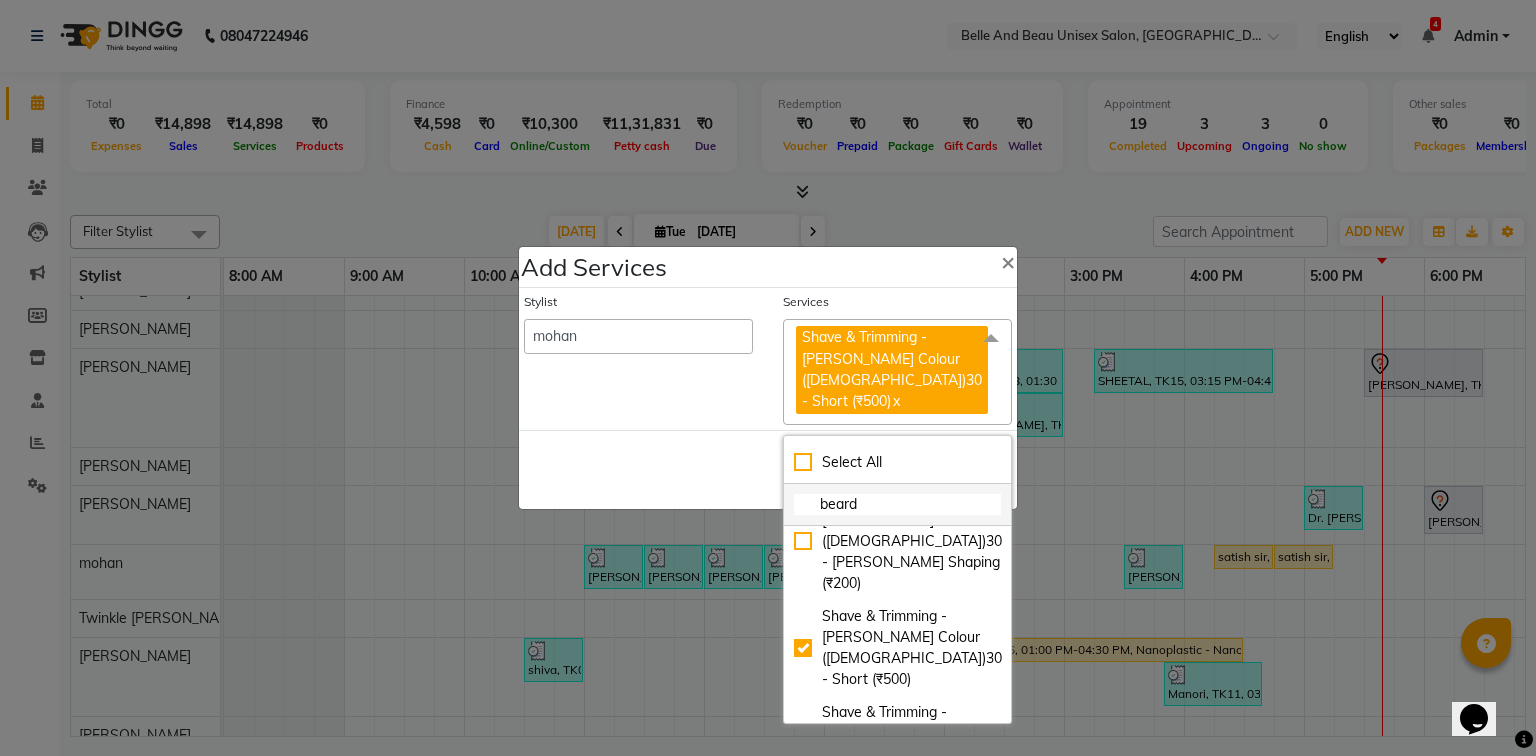 click on "beard" 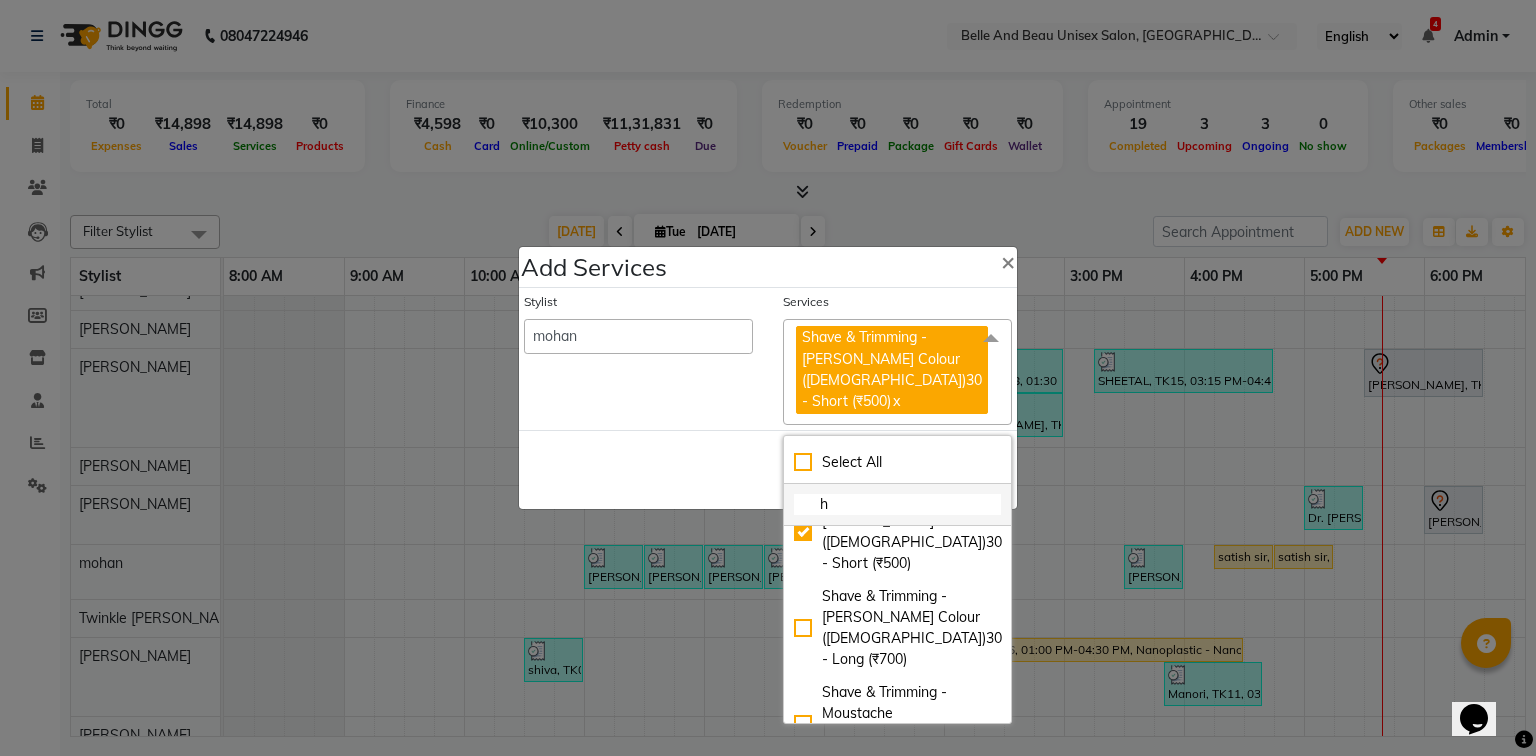 scroll, scrollTop: 1435, scrollLeft: 0, axis: vertical 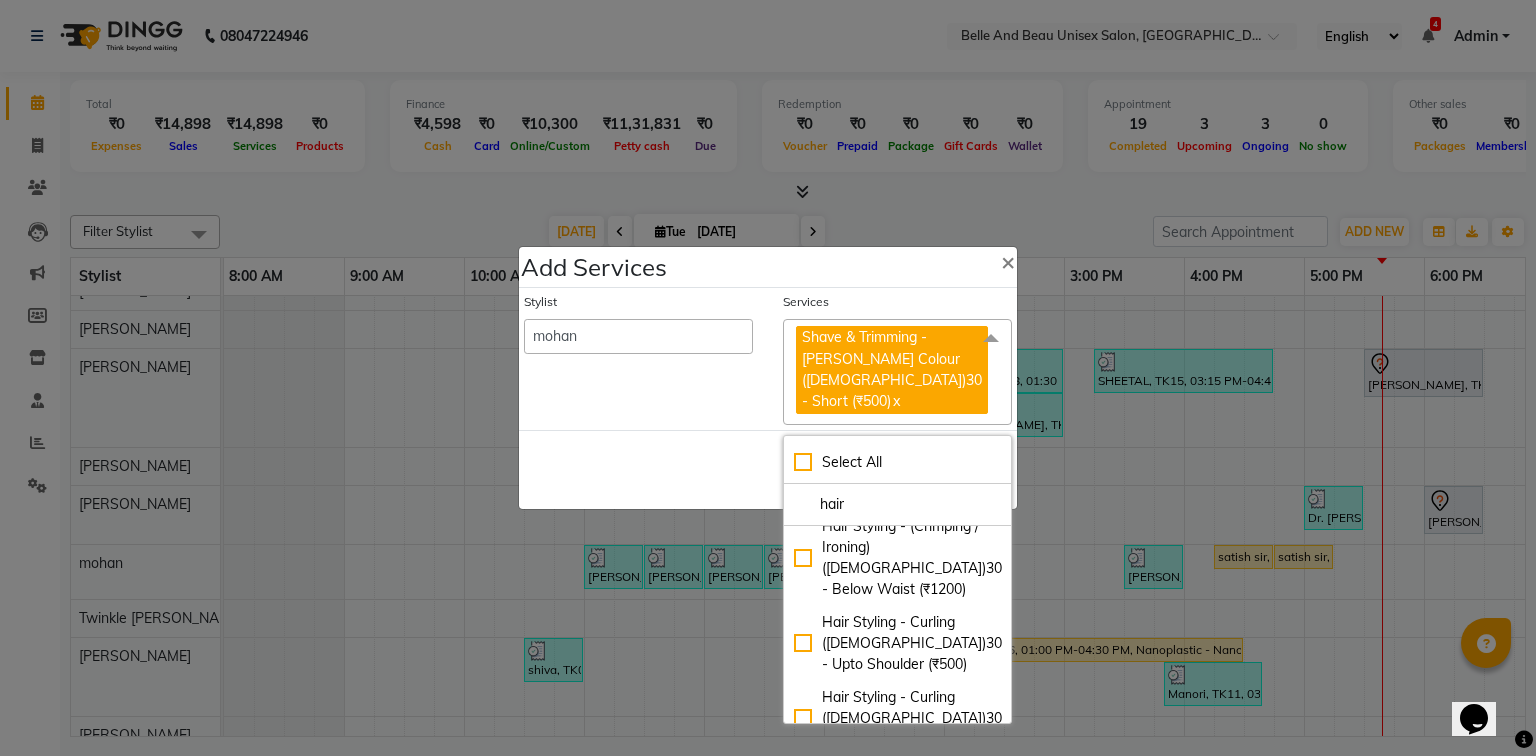 click on "Hair Colour - Global30 - Global Short Hair (Boy Cut) (₹1200)" 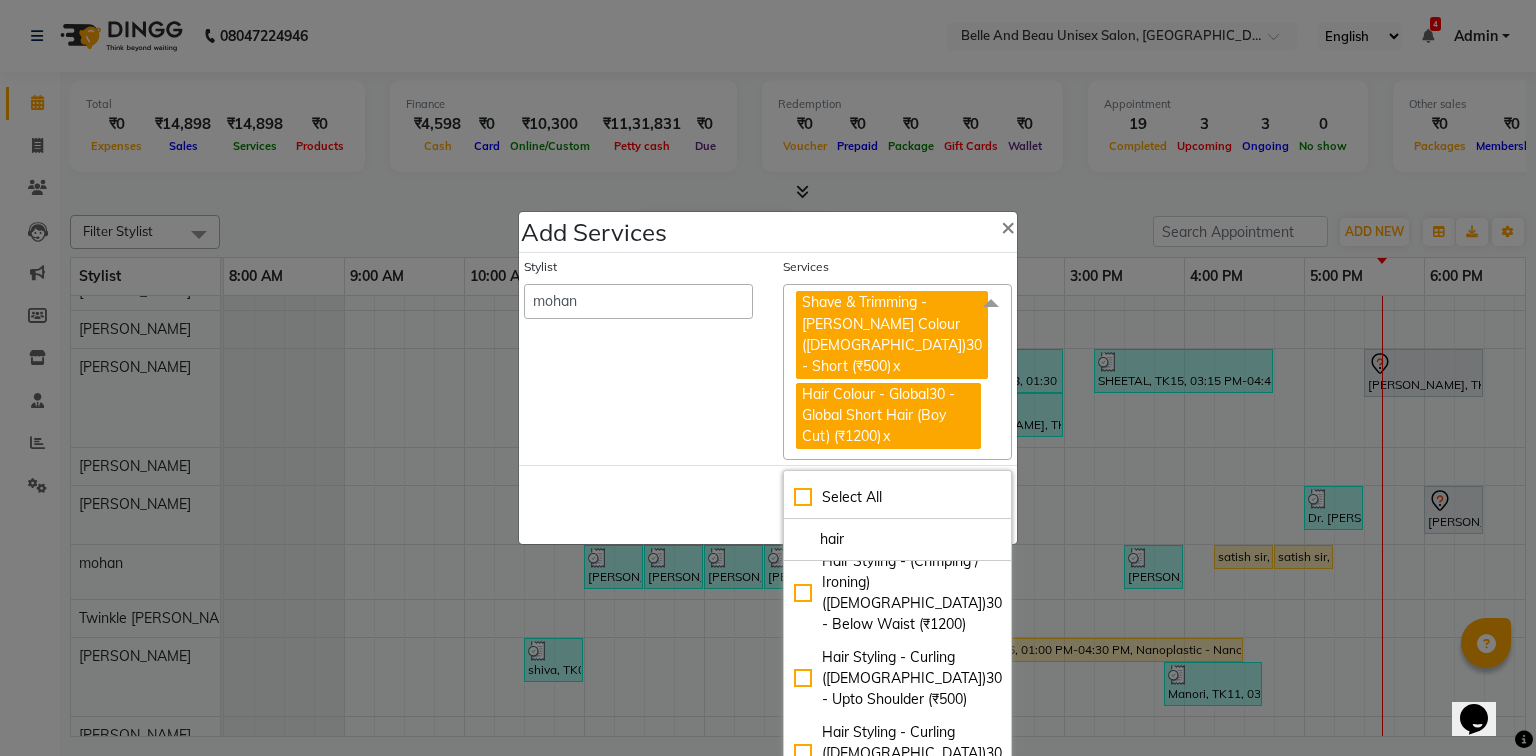 click on "Add Services × Stylist   [PERSON_NAME]    [PERSON_NAME] [PERSON_NAME]   [PERSON_NAME]   [PERSON_NAME]   [PERSON_NAME]   [PERSON_NAME]   [PERSON_NAME]   [PERSON_NAME]   Twinkle [PERSON_NAME]   [PERSON_NAME]  Services Shave & Trimming - [PERSON_NAME] Colour  ([DEMOGRAPHIC_DATA])30 - Short (₹500)  x Hair Colour - Global30 - Global Short Hair (Boy Cut) (₹1200)  x Select All hair Hair Care - Shampoo & Conditioning ([DEMOGRAPHIC_DATA])30 - Shampoo - u (₹100) Hair Care - Shampoo & Conditioning ([DEMOGRAPHIC_DATA])30 - Long Hair (₹200) Hair Care - Hair Cut ([DEMOGRAPHIC_DATA])30 - Baby Hair Cut (Below 8) (₹200) Hair Care - Hair Cut ([DEMOGRAPHIC_DATA])30 - Adult Hair Cut (Below 8) (₹300) Hair Care - Shampoo & Conditioning ([DEMOGRAPHIC_DATA])30 - Shampoo - u. (₹200) Hair Care - Shampoo & Conditioning ([DEMOGRAPHIC_DATA])30 - Shampoo - u (₹350) Hair Care - Hair Cut ([DEMOGRAPHIC_DATA])30 - Baby Hair Cut (Below 8) (₹400) Hair Care - Hair Cut ([DEMOGRAPHIC_DATA])30 - Adult Hair Cut (Below 8) (₹500) Hair Care - Split Ends Removal ([DEMOGRAPHIC_DATA])30 - Split Ends Removal (₹800) Hair Trim (₹500)  Save   Cancel" 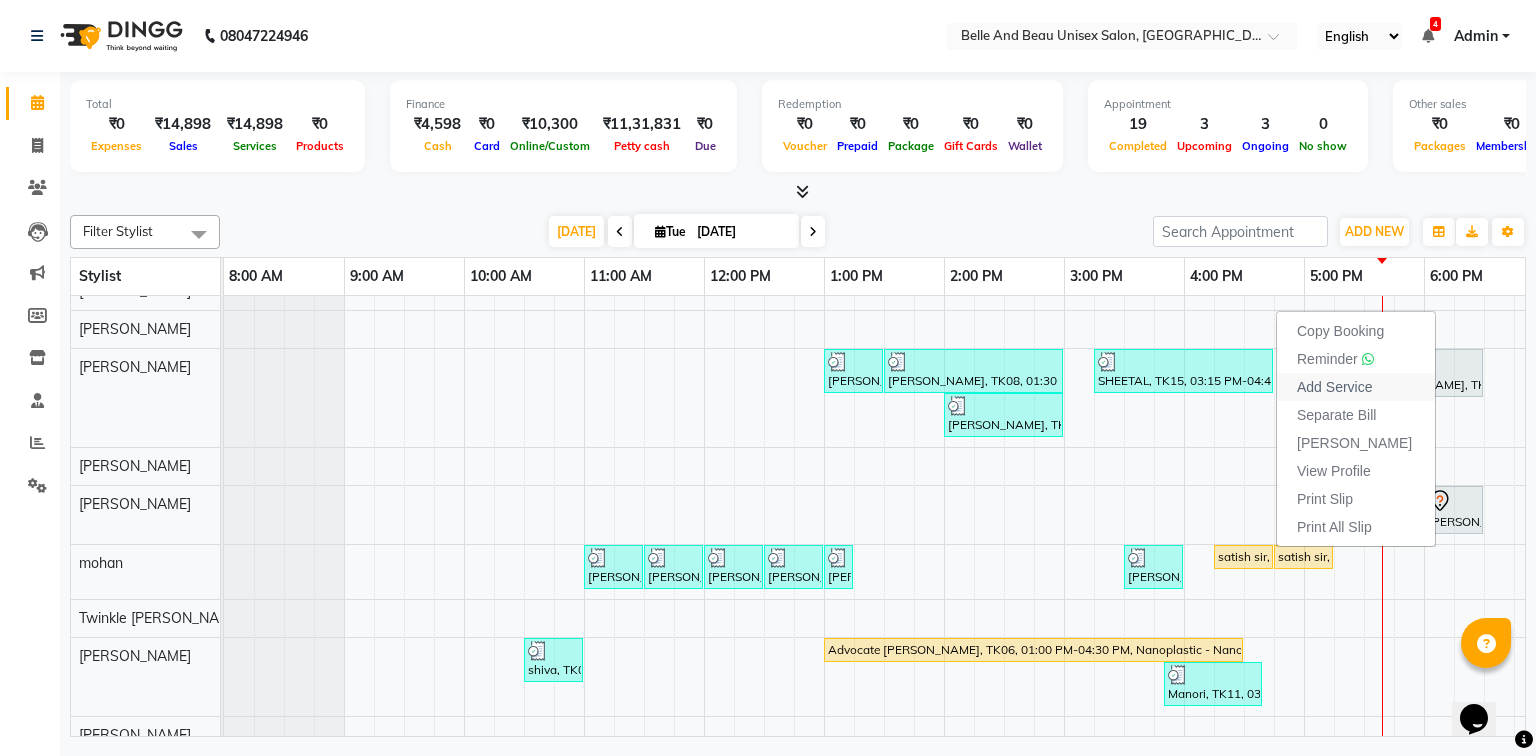 click on "Add Service" at bounding box center (1334, 387) 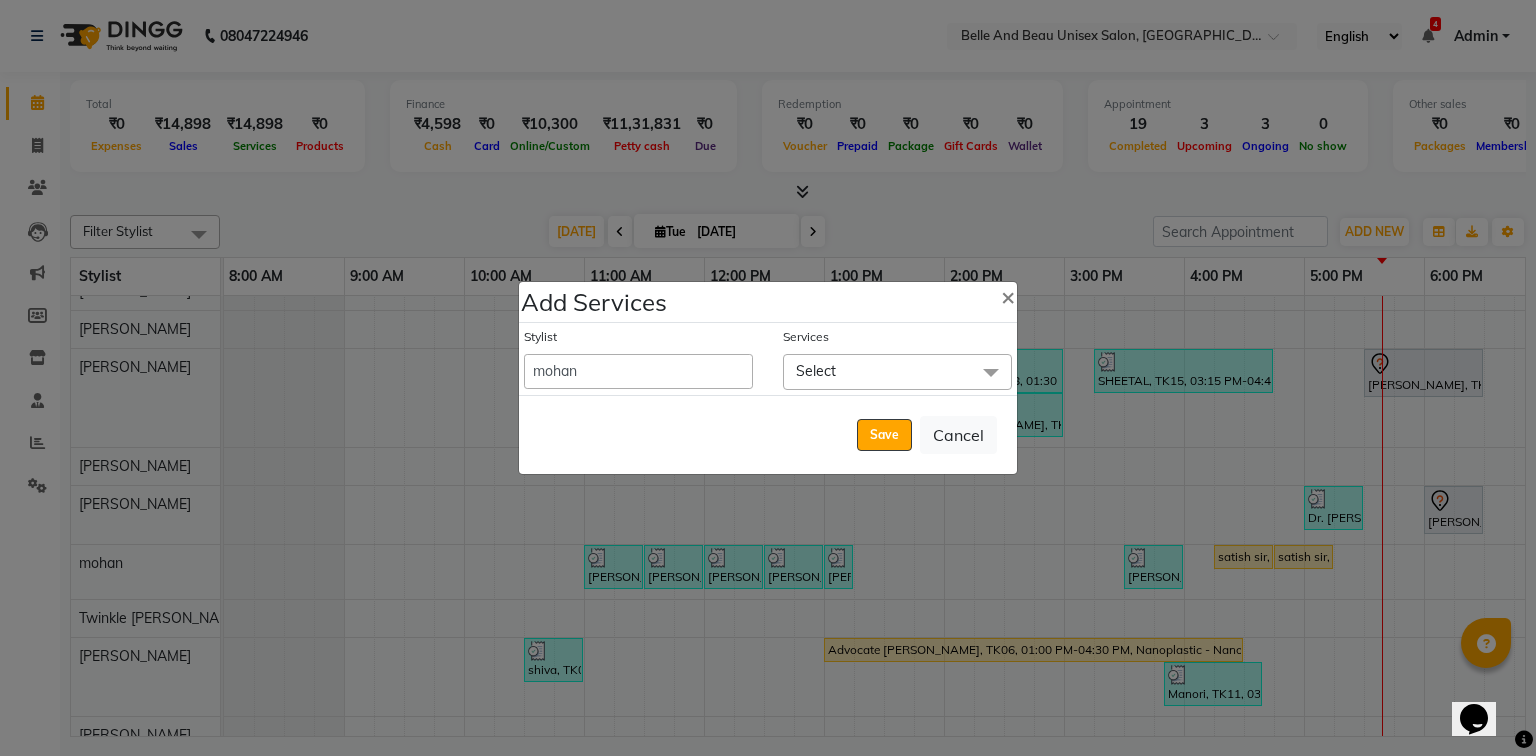 click on "Select" 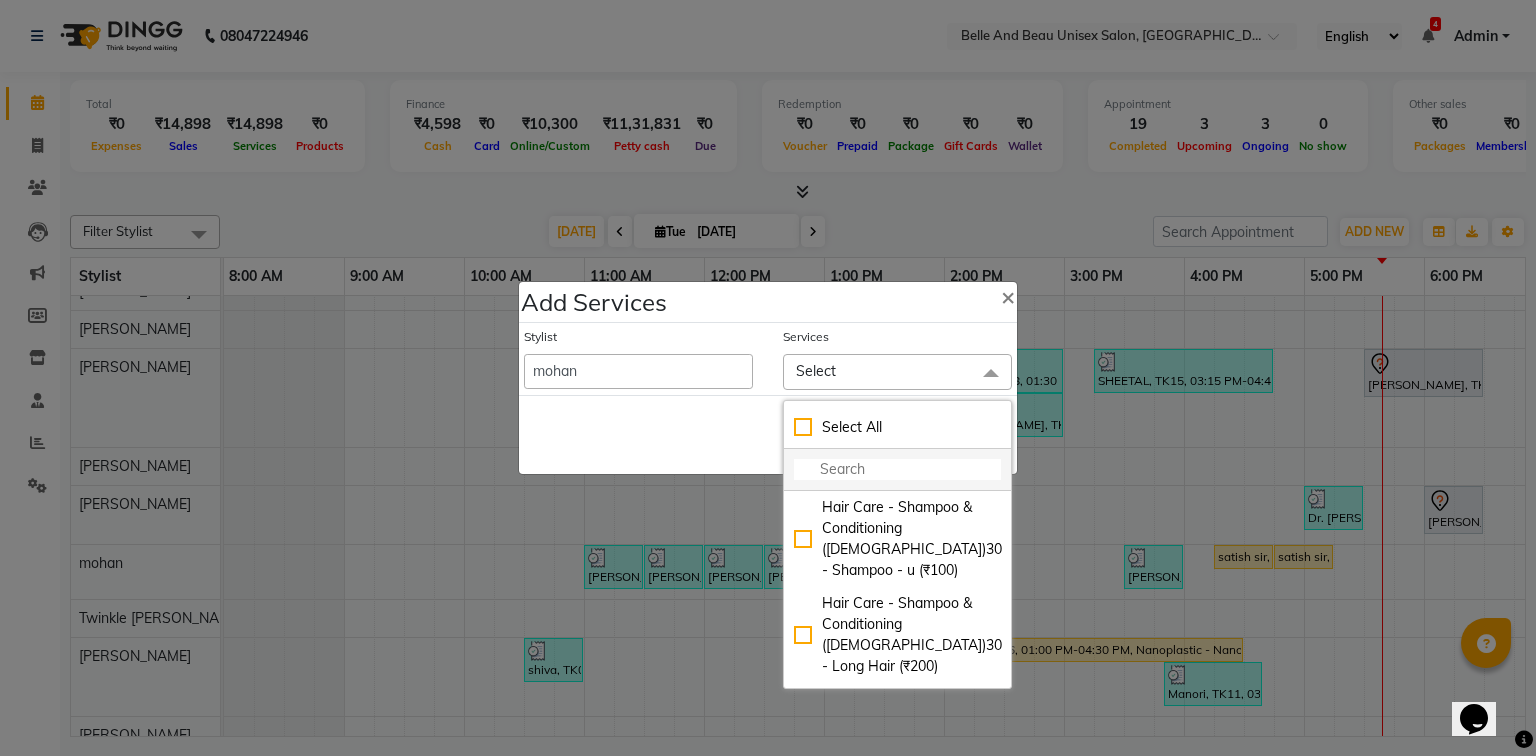 click 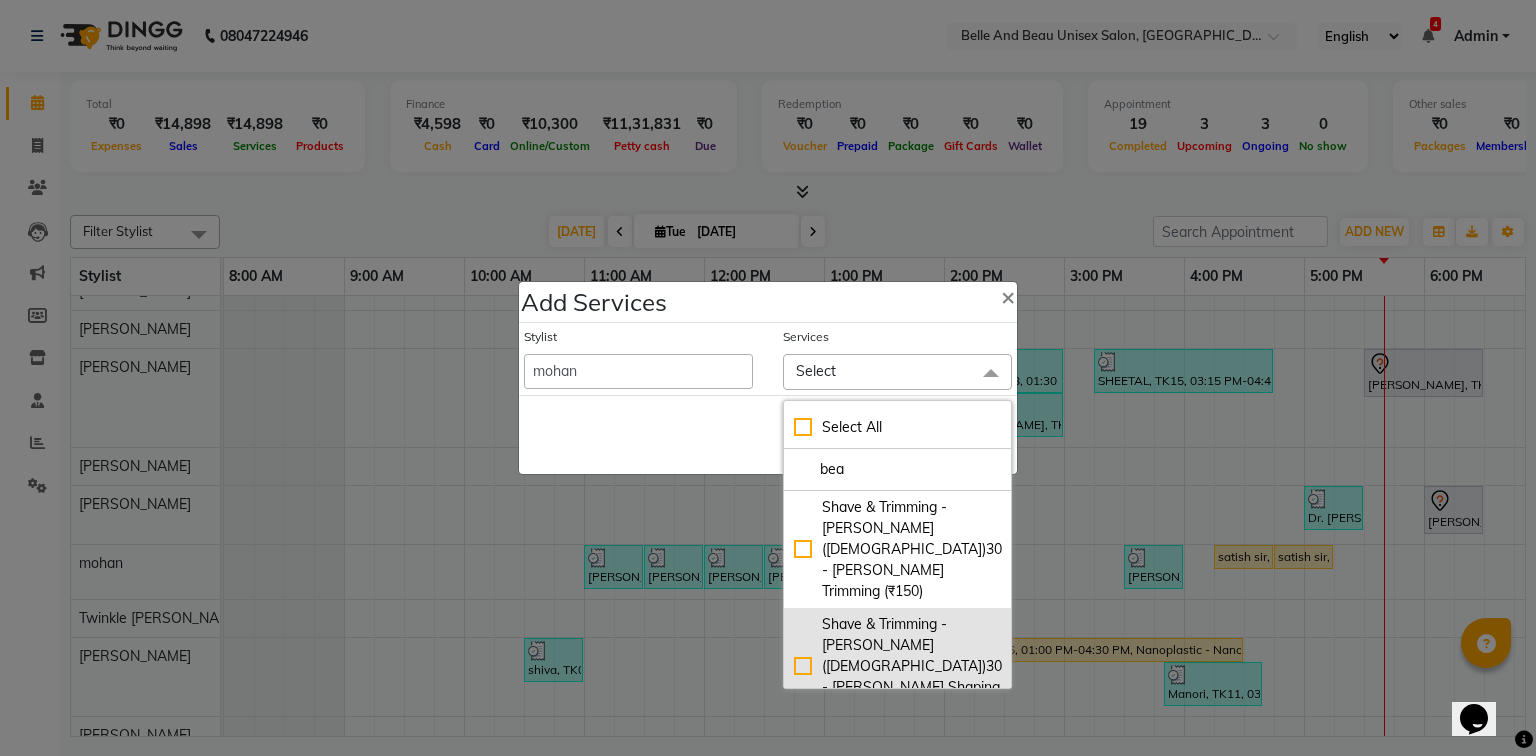 click on "Shave & Trimming - [PERSON_NAME]  ([DEMOGRAPHIC_DATA])30 - [PERSON_NAME] Shaping (₹200)" 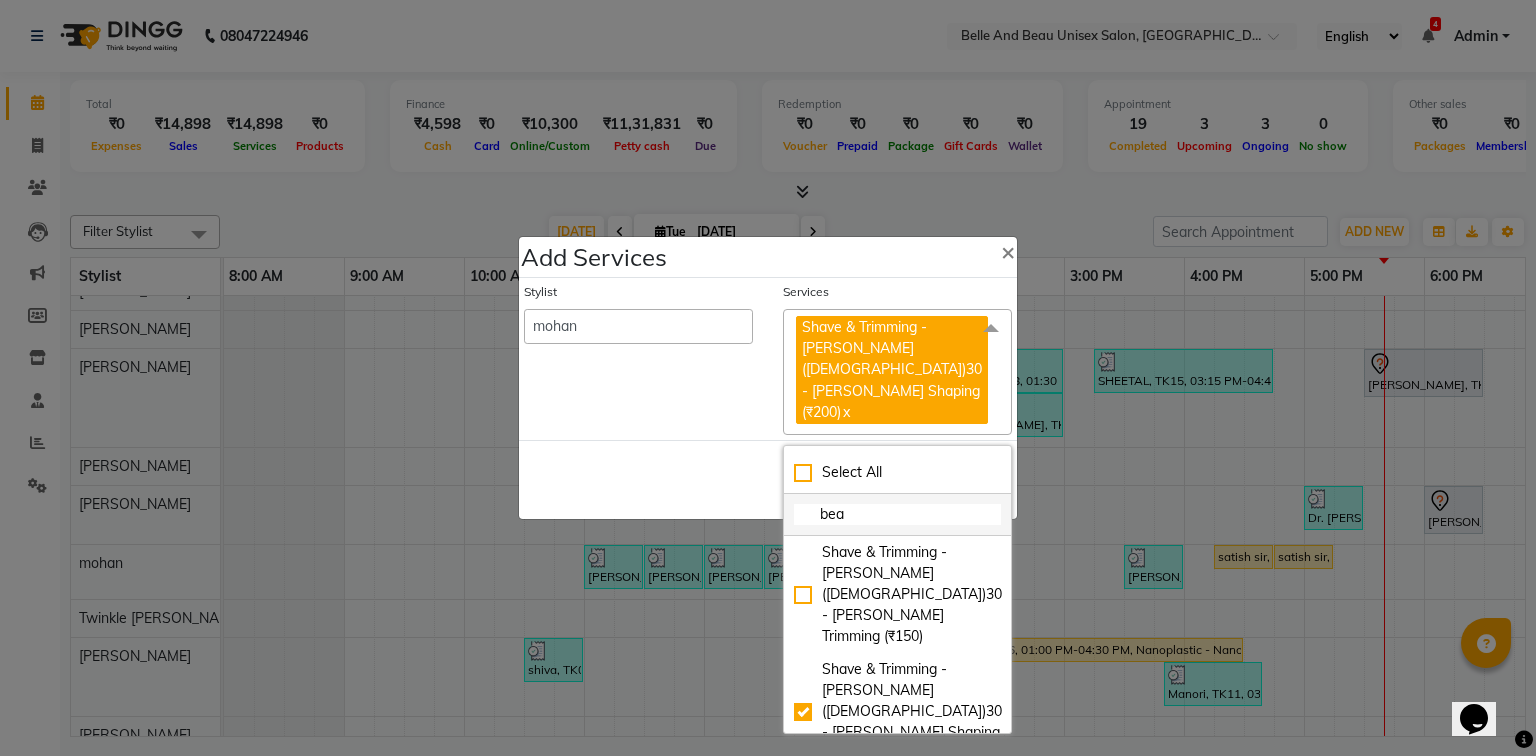 click on "bea" 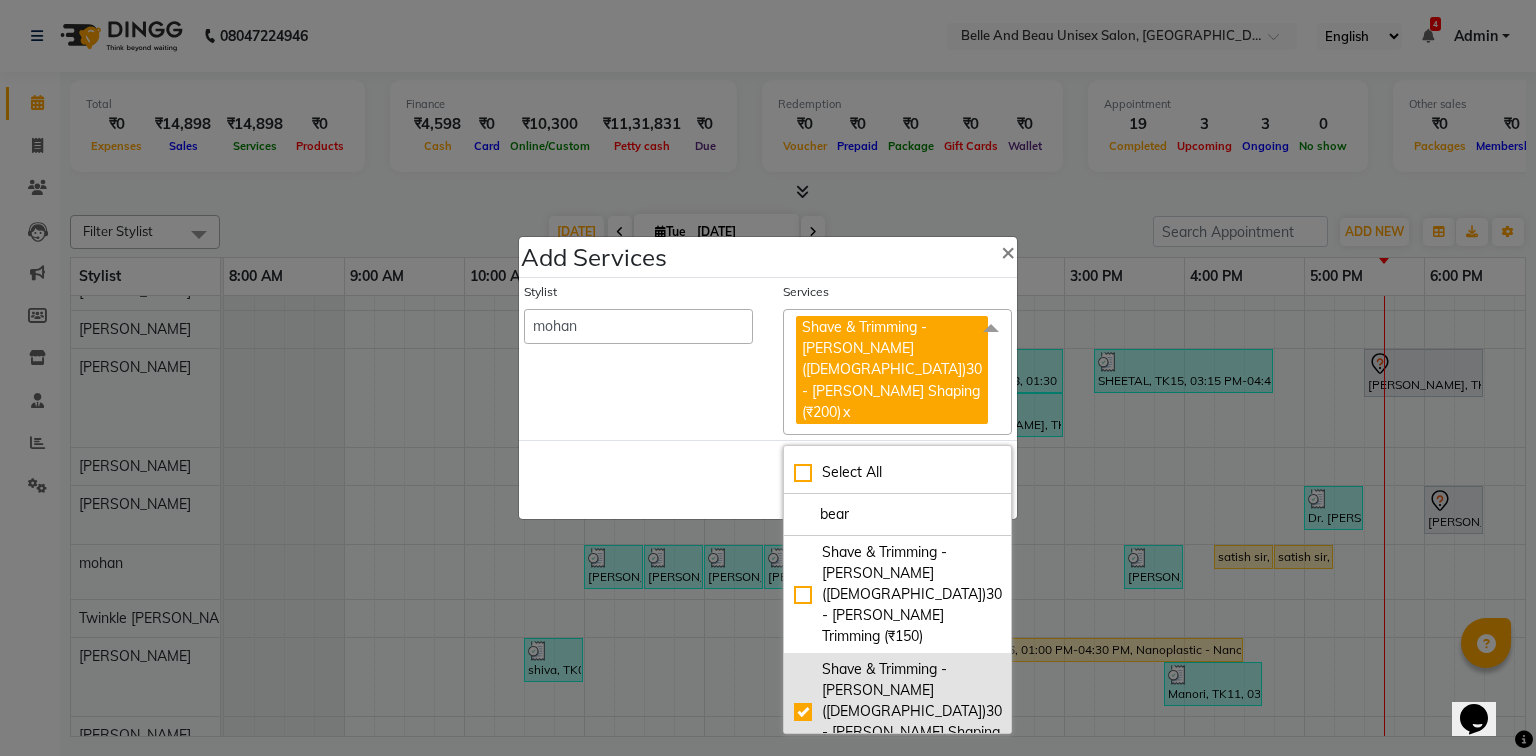 scroll, scrollTop: 80, scrollLeft: 0, axis: vertical 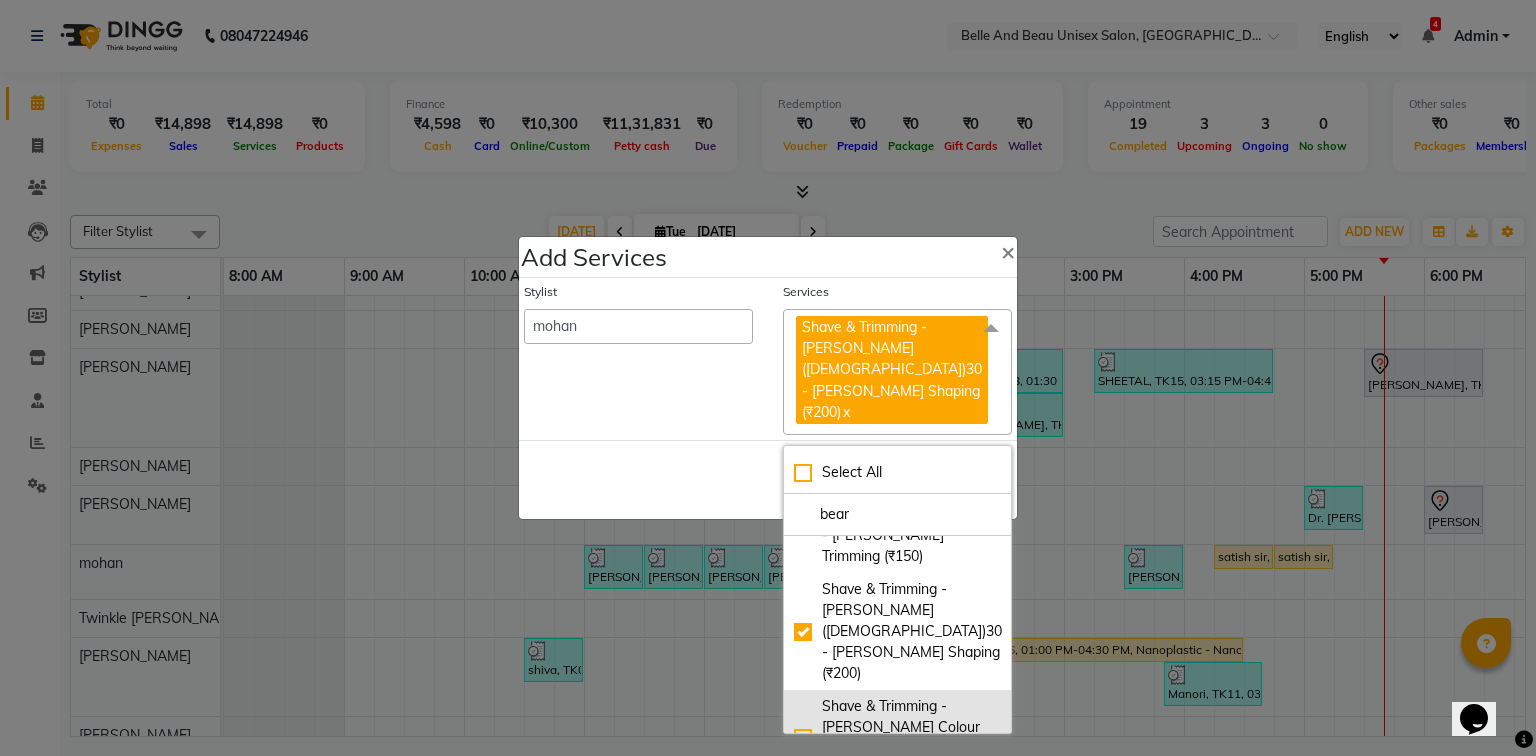 click on "Shave & Trimming - [PERSON_NAME] Colour  ([DEMOGRAPHIC_DATA])30 - Short (₹500)" 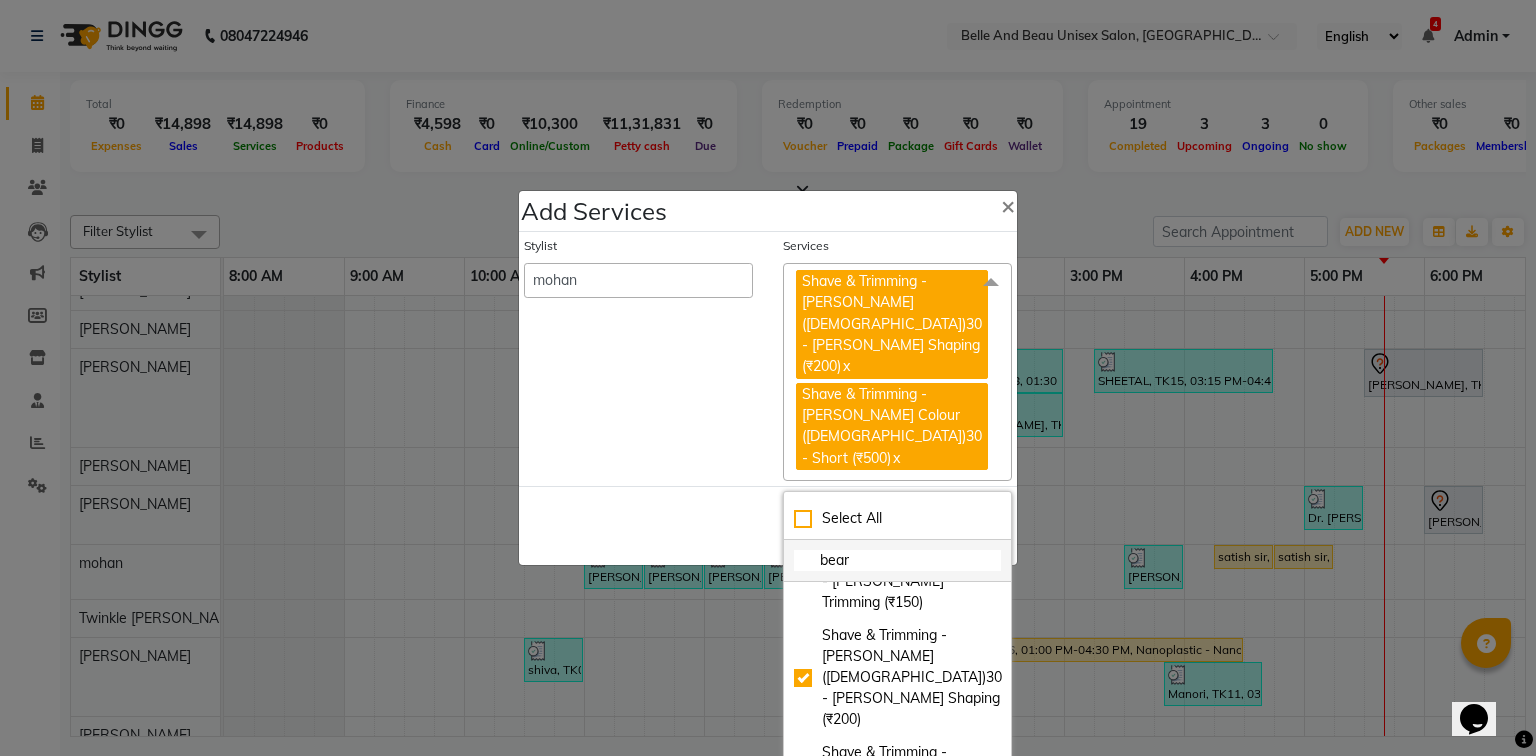 click on "bear" 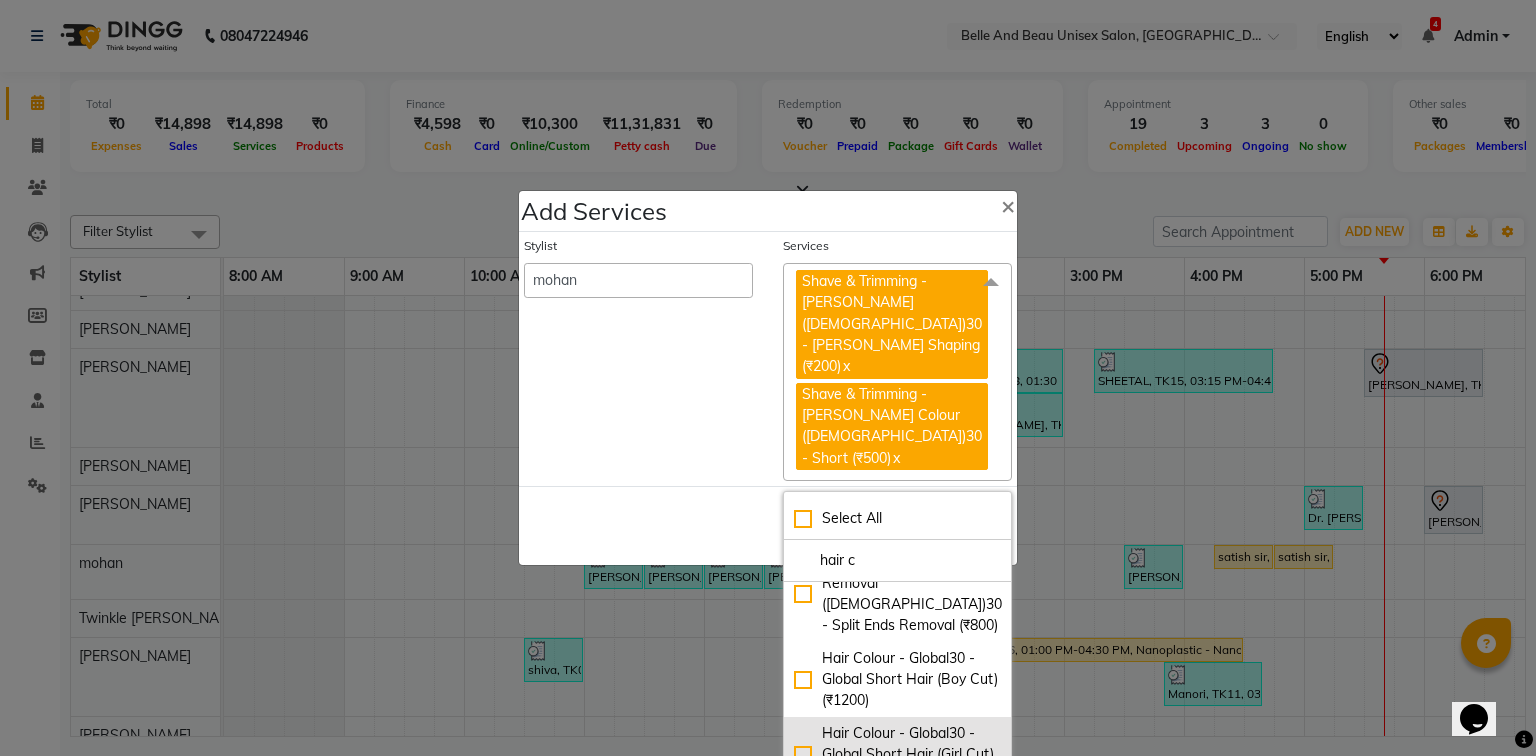 scroll, scrollTop: 724, scrollLeft: 0, axis: vertical 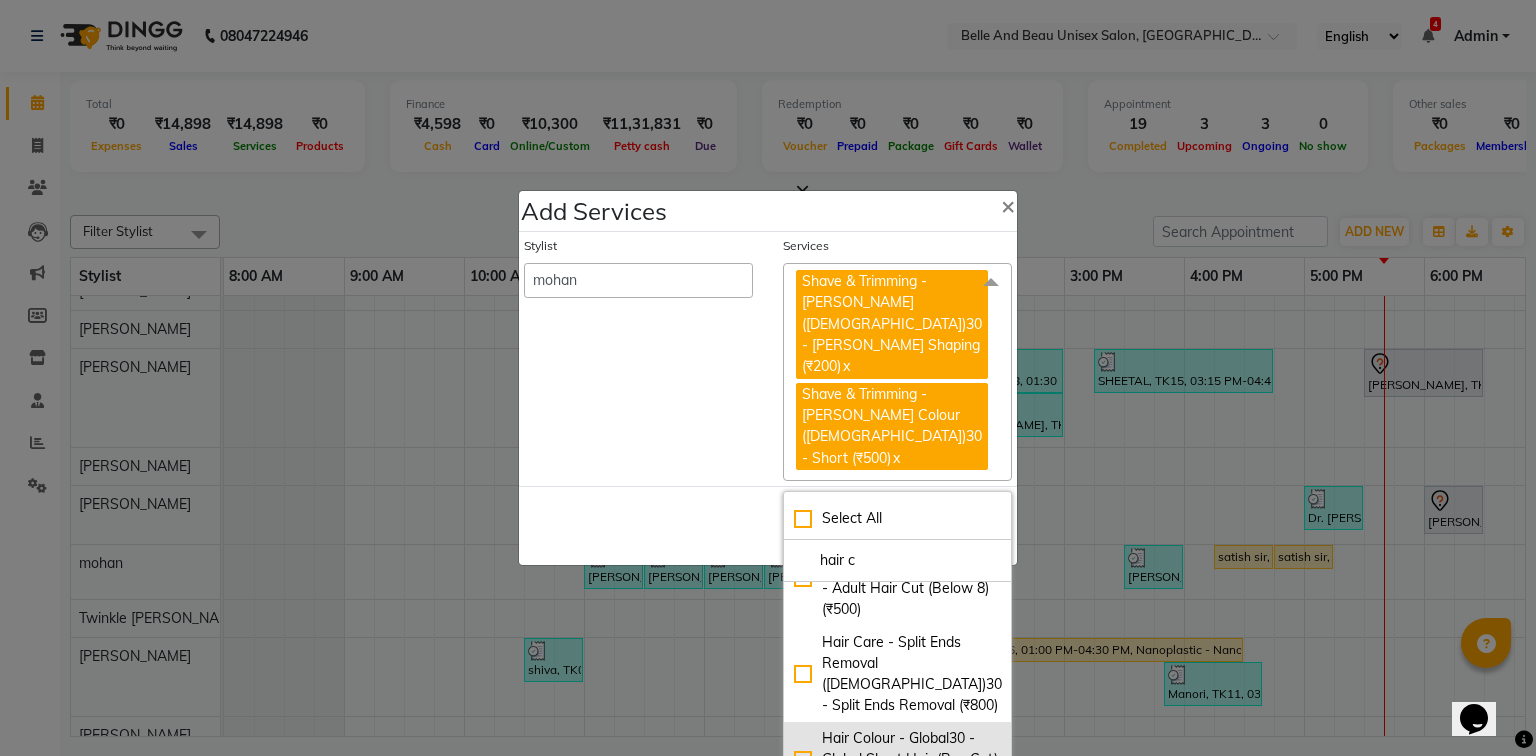 click on "Hair Colour - Global30 - Global Short Hair (Boy Cut) (₹1200)" 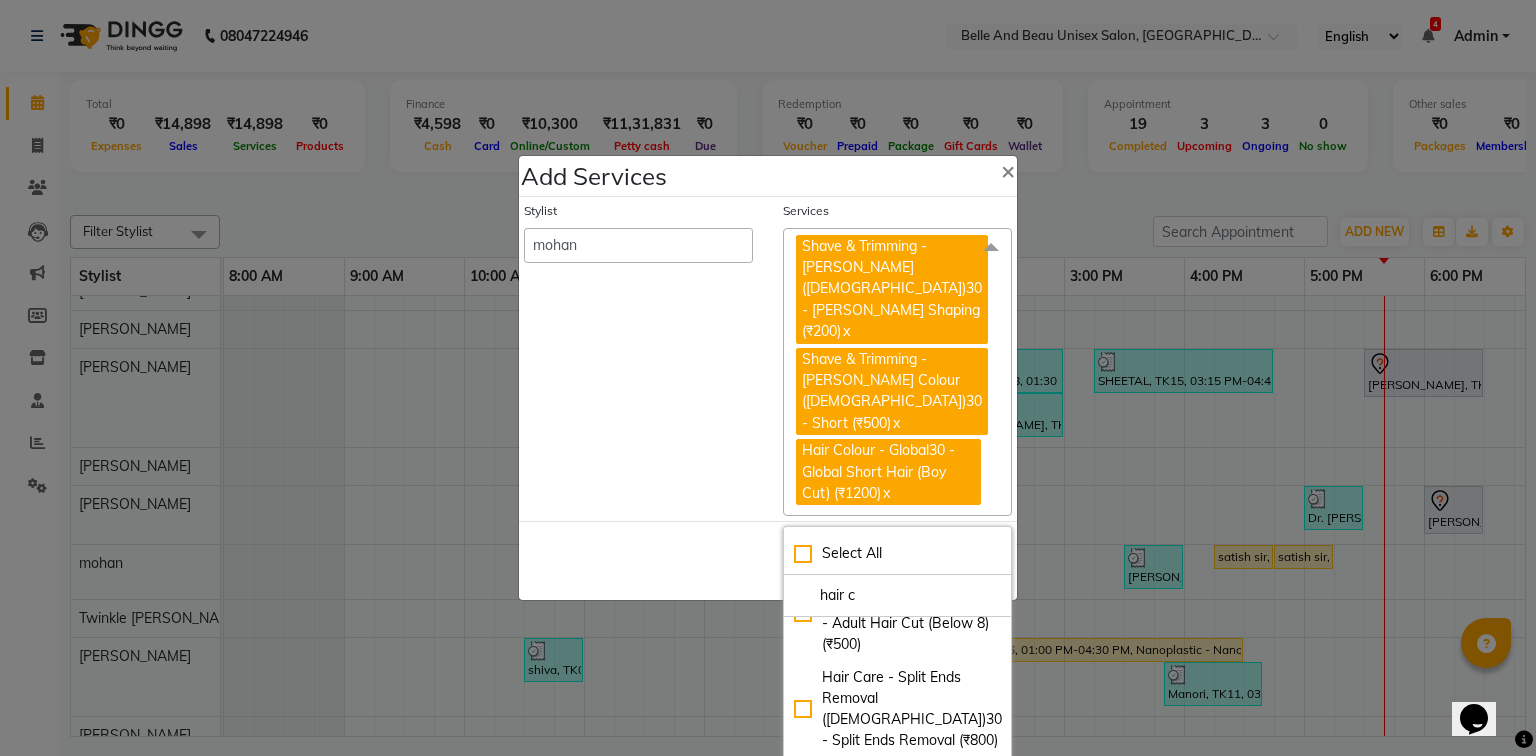 click on "Save   Cancel" 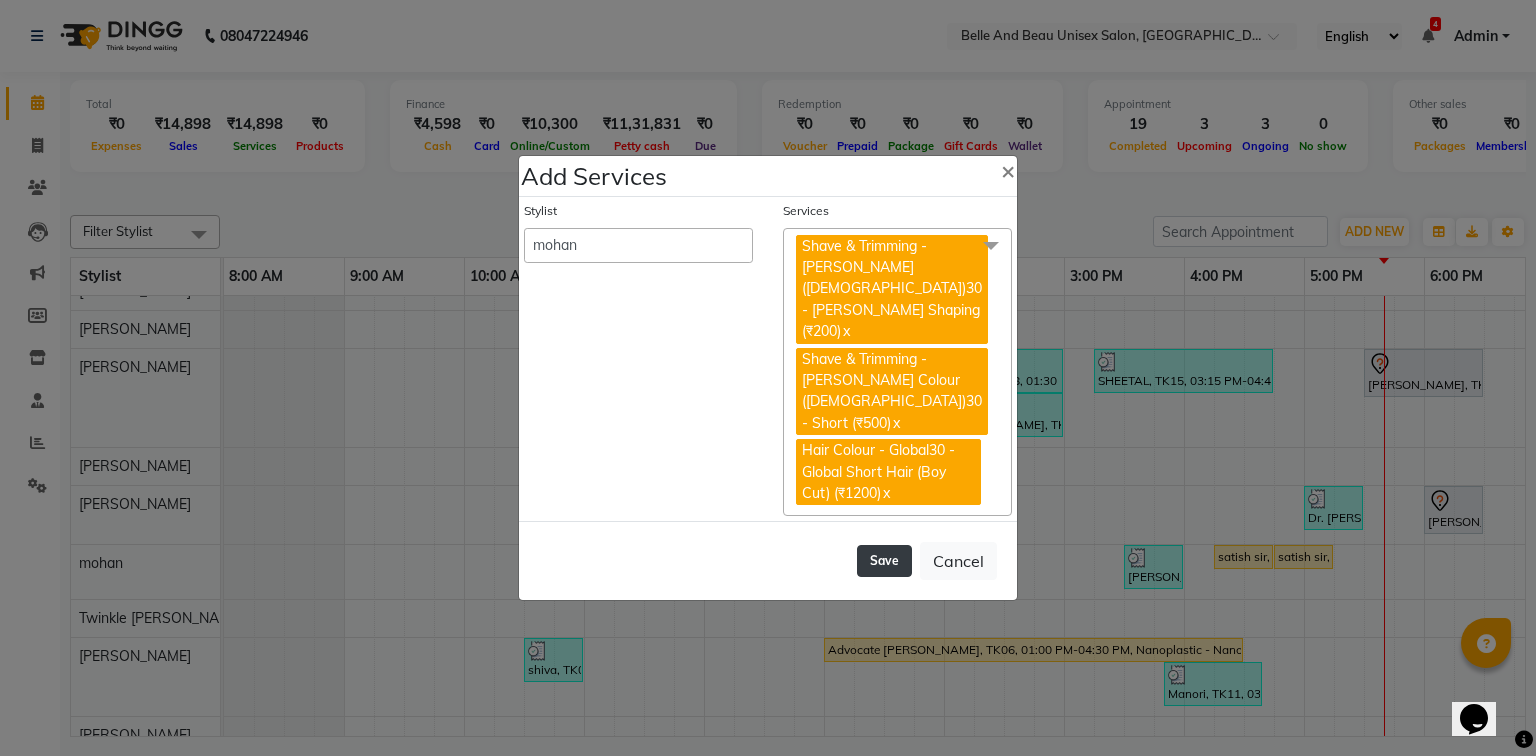 click on "Save" 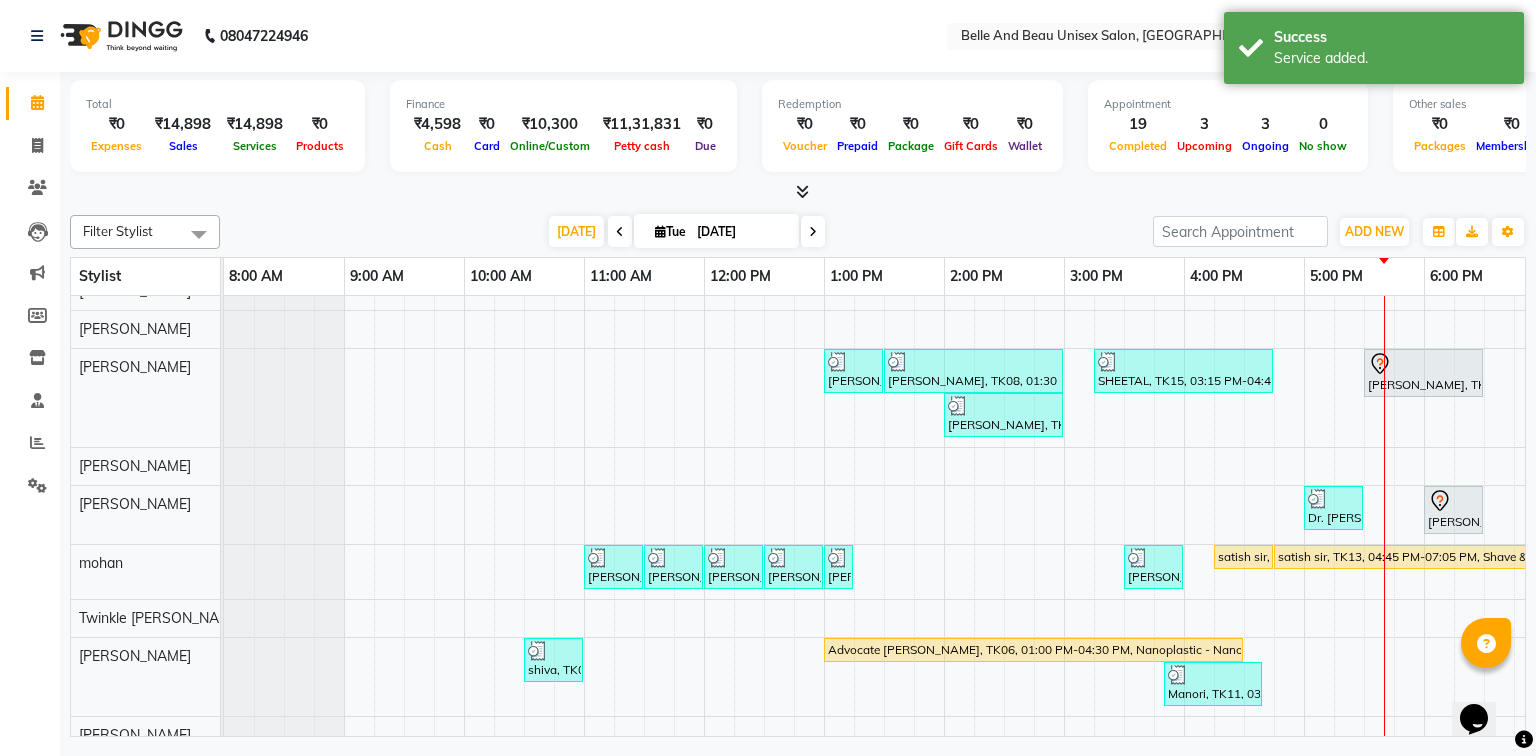 scroll, scrollTop: 160, scrollLeft: 138, axis: both 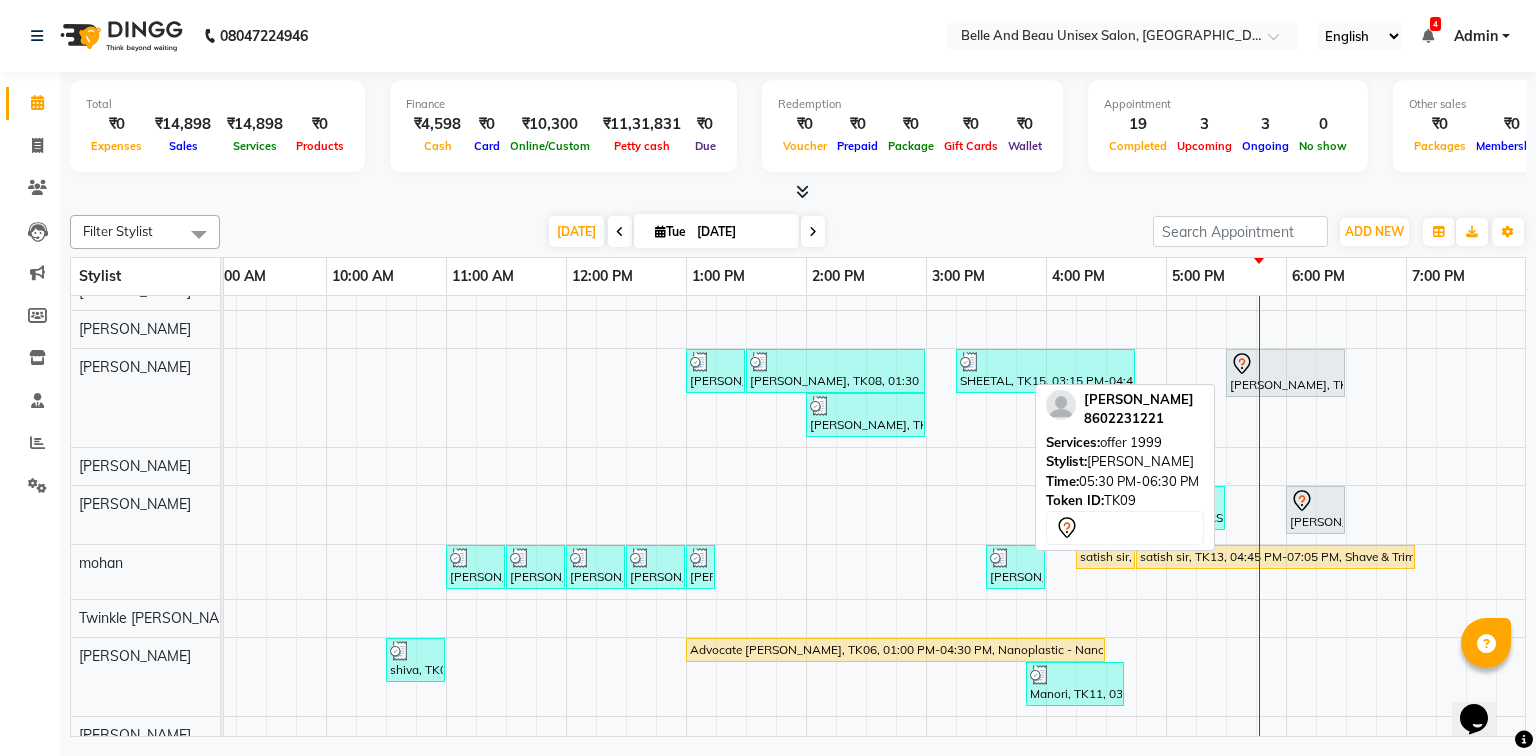 click 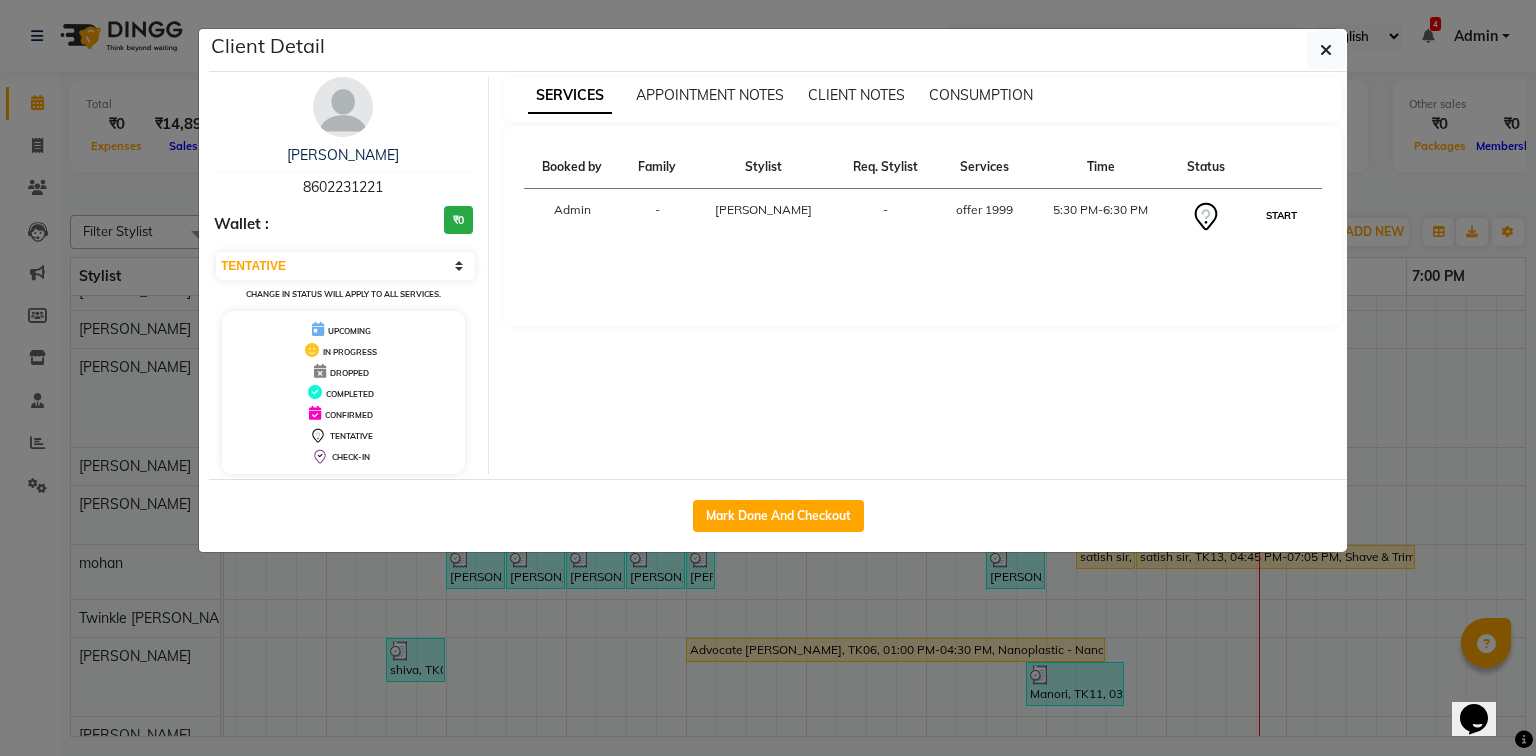 click on "START" at bounding box center [1281, 215] 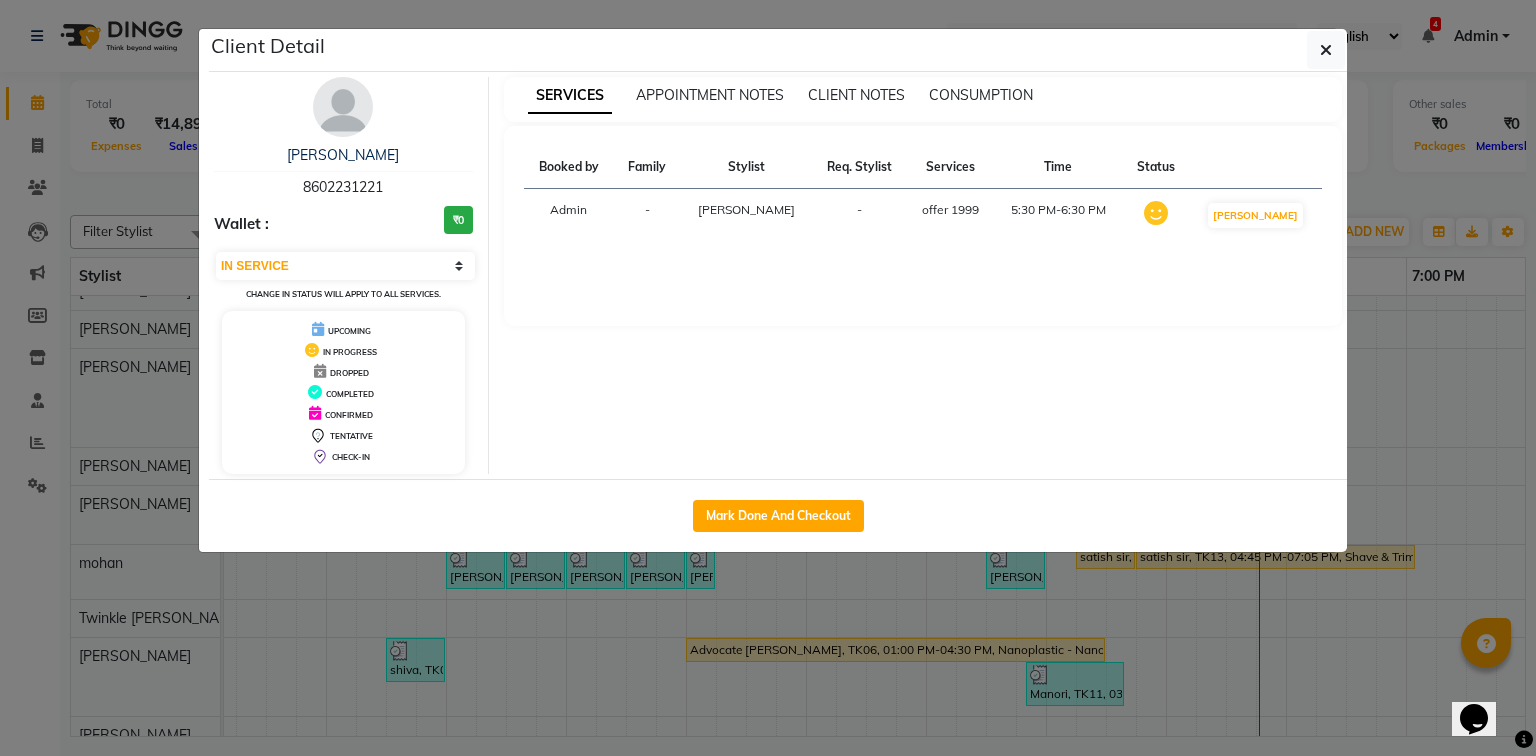 click on "Client Detail  honey sharma   8602231221 Wallet : ₹0 Select IN SERVICE CONFIRMED TENTATIVE CHECK IN MARK DONE DROPPED UPCOMING Change in status will apply to all services. UPCOMING IN PROGRESS DROPPED COMPLETED CONFIRMED TENTATIVE CHECK-IN SERVICES APPOINTMENT NOTES CLIENT NOTES CONSUMPTION Booked by Family Stylist Req. Stylist Services Time Status  Admin  - [PERSON_NAME] -  offer 1999   5:30 PM-6:30 PM   MARK DONE   Mark Done And Checkout" 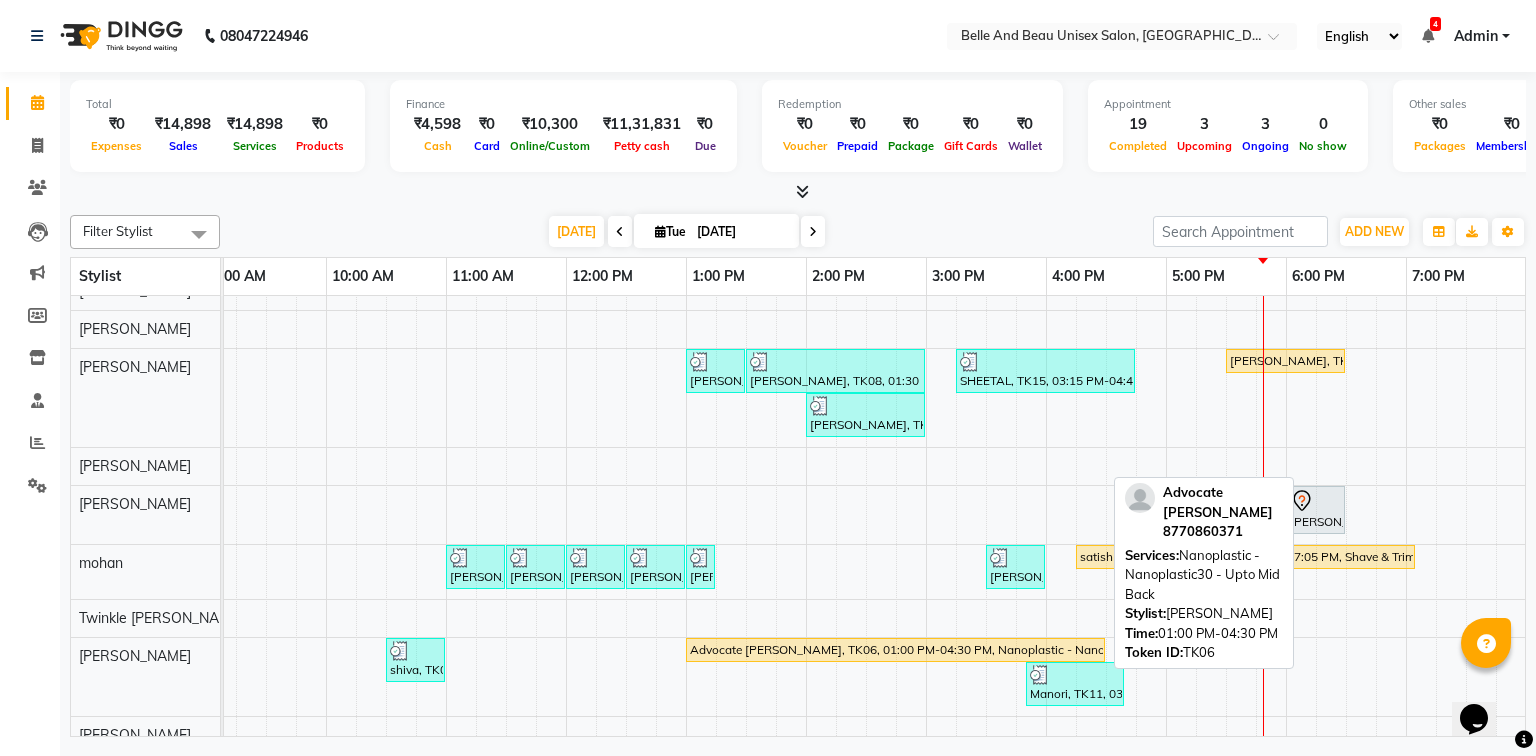 click on "Advocate [PERSON_NAME], TK06, 01:00 PM-04:30 PM, Nanoplastic - Nanoplastic30 - Upto Mid Back" at bounding box center [895, 650] 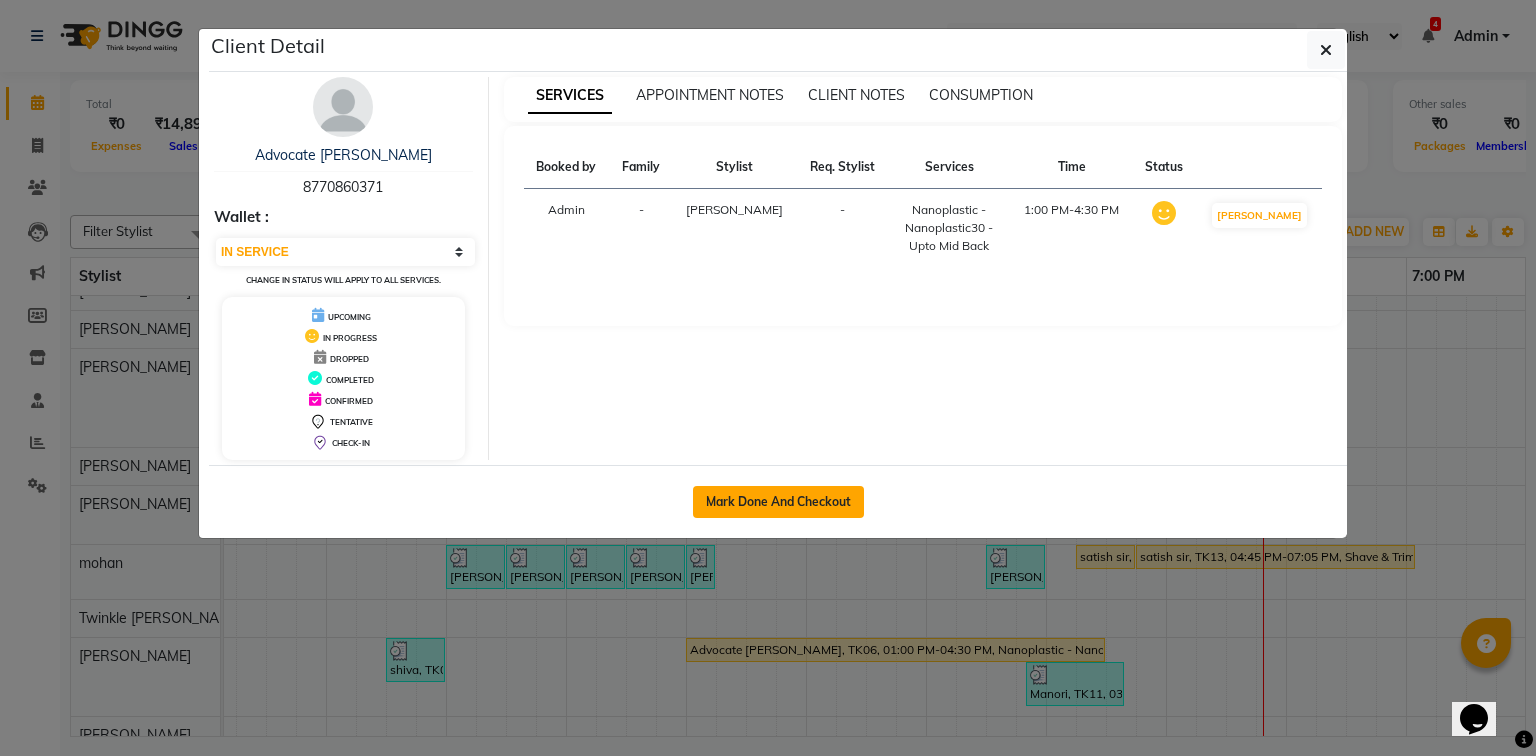 click on "Mark Done And Checkout" 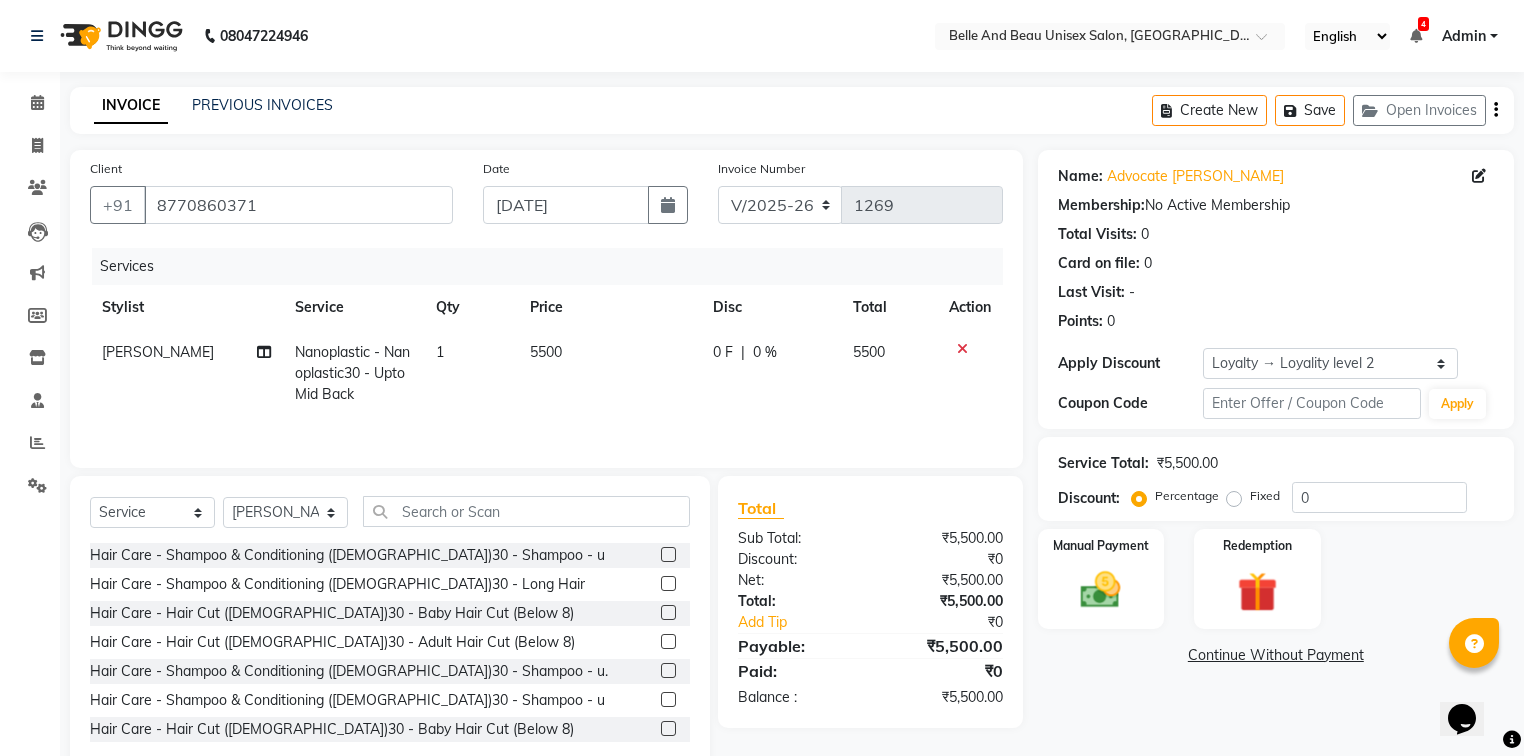 click on "5500" 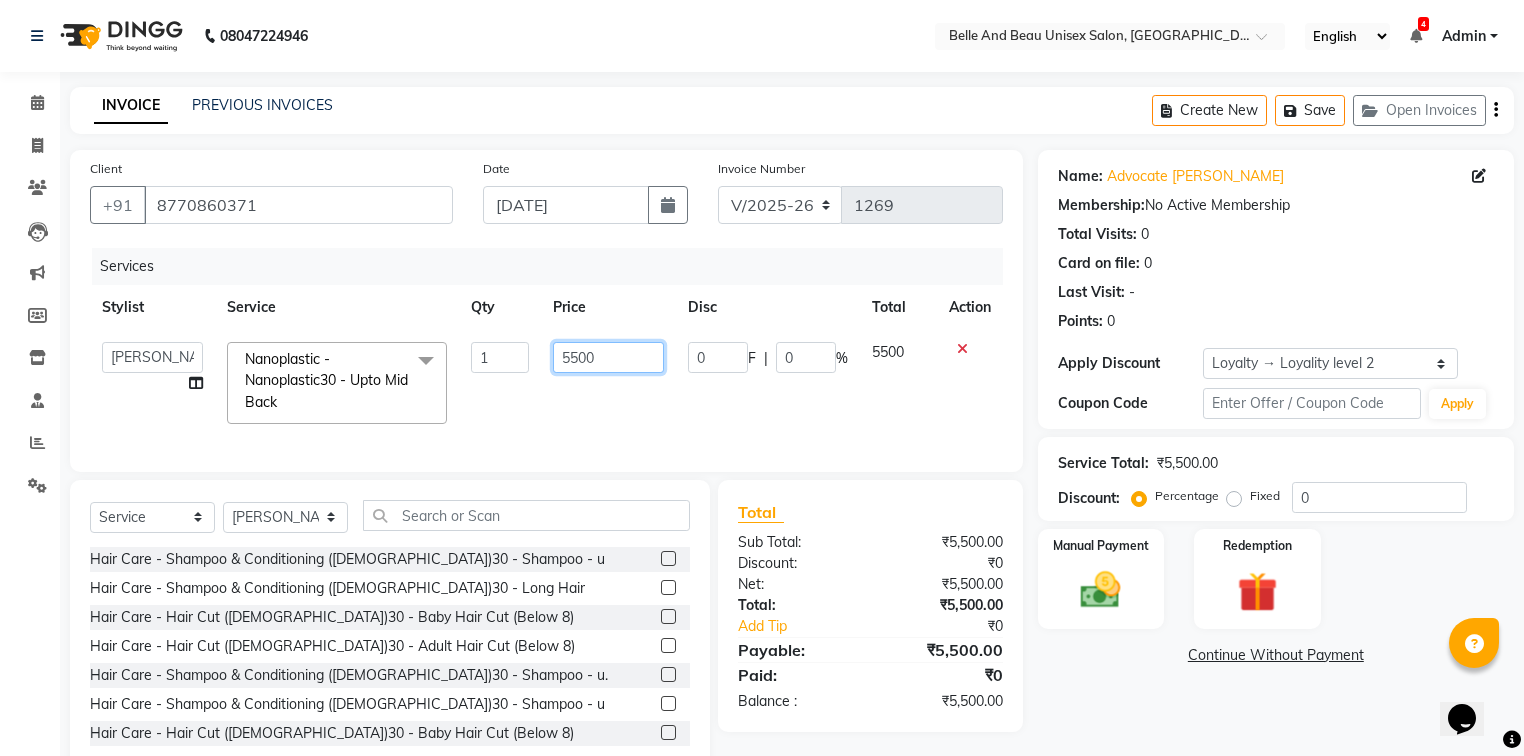 click on "5500" 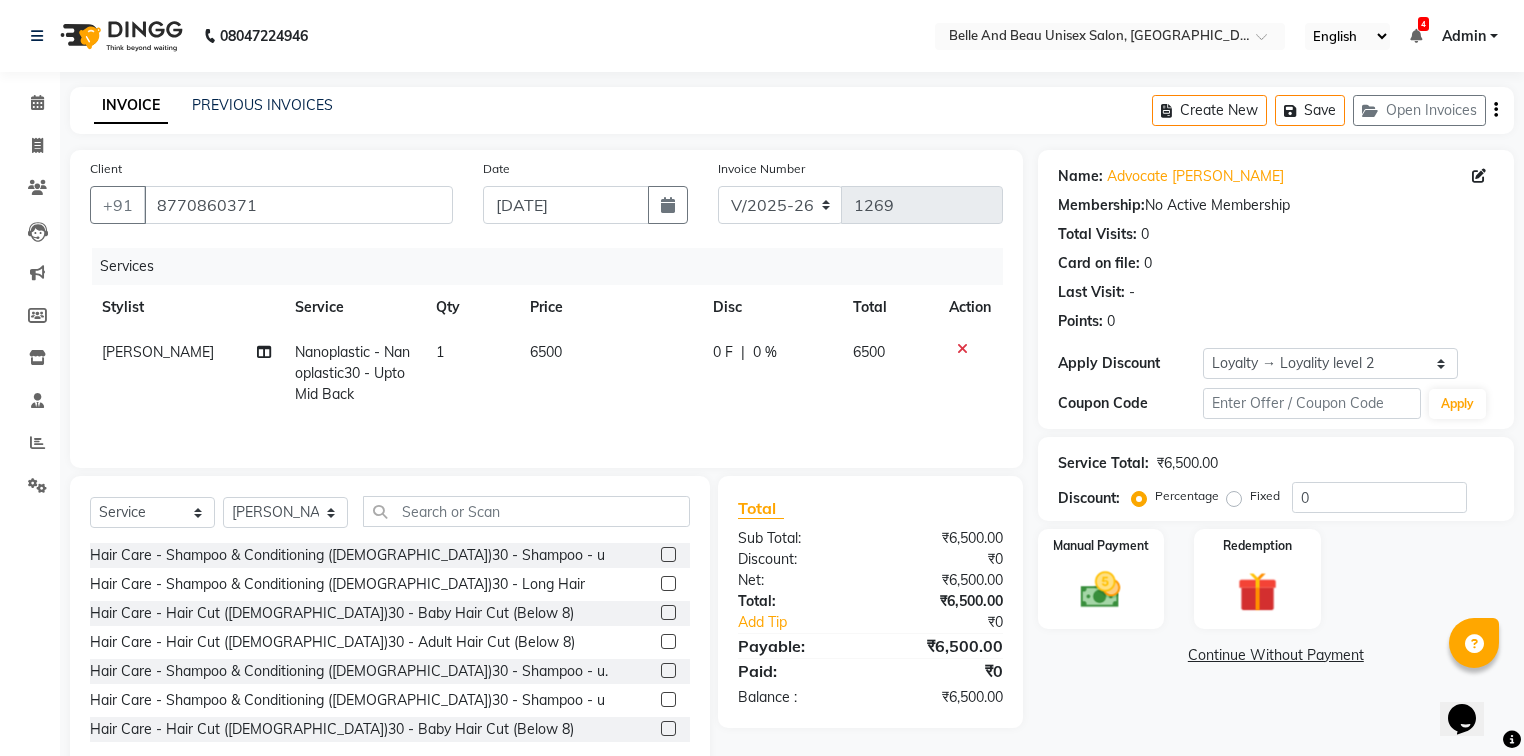click on "Services Stylist Service Qty Price Disc Total Action [PERSON_NAME] Nanoplastic - Nanoplastic30 - Upto Mid Back 1 6500 0 F | 0 % 6500" 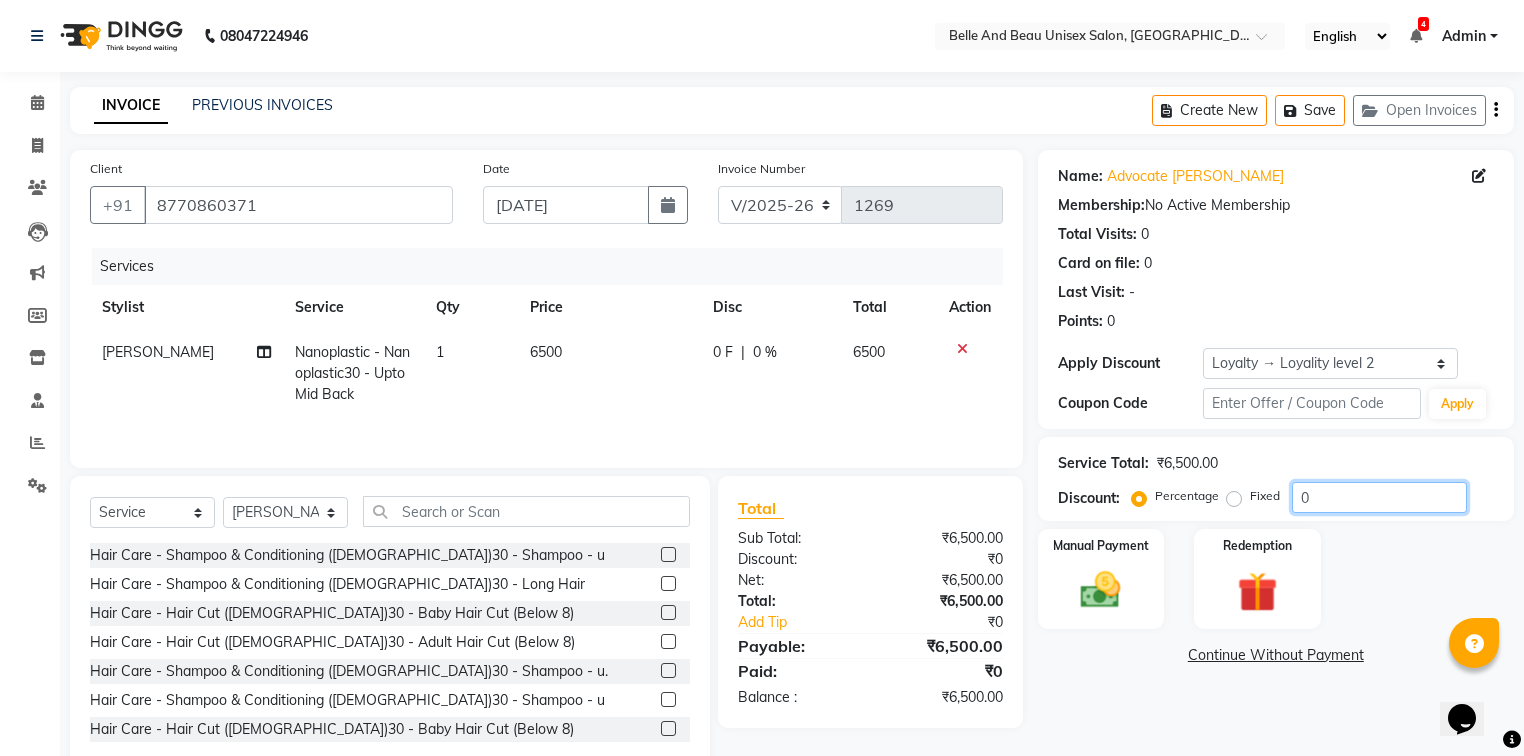 click on "0" 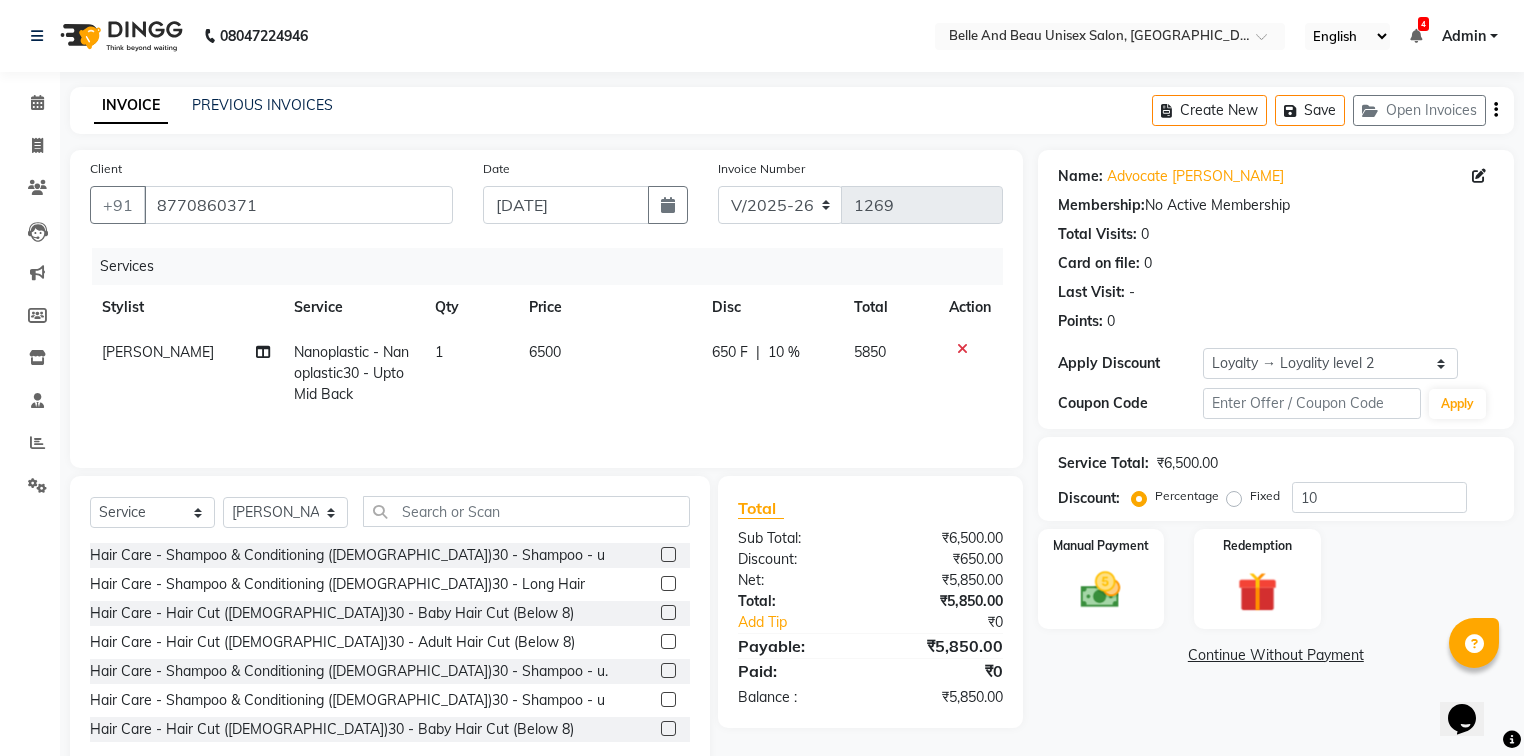 click on "Manual Payment Redemption" 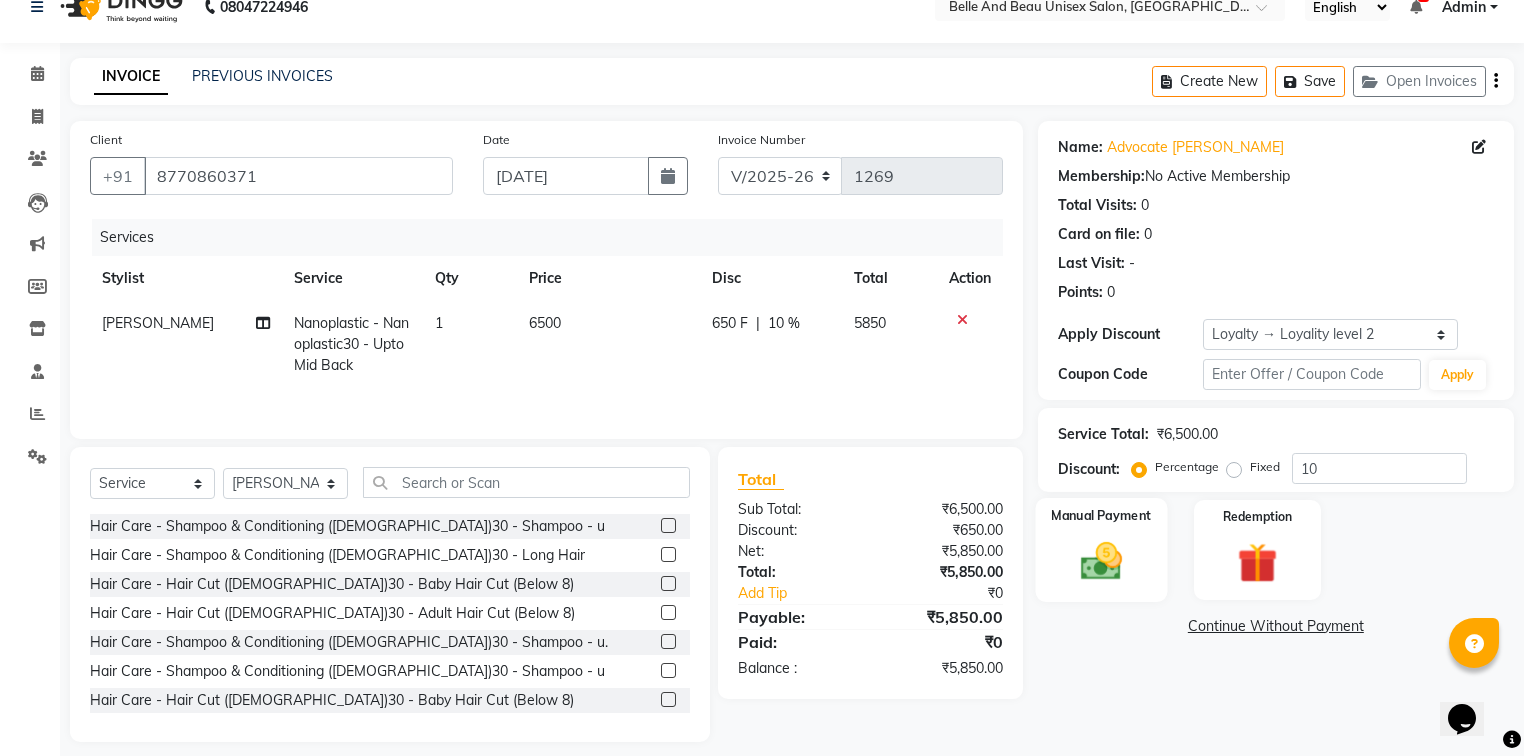 scroll, scrollTop: 45, scrollLeft: 0, axis: vertical 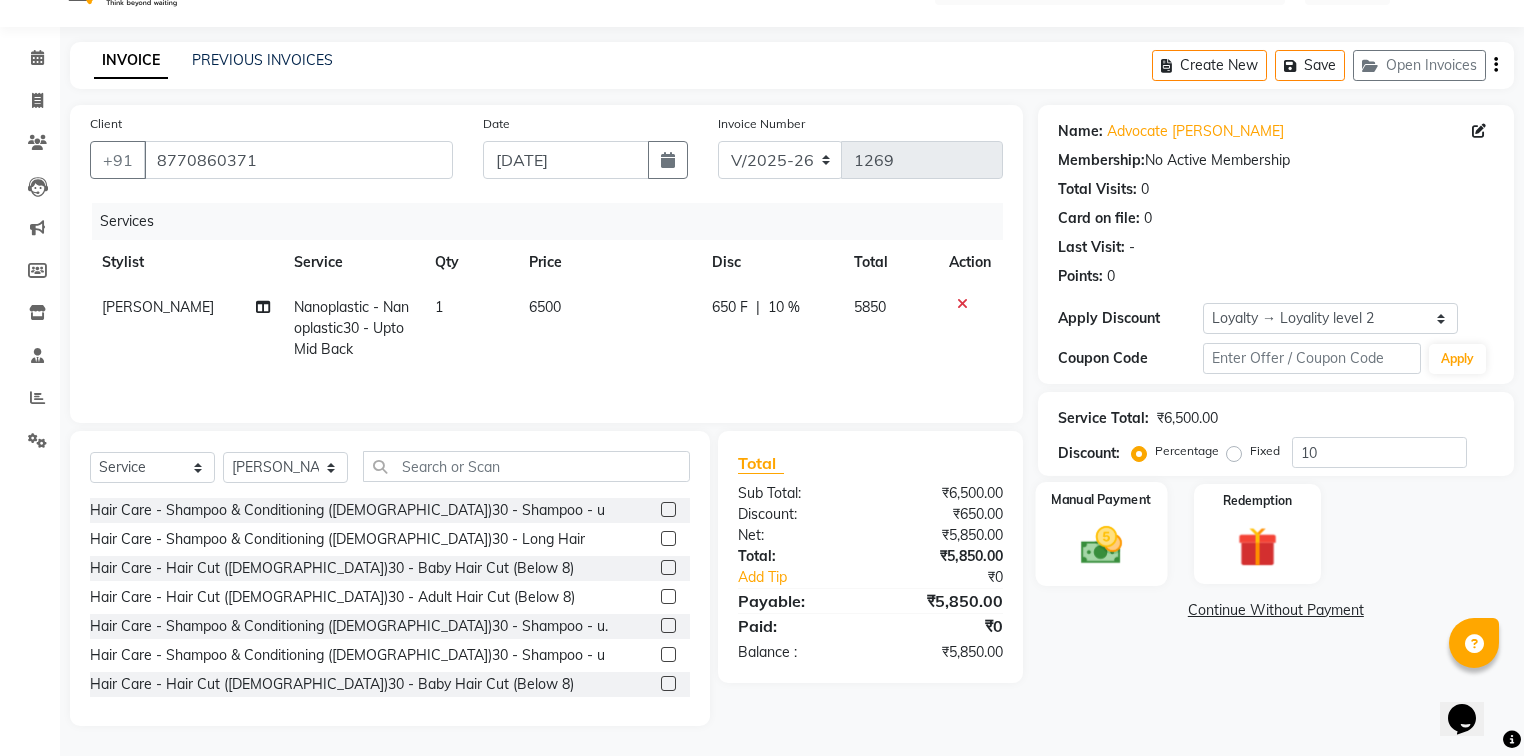 click 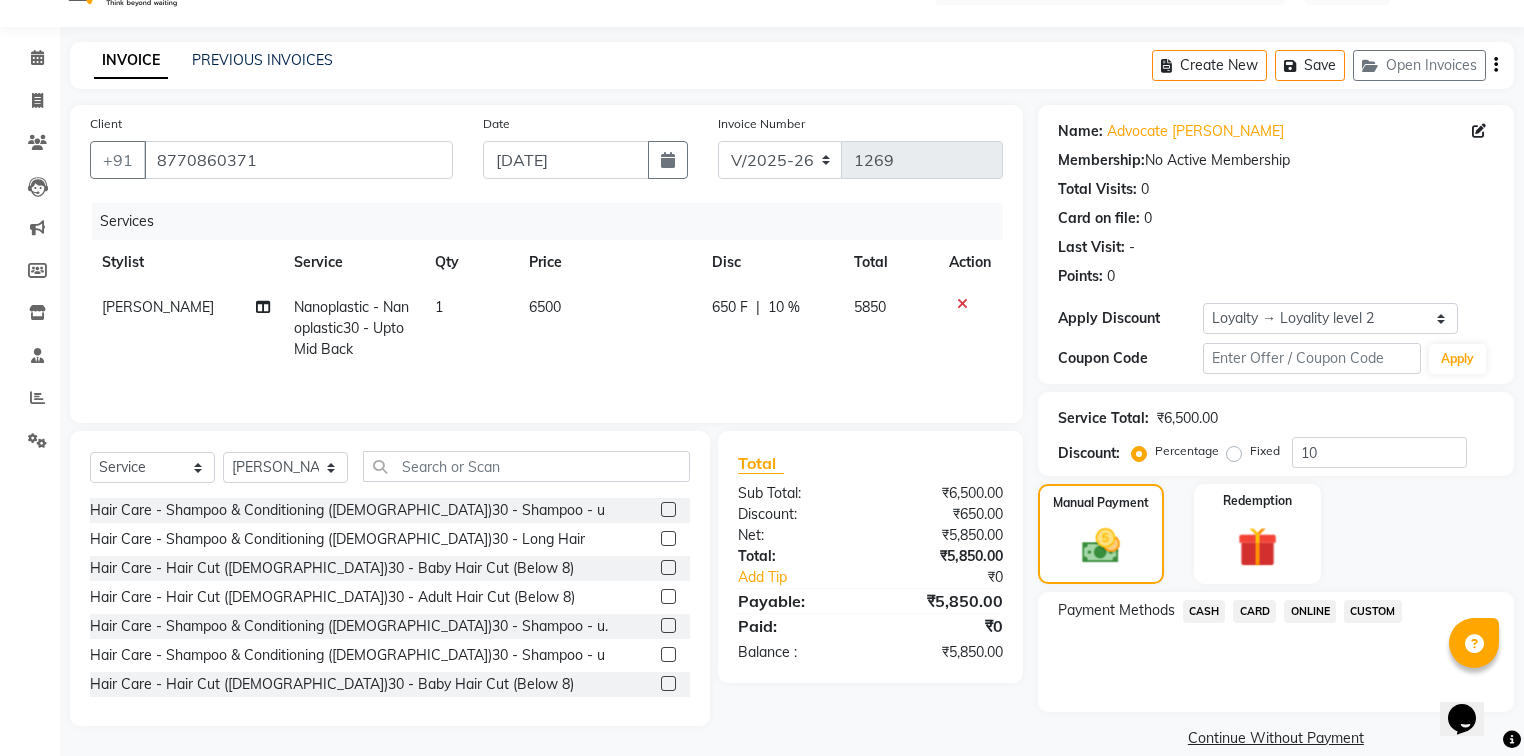 click on "CASH" 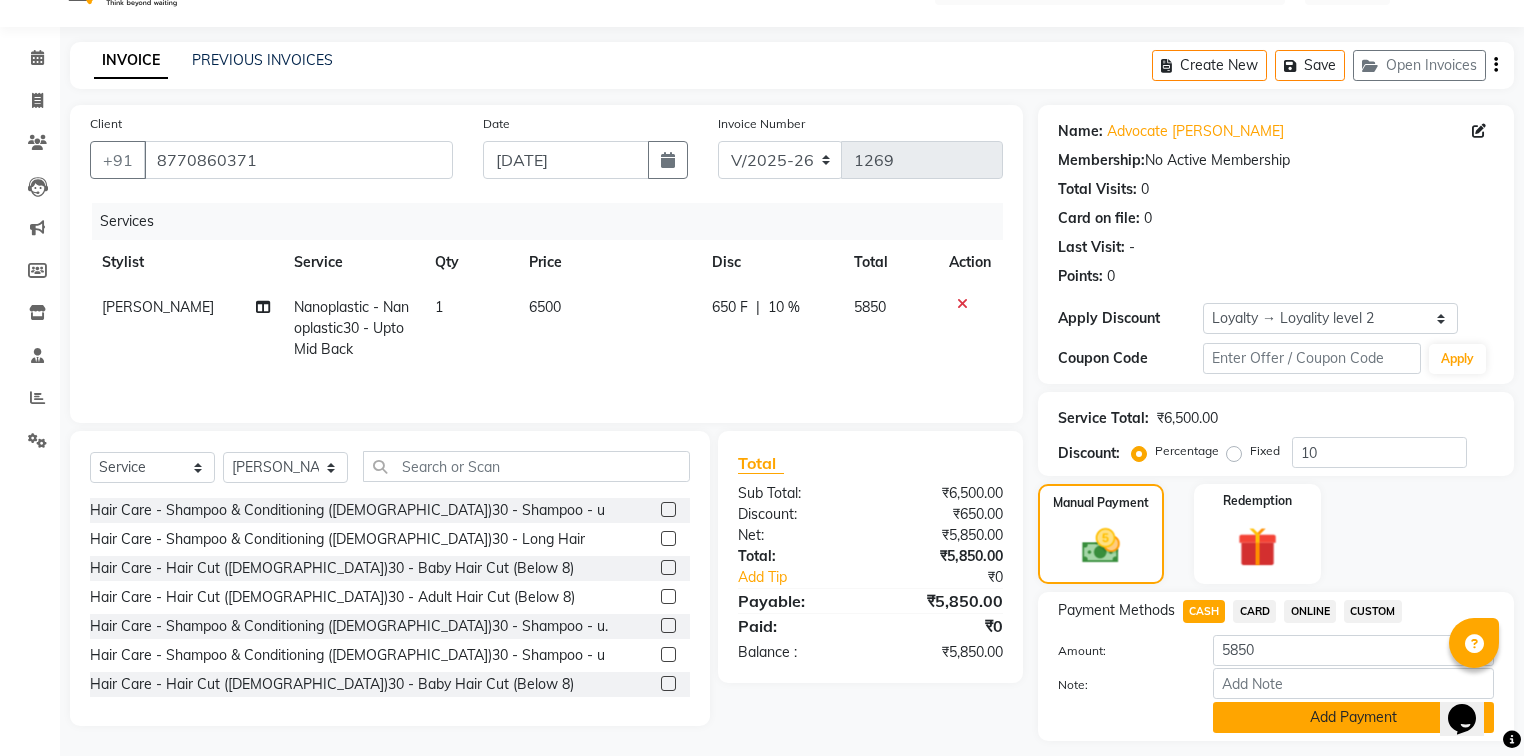 click on "Add Payment" 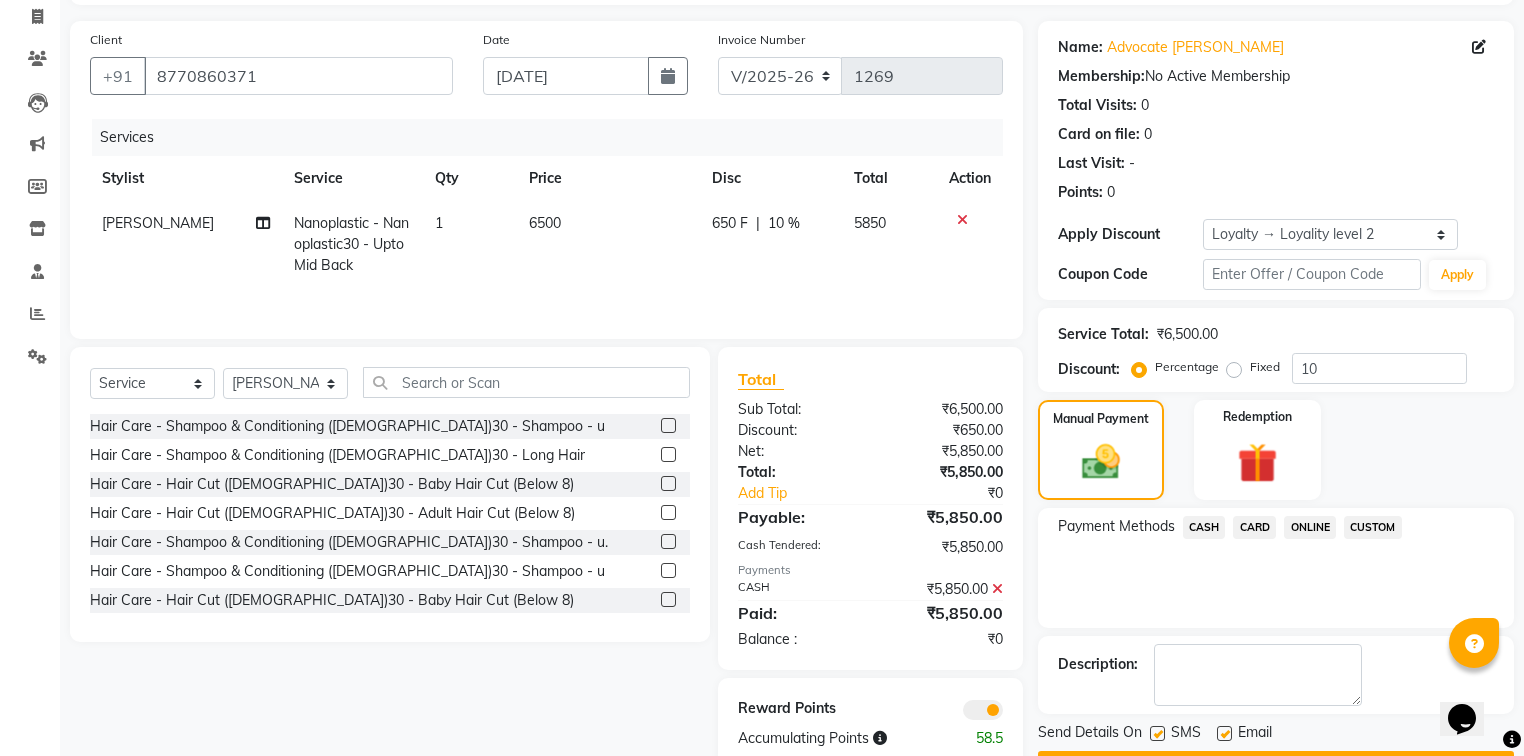 scroll, scrollTop: 184, scrollLeft: 0, axis: vertical 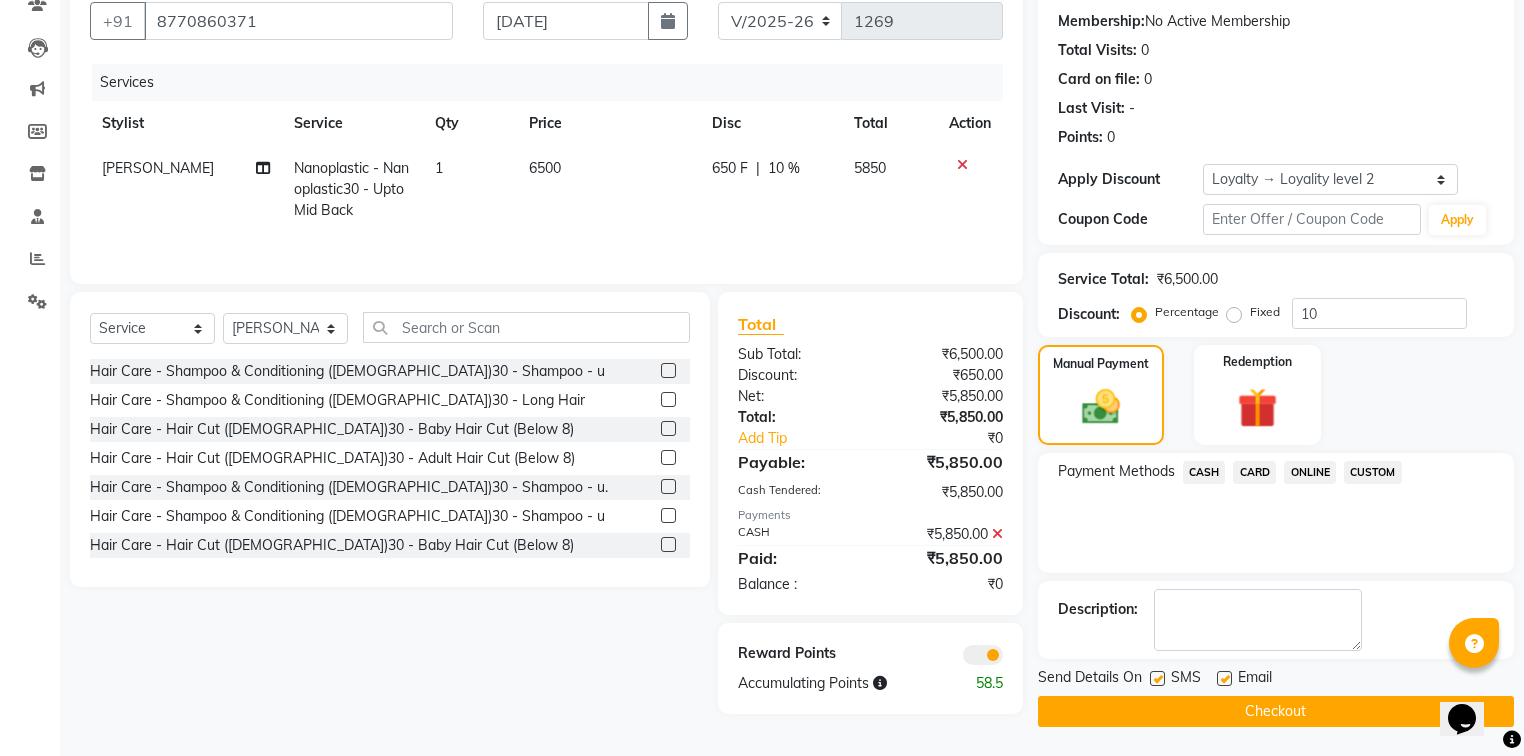 click on "Checkout" 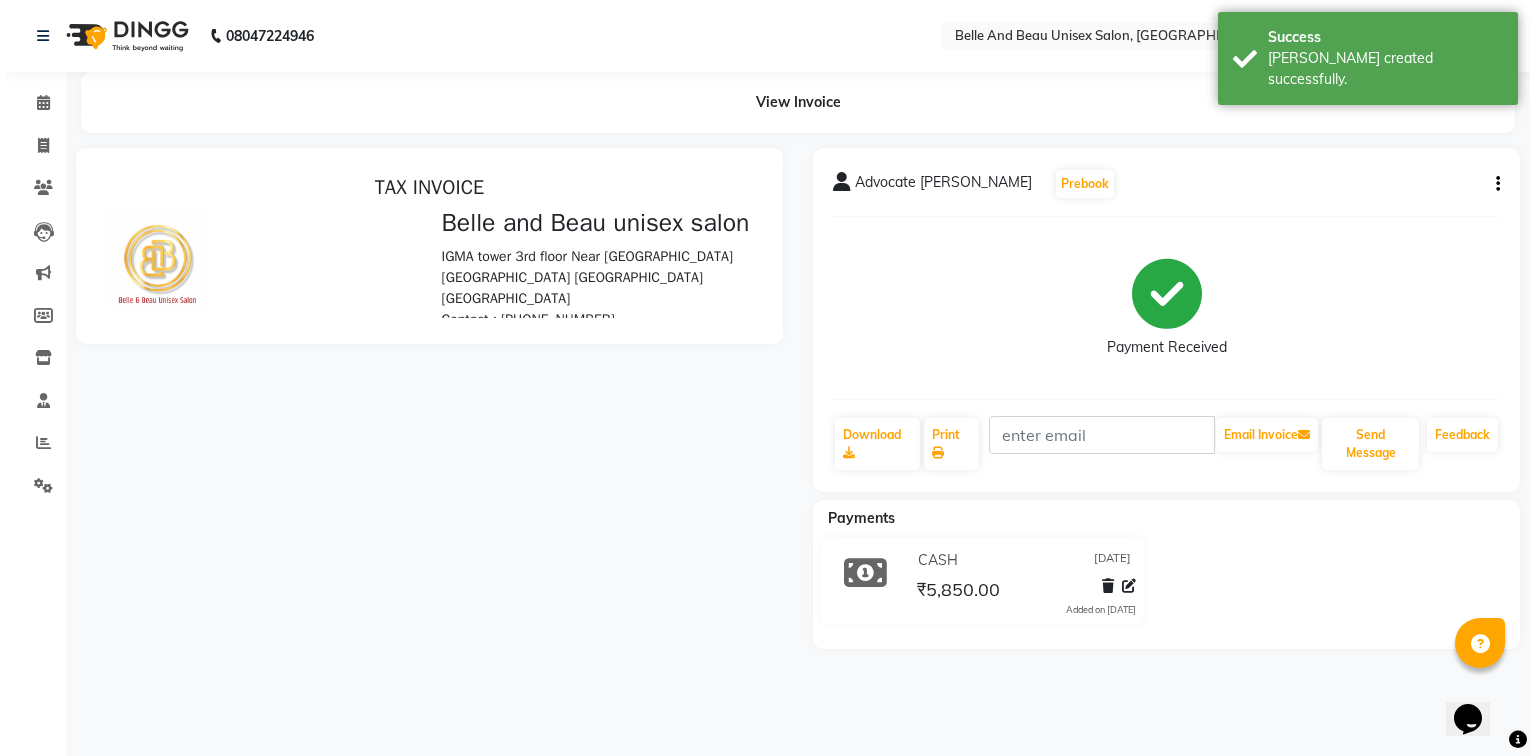 scroll, scrollTop: 0, scrollLeft: 0, axis: both 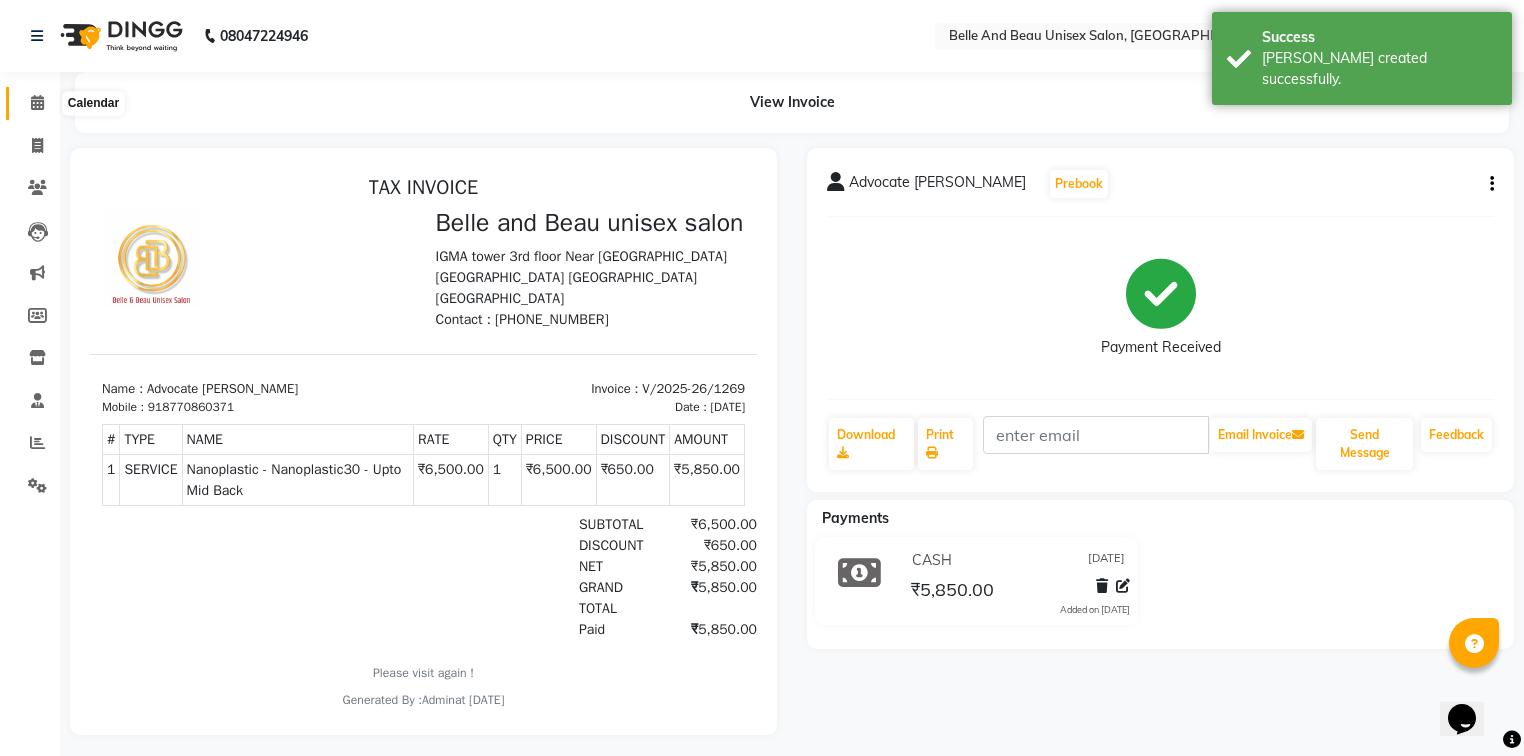 click 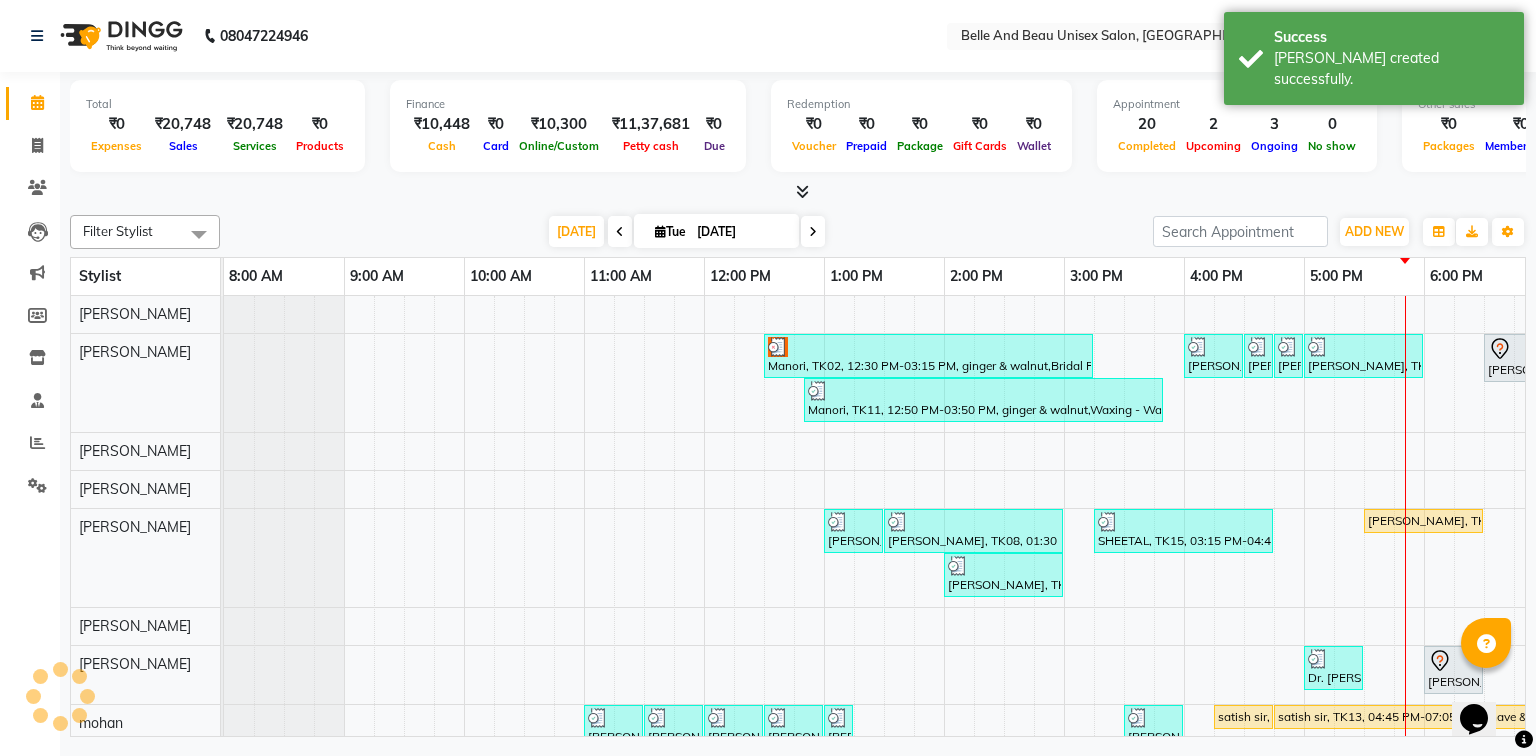 scroll, scrollTop: 0, scrollLeft: 0, axis: both 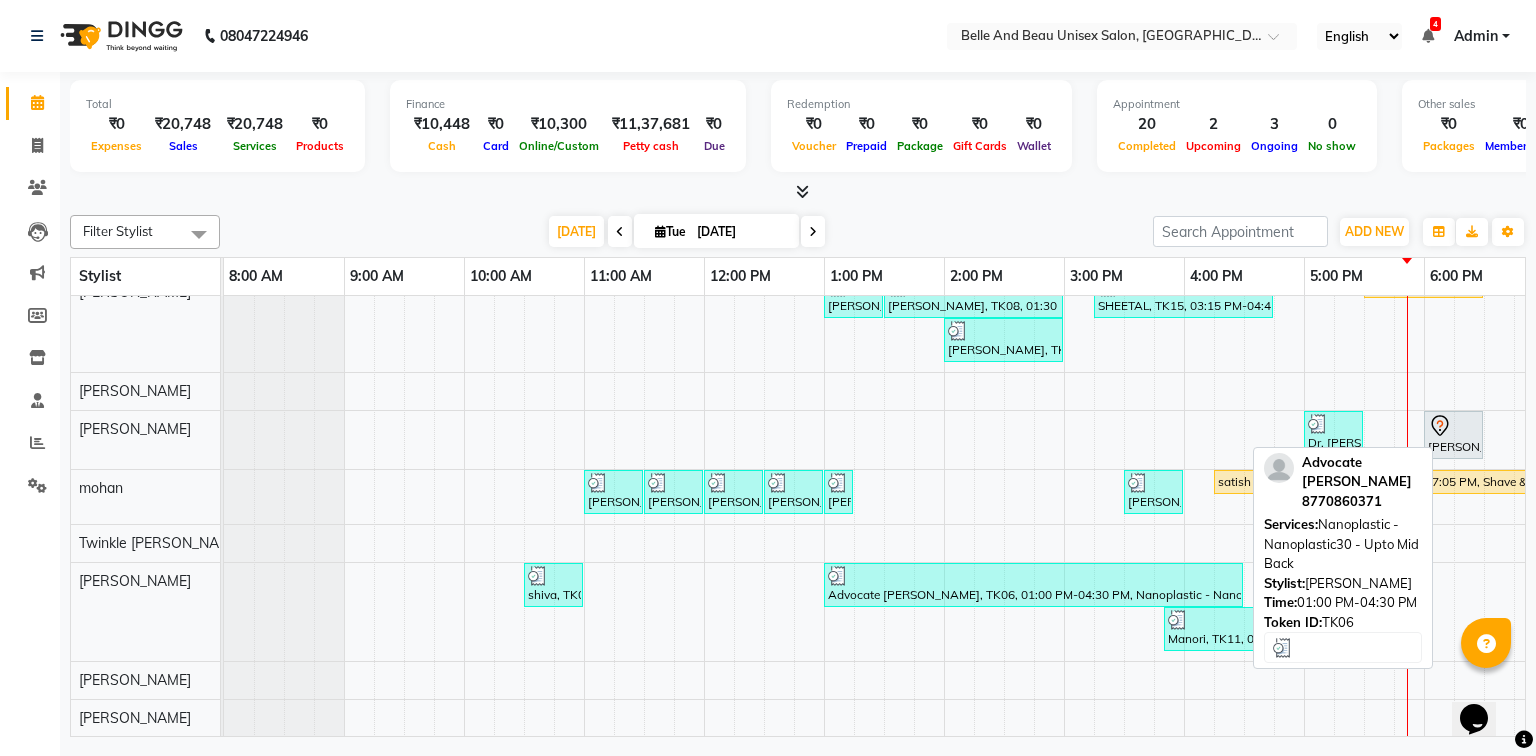 click on "Advocate [PERSON_NAME], TK06, 01:00 PM-04:30 PM, Nanoplastic - Nanoplastic30 - Upto Mid Back" at bounding box center [1033, 585] 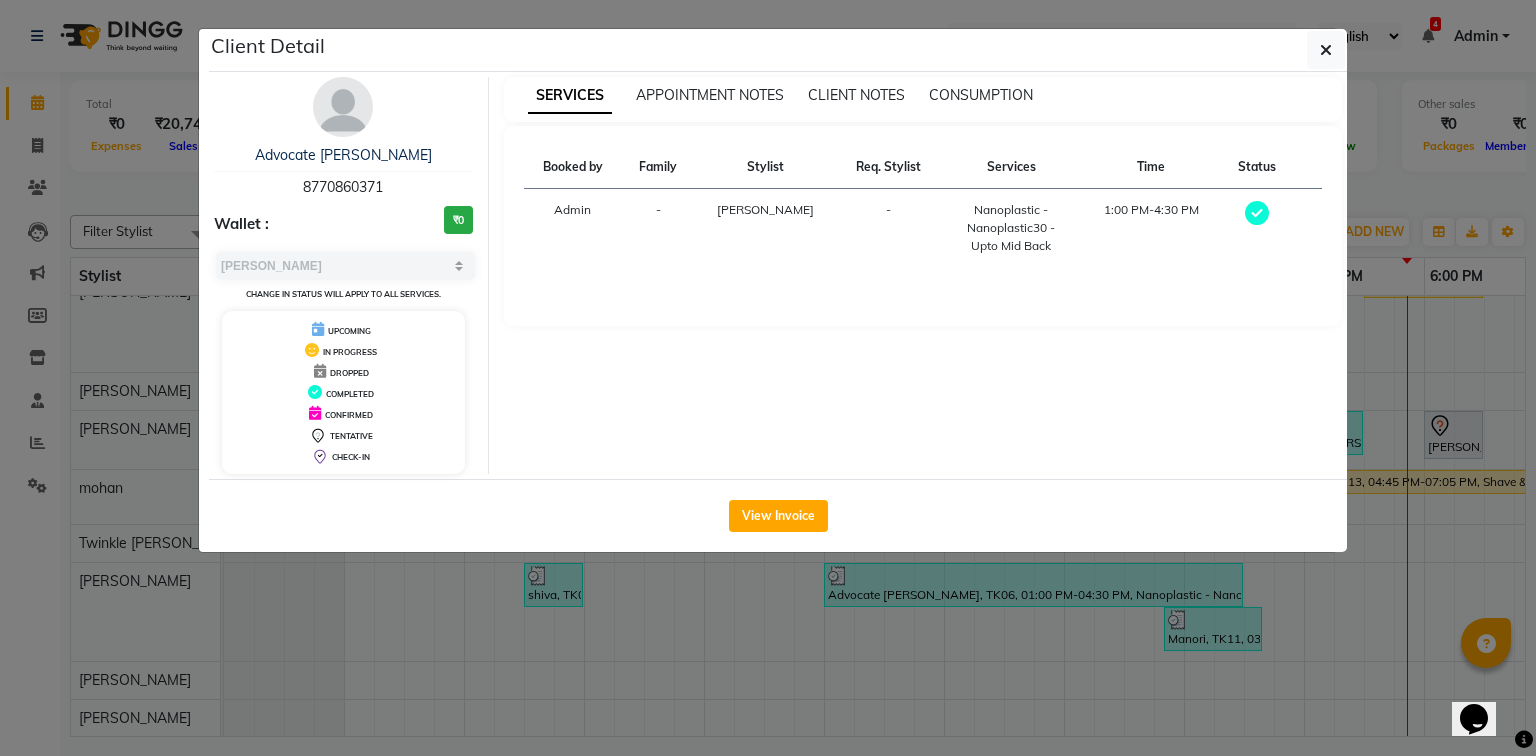 drag, startPoint x: 411, startPoint y: 174, endPoint x: 244, endPoint y: 172, distance: 167.01198 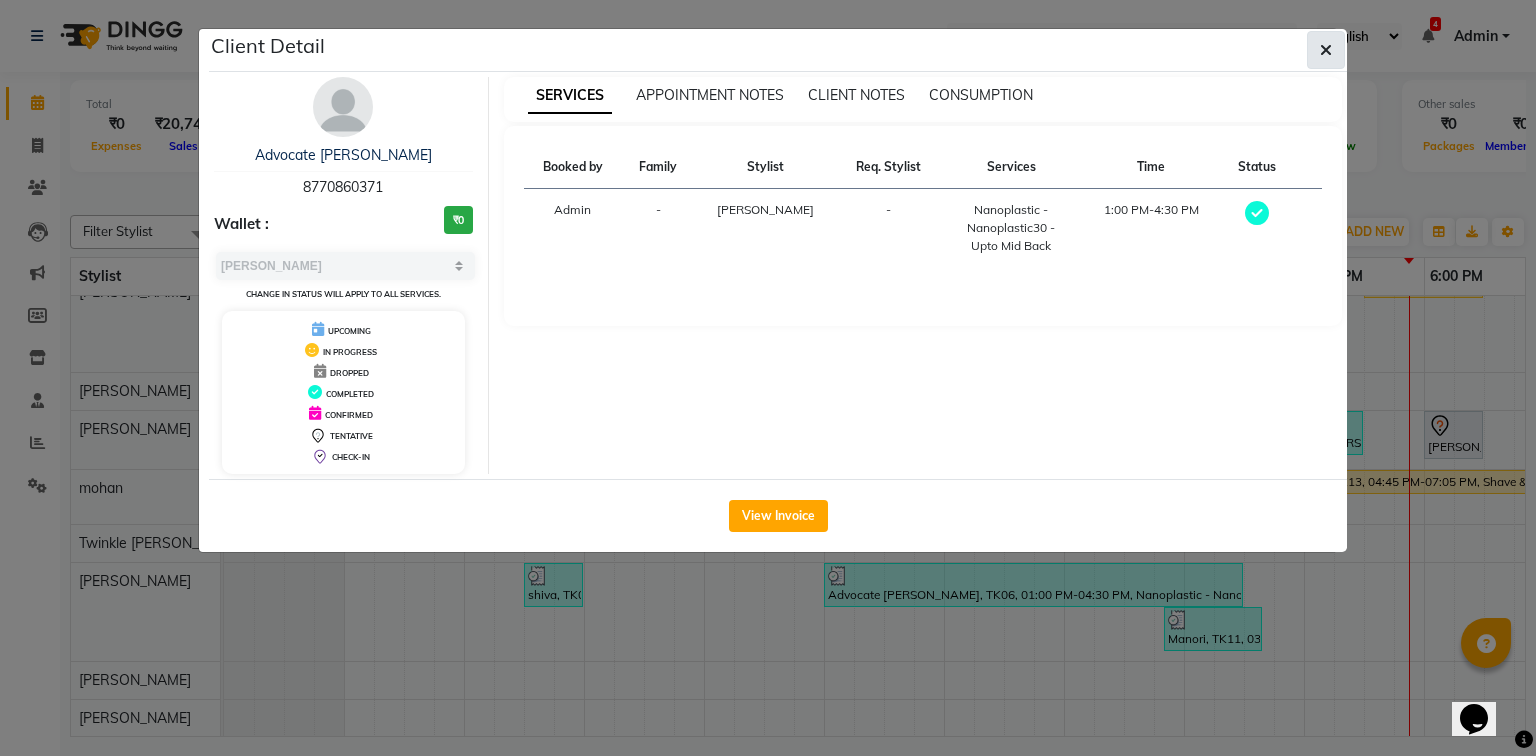 click 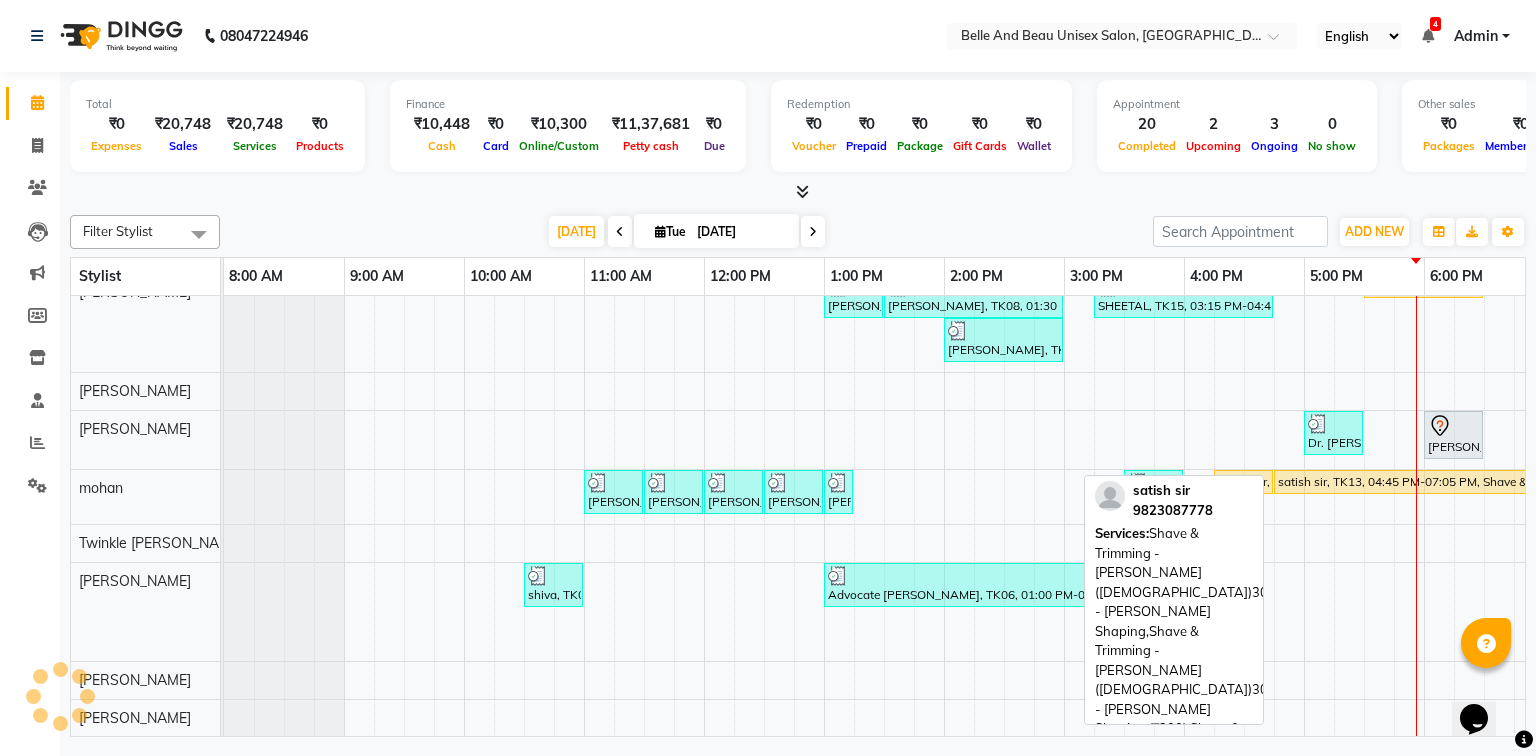 click on "satish sir, TK13, 04:45 PM-07:05 PM, Shave & Trimming - [PERSON_NAME]  ([DEMOGRAPHIC_DATA])30 - [PERSON_NAME] Shaping,Shave & Trimming - [PERSON_NAME]  ([DEMOGRAPHIC_DATA])30 - [PERSON_NAME] Shaping (₹200),Shave & Trimming - [PERSON_NAME] Colour  ([DEMOGRAPHIC_DATA])30 - Short (₹500),Hair Colour - Global30 - Global Short Hair (Boy Cut) (₹1200)" at bounding box center (1413, 482) 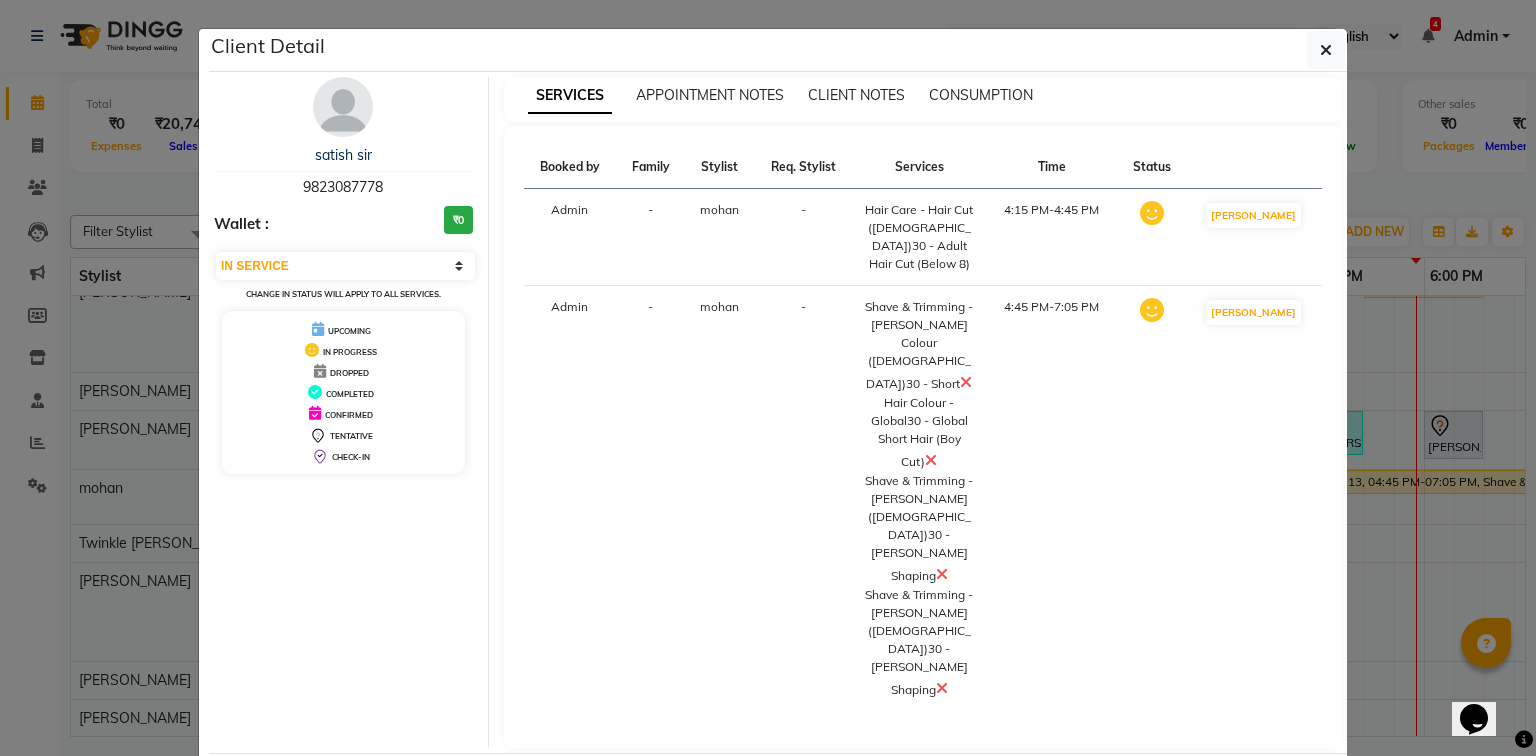 click on "Mark Done And Checkout" 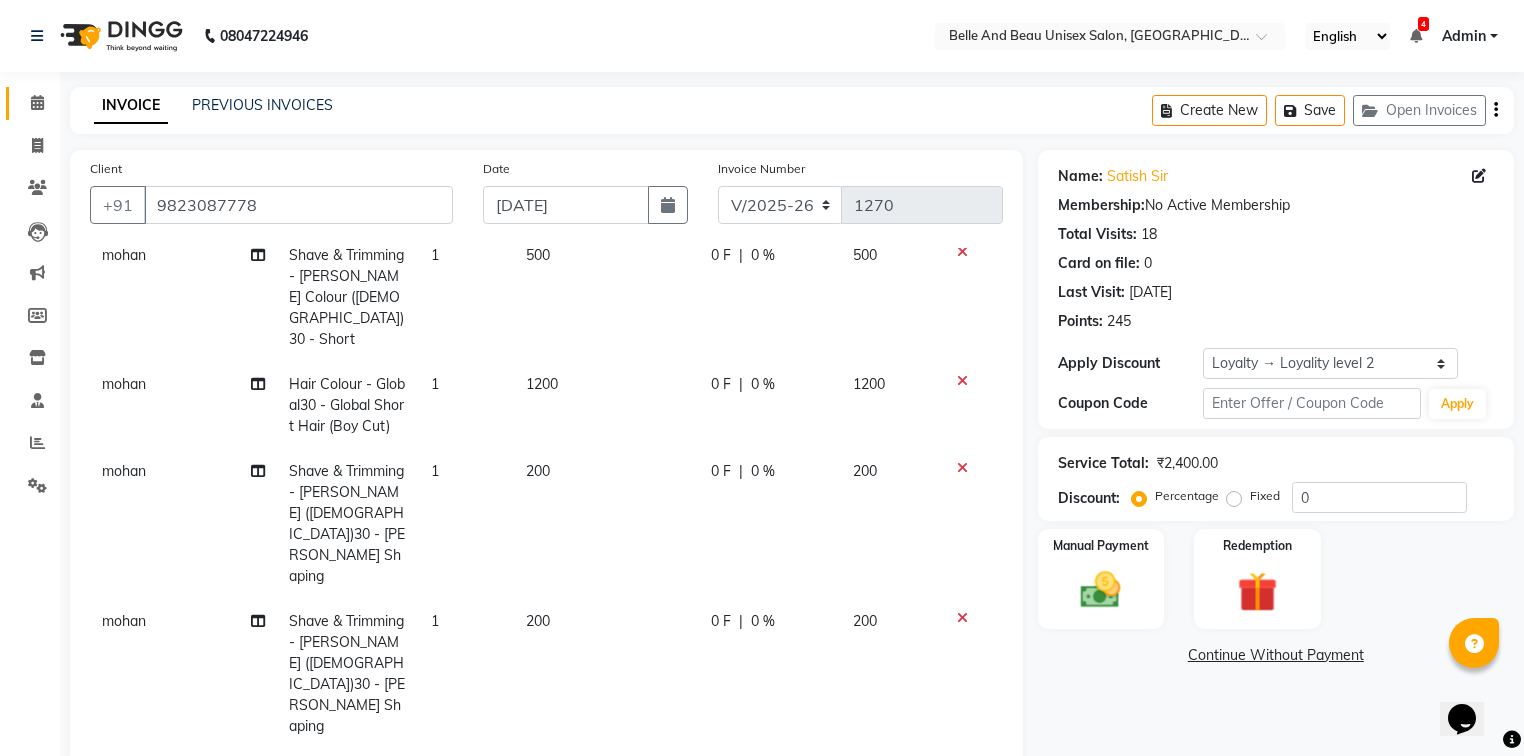 scroll, scrollTop: 108, scrollLeft: 0, axis: vertical 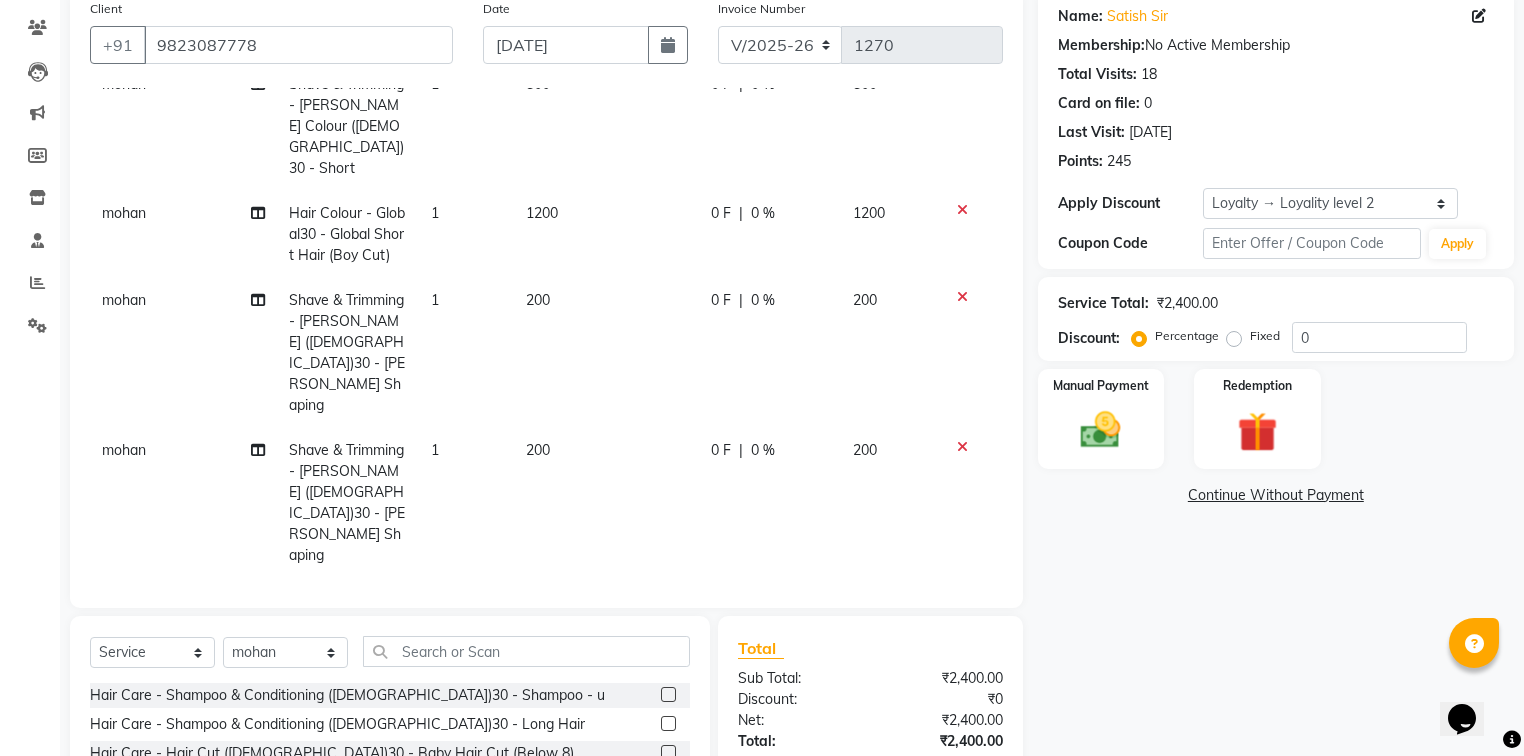 click 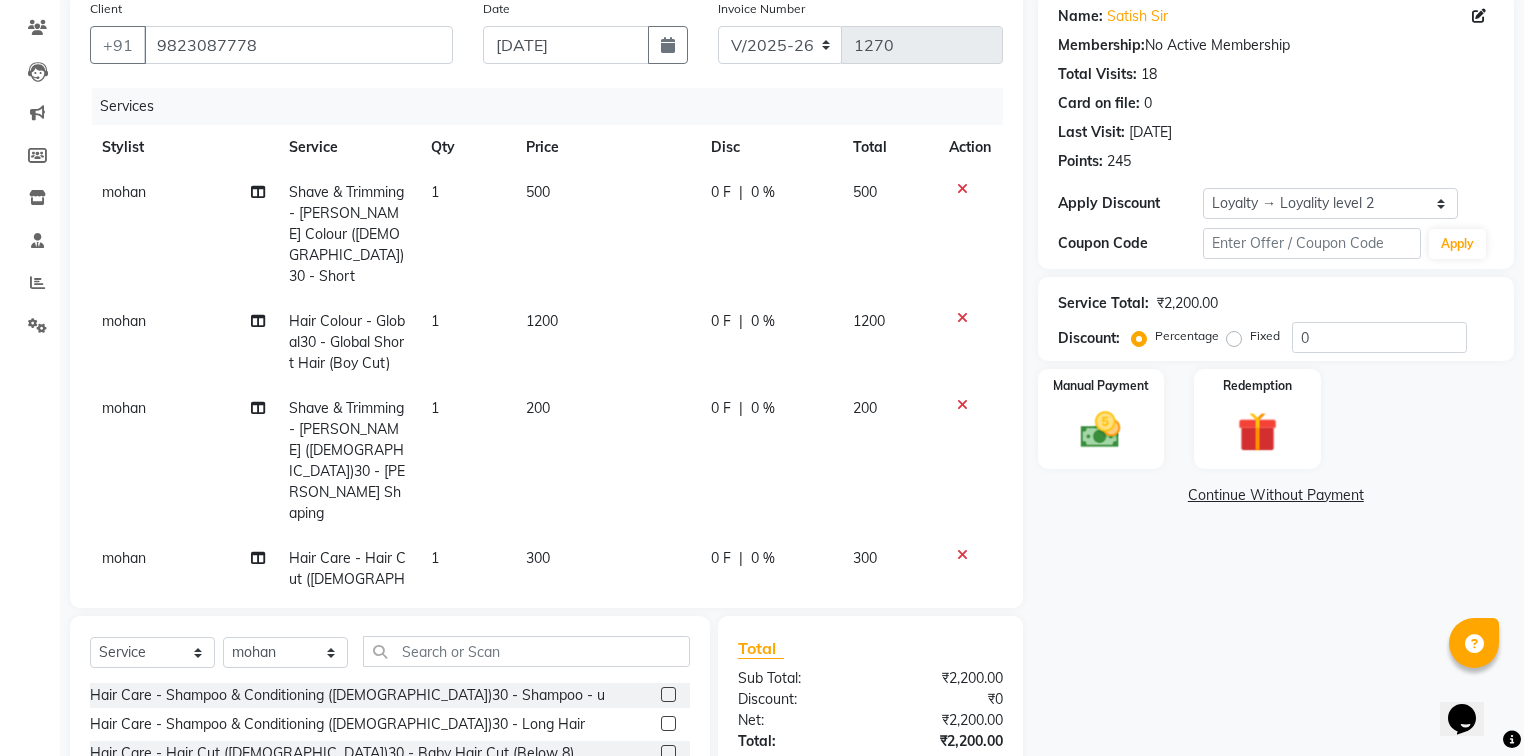 click 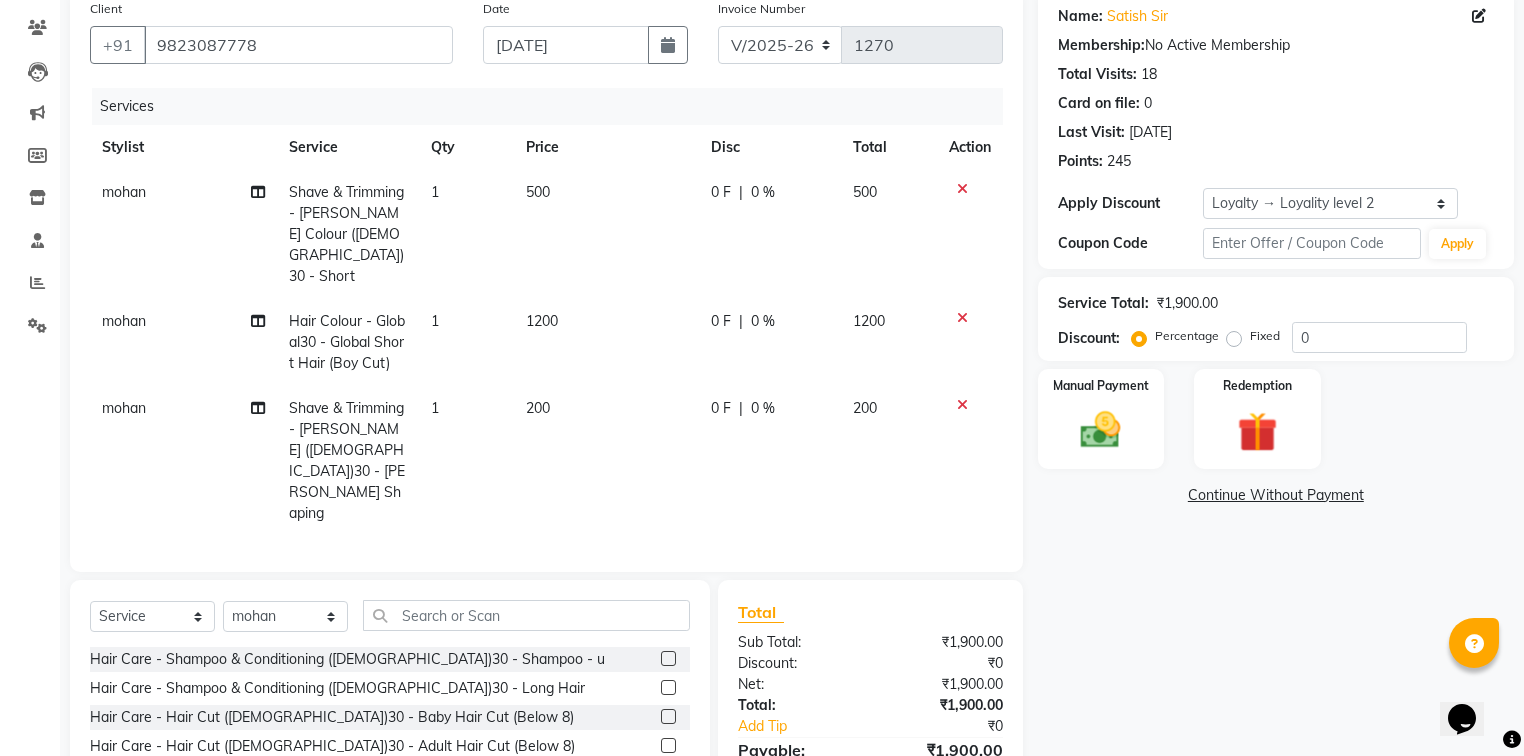 scroll, scrollTop: 216, scrollLeft: 0, axis: vertical 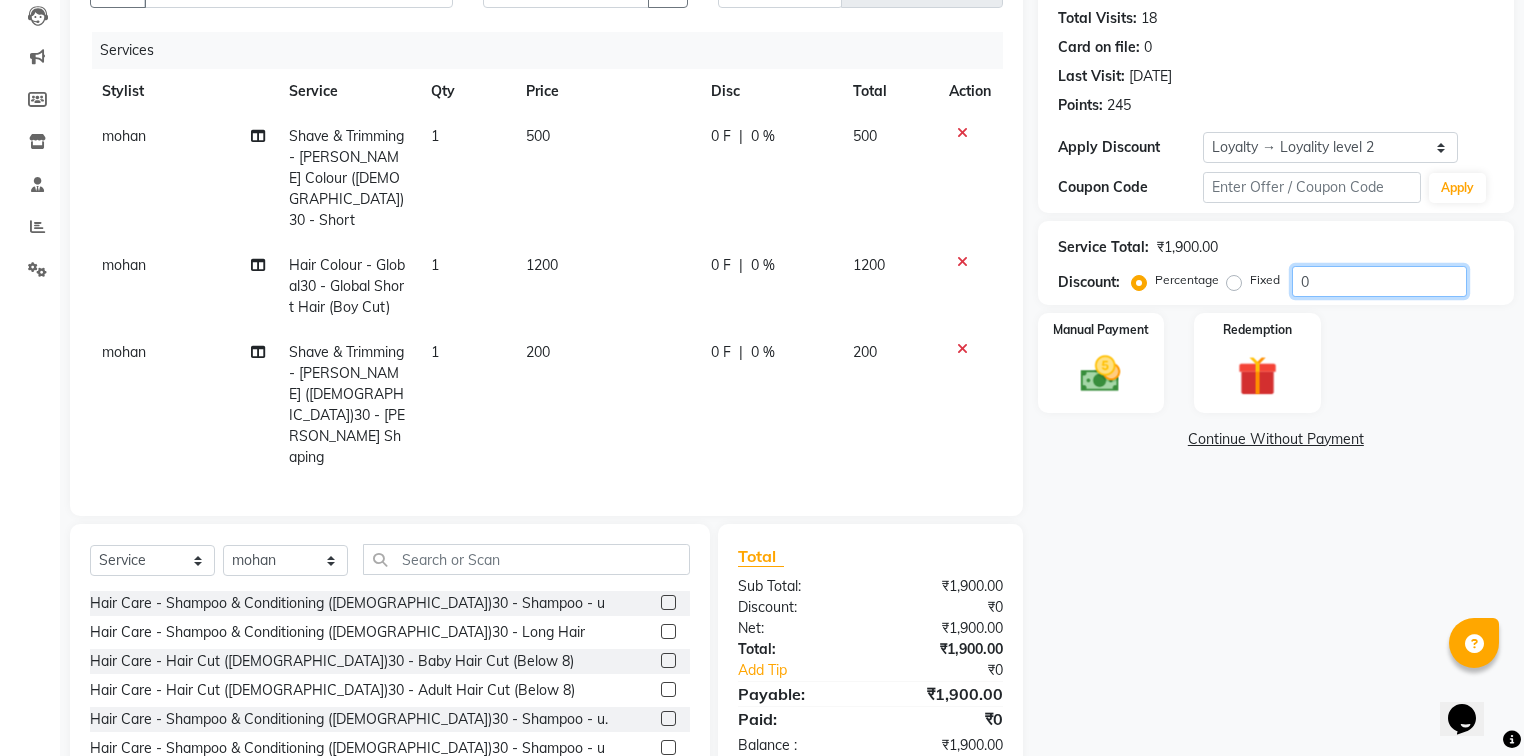 click on "0" 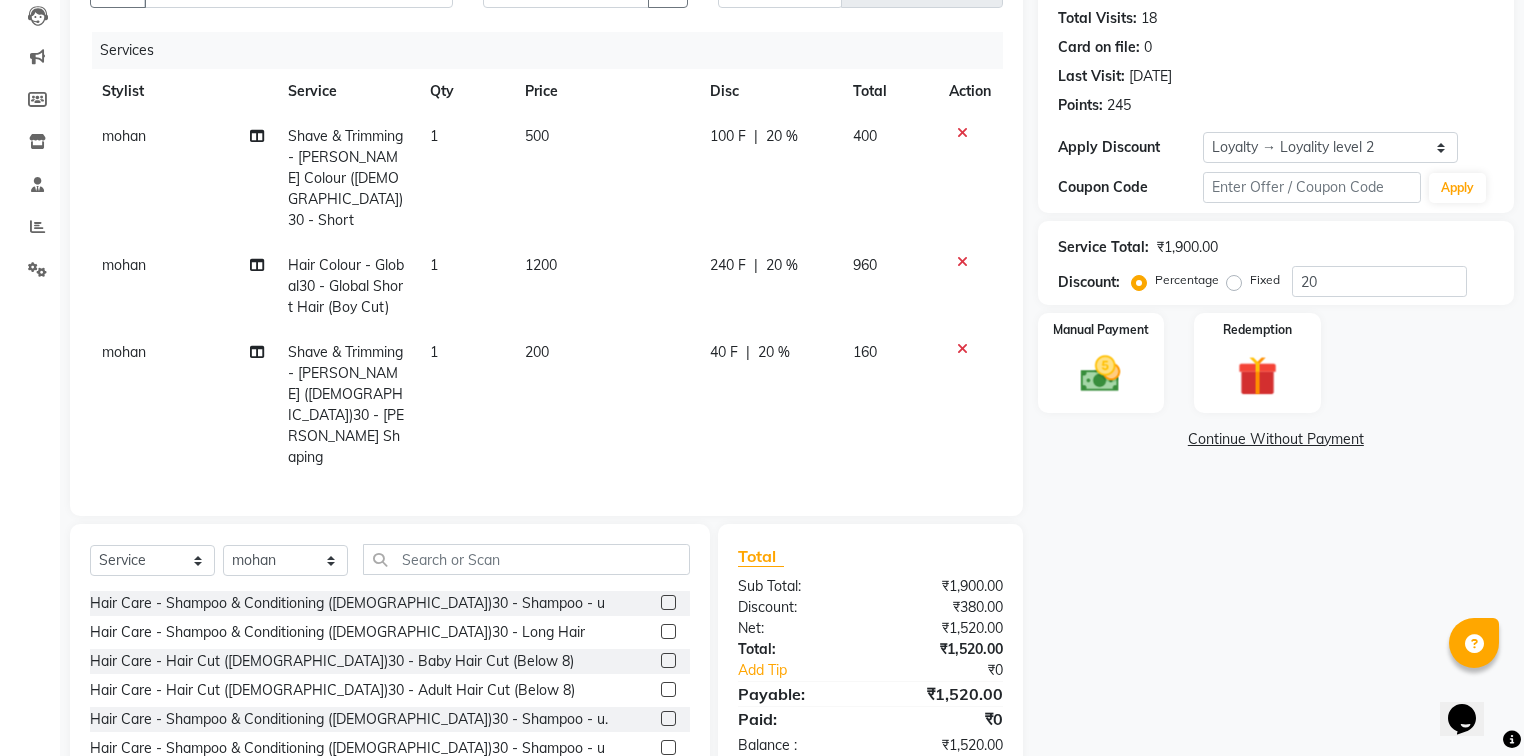 click on "Name: Satish Sir Membership:  No Active Membership  Total Visits:  18 Card on file:  0 Last Visit:   [DATE] Points:   245  Apply Discount Select  Loyalty → Loyality level 2  Coupon Code Apply Service Total:  ₹1,900.00  Discount:  Percentage   Fixed  20 Manual Payment Redemption  Continue Without Payment" 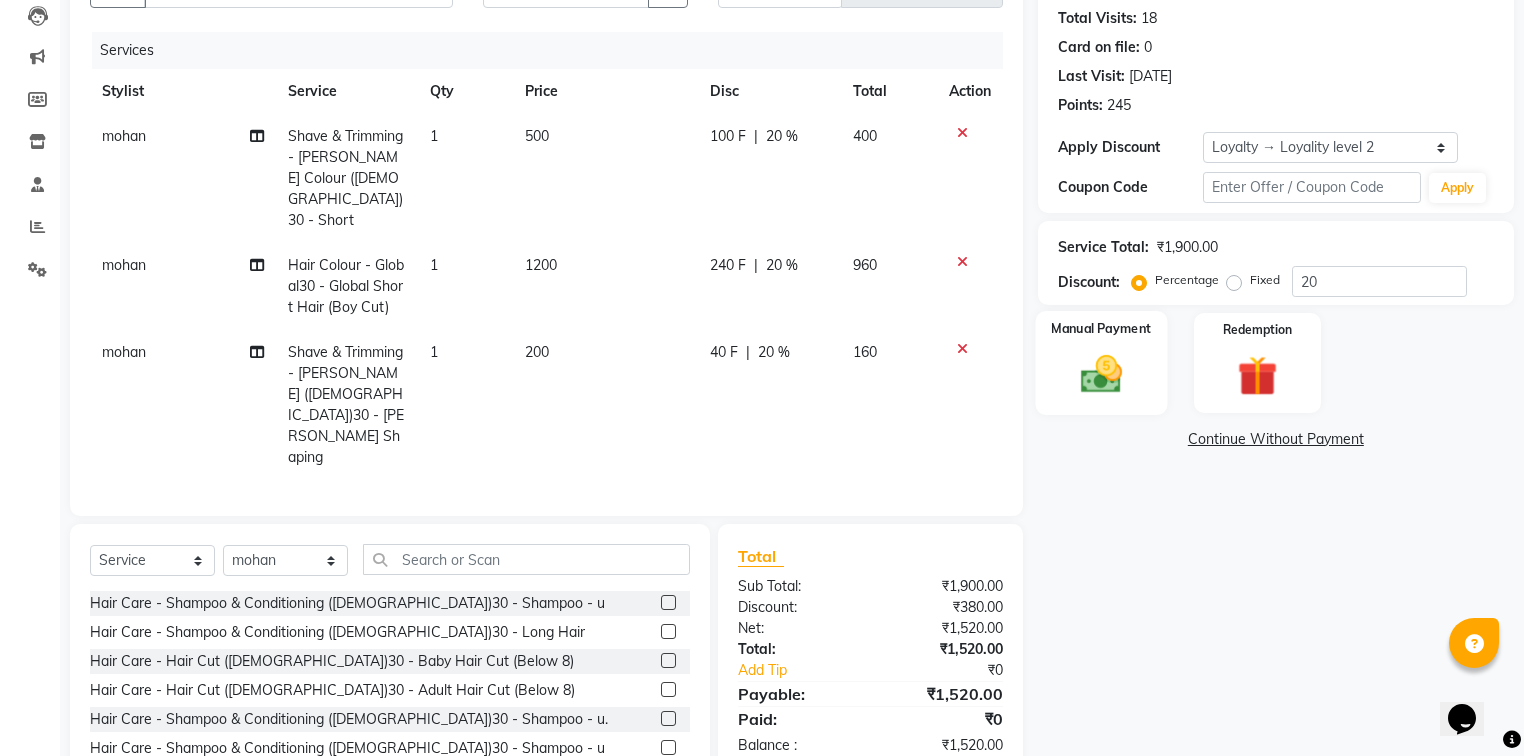 click 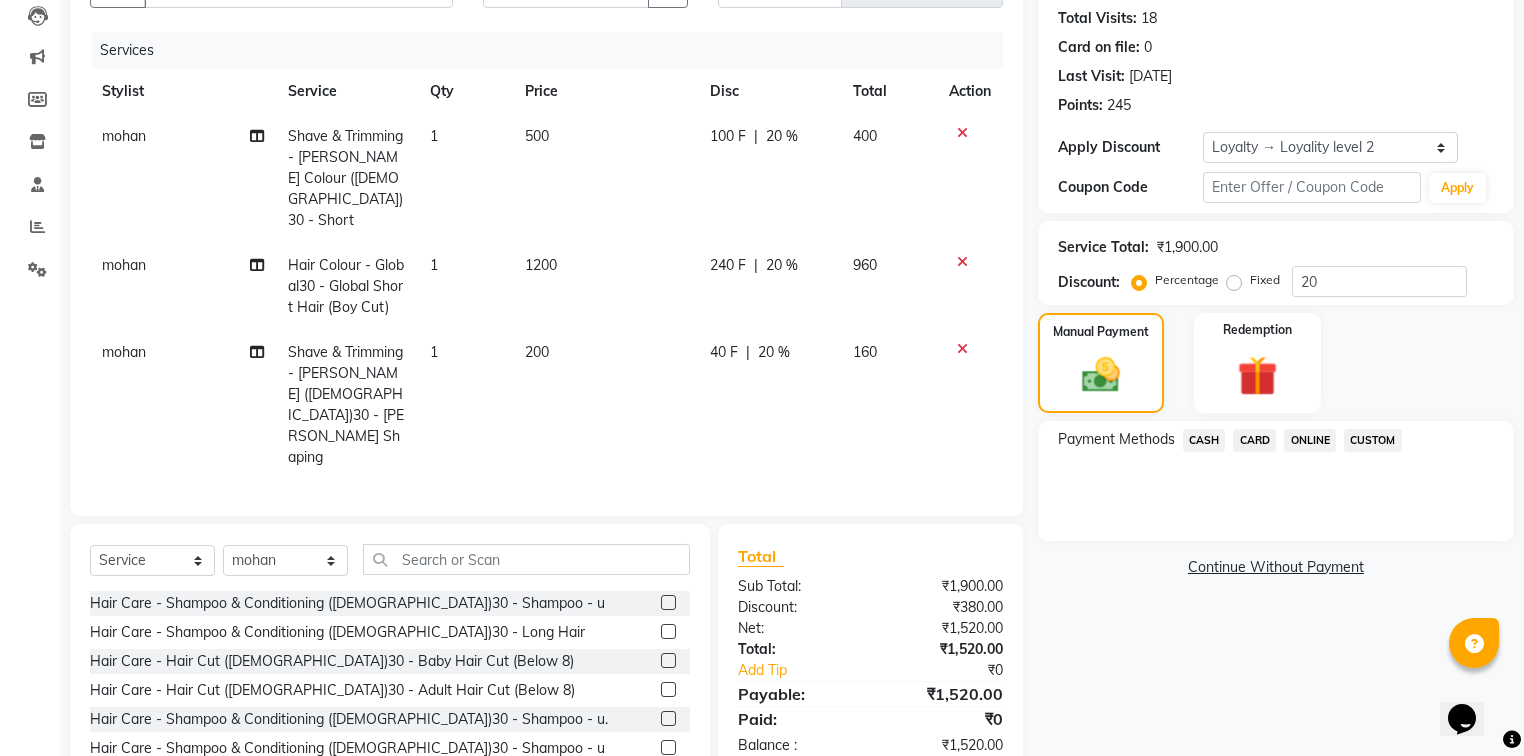 click on "ONLINE" 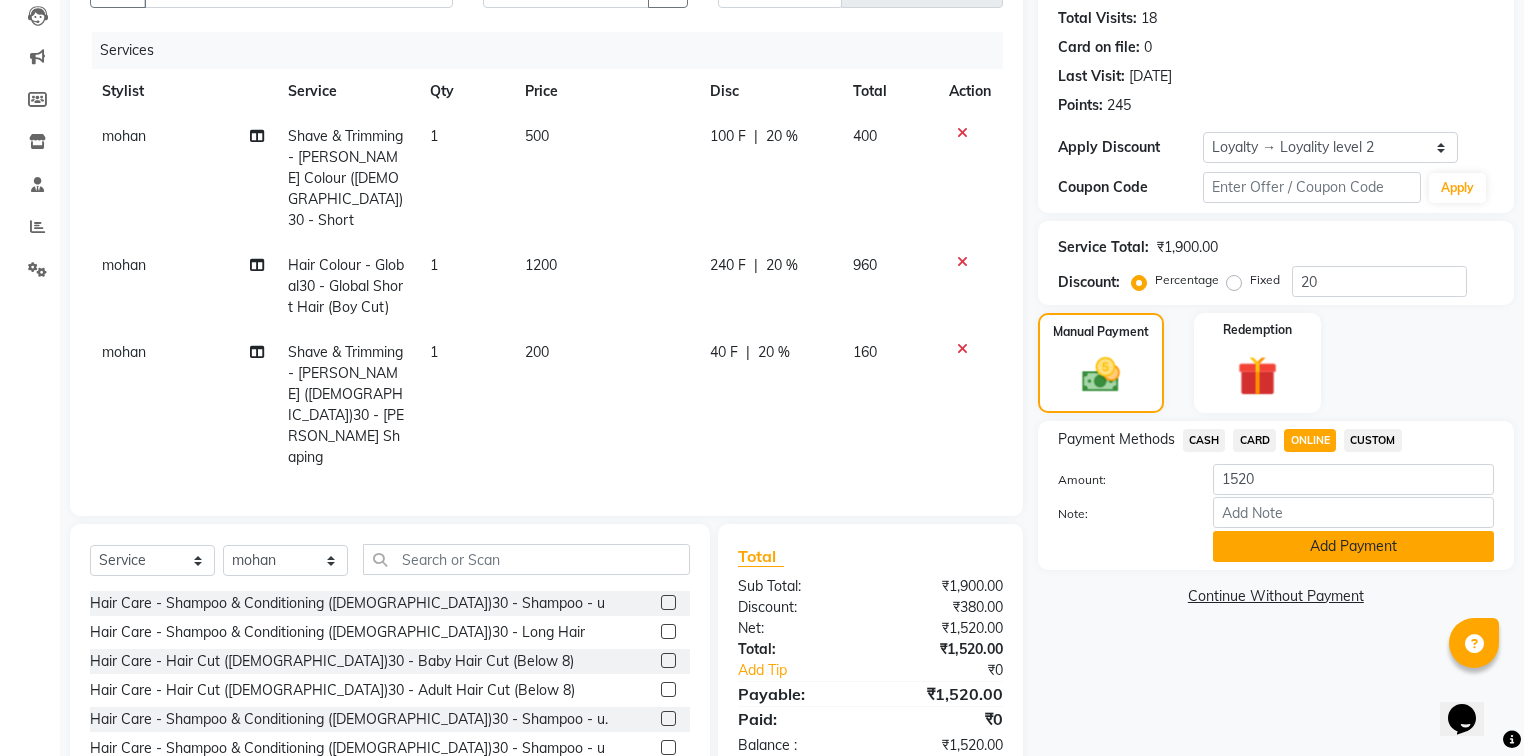 click on "Add Payment" 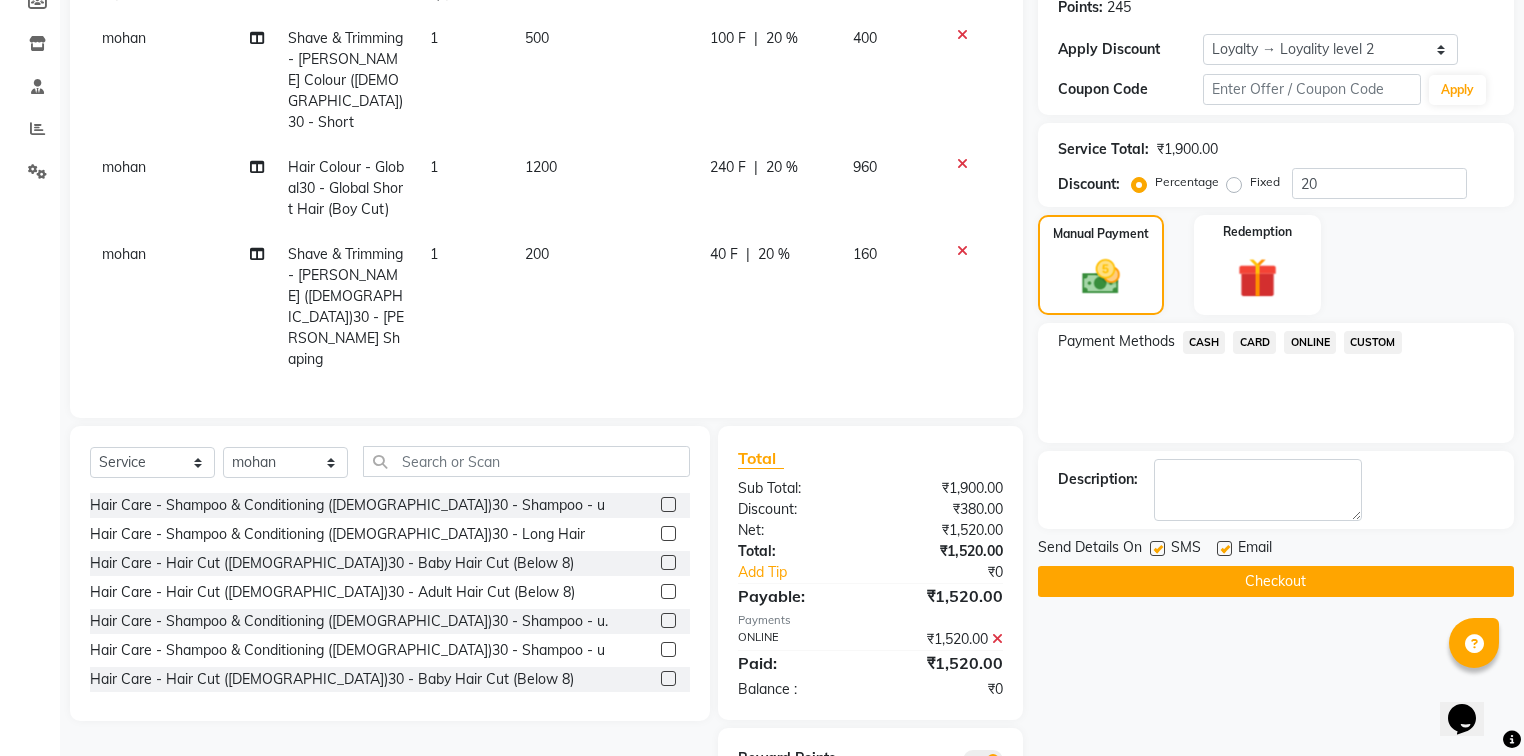 scroll, scrollTop: 315, scrollLeft: 0, axis: vertical 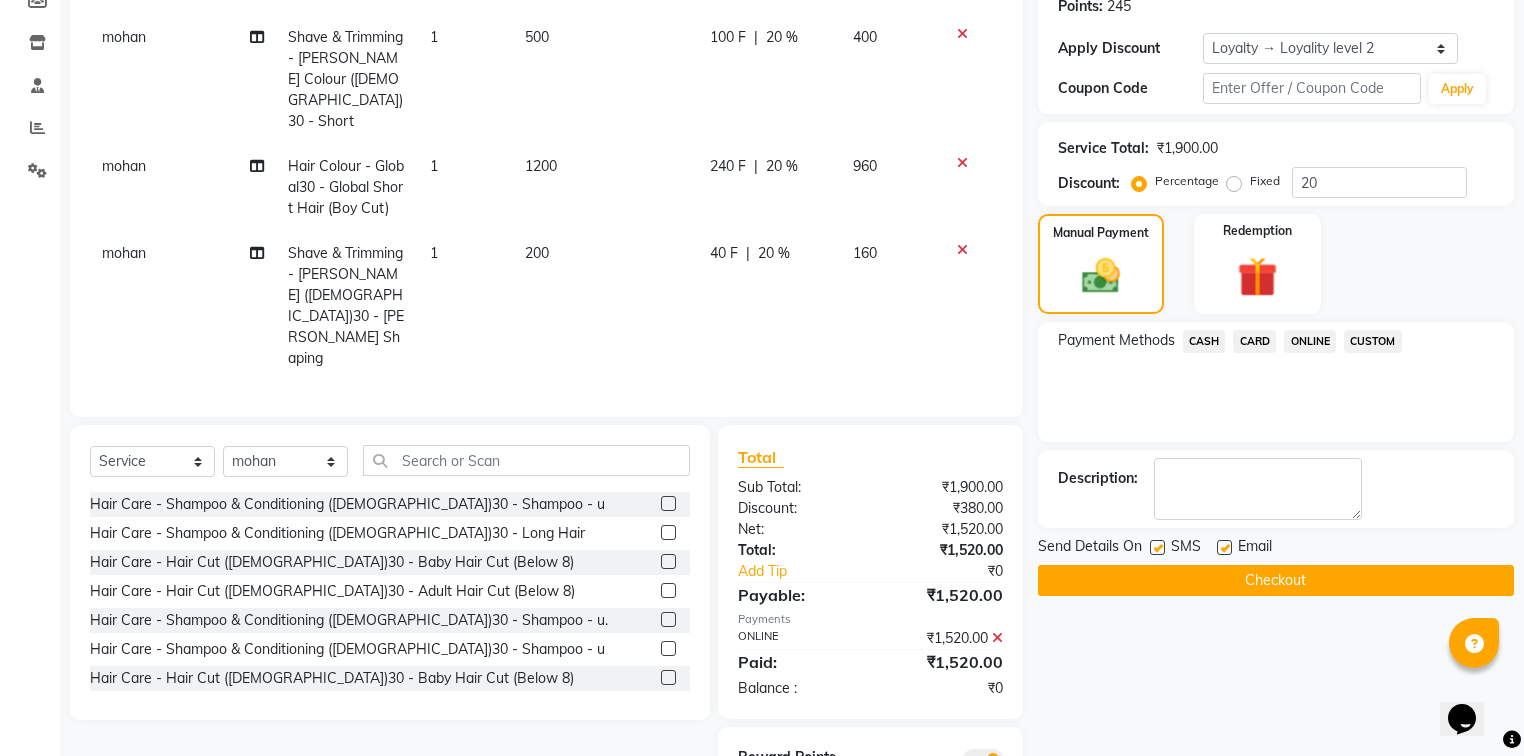 click on "Checkout" 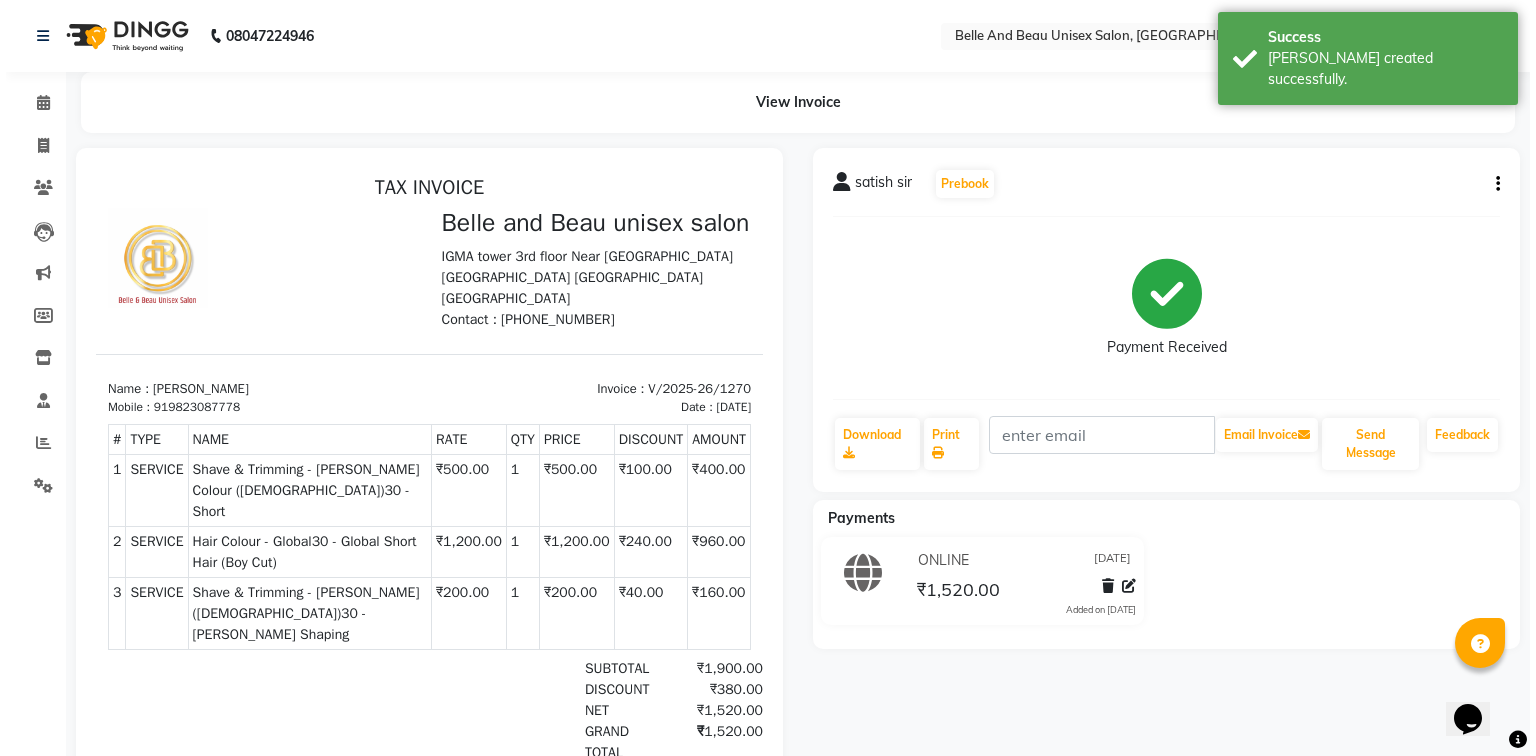 scroll, scrollTop: 0, scrollLeft: 0, axis: both 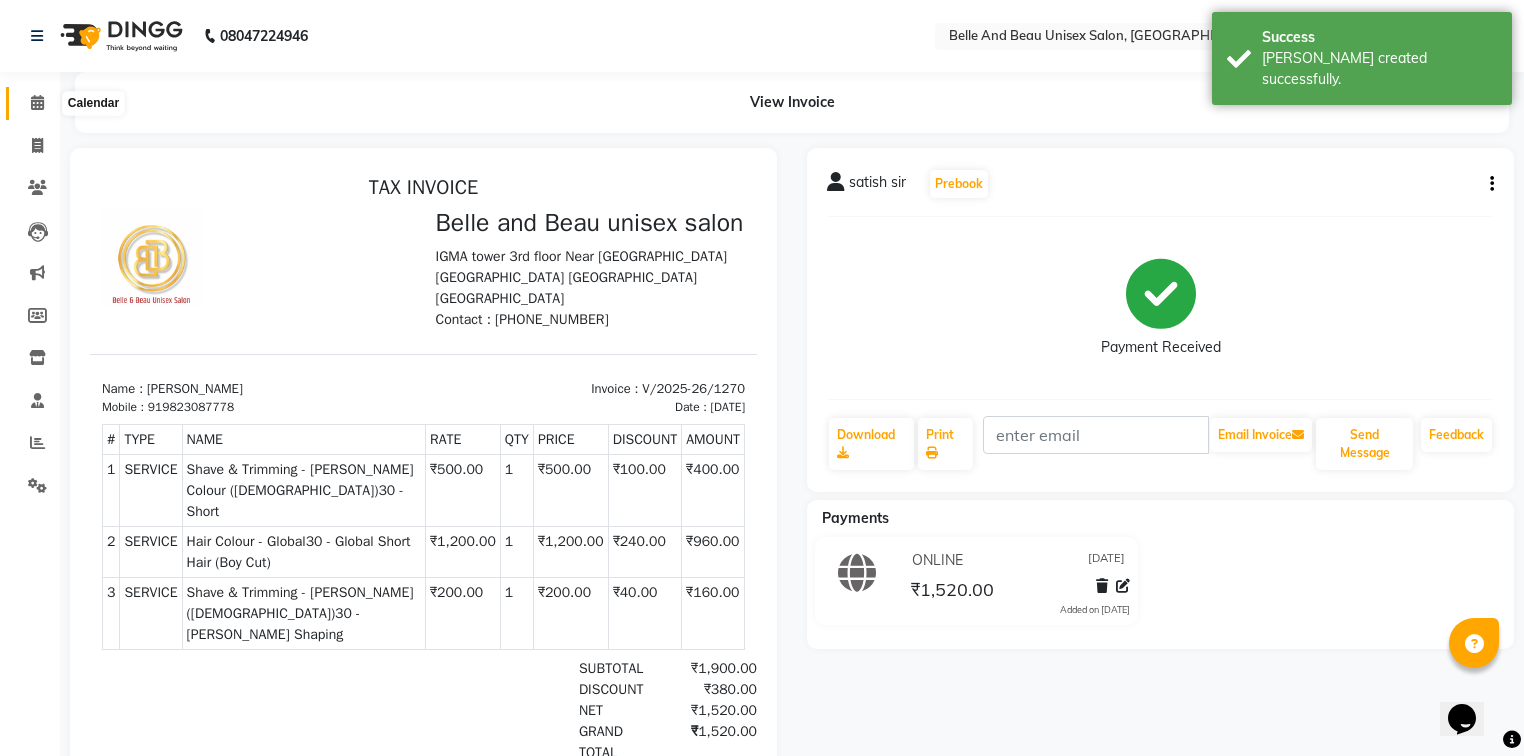 click 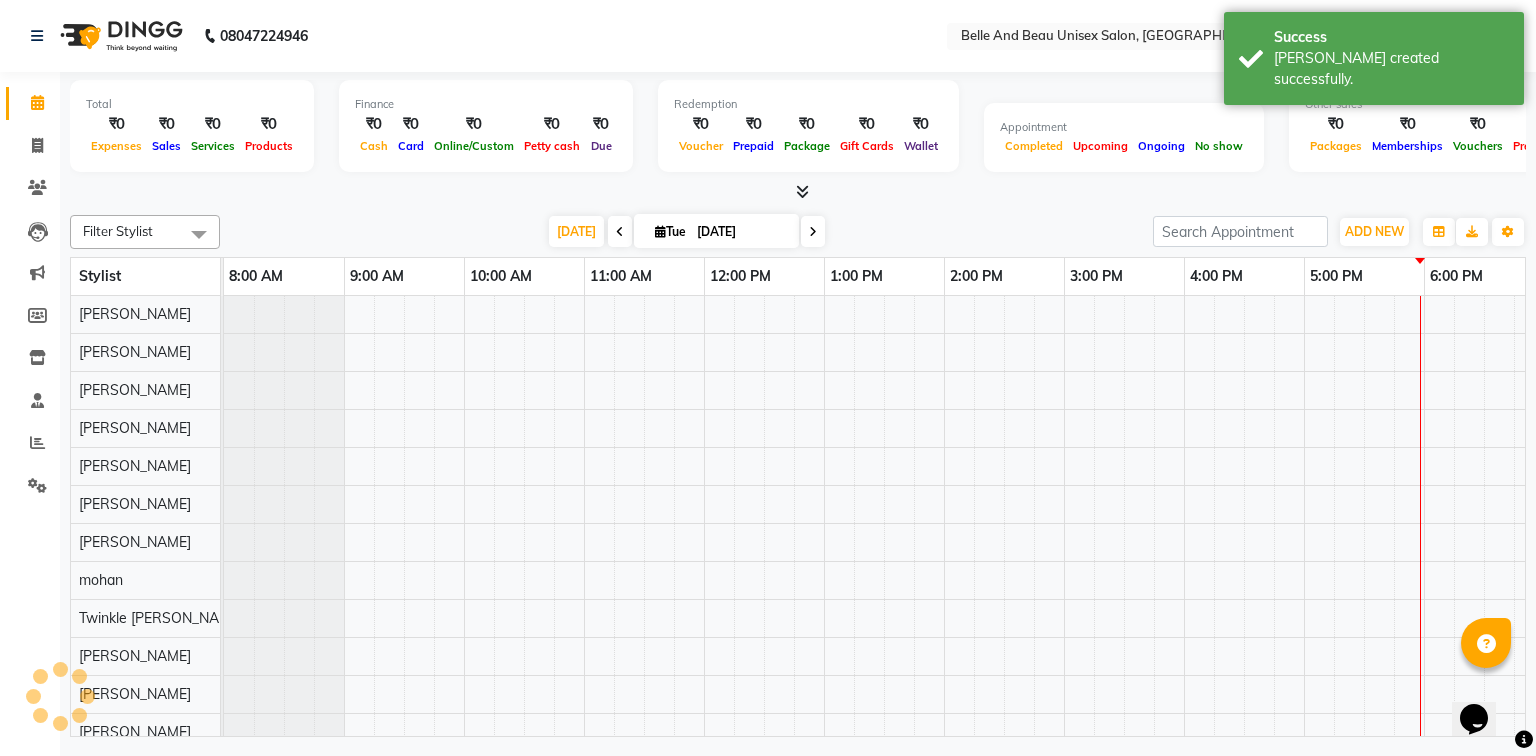 scroll, scrollTop: 0, scrollLeft: 0, axis: both 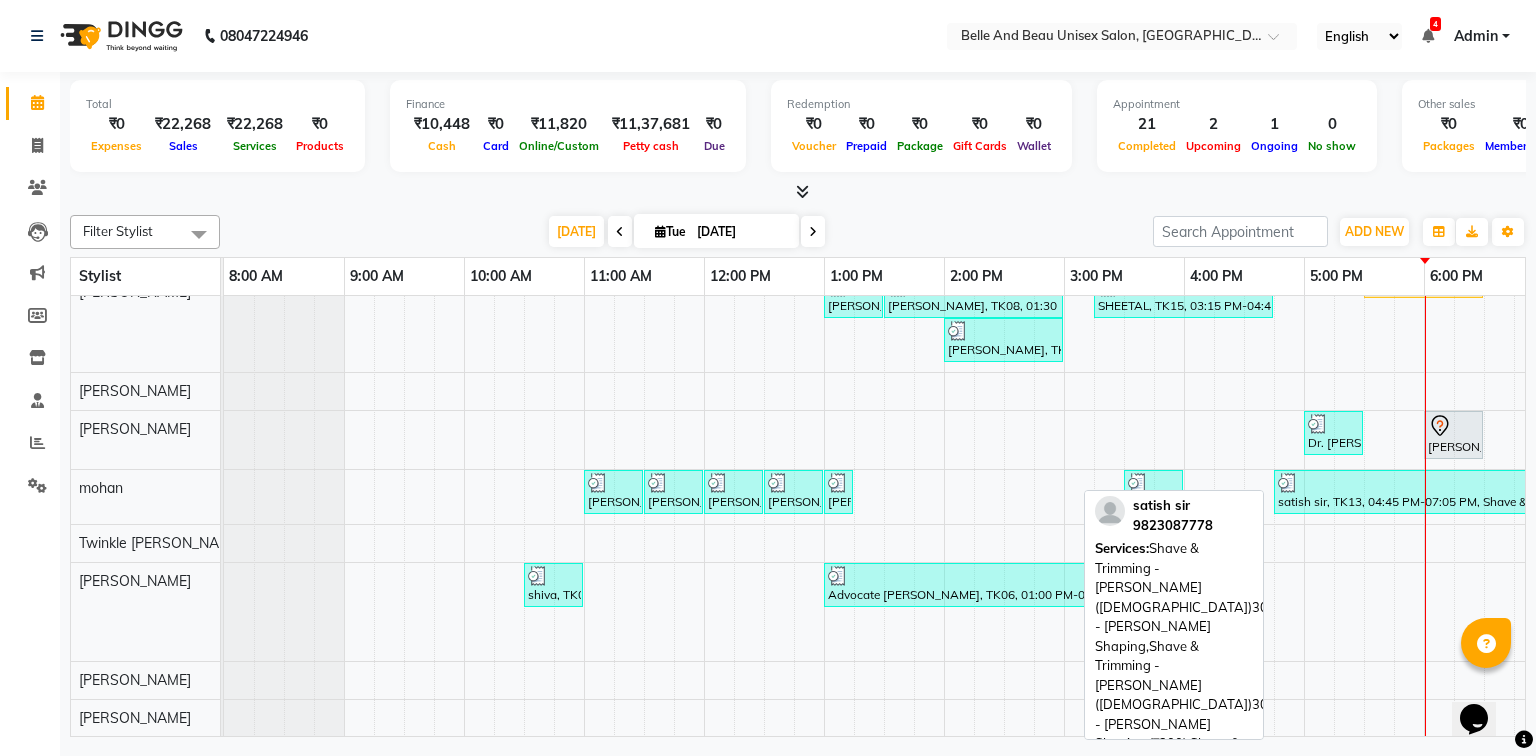 click on "satish sir, TK13, 04:45 PM-07:05 PM, Shave & Trimming - [PERSON_NAME]  ([DEMOGRAPHIC_DATA])30 - [PERSON_NAME] Shaping,Shave & Trimming - [PERSON_NAME]  ([DEMOGRAPHIC_DATA])30 - [PERSON_NAME] Shaping (₹200),Shave & Trimming - [PERSON_NAME] Colour  ([DEMOGRAPHIC_DATA])30 - Short (₹500),Hair Colour - Global30 - Global Short Hair (Boy Cut) (₹1200)" at bounding box center (1413, 492) 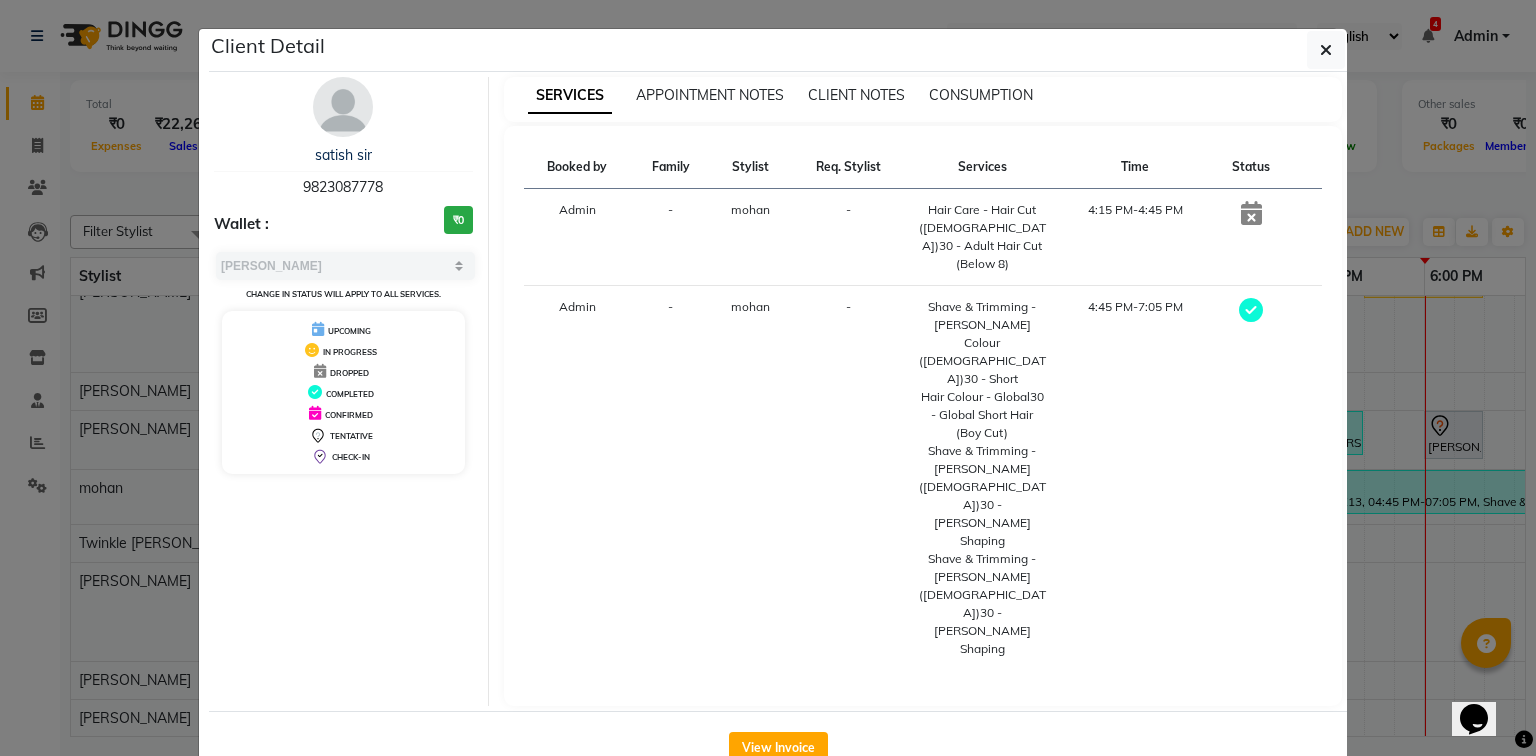 drag, startPoint x: 354, startPoint y: 172, endPoint x: 270, endPoint y: 180, distance: 84.38009 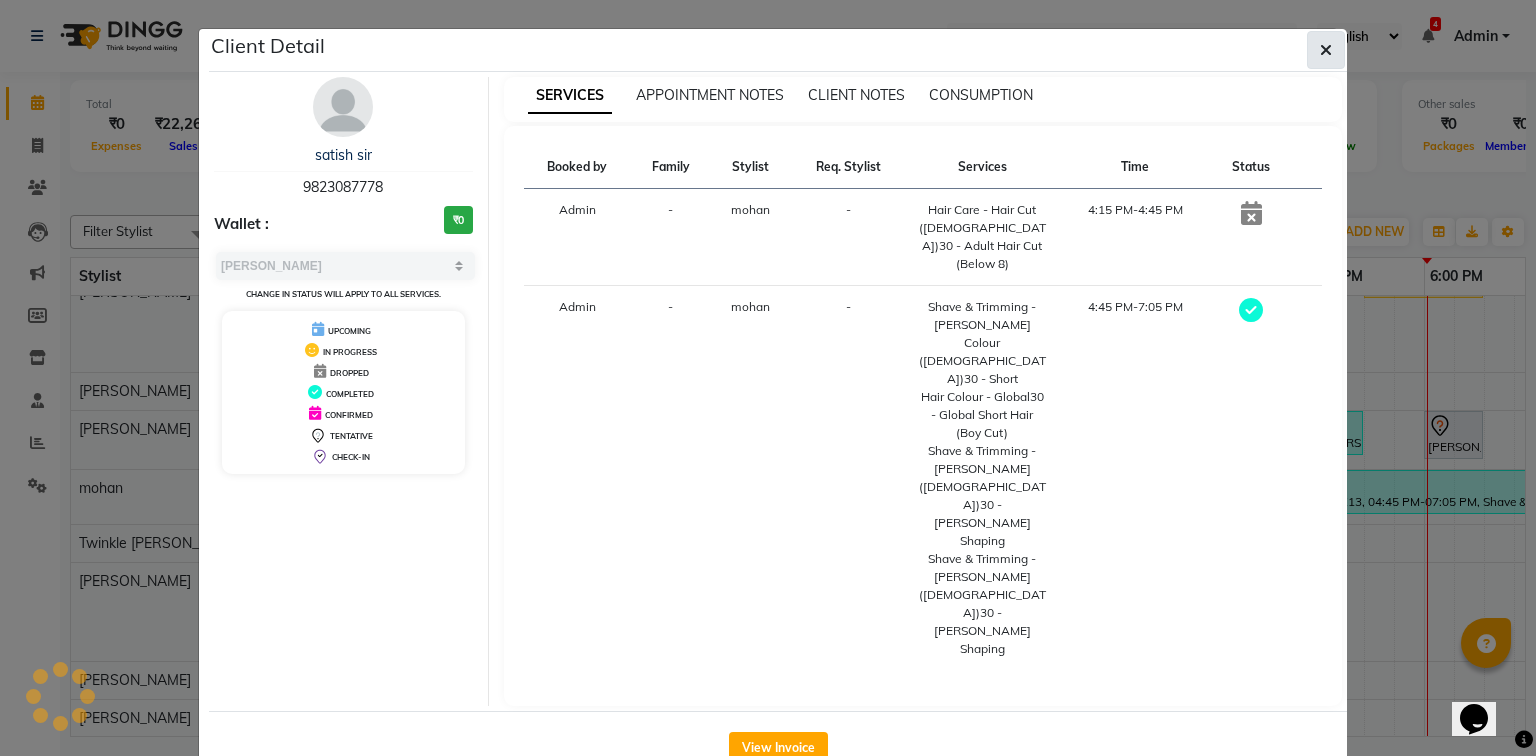 click 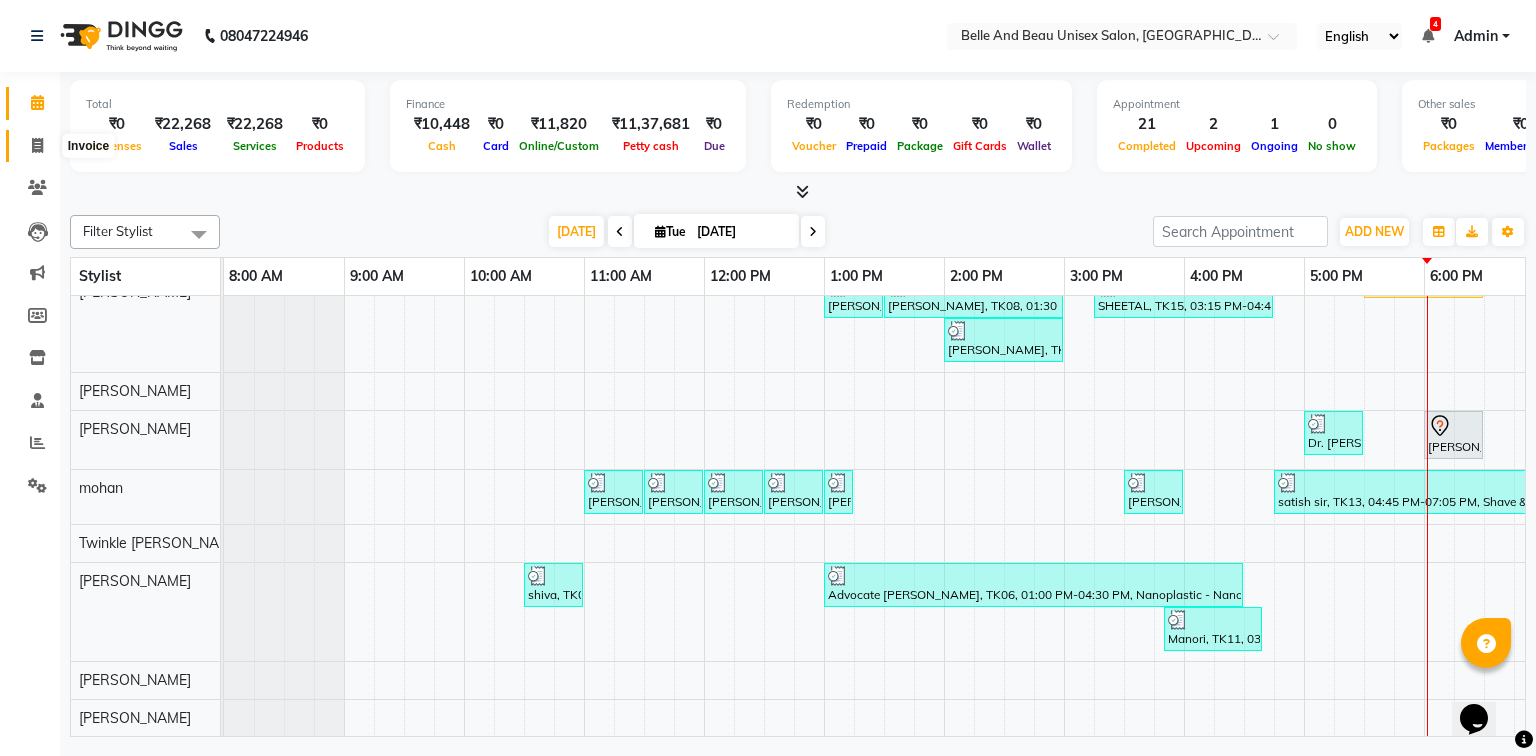 click 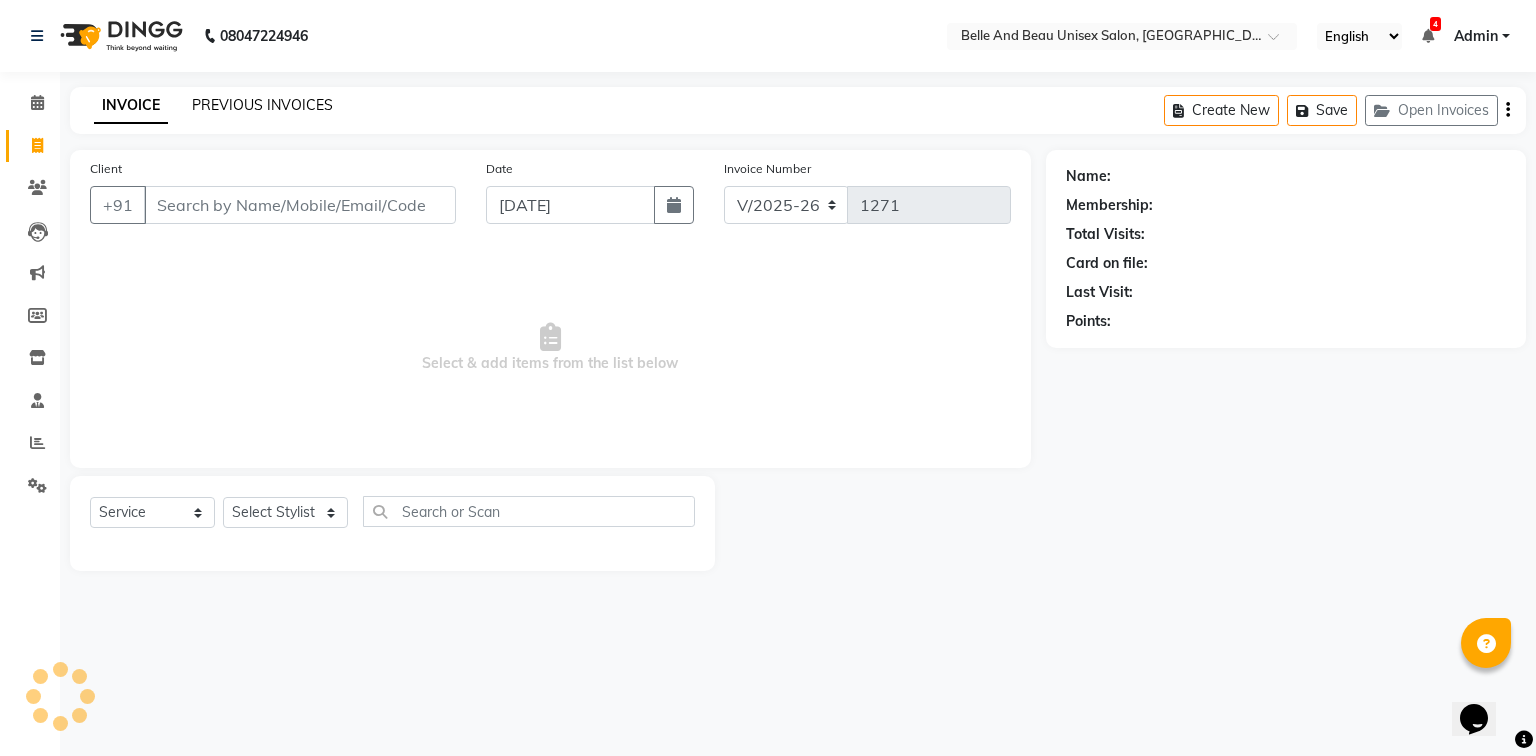click on "PREVIOUS INVOICES" 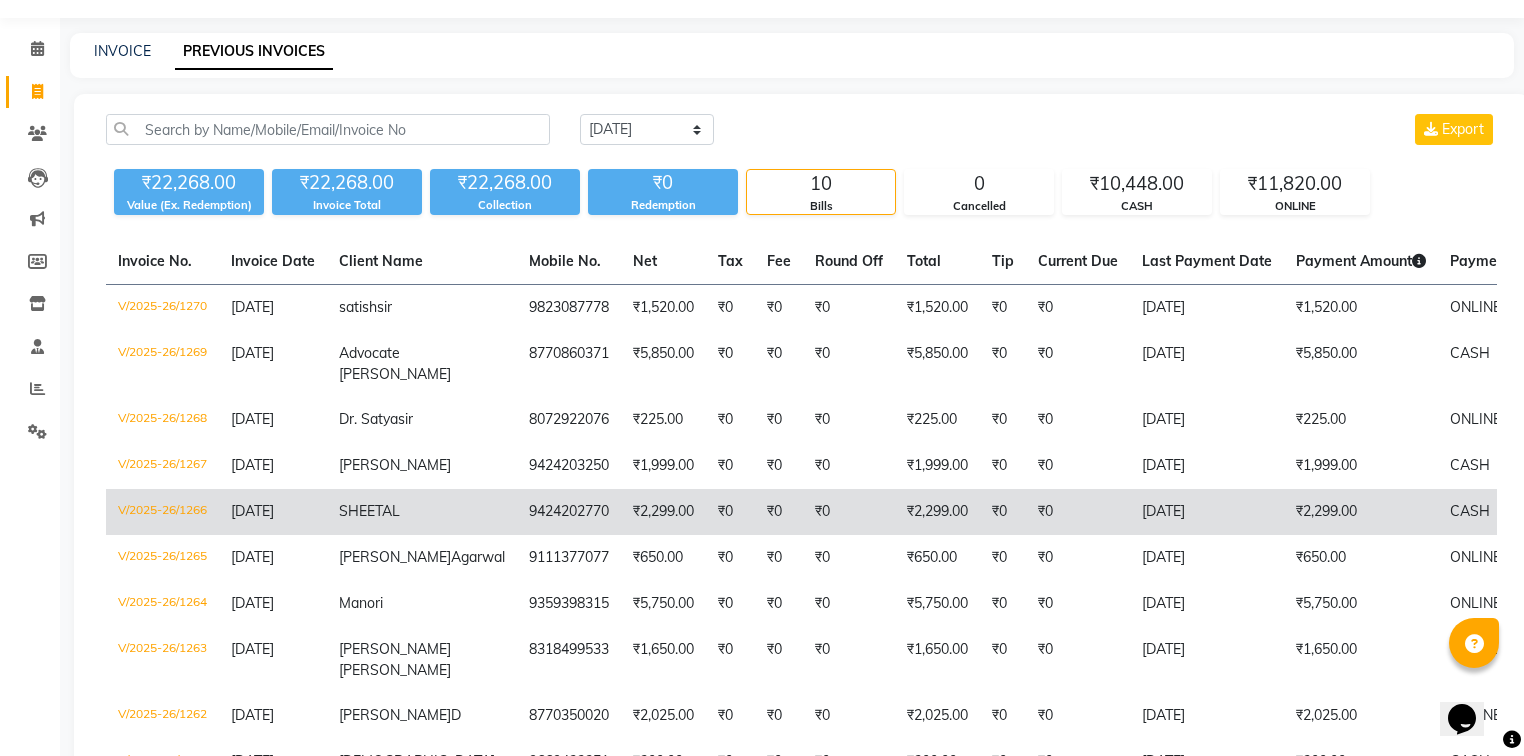 scroll, scrollTop: 4, scrollLeft: 0, axis: vertical 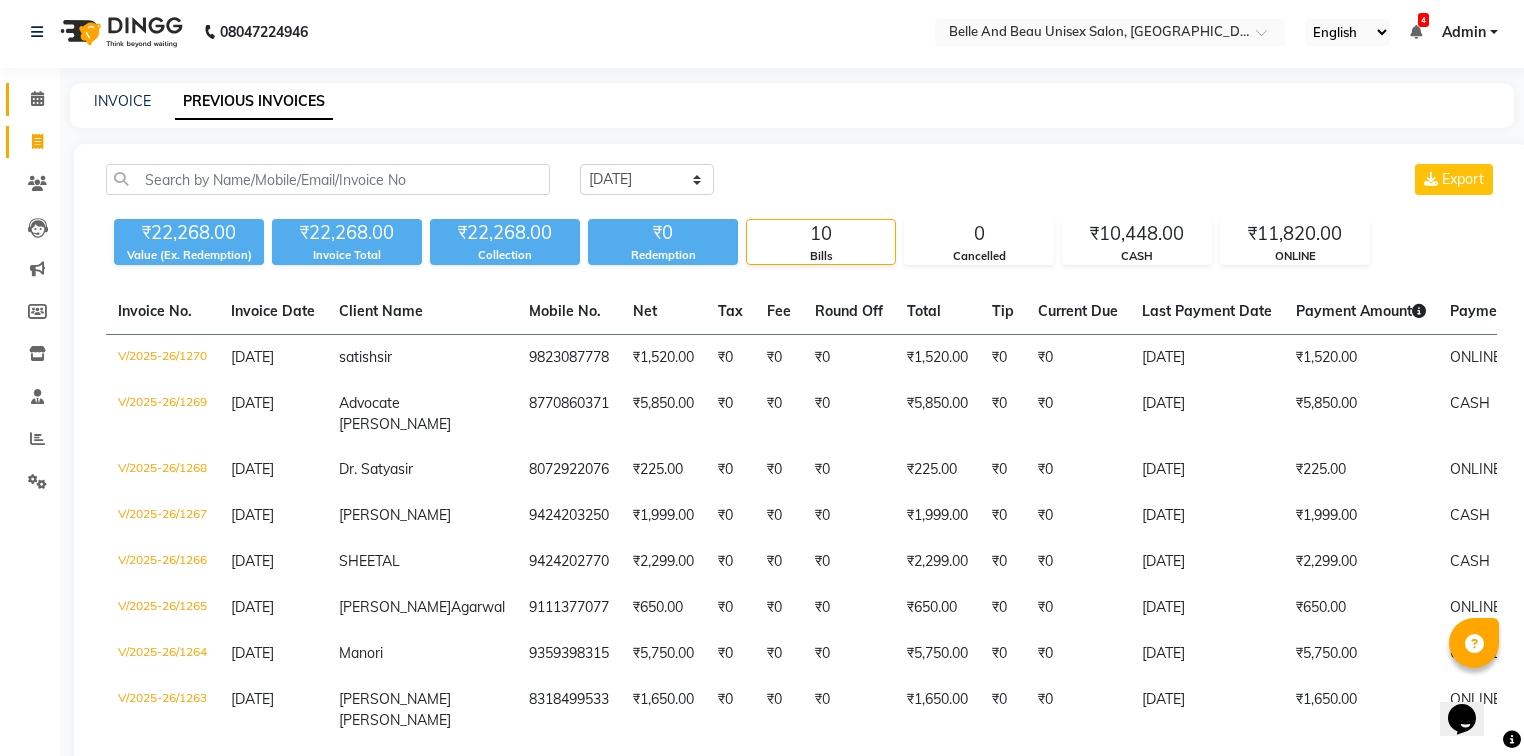 click 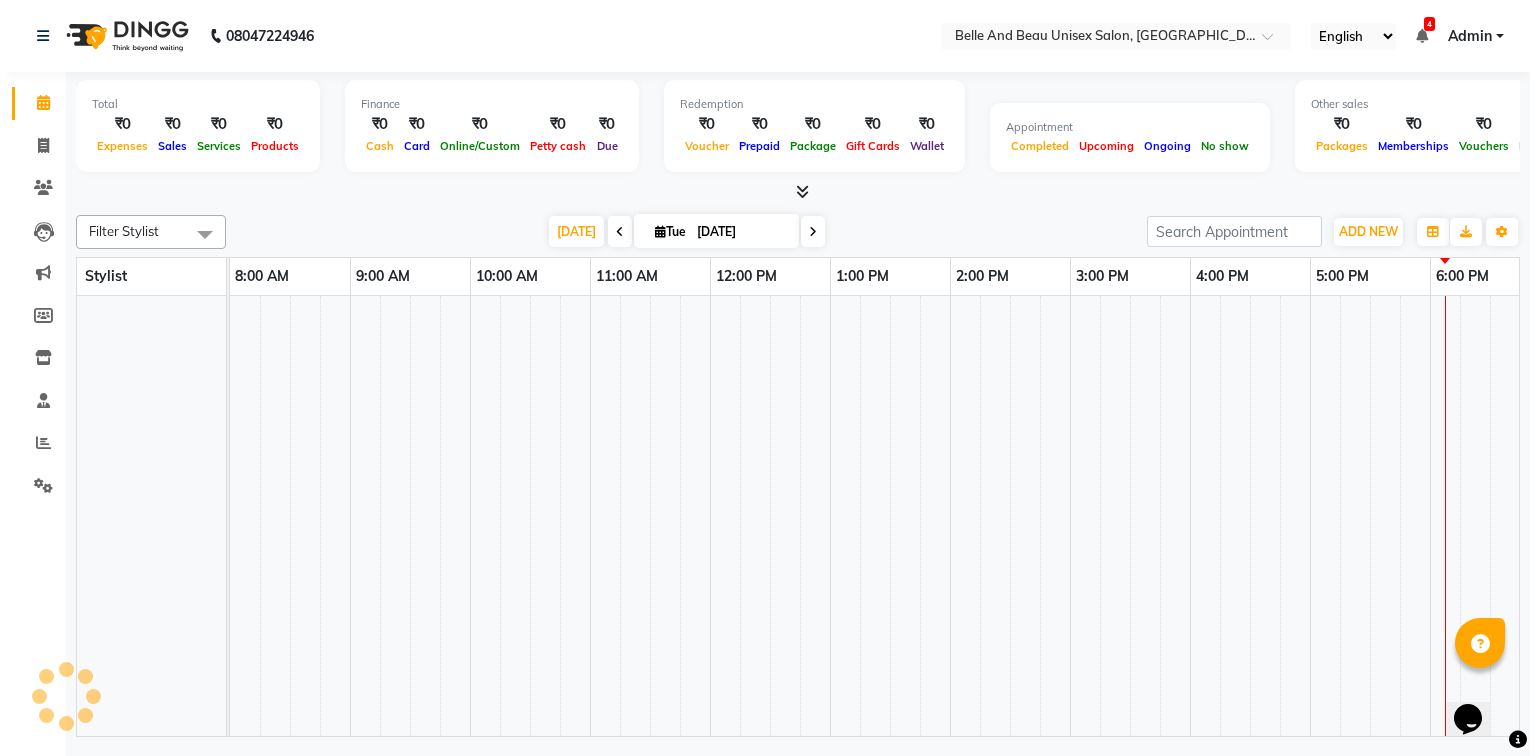 scroll, scrollTop: 0, scrollLeft: 0, axis: both 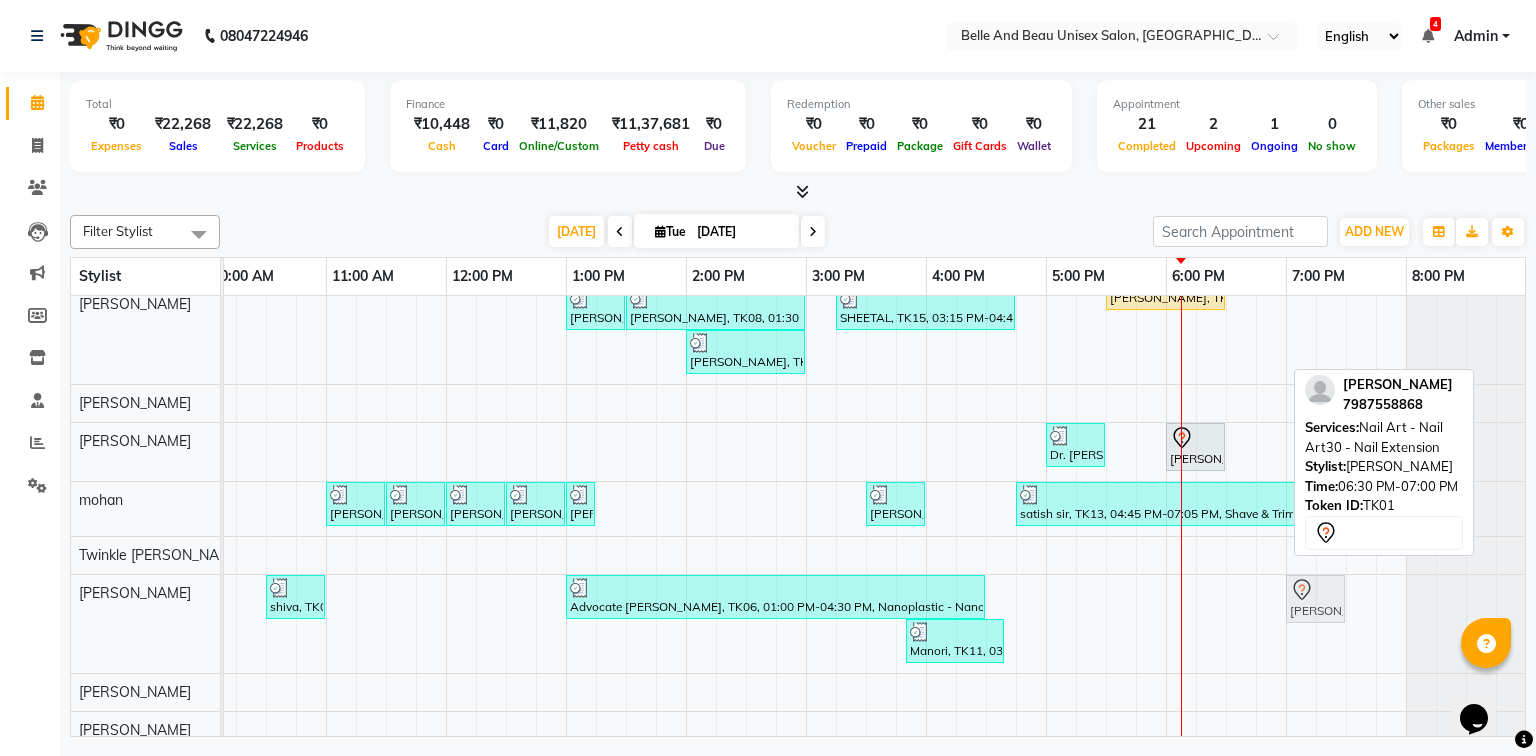 drag, startPoint x: 1259, startPoint y: 367, endPoint x: 1332, endPoint y: 635, distance: 277.76428 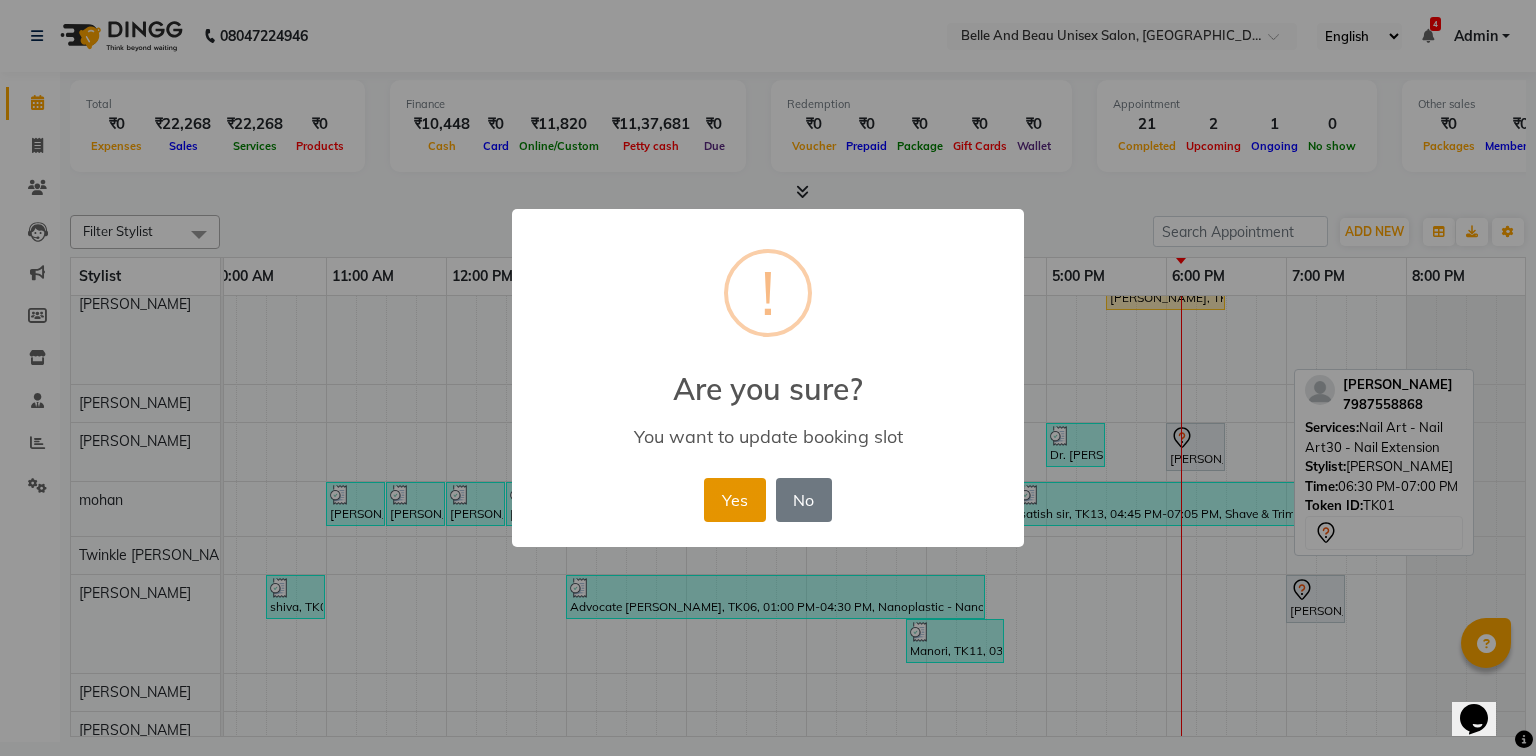 click on "Yes" at bounding box center (734, 500) 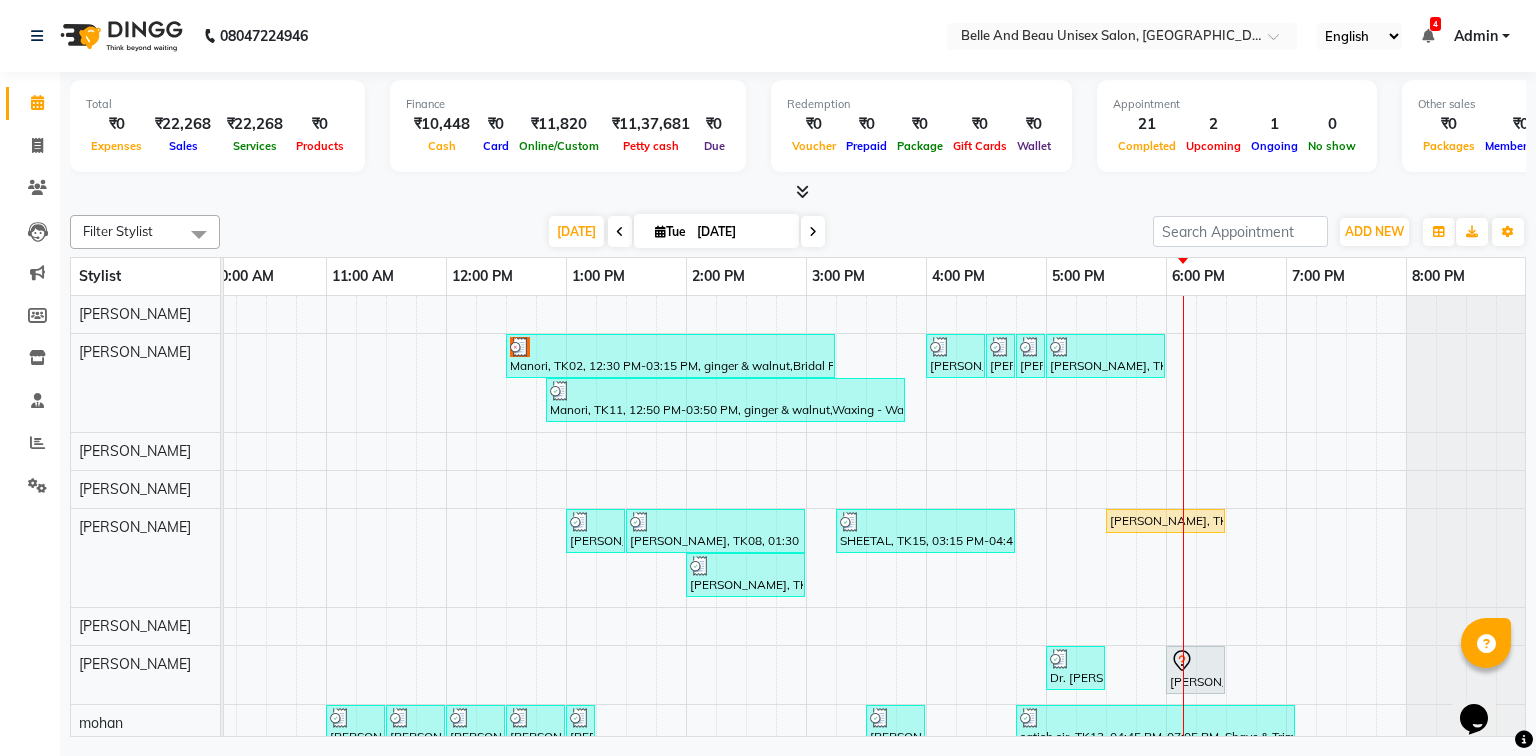 scroll, scrollTop: 160, scrollLeft: 258, axis: both 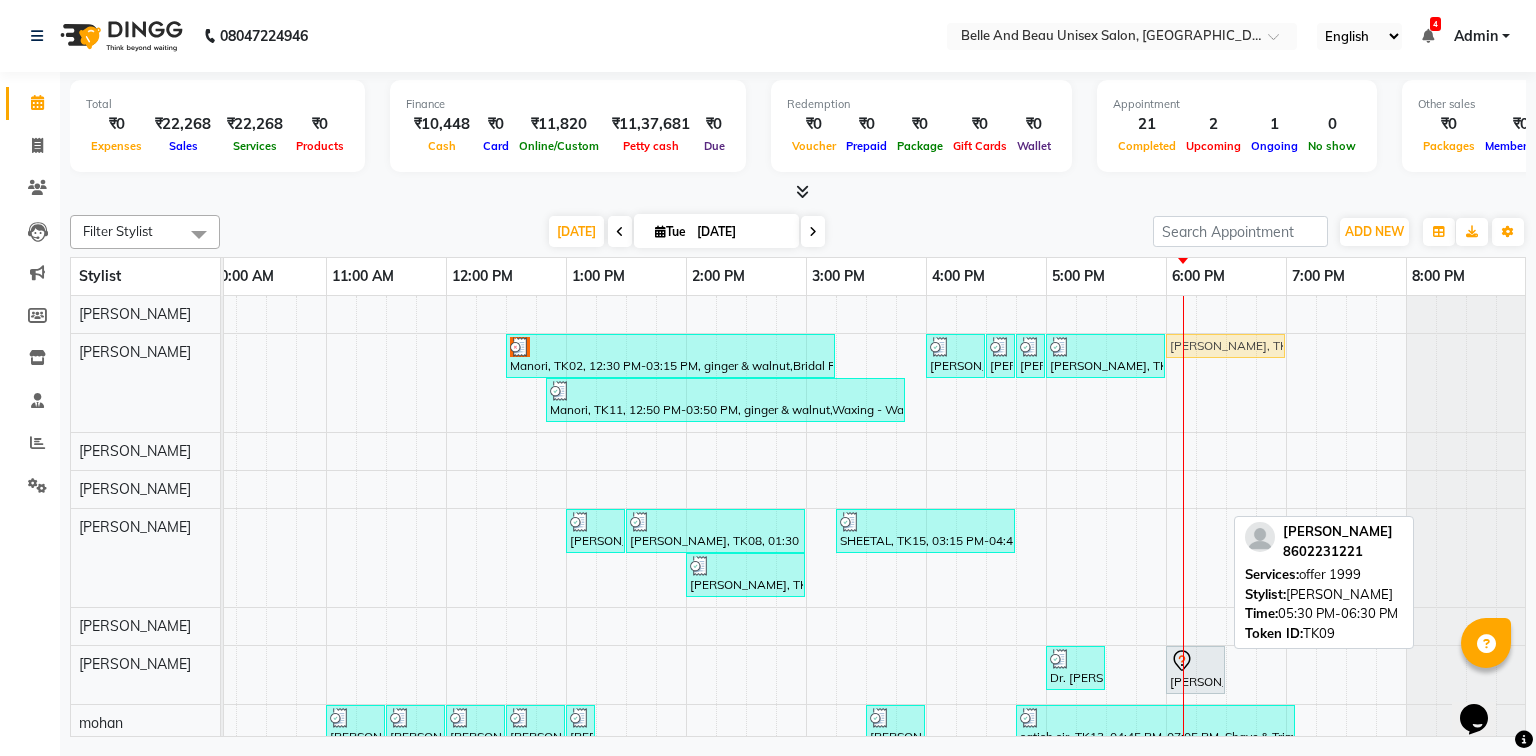 drag, startPoint x: 1156, startPoint y: 516, endPoint x: 1226, endPoint y: 364, distance: 167.34396 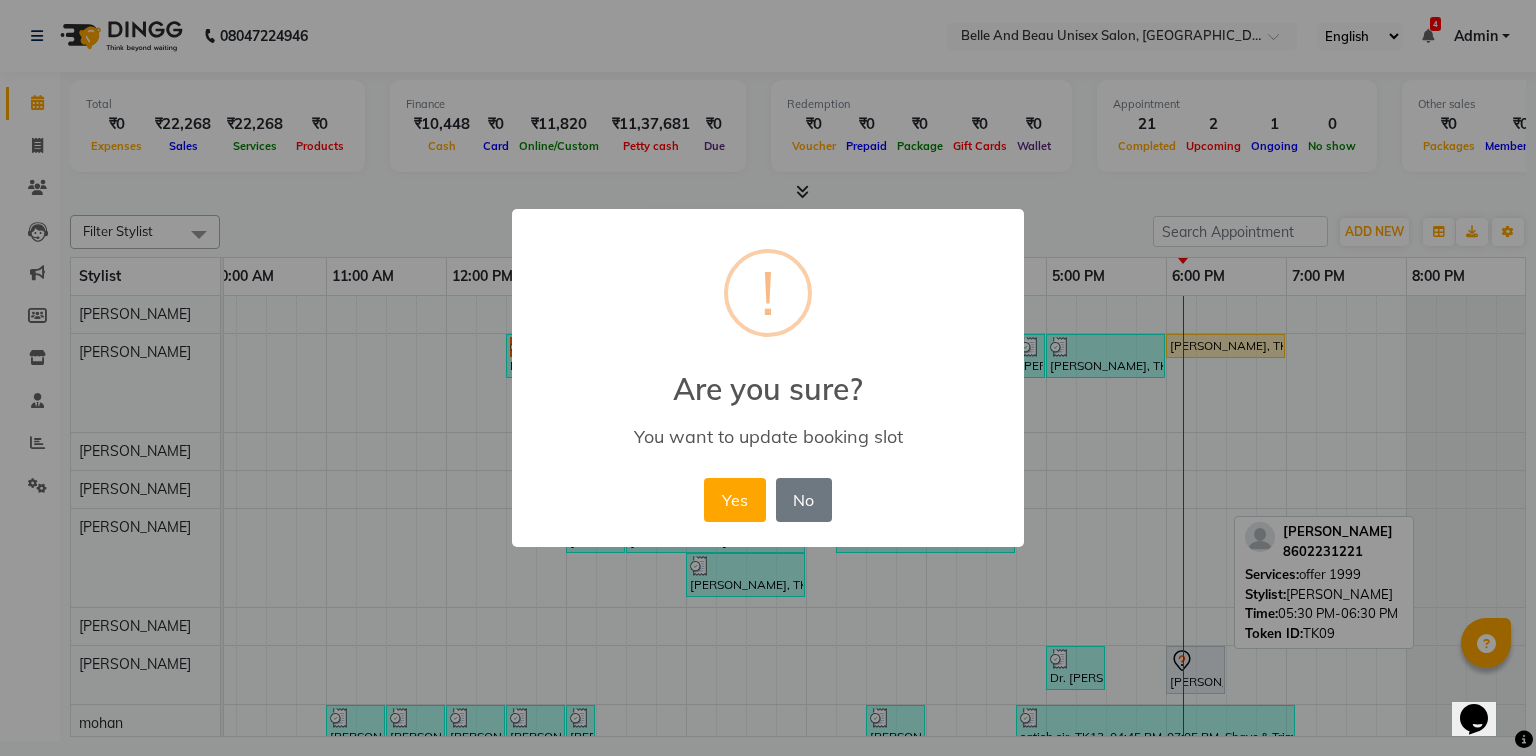 click on "Yes" at bounding box center [734, 500] 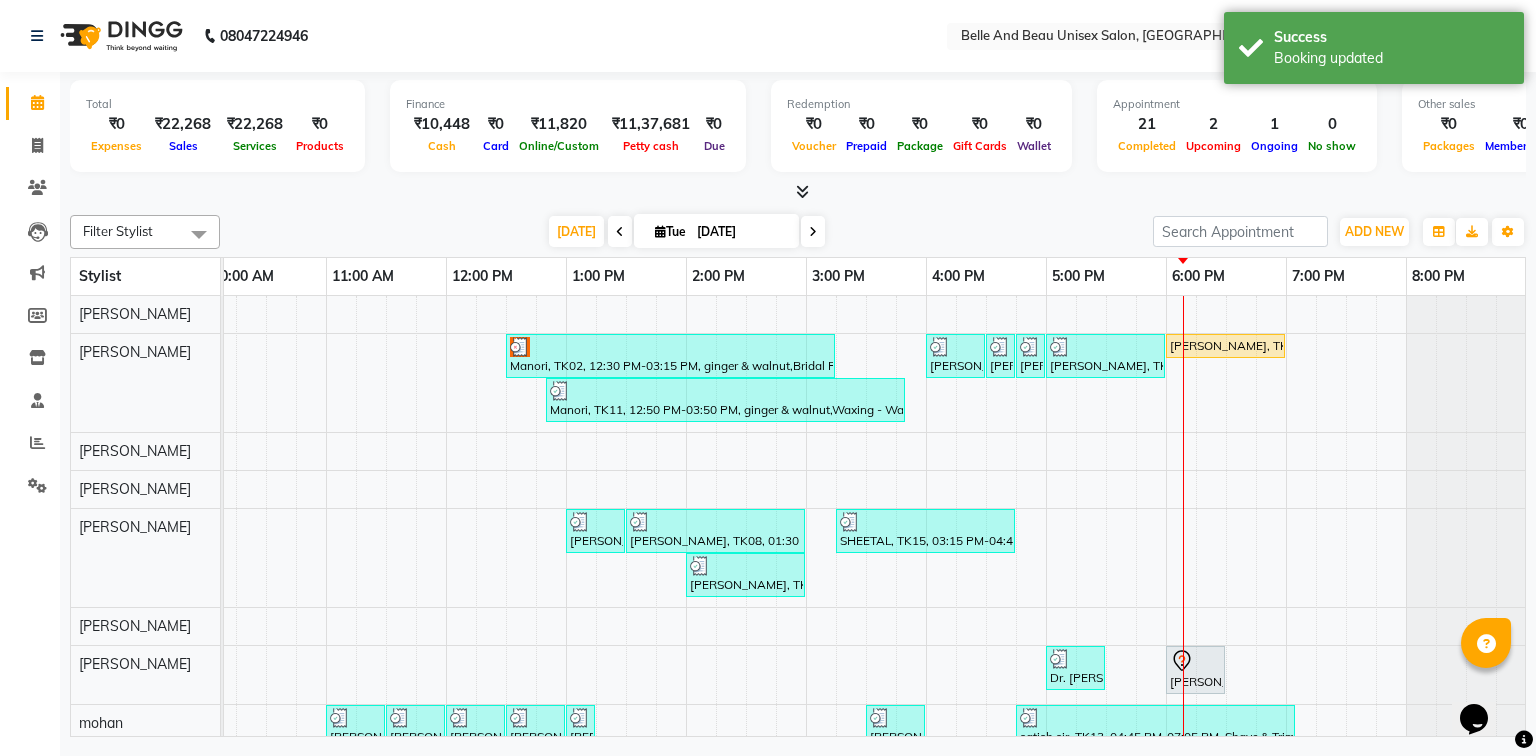 click on "Manori, TK02, 12:30 PM-03:15 PM, ginger & walnut,Bridal Package - Waxing (Honey)30 - Full Legs (₹500),Bridal Package - Waxing (Honey)30 - Full Hand (₹300),Waxing - Waxing30 - Underarm/SideLocks ([DEMOGRAPHIC_DATA]) (₹100),Bleach / Detan - Bleach / Detan30 - Face/ Neck Line (₹500)     [PERSON_NAME], TK12, 04:00 PM-04:30 PM, Hair Care - Hair Cut ([DEMOGRAPHIC_DATA])30 - Adult Hair Cut (Below 8)     [PERSON_NAME], TK12, 04:30 PM-04:40 PM, Threading - Eyebrow ([DEMOGRAPHIC_DATA])30 - Eyebrow     [PERSON_NAME], TK12, 04:45 PM-04:55 PM, Threading - [GEOGRAPHIC_DATA] ([DEMOGRAPHIC_DATA])30 - Upper Lip     [PERSON_NAME], TK03, 05:00 PM-06:00 PM, offer 1999    [PERSON_NAME], TK09, 06:00 PM-07:00 PM, offer 1999     Manori, TK11, 12:50 PM-03:50 PM, ginger & walnut,Waxing - Waxing30 - Underarm/SideLocks ([DEMOGRAPHIC_DATA]),Bleach / Detan - Bleach / Detan30 - Face/ Neck Line,Waxing - Waxing30 - Full Arms ([DEMOGRAPHIC_DATA]),Waxing - Waxing30 - Full Legs ([DEMOGRAPHIC_DATA])     [PERSON_NAME], TK08, 01:00 PM-01:30 PM, Waxing - Premium Flavoured Rica Wax30 - Full Legs ([DEMOGRAPHIC_DATA])" at bounding box center (746, 634) 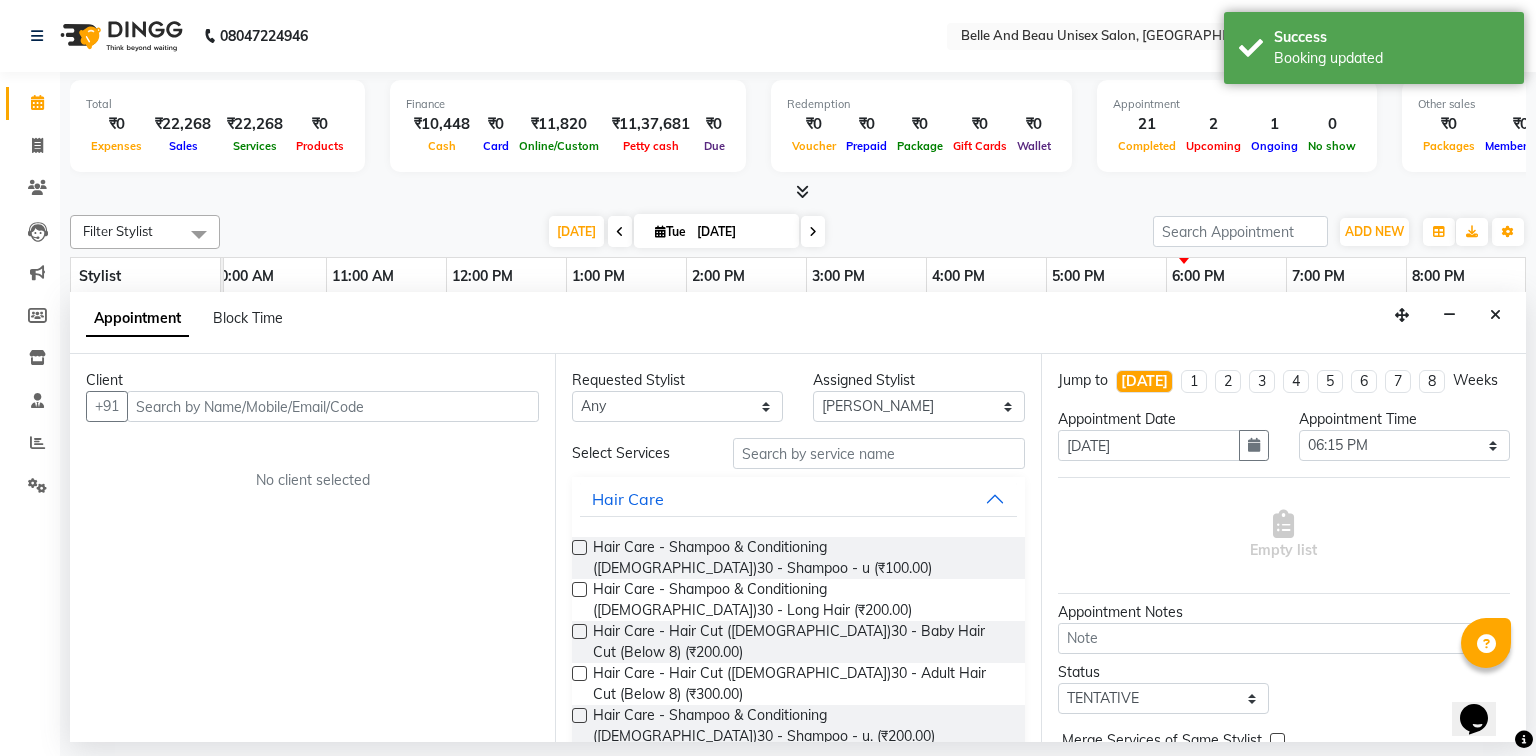 click at bounding box center [333, 406] 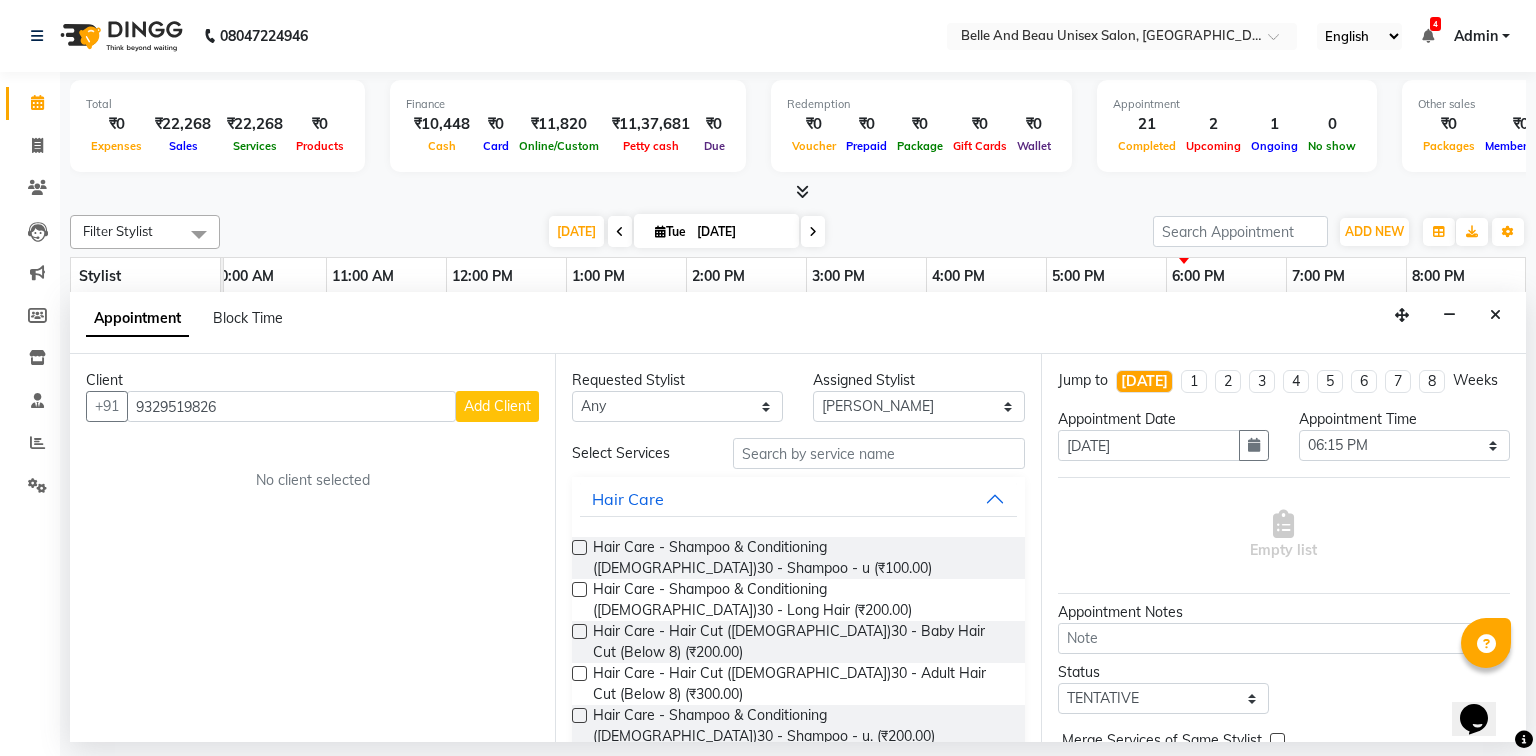 click on "Add Client" at bounding box center (497, 406) 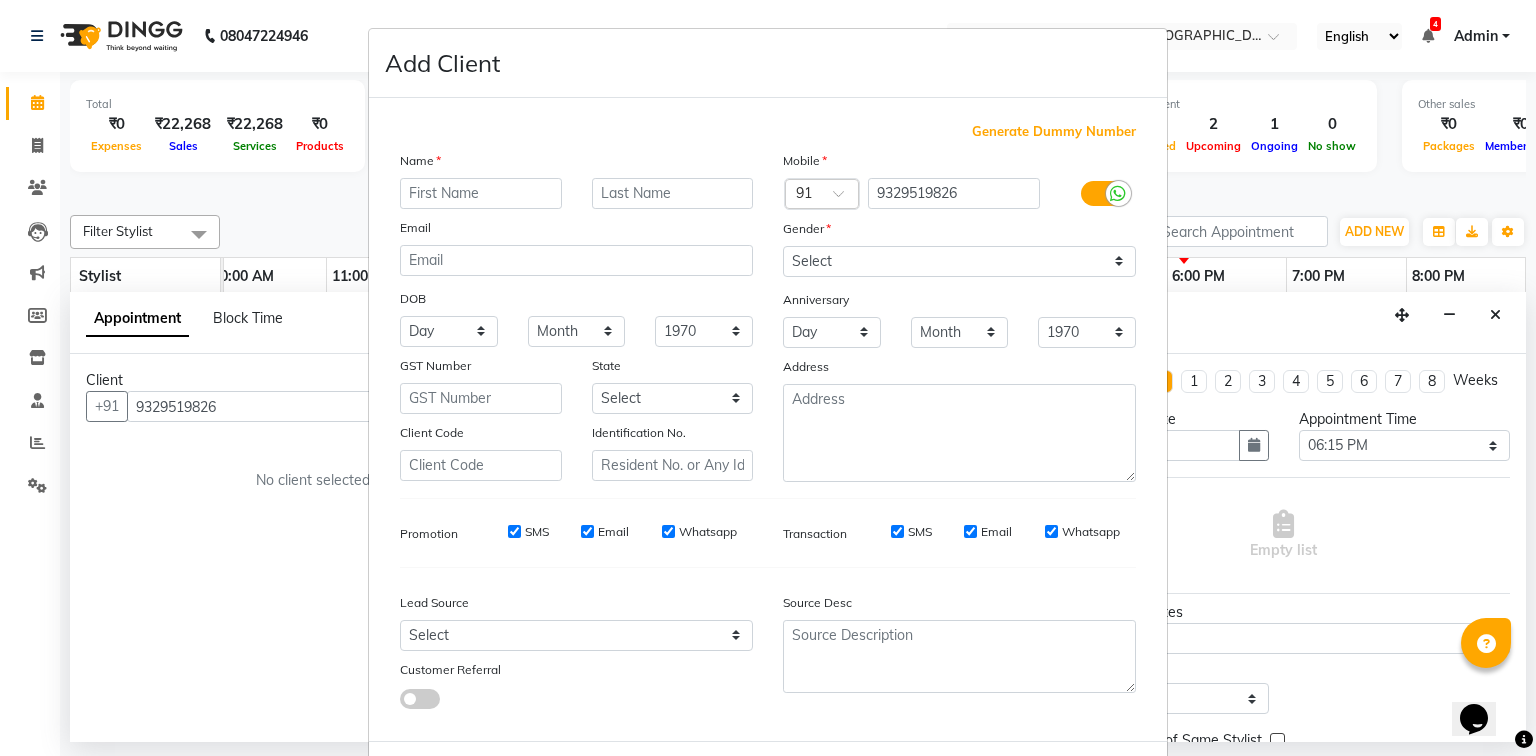 click at bounding box center [481, 193] 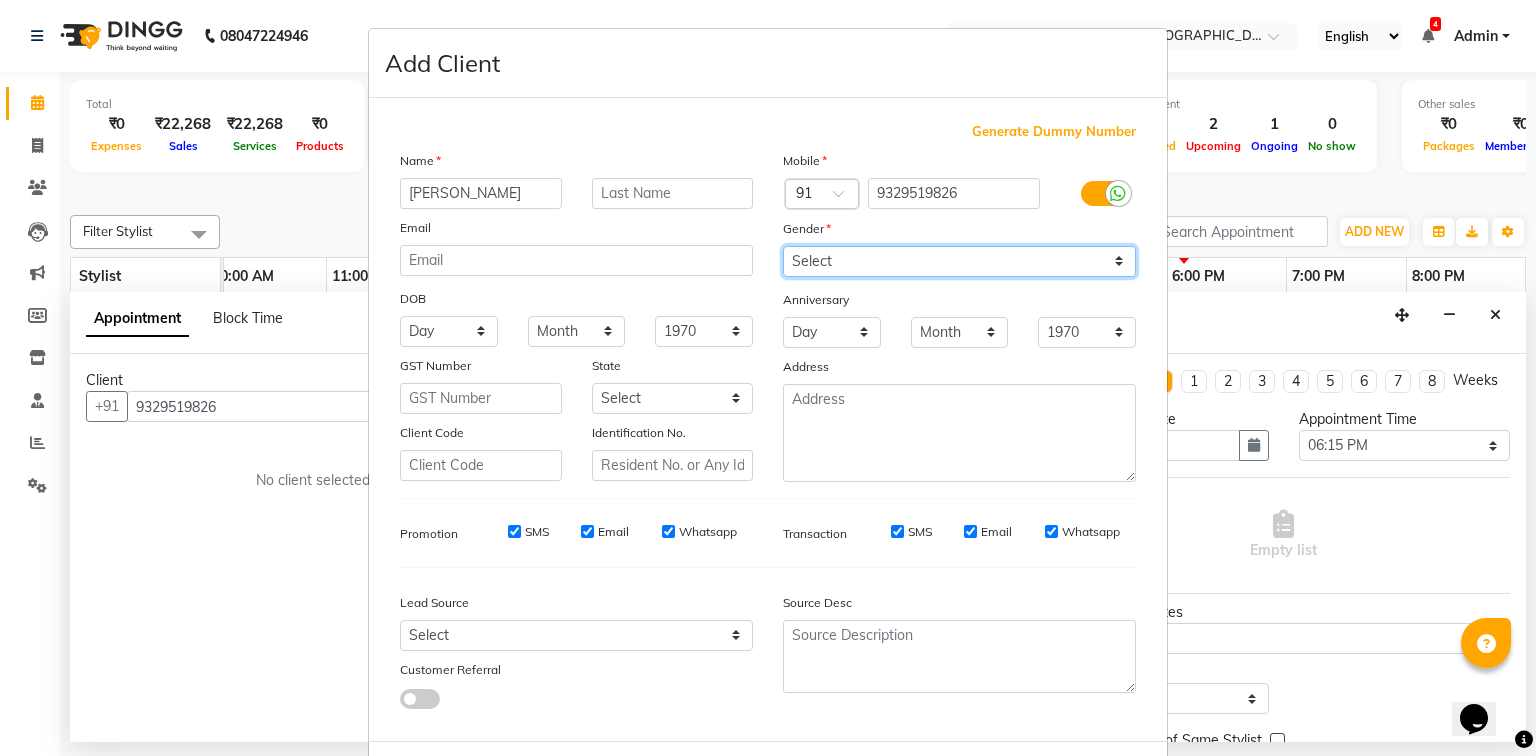 click on "Select [DEMOGRAPHIC_DATA] [DEMOGRAPHIC_DATA] Other Prefer Not To Say" at bounding box center (959, 261) 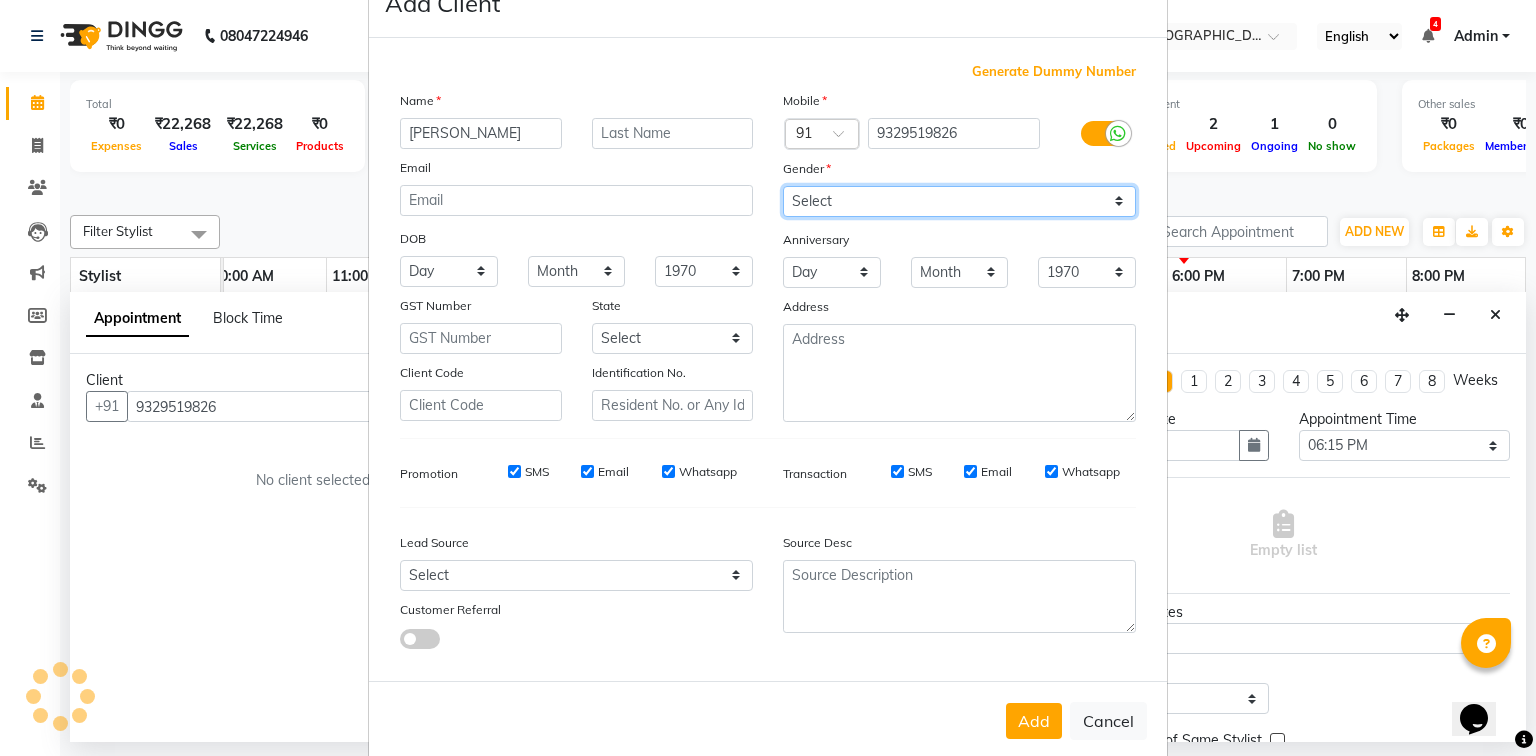 scroll, scrollTop: 100, scrollLeft: 0, axis: vertical 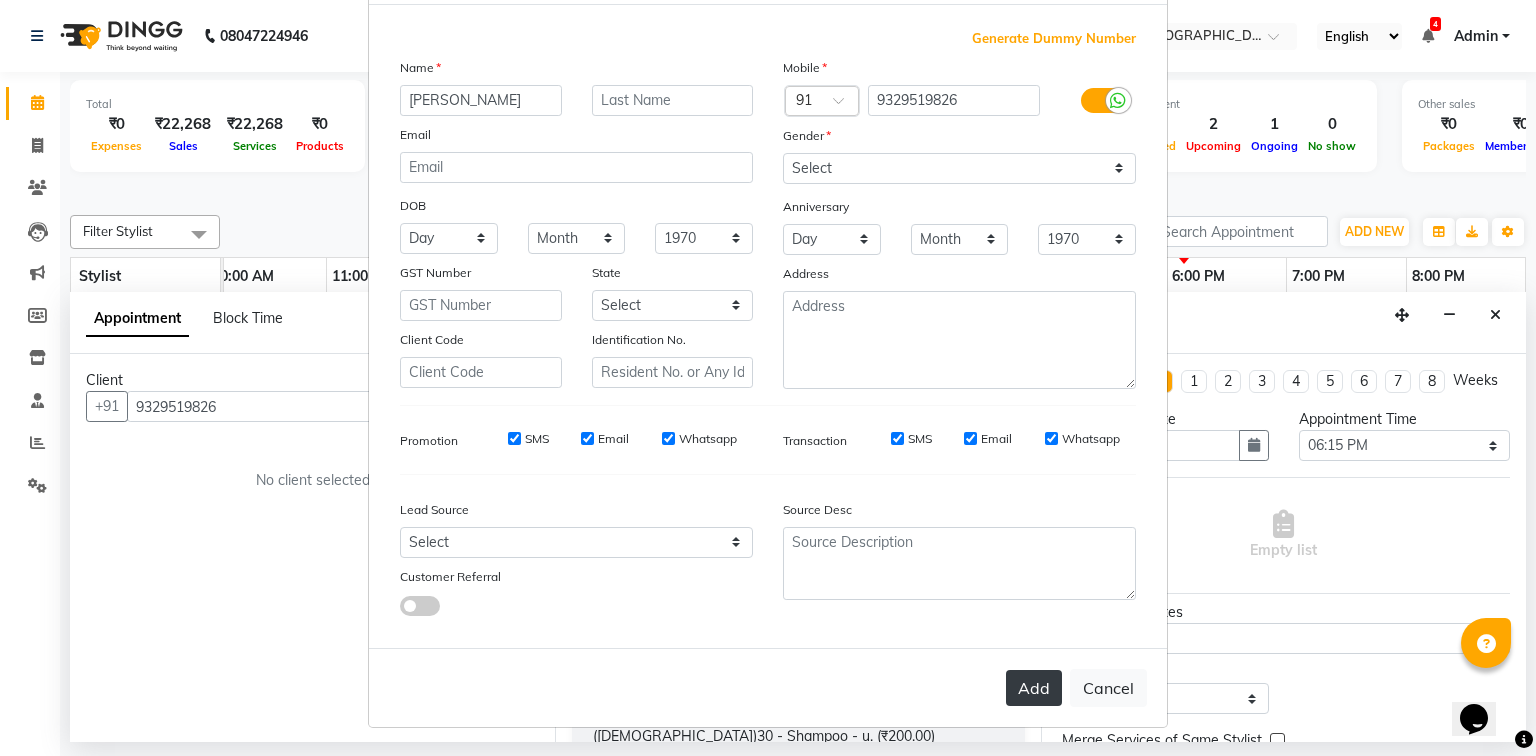 click on "Add" at bounding box center [1034, 688] 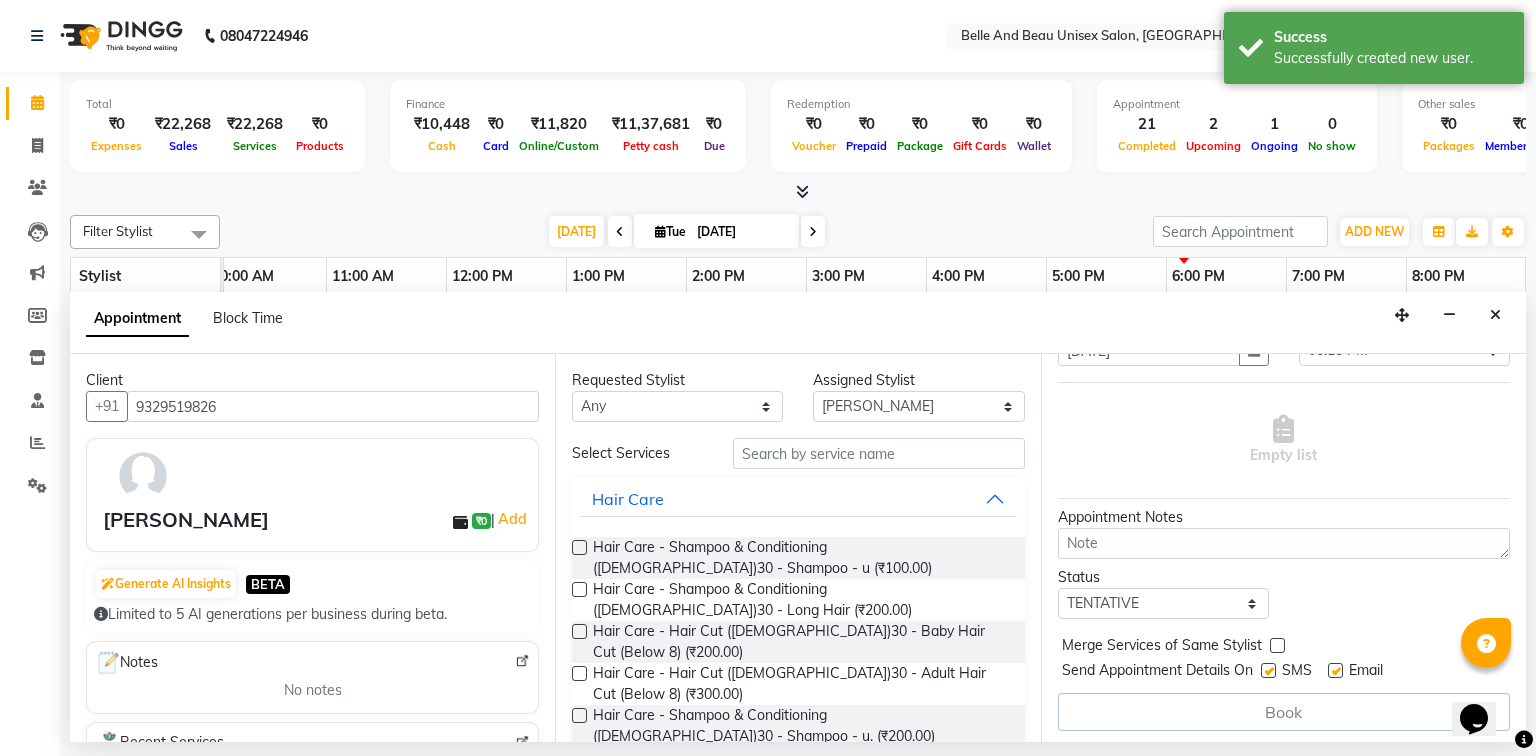 scroll, scrollTop: 97, scrollLeft: 0, axis: vertical 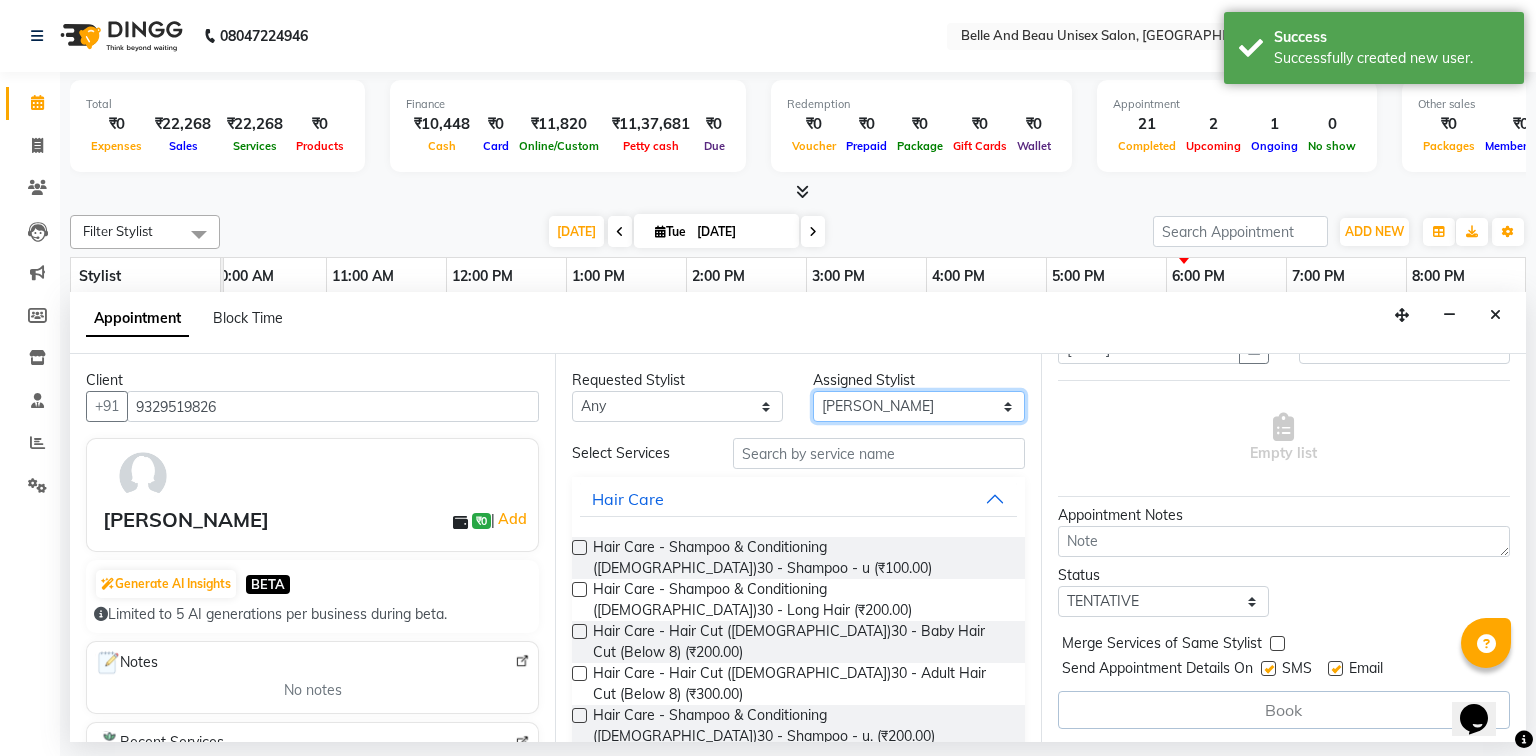click on "Select  [PERSON_NAME]  [PERSON_NAME] [PERSON_NAME] [PERSON_NAME] [PERSON_NAME] [PERSON_NAME] [PERSON_NAME] [PERSON_NAME] Twinkle [PERSON_NAME] [PERSON_NAME]" at bounding box center [918, 406] 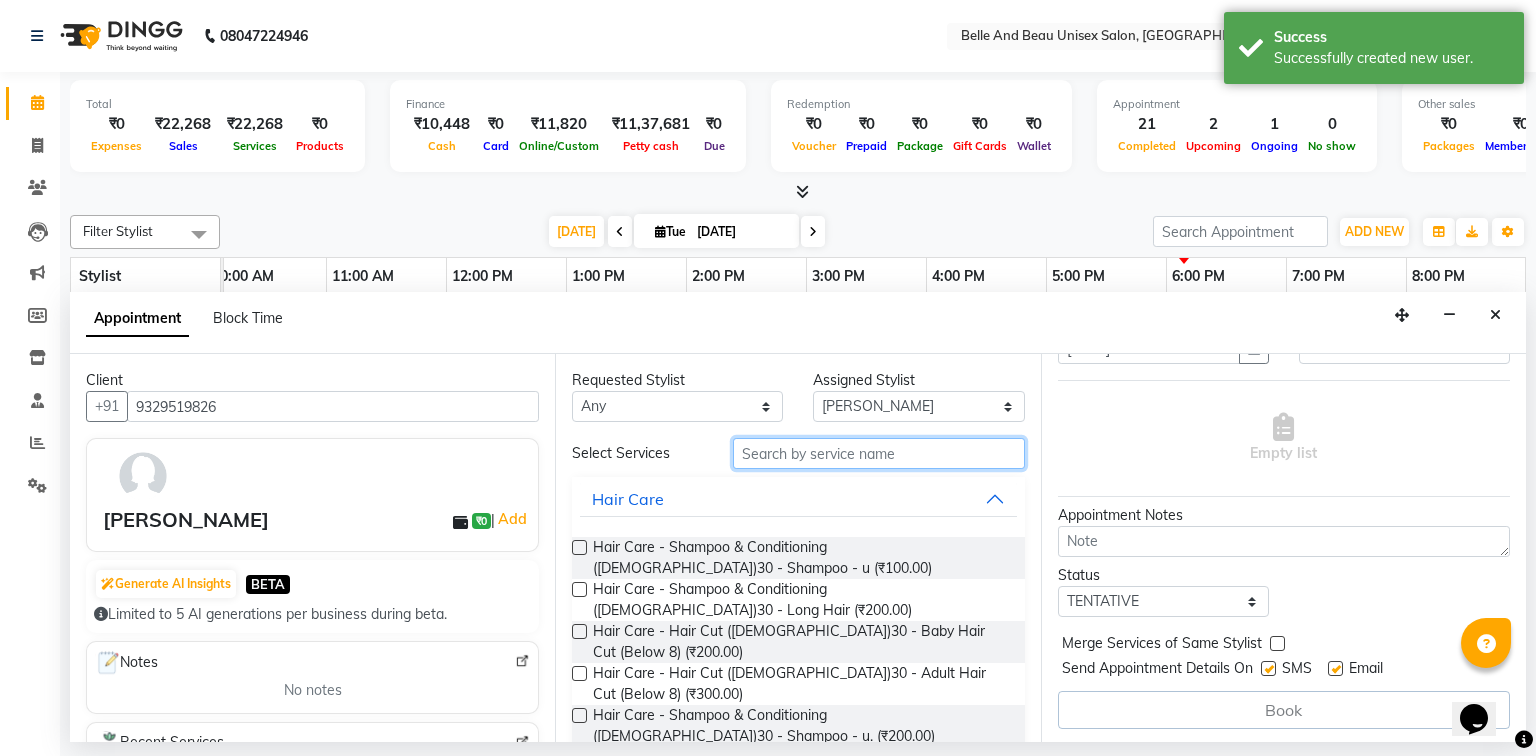 click at bounding box center (879, 453) 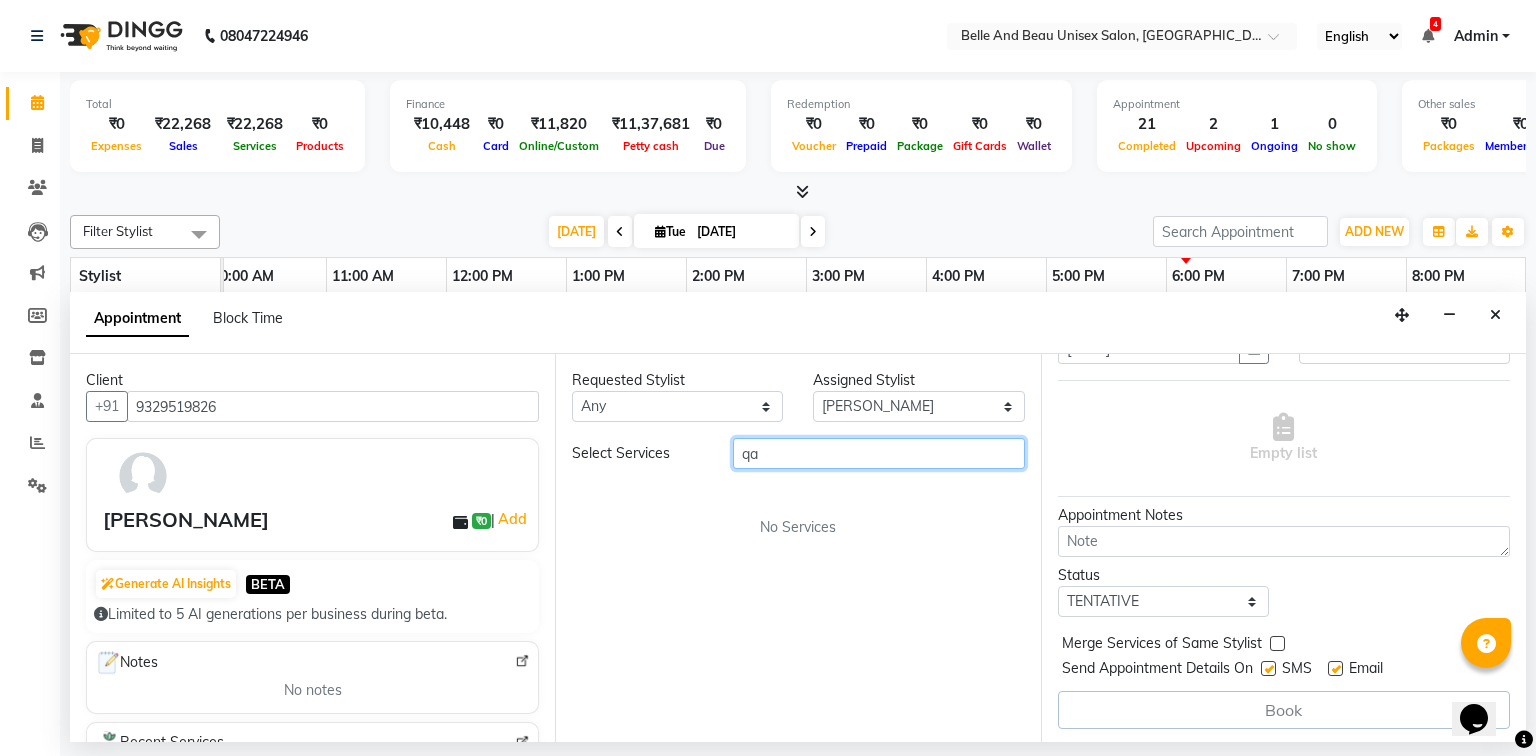 click on "qa" at bounding box center [879, 453] 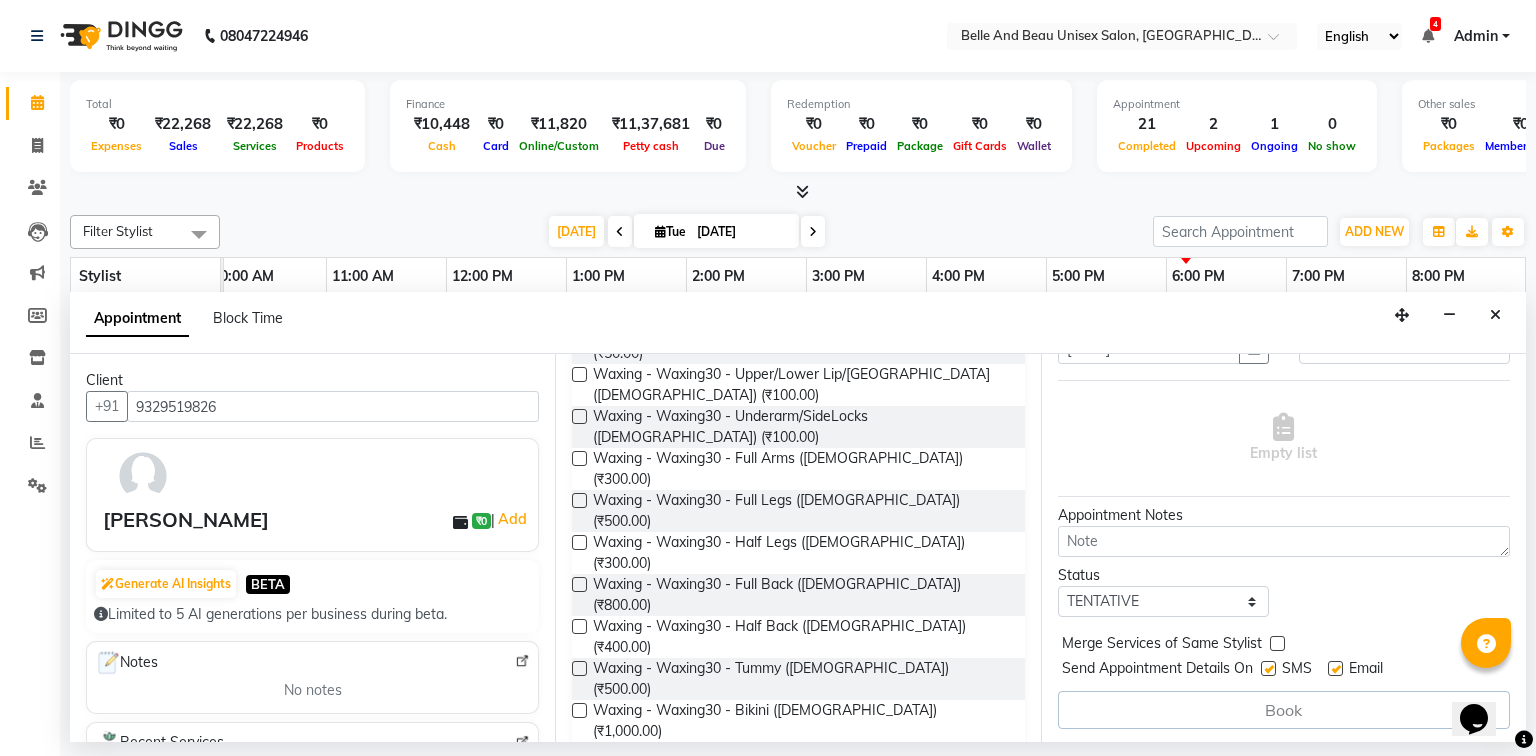 scroll, scrollTop: 240, scrollLeft: 0, axis: vertical 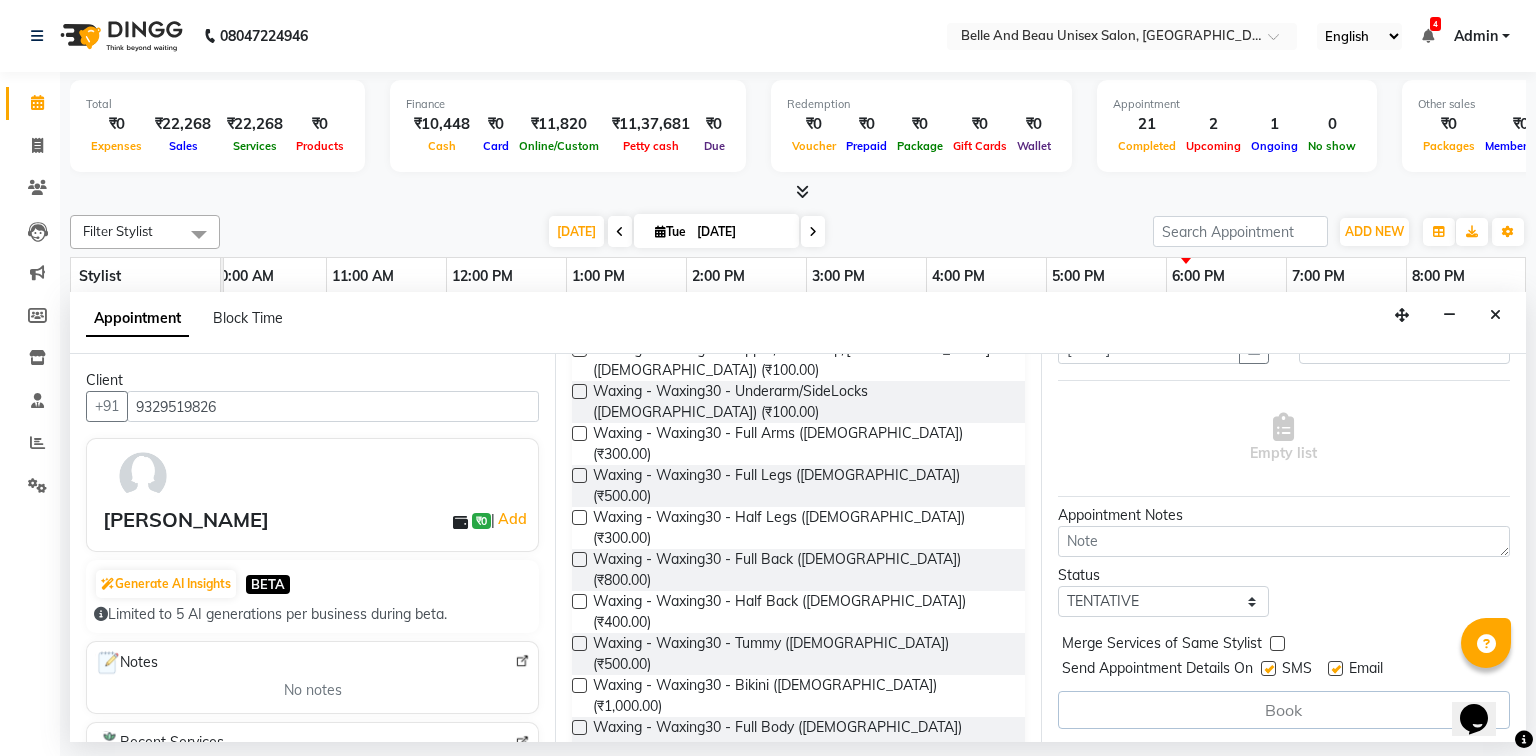 click at bounding box center (579, 895) 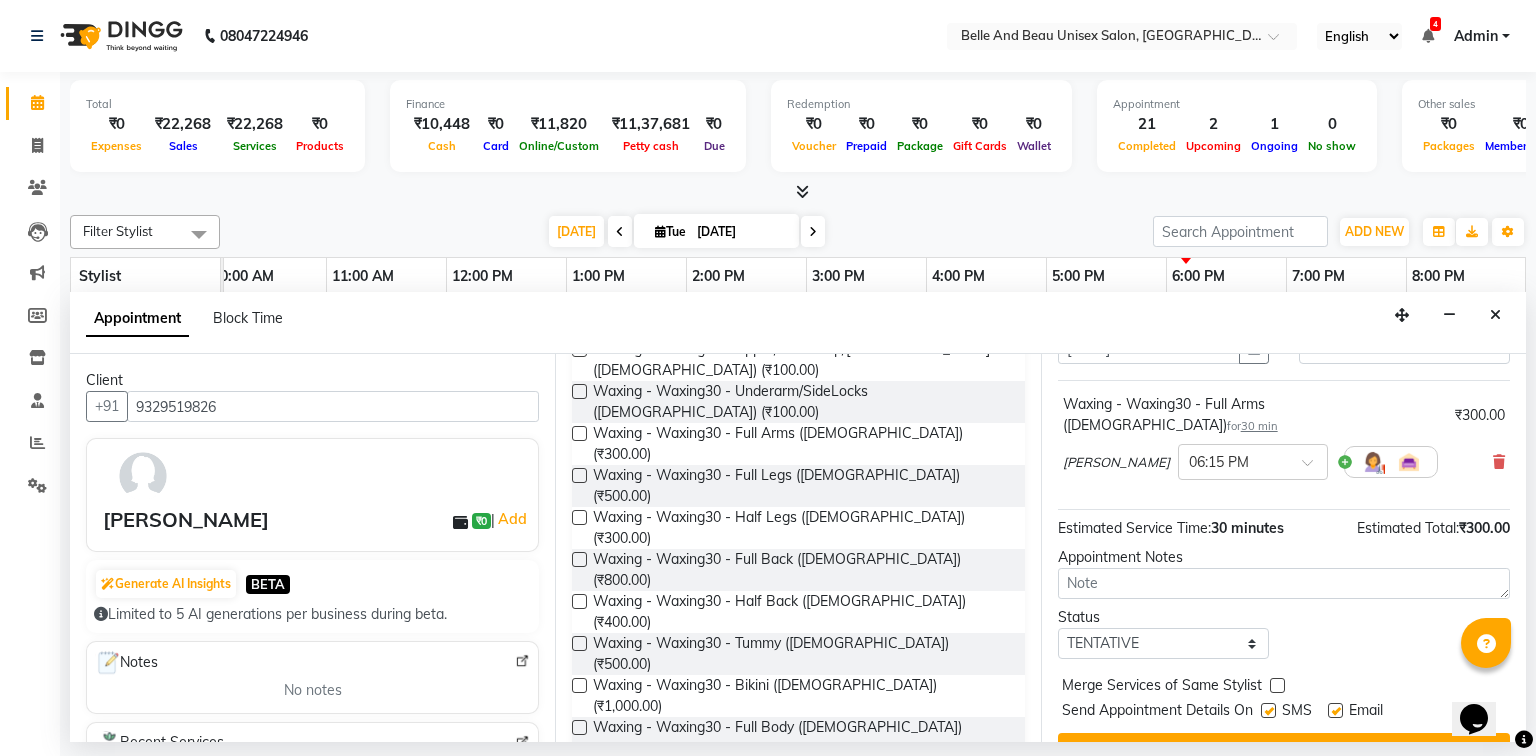 scroll, scrollTop: 118, scrollLeft: 0, axis: vertical 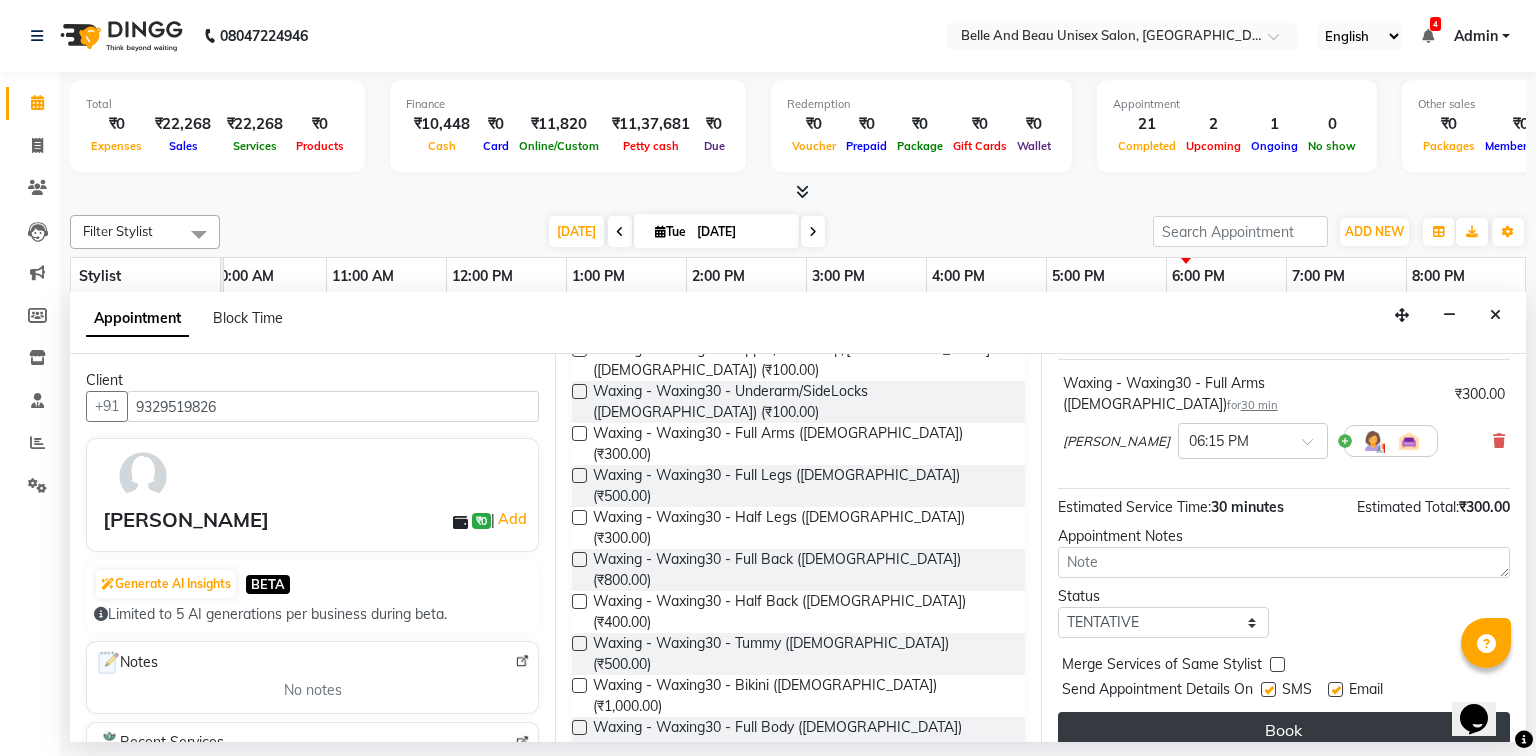 click on "Book" at bounding box center [1284, 730] 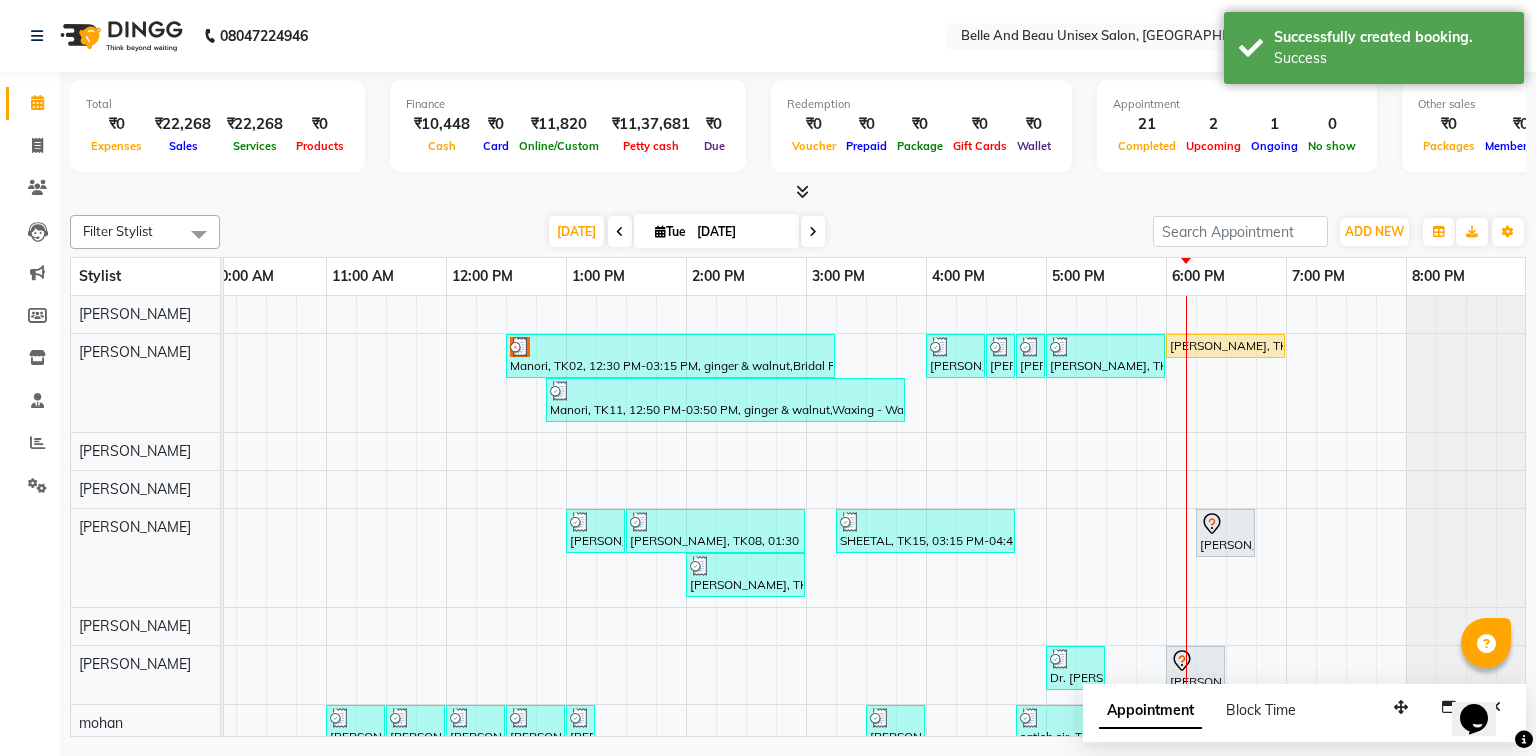 scroll, scrollTop: 116, scrollLeft: 258, axis: both 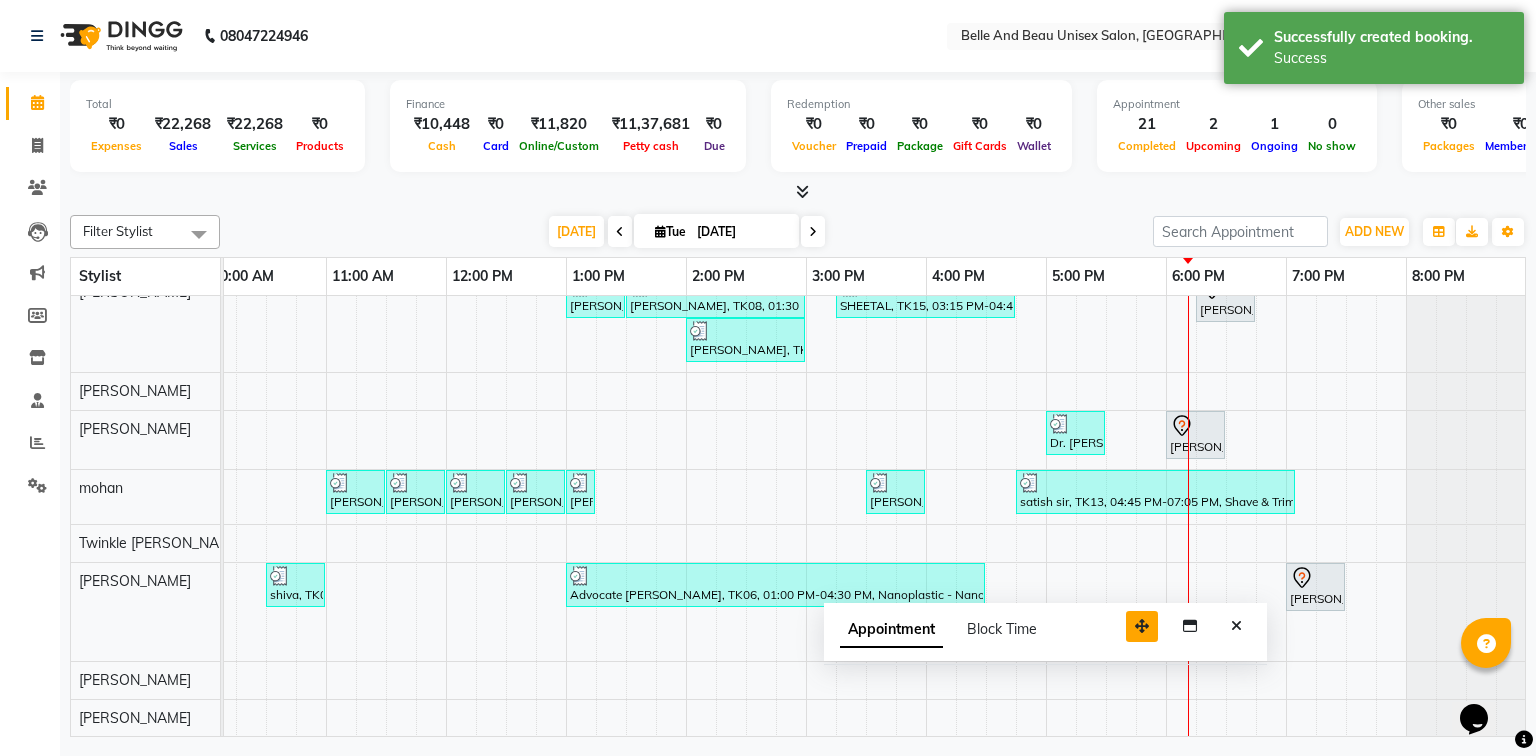 drag, startPoint x: 1399, startPoint y: 708, endPoint x: 1126, endPoint y: 606, distance: 291.43268 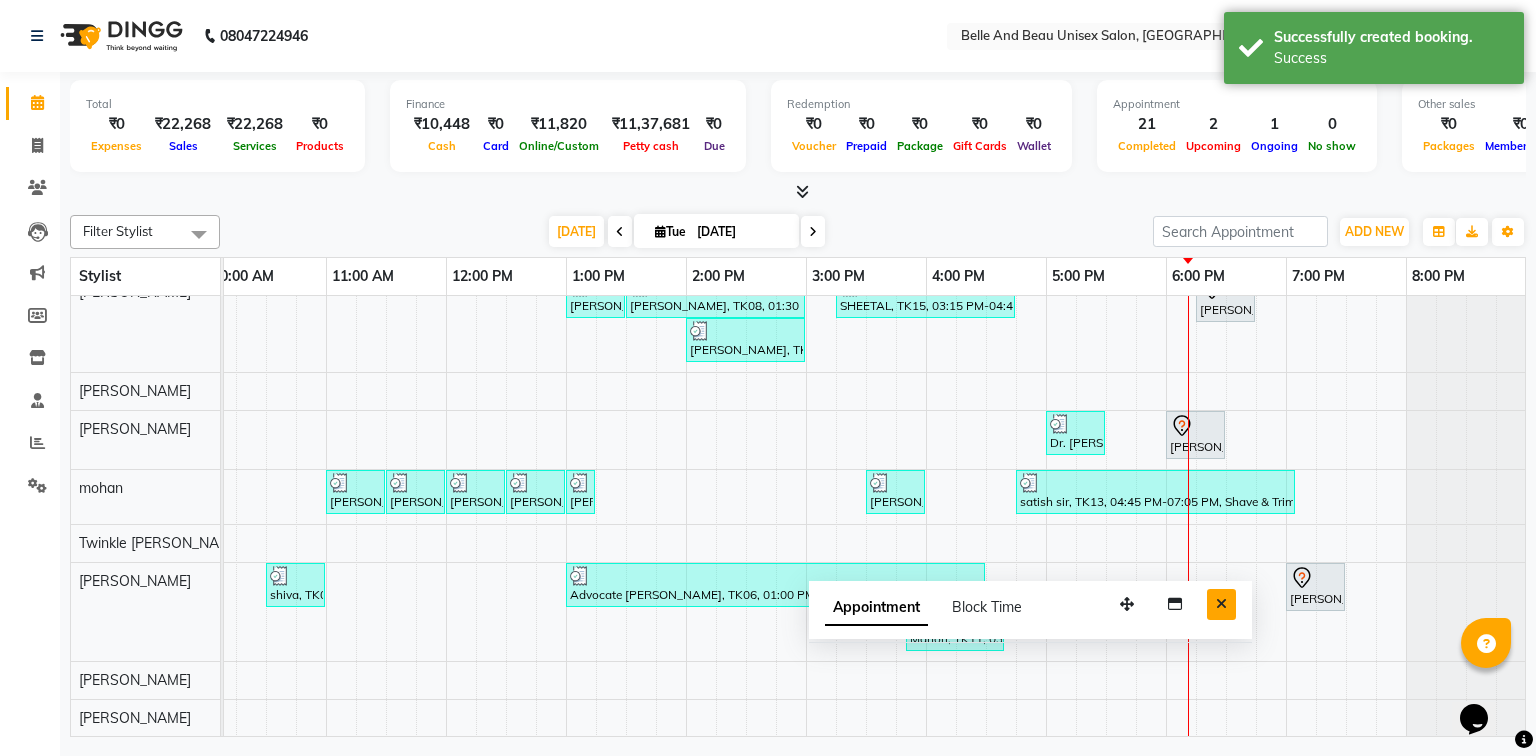 click at bounding box center (1221, 604) 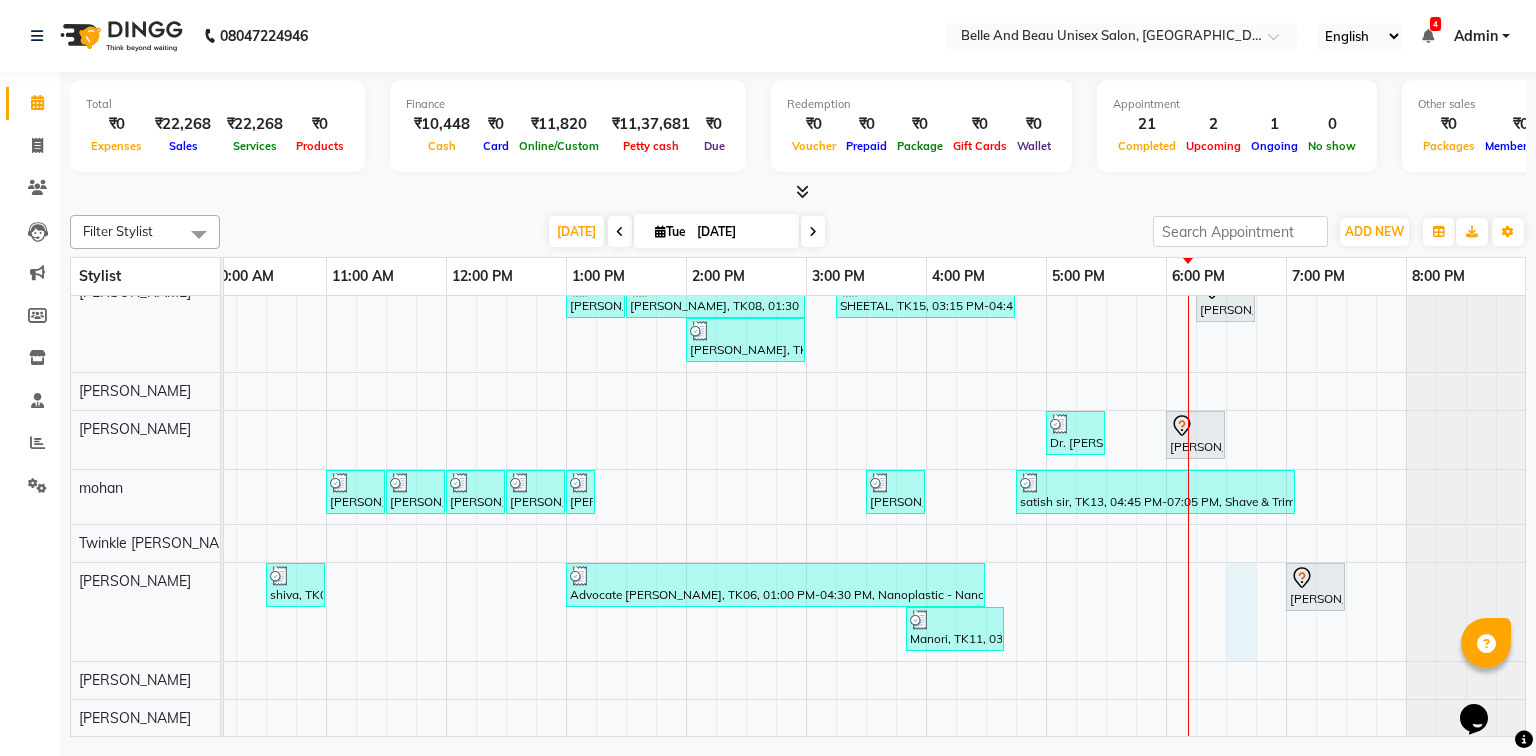 click on "Manori, TK02, 12:30 PM-03:15 PM, ginger & walnut,Bridal Package - Waxing (Honey)30 - Full Legs (₹500),Bridal Package - Waxing (Honey)30 - Full Hand (₹300),Waxing - Waxing30 - Underarm/SideLocks ([DEMOGRAPHIC_DATA]) (₹100),Bleach / Detan - Bleach / Detan30 - Face/ Neck Line (₹500)     [PERSON_NAME], TK12, 04:00 PM-04:30 PM, Hair Care - Hair Cut ([DEMOGRAPHIC_DATA])30 - Adult Hair Cut (Below 8)     [PERSON_NAME], TK12, 04:30 PM-04:40 PM, Threading - Eyebrow ([DEMOGRAPHIC_DATA])30 - Eyebrow     [PERSON_NAME], TK12, 04:45 PM-04:55 PM, Threading - [GEOGRAPHIC_DATA] ([DEMOGRAPHIC_DATA])30 - Upper Lip     [PERSON_NAME], TK03, 05:00 PM-06:00 PM, offer 1999    [PERSON_NAME], TK09, 06:00 PM-07:00 PM, offer 1999     Manori, TK11, 12:50 PM-03:50 PM, ginger & walnut,Waxing - Waxing30 - Underarm/SideLocks ([DEMOGRAPHIC_DATA]),Bleach / Detan - Bleach / Detan30 - Face/ Neck Line,Waxing - Waxing30 - Full Arms ([DEMOGRAPHIC_DATA]),Waxing - Waxing30 - Full Legs ([DEMOGRAPHIC_DATA])     [PERSON_NAME], TK08, 01:00 PM-01:30 PM, Waxing - Premium Flavoured Rica Wax30 - Full Legs ([DEMOGRAPHIC_DATA])" at bounding box center (746, 399) 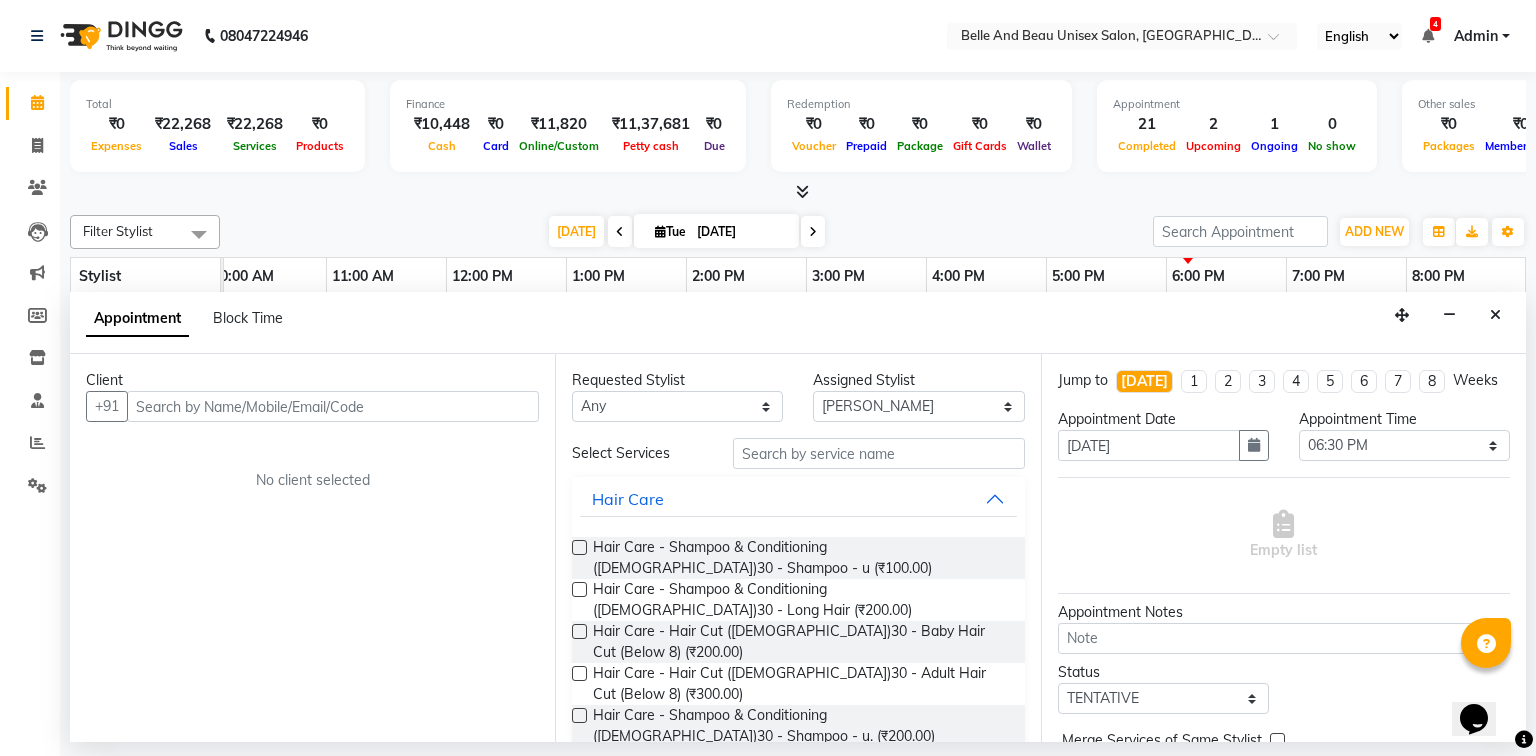 click at bounding box center [333, 406] 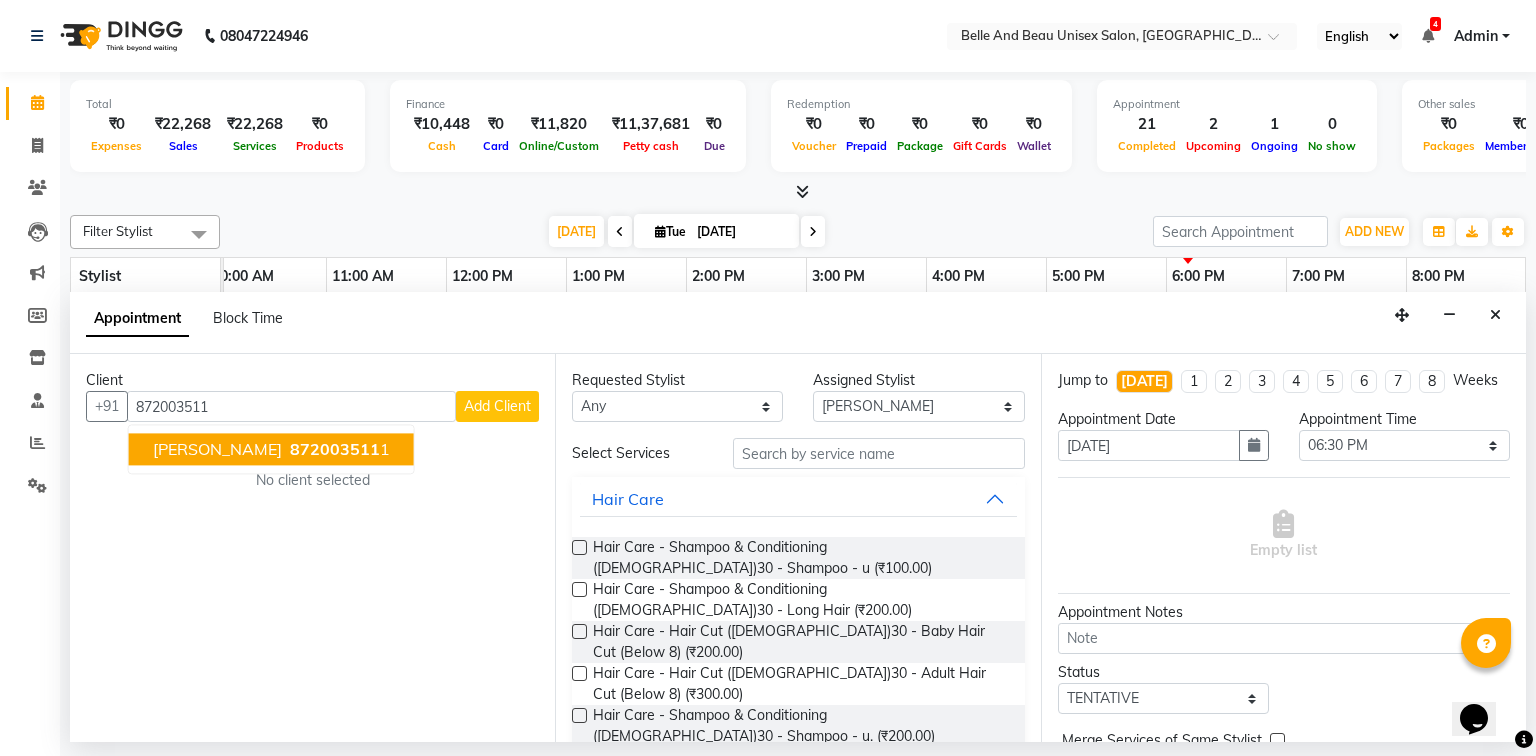 click on "[PERSON_NAME]" at bounding box center [217, 450] 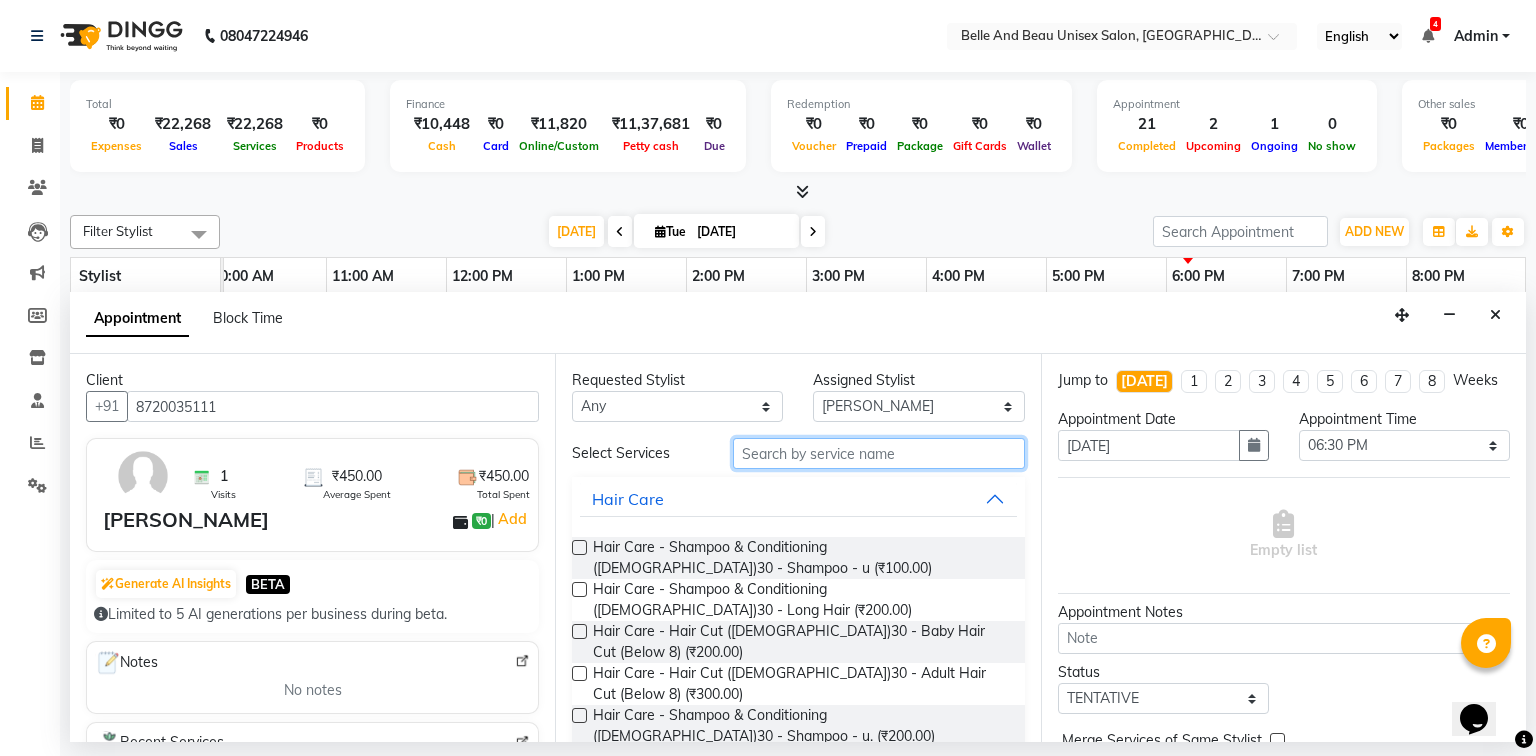 click at bounding box center (879, 453) 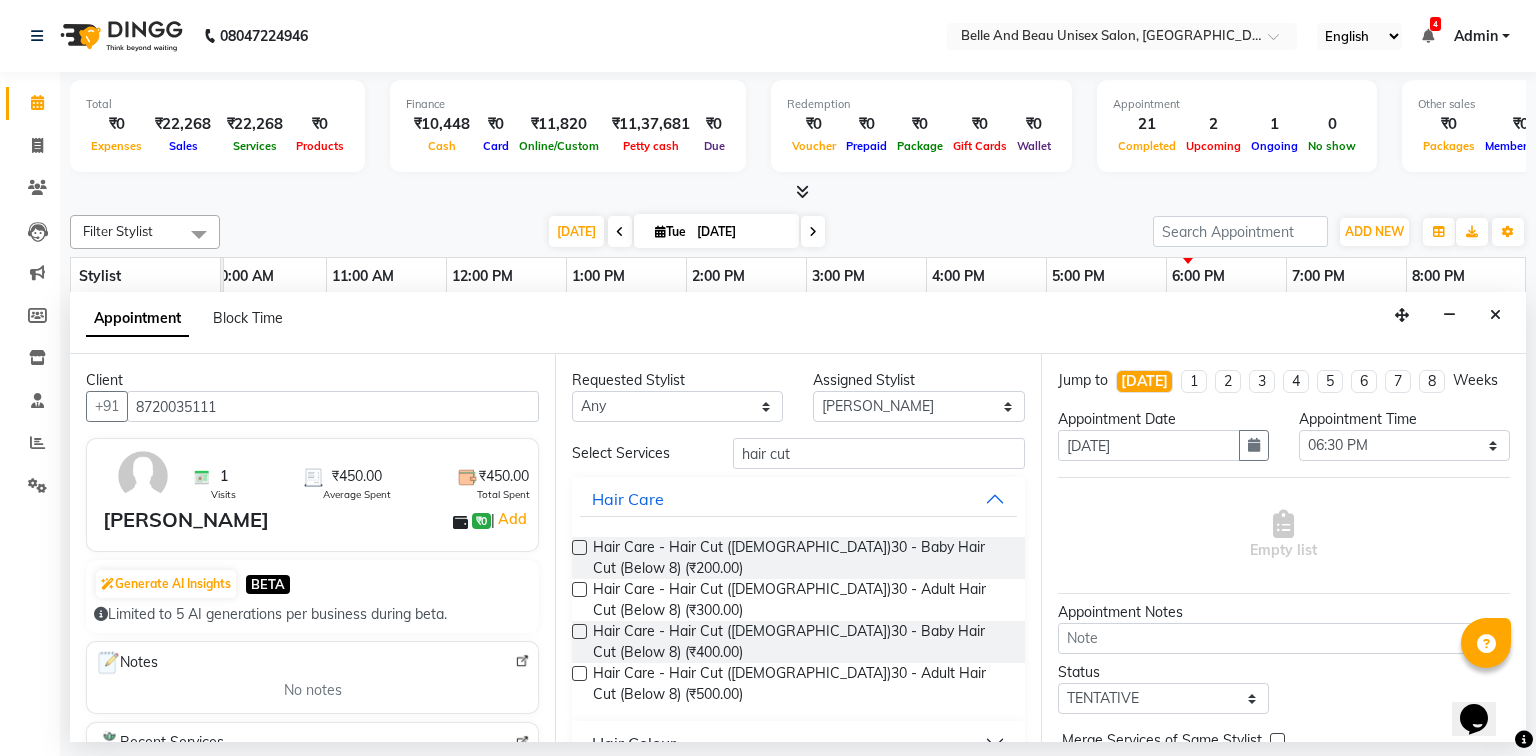 click at bounding box center (579, 589) 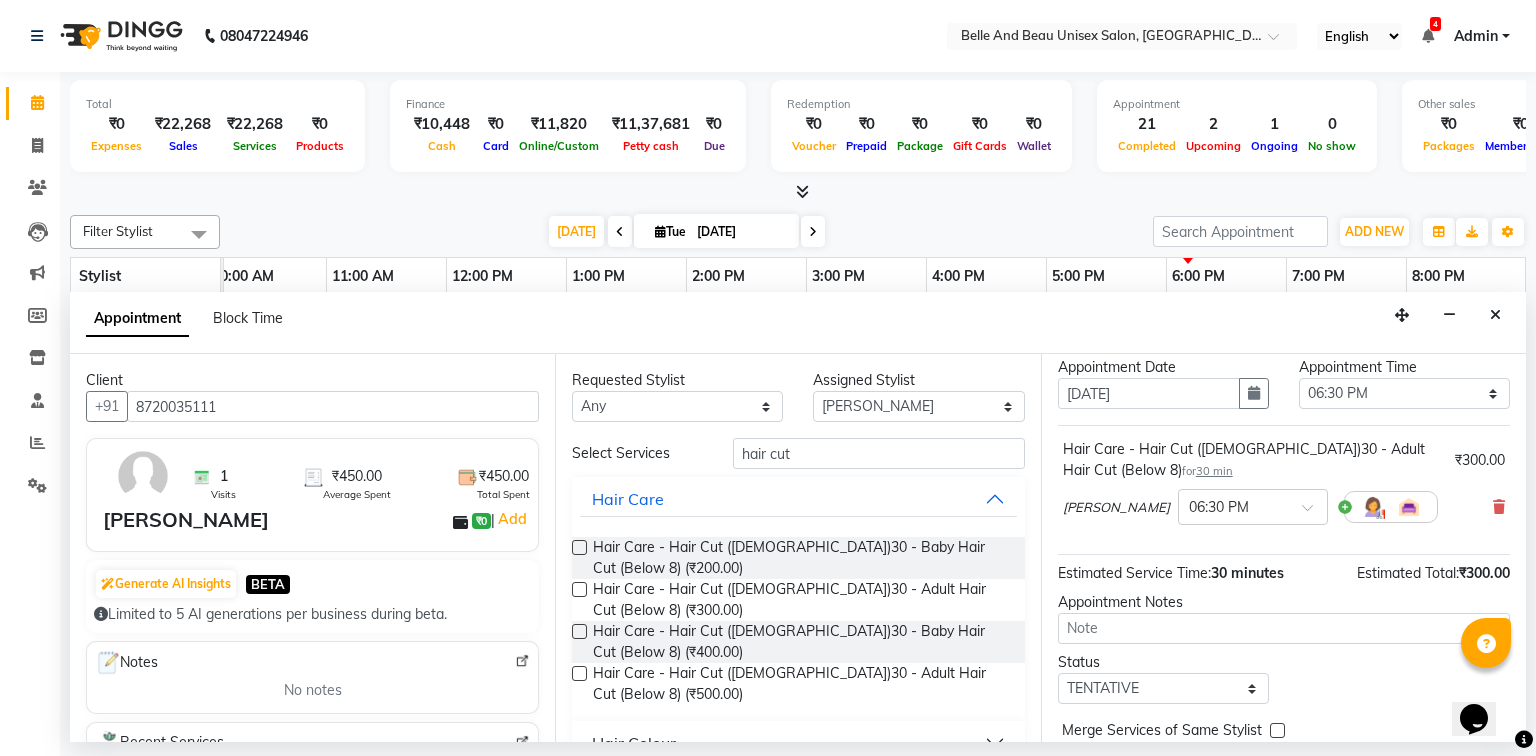 scroll, scrollTop: 139, scrollLeft: 0, axis: vertical 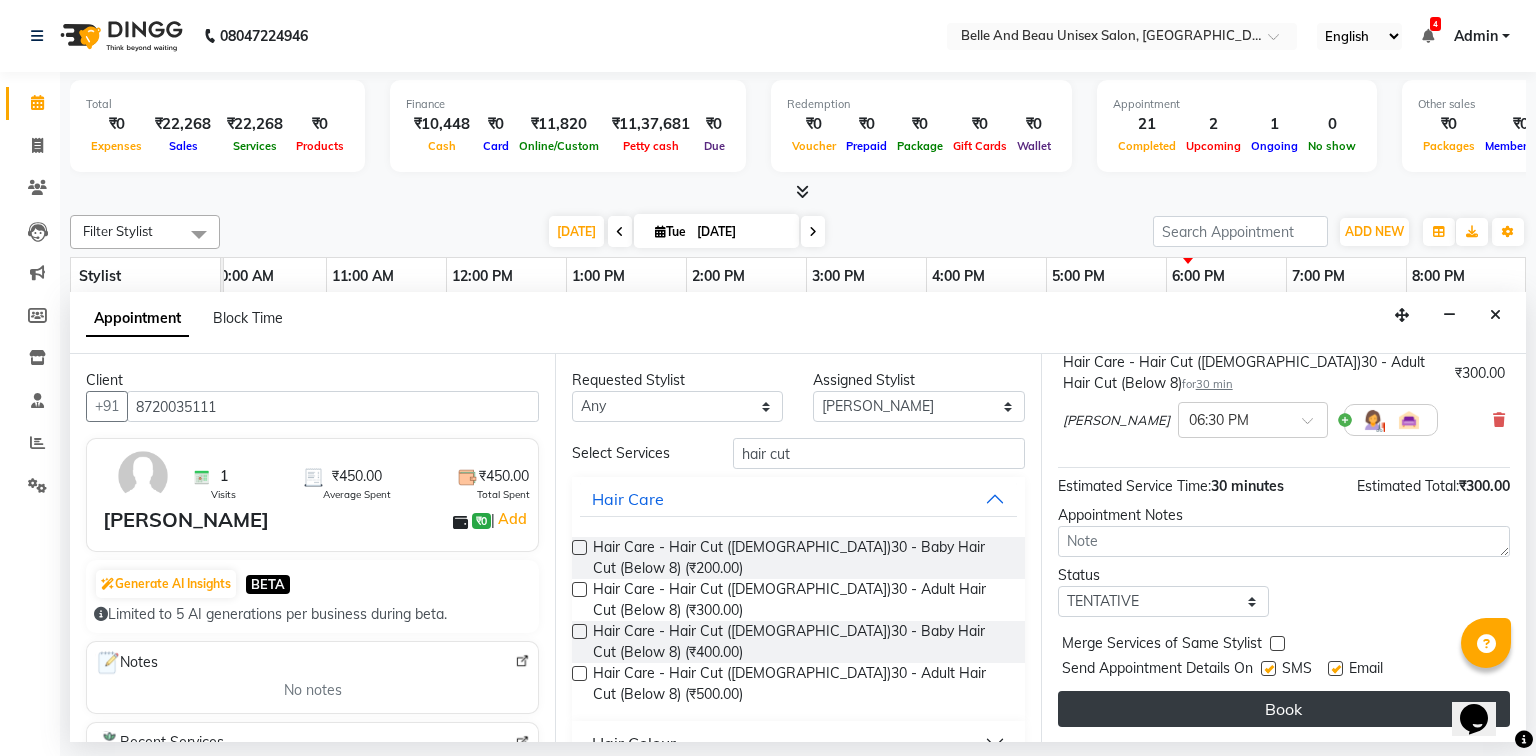 click on "Book" at bounding box center [1284, 709] 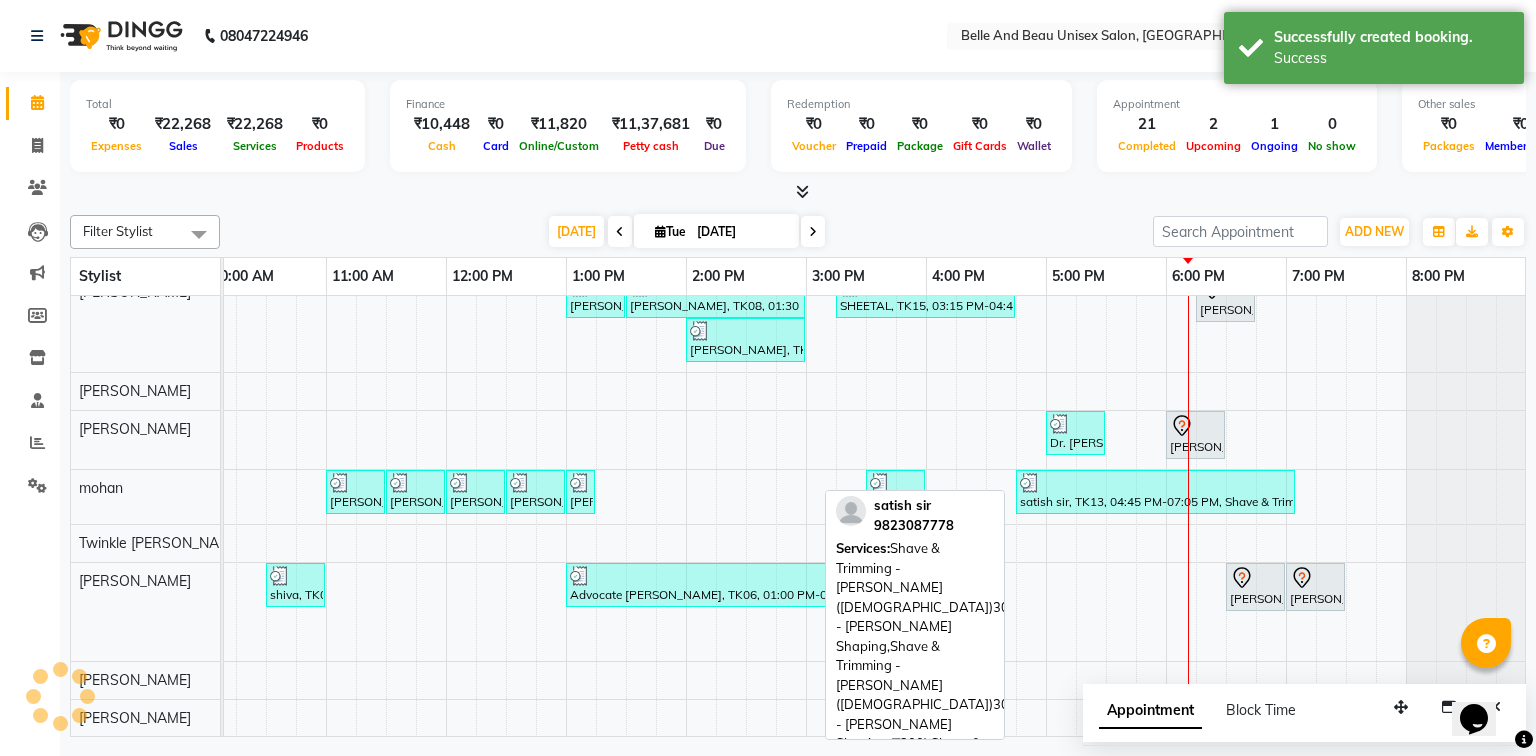 scroll, scrollTop: 148, scrollLeft: 258, axis: both 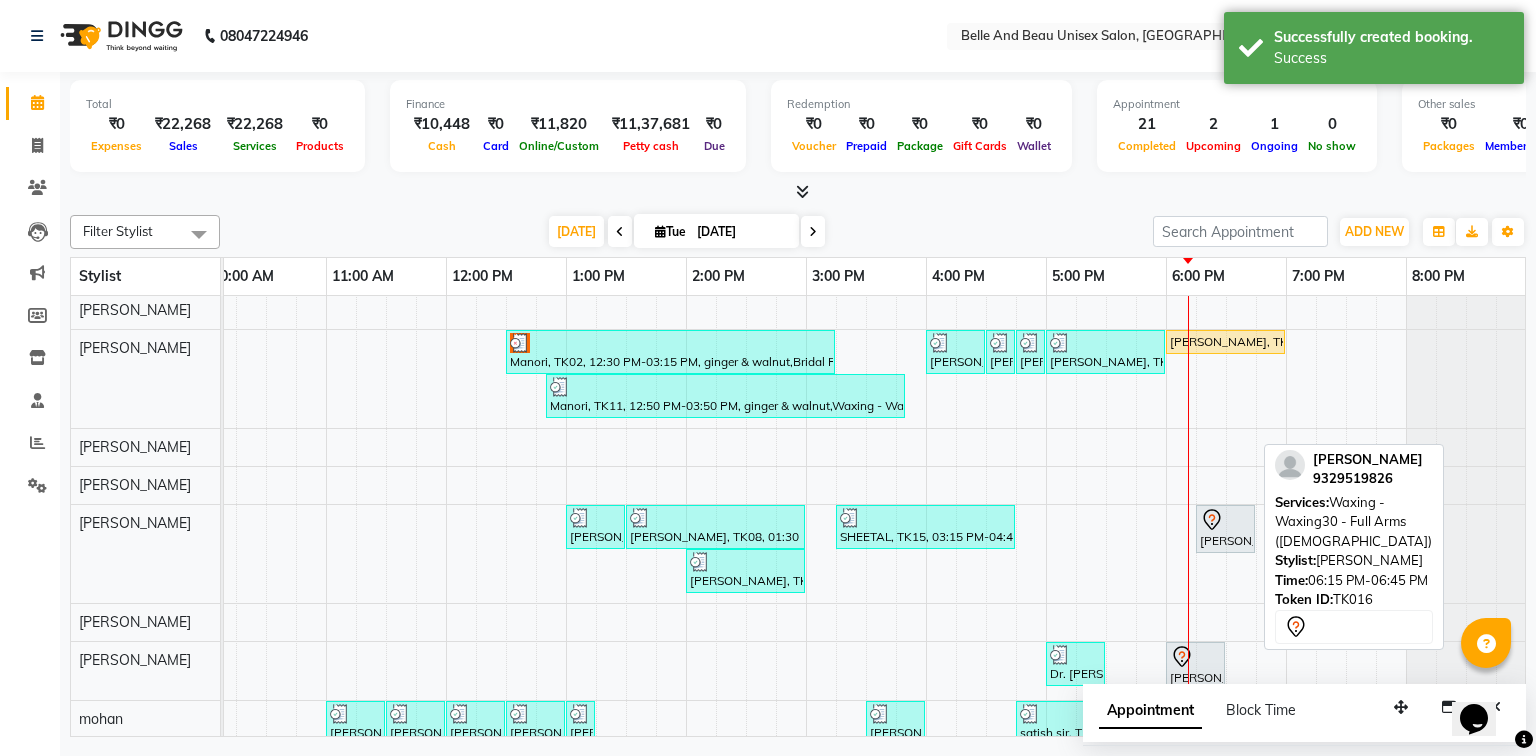 click on "[PERSON_NAME], TK16, 06:15 PM-06:45 PM, Waxing - Waxing30 - Full Arms ([DEMOGRAPHIC_DATA])" at bounding box center [1225, 529] 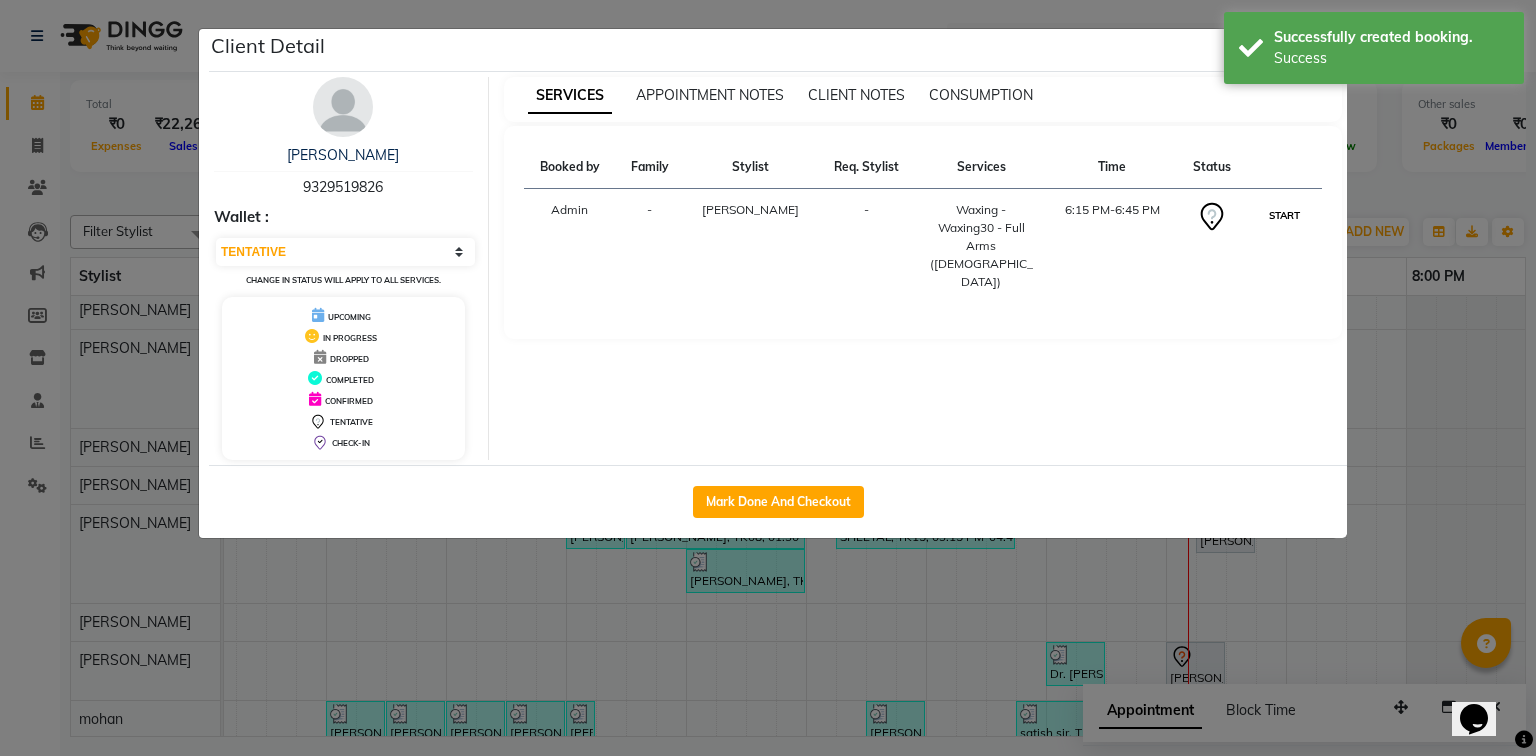 click on "START" at bounding box center (1284, 215) 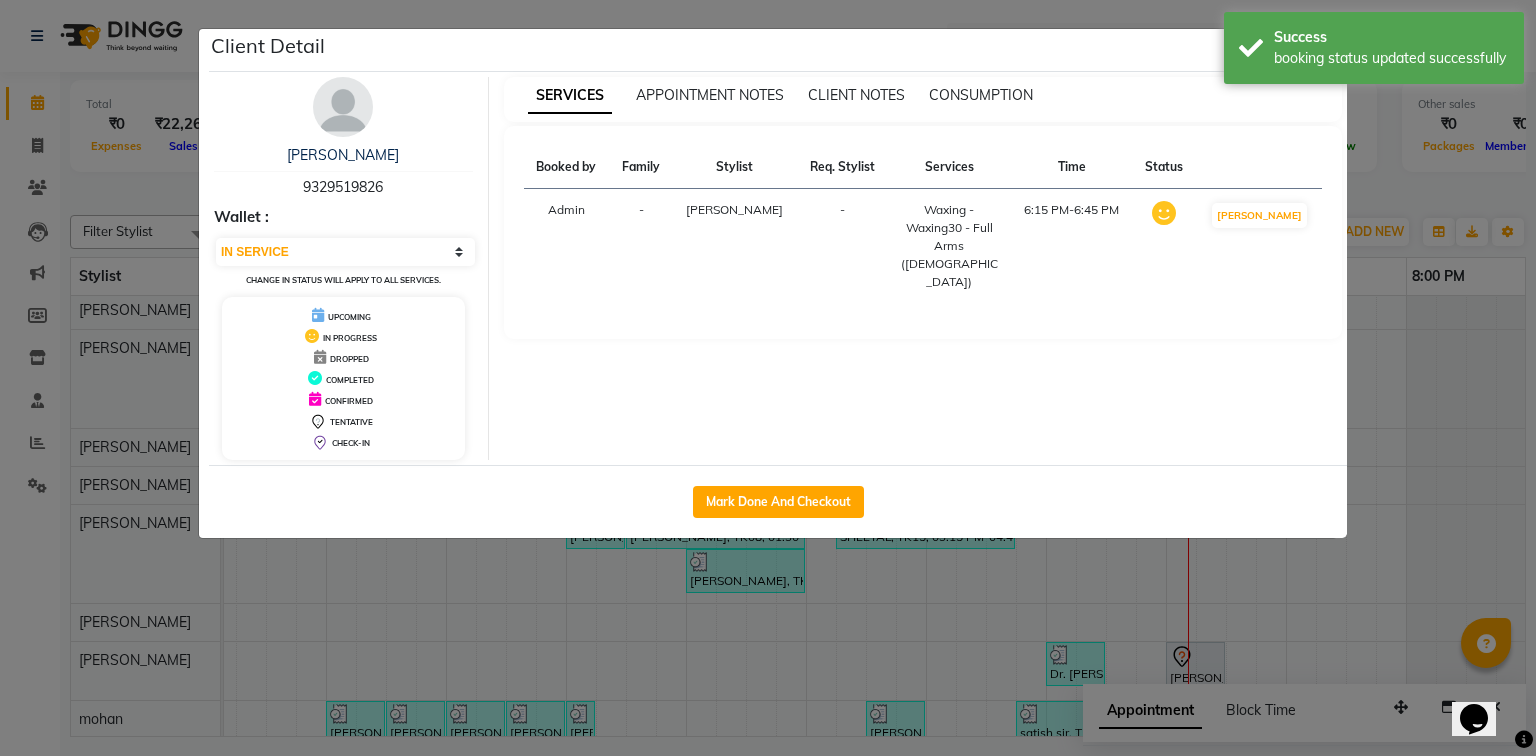 click on "Client Detail  [PERSON_NAME]    9329519826 Wallet : Select IN SERVICE CONFIRMED TENTATIVE CHECK IN MARK DONE DROPPED UPCOMING Change in status will apply to all services. UPCOMING IN PROGRESS DROPPED COMPLETED CONFIRMED TENTATIVE CHECK-IN SERVICES APPOINTMENT NOTES CLIENT NOTES CONSUMPTION Booked by Family Stylist Req. Stylist Services Time Status  Admin  - [PERSON_NAME] -  Waxing - Waxing30 - Full Arms ([DEMOGRAPHIC_DATA])   6:15 PM-6:45 PM   MARK DONE   Mark Done And Checkout" 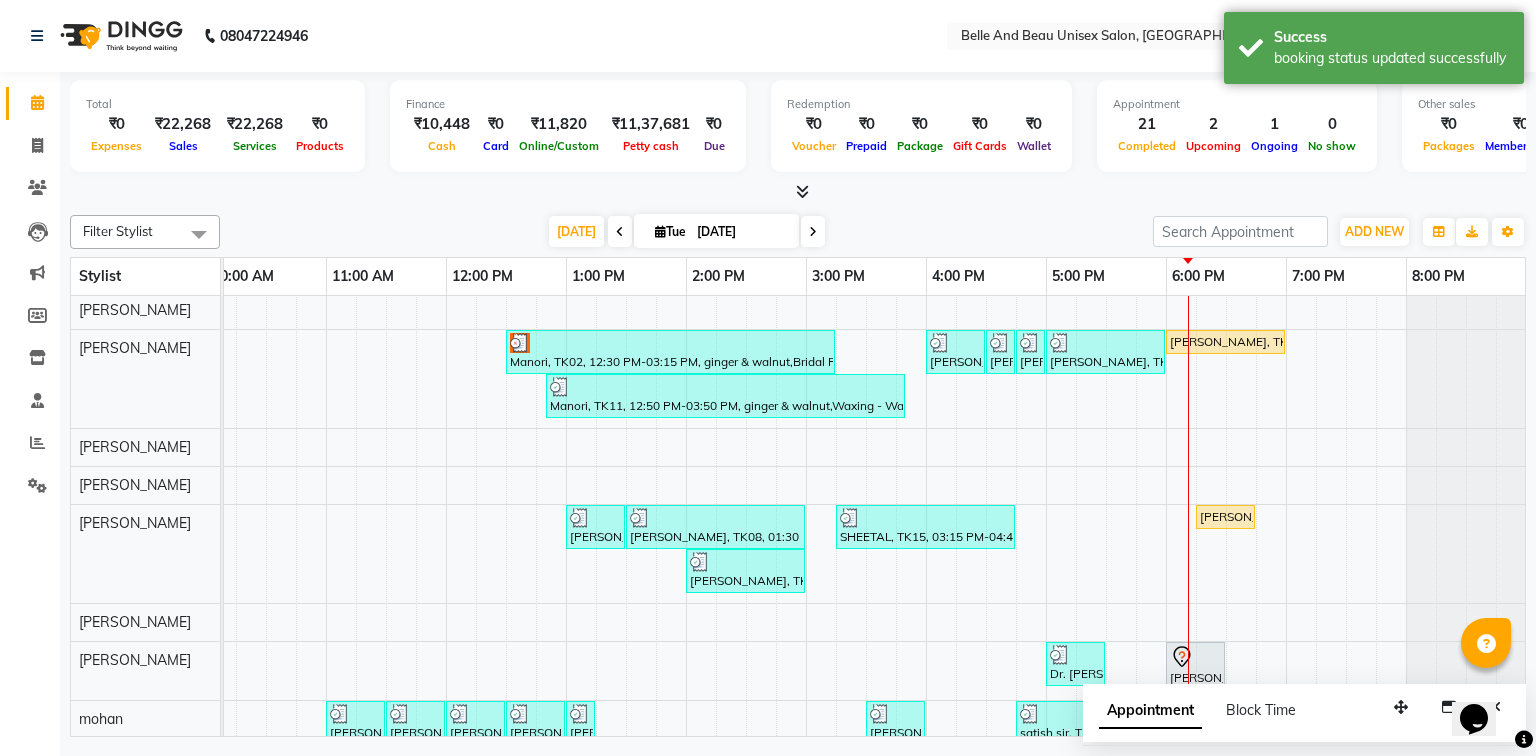 scroll, scrollTop: 244, scrollLeft: 258, axis: both 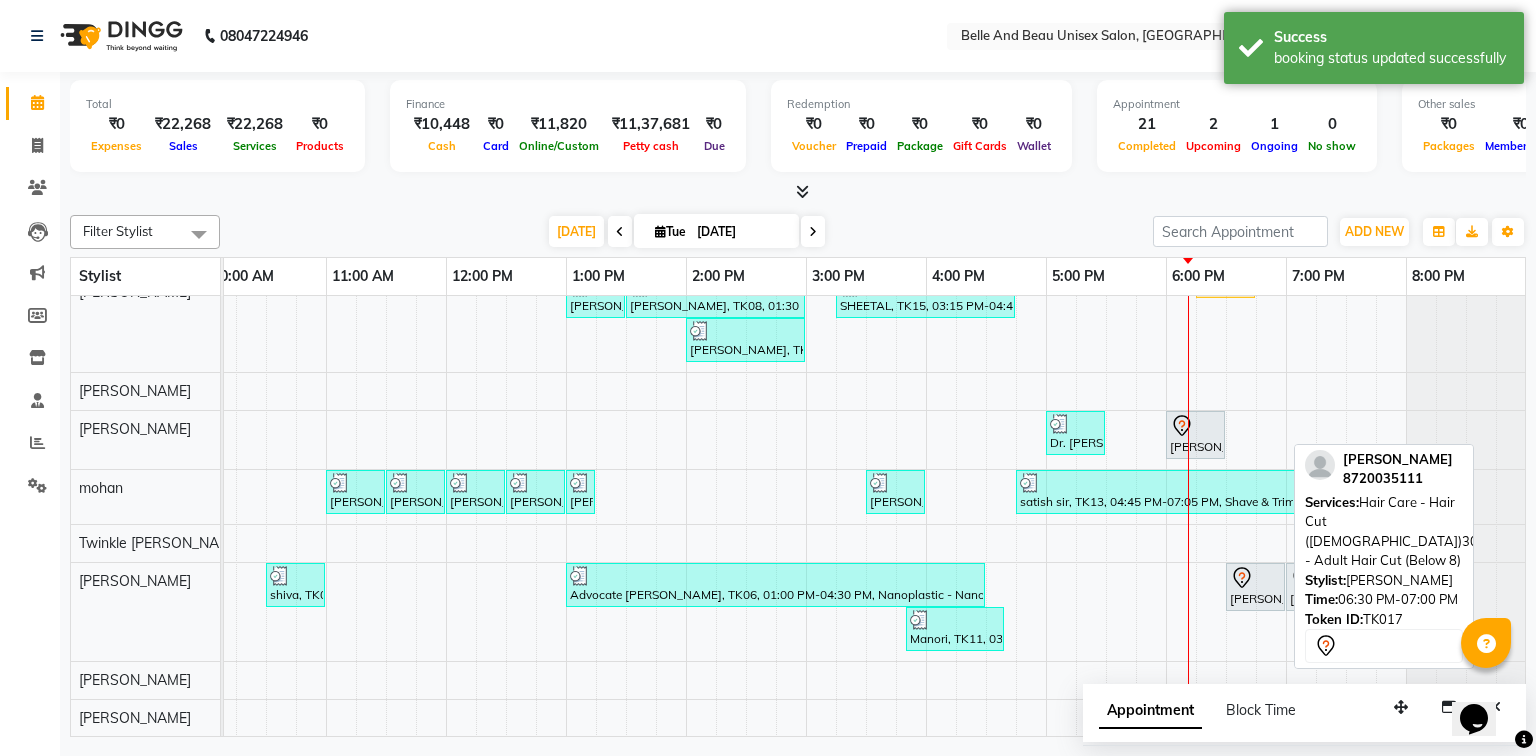 click on "[PERSON_NAME], TK17, 06:30 PM-07:00 PM, Hair Care - Hair Cut ([DEMOGRAPHIC_DATA])30 - Adult Hair Cut (Below 8)" at bounding box center (1255, 587) 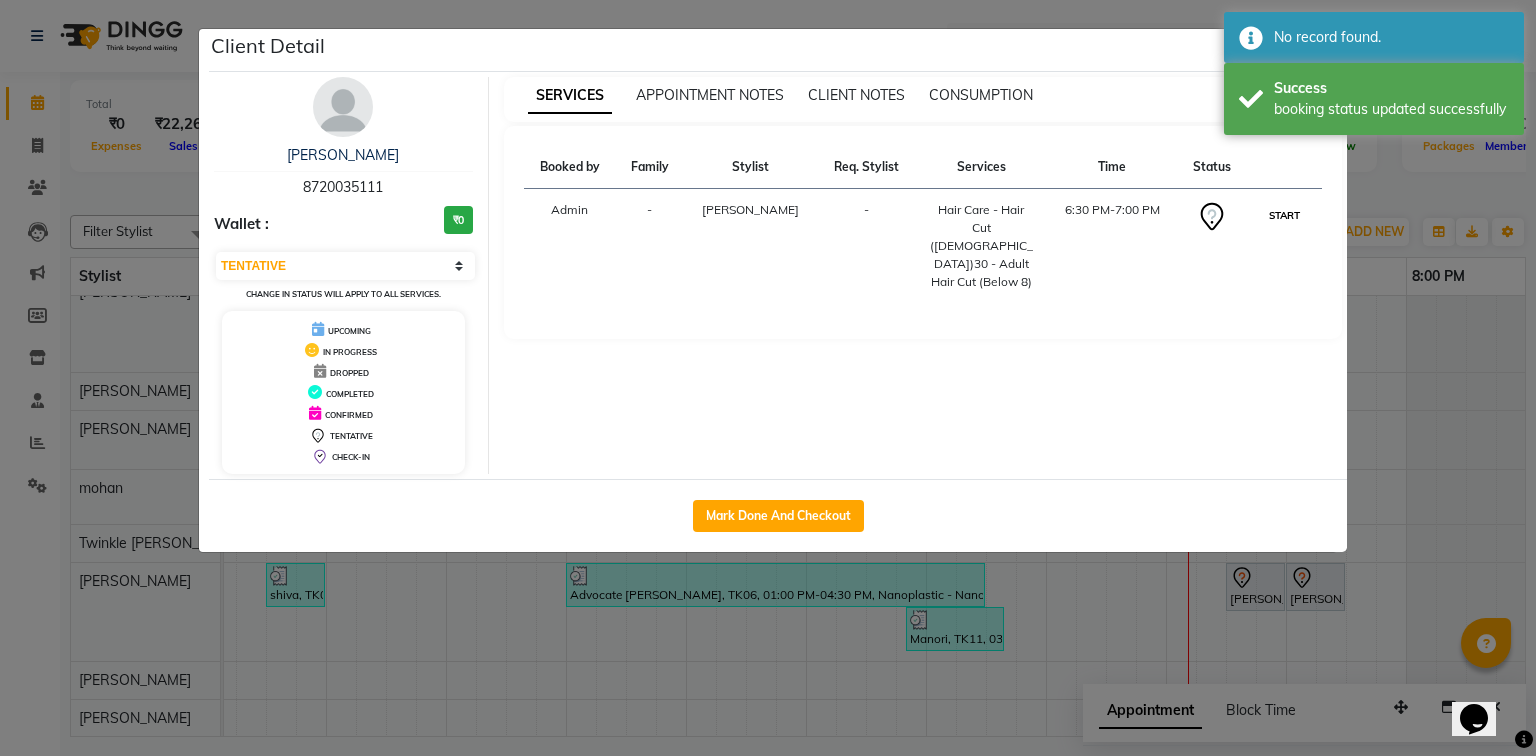 click on "START" at bounding box center (1284, 215) 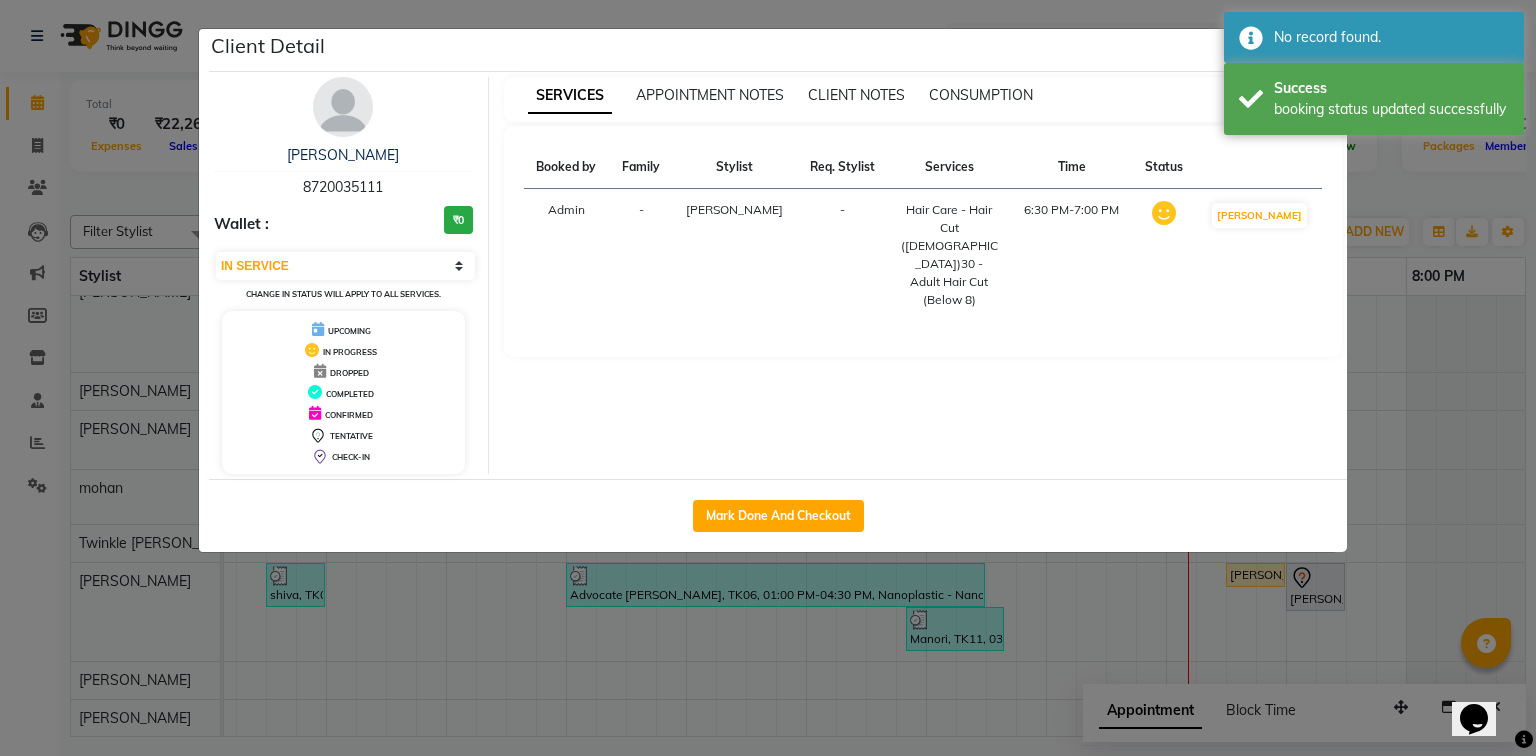 click on "Client Detail  [PERSON_NAME]   8720035111 Wallet : ₹0 Select IN SERVICE CONFIRMED TENTATIVE CHECK IN MARK DONE DROPPED UPCOMING Change in status will apply to all services. UPCOMING IN PROGRESS DROPPED COMPLETED CONFIRMED TENTATIVE CHECK-IN SERVICES APPOINTMENT NOTES CLIENT NOTES CONSUMPTION Booked by Family Stylist Req. Stylist Services Time Status  Admin  - [PERSON_NAME] -  Hair Care - Hair Cut ([DEMOGRAPHIC_DATA])30 - Adult Hair Cut (Below 8)   6:30 PM-7:00 PM   MARK DONE   Mark Done And Checkout" 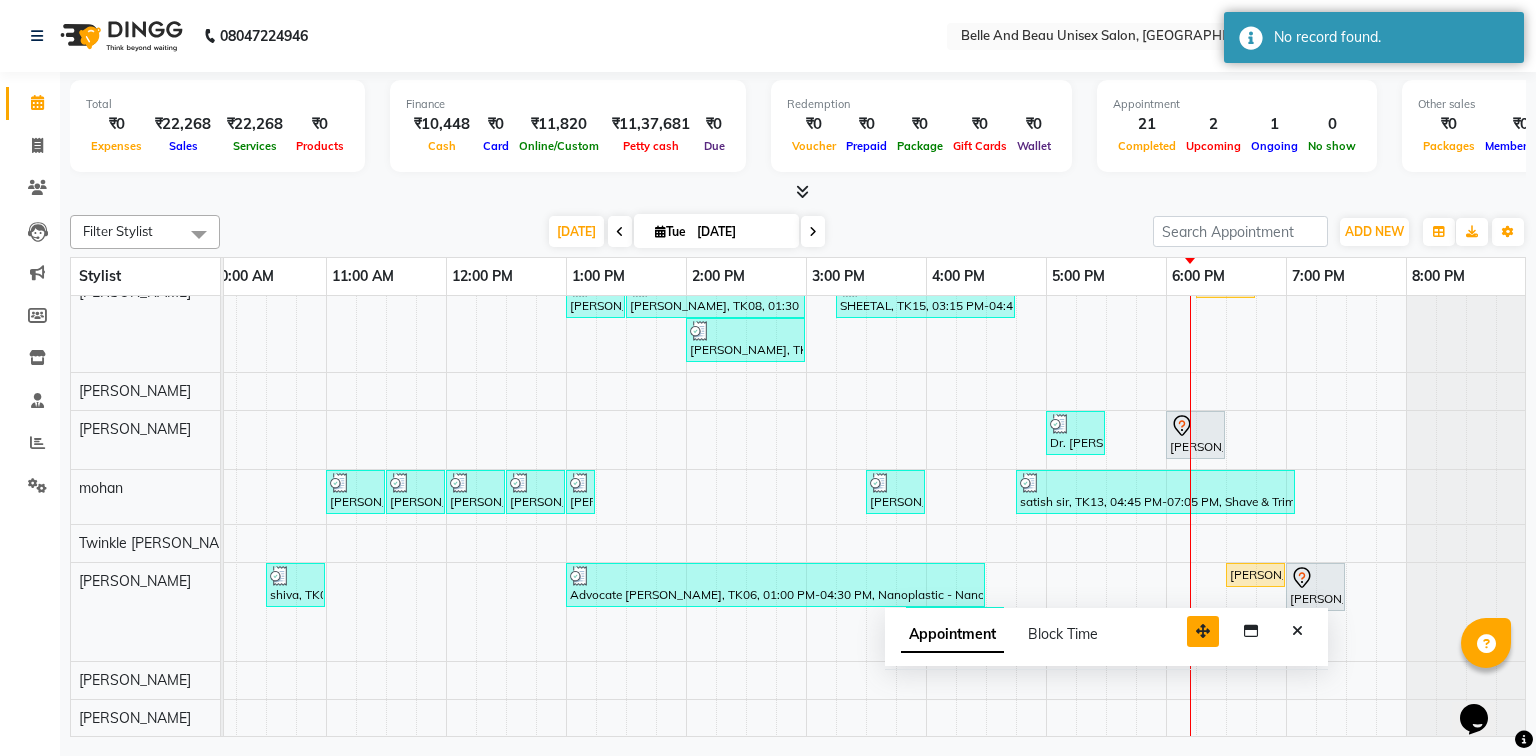 drag, startPoint x: 1398, startPoint y: 709, endPoint x: 1200, endPoint y: 626, distance: 214.69281 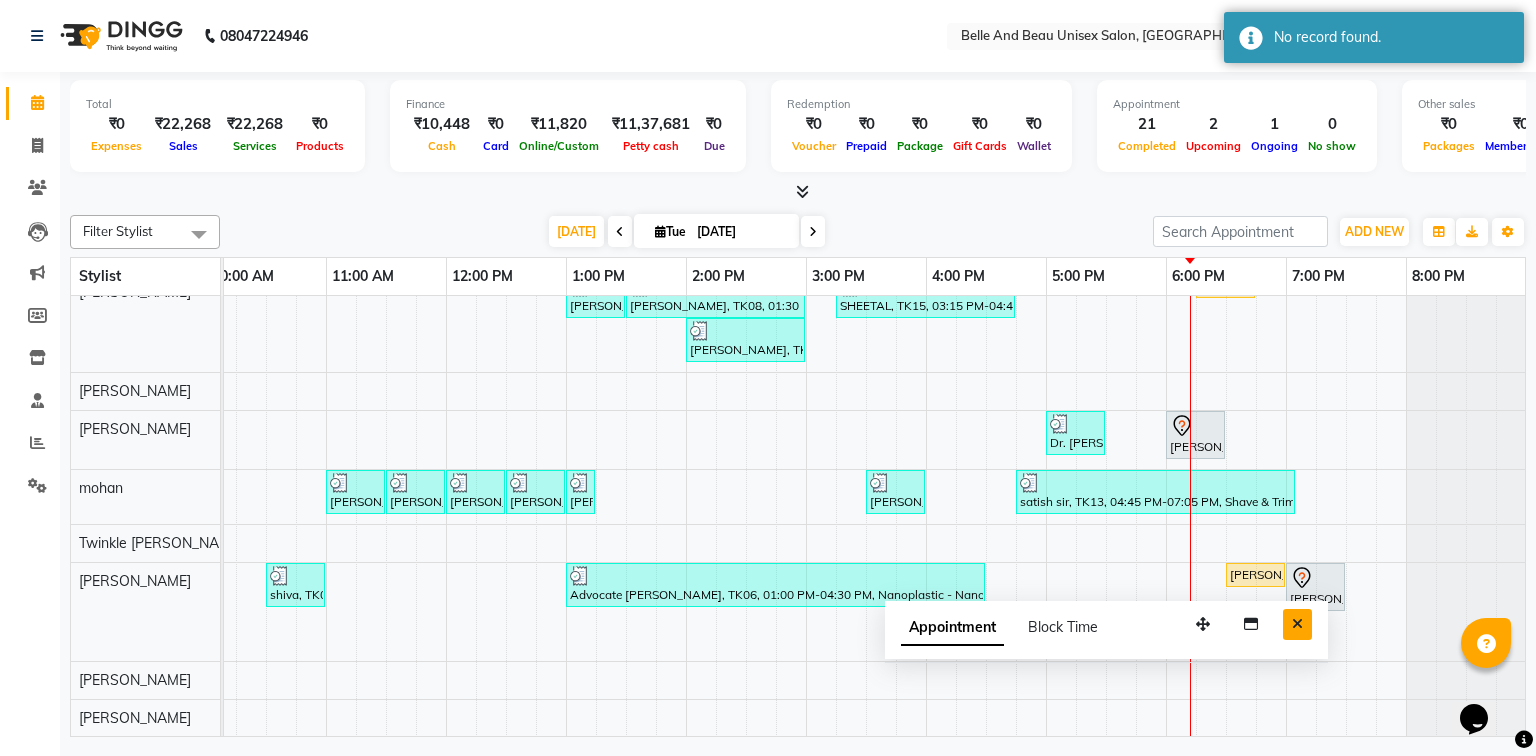 click at bounding box center [1297, 624] 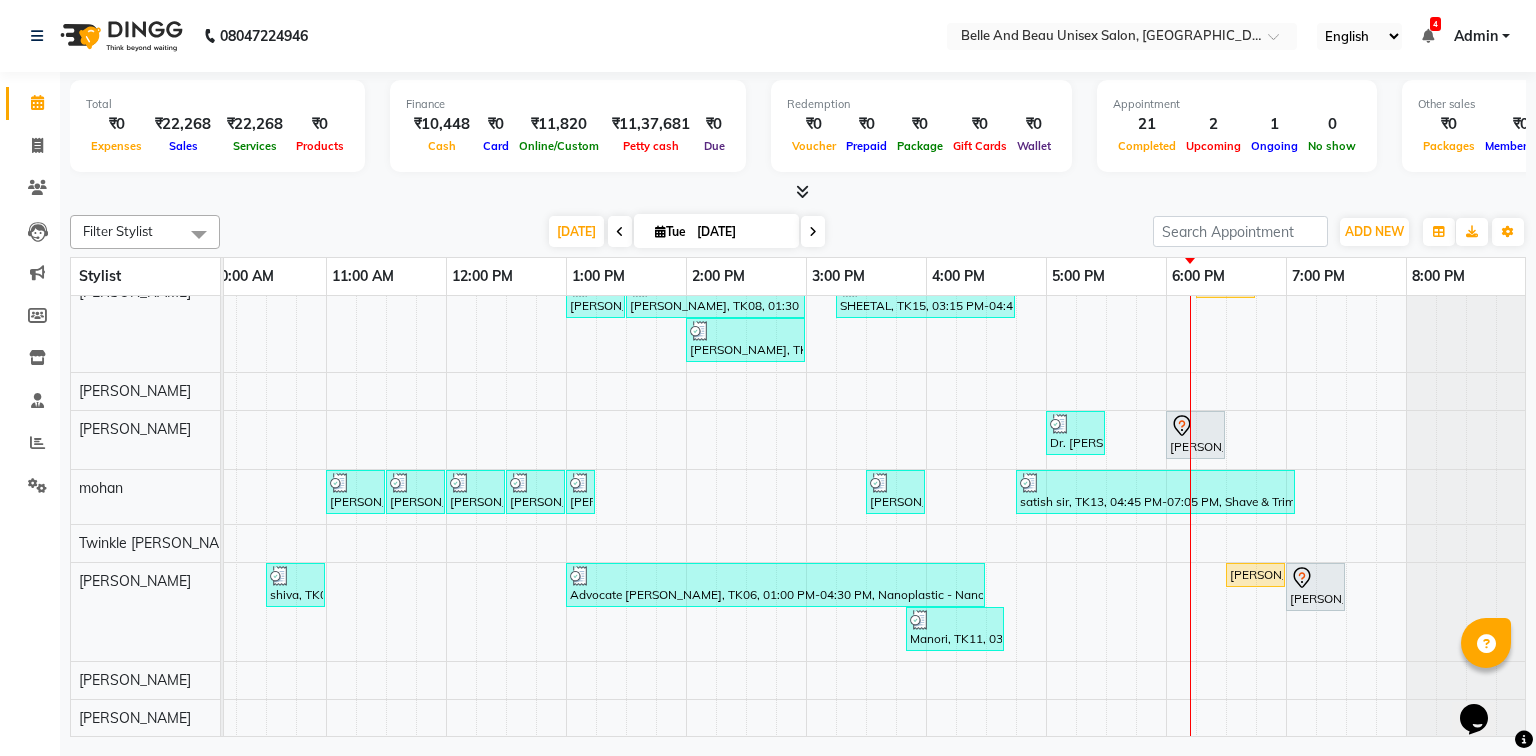 scroll, scrollTop: 182, scrollLeft: 258, axis: both 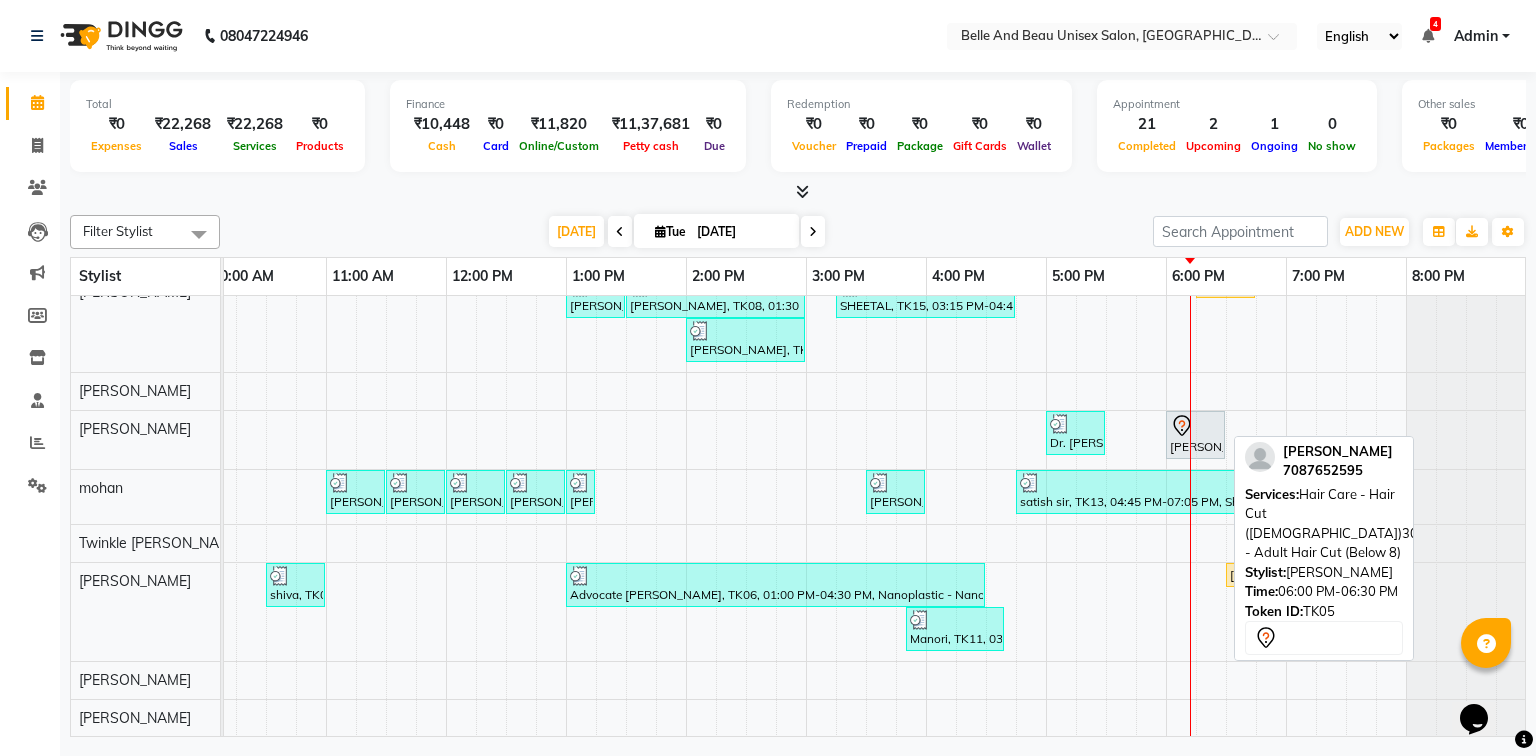 click 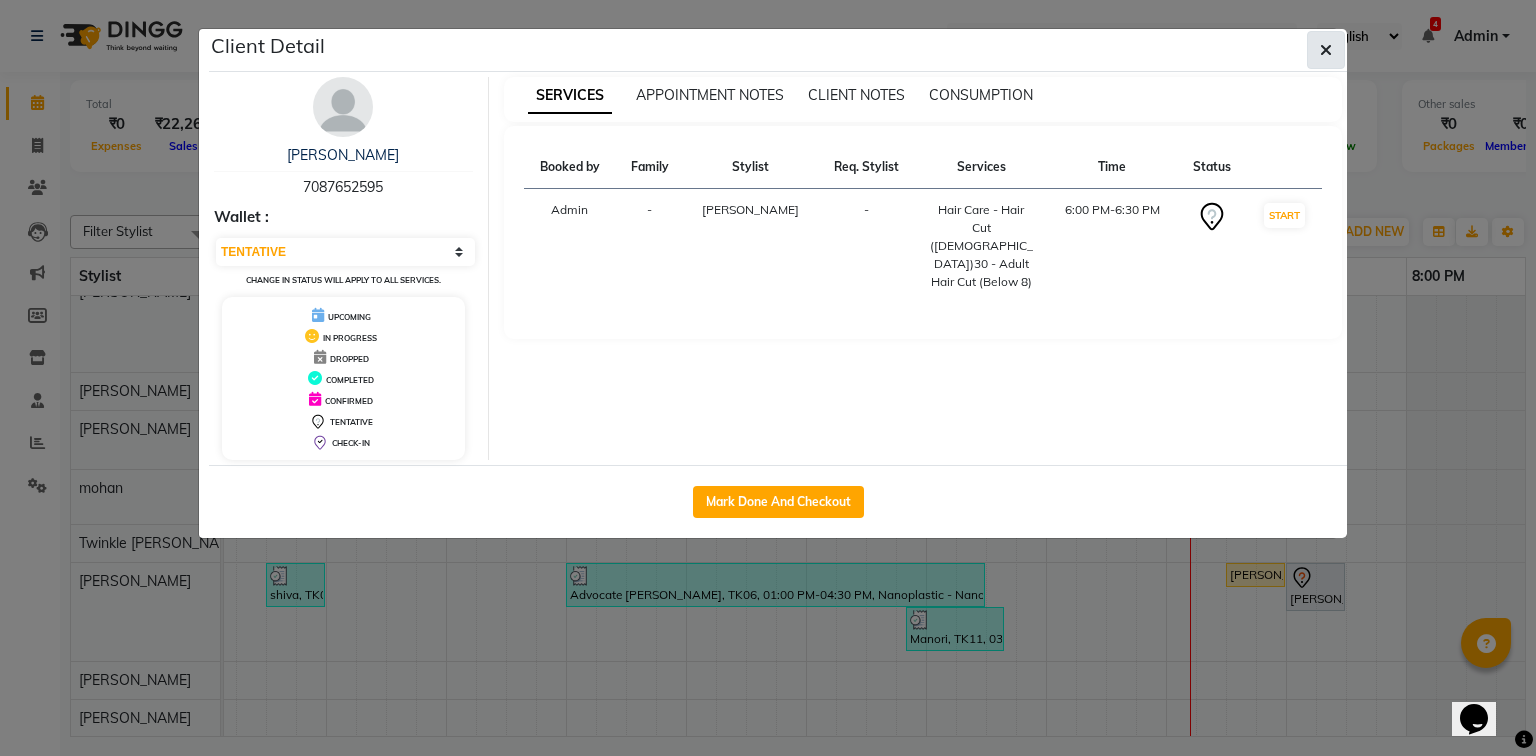 click 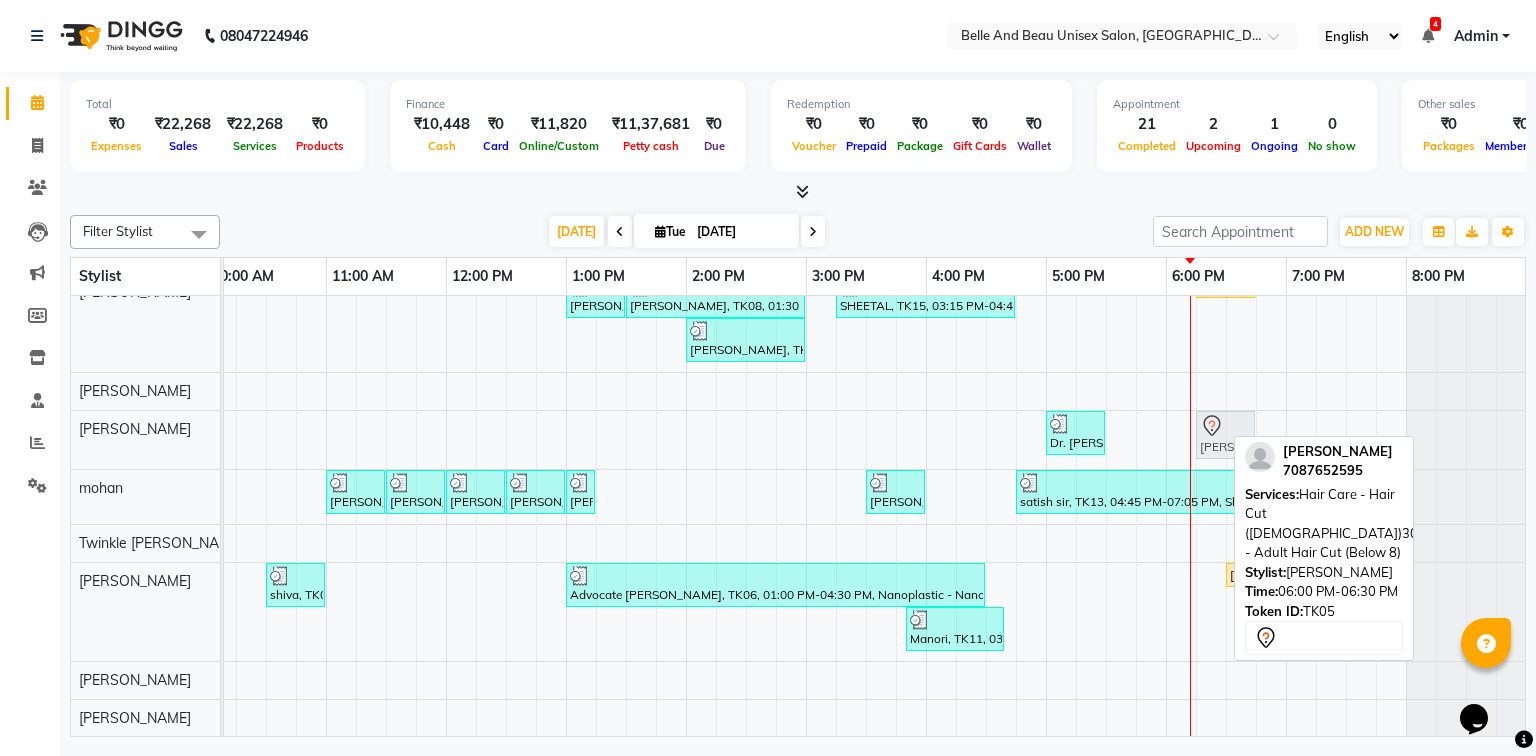 drag, startPoint x: 1192, startPoint y: 420, endPoint x: 1213, endPoint y: 421, distance: 21.023796 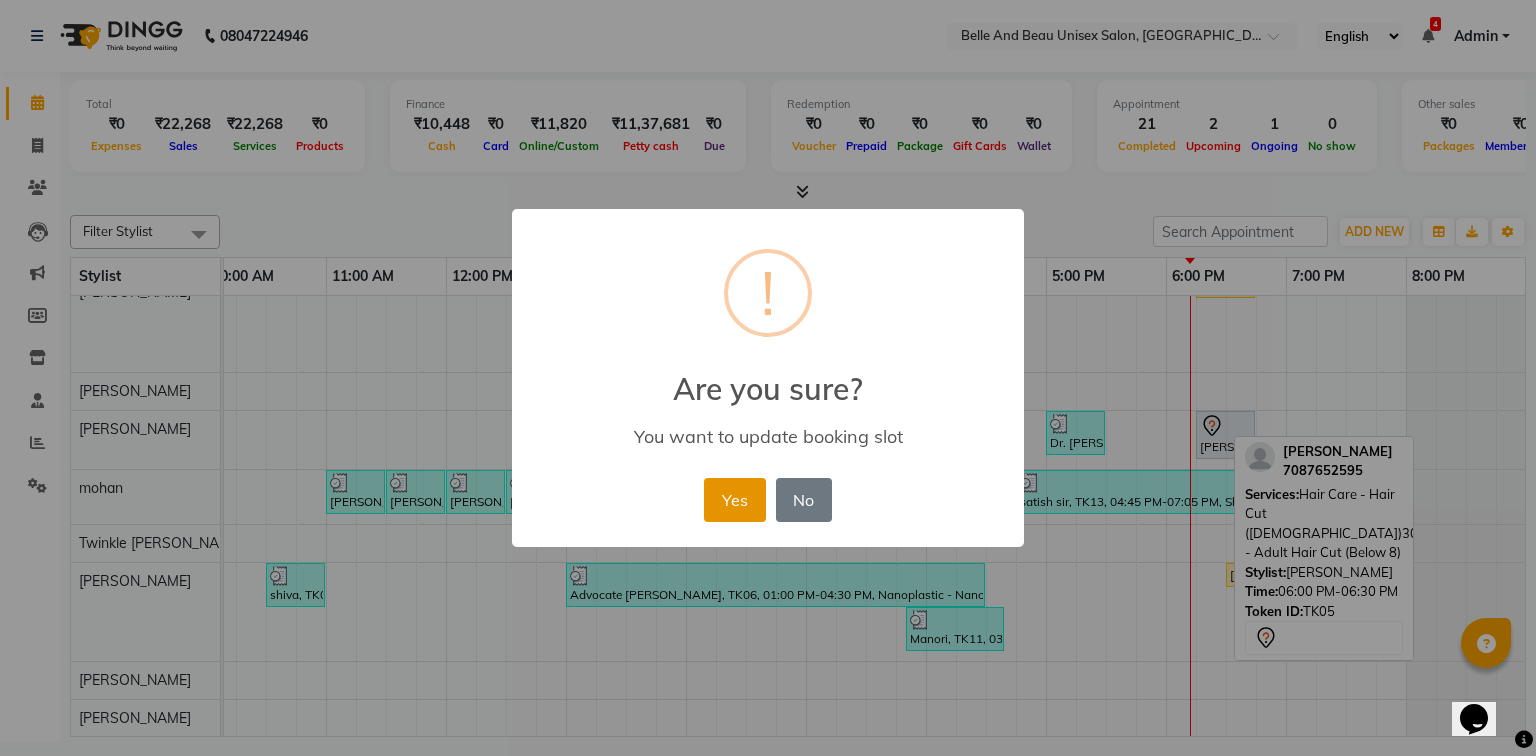 click on "Yes" at bounding box center [734, 500] 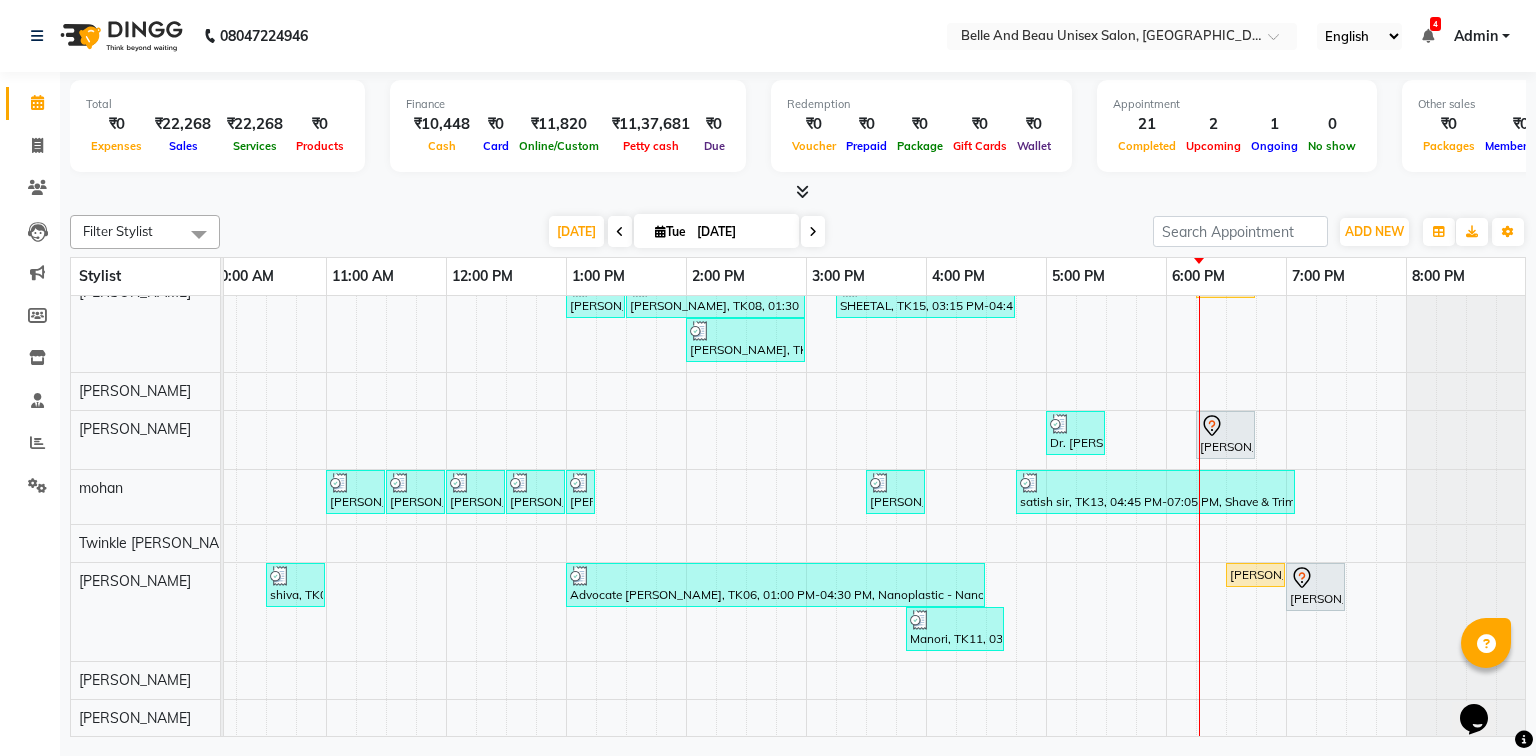 scroll, scrollTop: 174, scrollLeft: 258, axis: both 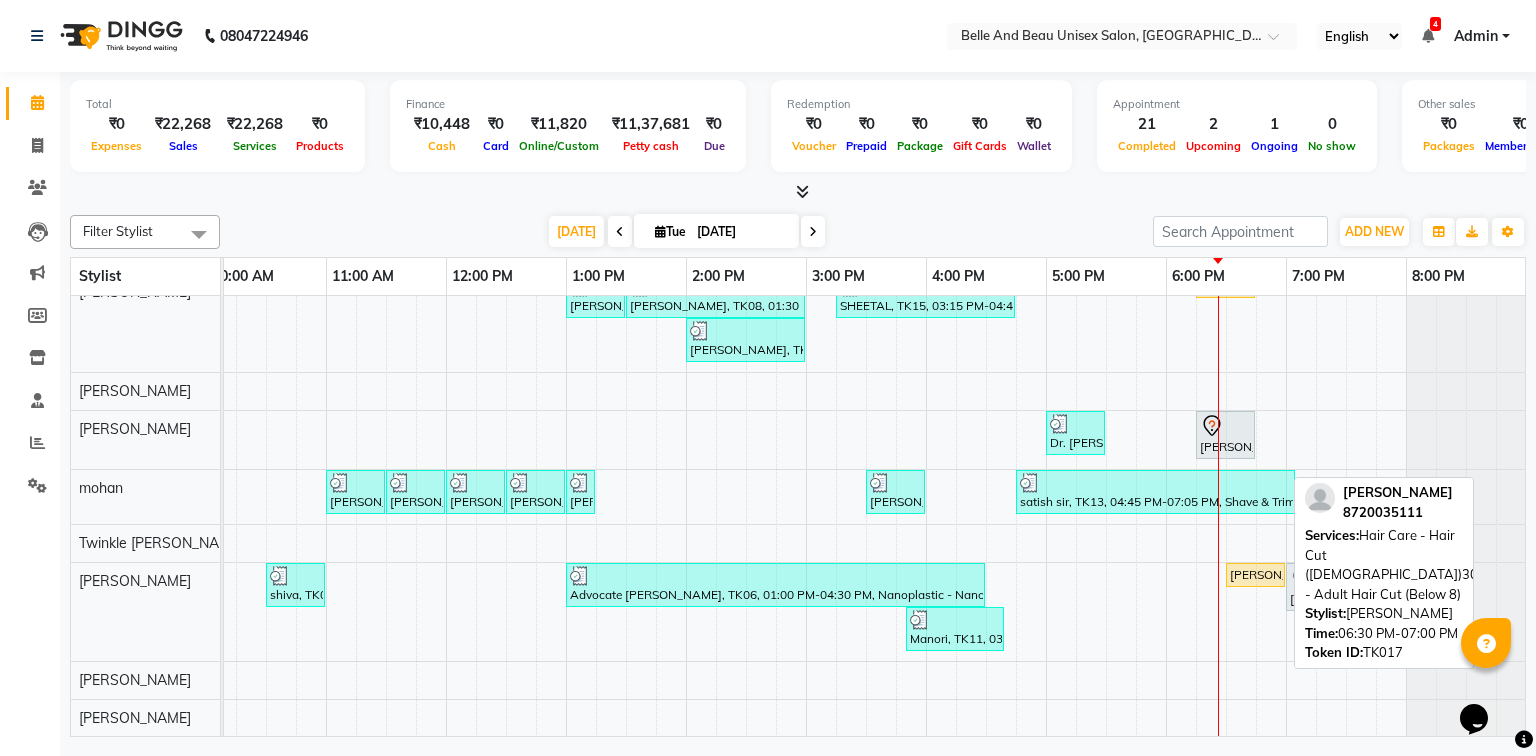 click on "[PERSON_NAME], TK17, 06:30 PM-07:00 PM, Hair Care - Hair Cut ([DEMOGRAPHIC_DATA])30 - Adult Hair Cut (Below 8)" at bounding box center [1255, 575] 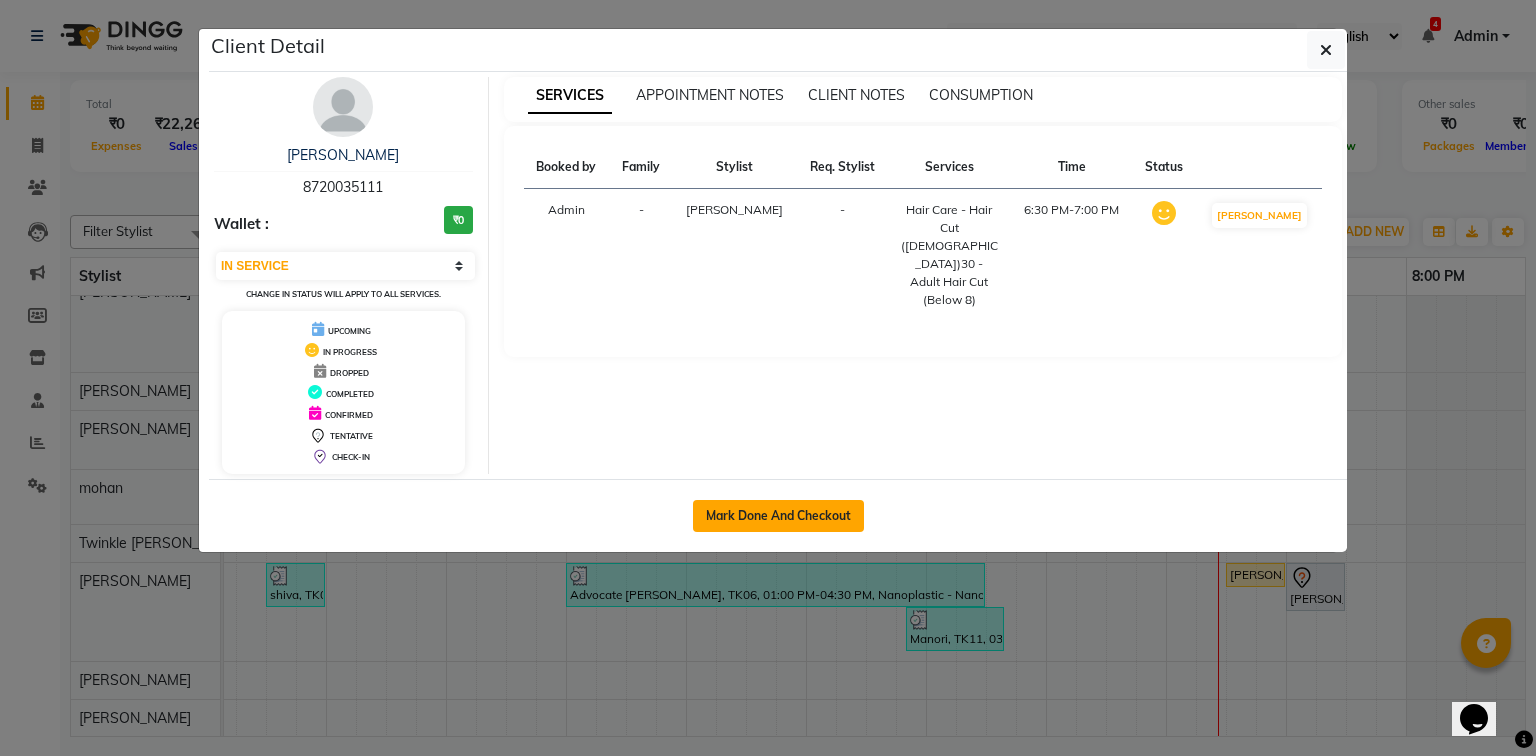 click on "Mark Done And Checkout" 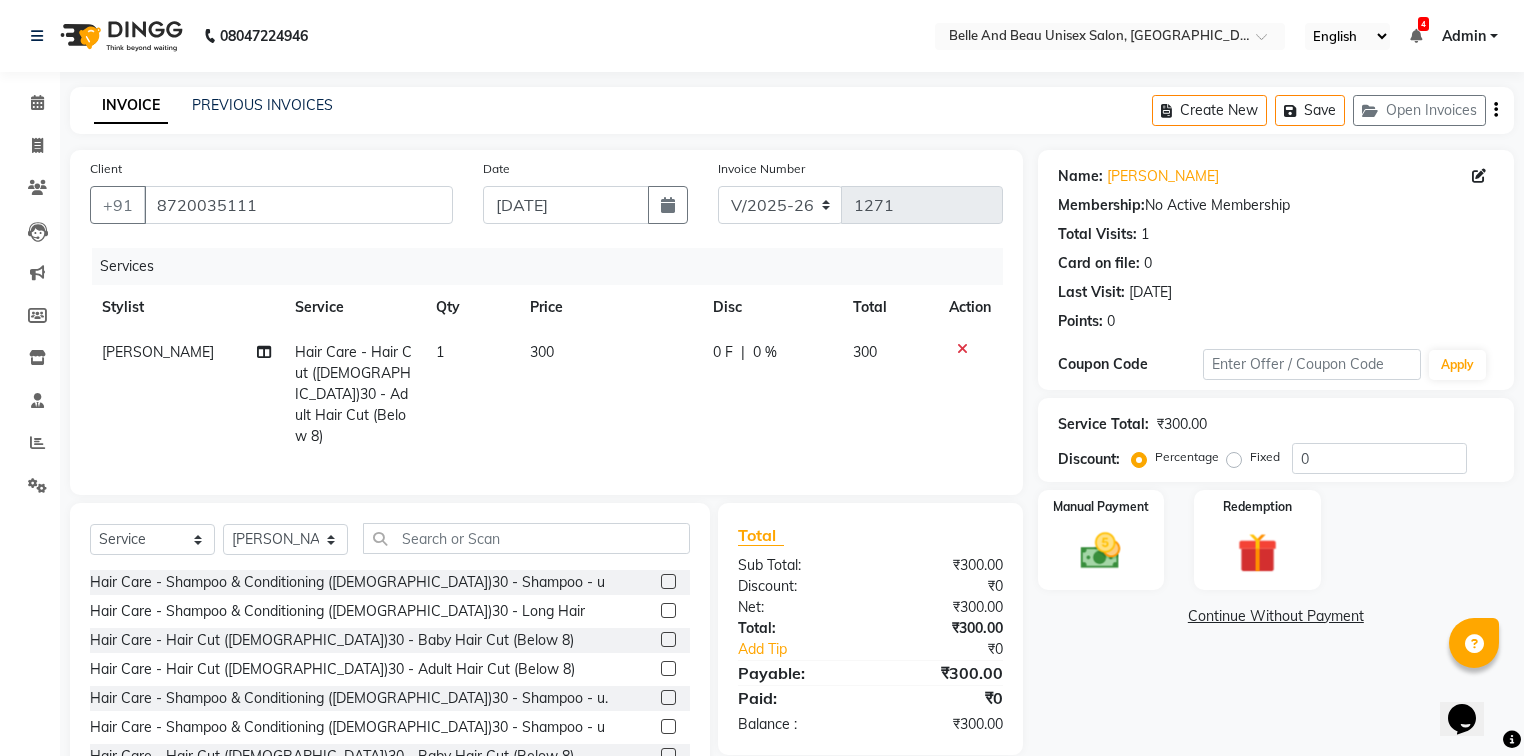 scroll, scrollTop: 64, scrollLeft: 0, axis: vertical 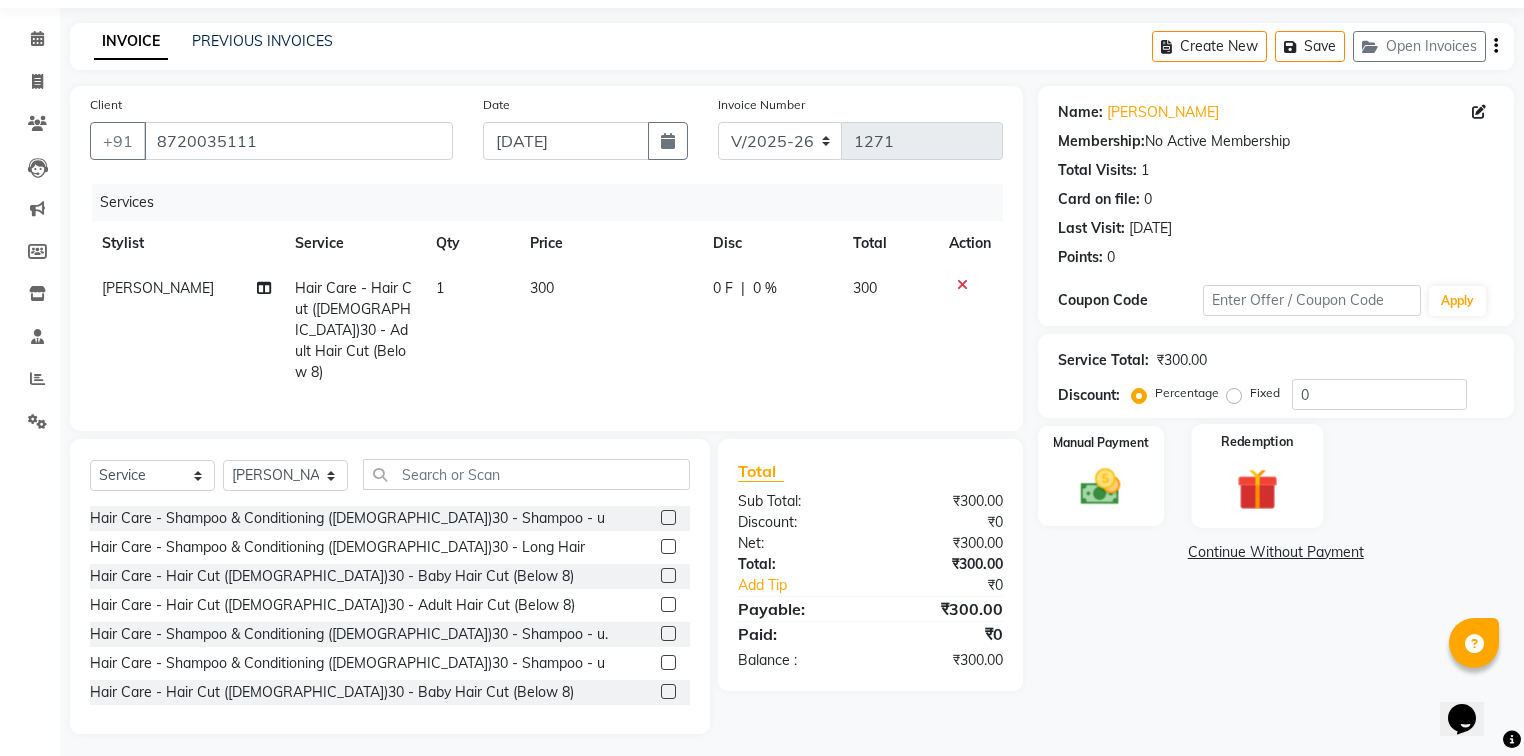click 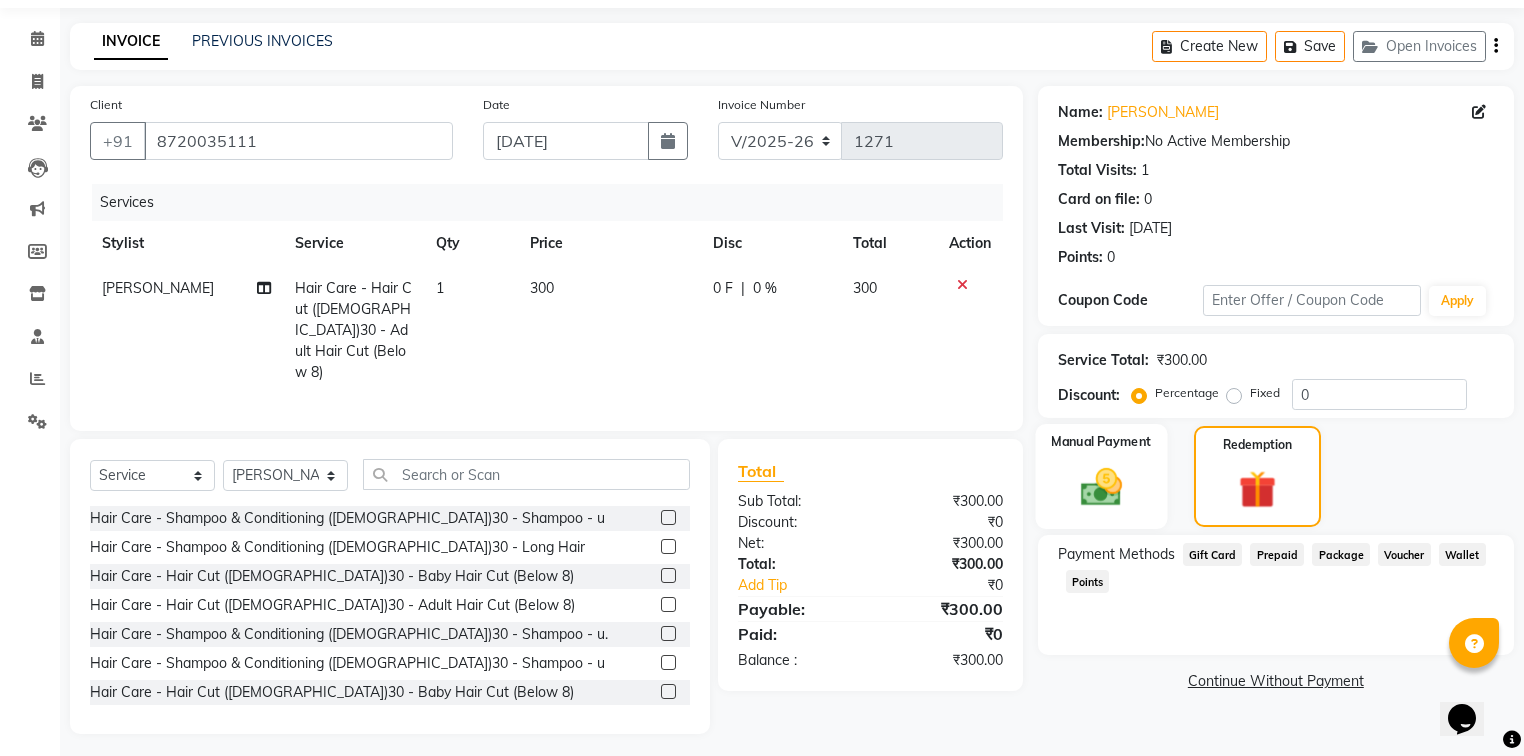 click 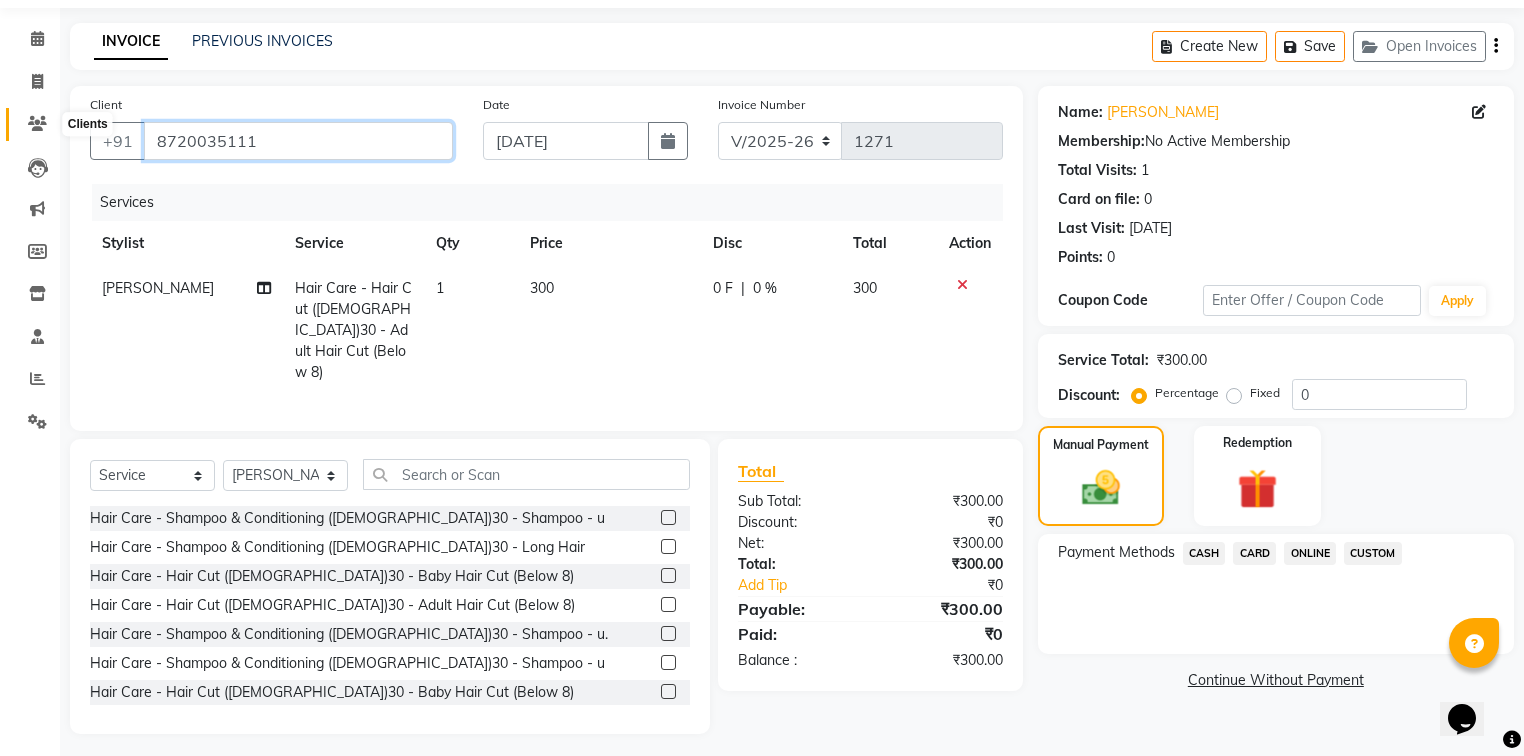 drag, startPoint x: 295, startPoint y: 137, endPoint x: 38, endPoint y: 117, distance: 257.77704 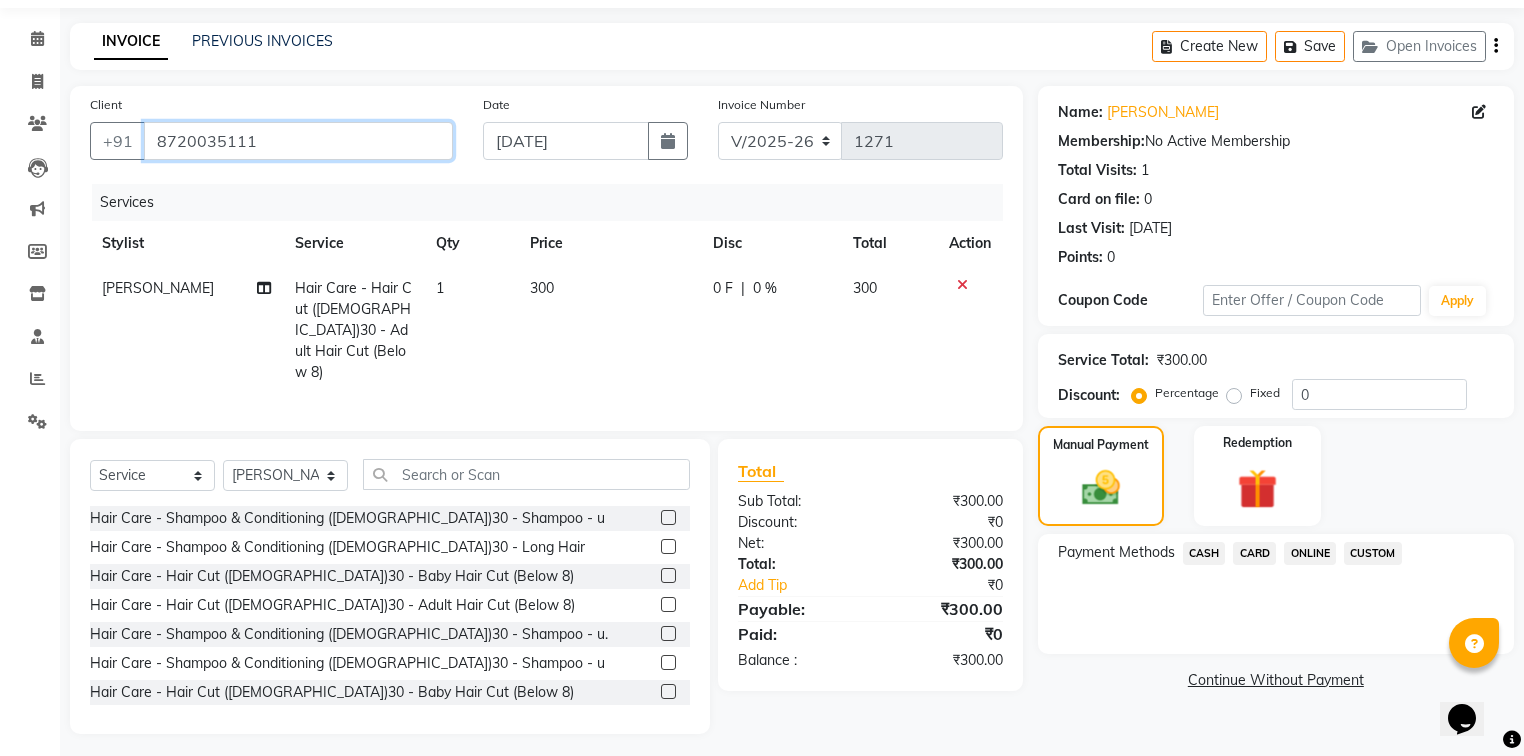 click on "8720035111" at bounding box center [298, 141] 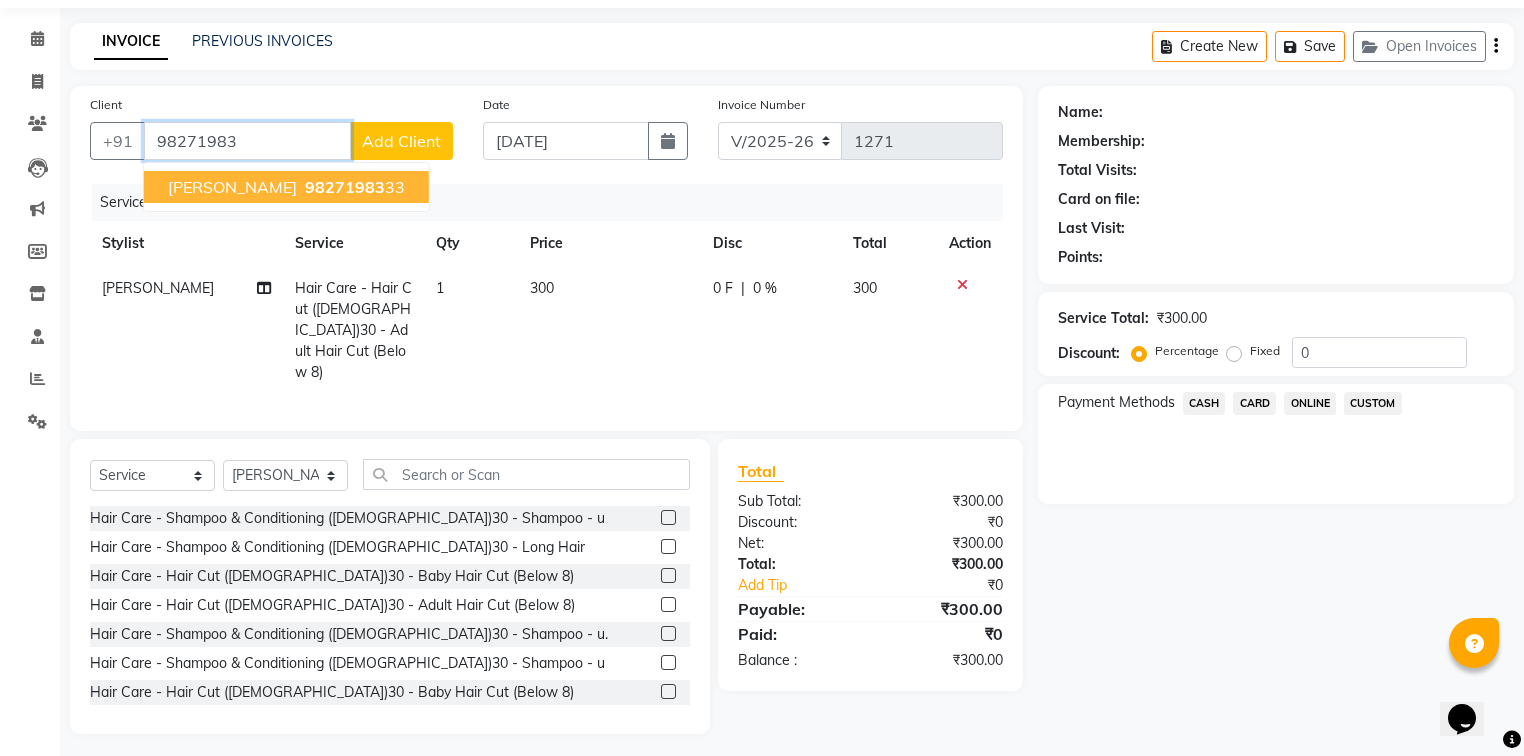 click on "[PERSON_NAME]" at bounding box center [232, 187] 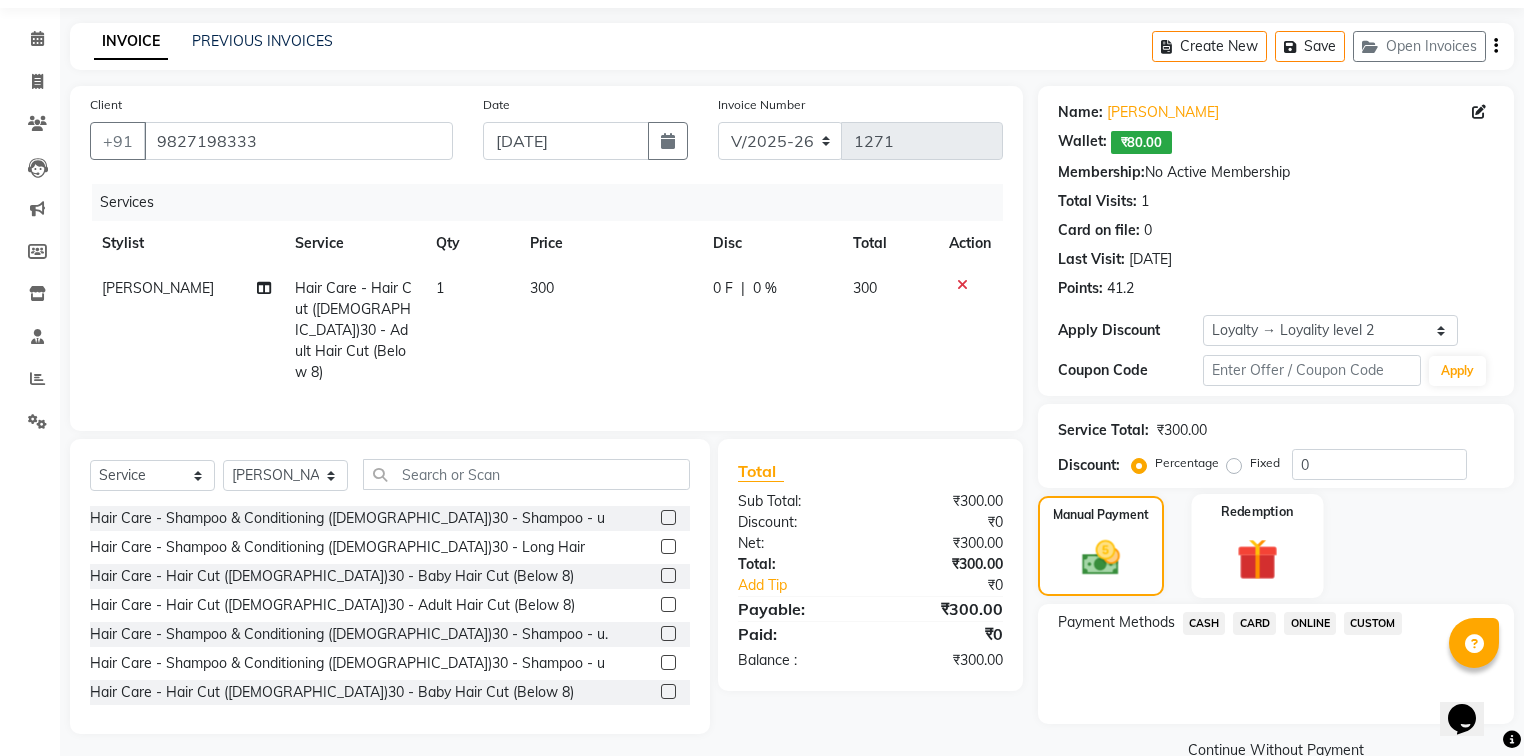 click 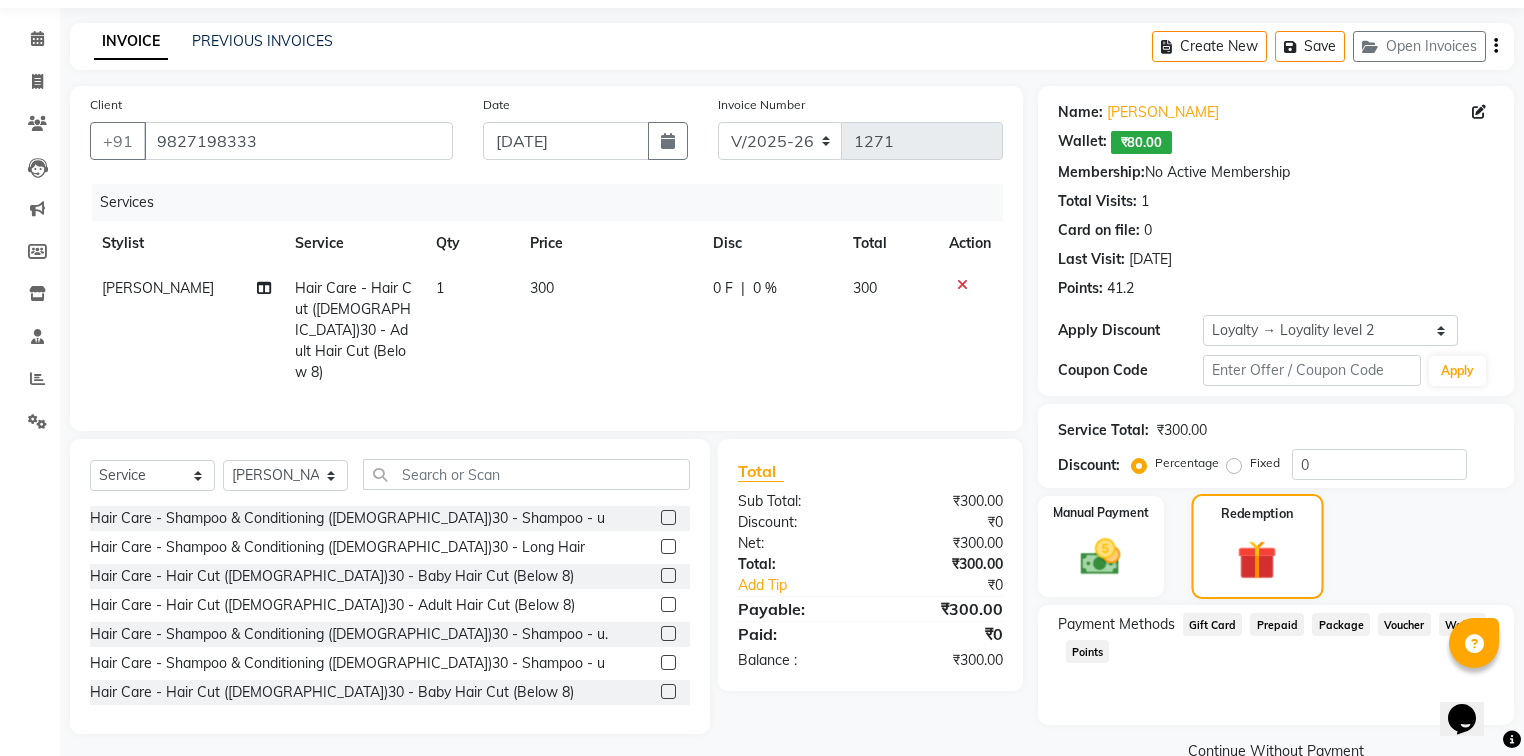 click on "Redemption" 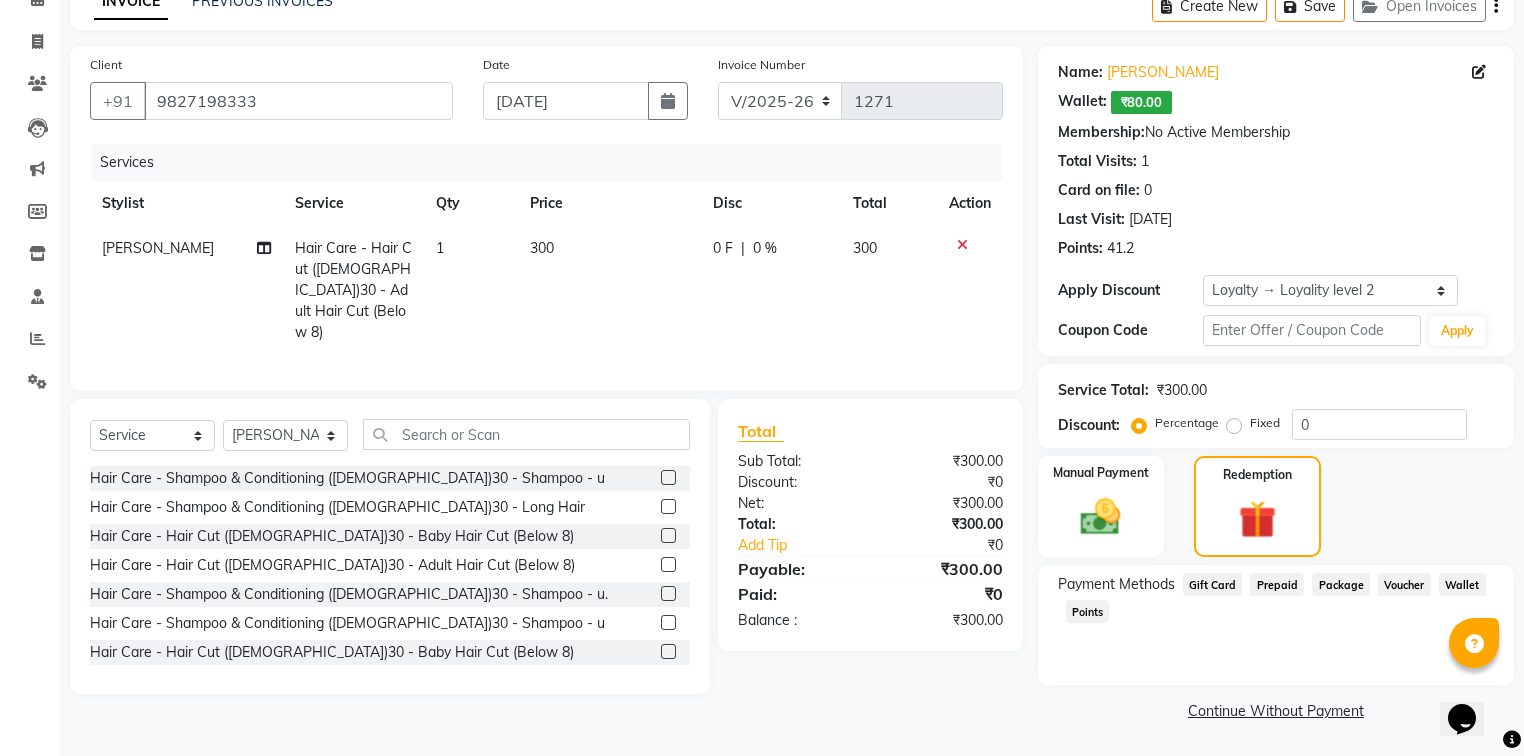 scroll, scrollTop: 0, scrollLeft: 0, axis: both 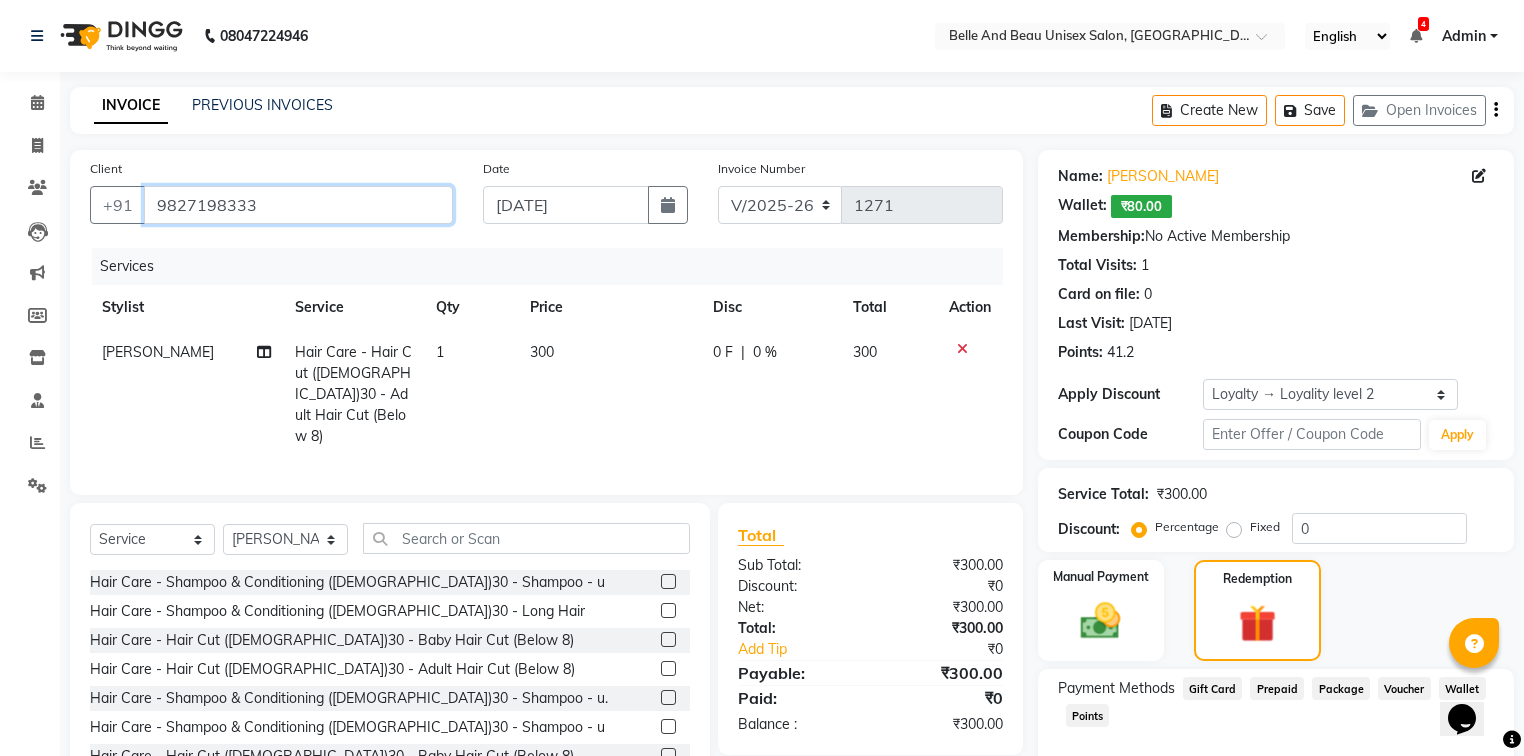 click on "9827198333" at bounding box center [298, 205] 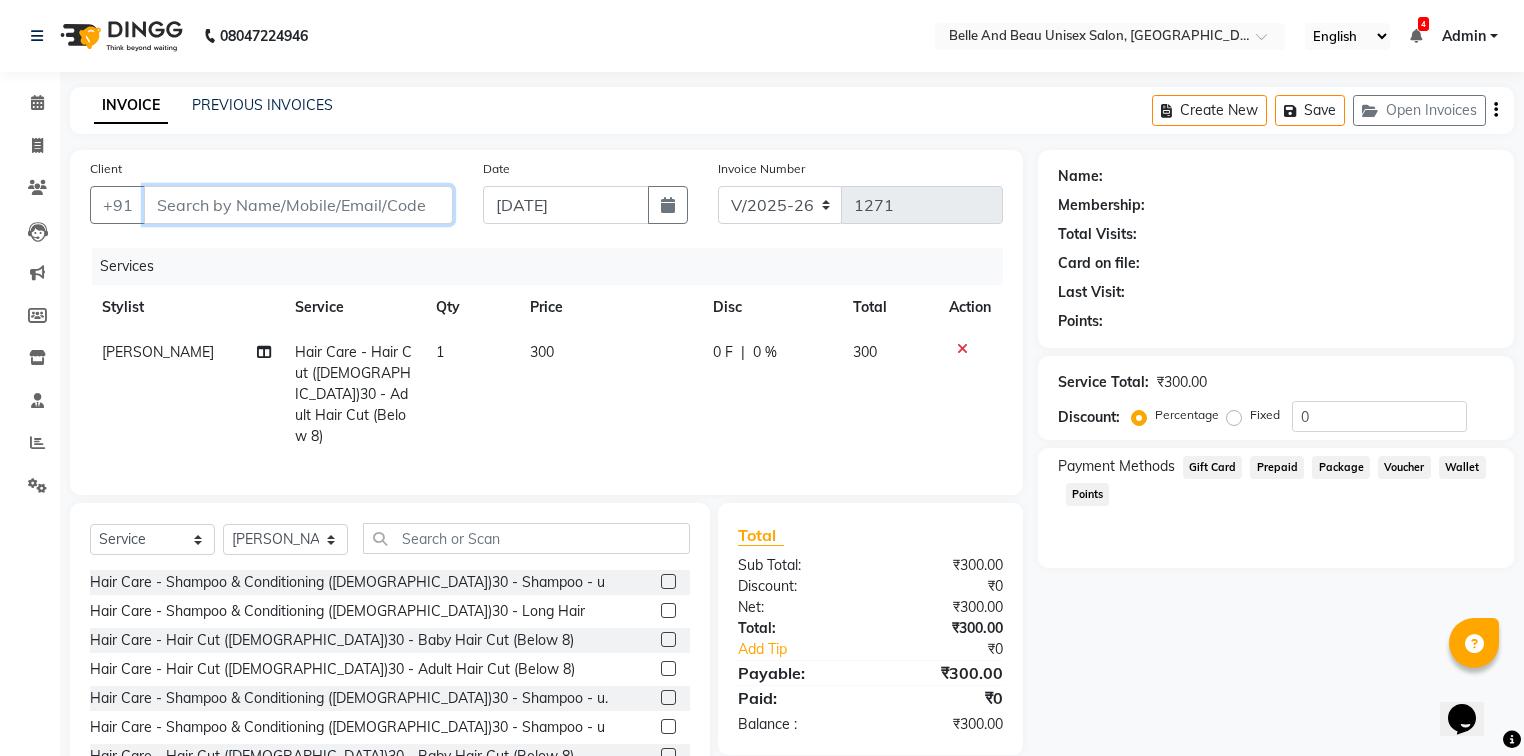 paste on "8720035111" 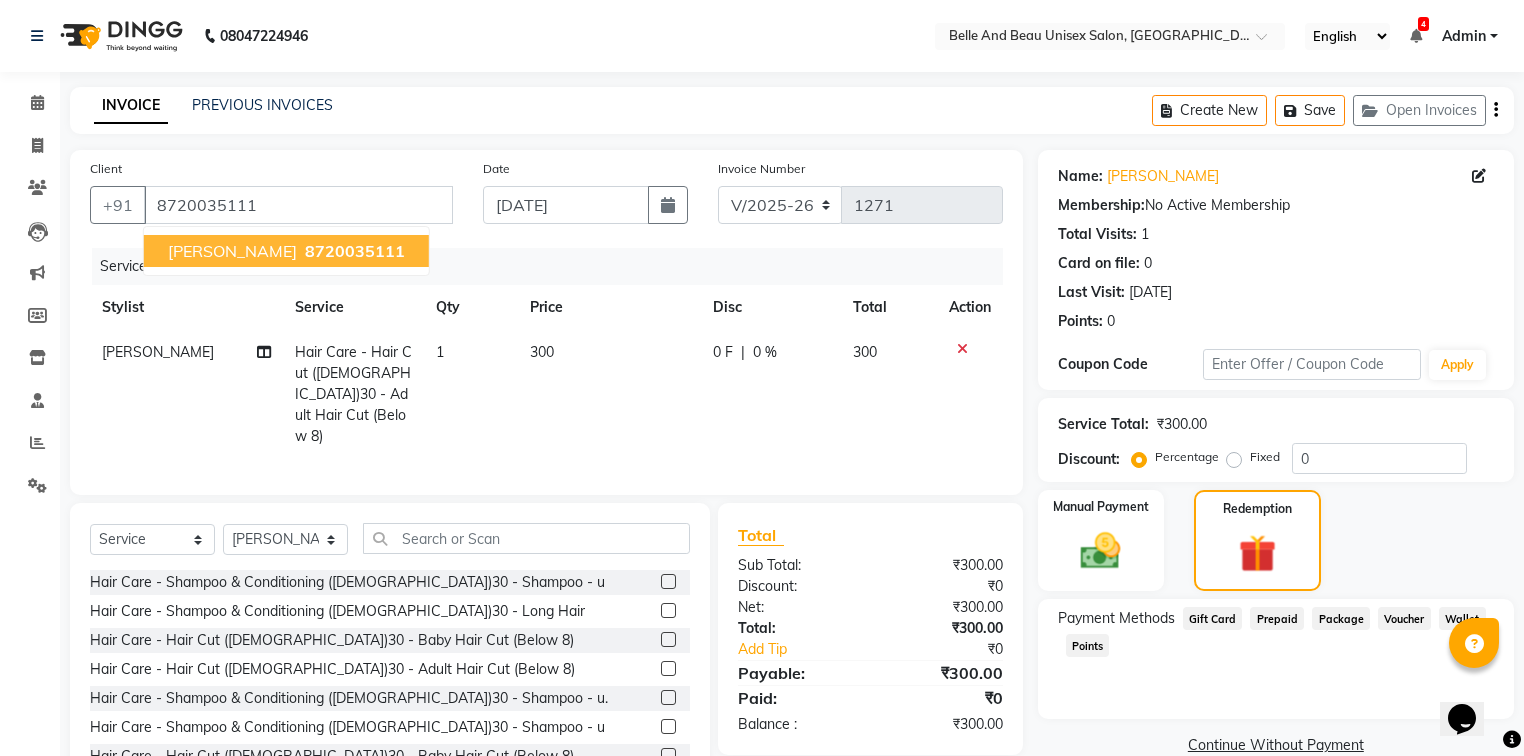 click on "[PERSON_NAME]" at bounding box center (232, 251) 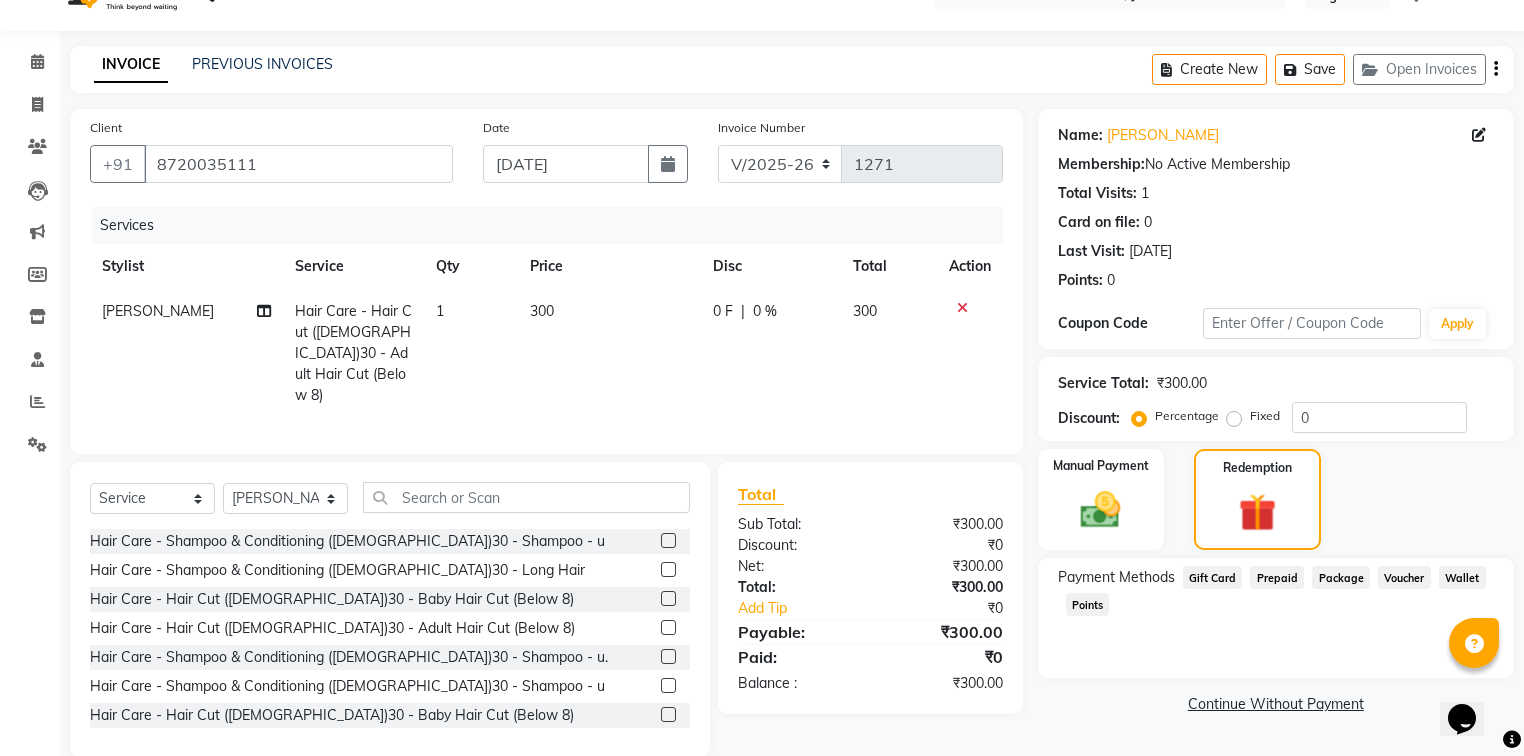 scroll, scrollTop: 64, scrollLeft: 0, axis: vertical 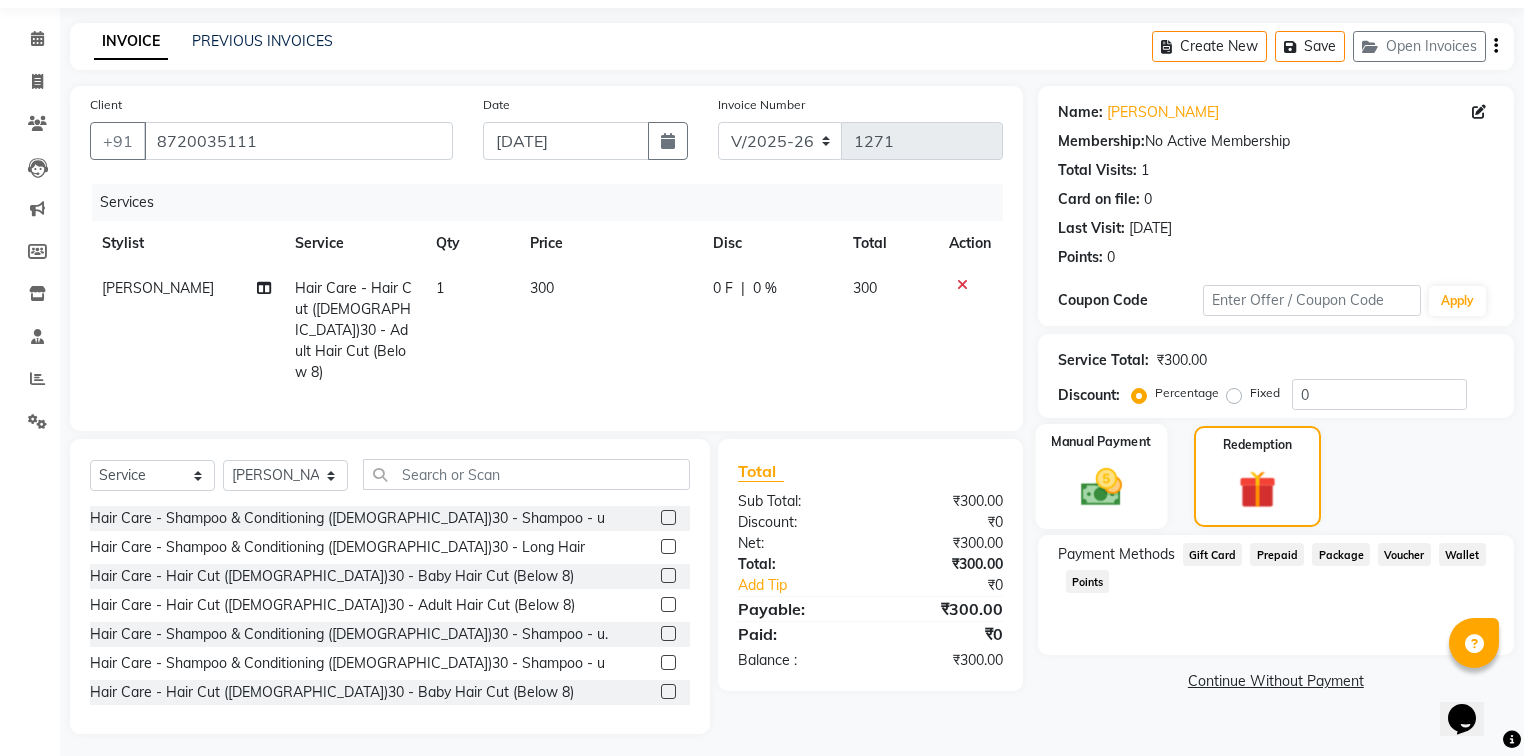 click 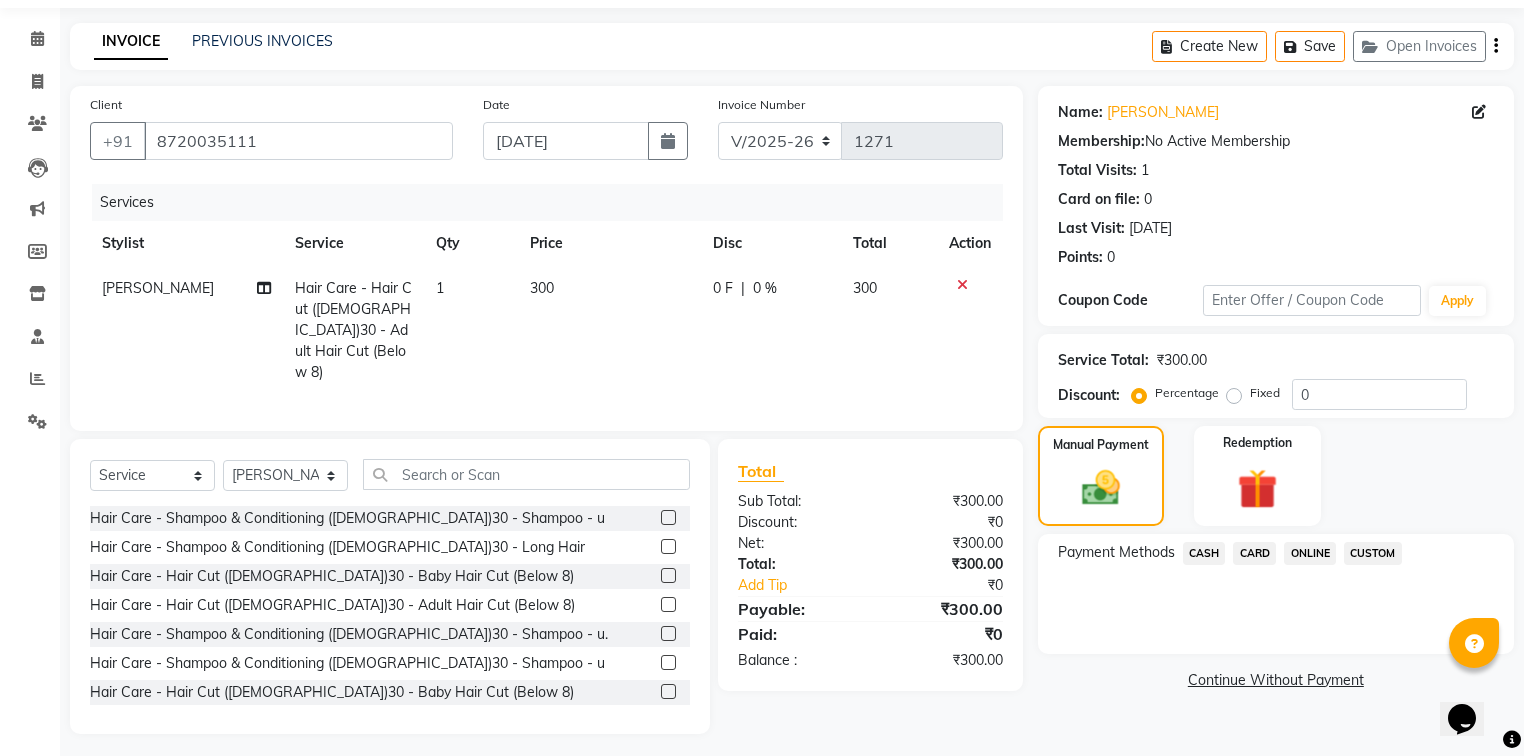 click on "300" 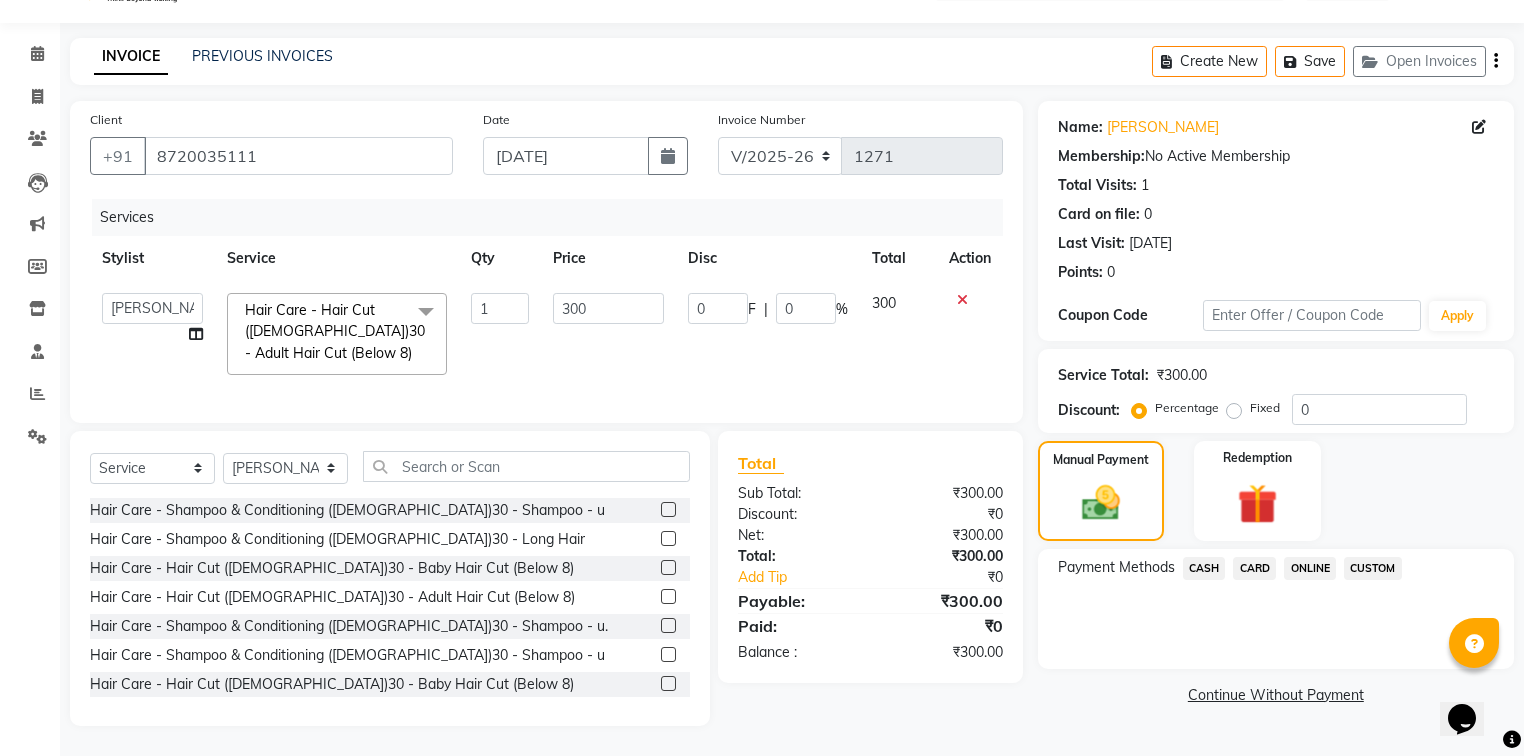 scroll, scrollTop: 61, scrollLeft: 0, axis: vertical 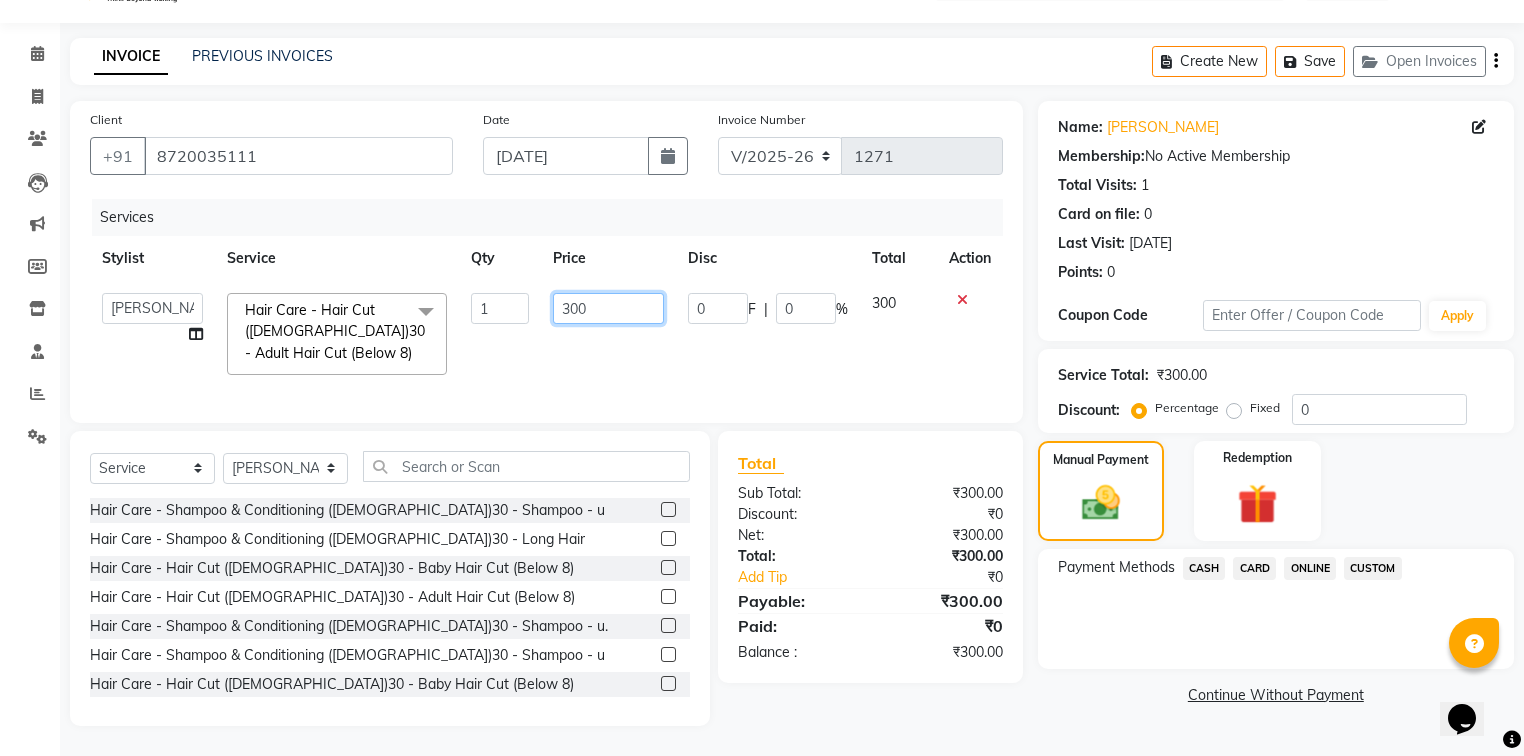 click on "300" 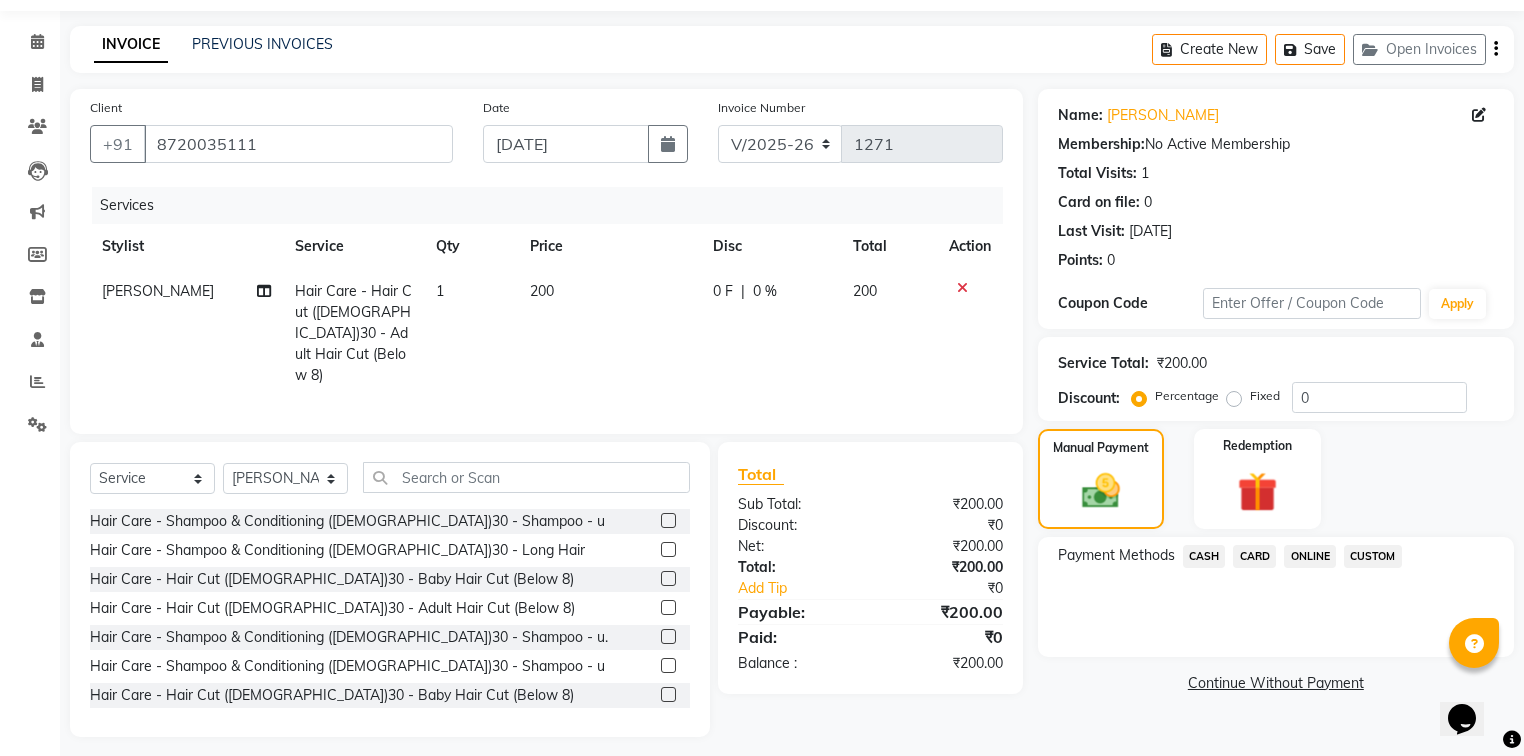 click on "0 F | 0 %" 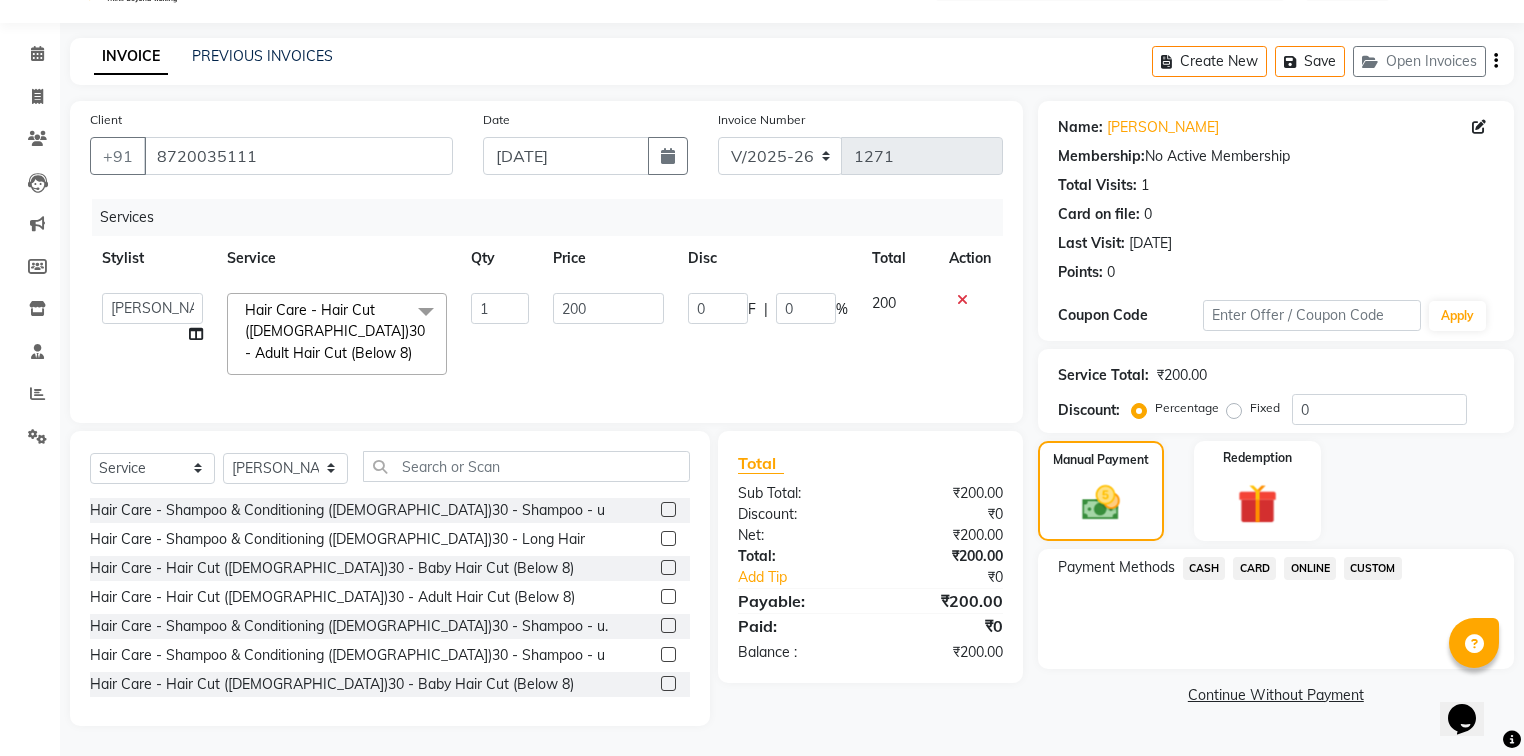 click on "CASH" 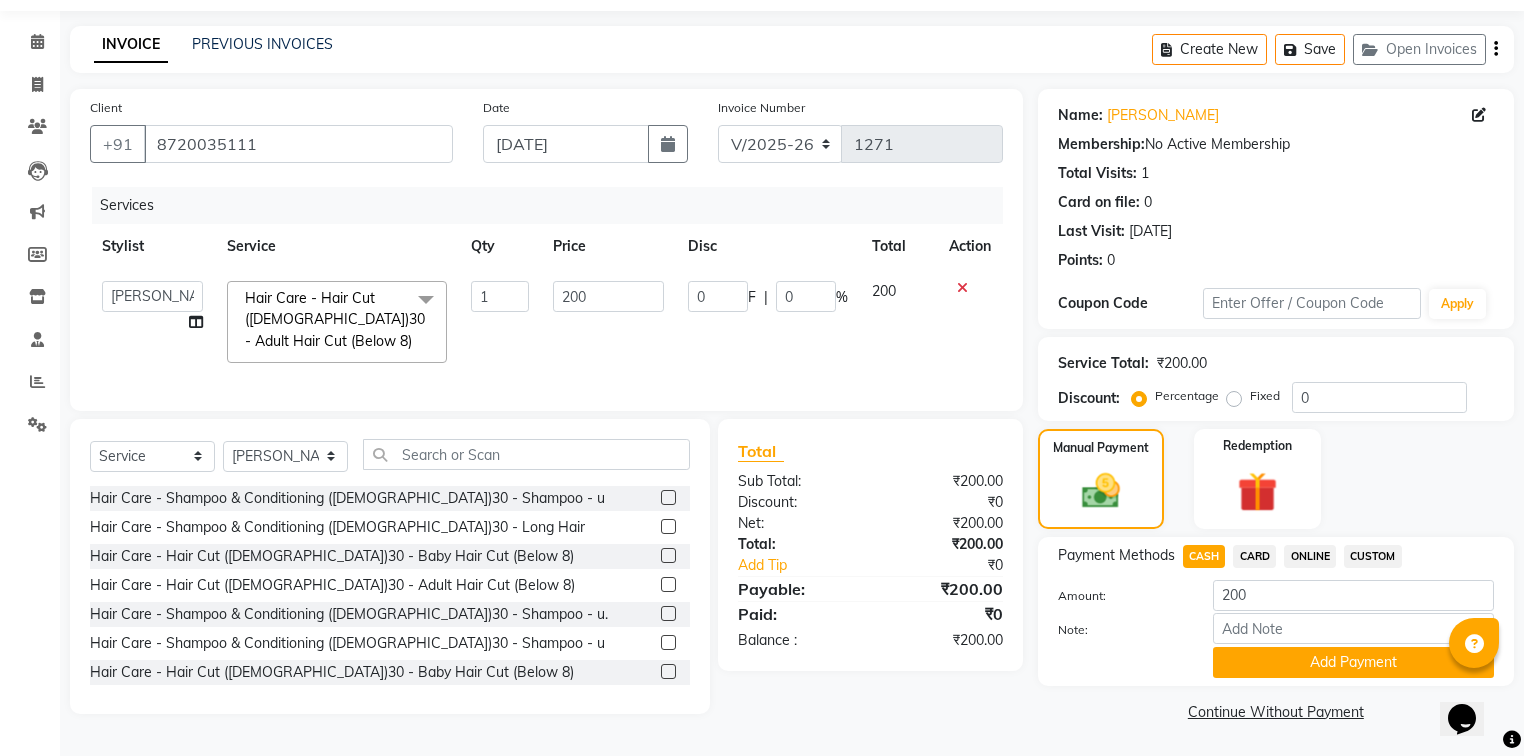 scroll, scrollTop: 63, scrollLeft: 0, axis: vertical 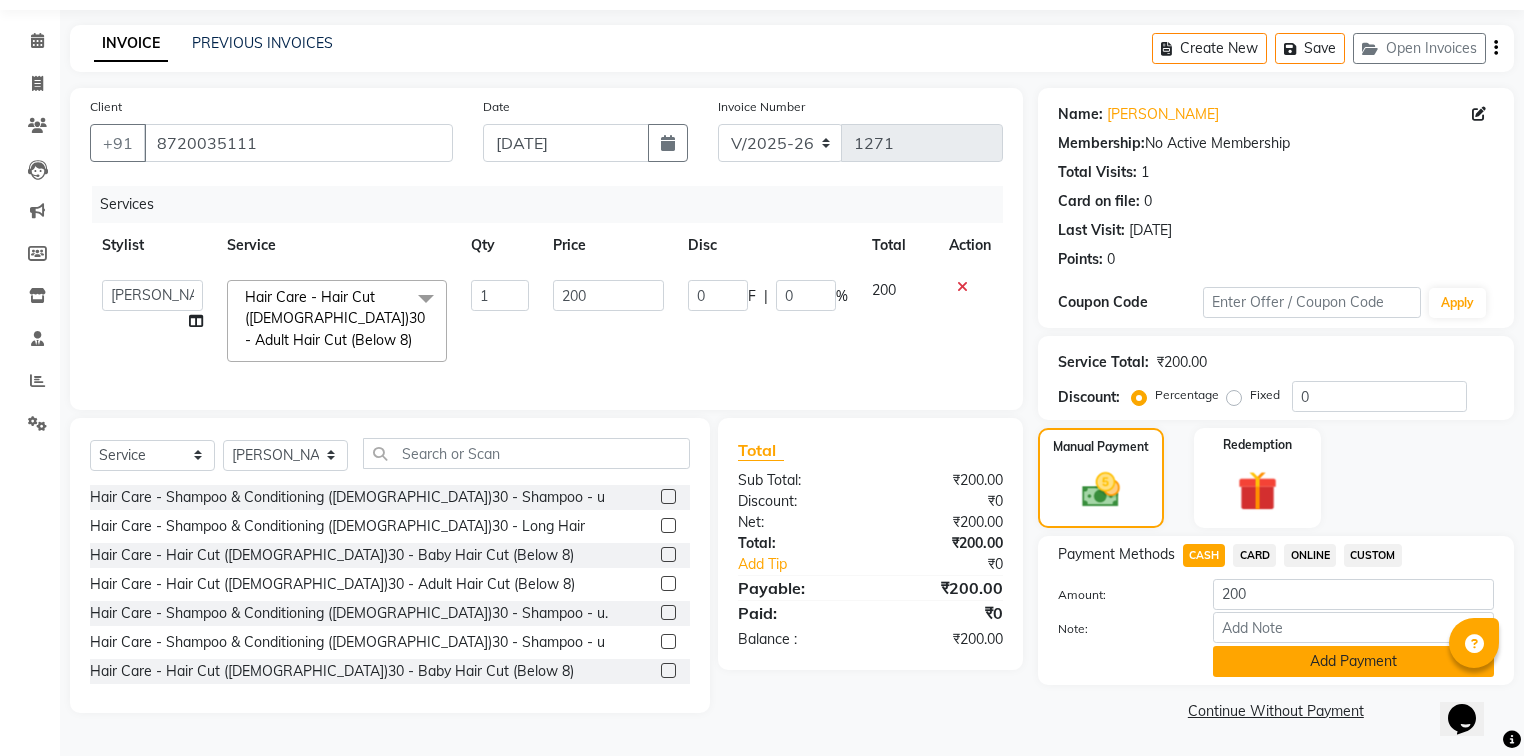 click on "Add Payment" 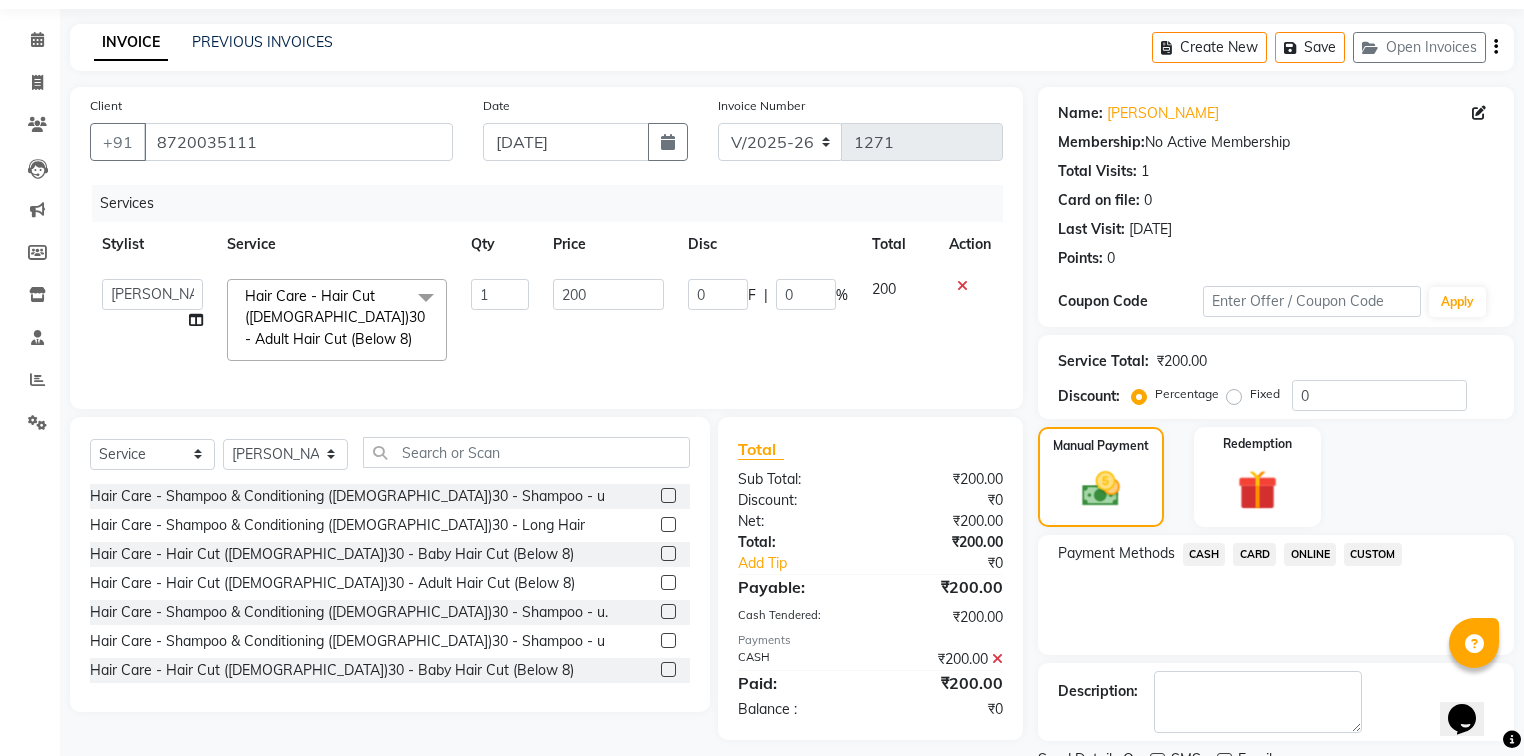 scroll, scrollTop: 144, scrollLeft: 0, axis: vertical 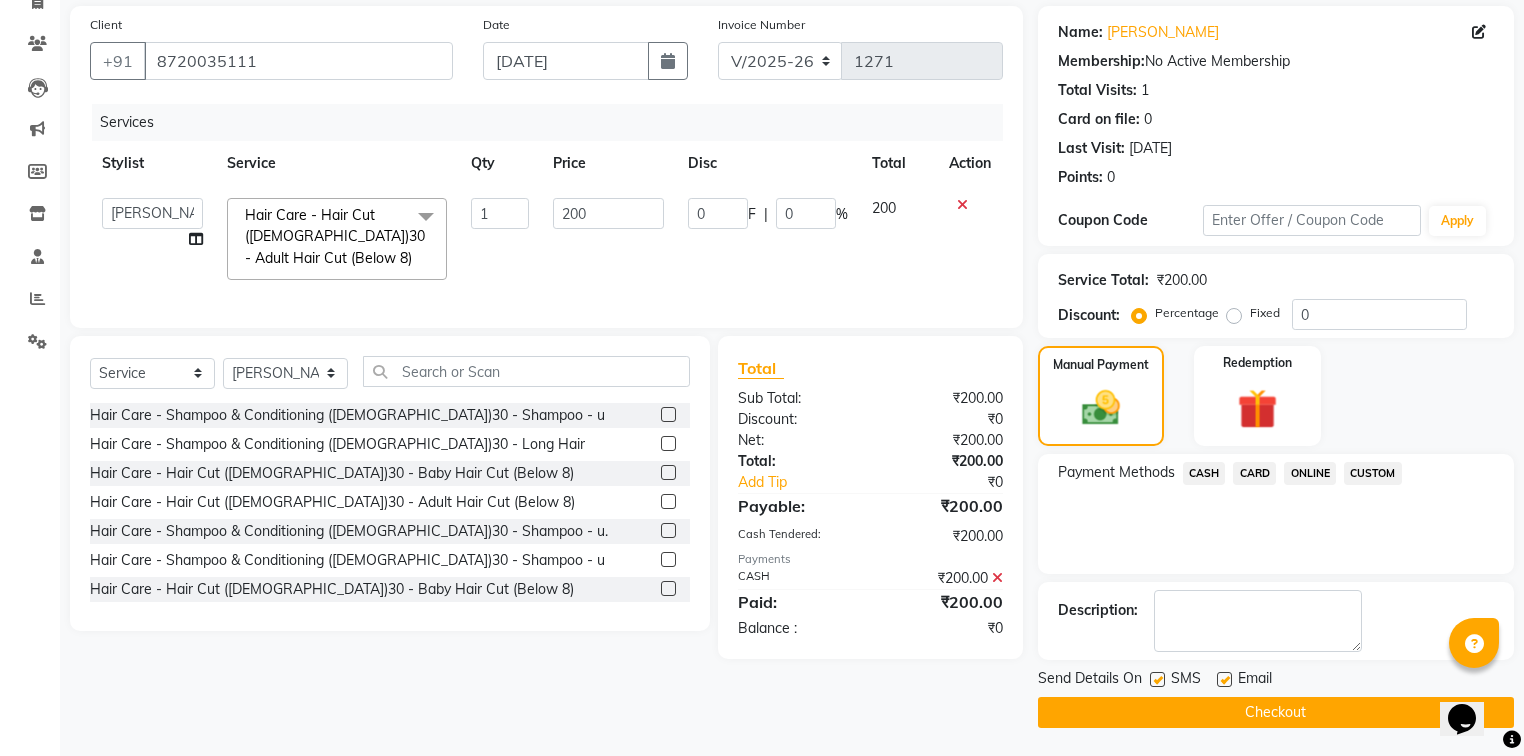 click on "Checkout" 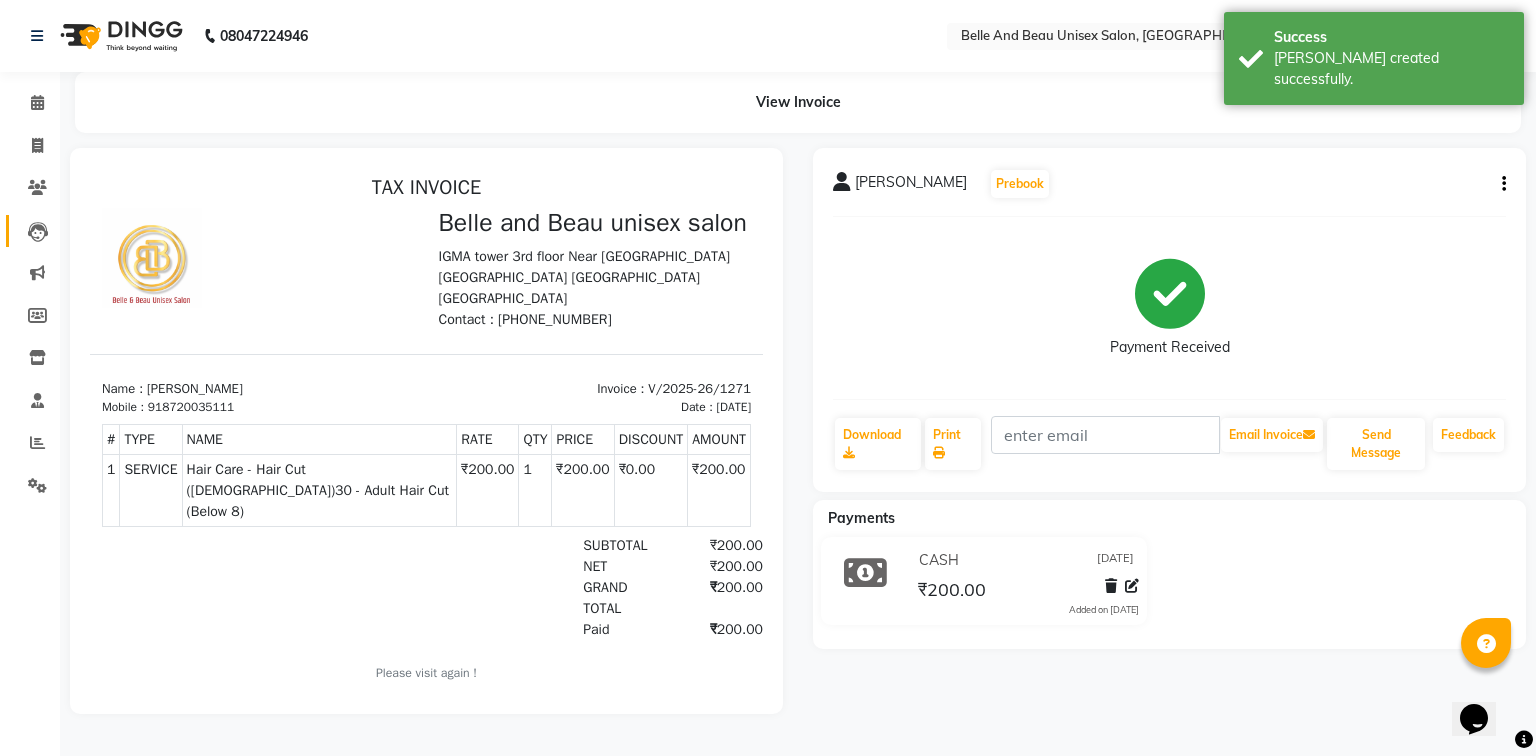 scroll, scrollTop: 0, scrollLeft: 0, axis: both 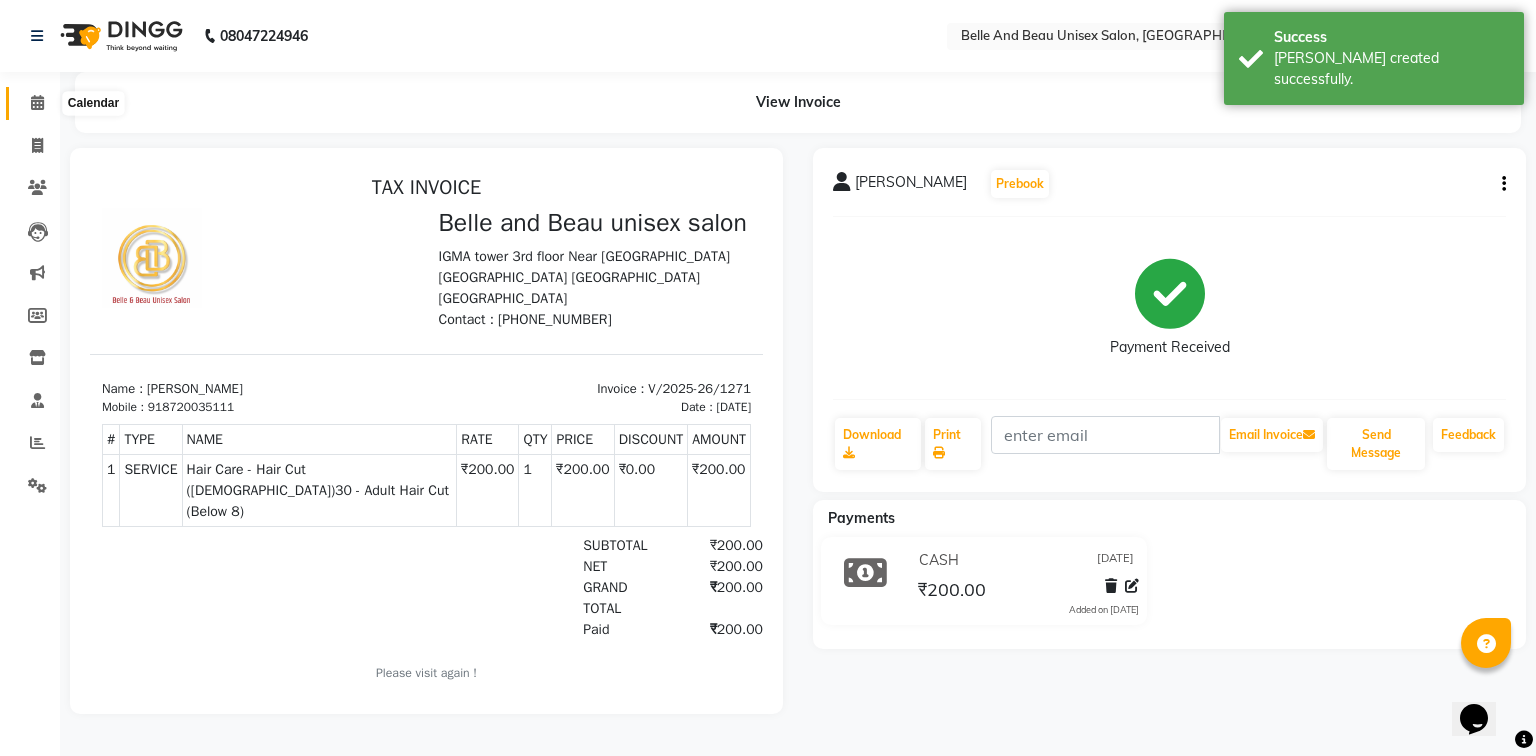 click 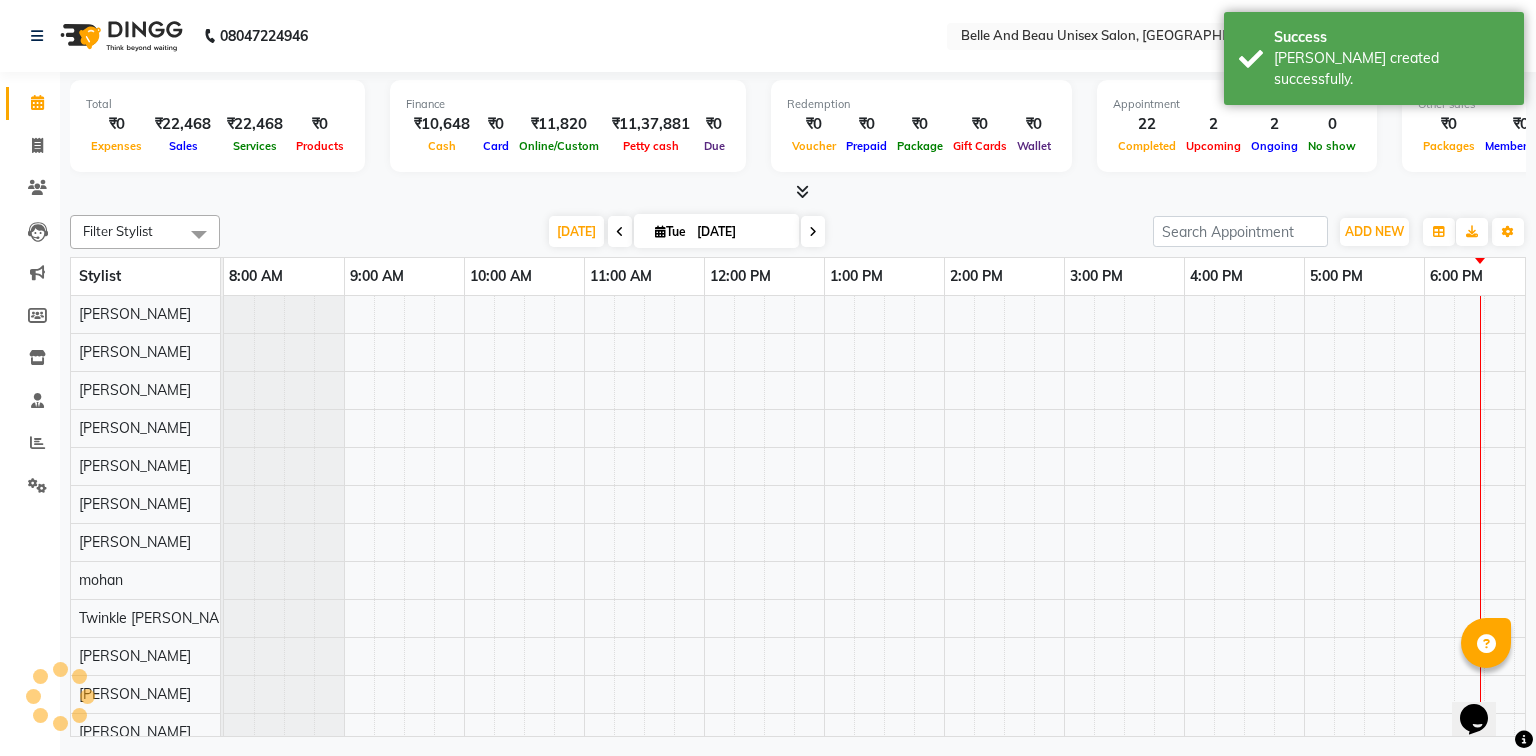 scroll, scrollTop: 0, scrollLeft: 258, axis: horizontal 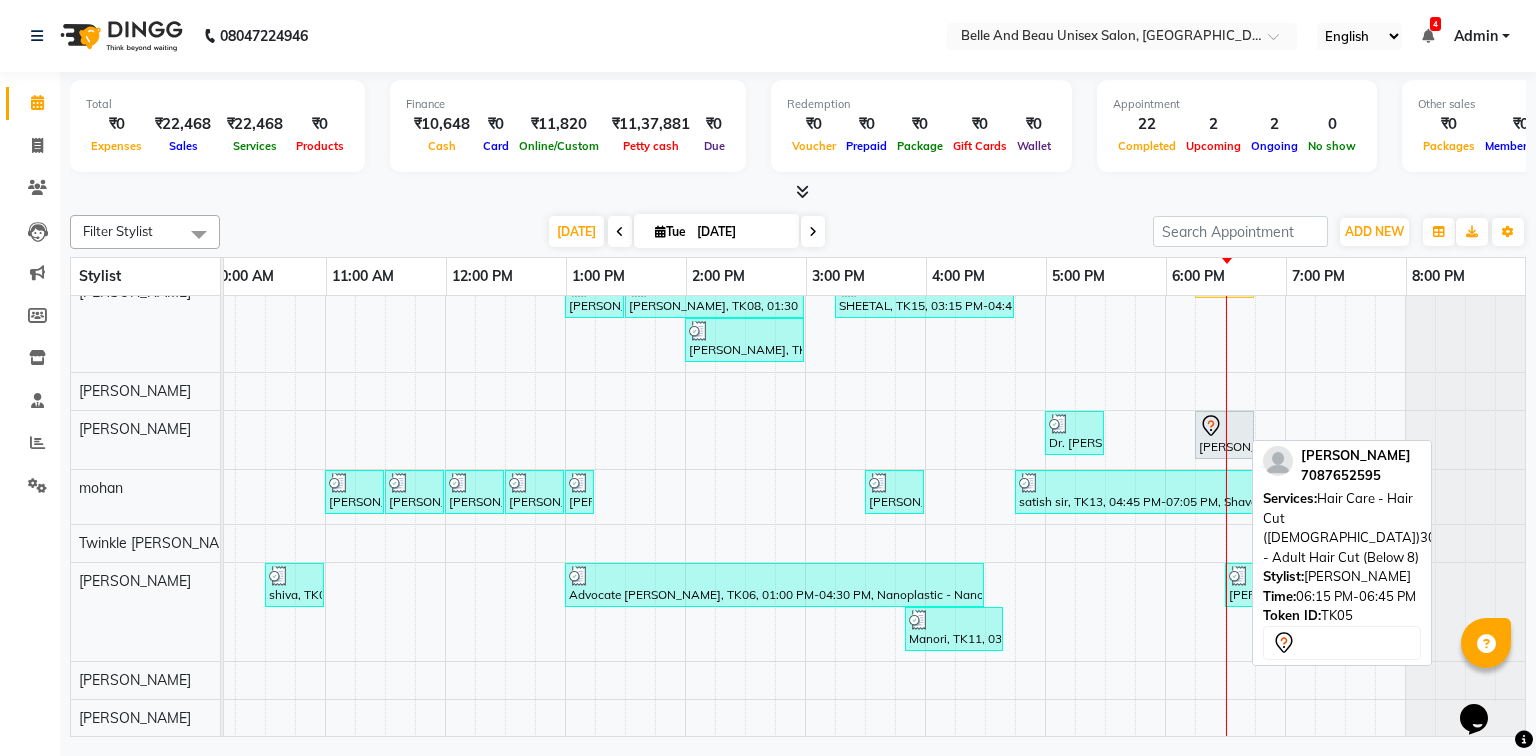 click on "[PERSON_NAME], TK05, 06:15 PM-06:45 PM, Hair Care - Hair Cut ([DEMOGRAPHIC_DATA])30 - Adult Hair Cut (Below 8)" at bounding box center [1224, 435] 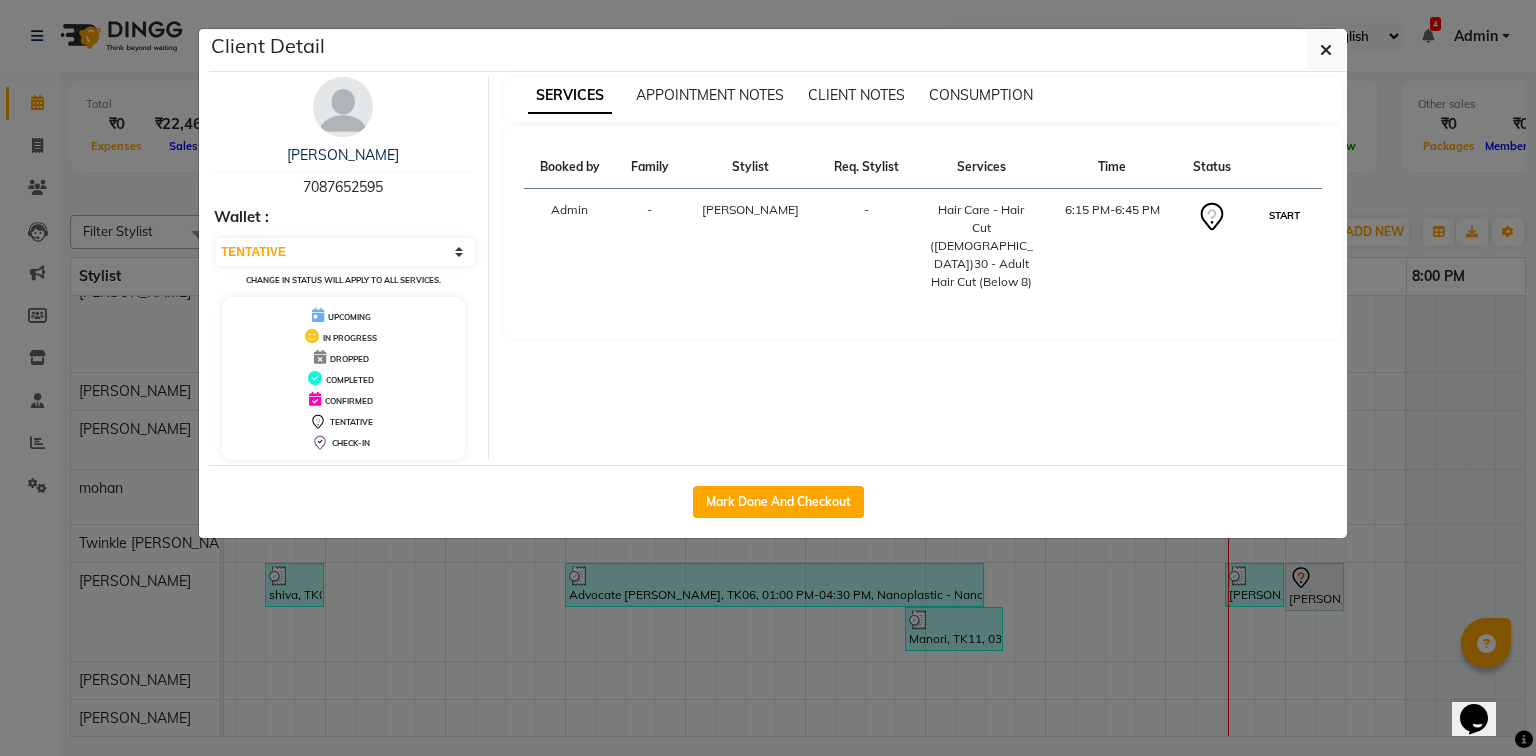 click on "START" at bounding box center (1284, 215) 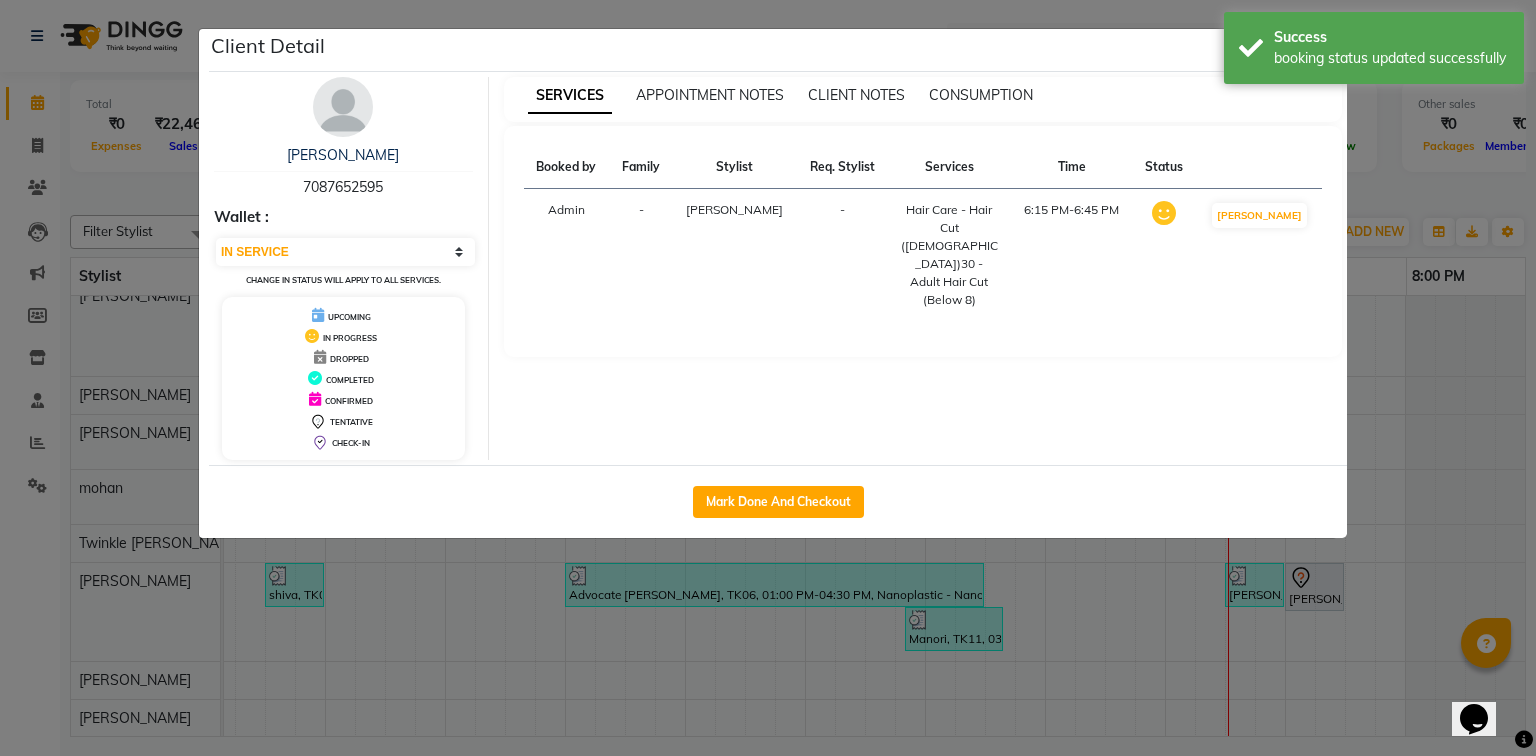click on "Client Detail  [PERSON_NAME]   7087652595 Wallet : Select IN SERVICE CONFIRMED TENTATIVE CHECK IN MARK DONE DROPPED UPCOMING Change in status will apply to all services. UPCOMING IN PROGRESS DROPPED COMPLETED CONFIRMED TENTATIVE CHECK-IN SERVICES APPOINTMENT NOTES CLIENT NOTES CONSUMPTION Booked by Family Stylist Req. Stylist Services Time Status  Admin  - [PERSON_NAME] -  Hair Care - Hair Cut ([DEMOGRAPHIC_DATA])30 - Adult Hair Cut (Below 8)   6:15 PM-6:45 PM   MARK DONE   Mark Done And Checkout" 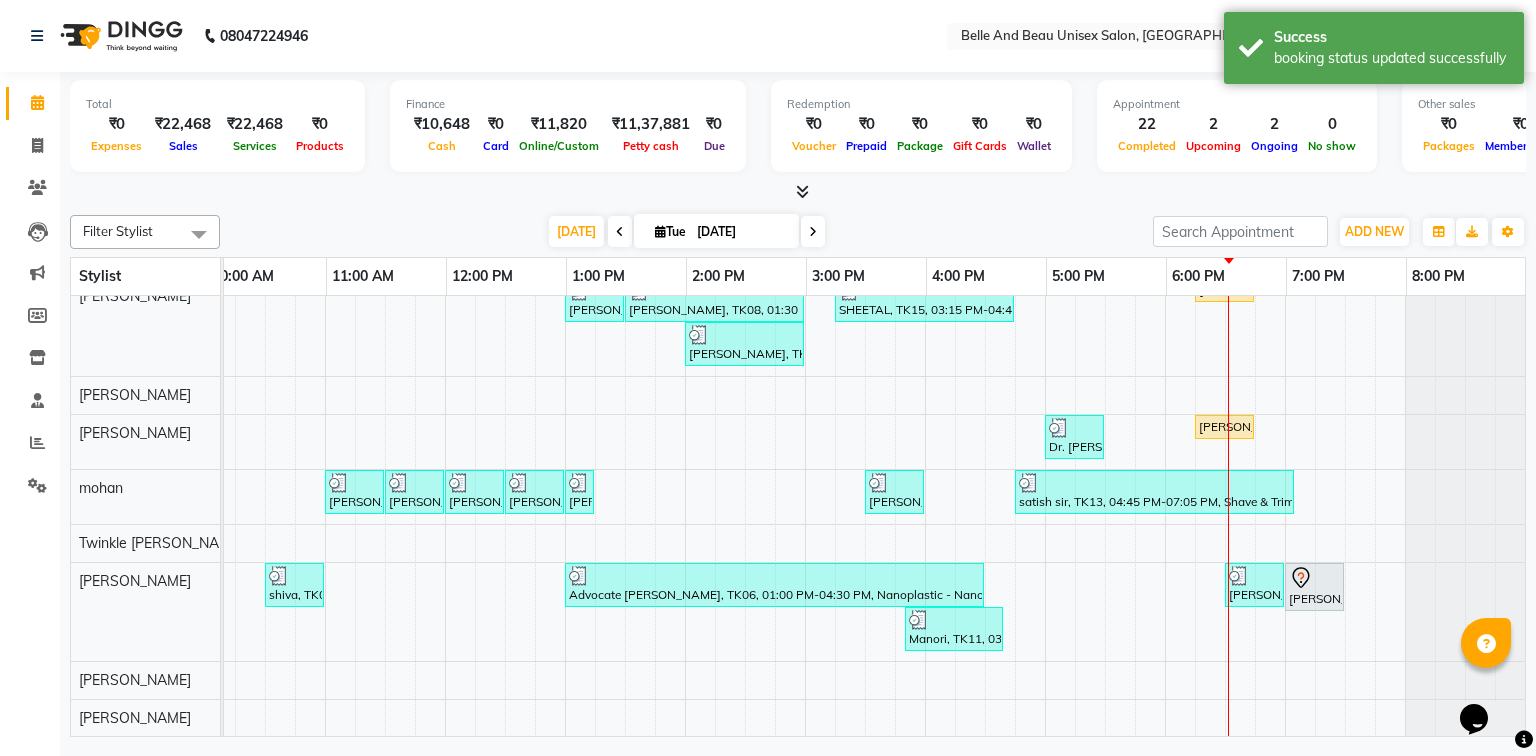 scroll, scrollTop: 240, scrollLeft: 270, axis: both 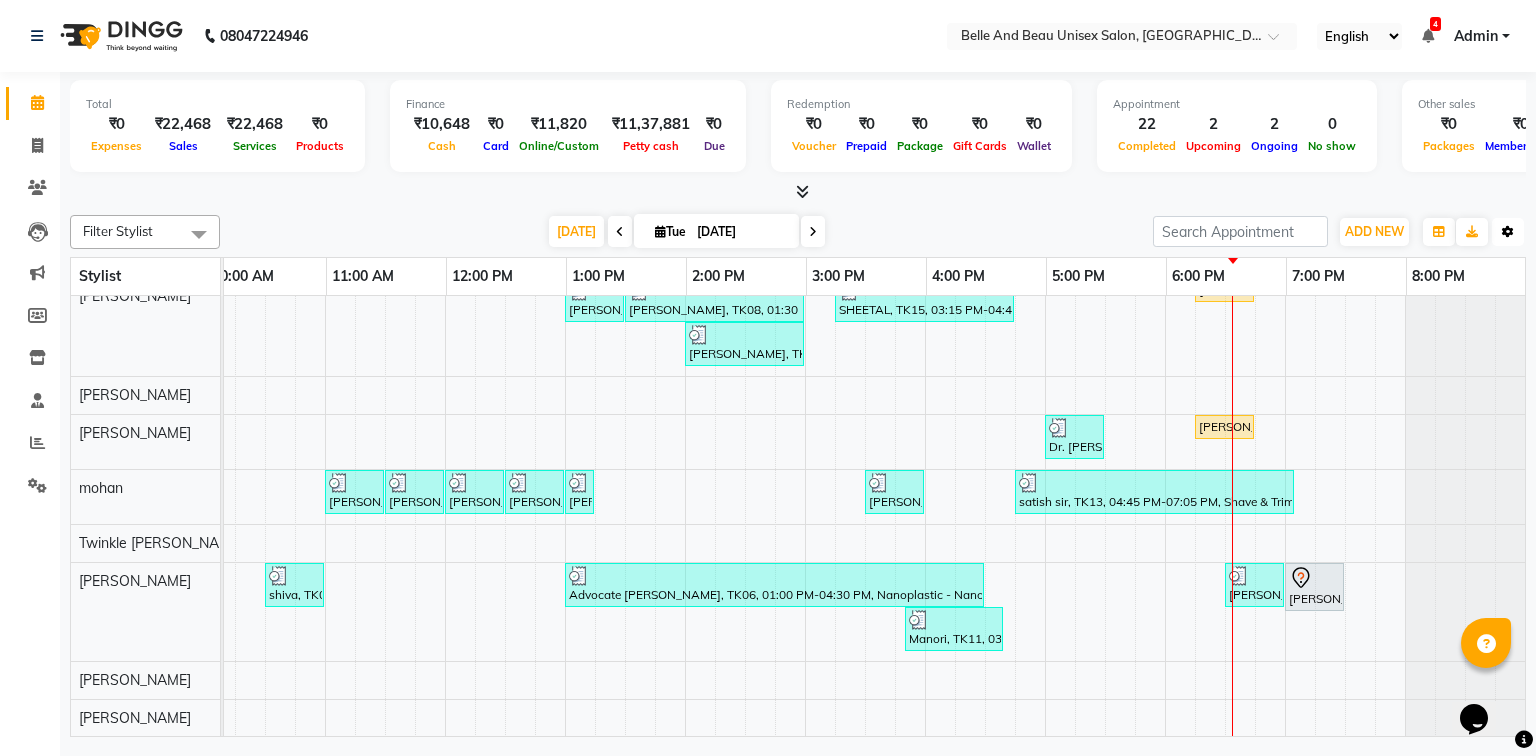 click at bounding box center [1508, 232] 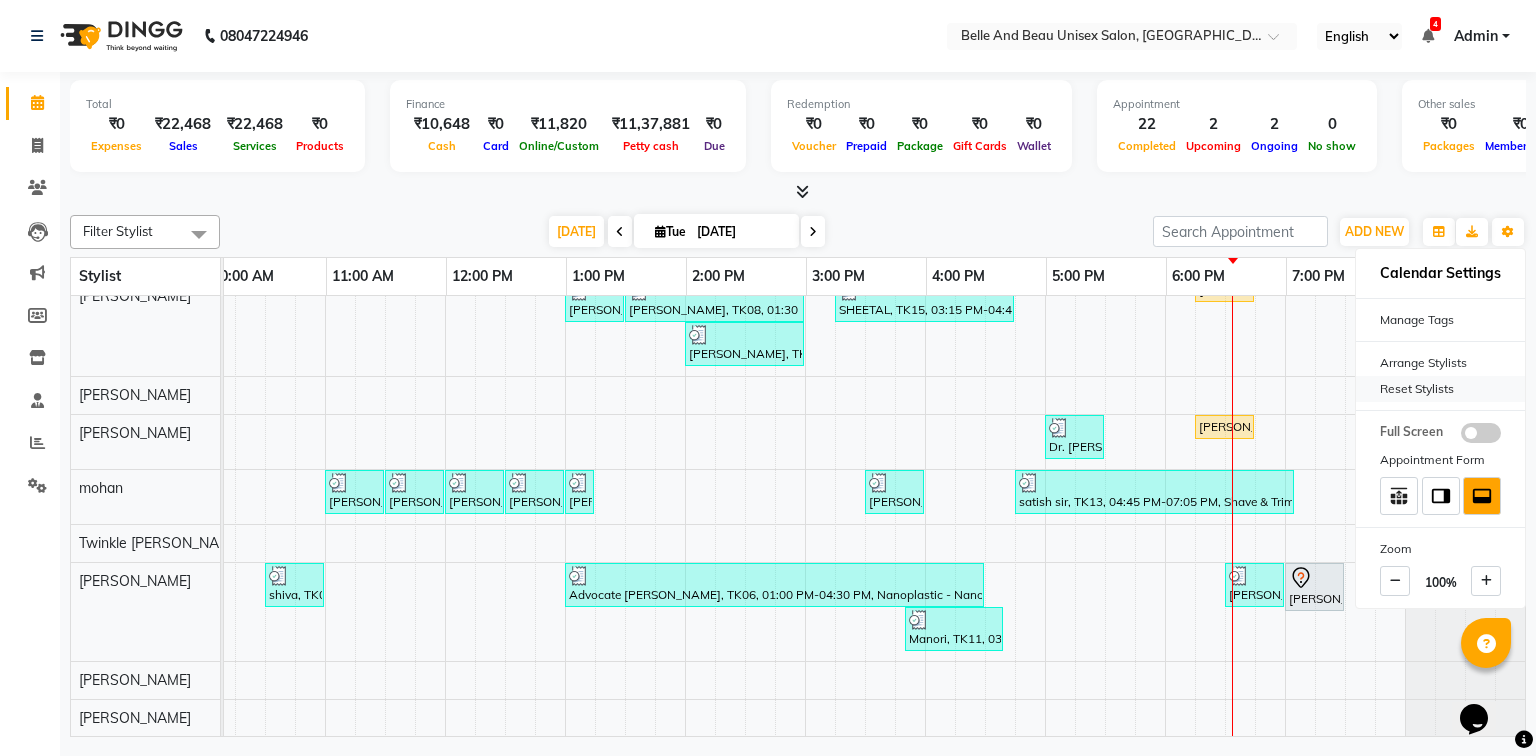 click on "Reset Stylists" at bounding box center [1440, 389] 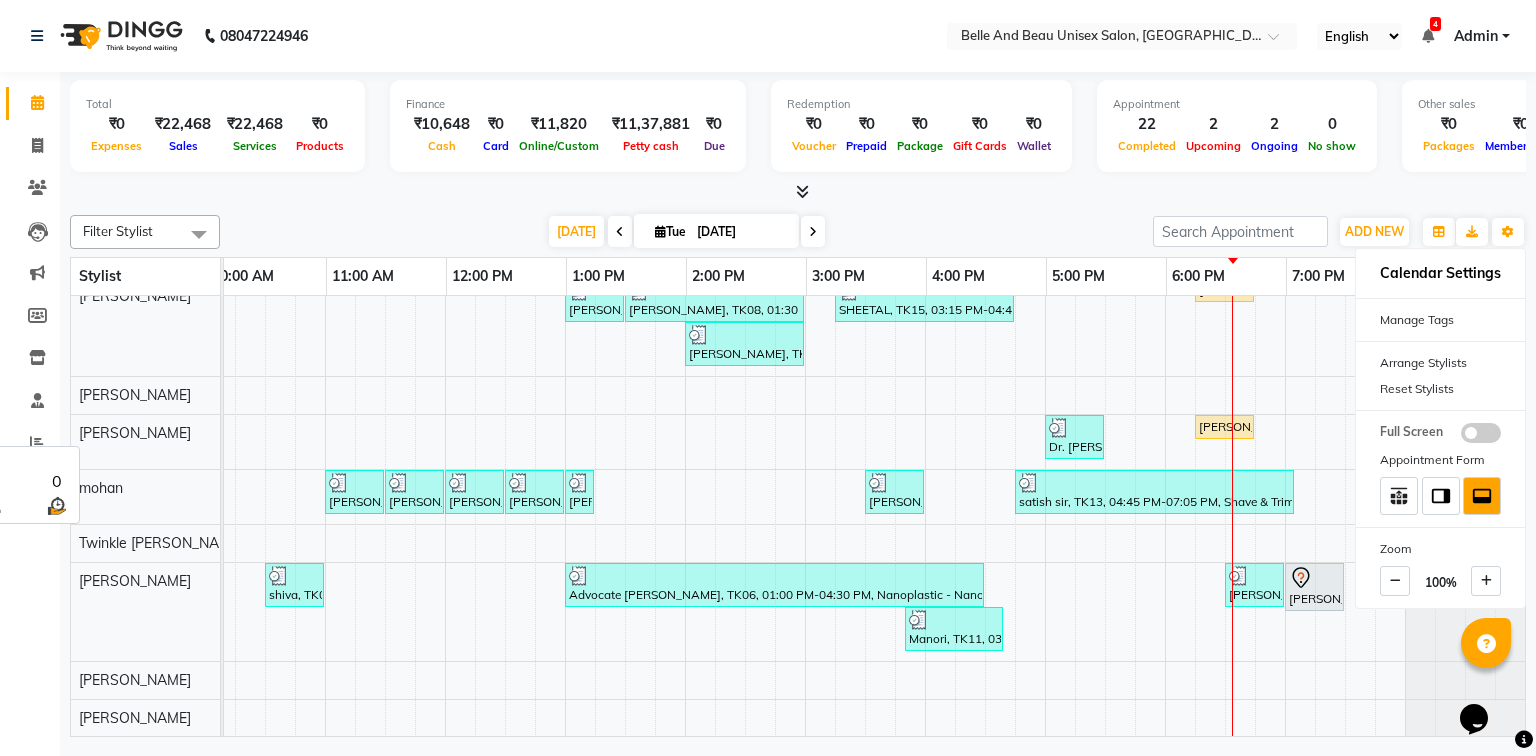 scroll, scrollTop: 128, scrollLeft: 0, axis: vertical 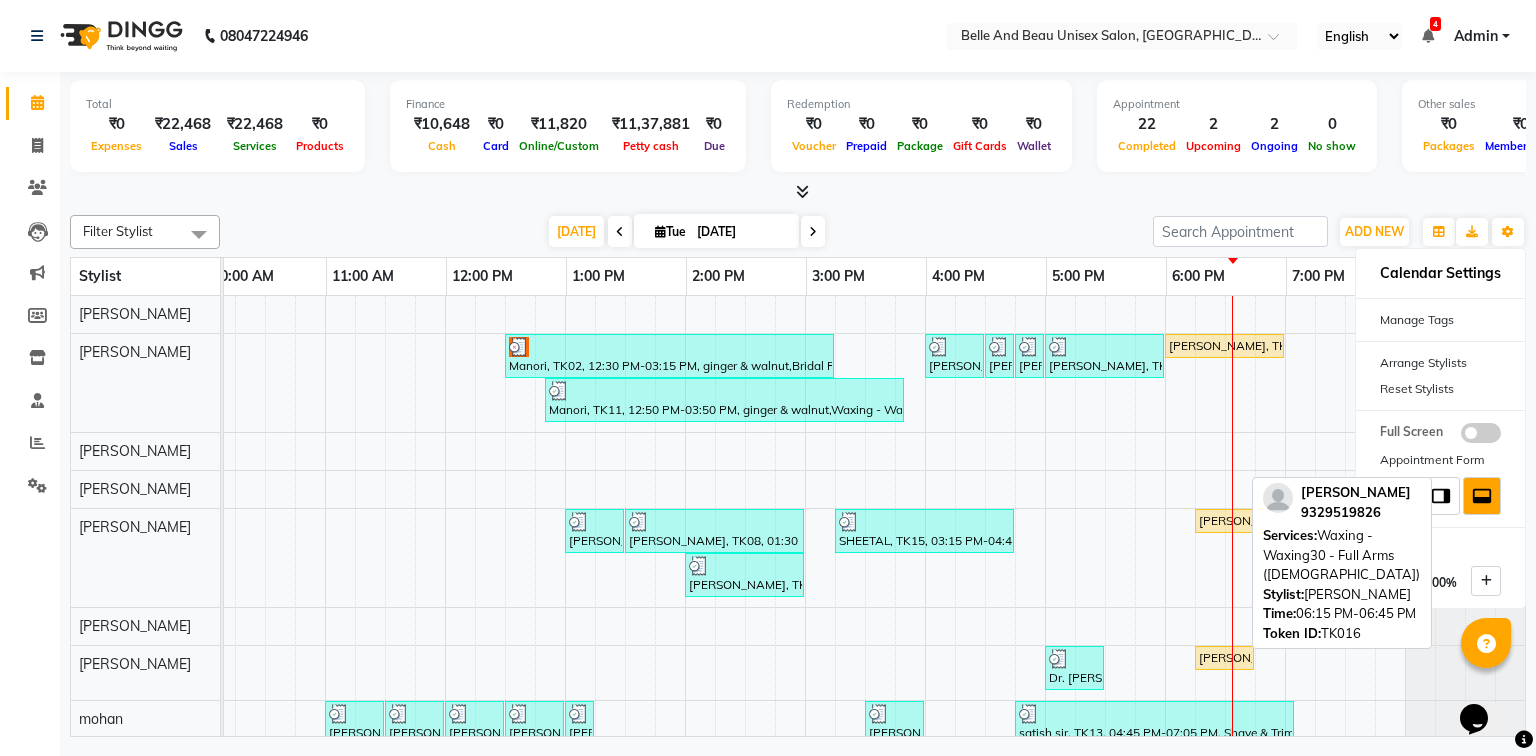 click on "[PERSON_NAME], TK16, 06:15 PM-06:45 PM, Waxing - Waxing30 - Full Arms ([DEMOGRAPHIC_DATA])" at bounding box center [1224, 521] 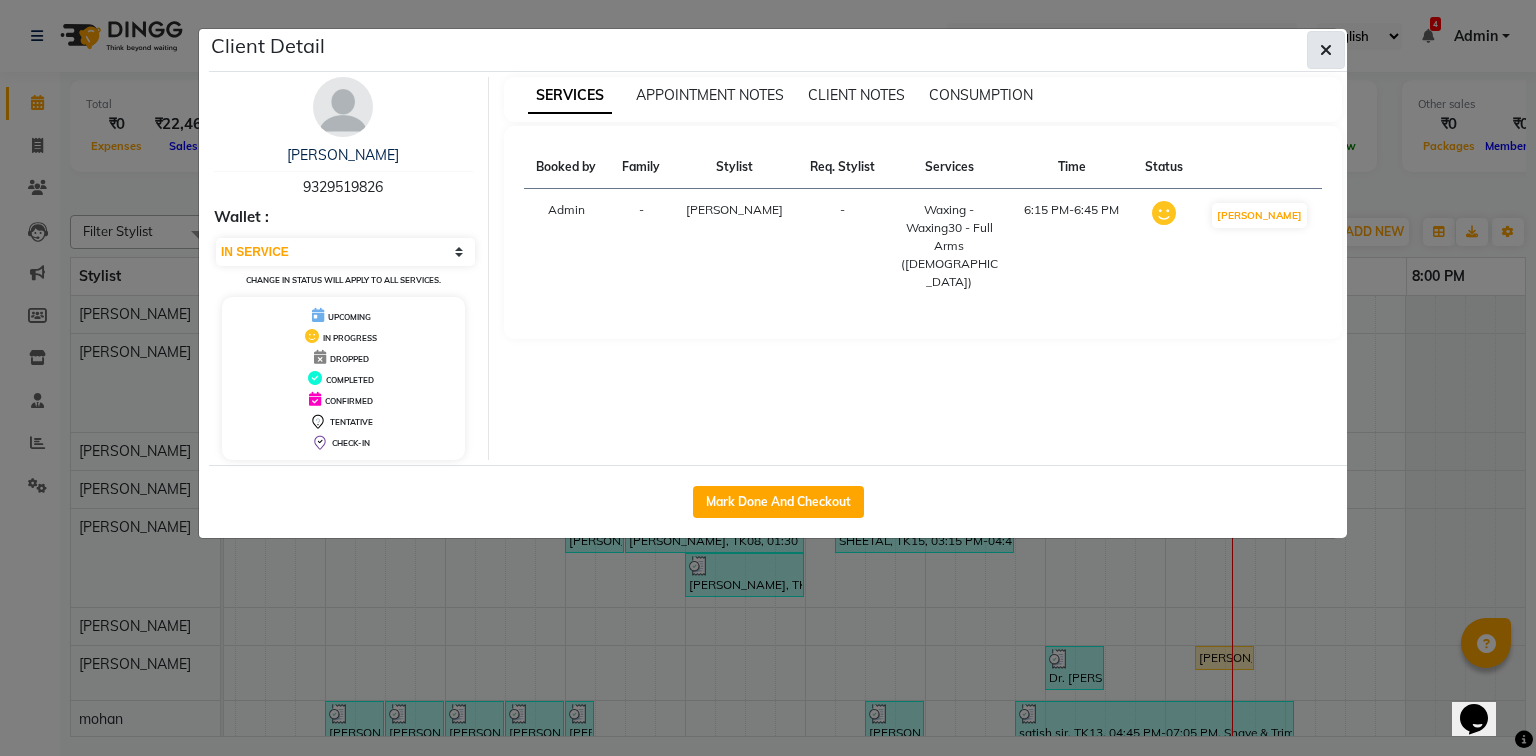 click 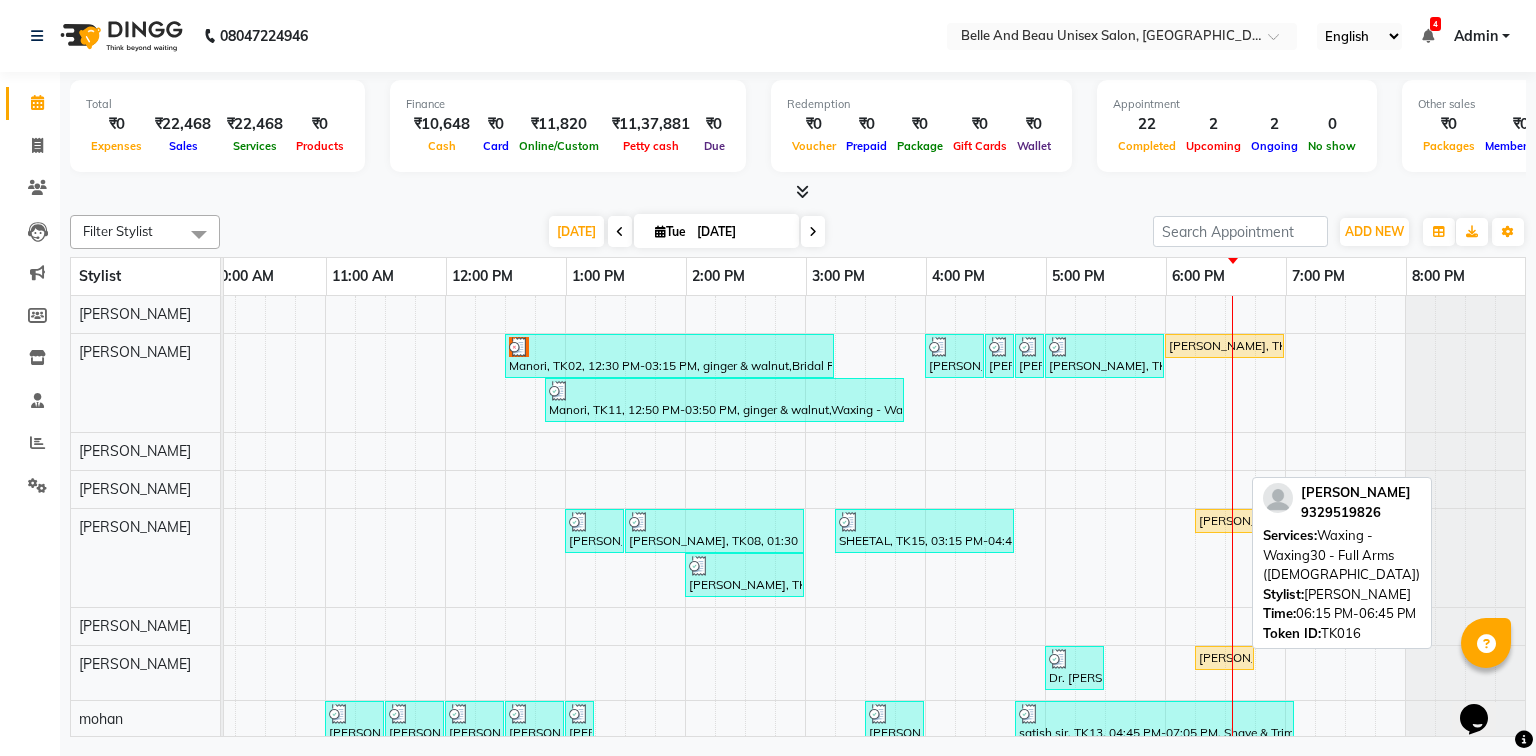 click on "[PERSON_NAME], TK16, 06:15 PM-06:45 PM, Waxing - Waxing30 - Full Arms ([DEMOGRAPHIC_DATA])" at bounding box center [1224, 521] 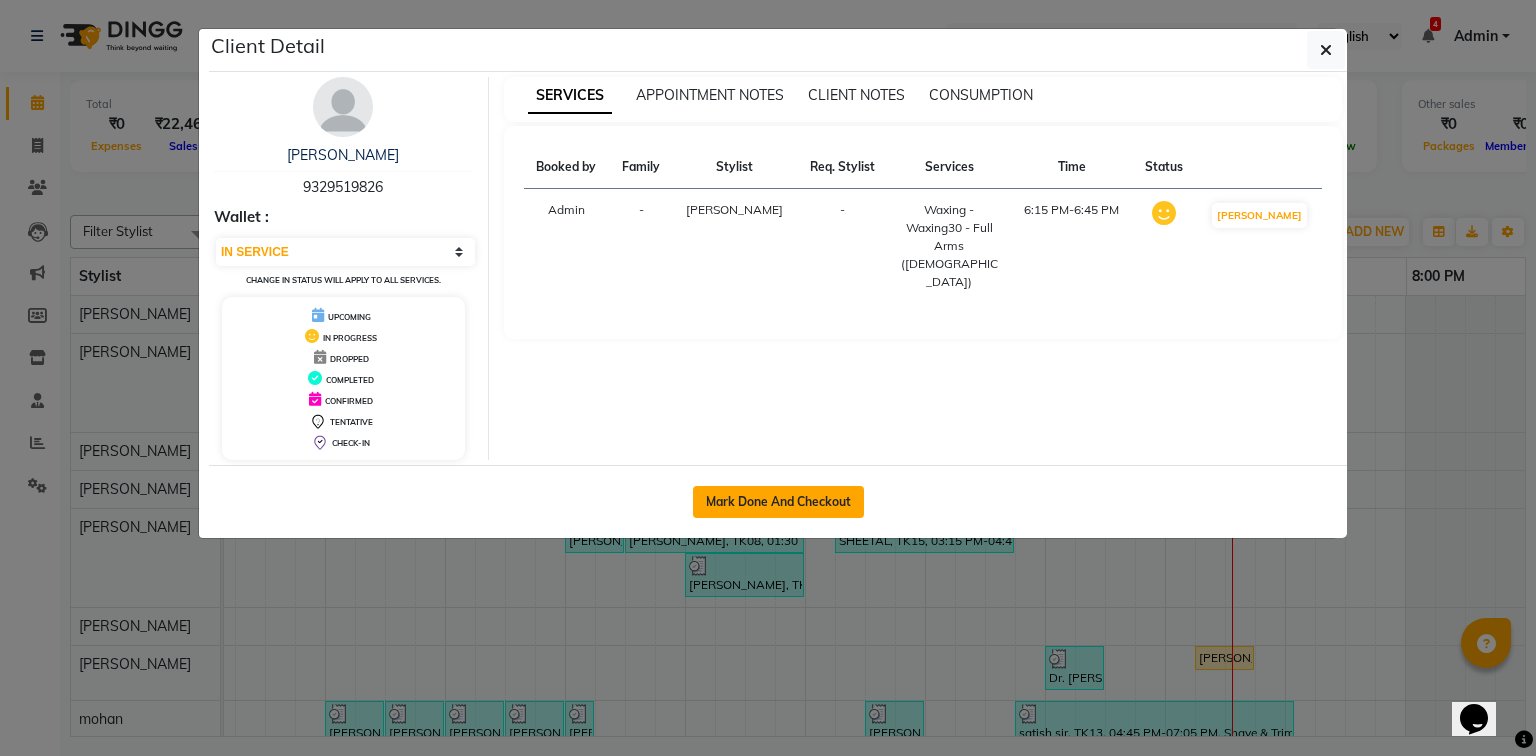 click on "Mark Done And Checkout" 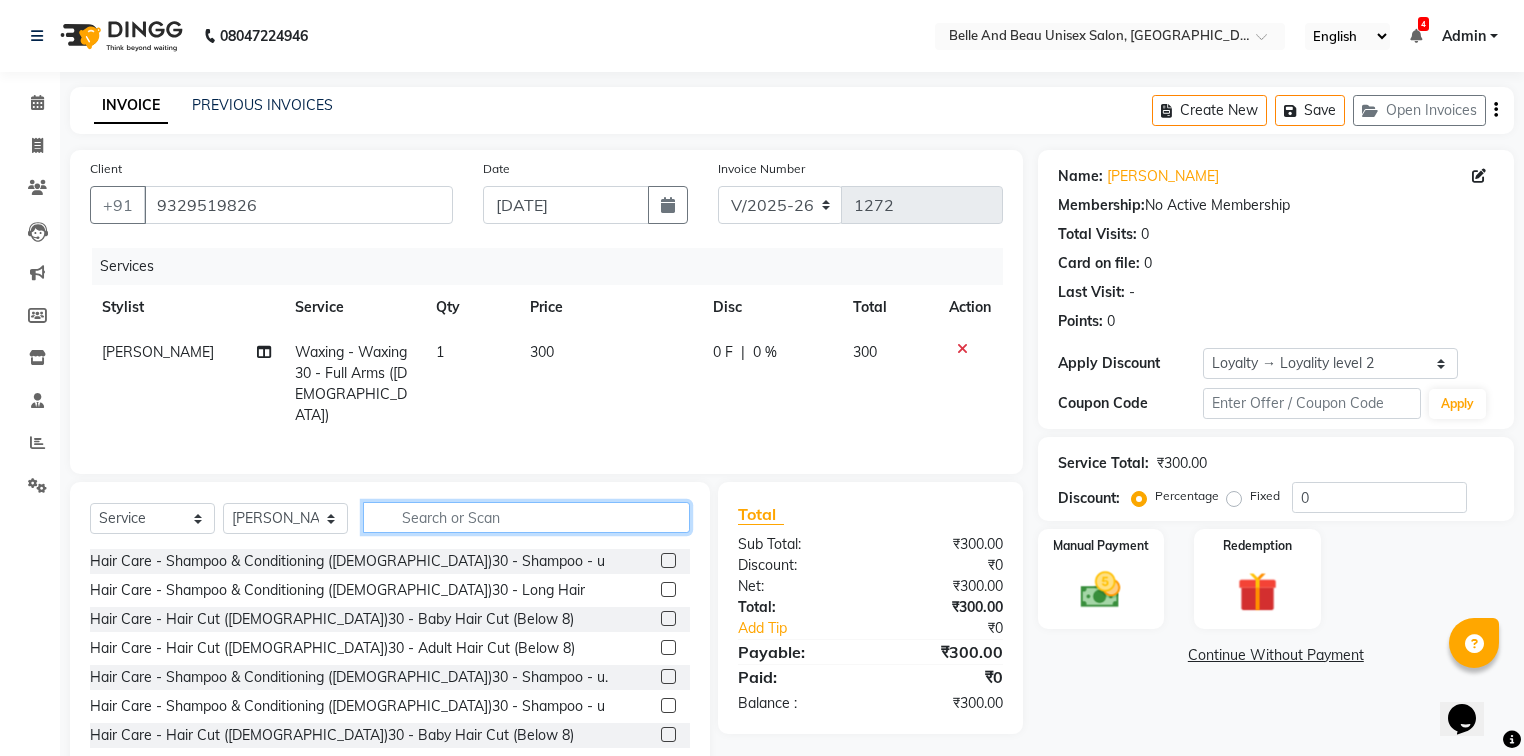 click 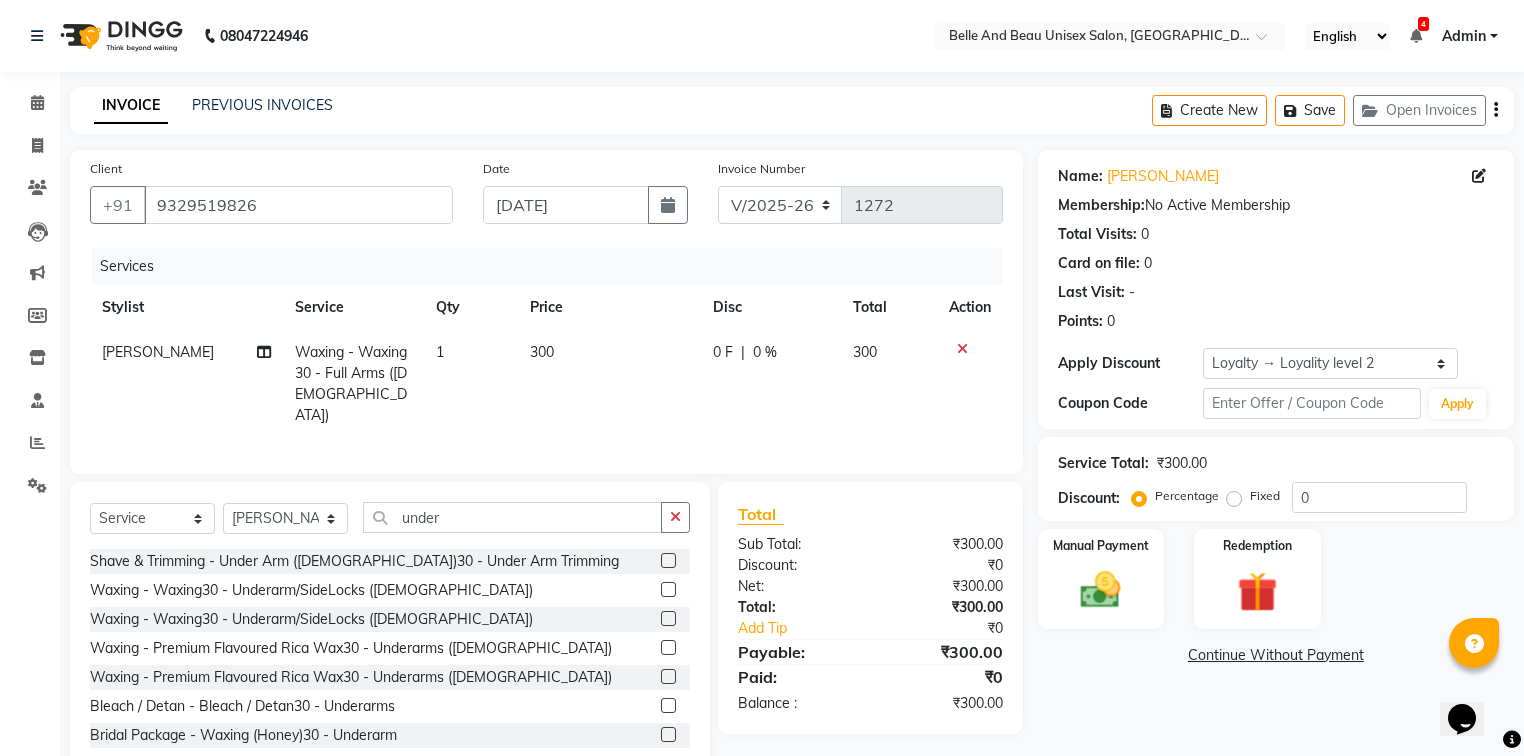 click 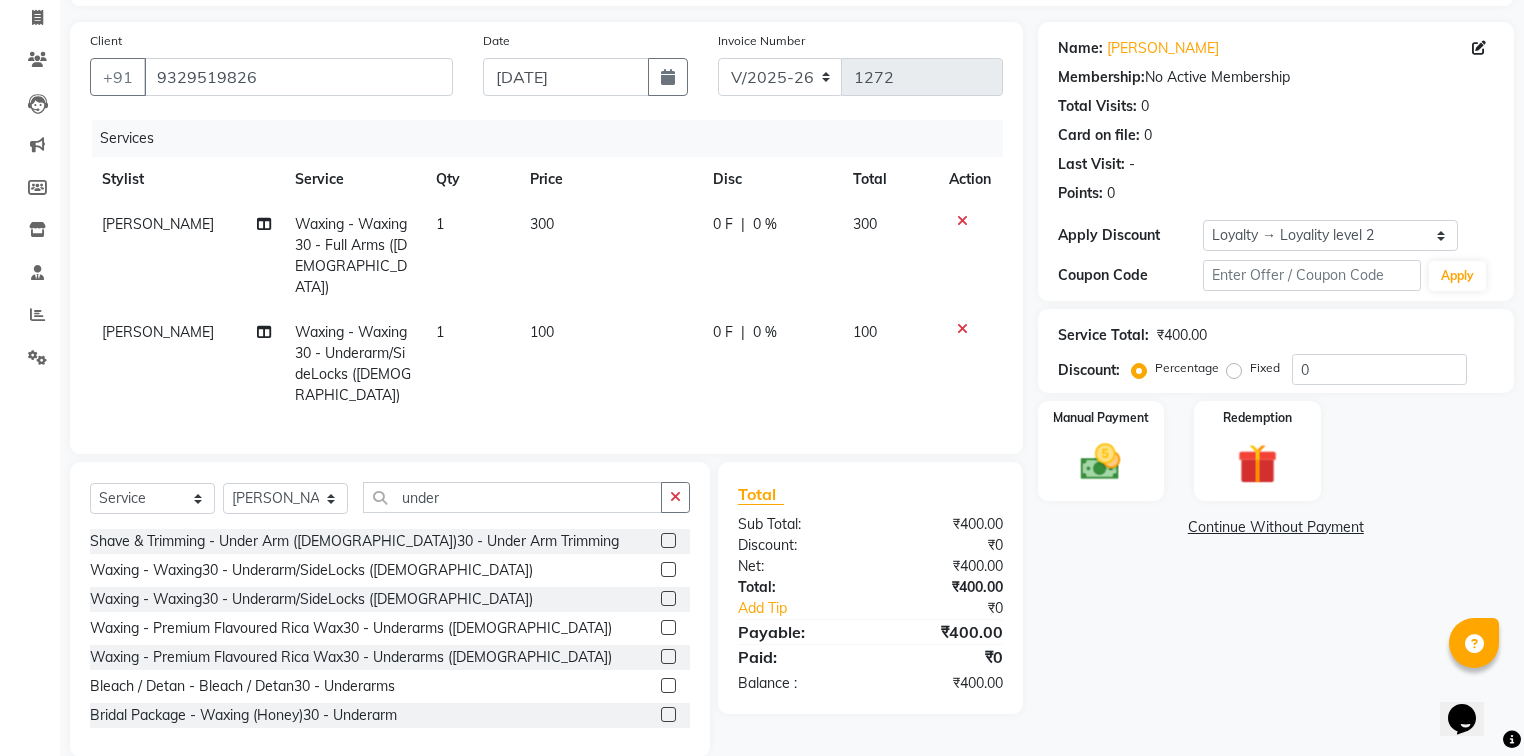 scroll, scrollTop: 129, scrollLeft: 0, axis: vertical 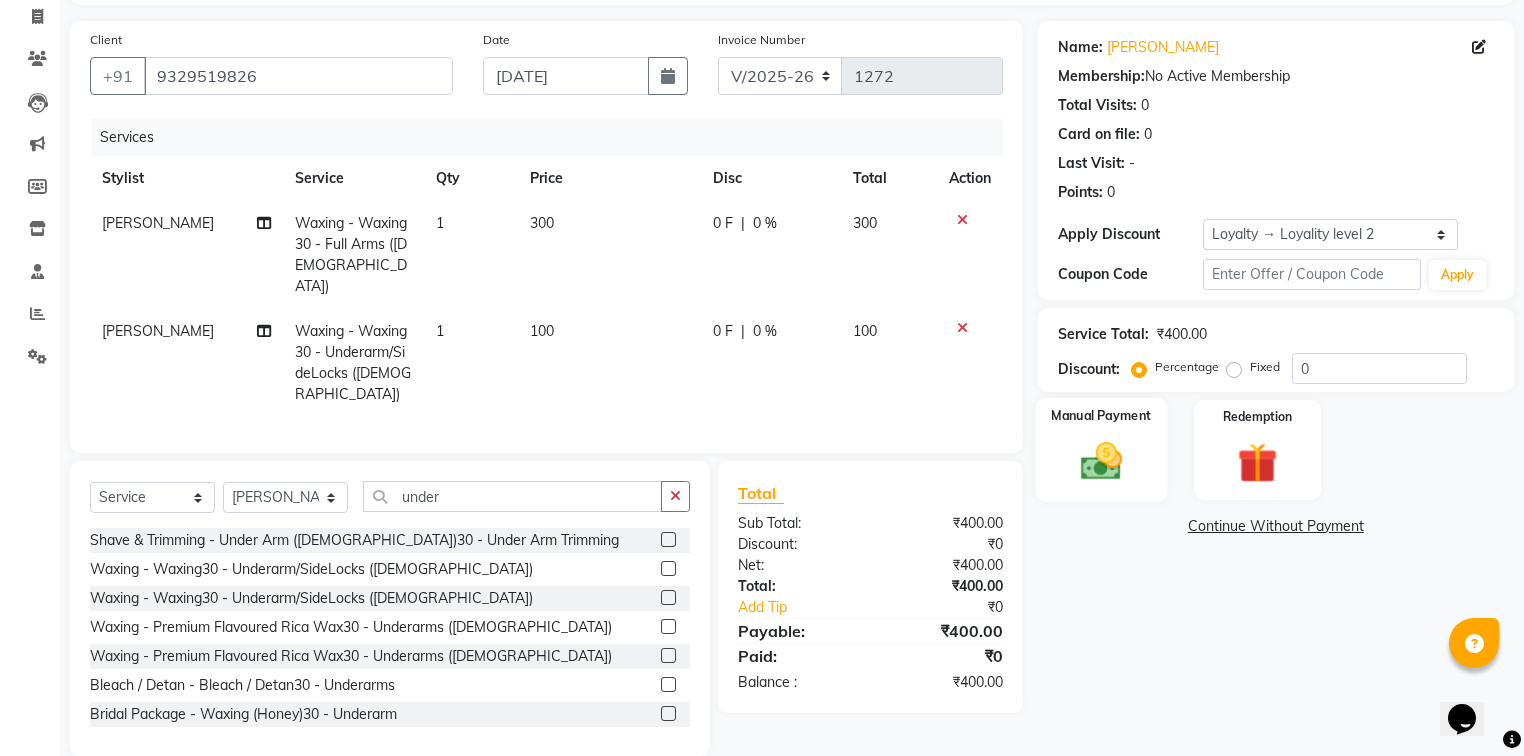 click 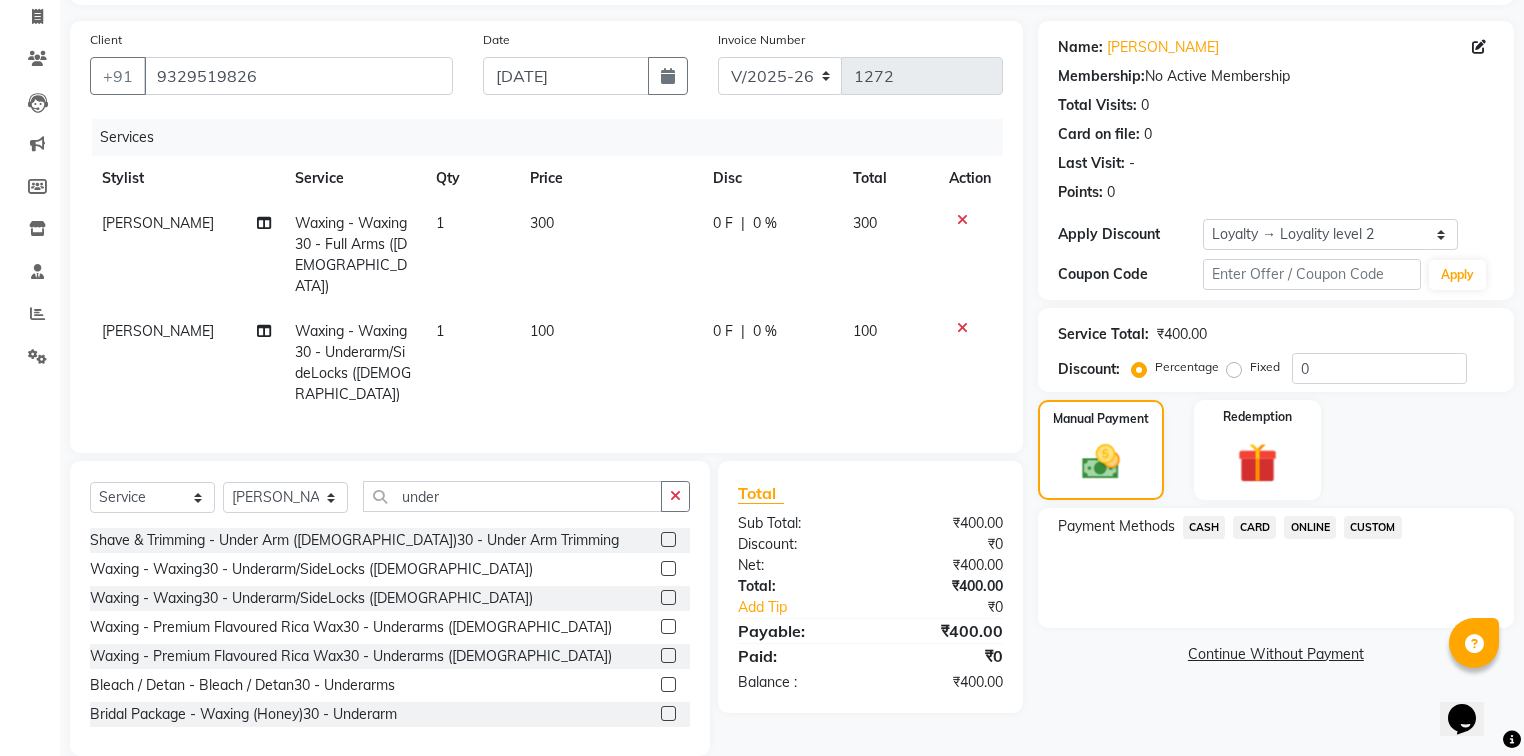 click on "ONLINE" 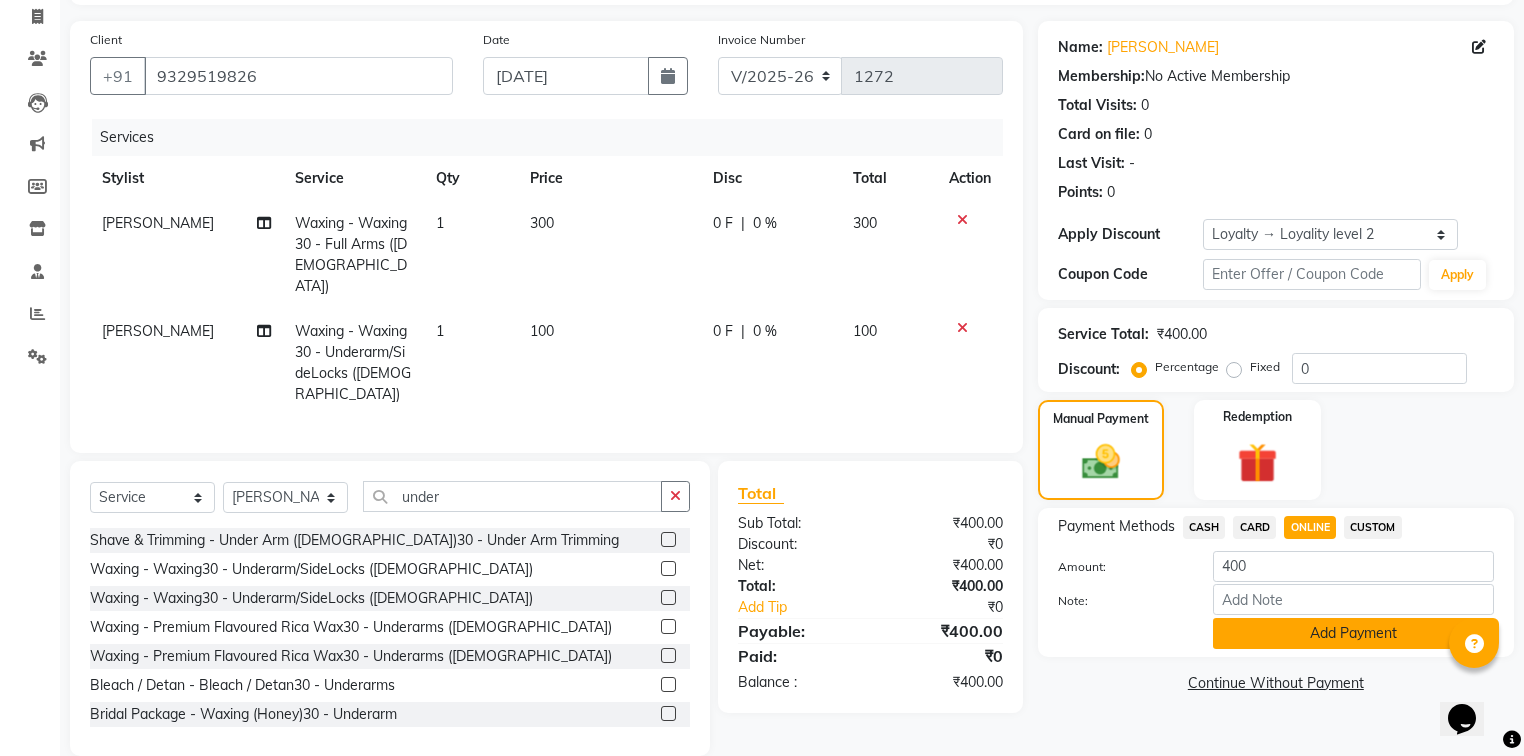 click on "Add Payment" 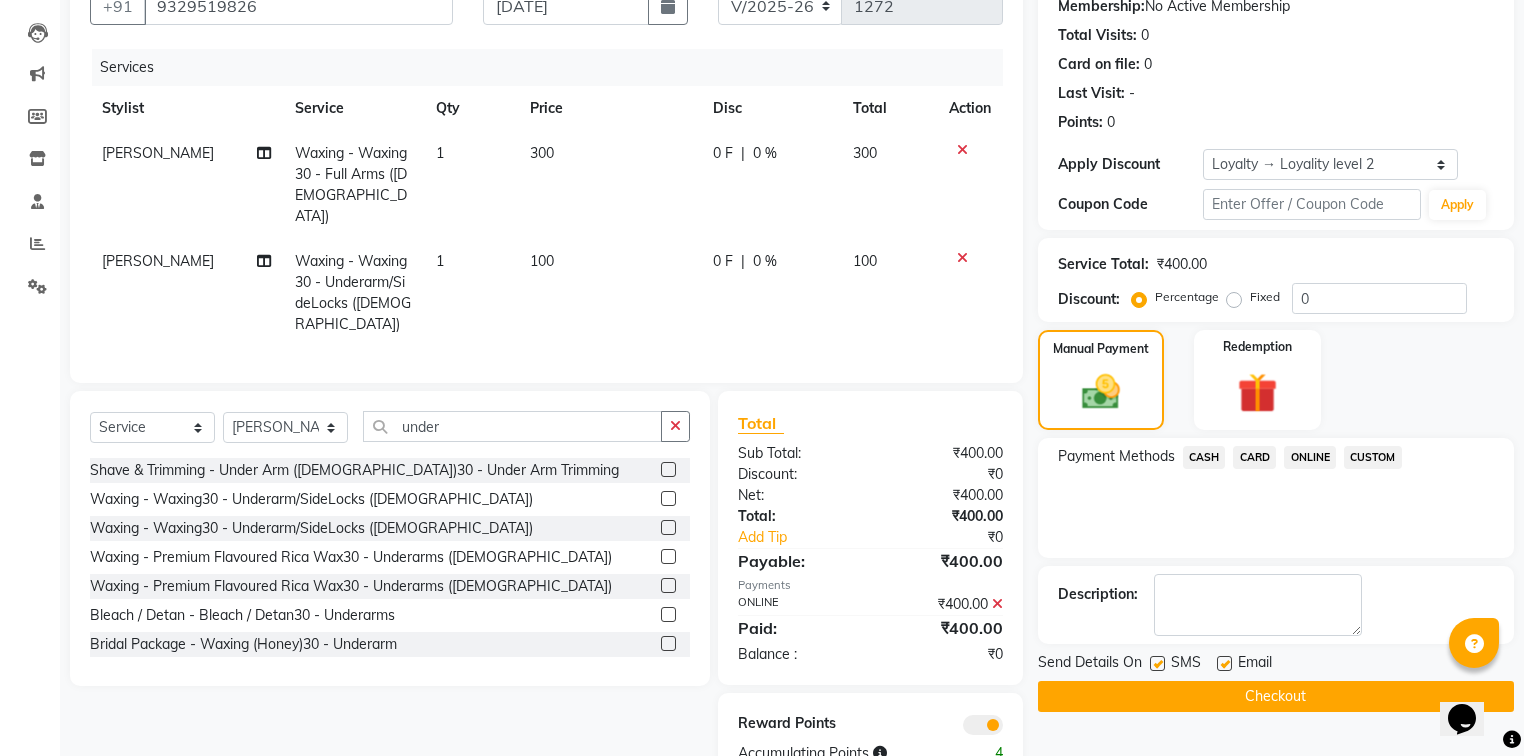 scroll, scrollTop: 228, scrollLeft: 0, axis: vertical 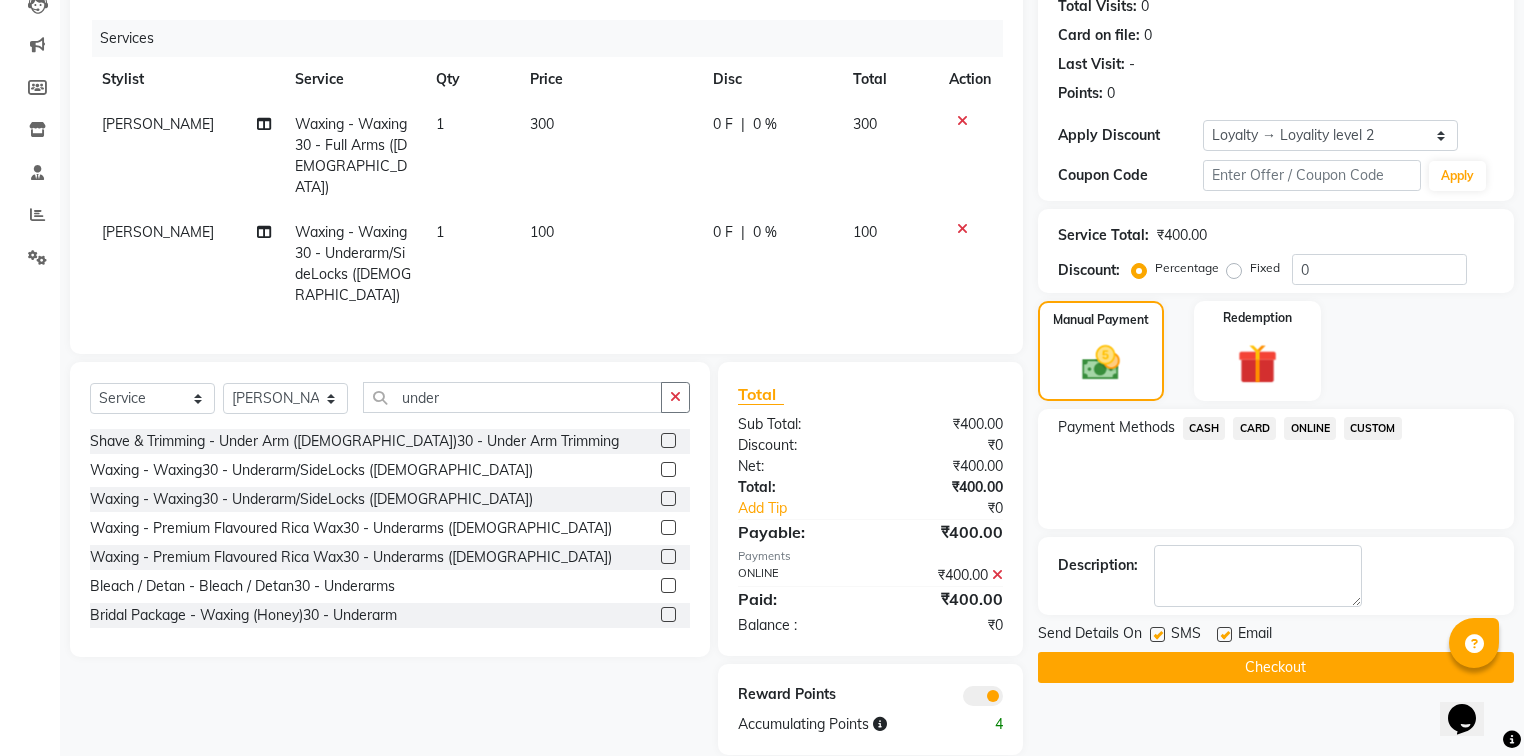 click on "Checkout" 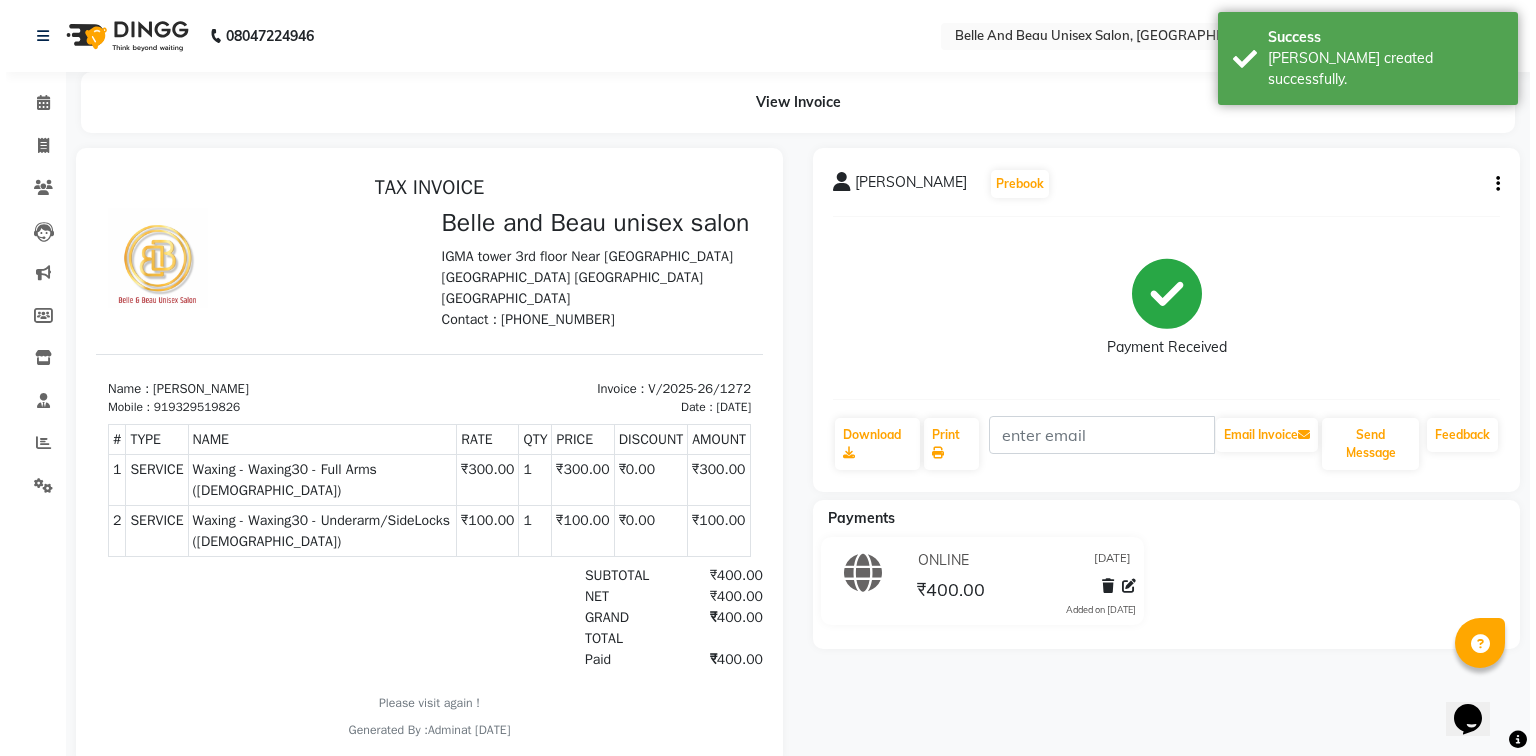 scroll, scrollTop: 0, scrollLeft: 0, axis: both 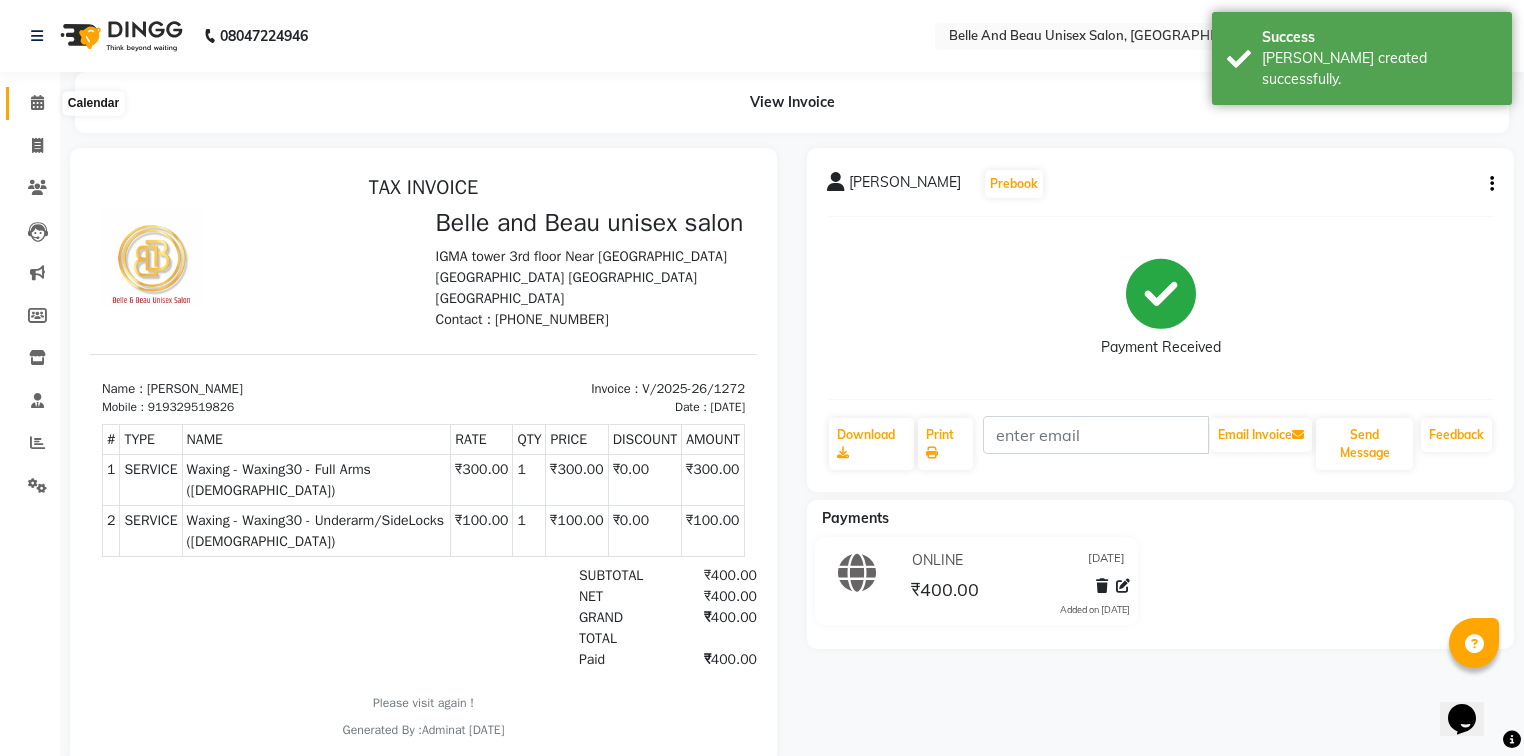 click 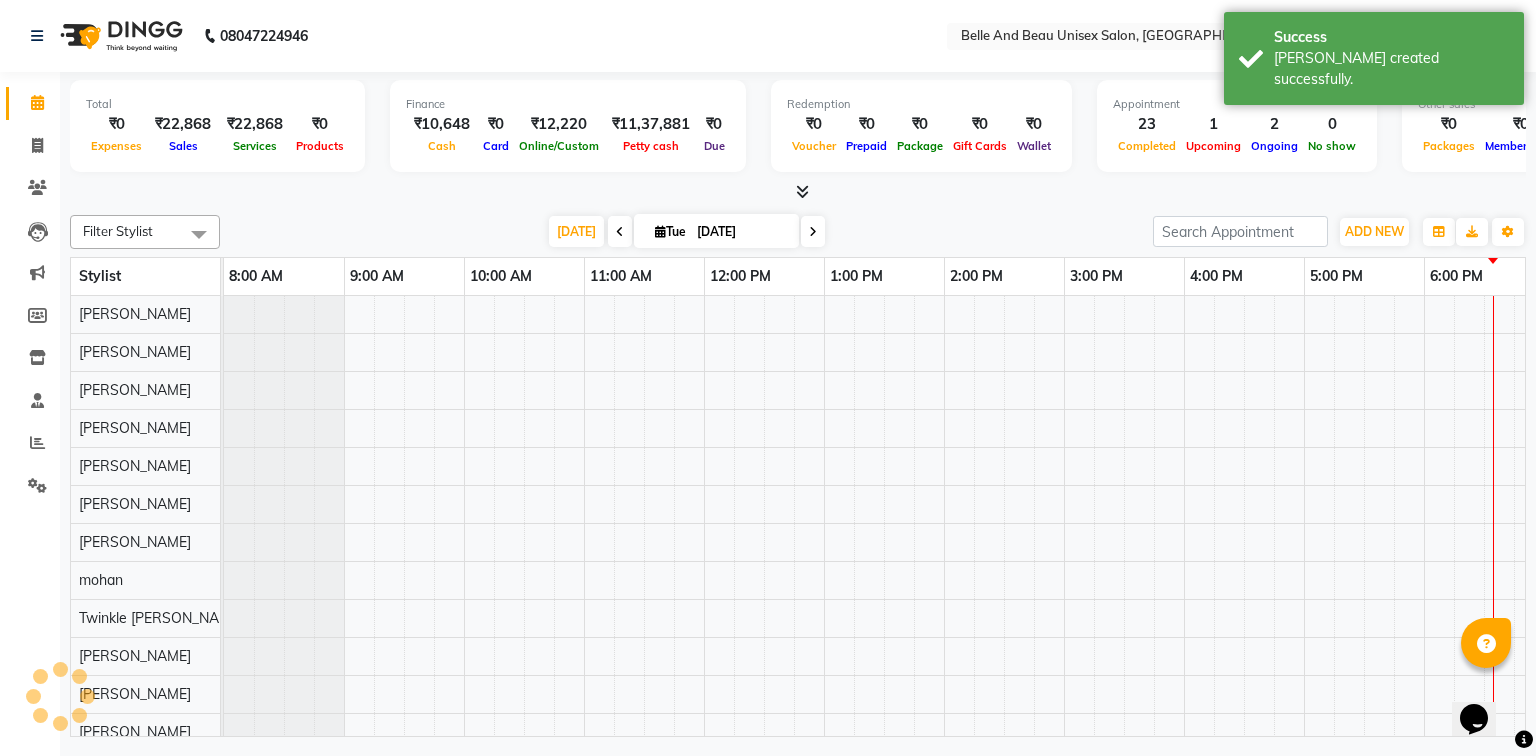 scroll, scrollTop: 0, scrollLeft: 0, axis: both 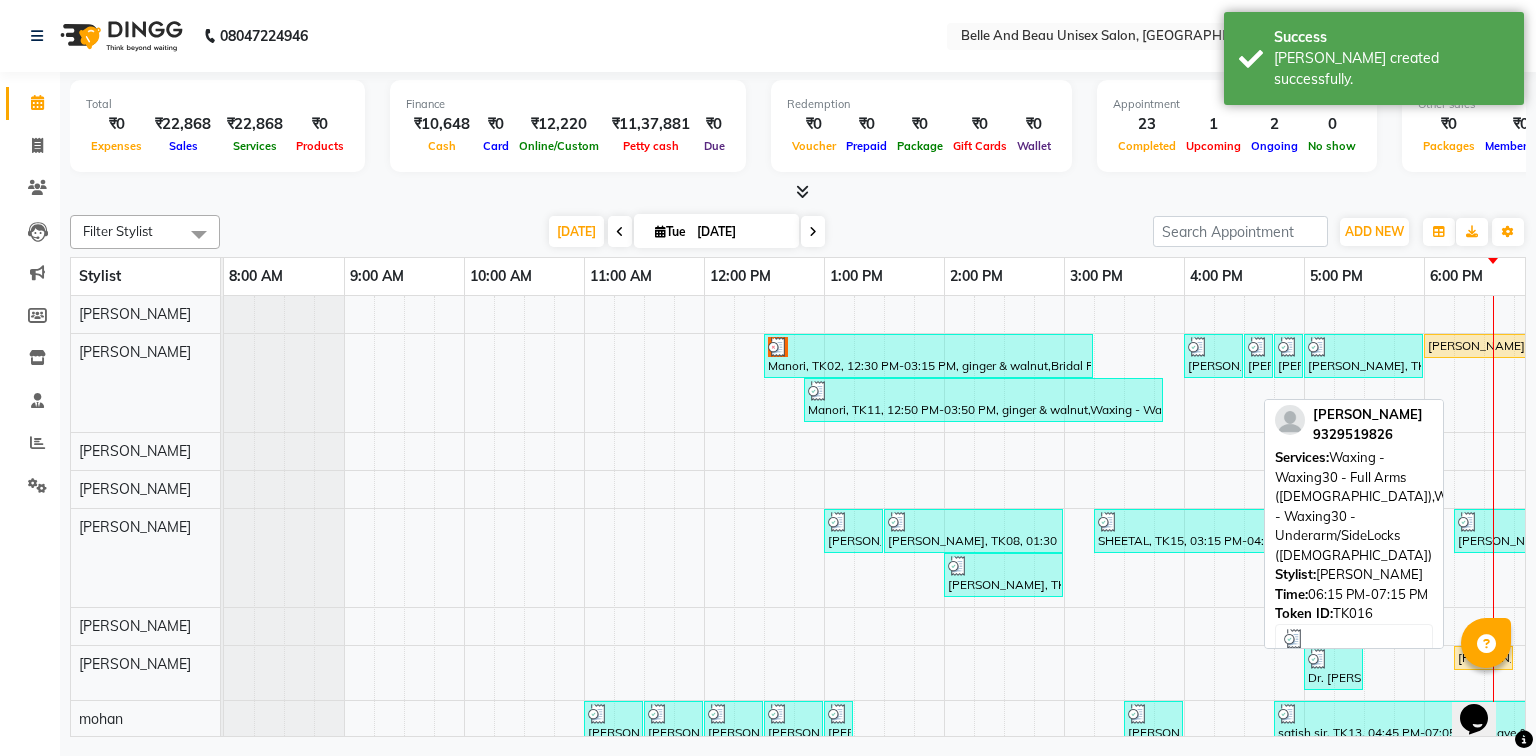 click at bounding box center [1468, 522] 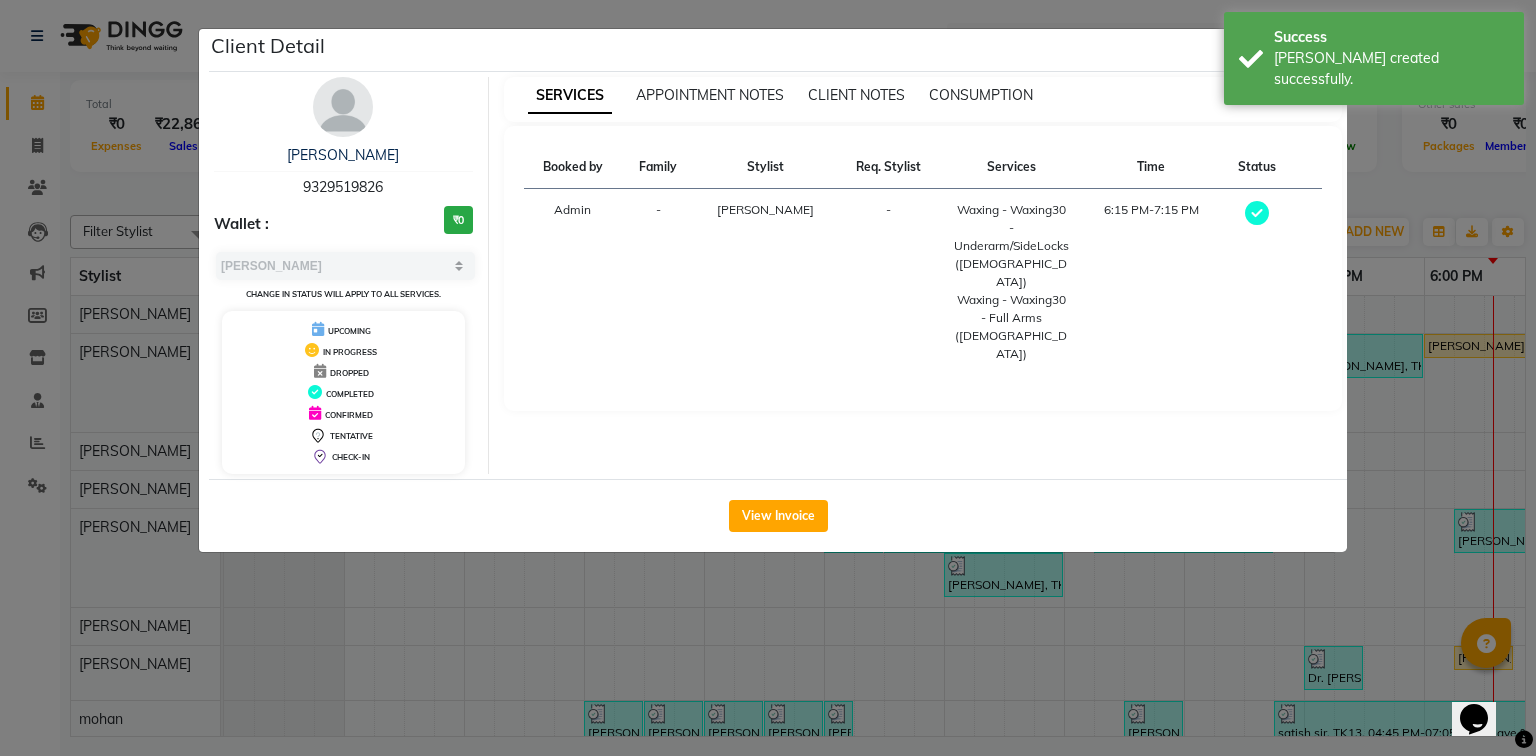 drag, startPoint x: 387, startPoint y: 185, endPoint x: 264, endPoint y: 188, distance: 123.03658 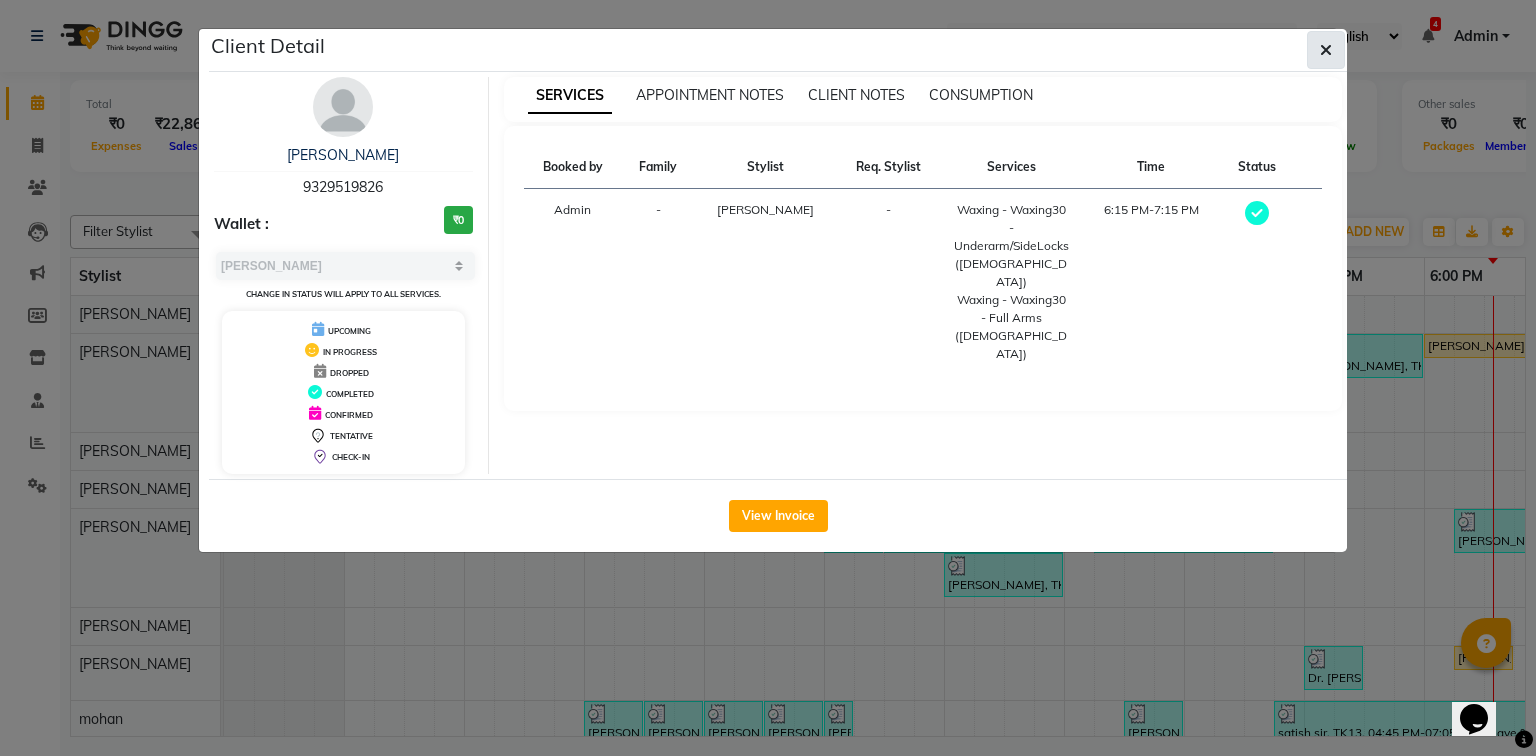click 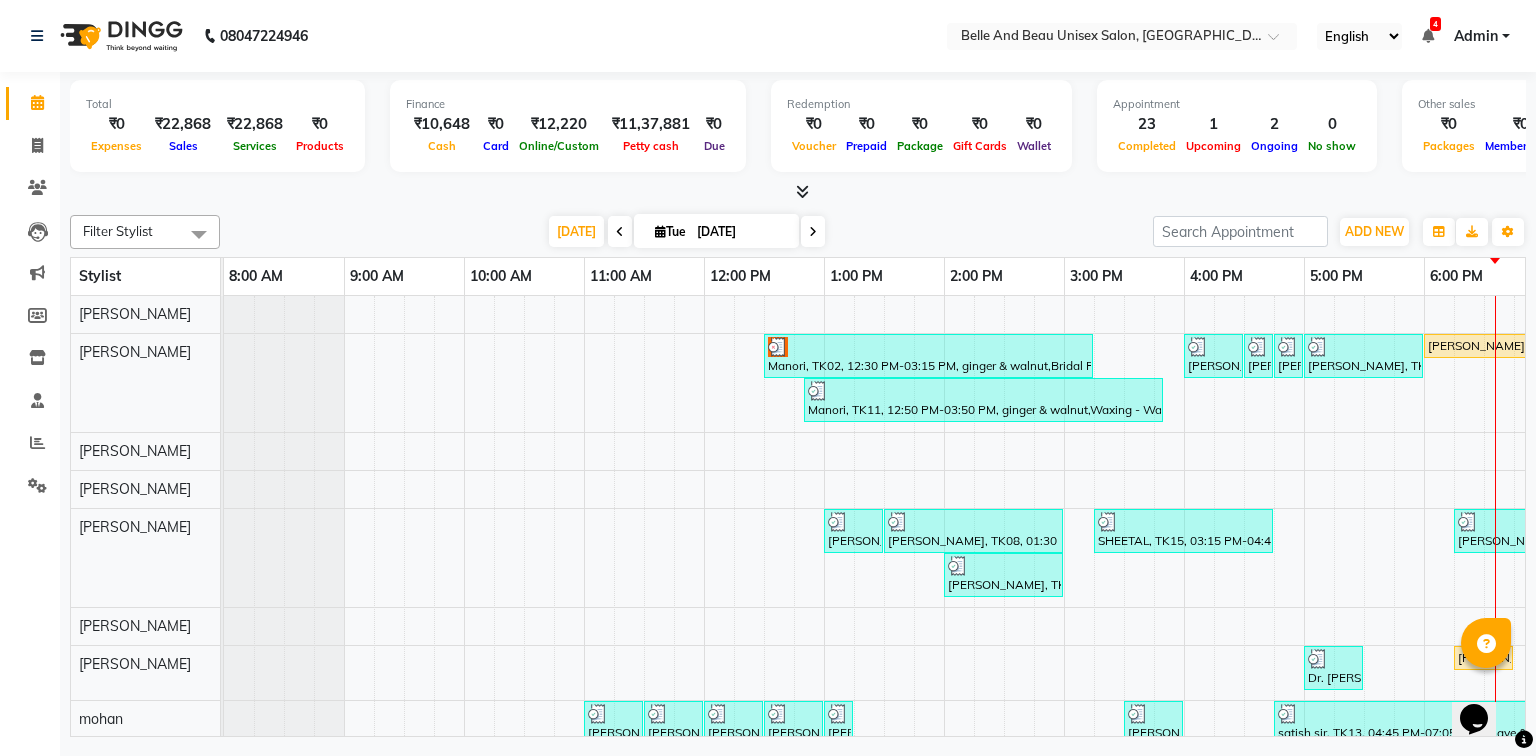 scroll, scrollTop: 105, scrollLeft: 0, axis: vertical 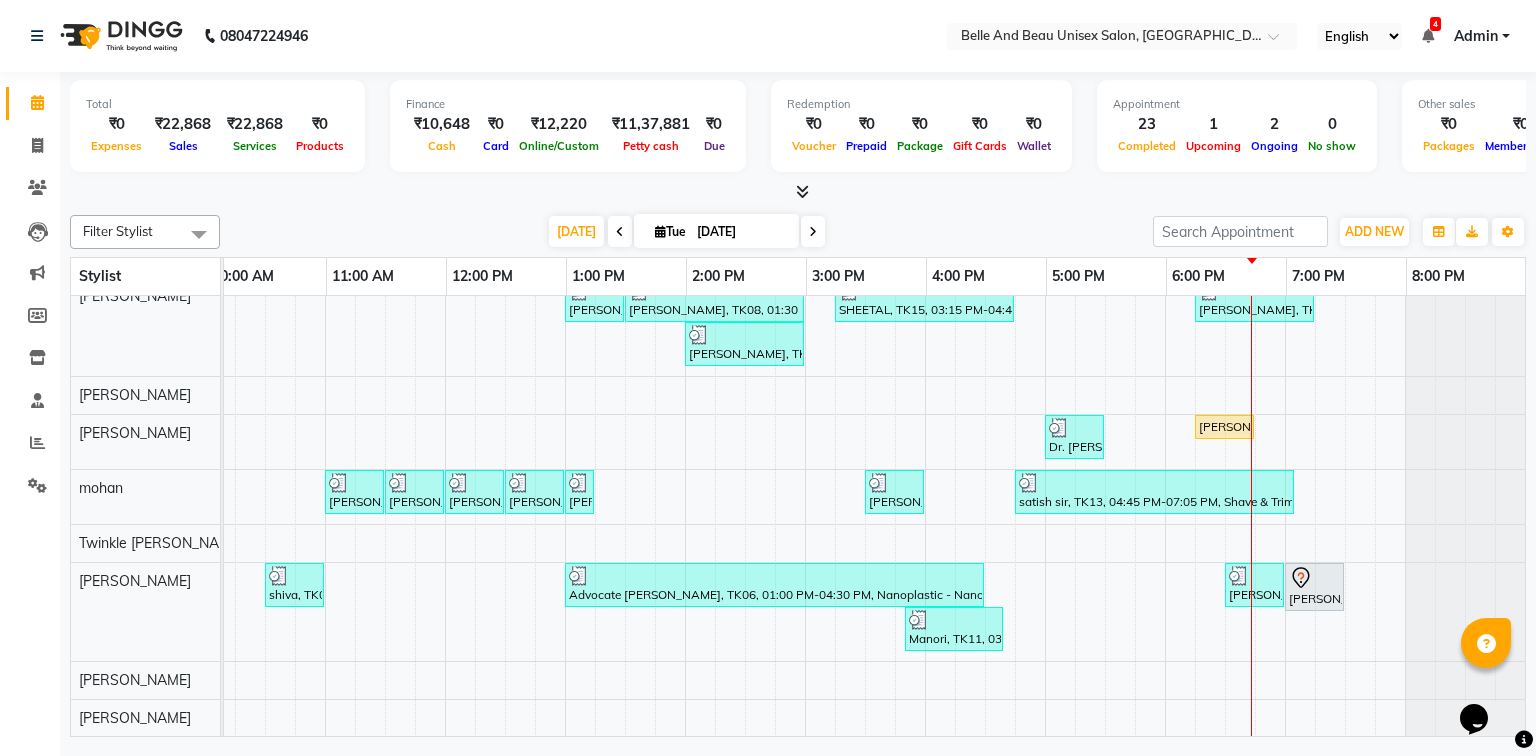 drag, startPoint x: 1232, startPoint y: 582, endPoint x: 1088, endPoint y: 579, distance: 144.03125 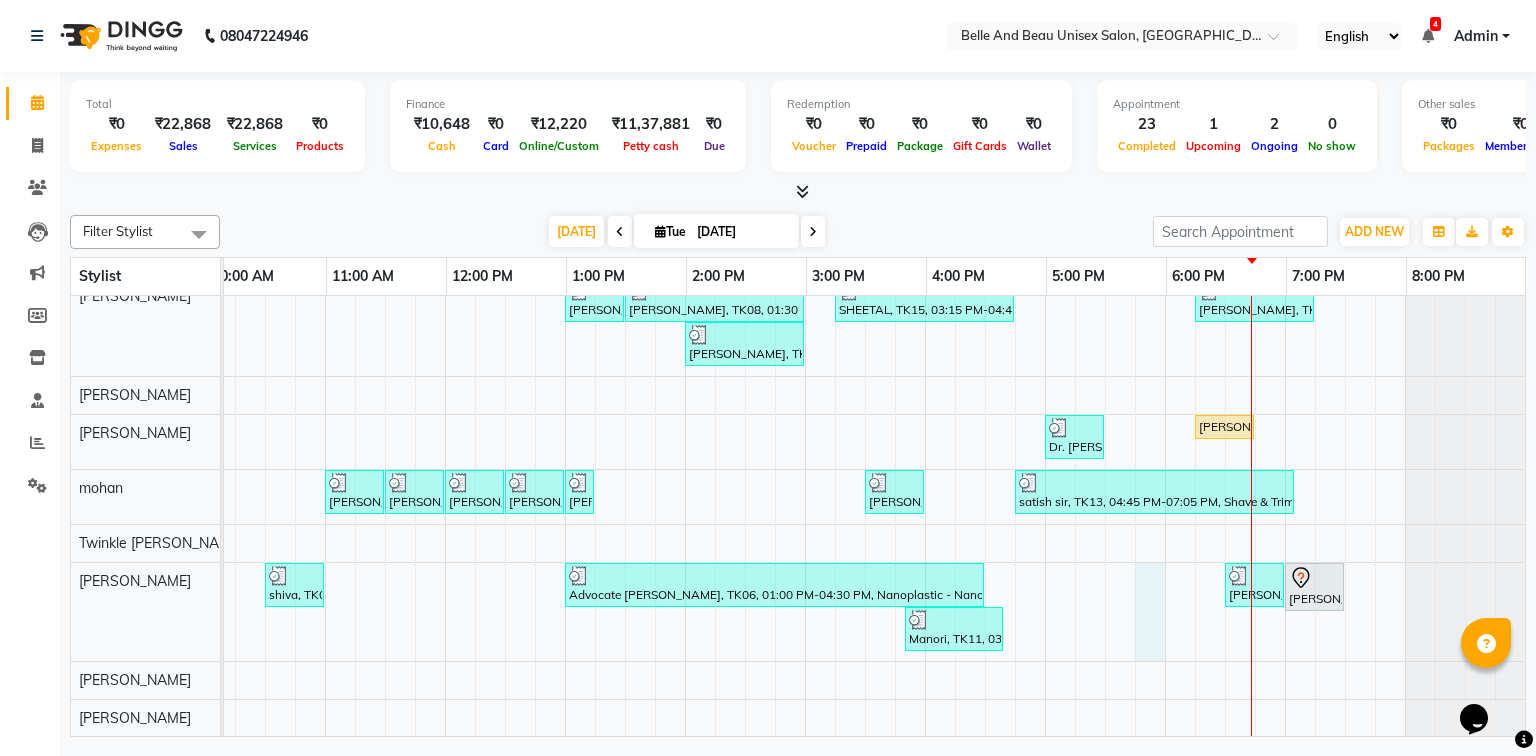 click on "Manori, TK02, 12:30 PM-03:15 PM, ginger & walnut,Bridal Package - Waxing (Honey)30 - Full Legs (₹500),Bridal Package - Waxing (Honey)30 - Full Hand (₹300),Waxing - Waxing30 - Underarm/SideLocks ([DEMOGRAPHIC_DATA]) (₹100),Bleach / Detan - Bleach / Detan30 - Face/ Neck Line (₹500)     [PERSON_NAME], TK12, 04:00 PM-04:30 PM, Hair Care - Hair Cut ([DEMOGRAPHIC_DATA])30 - Adult Hair Cut (Below 8)     [PERSON_NAME], TK12, 04:30 PM-04:40 PM, Threading - Eyebrow ([DEMOGRAPHIC_DATA])30 - Eyebrow     [PERSON_NAME], TK12, 04:45 PM-04:55 PM, Threading - [GEOGRAPHIC_DATA] ([DEMOGRAPHIC_DATA])30 - Upper Lip     [PERSON_NAME], TK03, 05:00 PM-06:00 PM, offer 1999    [PERSON_NAME], TK09, 06:00 PM-07:00 PM, offer 1999     Manori, TK11, 12:50 PM-03:50 PM, ginger & walnut,Waxing - Waxing30 - Underarm/SideLocks ([DEMOGRAPHIC_DATA]),Bleach / Detan - Bleach / Detan30 - Face/ Neck Line,Waxing - Waxing30 - Full Arms ([DEMOGRAPHIC_DATA]),Waxing - Waxing30 - Full Legs ([DEMOGRAPHIC_DATA])     [PERSON_NAME], TK08, 01:00 PM-01:30 PM, Waxing - Premium Flavoured Rica Wax30 - Full Legs ([DEMOGRAPHIC_DATA])" at bounding box center (745, 401) 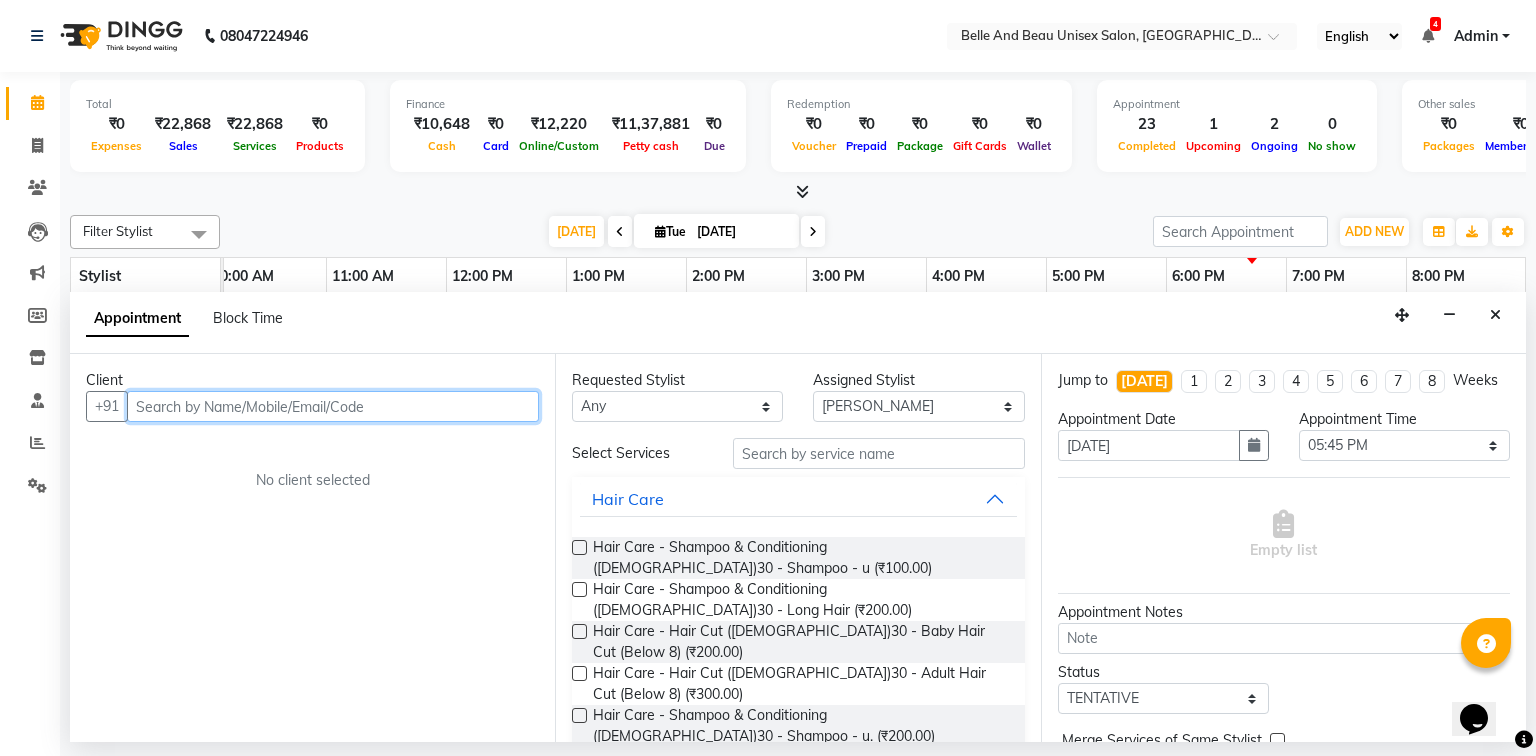 click at bounding box center [333, 406] 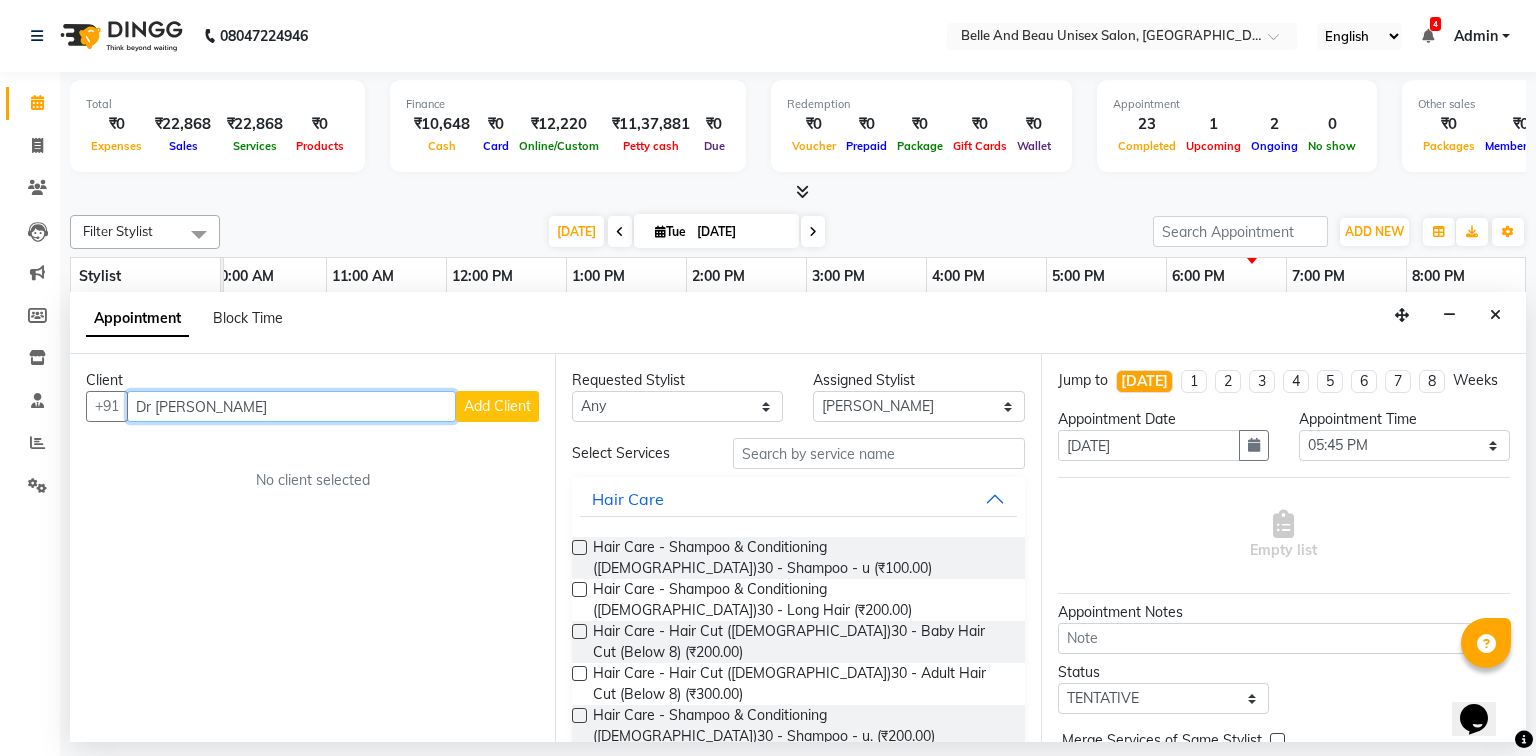 click on "Dr [PERSON_NAME]" at bounding box center (291, 406) 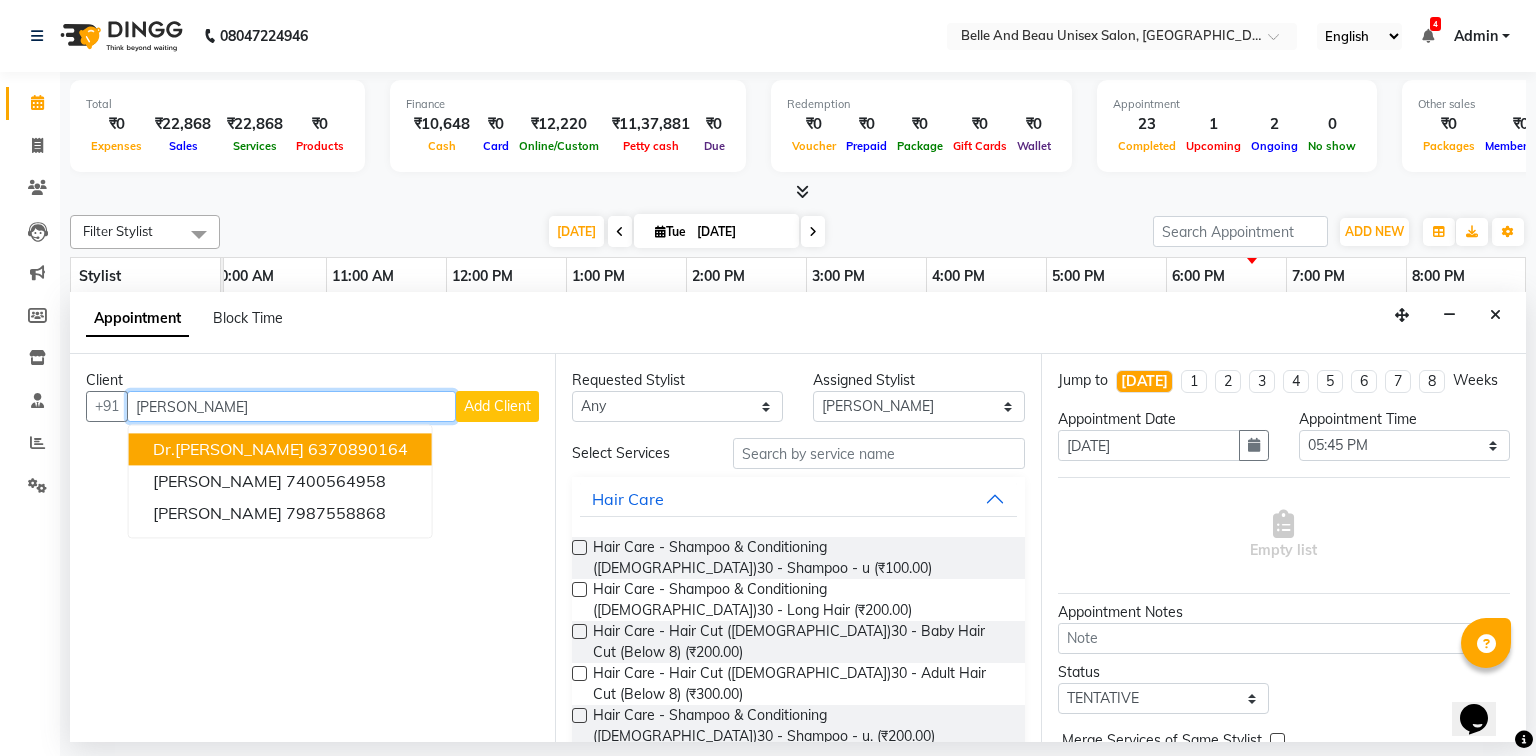 click on "6370890164" at bounding box center [358, 450] 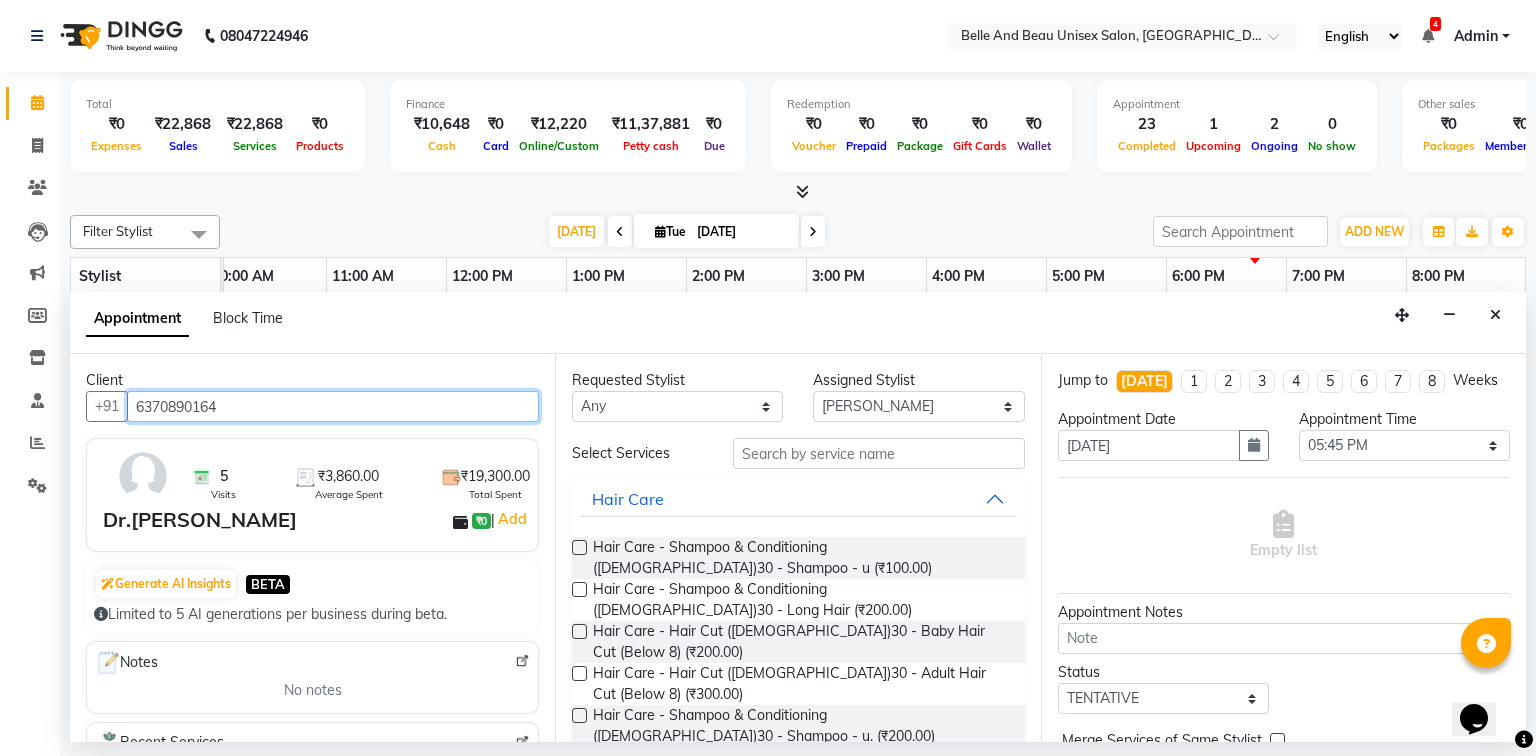 click on "6370890164" at bounding box center [333, 406] 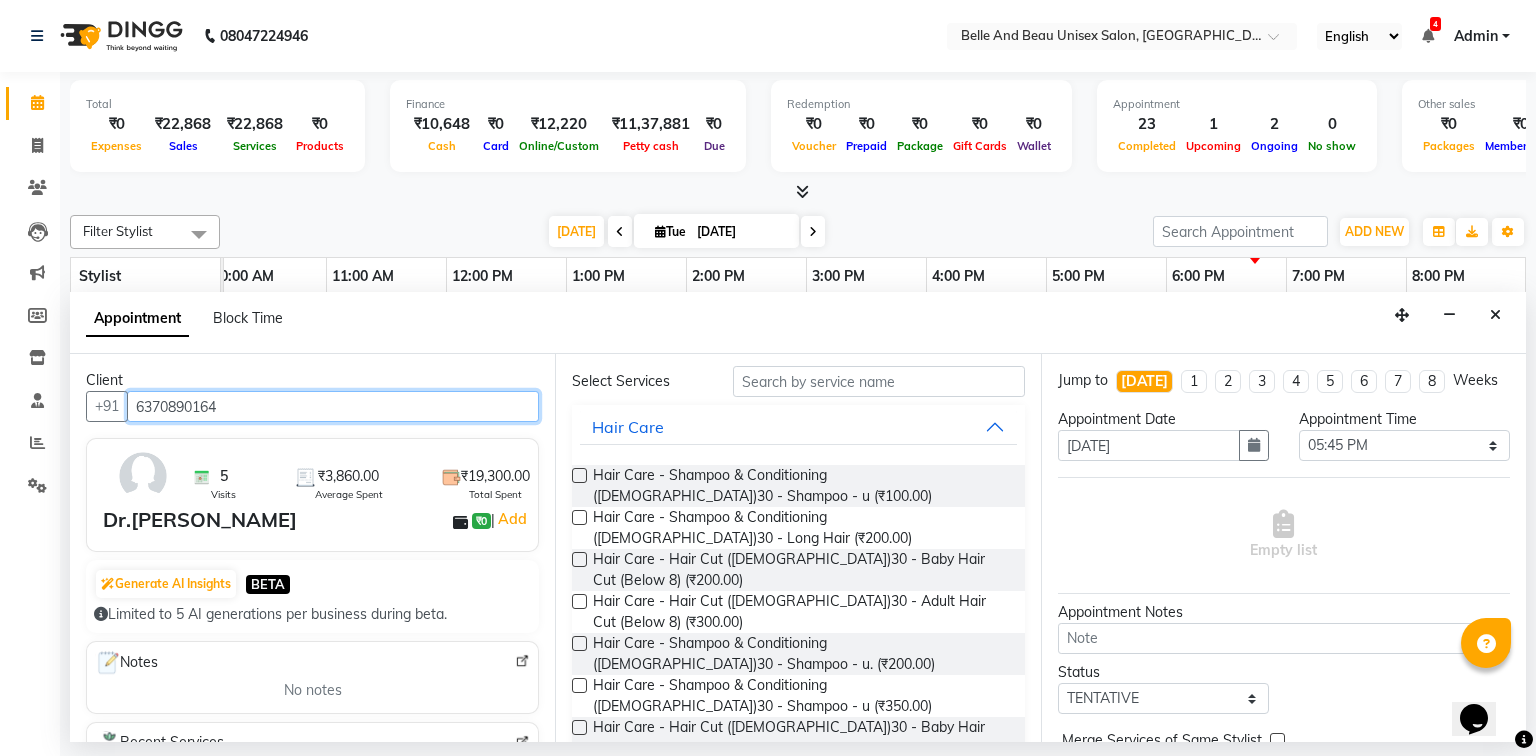 scroll, scrollTop: 160, scrollLeft: 0, axis: vertical 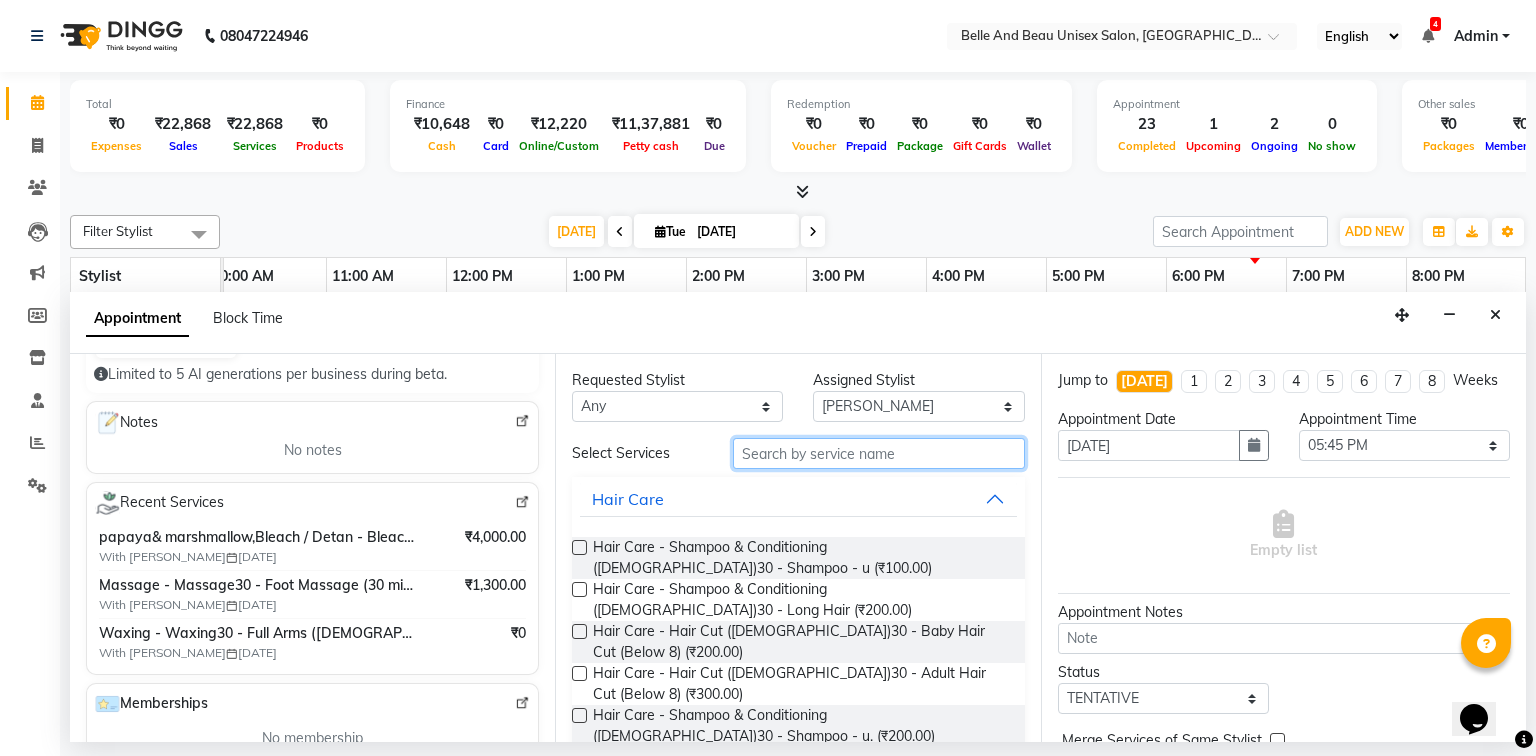 click at bounding box center (879, 453) 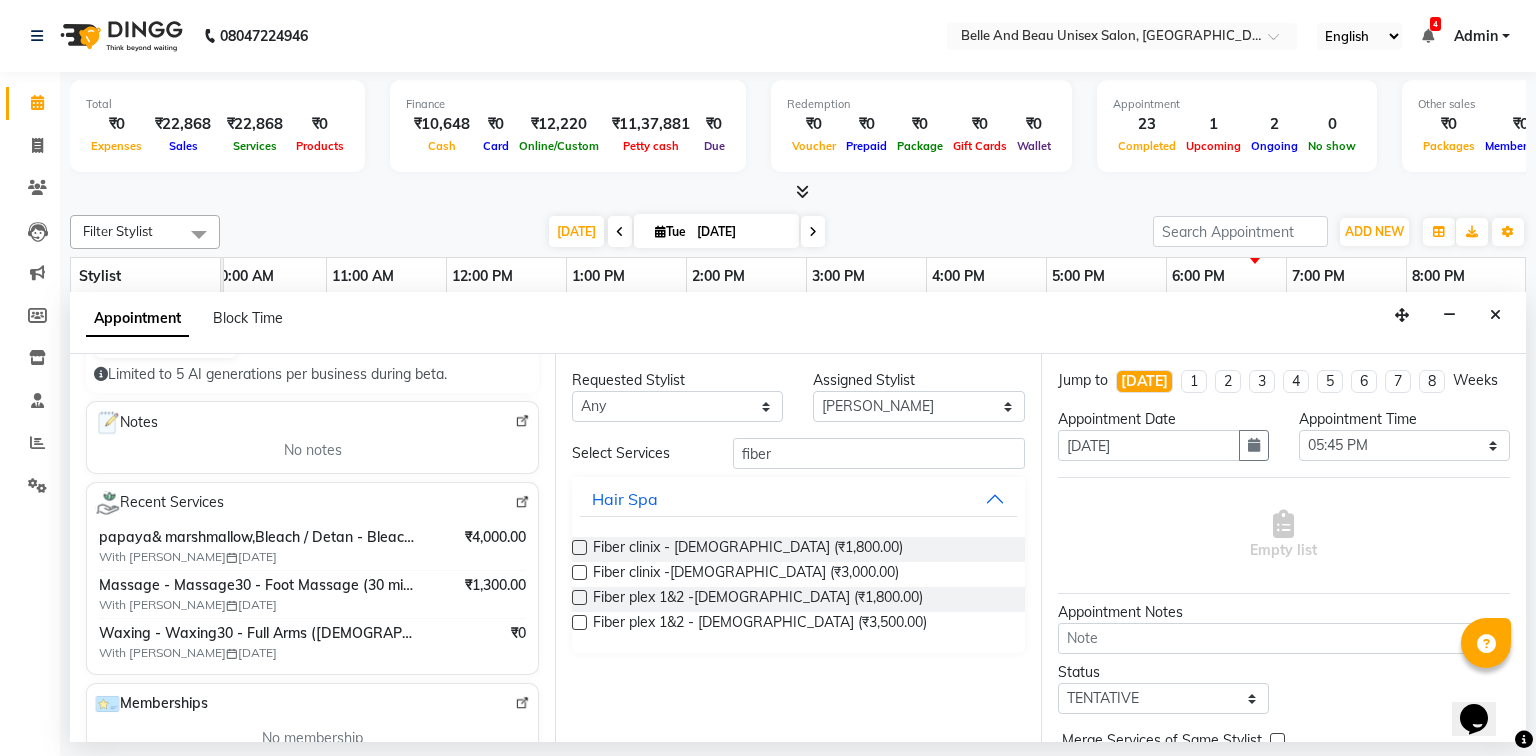 click on "Fiber clinix -[DEMOGRAPHIC_DATA] (₹3,000.00)" at bounding box center (798, 574) 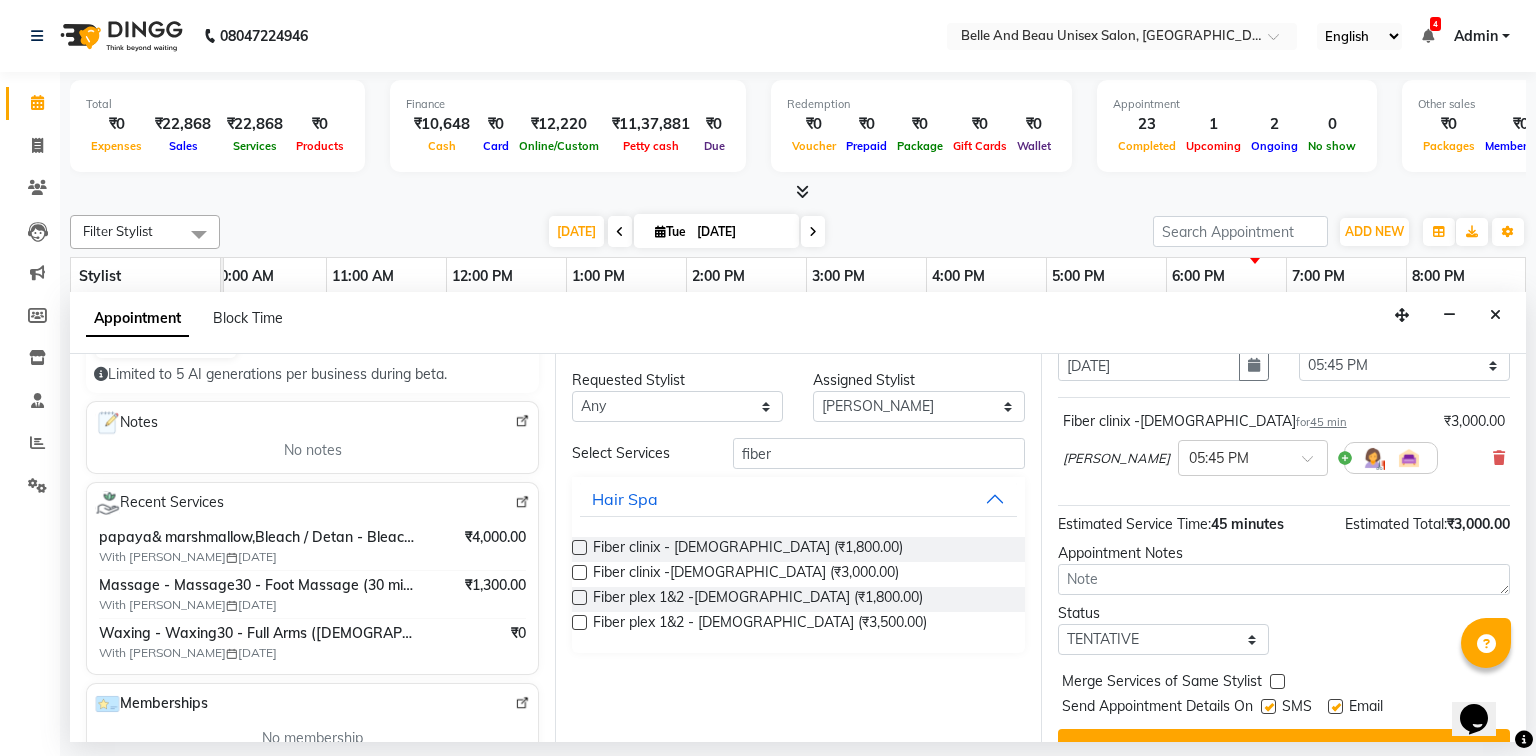 scroll, scrollTop: 118, scrollLeft: 0, axis: vertical 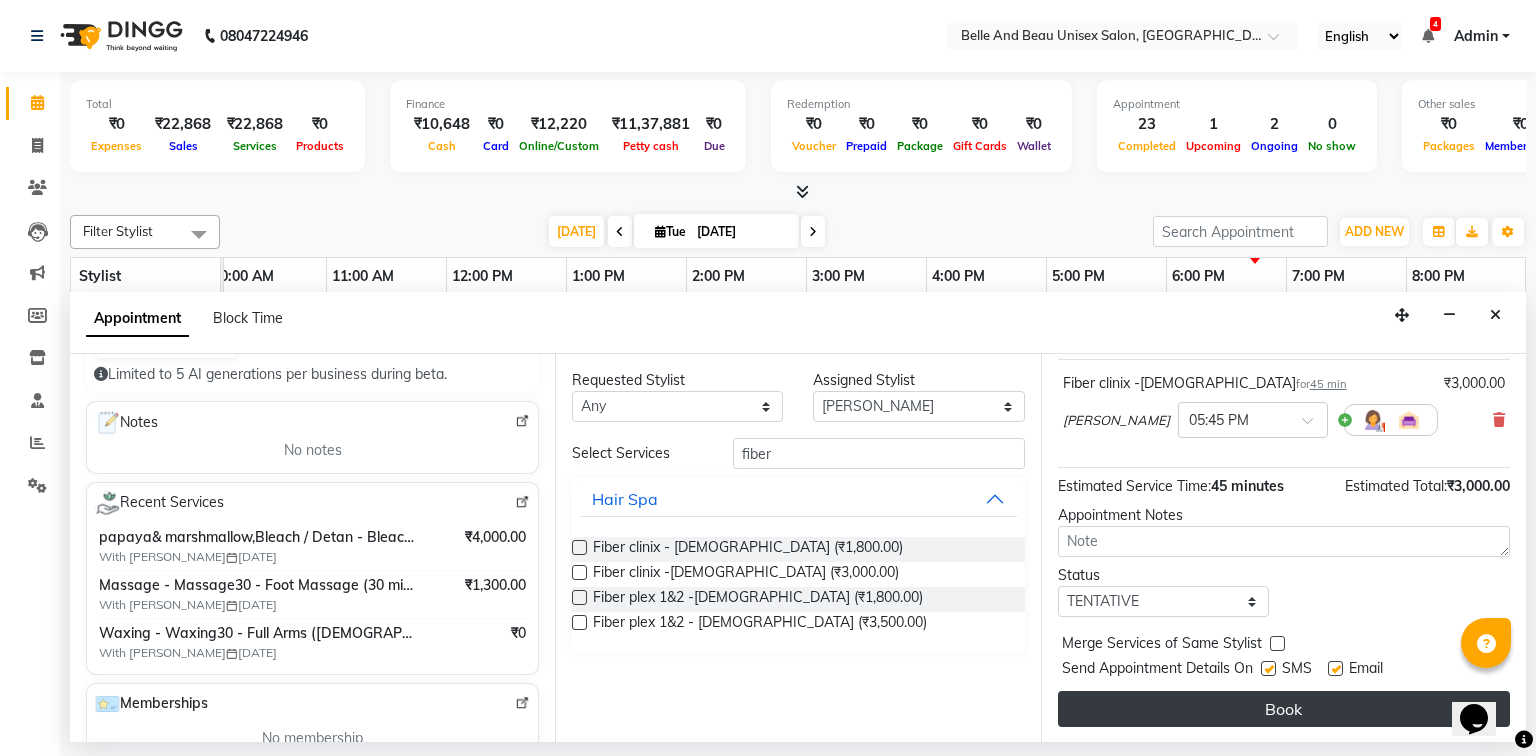 click on "Book" at bounding box center (1284, 709) 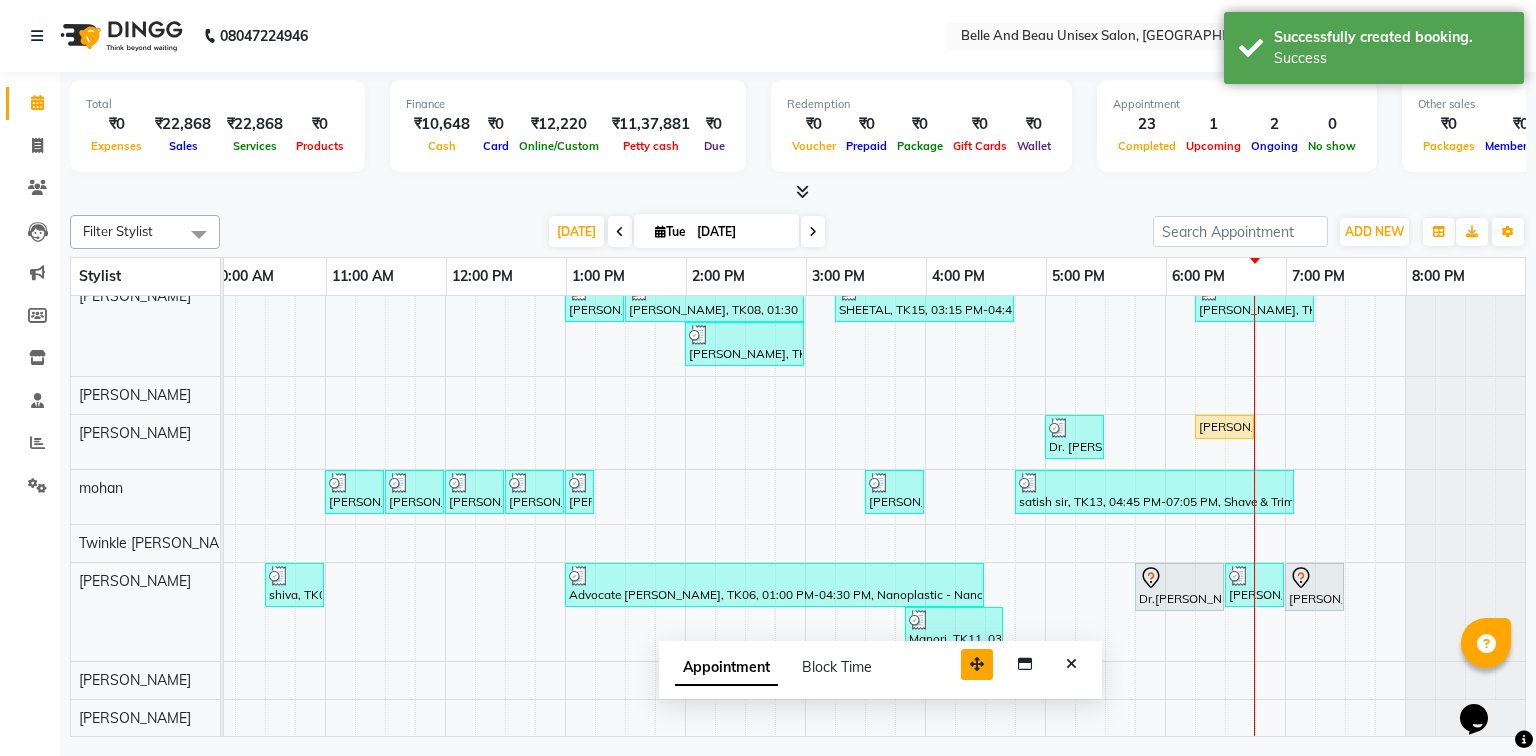drag, startPoint x: 1411, startPoint y: 709, endPoint x: 987, endPoint y: 666, distance: 426.17484 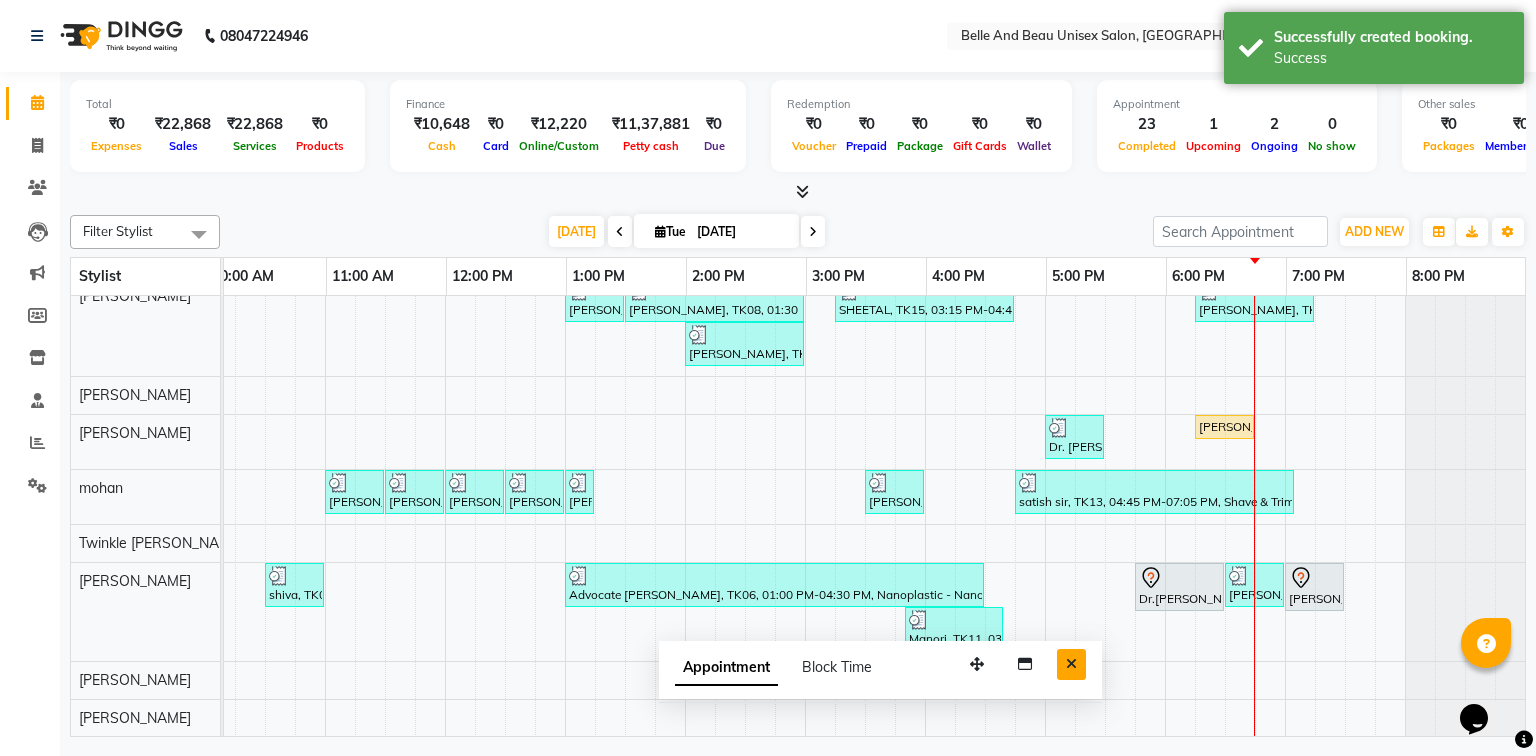 click at bounding box center [1071, 664] 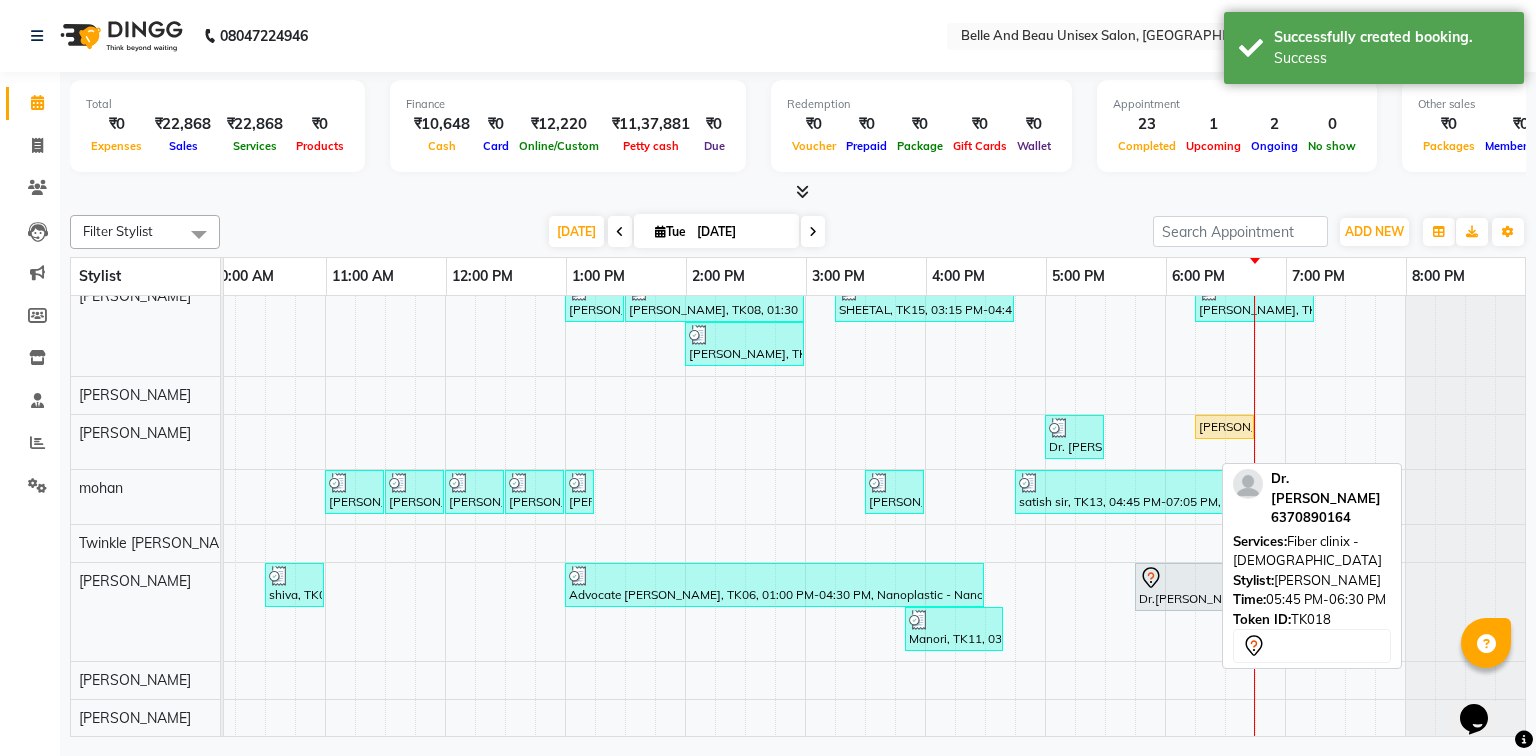 click on "Dr.[PERSON_NAME], TK18, 05:45 PM-06:30 PM, Fiber clinix -[DEMOGRAPHIC_DATA]" at bounding box center [1179, 587] 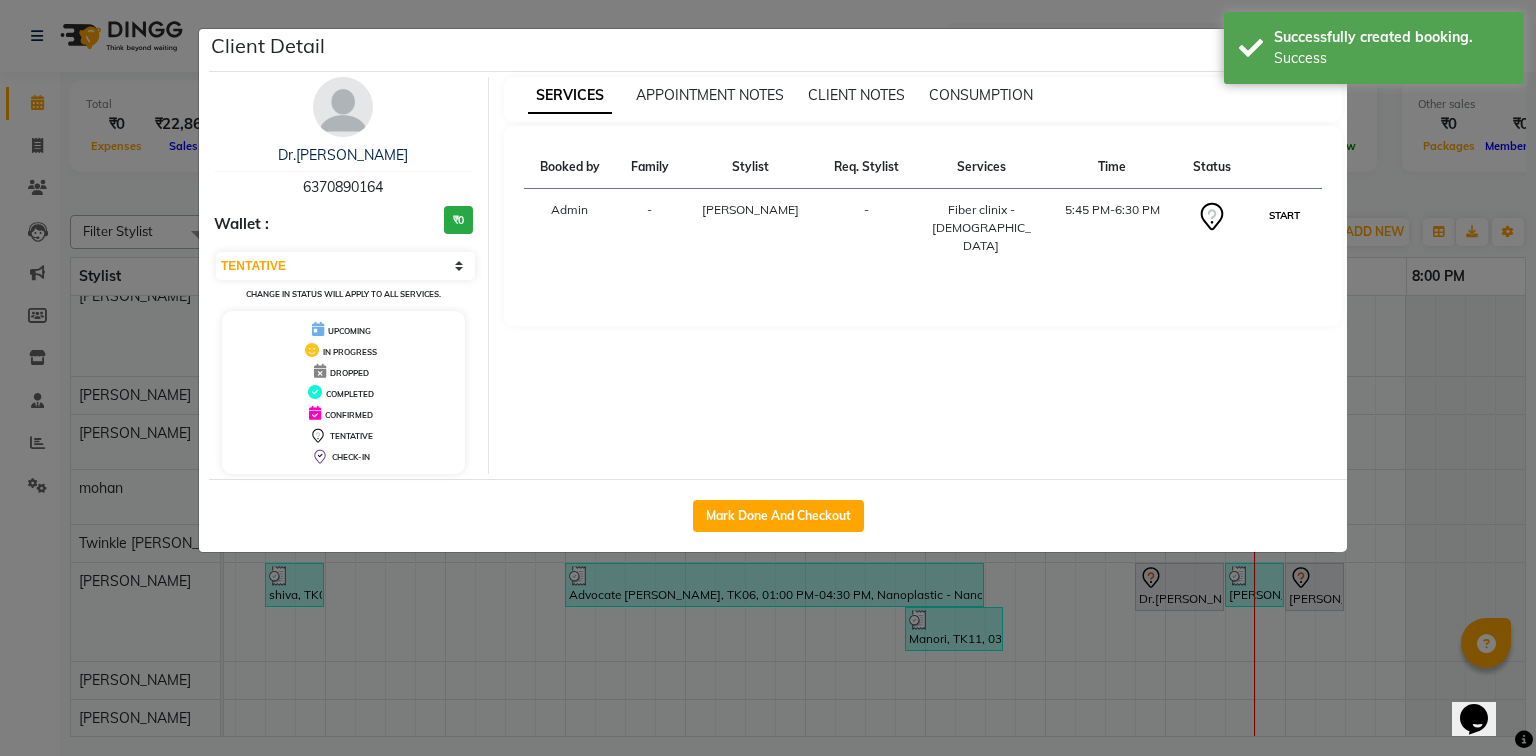 click on "START" at bounding box center (1284, 215) 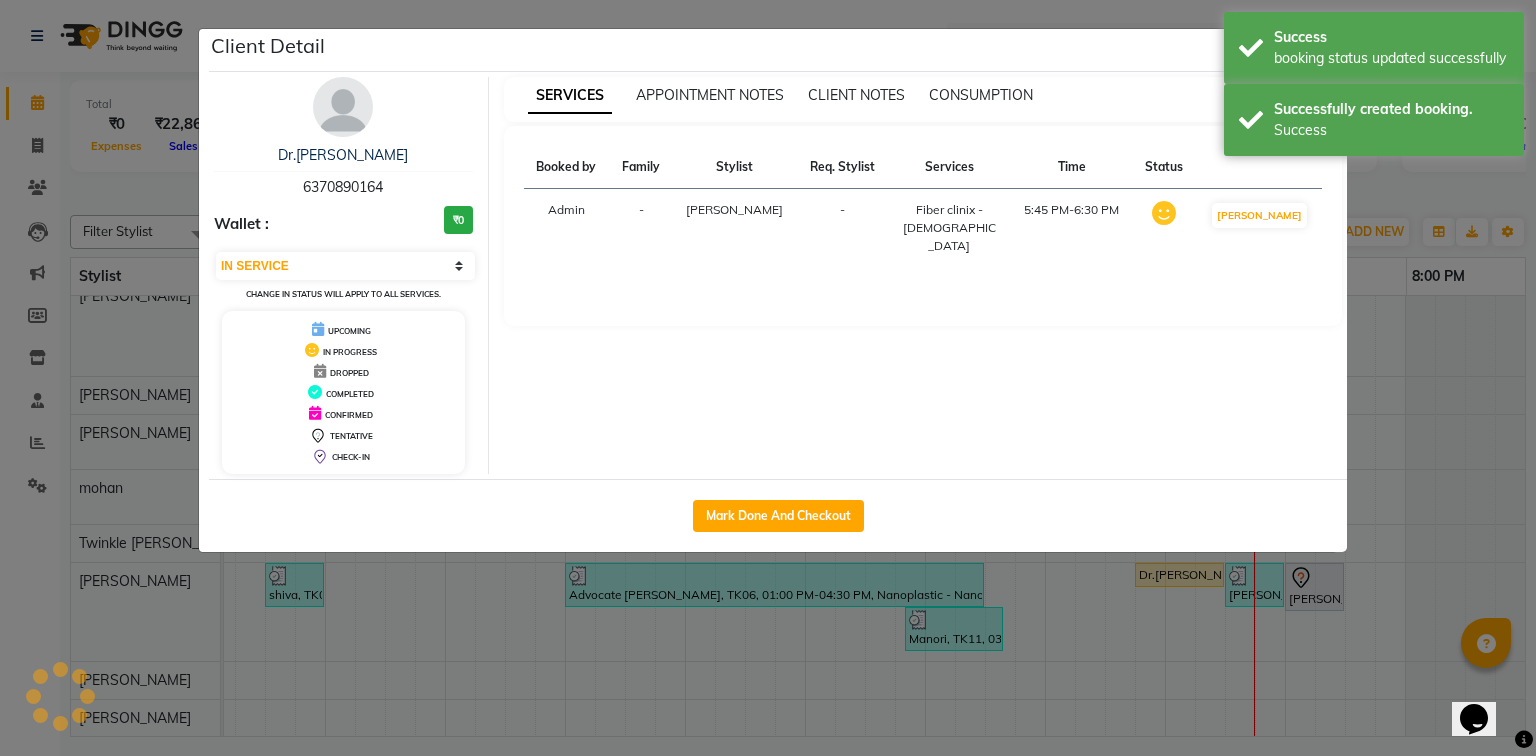 click on "Client Detail  Dr.[PERSON_NAME]    6370890164 Wallet : ₹0 Select IN SERVICE CONFIRMED TENTATIVE CHECK IN MARK DONE DROPPED UPCOMING Change in status will apply to all services. UPCOMING IN PROGRESS DROPPED COMPLETED CONFIRMED TENTATIVE CHECK-IN SERVICES APPOINTMENT NOTES CLIENT NOTES CONSUMPTION Booked by Family Stylist Req. Stylist Services Time Status  Admin  - [PERSON_NAME] -  Fiber clinix -[DEMOGRAPHIC_DATA]   5:45 PM-6:30 PM   MARK DONE   Mark Done And Checkout" 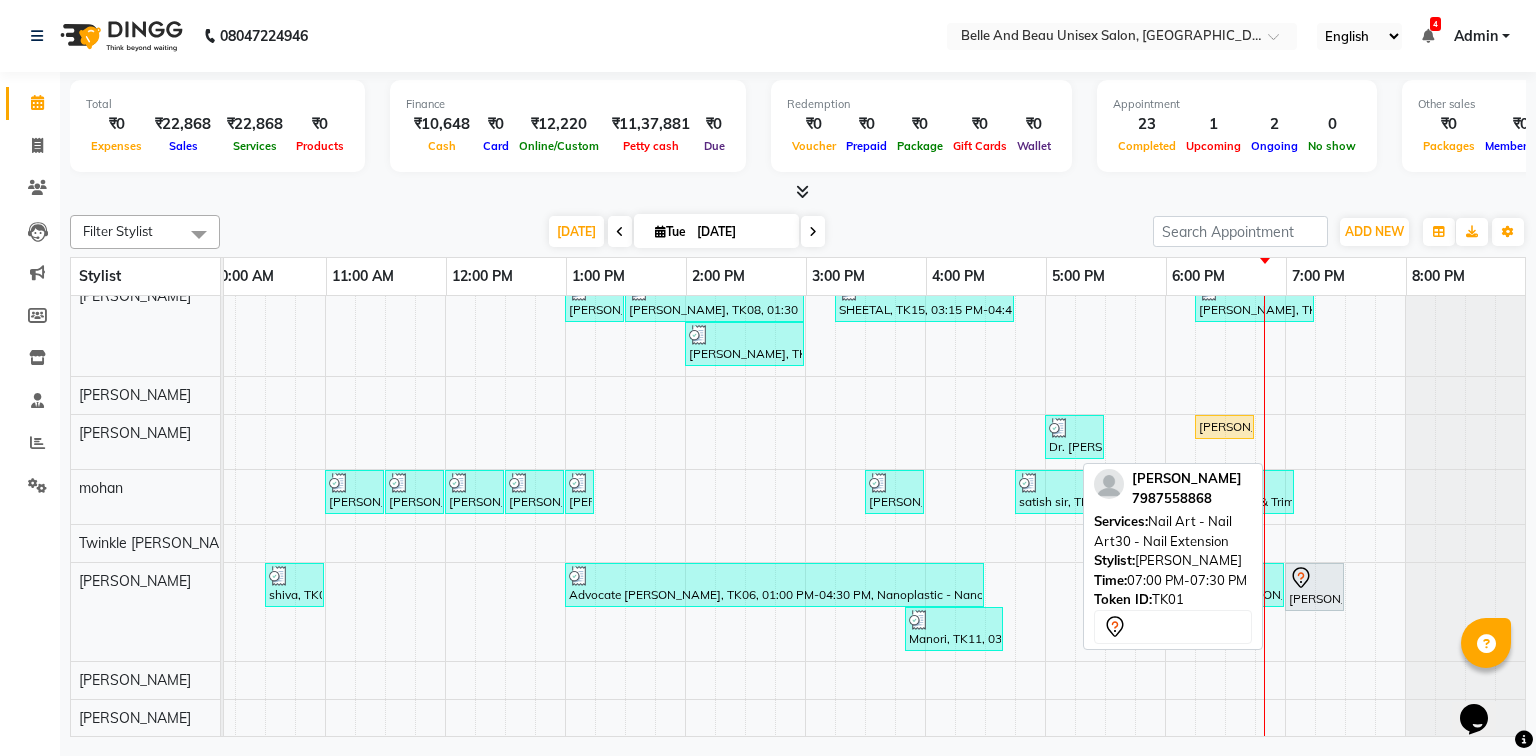 click at bounding box center (1314, 578) 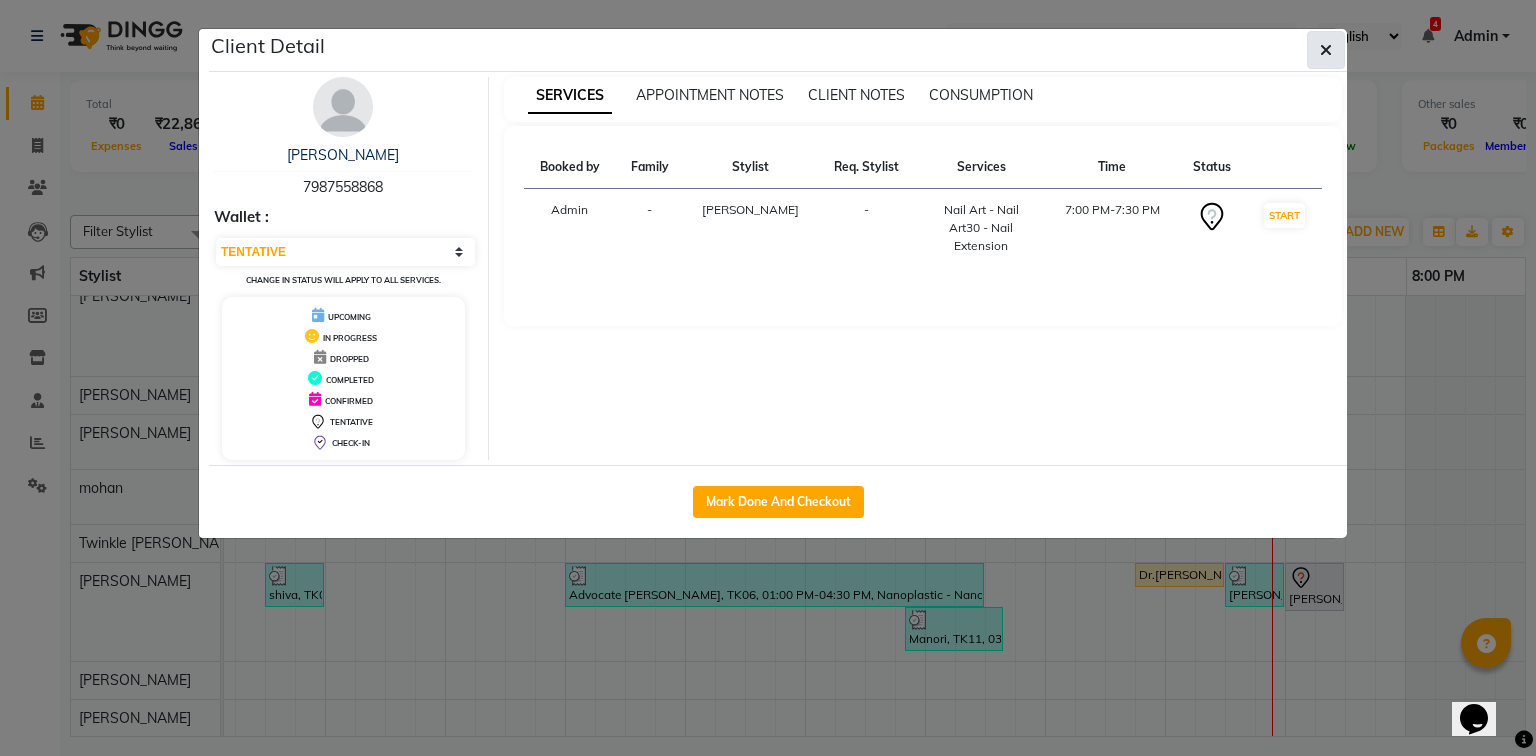 click 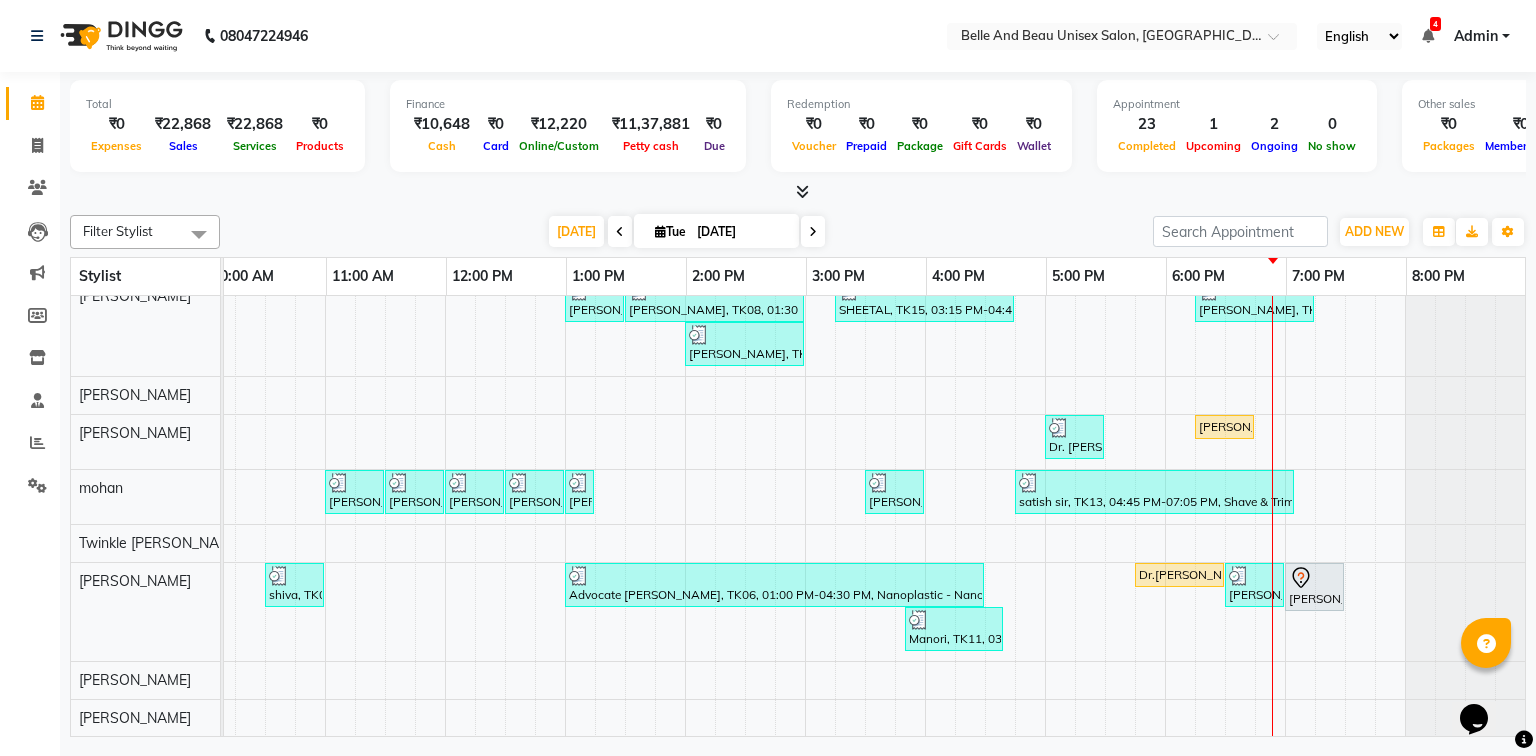scroll, scrollTop: 154, scrollLeft: 270, axis: both 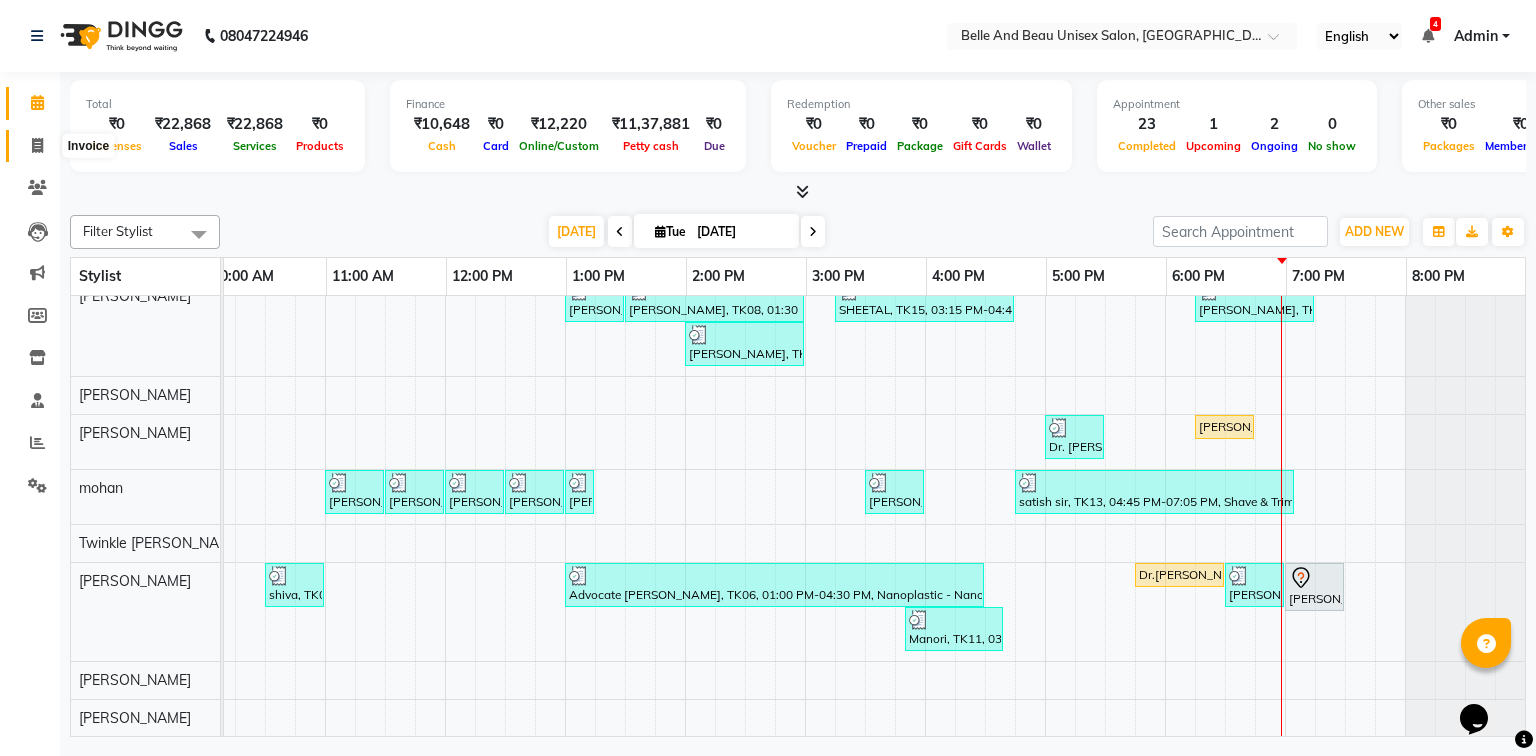 click 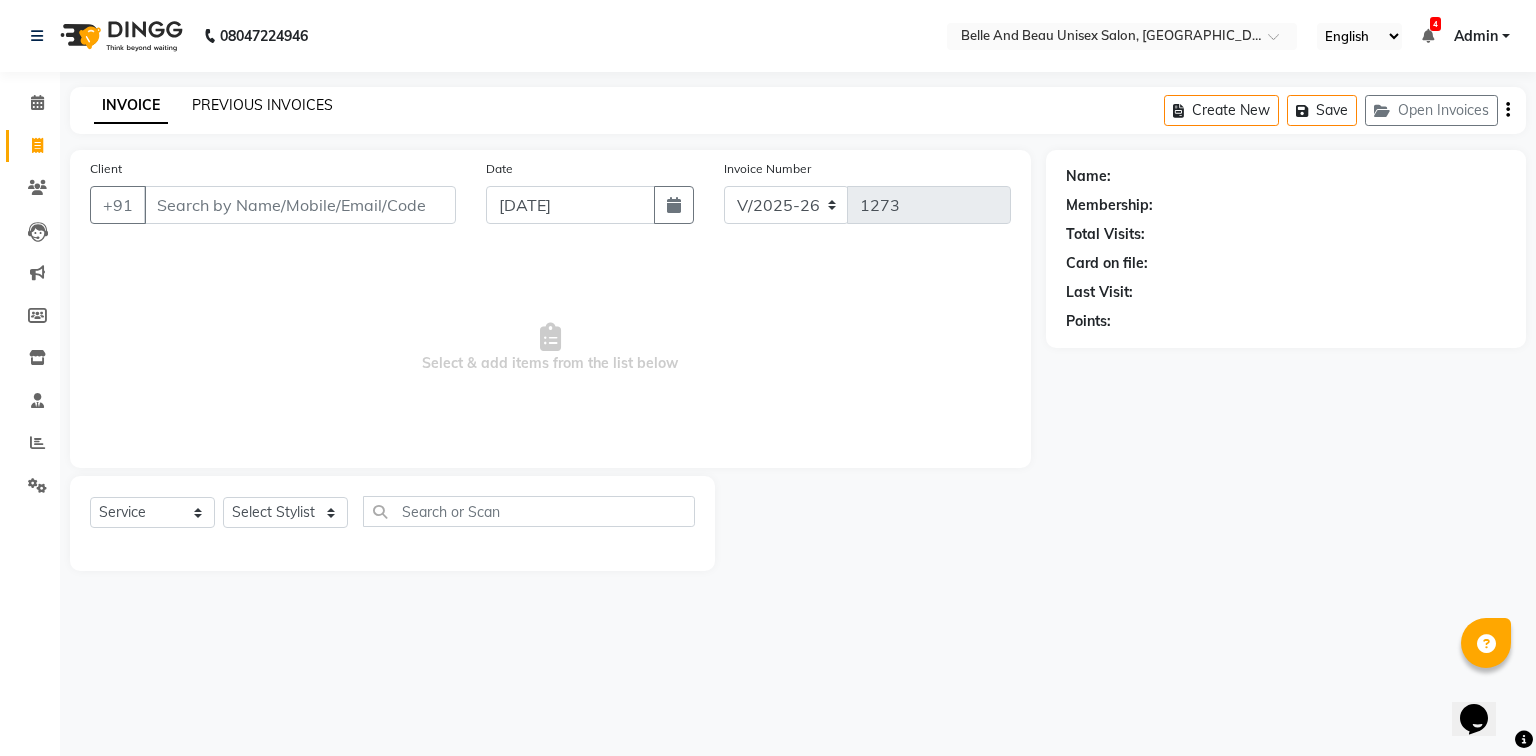 click on "PREVIOUS INVOICES" 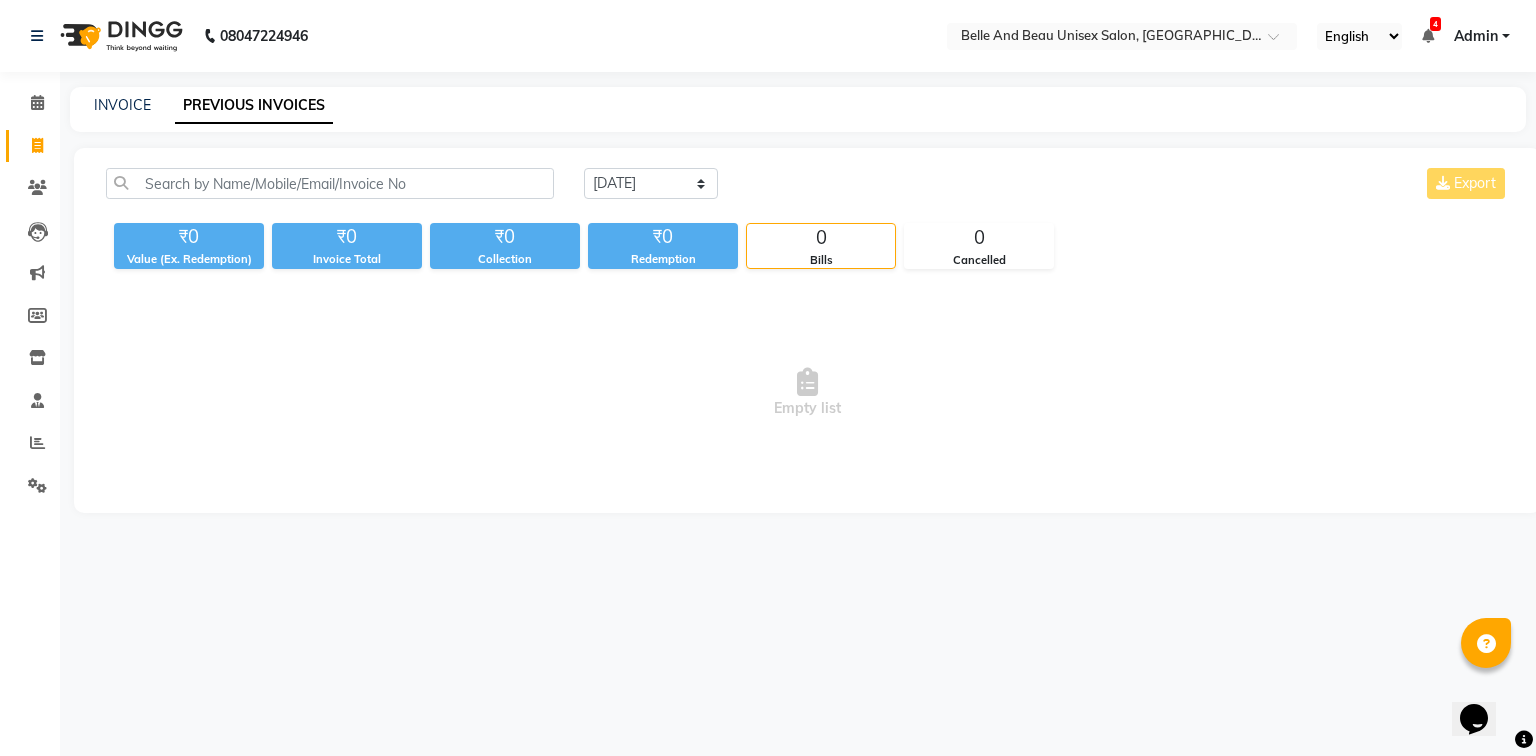 click on "PREVIOUS INVOICES" 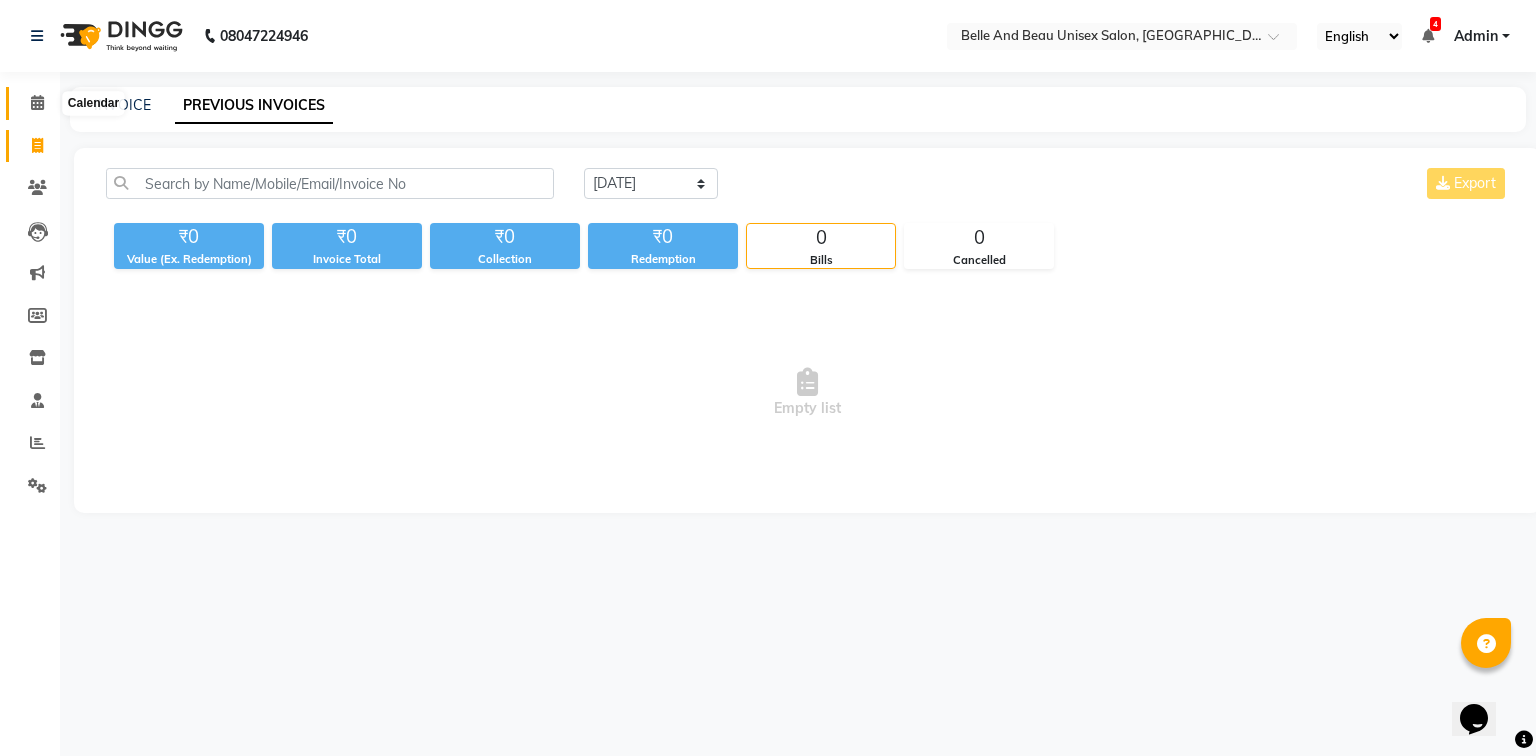 click 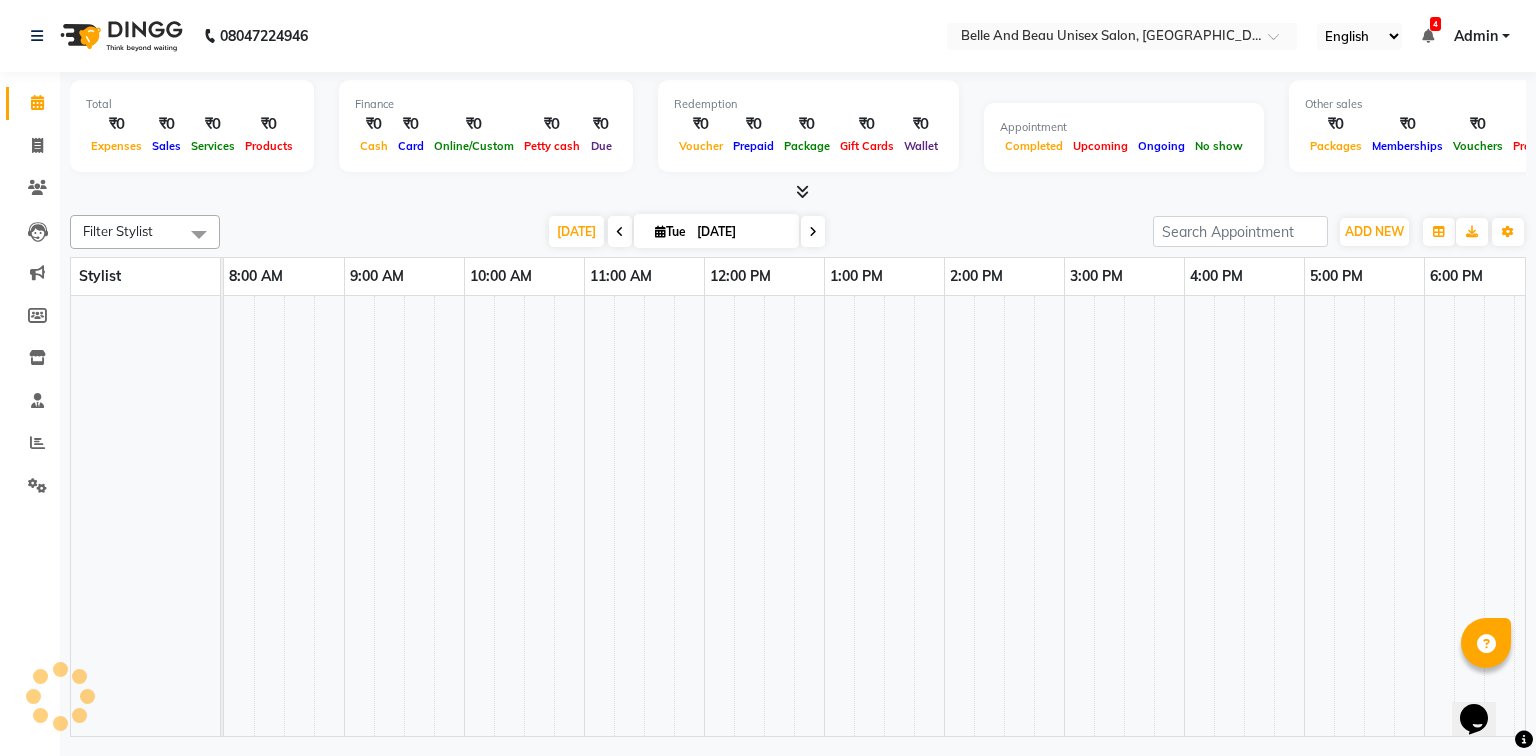 scroll, scrollTop: 0, scrollLeft: 258, axis: horizontal 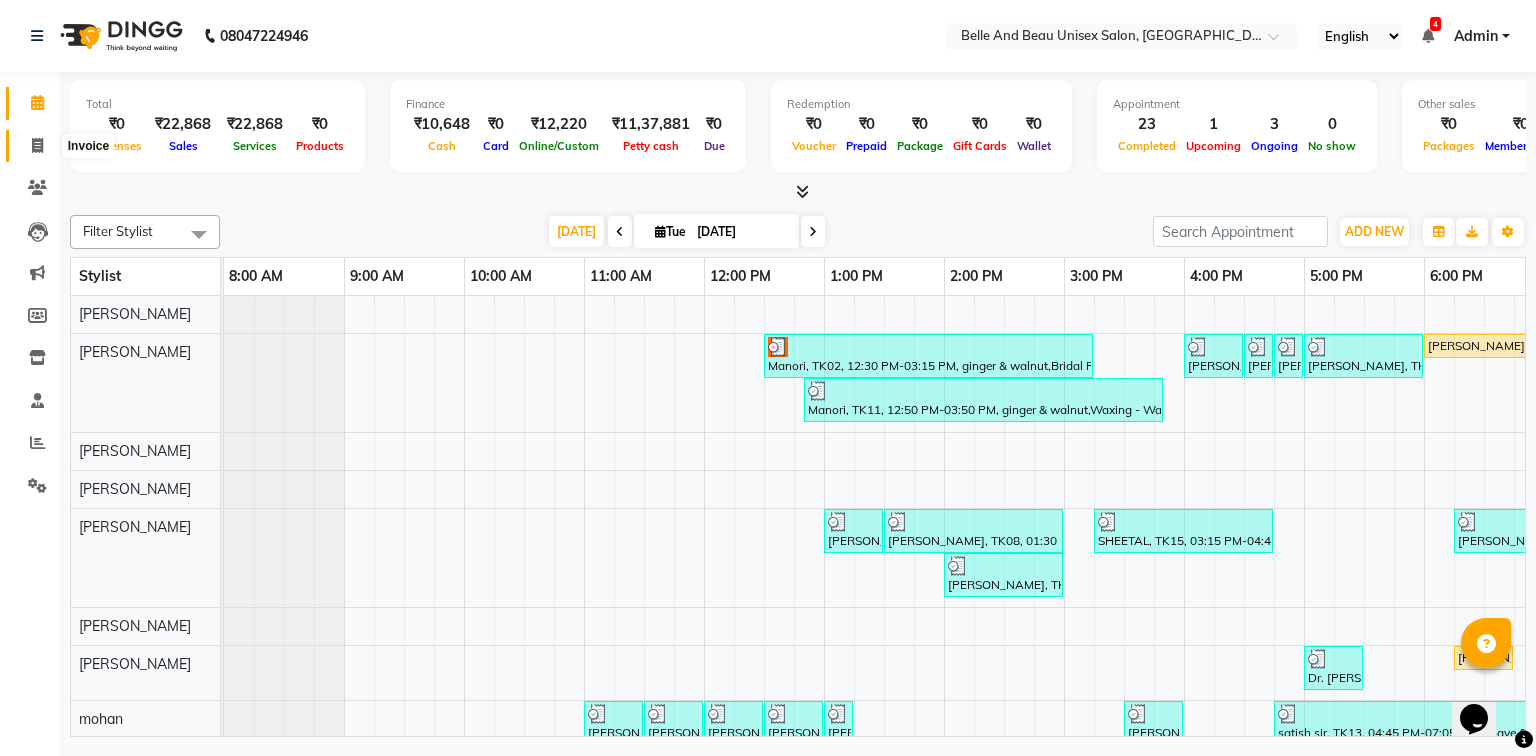 click 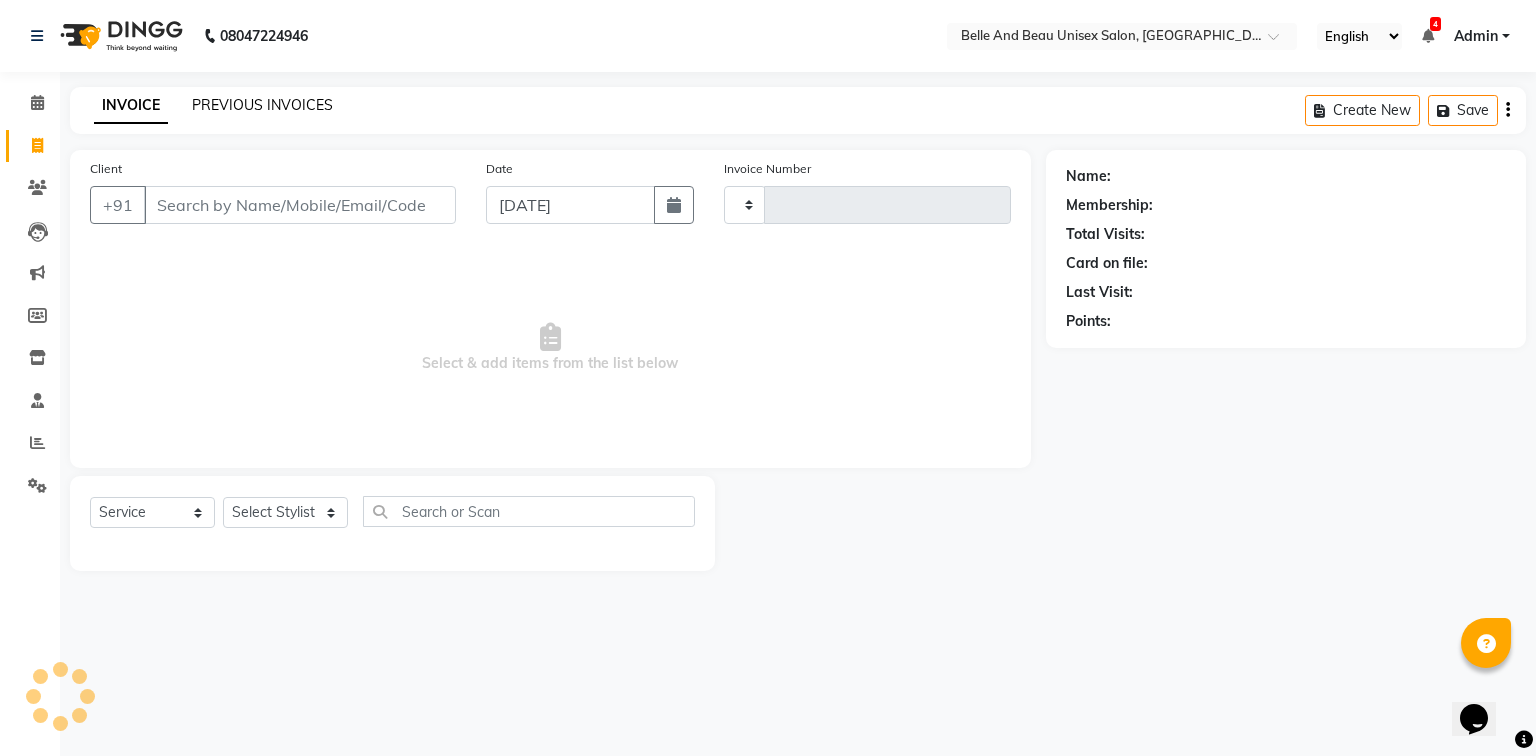 click on "PREVIOUS INVOICES" 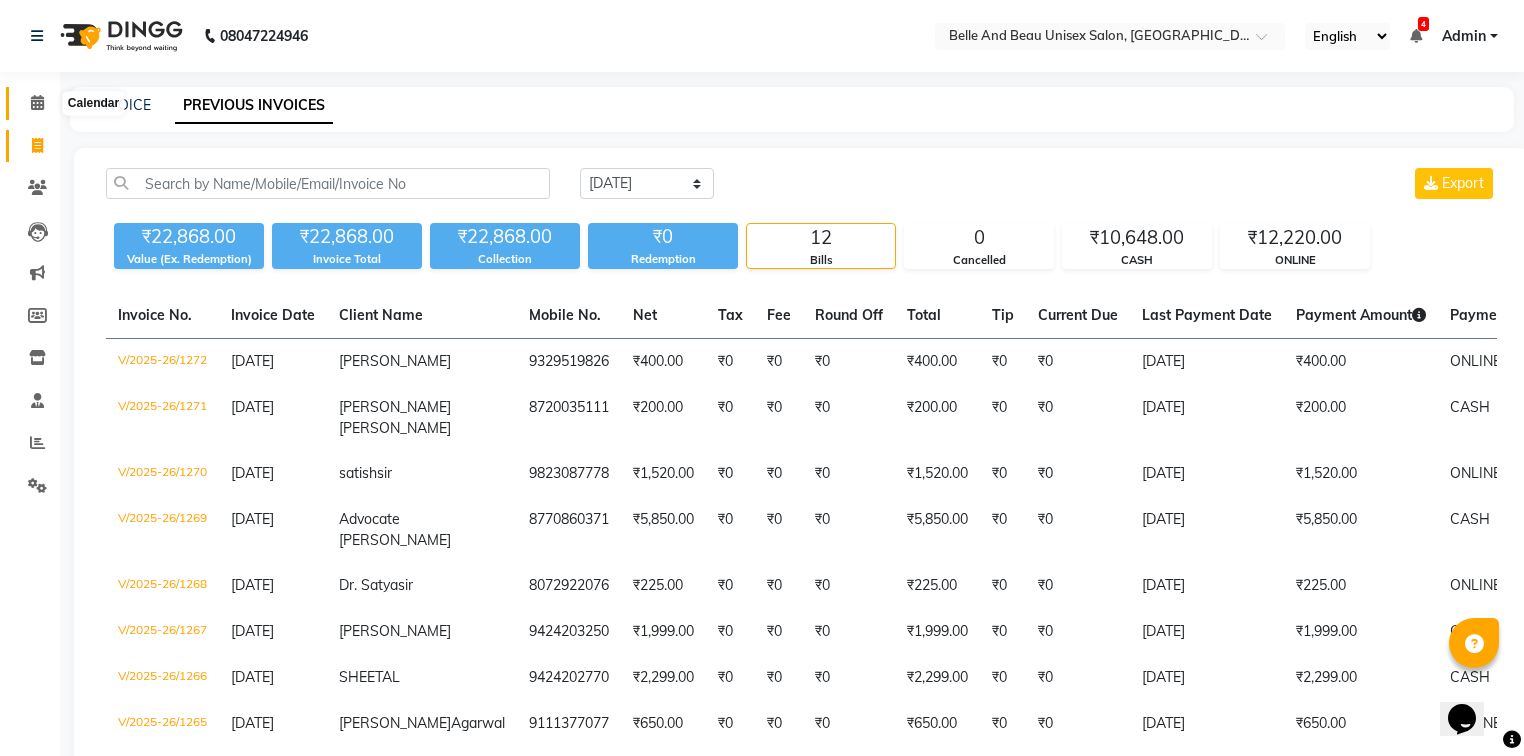 click 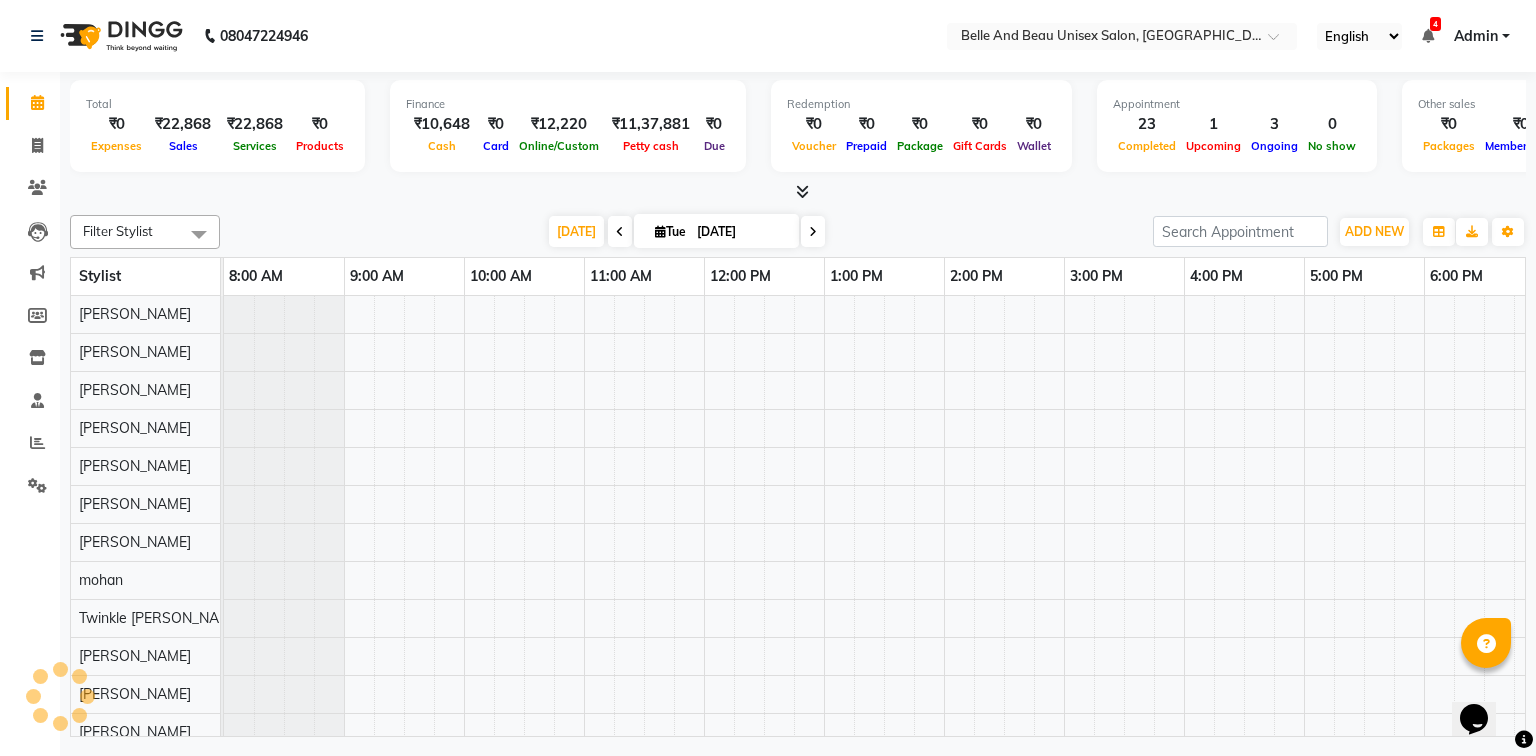 scroll, scrollTop: 0, scrollLeft: 0, axis: both 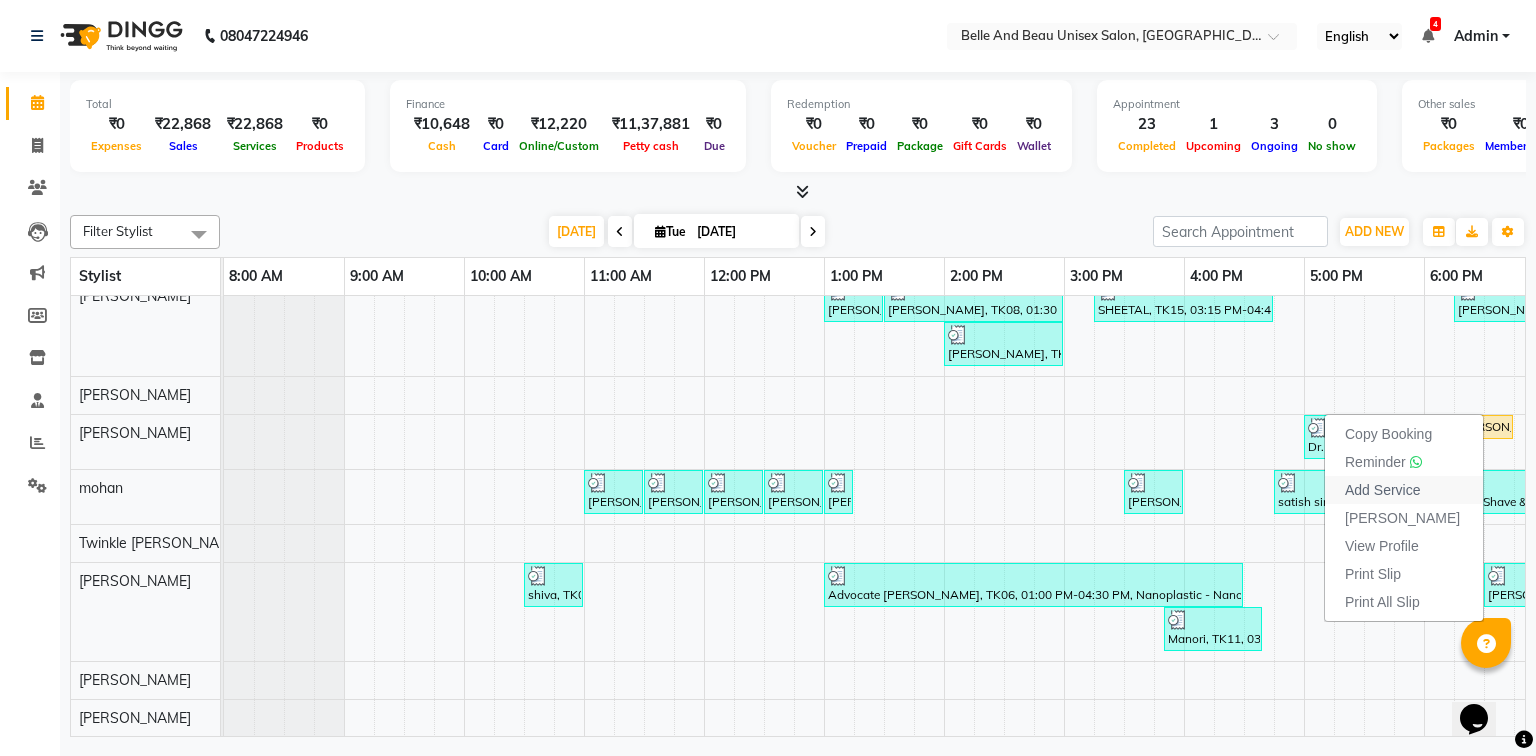 click on "Add Service" at bounding box center (1382, 490) 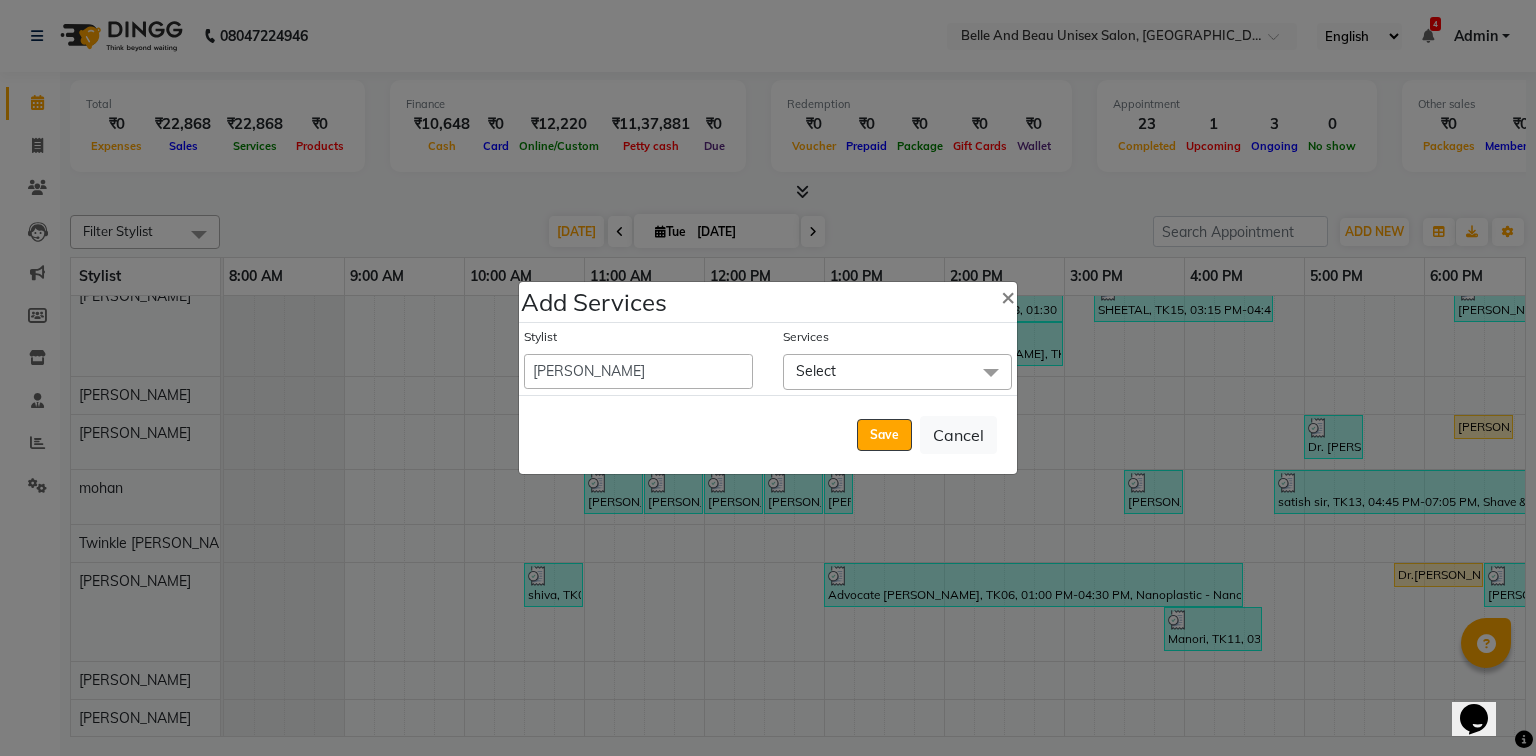 click on "Select" 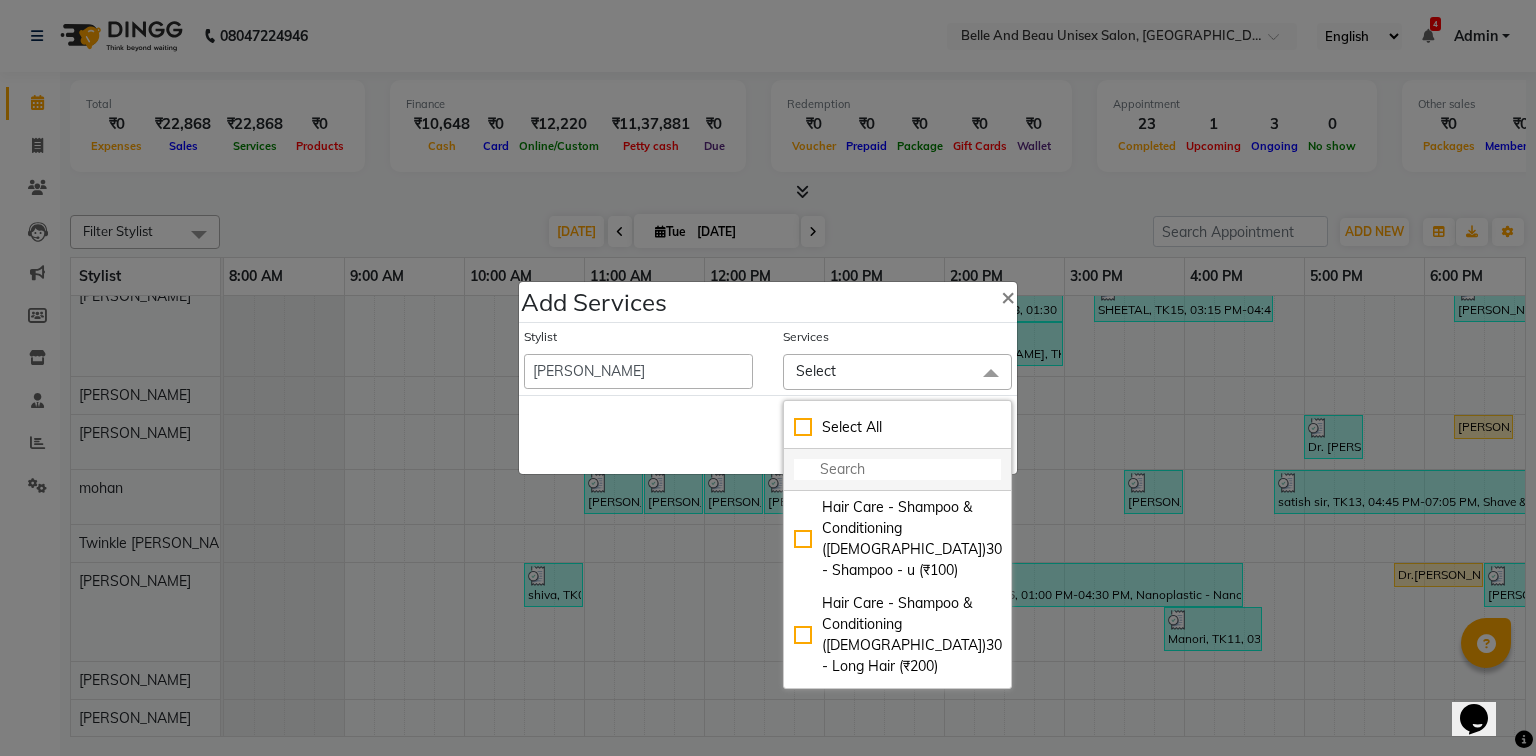 click 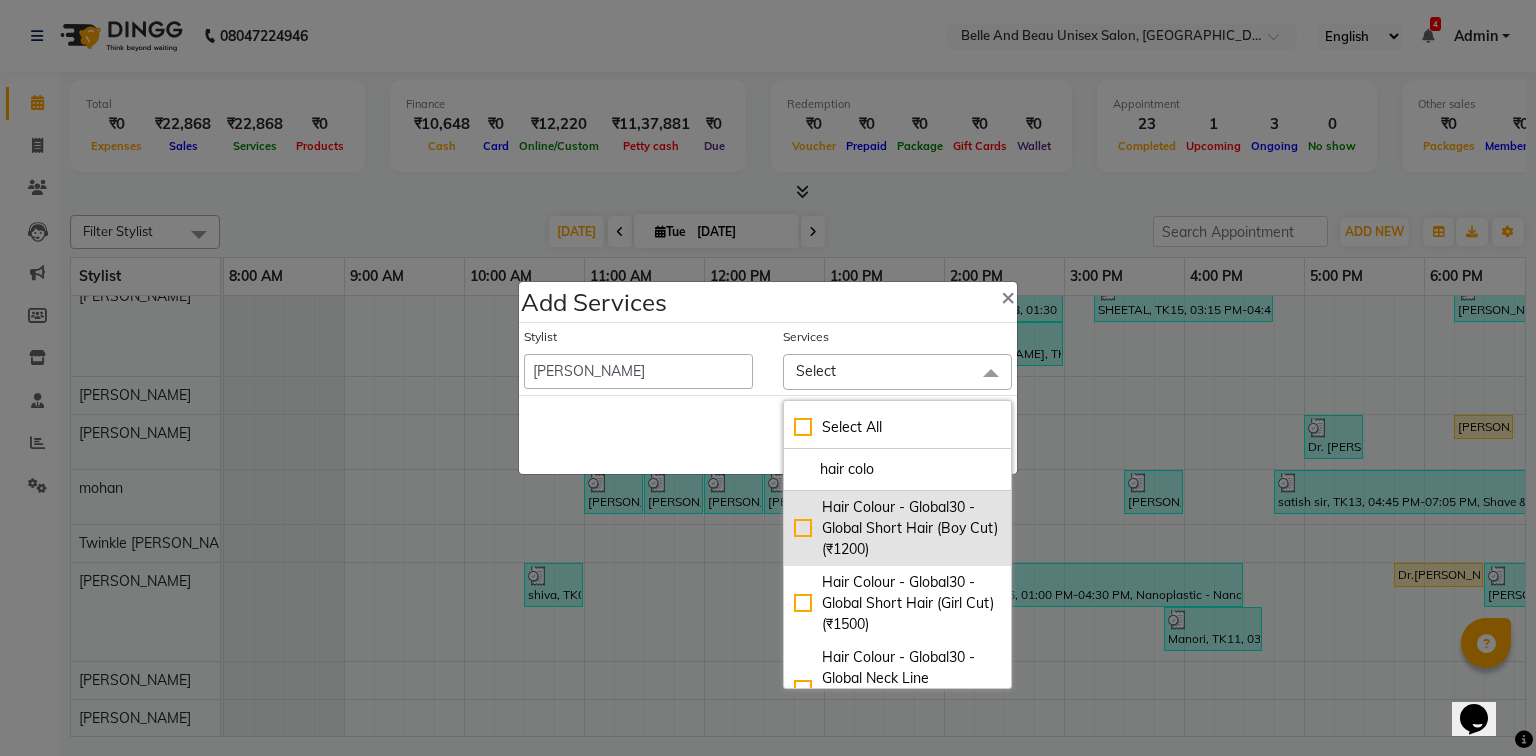 click on "Hair Colour - Global30 - Global Short Hair (Boy Cut) (₹1200)" 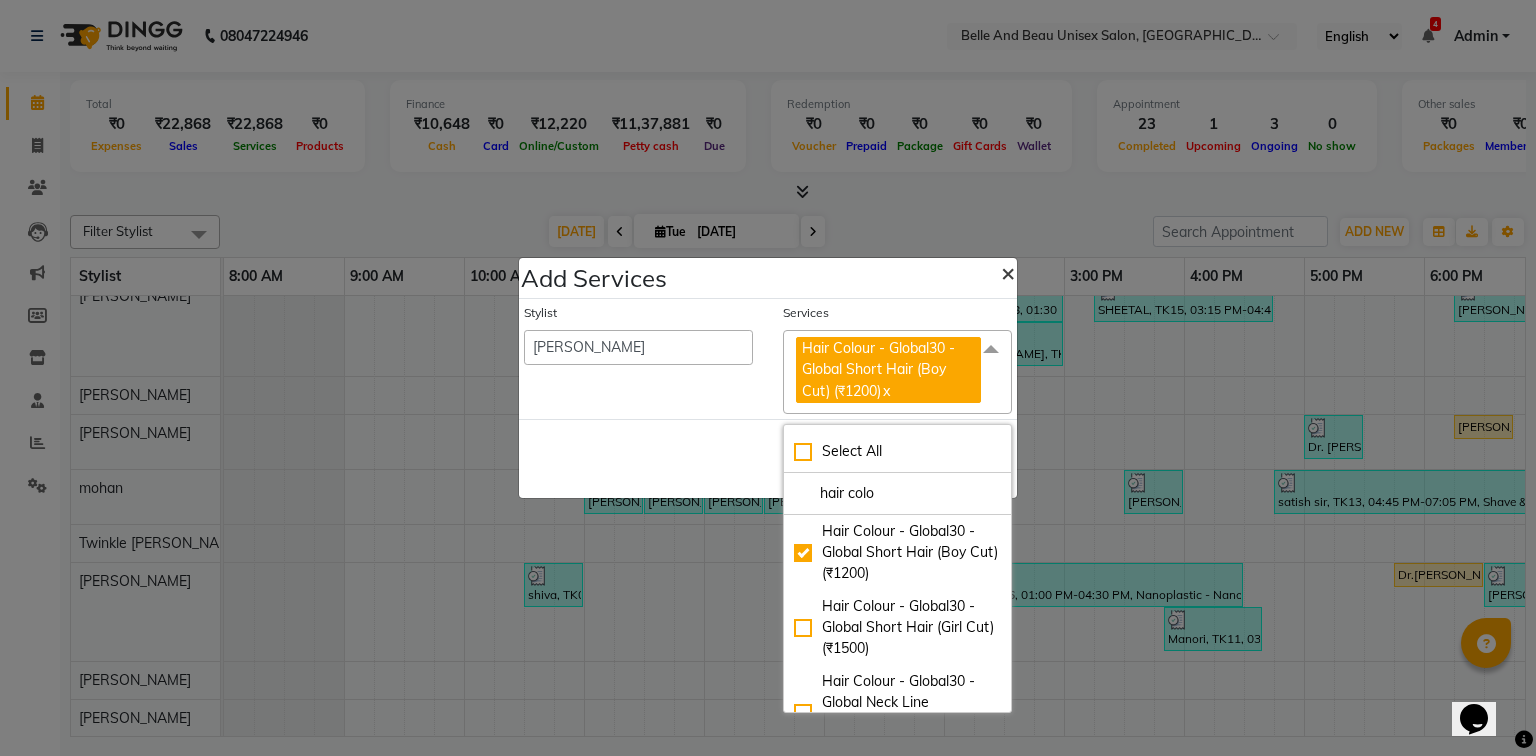 click on "×" 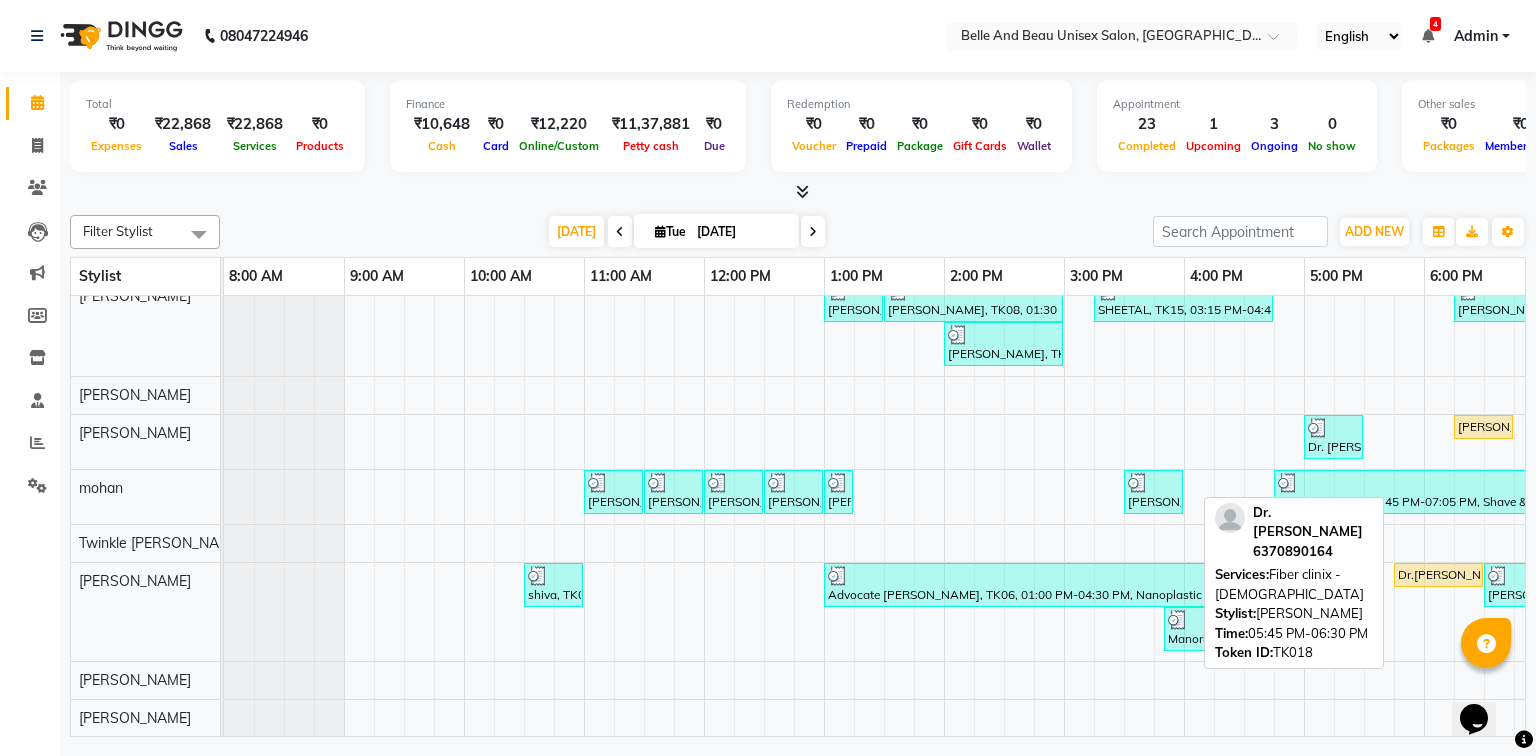 click on "Dr.[PERSON_NAME], TK18, 05:45 PM-06:30 PM, Fiber clinix -[DEMOGRAPHIC_DATA]" at bounding box center (1438, 575) 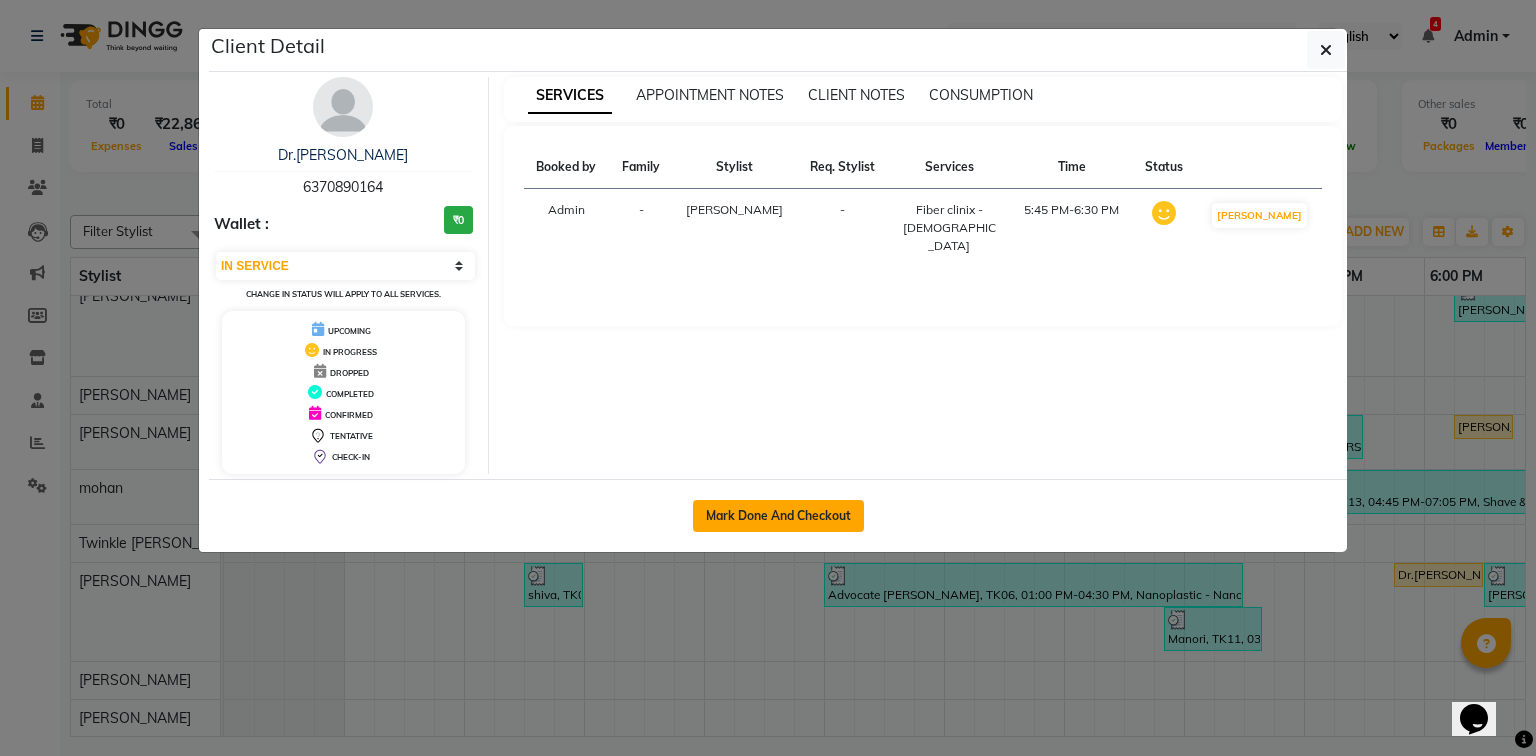 click on "Mark Done And Checkout" 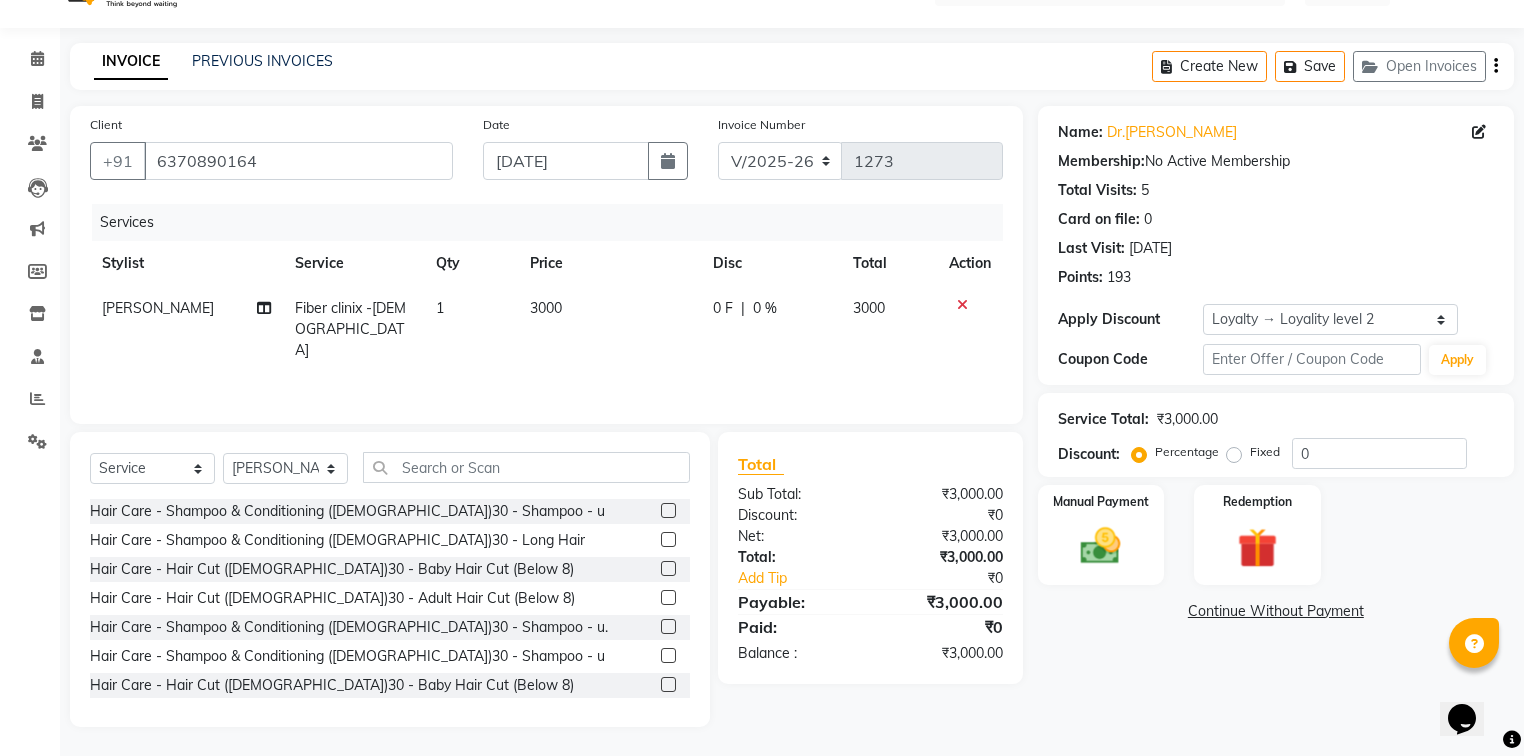 scroll, scrollTop: 45, scrollLeft: 0, axis: vertical 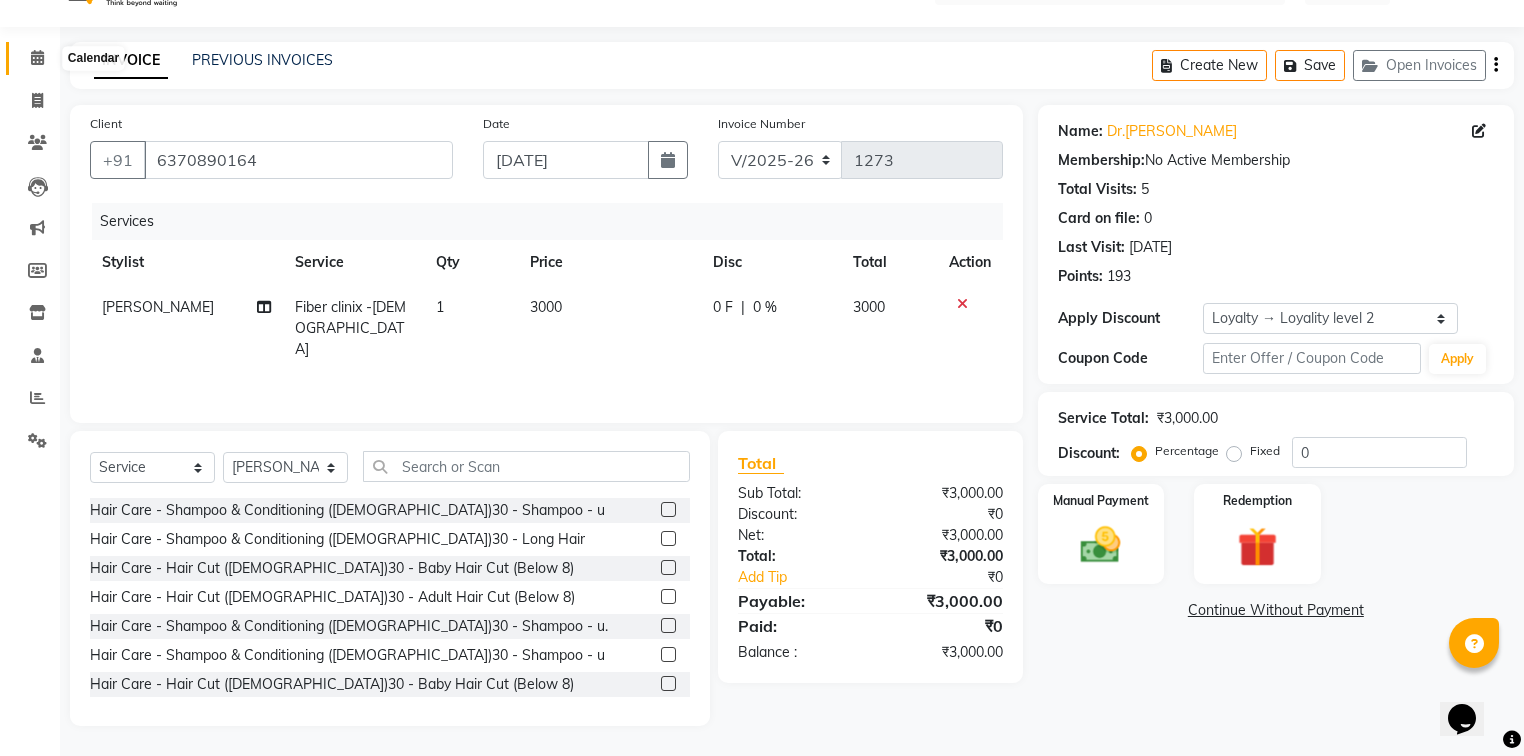 click 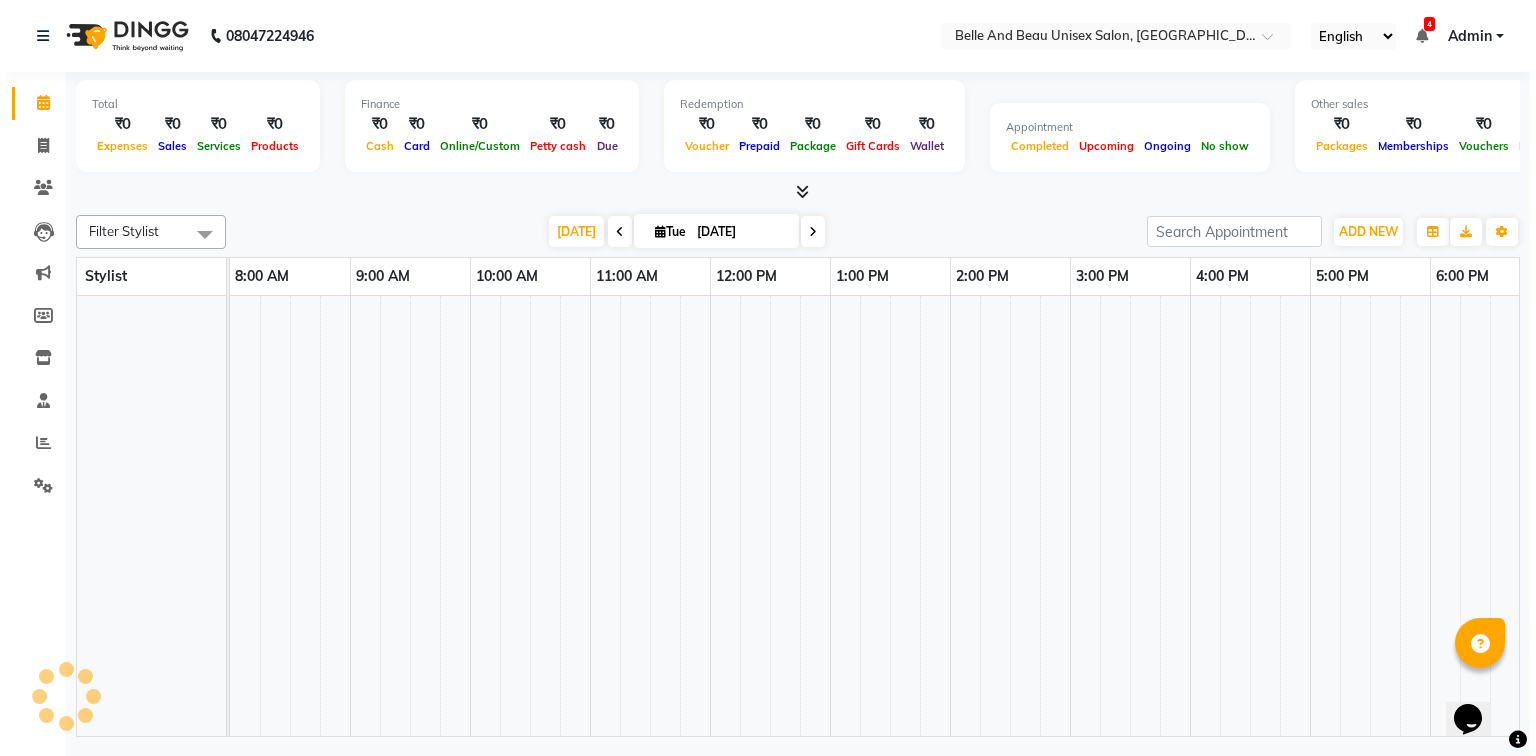 scroll, scrollTop: 0, scrollLeft: 0, axis: both 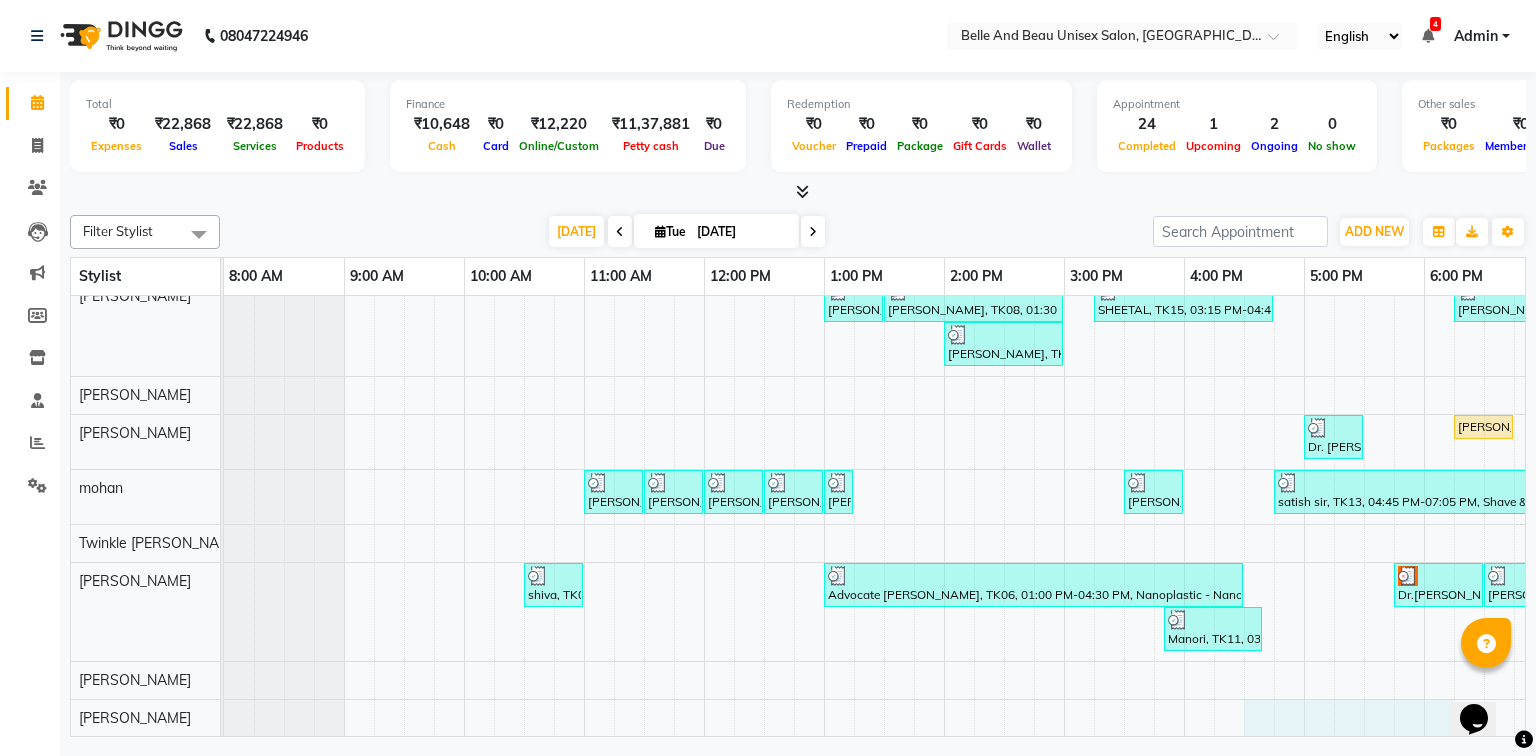 drag, startPoint x: 1264, startPoint y: 718, endPoint x: 1447, endPoint y: 720, distance: 183.01093 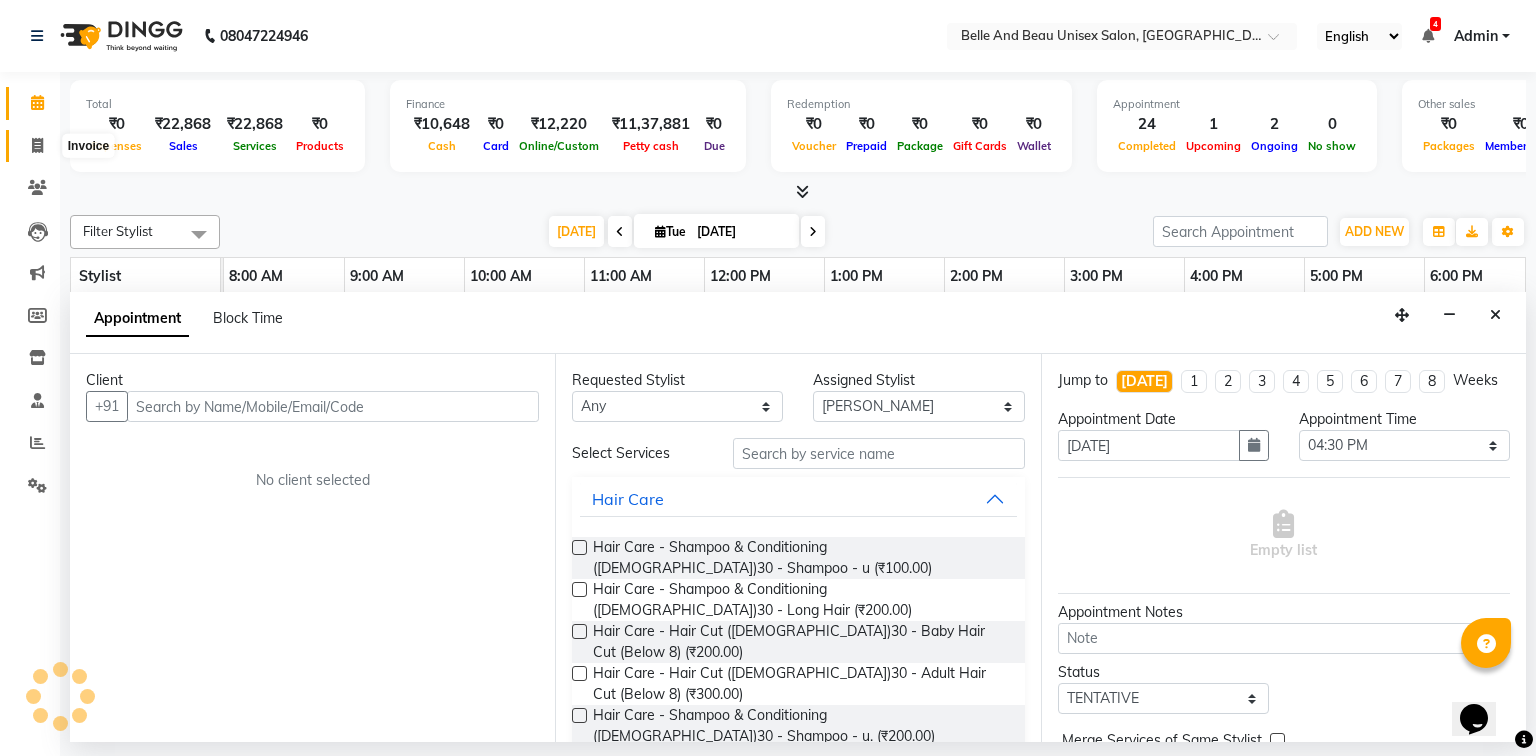 click 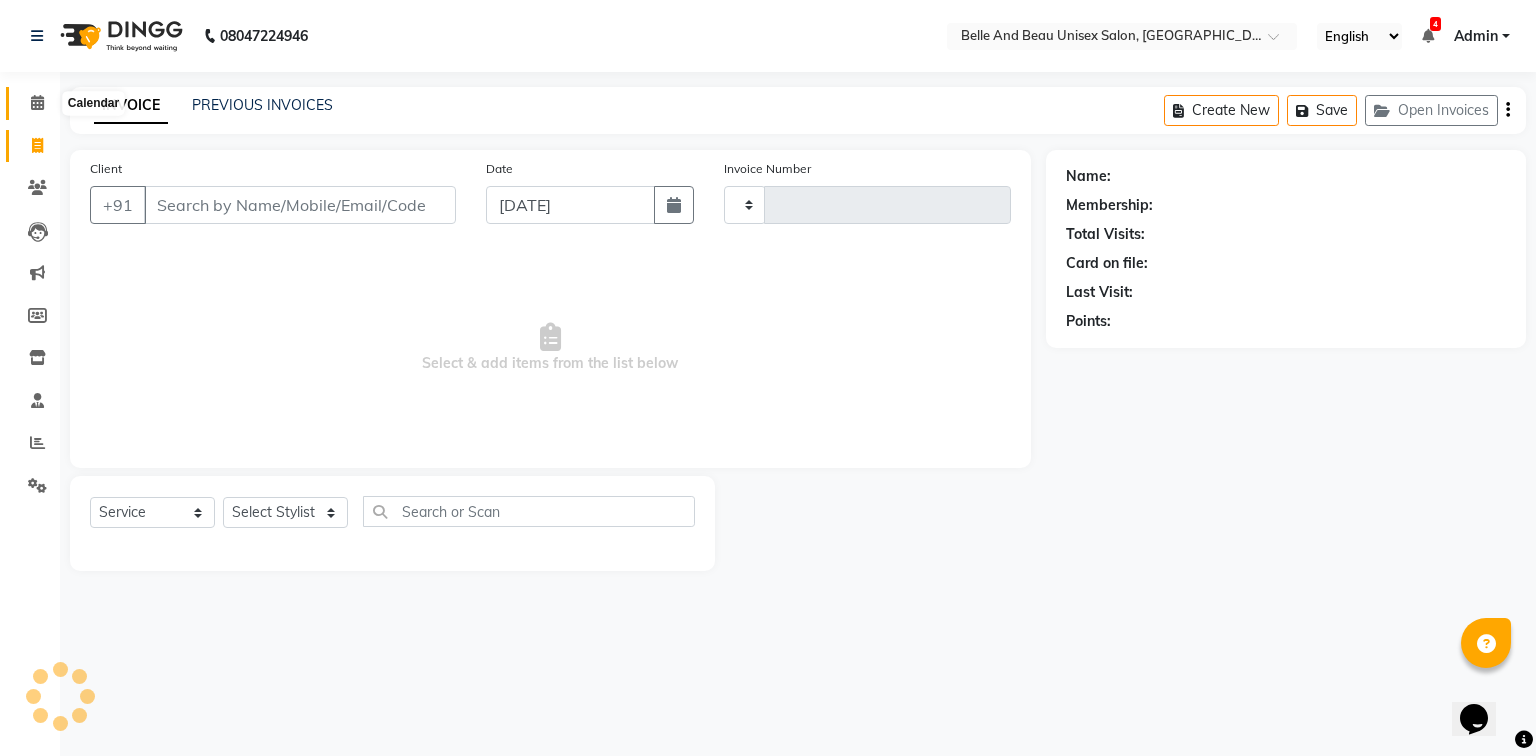 click 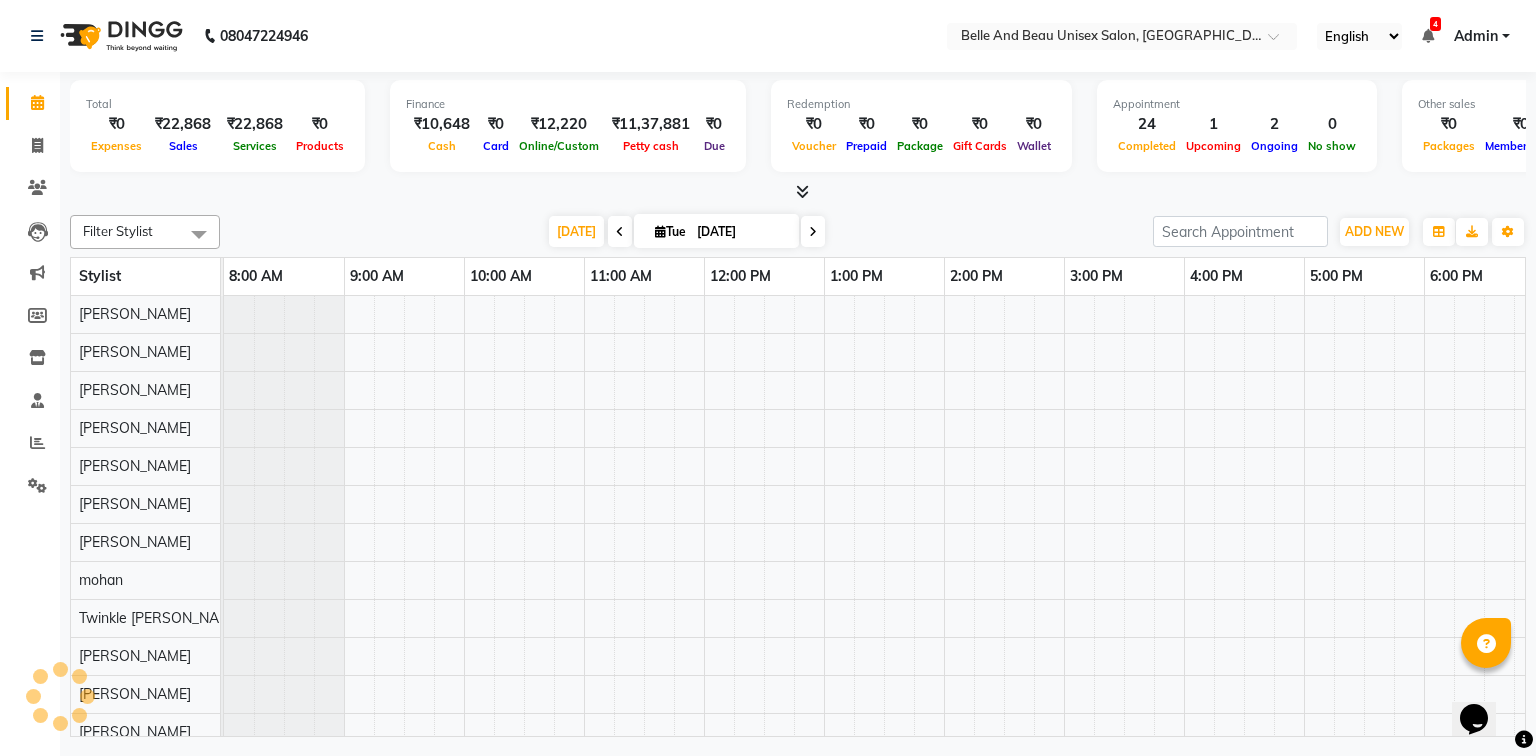 scroll, scrollTop: 0, scrollLeft: 0, axis: both 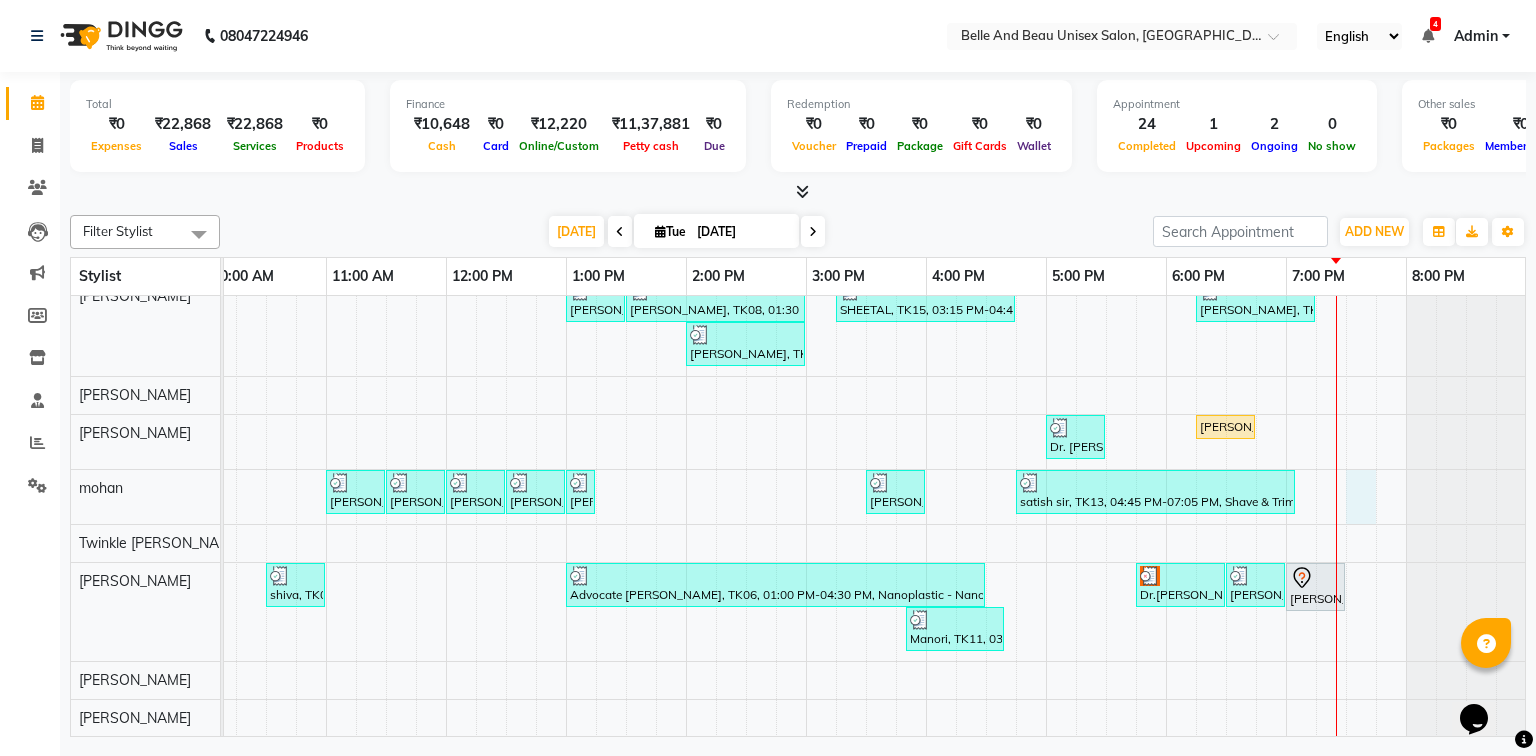 click on "Manori, TK02, 12:30 PM-03:15 PM, ginger & walnut,Bridal Package - Waxing (Honey)30 - Full Legs (₹500),Bridal Package - Waxing (Honey)30 - Full Hand (₹300),Waxing - Waxing30 - Underarm/SideLocks ([DEMOGRAPHIC_DATA]) (₹100),Bleach / Detan - Bleach / Detan30 - Face/ Neck Line (₹500)     [PERSON_NAME], TK12, 04:00 PM-04:30 PM, Hair Care - Hair Cut ([DEMOGRAPHIC_DATA])30 - Adult Hair Cut (Below 8)     [PERSON_NAME], TK12, 04:30 PM-04:40 PM, Threading - Eyebrow ([DEMOGRAPHIC_DATA])30 - Eyebrow     [PERSON_NAME], TK12, 04:45 PM-04:55 PM, Threading - [GEOGRAPHIC_DATA] ([DEMOGRAPHIC_DATA])30 - Upper Lip     [PERSON_NAME], TK03, 05:00 PM-06:00 PM, offer 1999    [PERSON_NAME], TK09, 06:00 PM-07:00 PM, offer 1999     Manori, TK11, 12:50 PM-03:50 PM, ginger & walnut,Waxing - Waxing30 - Underarm/SideLocks ([DEMOGRAPHIC_DATA]),Bleach / Detan - Bleach / Detan30 - Face/ Neck Line,Waxing - Waxing30 - Full Arms ([DEMOGRAPHIC_DATA]),Waxing - Waxing30 - Full Legs ([DEMOGRAPHIC_DATA])     [PERSON_NAME], TK08, 01:00 PM-01:30 PM, Waxing - Premium Flavoured Rica Wax30 - Full Legs ([DEMOGRAPHIC_DATA])" at bounding box center (746, 401) 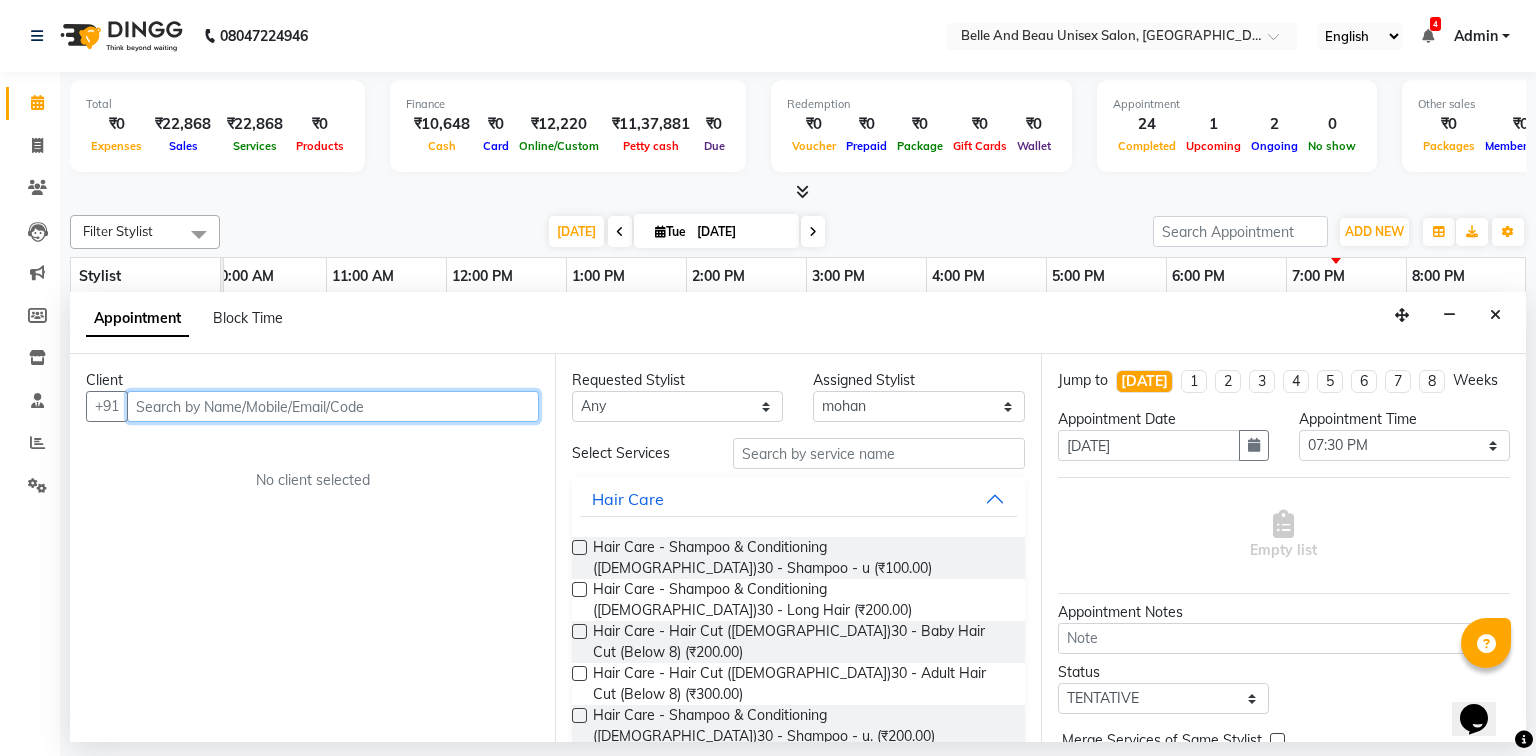 click at bounding box center (333, 406) 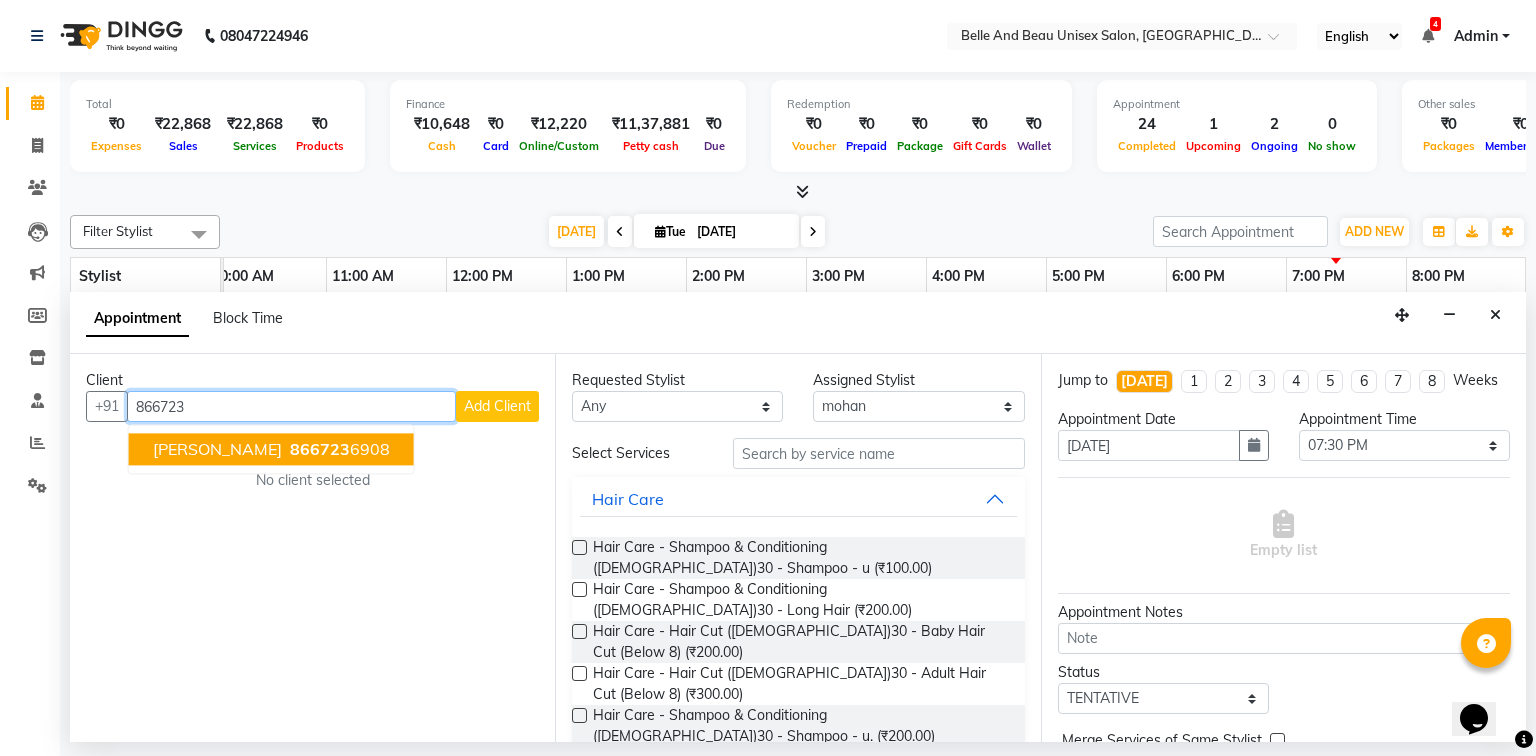 click on "866723 6908" at bounding box center (338, 450) 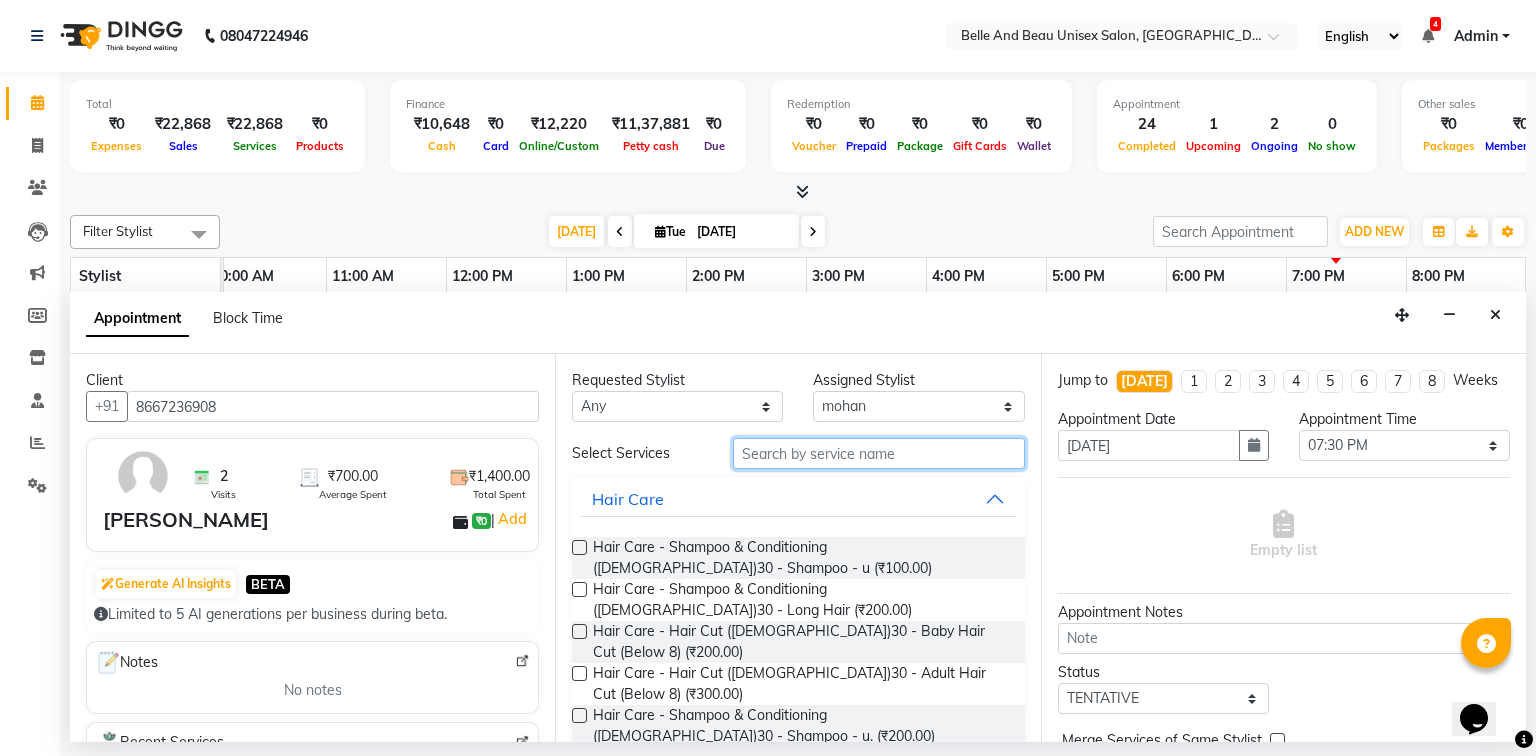 click at bounding box center [879, 453] 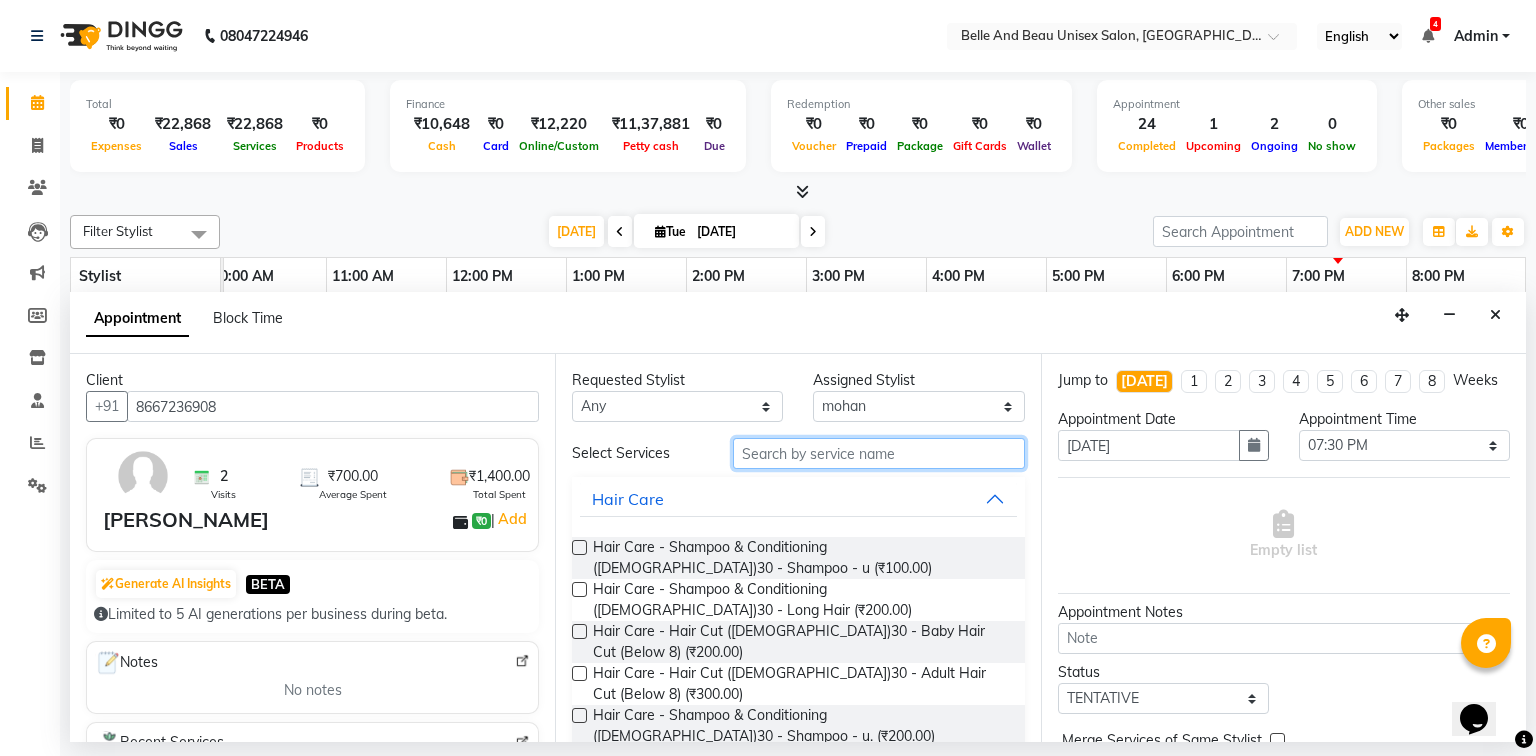 click at bounding box center (879, 453) 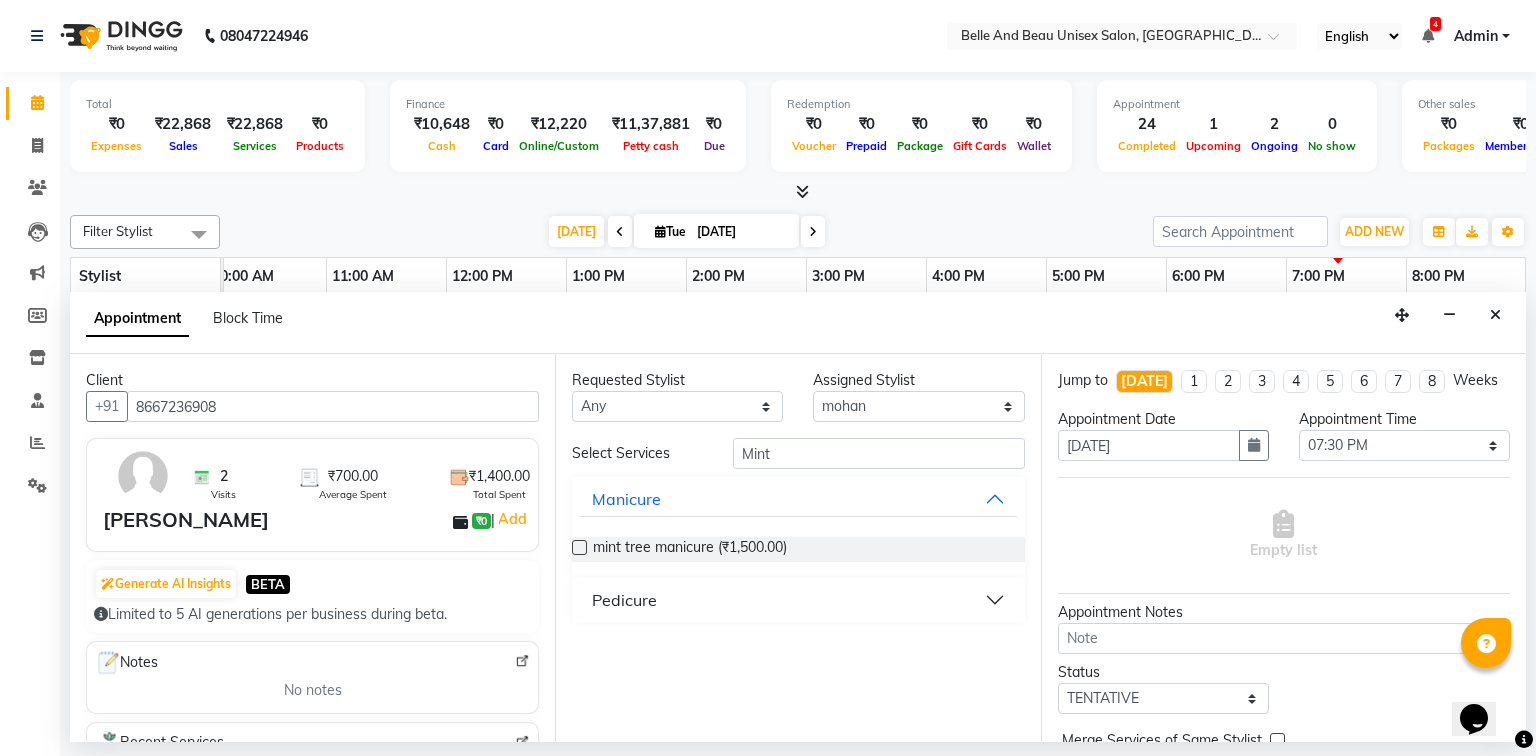 click on "Pedicure" at bounding box center [798, 600] 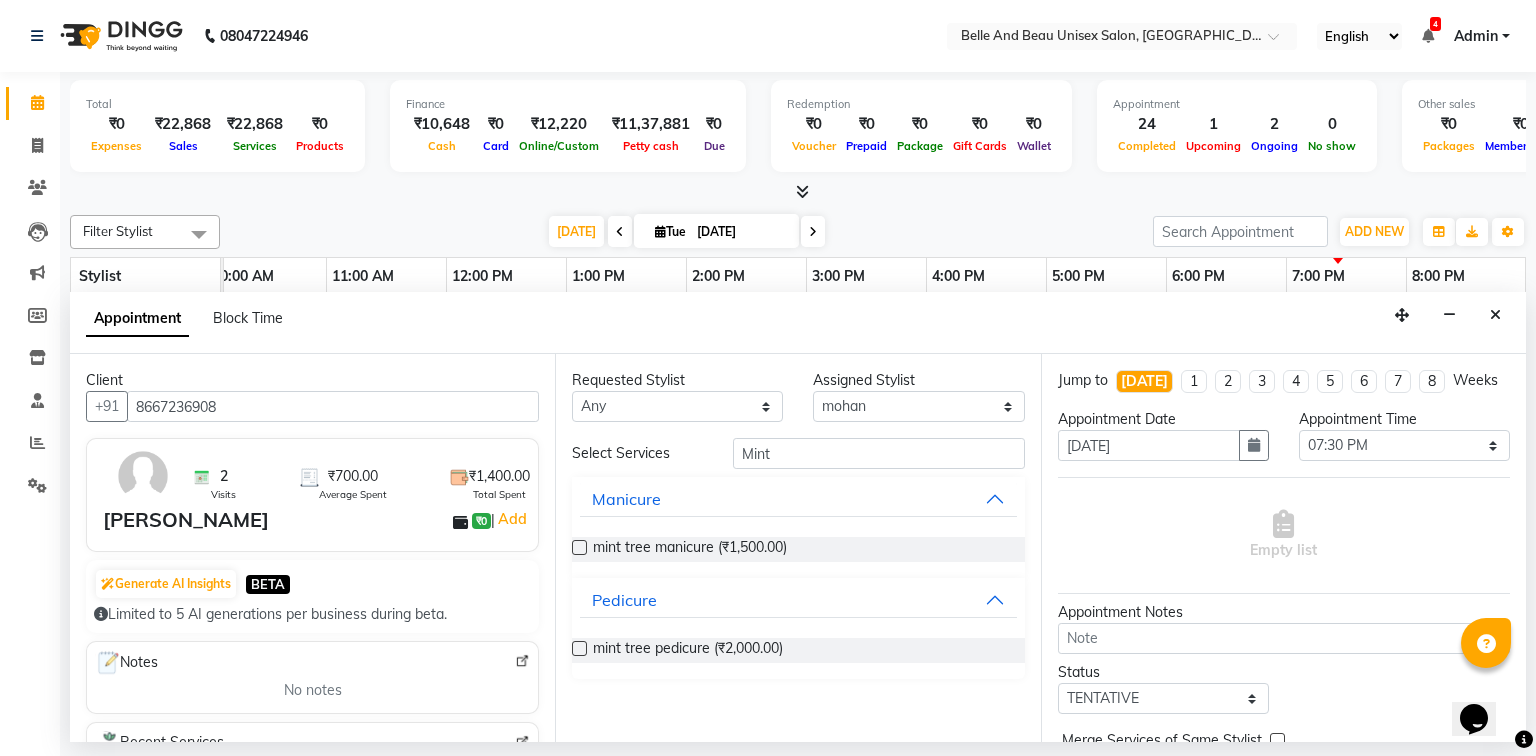 click at bounding box center [579, 648] 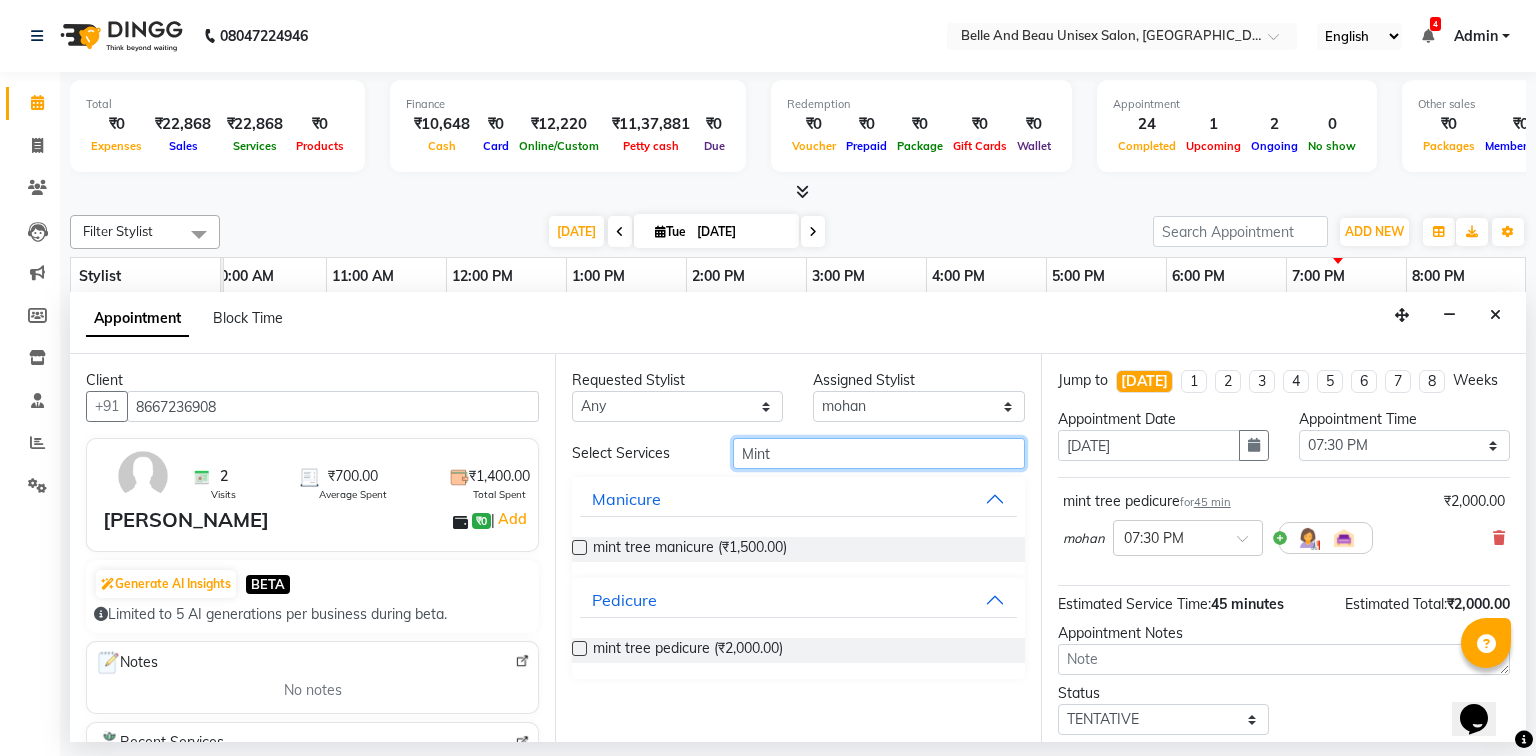 click on "Mint" at bounding box center (879, 453) 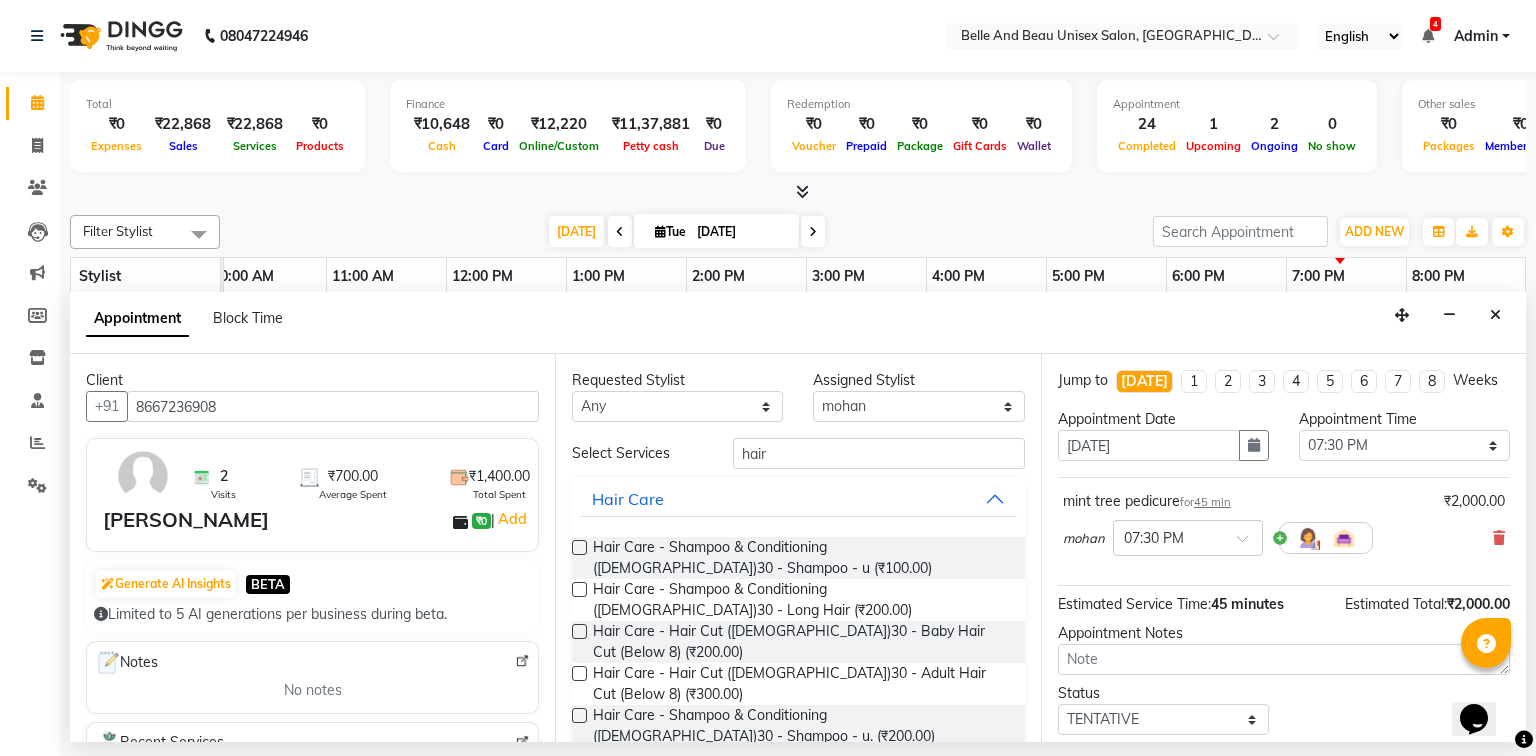 click at bounding box center [579, 673] 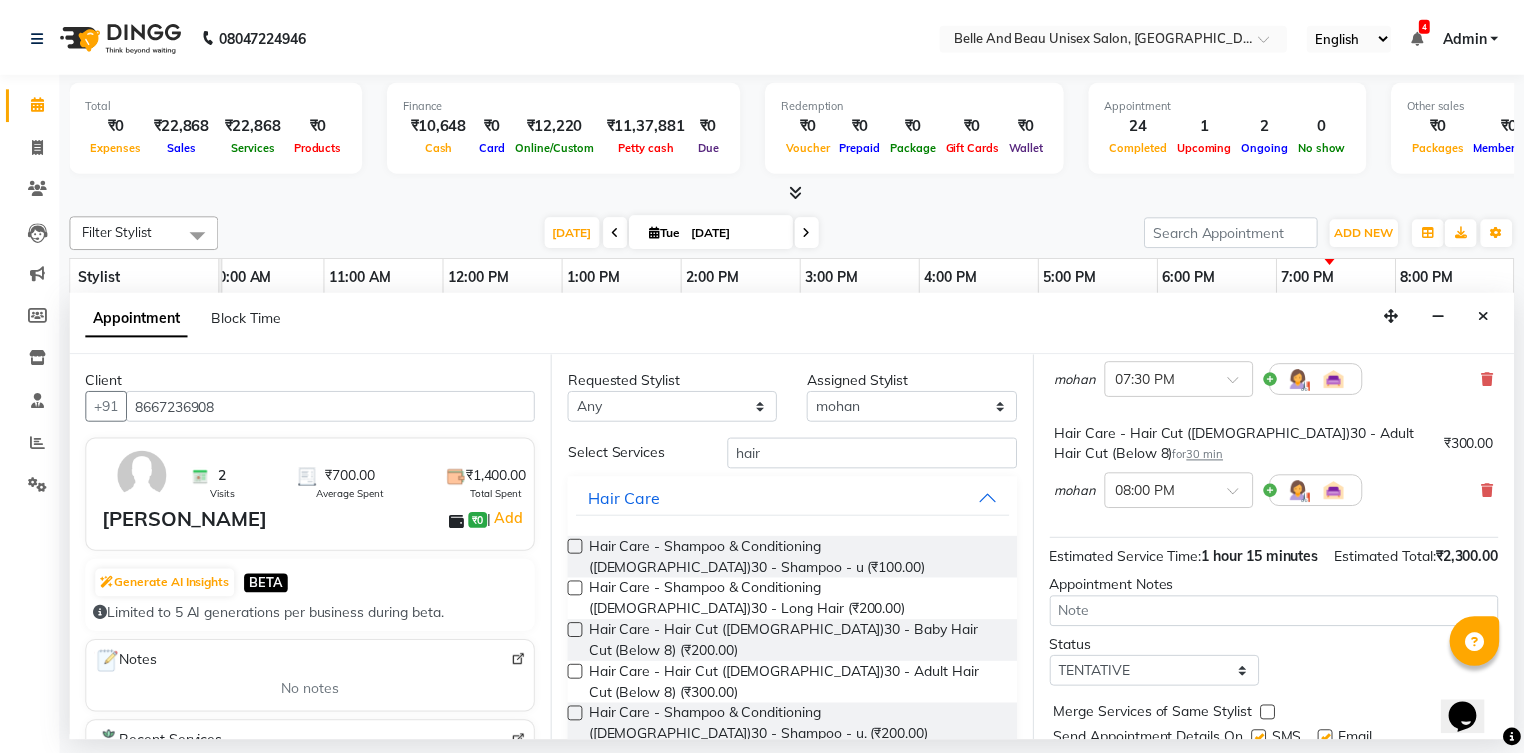 scroll, scrollTop: 251, scrollLeft: 0, axis: vertical 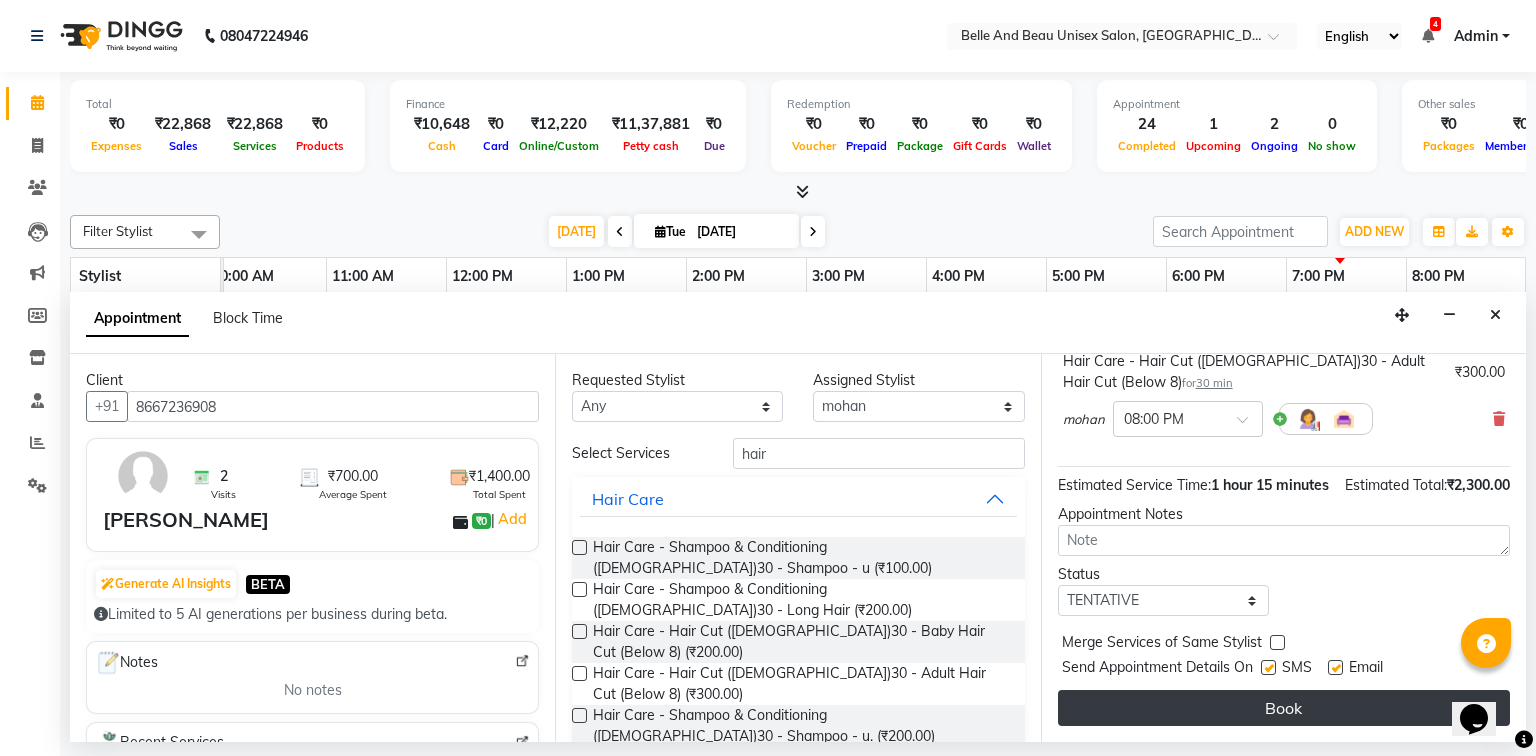 click on "Book" at bounding box center [1284, 708] 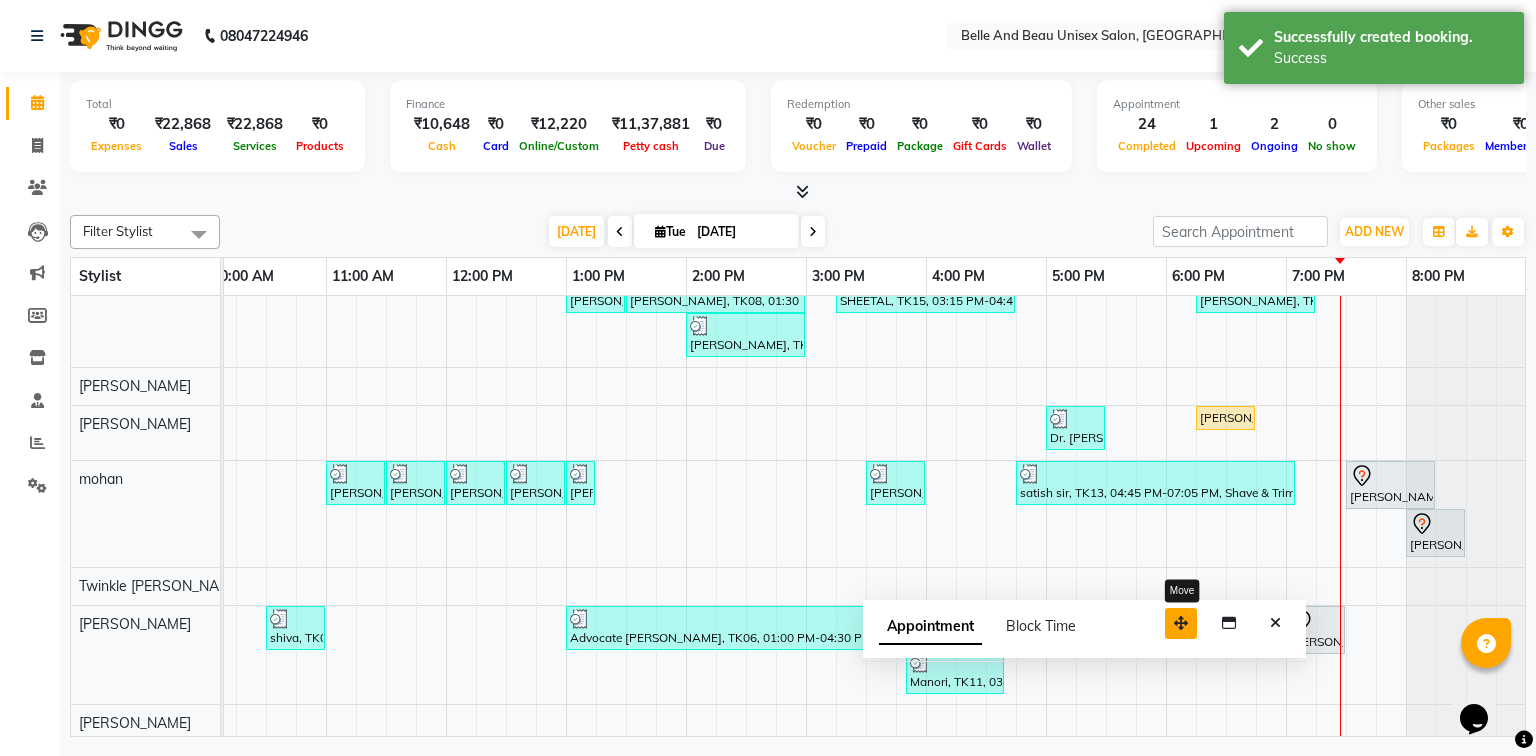 drag, startPoint x: 1398, startPoint y: 705, endPoint x: 1178, endPoint y: 621, distance: 235.49098 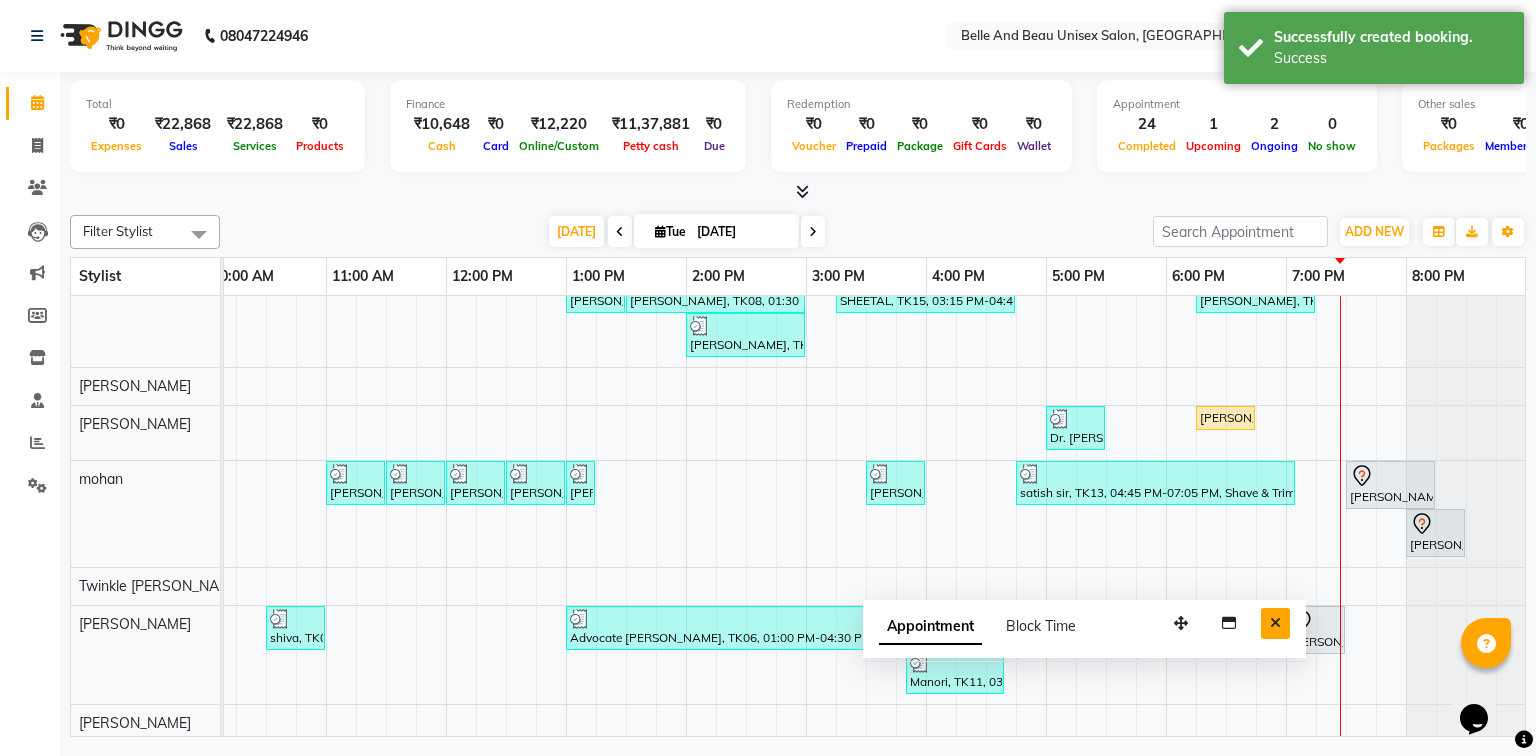 click at bounding box center (1275, 623) 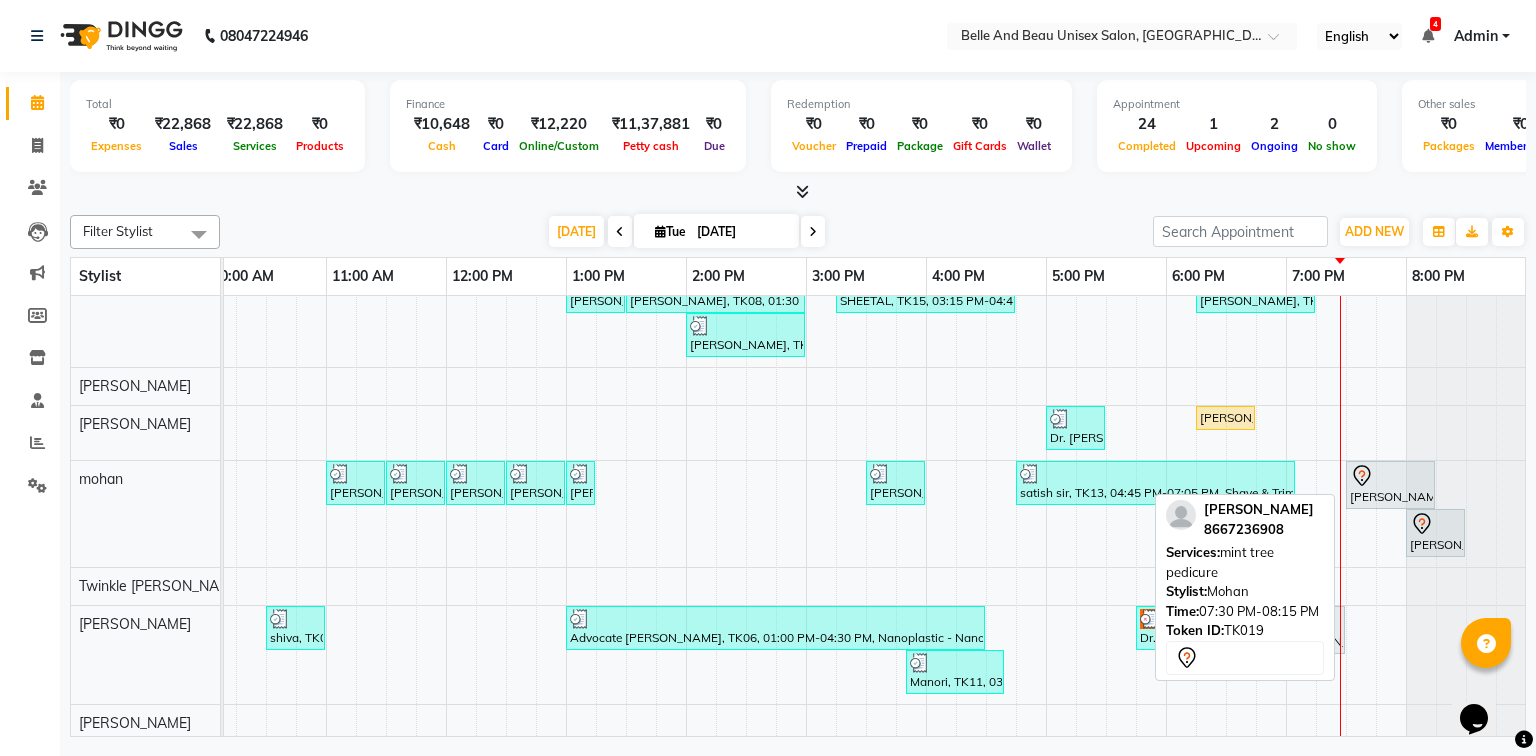click at bounding box center (1390, 476) 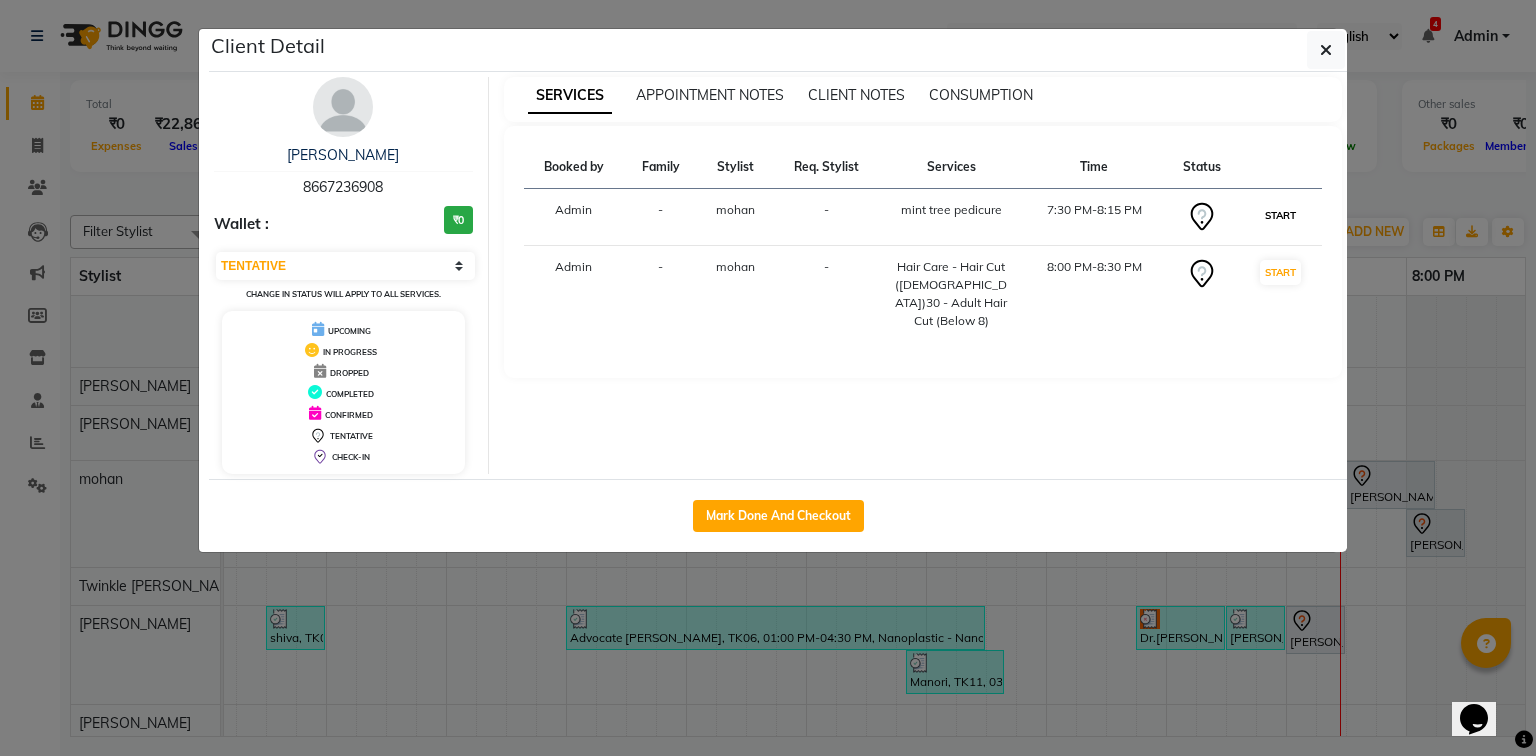 click on "START" at bounding box center [1280, 215] 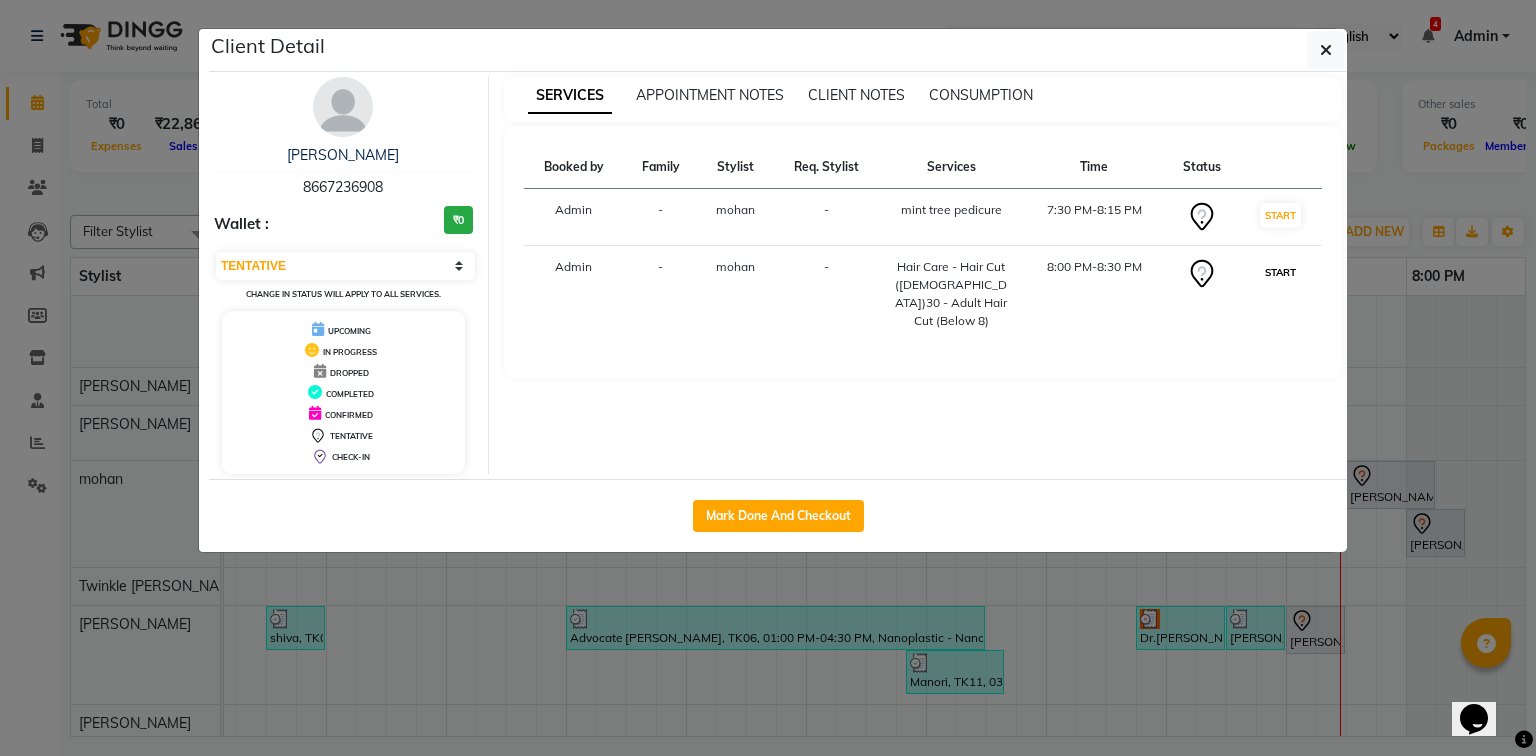 click on "START" at bounding box center (1280, 272) 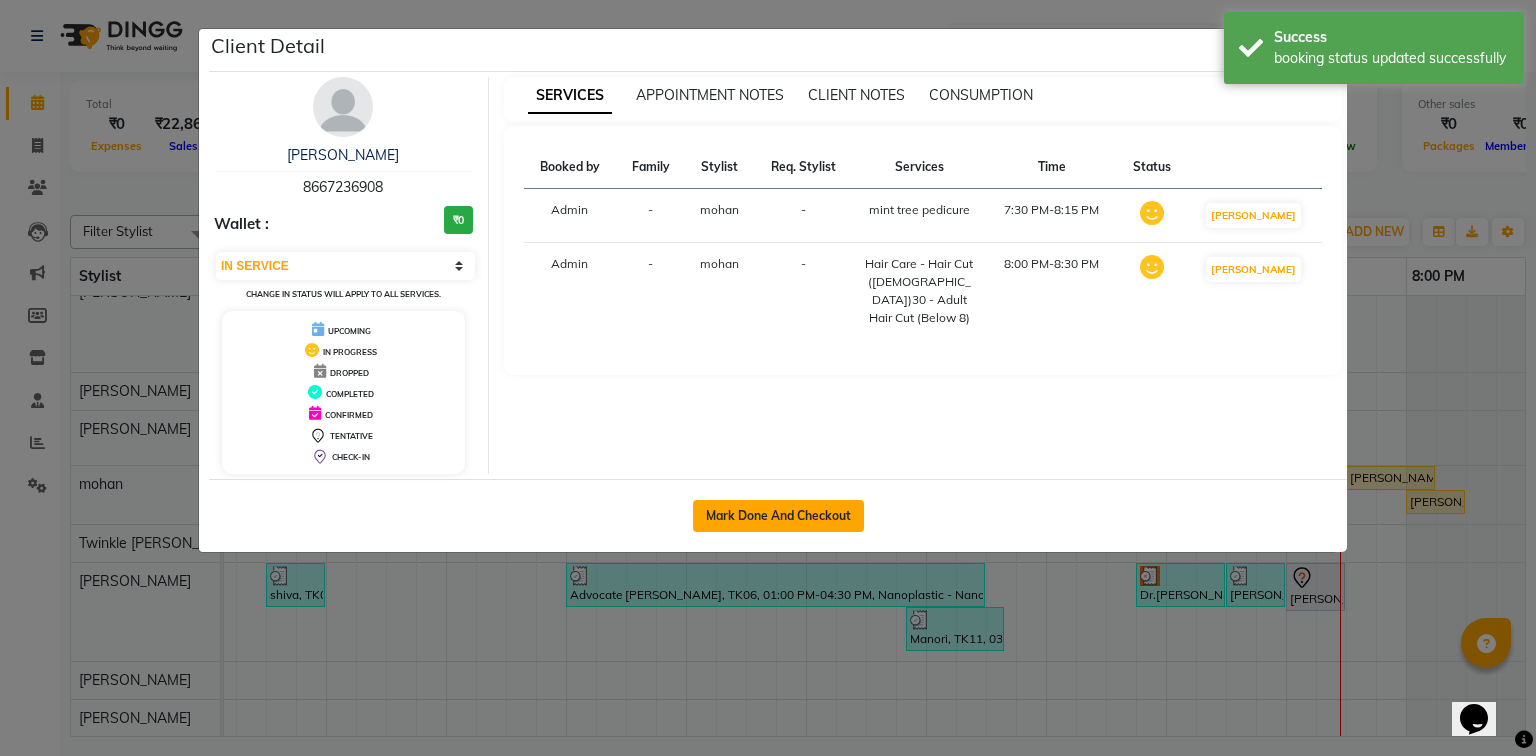 click on "Mark Done And Checkout" 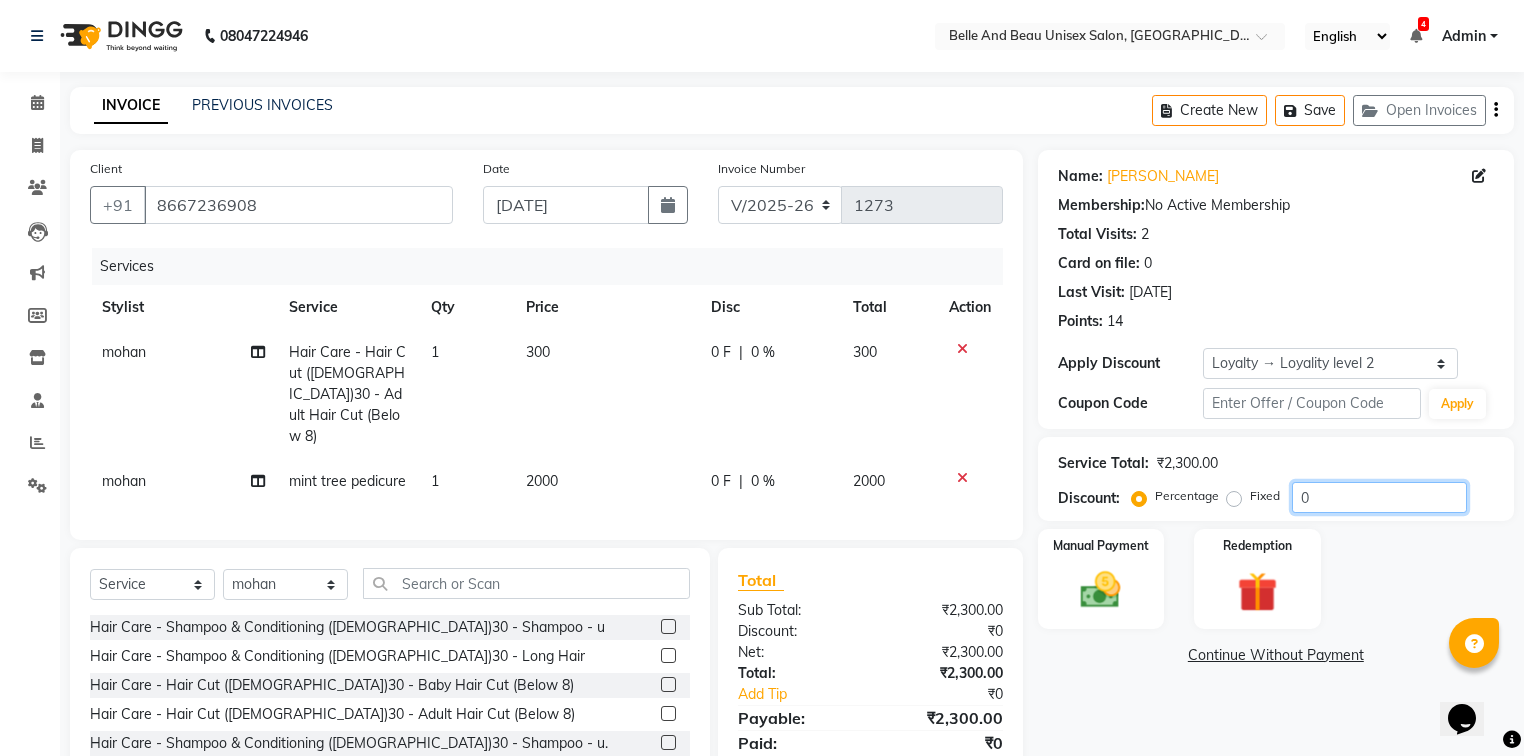 click on "0" 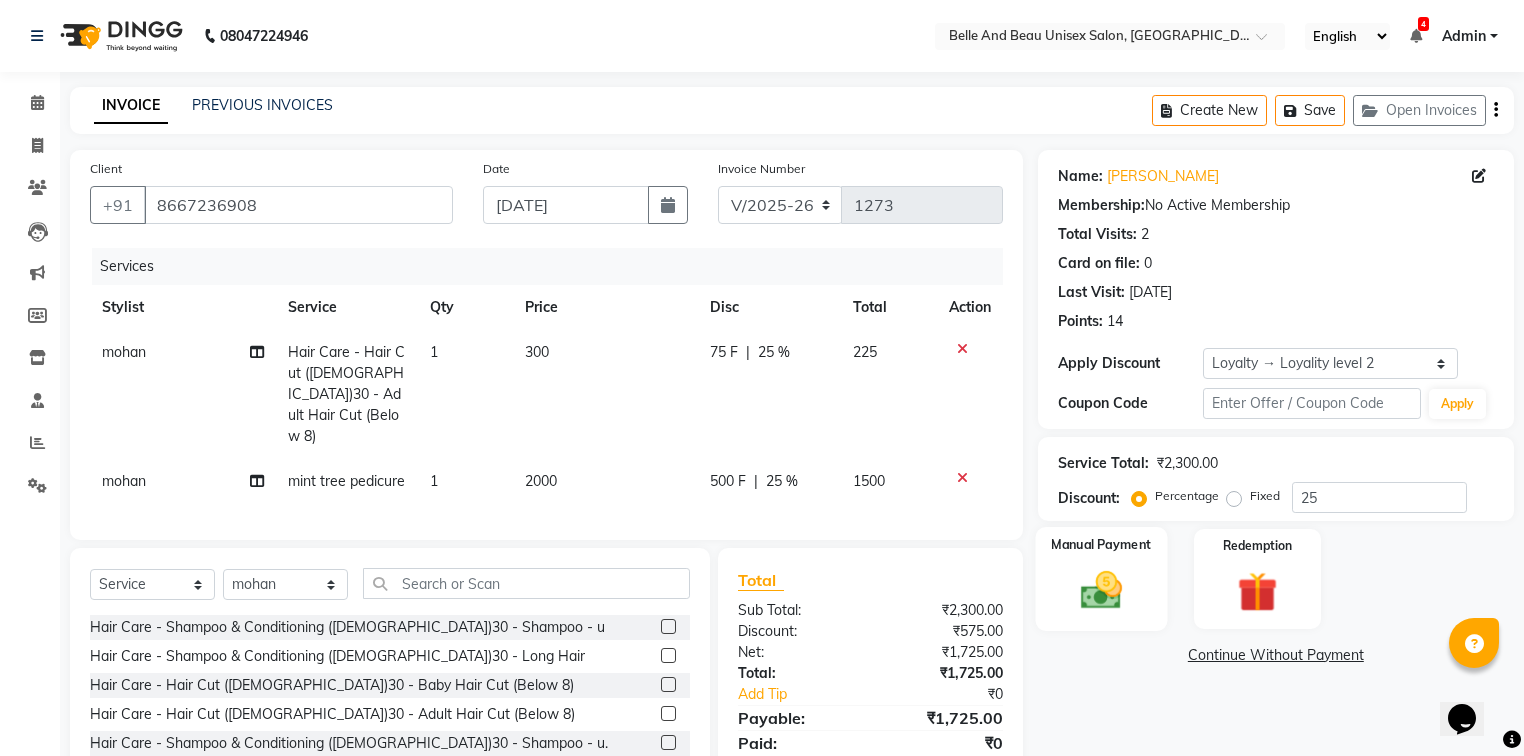 click 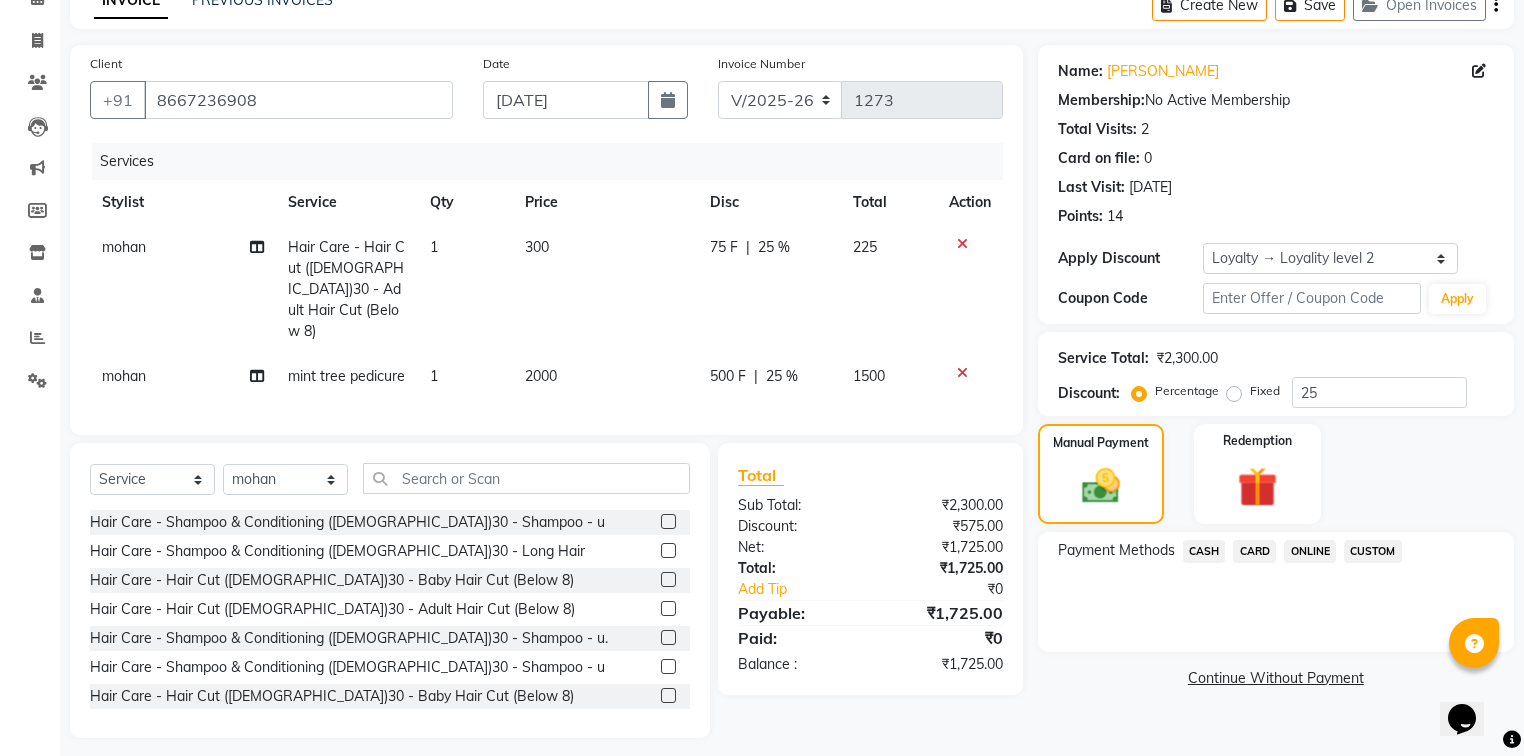 scroll, scrollTop: 108, scrollLeft: 0, axis: vertical 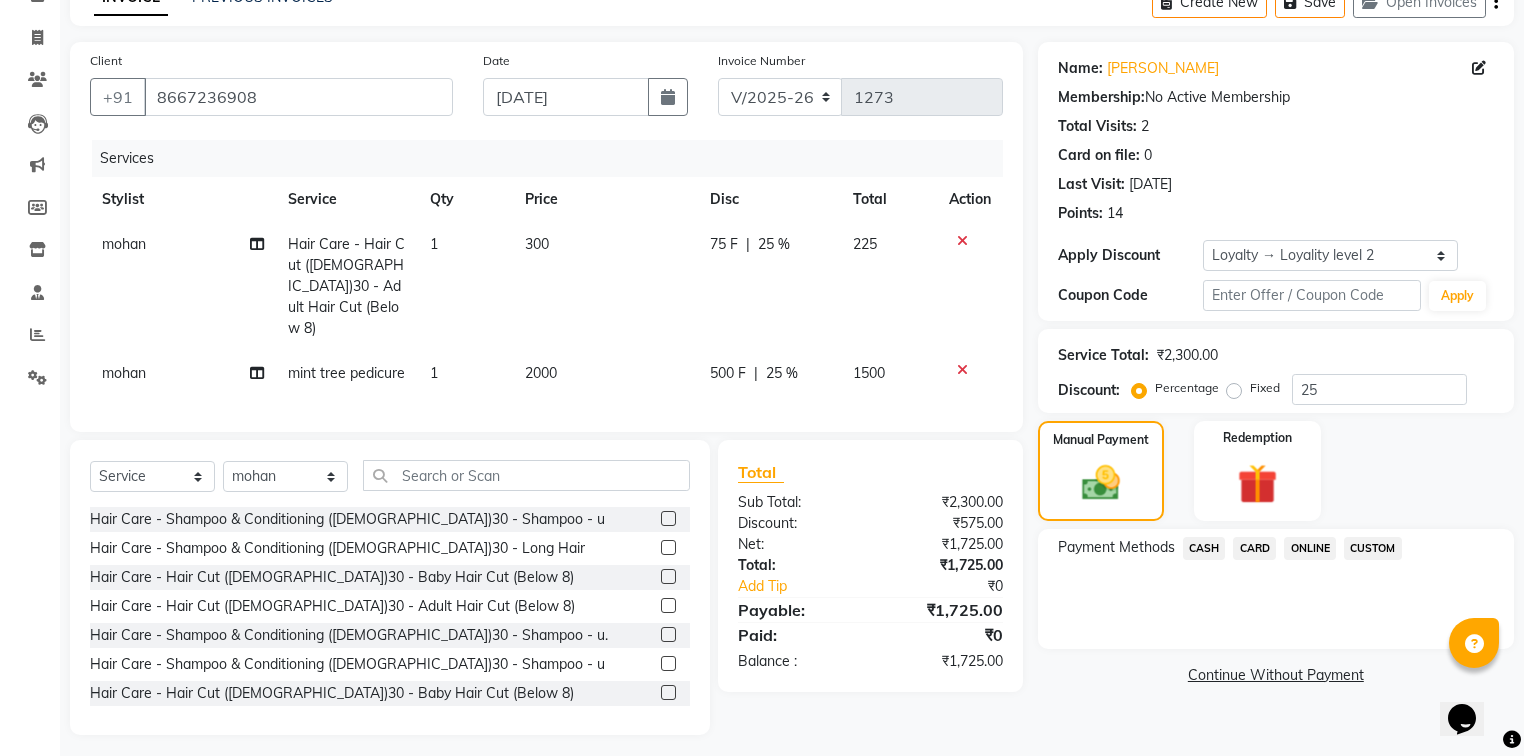 click on "ONLINE" 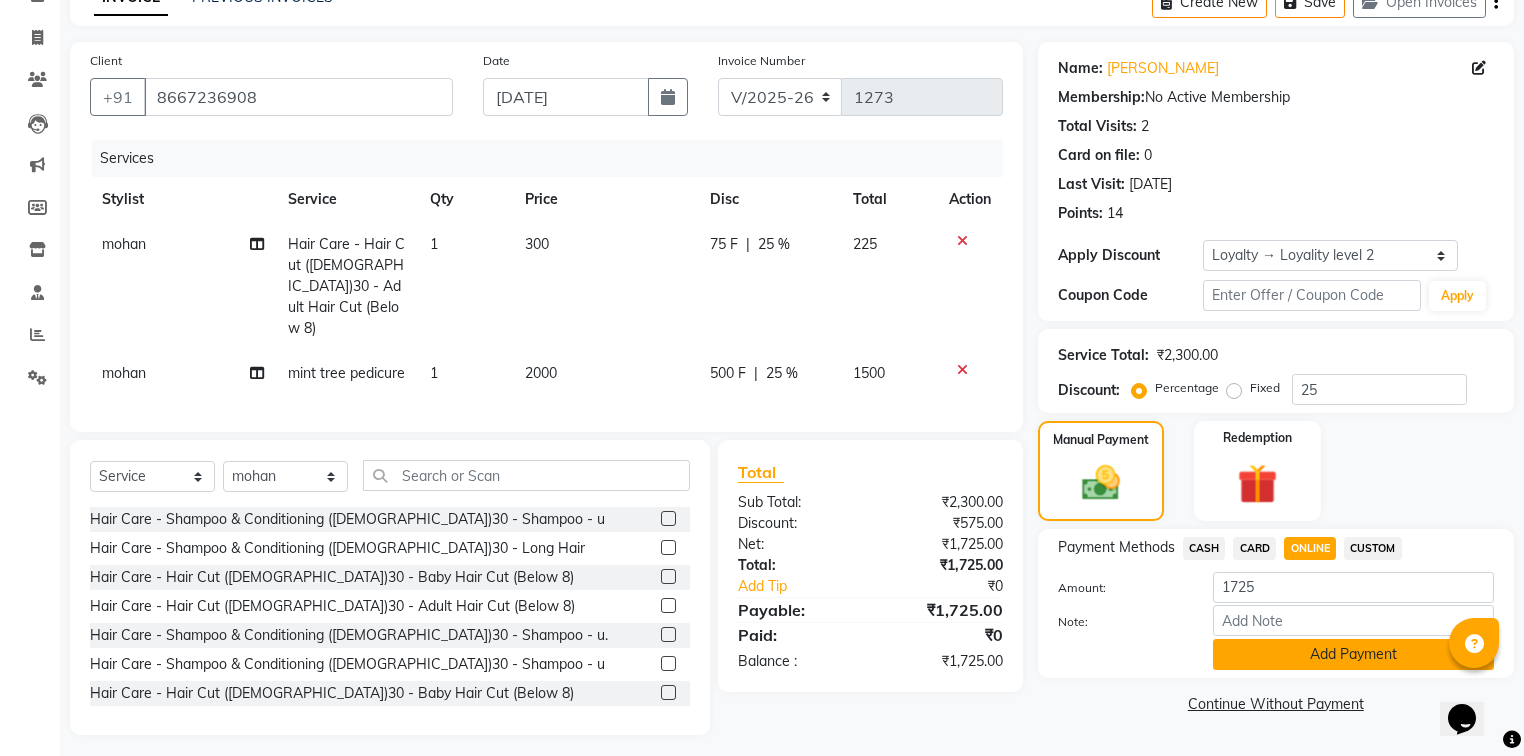 click on "Add Payment" 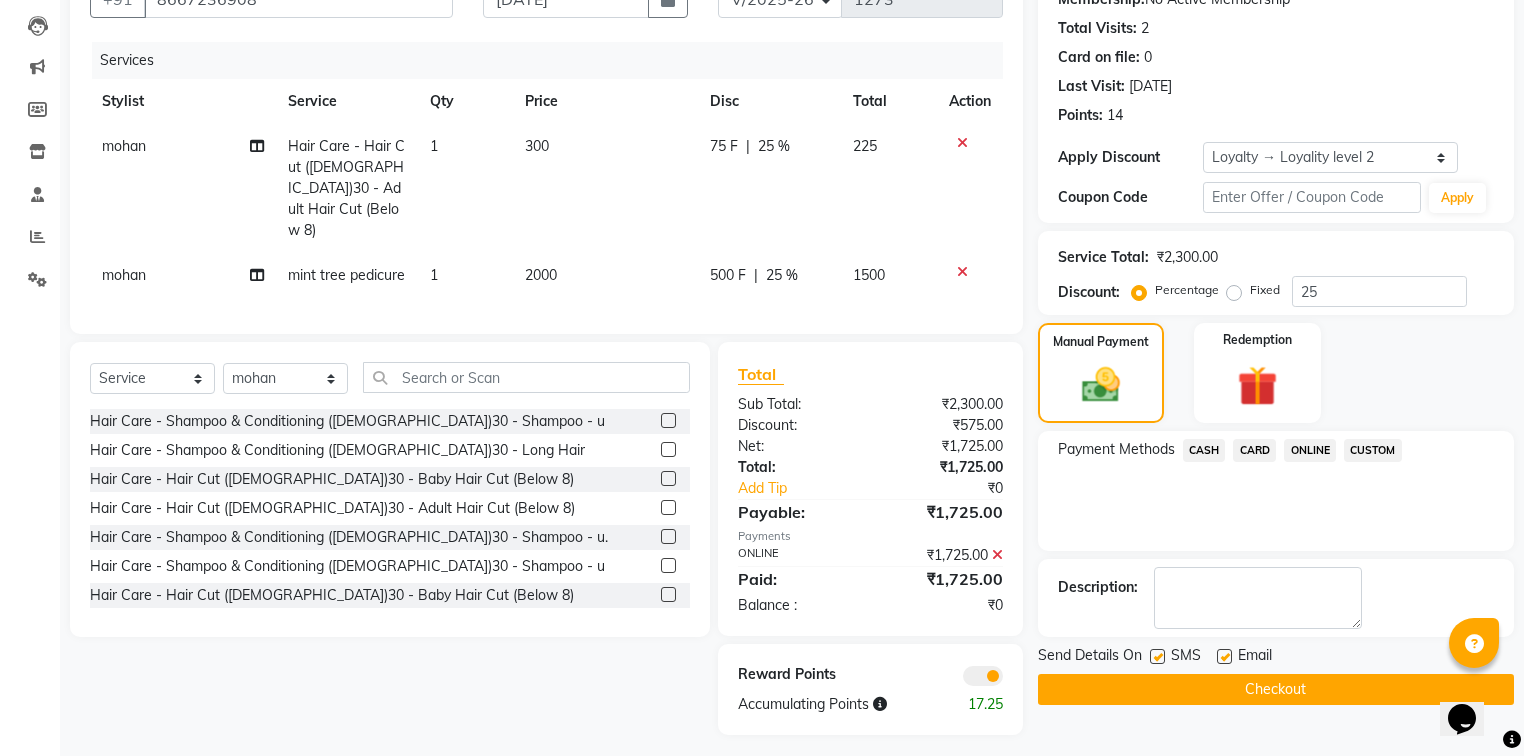 scroll, scrollTop: 207, scrollLeft: 0, axis: vertical 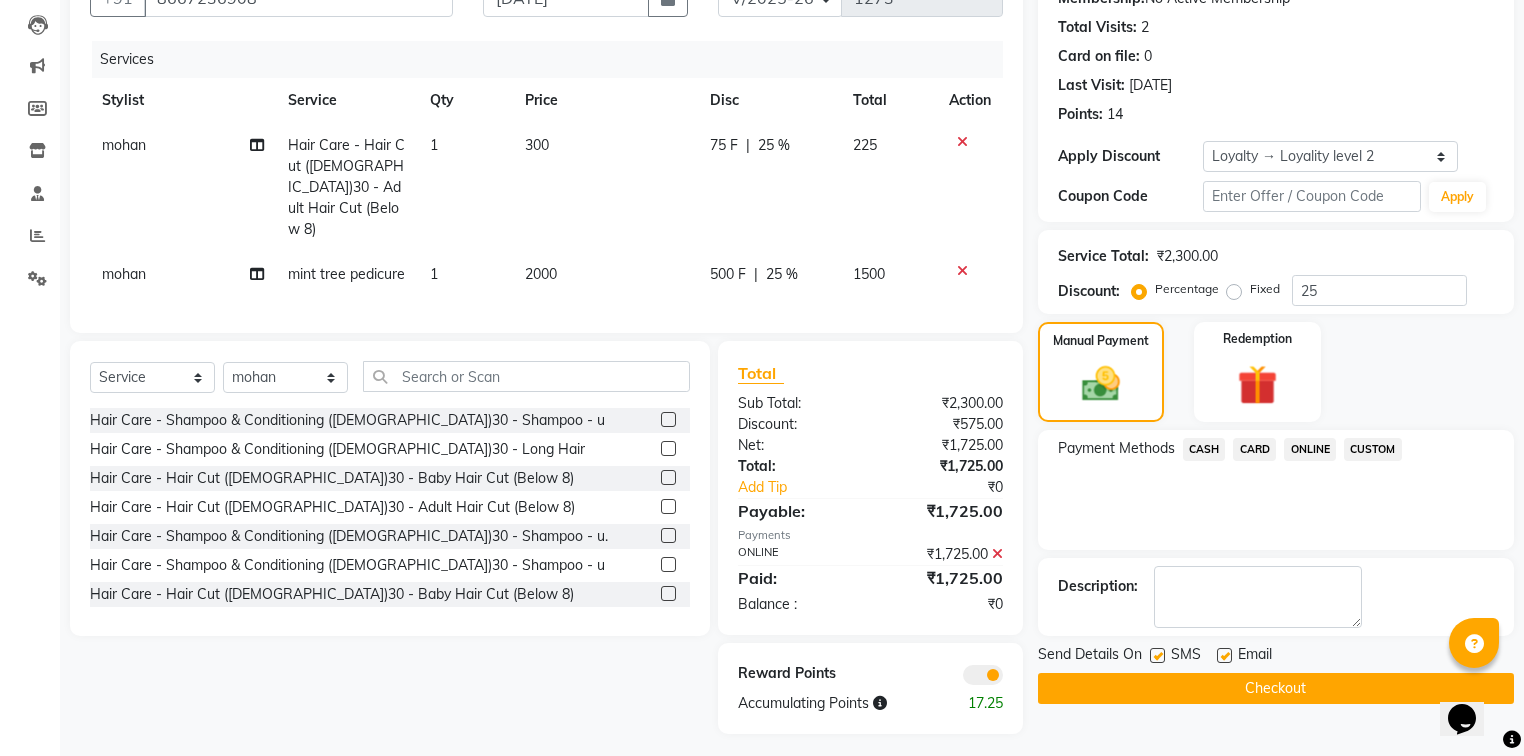 click on "Checkout" 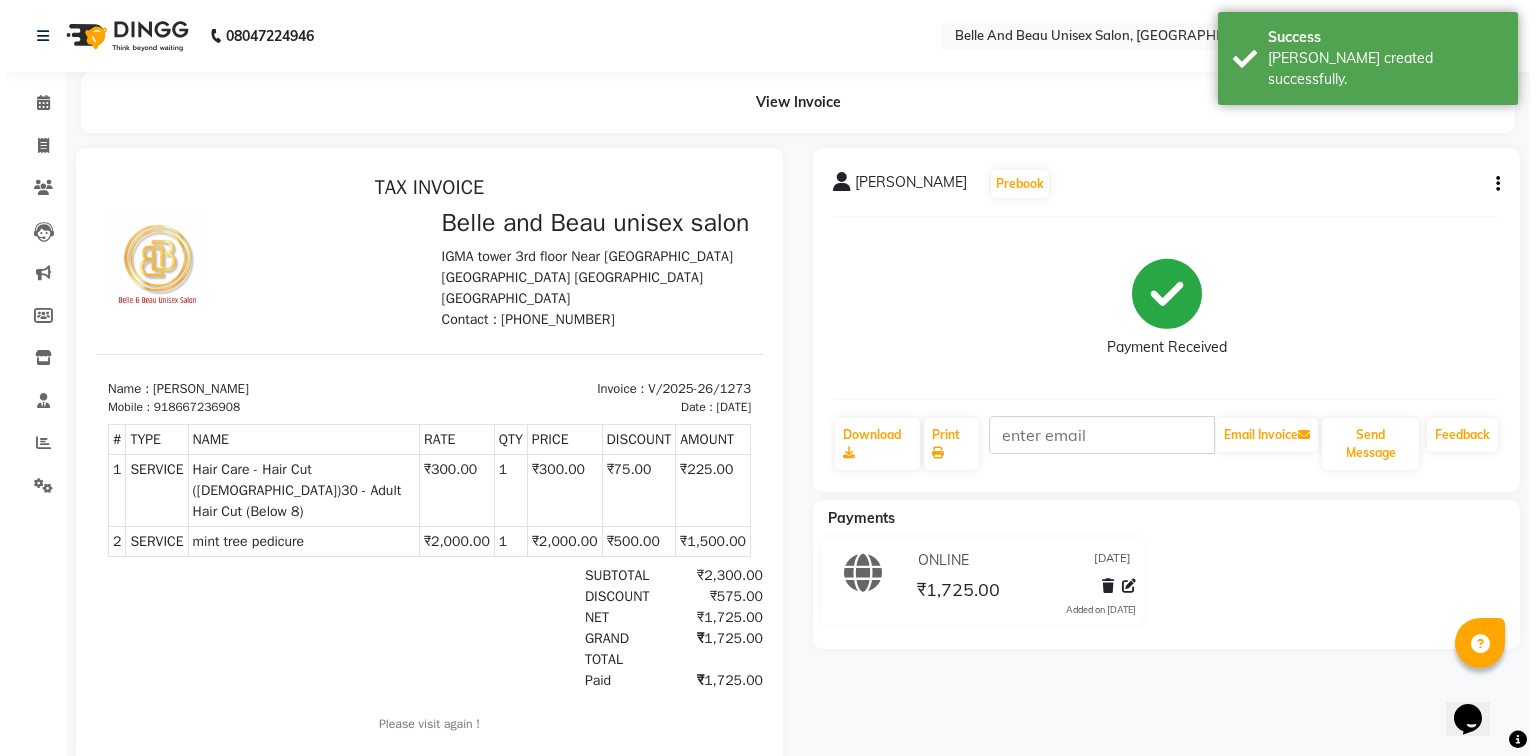 scroll, scrollTop: 0, scrollLeft: 0, axis: both 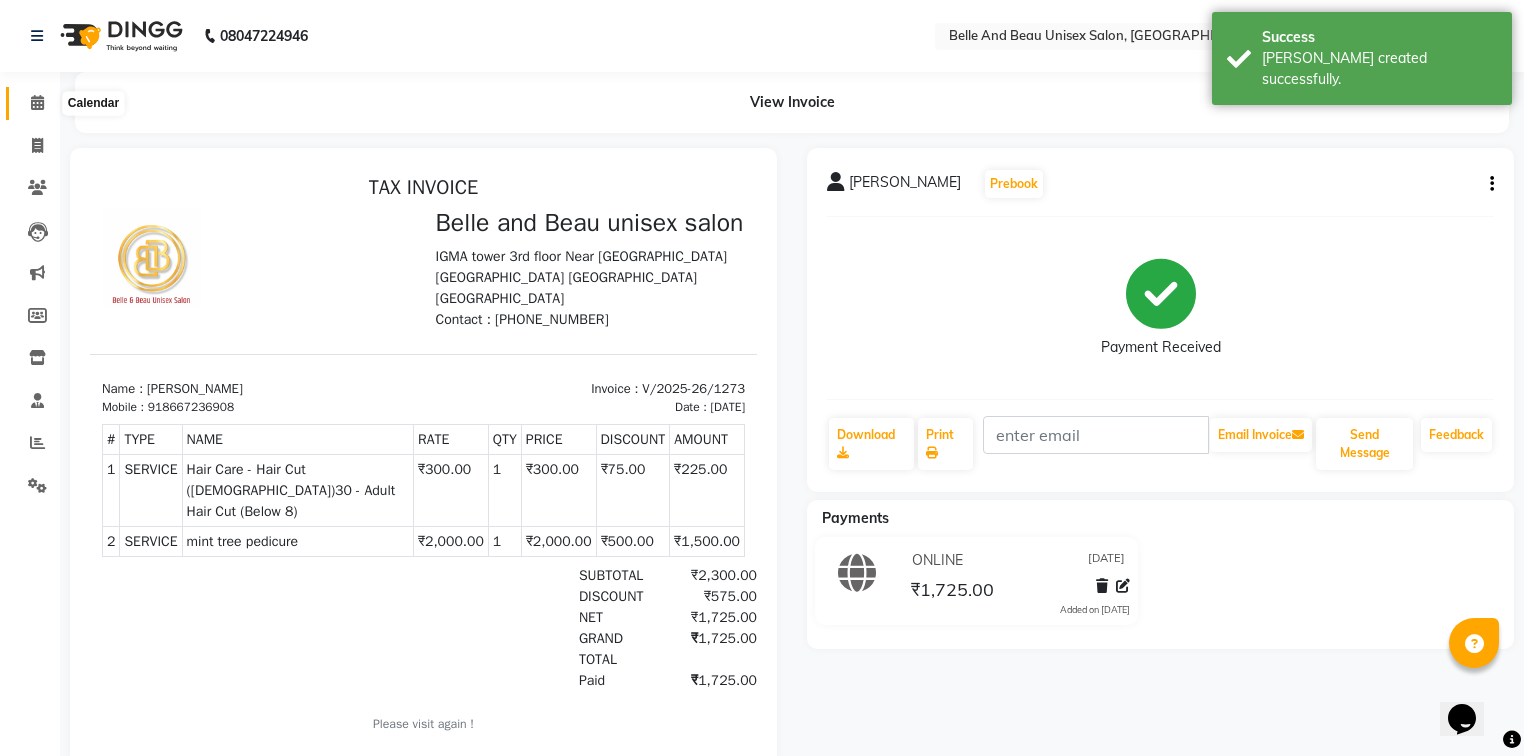 click 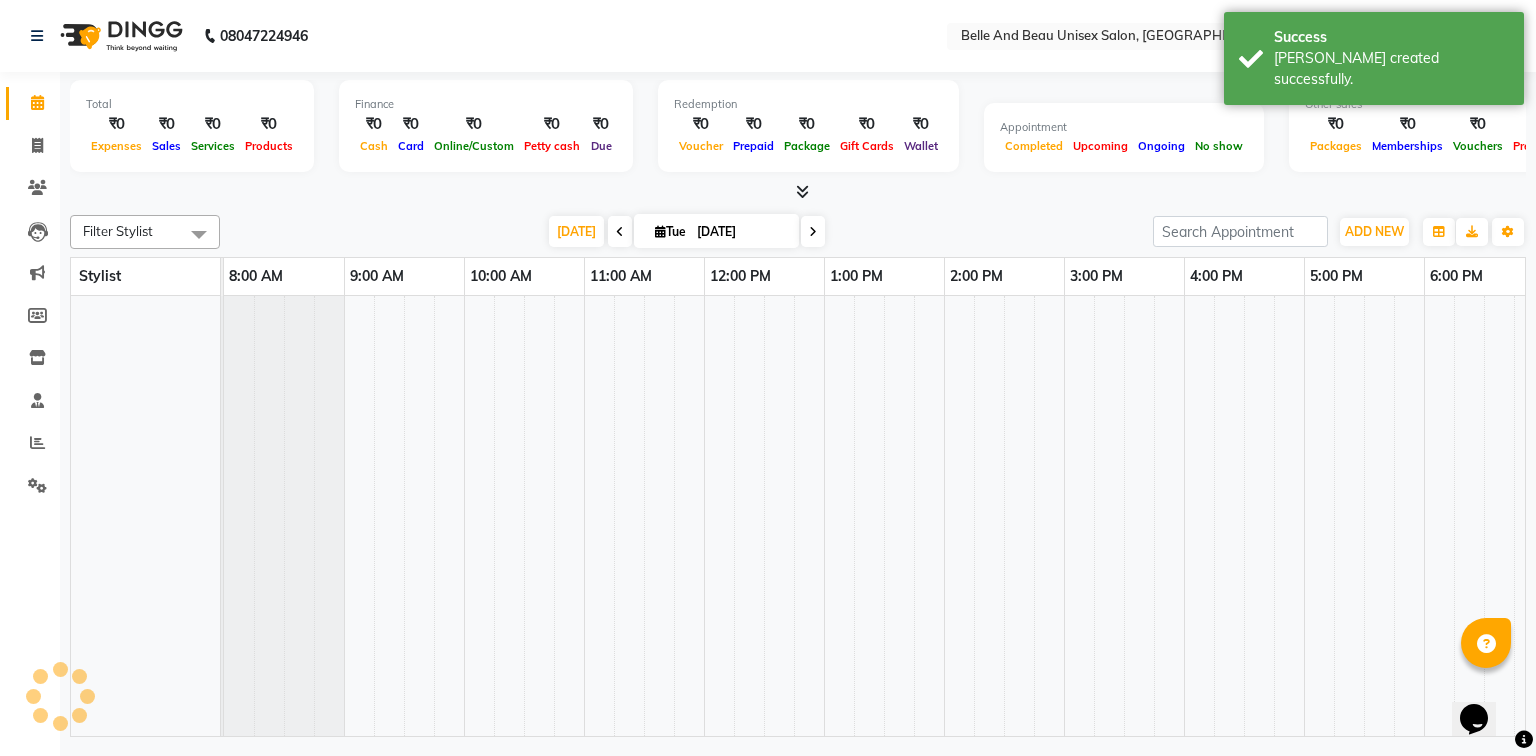 scroll, scrollTop: 0, scrollLeft: 258, axis: horizontal 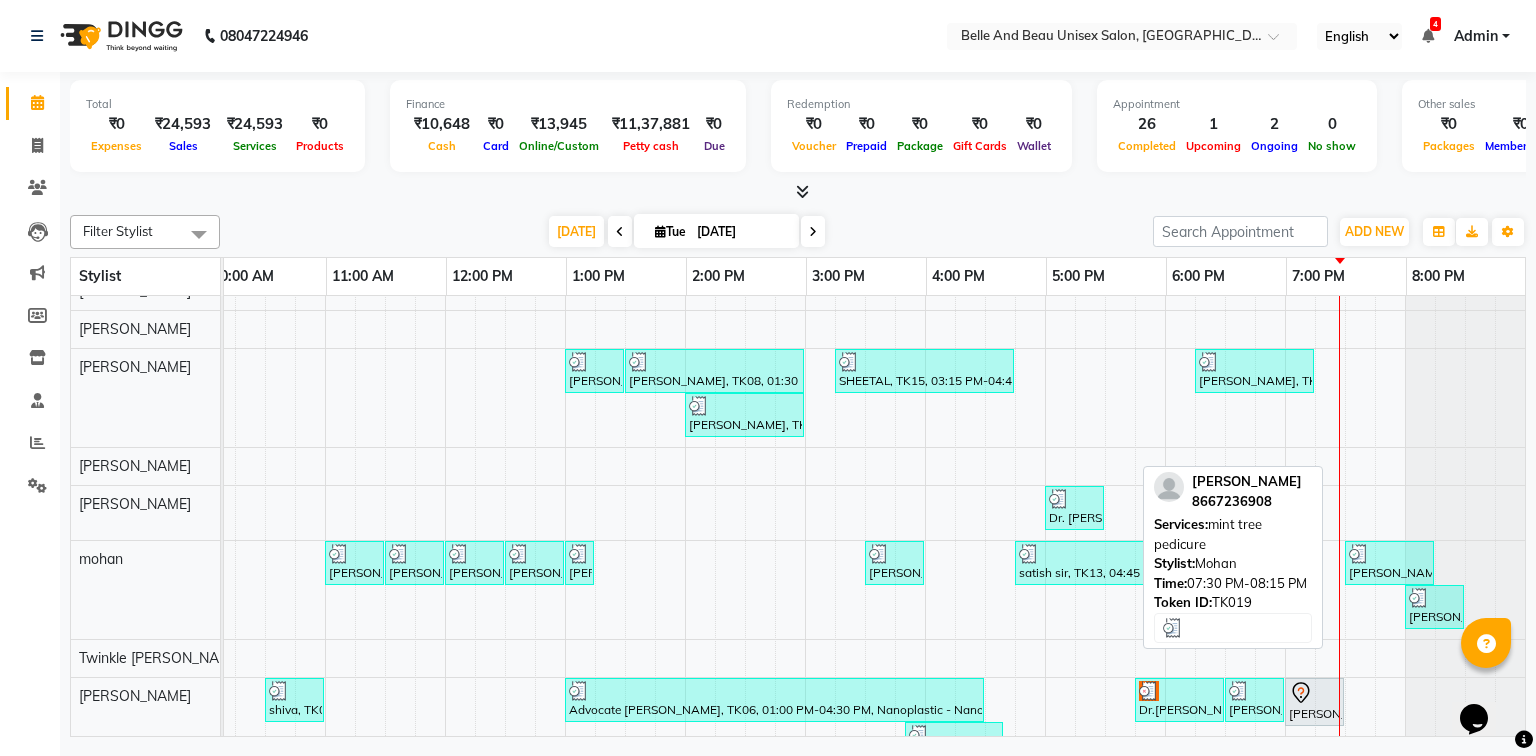 click on "[PERSON_NAME], TK19, 07:30 PM-08:15 PM, mint tree pedicure" at bounding box center (1389, 563) 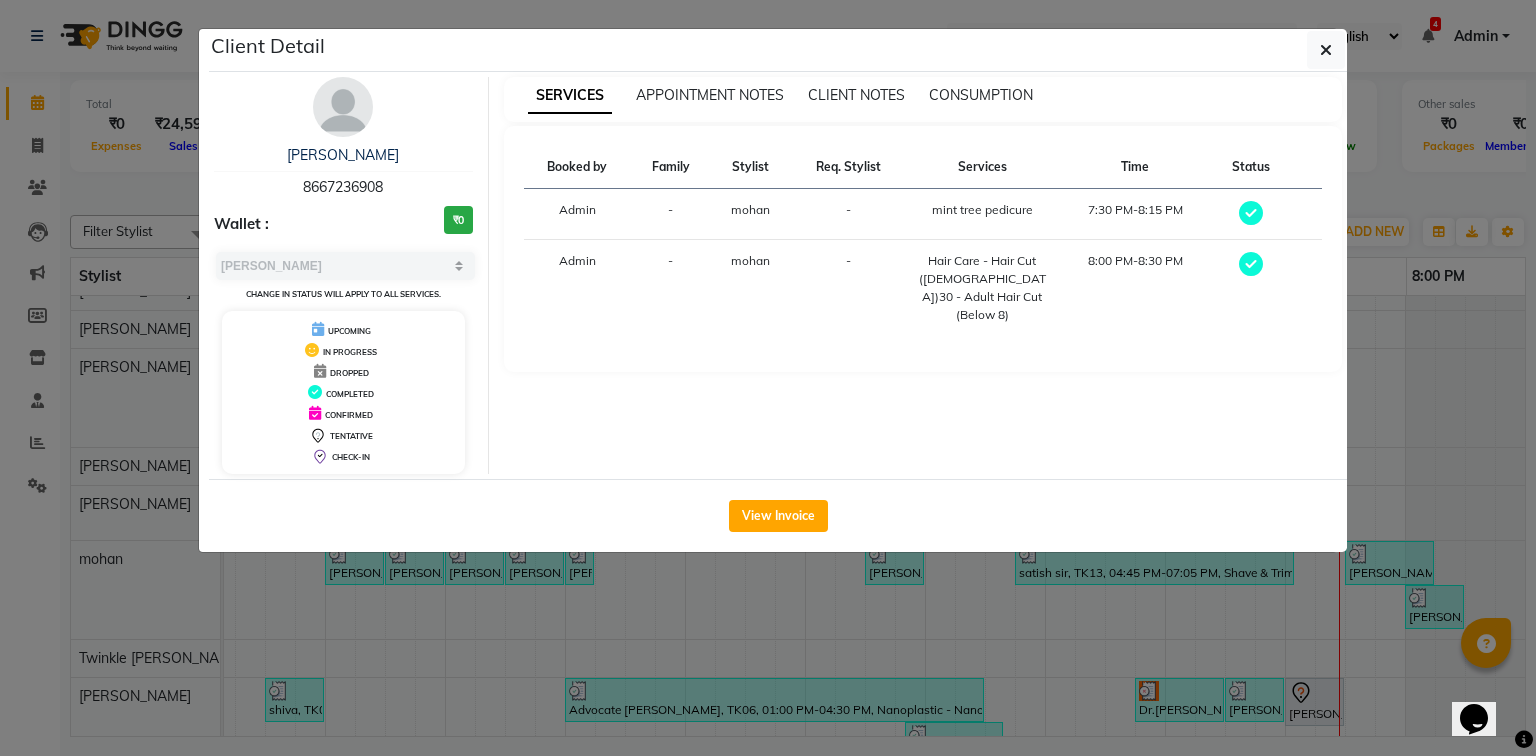 drag, startPoint x: 402, startPoint y: 179, endPoint x: 214, endPoint y: 180, distance: 188.00266 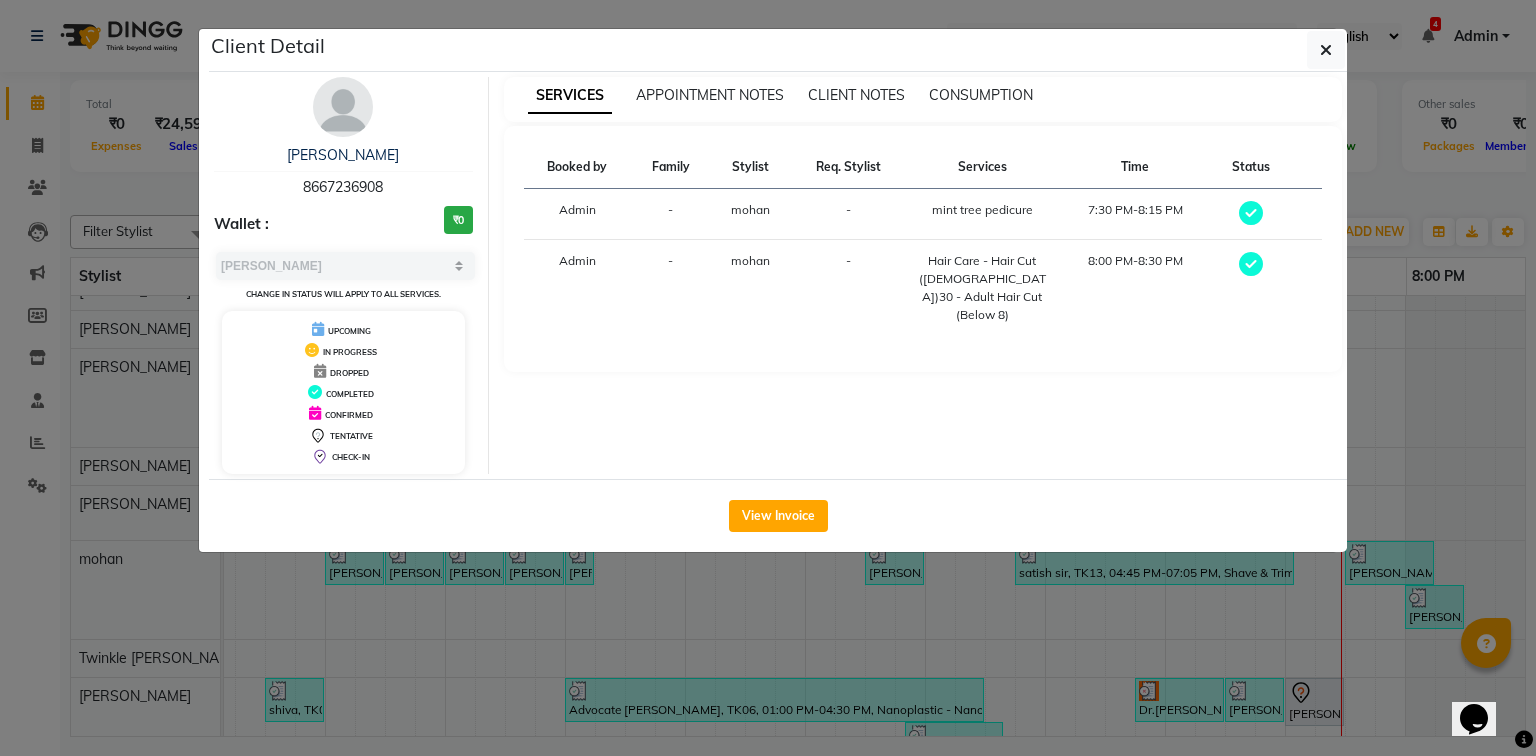drag, startPoint x: 796, startPoint y: 512, endPoint x: 807, endPoint y: 492, distance: 22.825424 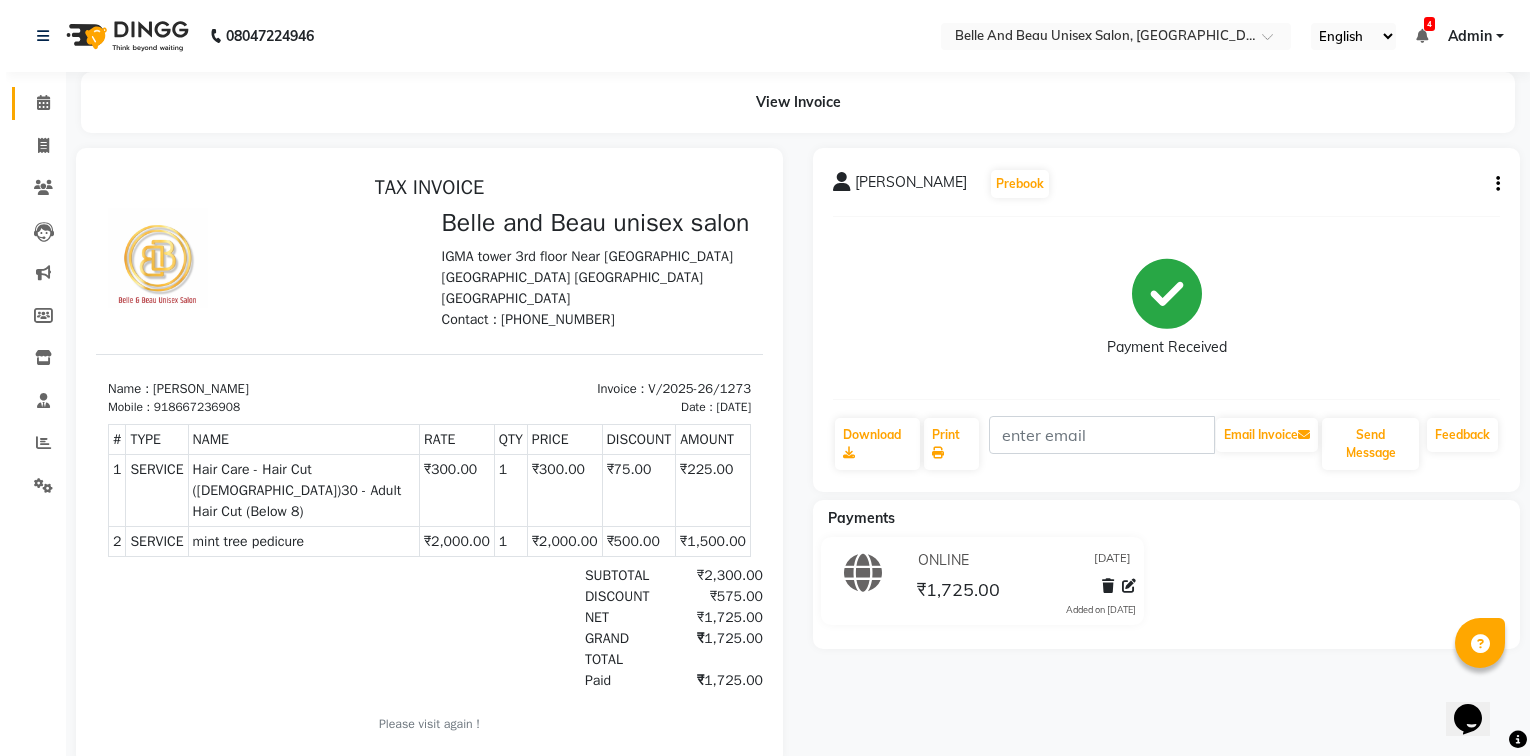 scroll, scrollTop: 0, scrollLeft: 0, axis: both 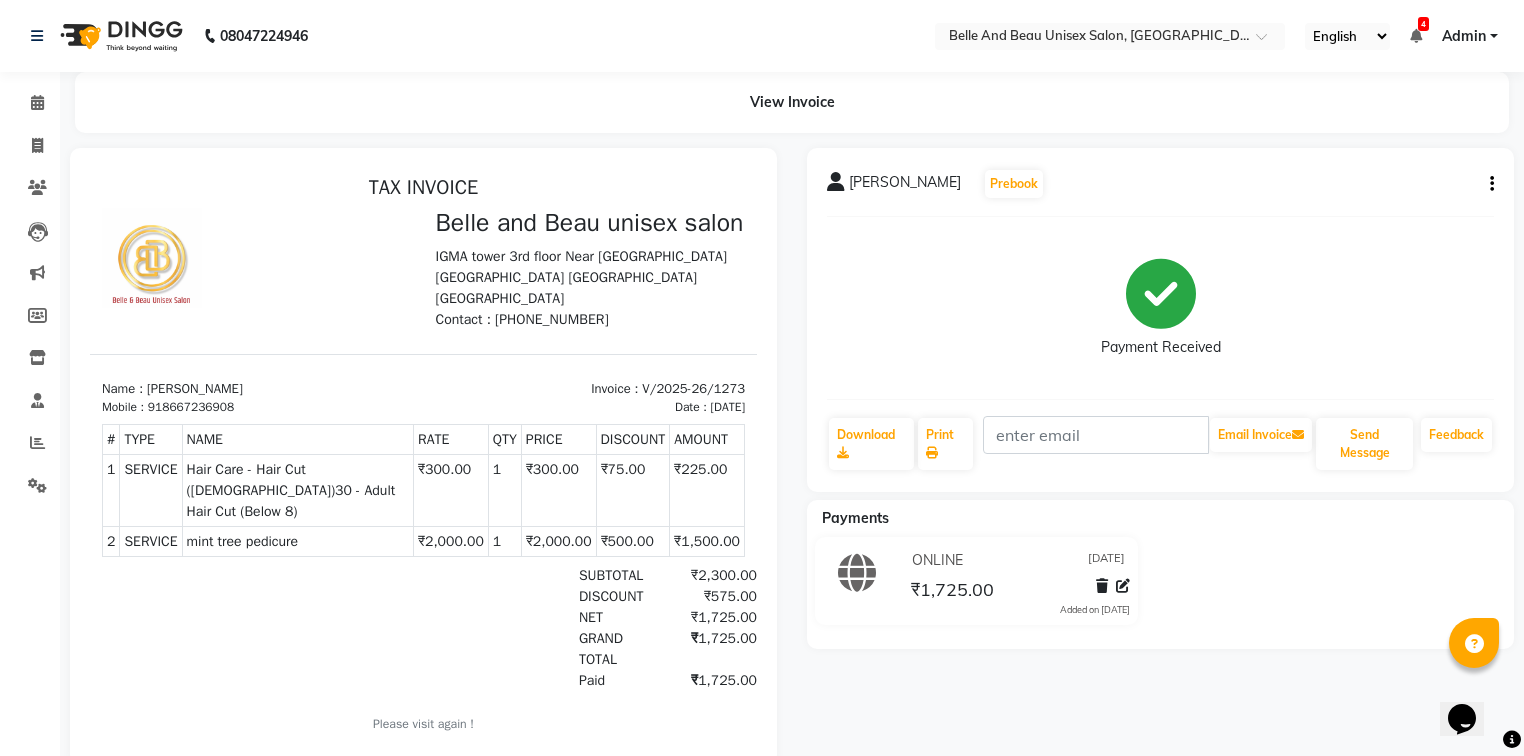 click 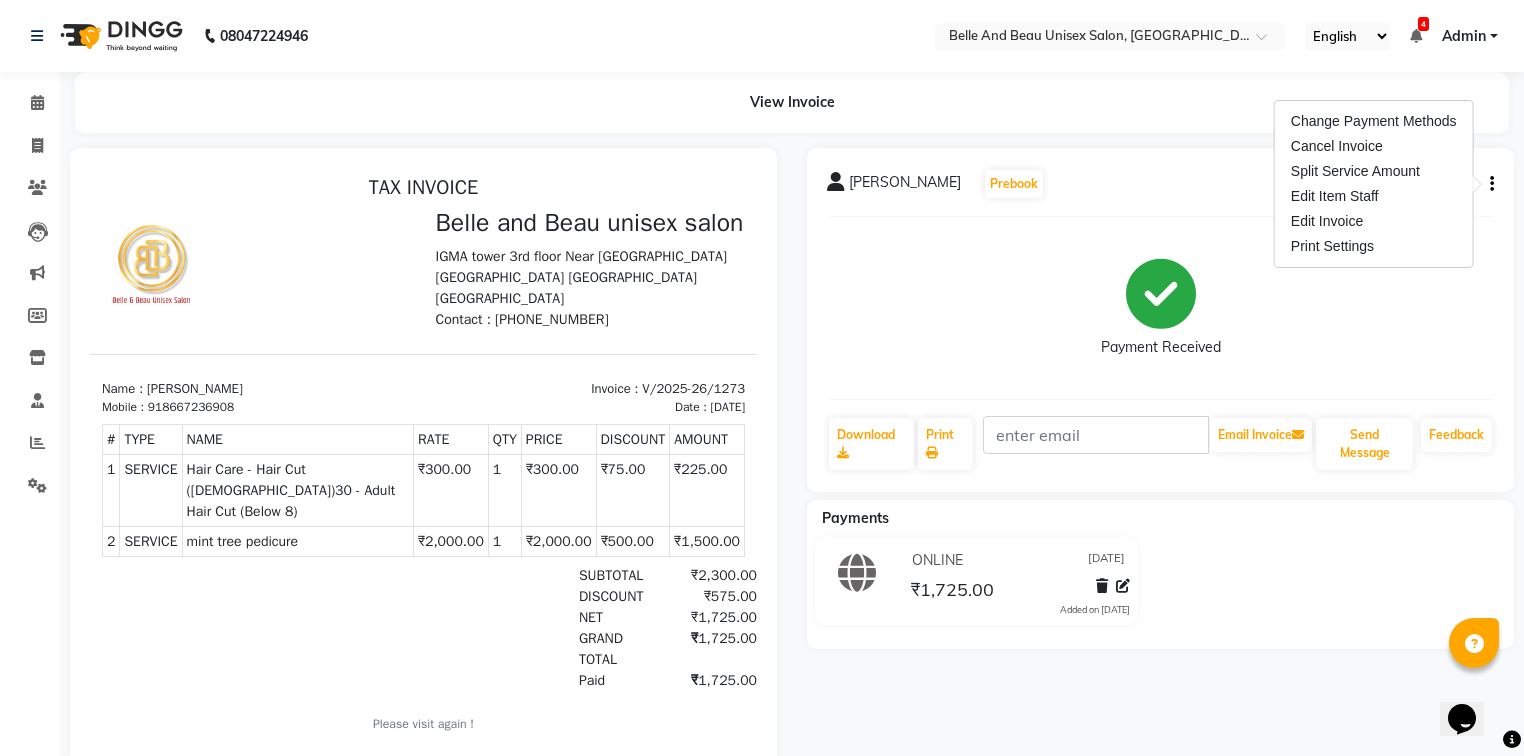 click on "Payment Received" 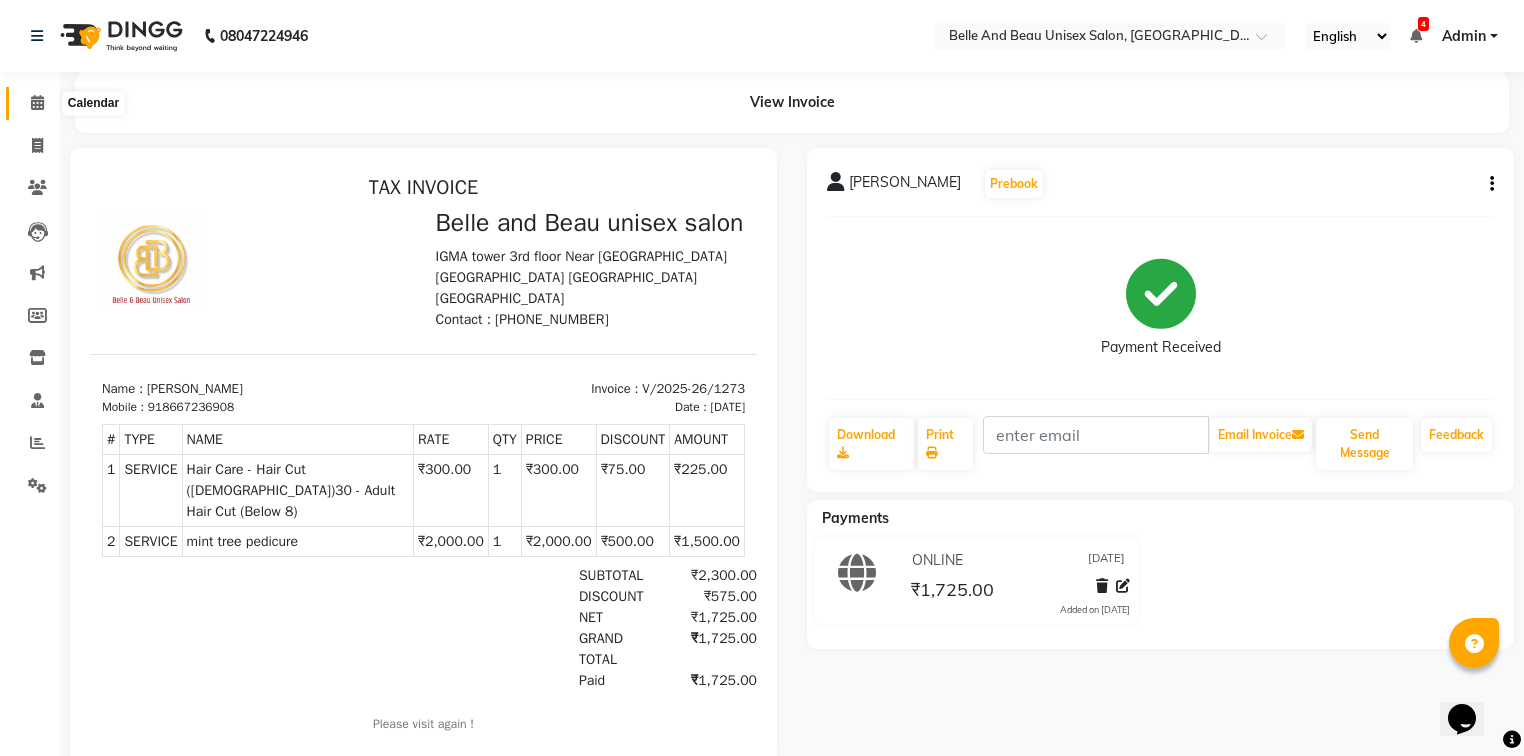 click 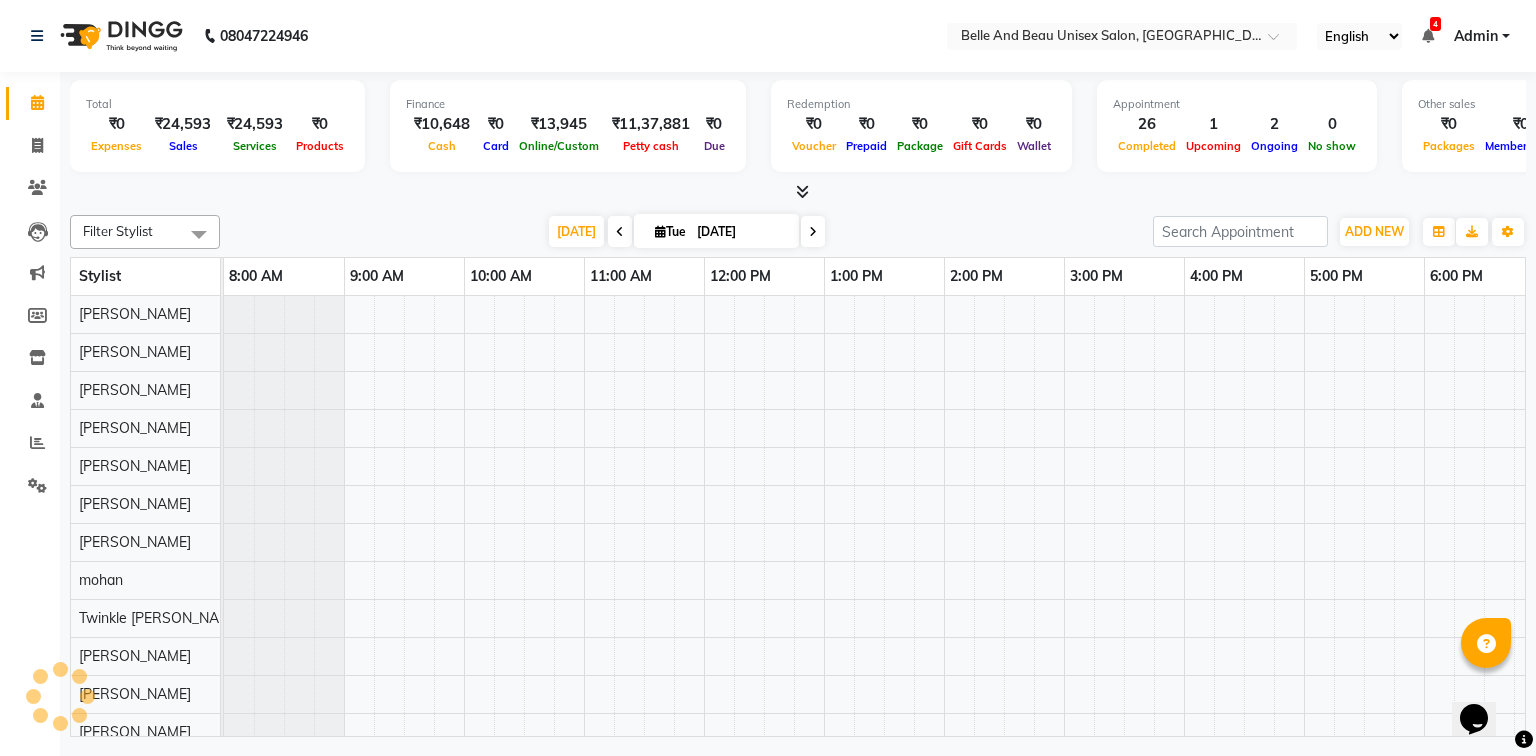 scroll, scrollTop: 0, scrollLeft: 0, axis: both 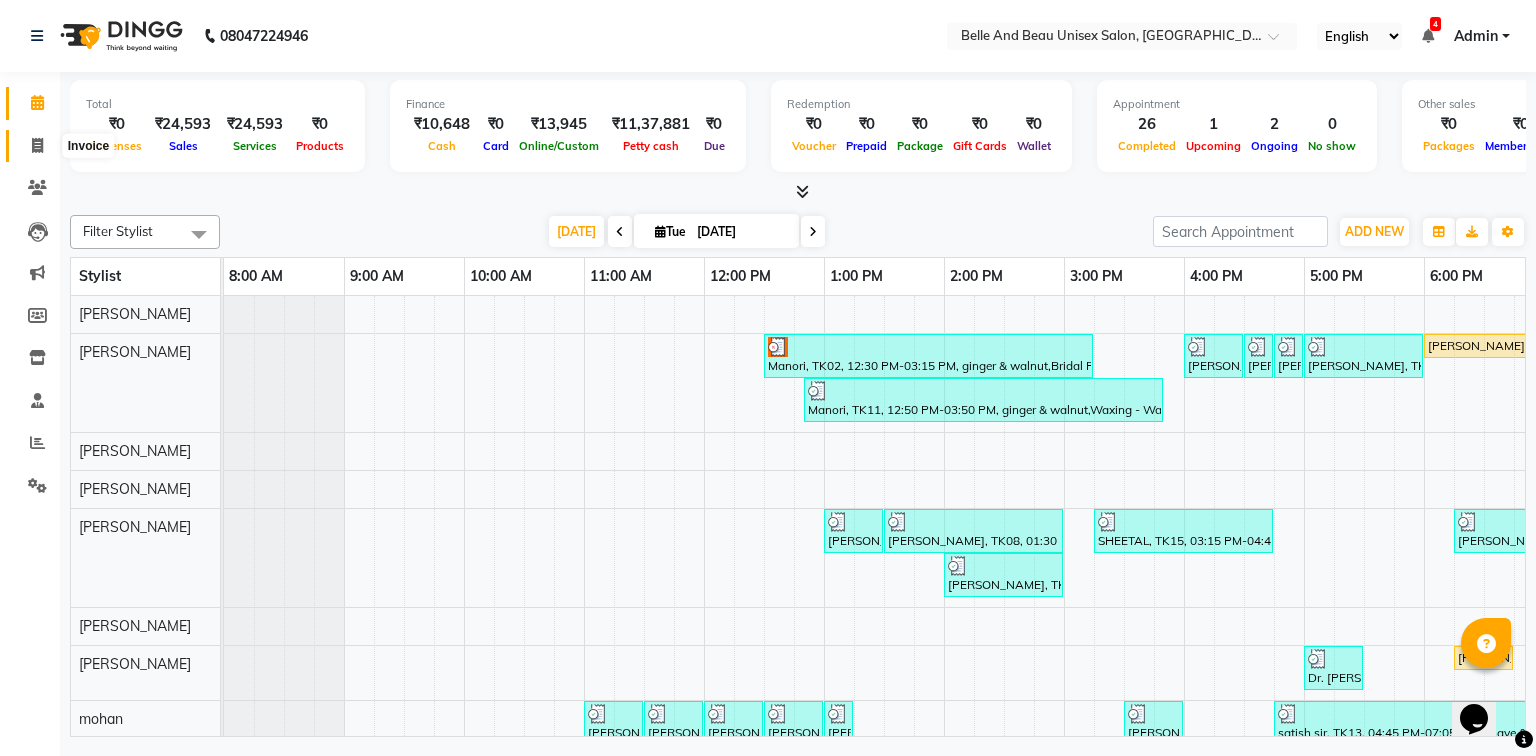 click 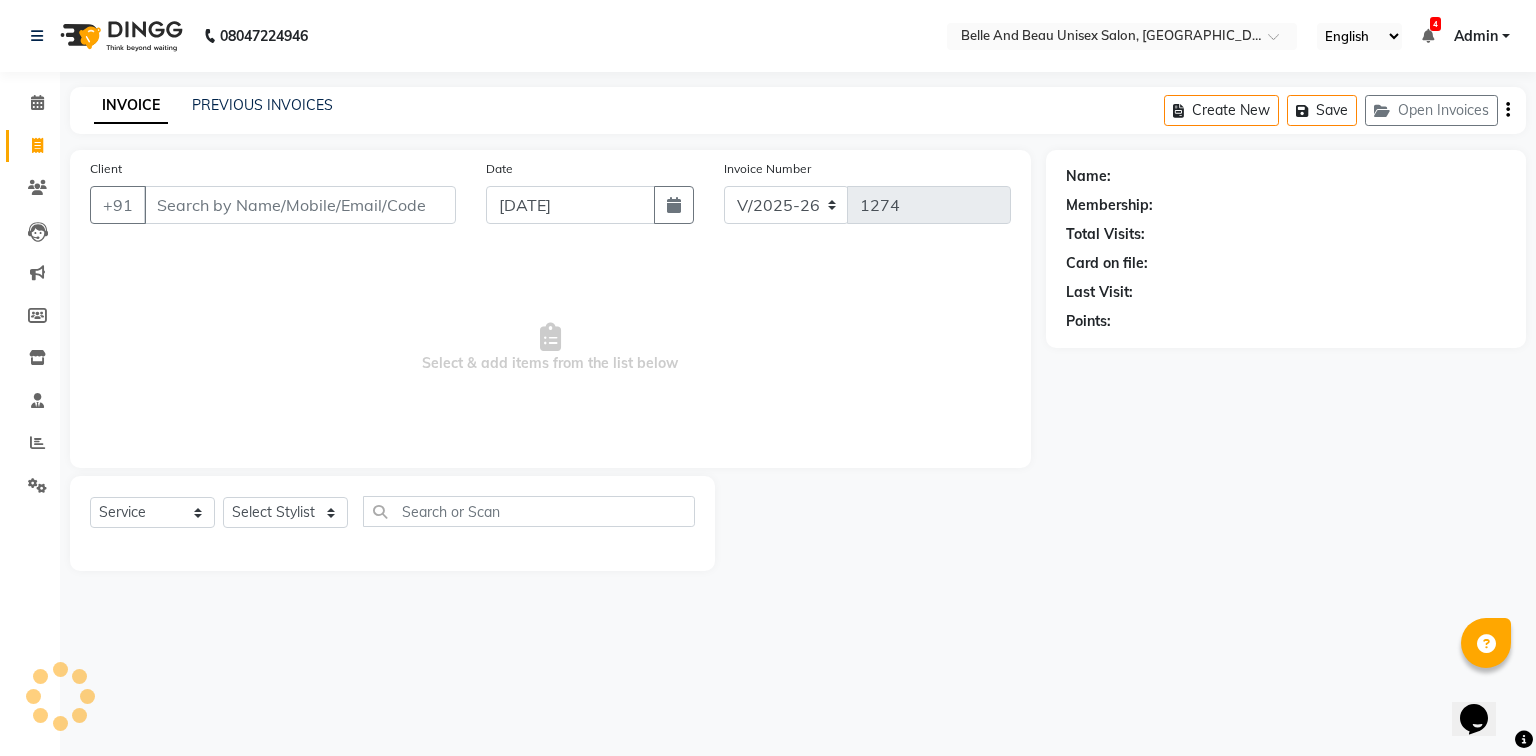 click on "Client" at bounding box center (300, 205) 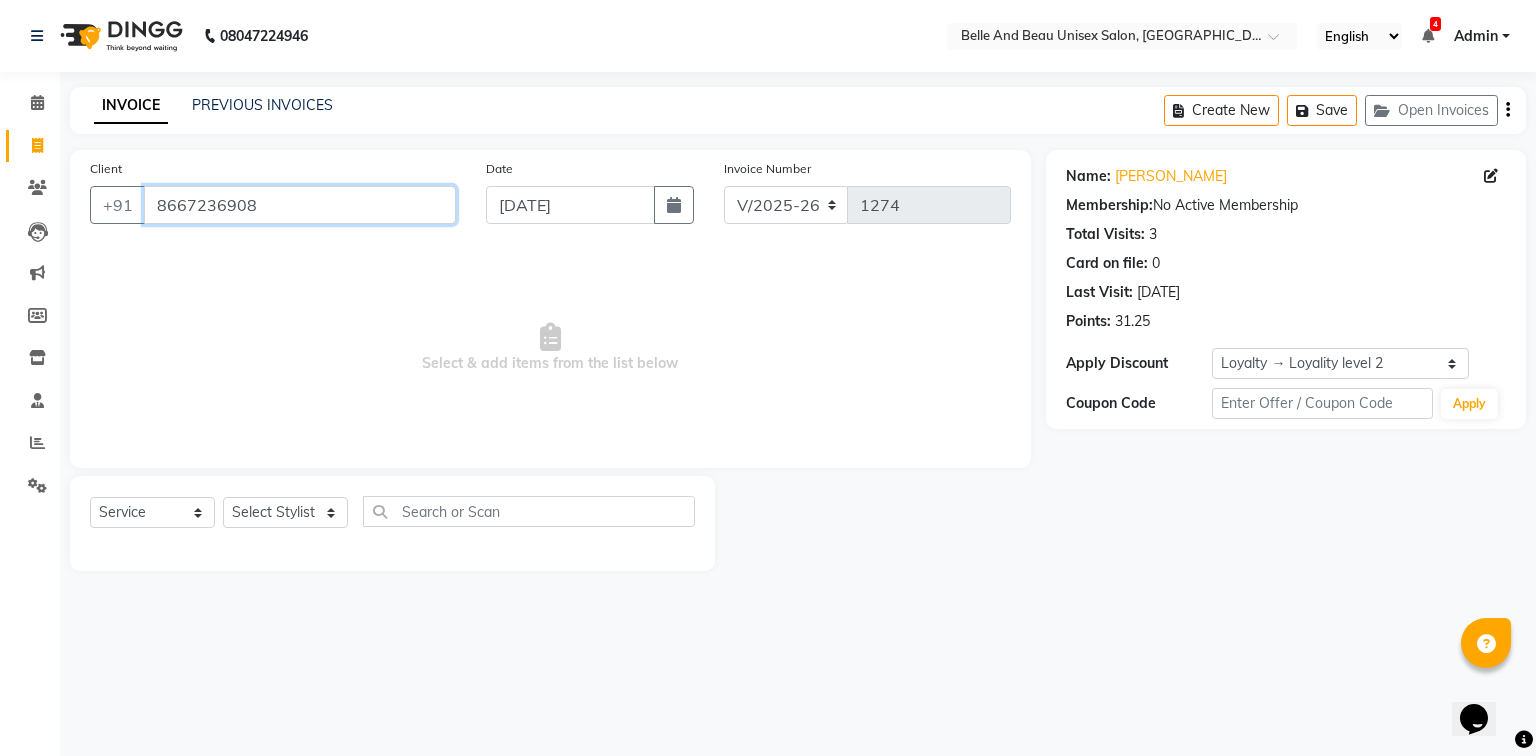 click on "8667236908" at bounding box center [300, 205] 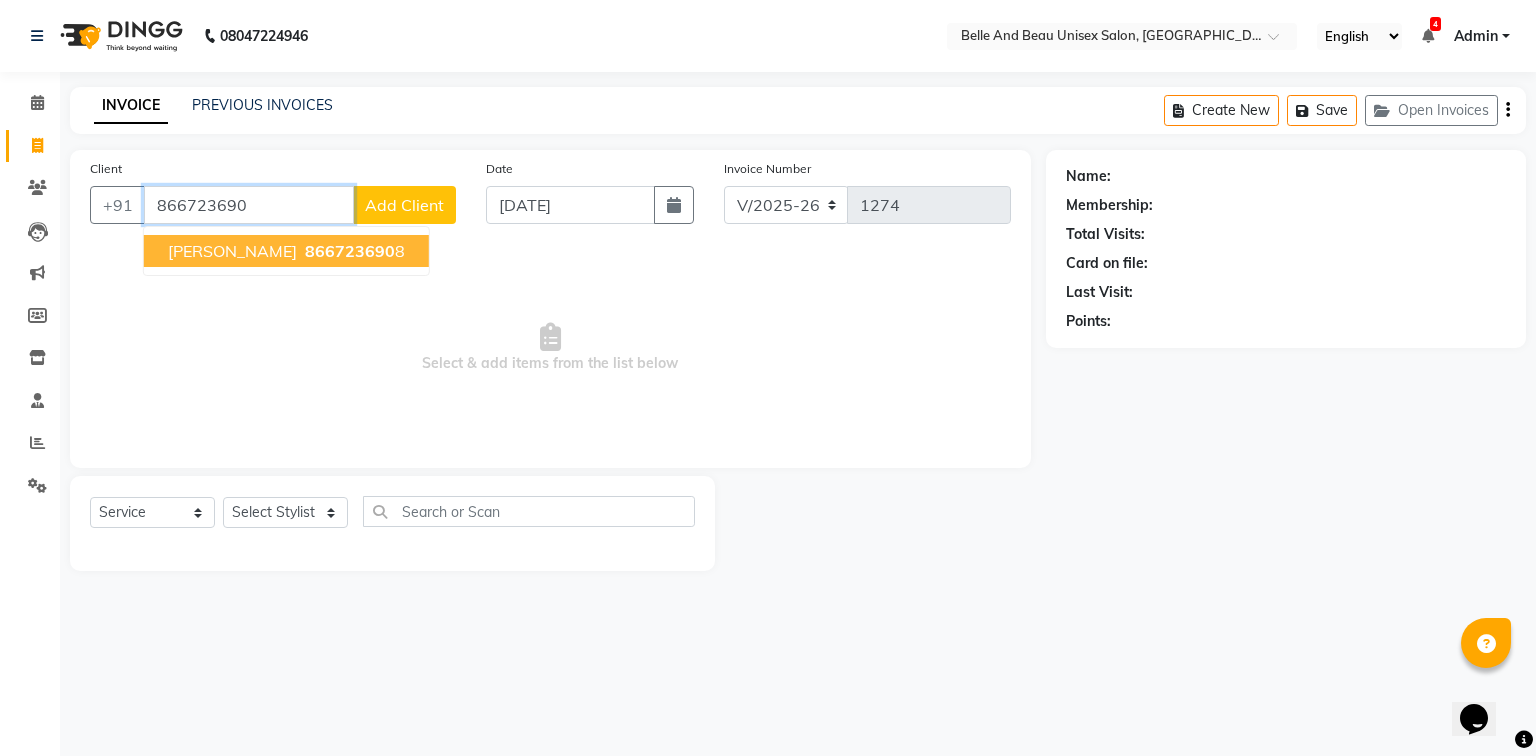 click on "866723690 8" at bounding box center (353, 251) 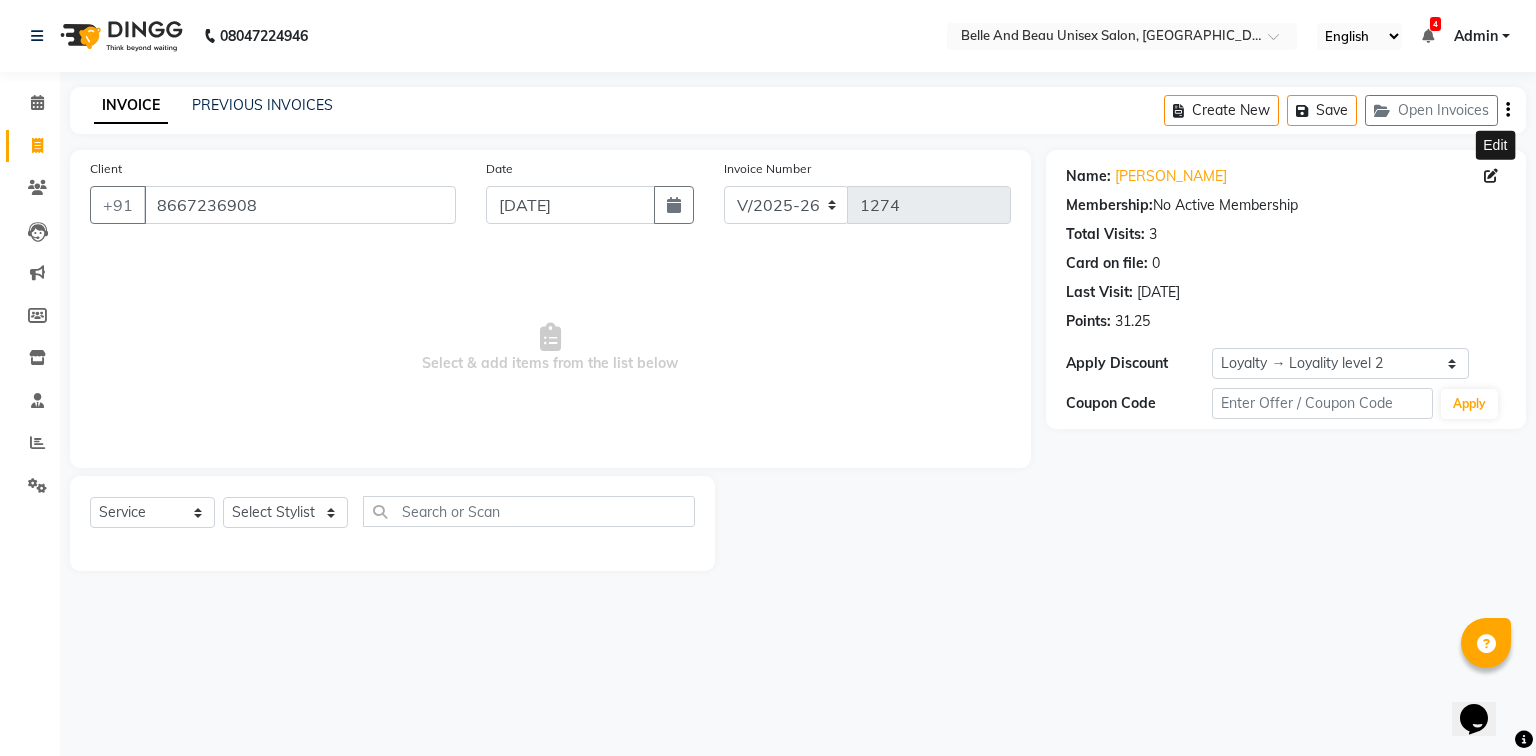click 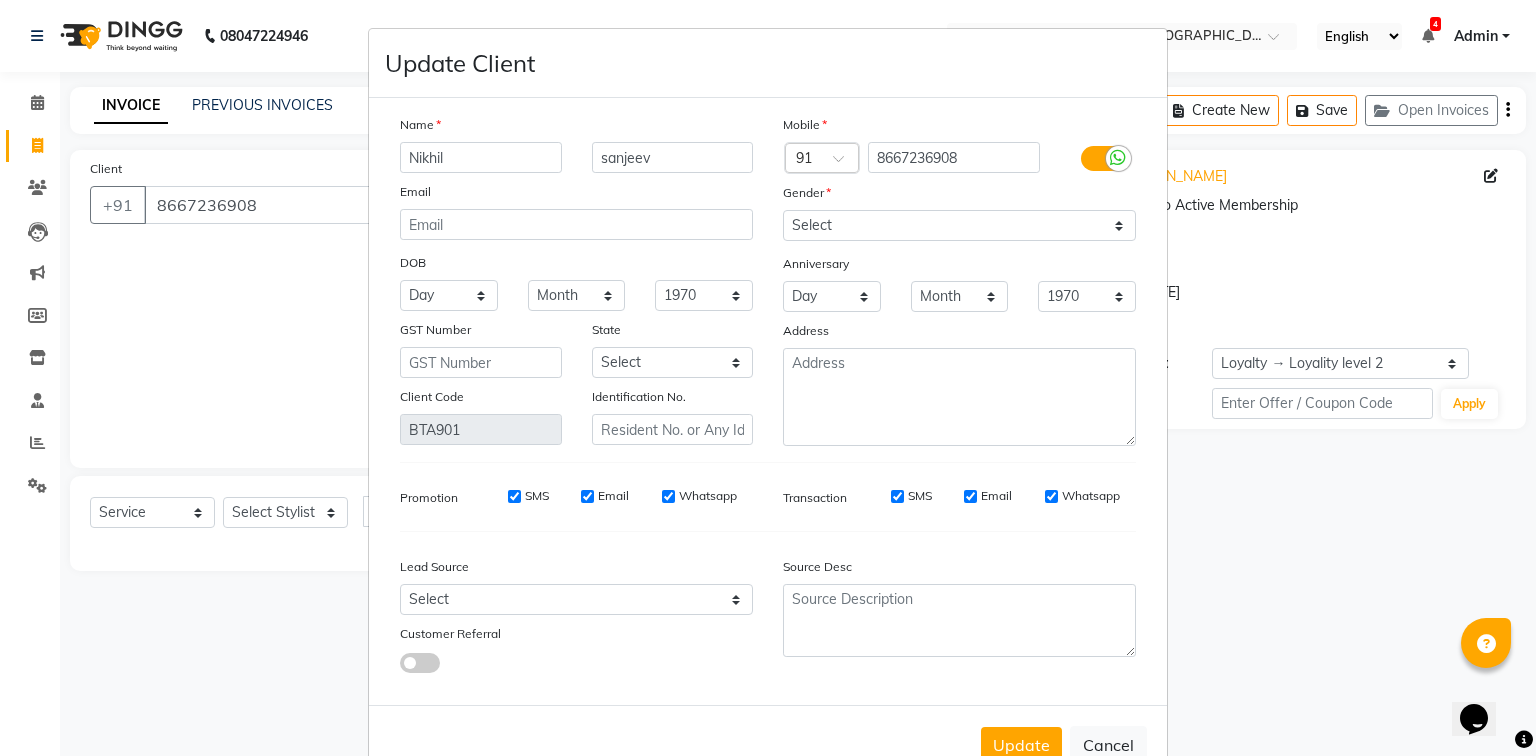 click on "Nikhil" at bounding box center (481, 157) 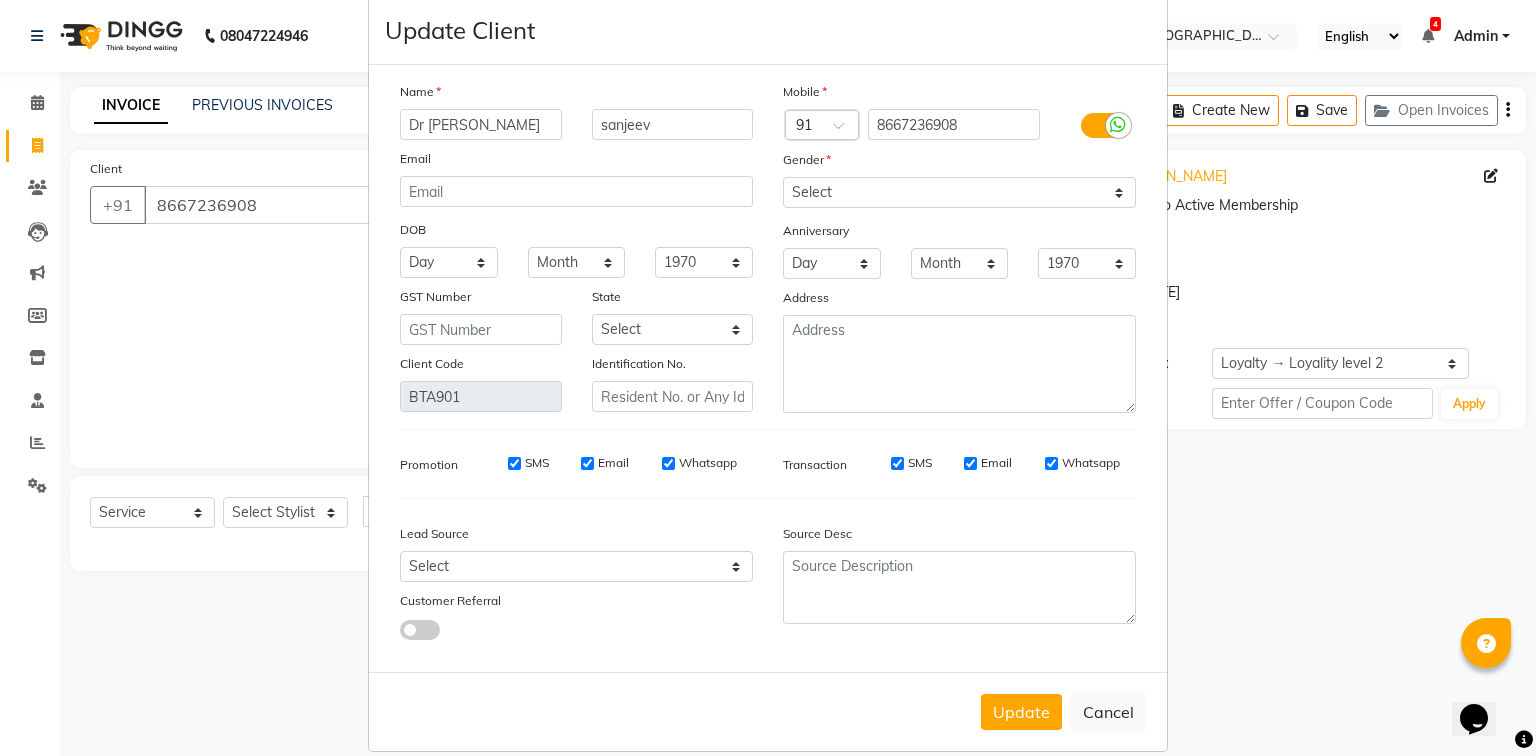 scroll, scrollTop: 65, scrollLeft: 0, axis: vertical 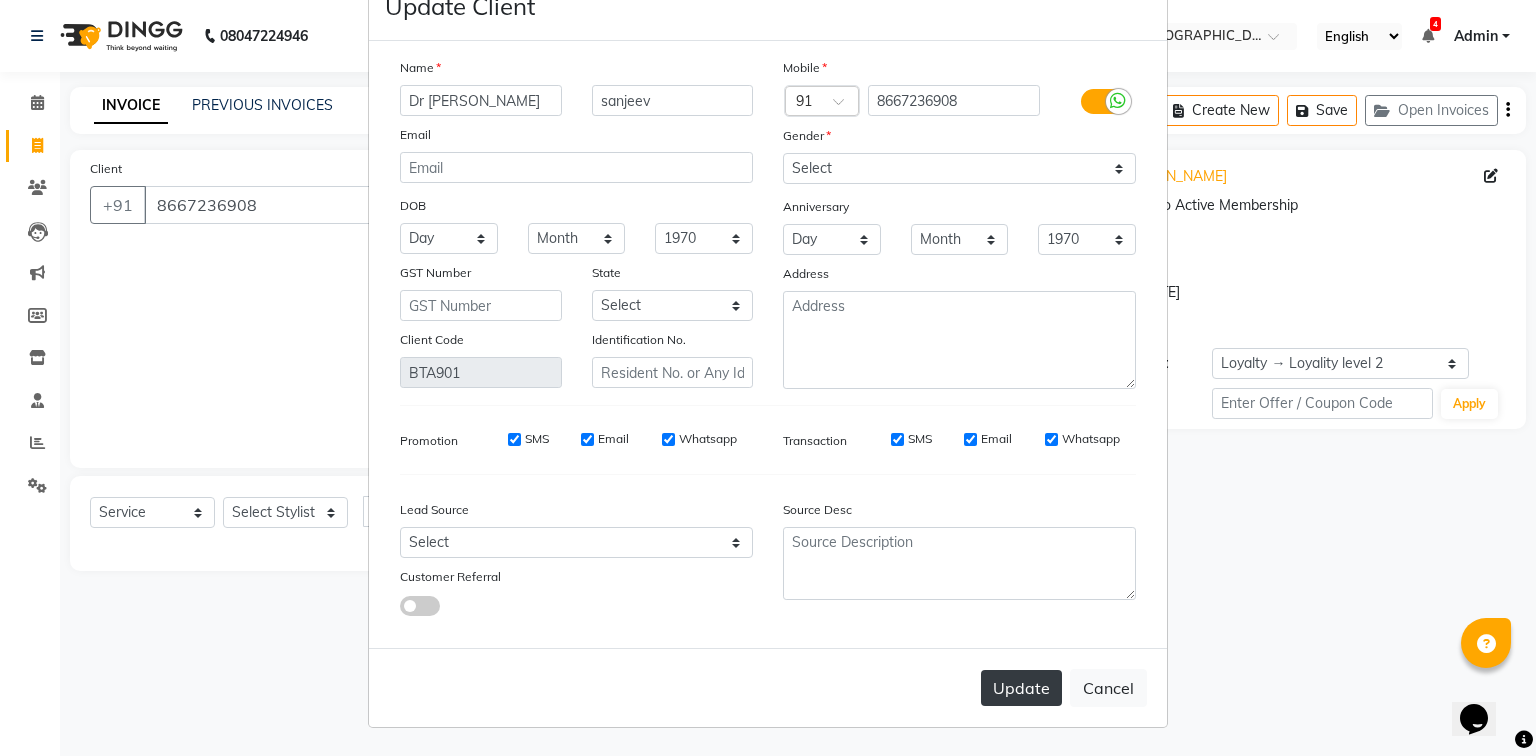 click on "Update" at bounding box center (1021, 688) 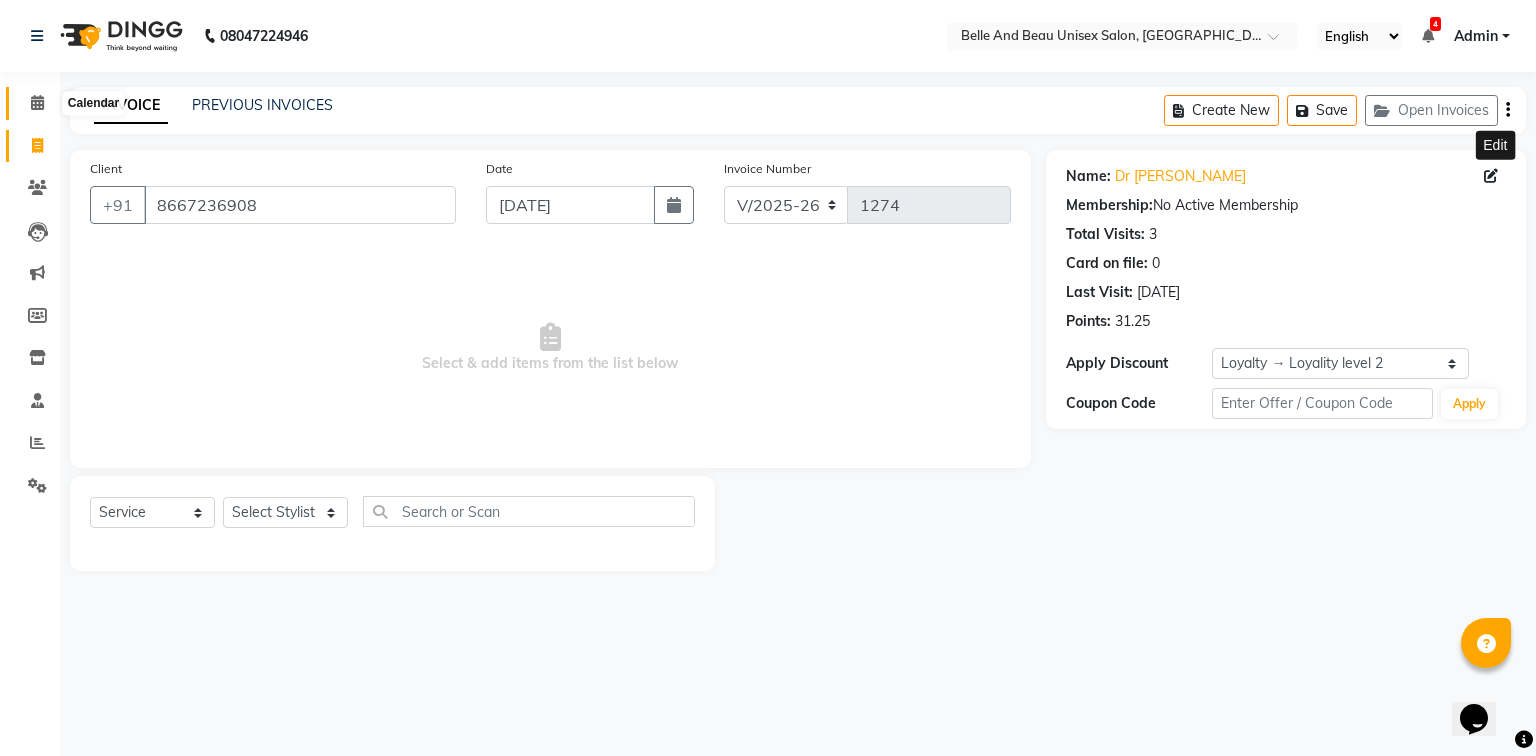 click 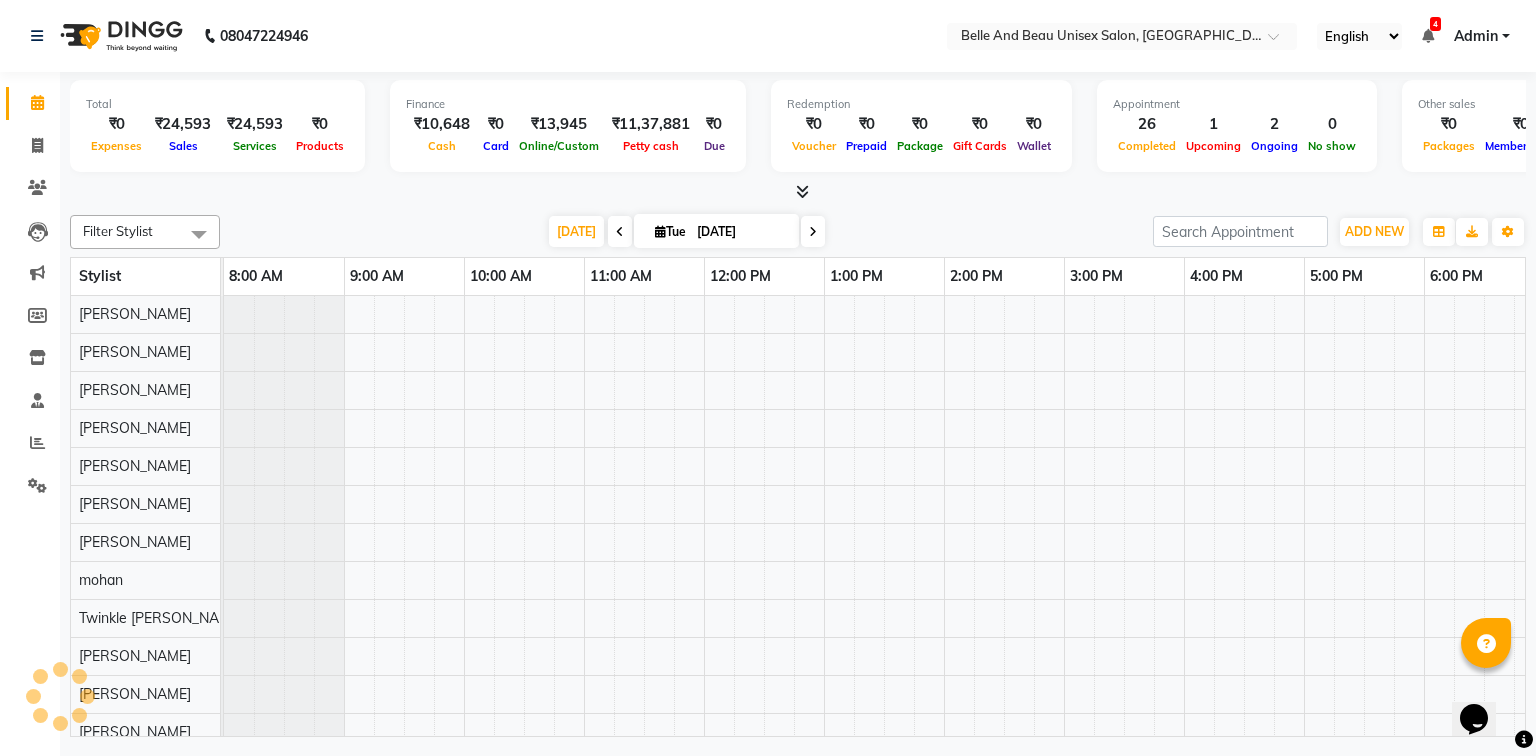 scroll, scrollTop: 0, scrollLeft: 0, axis: both 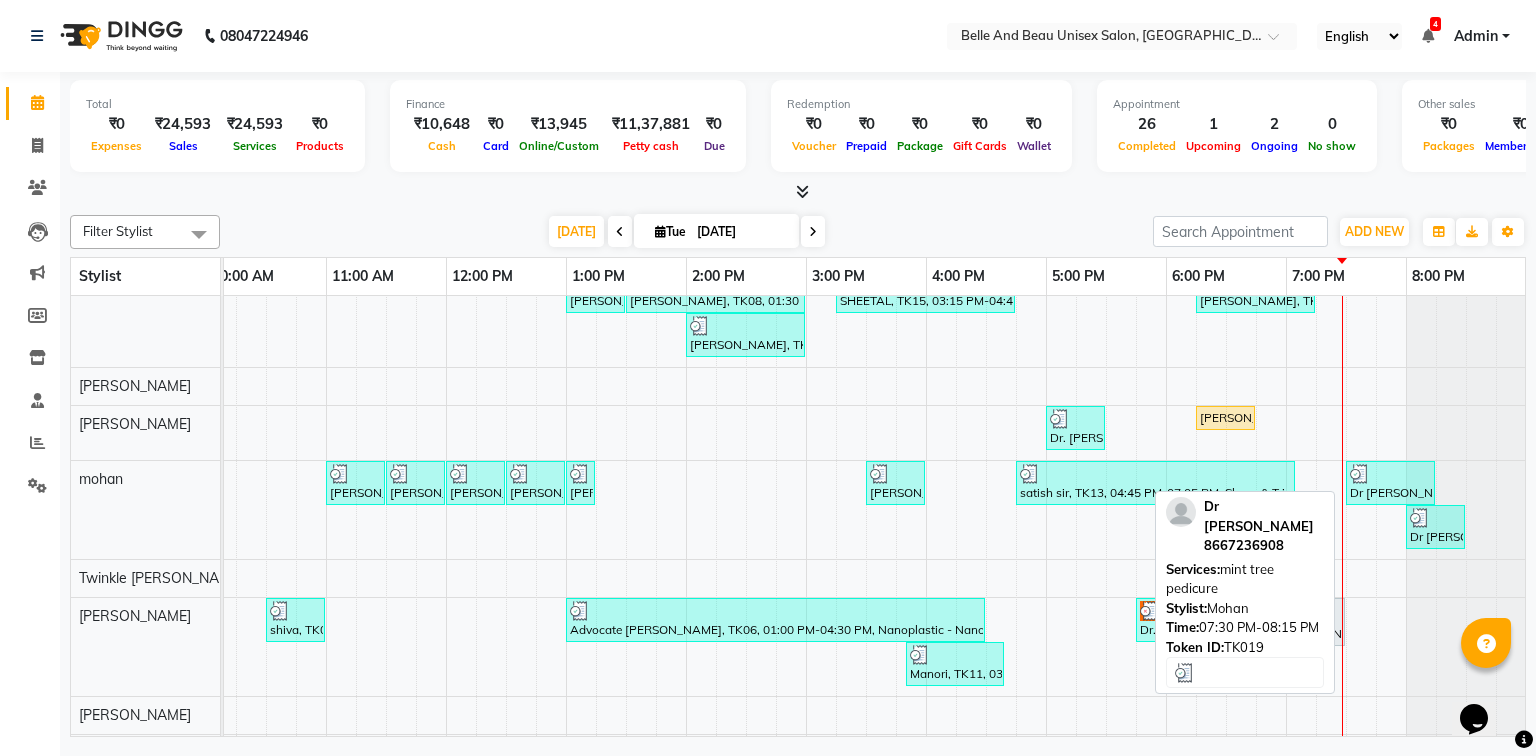 click on "Dr [PERSON_NAME], TK19, 07:30 PM-08:15 PM, mint tree pedicure" at bounding box center [1390, 483] 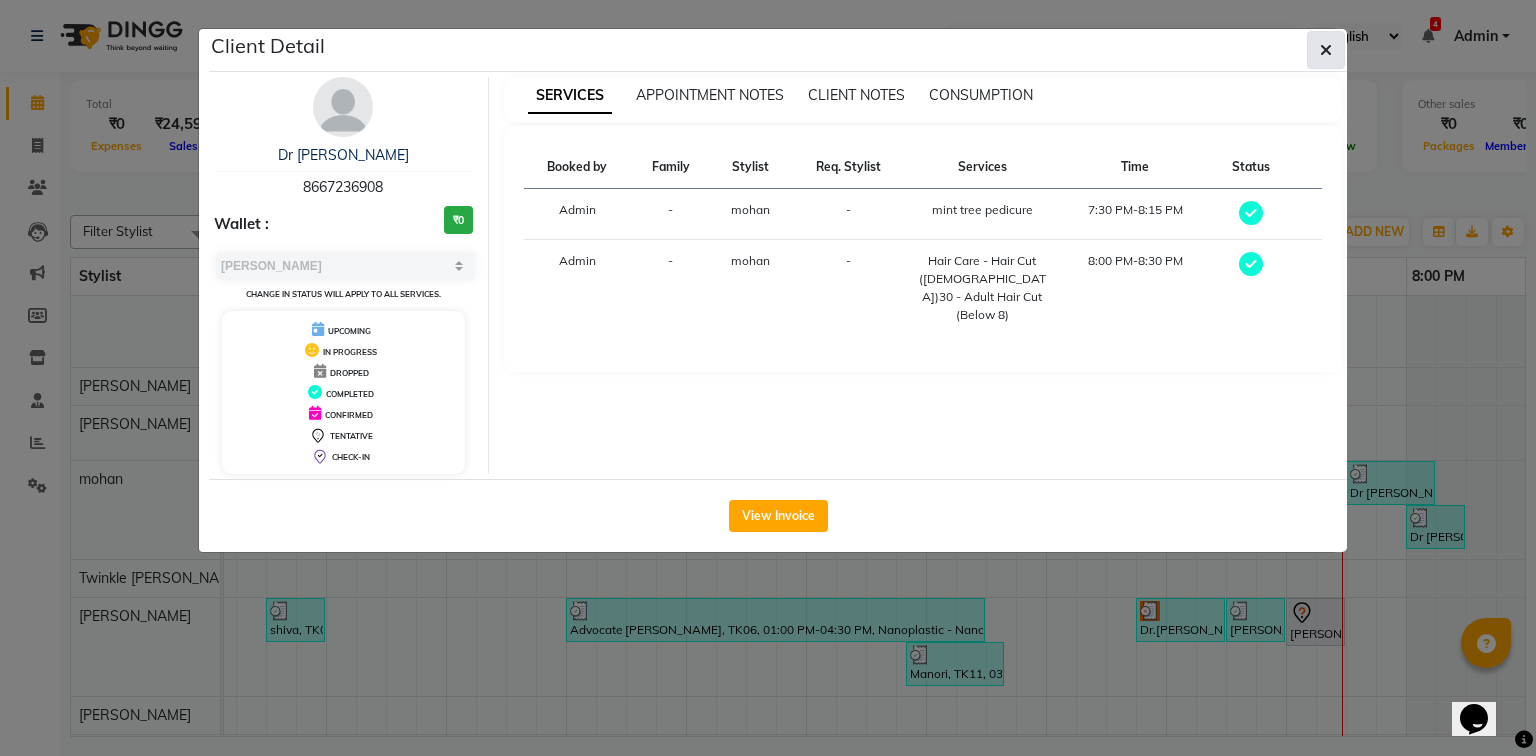 click 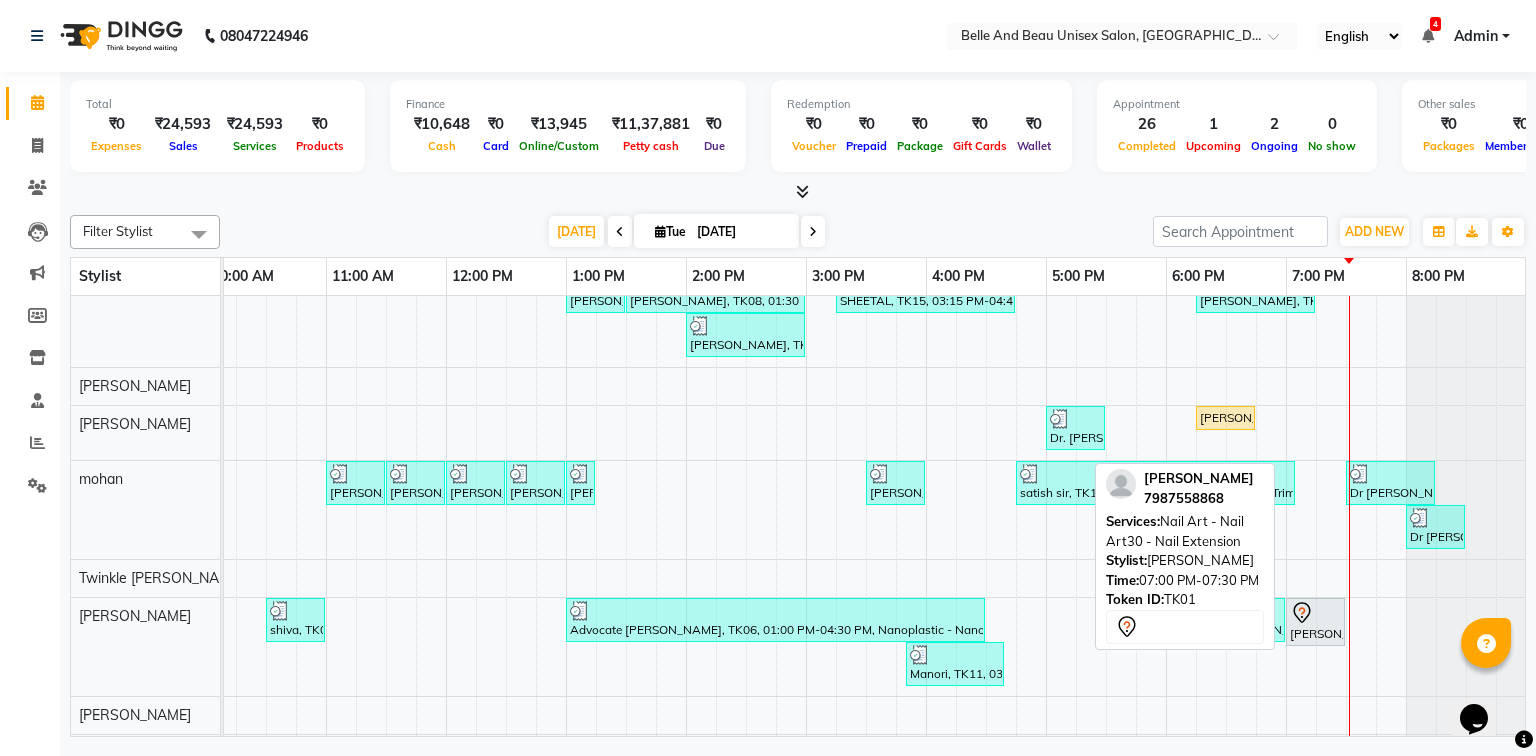 click on "[PERSON_NAME], TK01, 07:00 PM-07:30 PM, Nail Art - Nail Art30 - Nail Extension" at bounding box center (1315, 622) 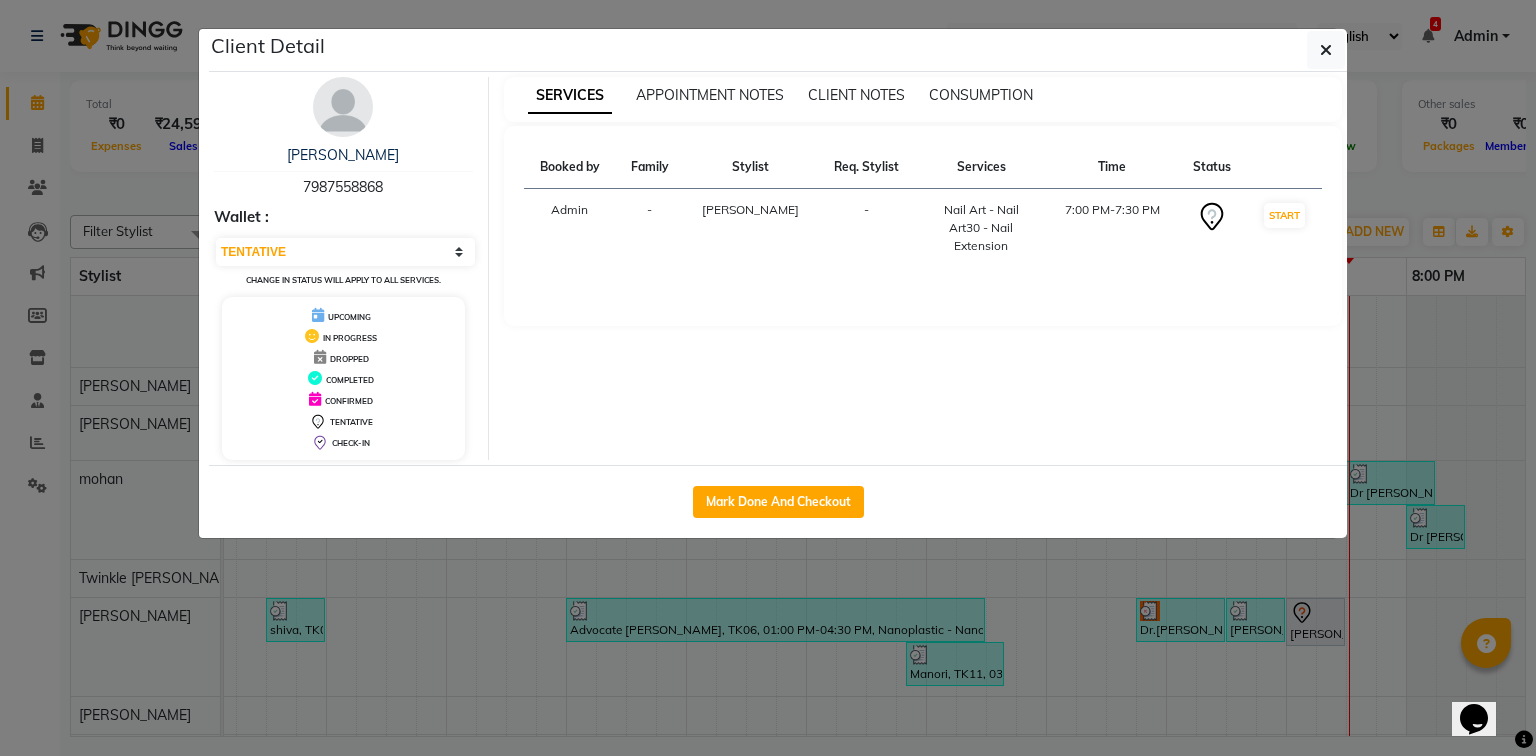 drag, startPoint x: 1324, startPoint y: 47, endPoint x: 1297, endPoint y: 16, distance: 41.109608 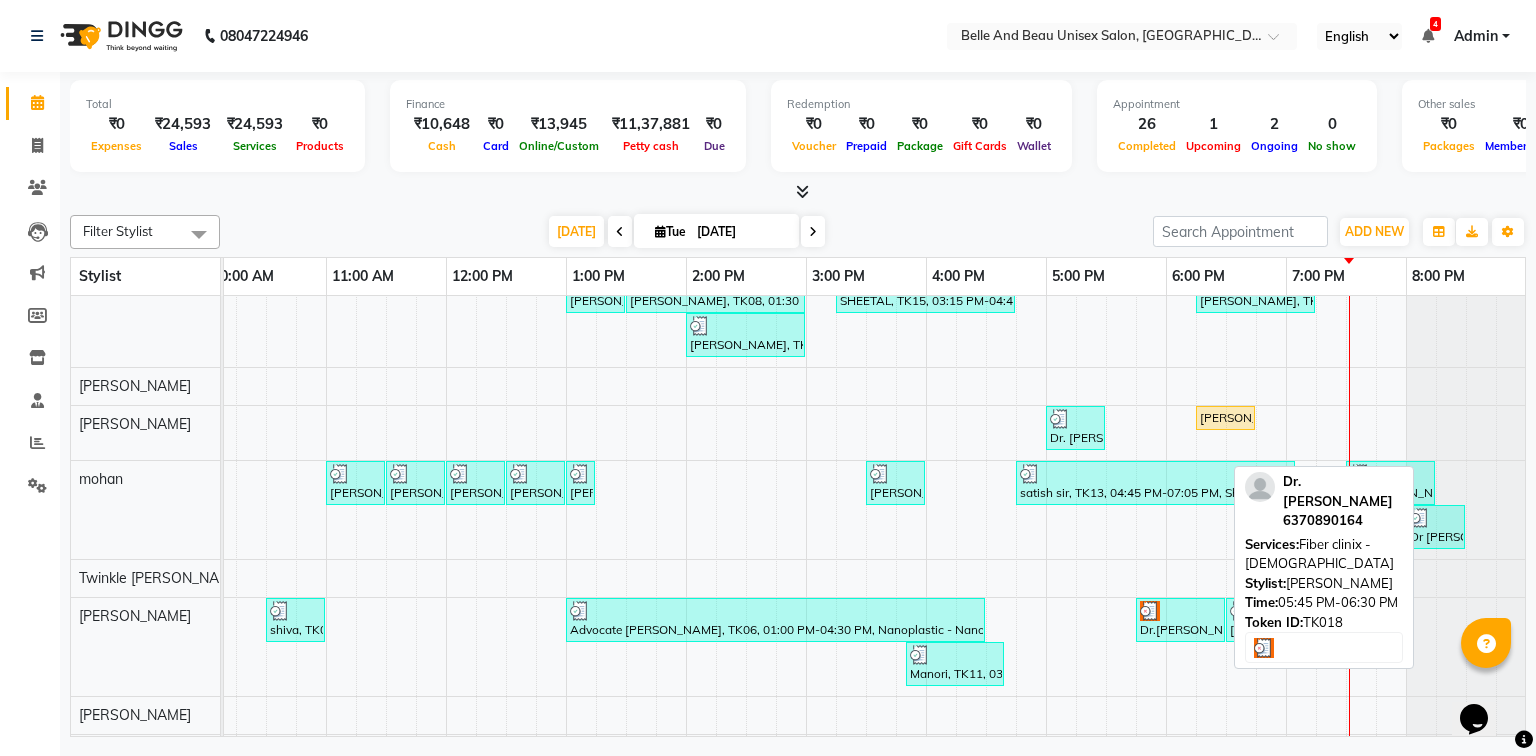 click on "Dr.[PERSON_NAME], TK18, 05:45 PM-06:30 PM, Fiber clinix -[DEMOGRAPHIC_DATA]" at bounding box center [1180, 620] 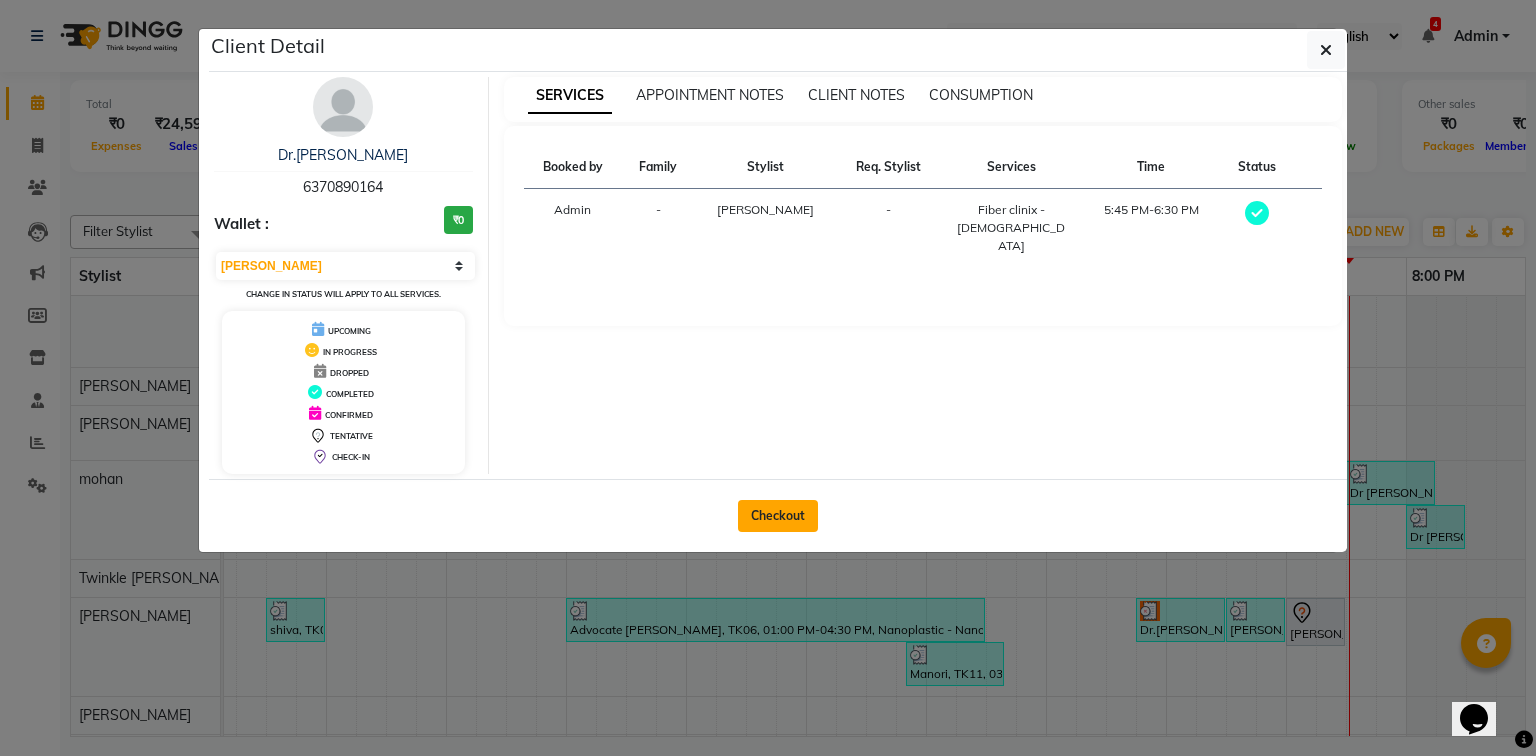 click on "Checkout" 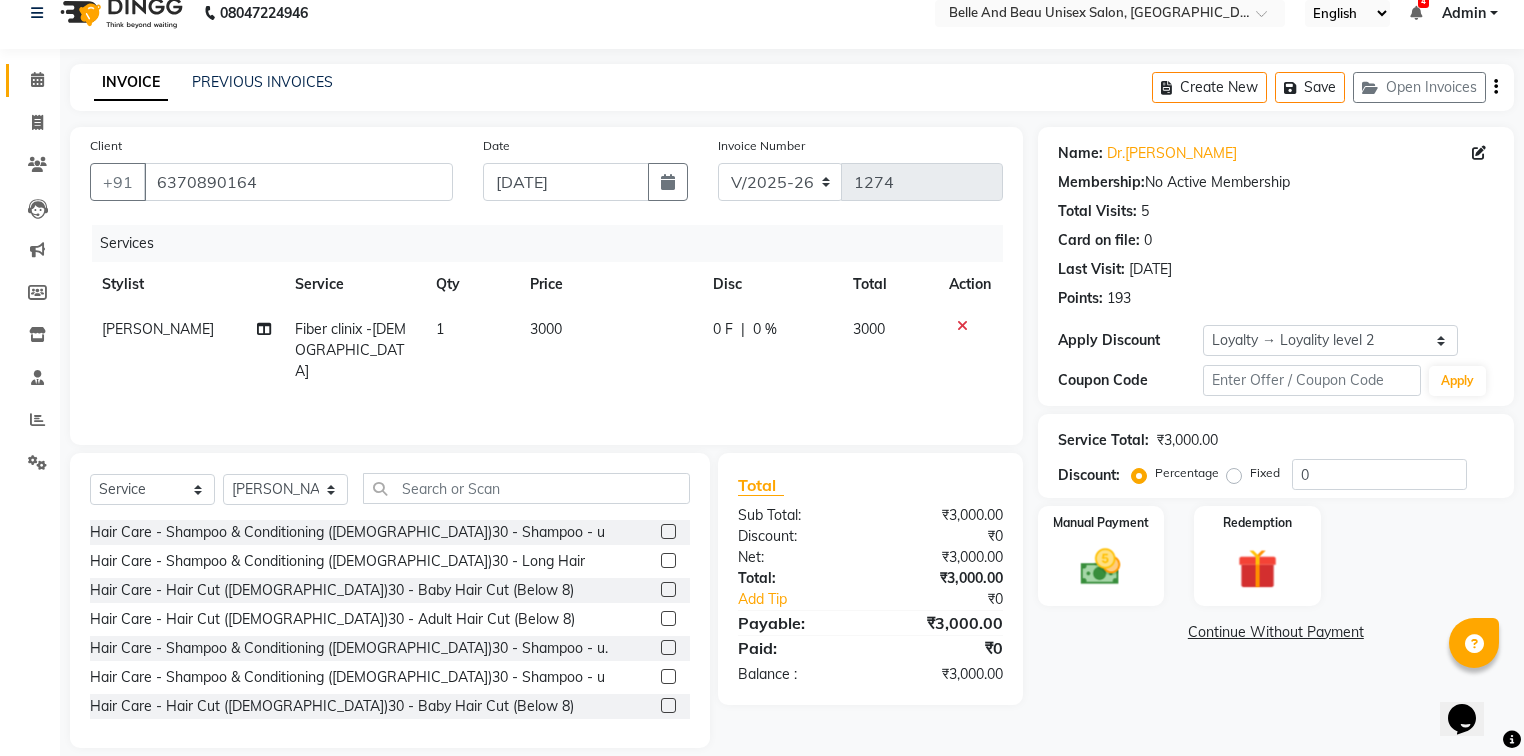 scroll, scrollTop: 45, scrollLeft: 0, axis: vertical 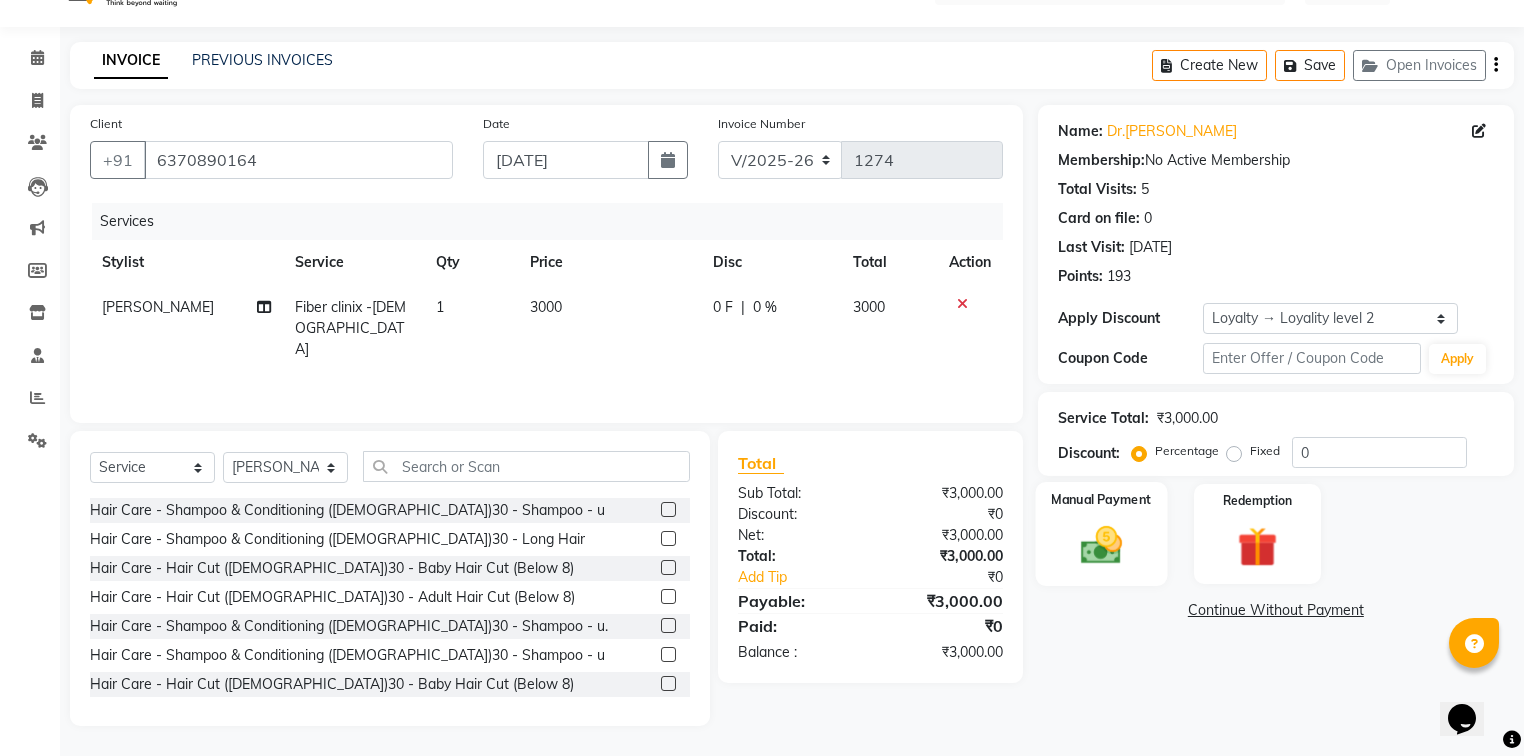 click on "Manual Payment" 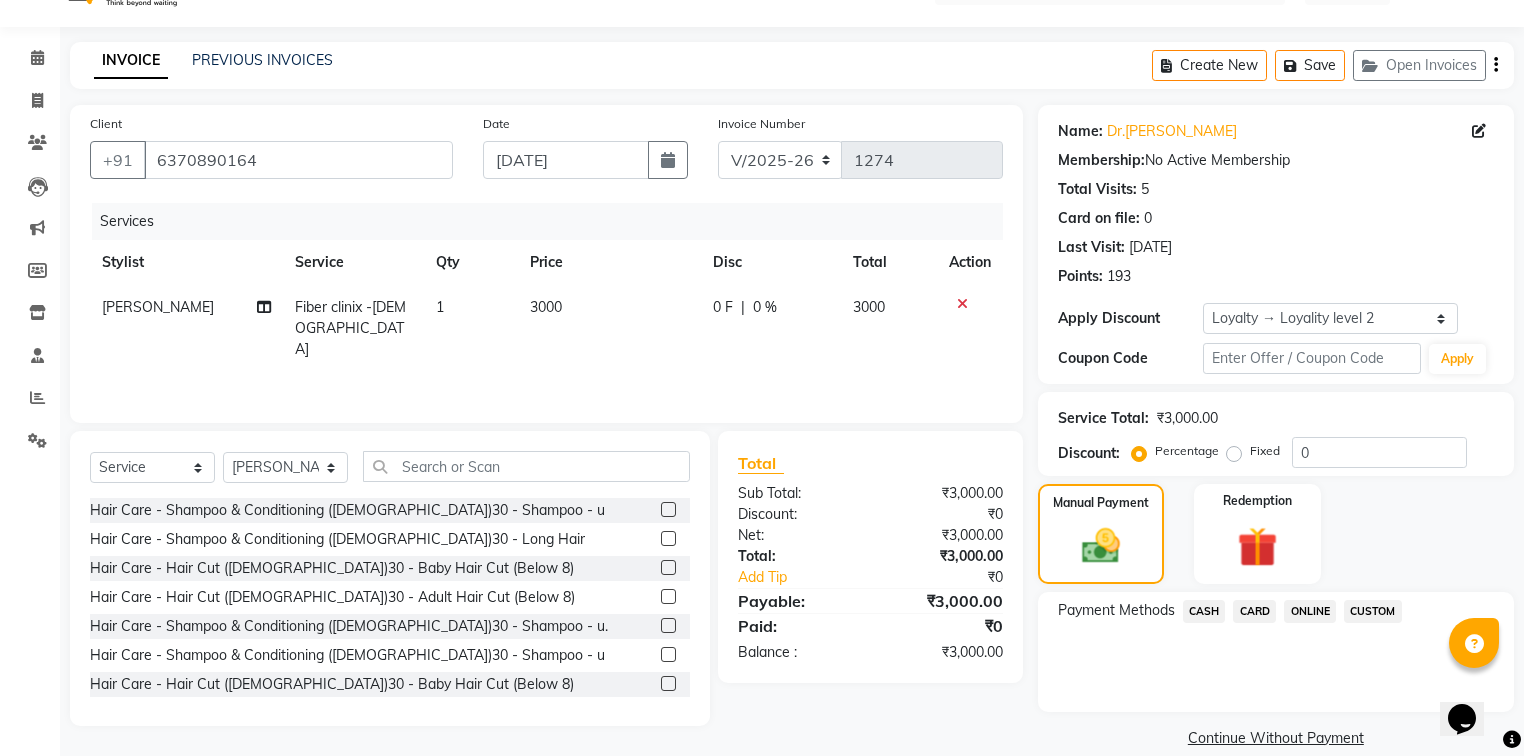 click on "ONLINE" 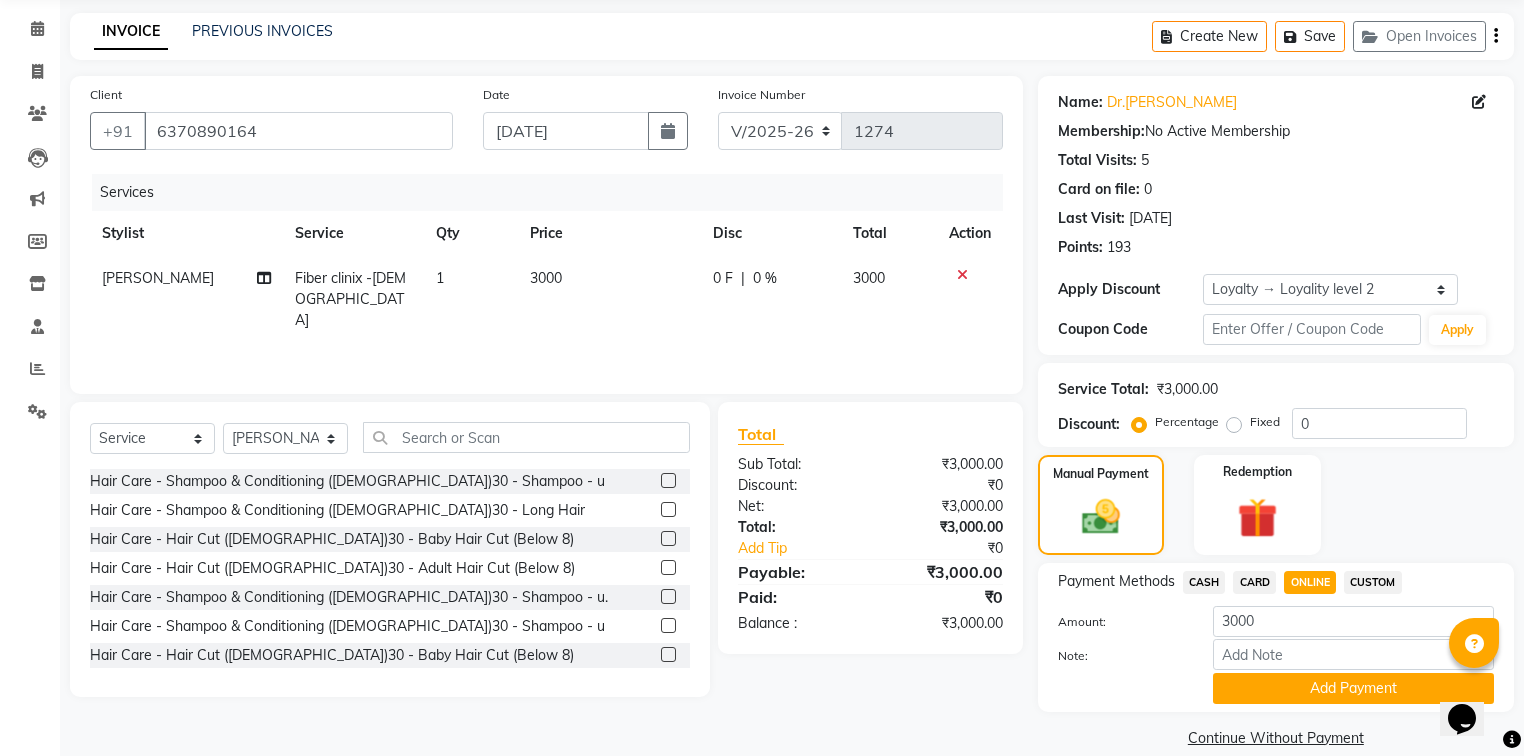 scroll, scrollTop: 102, scrollLeft: 0, axis: vertical 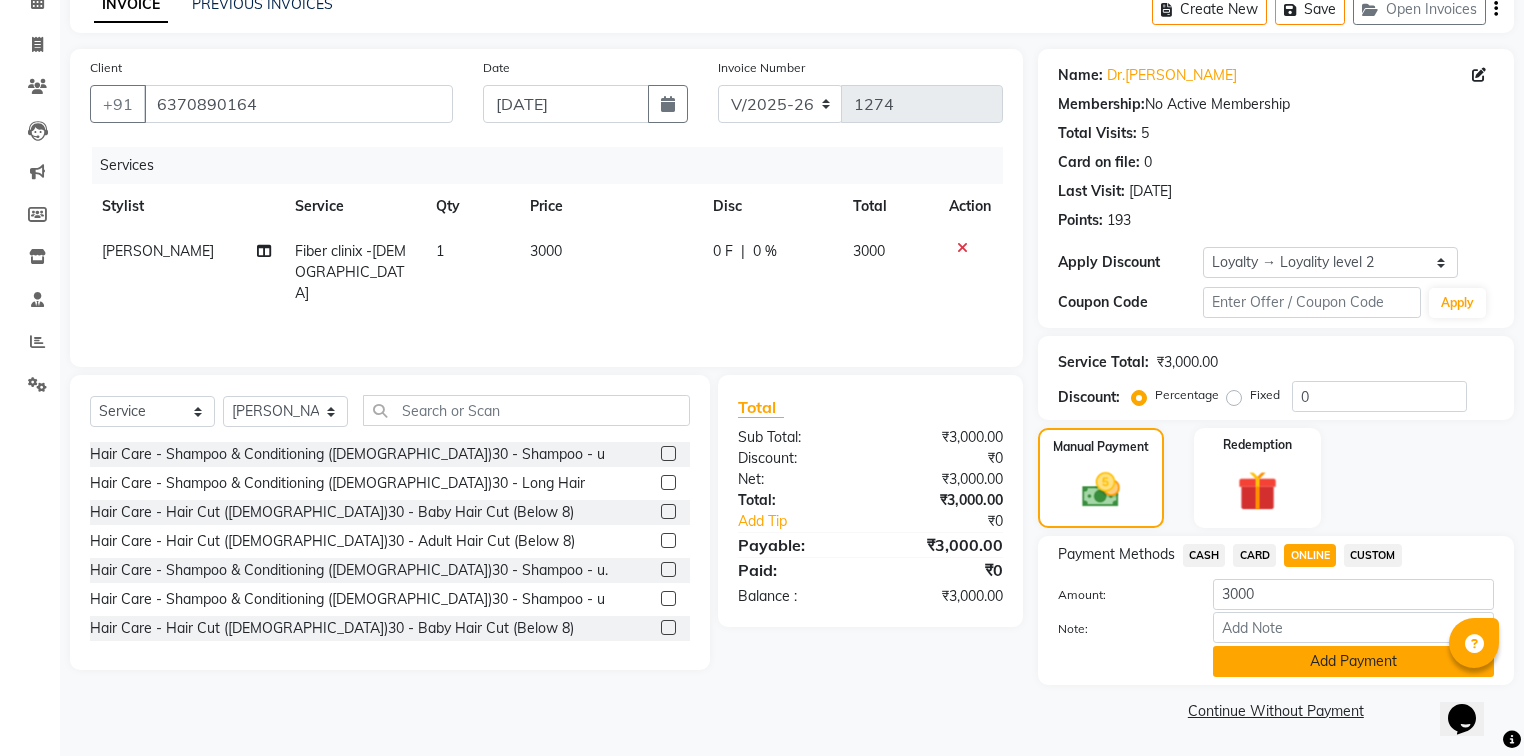 click on "Add Payment" 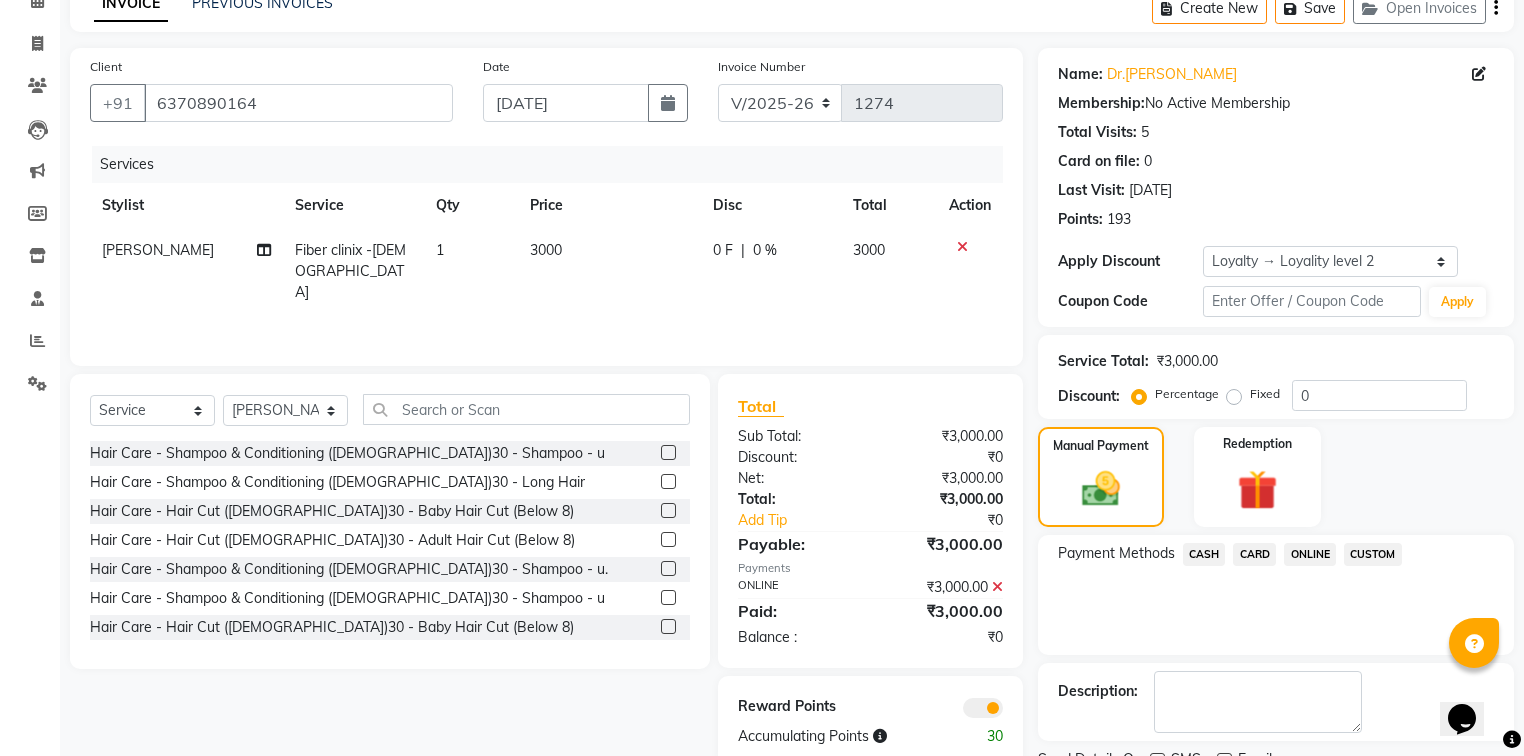 scroll, scrollTop: 184, scrollLeft: 0, axis: vertical 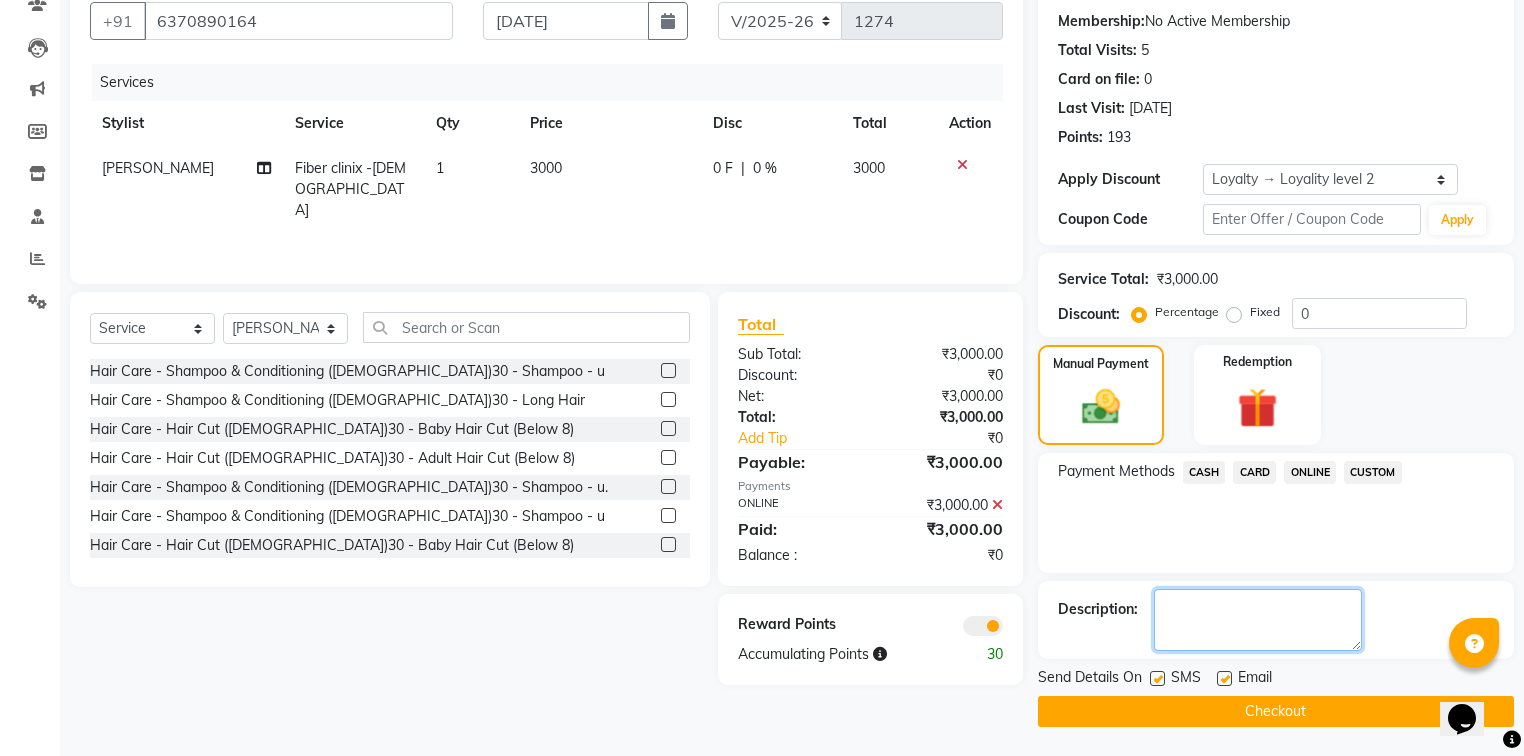 click 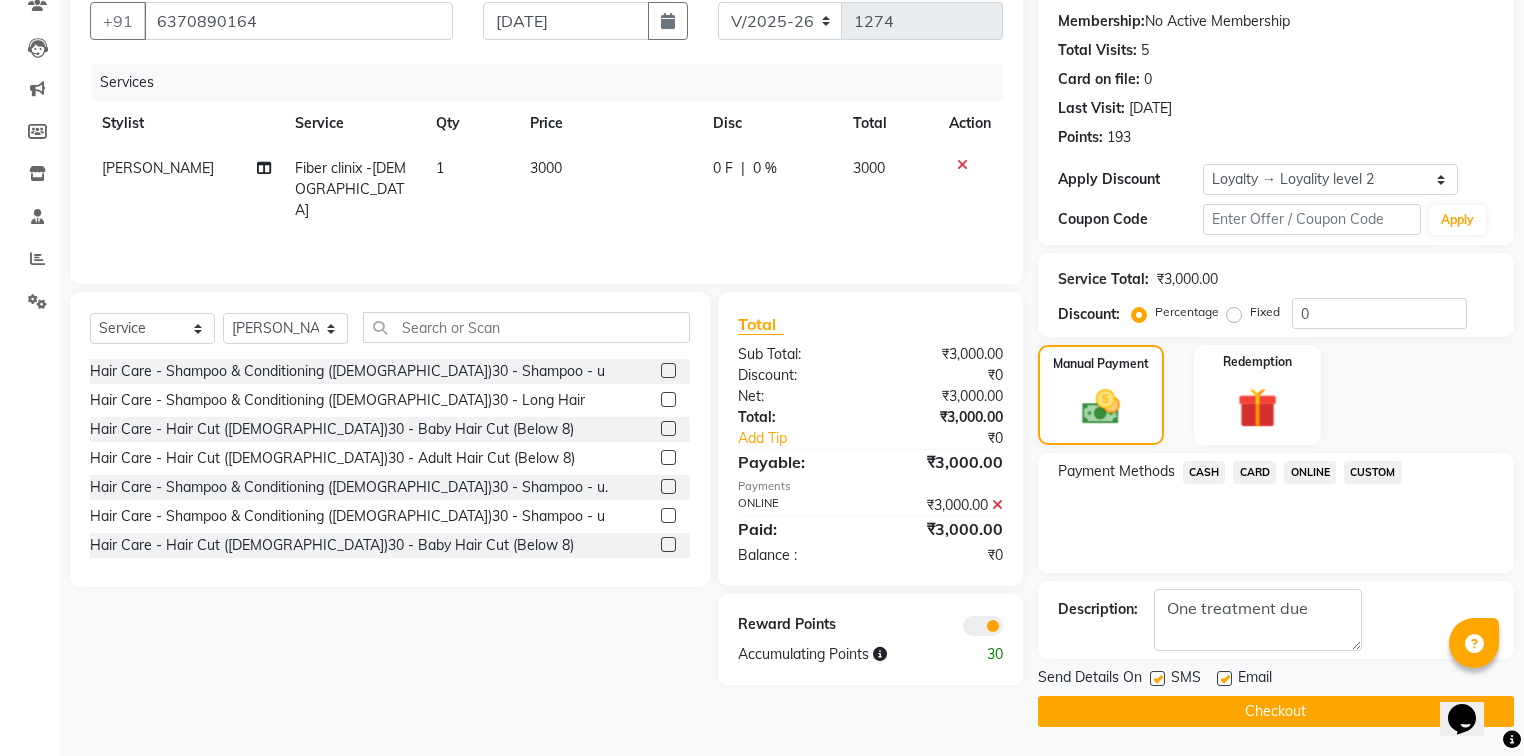 click on "Checkout" 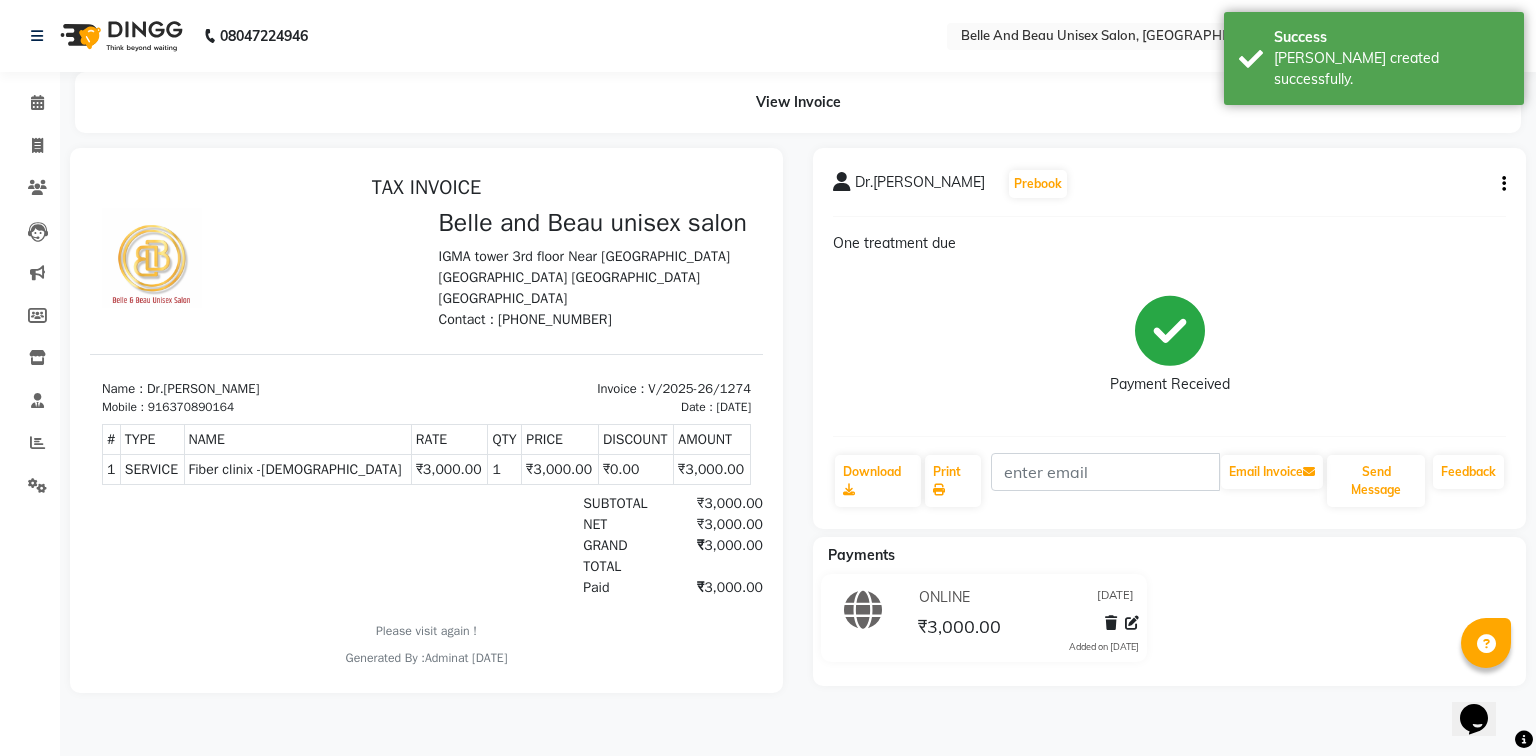 scroll, scrollTop: 0, scrollLeft: 0, axis: both 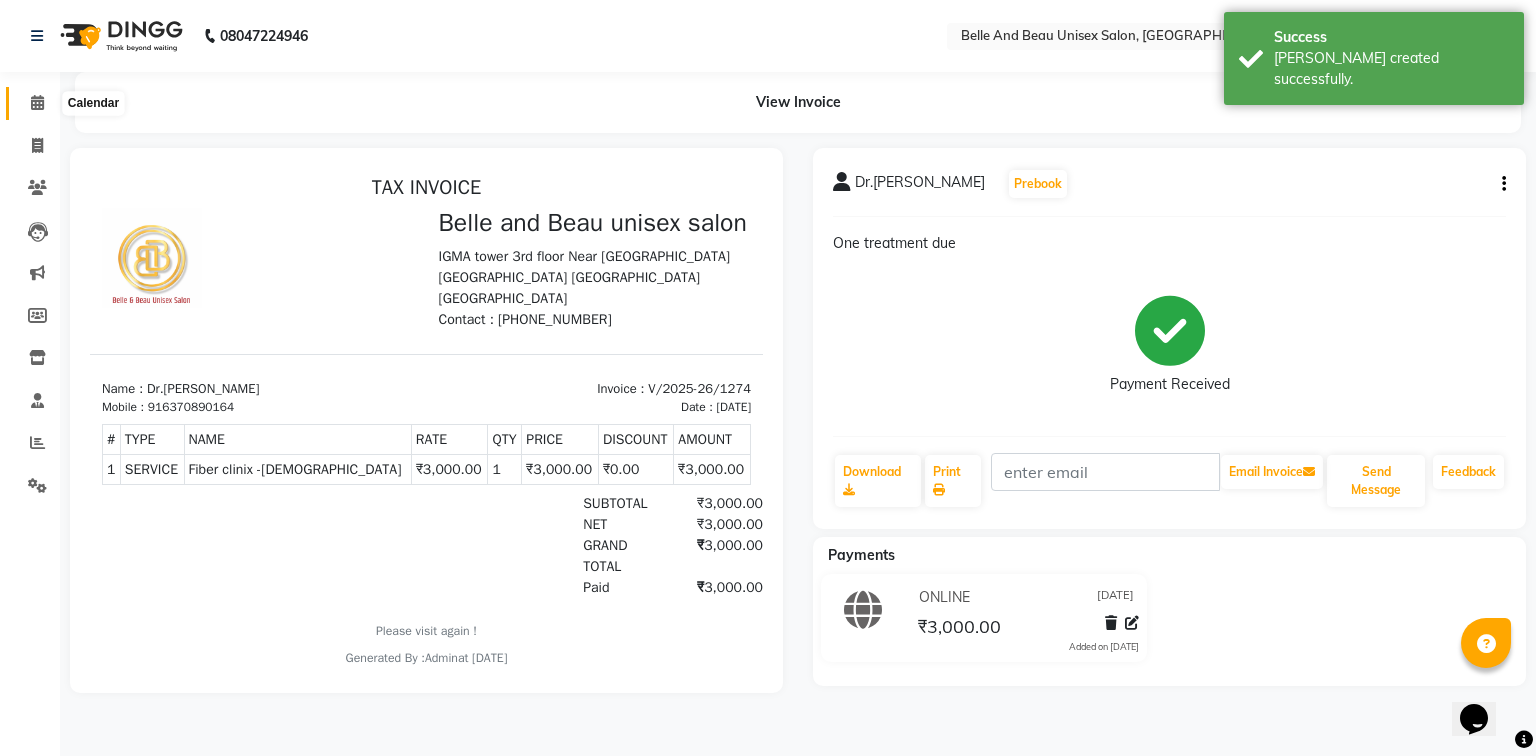 click 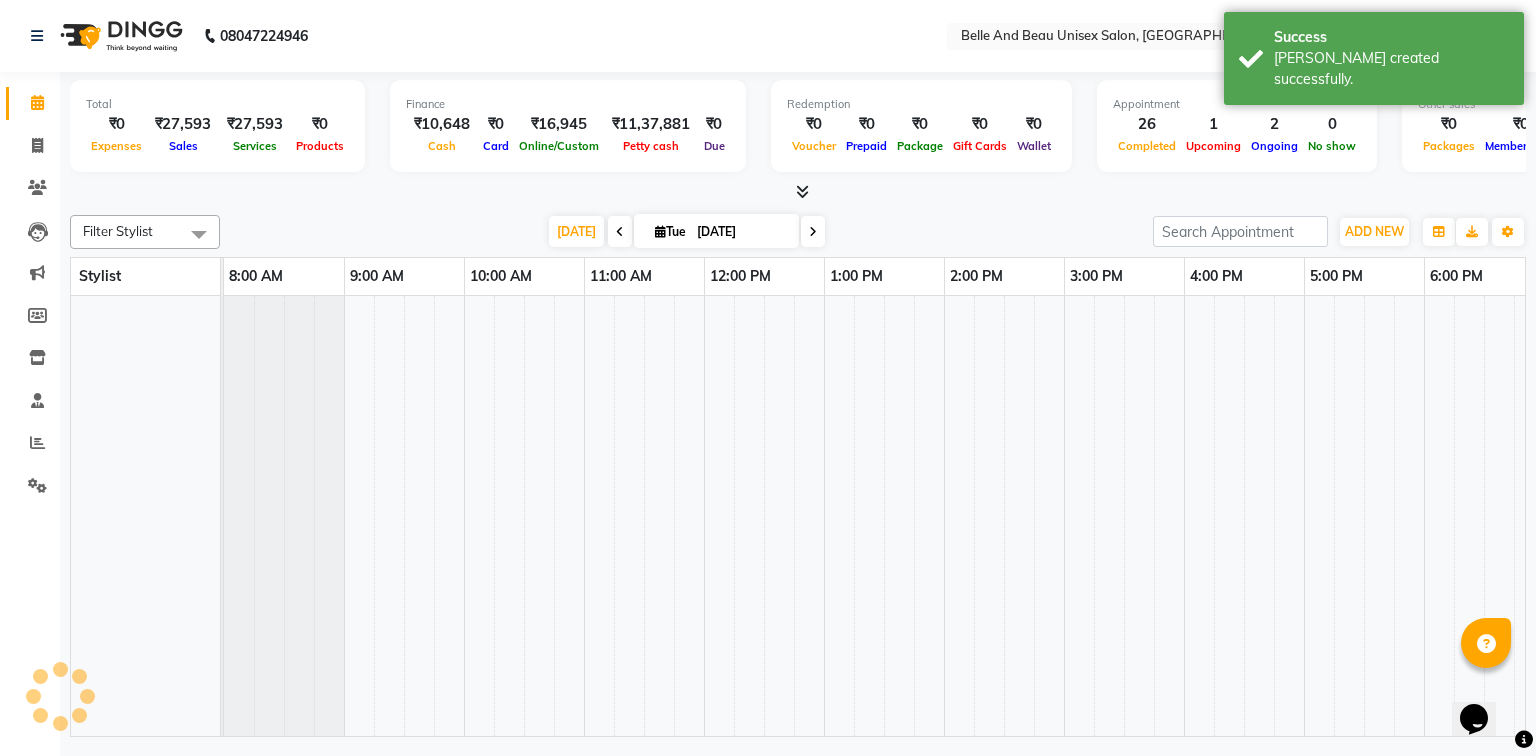 scroll, scrollTop: 0, scrollLeft: 0, axis: both 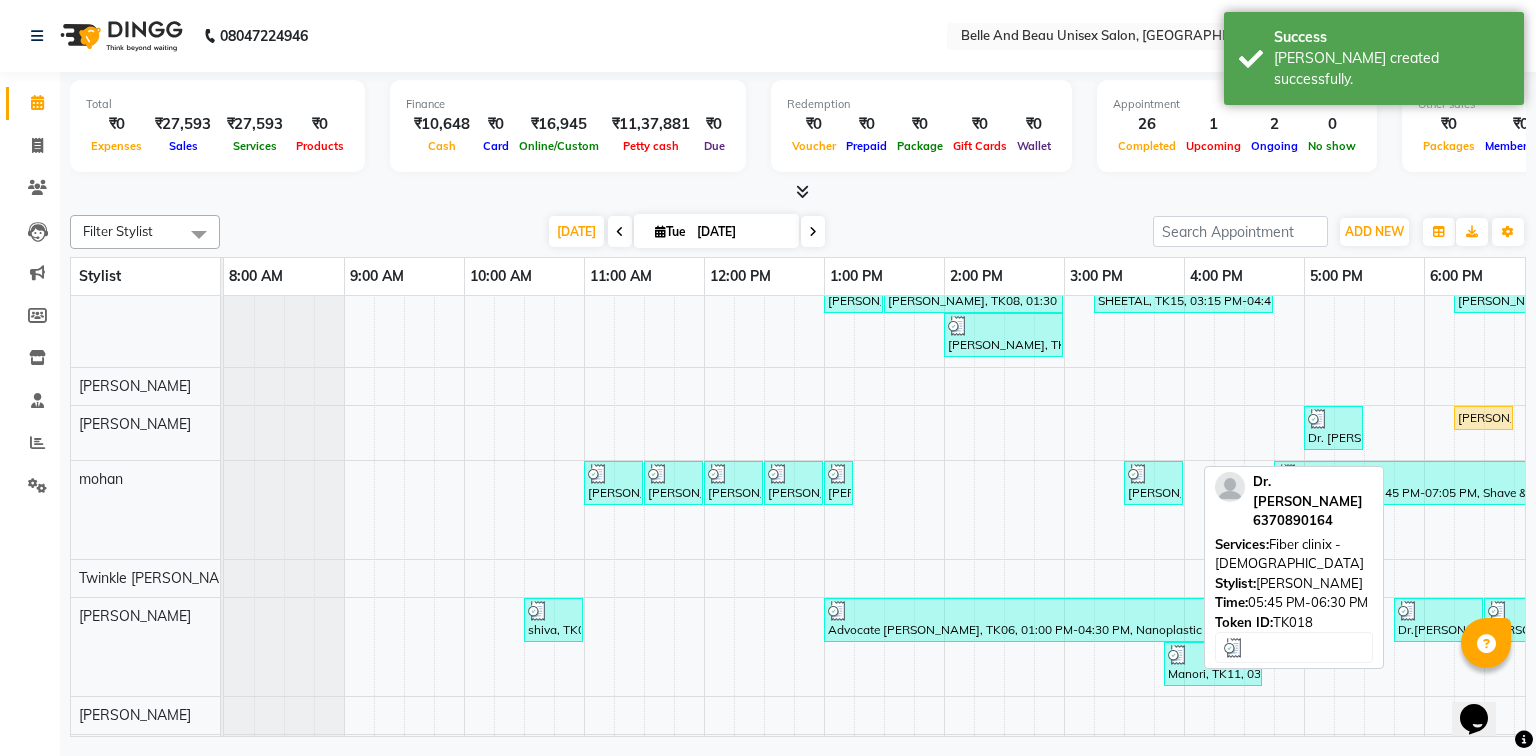 click on "Dr.[PERSON_NAME], TK18, 05:45 PM-06:30 PM, Fiber clinix -[DEMOGRAPHIC_DATA]" at bounding box center [1438, 620] 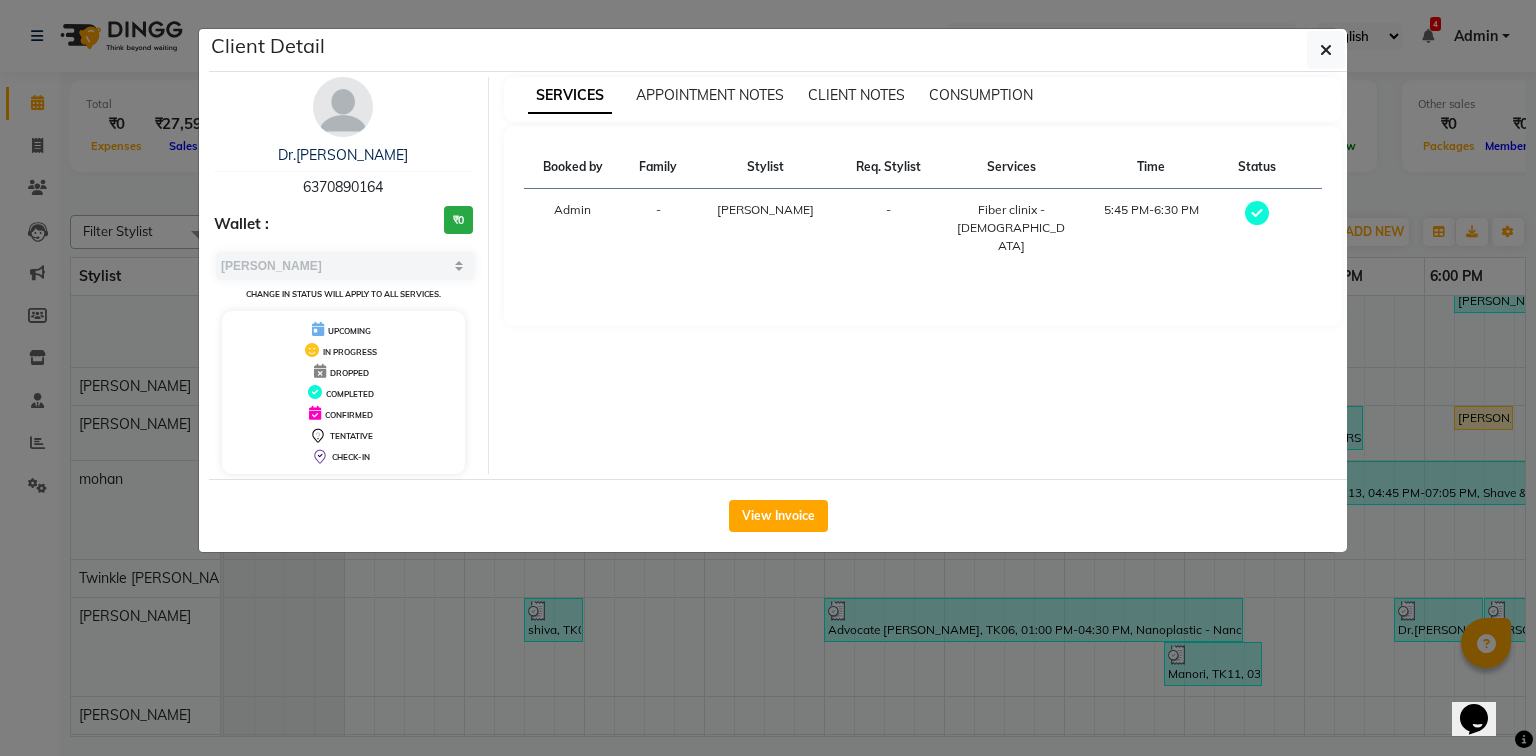 drag, startPoint x: 404, startPoint y: 185, endPoint x: 279, endPoint y: 183, distance: 125.016 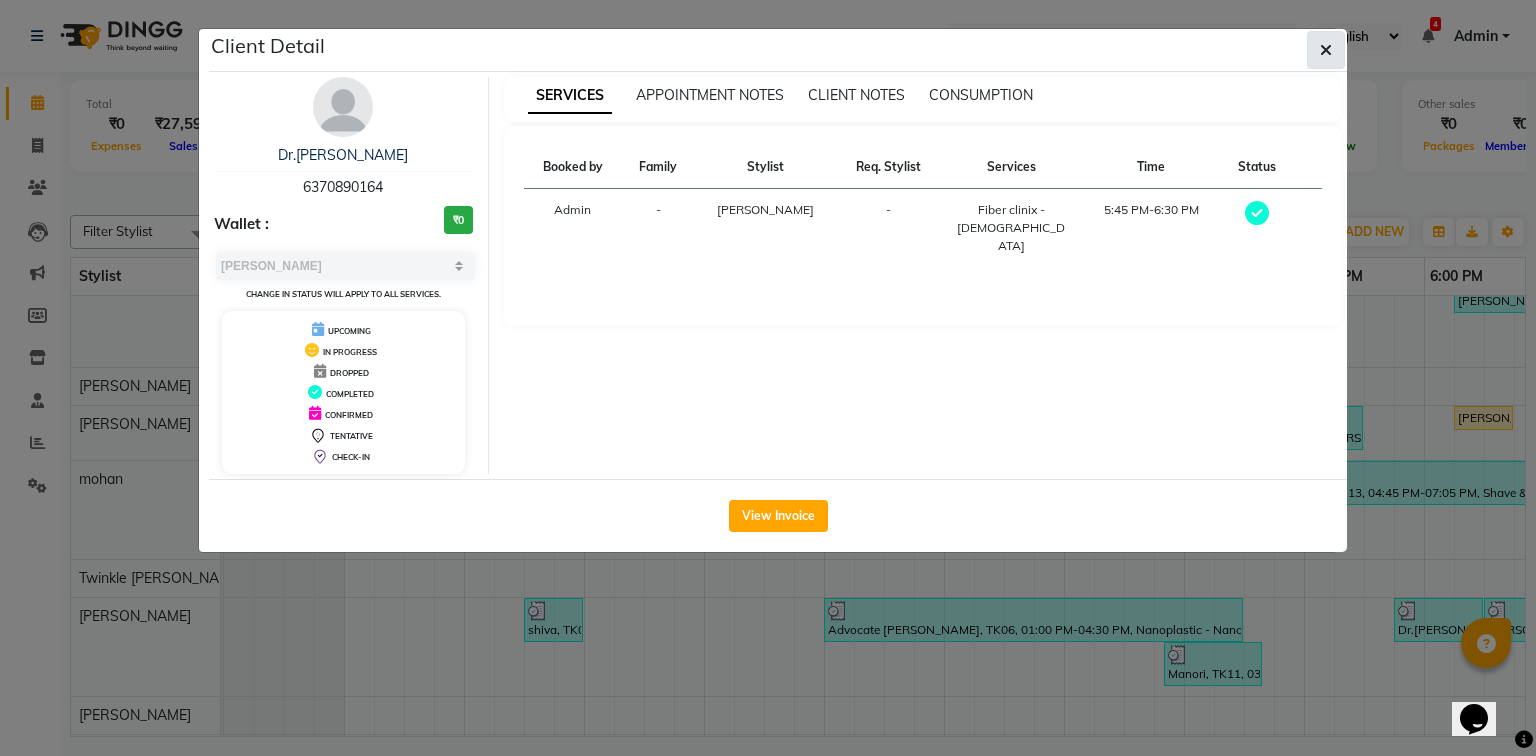 click 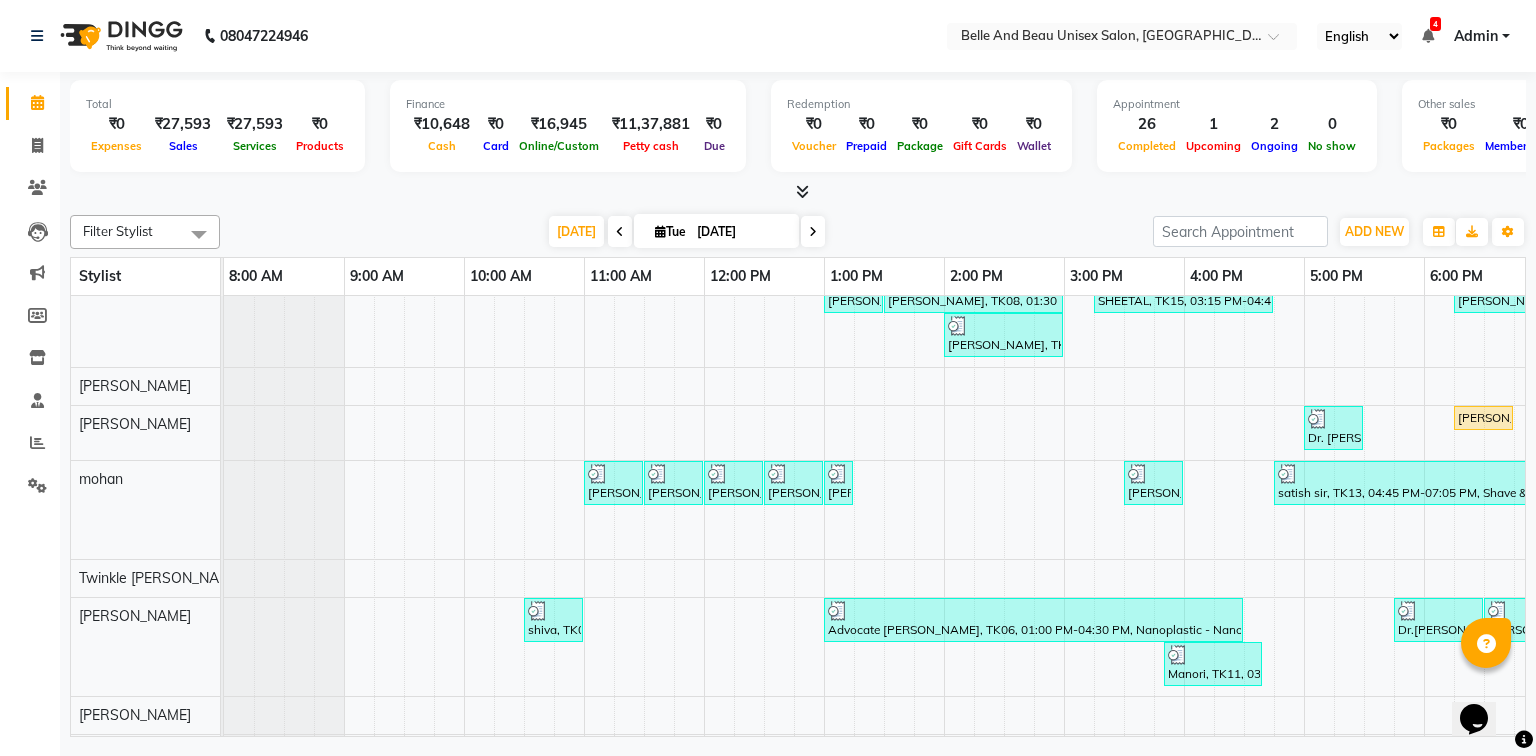 scroll, scrollTop: 240, scrollLeft: 208, axis: both 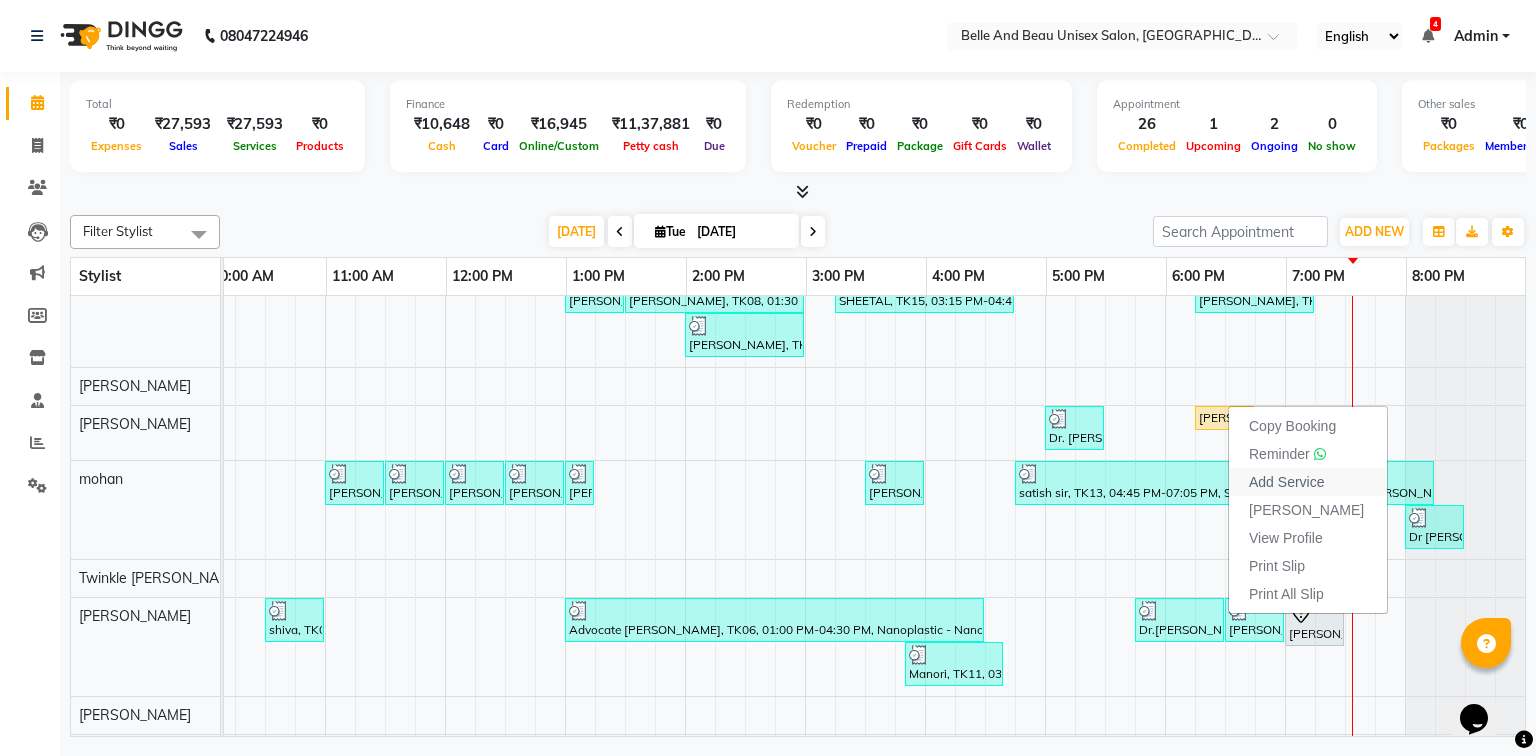 click on "Add Service" at bounding box center [1286, 482] 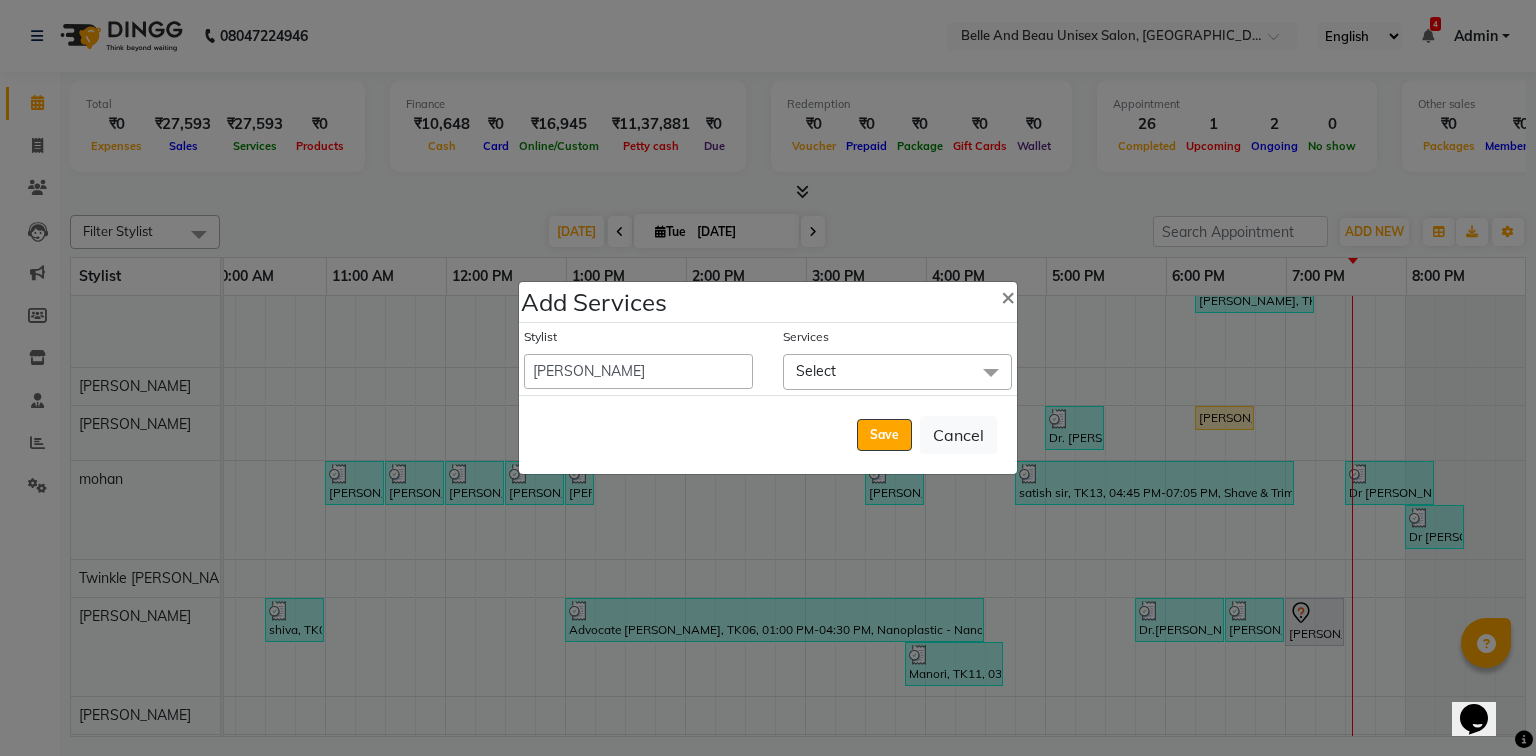 click on "Select" 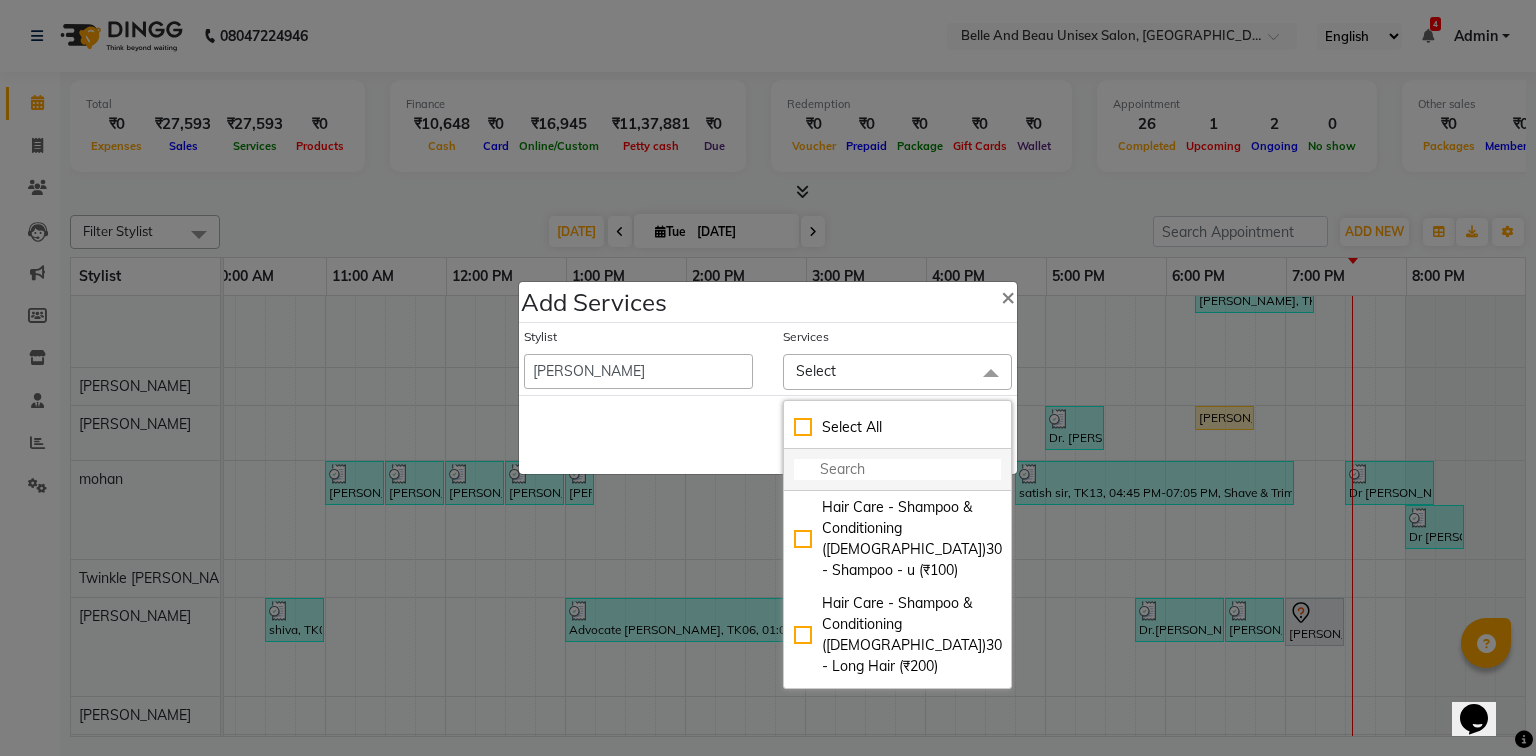 click 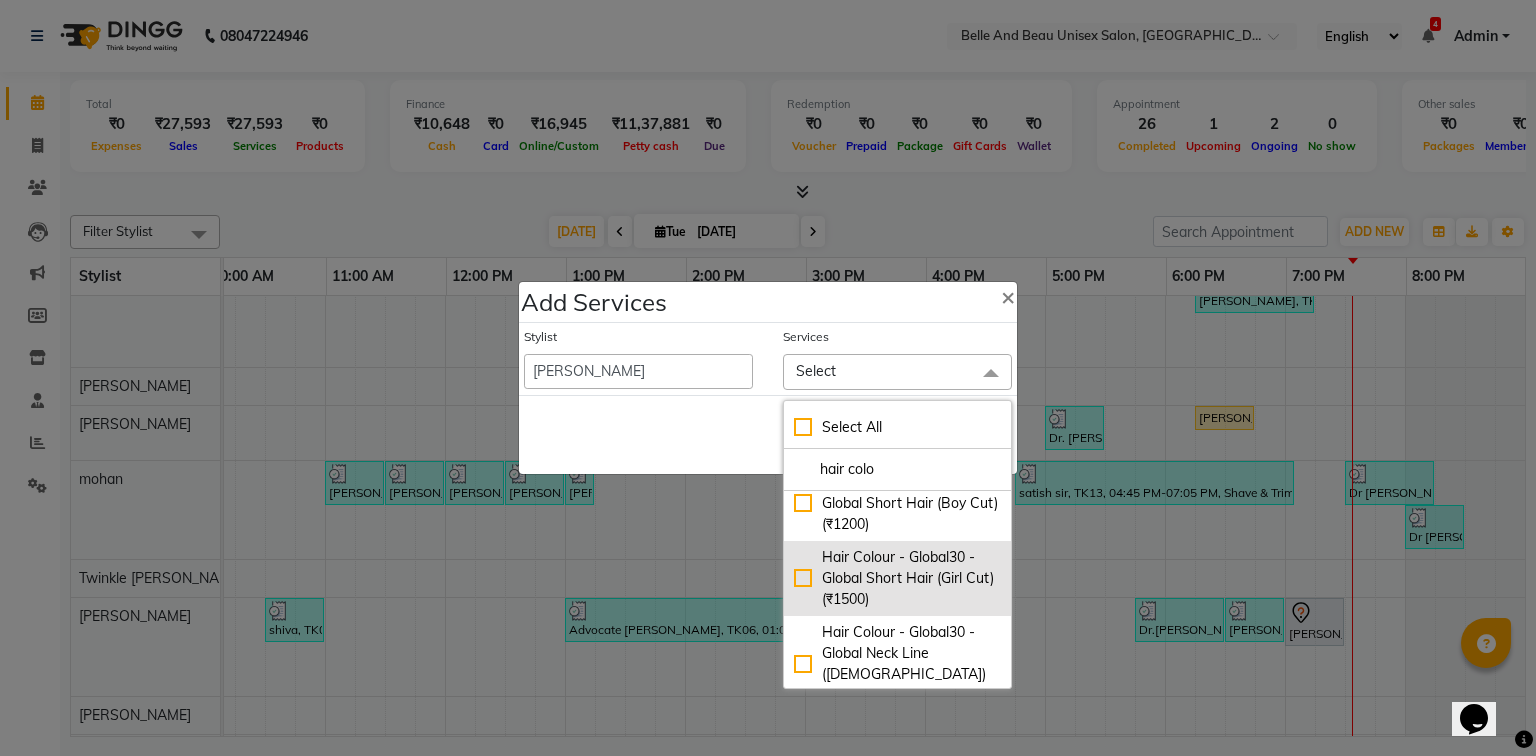scroll, scrollTop: 0, scrollLeft: 0, axis: both 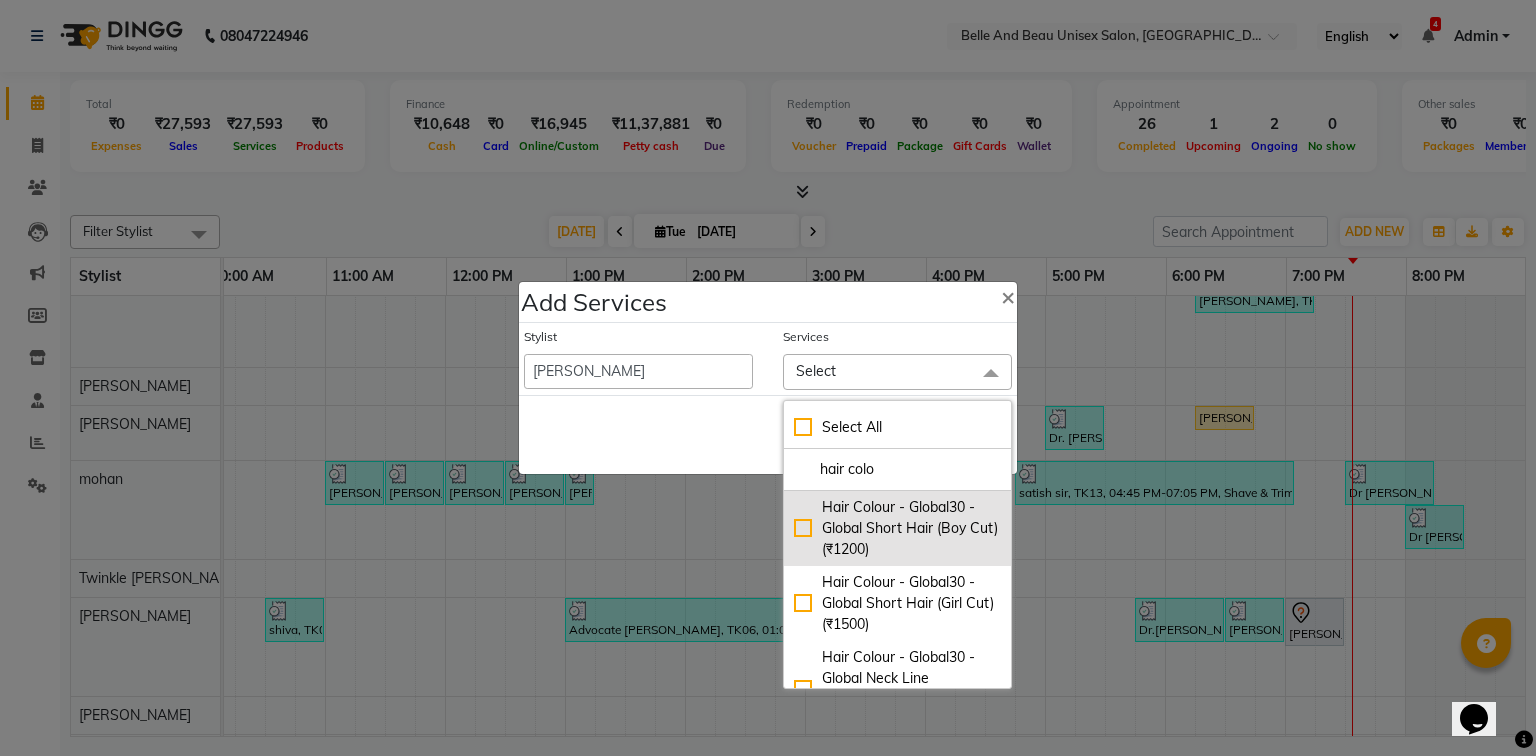 click on "Hair Colour - Global30 - Global Short Hair (Boy Cut) (₹1200)" 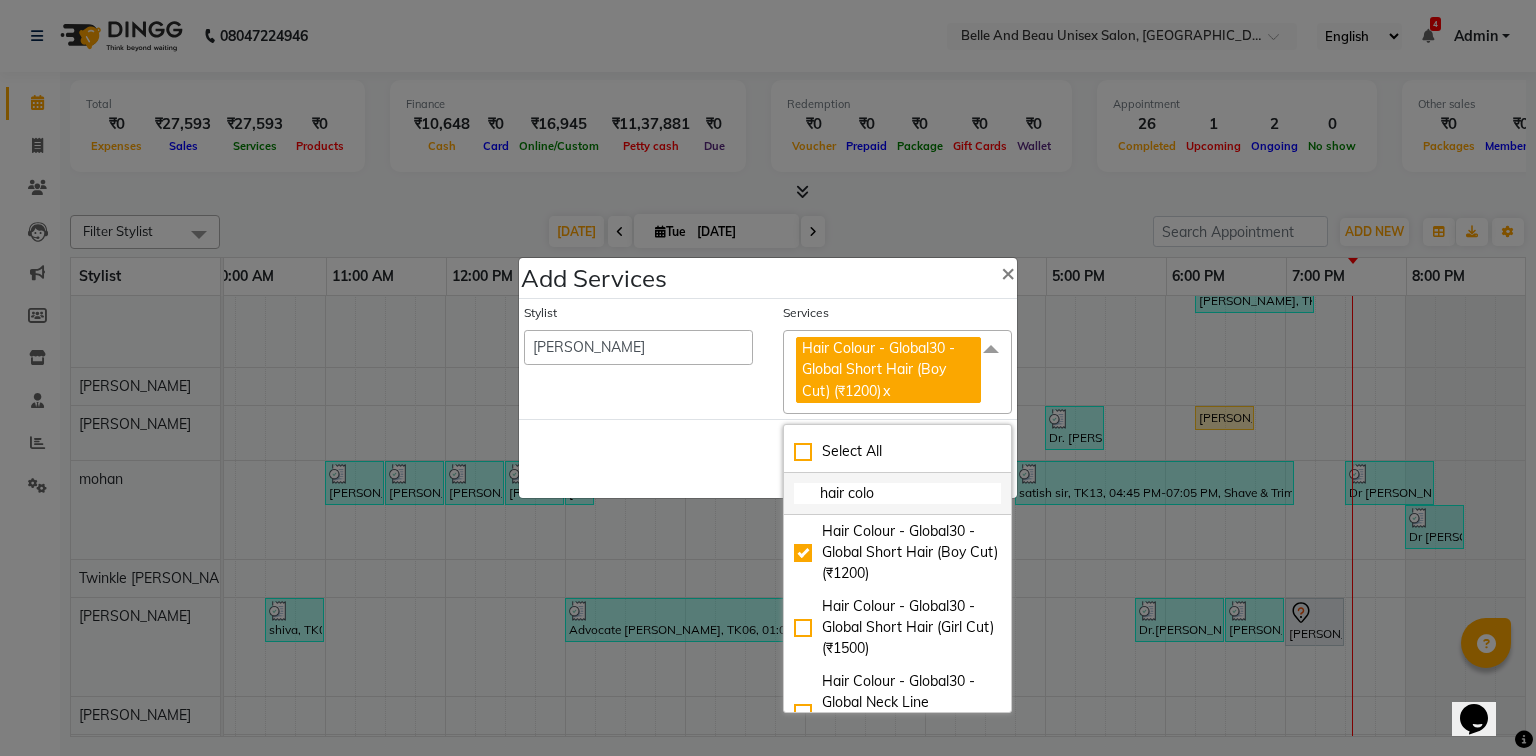 click on "hair colo" 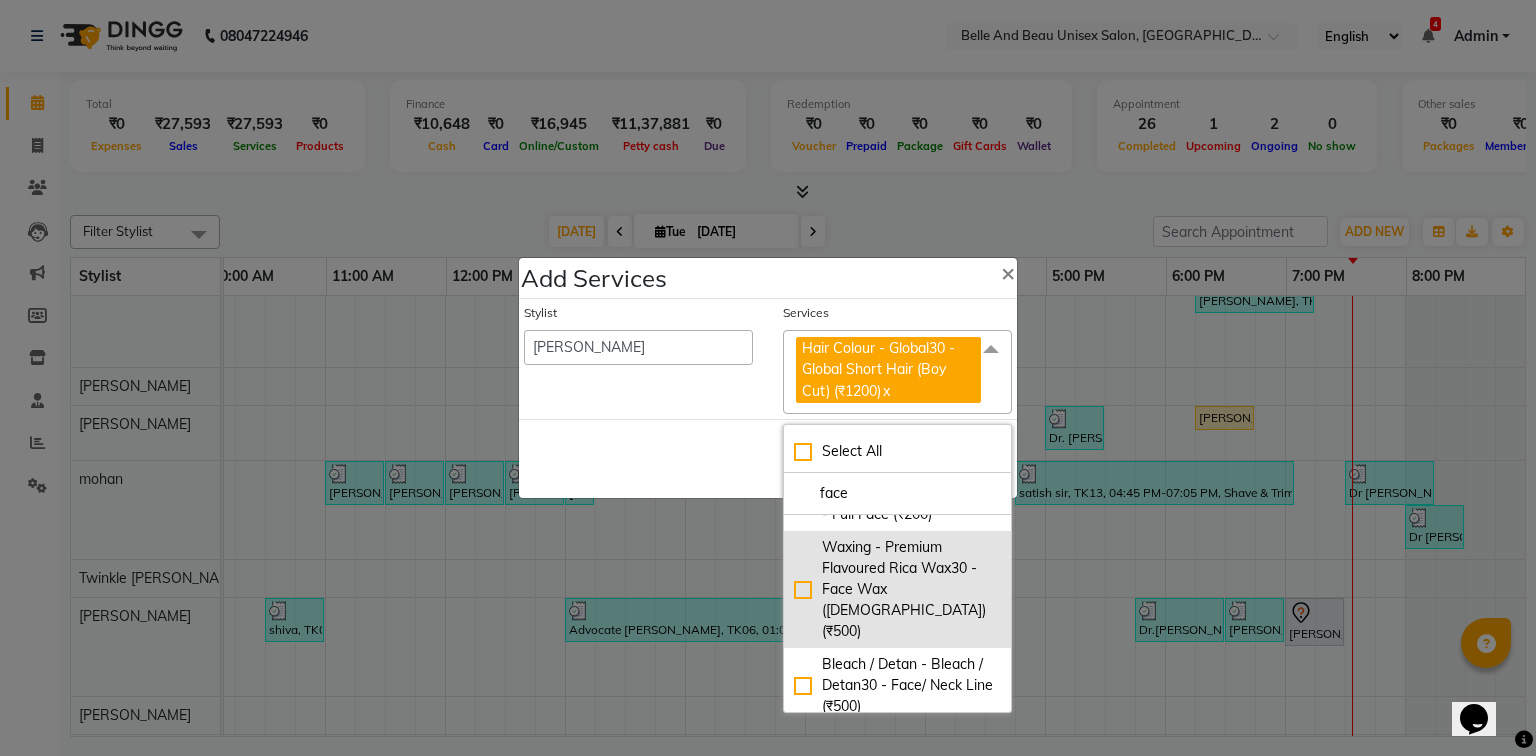 scroll, scrollTop: 160, scrollLeft: 0, axis: vertical 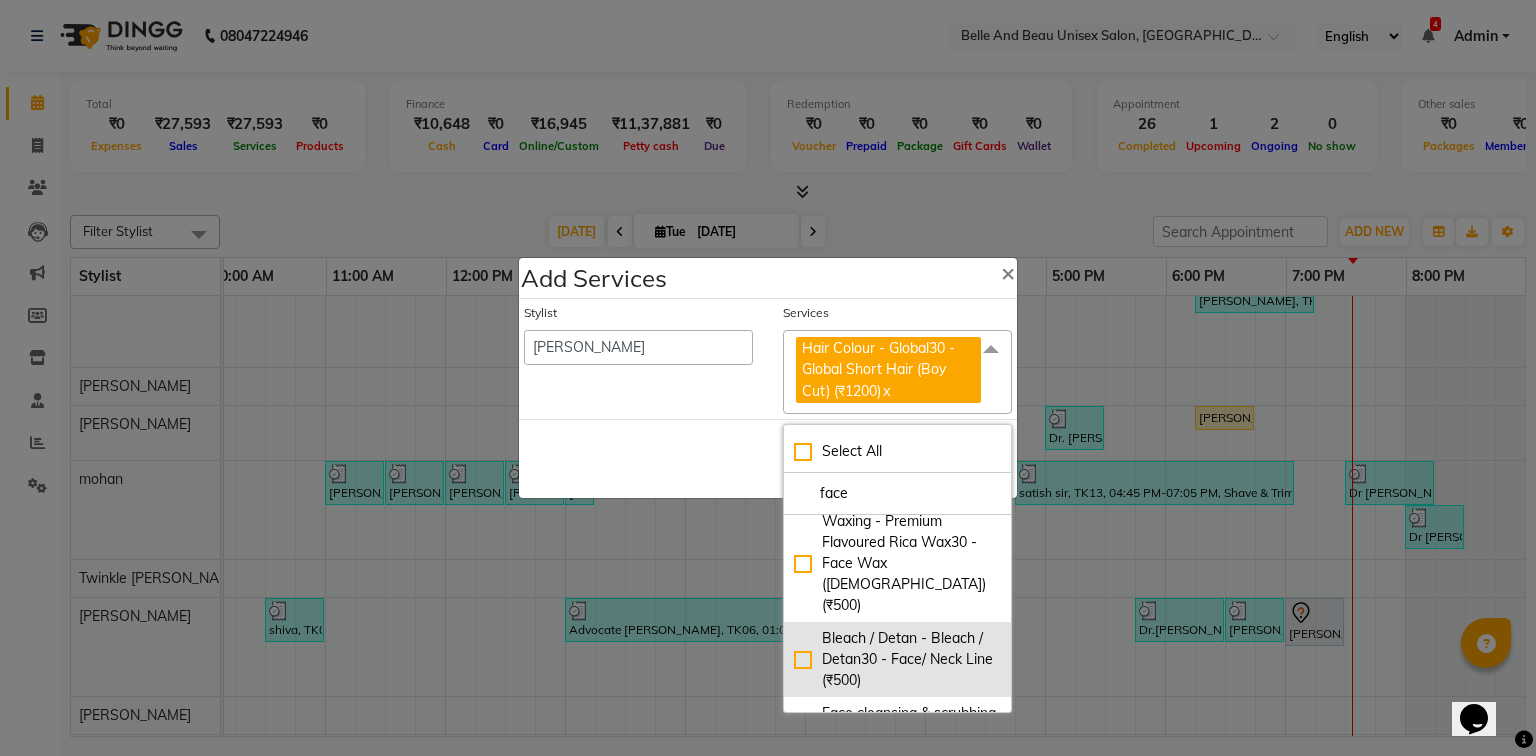 click on "Bleach / Detan - Bleach / Detan30 - Face/ Neck Line (₹500)" 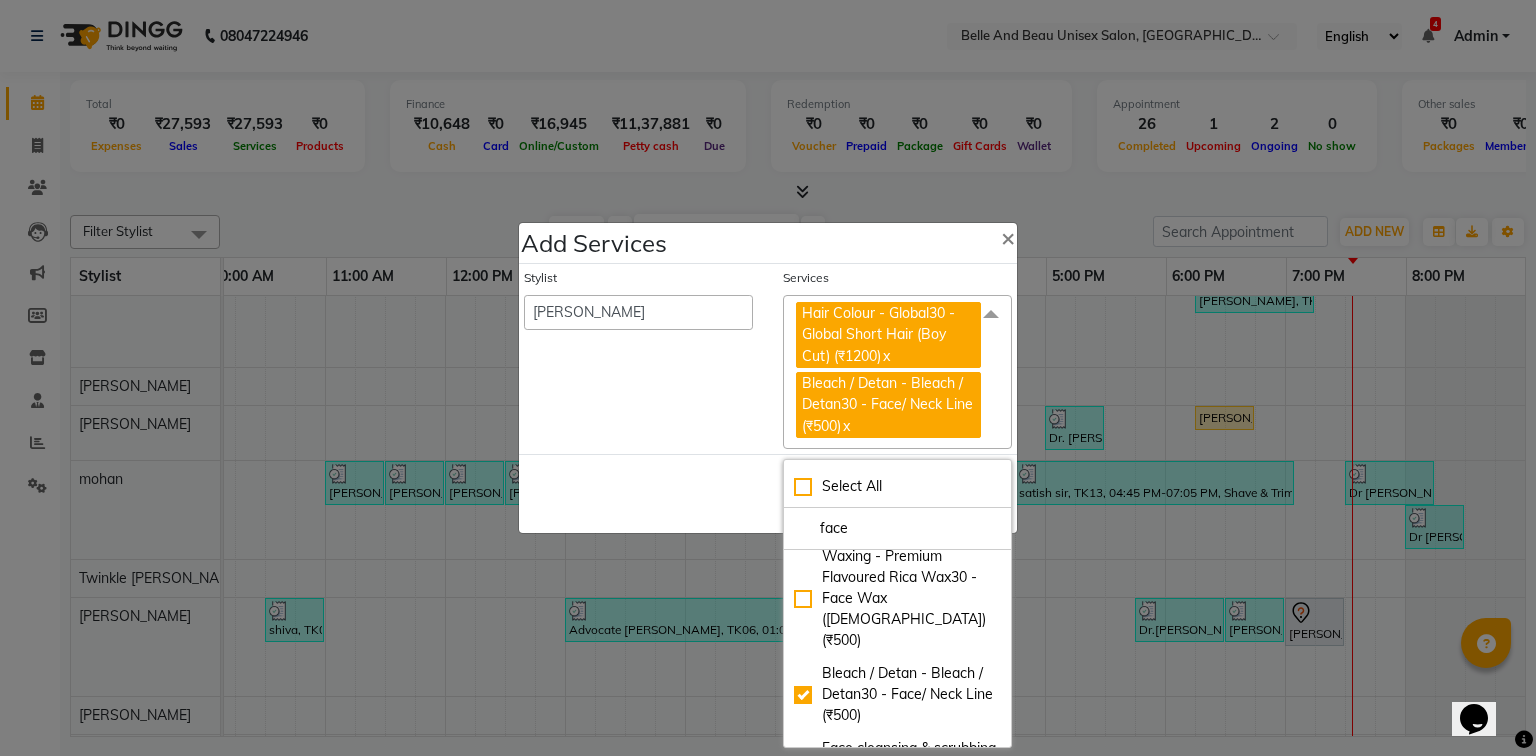 click on "Stylist   [PERSON_NAME]    [PERSON_NAME] [PERSON_NAME]   [PERSON_NAME]   [PERSON_NAME]   [PERSON_NAME]   [PERSON_NAME]   [PERSON_NAME]   [PERSON_NAME]   Twinkle [PERSON_NAME]   [PERSON_NAME]" 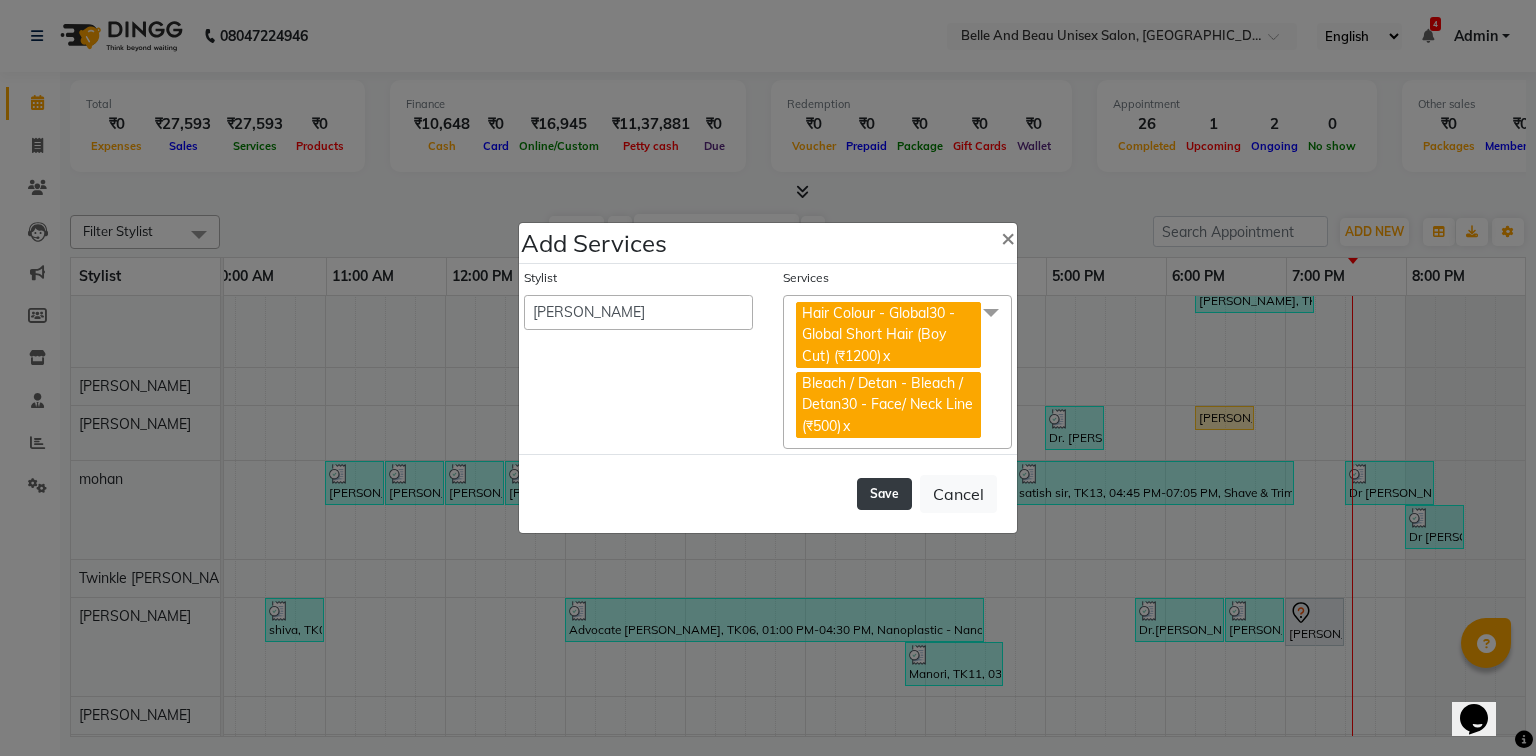 click on "Save" 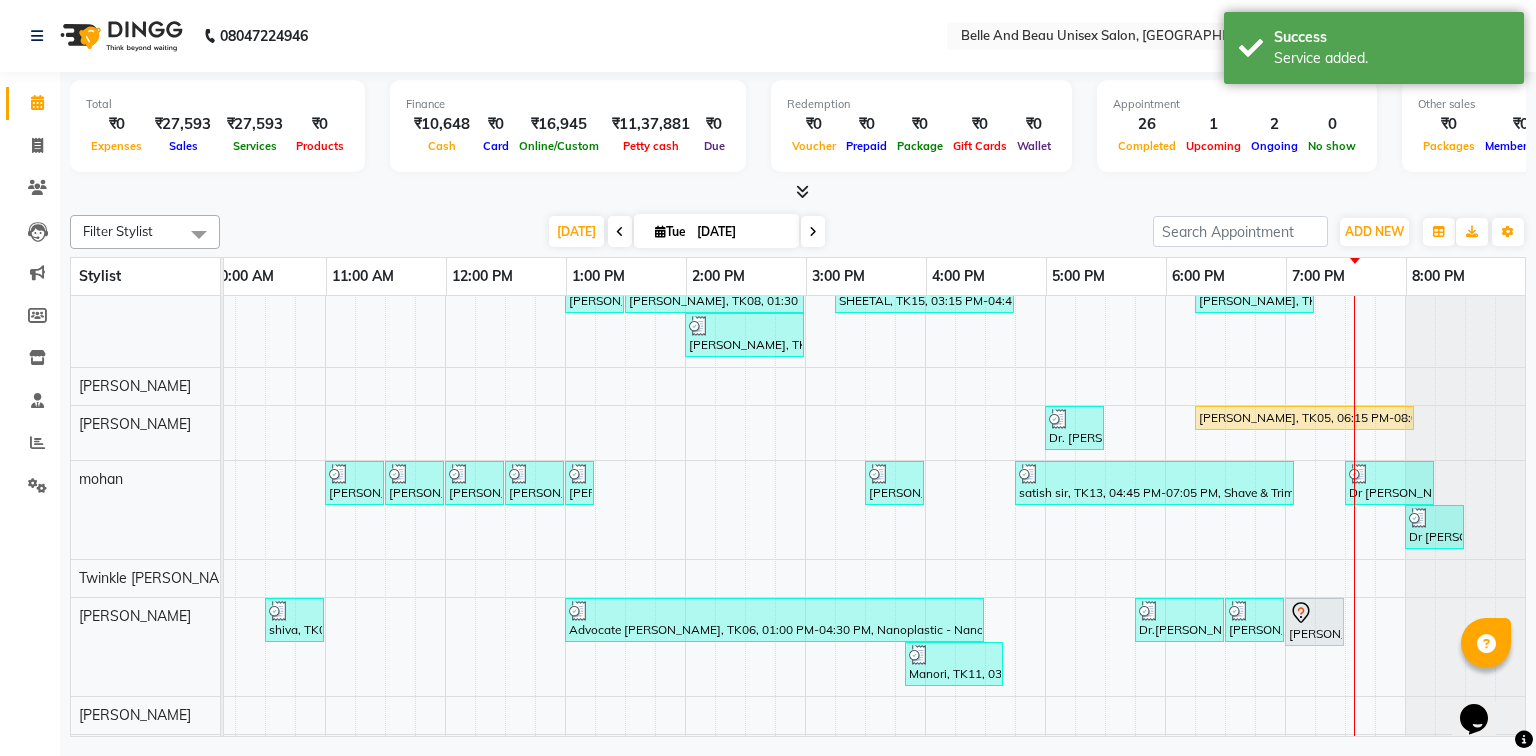scroll, scrollTop: 284, scrollLeft: 270, axis: both 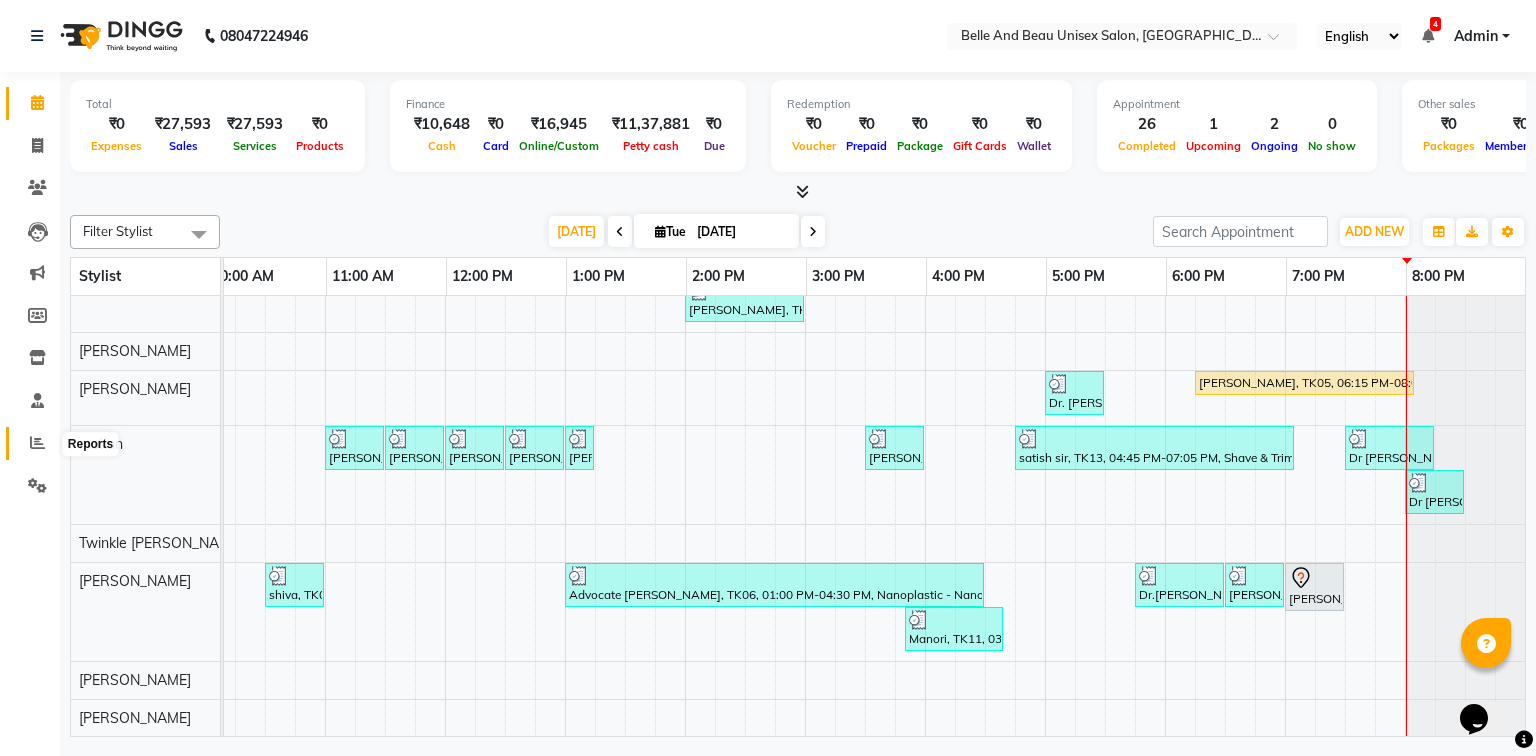 click 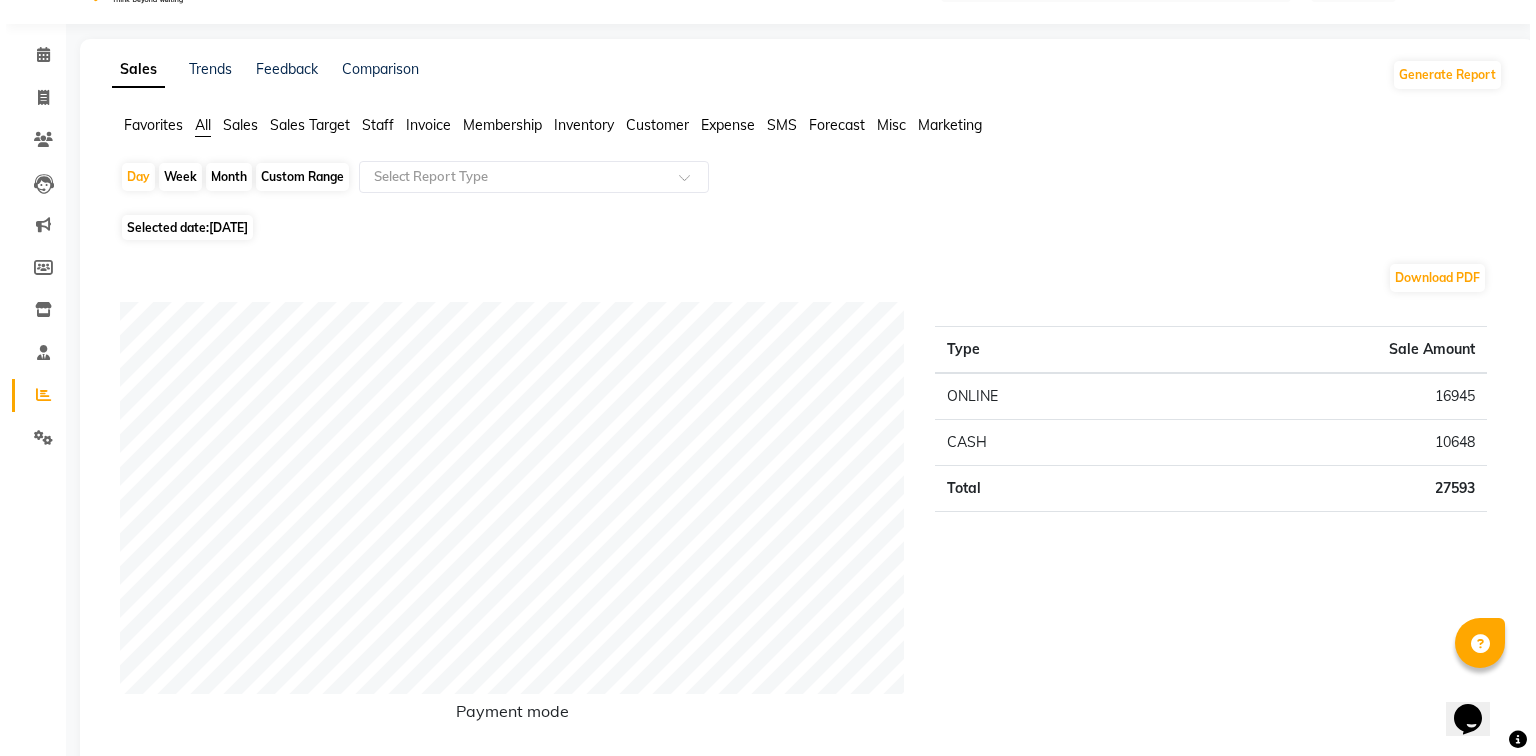 scroll, scrollTop: 0, scrollLeft: 0, axis: both 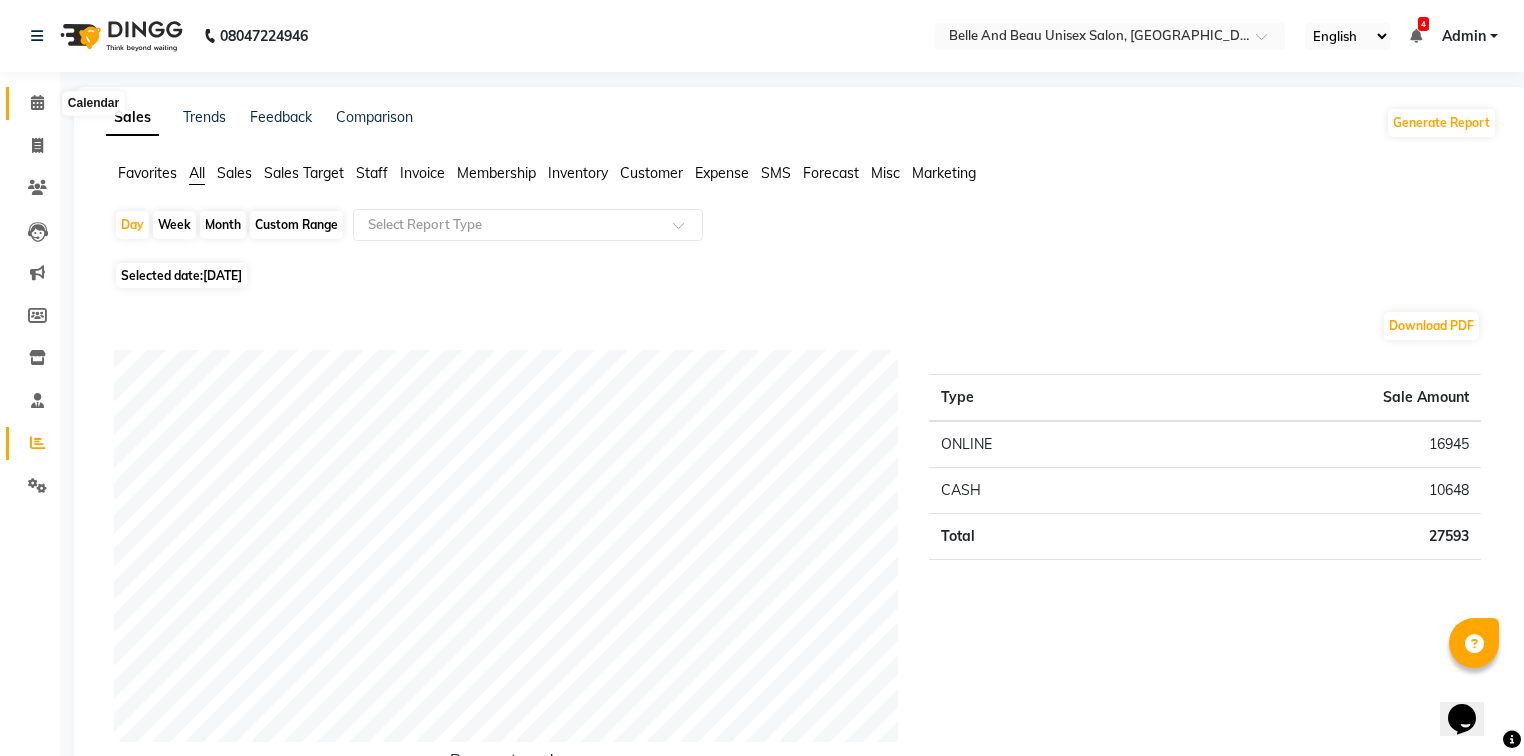 click 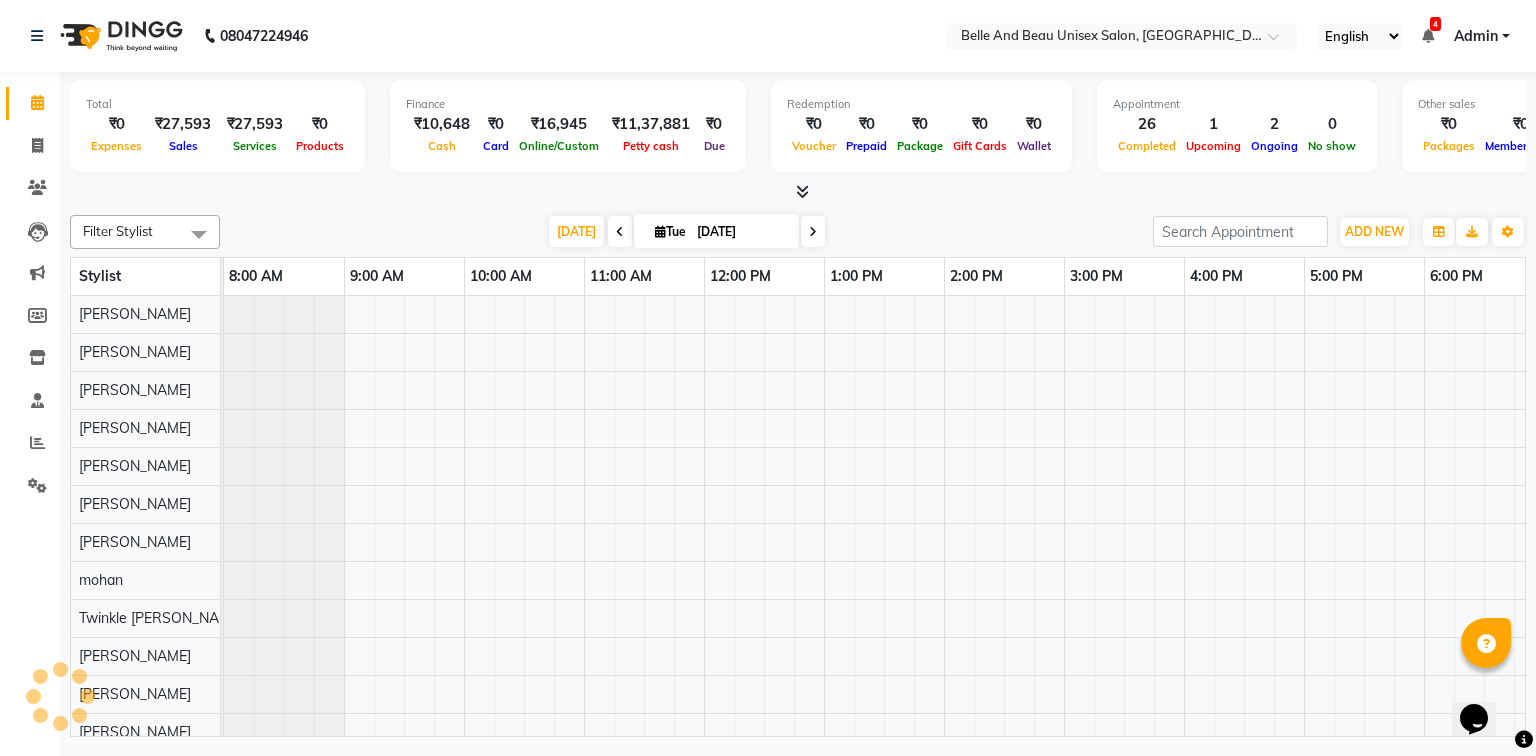 scroll, scrollTop: 0, scrollLeft: 0, axis: both 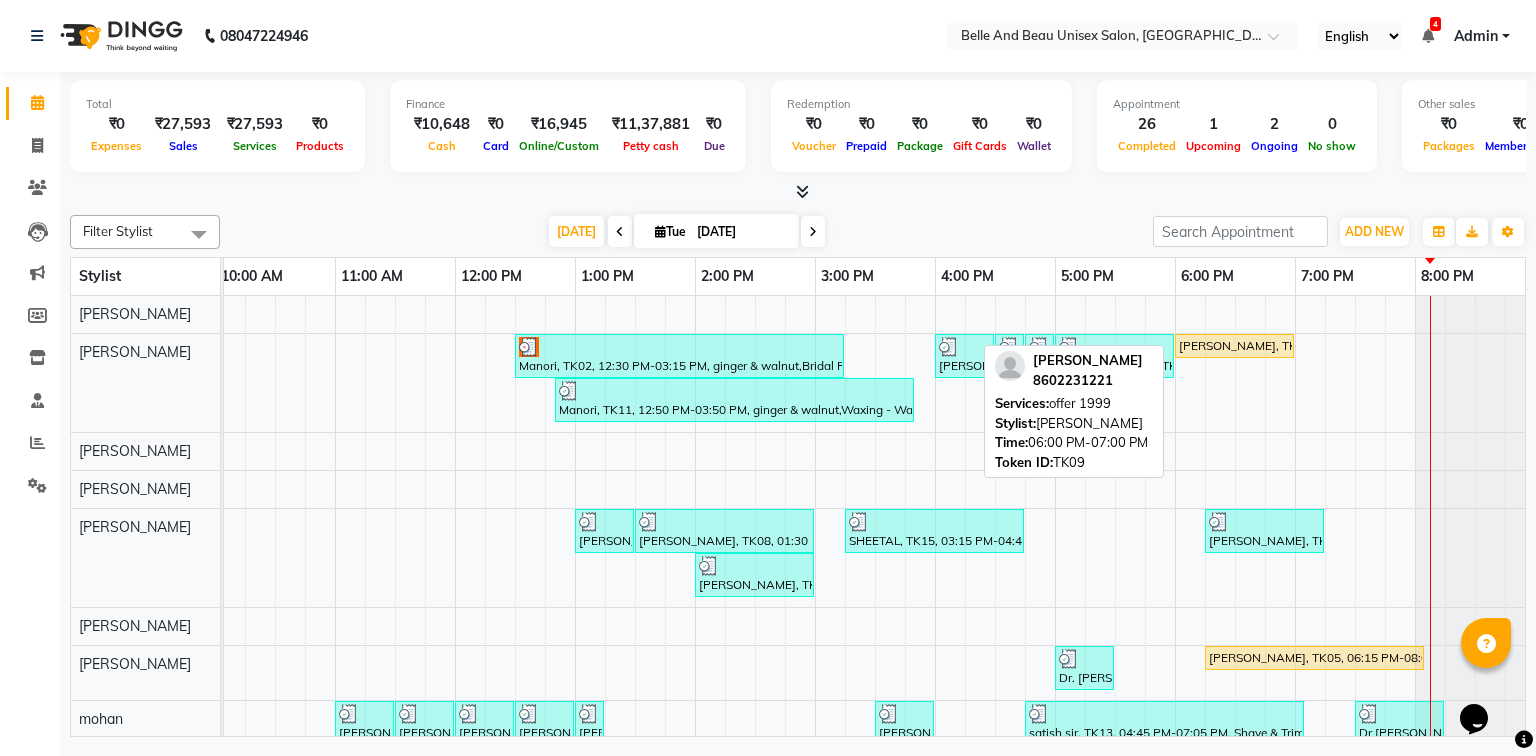 click on "Manori, TK02, 12:30 PM-03:15 PM, ginger & walnut,Bridal Package - Waxing (Honey)30 - Full Legs (₹500),Bridal Package - Waxing (Honey)30 - Full Hand (₹300),Waxing - Waxing30 - Underarm/SideLocks ([DEMOGRAPHIC_DATA]) (₹100),Bleach / Detan - Bleach / Detan30 - Face/ Neck Line (₹500)     [PERSON_NAME], TK12, 04:00 PM-04:30 PM, Hair Care - Hair Cut ([DEMOGRAPHIC_DATA])30 - Adult Hair Cut (Below 8)     [PERSON_NAME], TK12, 04:30 PM-04:40 PM, Threading - Eyebrow ([DEMOGRAPHIC_DATA])30 - Eyebrow     [PERSON_NAME], TK12, 04:45 PM-04:55 PM, Threading - [GEOGRAPHIC_DATA] ([DEMOGRAPHIC_DATA])30 - Upper Lip     [PERSON_NAME], TK03, 05:00 PM-06:00 PM, offer 1999    [PERSON_NAME], TK09, 06:00 PM-07:00 PM, offer 1999     Manori, TK11, 12:50 PM-03:50 PM, ginger & walnut,Waxing - Waxing30 - Underarm/SideLocks ([DEMOGRAPHIC_DATA]),Bleach / Detan - Bleach / Detan30 - Face/ Neck Line,Waxing - Waxing30 - Full Arms ([DEMOGRAPHIC_DATA]),Waxing - Waxing30 - Full Legs ([DEMOGRAPHIC_DATA])     [PERSON_NAME], TK08, 01:00 PM-01:30 PM, Waxing - Premium Flavoured Rica Wax30 - Full Legs ([DEMOGRAPHIC_DATA])" at bounding box center [755, 654] 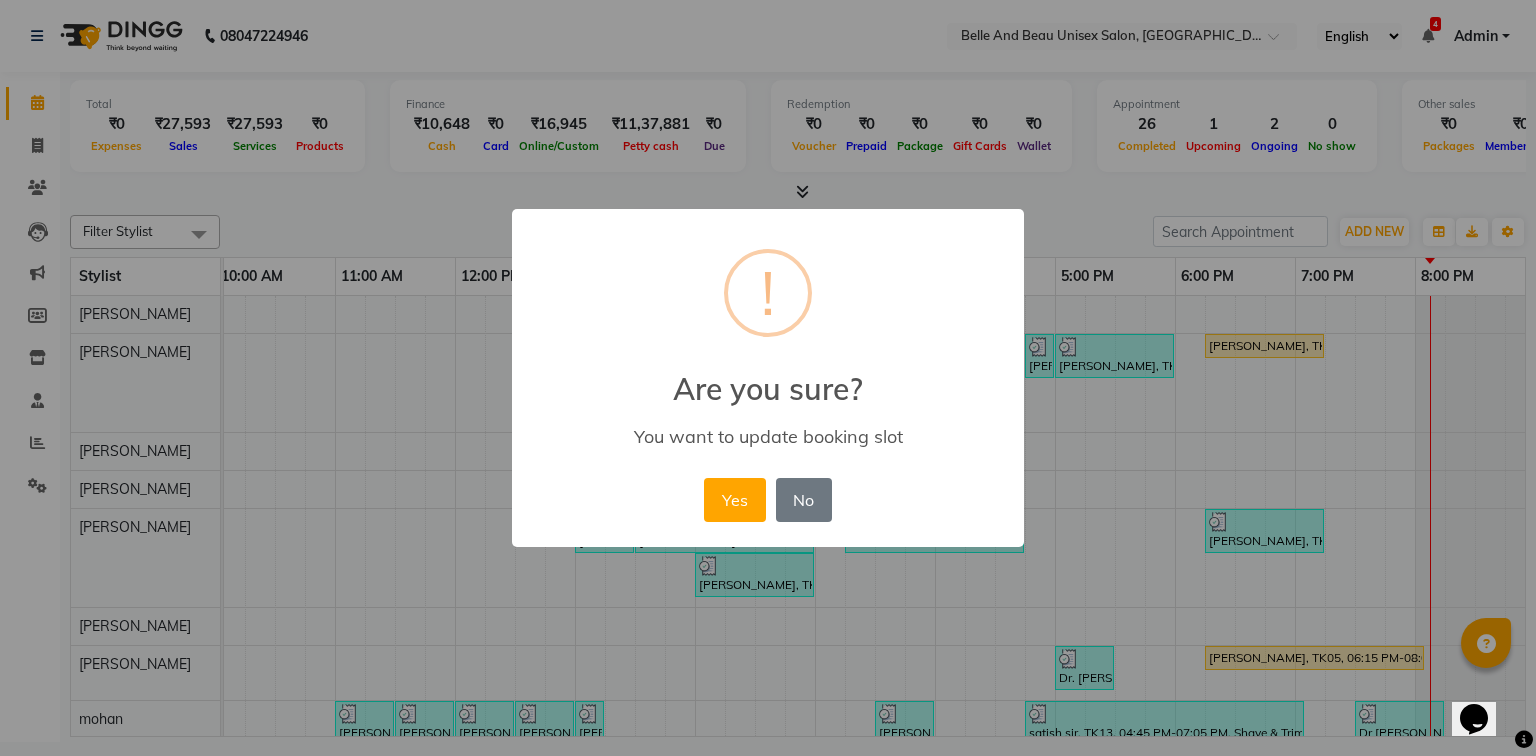 click on "× ! Are you sure? You want to update booking slot Yes No No" at bounding box center (768, 378) 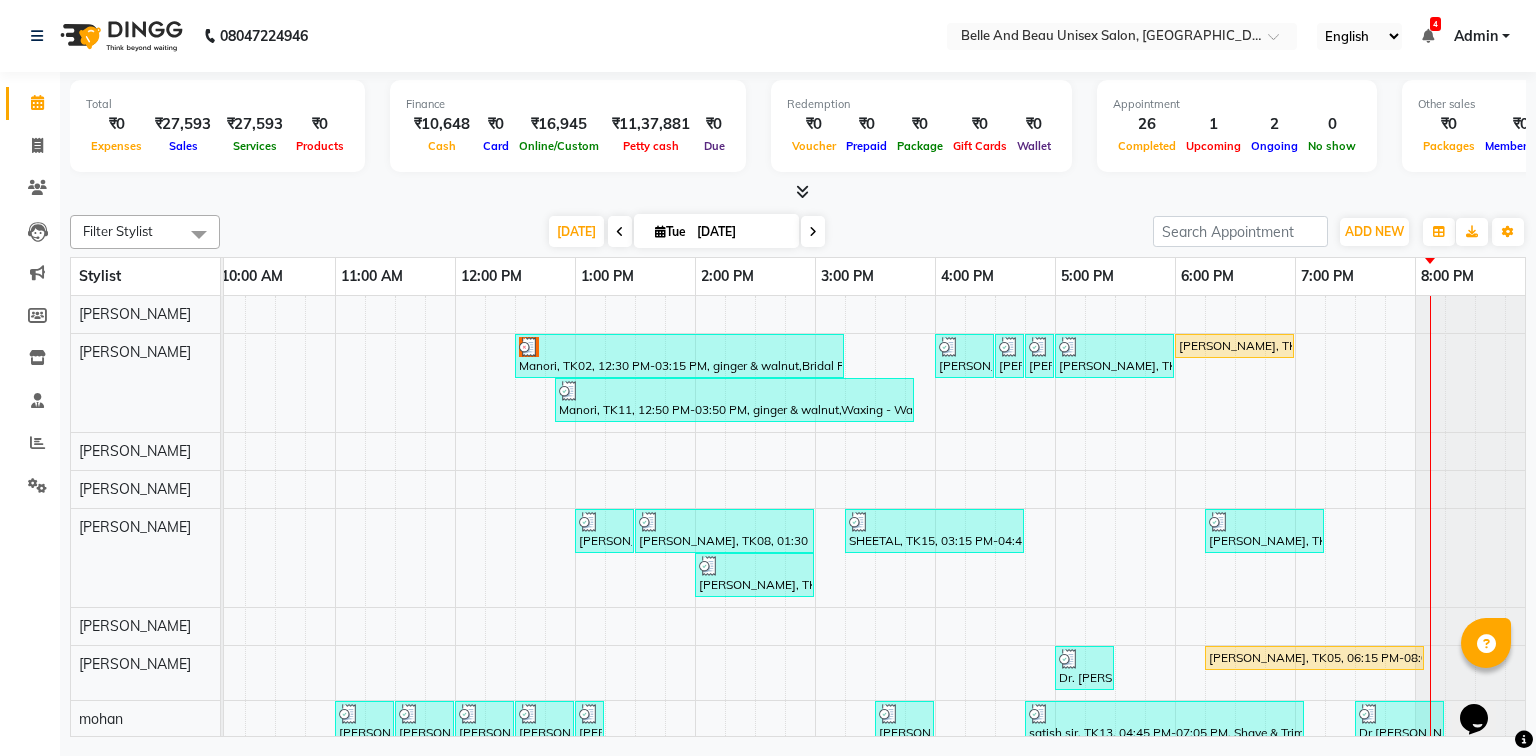scroll, scrollTop: 75, scrollLeft: 249, axis: both 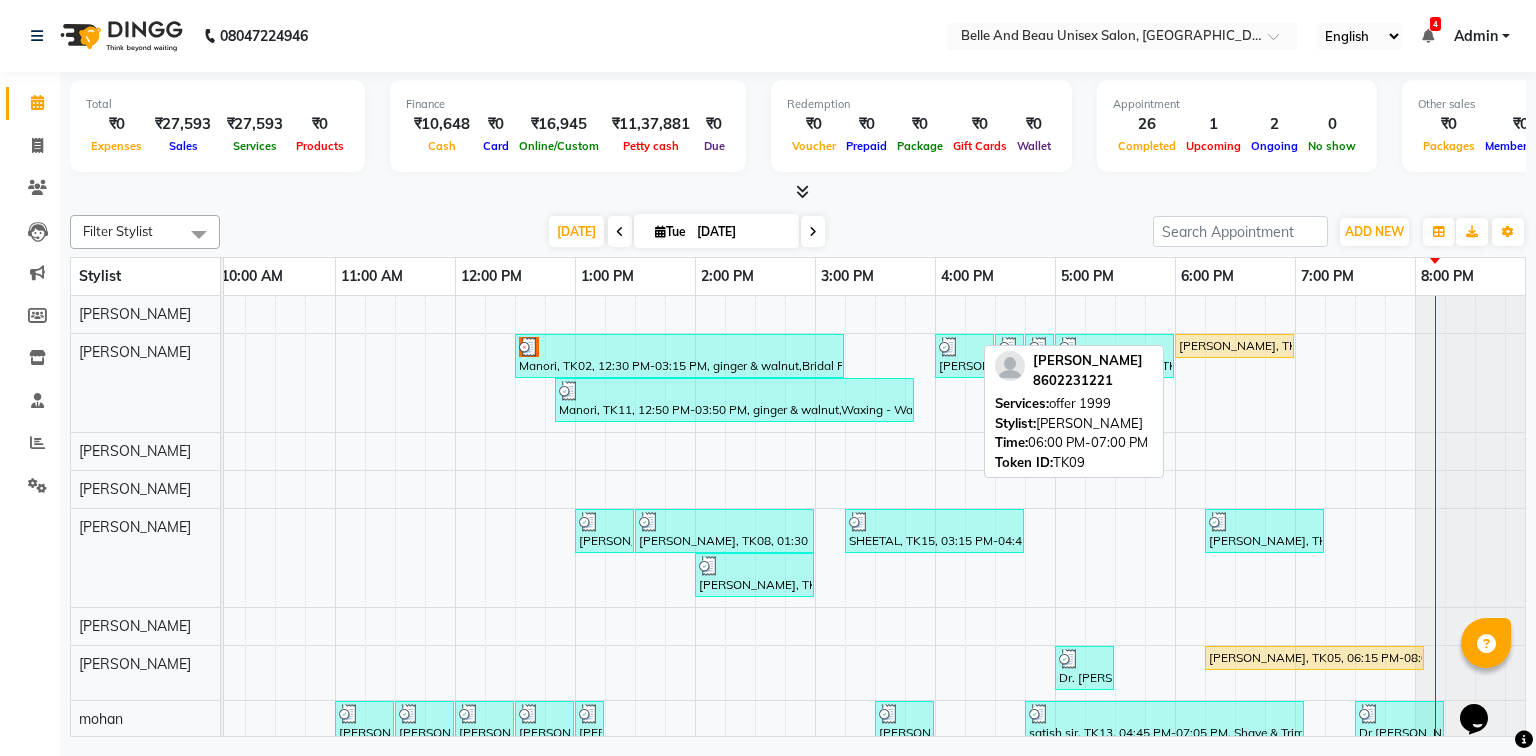 click on "Manori, TK02, 12:30 PM-03:15 PM, ginger & walnut,Bridal Package - Waxing (Honey)30 - Full Legs (₹500),Bridal Package - Waxing (Honey)30 - Full Hand (₹300),Waxing - Waxing30 - Underarm/SideLocks ([DEMOGRAPHIC_DATA]) (₹100),Bleach / Detan - Bleach / Detan30 - Face/ Neck Line (₹500)     [PERSON_NAME], TK12, 04:00 PM-04:30 PM, Hair Care - Hair Cut ([DEMOGRAPHIC_DATA])30 - Adult Hair Cut (Below 8)     [PERSON_NAME], TK12, 04:30 PM-04:40 PM, Threading - Eyebrow ([DEMOGRAPHIC_DATA])30 - Eyebrow     [PERSON_NAME], TK12, 04:45 PM-04:55 PM, Threading - [GEOGRAPHIC_DATA] ([DEMOGRAPHIC_DATA])30 - Upper Lip     [PERSON_NAME], TK03, 05:00 PM-06:00 PM, offer 1999    [PERSON_NAME], TK09, 06:00 PM-07:00 PM, offer 1999     Manori, TK11, 12:50 PM-03:50 PM, ginger & walnut,Waxing - Waxing30 - Underarm/SideLocks ([DEMOGRAPHIC_DATA]),Bleach / Detan - Bleach / Detan30 - Face/ Neck Line,Waxing - Waxing30 - Full Arms ([DEMOGRAPHIC_DATA]),Waxing - Waxing30 - Full Legs ([DEMOGRAPHIC_DATA])" at bounding box center (-25, 383) 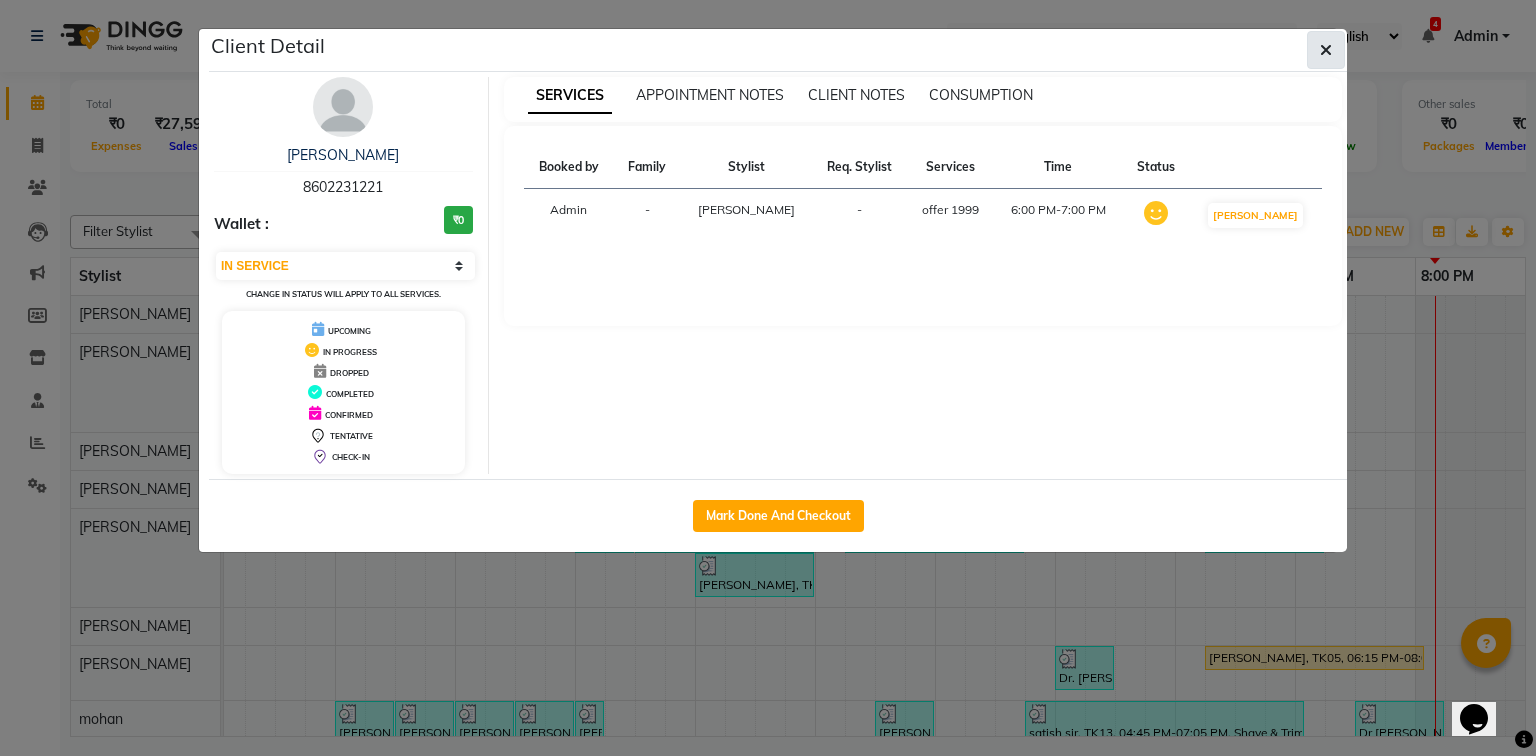 click 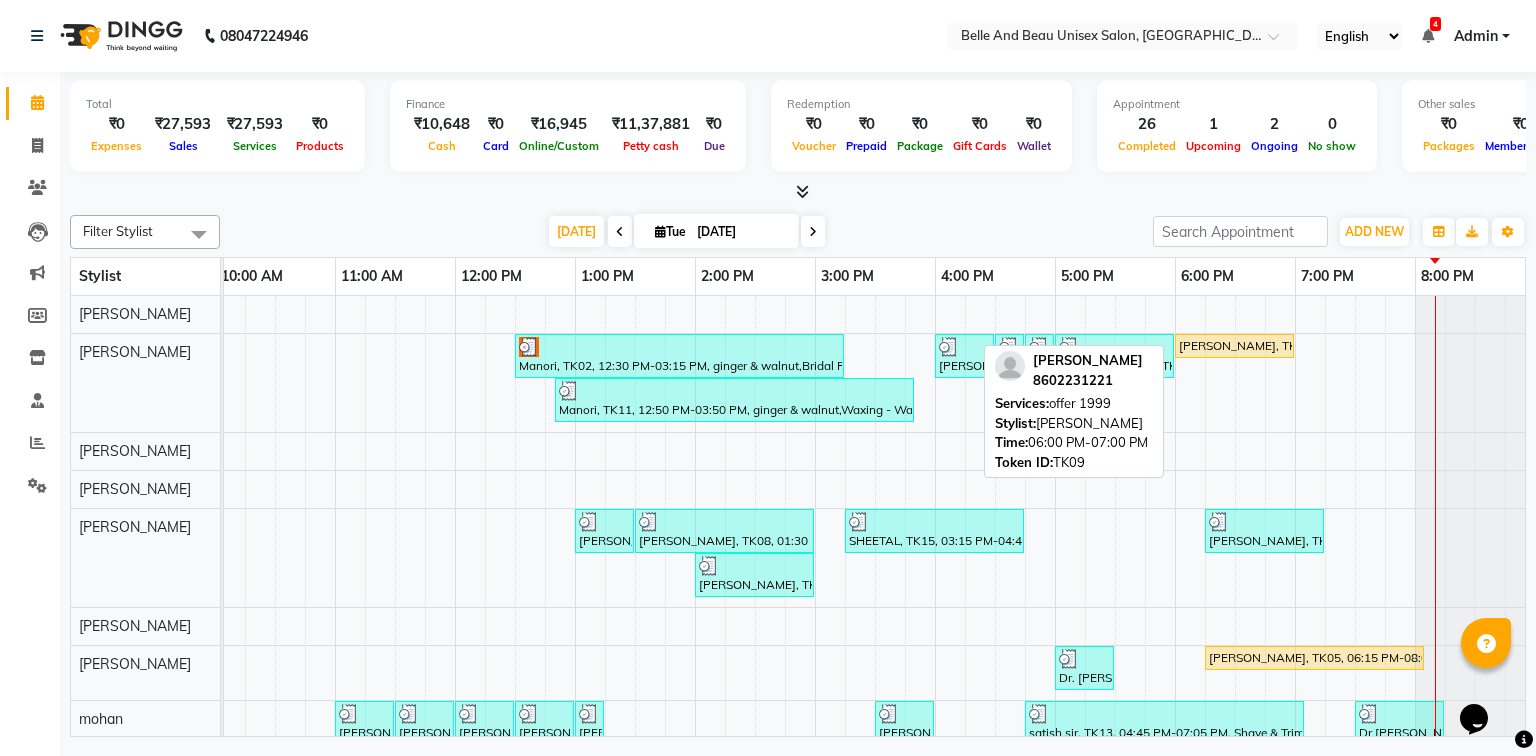 click on "[PERSON_NAME], TK09, 06:00 PM-07:00 PM, offer 1999" at bounding box center [1234, 346] 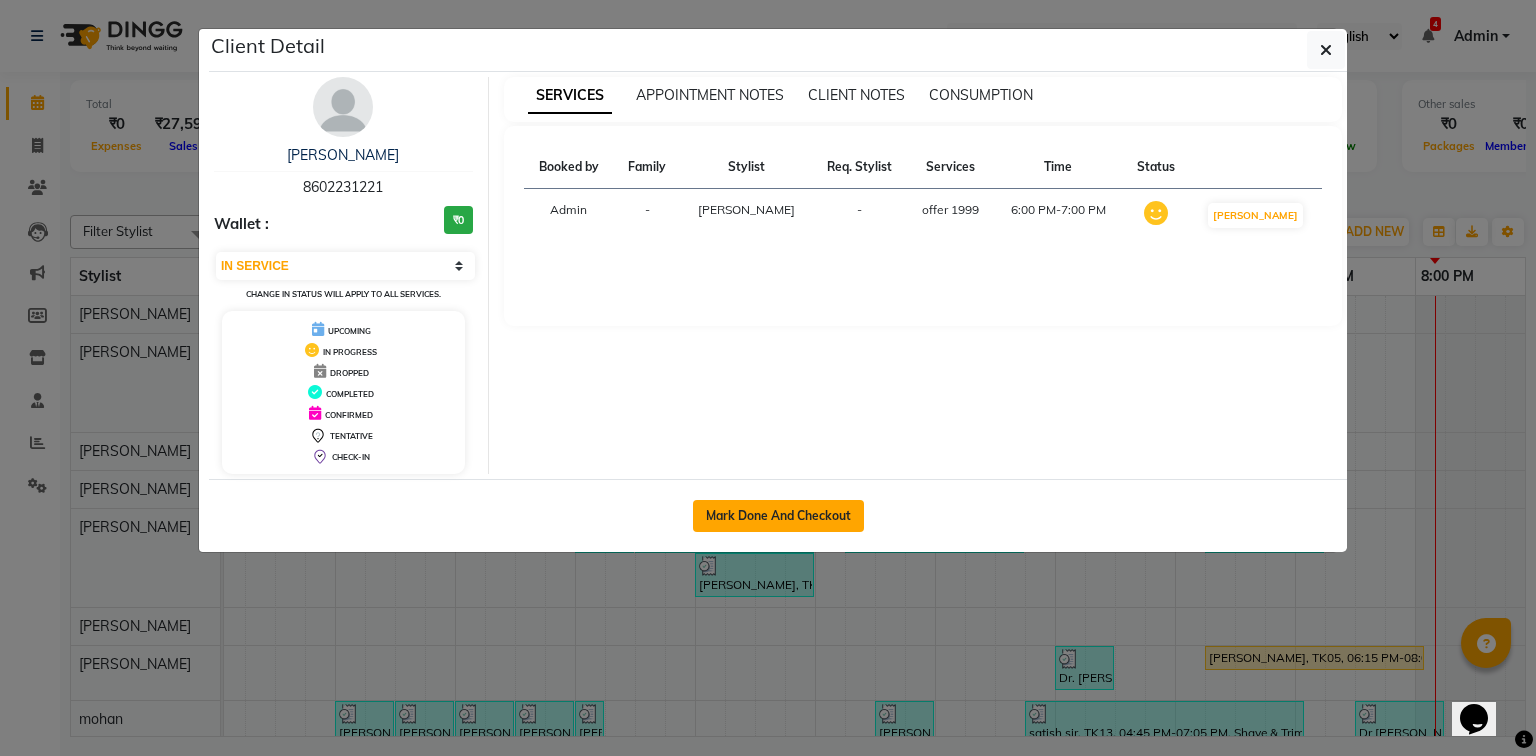 click on "Mark Done And Checkout" 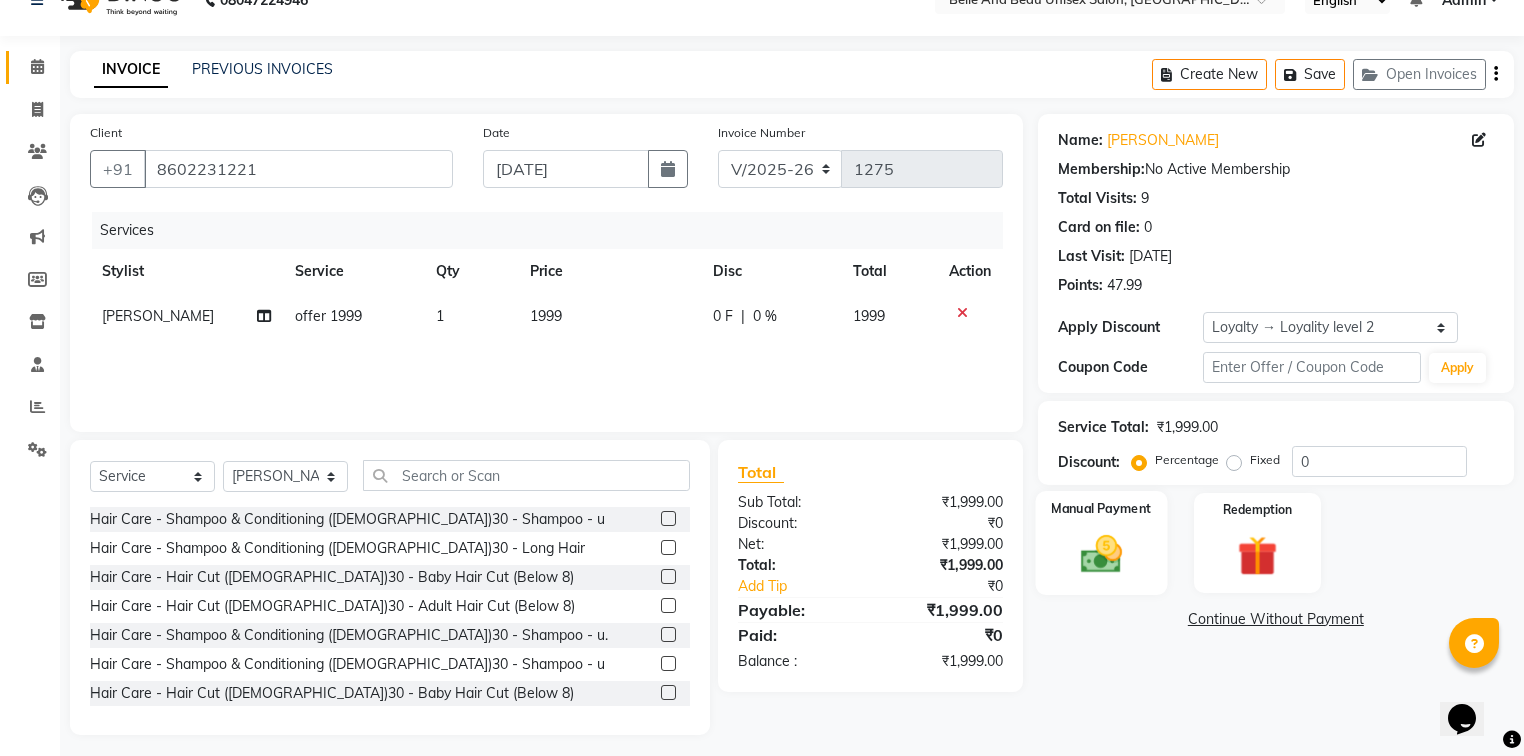 scroll, scrollTop: 45, scrollLeft: 0, axis: vertical 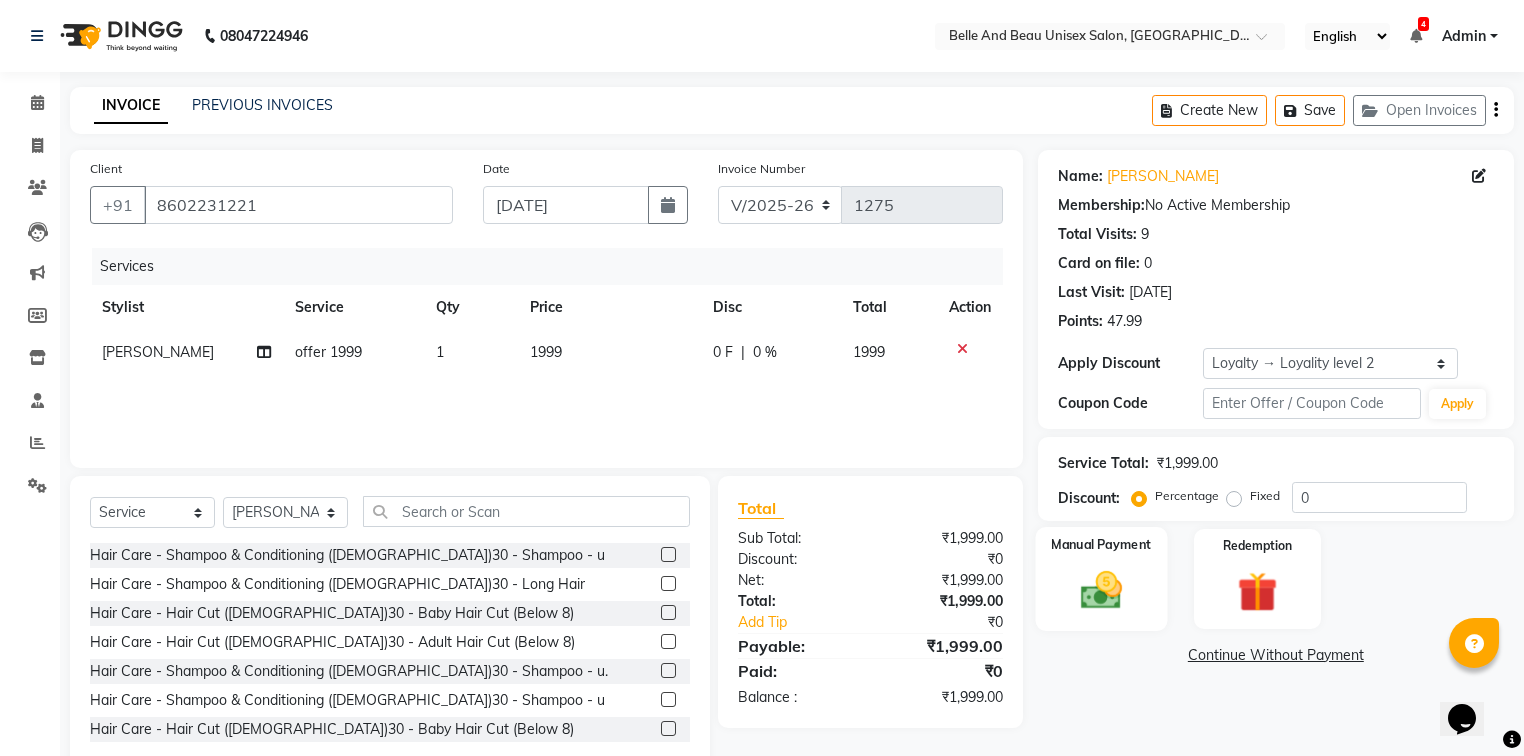 click 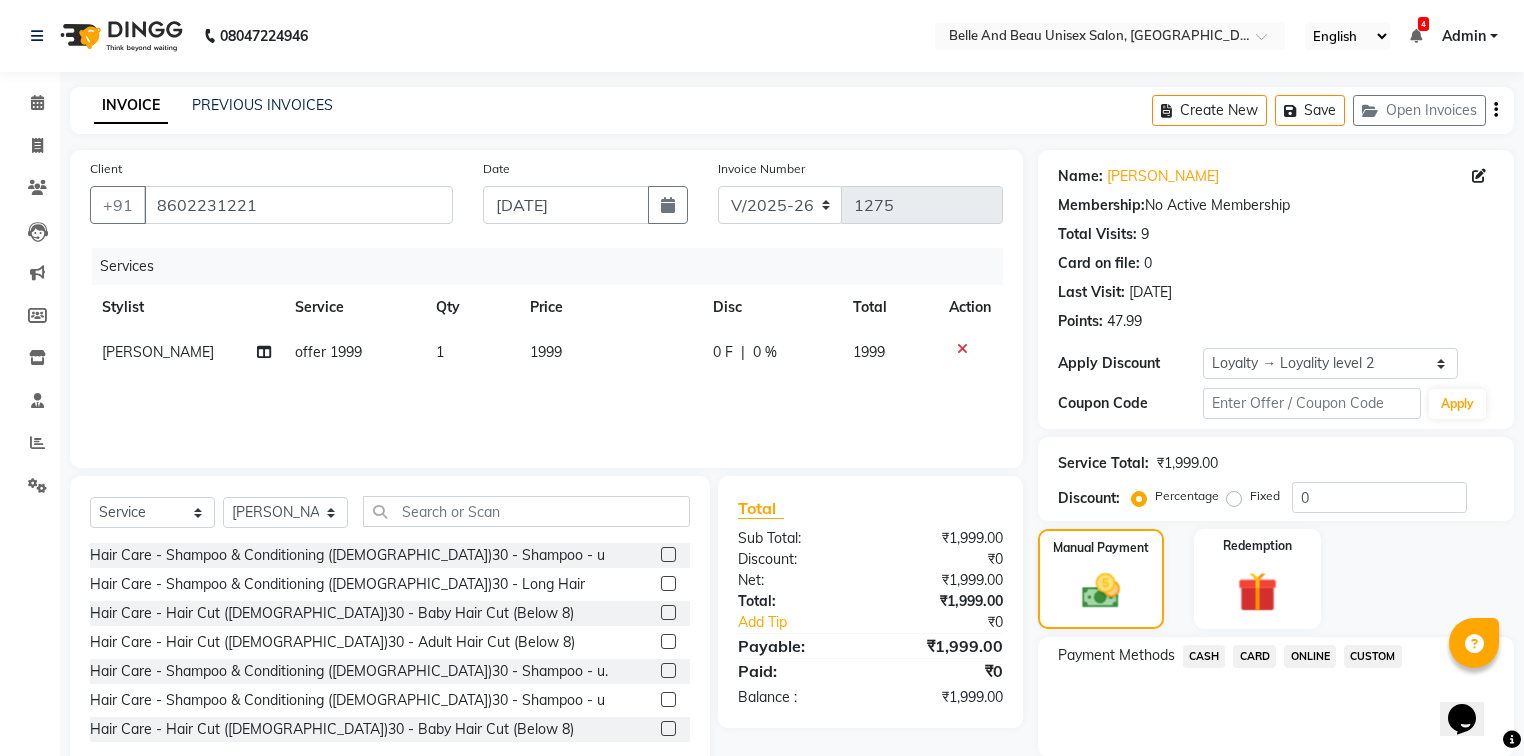 click on "ONLINE" 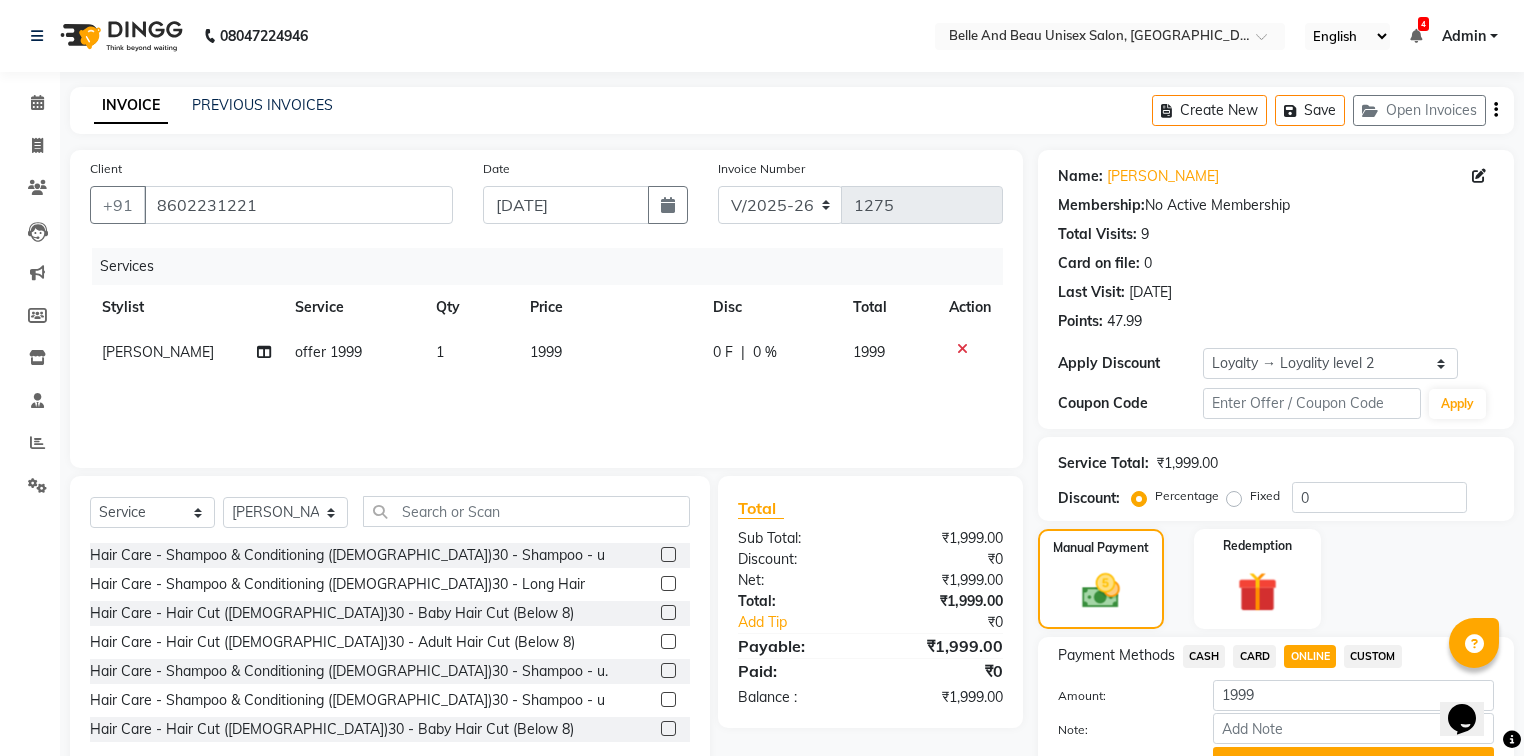 scroll, scrollTop: 102, scrollLeft: 0, axis: vertical 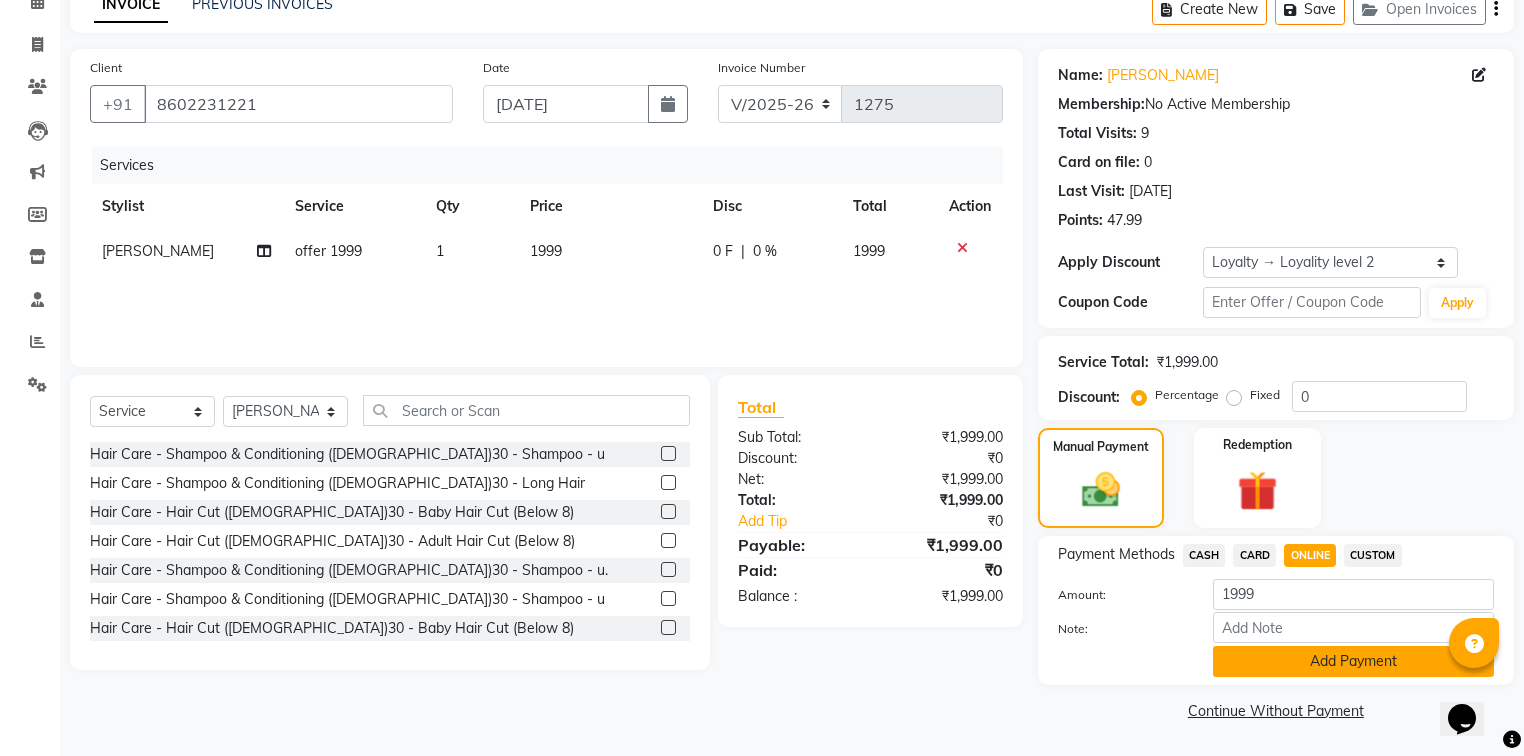 click on "Add Payment" 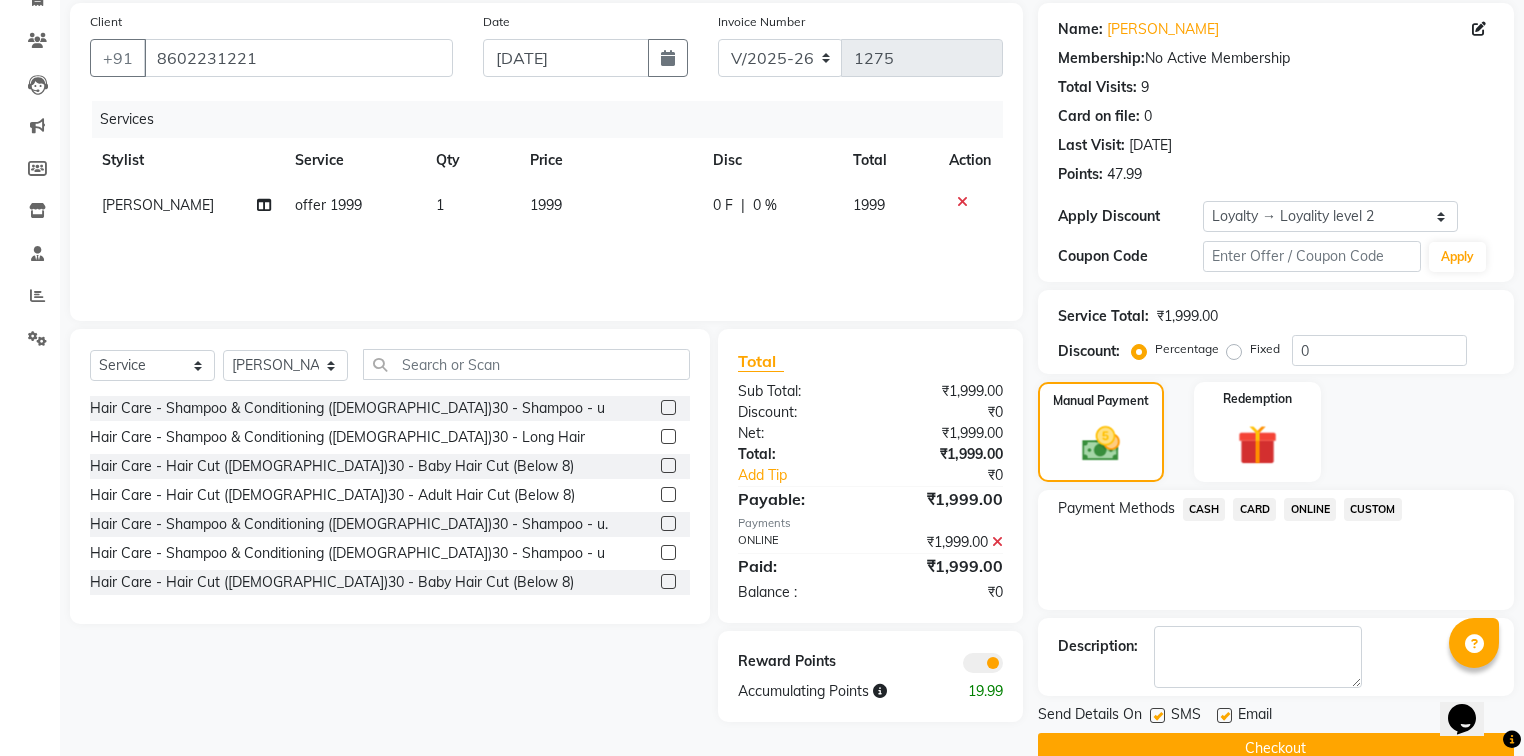 scroll, scrollTop: 184, scrollLeft: 0, axis: vertical 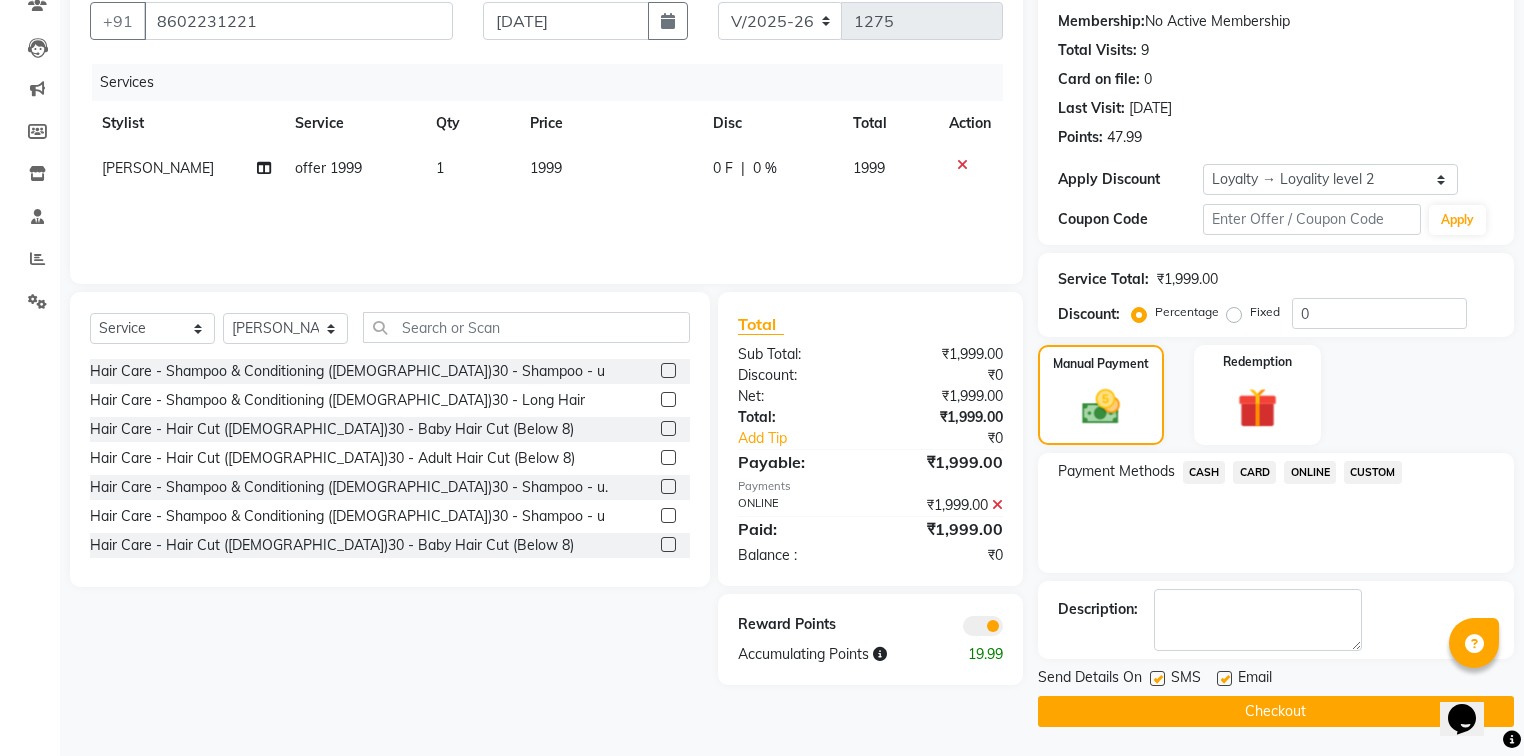 click on "Checkout" 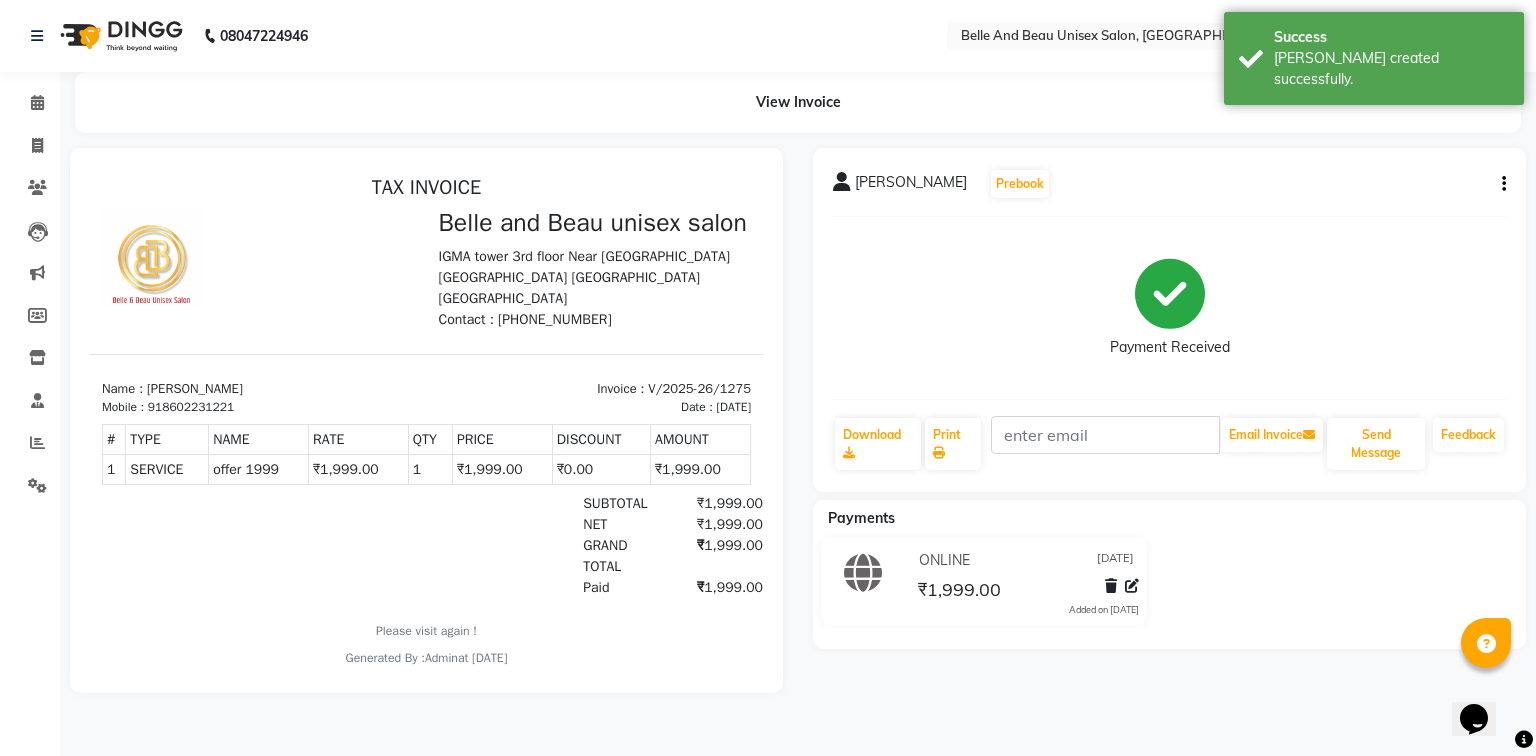 scroll, scrollTop: 0, scrollLeft: 0, axis: both 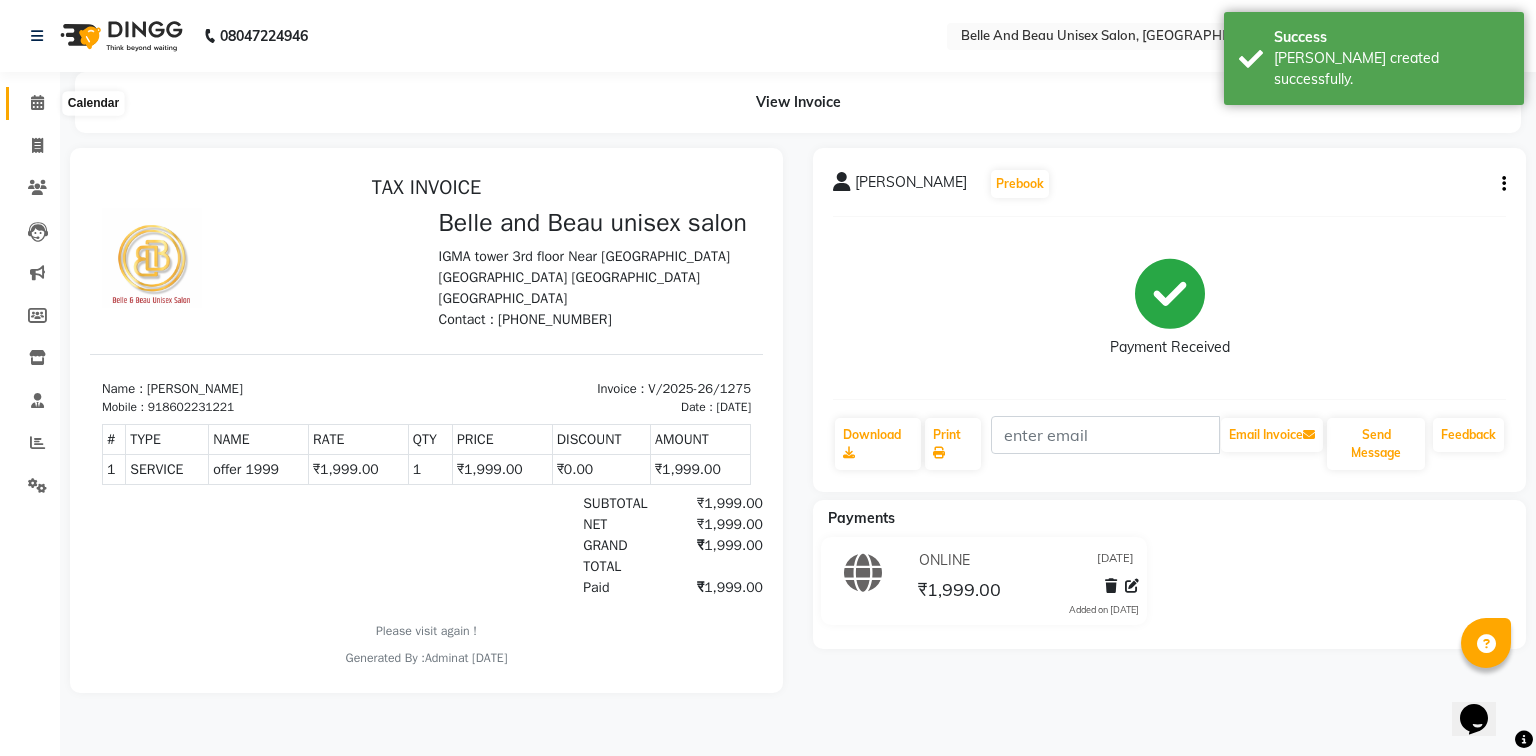 click 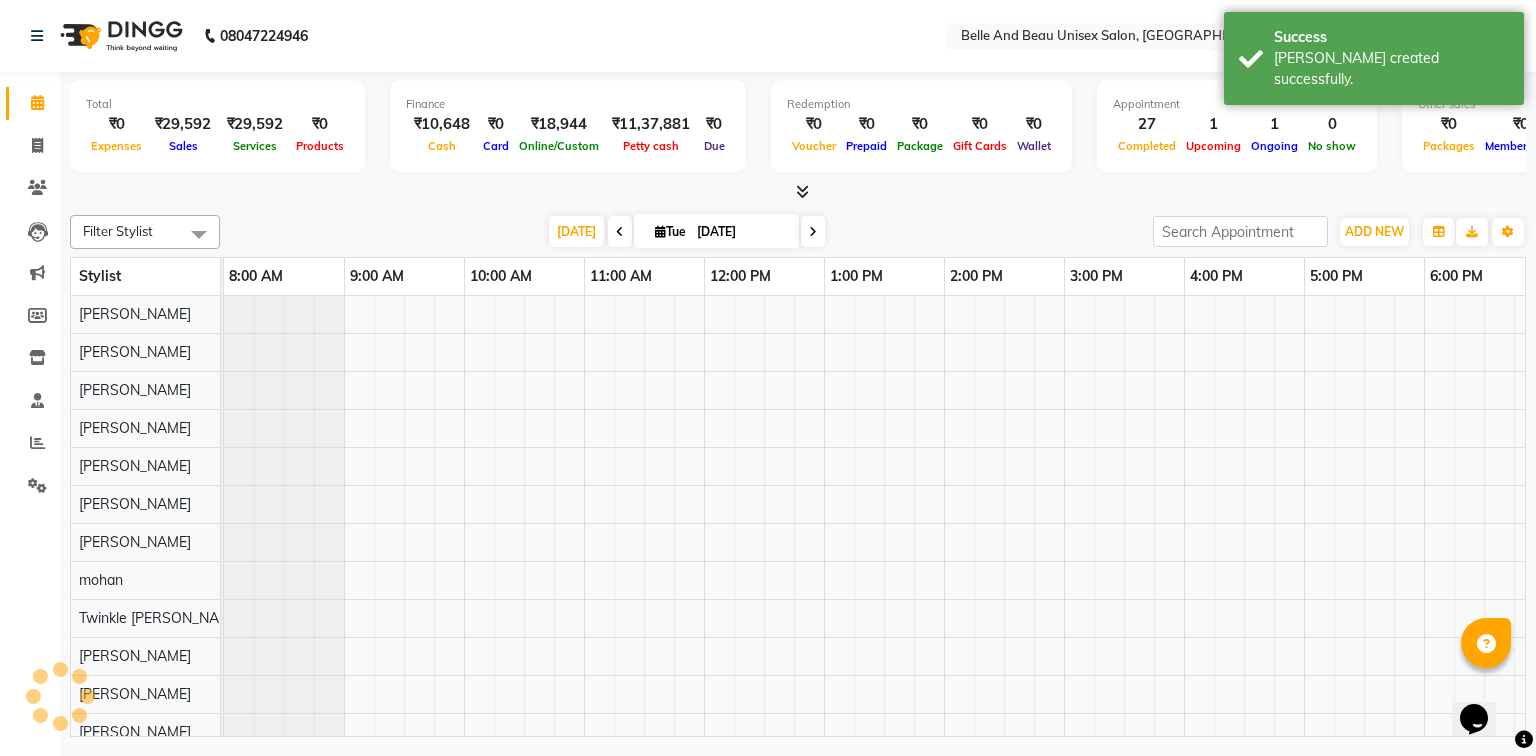 scroll, scrollTop: 0, scrollLeft: 258, axis: horizontal 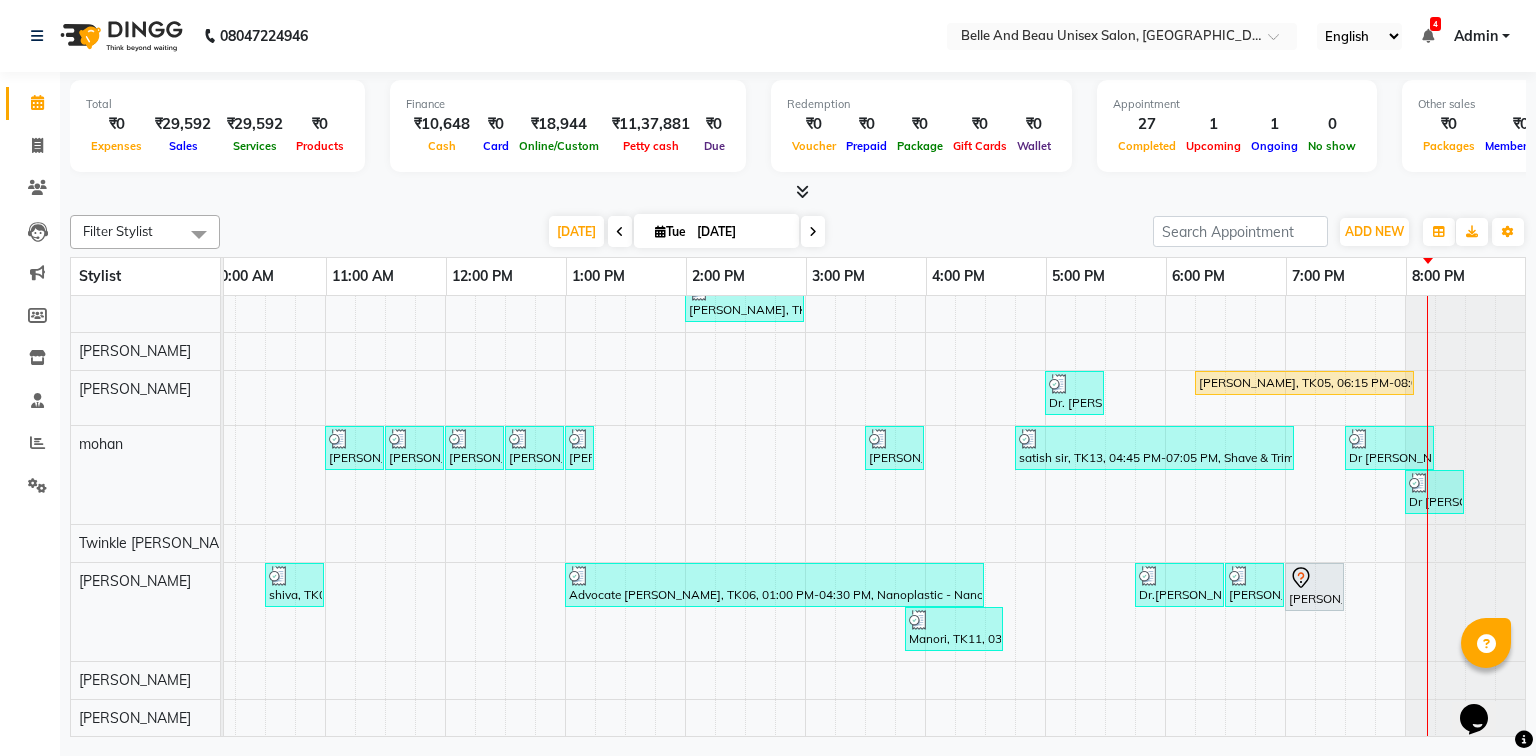 drag, startPoint x: 1248, startPoint y: 727, endPoint x: 38, endPoint y: 2, distance: 1410.5762 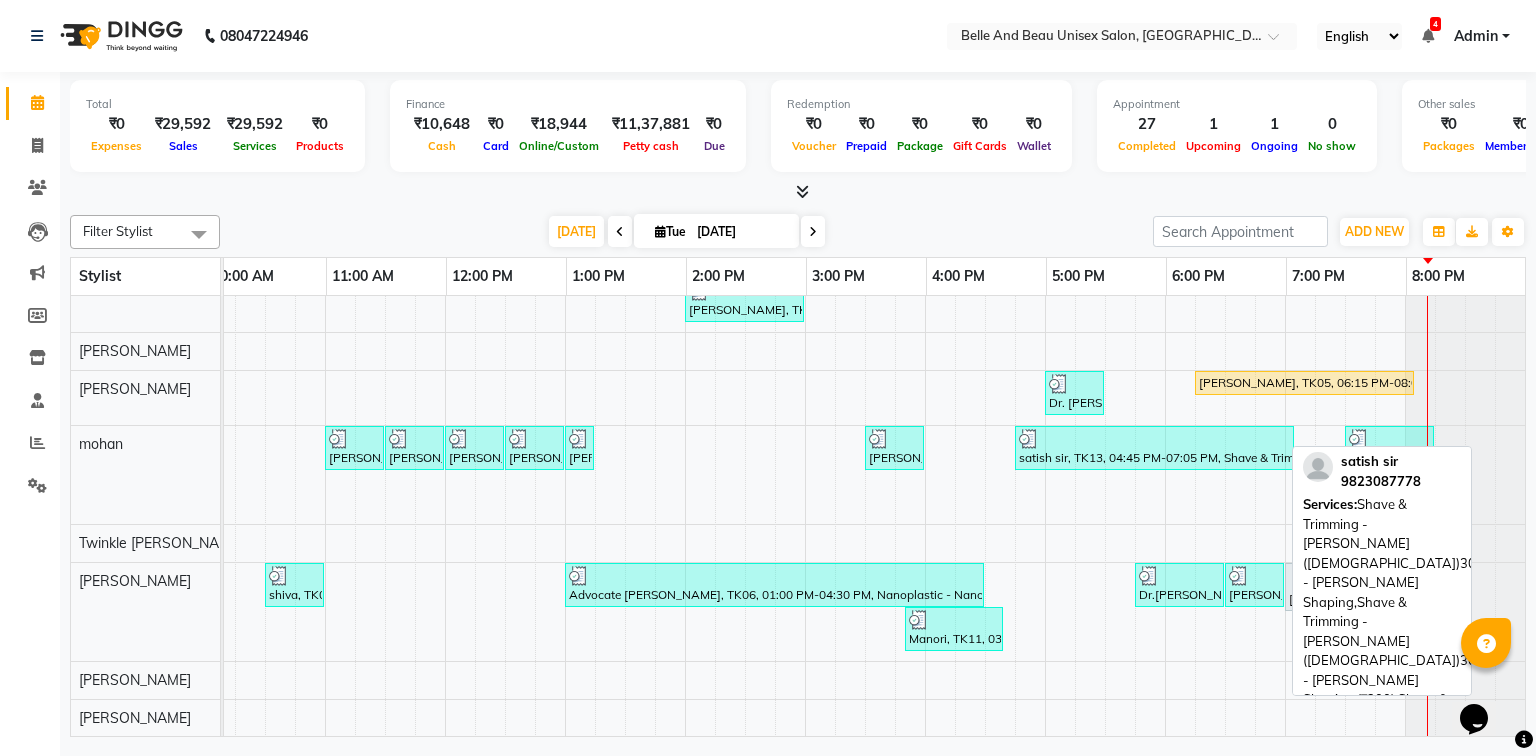 scroll, scrollTop: 231, scrollLeft: 270, axis: both 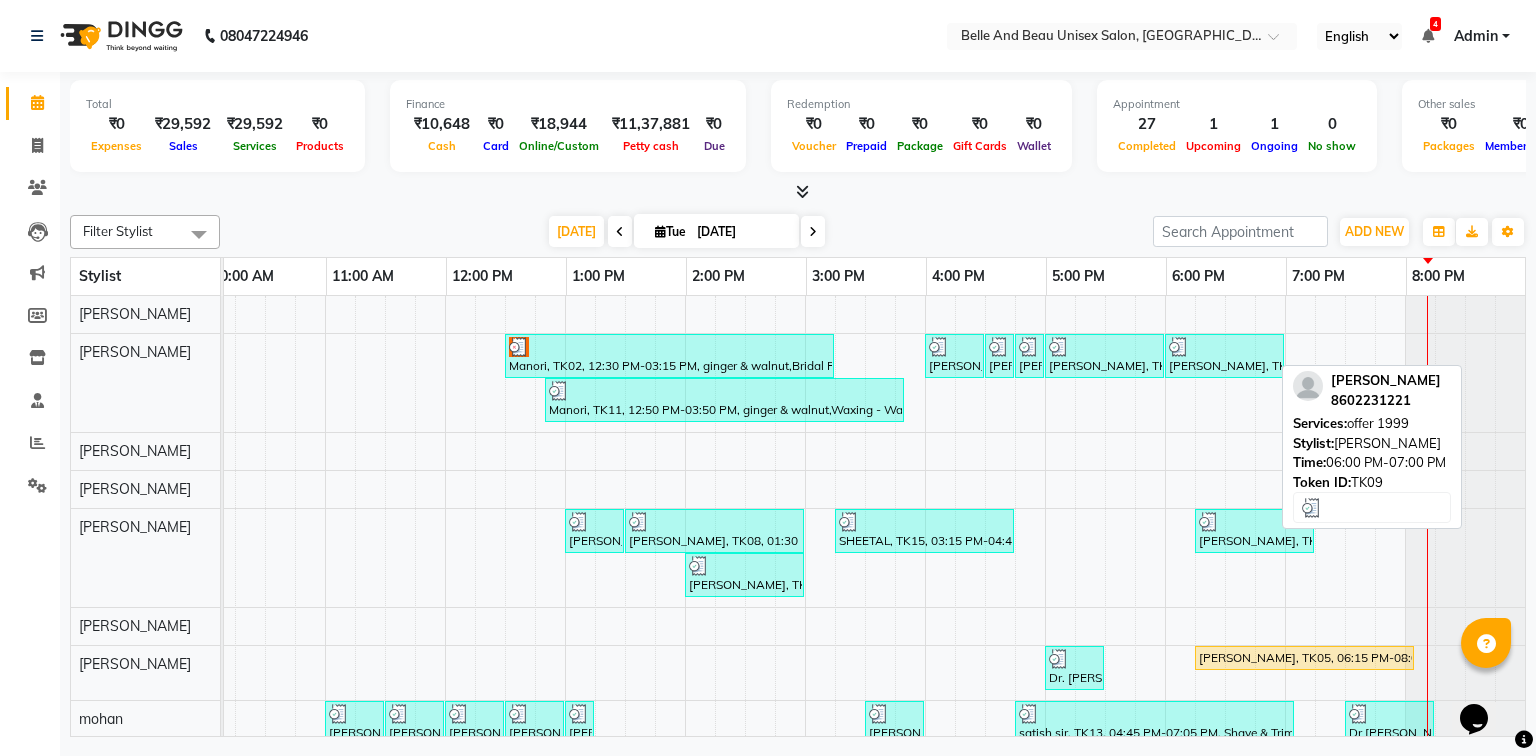 click on "[PERSON_NAME], TK09, 06:00 PM-07:00 PM, offer 1999" at bounding box center [1224, 356] 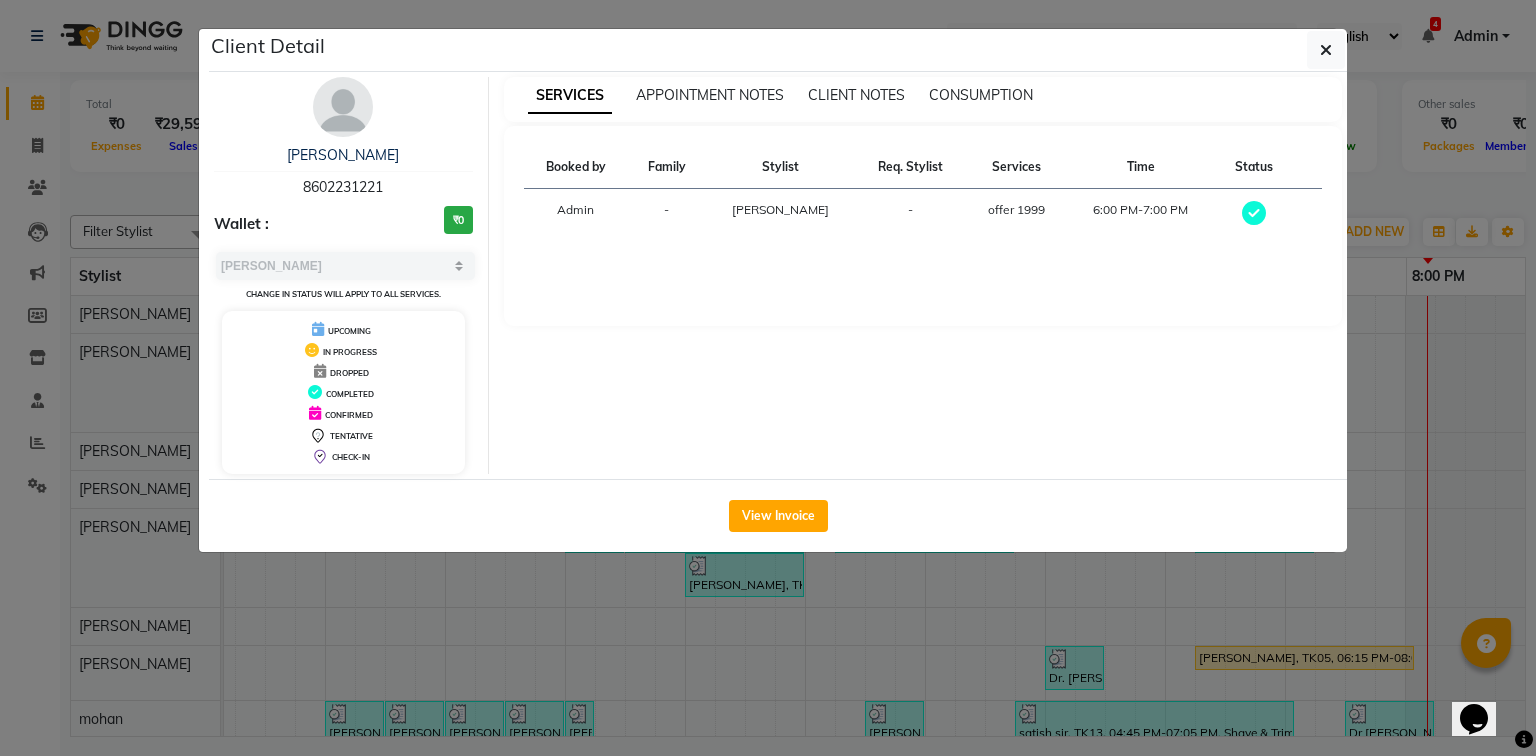 drag, startPoint x: 399, startPoint y: 174, endPoint x: 218, endPoint y: 190, distance: 181.70581 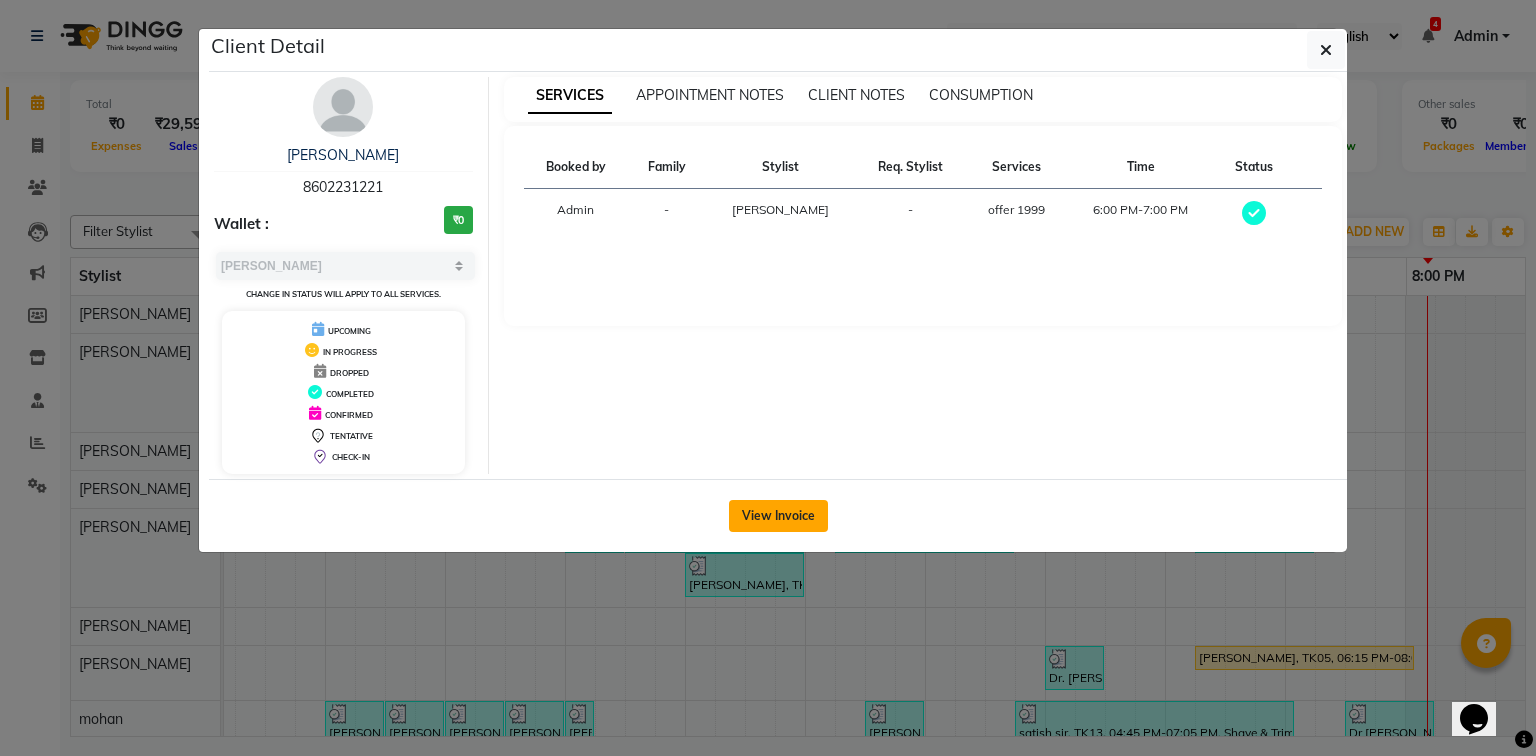 click on "View Invoice" 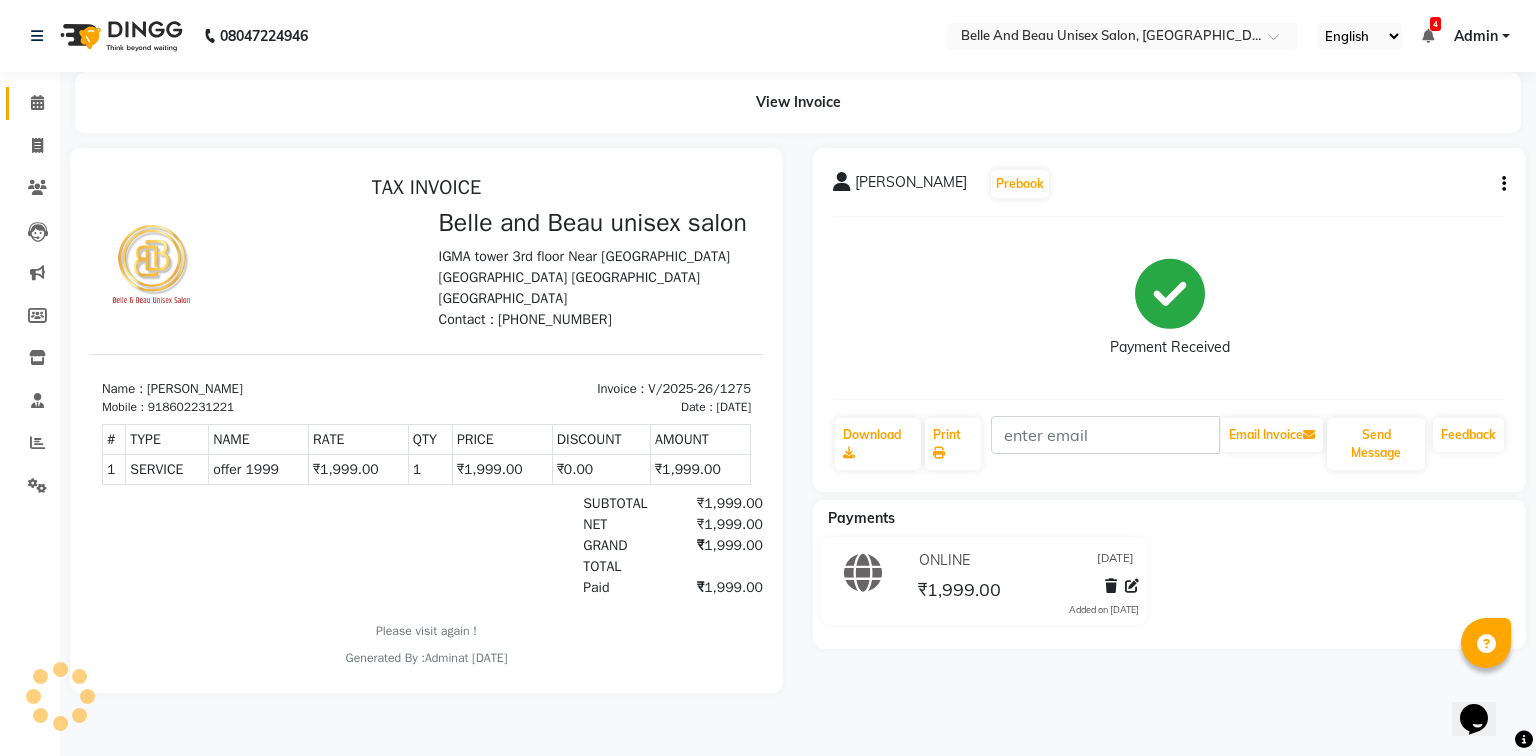 scroll, scrollTop: 0, scrollLeft: 0, axis: both 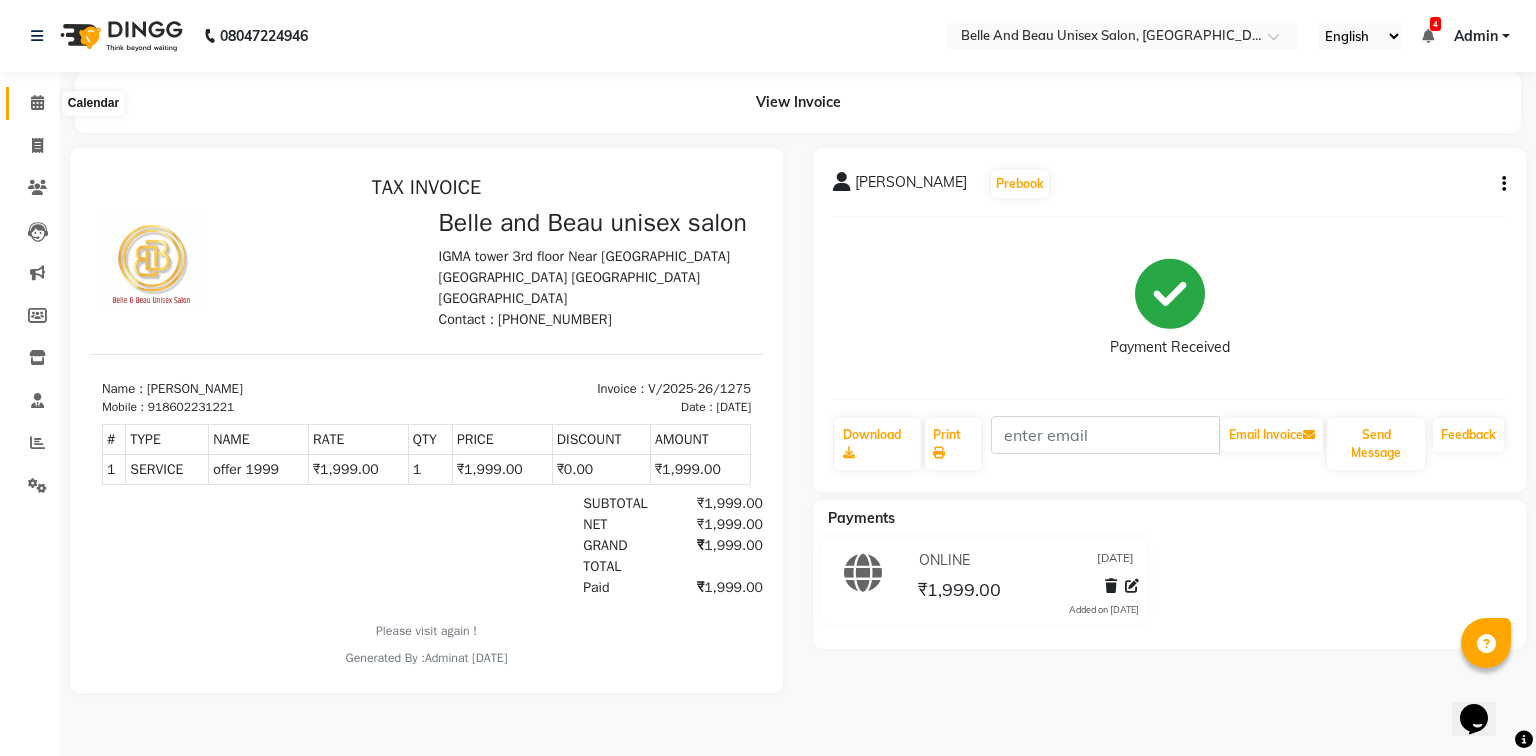 click 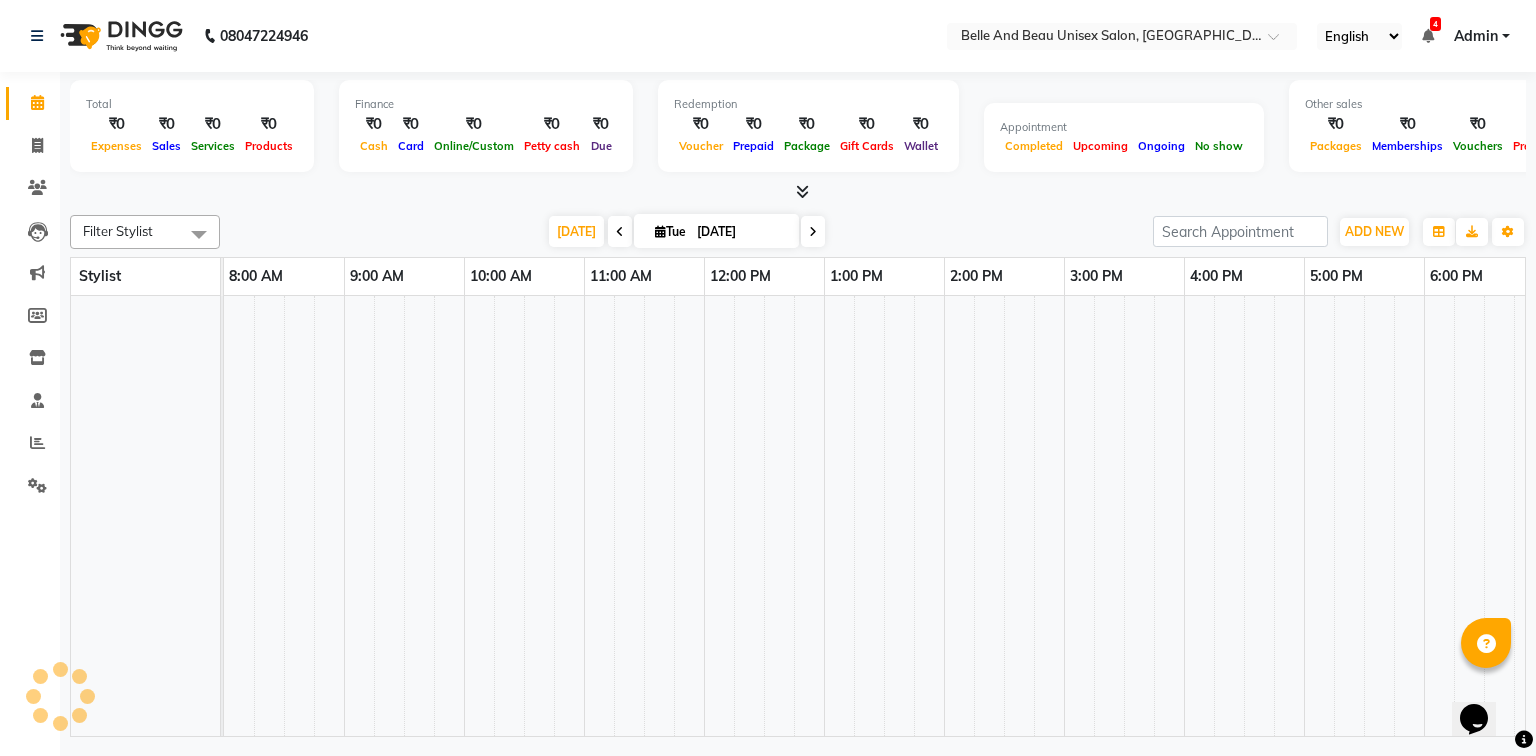 scroll, scrollTop: 0, scrollLeft: 0, axis: both 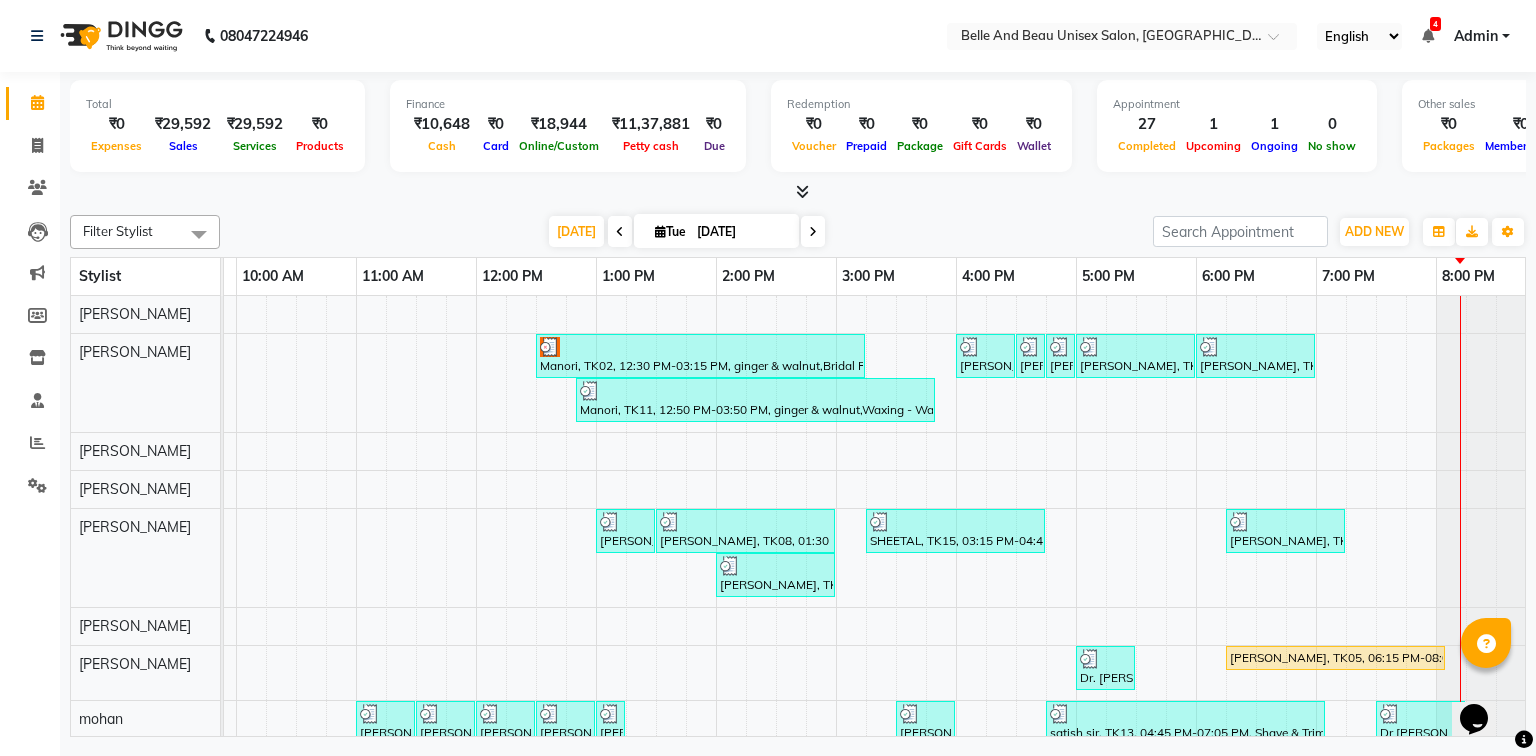 drag, startPoint x: 1267, startPoint y: 727, endPoint x: 0, endPoint y: 44, distance: 1439.3672 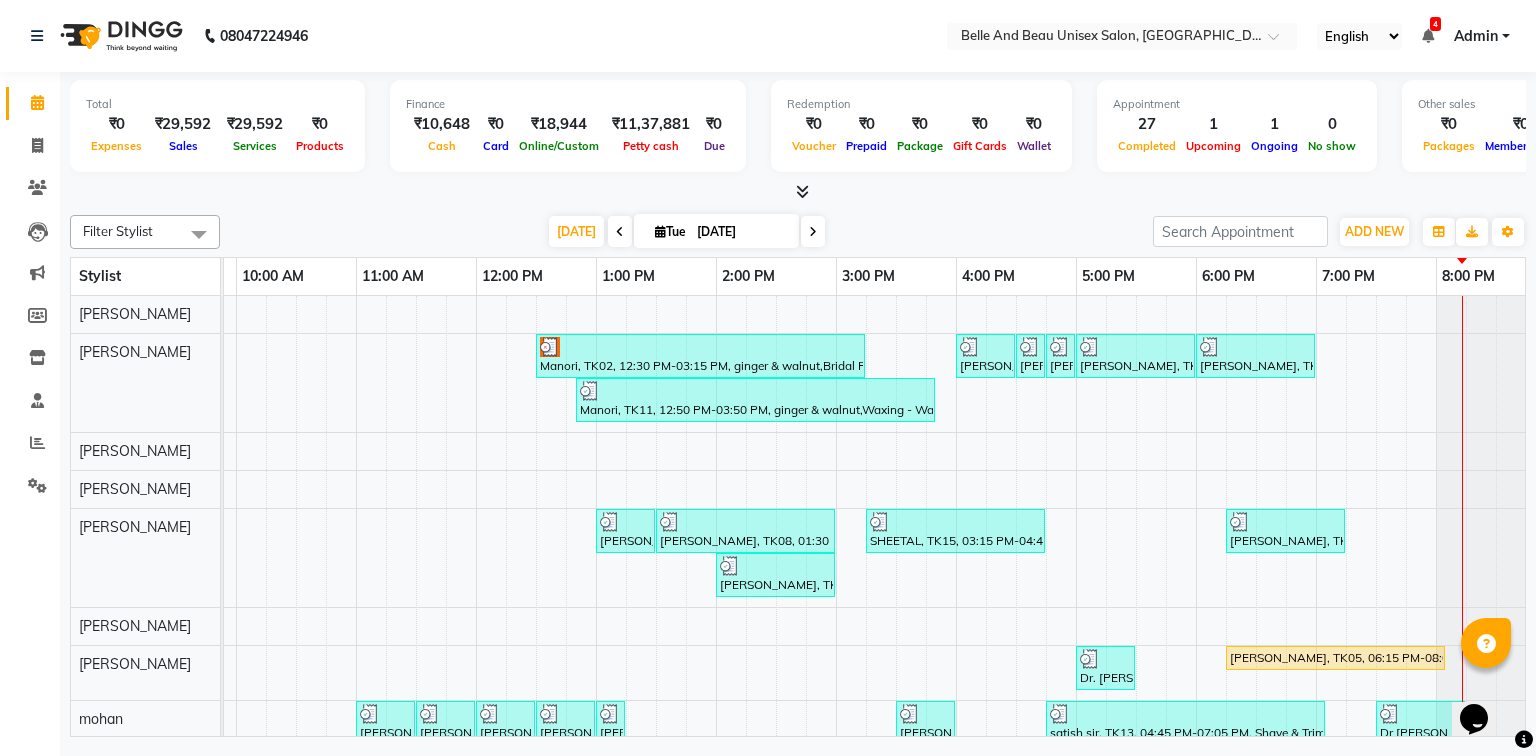scroll, scrollTop: 122, scrollLeft: 228, axis: both 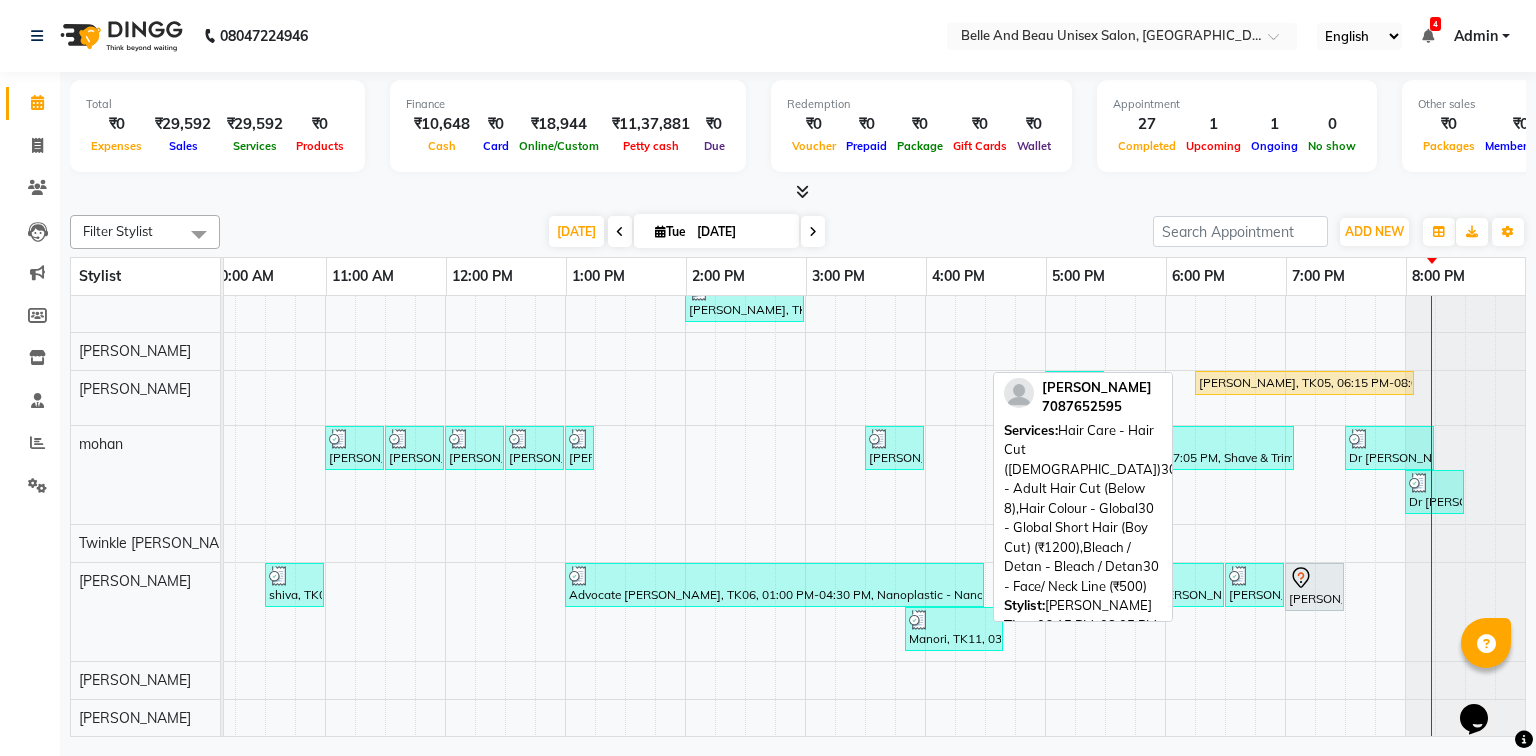 click on "[PERSON_NAME], TK05, 06:15 PM-08:05 PM, Hair Care - Hair Cut ([DEMOGRAPHIC_DATA])30 - Adult Hair Cut (Below 8),Hair Colour - Global30 - Global Short Hair (Boy Cut) (₹1200),Bleach / Detan - Bleach / Detan30 - Face/ Neck Line (₹500)" at bounding box center [1304, 383] 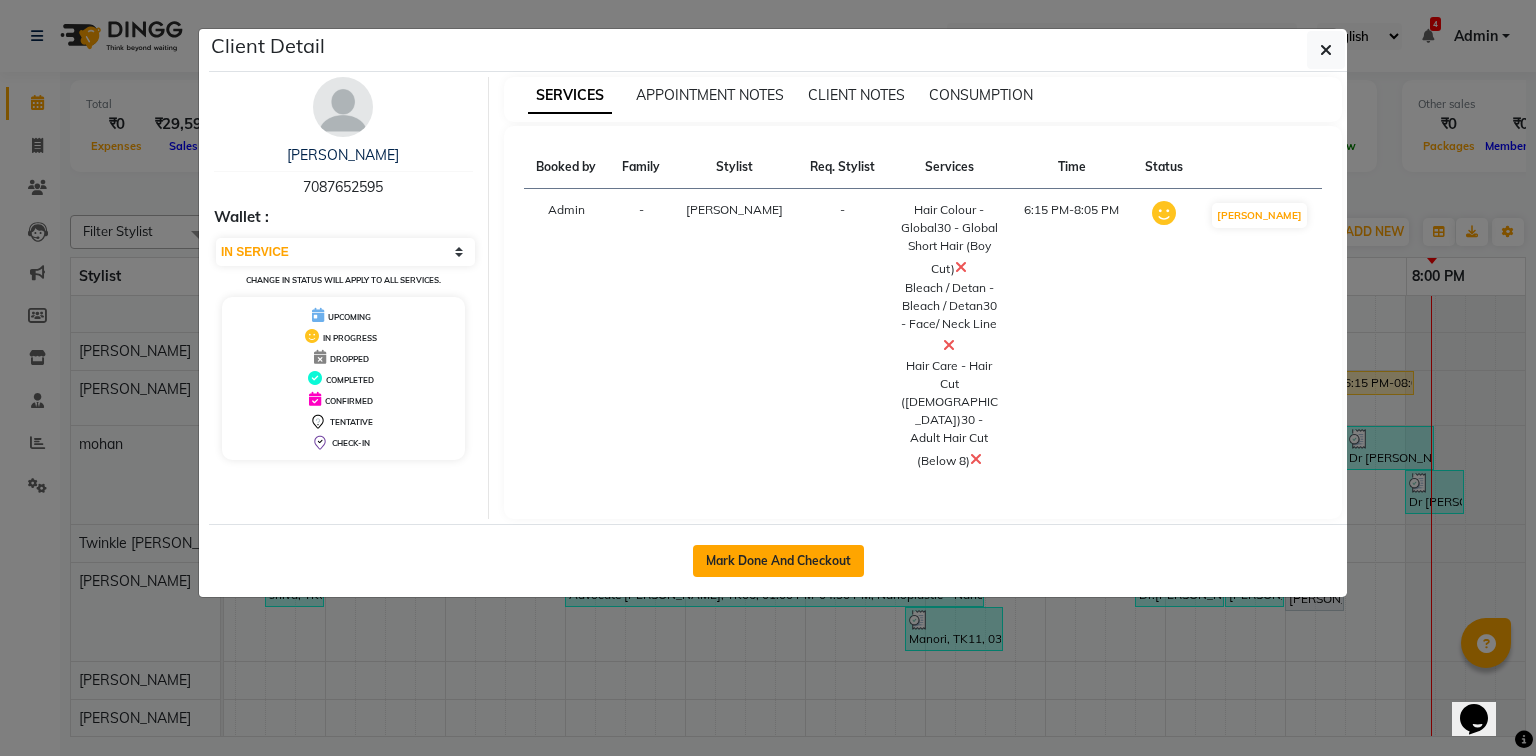 click on "Mark Done And Checkout" 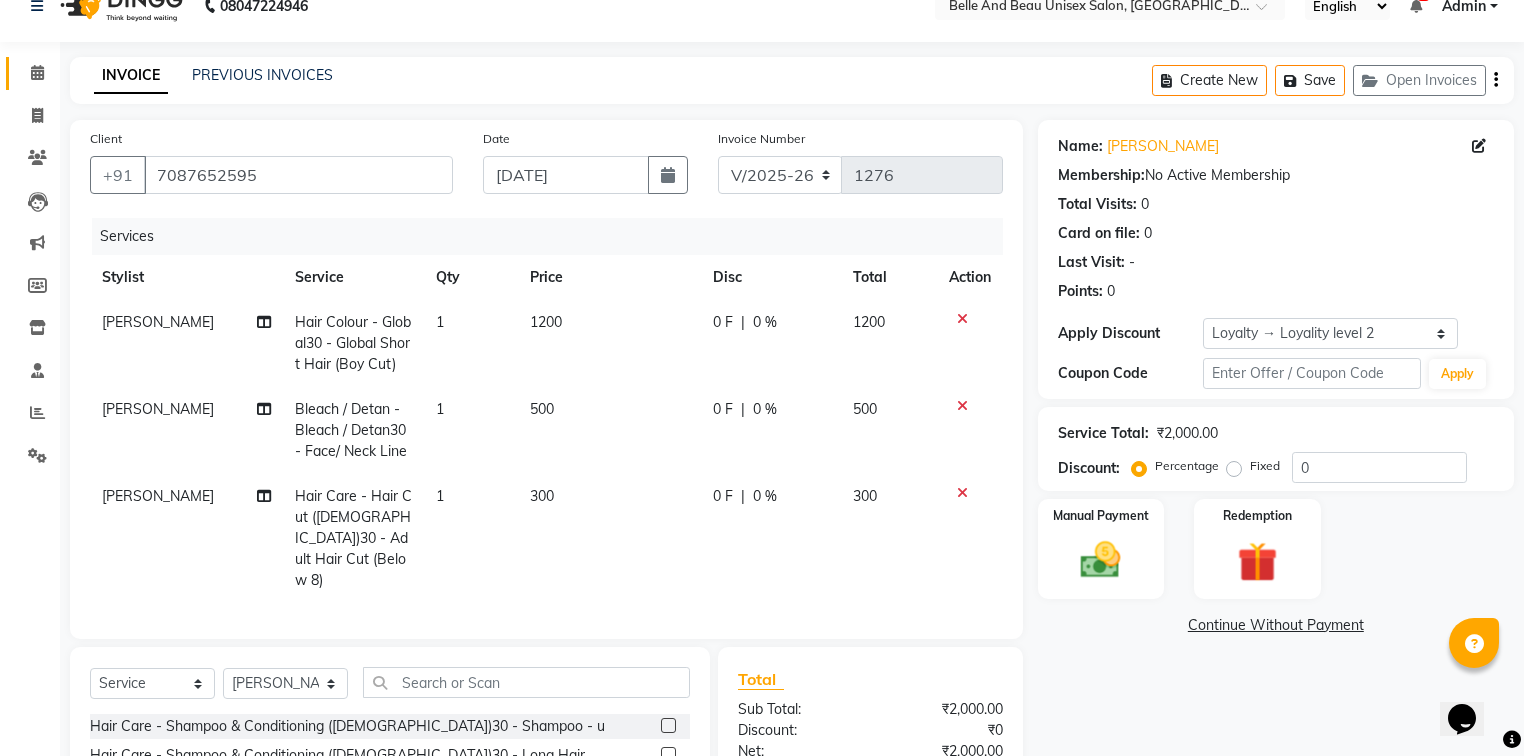 scroll, scrollTop: 0, scrollLeft: 0, axis: both 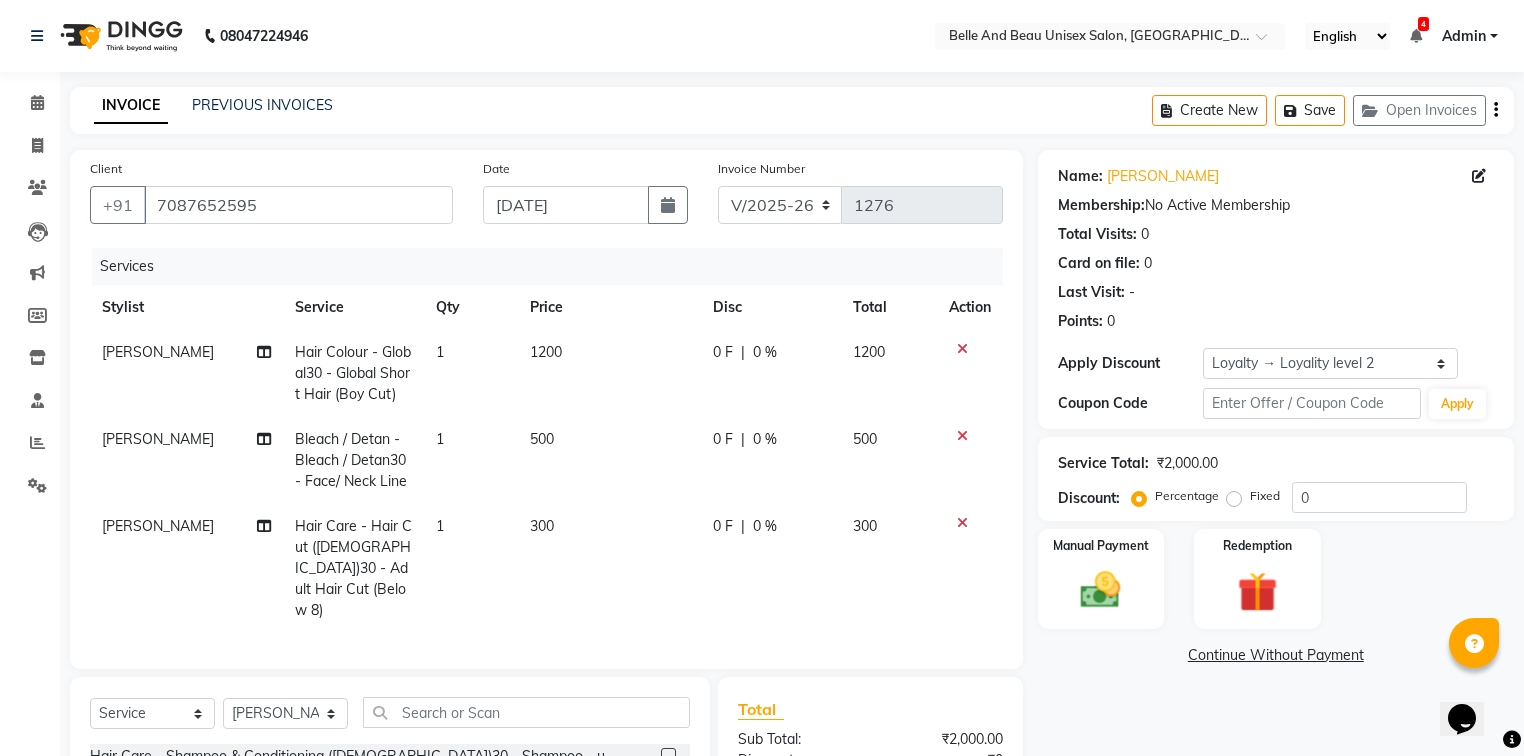click on "500" 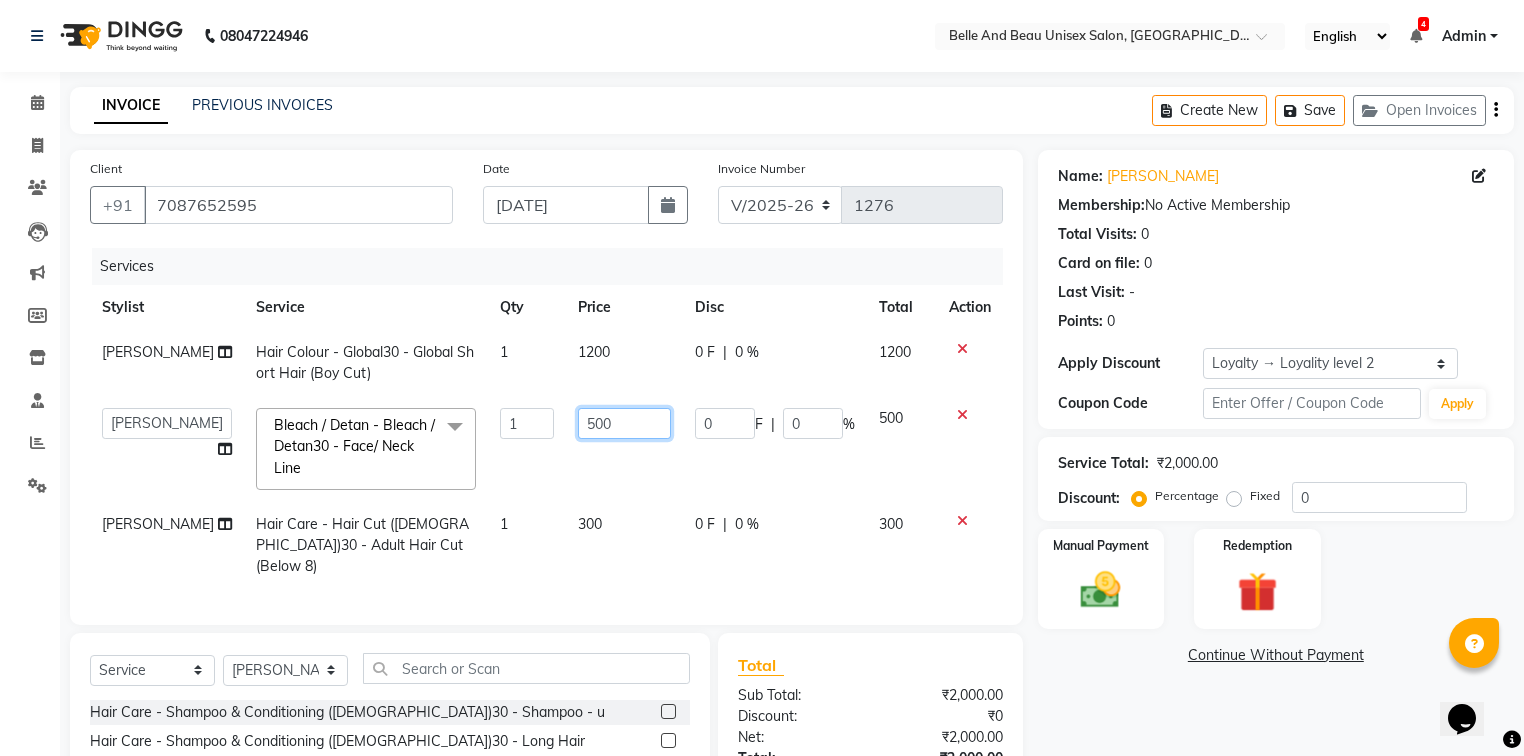 click on "500" 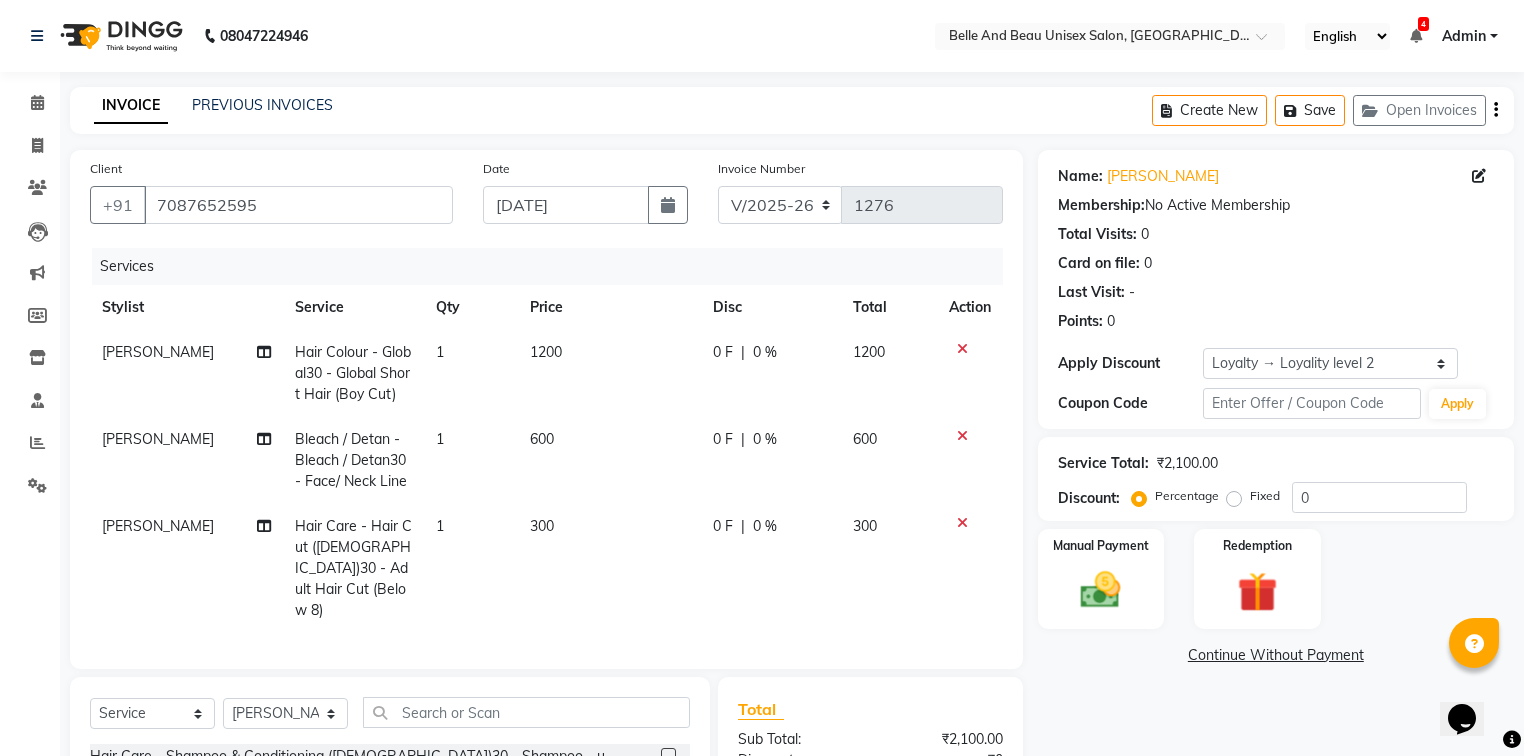 click on "Name: [PERSON_NAME] Membership:  No Active Membership  Total Visits:  0 Card on file:  0 Last Visit:   - Points:   0  Apply Discount Select  Loyalty → Loyality level 2  Coupon Code Apply Service Total:  ₹2,100.00  Discount:  Percentage   Fixed  0 Manual Payment Redemption  Continue Without Payment" 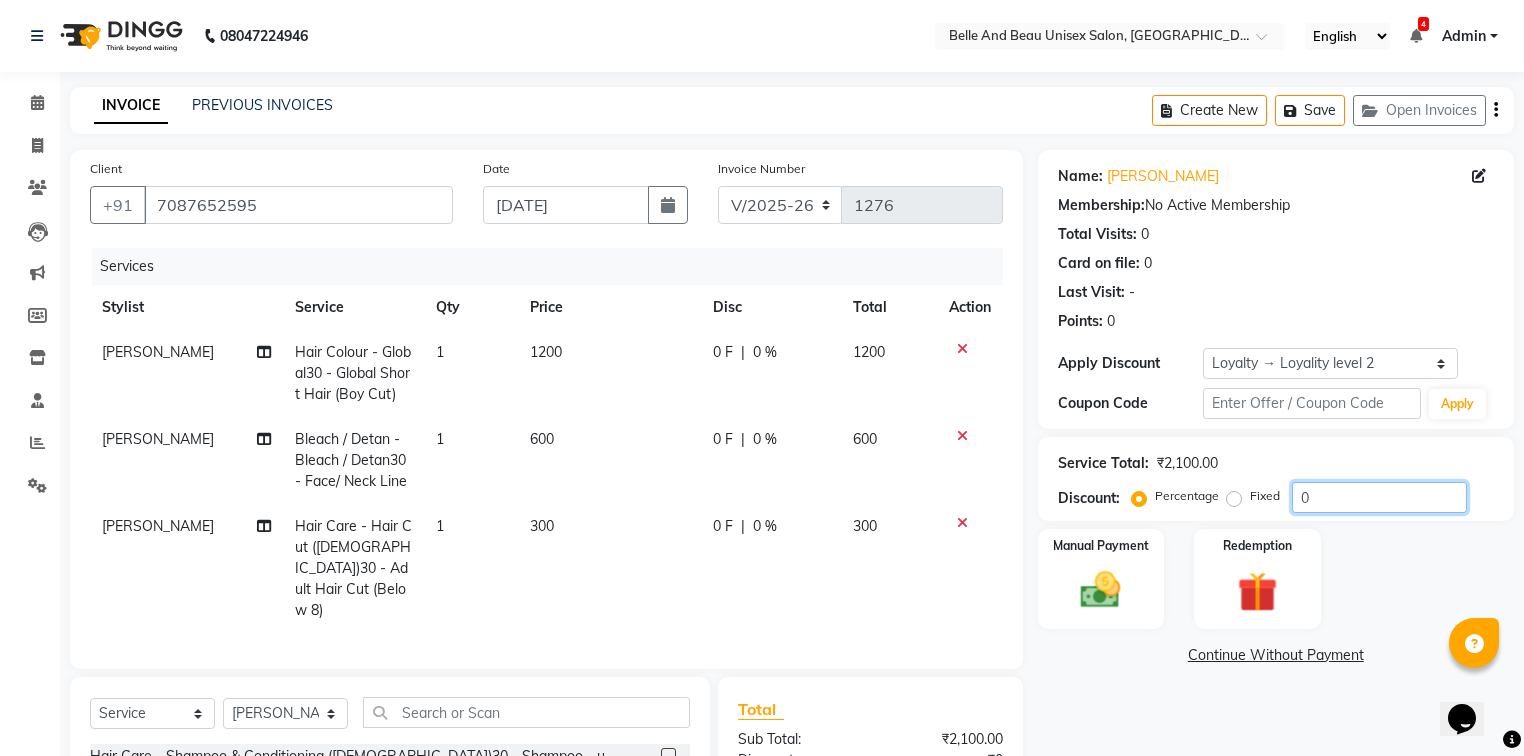 click on "0" 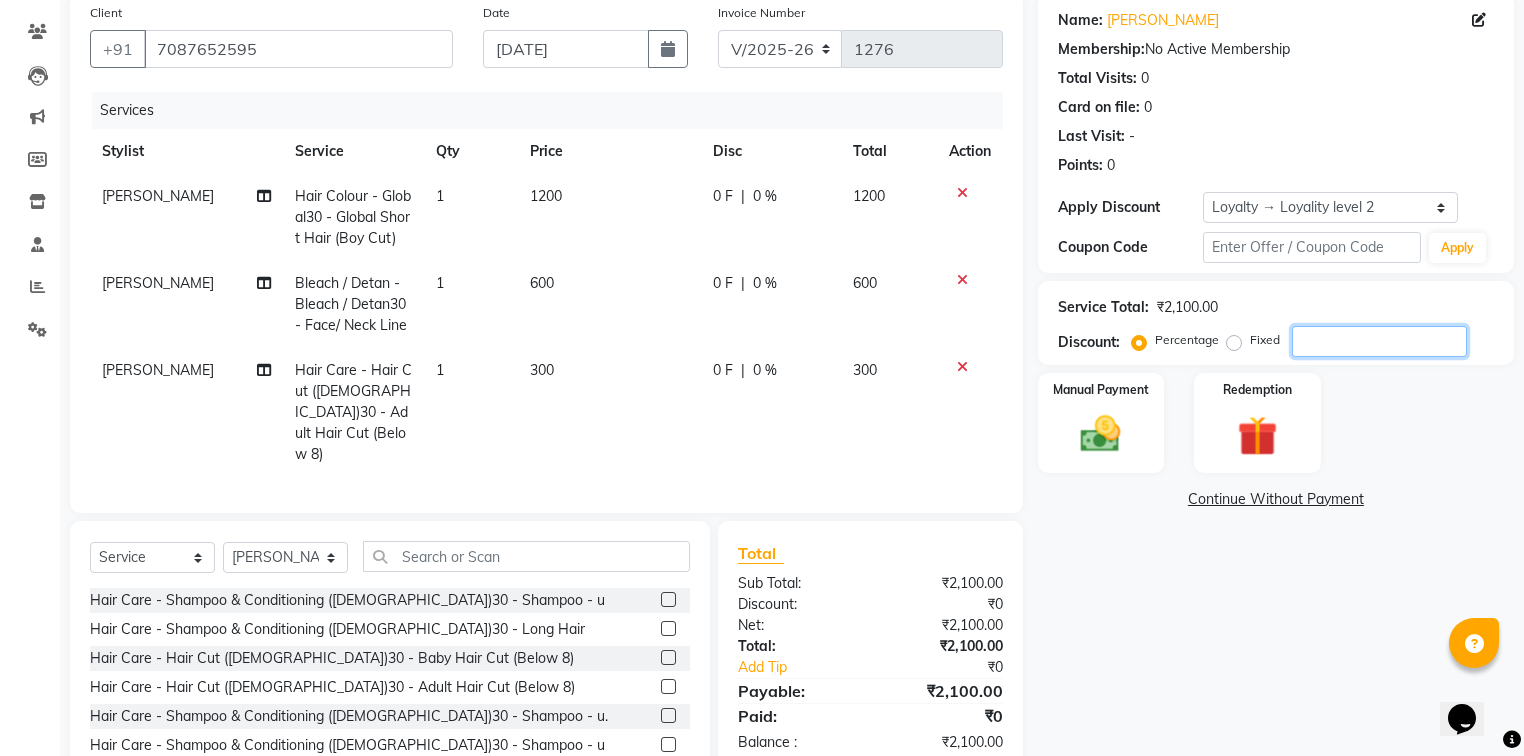 scroll, scrollTop: 160, scrollLeft: 0, axis: vertical 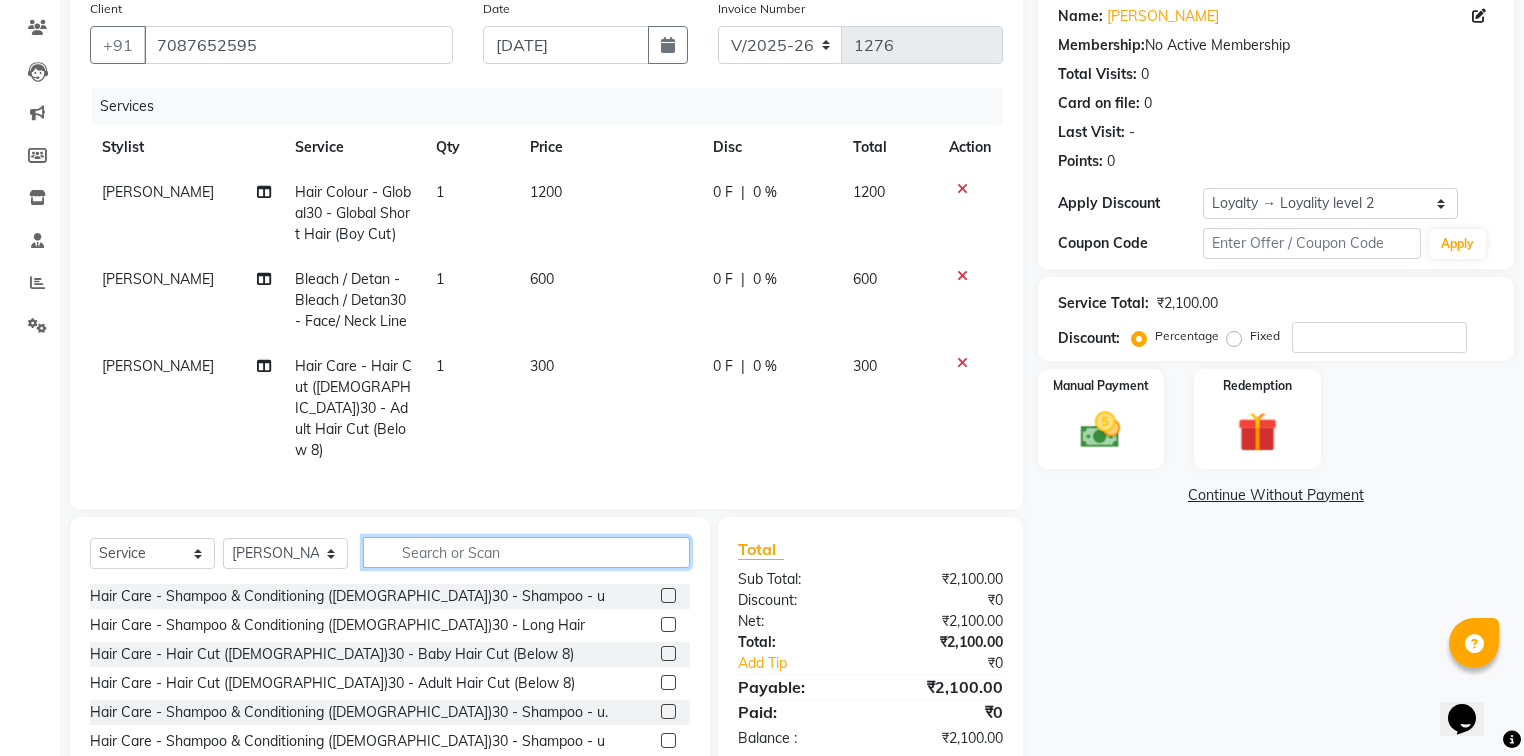 click 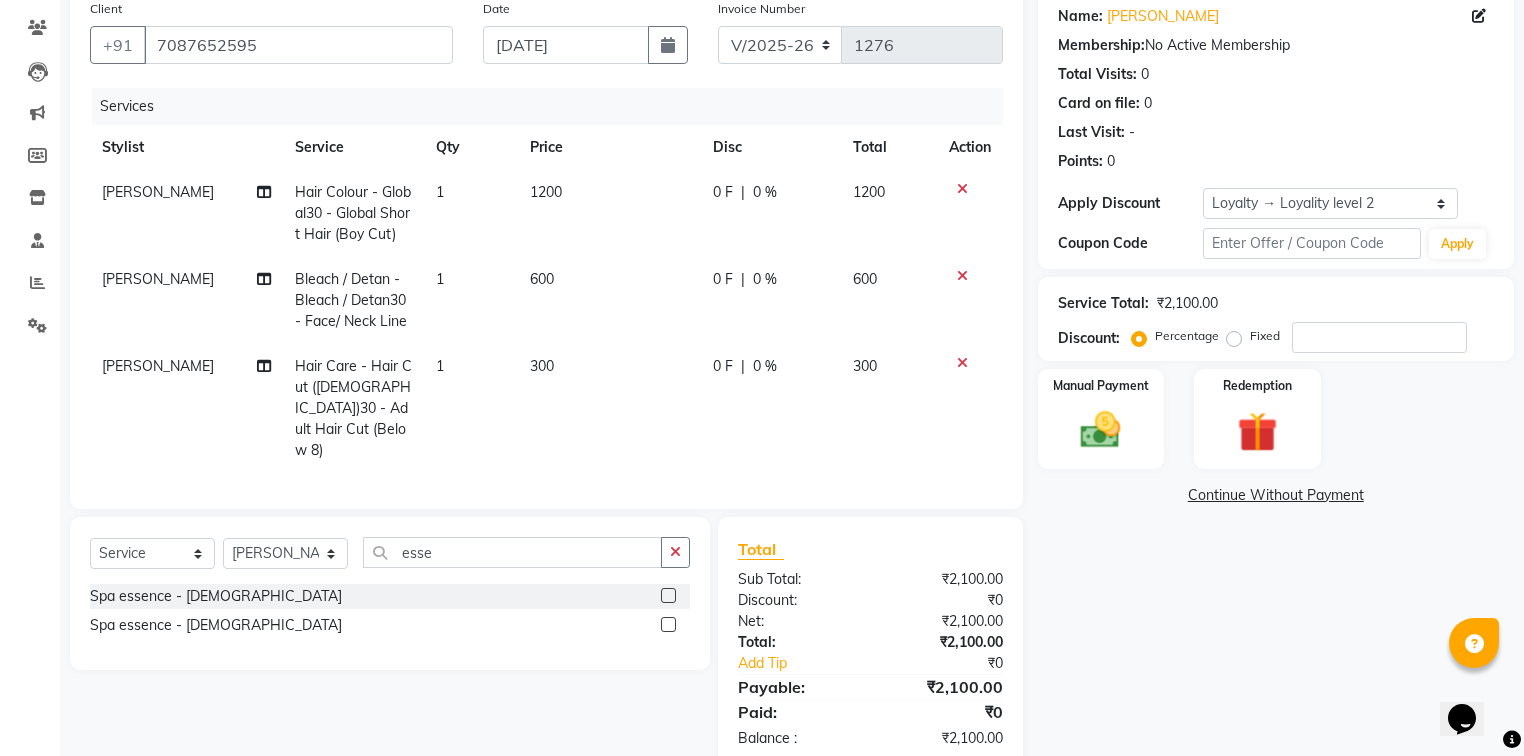 click 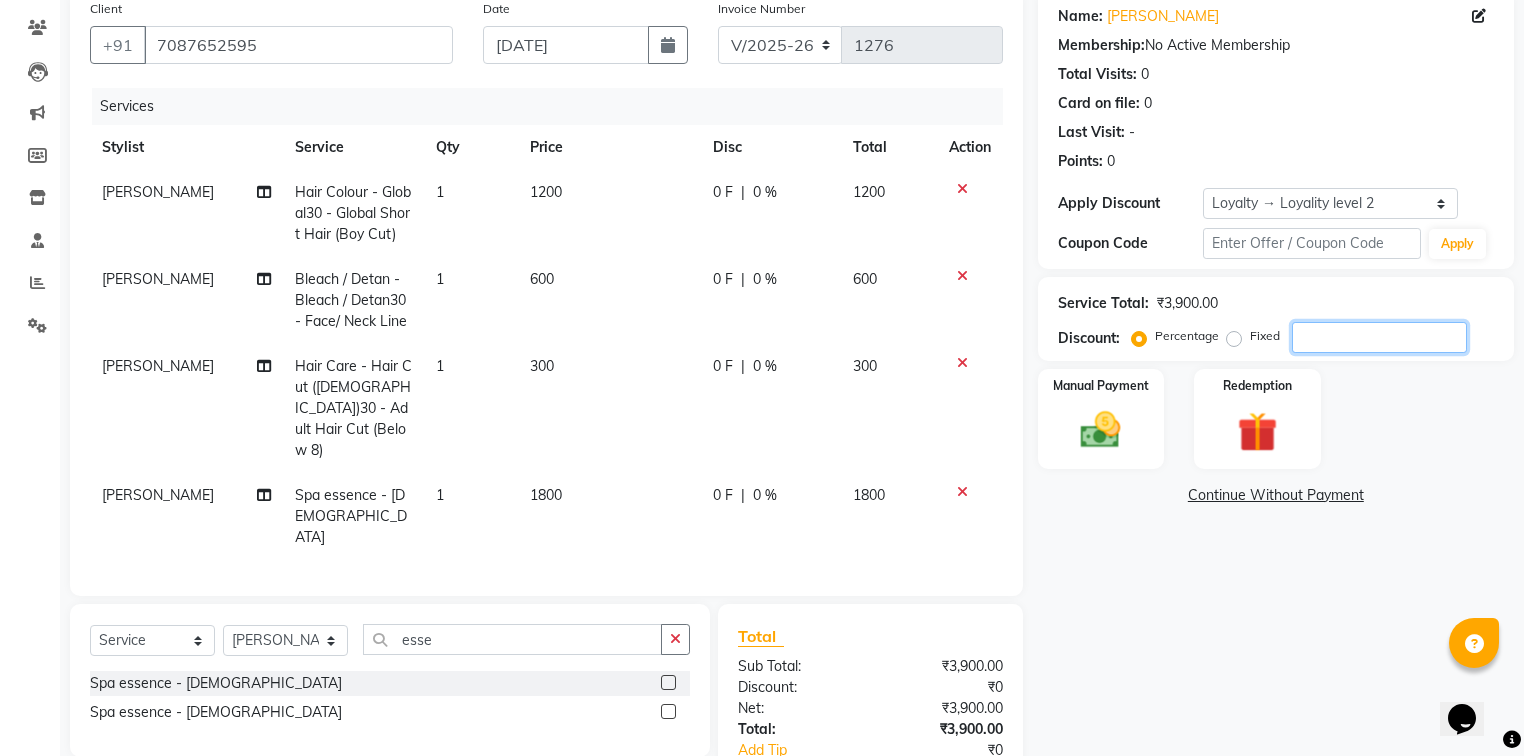 click 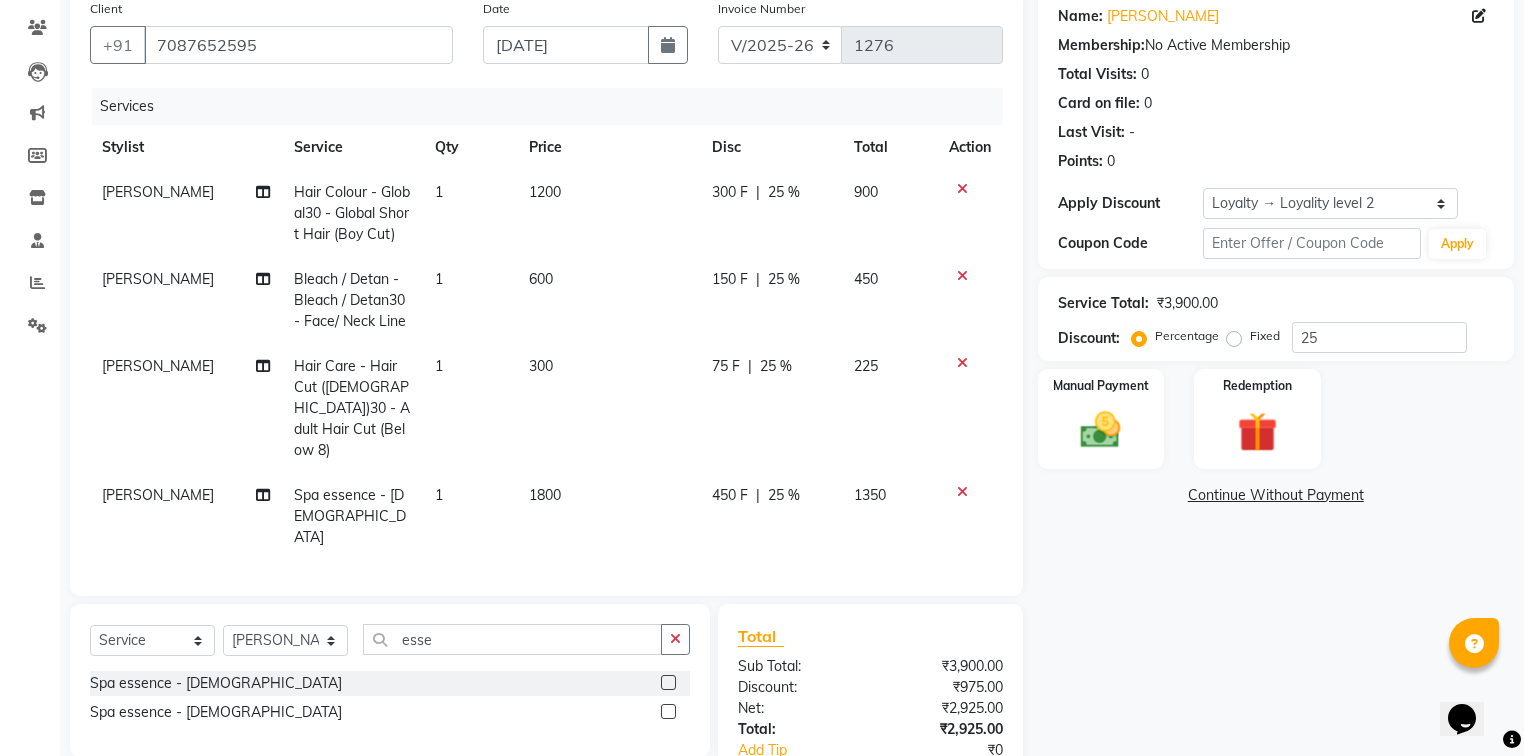 click on "25 %" 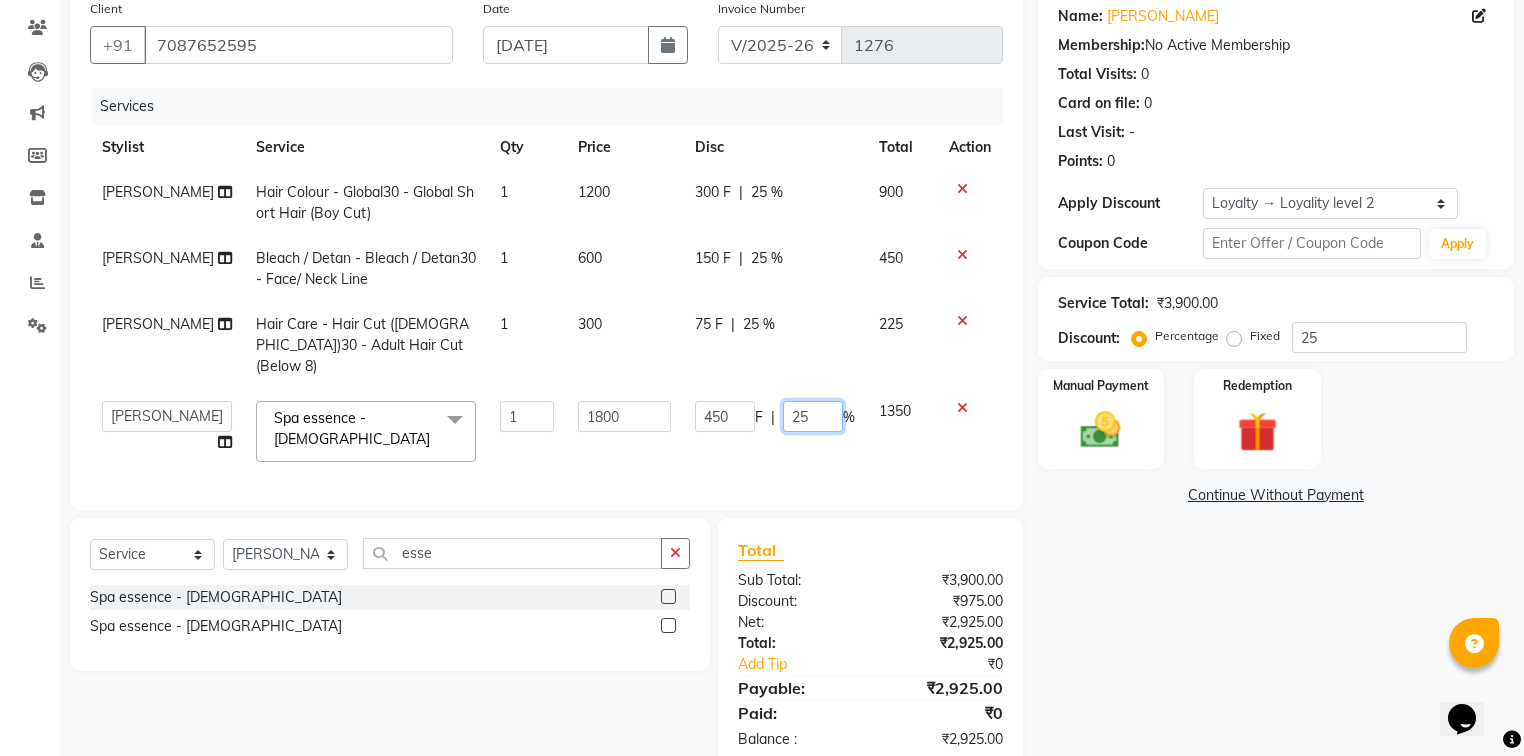 click on "25" 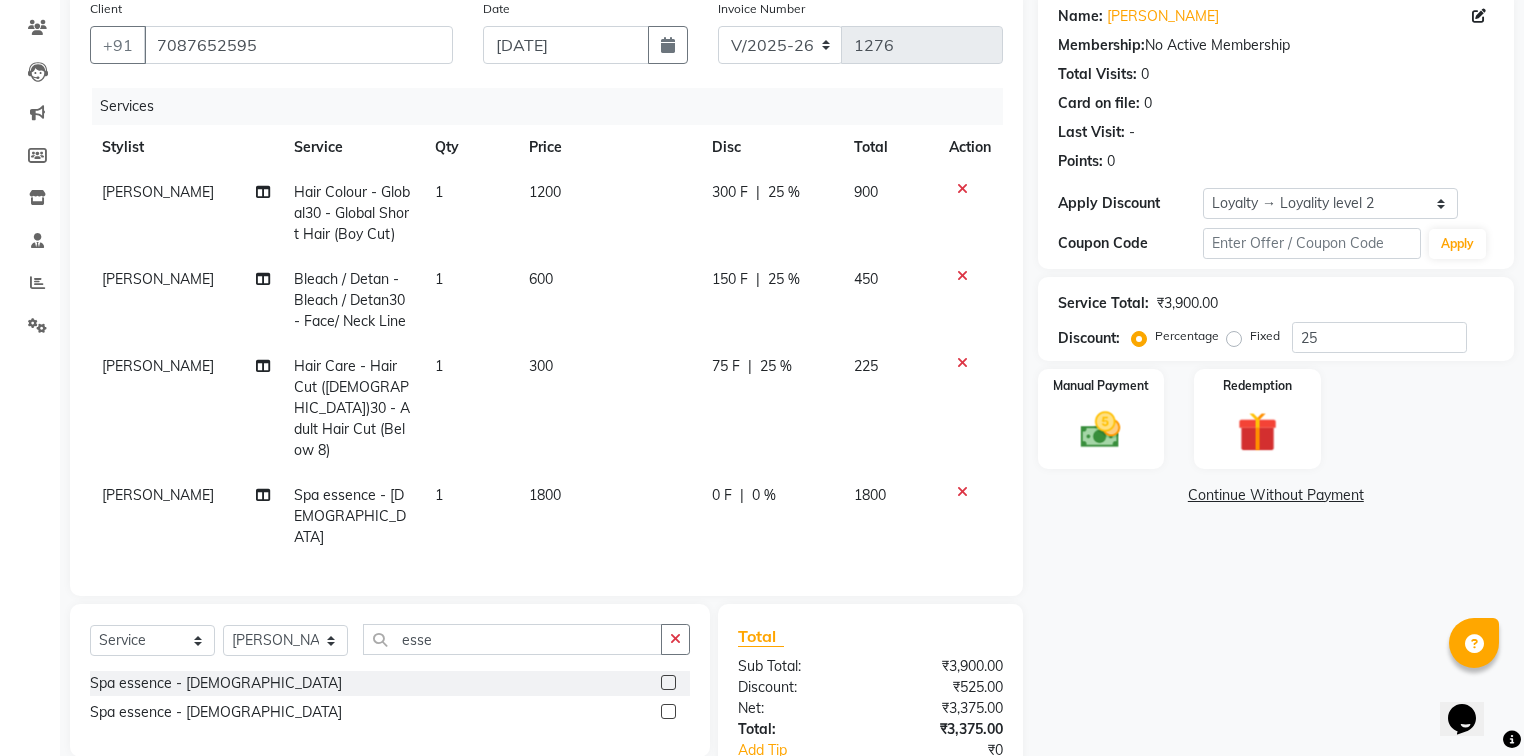 click on "Name: [PERSON_NAME] Membership:  No Active Membership  Total Visits:  0 Card on file:  0 Last Visit:   - Points:   0  Apply Discount Select  Loyalty → Loyality level 2  Coupon Code Apply Service Total:  ₹3,900.00  Discount:  Percentage   Fixed  25 Manual Payment Redemption  Continue Without Payment" 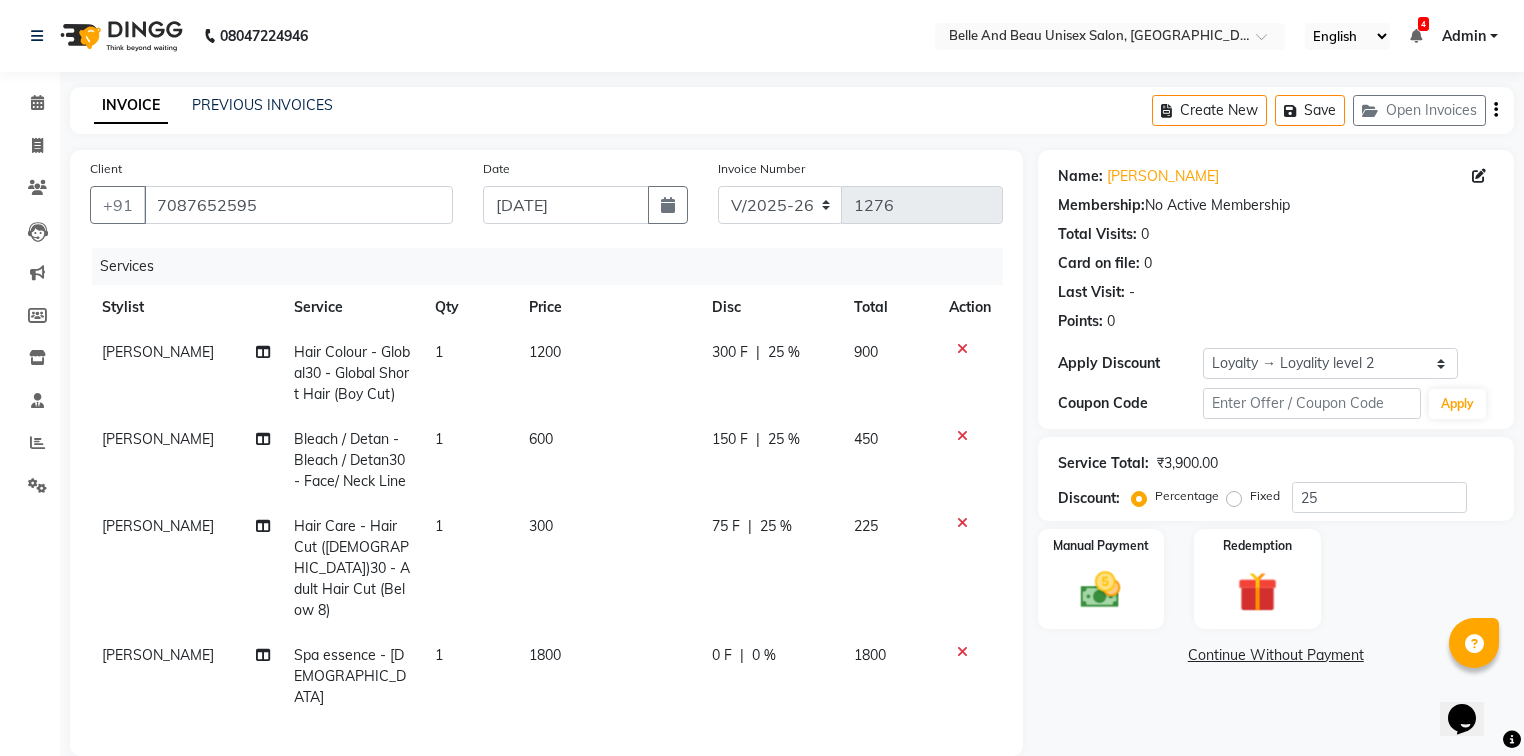 scroll, scrollTop: 260, scrollLeft: 0, axis: vertical 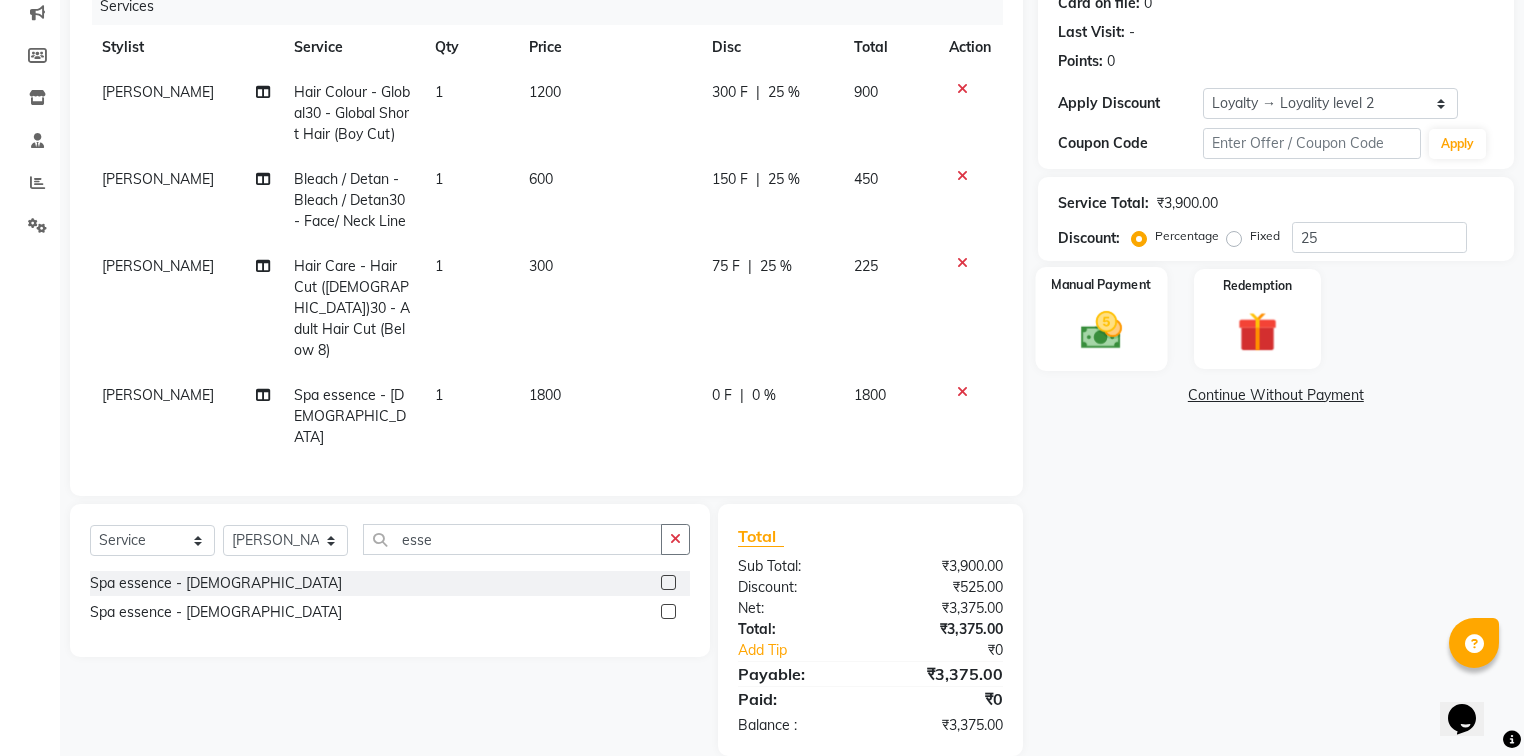 click 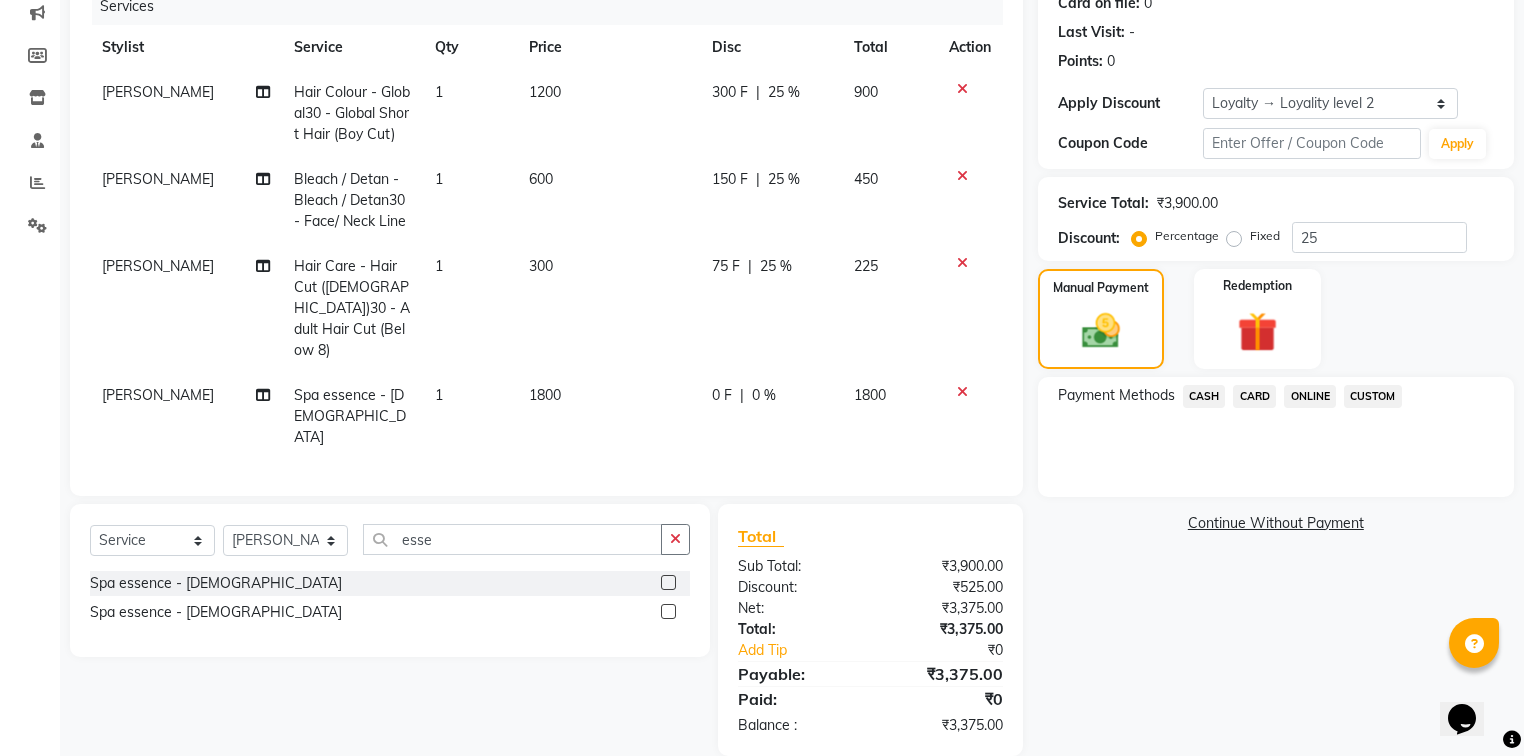 click on "ONLINE" 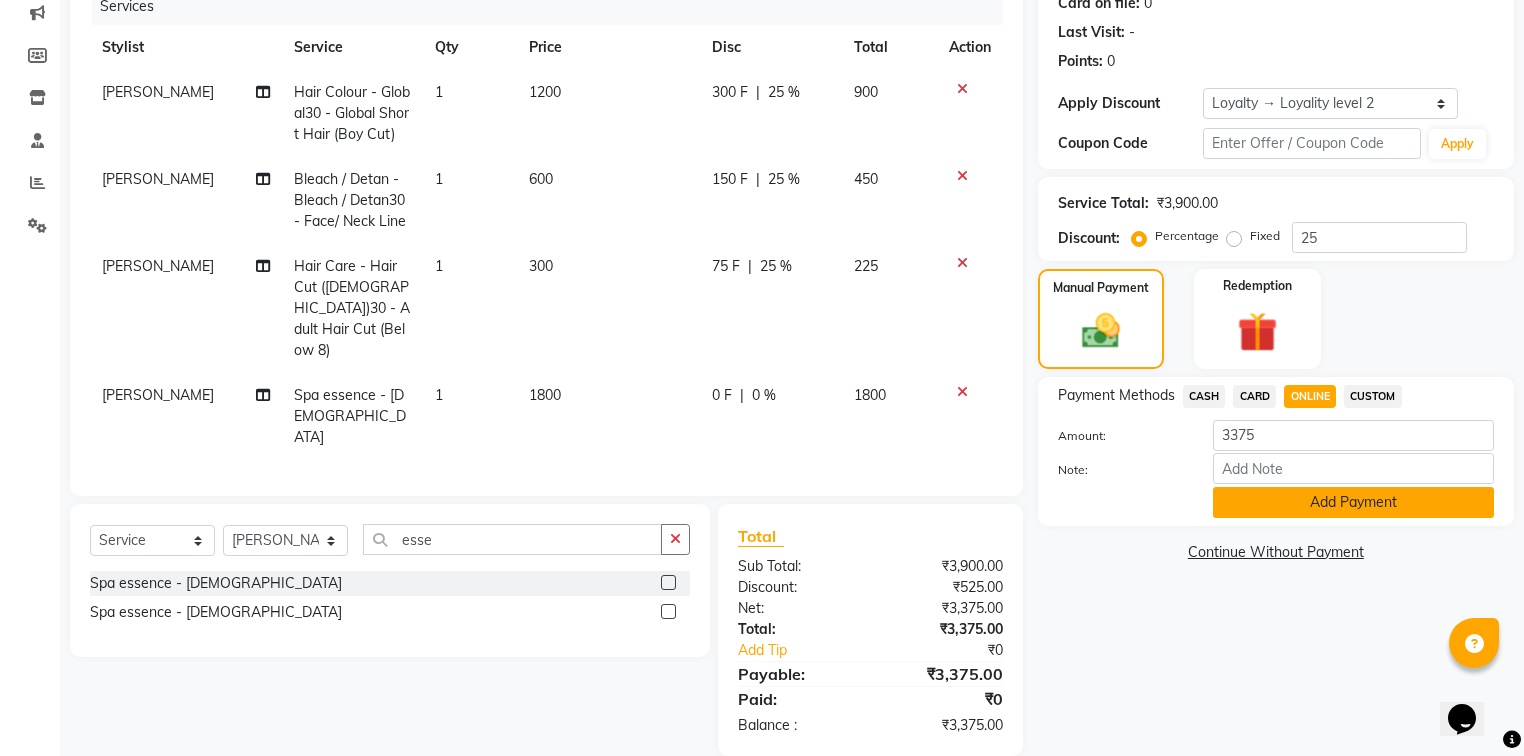 click on "Add Payment" 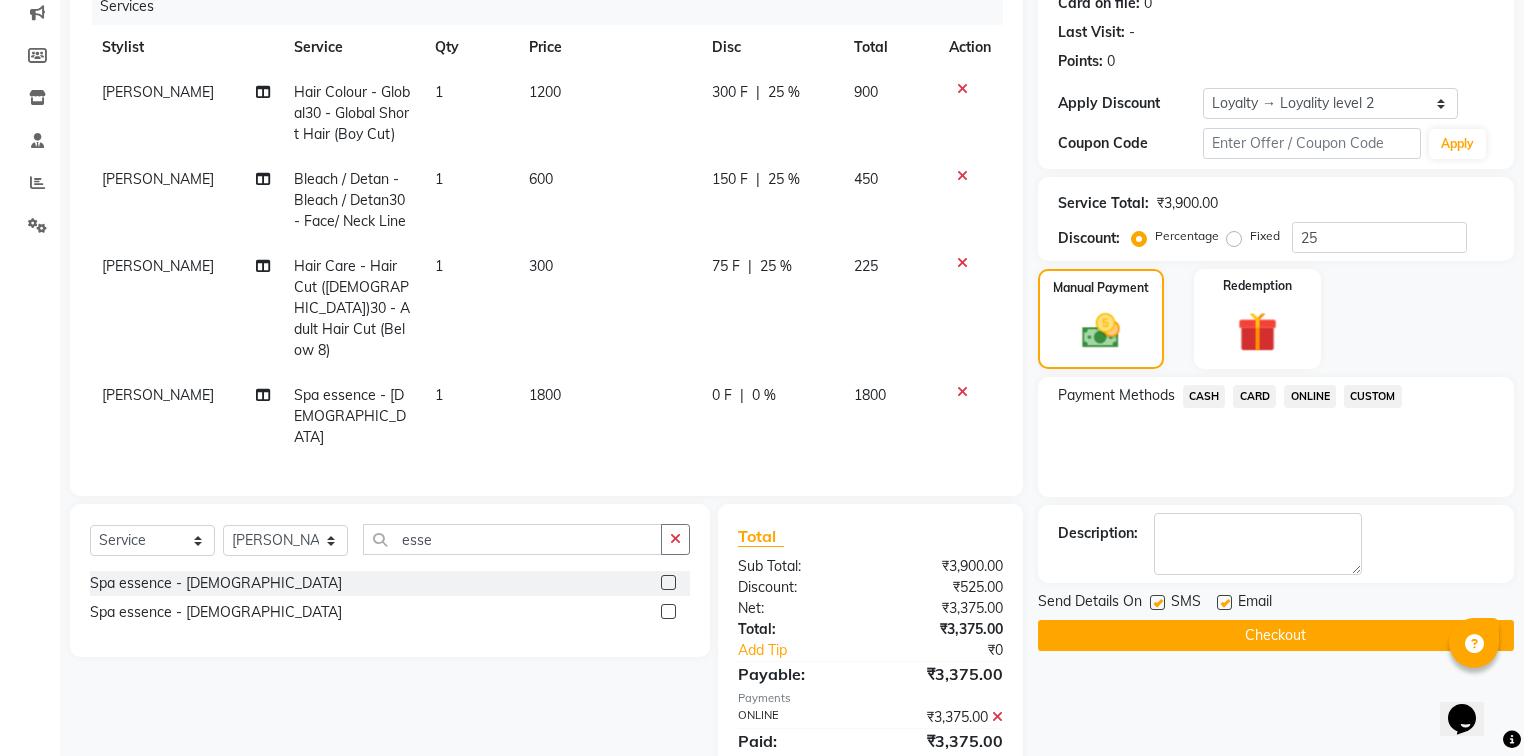 click on "Checkout" 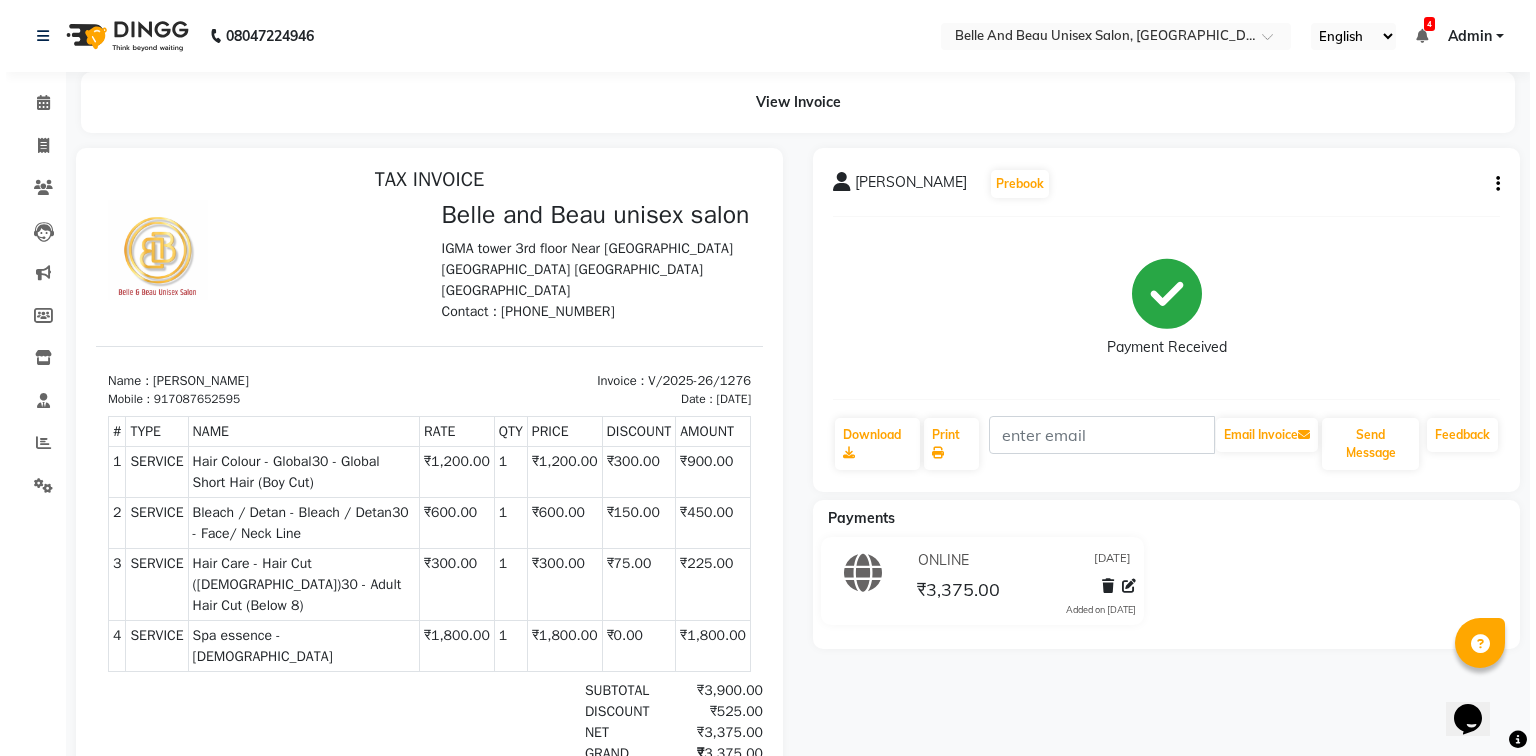 scroll, scrollTop: 16, scrollLeft: 0, axis: vertical 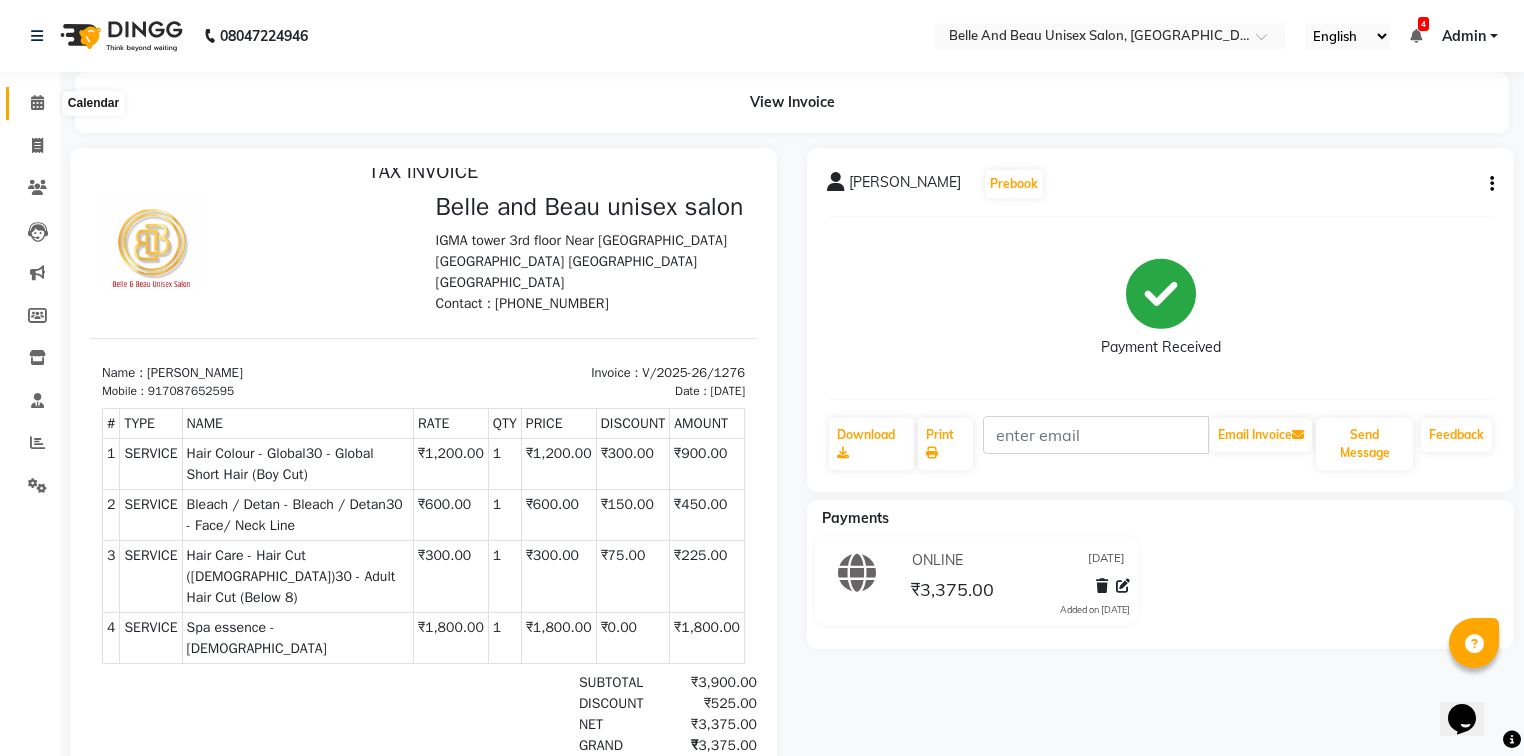 click 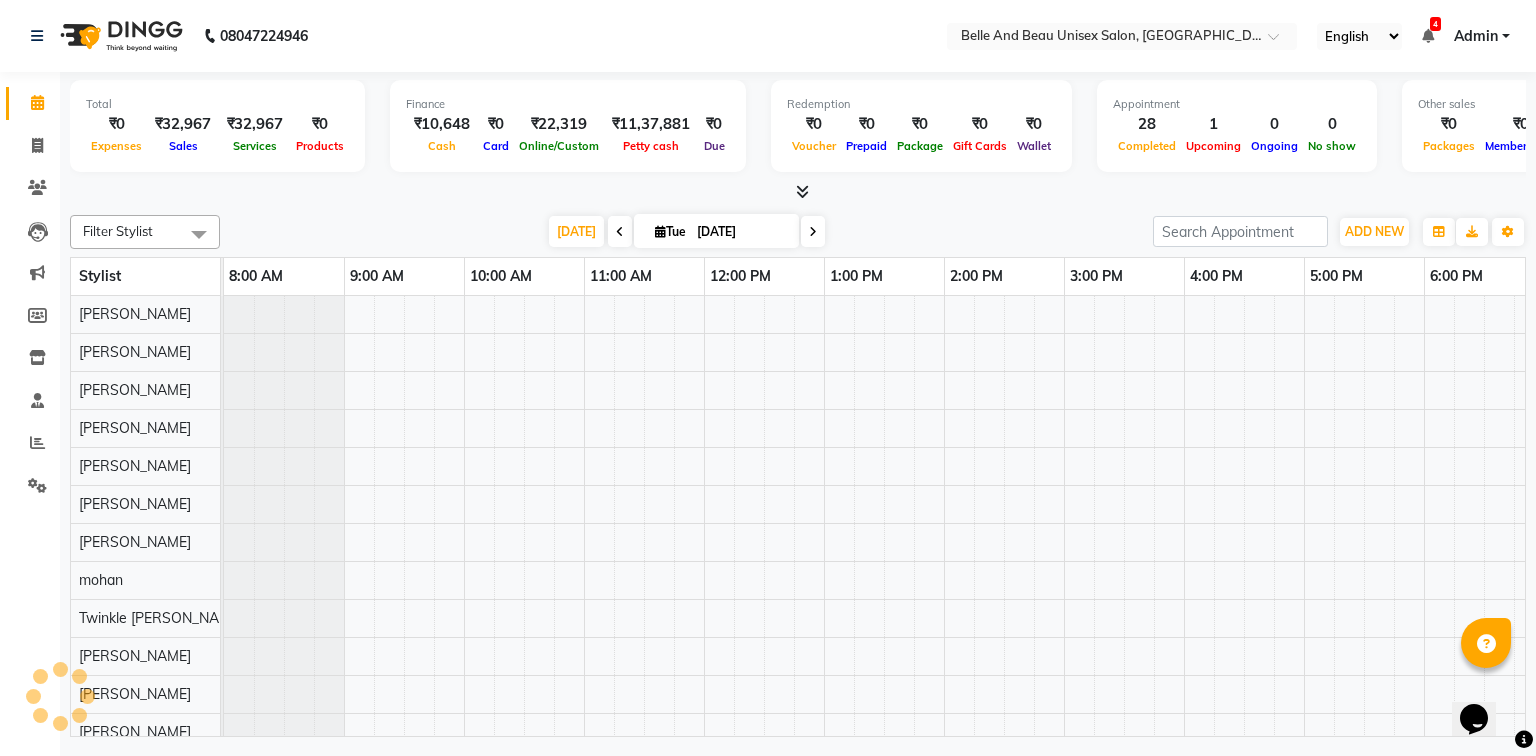 scroll, scrollTop: 0, scrollLeft: 0, axis: both 